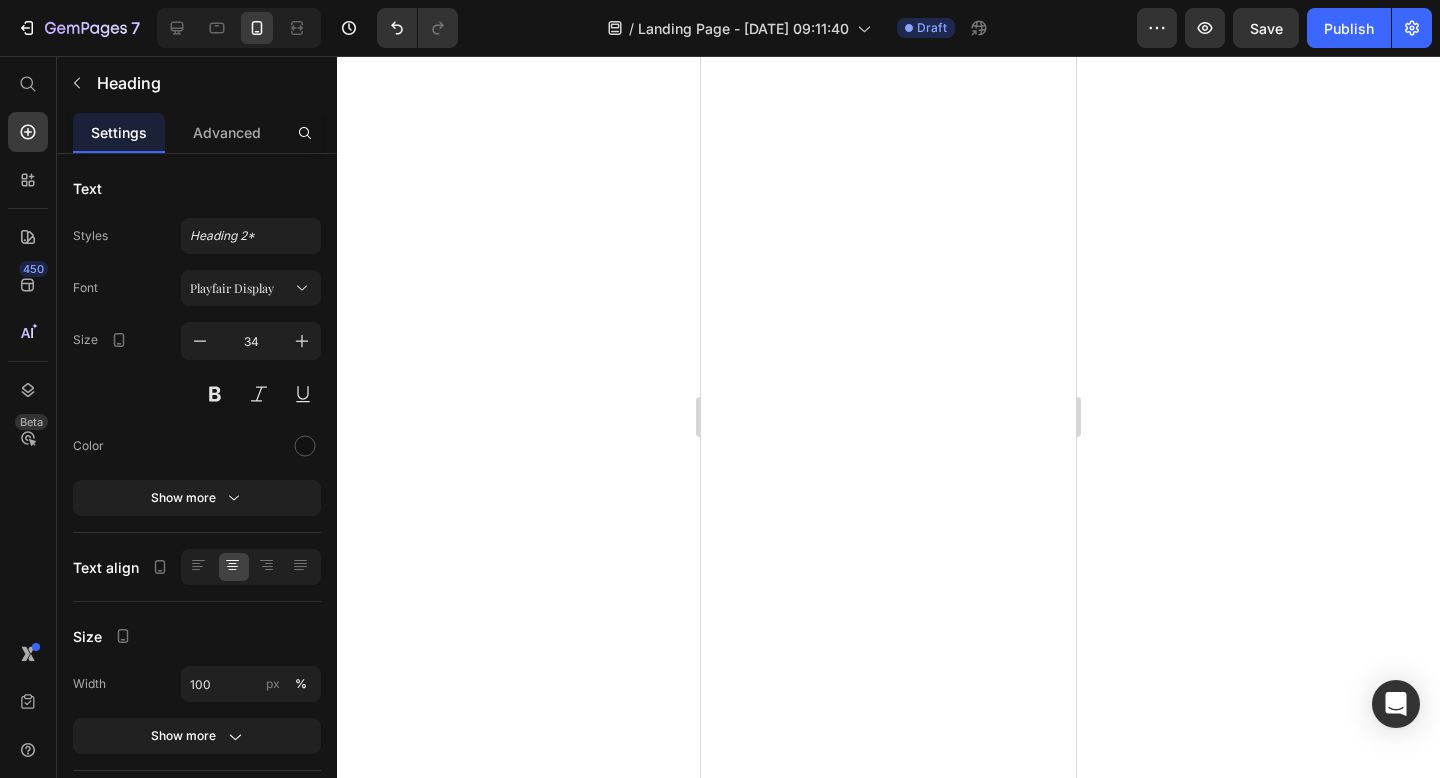 scroll, scrollTop: 0, scrollLeft: 0, axis: both 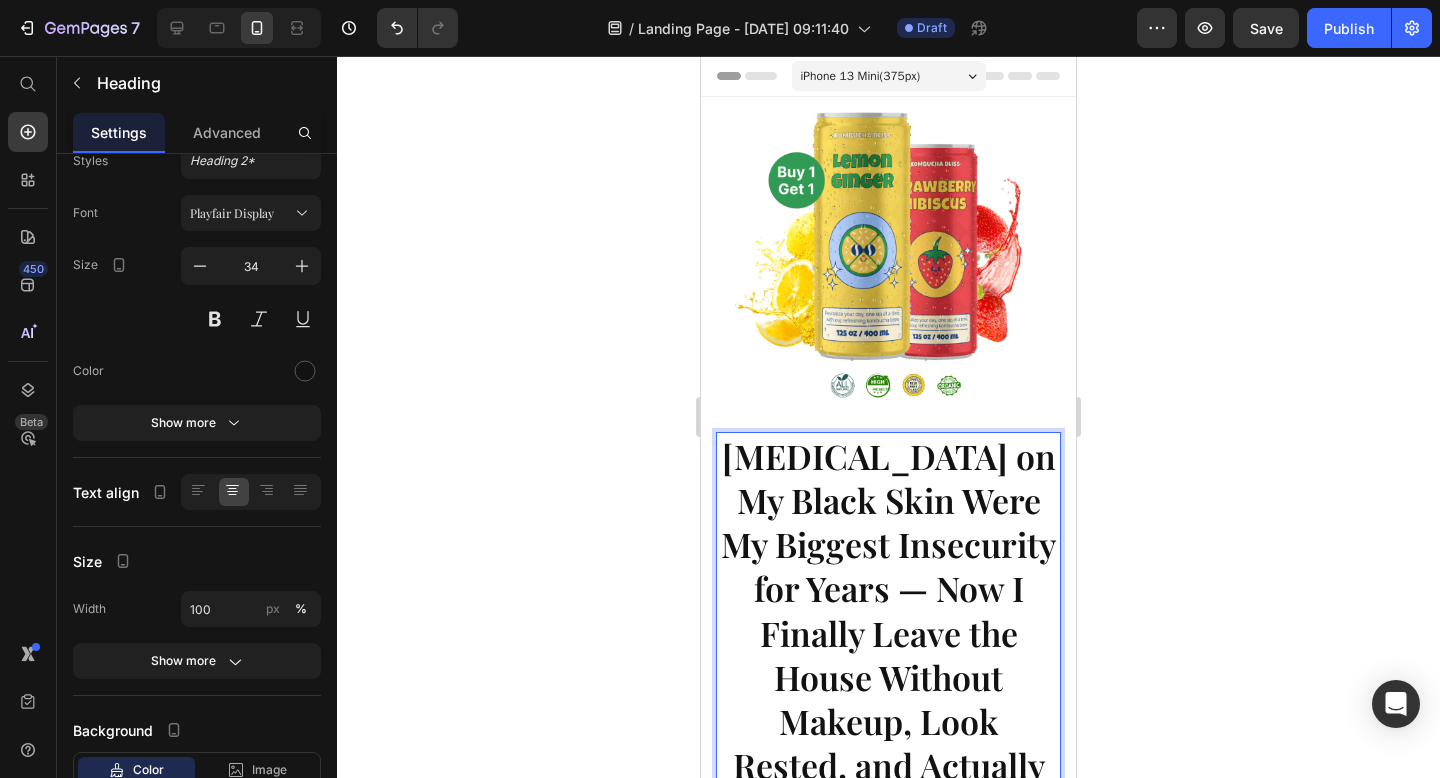 click 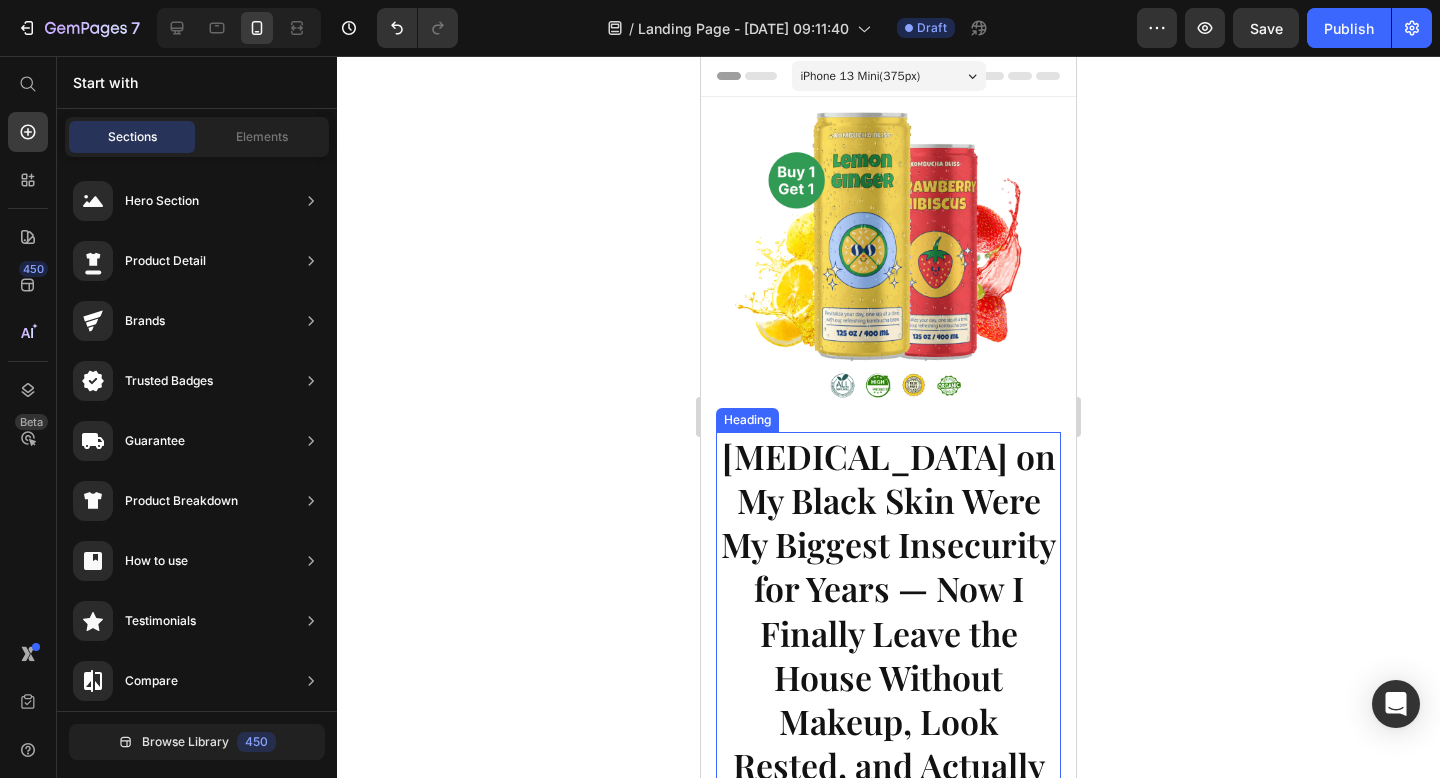 click on "Dark Circles on My Black Skin Were My Biggest Insecurity for Years — Now I Finally Leave the House Without Makeup, Look Rested, and Actually Feel Like Myself Again." at bounding box center [888, 655] 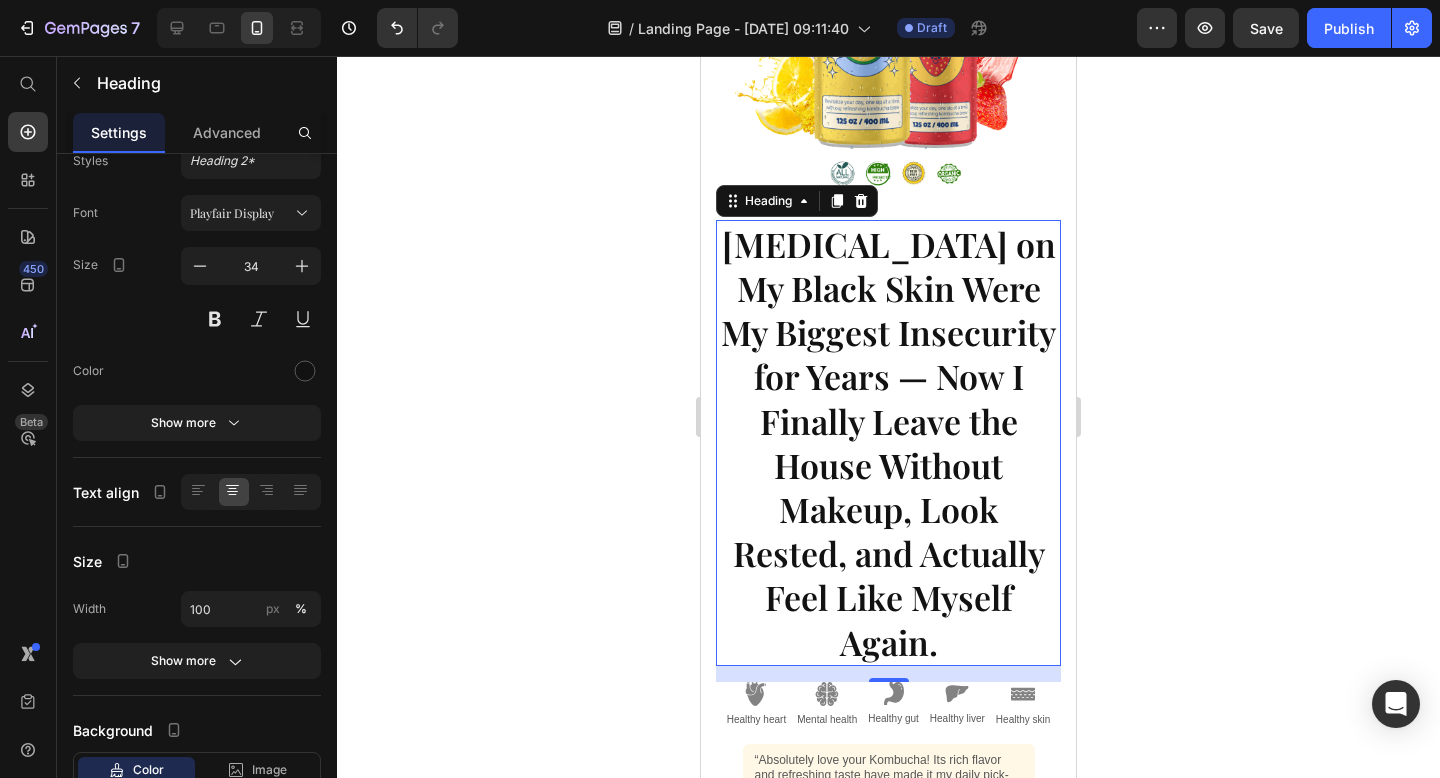 scroll, scrollTop: 0, scrollLeft: 0, axis: both 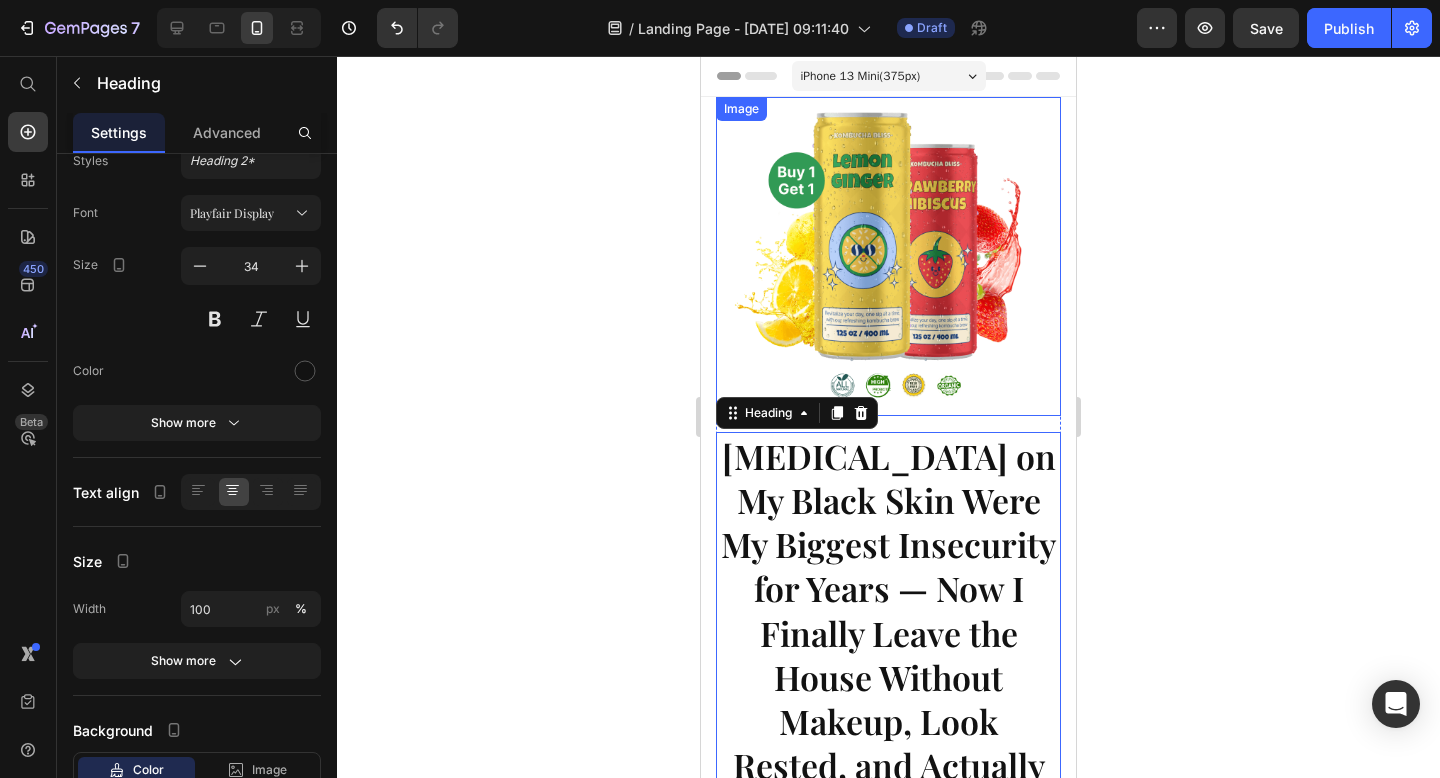 click at bounding box center (888, 256) 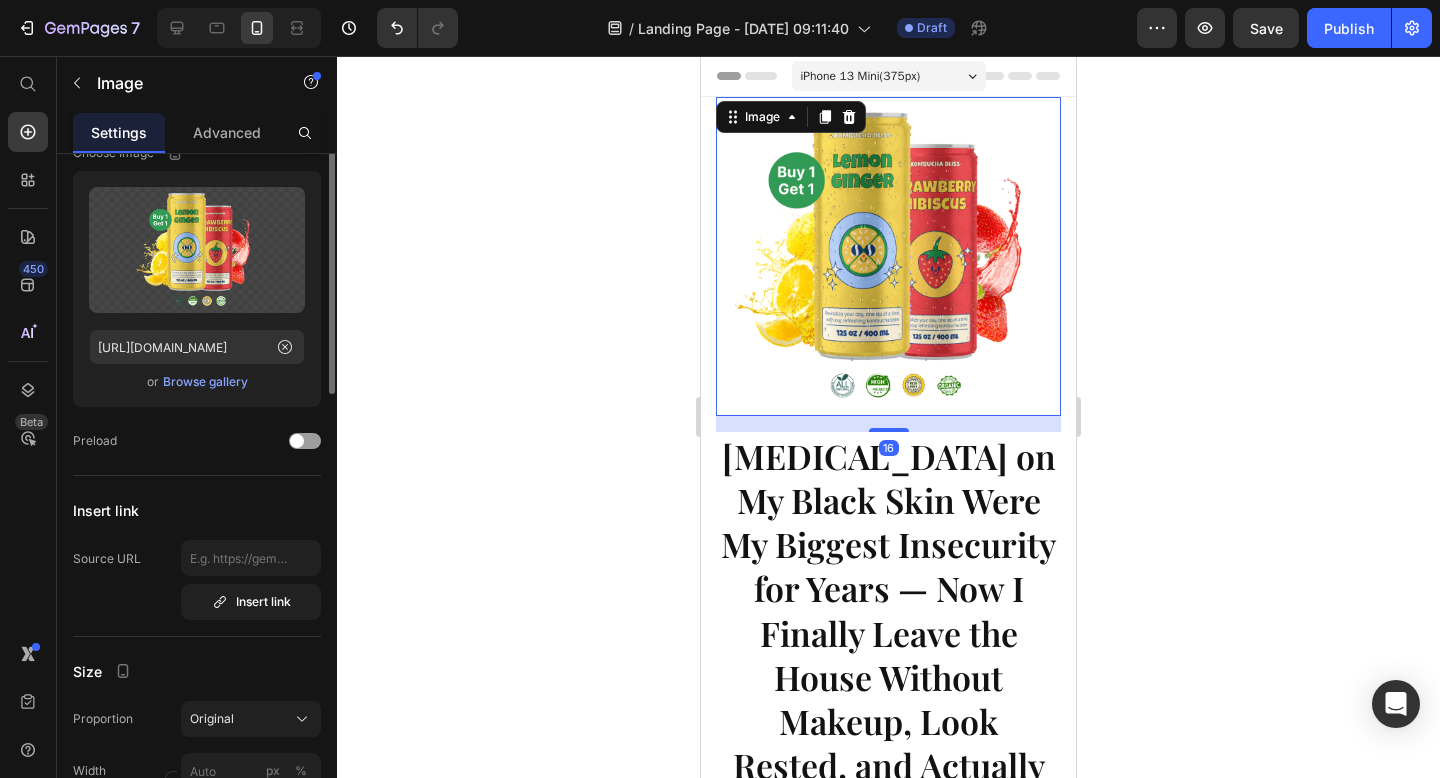scroll, scrollTop: 0, scrollLeft: 0, axis: both 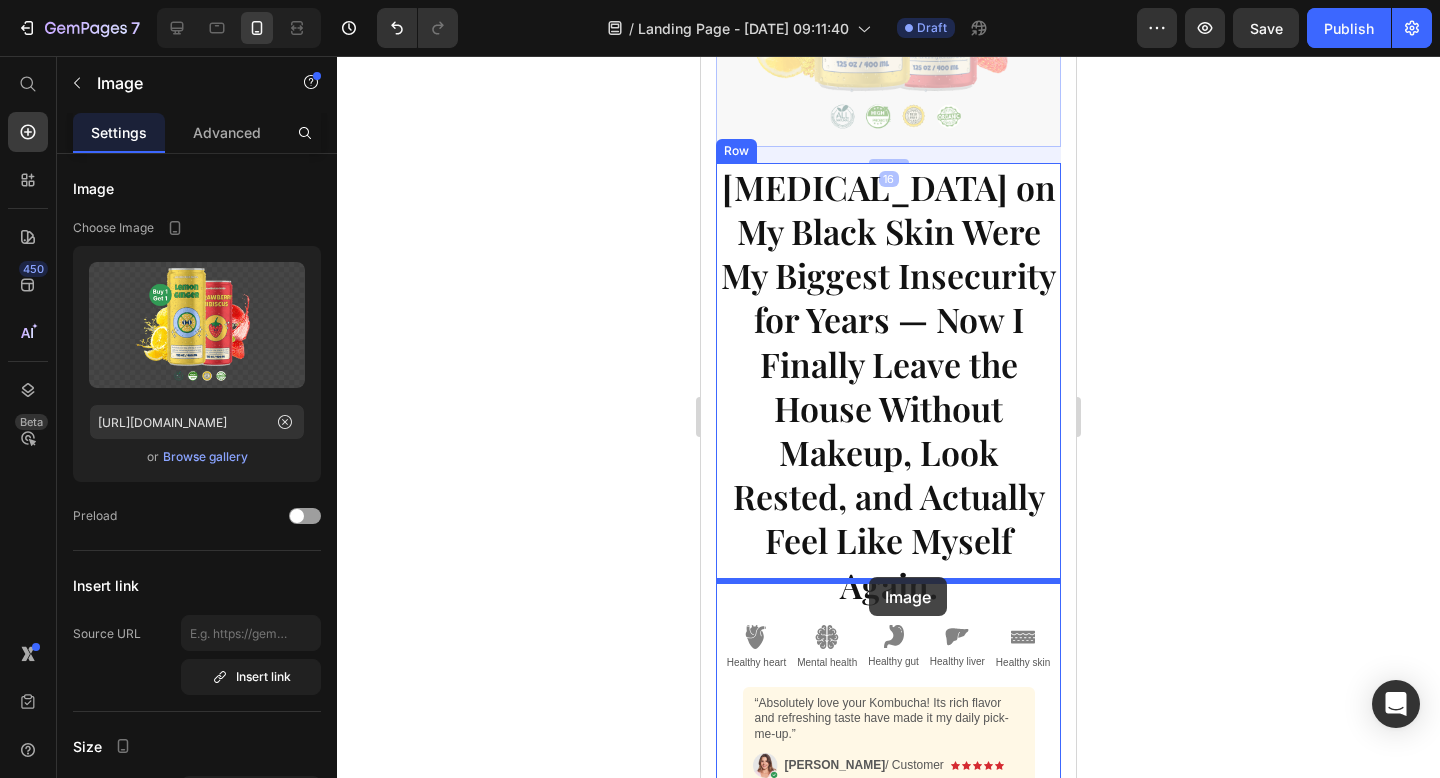 drag, startPoint x: 884, startPoint y: 317, endPoint x: 869, endPoint y: 577, distance: 260.43234 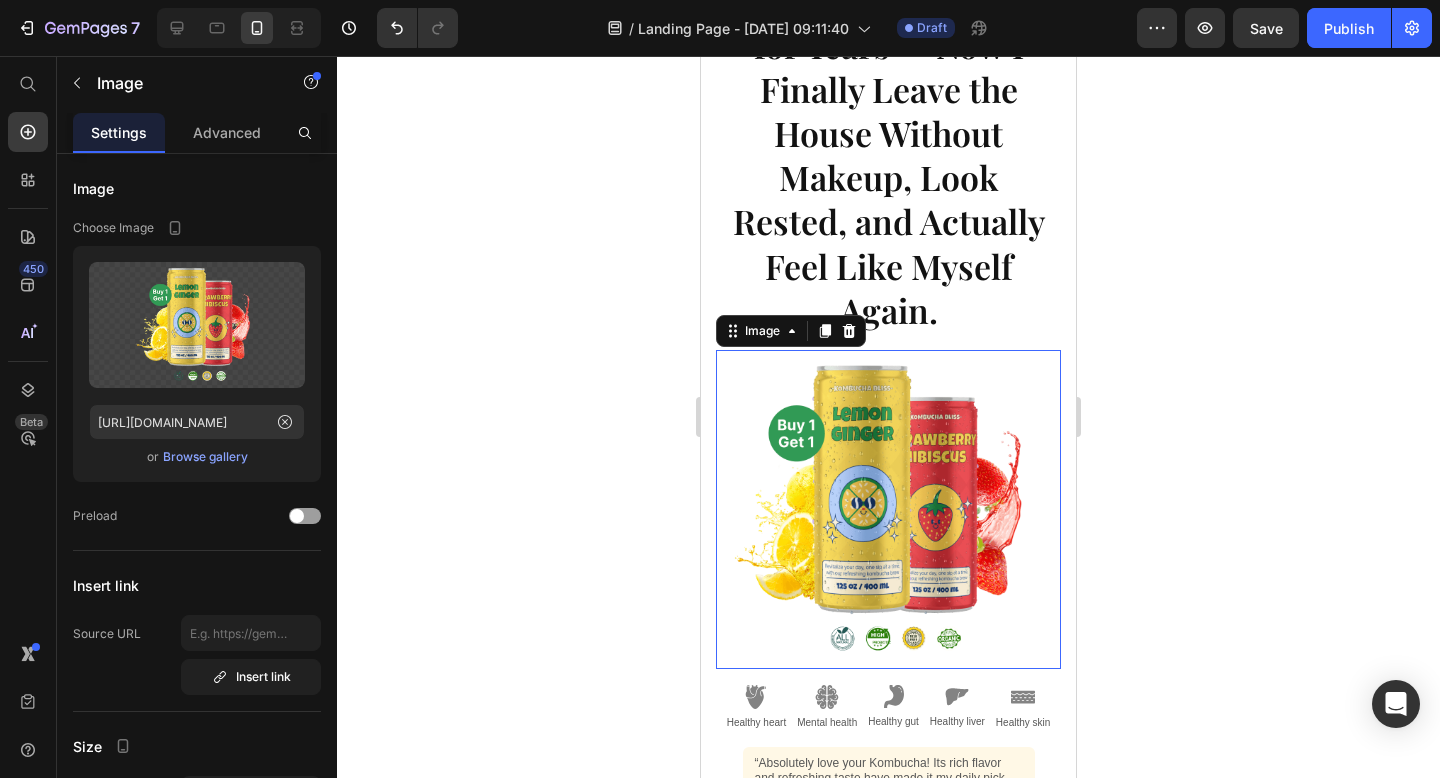 scroll, scrollTop: 0, scrollLeft: 0, axis: both 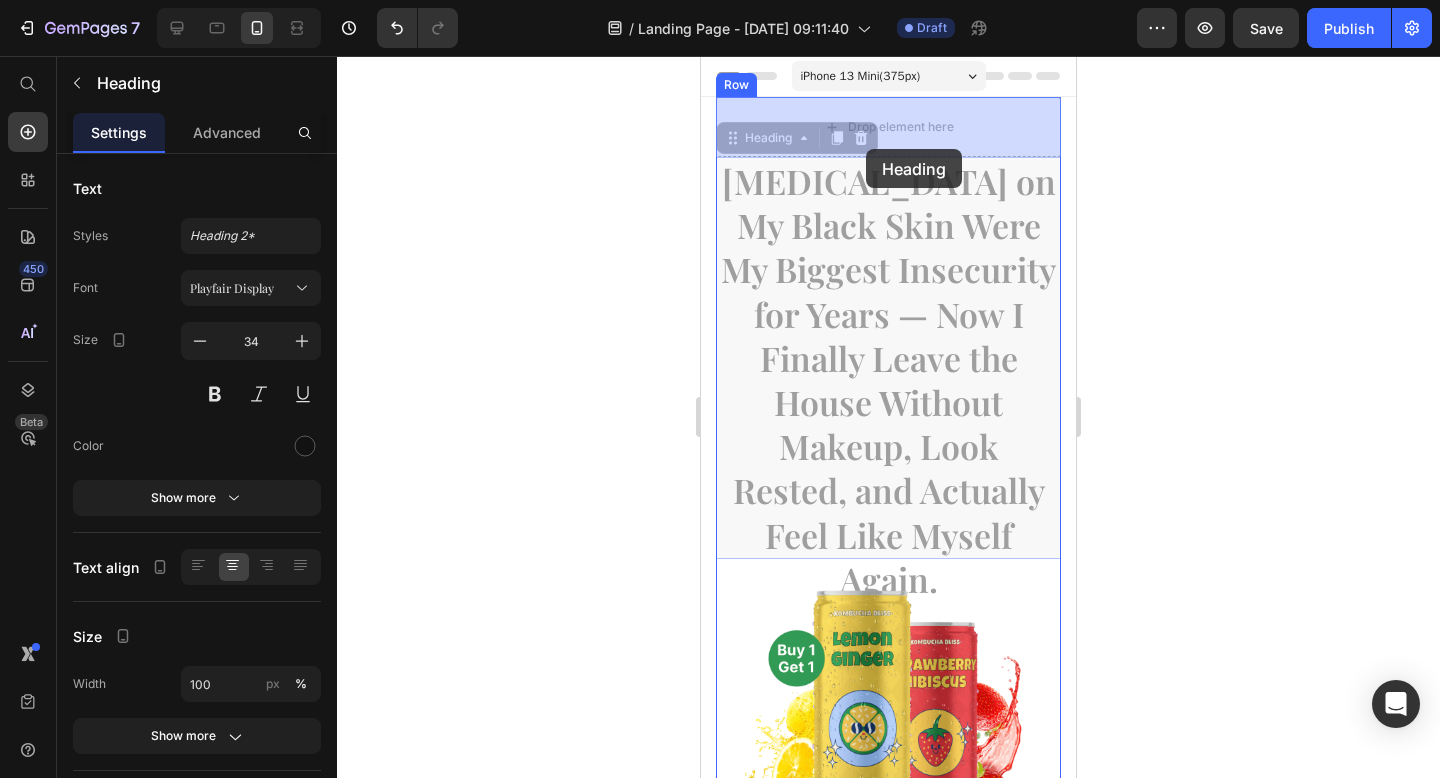 drag, startPoint x: 868, startPoint y: 274, endPoint x: 867, endPoint y: 201, distance: 73.00685 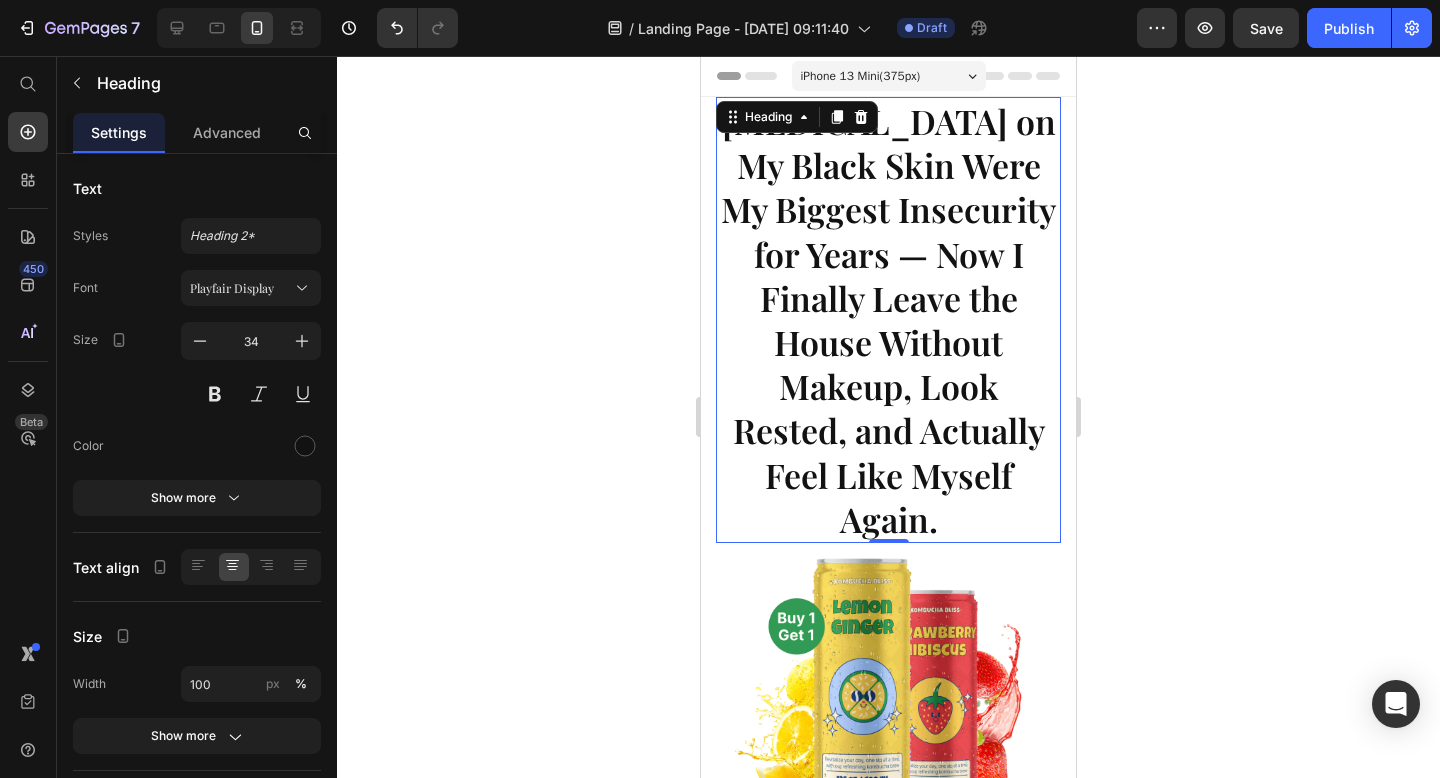 click on "Dark Circles on My Black Skin Were My Biggest Insecurity for Years — Now I Finally Leave the House Without Makeup, Look Rested, and Actually Feel Like Myself Again." at bounding box center (888, 320) 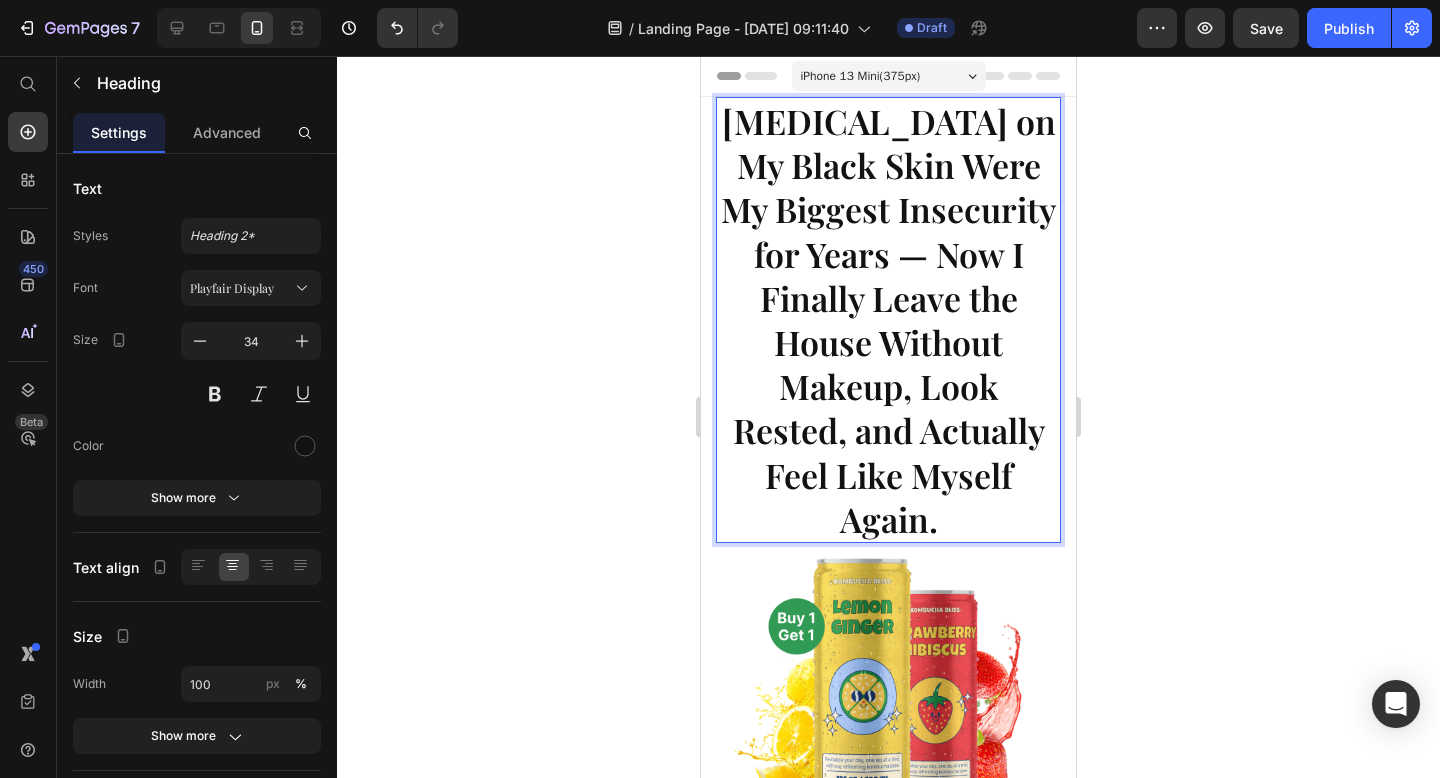 click 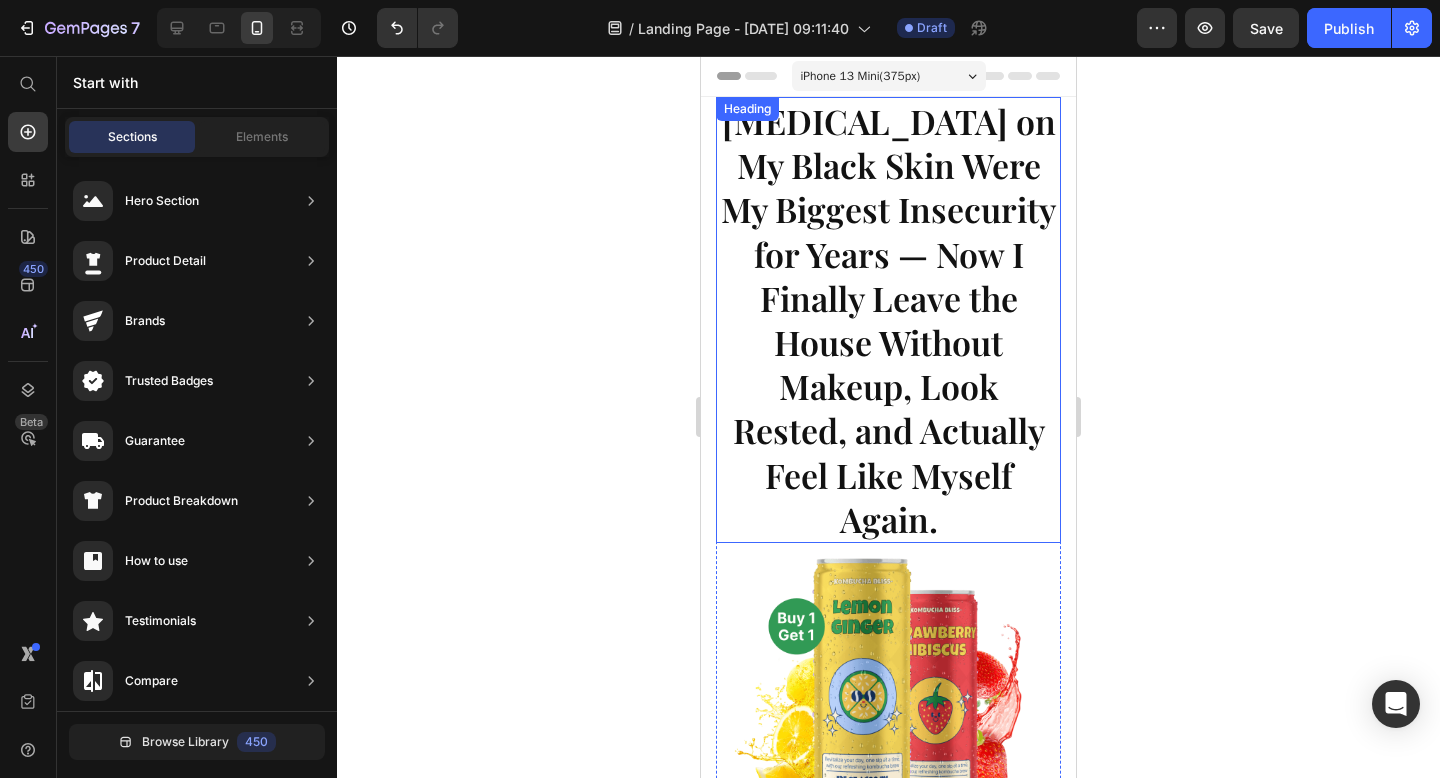 click on "Dark Circles on My Black Skin Were My Biggest Insecurity for Years — Now I Finally Leave the House Without Makeup, Look Rested, and Actually Feel Like Myself Again." at bounding box center [888, 320] 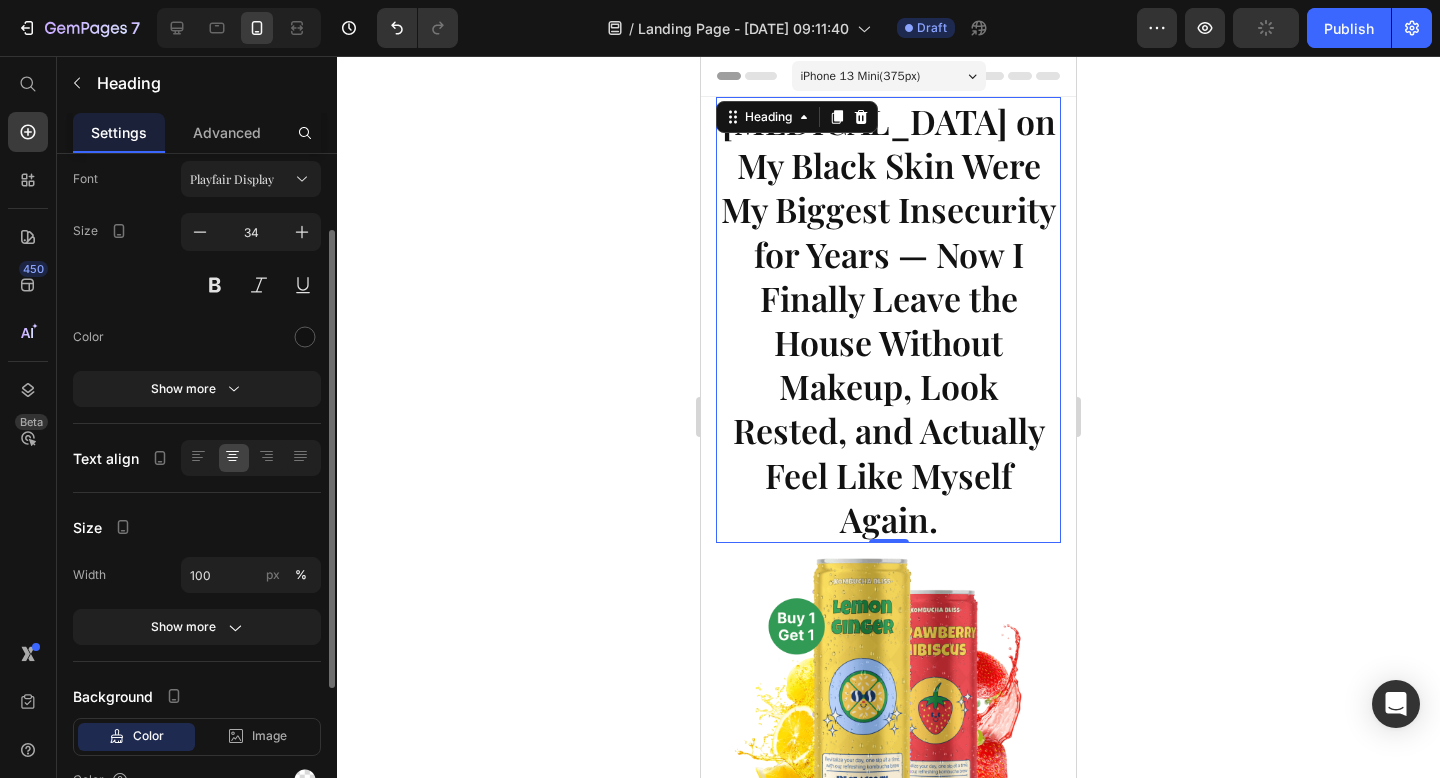 scroll, scrollTop: 111, scrollLeft: 0, axis: vertical 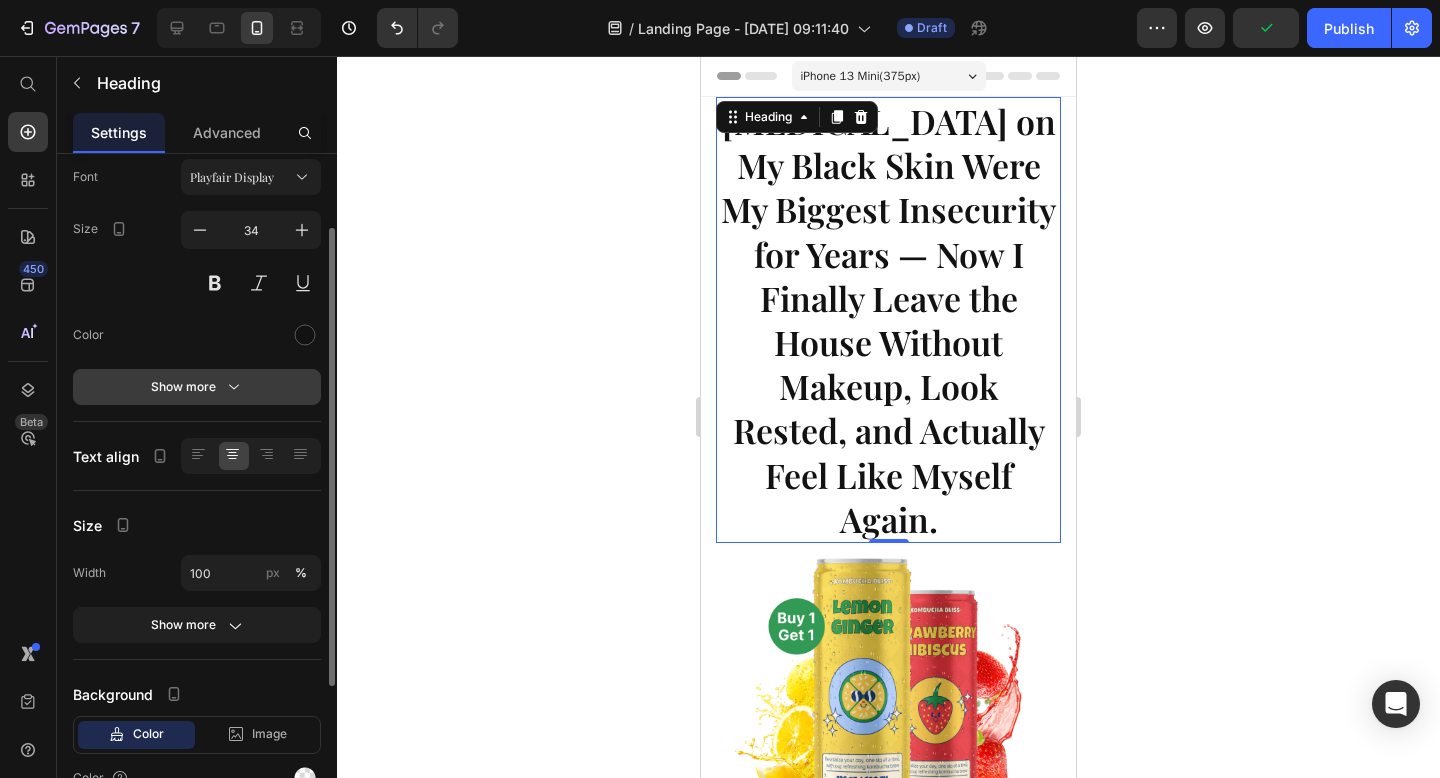 click 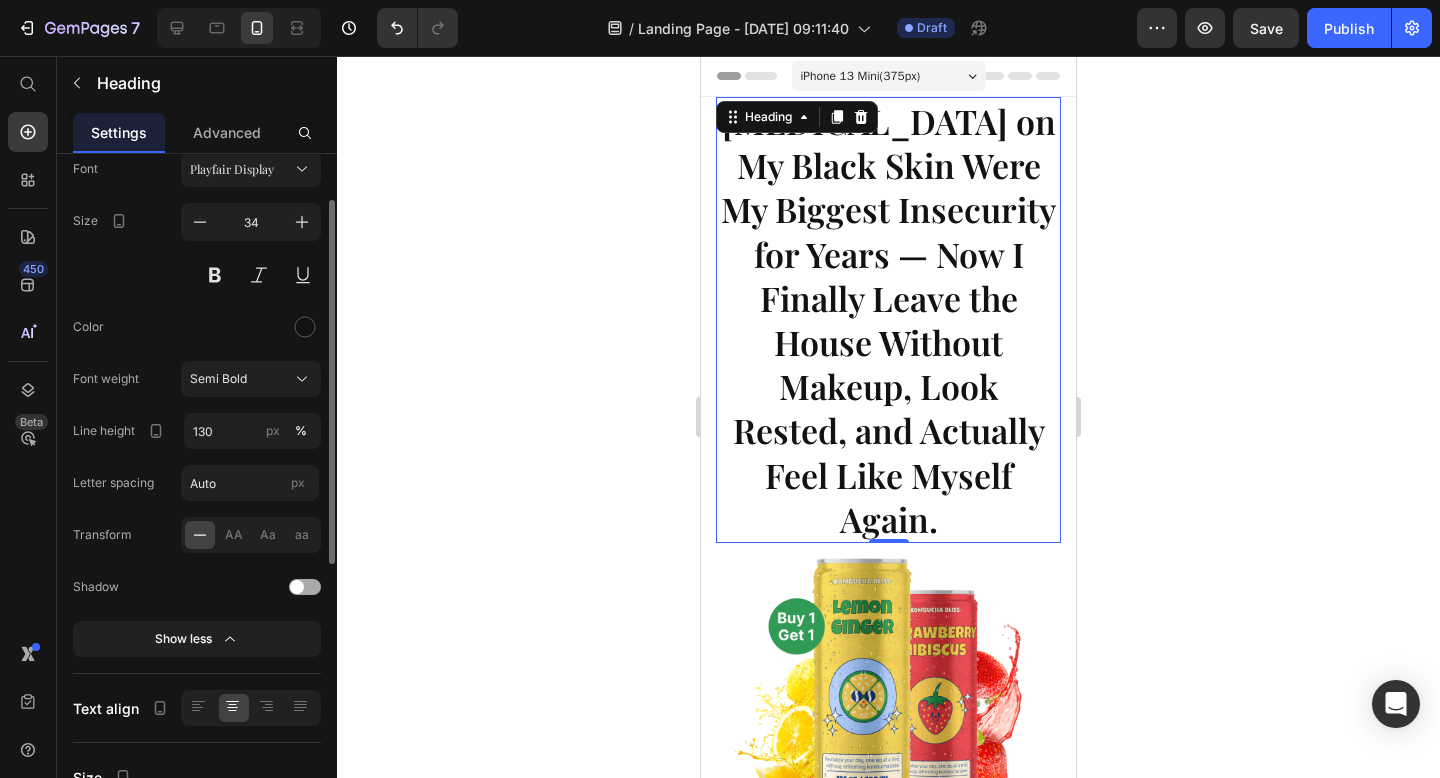 scroll, scrollTop: 125, scrollLeft: 0, axis: vertical 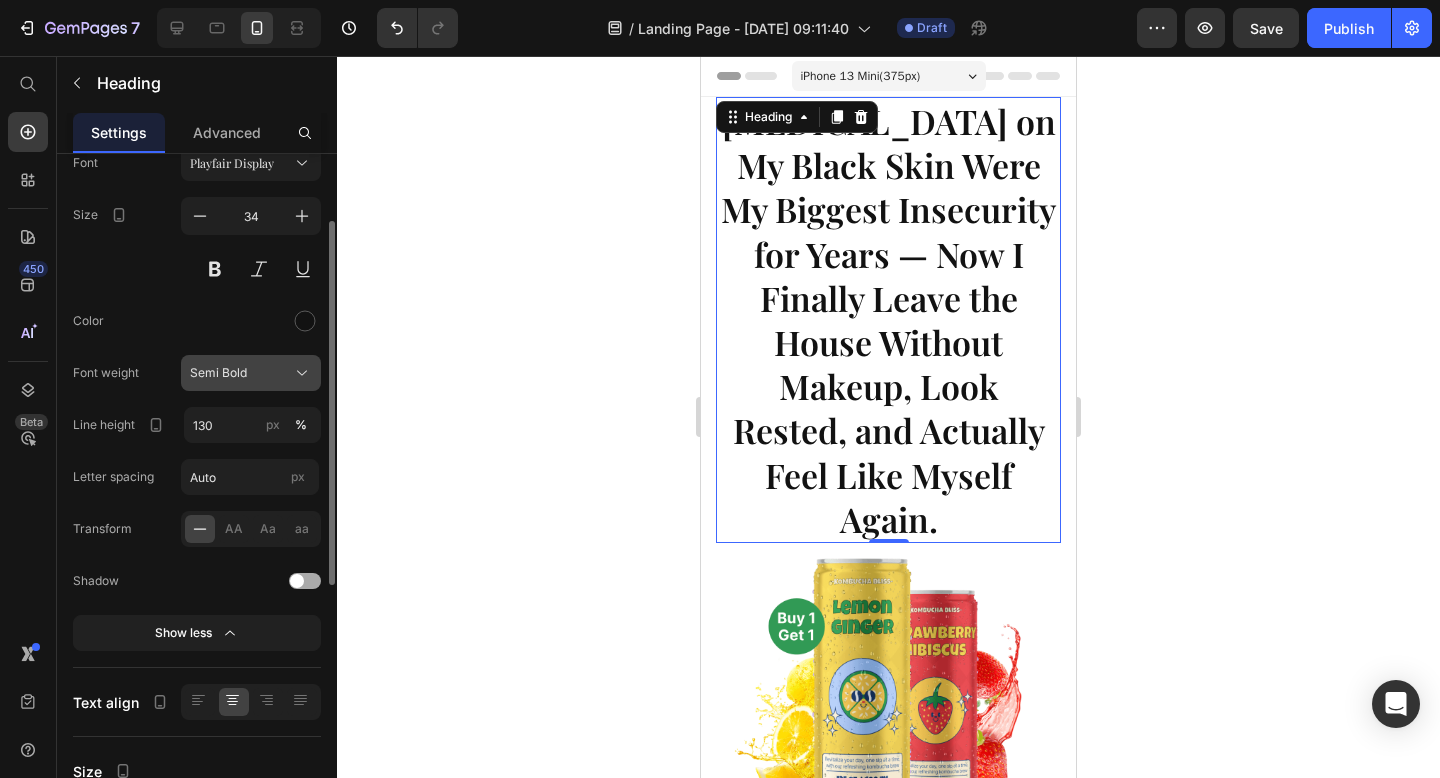 click on "Semi Bold" 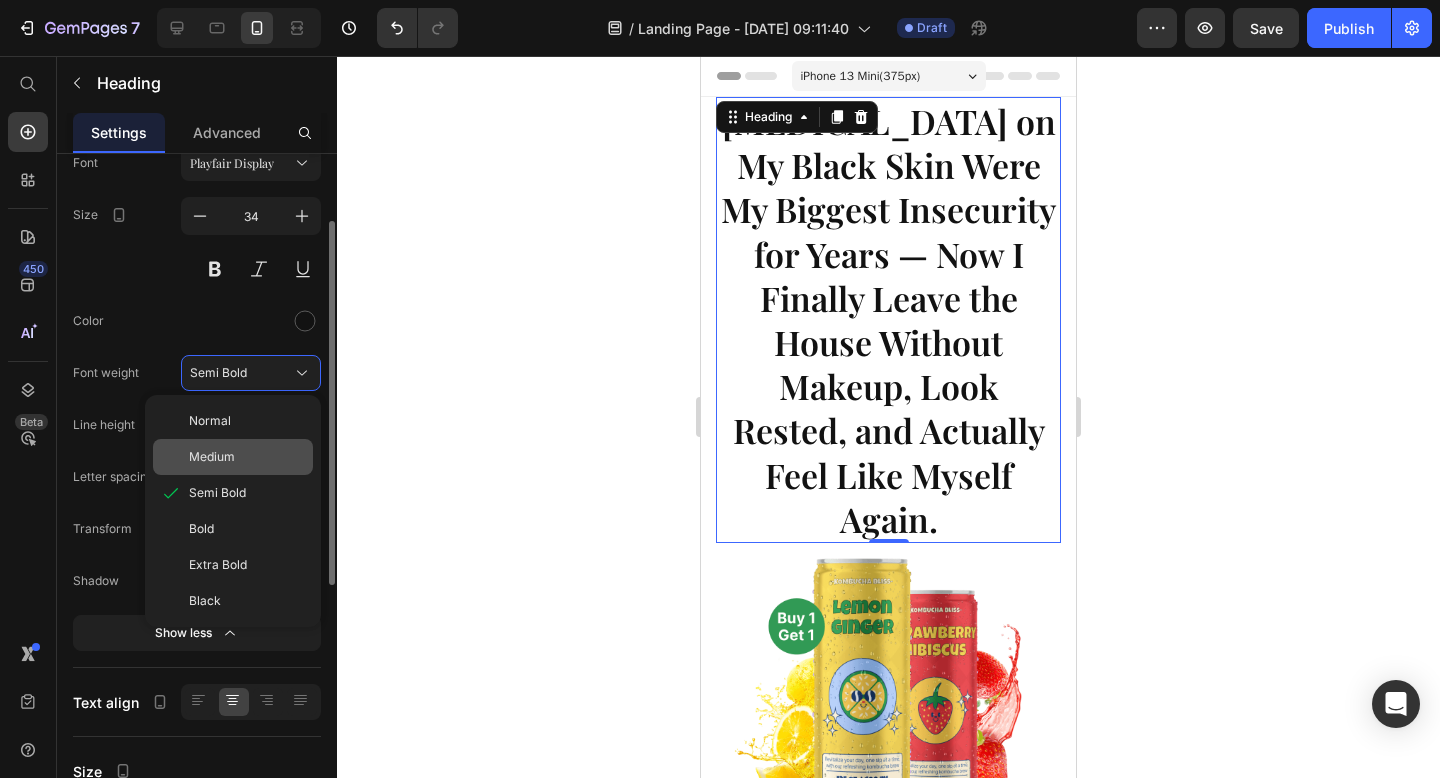 click on "Medium" at bounding box center [247, 457] 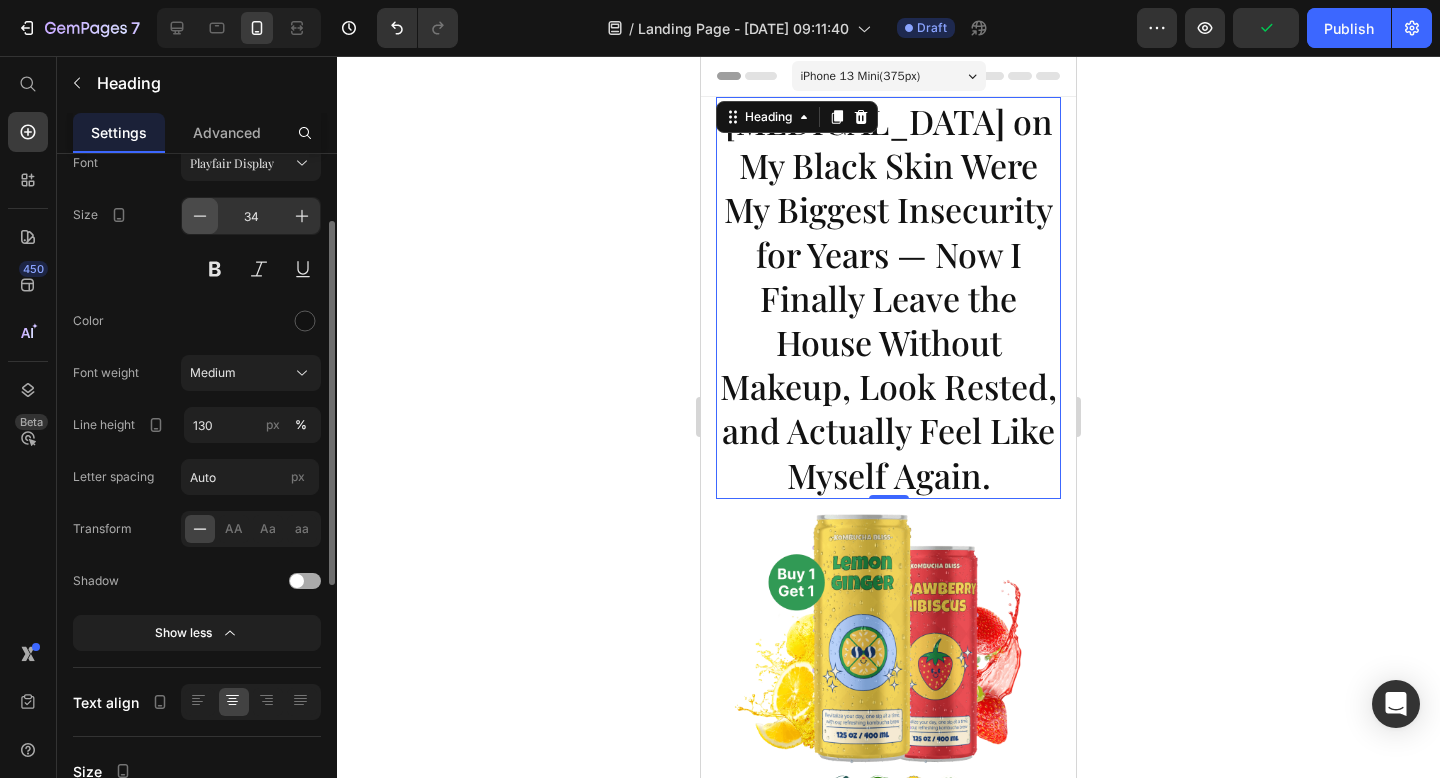 click 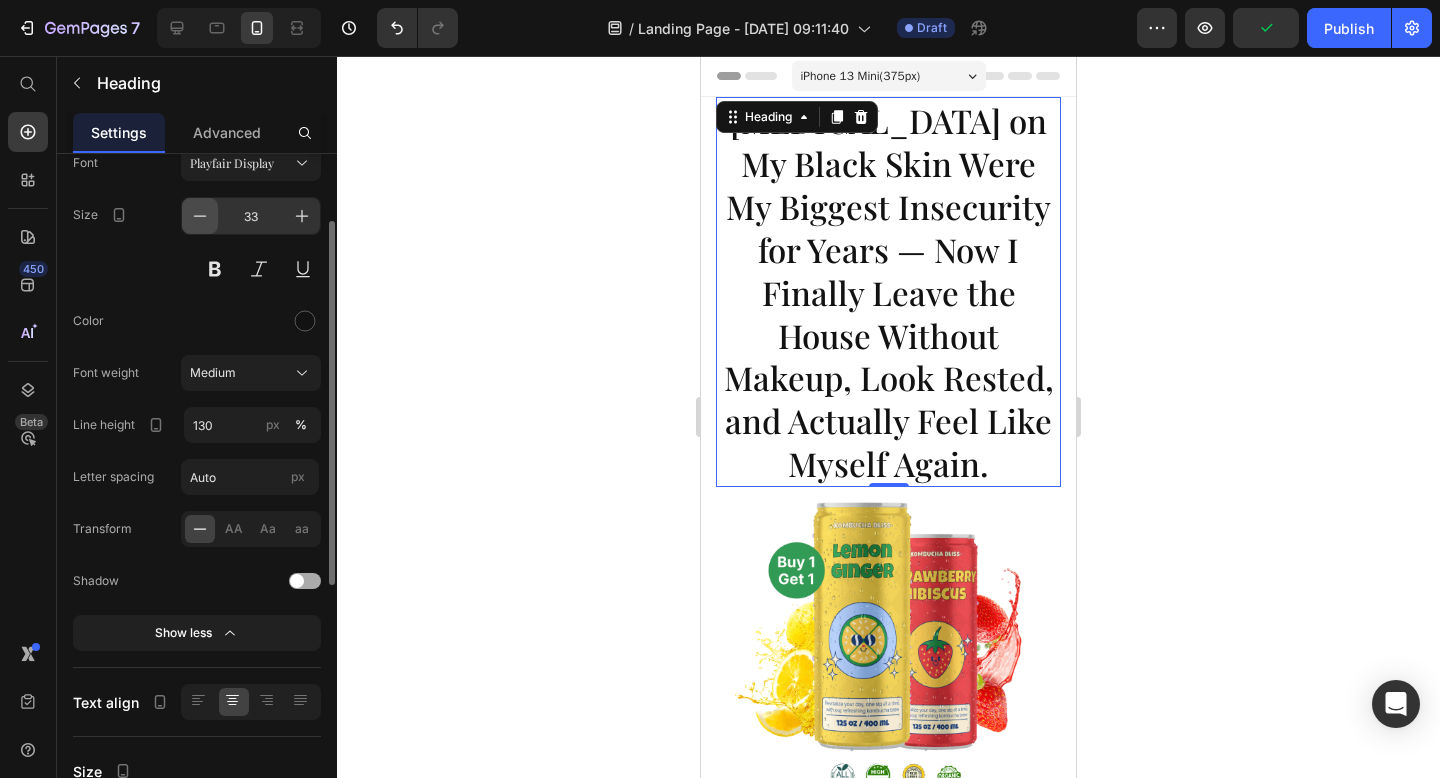 click 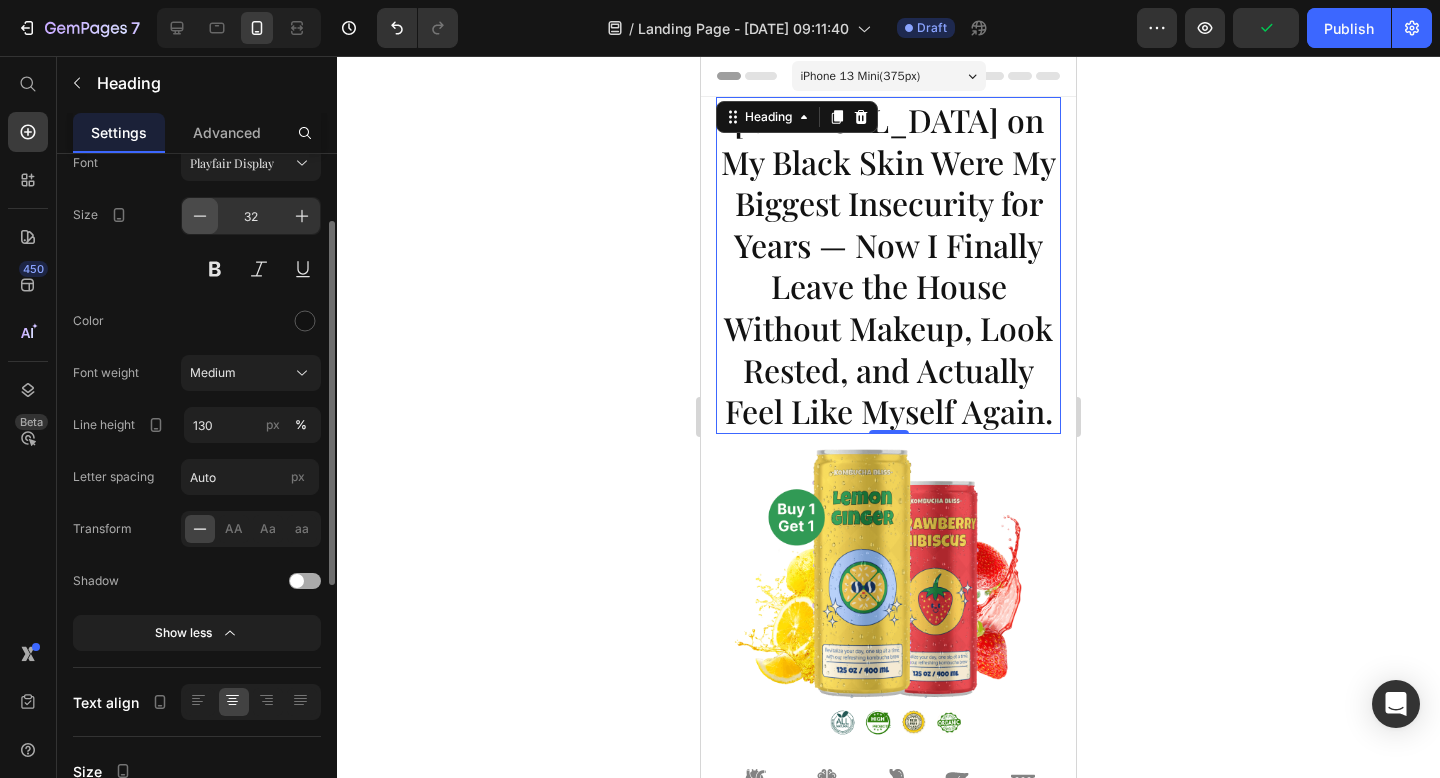 click 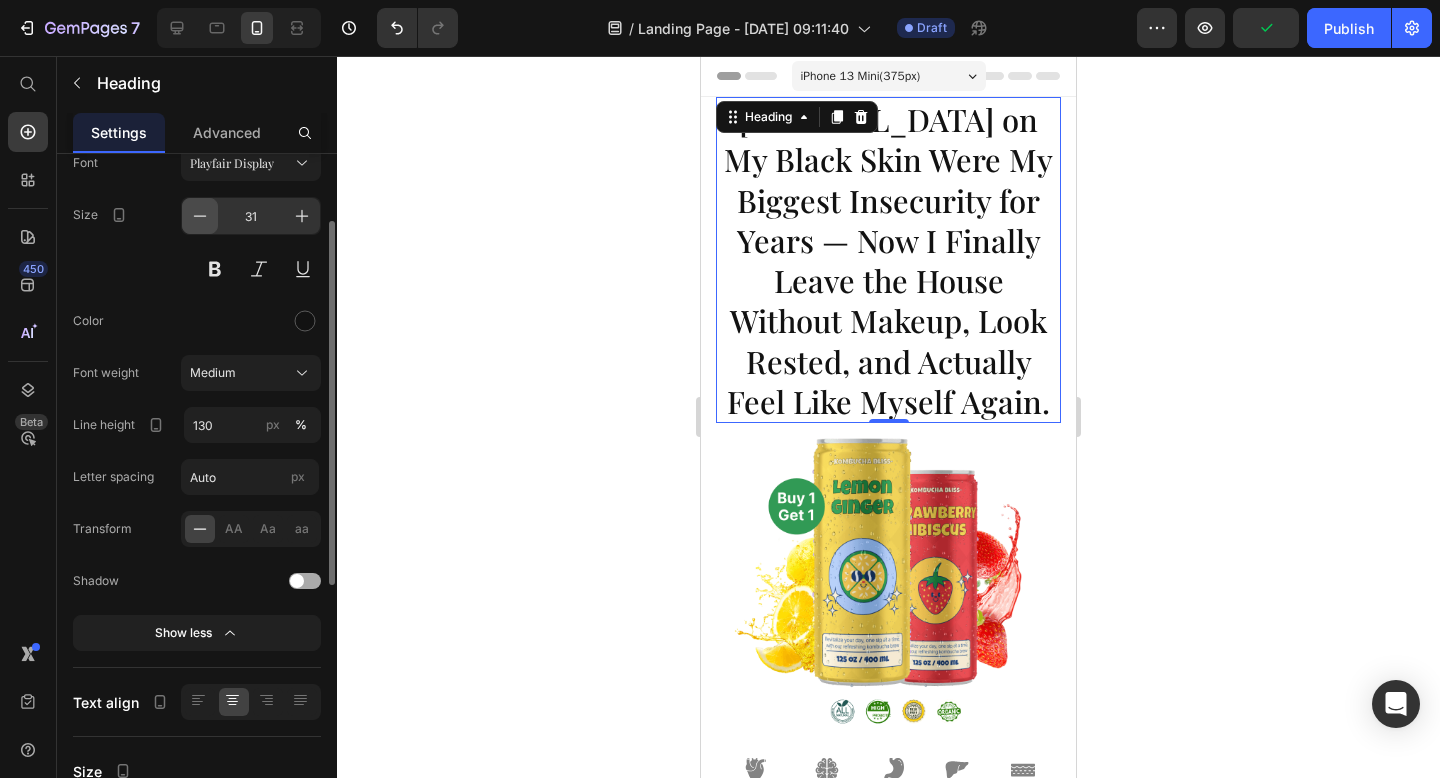 click 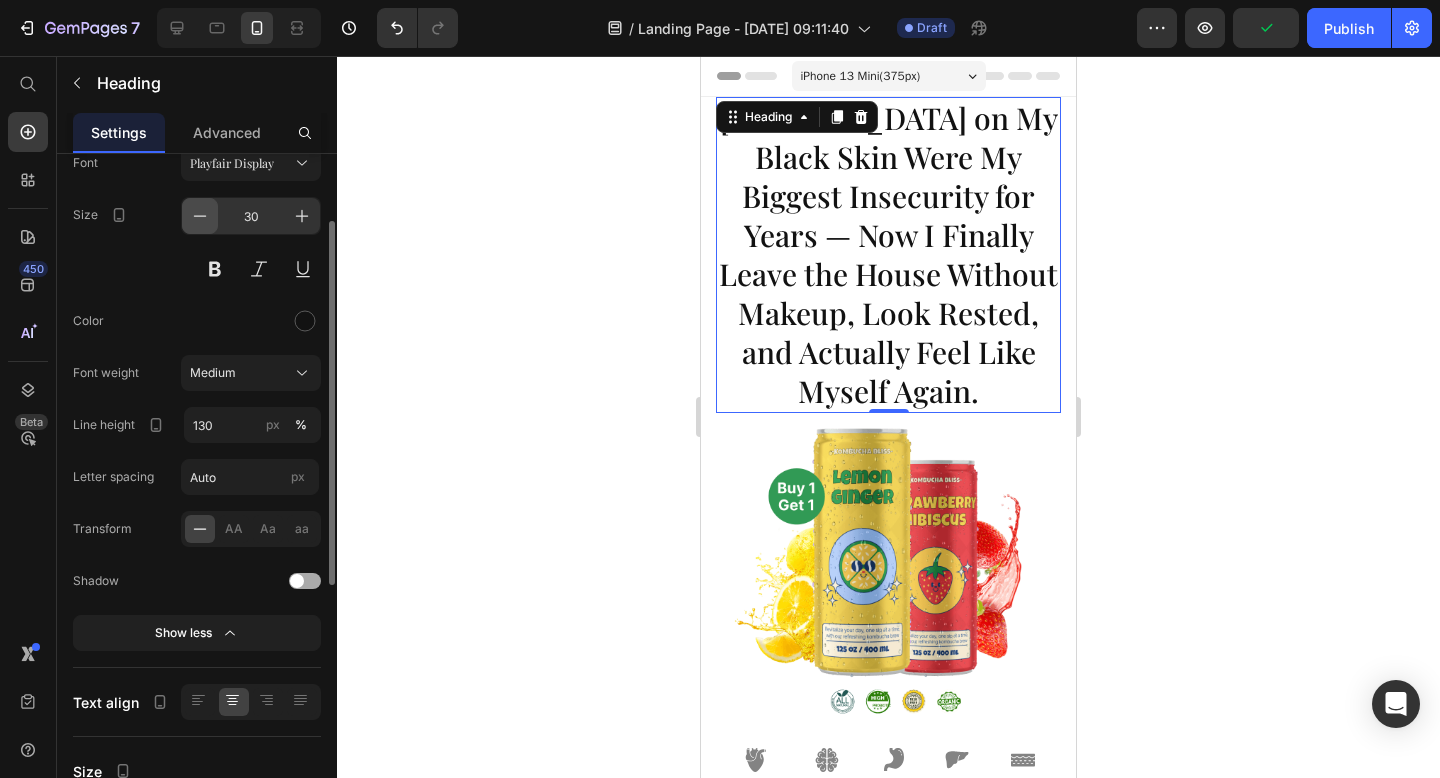 click 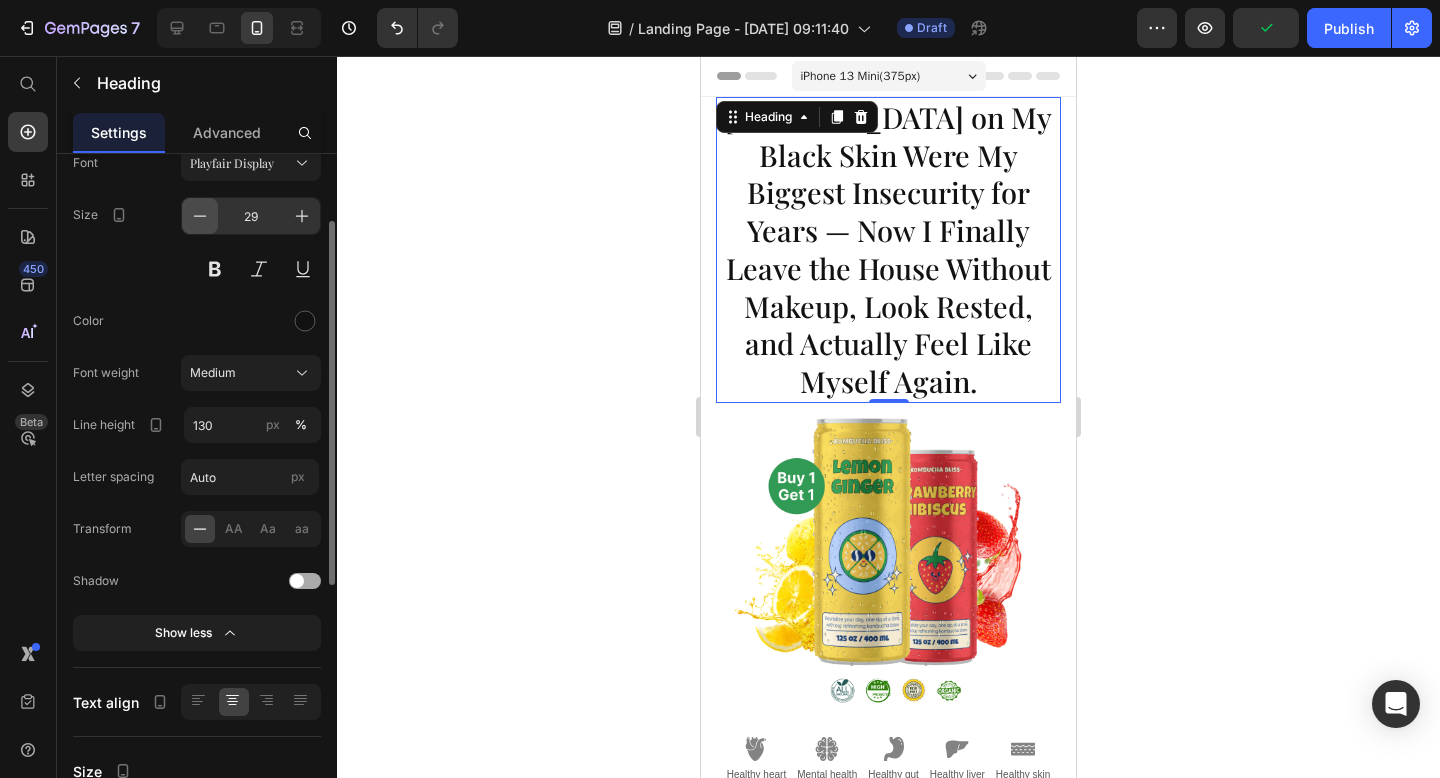 click 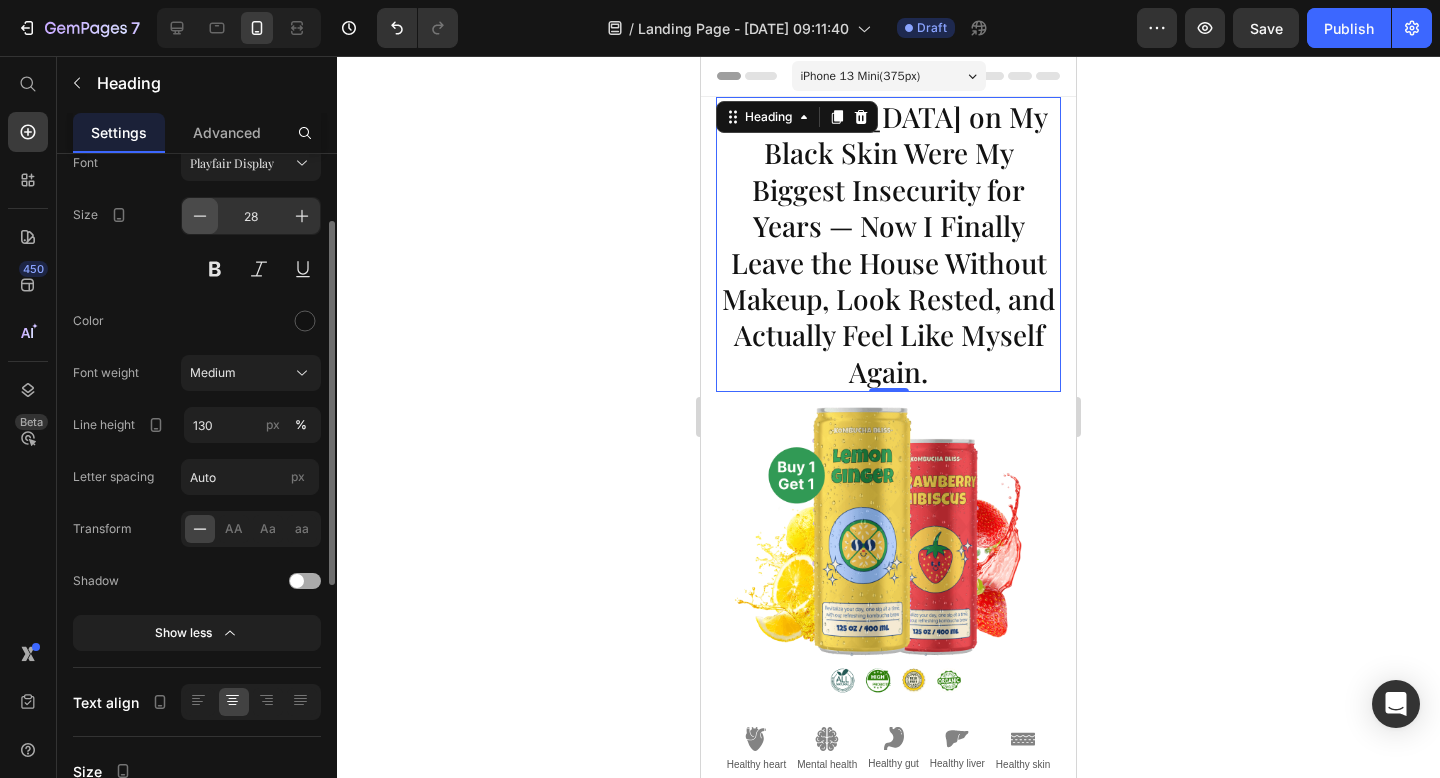 click 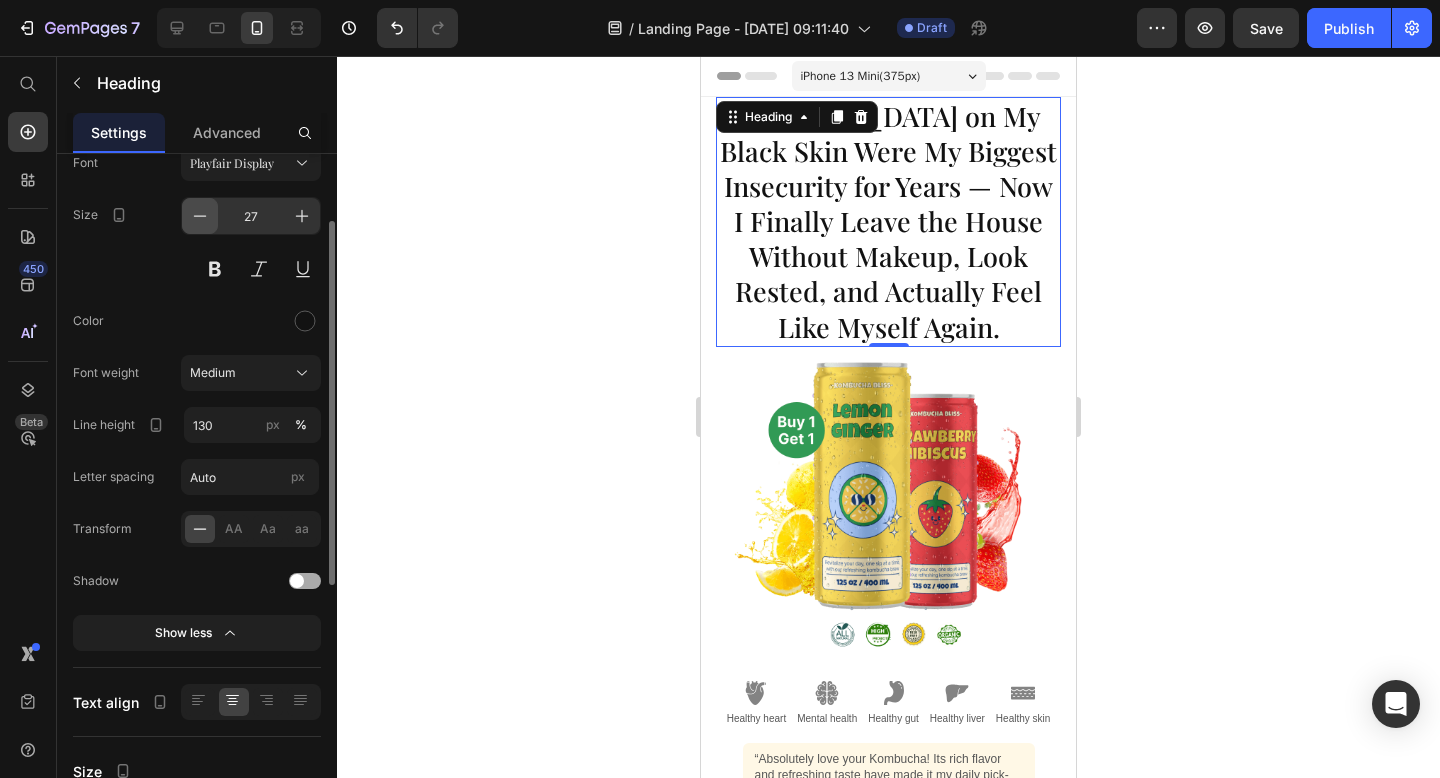 click 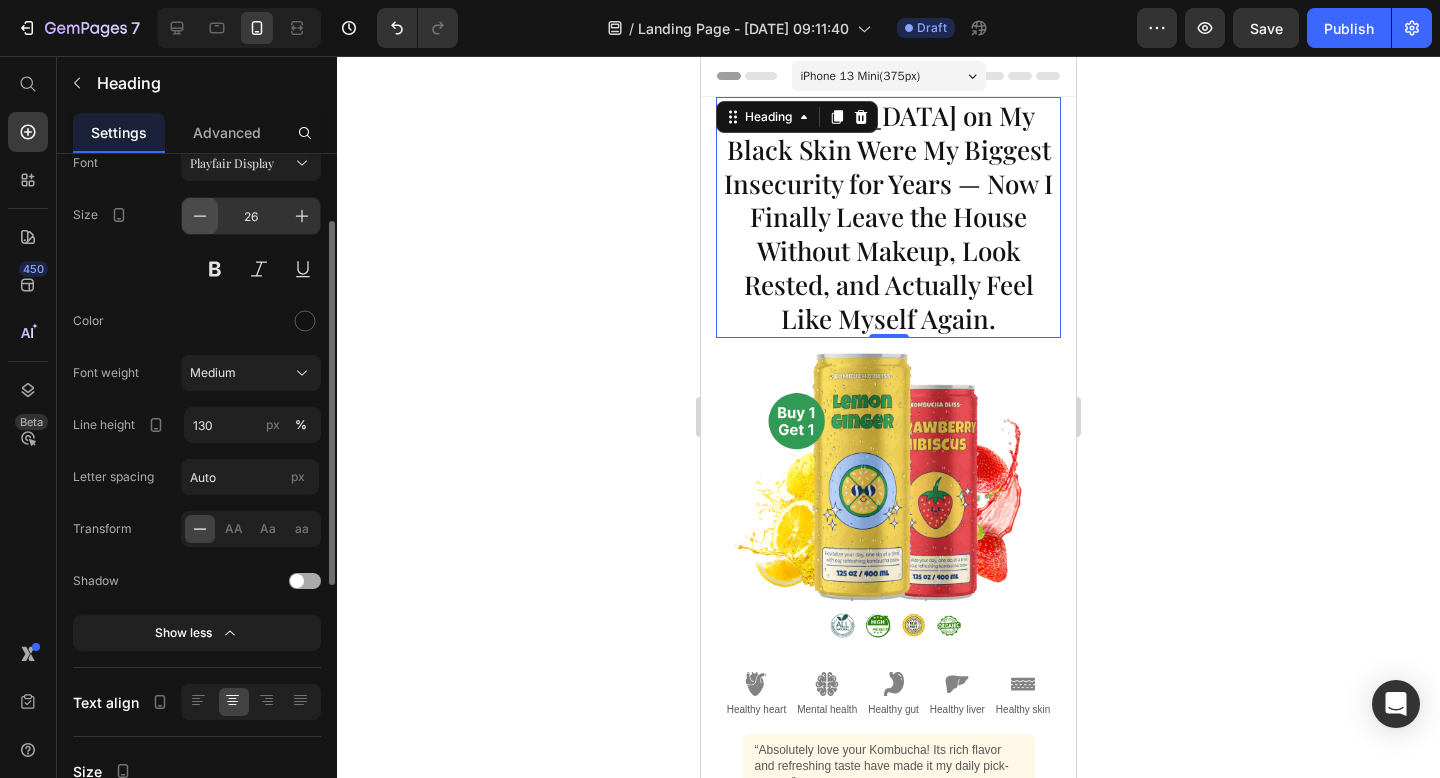 click 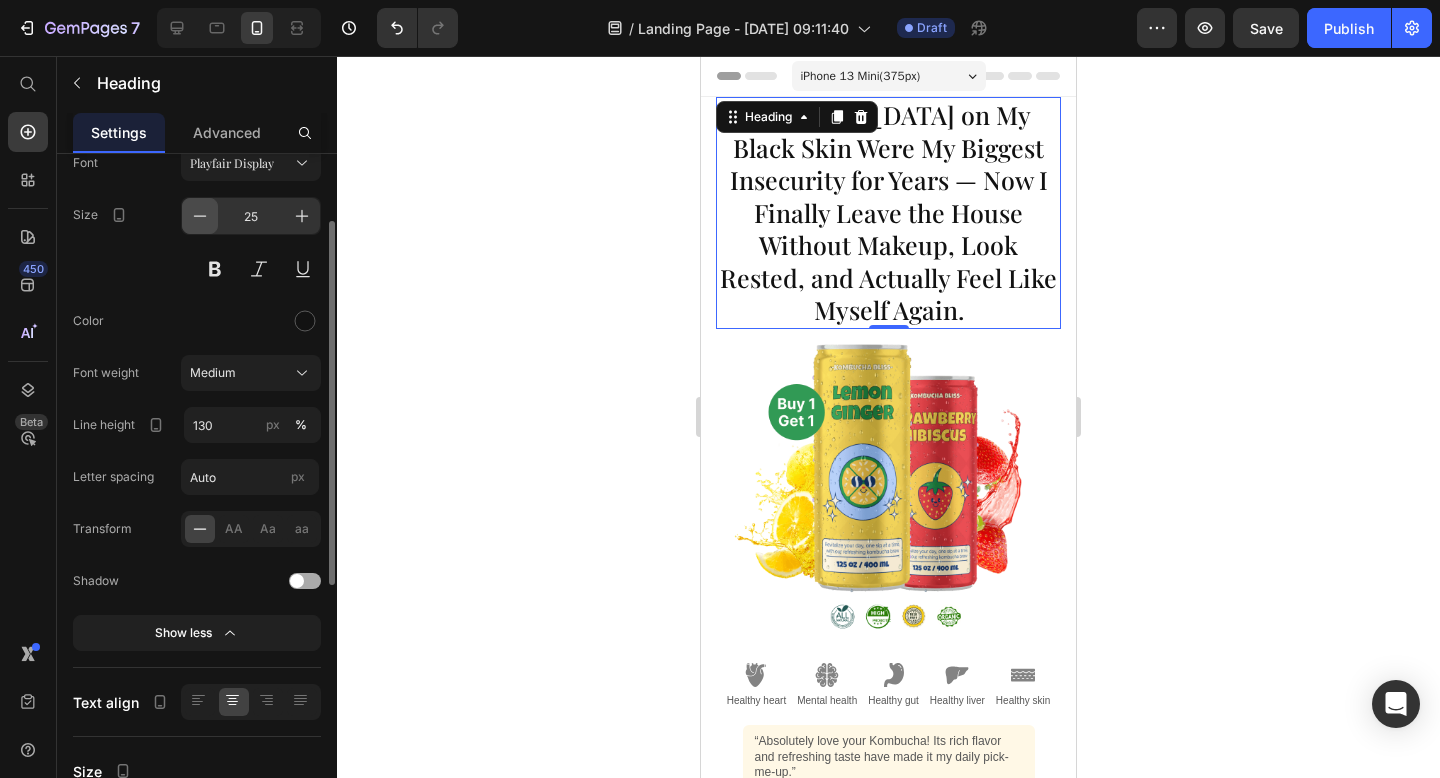 click 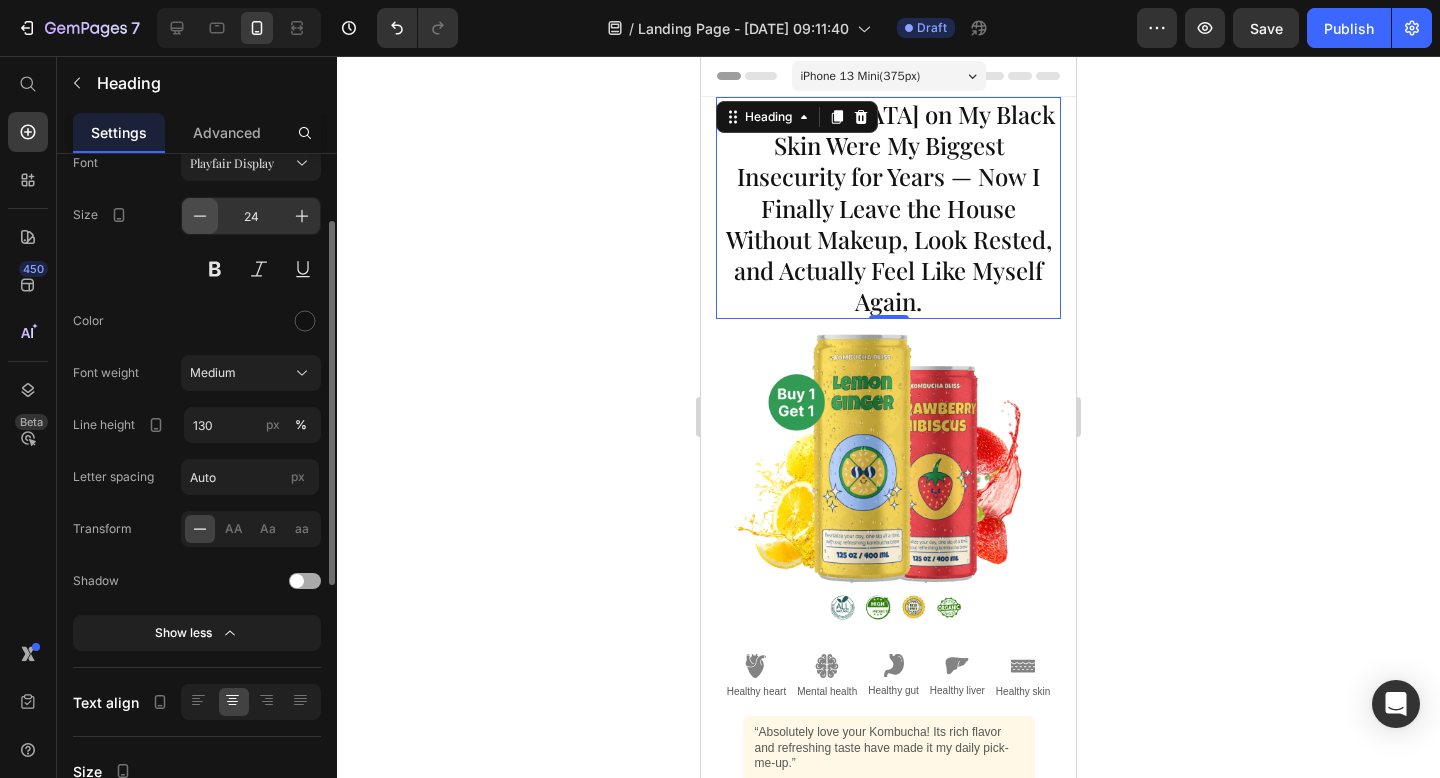 click 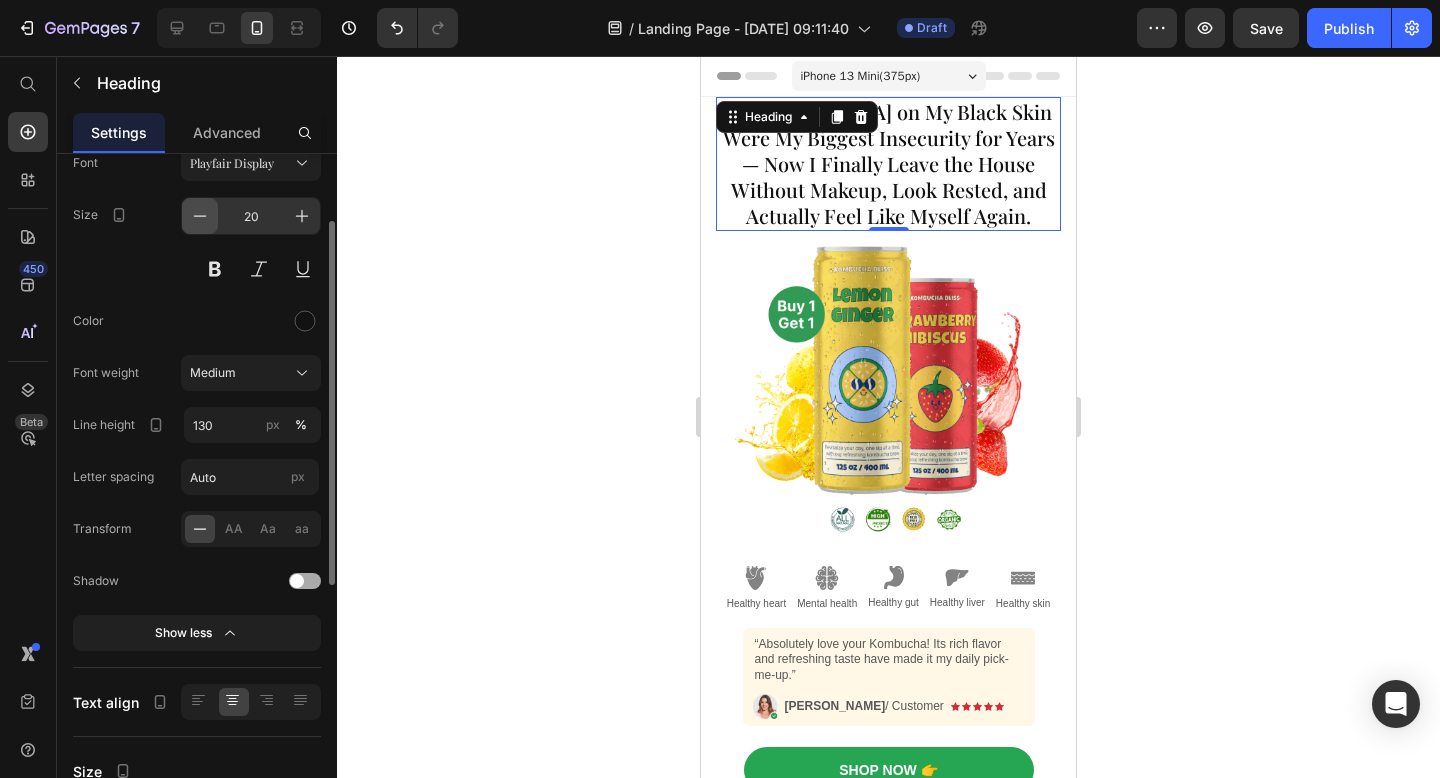 click 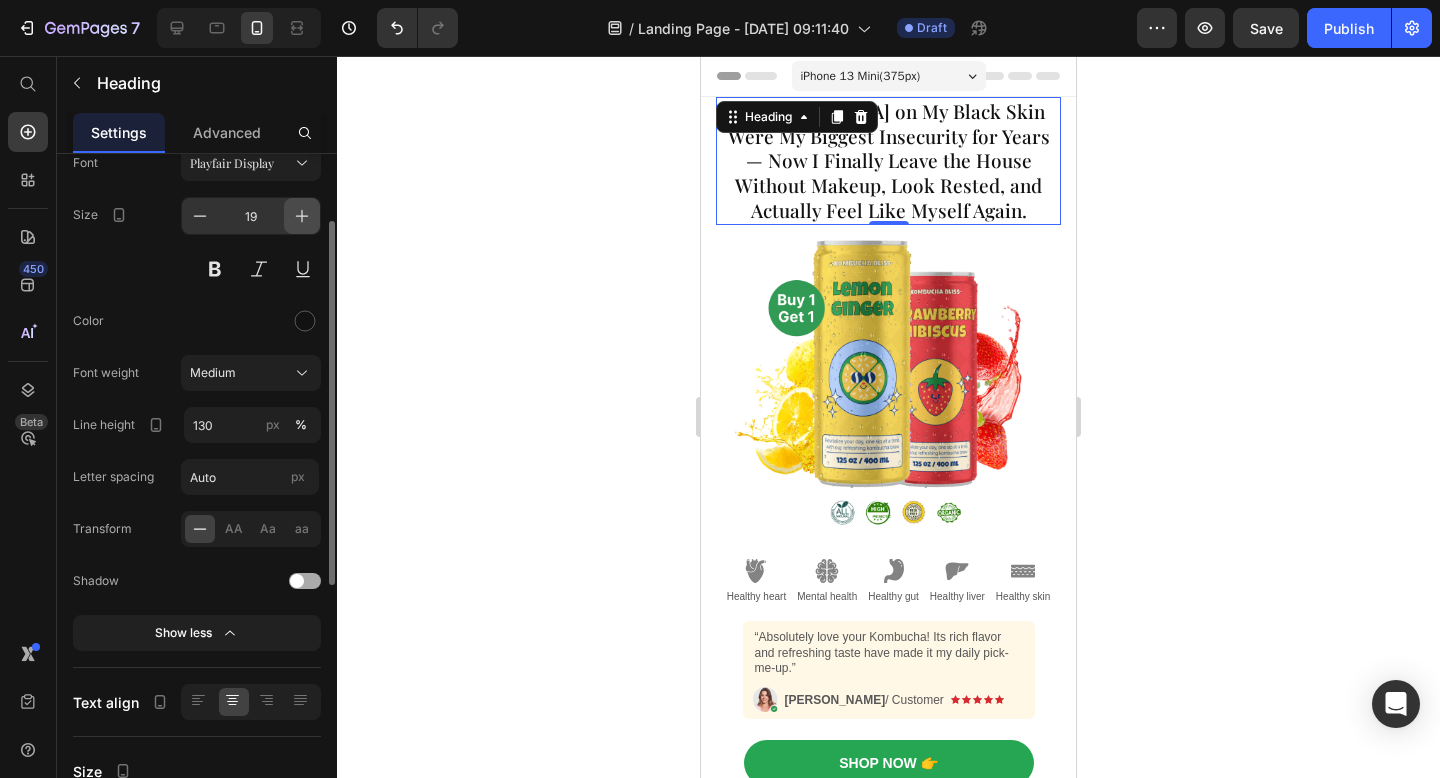 click at bounding box center [302, 216] 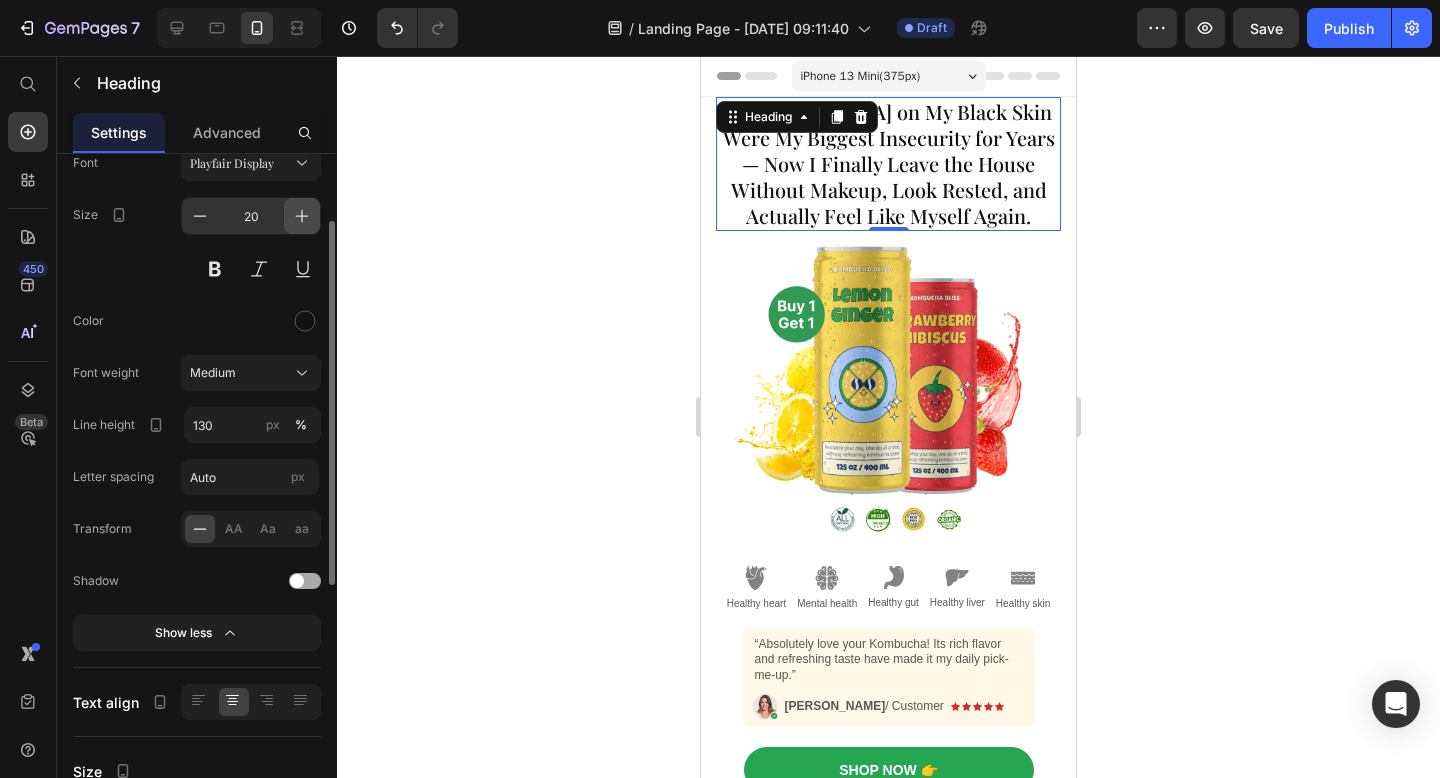 click at bounding box center [302, 216] 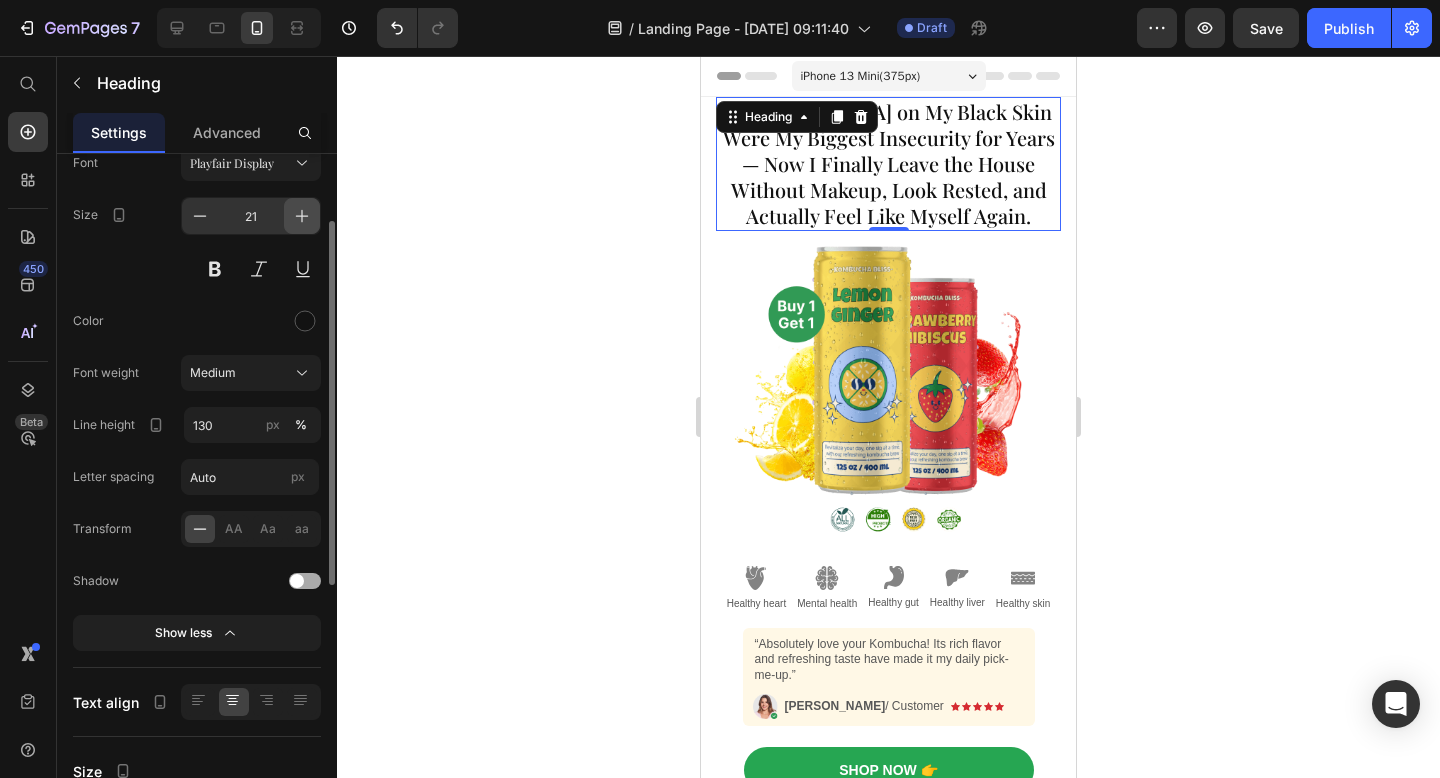 click at bounding box center [302, 216] 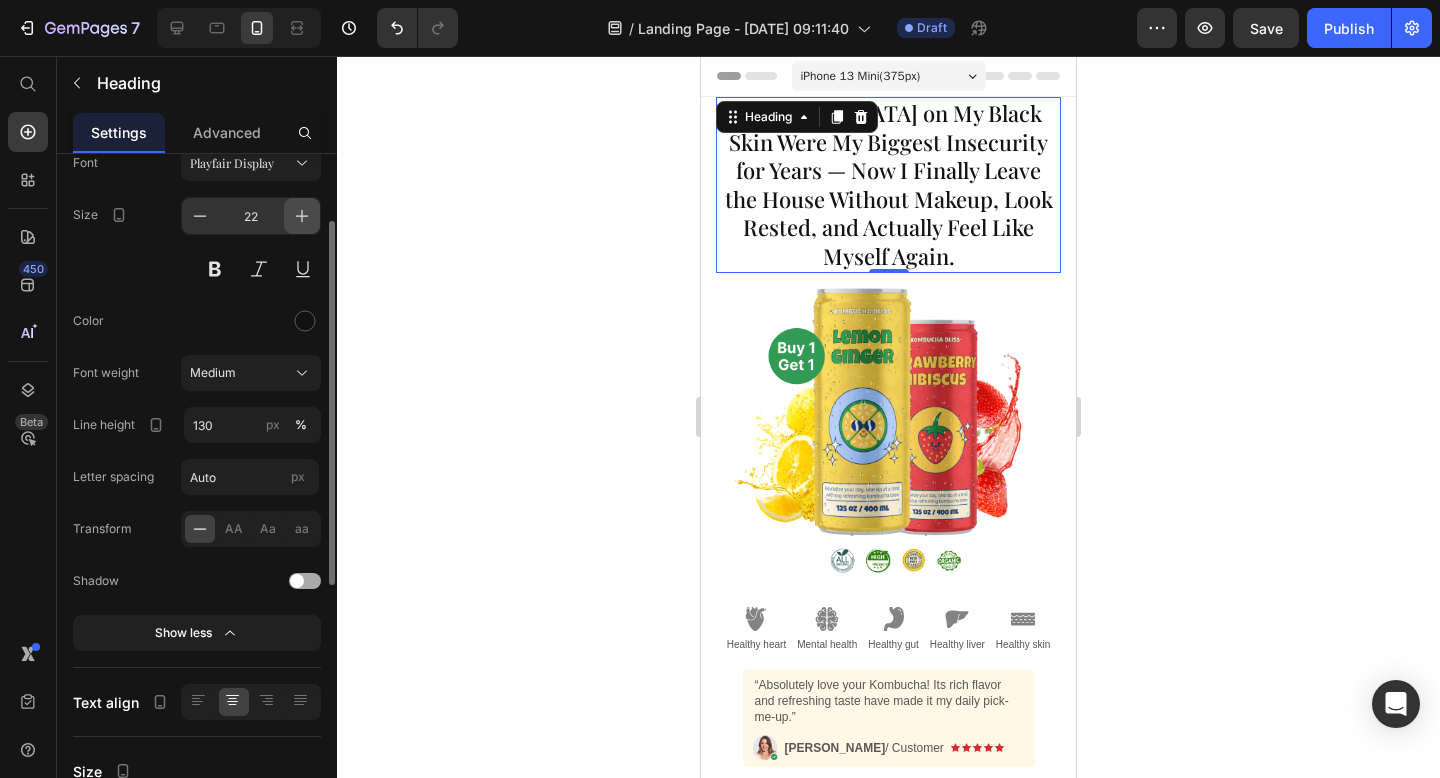 click at bounding box center (302, 216) 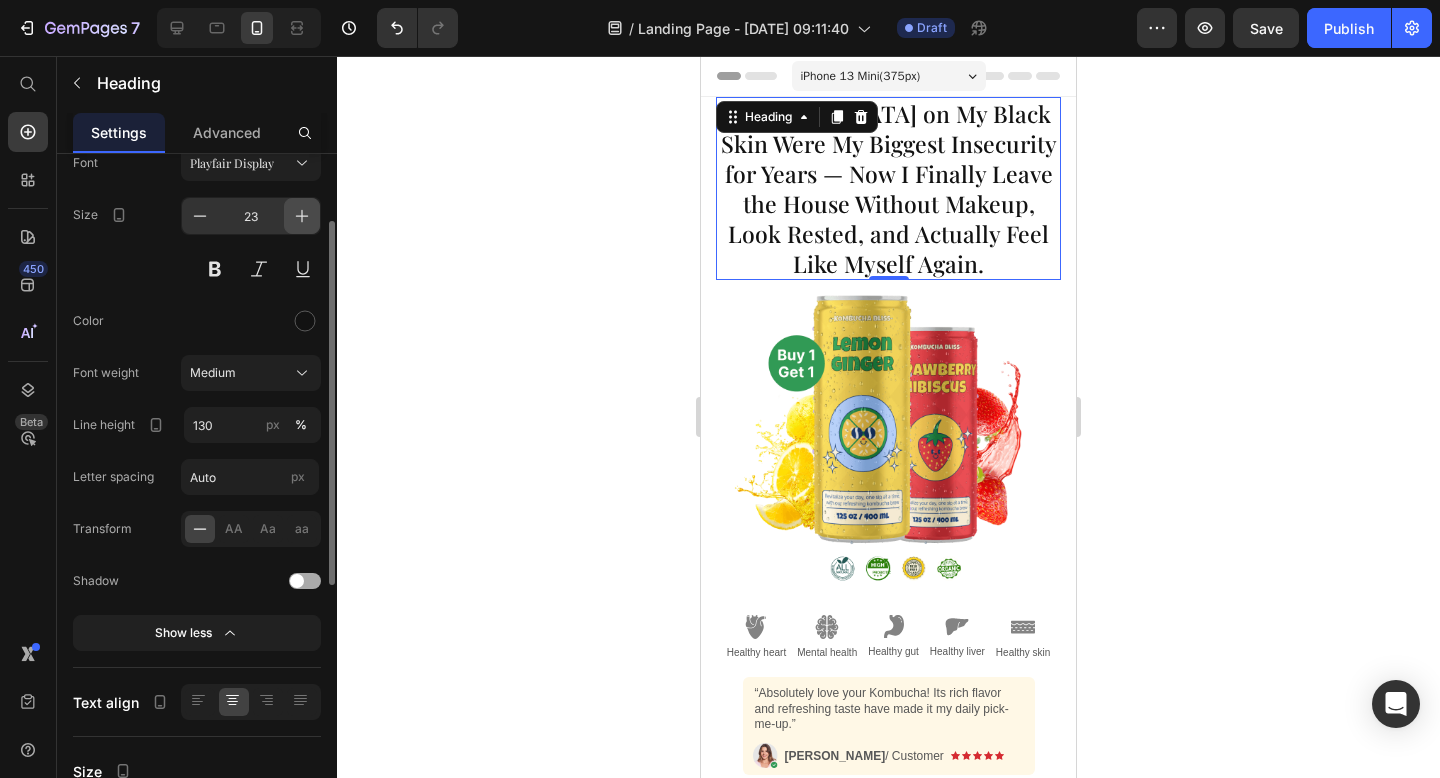 click at bounding box center [302, 216] 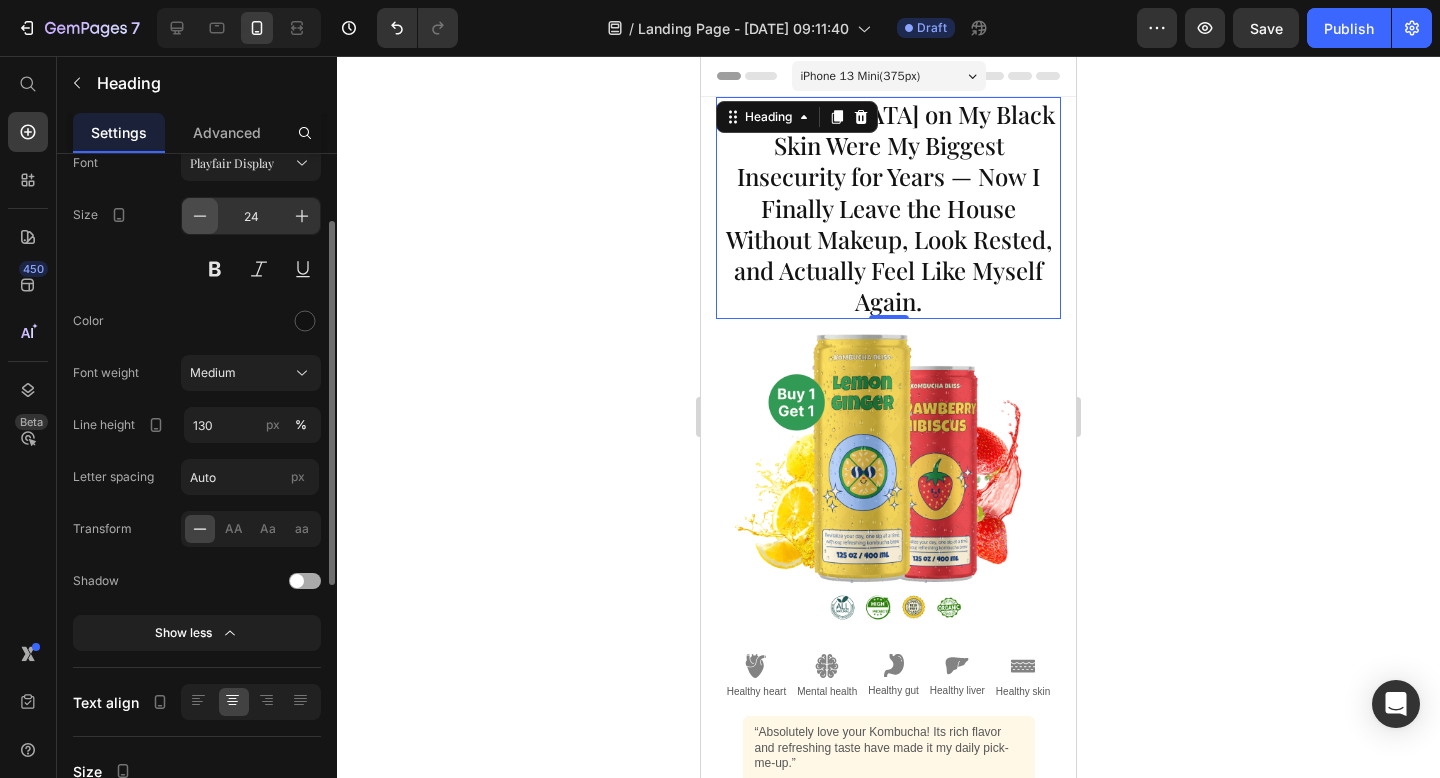 click 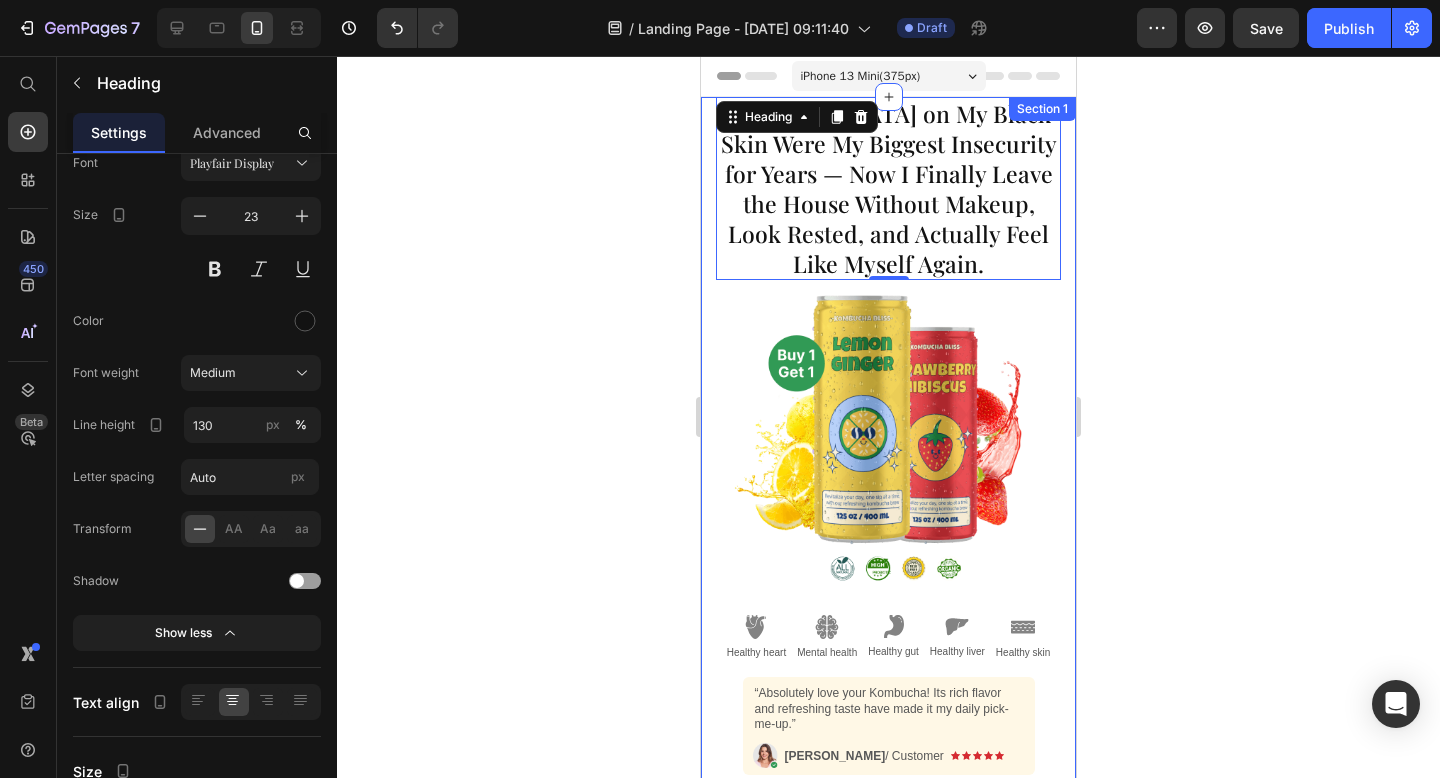 click on "Image Embark on a revitalizing journey with each sip of our refreshing kombucha brew, energizing your day. Let the crisp, effervescent flavors awaken your senses, offering a moment of pure refreshment & vitality. Text Block
Shop Now   Button Image Healthy heart Text Block Image Mental health Text Block Image Healthy gut Text Block Image Healthy liver Text Block Image Healthy skin Text Block Row Image “Absolutely love your Kombucha! Its rich flavor and refreshing taste have made it my daily pick-me-up.” Text Block Image Icon Icon Icon Icon Icon Icon List Emily  / Customer Text Block Row Row Shop Now   👉    Button Row Dark Circles on My Black Skin Were My Biggest Insecurity for Years — Now I Finally Leave the House Without Makeup, Look Rested, and Actually Feel Like Myself Again. Heading   0 Row Section 1" at bounding box center [888, 483] 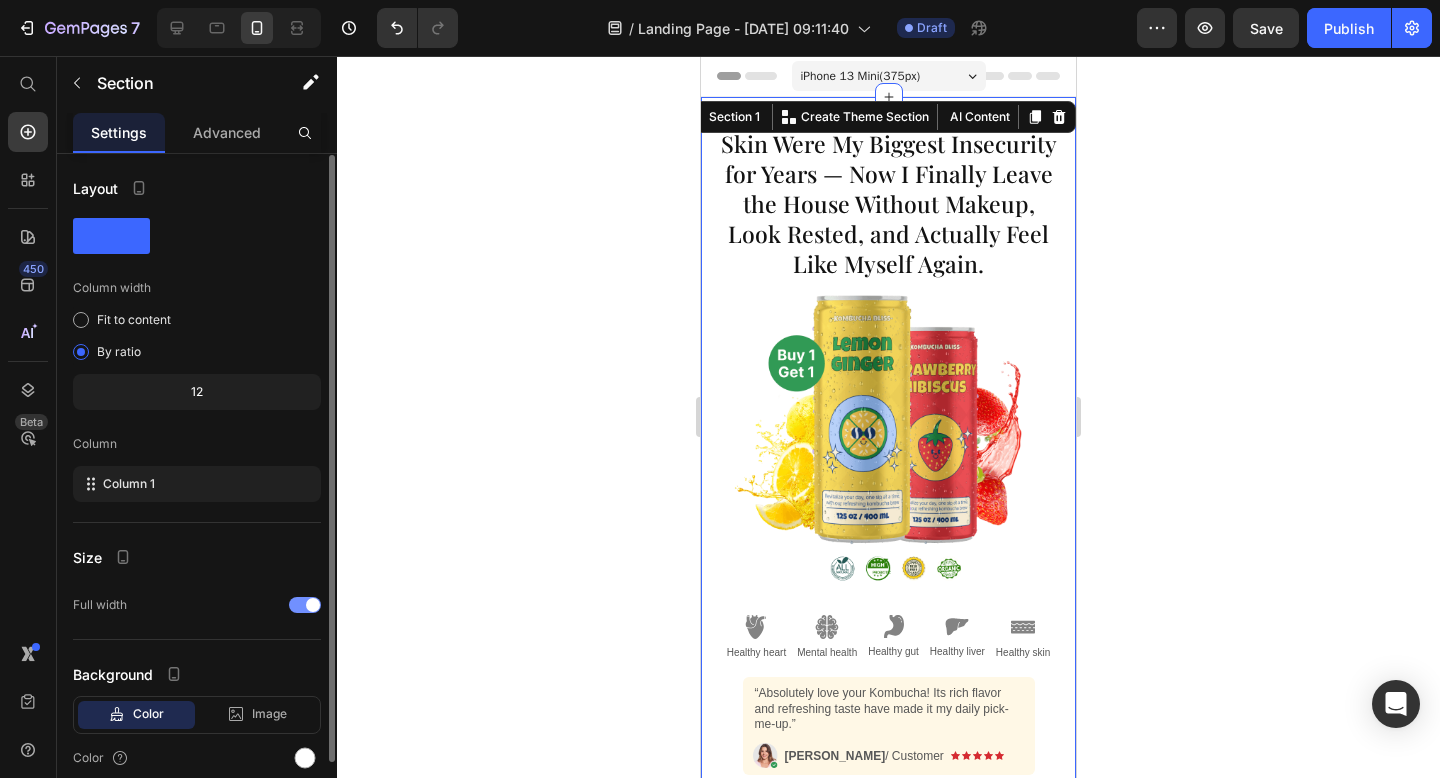 scroll, scrollTop: 83, scrollLeft: 0, axis: vertical 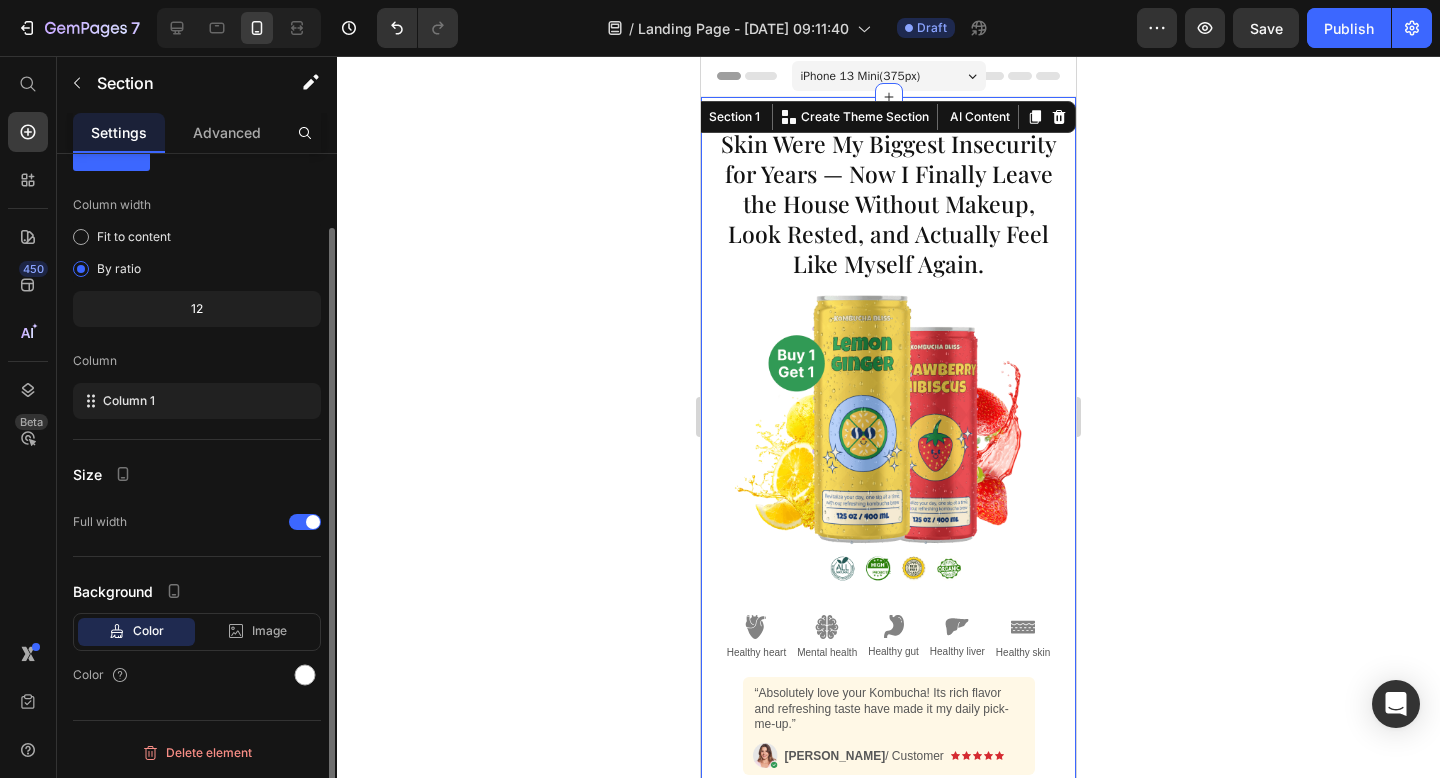 click on "Color" at bounding box center (148, 631) 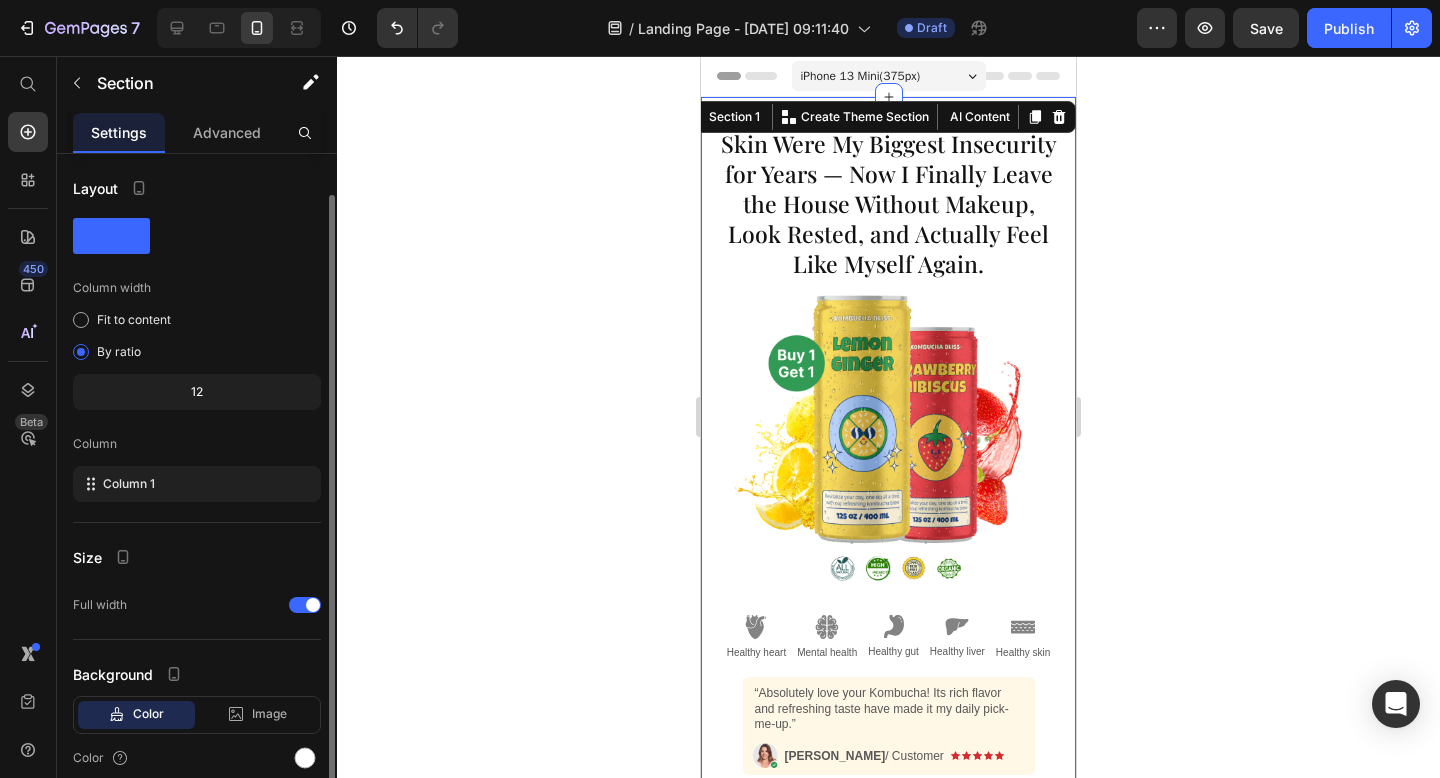 scroll, scrollTop: 83, scrollLeft: 0, axis: vertical 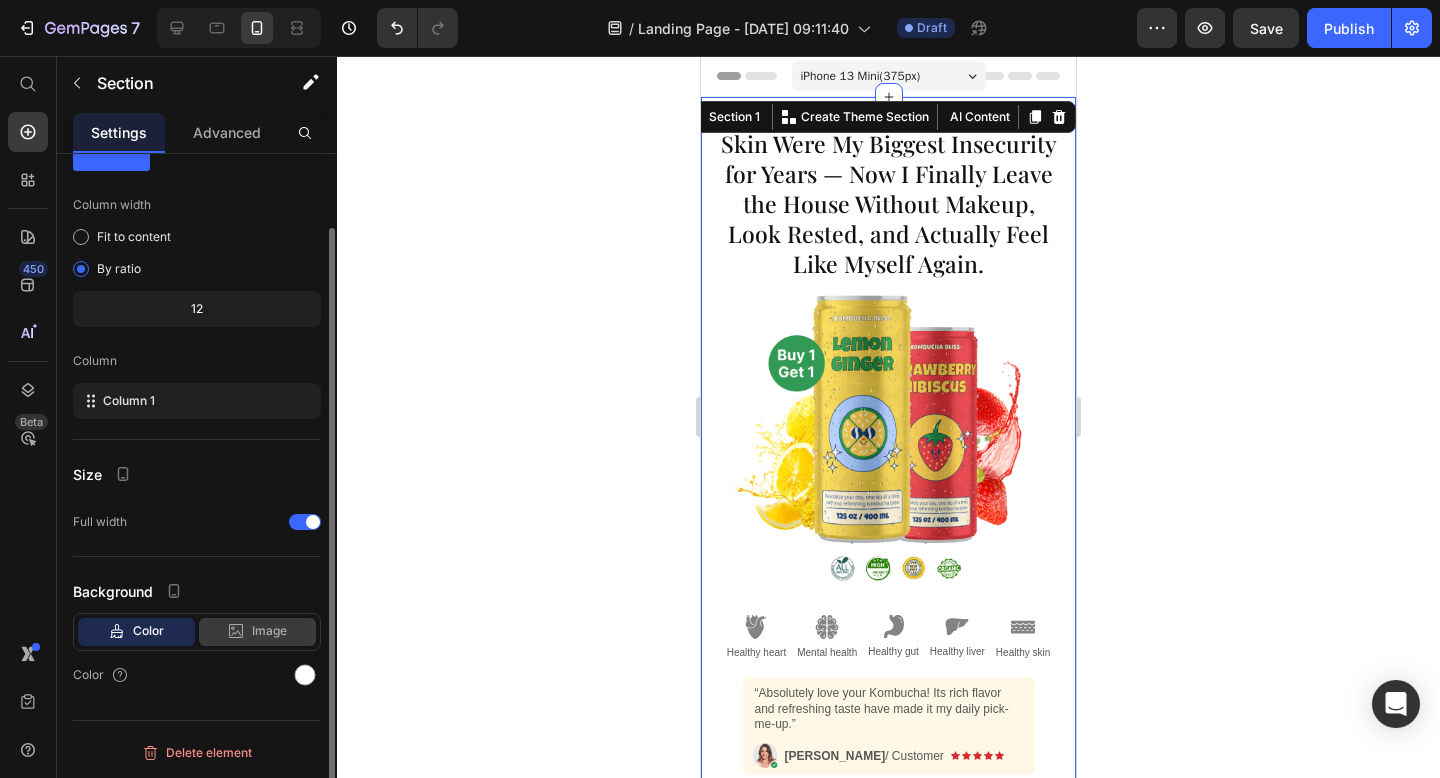 click on "Image" 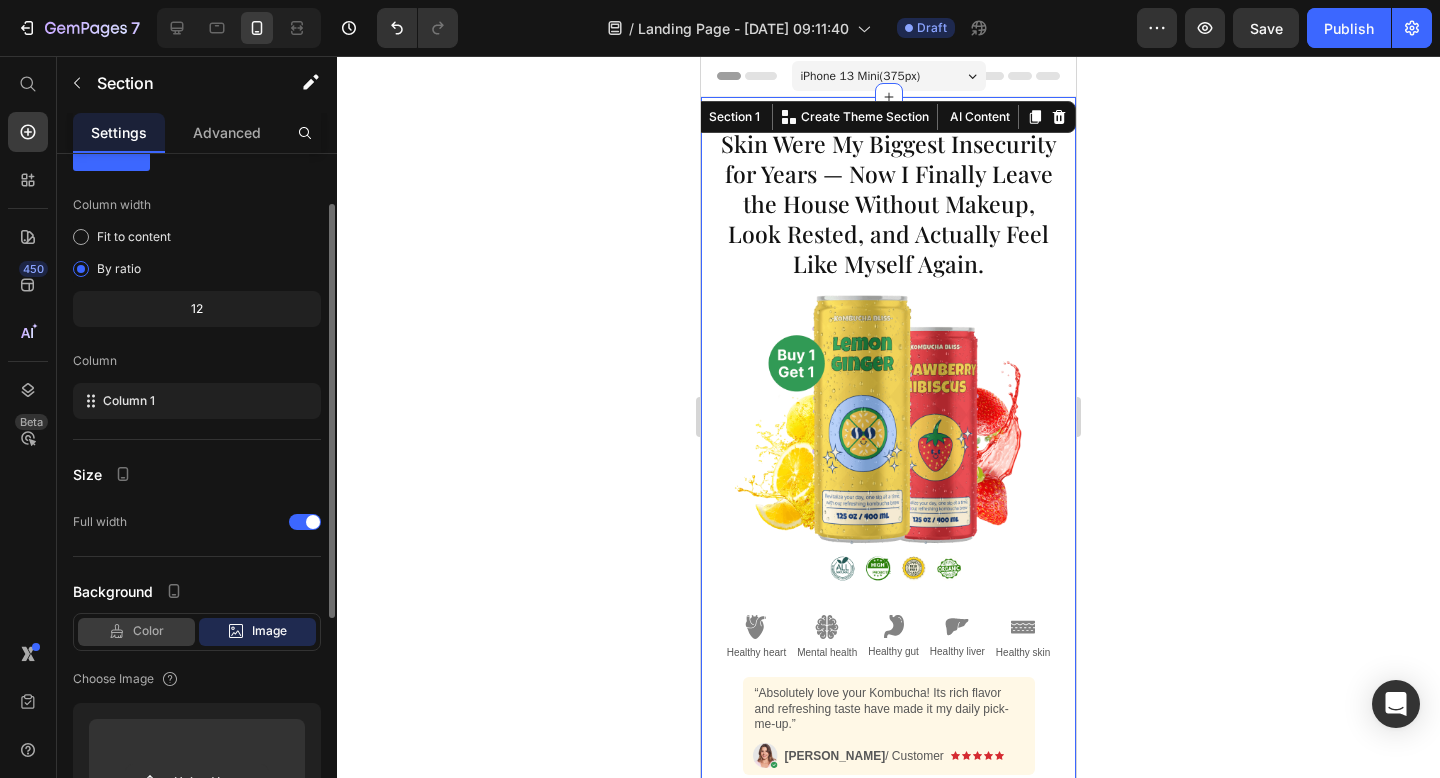 click on "Color" at bounding box center (148, 631) 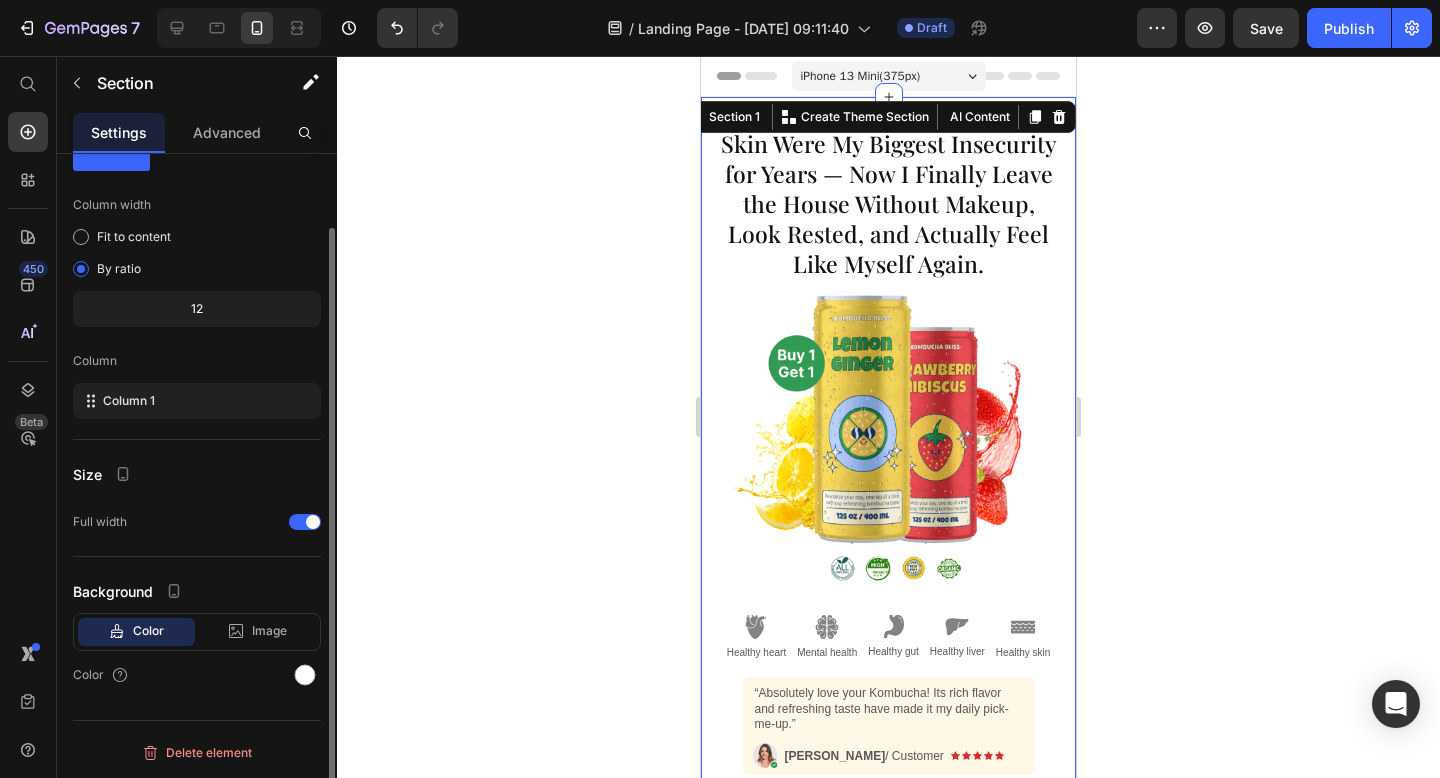 click on "Color Image Video" at bounding box center (197, 632) 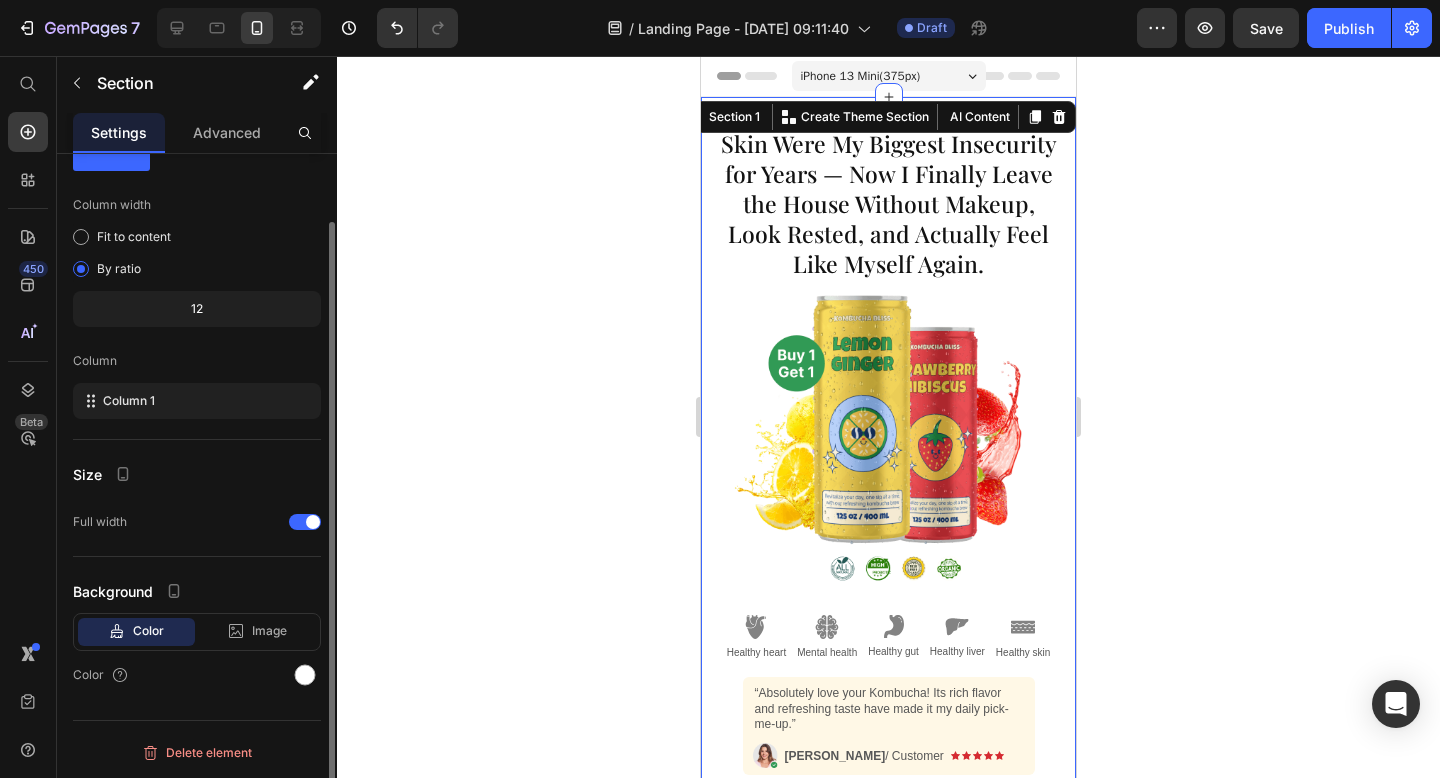 scroll, scrollTop: 0, scrollLeft: 0, axis: both 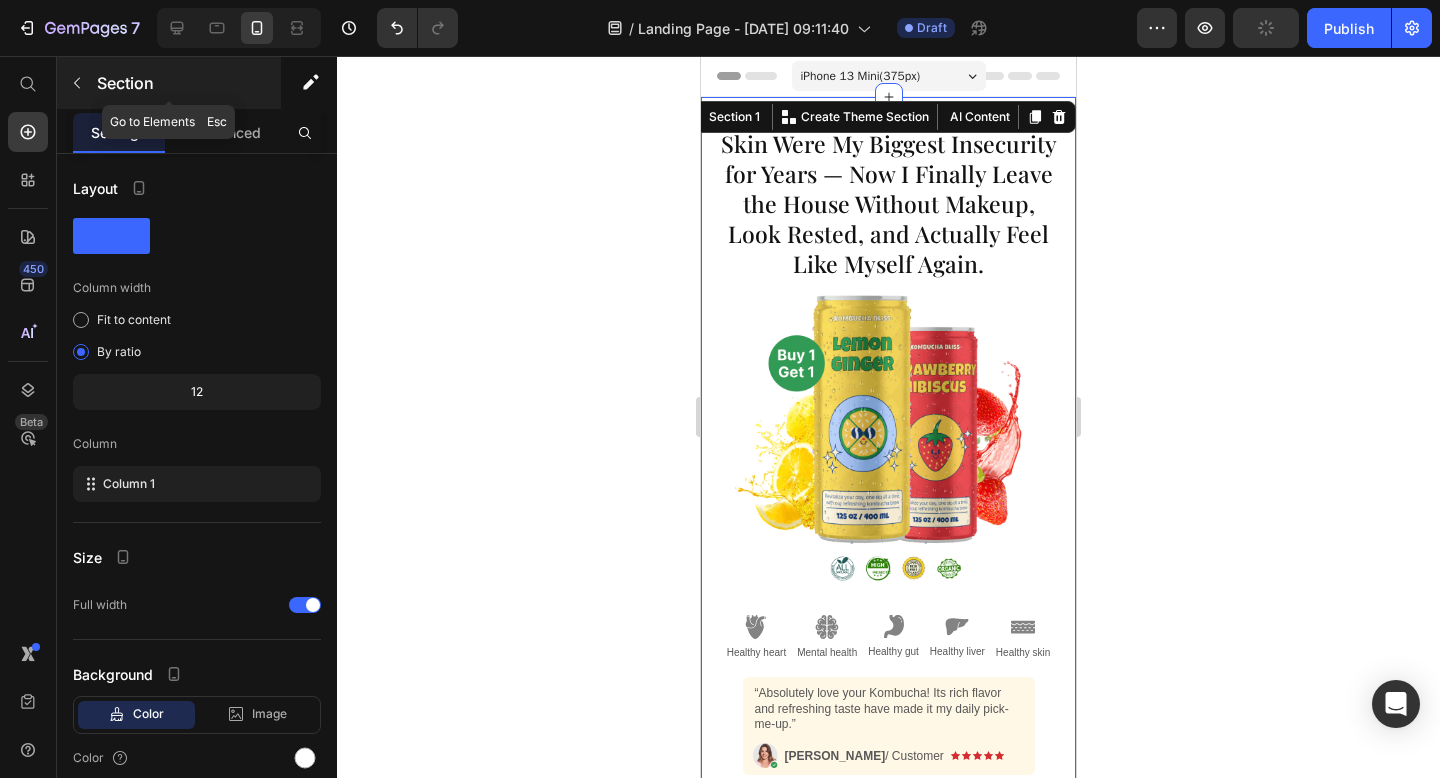 click 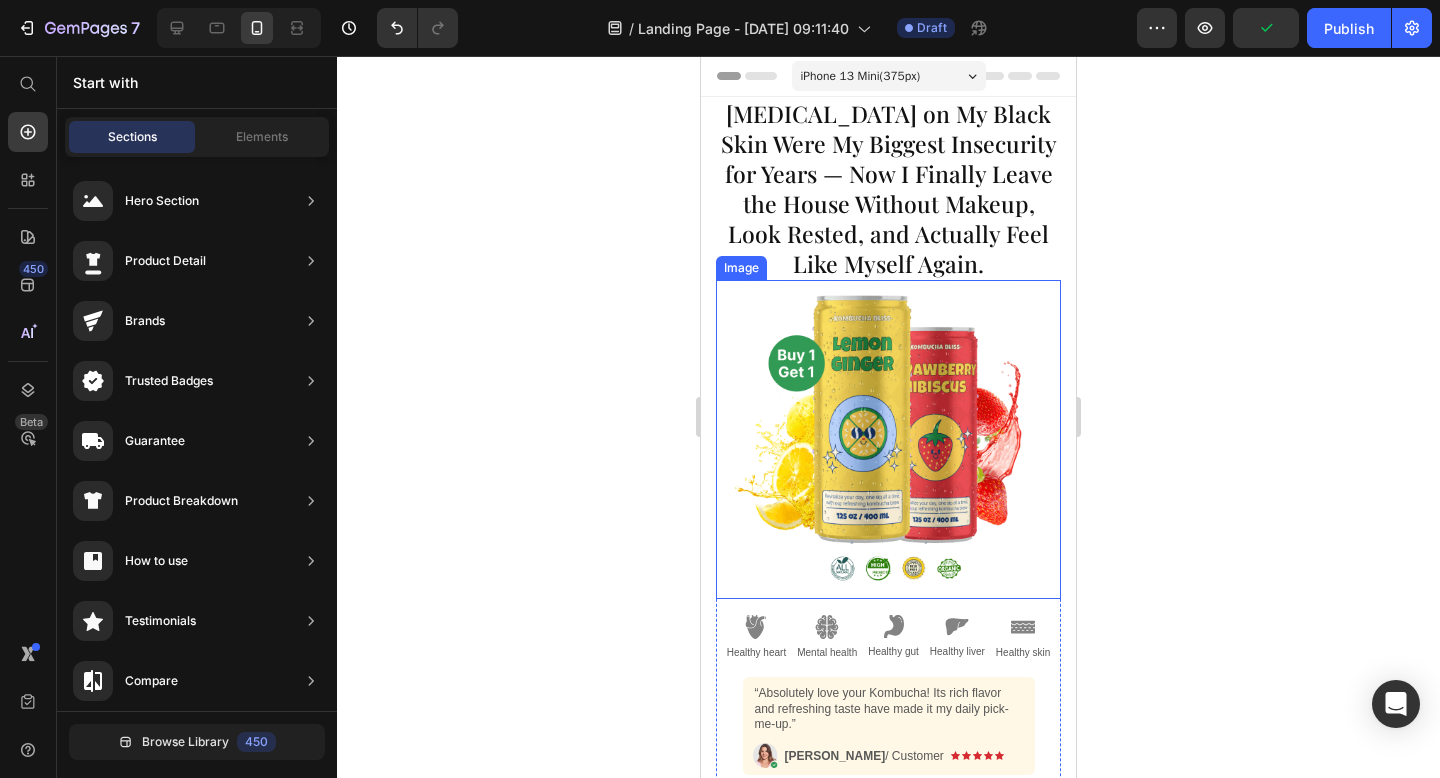 click at bounding box center (888, 439) 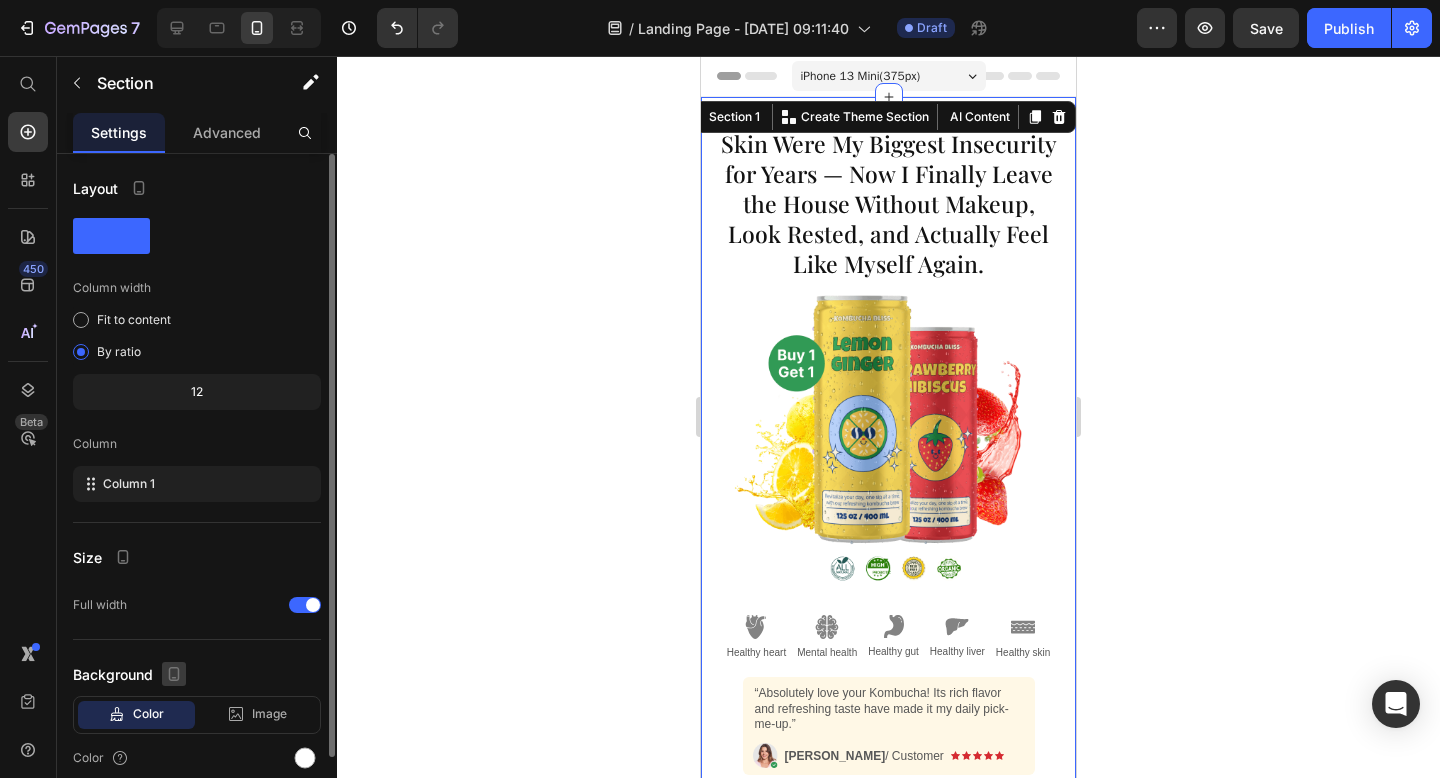 click 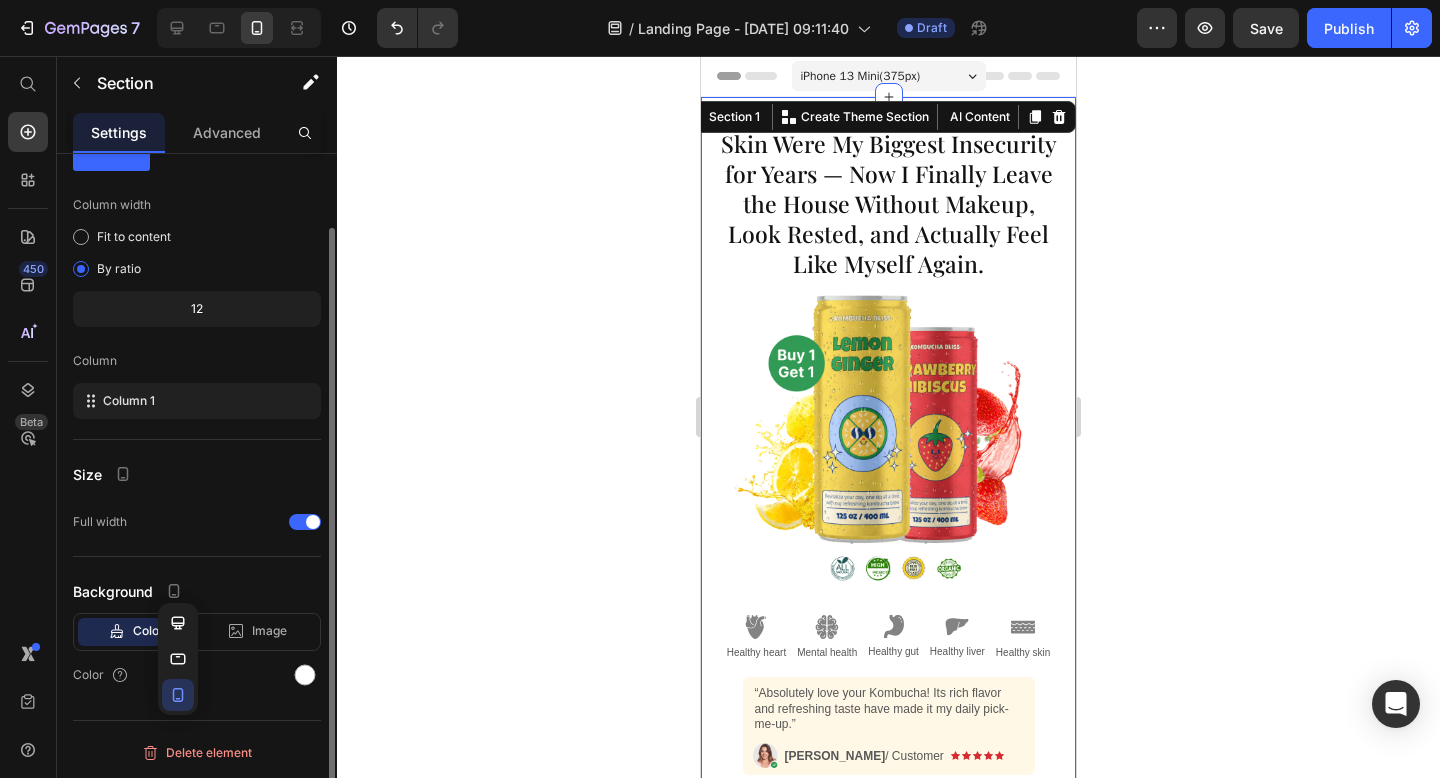 scroll, scrollTop: 82, scrollLeft: 0, axis: vertical 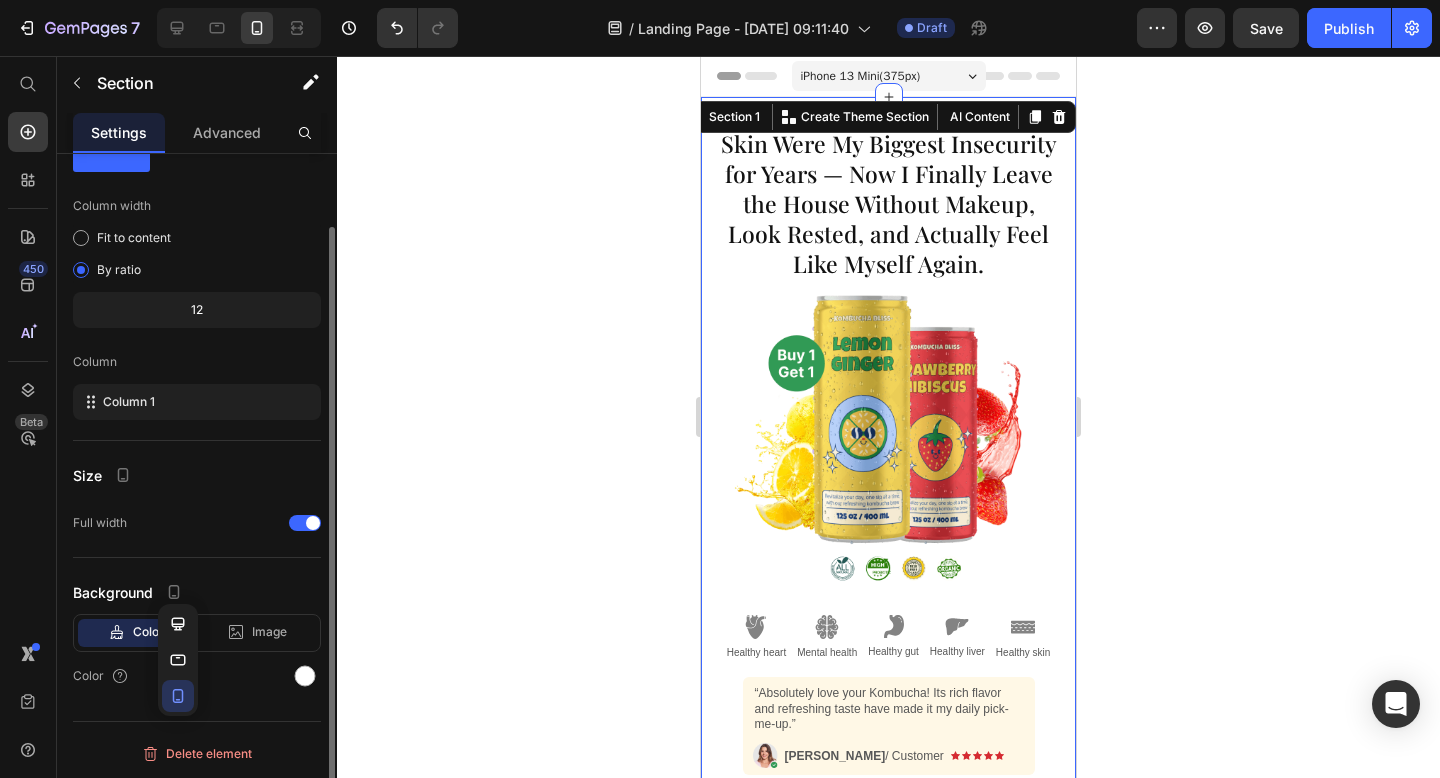 click on "Background" at bounding box center (197, 592) 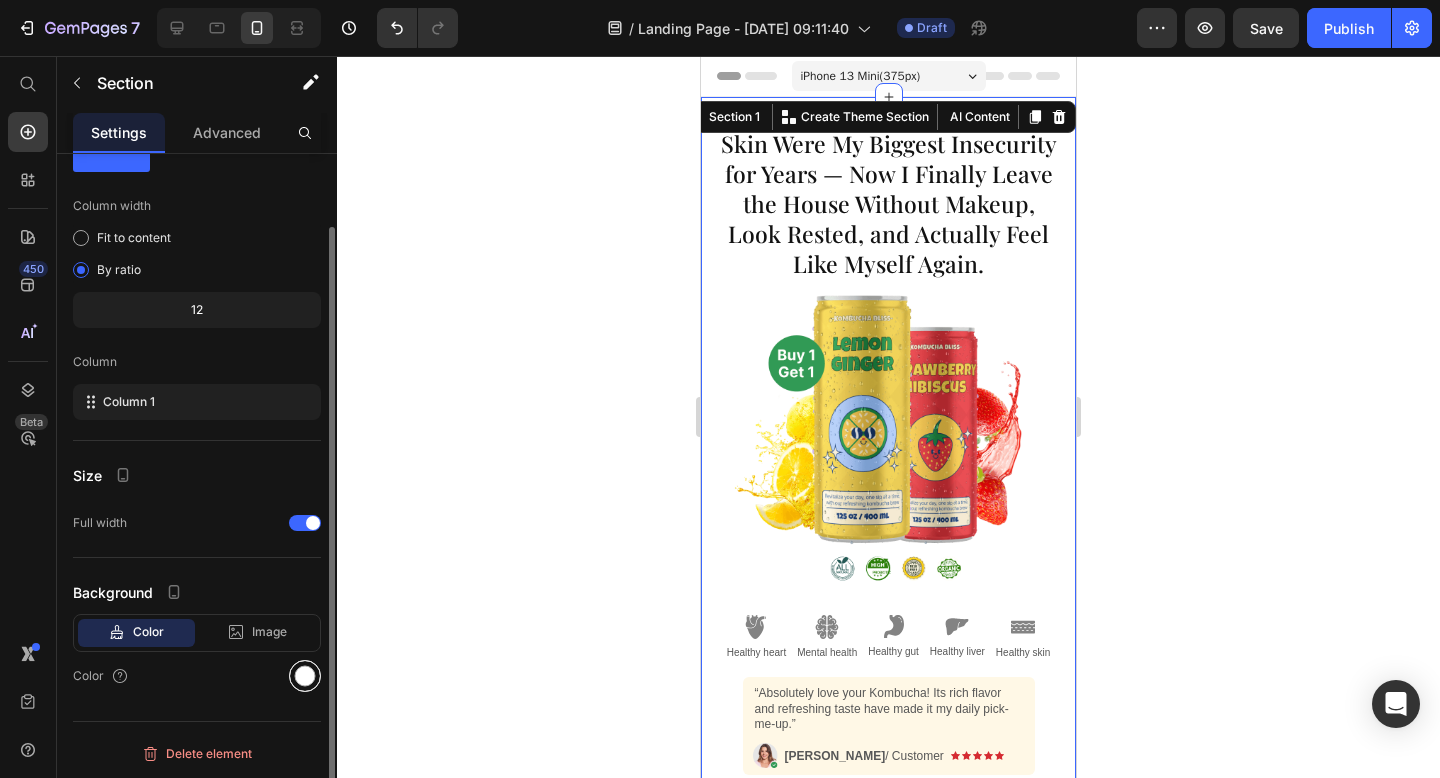 click at bounding box center [305, 676] 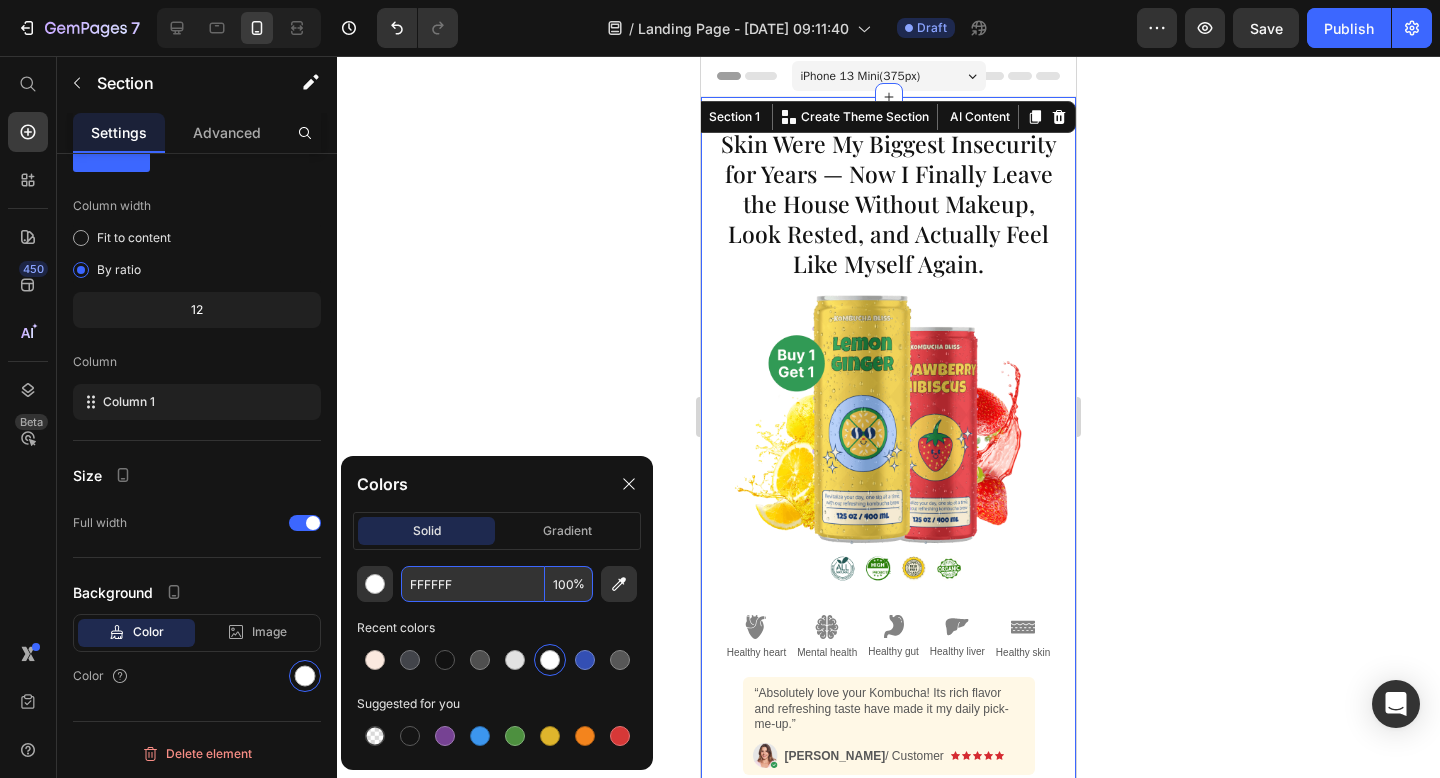 click on "FFFFFF" at bounding box center (473, 584) 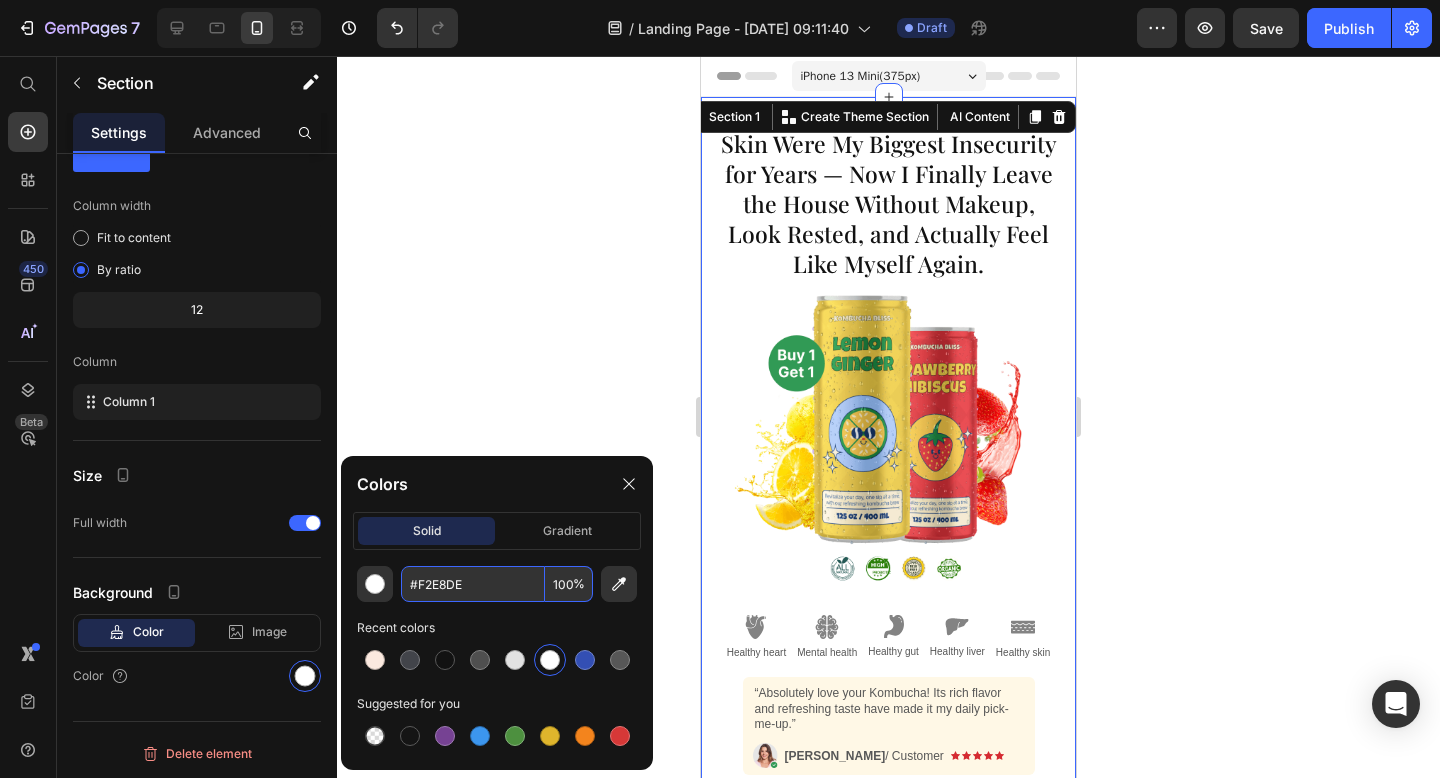 type on "F2E8DE" 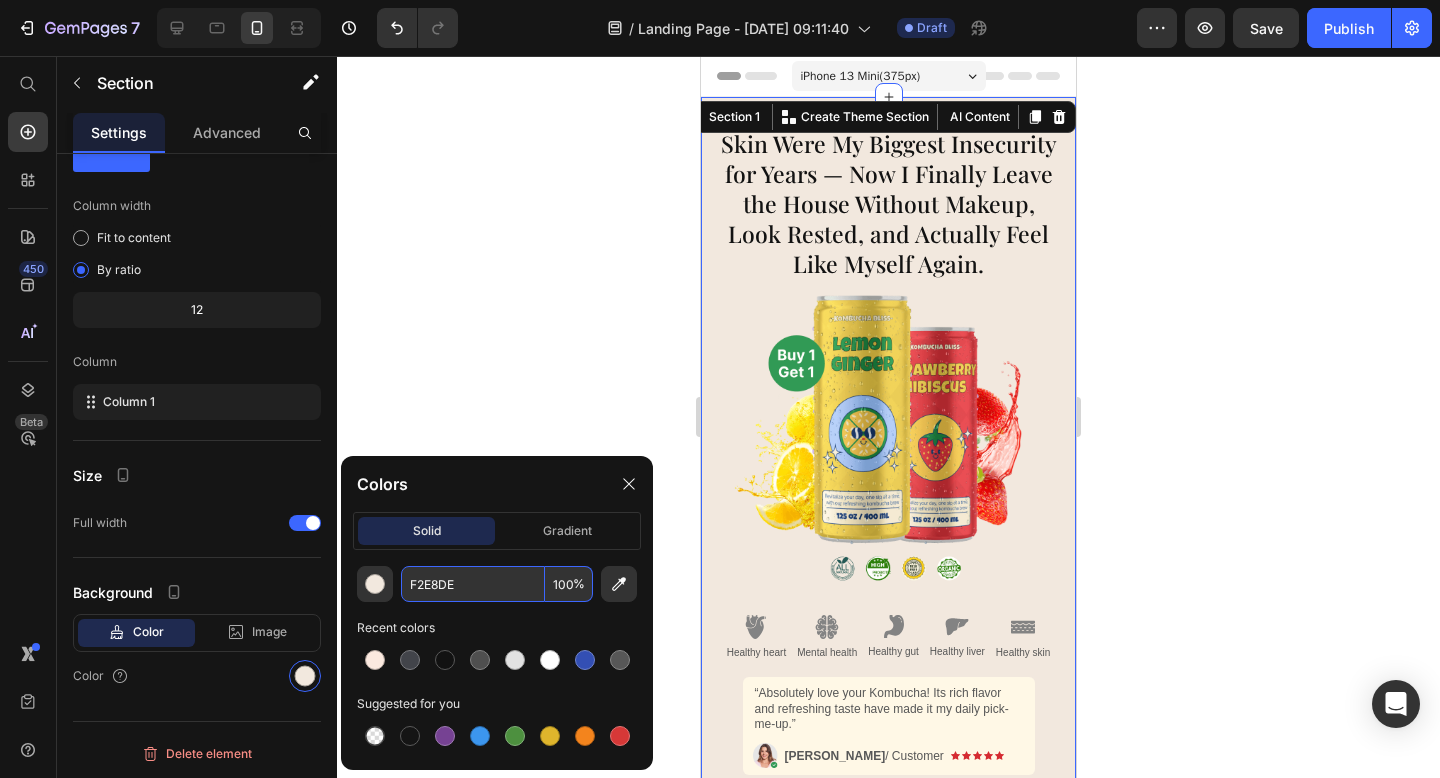click 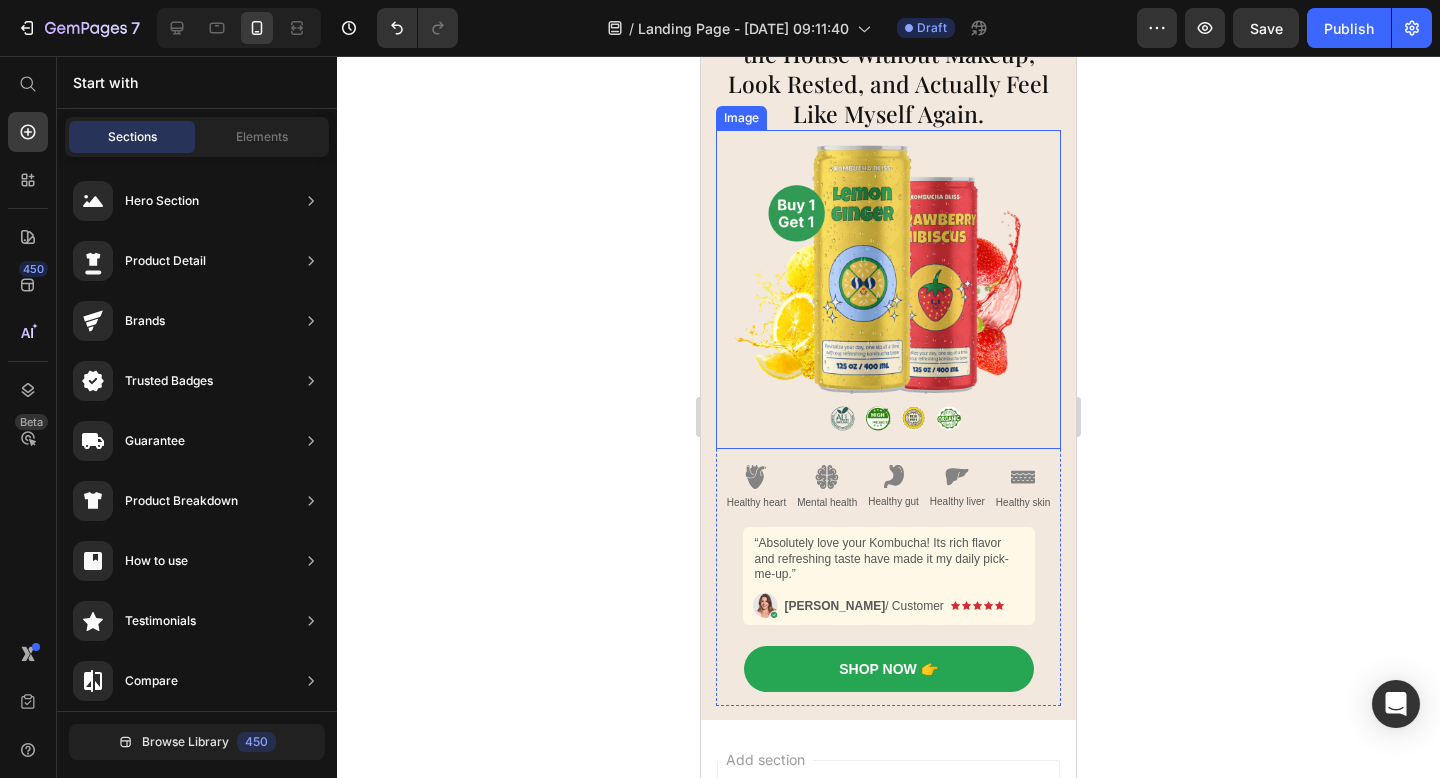 scroll, scrollTop: 0, scrollLeft: 0, axis: both 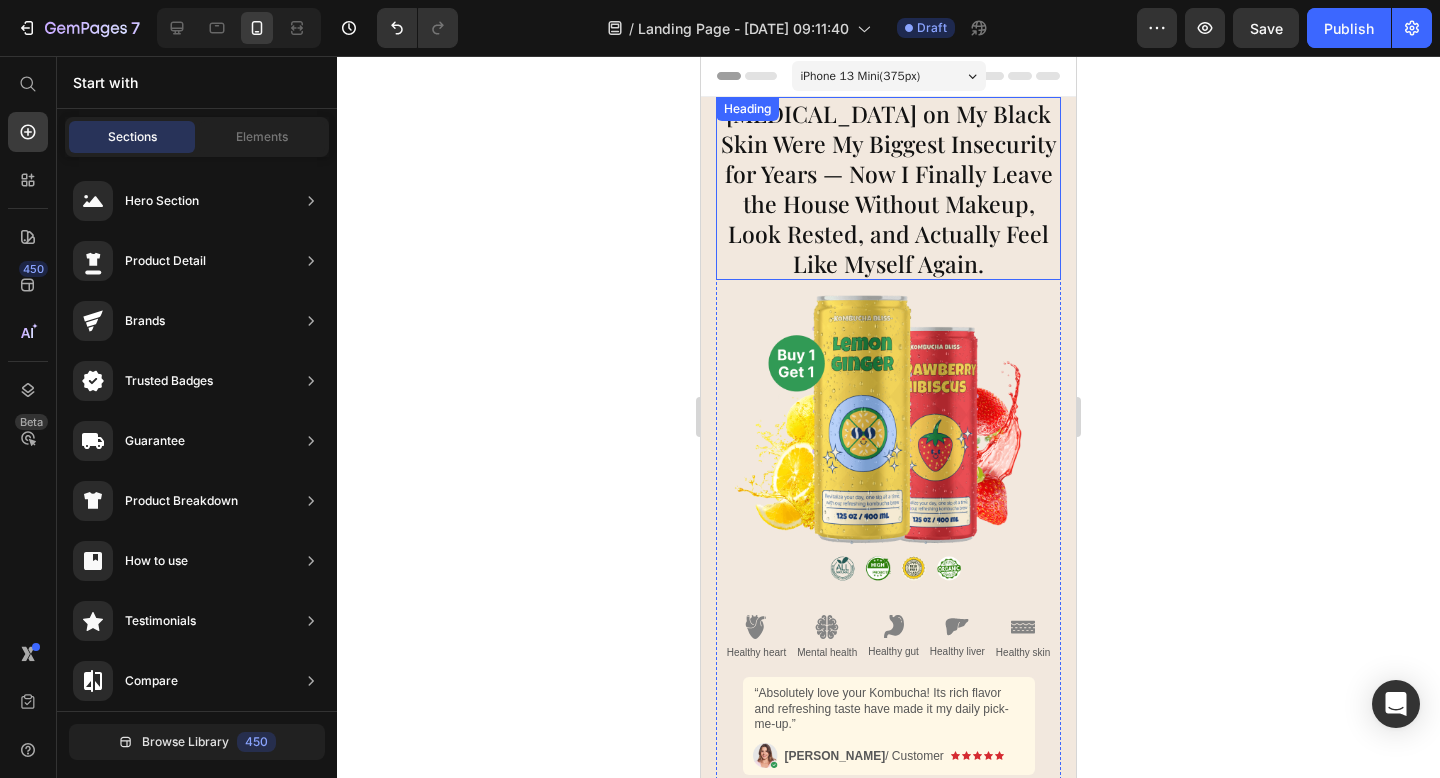 click on "Dark Circles on My Black Skin Were My Biggest Insecurity for Years — Now I Finally Leave the House Without Makeup, Look Rested, and Actually Feel Like Myself Again." at bounding box center [888, 188] 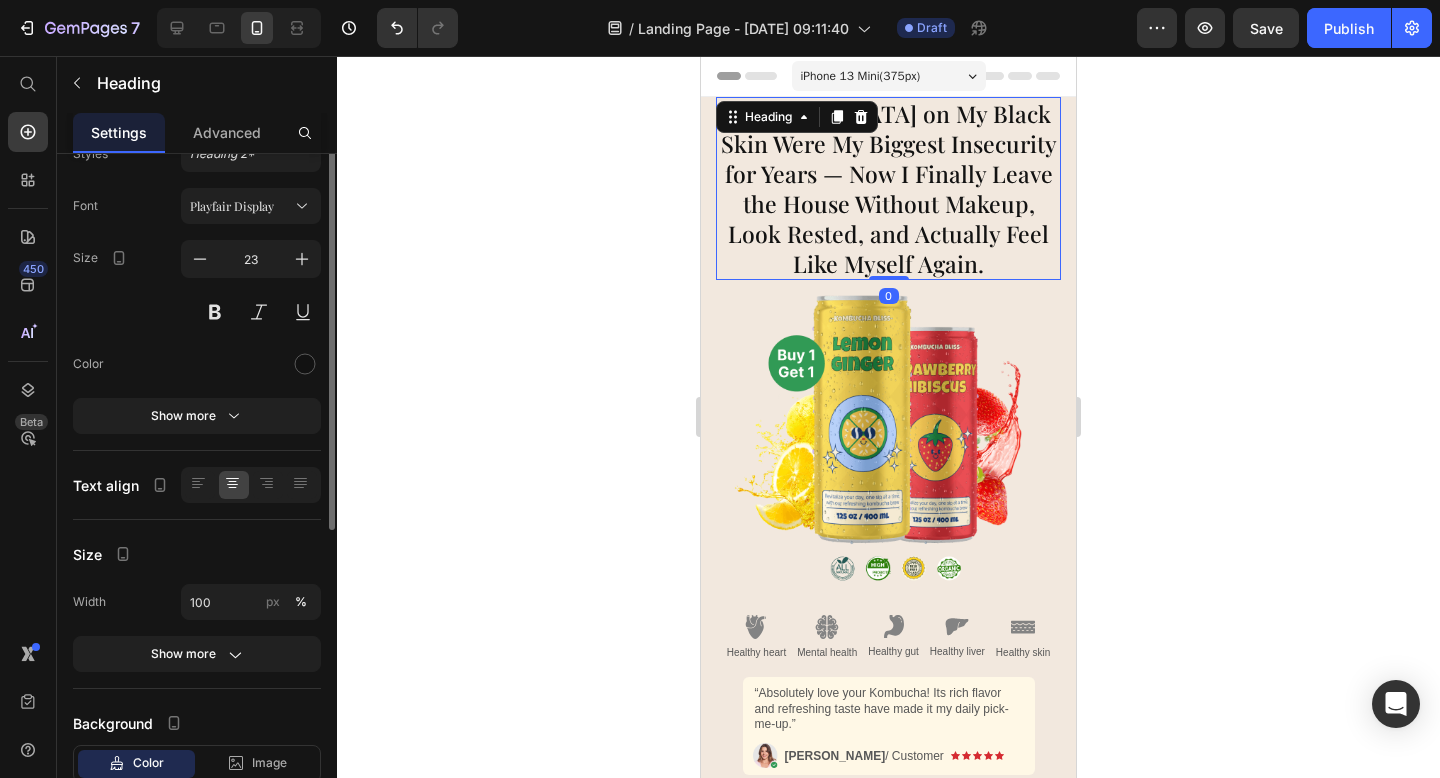 scroll, scrollTop: 0, scrollLeft: 0, axis: both 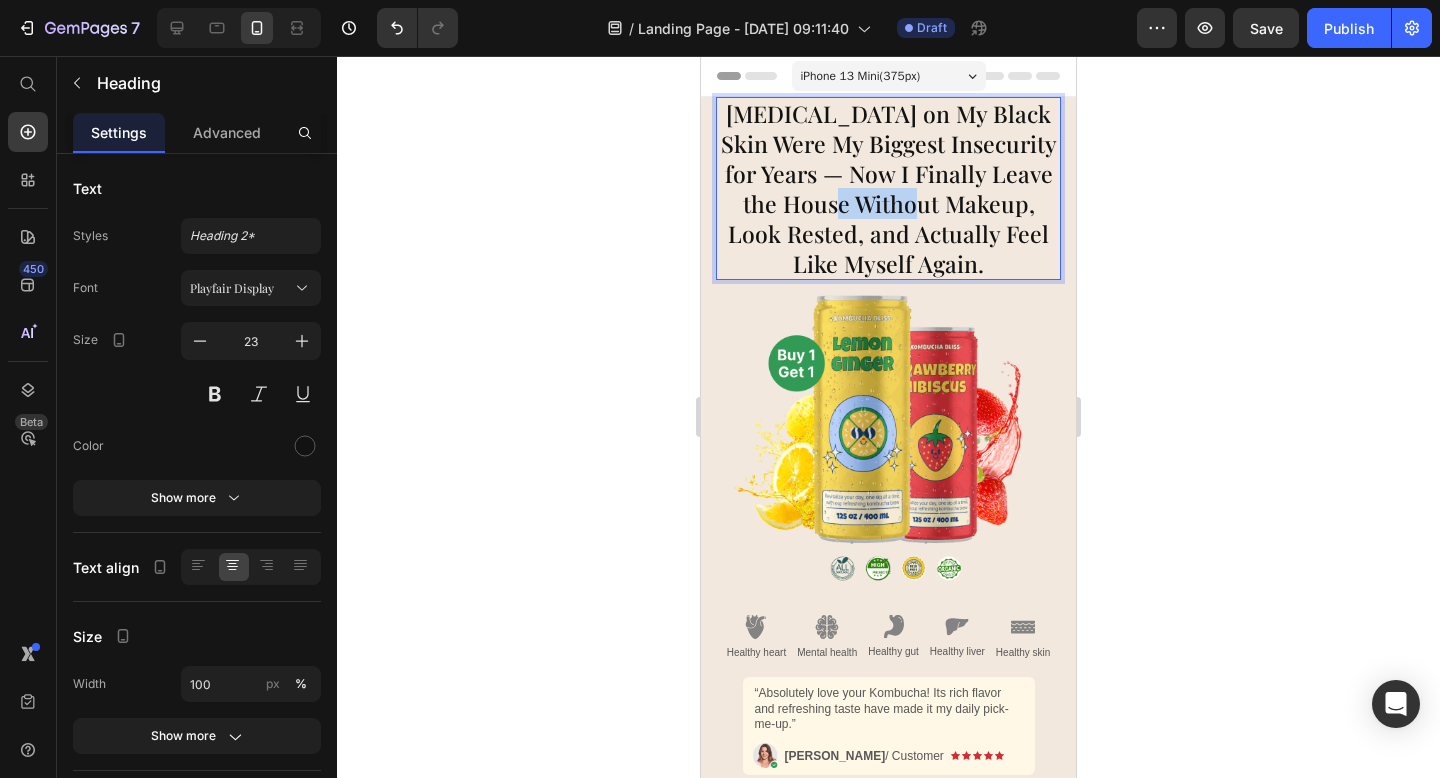 click on "Dark Circles on My Black Skin Were My Biggest Insecurity for Years — Now I Finally Leave the House Without Makeup, Look Rested, and Actually Feel Like Myself Again." at bounding box center (888, 188) 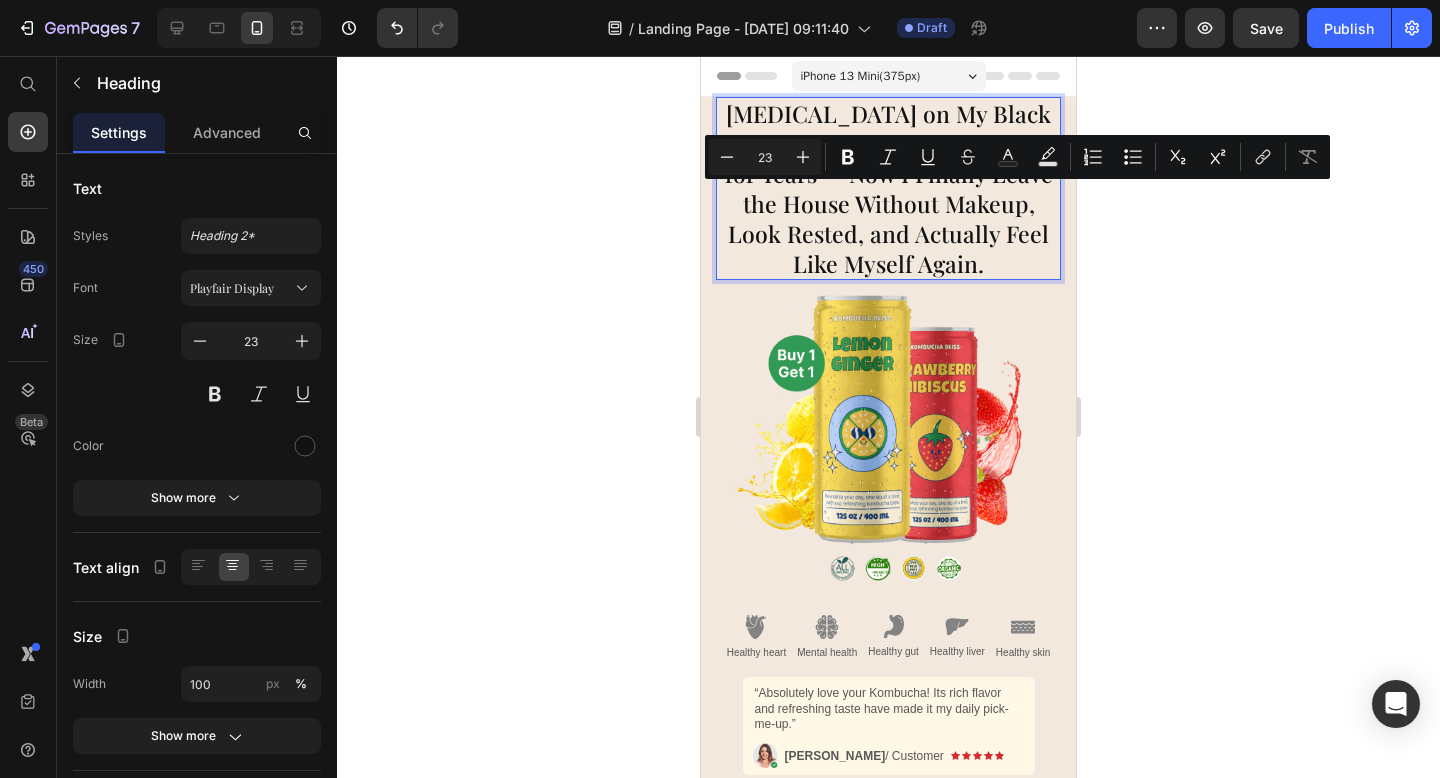 click on "Dark Circles on My Black Skin Were My Biggest Insecurity for Years — Now I Finally Leave the House Without Makeup, Look Rested, and Actually Feel Like Myself Again." at bounding box center (888, 188) 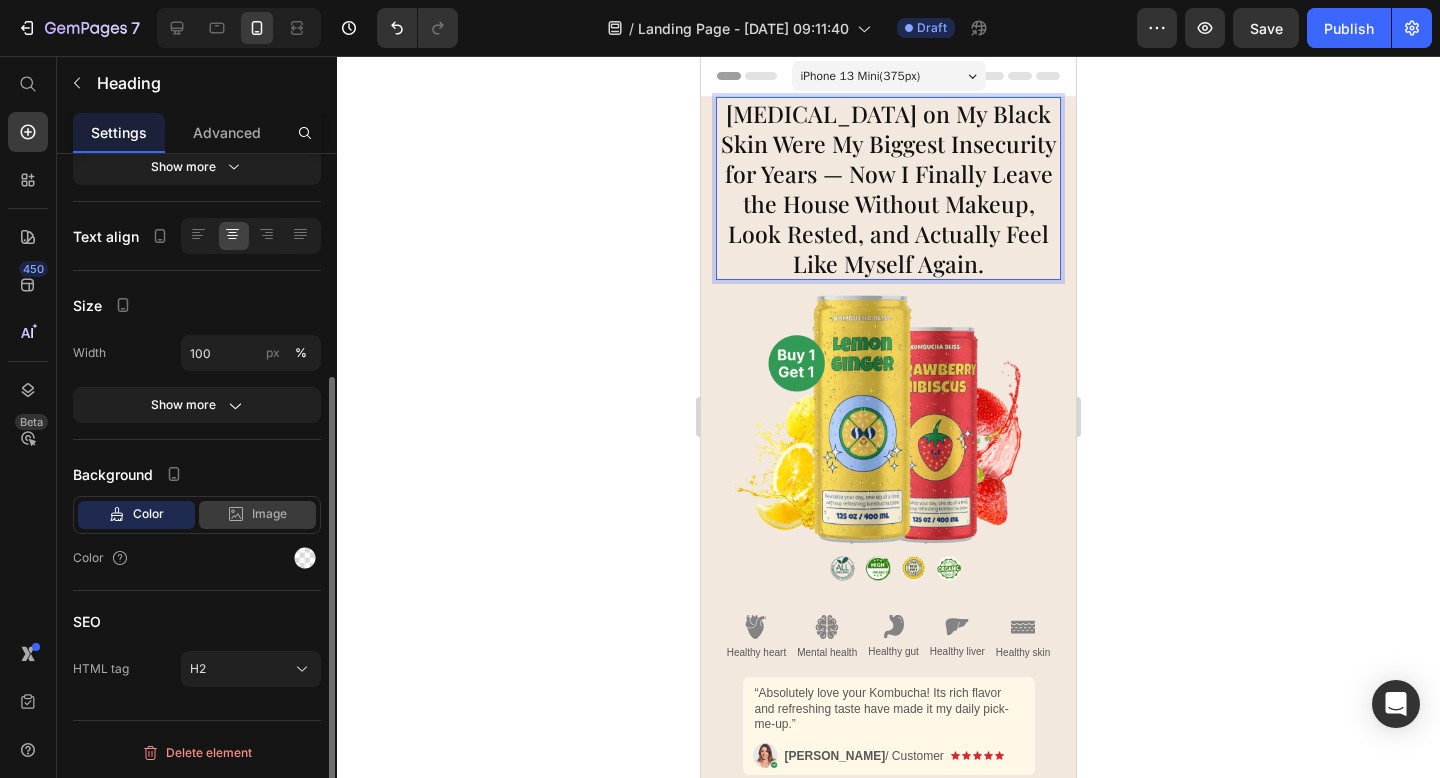 scroll, scrollTop: 330, scrollLeft: 0, axis: vertical 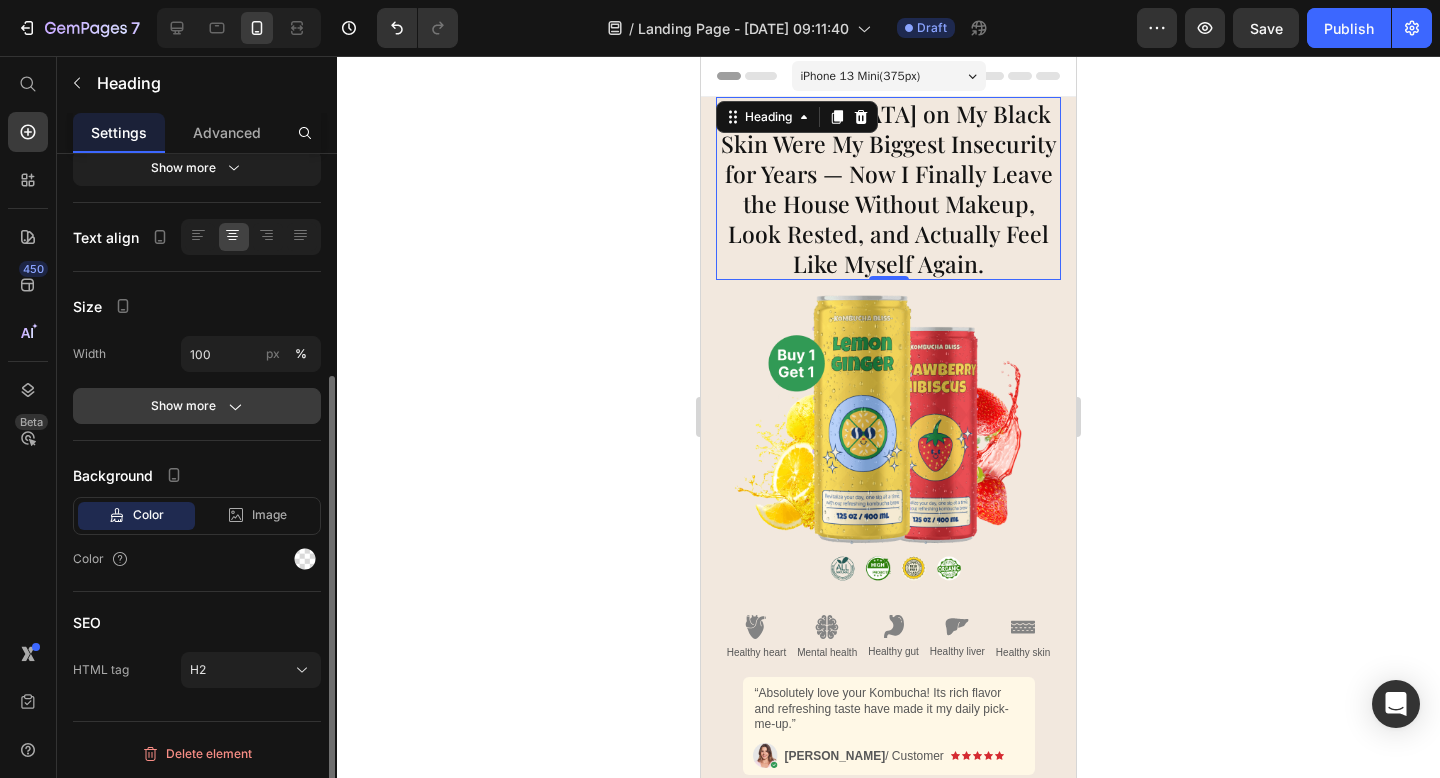 click on "Show more" 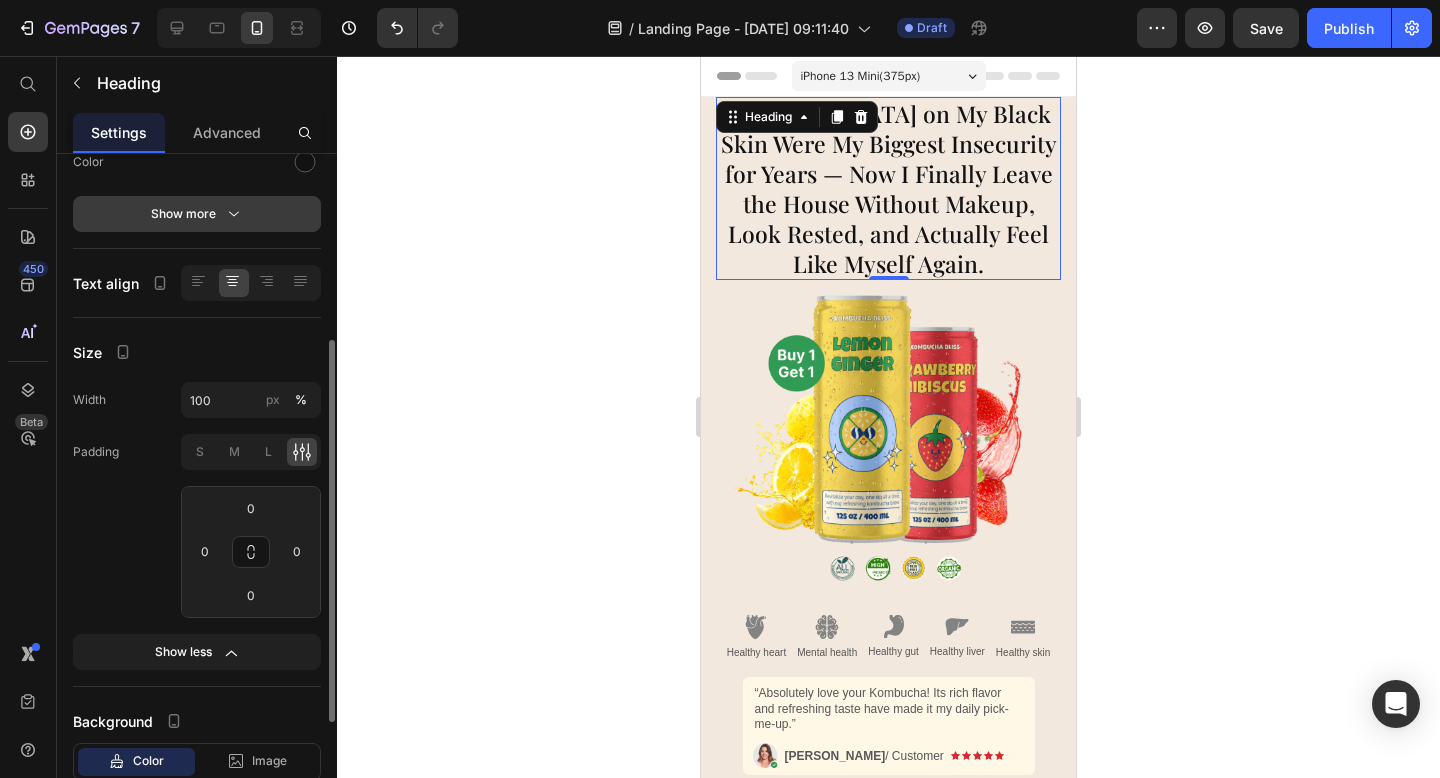 scroll, scrollTop: 196, scrollLeft: 0, axis: vertical 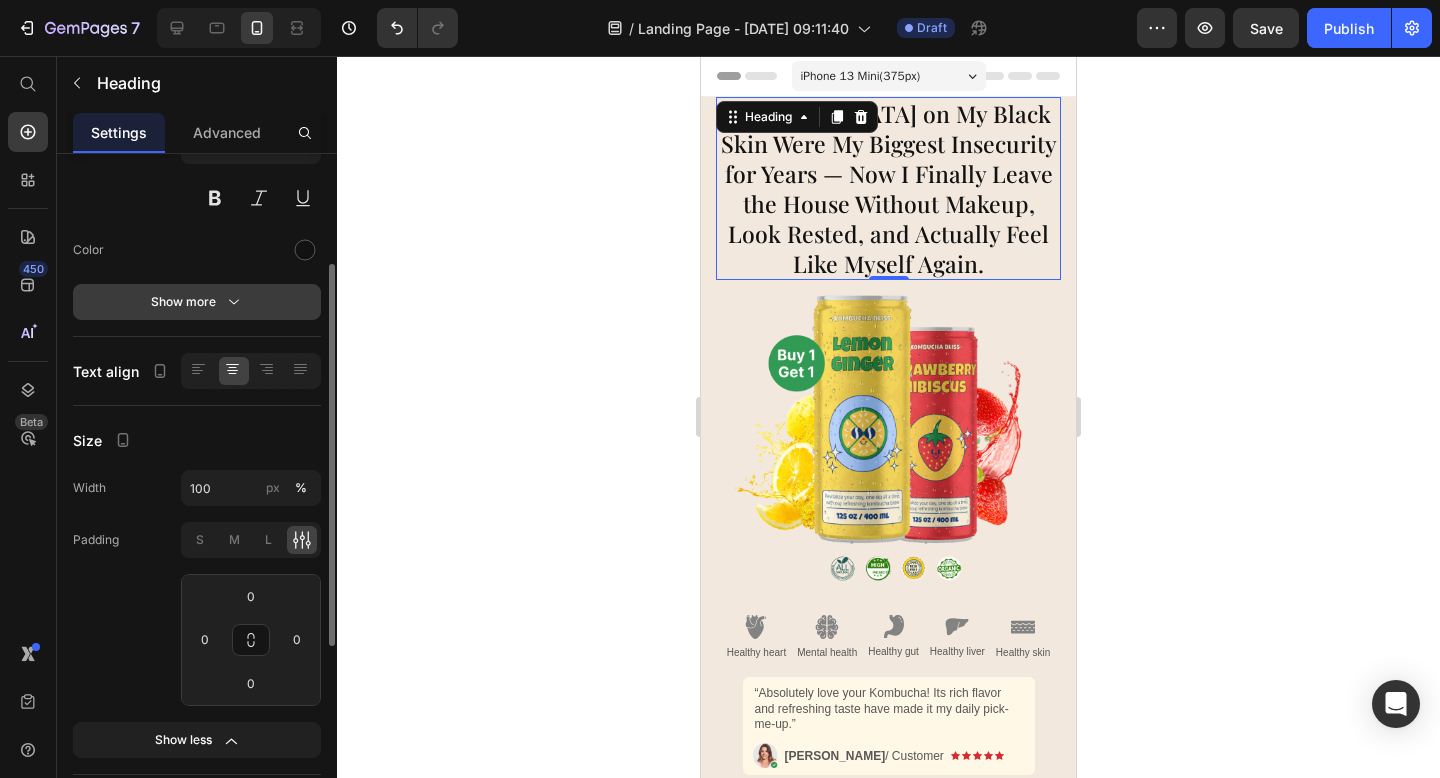 click on "Show more" at bounding box center (197, 302) 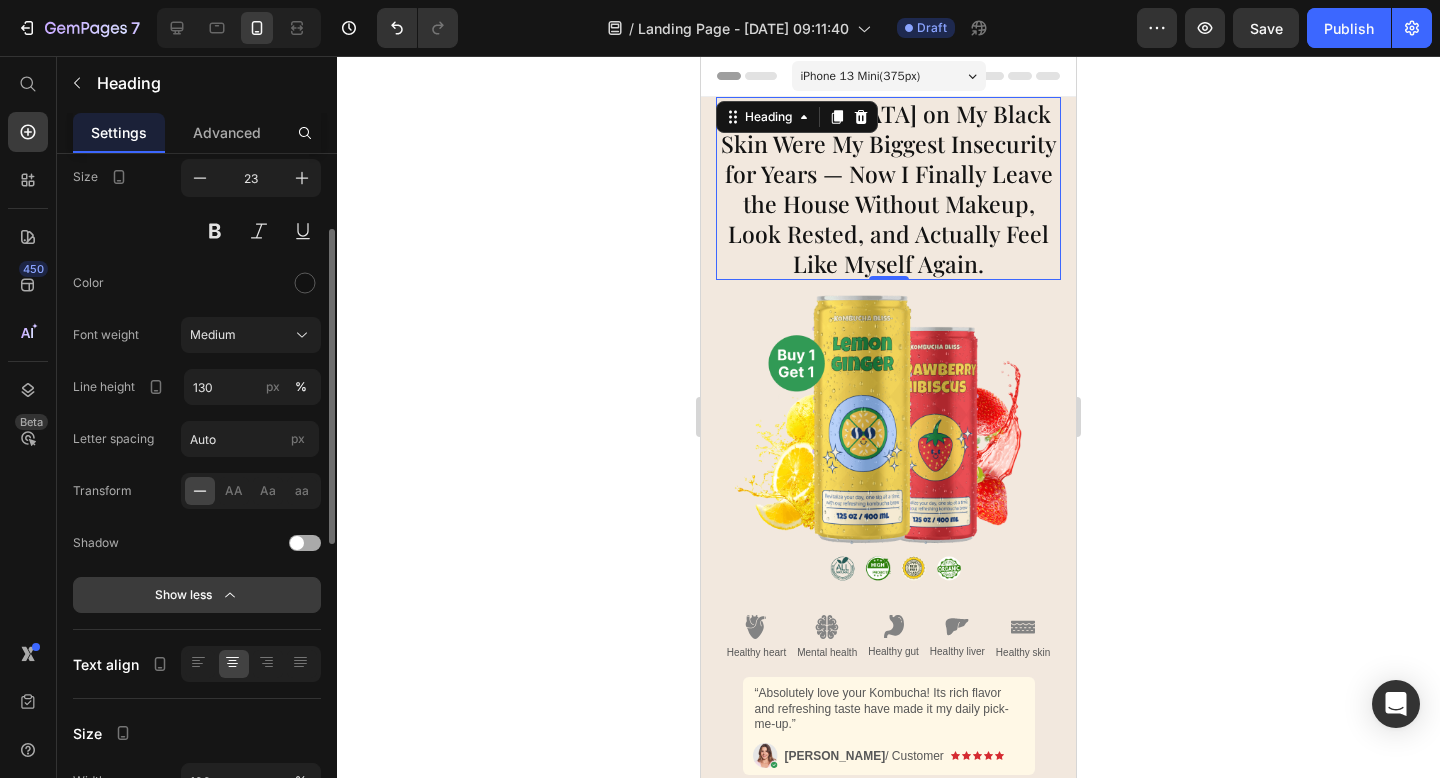 scroll, scrollTop: 159, scrollLeft: 0, axis: vertical 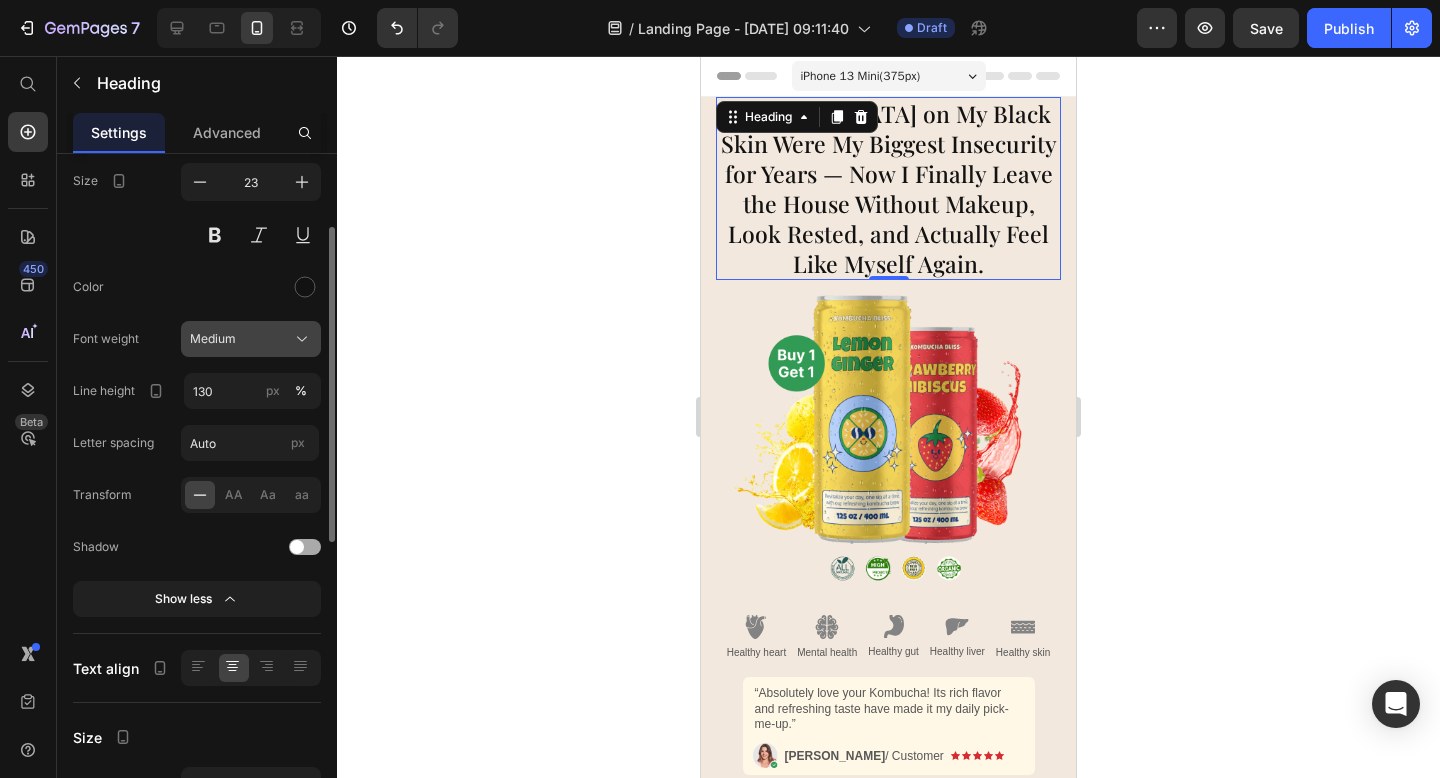 click on "Medium" 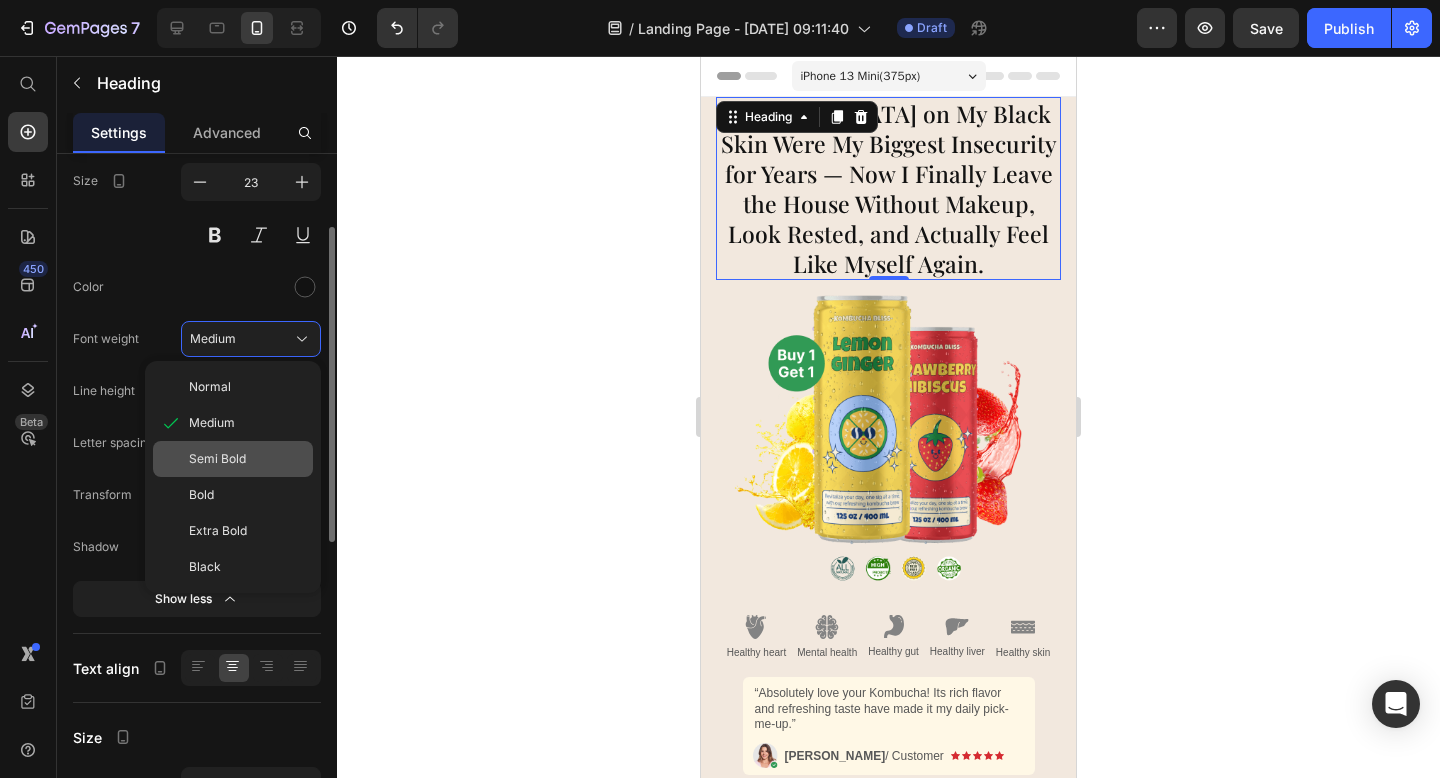click on "Semi Bold" at bounding box center (217, 459) 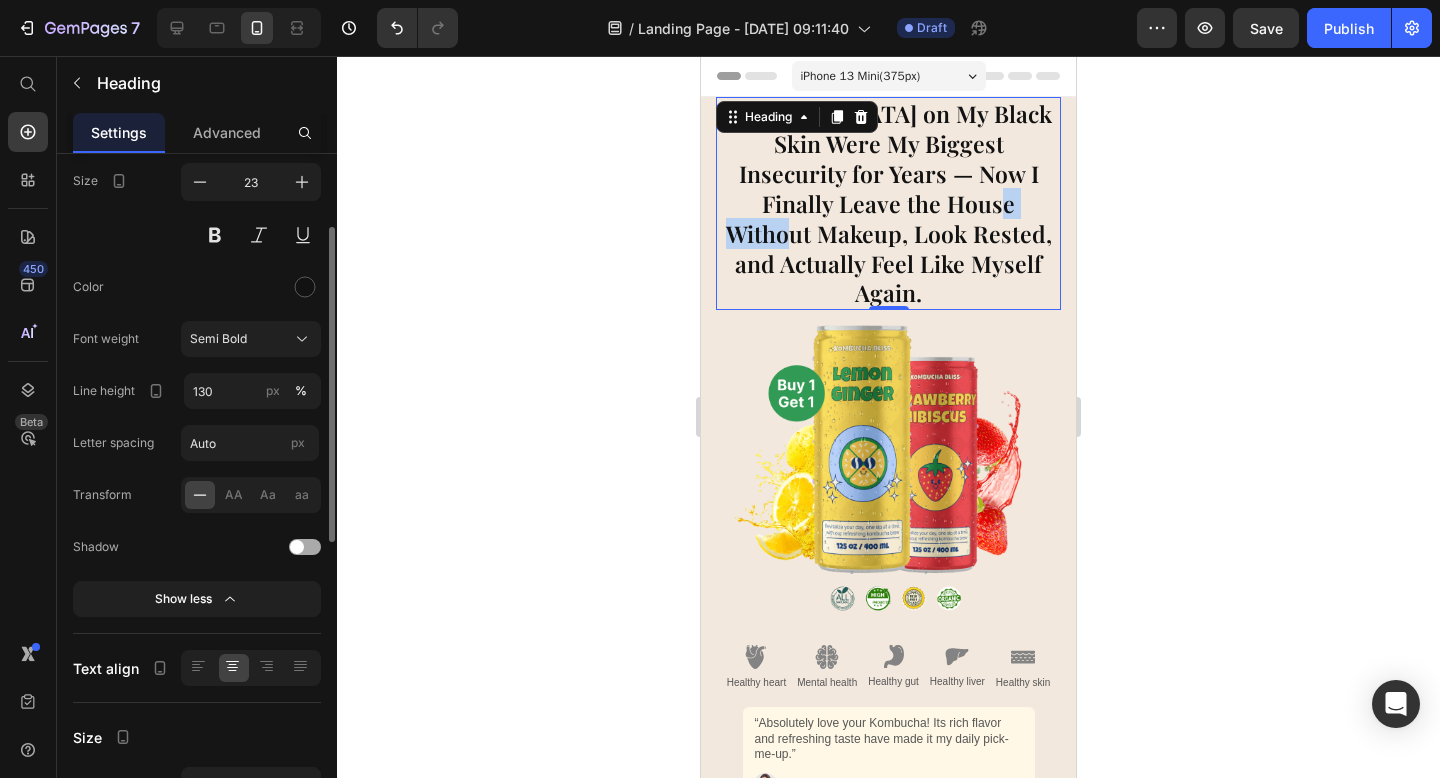 click on "Dark Circles on My Black Skin Were My Biggest Insecurity for Years — Now I Finally Leave the House Without Makeup, Look Rested, and Actually Feel Like Myself Again." at bounding box center (888, 203) 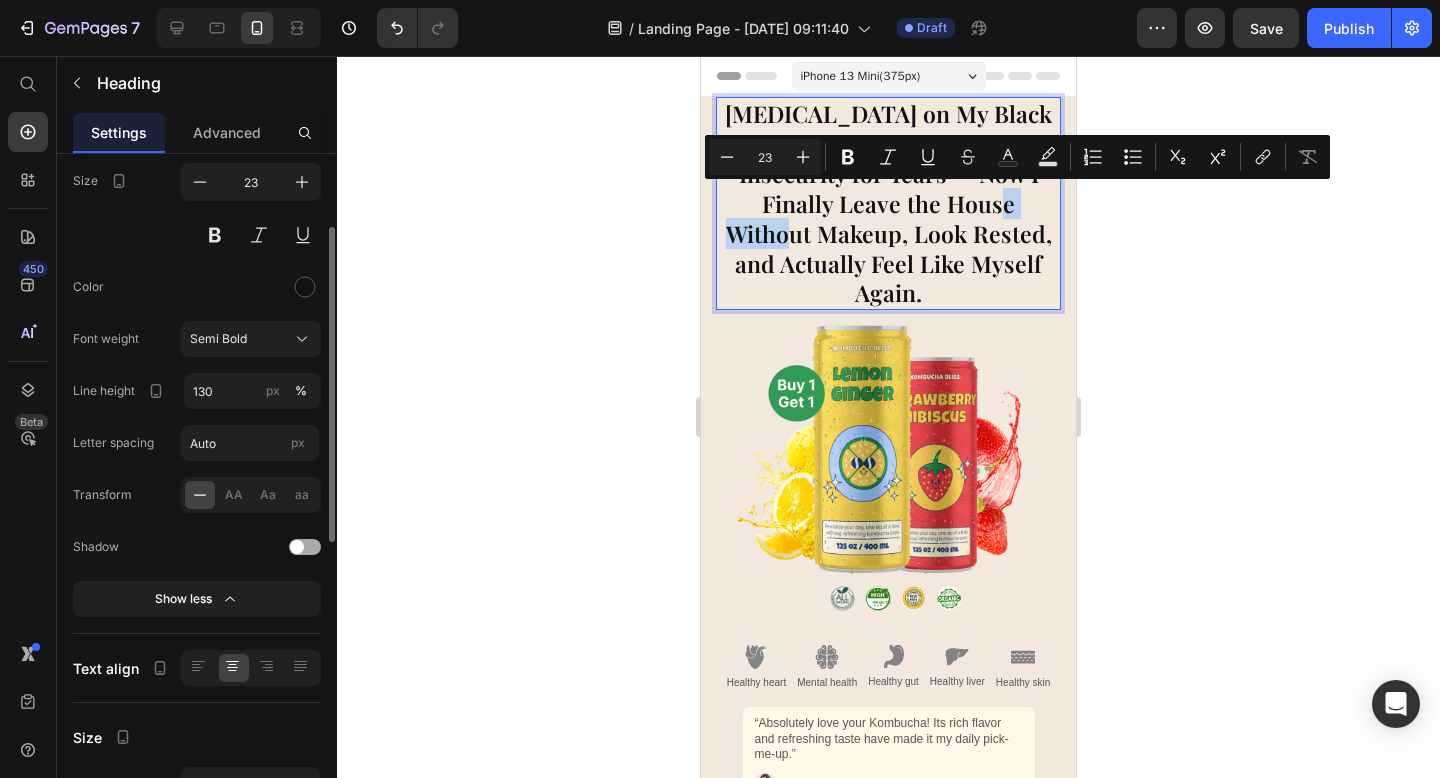 click on "Dark Circles on My Black Skin Were My Biggest Insecurity for Years — Now I Finally Leave the House Without Makeup, Look Rested, and Actually Feel Like Myself Again." at bounding box center [888, 203] 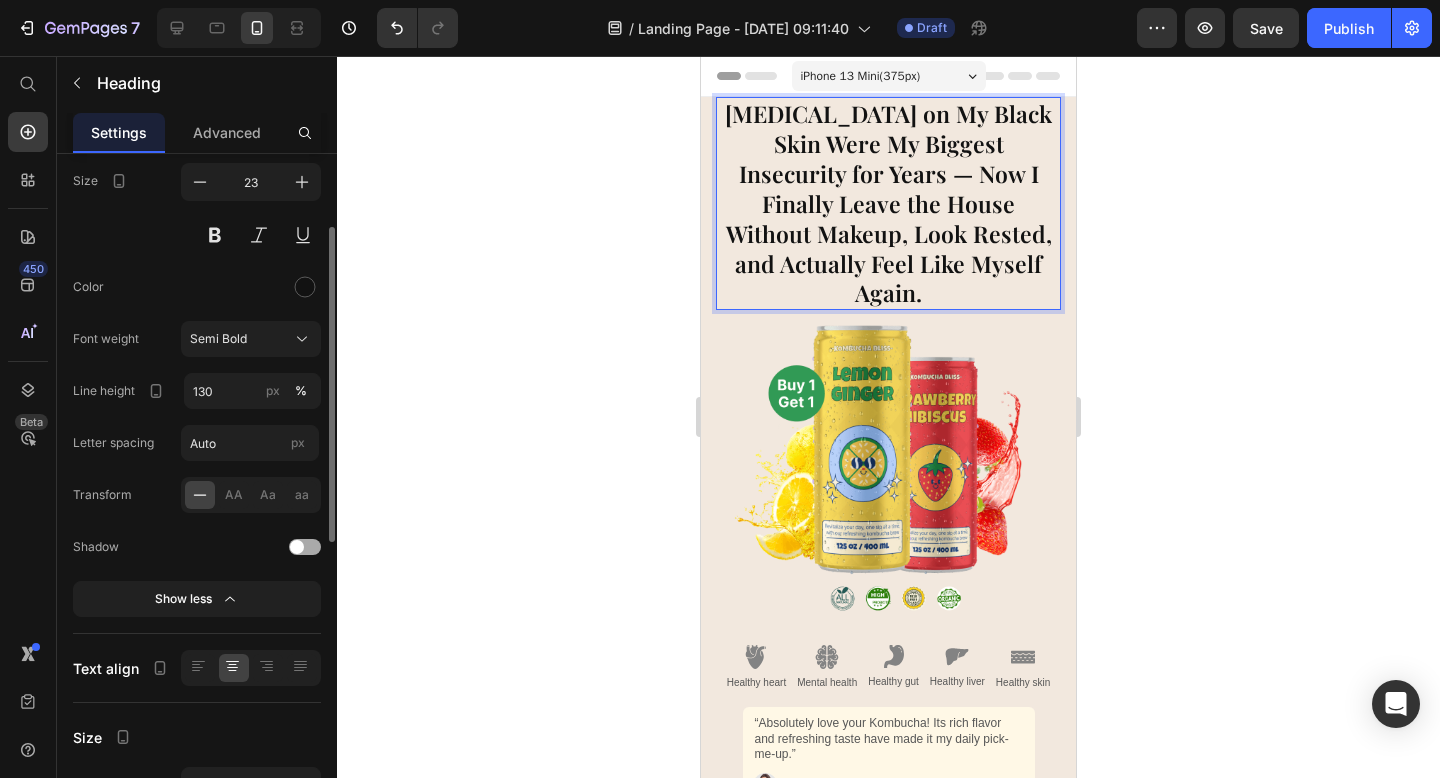 click on "Dark Circles on My Black Skin Were My Biggest Insecurity for Years — Now I Finally Leave the House Without Makeup, Look Rested, and Actually Feel Like Myself Again." at bounding box center [888, 203] 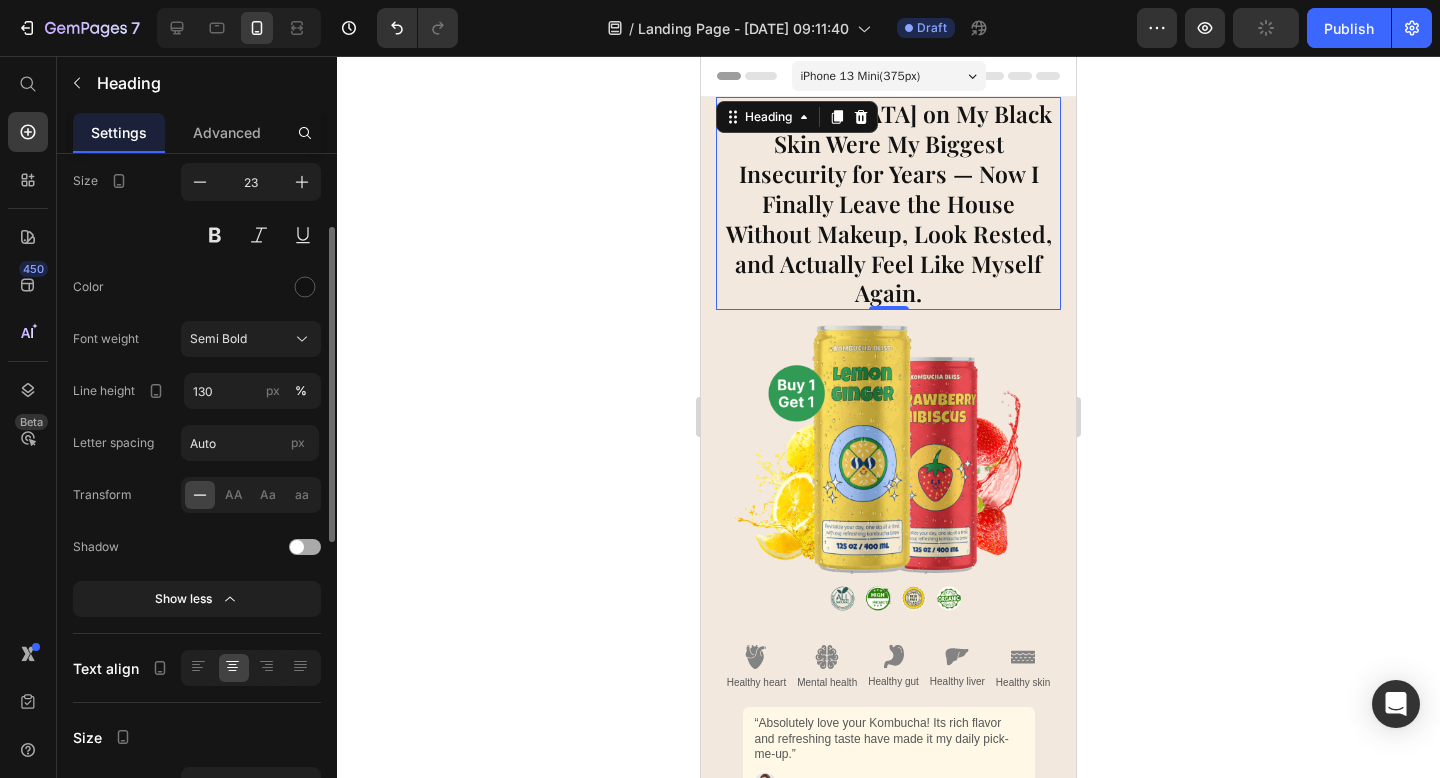 click 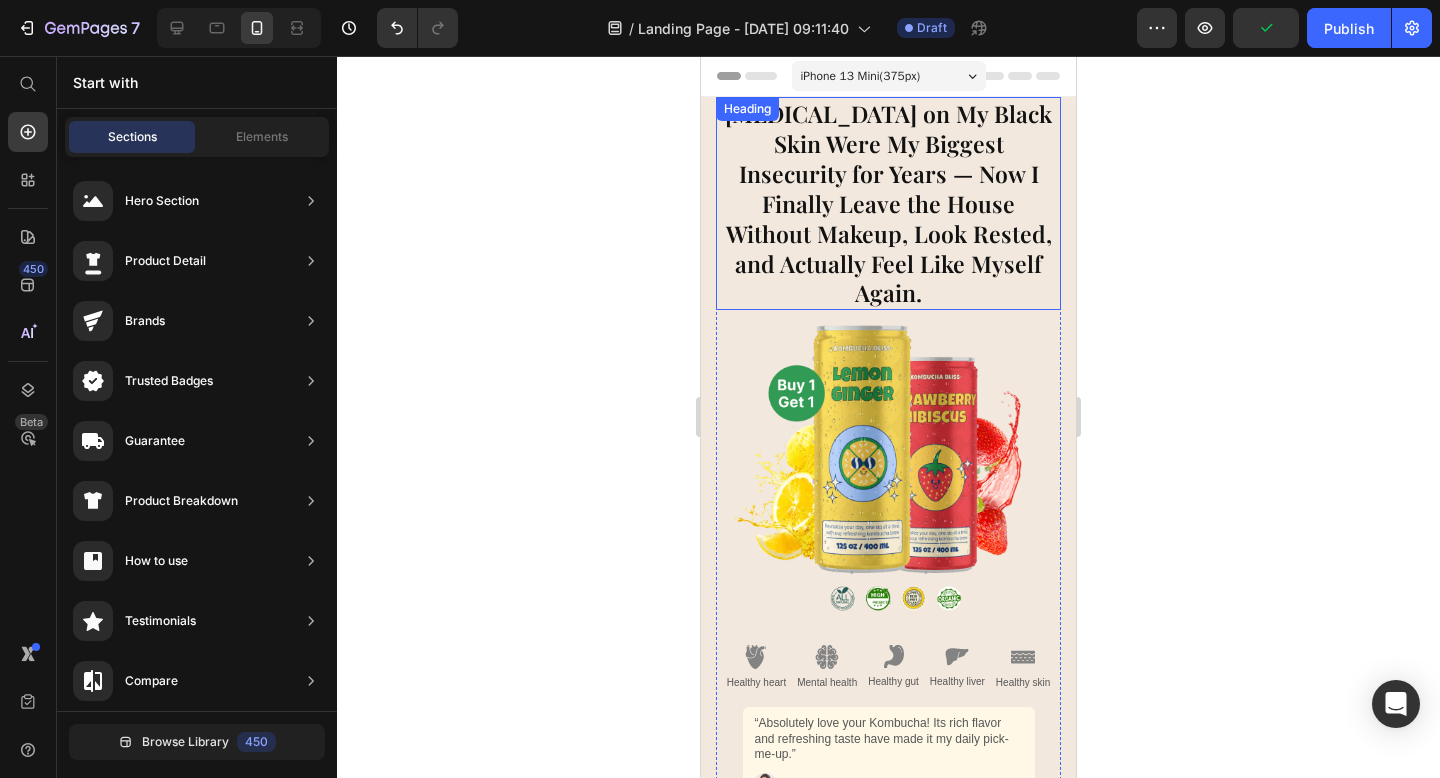 click on "Dark Circles on My Black Skin Were My Biggest Insecurity for Years — Now I Finally Leave the House Without Makeup, Look Rested, and Actually Feel Like Myself Again." at bounding box center [888, 203] 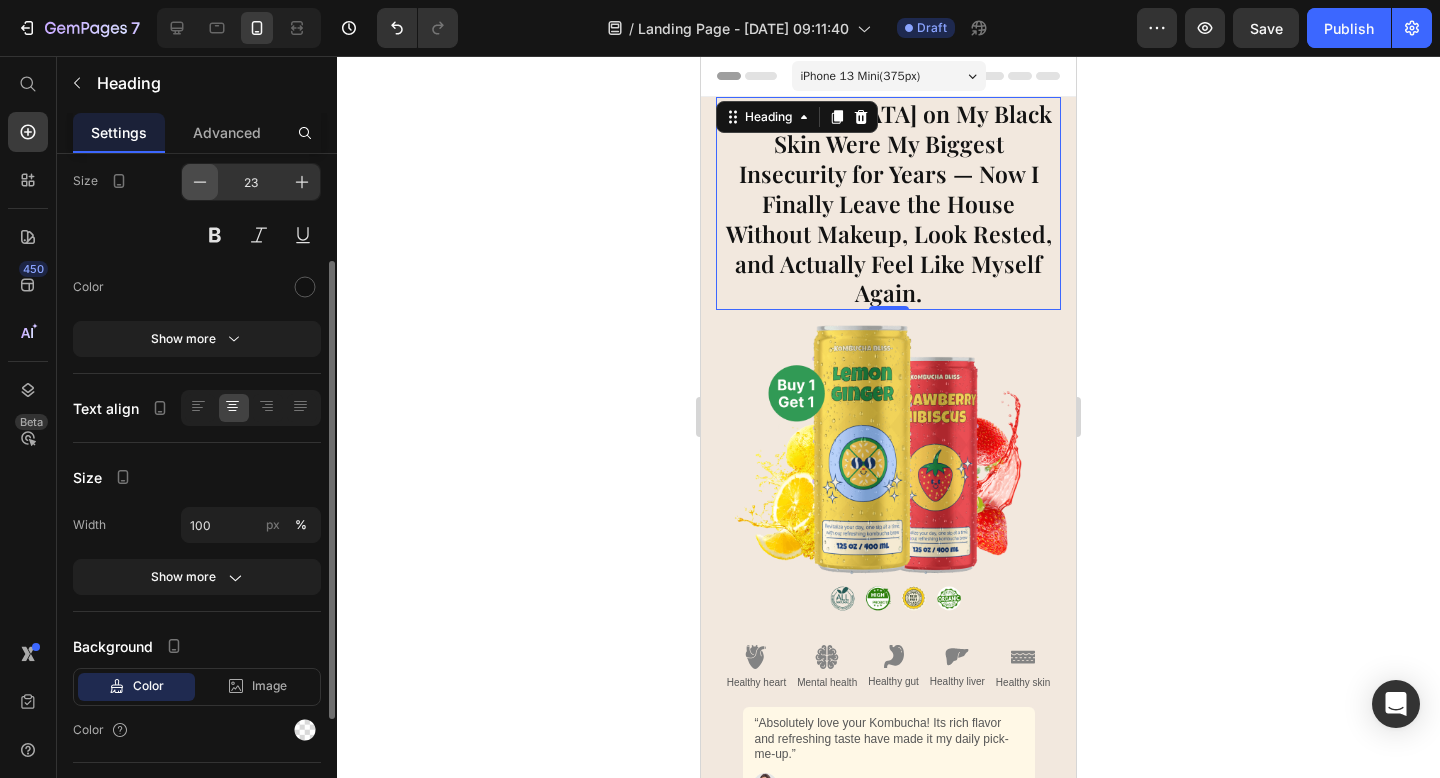 click at bounding box center [200, 182] 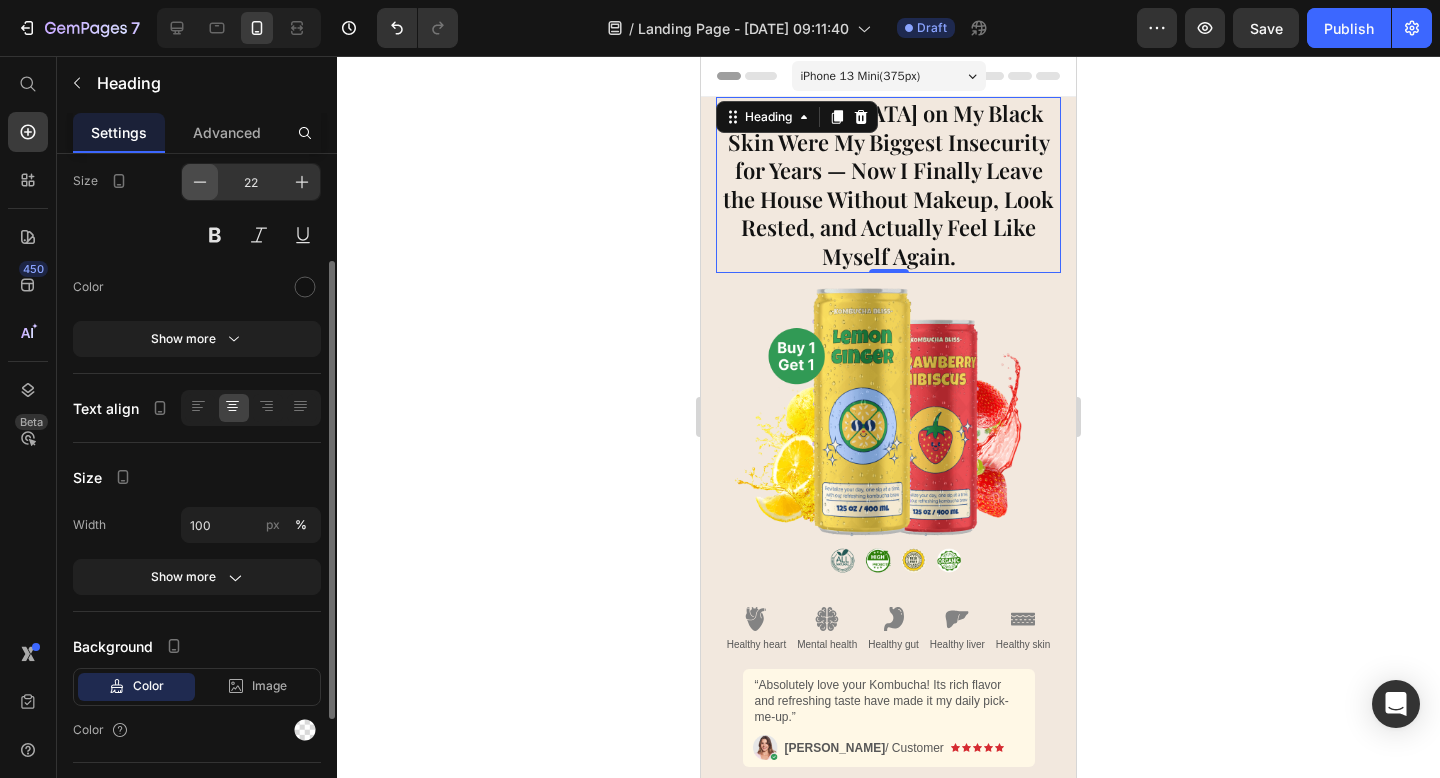click at bounding box center (200, 182) 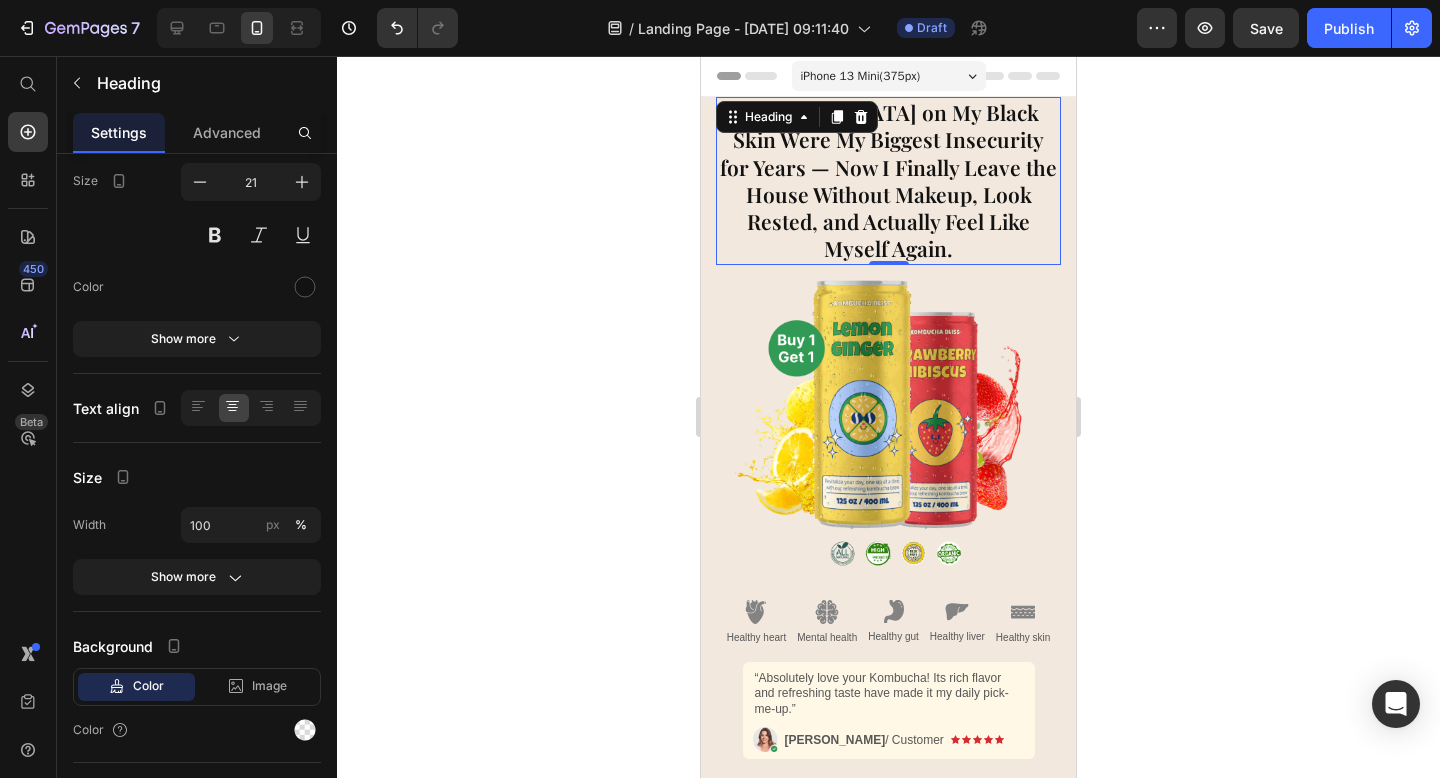 click 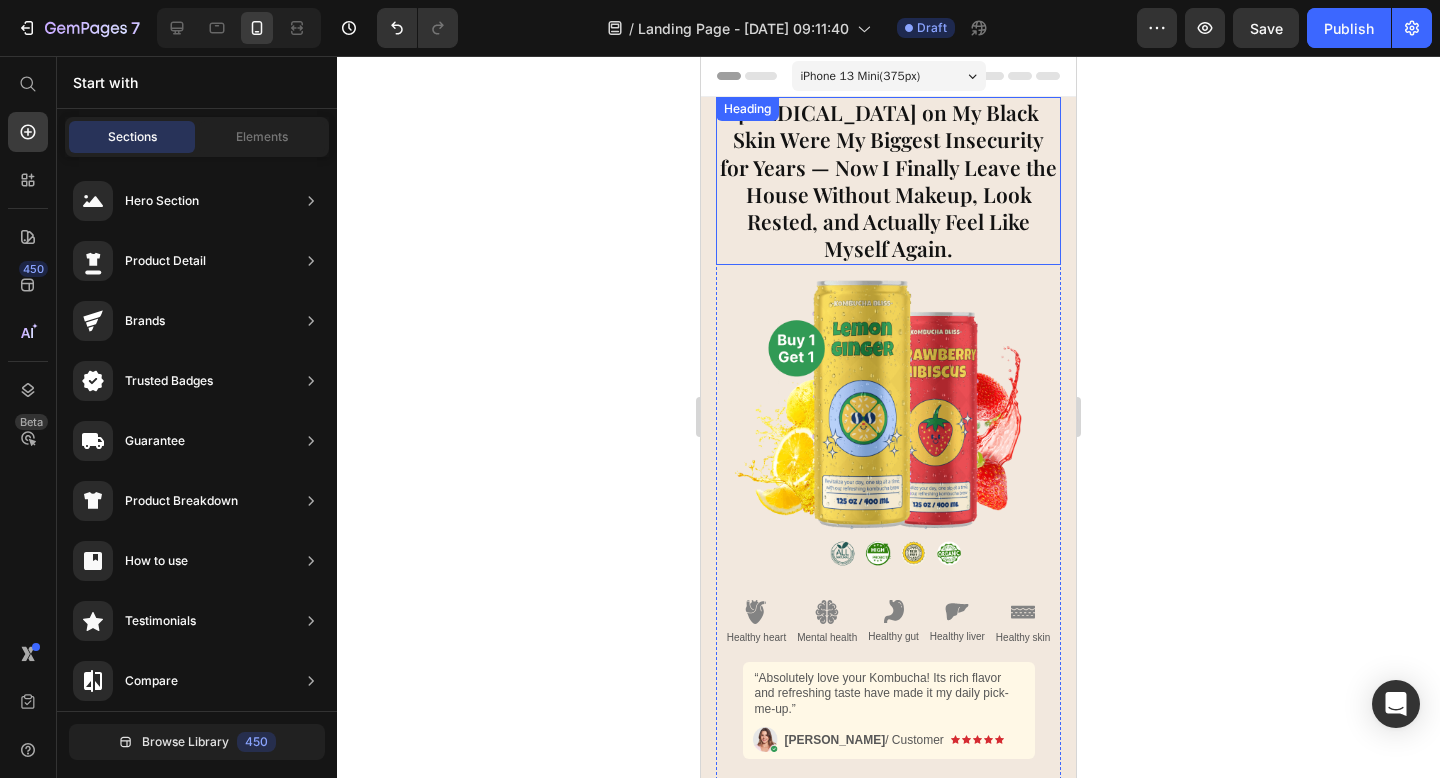 click on "Dark Circles on My Black Skin Were My Biggest Insecurity for Years — Now I Finally Leave the House Without Makeup, Look Rested, and Actually Feel Like Myself Again." at bounding box center (888, 181) 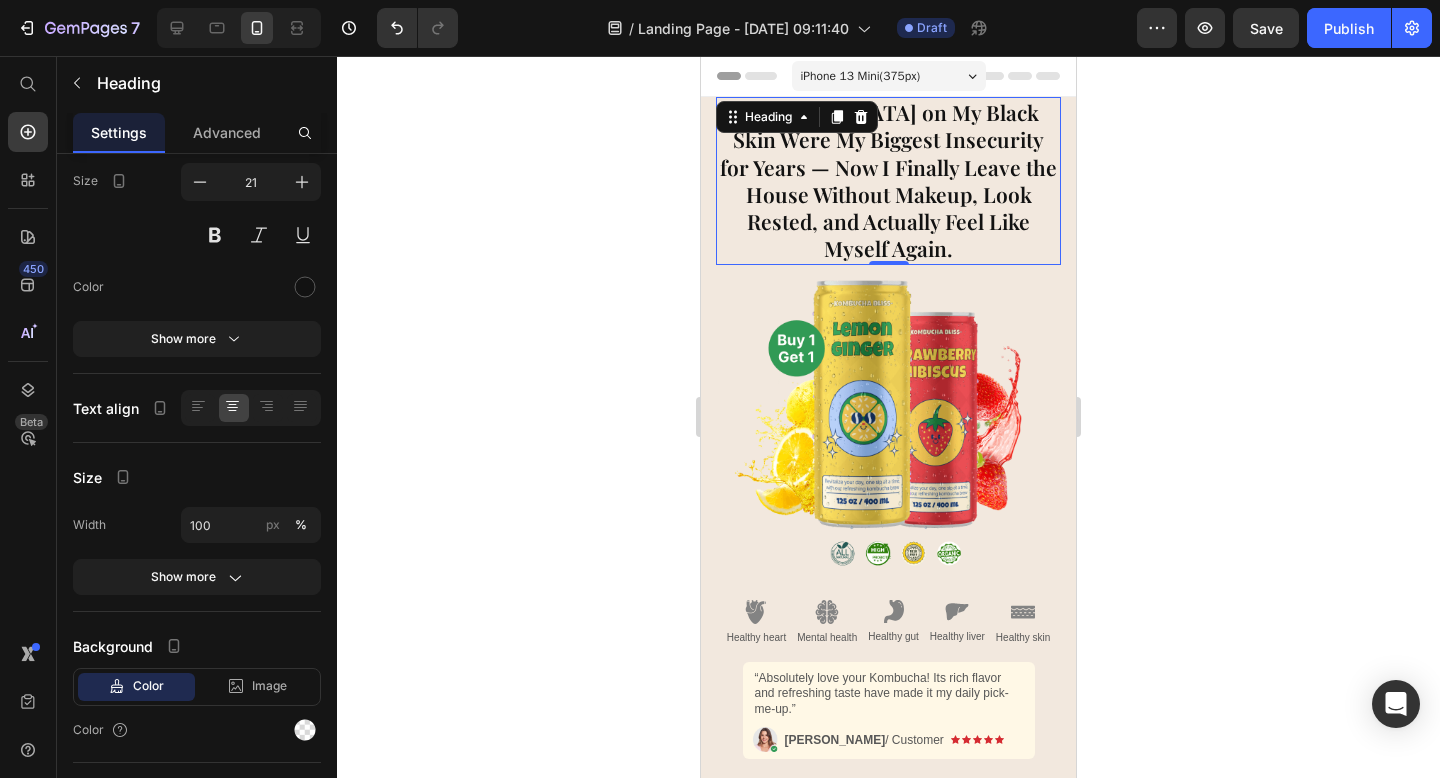 click 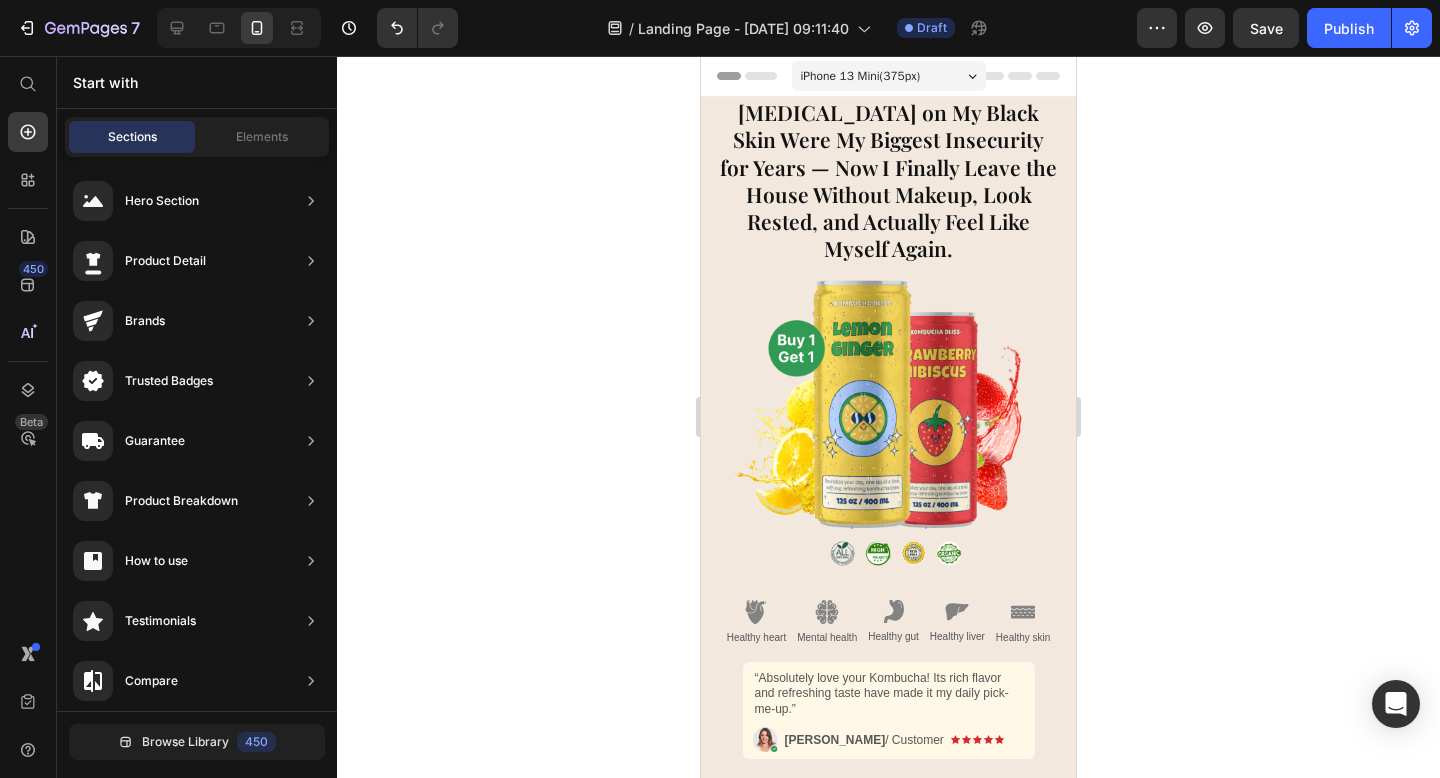 click 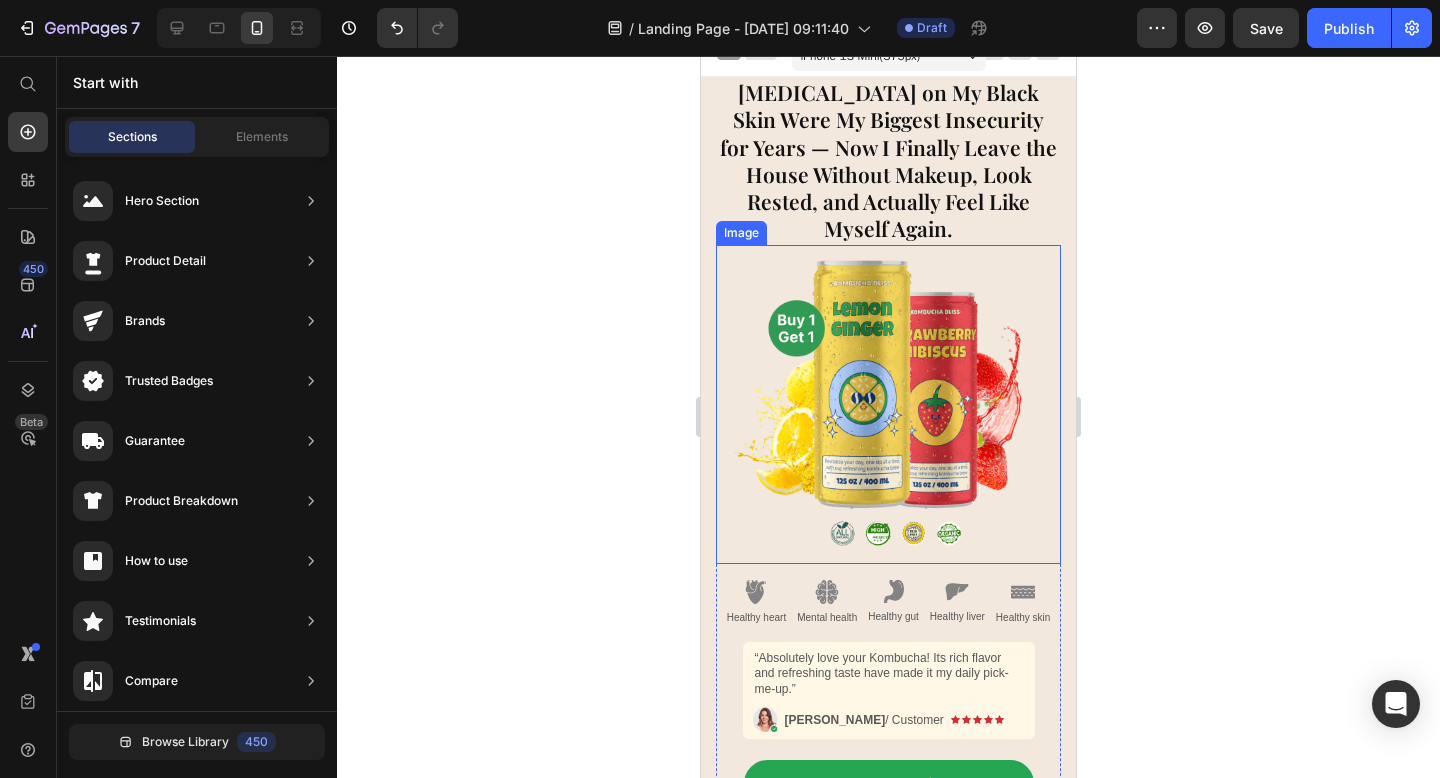 scroll, scrollTop: 0, scrollLeft: 0, axis: both 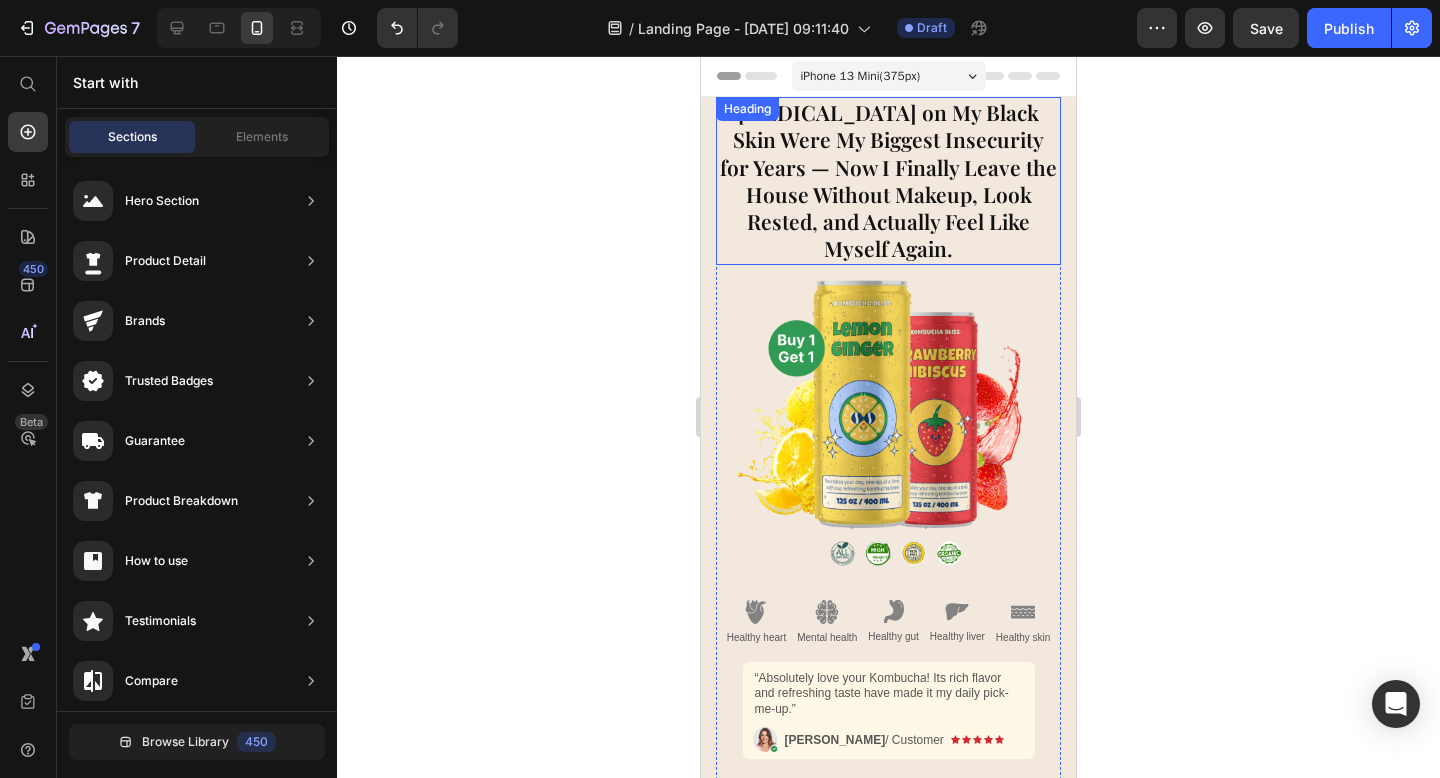 click on "Dark Circles on My Black Skin Were My Biggest Insecurity for Years — Now I Finally Leave the House Without Makeup, Look Rested, and Actually Feel Like Myself Again." at bounding box center (888, 181) 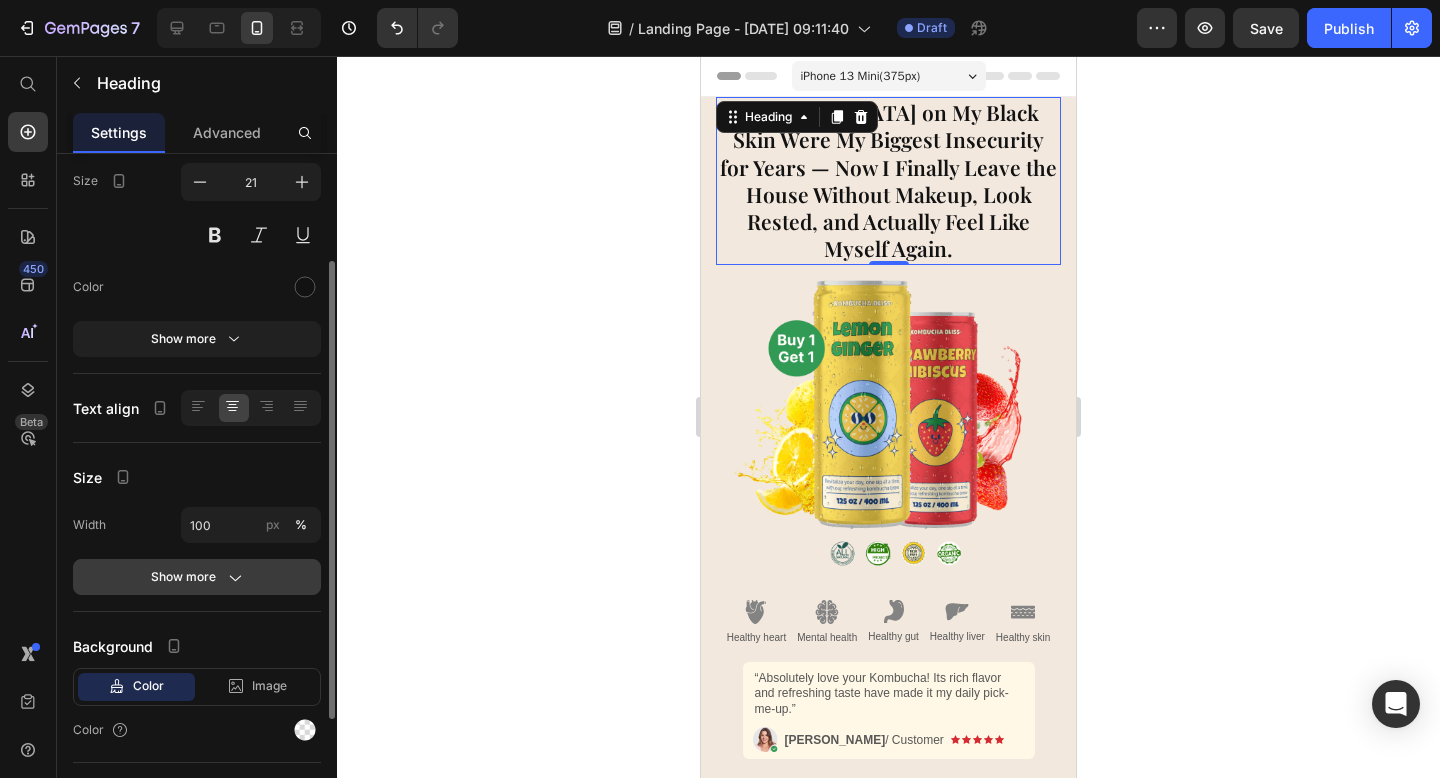 click on "Show more" at bounding box center (197, 577) 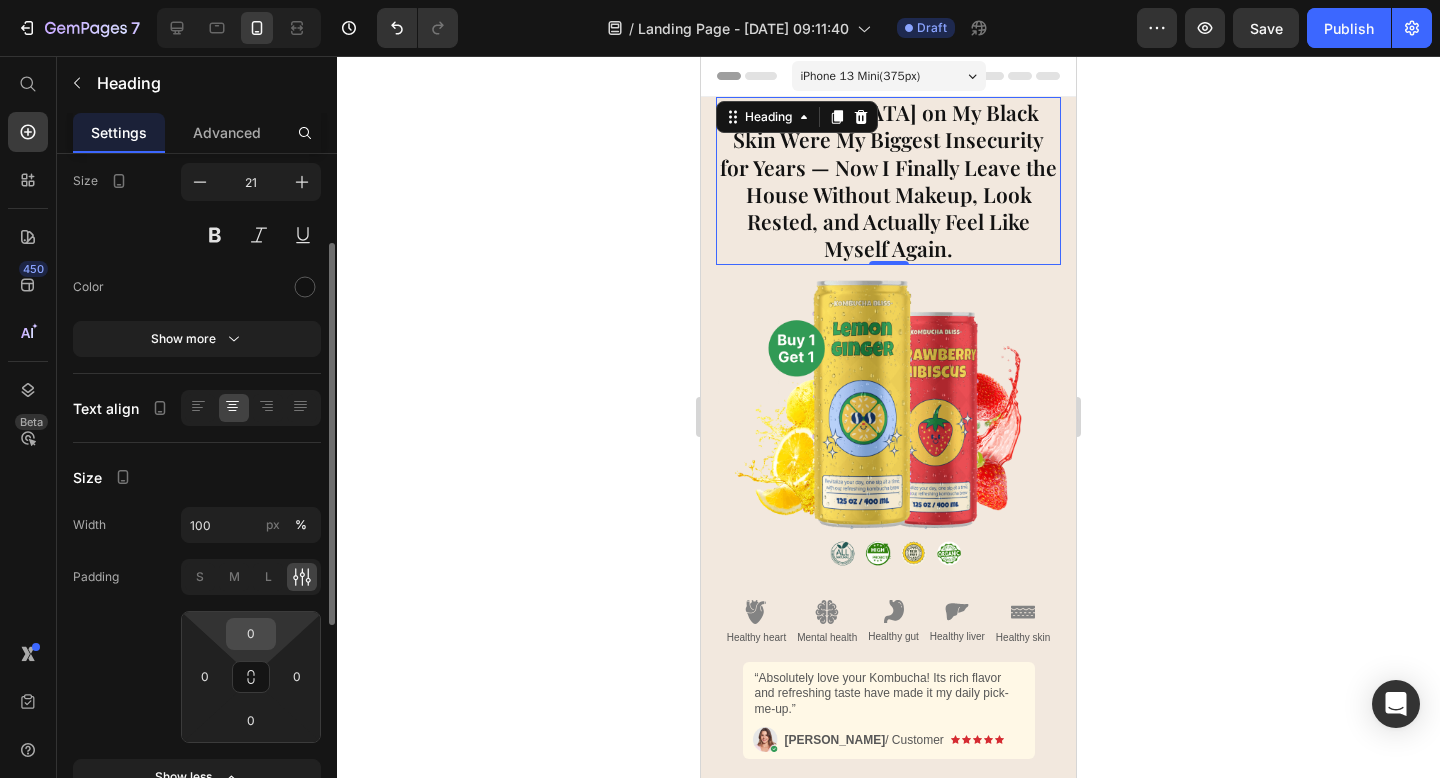 click on "0" at bounding box center (251, 634) 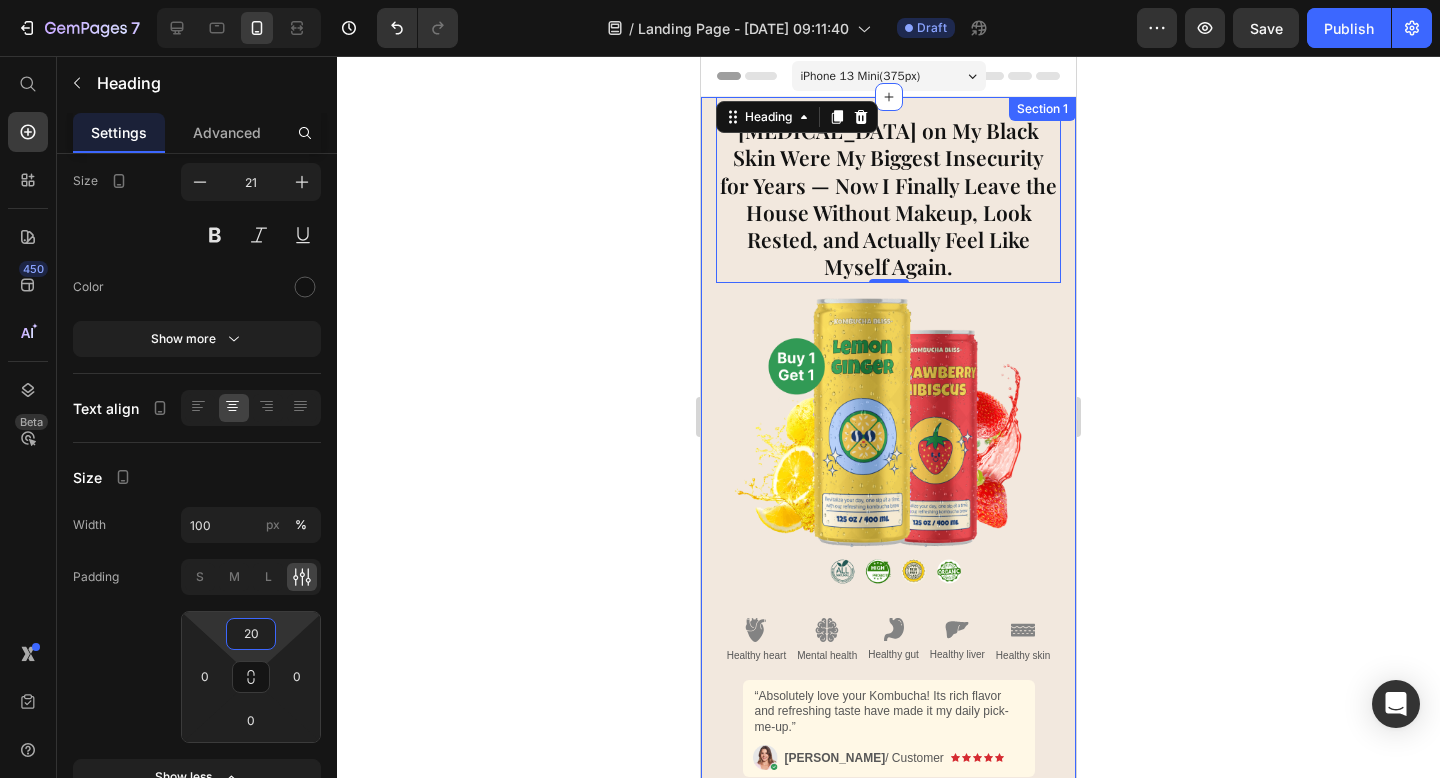 type on "20" 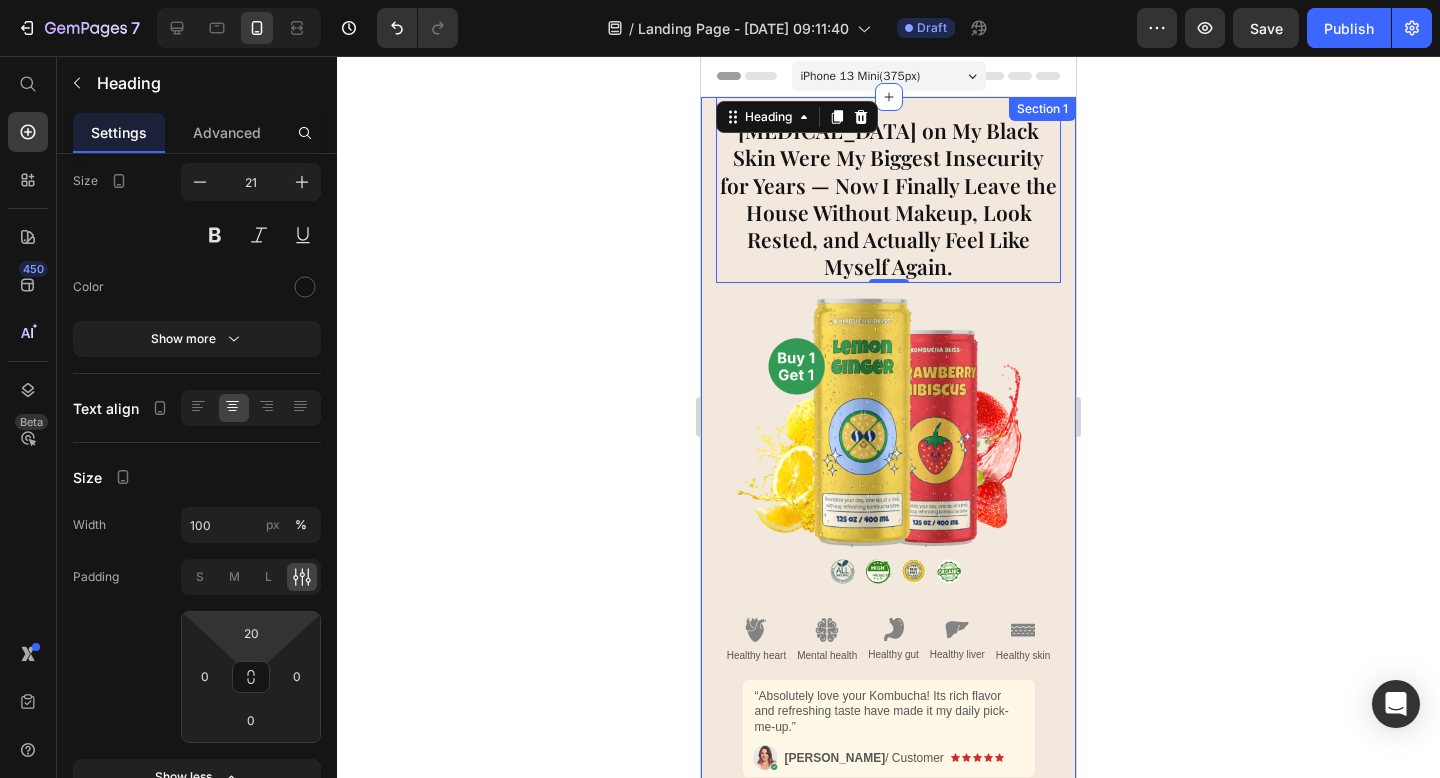 click 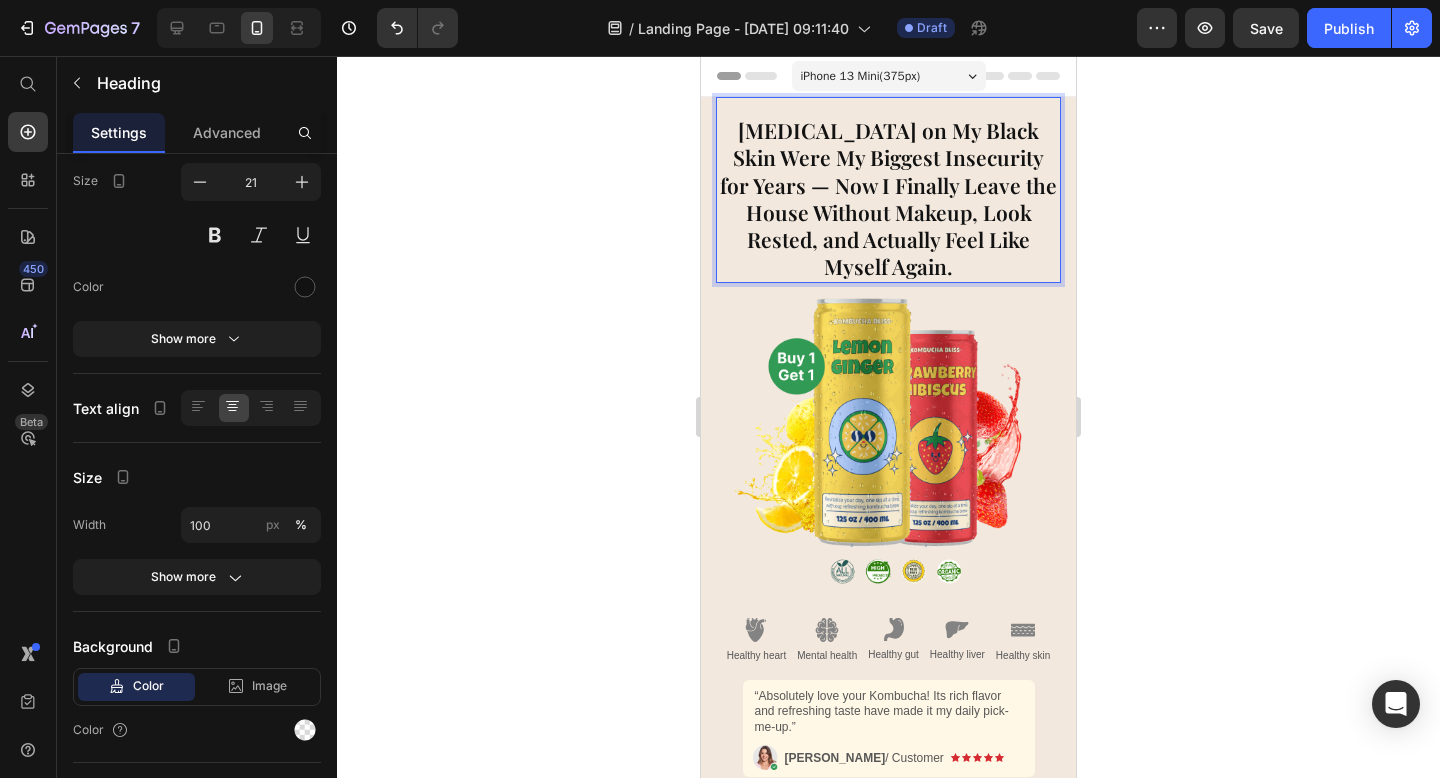 click on "Dark Circles on My Black Skin Were My Biggest Insecurity for Years — Now I Finally Leave the House Without Makeup, Look Rested, and Actually Feel Like Myself Again." at bounding box center [888, 199] 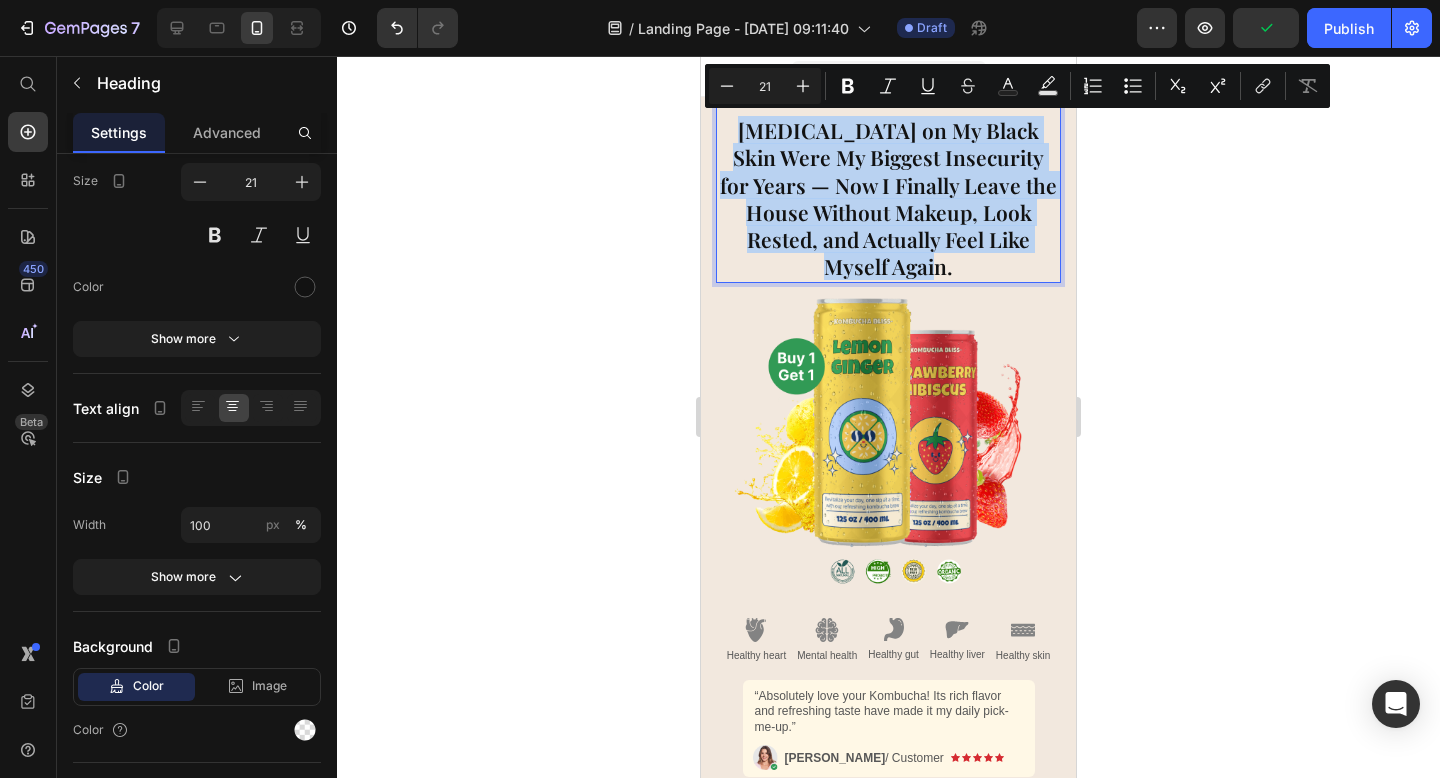 drag, startPoint x: 966, startPoint y: 270, endPoint x: 664, endPoint y: 118, distance: 338.09467 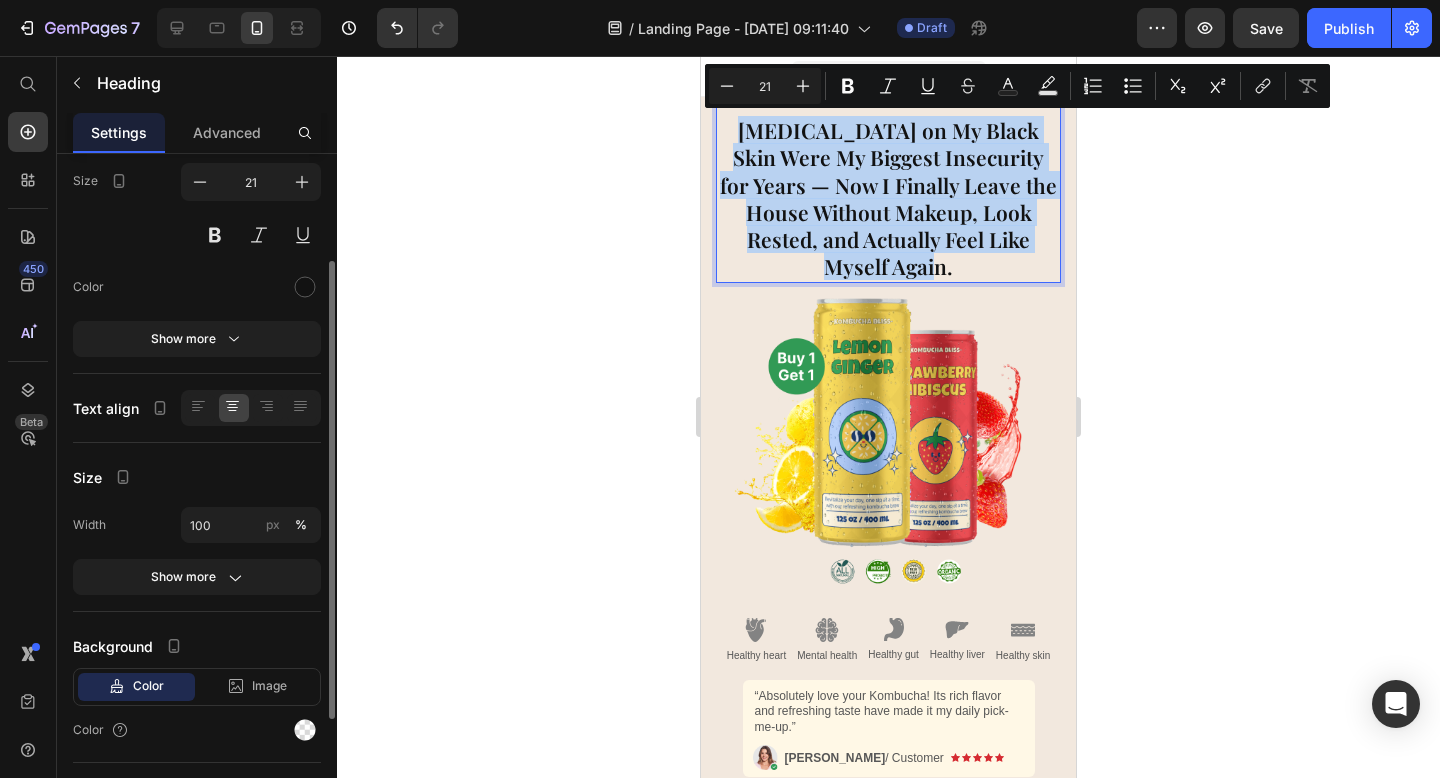 scroll, scrollTop: 0, scrollLeft: 0, axis: both 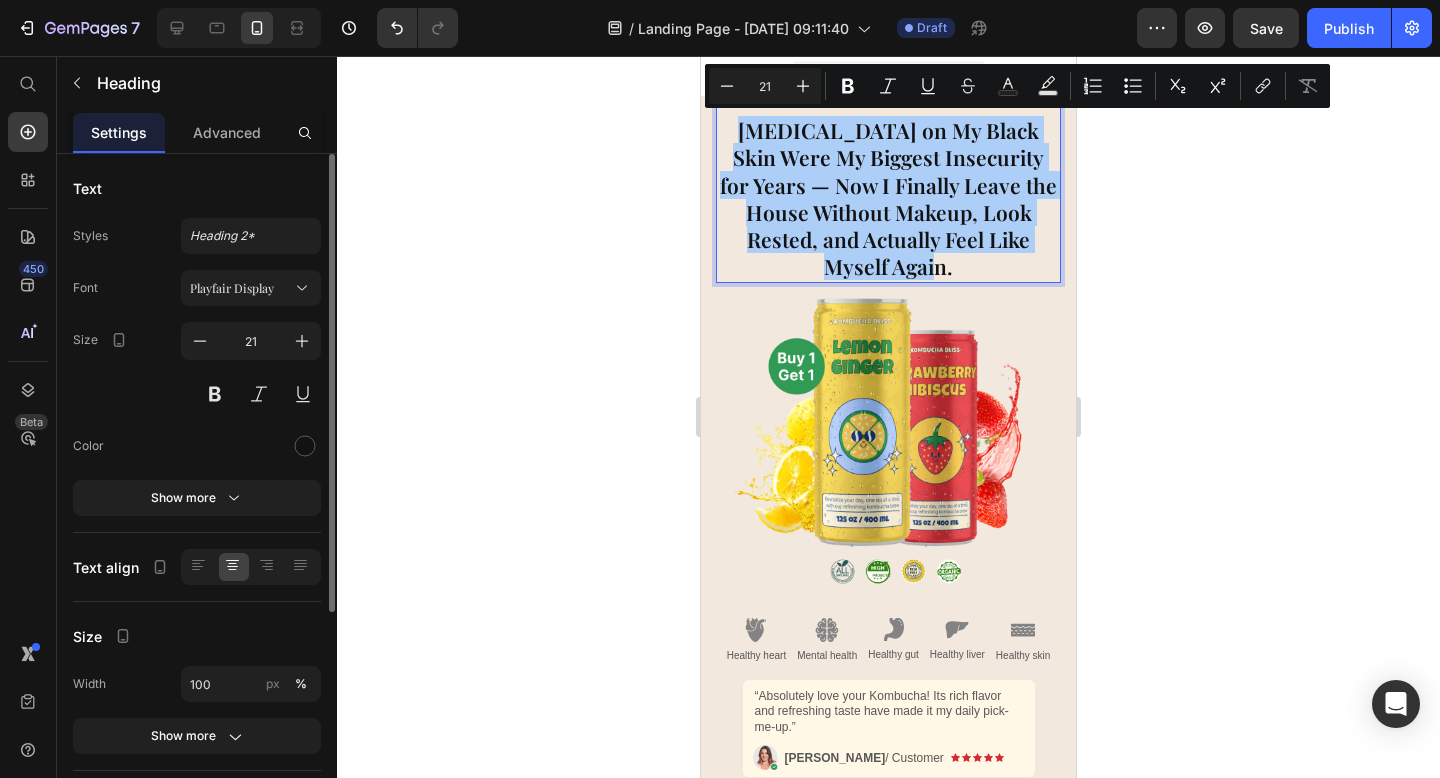 click 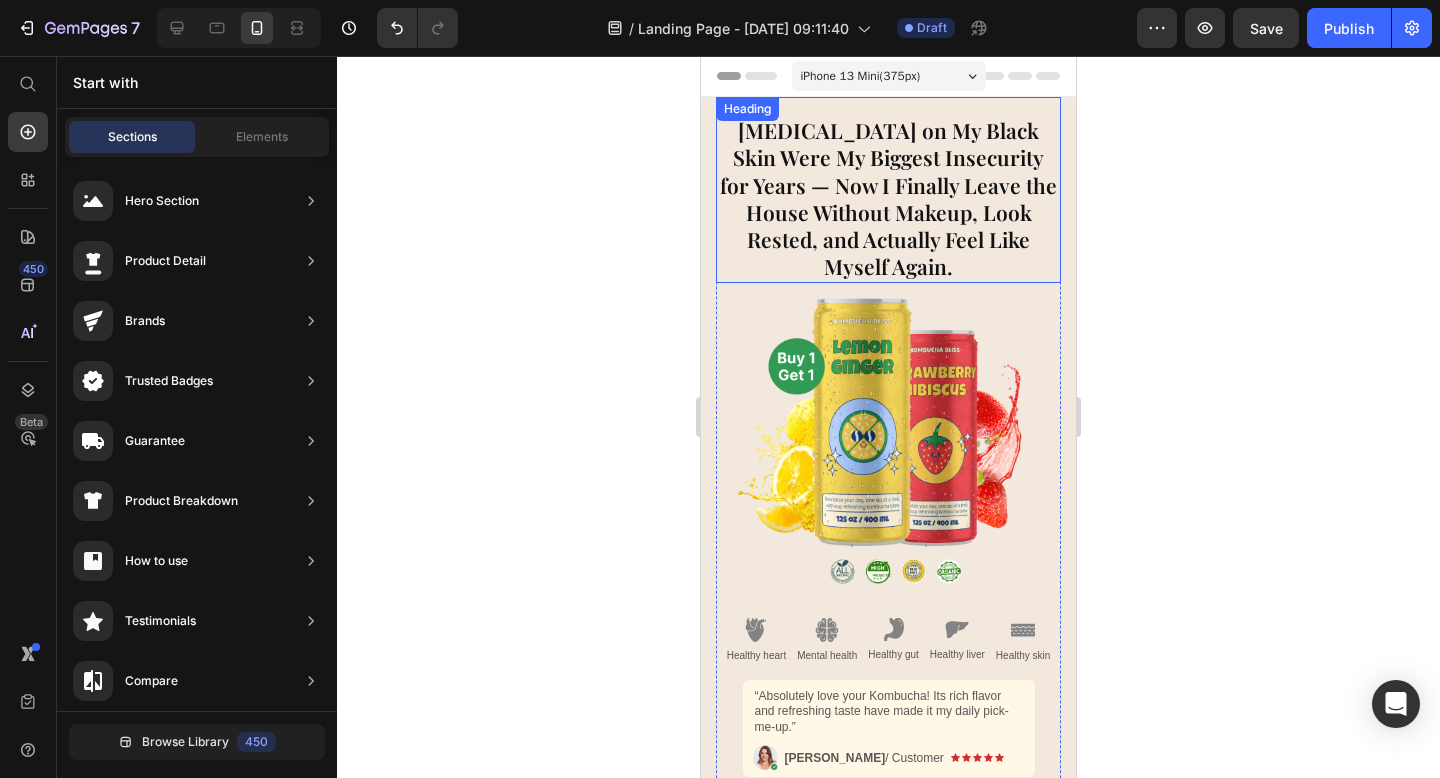 click on "Dark Circles on My Black Skin Were My Biggest Insecurity for Years — Now I Finally Leave the House Without Makeup, Look Rested, and Actually Feel Like Myself Again." at bounding box center (888, 199) 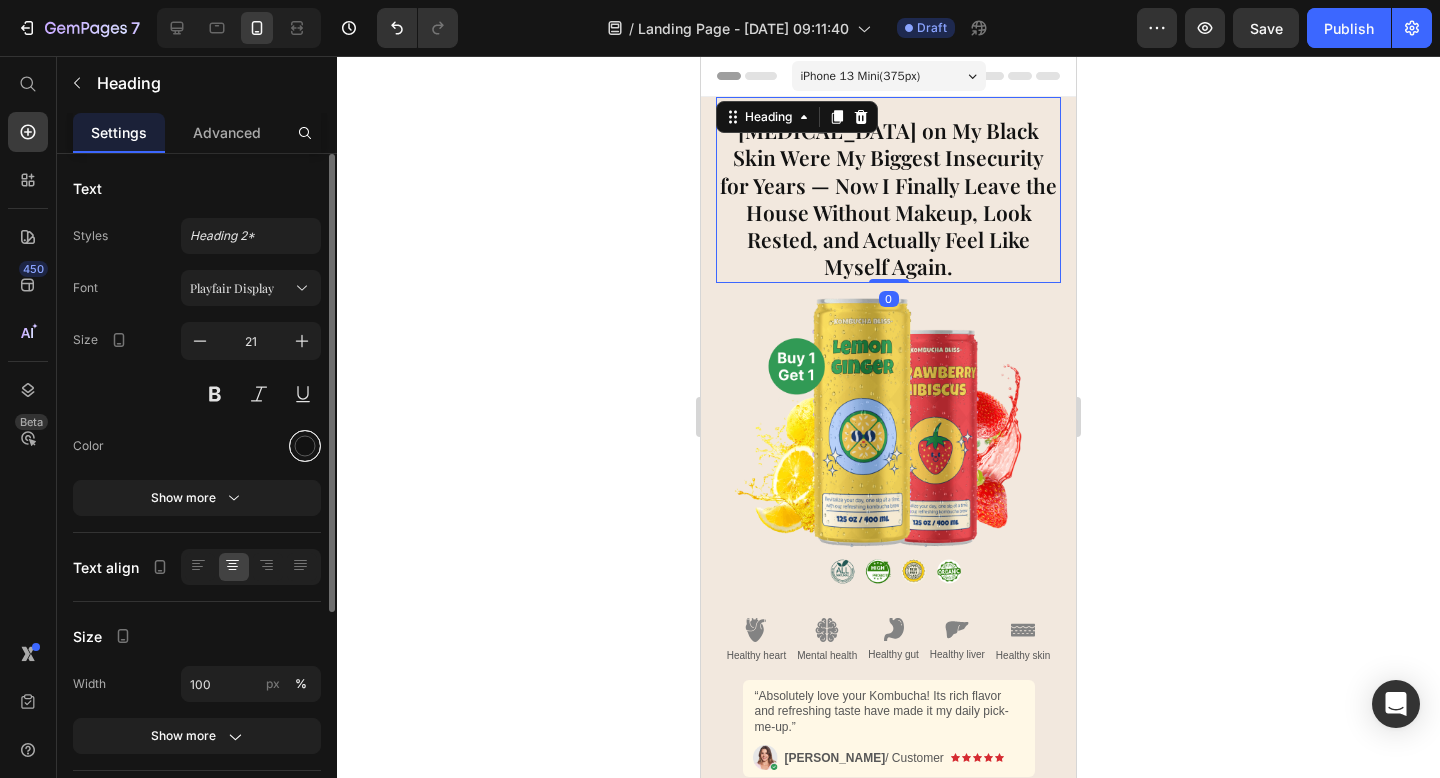 click at bounding box center [305, 446] 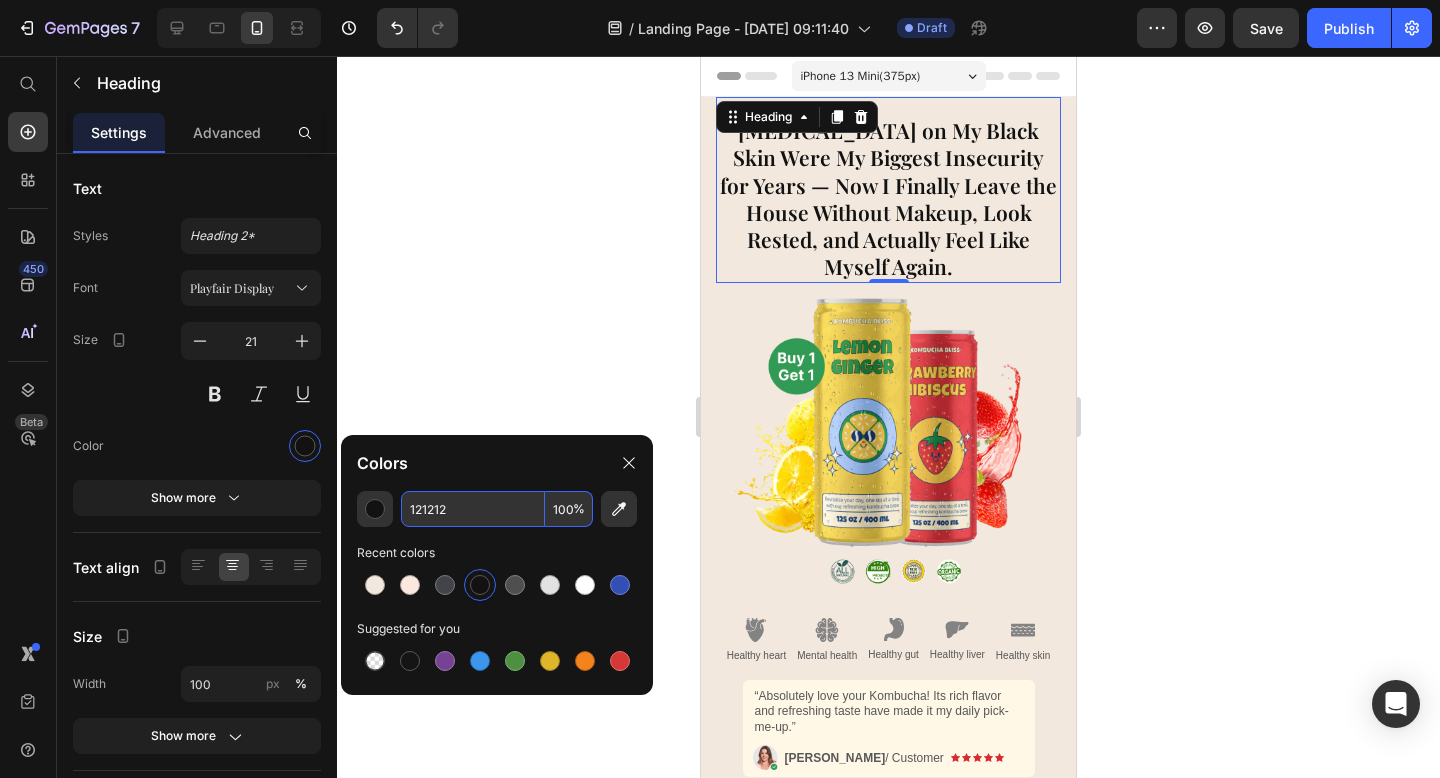 click on "121212" at bounding box center (473, 509) 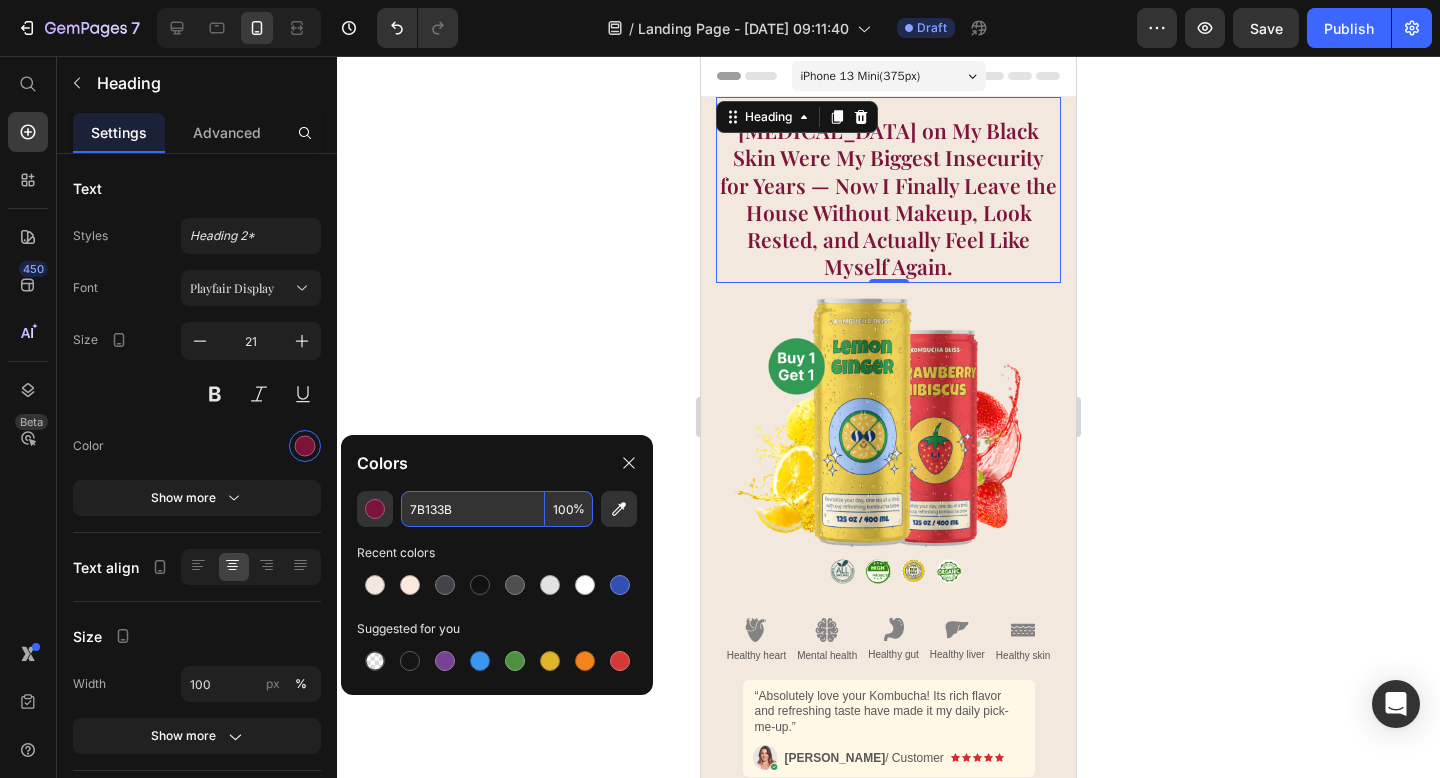 type on "7B133B" 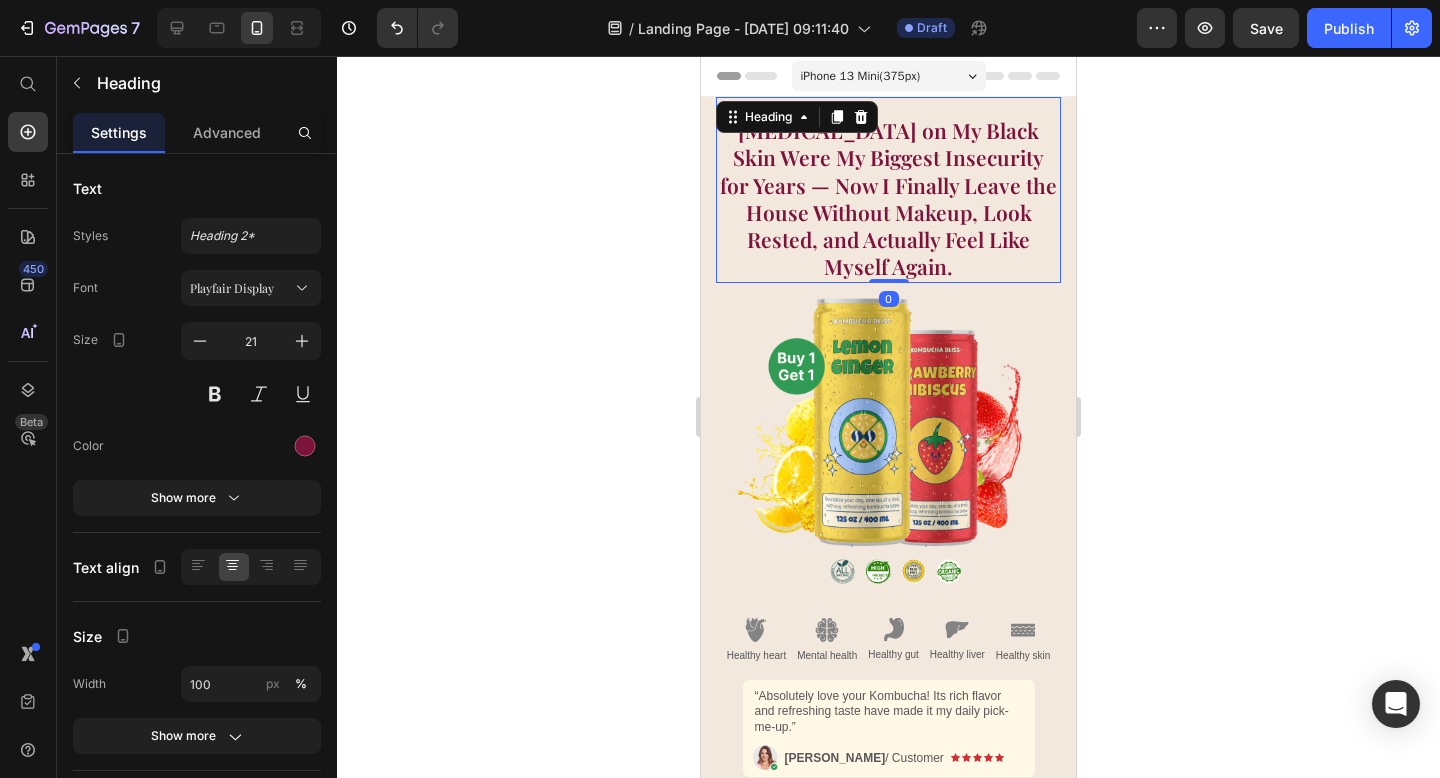 click on "Dark Circles on My Black Skin Were My Biggest Insecurity for Years — Now I Finally Leave the House Without Makeup, Look Rested, and Actually Feel Like Myself Again." at bounding box center (888, 199) 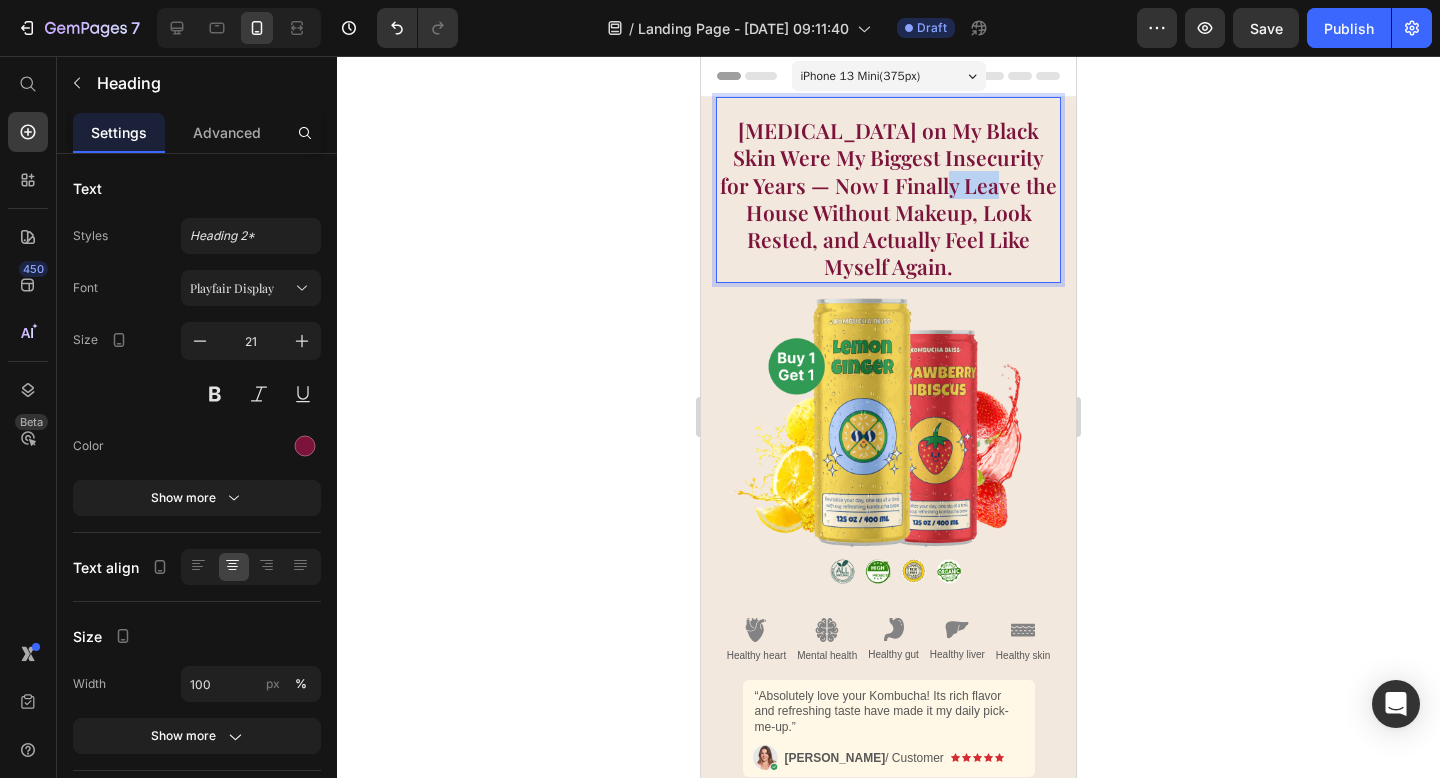 click on "Dark Circles on My Black Skin Were My Biggest Insecurity for Years — Now I Finally Leave the House Without Makeup, Look Rested, and Actually Feel Like Myself Again." at bounding box center (888, 199) 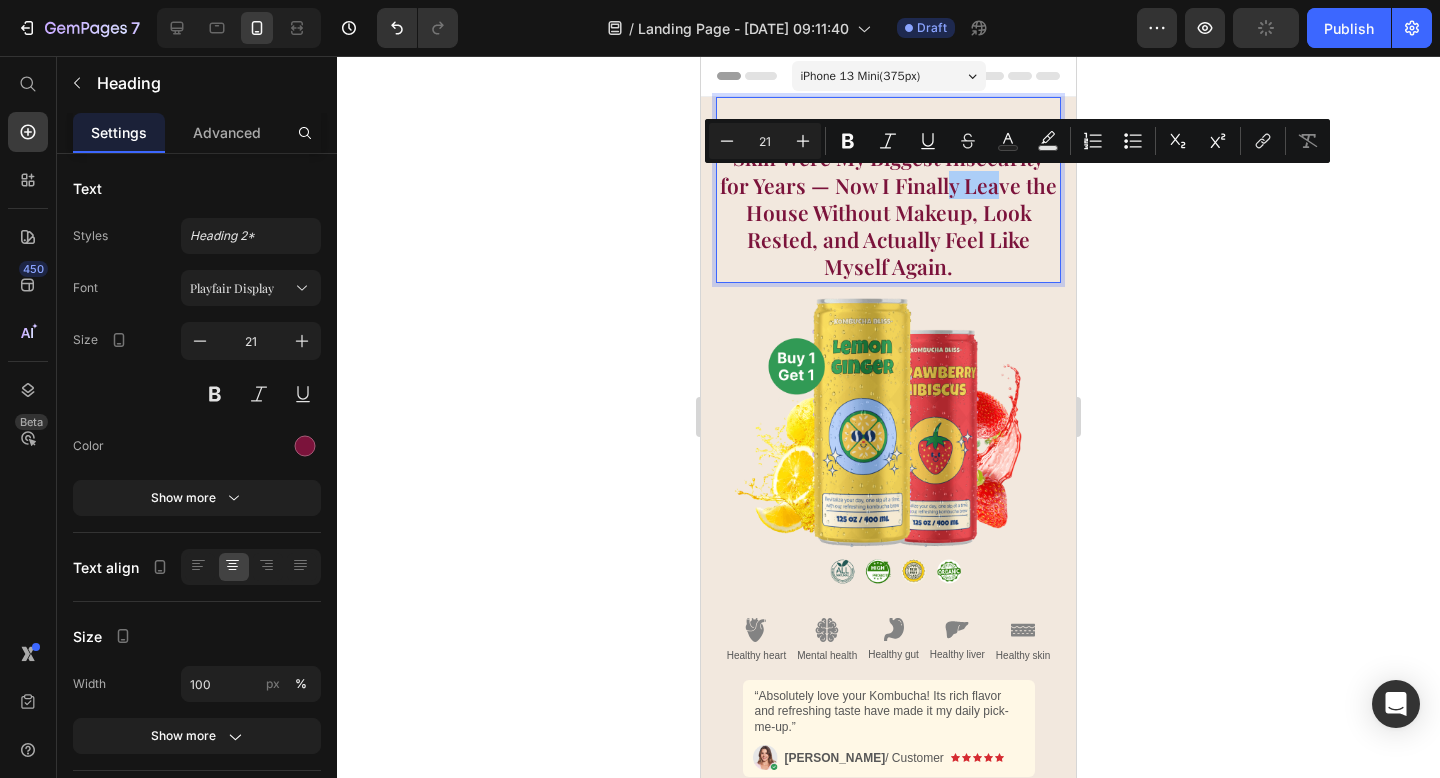 click 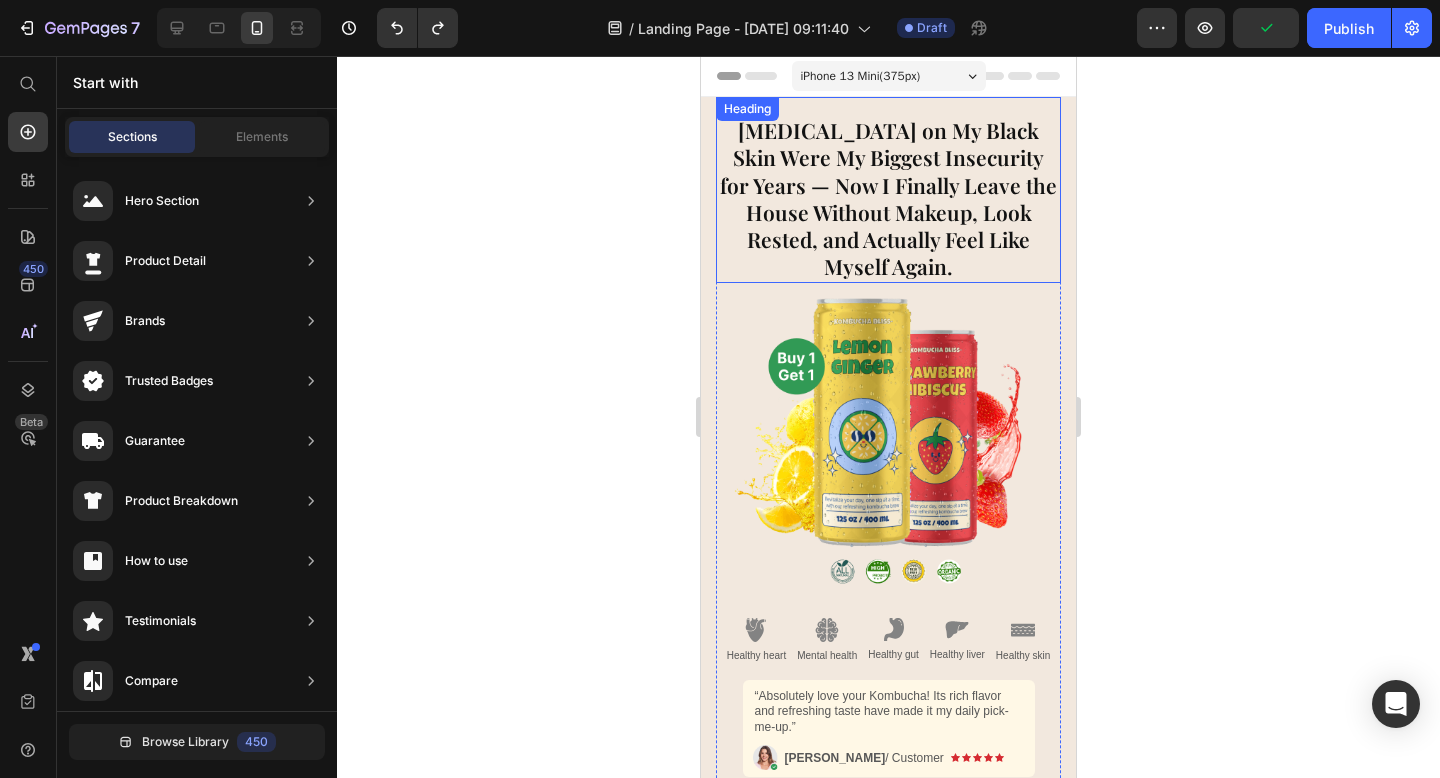 click on "Dark Circles on My Black Skin Were My Biggest Insecurity for Years — Now I Finally Leave the House Without Makeup, Look Rested, and Actually Feel Like Myself Again." at bounding box center (888, 199) 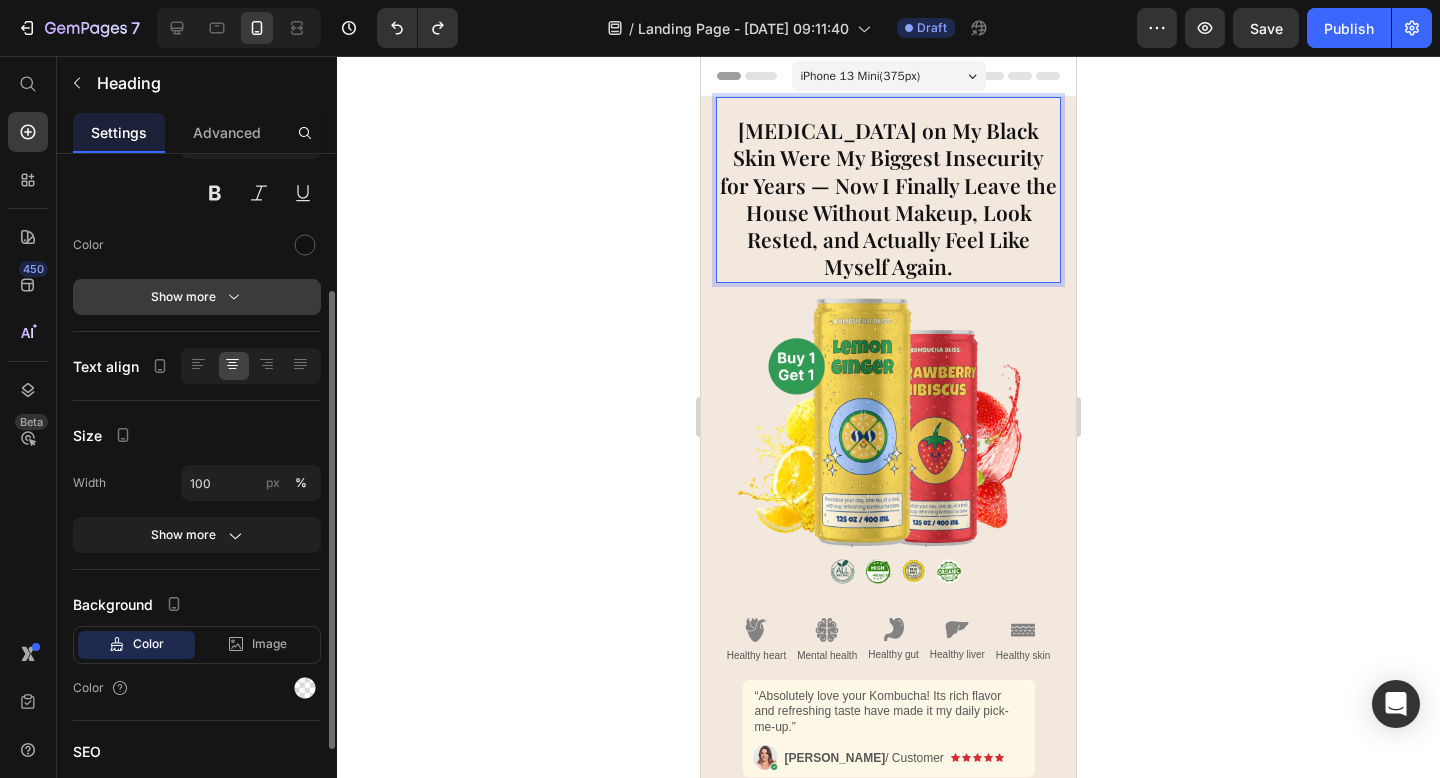 scroll, scrollTop: 202, scrollLeft: 0, axis: vertical 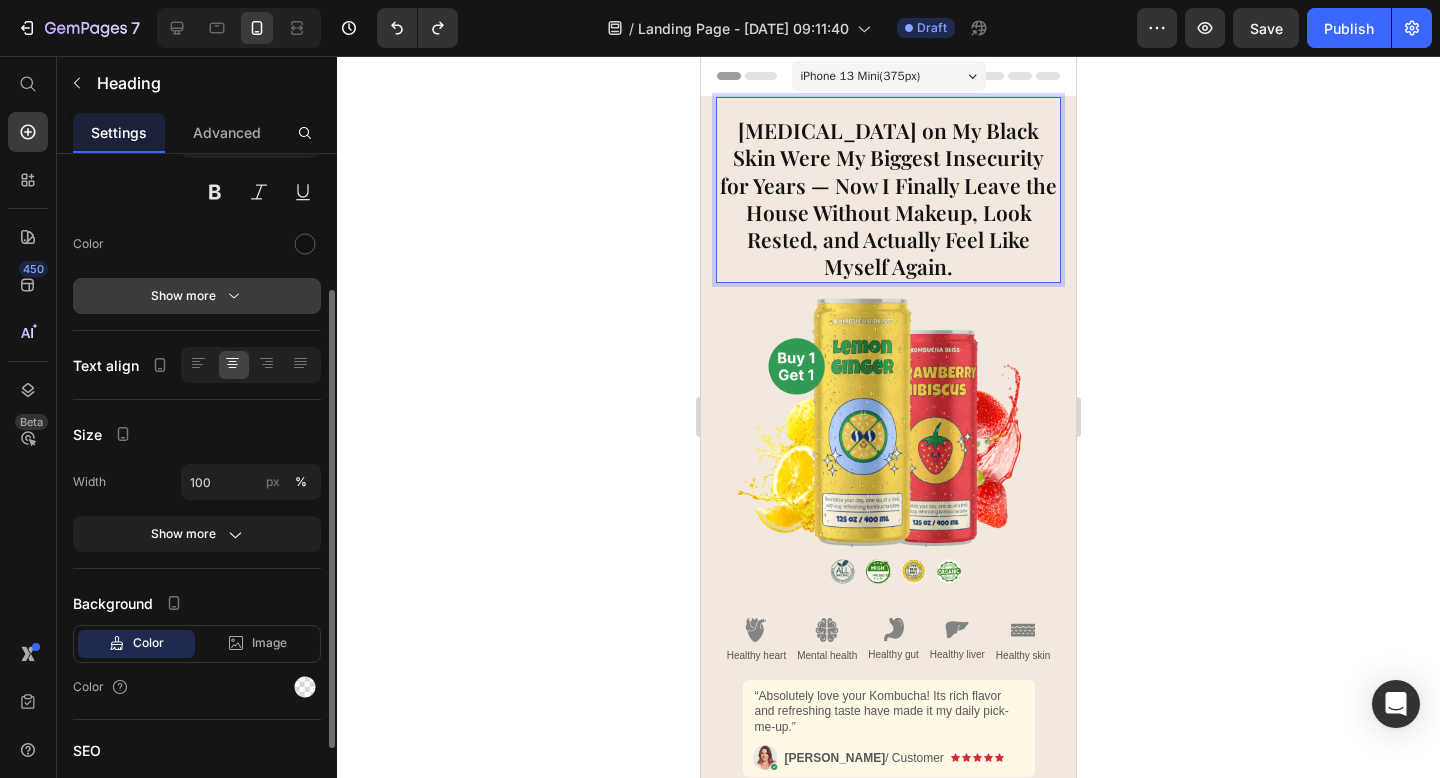 click on "Show more" at bounding box center (197, 296) 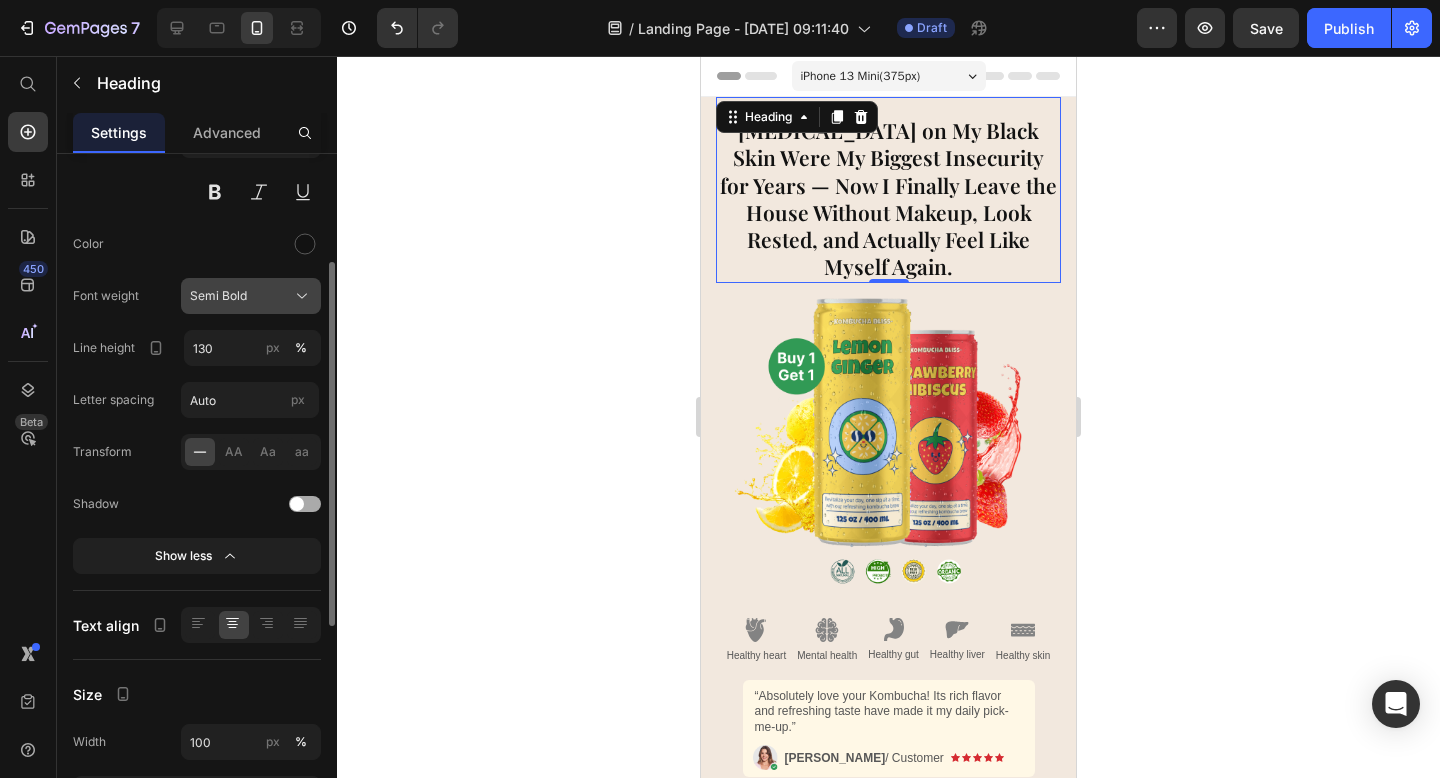 click on "Semi Bold" 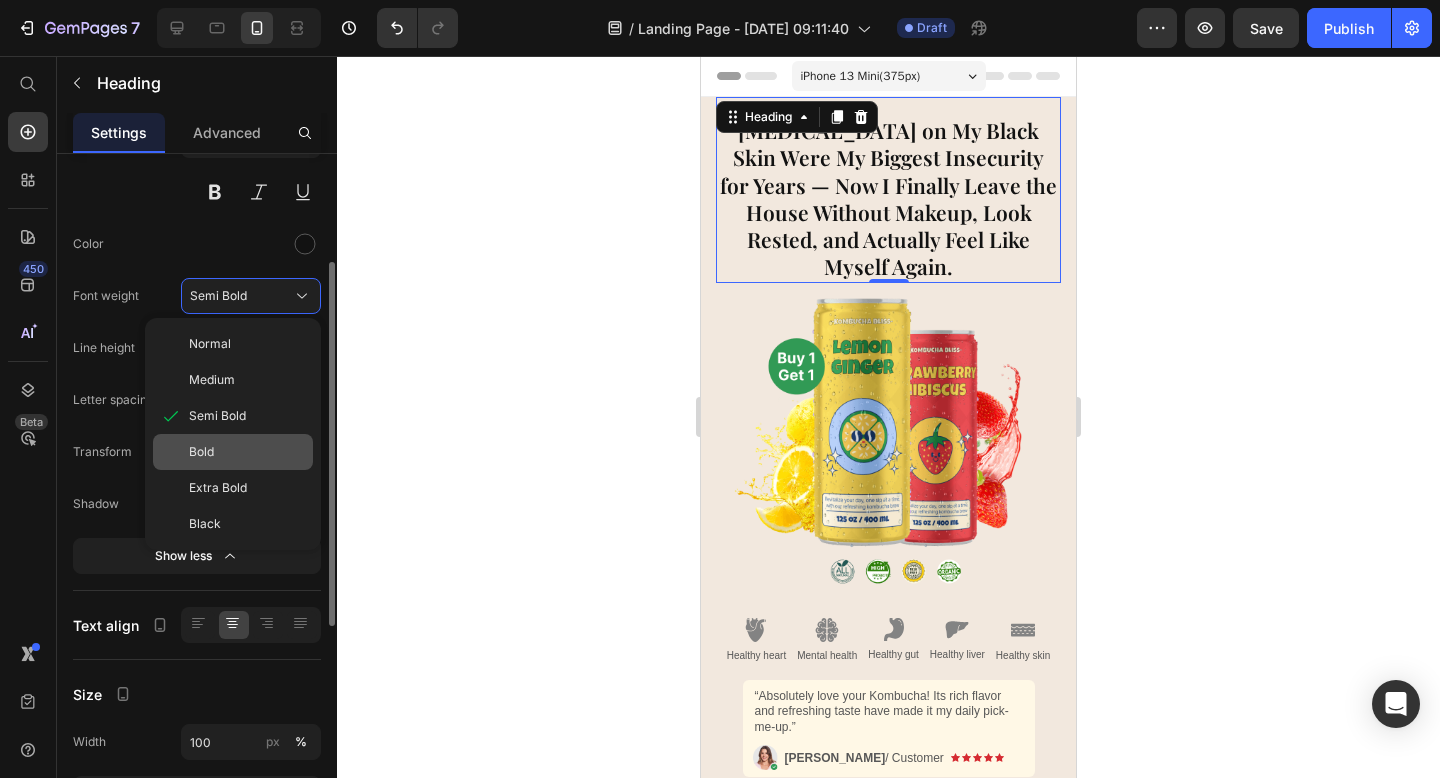 click on "Bold" at bounding box center (247, 452) 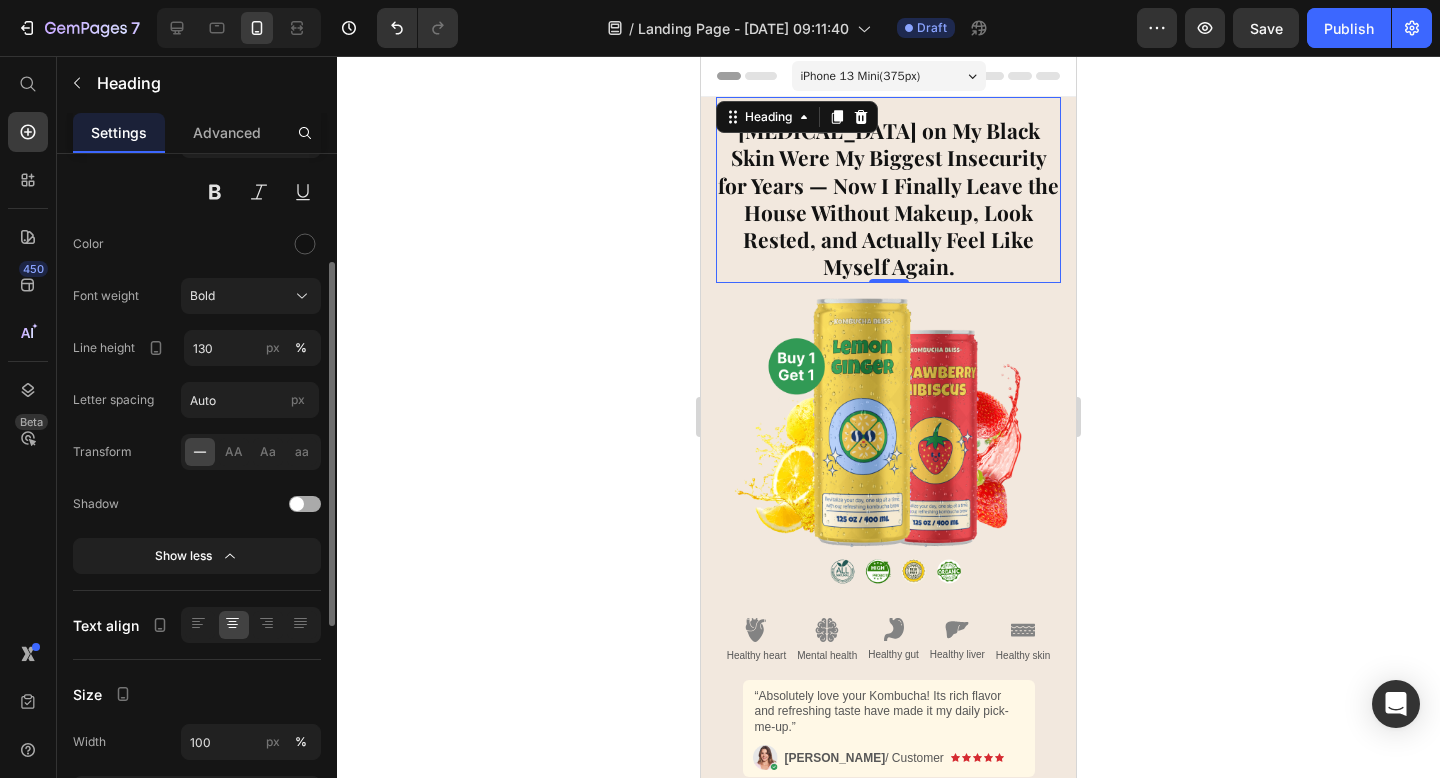click 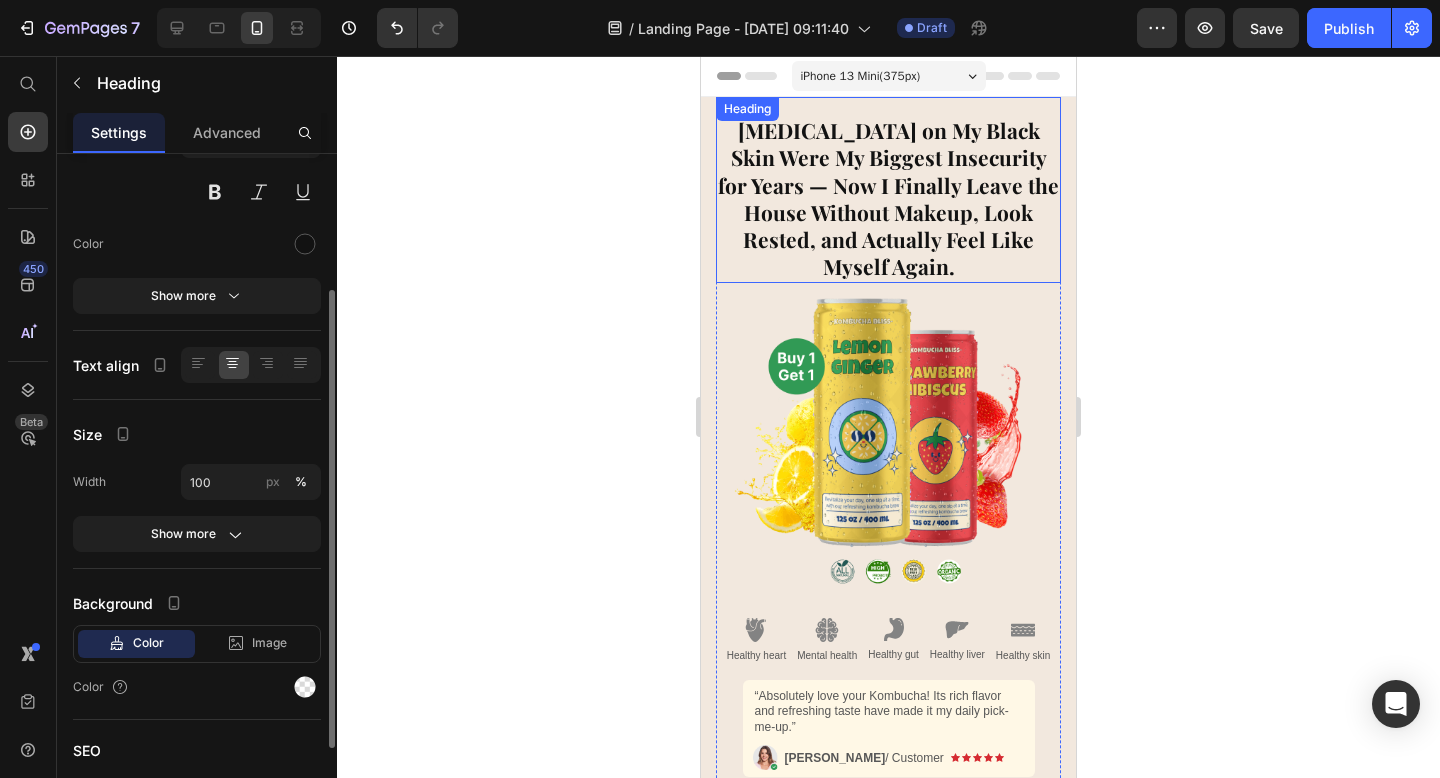 click on "Dark Circles on My Black Skin Were My Biggest Insecurity for Years — Now I Finally Leave the House Without Makeup, Look Rested, and Actually Feel Like Myself Again." at bounding box center (888, 199) 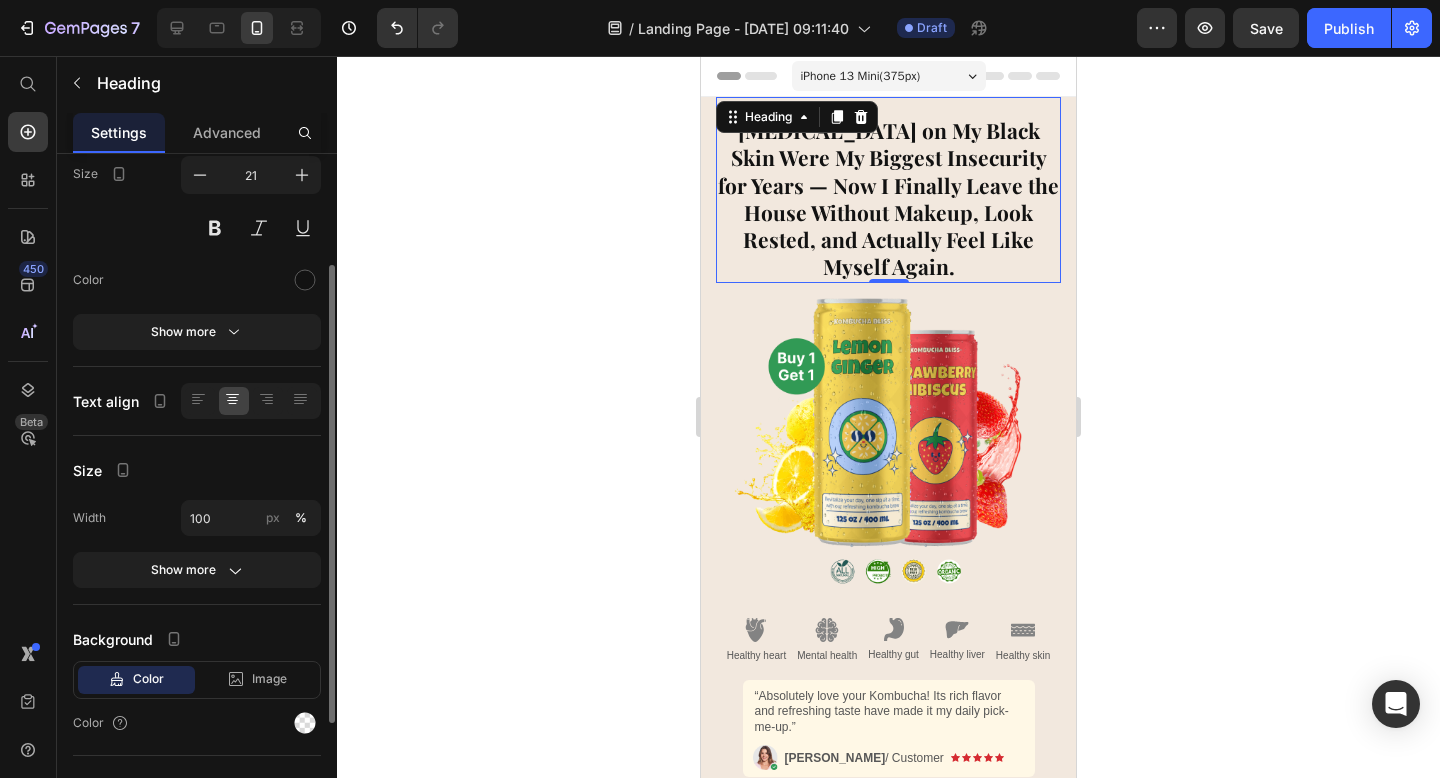 scroll, scrollTop: 165, scrollLeft: 0, axis: vertical 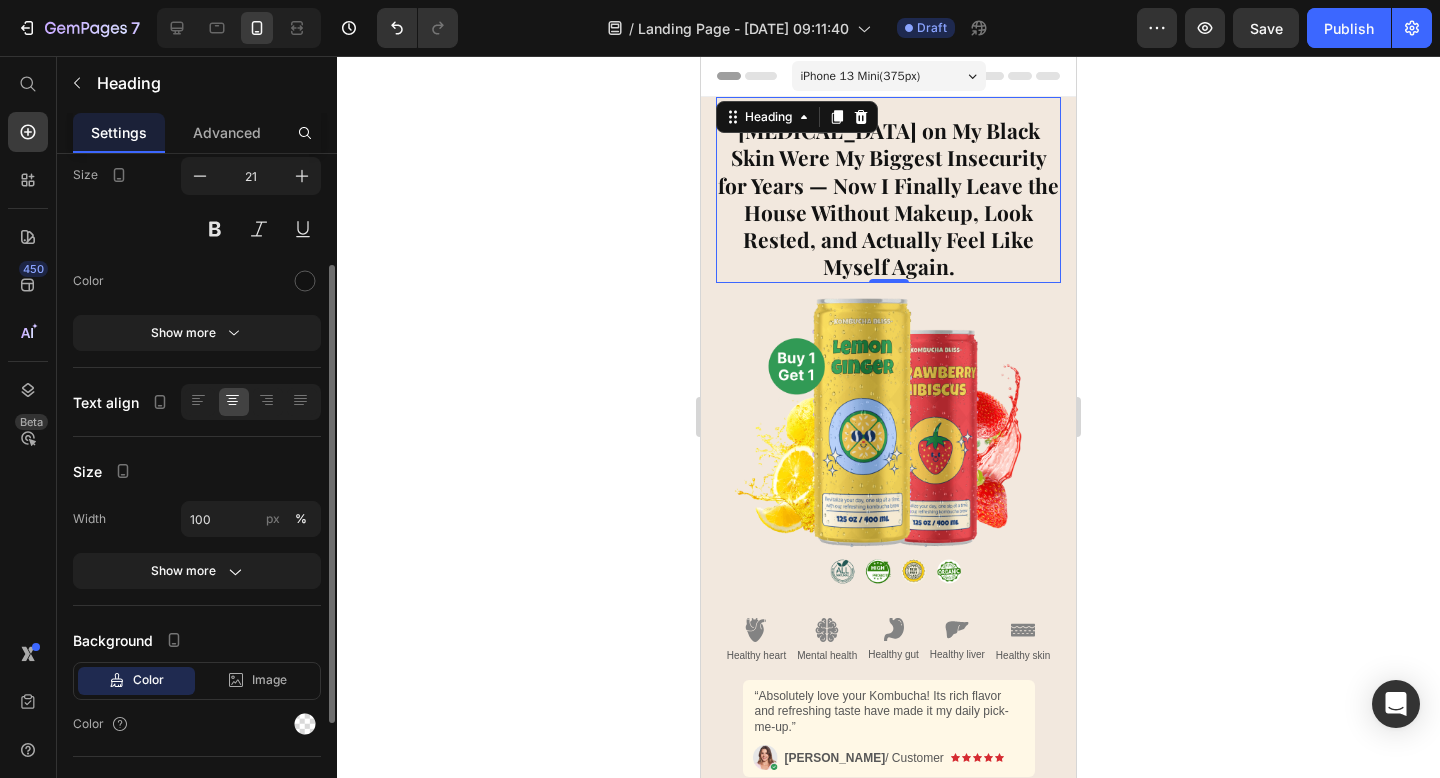 click on "Show more" at bounding box center (197, 333) 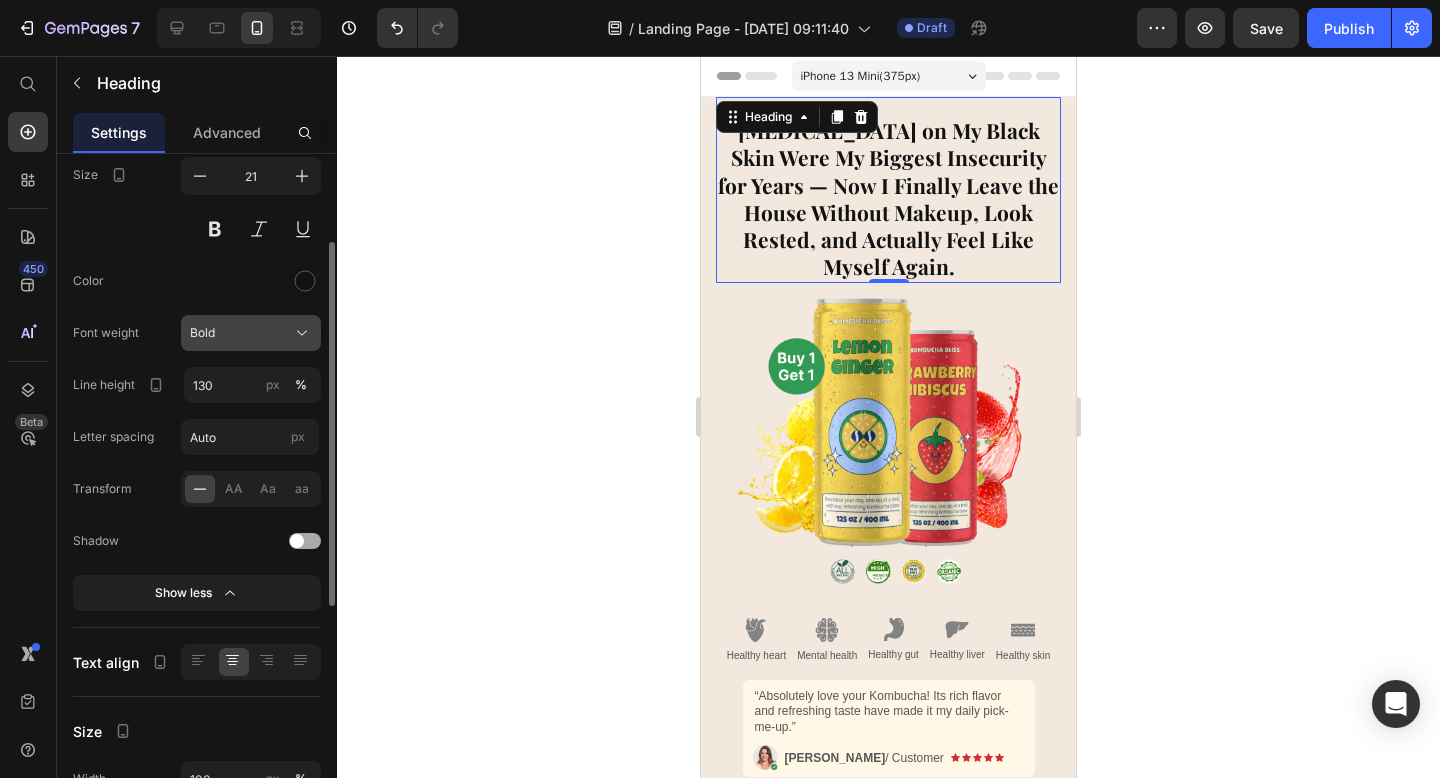 click on "Bold" 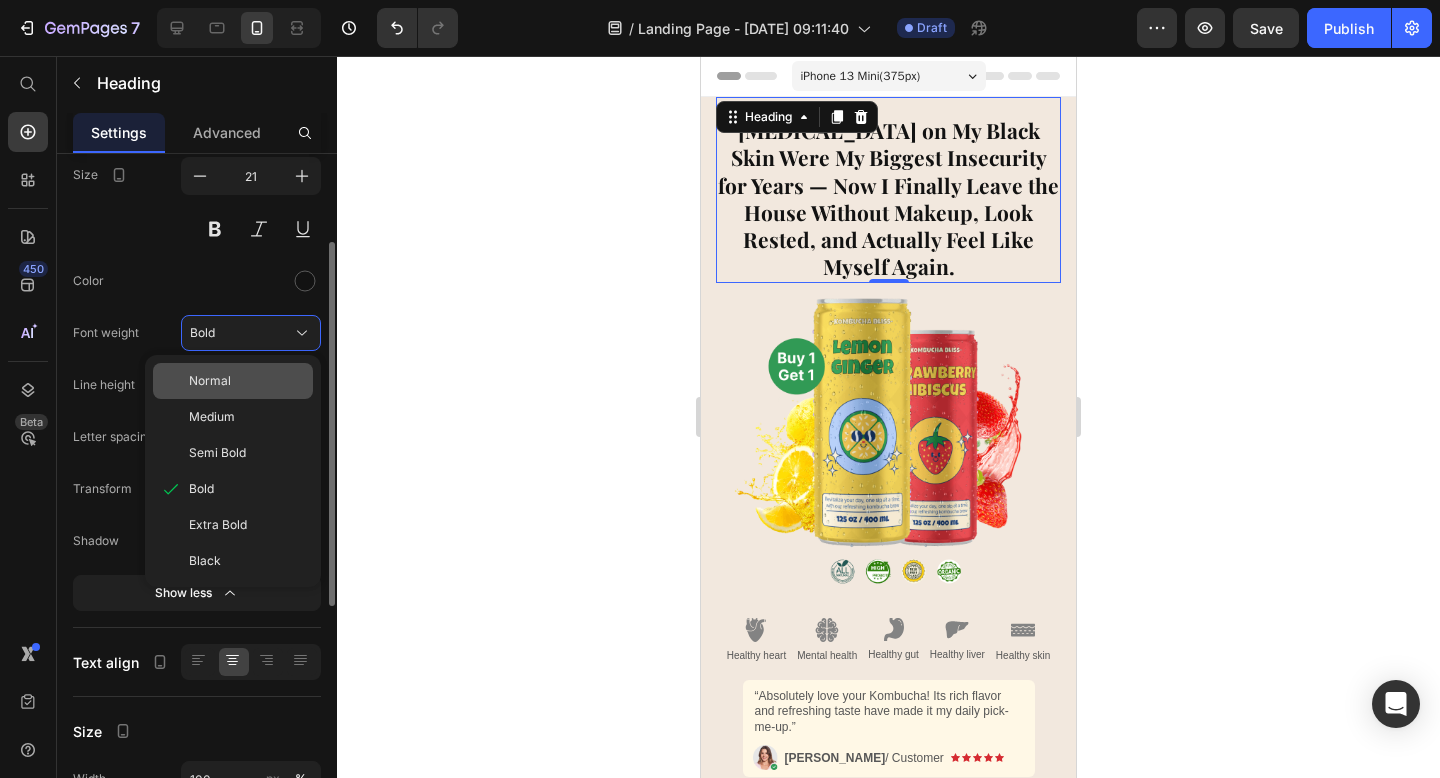 click on "Normal" at bounding box center [247, 381] 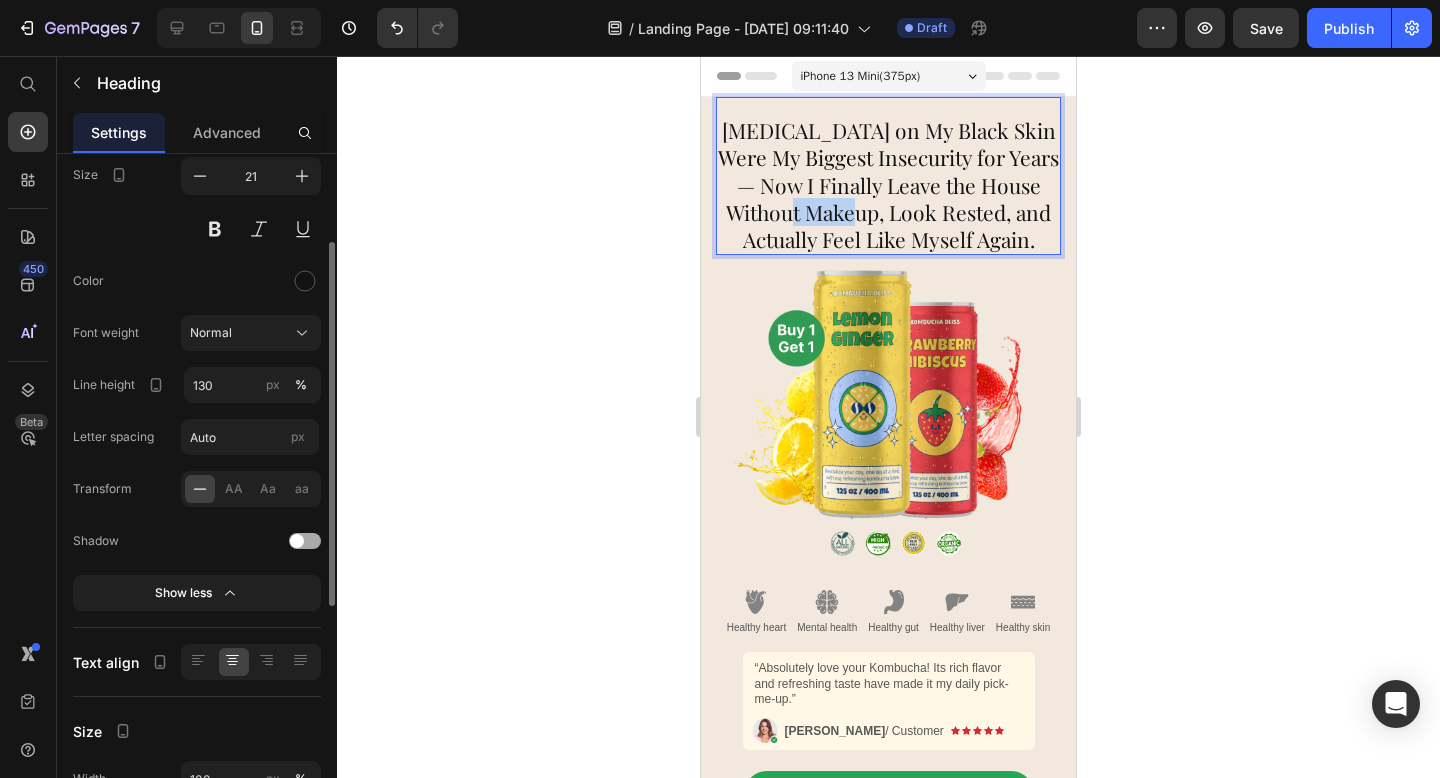 click on "Dark Circles on My Black Skin Were My Biggest Insecurity for Years — Now I Finally Leave the House Without Makeup, Look Rested, and Actually Feel Like Myself Again." at bounding box center (888, 185) 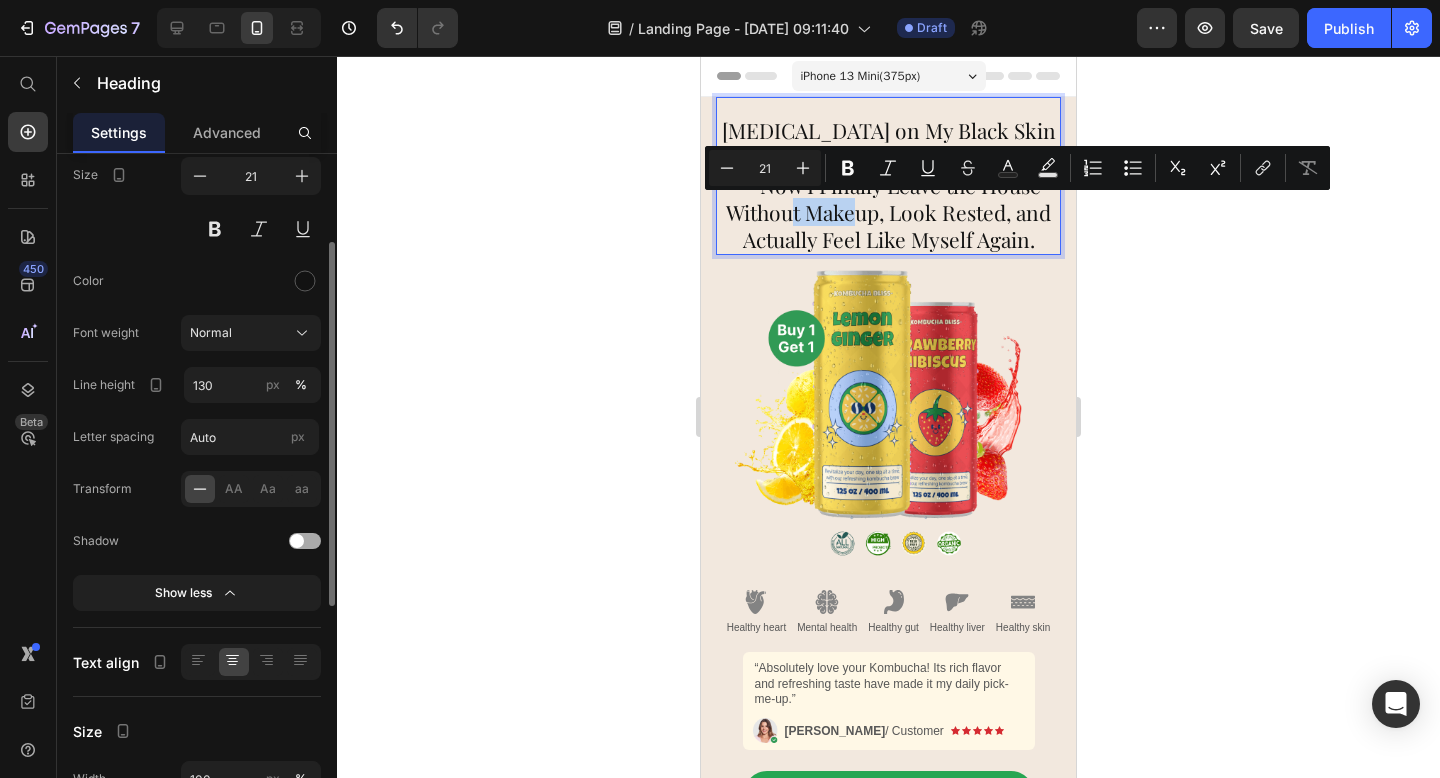 click on "Dark Circles on My Black Skin Were My Biggest Insecurity for Years — Now I Finally Leave the House Without Makeup, Look Rested, and Actually Feel Like Myself Again." at bounding box center [888, 185] 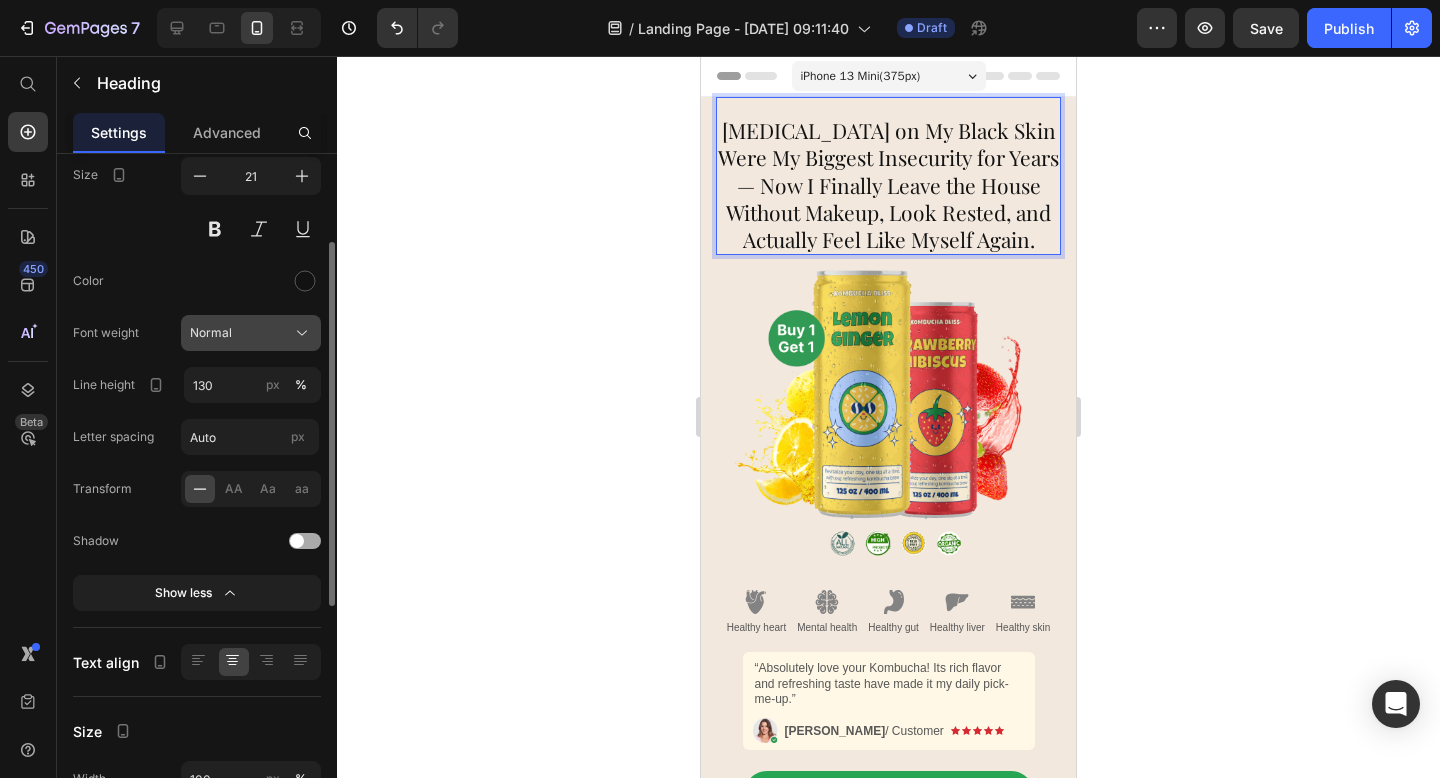 click on "Normal" 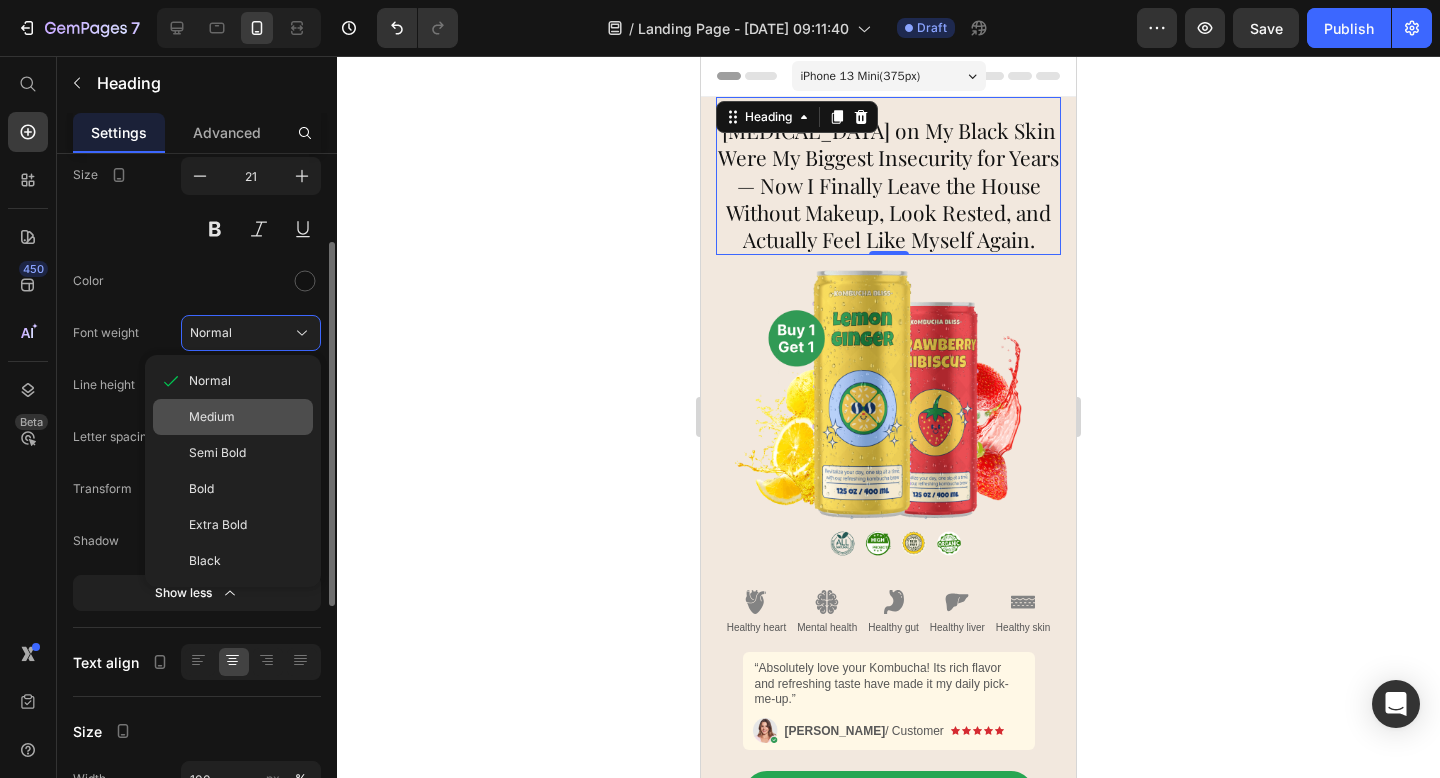 click on "Medium" 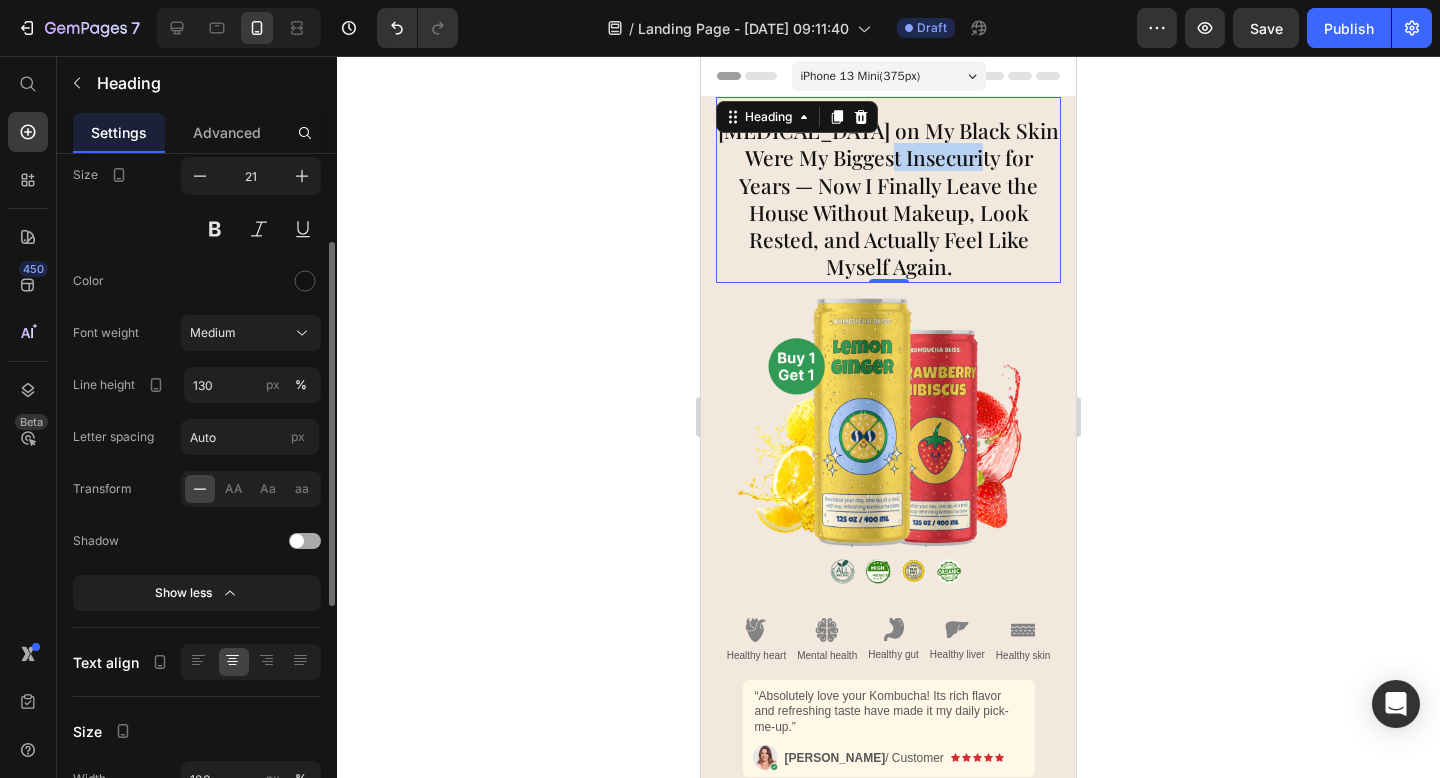click on "Dark Circles on My Black Skin Were My Biggest Insecurity for Years — Now I Finally Leave the House Without Makeup, Look Rested, and Actually Feel Like Myself Again." at bounding box center (888, 199) 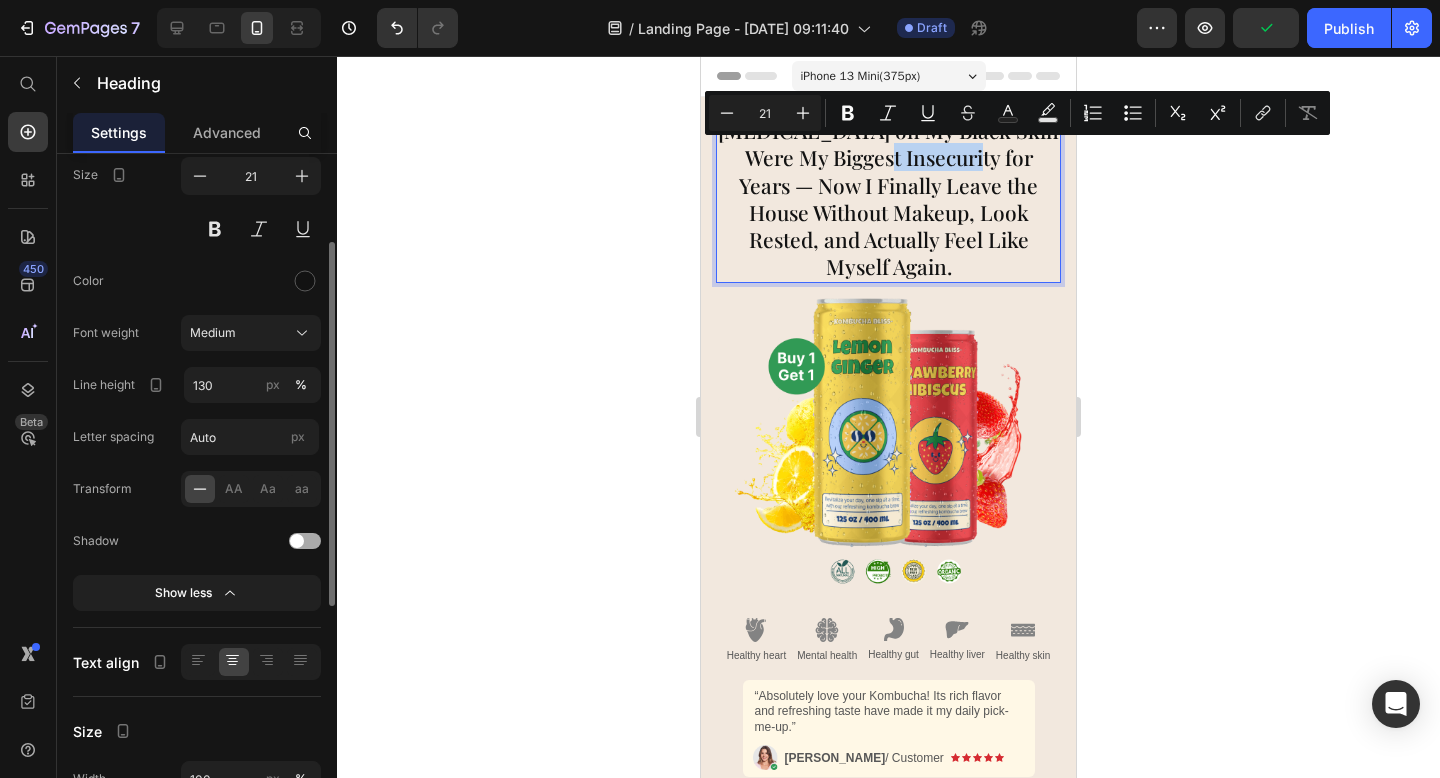 click on "Dark Circles on My Black Skin Were My Biggest Insecurity for Years — Now I Finally Leave the House Without Makeup, Look Rested, and Actually Feel Like Myself Again." at bounding box center (888, 199) 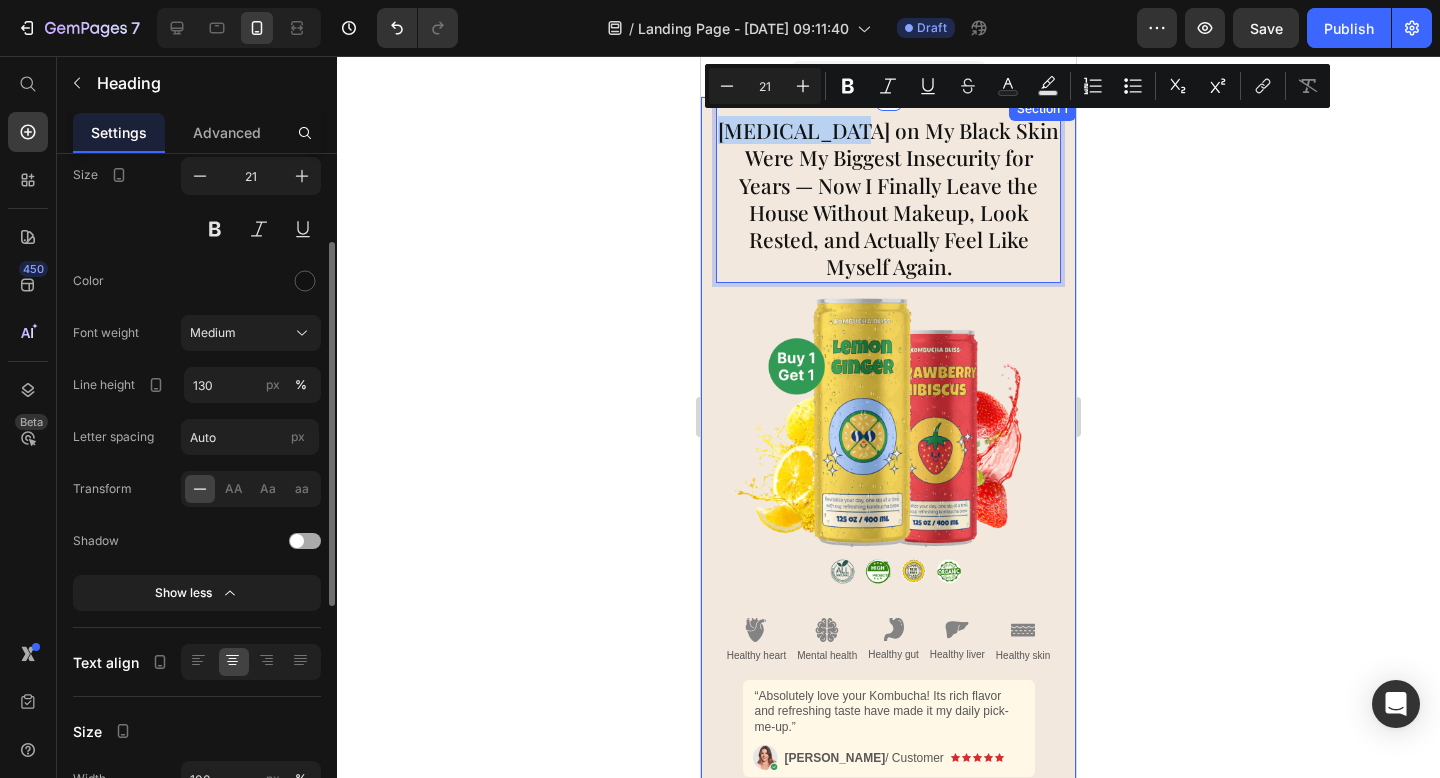 drag, startPoint x: 839, startPoint y: 131, endPoint x: 714, endPoint y: 138, distance: 125.19585 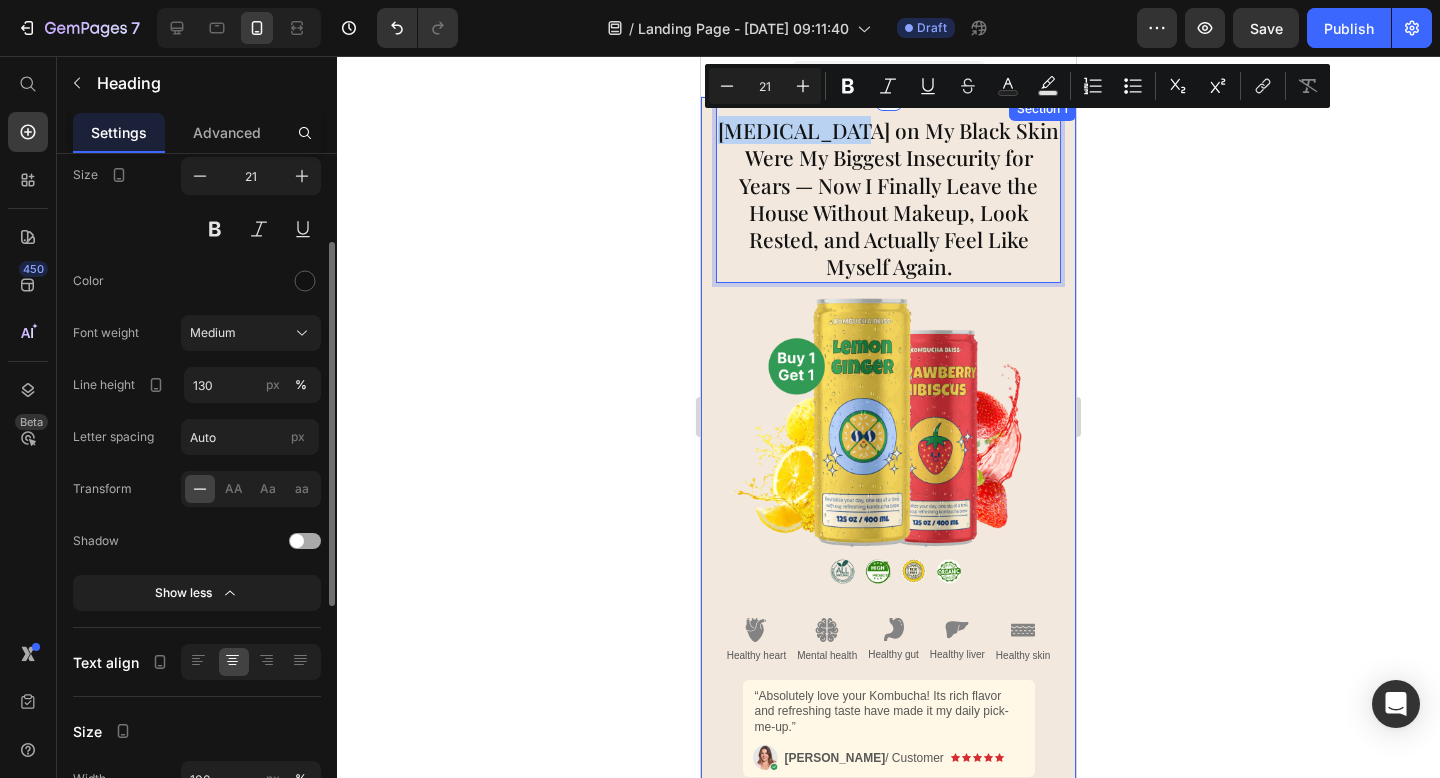 click on "Image Embark on a revitalizing journey with each sip of our refreshing kombucha brew, energizing your day. Let the crisp, effervescent flavors awaken your senses, offering a moment of pure refreshment & vitality. Text Block
Shop Now   Button Image Healthy heart Text Block Image Mental health Text Block Image Healthy gut Text Block Image Healthy liver Text Block Image Healthy skin Text Block Row Image “Absolutely love your Kombucha! Its rich flavor and refreshing taste have made it my daily pick-me-up.” Text Block Image Icon Icon Icon Icon Icon Icon List Emily  / Customer Text Block Row Row Shop Now   👉    Button Row Dark Circles on My Black Skin Were My Biggest Insecurity for Years — Now I Finally Leave the House Without Makeup, Look Rested, and Actually Feel Like Myself Again. Heading   0 Row Section 1" at bounding box center [888, 485] 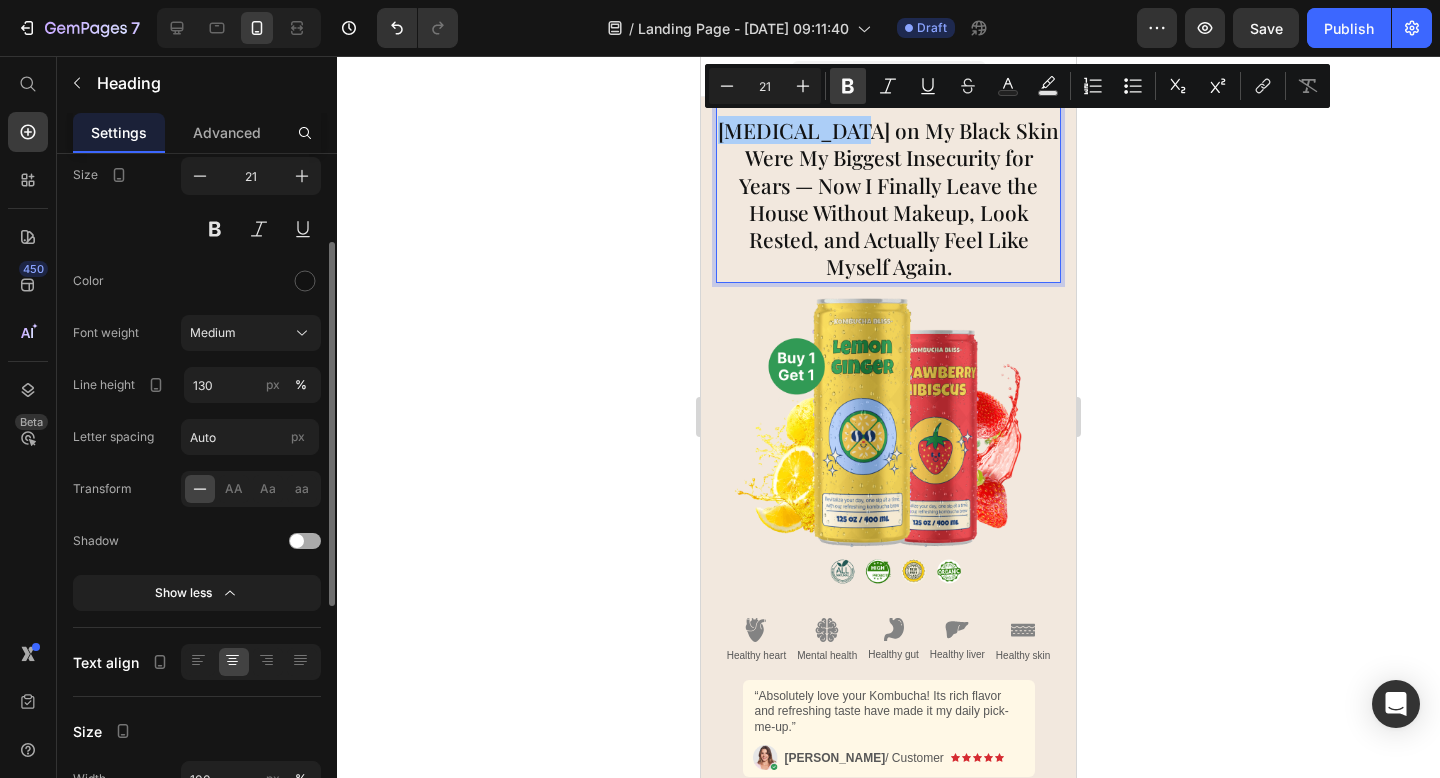 click 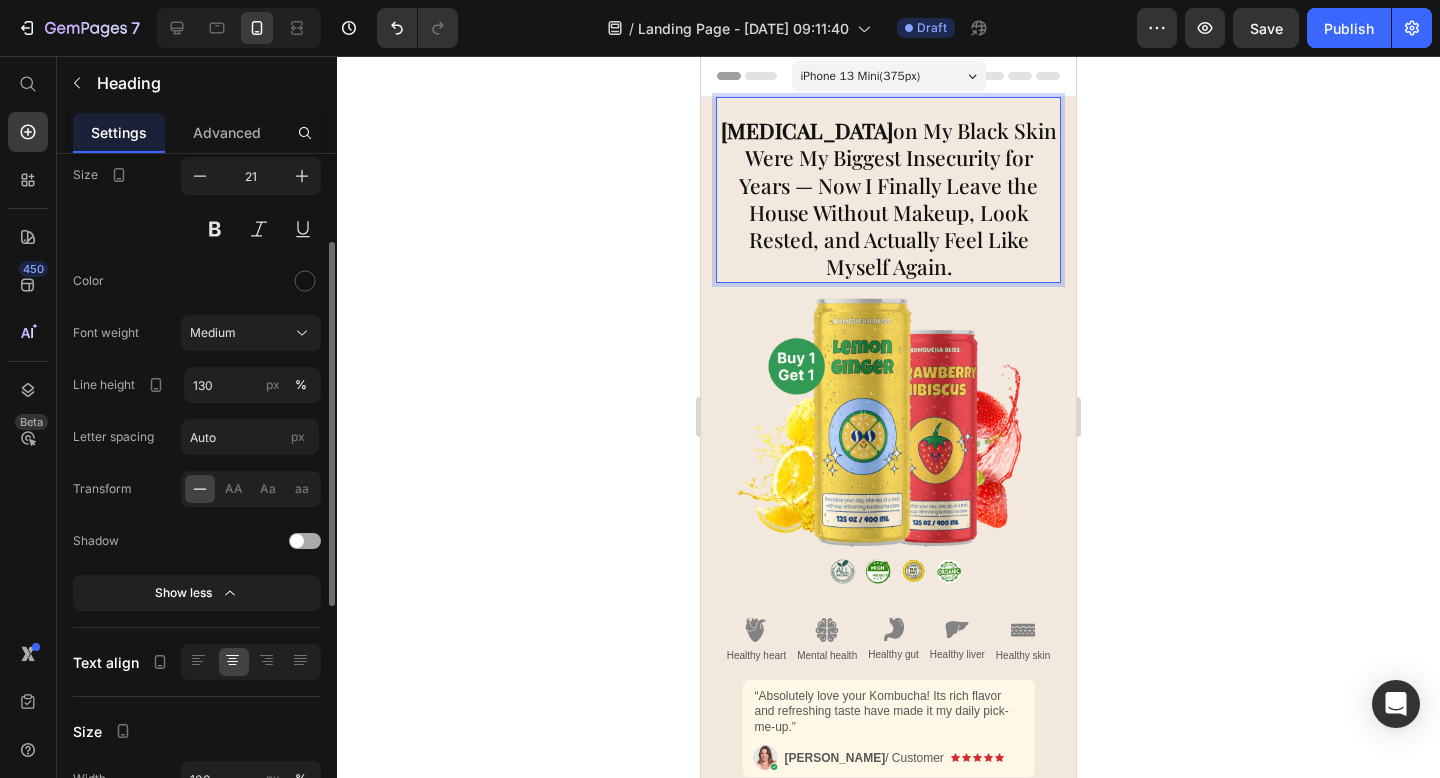 click on "Dark Circles  on My Black Skin Were My Biggest Insecurity for Years — Now I Finally Leave the House Without Makeup, Look Rested, and Actually Feel Like Myself Again." at bounding box center (888, 199) 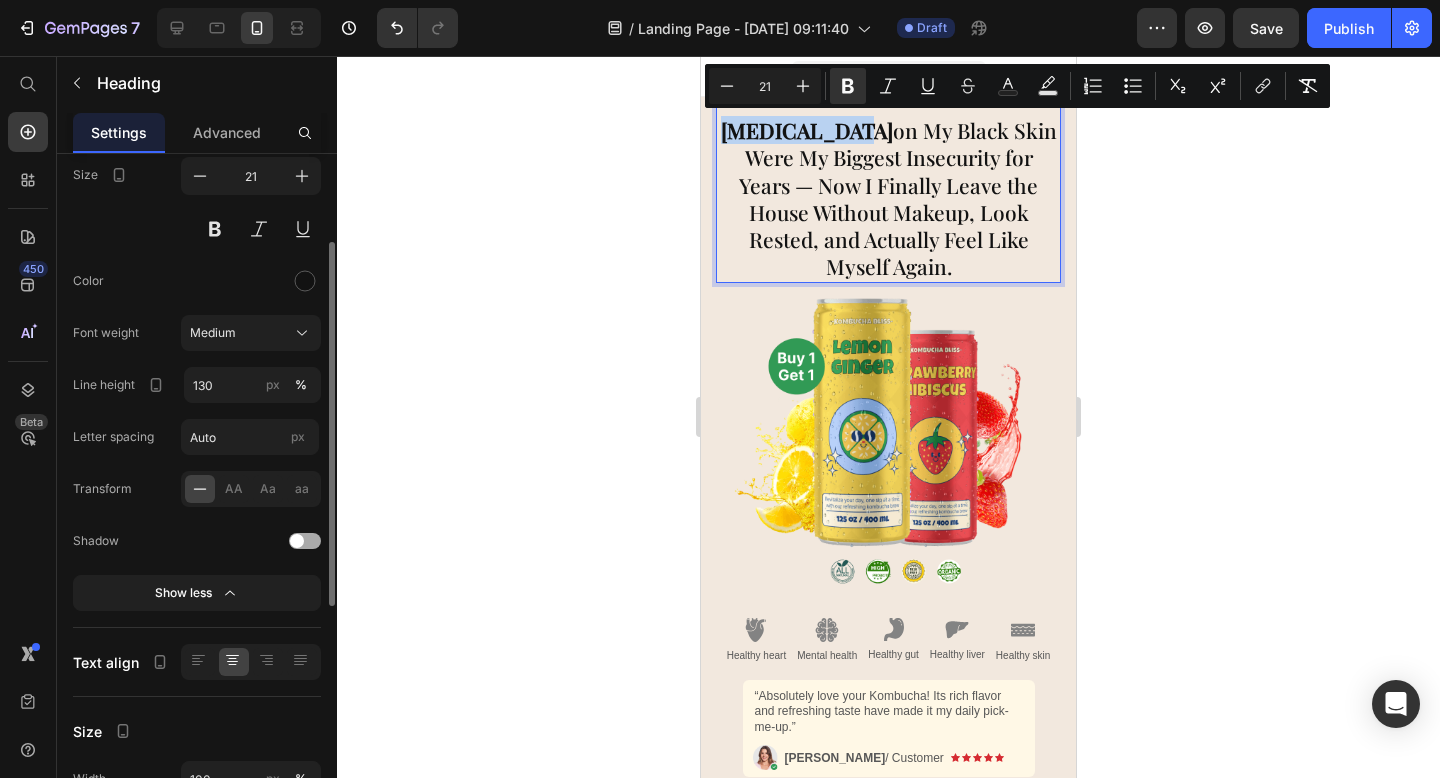 drag, startPoint x: 835, startPoint y: 126, endPoint x: 717, endPoint y: 134, distance: 118.270874 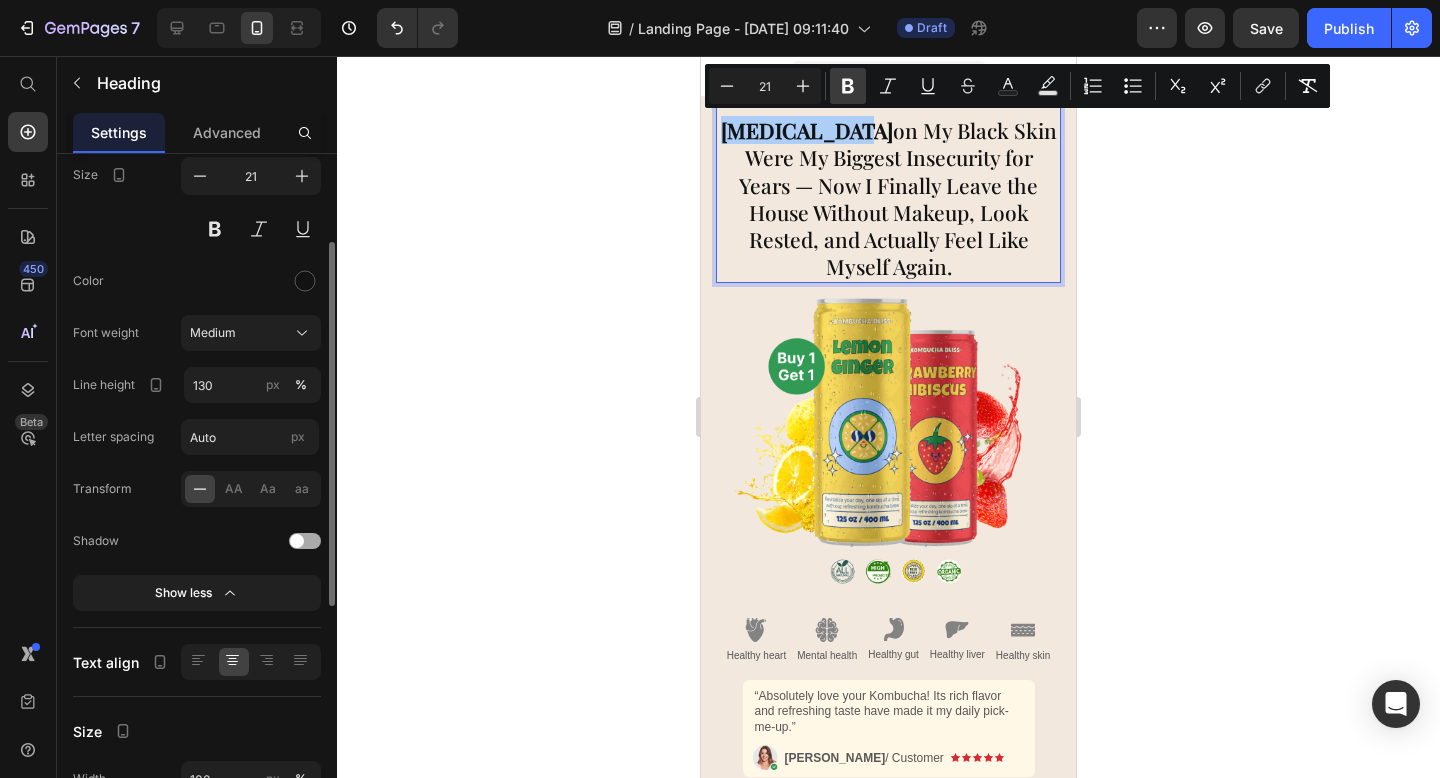 click on "Bold" at bounding box center [848, 86] 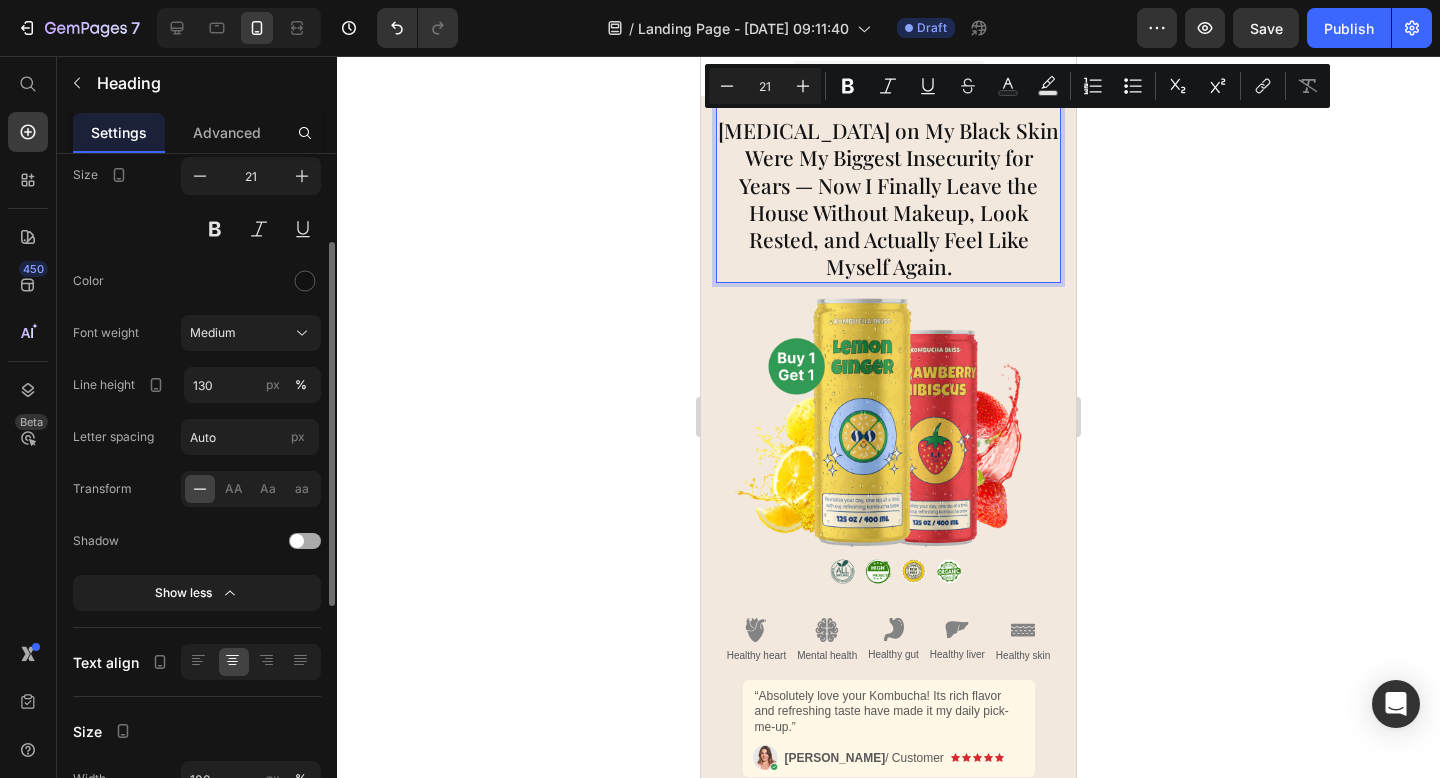 click on "Dark Circles on My Black Skin Were My Biggest Insecurity for Years — Now I Finally Leave the House Without Makeup, Look Rested, and Actually Feel Like Myself Again." at bounding box center (888, 199) 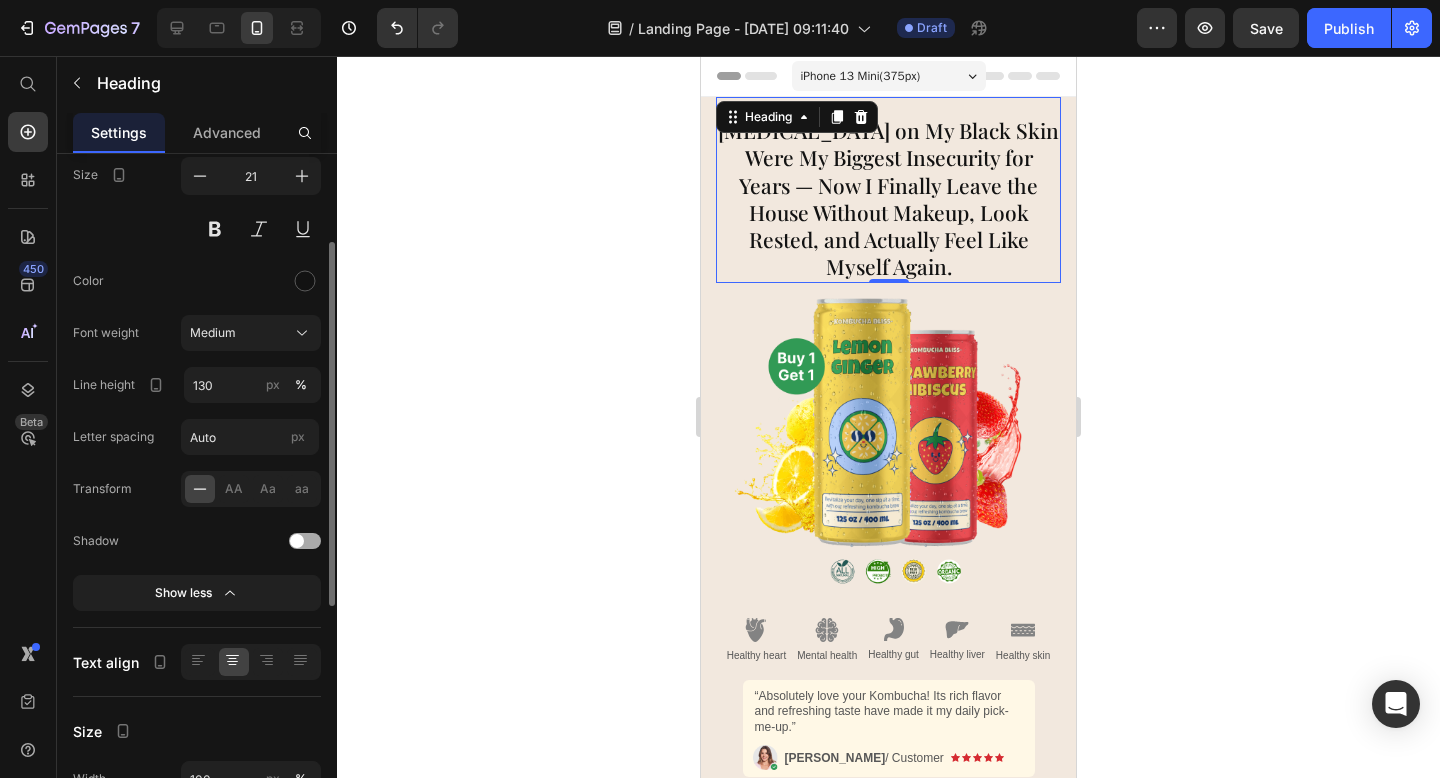 drag, startPoint x: 494, startPoint y: 355, endPoint x: 674, endPoint y: 246, distance: 210.43051 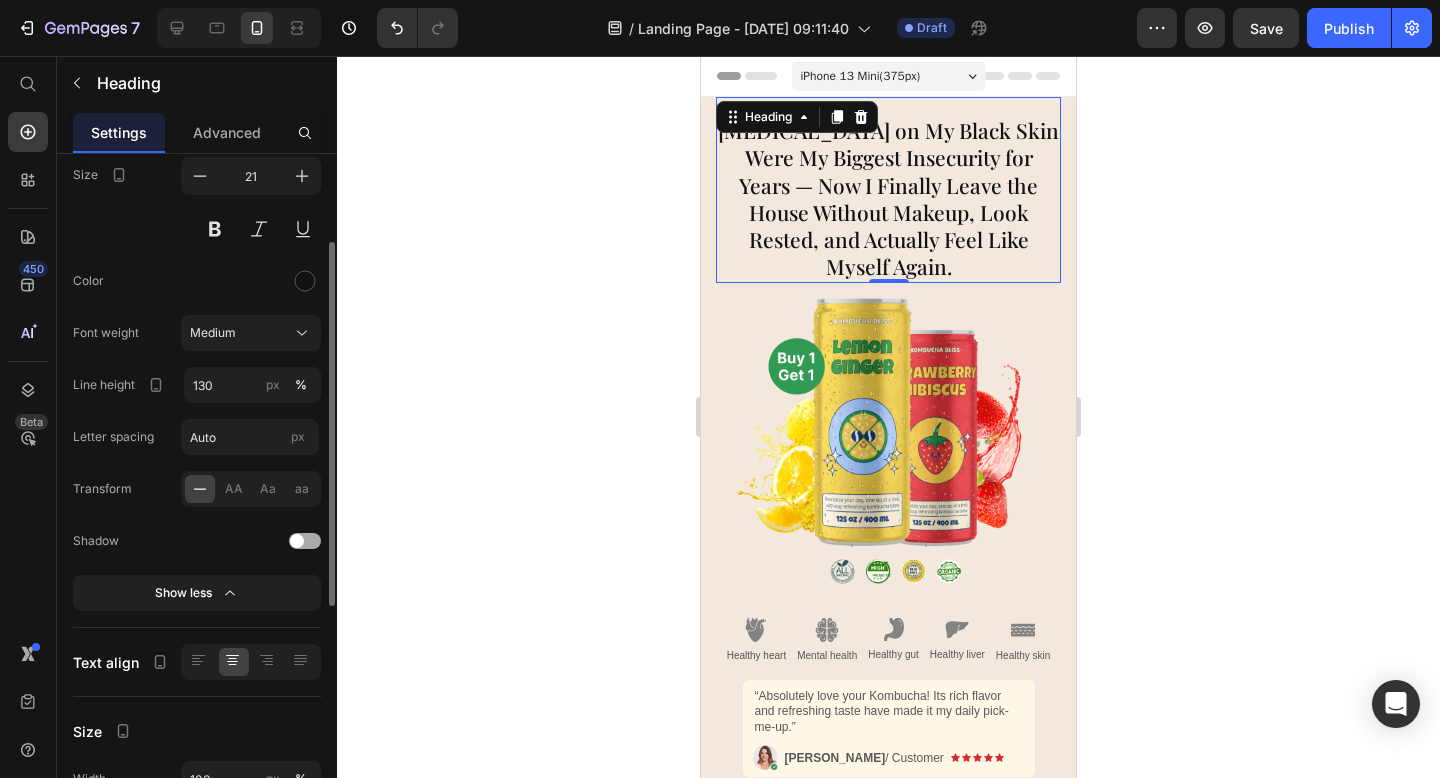 click 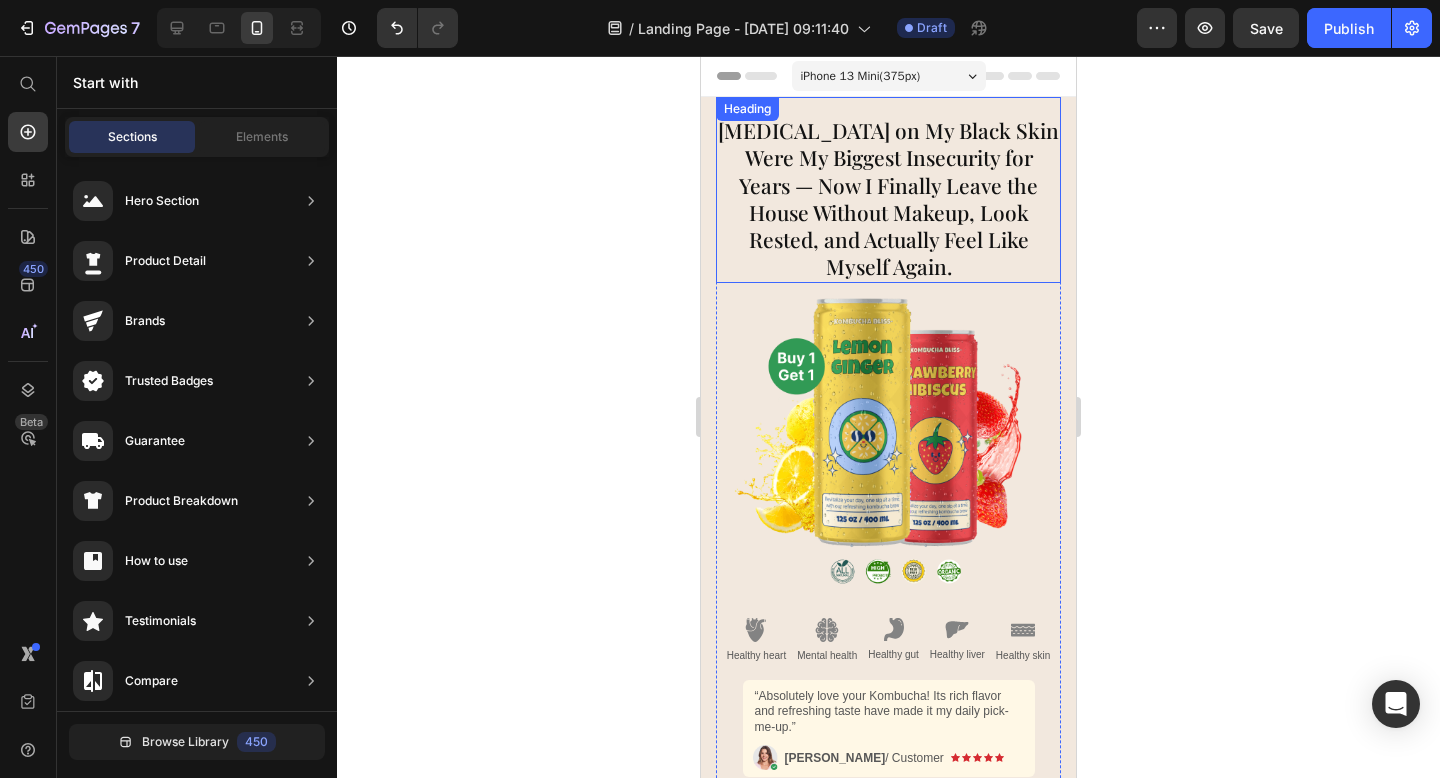 click on "Dark Circles on My Black Skin Were My Biggest Insecurity for Years — Now I Finally Leave the House Without Makeup, Look Rested, and Actually Feel Like Myself Again." at bounding box center (888, 199) 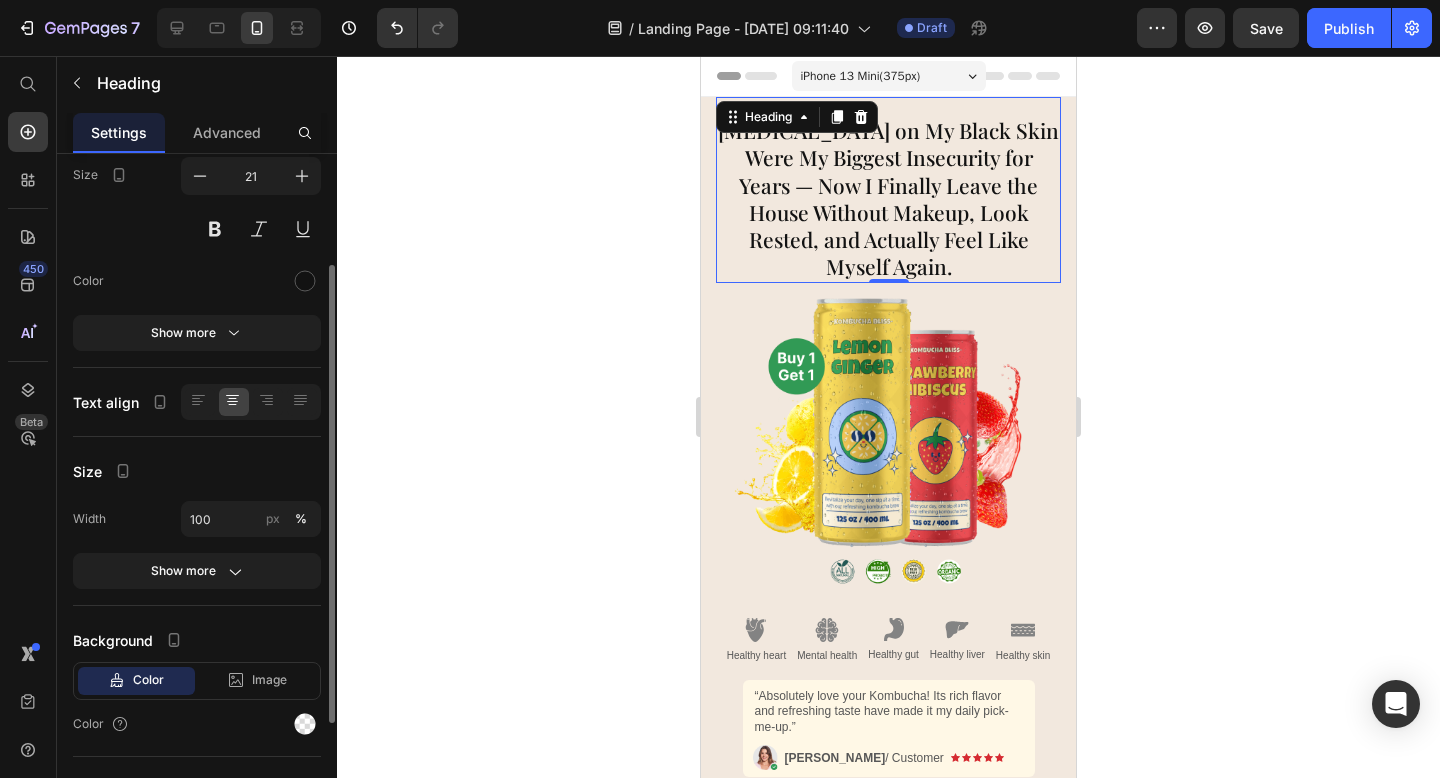 click 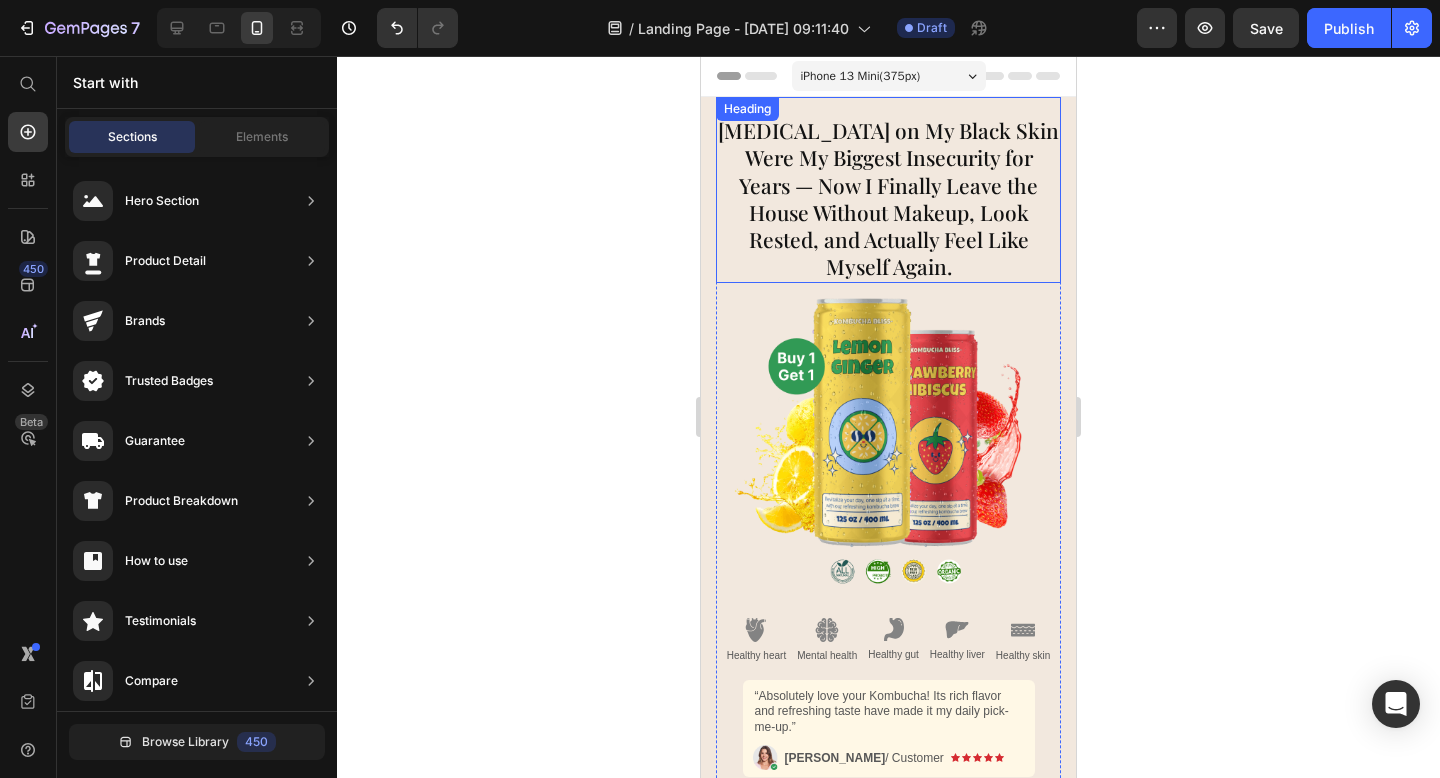 click on "Dark Circles on My Black Skin Were My Biggest Insecurity for Years — Now I Finally Leave the House Without Makeup, Look Rested, and Actually Feel Like Myself Again." at bounding box center (888, 199) 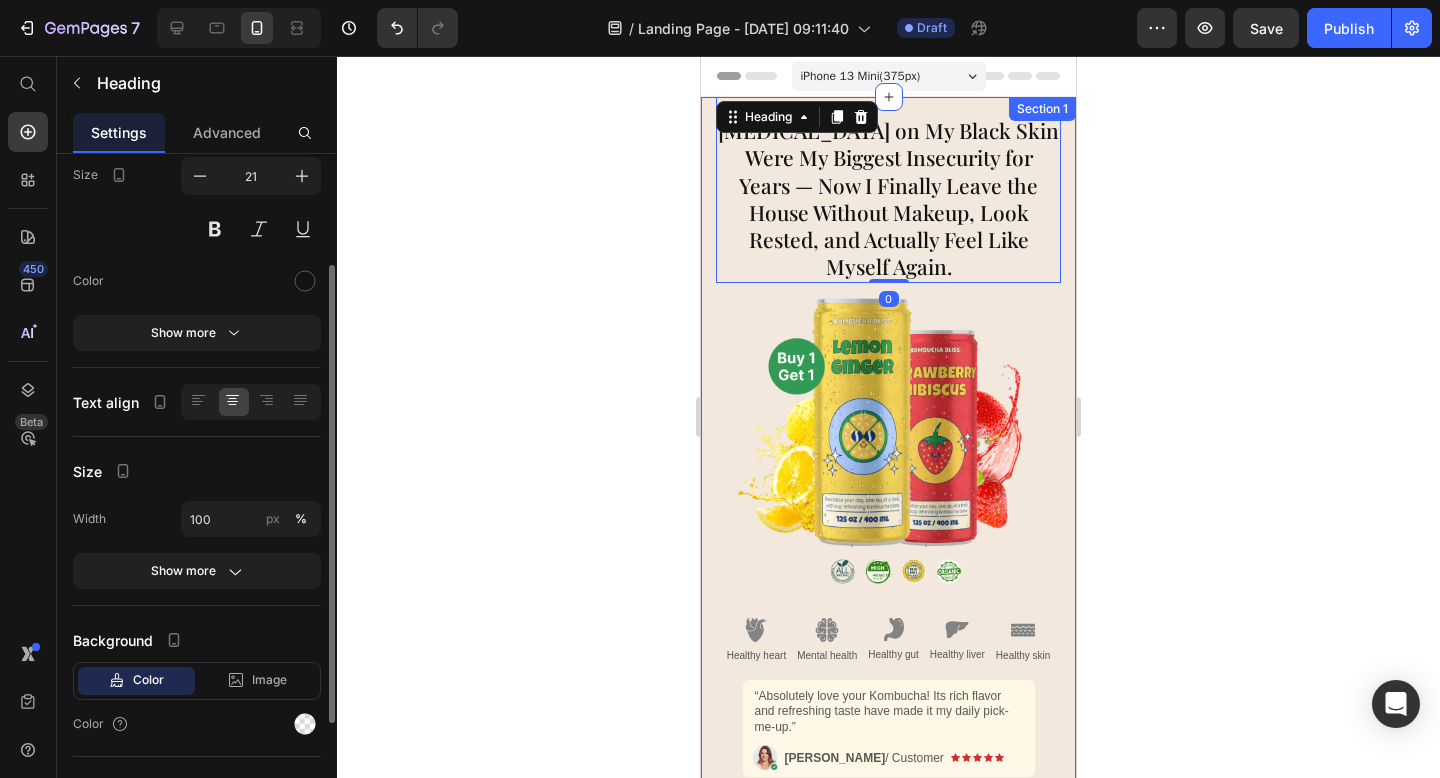 click 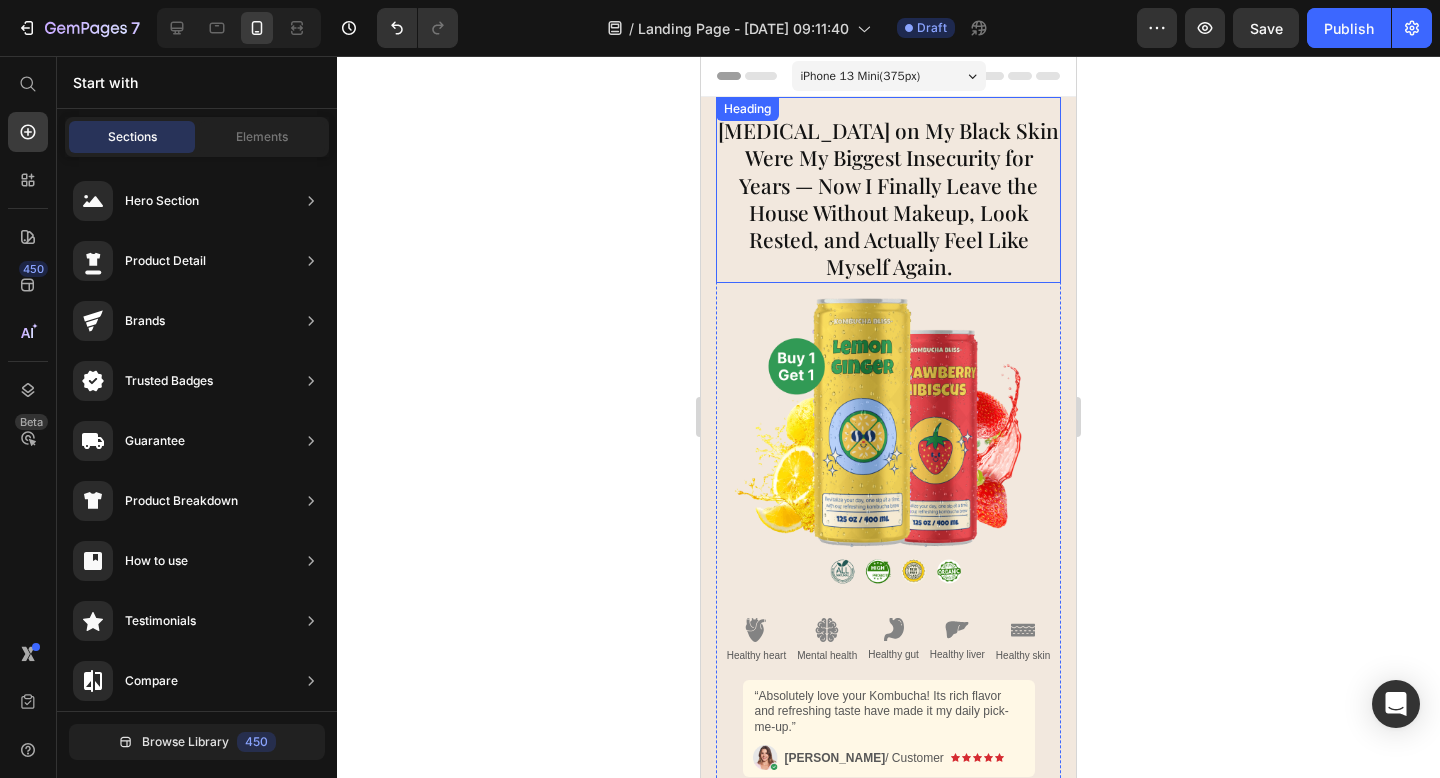 click on "Dark Circles on My Black Skin Were My Biggest Insecurity for Years — Now I Finally Leave the House Without Makeup, Look Rested, and Actually Feel Like Myself Again." at bounding box center [888, 199] 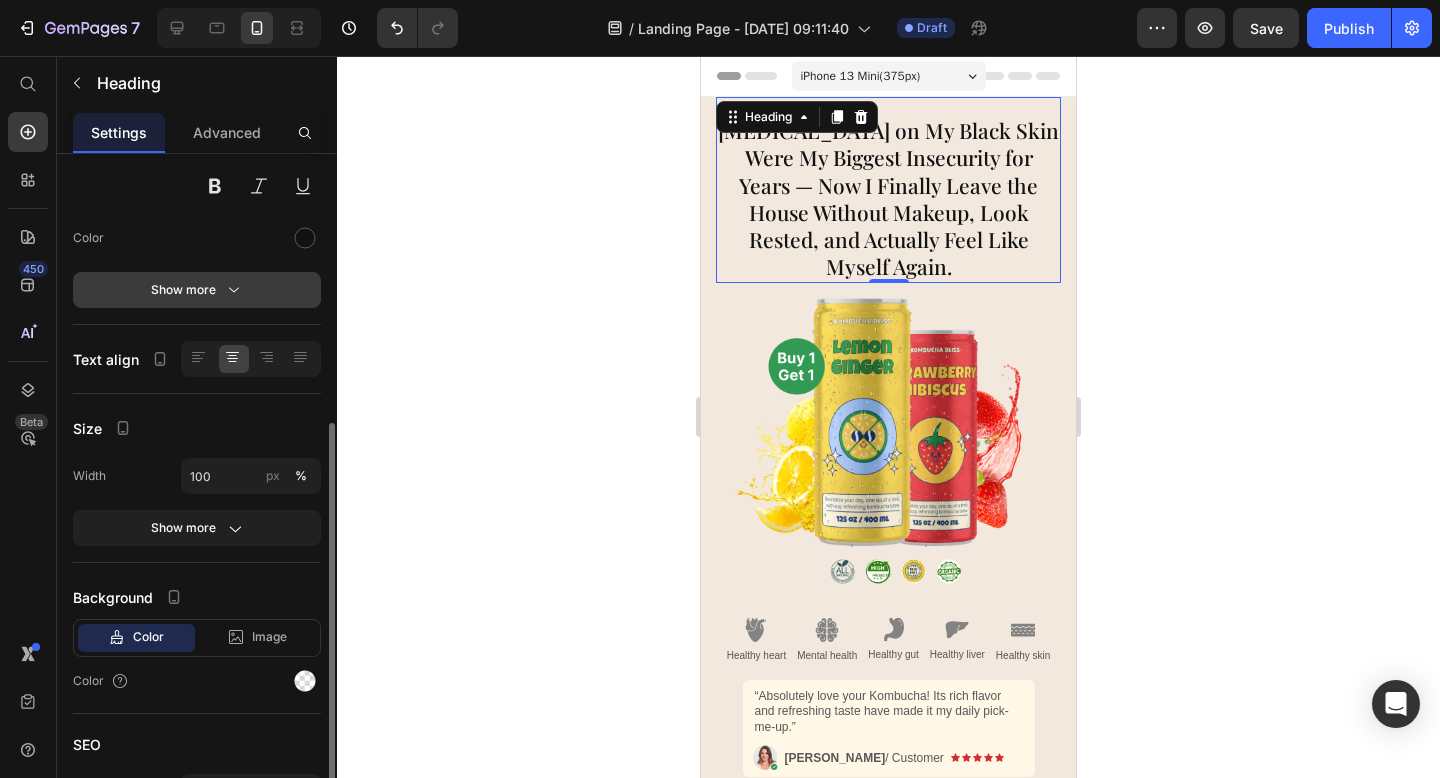 scroll, scrollTop: 331, scrollLeft: 0, axis: vertical 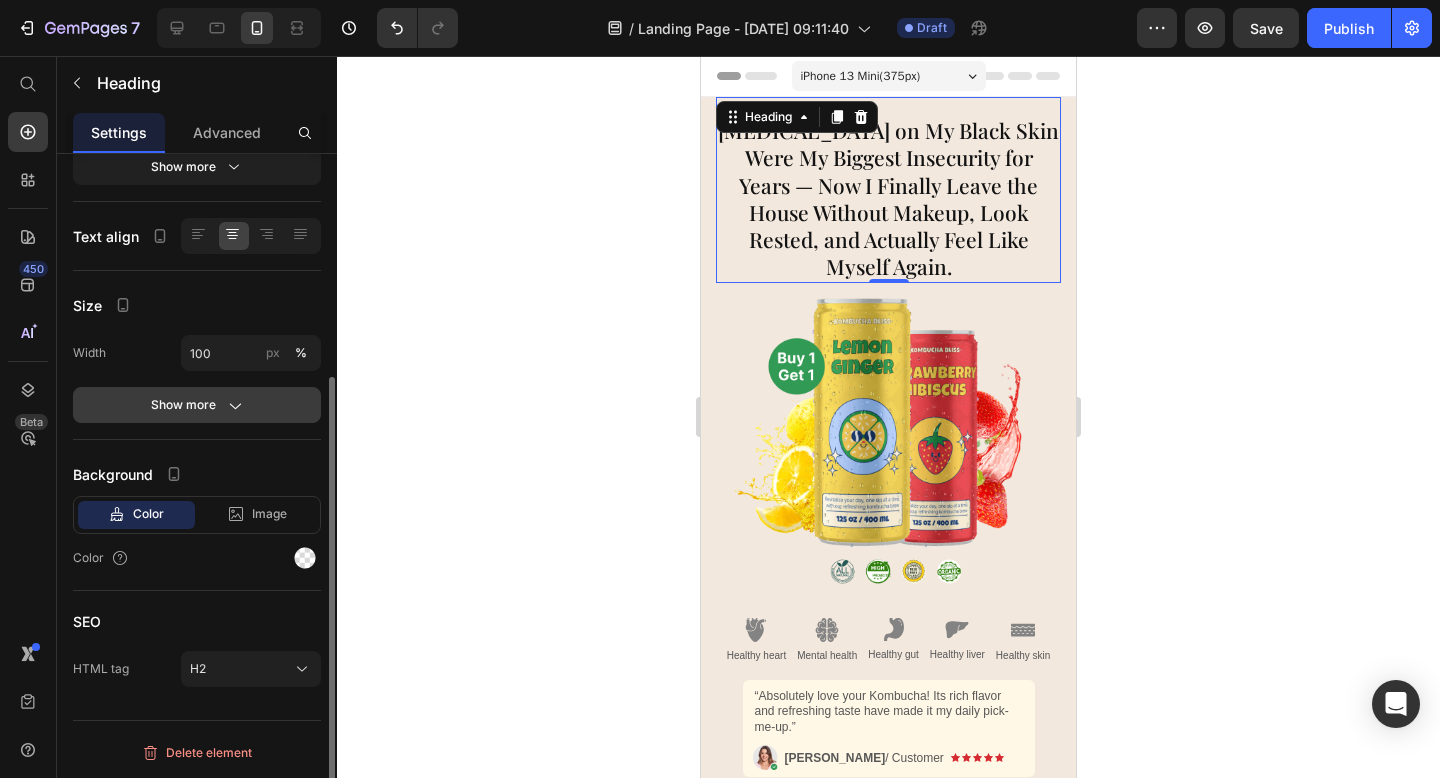click on "Show more" at bounding box center (197, 405) 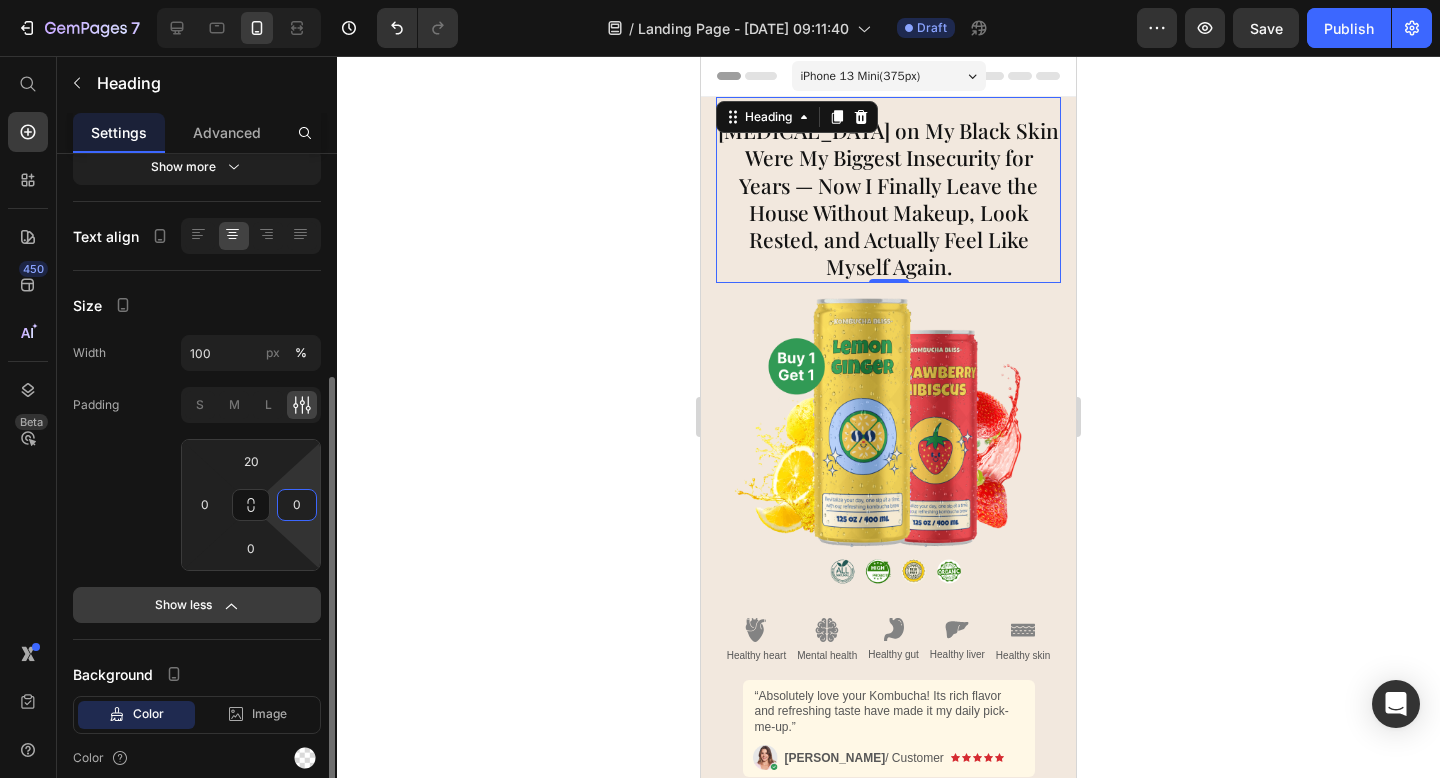 click on "0" at bounding box center (297, 505) 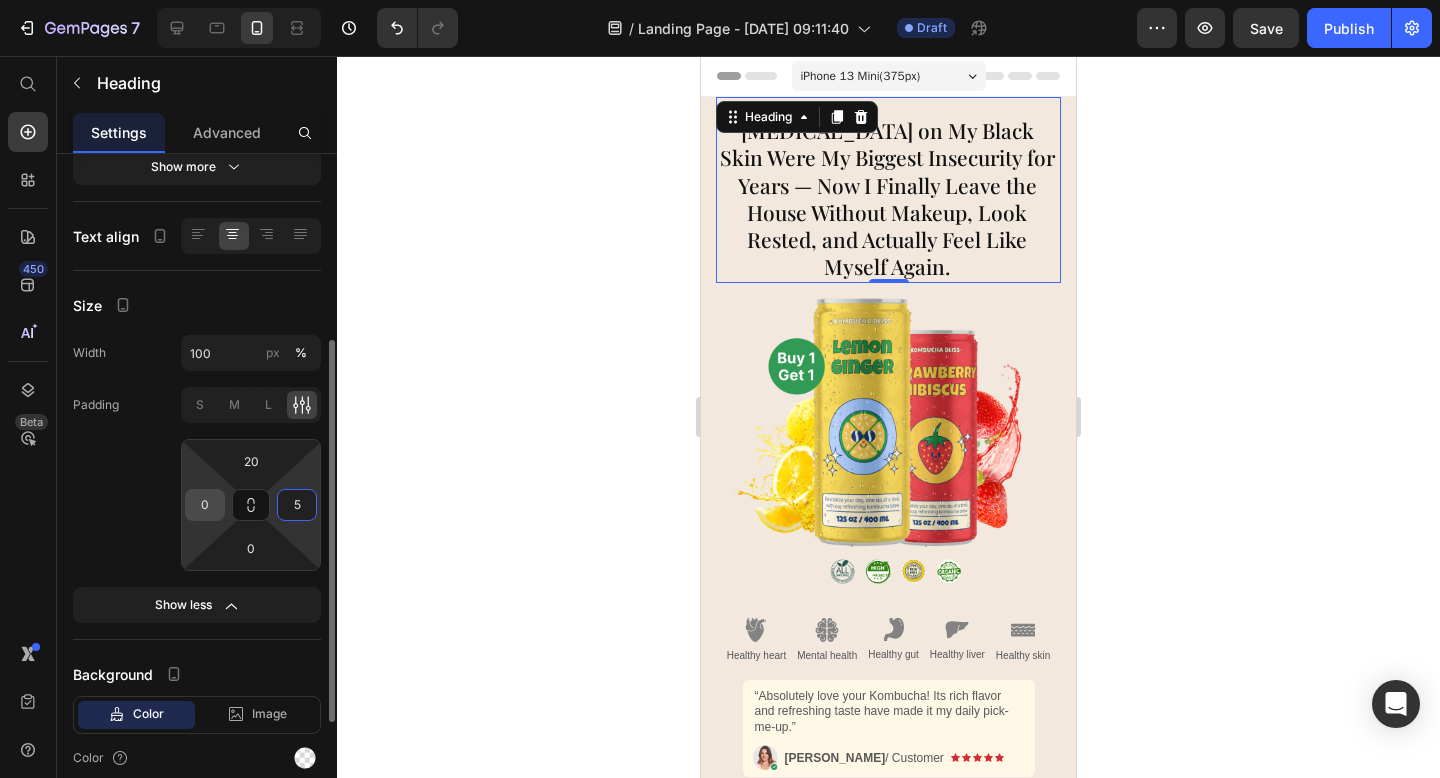 type on "5" 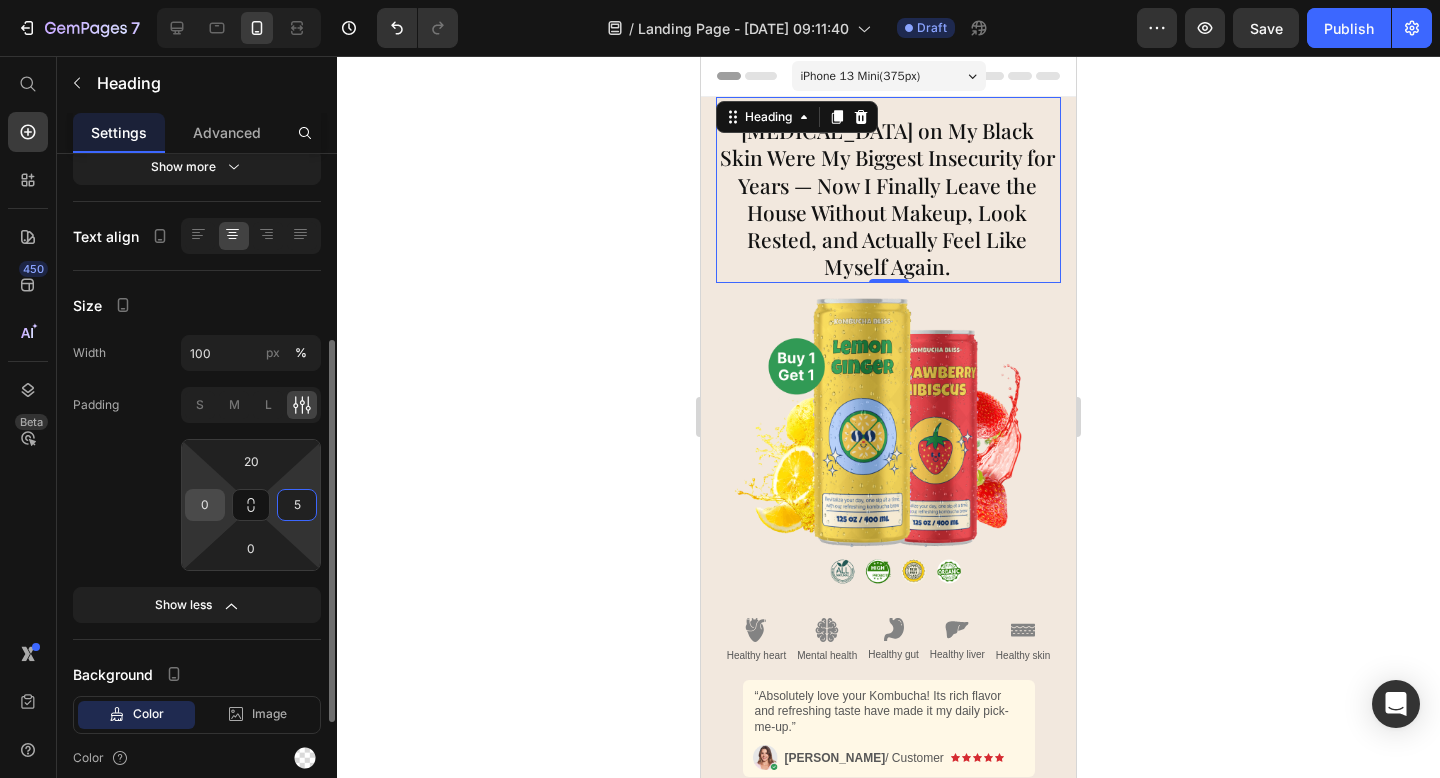 click on "0" at bounding box center [205, 505] 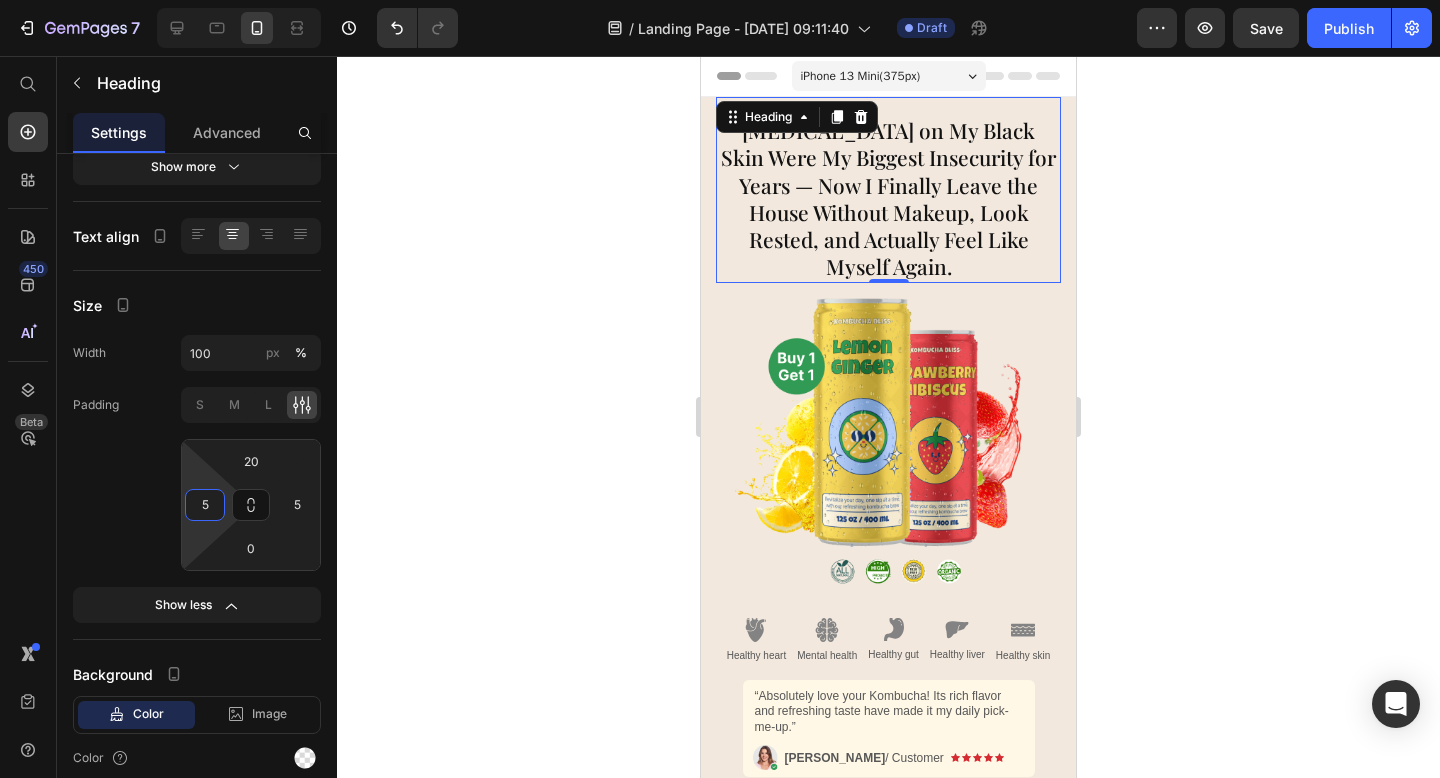 type on "5" 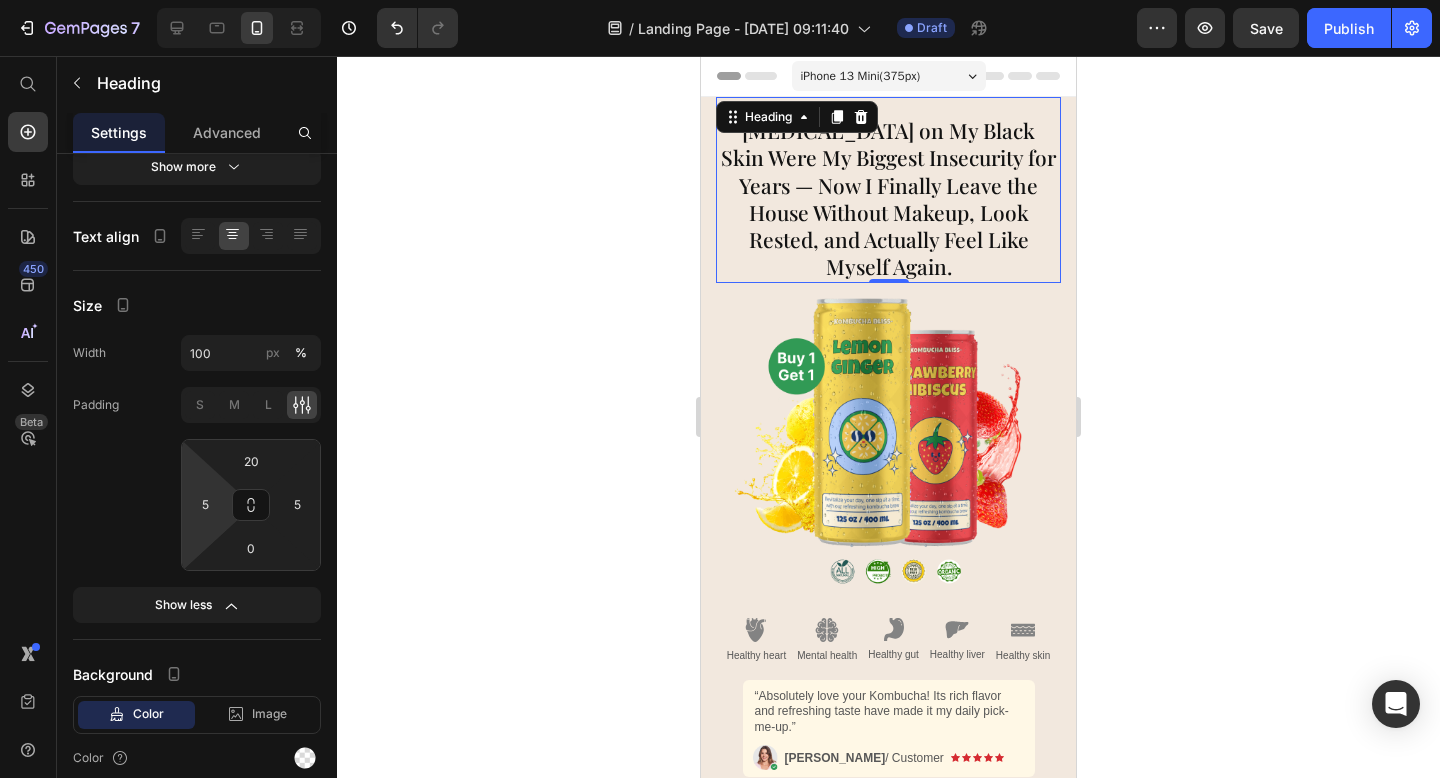 click 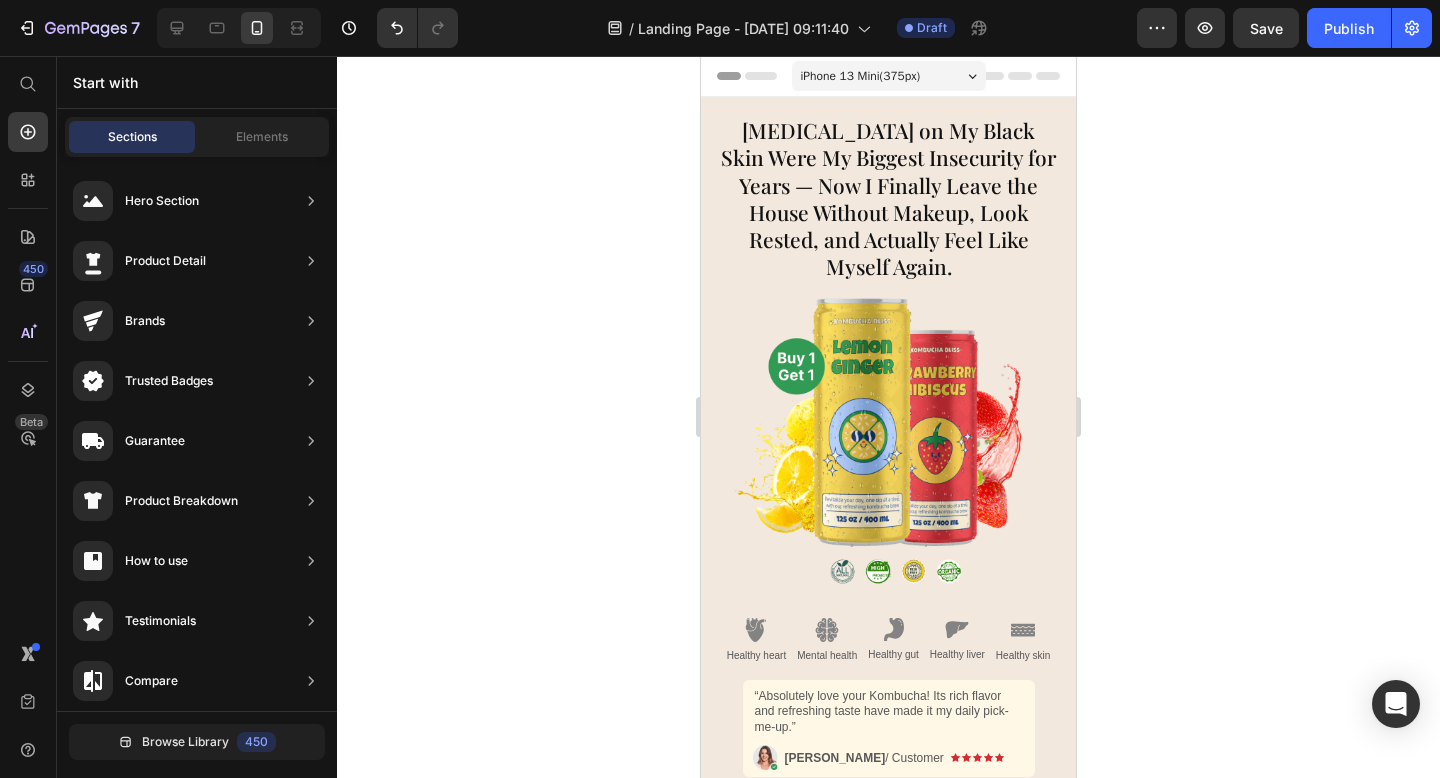 click on "Dark Circles on My Black Skin Were My Biggest Insecurity for Years — Now I Finally Leave the House Without Makeup, Look Rested, and Actually Feel Like Myself Again." at bounding box center (888, 199) 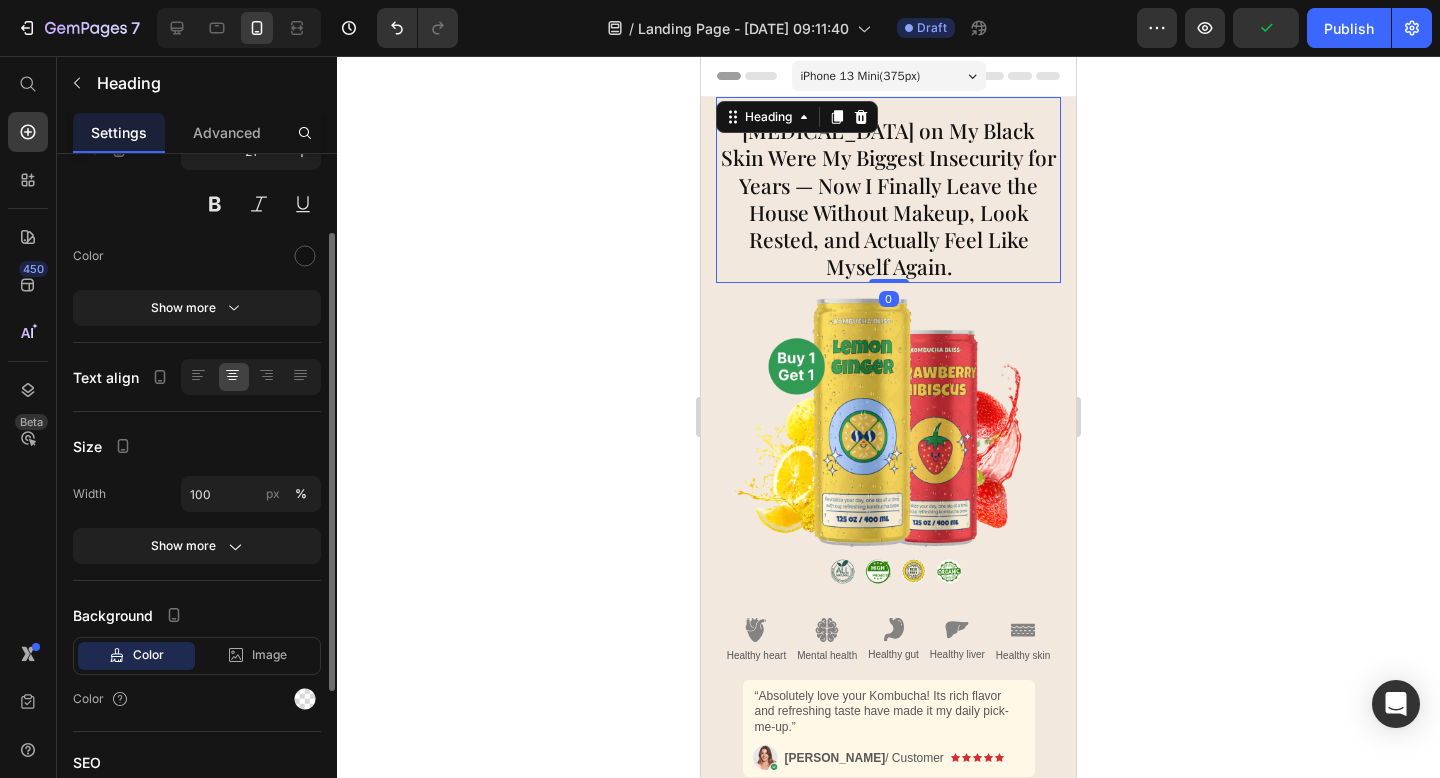 scroll, scrollTop: 142, scrollLeft: 0, axis: vertical 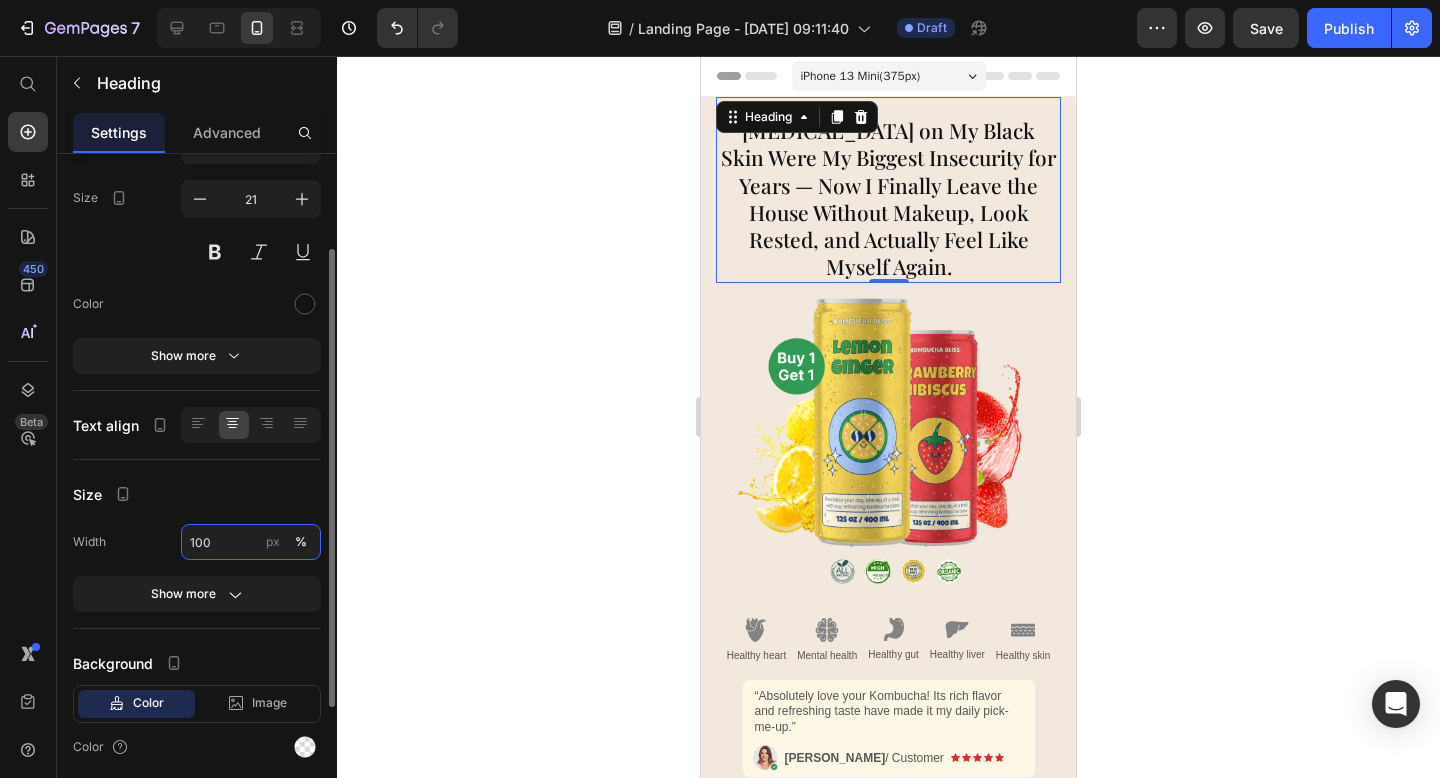 click on "100" at bounding box center [251, 542] 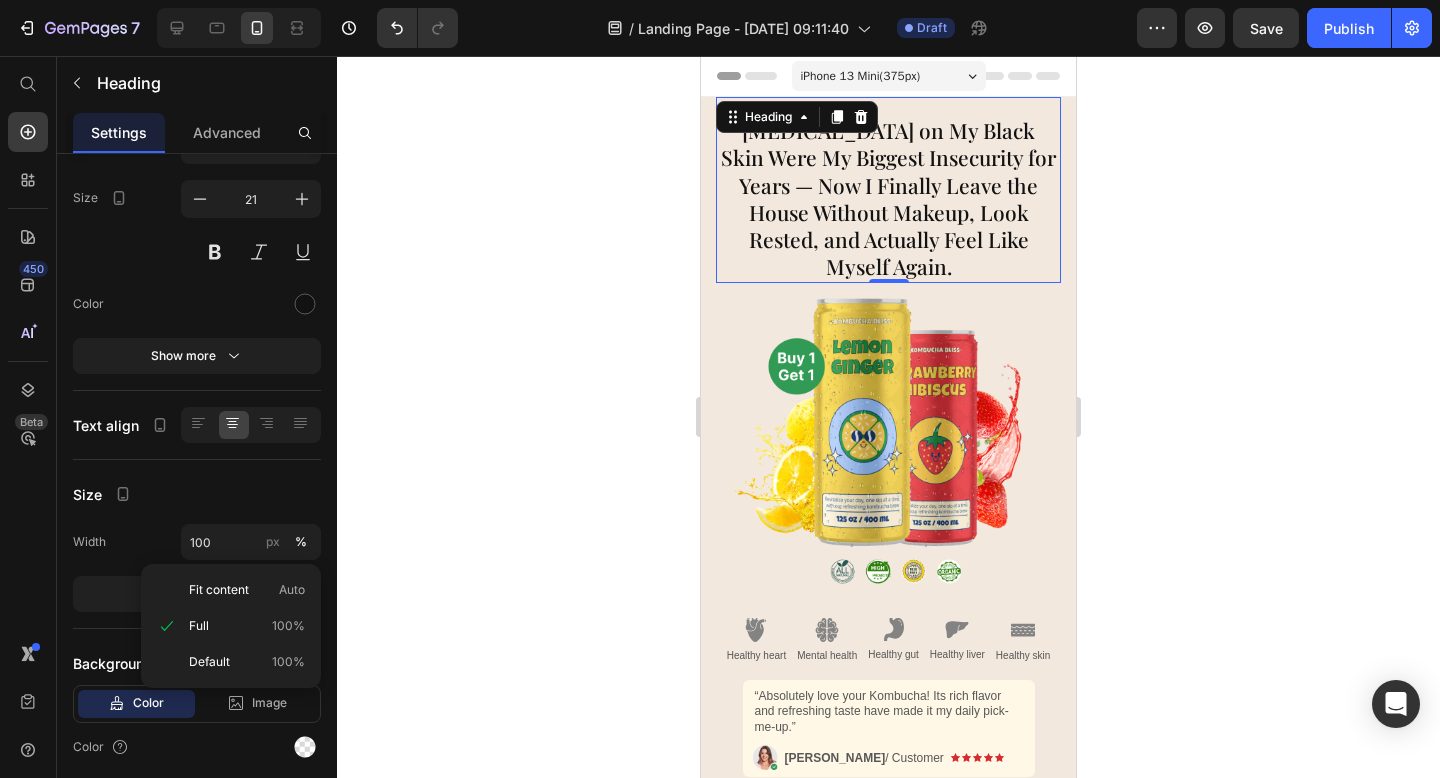 click 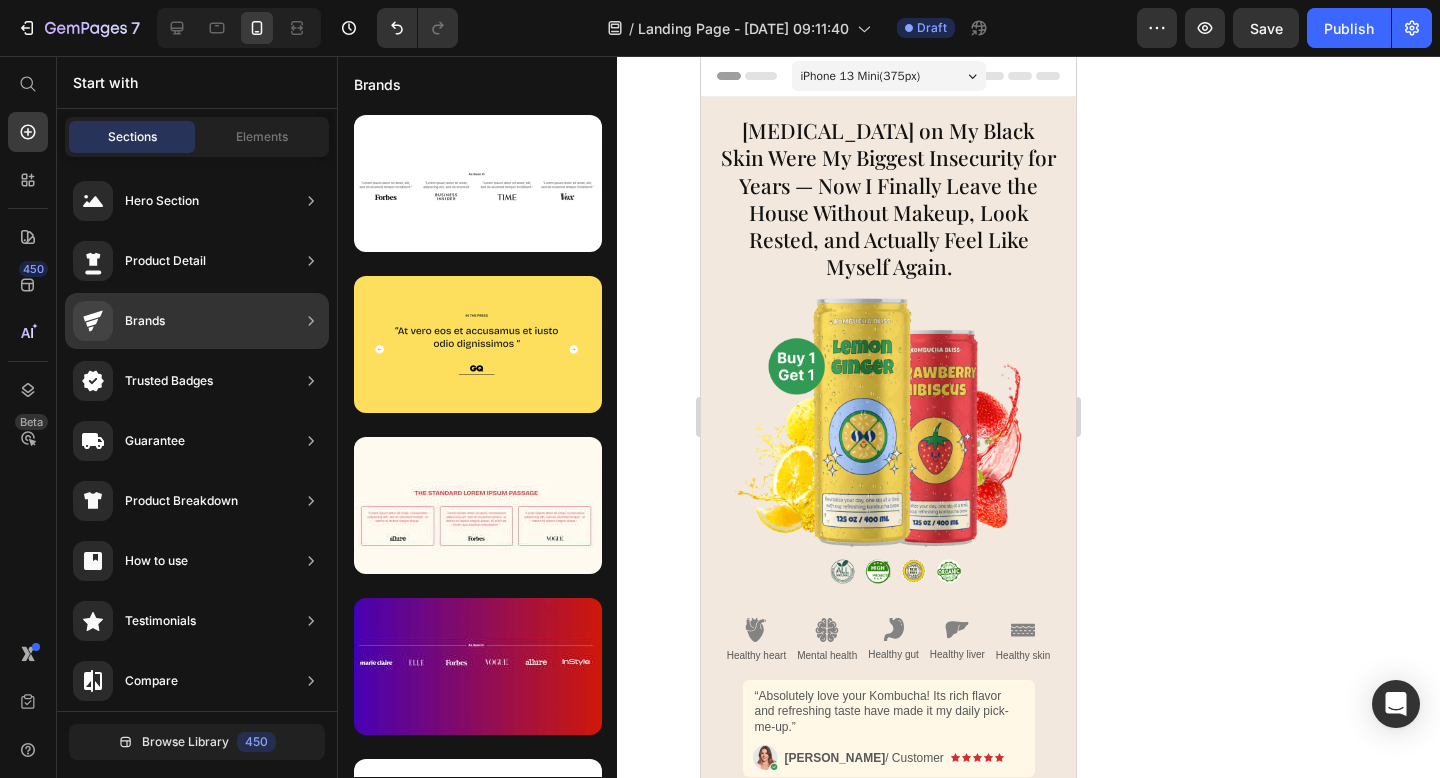 scroll, scrollTop: 930, scrollLeft: 0, axis: vertical 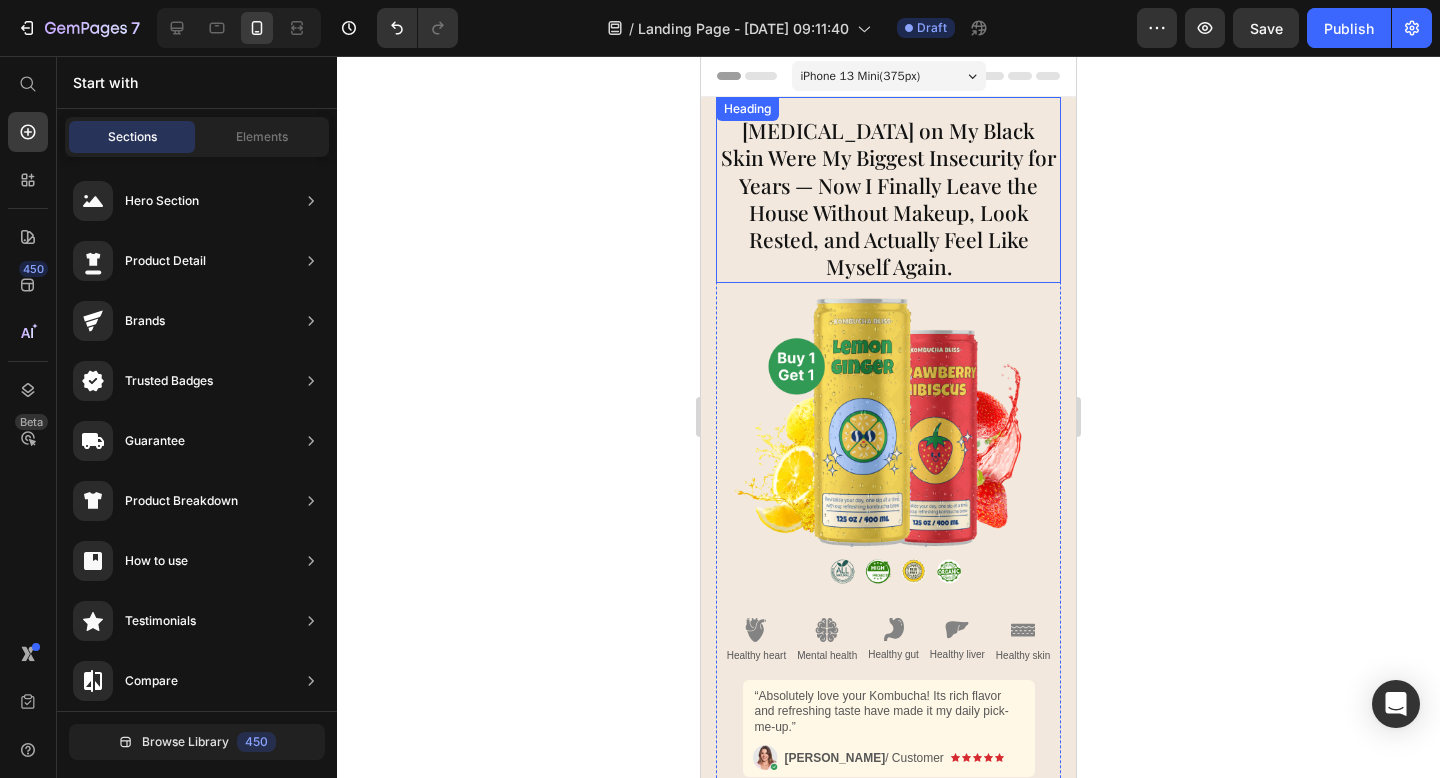 click on "Dark Circles on My Black Skin Were My Biggest Insecurity for Years — Now I Finally Leave the House Without Makeup, Look Rested, and Actually Feel Like Myself Again." at bounding box center (888, 199) 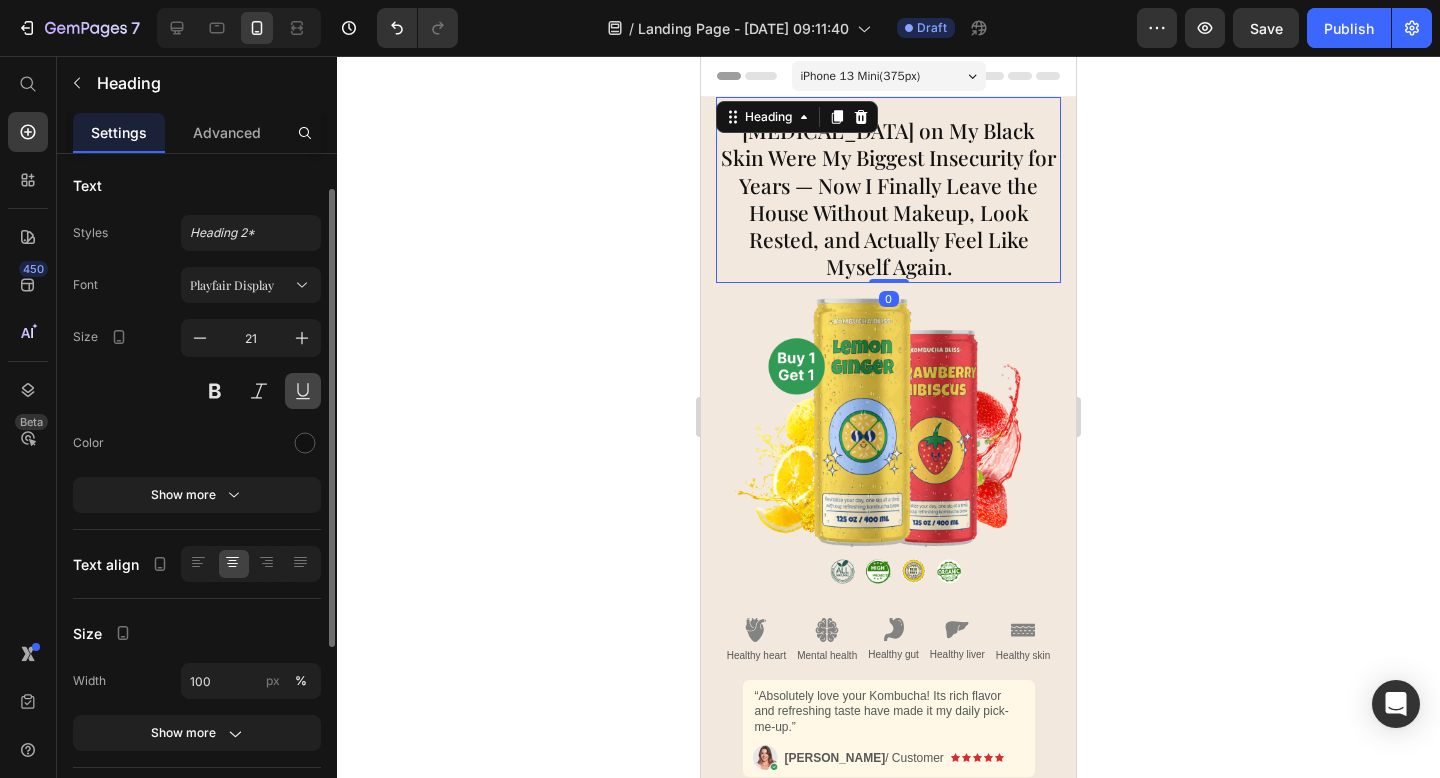 scroll, scrollTop: 0, scrollLeft: 0, axis: both 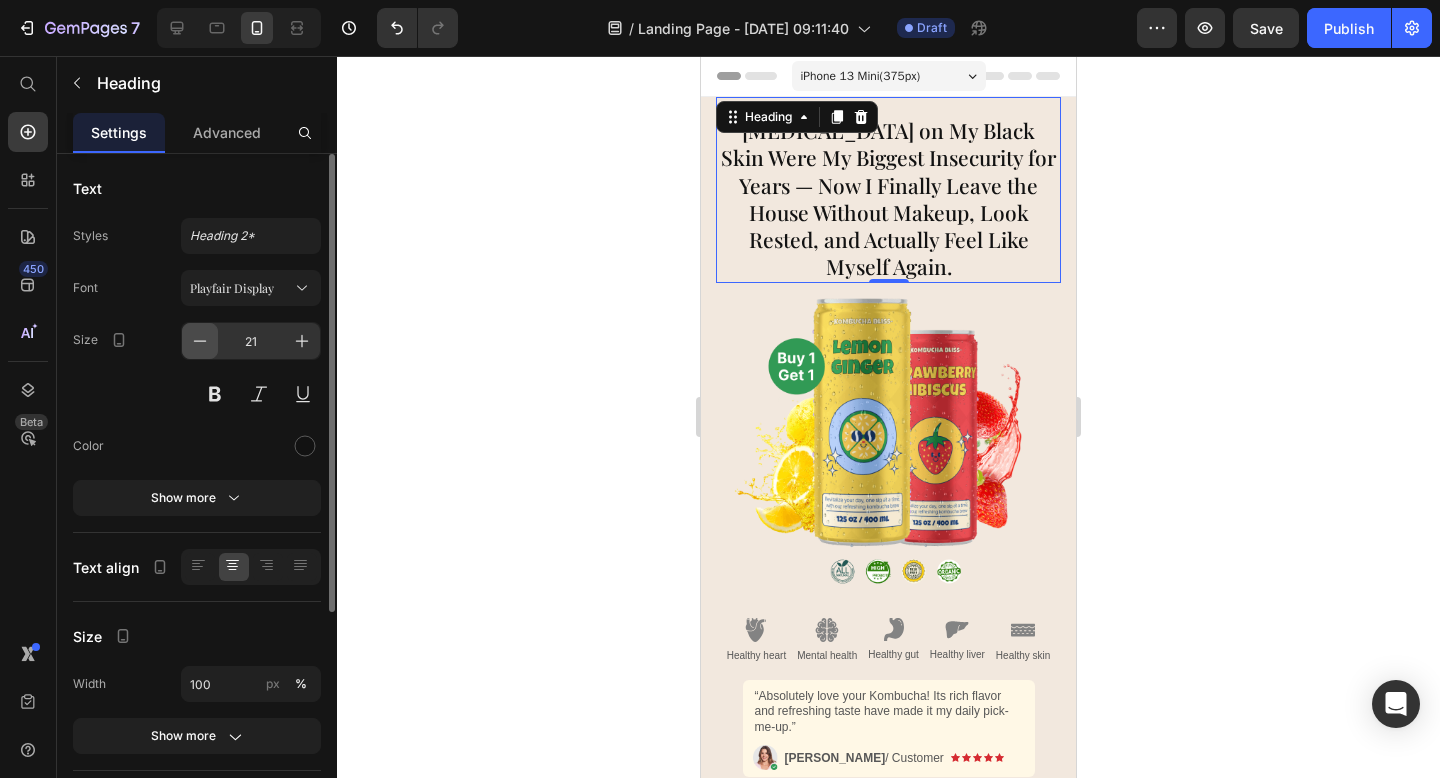 click 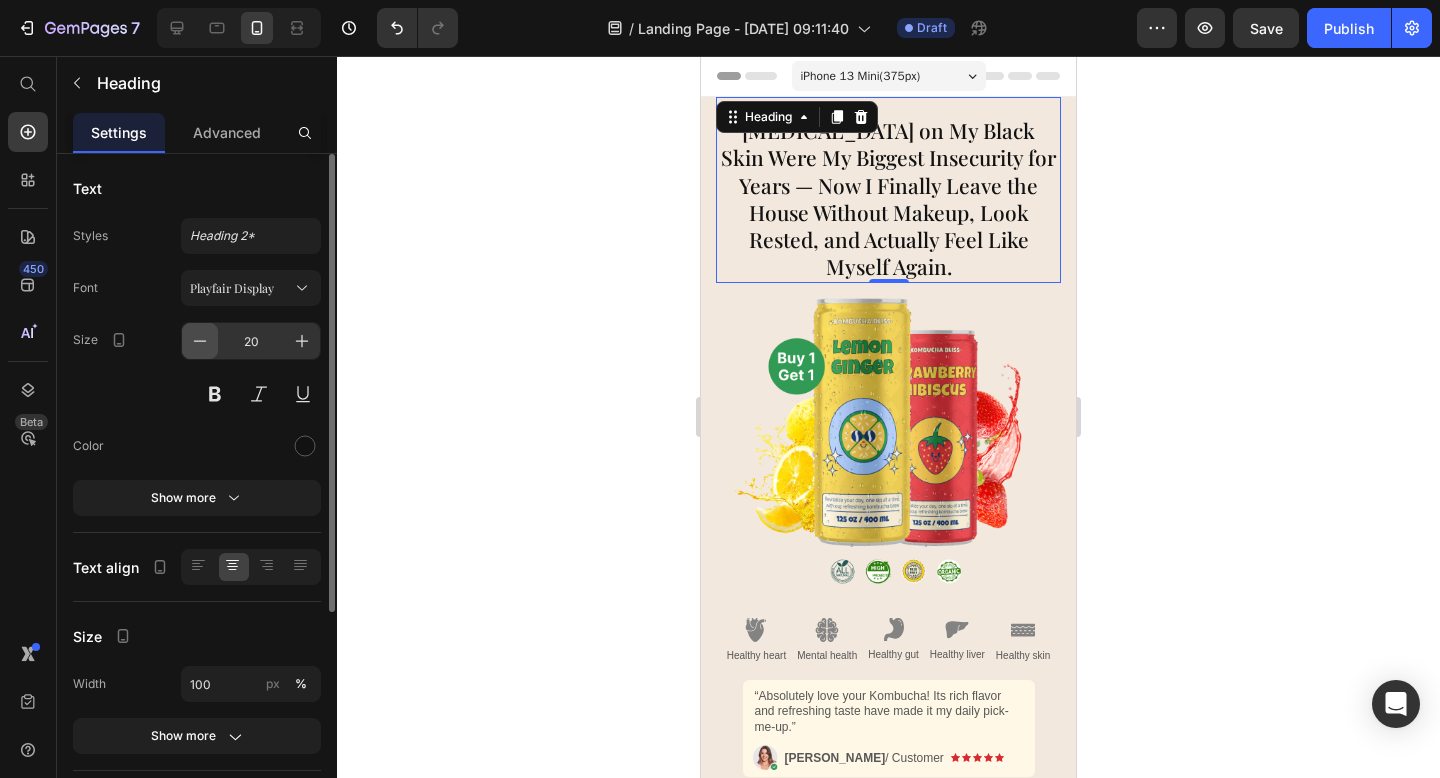 click 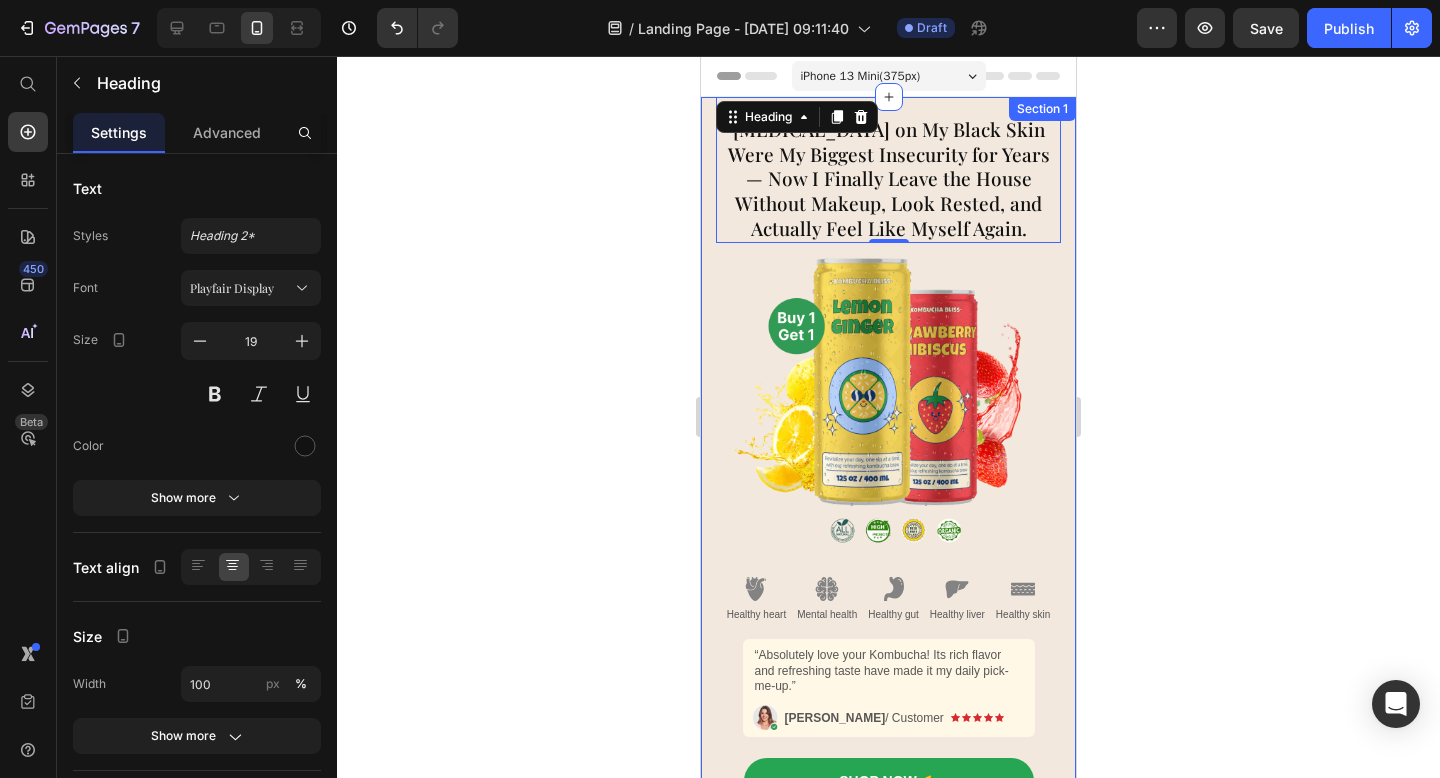 click 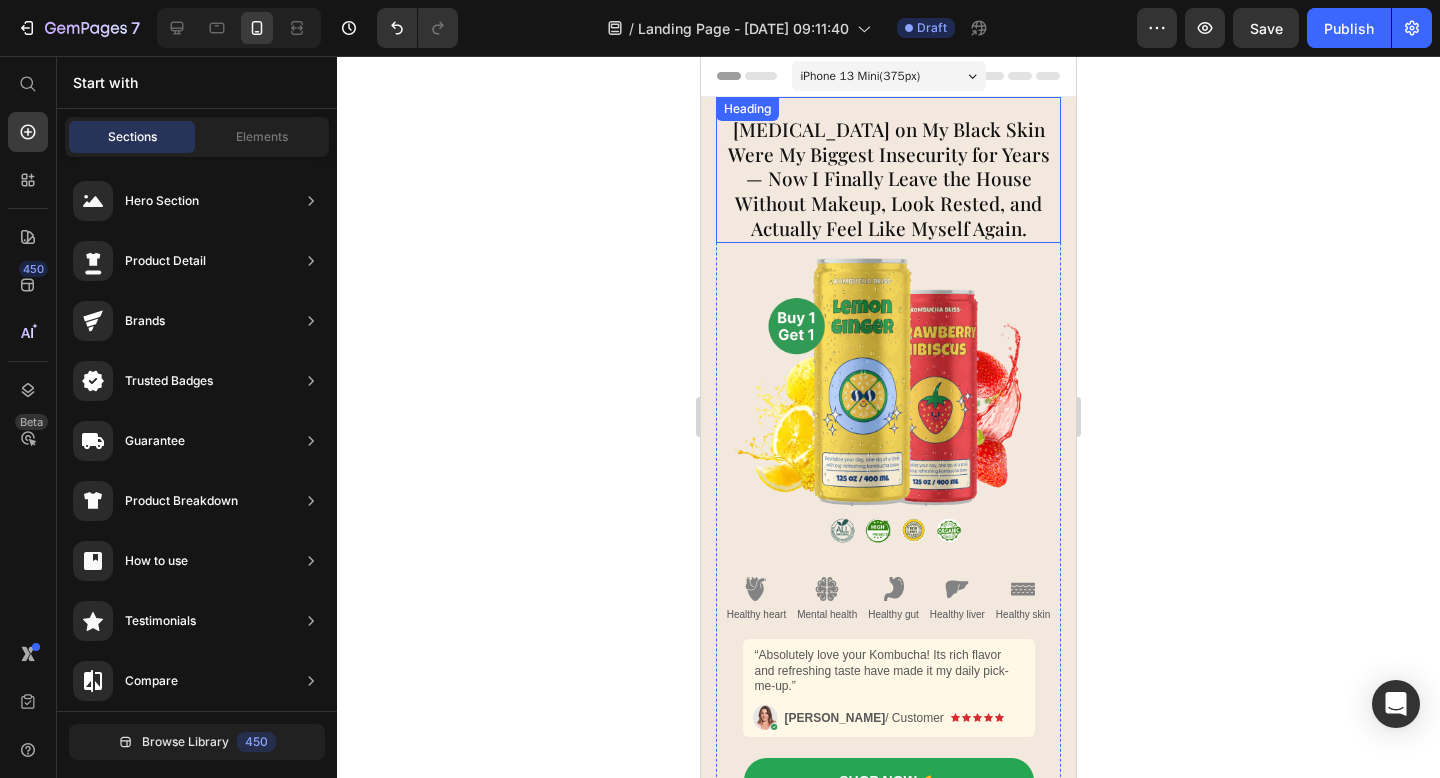 click on "Dark Circles on My Black Skin Were My Biggest Insecurity for Years — Now I Finally Leave the House Without Makeup, Look Rested, and Actually Feel Like Myself Again." at bounding box center [888, 179] 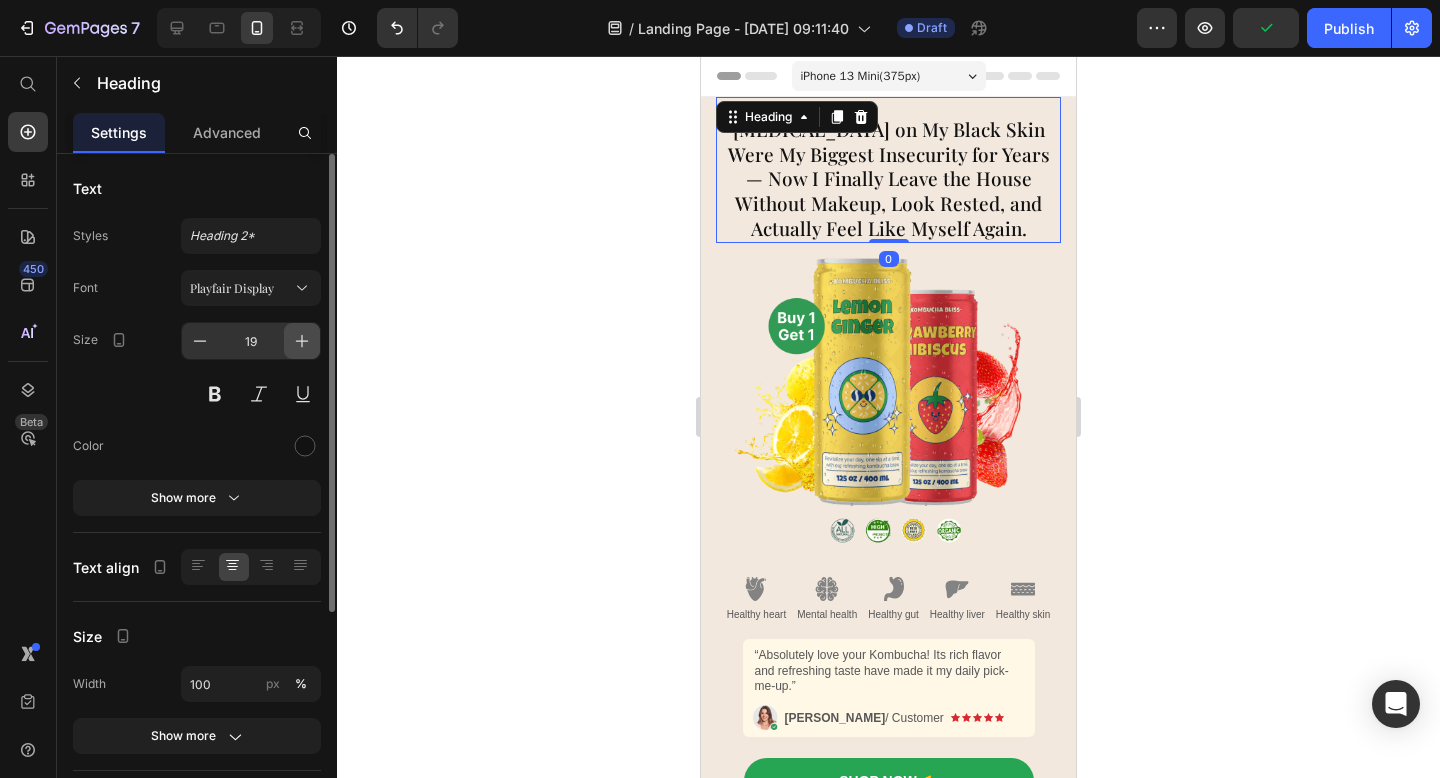 click 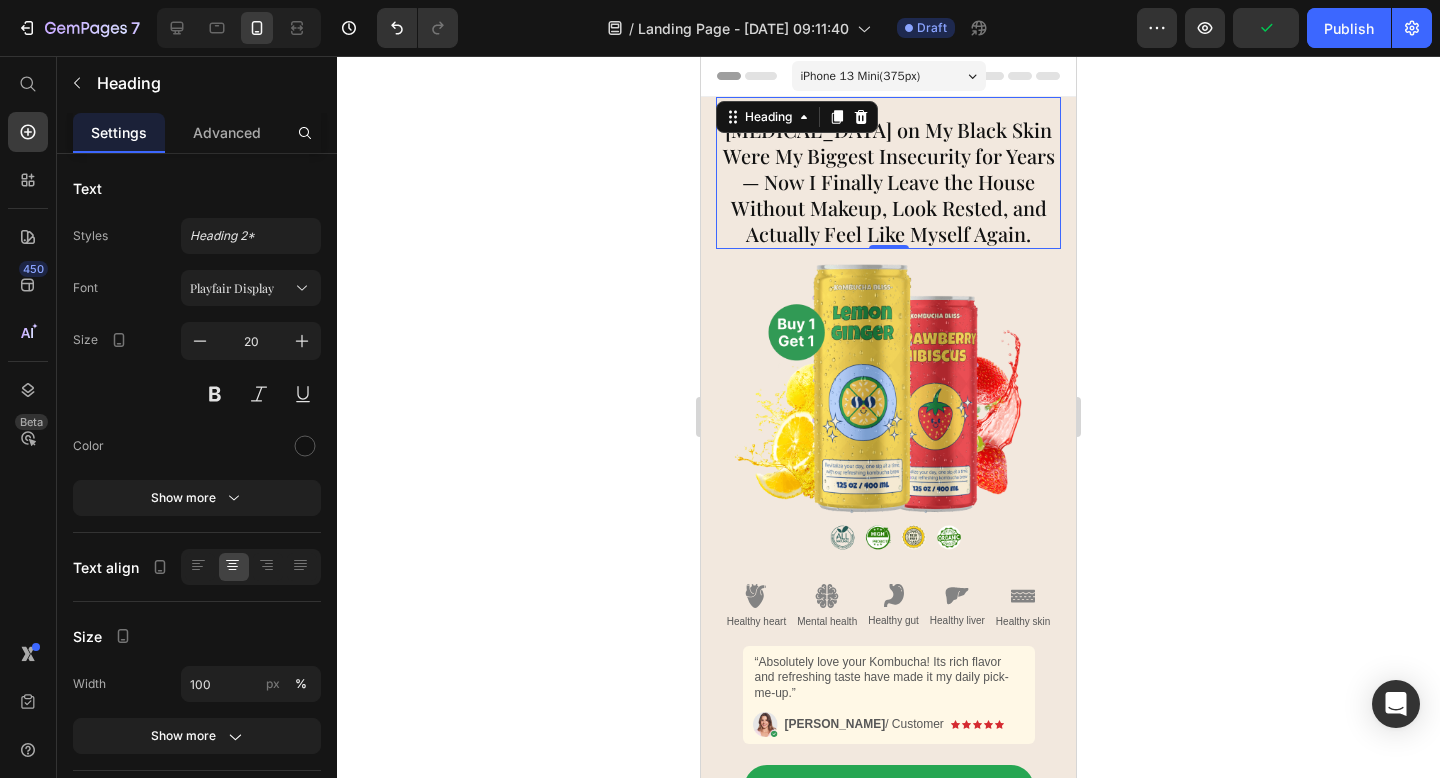 click 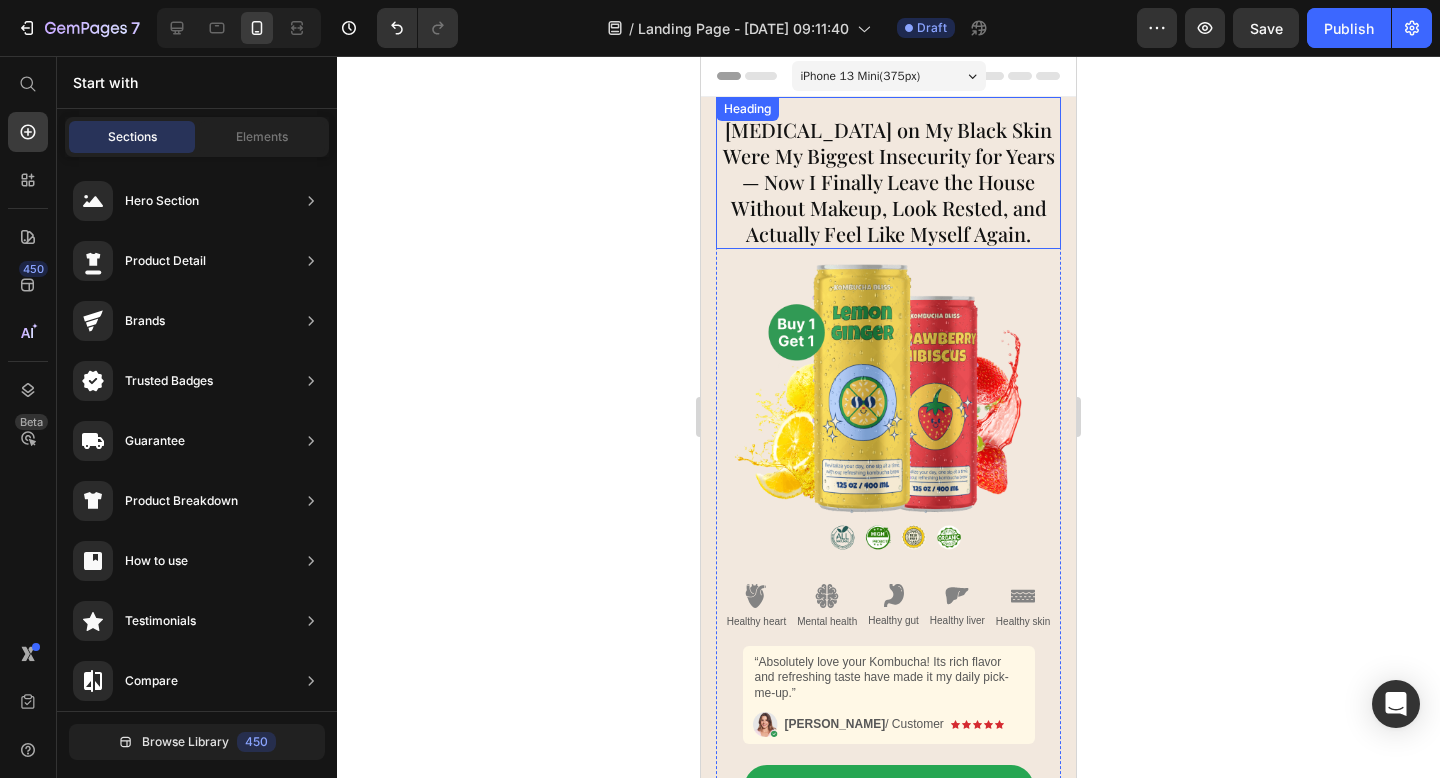 click on "Dark Circles on My Black Skin Were My Biggest Insecurity for Years — Now I Finally Leave the House Without Makeup, Look Rested, and Actually Feel Like Myself Again." at bounding box center [888, 182] 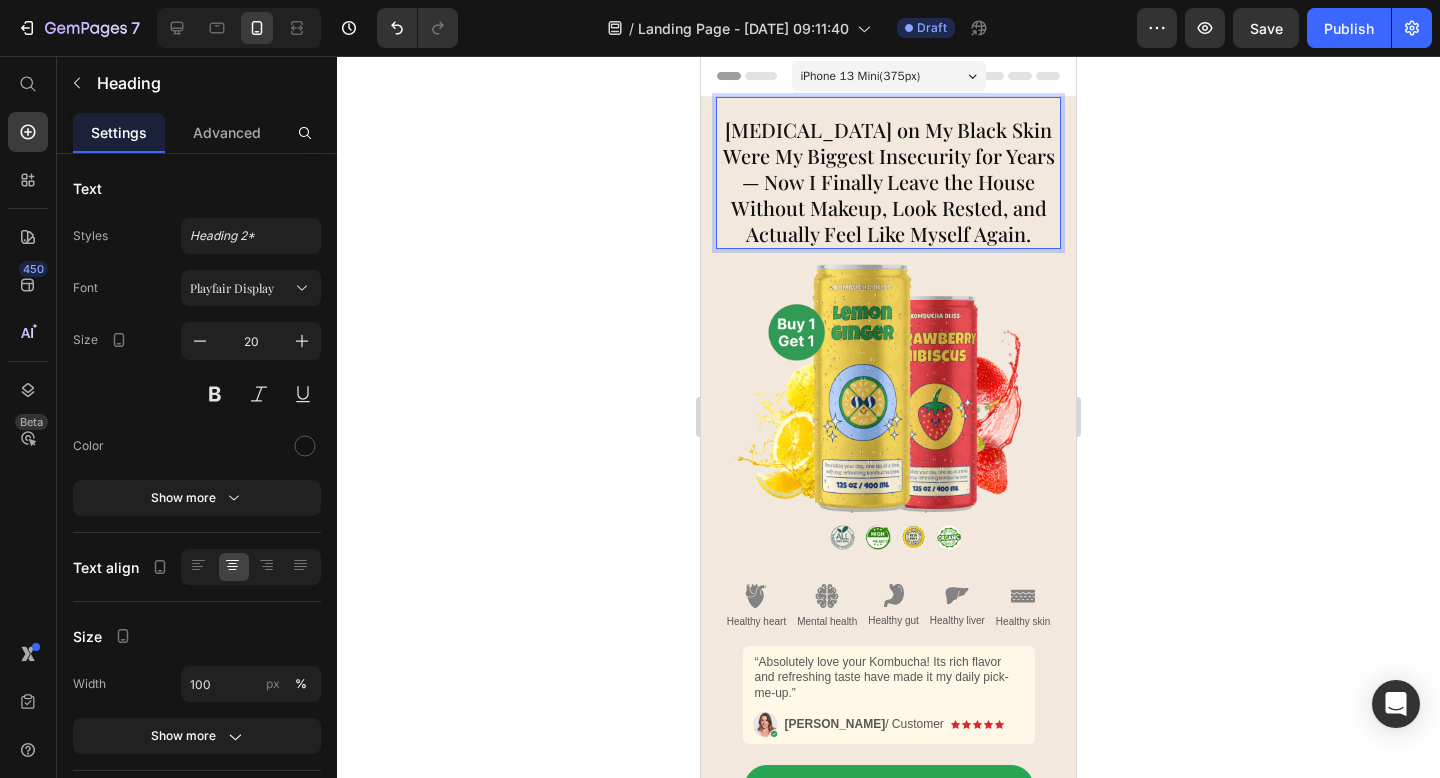 click on "Dark Circles on My Black Skin Were My Biggest Insecurity for Years — Now I Finally Leave the House Without Makeup, Look Rested, and Actually Feel Like Myself Again." at bounding box center (888, 182) 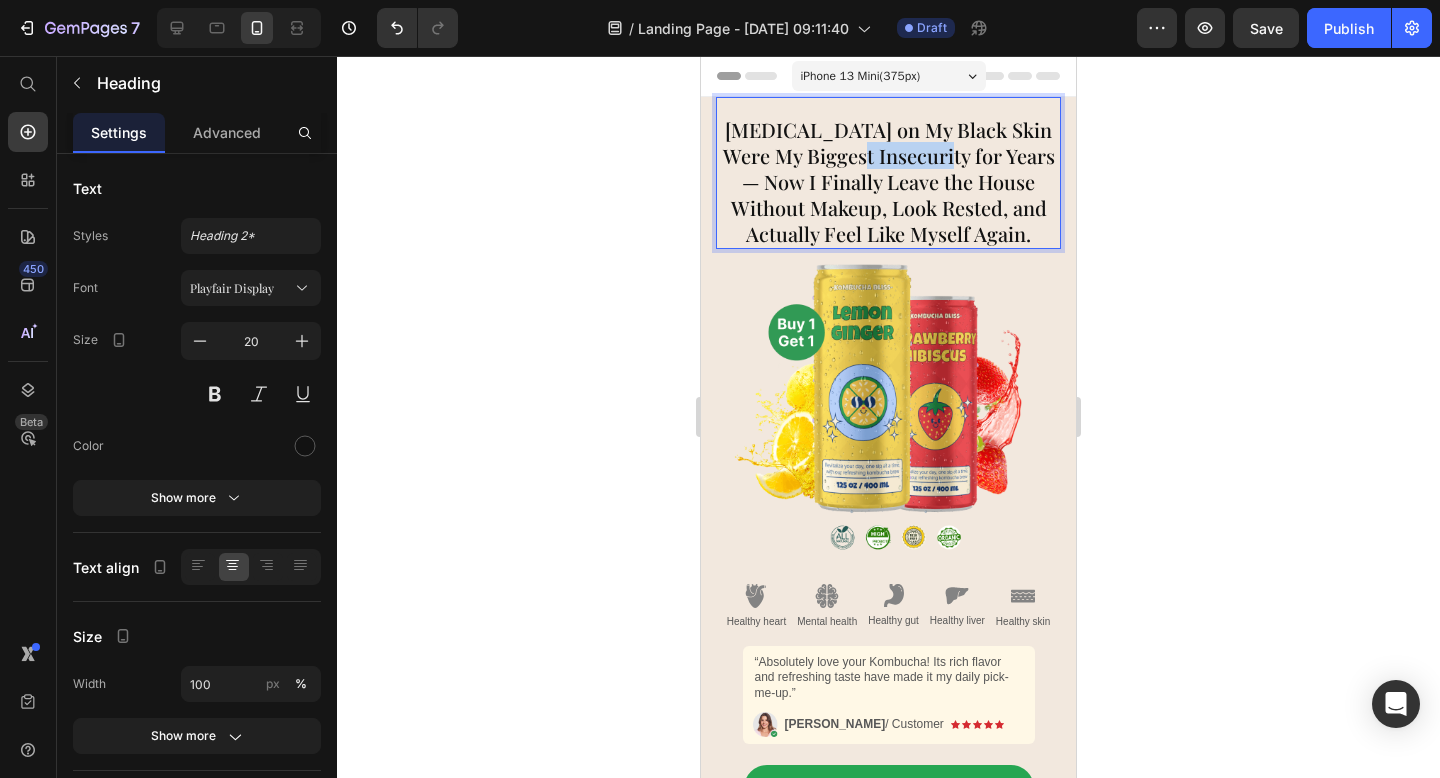 click on "Dark Circles on My Black Skin Were My Biggest Insecurity for Years — Now I Finally Leave the House Without Makeup, Look Rested, and Actually Feel Like Myself Again." at bounding box center [888, 182] 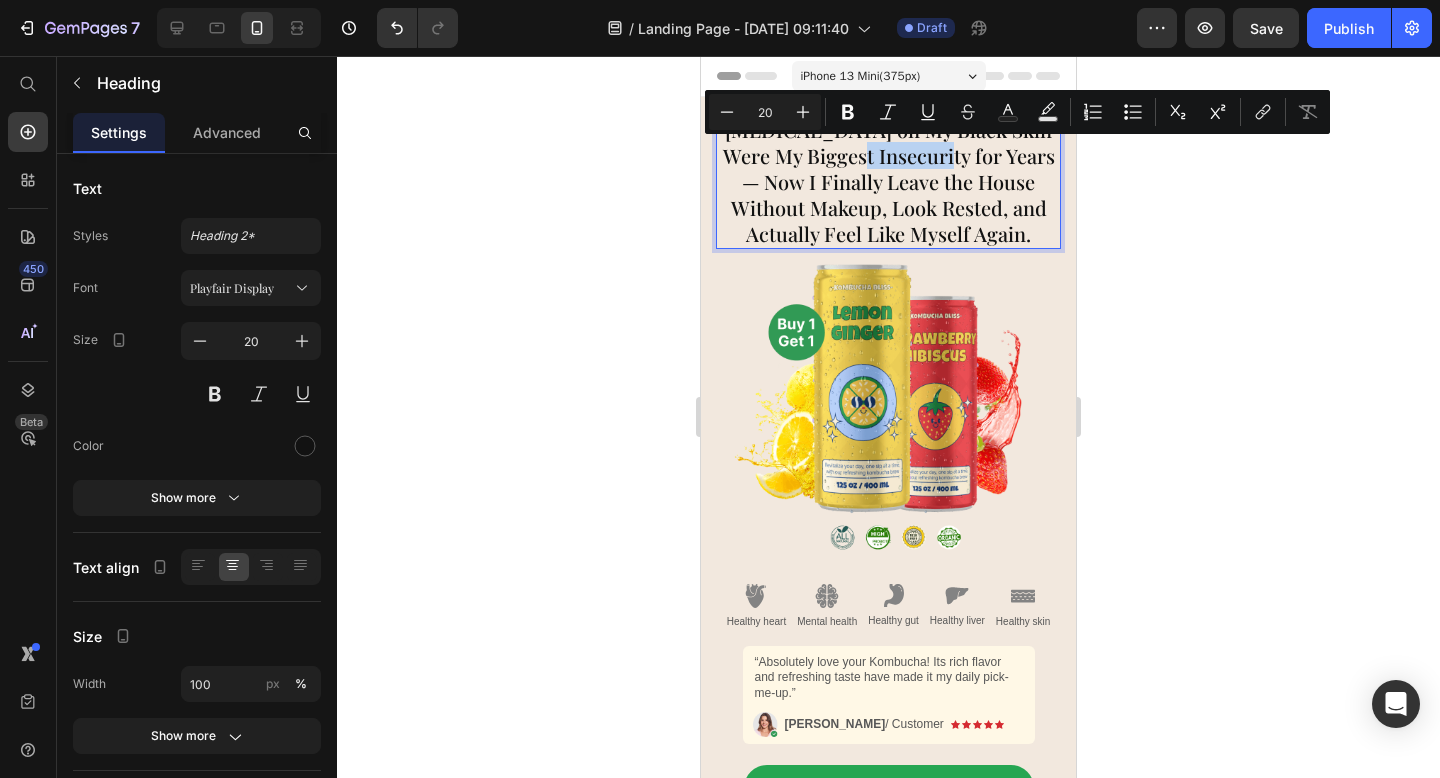 click on "Dark Circles on My Black Skin Were My Biggest Insecurity for Years — Now I Finally Leave the House Without Makeup, Look Rested, and Actually Feel Like Myself Again." at bounding box center (888, 182) 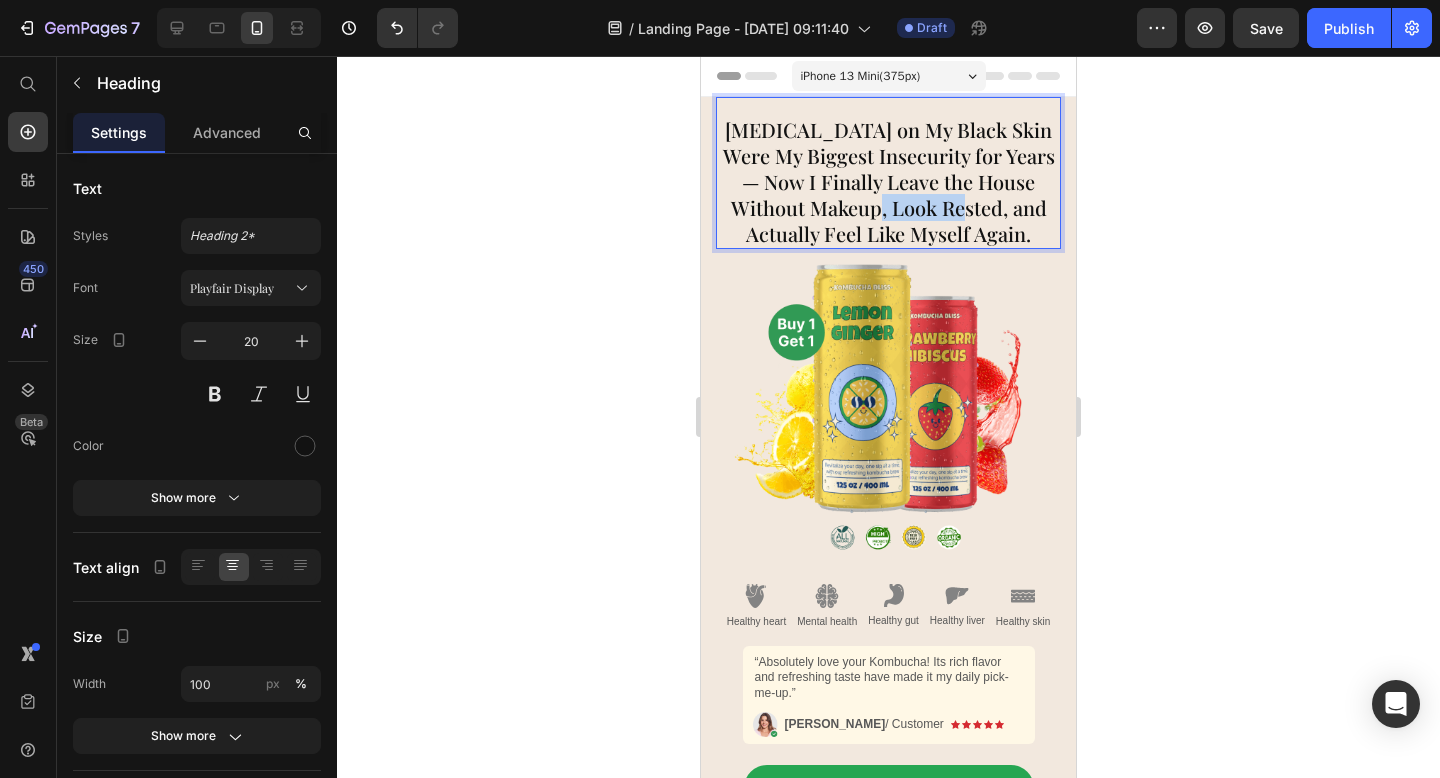 drag, startPoint x: 892, startPoint y: 210, endPoint x: 982, endPoint y: 215, distance: 90.13878 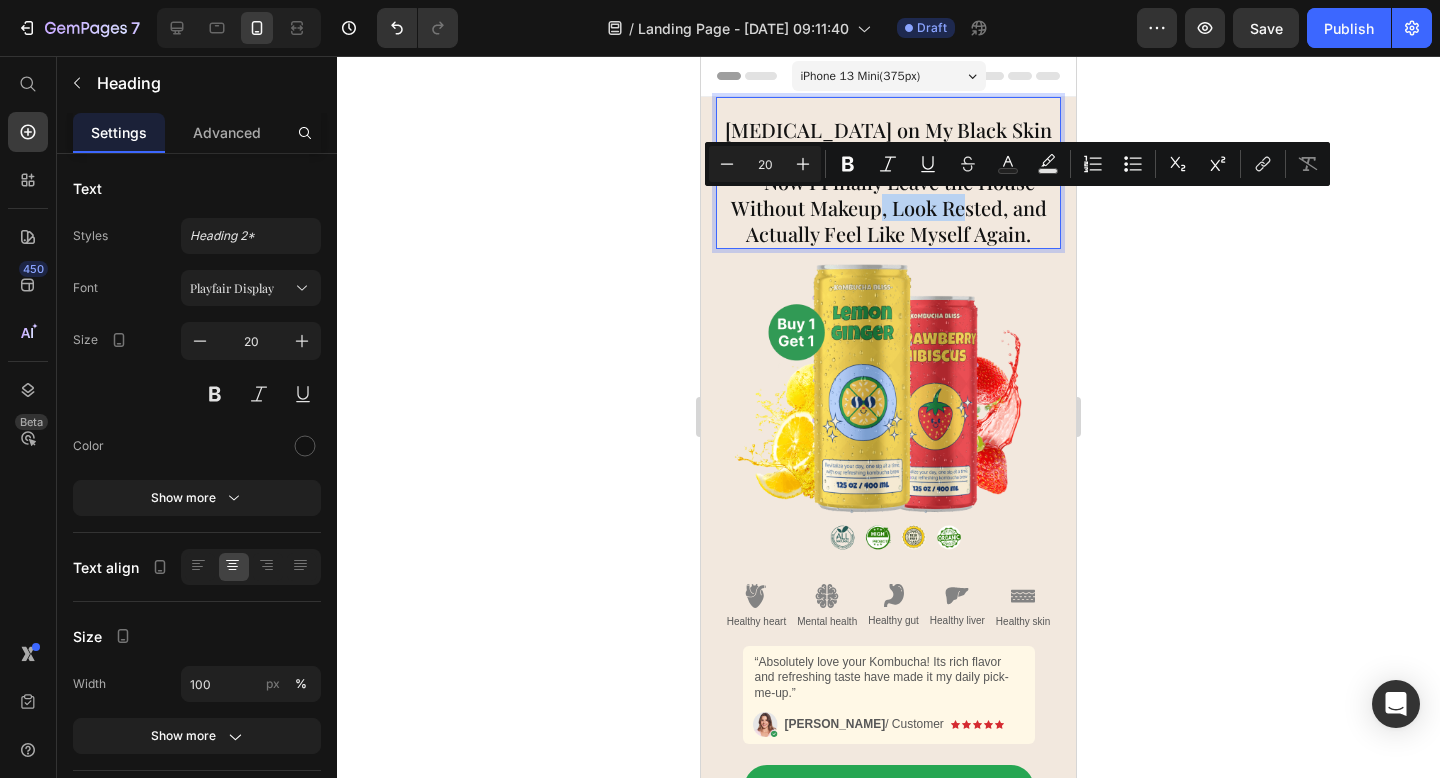 click on "Dark Circles on My Black Skin Were My Biggest Insecurity for Years — Now I Finally Leave the House Without Makeup, Look Rested, and Actually Feel Like Myself Again." at bounding box center (888, 182) 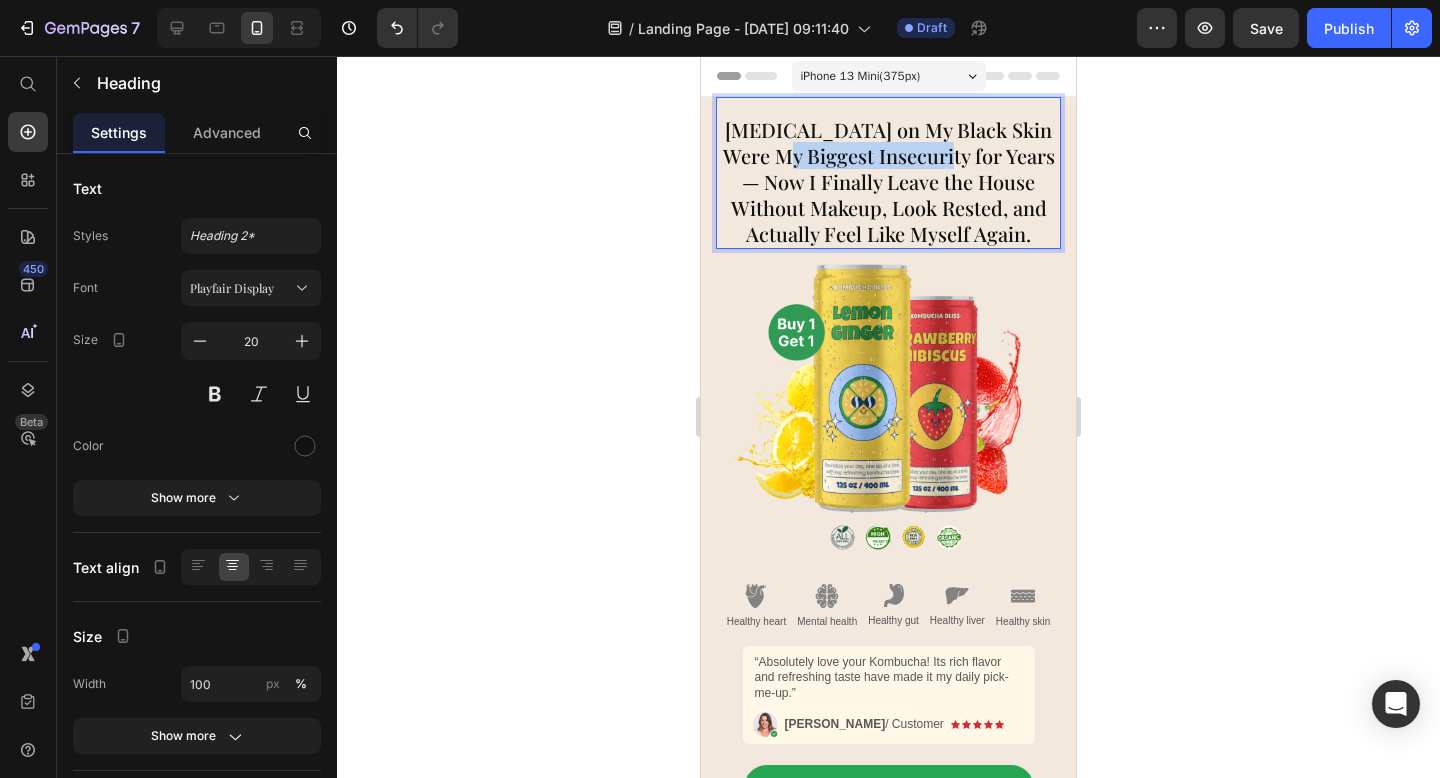 drag, startPoint x: 773, startPoint y: 158, endPoint x: 931, endPoint y: 161, distance: 158.02847 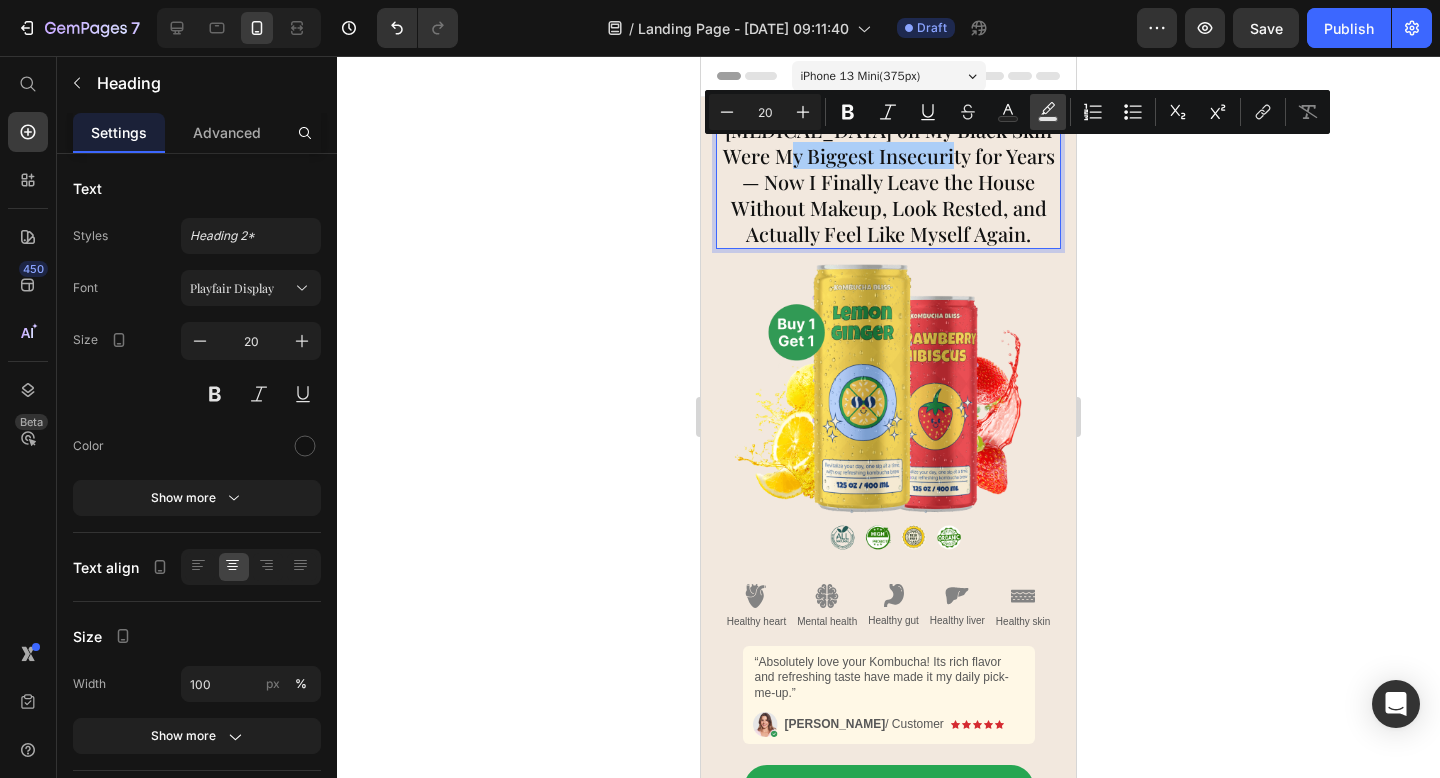 click 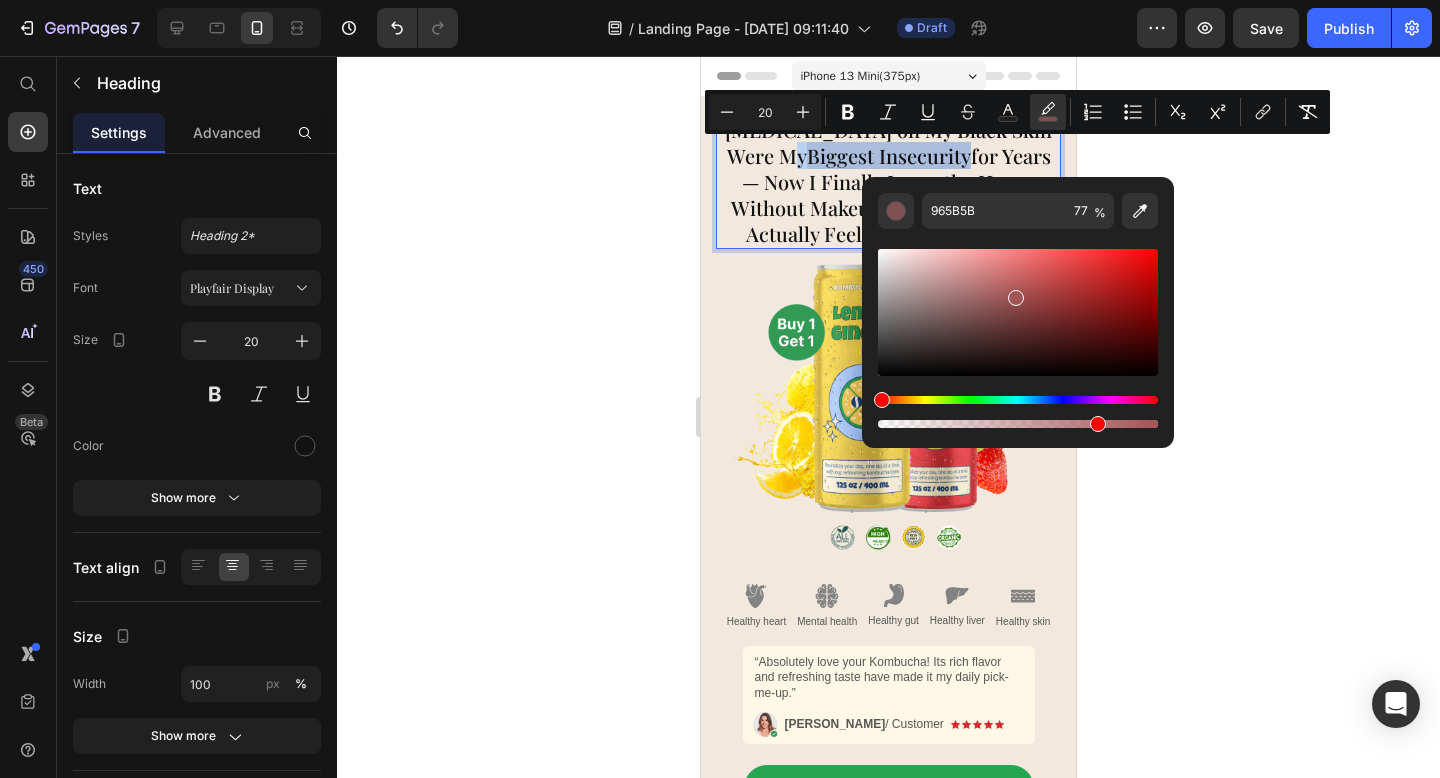drag, startPoint x: 988, startPoint y: 300, endPoint x: 1012, endPoint y: 293, distance: 25 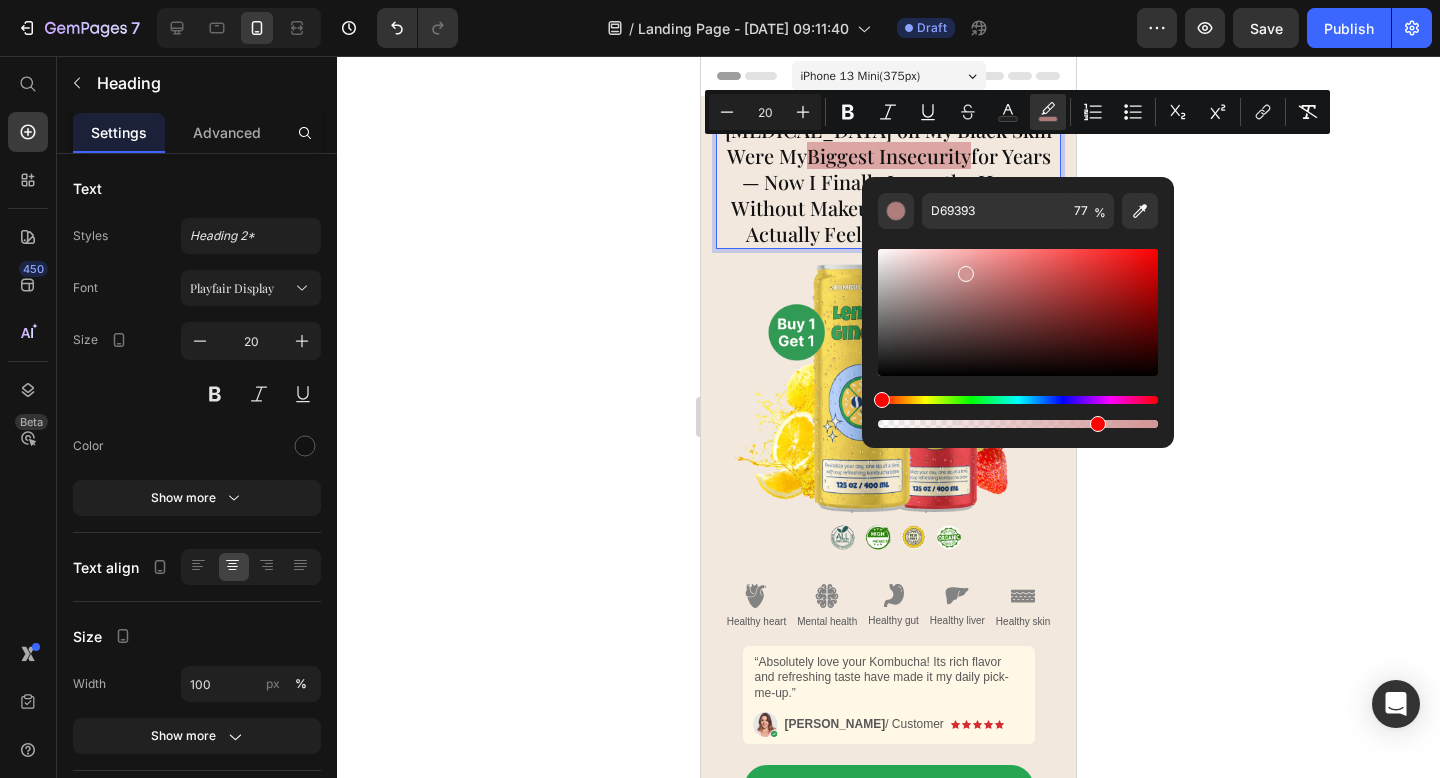 drag, startPoint x: 1012, startPoint y: 293, endPoint x: 964, endPoint y: 269, distance: 53.66563 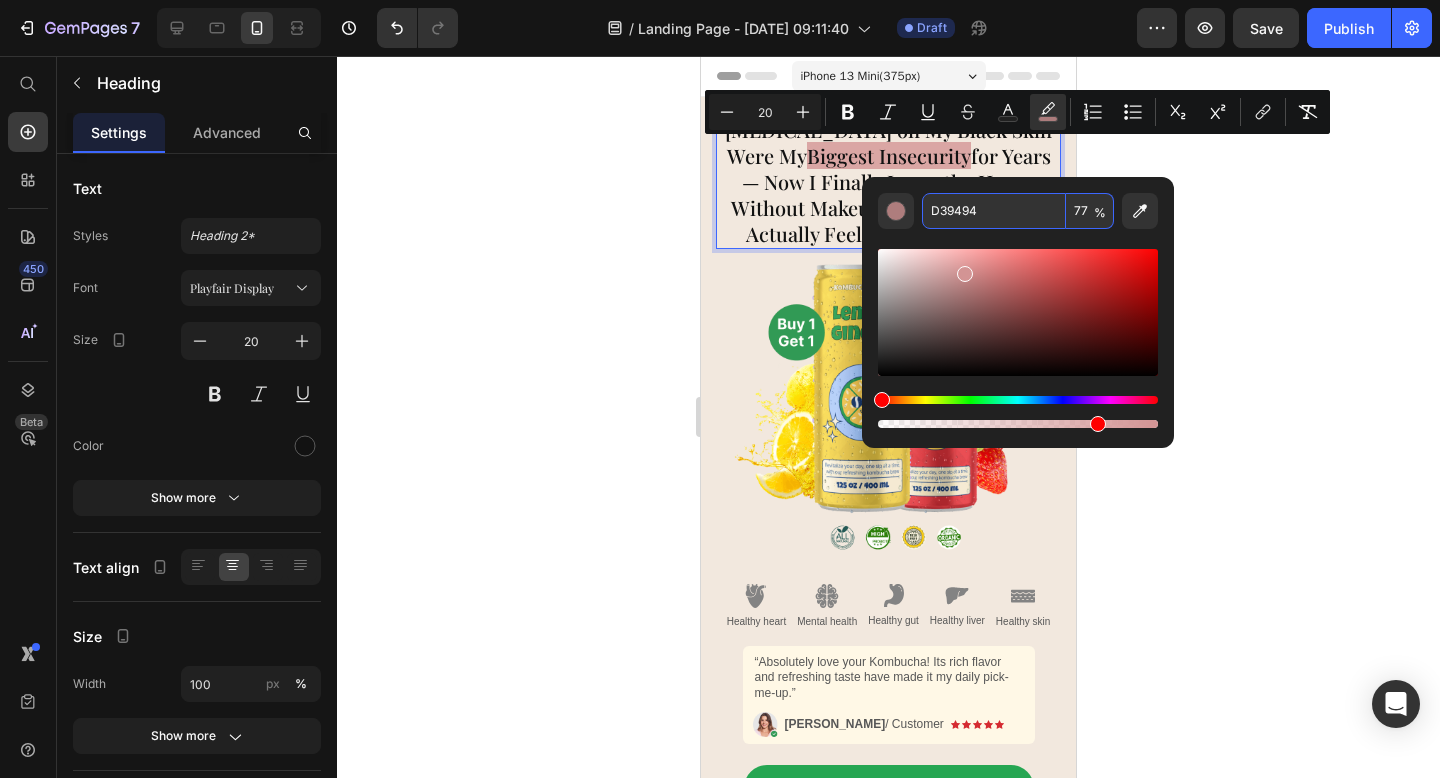 click on "D39494" at bounding box center [994, 211] 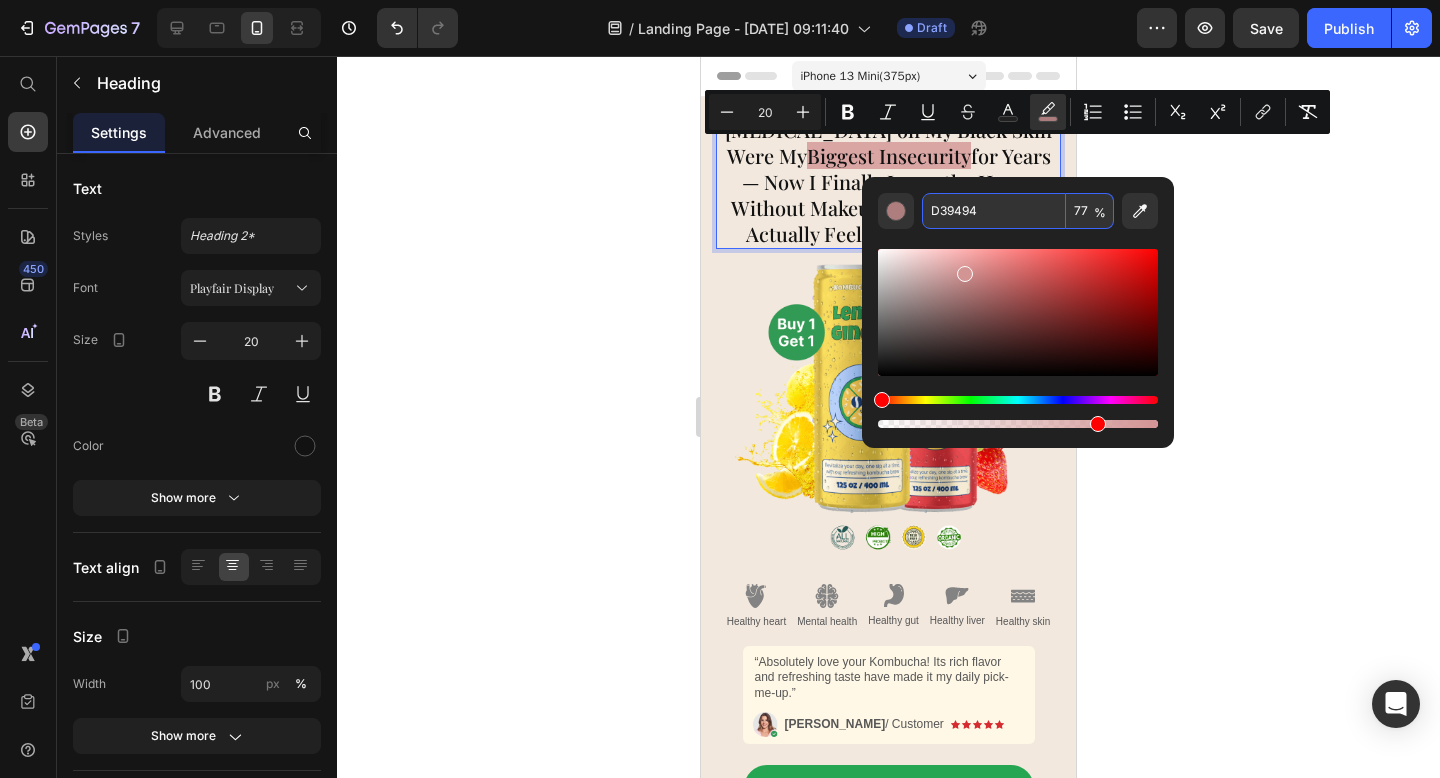 type on "#7B133B94" 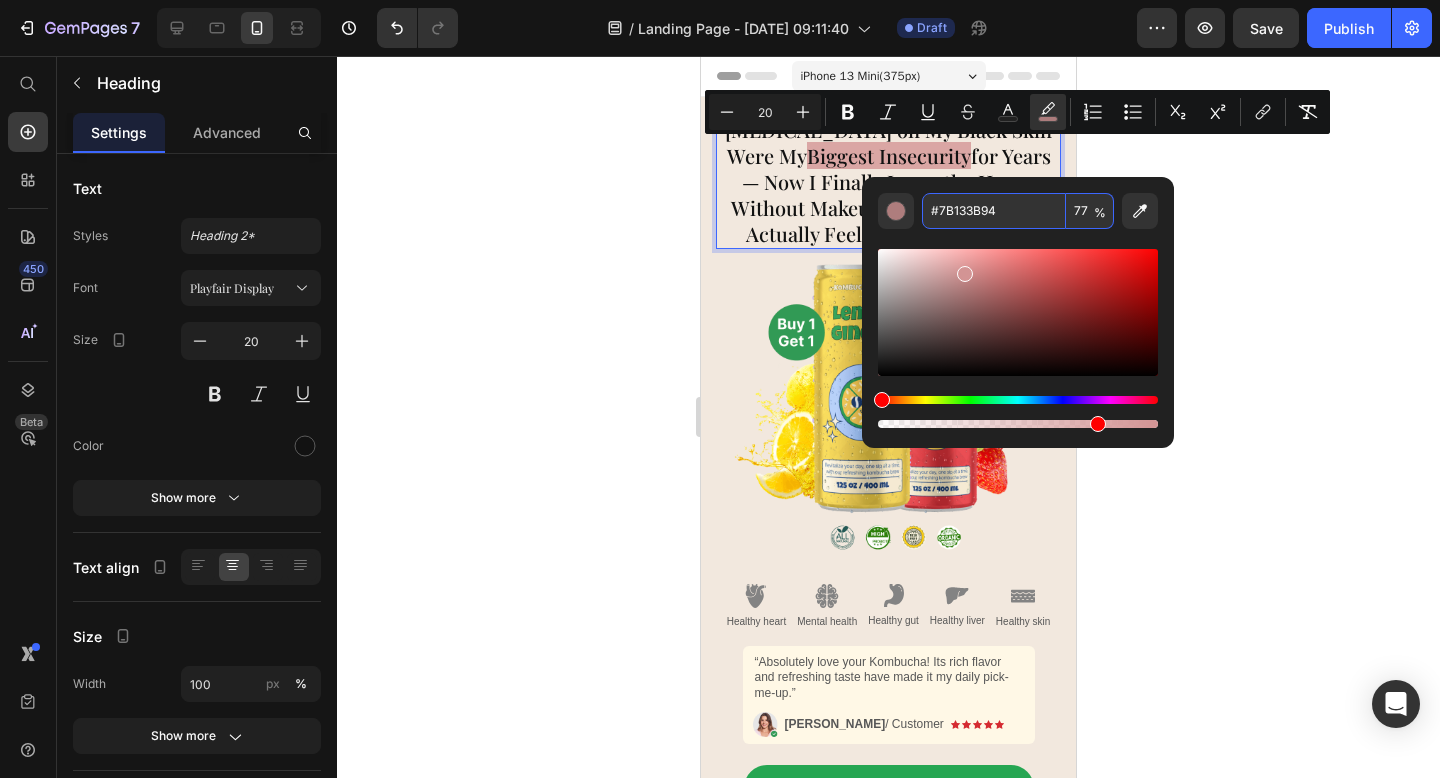 drag, startPoint x: 1002, startPoint y: 206, endPoint x: 919, endPoint y: 206, distance: 83 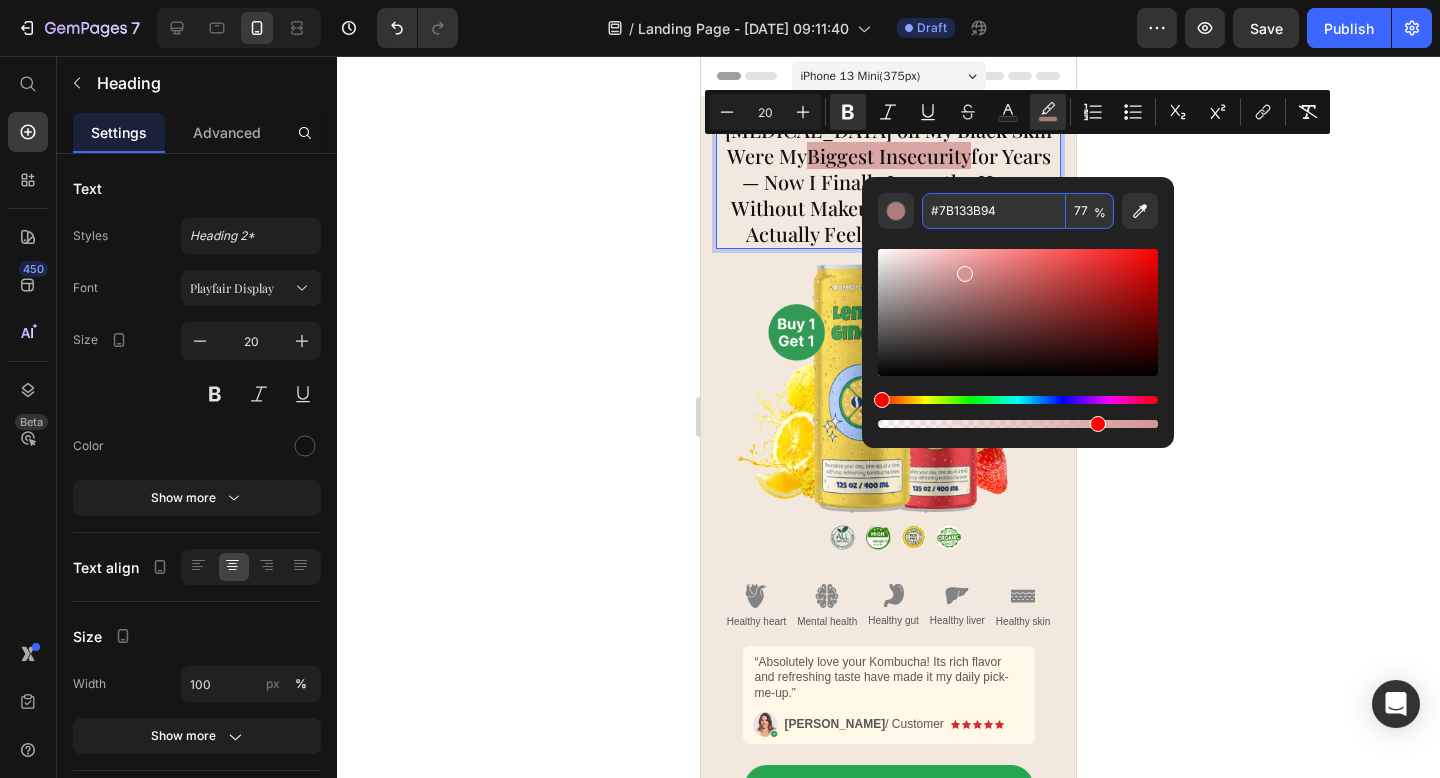 type on "16" 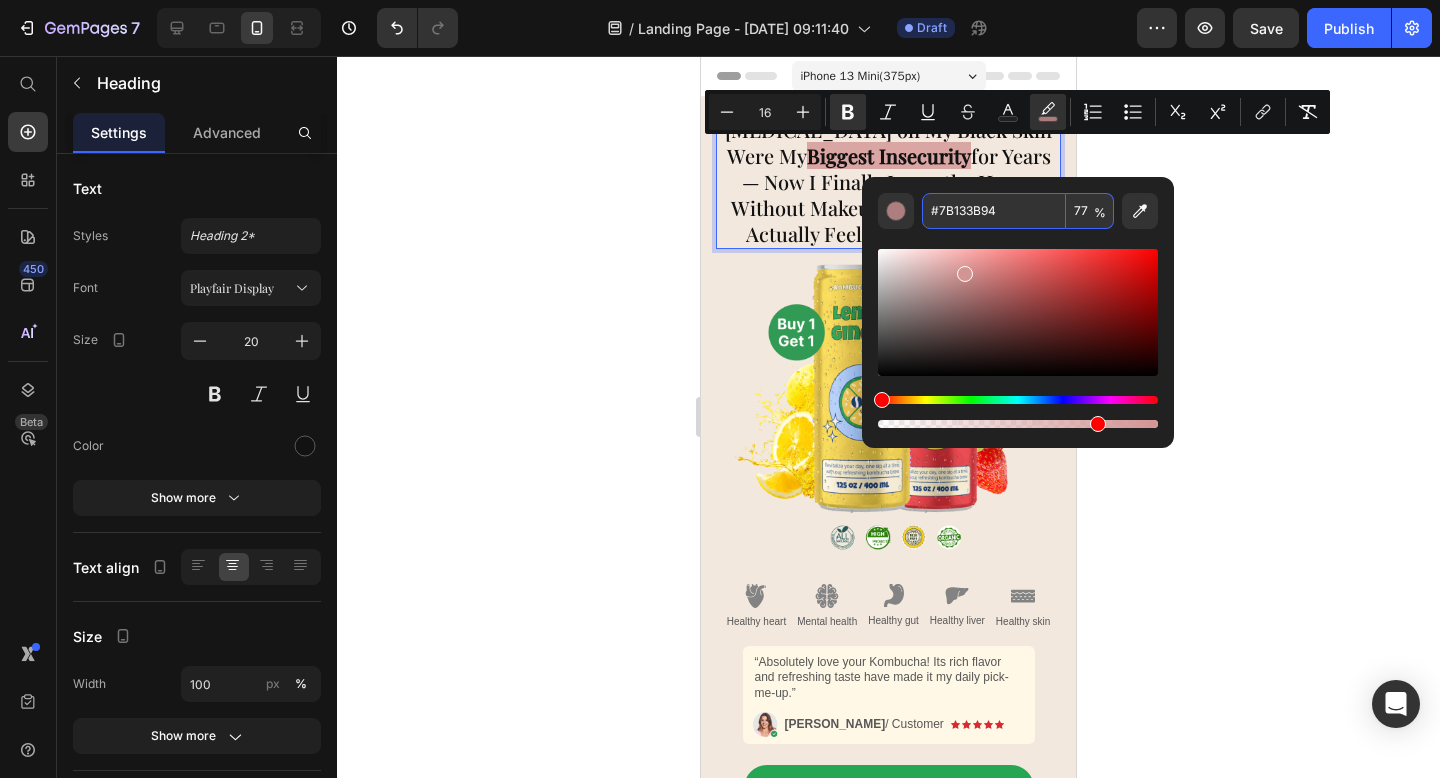 type on "D39494" 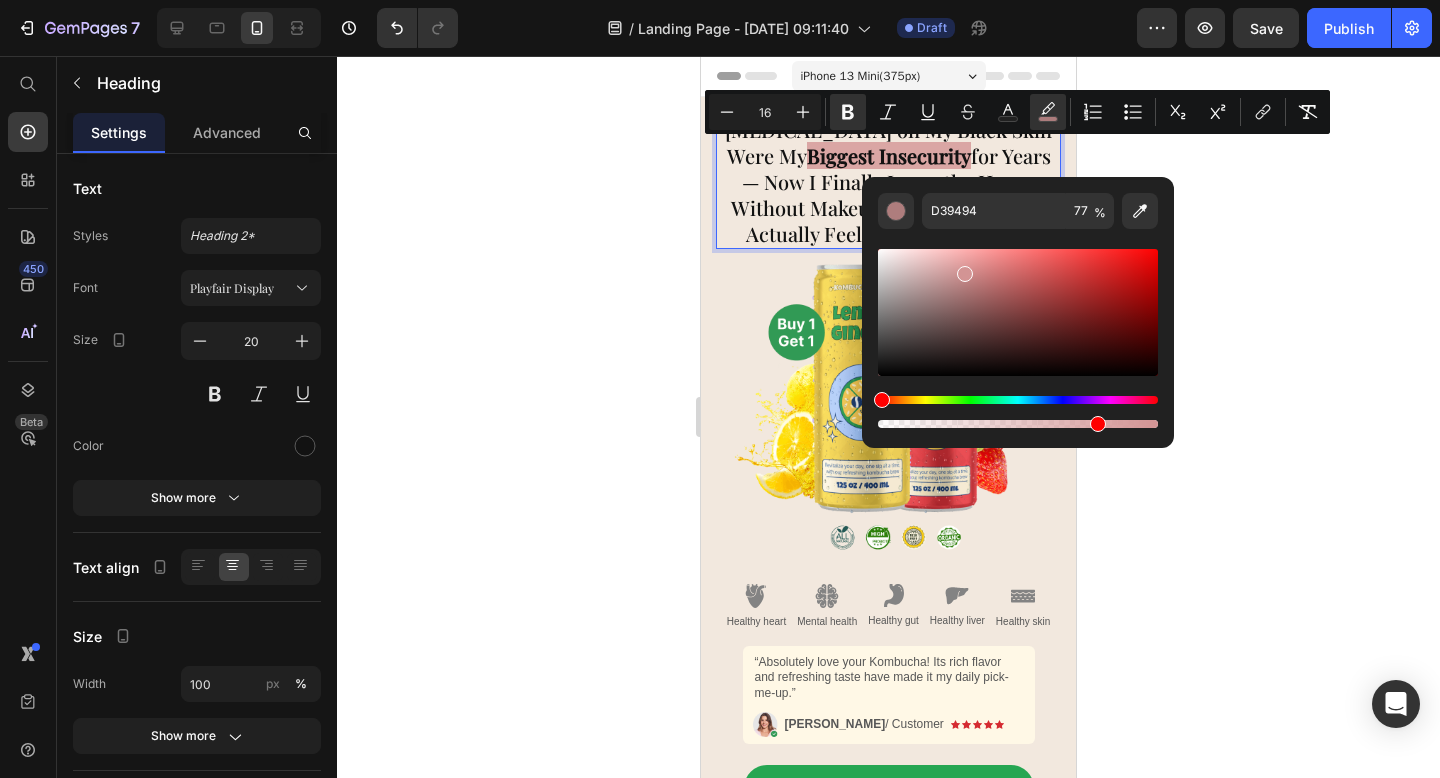 click 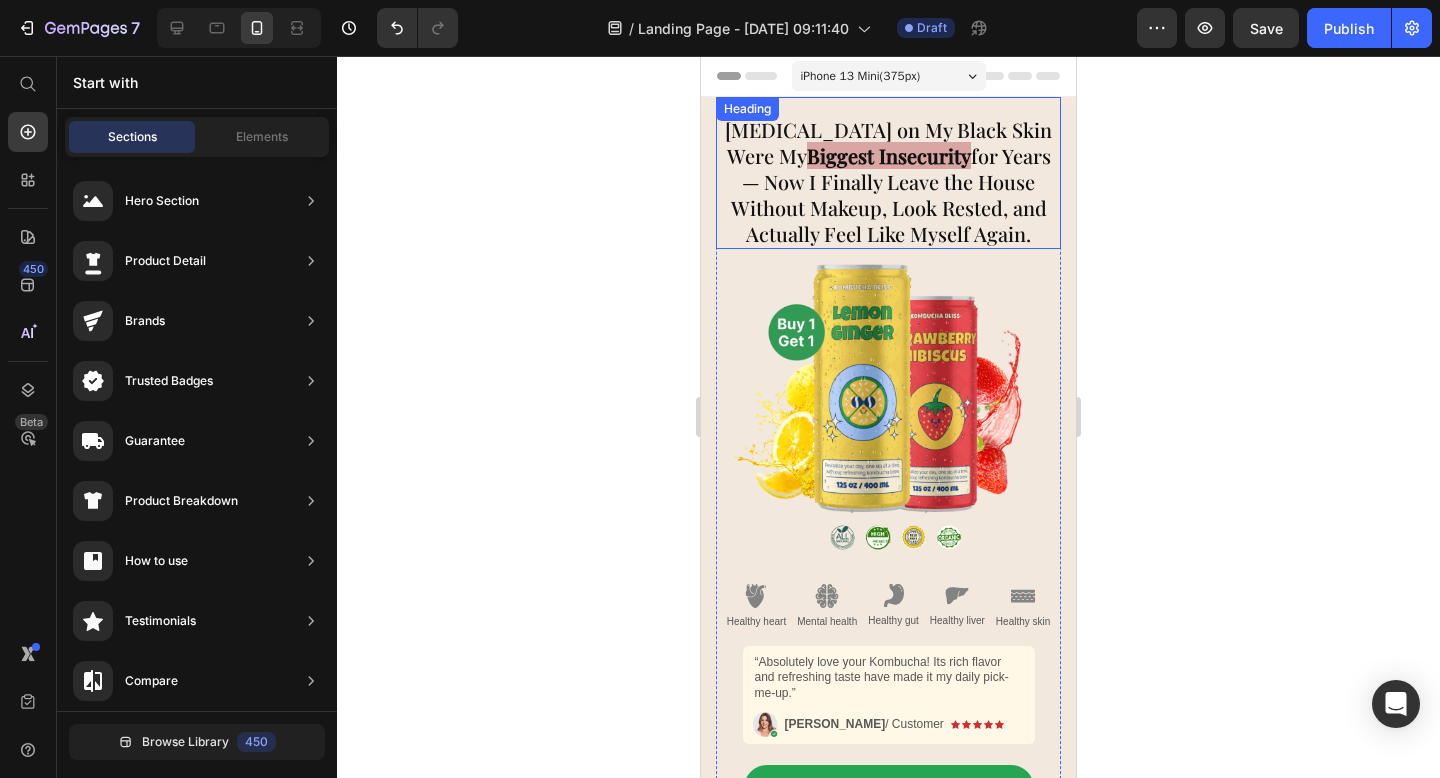 click on "Biggest Insecurity" at bounding box center (889, 155) 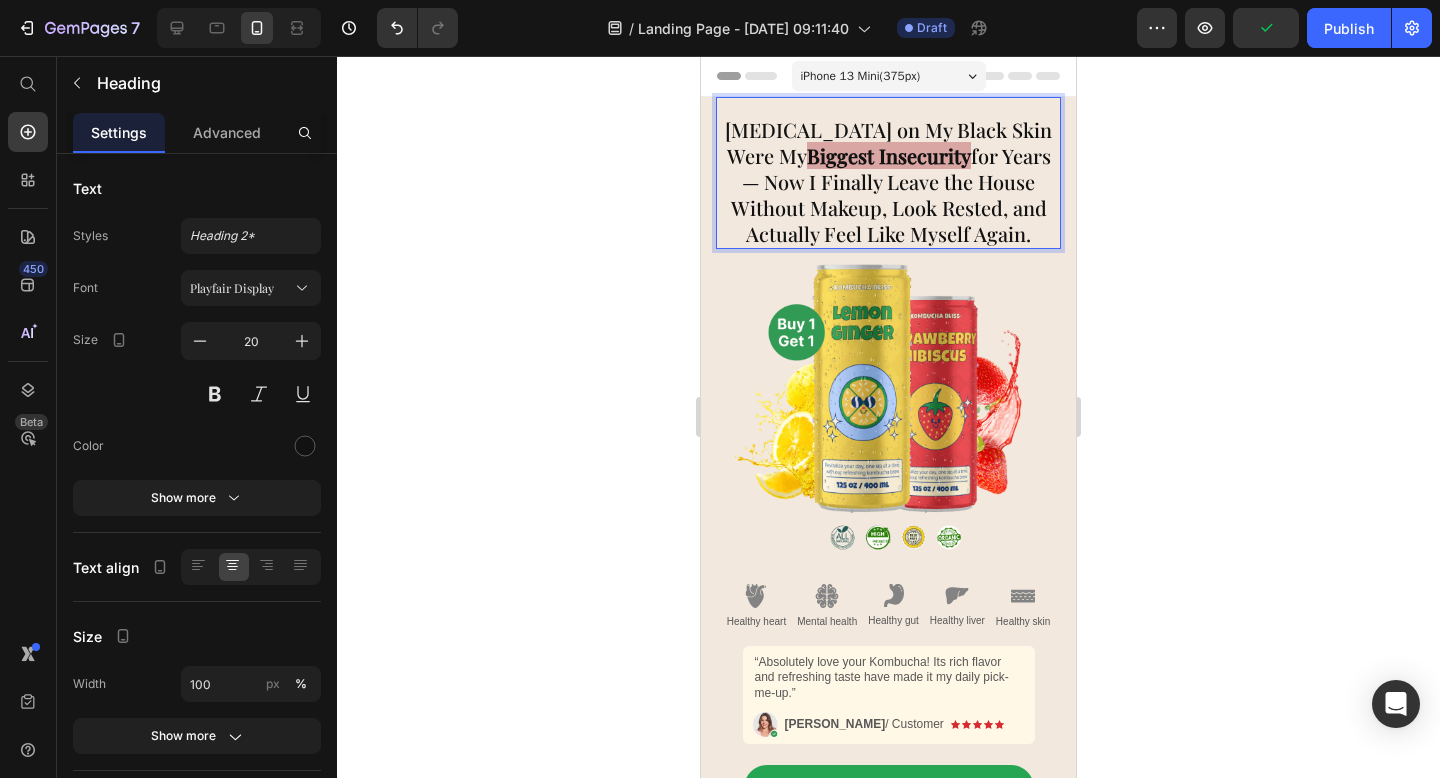 click on "Dark Circles on My Black Skin Were My  Biggest Insecurity  for Years — Now I Finally Leave the House Without Makeup, Look Rested, and Actually Feel Like Myself Again." at bounding box center (888, 182) 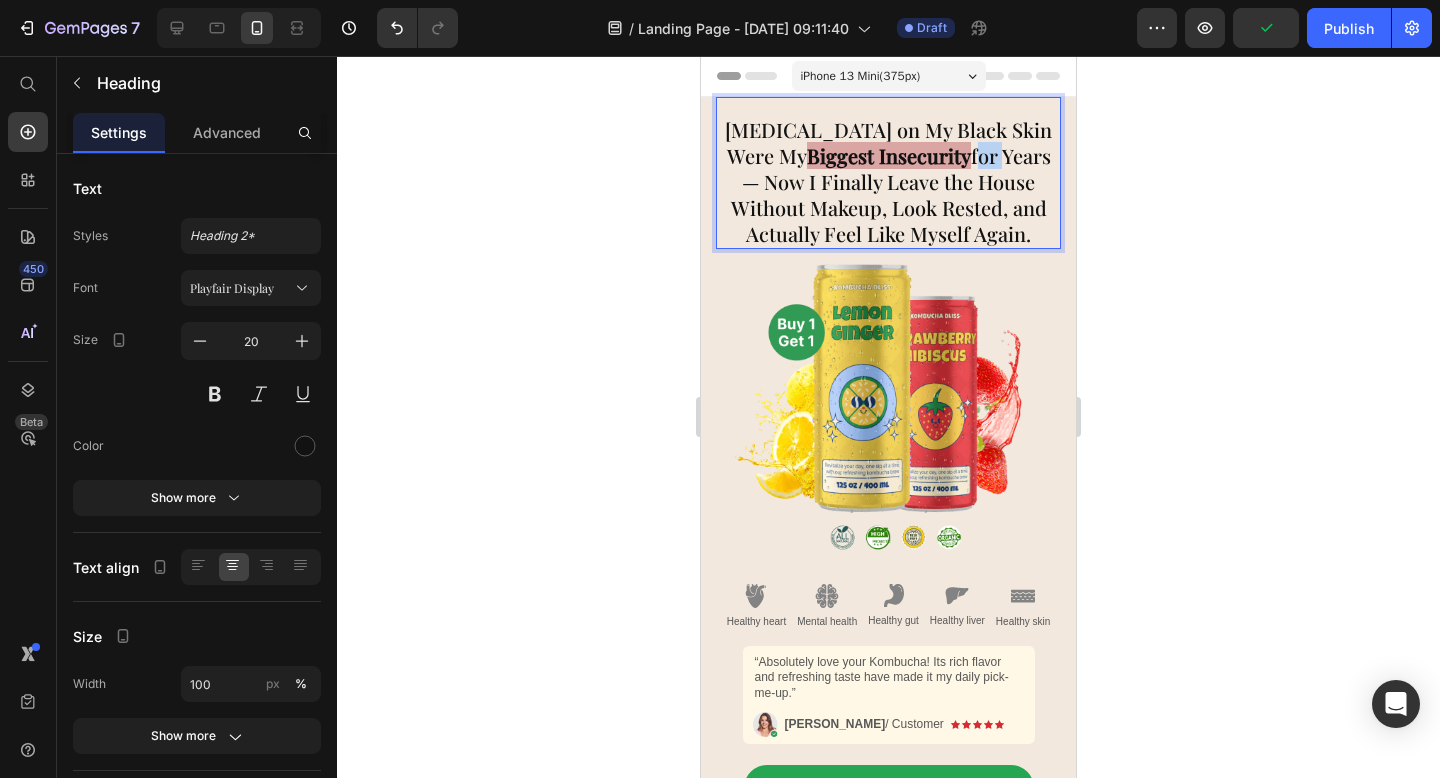 click on "Dark Circles on My Black Skin Were My  Biggest Insecurity  for Years — Now I Finally Leave the House Without Makeup, Look Rested, and Actually Feel Like Myself Again." at bounding box center (888, 182) 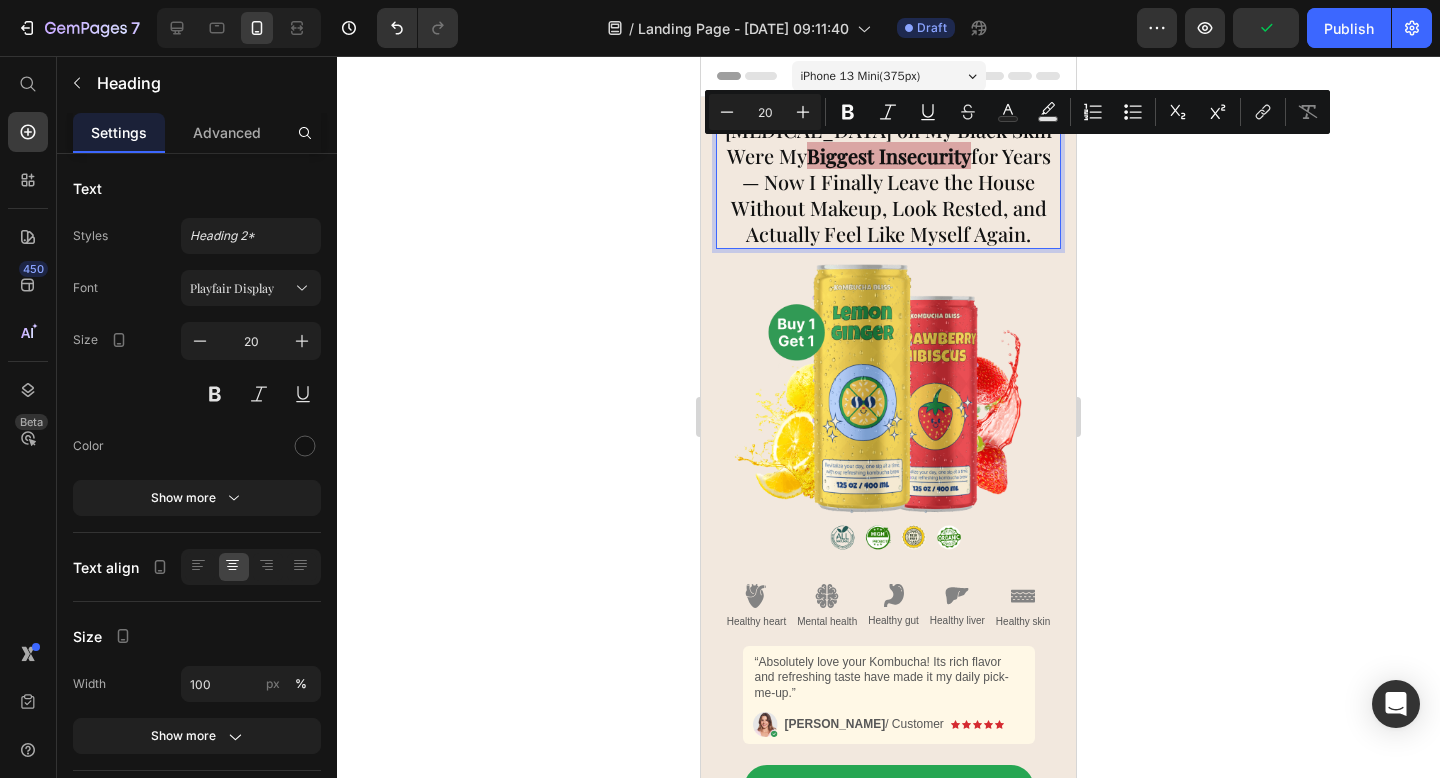 click on "Biggest Insecurity" at bounding box center [889, 155] 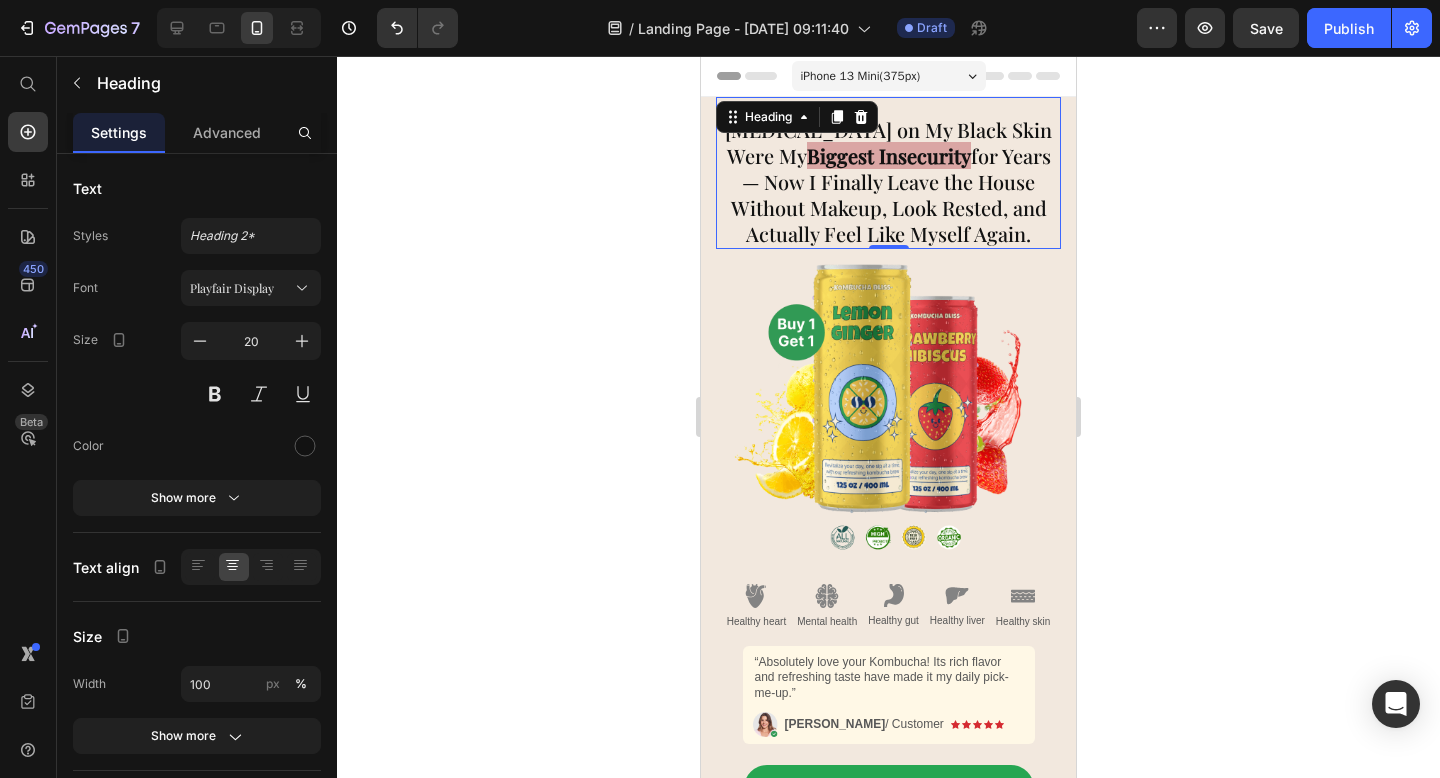 click 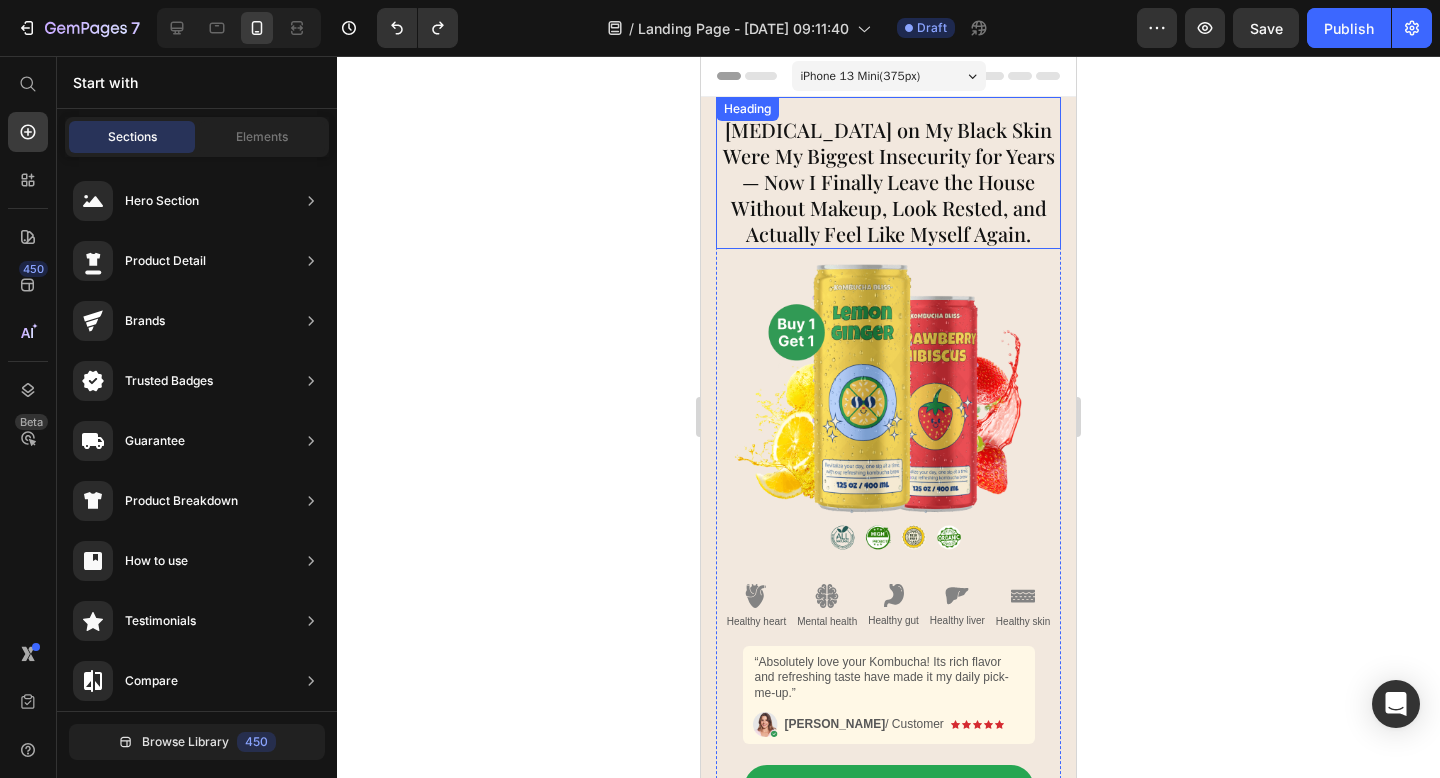 click on "Dark Circles on My Black Skin Were My Biggest Insecurity for Years — Now I Finally Leave the House Without Makeup, Look Rested, and Actually Feel Like Myself Again." at bounding box center (888, 173) 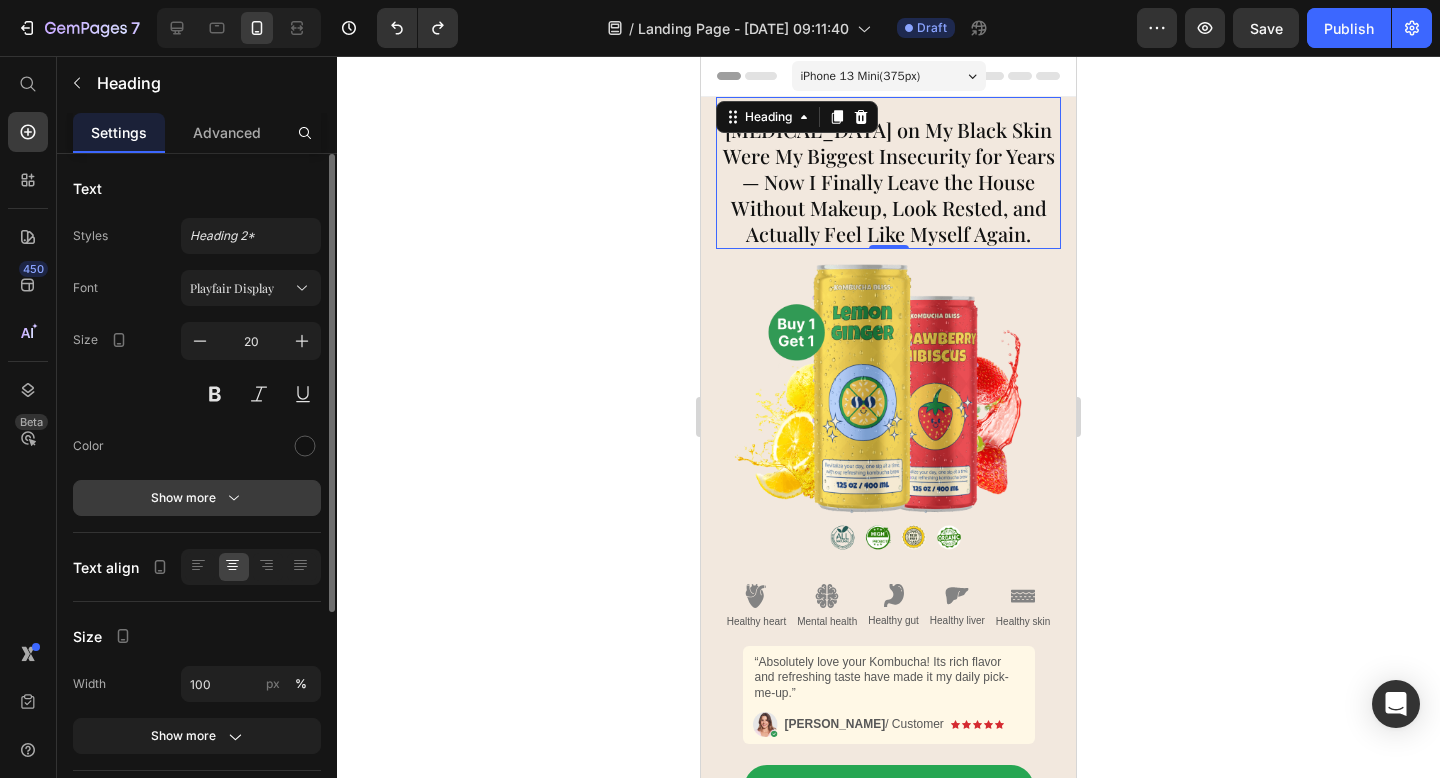 click on "Show more" at bounding box center (197, 498) 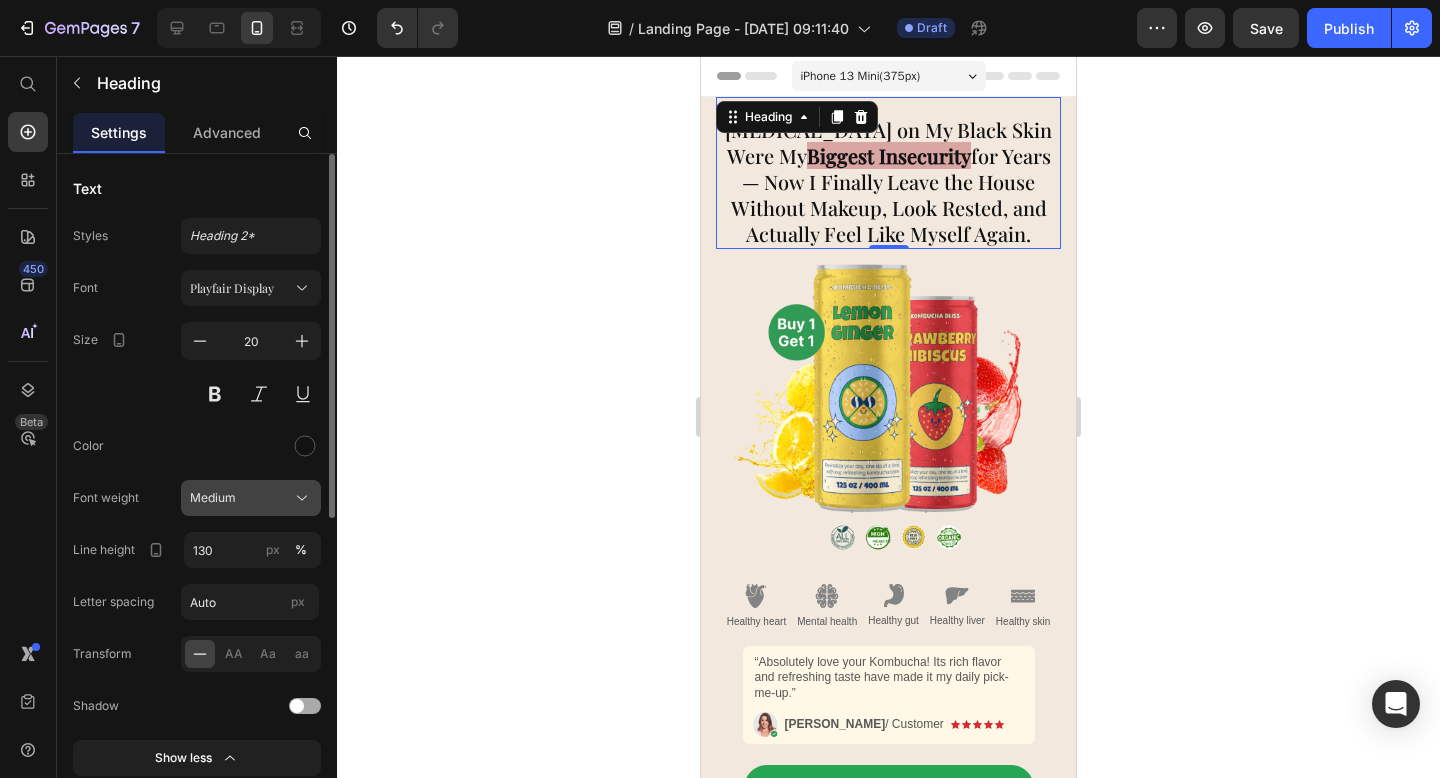 click on "Medium" 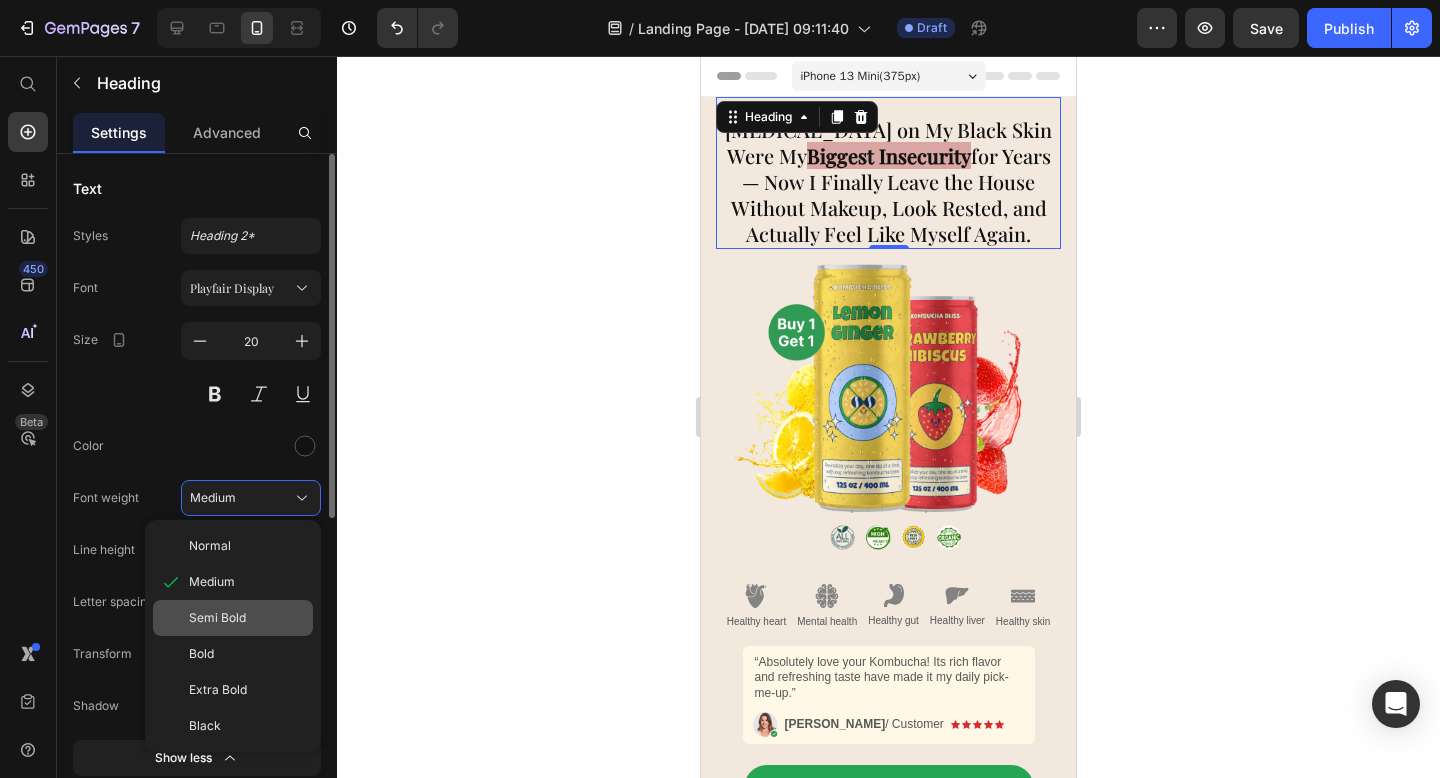 click on "Semi Bold" at bounding box center (247, 618) 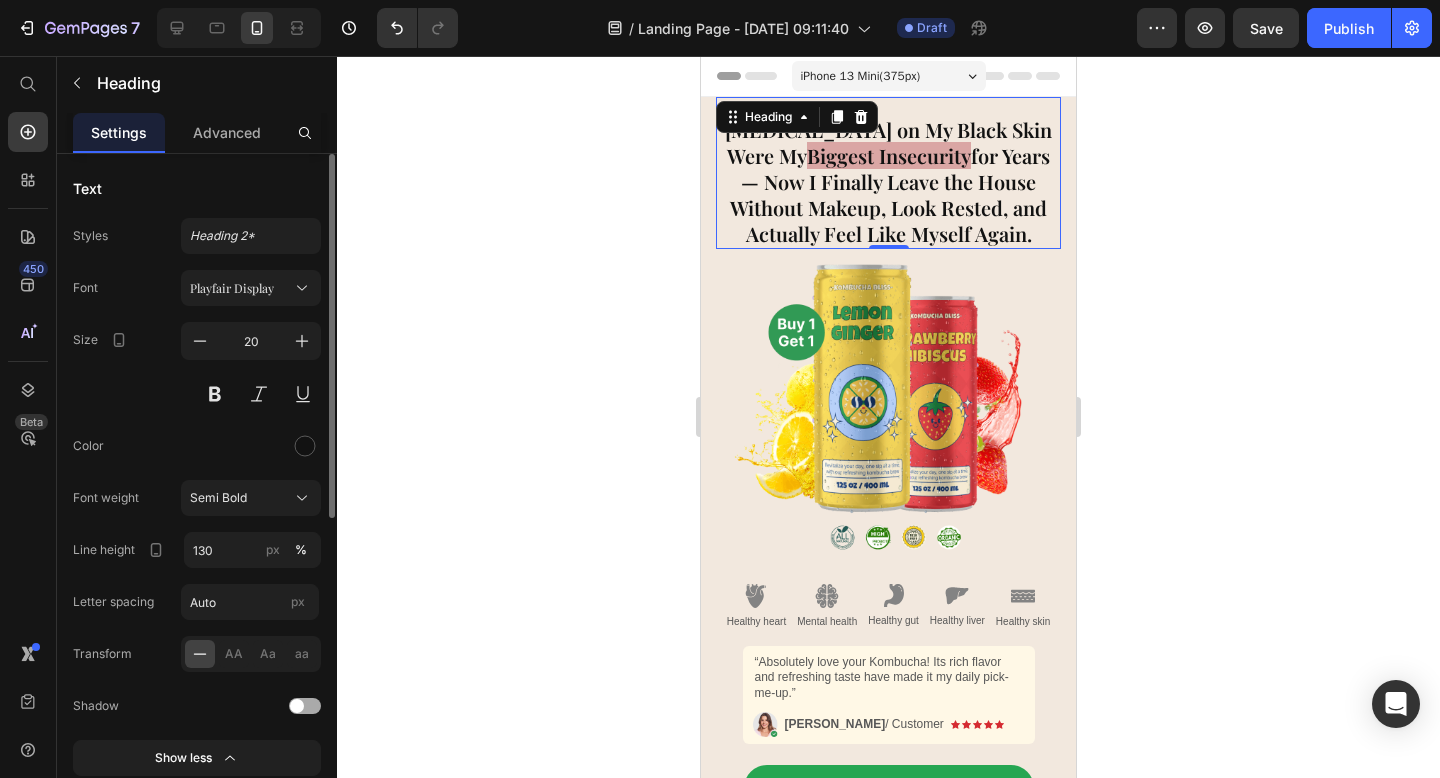 click 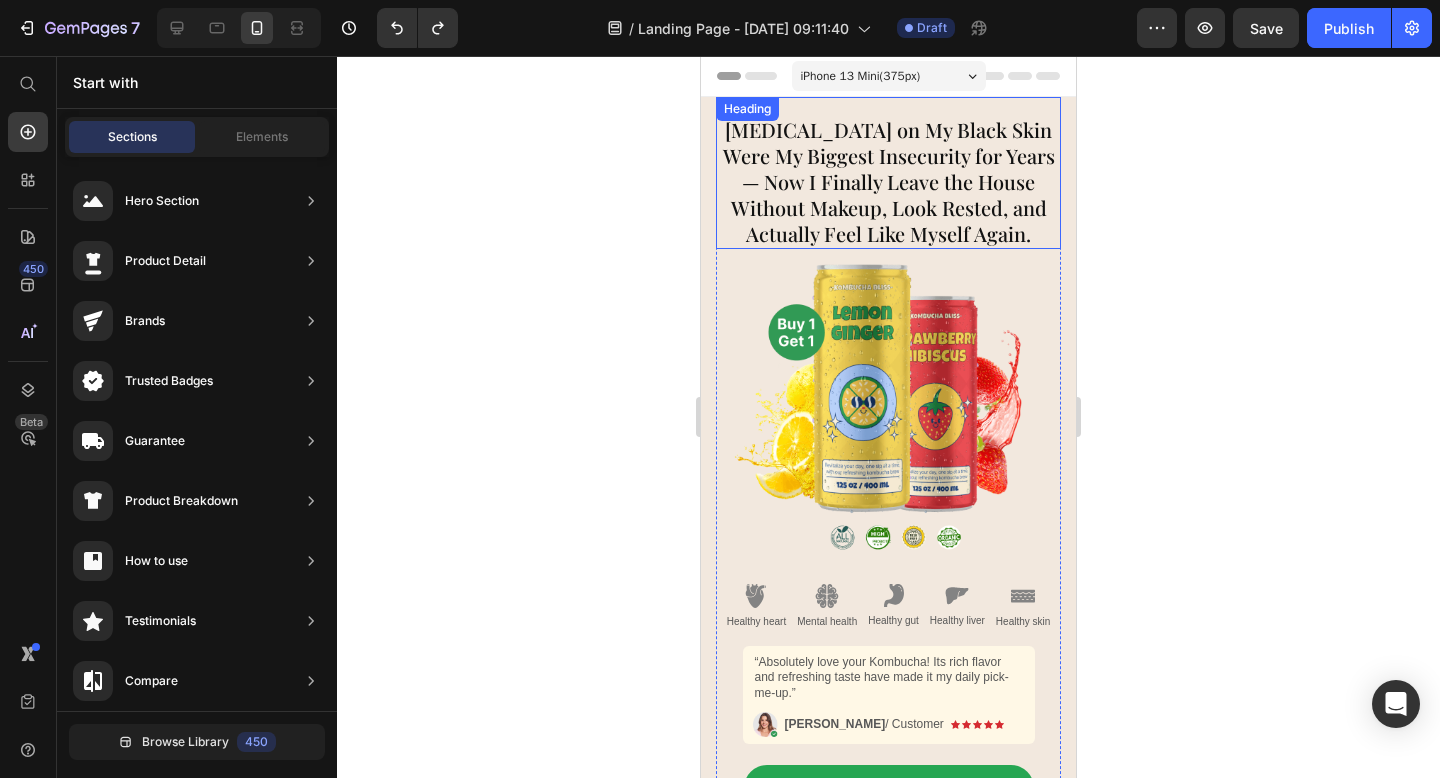 click on "Dark Circles on My Black Skin Were My Biggest Insecurity for Years — Now I Finally Leave the House Without Makeup, Look Rested, and Actually Feel Like Myself Again." at bounding box center (888, 173) 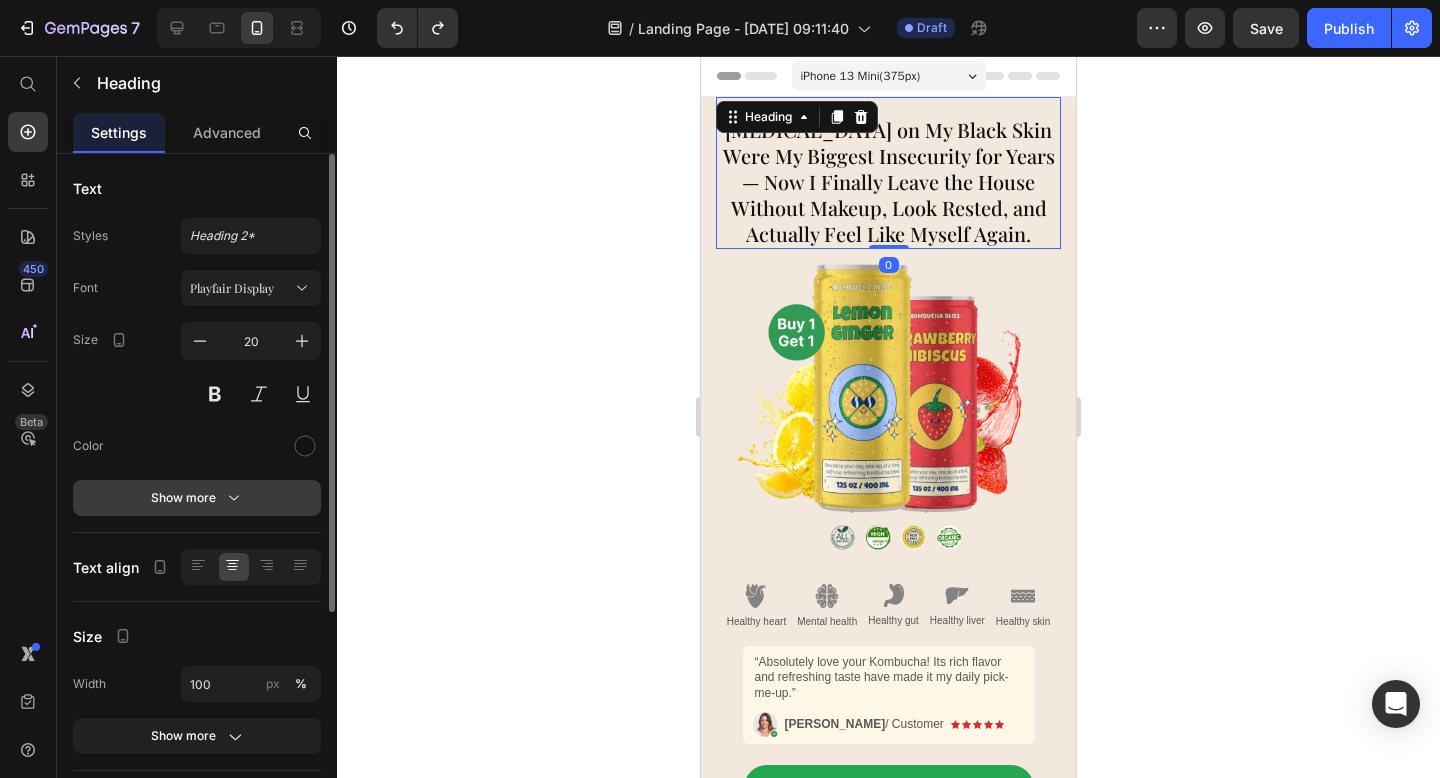 click on "Show more" at bounding box center (197, 498) 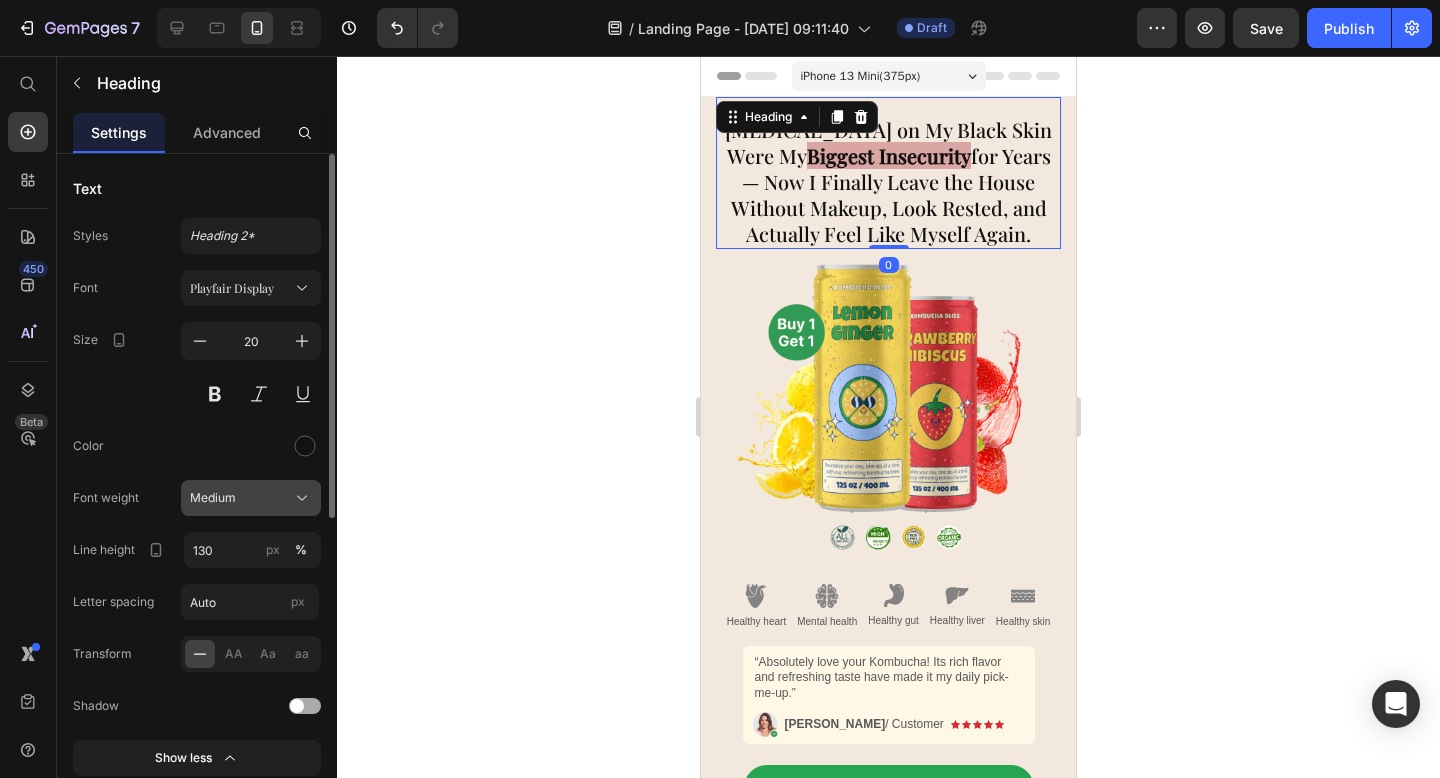 click on "Medium" 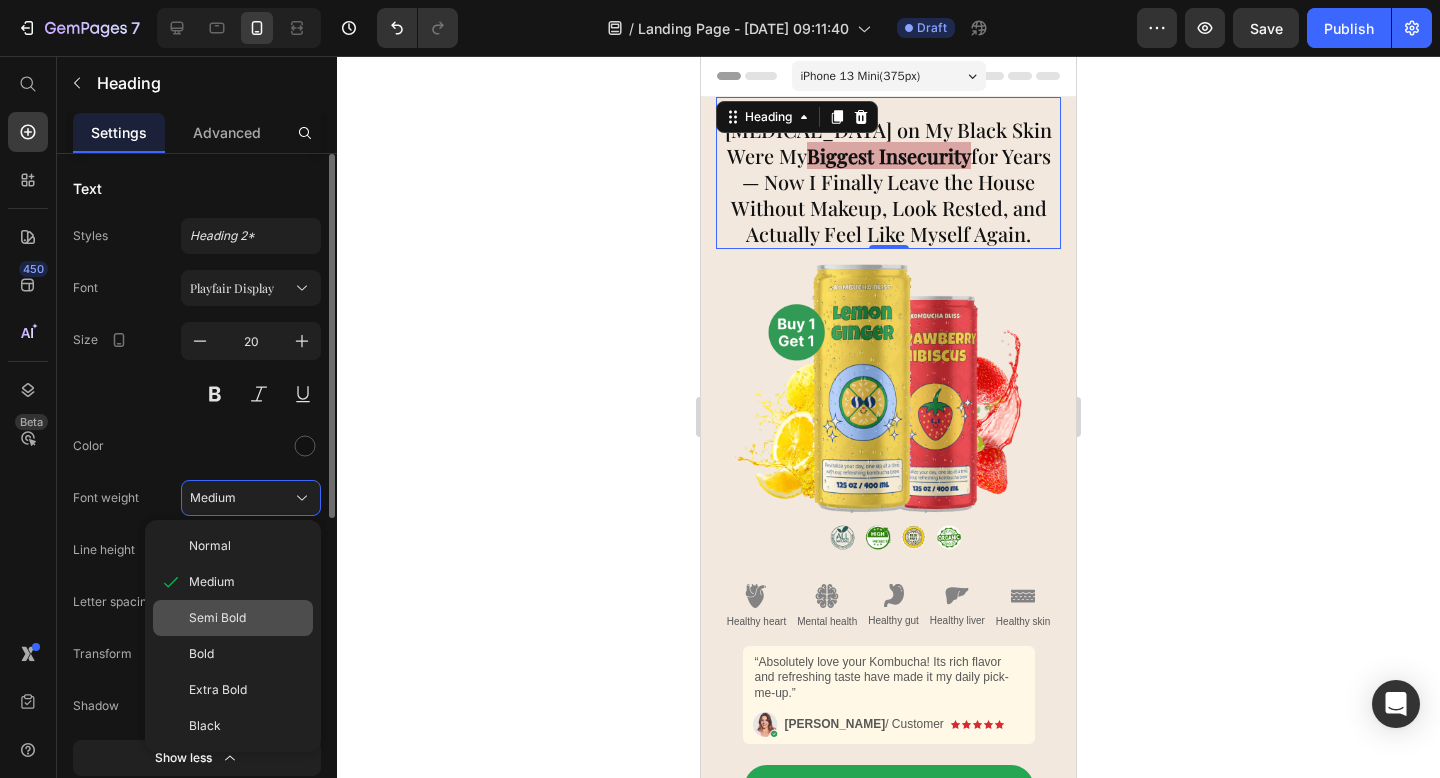 click on "Semi Bold" 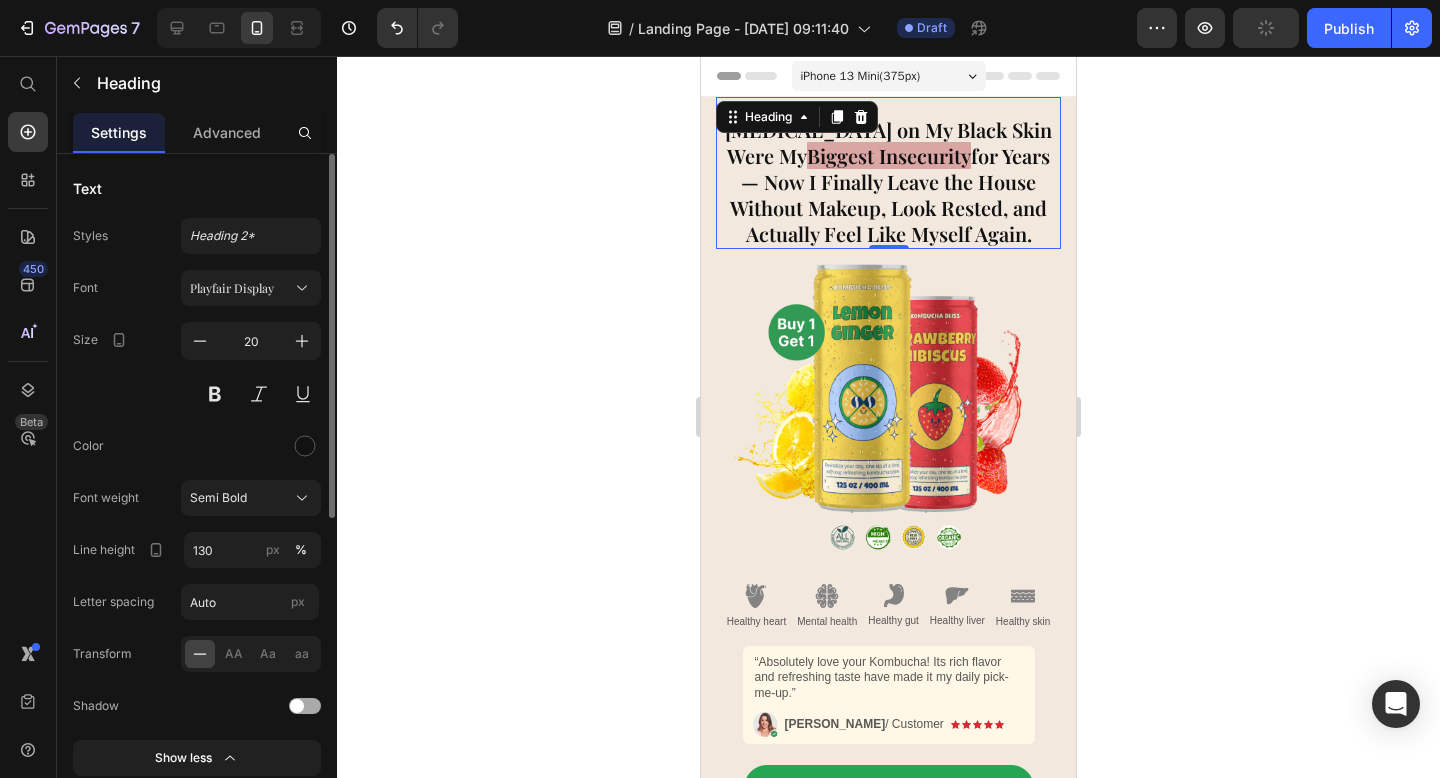 click 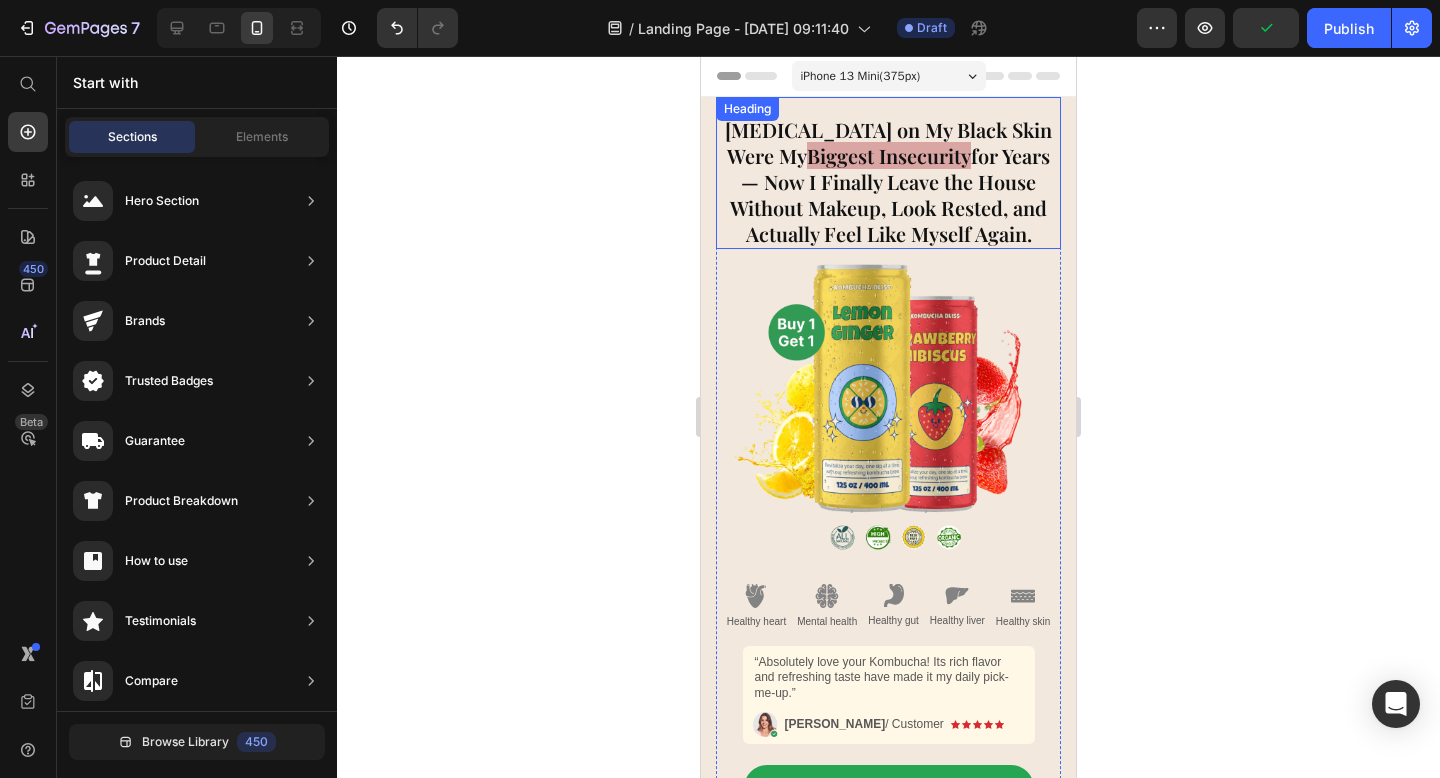 click on "Biggest Insecurity" at bounding box center [889, 155] 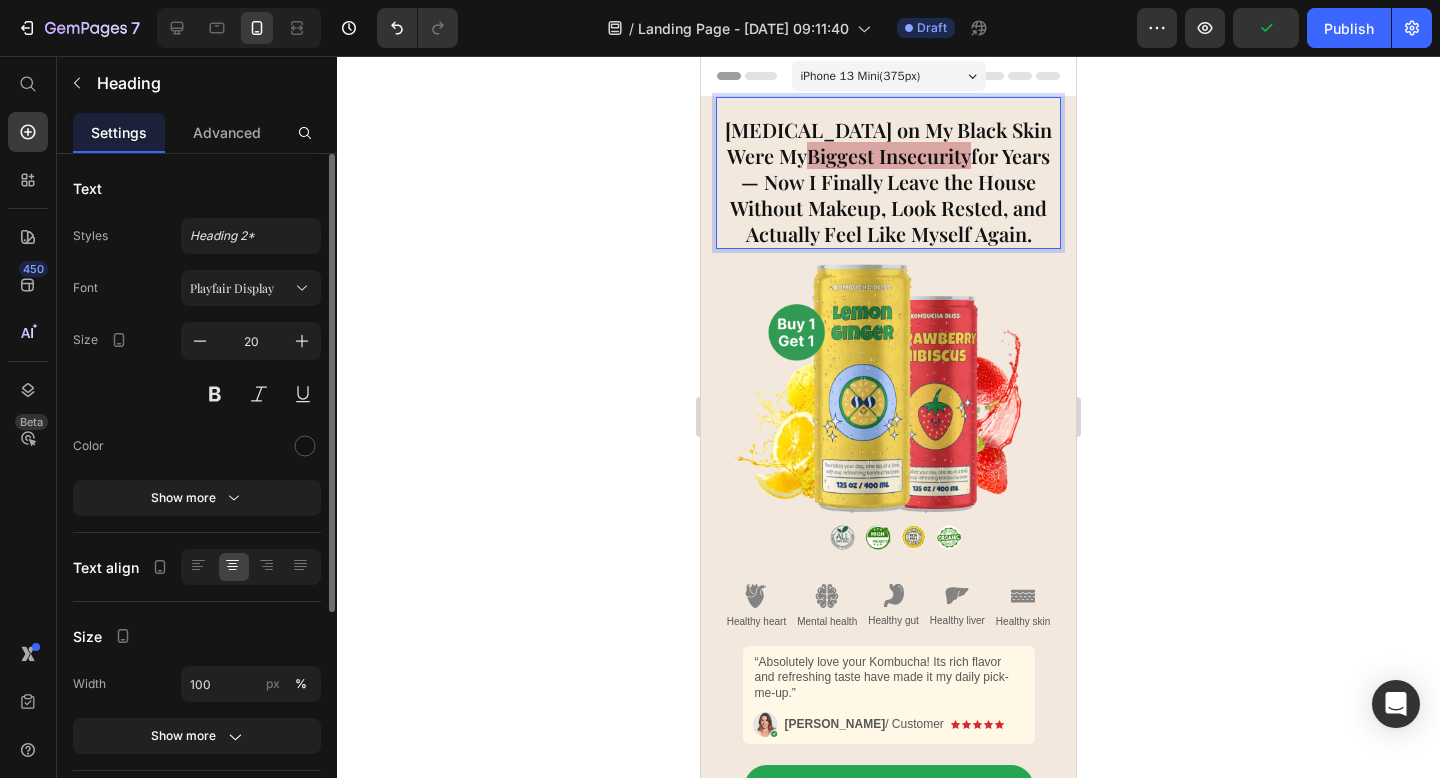 click on "Biggest Insecurity" at bounding box center [889, 155] 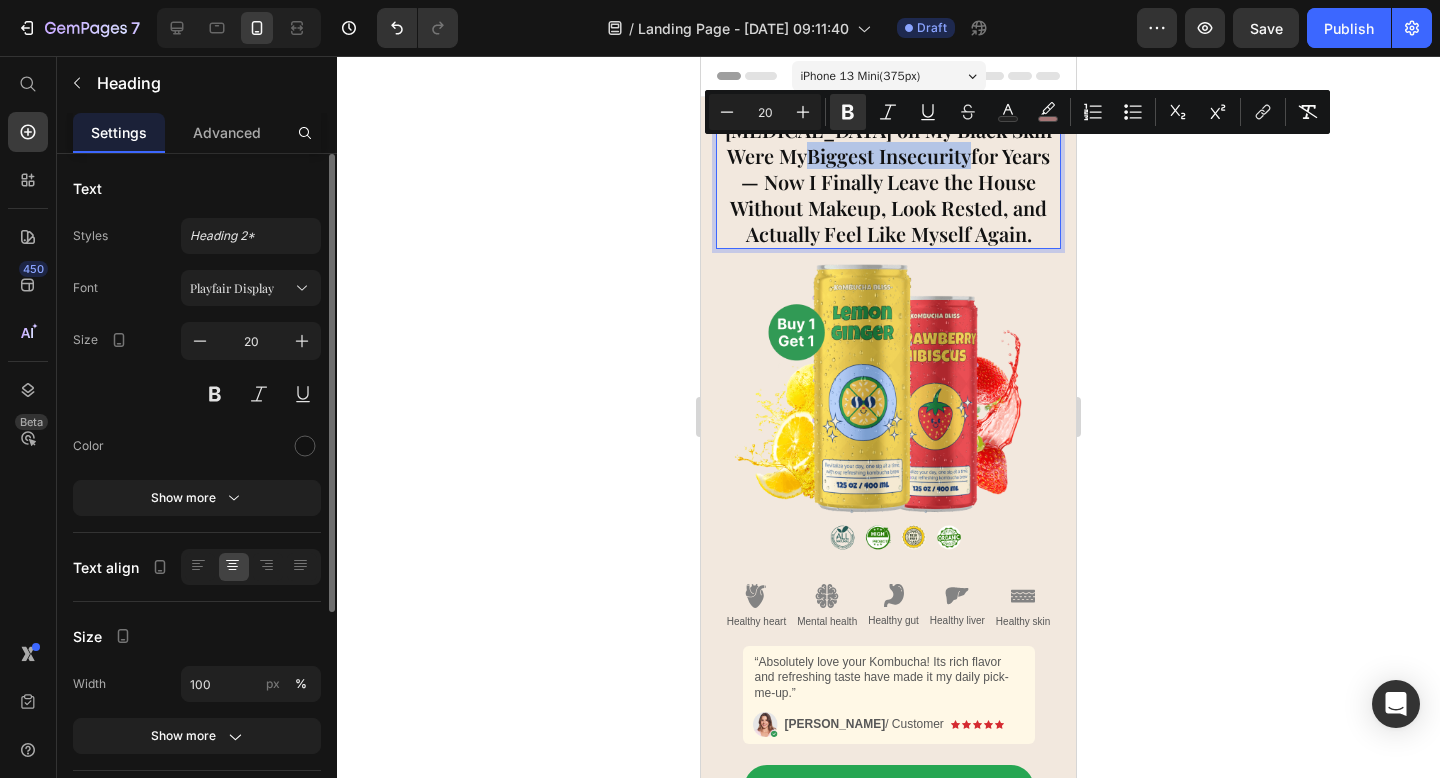 drag, startPoint x: 768, startPoint y: 154, endPoint x: 925, endPoint y: 150, distance: 157.05095 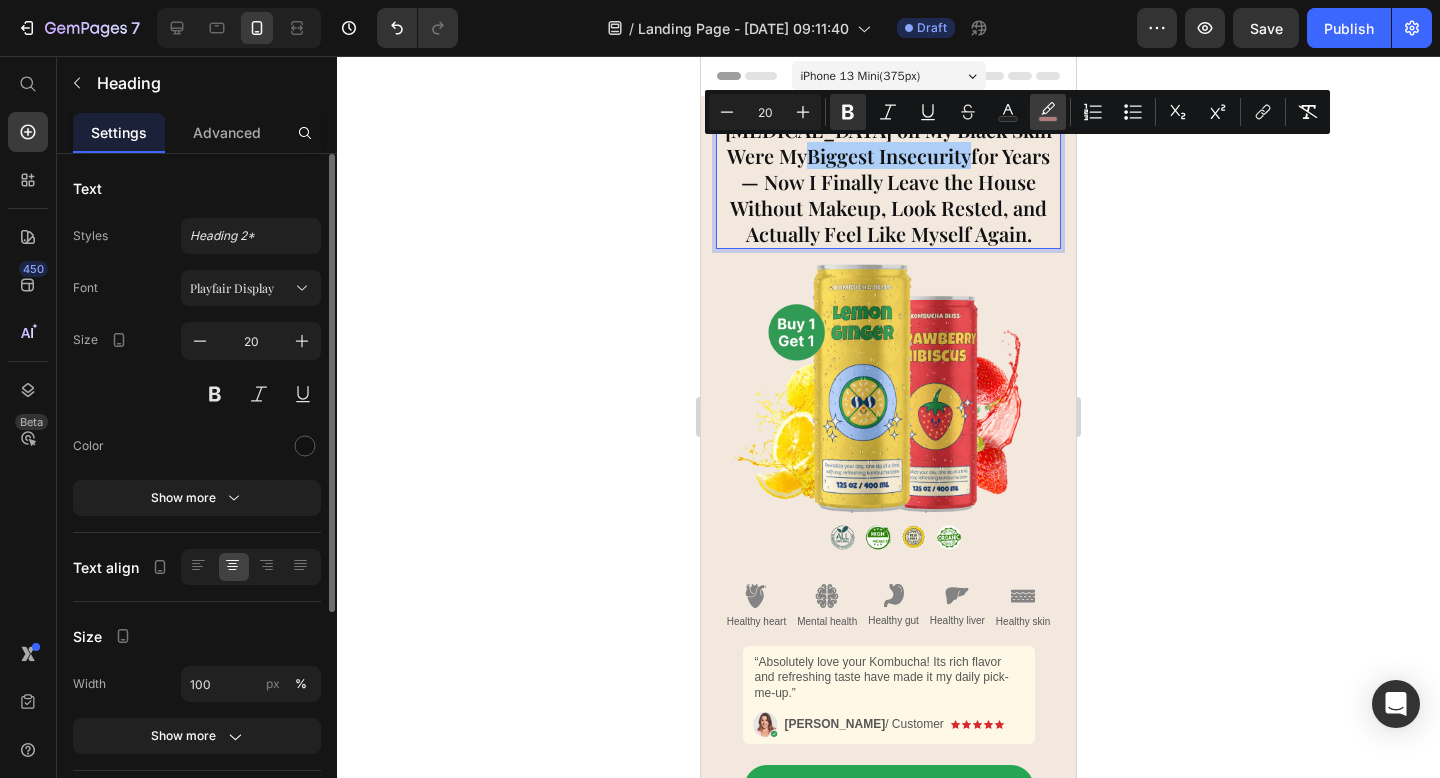 click 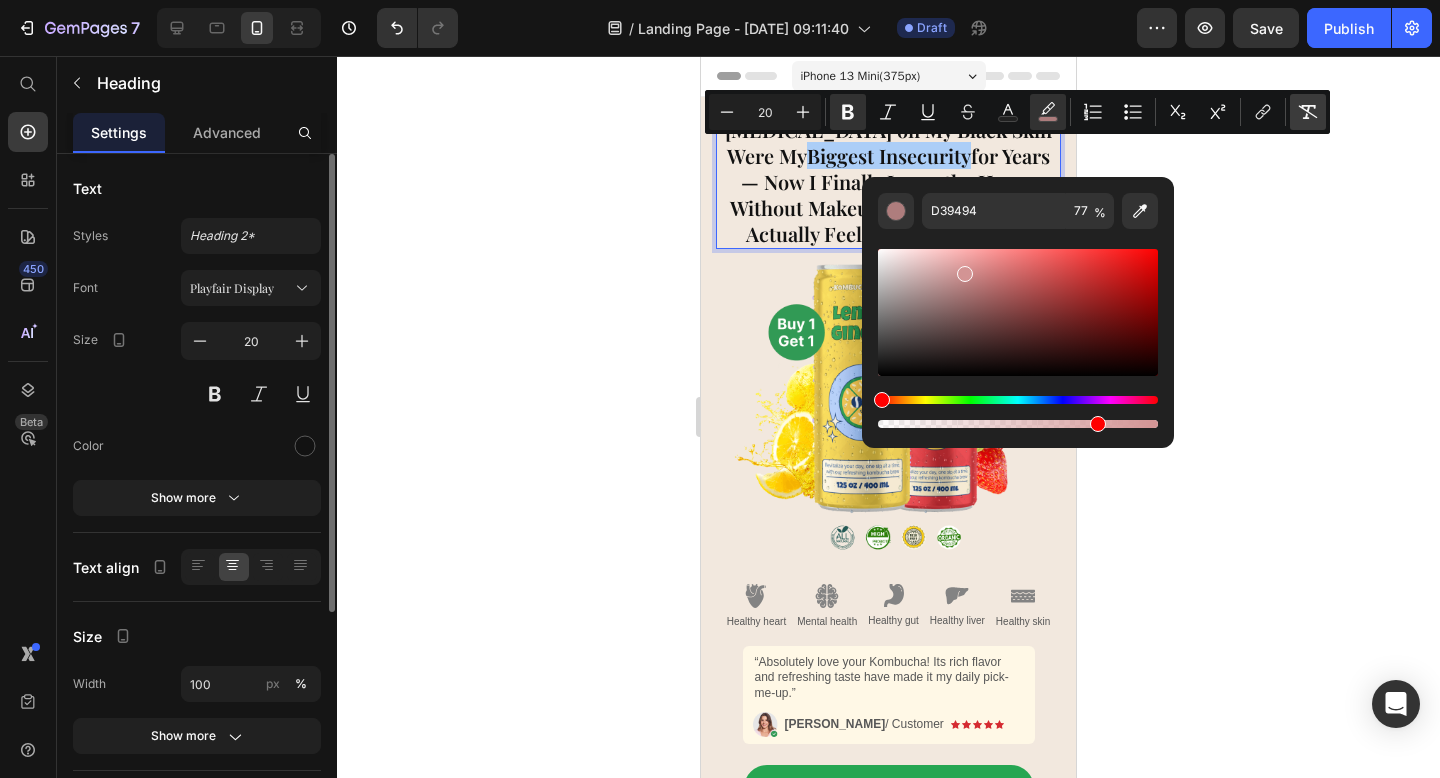 click 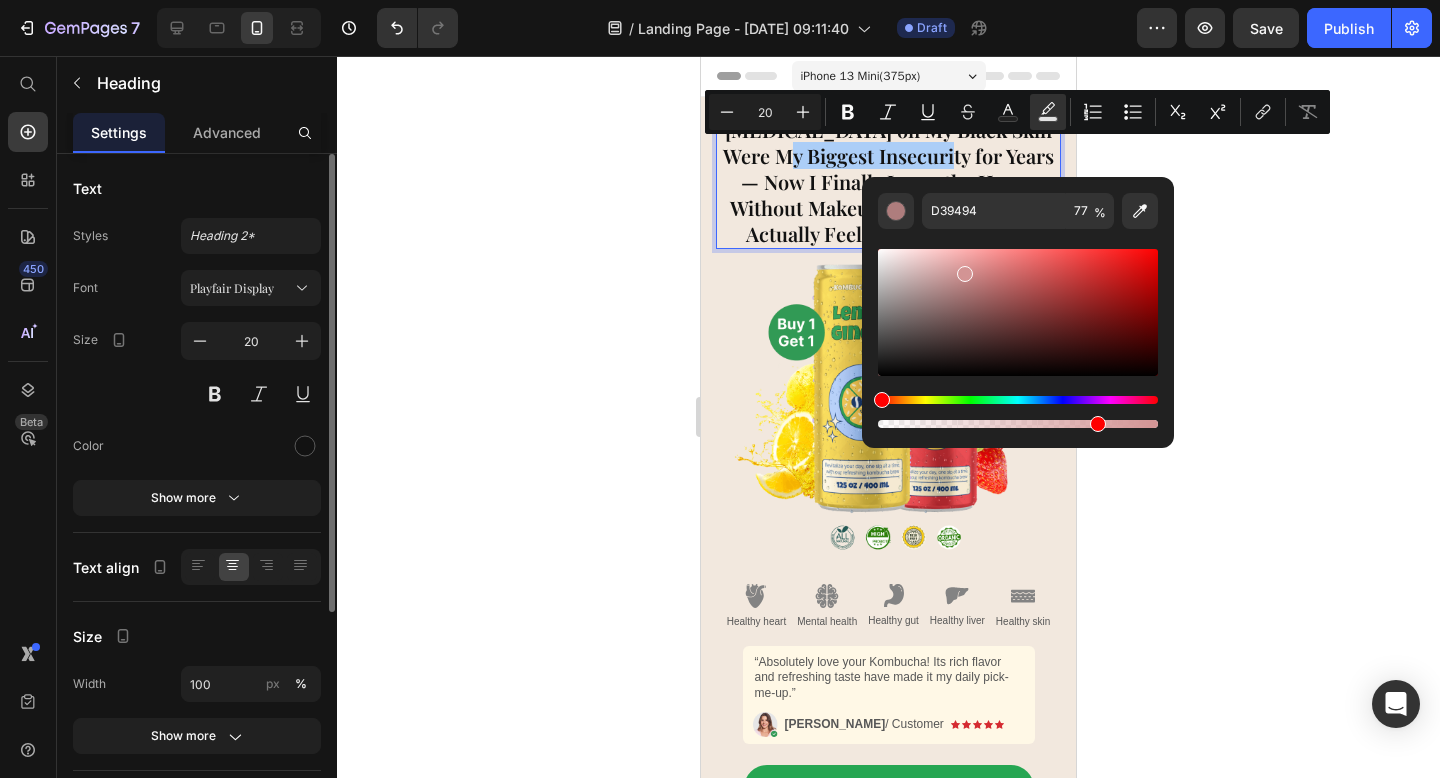click 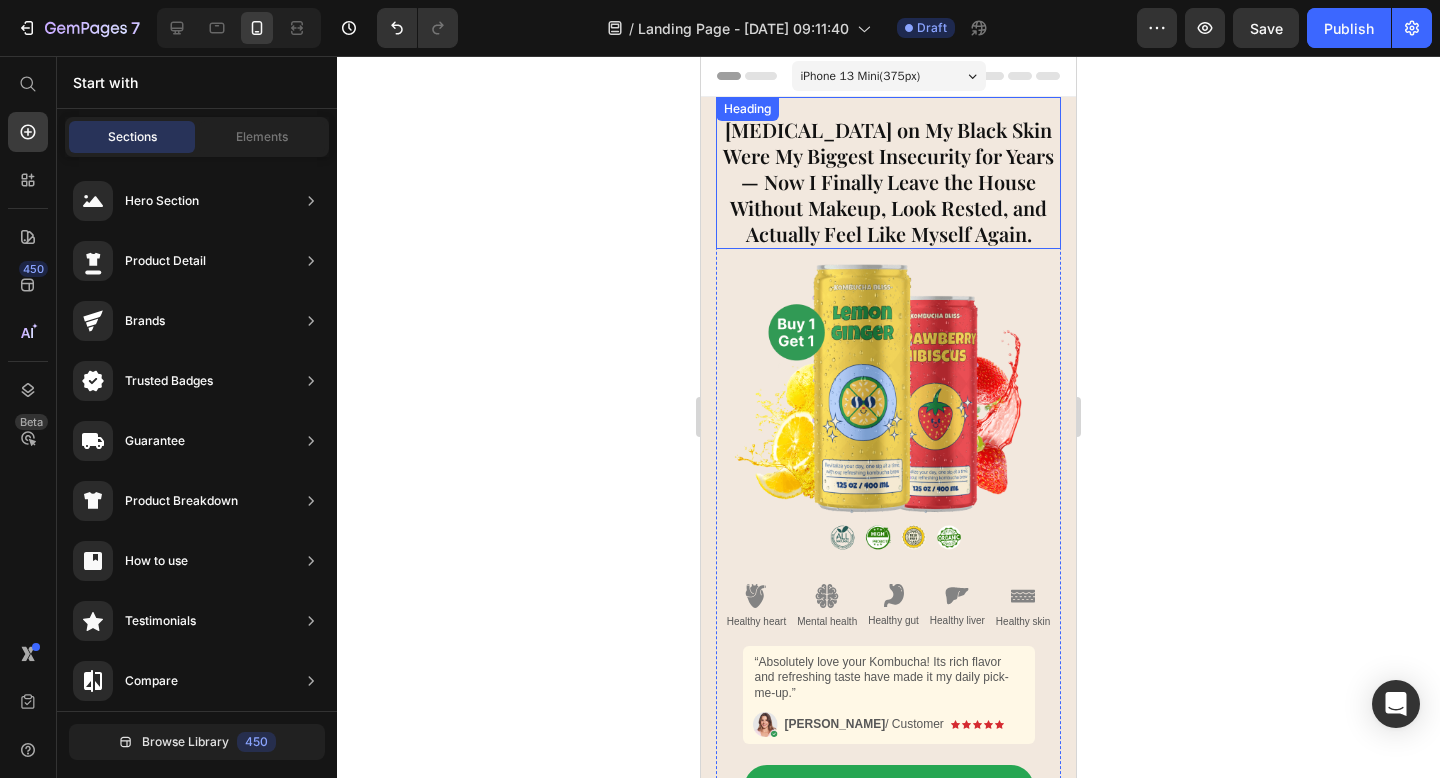 click on "Dark Circles on My Black Skin Were My Biggest Insecurity for Years — Now I Finally Leave the House Without Makeup, Look Rested, and Actually Feel Like Myself Again." at bounding box center (888, 182) 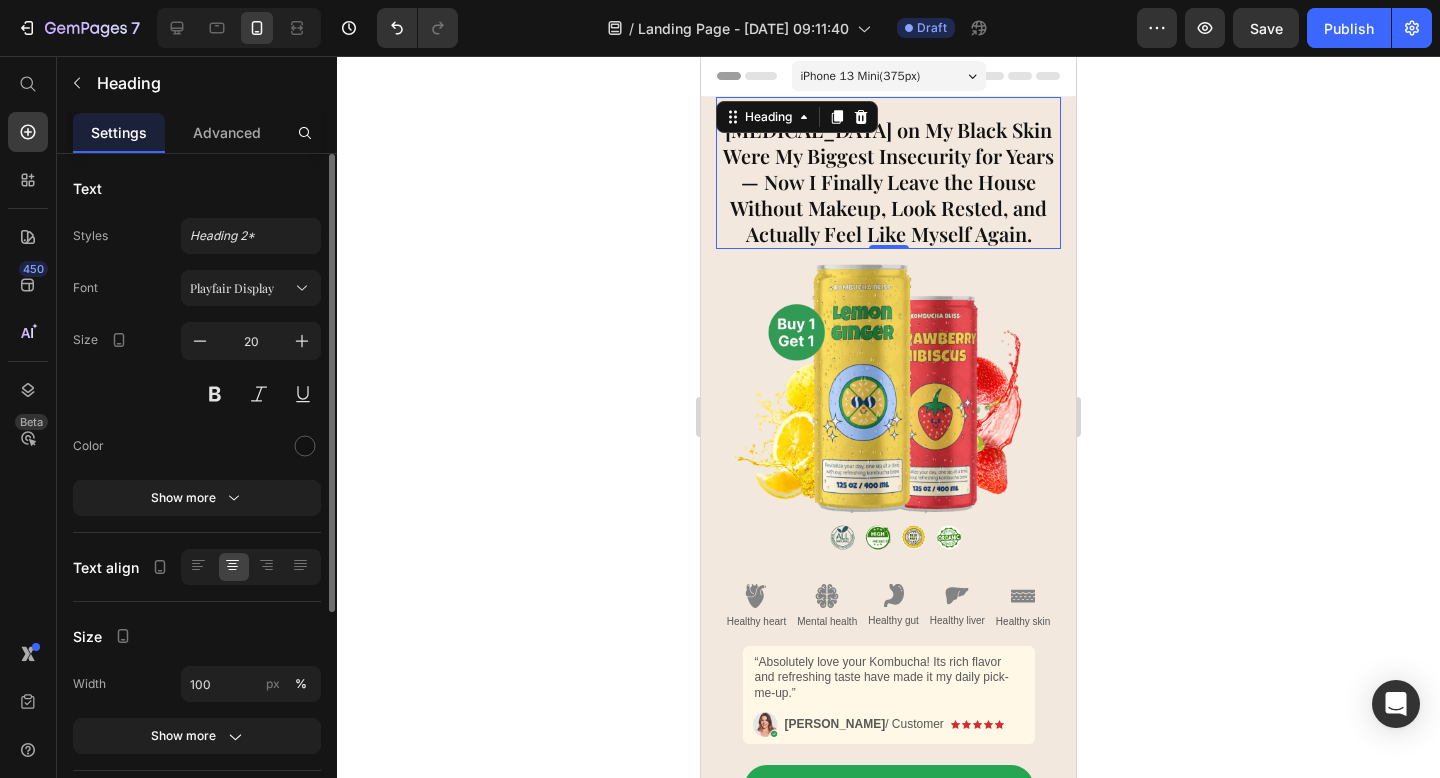 click 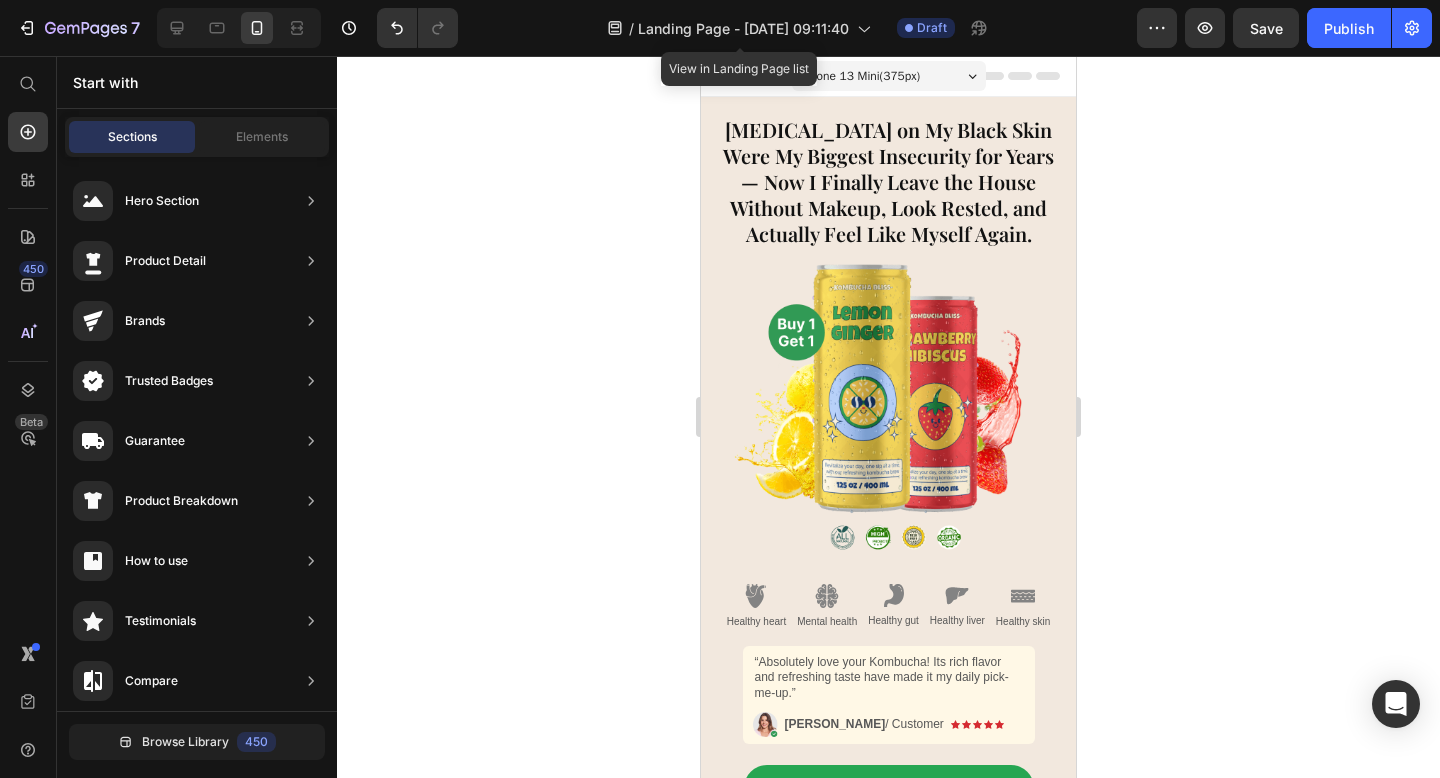 click on "Dark Circles on My Black Skin Were My Biggest Insecurity for Years — Now I Finally Leave the House Without Makeup, Look Rested, and Actually Feel Like Myself Again." at bounding box center [888, 182] 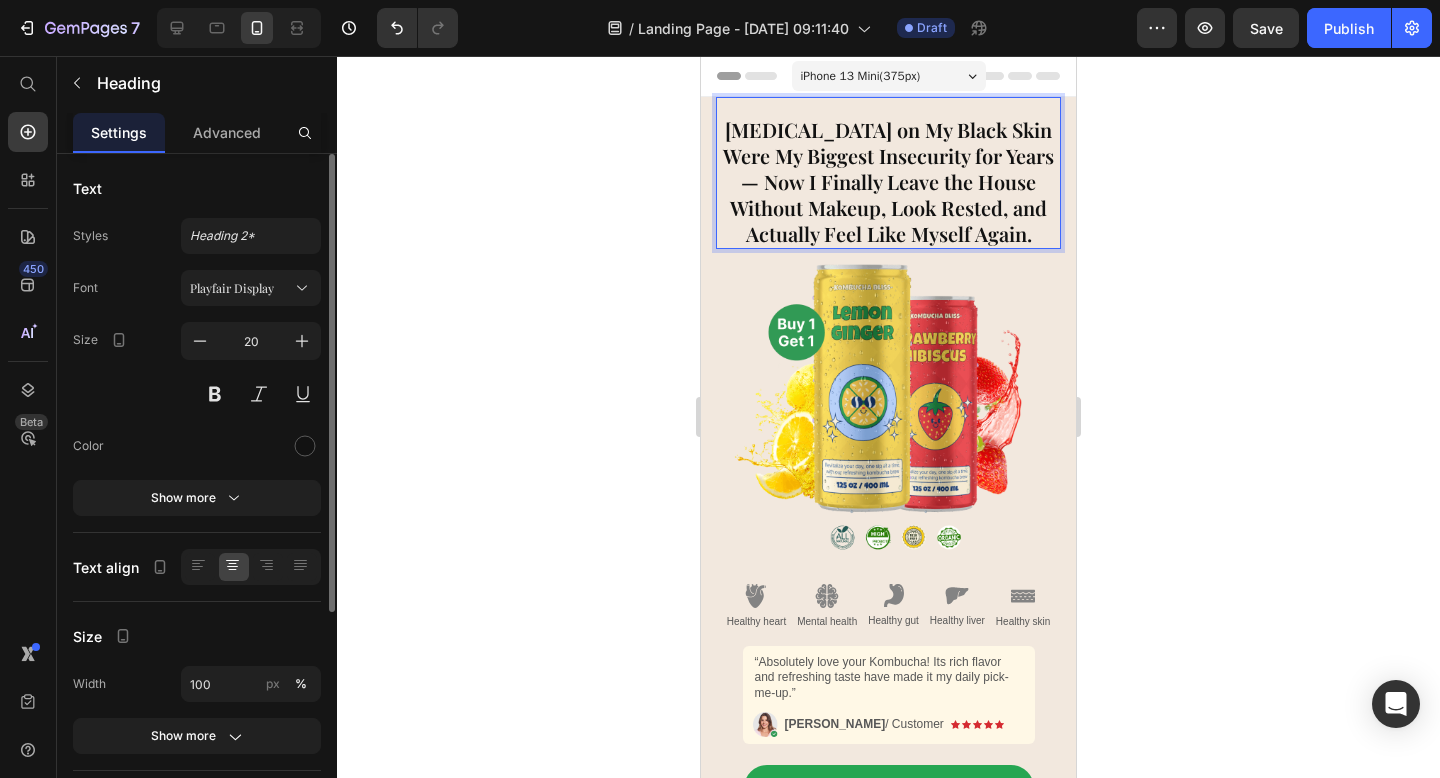 click on "Dark Circles on My Black Skin Were My Biggest Insecurity for Years — Now I Finally Leave the House Without Makeup, Look Rested, and Actually Feel Like Myself Again." at bounding box center [888, 182] 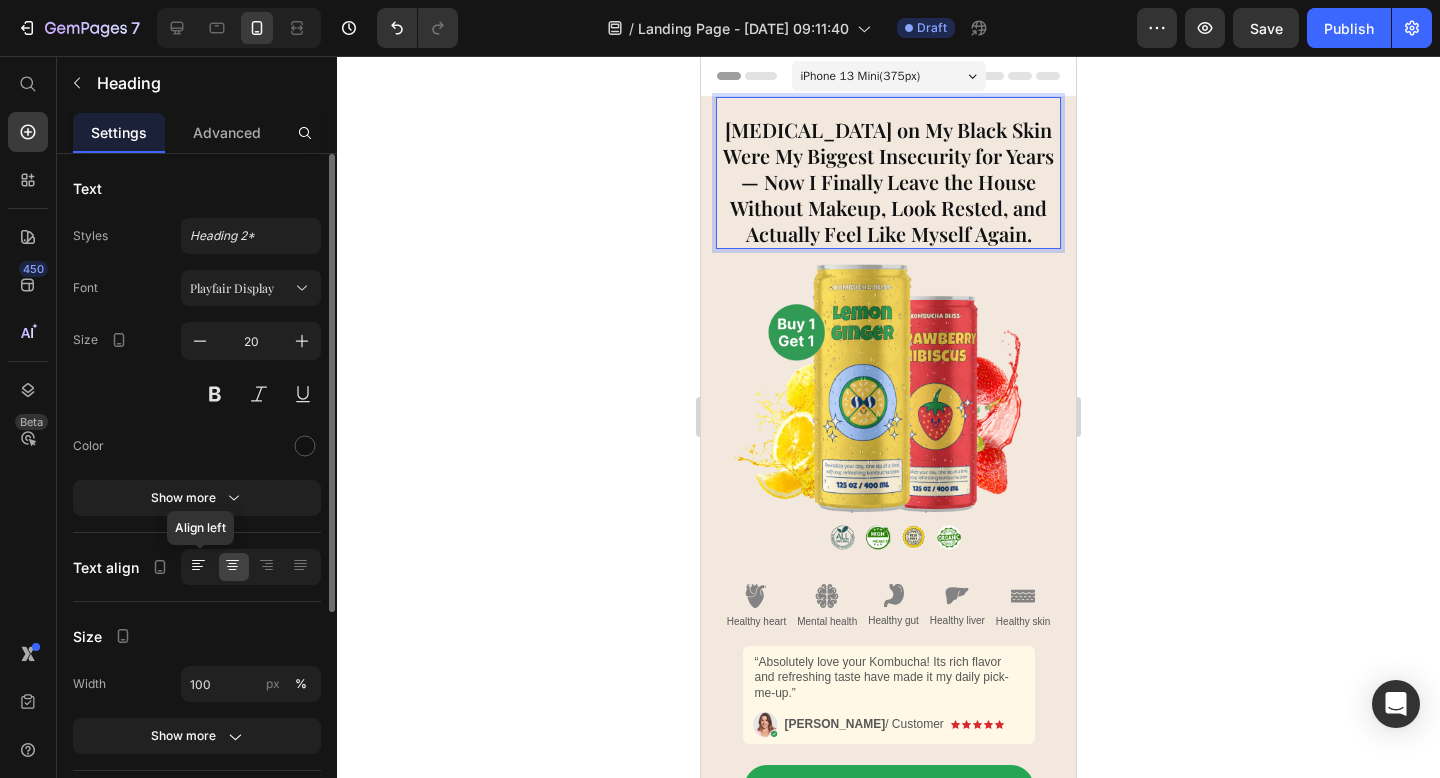 click 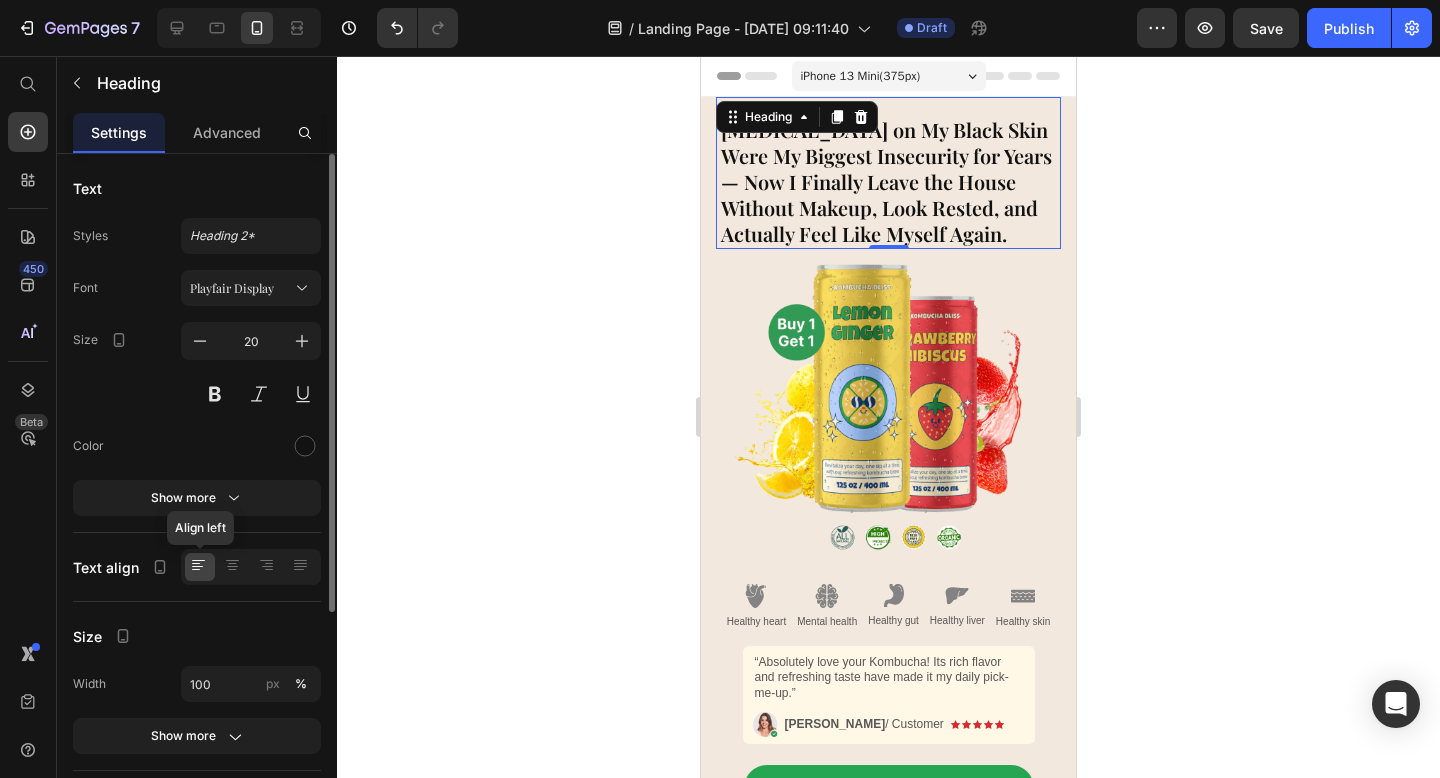 click 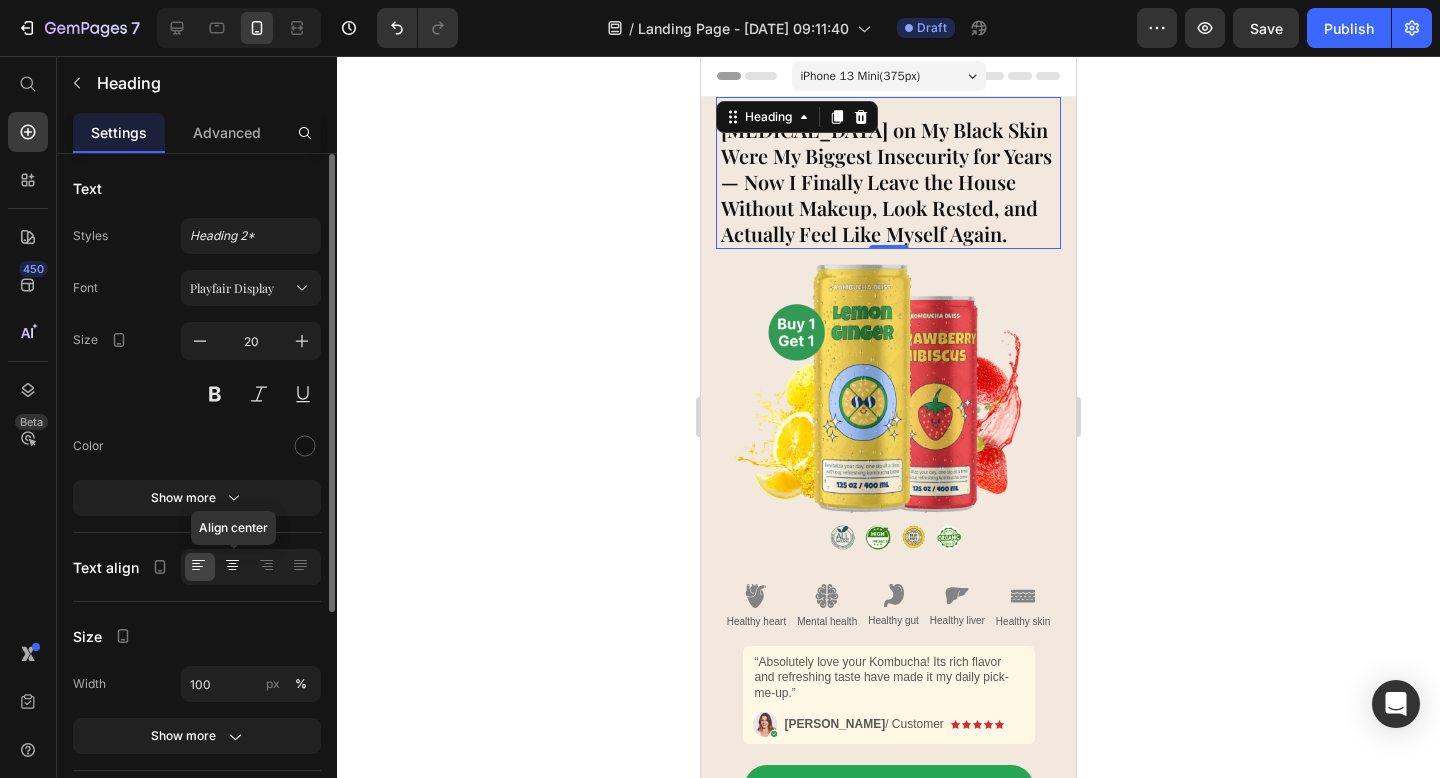 click 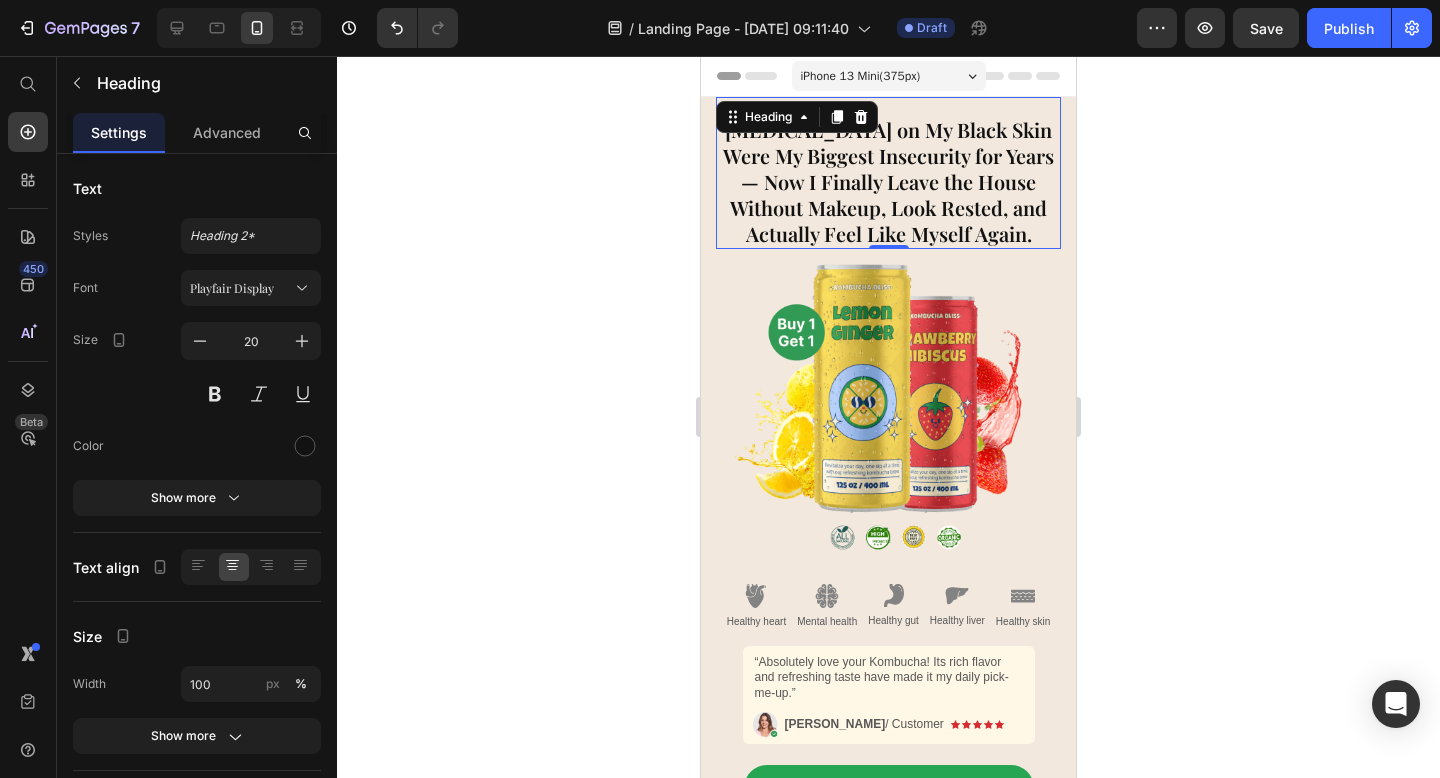 click 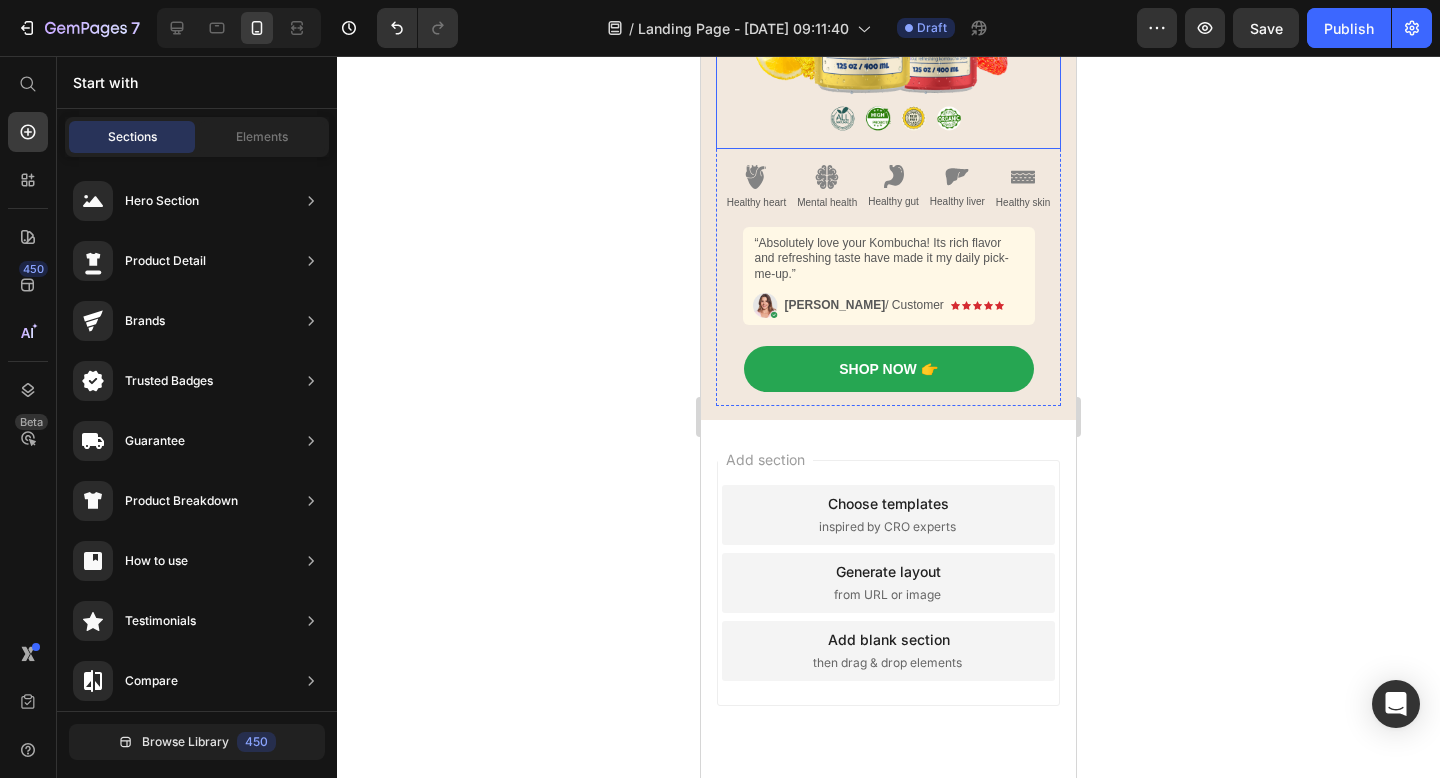 scroll, scrollTop: 0, scrollLeft: 0, axis: both 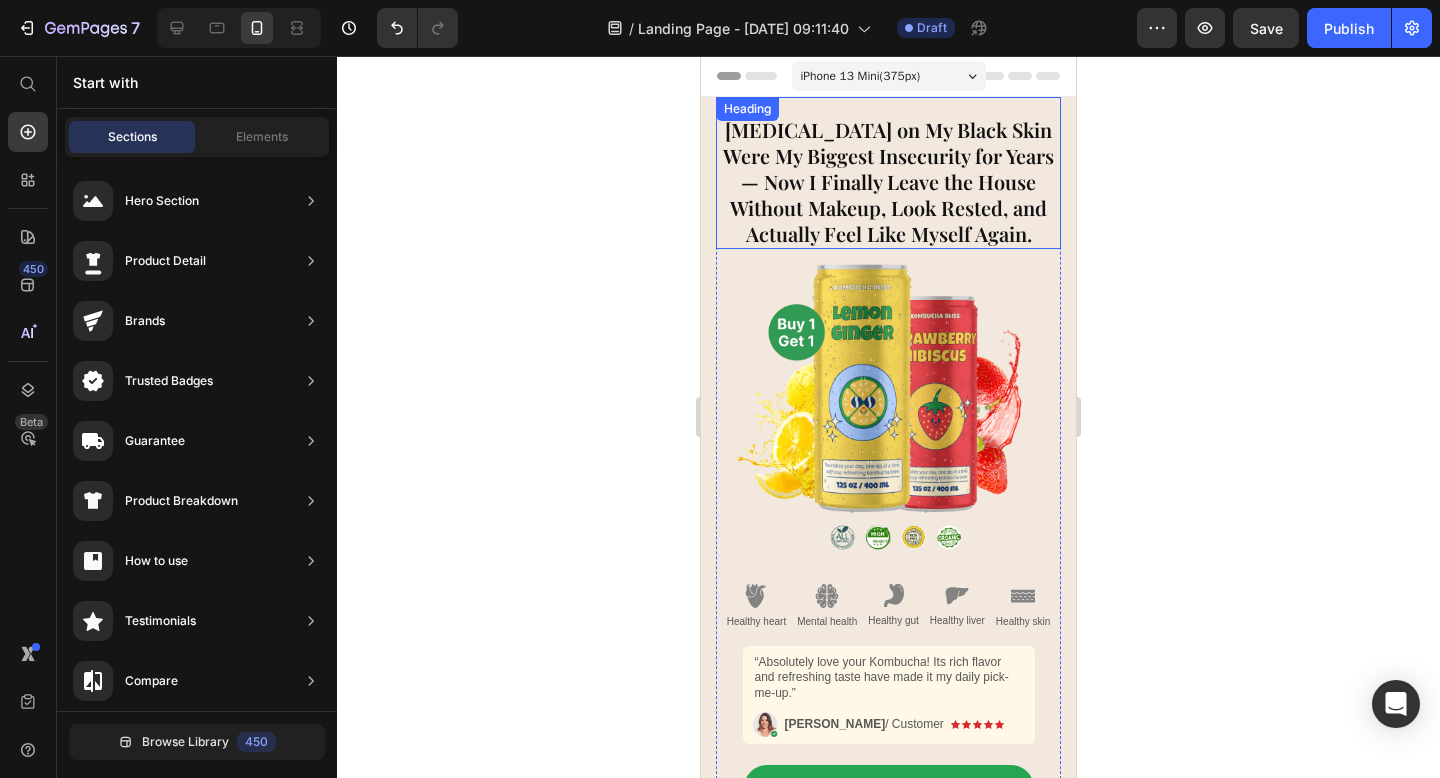 click on "Dark Circles on My Black Skin Were My Biggest Insecurity for Years — Now I Finally Leave the House Without Makeup, Look Rested, and Actually Feel Like Myself Again." at bounding box center (888, 182) 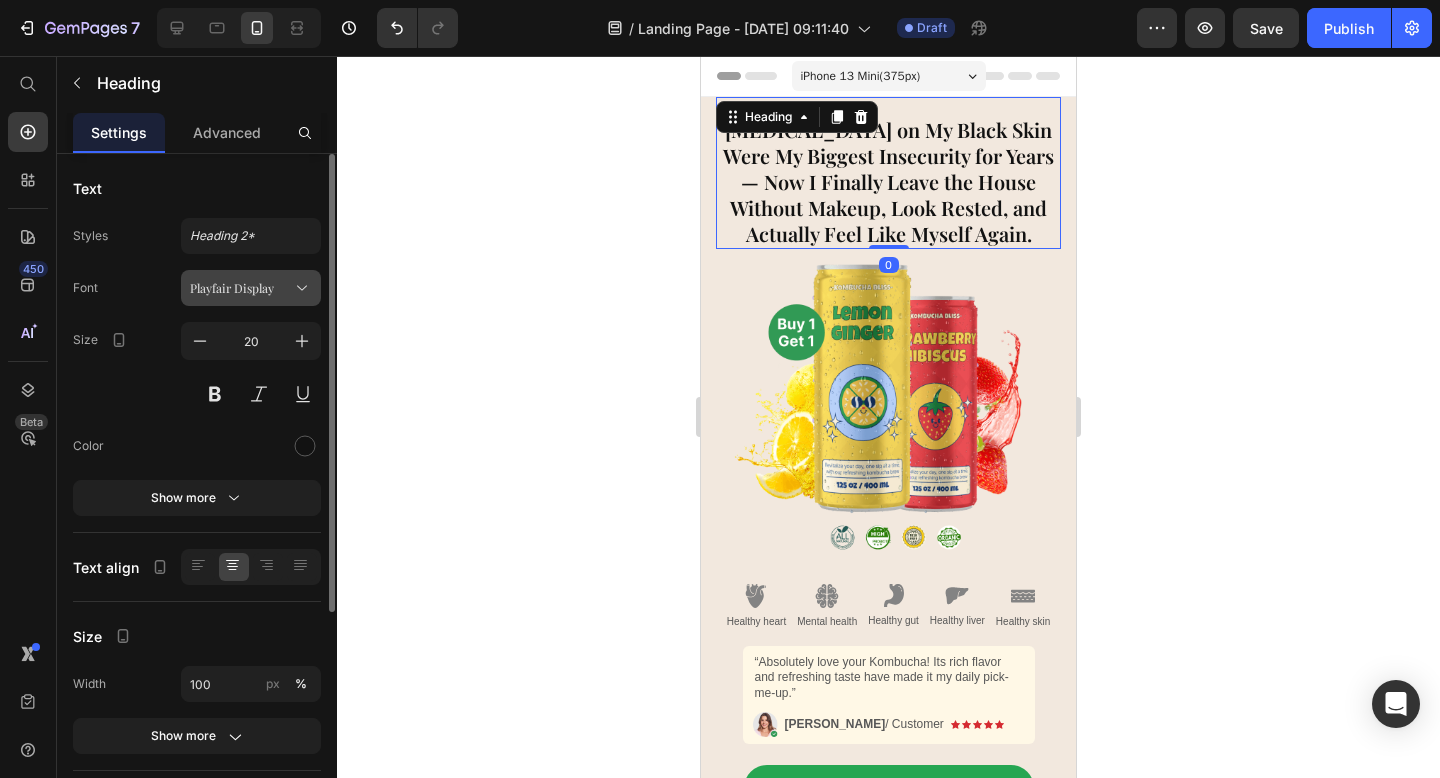 click on "Playfair Display" at bounding box center [241, 288] 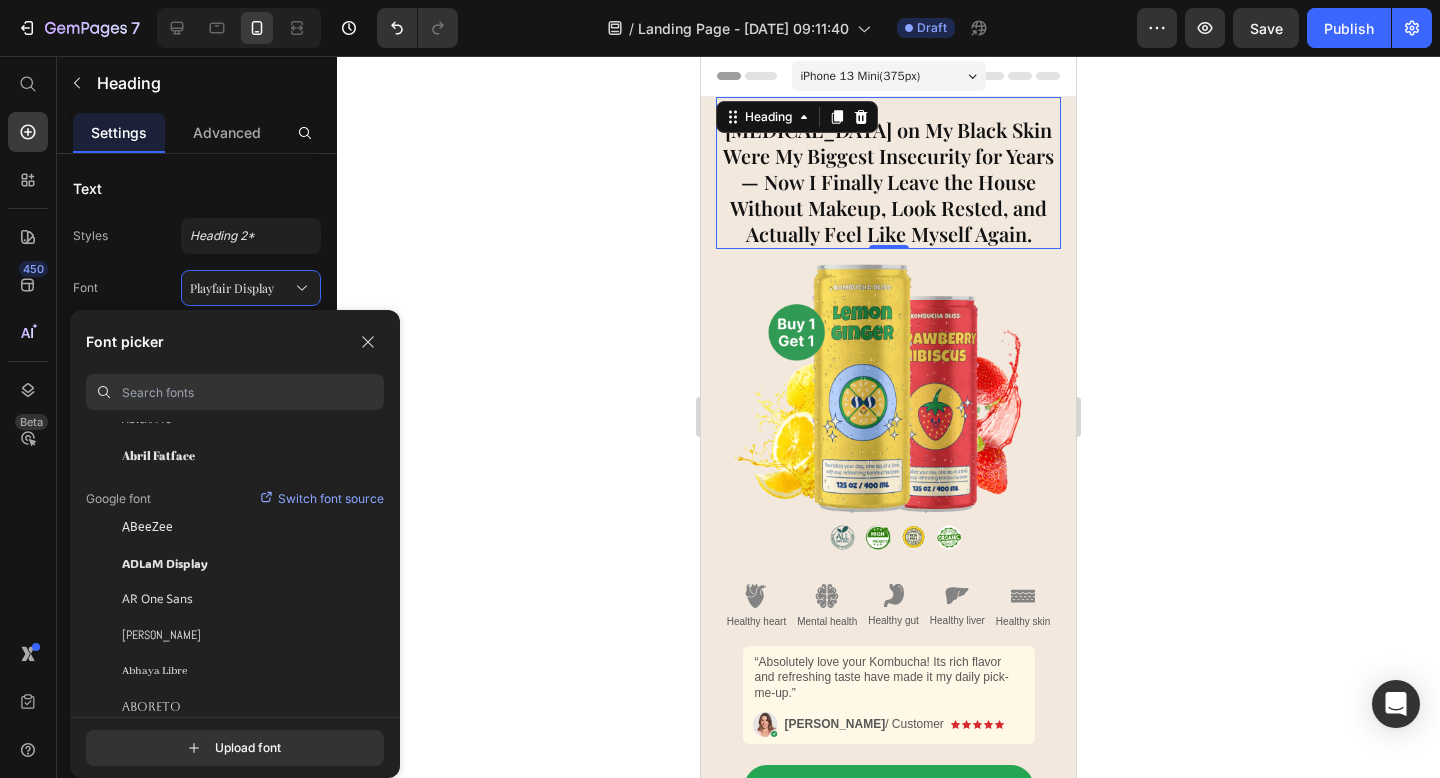 scroll, scrollTop: 12, scrollLeft: 0, axis: vertical 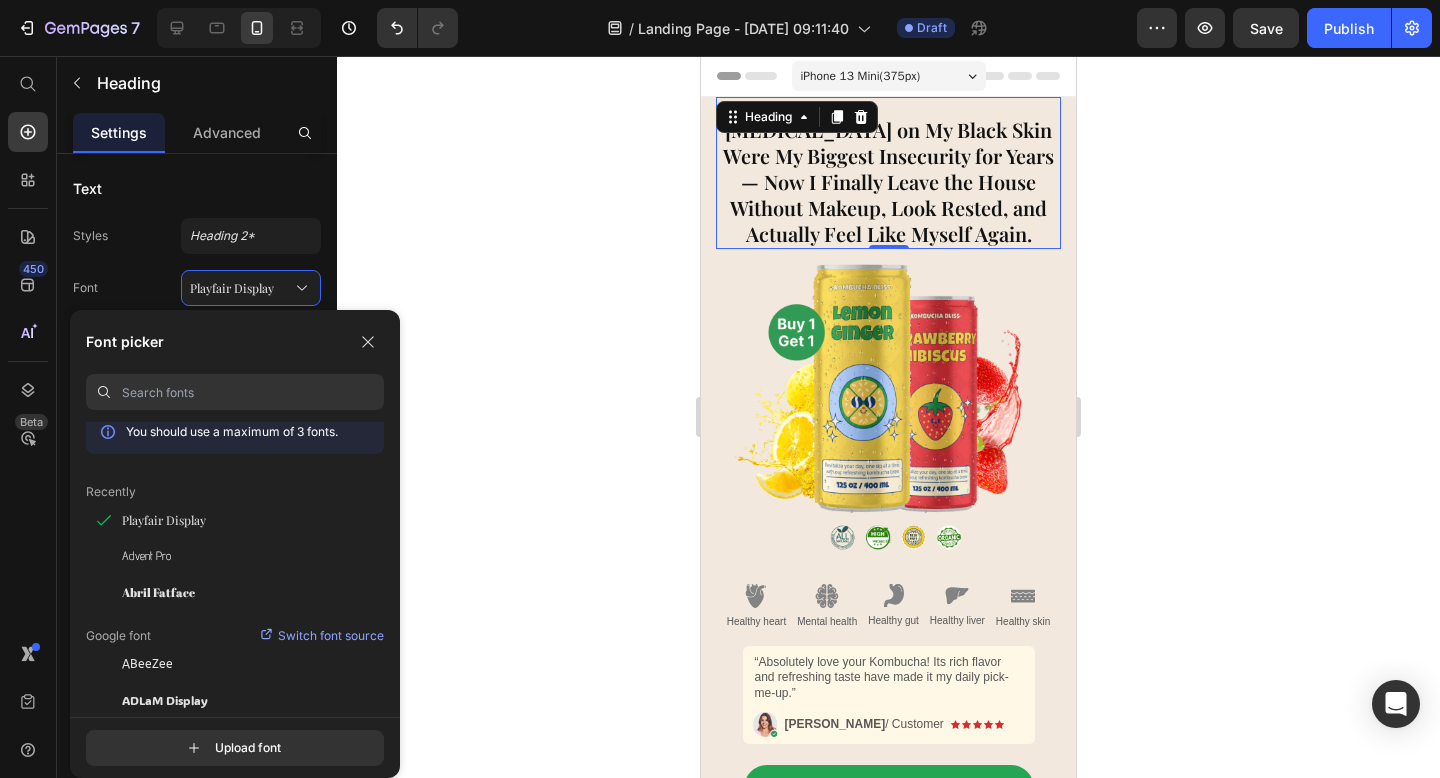 click at bounding box center [253, 392] 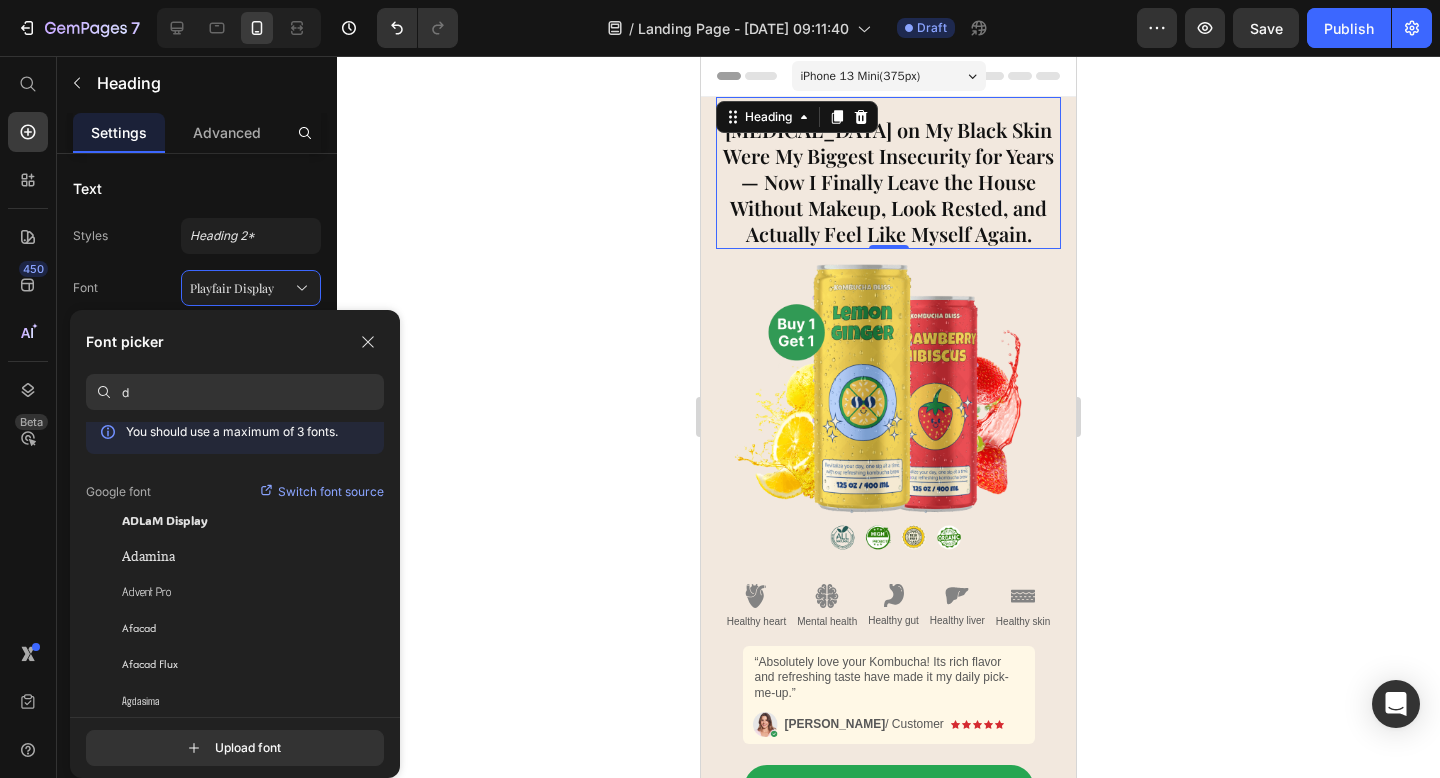 scroll, scrollTop: 0, scrollLeft: 0, axis: both 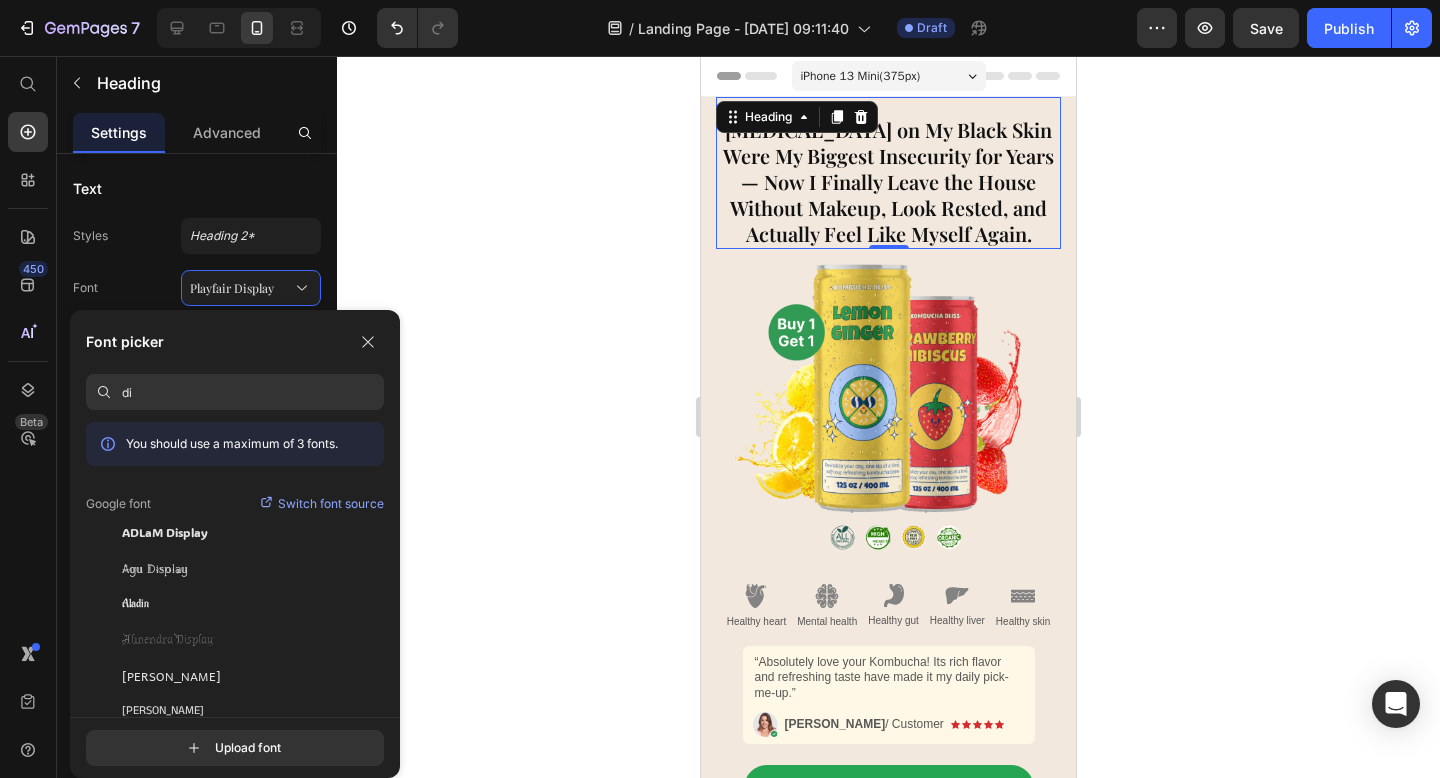 type on "d" 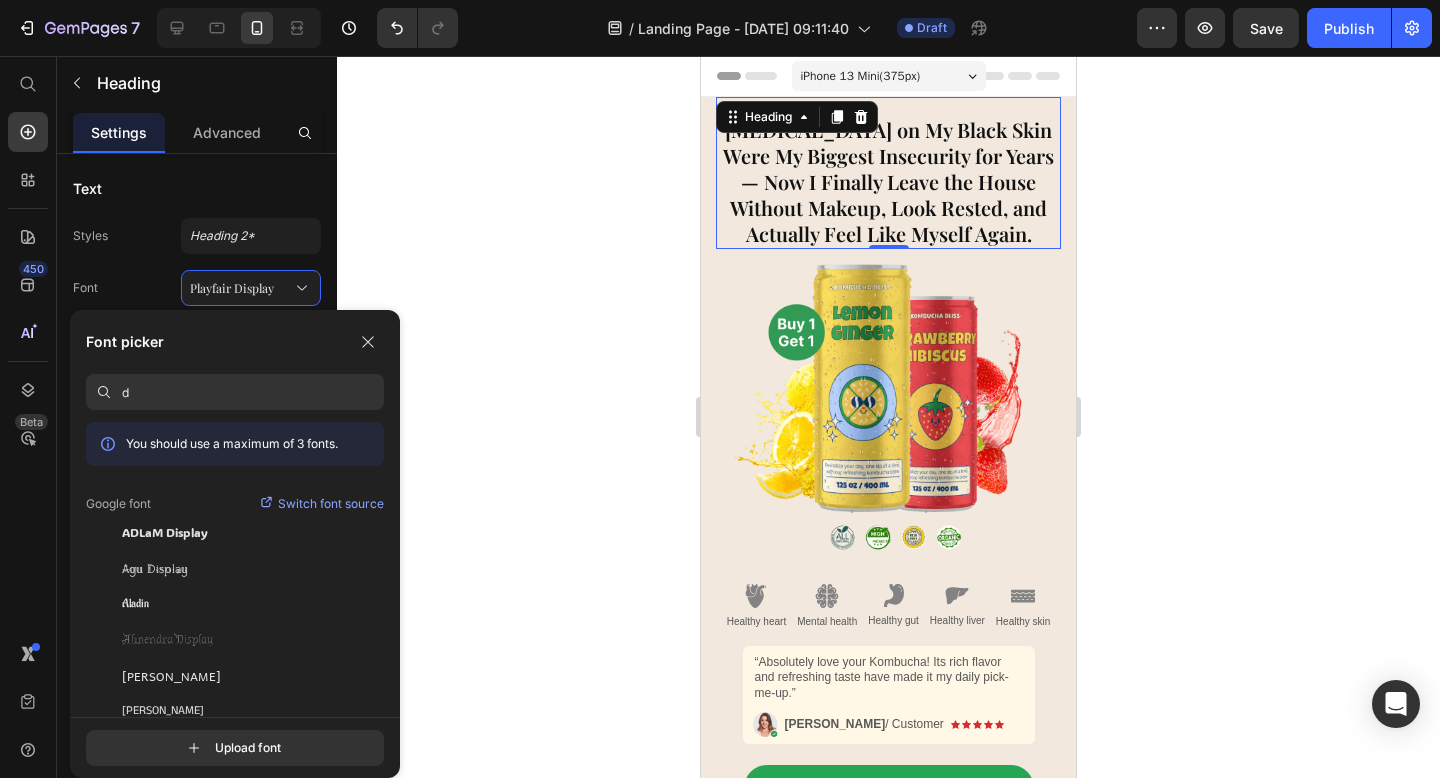 type 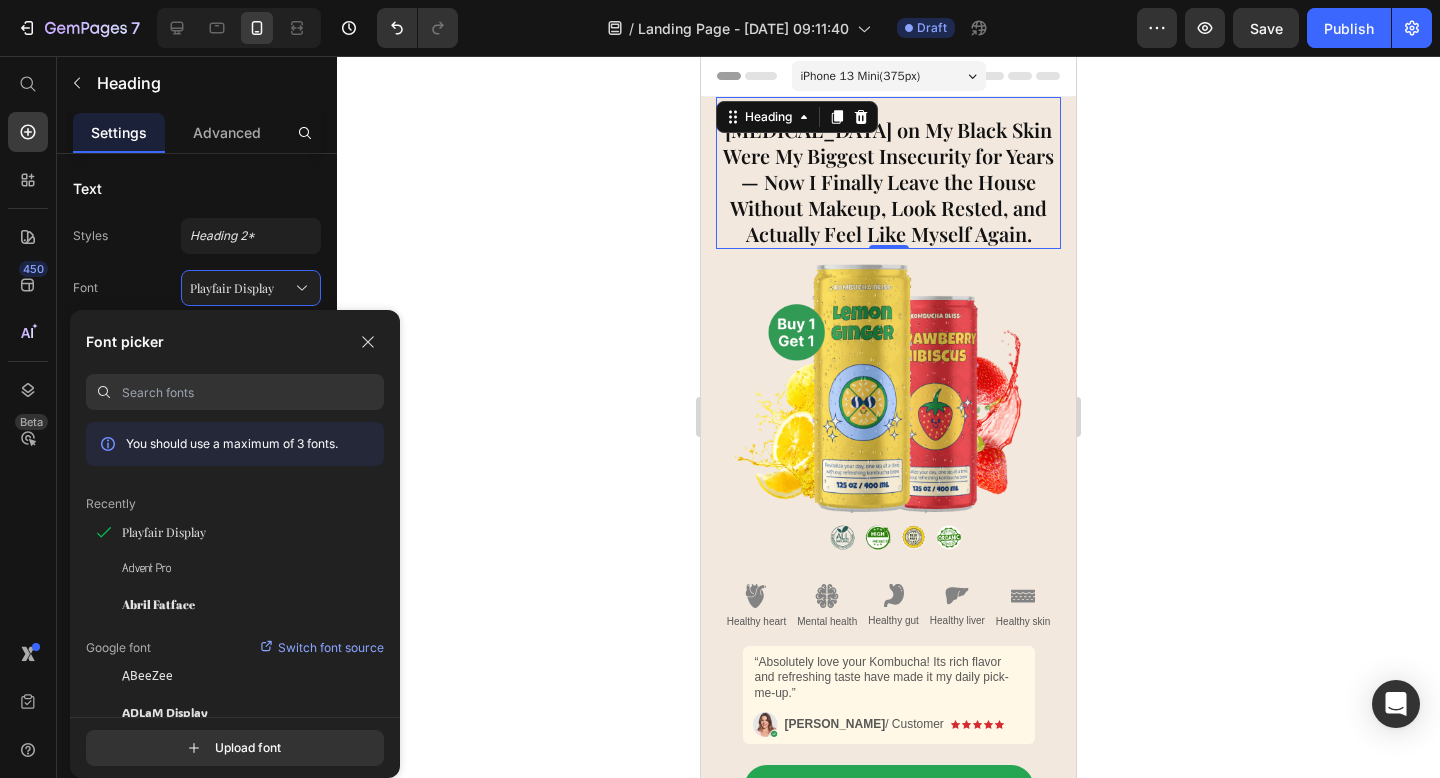 click 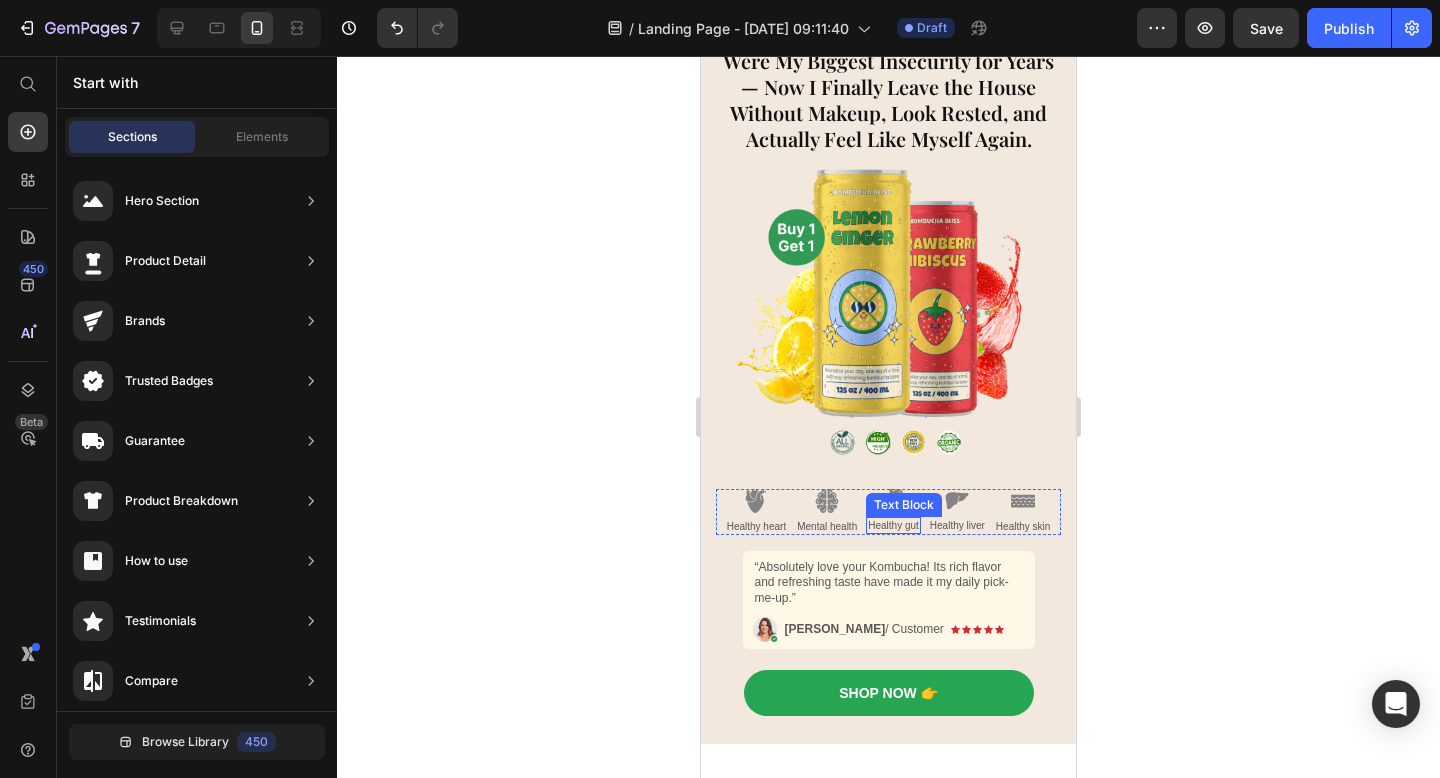 scroll, scrollTop: 0, scrollLeft: 0, axis: both 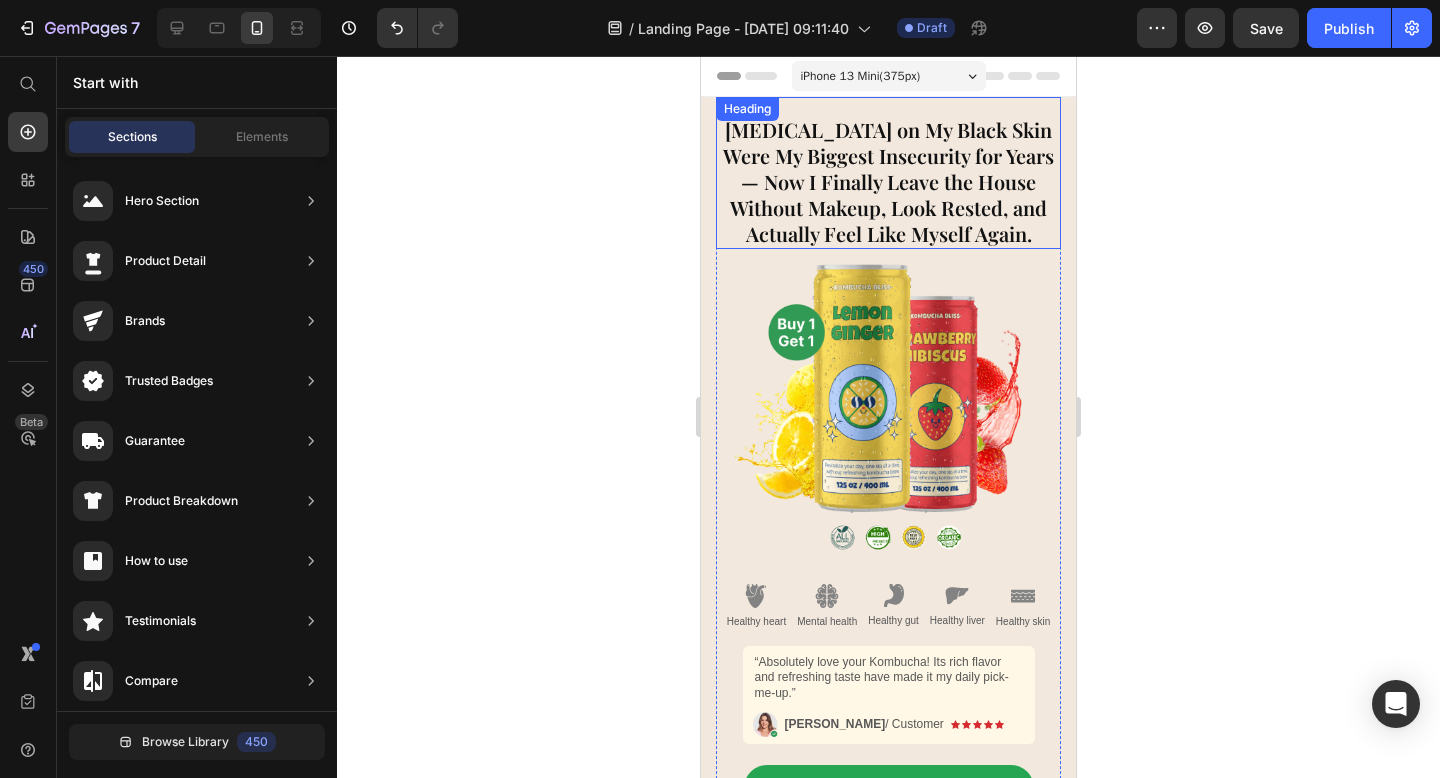 click on "Dark Circles on My Black Skin Were My Biggest Insecurity for Years — Now I Finally Leave the House Without Makeup, Look Rested, and Actually Feel Like Myself Again." at bounding box center (888, 182) 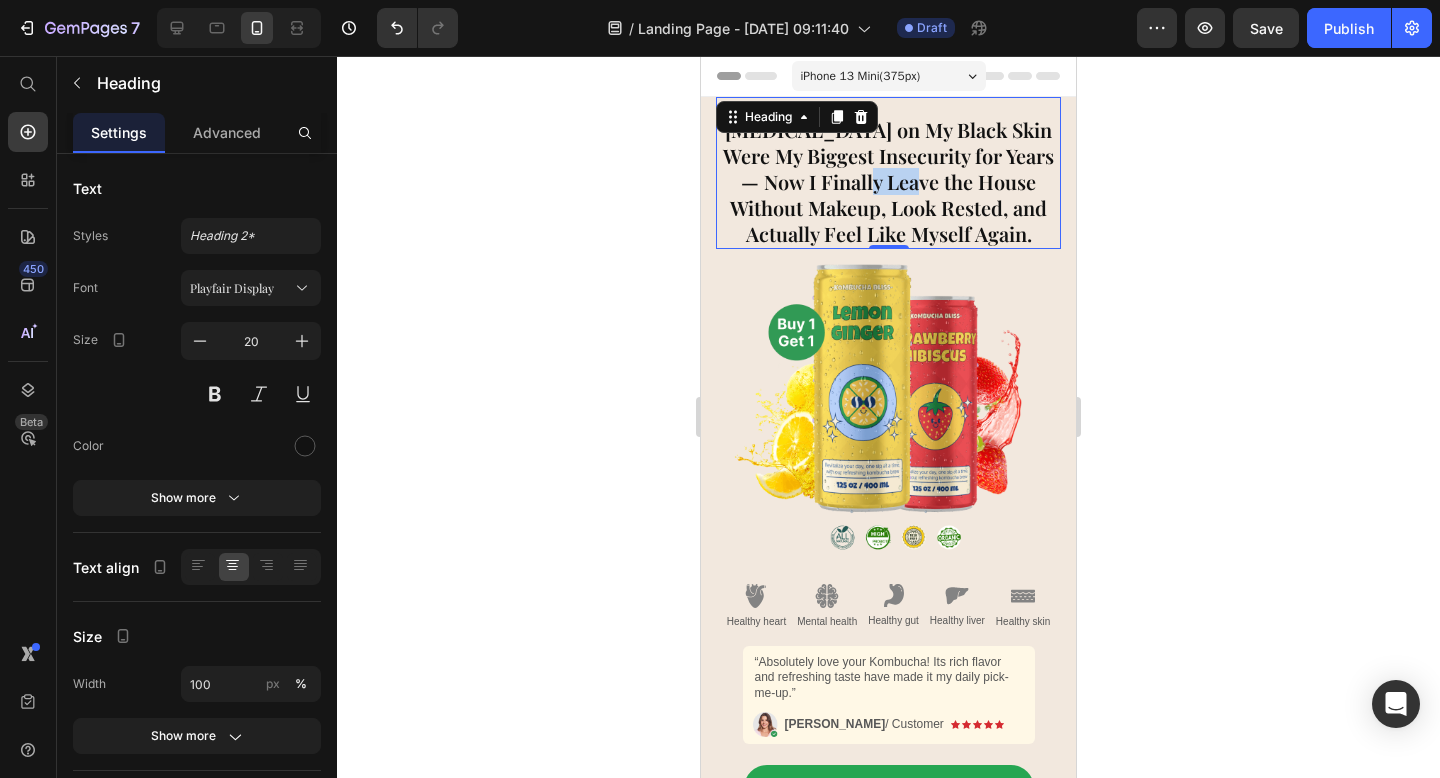 click on "Dark Circles on My Black Skin Were My Biggest Insecurity for Years — Now I Finally Leave the House Without Makeup, Look Rested, and Actually Feel Like Myself Again." at bounding box center [888, 182] 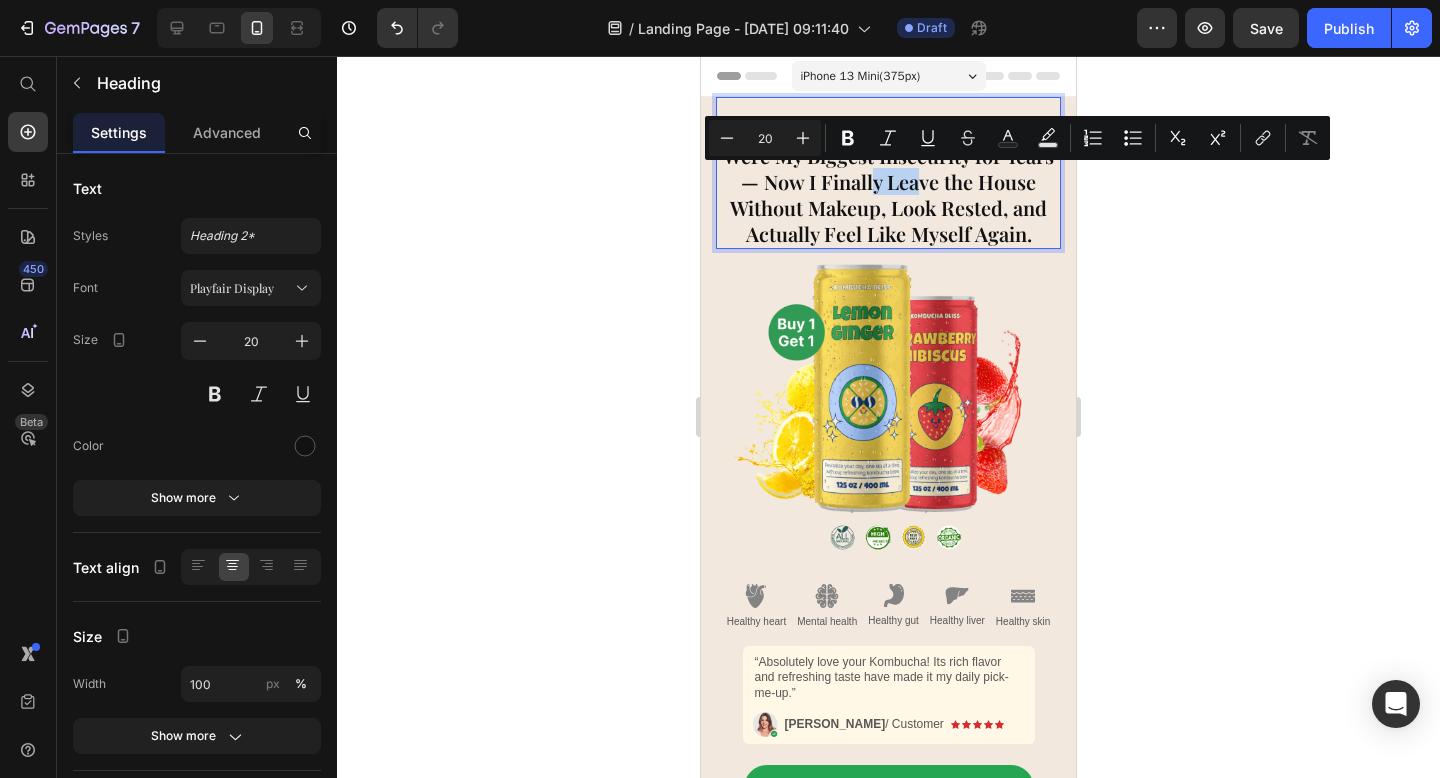 click on "Dark Circles on My Black Skin Were My Biggest Insecurity for Years — Now I Finally Leave the House Without Makeup, Look Rested, and Actually Feel Like Myself Again." at bounding box center (888, 182) 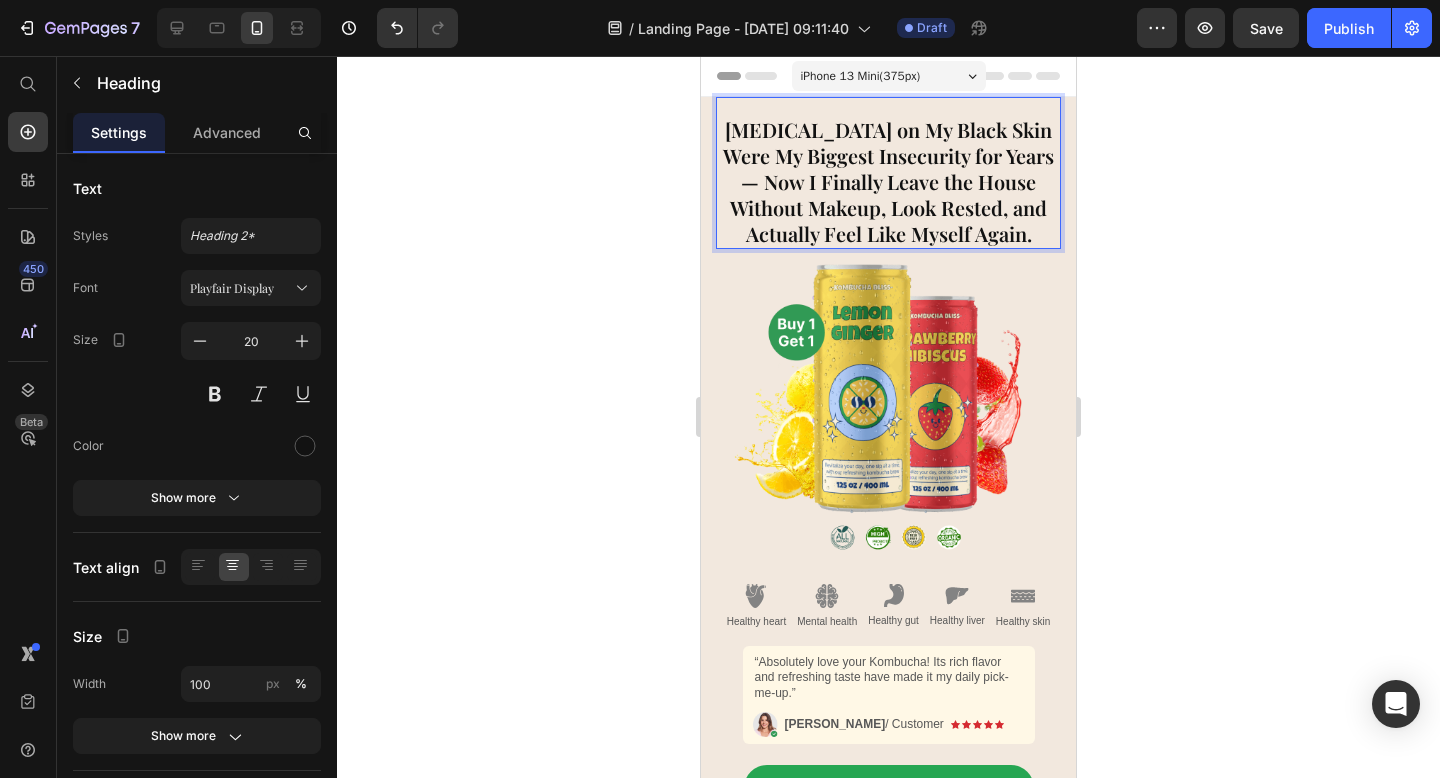 click 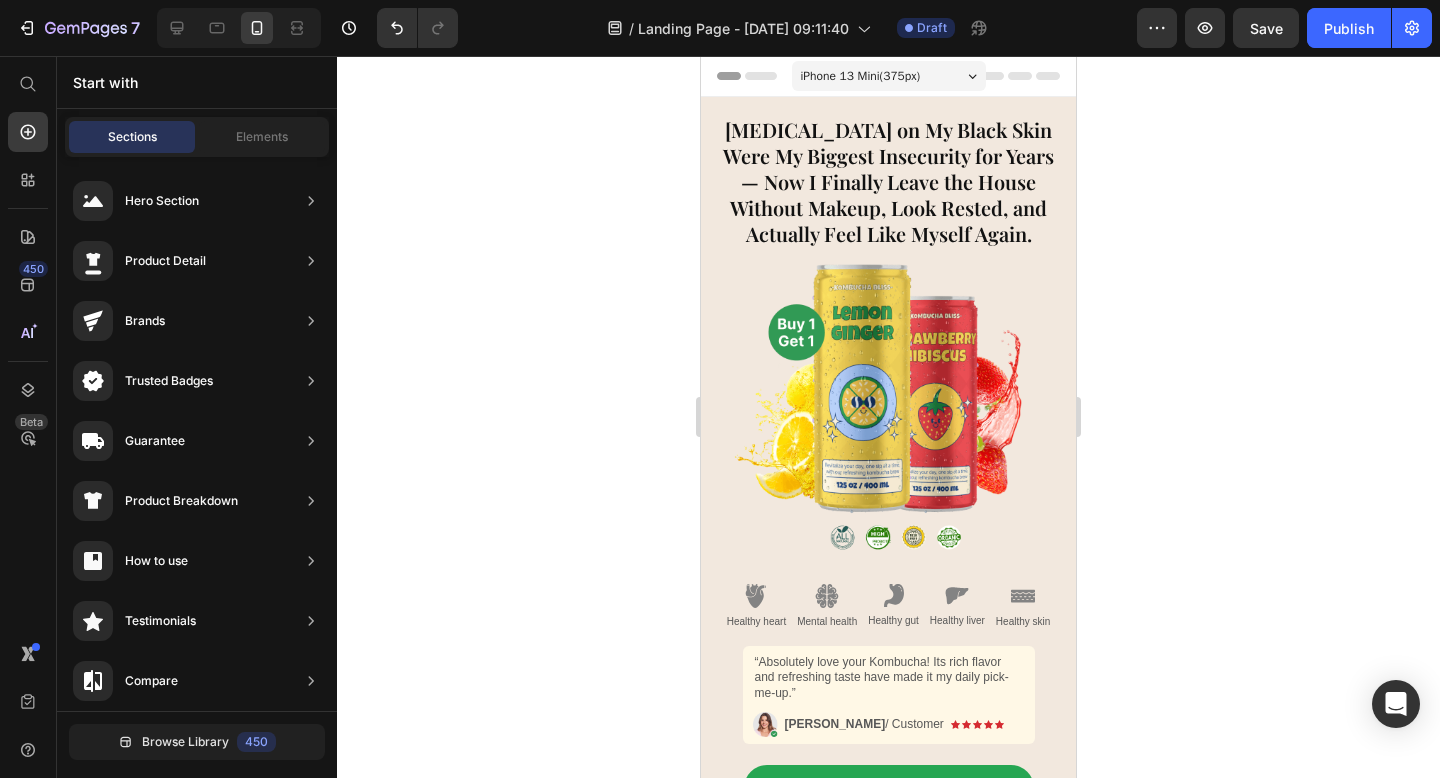 click on "Header" at bounding box center [758, 76] 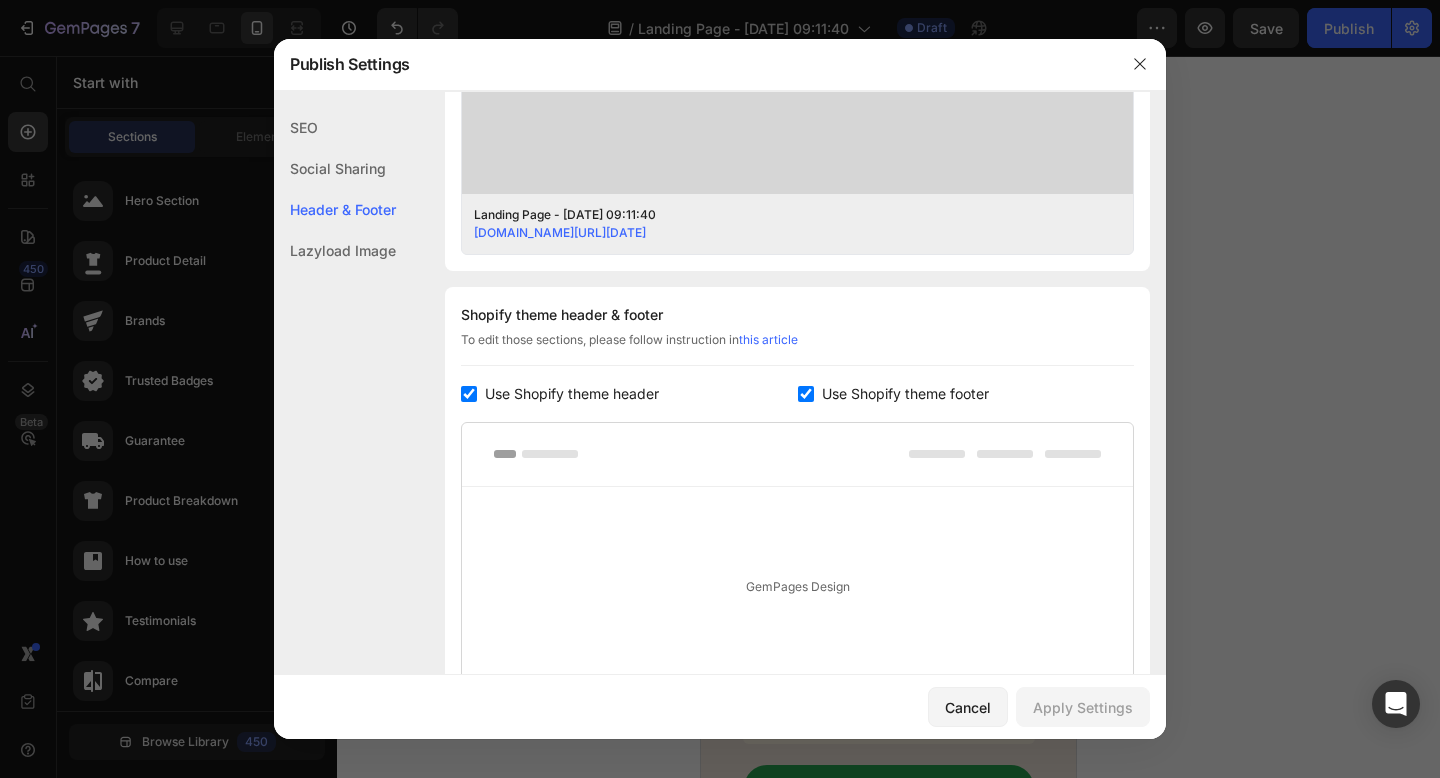 scroll, scrollTop: 937, scrollLeft: 0, axis: vertical 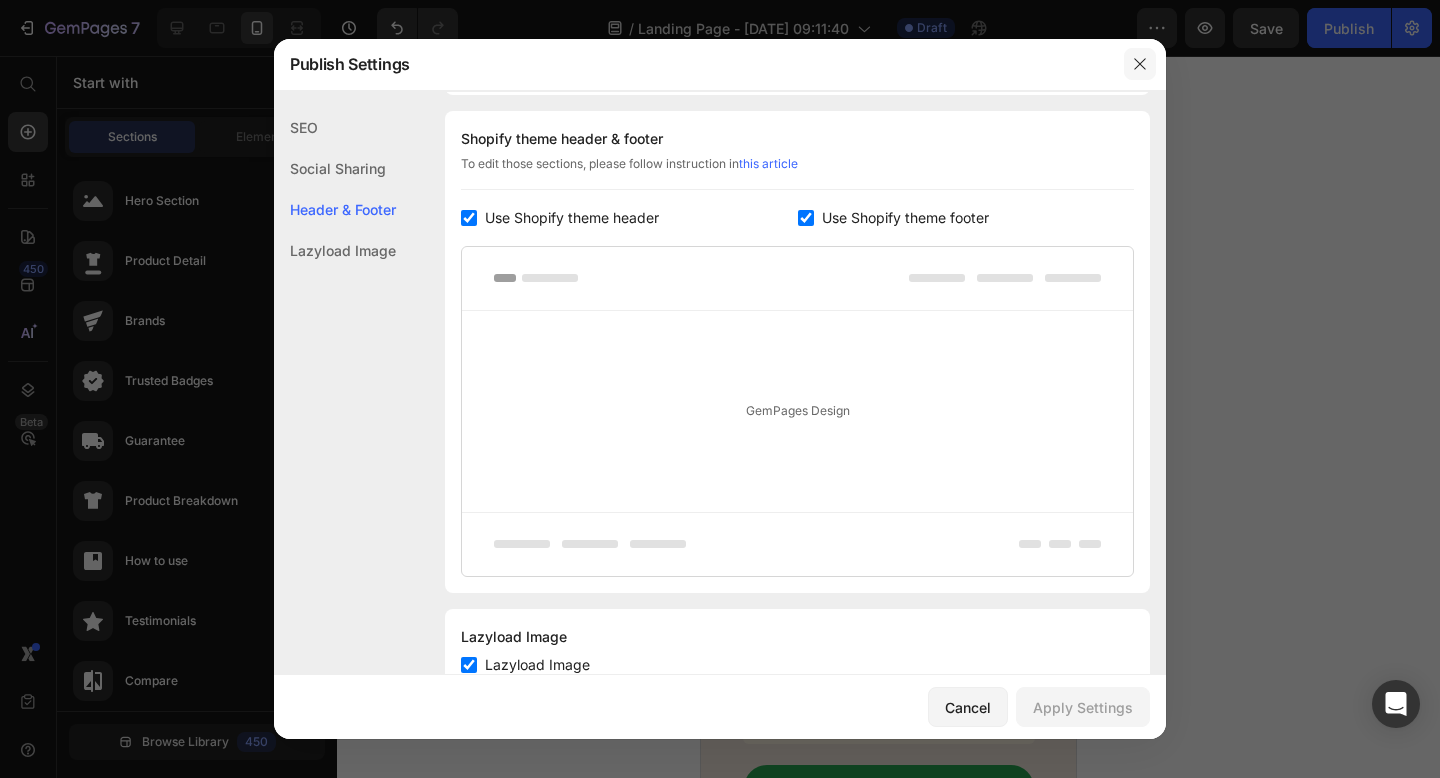 click 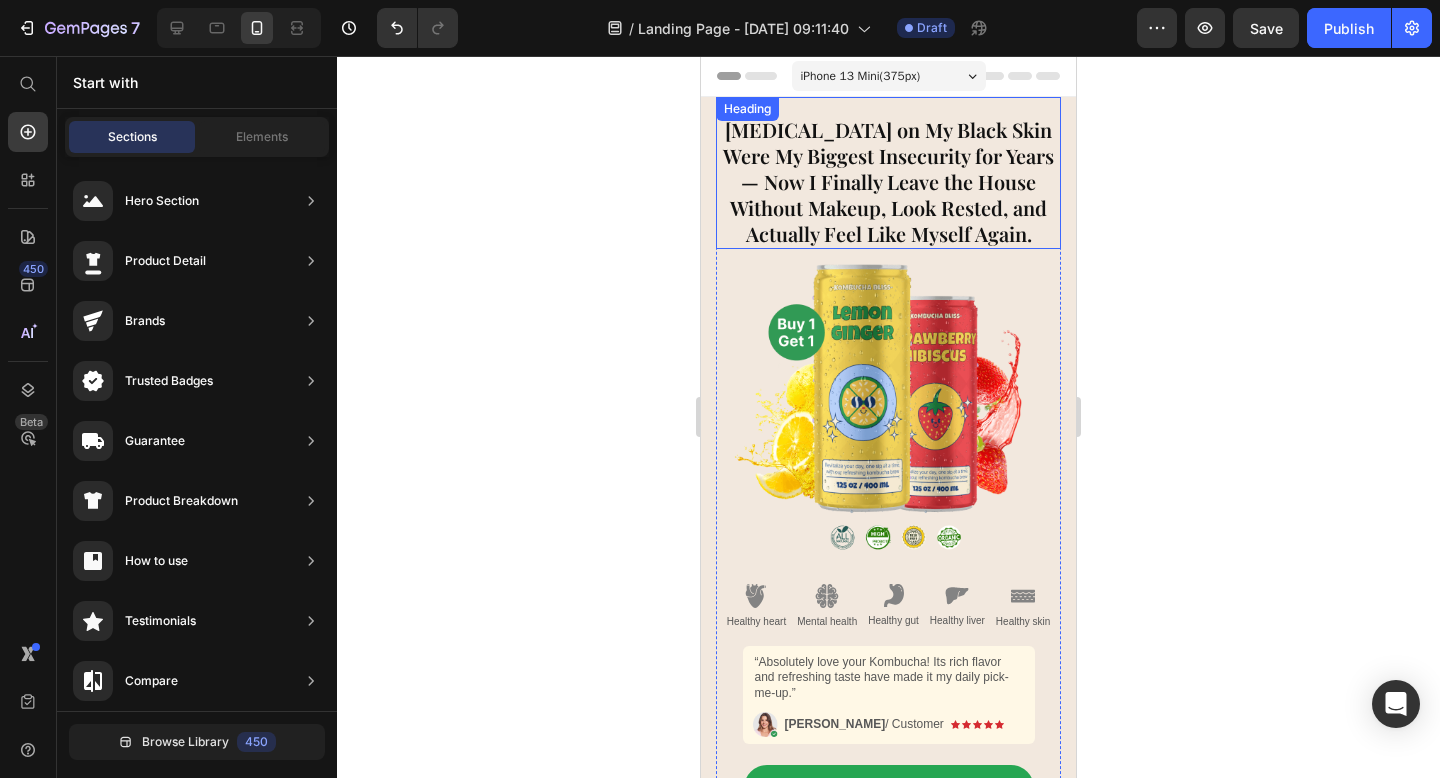 click on "Dark Circles on My Black Skin Were My Biggest Insecurity for Years — Now I Finally Leave the House Without Makeup, Look Rested, and Actually Feel Like Myself Again." at bounding box center (888, 182) 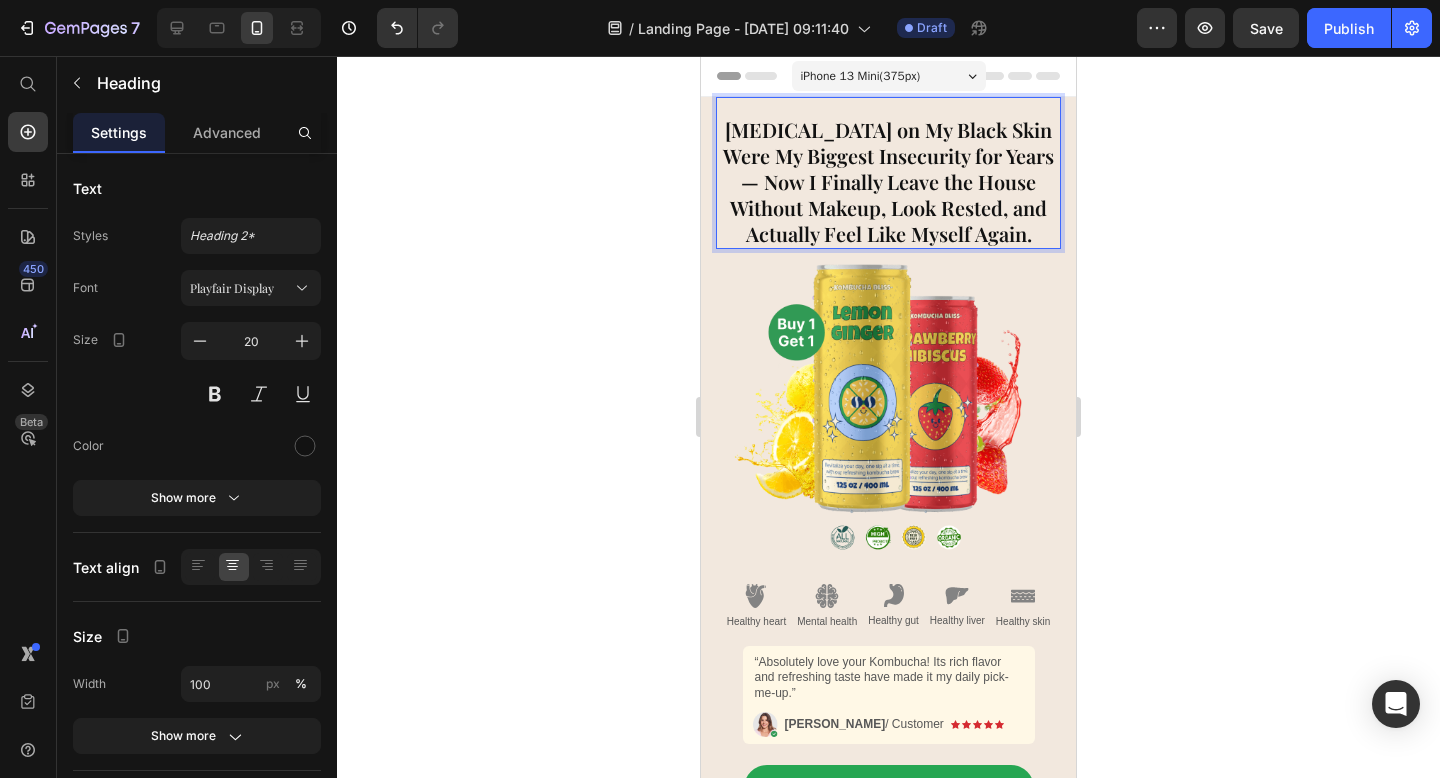 click on "Dark Circles on My Black Skin Were My Biggest Insecurity for Years — Now I Finally Leave the House Without Makeup, Look Rested, and Actually Feel Like Myself Again." at bounding box center (888, 182) 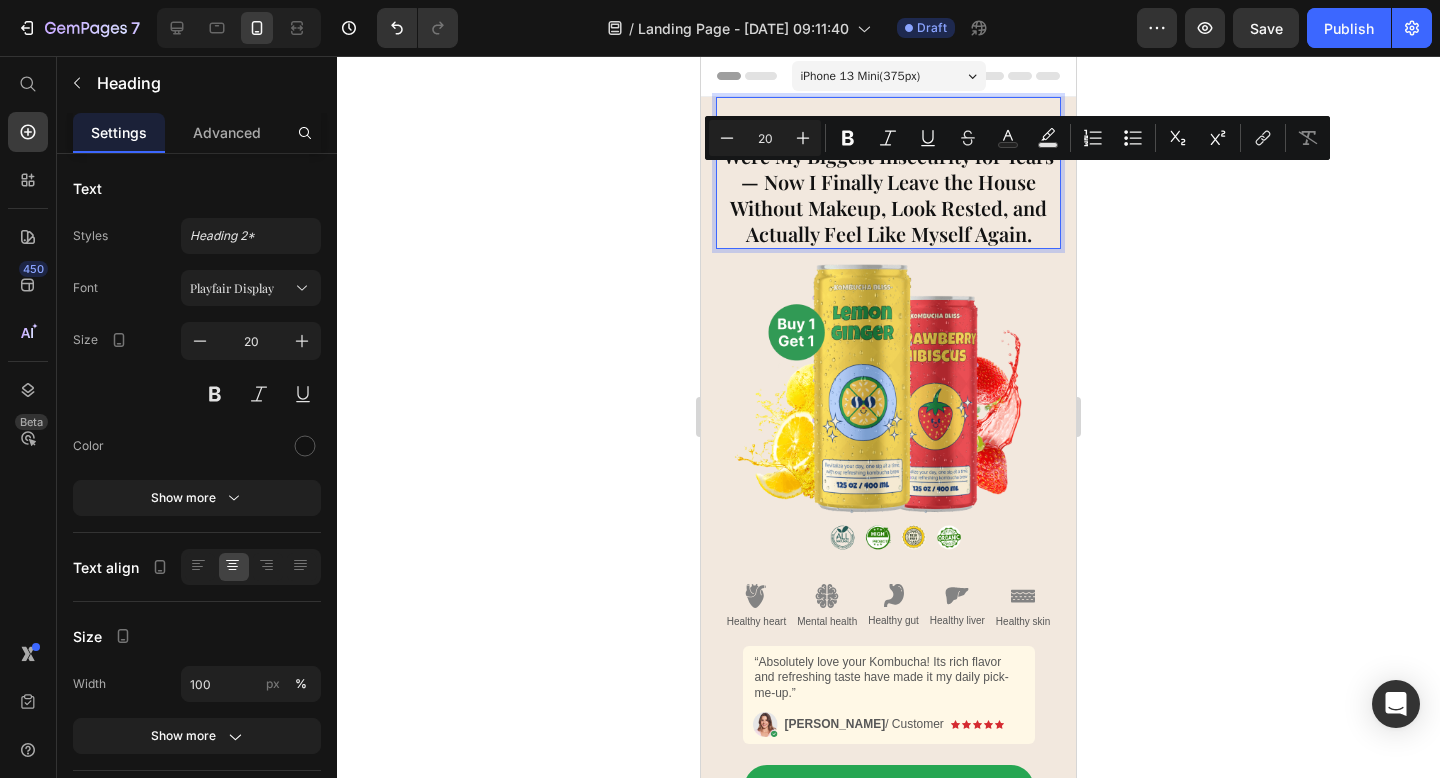 click on "Dark Circles on My Black Skin Were My Biggest Insecurity for Years — Now I Finally Leave the House Without Makeup, Look Rested, and Actually Feel Like Myself Again." at bounding box center (888, 182) 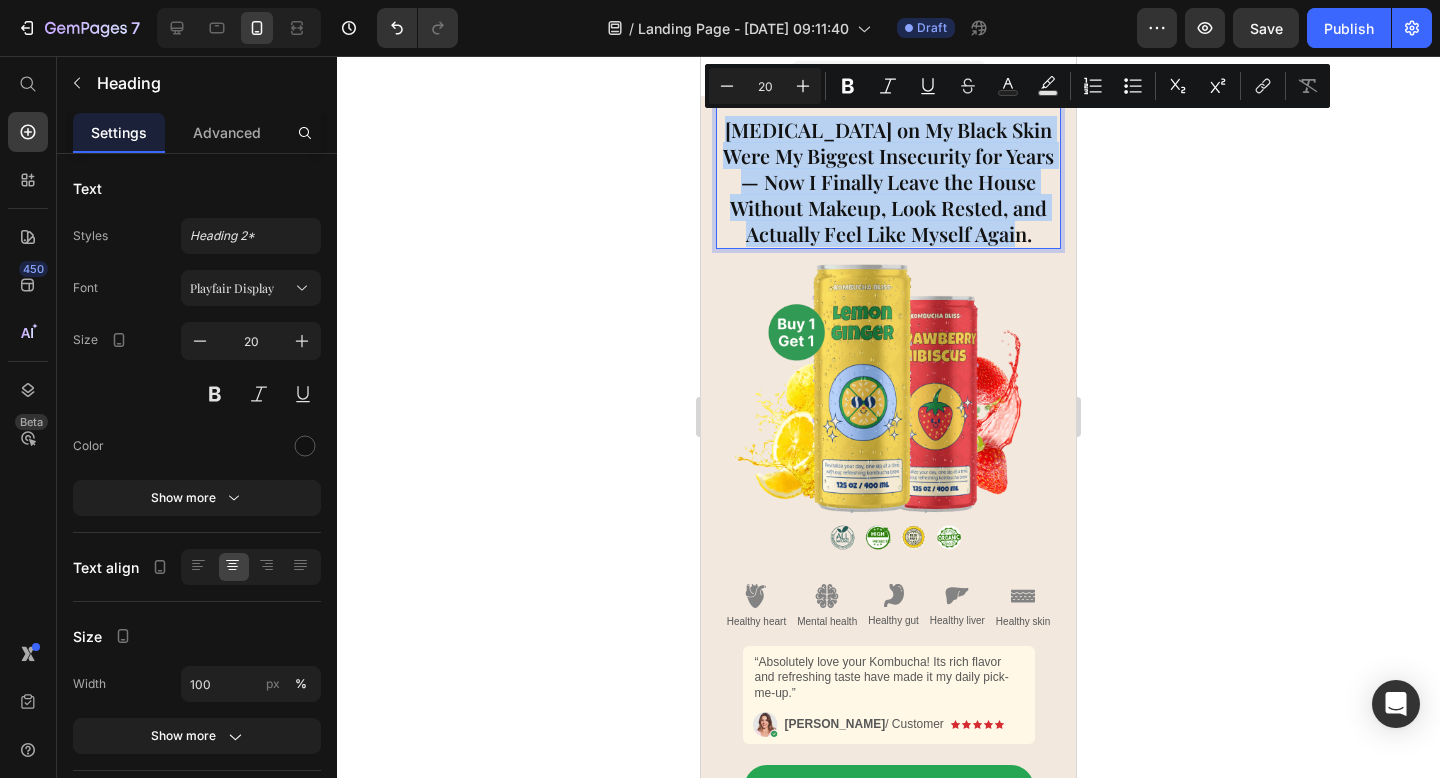 drag, startPoint x: 1041, startPoint y: 237, endPoint x: 717, endPoint y: 119, distance: 344.8188 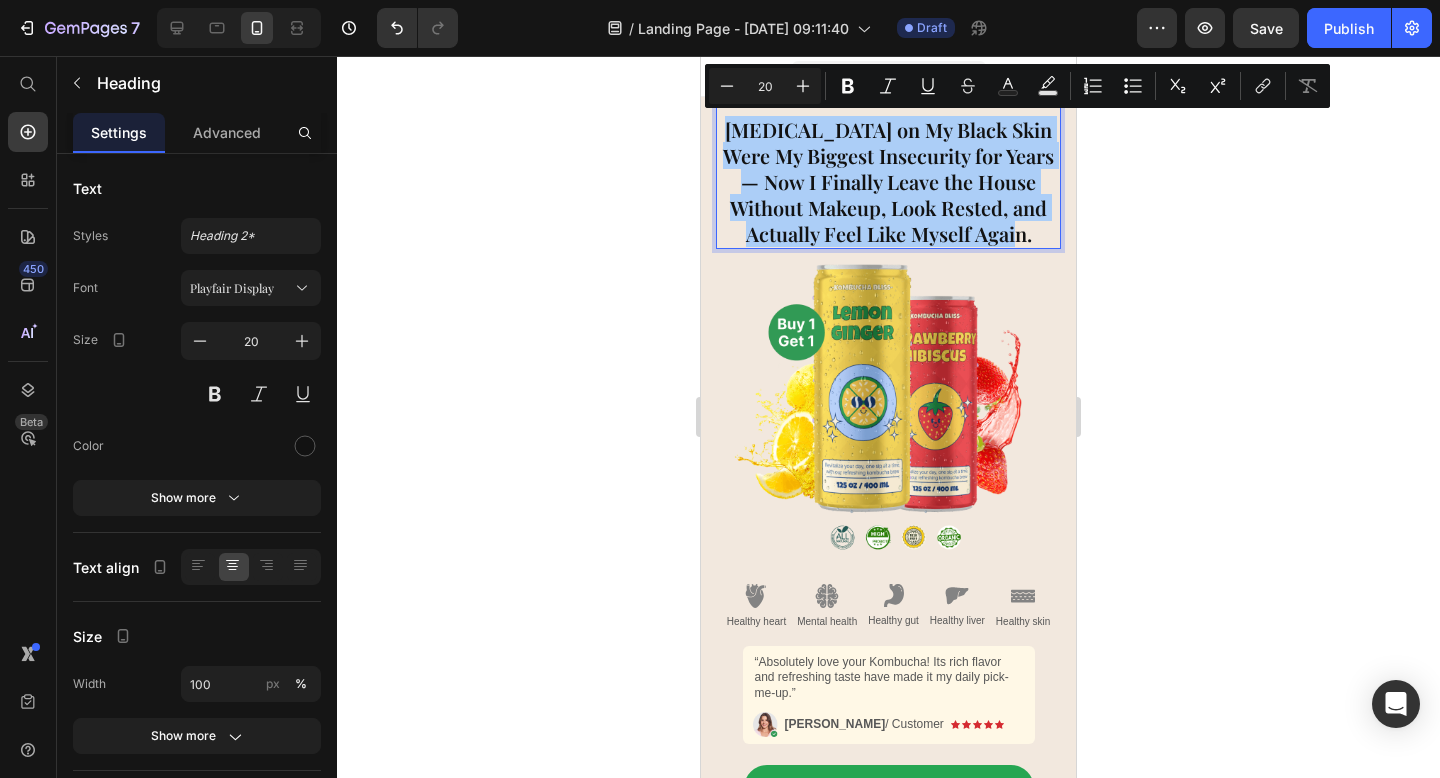 click 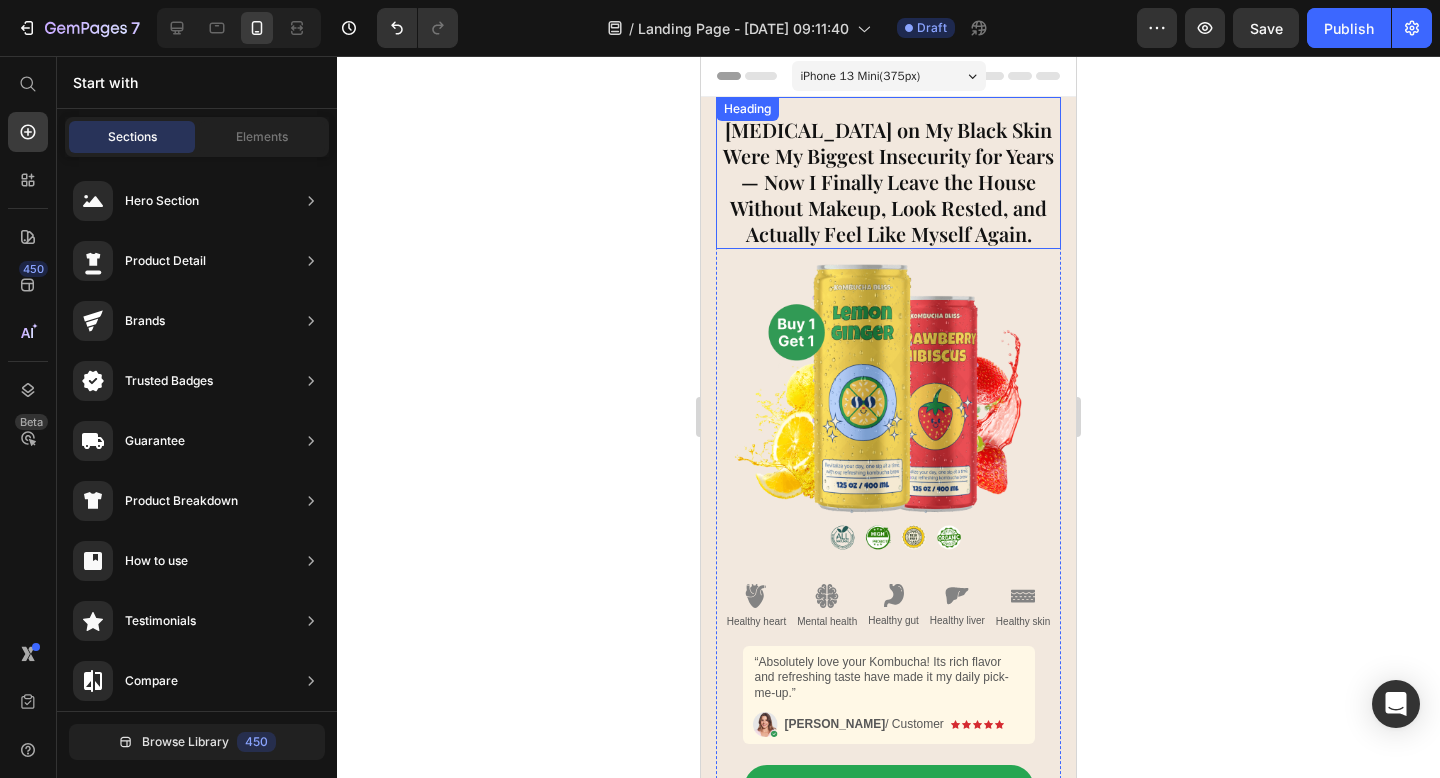 click on "Dark Circles on My Black Skin Were My Biggest Insecurity for Years — Now I Finally Leave the House Without Makeup, Look Rested, and Actually Feel Like Myself Again." at bounding box center (888, 182) 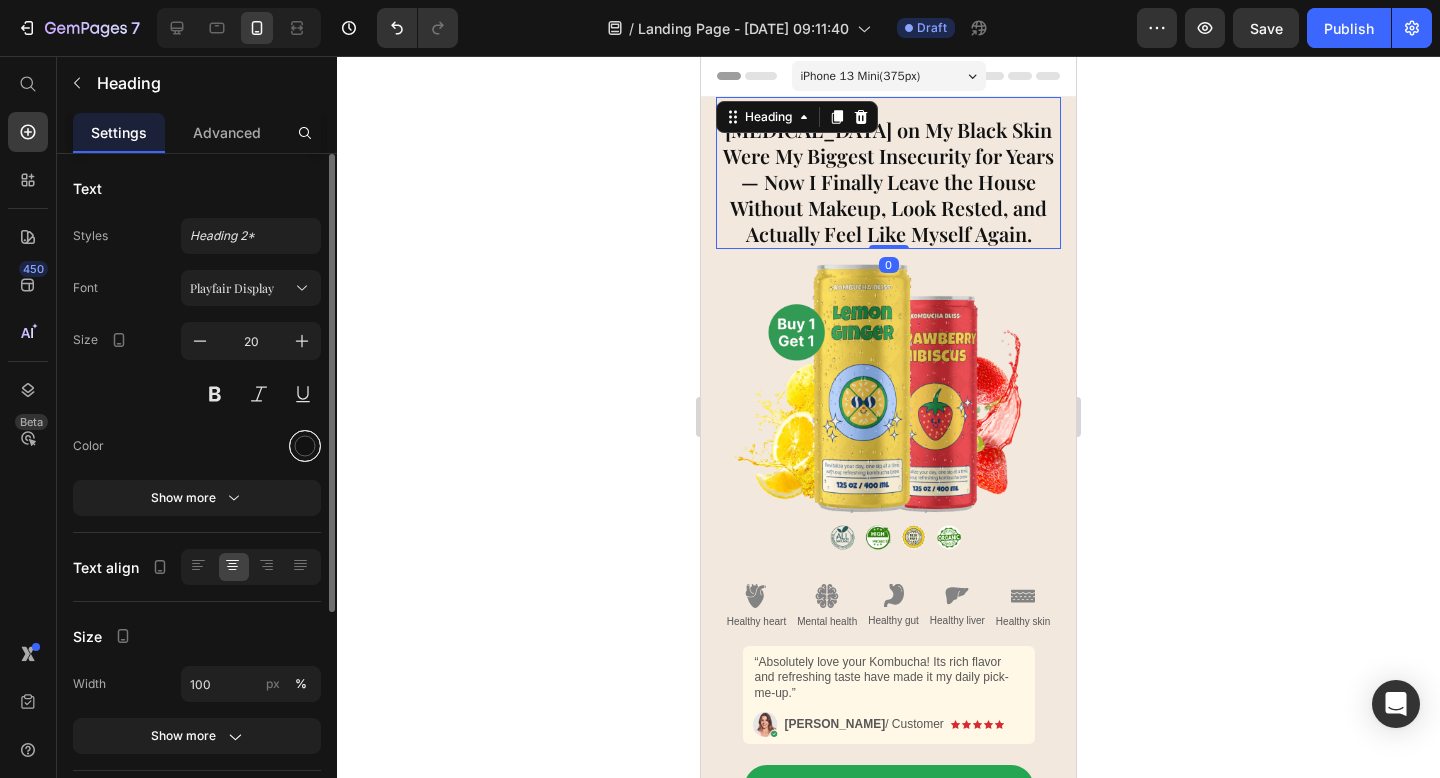 click at bounding box center [305, 446] 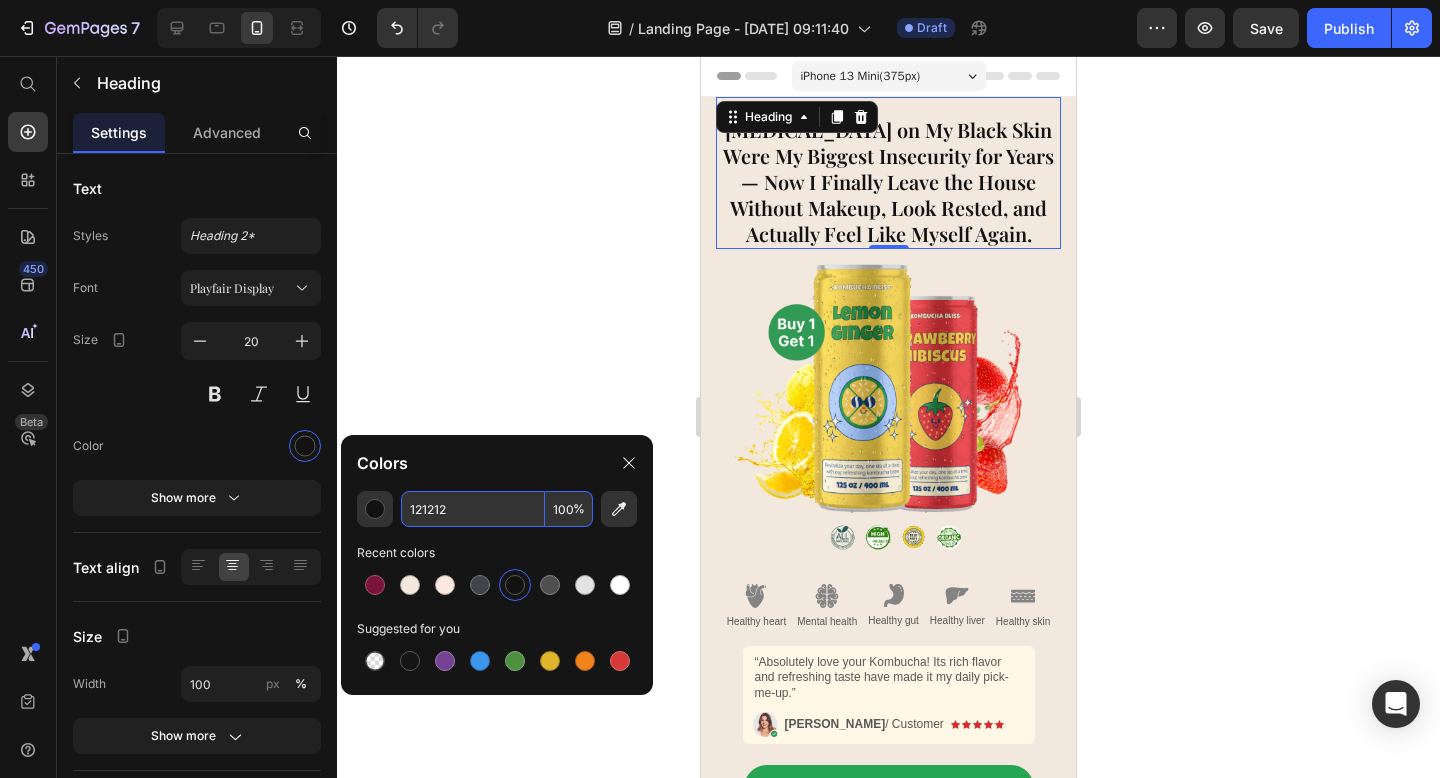 click on "121212" at bounding box center (473, 509) 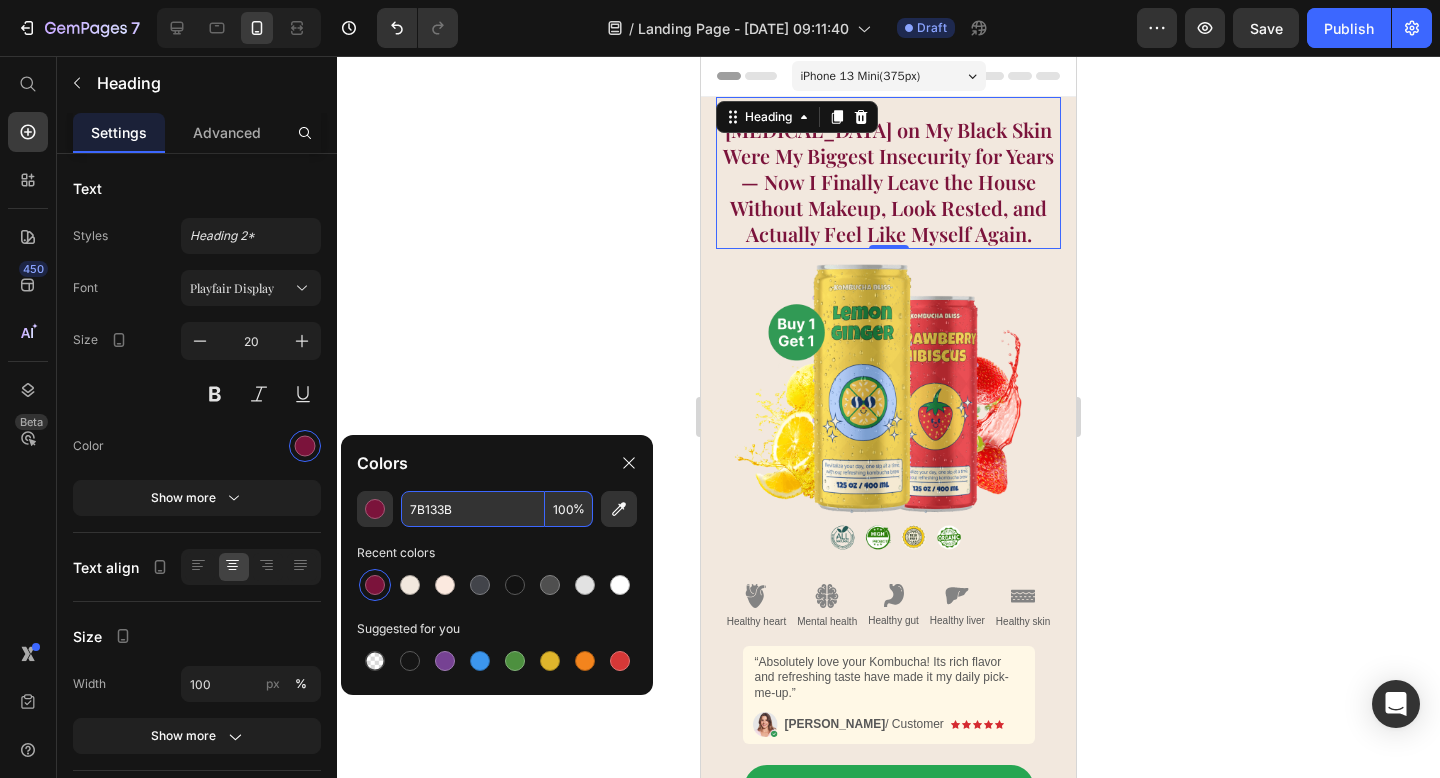 type on "7B133B" 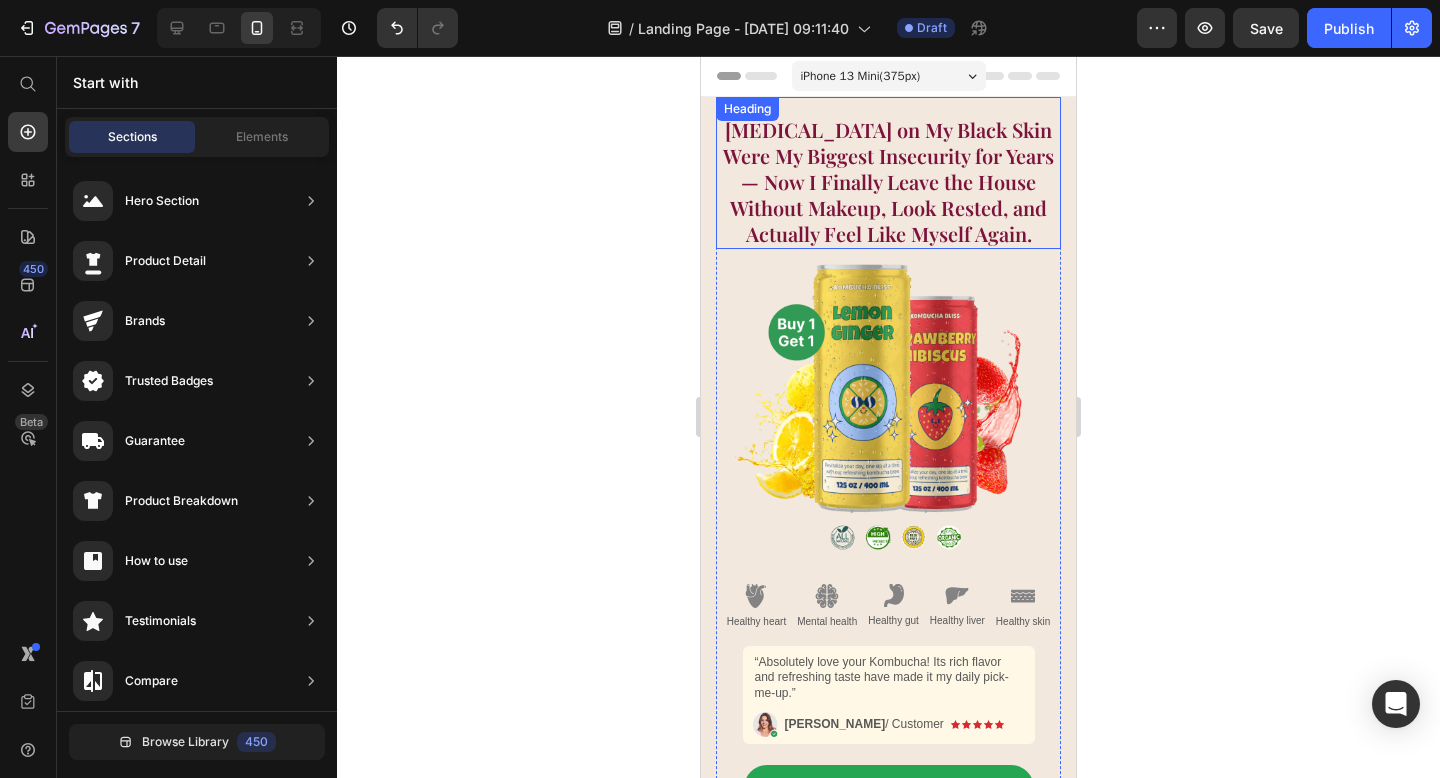 click on "Dark Circles on My Black Skin Were My Biggest Insecurity for Years — Now I Finally Leave the House Without Makeup, Look Rested, and Actually Feel Like Myself Again." at bounding box center (888, 182) 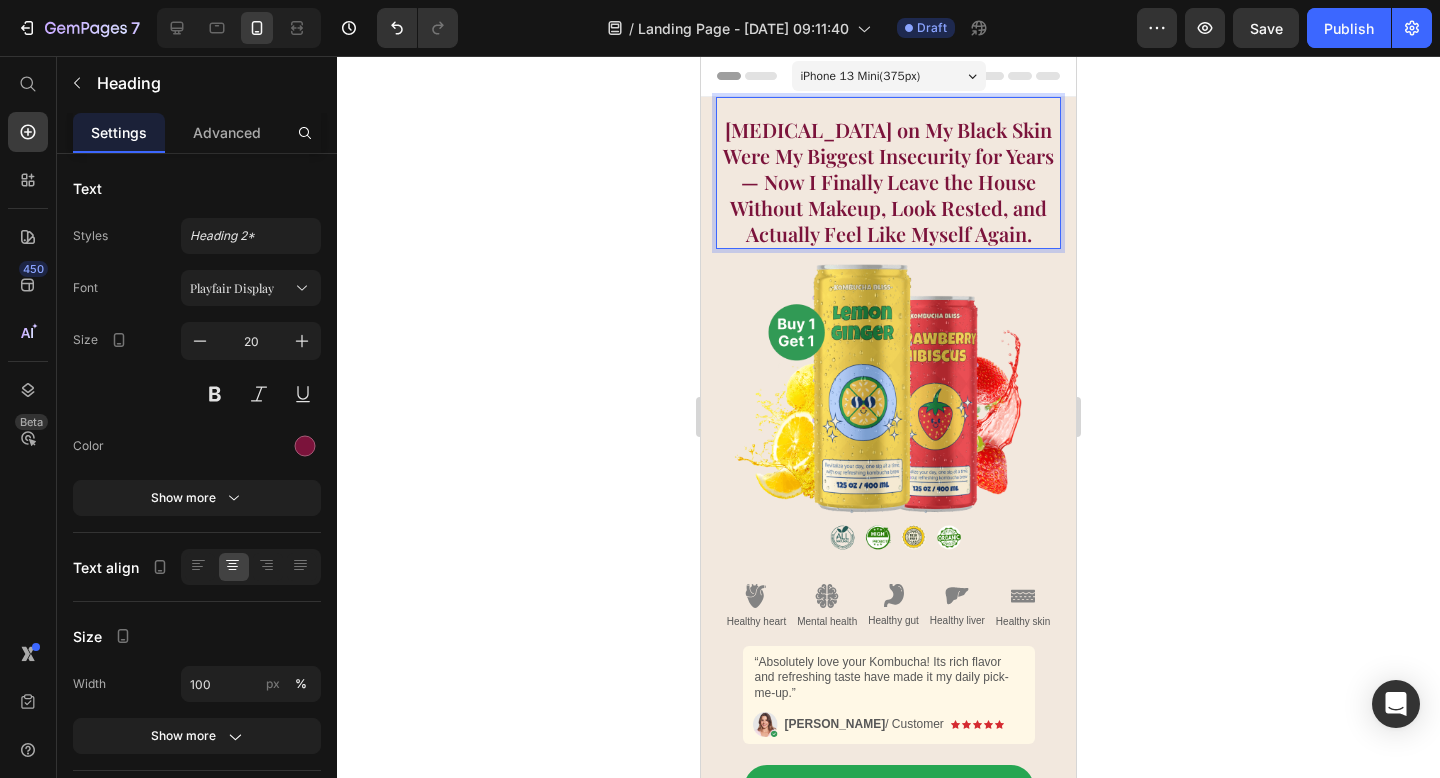 click on "Dark Circles on My Black Skin Were My Biggest Insecurity for Years — Now I Finally Leave the House Without Makeup, Look Rested, and Actually Feel Like Myself Again." at bounding box center [888, 182] 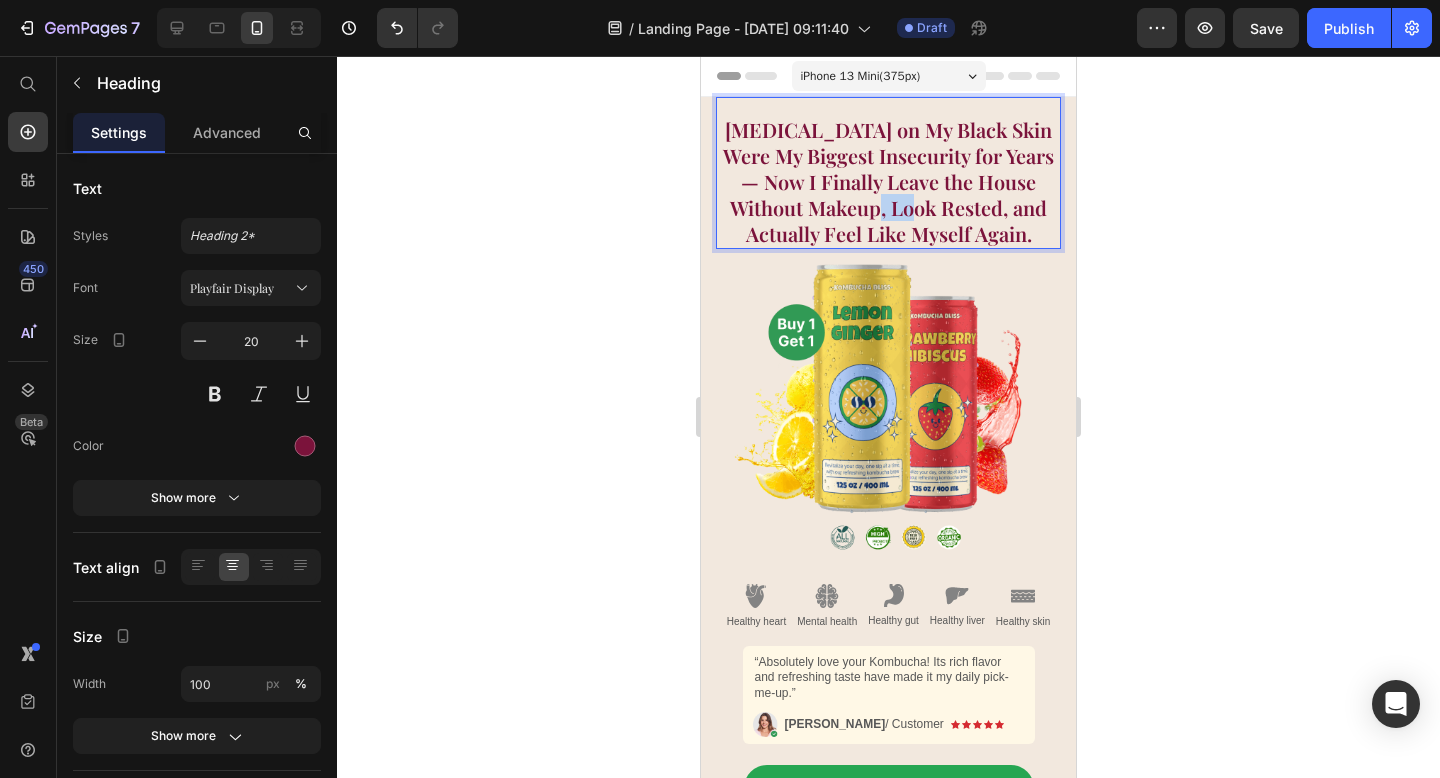 click on "Dark Circles on My Black Skin Were My Biggest Insecurity for Years — Now I Finally Leave the House Without Makeup, Look Rested, and Actually Feel Like Myself Again." at bounding box center (888, 182) 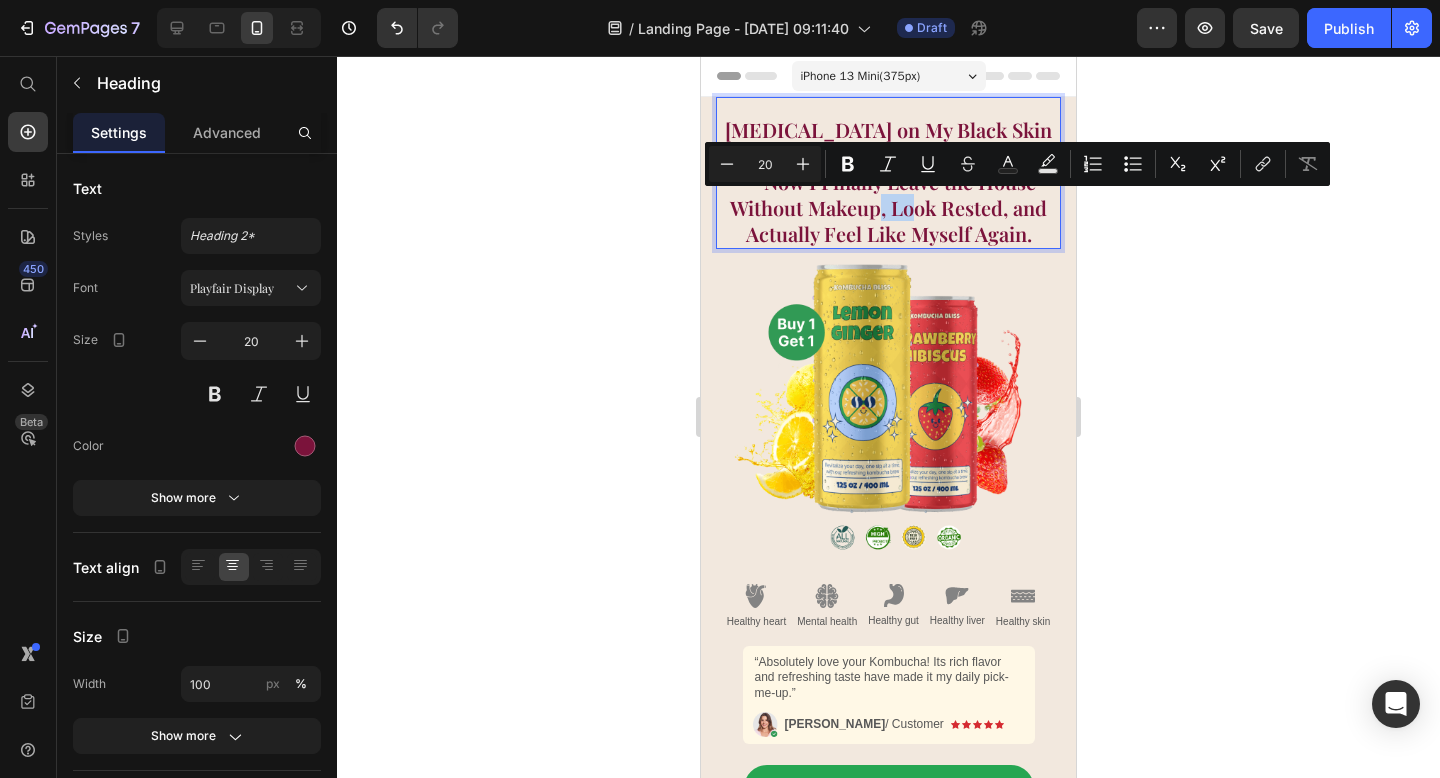 click on "Dark Circles on My Black Skin Were My Biggest Insecurity for Years — Now I Finally Leave the House Without Makeup, Look Rested, and Actually Feel Like Myself Again." at bounding box center [888, 182] 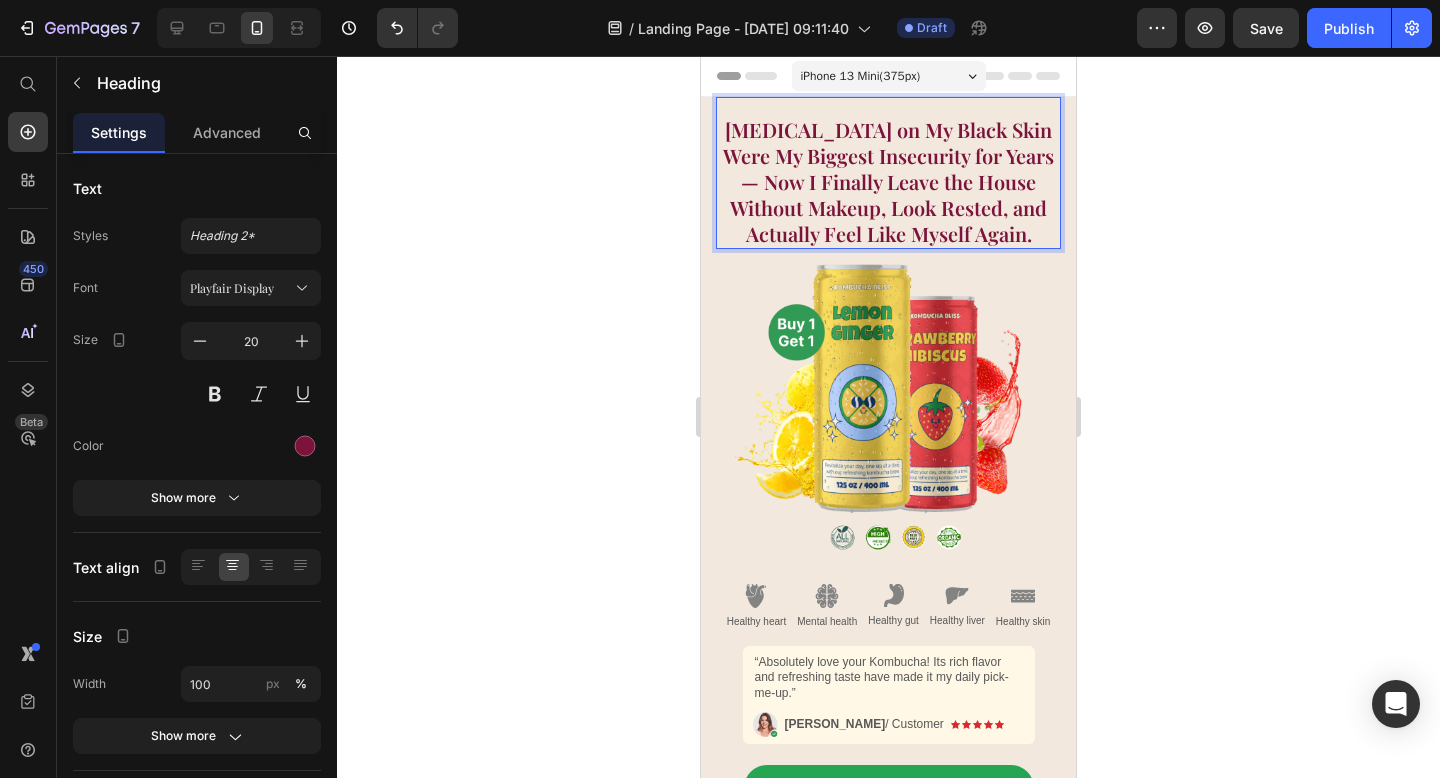 click 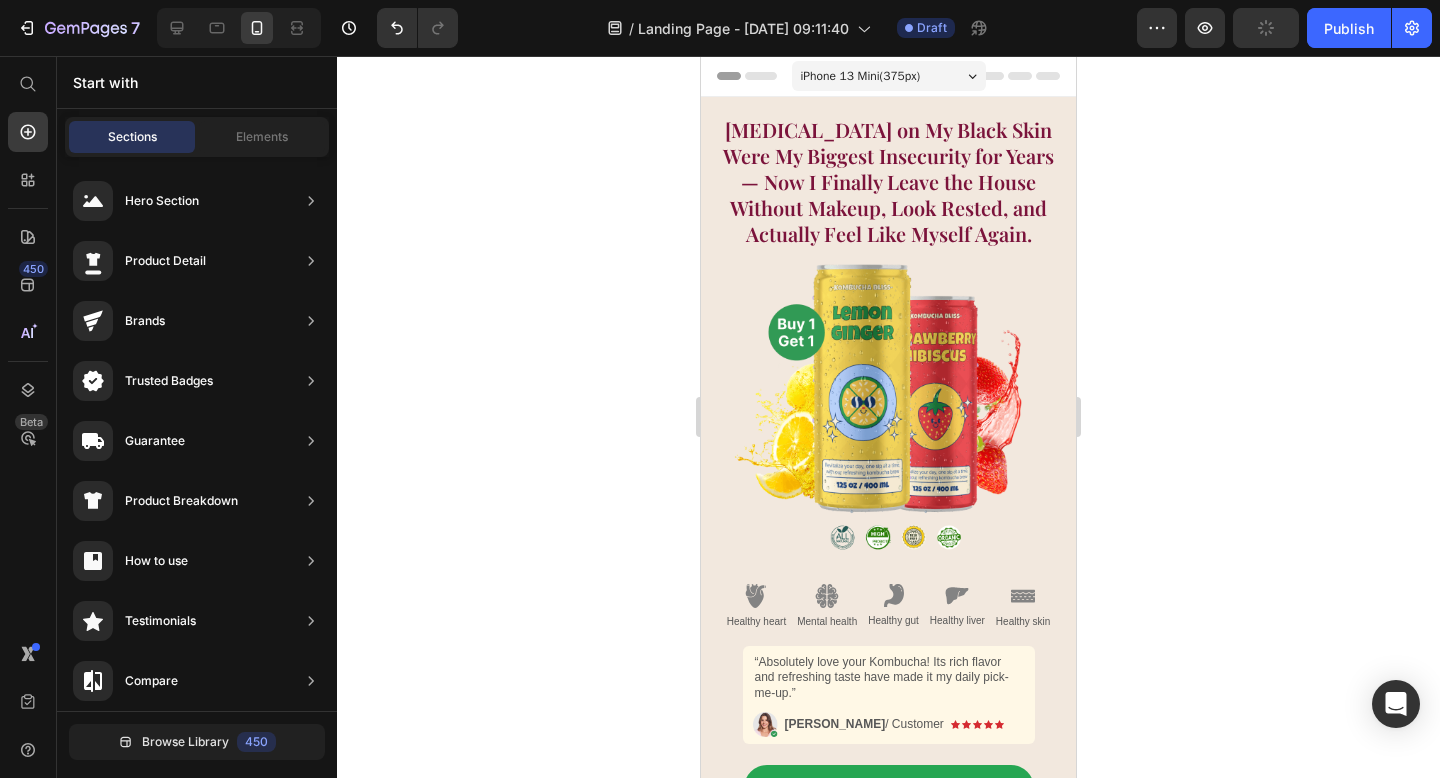 click on "Dark Circles on My Black Skin Were My Biggest Insecurity for Years — Now I Finally Leave the House Without Makeup, Look Rested, and Actually Feel Like Myself Again." at bounding box center (888, 182) 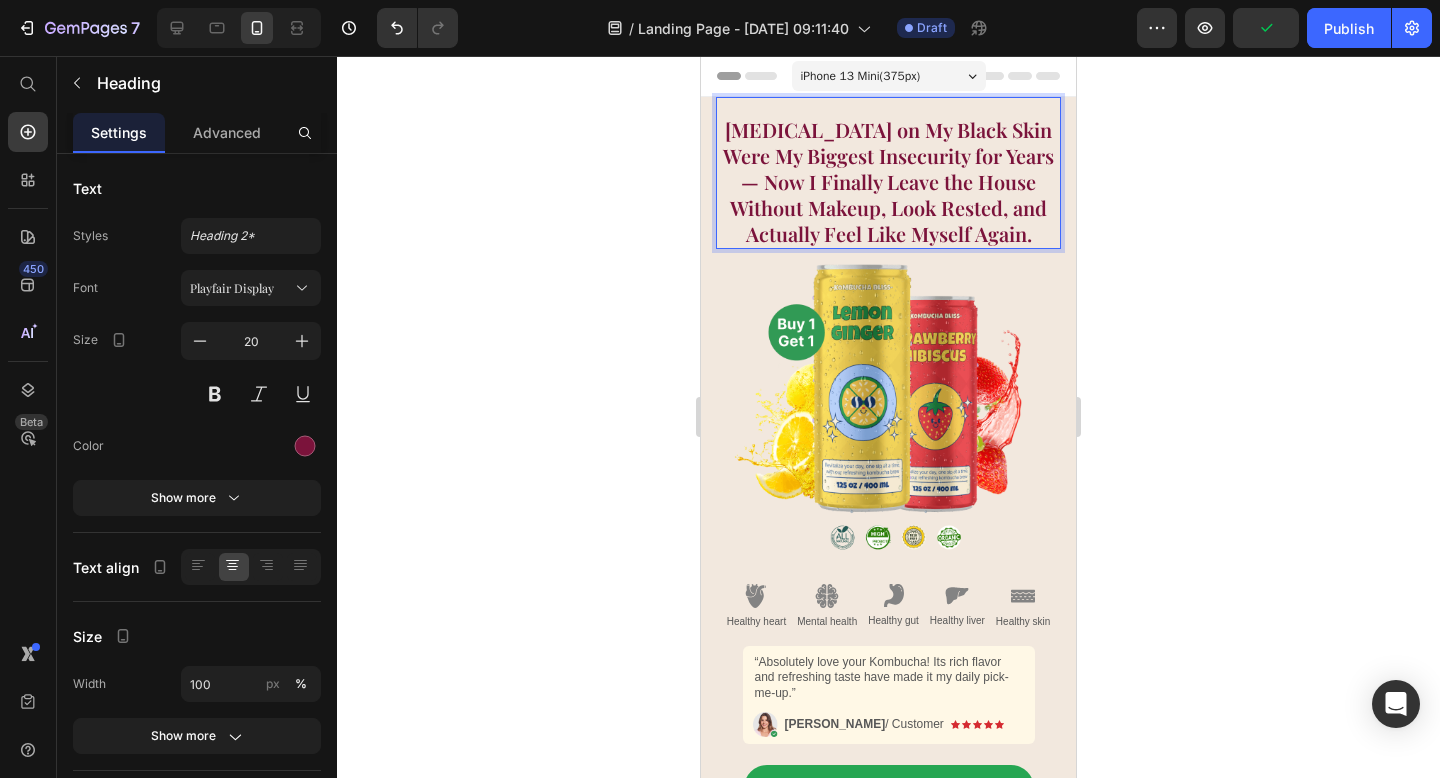 click on "Dark Circles on My Black Skin Were My Biggest Insecurity for Years — Now I Finally Leave the House Without Makeup, Look Rested, and Actually Feel Like Myself Again." at bounding box center [888, 182] 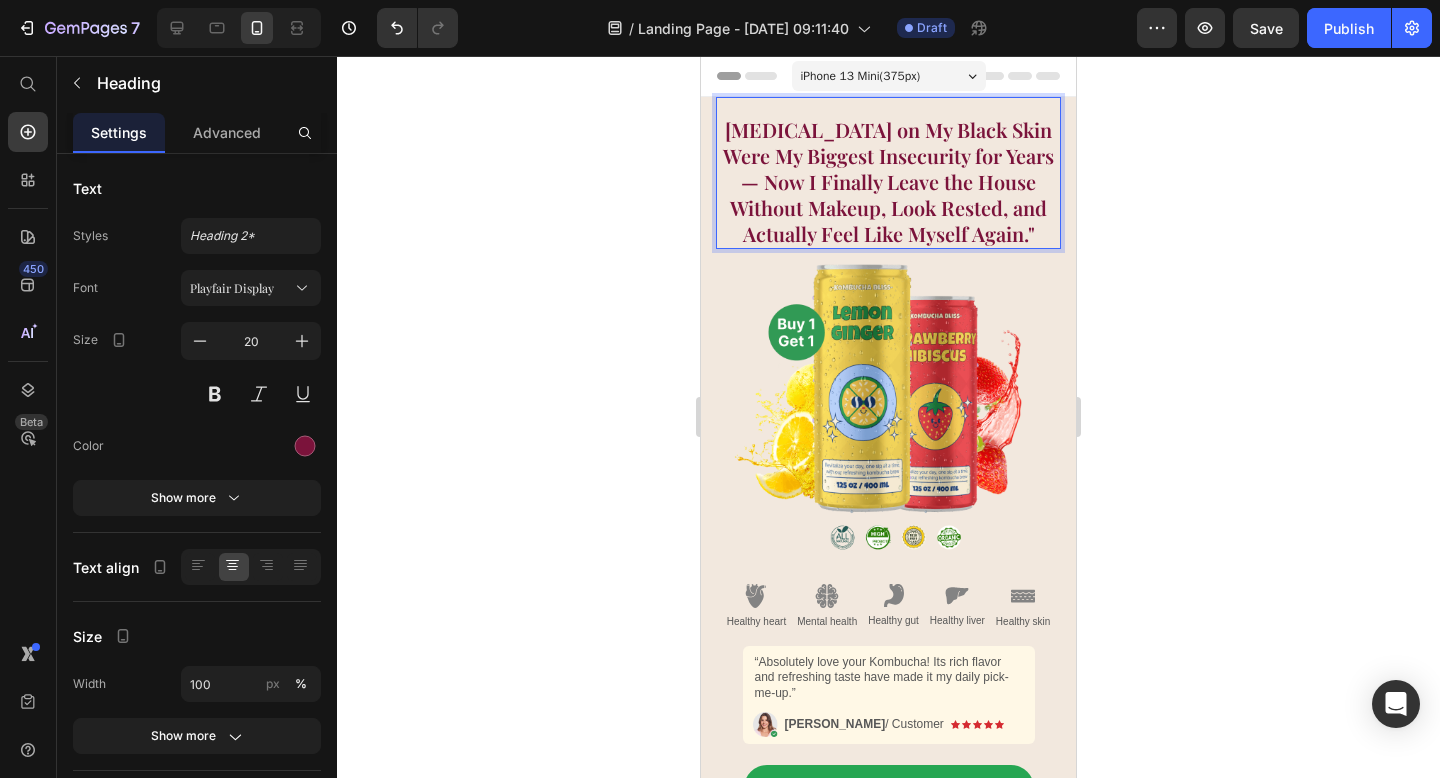 click on "Dark Circles on My Black Skin Were My Biggest Insecurity for Years — Now I Finally Leave the House Without Makeup, Look Rested, and Actually Feel Like Myself Again."" at bounding box center [888, 182] 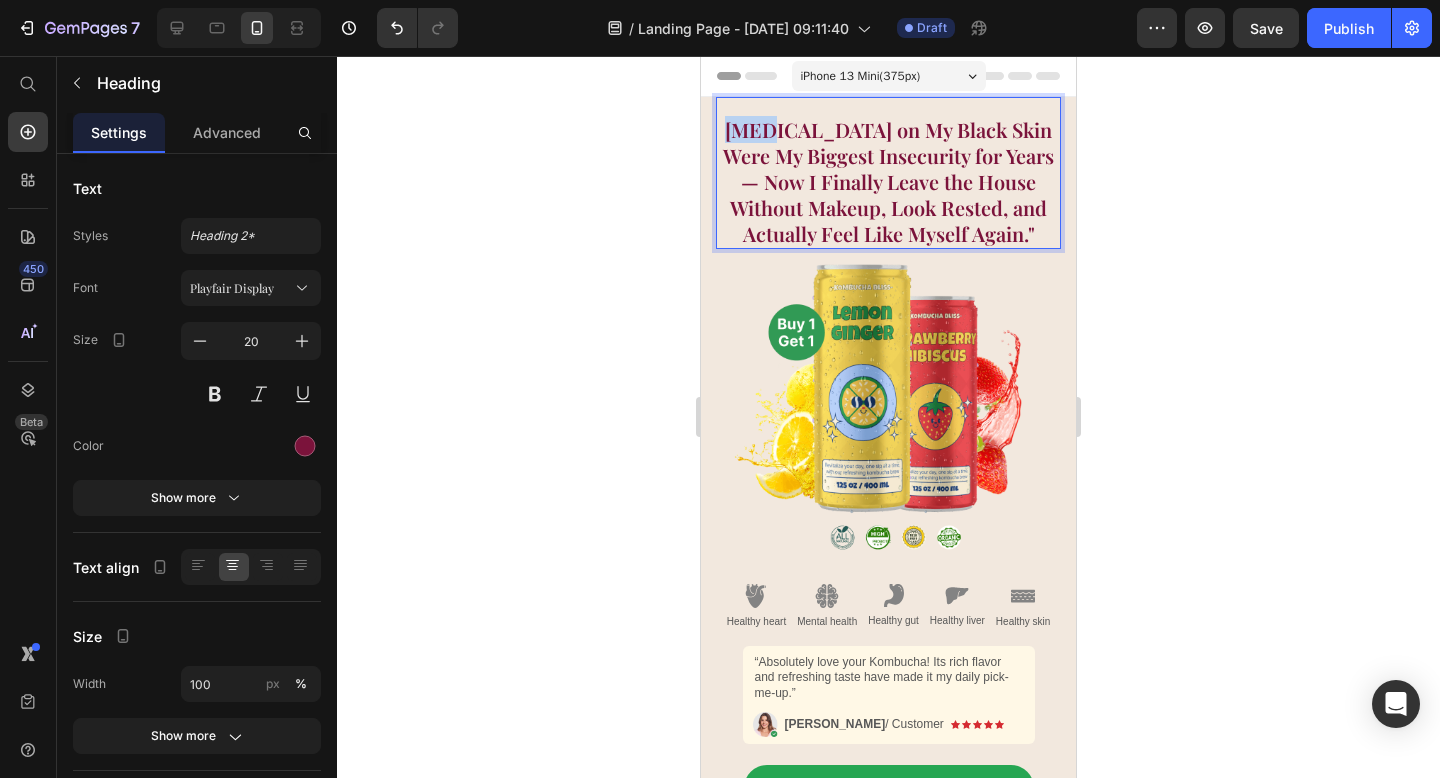 click on "Dark Circles on My Black Skin Were My Biggest Insecurity for Years — Now I Finally Leave the House Without Makeup, Look Rested, and Actually Feel Like Myself Again."" at bounding box center [888, 182] 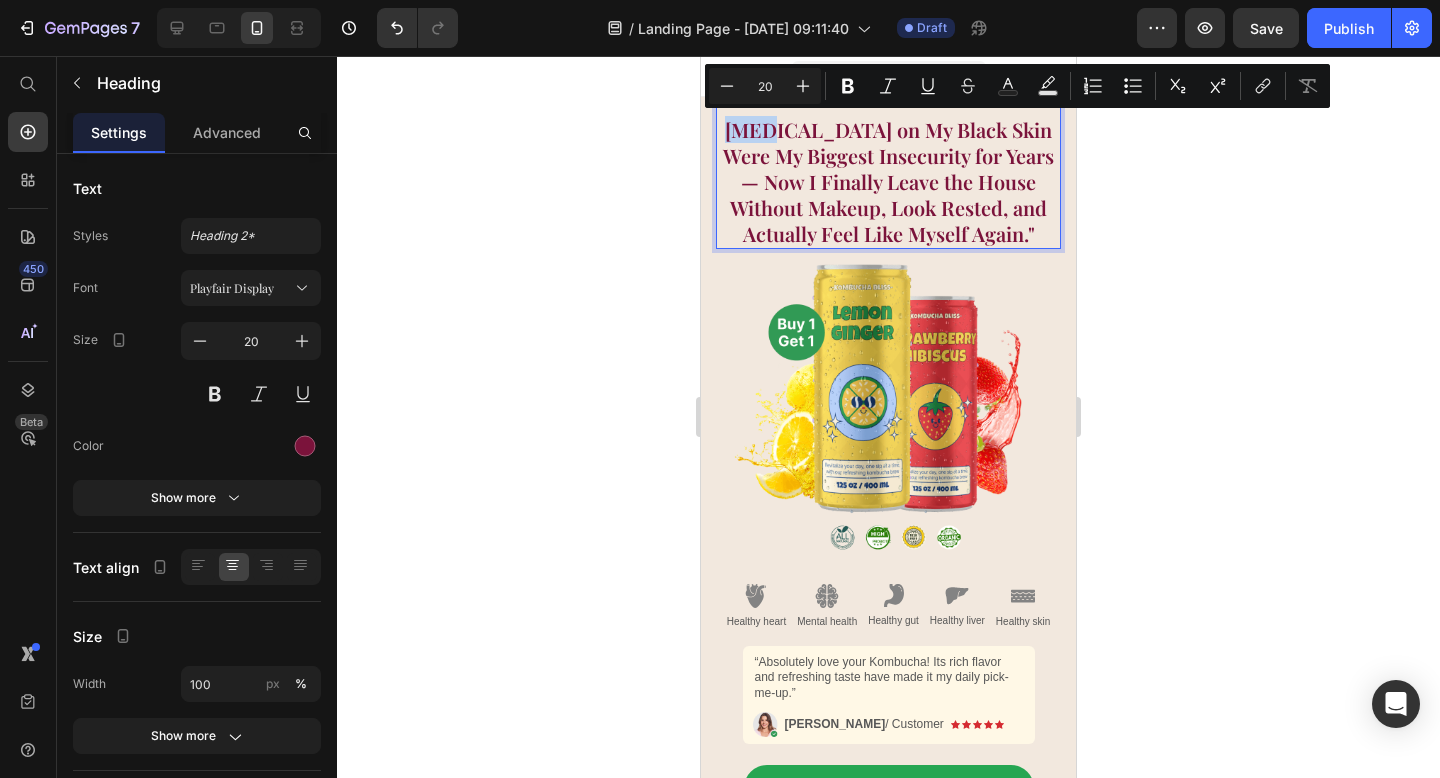click on "Dark Circles on My Black Skin Were My Biggest Insecurity for Years — Now I Finally Leave the House Without Makeup, Look Rested, and Actually Feel Like Myself Again."" at bounding box center [888, 182] 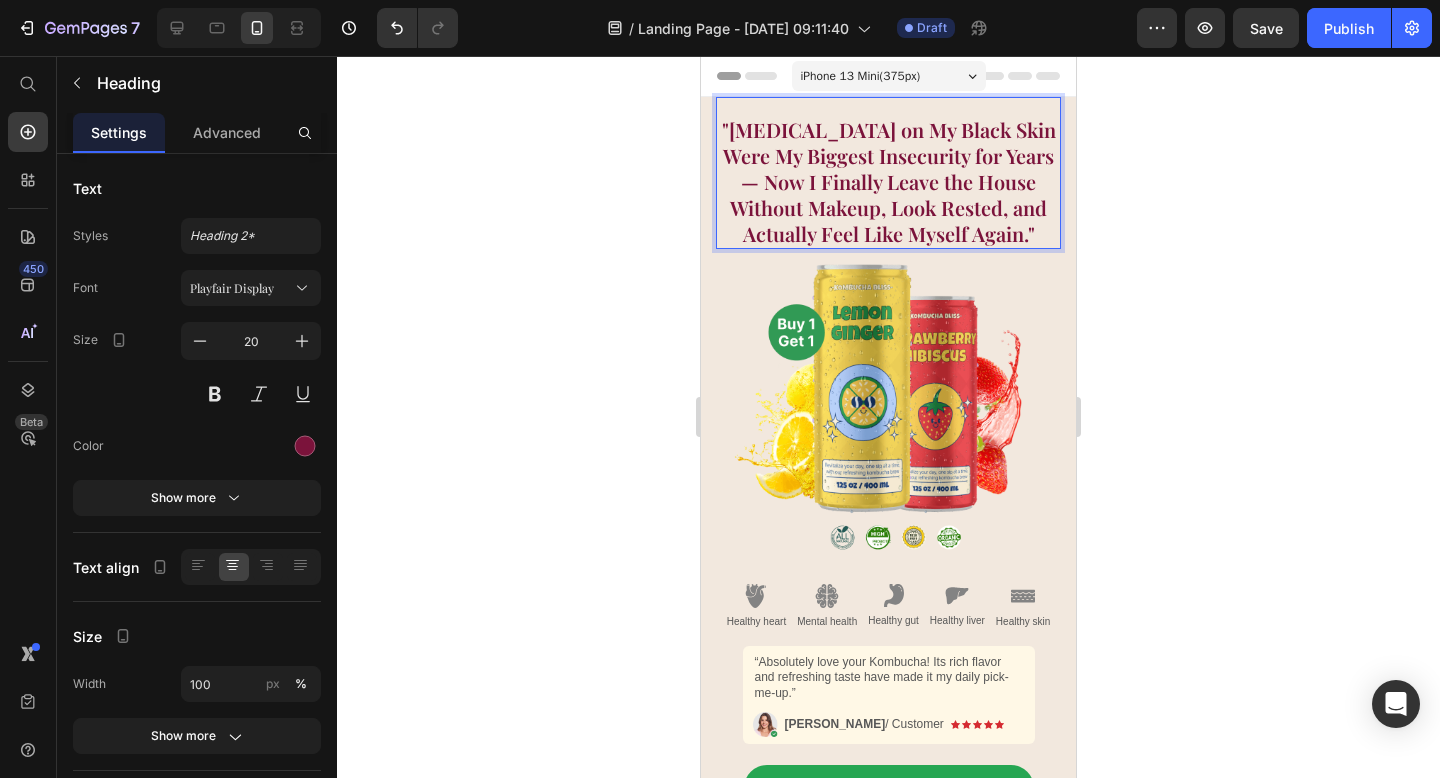 click 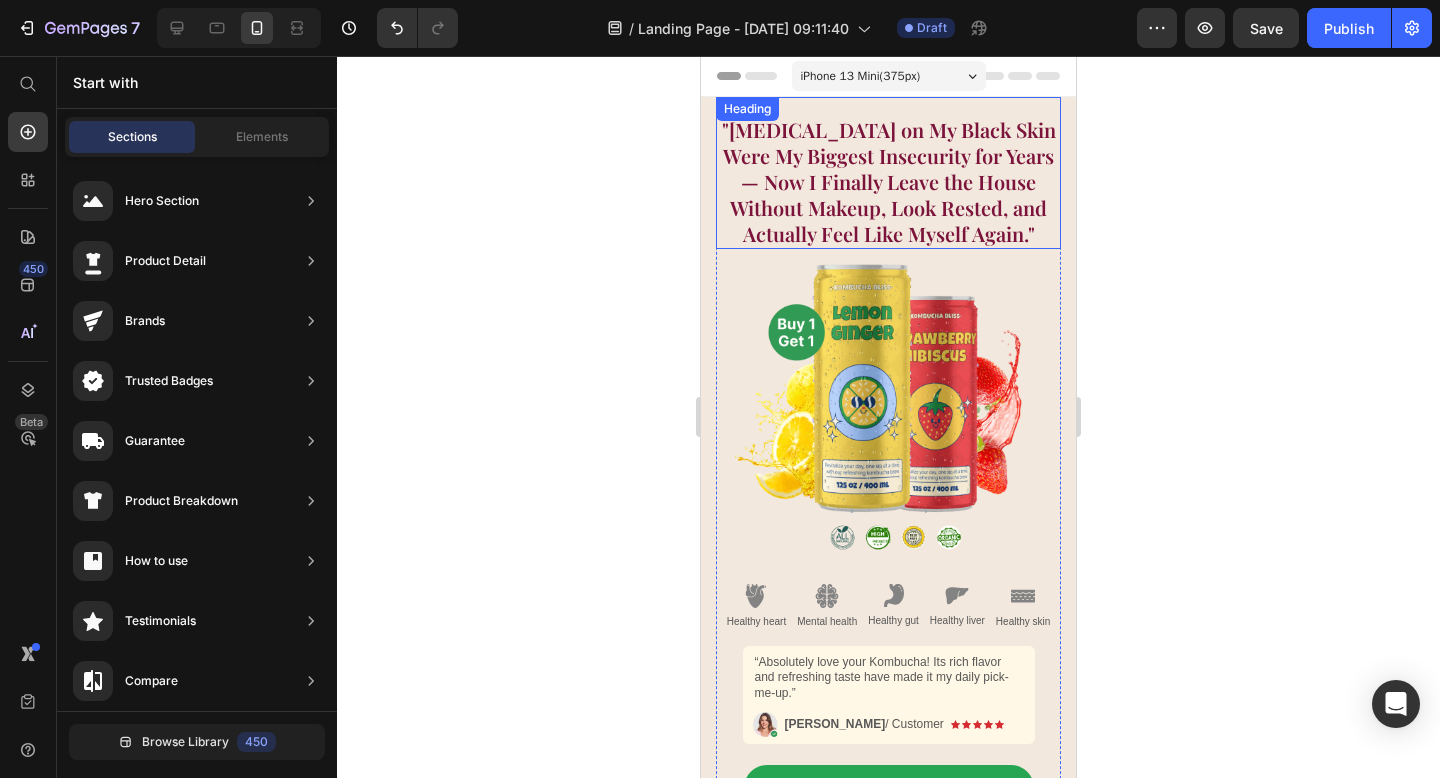 click on ""Dark Circles on My Black Skin Were My Biggest Insecurity for Years — Now I Finally Leave the House Without Makeup, Look Rested, and Actually Feel Like Myself Again."" at bounding box center (888, 182) 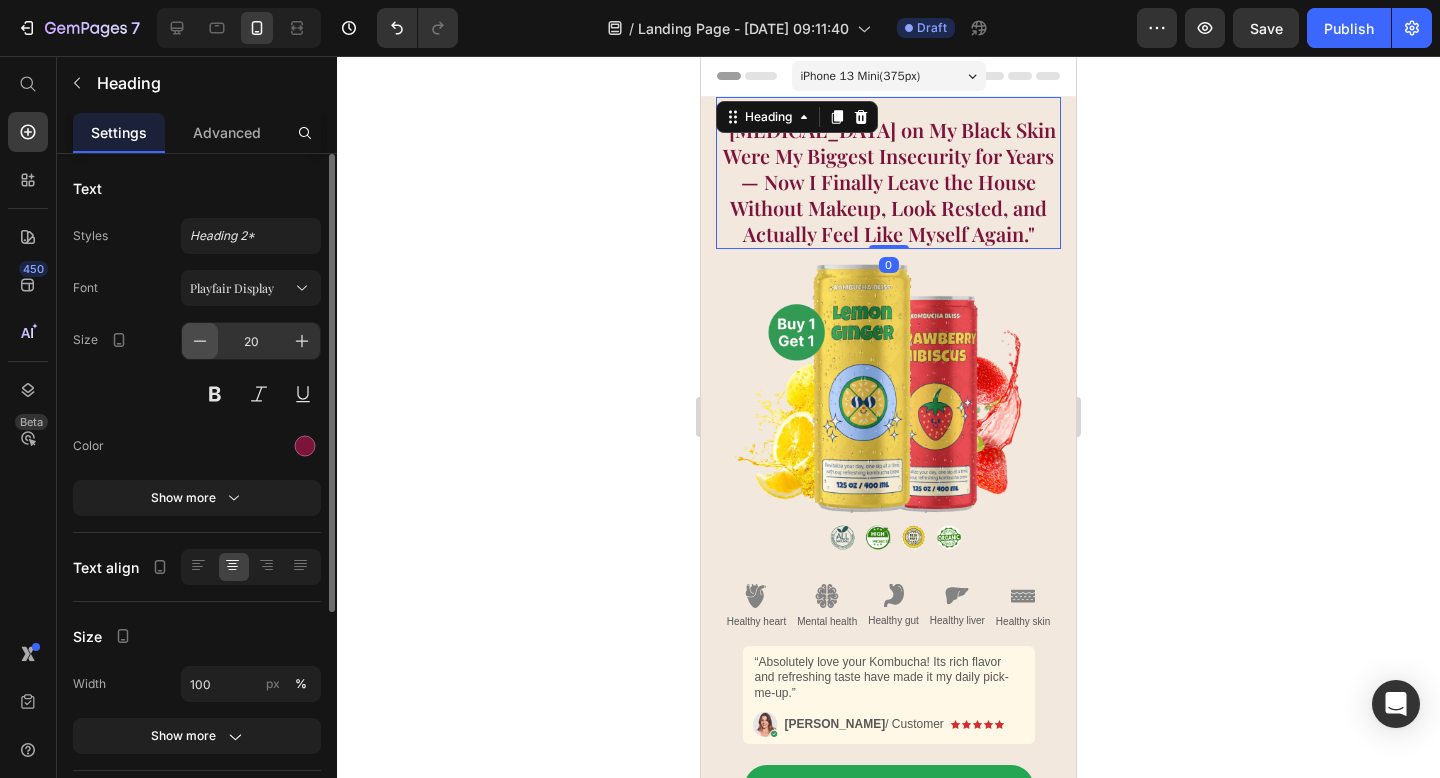 click 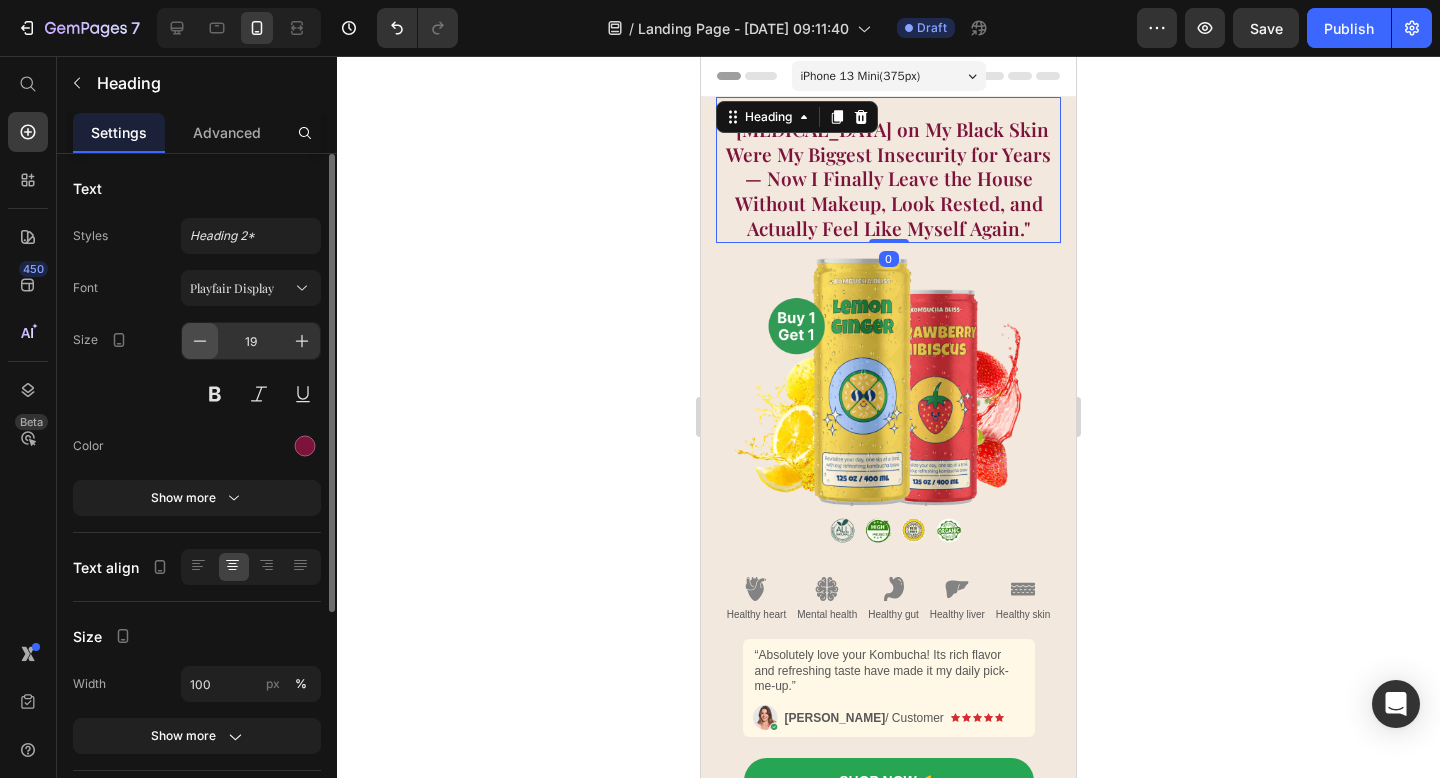 click 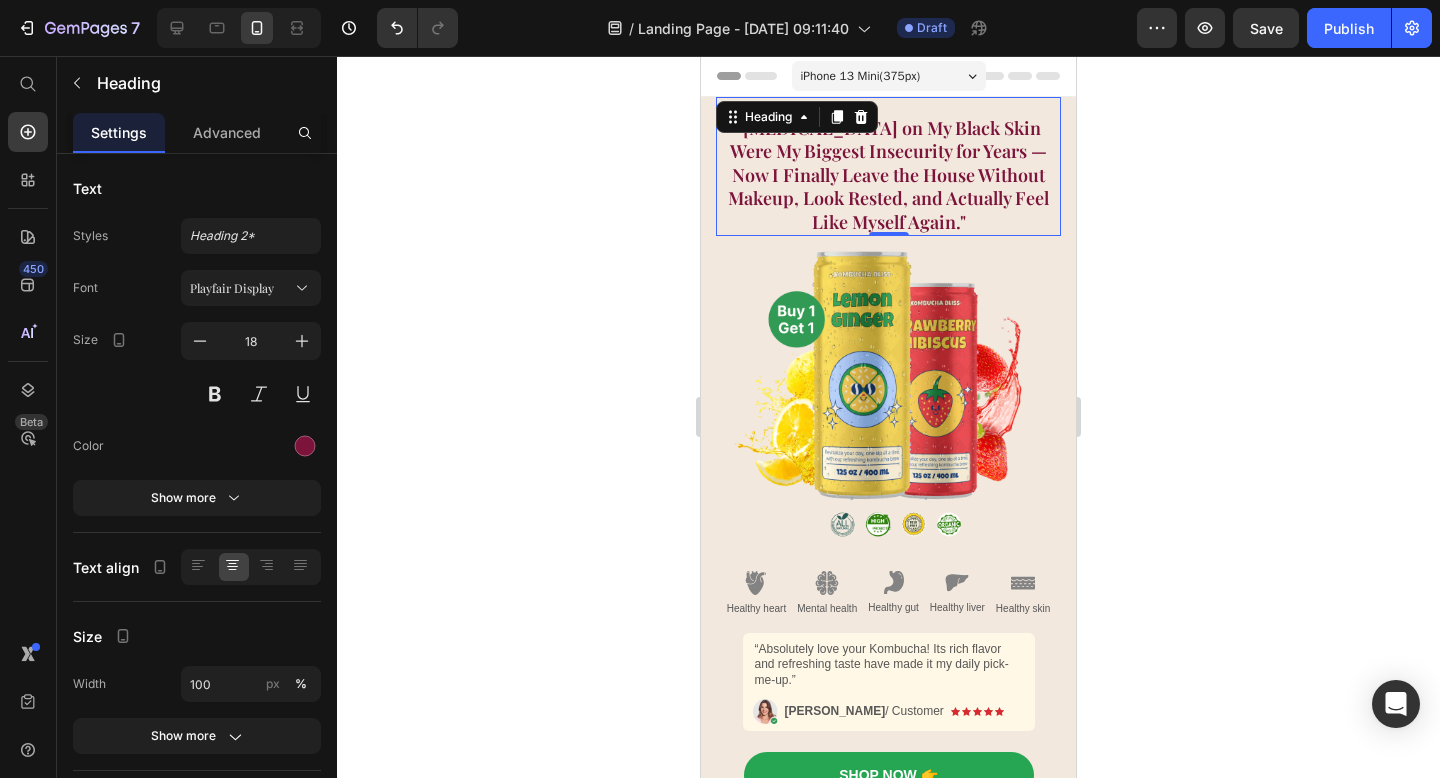 click 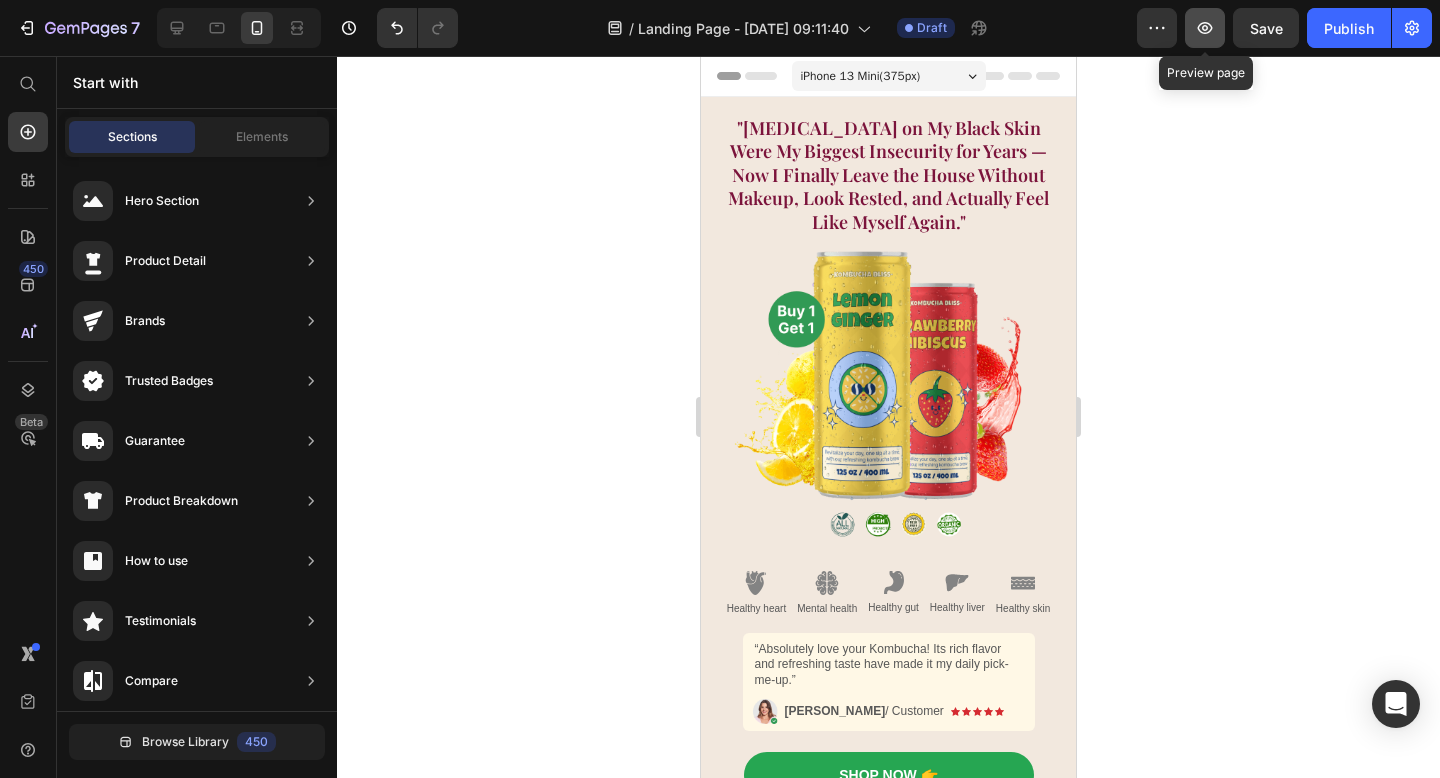click 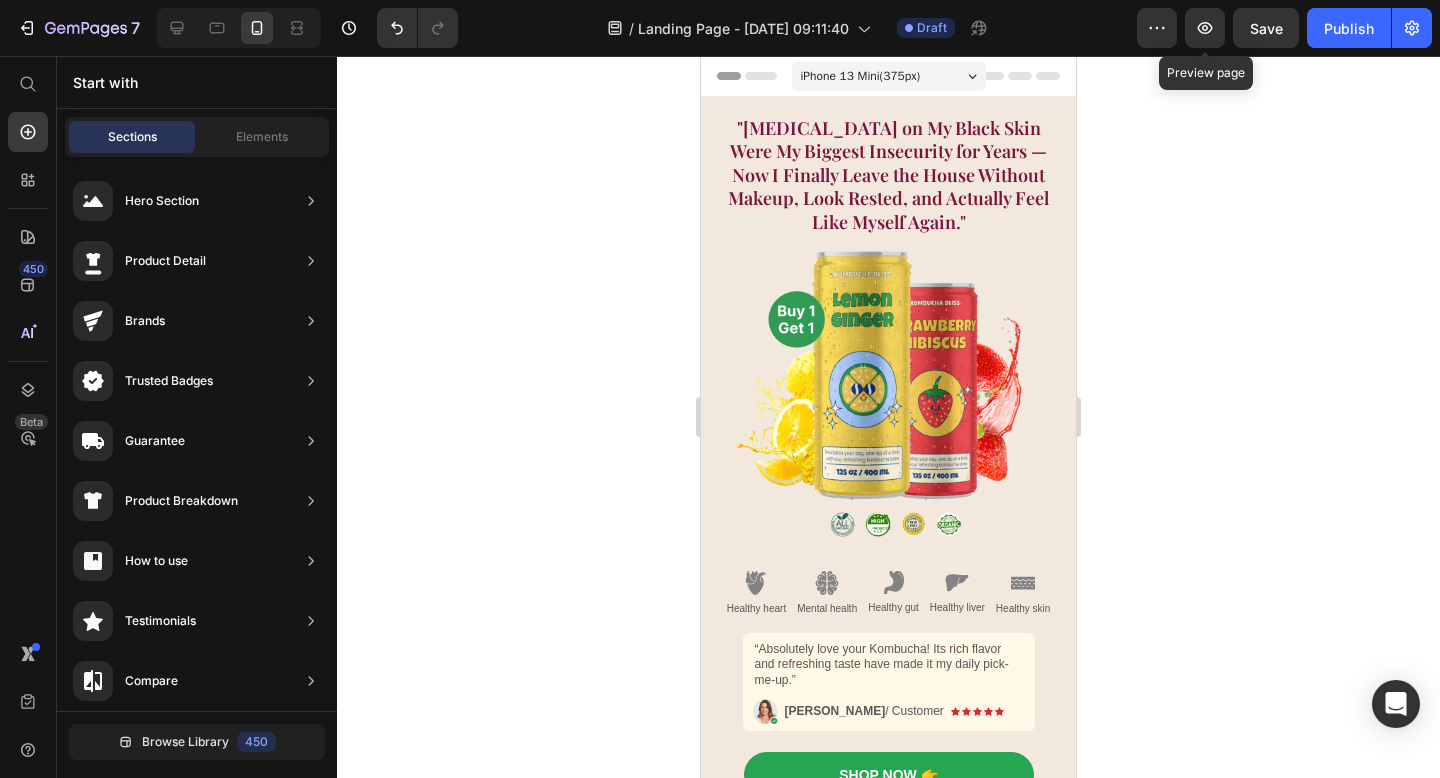click on ""Dark Circles on My Black Skin Were My Biggest Insecurity for Years — Now I Finally Leave the House Without Makeup, Look Rested, and Actually Feel Like Myself Again."" at bounding box center [888, 175] 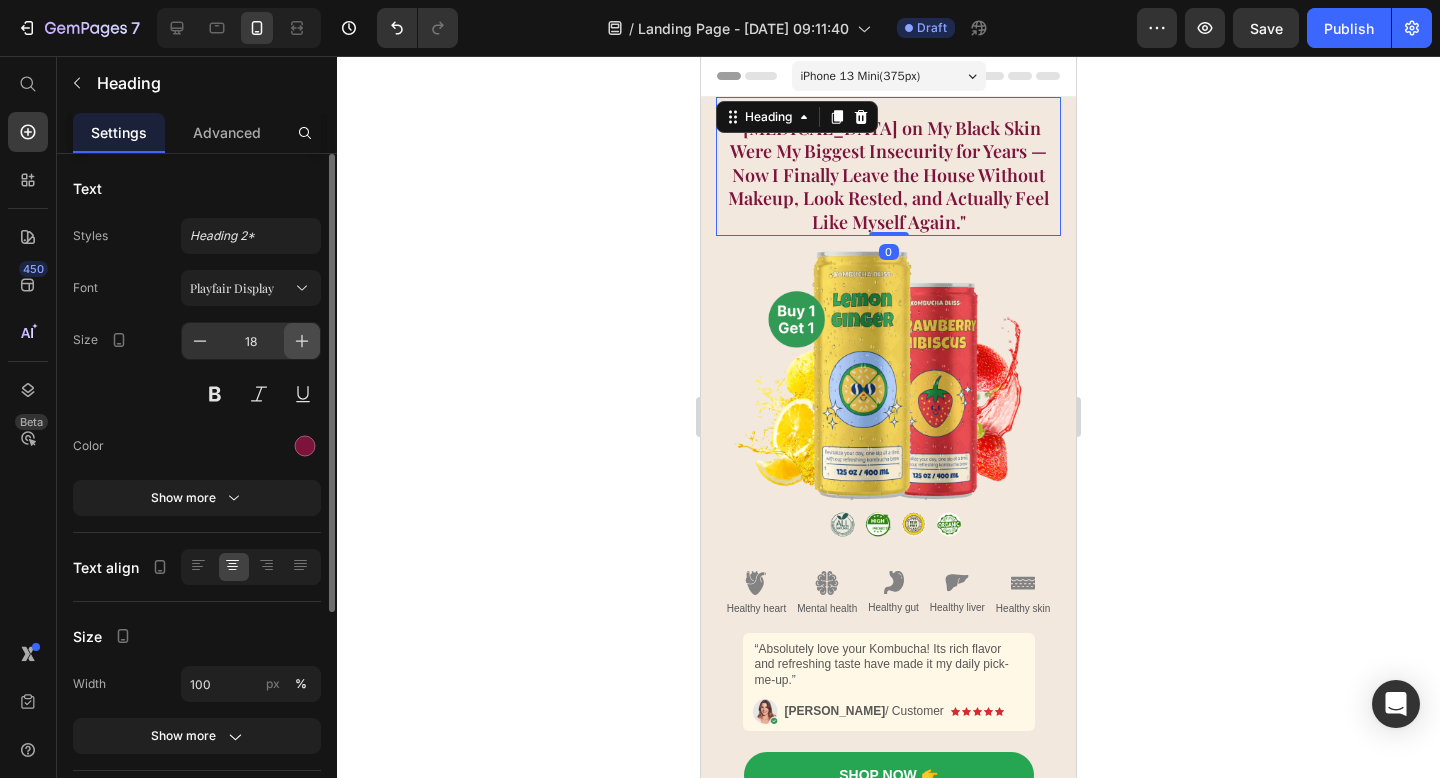 click 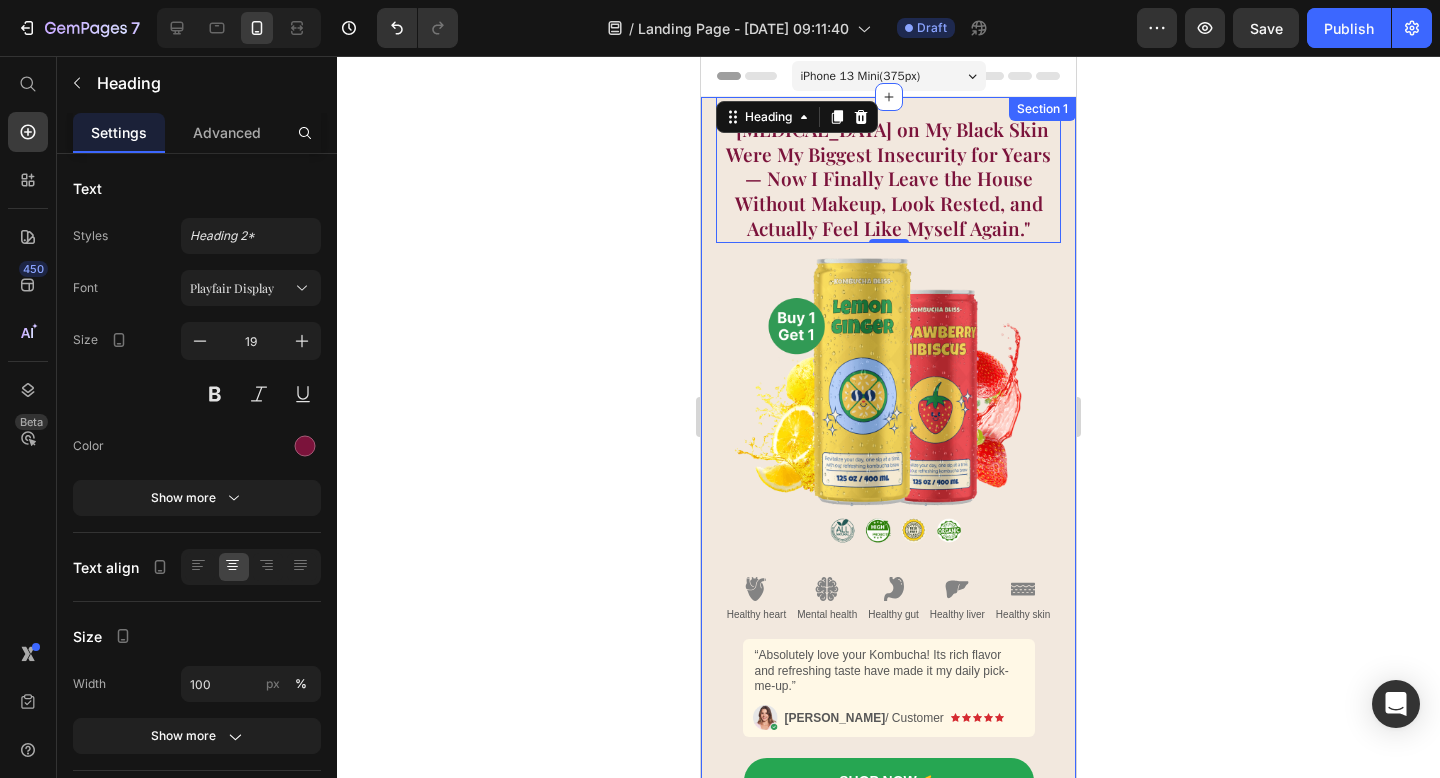 click 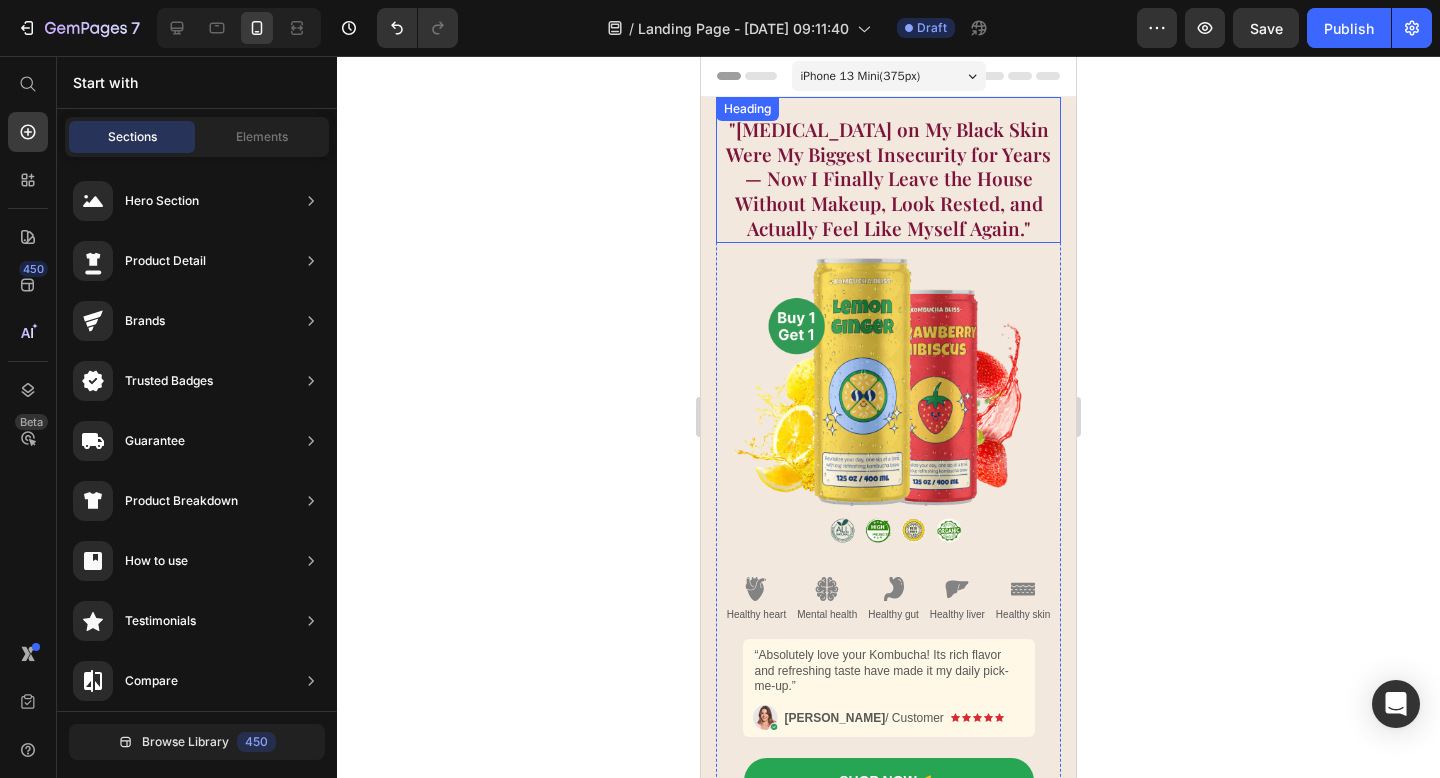 click on ""Dark Circles on My Black Skin Were My Biggest Insecurity for Years — Now I Finally Leave the House Without Makeup, Look Rested, and Actually Feel Like Myself Again."" at bounding box center (888, 179) 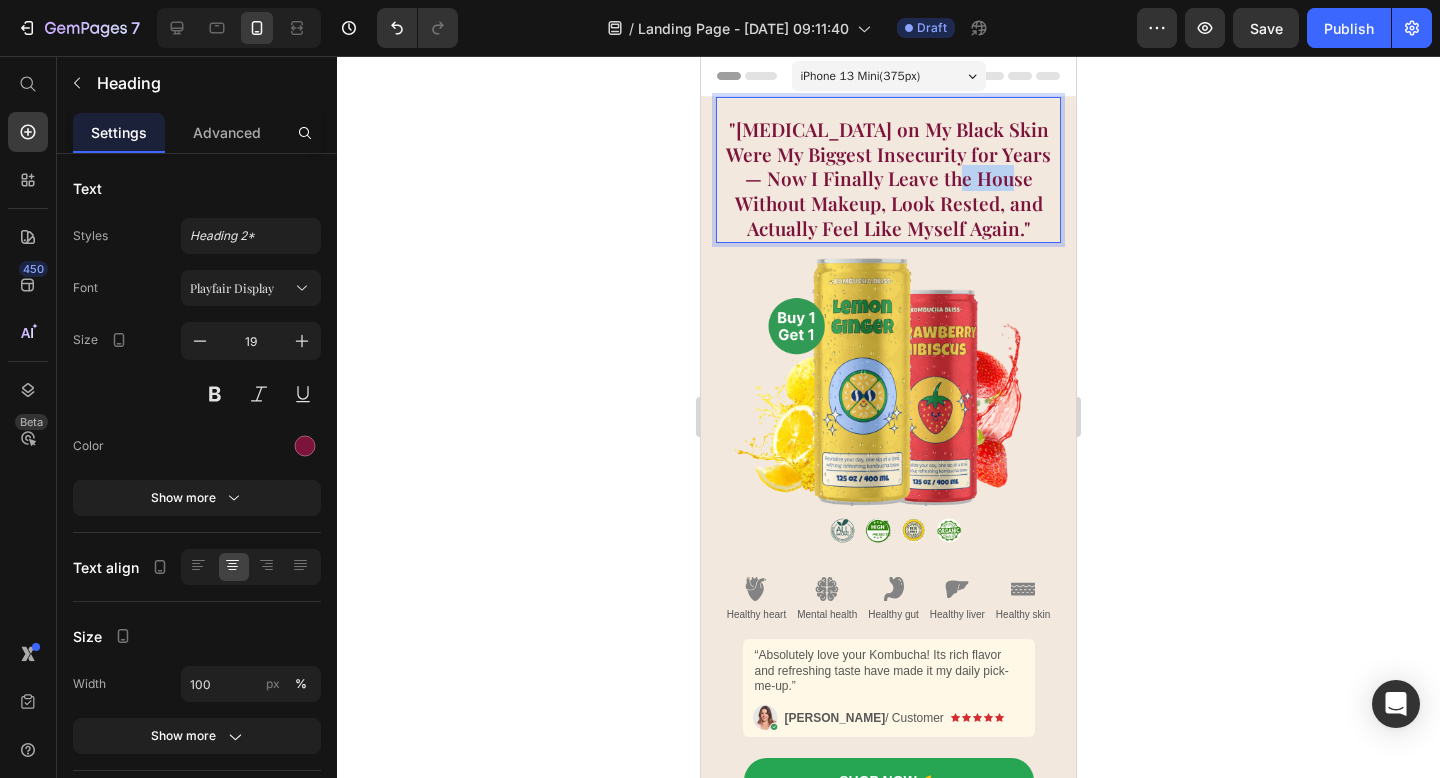 click on ""Dark Circles on My Black Skin Were My Biggest Insecurity for Years — Now I Finally Leave the House Without Makeup, Look Rested, and Actually Feel Like Myself Again."" at bounding box center (888, 179) 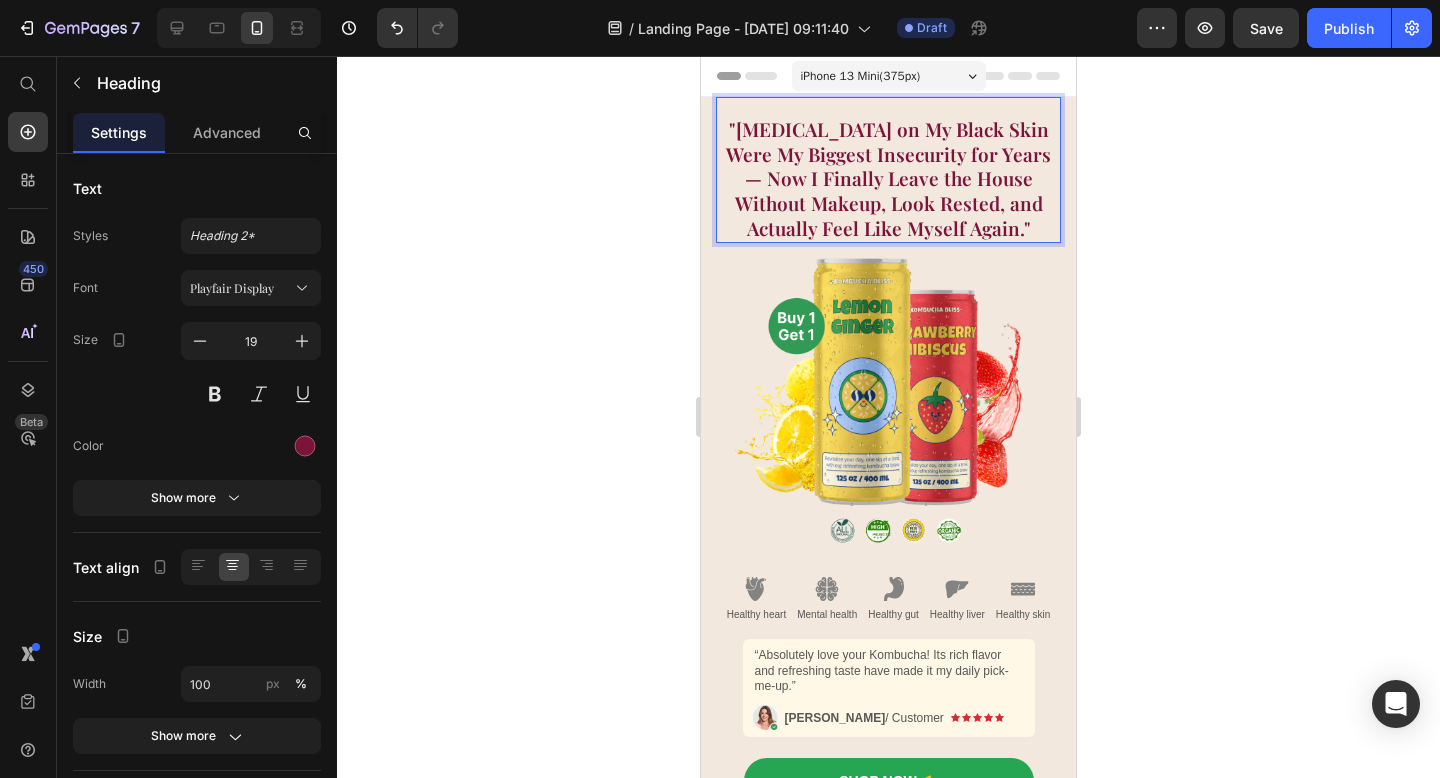 click on ""Dark Circles on My Black Skin Were My Biggest Insecurity for Years — Now I Finally Leave the House Without Makeup, Look Rested, and Actually Feel Like Myself Again."" at bounding box center (888, 179) 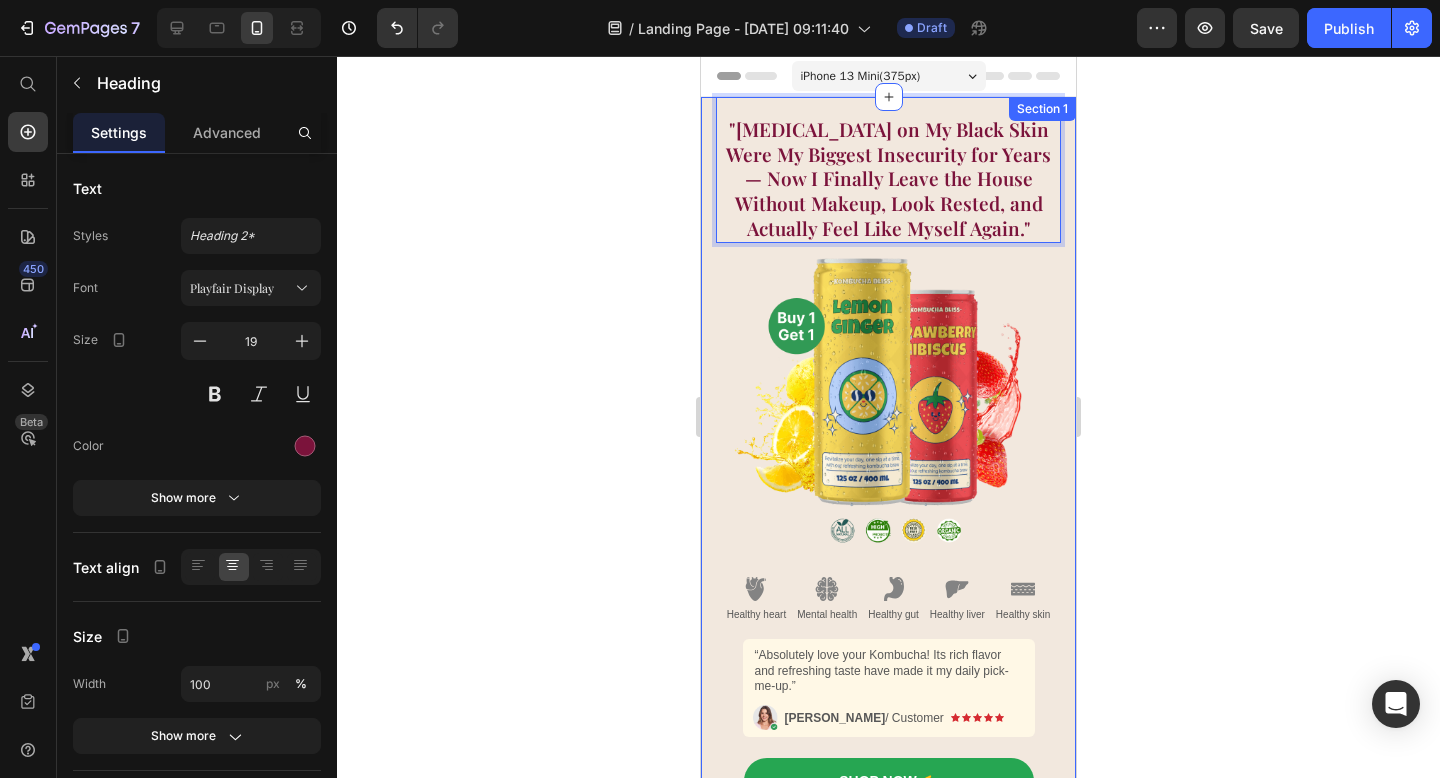 click at bounding box center [888, 402] 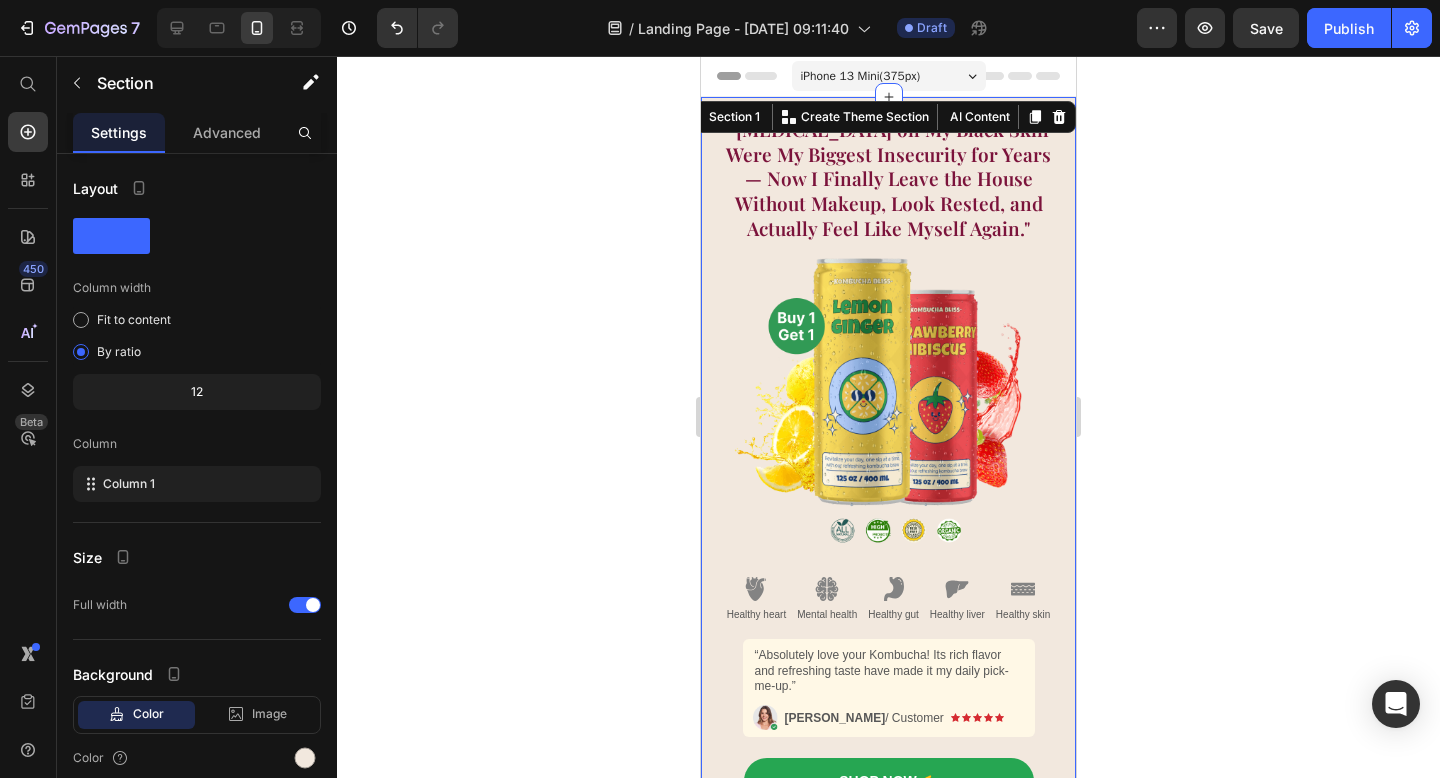 click on "Image Embark on a revitalizing journey with each sip of our refreshing kombucha brew, energizing your day. Let the crisp, effervescent flavors awaken your senses, offering a moment of pure refreshment & vitality. Text Block
Shop Now   Button Image Healthy heart Text Block Image Mental health Text Block Image Healthy gut Text Block Image Healthy liver Text Block Image Healthy skin Text Block Row Image “Absolutely love your Kombucha! Its rich flavor and refreshing taste have made it my daily pick-me-up.” Text Block Image Icon Icon Icon Icon Icon Icon List Emily  / Customer Text Block Row Row Shop Now   👉    Button Row "Dark Circles on My Black Skin Were My Biggest Insecurity for Years — Now I Finally Leave the House Without Makeup, Look Rested, and Actually Feel Like Myself Again." Heading Row Section 1   You can create reusable sections Create Theme Section AI Content Write with GemAI What would you like to describe here? Tone and Voice Persuasive Product Show more Generate" at bounding box center [888, 464] 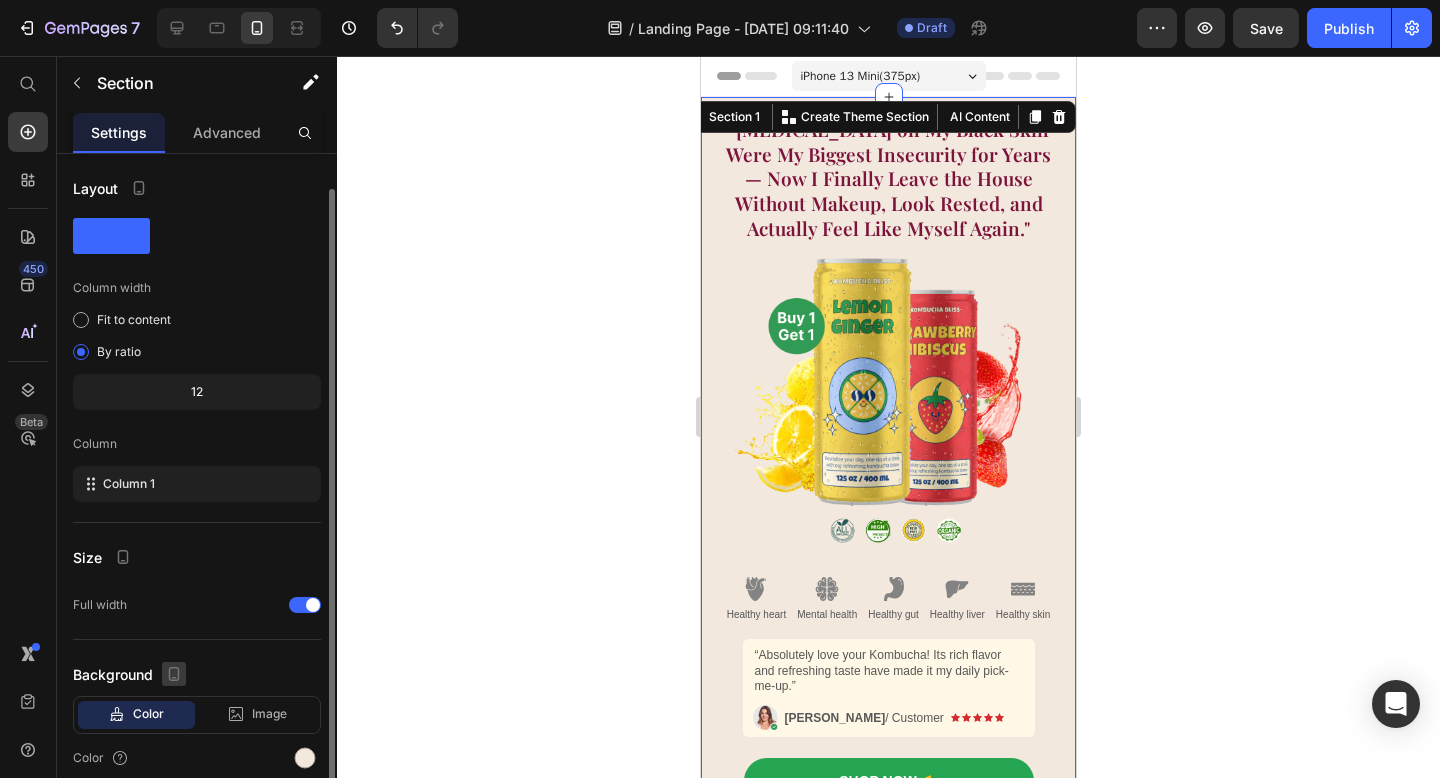scroll, scrollTop: 83, scrollLeft: 0, axis: vertical 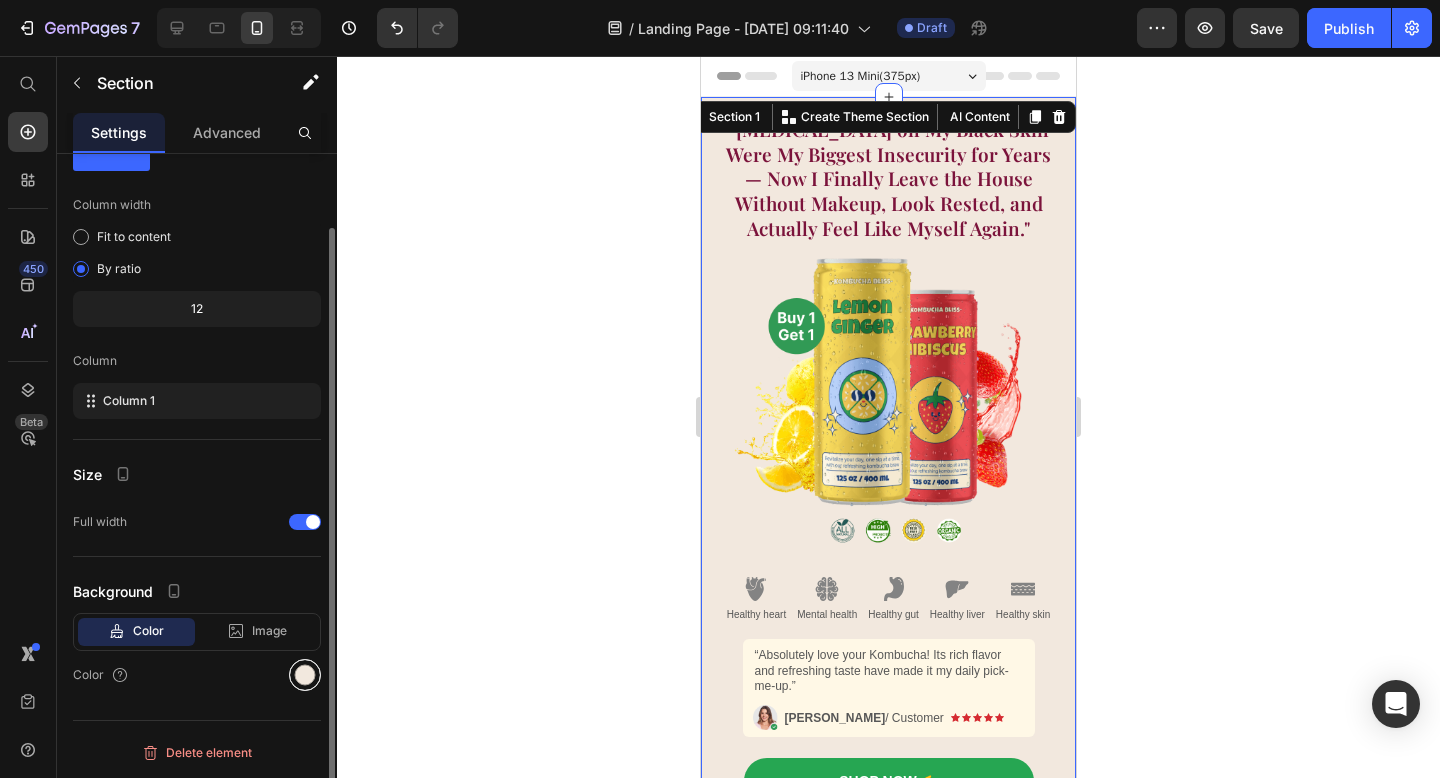 click at bounding box center (305, 675) 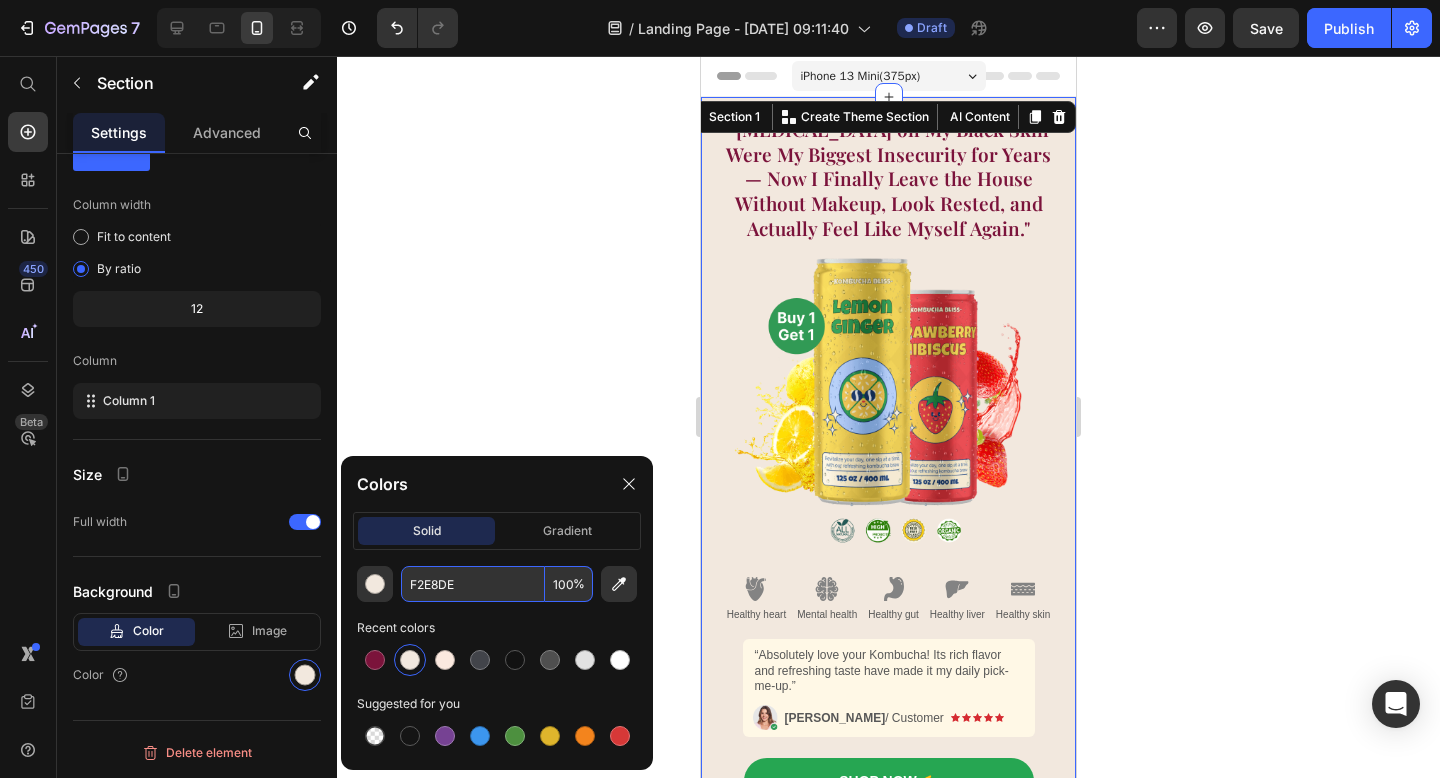 click on "F2E8DE" at bounding box center (473, 584) 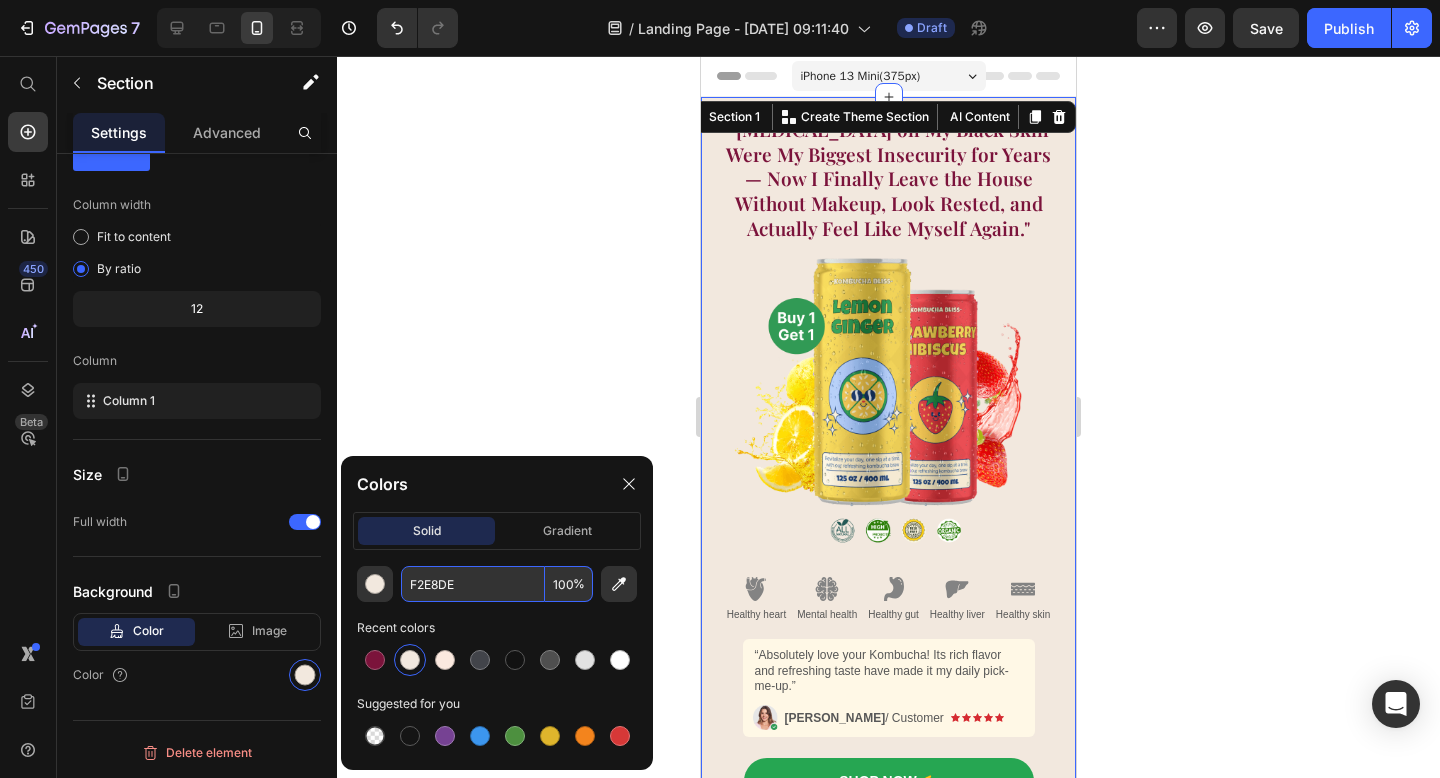 click on ""Dark Circles on My Black Skin Were My Biggest Insecurity for Years — Now I Finally Leave the House Without Makeup, Look Rested, and Actually Feel Like Myself Again."" at bounding box center [888, 179] 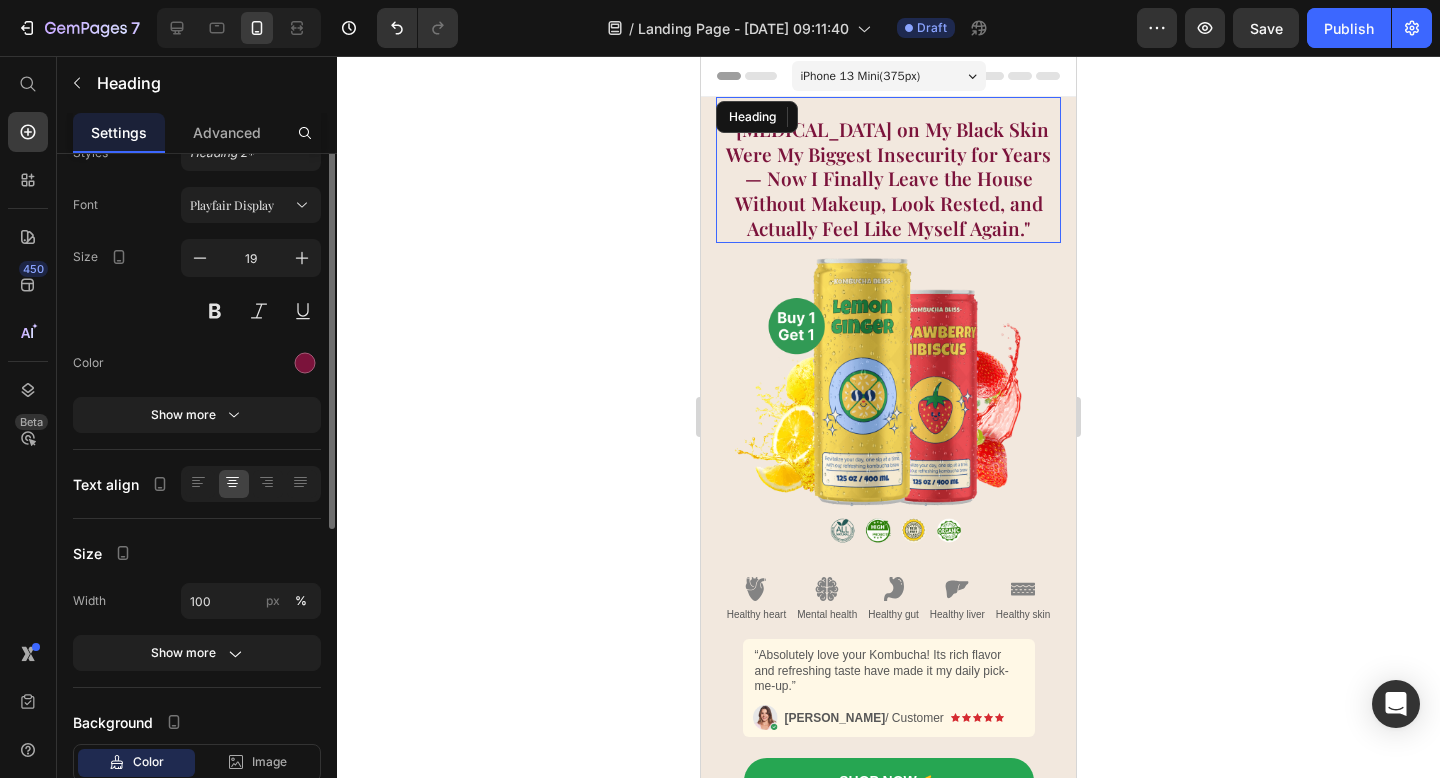 scroll, scrollTop: 0, scrollLeft: 0, axis: both 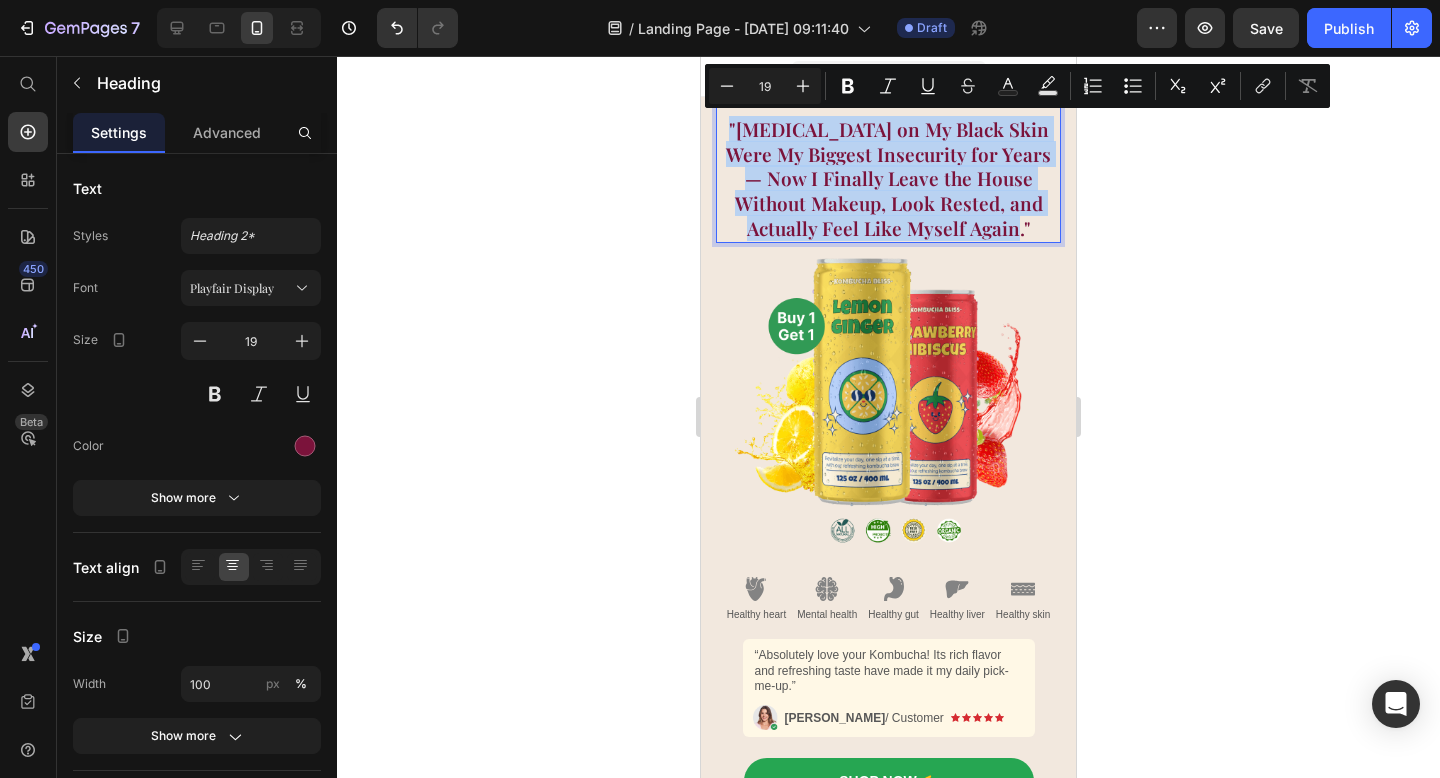 copy on ""Dark Circles on My Black Skin Were My Biggest Insecurity for Years — Now I Finally Leave the House Without Makeup, Look Rested, and Actually Feel Like Myself Again."" 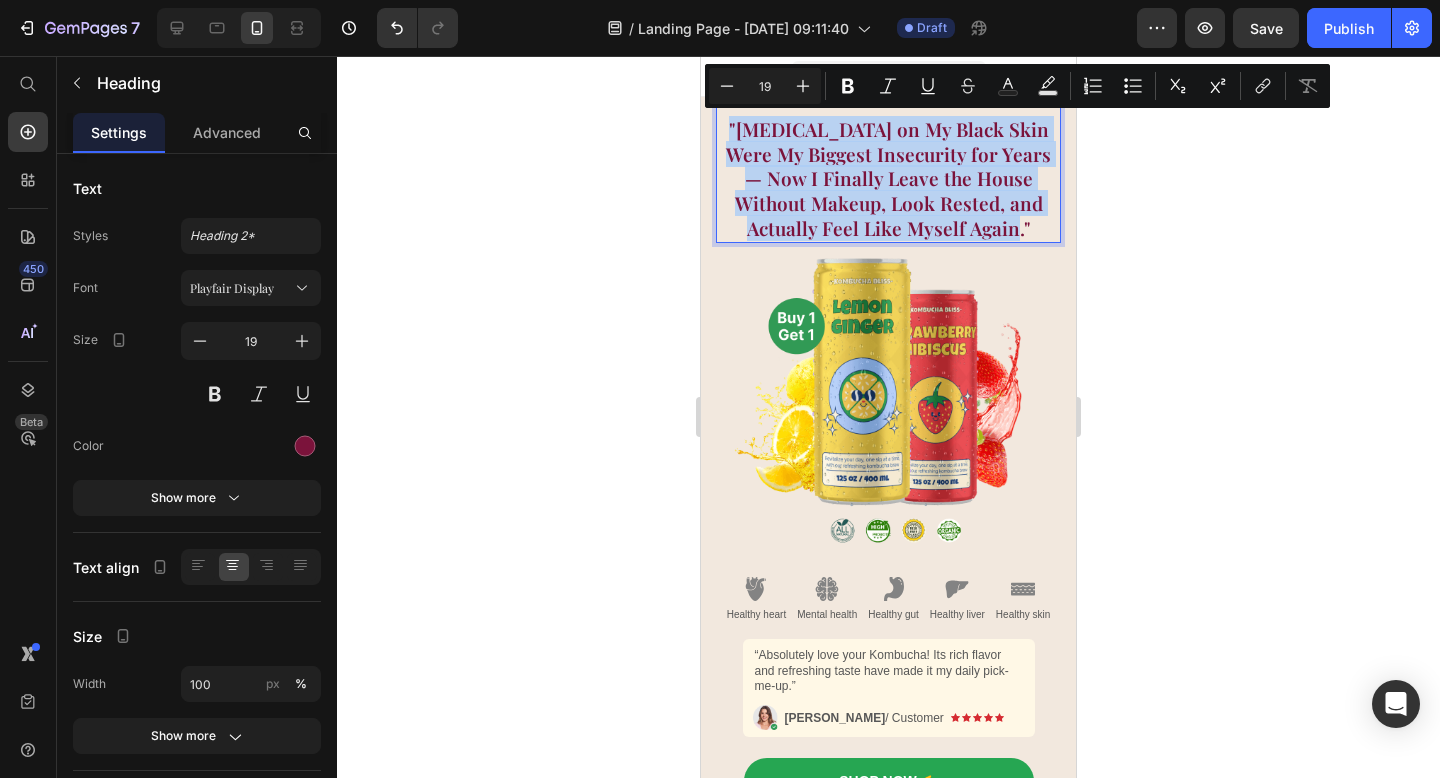 click on ""Dark Circles on My Black Skin Were My Biggest Insecurity for Years — Now I Finally Leave the House Without Makeup, Look Rested, and Actually Feel Like Myself Again."" at bounding box center (888, 179) 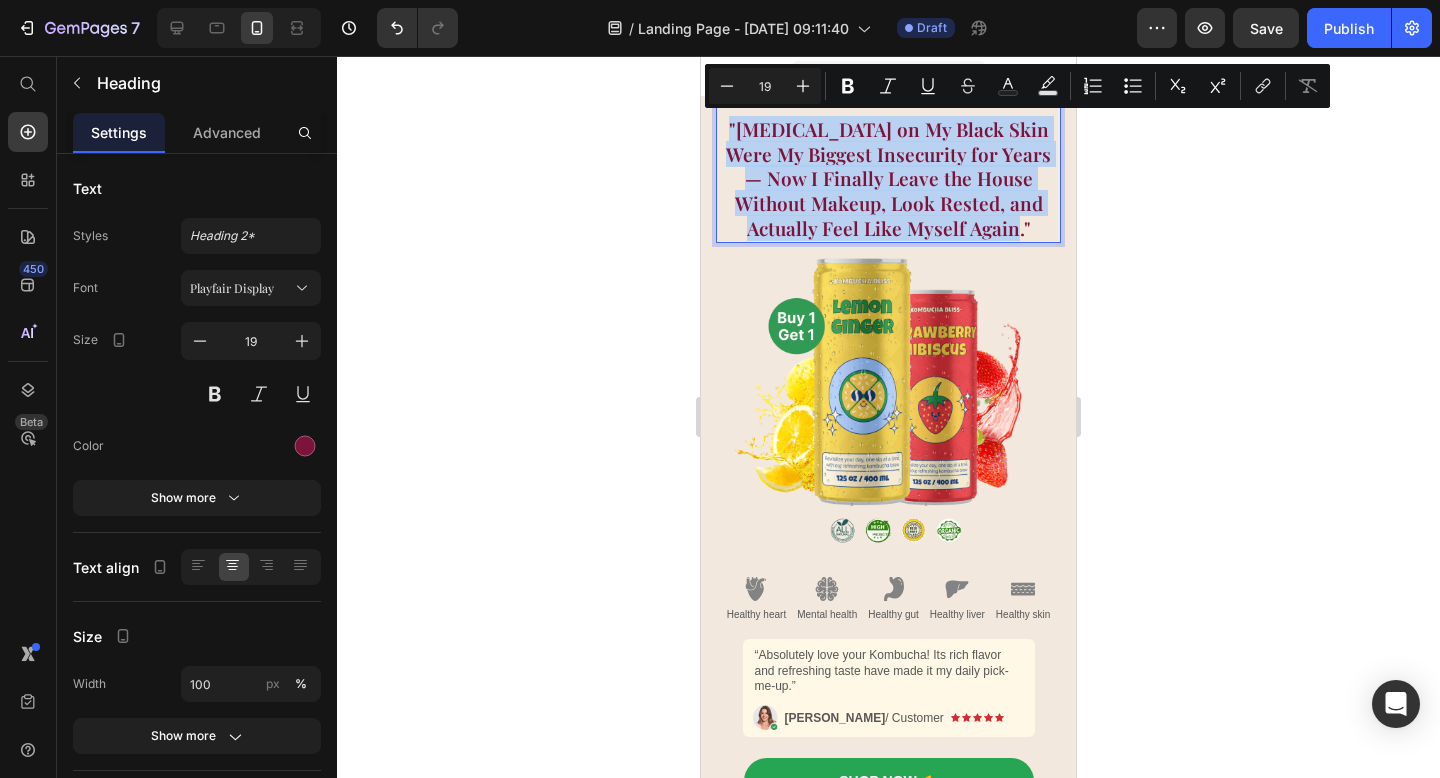 drag, startPoint x: 993, startPoint y: 224, endPoint x: 732, endPoint y: 126, distance: 278.79202 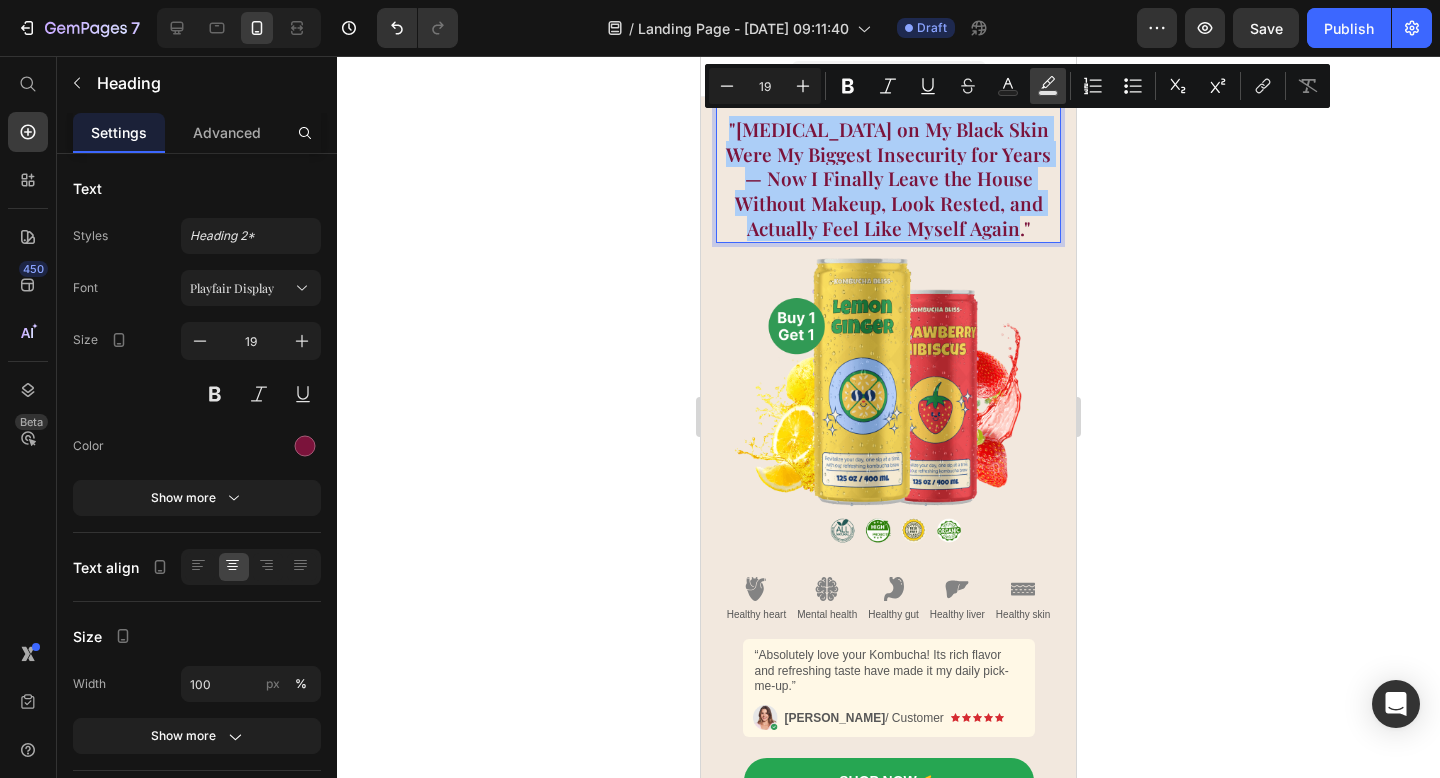 click 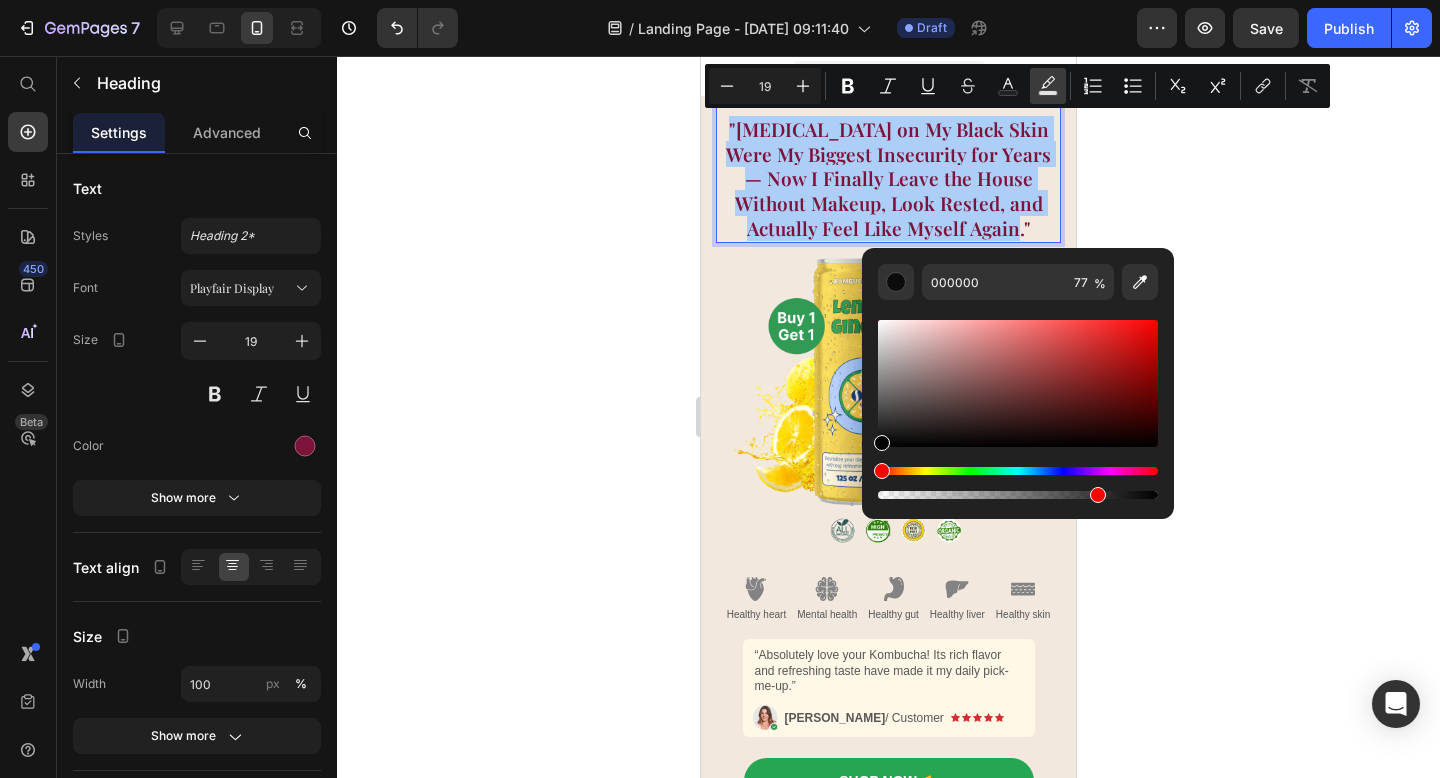 click 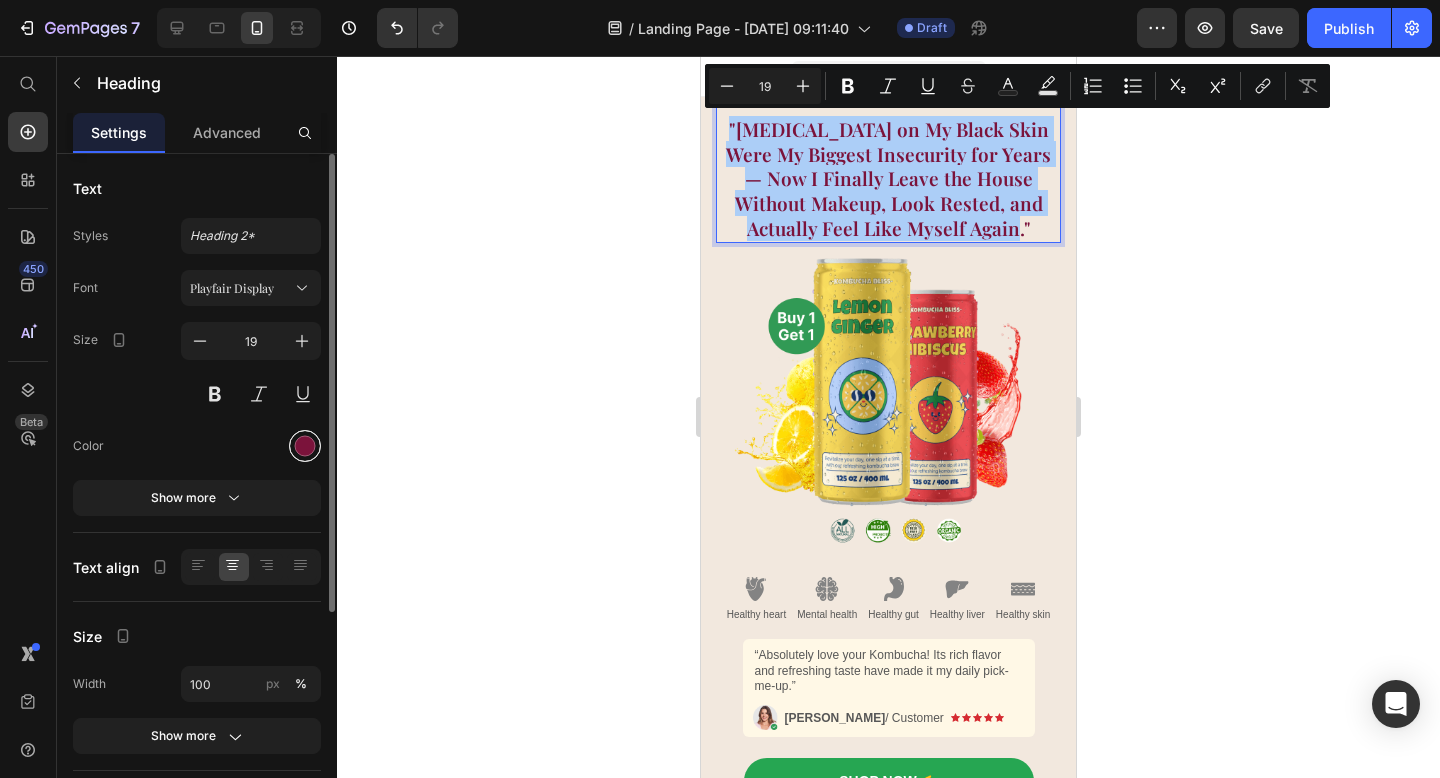 click at bounding box center (305, 446) 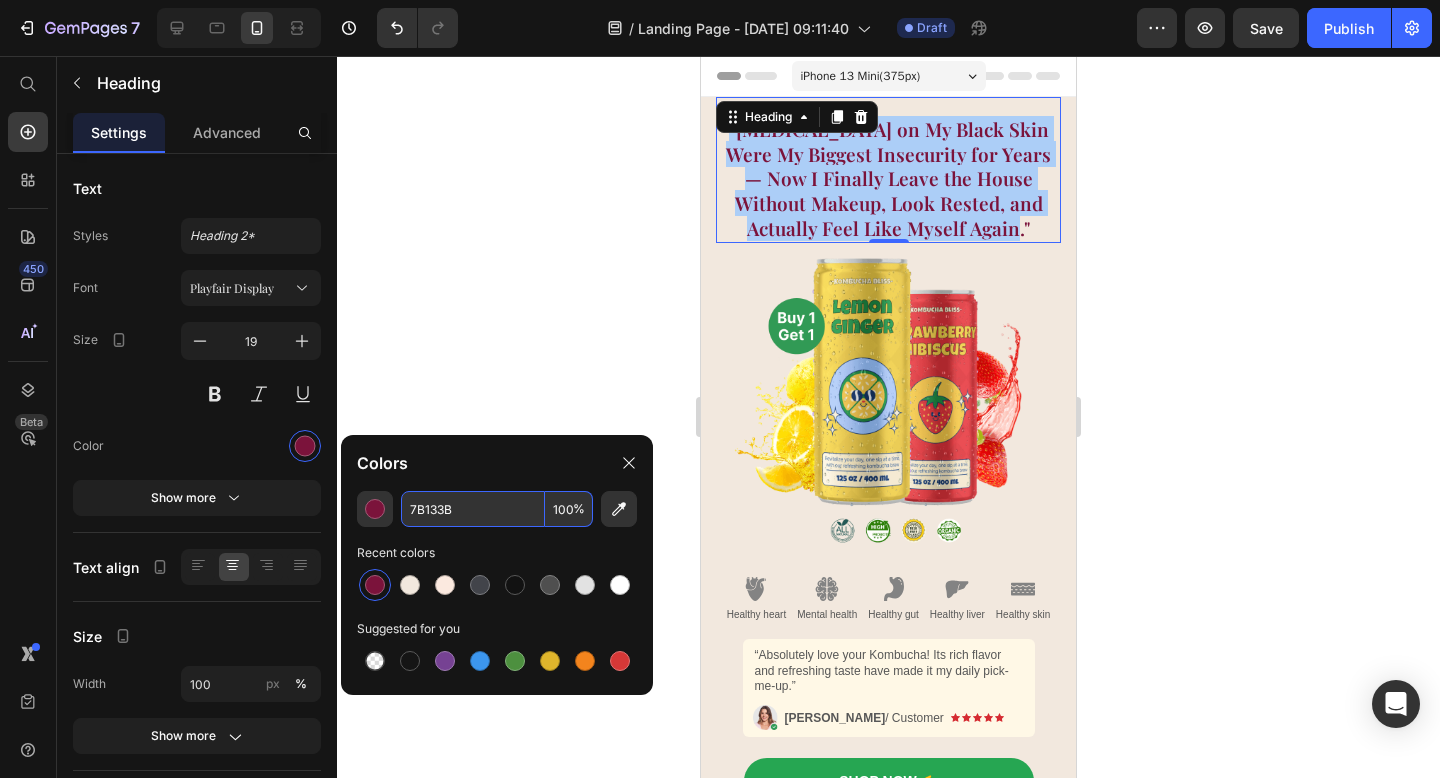 click on "7B133B" at bounding box center (473, 509) 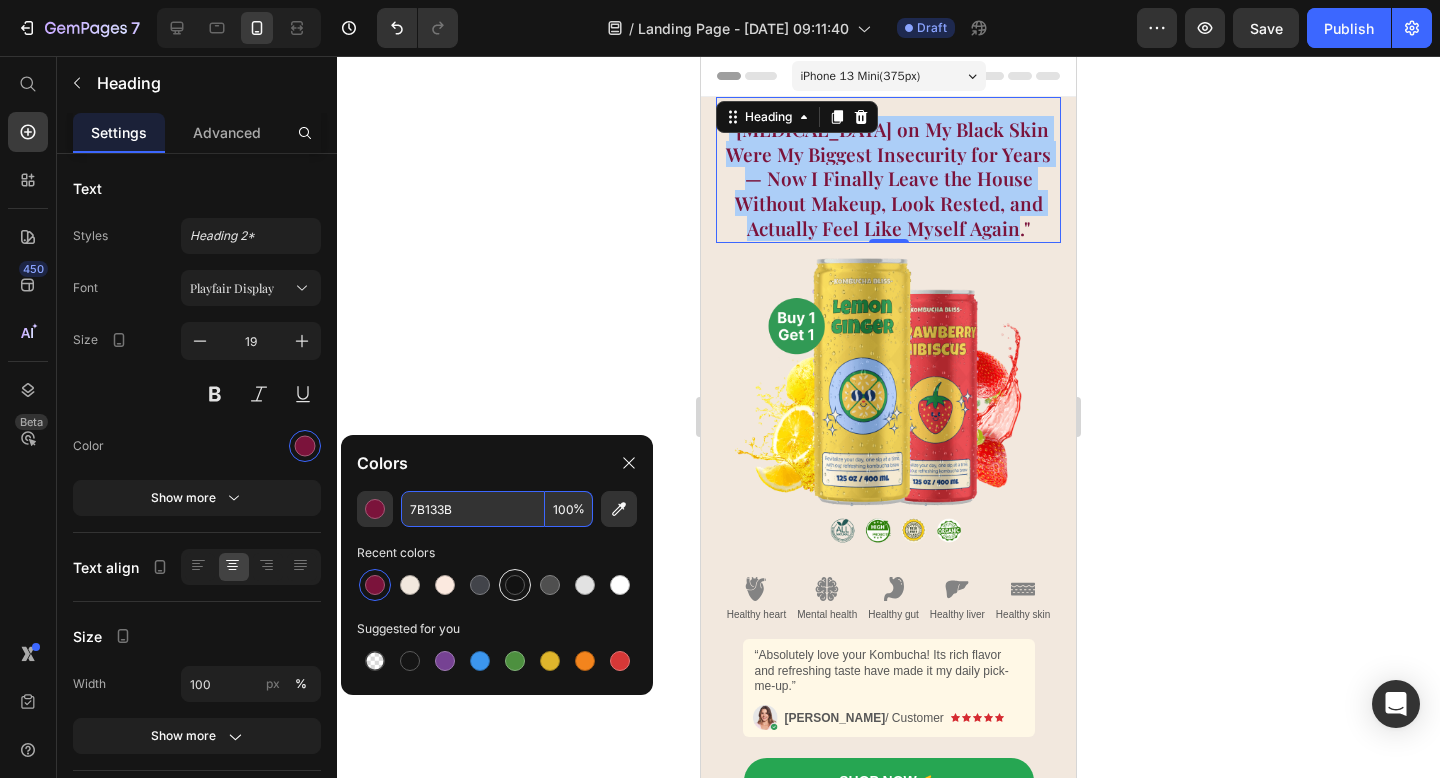 click at bounding box center (515, 585) 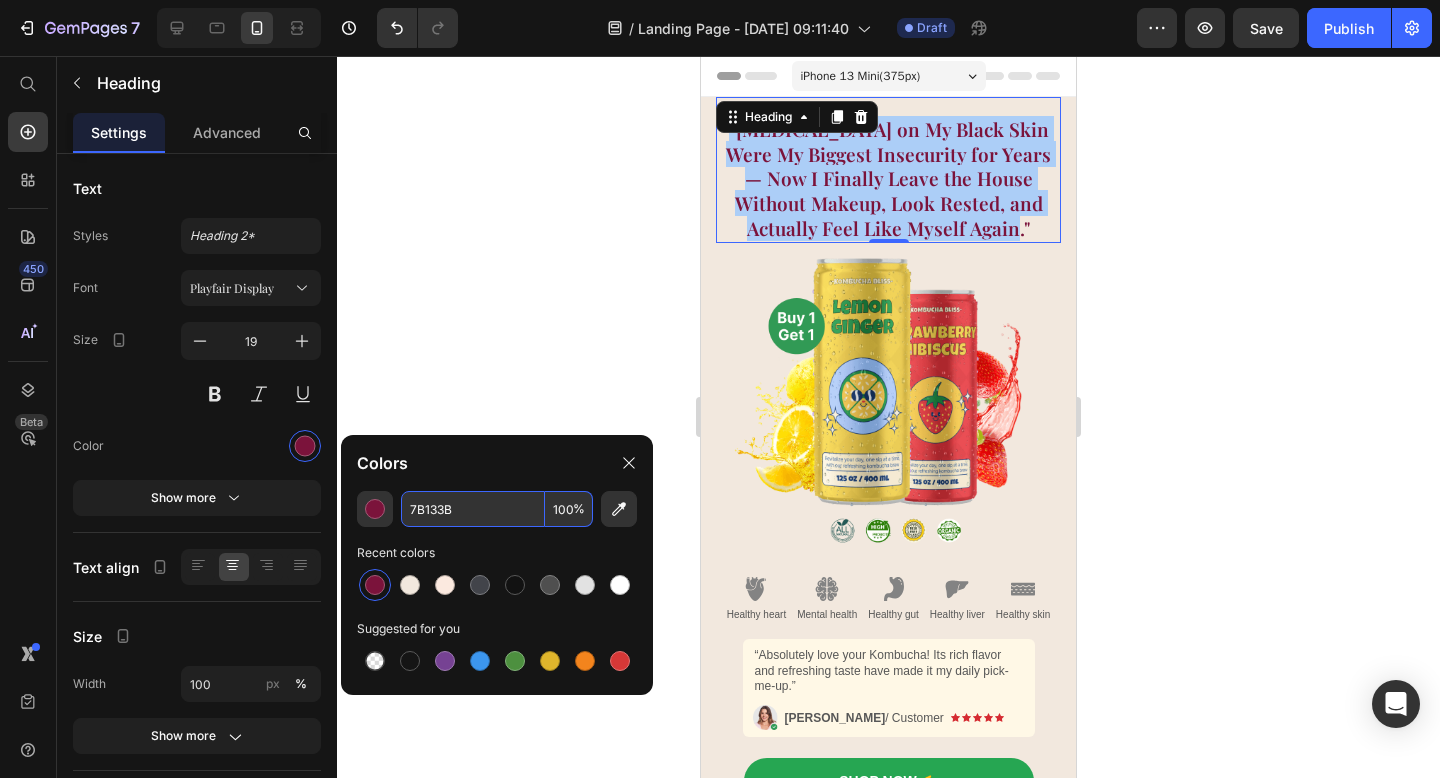 type on "121212" 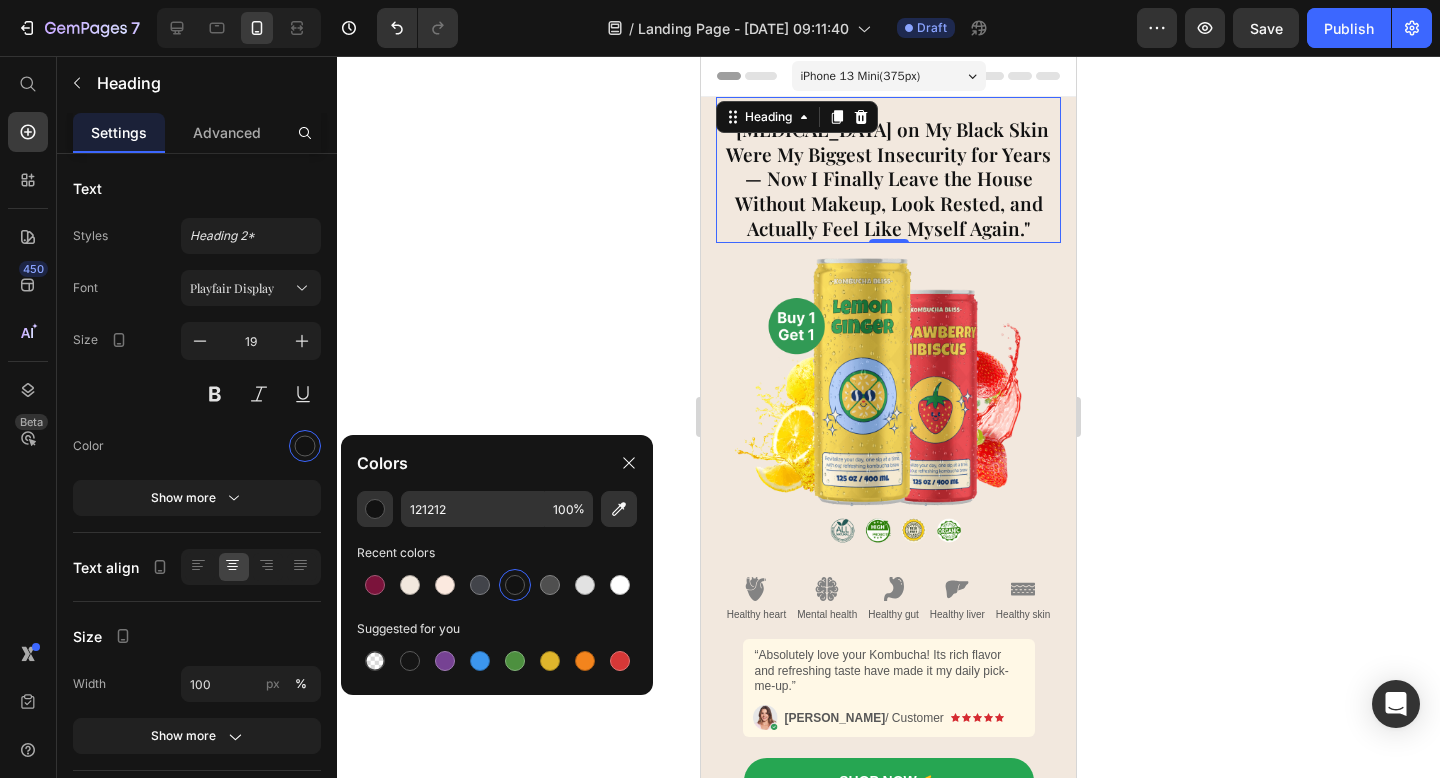 click 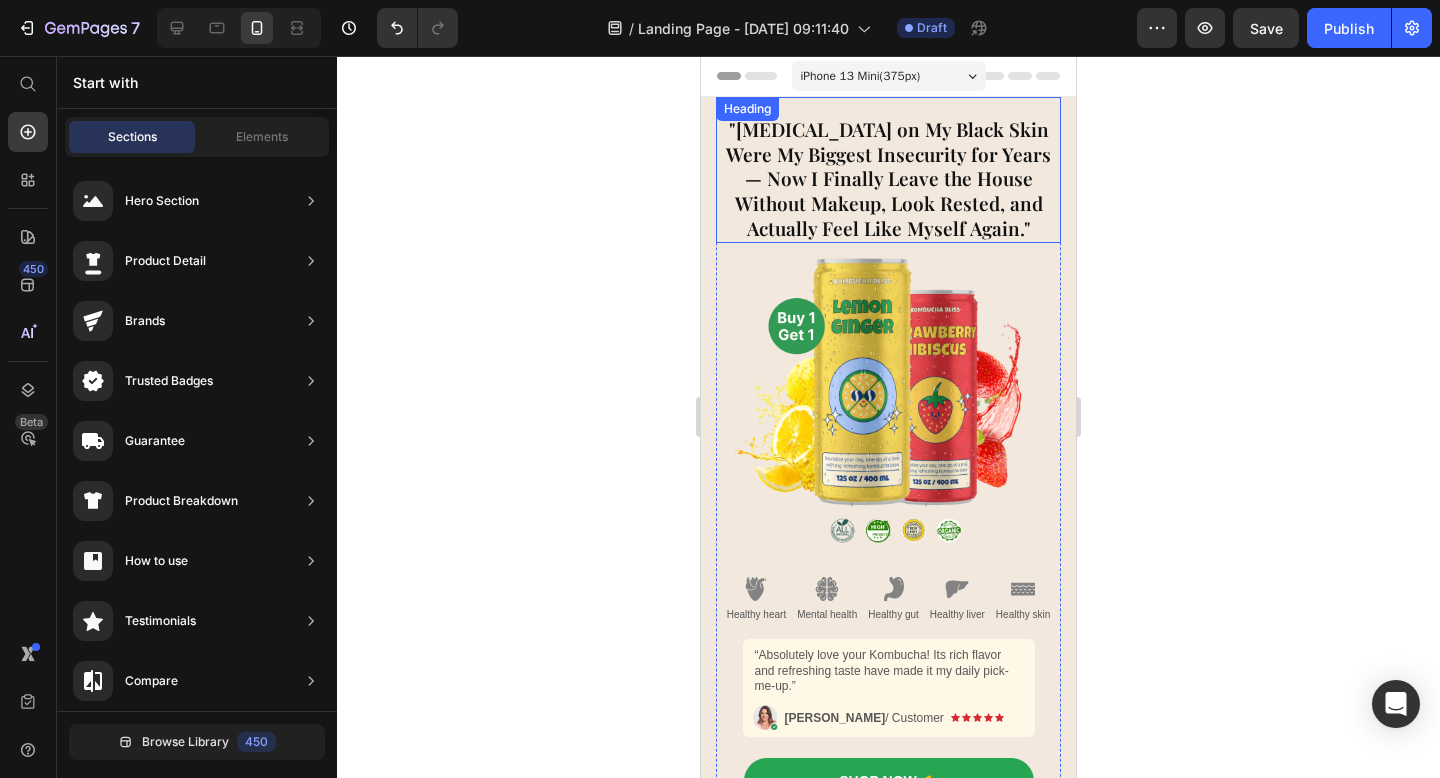 click on ""Dark Circles on My Black Skin Were My Biggest Insecurity for Years — Now I Finally Leave the House Without Makeup, Look Rested, and Actually Feel Like Myself Again."" at bounding box center [888, 179] 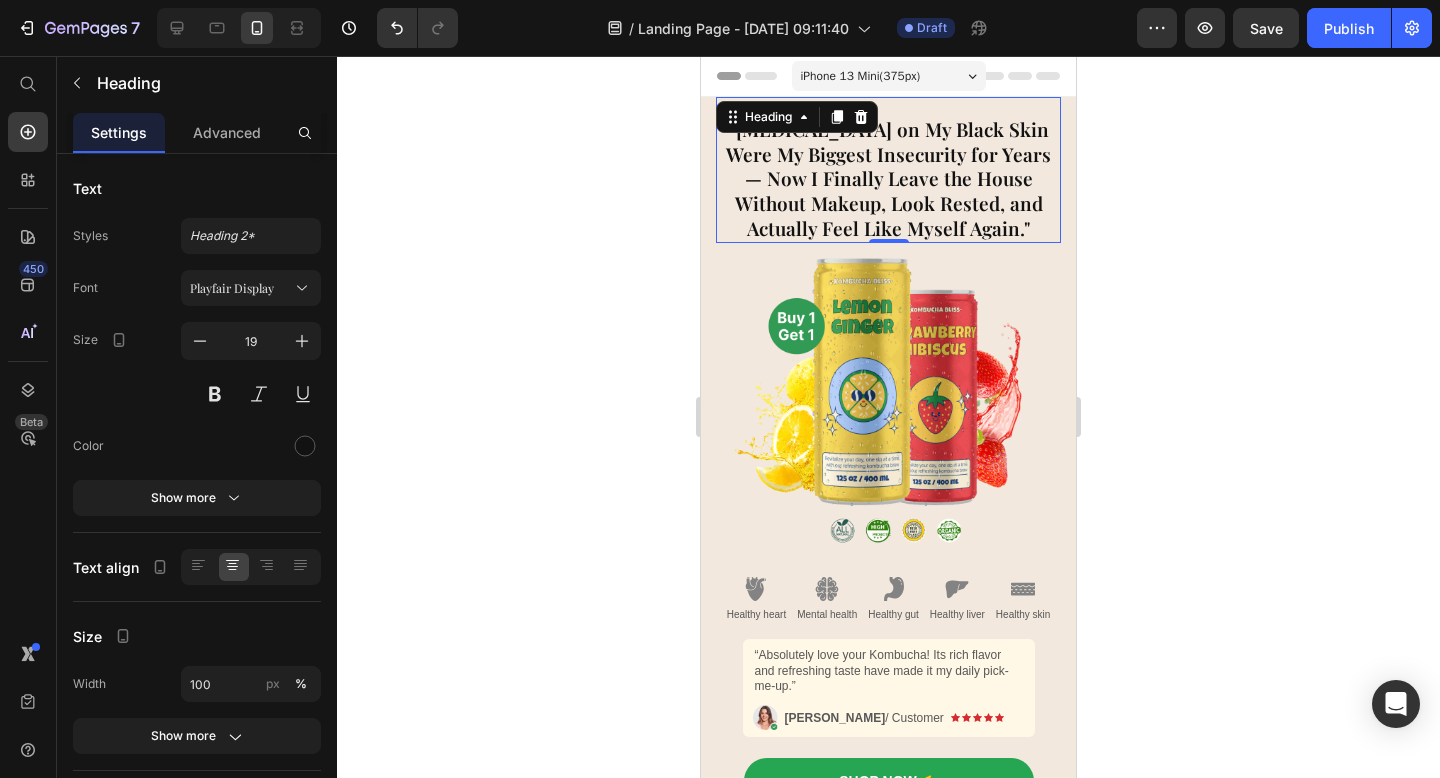 click on ""Dark Circles on My Black Skin Were My Biggest Insecurity for Years — Now I Finally Leave the House Without Makeup, Look Rested, and Actually Feel Like Myself Again."" at bounding box center (888, 179) 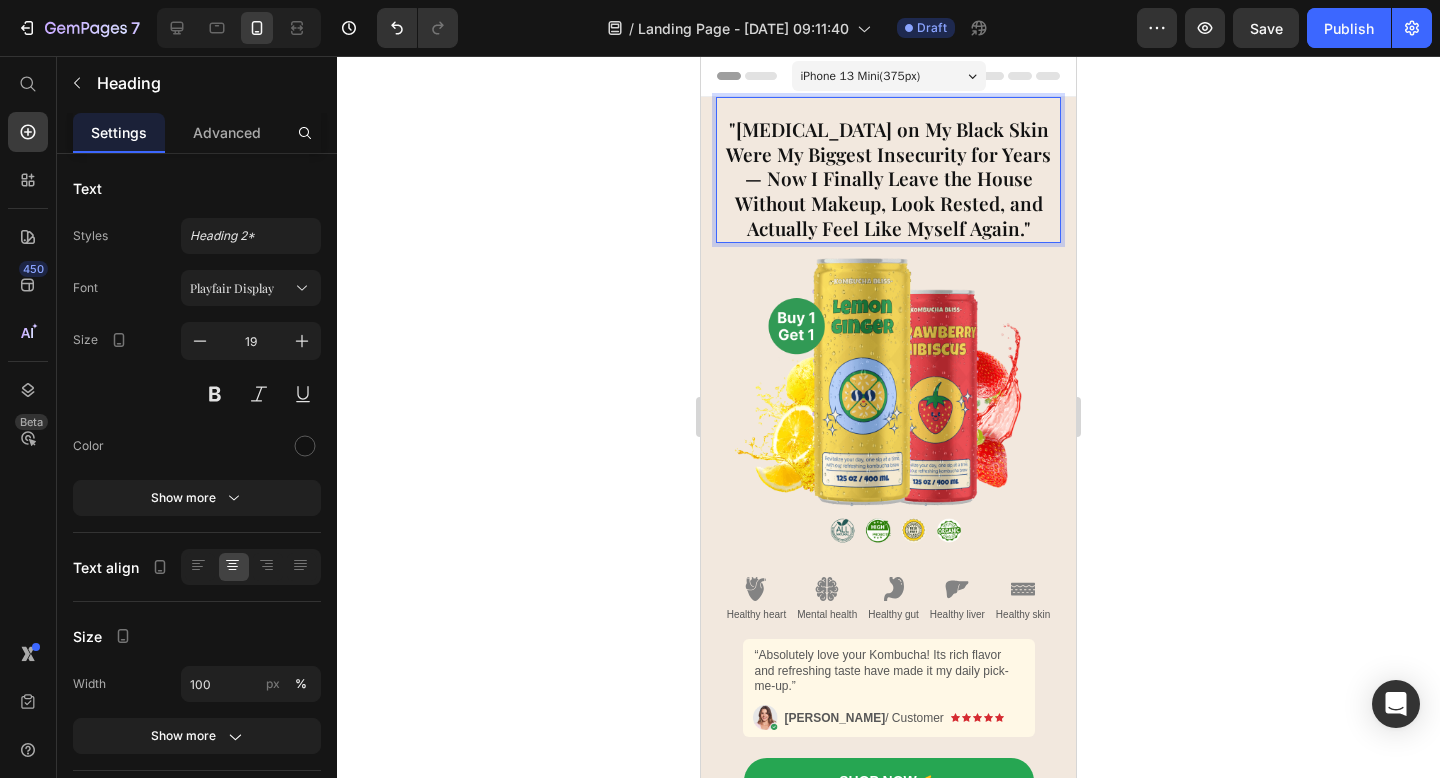 click on ""Dark Circles on My Black Skin Were My Biggest Insecurity for Years — Now I Finally Leave the House Without Makeup, Look Rested, and Actually Feel Like Myself Again."" at bounding box center [888, 179] 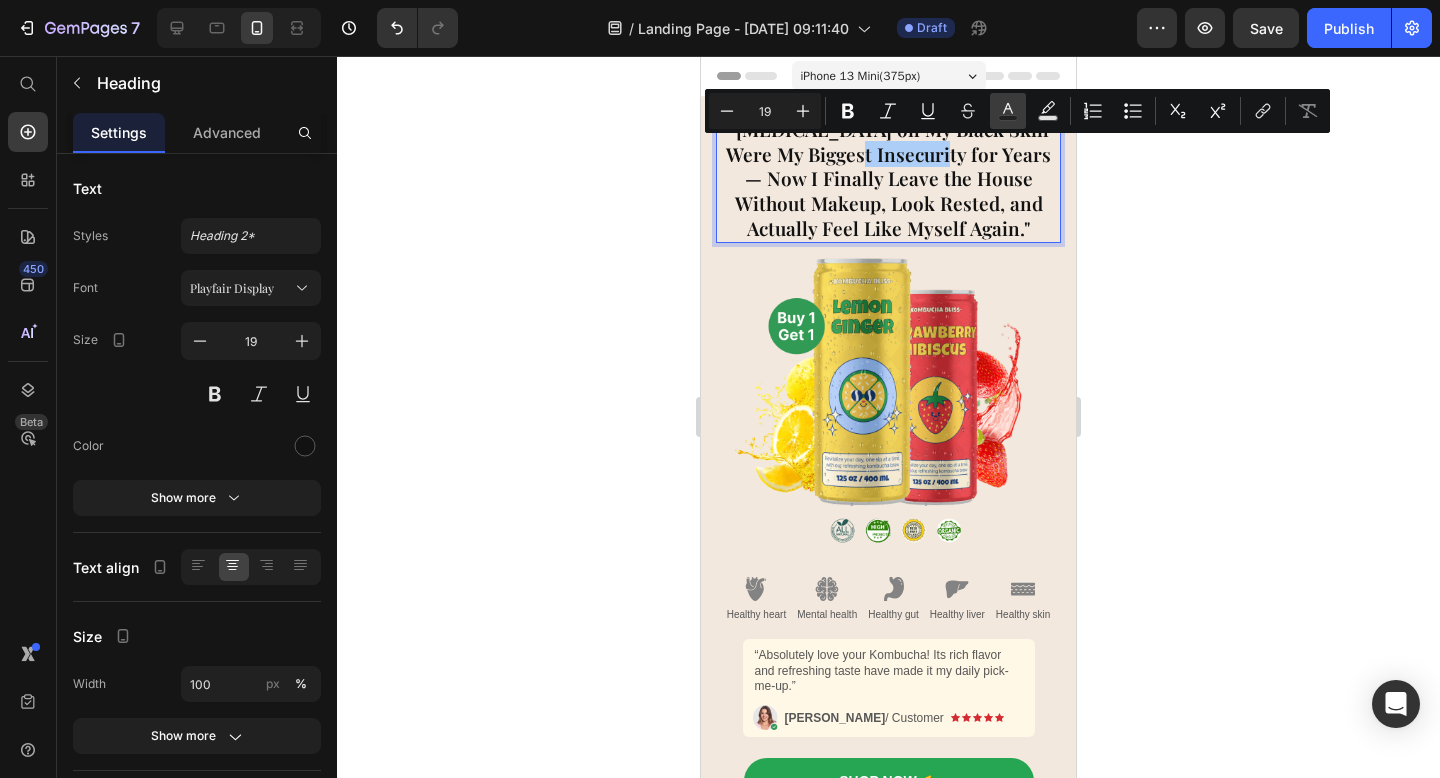 click 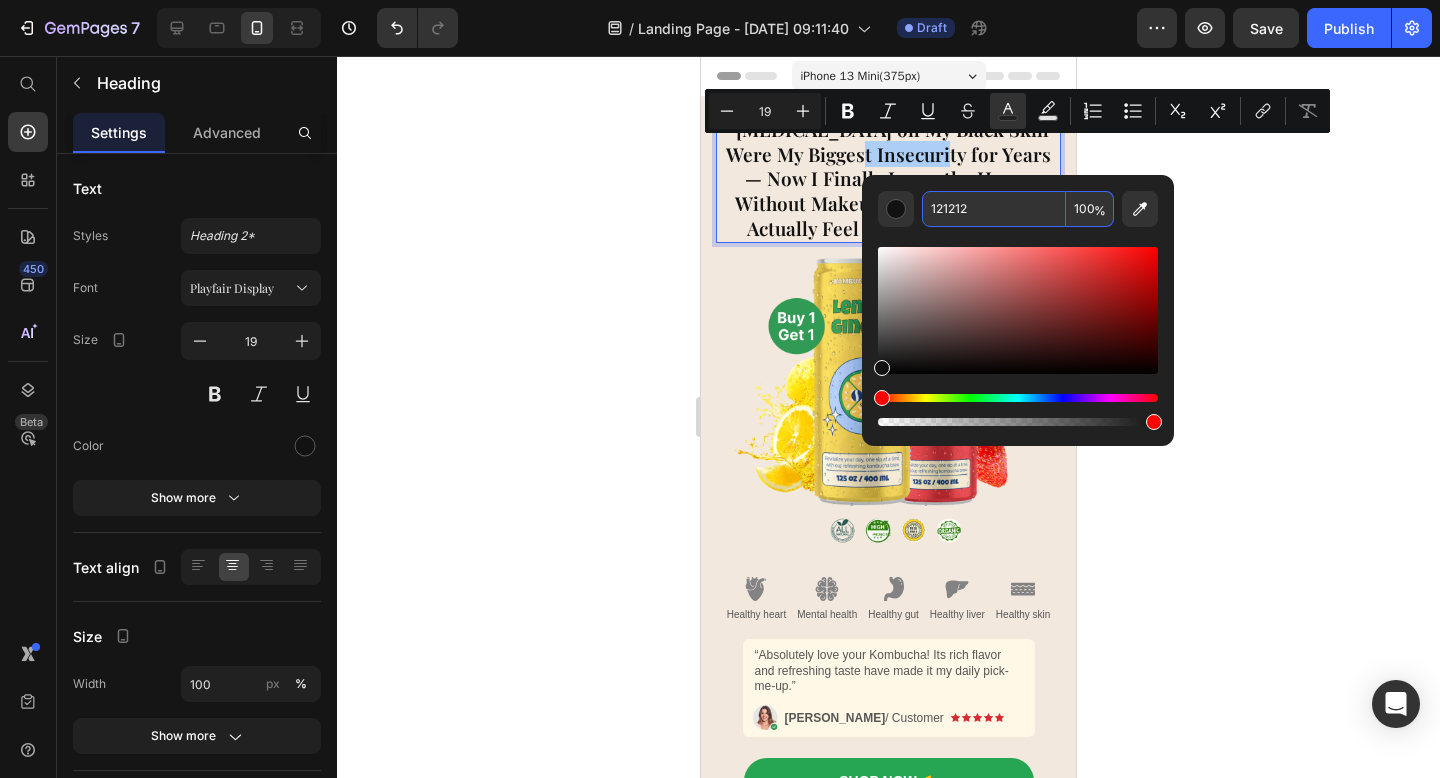 click on "121212" at bounding box center (994, 209) 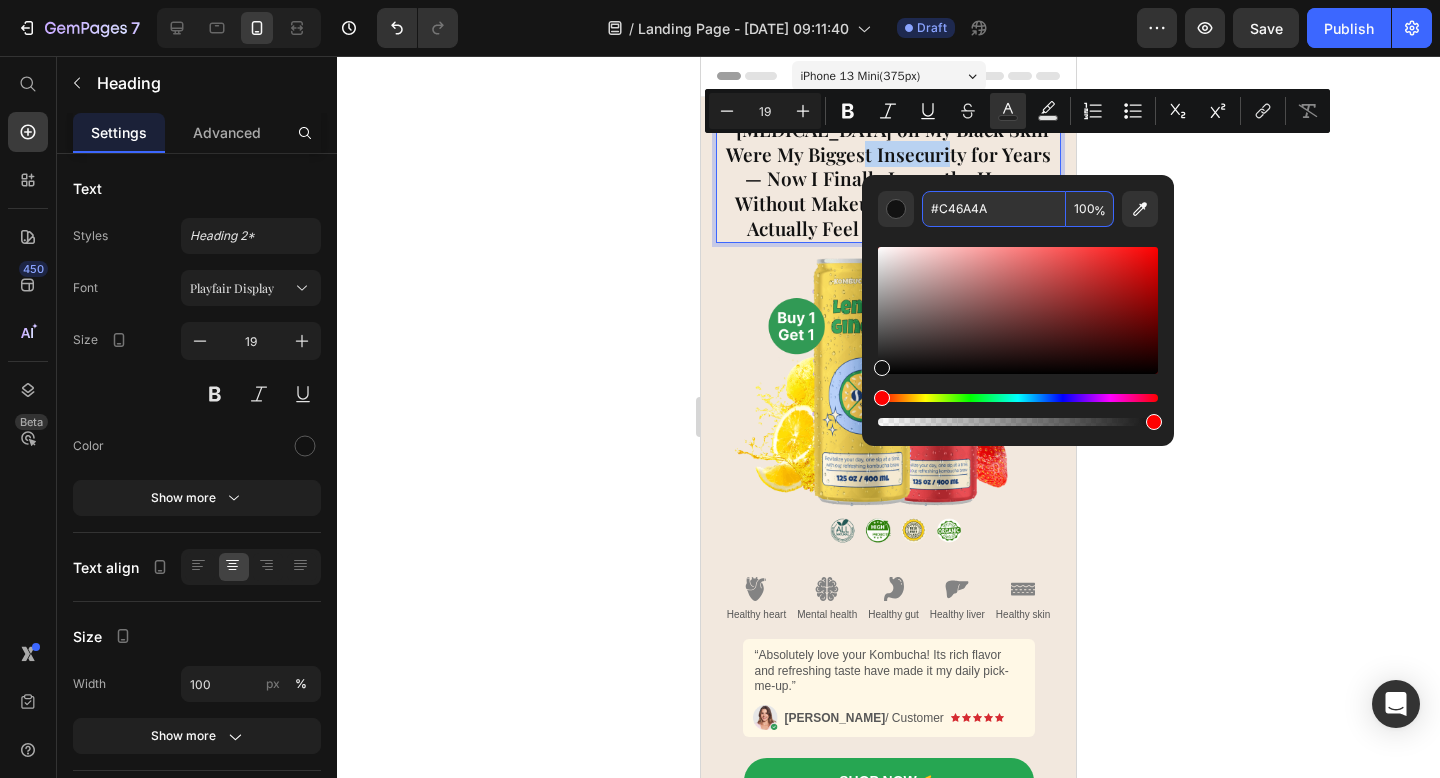 type on "C46A4A" 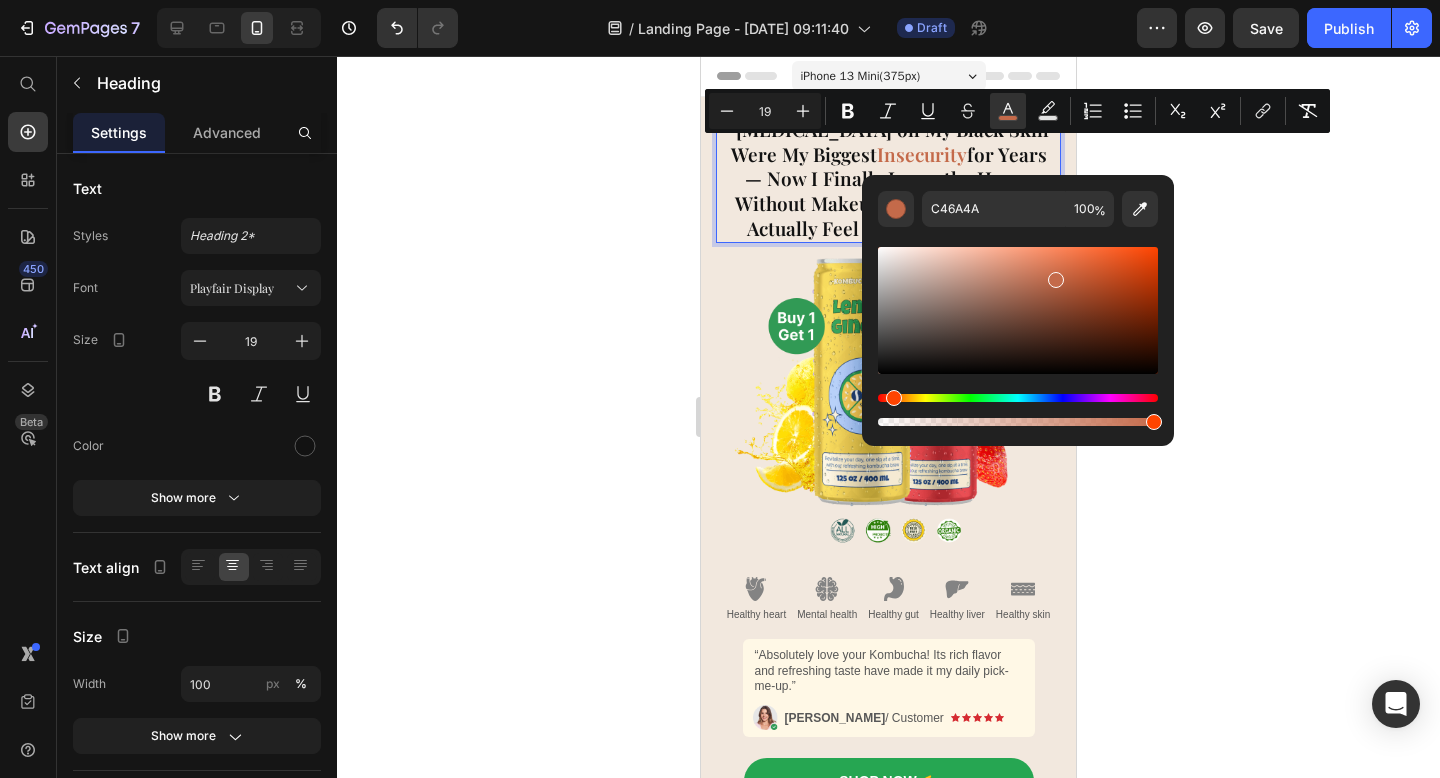 click 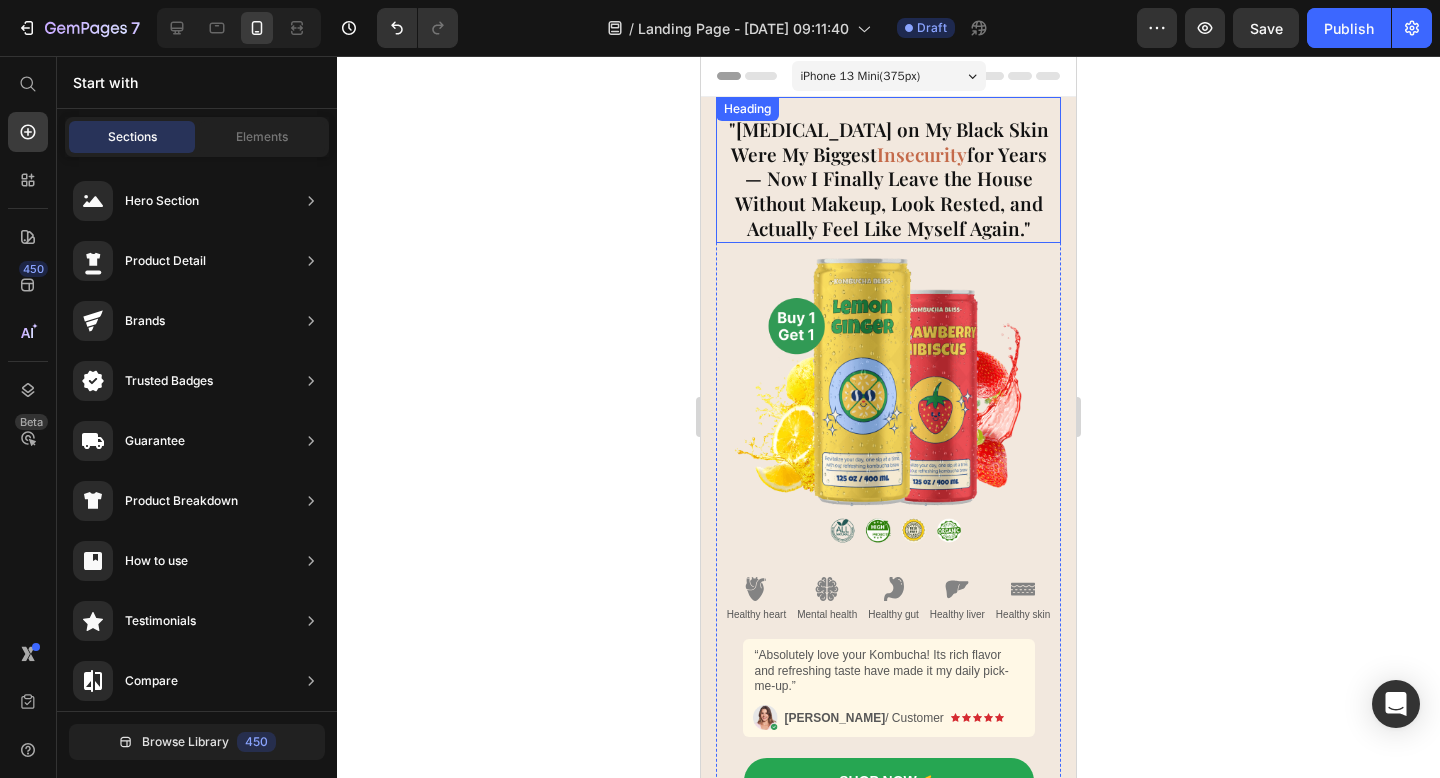 click on ""Dark Circles on My Black Skin Were My Biggest  Insecurity  for Years — Now I Finally Leave the House Without Makeup, Look Rested, and Actually Feel Like Myself Again."" at bounding box center [888, 179] 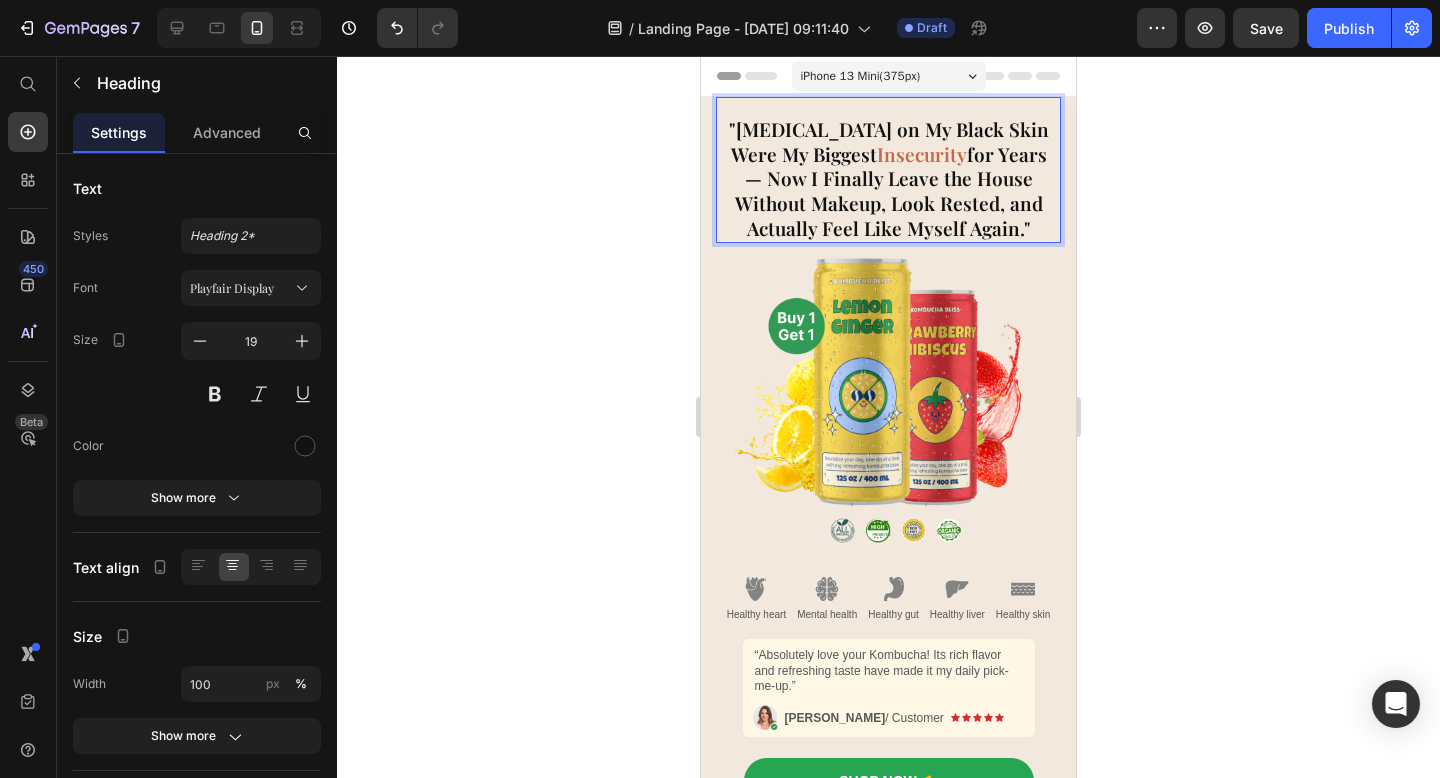 click on ""Dark Circles on My Black Skin Were My Biggest  Insecurity  for Years — Now I Finally Leave the House Without Makeup, Look Rested, and Actually Feel Like Myself Again."" at bounding box center [888, 179] 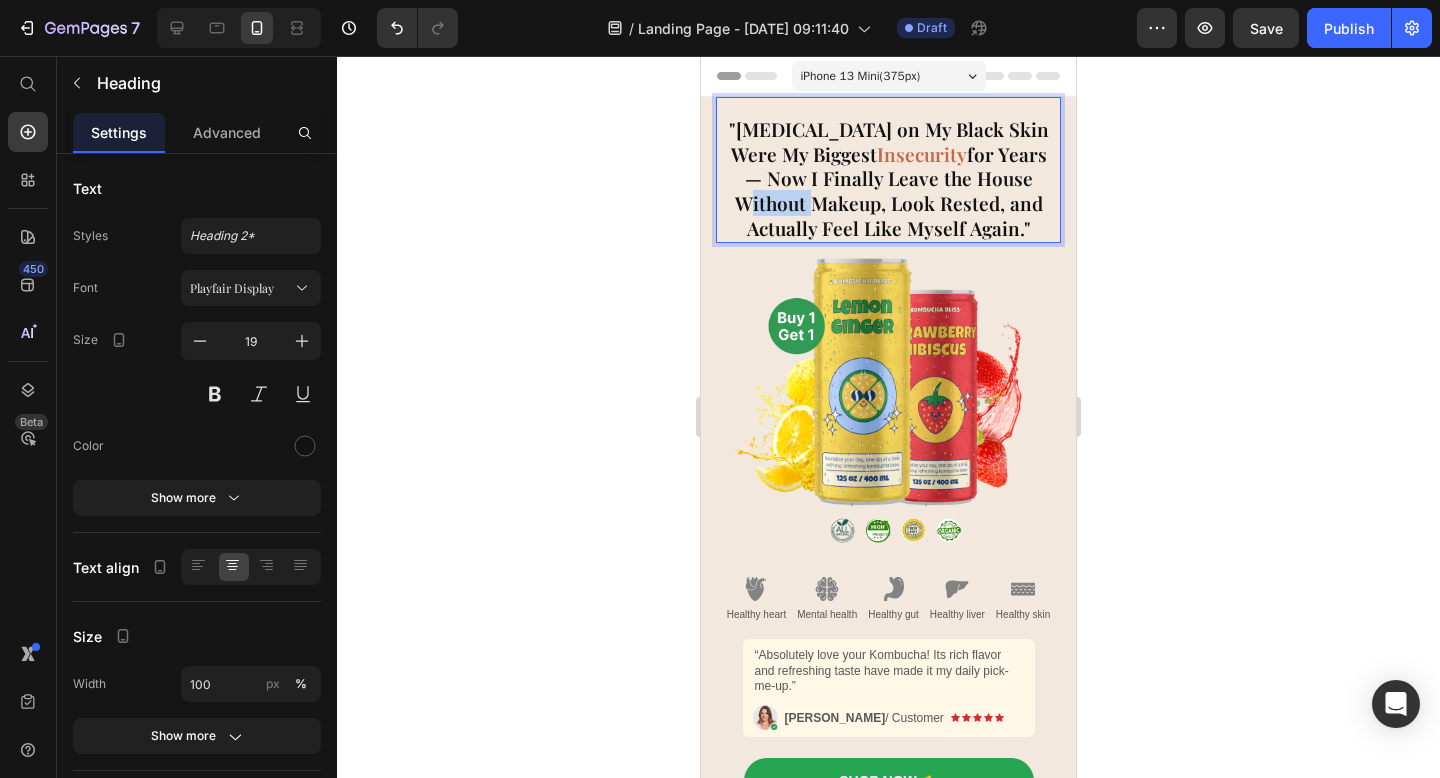click on ""Dark Circles on My Black Skin Were My Biggest  Insecurity  for Years — Now I Finally Leave the House Without Makeup, Look Rested, and Actually Feel Like Myself Again."" at bounding box center (888, 179) 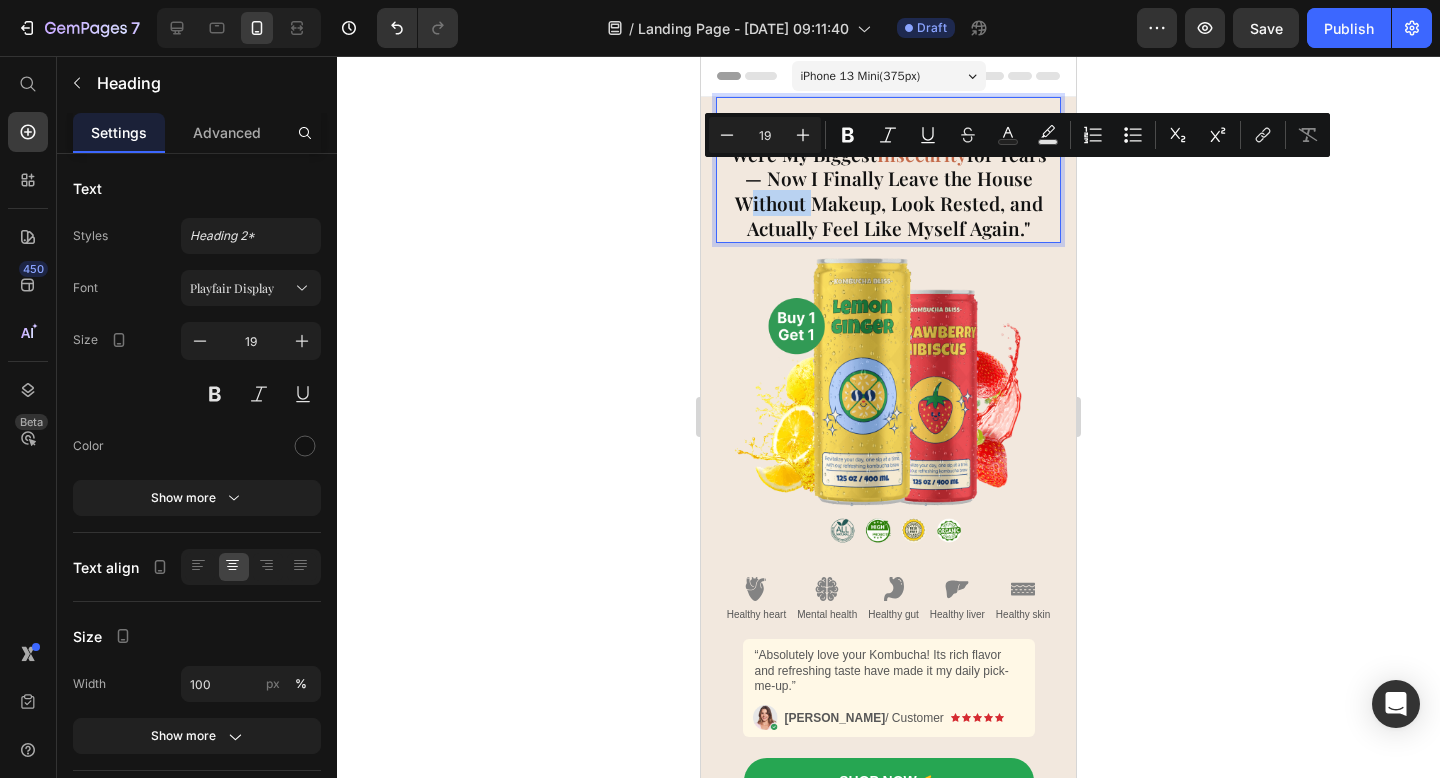 click on ""Dark Circles on My Black Skin Were My Biggest  Insecurity  for Years — Now I Finally Leave the House Without Makeup, Look Rested, and Actually Feel Like Myself Again."" at bounding box center (888, 179) 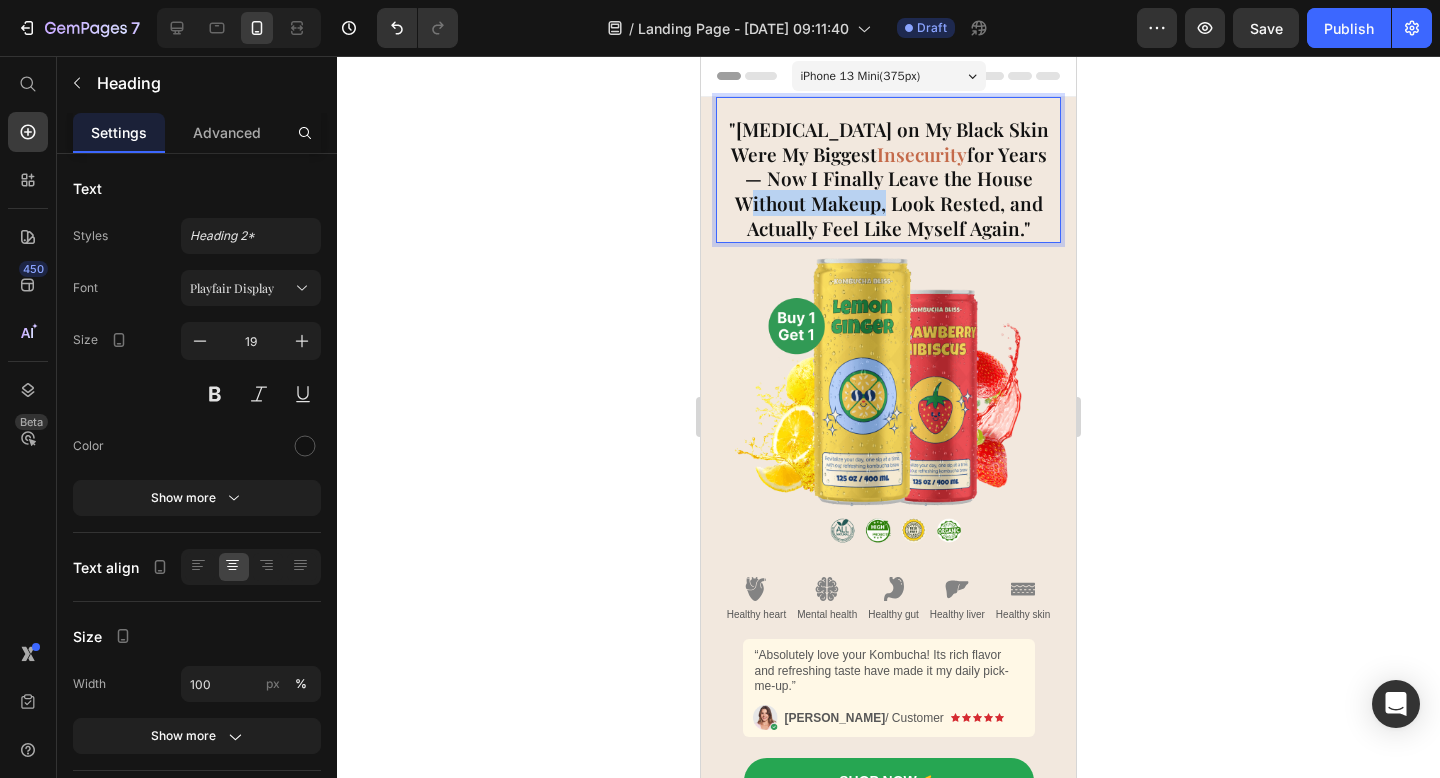 drag, startPoint x: 964, startPoint y: 177, endPoint x: 803, endPoint y: 197, distance: 162.23749 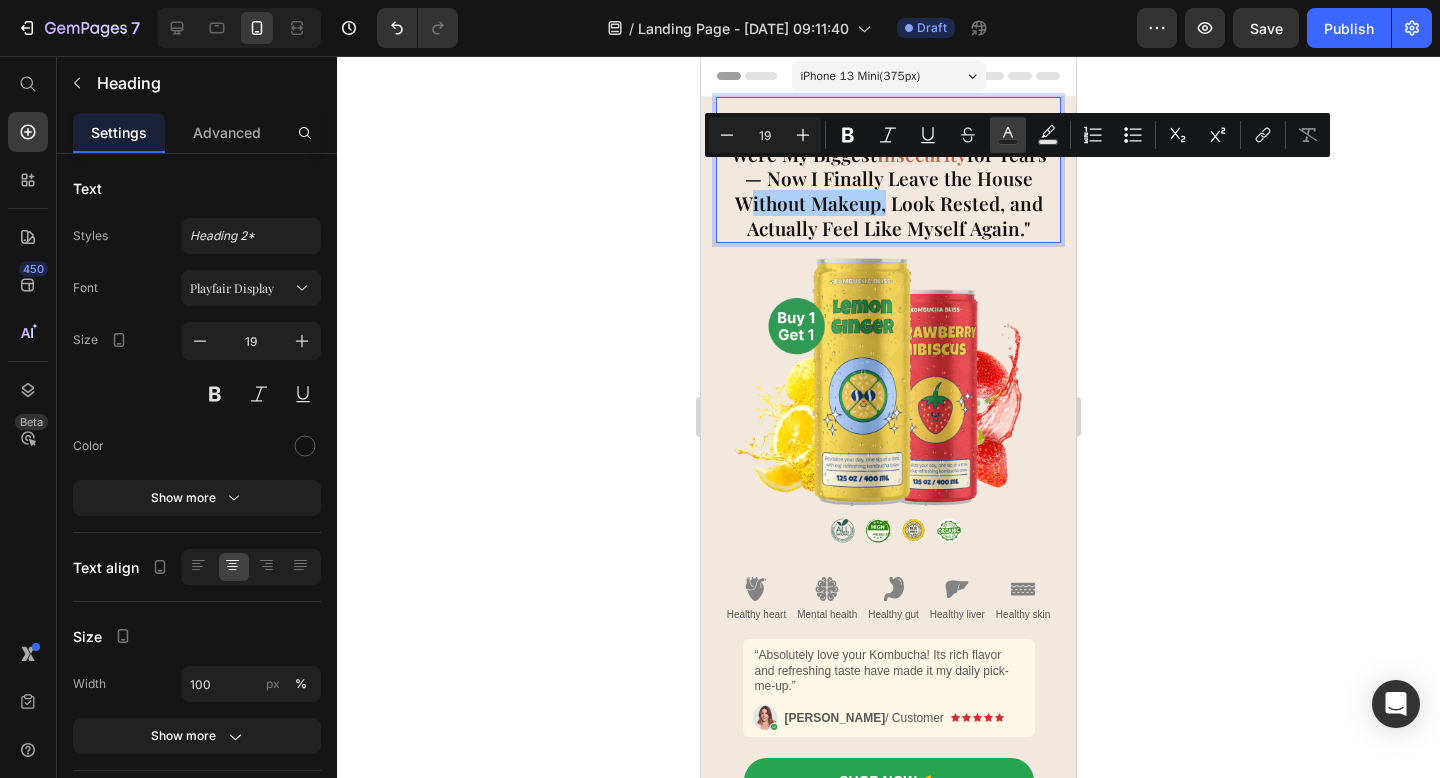 click 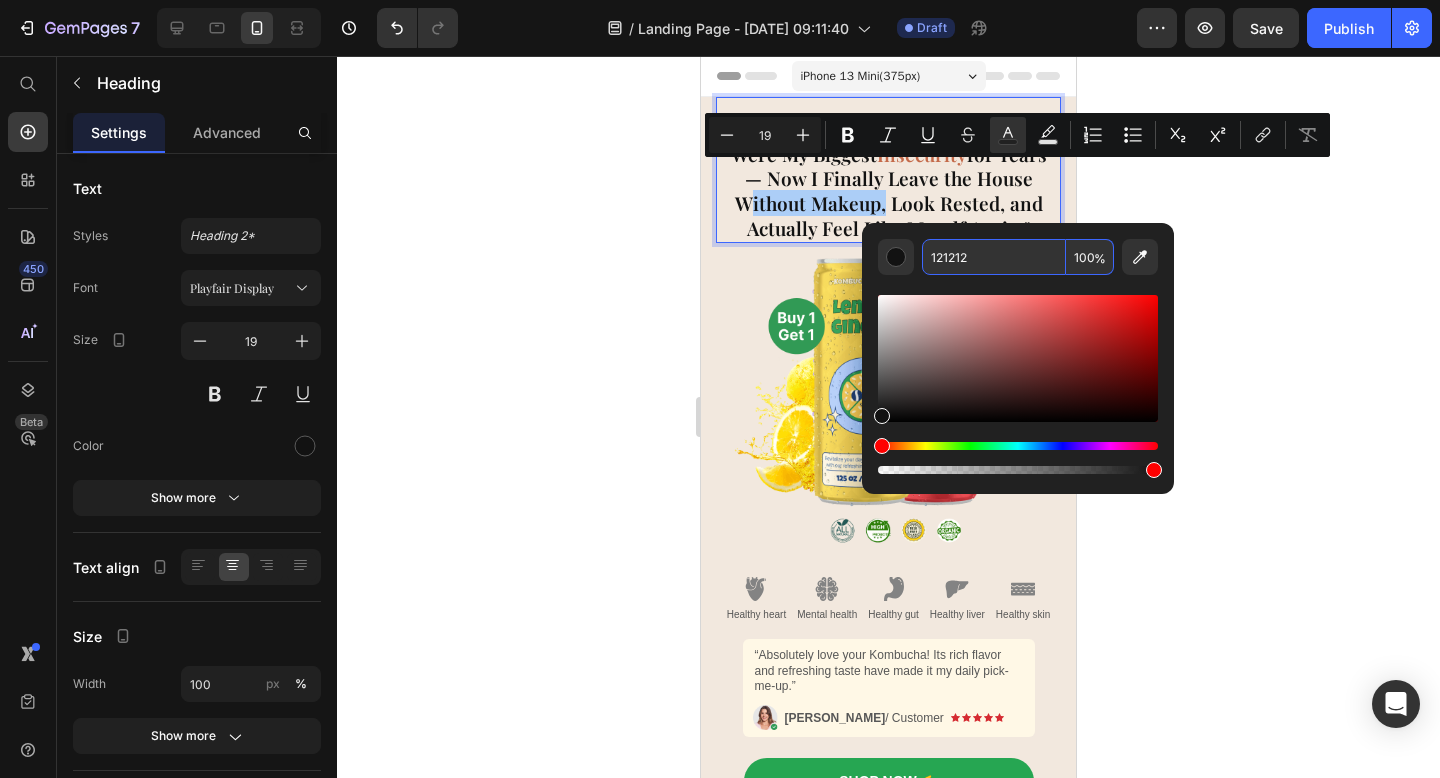click on "121212" at bounding box center [994, 257] 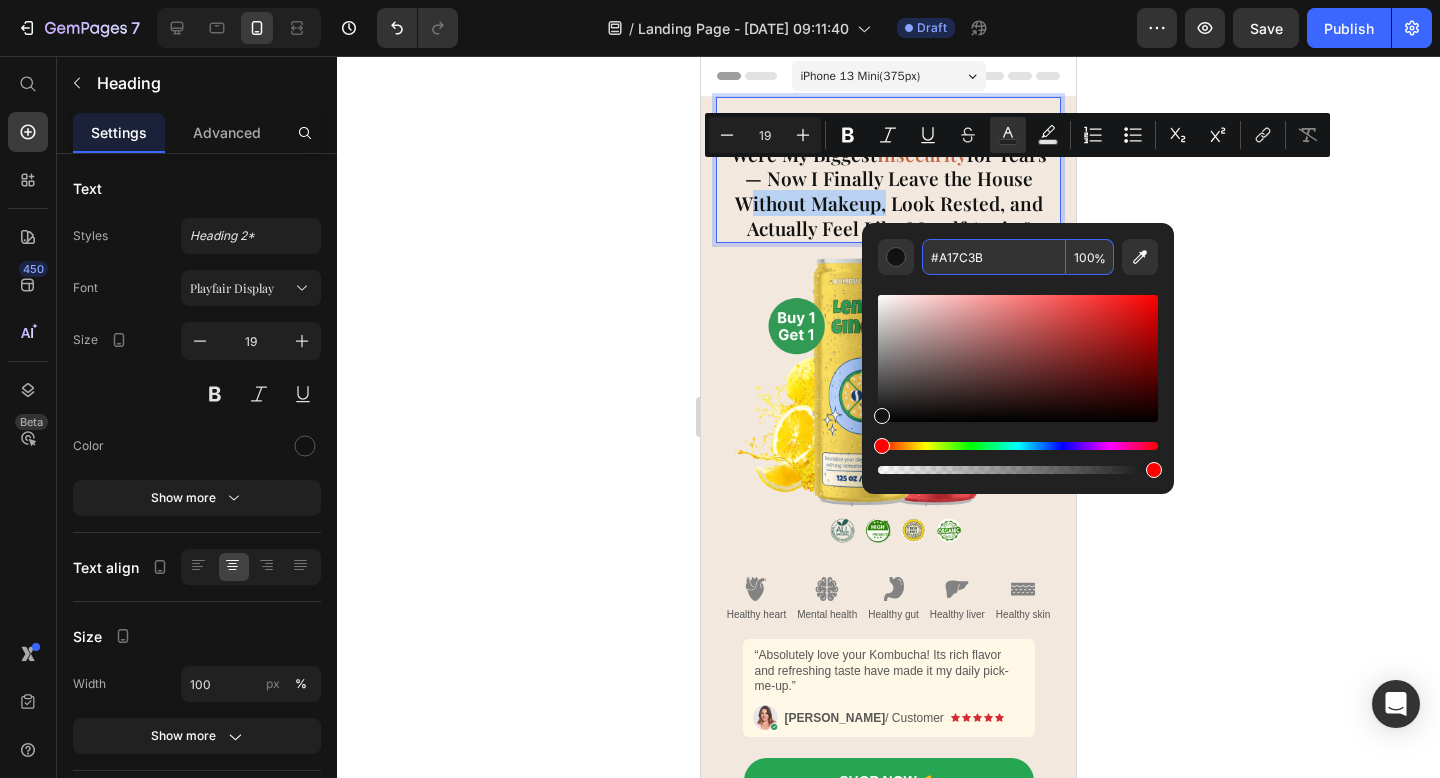 type on "A17C3B" 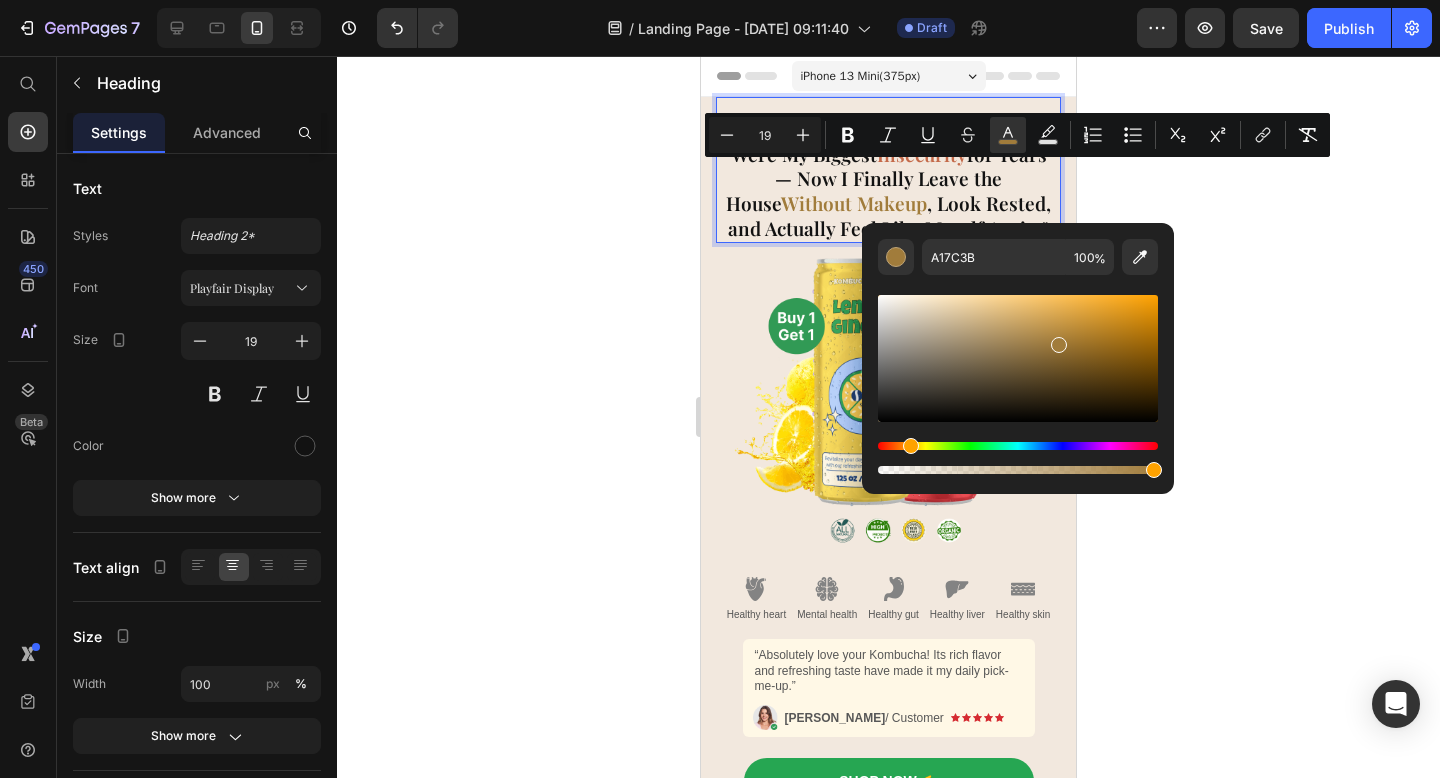 click 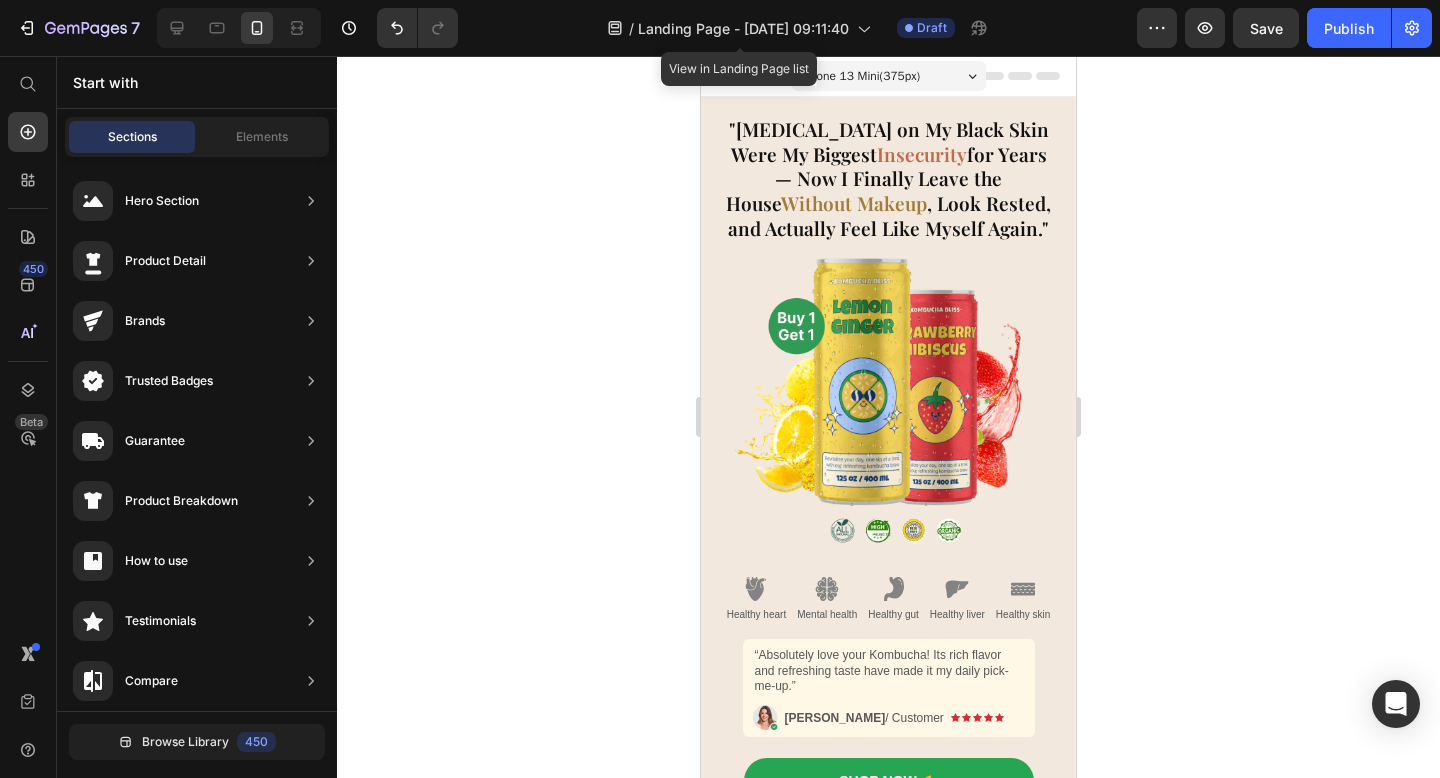 click on ""Dark Circles on My Black Skin Were My Biggest  Insecurity  for Years — Now I Finally Leave the House  Without Makeup , Look Rested, and Actually Feel Like Myself Again."" at bounding box center [888, 179] 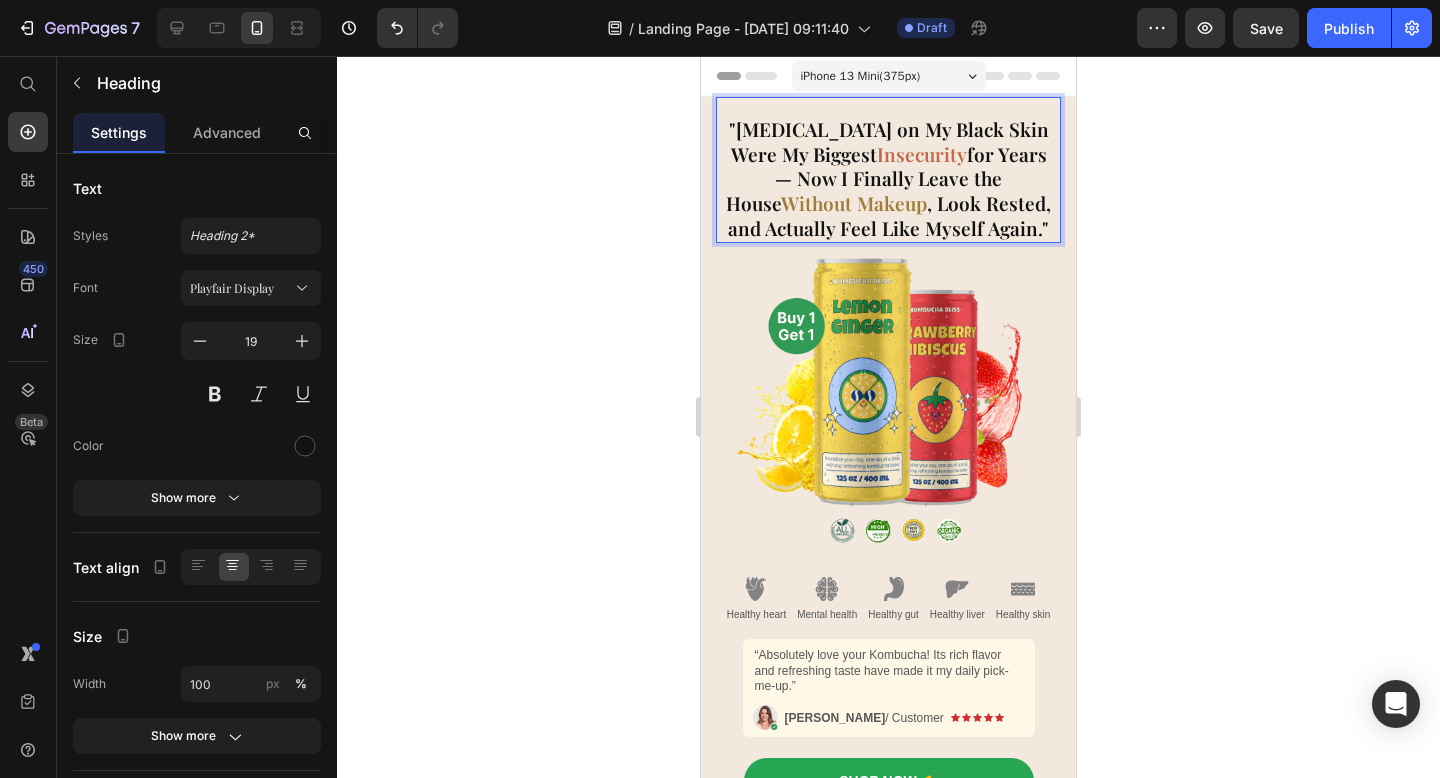 click on ""Dark Circles on My Black Skin Were My Biggest  Insecurity  for Years — Now I Finally Leave the House  Without Makeup , Look Rested, and Actually Feel Like Myself Again."" at bounding box center [888, 179] 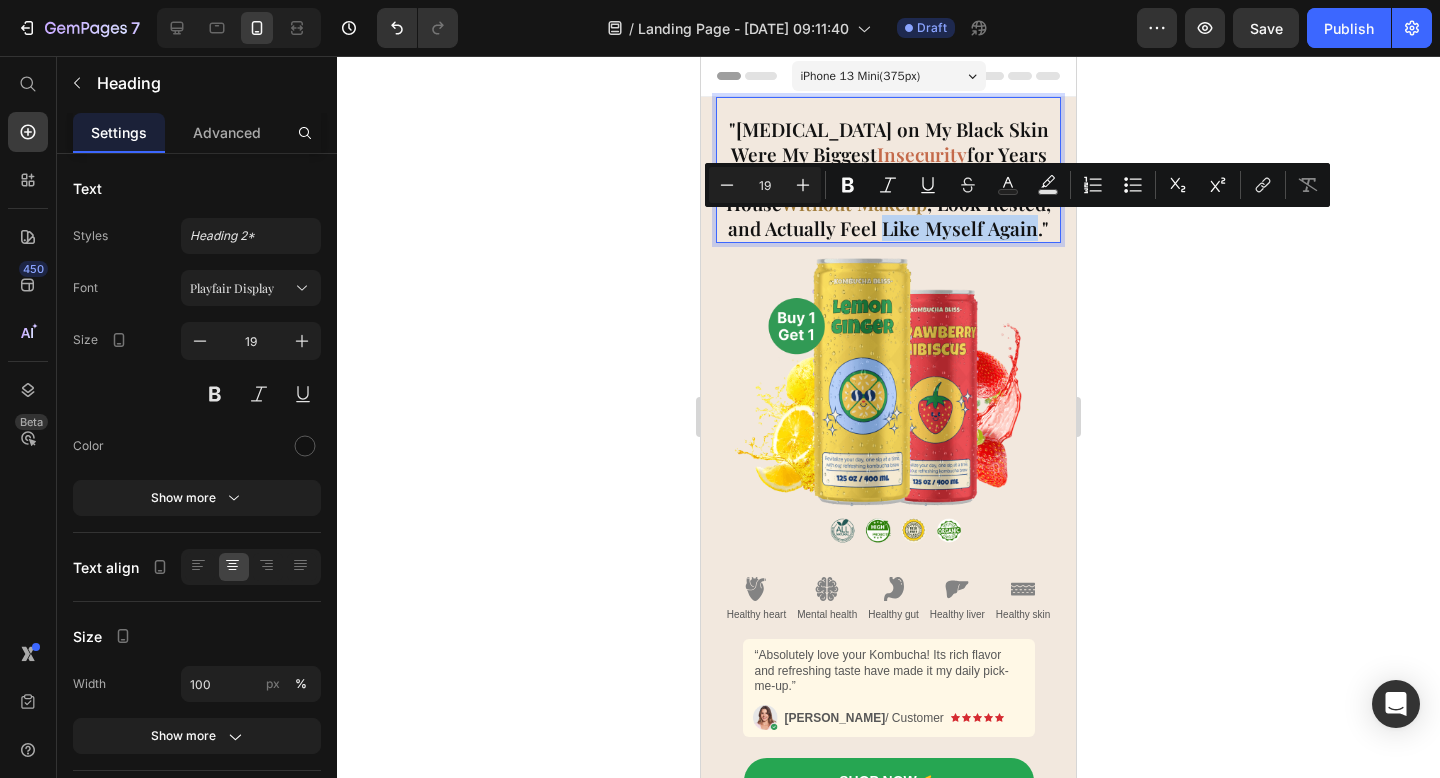 drag, startPoint x: 825, startPoint y: 227, endPoint x: 979, endPoint y: 228, distance: 154.00325 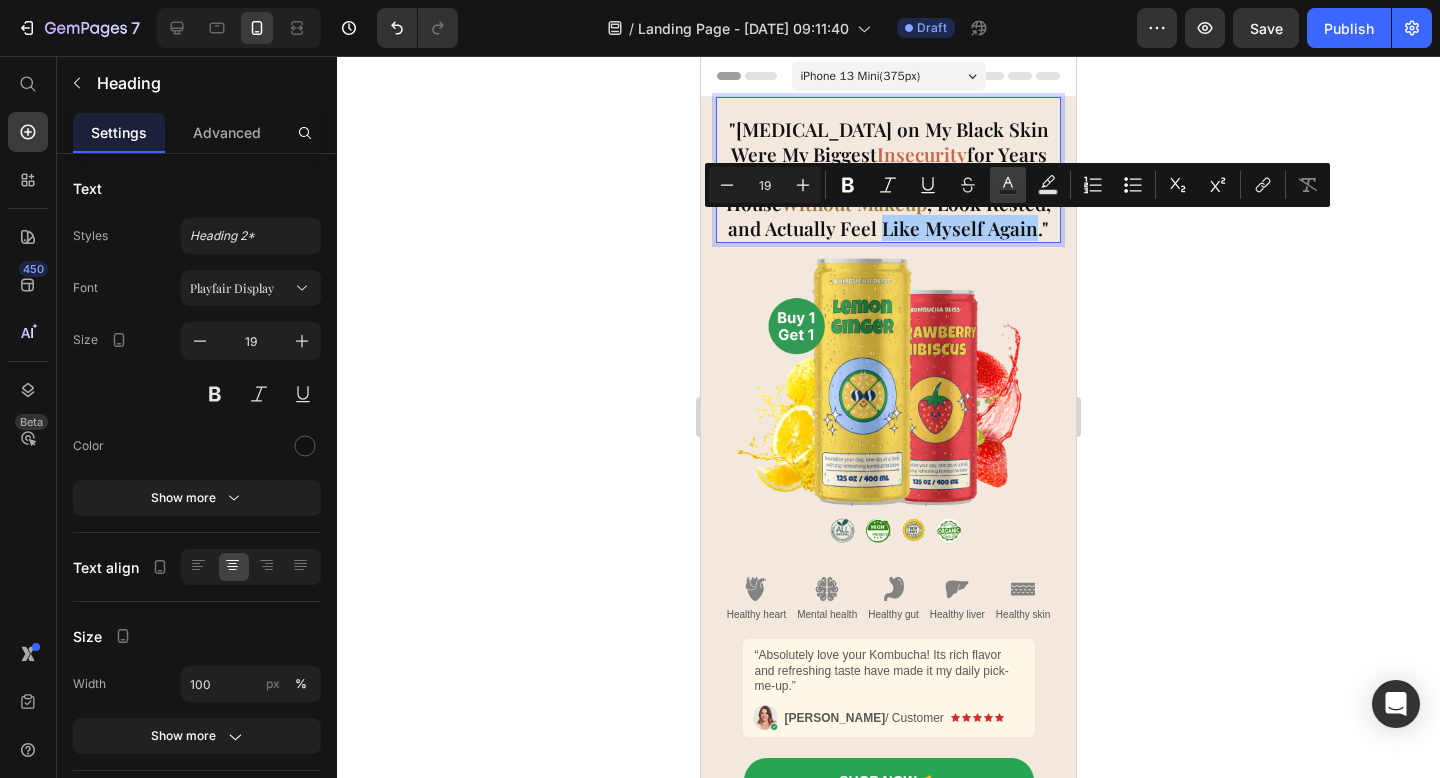 click 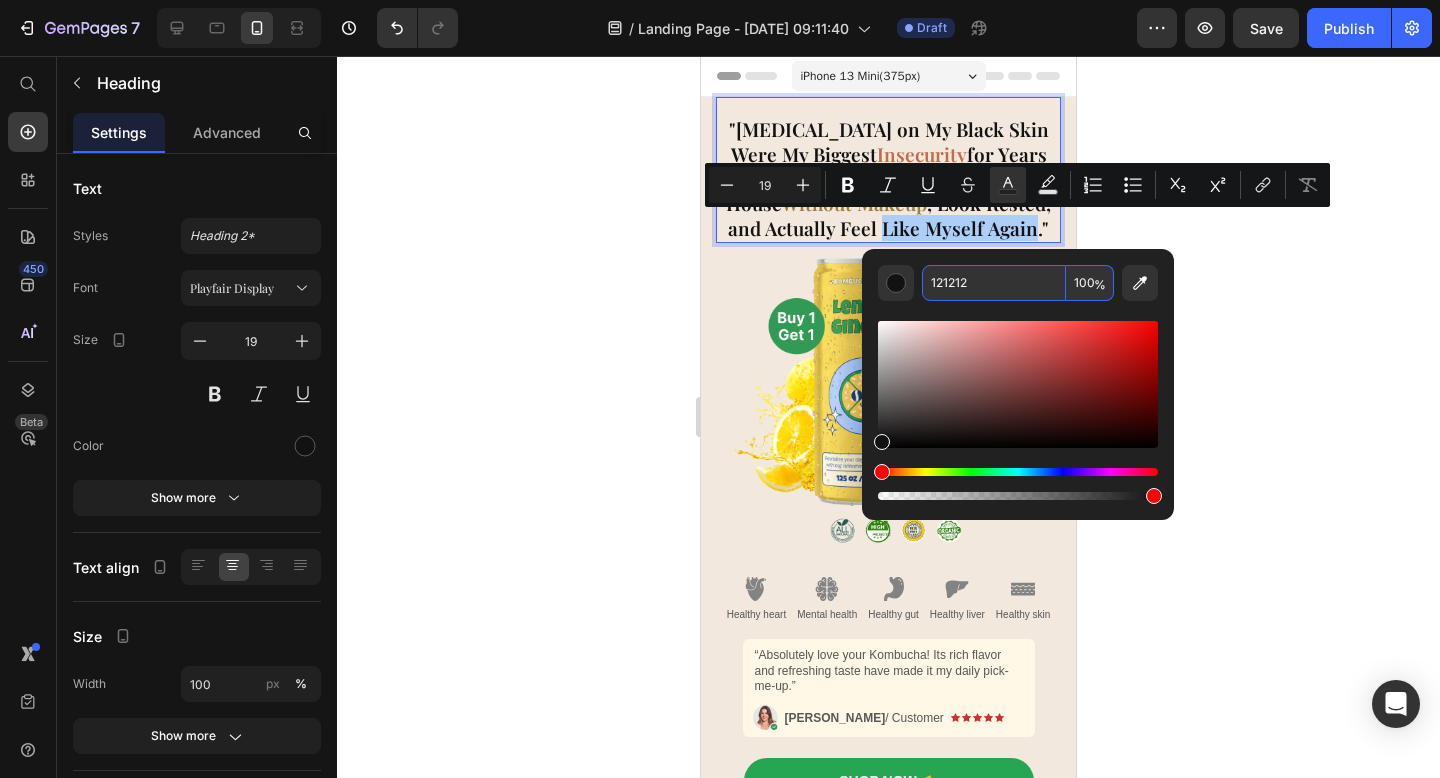 click on "121212" at bounding box center (994, 283) 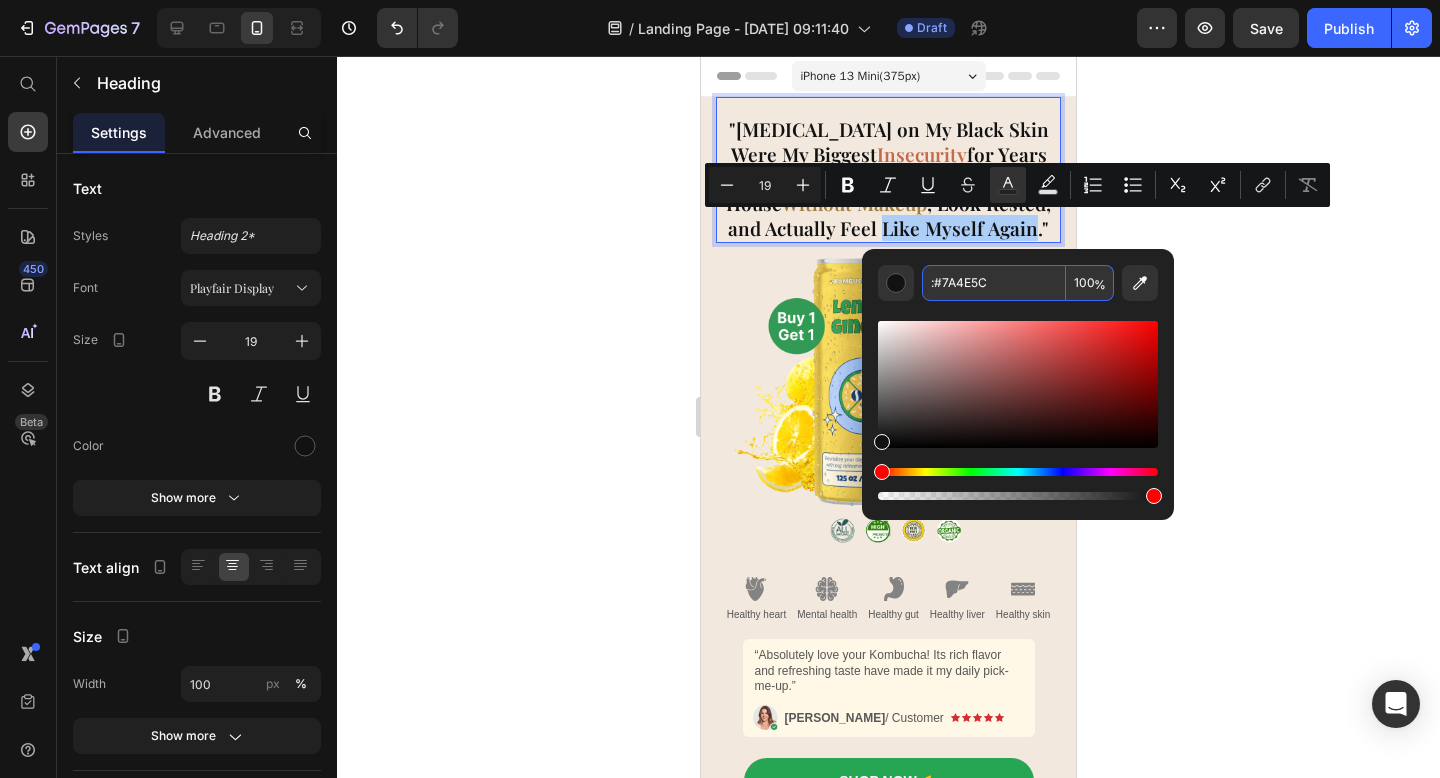 type on "121212" 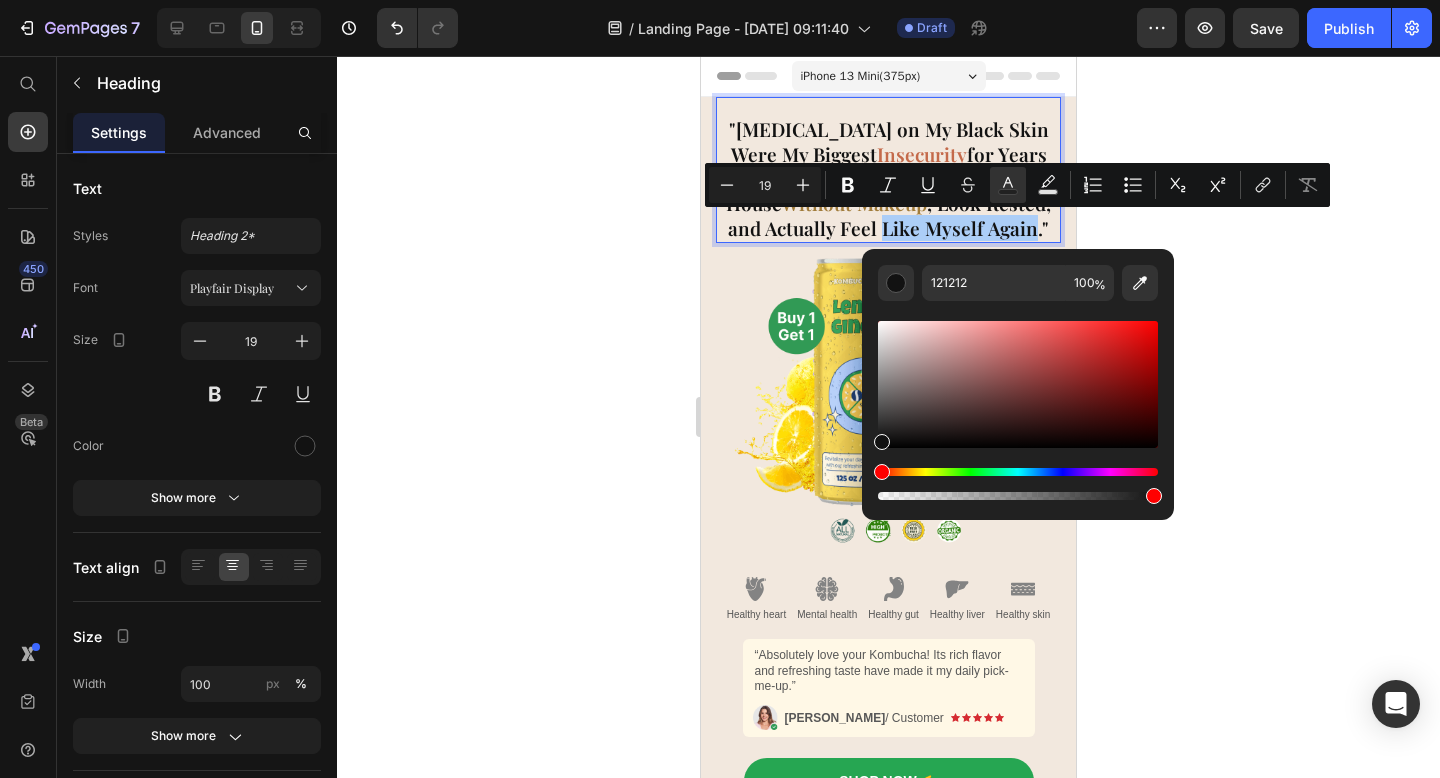 click 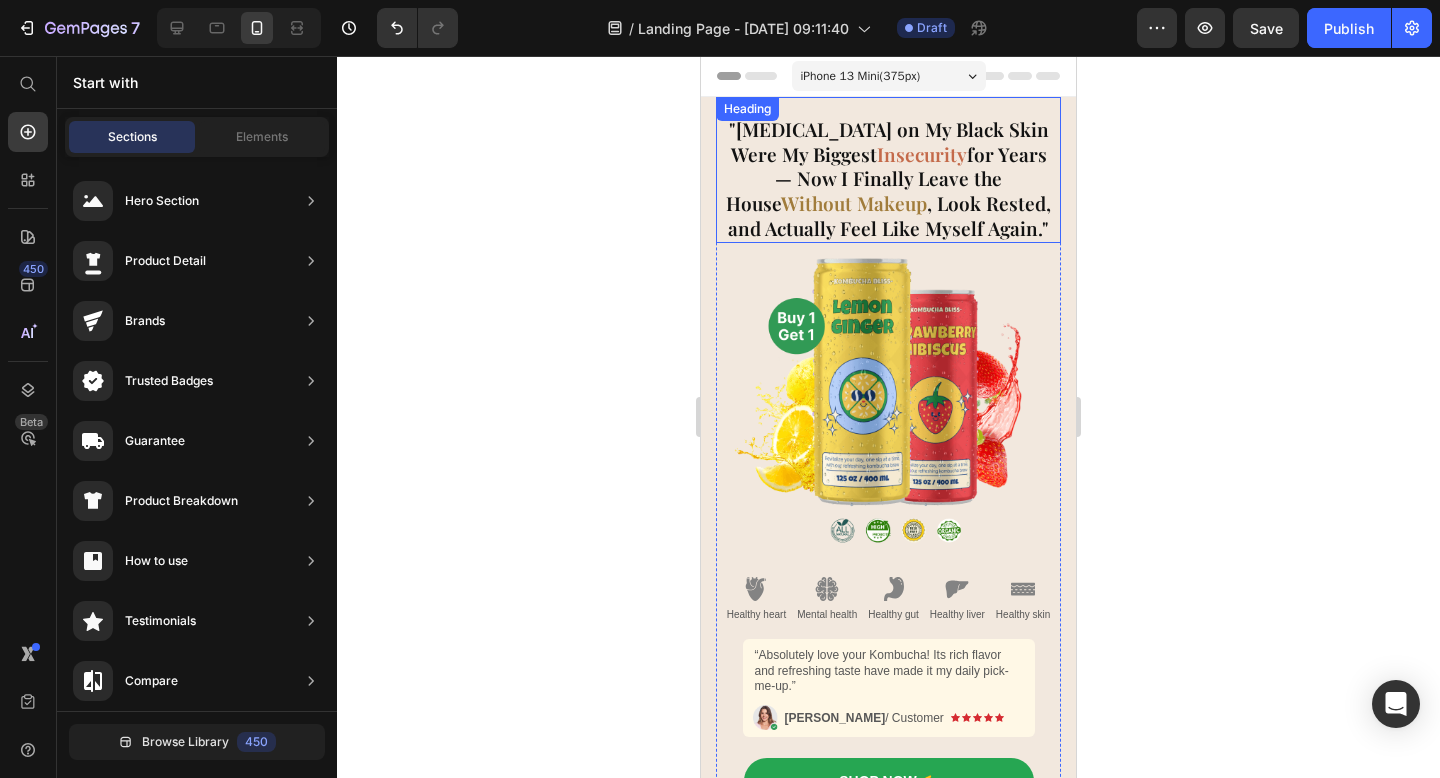 click on ""Dark Circles on My Black Skin Were My Biggest  Insecurity  for Years — Now I Finally Leave the House  Without Makeup , Look Rested, and Actually Feel Like Myself Again."" at bounding box center (888, 179) 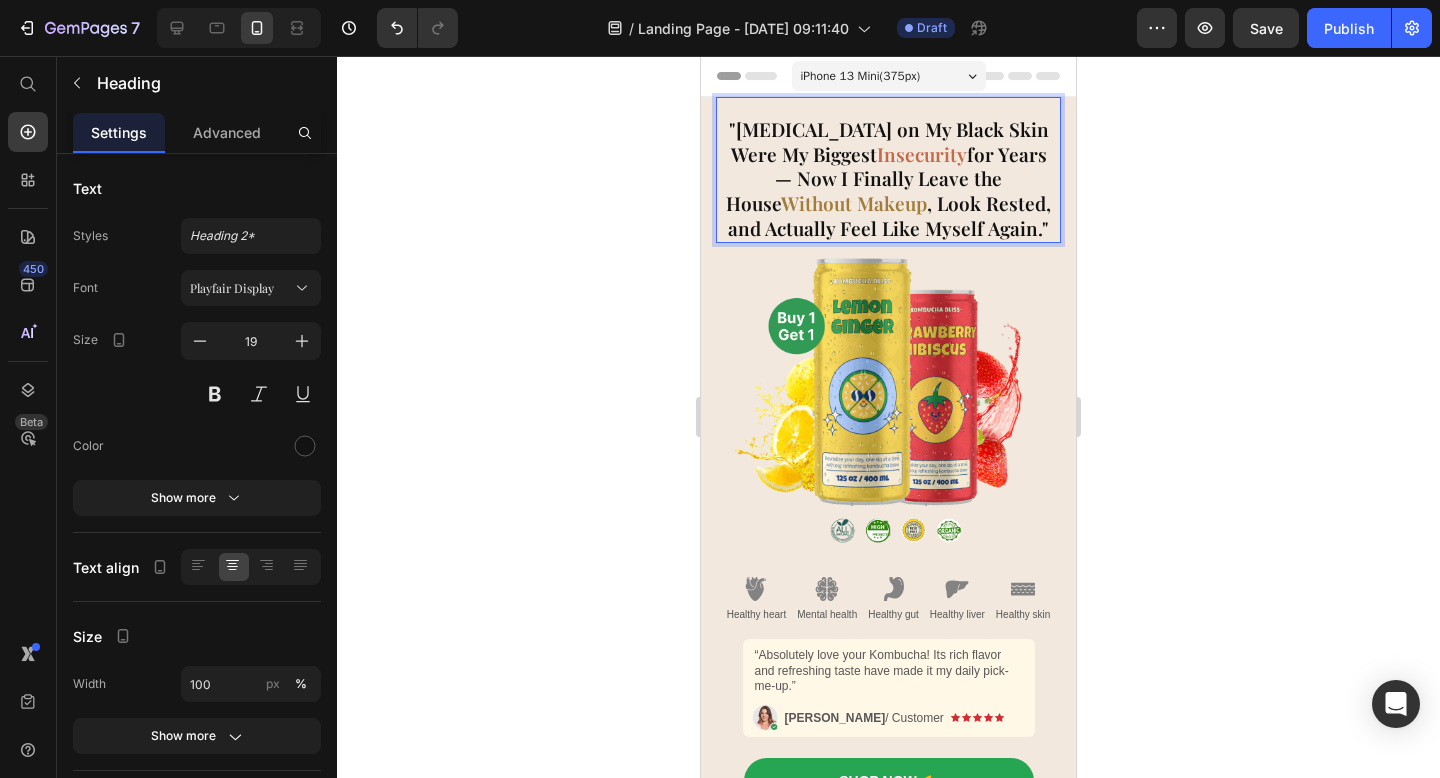 click on ""Dark Circles on My Black Skin Were My Biggest  Insecurity  for Years — Now I Finally Leave the House  Without Makeup , Look Rested, and Actually Feel Like Myself Again."" at bounding box center (888, 179) 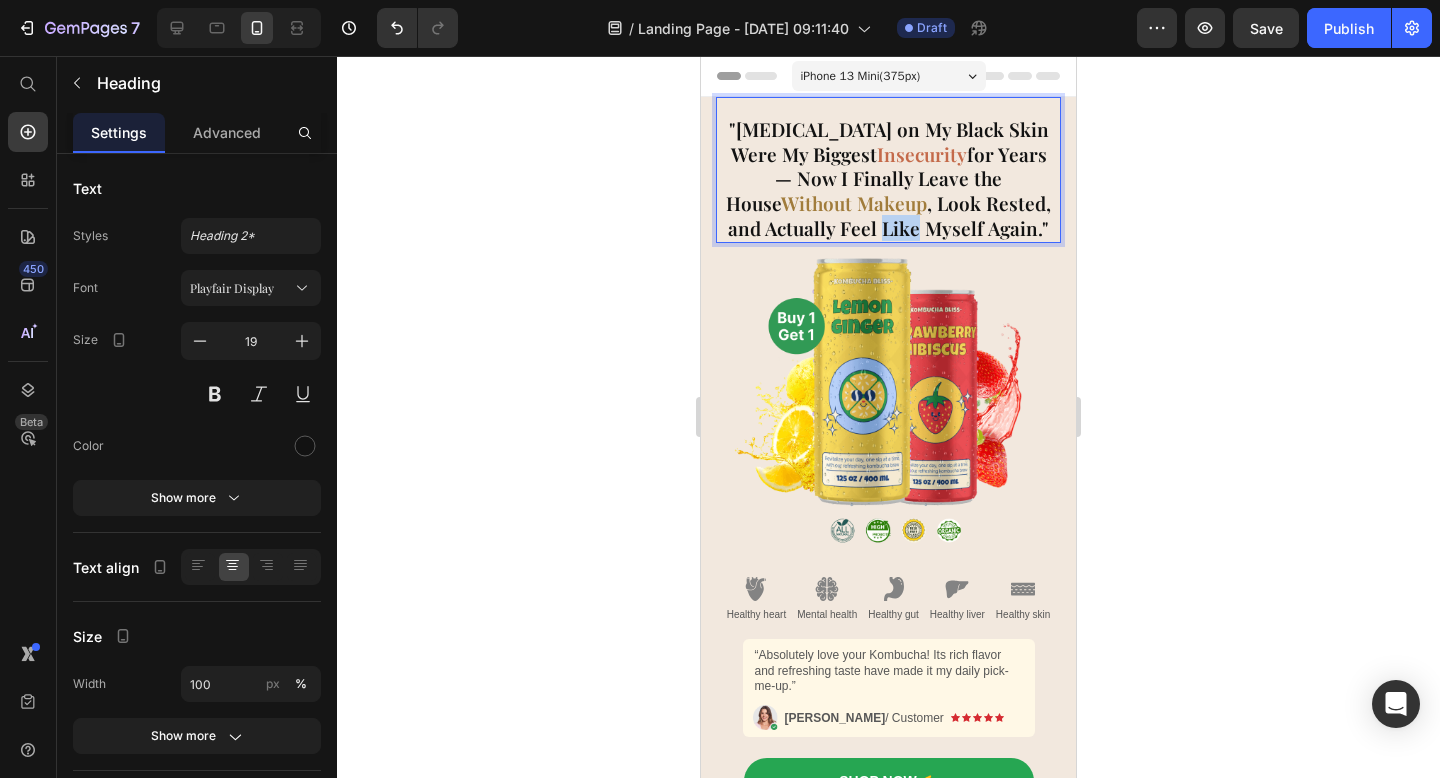 drag, startPoint x: 825, startPoint y: 228, endPoint x: 863, endPoint y: 228, distance: 38 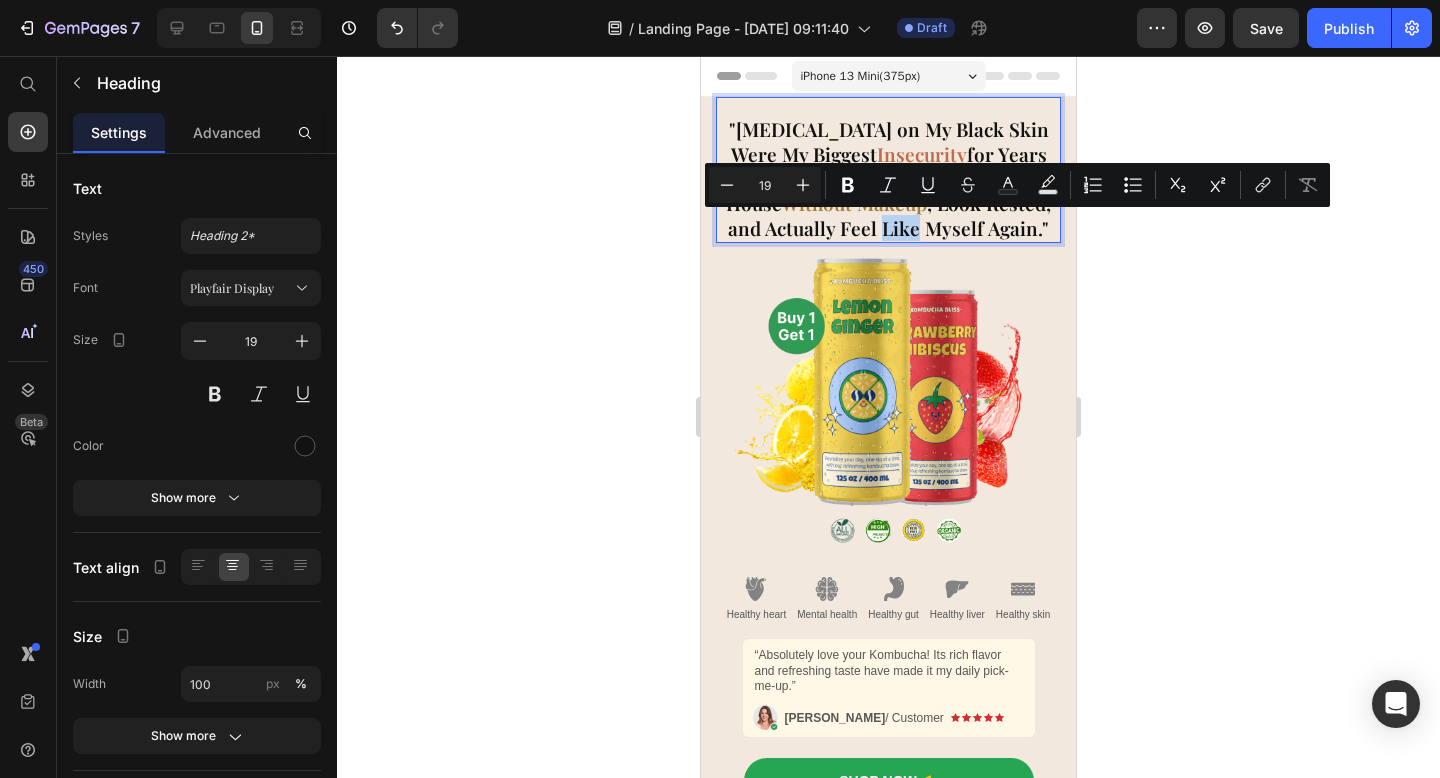 click on ""Dark Circles on My Black Skin Were My Biggest  Insecurity  for Years — Now I Finally Leave the House  Without Makeup , Look Rested, and Actually Feel Like Myself Again."" at bounding box center [888, 179] 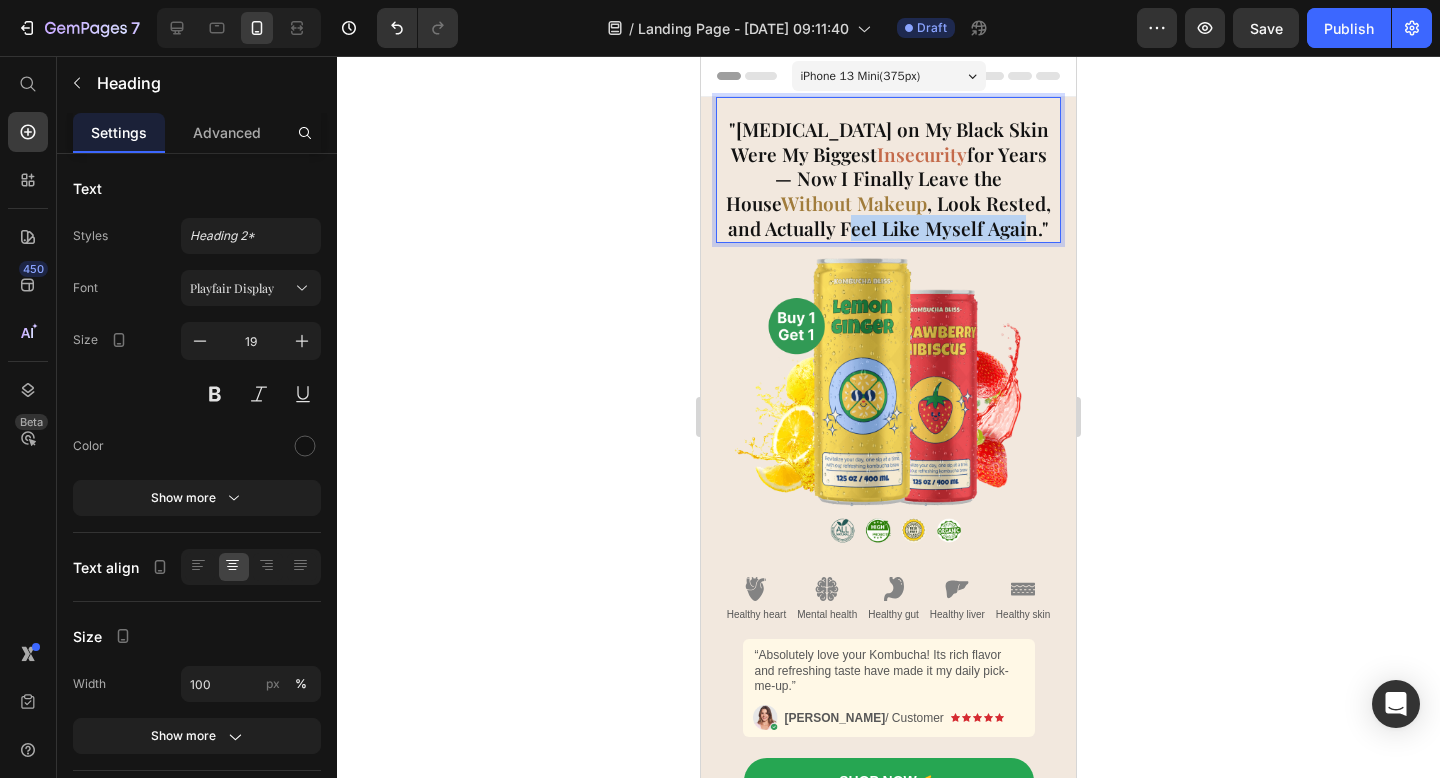 drag, startPoint x: 792, startPoint y: 224, endPoint x: 966, endPoint y: 220, distance: 174.04597 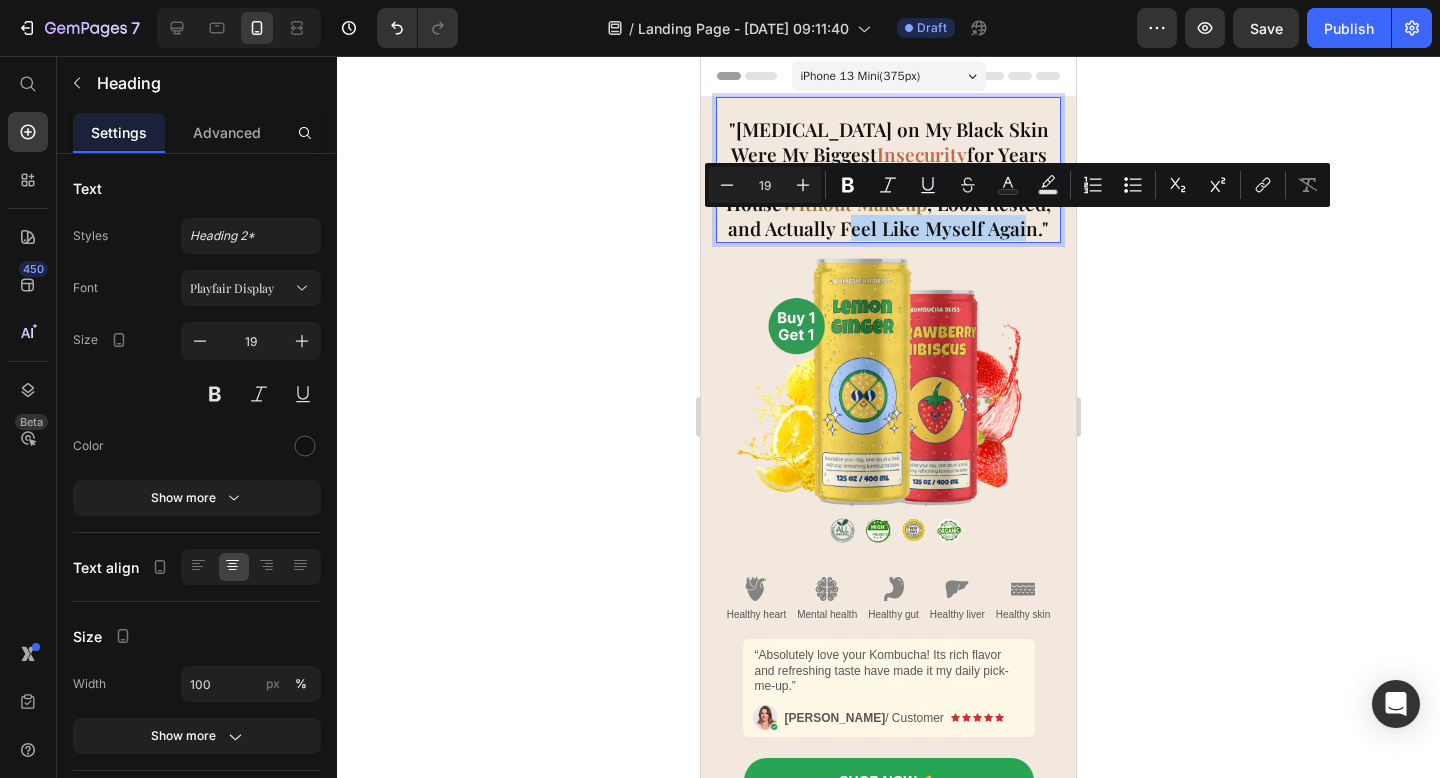 click on ""Dark Circles on My Black Skin Were My Biggest  Insecurity  for Years — Now I Finally Leave the House  Without Makeup , Look Rested, and Actually Feel Like Myself Again."" at bounding box center (888, 179) 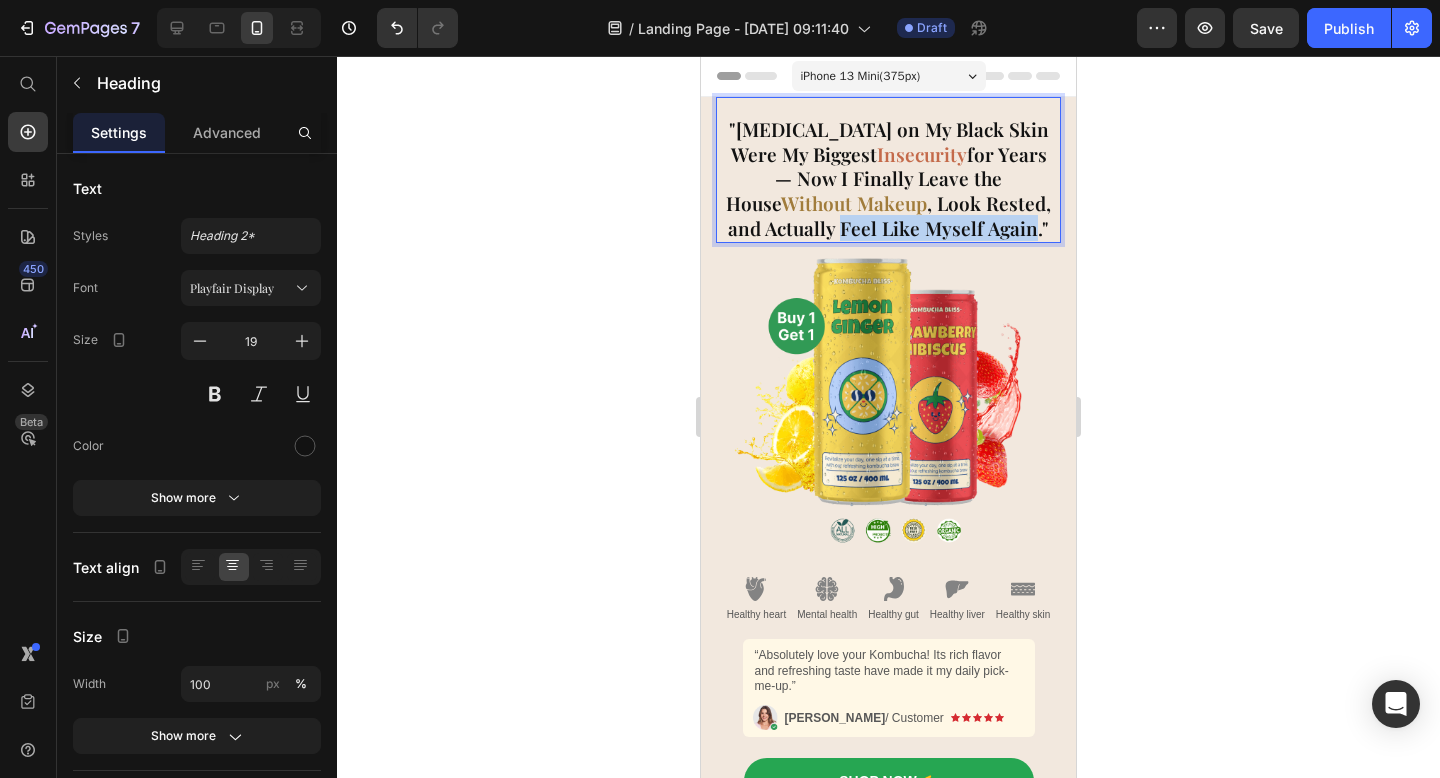 drag, startPoint x: 978, startPoint y: 225, endPoint x: 791, endPoint y: 229, distance: 187.04277 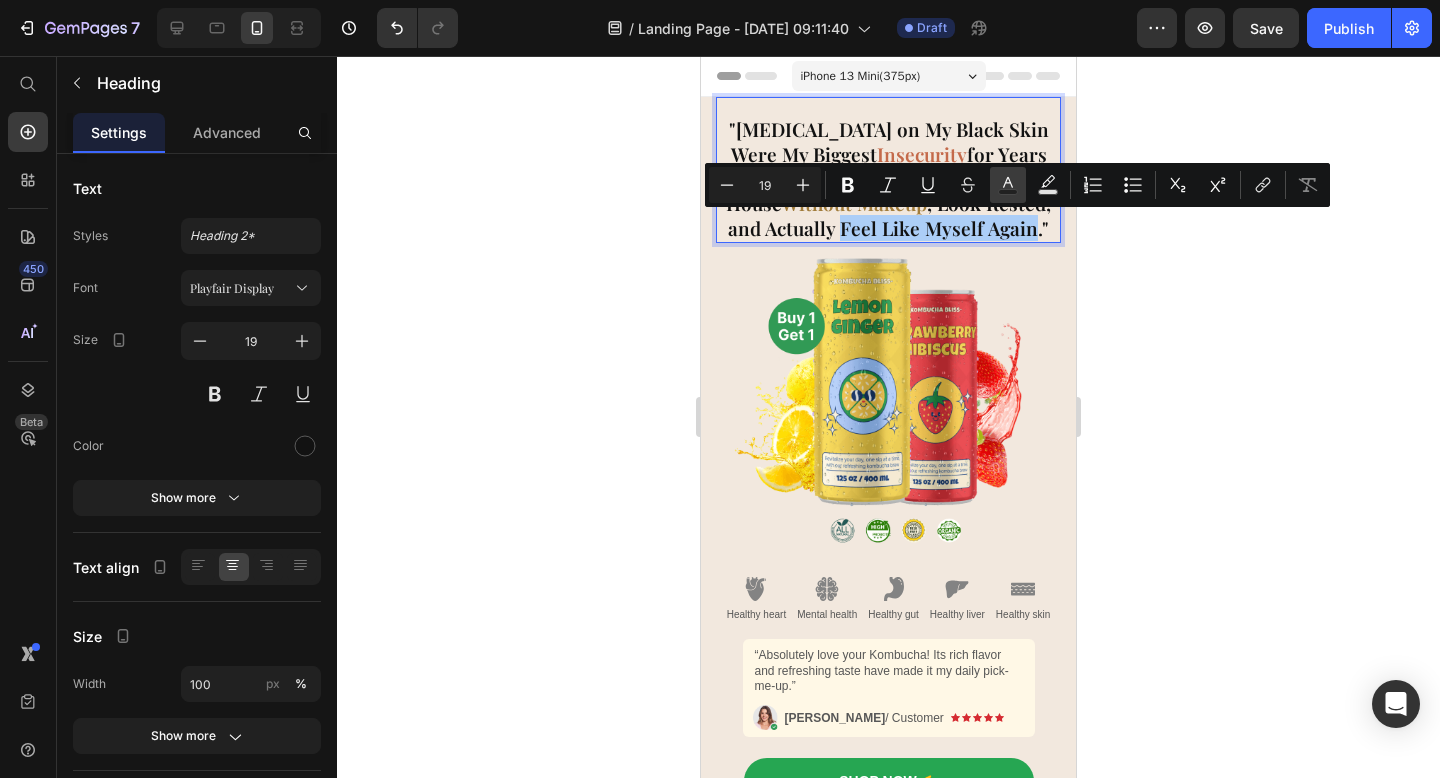 click on "Text Color" at bounding box center (1008, 185) 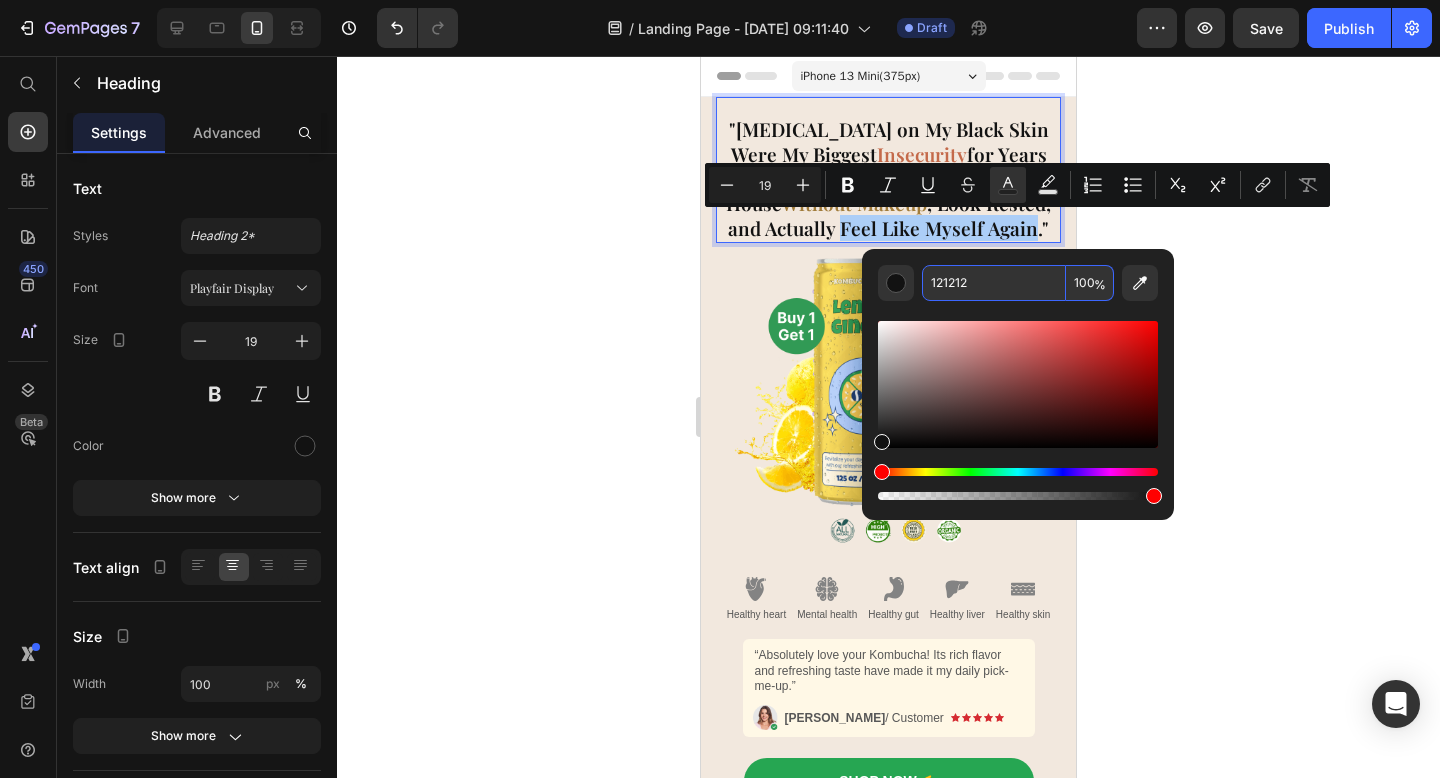 click on "121212" at bounding box center [994, 283] 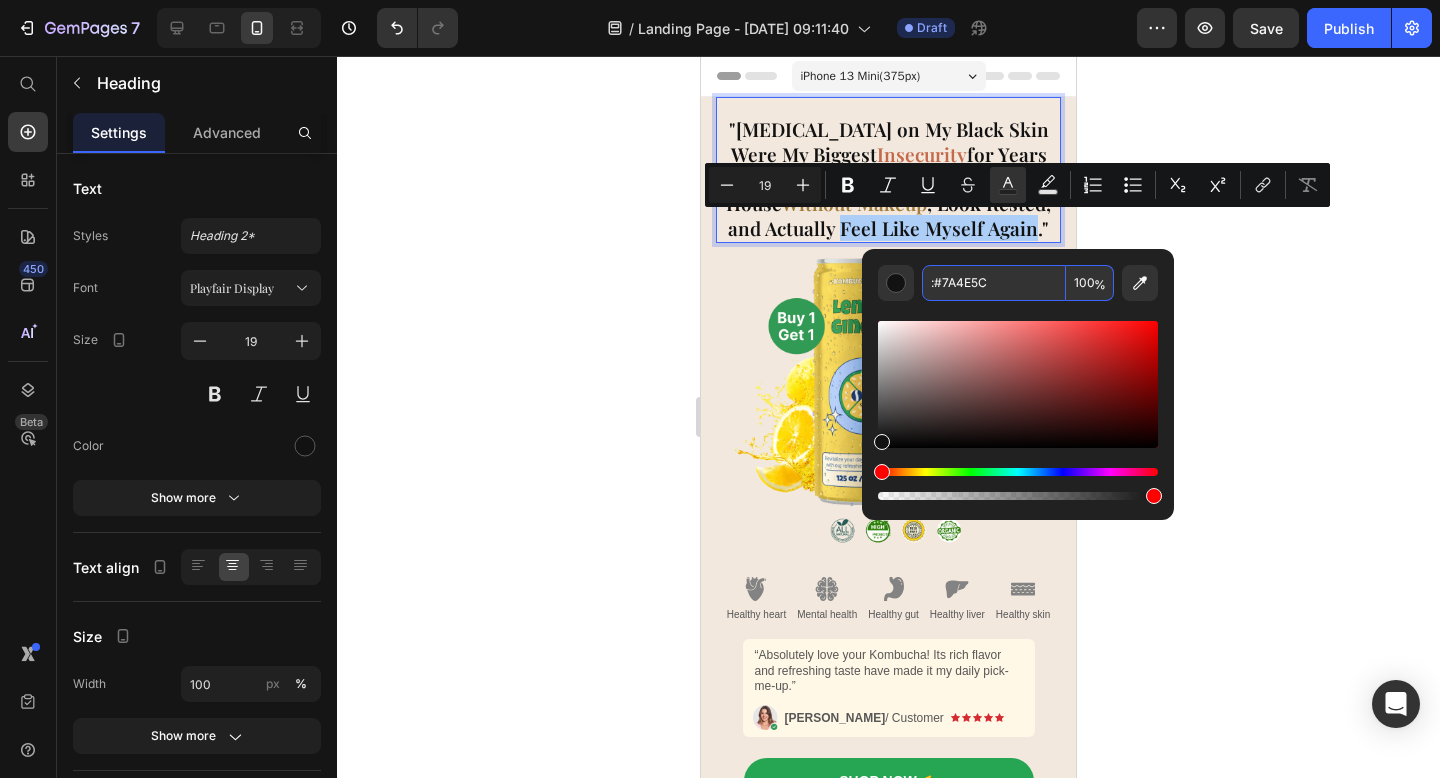 click on ":#7A4E5C" at bounding box center (994, 283) 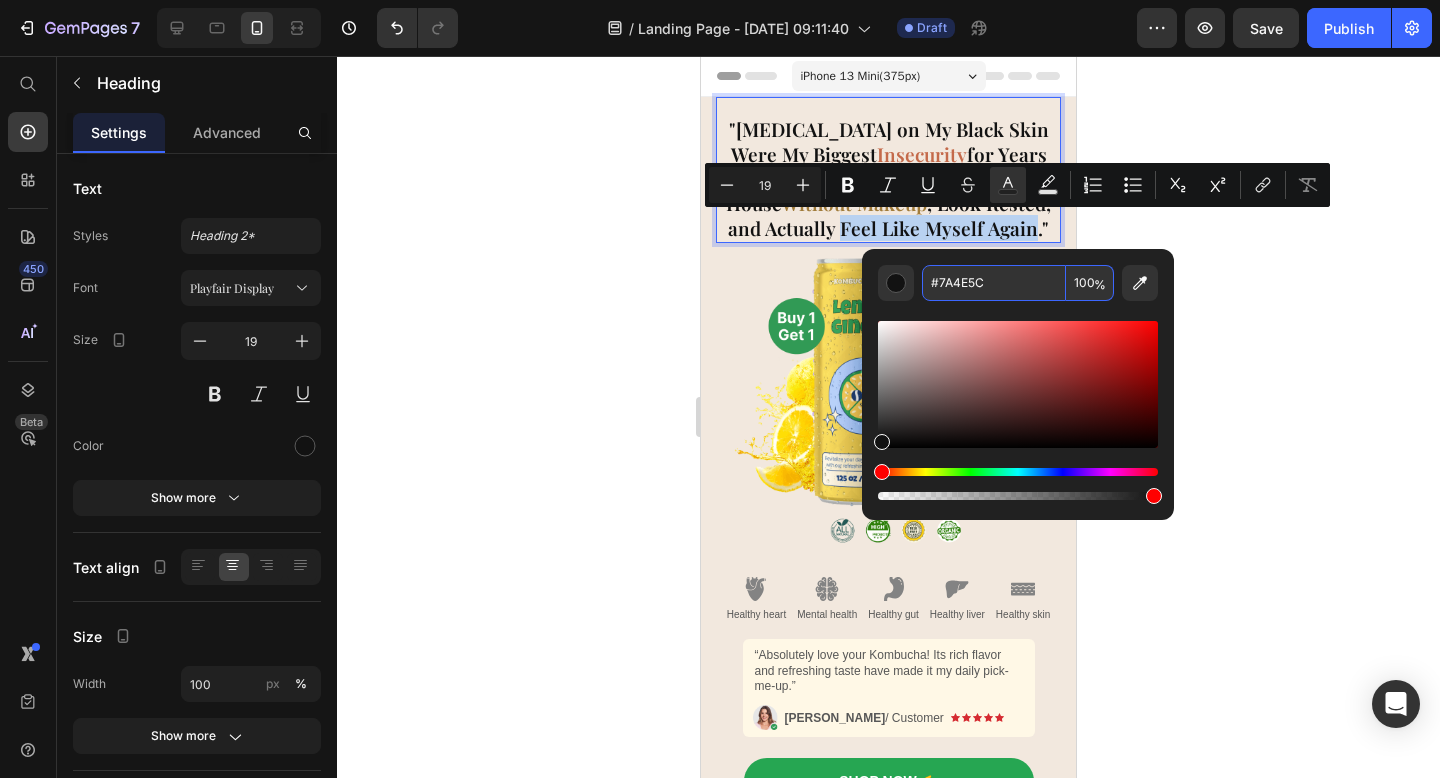 type on "7A4E5C" 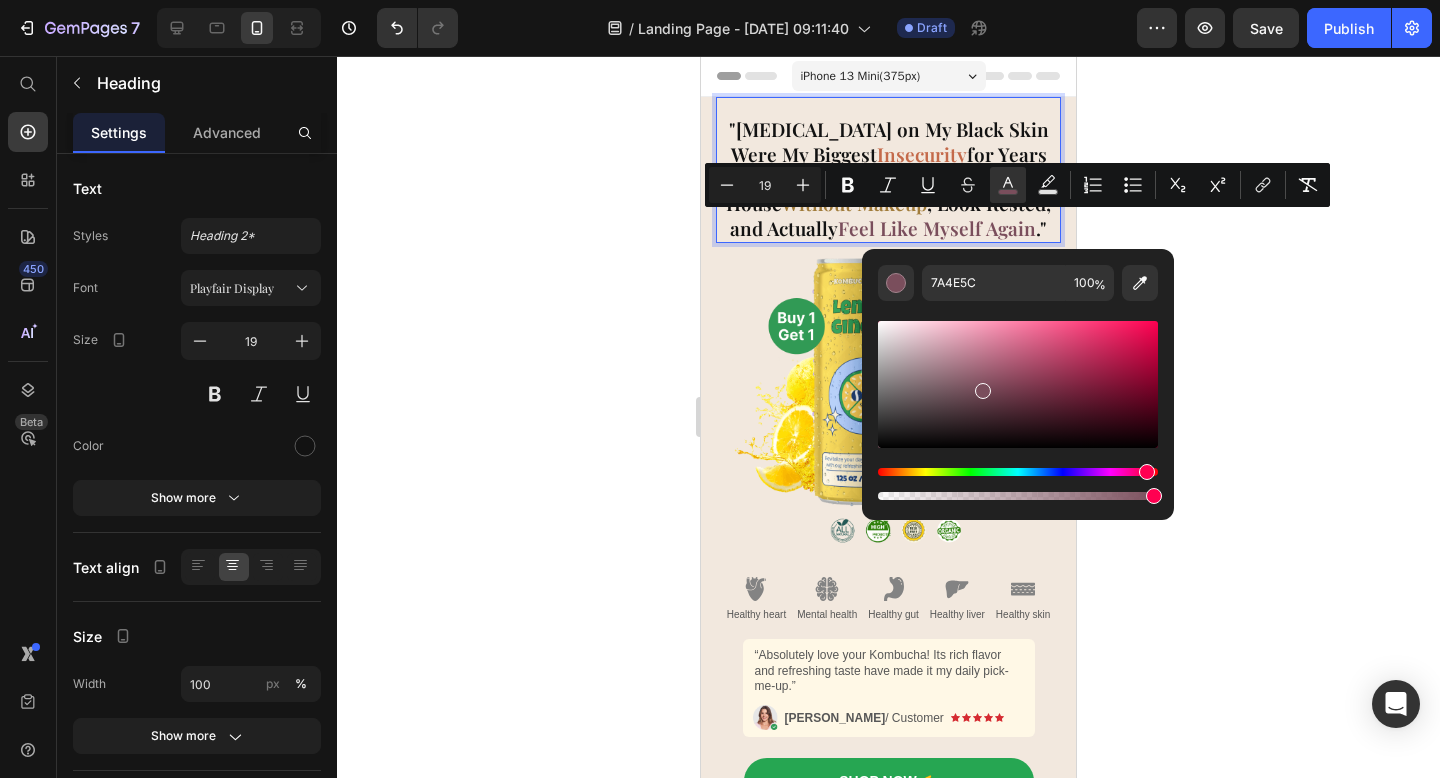 click 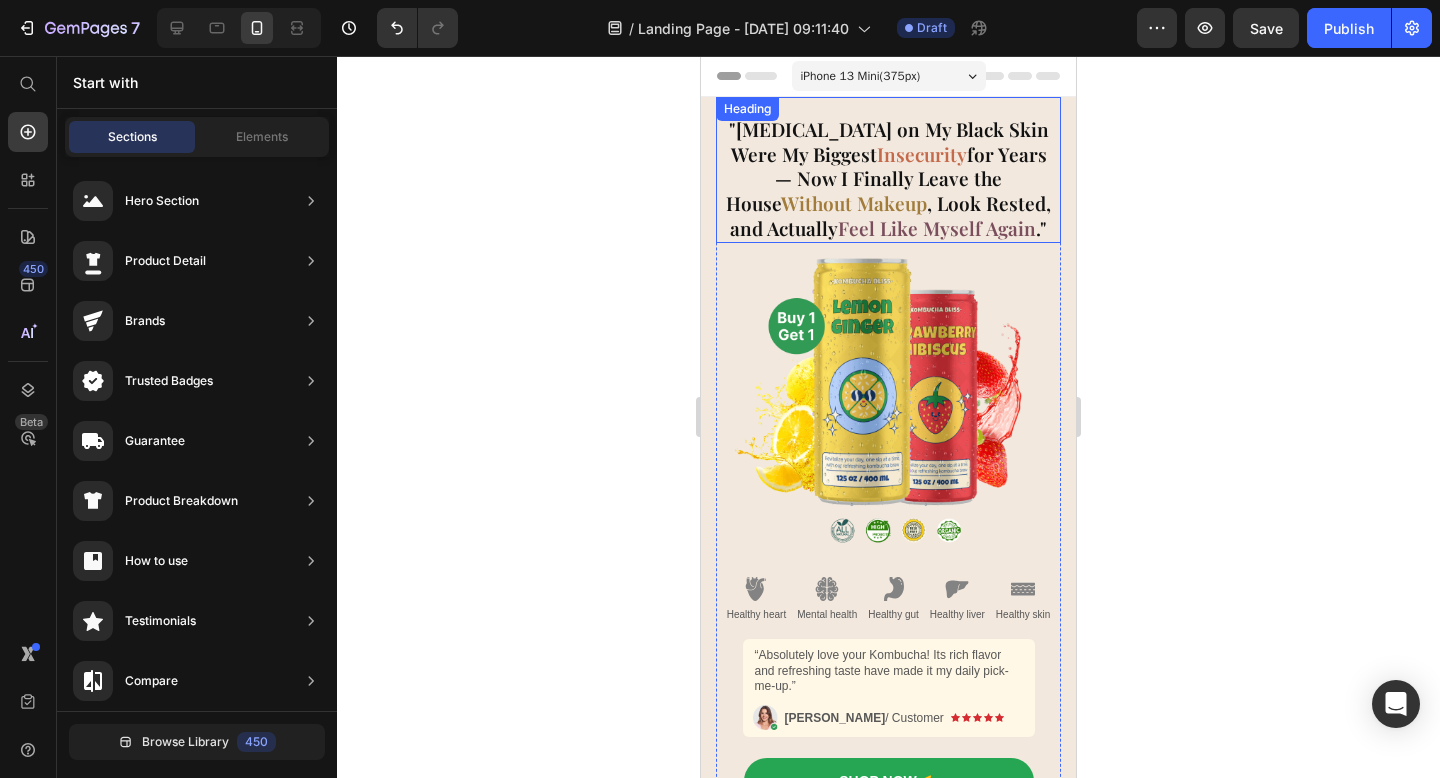 click on "Feel Like Myself Again" at bounding box center (937, 228) 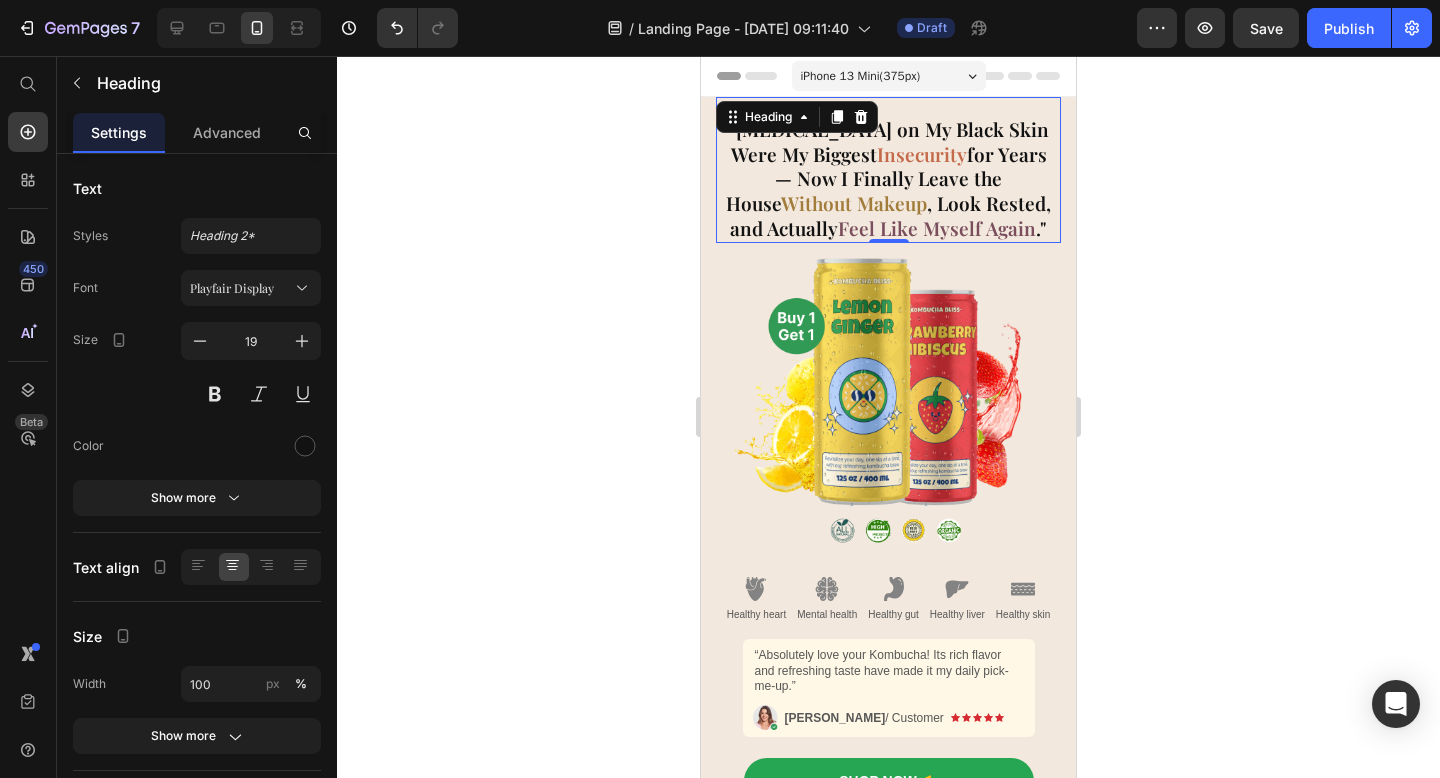 click on ""Dark Circles on My Black Skin Were My Biggest  Insecurity  for Years — Now I Finally Leave the House  Without Makeup , Look Rested, and Actually  Feel Like Myself Again ."" at bounding box center (888, 179) 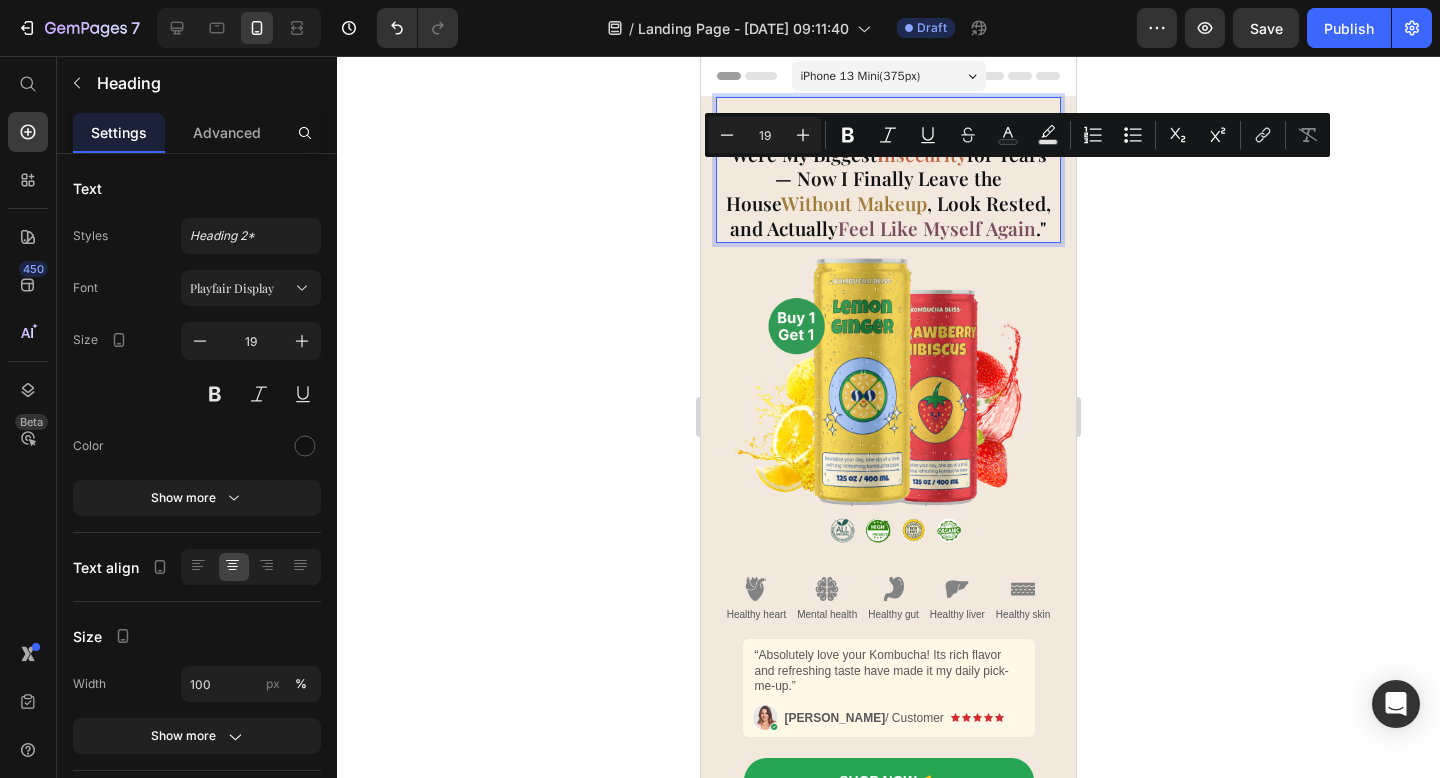 click on ""Dark Circles on My Black Skin Were My Biggest  Insecurity  for Years — Now I Finally Leave the House  Without Makeup , Look Rested, and Actually  Feel Like Myself Again ."" at bounding box center [888, 179] 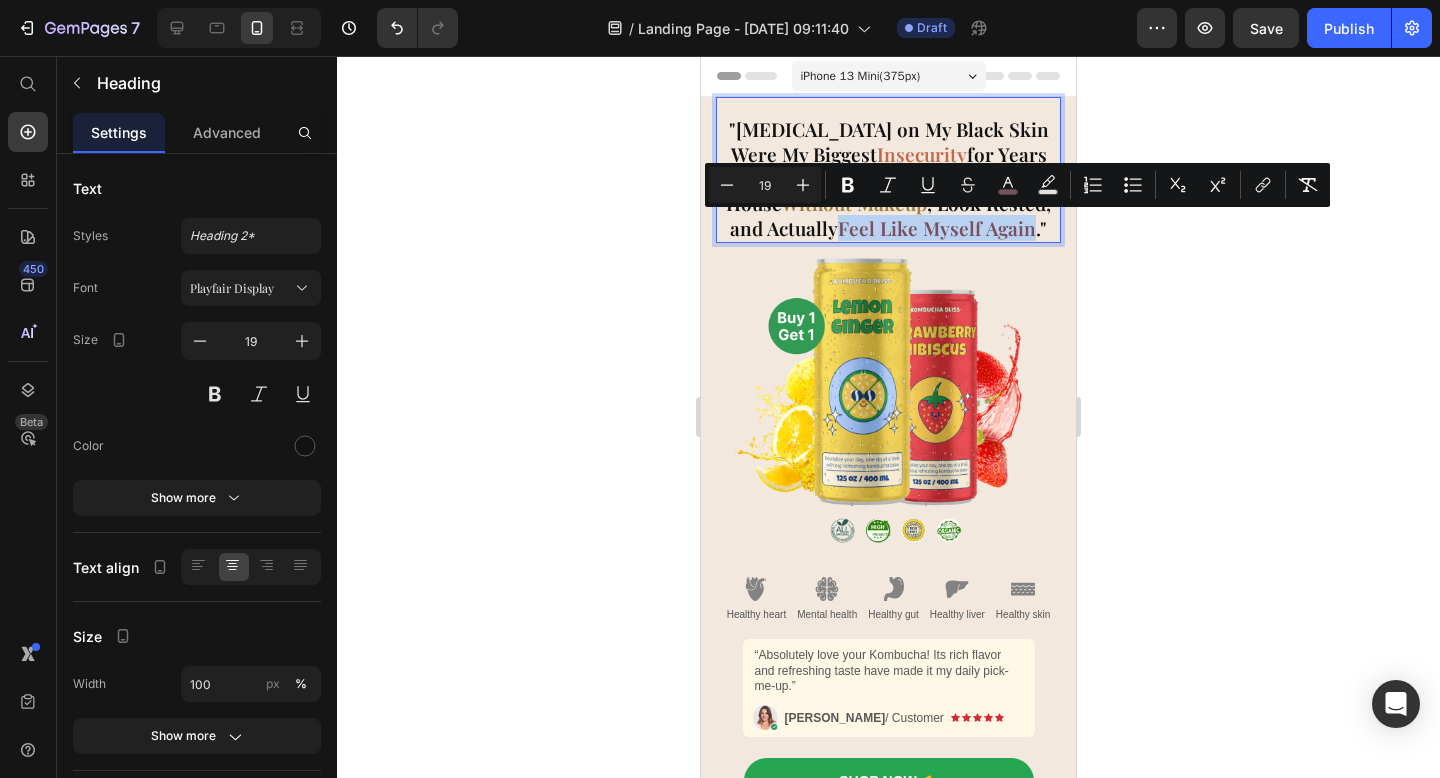 drag, startPoint x: 788, startPoint y: 229, endPoint x: 977, endPoint y: 228, distance: 189.00264 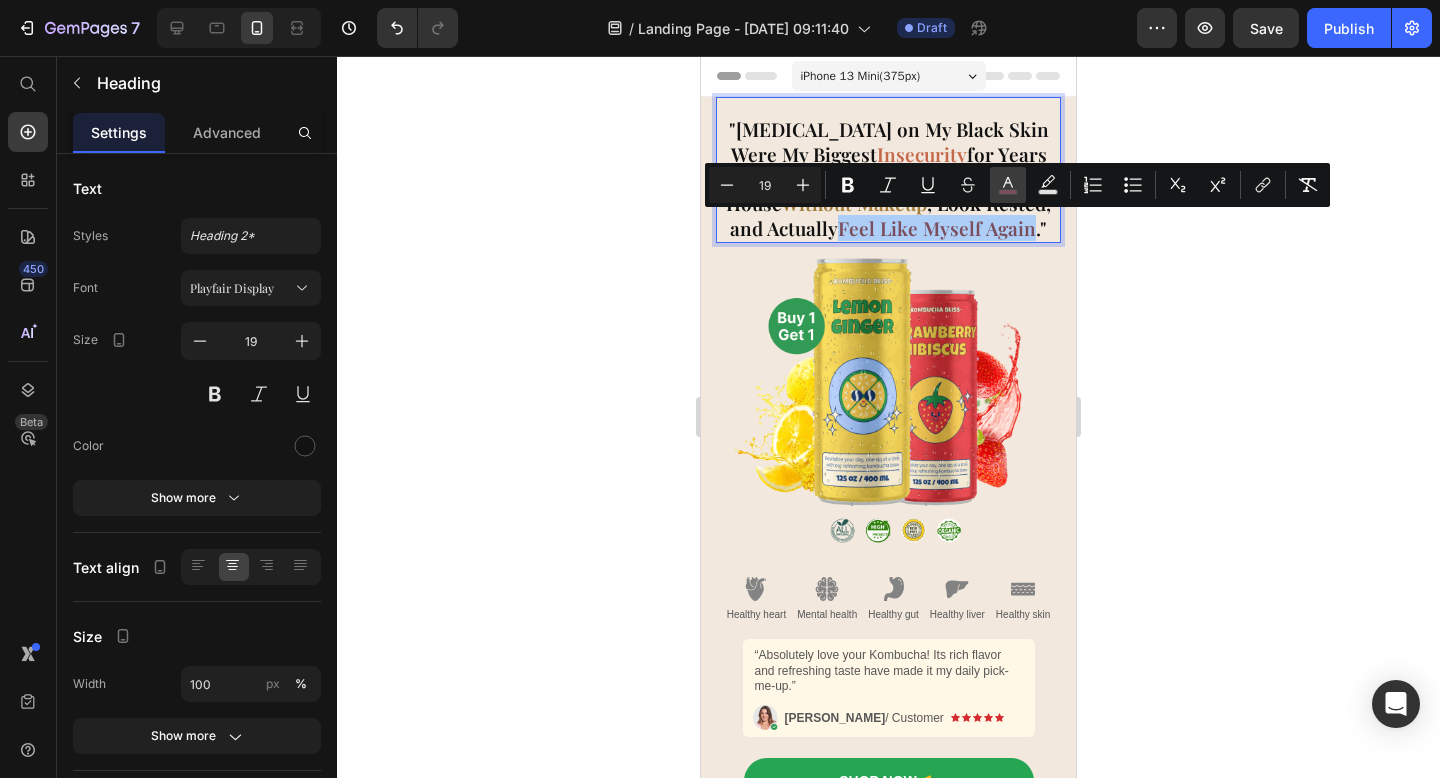 click 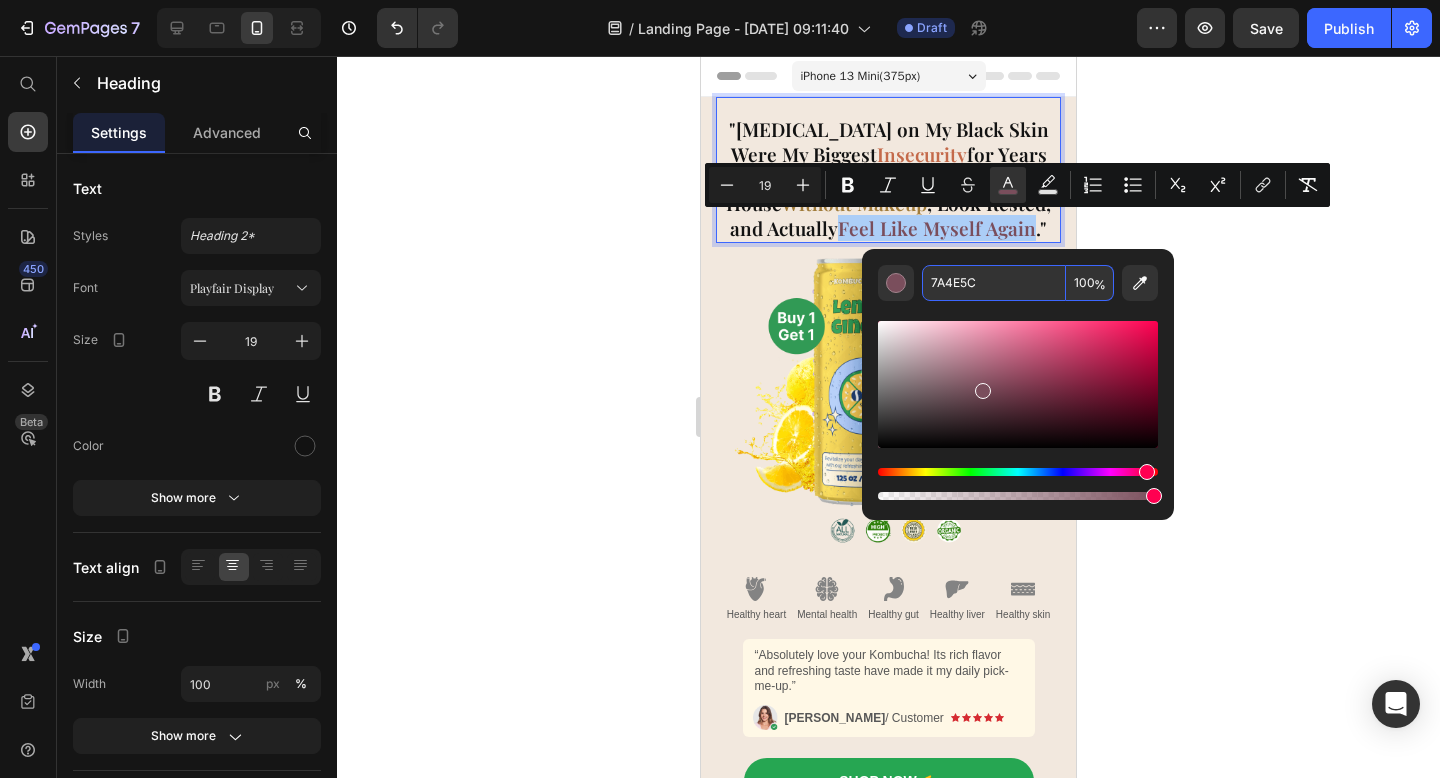 click on "7A4E5C" at bounding box center (994, 283) 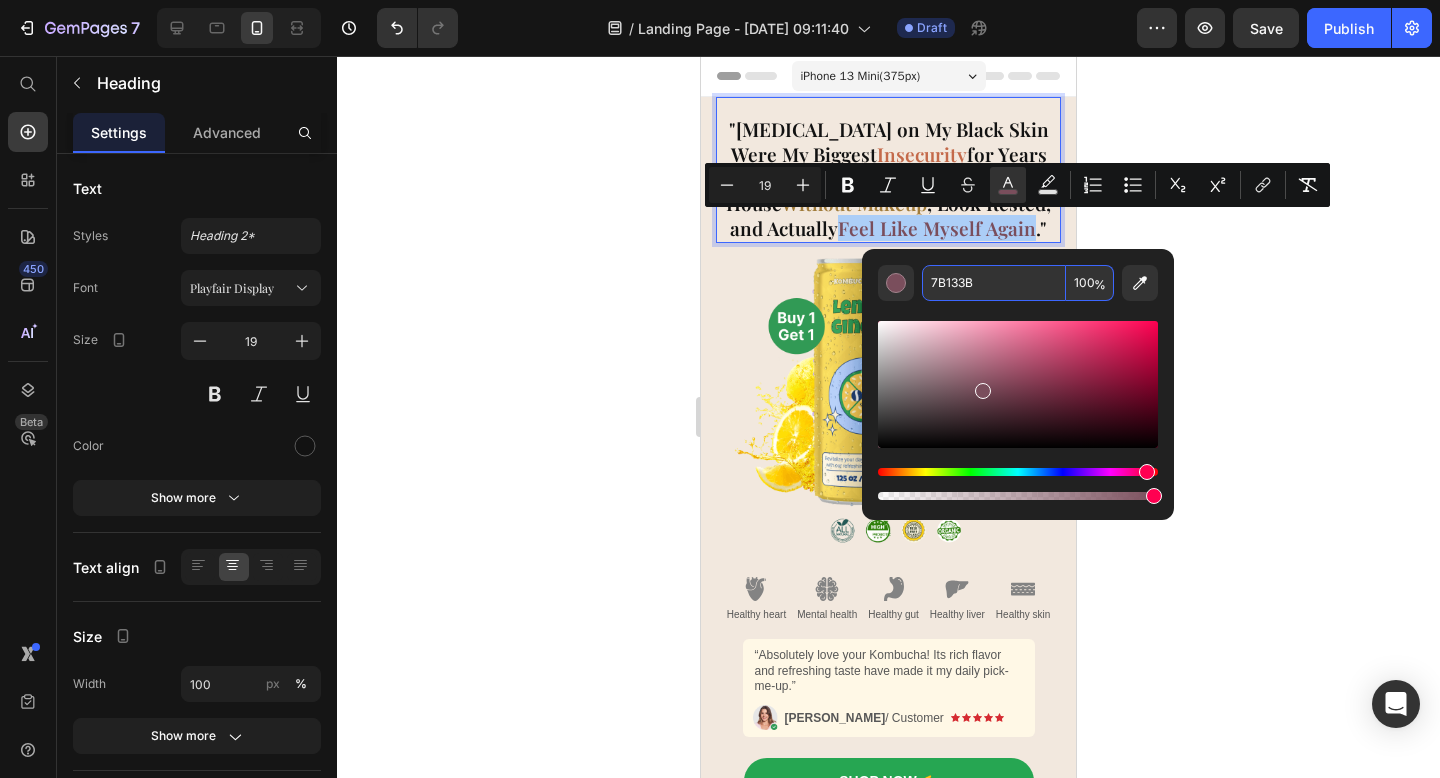 type on "7B133B" 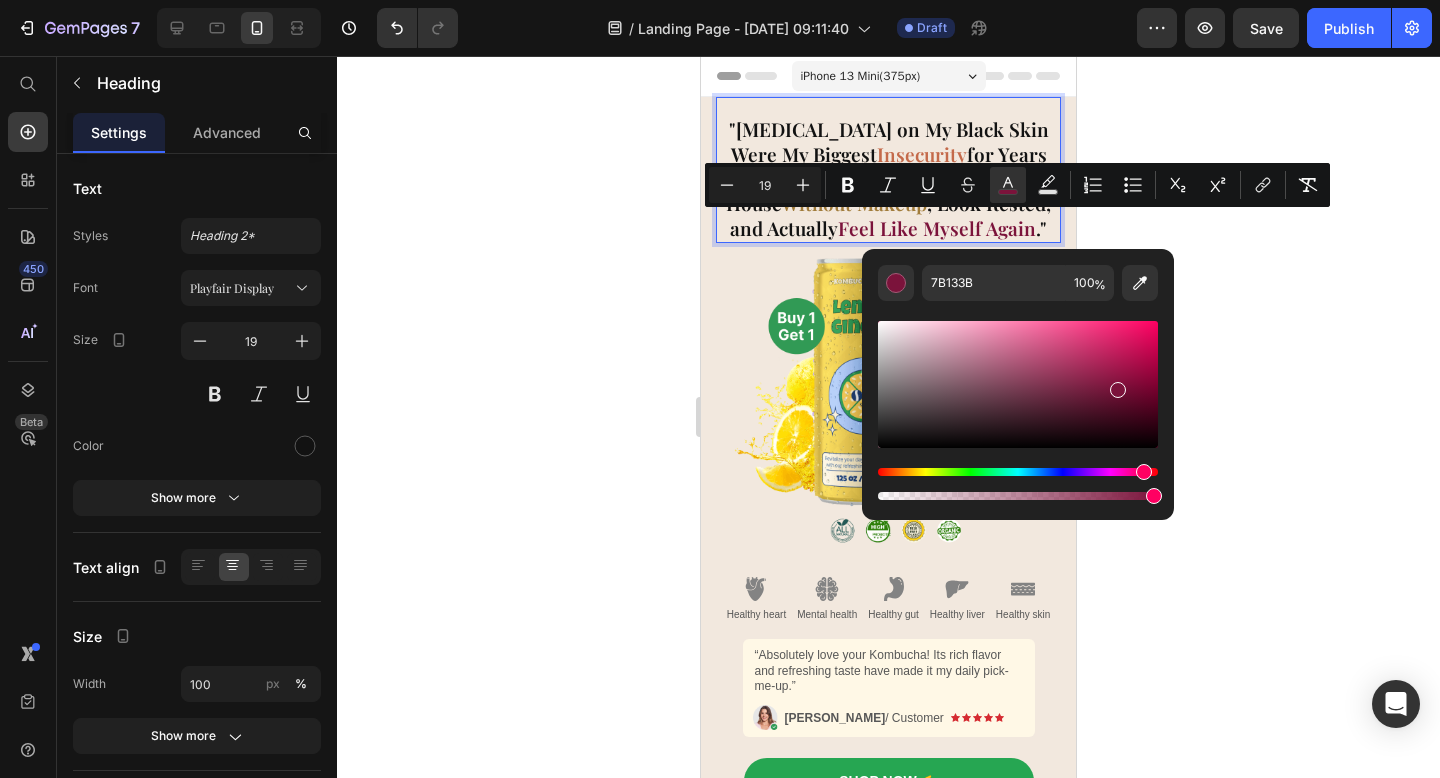 click 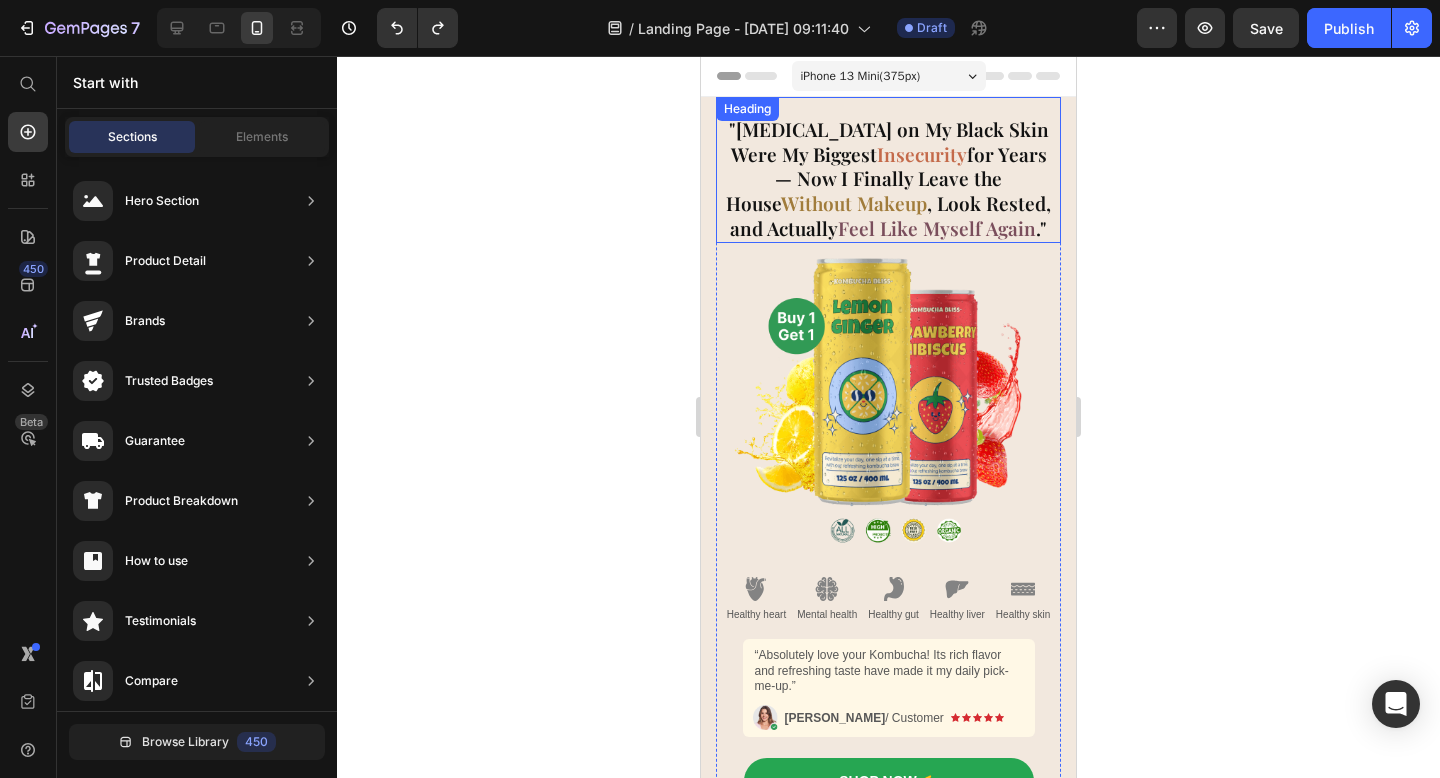 click on ""Dark Circles on My Black Skin Were My Biggest  Insecurity  for Years — Now I Finally Leave the House  Without Makeup , Look Rested, and Actually  Feel Like Myself Again ."" at bounding box center (888, 170) 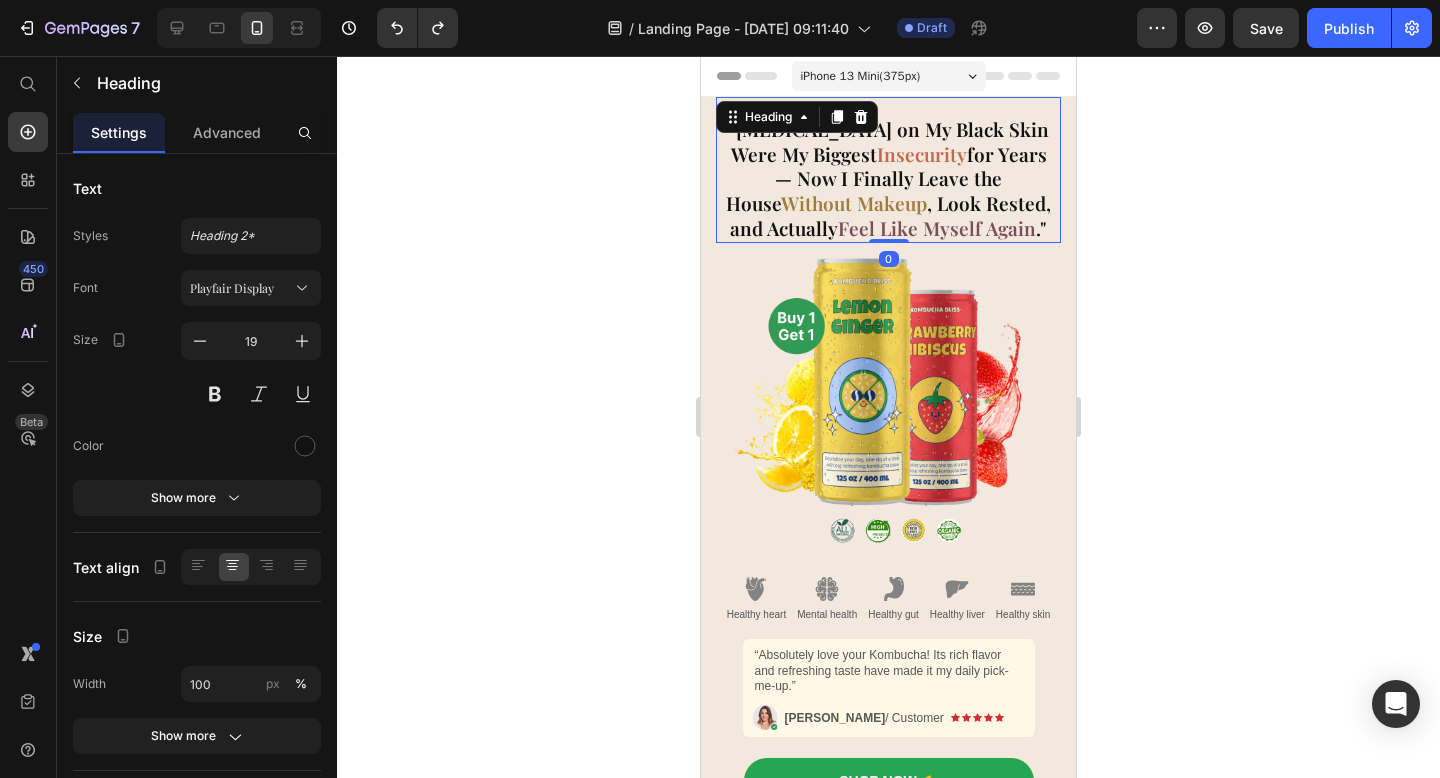 click on ""Dark Circles on My Black Skin Were My Biggest  Insecurity  for Years — Now I Finally Leave the House  Without Makeup , Look Rested, and Actually  Feel Like Myself Again ."" at bounding box center (888, 170) 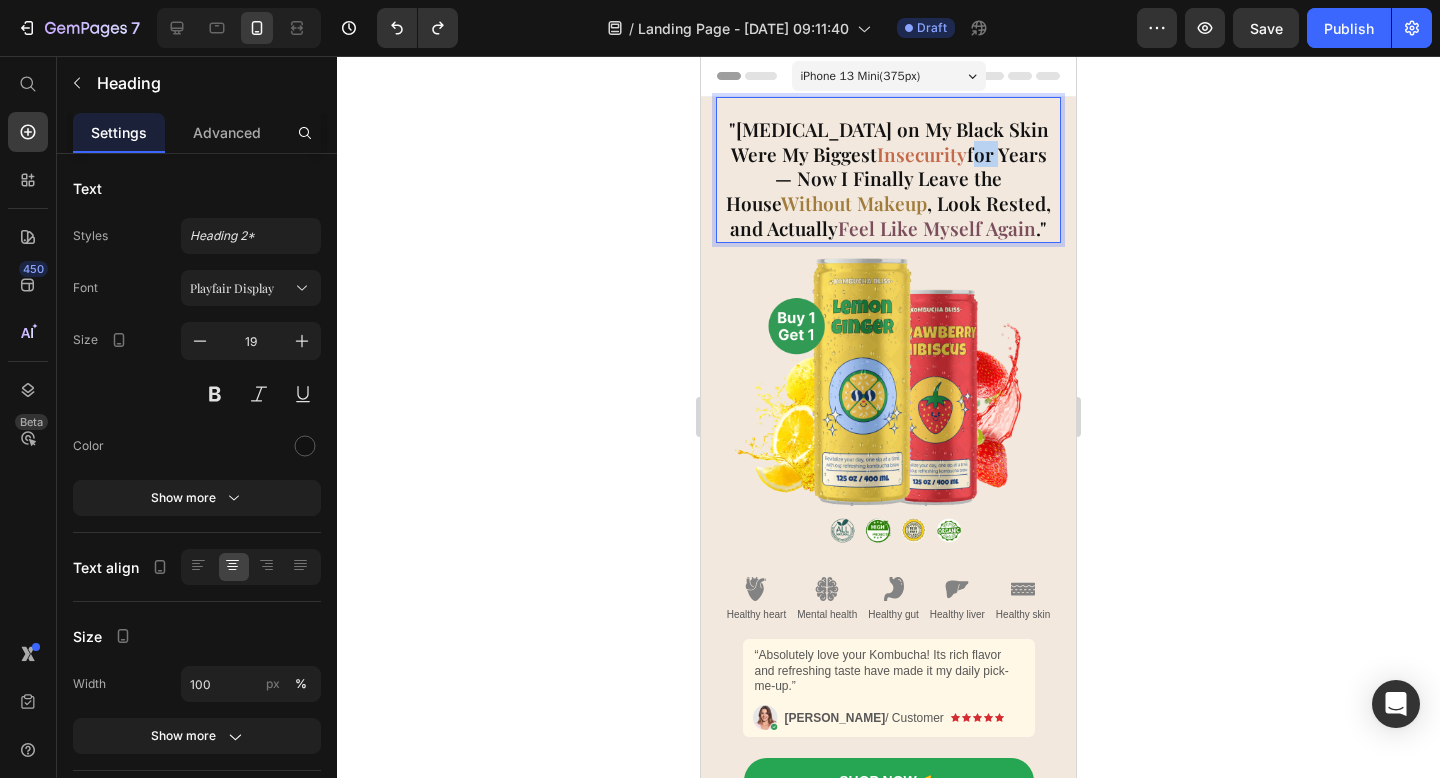click on "Insecurity" at bounding box center (922, 154) 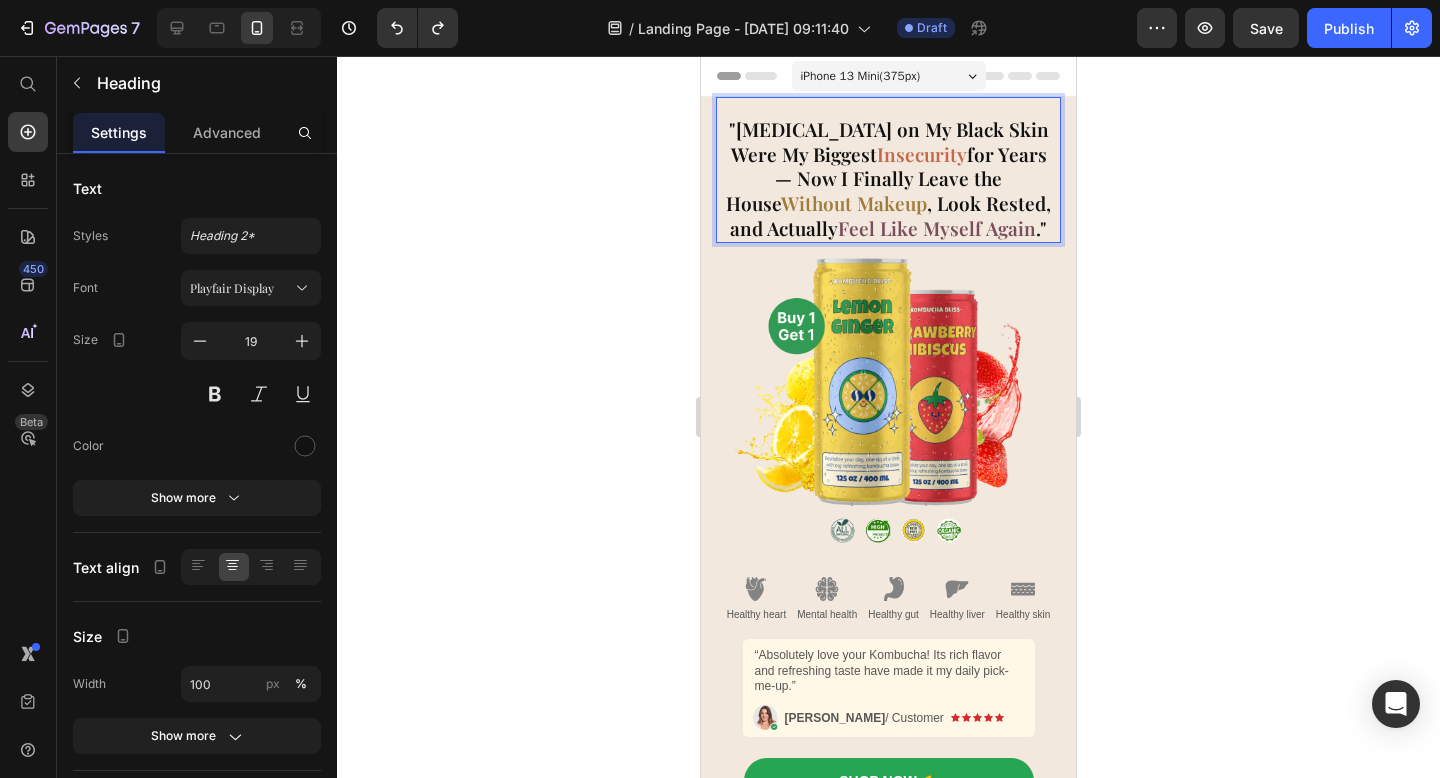 click 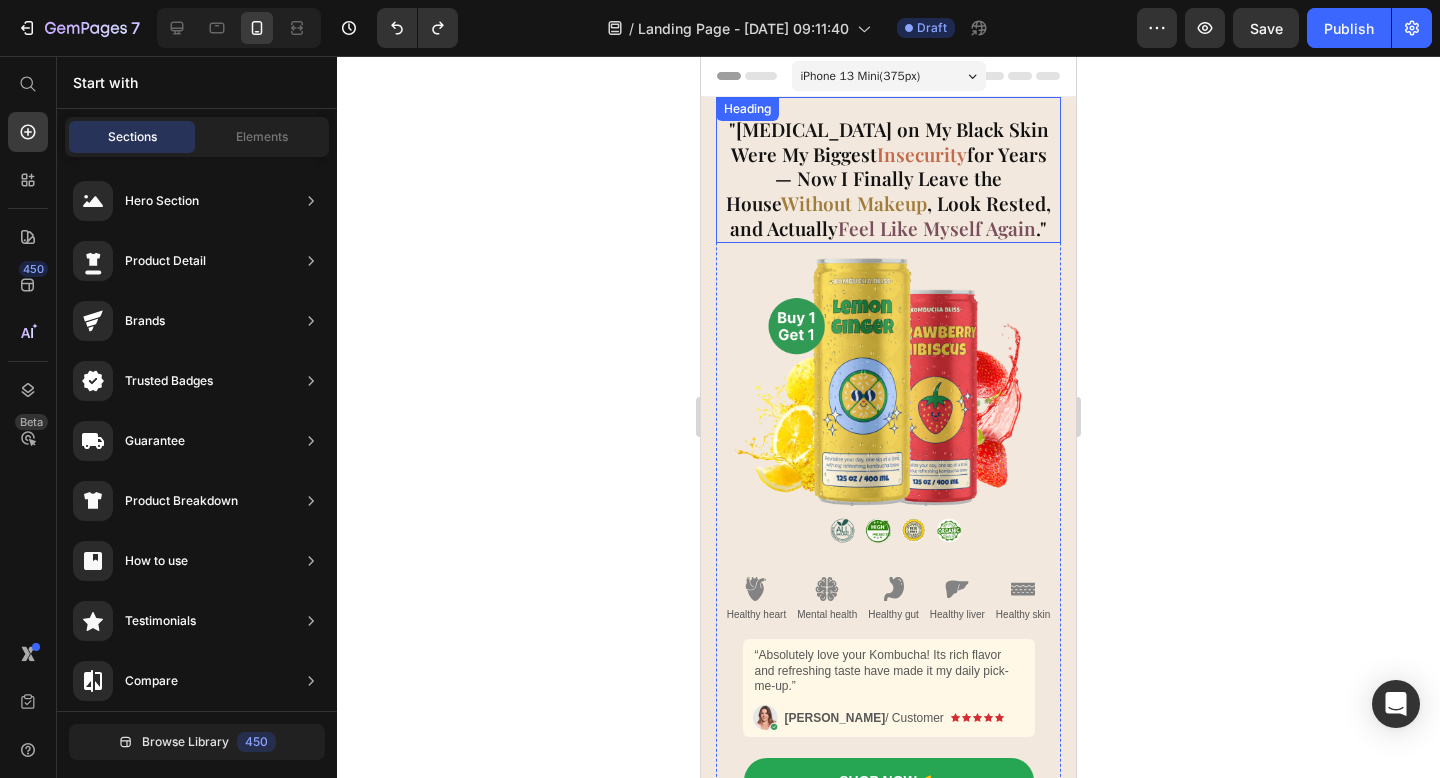 click on ""Dark Circles on My Black Skin Were My Biggest  Insecurity  for Years — Now I Finally Leave the House  Without Makeup , Look Rested, and Actually  Feel Like Myself Again ."" at bounding box center [888, 179] 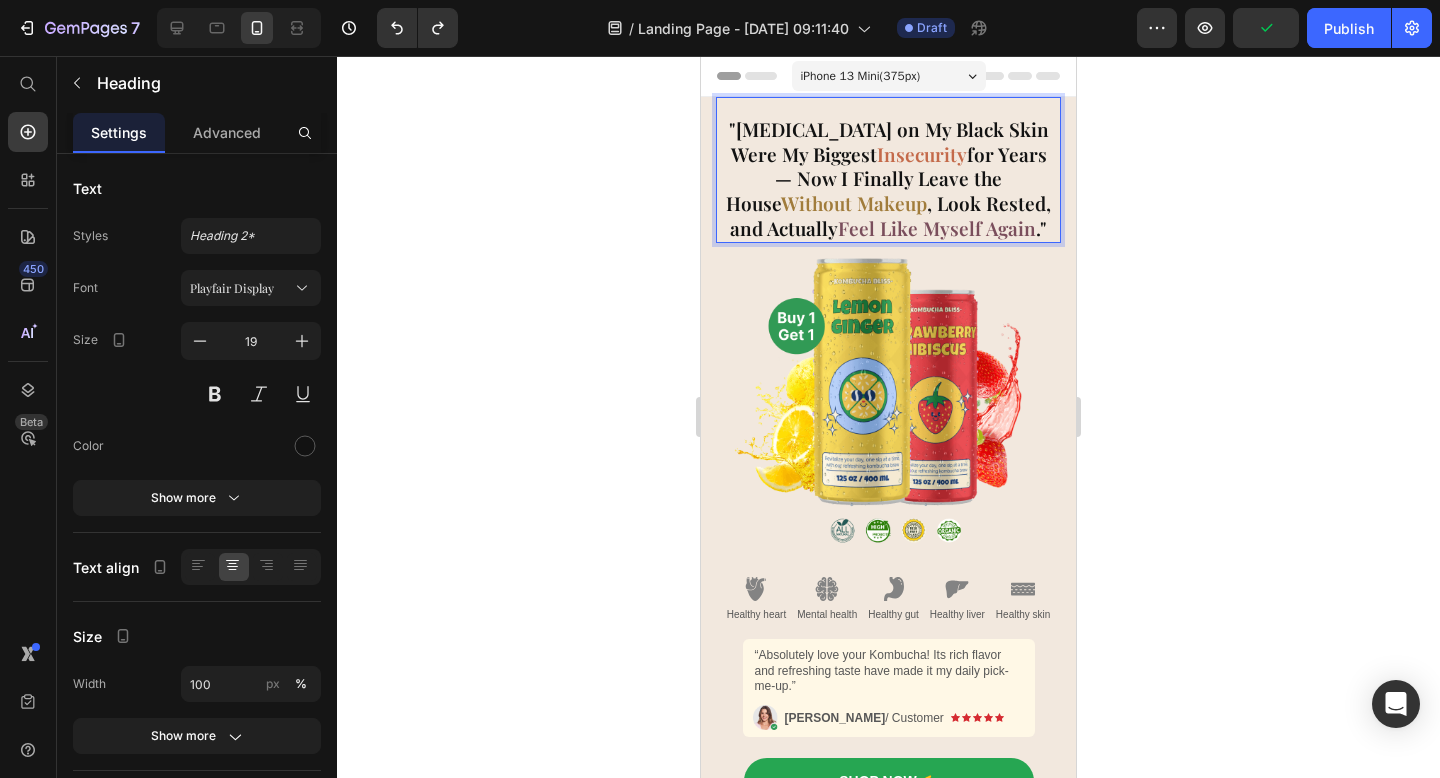 click on ""Dark Circles on My Black Skin Were My Biggest  Insecurity  for Years — Now I Finally Leave the House  Without Makeup , Look Rested, and Actually  Feel Like Myself Again ."" at bounding box center (888, 179) 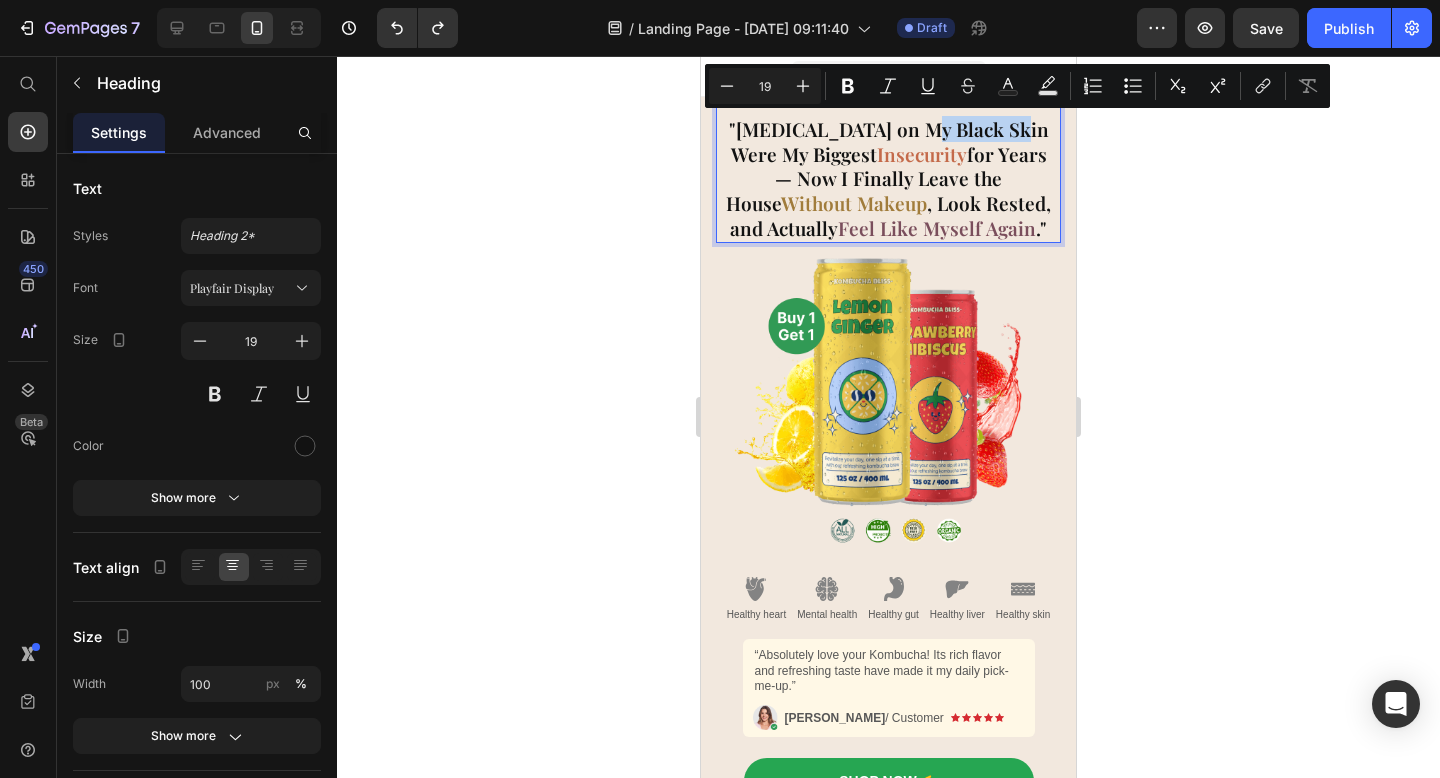 drag, startPoint x: 908, startPoint y: 125, endPoint x: 995, endPoint y: 130, distance: 87.14356 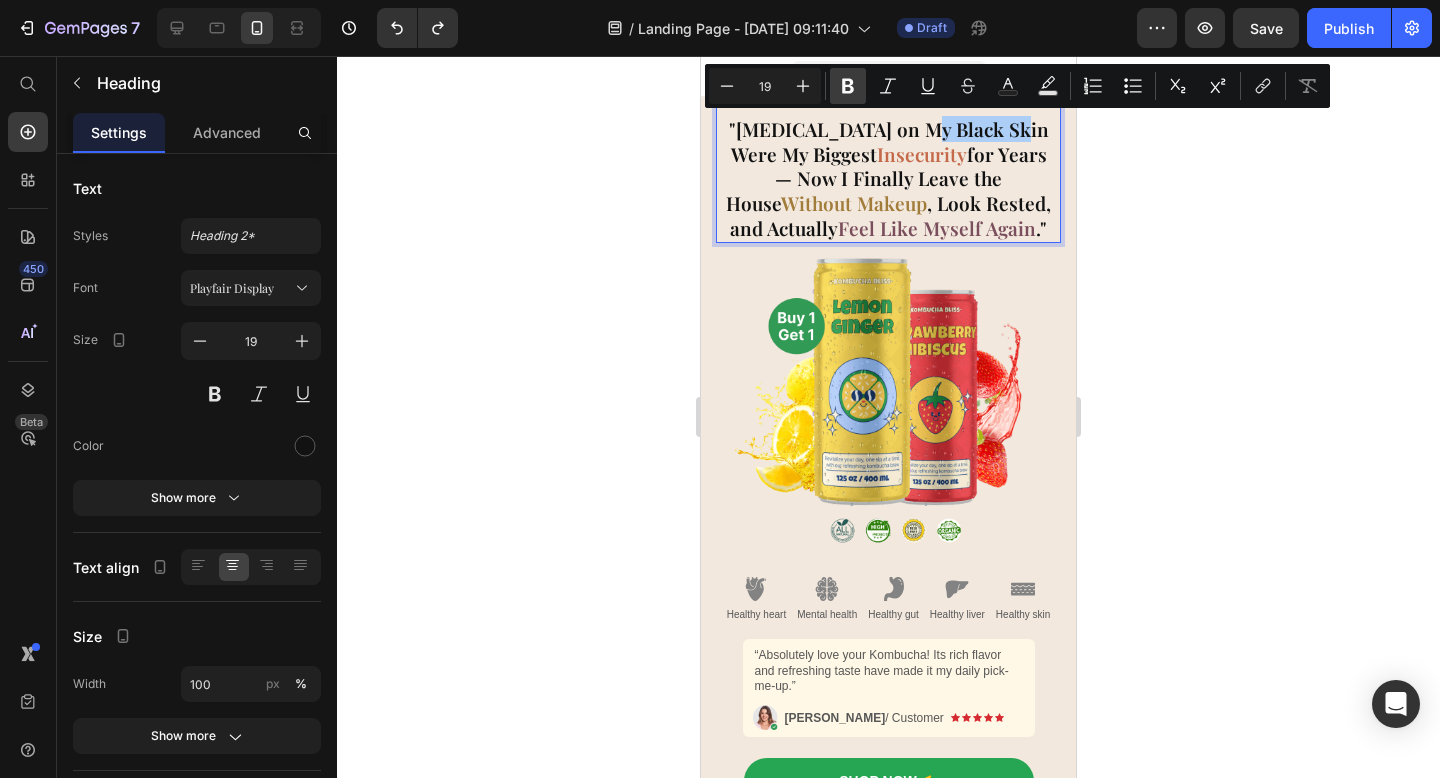 click 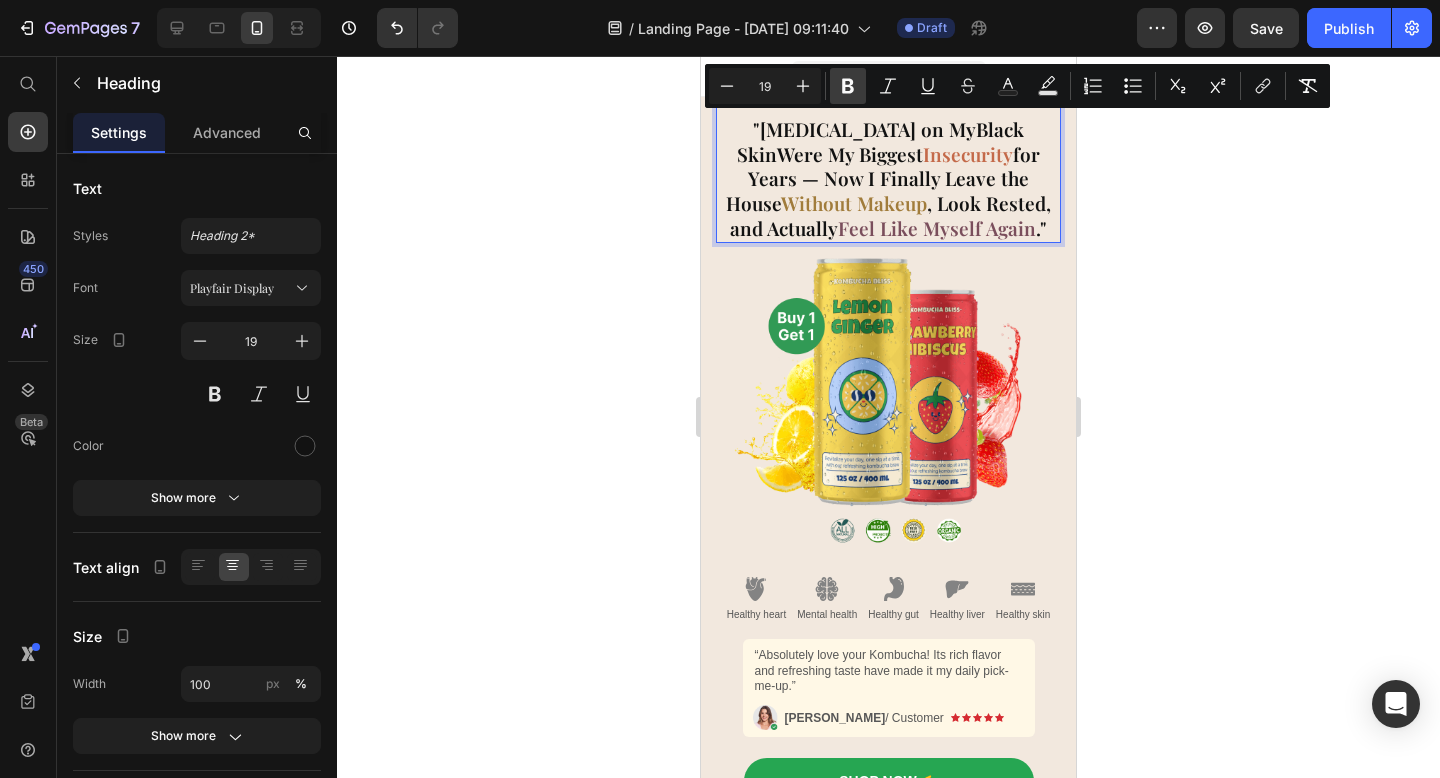 click 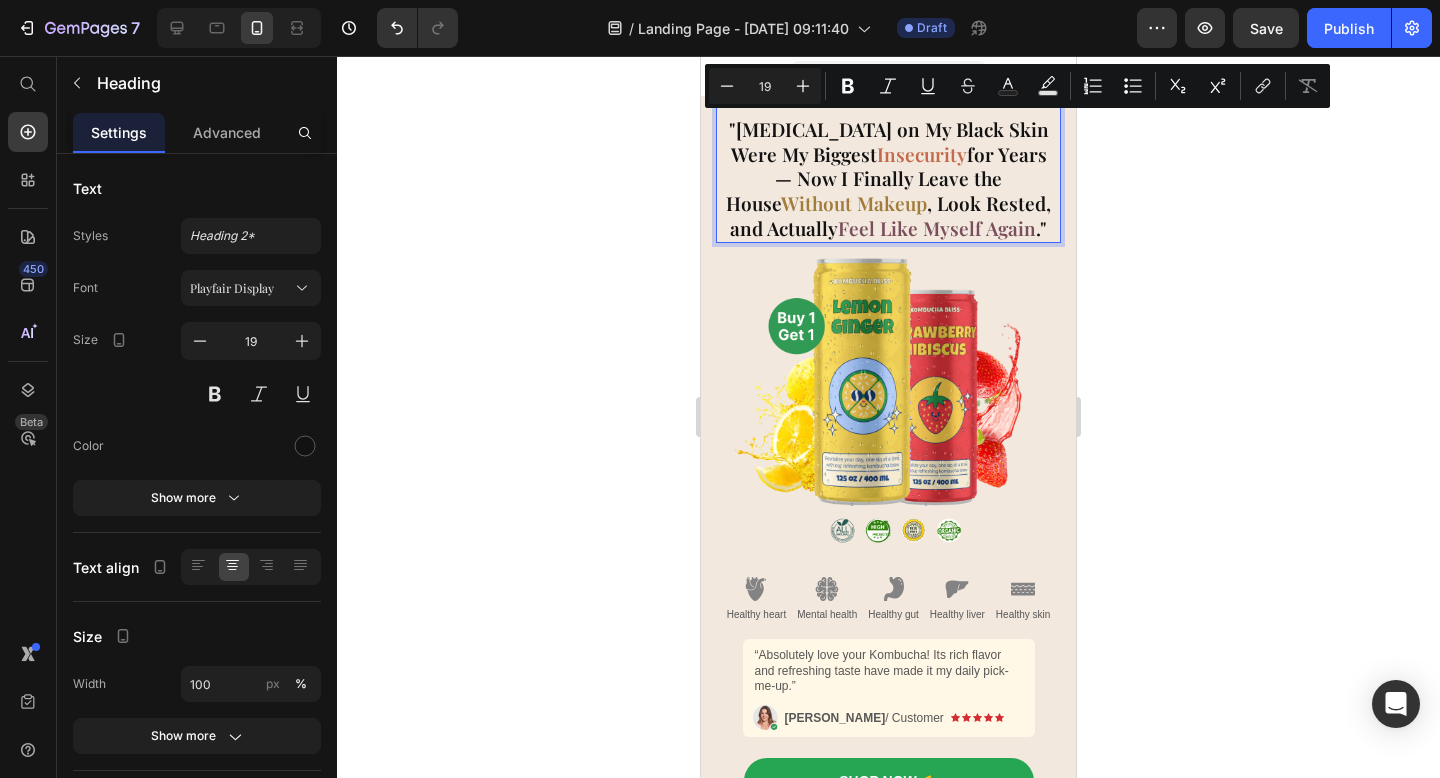 click on ""Dark Circles on My Black Skin Were My Biggest  Insecurity  for Years — Now I Finally Leave the House  Without Makeup , Look Rested, and Actually  Feel Like Myself Again ."" at bounding box center (888, 179) 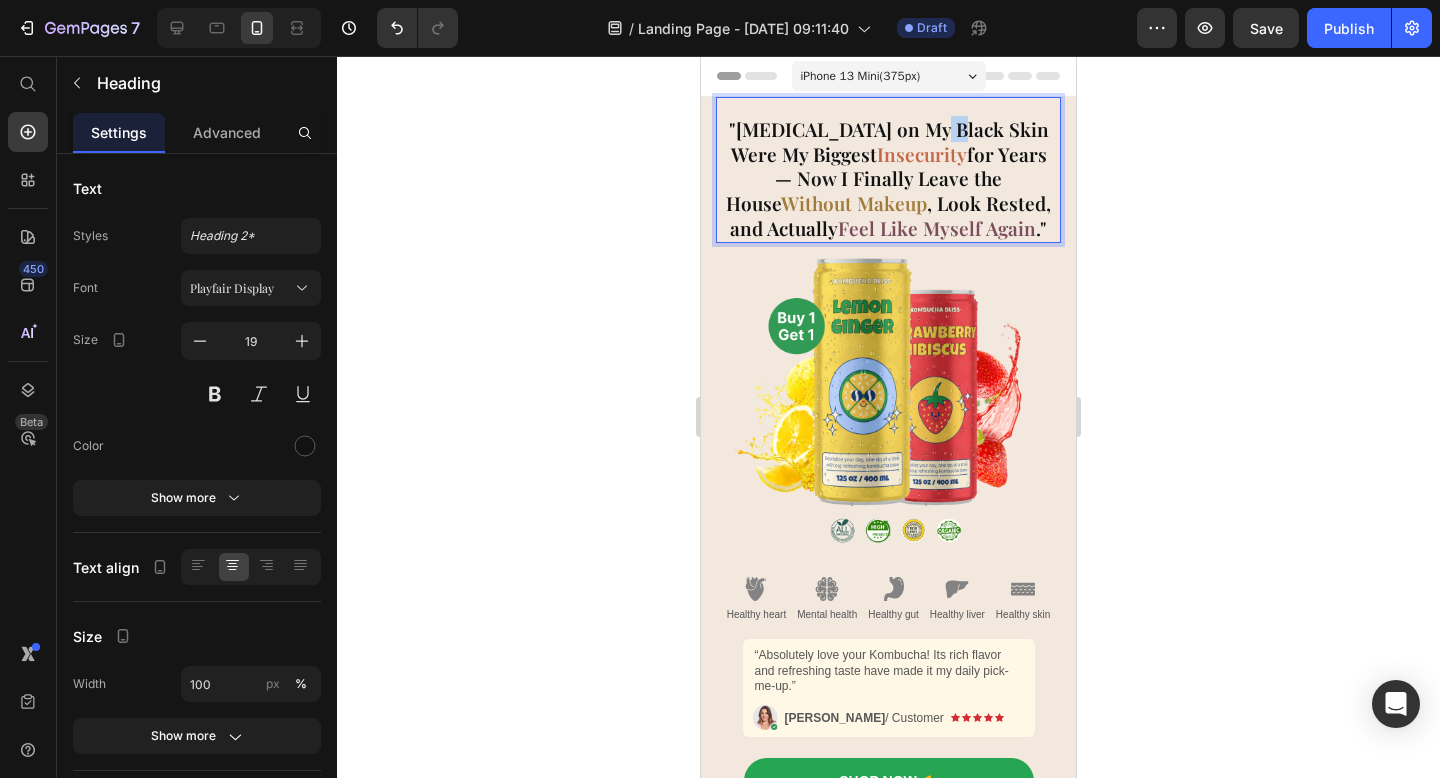 drag, startPoint x: 914, startPoint y: 129, endPoint x: 936, endPoint y: 129, distance: 22 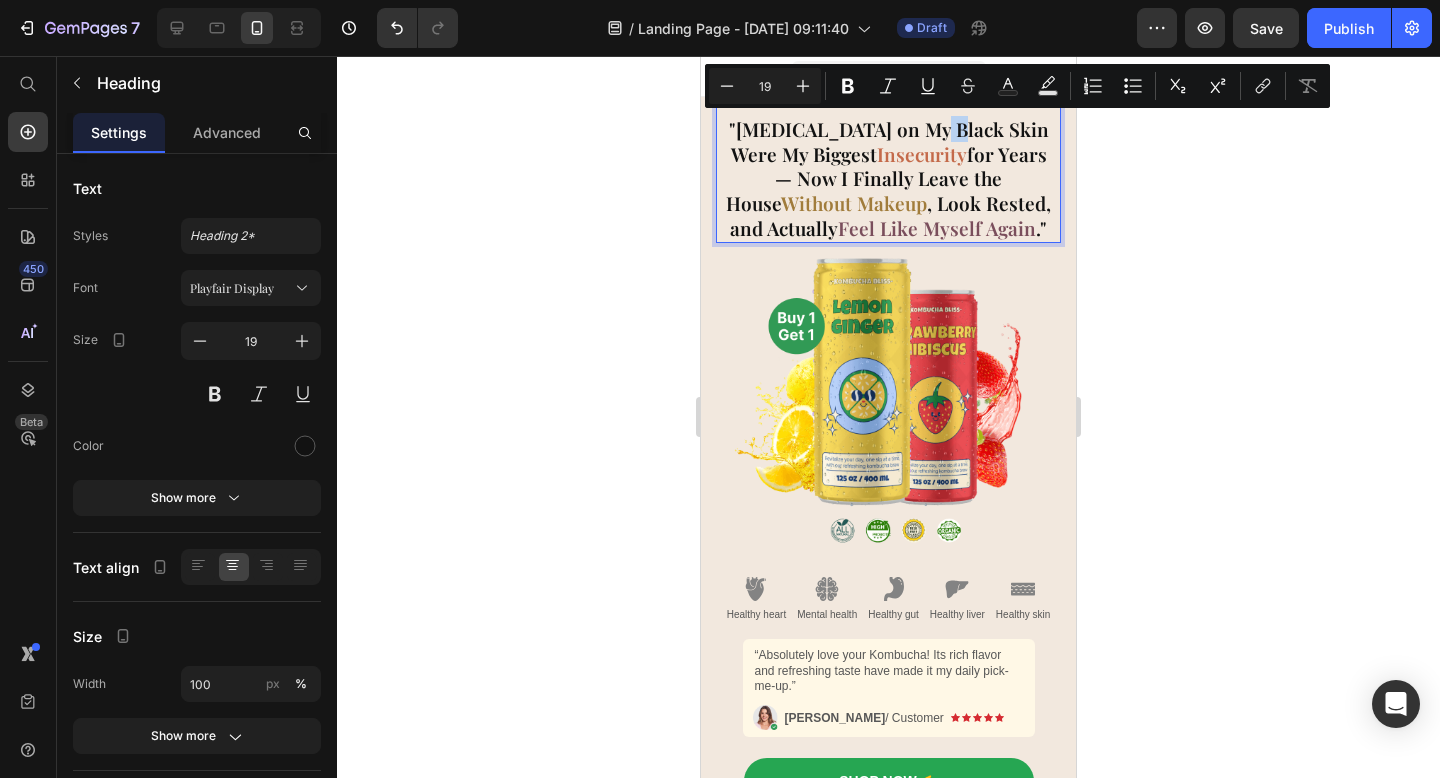 click on ""Dark Circles on My Black Skin Were My Biggest  Insecurity  for Years — Now I Finally Leave the House  Without Makeup , Look Rested, and Actually  Feel Like Myself Again ."" at bounding box center (888, 179) 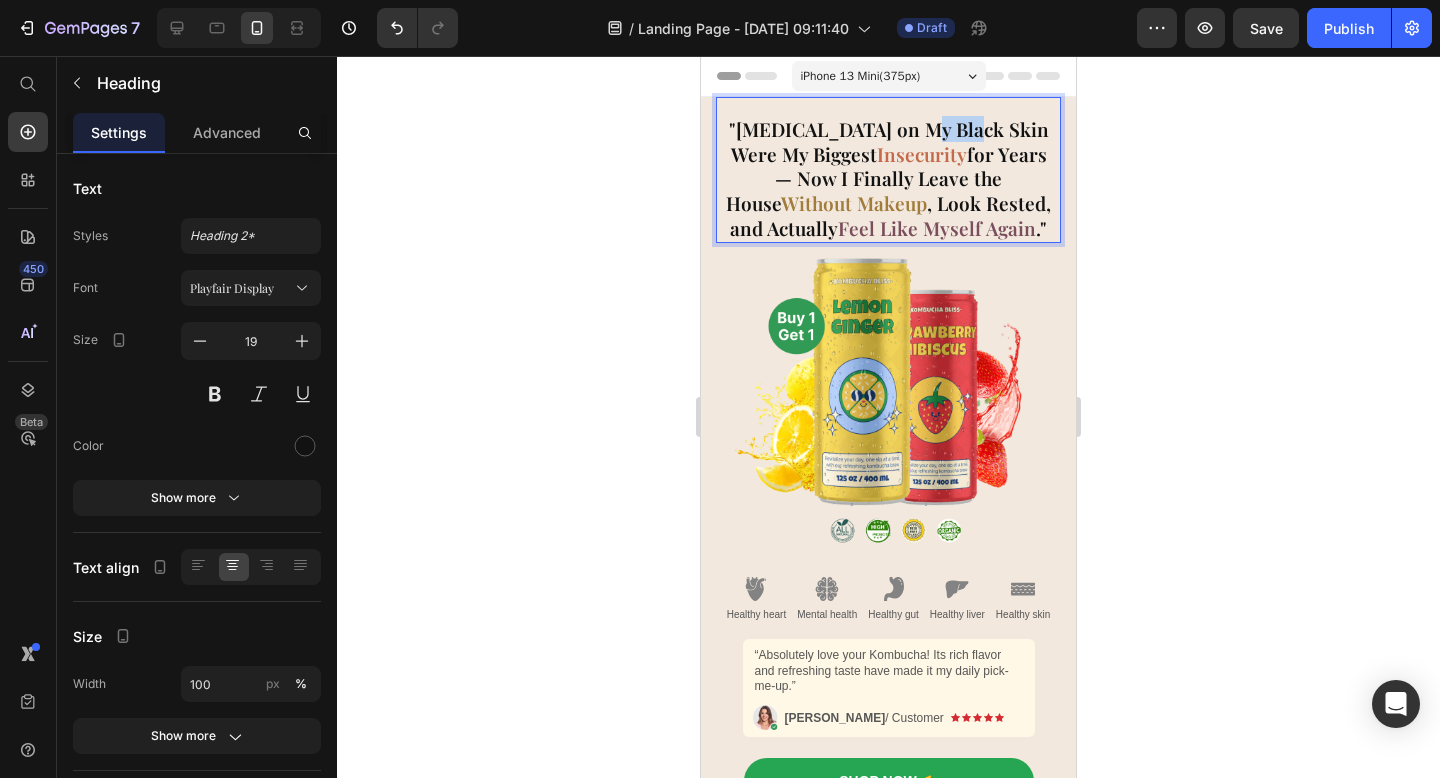 click on ""Dark Circles on My Black Skin Were My Biggest  Insecurity  for Years — Now I Finally Leave the House  Without Makeup , Look Rested, and Actually  Feel Like Myself Again ."" at bounding box center (888, 179) 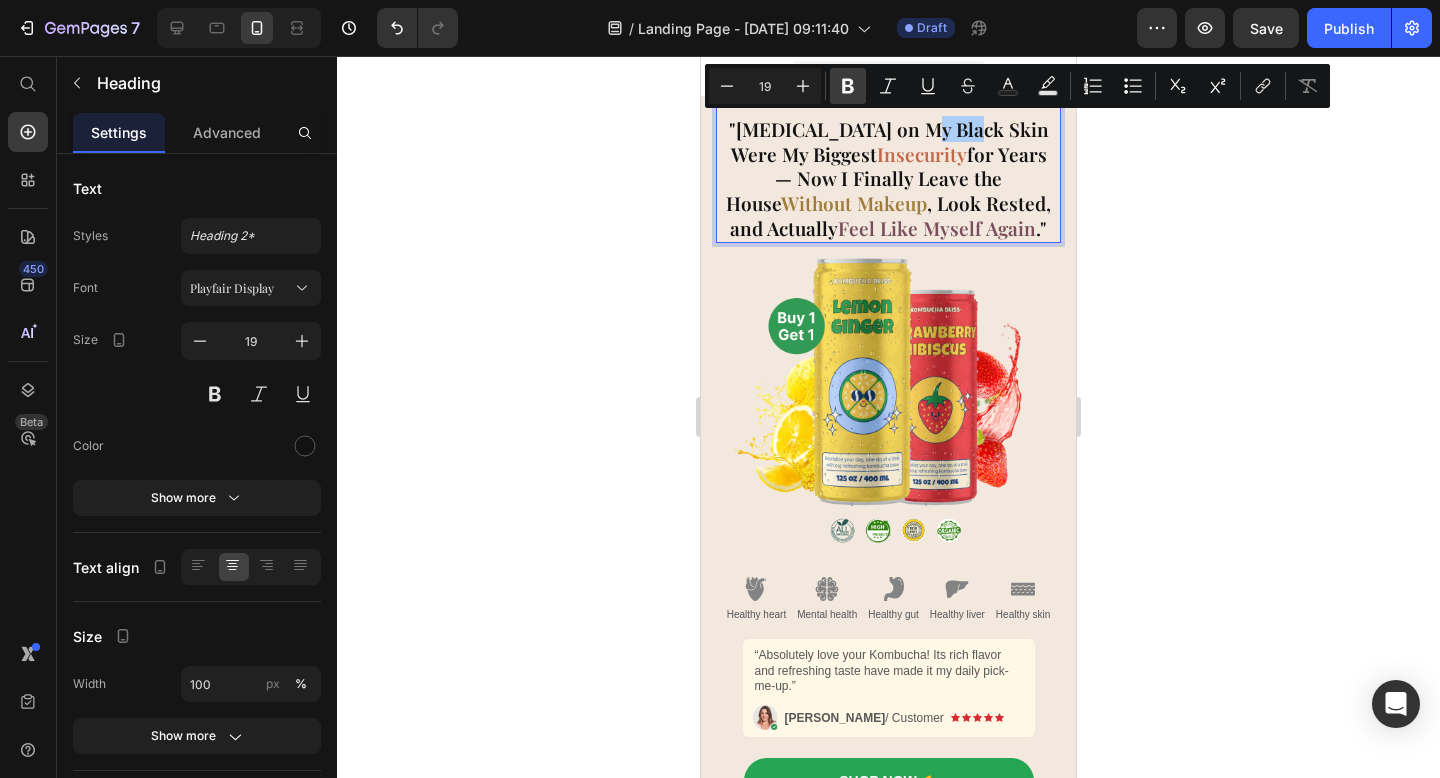 click 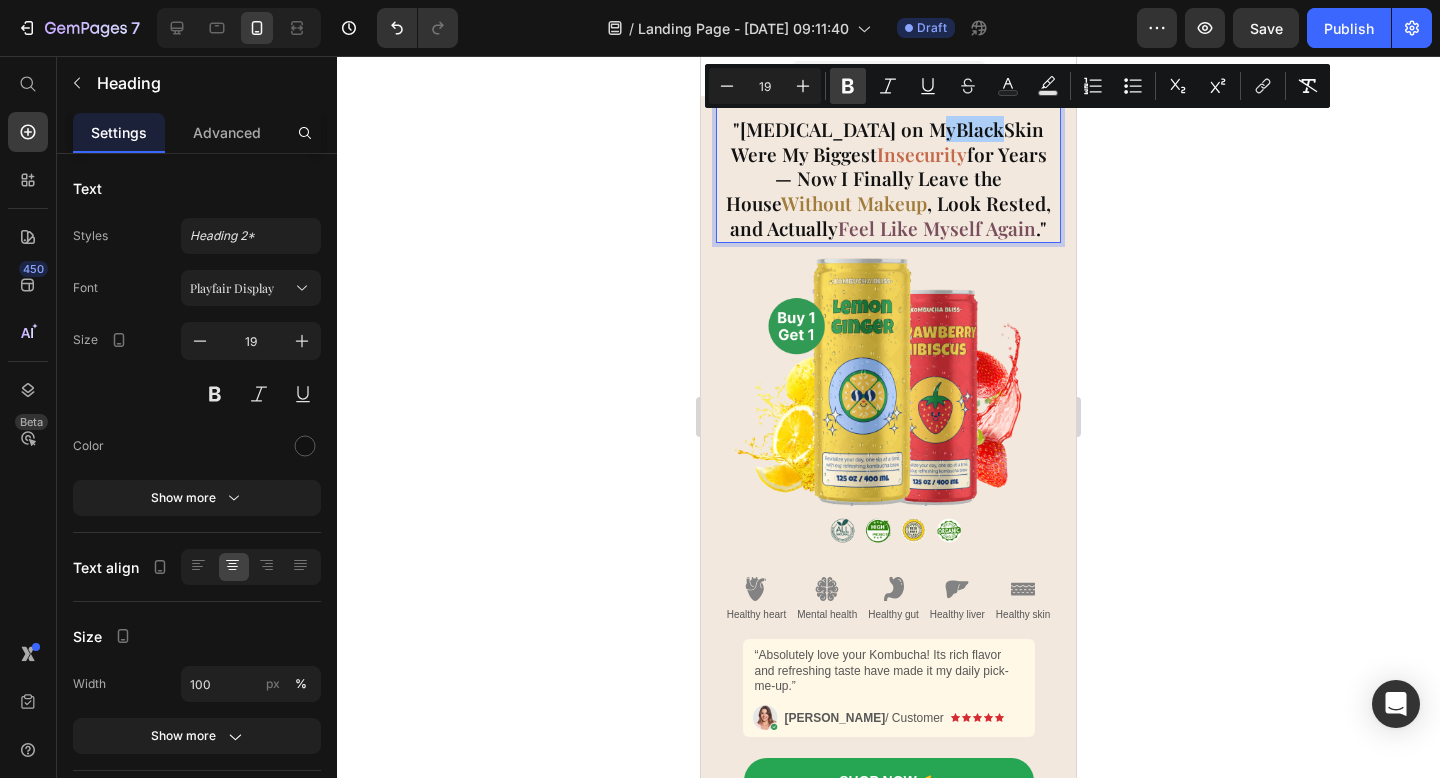 click 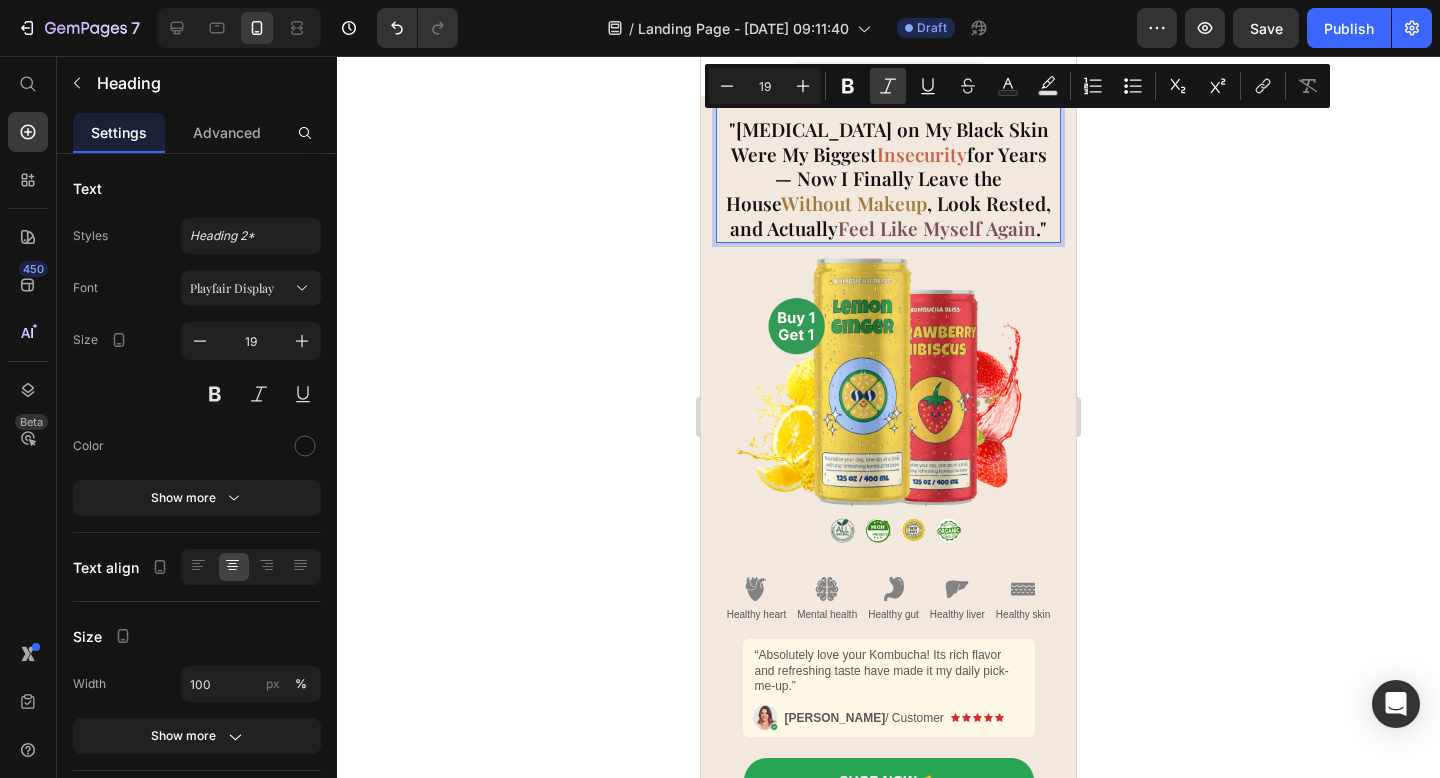 click 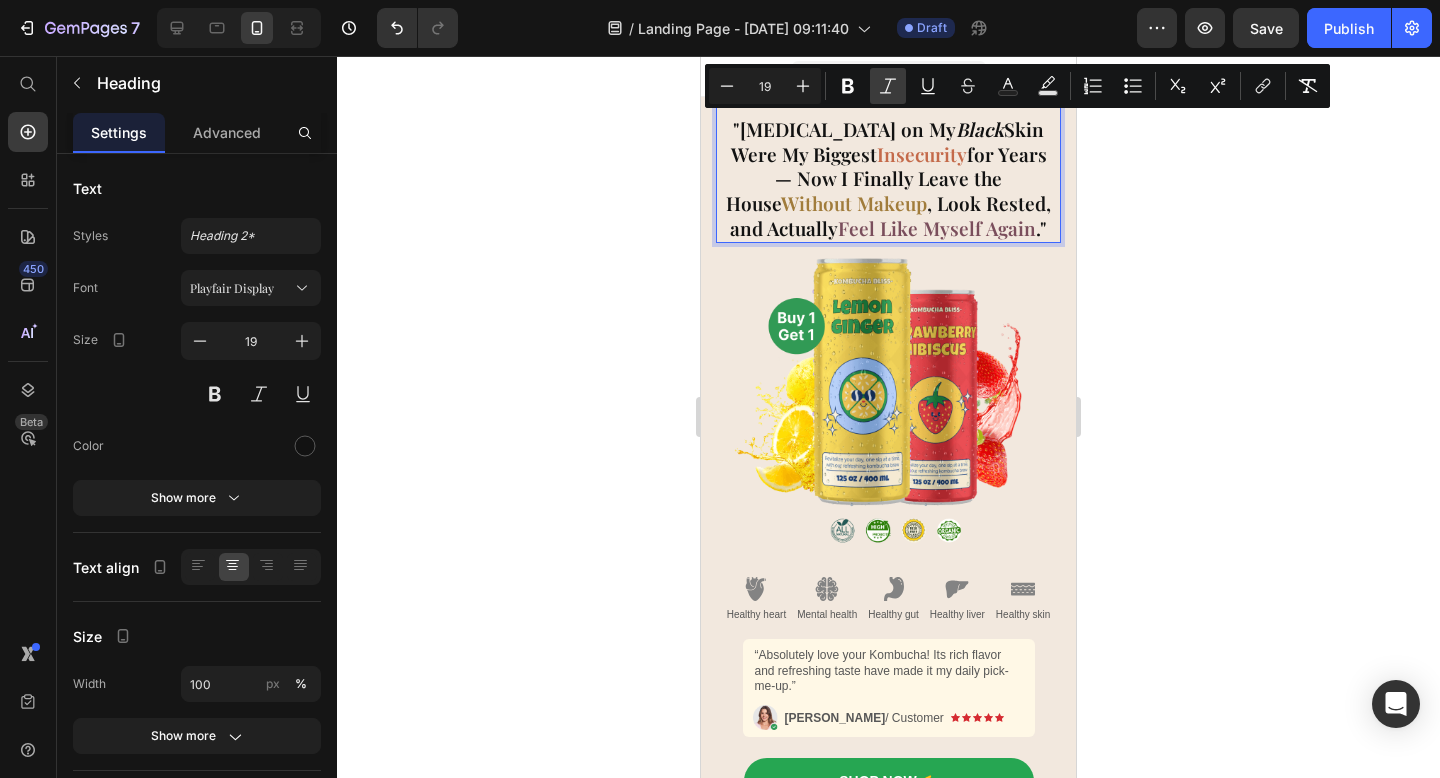 click 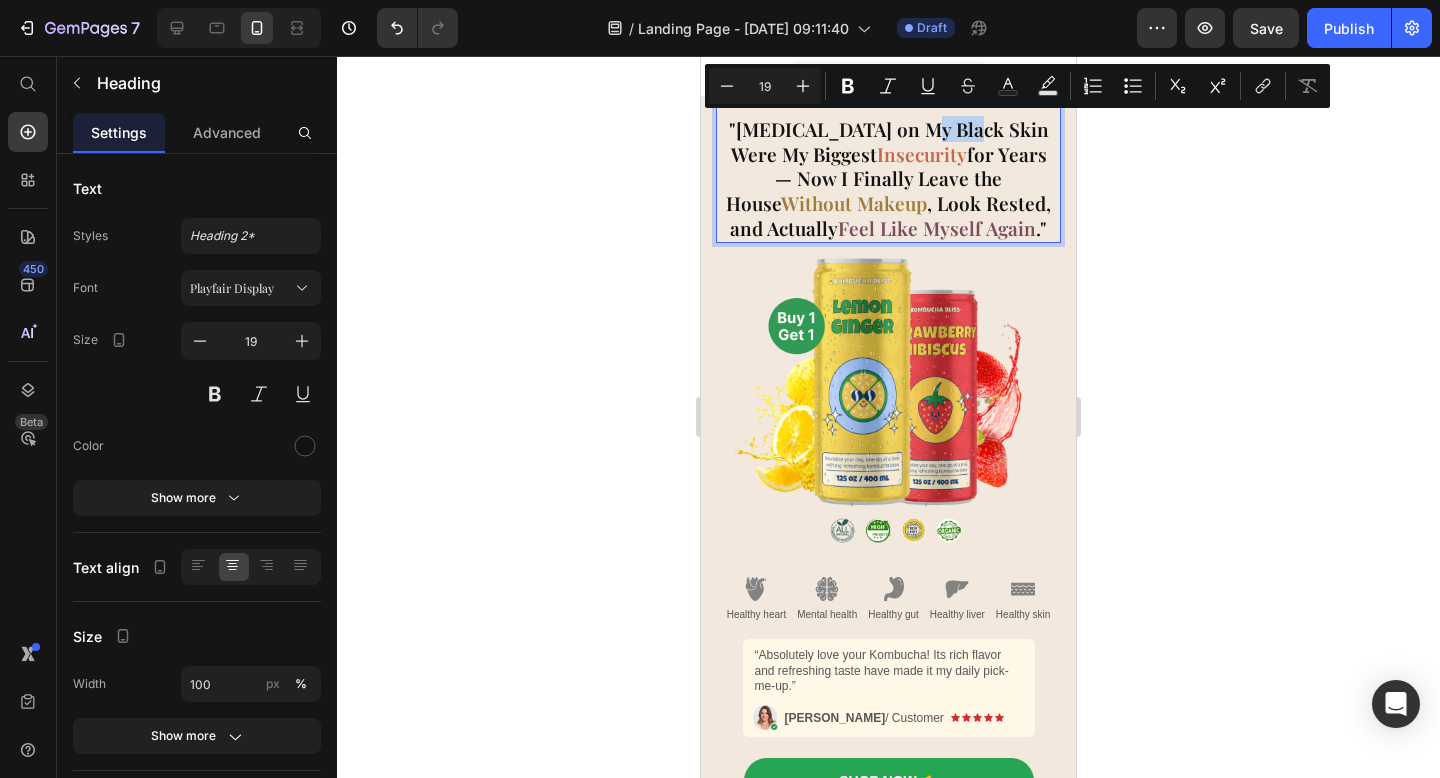 click on ""Dark Circles on My Black Skin Were My Biggest  Insecurity  for Years — Now I Finally Leave the House  Without Makeup , Look Rested, and Actually  Feel Like Myself Again ."" at bounding box center (888, 179) 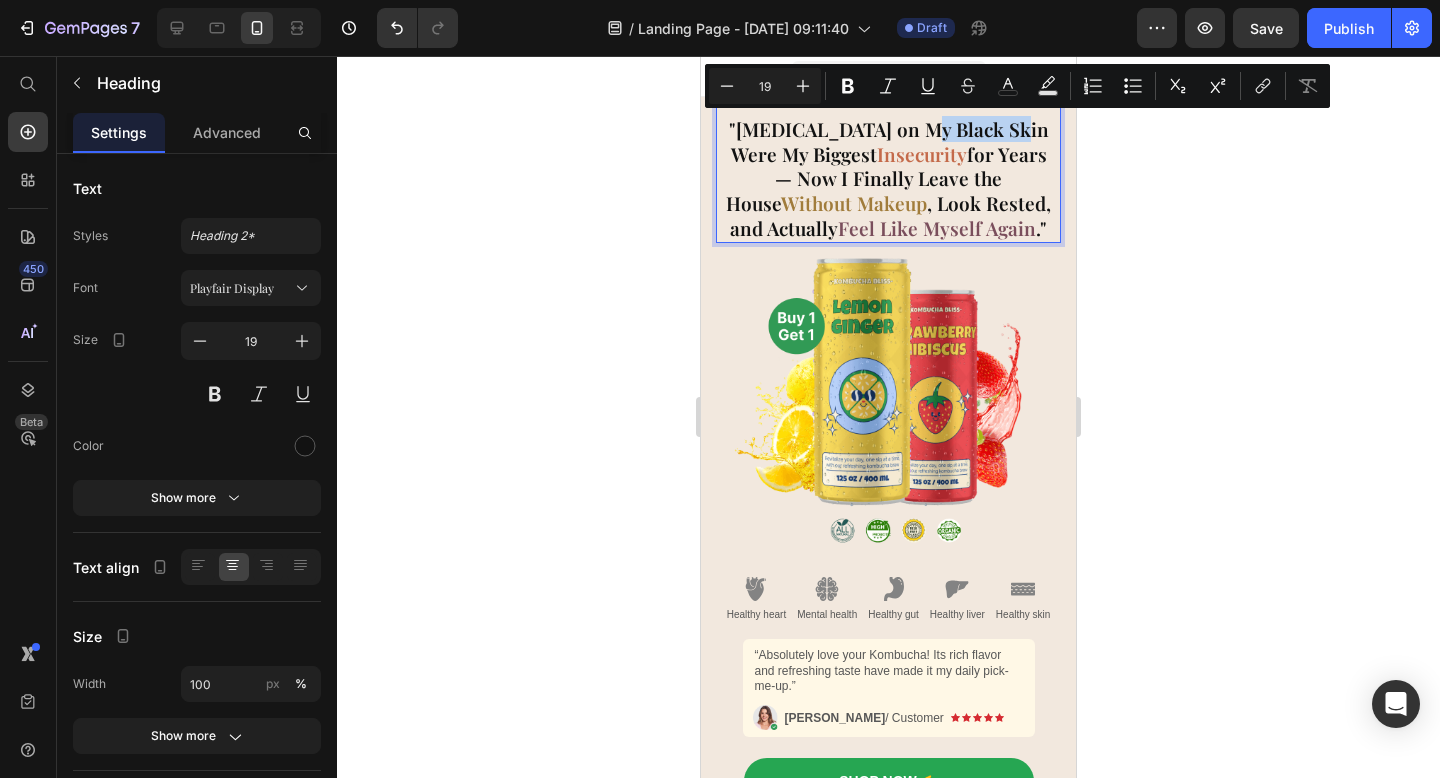 drag, startPoint x: 910, startPoint y: 129, endPoint x: 995, endPoint y: 133, distance: 85.09406 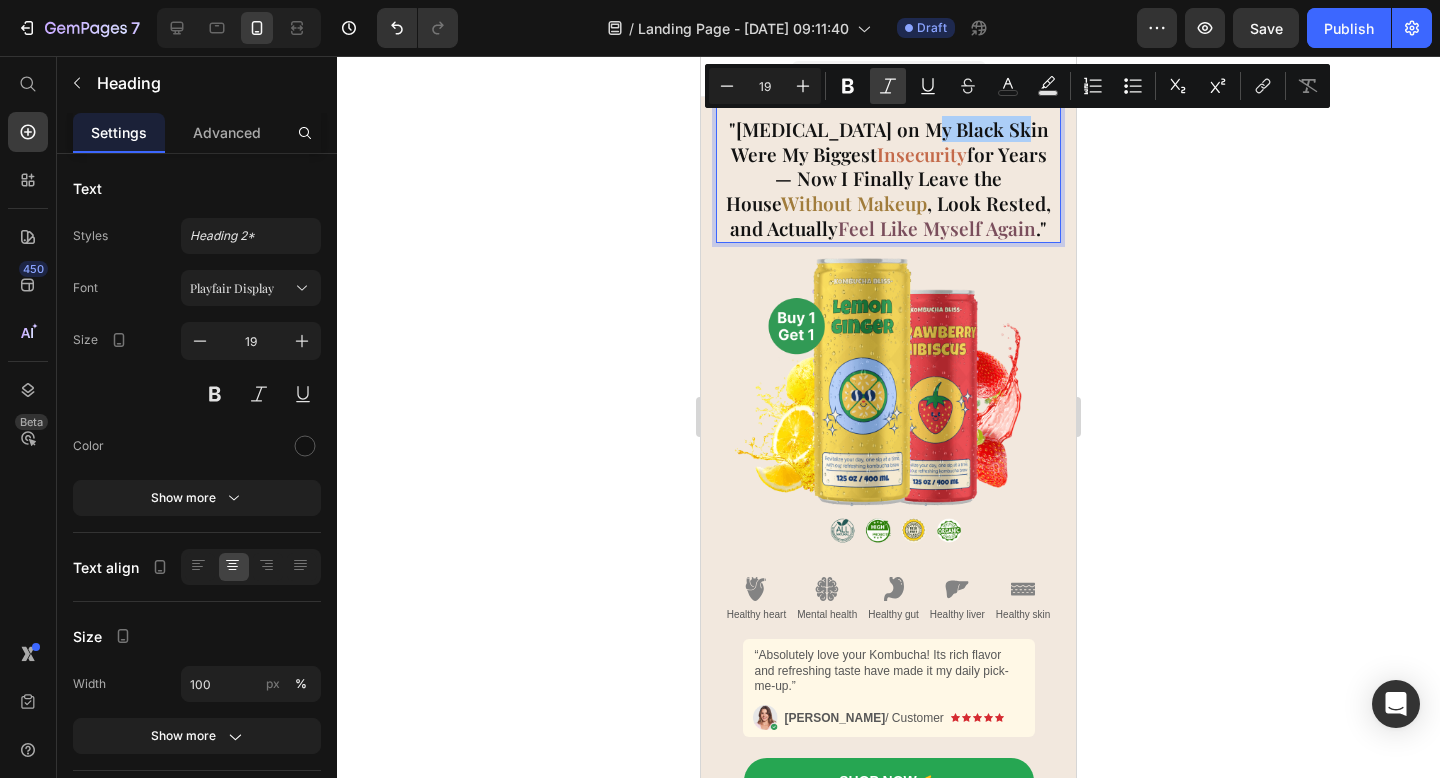 click on "Italic" at bounding box center (888, 86) 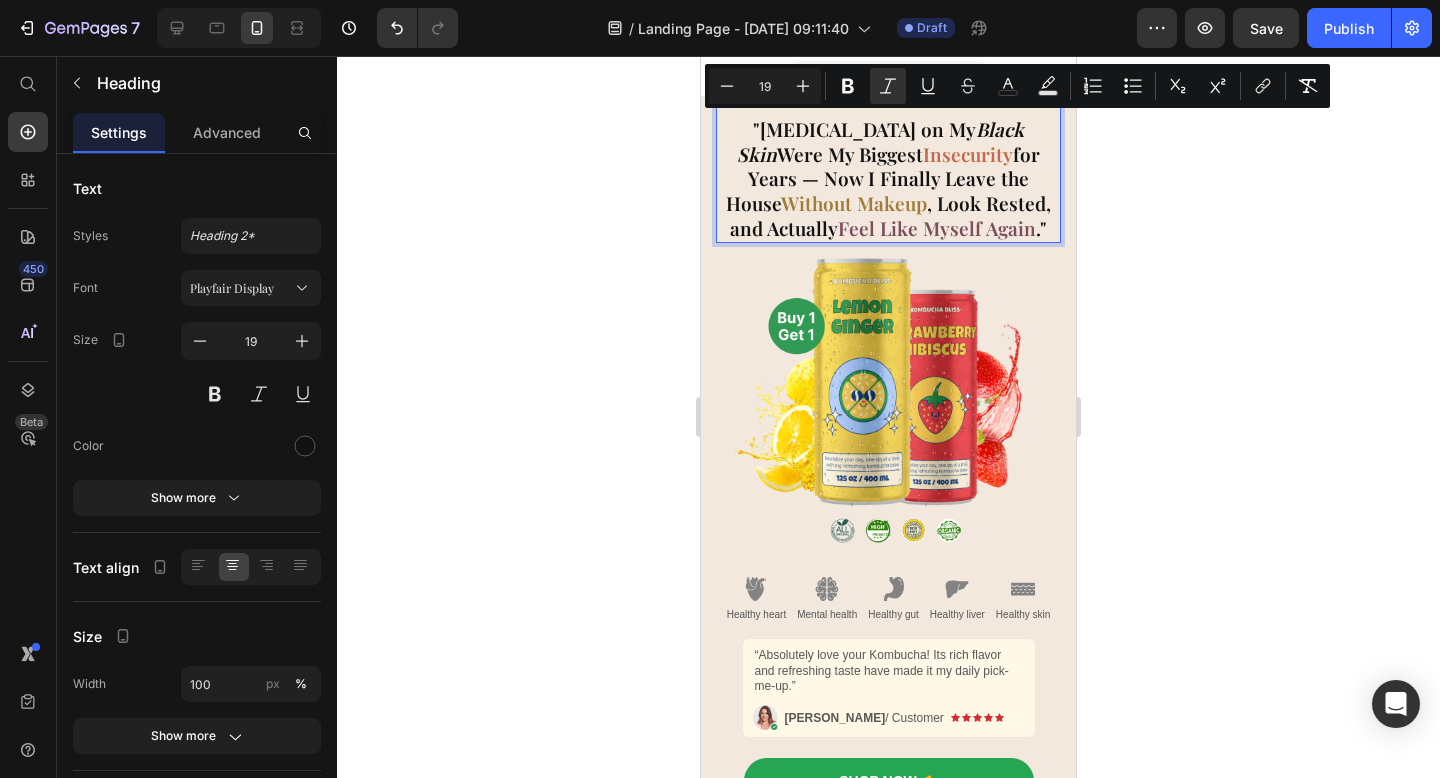 click 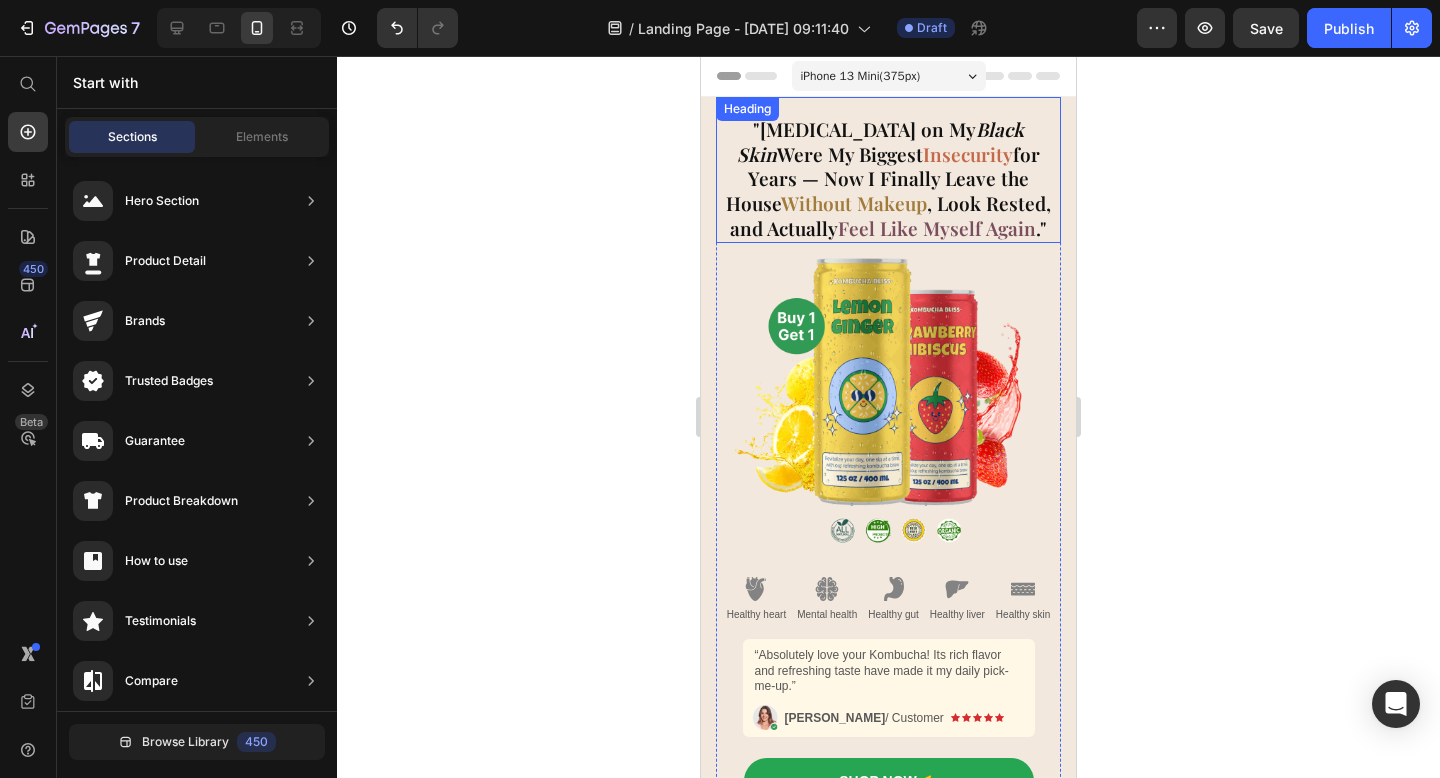 click on ""Dark Circles on My  Black Skin  Were My Biggest  Insecurity  for Years — Now I Finally Leave the House  Without Makeup , Look Rested, and Actually  Feel Like Myself Again ."" at bounding box center (888, 179) 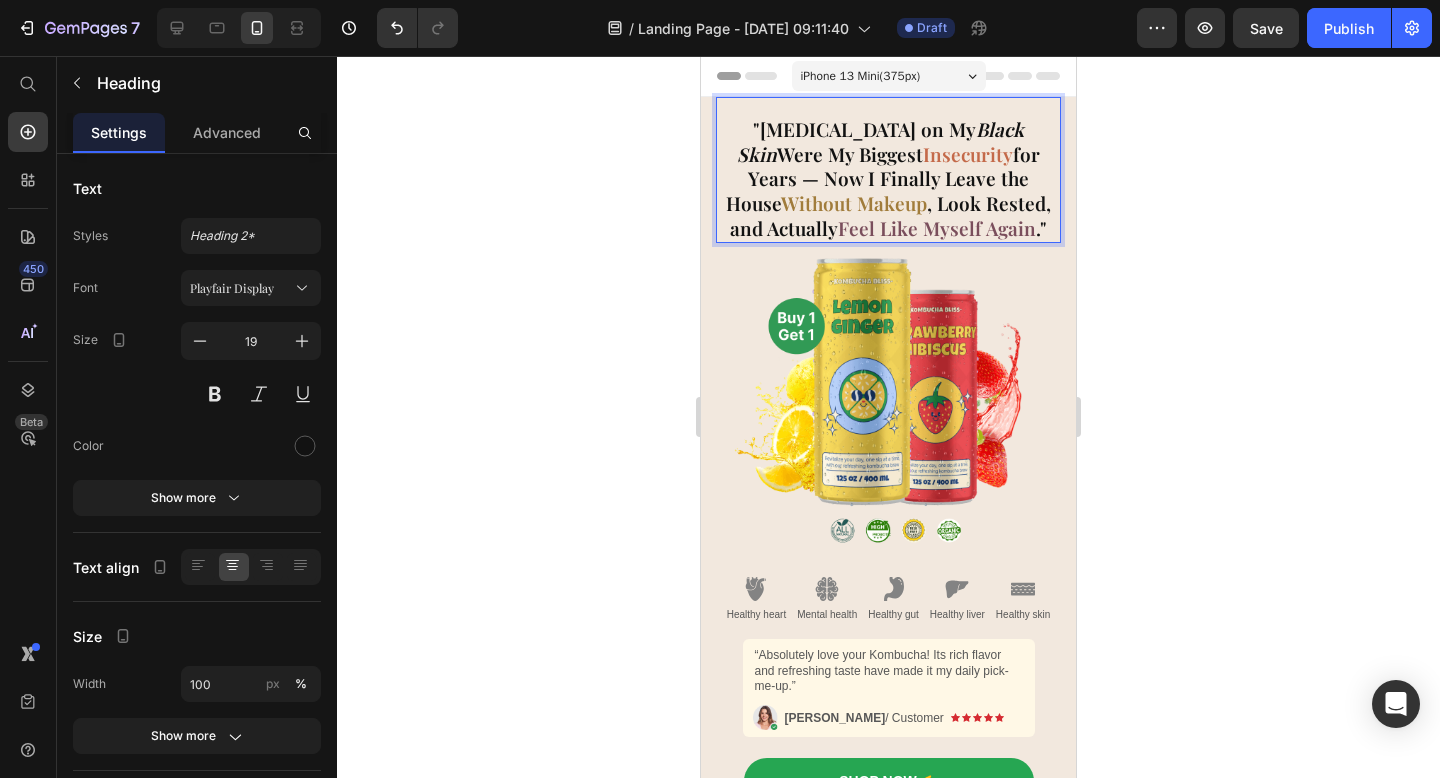 click on ""Dark Circles on My  Black Skin  Were My Biggest  Insecurity  for Years — Now I Finally Leave the House  Without Makeup , Look Rested, and Actually  Feel Like Myself Again ."" at bounding box center (888, 179) 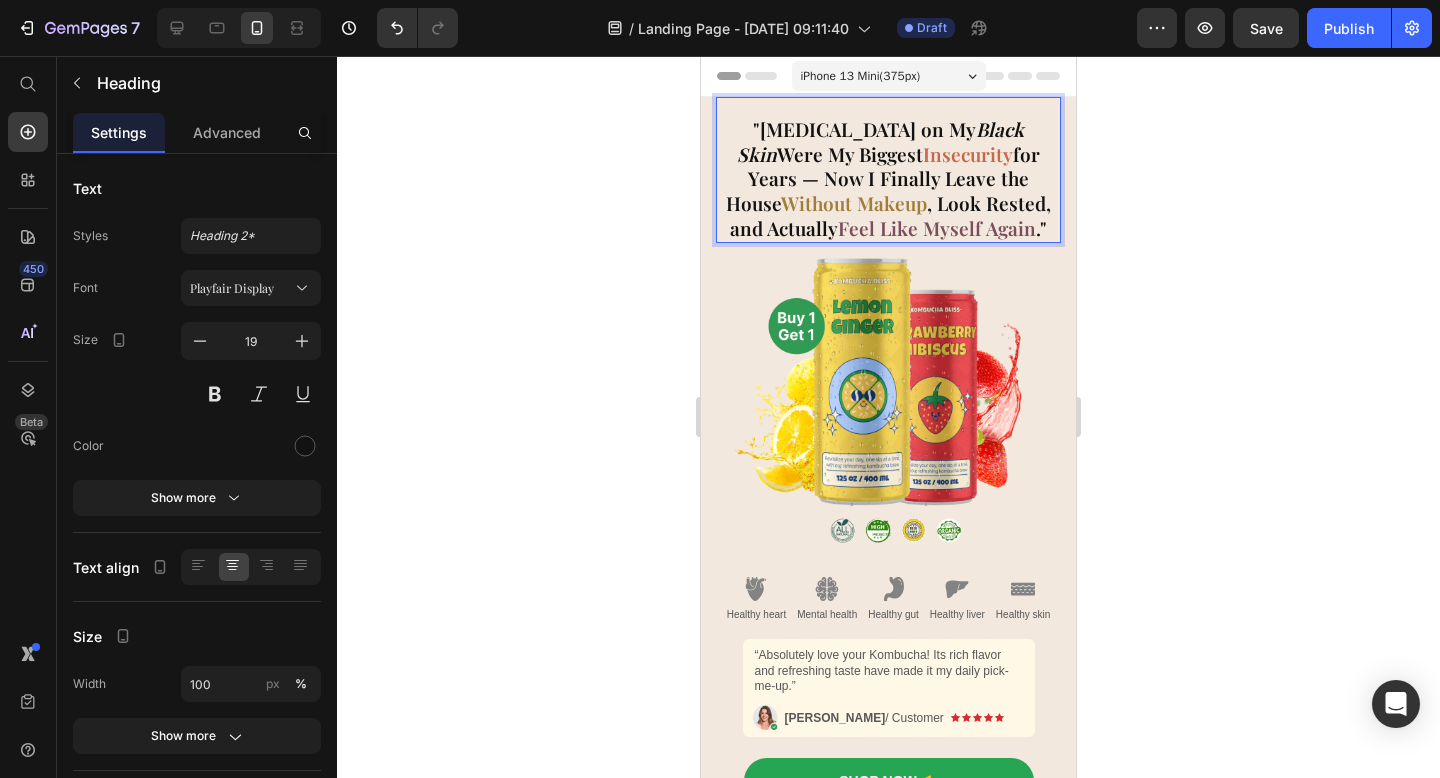 click 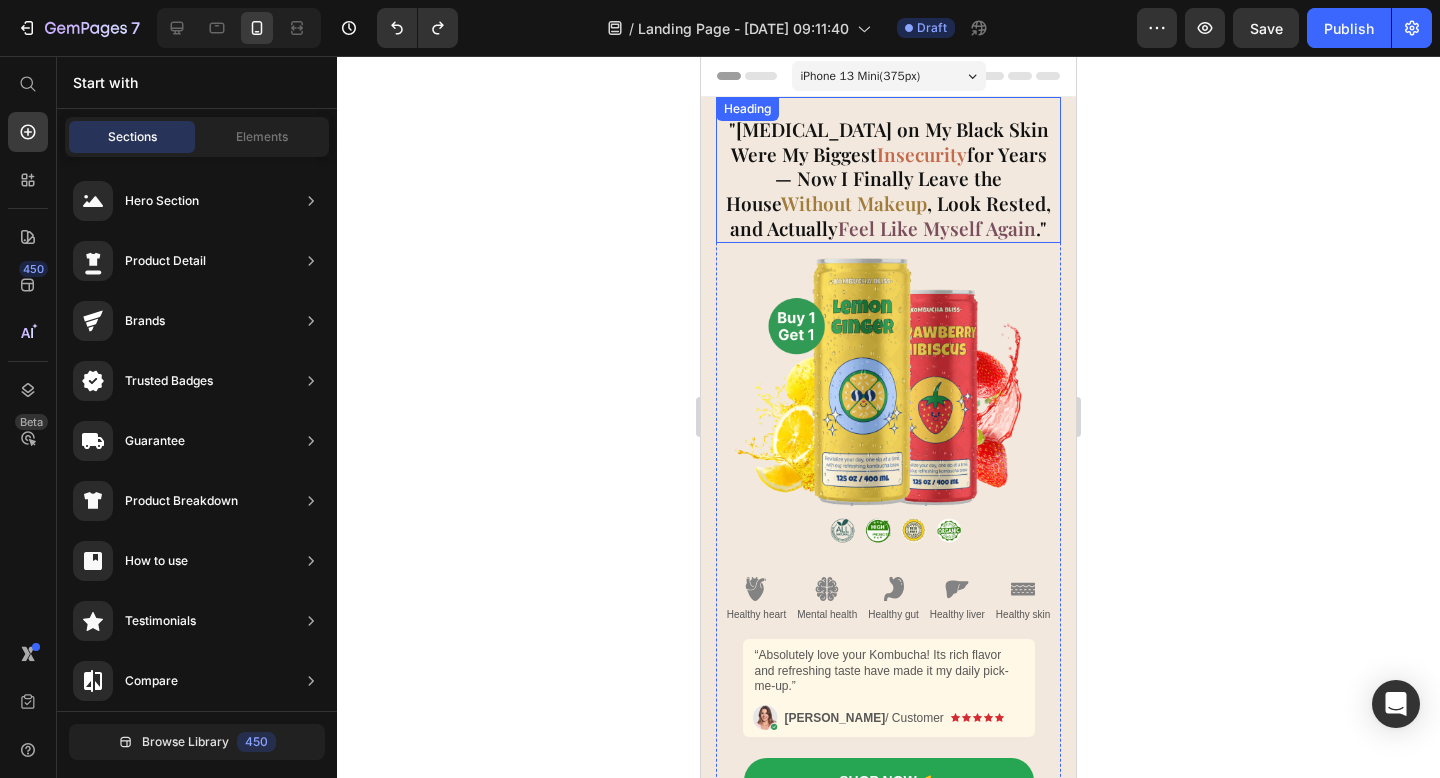 click on ""Dark Circles on My Black Skin Were My Biggest  Insecurity  for Years — Now I Finally Leave the House  Without Makeup , Look Rested, and Actually  Feel Like Myself Again ."" at bounding box center [888, 170] 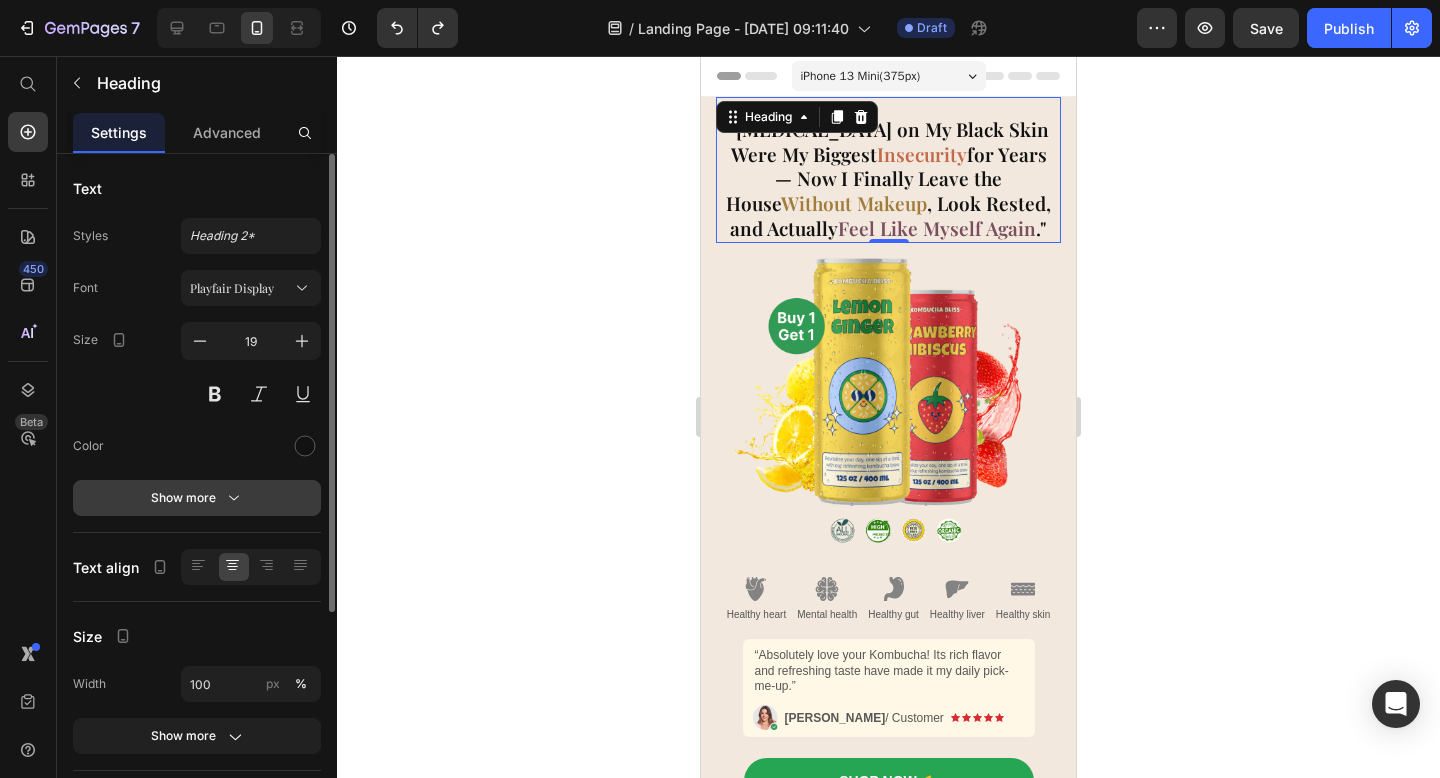 click on "Show more" at bounding box center (197, 498) 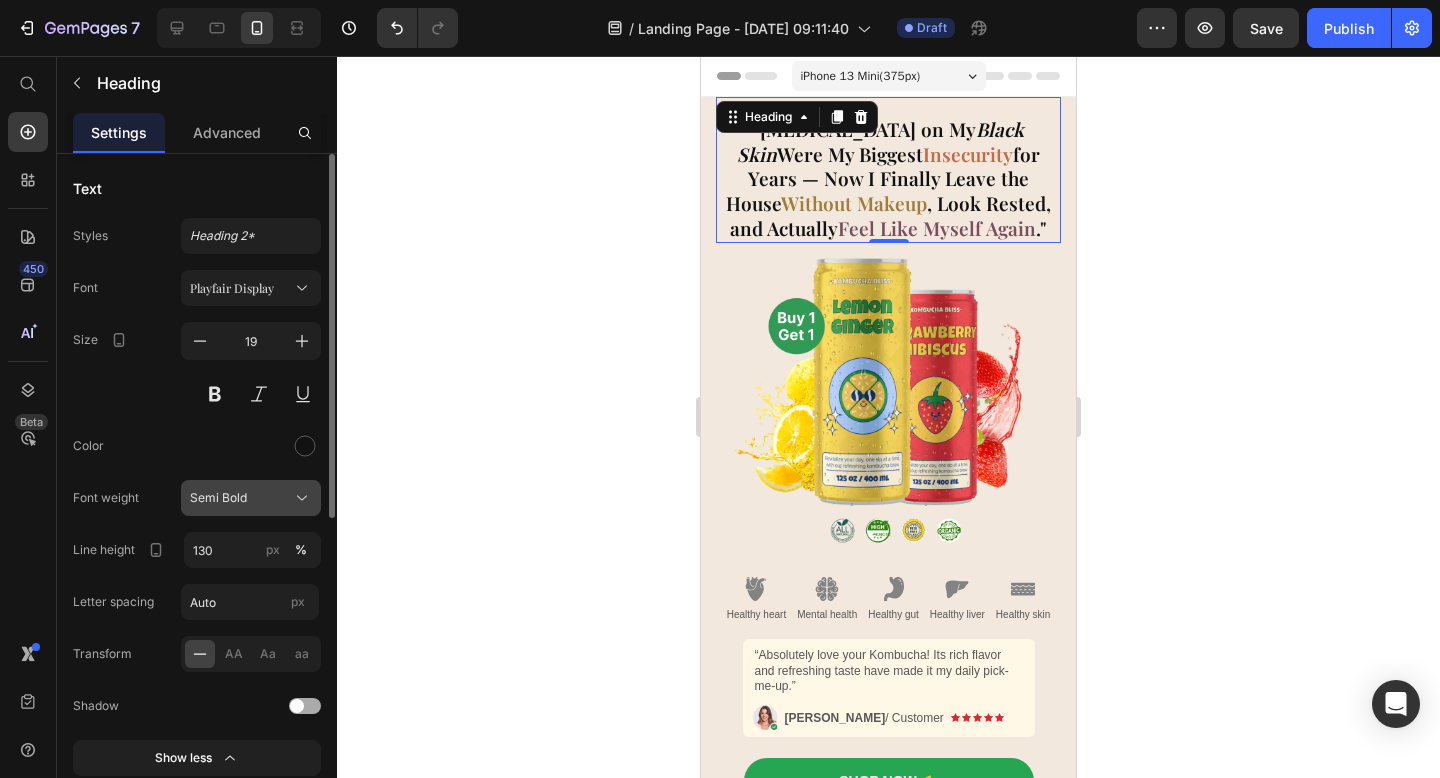 click on "Semi Bold" 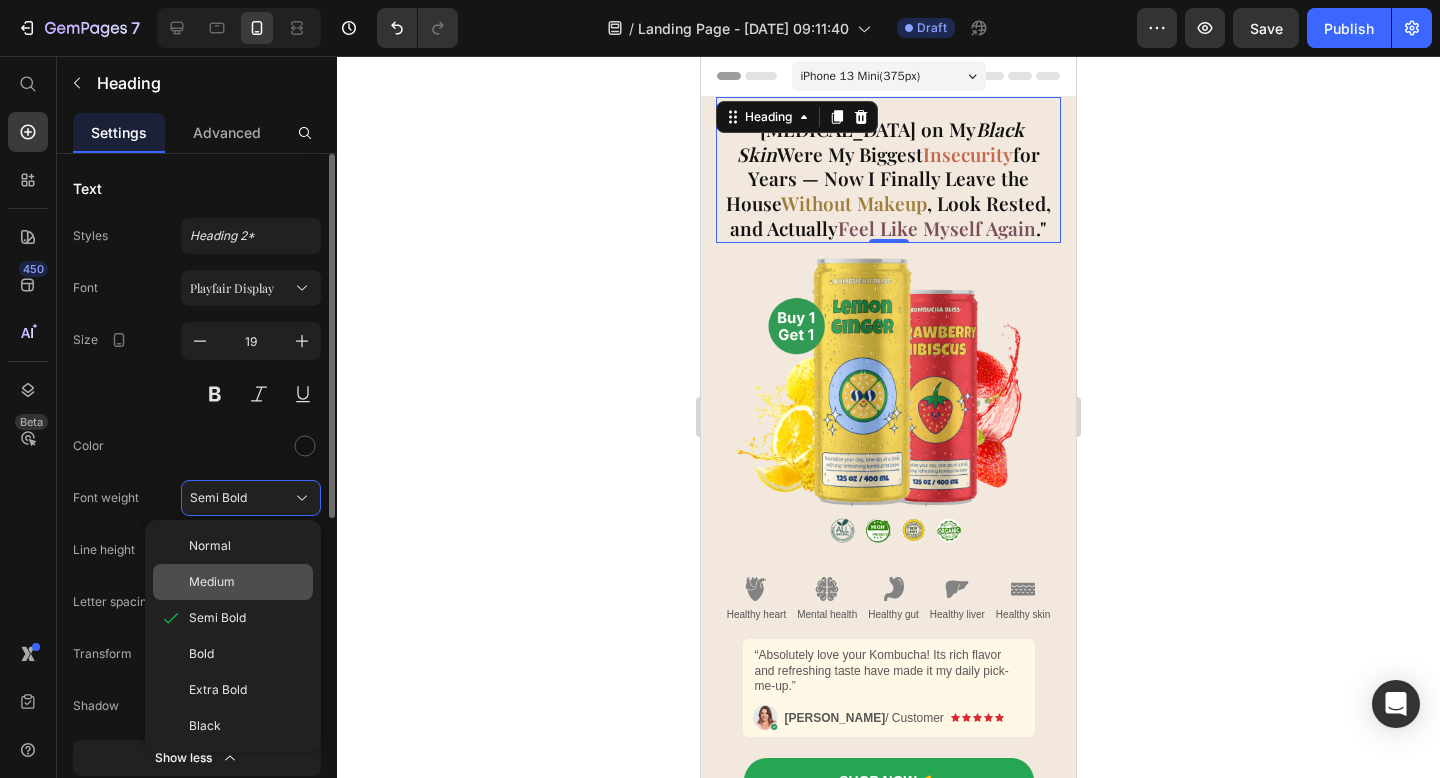 click on "Medium" at bounding box center (247, 582) 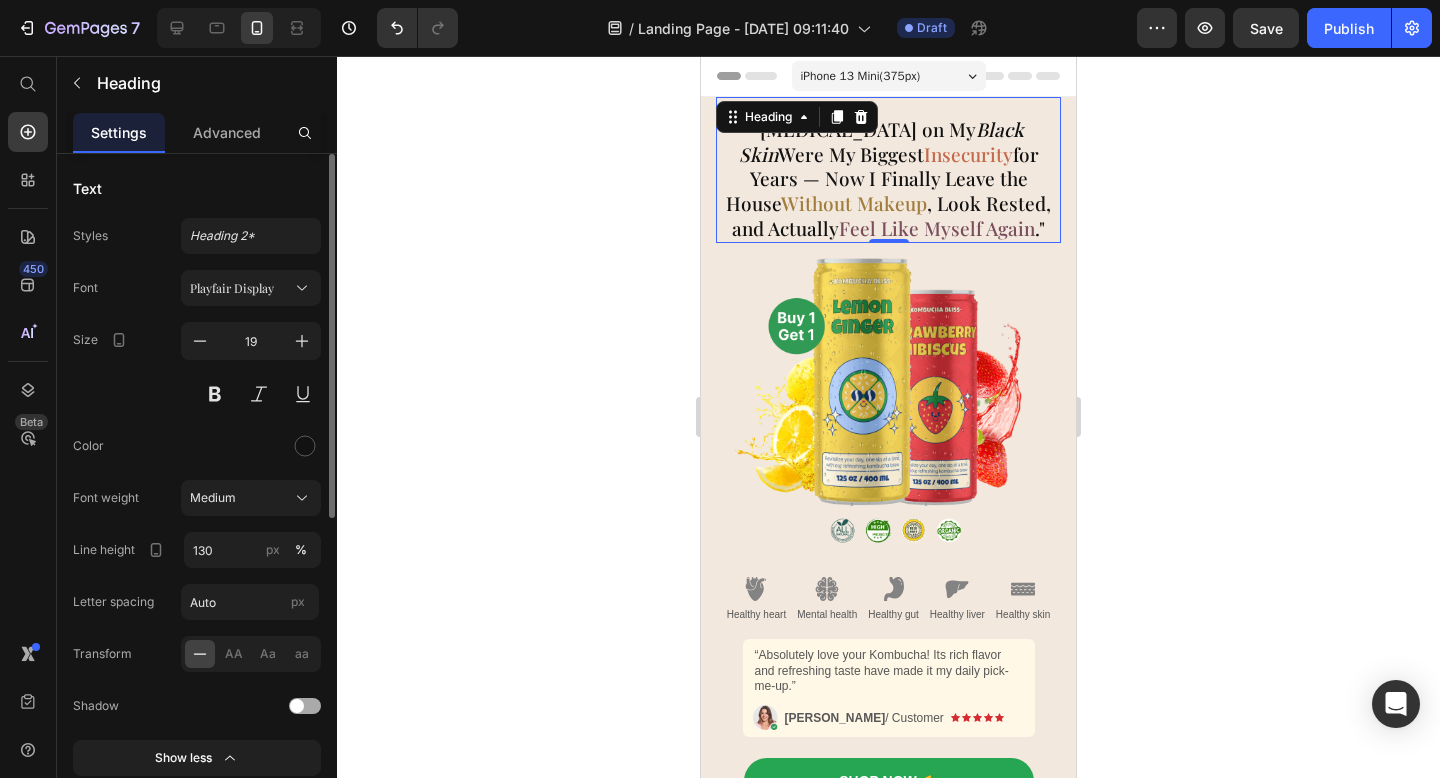 click 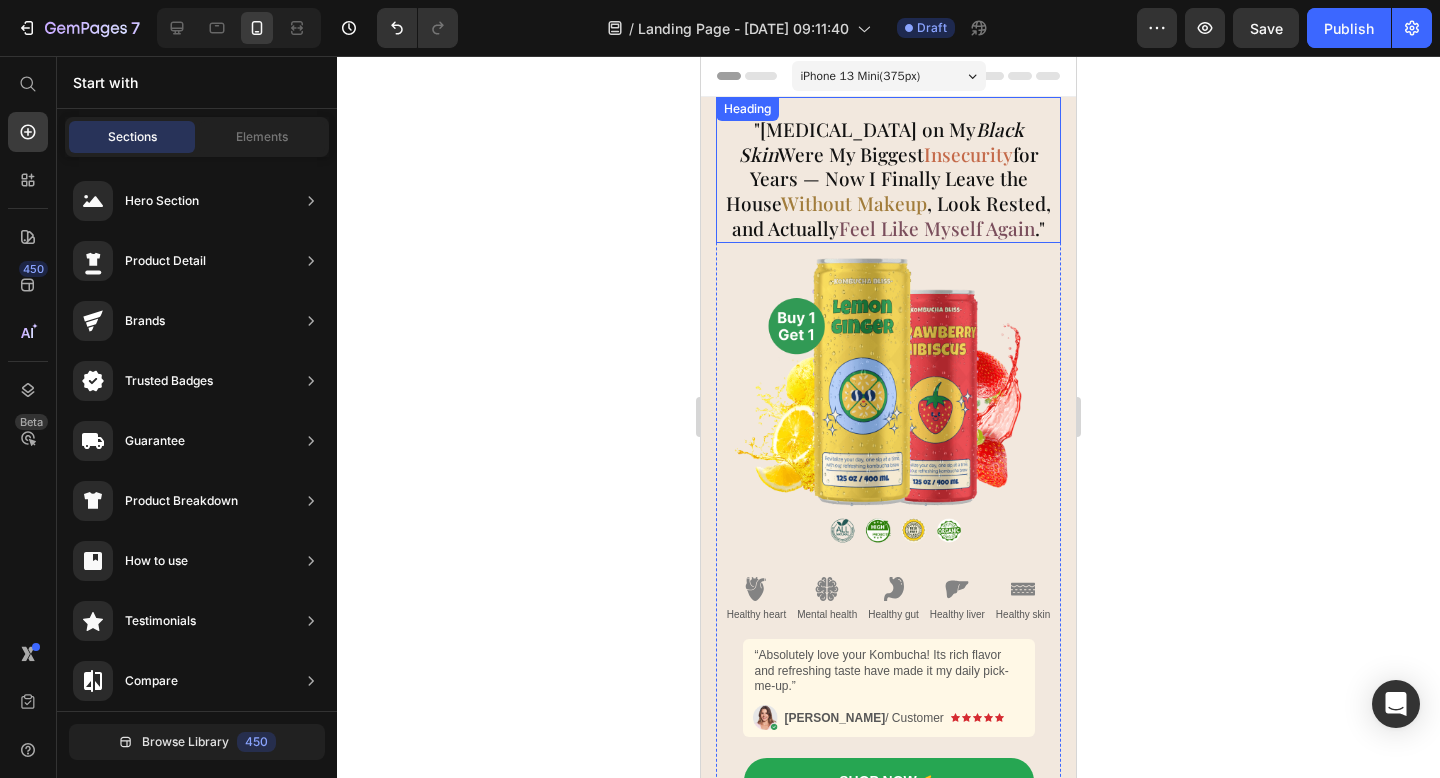 click on "Insecurity" at bounding box center (968, 154) 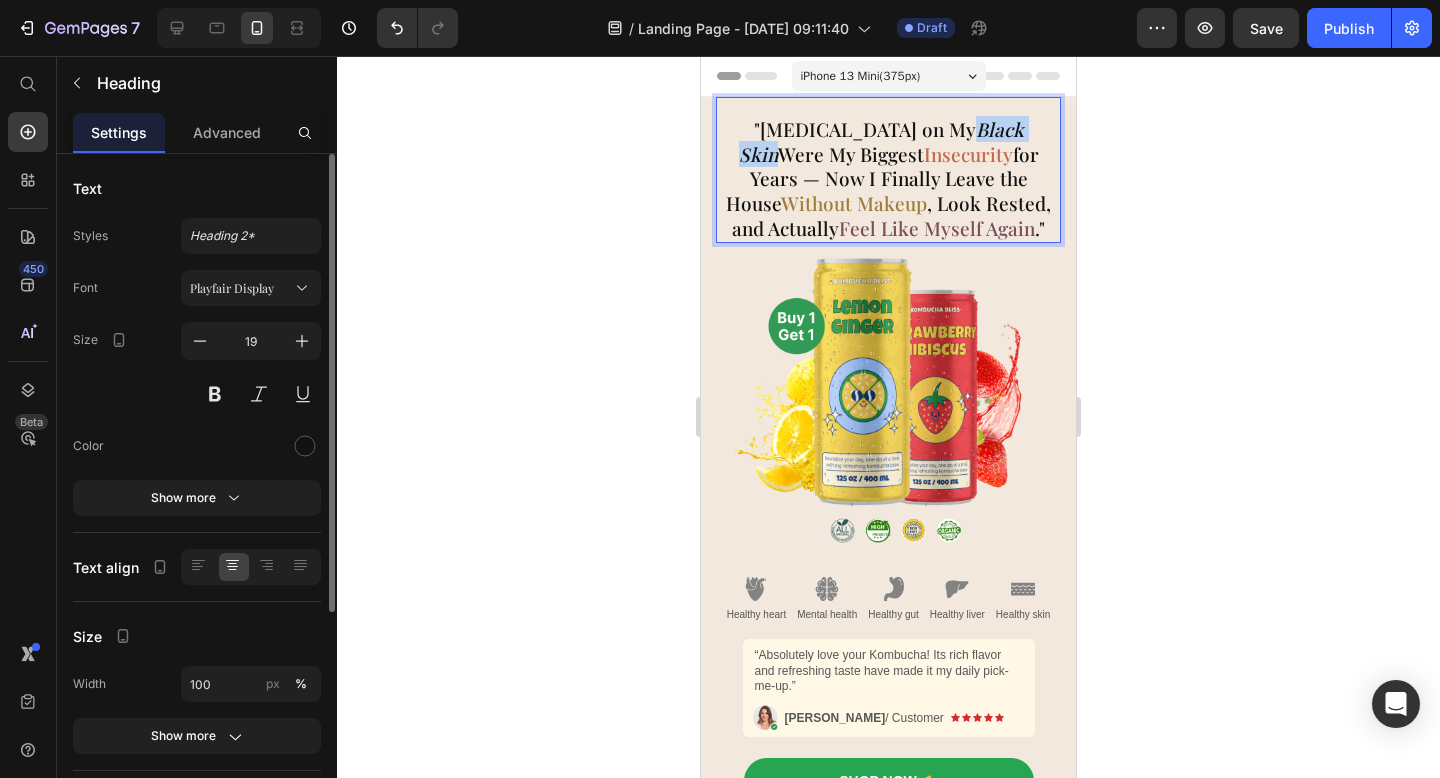drag, startPoint x: 996, startPoint y: 129, endPoint x: 908, endPoint y: 130, distance: 88.005684 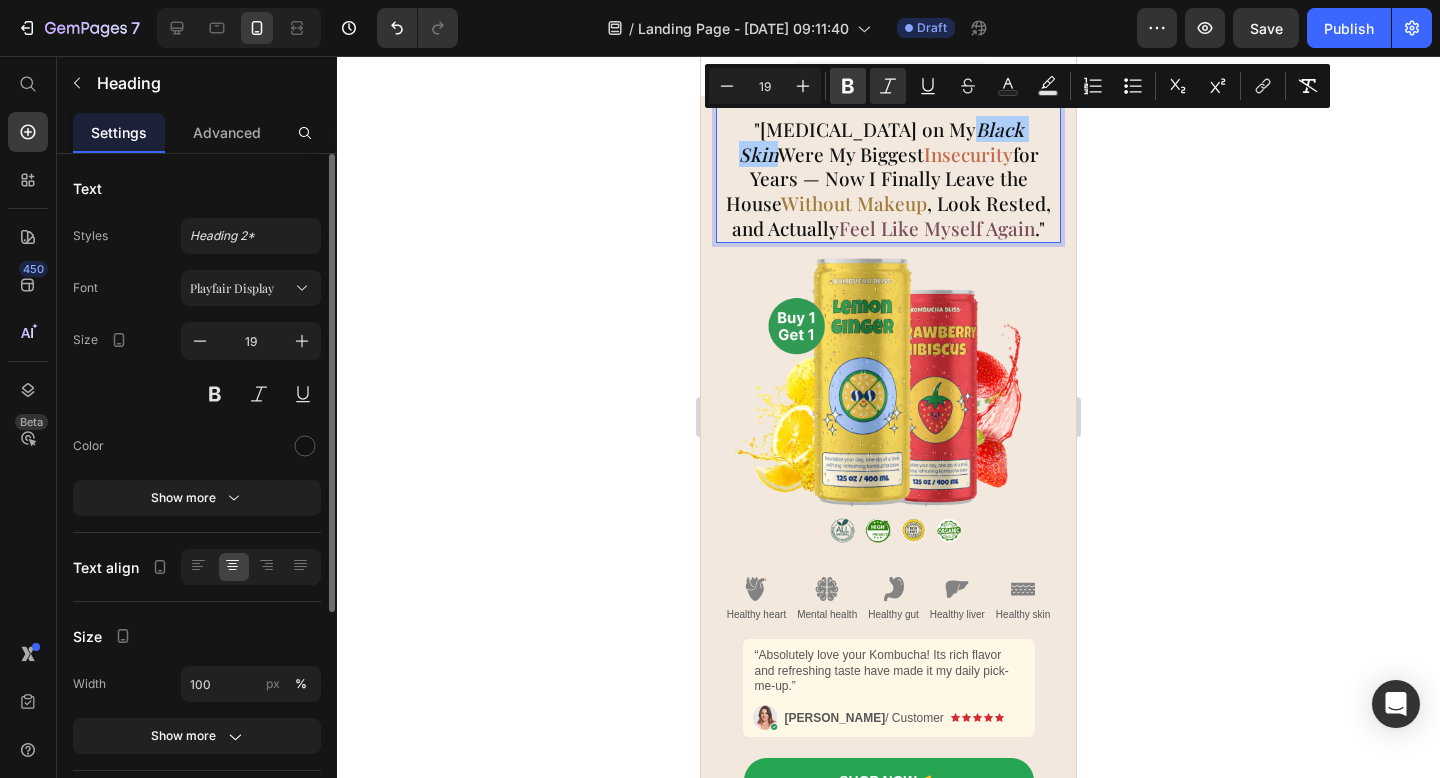 click on "Bold" at bounding box center (848, 86) 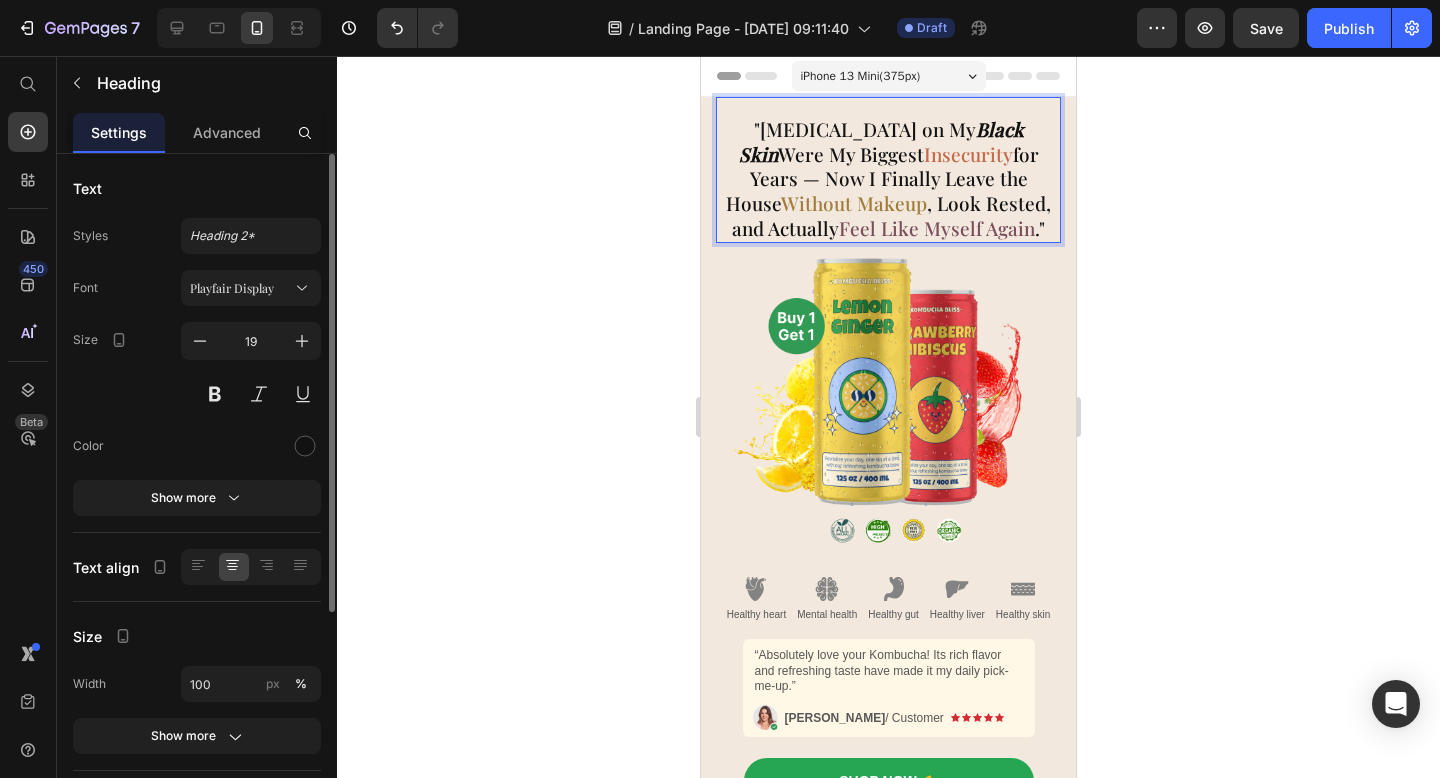 click on "Insecurity" at bounding box center (968, 154) 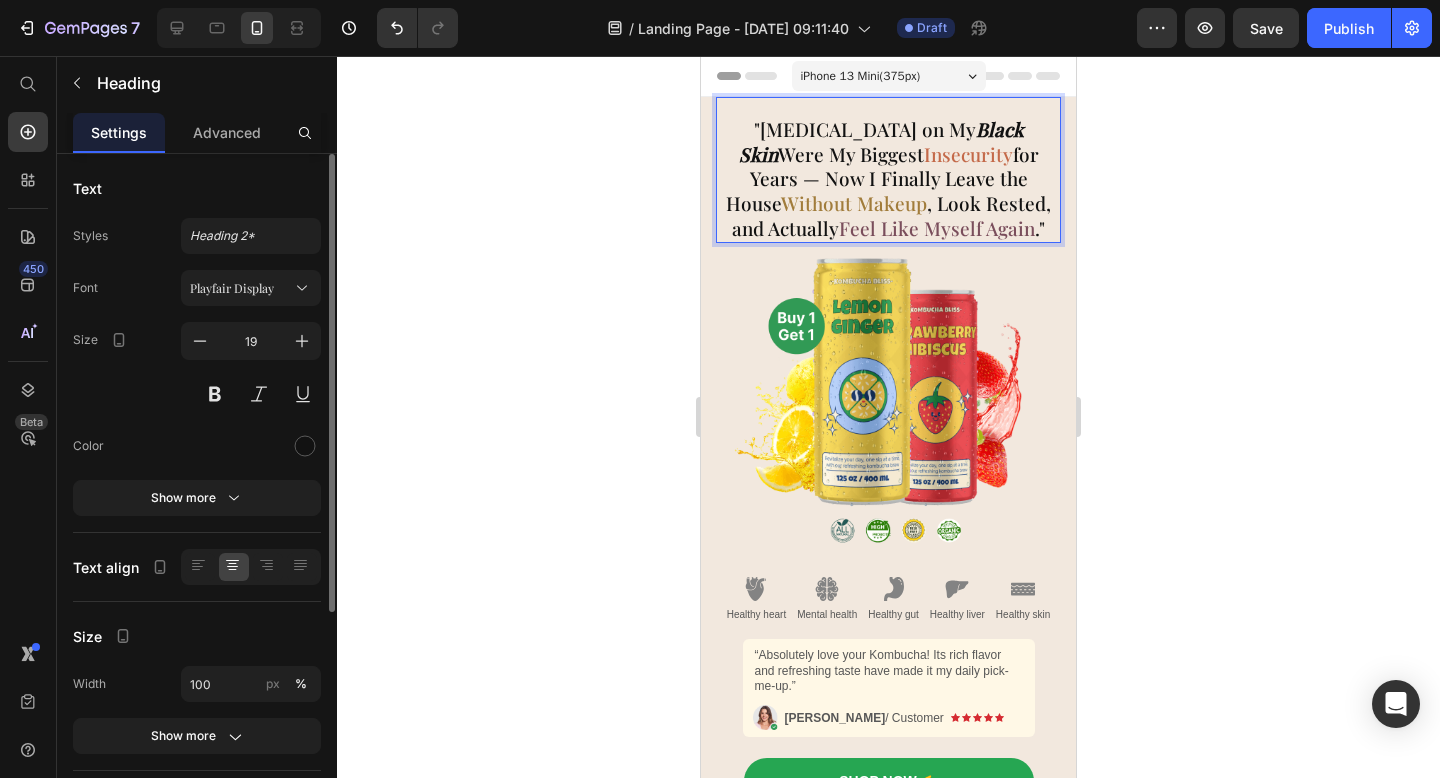 click on ""Dark Circles on My  Black Skin  Were My Biggest  Insecurity  for Years — Now I Finally Leave the House  Without Makeup , Look Rested, and Actually  Feel Like Myself Again ."" at bounding box center (888, 179) 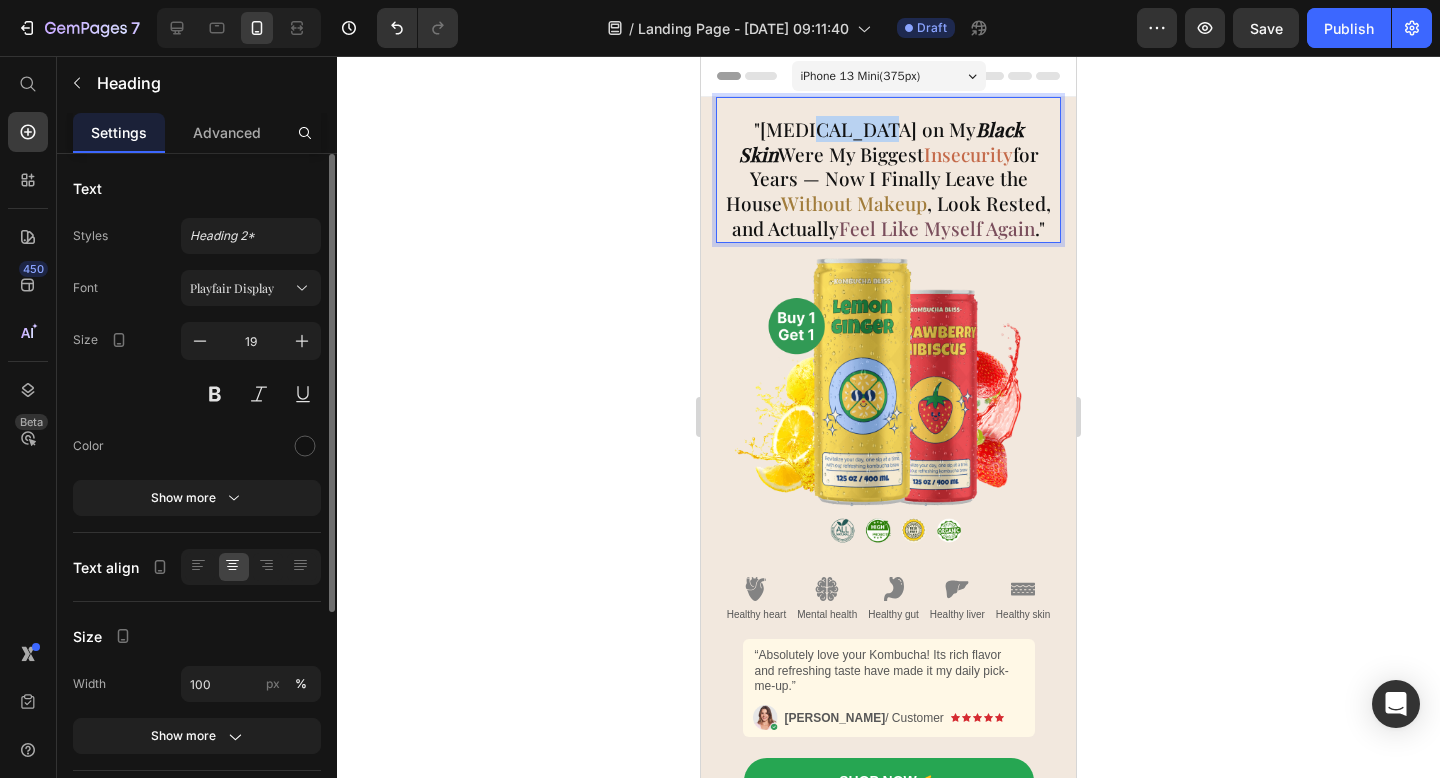 click on ""Dark Circles on My  Black Skin  Were My Biggest  Insecurity  for Years — Now I Finally Leave the House  Without Makeup , Look Rested, and Actually  Feel Like Myself Again ."" at bounding box center (888, 179) 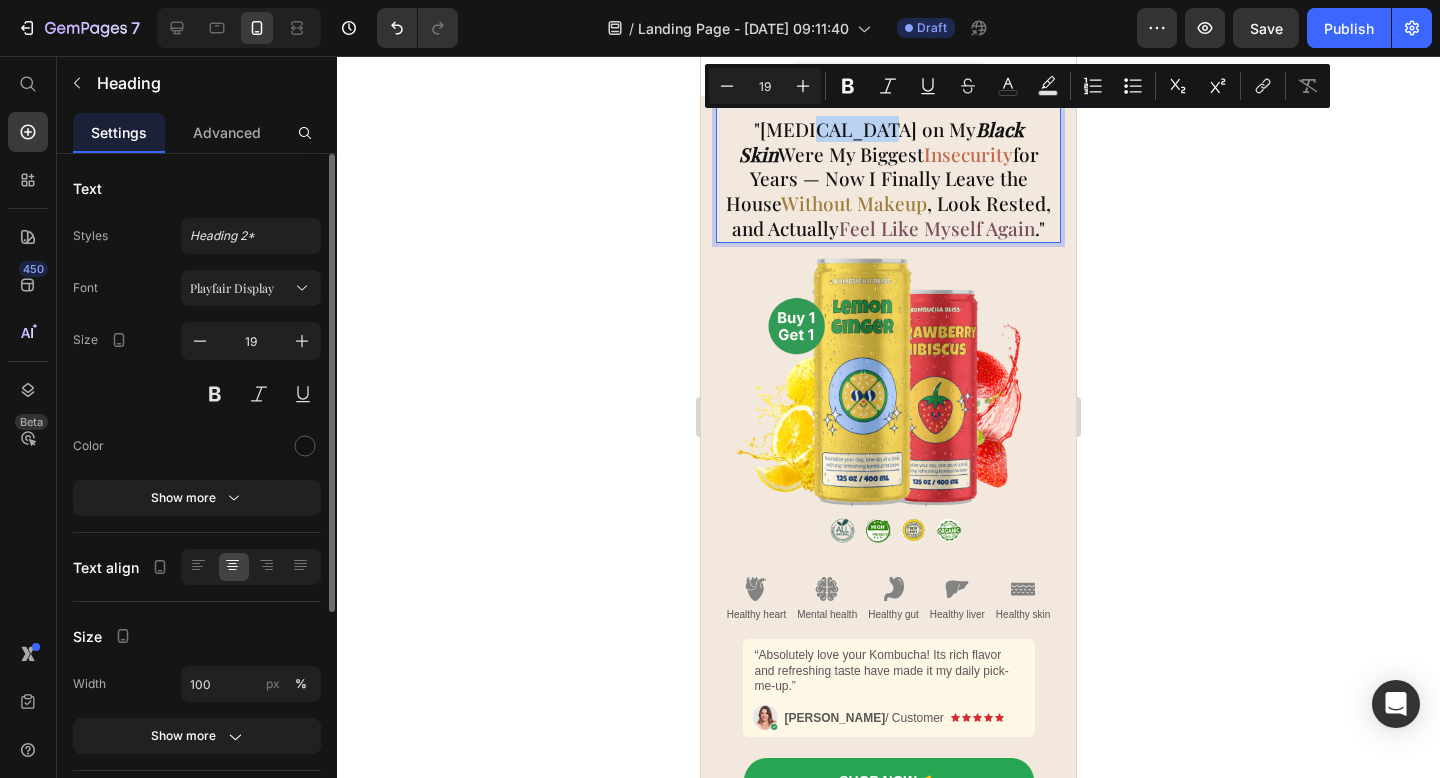 click on ""Dark Circles on My  Black Skin  Were My Biggest  Insecurity  for Years — Now I Finally Leave the House  Without Makeup , Look Rested, and Actually  Feel Like Myself Again ."" at bounding box center (888, 179) 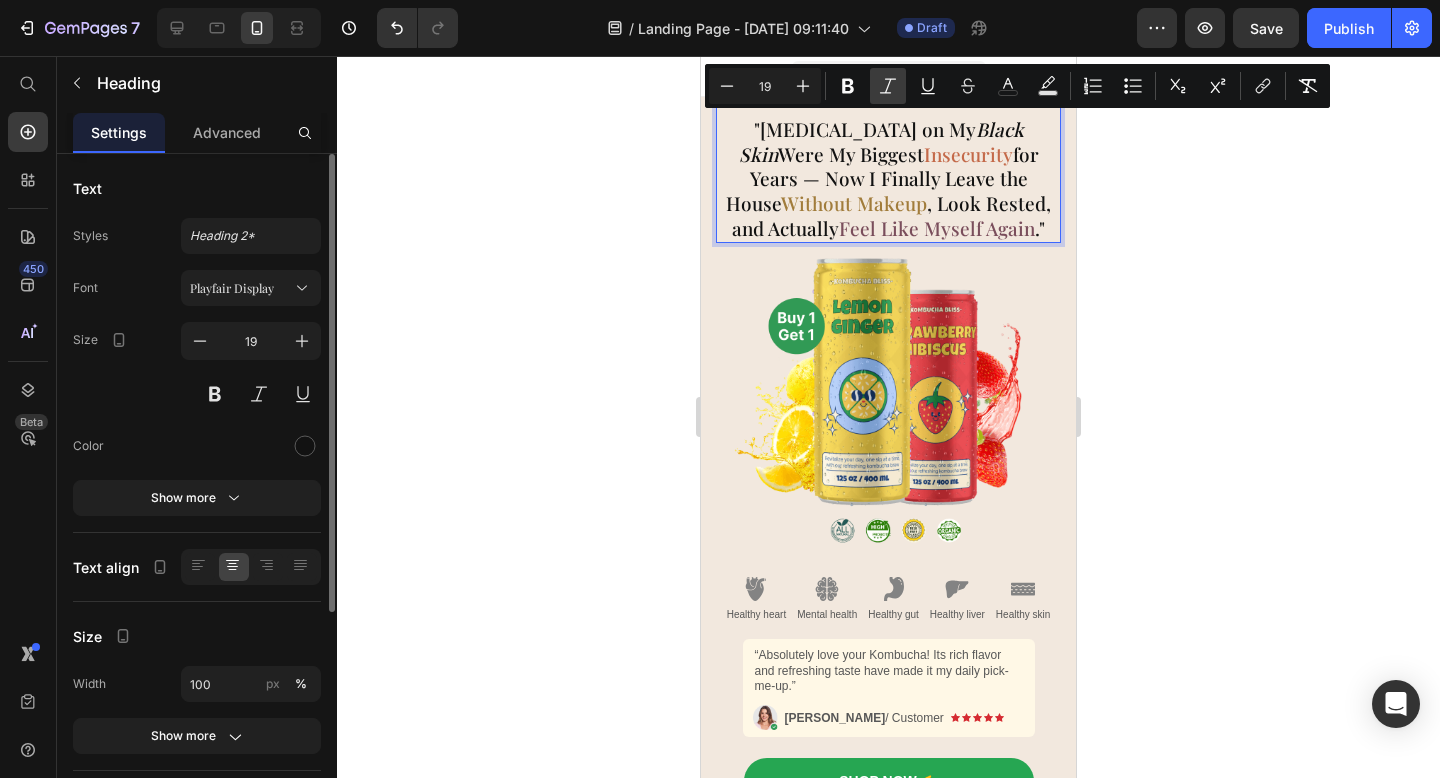 click 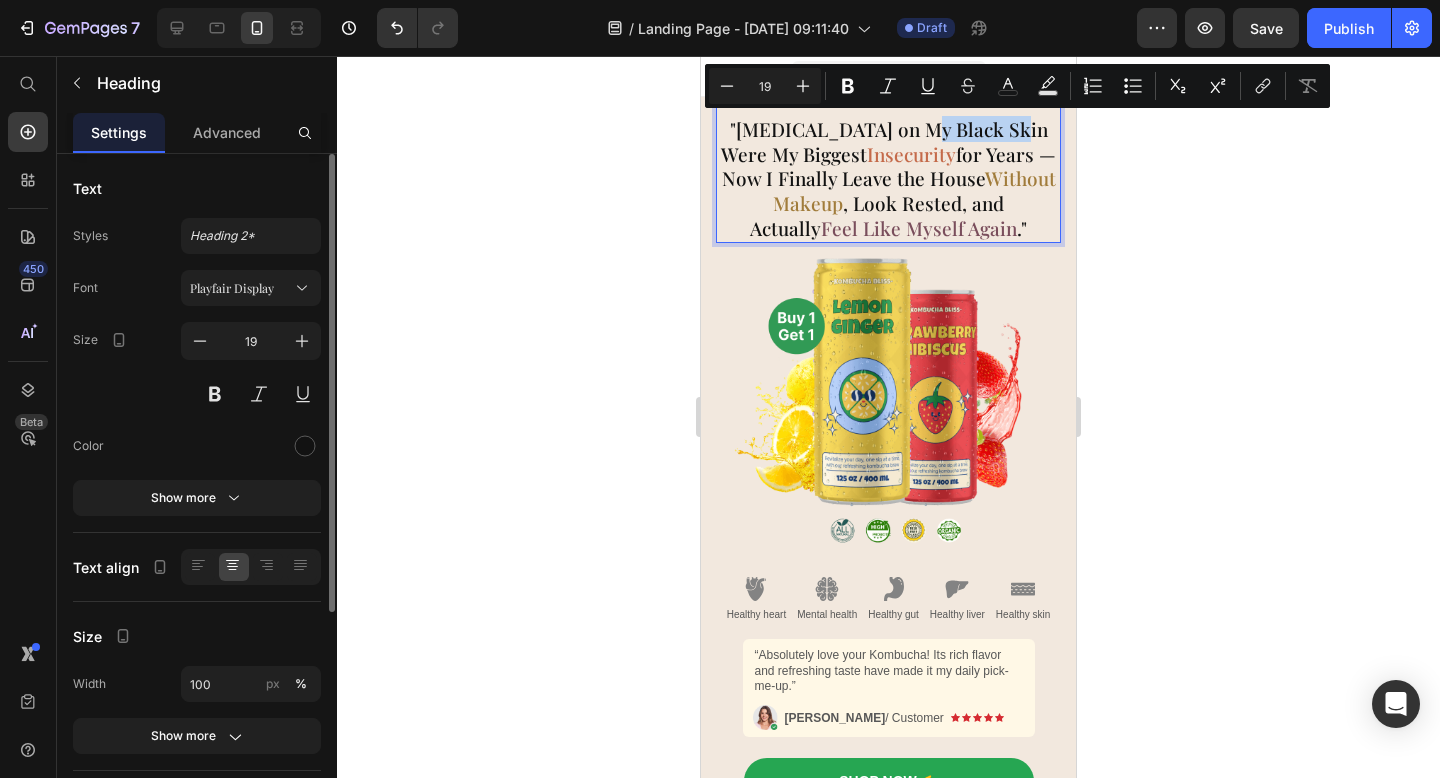 click on ""Dark Circles on My Black Skin Were My Biggest  Insecurity  for Years — Now I Finally Leave the House  Without Makeup , Look Rested, and Actually  Feel Like Myself Again ."" at bounding box center [888, 179] 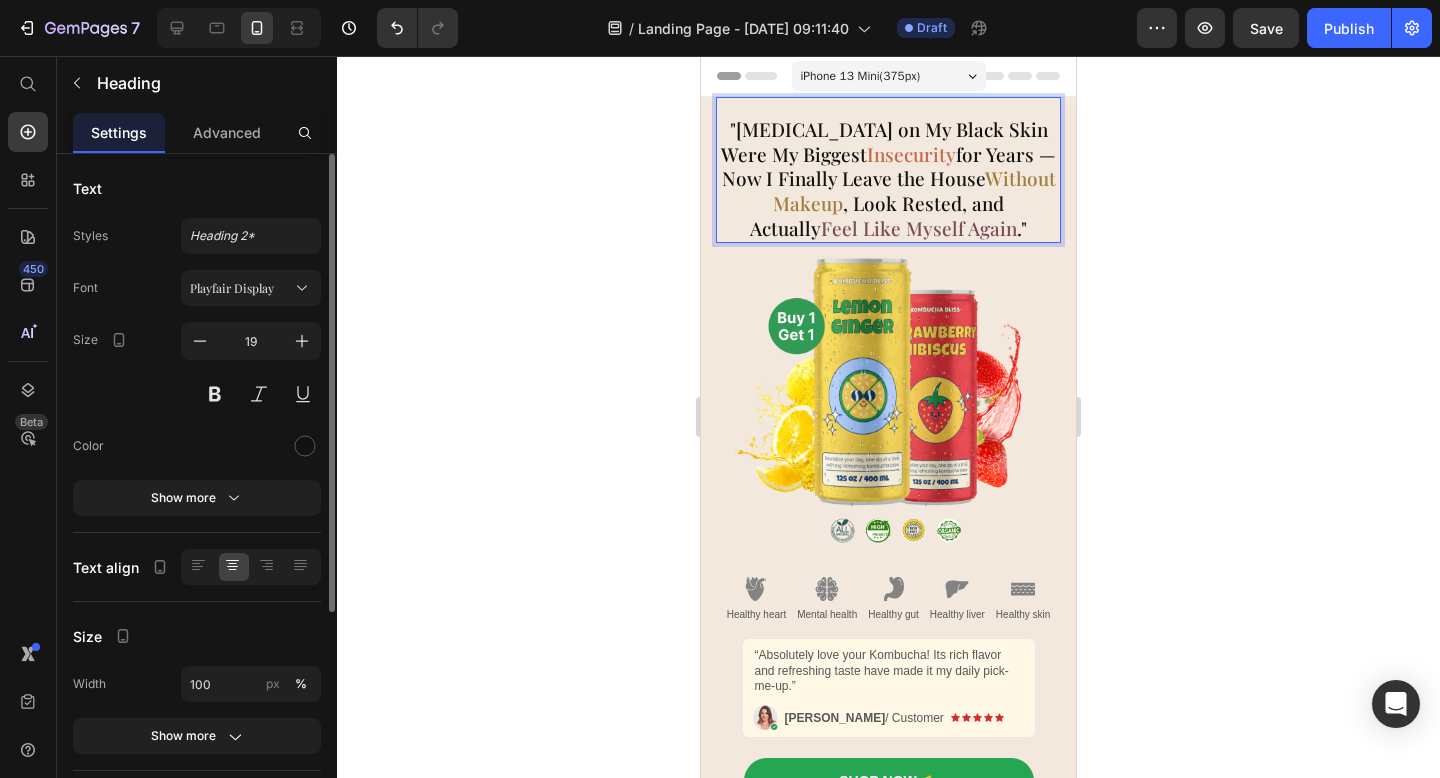 click 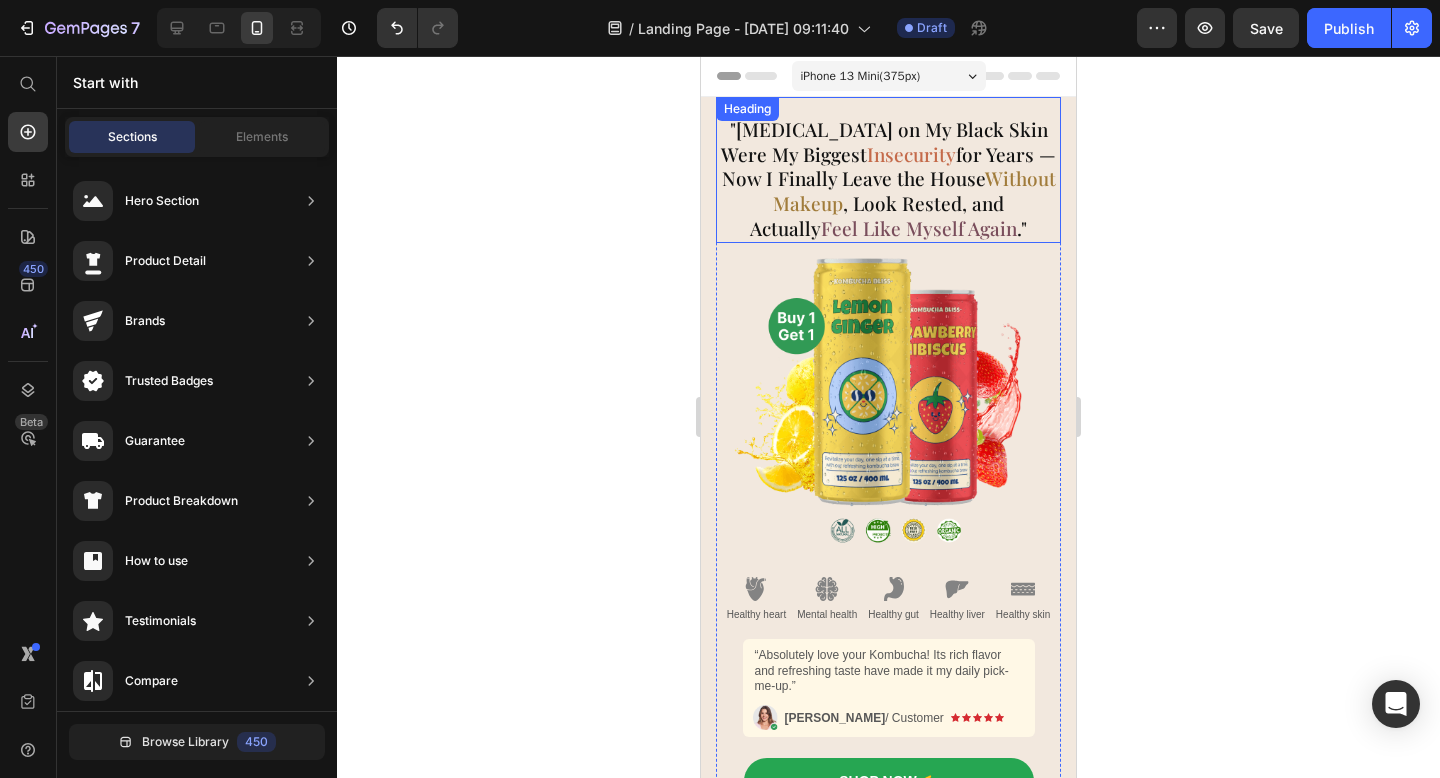 click on ""Dark Circles on My Black Skin Were My Biggest  Insecurity  for Years — Now I Finally Leave the House  Without Makeup , Look Rested, and Actually  Feel Like Myself Again ."" at bounding box center (888, 179) 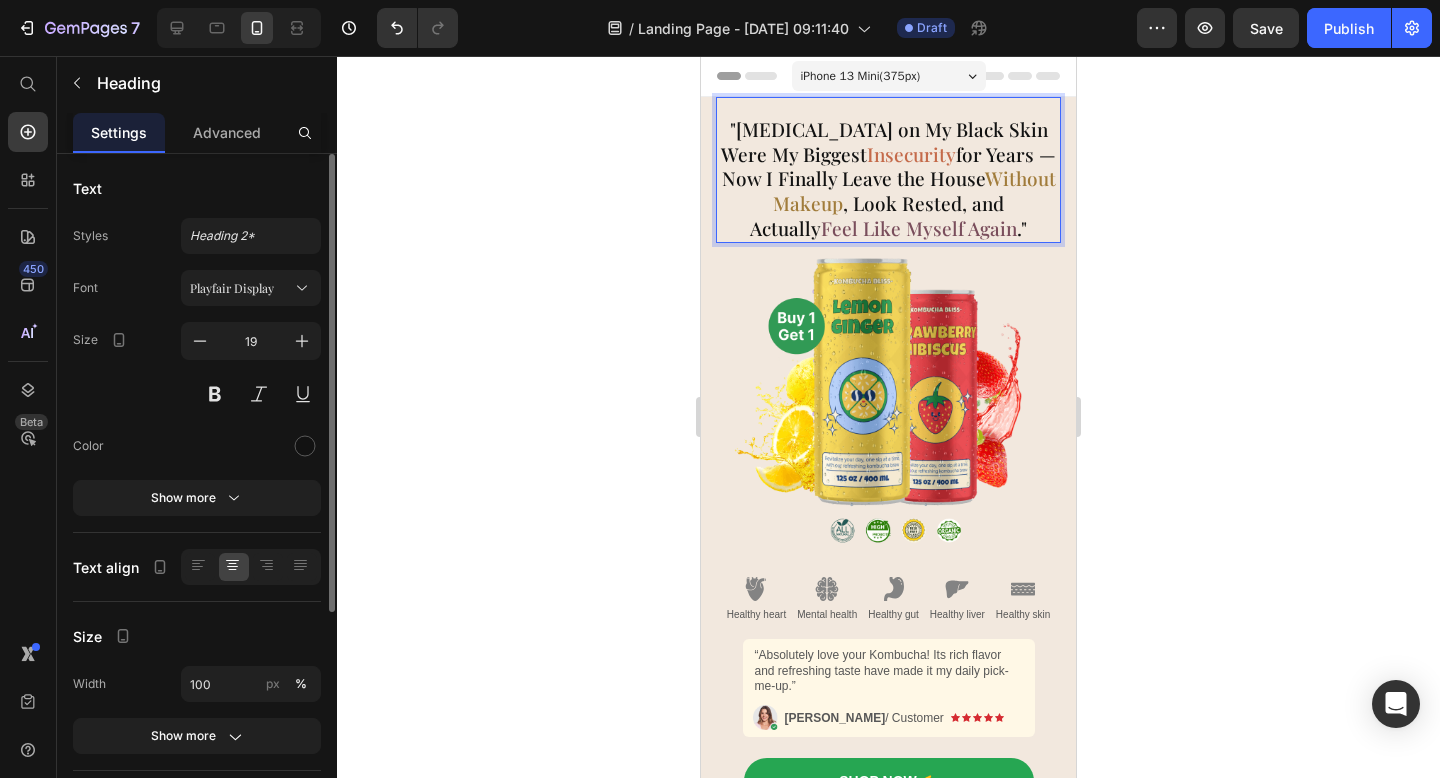 click on "Feel Like Myself Again" at bounding box center (919, 228) 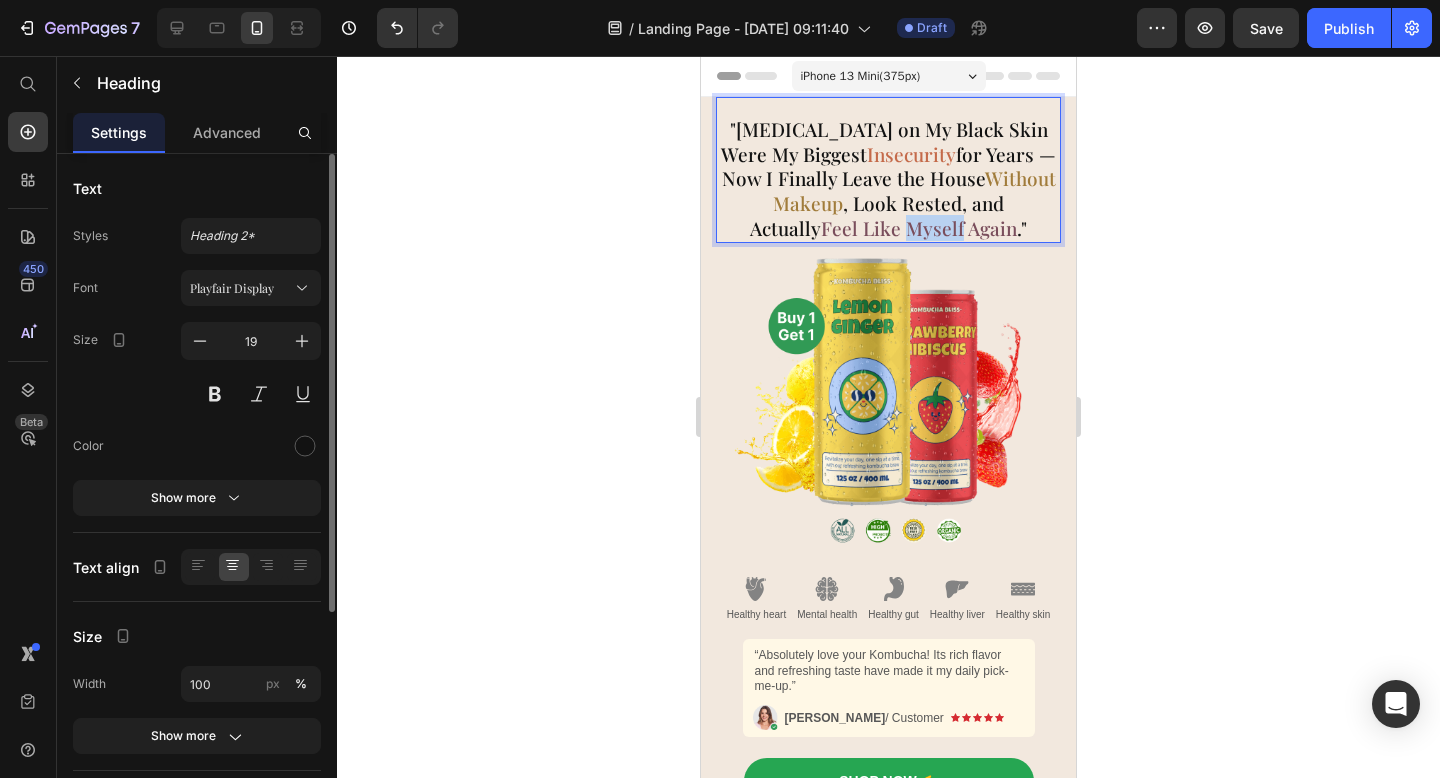 click on "Feel Like Myself Again" at bounding box center [919, 228] 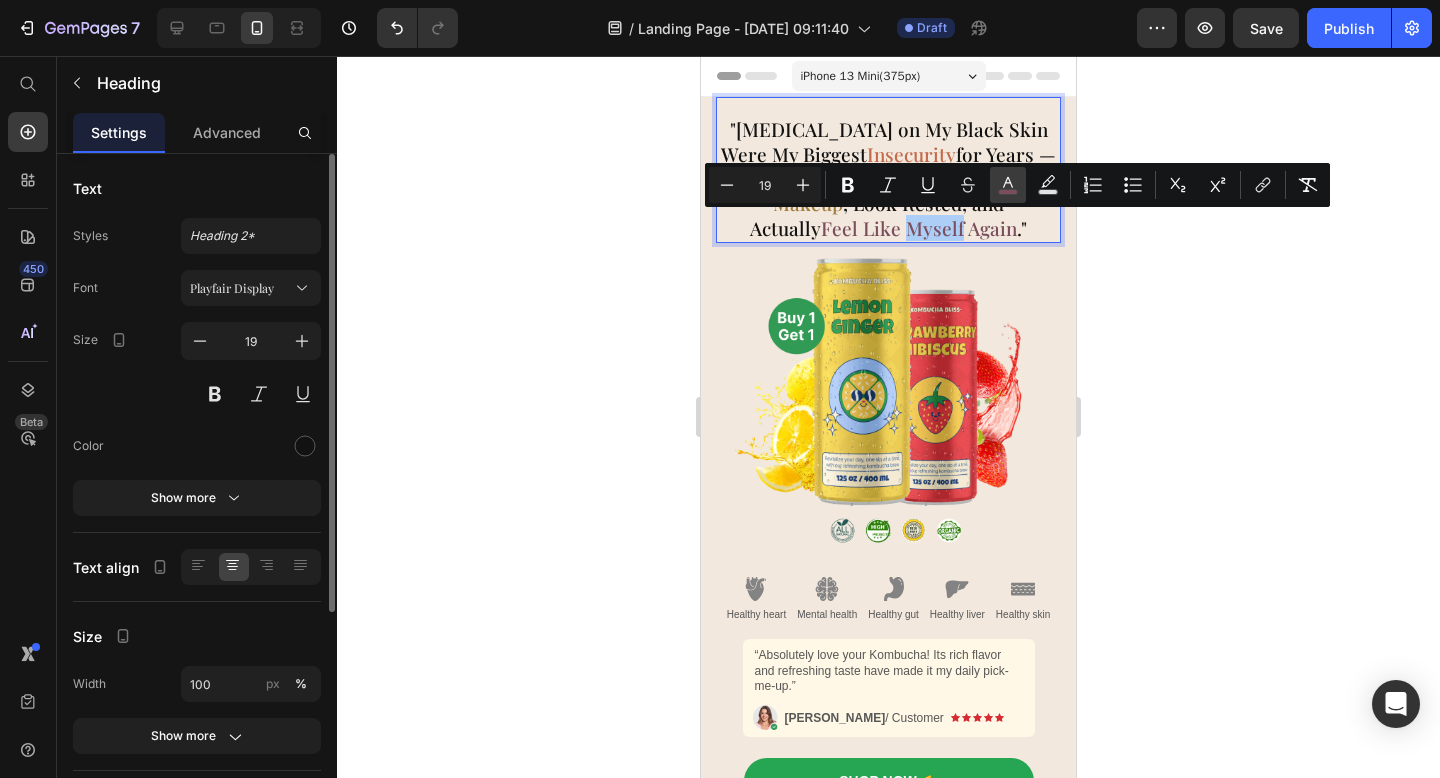 click 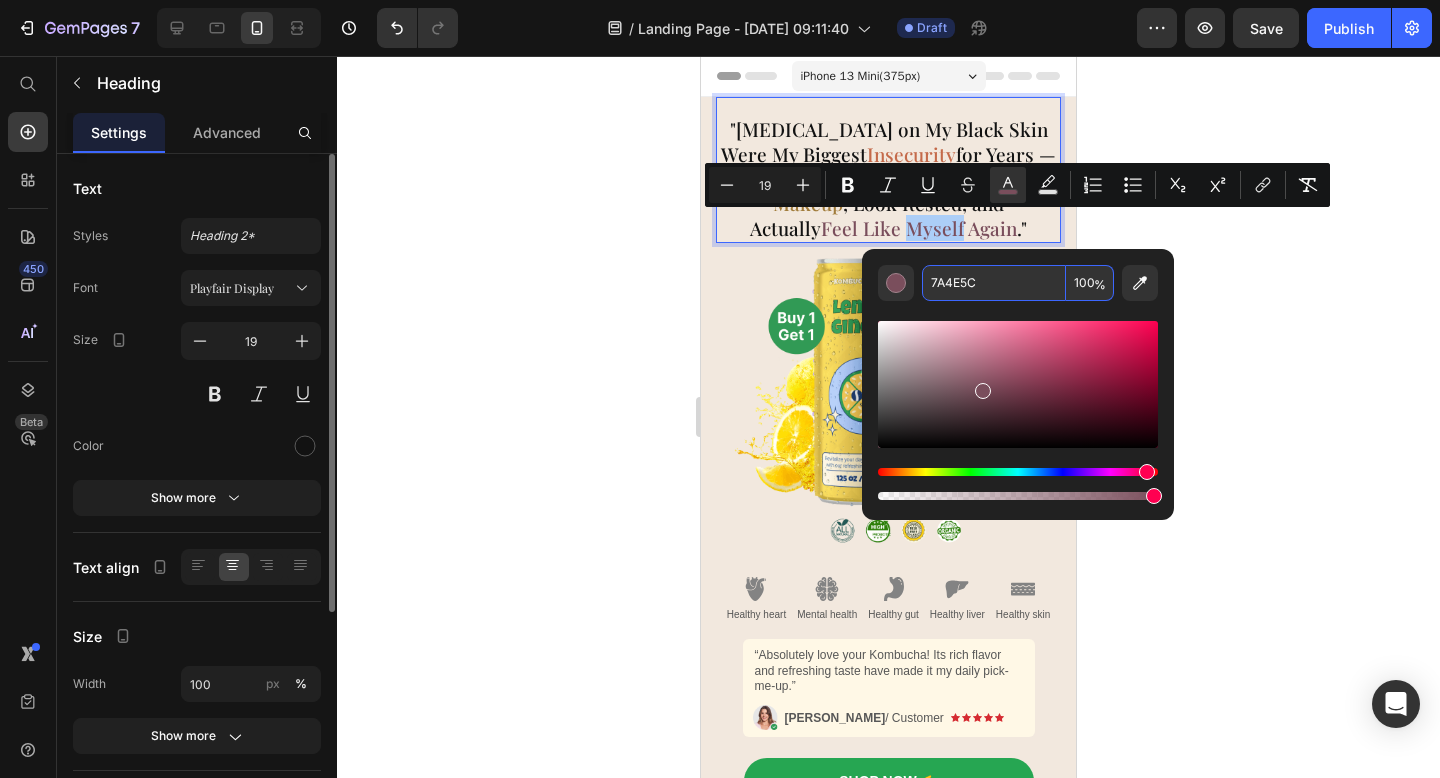 click on "7A4E5C" at bounding box center [994, 283] 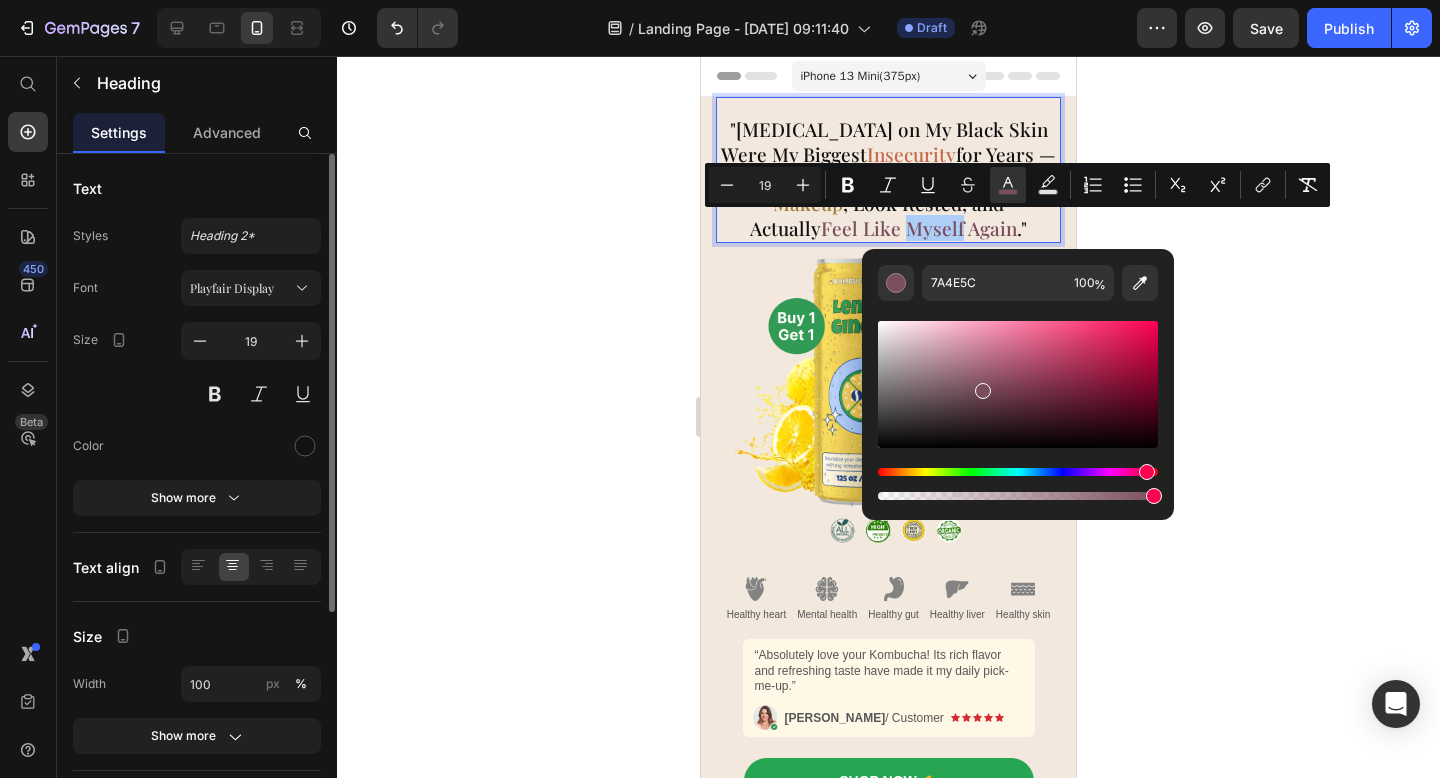 click 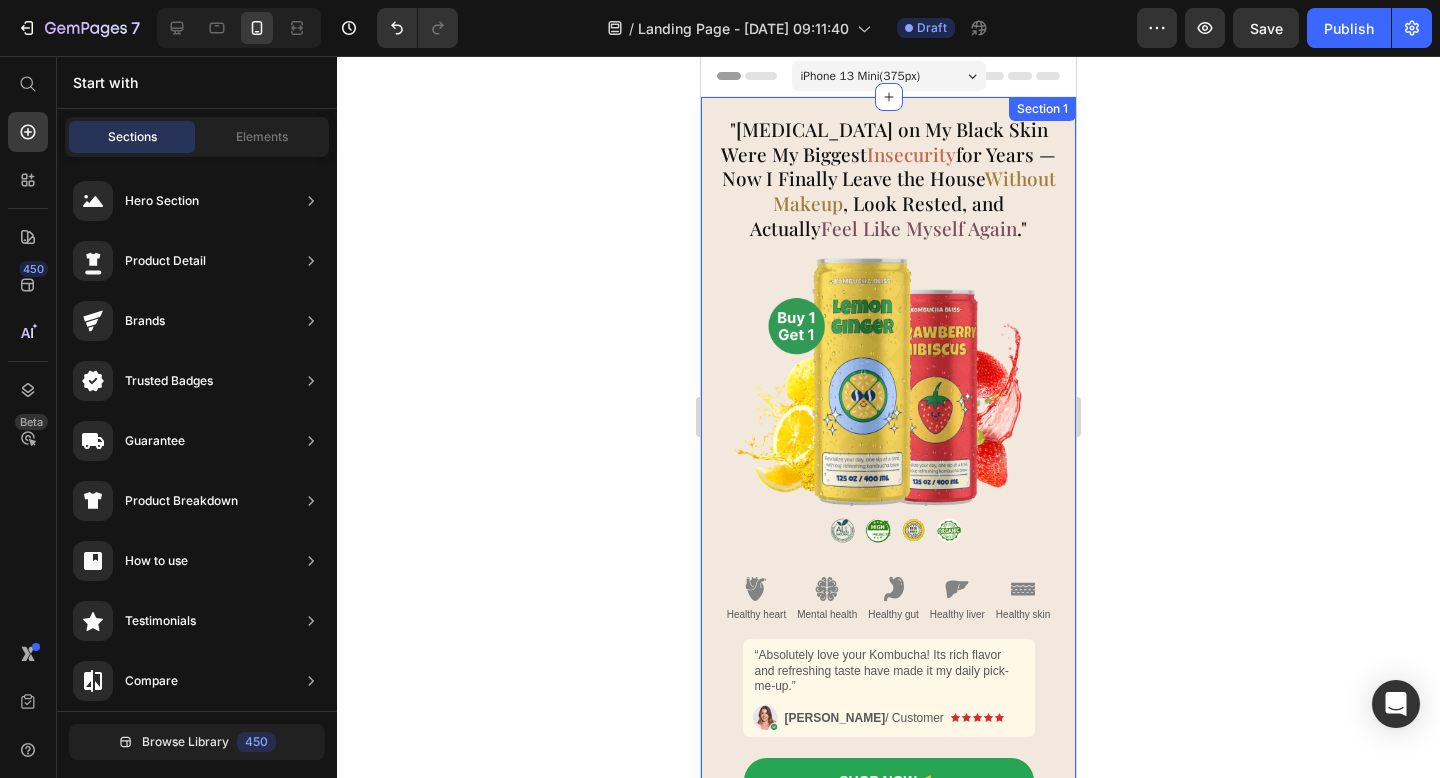 click on "Image Embark on a revitalizing journey with each sip of our refreshing kombucha brew, energizing your day. Let the crisp, effervescent flavors awaken your senses, offering a moment of pure refreshment & vitality. Text Block
Shop Now   Button Image Healthy heart Text Block Image Mental health Text Block Image Healthy gut Text Block Image Healthy liver Text Block Image Healthy skin Text Block Row Image “Absolutely love your Kombucha! Its rich flavor and refreshing taste have made it my daily pick-me-up.” Text Block Image Icon Icon Icon Icon Icon Icon List Emily  / Customer Text Block Row Row Shop Now   👉    Button Row "Dark Circles on My Black Skin Were My Biggest  Insecurity  for Years — Now I Finally Leave the House  Without Makeup , Look Rested, and Actually  Feel Like Myself Again ." Heading Row Section 1" at bounding box center [888, 464] 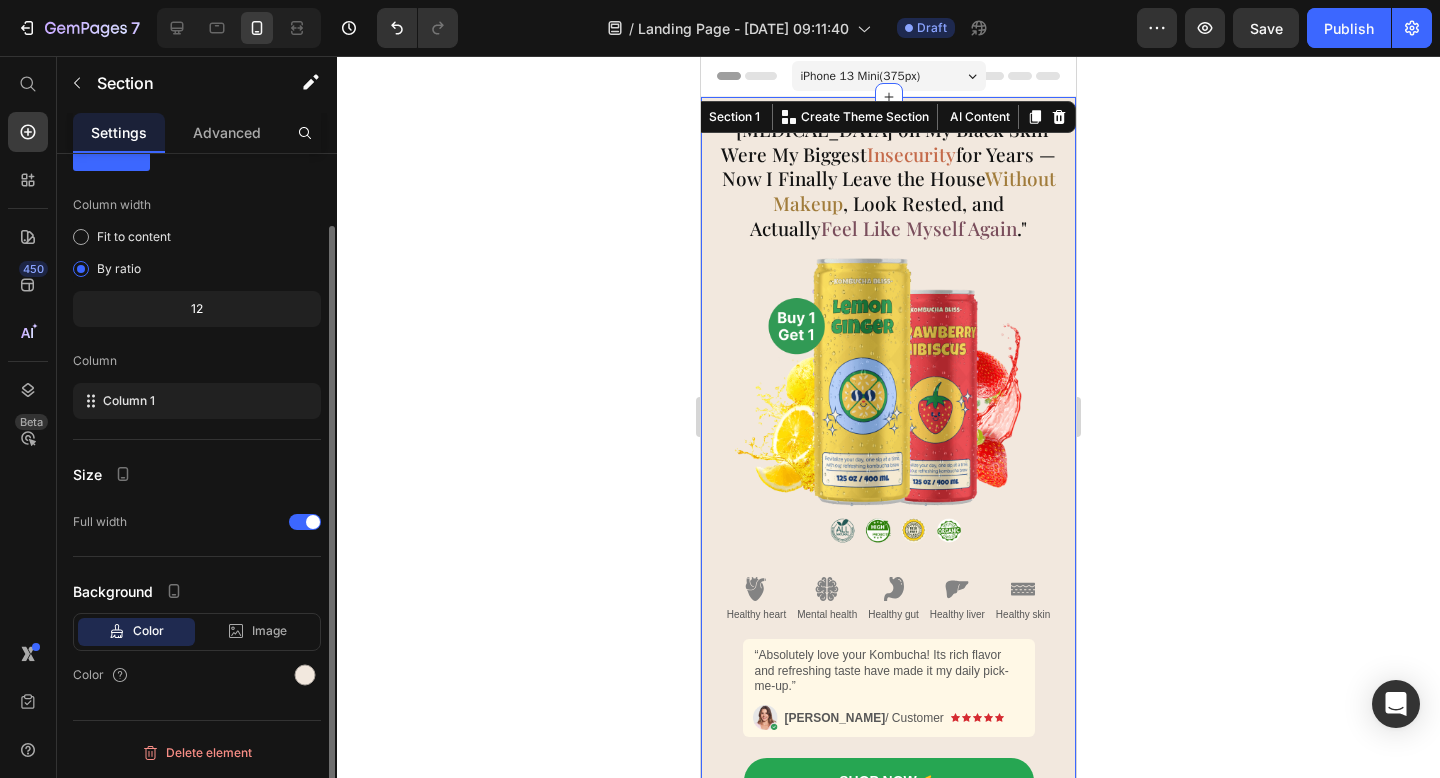 scroll, scrollTop: 82, scrollLeft: 0, axis: vertical 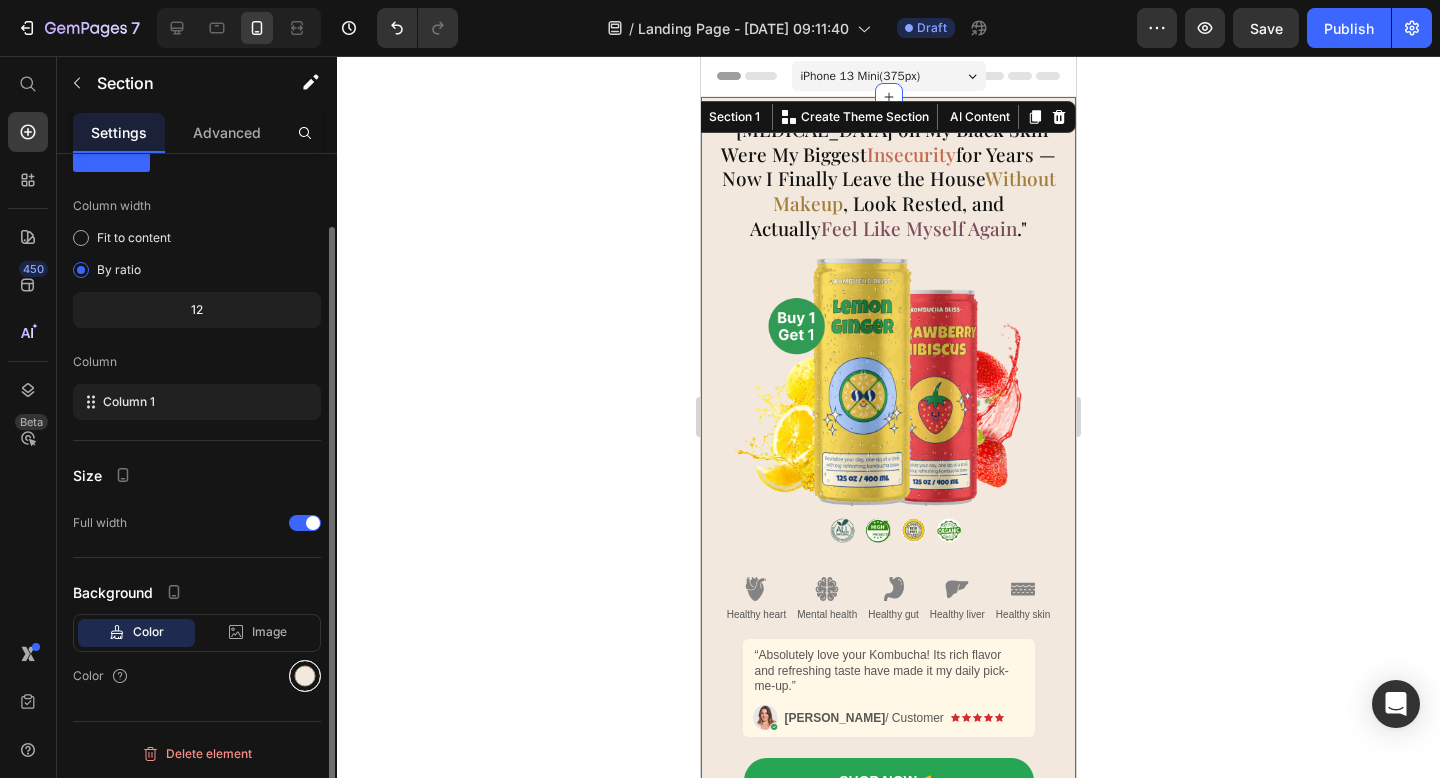 click at bounding box center [305, 676] 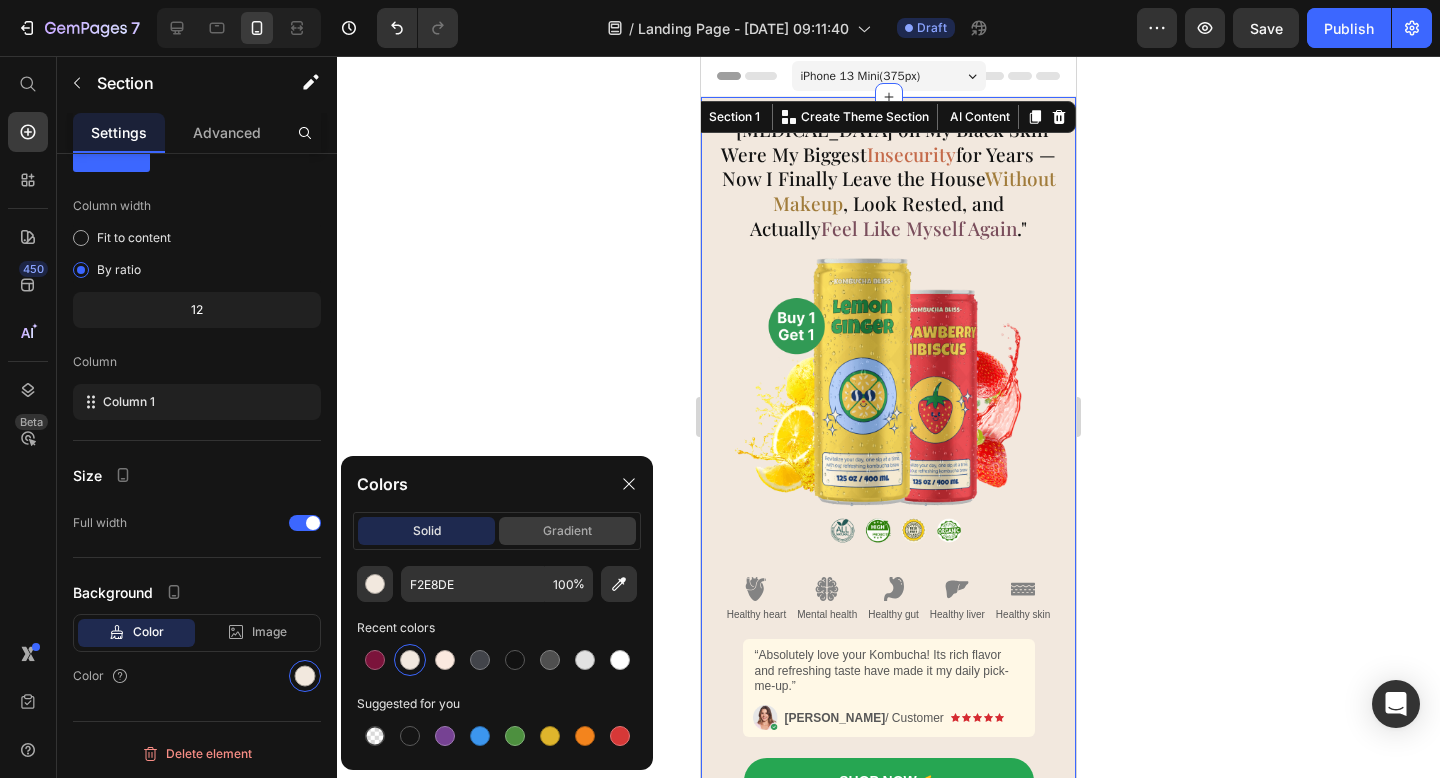 click on "gradient" 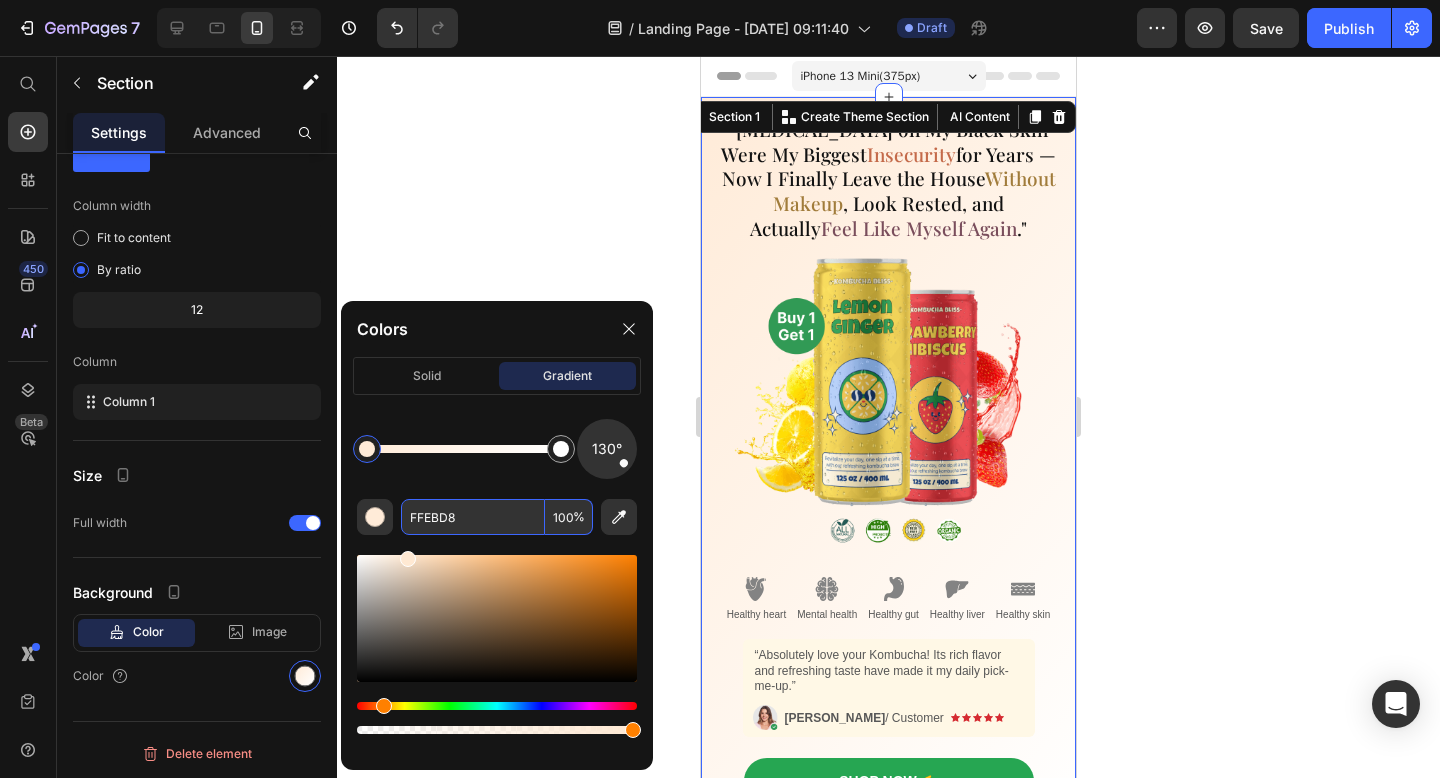 type on "FFE9D3" 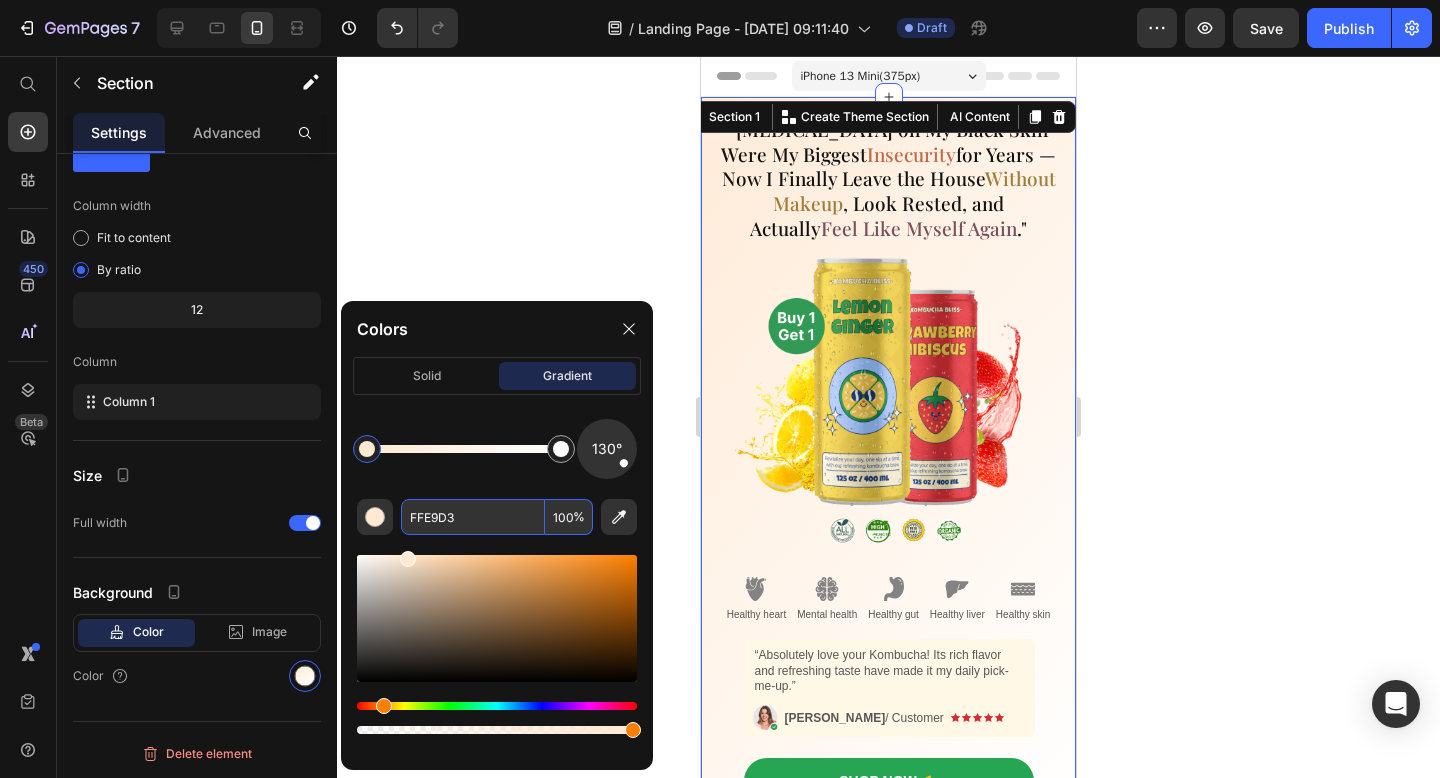 drag, startPoint x: 428, startPoint y: 568, endPoint x: 405, endPoint y: 533, distance: 41.880783 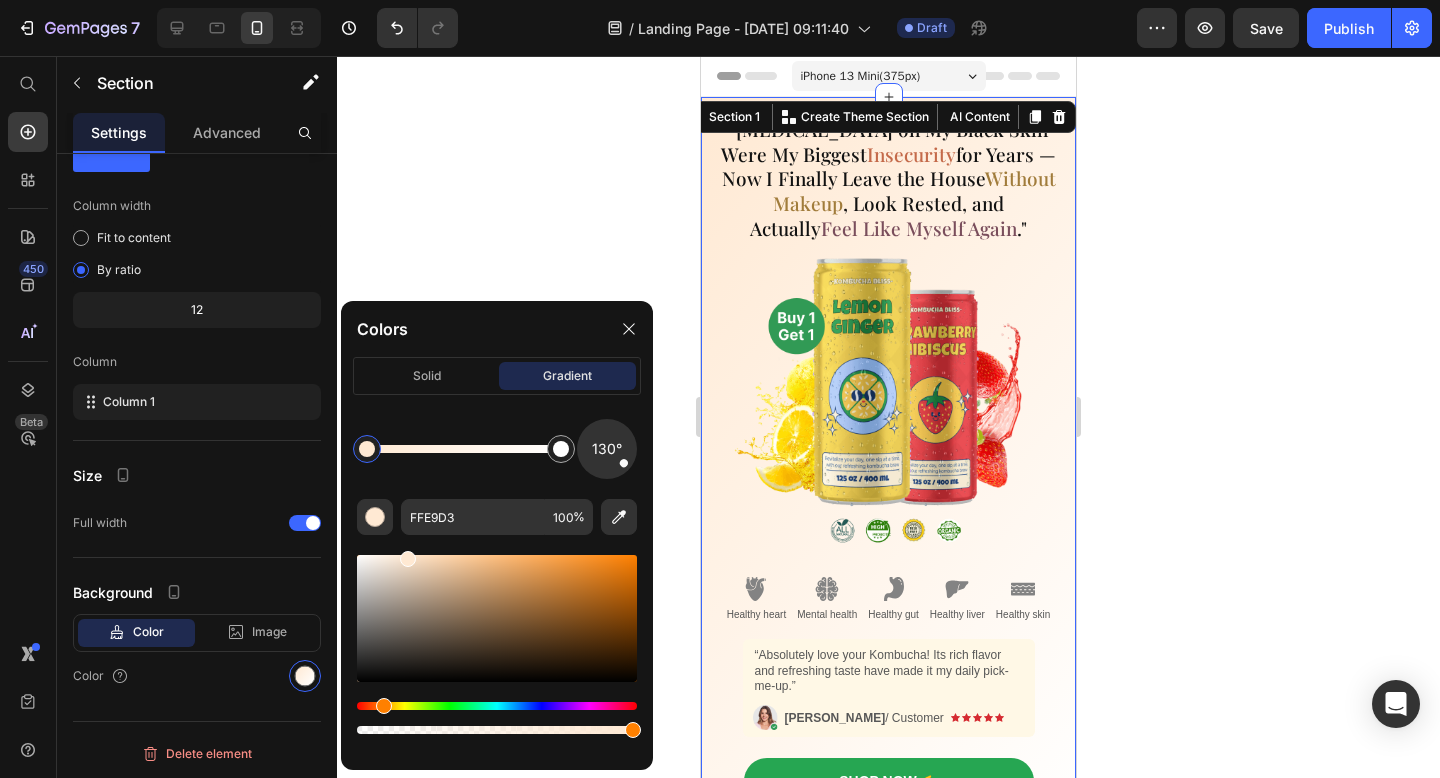 click 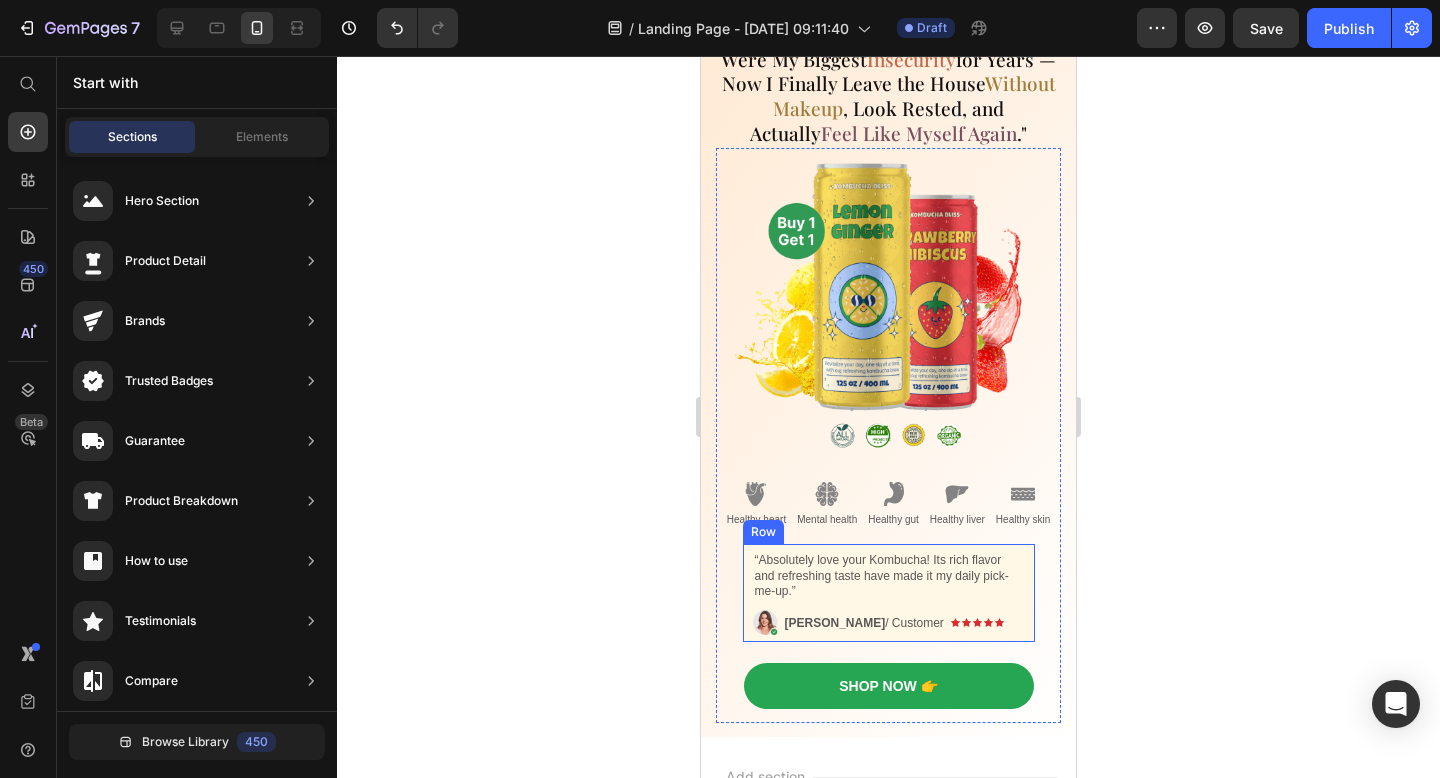 scroll, scrollTop: 0, scrollLeft: 0, axis: both 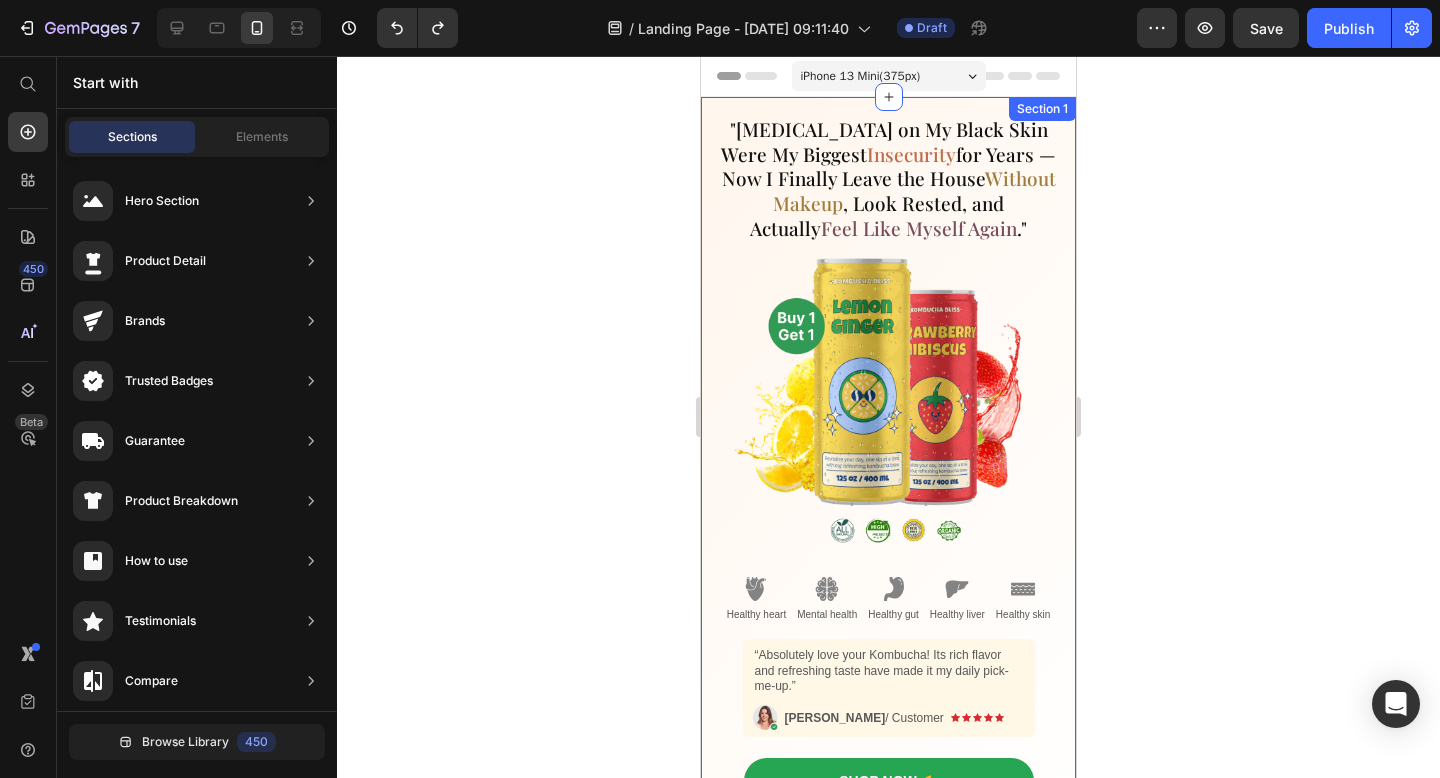 click at bounding box center [888, 402] 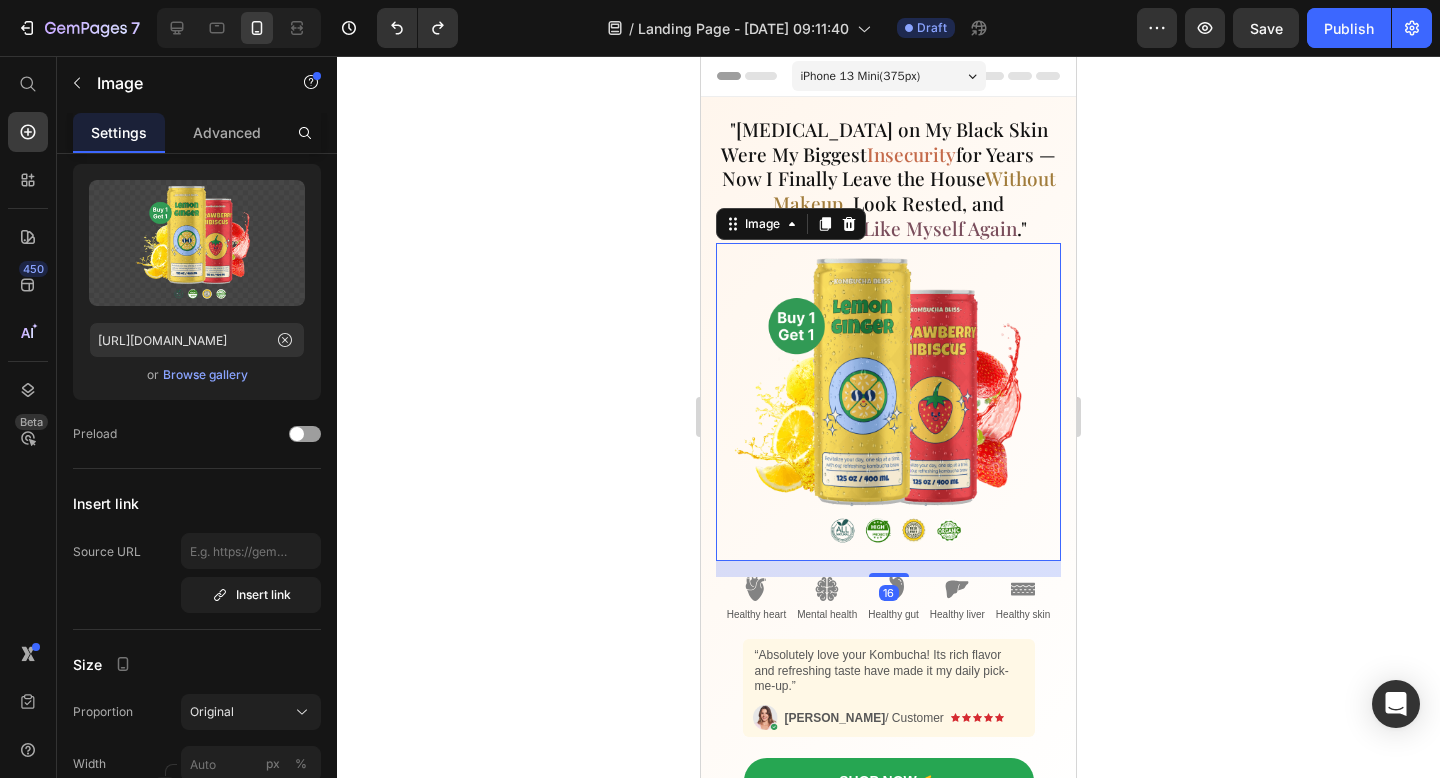 scroll, scrollTop: 0, scrollLeft: 0, axis: both 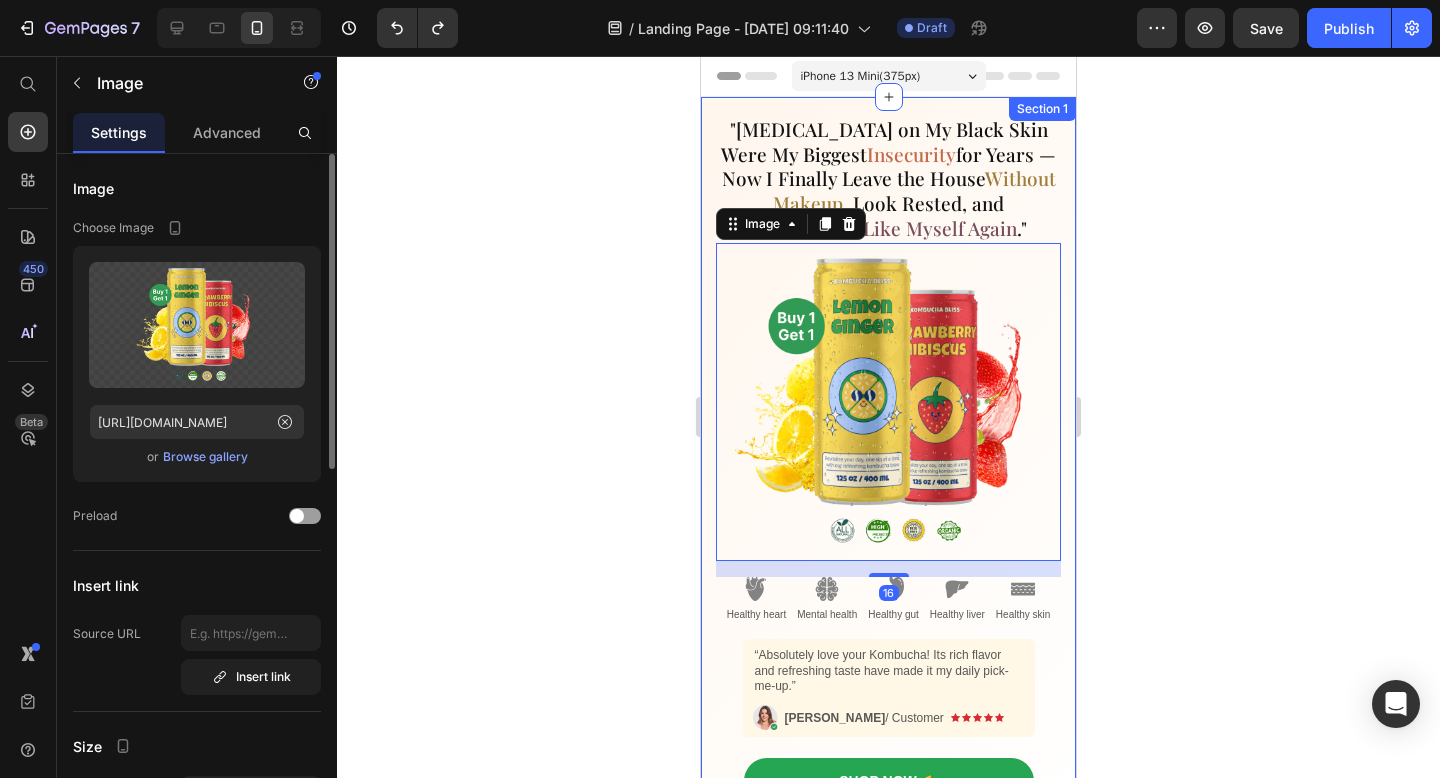 click on "Image   16 Embark on a revitalizing journey with each sip of our refreshing kombucha brew, energizing your day. Let the crisp, effervescent flavors awaken your senses, offering a moment of pure refreshment & vitality. Text Block
Shop Now   Button Image Healthy heart Text Block Image Mental health Text Block Image Healthy gut Text Block Image Healthy liver Text Block Image Healthy skin Text Block Row Image “Absolutely love your Kombucha! Its rich flavor and refreshing taste have made it my daily pick-me-up.” Text Block Image Icon Icon Icon Icon Icon Icon List Emily  / Customer Text Block Row Row Shop Now   👉    Button Row "Dark Circles on My Black Skin Were My Biggest  Insecurity  for Years — Now I Finally Leave the House  Without Makeup , Look Rested, and Actually  Feel Like Myself Again ." Heading Row Section 1" at bounding box center (888, 464) 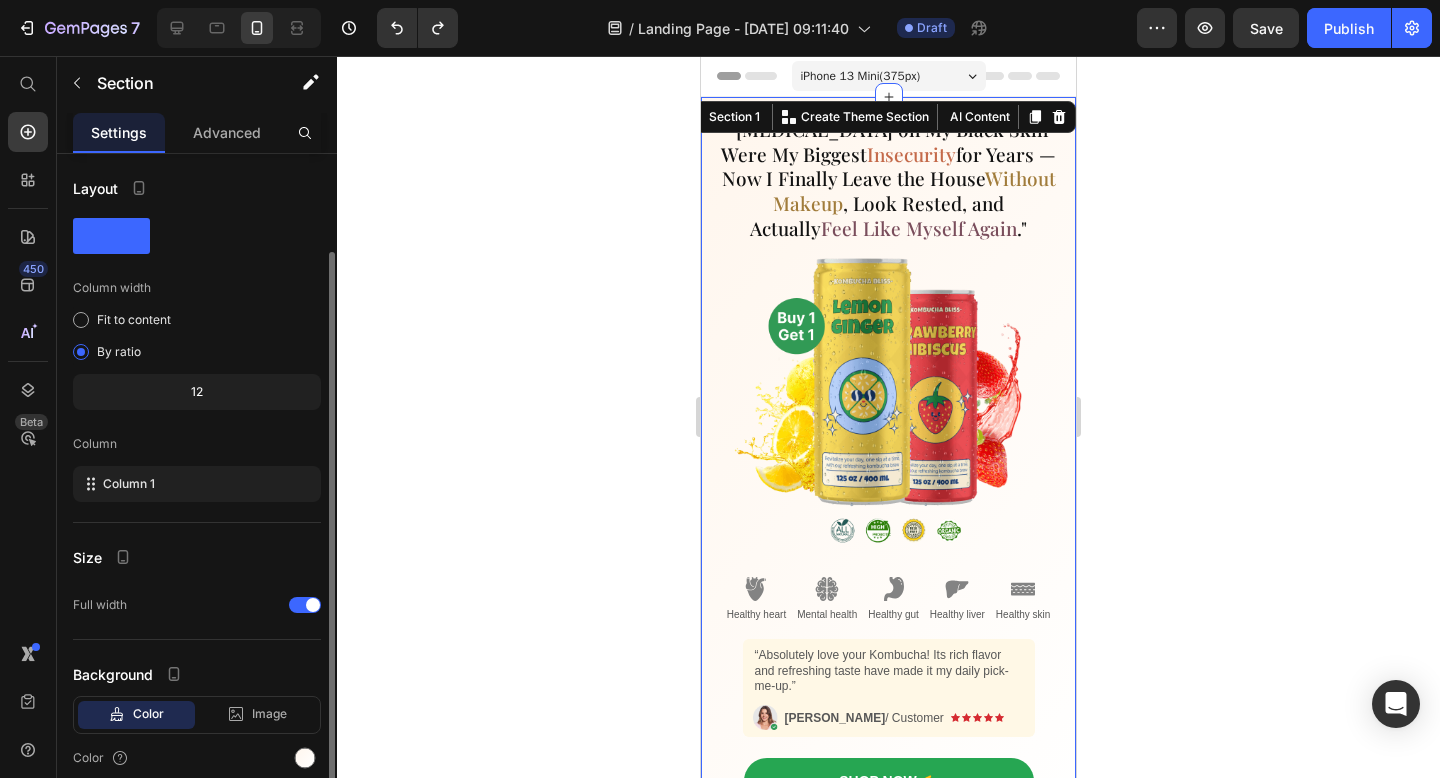 scroll, scrollTop: 83, scrollLeft: 0, axis: vertical 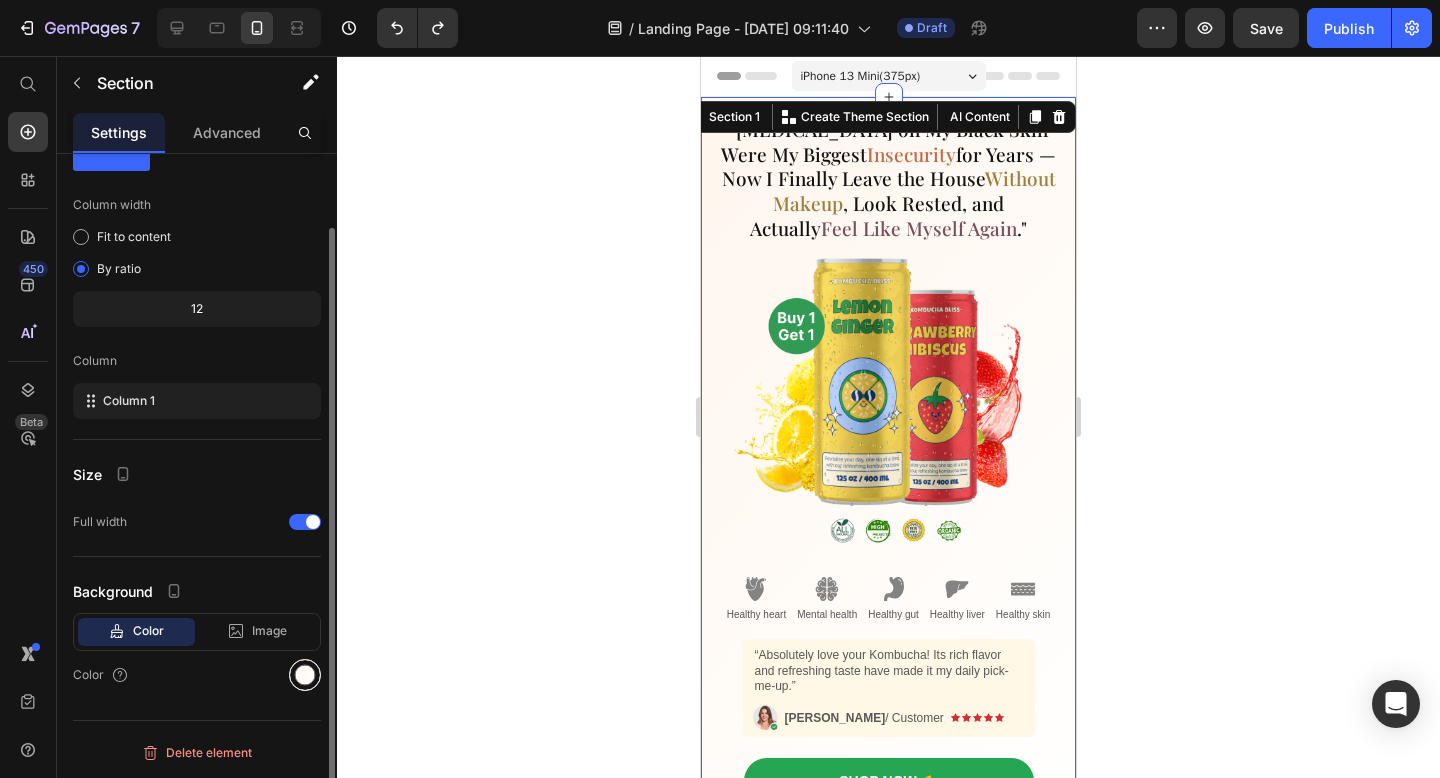 click at bounding box center (305, 675) 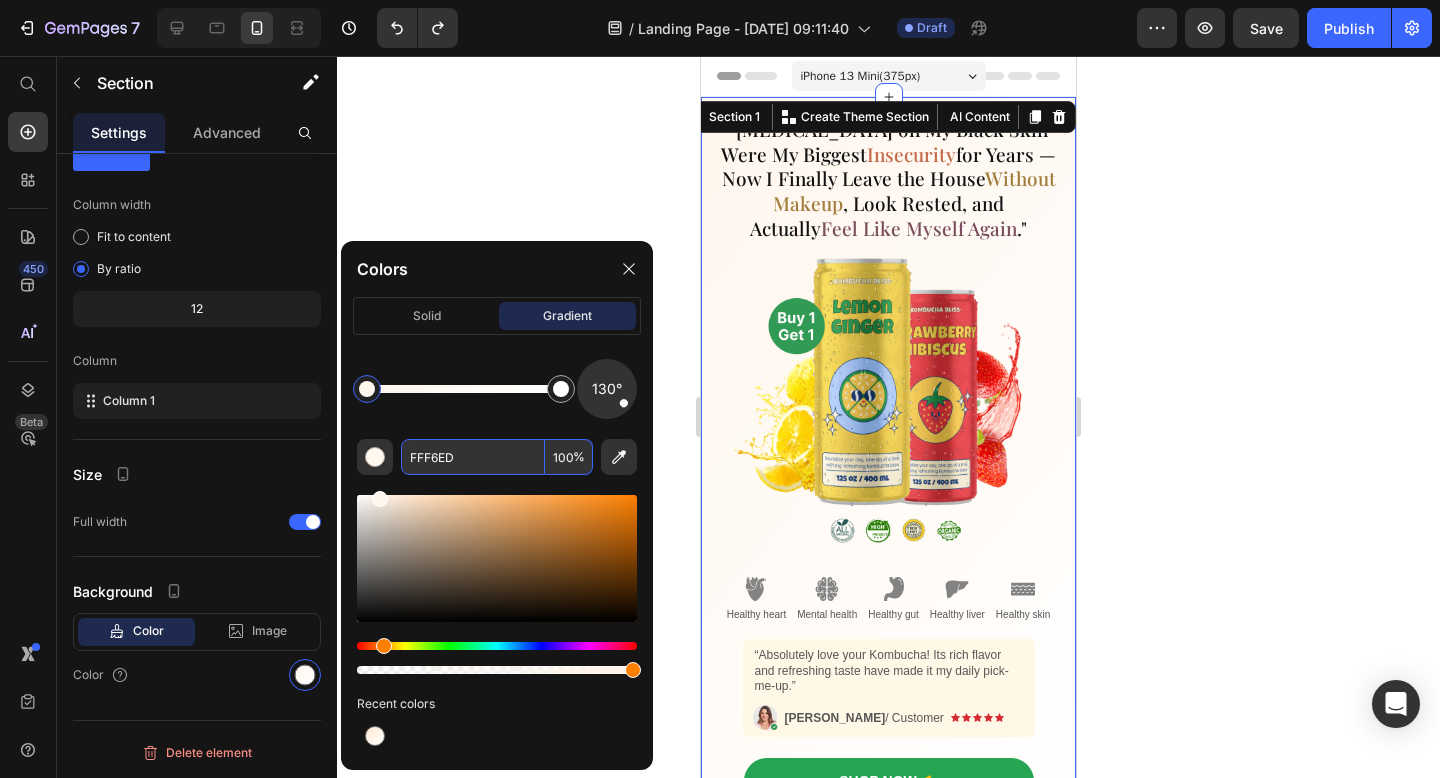 click on "FFF6ED" at bounding box center [473, 457] 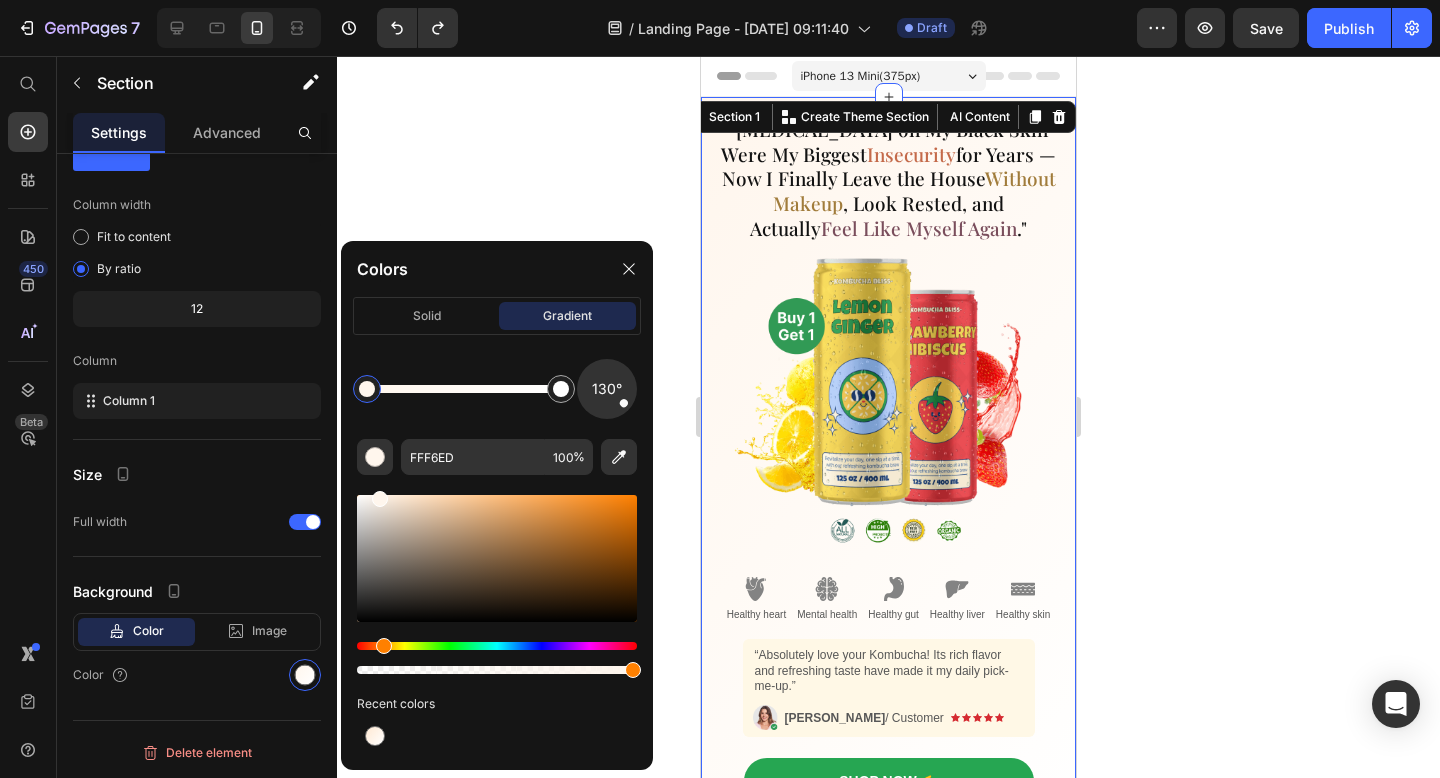 click 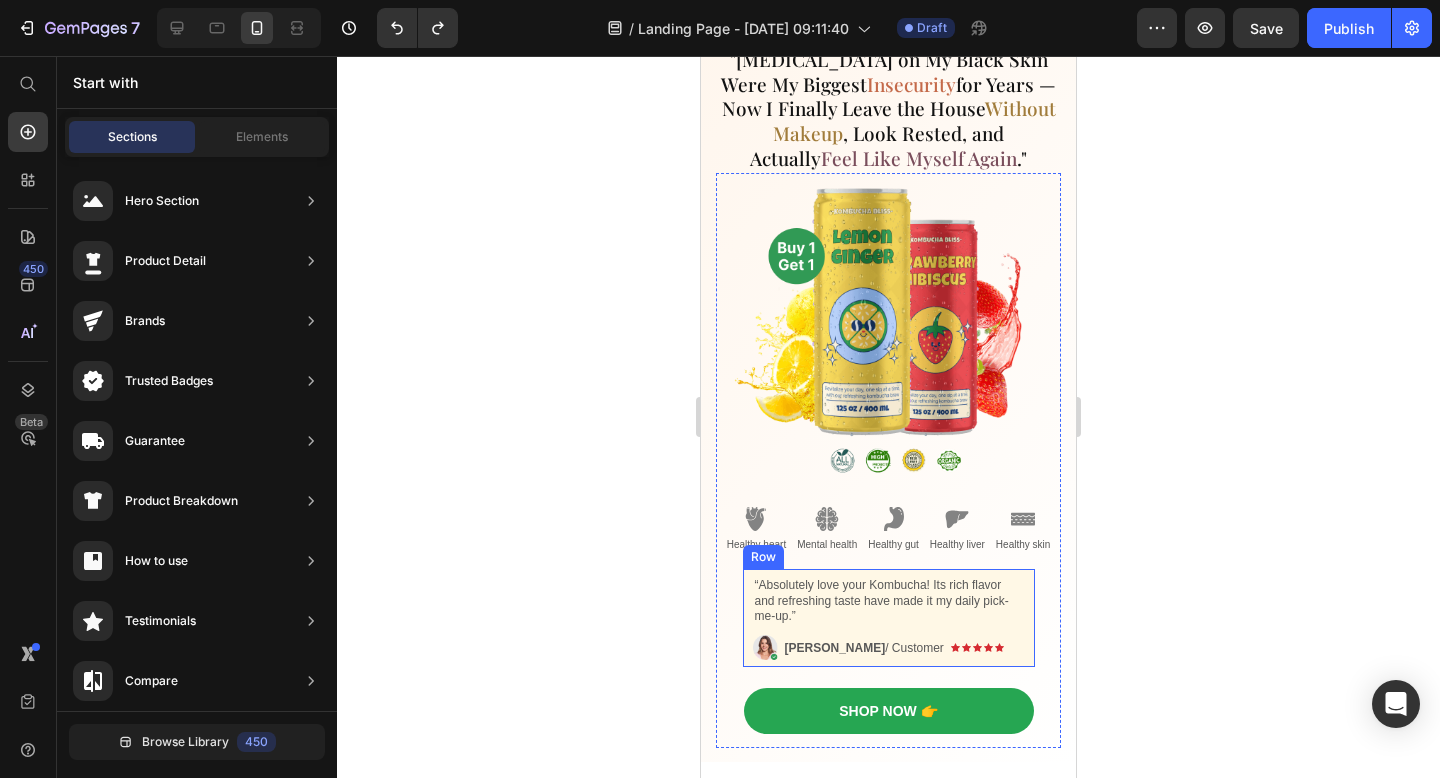 scroll, scrollTop: 0, scrollLeft: 0, axis: both 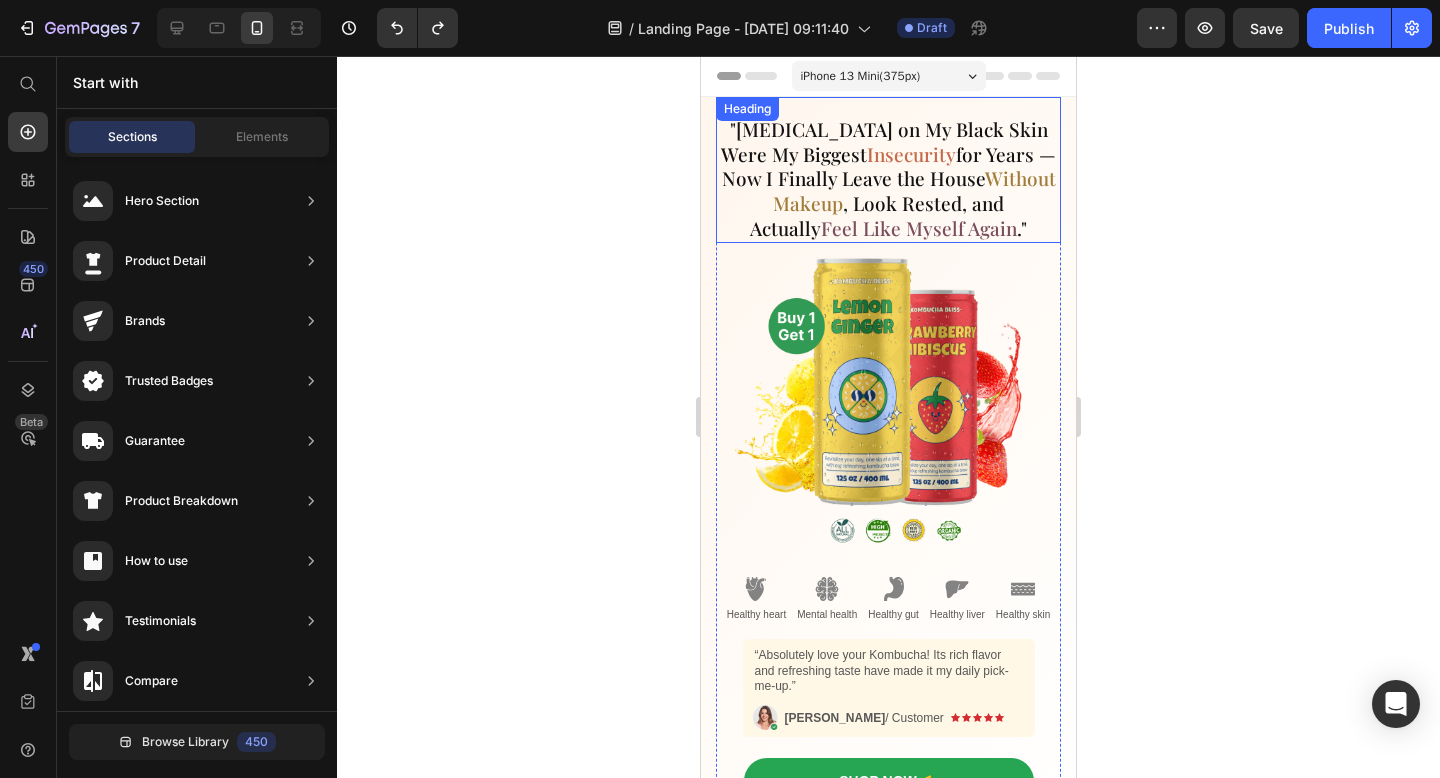 click on ""Dark Circles on My Black Skin Were My Biggest  Insecurity  for Years — Now I Finally Leave the House  Without Makeup , Look Rested, and Actually  Feel Like Myself Again ."" at bounding box center (888, 179) 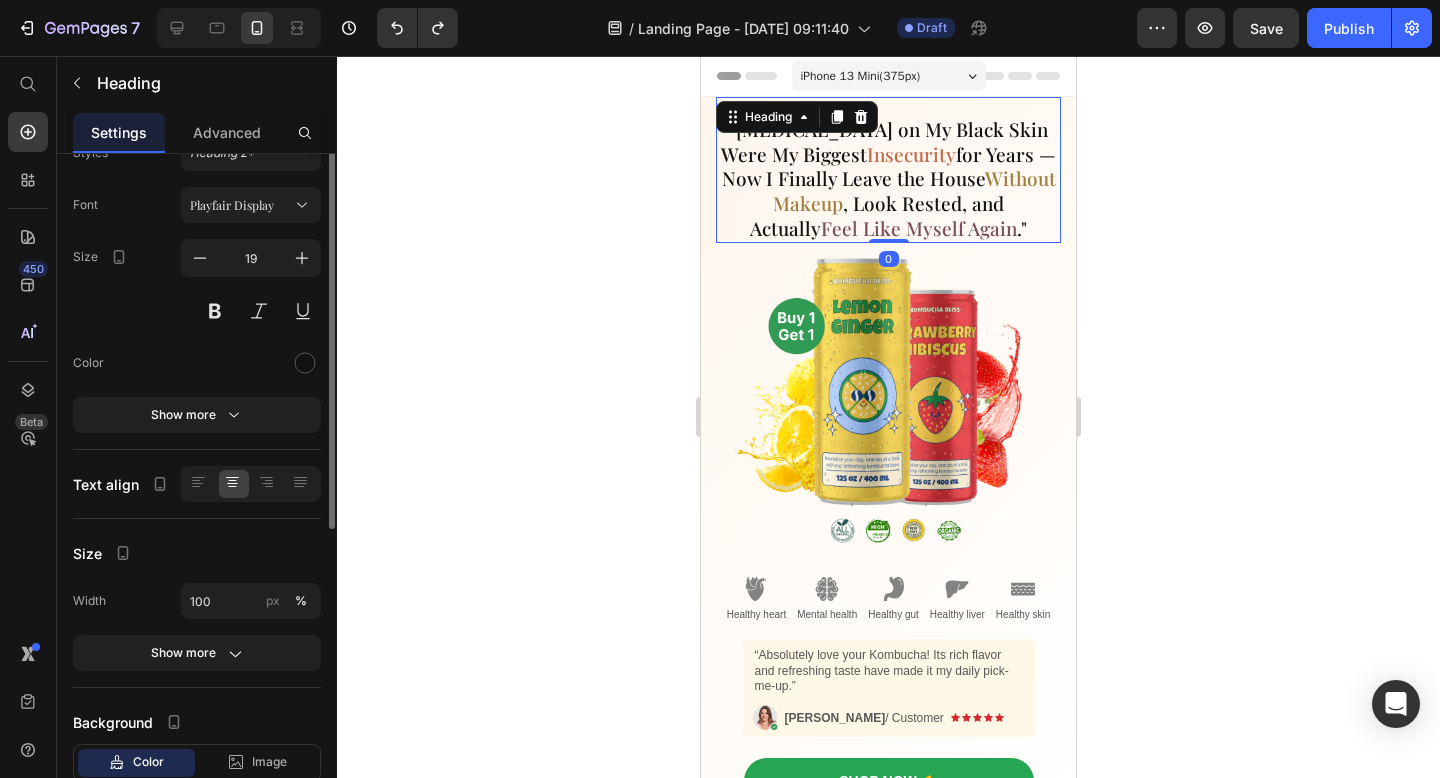 scroll, scrollTop: 0, scrollLeft: 0, axis: both 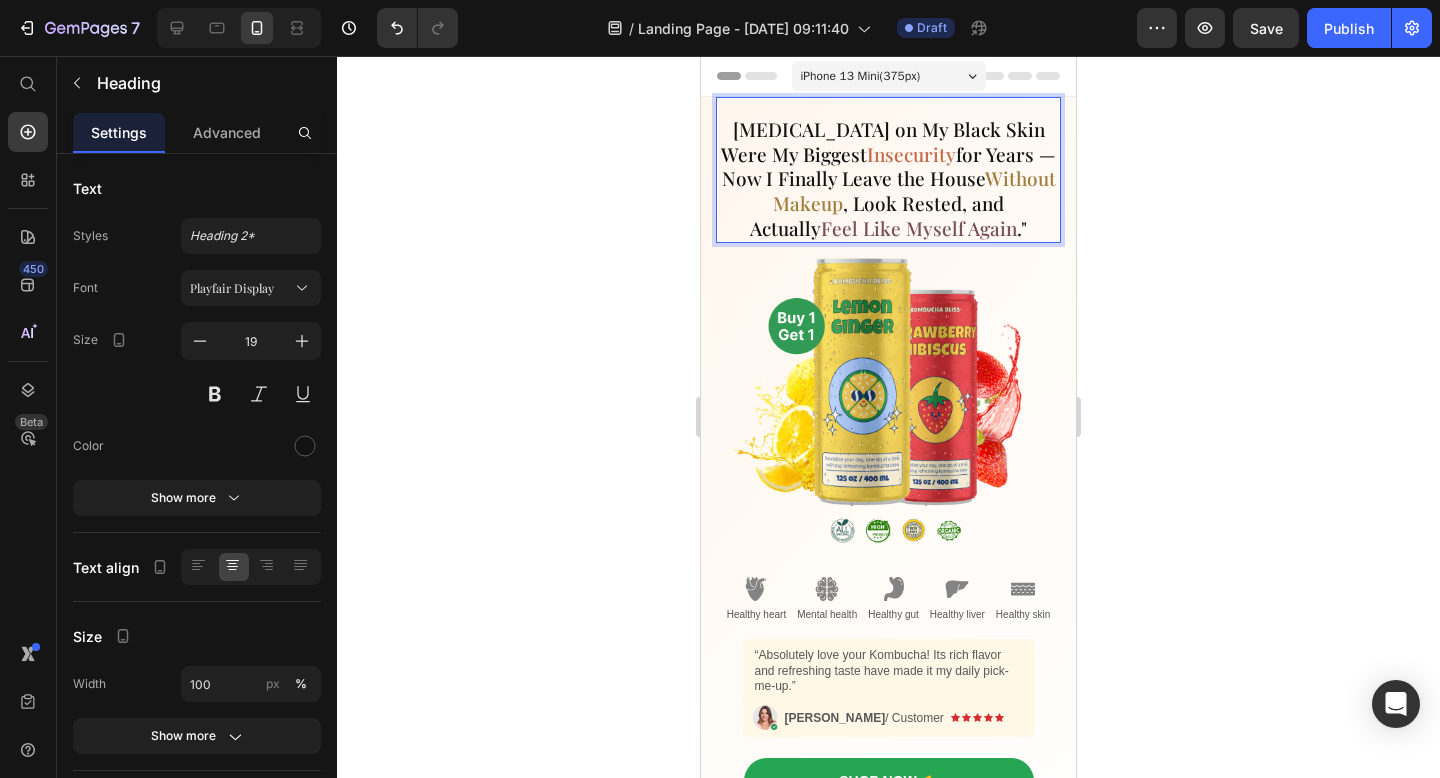 click on "Dark Circles on My Black Skin Were My Biggest  Insecurity  for Years — Now I Finally Leave the House  Without Makeup , Look Rested, and Actually  Feel Like Myself Again ."" at bounding box center (888, 179) 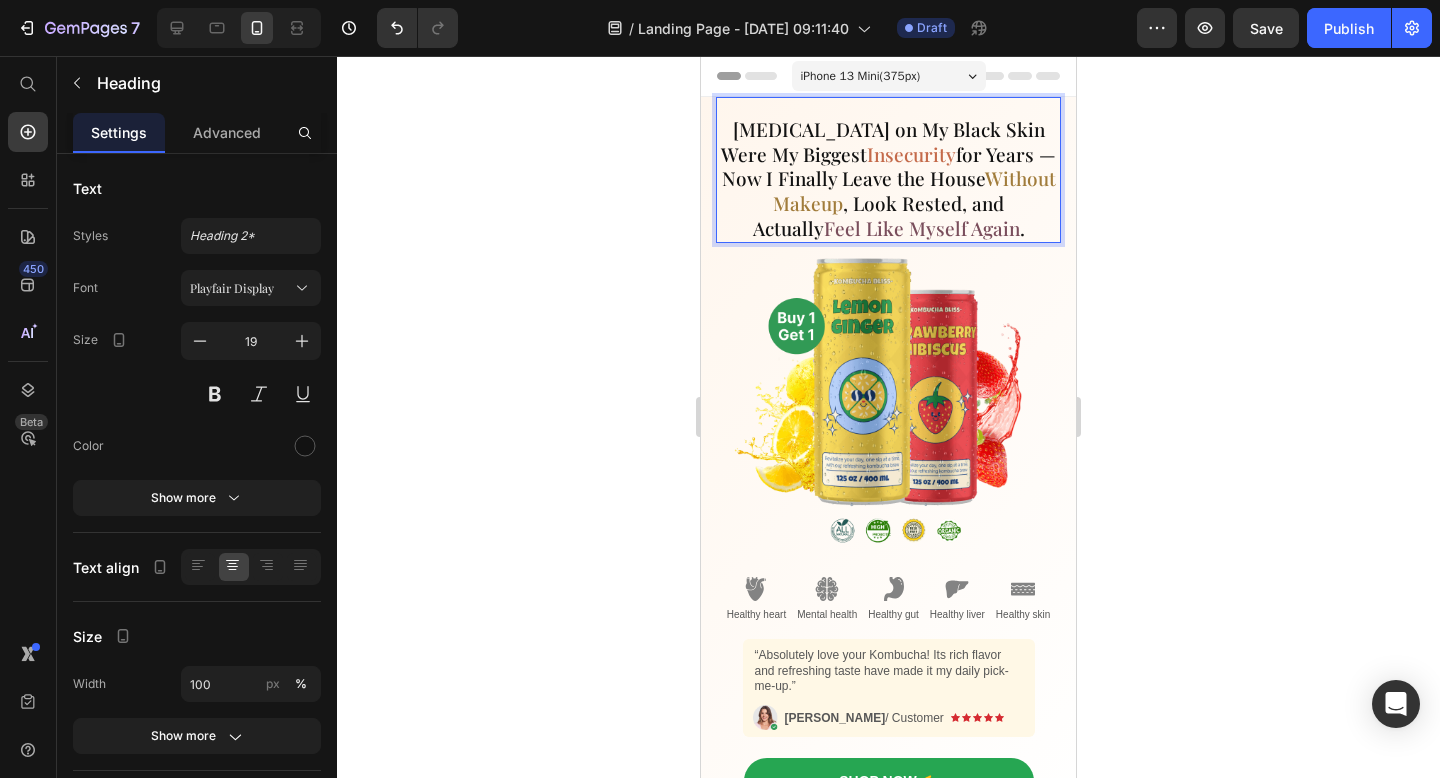 click 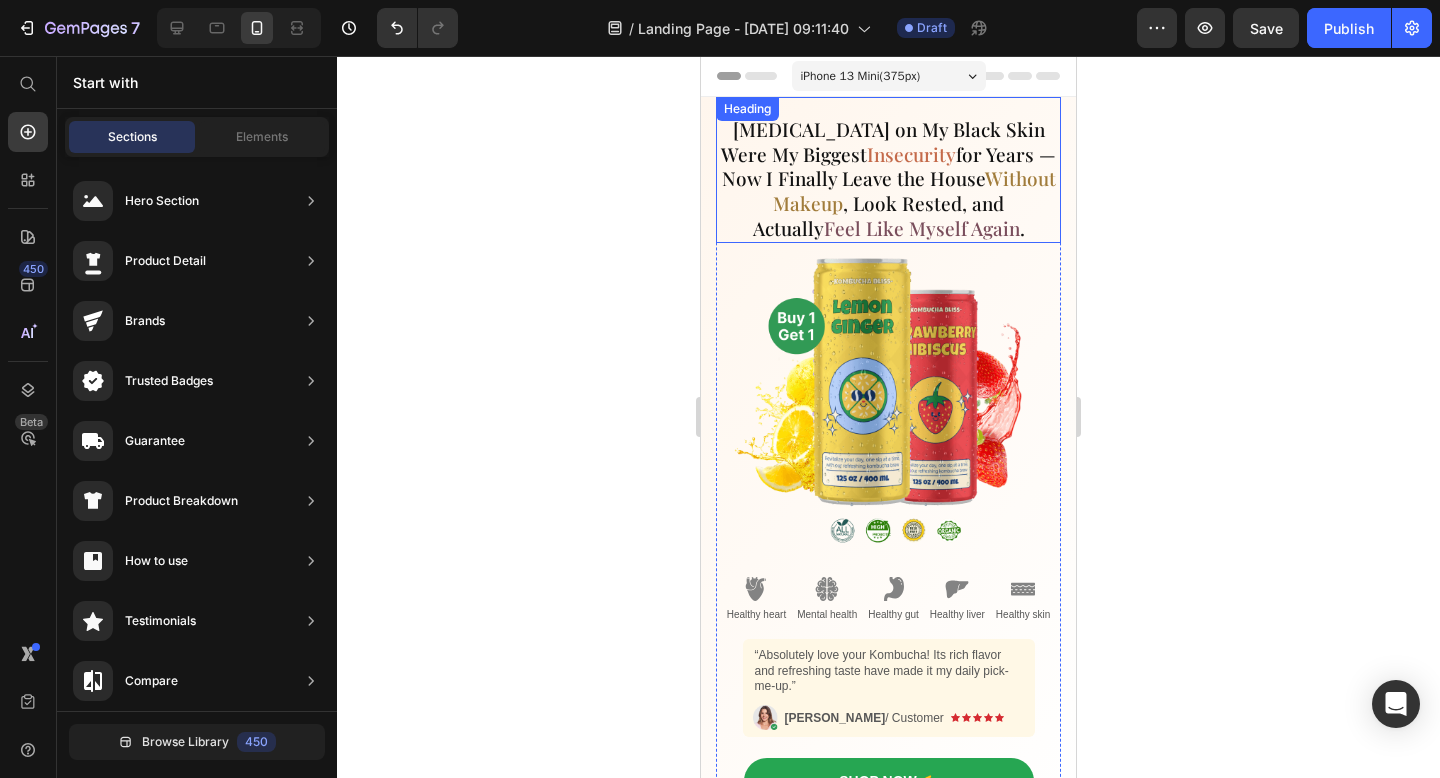 click on "Dark Circles on My Black Skin Were My Biggest  Insecurity  for Years — Now I Finally Leave the House  Without Makeup , Look Rested, and Actually  Feel Like Myself Again ." at bounding box center (888, 179) 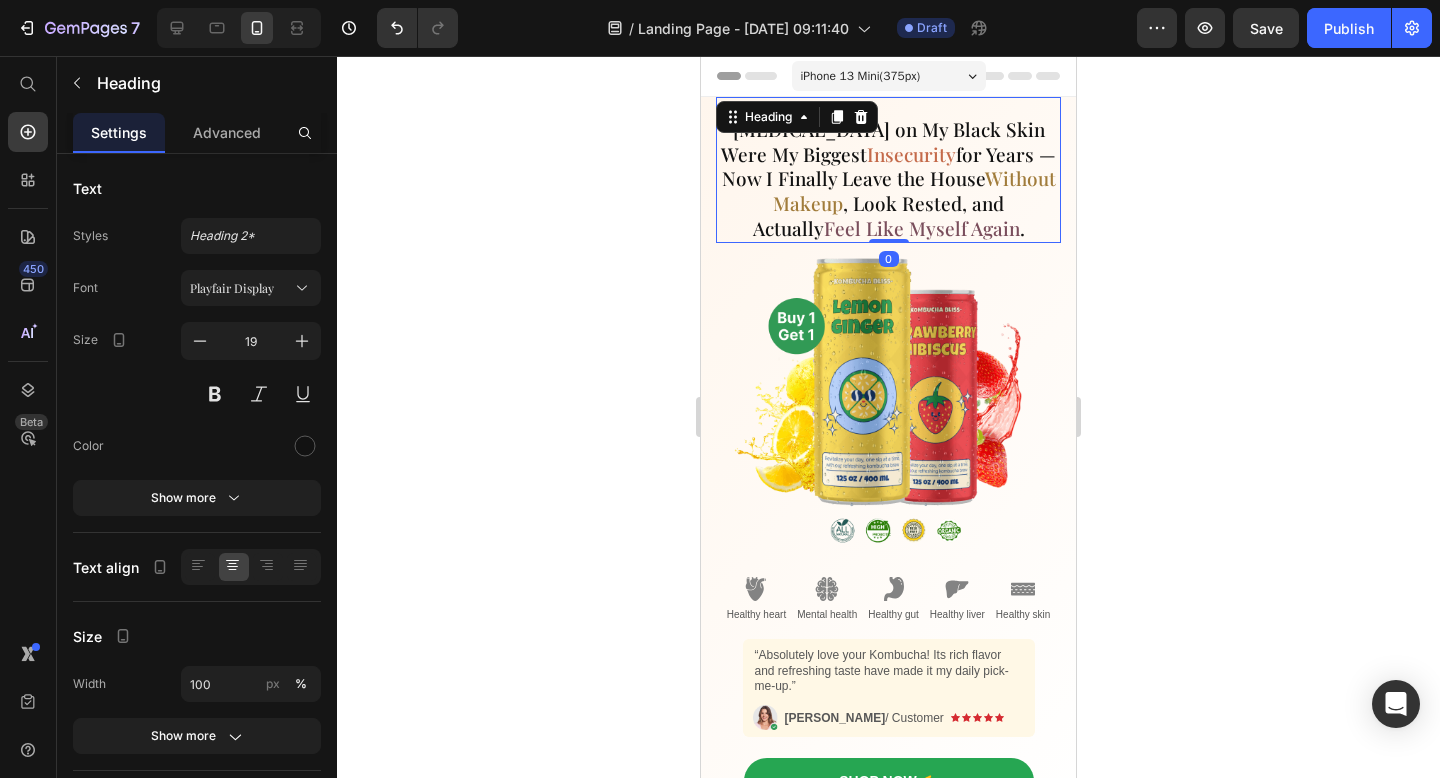 click 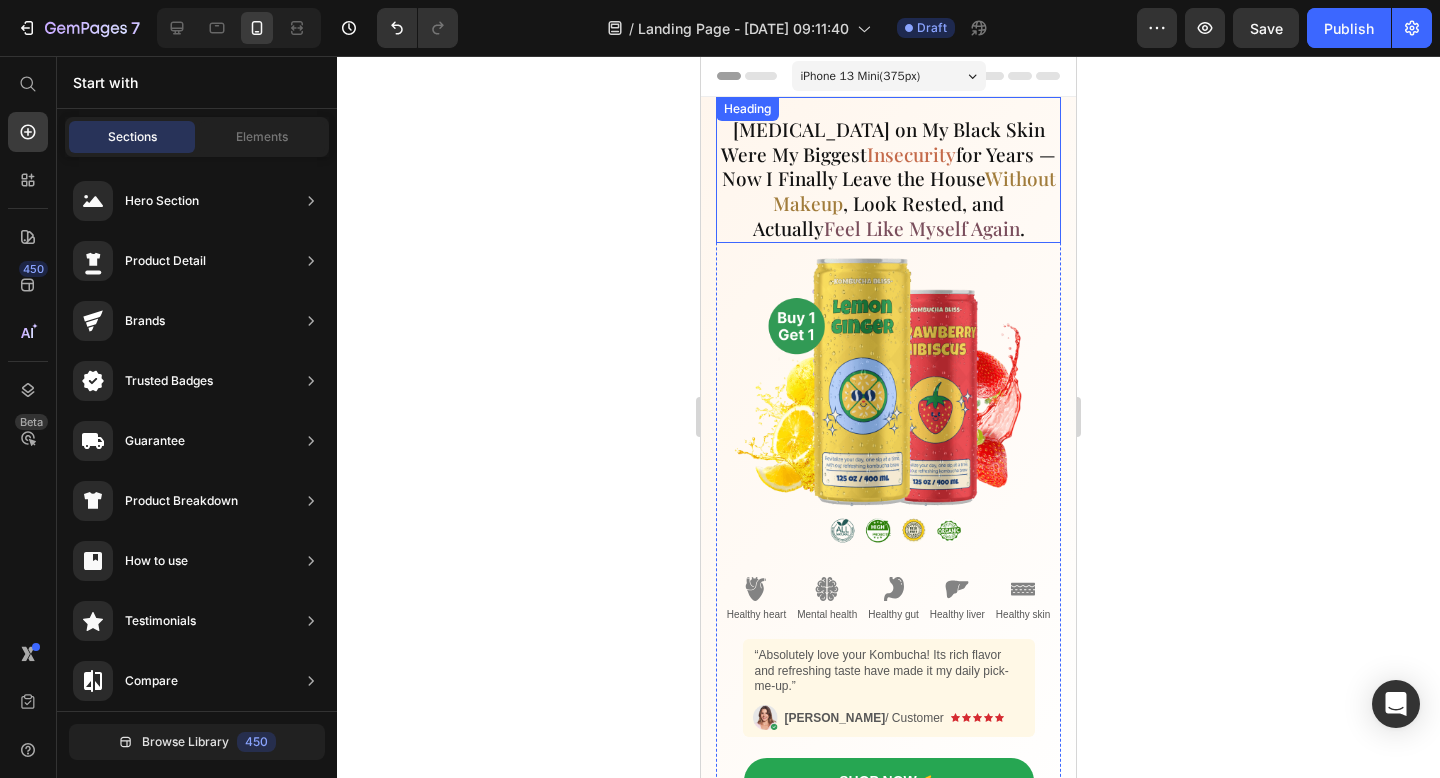 click on "Dark Circles on My Black Skin Were My Biggest  Insecurity  for Years — Now I Finally Leave the House  Without Makeup , Look Rested, and Actually  Feel Like Myself Again ." at bounding box center [888, 179] 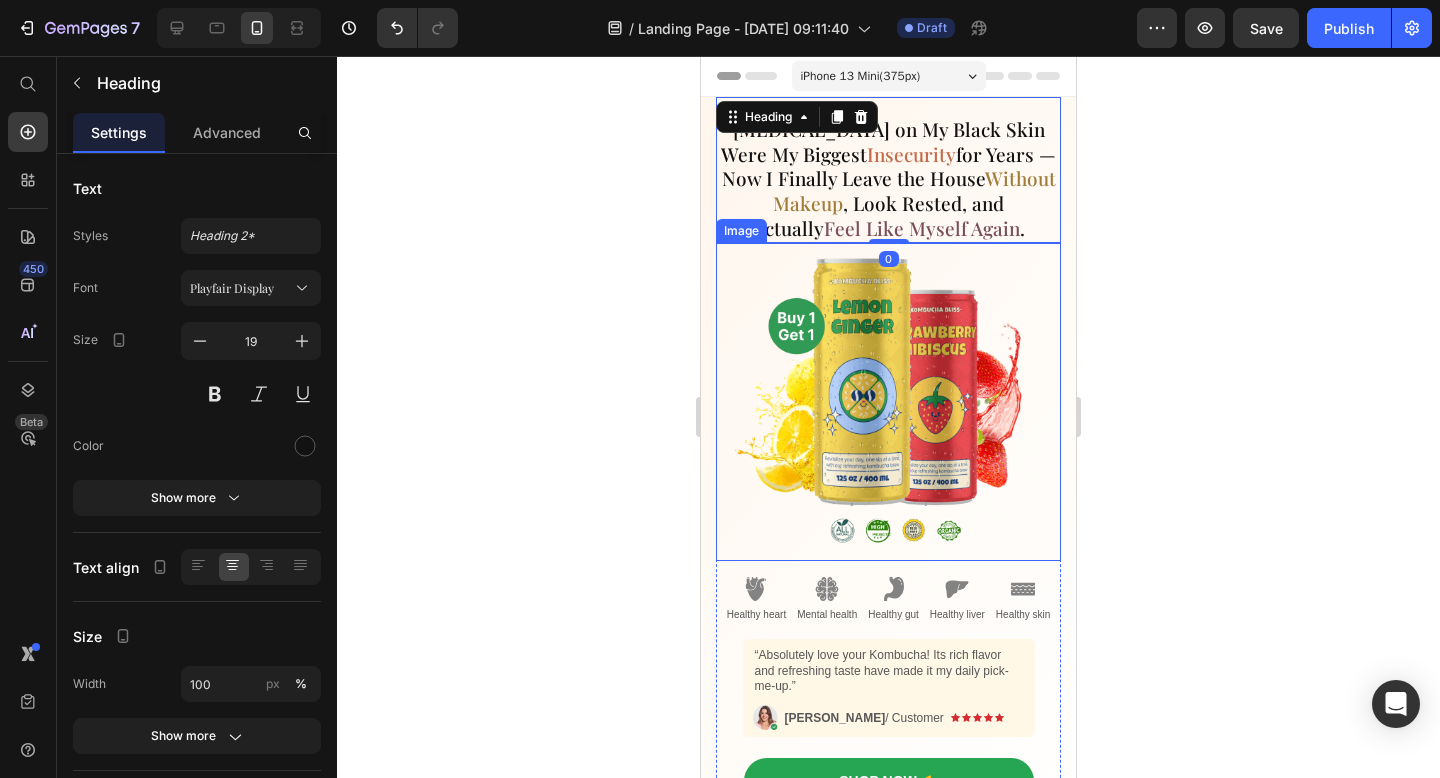 click at bounding box center [888, 402] 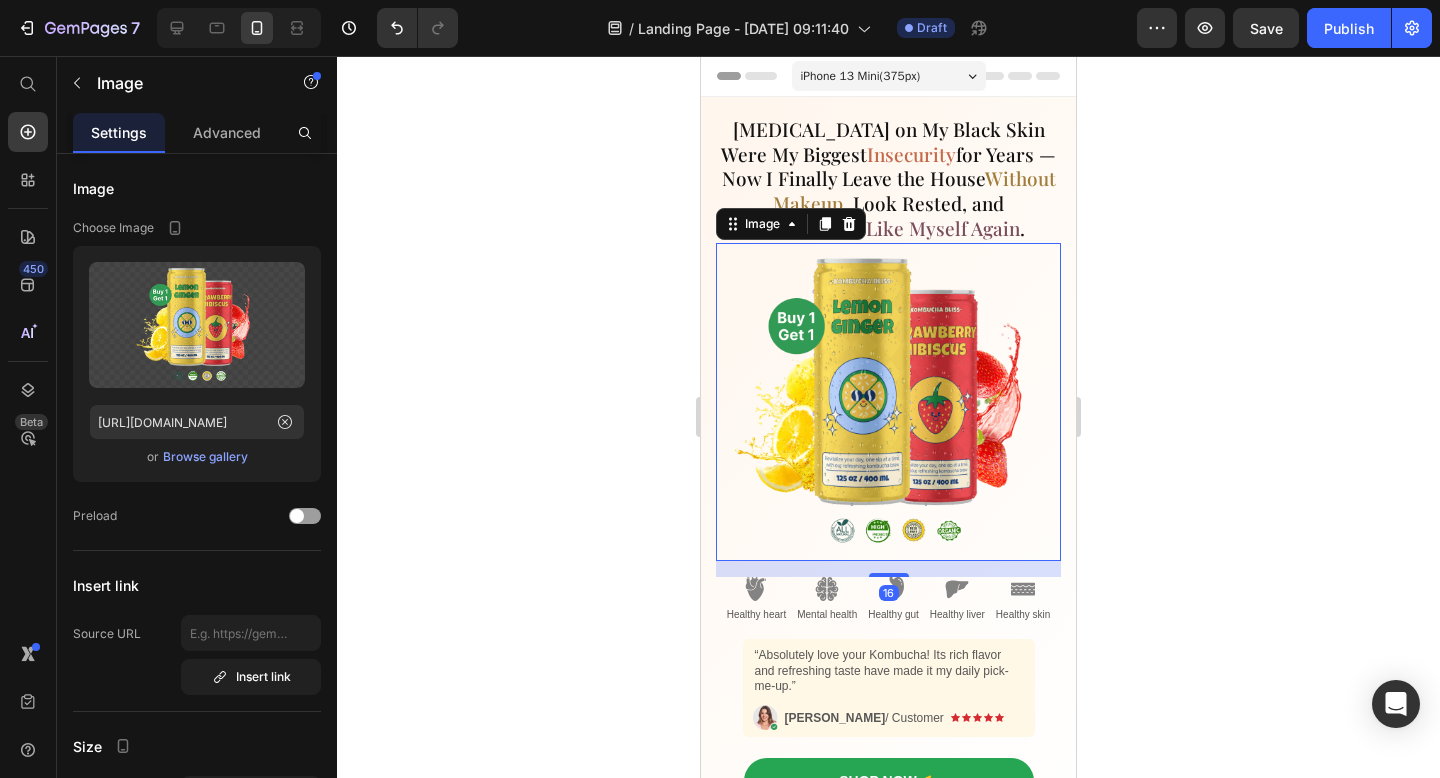 click 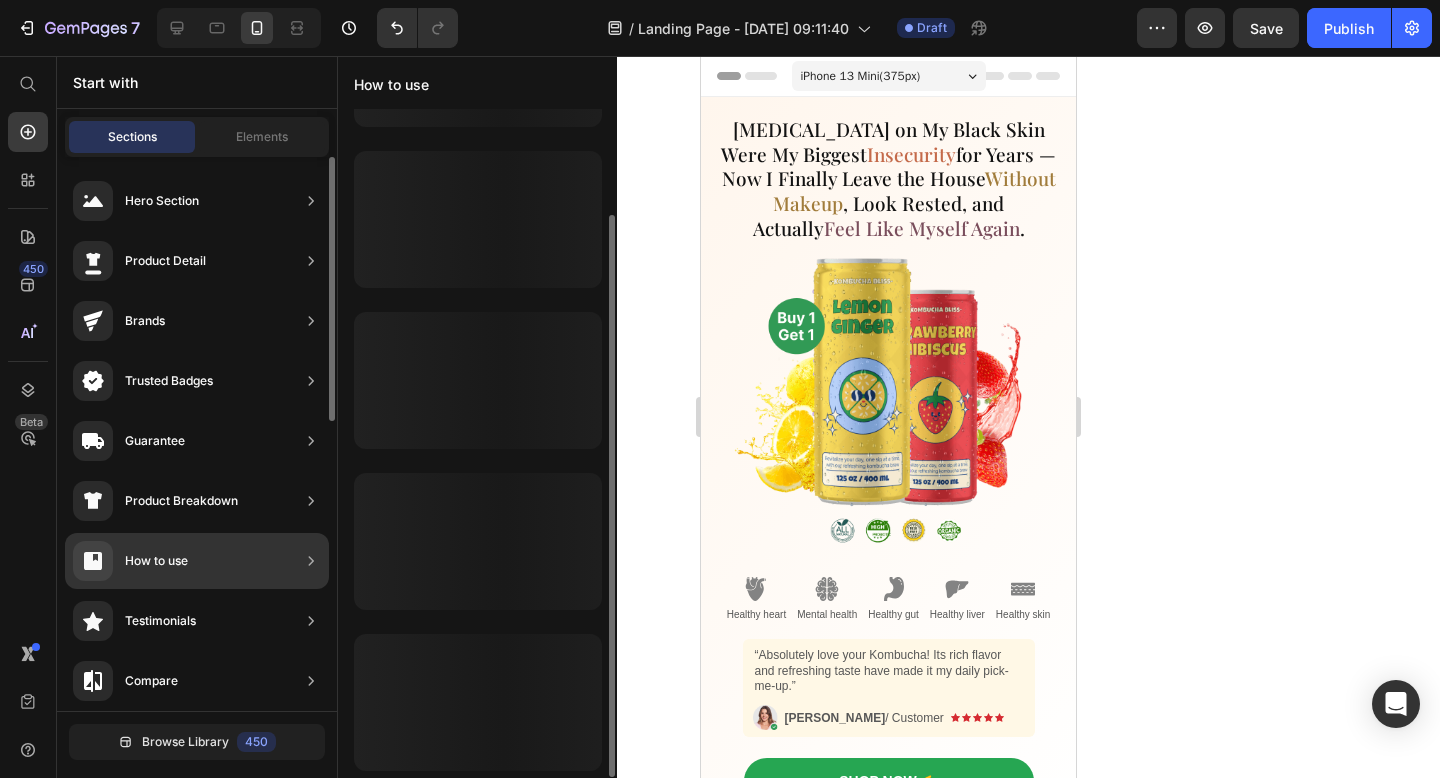 scroll, scrollTop: 0, scrollLeft: 0, axis: both 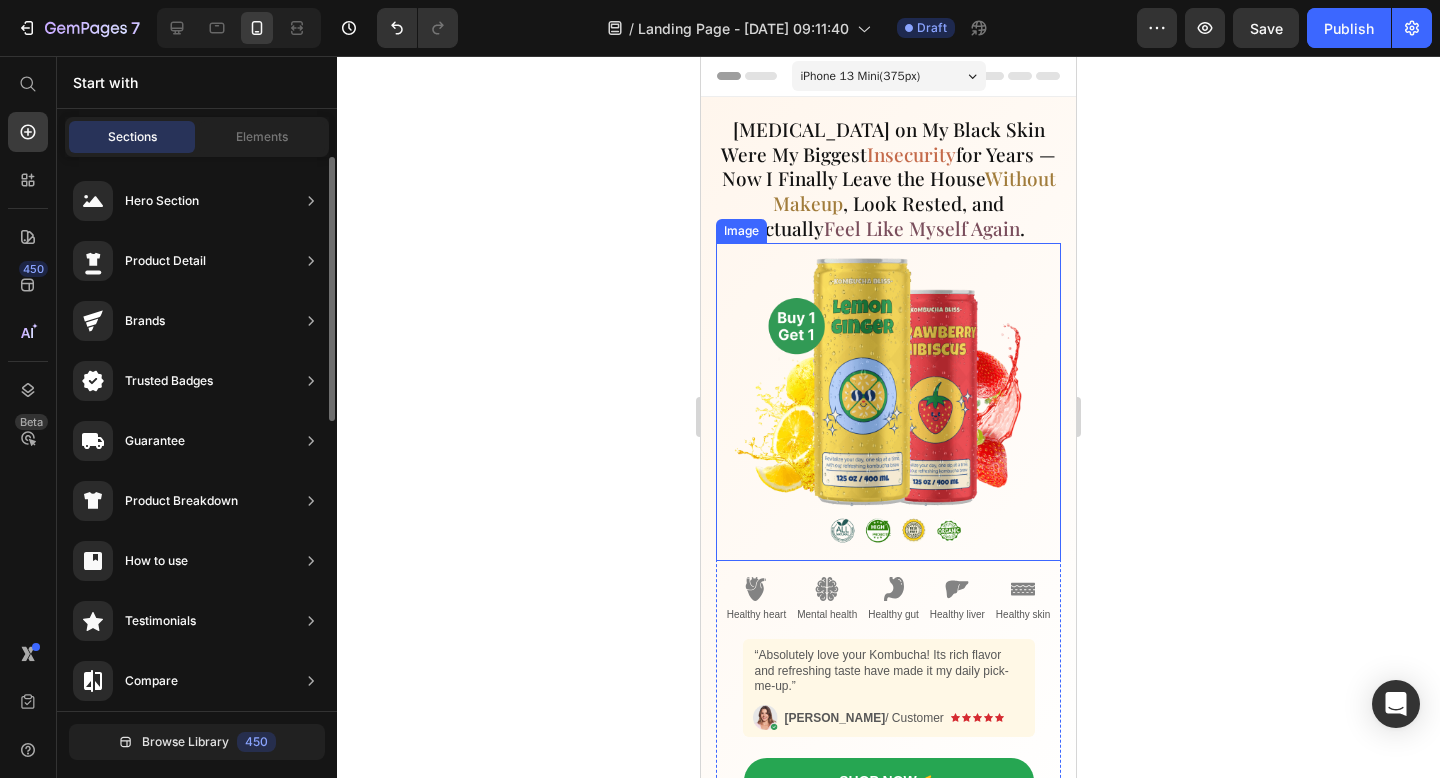 click at bounding box center [888, 402] 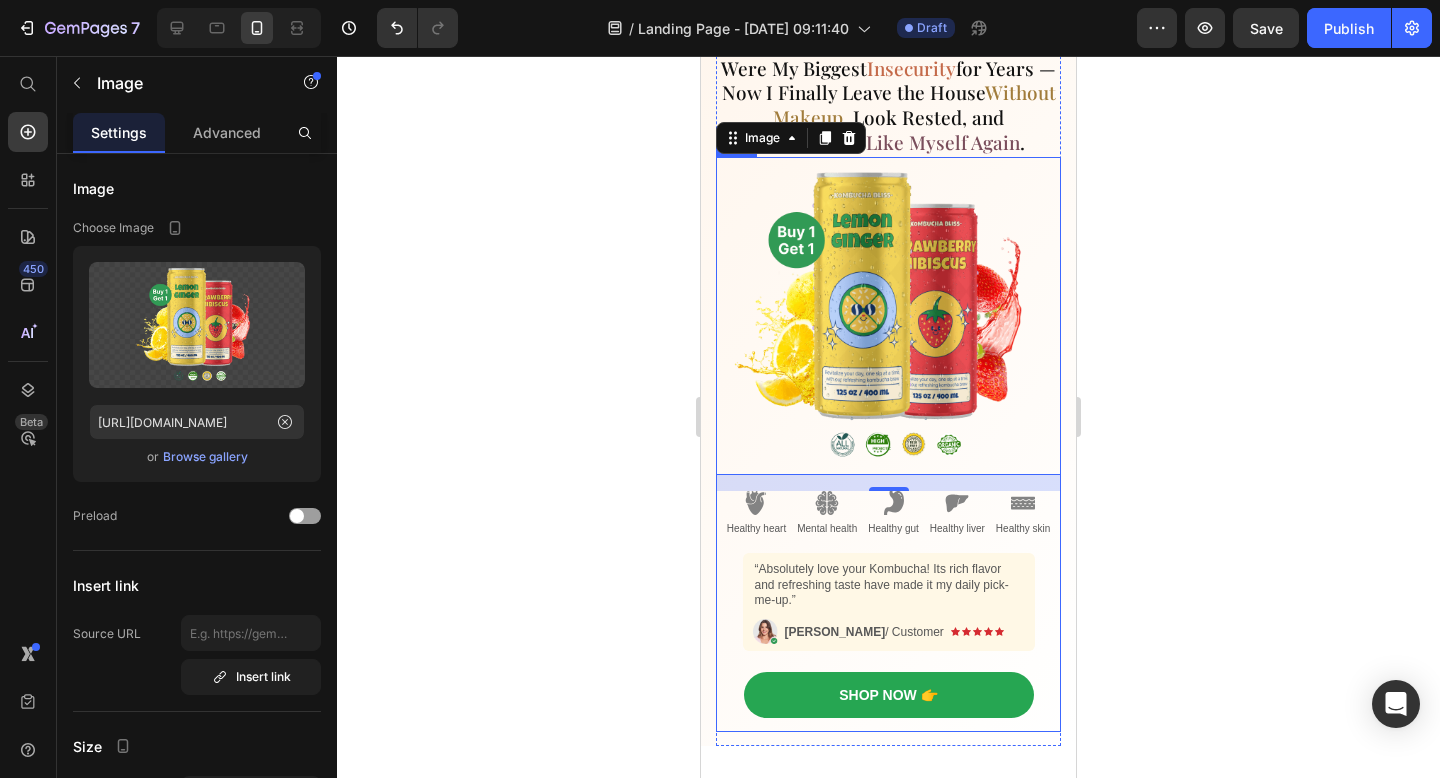 scroll, scrollTop: 94, scrollLeft: 0, axis: vertical 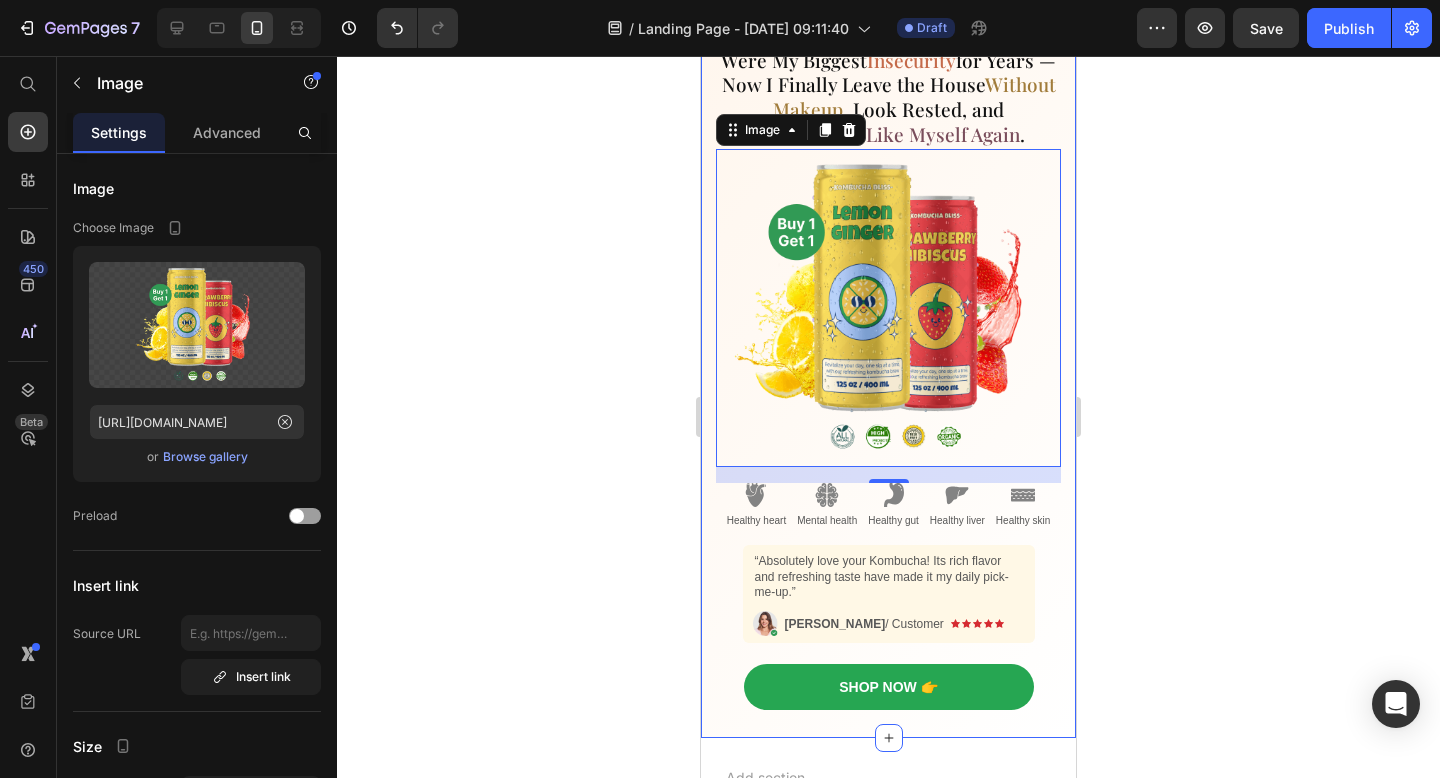 click on "Image   16 Embark on a revitalizing journey with each sip of our refreshing kombucha brew, energizing your day. Let the crisp, effervescent flavors awaken your senses, offering a moment of pure refreshment & vitality. Text Block
Shop Now   Button Image Healthy heart Text Block Image Mental health Text Block Image Healthy gut Text Block Image Healthy liver Text Block Image Healthy skin Text Block Row Image “Absolutely love your Kombucha! Its rich flavor and refreshing taste have made it my daily pick-me-up.” Text Block Image Icon Icon Icon Icon Icon Icon List Emily  / Customer Text Block Row Row Shop Now   👉    Button Row Dark Circles on My Black Skin Were My Biggest  Insecurity  for Years — Now I Finally Leave the House  Without Makeup , Look Rested, and Actually  Feel Like Myself Again . Heading Row Section 1" at bounding box center [888, 370] 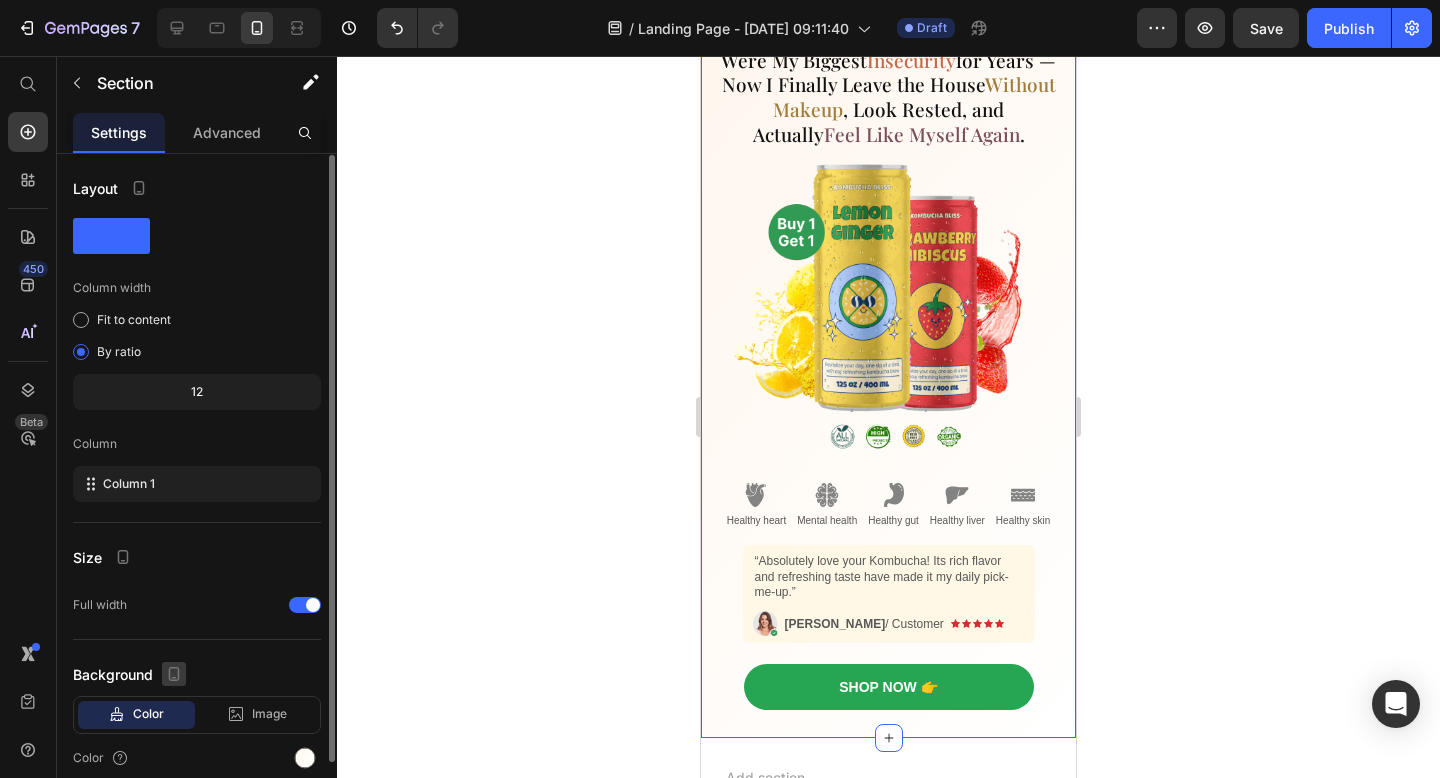 scroll, scrollTop: 83, scrollLeft: 0, axis: vertical 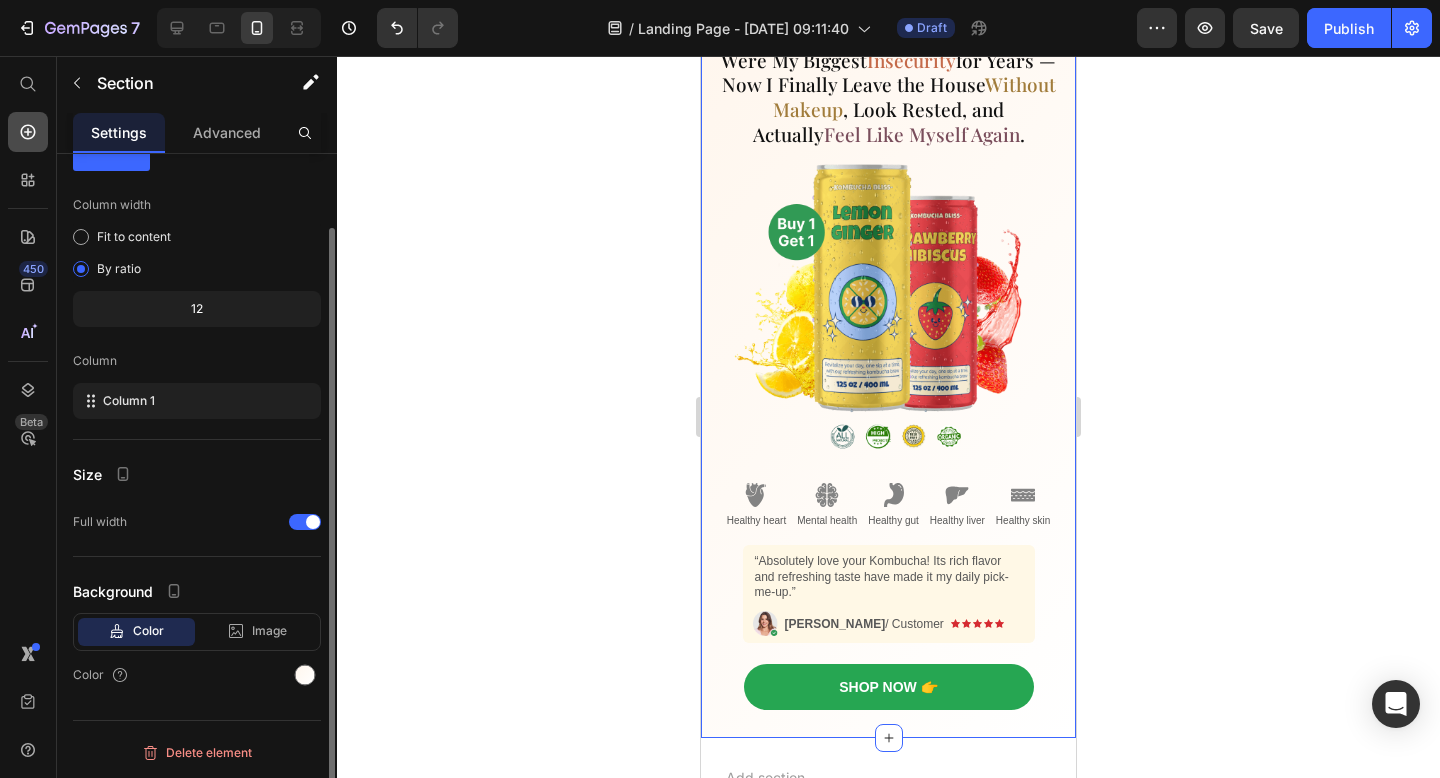 click 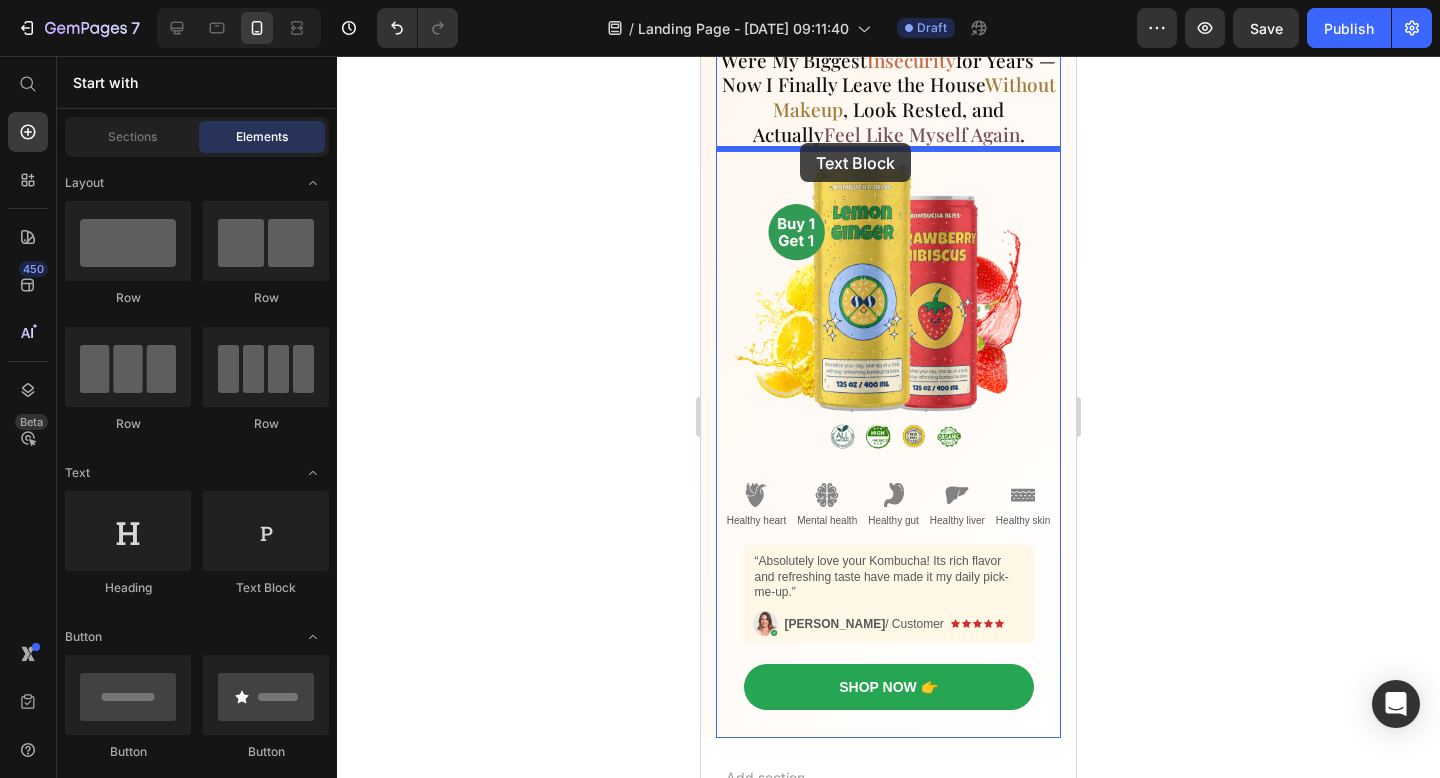 drag, startPoint x: 1223, startPoint y: 379, endPoint x: 800, endPoint y: 143, distance: 484.38104 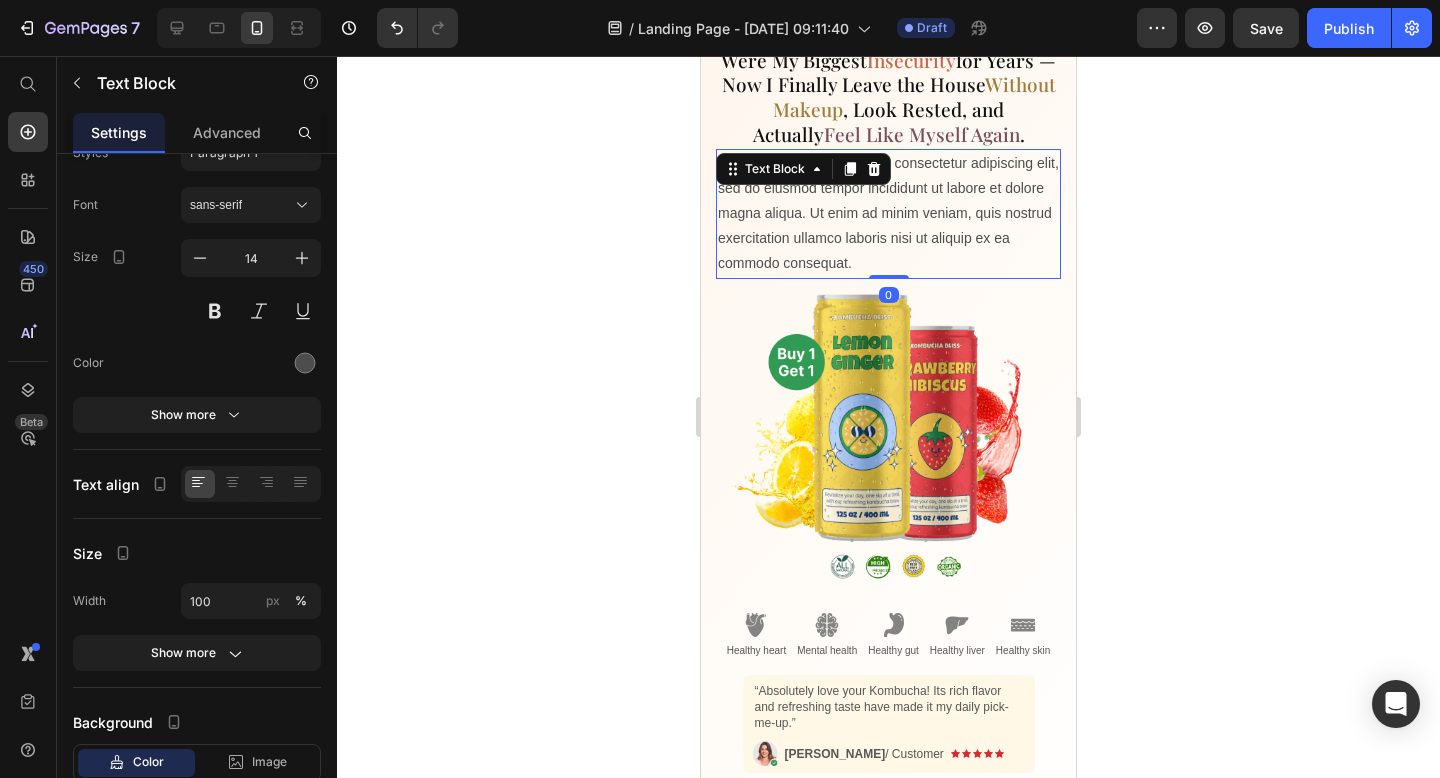scroll, scrollTop: 0, scrollLeft: 0, axis: both 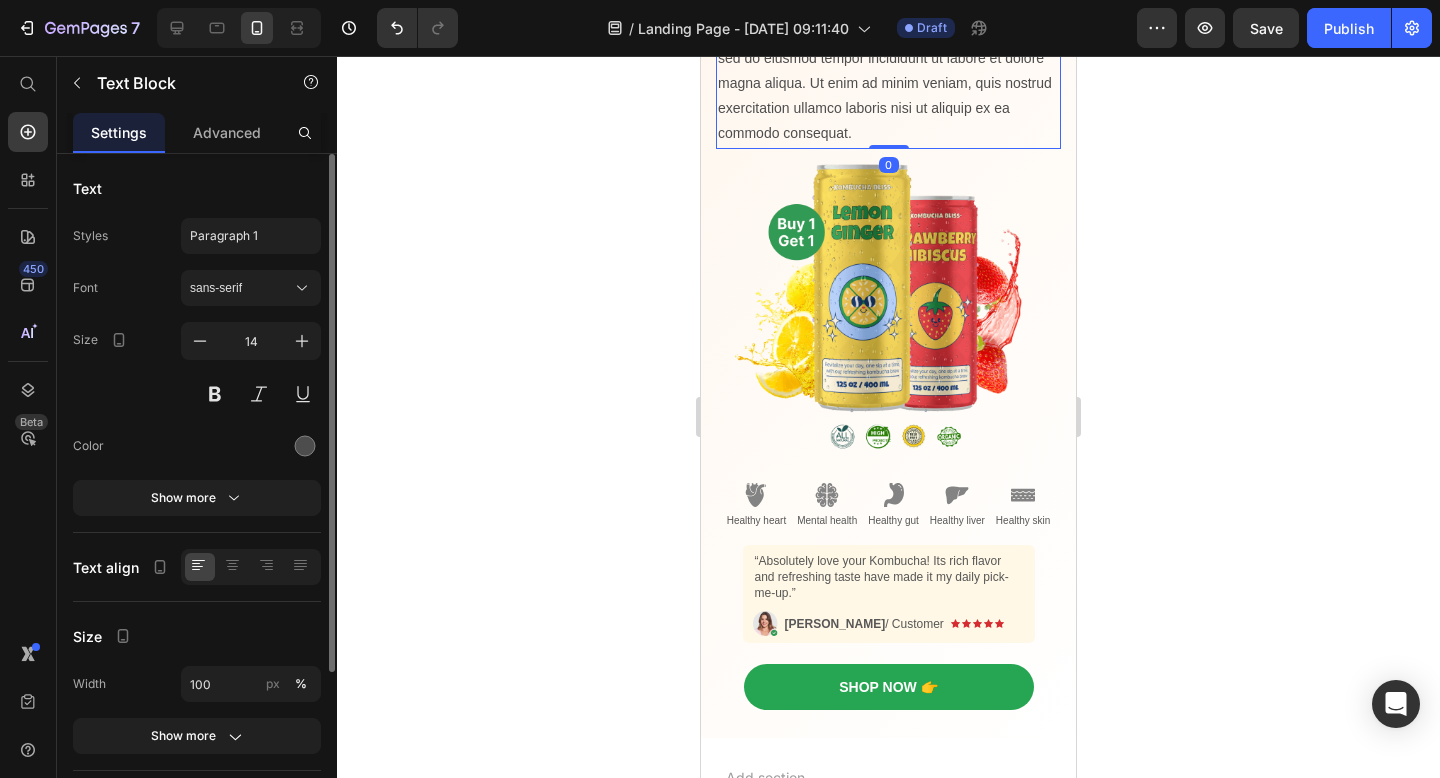 click on "Lorem ipsum dolor sit amet, consectetur adipiscing elit, sed do eiusmod tempor incididunt ut labore et dolore magna aliqua. Ut enim ad minim veniam, quis nostrud exercitation ullamco laboris nisi ut aliquip ex ea commodo consequat." at bounding box center [888, 84] 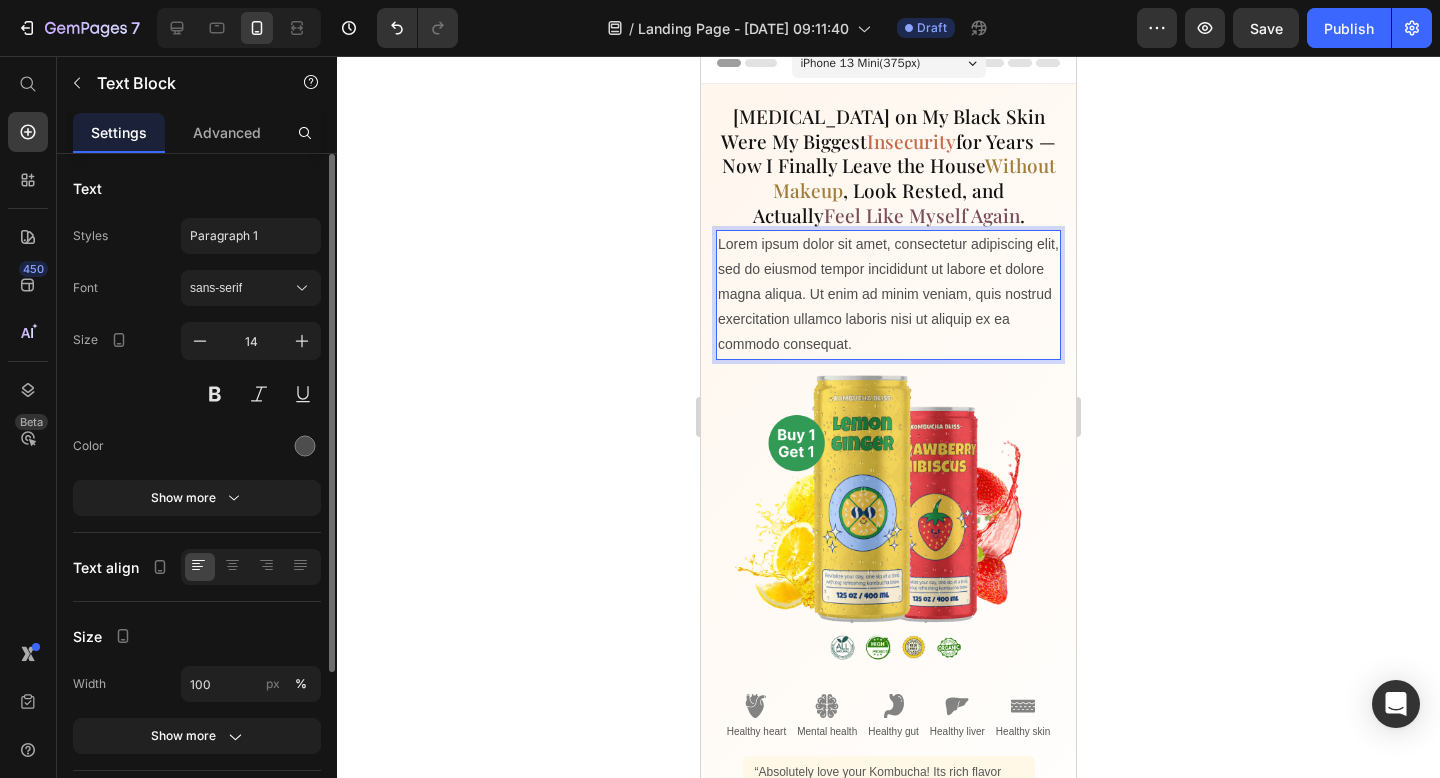 scroll, scrollTop: 8, scrollLeft: 0, axis: vertical 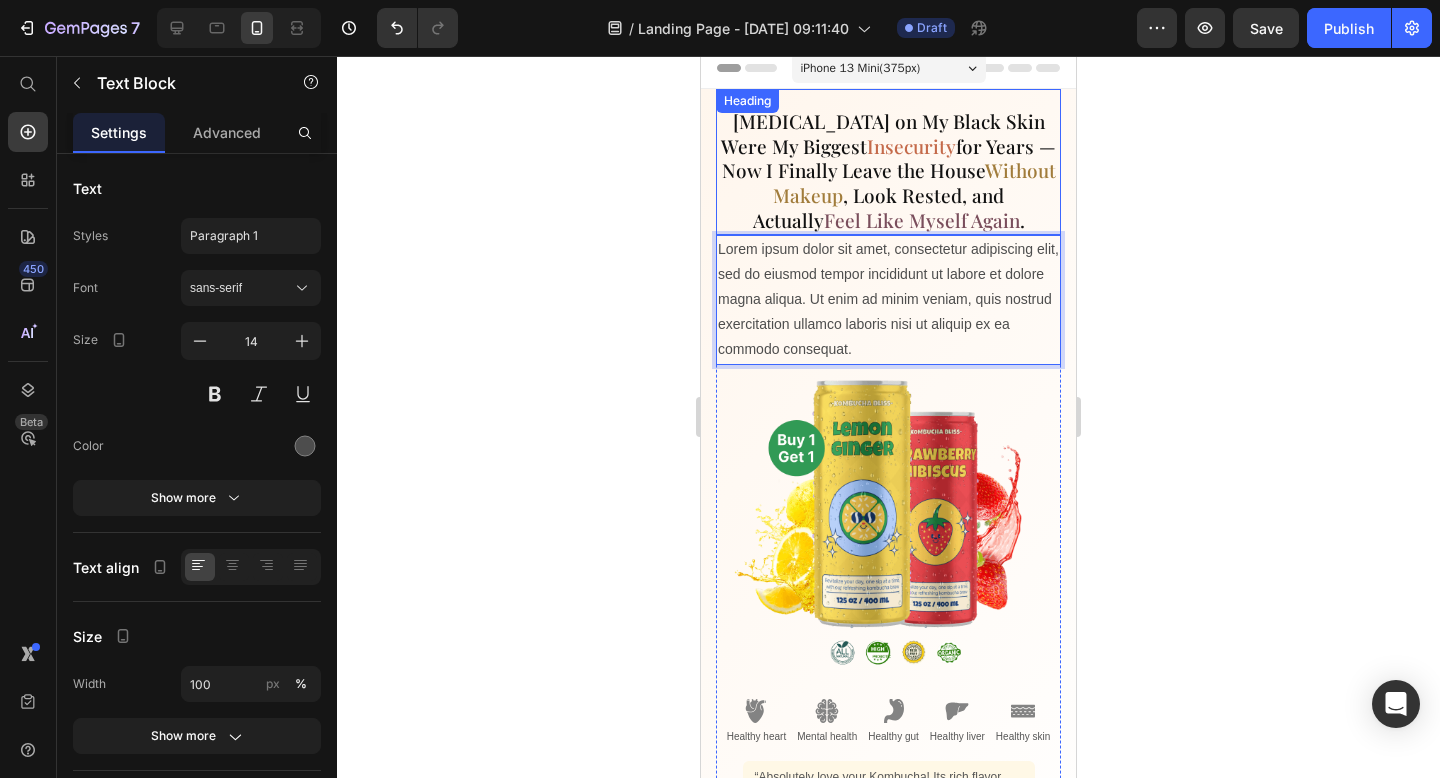 click on "Dark Circles on My Black Skin Were My Biggest  Insecurity  for Years — Now I Finally Leave the House  Without Makeup , Look Rested, and Actually  Feel Like Myself Again ." at bounding box center [888, 171] 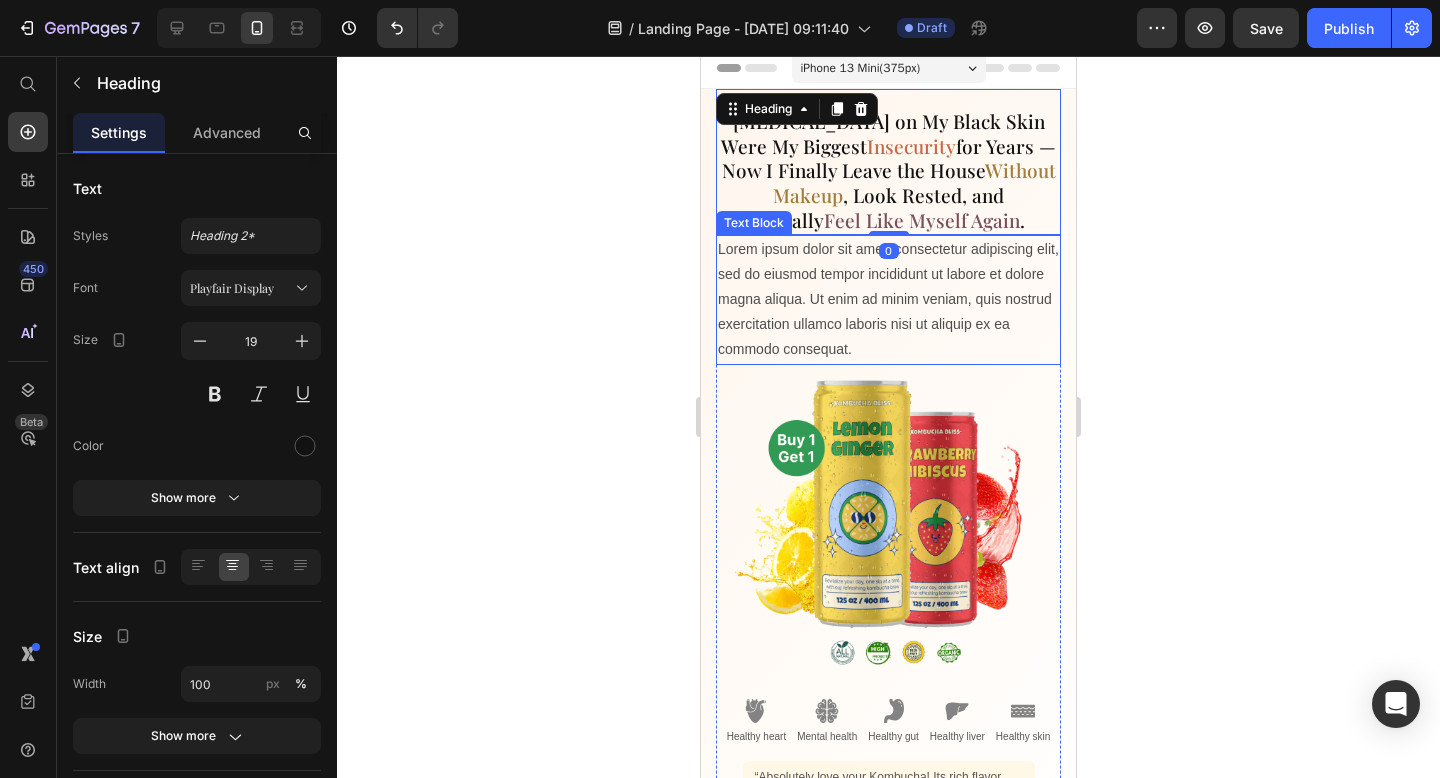 click on "Lorem ipsum dolor sit amet, consectetur adipiscing elit, sed do eiusmod tempor incididunt ut labore et dolore magna aliqua. Ut enim ad minim veniam, quis nostrud exercitation ullamco laboris nisi ut aliquip ex ea commodo consequat." at bounding box center [888, 300] 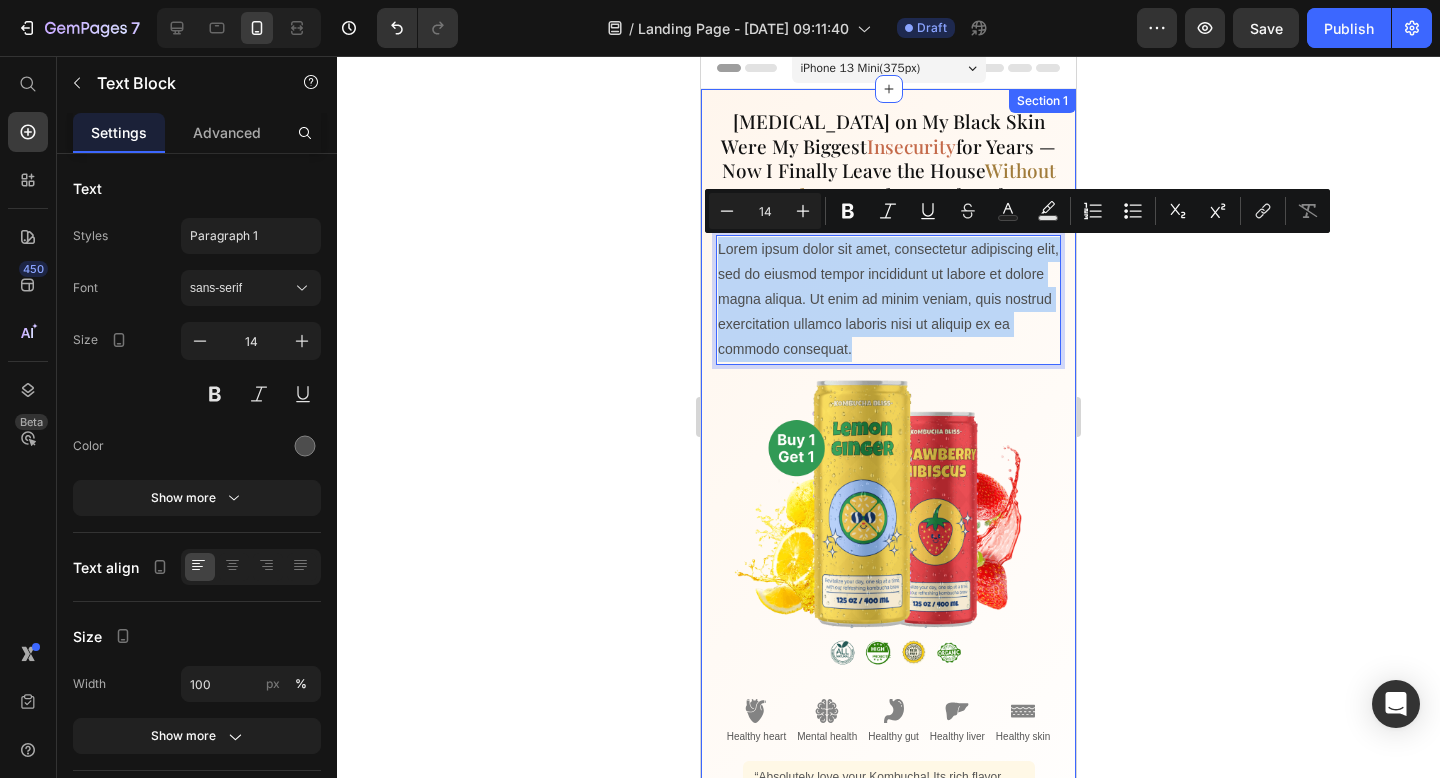drag, startPoint x: 866, startPoint y: 343, endPoint x: 706, endPoint y: 252, distance: 184.06792 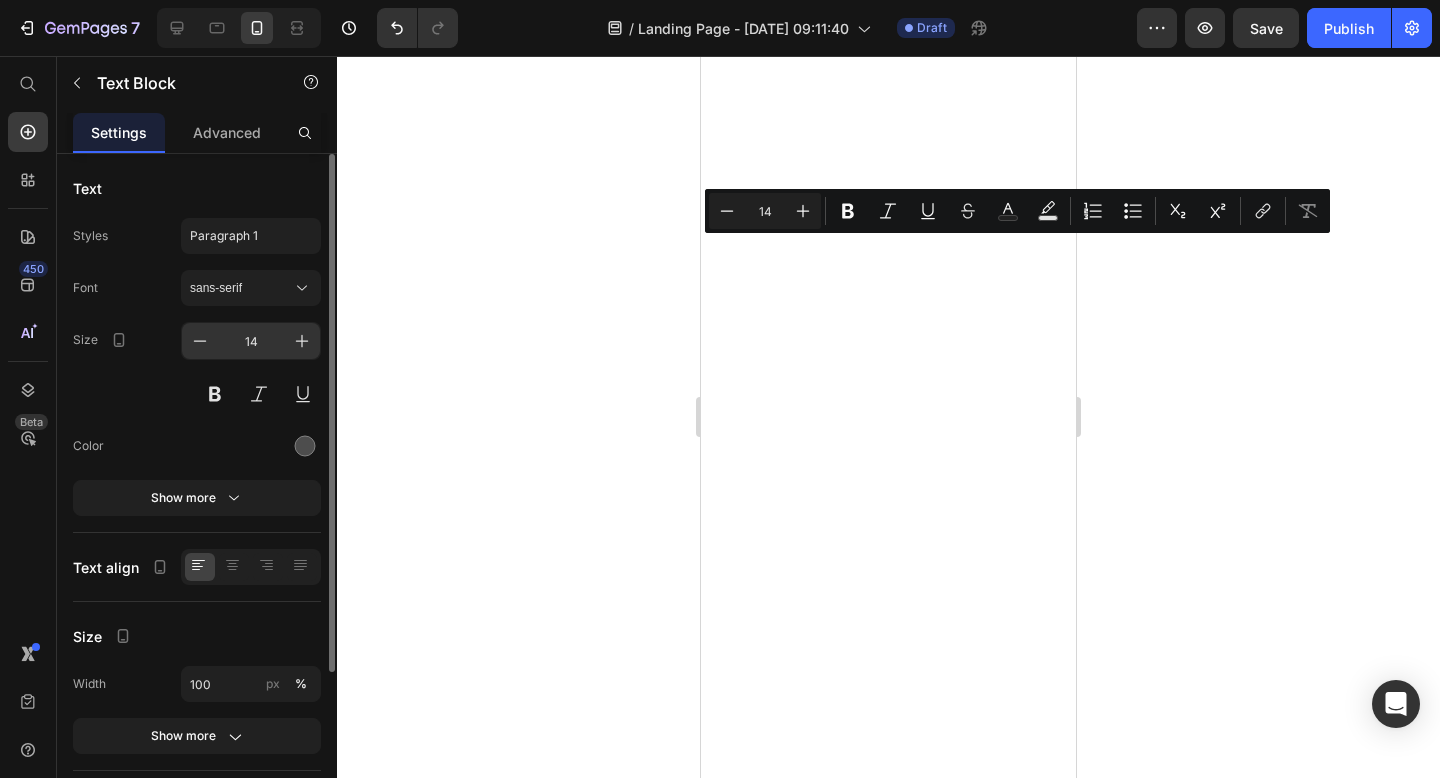 scroll, scrollTop: 0, scrollLeft: 0, axis: both 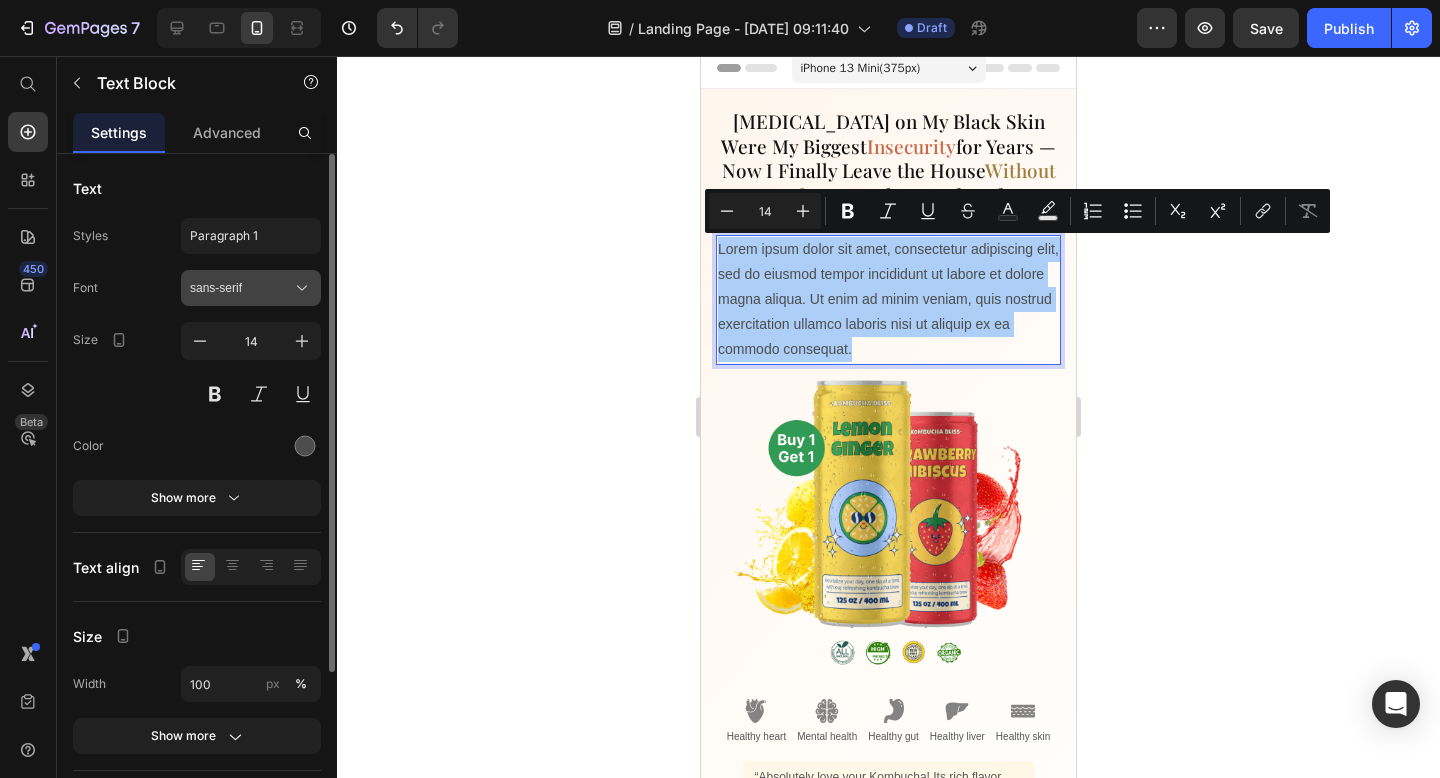 click on "sans-serif" at bounding box center (241, 288) 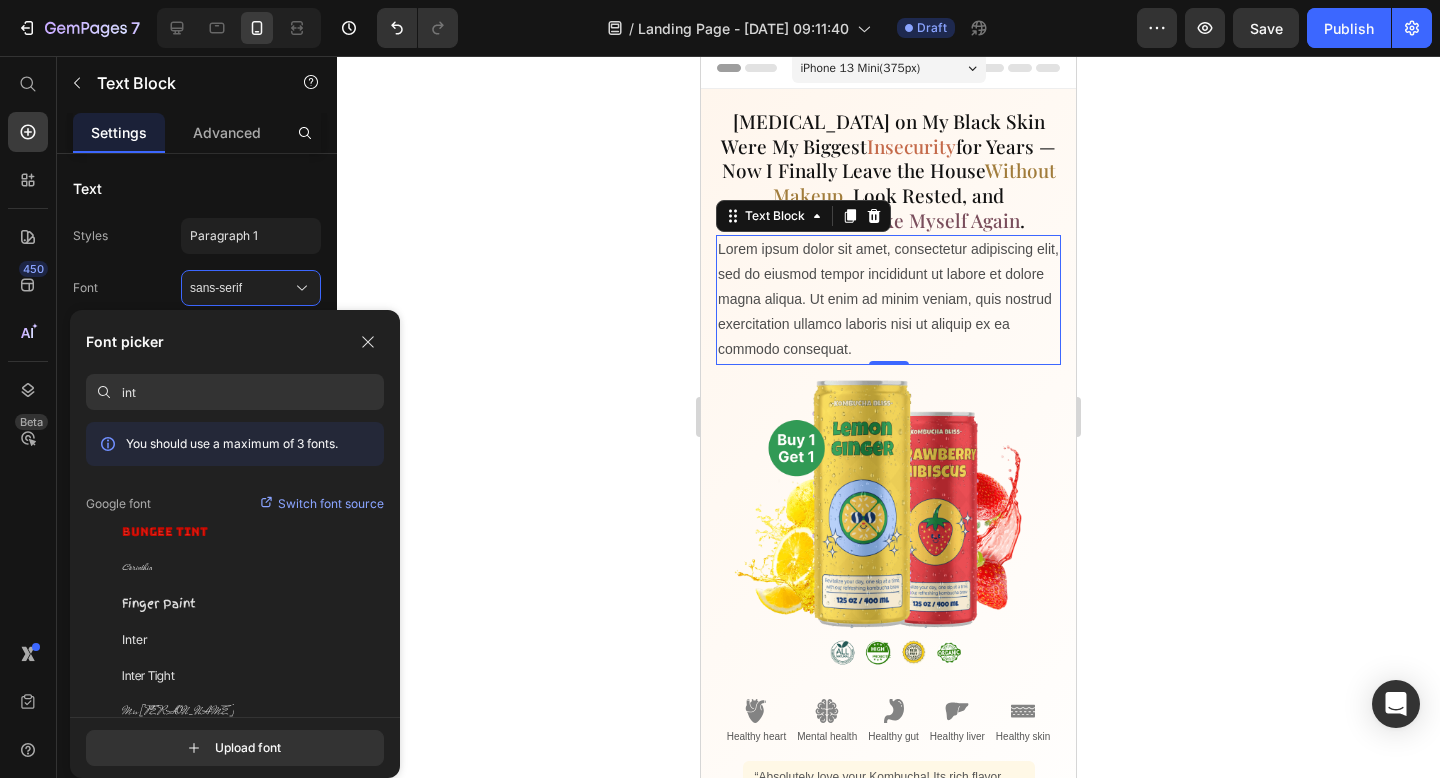 click on "int" at bounding box center (253, 392) 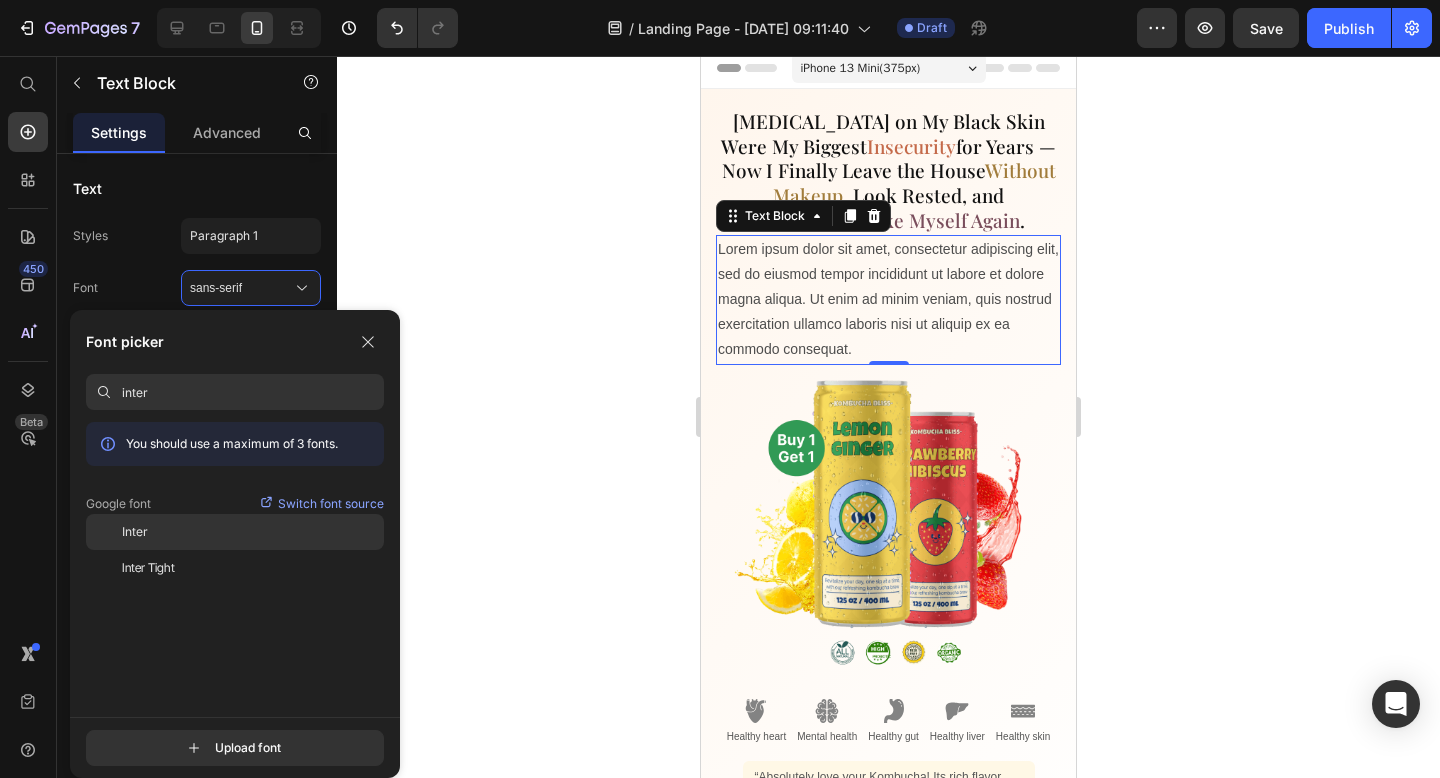 type on "inter" 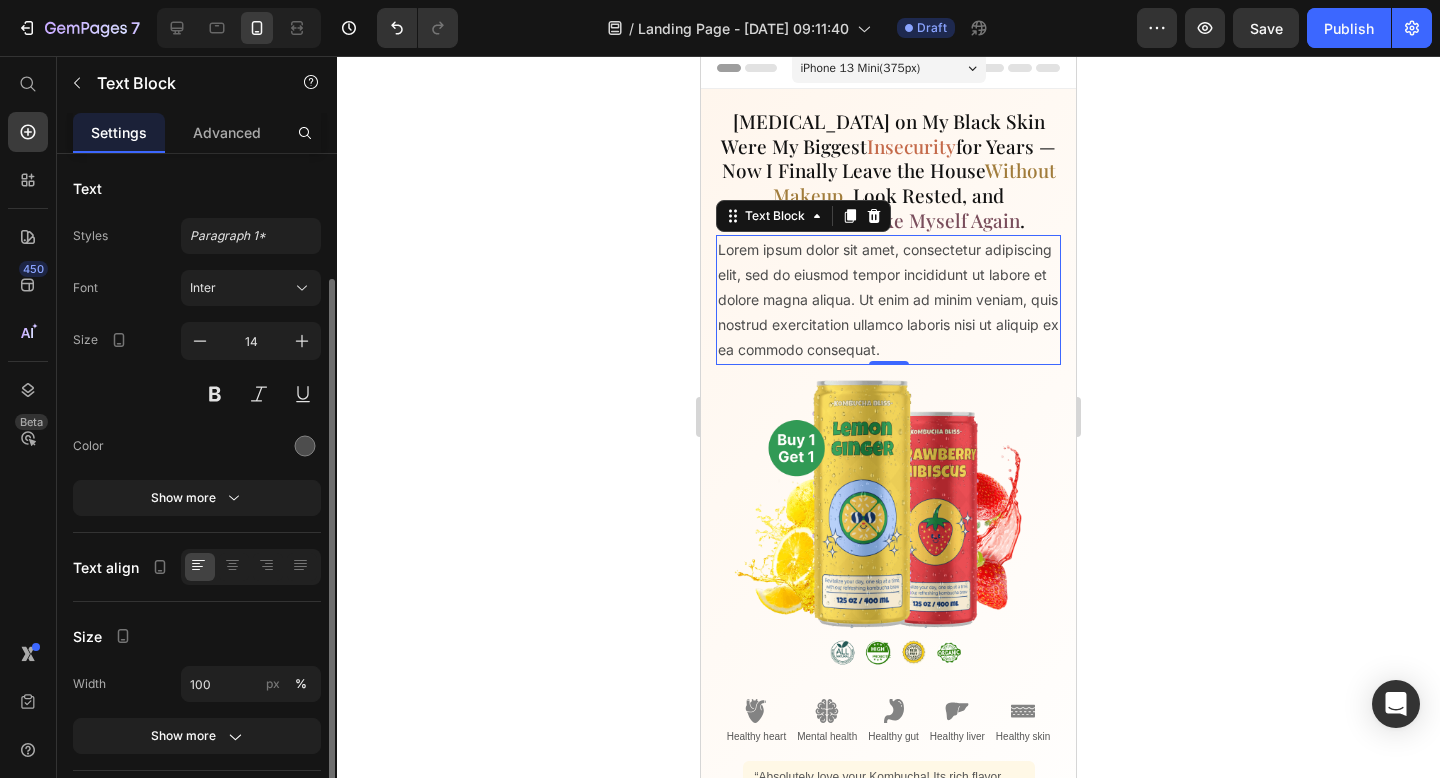scroll, scrollTop: 214, scrollLeft: 0, axis: vertical 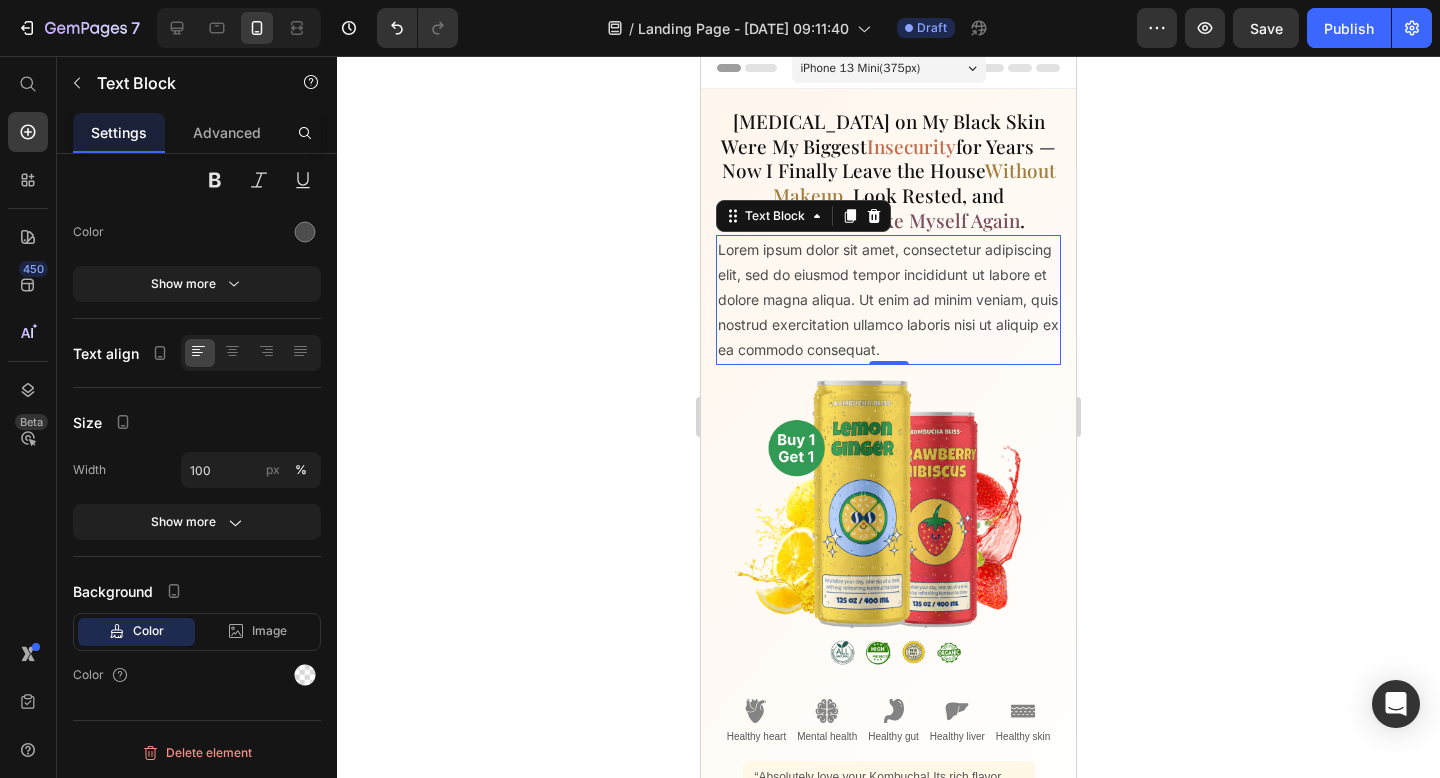 click on "Lorem ipsum dolor sit amet, consectetur adipiscing elit, sed do eiusmod tempor incididunt ut labore et dolore magna aliqua. Ut enim ad minim veniam, quis nostrud exercitation ullamco laboris nisi ut aliquip ex ea commodo consequat." at bounding box center (888, 300) 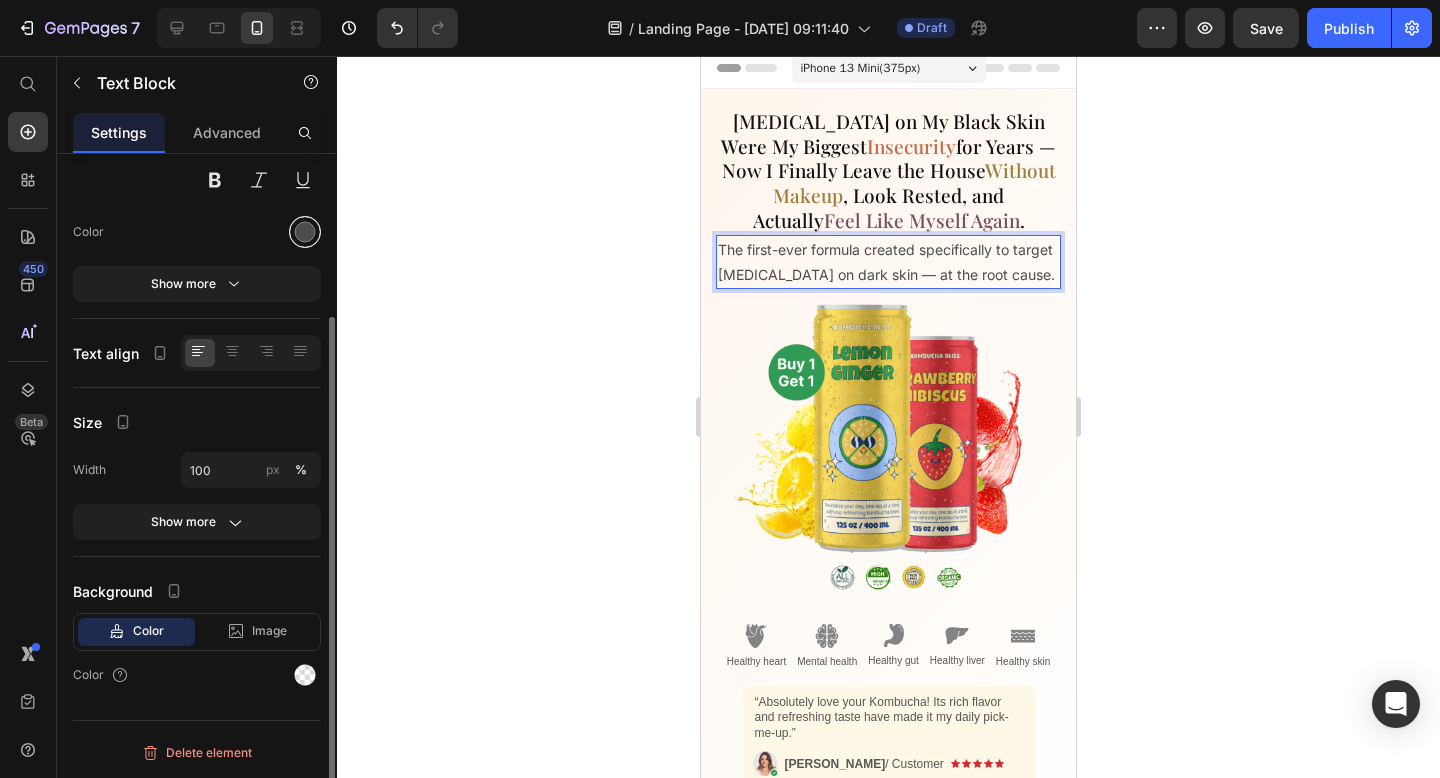click at bounding box center [305, 232] 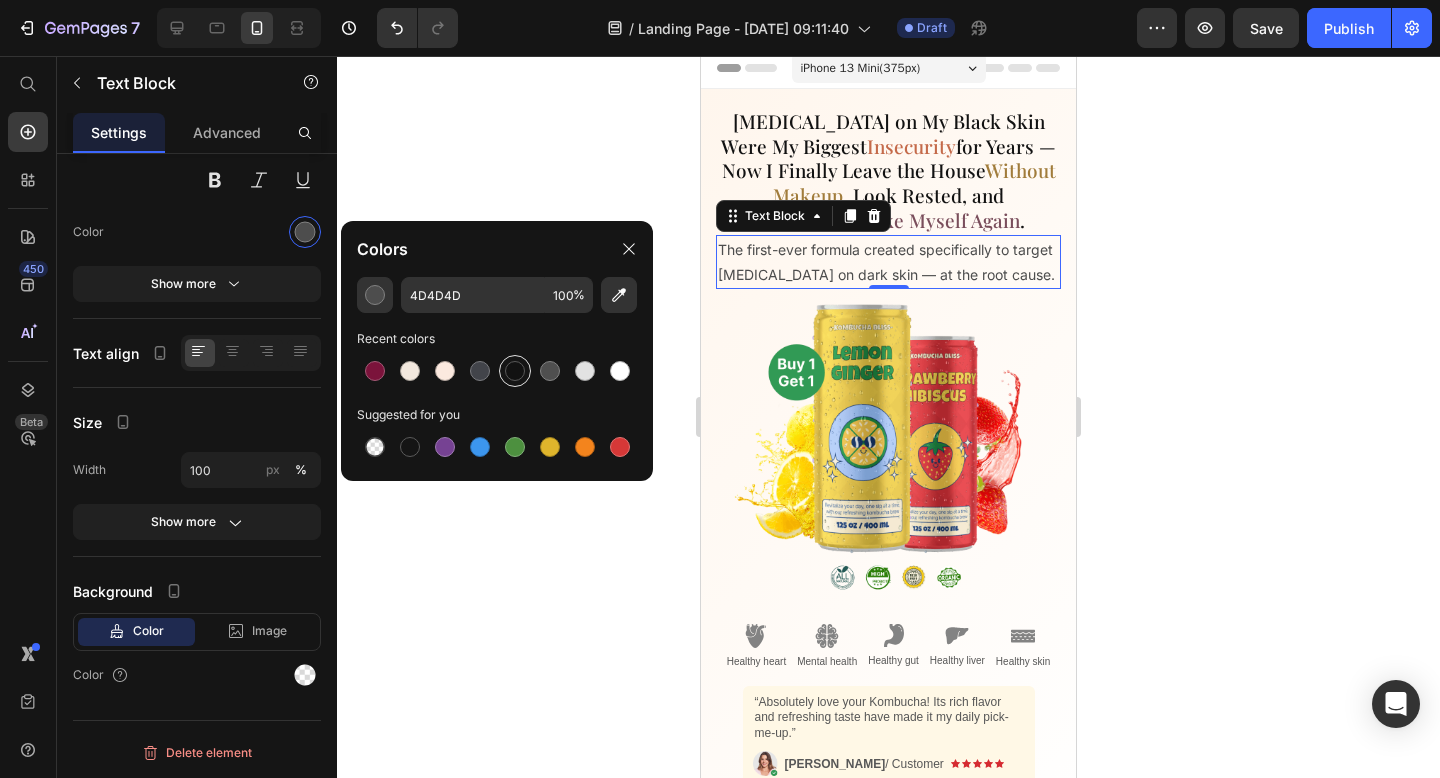 click at bounding box center [515, 371] 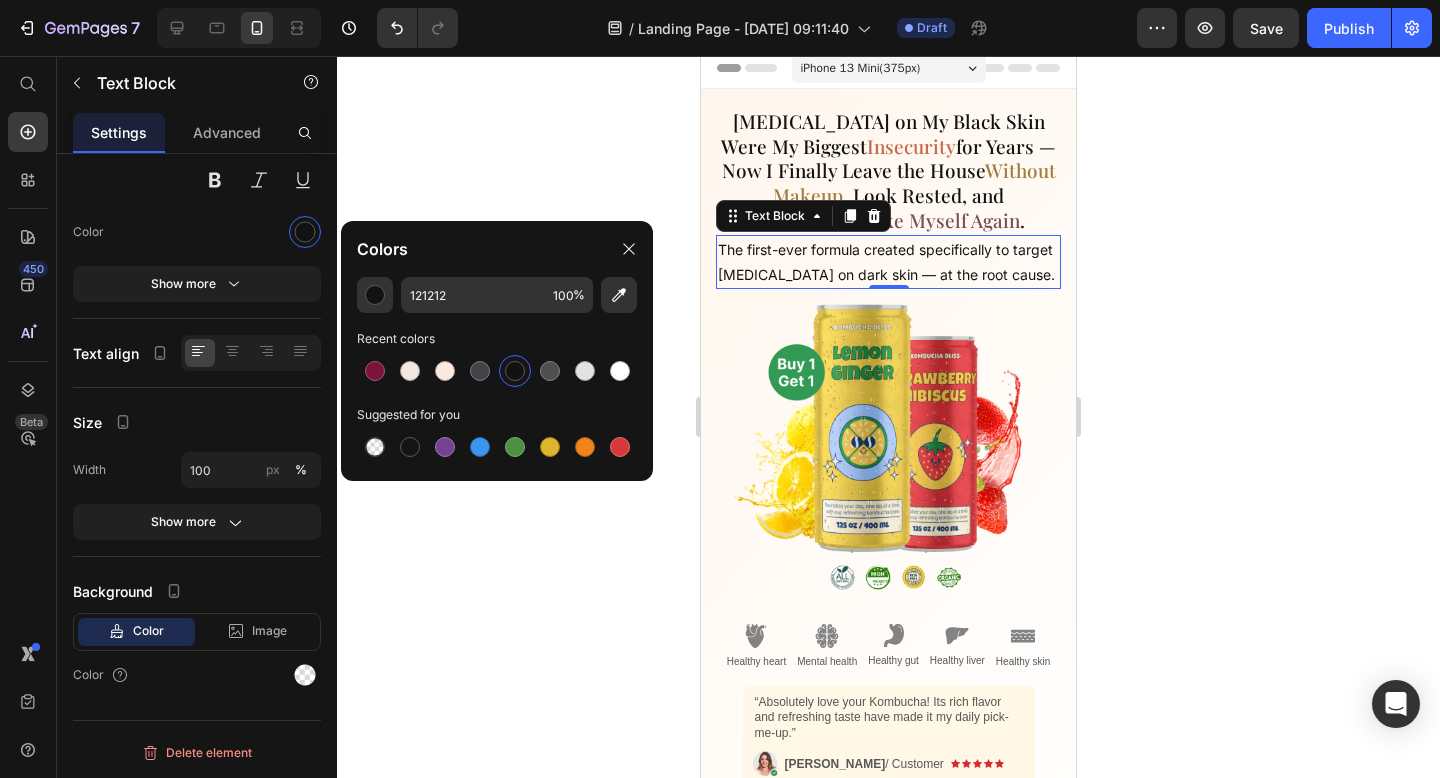 click 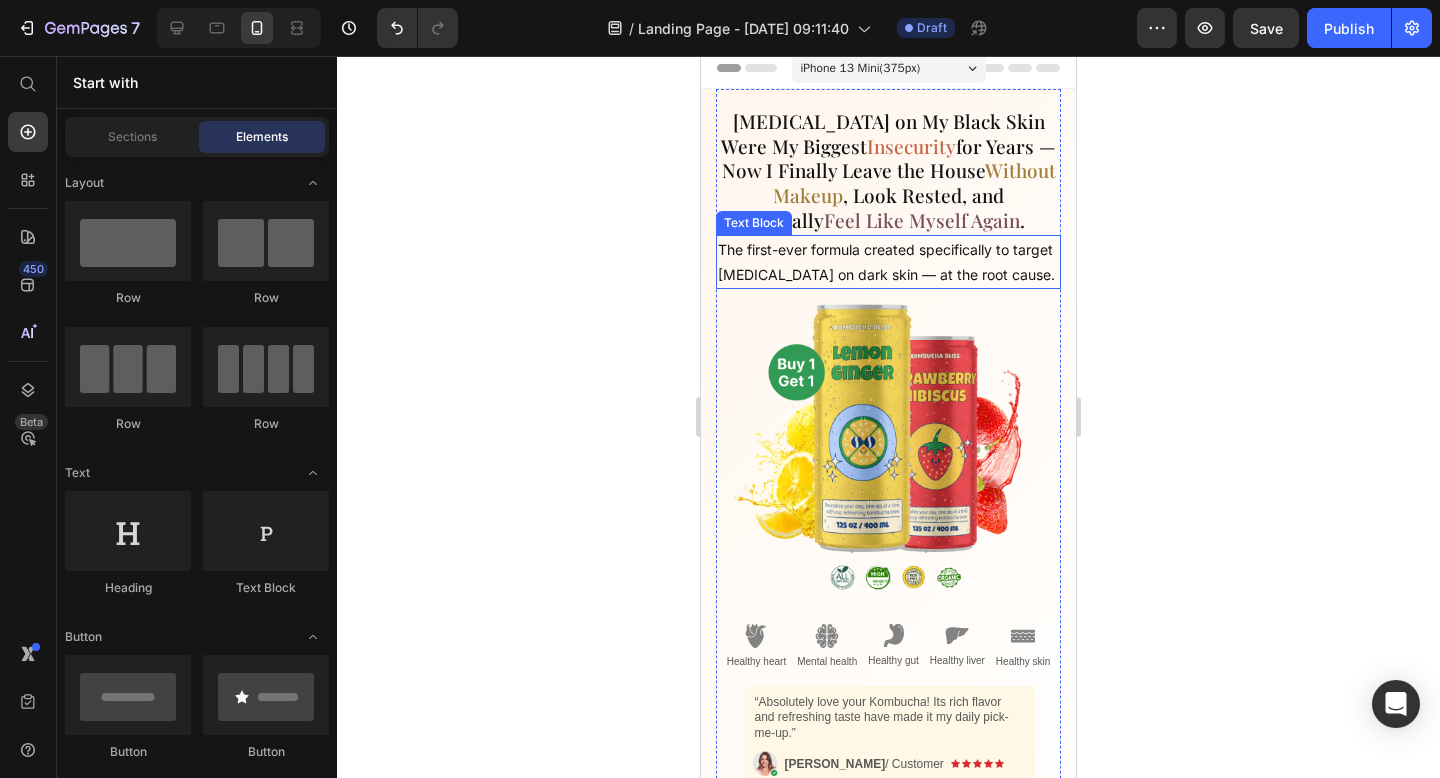 click on "The first-ever formula created specifically to target [MEDICAL_DATA] on dark skin — at the root cause." at bounding box center [888, 262] 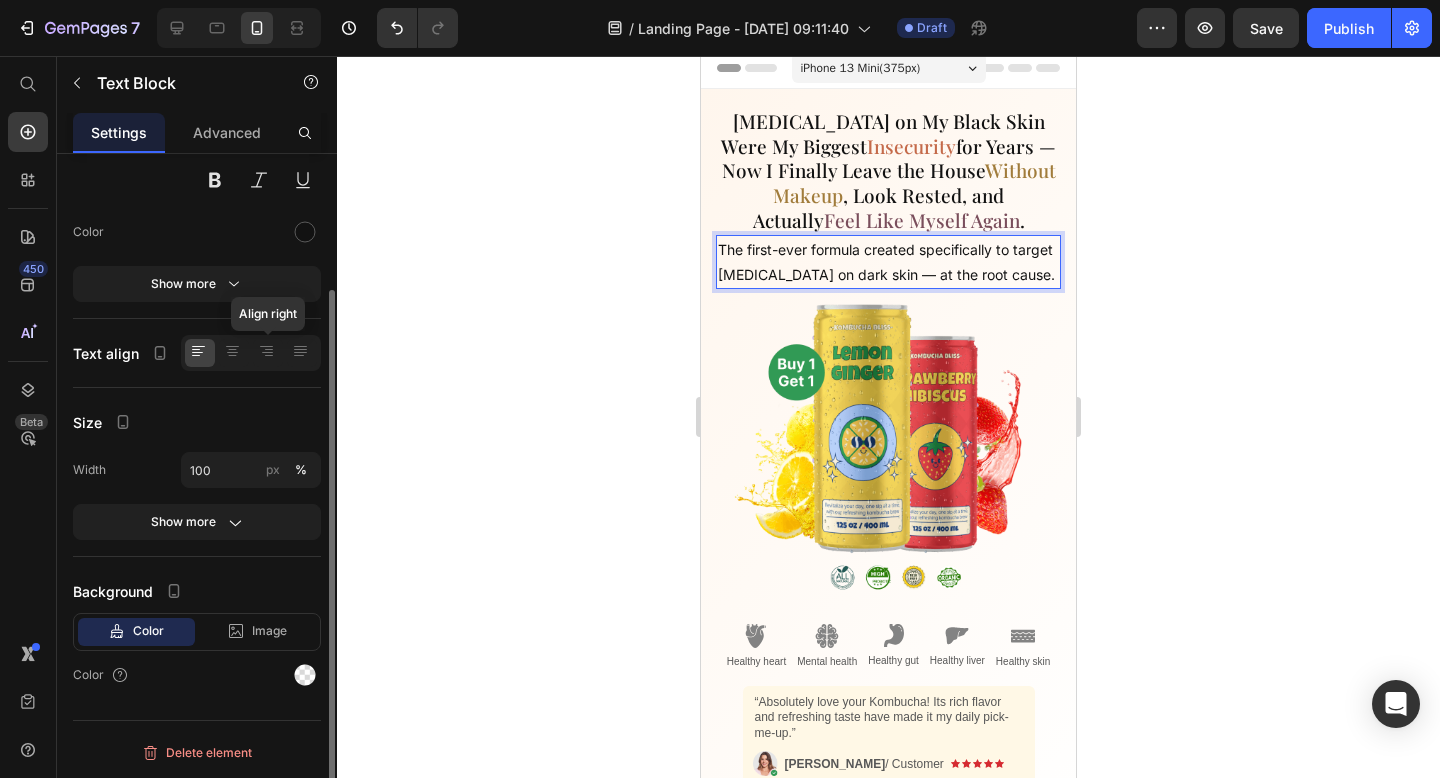 scroll, scrollTop: 0, scrollLeft: 0, axis: both 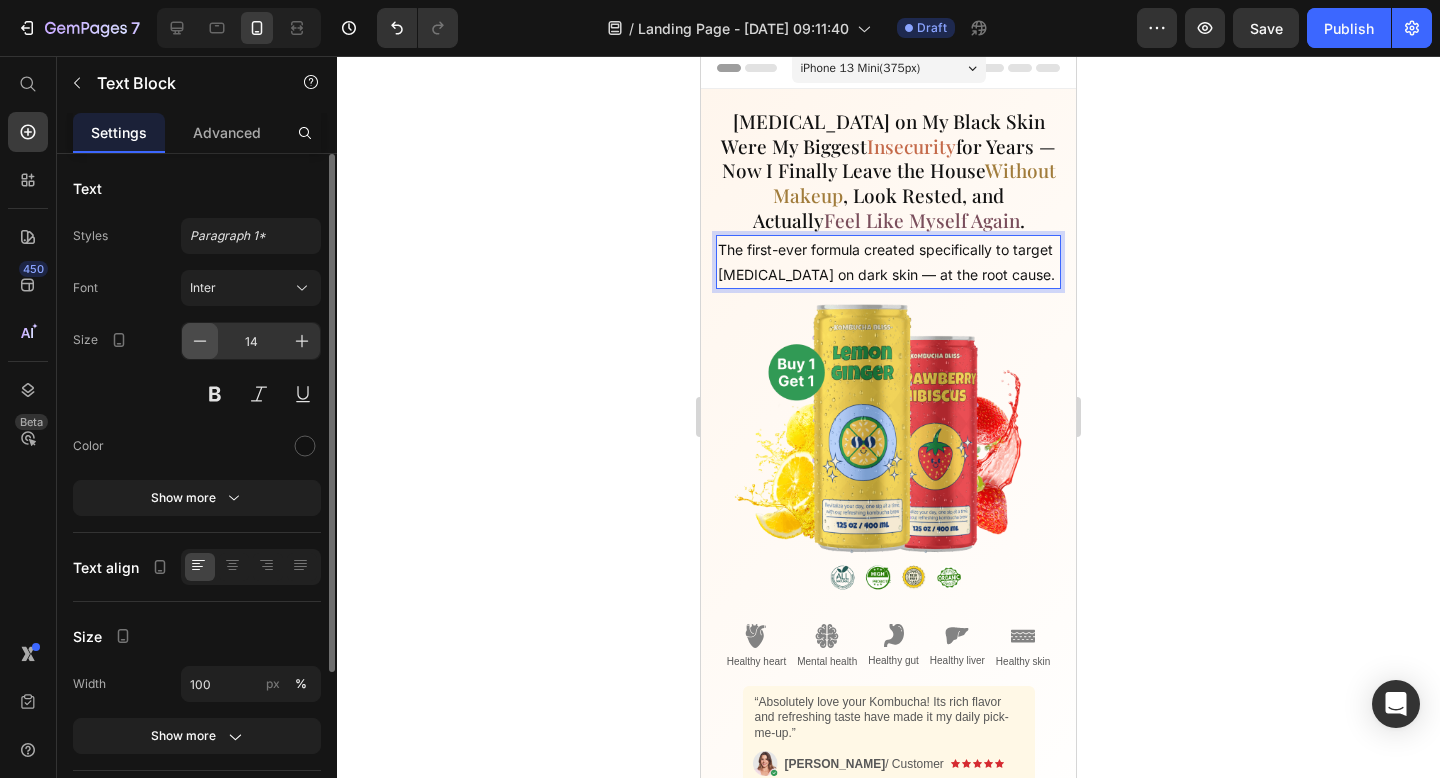 click 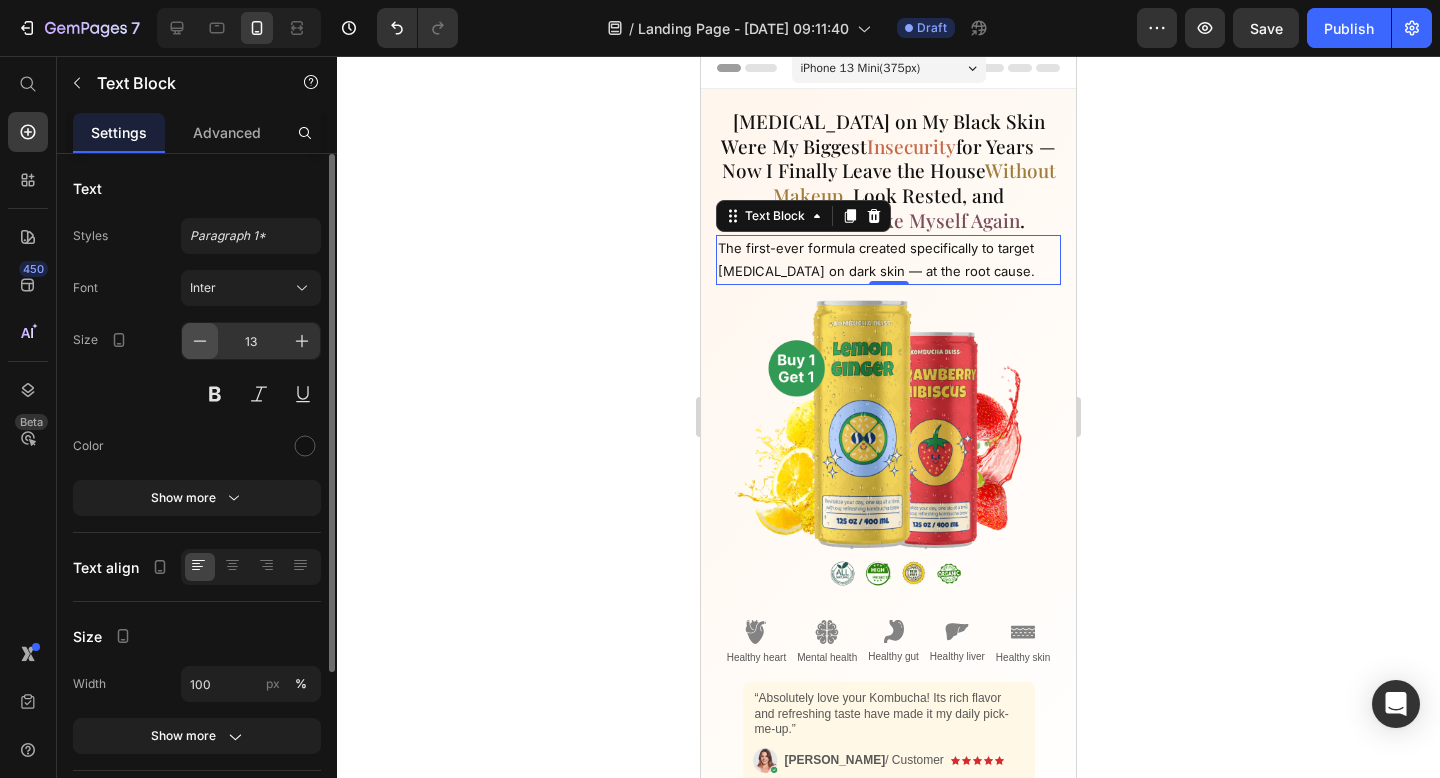 click 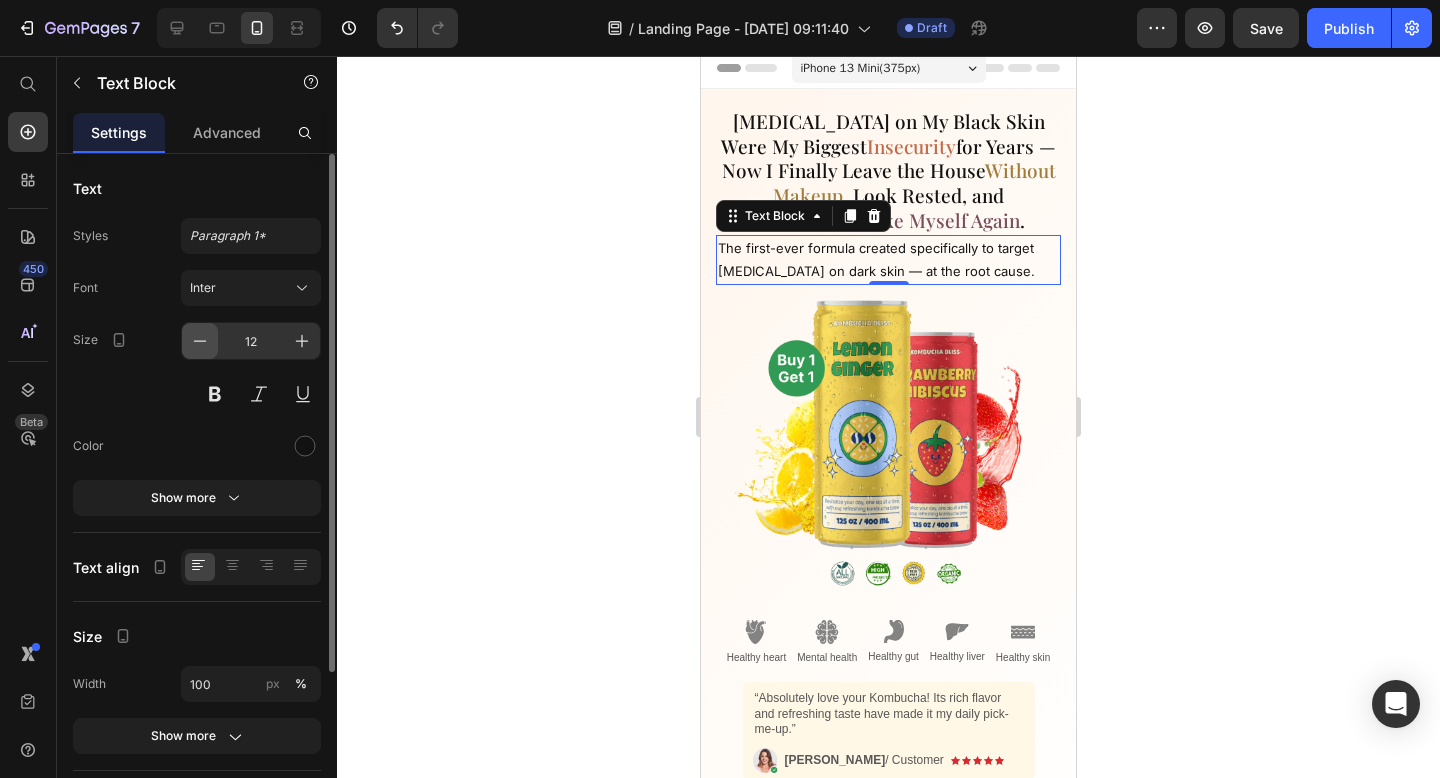 click 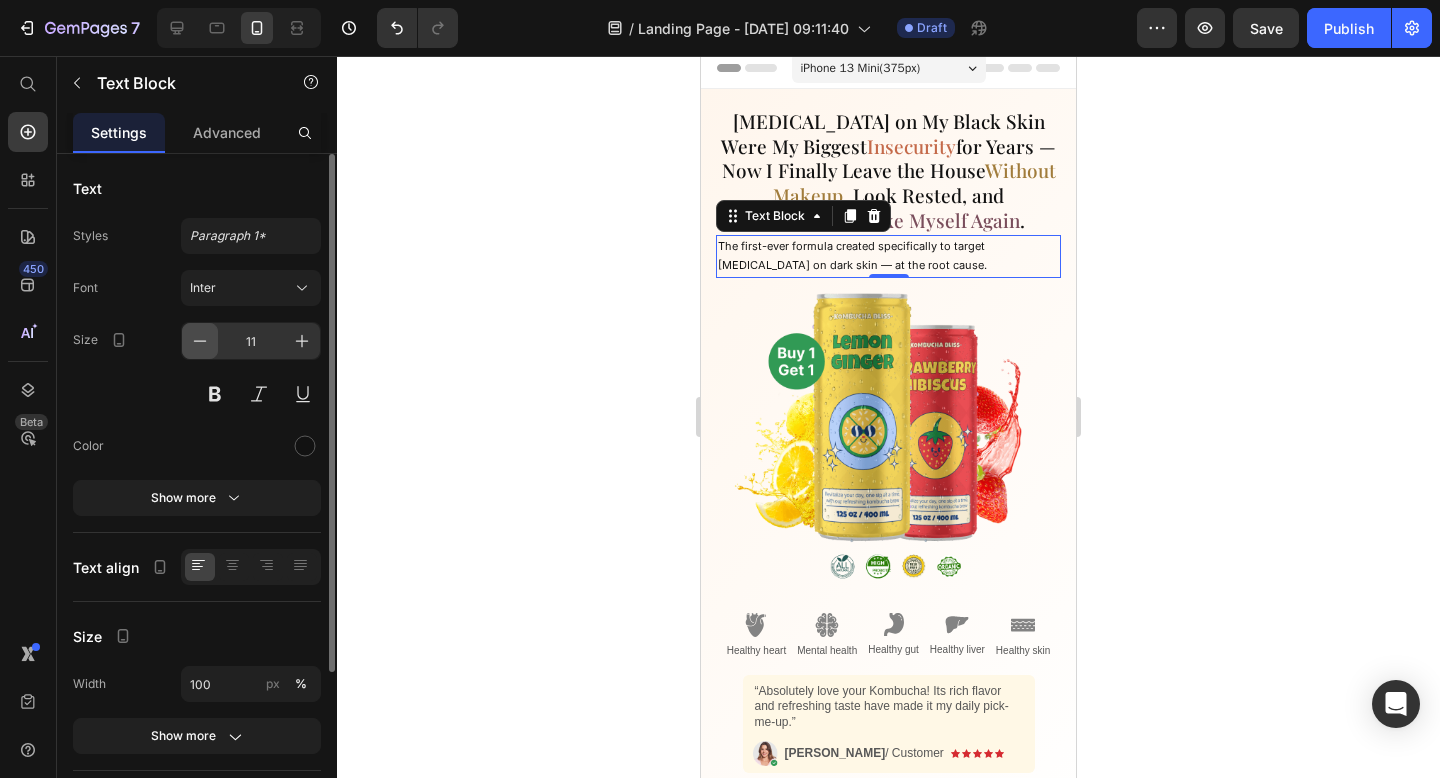 click 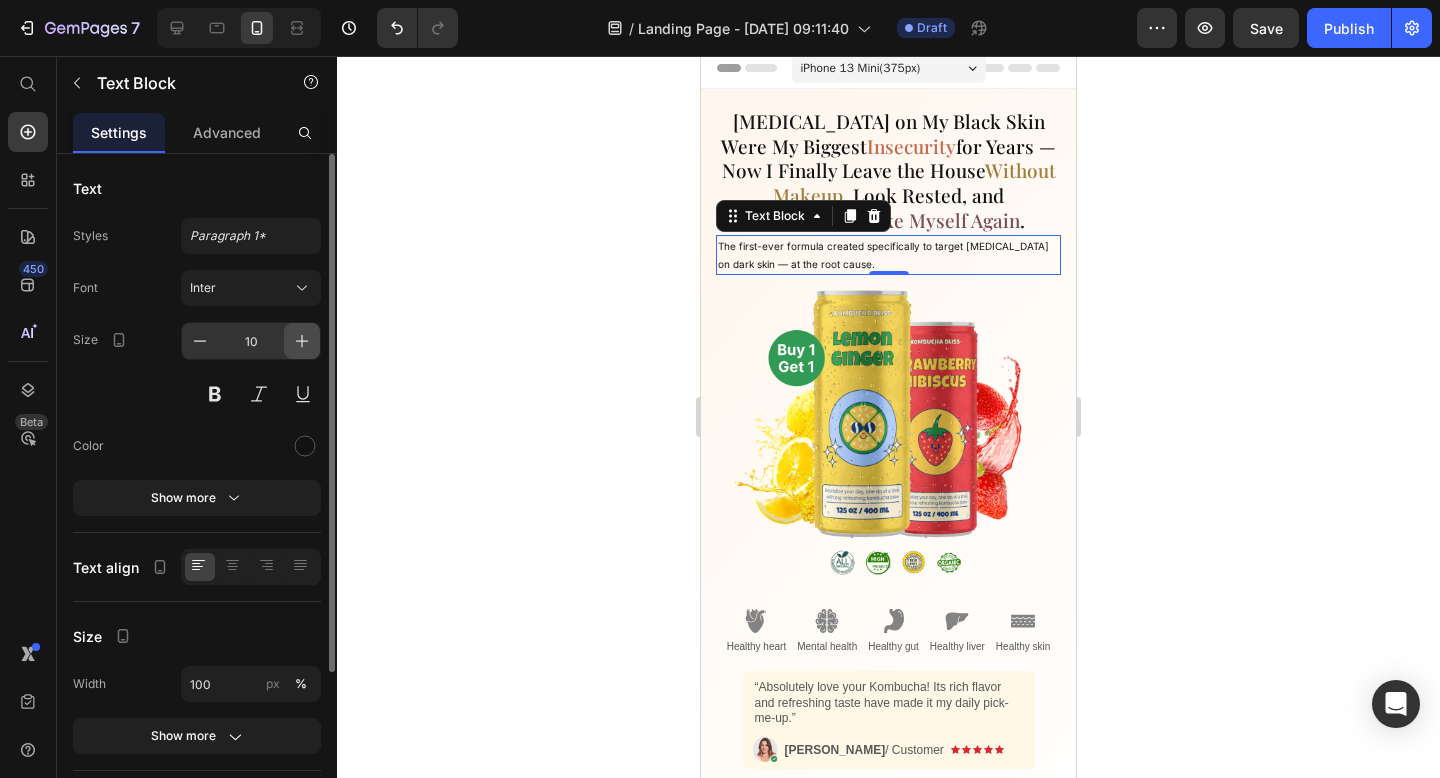 click 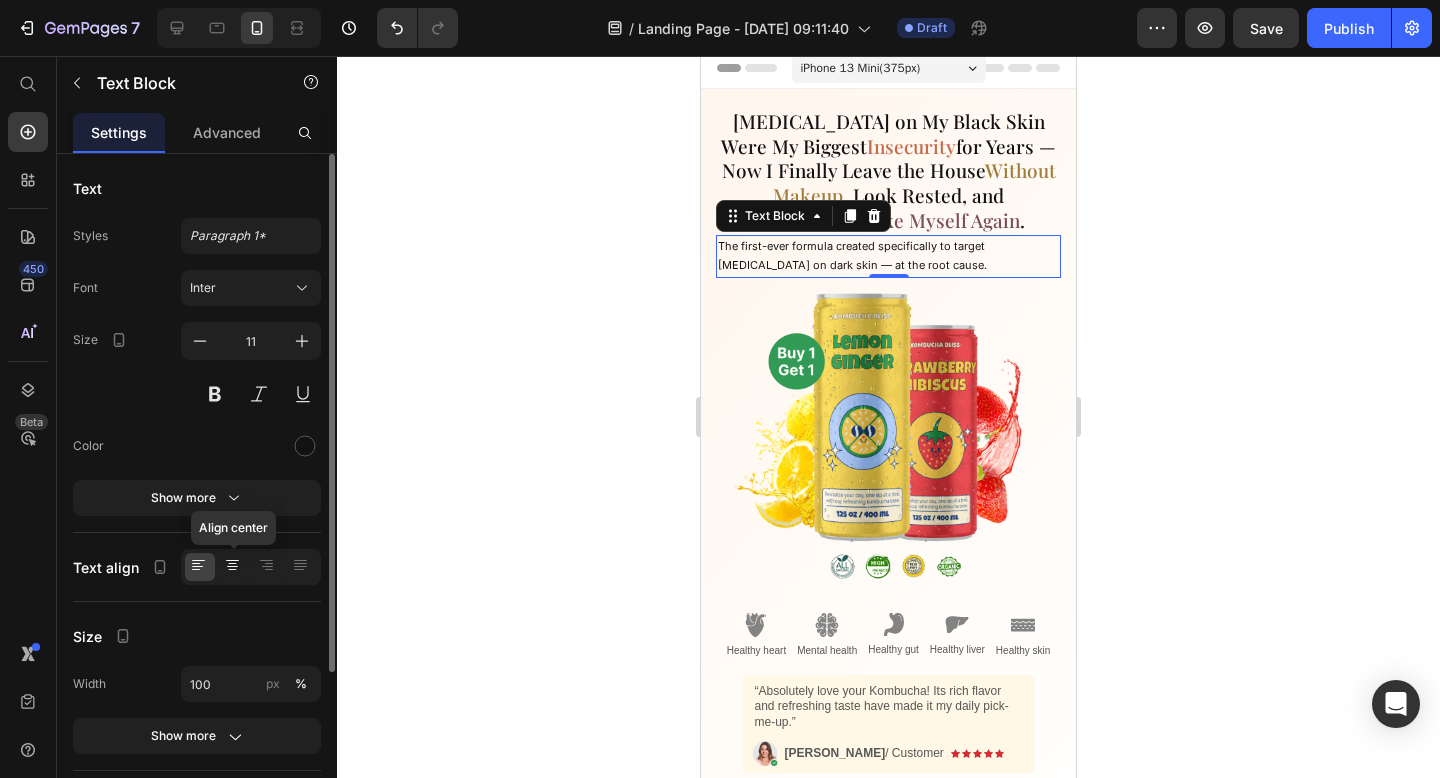 click 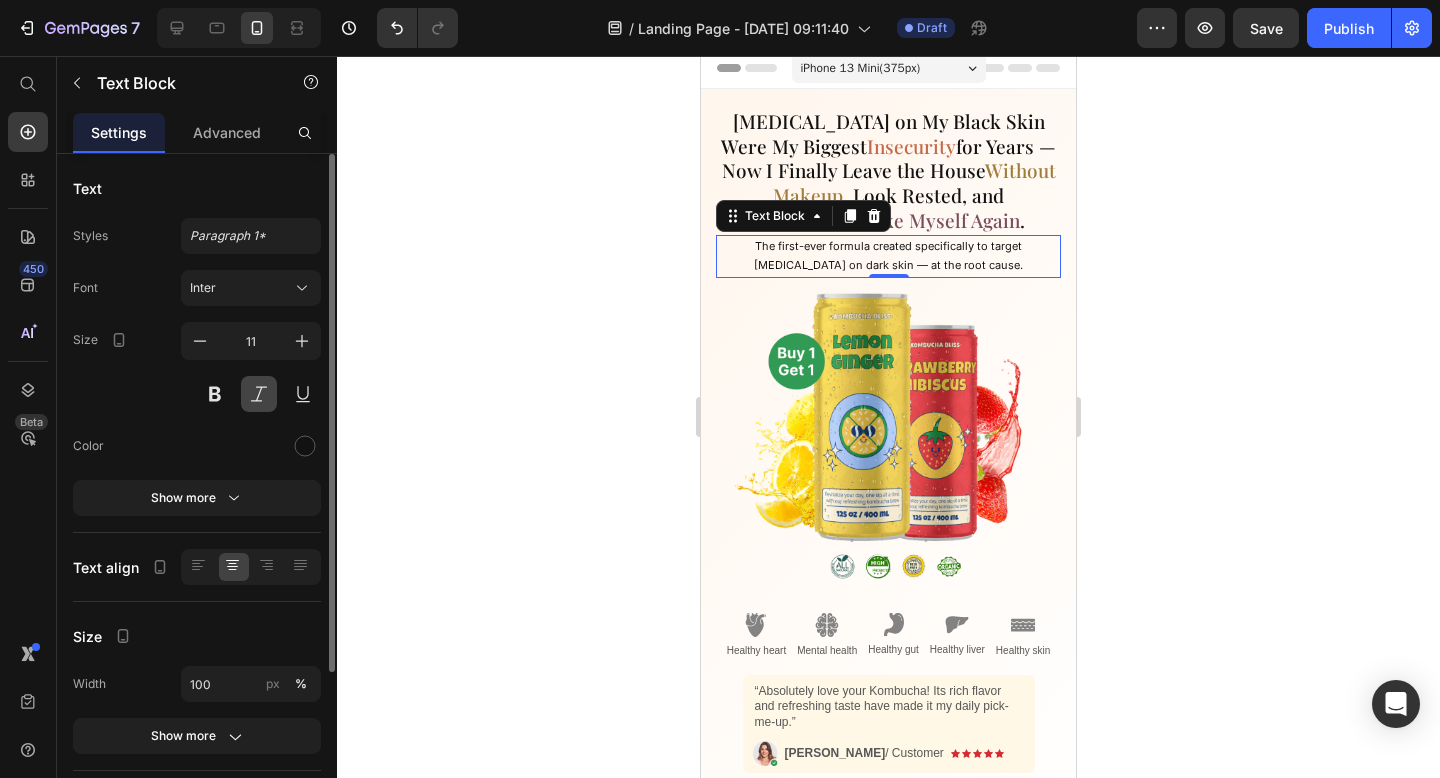 click at bounding box center (259, 394) 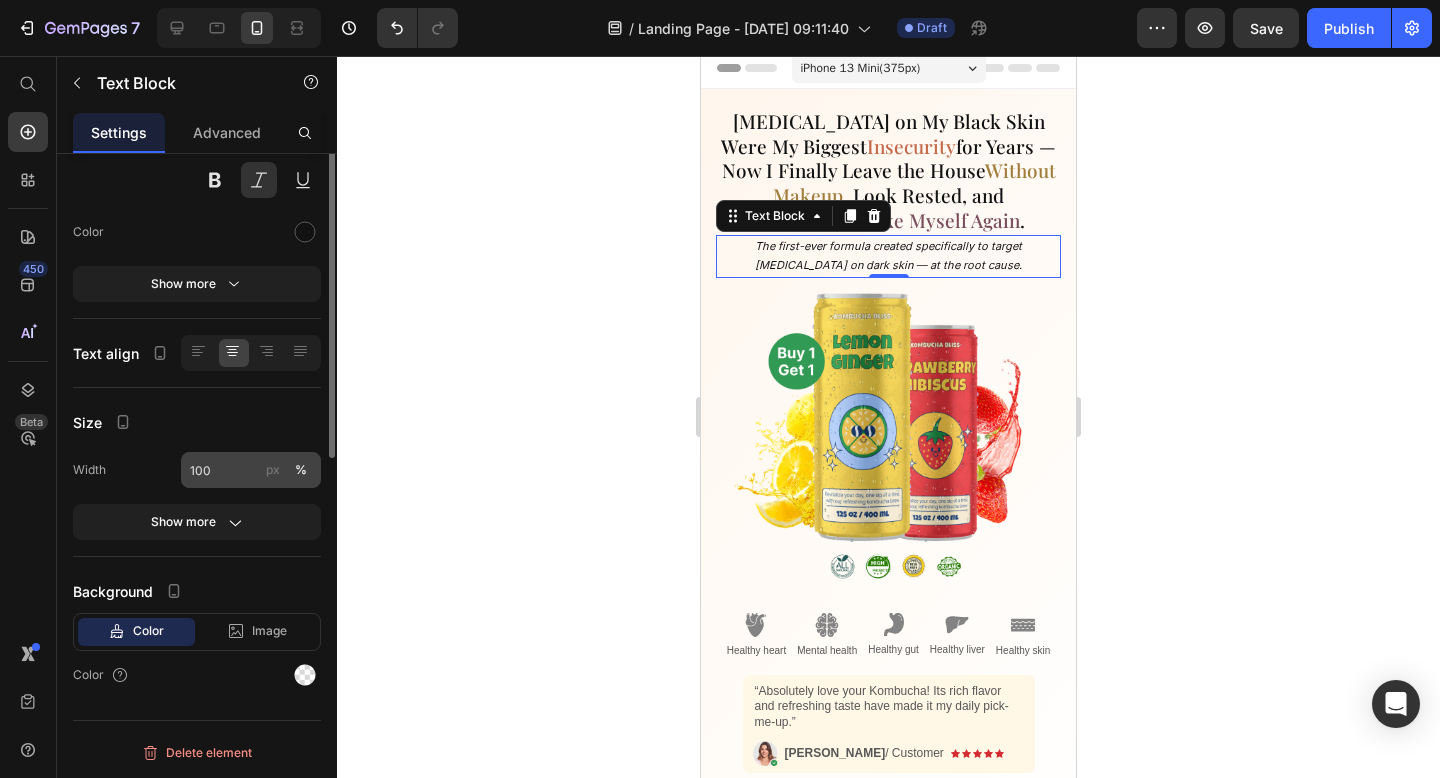 scroll, scrollTop: 0, scrollLeft: 0, axis: both 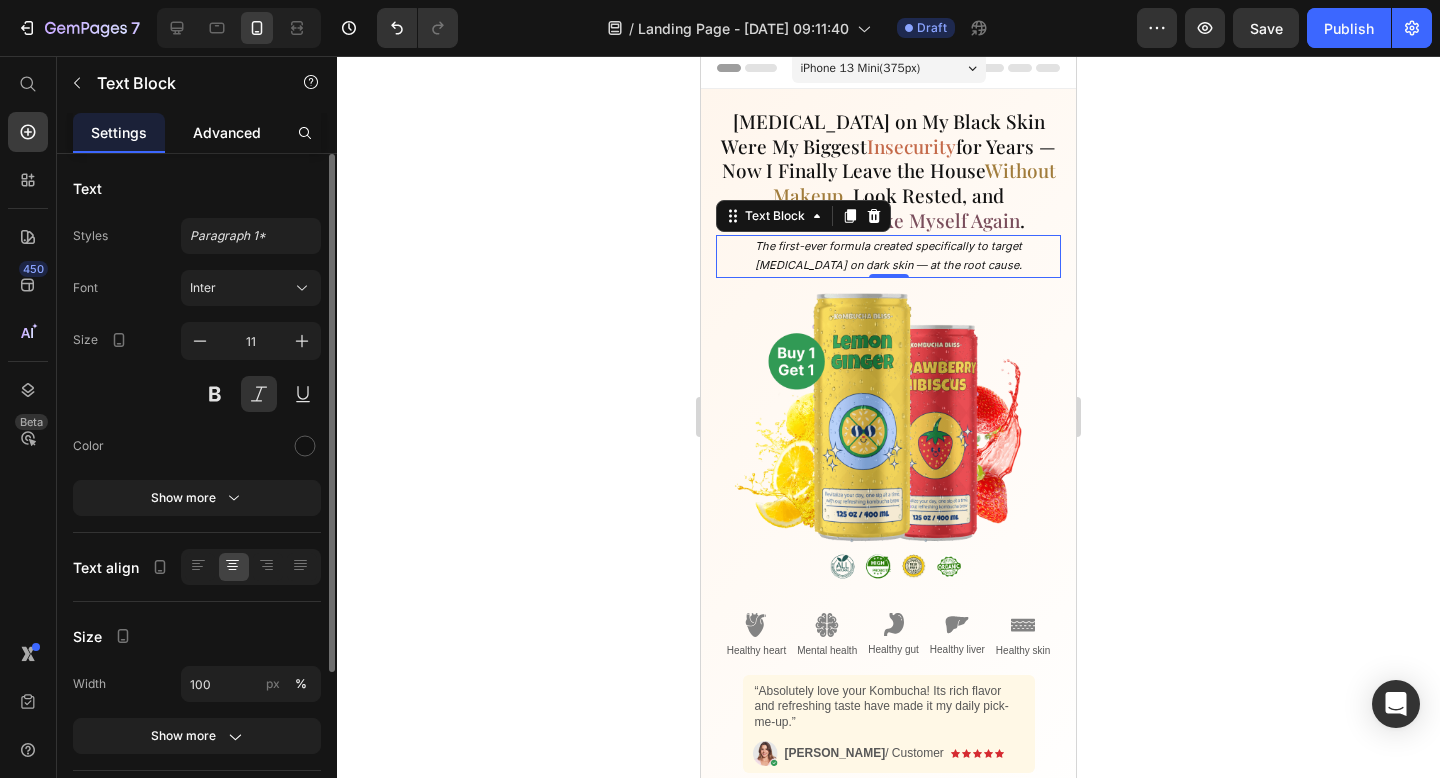 click on "Advanced" at bounding box center [227, 132] 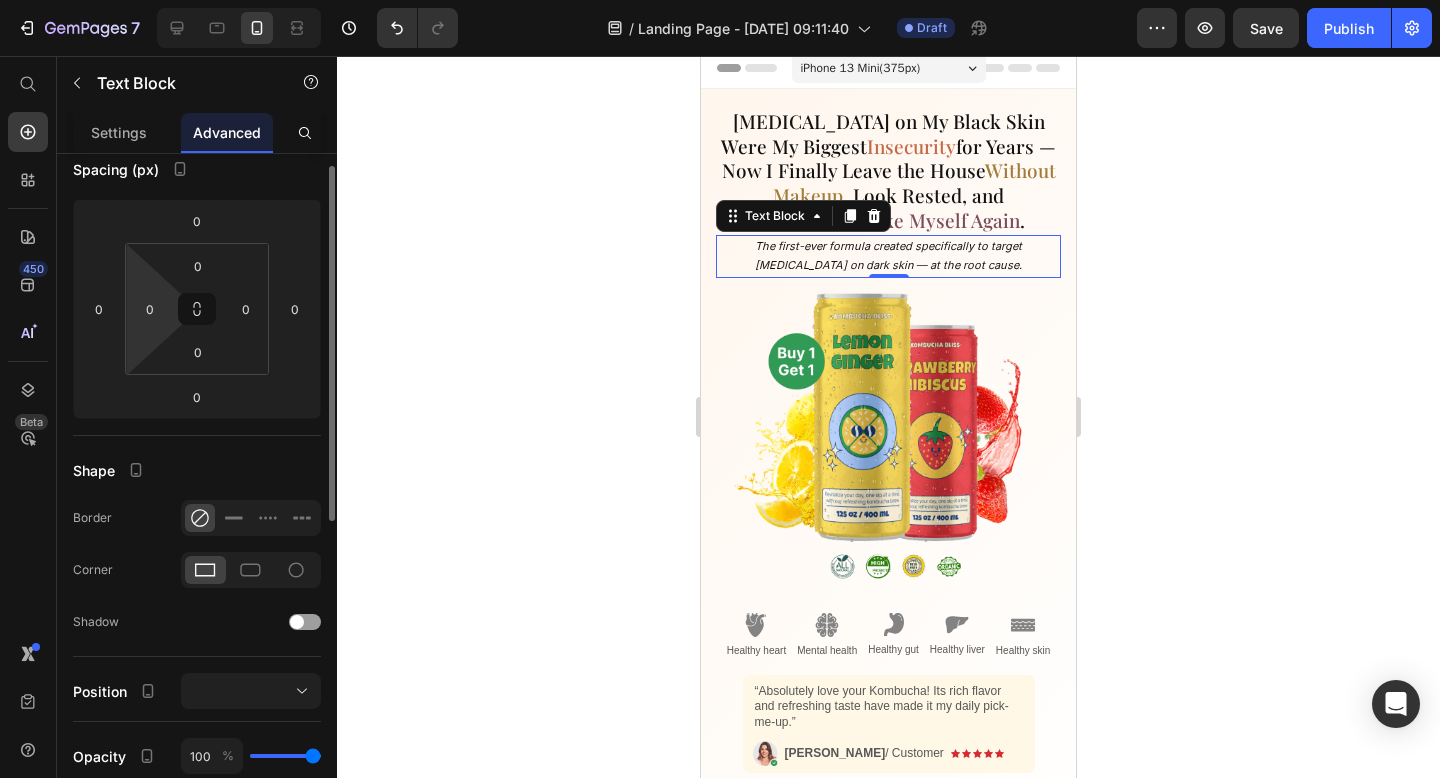 scroll, scrollTop: 0, scrollLeft: 0, axis: both 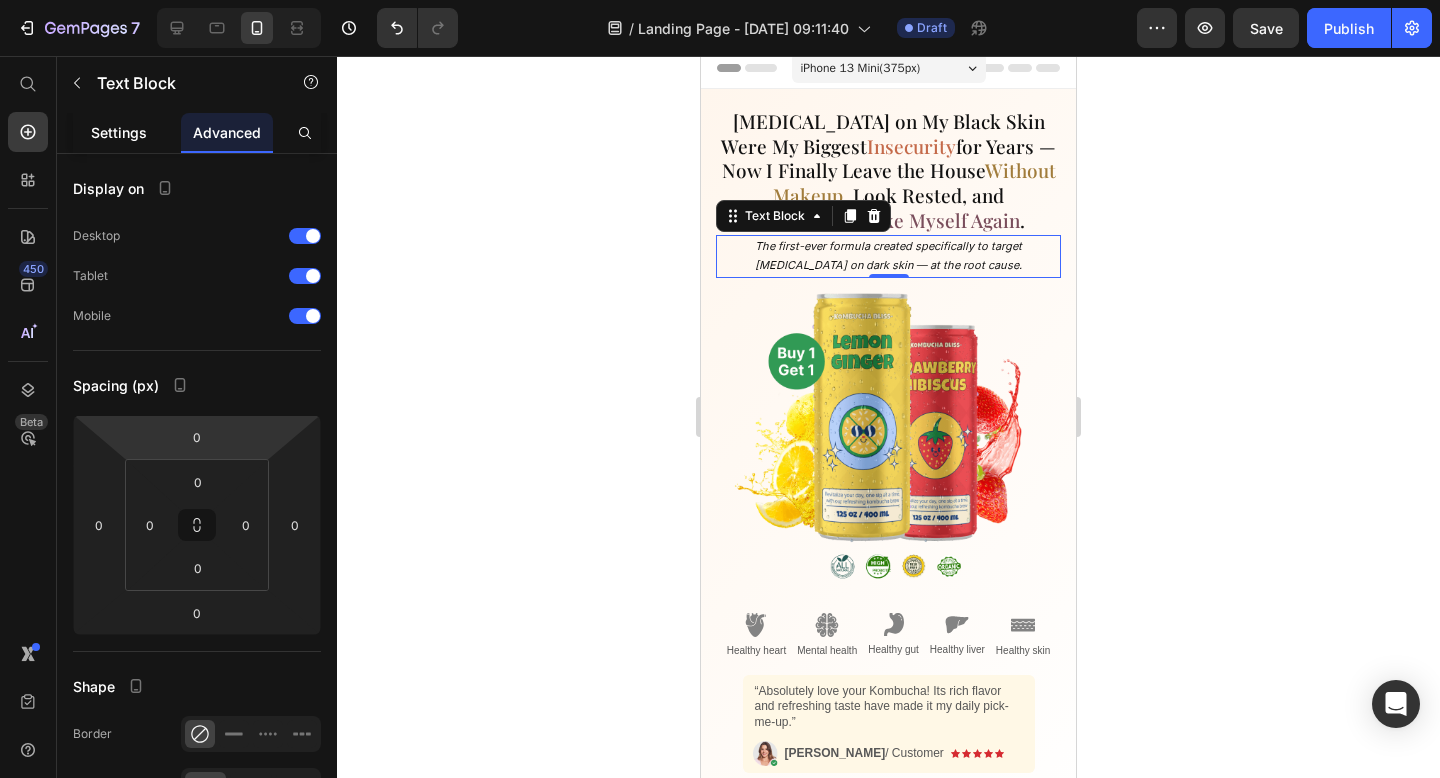 click on "Settings" 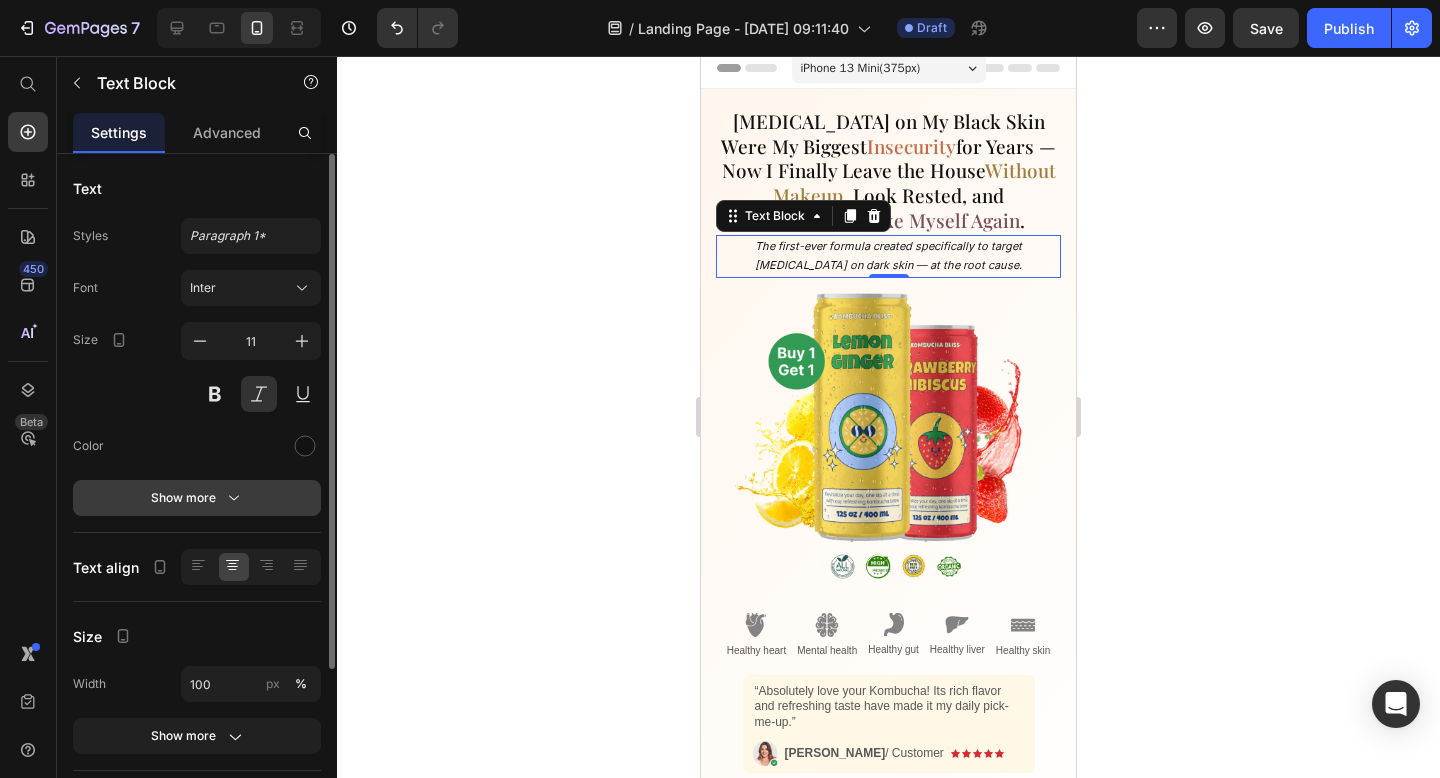 click on "Show more" at bounding box center (197, 498) 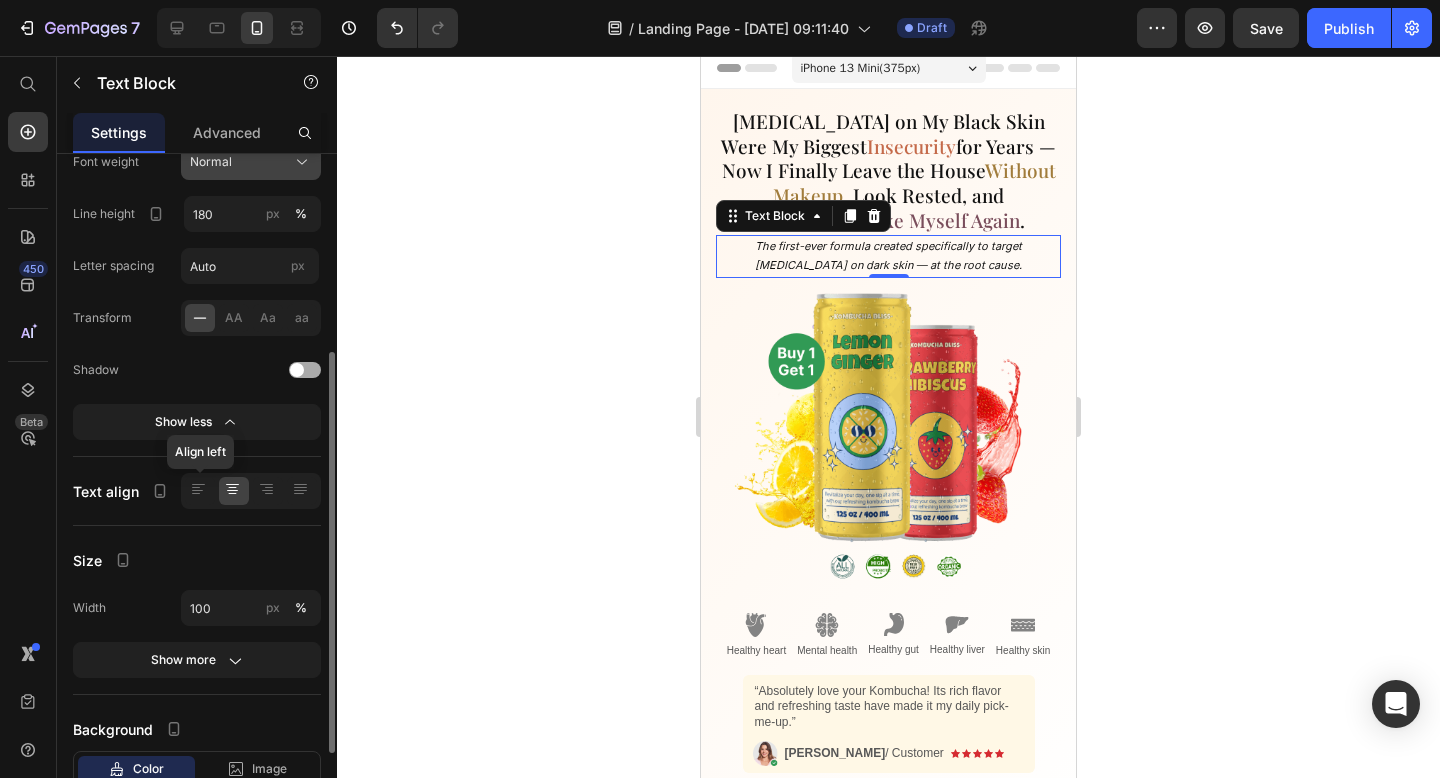 scroll, scrollTop: 474, scrollLeft: 0, axis: vertical 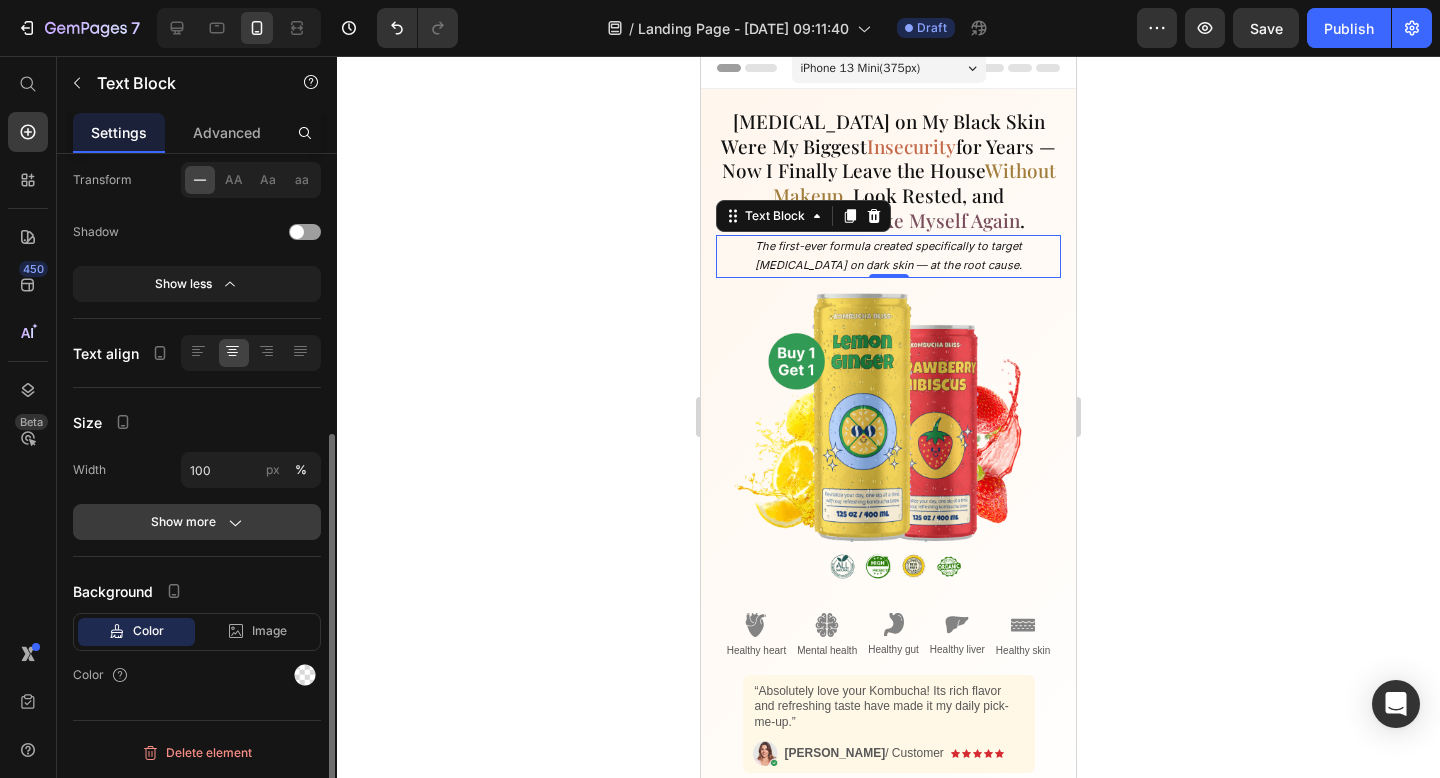 click on "Show more" at bounding box center (197, 522) 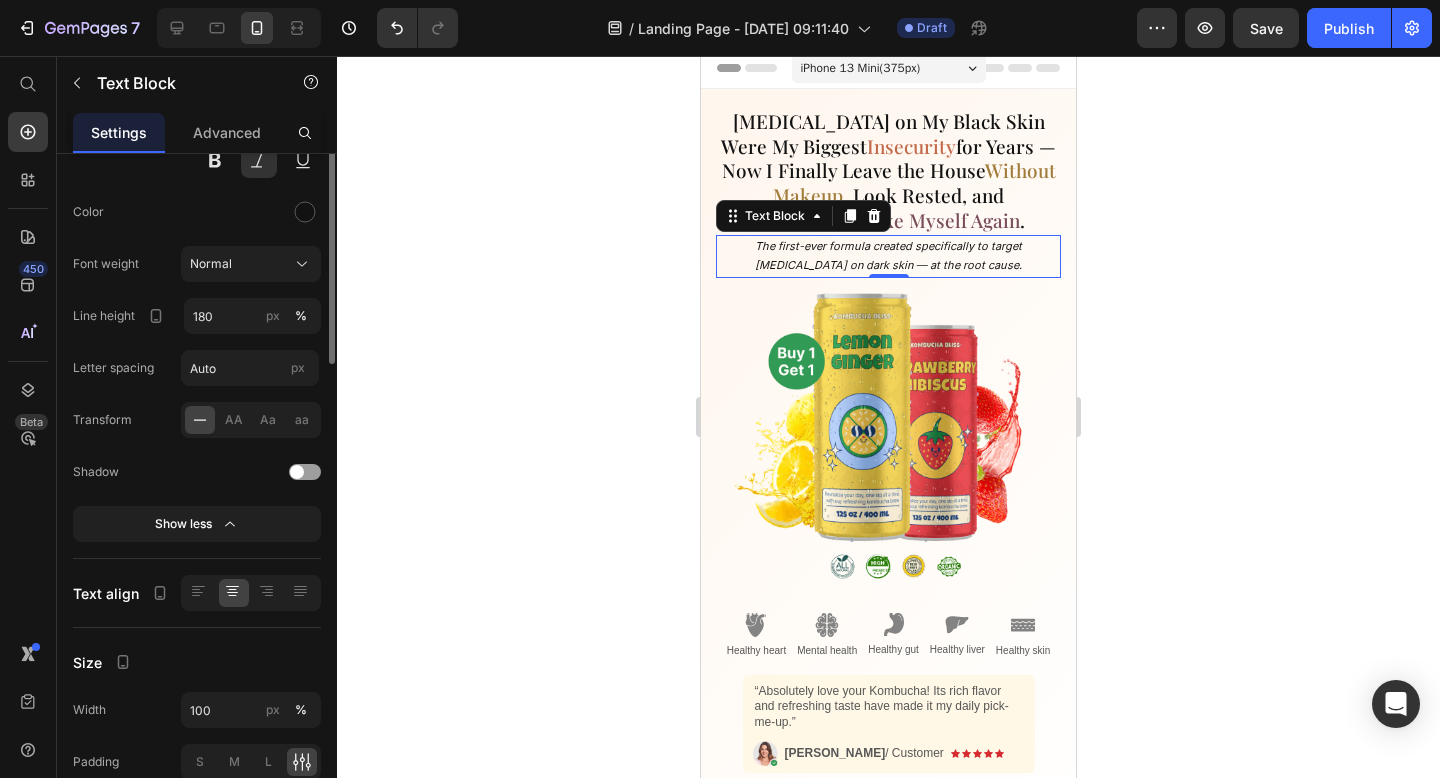 scroll, scrollTop: 0, scrollLeft: 0, axis: both 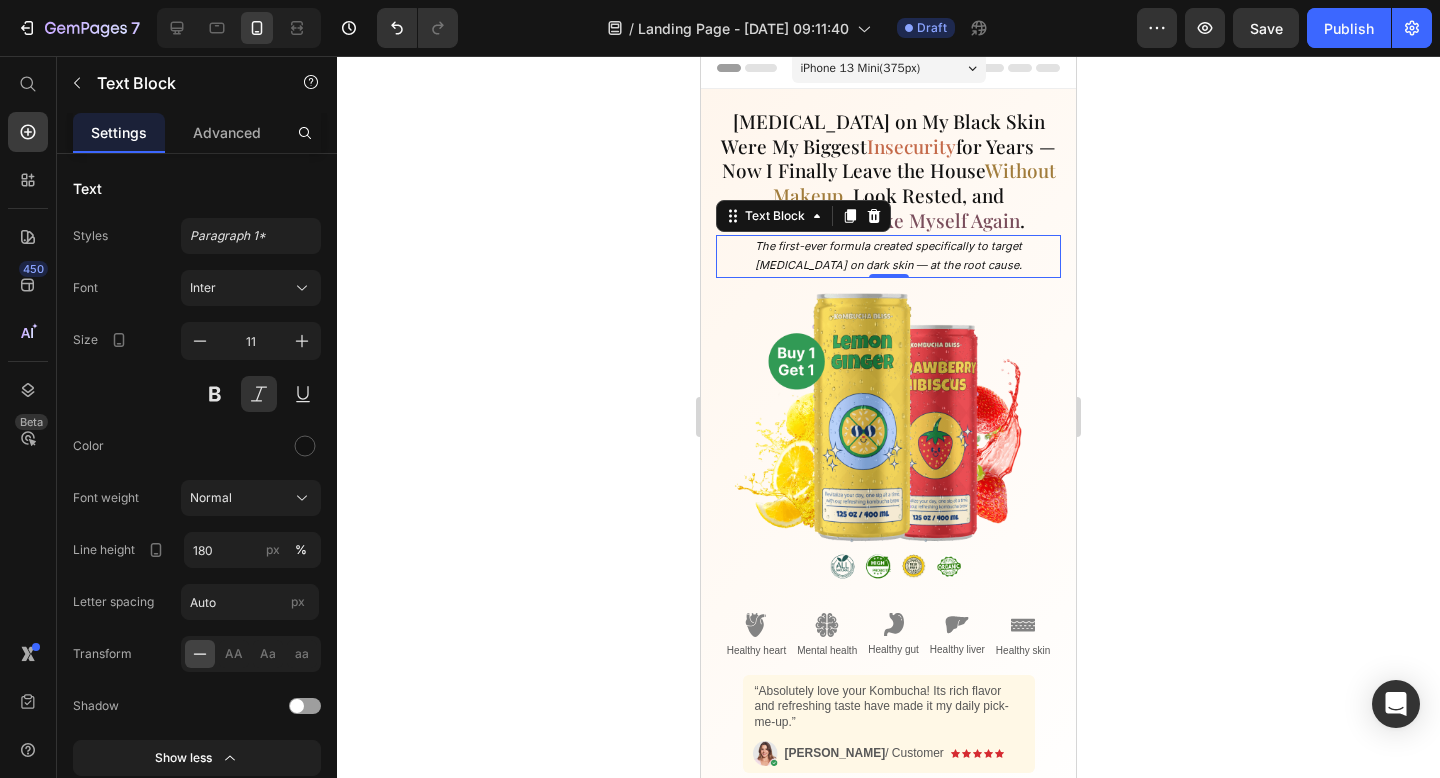 click 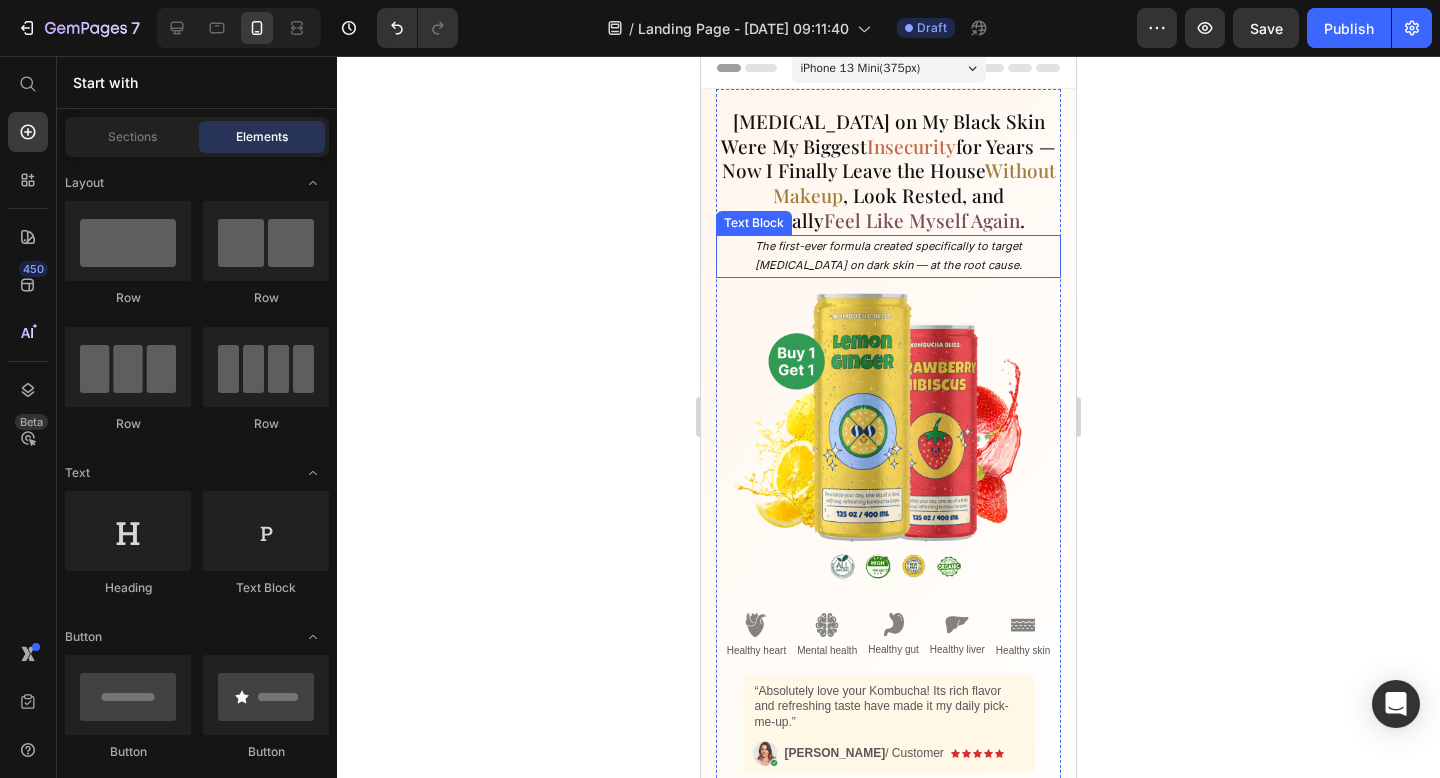 click on "The first-ever formula created specifically to target [MEDICAL_DATA] on dark skin — at the root cause." at bounding box center [888, 257] 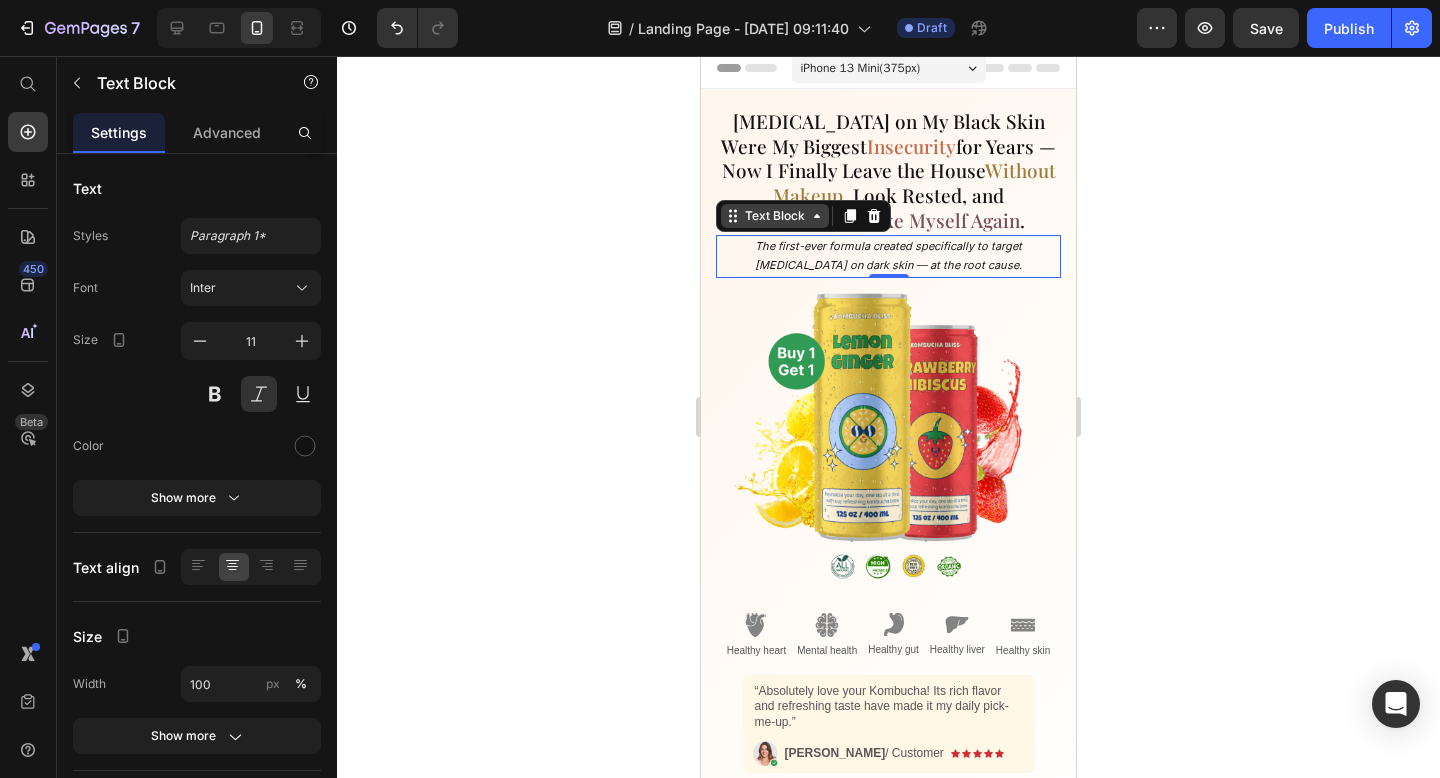 click on "Text Block" at bounding box center [775, 216] 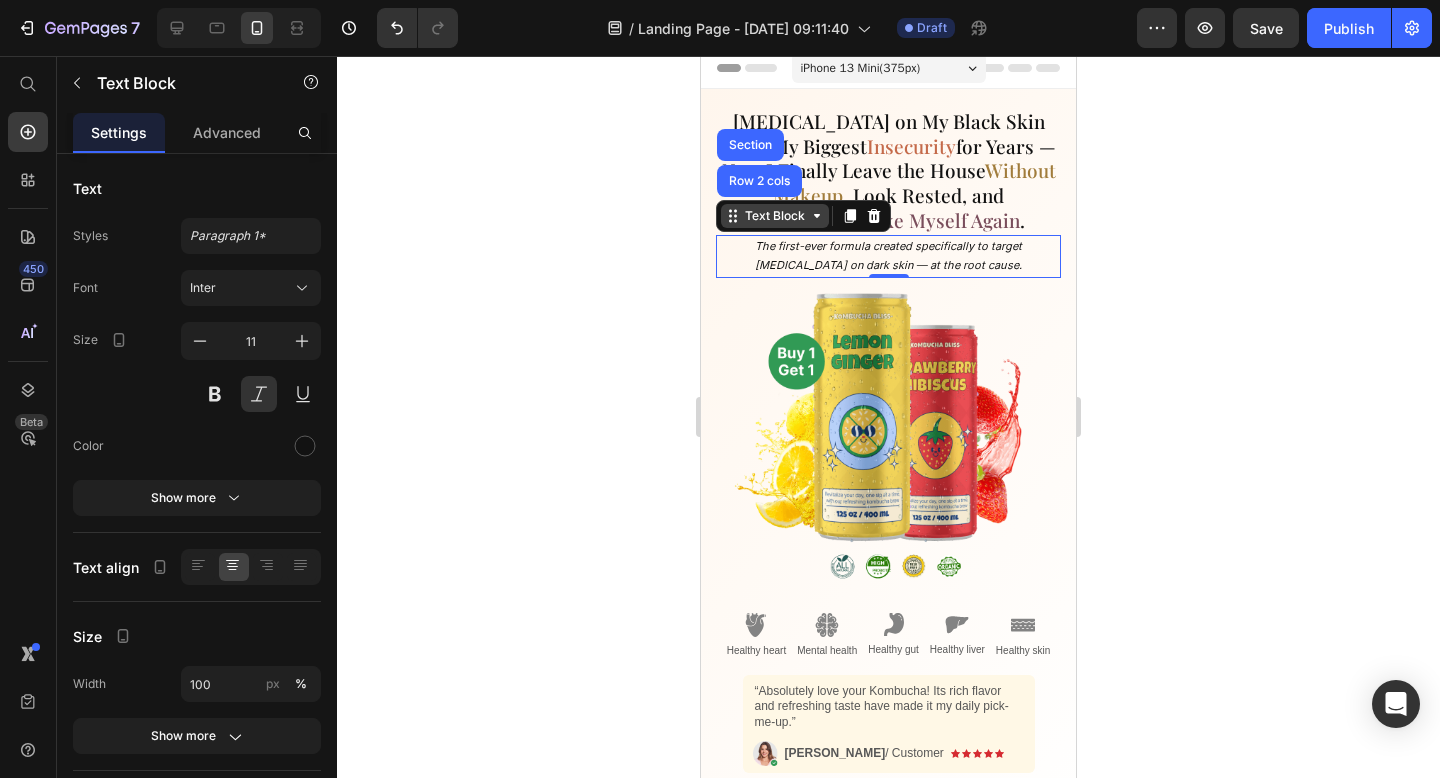 click on "Text Block" at bounding box center (775, 216) 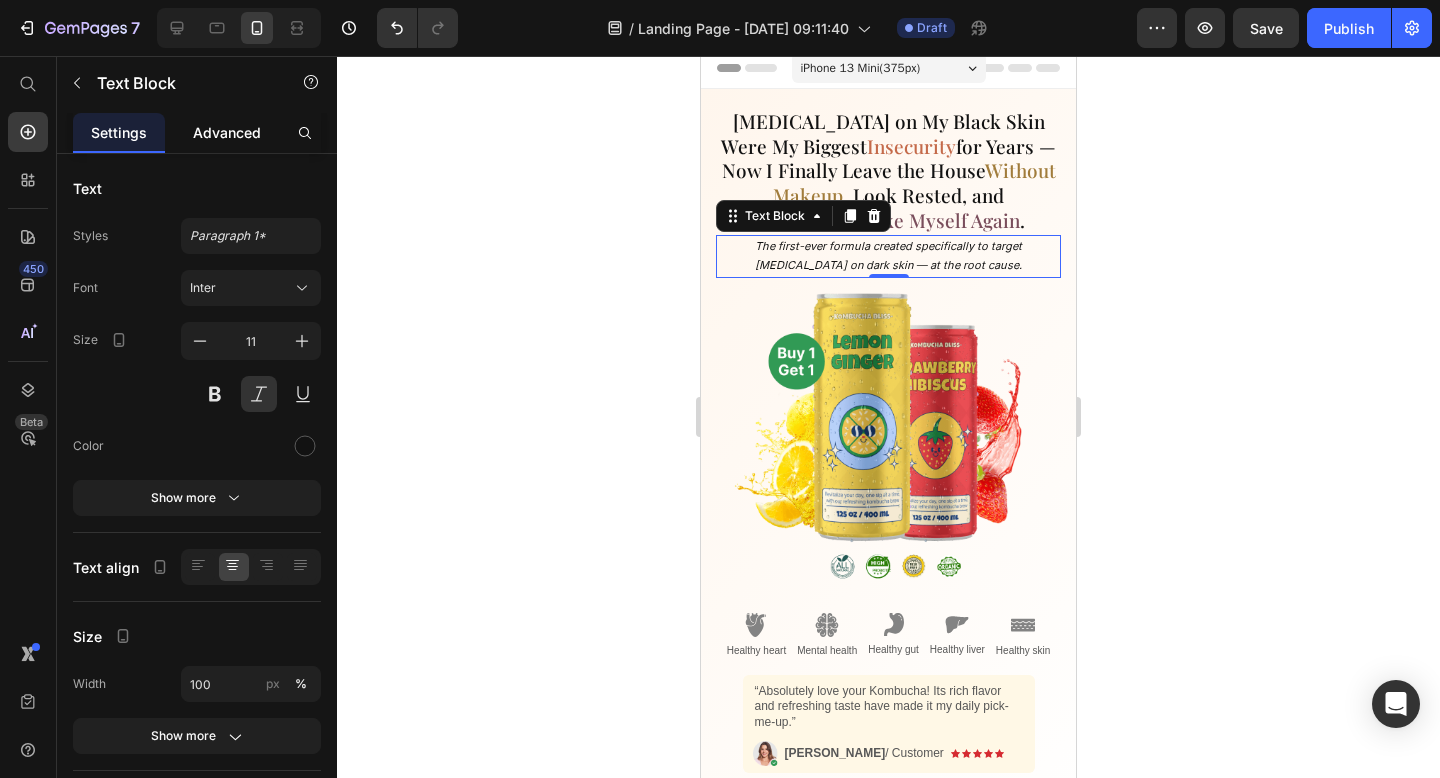 click on "Advanced" at bounding box center [227, 132] 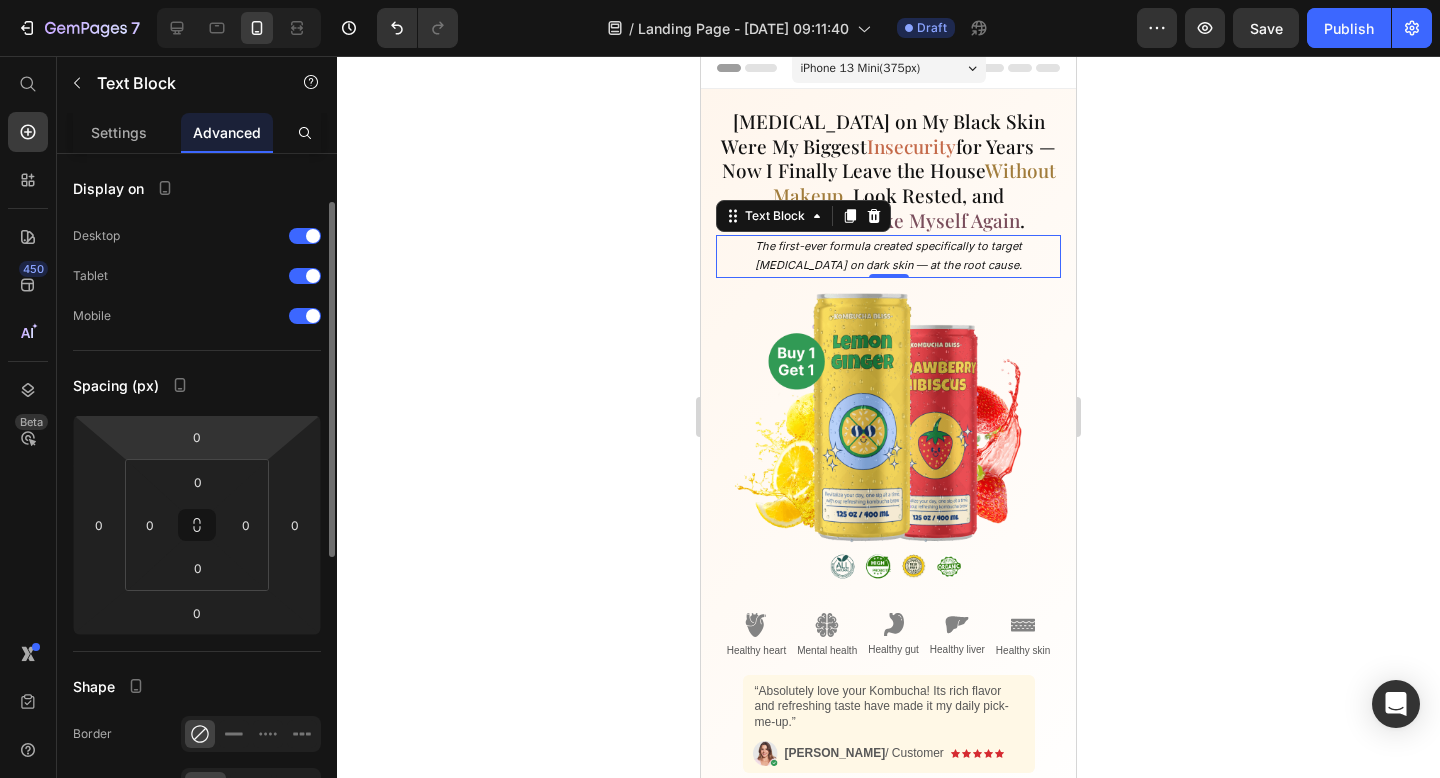 scroll, scrollTop: 136, scrollLeft: 0, axis: vertical 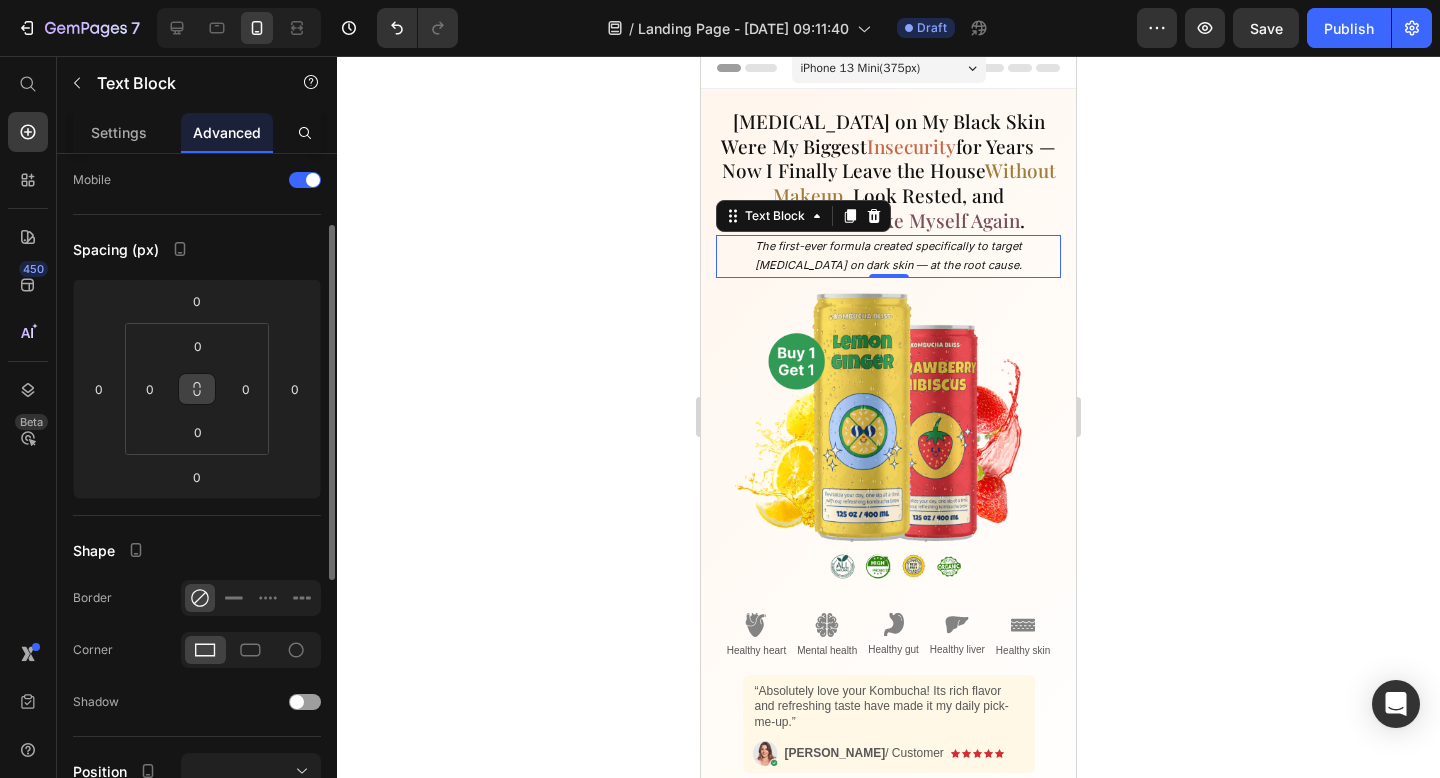 click at bounding box center (197, 389) 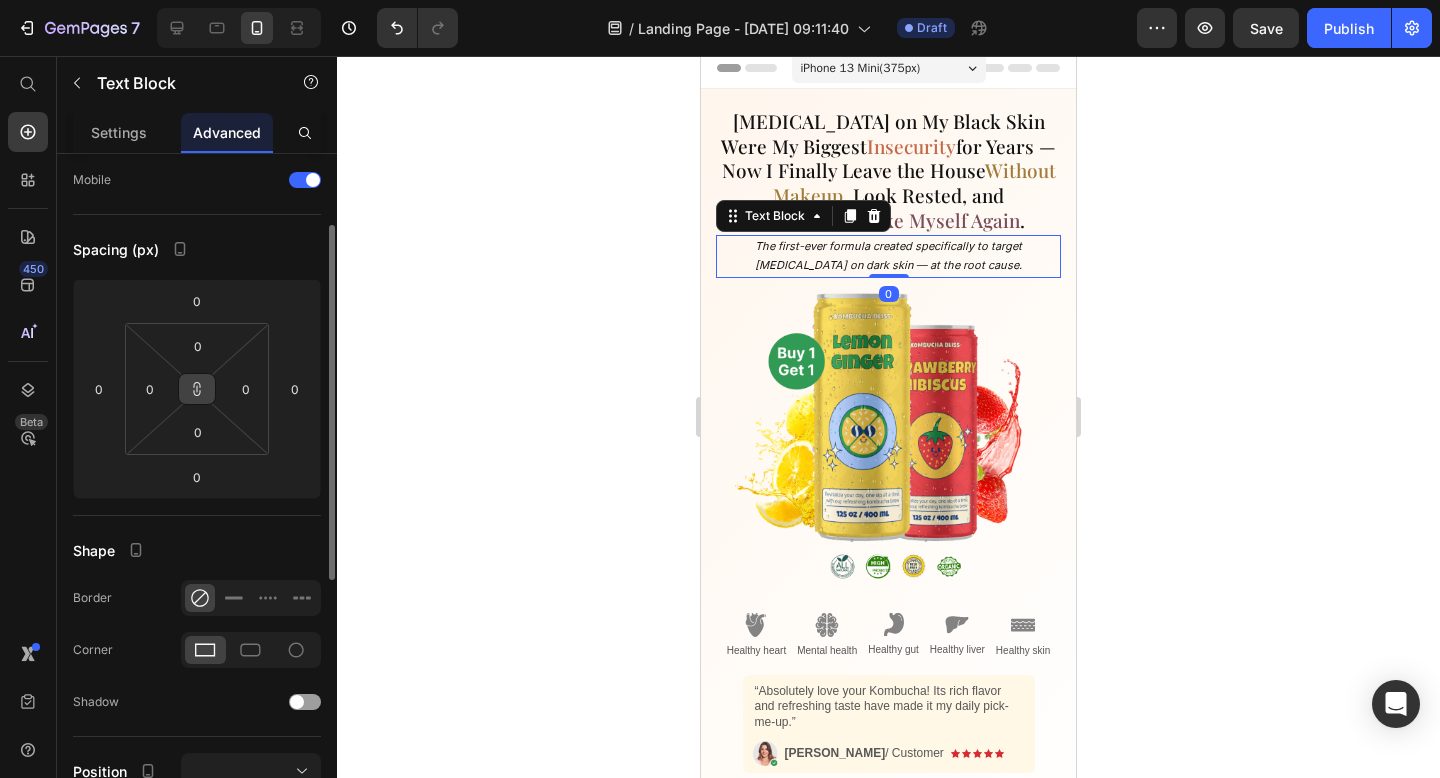 click at bounding box center (197, 389) 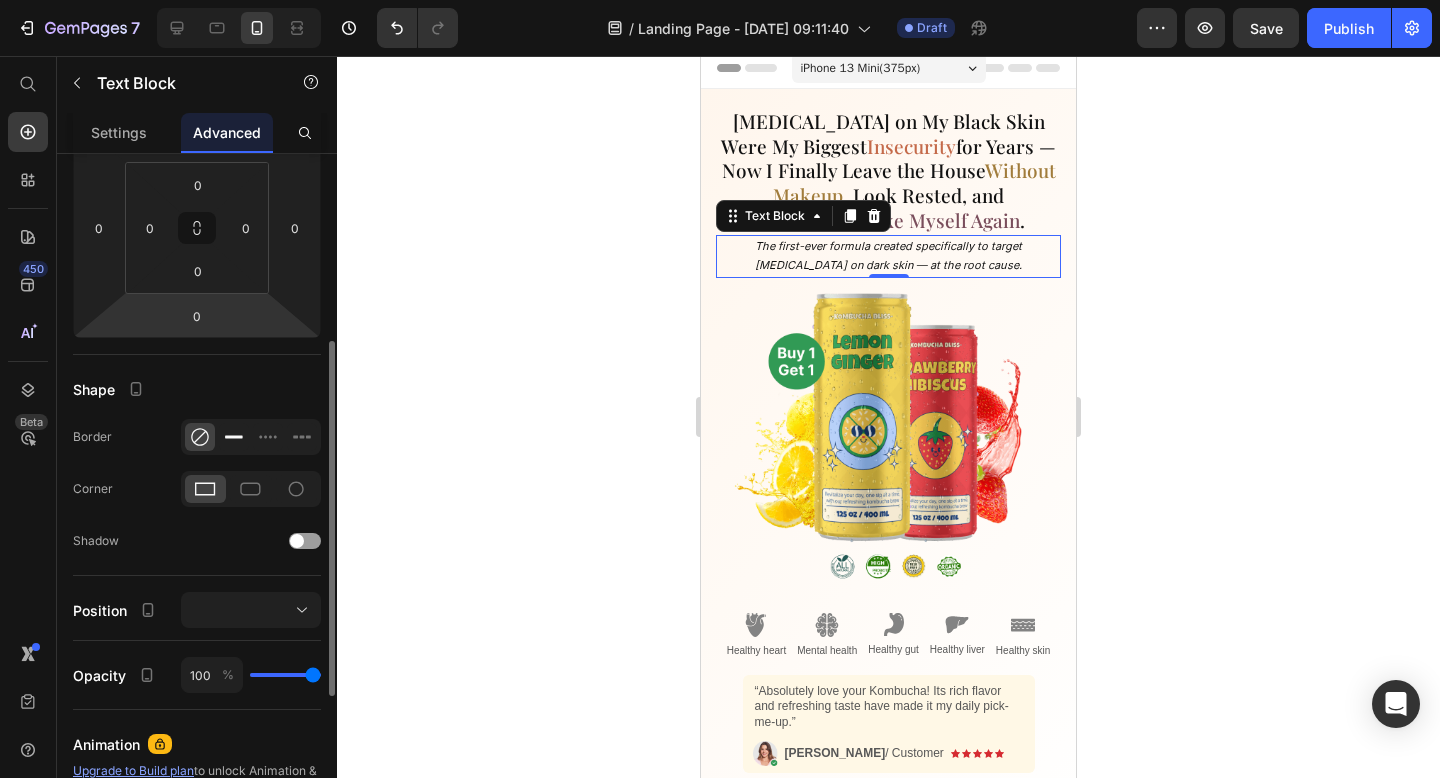 scroll, scrollTop: 319, scrollLeft: 0, axis: vertical 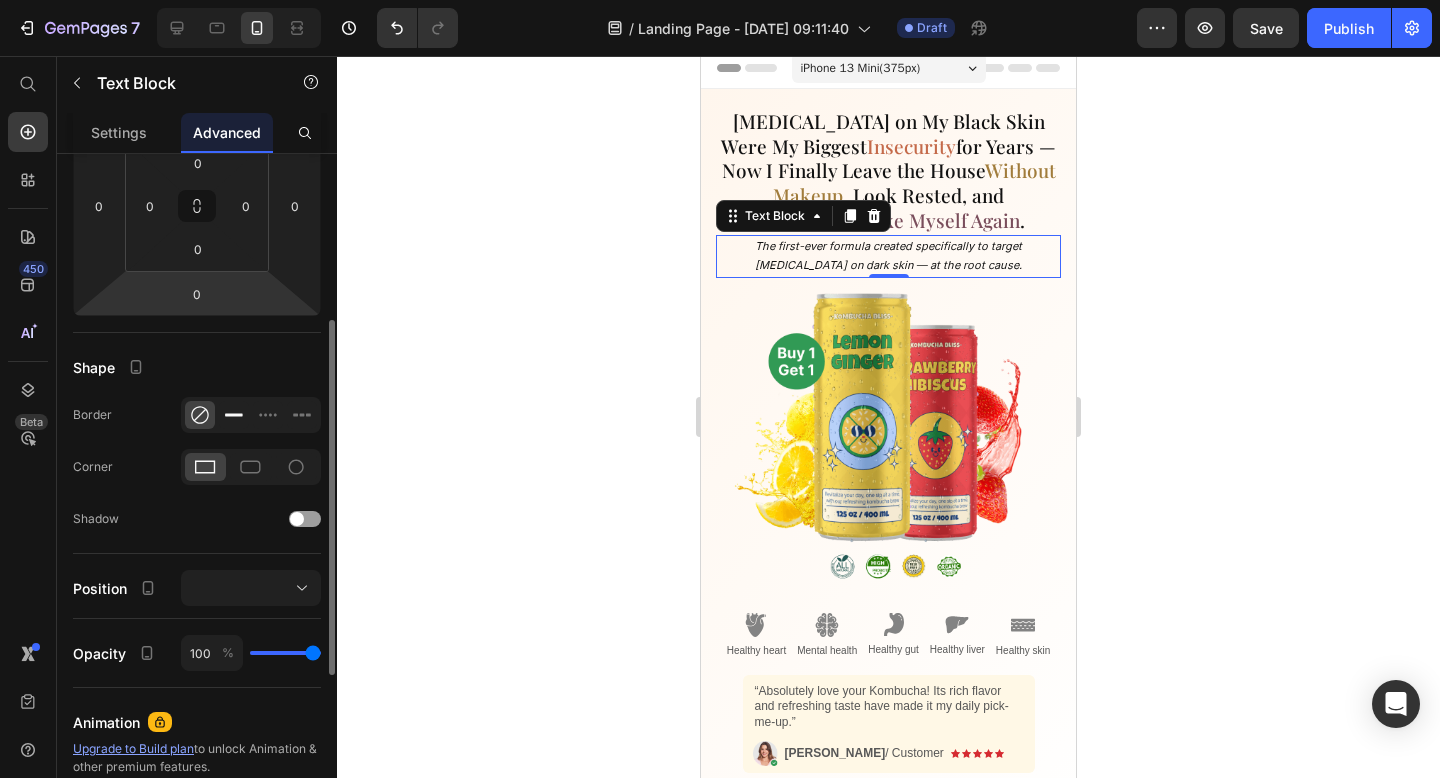 click 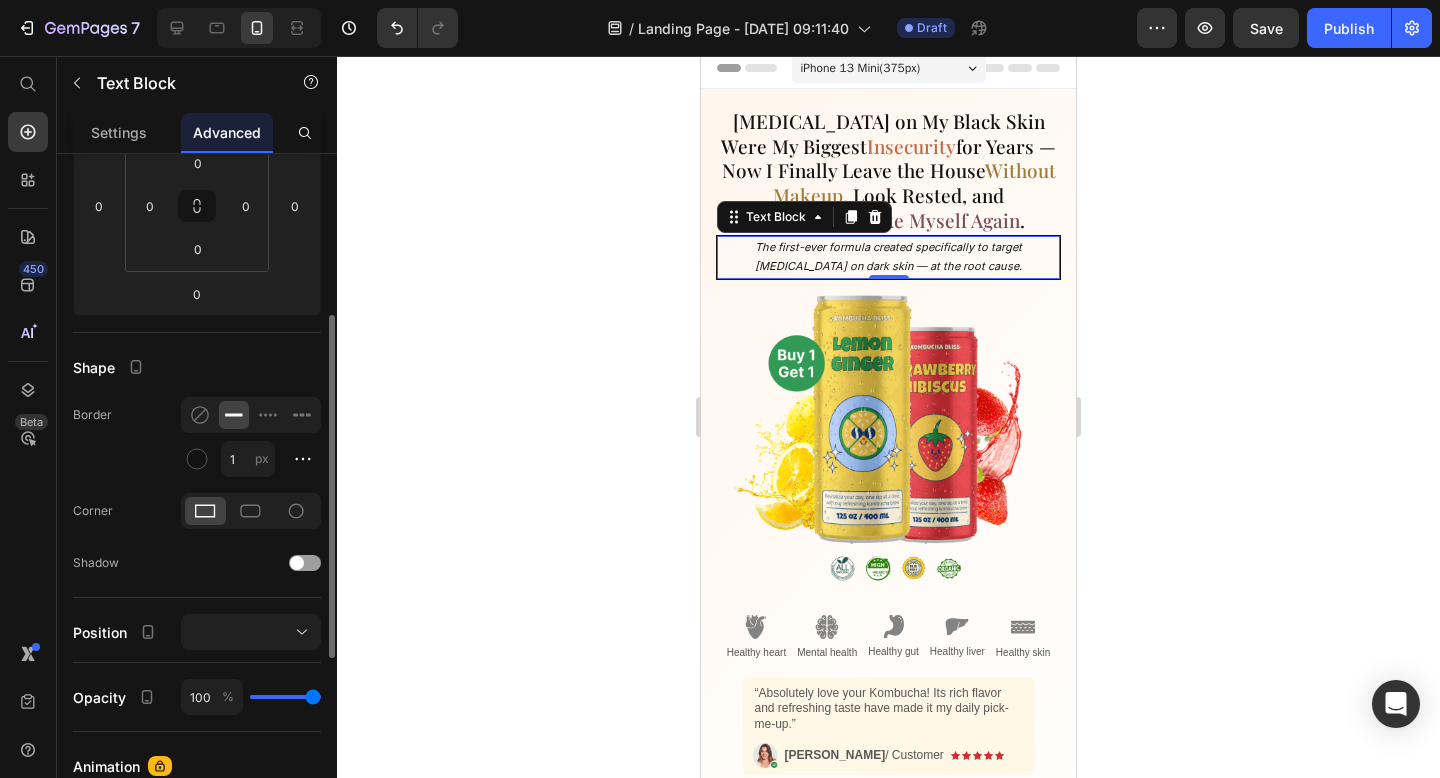 click on "Border 1 px" 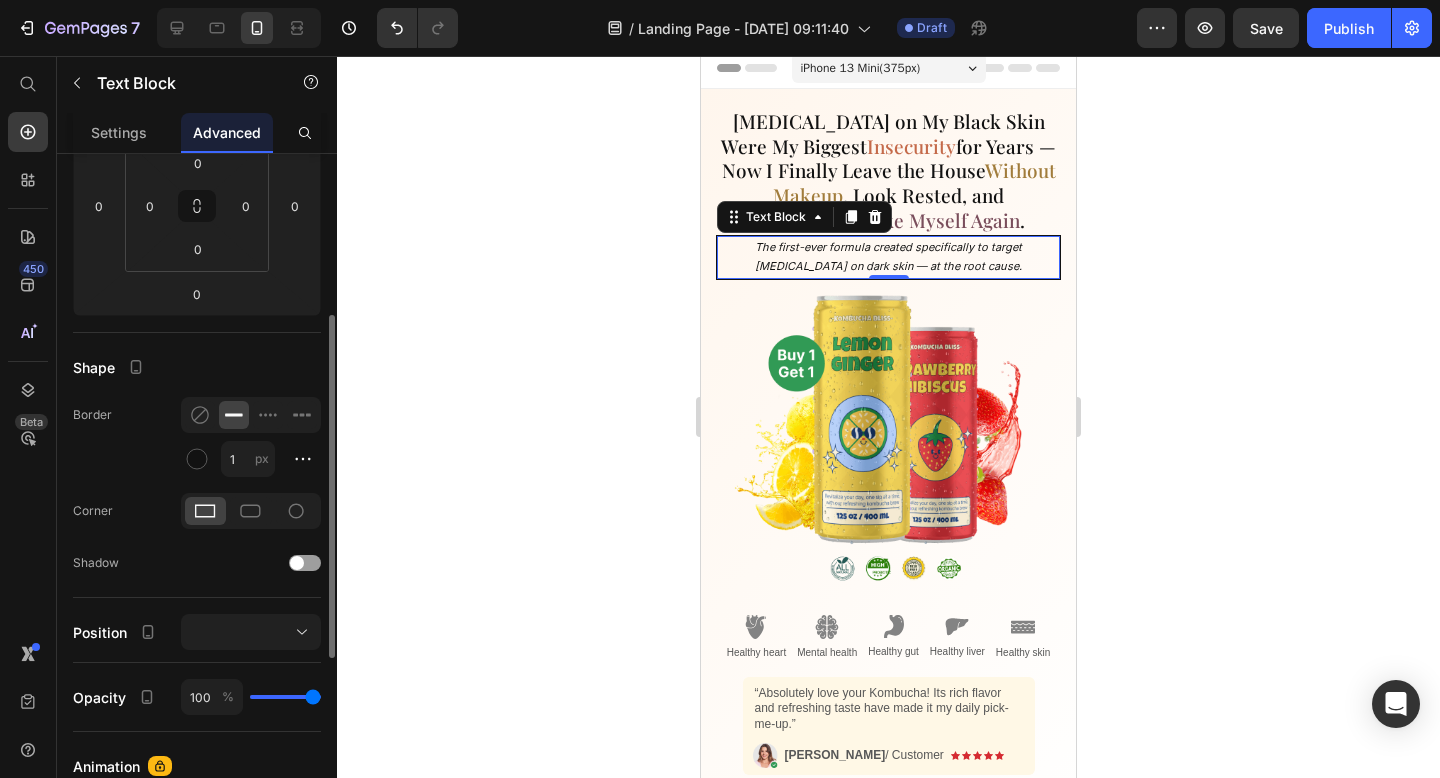 drag, startPoint x: 200, startPoint y: 419, endPoint x: 221, endPoint y: 419, distance: 21 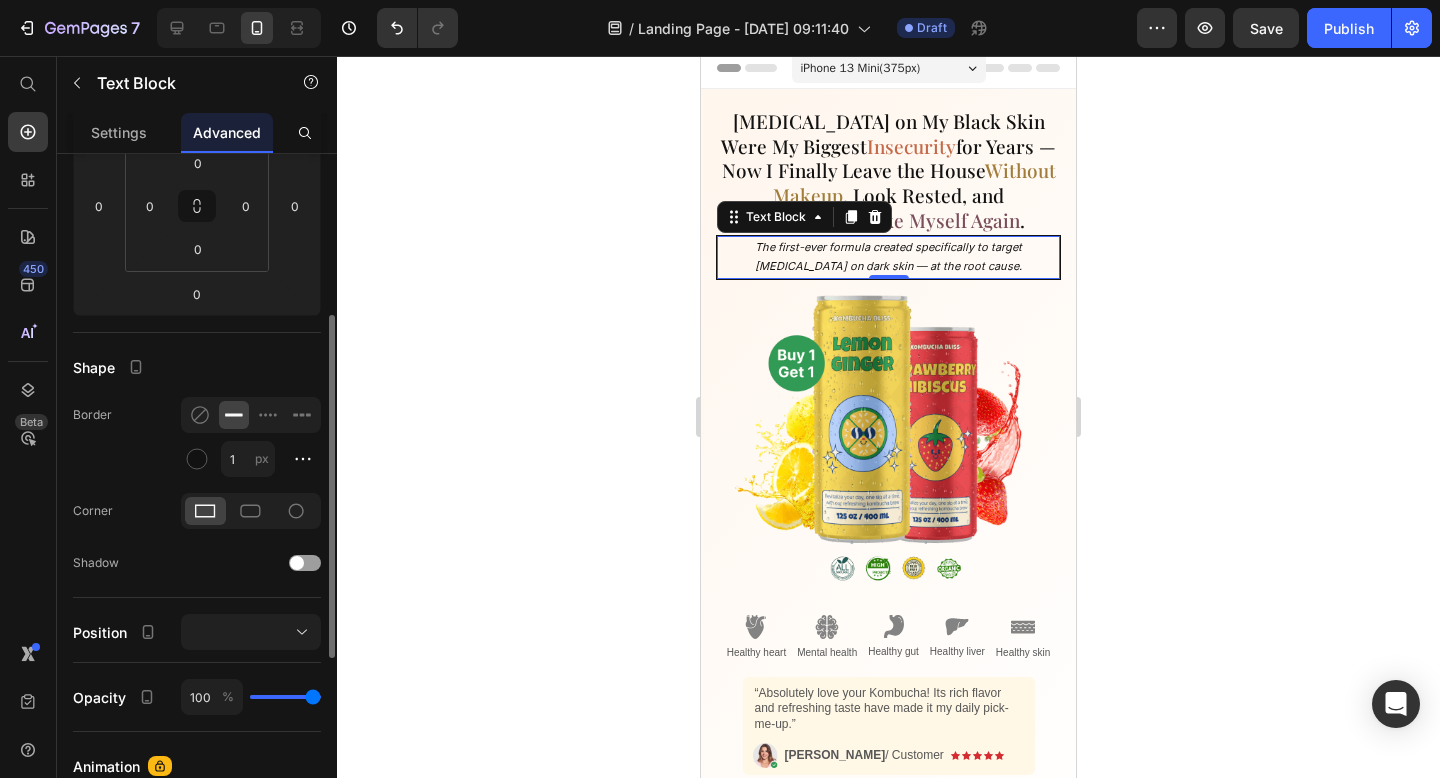 click 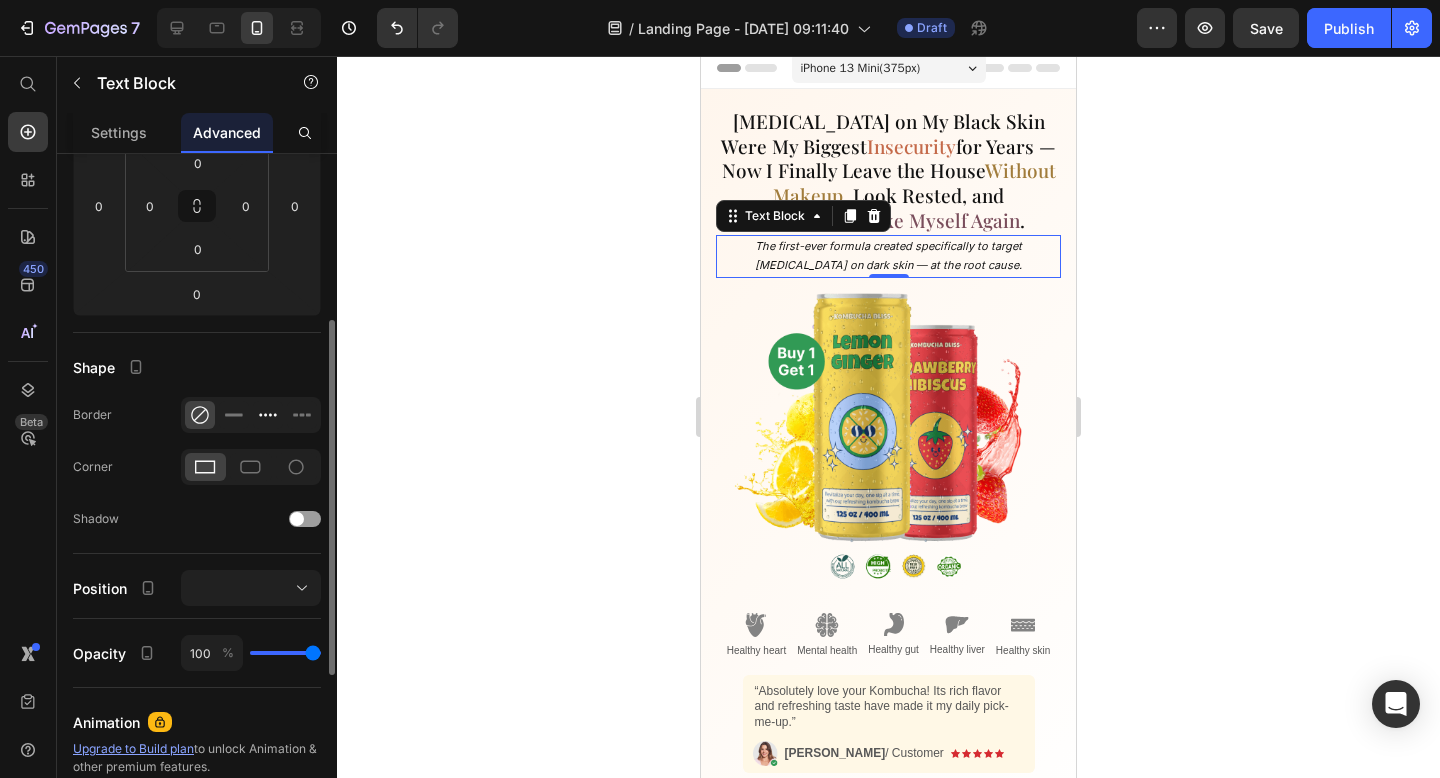 click 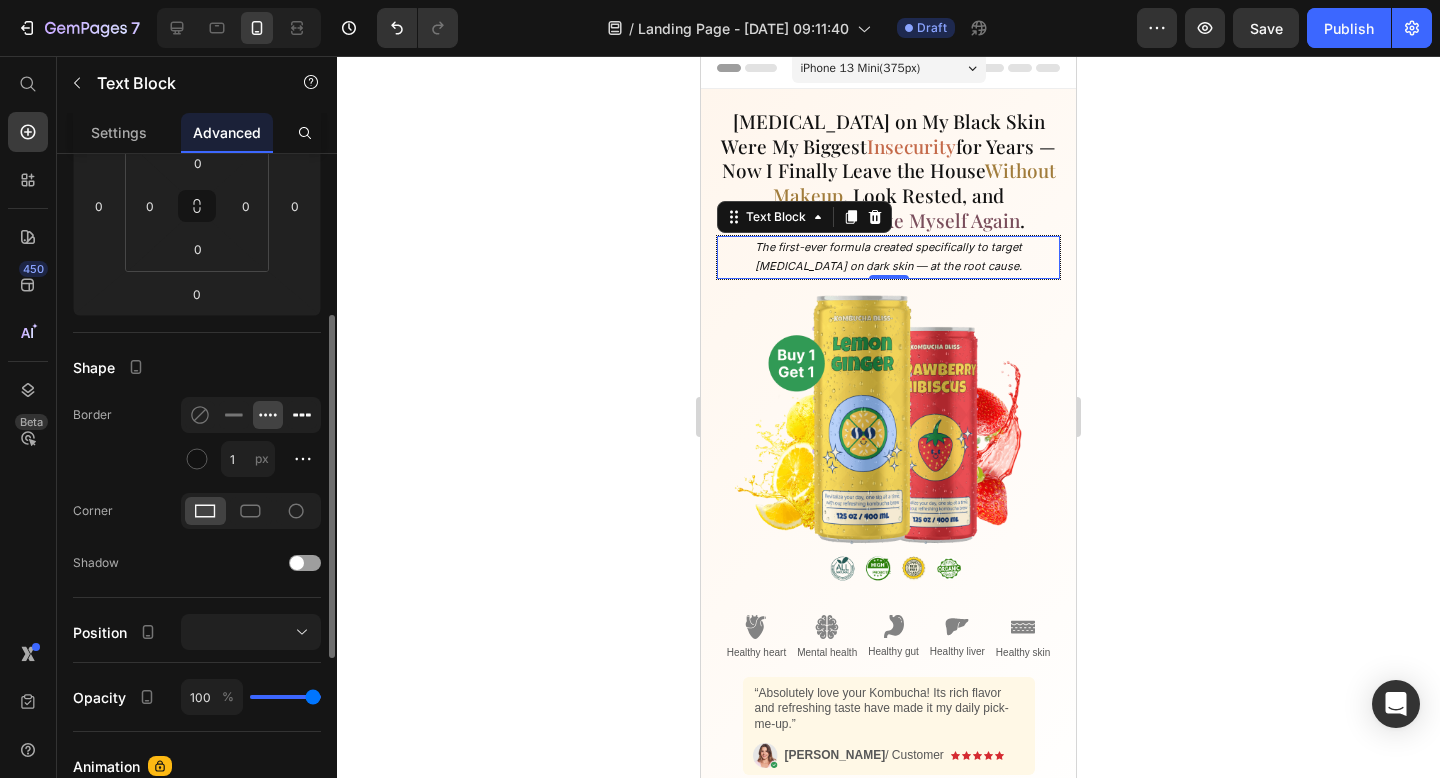 click 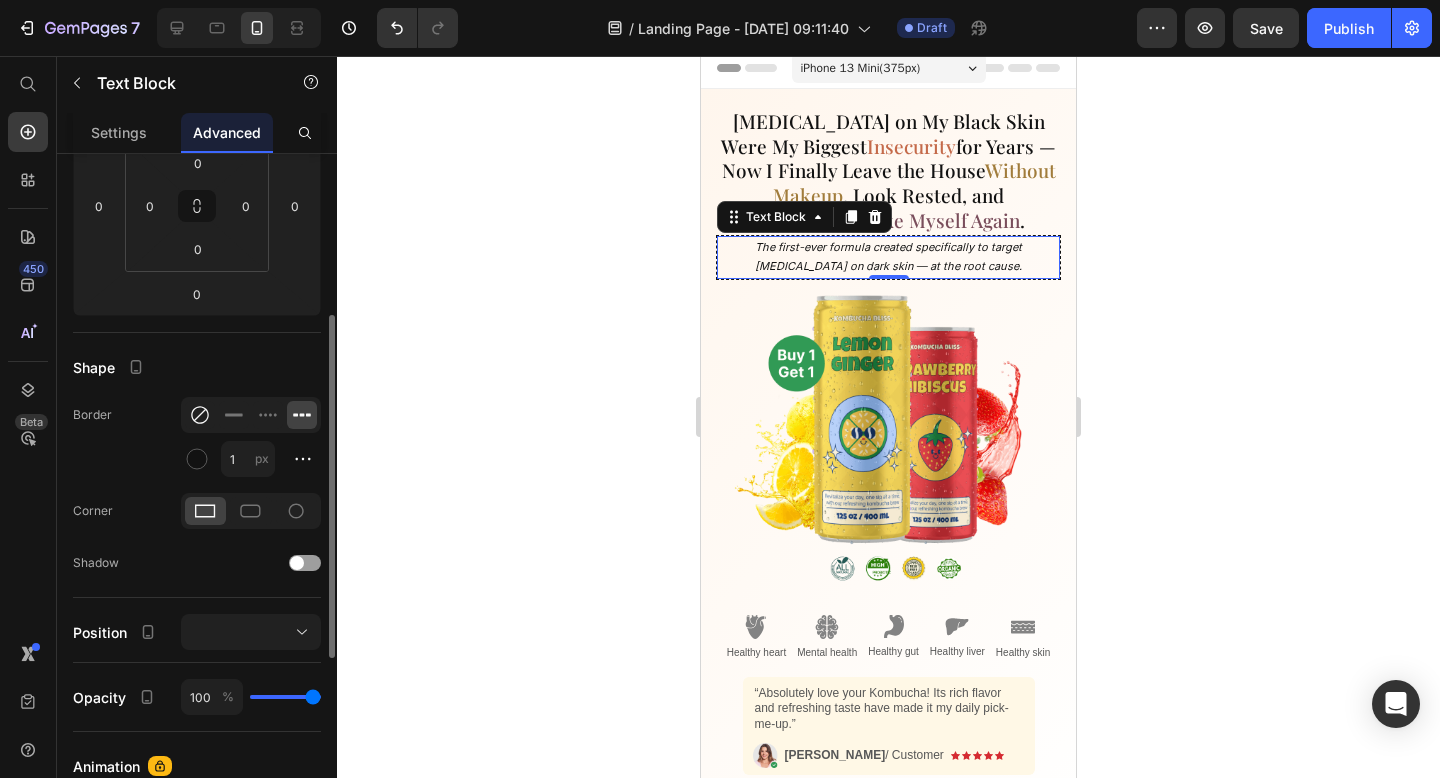 click 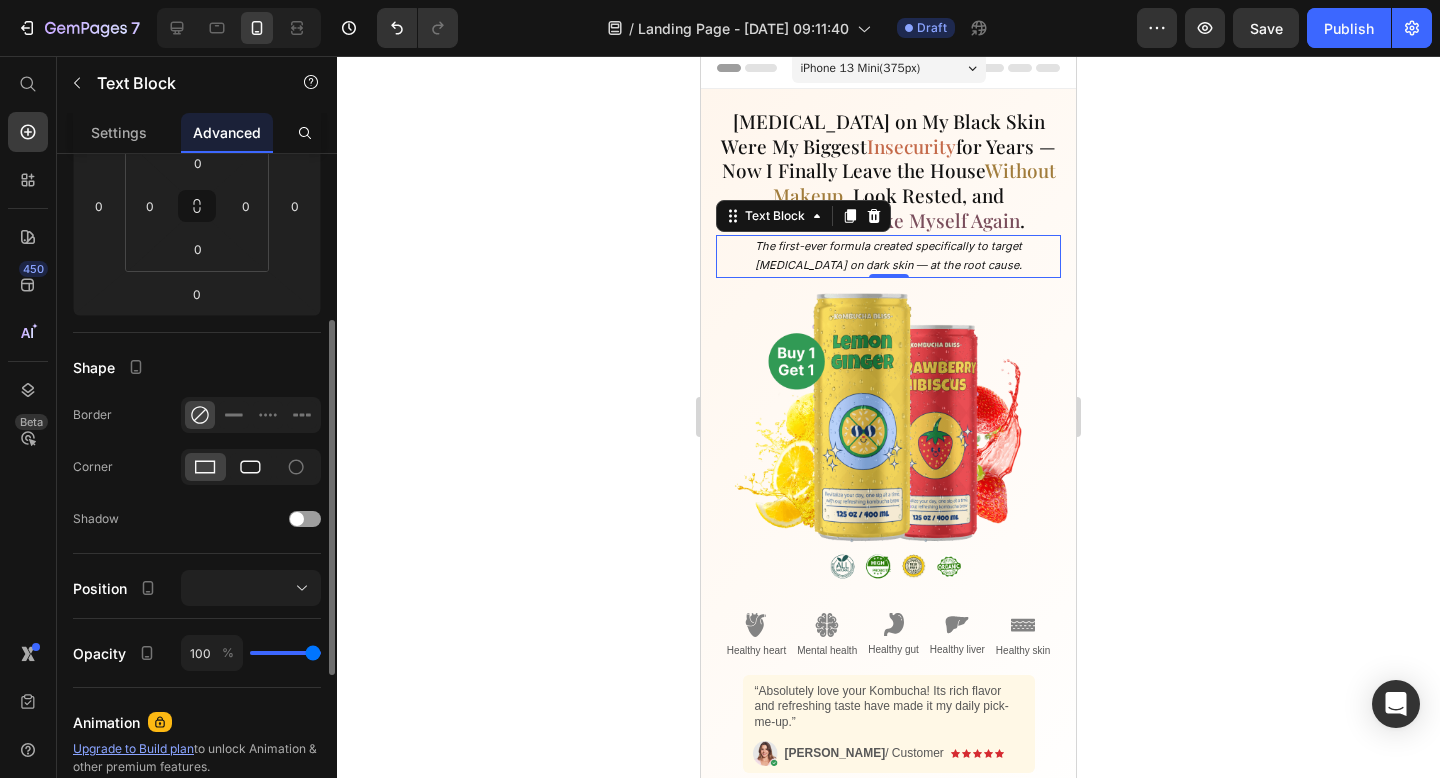 click 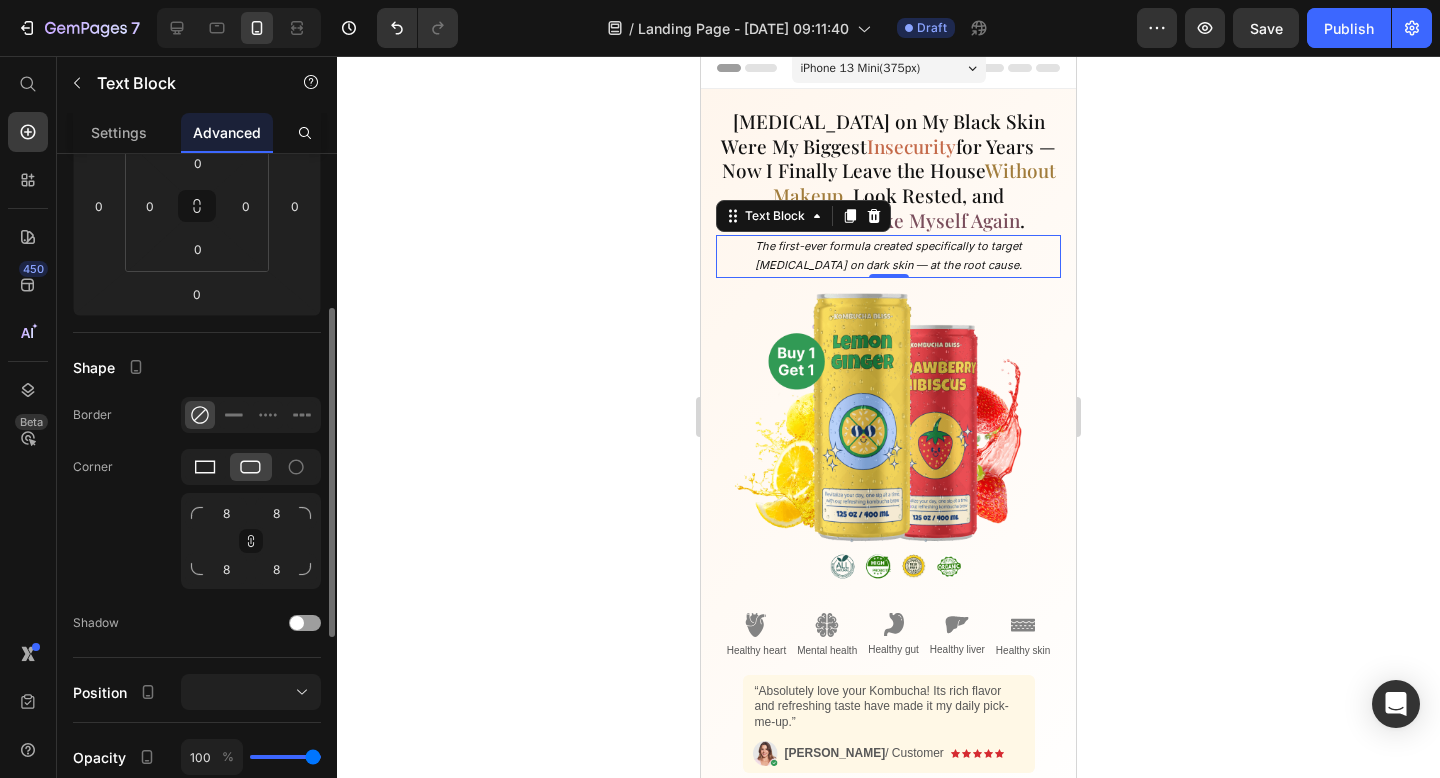 click 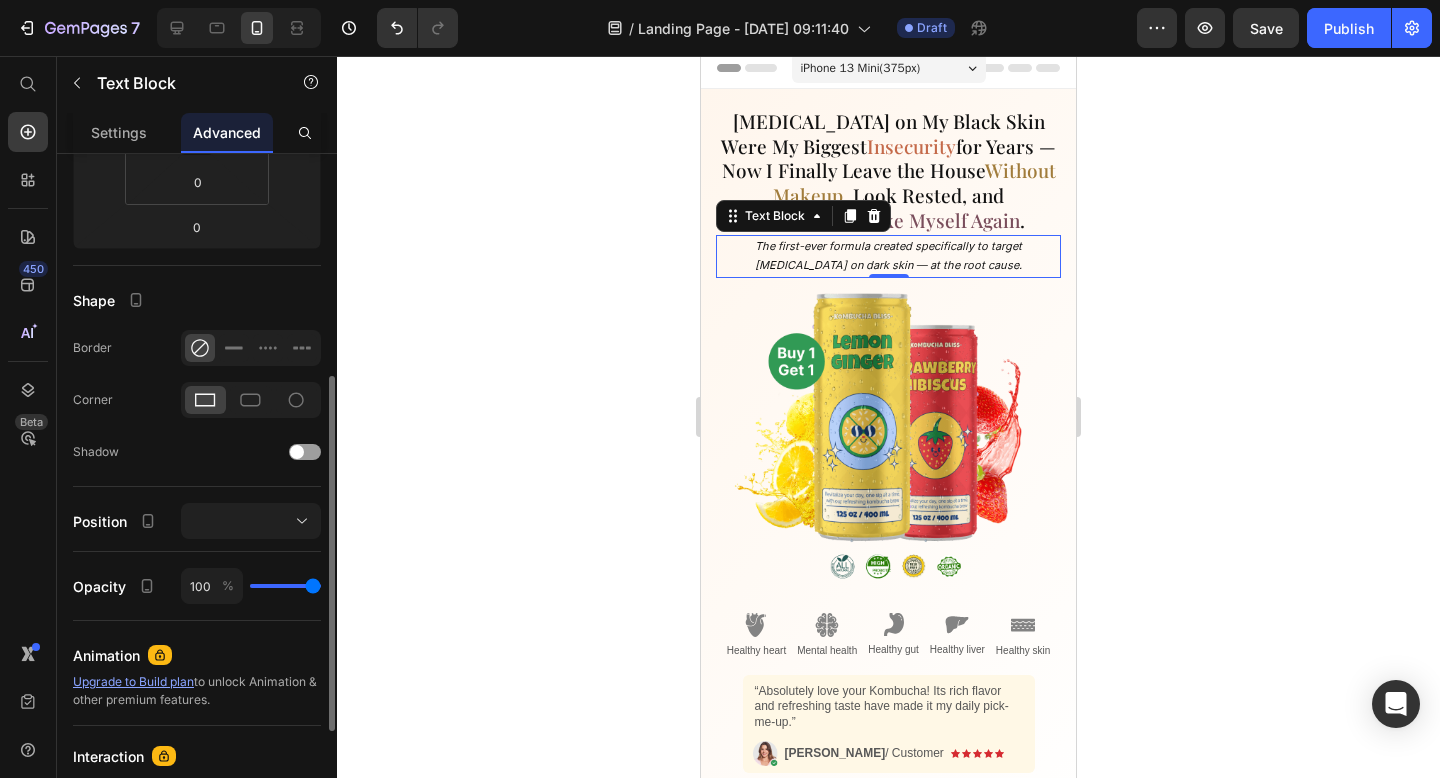 scroll, scrollTop: 402, scrollLeft: 0, axis: vertical 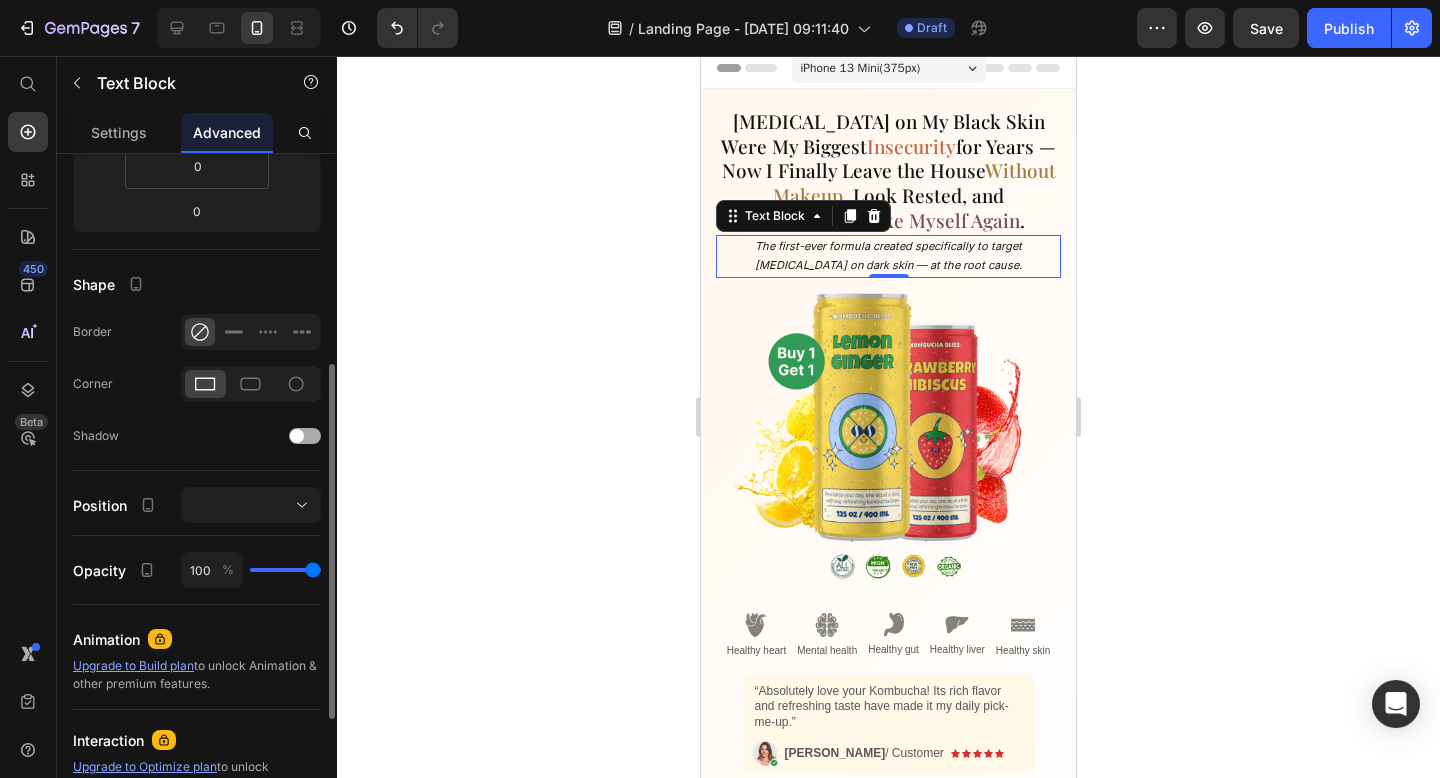 click at bounding box center (305, 436) 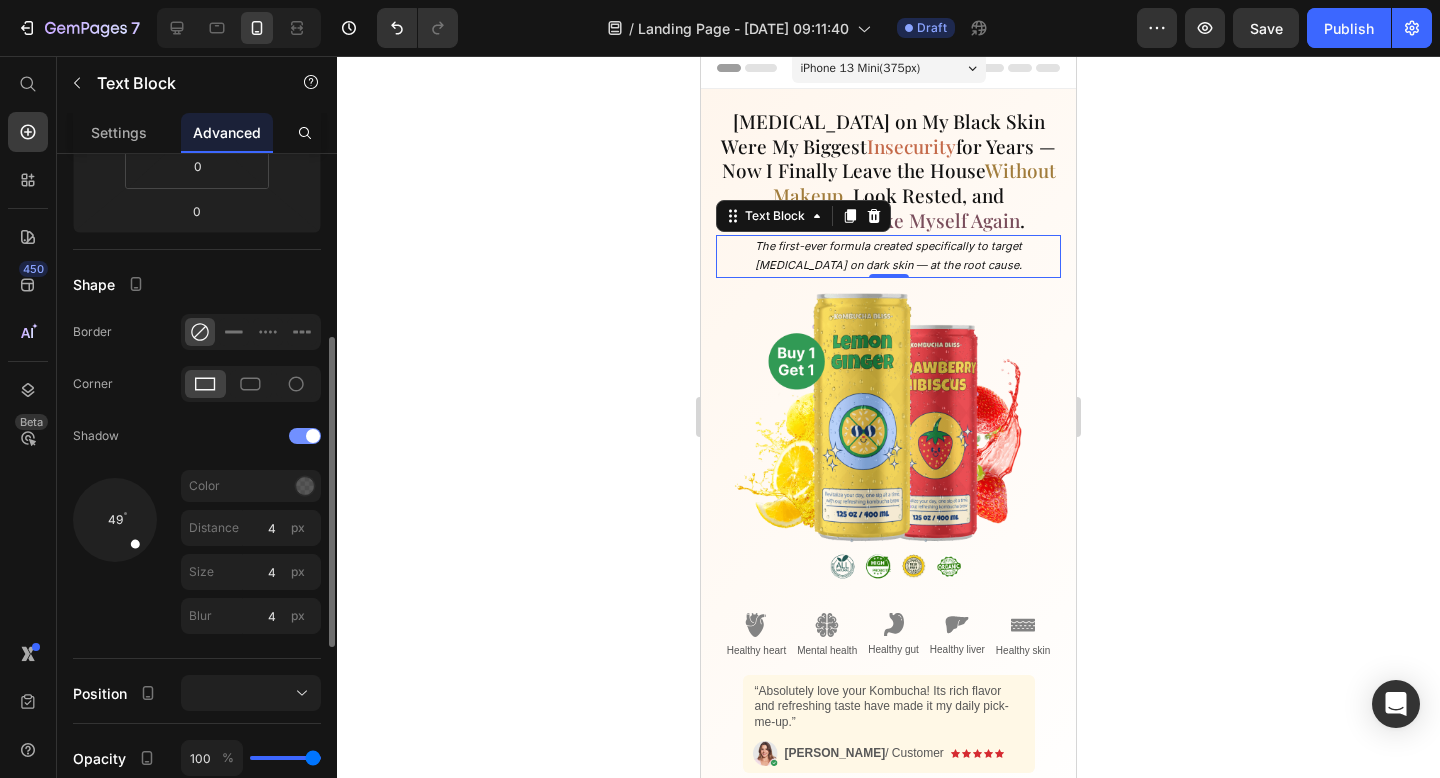 click at bounding box center [313, 436] 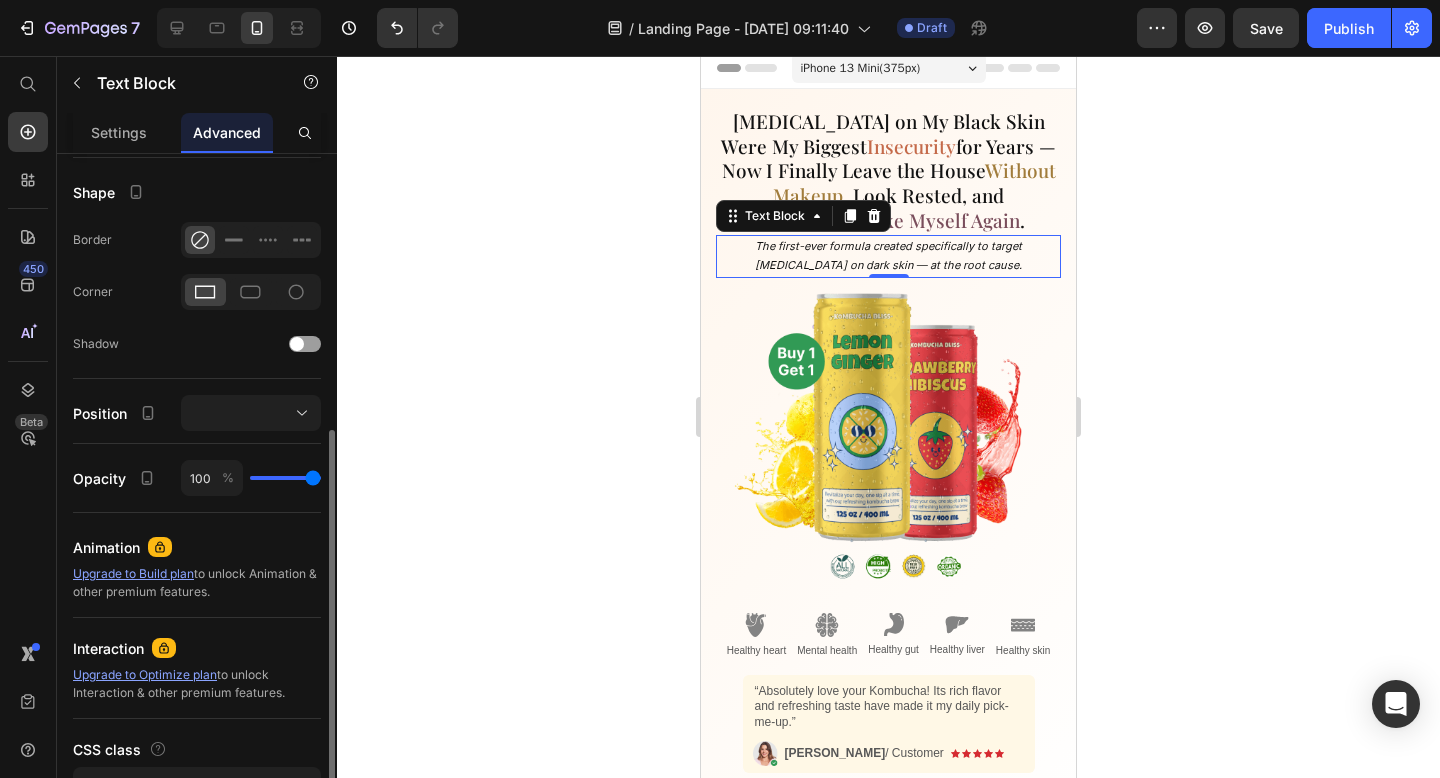 scroll, scrollTop: 506, scrollLeft: 0, axis: vertical 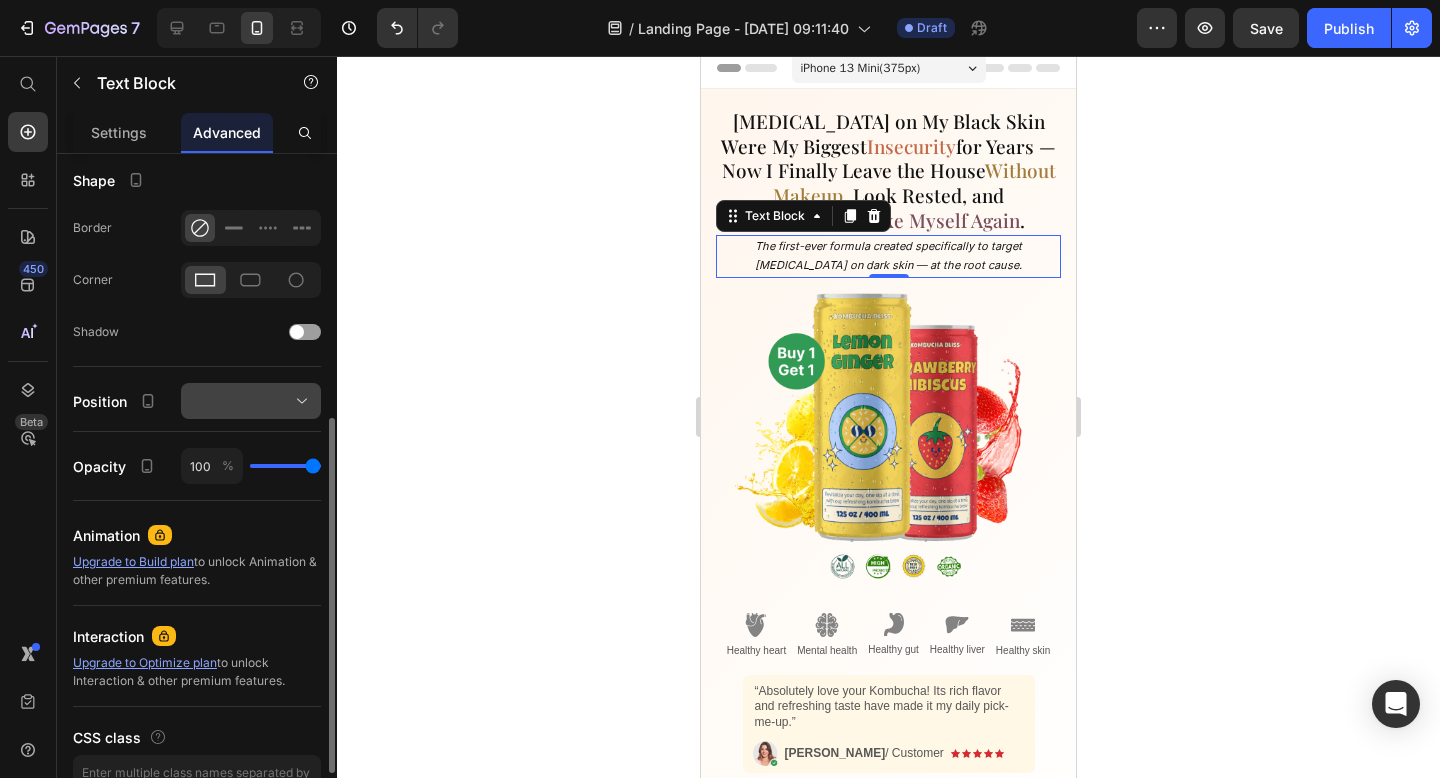 click at bounding box center [251, 401] 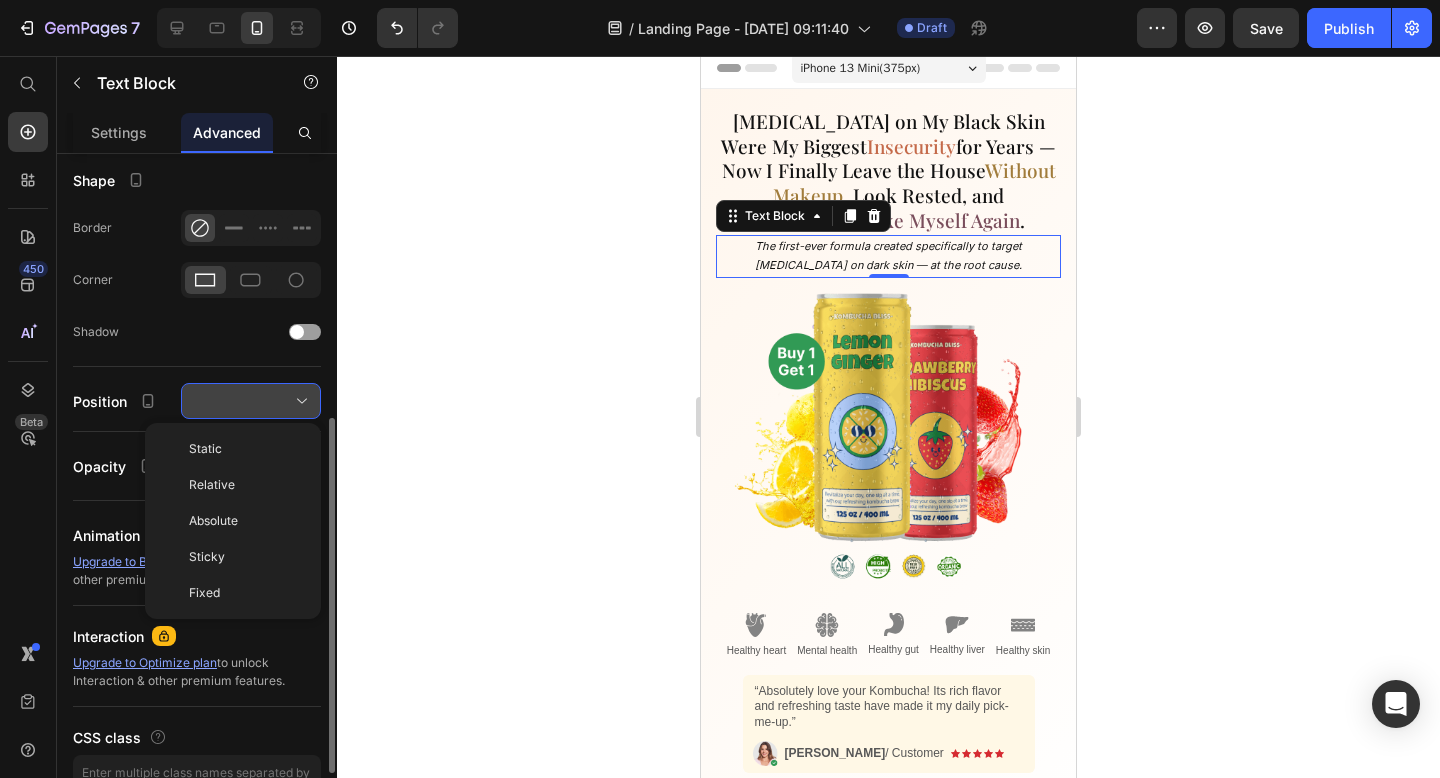click at bounding box center [251, 401] 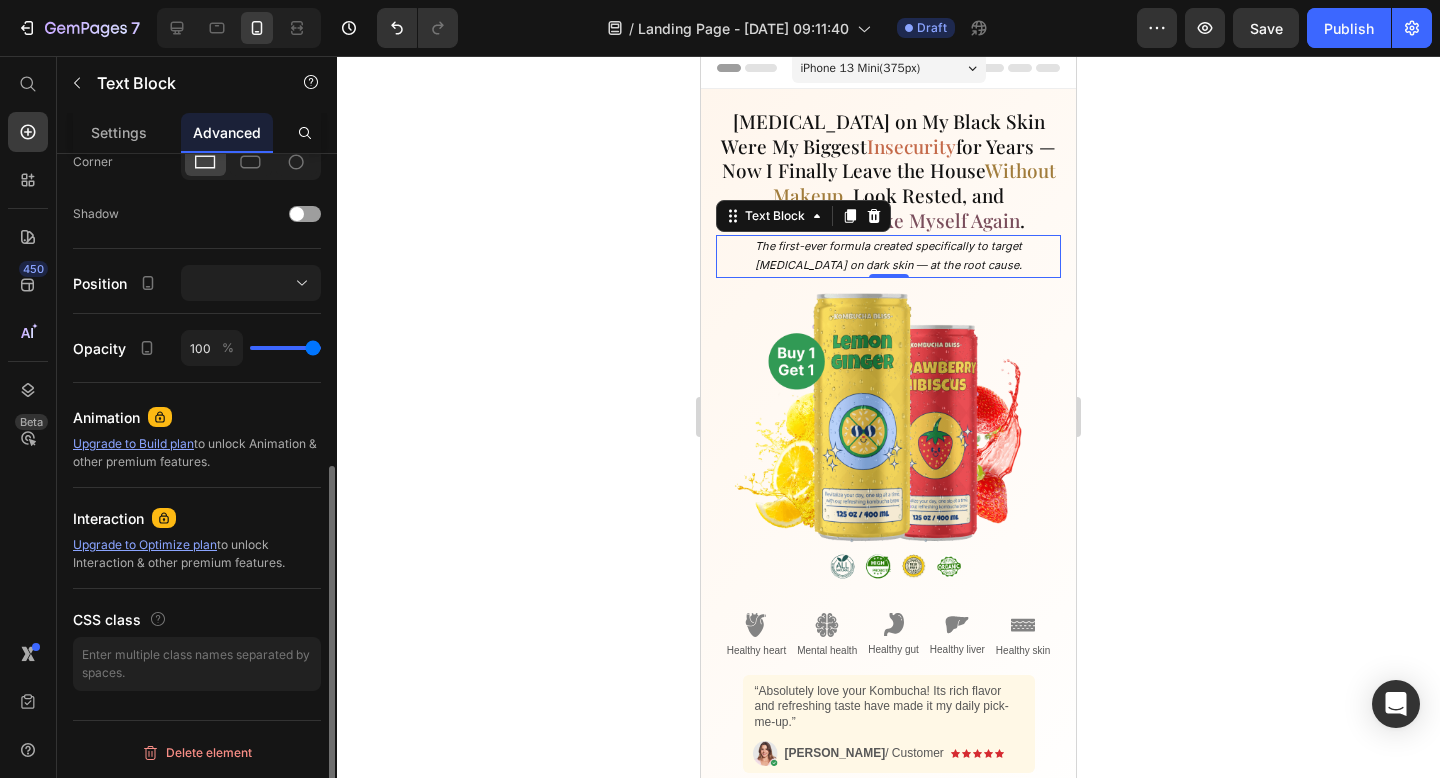 scroll, scrollTop: 0, scrollLeft: 0, axis: both 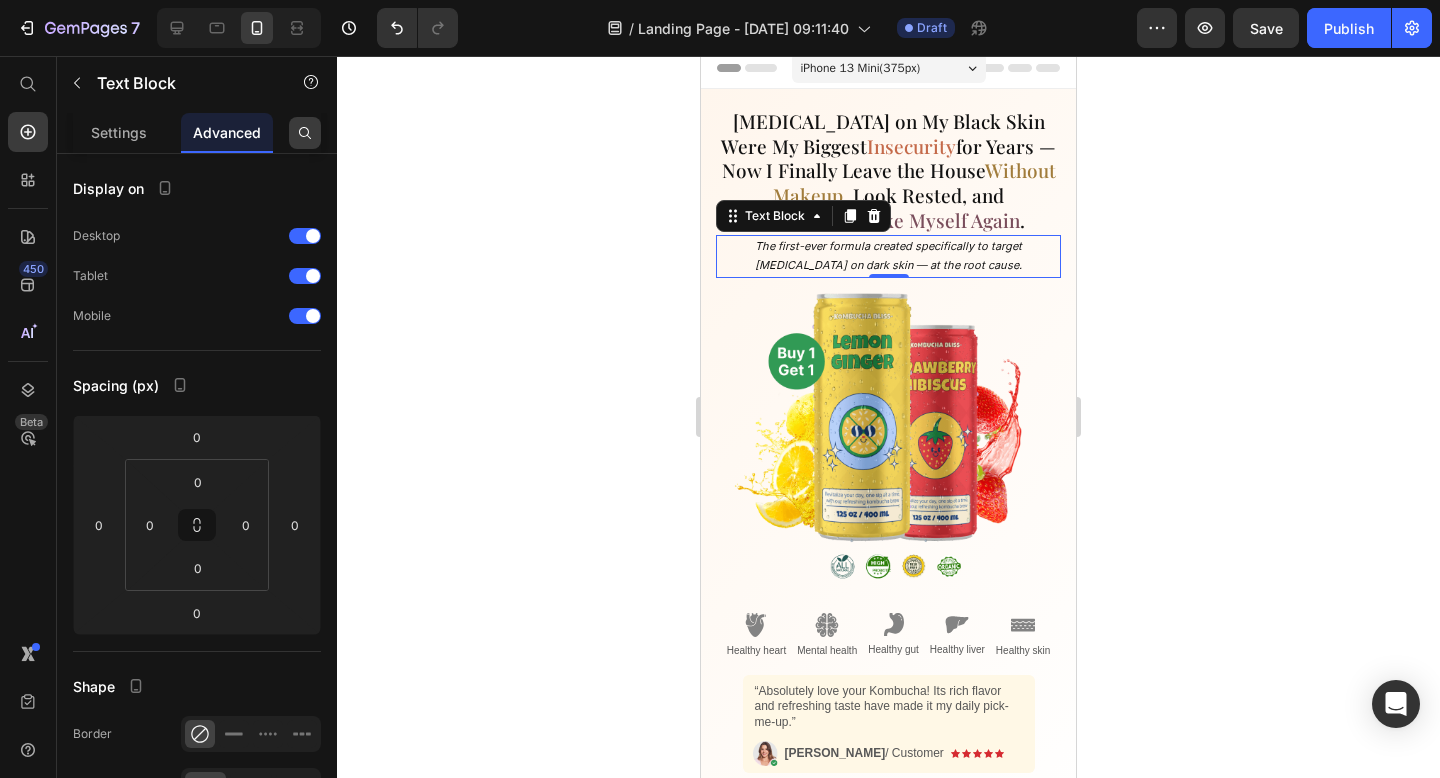 click 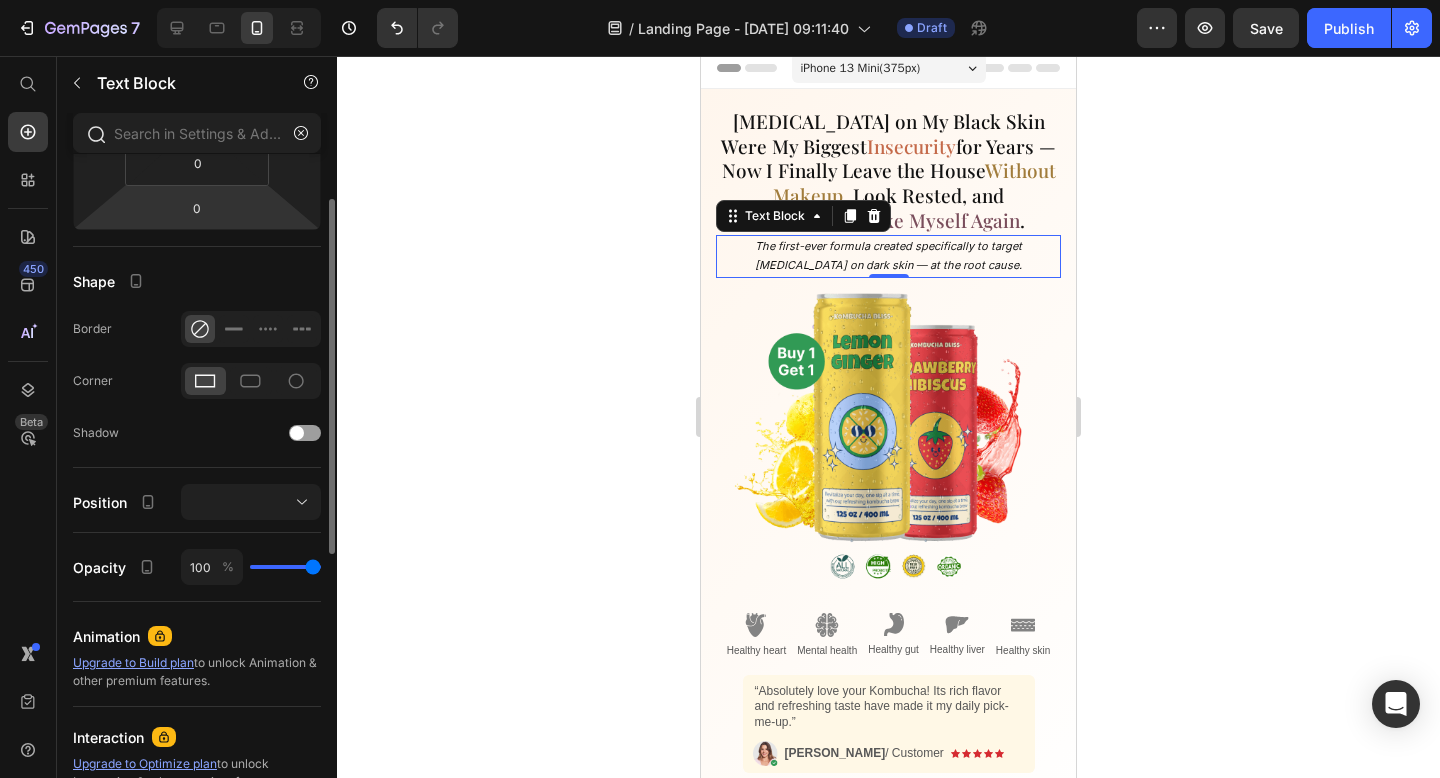 scroll, scrollTop: 0, scrollLeft: 0, axis: both 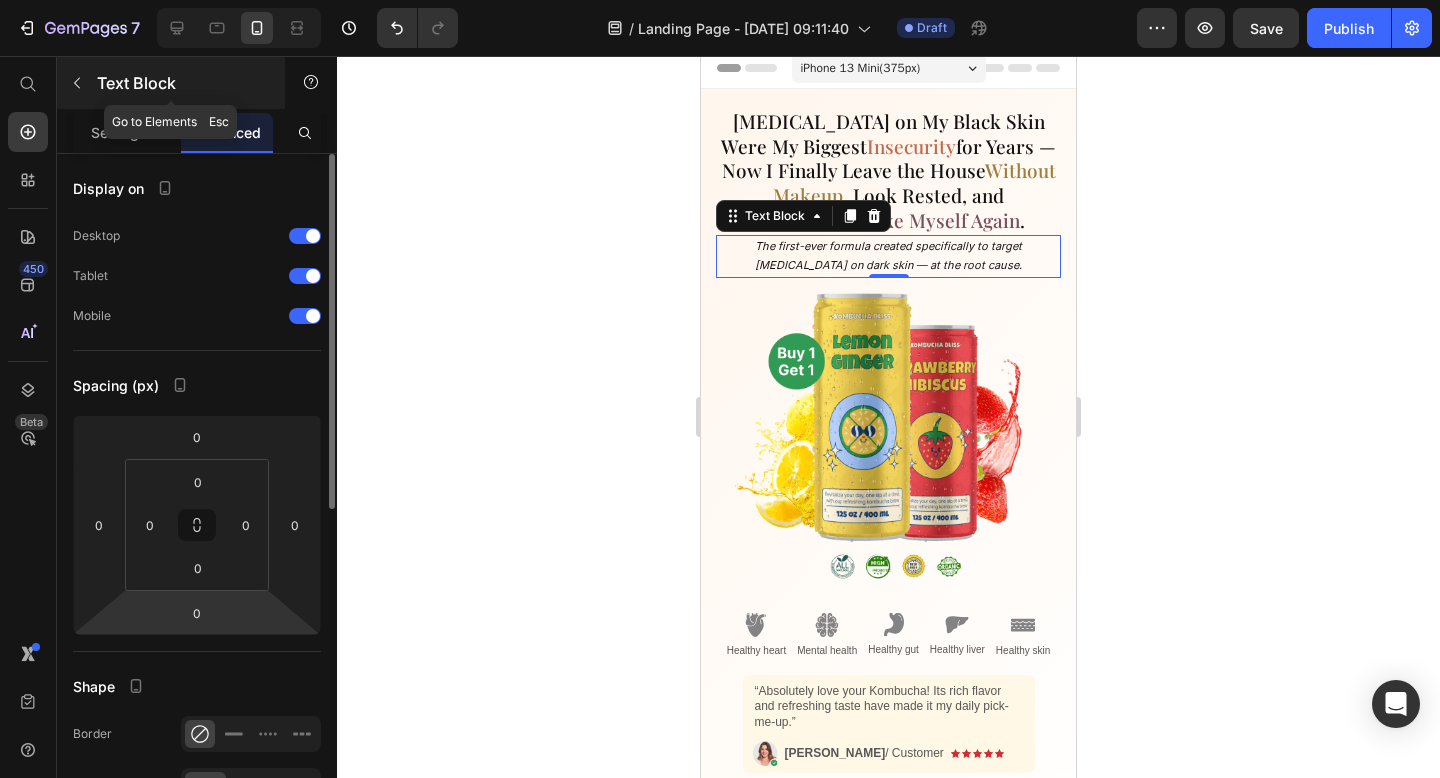 click 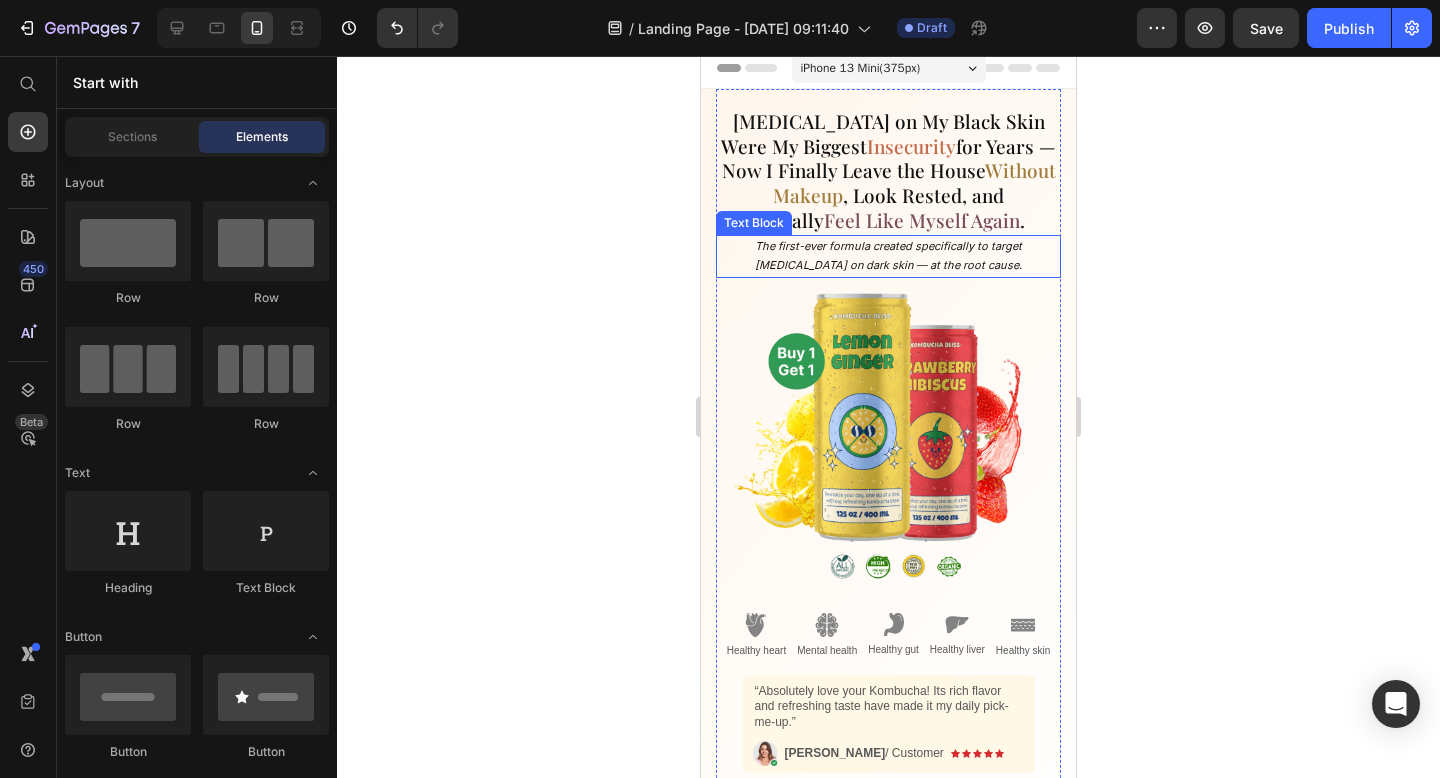 drag, startPoint x: 866, startPoint y: 261, endPoint x: 850, endPoint y: 252, distance: 18.35756 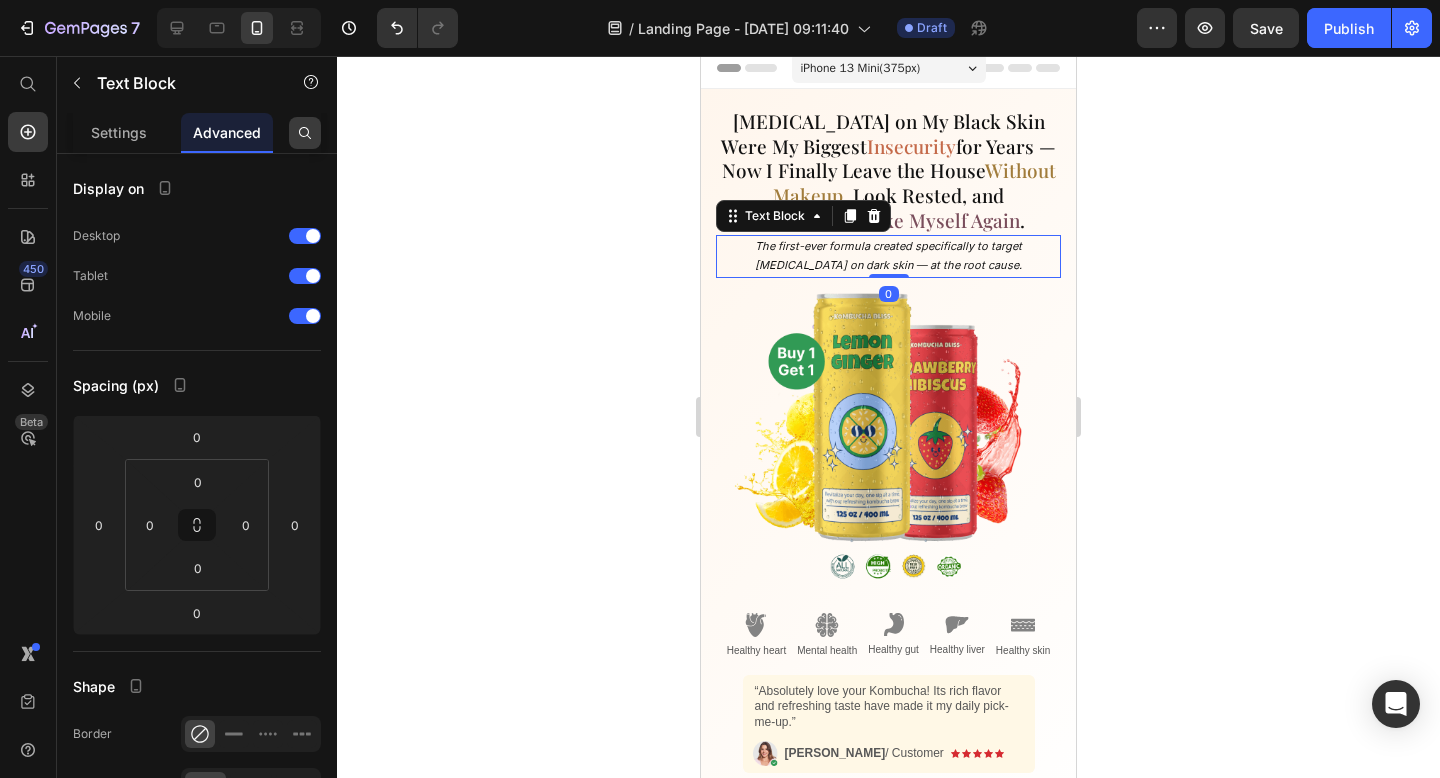 click 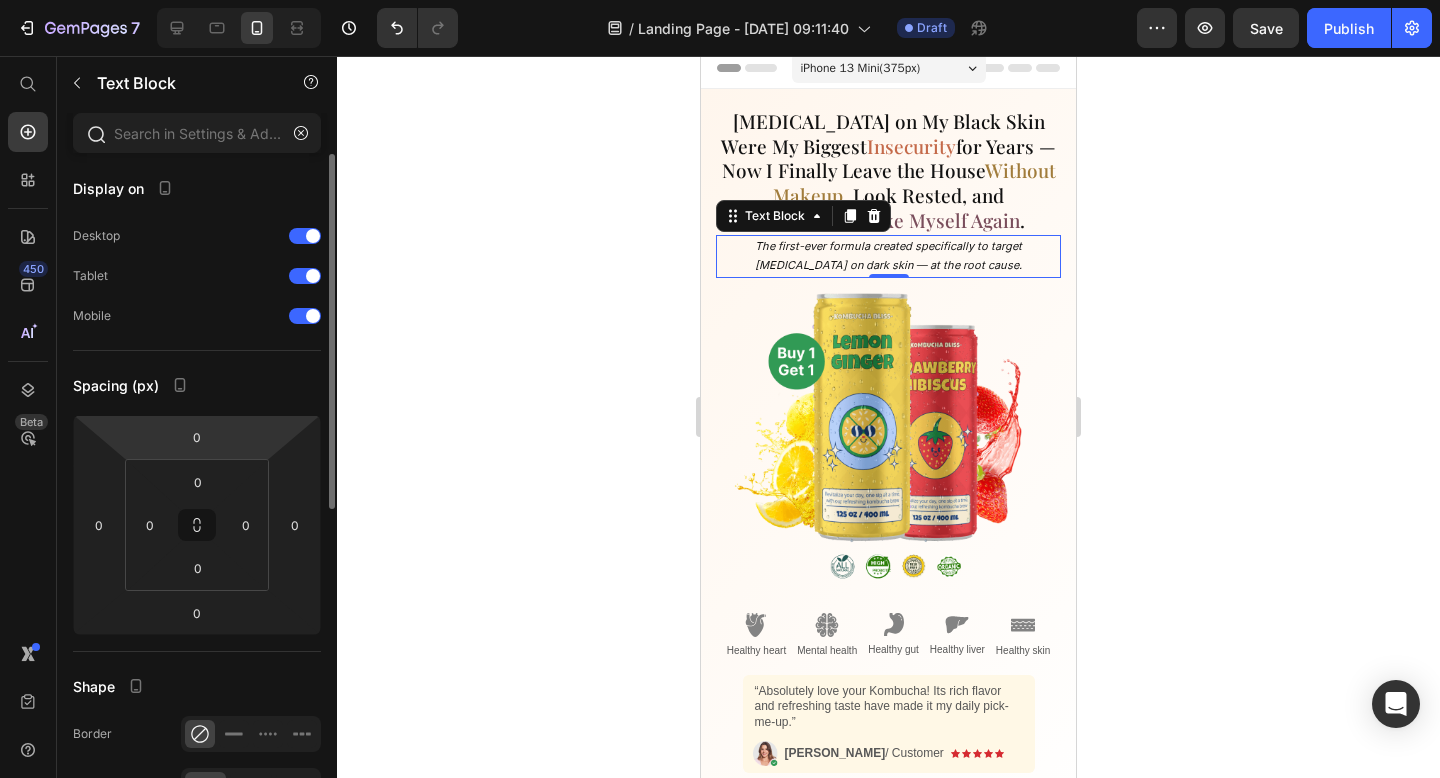 click on "0" at bounding box center [197, 437] 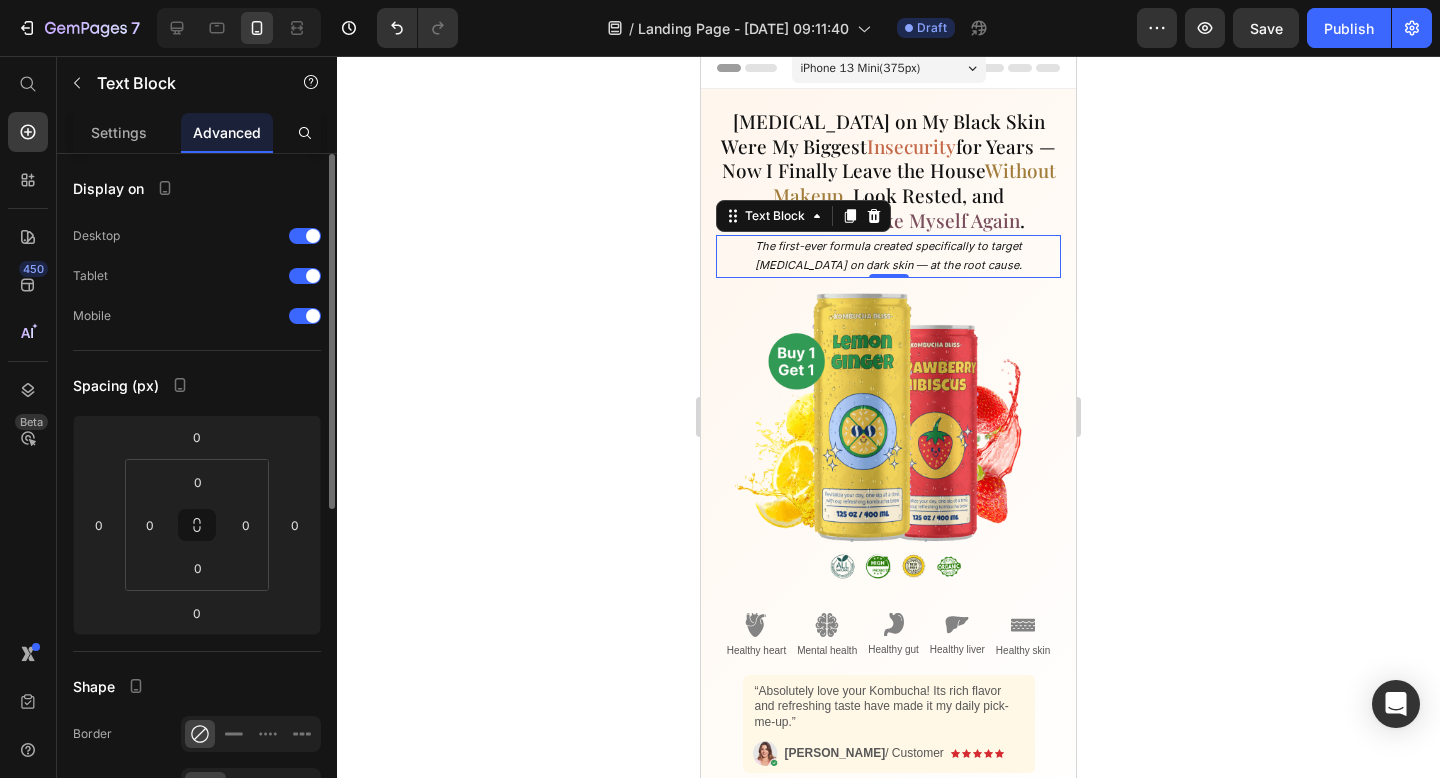 click on "Spacing (px)" at bounding box center [197, 385] 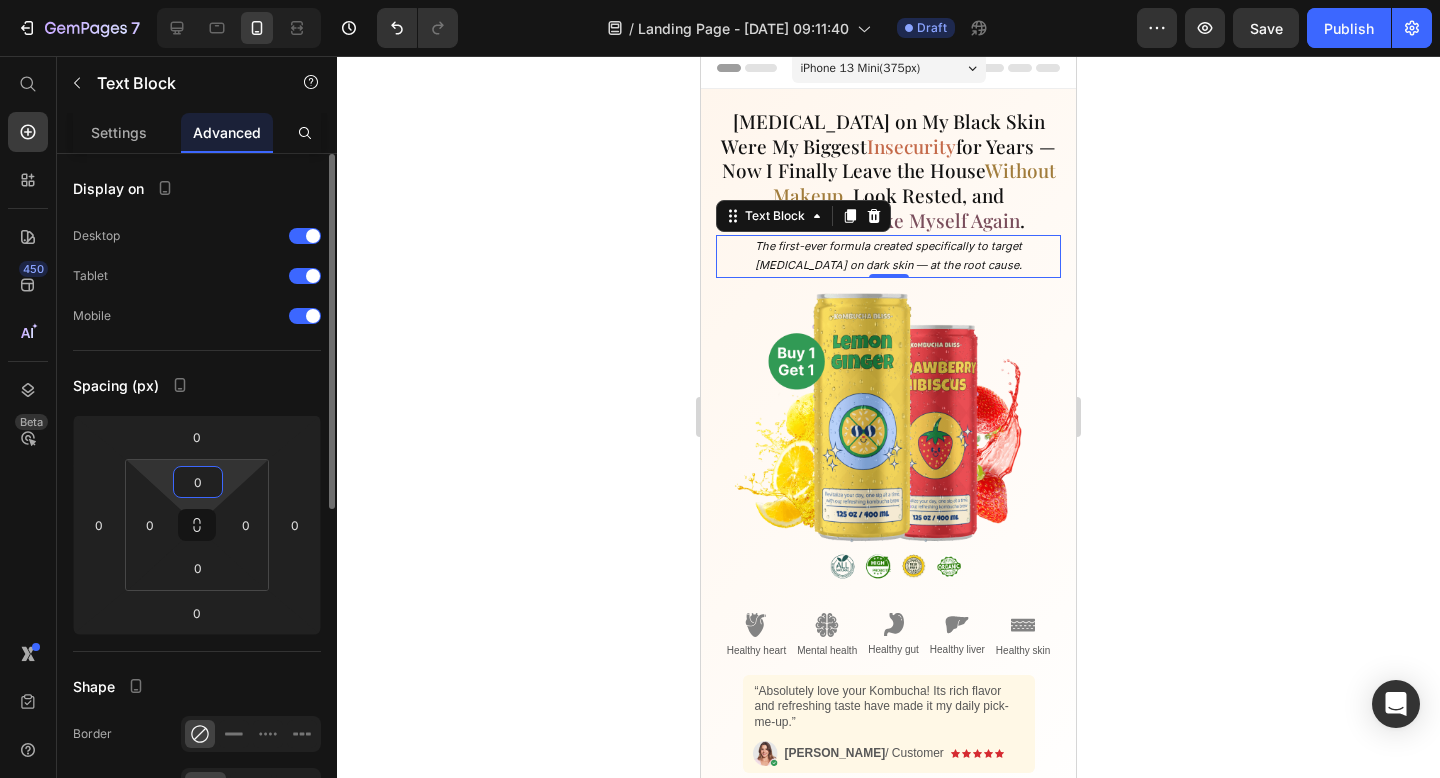 click on "0" at bounding box center [198, 482] 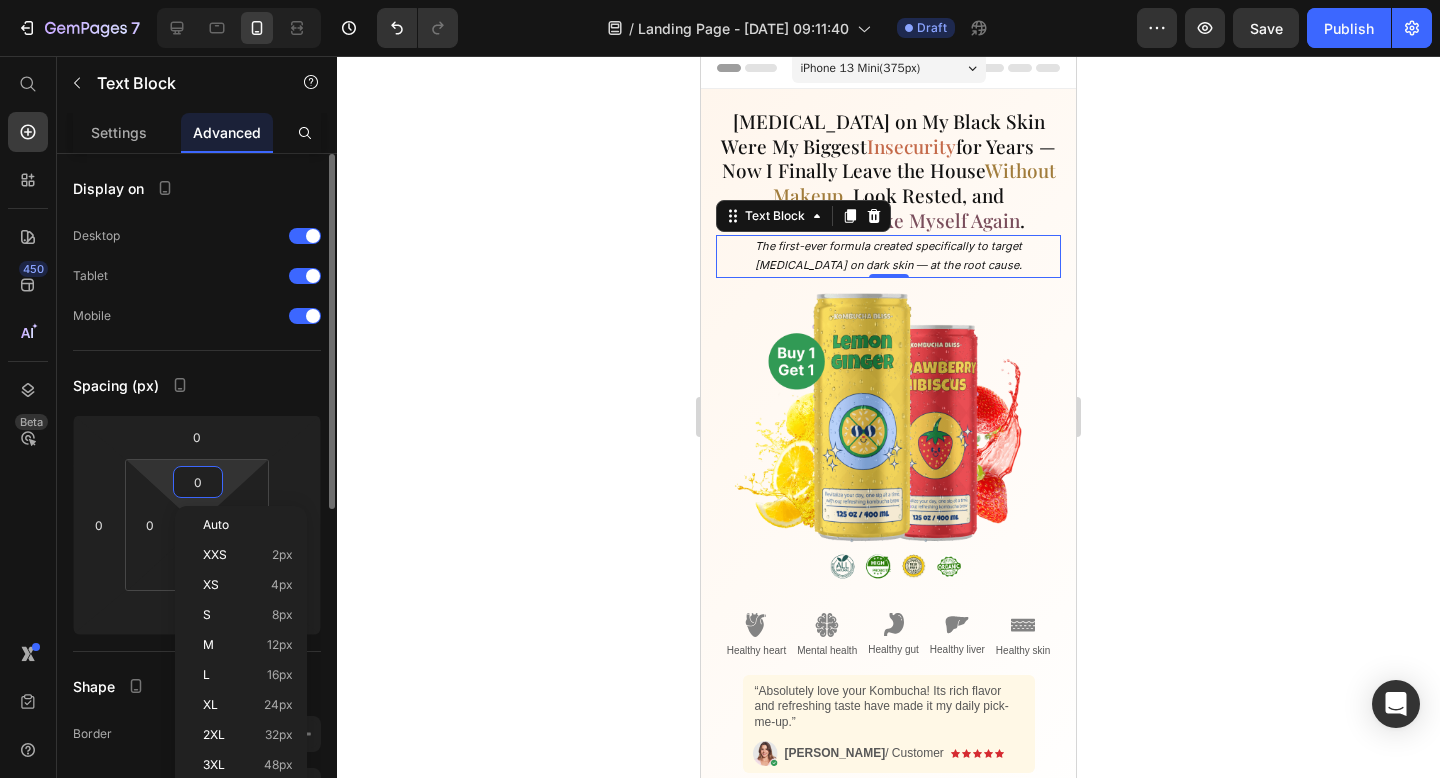 type on "5" 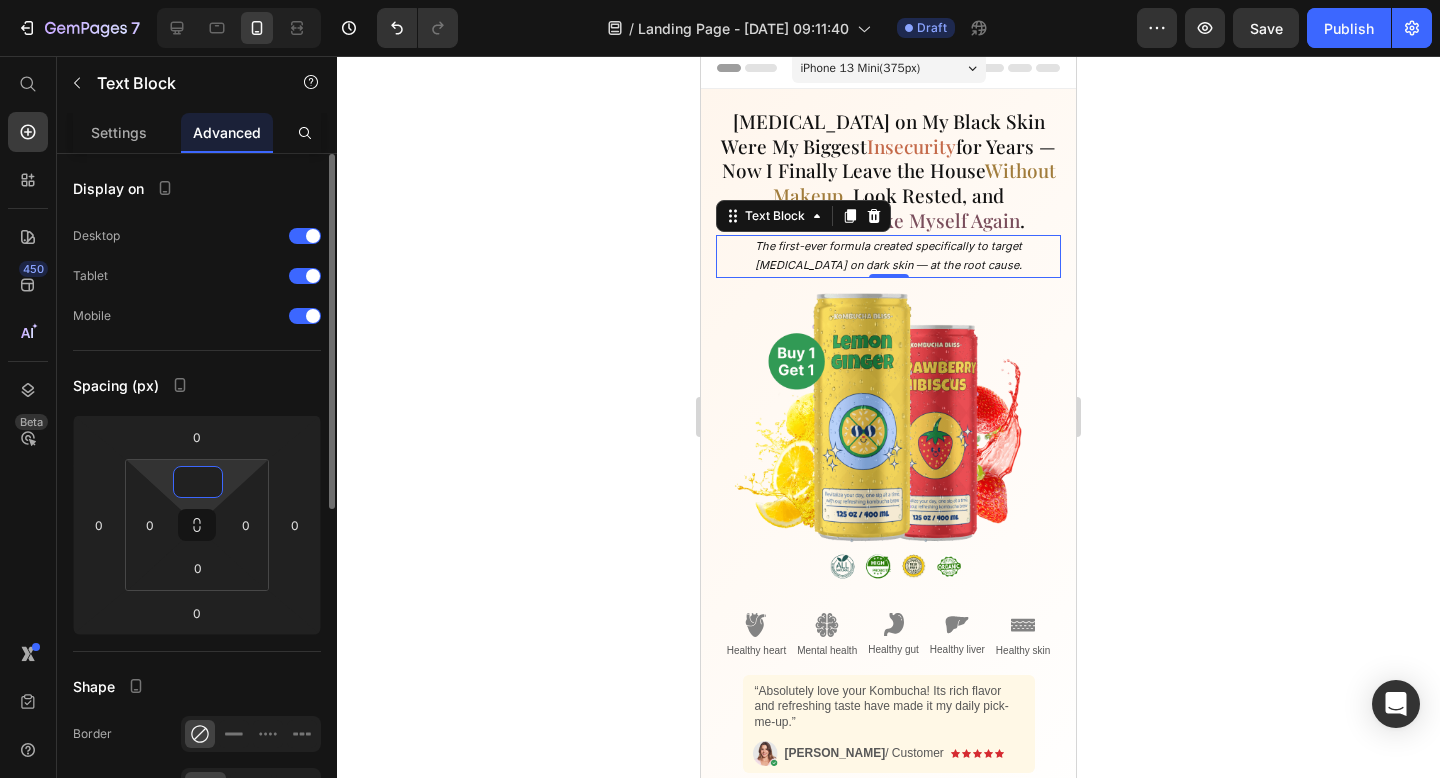 type on "3" 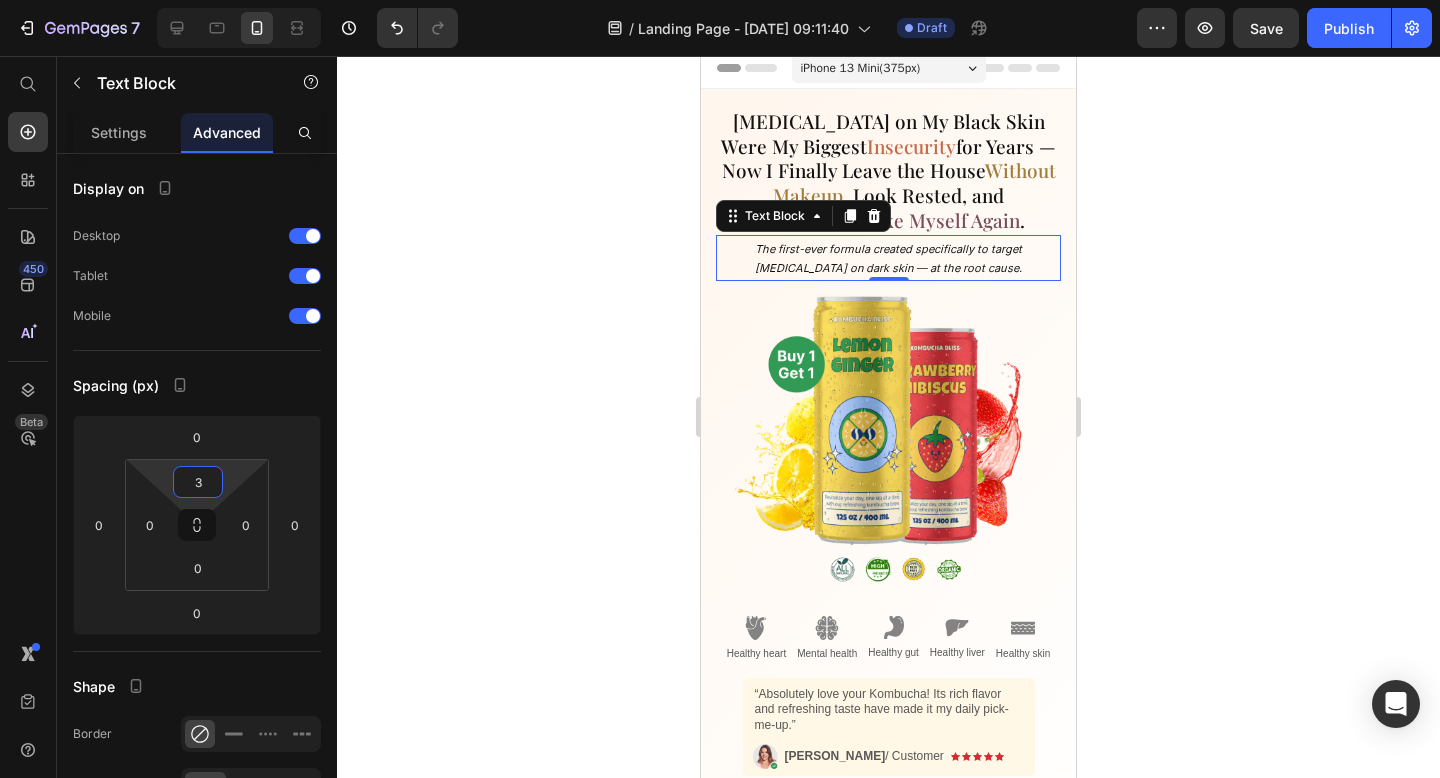click 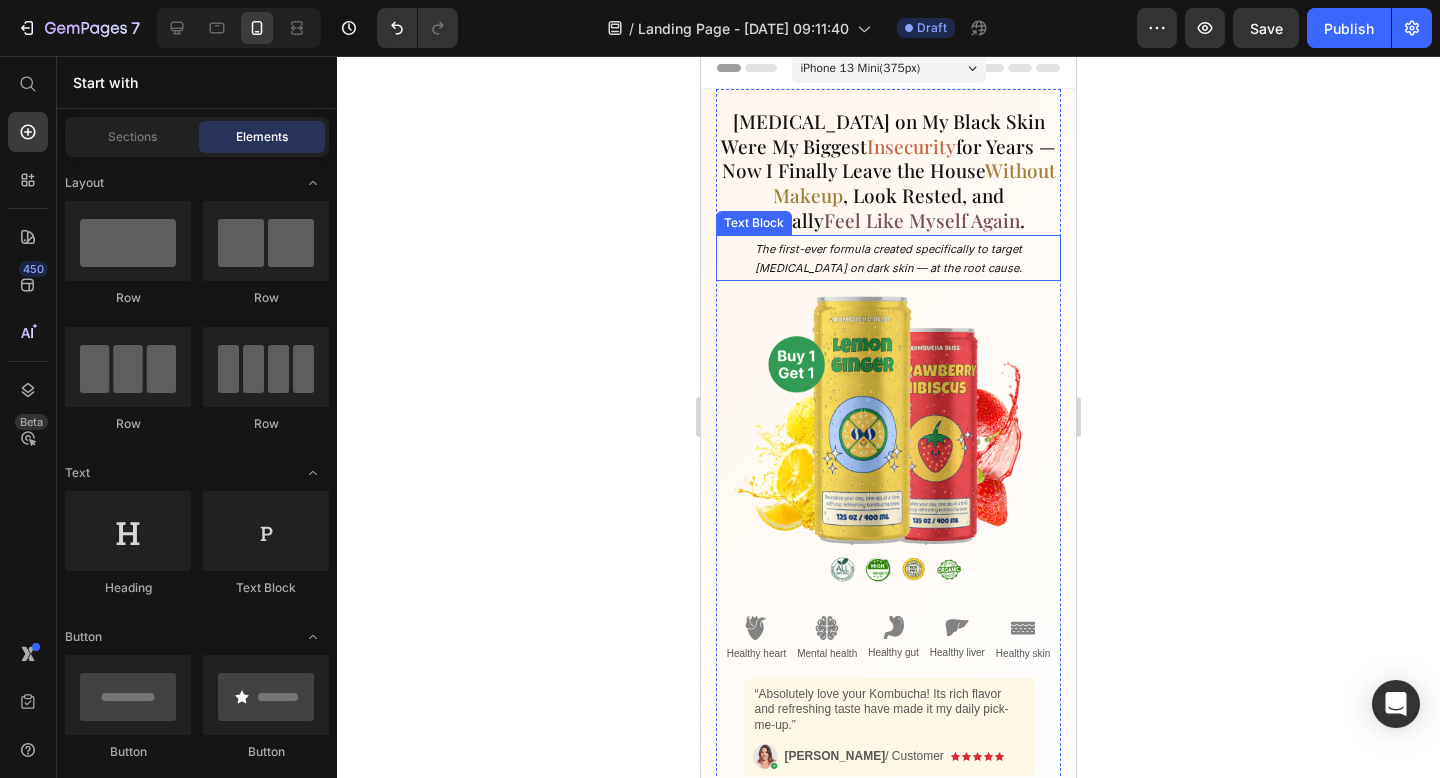 click on "The first-ever formula created specifically to target [MEDICAL_DATA] on dark skin — at the root cause." at bounding box center (888, 260) 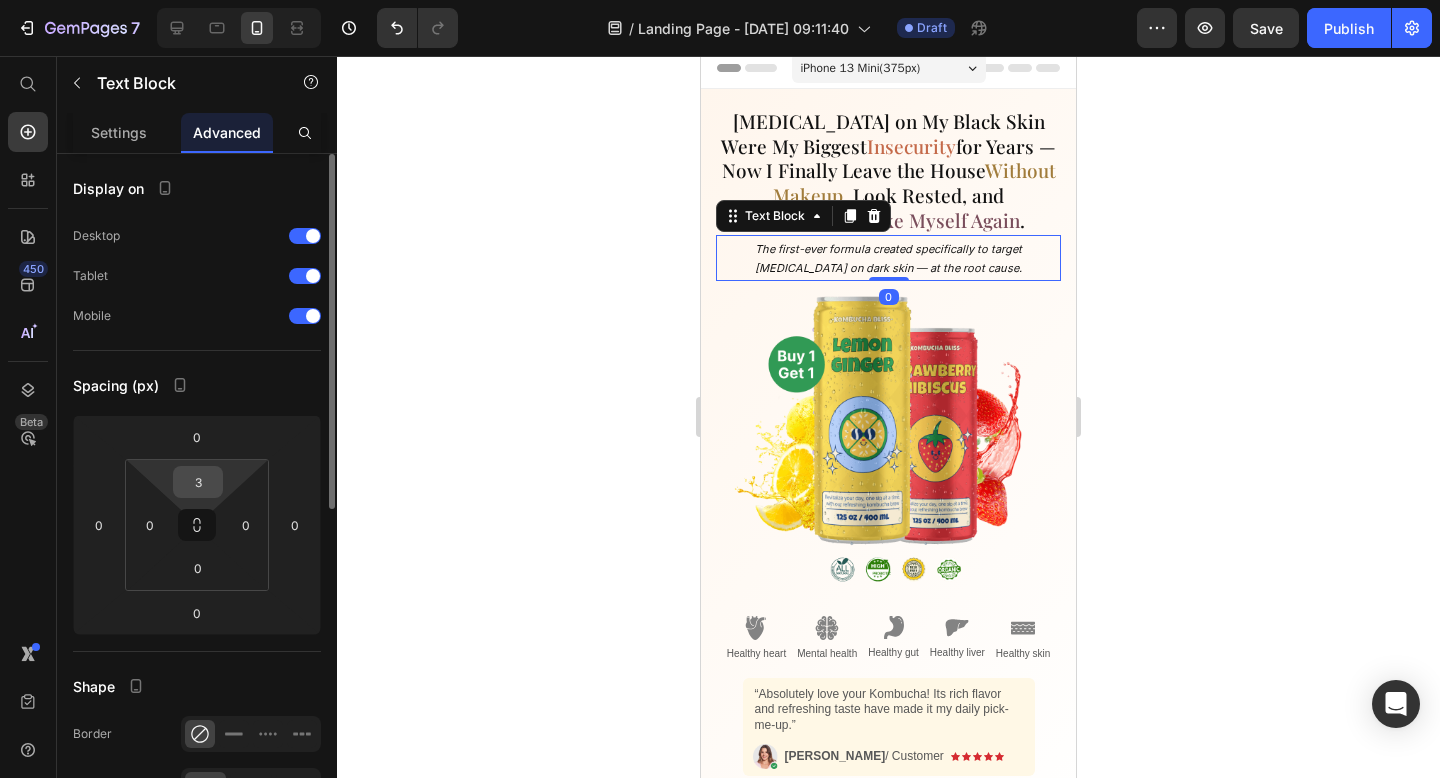 click on "3" at bounding box center (198, 482) 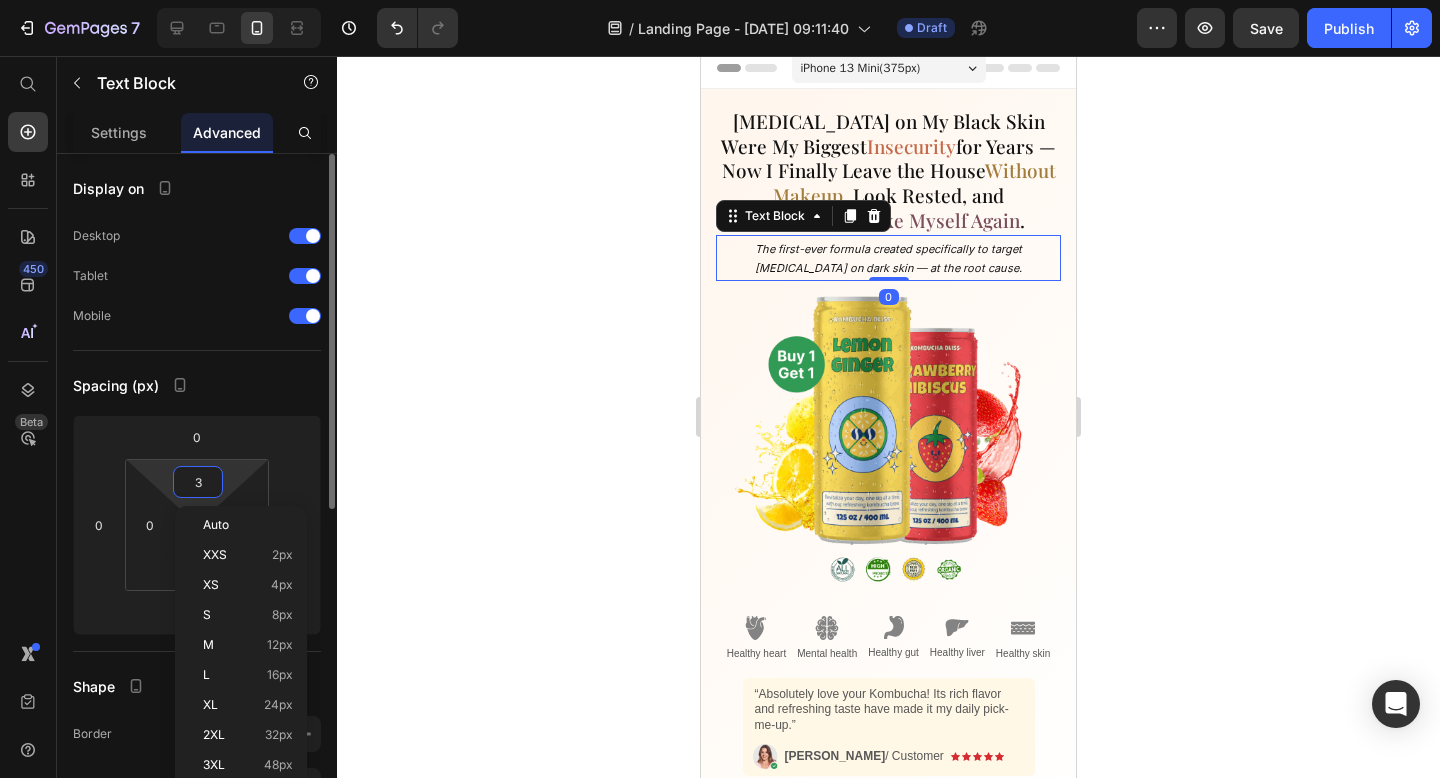 type on "5" 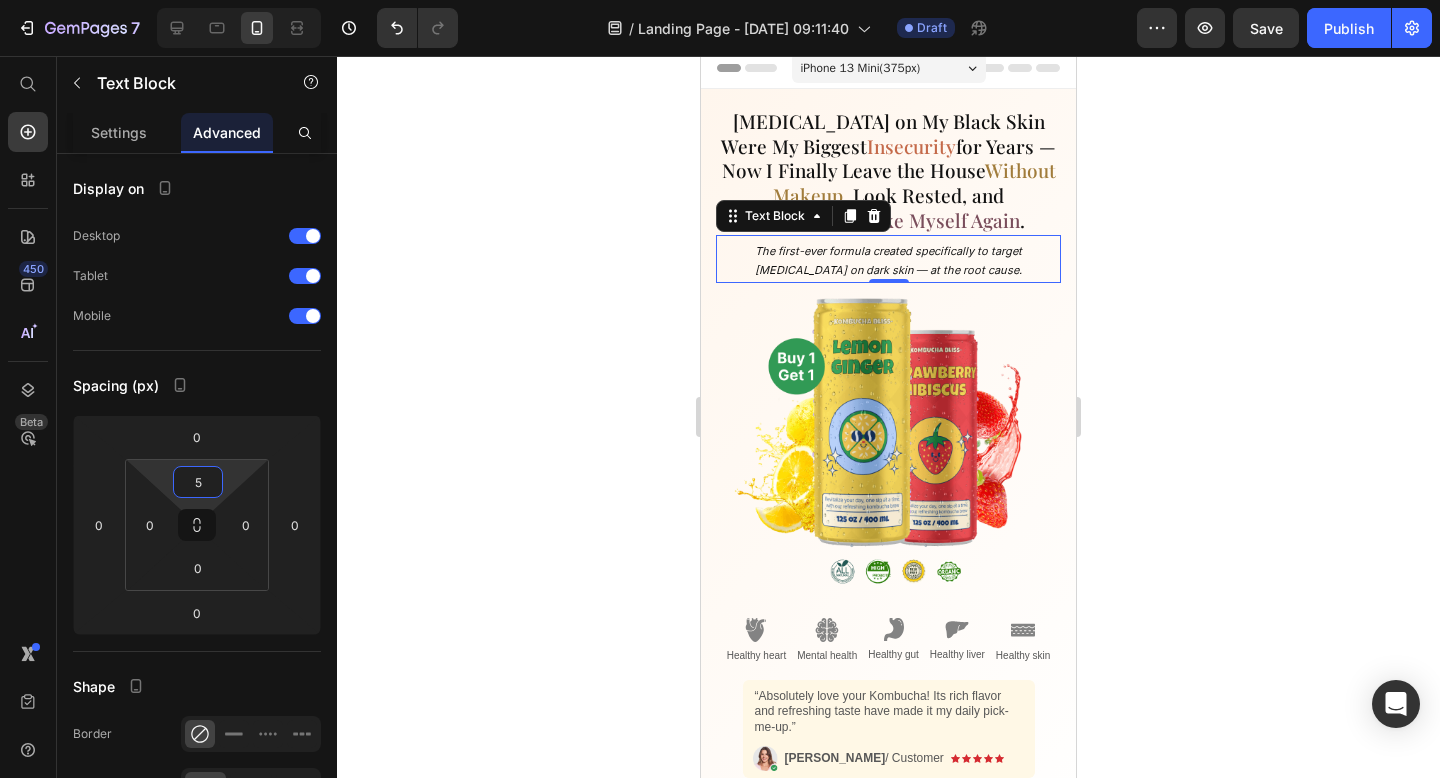 click 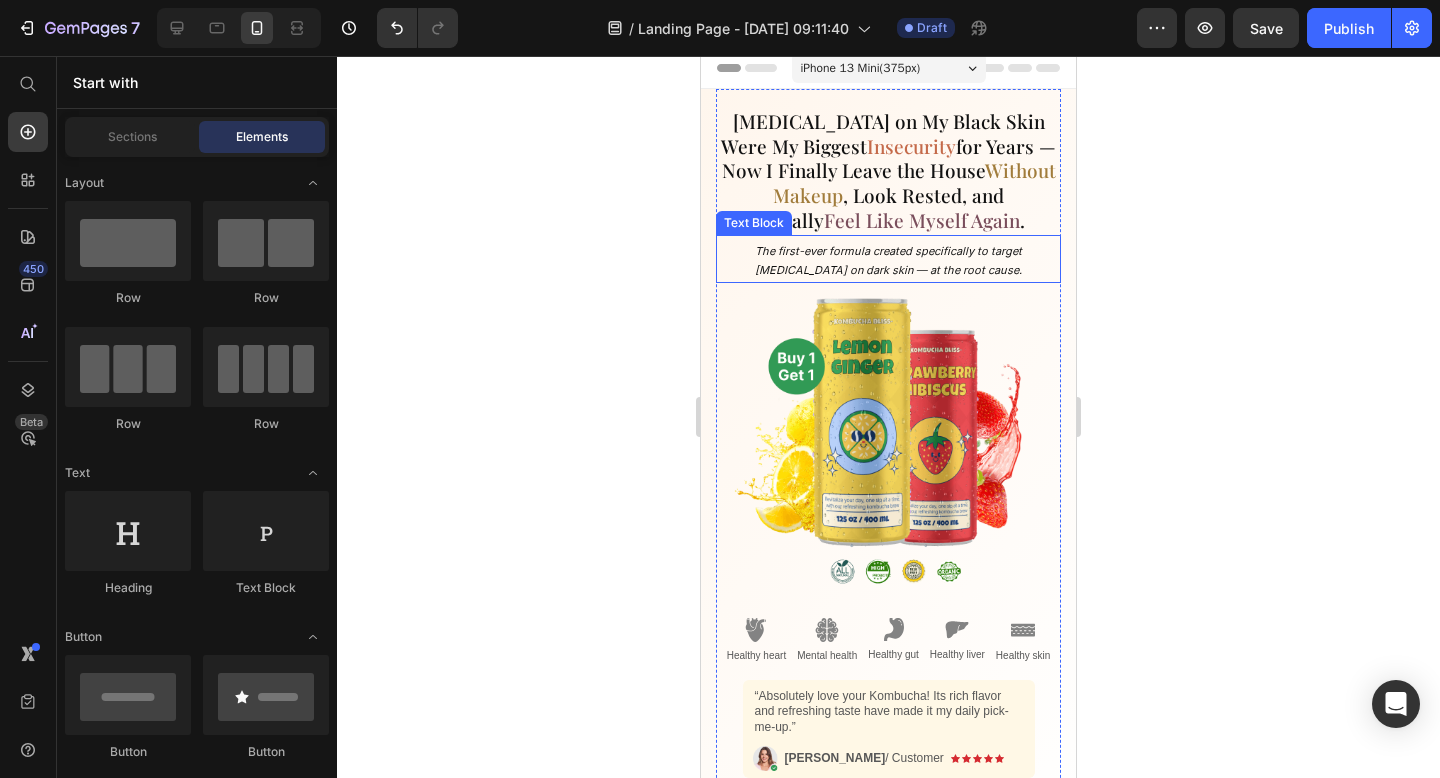 click on "The first-ever formula created specifically to target [MEDICAL_DATA] on dark skin — at the root cause." at bounding box center [888, 262] 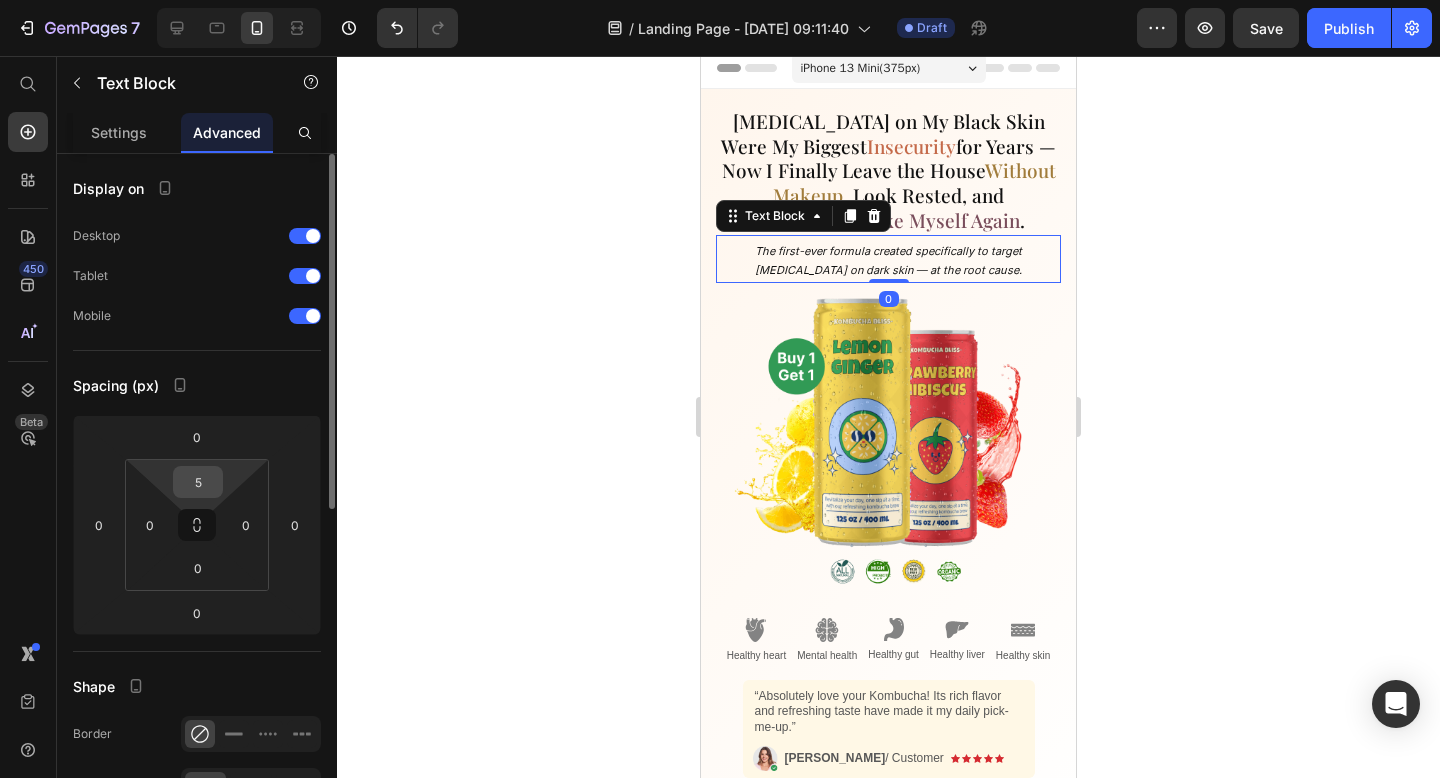 click on "5" at bounding box center (198, 482) 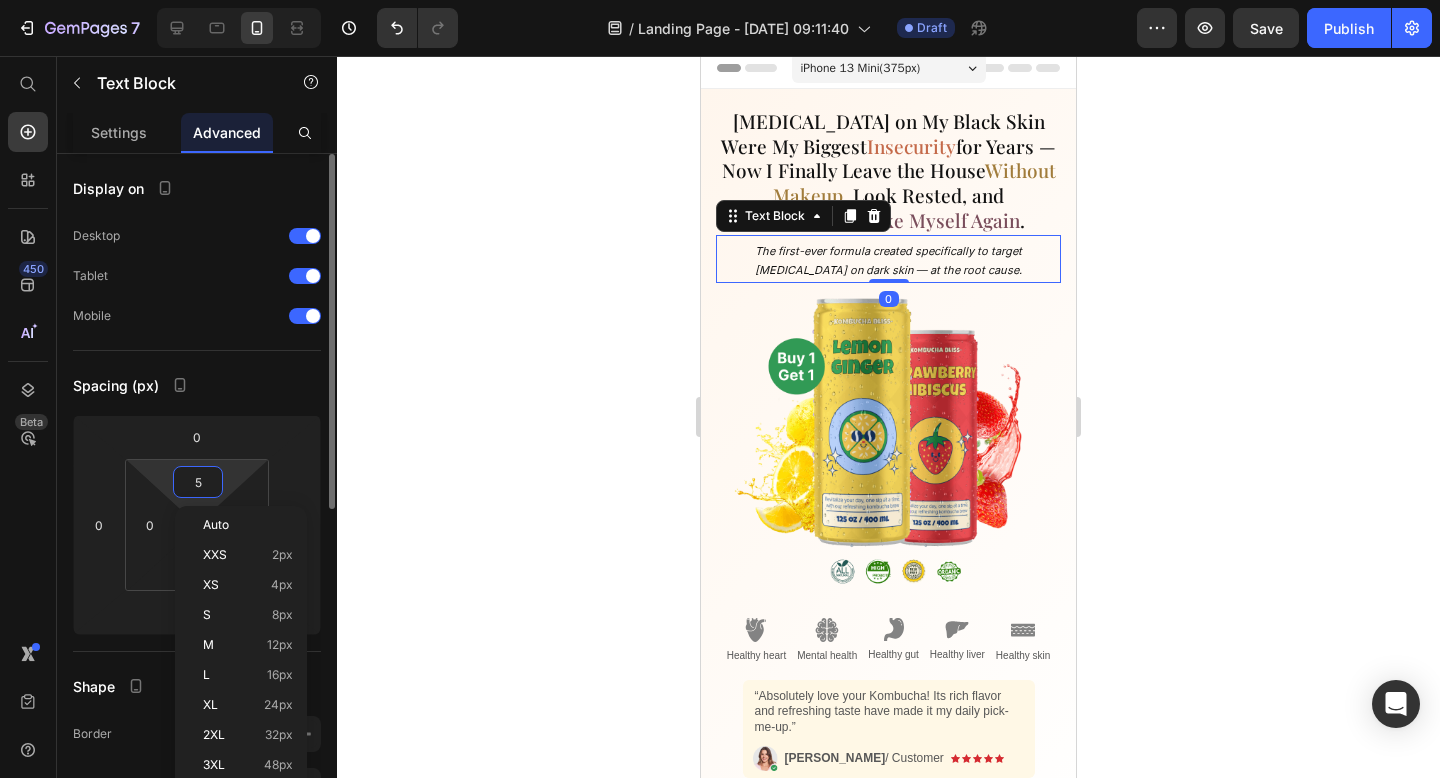 type on "7" 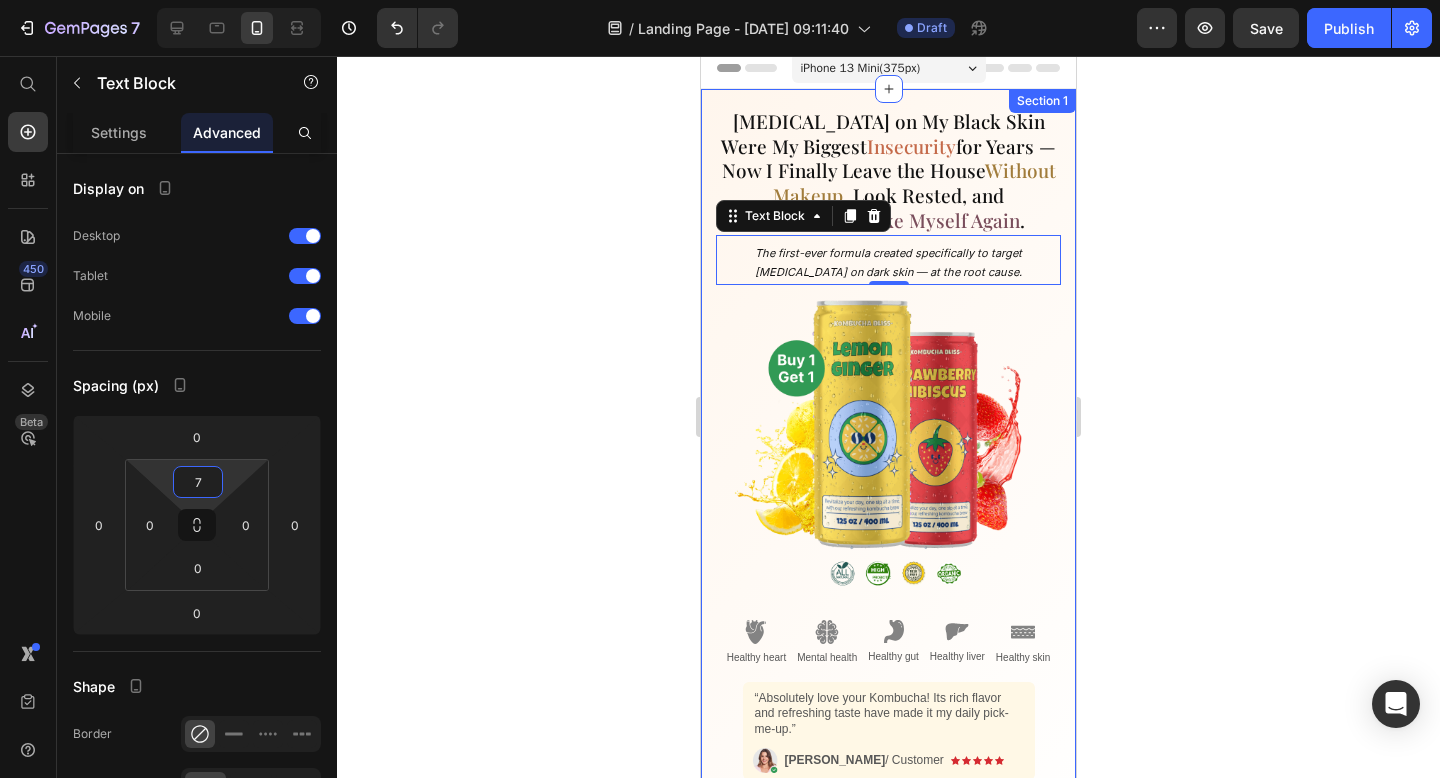 click 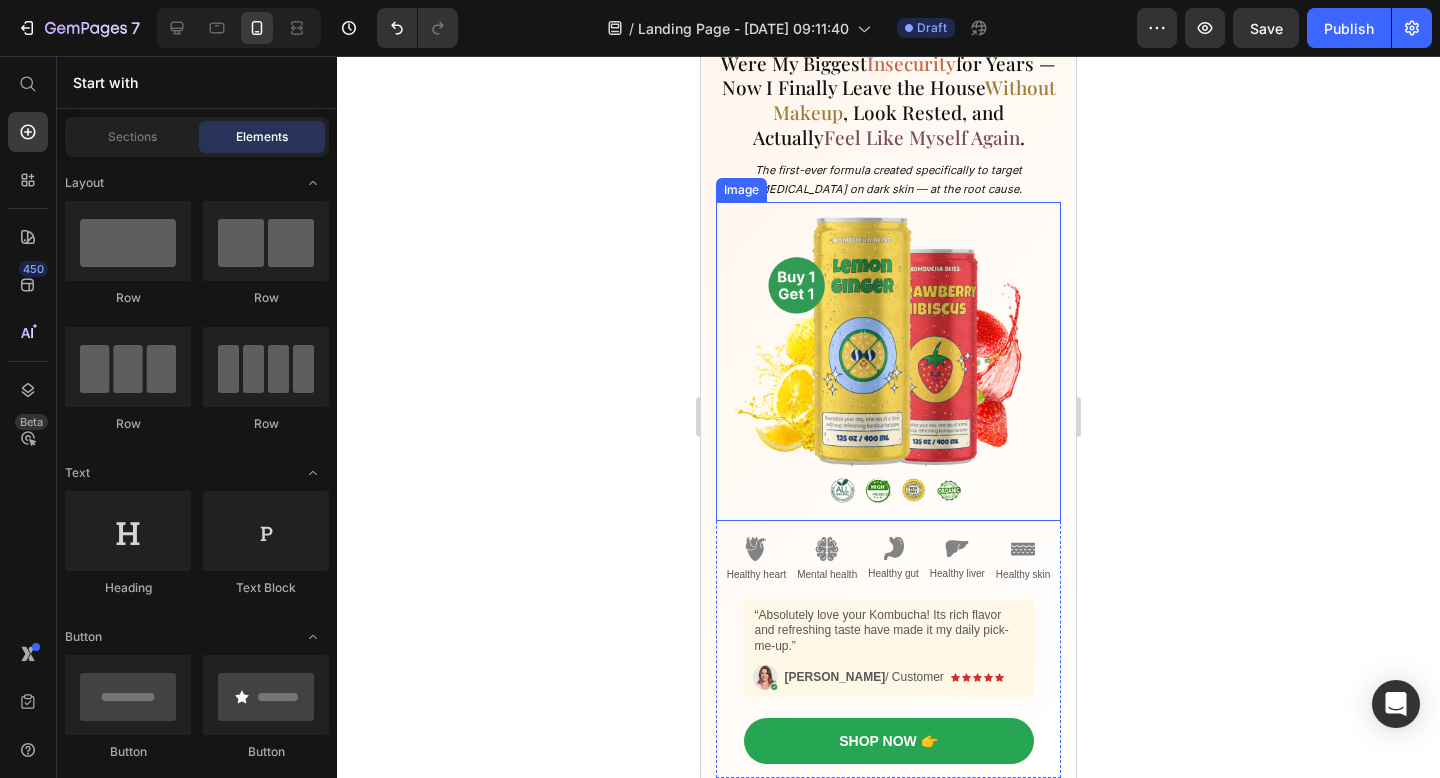 scroll, scrollTop: 95, scrollLeft: 0, axis: vertical 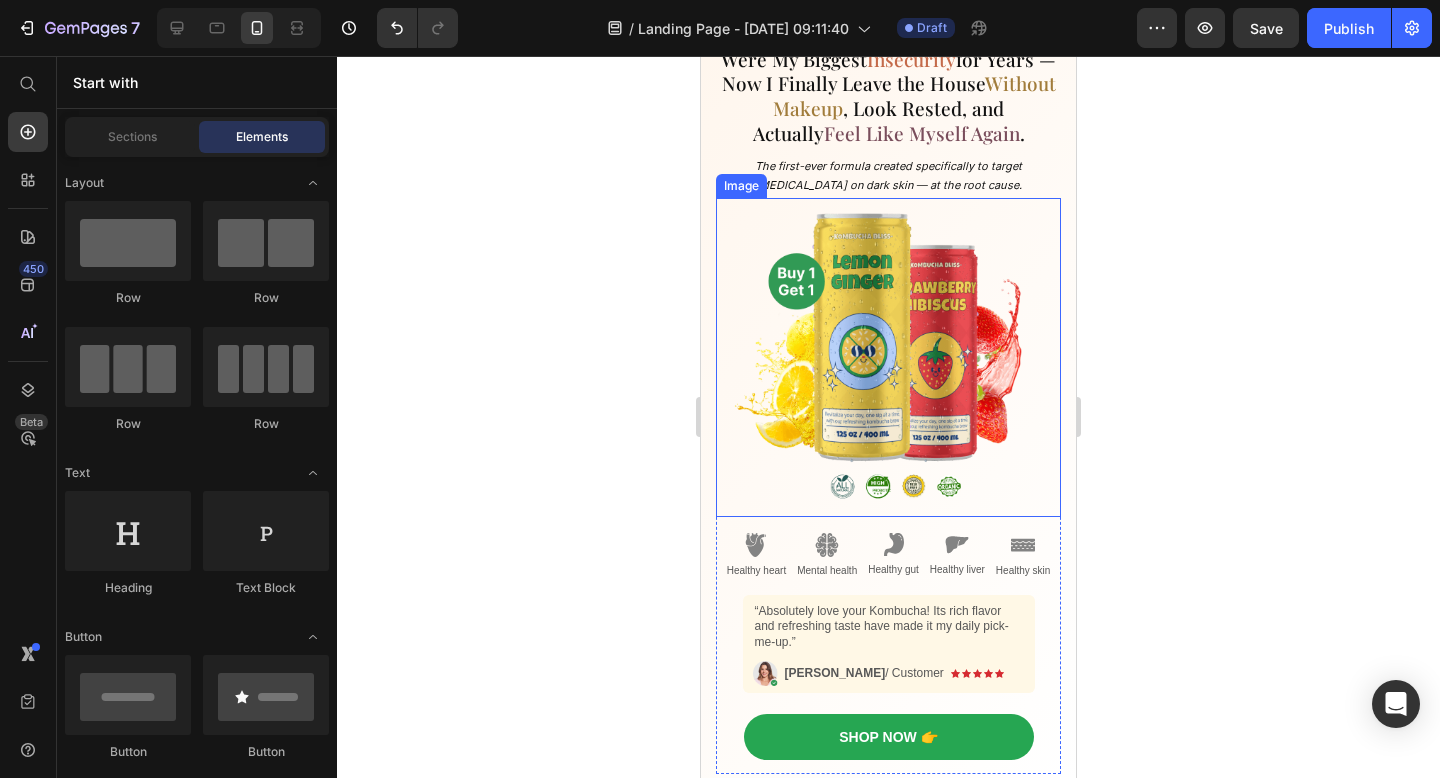 click at bounding box center (888, 357) 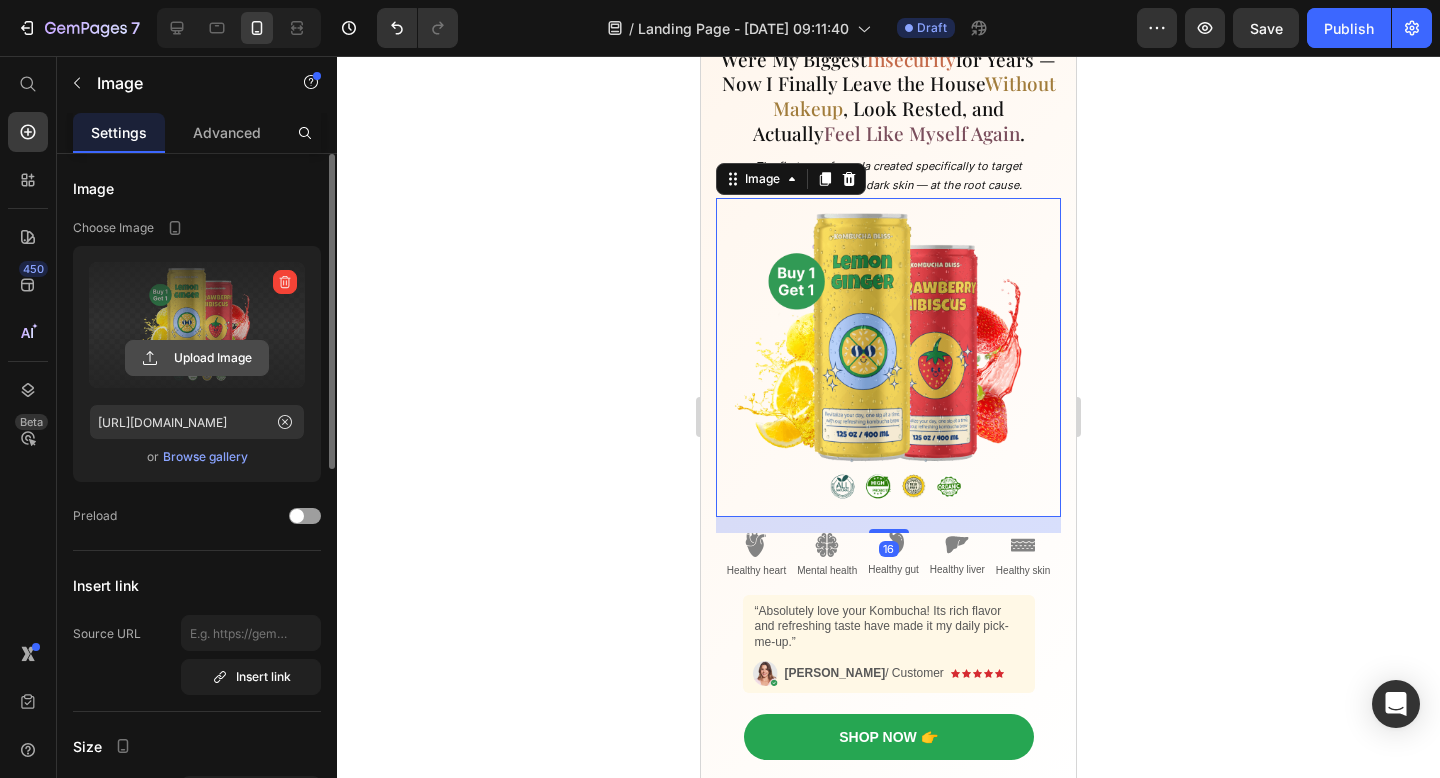 click 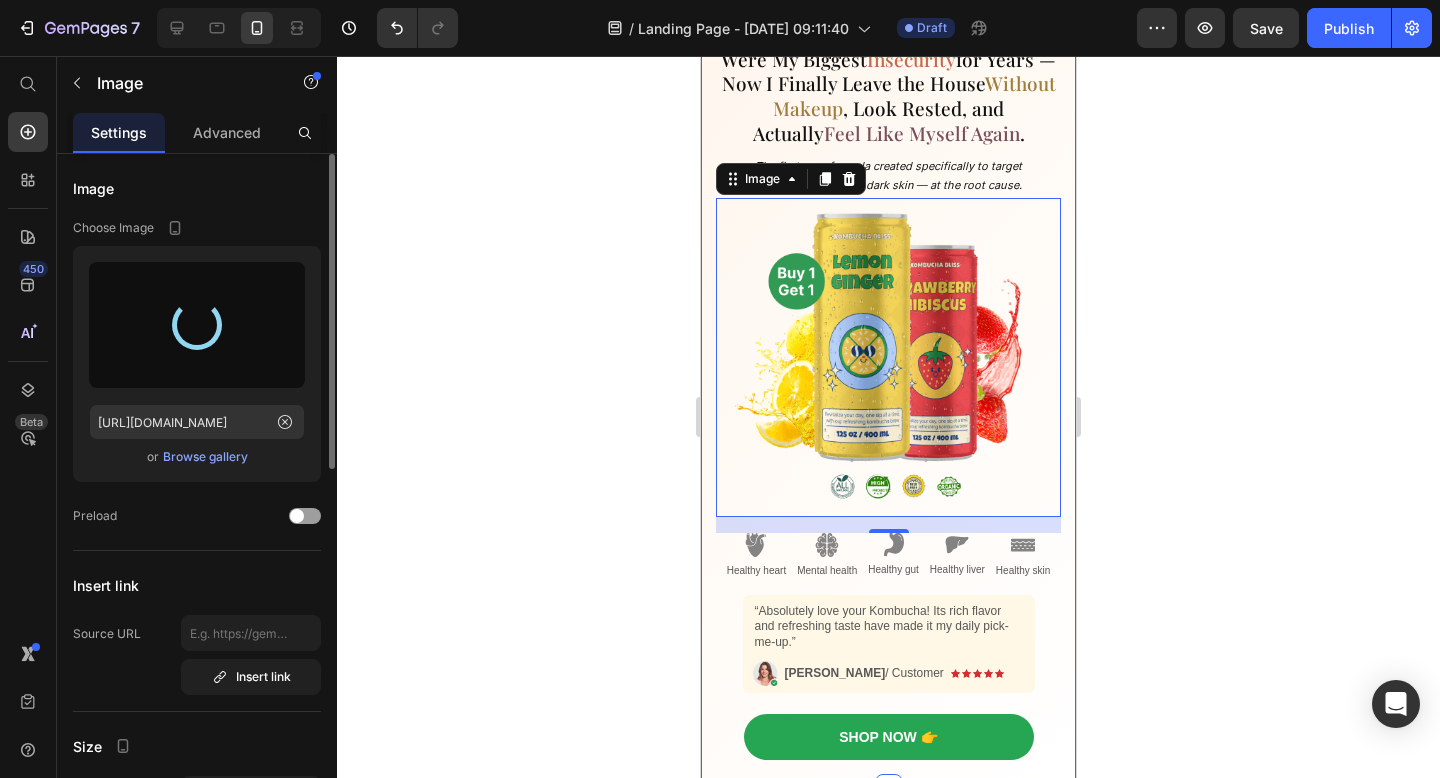 type on "[URL][DOMAIN_NAME]" 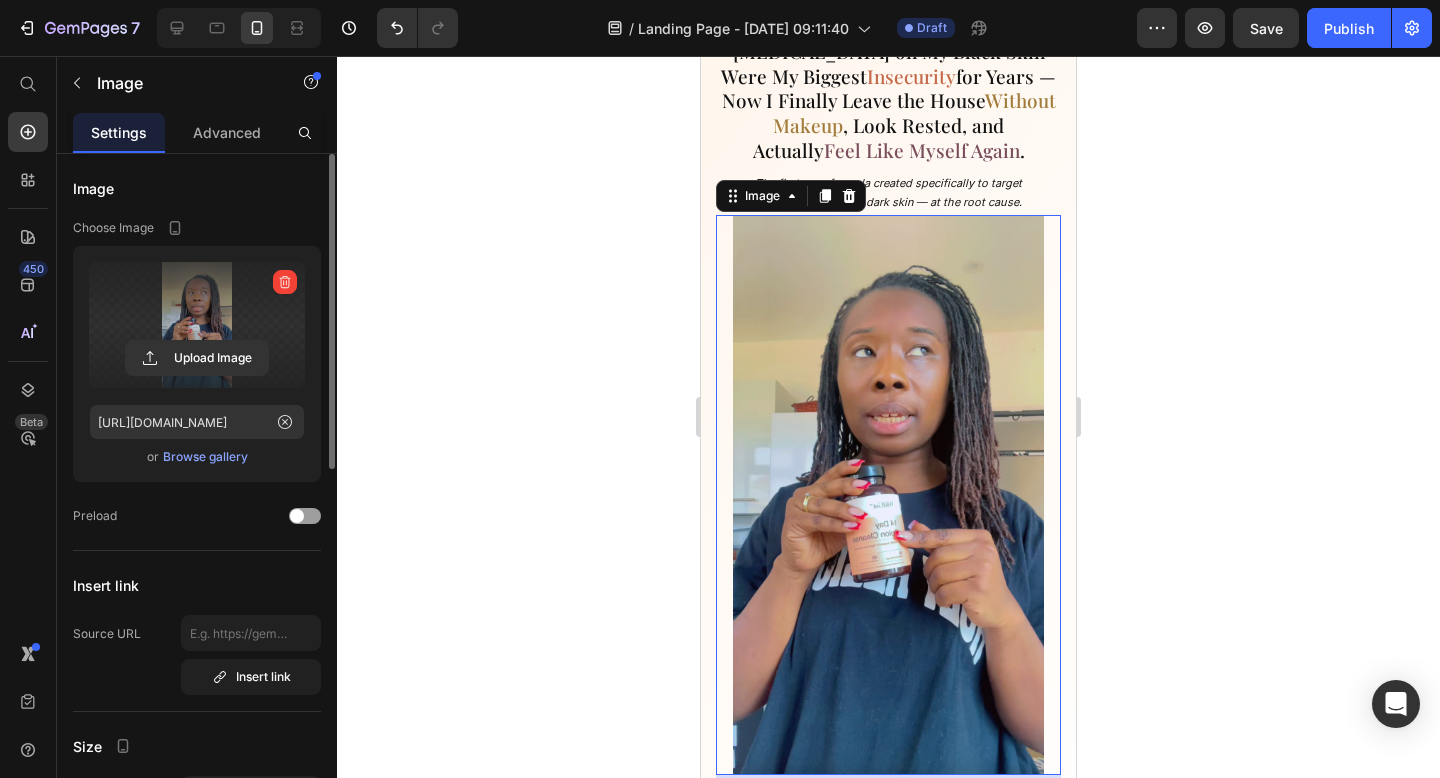 scroll, scrollTop: 76, scrollLeft: 0, axis: vertical 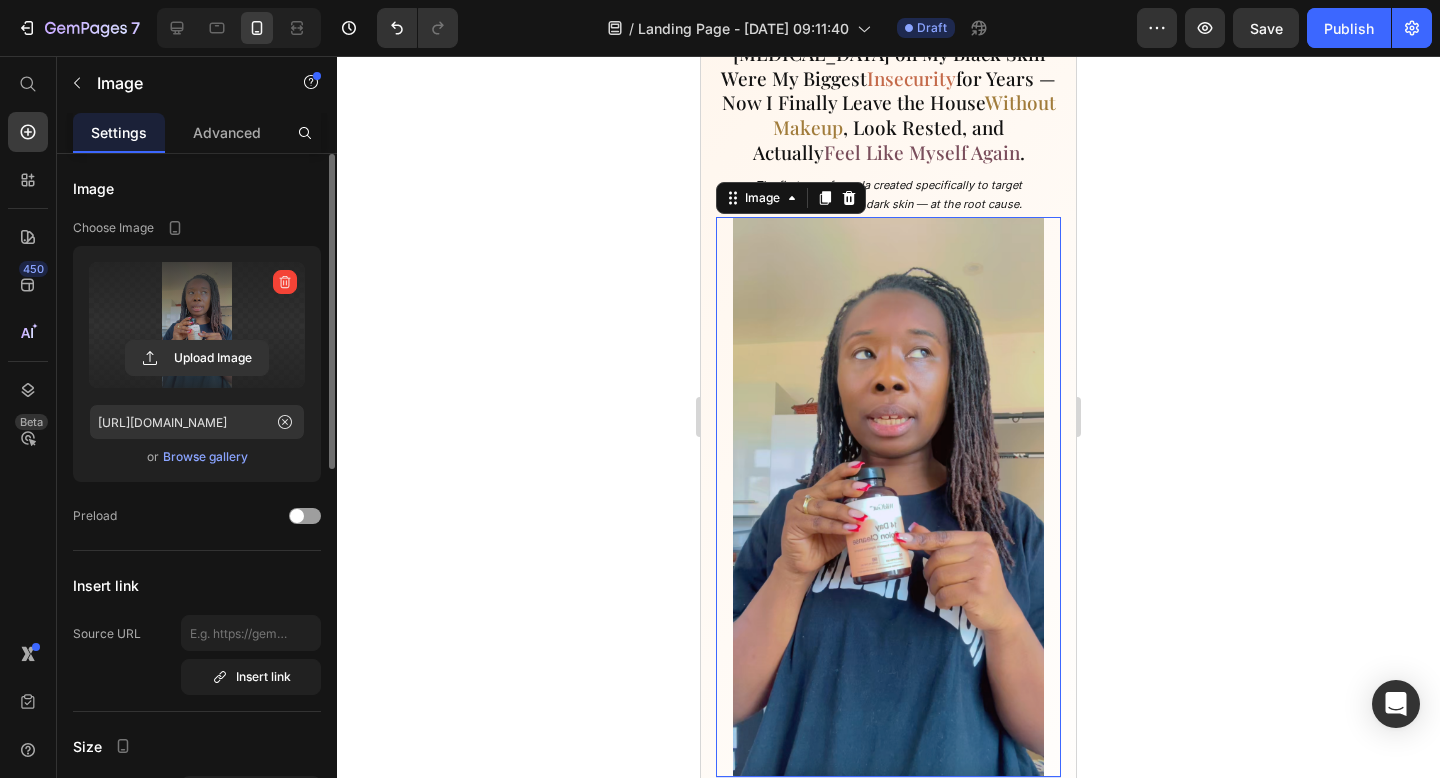 click at bounding box center (197, 325) 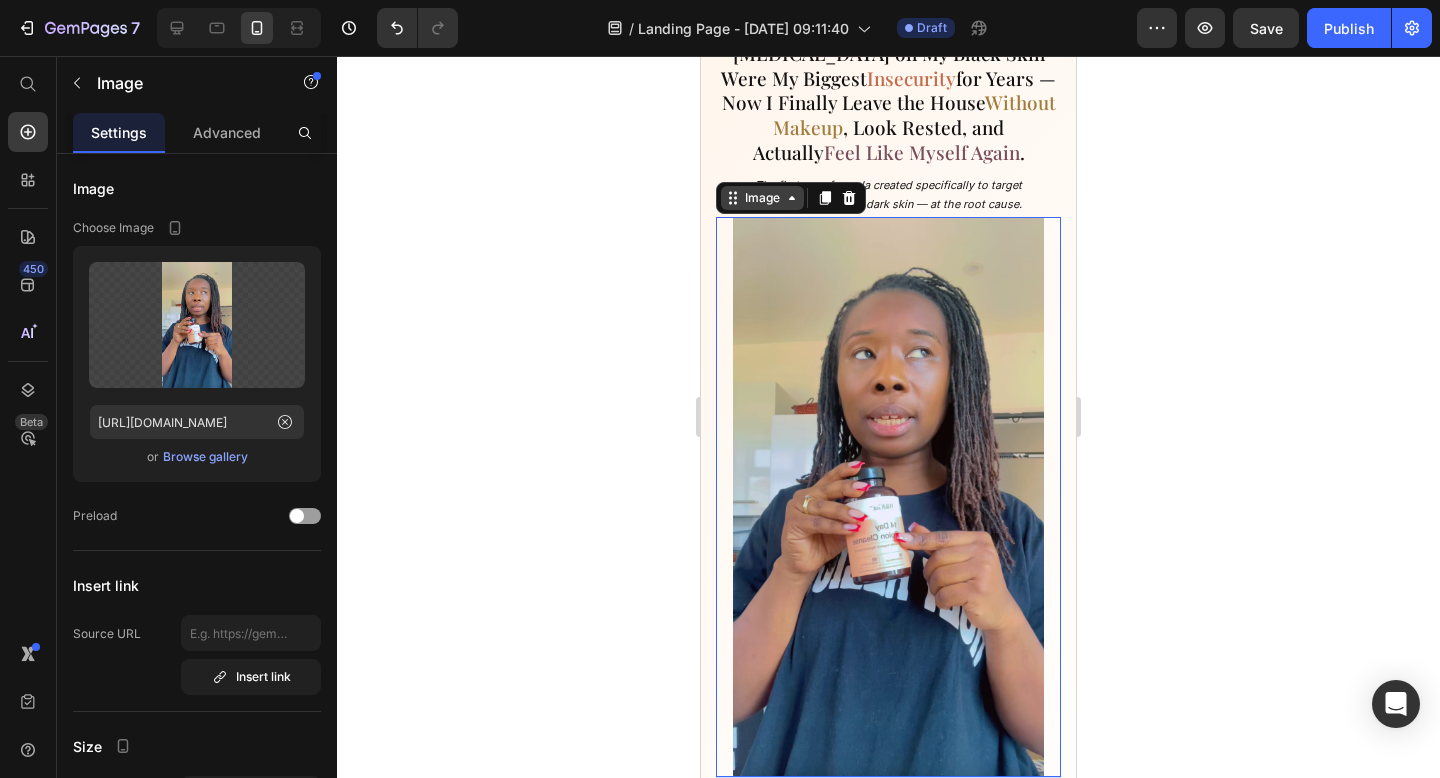 click on "Image" at bounding box center (762, 198) 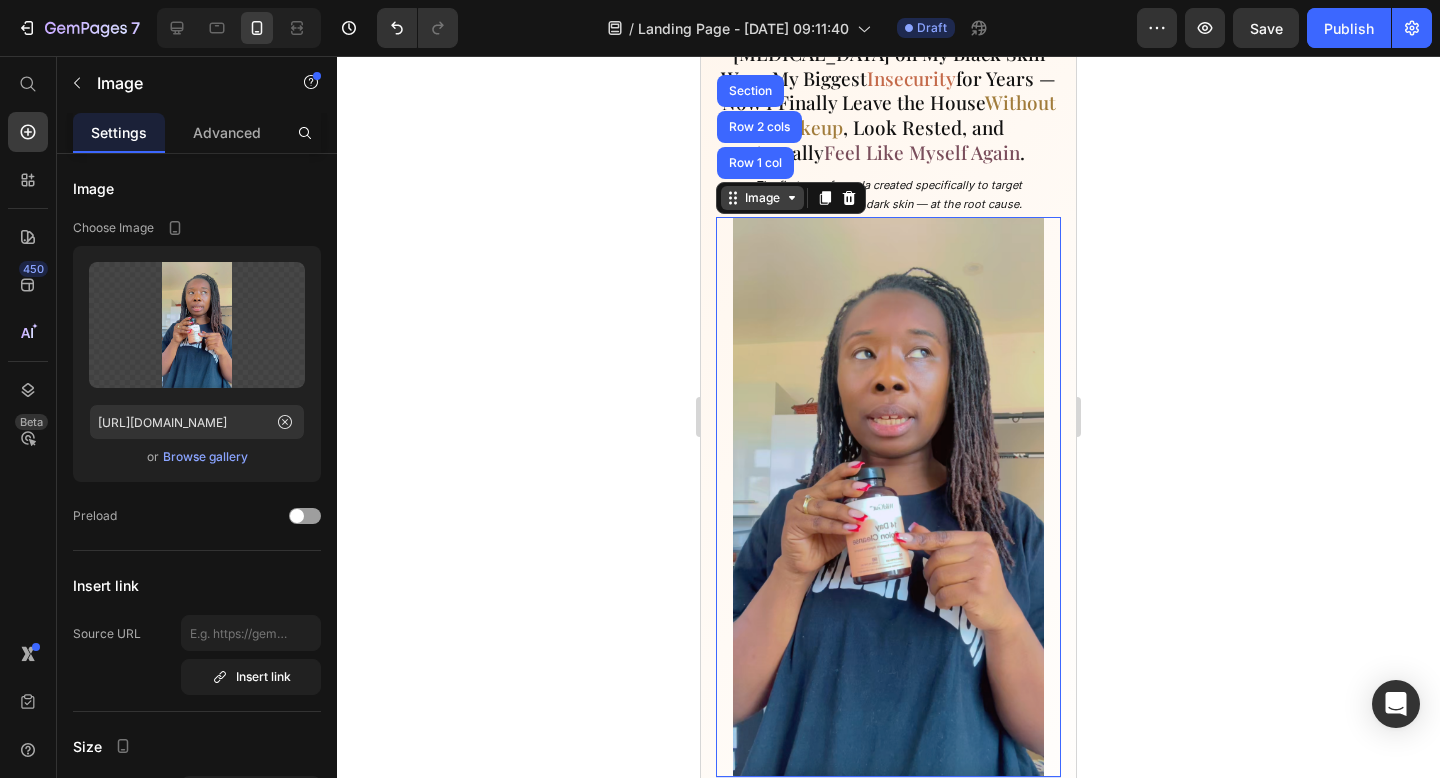 click on "Image" at bounding box center (762, 198) 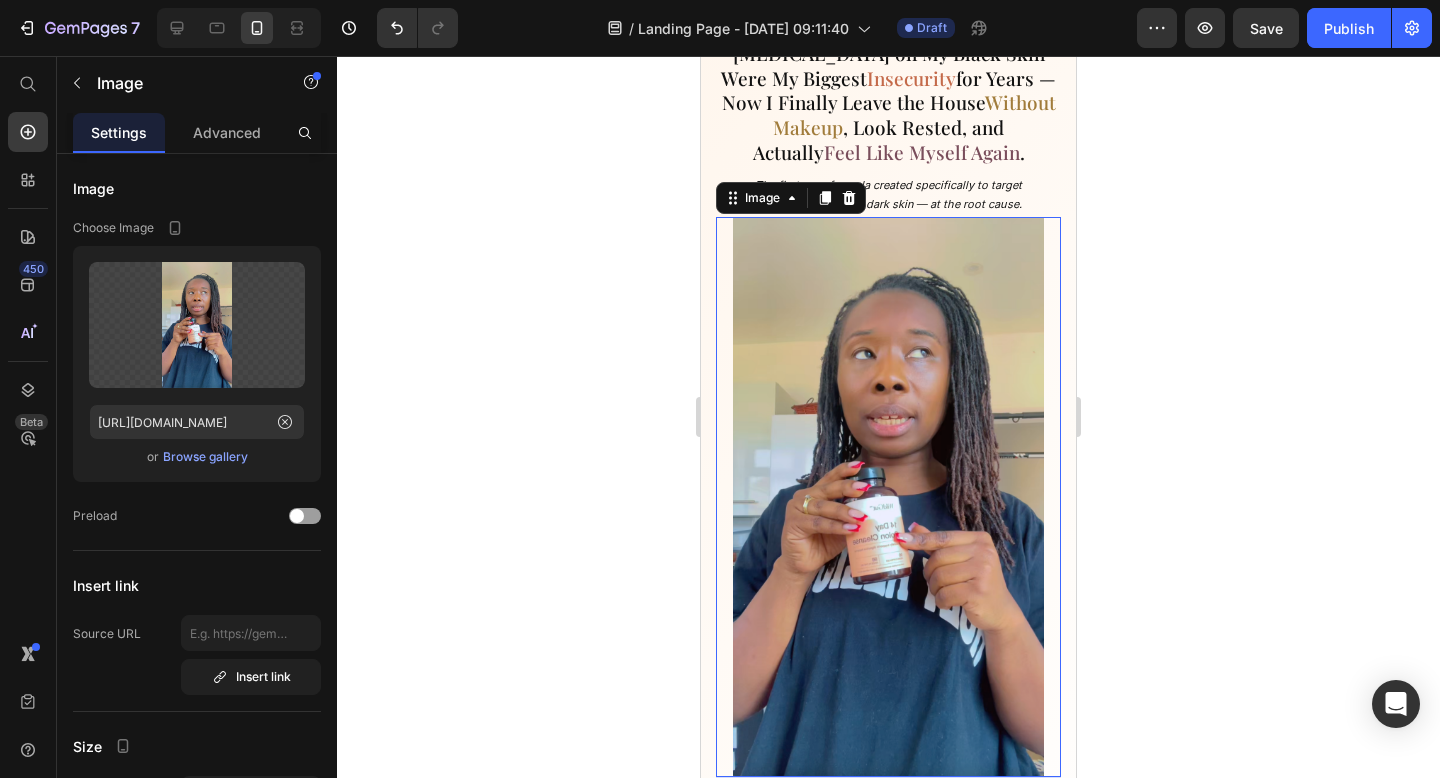 click at bounding box center [888, 497] 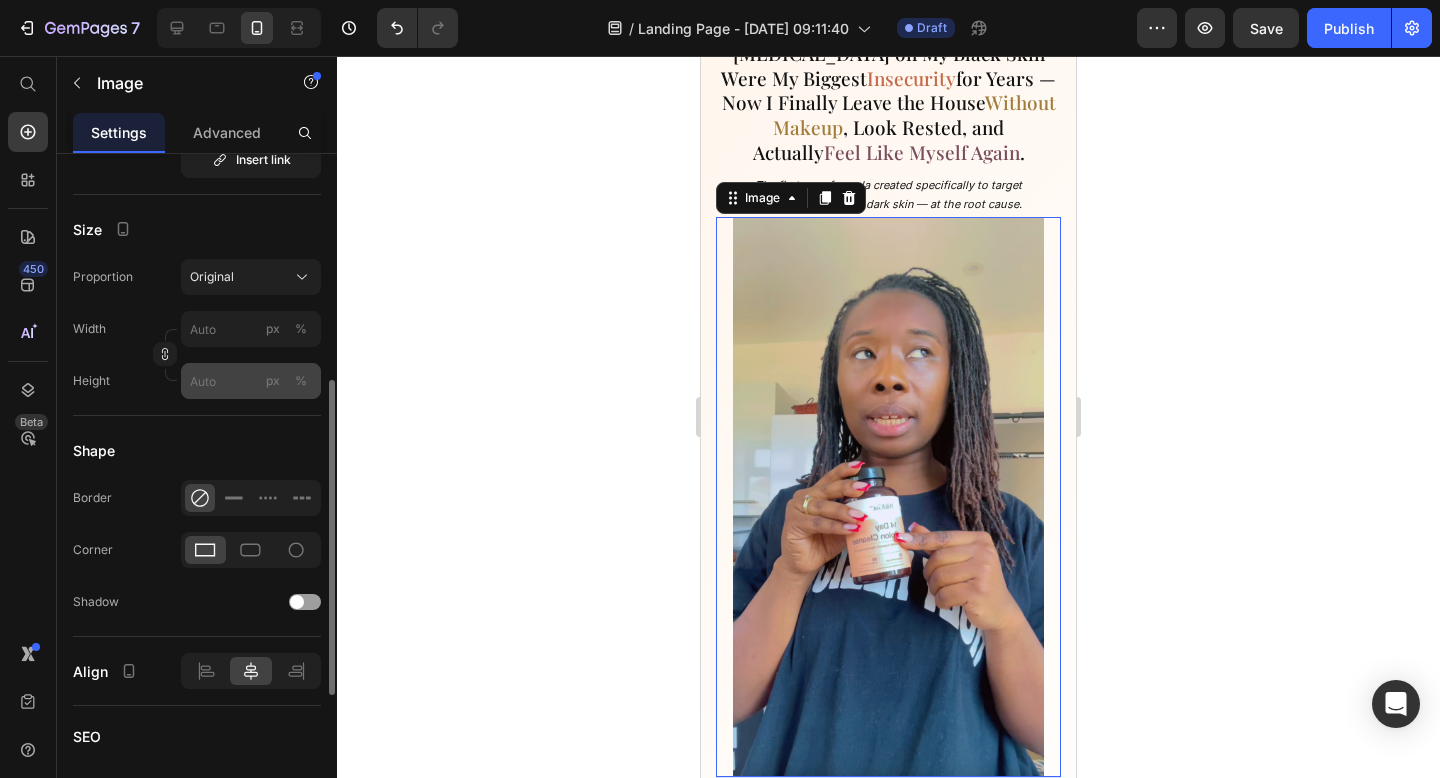 scroll, scrollTop: 505, scrollLeft: 0, axis: vertical 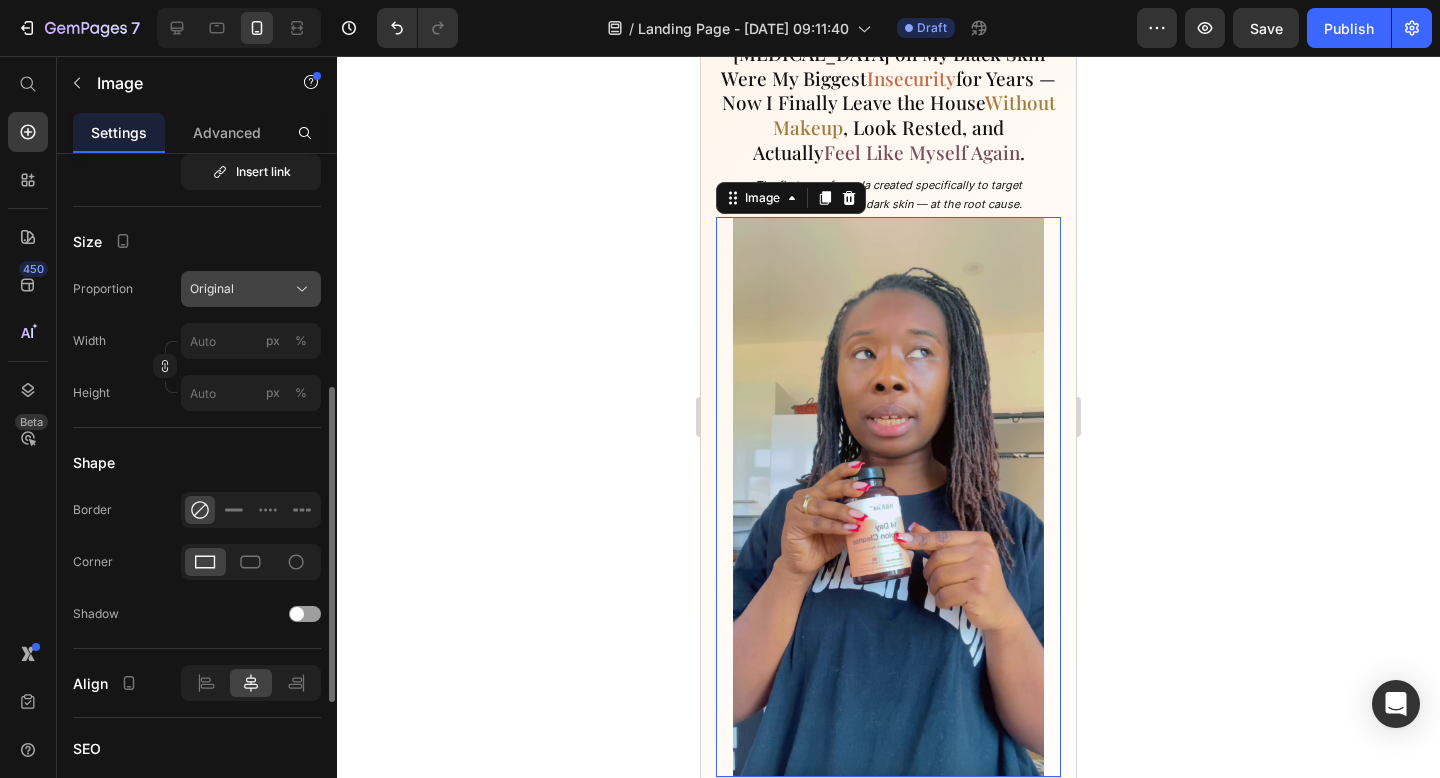 click on "Original" at bounding box center (251, 289) 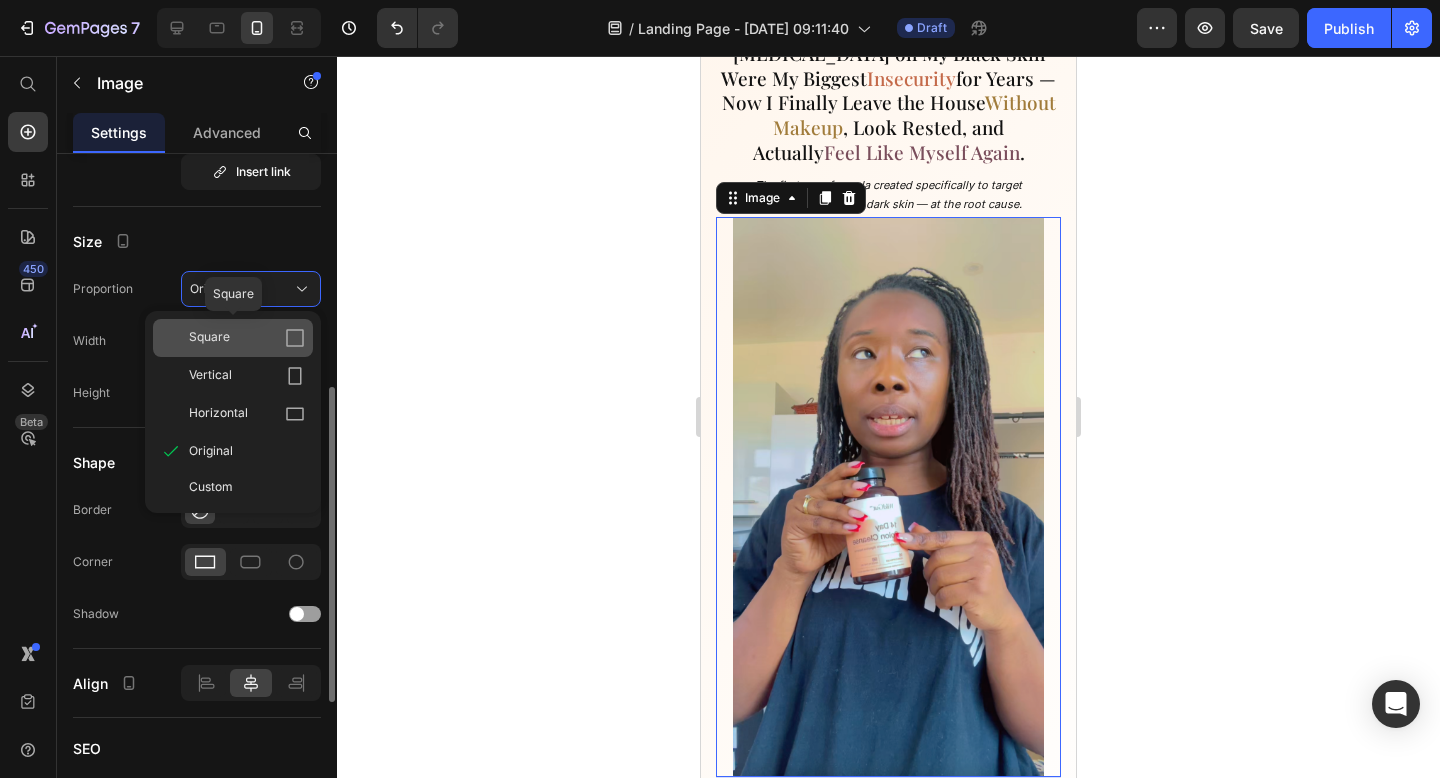 click 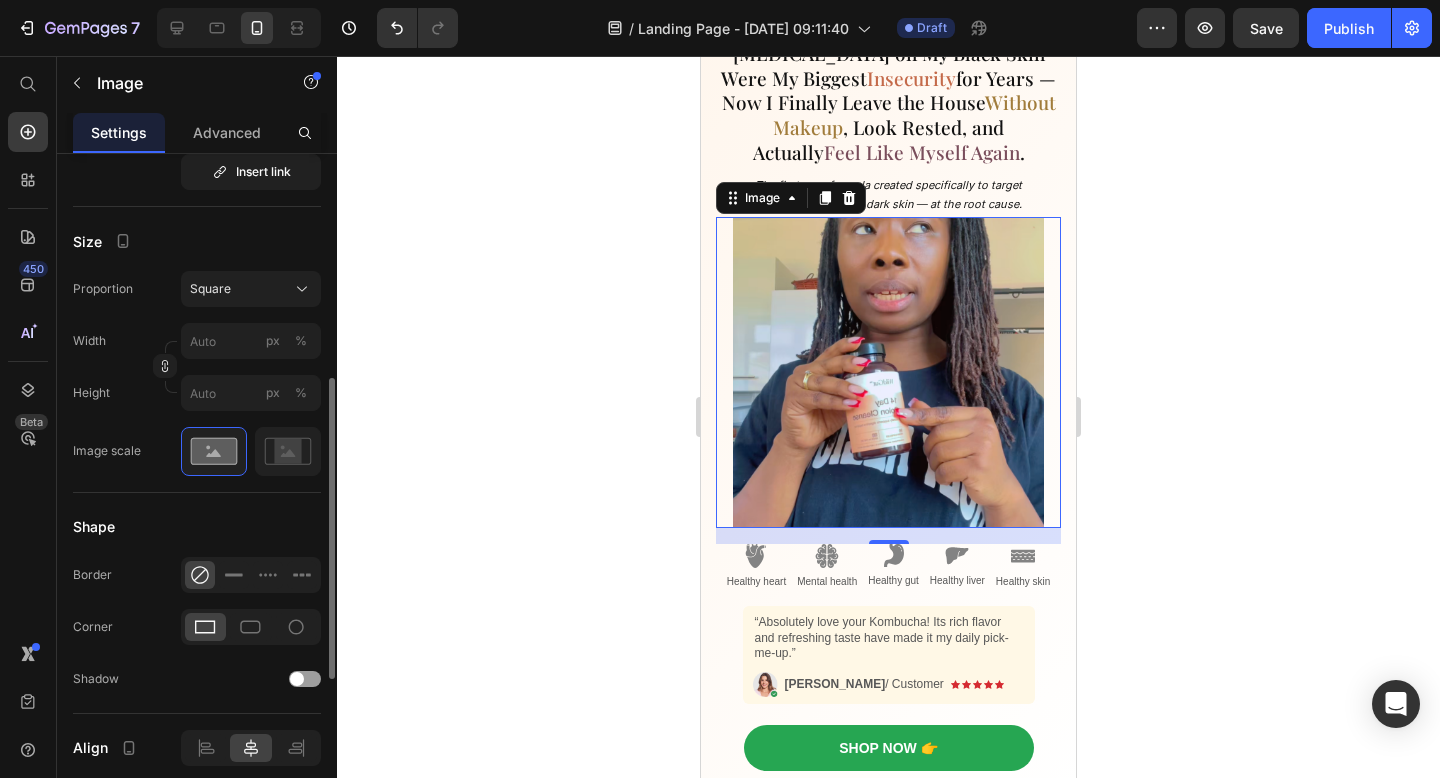 click 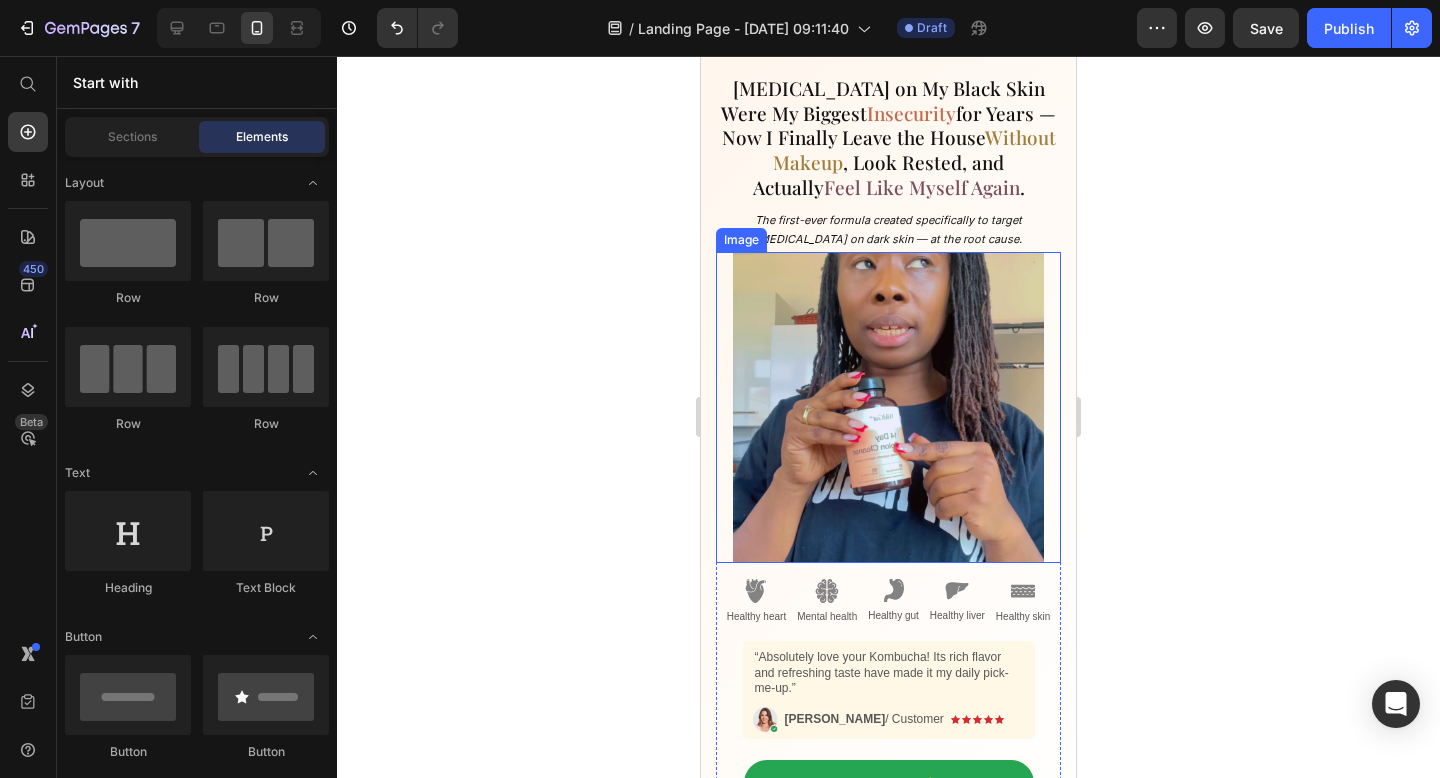 scroll, scrollTop: 39, scrollLeft: 0, axis: vertical 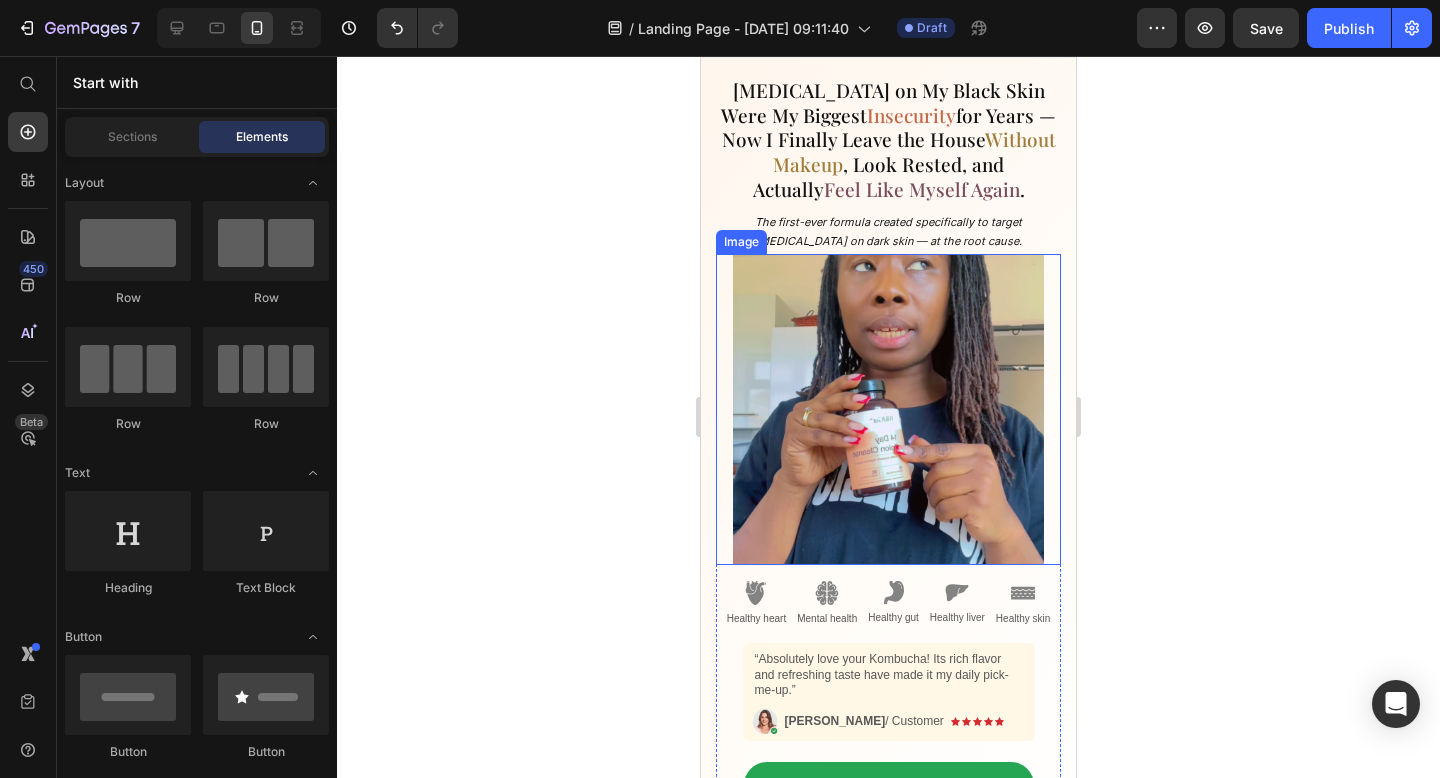 click at bounding box center (888, 409) 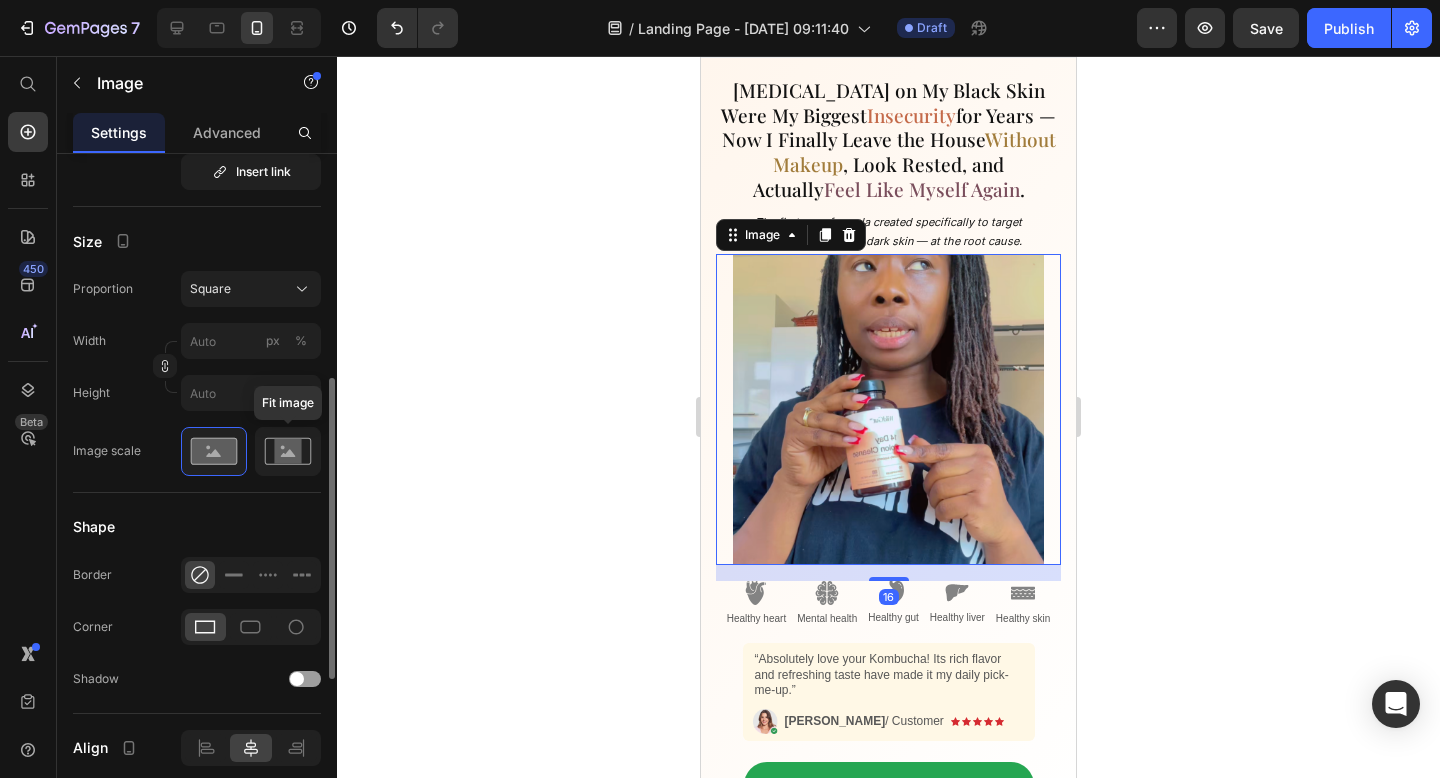 click 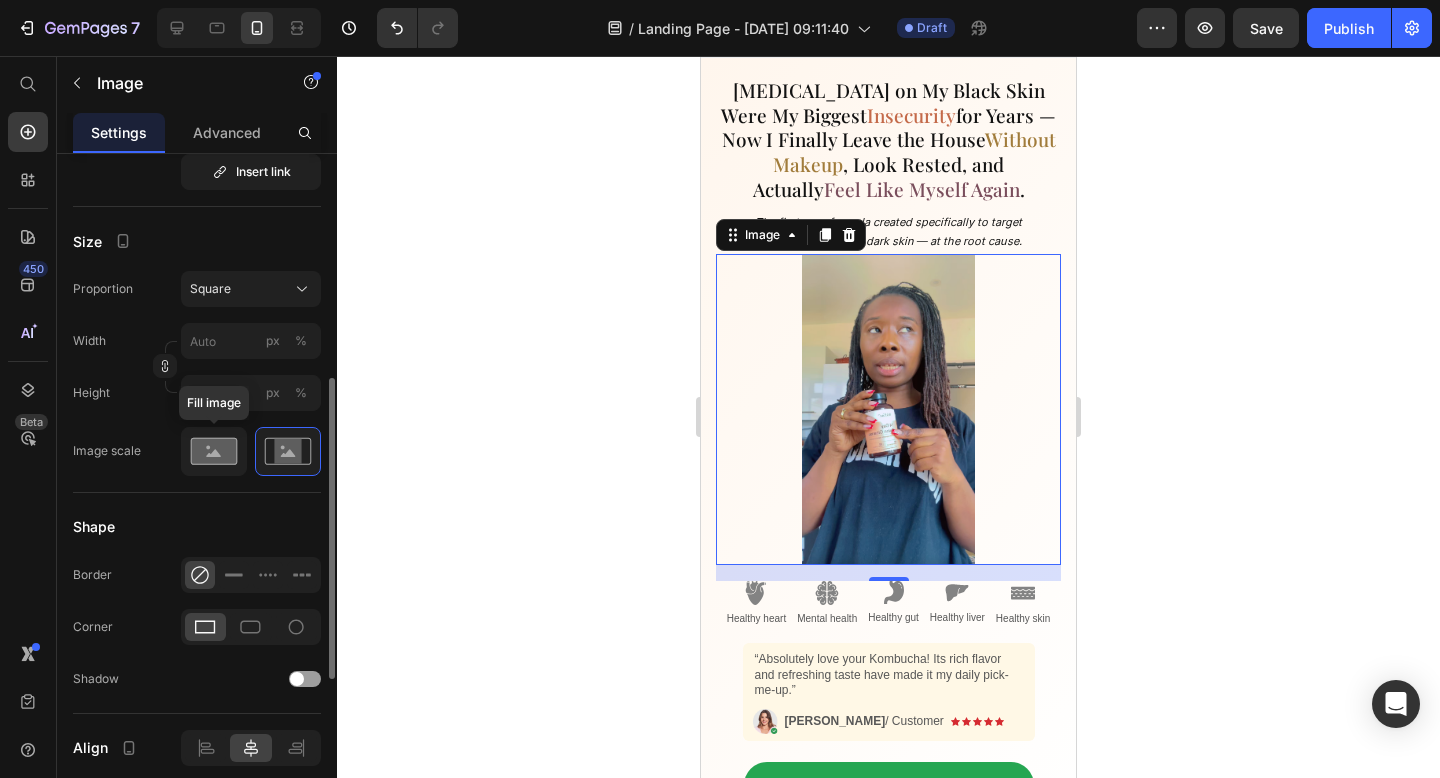 click 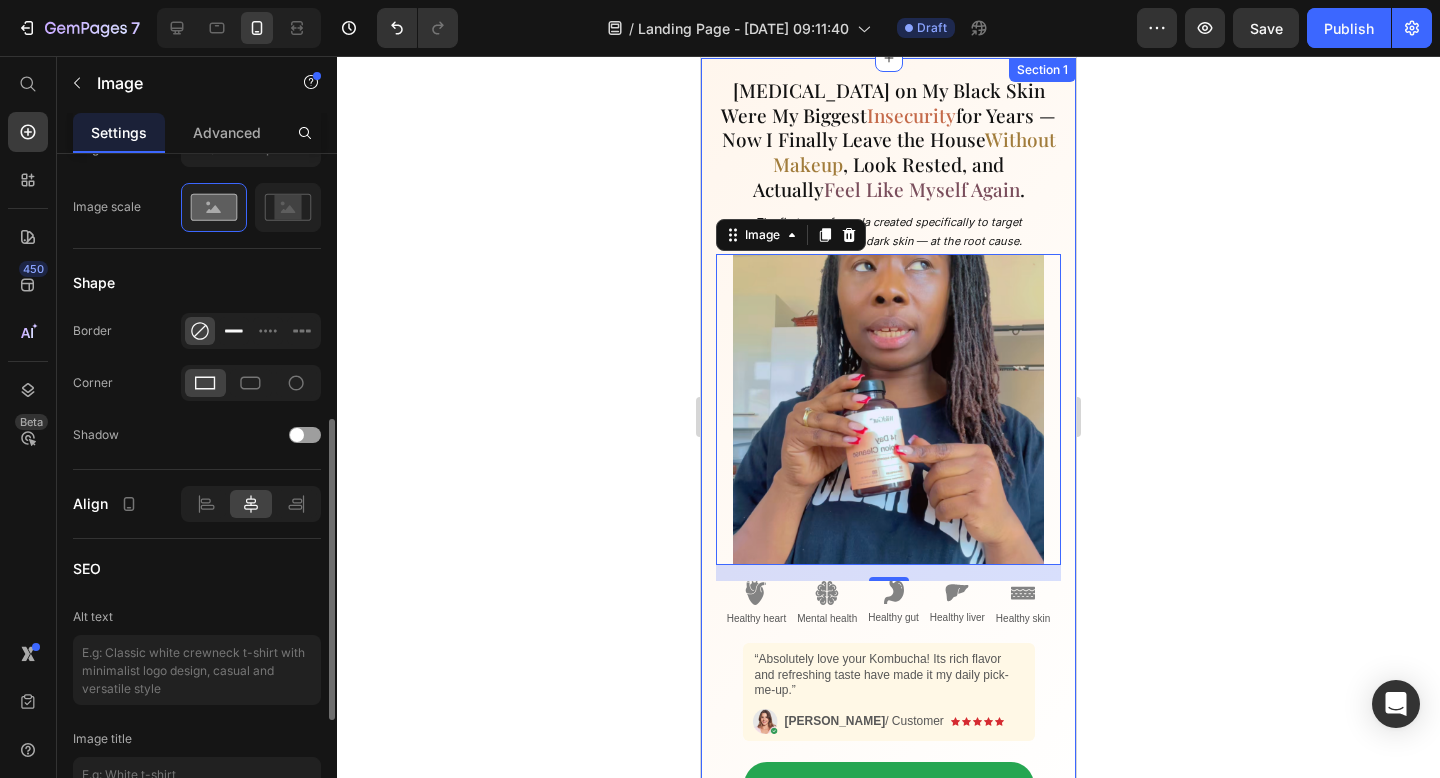 scroll, scrollTop: 702, scrollLeft: 0, axis: vertical 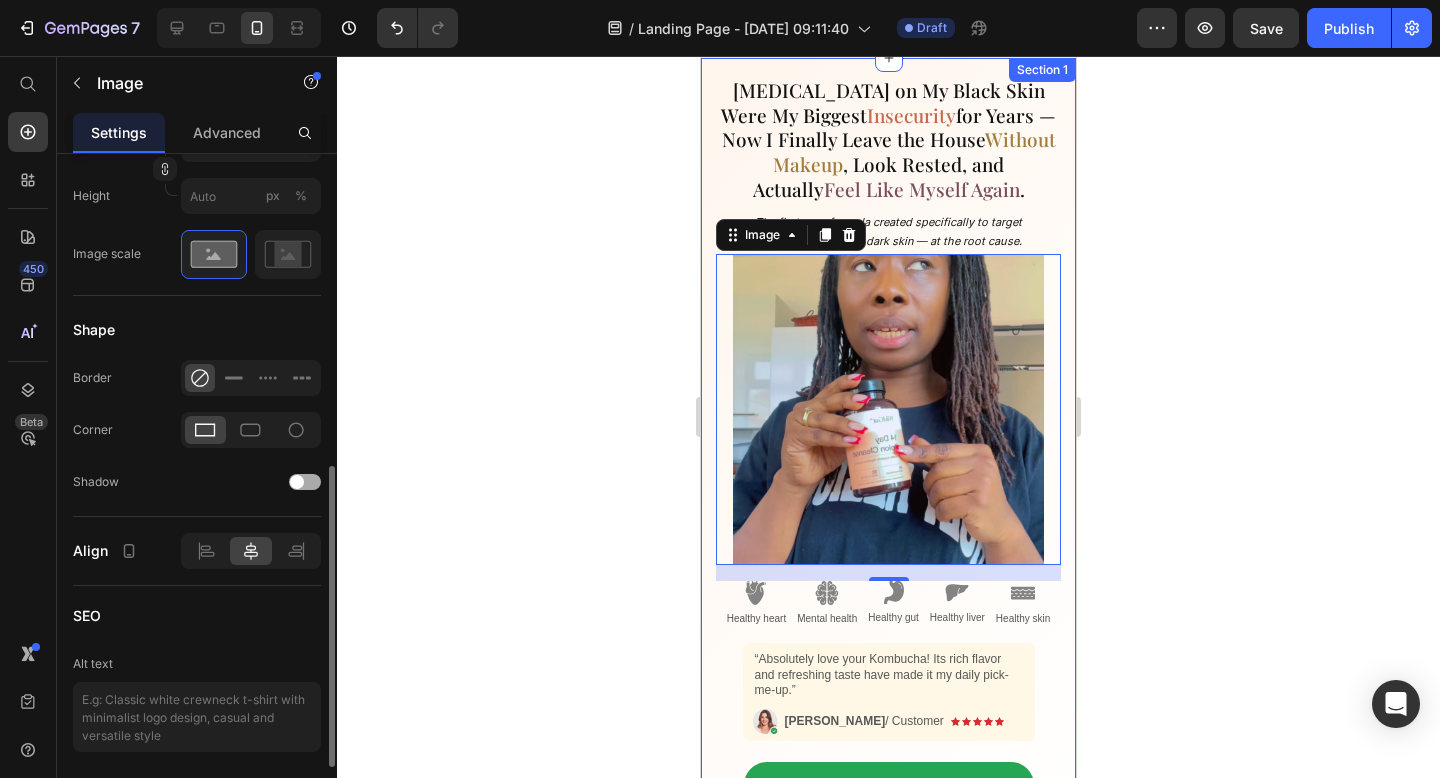 click at bounding box center (297, 482) 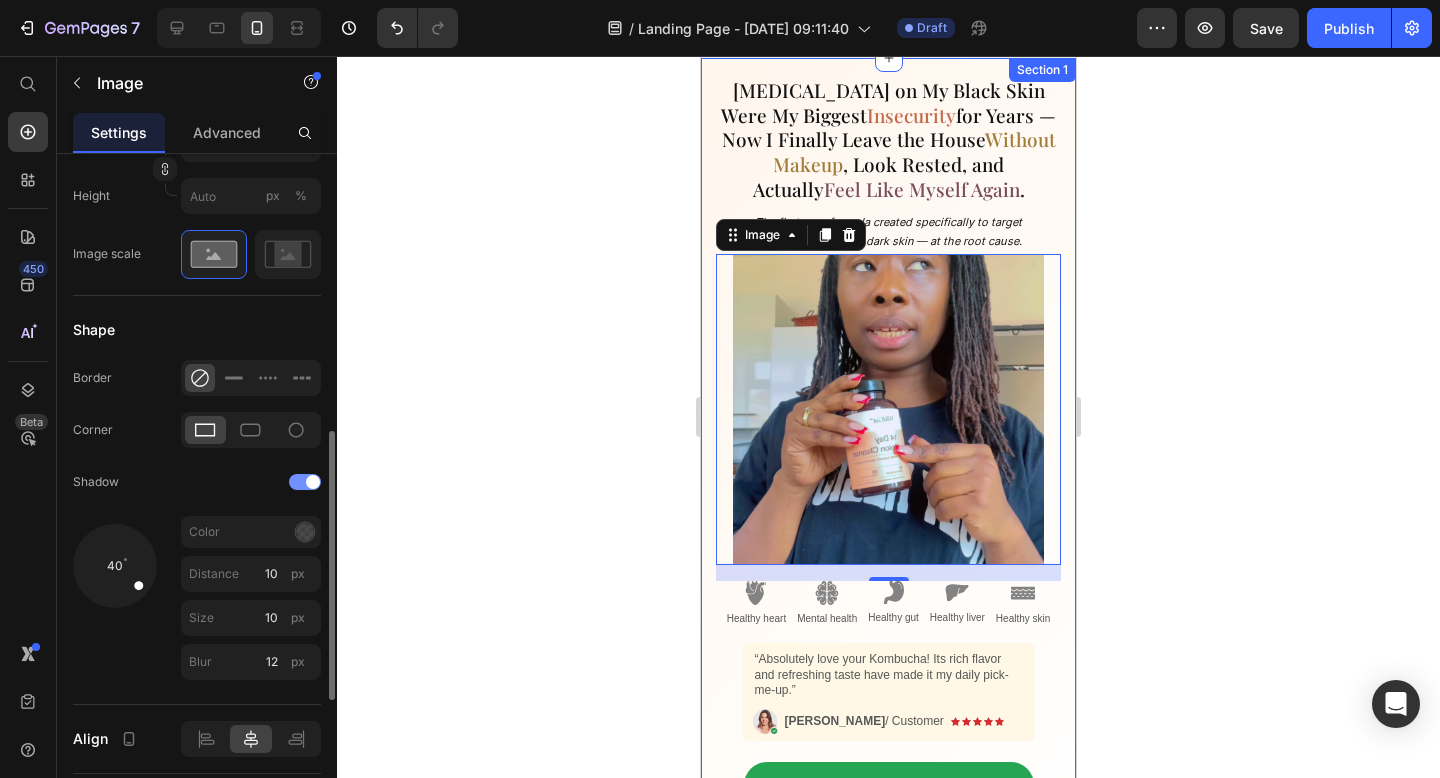 click at bounding box center [305, 482] 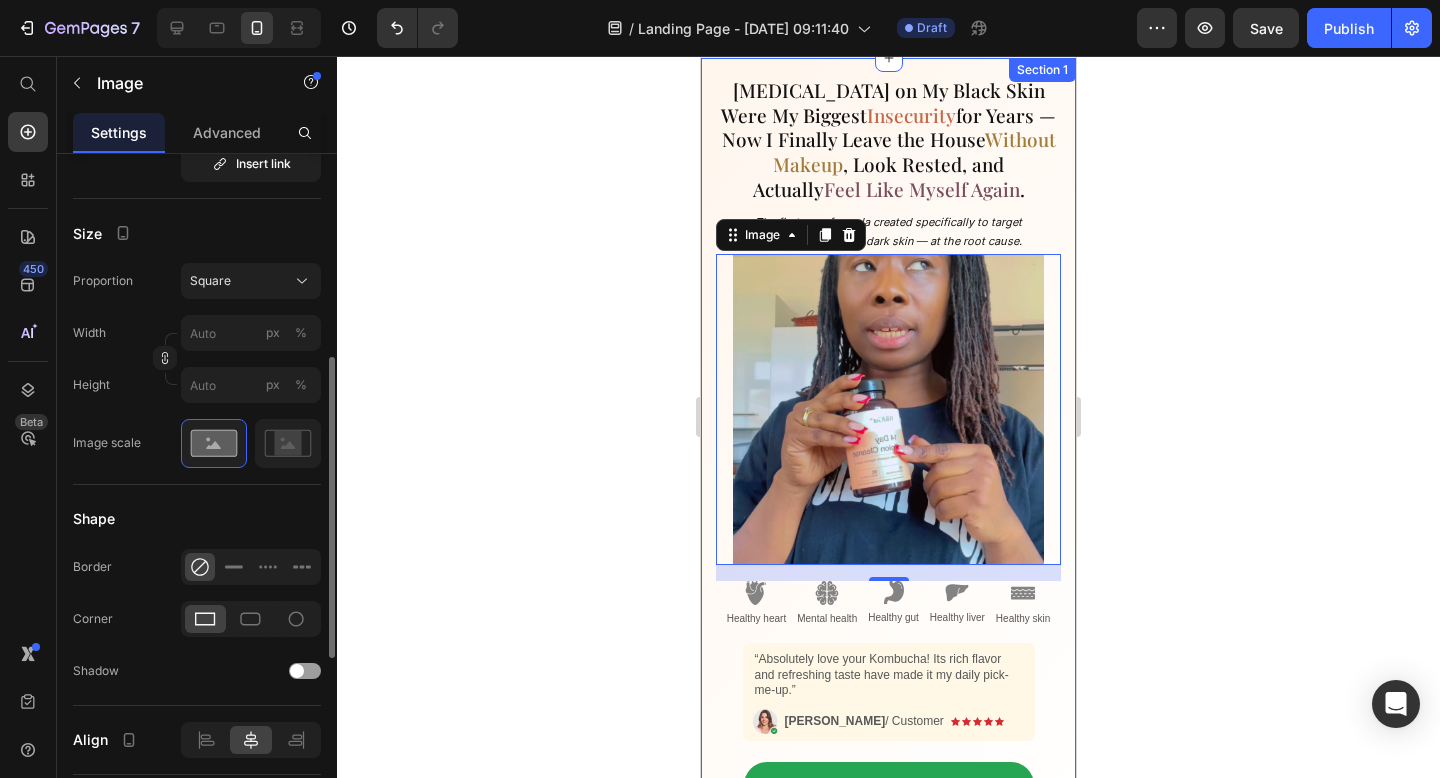 scroll, scrollTop: 497, scrollLeft: 0, axis: vertical 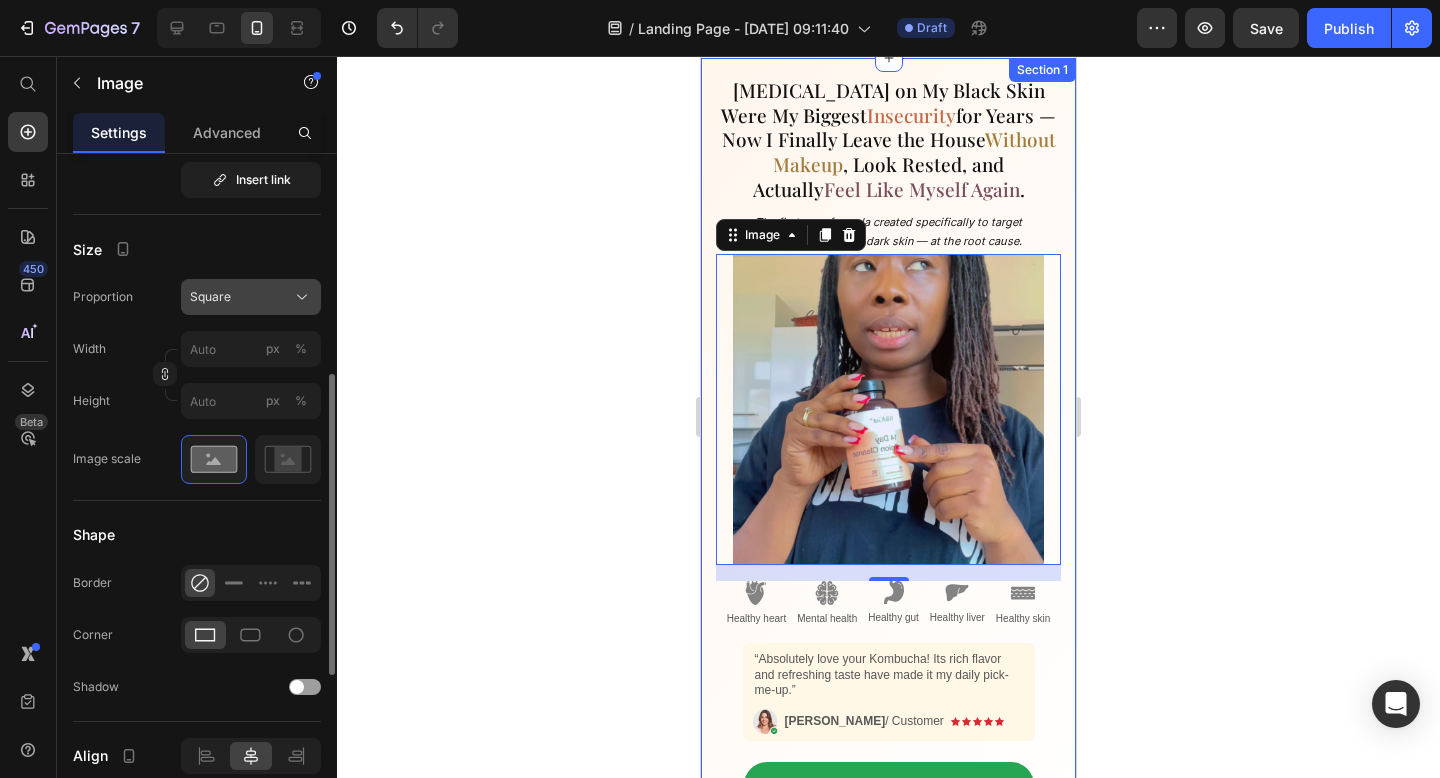 click on "Square" at bounding box center (251, 297) 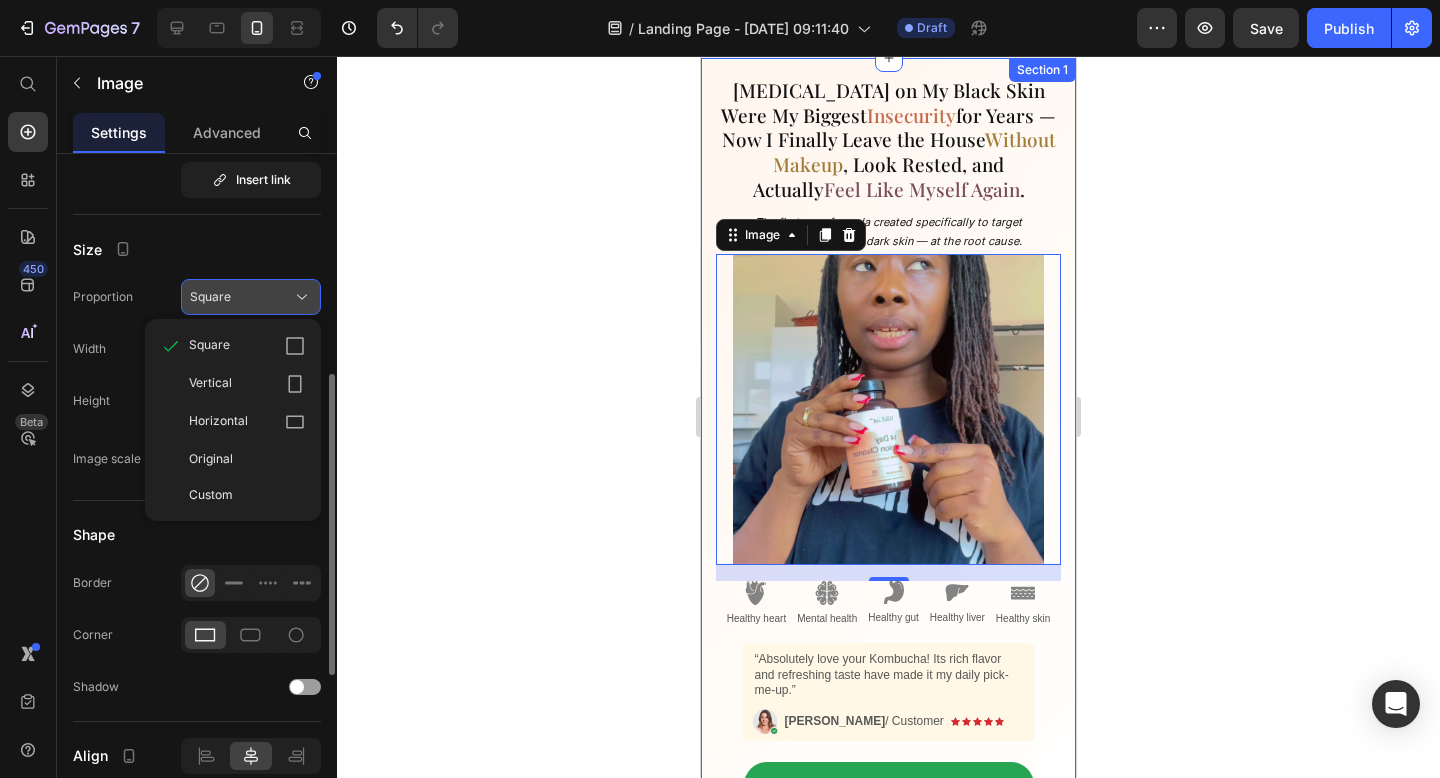 click on "Square" at bounding box center [251, 297] 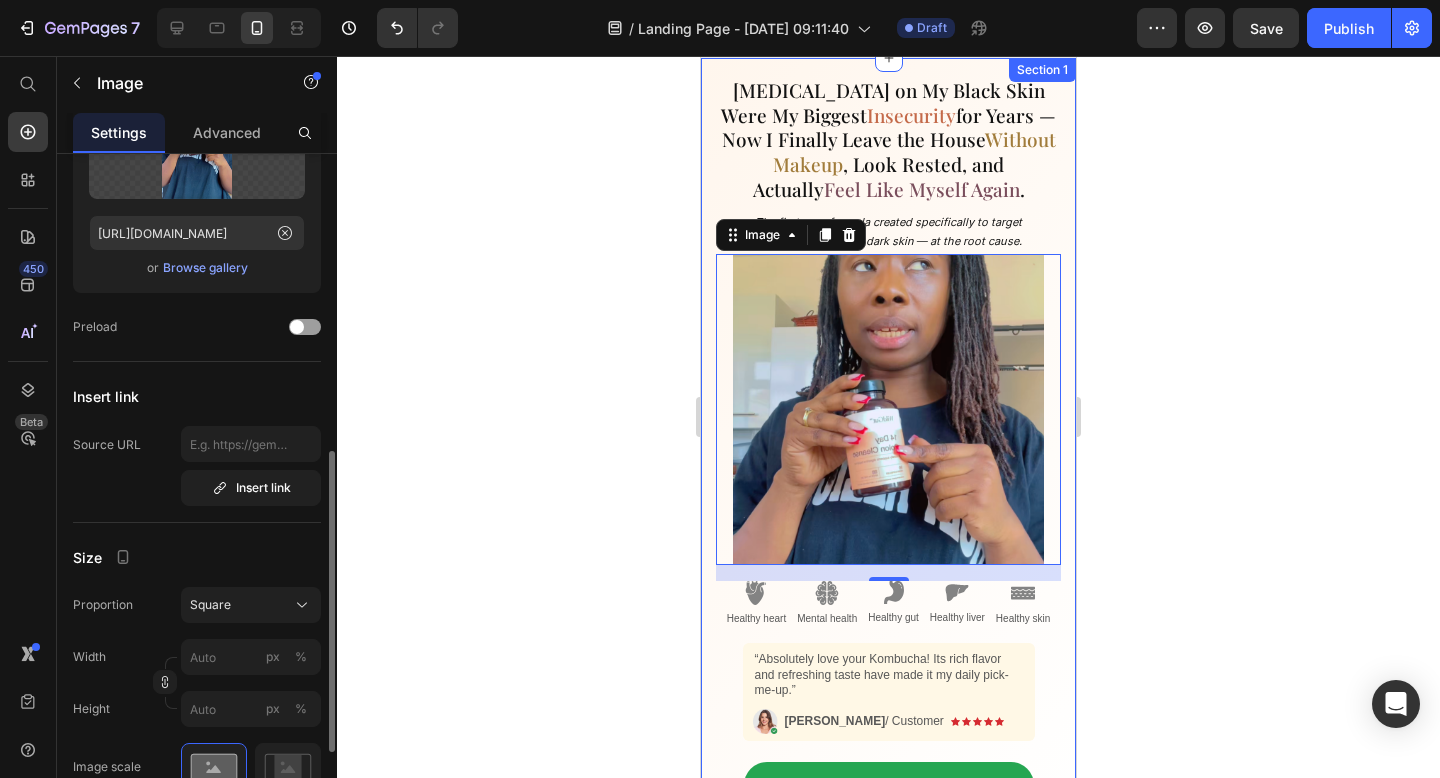scroll, scrollTop: 0, scrollLeft: 0, axis: both 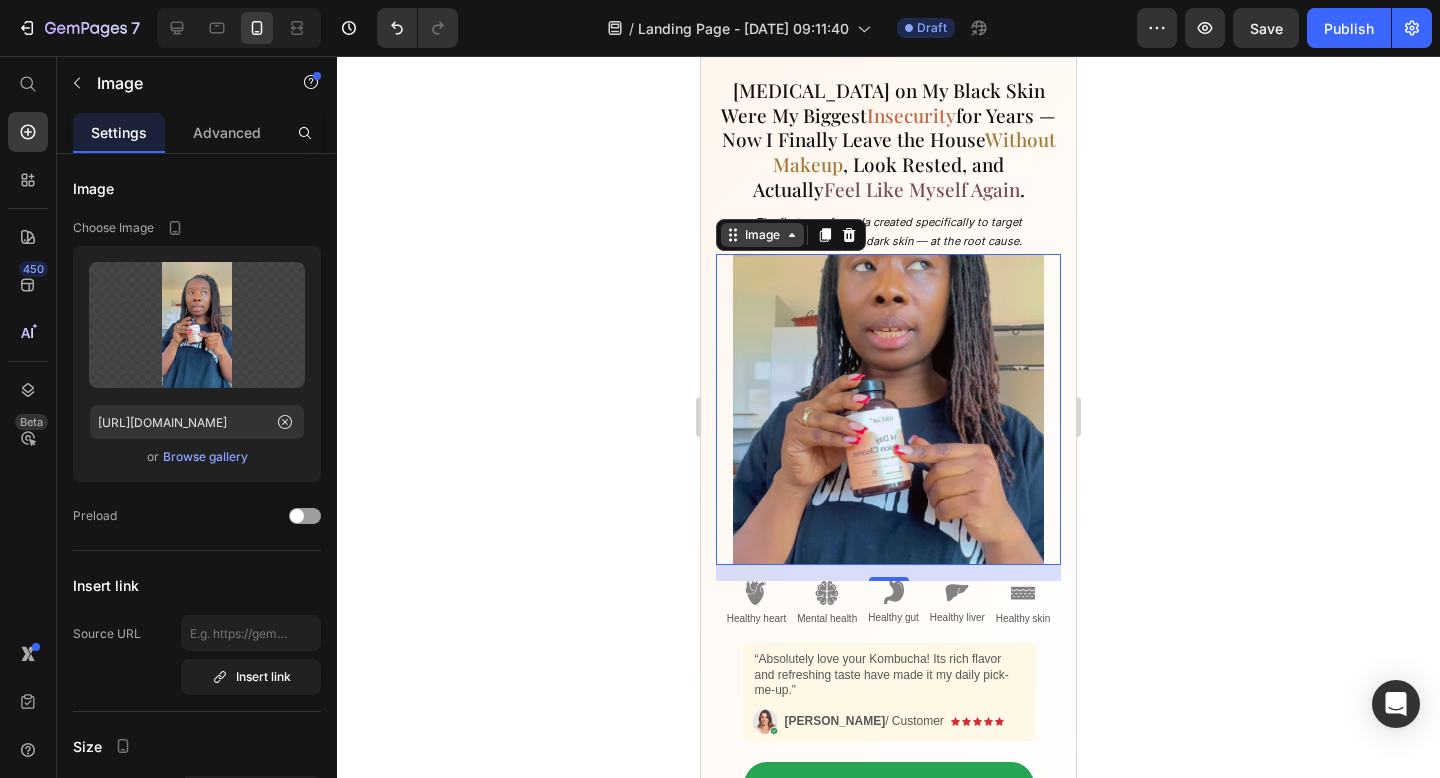 click on "Image" at bounding box center (762, 235) 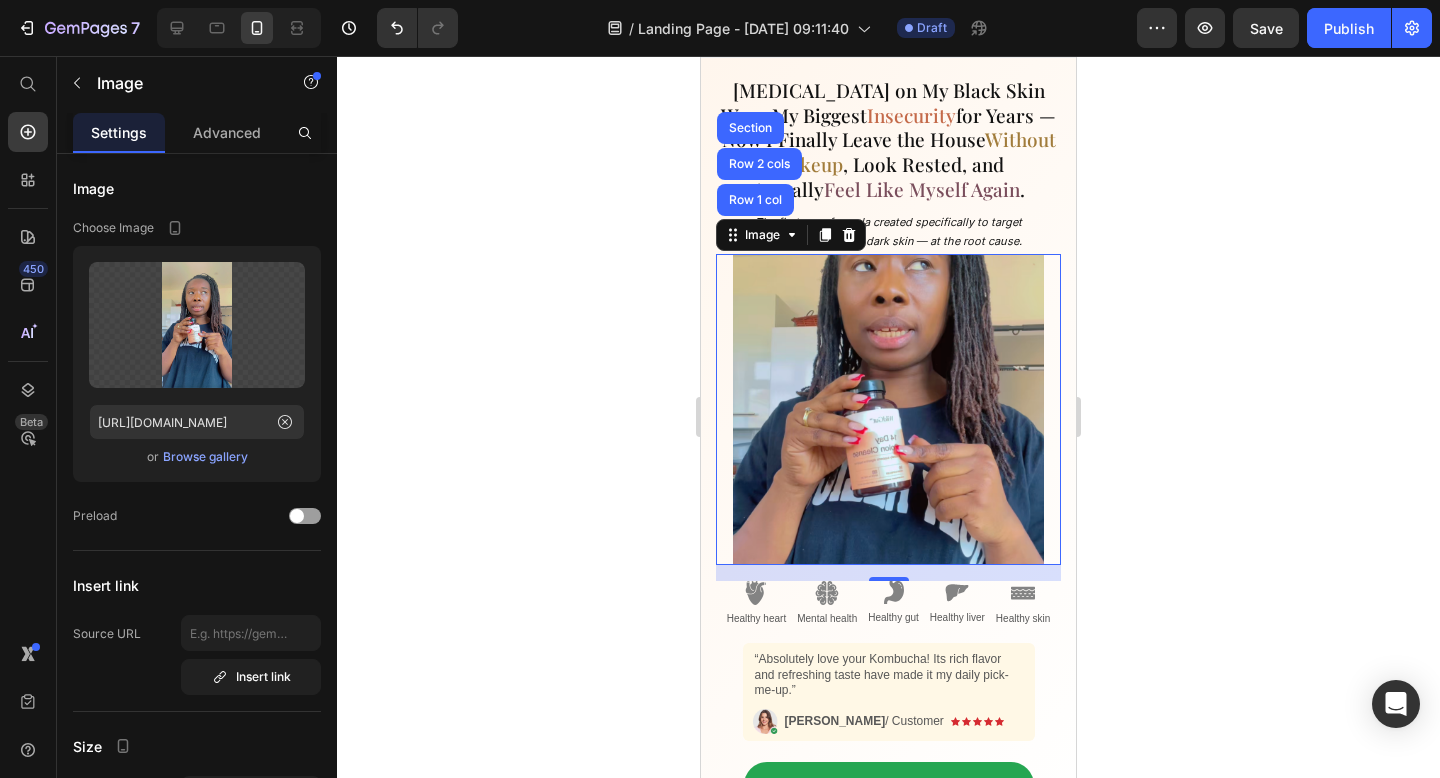 click 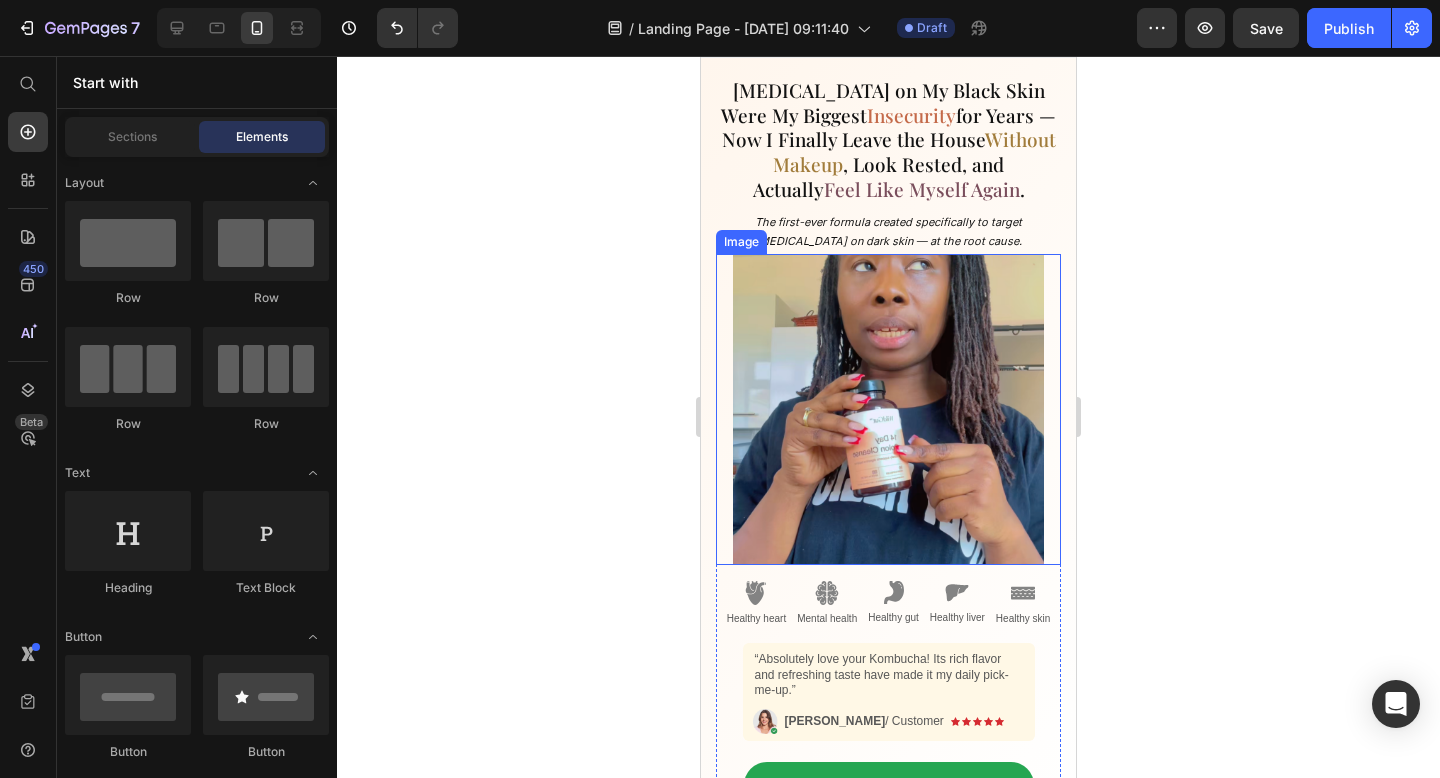 click at bounding box center (888, 409) 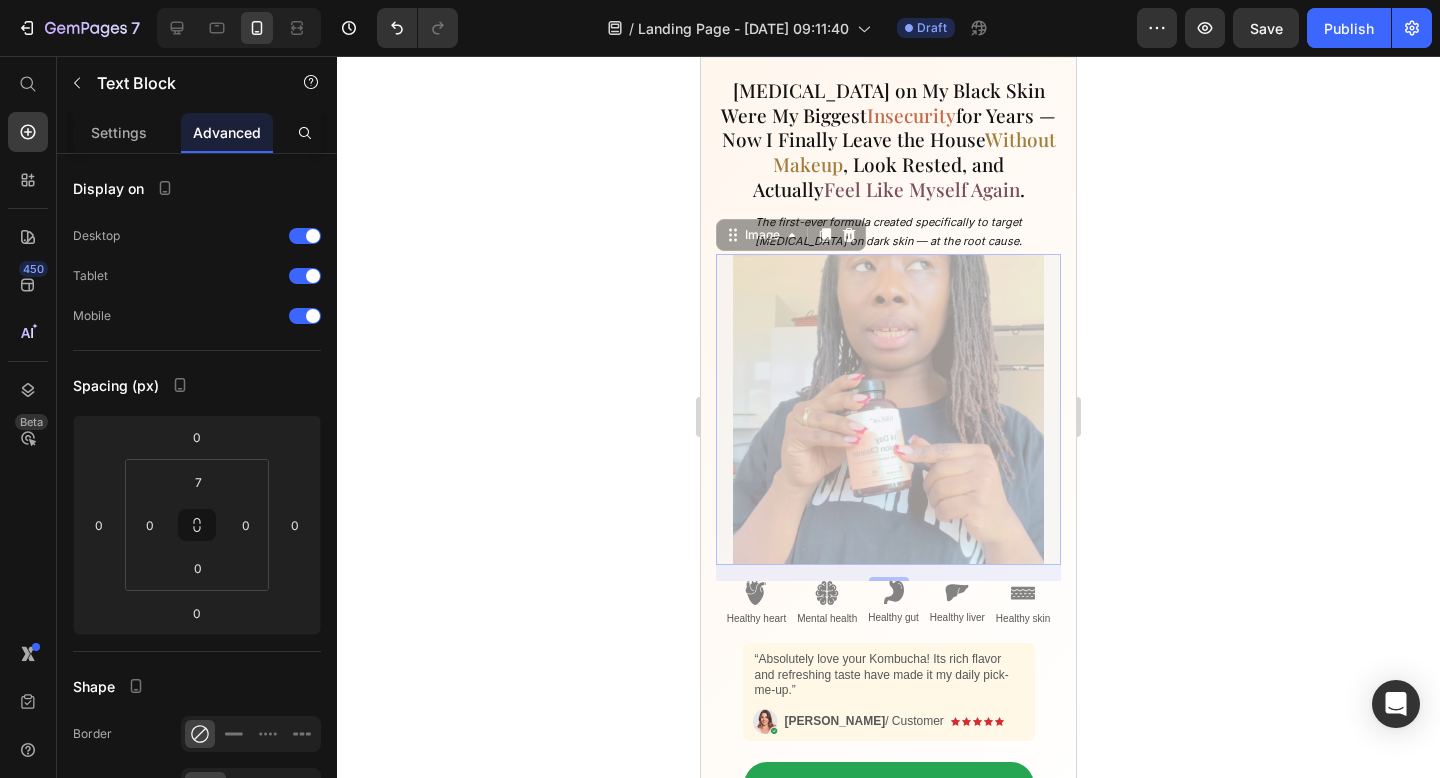 click on "The first-ever formula created specifically to target [MEDICAL_DATA] on dark skin — at the root cause." at bounding box center [888, 233] 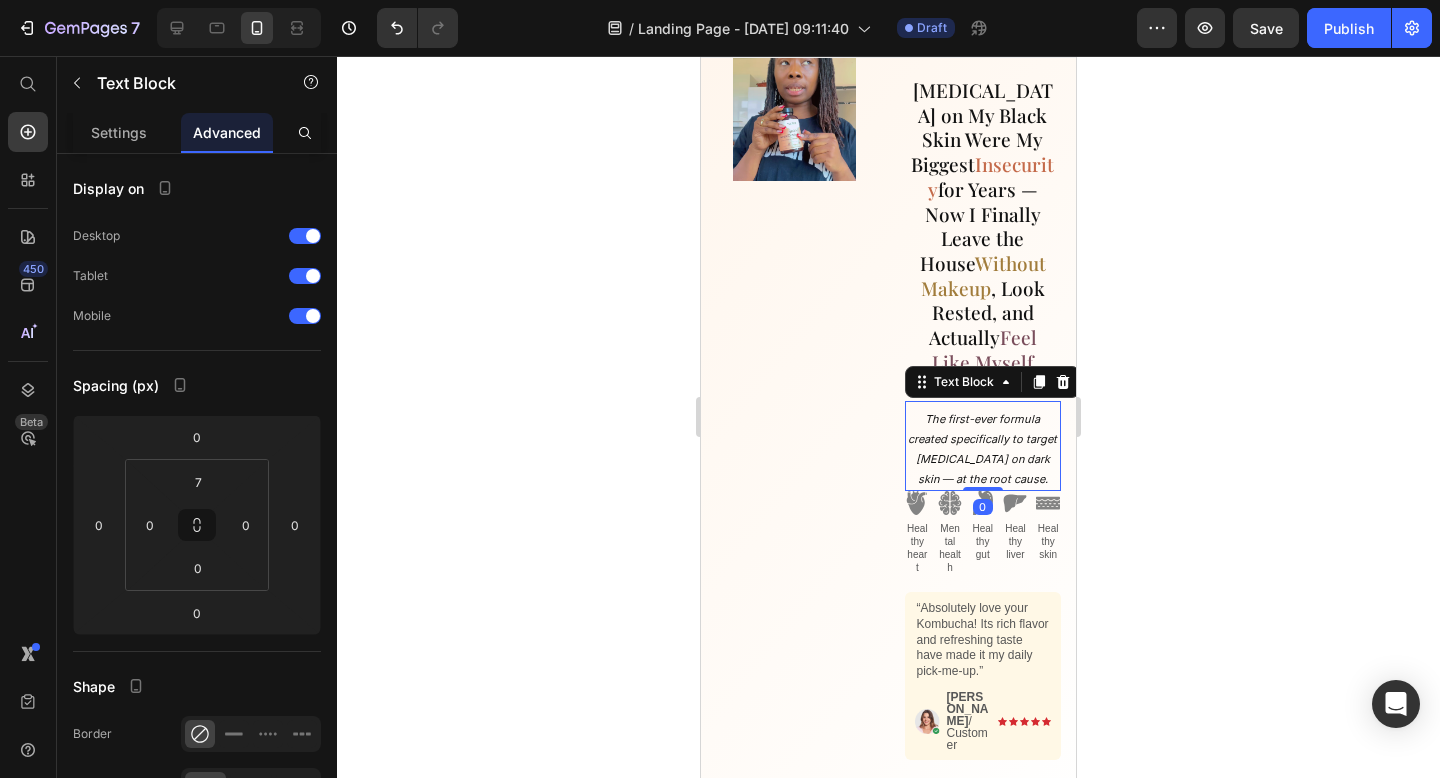 click 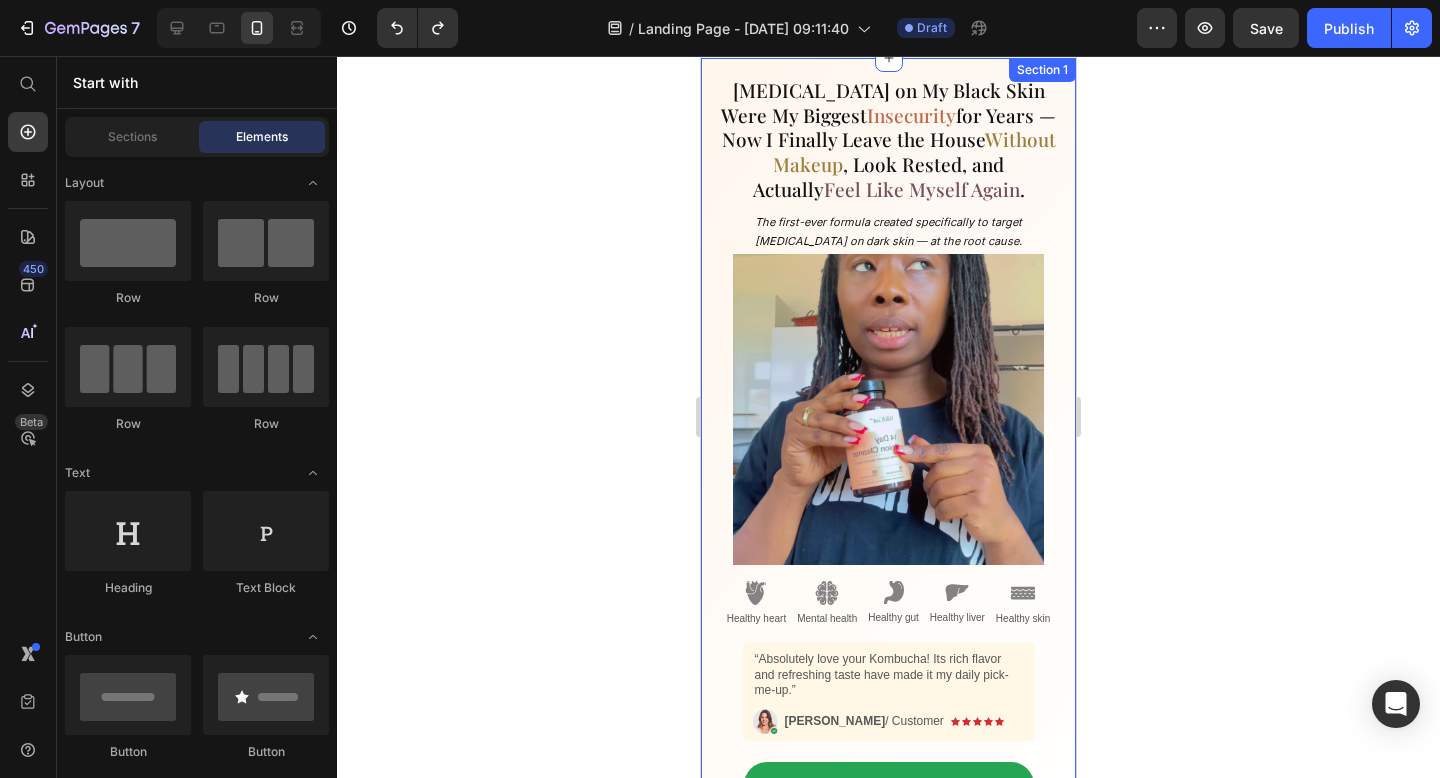 click at bounding box center [888, 409] 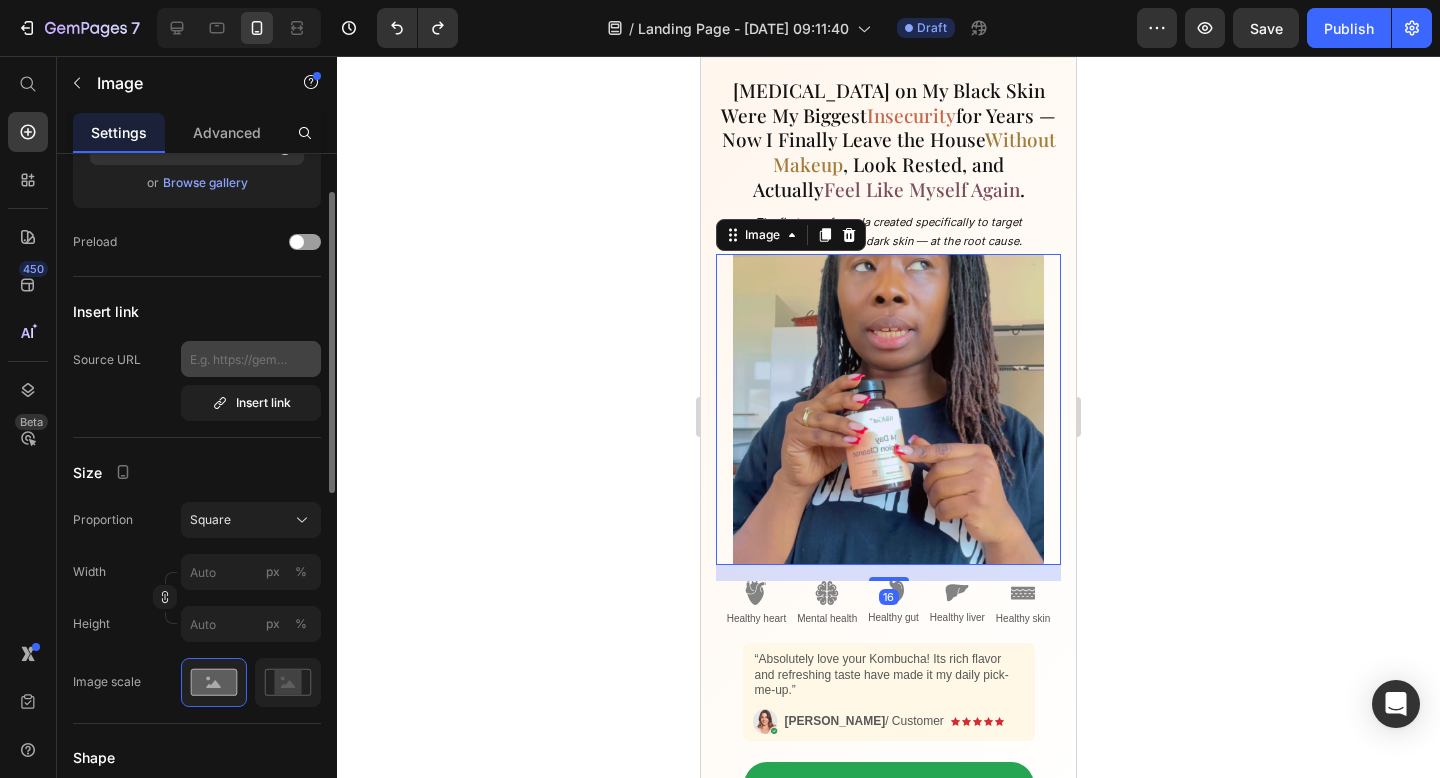 scroll, scrollTop: 414, scrollLeft: 0, axis: vertical 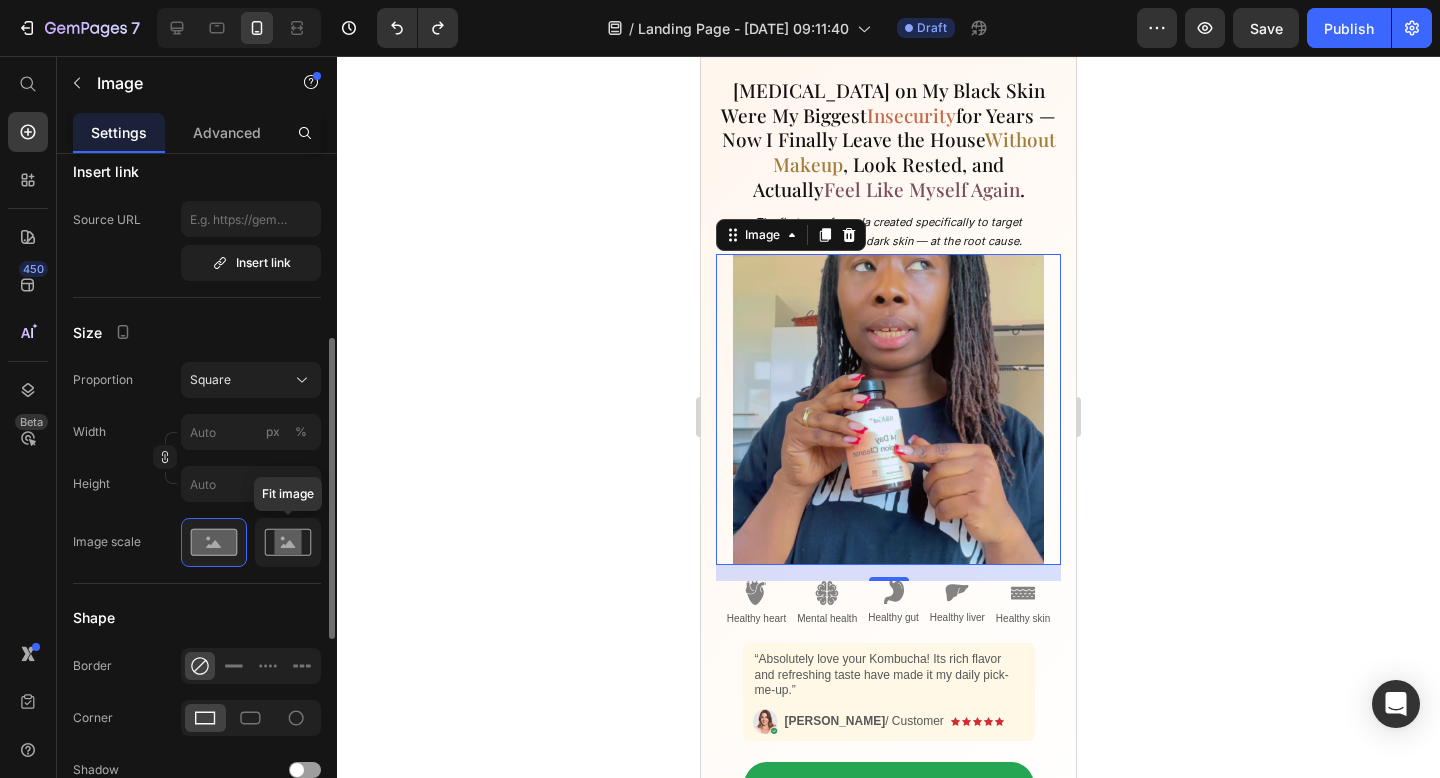 click 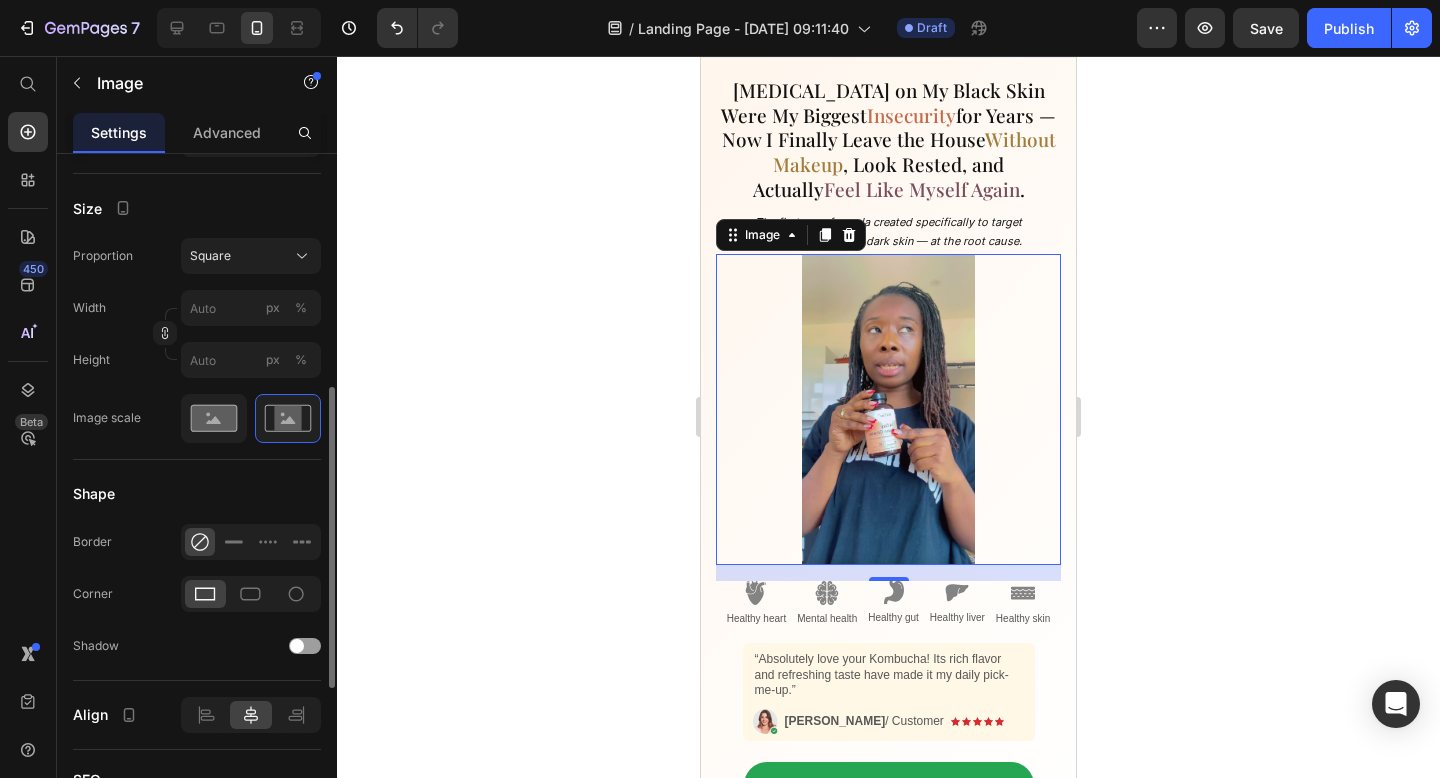 scroll, scrollTop: 535, scrollLeft: 0, axis: vertical 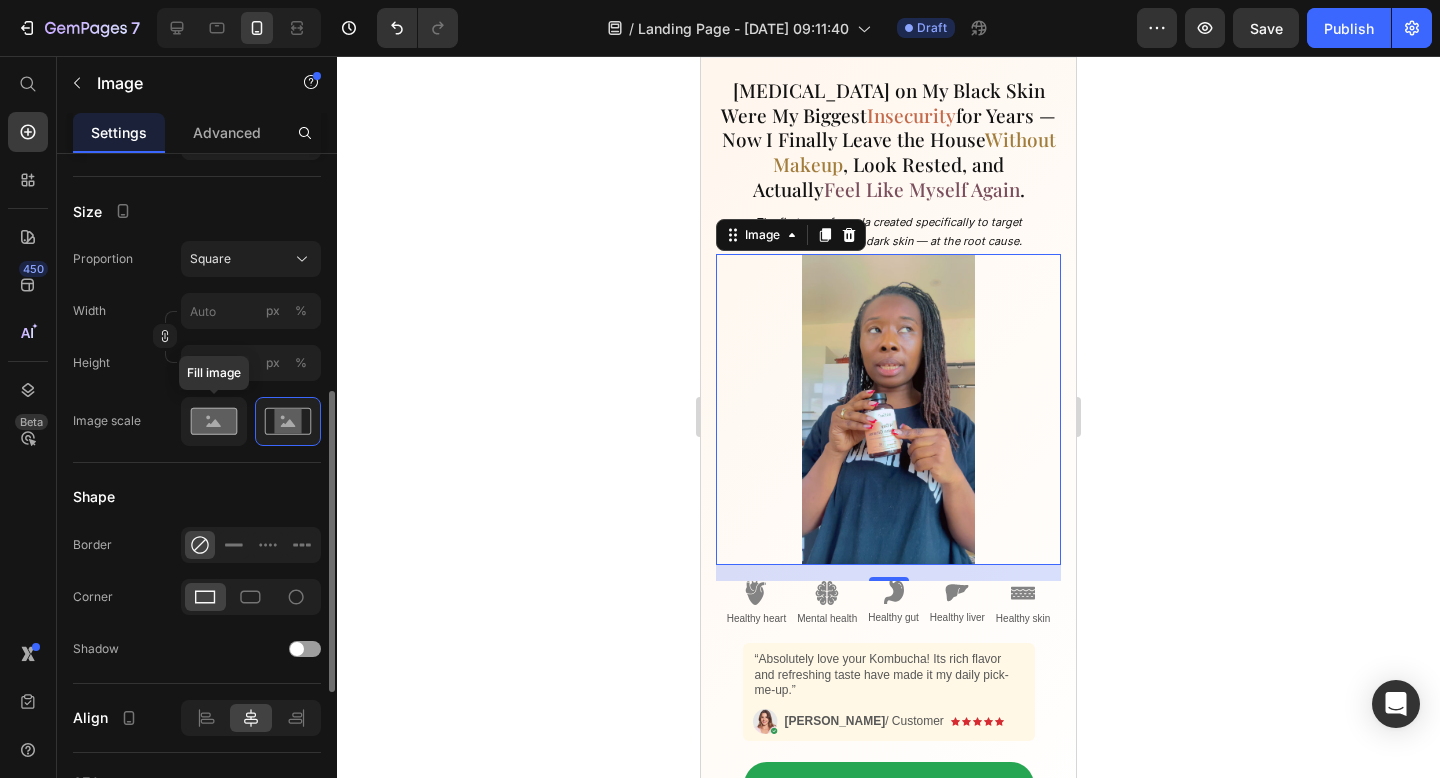 click 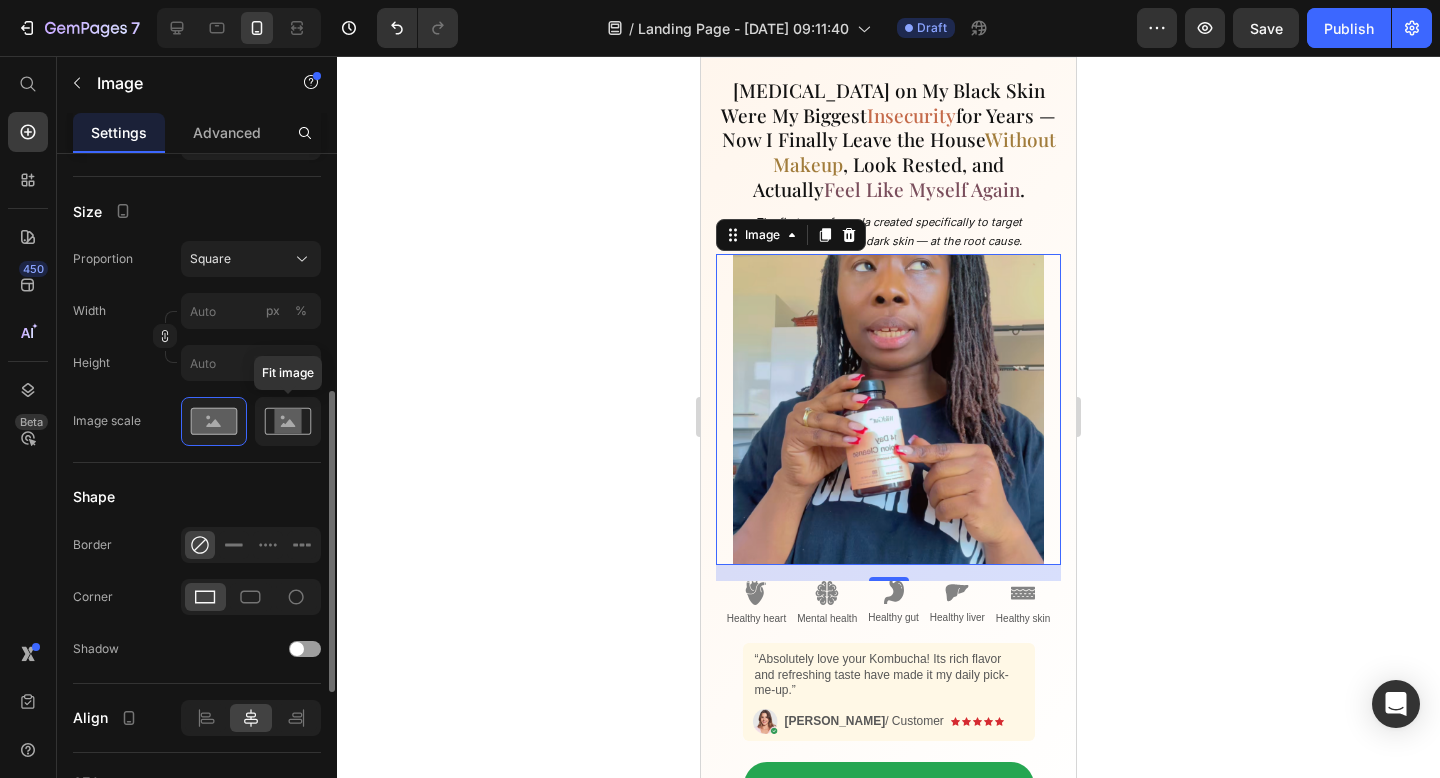 click 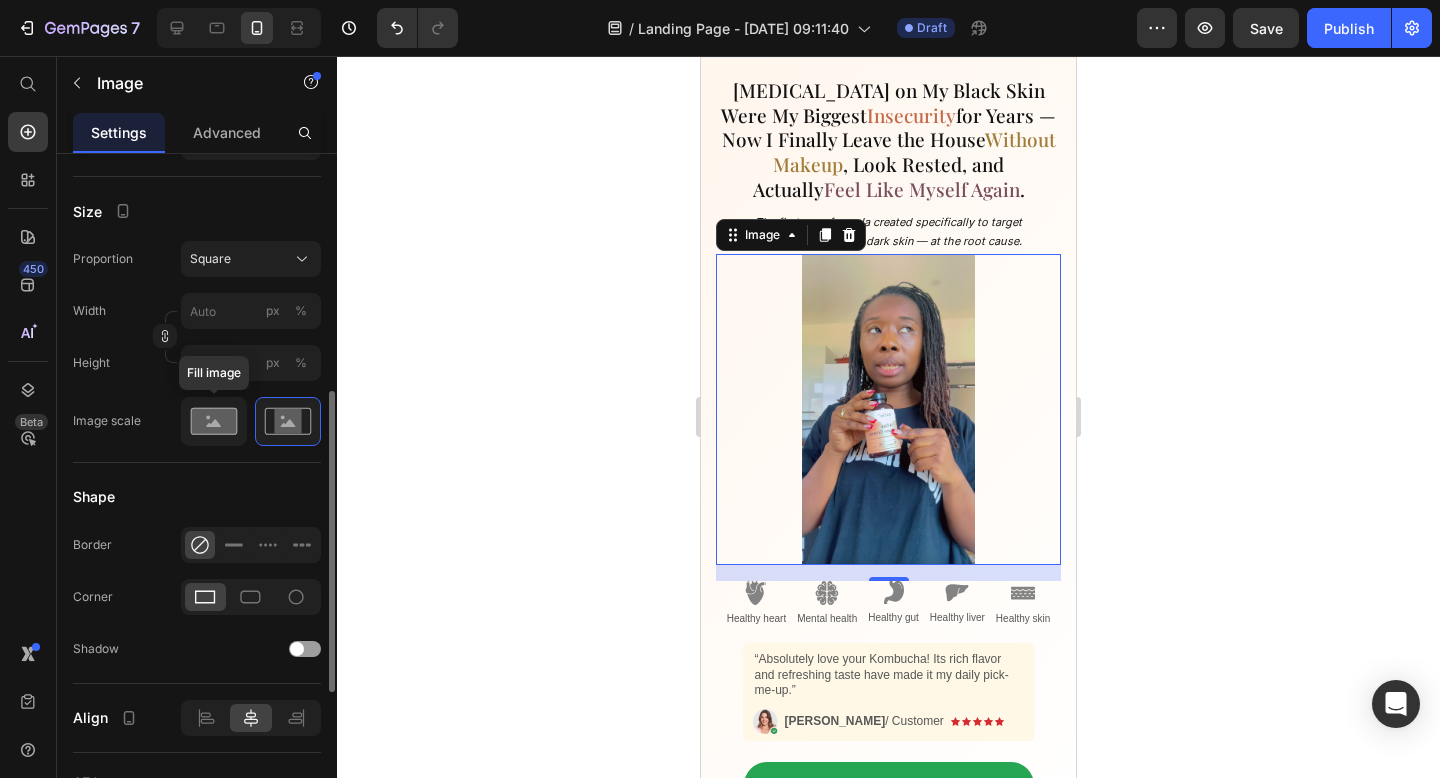 click 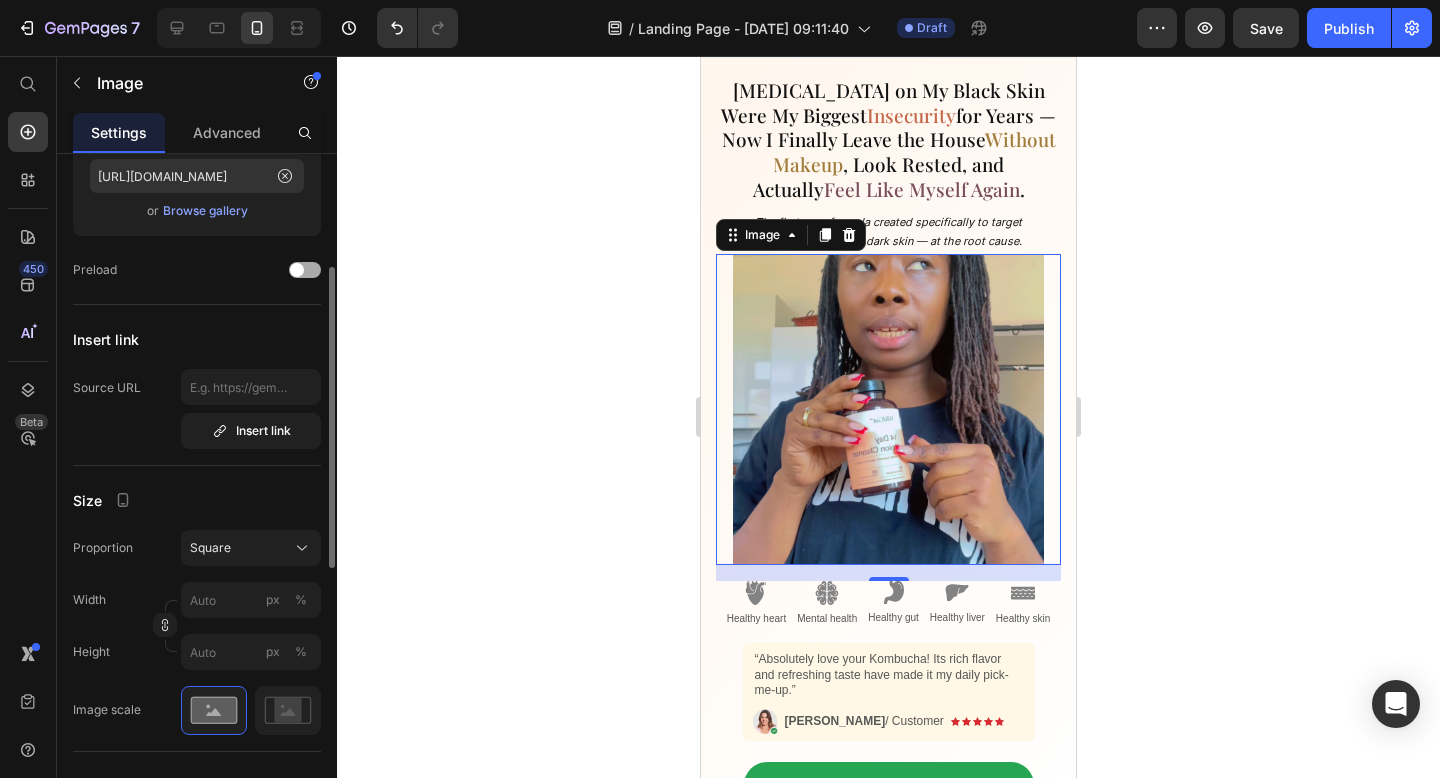 scroll, scrollTop: 240, scrollLeft: 0, axis: vertical 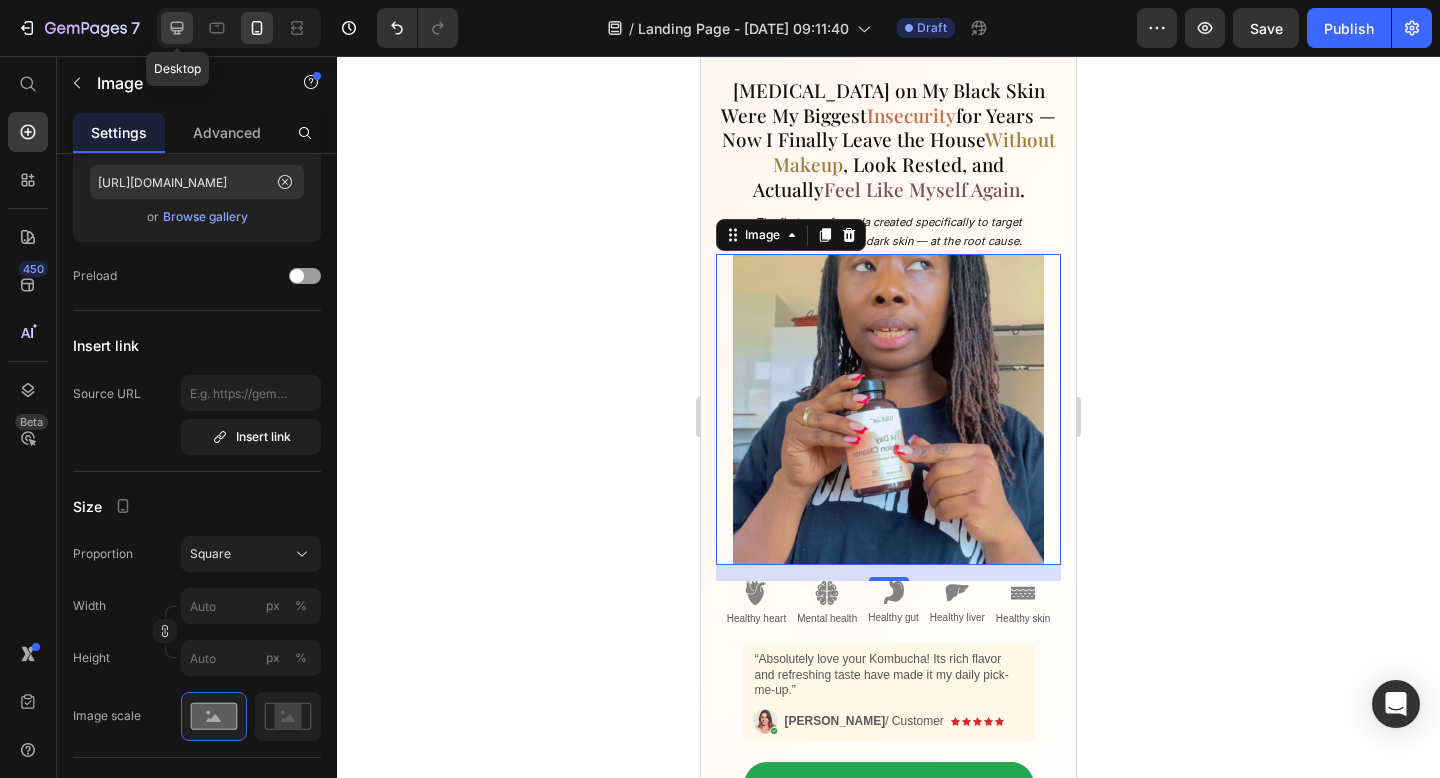 click 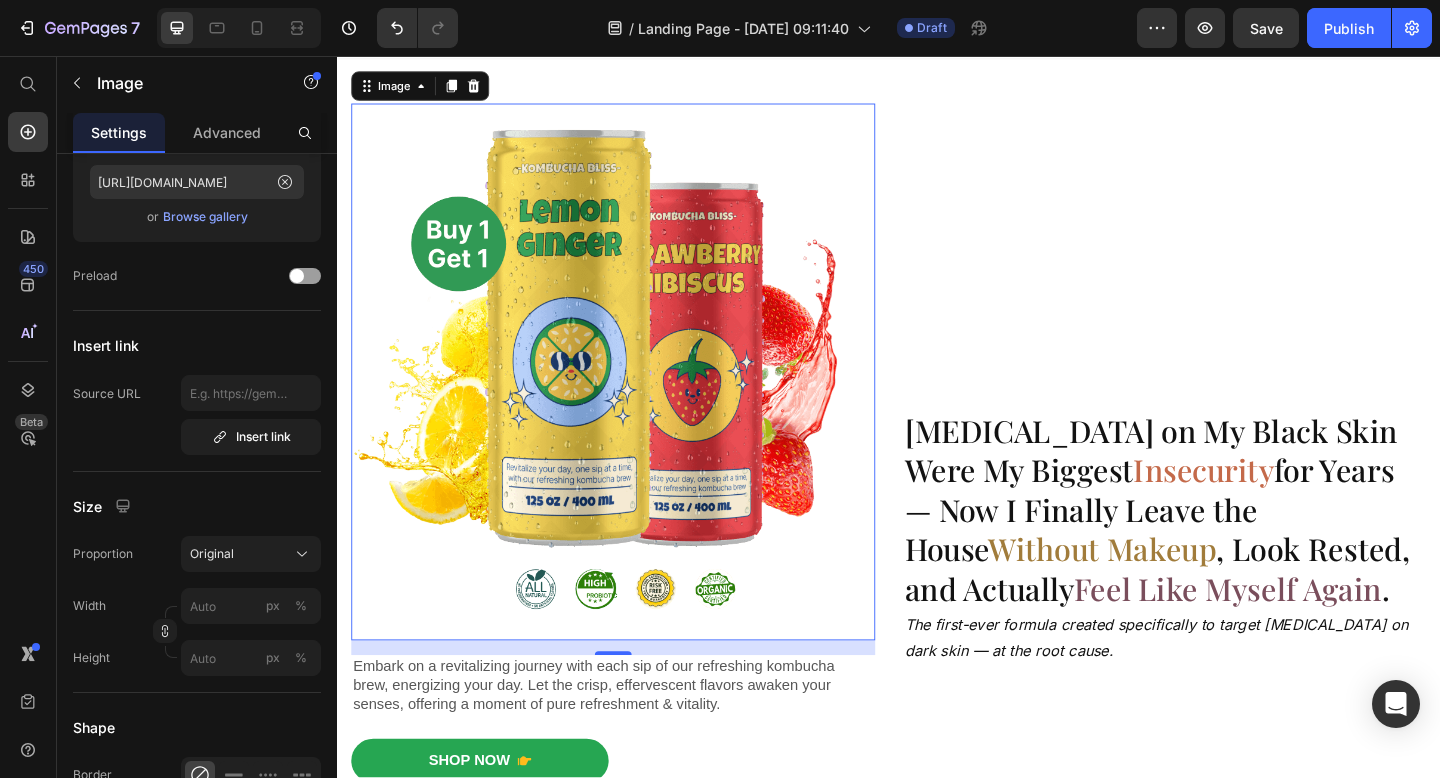 scroll, scrollTop: 0, scrollLeft: 0, axis: both 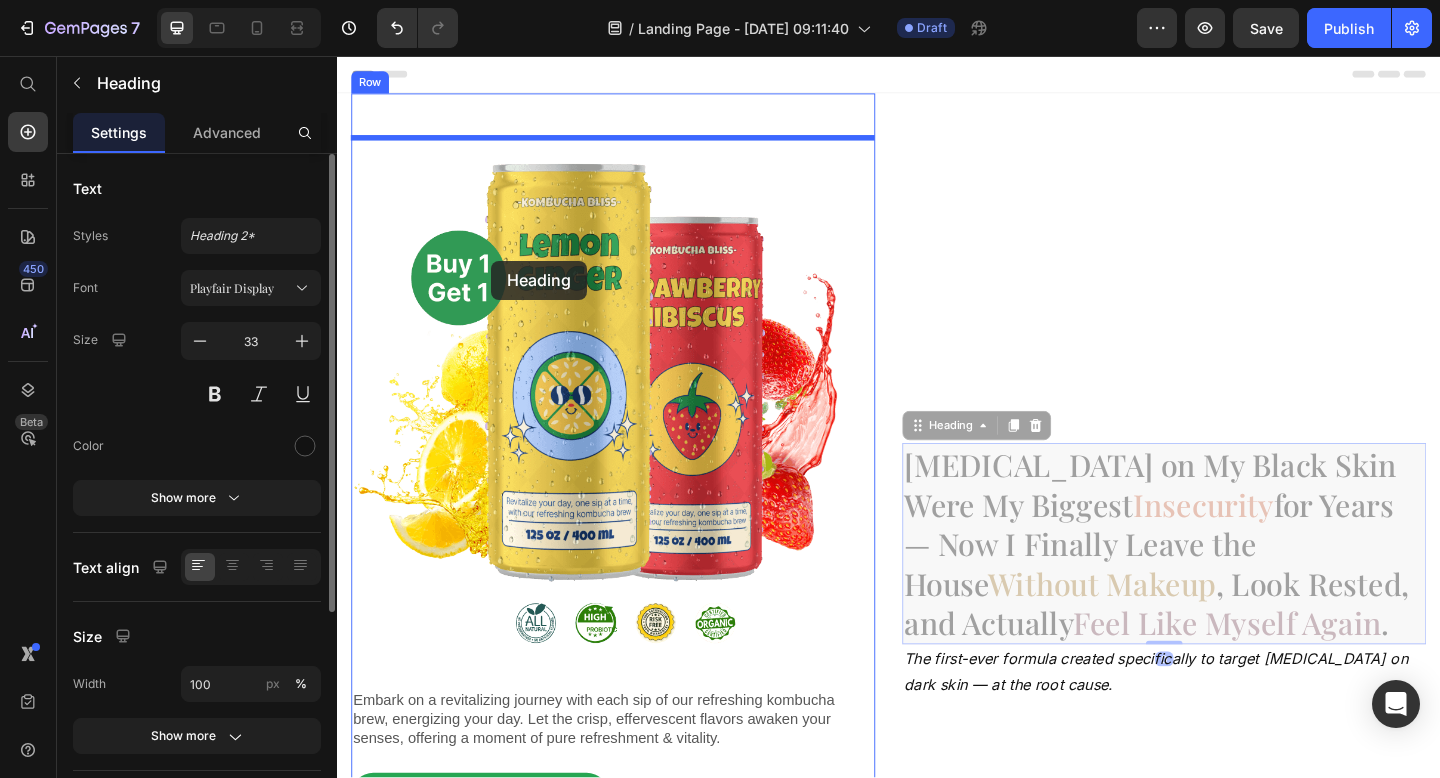 drag, startPoint x: 655, startPoint y: 322, endPoint x: 505, endPoint y: 279, distance: 156.04166 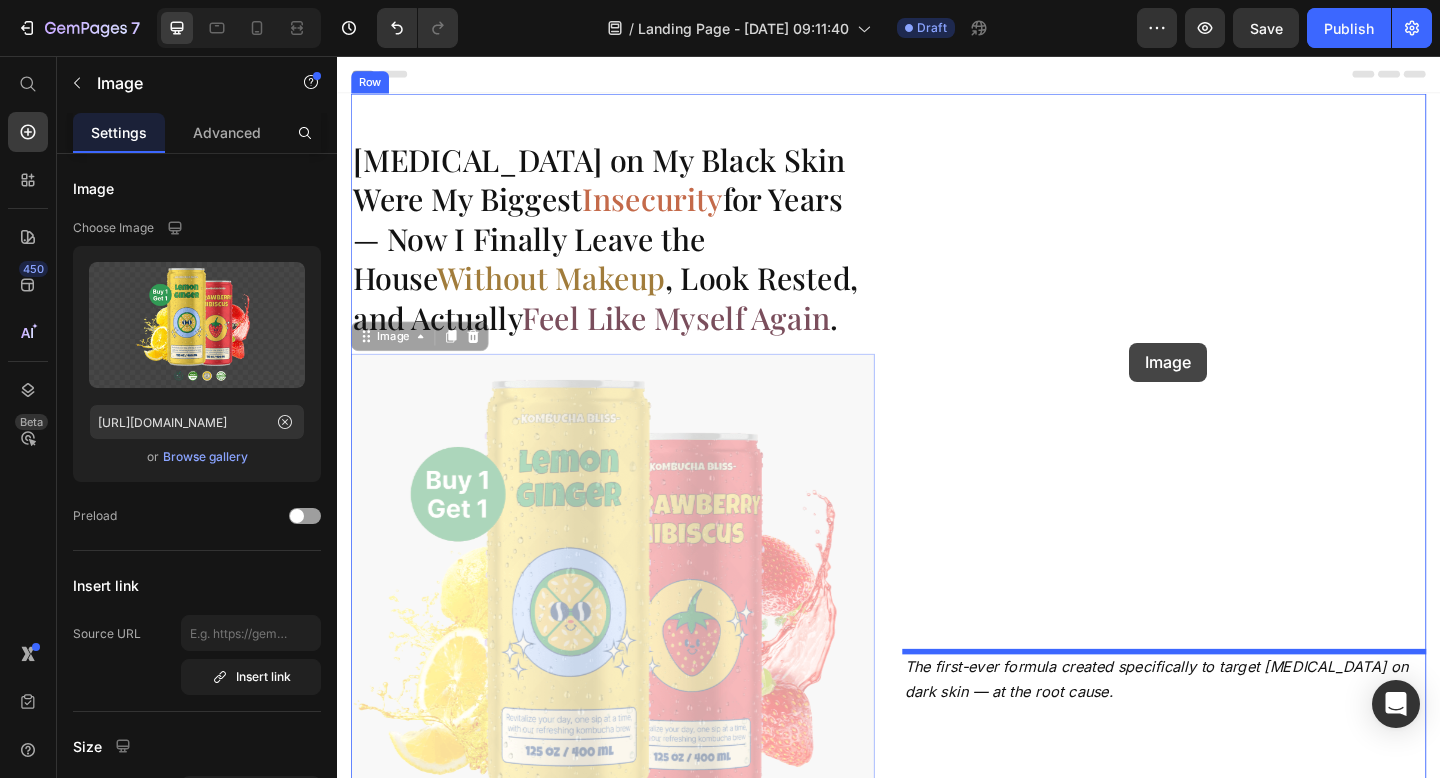 drag, startPoint x: 732, startPoint y: 542, endPoint x: 1199, endPoint y: 368, distance: 498.3623 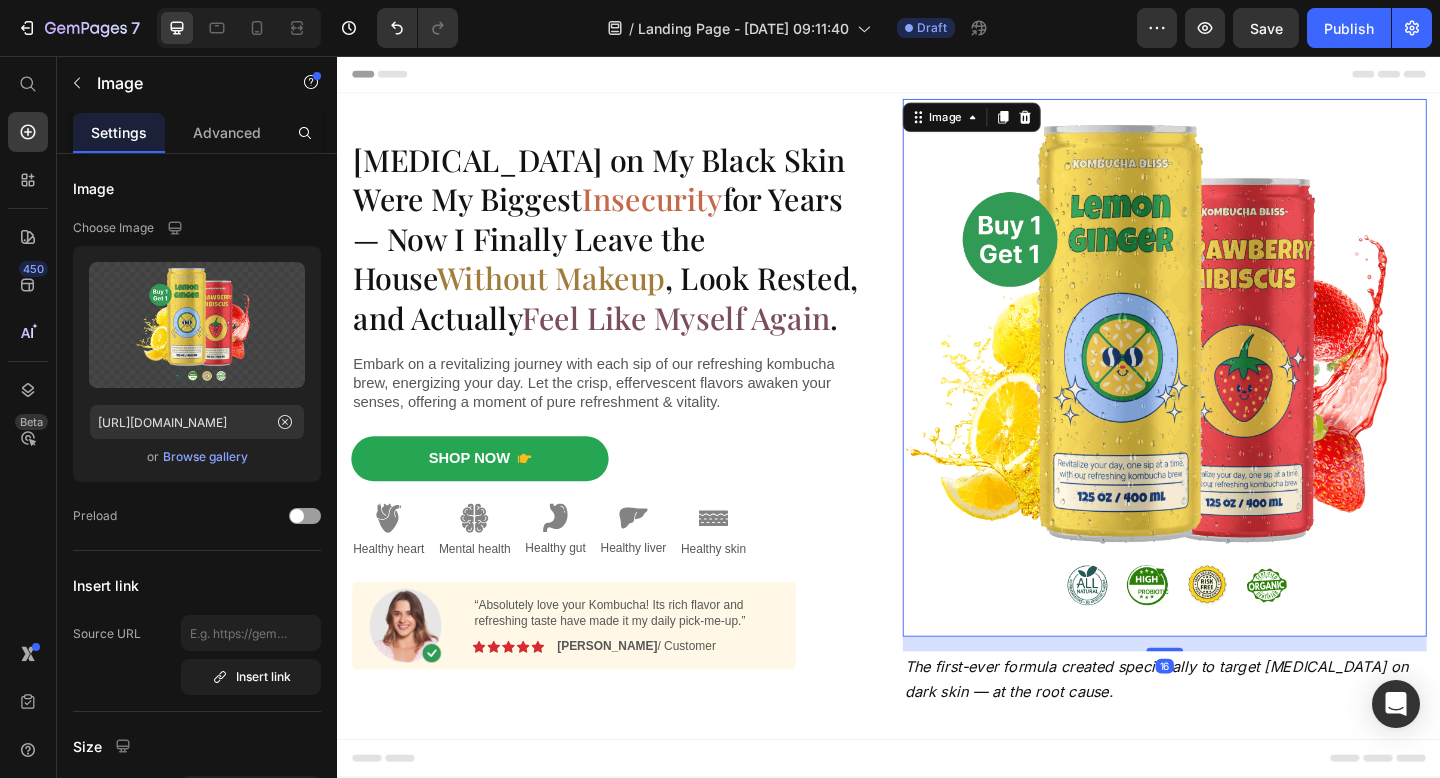 scroll, scrollTop: 50, scrollLeft: 0, axis: vertical 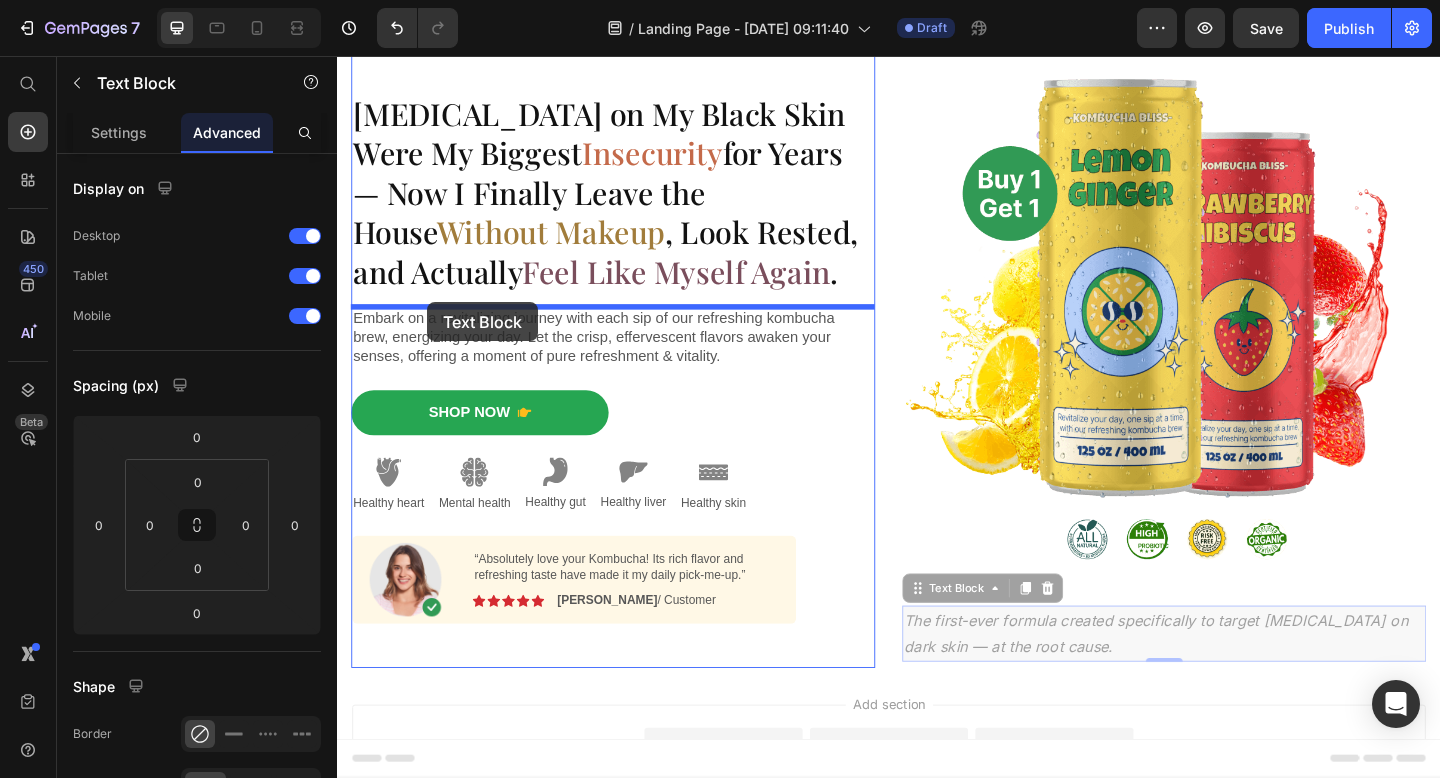 drag, startPoint x: 645, startPoint y: 400, endPoint x: 435, endPoint y: 324, distance: 223.32935 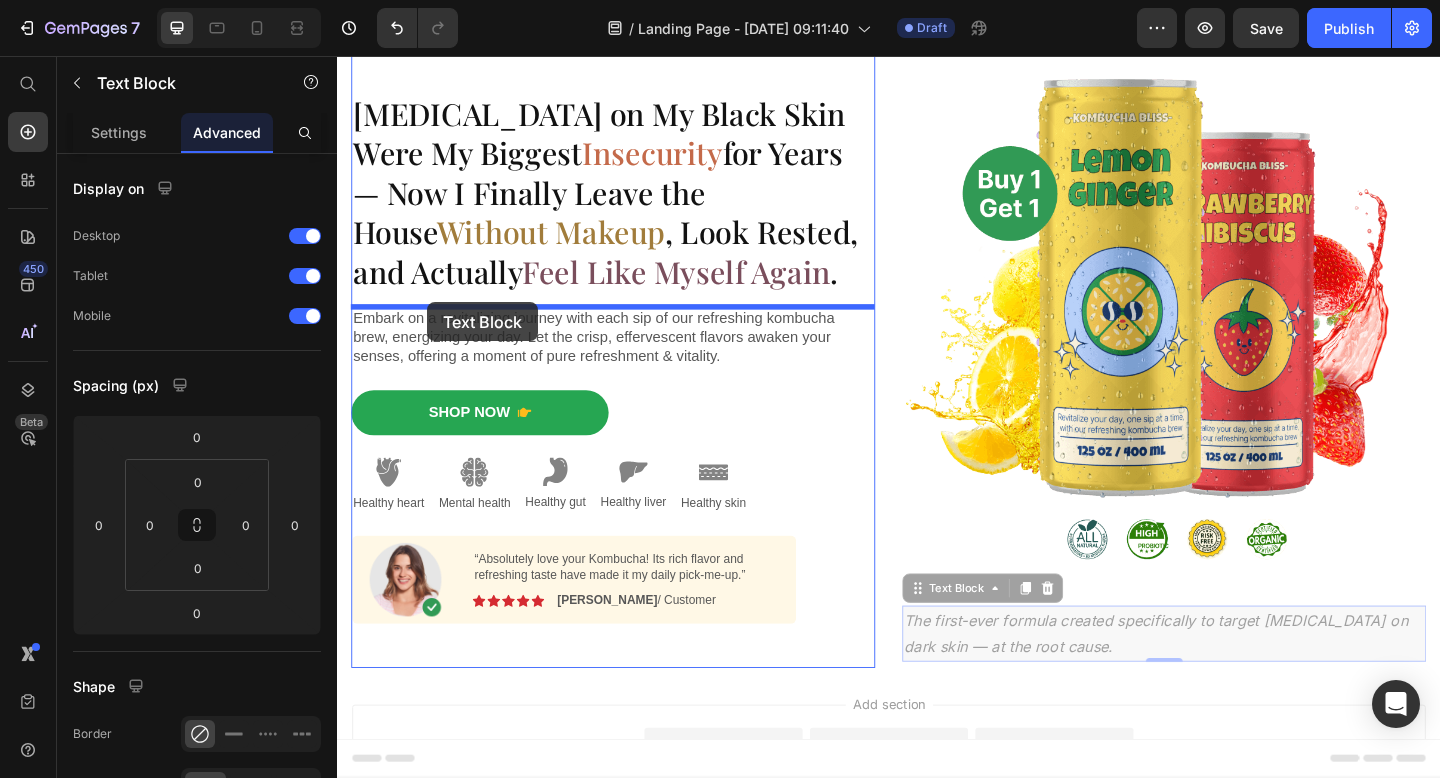 type on "16" 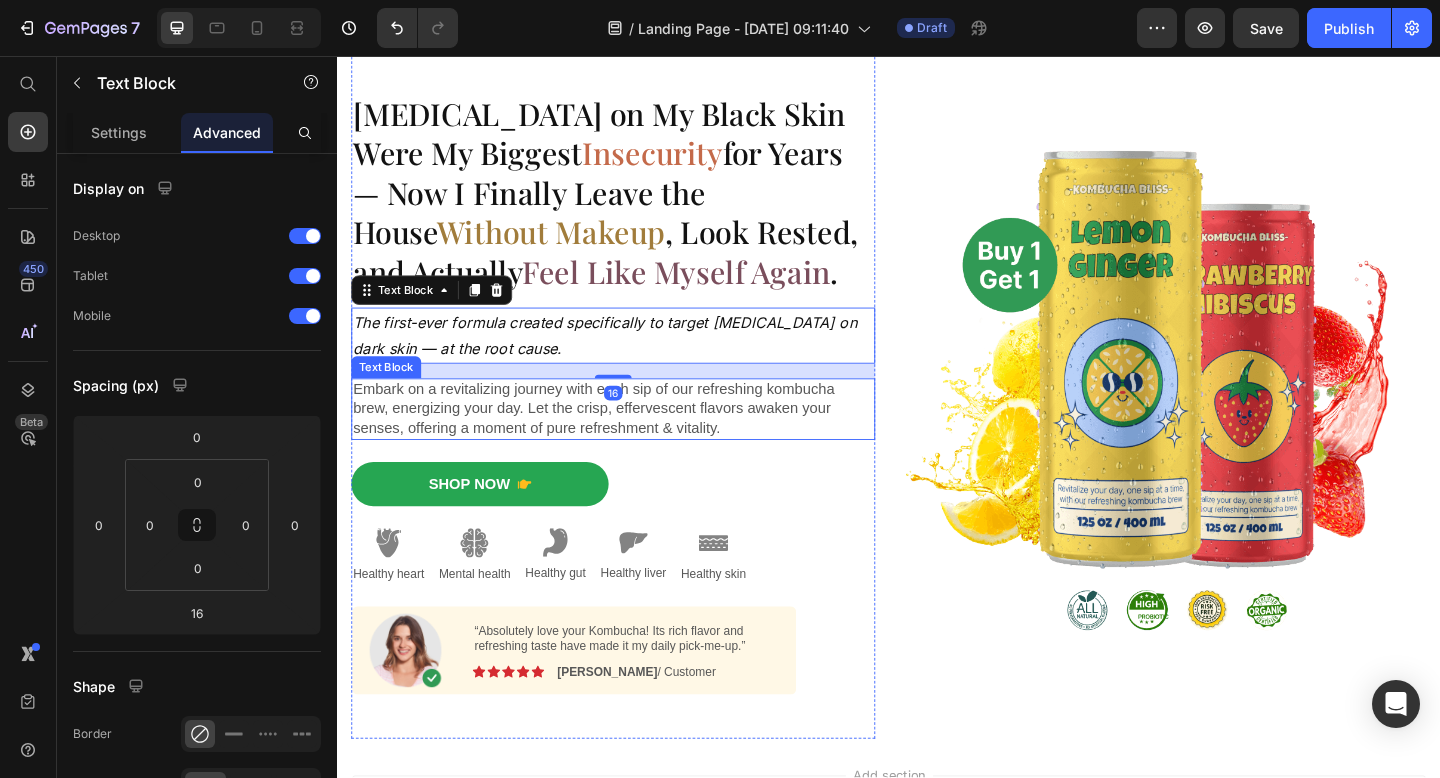 click on "Embark on a revitalizing journey with each sip of our refreshing kombucha brew, energizing your day. Let the crisp, effervescent flavors awaken your senses, offering a moment of pure refreshment & vitality." at bounding box center (637, 440) 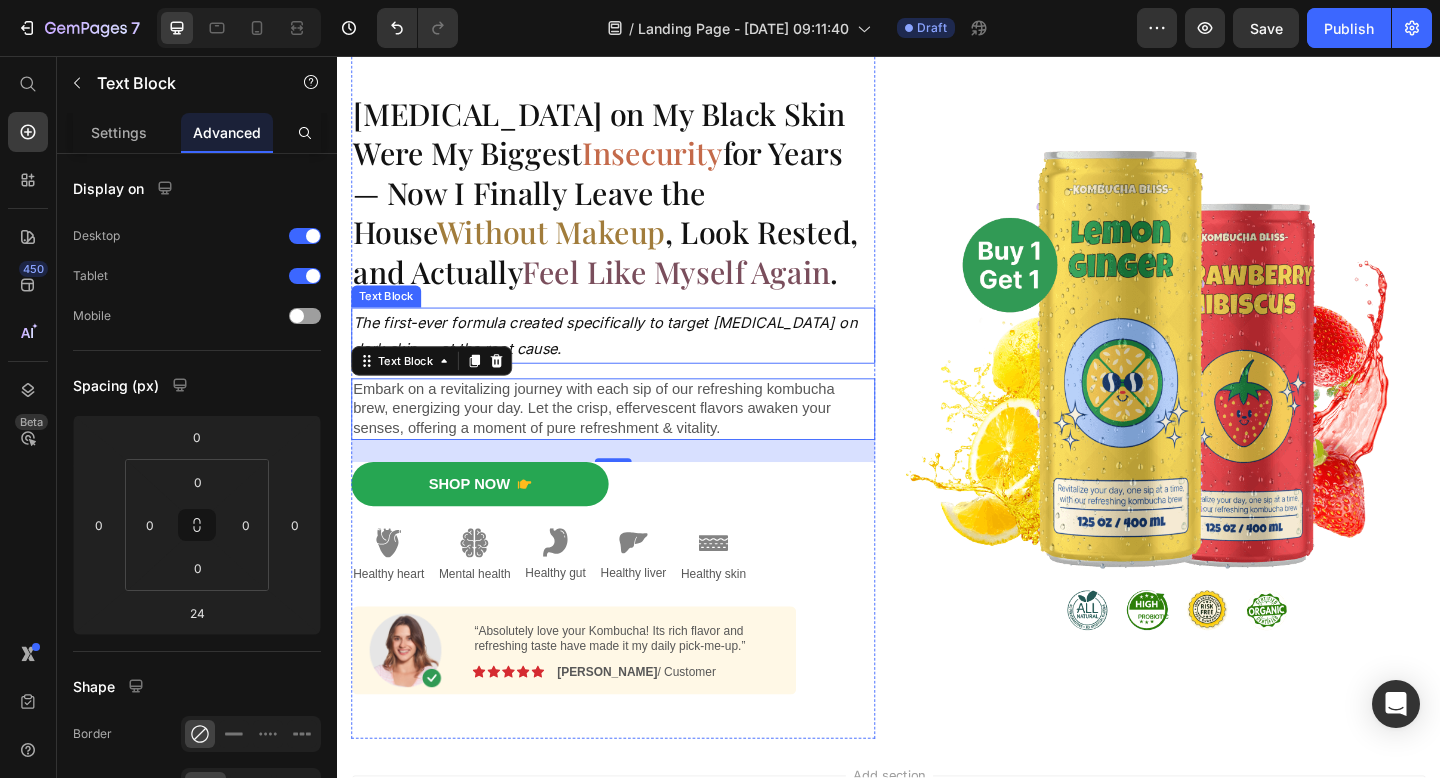 click on "The first-ever formula created specifically to target [MEDICAL_DATA] on dark skin — at the root cause." at bounding box center (637, 361) 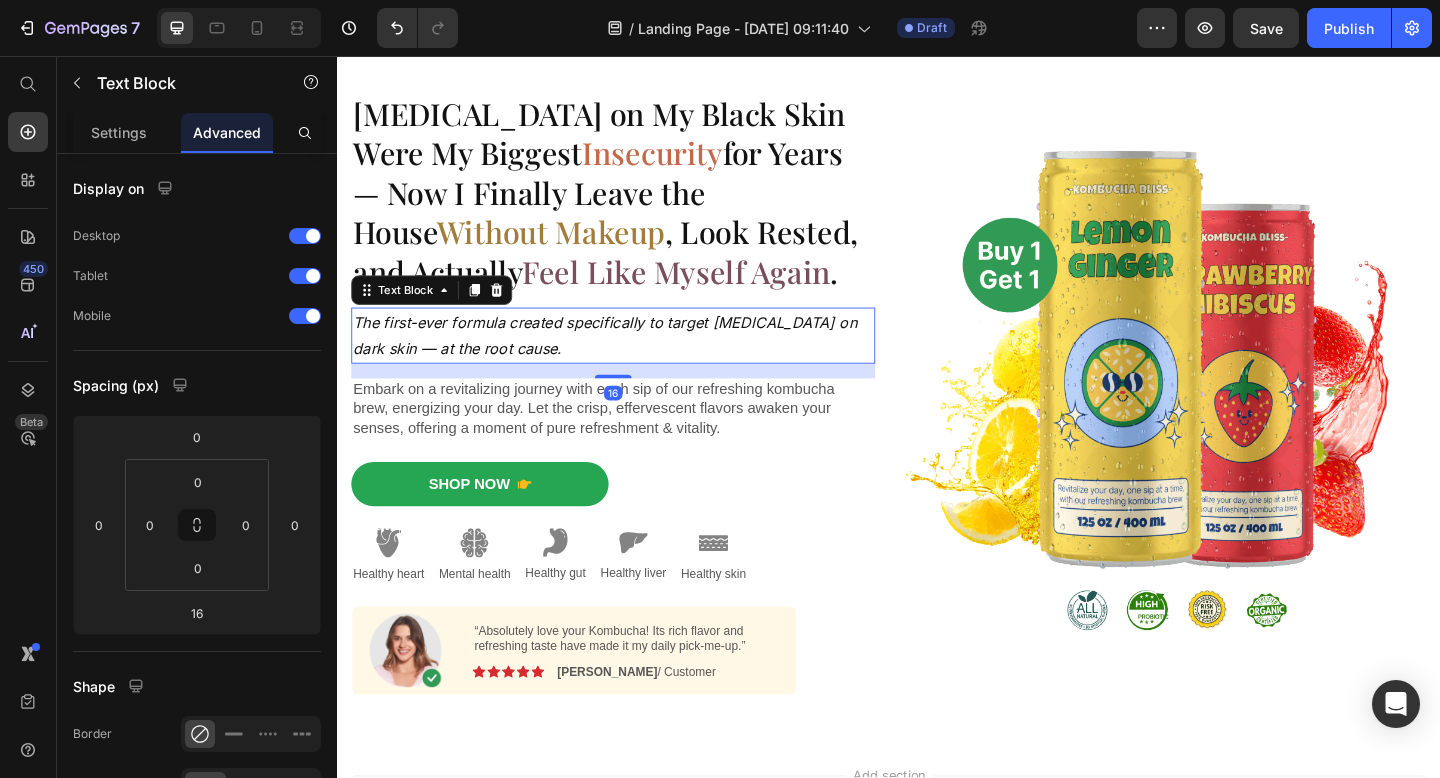 click on "The first-ever formula created specifically to target [MEDICAL_DATA] on dark skin — at the root cause." at bounding box center (637, 361) 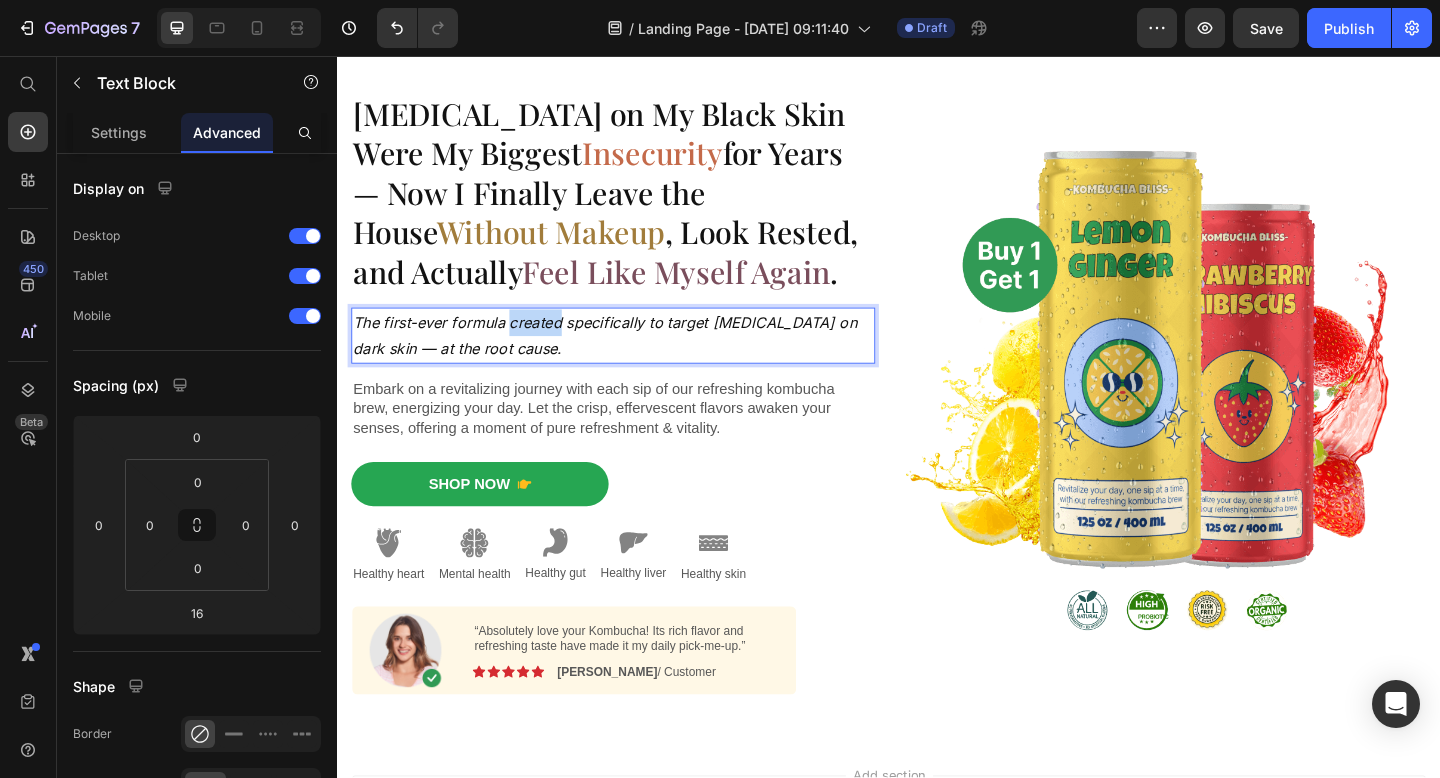 click on "The first-ever formula created specifically to target [MEDICAL_DATA] on dark skin — at the root cause." at bounding box center (637, 361) 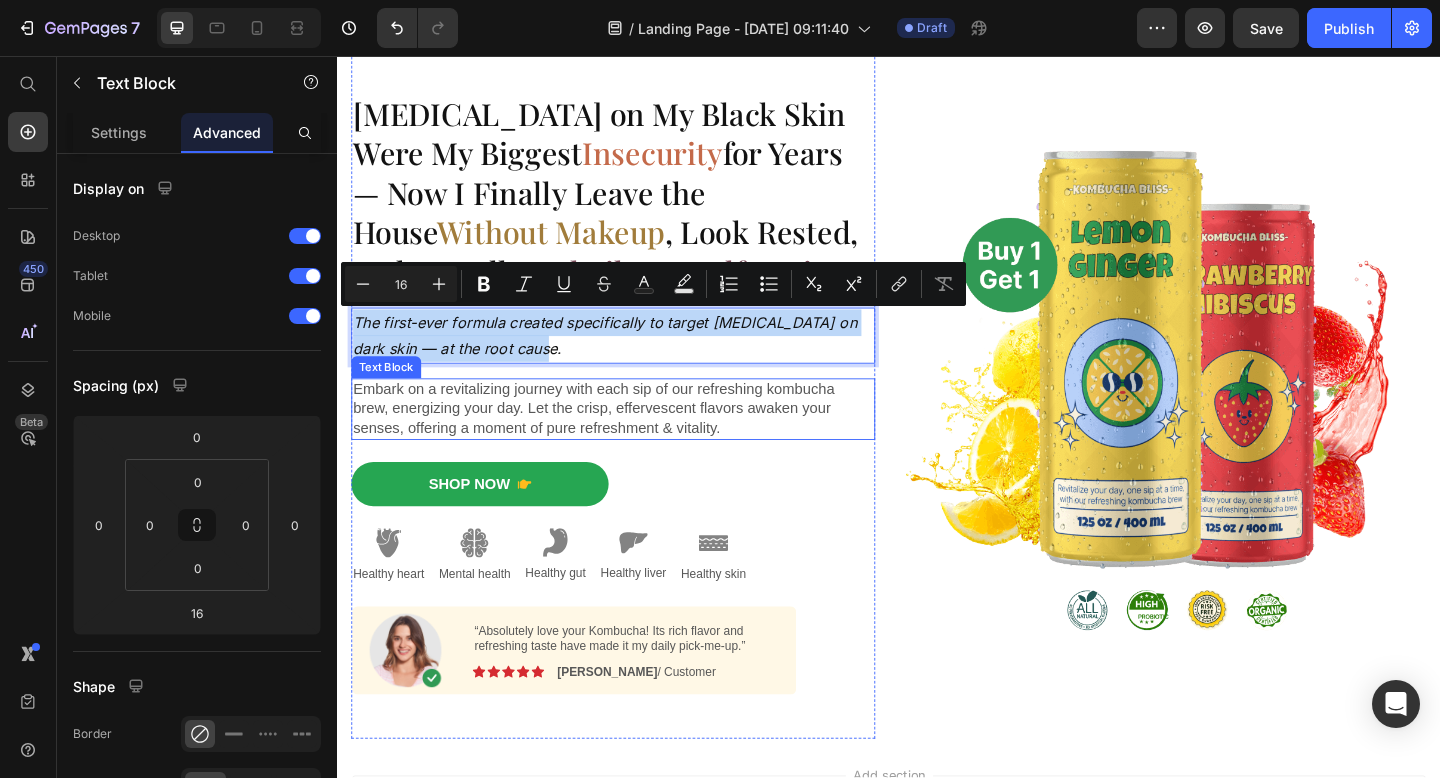click on "Embark on a revitalizing journey with each sip of our refreshing kombucha brew, energizing your day. Let the crisp, effervescent flavors awaken your senses, offering a moment of pure refreshment & vitality." at bounding box center [637, 440] 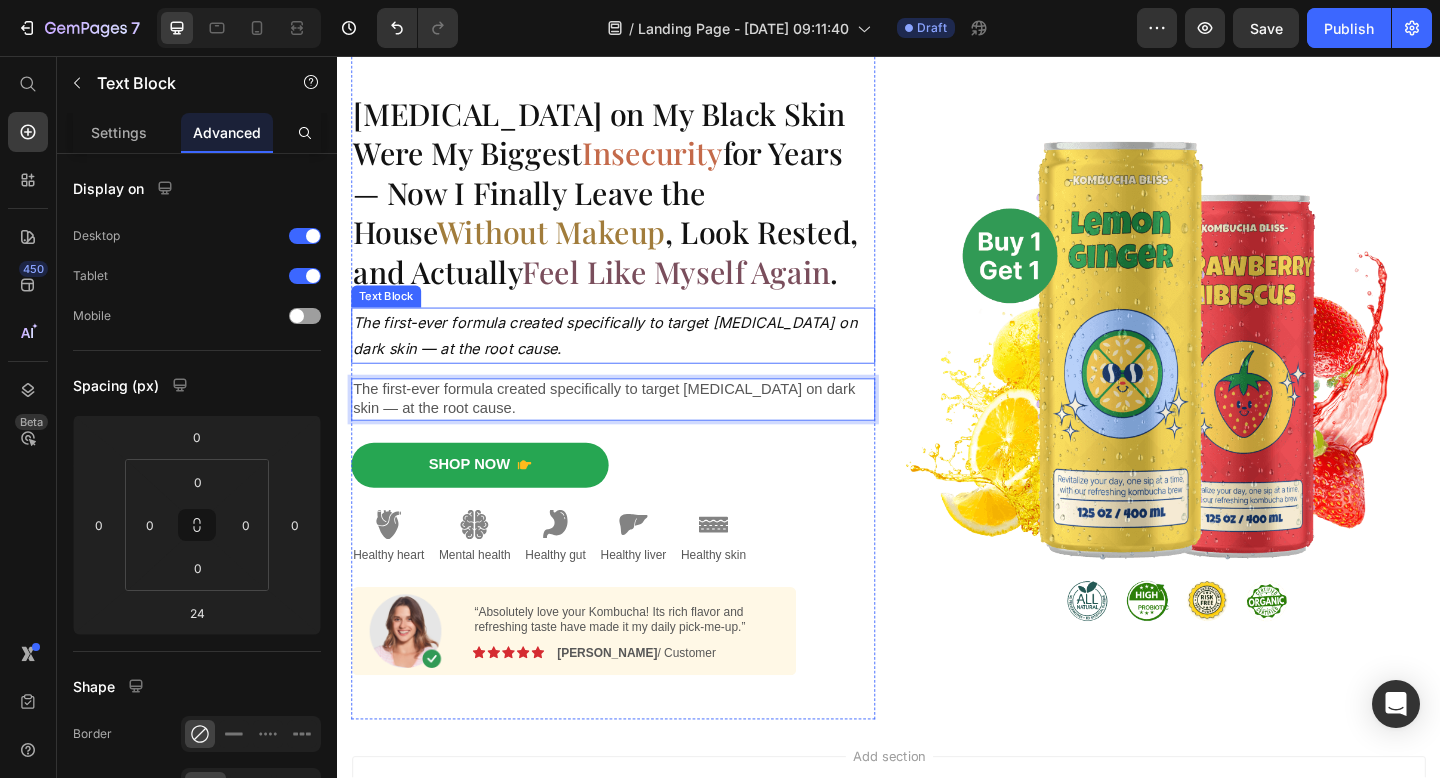 click on "The first-ever formula created specifically to target [MEDICAL_DATA] on dark skin — at the root cause." at bounding box center [637, 361] 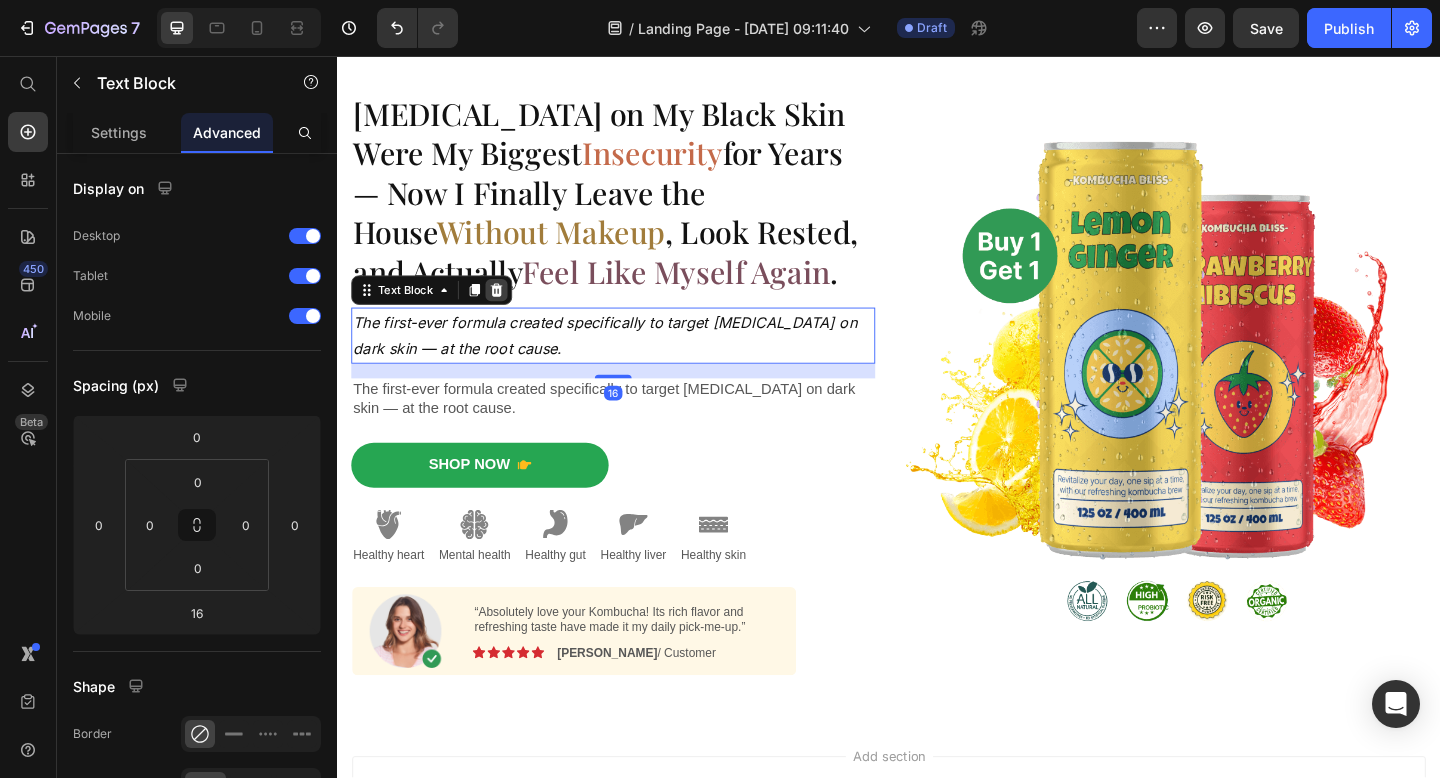 click 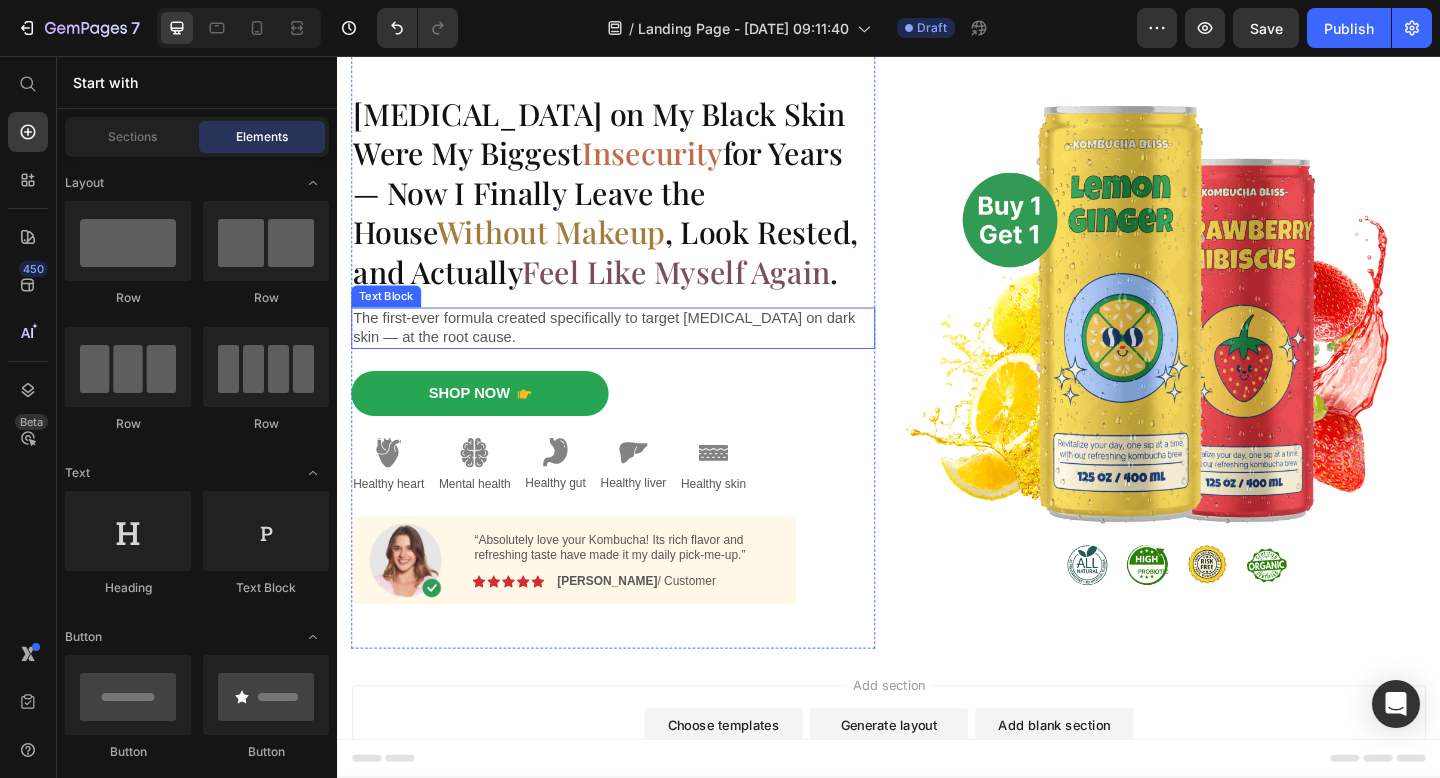 click on "The first-ever formula created specifically to target [MEDICAL_DATA] on dark skin — at the root cause." at bounding box center (637, 353) 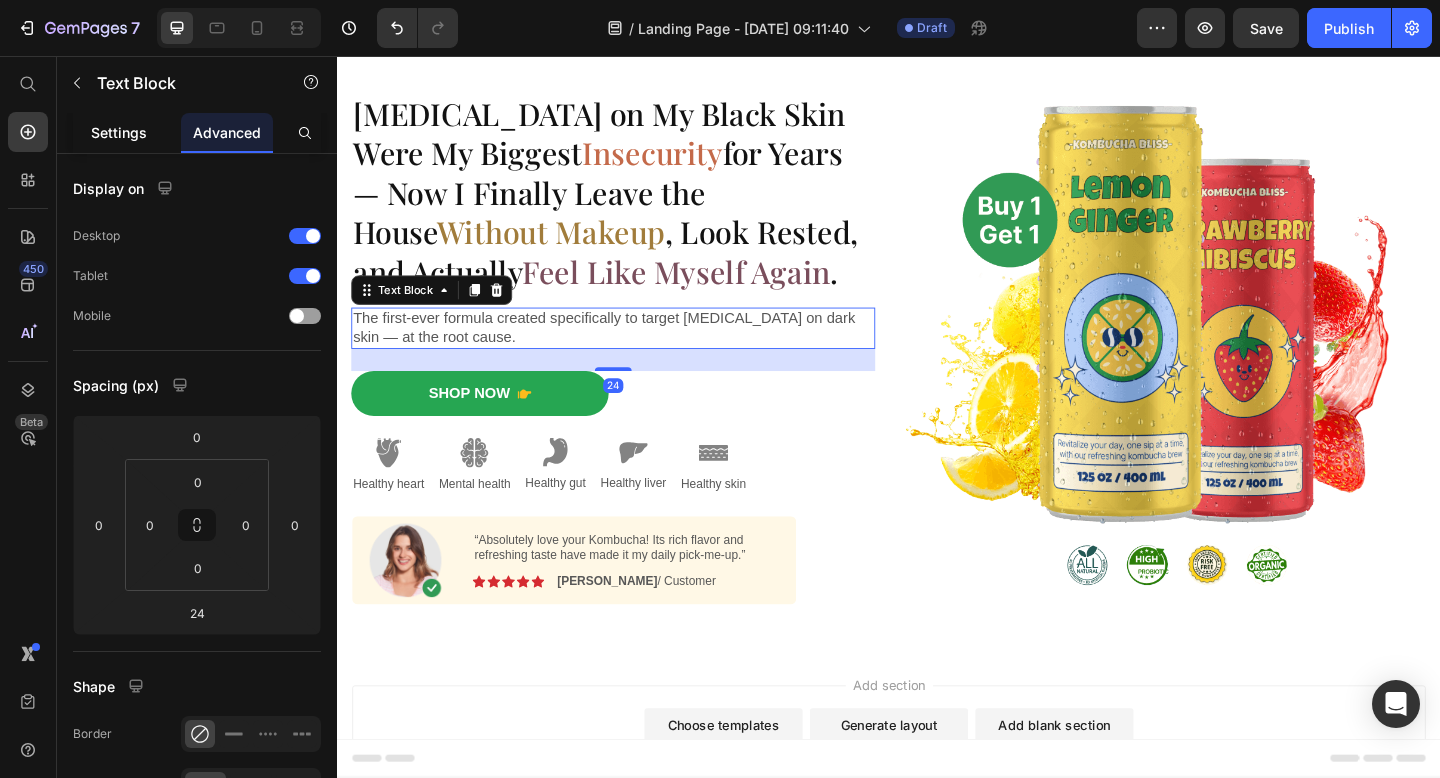 click on "Settings" at bounding box center [119, 132] 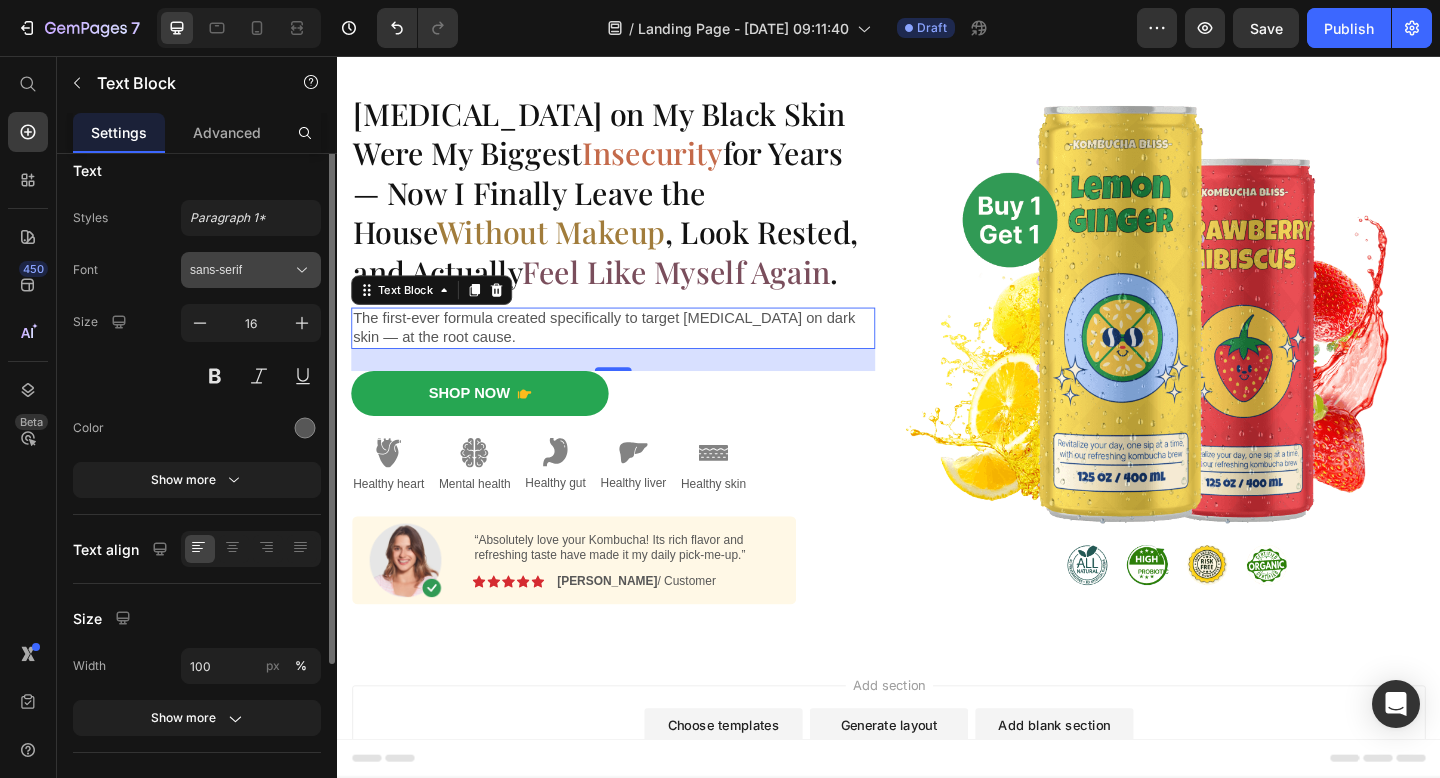 scroll, scrollTop: 0, scrollLeft: 0, axis: both 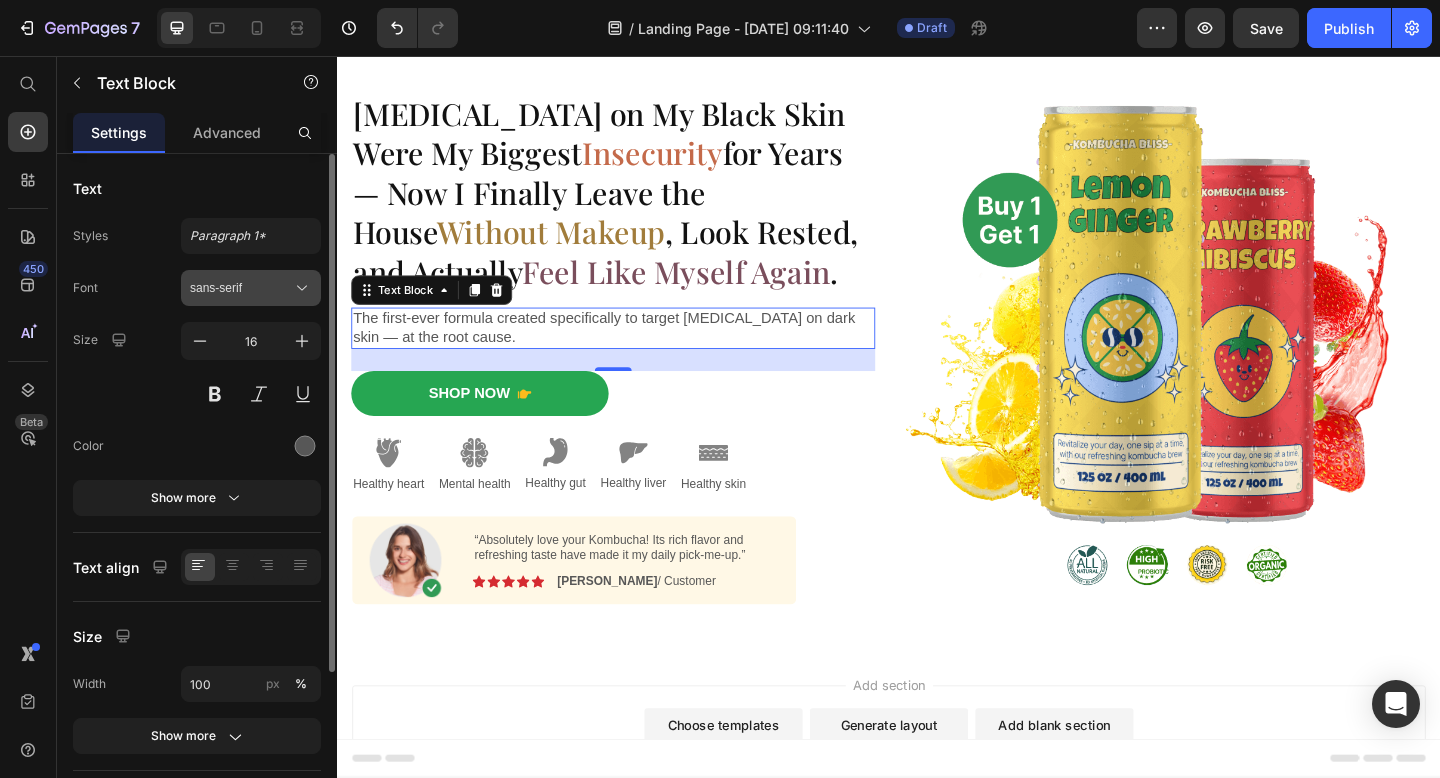 click on "sans-serif" at bounding box center (241, 288) 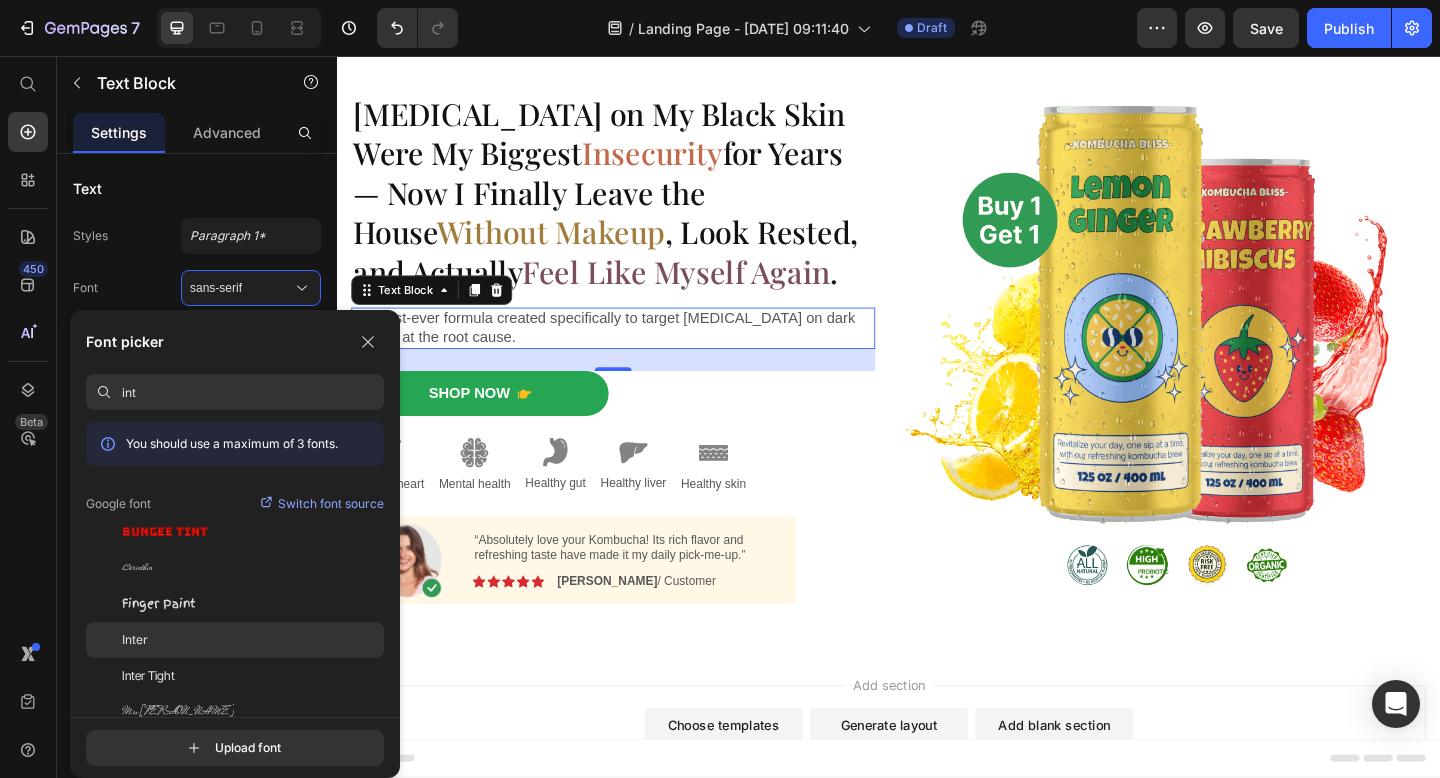 type on "int" 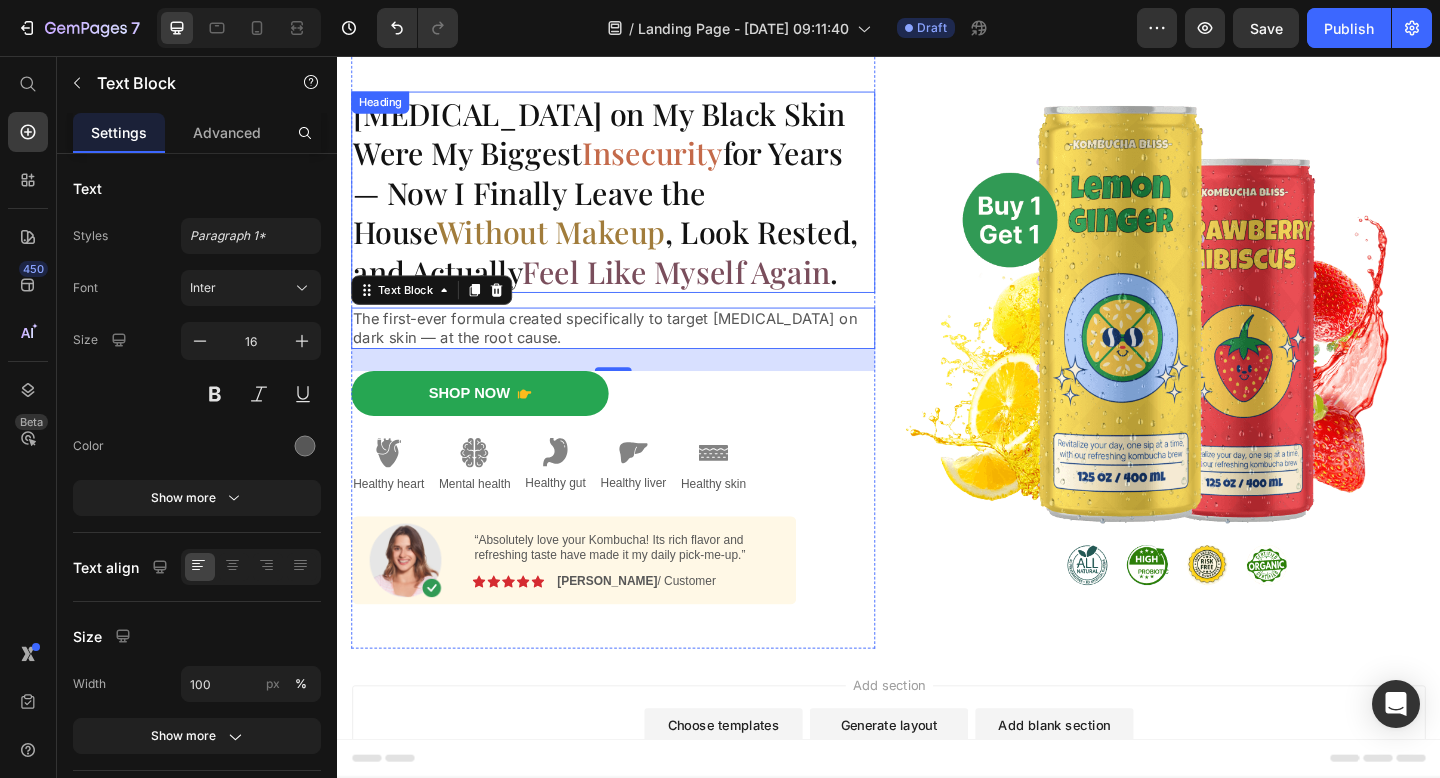 click on "Dark Circles on My Black Skin Were My Biggest  Insecurity  for Years — Now I Finally Leave the House  Without Makeup , Look Rested, and Actually  Feel Like Myself Again ." at bounding box center [637, 204] 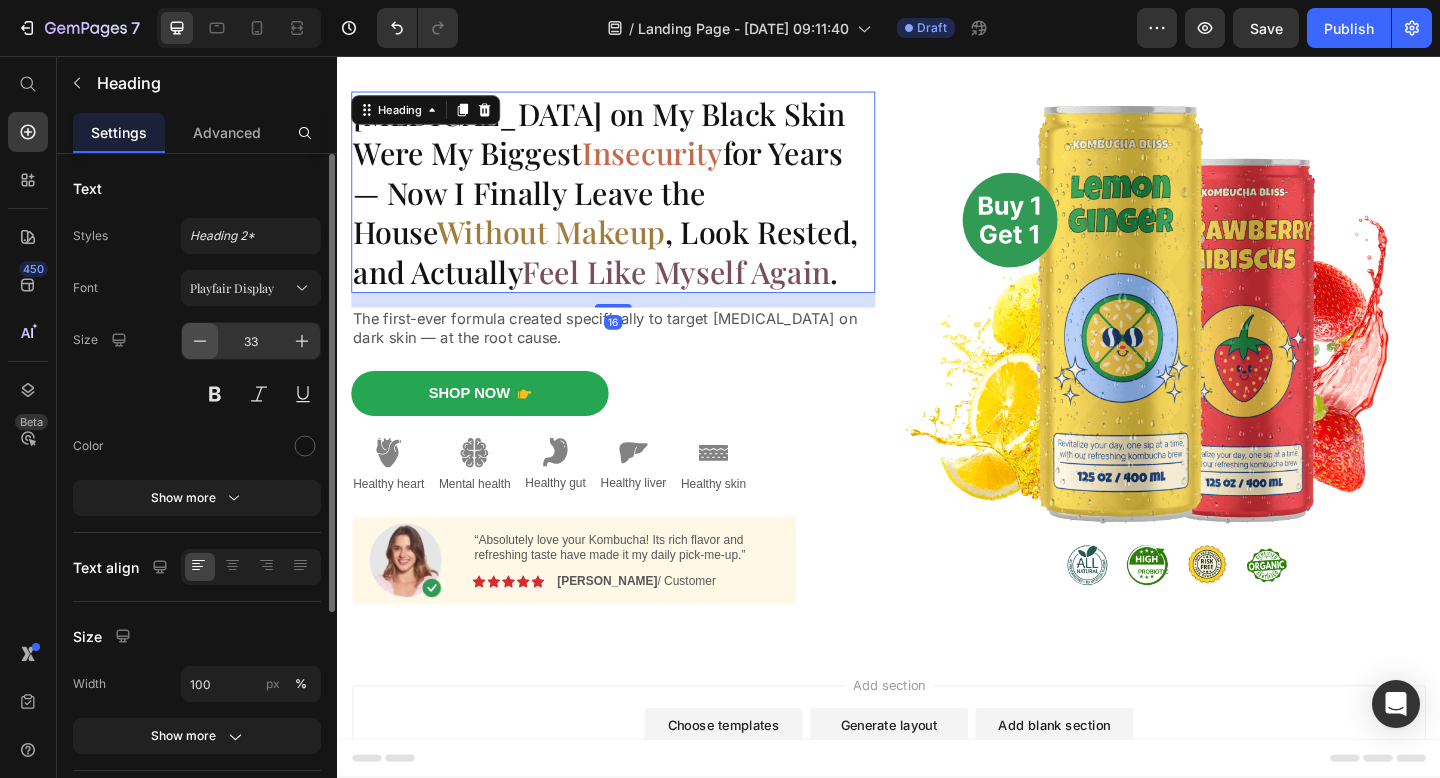 click 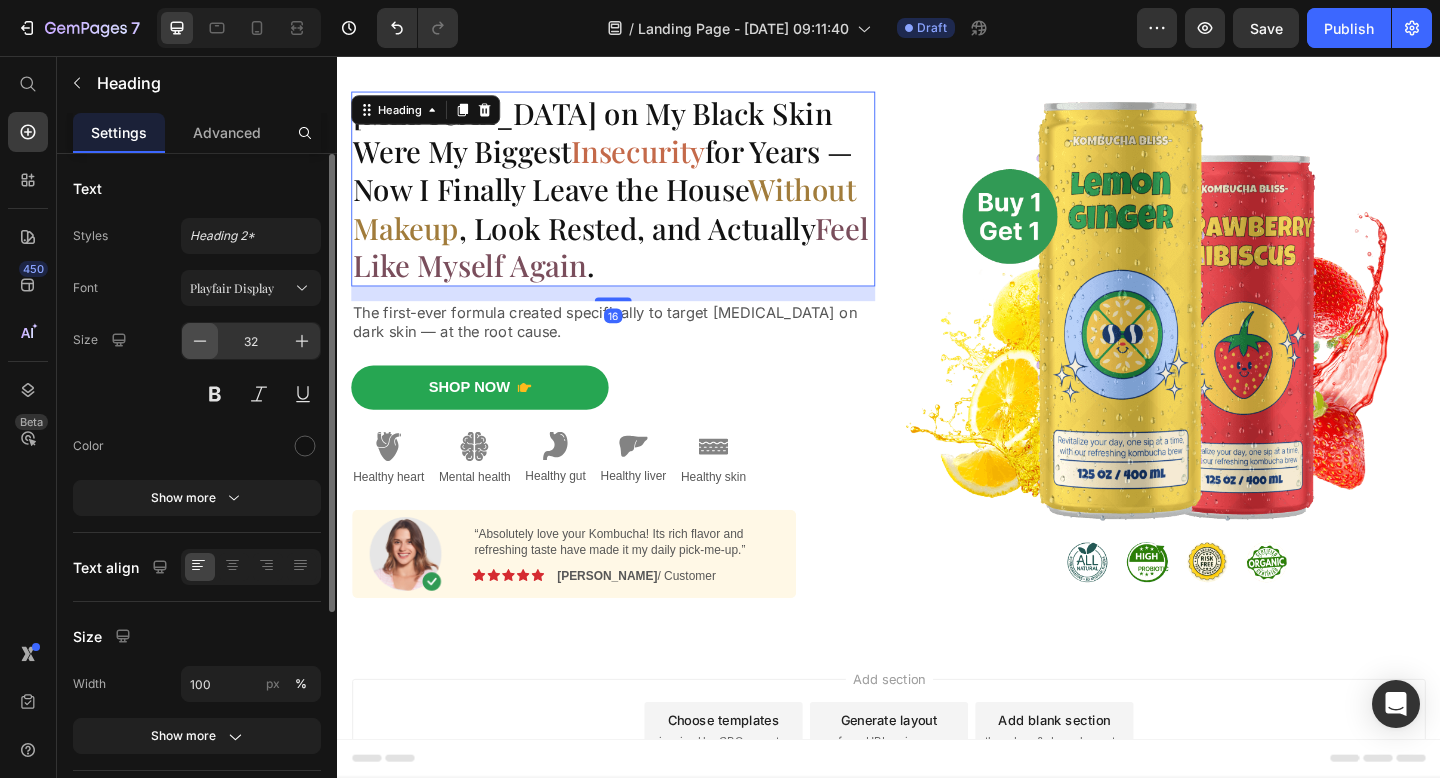 click 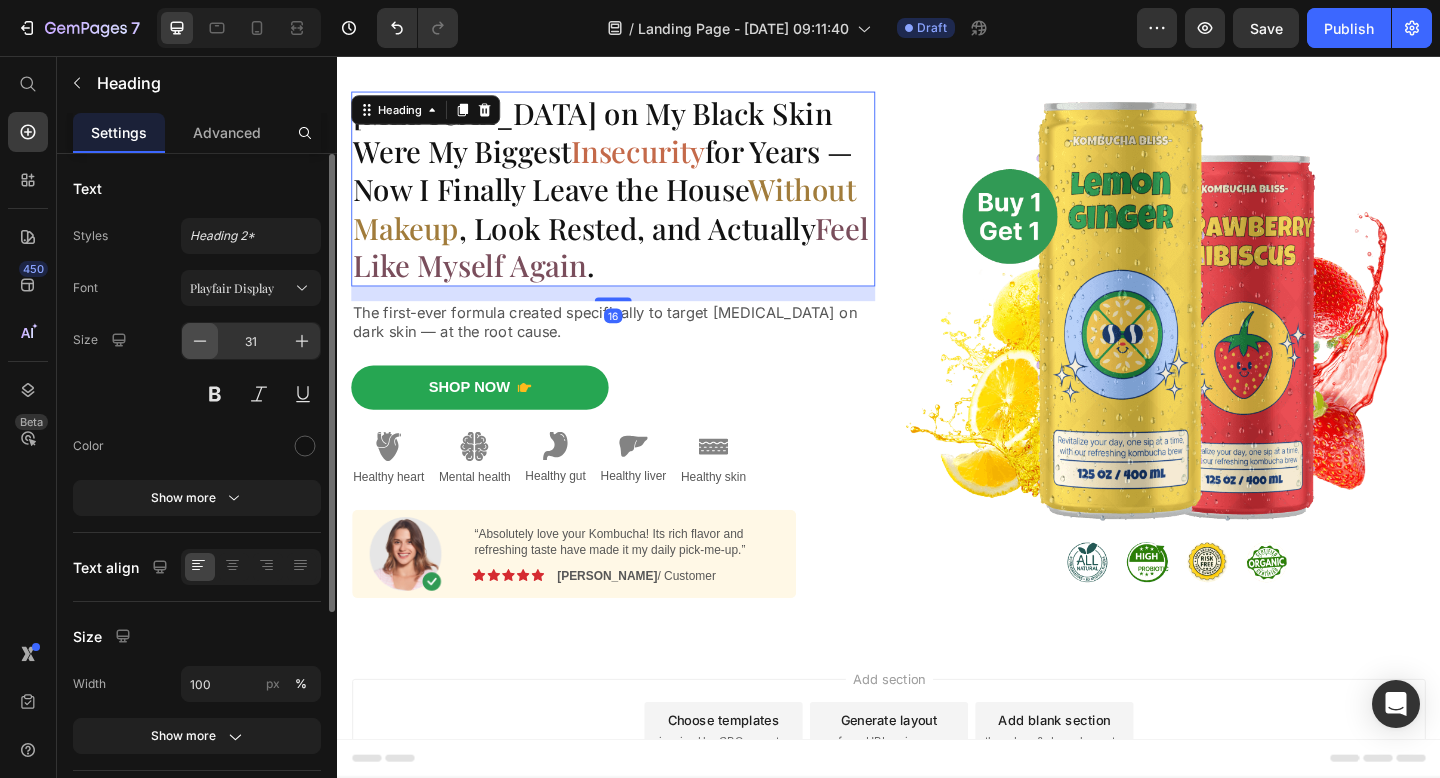 click 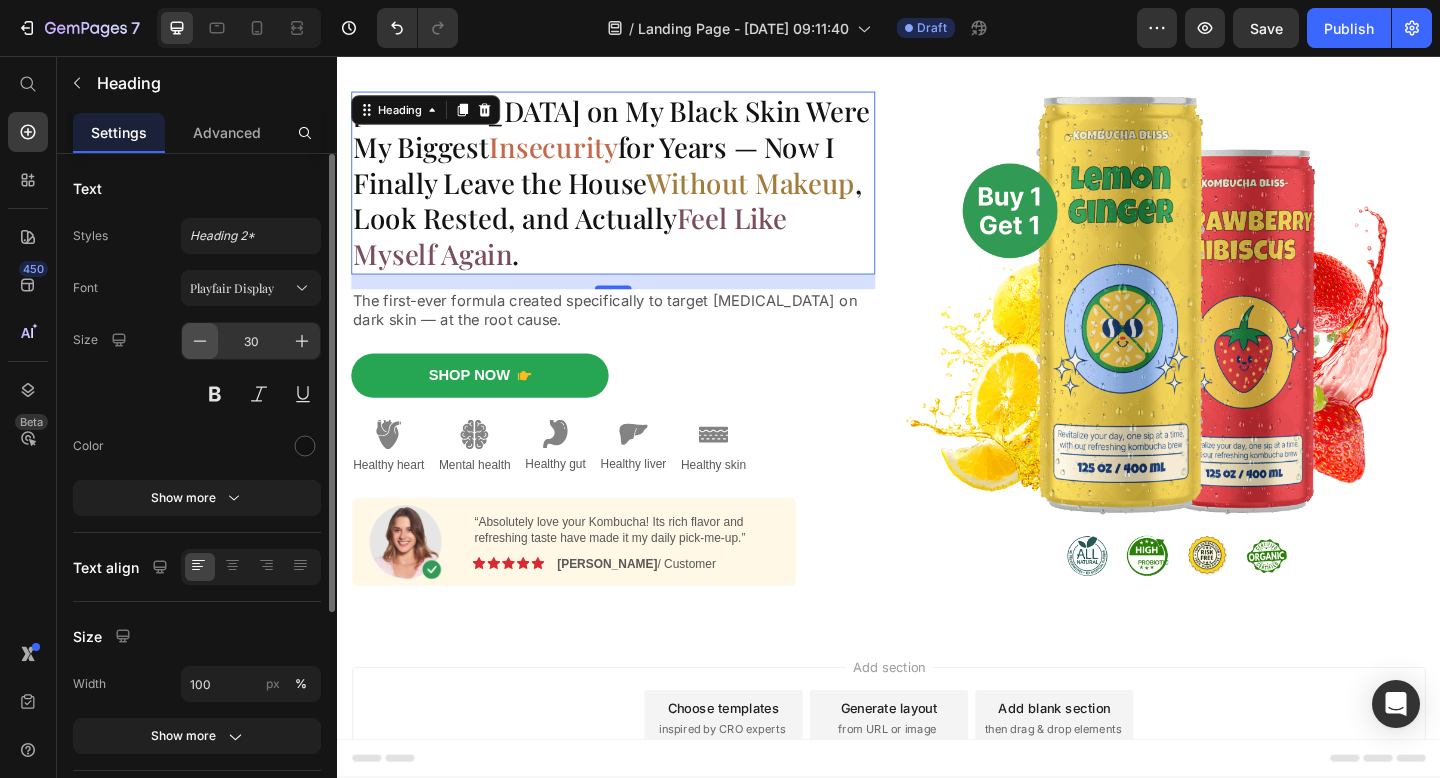 click 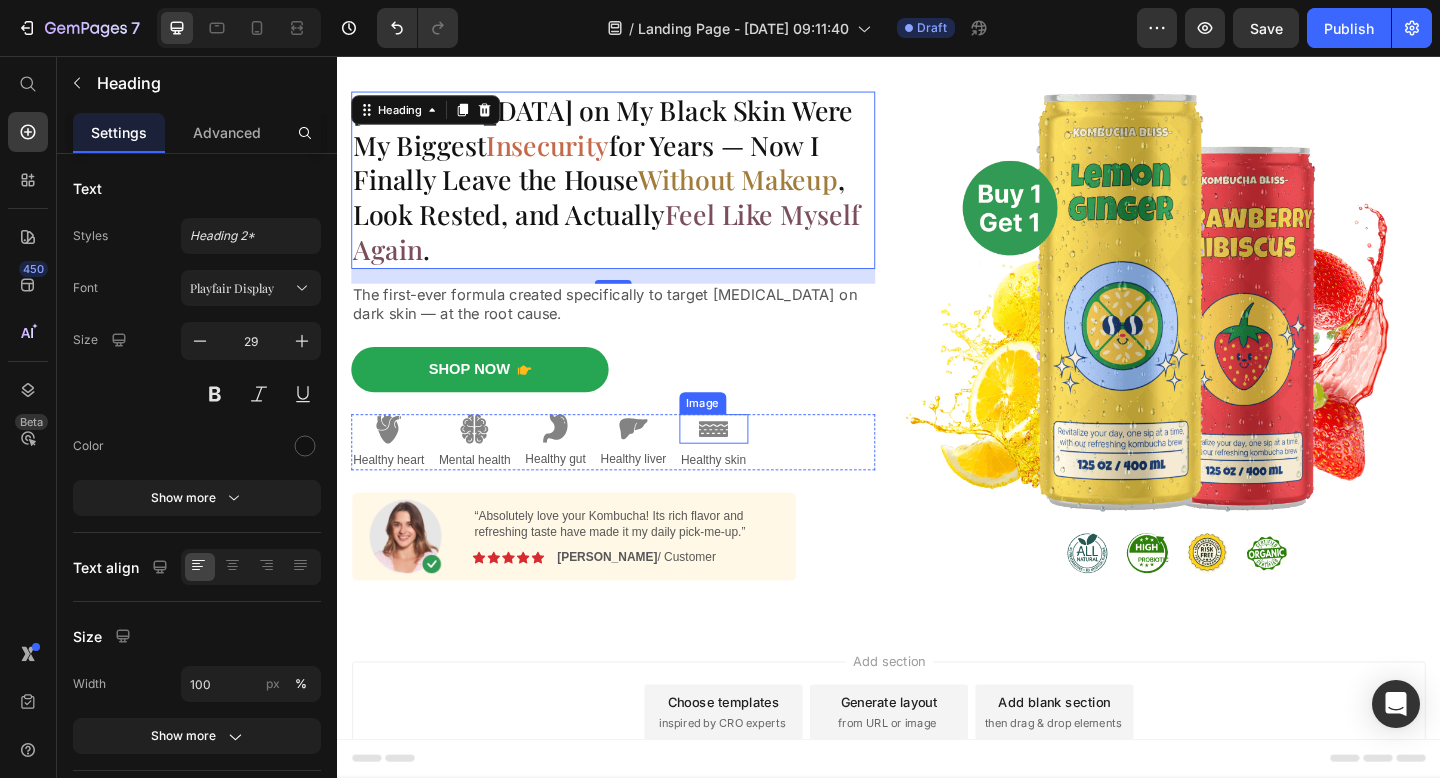 scroll, scrollTop: 0, scrollLeft: 0, axis: both 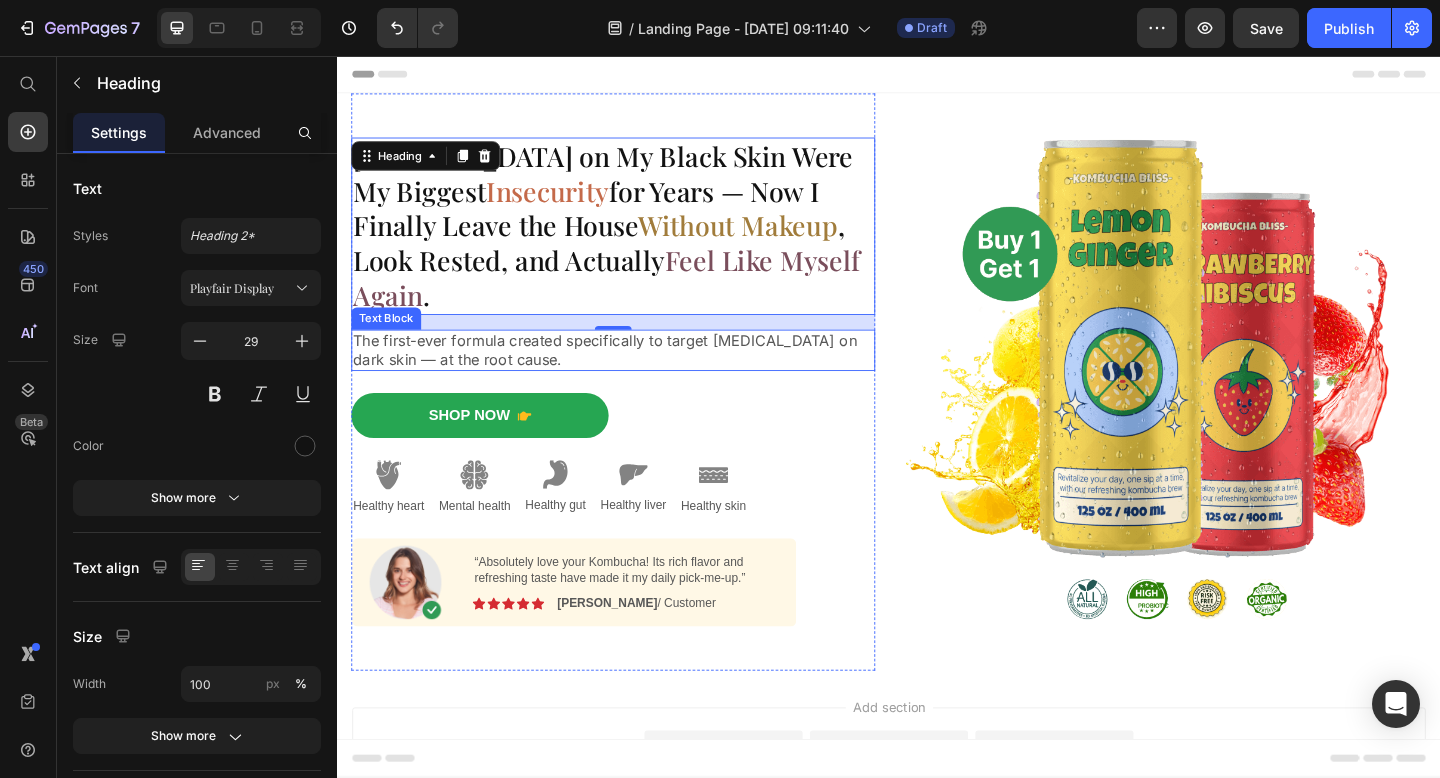 click on "The first-ever formula created specifically to target [MEDICAL_DATA] on dark skin — at the root cause." at bounding box center (637, 377) 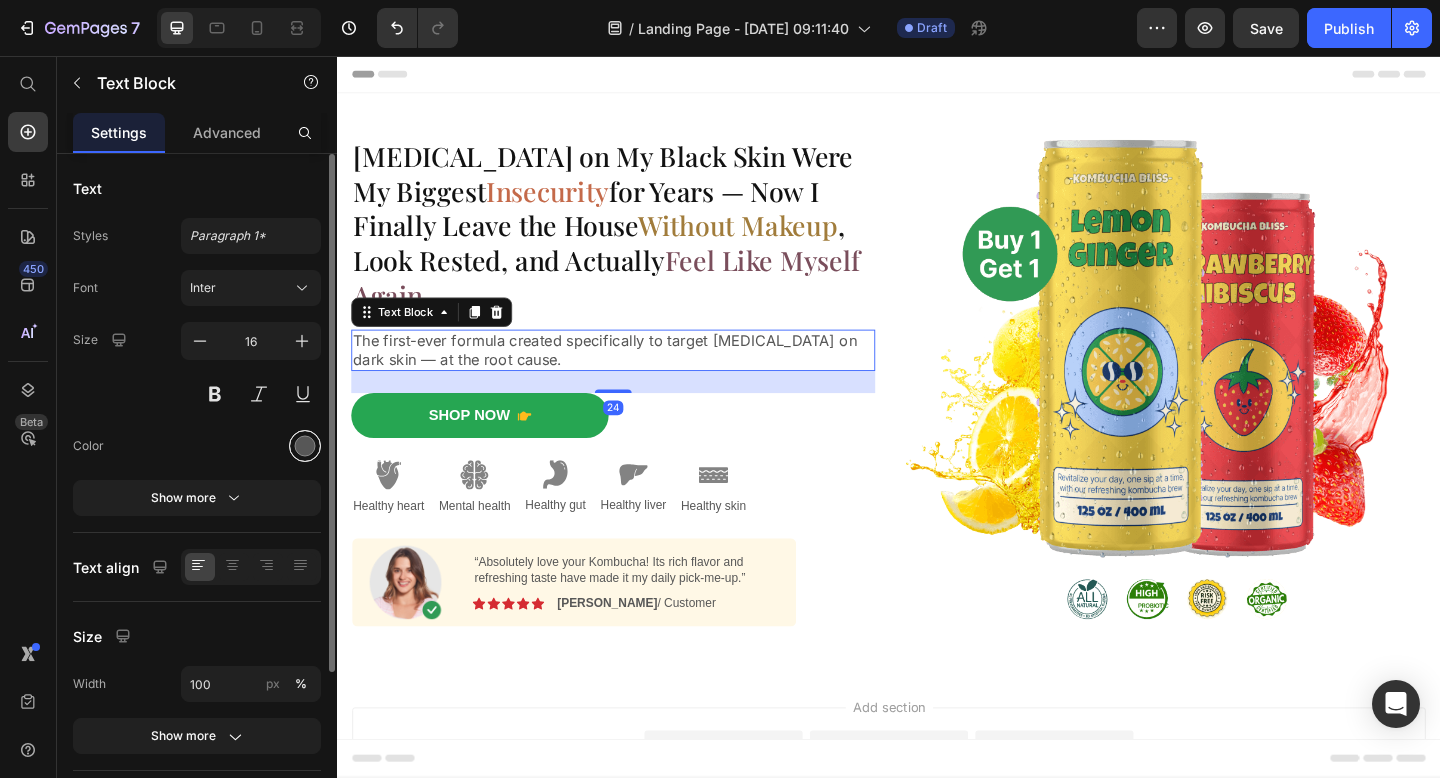 click at bounding box center (305, 446) 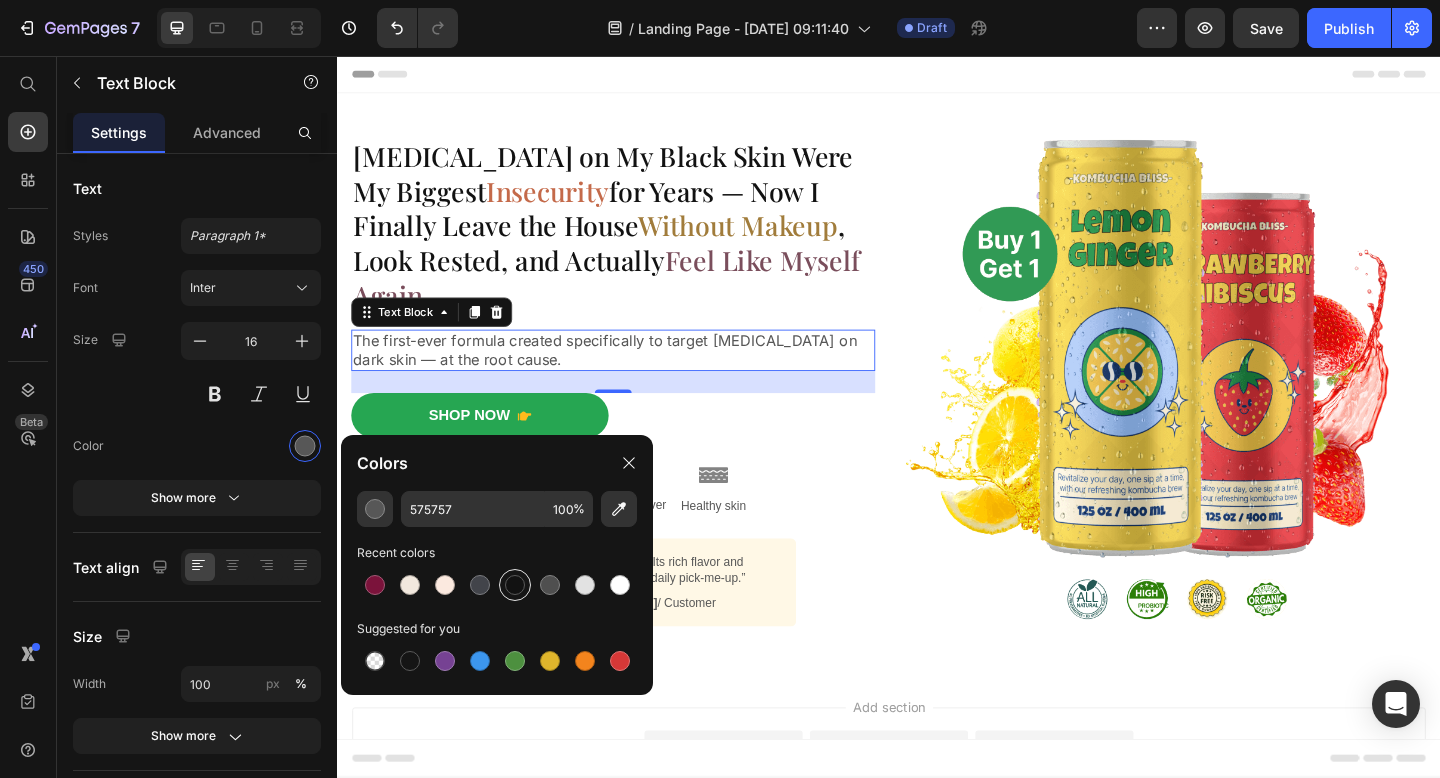 click at bounding box center (515, 585) 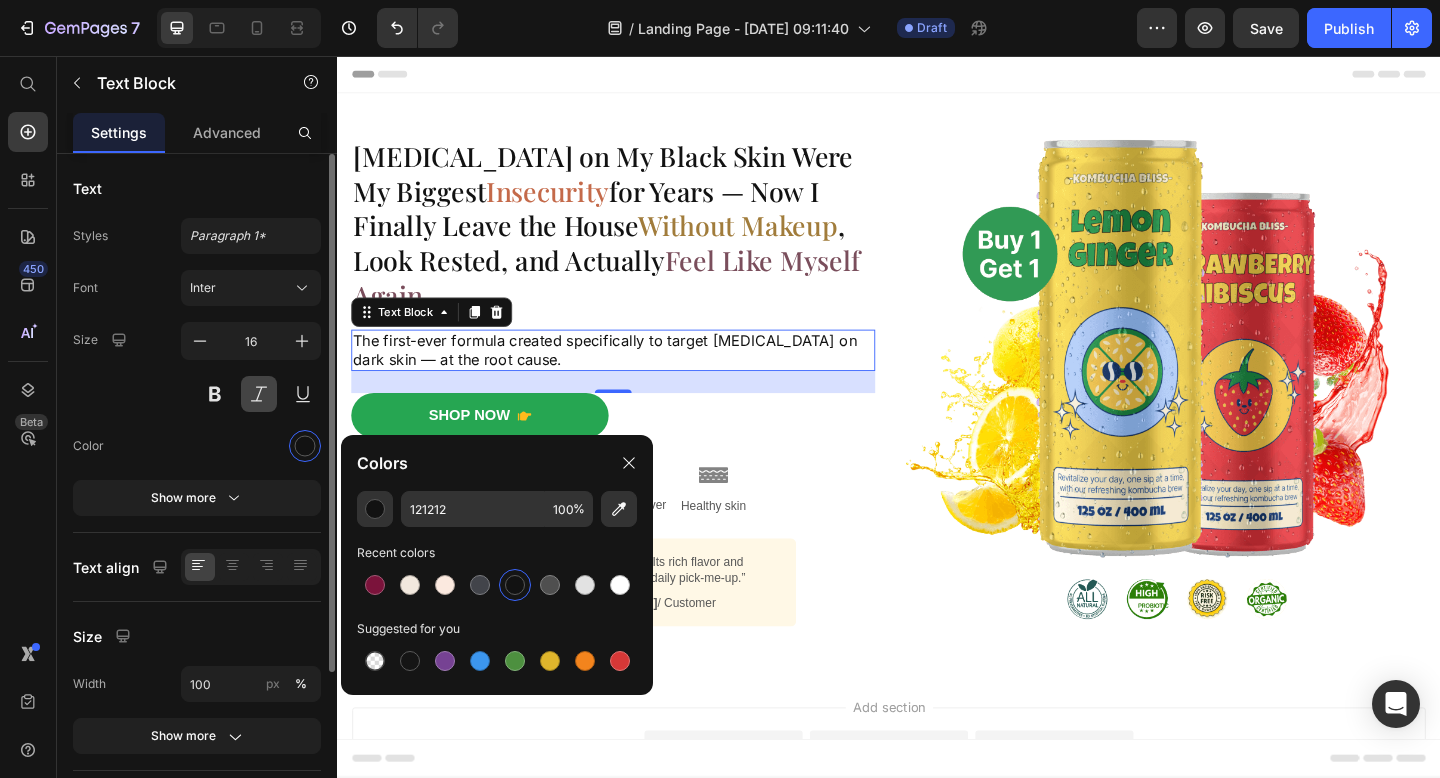 click at bounding box center [259, 394] 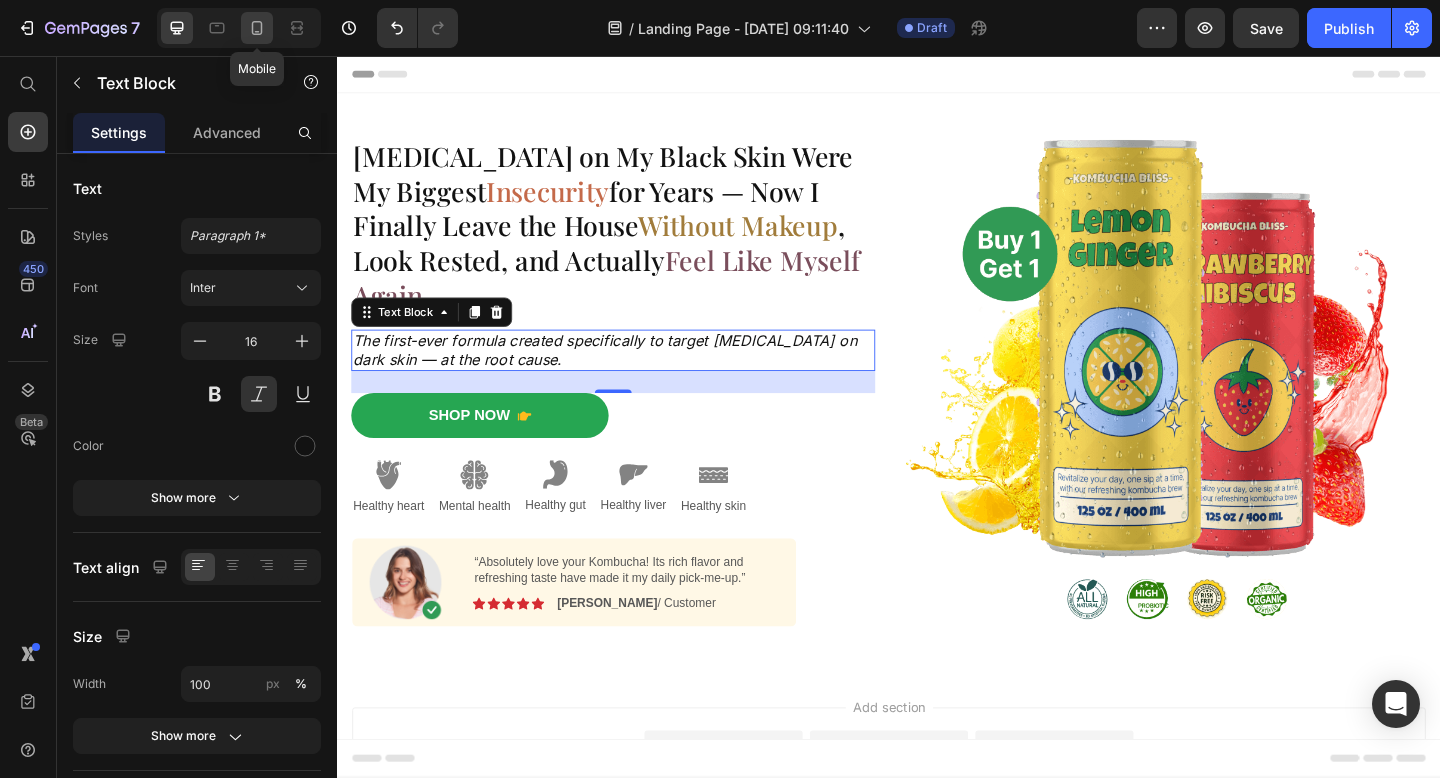 click 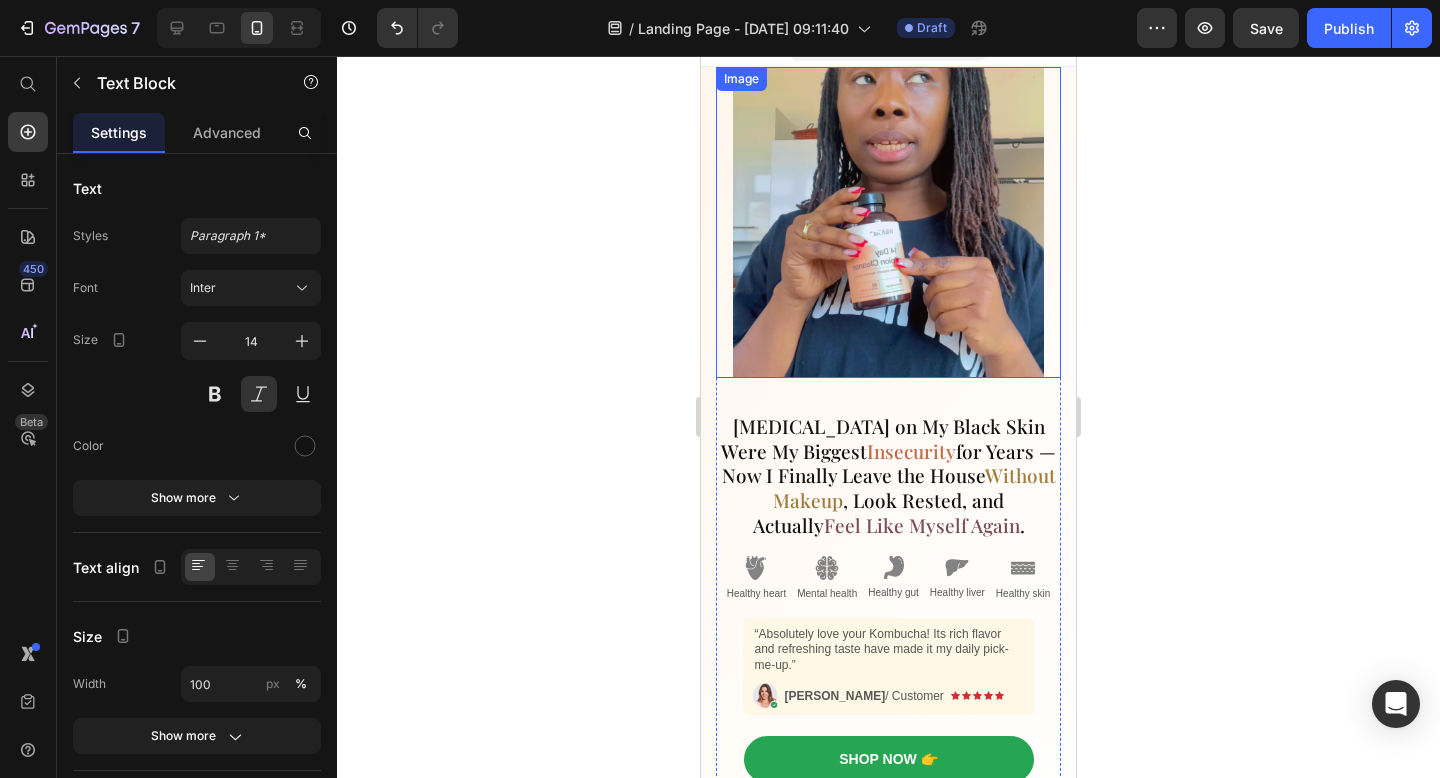scroll, scrollTop: 0, scrollLeft: 0, axis: both 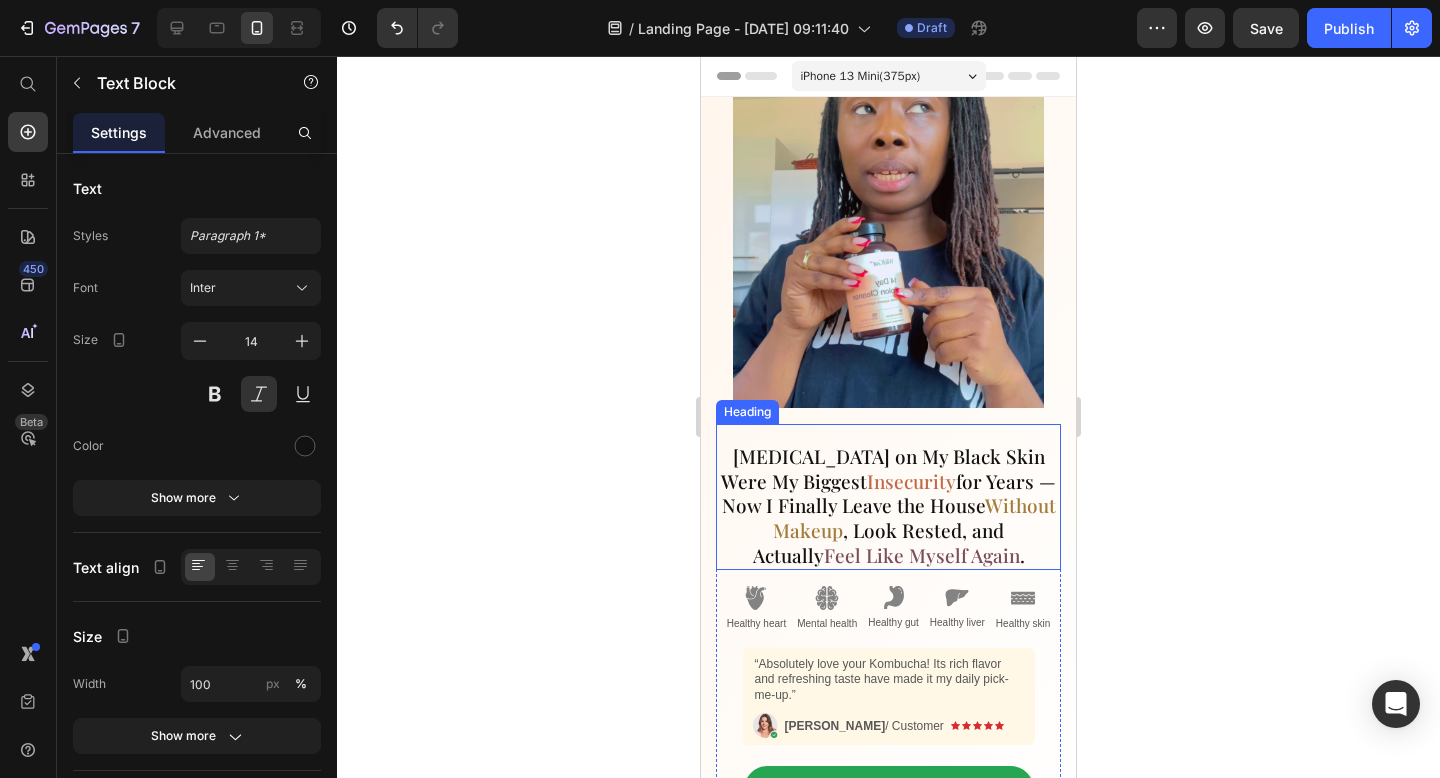 click on "Dark Circles on My Black Skin Were My Biggest  Insecurity  for Years — Now I Finally Leave the House  Without Makeup , Look Rested, and Actually  Feel Like Myself Again ." at bounding box center (888, 497) 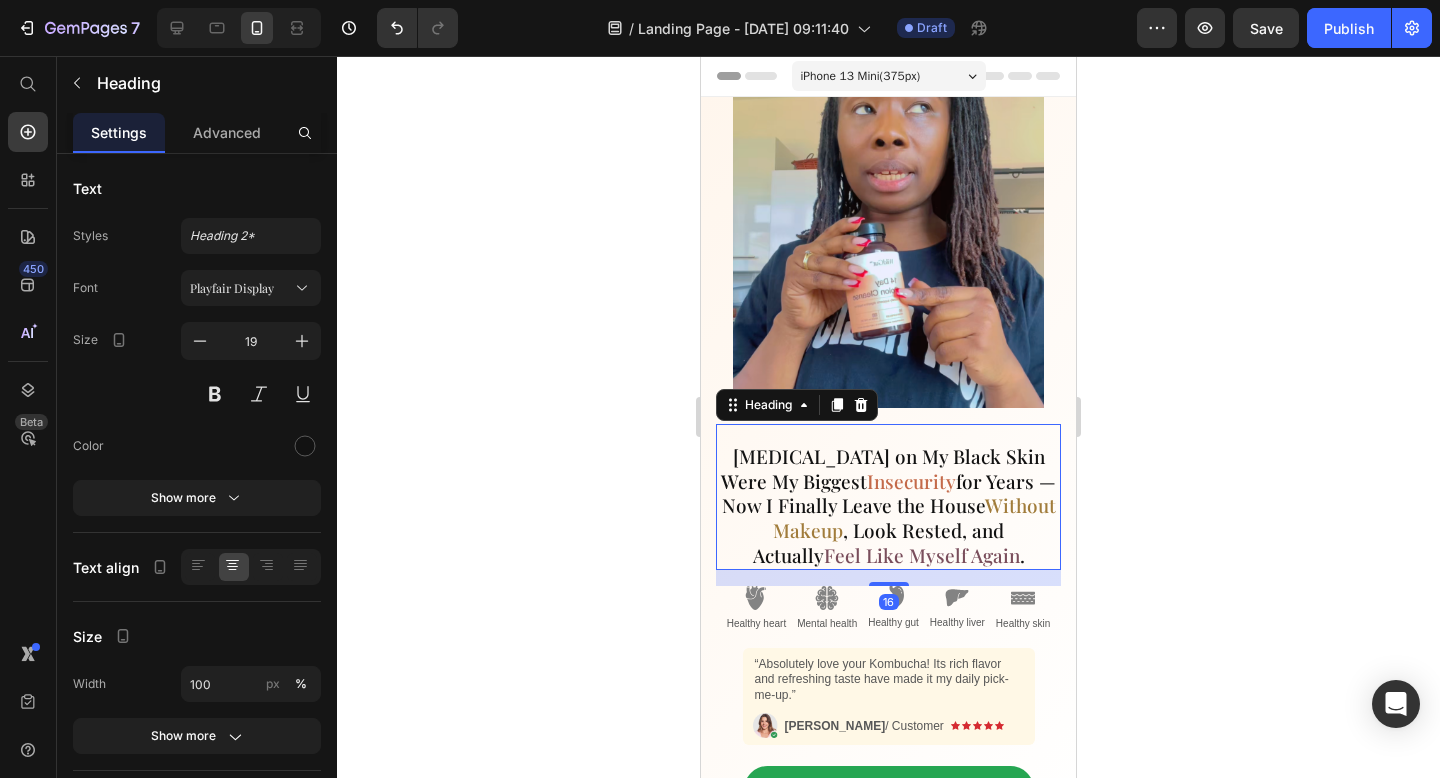 click on "Dark Circles on My Black Skin Were My Biggest  Insecurity  for Years — Now I Finally Leave the House  Without Makeup , Look Rested, and Actually  Feel Like Myself Again ." at bounding box center (888, 497) 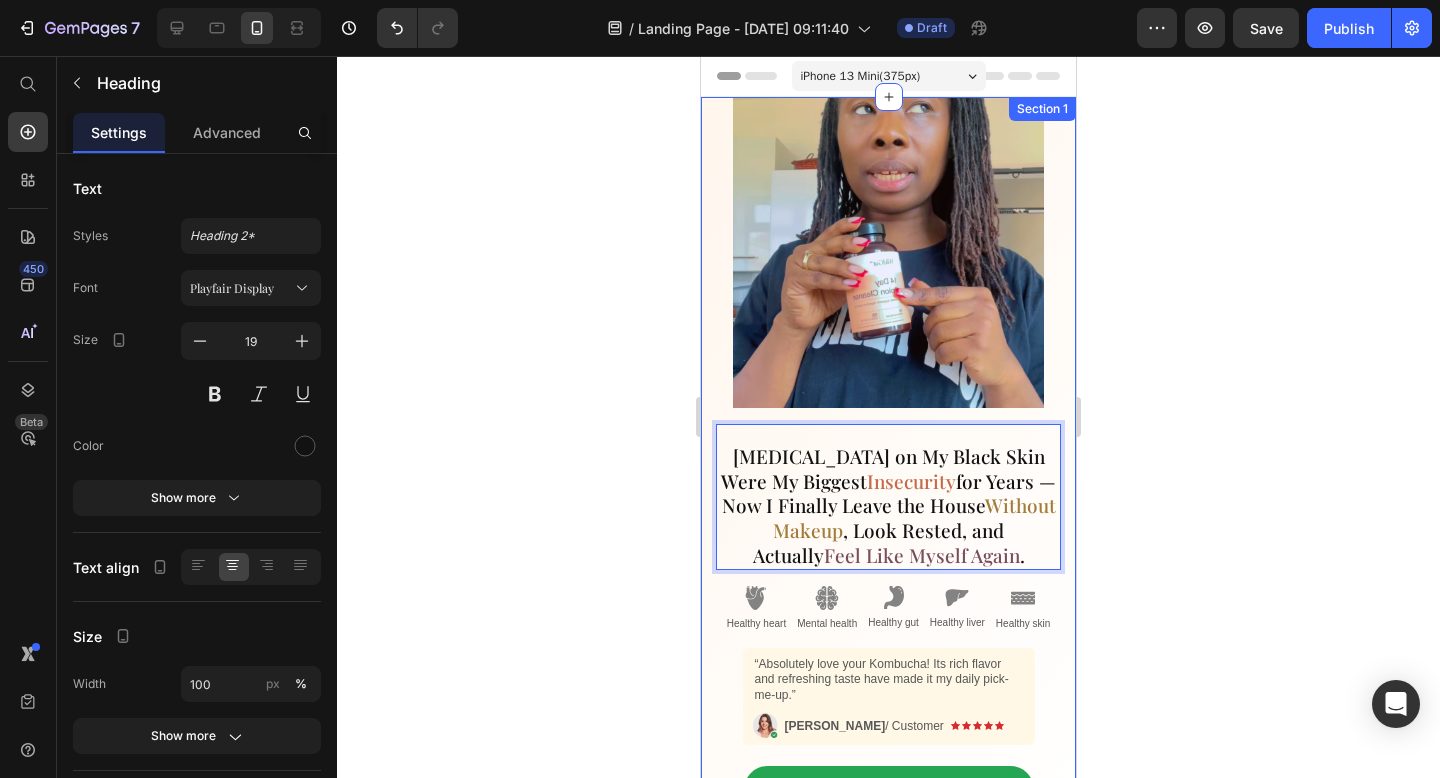 click 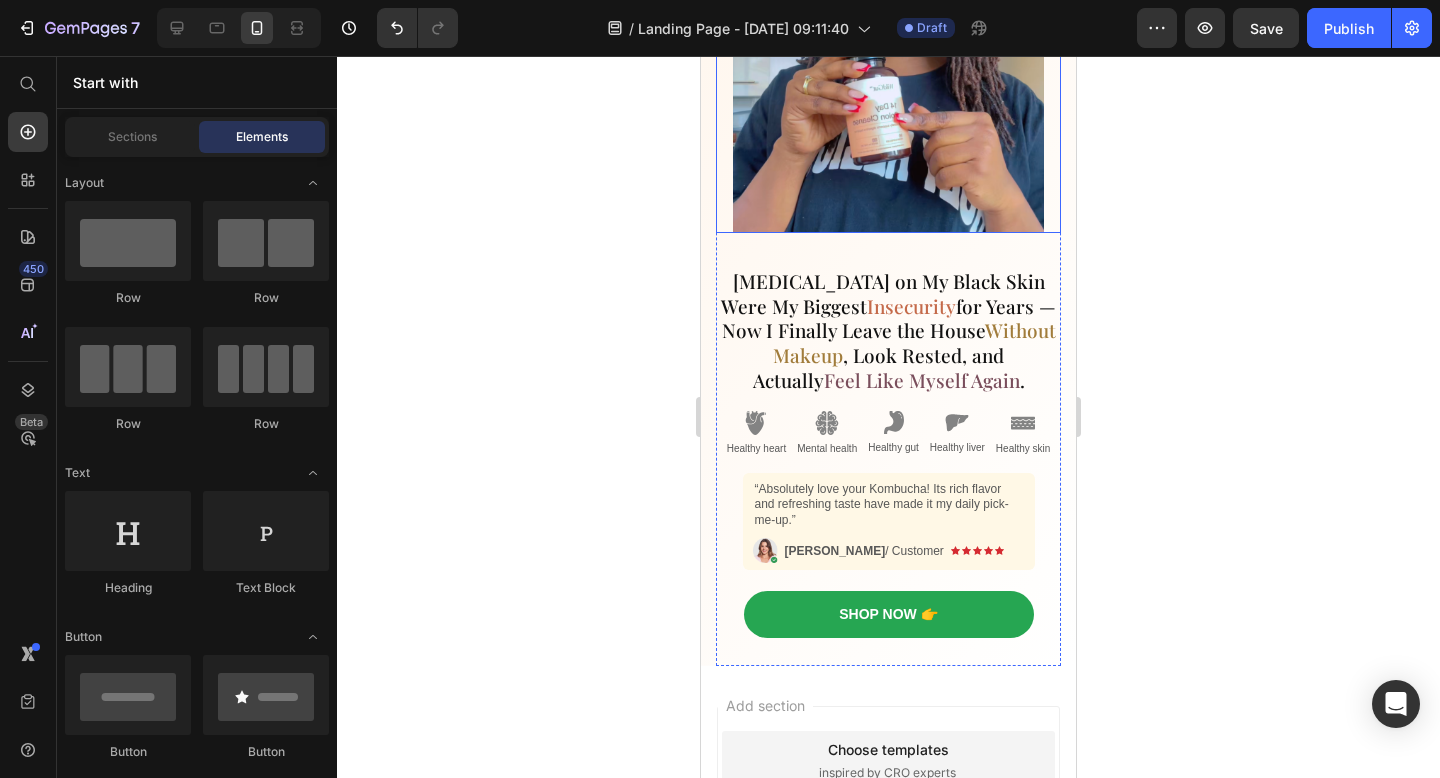 scroll, scrollTop: 0, scrollLeft: 0, axis: both 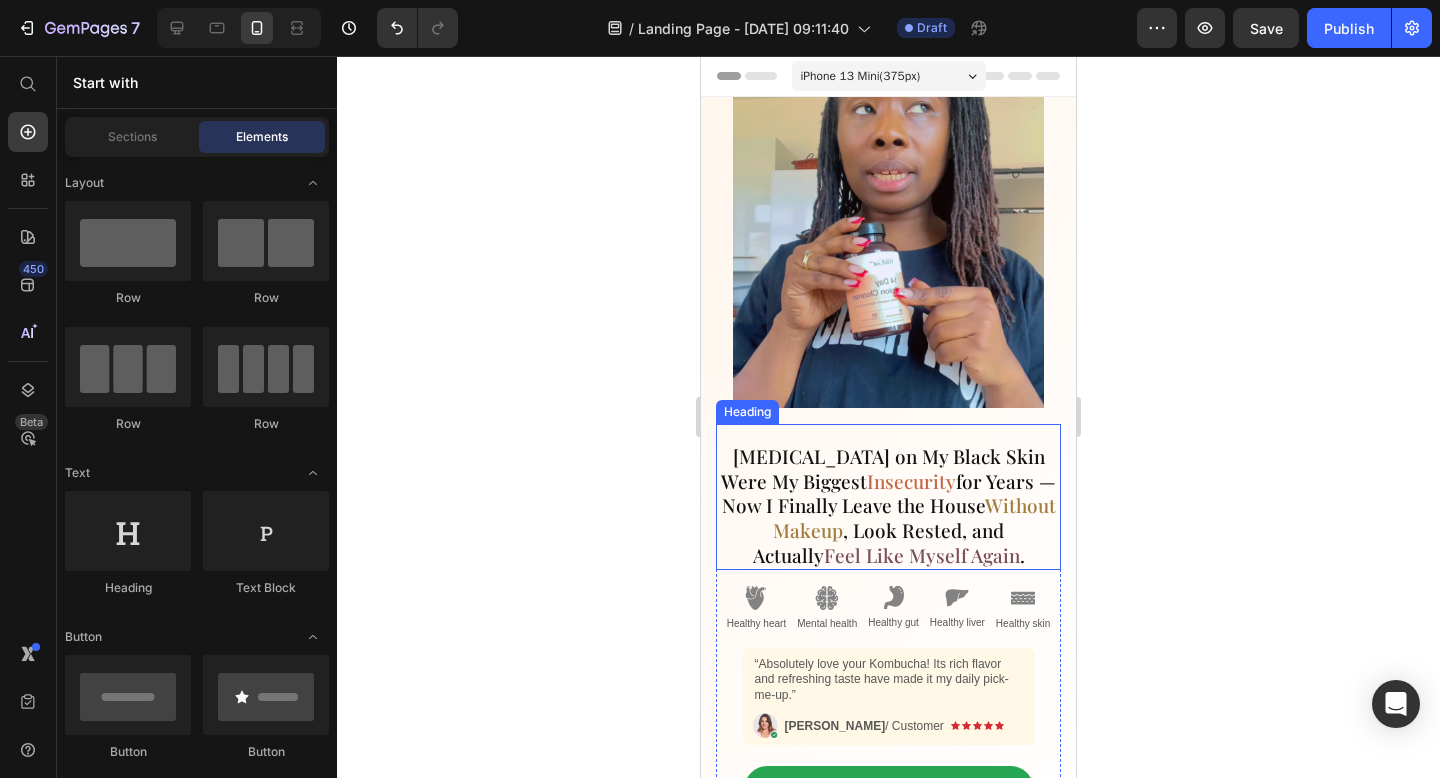 click on "Dark Circles on My Black Skin Were My Biggest  Insecurity  for Years — Now I Finally Leave the House  Without Makeup , Look Rested, and Actually  Feel Like Myself Again ." at bounding box center [888, 506] 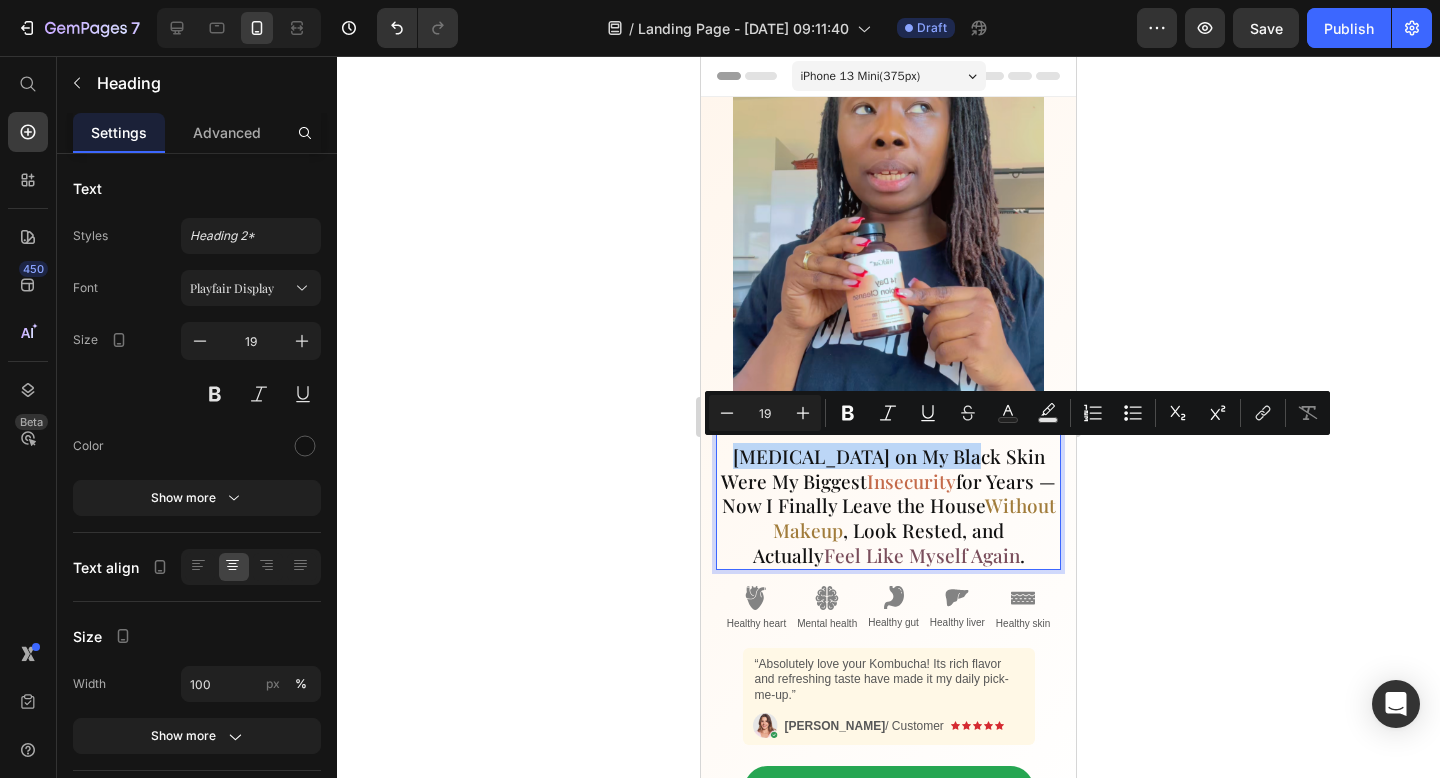 drag, startPoint x: 952, startPoint y: 443, endPoint x: 904, endPoint y: 91, distance: 355.25766 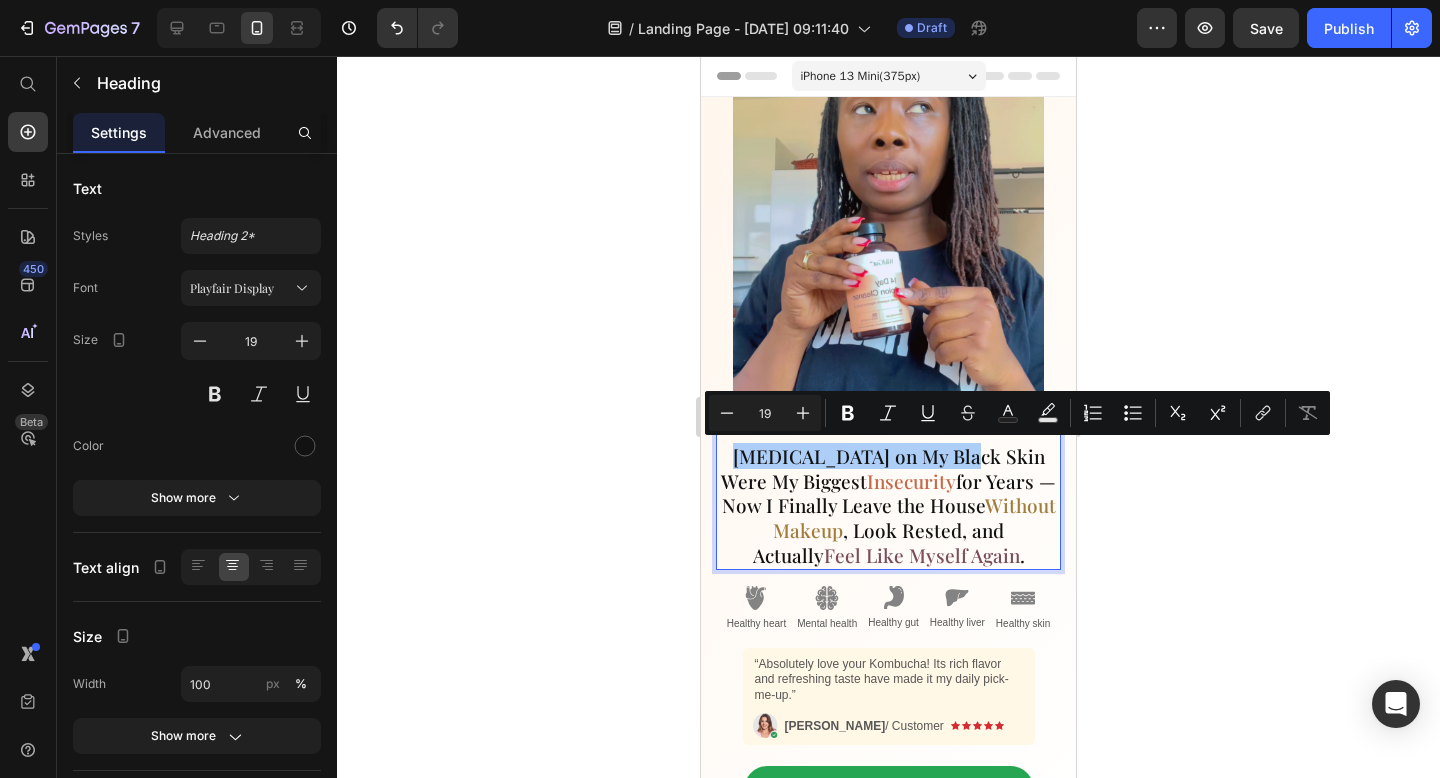 click 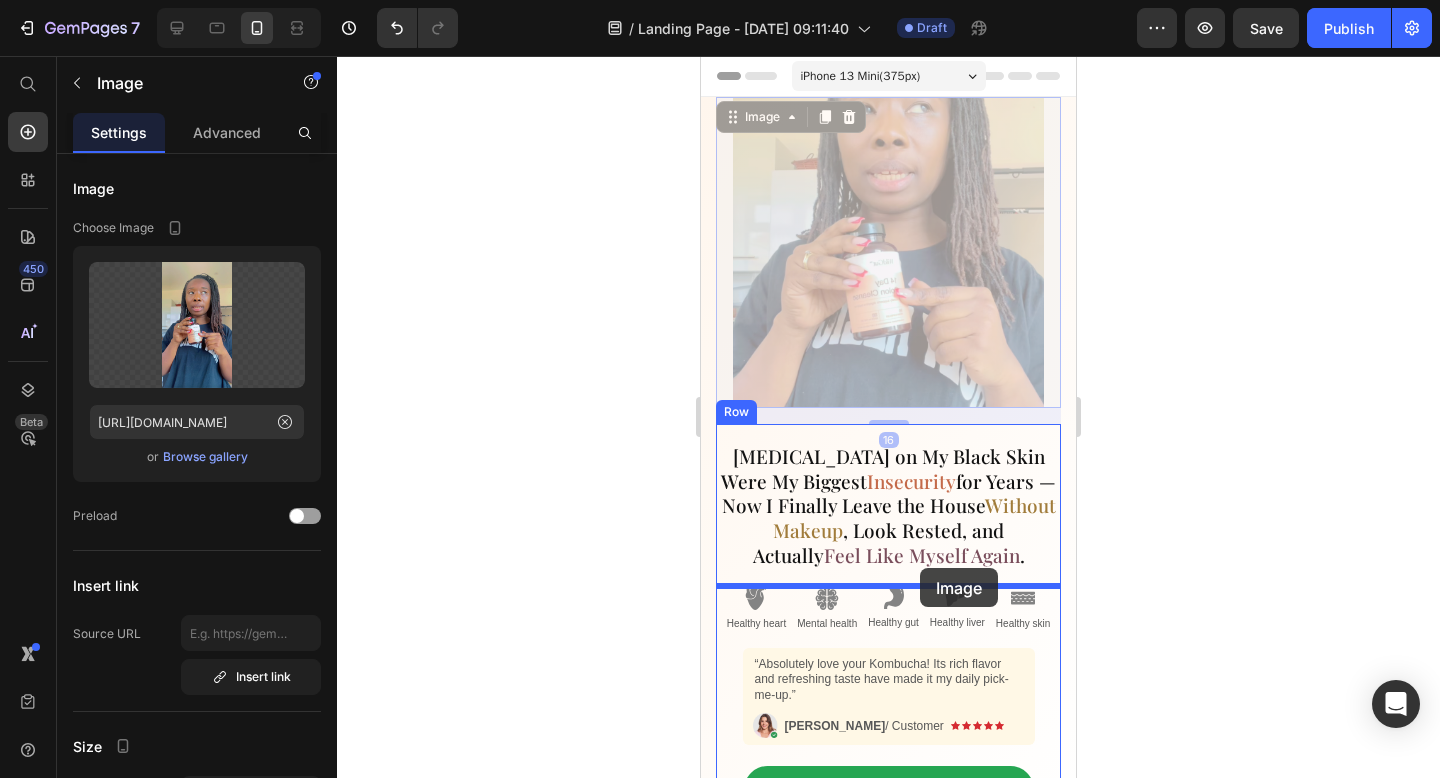 drag, startPoint x: 947, startPoint y: 348, endPoint x: 920, endPoint y: 568, distance: 221.65062 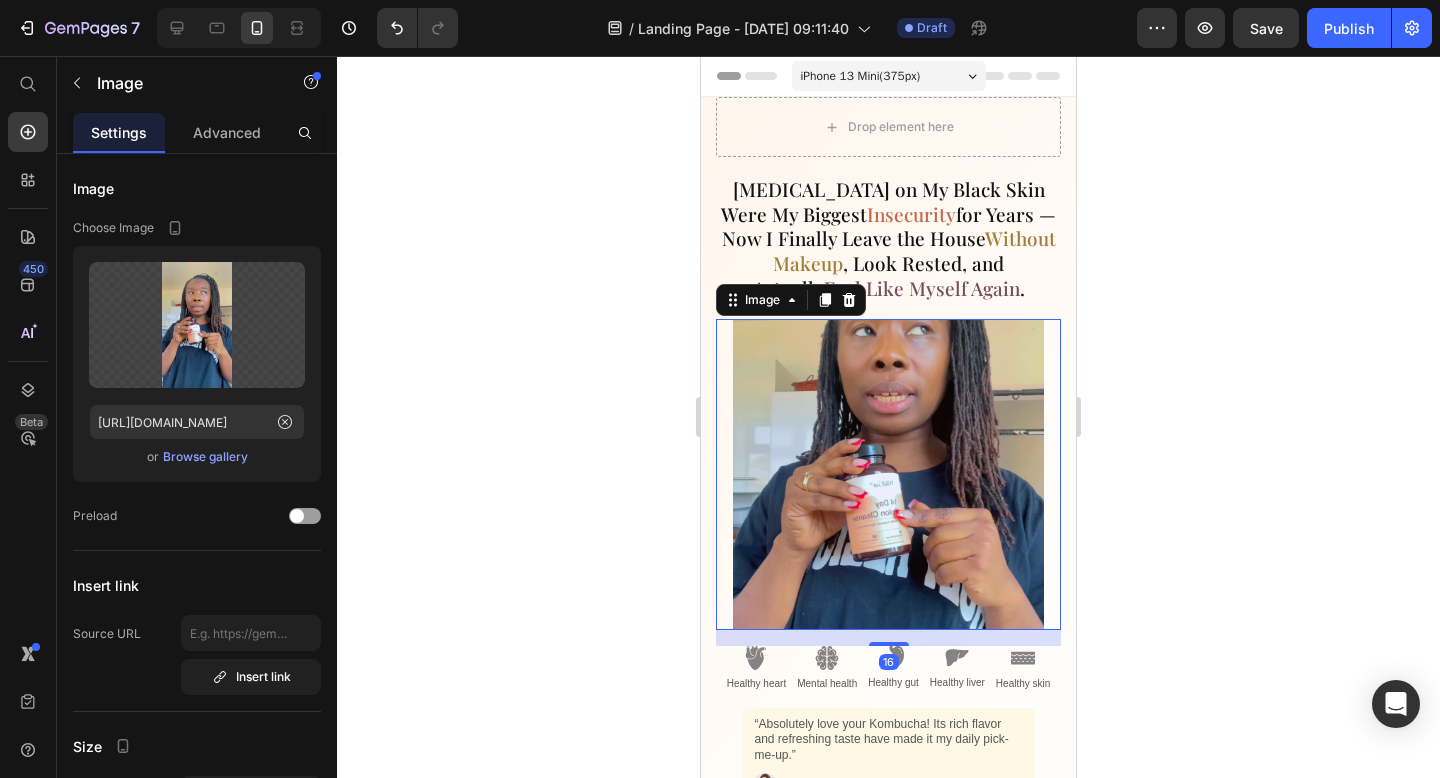 click 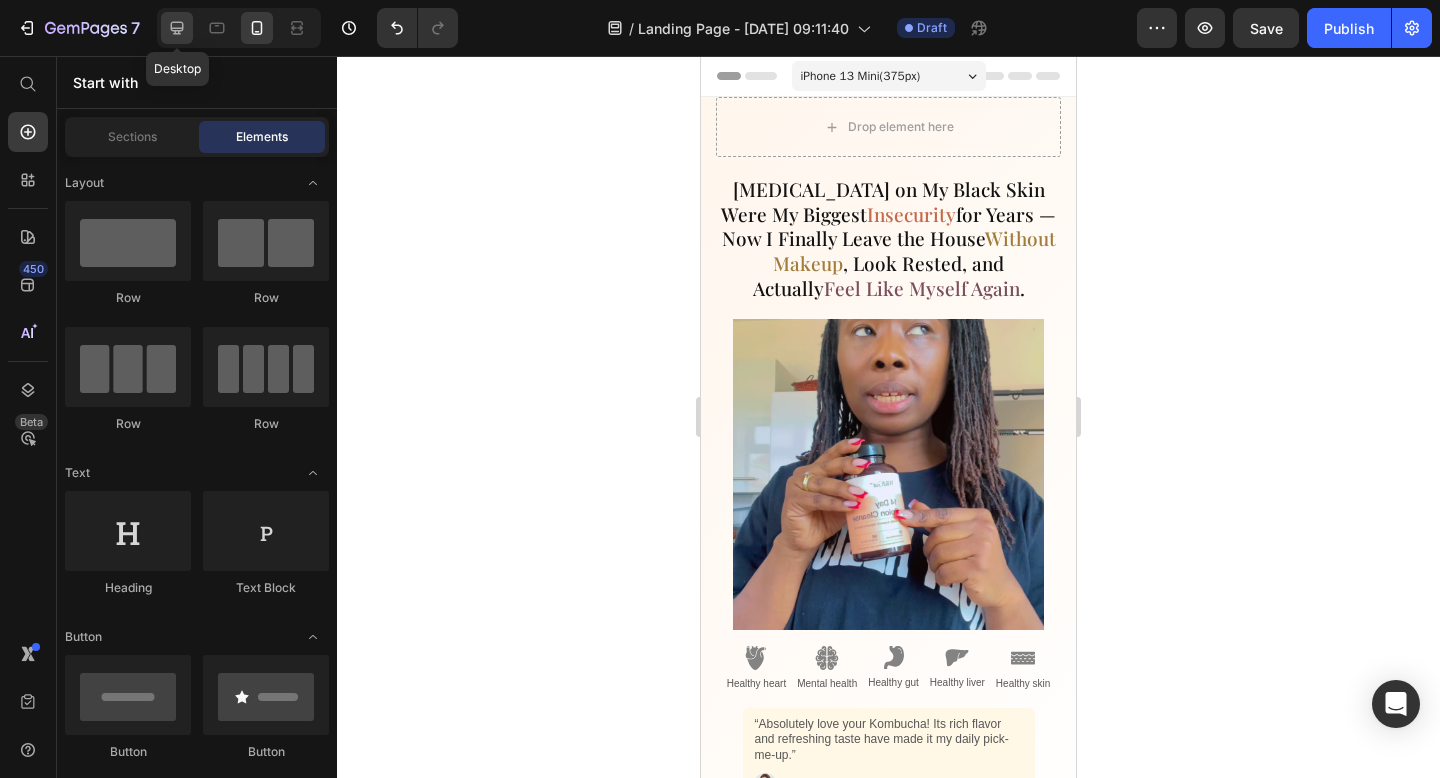click 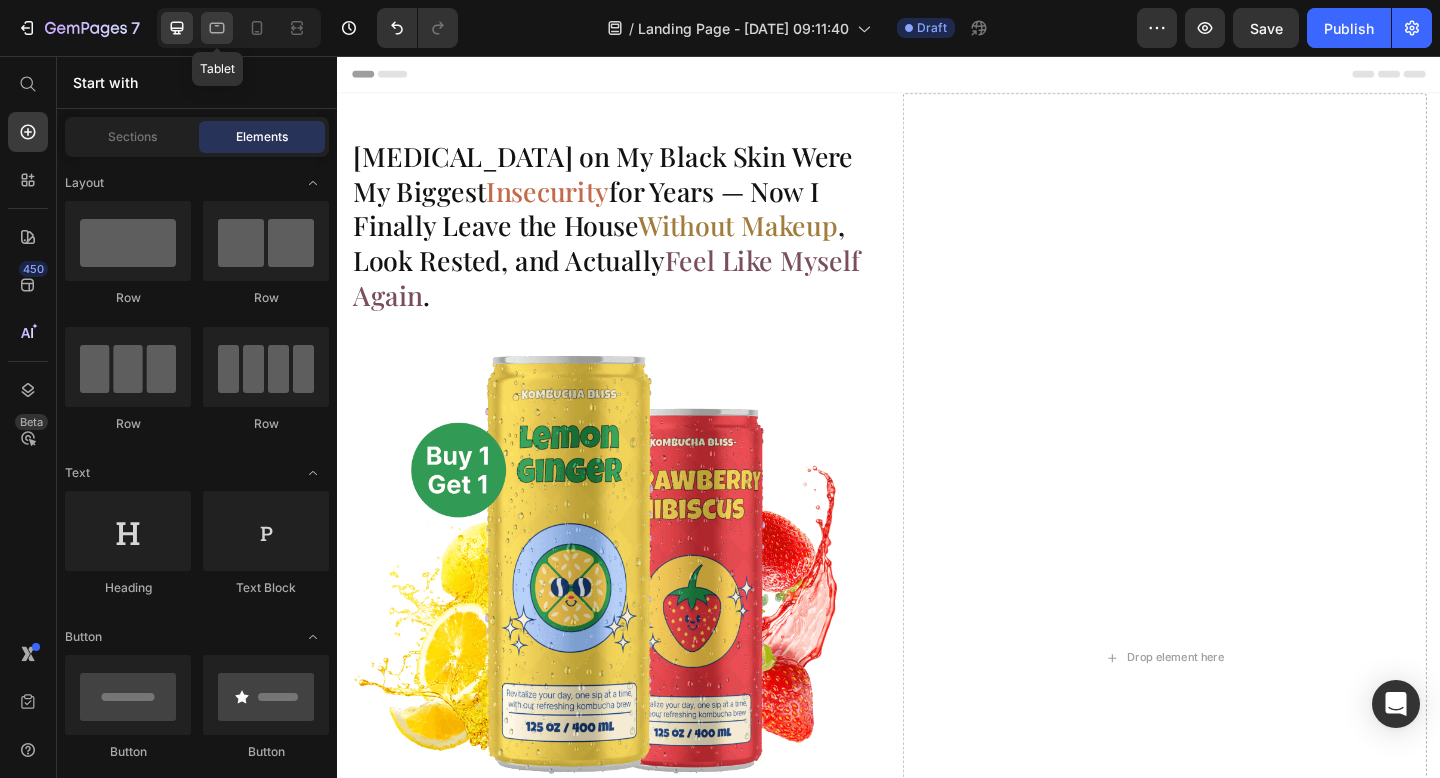click 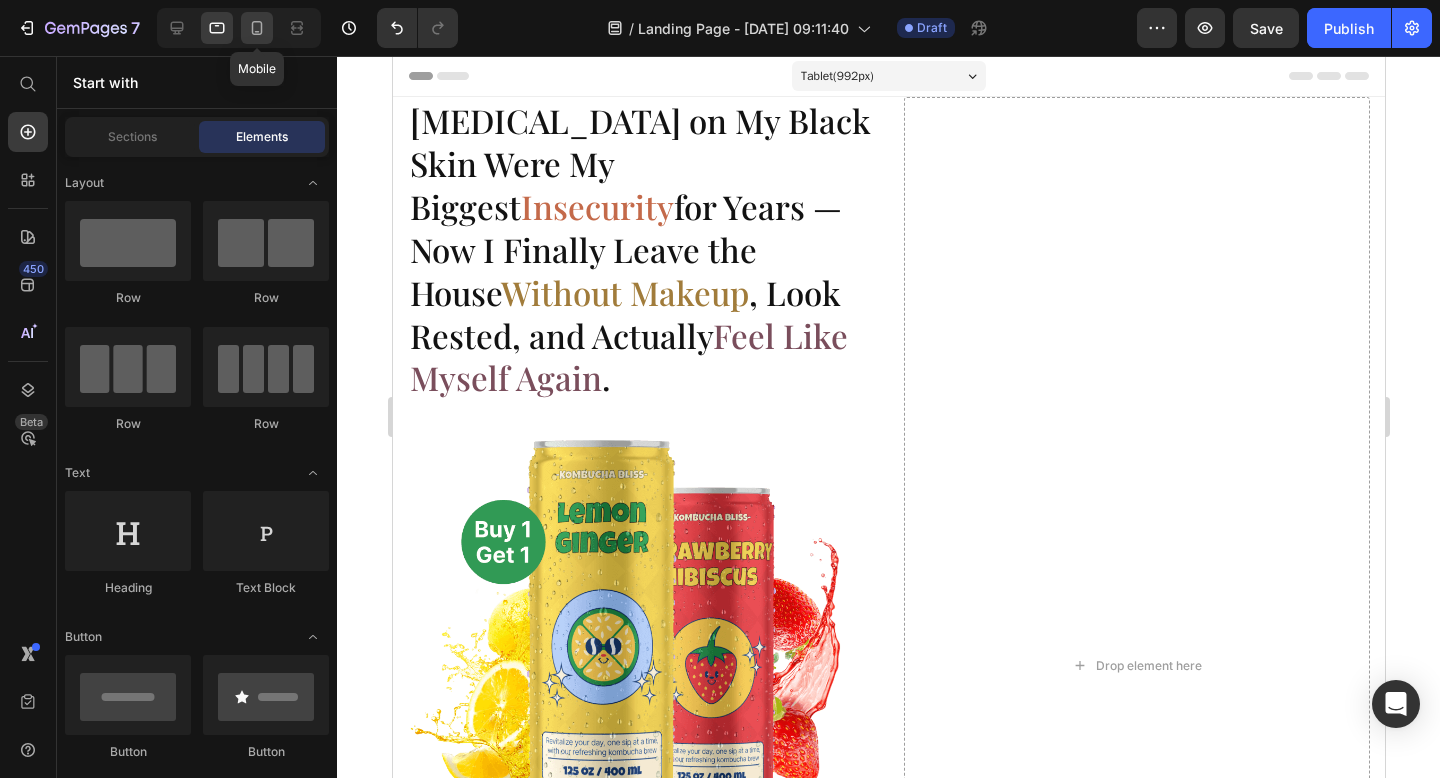 click 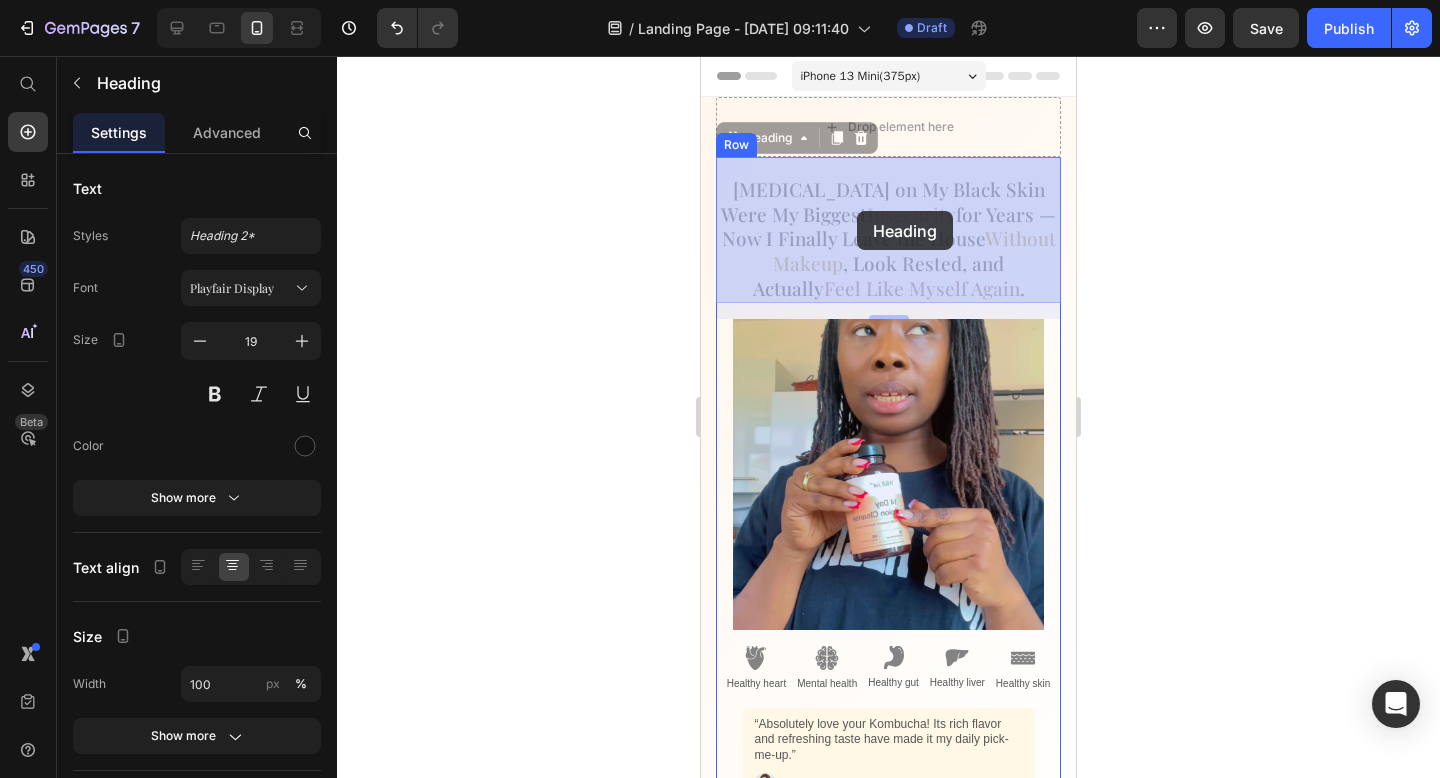 drag, startPoint x: 867, startPoint y: 208, endPoint x: 857, endPoint y: 211, distance: 10.440307 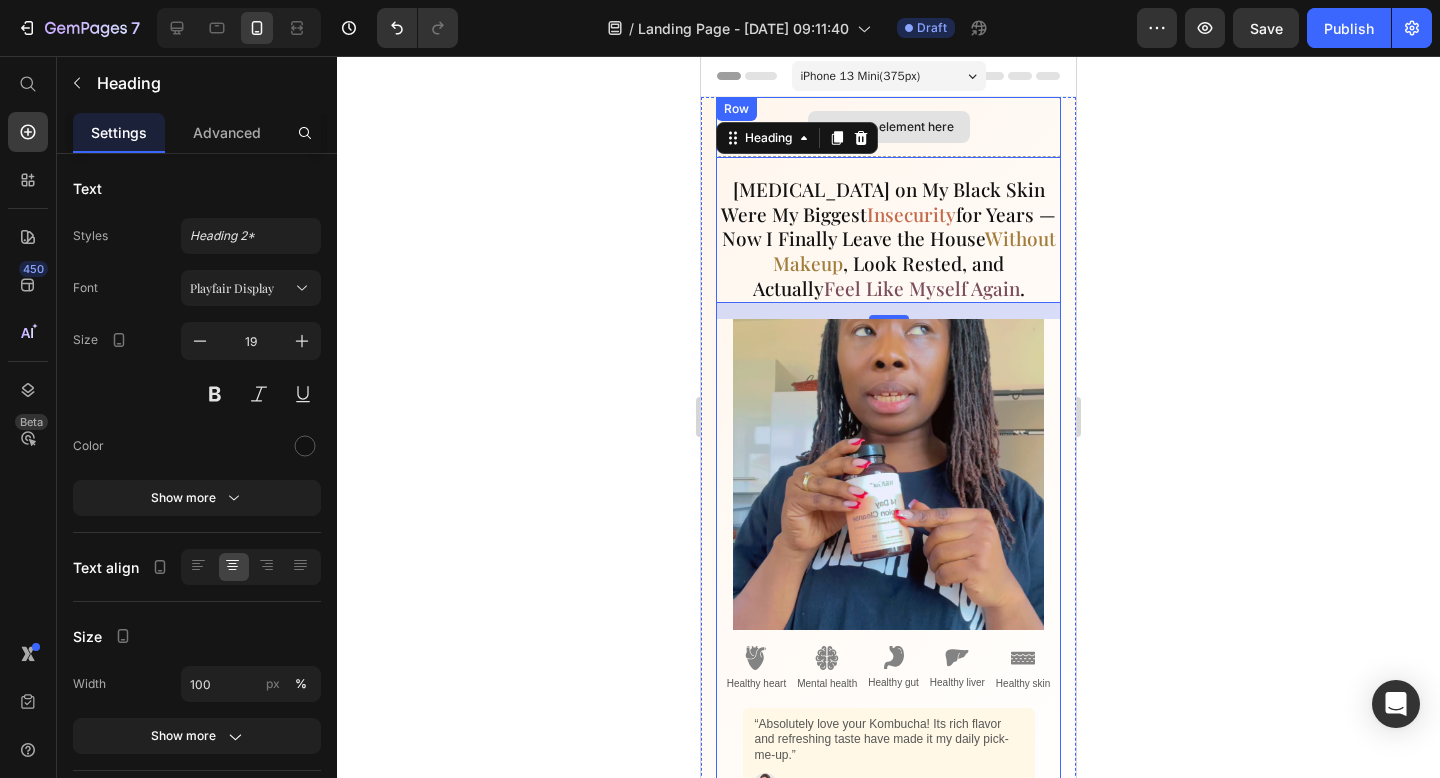 click on "Drop element here" at bounding box center (888, 127) 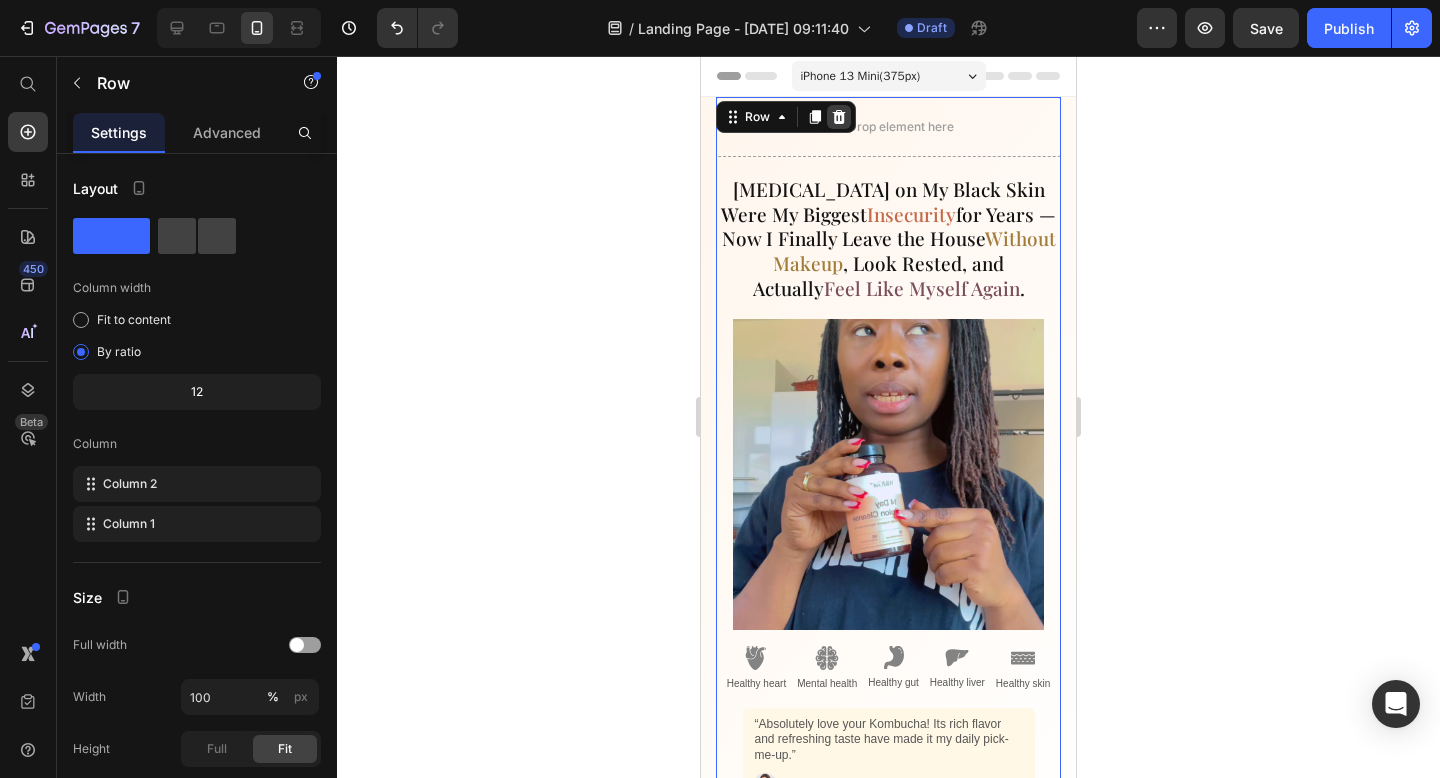 click 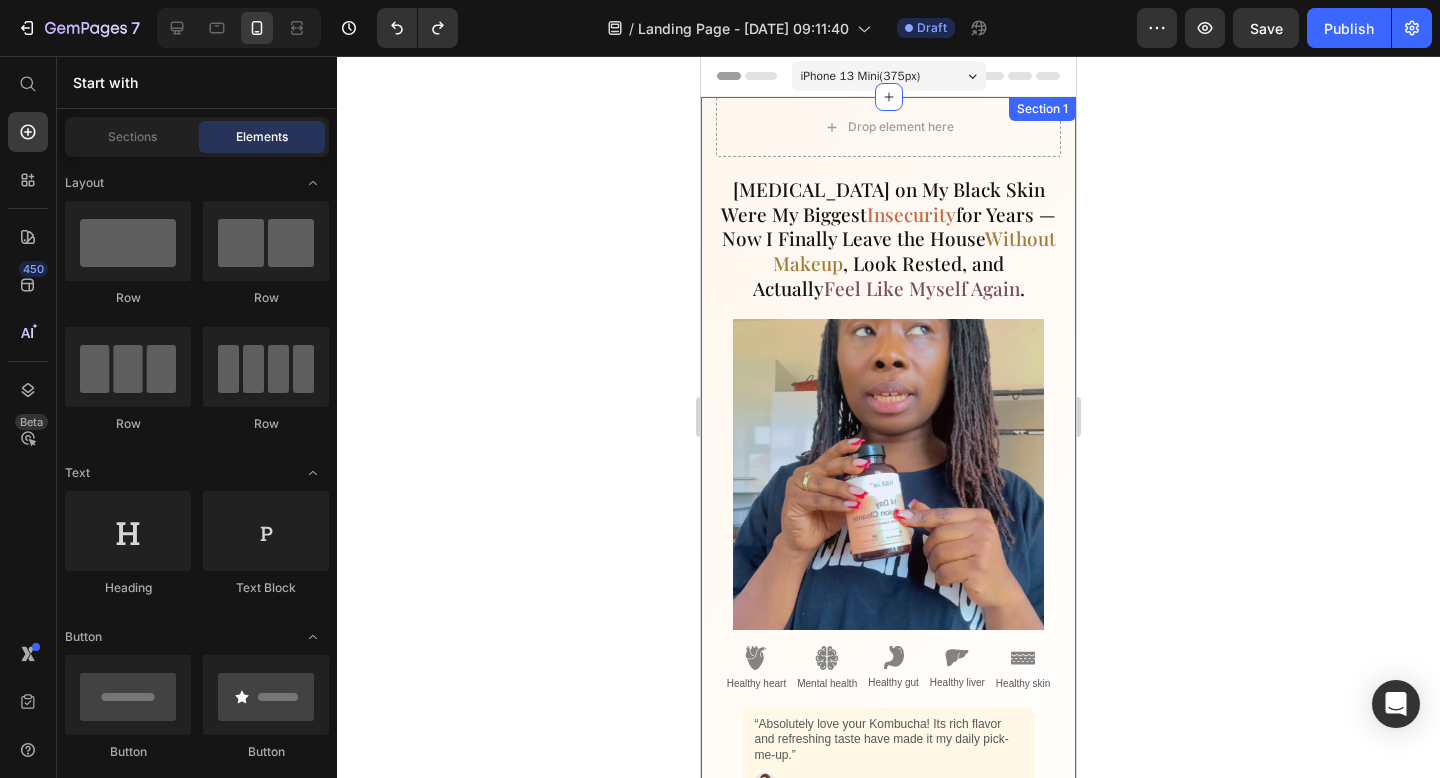 click 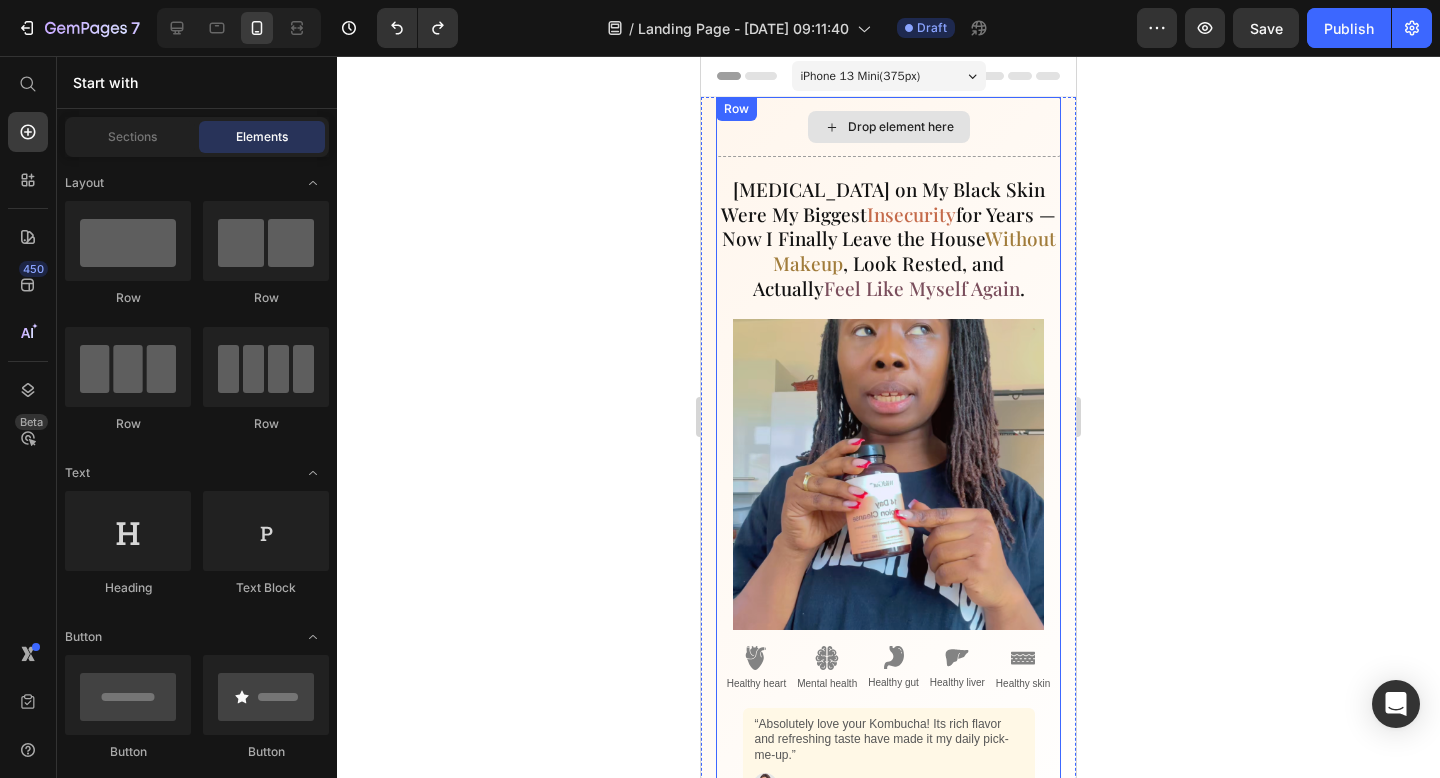 click on "Drop element here" at bounding box center [901, 127] 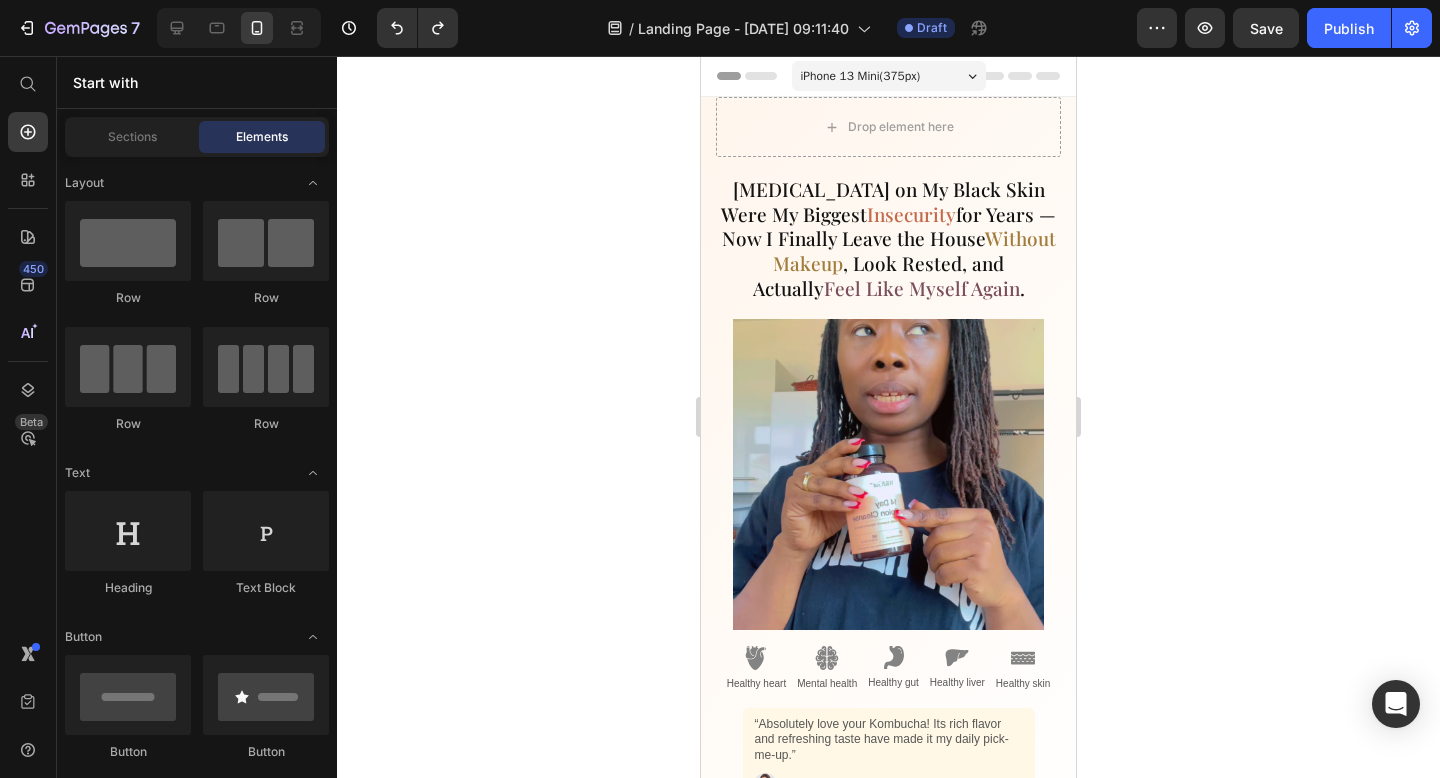 click 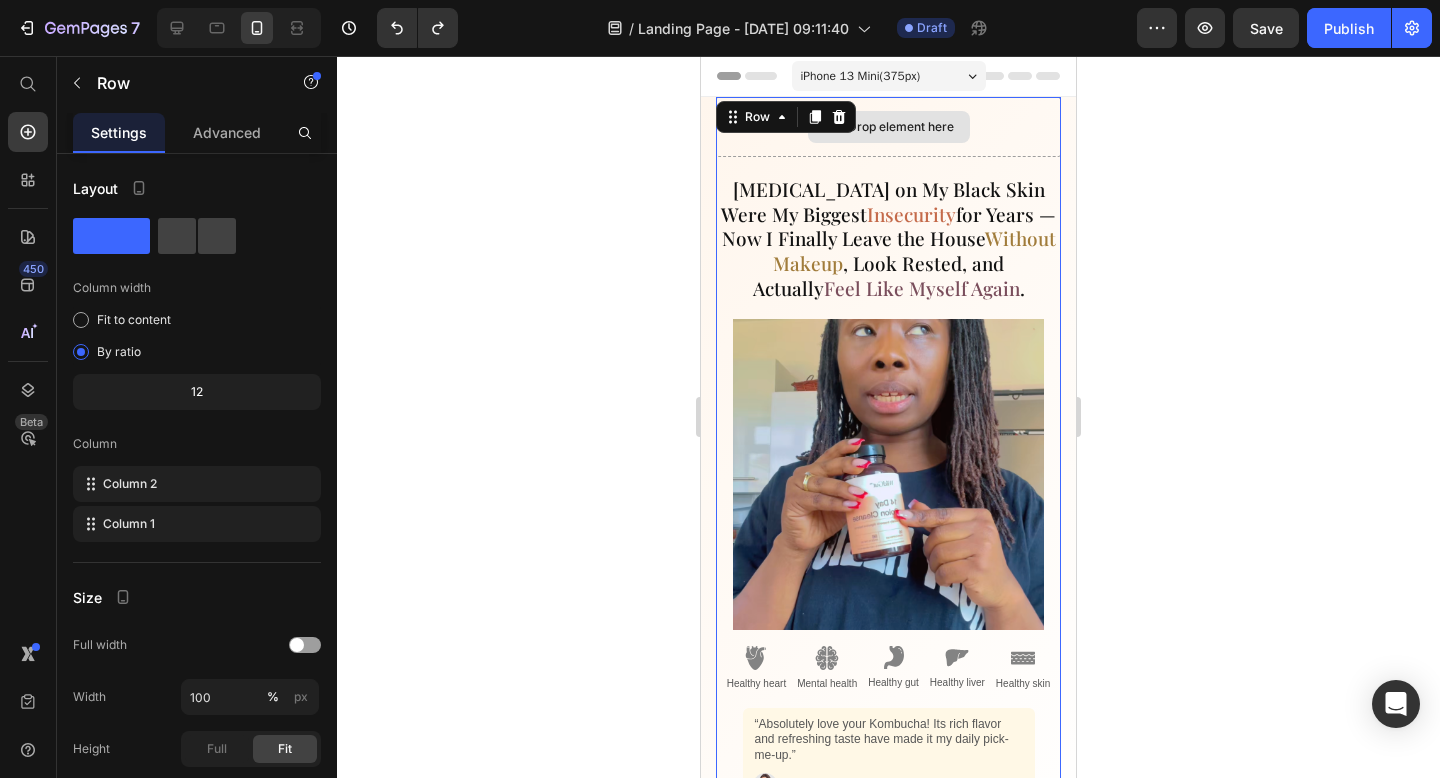 click on "Drop element here" at bounding box center [888, 127] 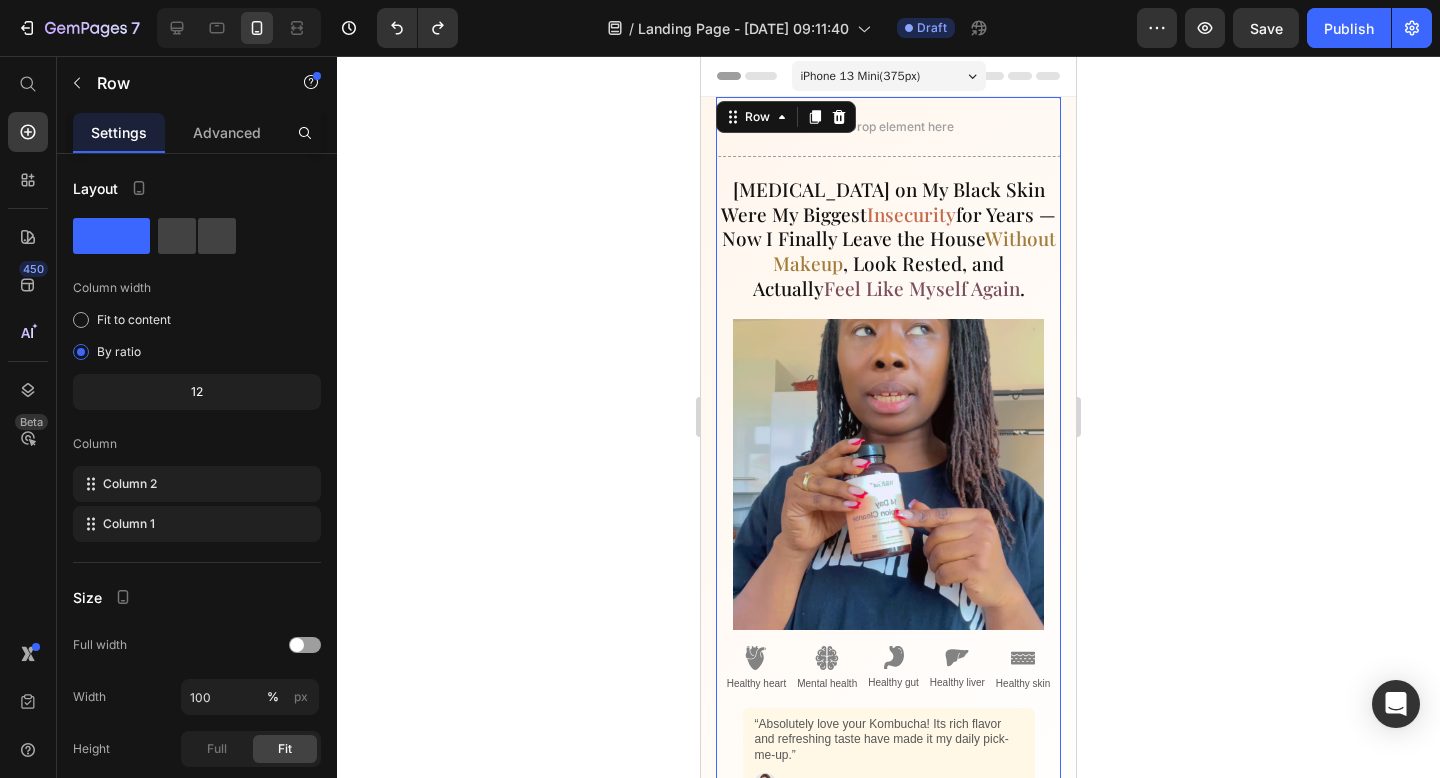 click 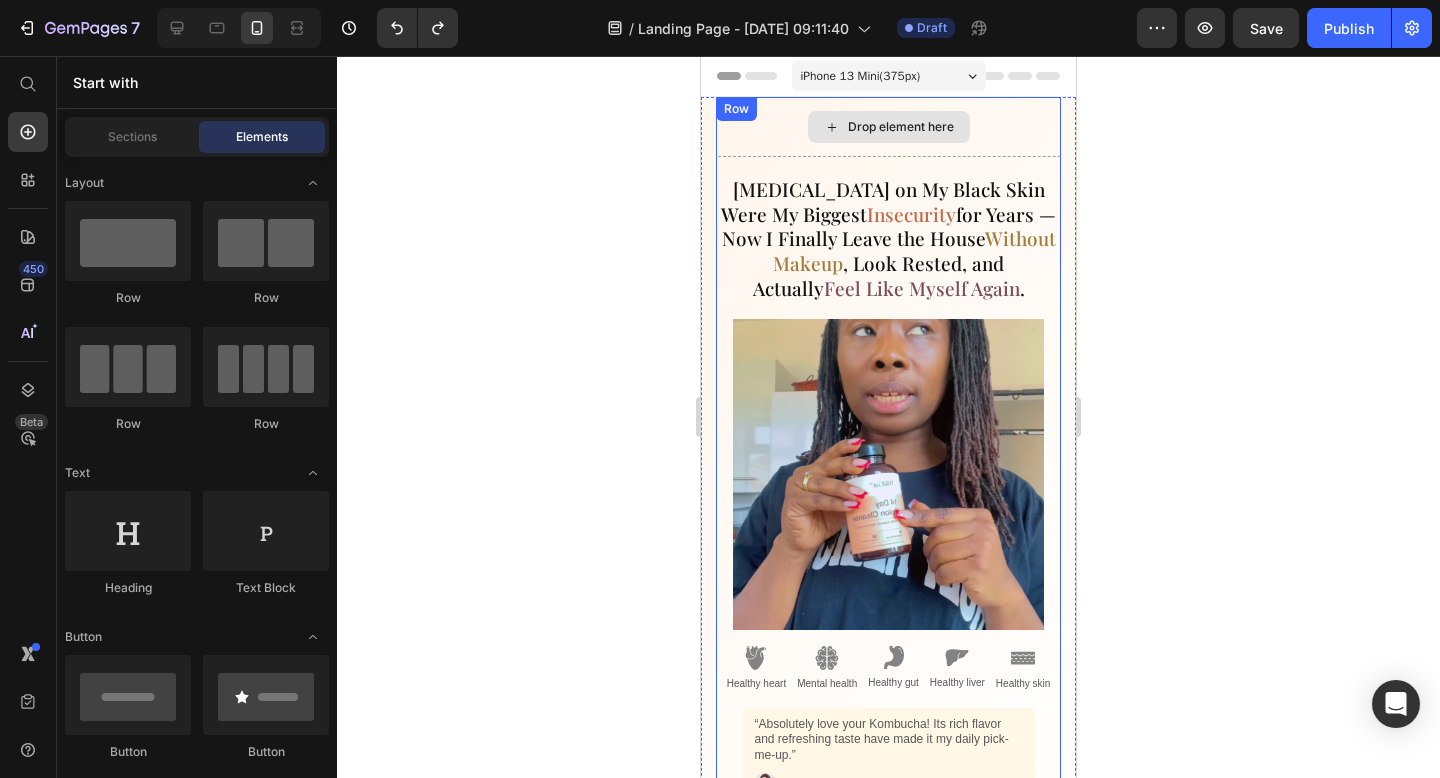 click on "Dark Circles on My Black Skin Were My Biggest  Insecurity  for Years — Now I Finally Leave the House  Without Makeup , Look Rested, and Actually  Feel Like Myself Again . Heading Image The first-ever formula created specifically to target dark circles on dark skin — at the root cause. Text Block
Shop Now   Button Image Healthy heart Text Block Image Mental health Text Block Image Healthy gut Text Block Image Healthy liver Text Block Image Healthy skin Text Block Row Image “Absolutely love your Kombucha! Its rich flavor and refreshing taste have made it my daily pick-me-up.” Text Block Image Icon Icon Icon Icon Icon Icon List Emily  / Customer Text Block Row Row Shop Now   👉    Button Row
Drop element here Row" at bounding box center (888, 499) 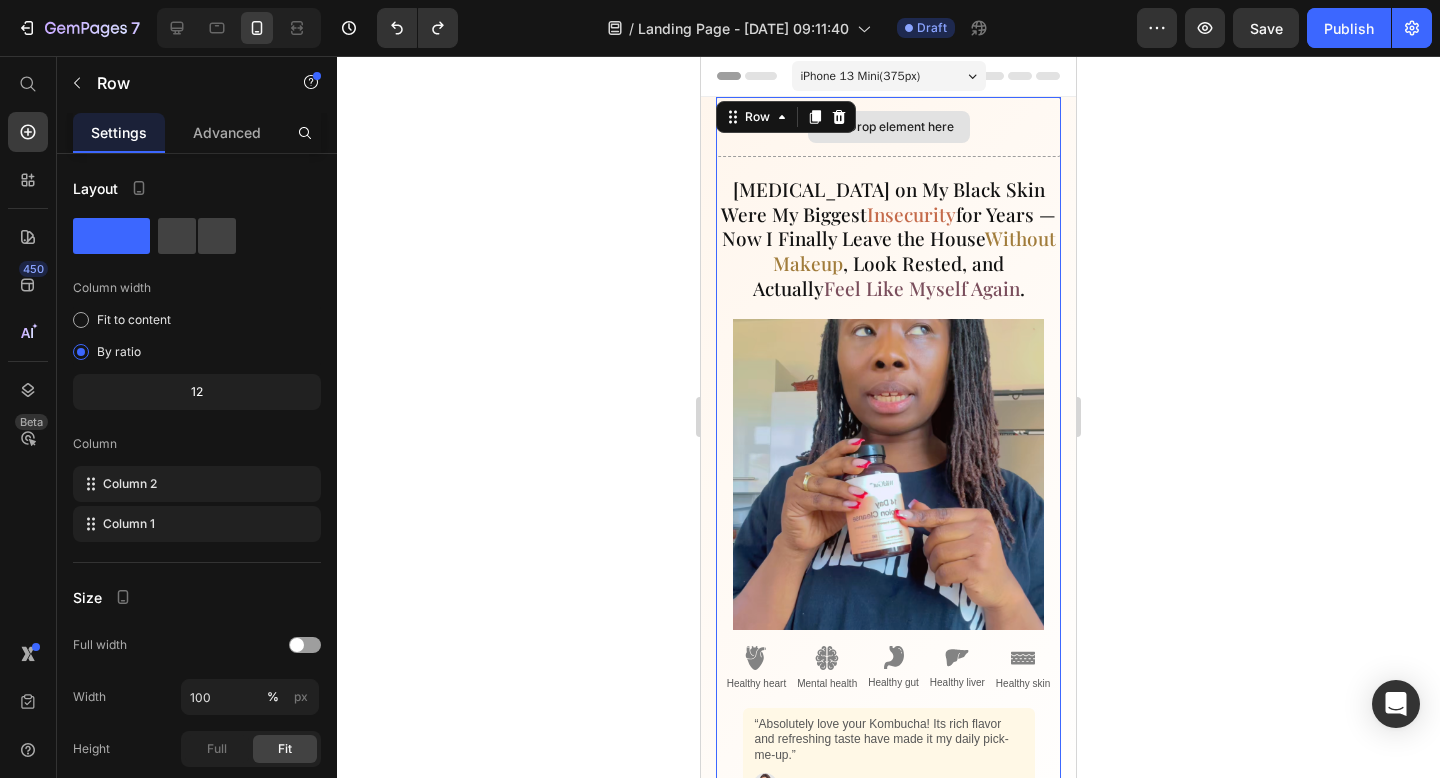 click on "Drop element here" at bounding box center (888, 127) 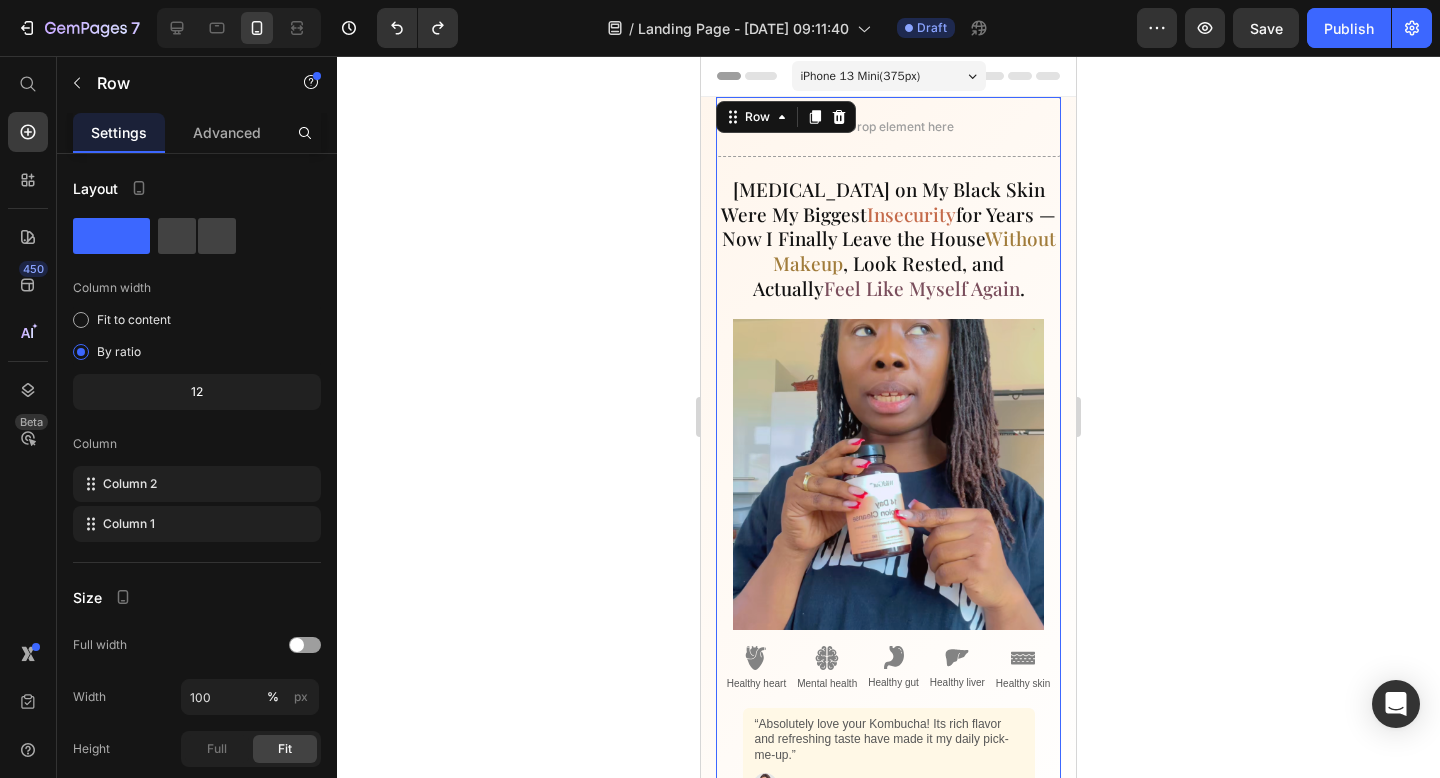 click 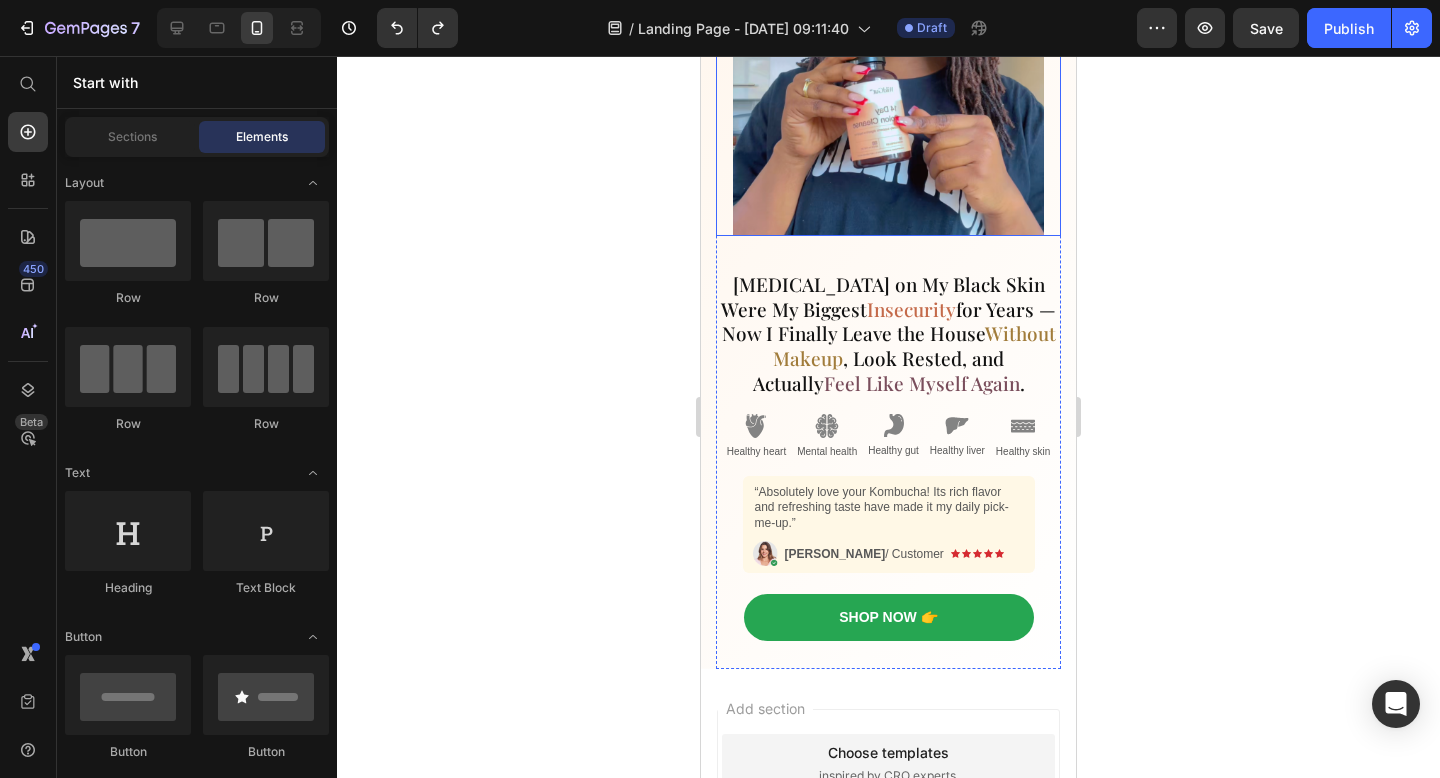scroll, scrollTop: 0, scrollLeft: 0, axis: both 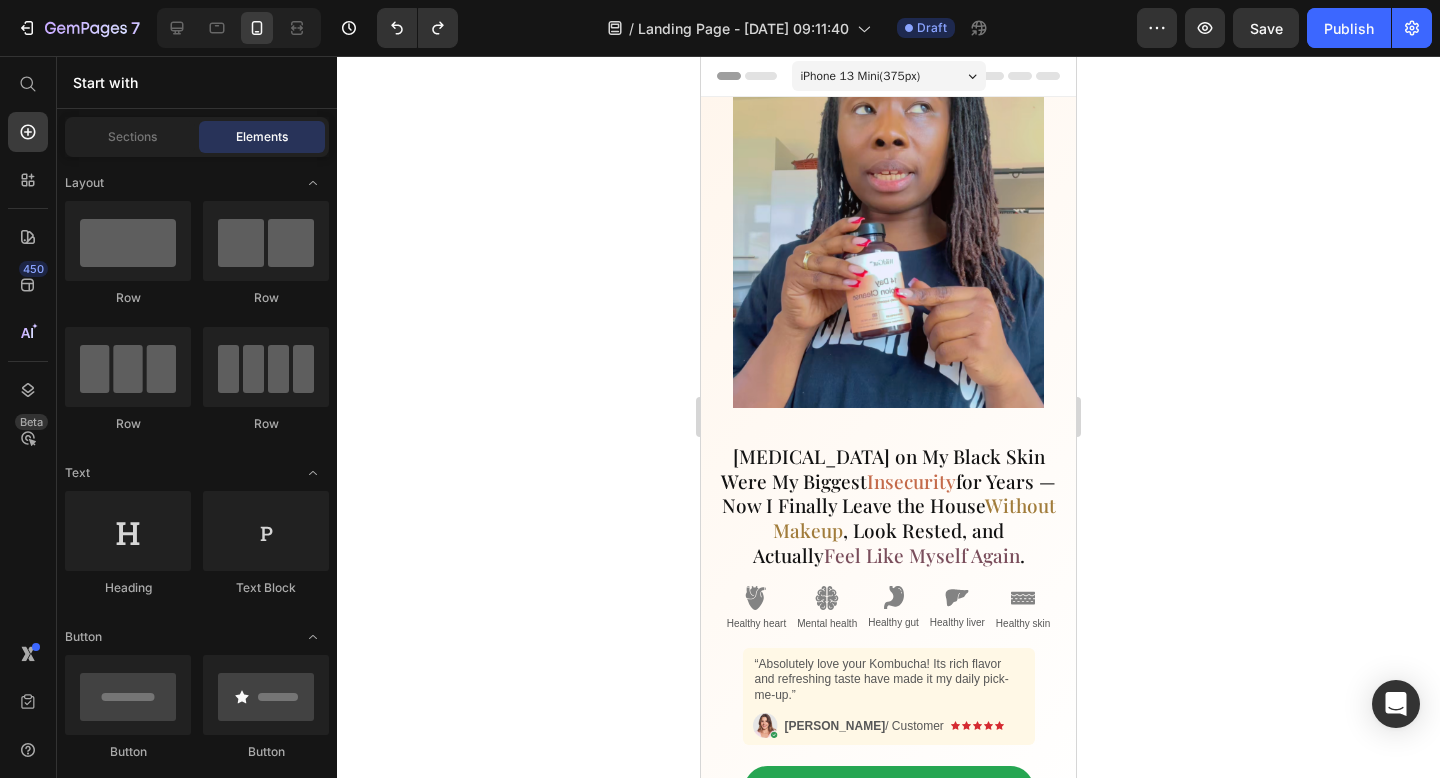 click 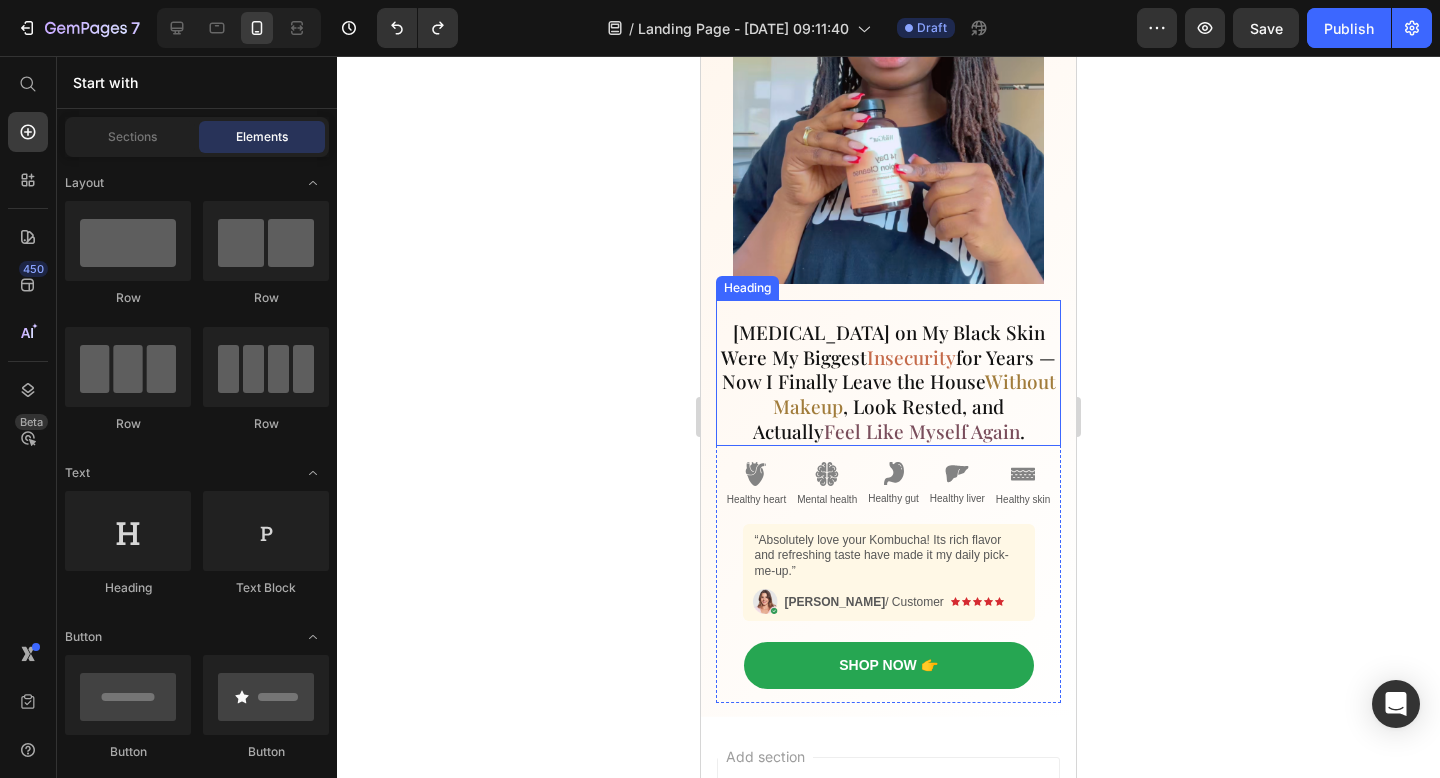 scroll, scrollTop: 0, scrollLeft: 0, axis: both 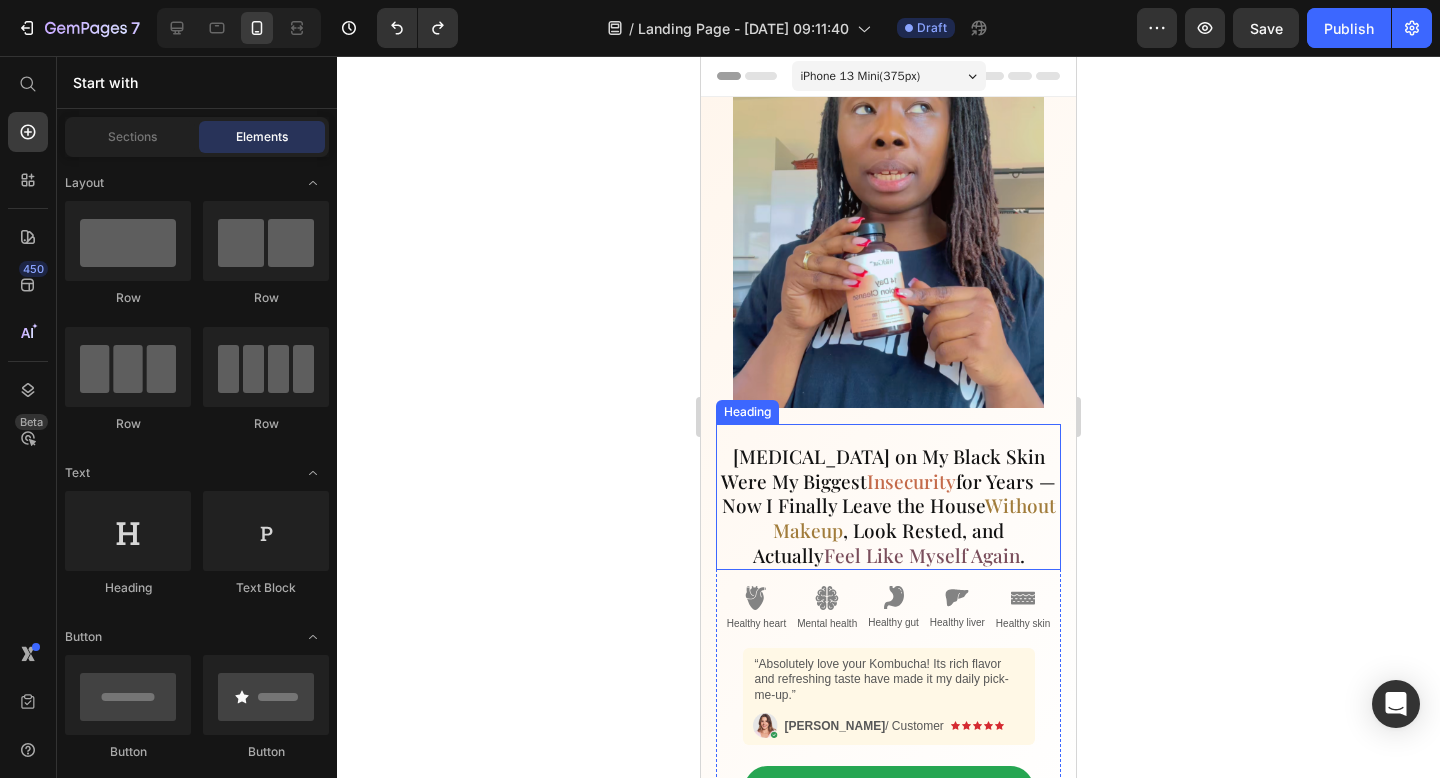click on "Dark Circles on My Black Skin Were My Biggest  Insecurity  for Years — Now I Finally Leave the House  Without Makeup , Look Rested, and Actually  Feel Like Myself Again ." at bounding box center [888, 497] 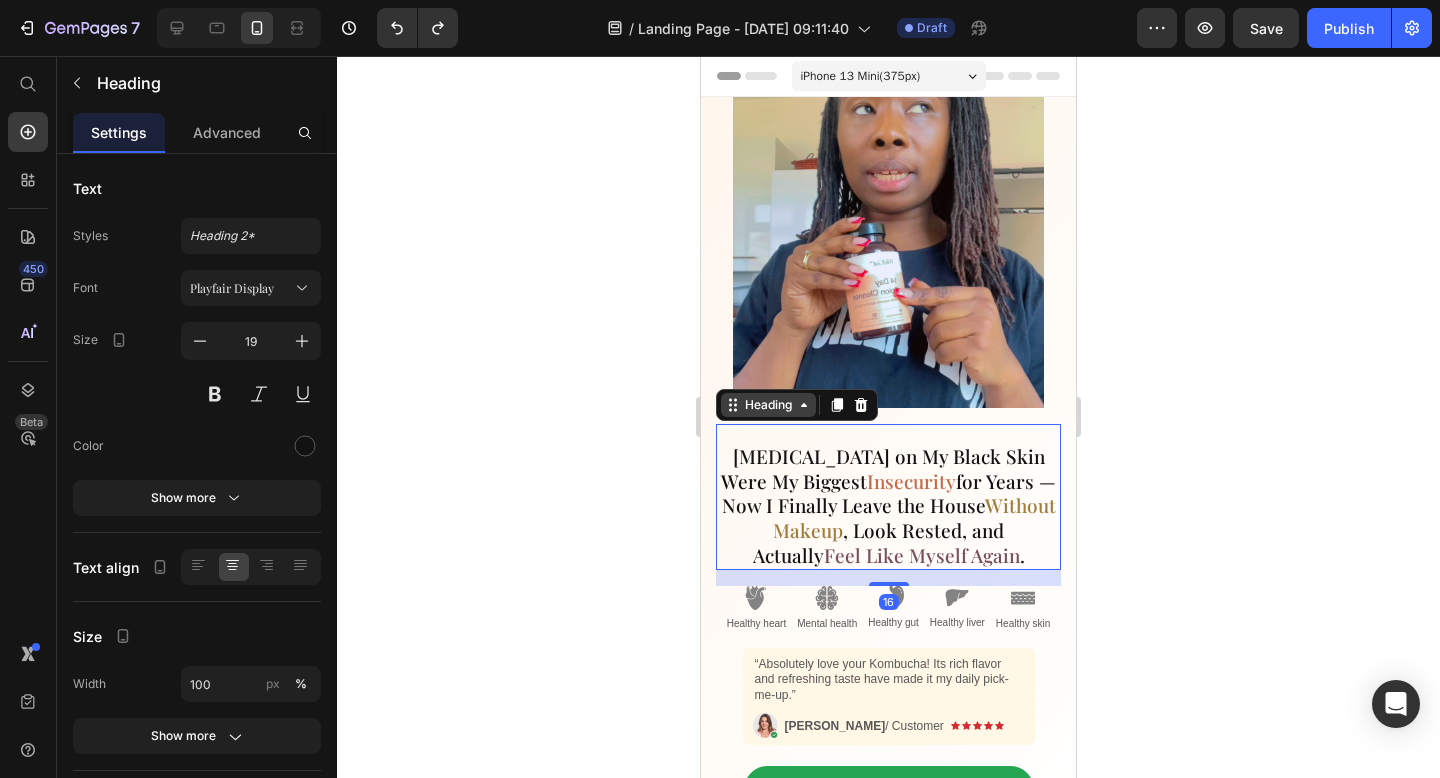 click 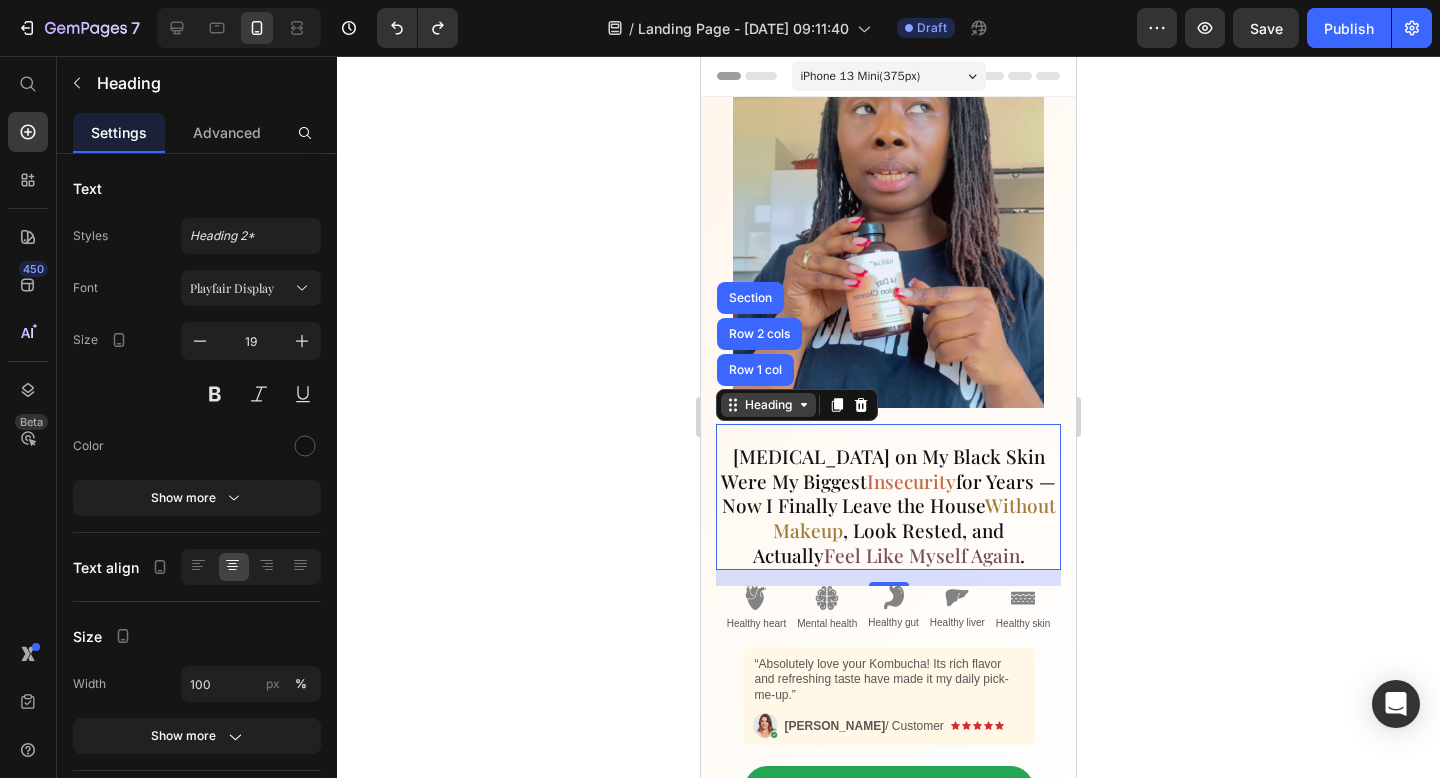 click 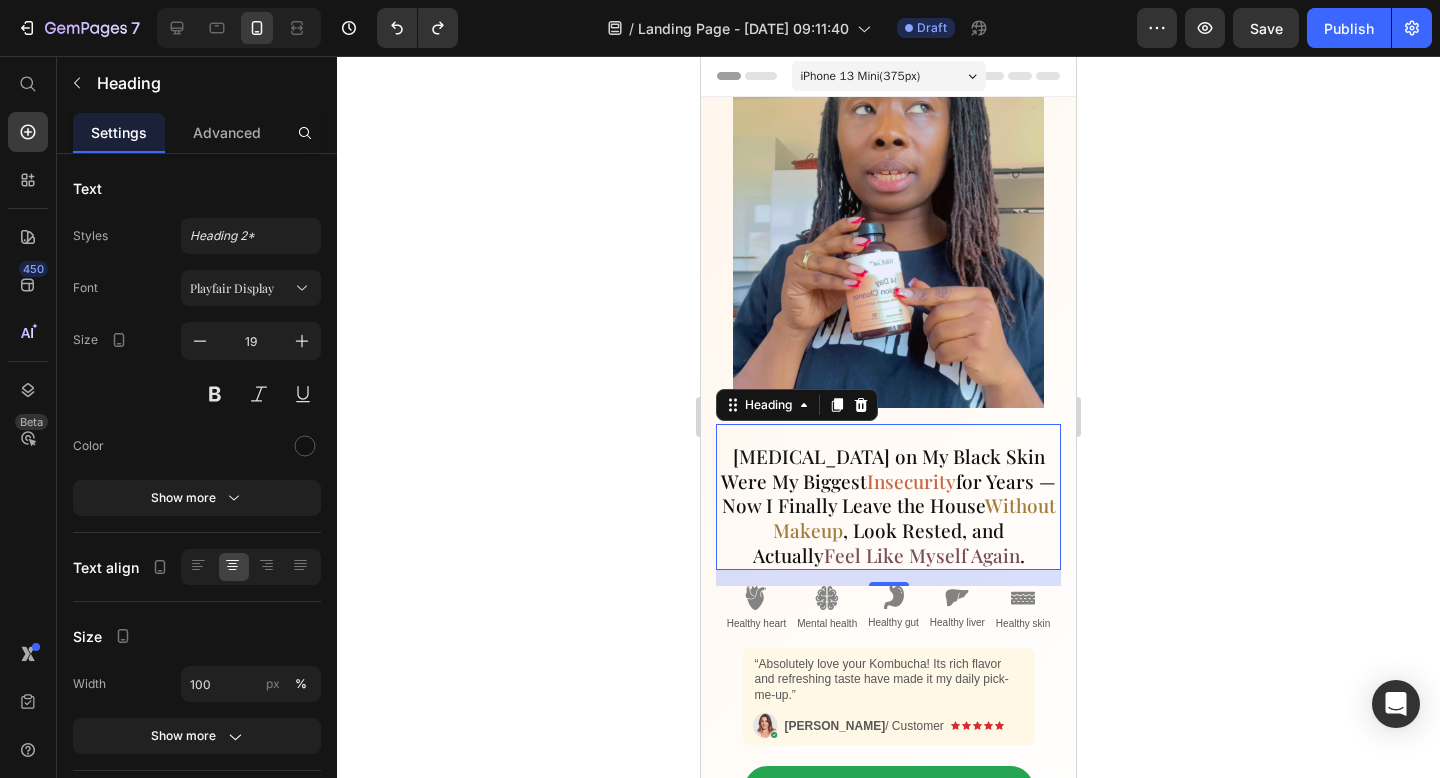 click 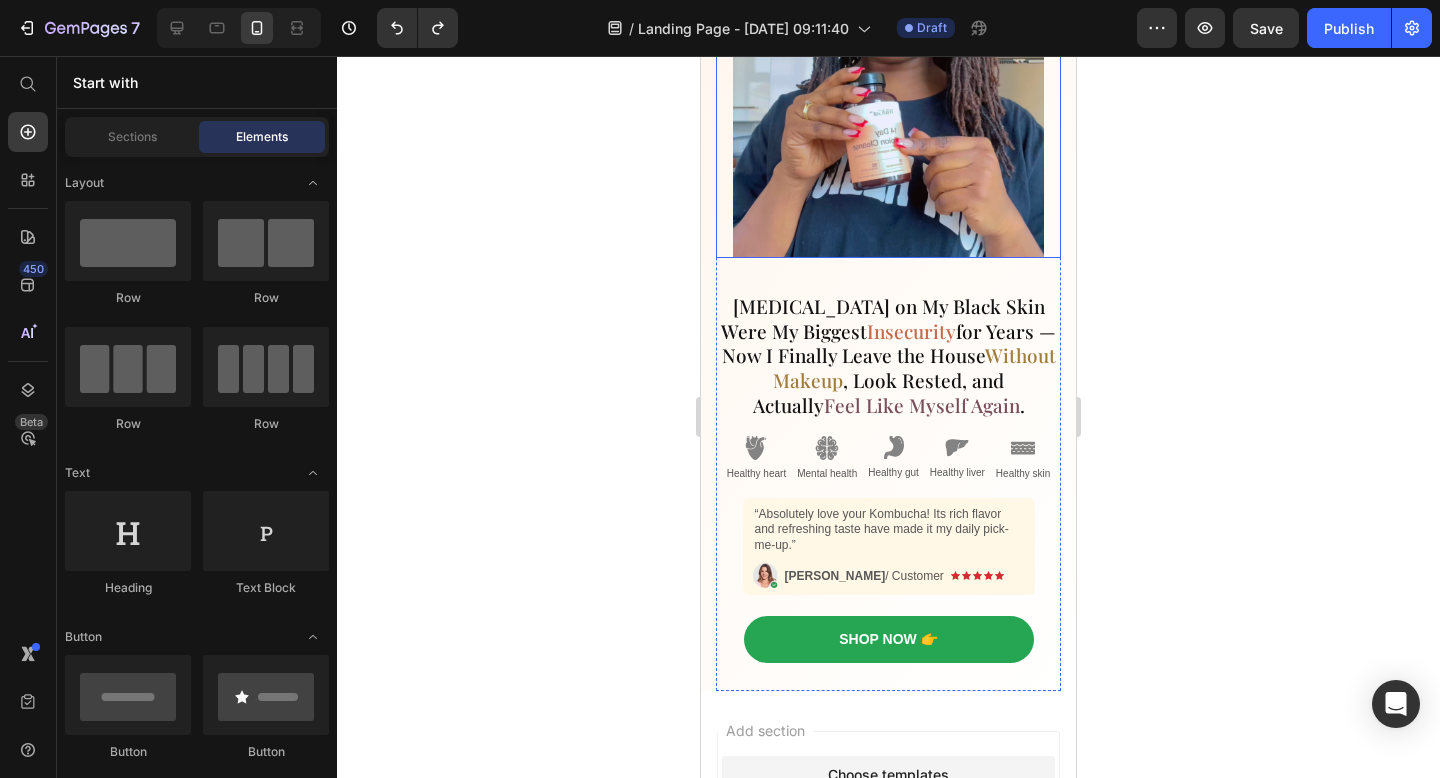 scroll, scrollTop: 0, scrollLeft: 0, axis: both 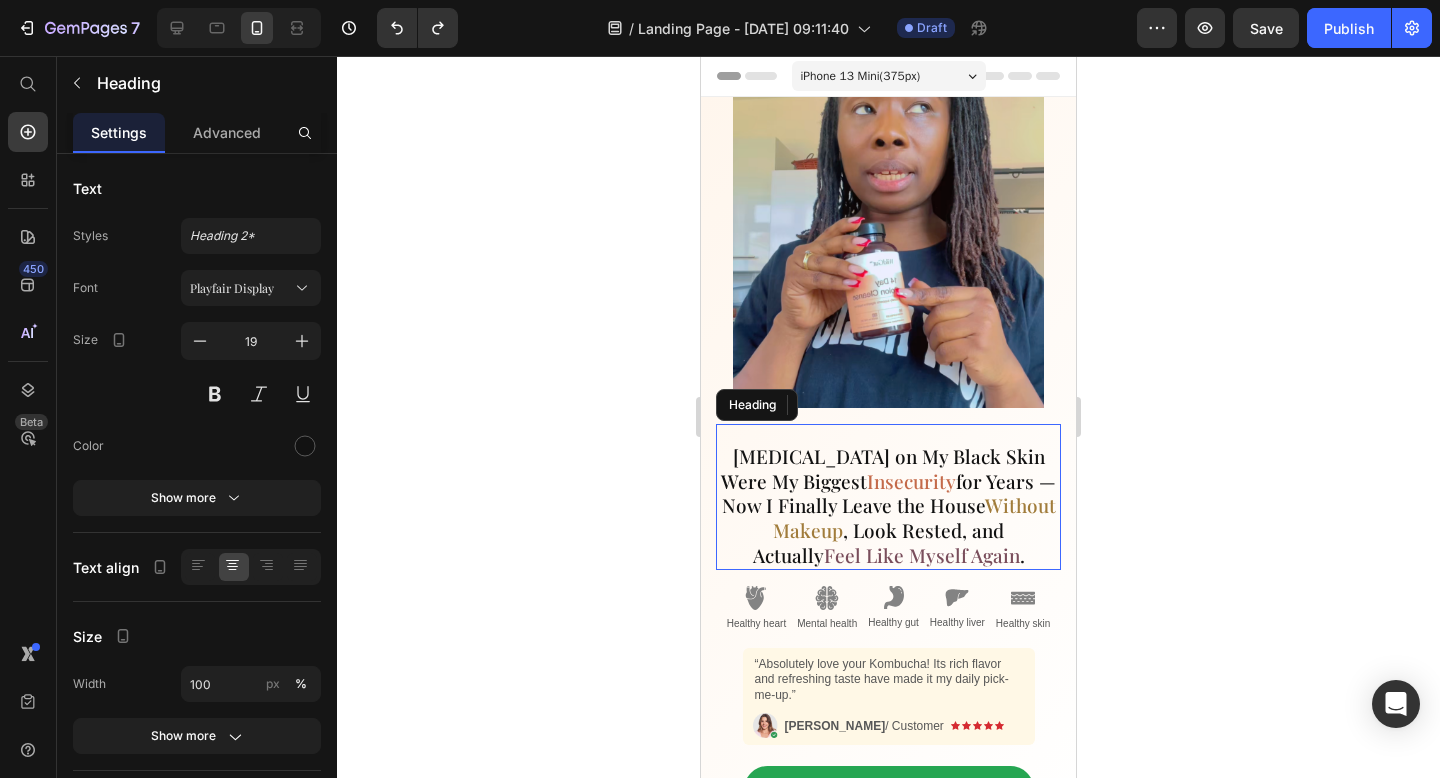 click on "Dark Circles on My Black Skin Were My Biggest  Insecurity  for Years — Now I Finally Leave the House  Without Makeup , Look Rested, and Actually  Feel Like Myself Again ." at bounding box center (888, 497) 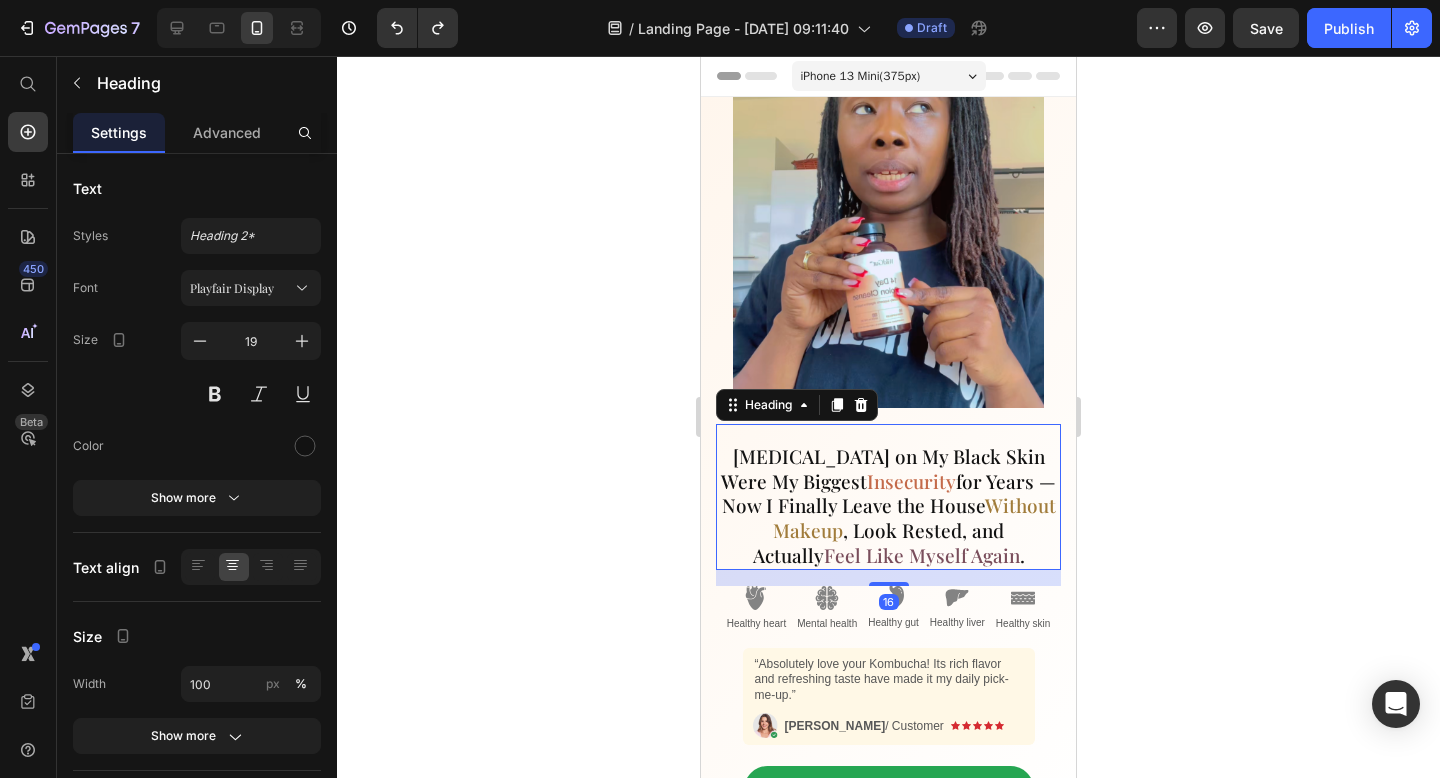 click 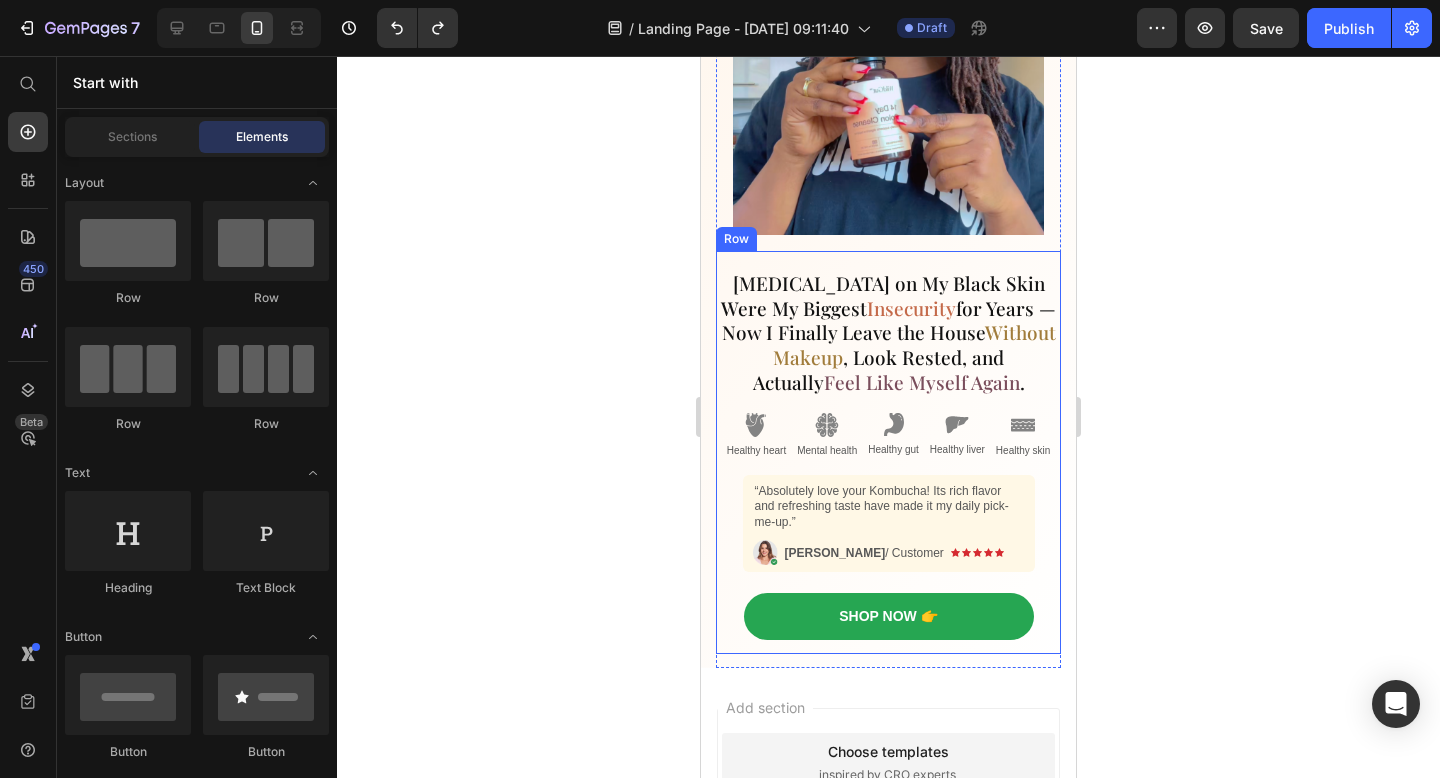 scroll, scrollTop: 0, scrollLeft: 0, axis: both 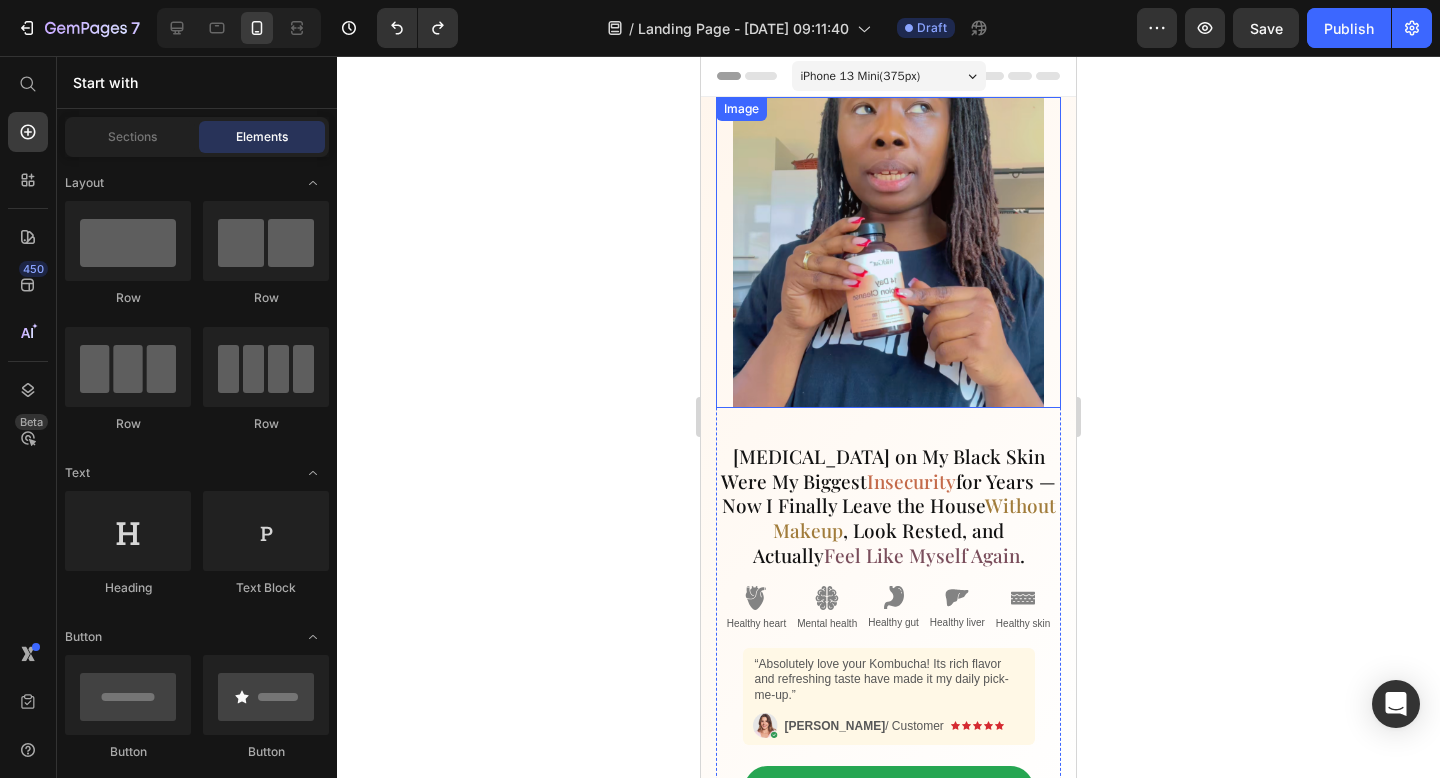 click at bounding box center (888, 252) 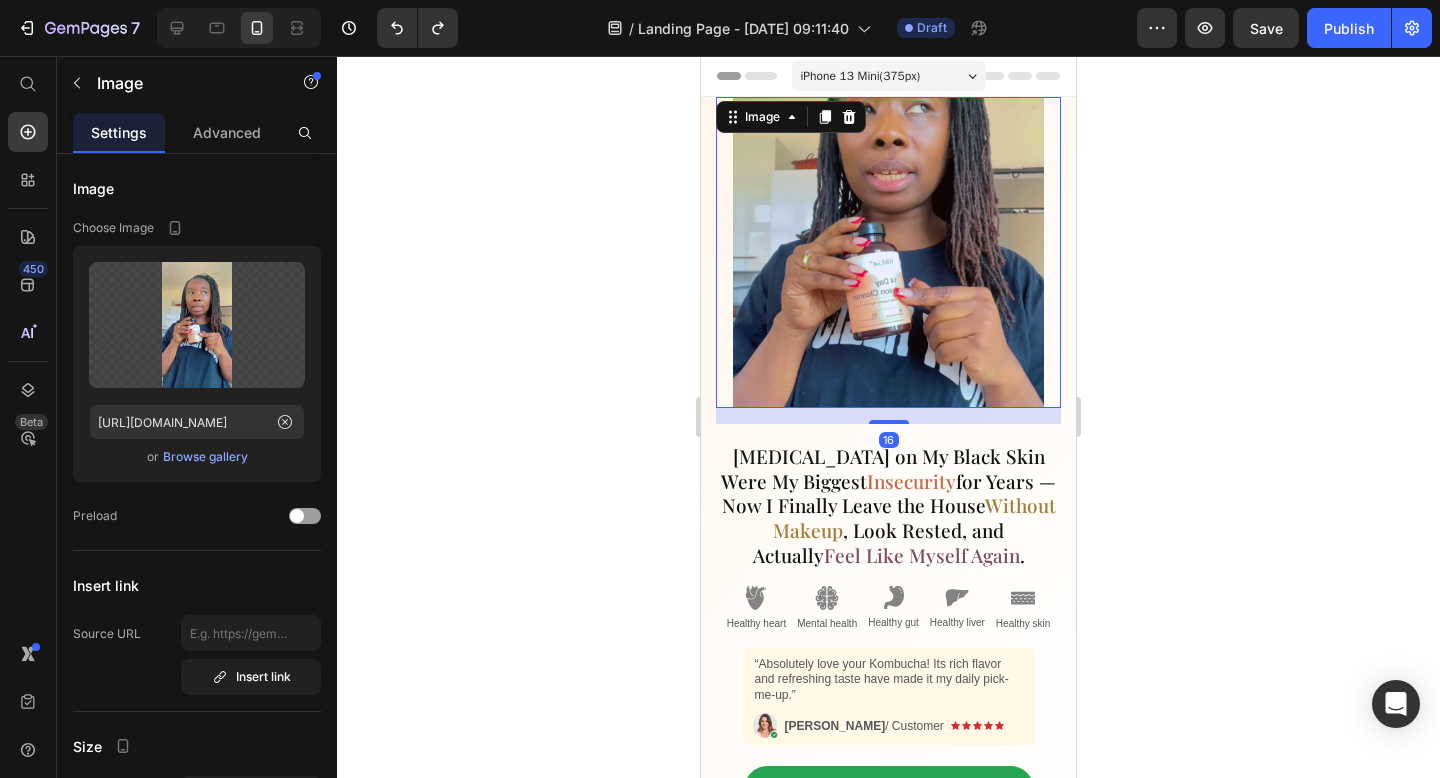 click 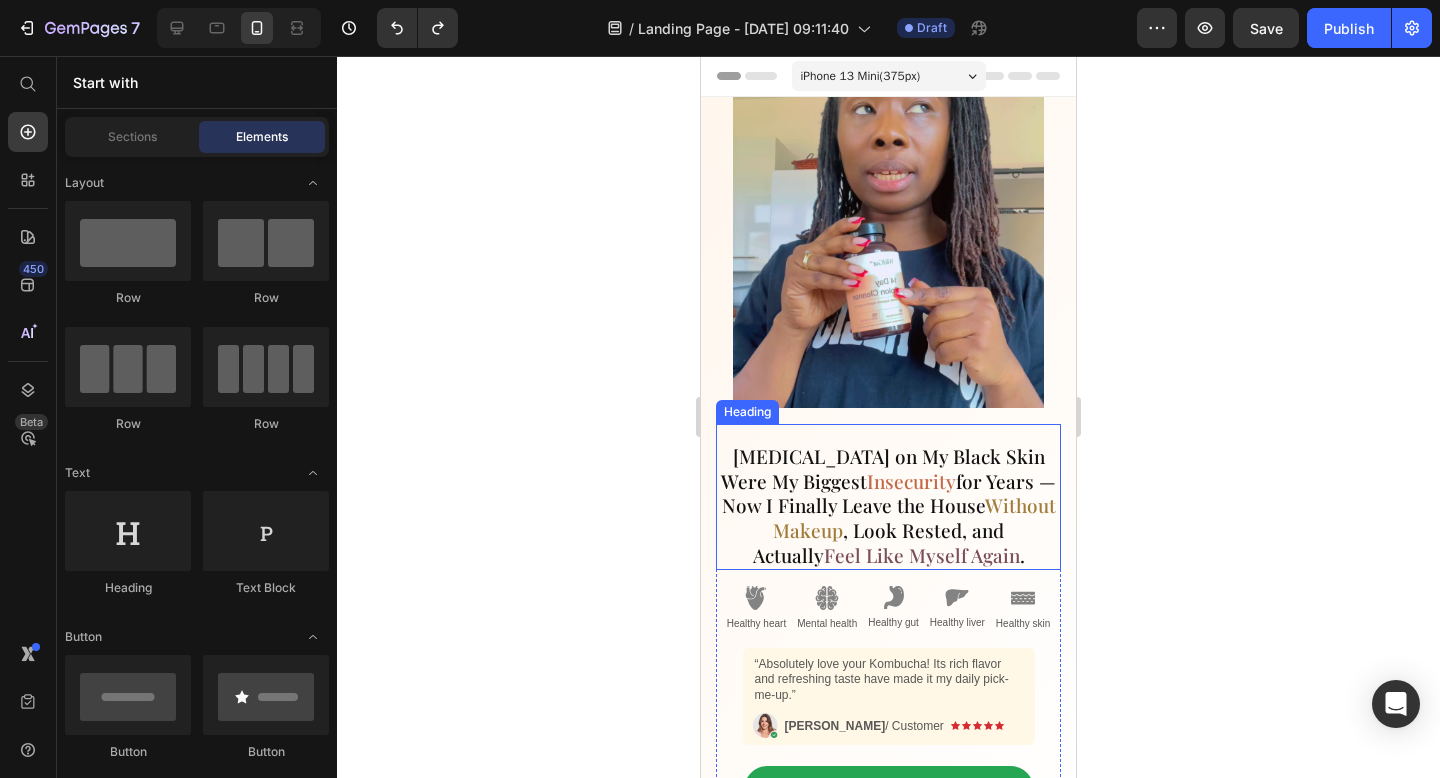 click on "Dark Circles on My Black Skin Were My Biggest  Insecurity  for Years — Now I Finally Leave the House  Without Makeup , Look Rested, and Actually  Feel Like Myself Again ." at bounding box center (888, 497) 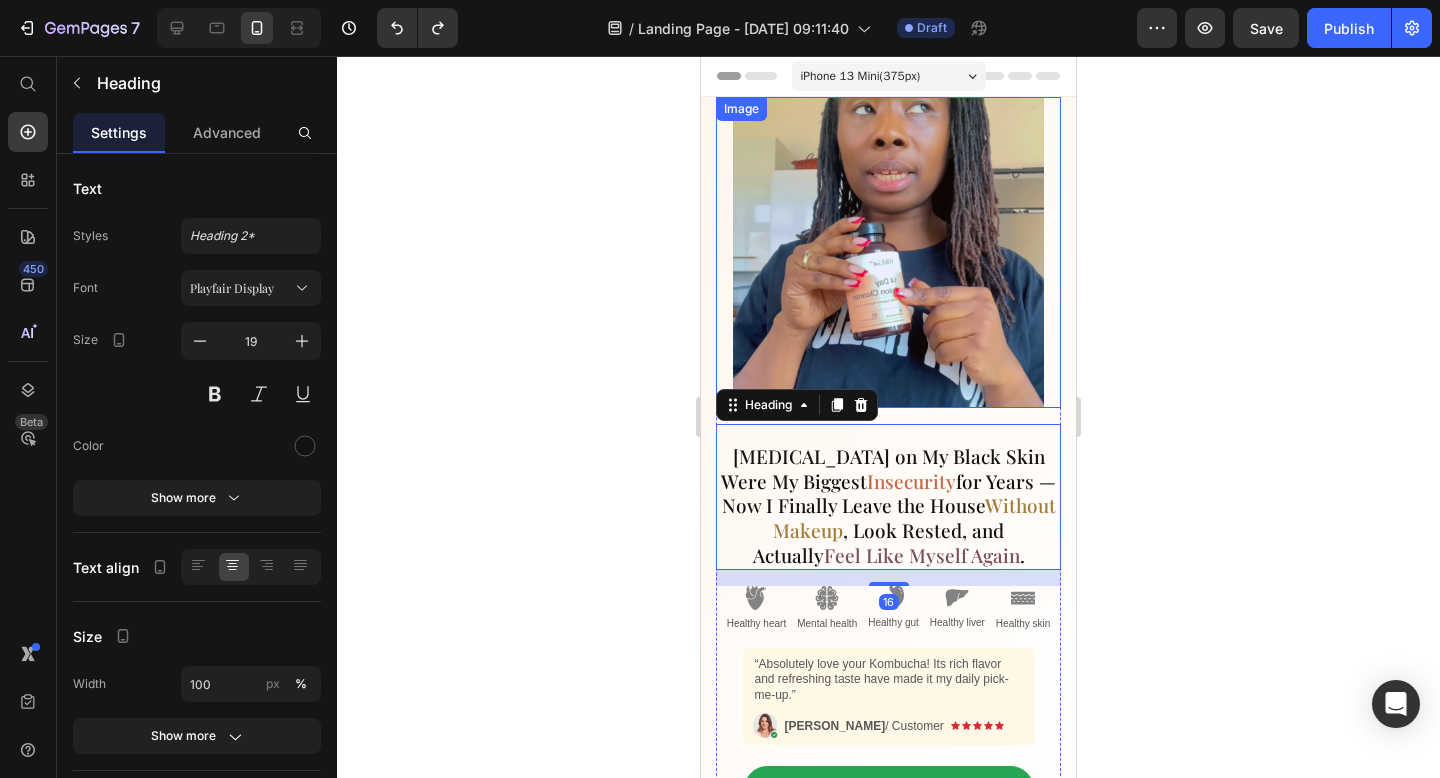 click at bounding box center (888, 252) 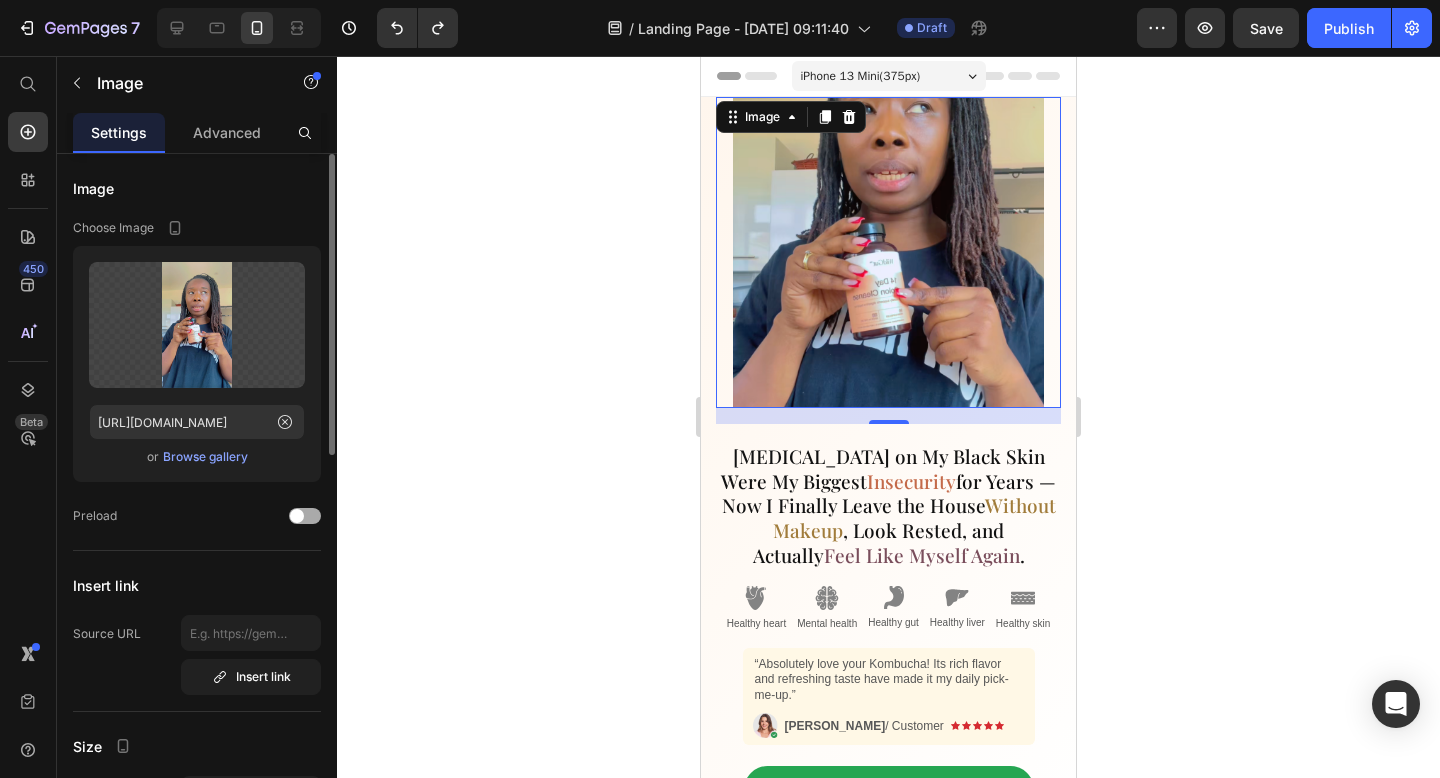 click at bounding box center [305, 516] 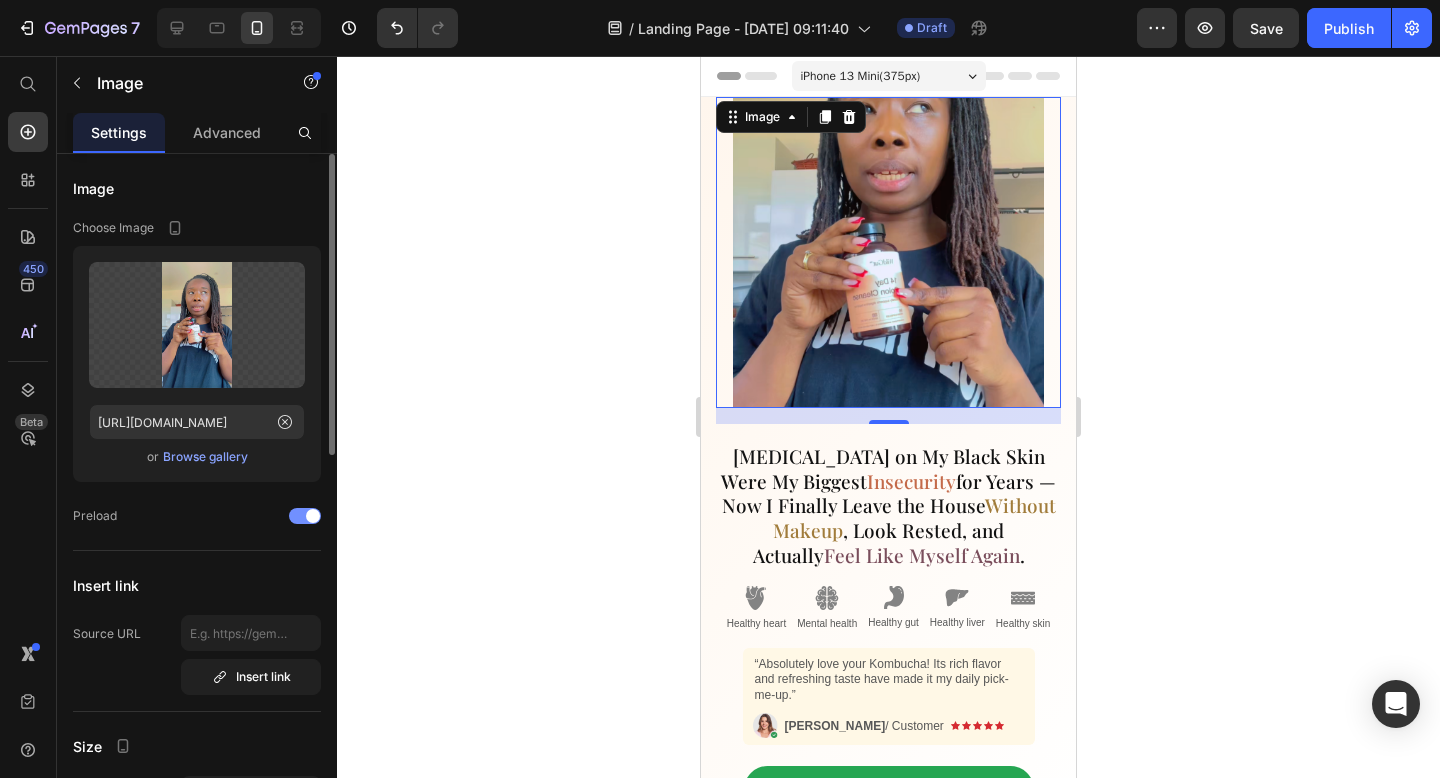 click at bounding box center [305, 516] 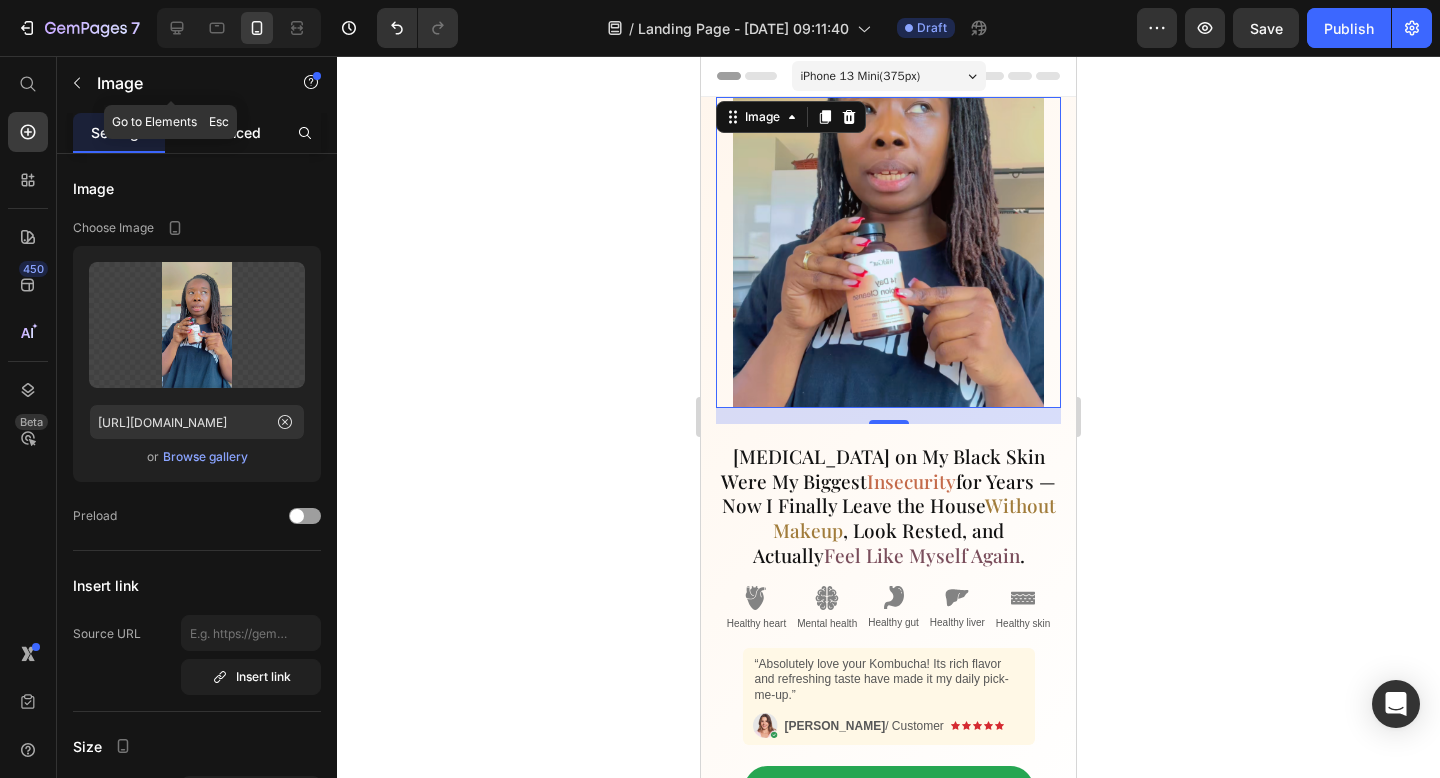 click on "Advanced" 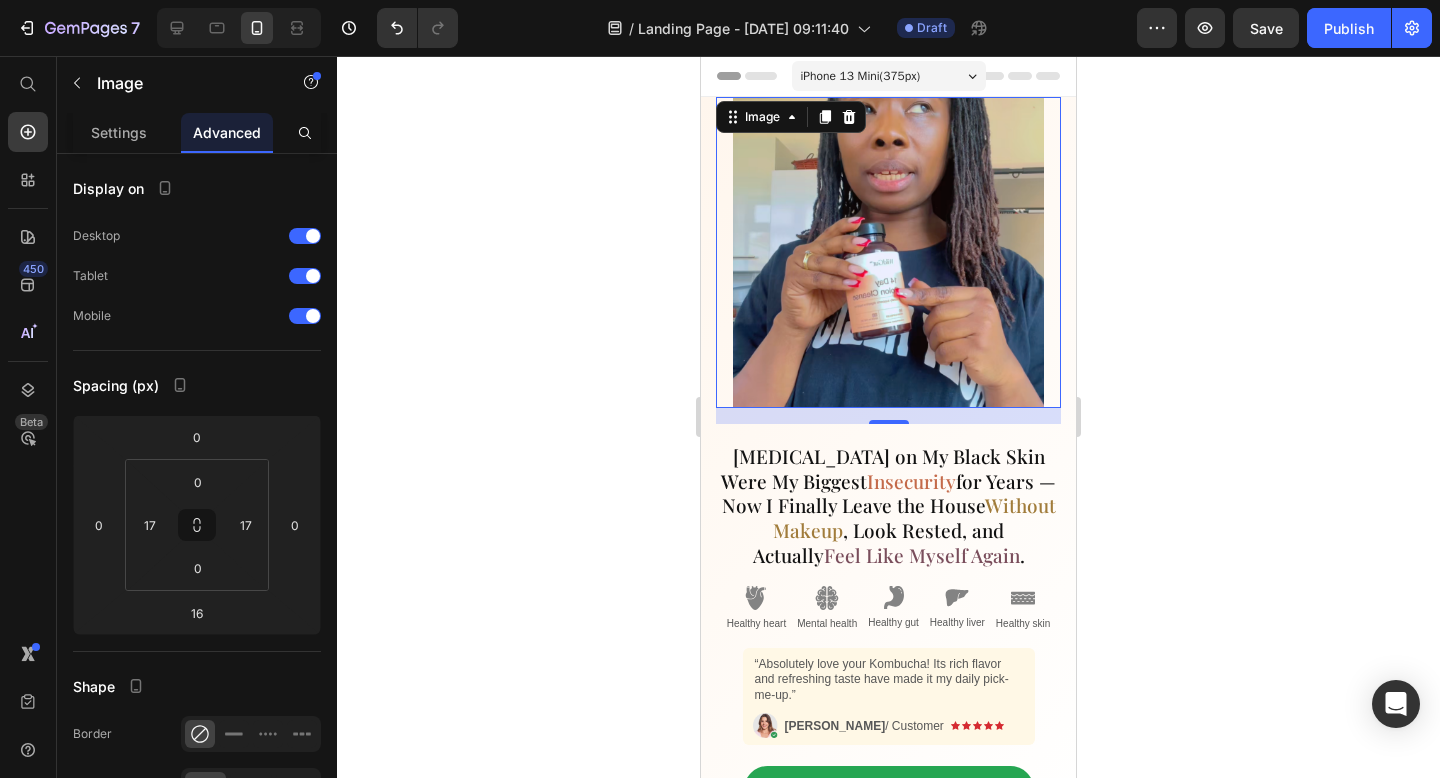 click on "Advanced" at bounding box center [227, 132] 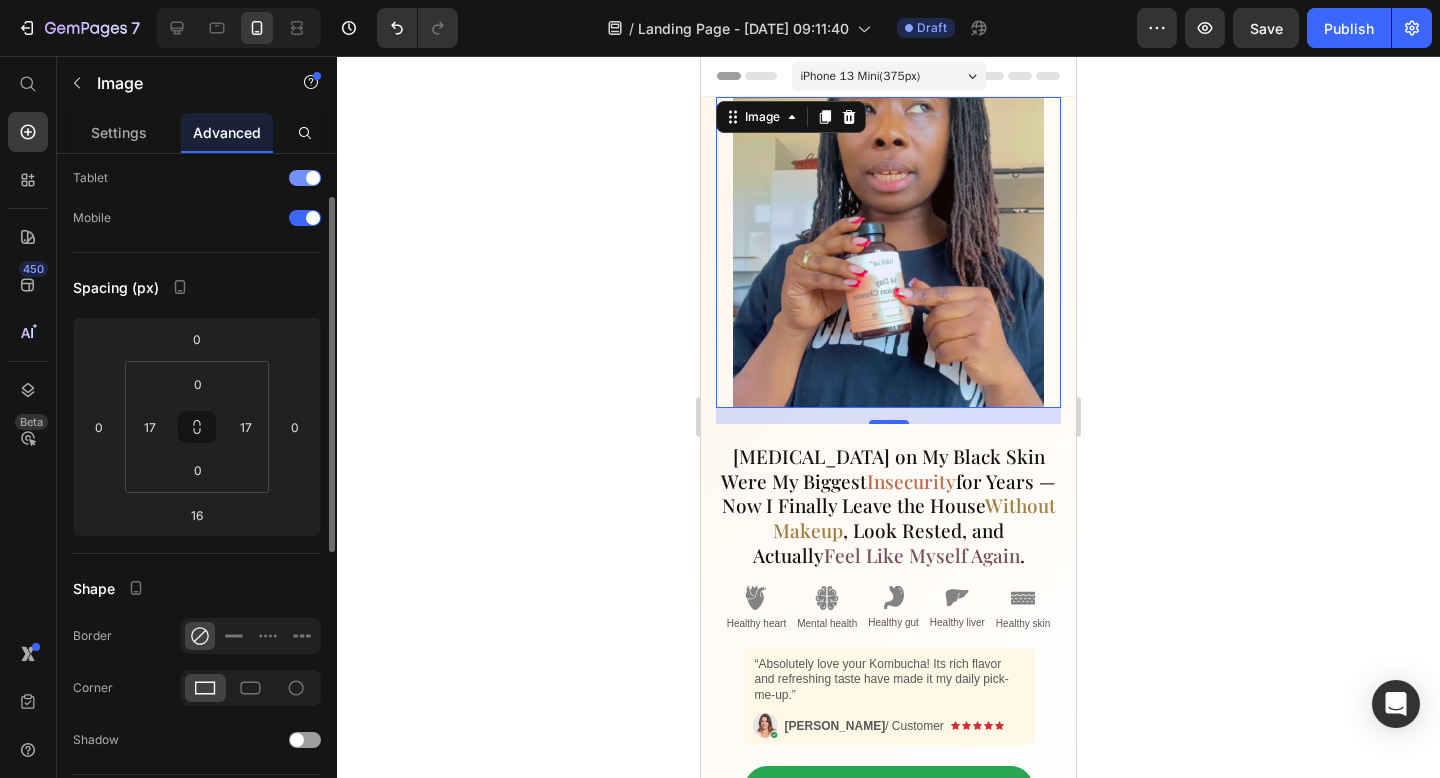 scroll, scrollTop: 0, scrollLeft: 0, axis: both 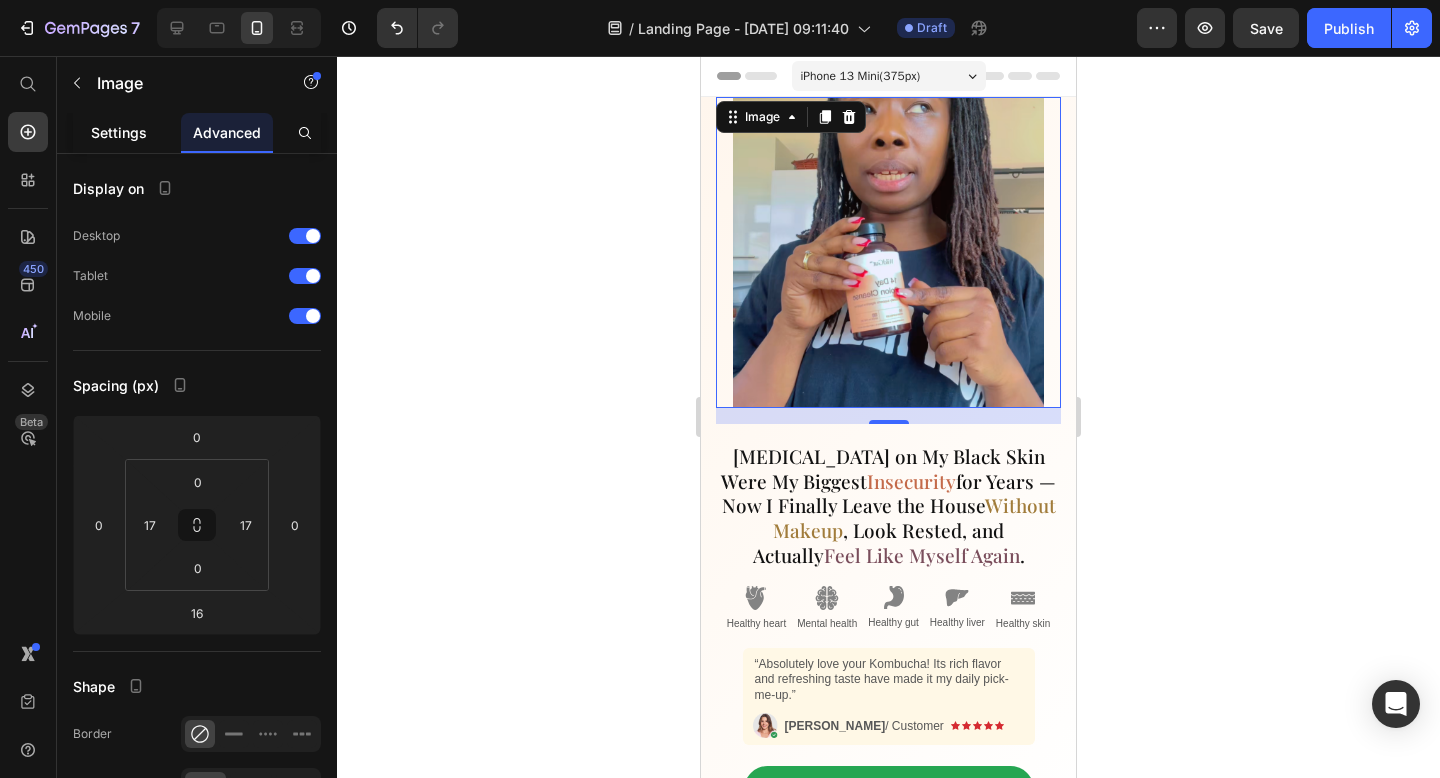 click on "Settings" at bounding box center (119, 132) 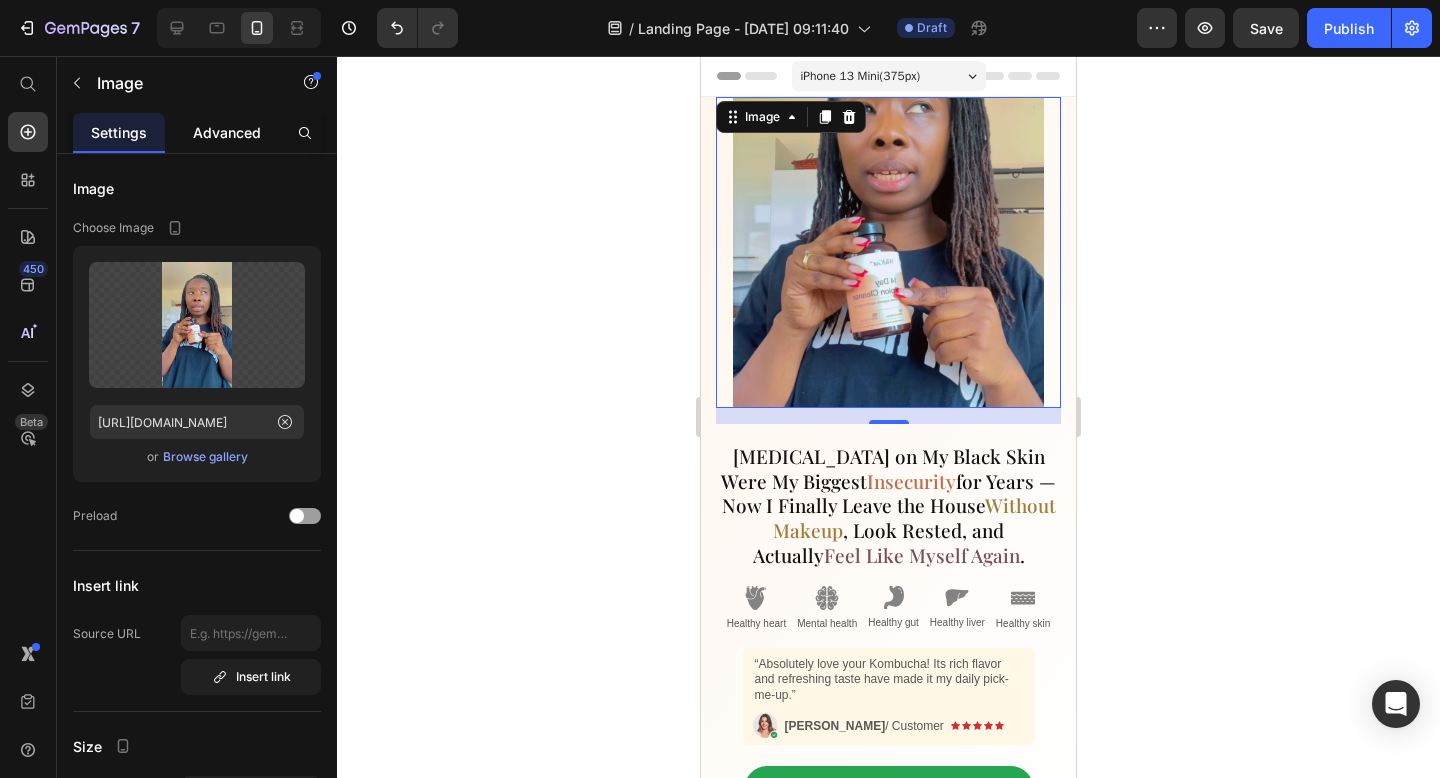 click on "Advanced" at bounding box center (227, 132) 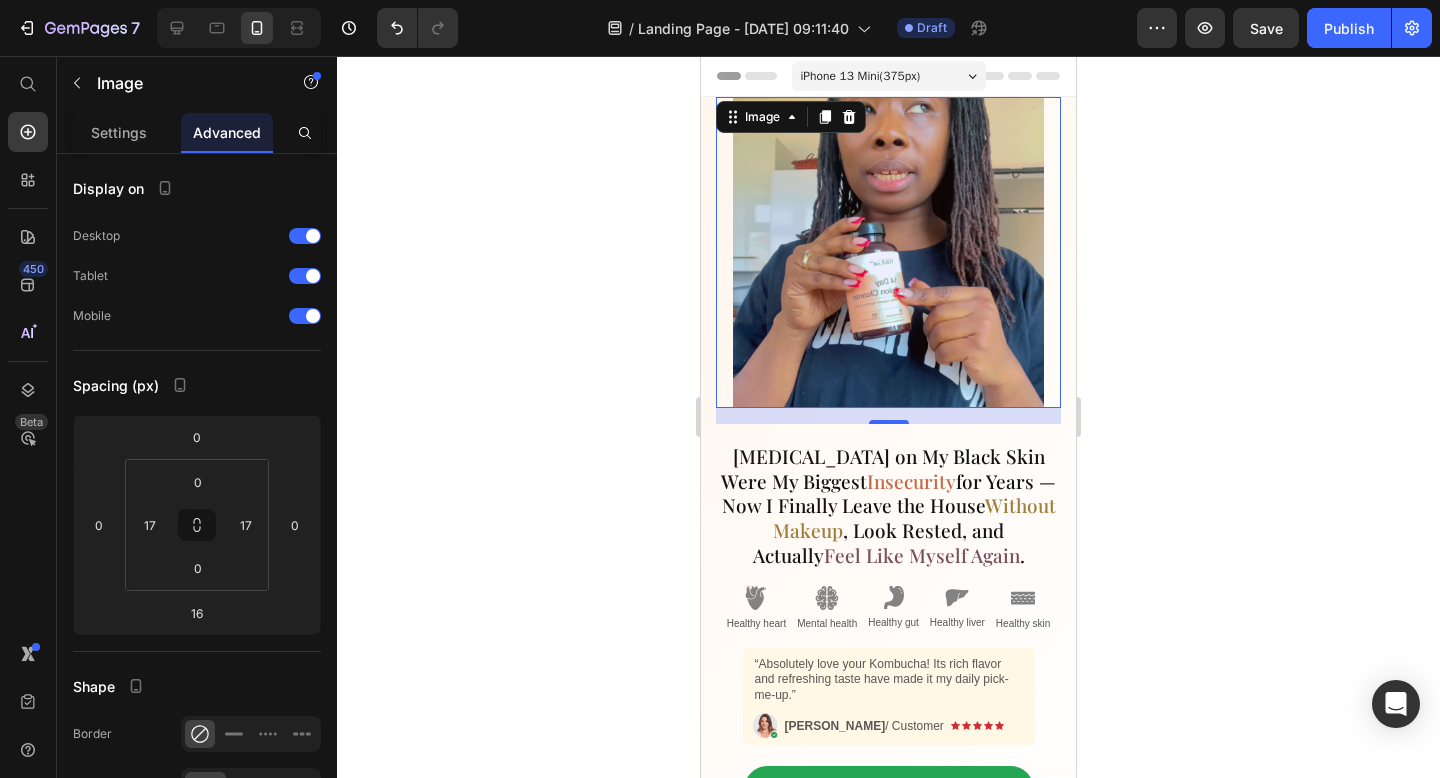 click 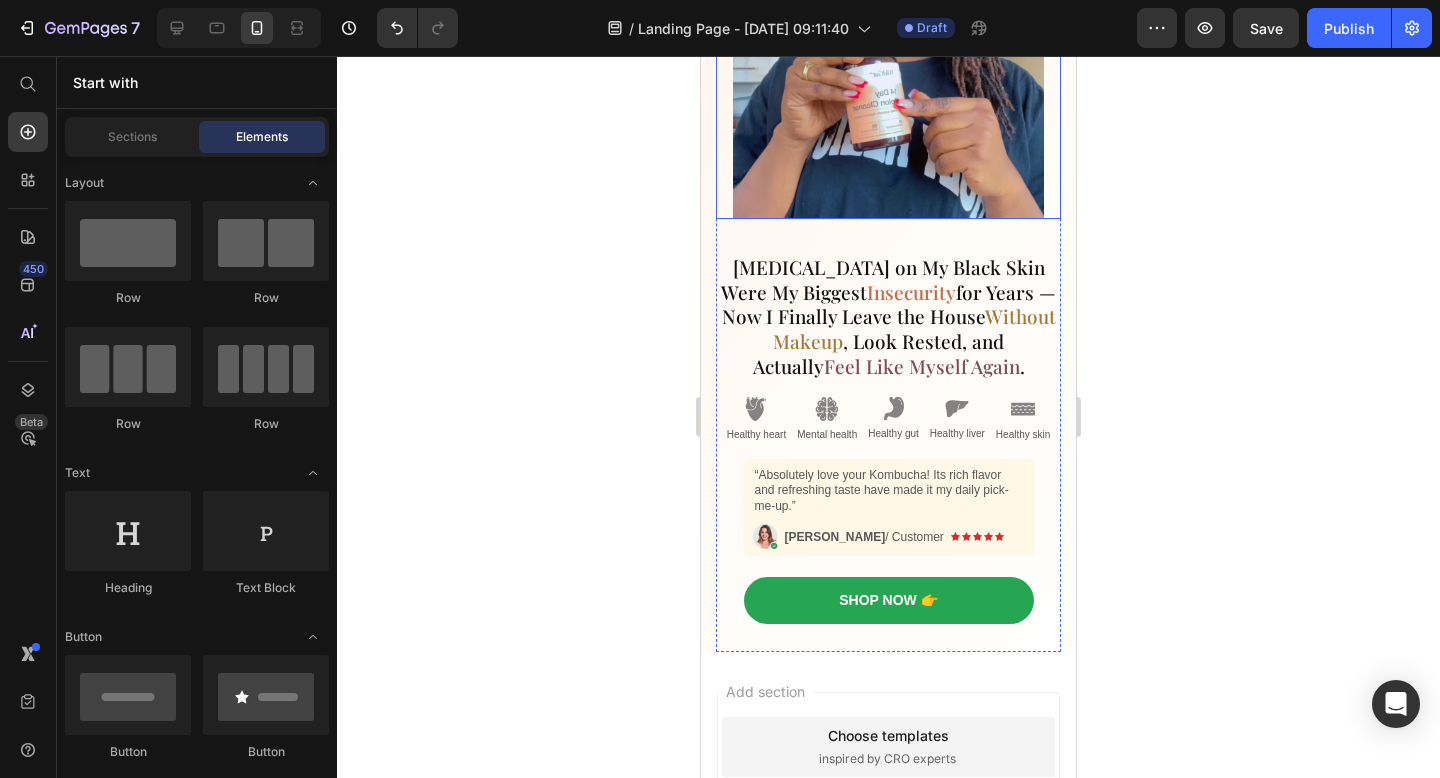 scroll, scrollTop: 0, scrollLeft: 0, axis: both 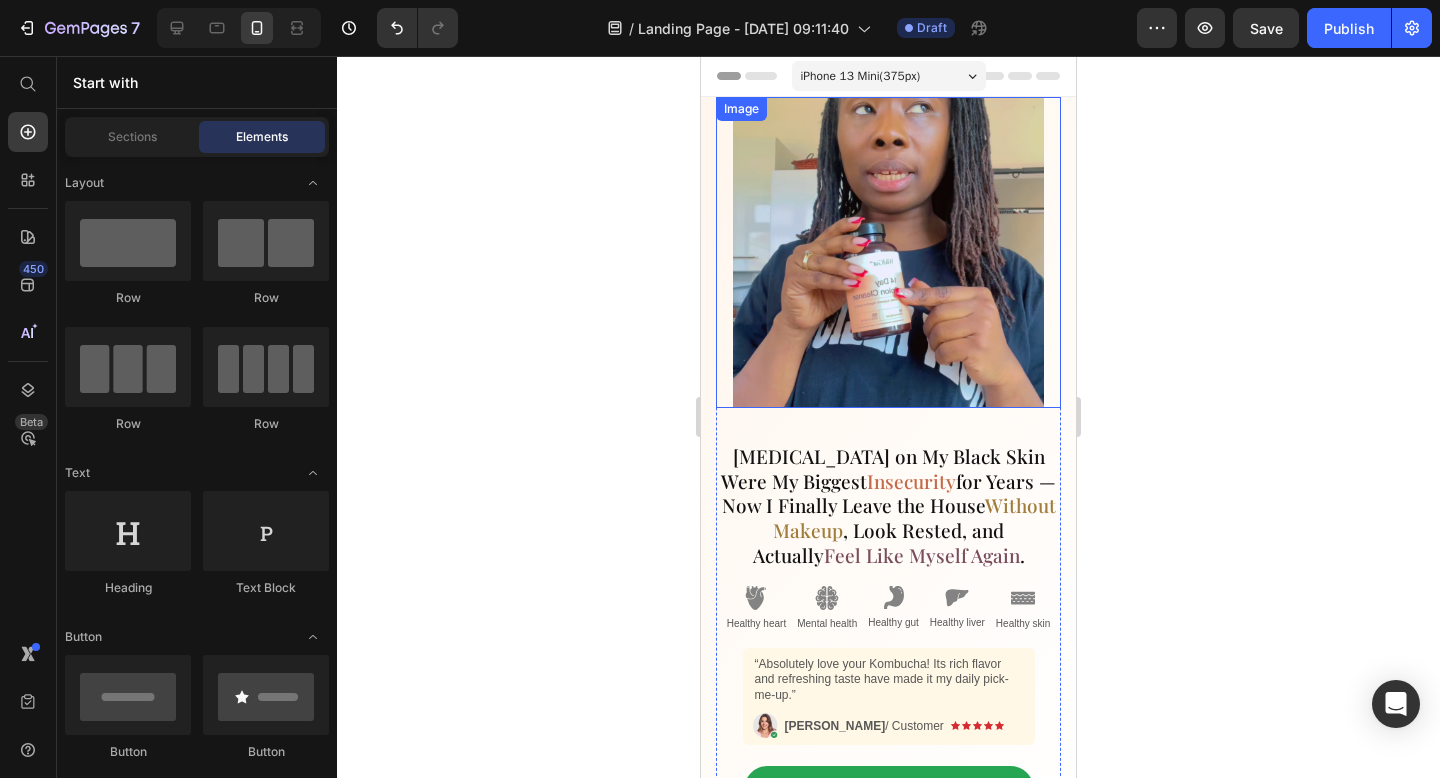 click at bounding box center [888, 252] 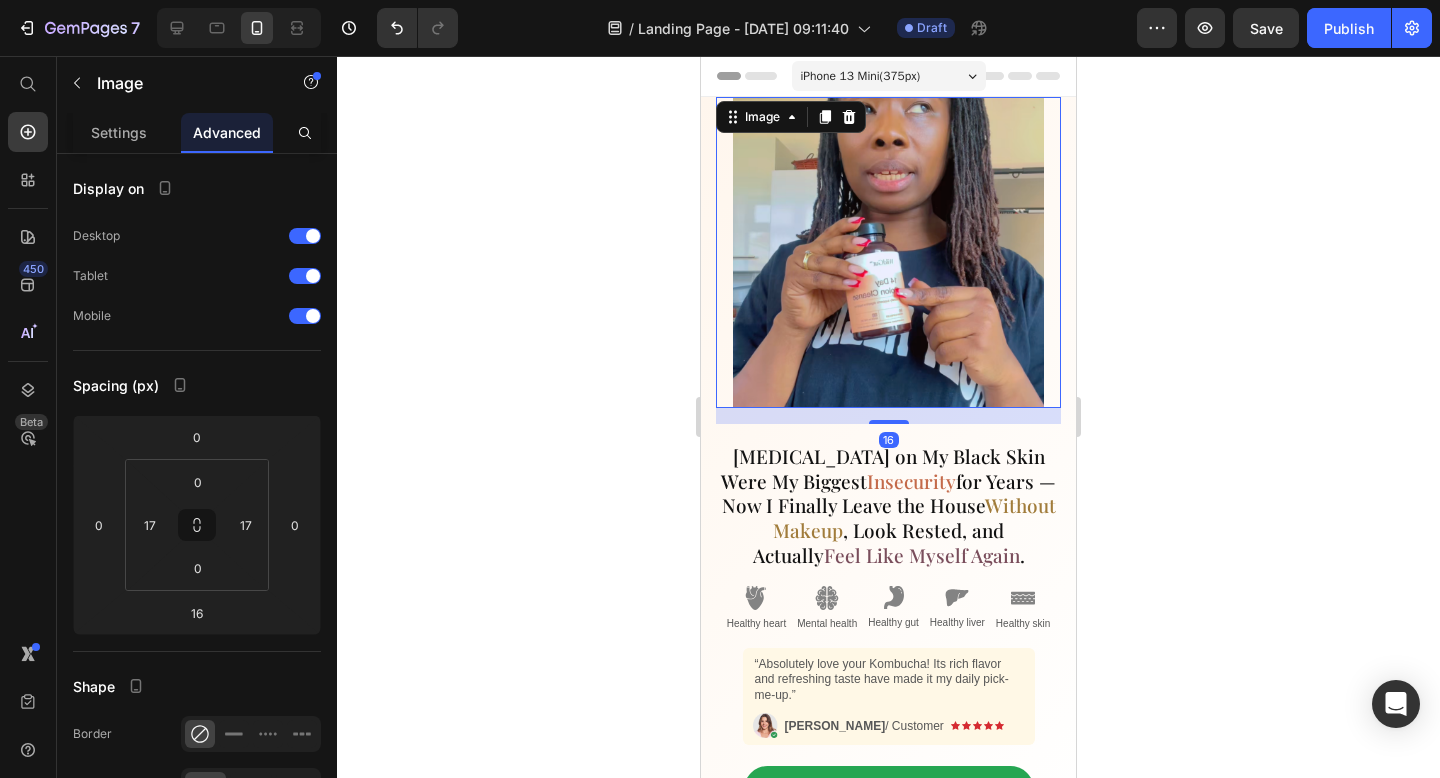 click 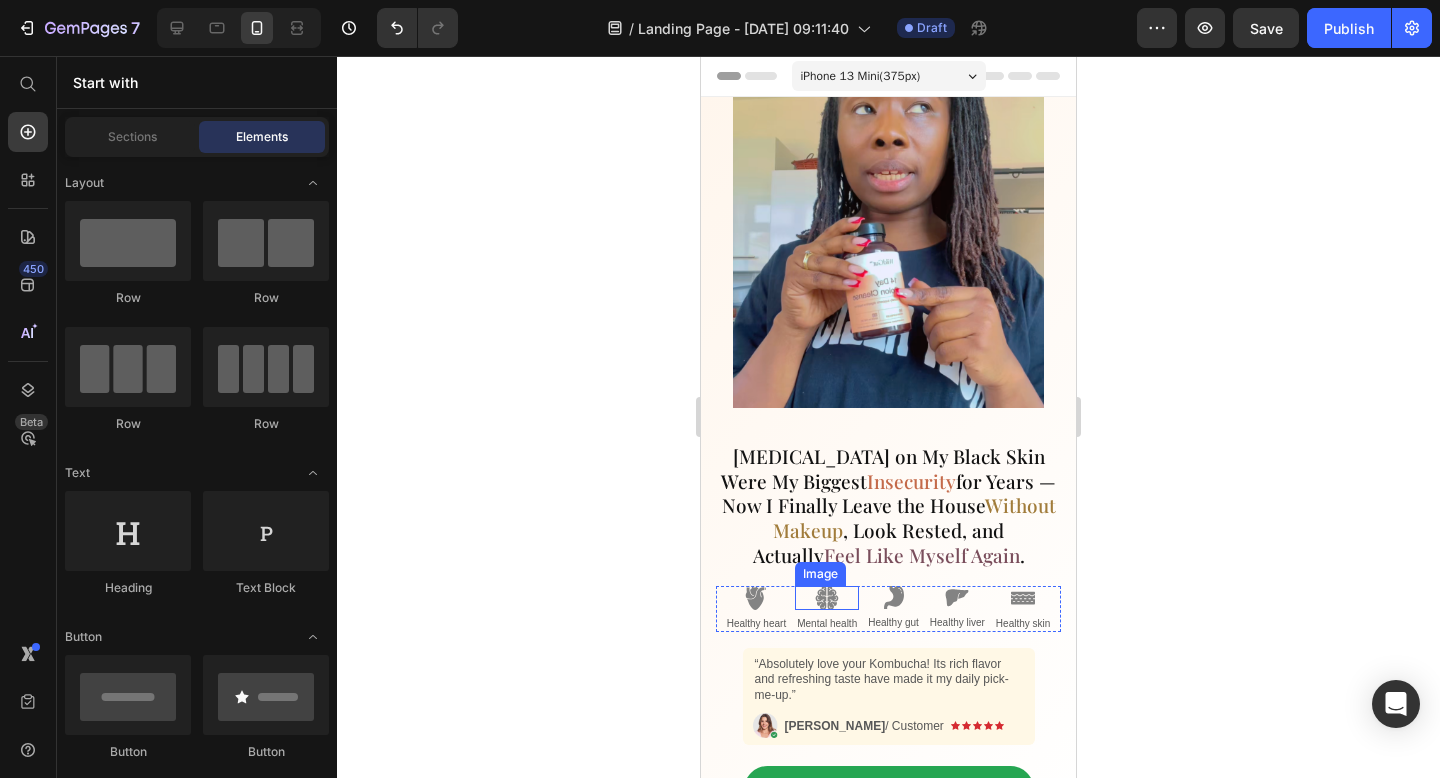 click at bounding box center [827, 598] 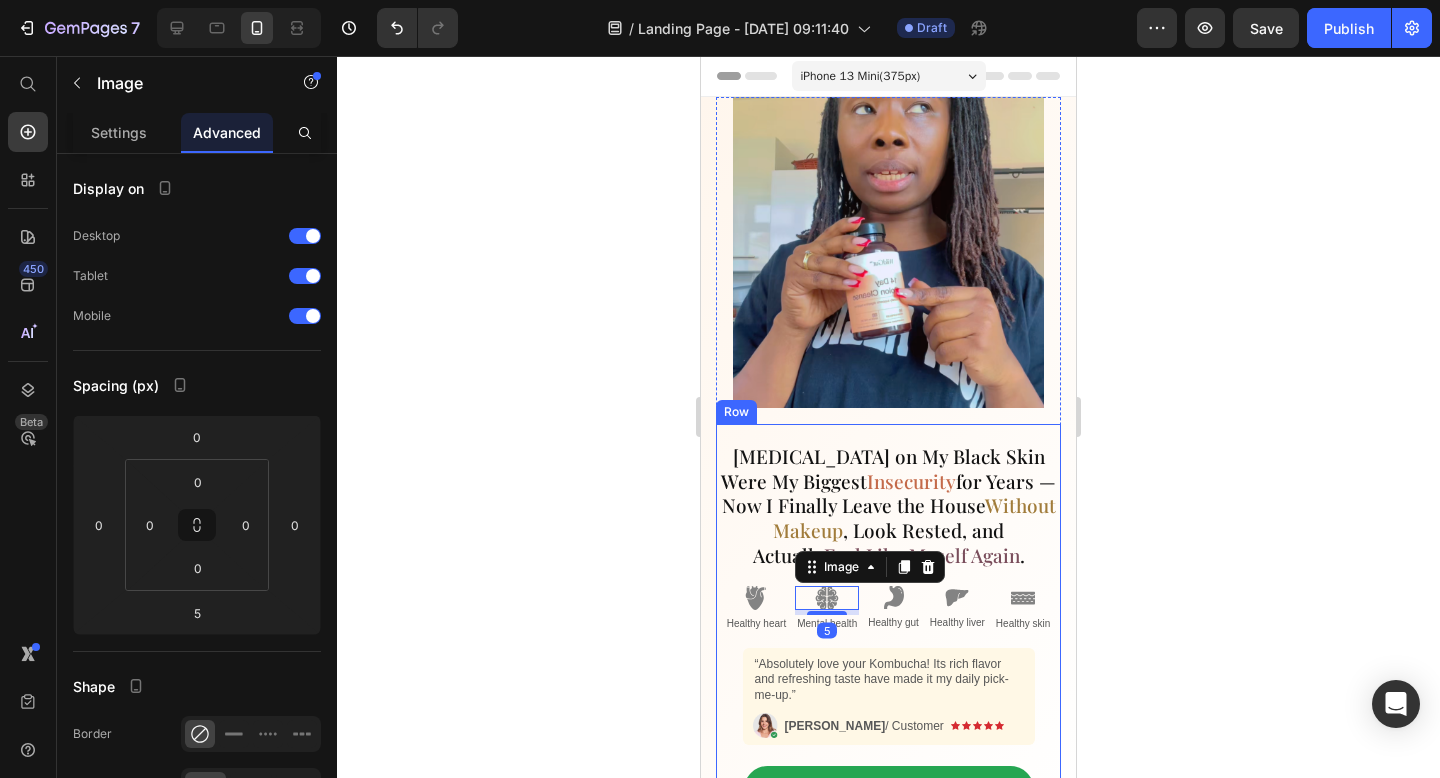 click 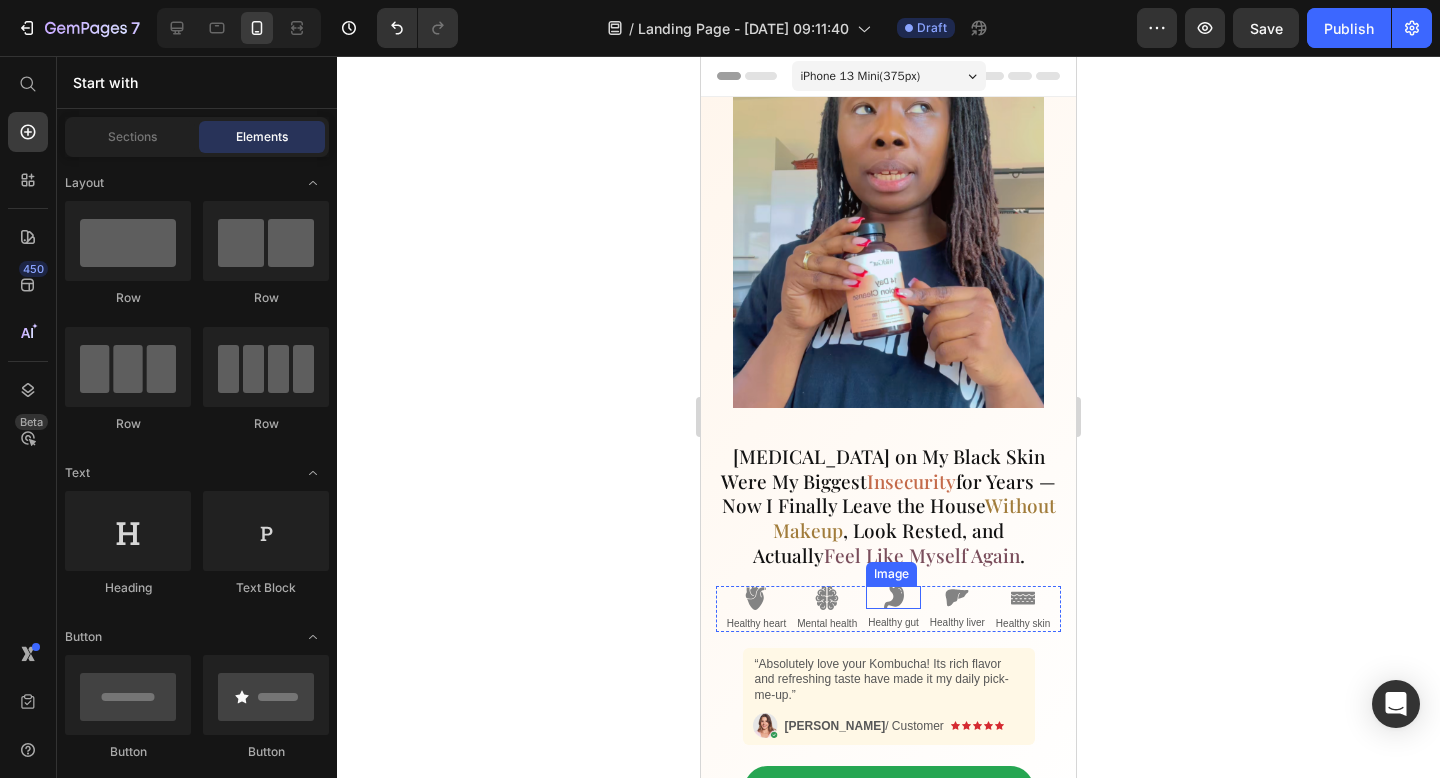 click on "Dark Circles on My Black Skin Were My Biggest  Insecurity  for Years — Now I Finally Leave the House  Without Makeup , Look Rested, and Actually  Feel Like Myself Again ." at bounding box center (888, 497) 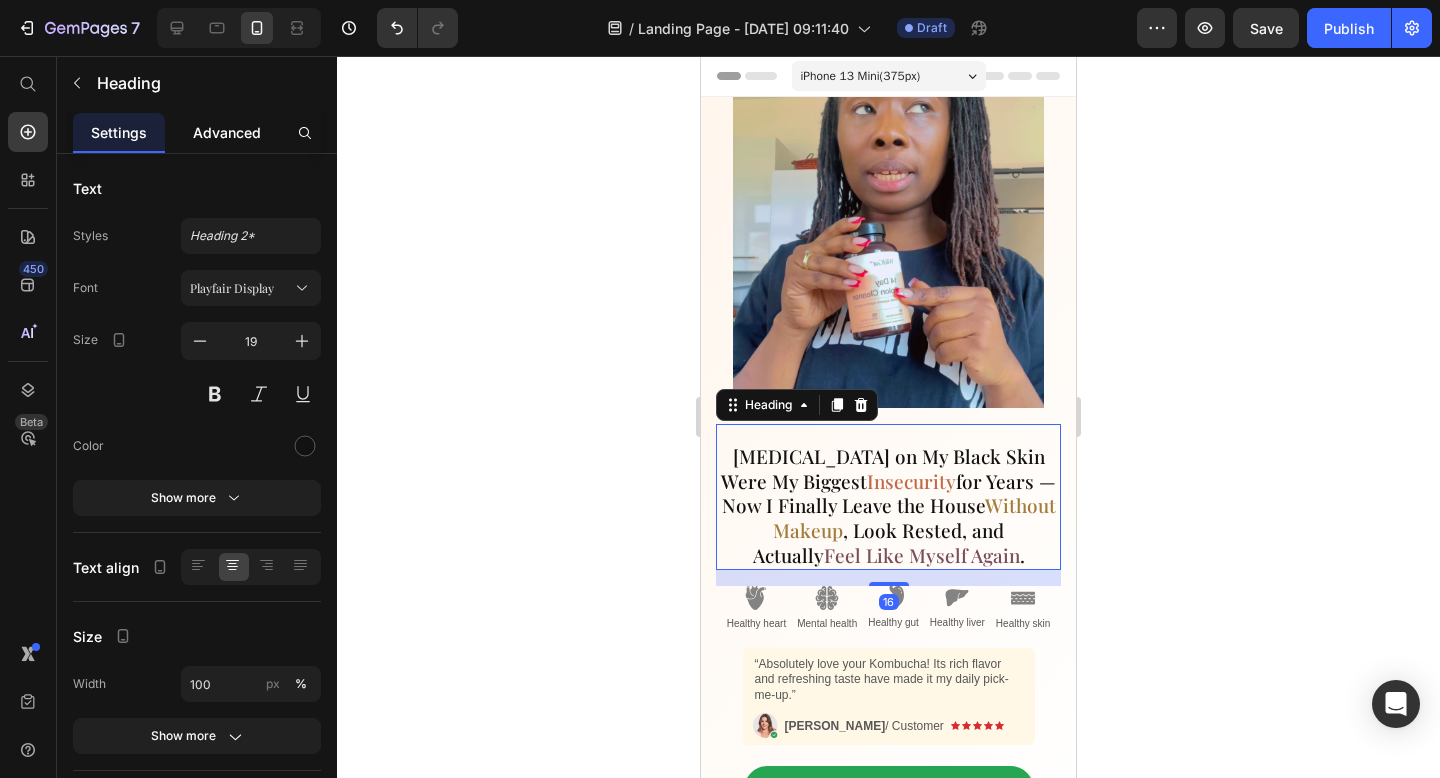 click on "Advanced" at bounding box center [227, 132] 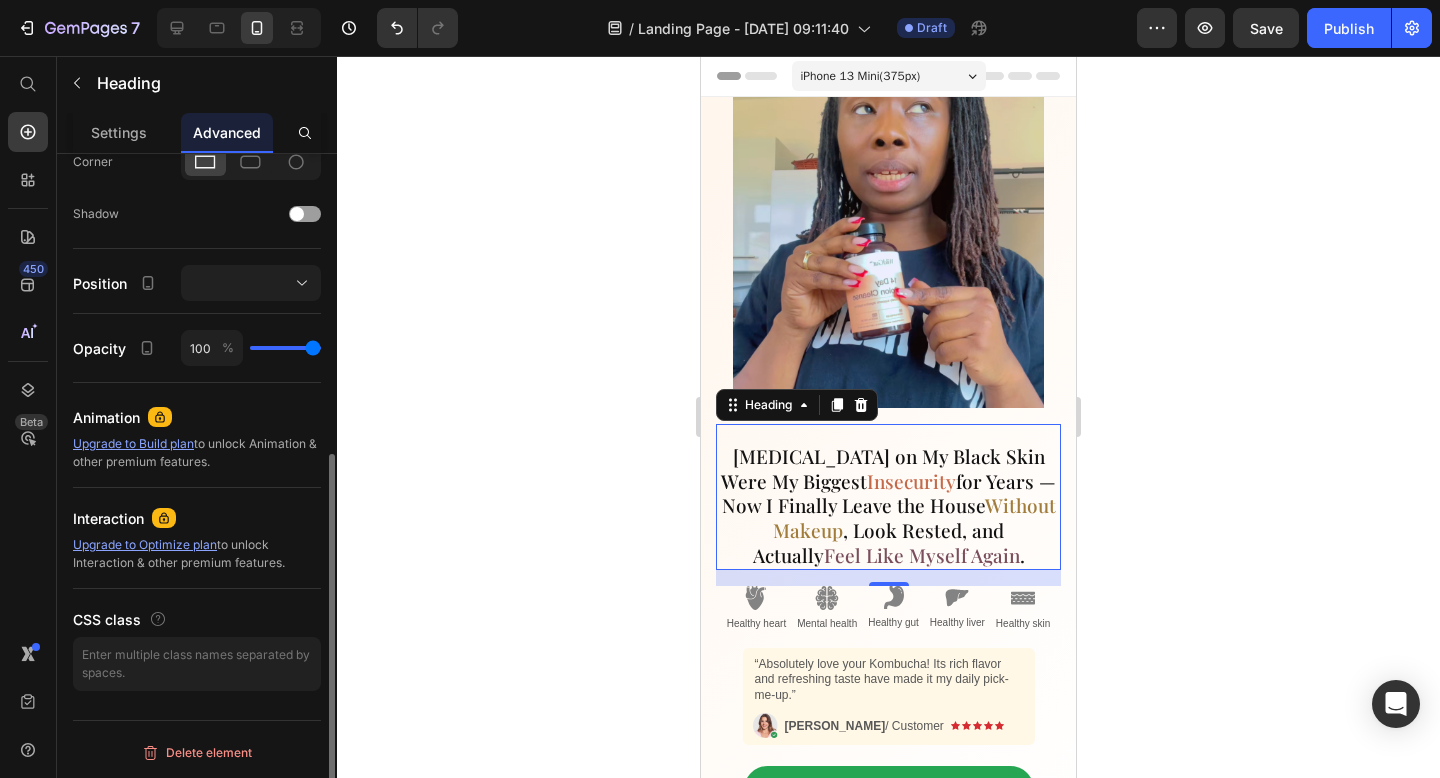 scroll, scrollTop: 596, scrollLeft: 0, axis: vertical 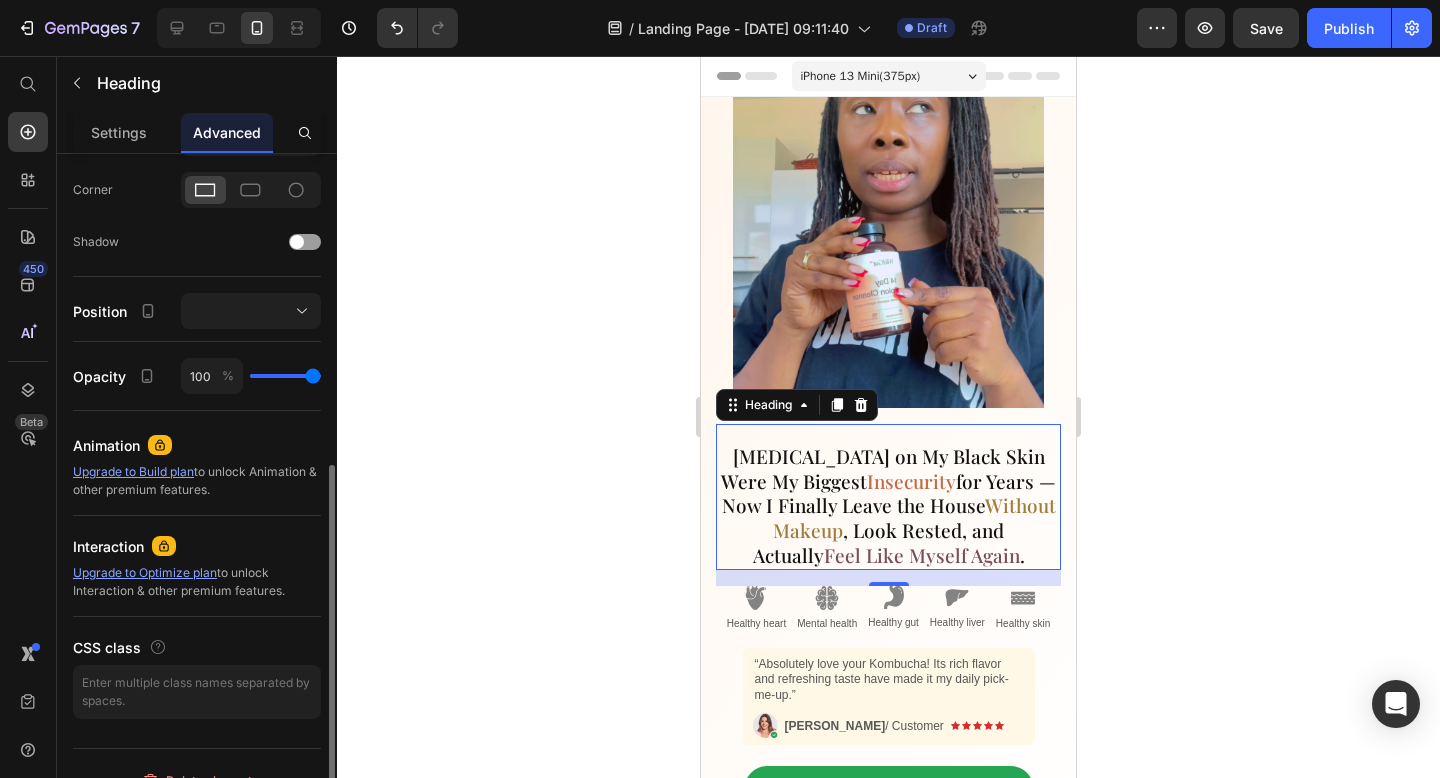 click on "100 %" 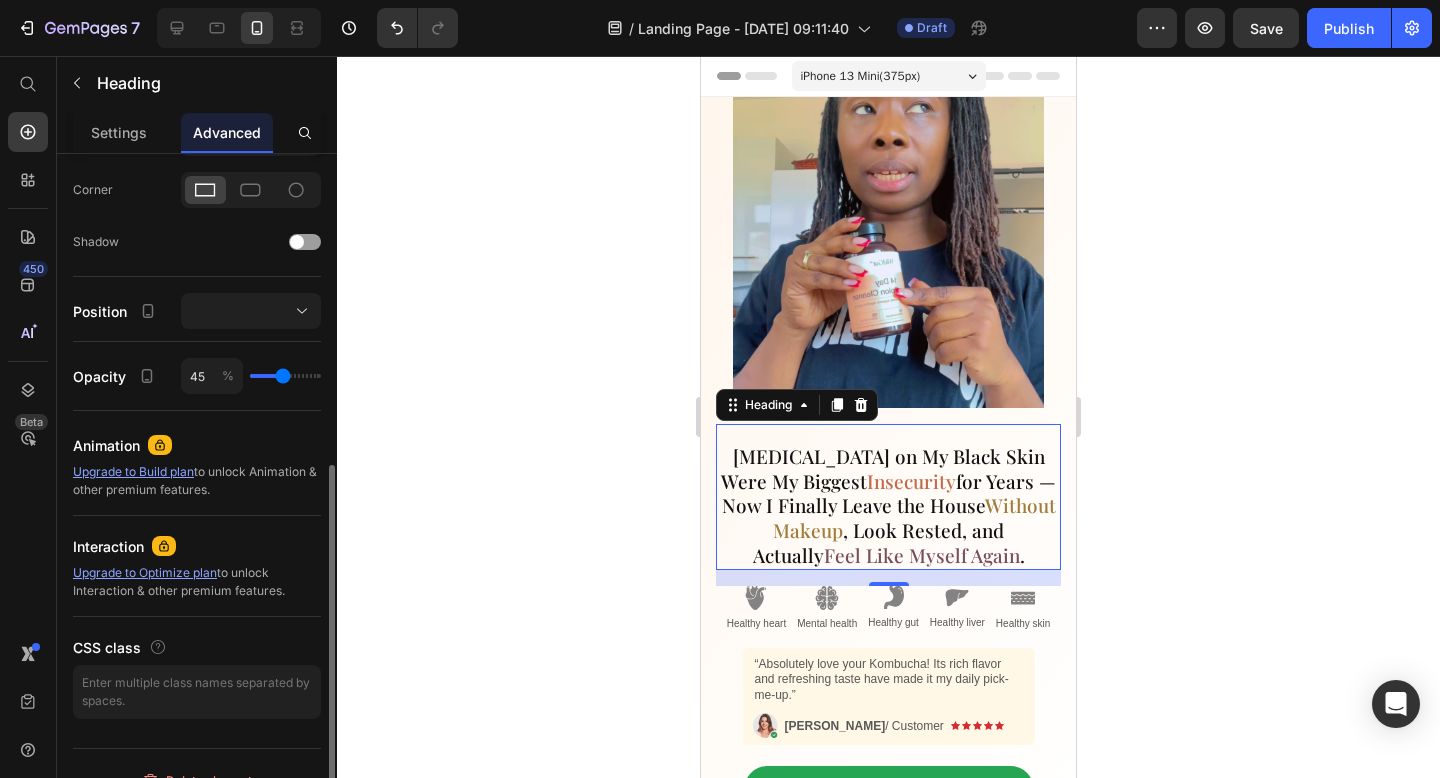 type on "74" 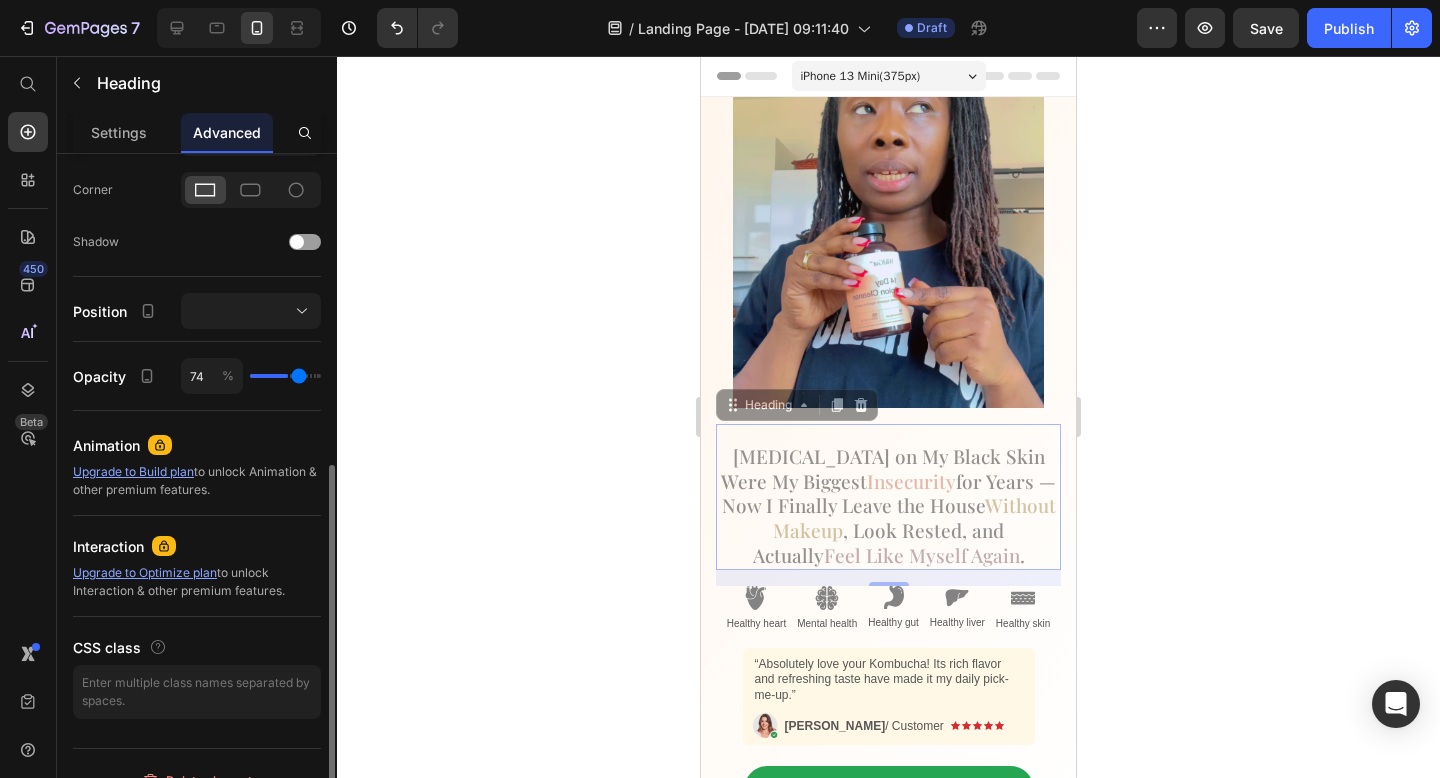 type on "100" 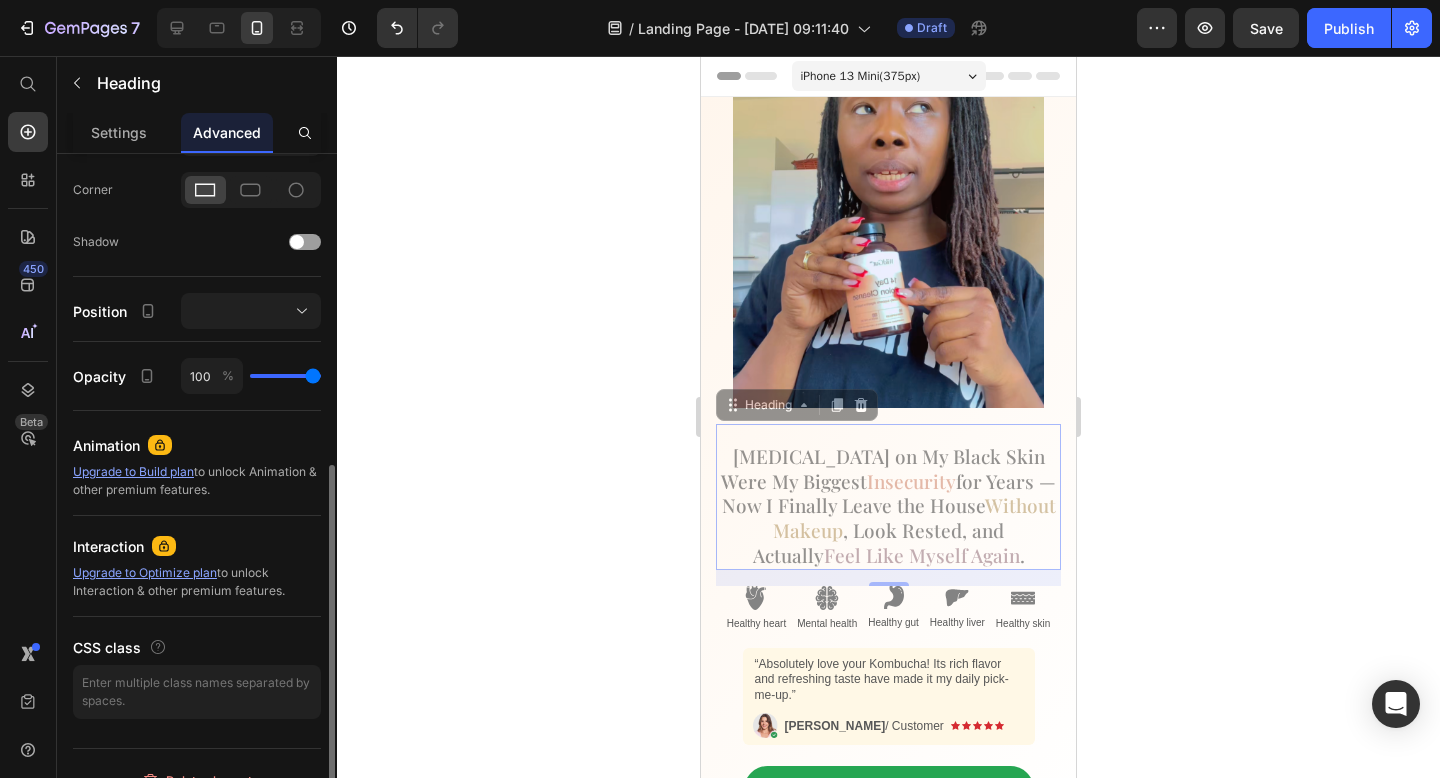 drag, startPoint x: 282, startPoint y: 377, endPoint x: 365, endPoint y: 373, distance: 83.09633 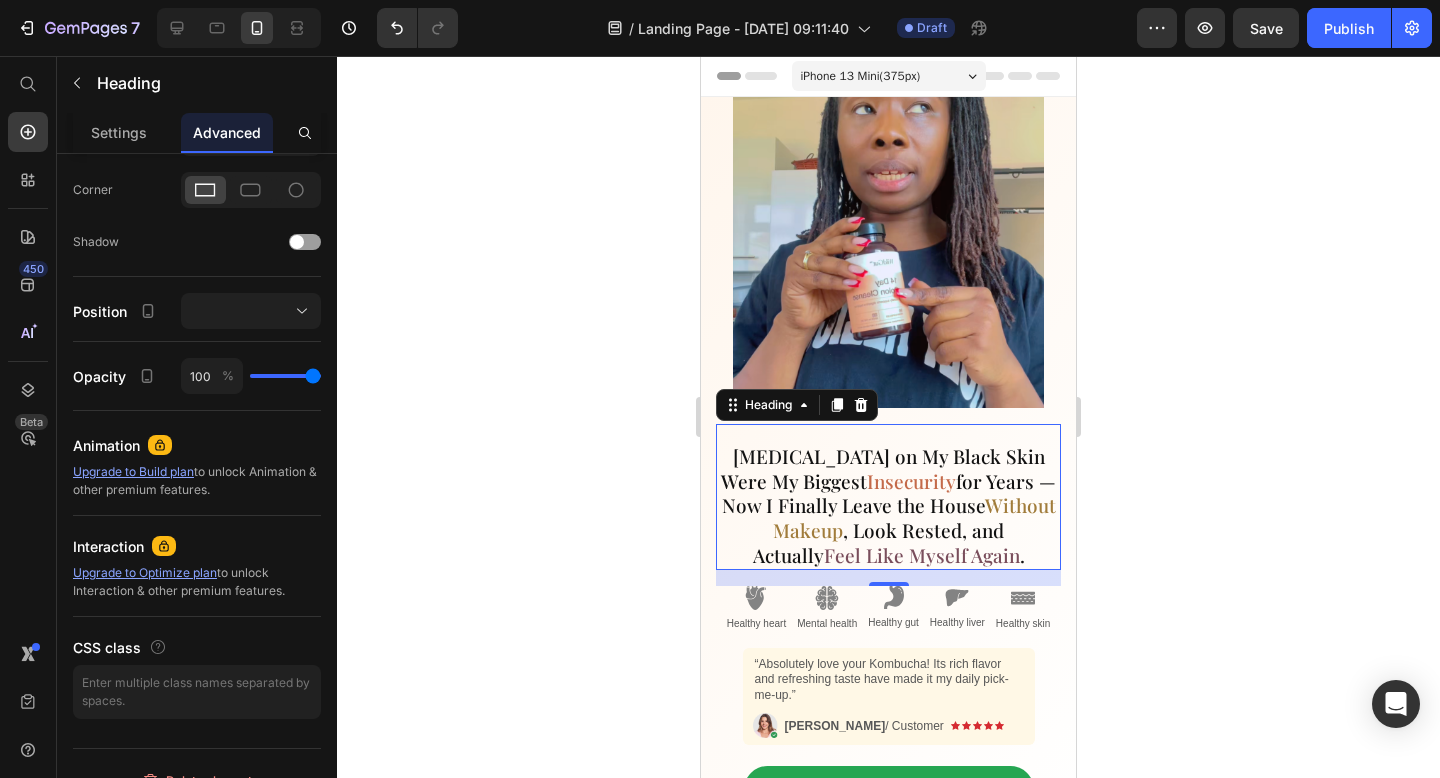 click at bounding box center [888, 252] 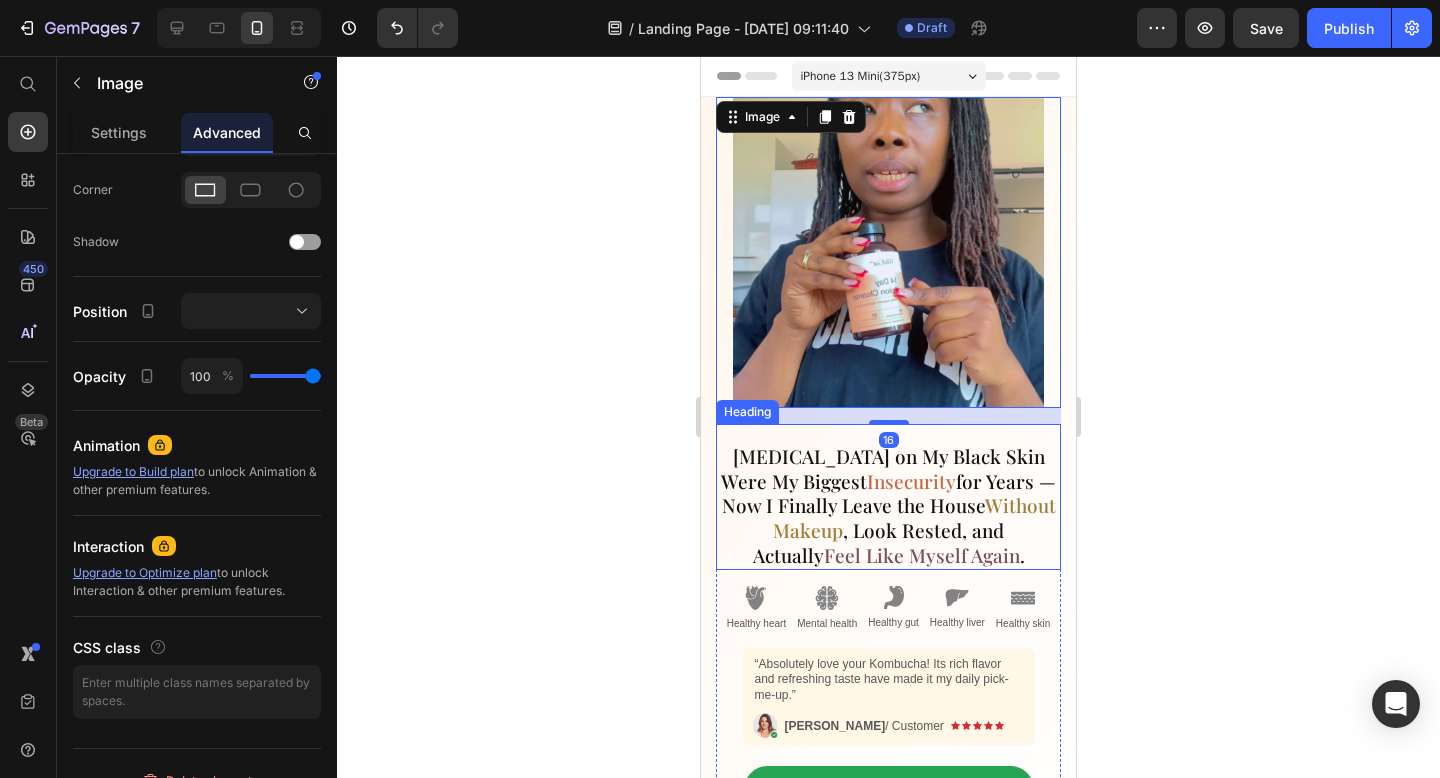 scroll, scrollTop: 0, scrollLeft: 0, axis: both 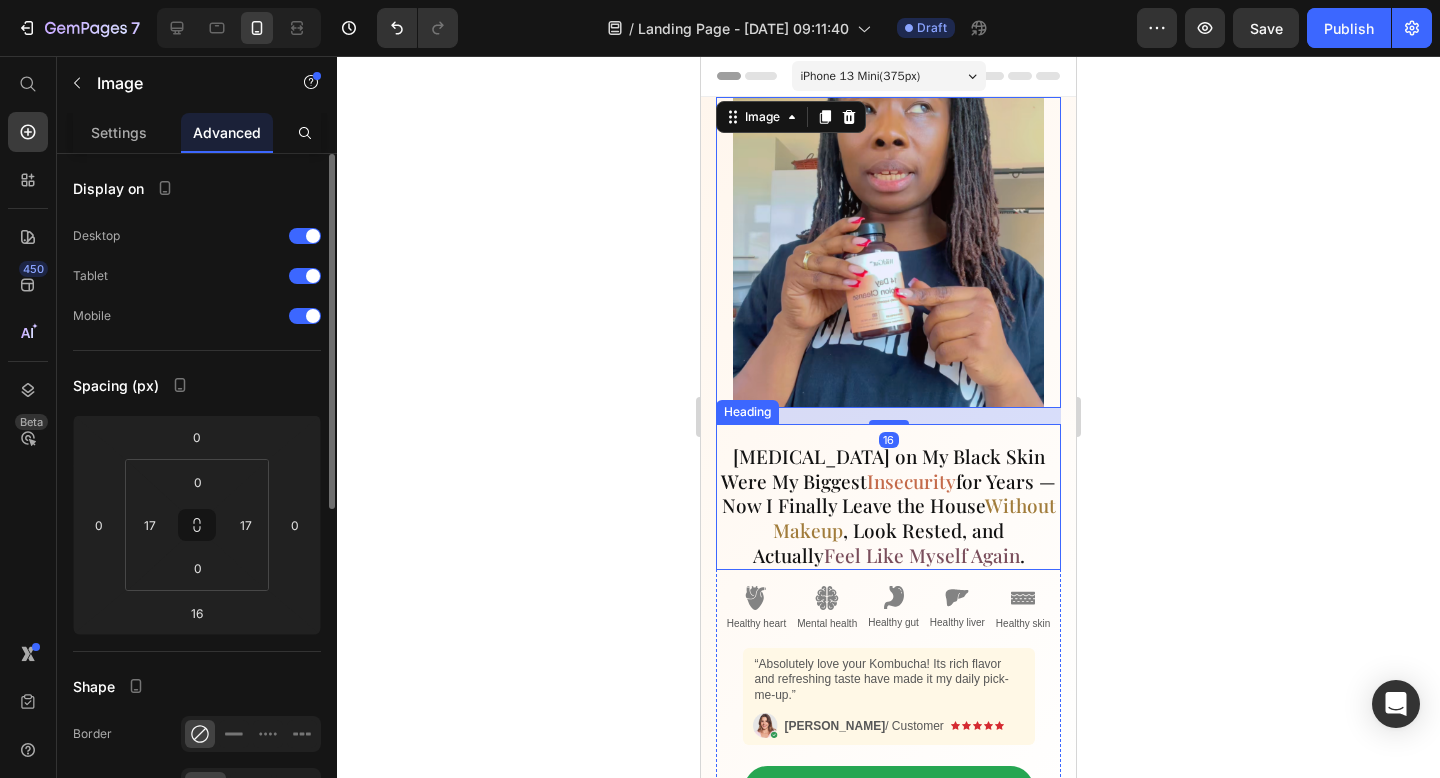 click on "Dark Circles on My Black Skin Were My Biggest  Insecurity  for Years — Now I Finally Leave the House  Without Makeup , Look Rested, and Actually  Feel Like Myself Again ." at bounding box center (888, 497) 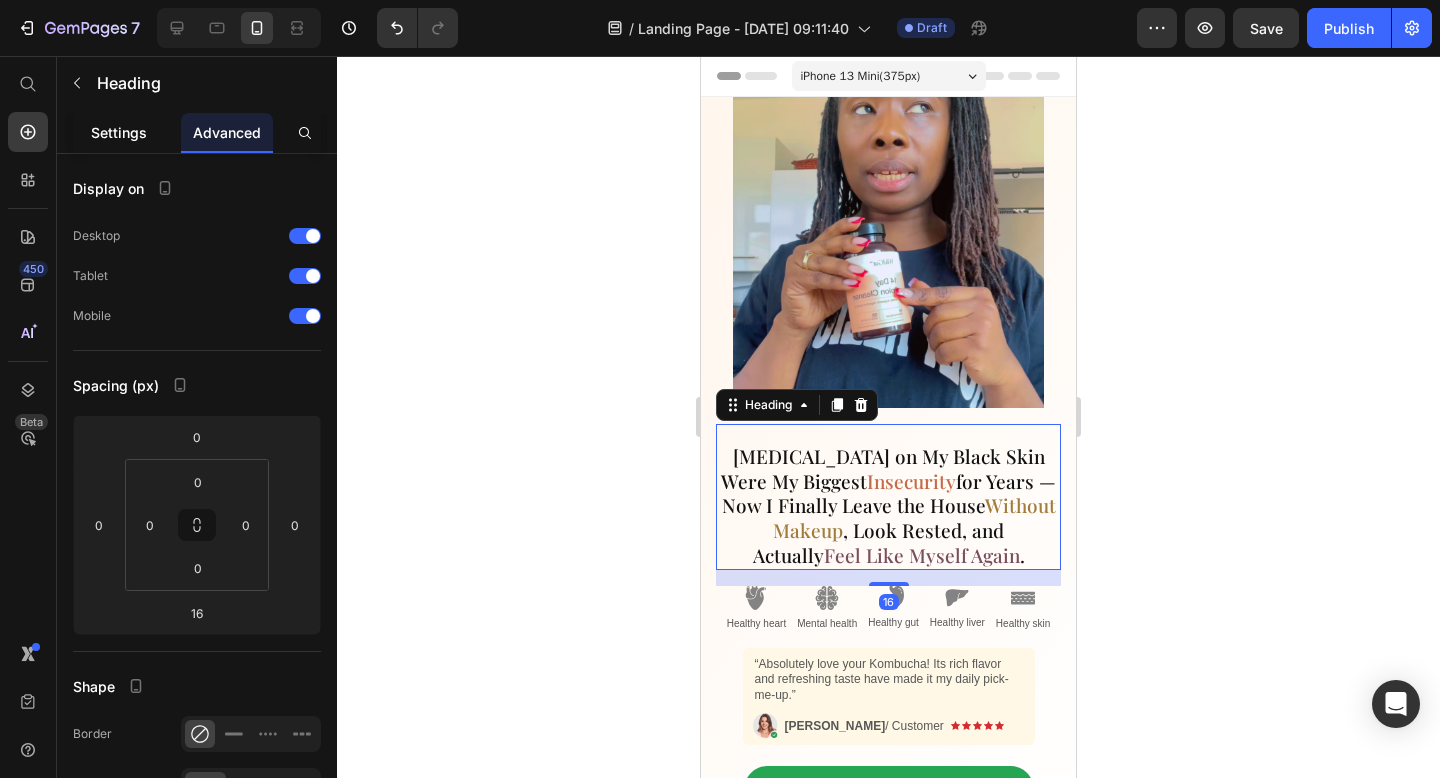 click on "Settings" at bounding box center [119, 132] 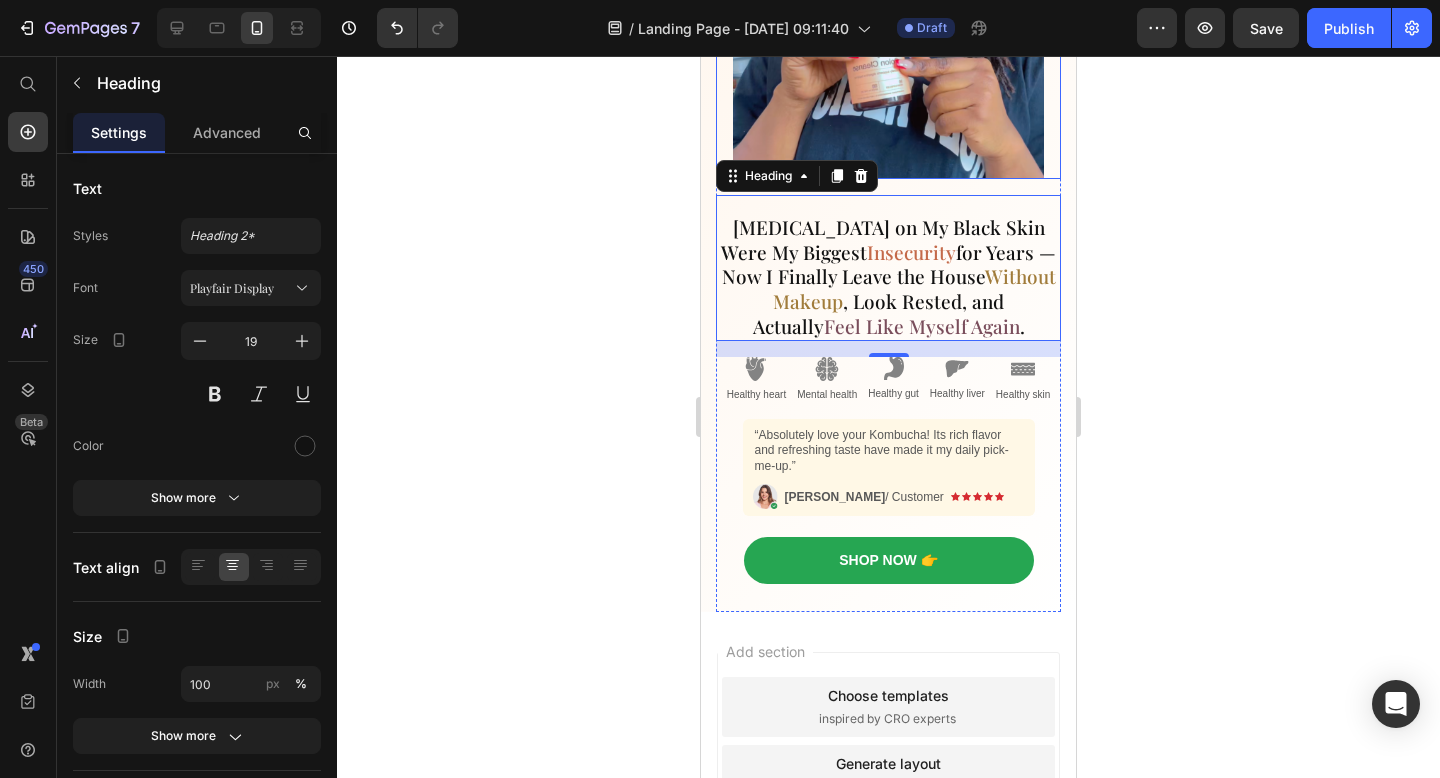 scroll, scrollTop: 0, scrollLeft: 0, axis: both 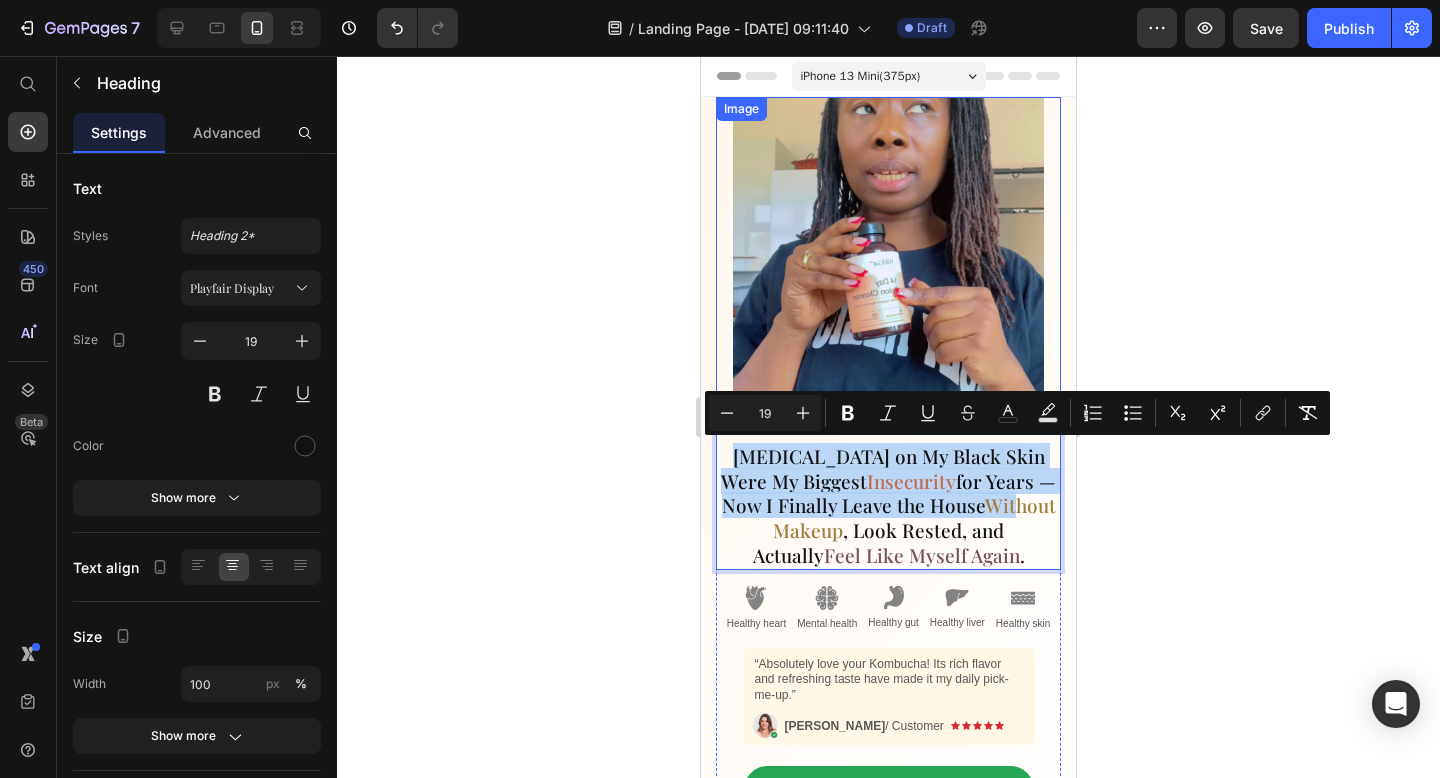 drag, startPoint x: 995, startPoint y: 504, endPoint x: 876, endPoint y: 129, distance: 393.42853 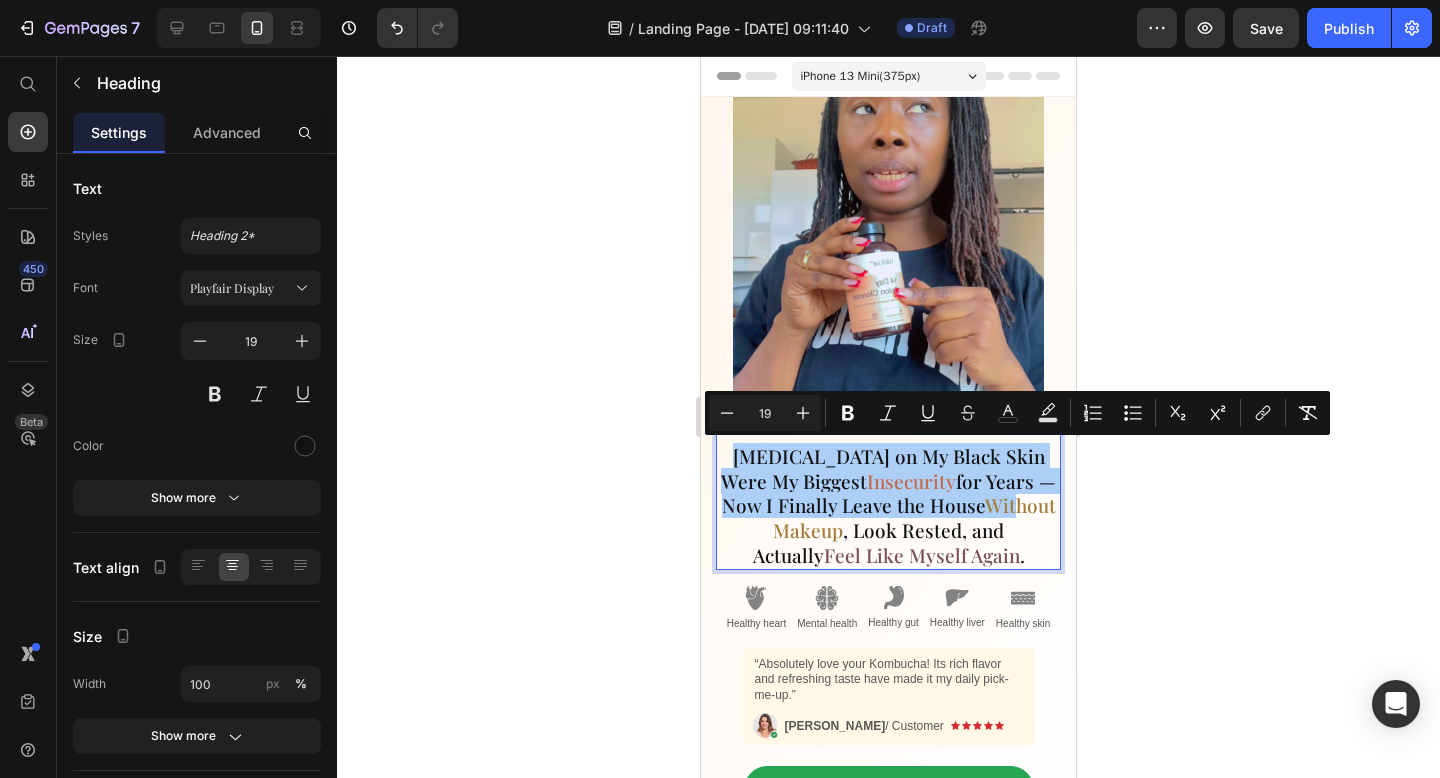 click 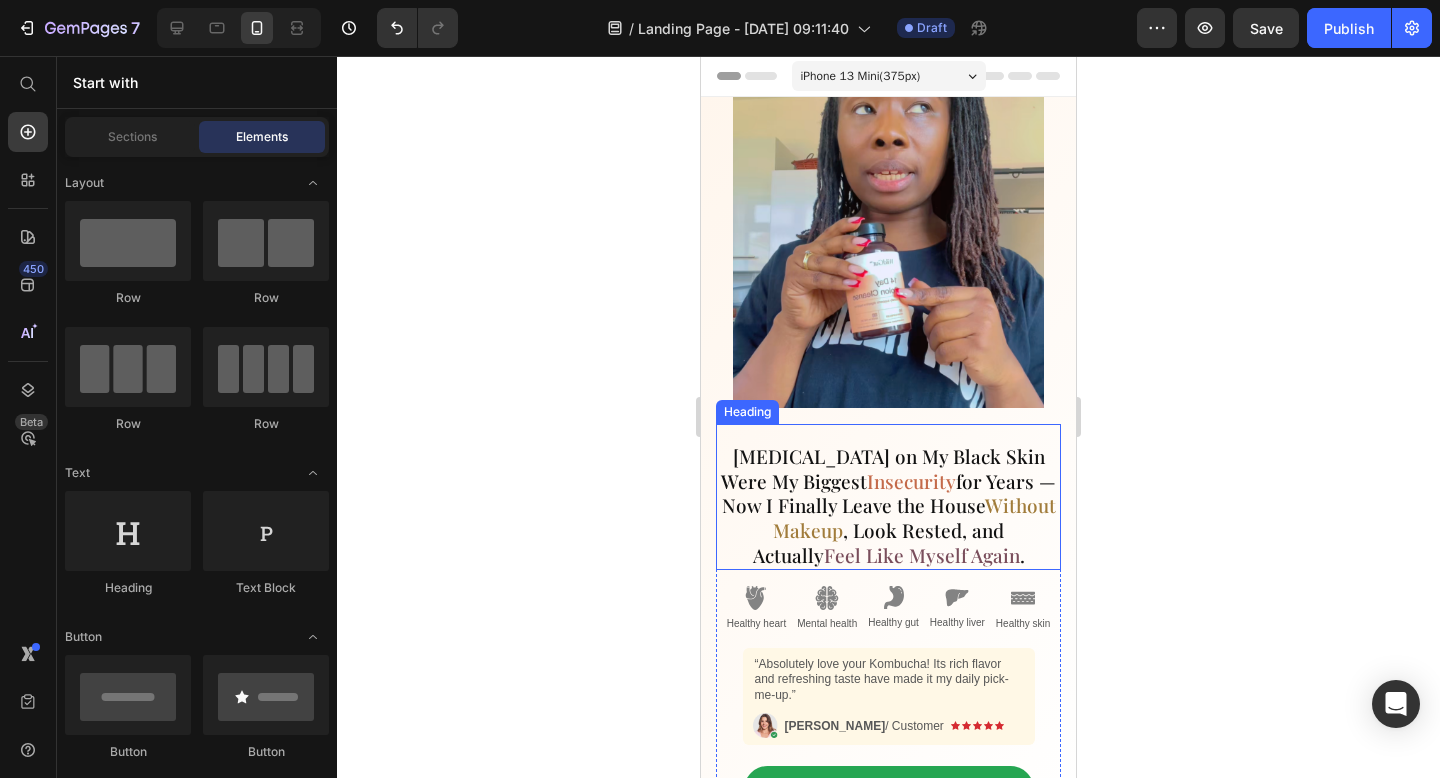 click on "Dark Circles on My Black Skin Were My Biggest  Insecurity  for Years — Now I Finally Leave the House  Without Makeup , Look Rested, and Actually  Feel Like Myself Again ." at bounding box center [888, 506] 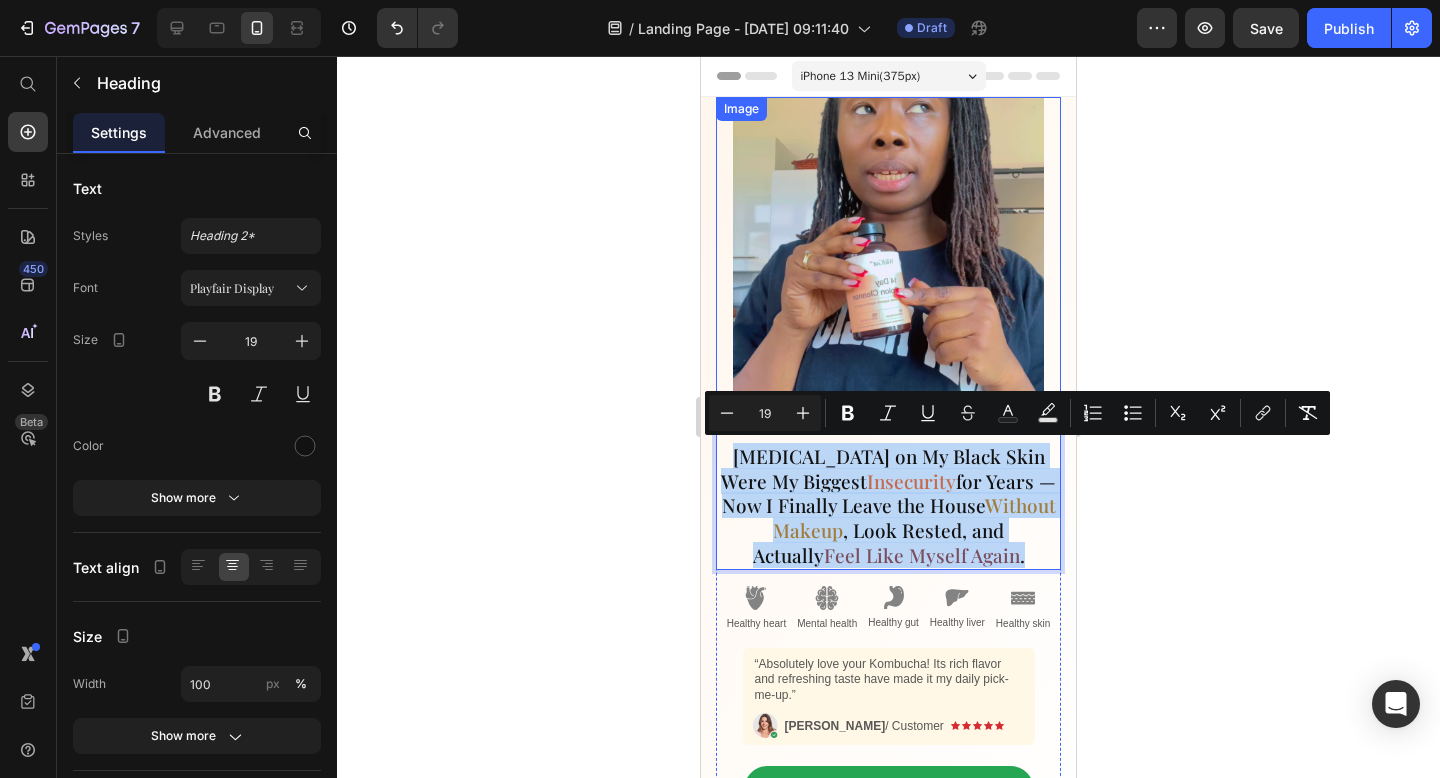drag, startPoint x: 1049, startPoint y: 546, endPoint x: 950, endPoint y: 125, distance: 432.48352 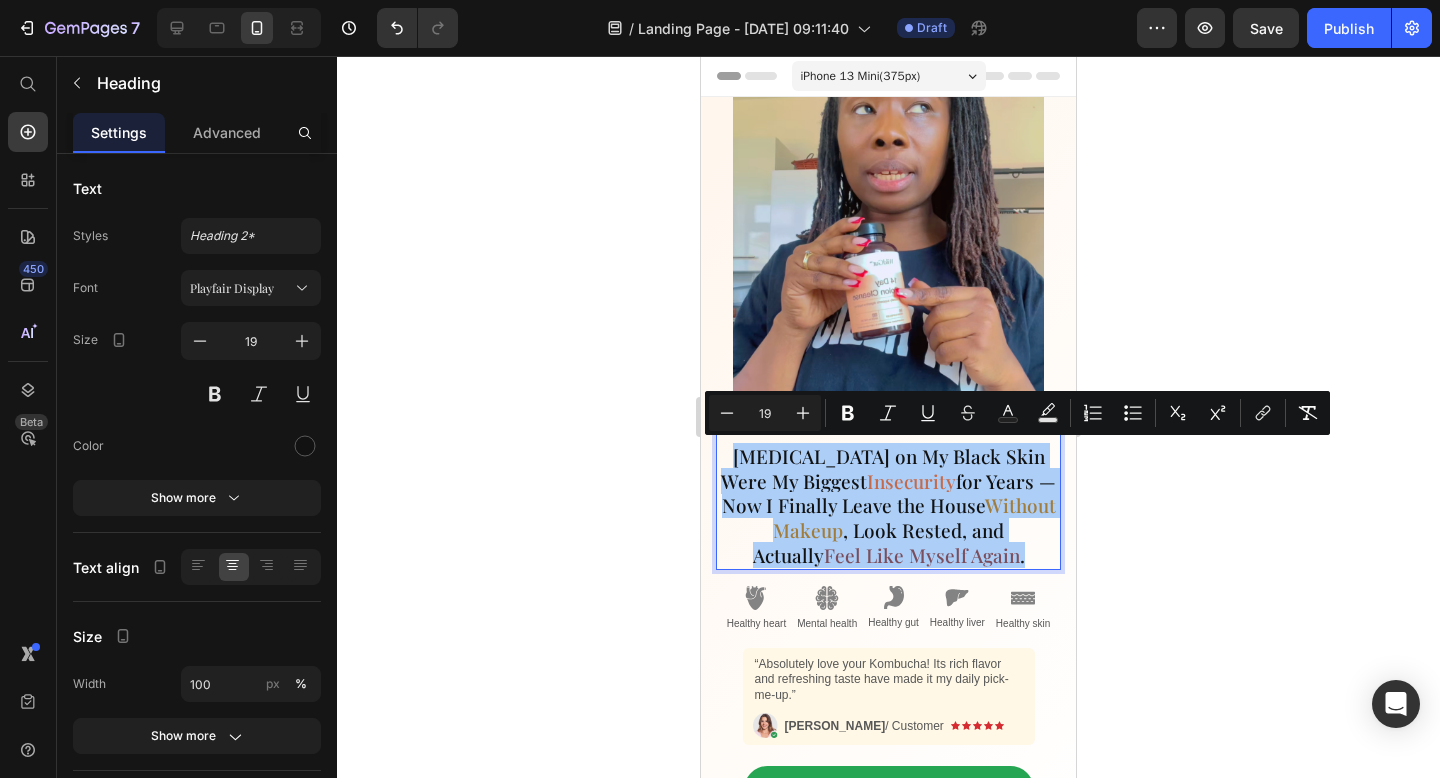 click 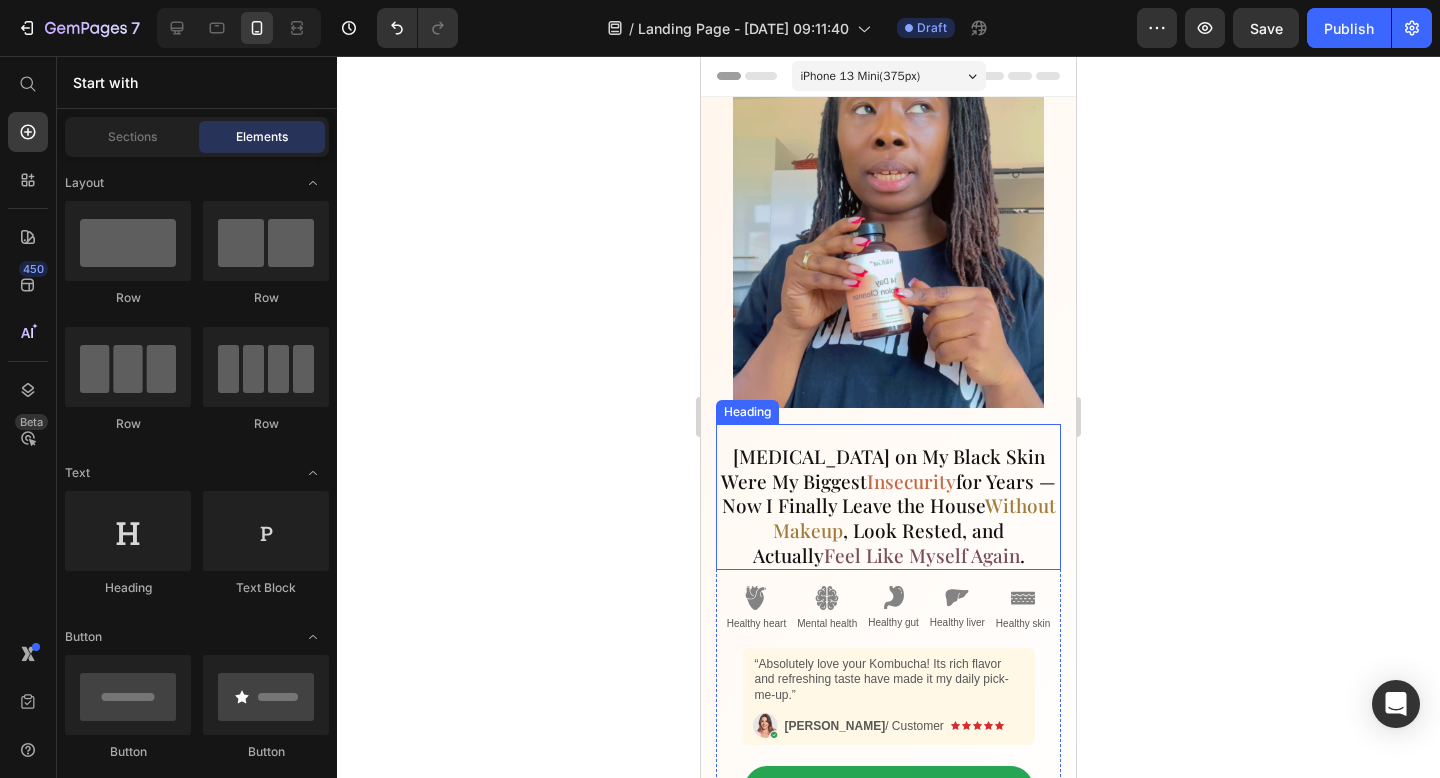 click on "Dark Circles on My Black Skin Were My Biggest  Insecurity  for Years — Now I Finally Leave the House  Without Makeup , Look Rested, and Actually  Feel Like Myself Again ." at bounding box center [888, 506] 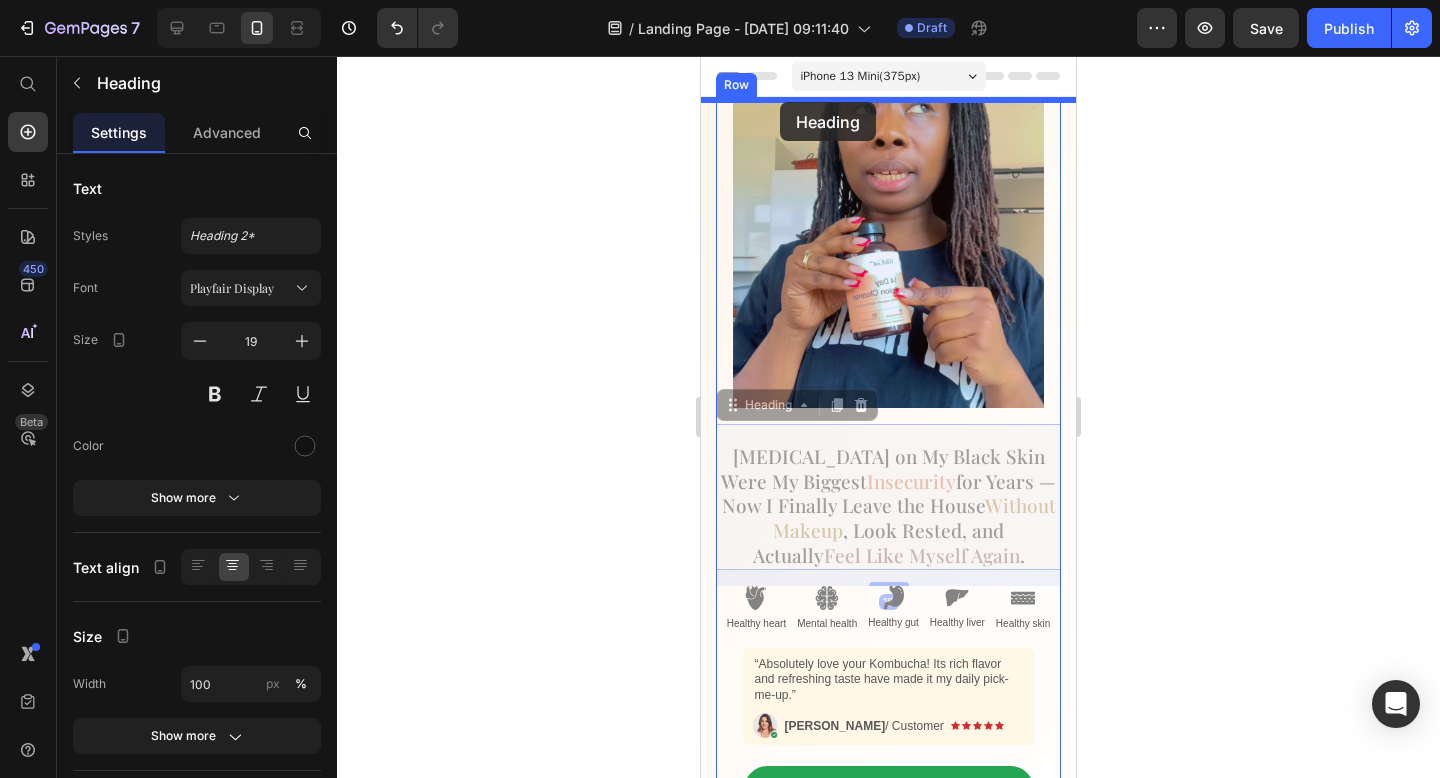 drag, startPoint x: 786, startPoint y: 429, endPoint x: 780, endPoint y: 103, distance: 326.0552 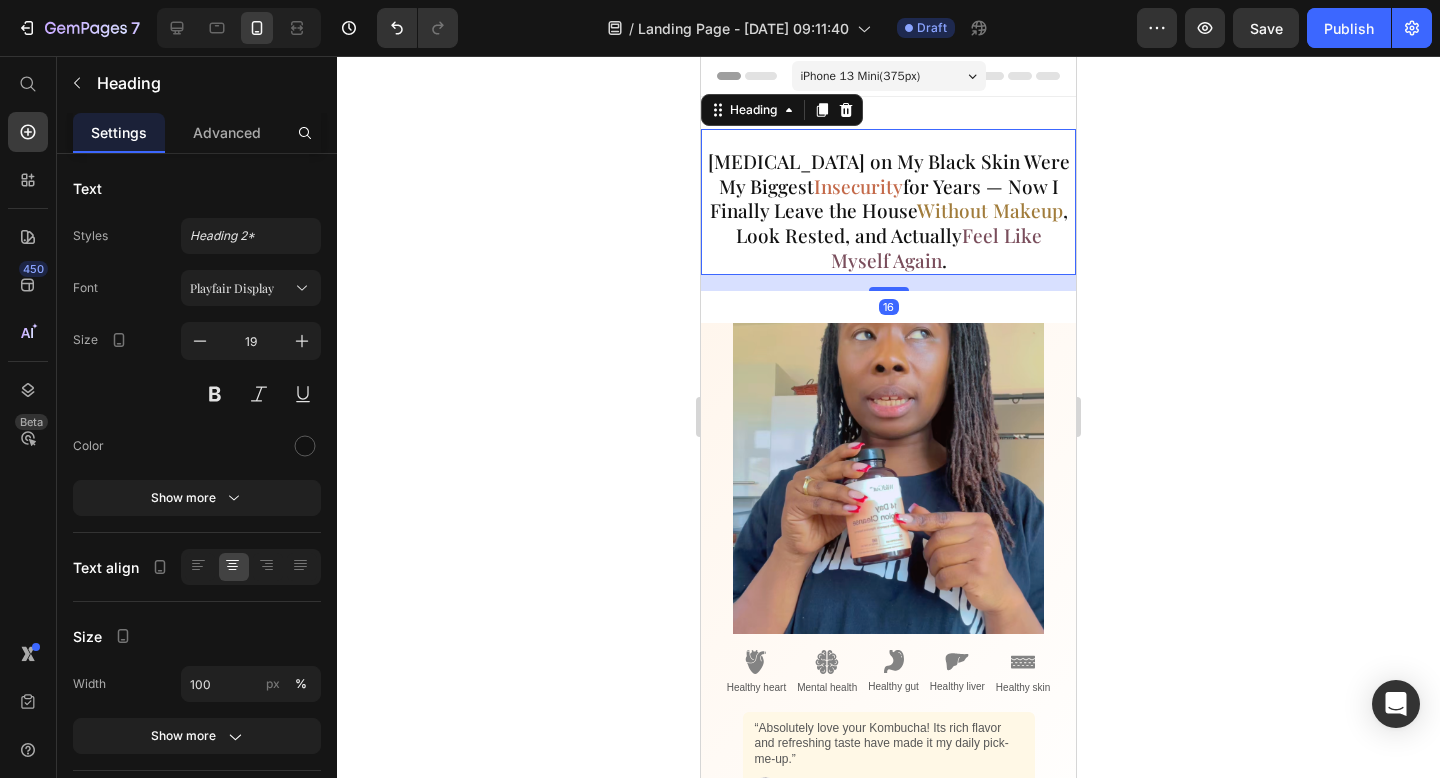 drag, startPoint x: 368, startPoint y: 159, endPoint x: 1107, endPoint y: 233, distance: 742.69574 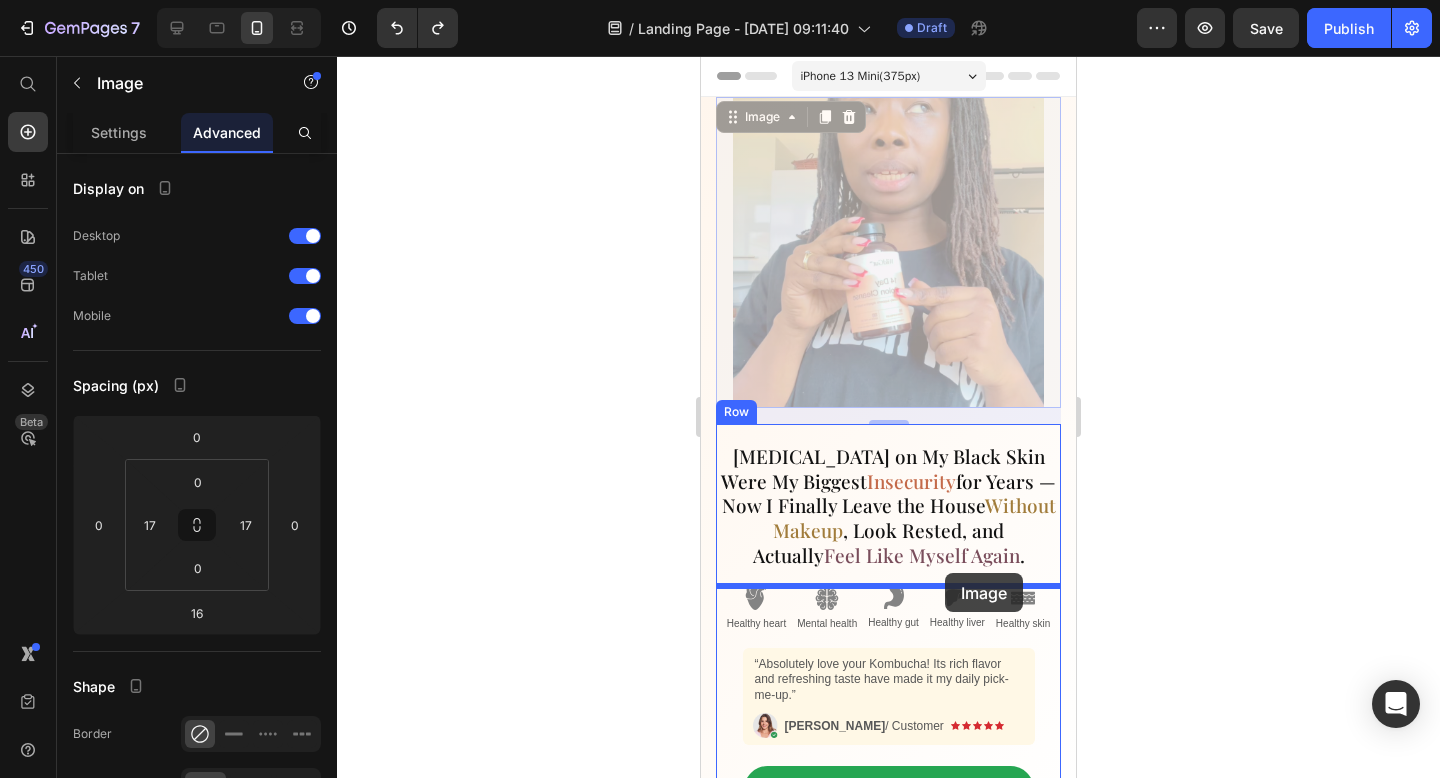 drag, startPoint x: 943, startPoint y: 301, endPoint x: 945, endPoint y: 573, distance: 272.00735 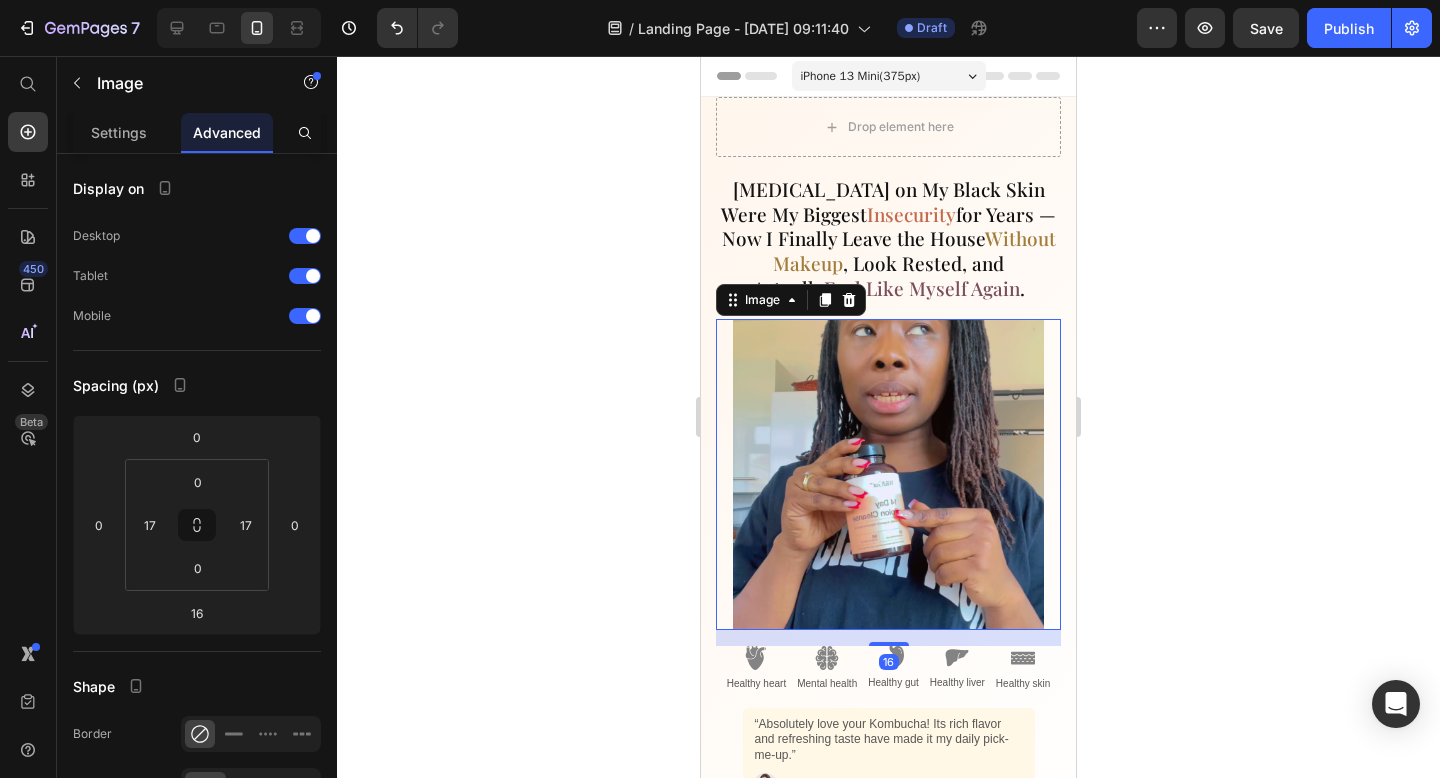 click 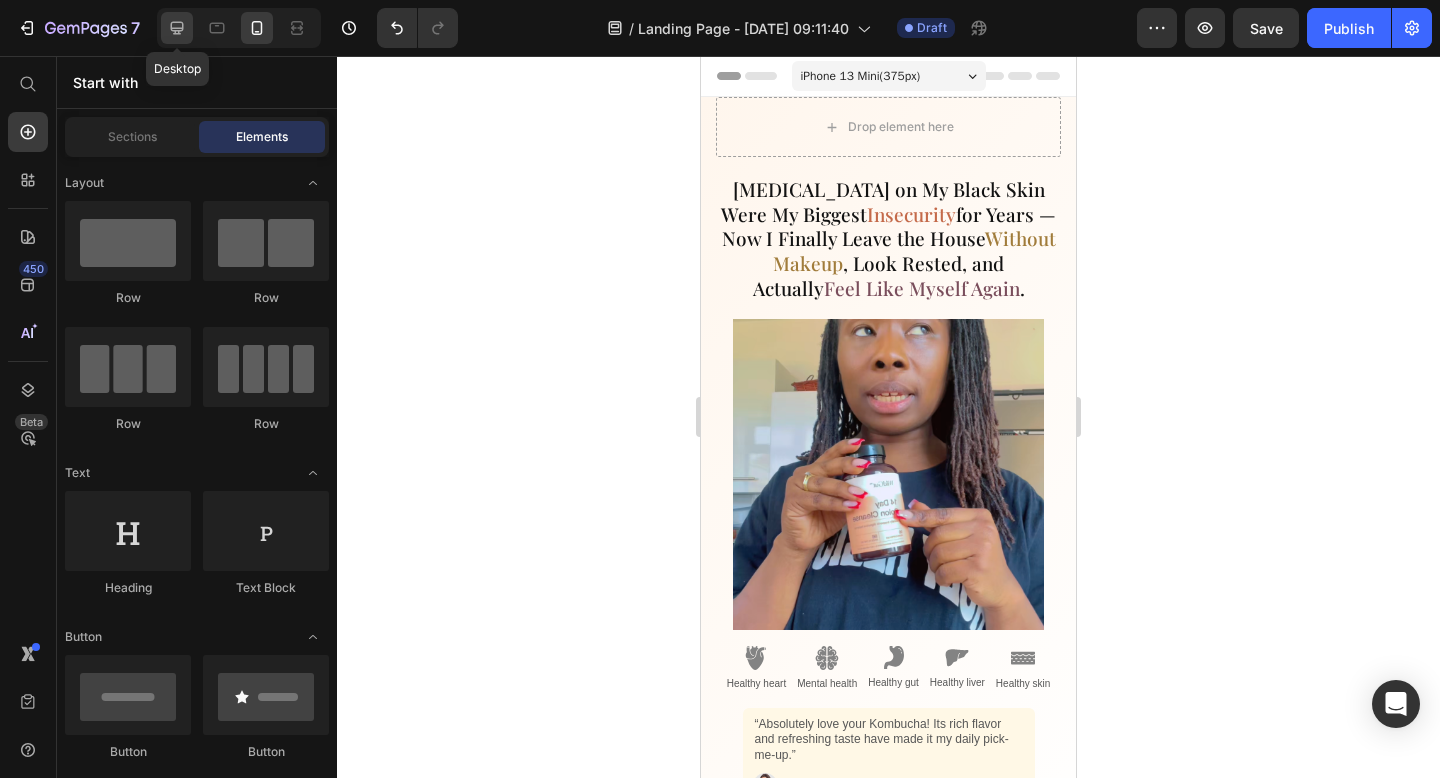 click 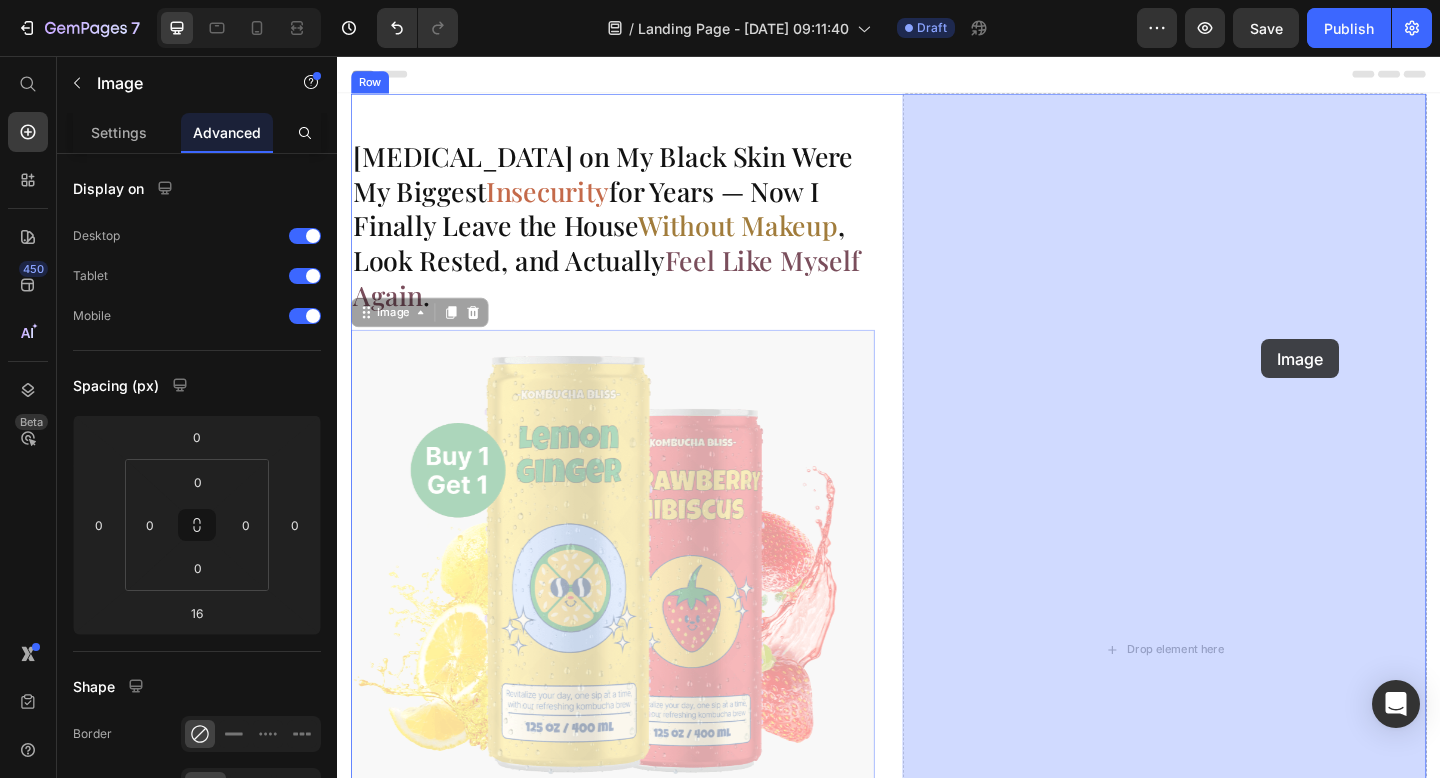 drag, startPoint x: 729, startPoint y: 473, endPoint x: 1344, endPoint y: 363, distance: 624.75995 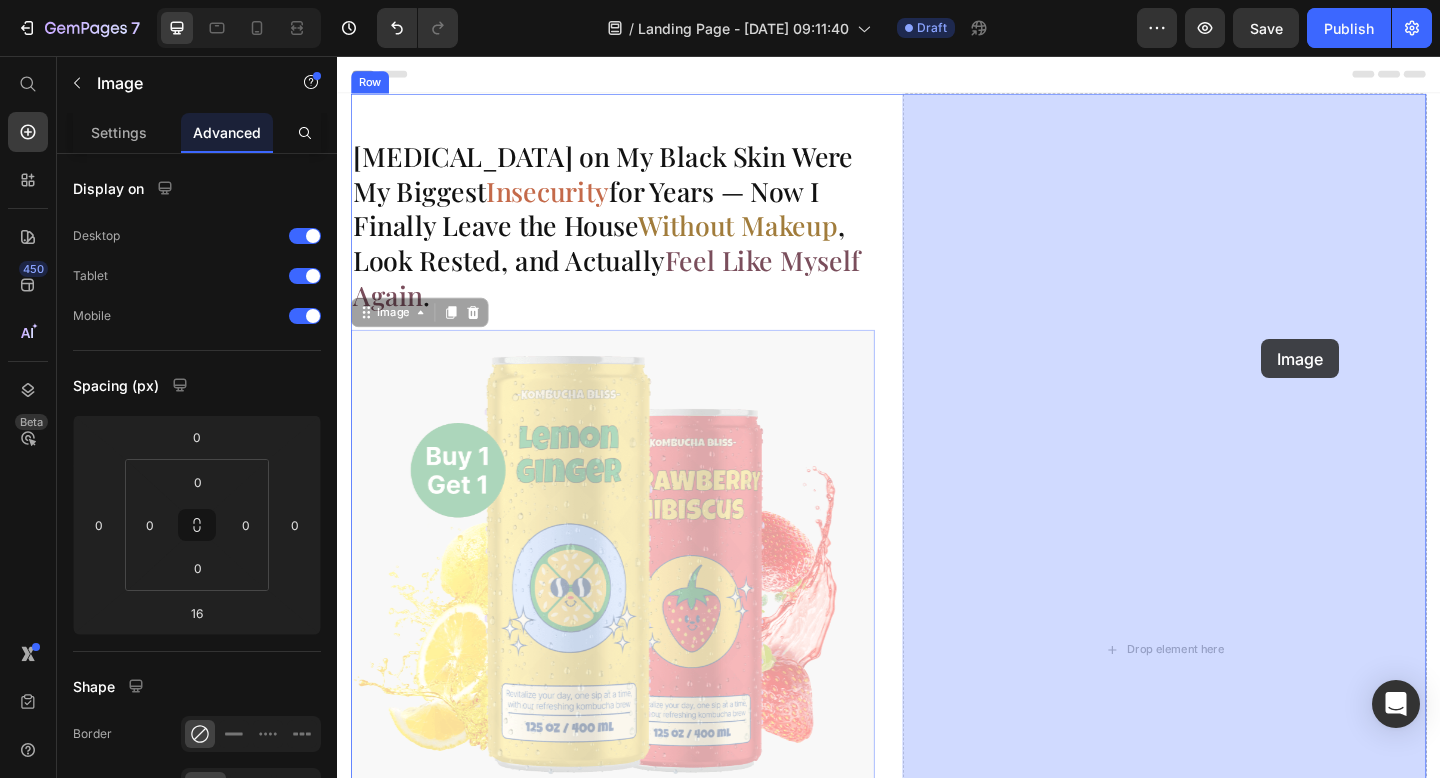 type on "0" 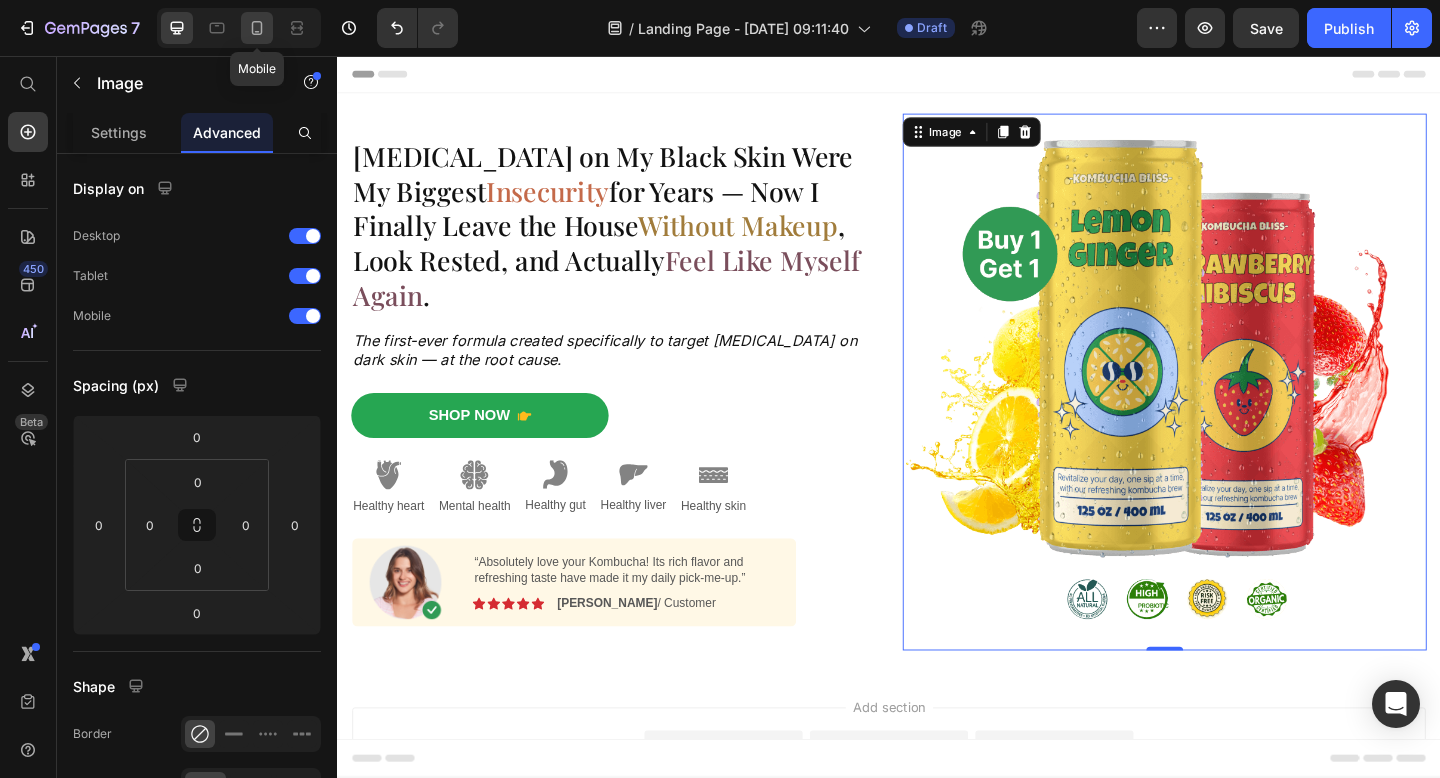 click 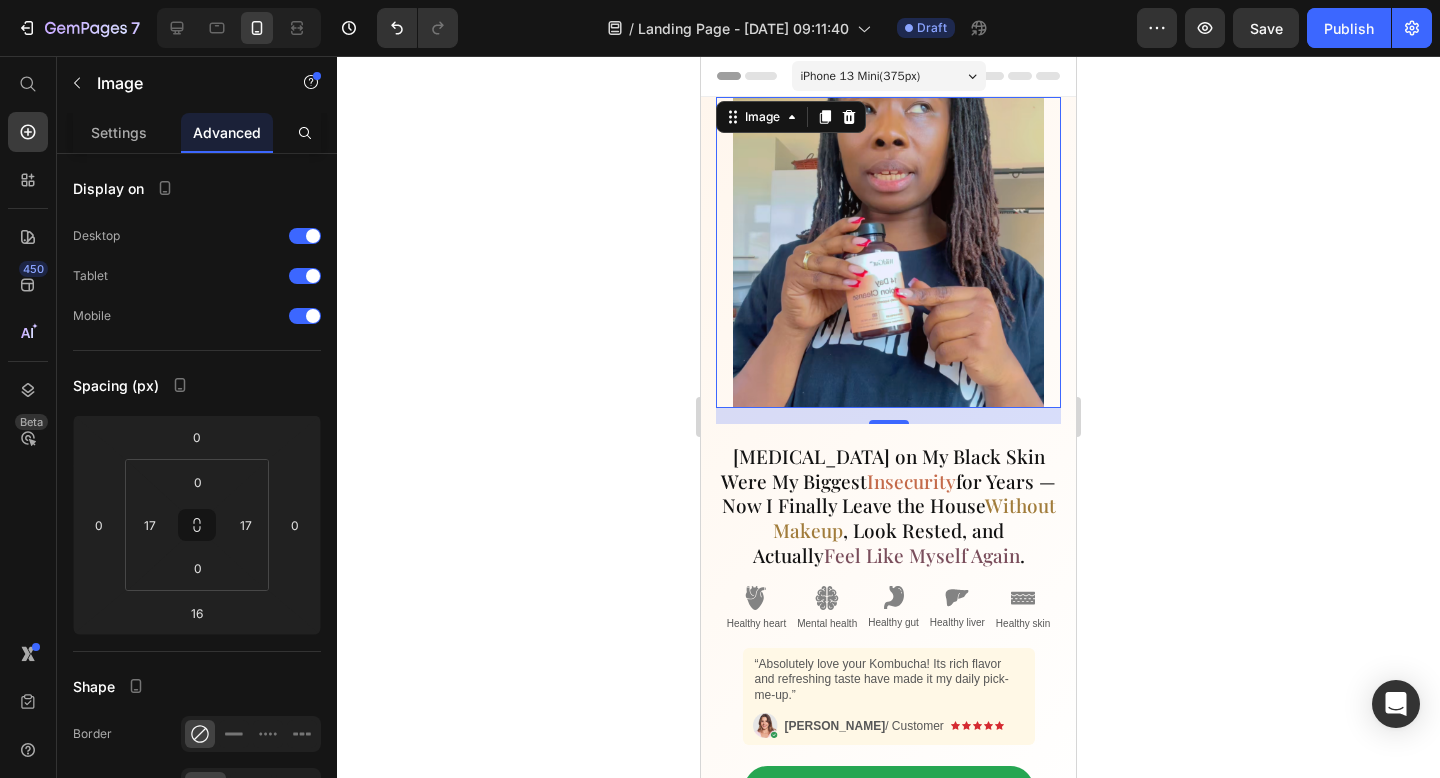 click 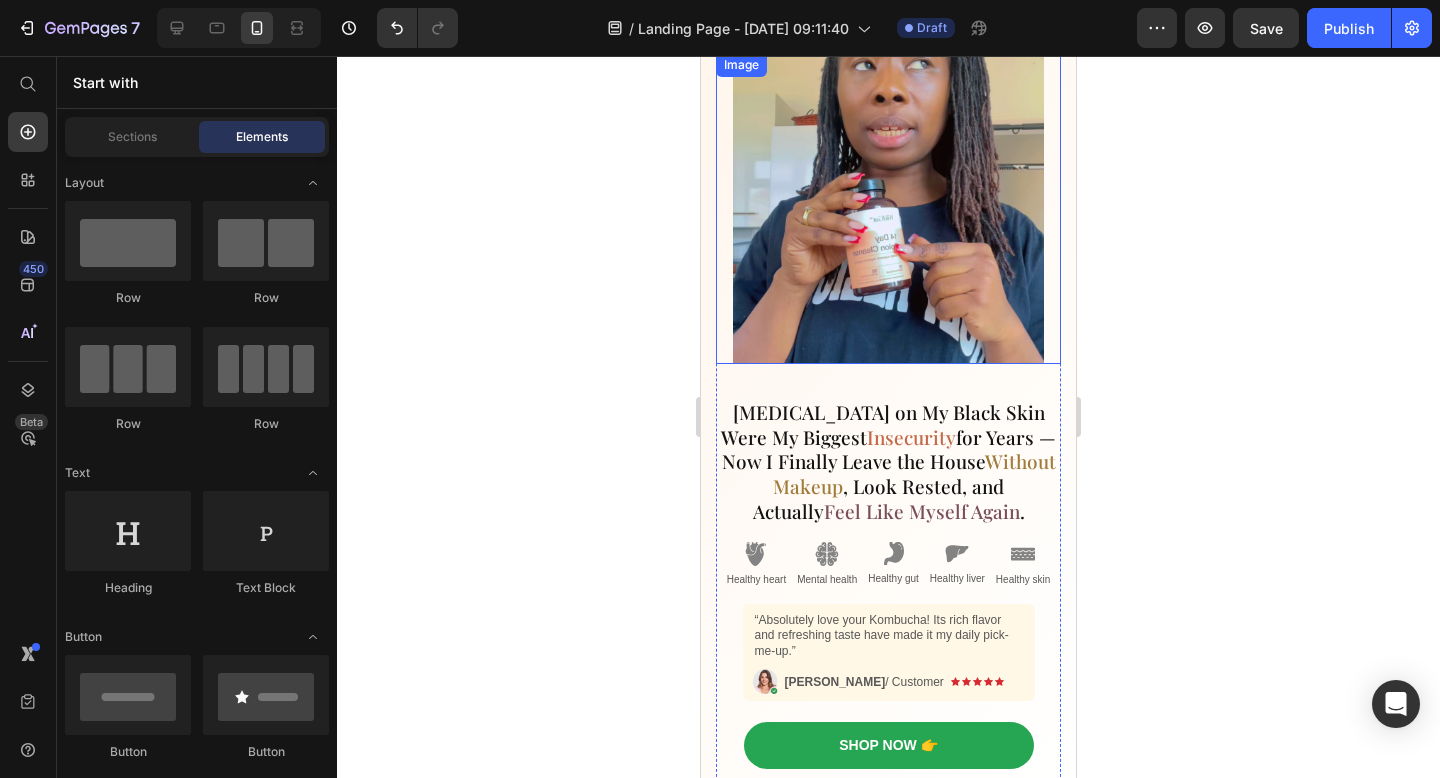 scroll, scrollTop: 46, scrollLeft: 0, axis: vertical 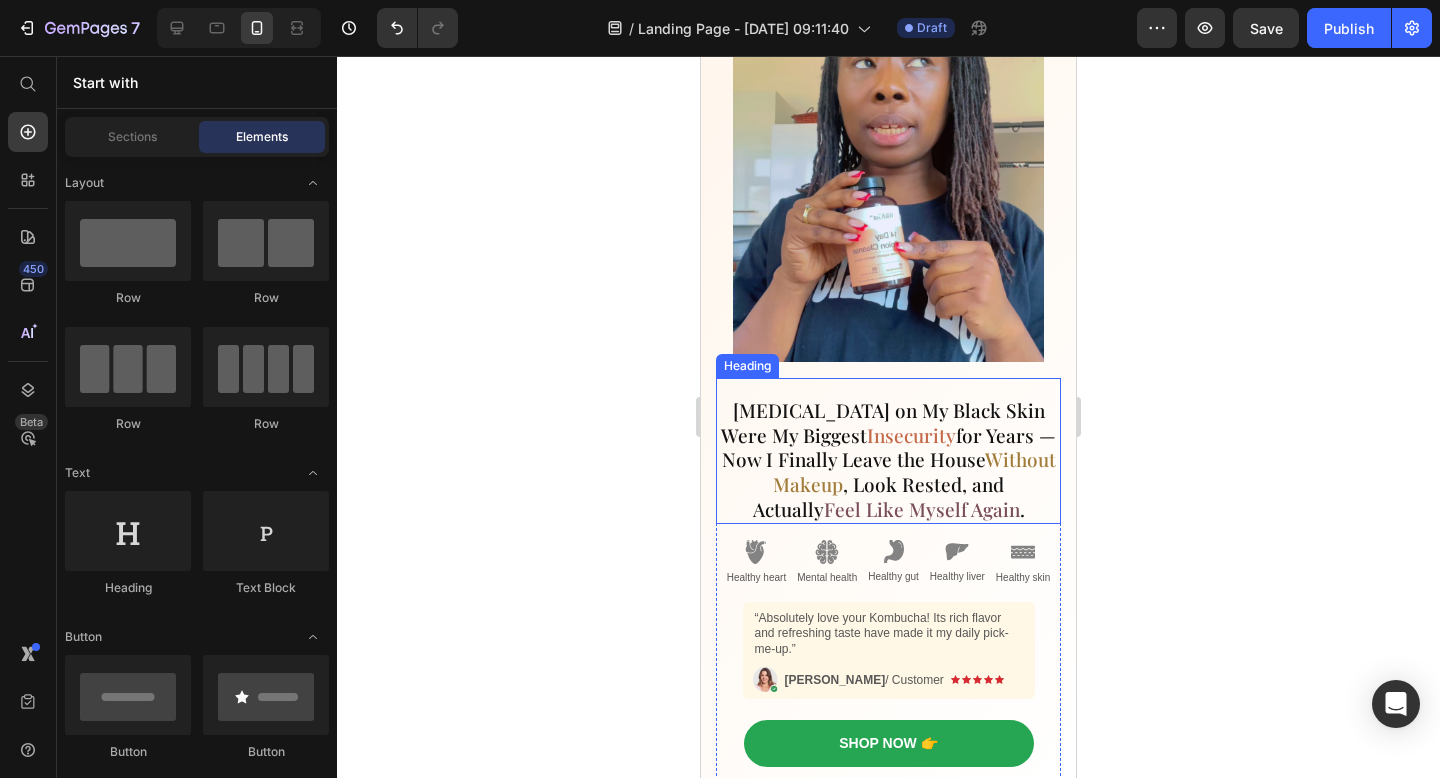 click on "Without Makeup" at bounding box center (914, 471) 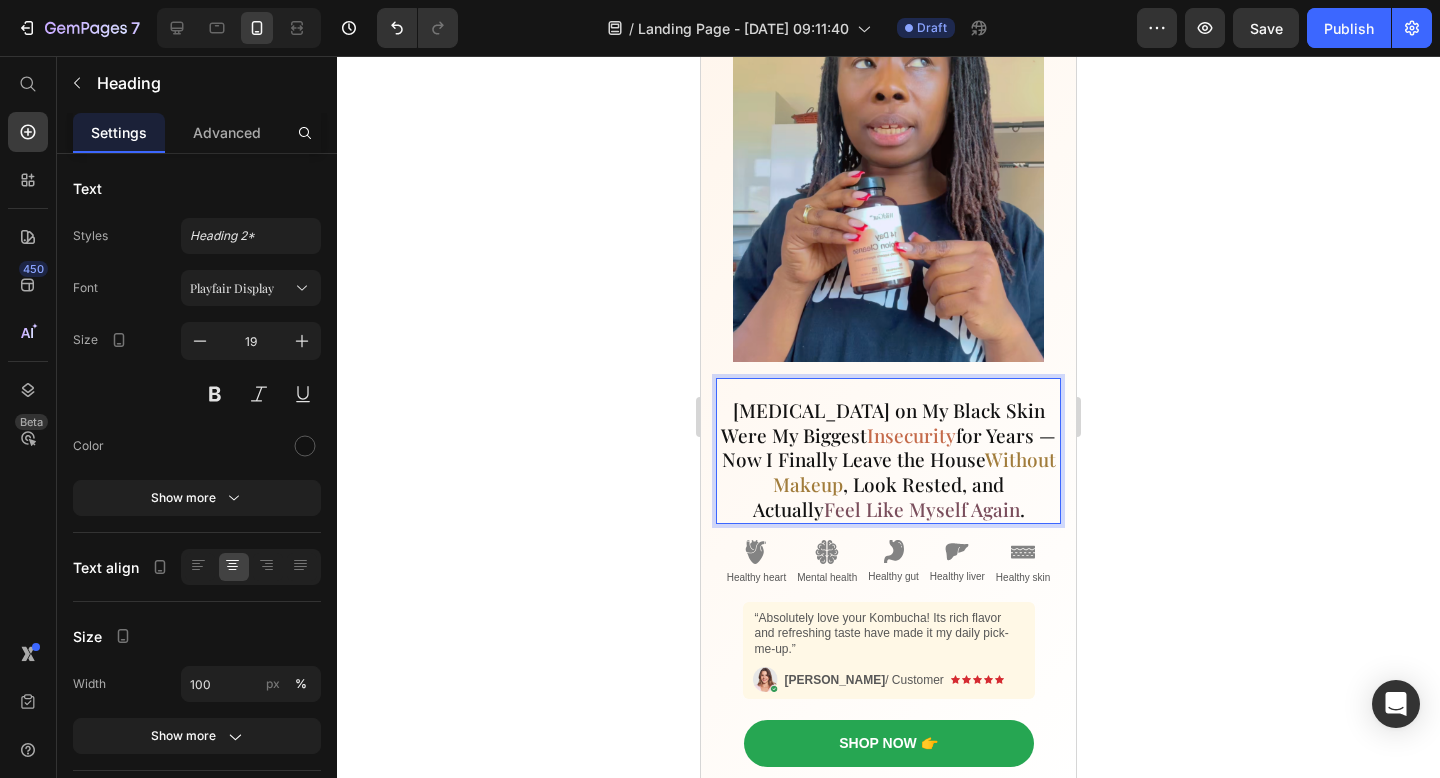 click on "Feel Like Myself Again" at bounding box center [922, 509] 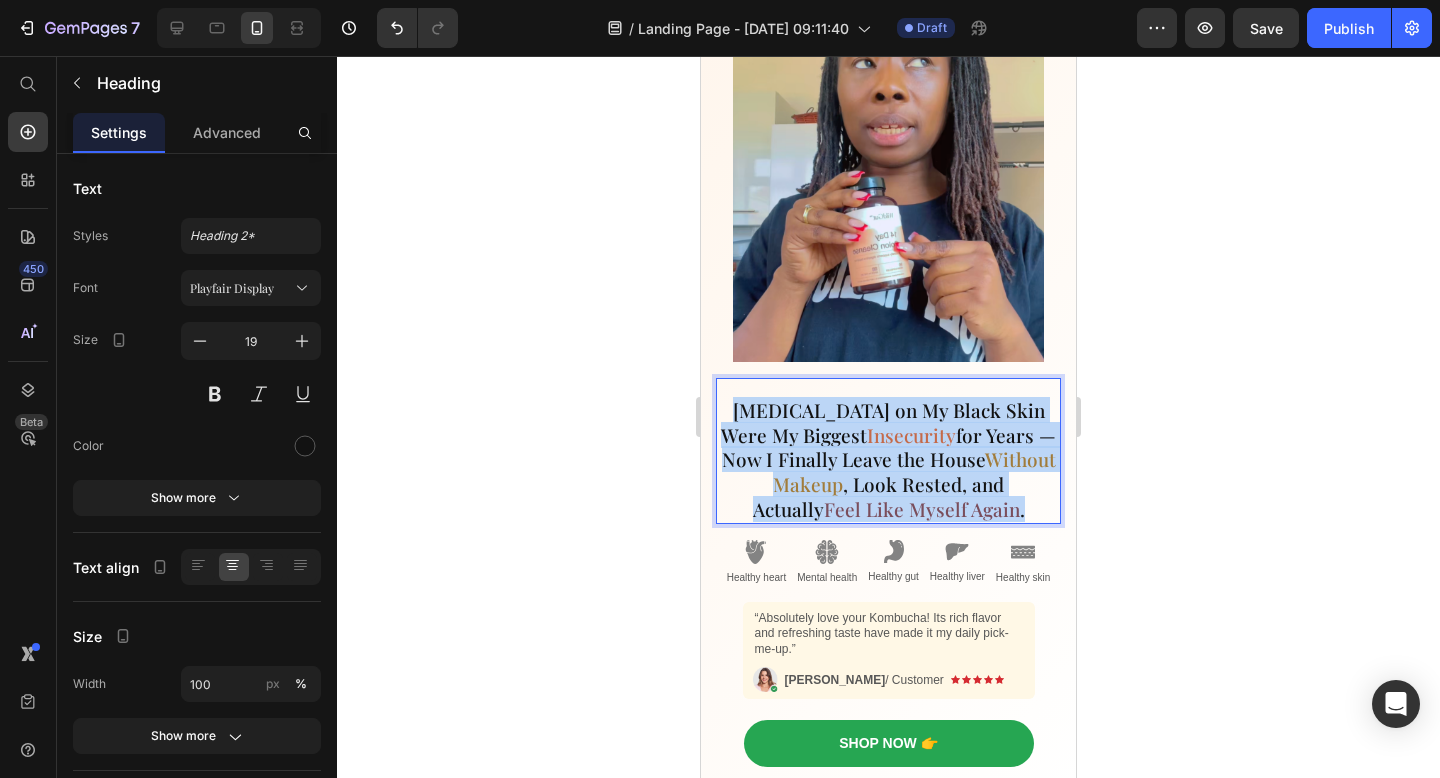 drag, startPoint x: 986, startPoint y: 504, endPoint x: 740, endPoint y: 410, distance: 263.3477 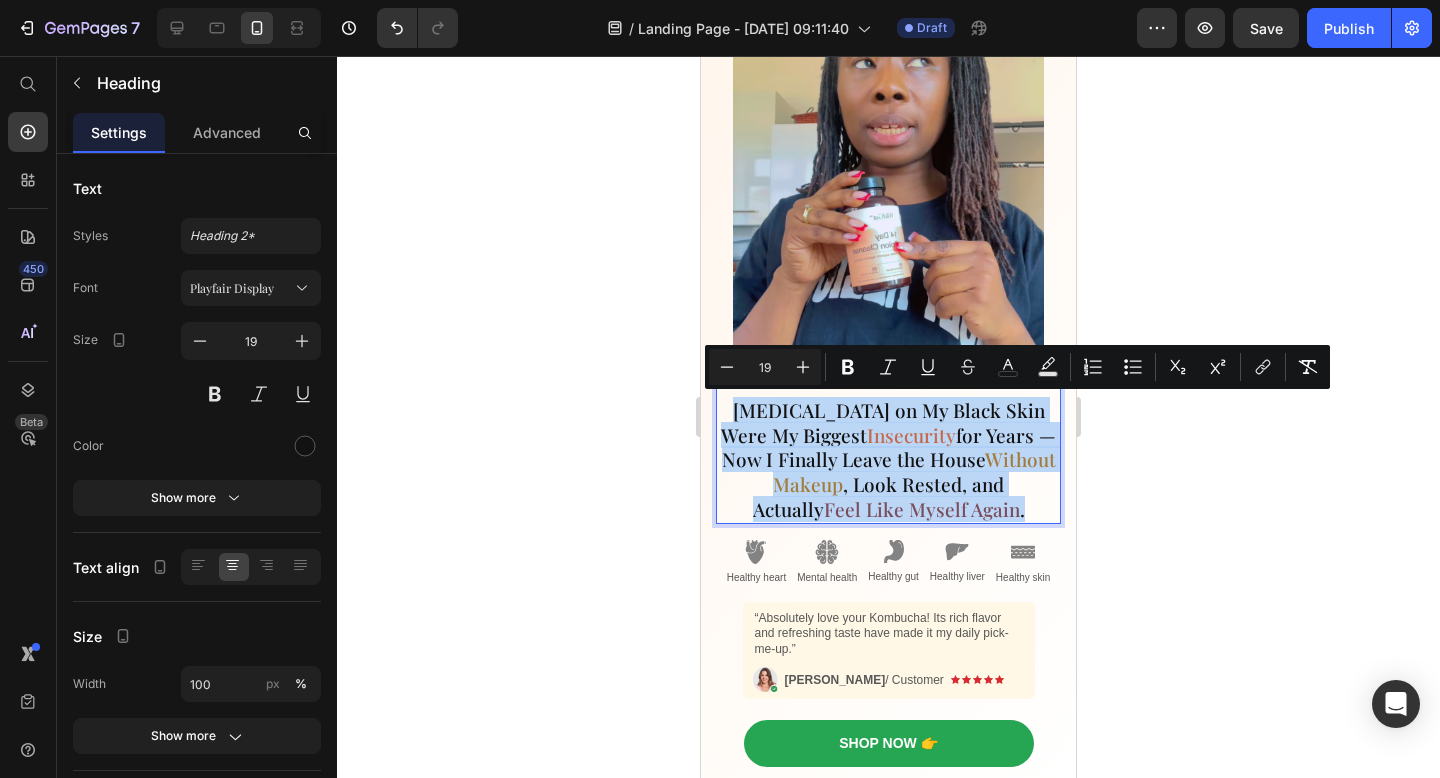copy on "Dark Circles on My Black Skin Were My Biggest  Insecurity  for Years — Now I Finally Leave the House  Without Makeup , Look Rested, and Actually  Feel Like Myself Again ." 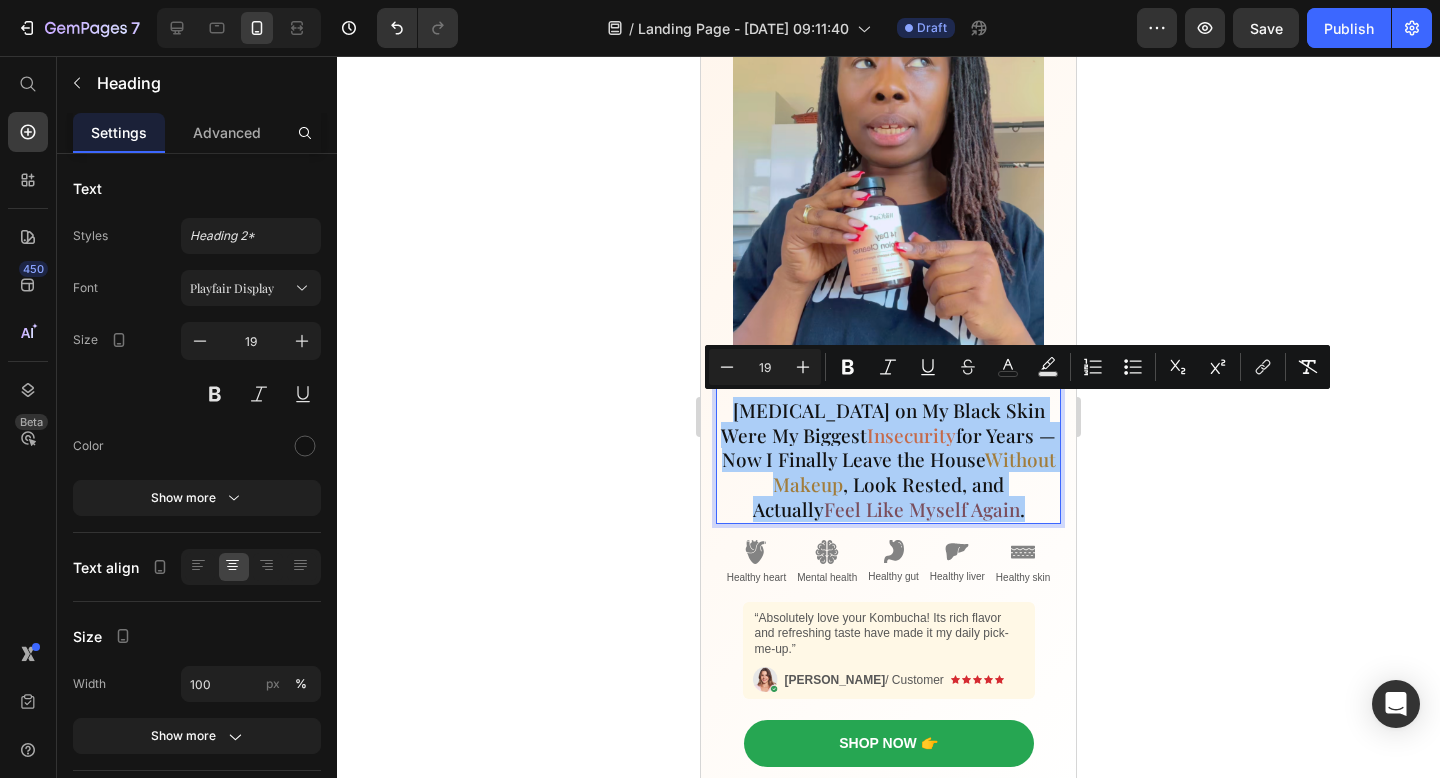 click 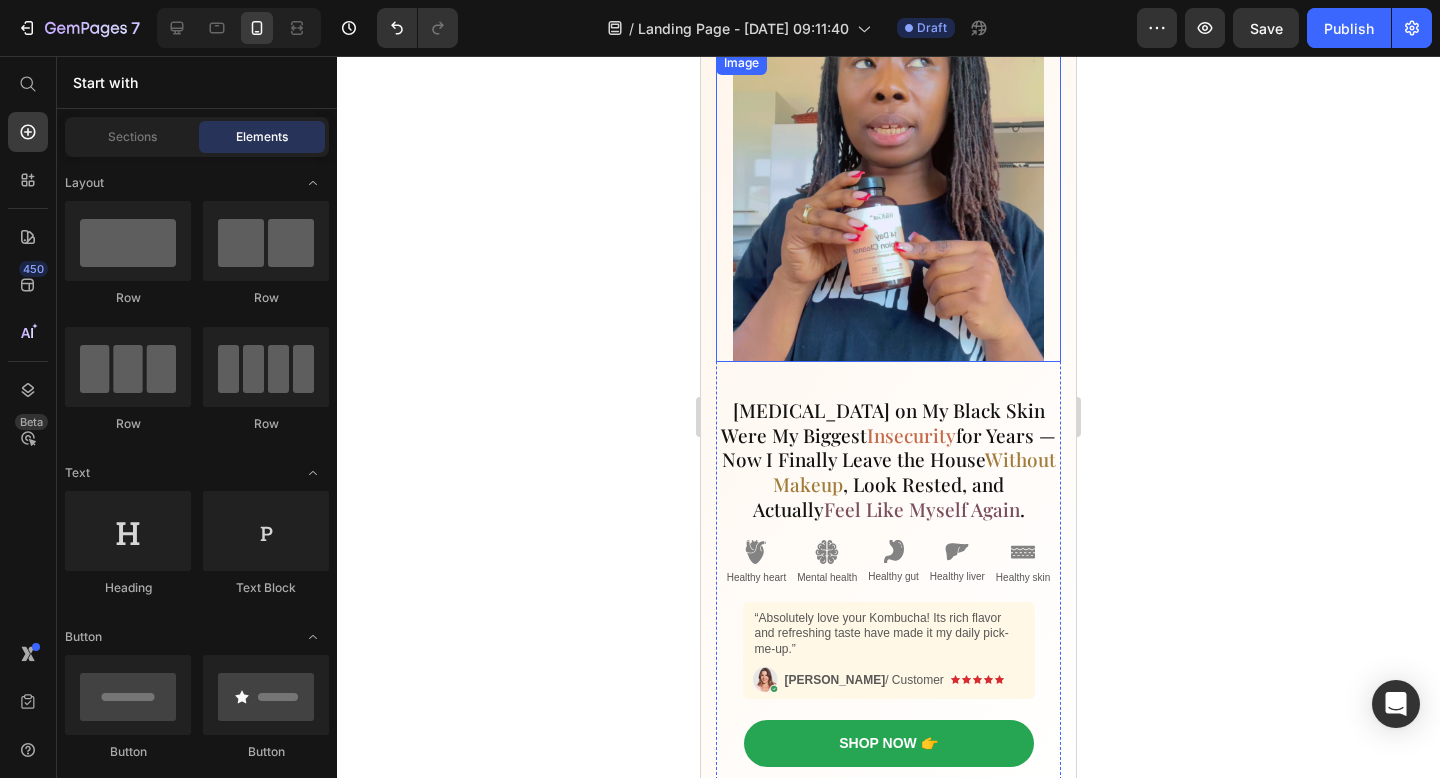scroll, scrollTop: 0, scrollLeft: 0, axis: both 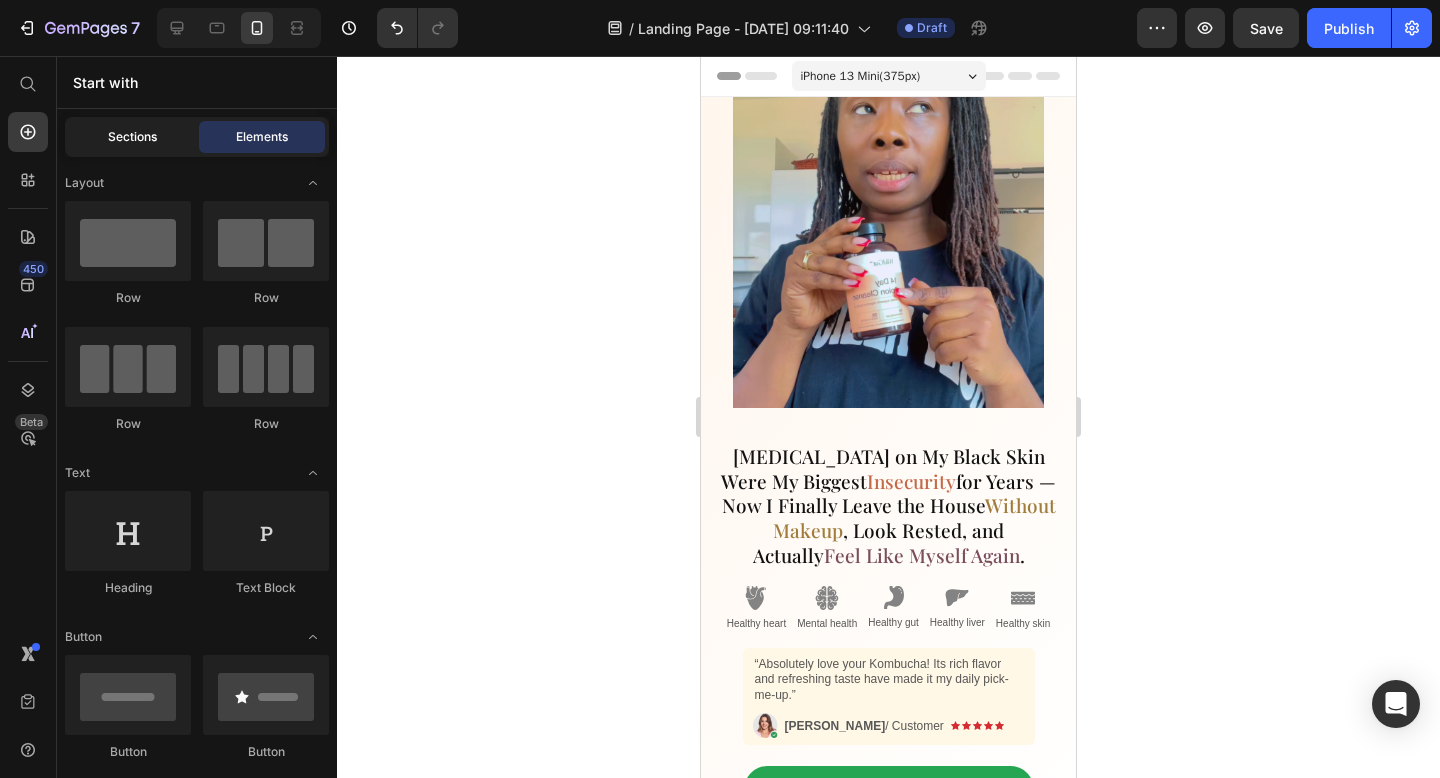 click on "Sections" at bounding box center [132, 137] 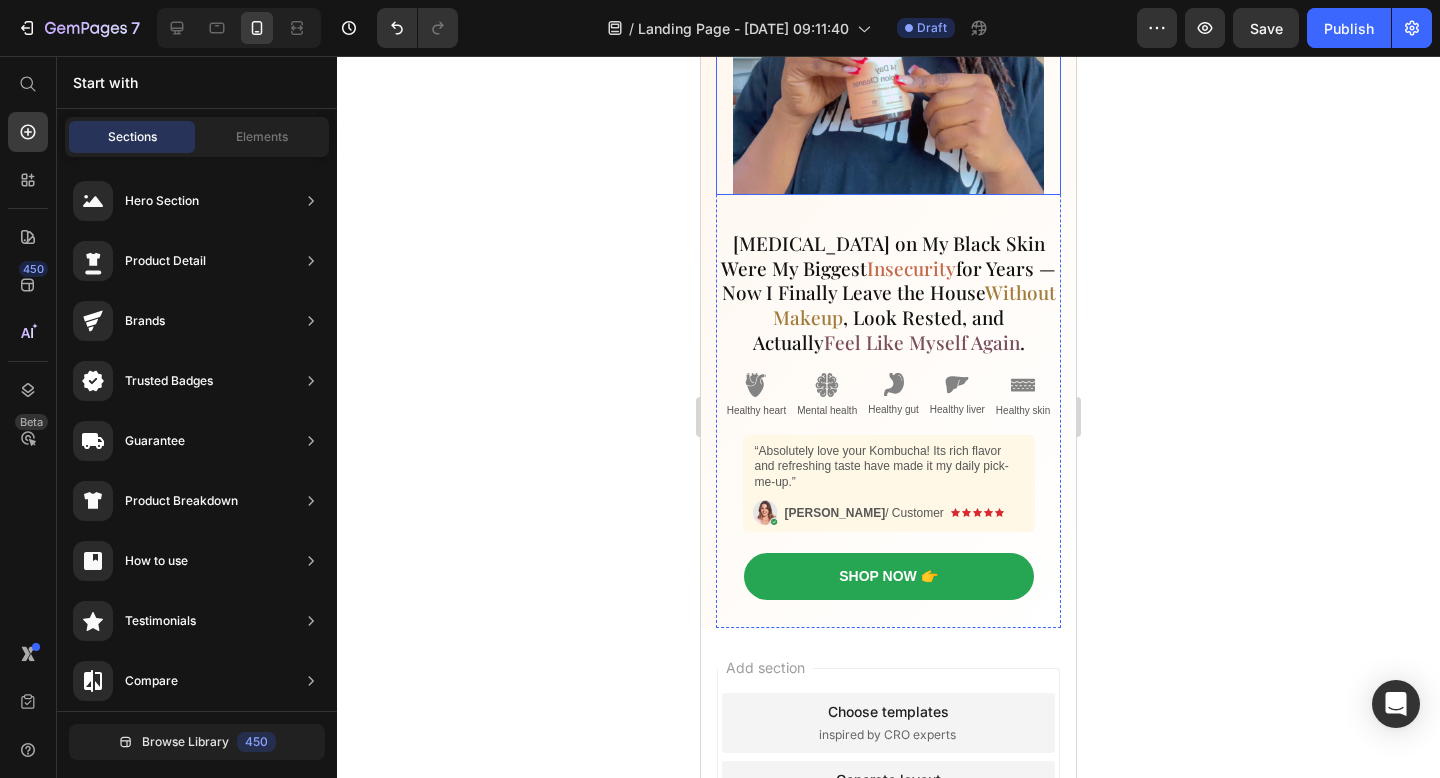 scroll, scrollTop: 0, scrollLeft: 0, axis: both 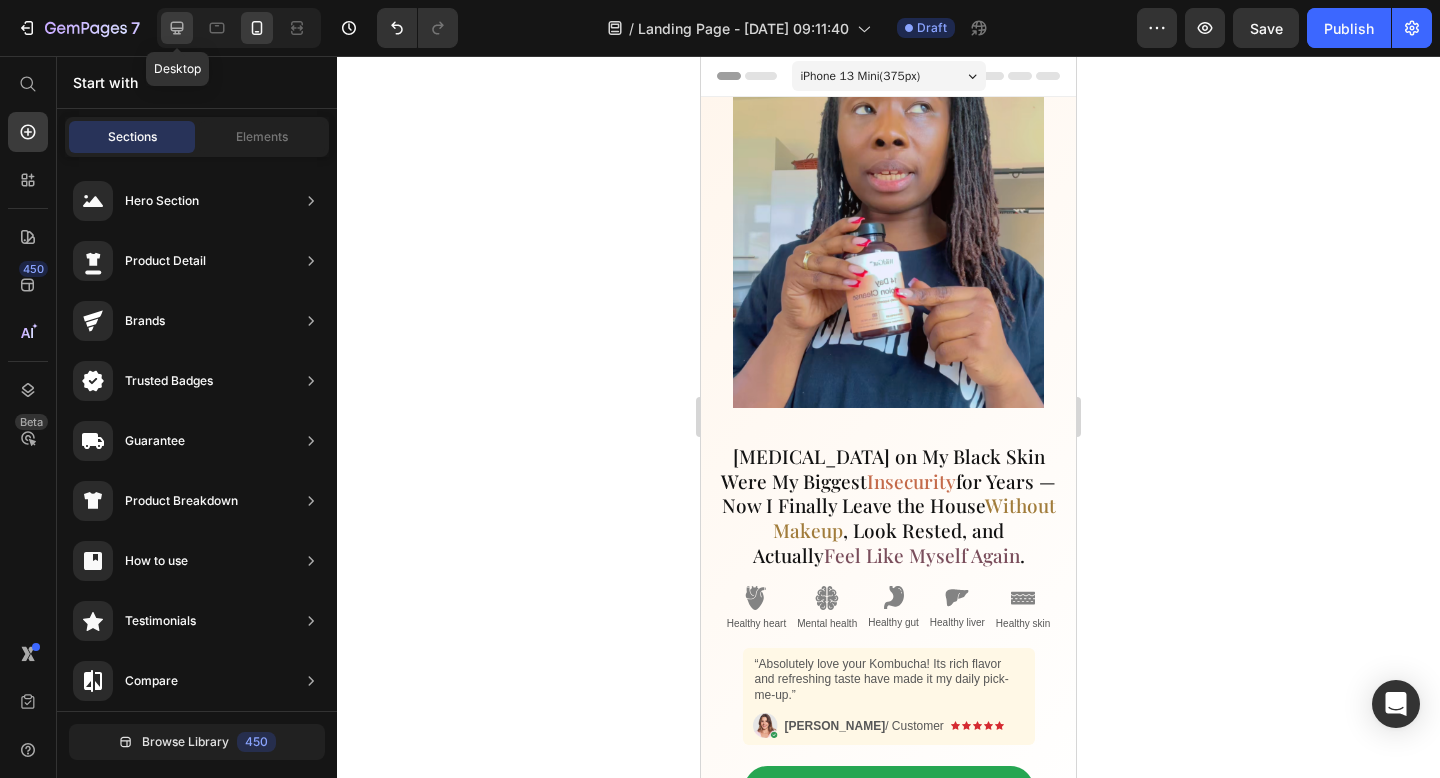 click 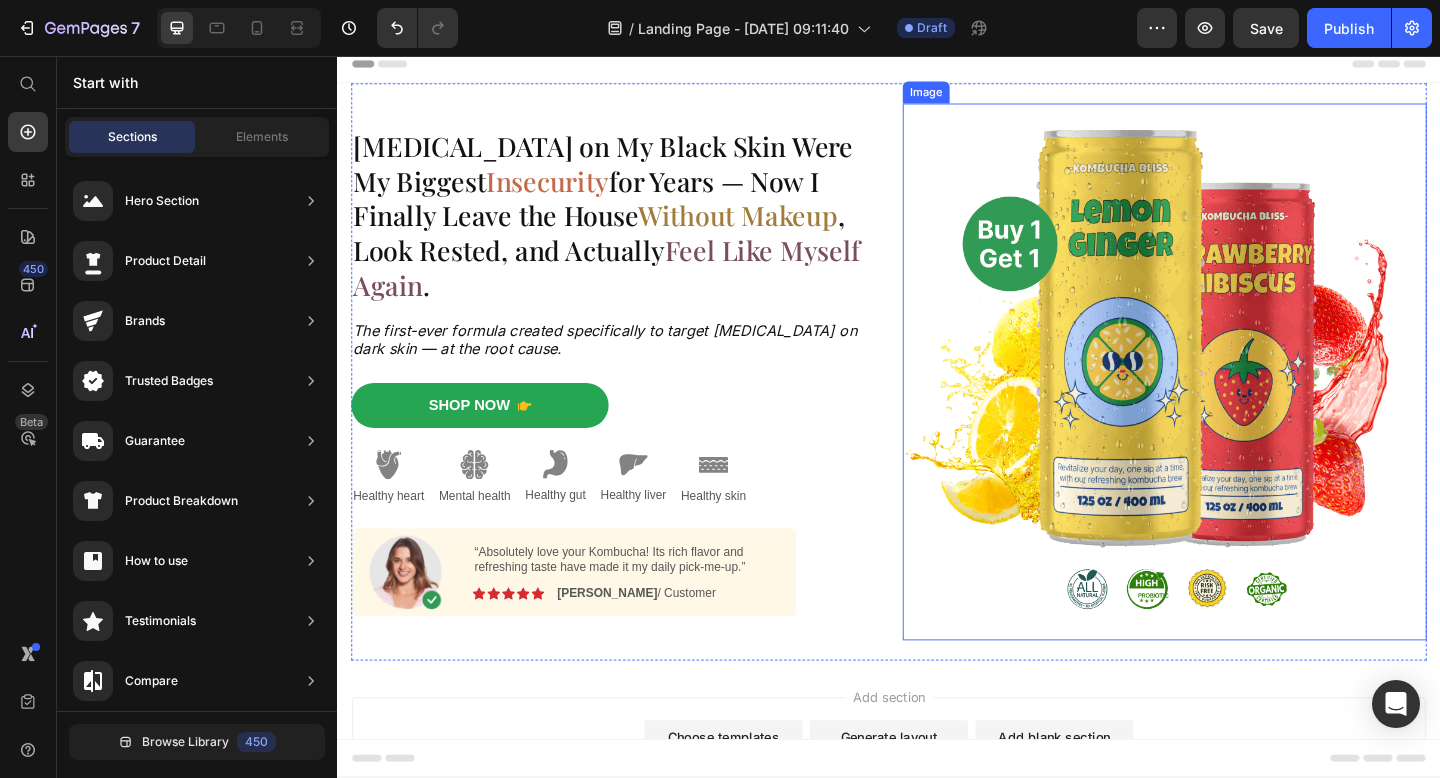 scroll, scrollTop: 0, scrollLeft: 0, axis: both 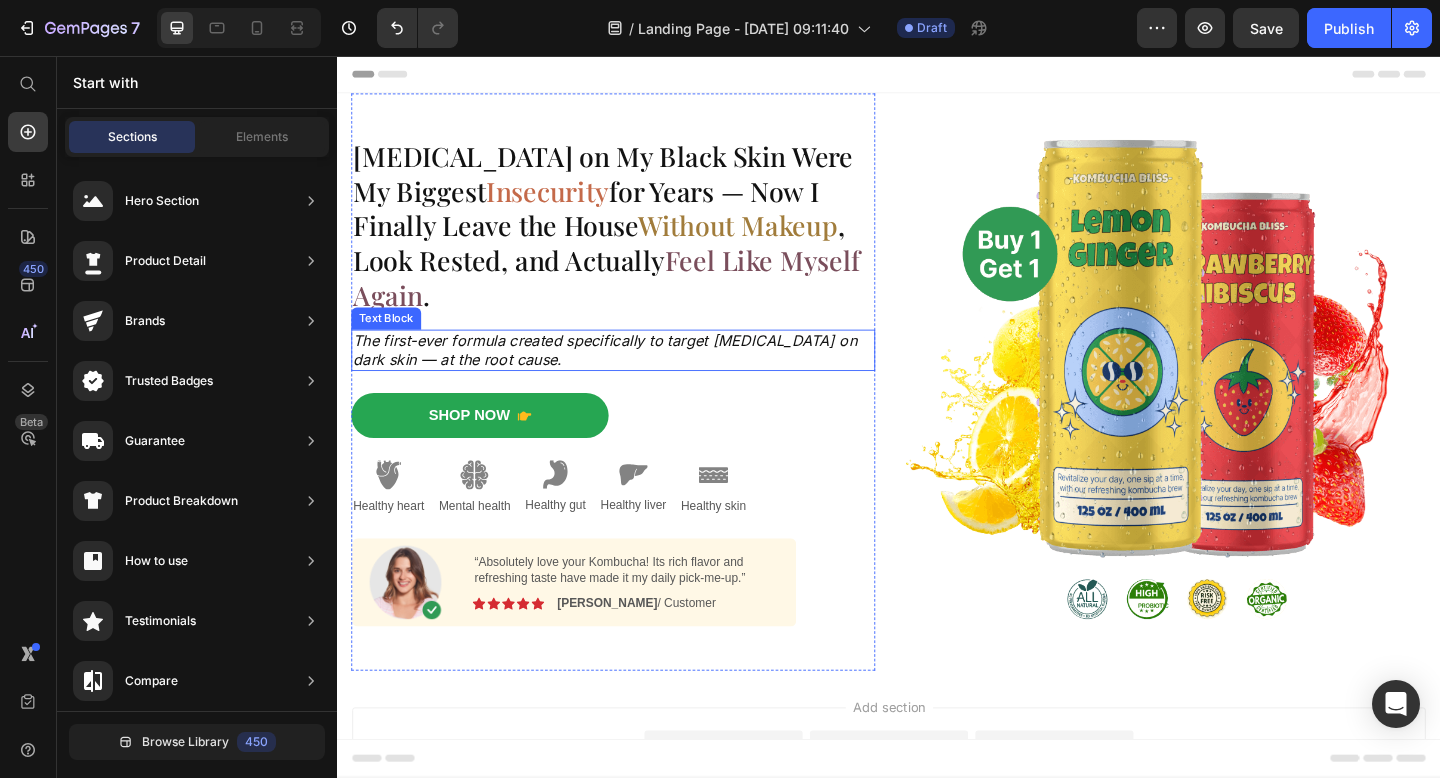 click on "The first-ever formula created specifically to target [MEDICAL_DATA] on dark skin — at the root cause." at bounding box center (637, 377) 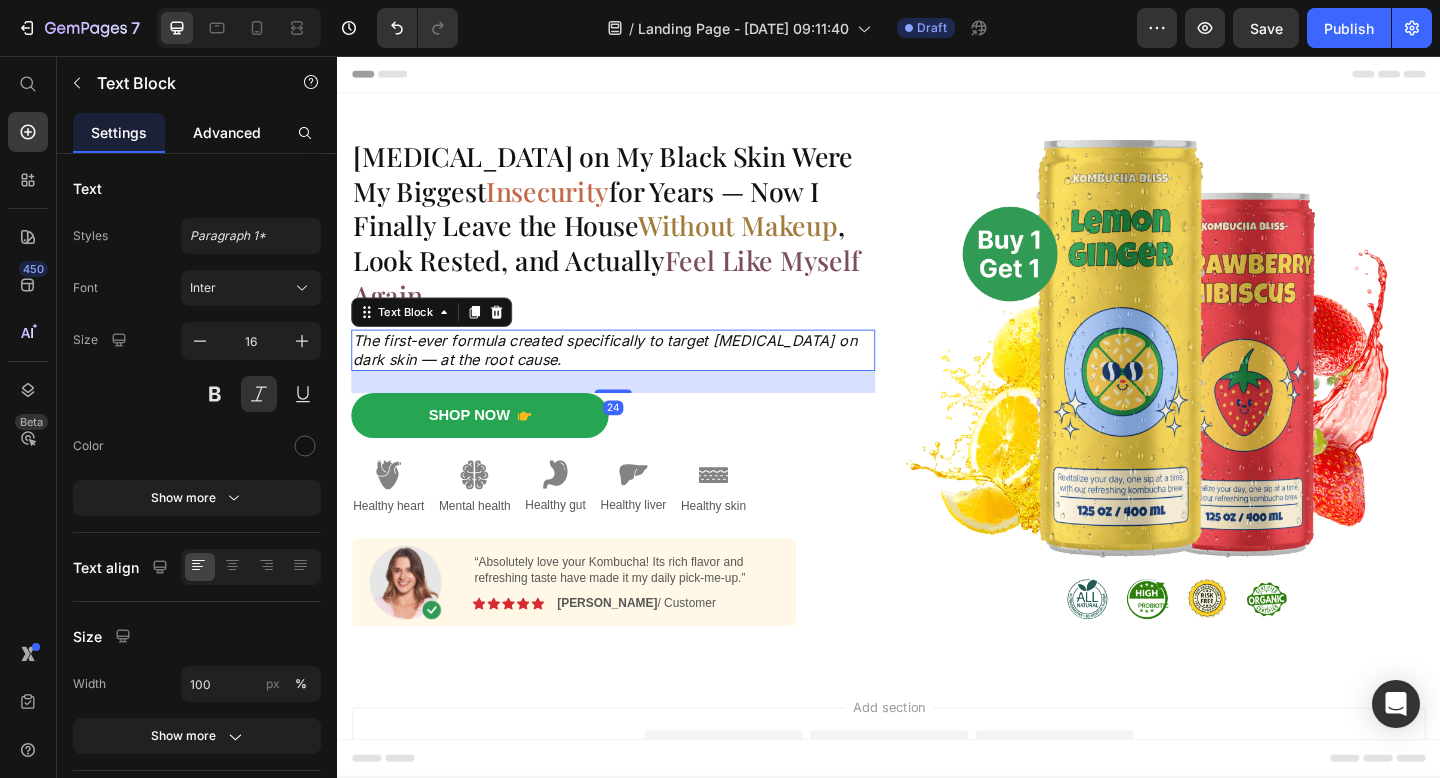 click on "Advanced" at bounding box center (227, 132) 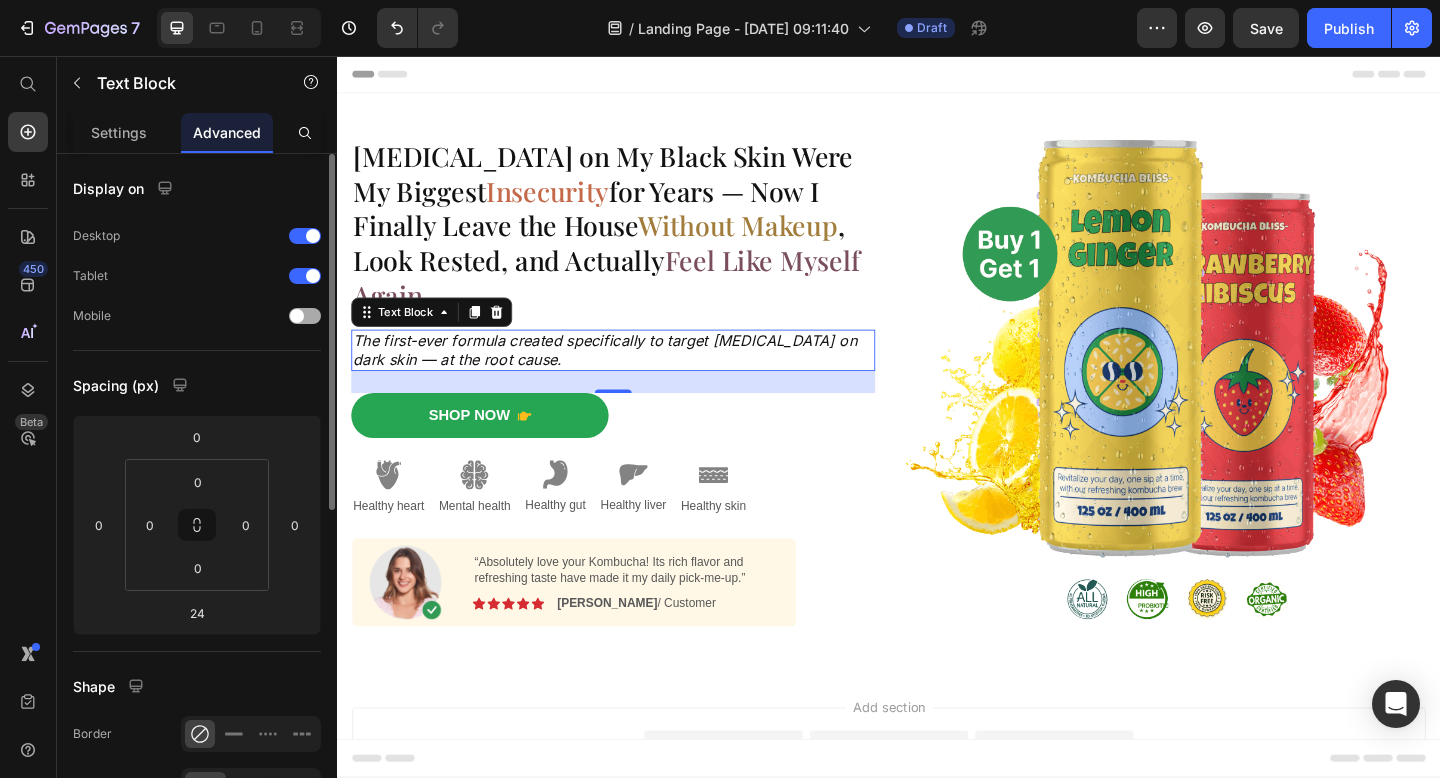 click at bounding box center [305, 316] 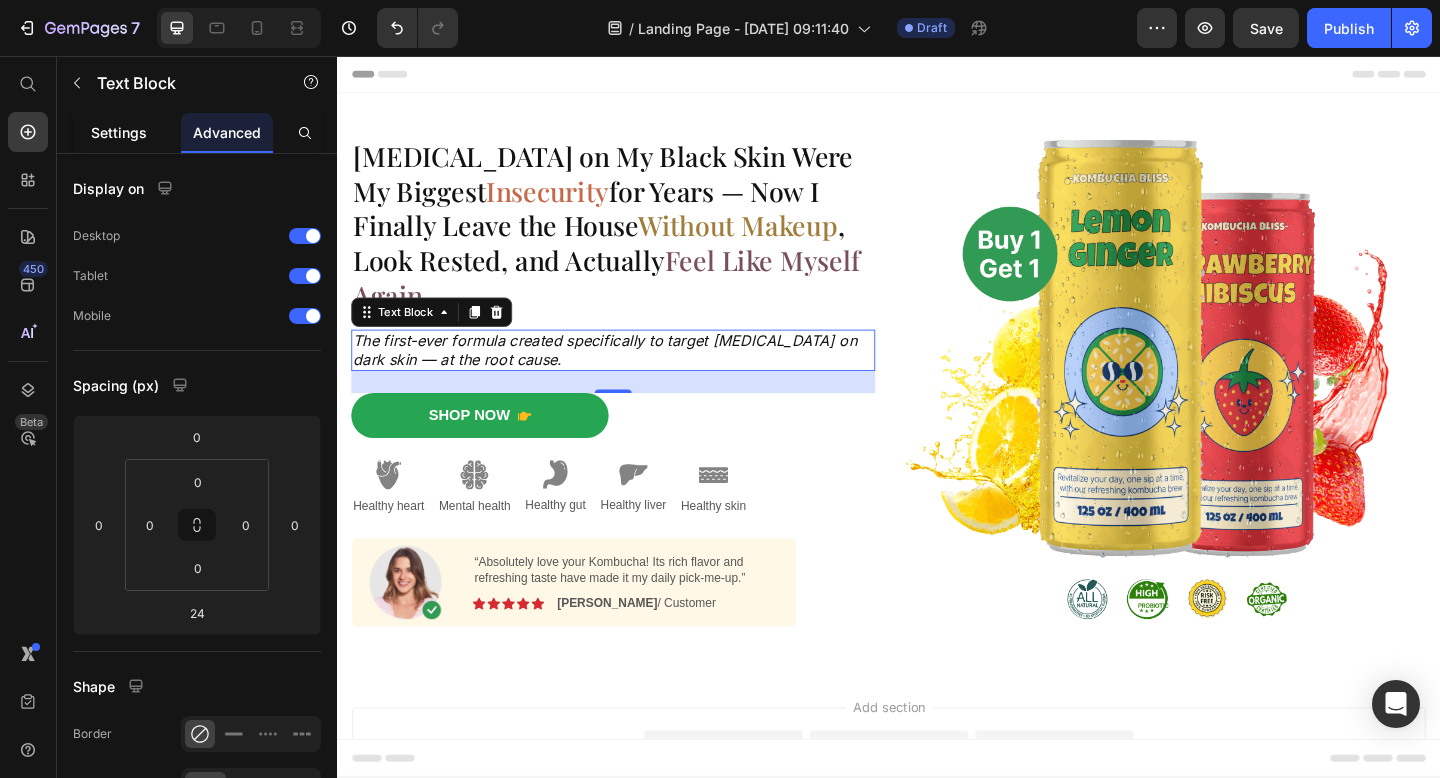 click on "Settings" at bounding box center [119, 132] 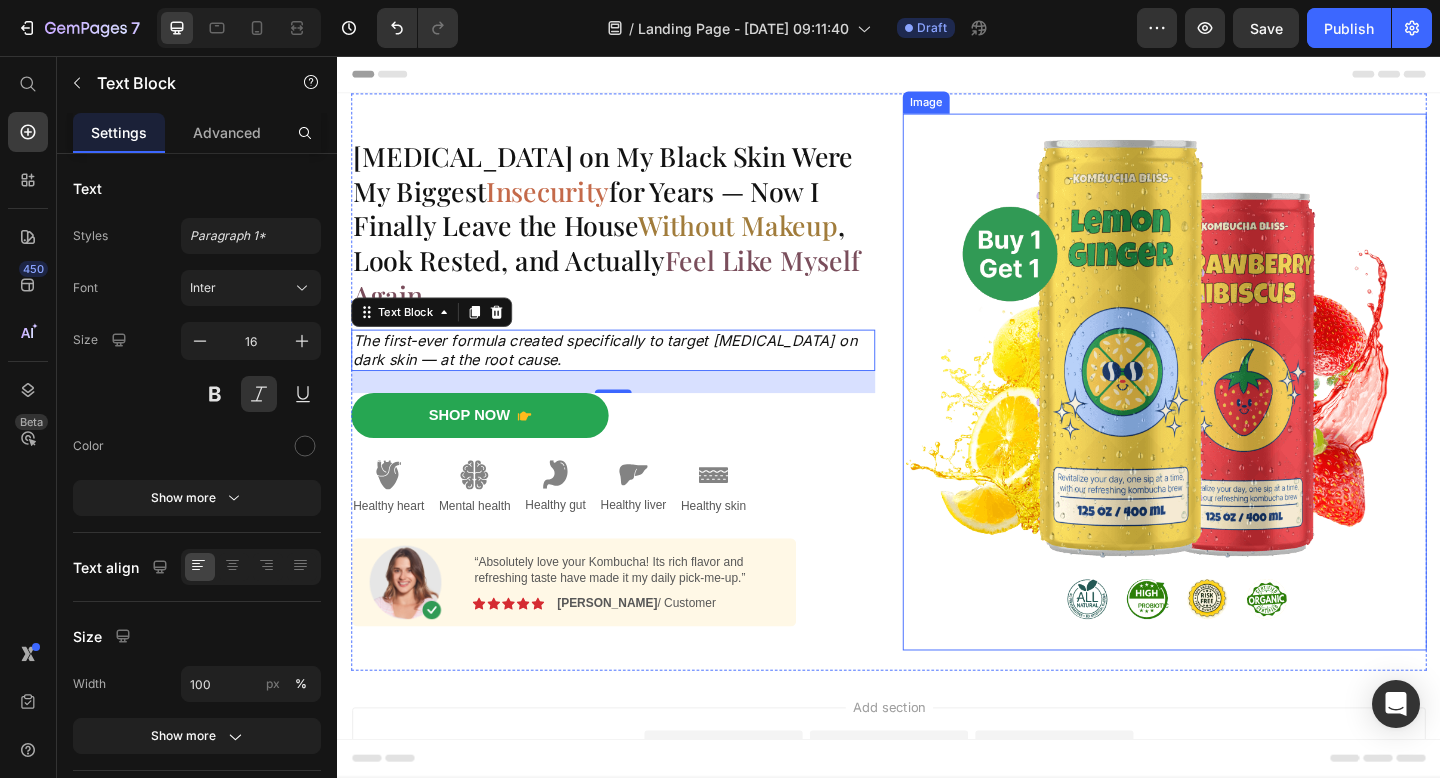 click at bounding box center (1237, 411) 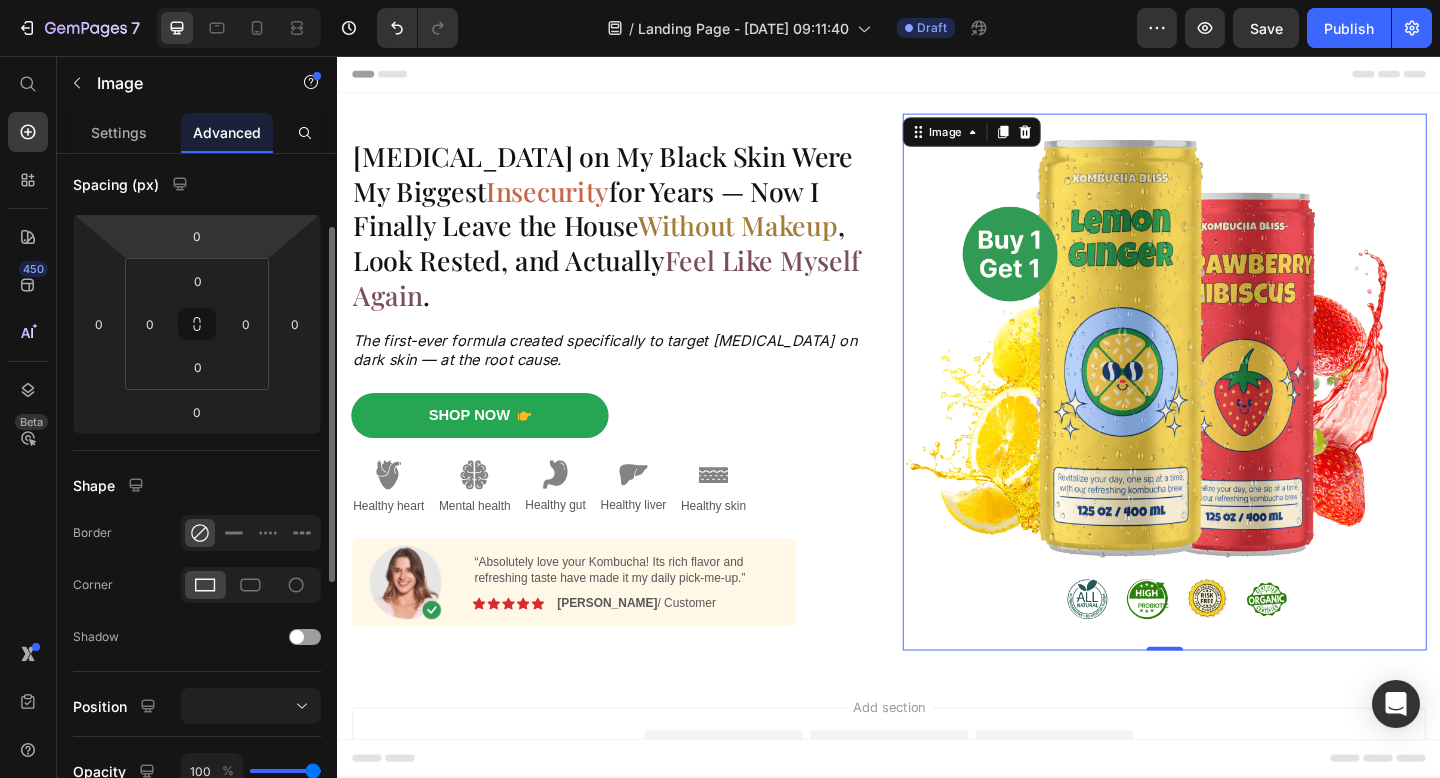 scroll, scrollTop: 206, scrollLeft: 0, axis: vertical 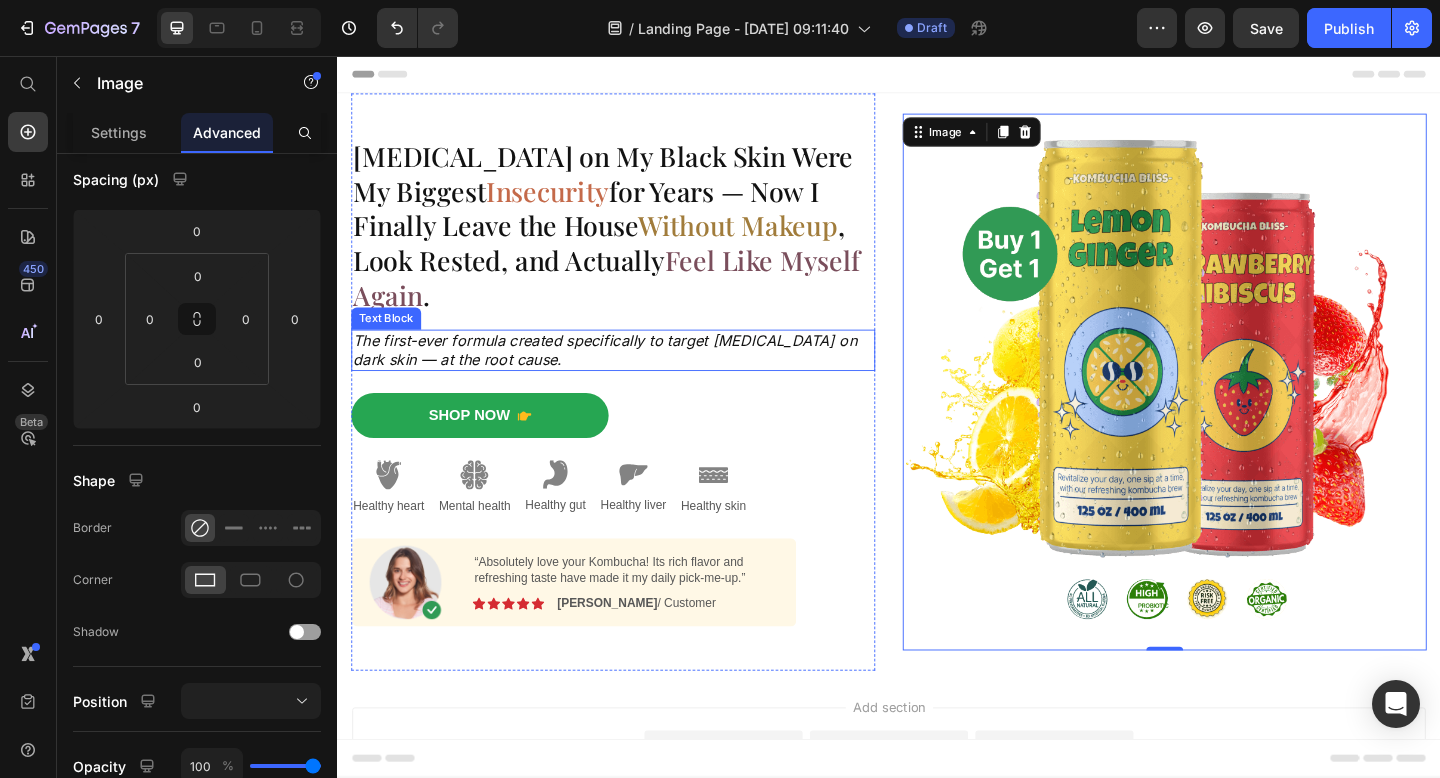 click on "The first-ever formula created specifically to target [MEDICAL_DATA] on dark skin — at the root cause." at bounding box center [637, 377] 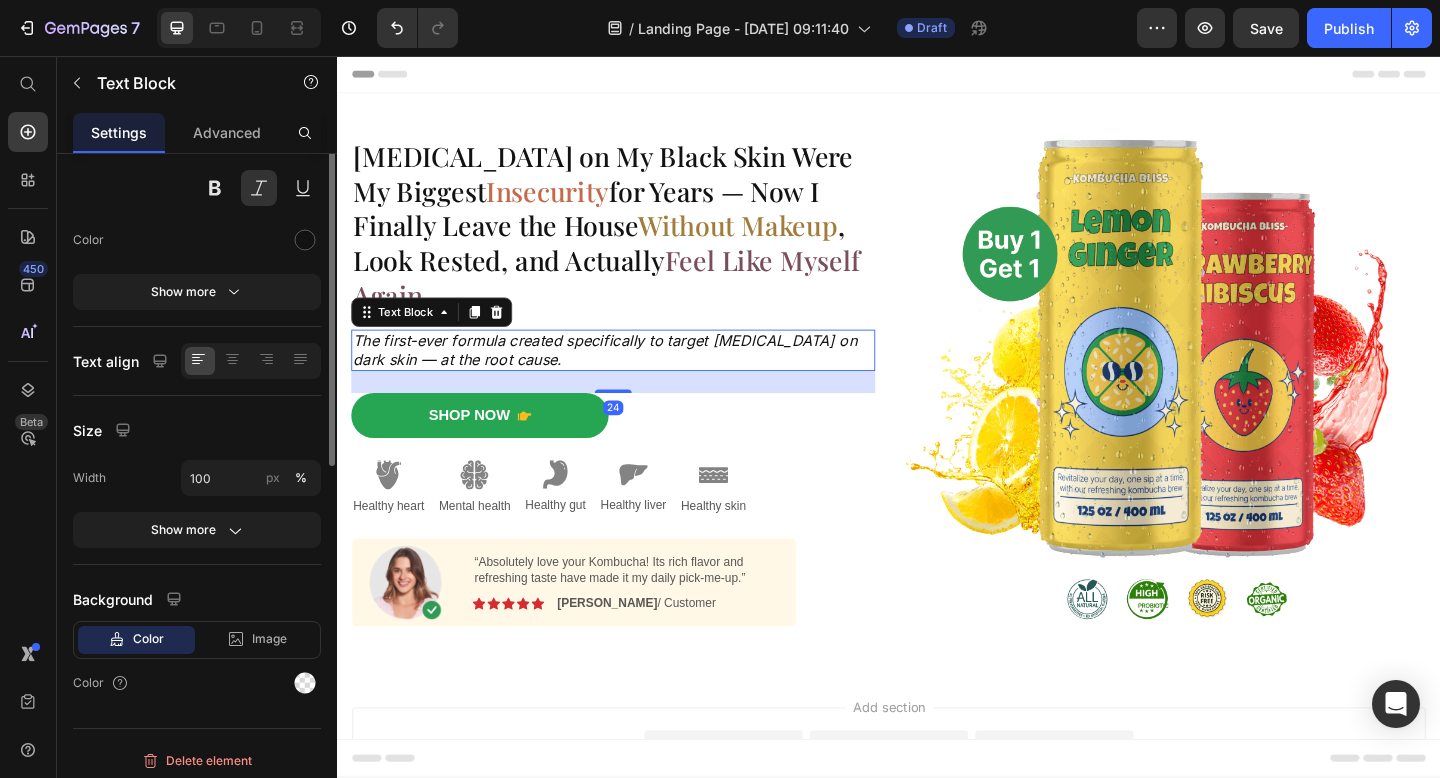 scroll, scrollTop: 0, scrollLeft: 0, axis: both 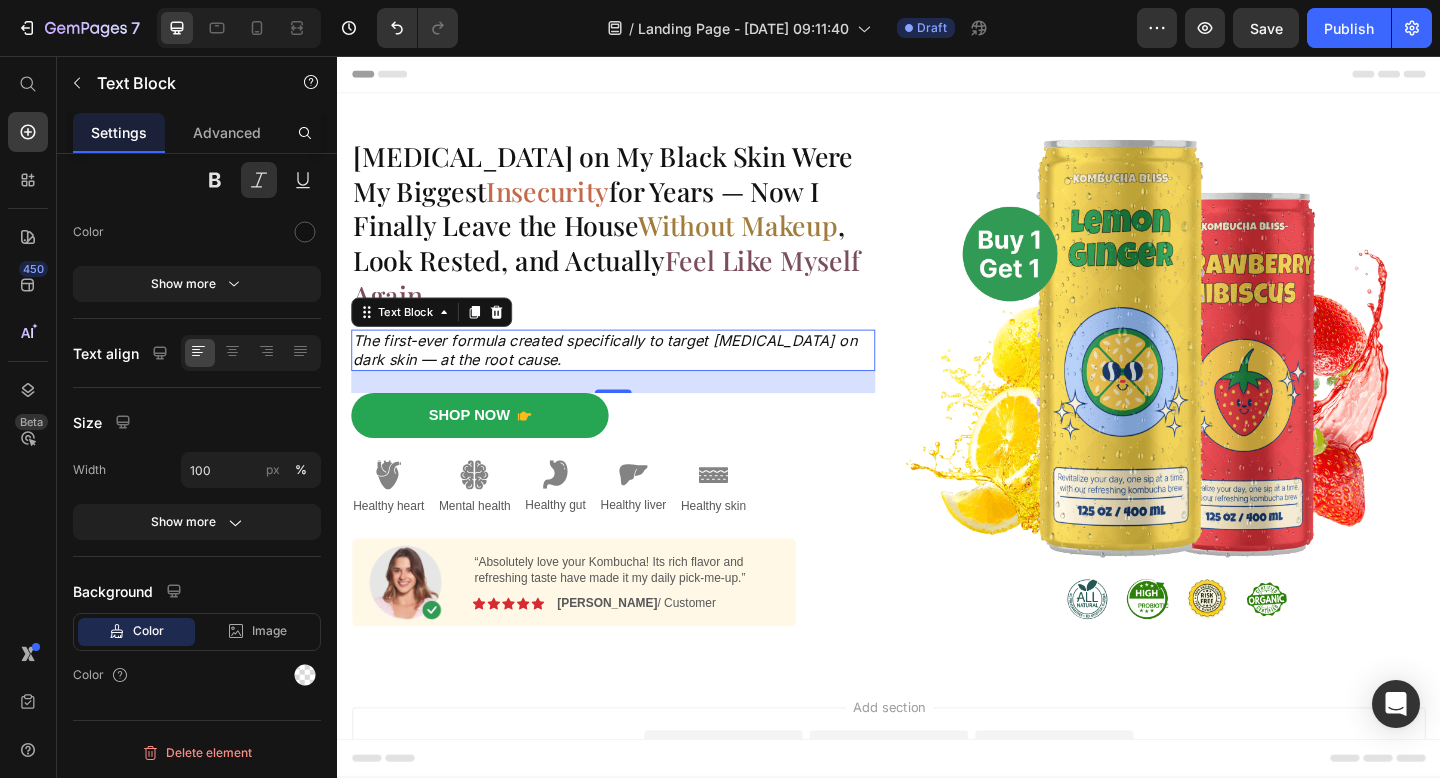 click on "24" at bounding box center (637, 411) 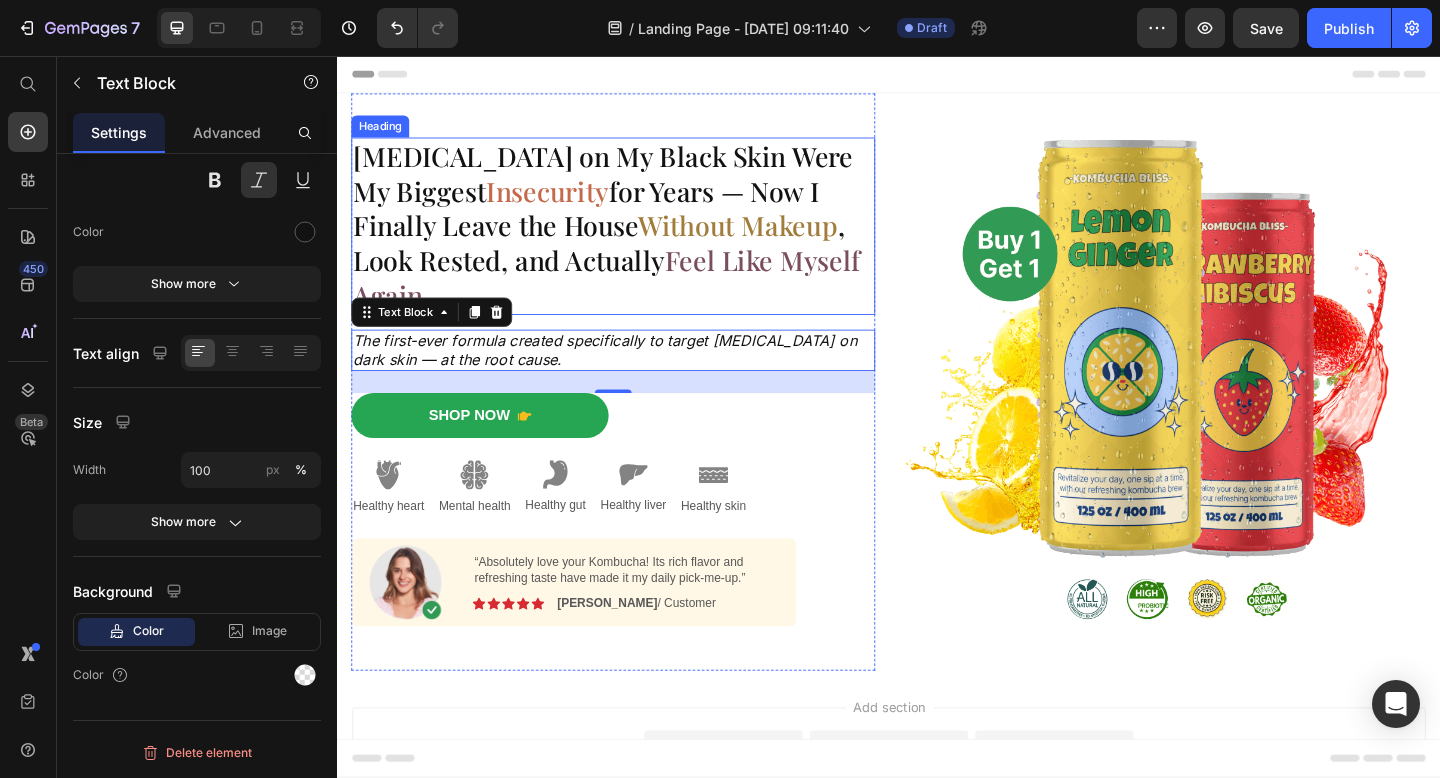 click on "Dark Circles on My Black Skin Were My Biggest  Insecurity  for Years — Now I Finally Leave the House  Without Makeup , Look Rested, and Actually  Feel Like Myself Again ." at bounding box center [637, 241] 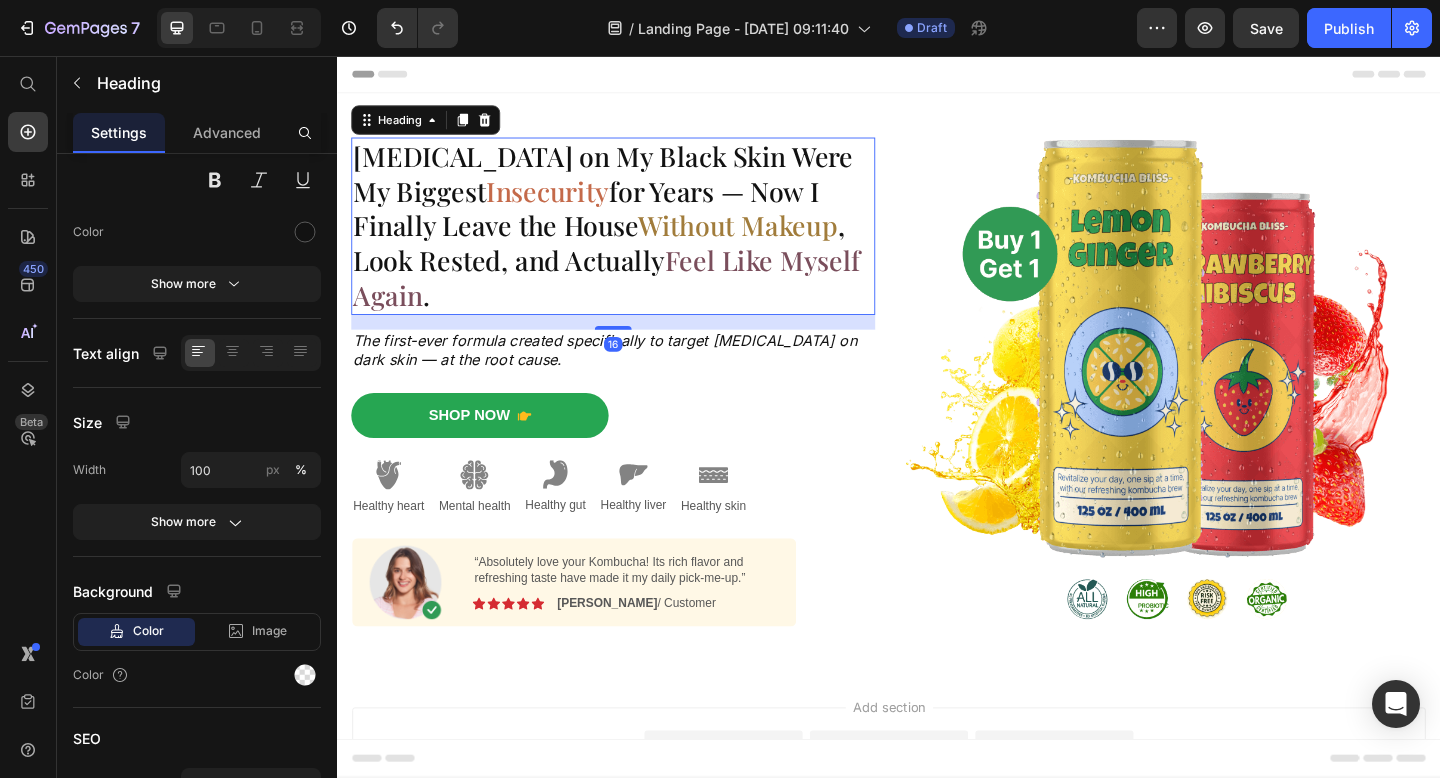 scroll, scrollTop: 0, scrollLeft: 0, axis: both 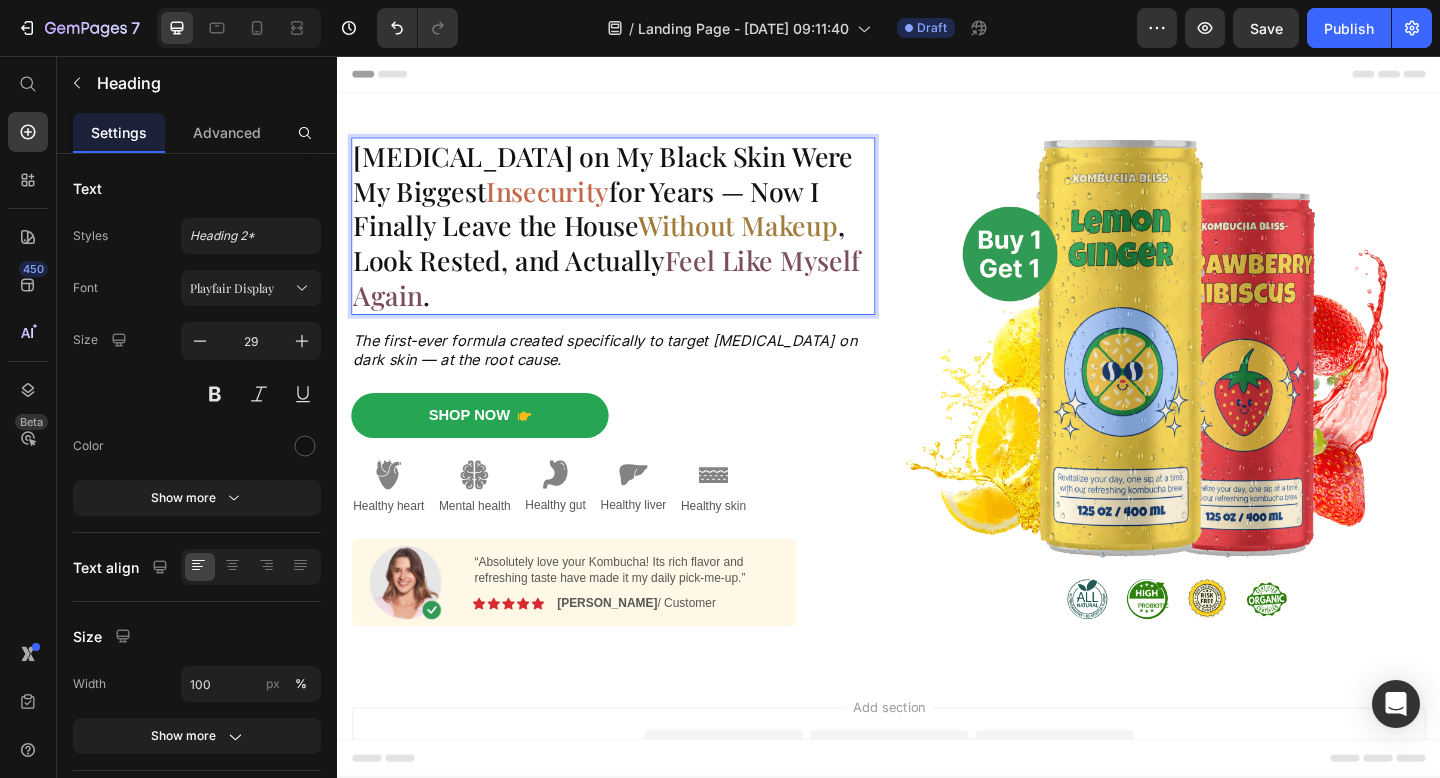 click on "Dark Circles on My Black Skin Were My Biggest  Insecurity  for Years — Now I Finally Leave the House  Without Makeup , Look Rested, and Actually  Feel Like Myself Again ." at bounding box center [637, 241] 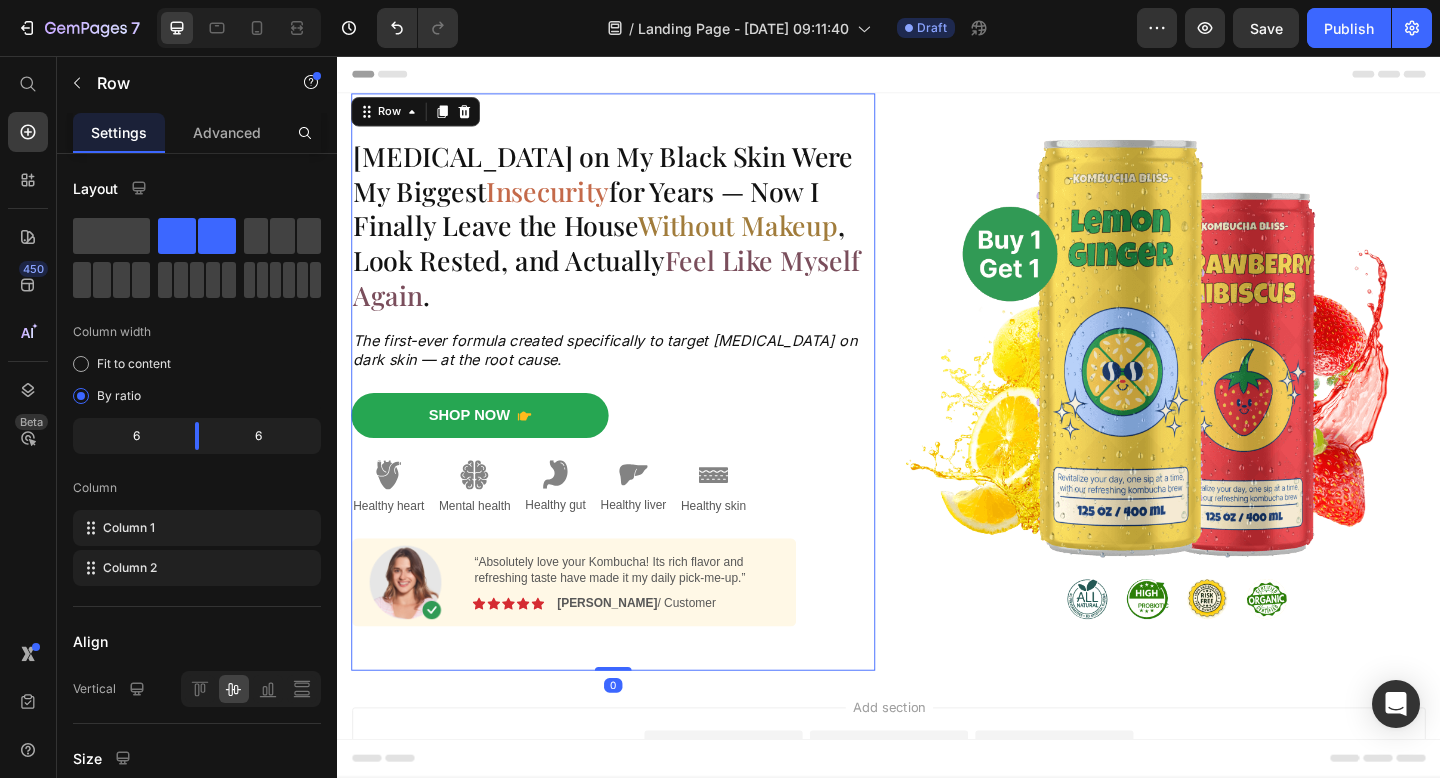 click on "Dark Circles on My Black Skin Were My Biggest  Insecurity  for Years — Now I Finally Leave the House  Without Makeup , Look Rested, and Actually  Feel Like Myself Again . Heading The first-ever formula created specifically to target dark circles on dark skin — at the root cause. Text Block
Shop Now   Button Image Healthy heart Text Block Image Mental health Text Block Image Healthy gut Text Block Image Healthy liver Text Block Image Healthy skin Text Block Row Image “Absolutely love your Kombucha! Its rich flavor and refreshing taste have made it my daily pick-me-up.” Text Block Image Icon Icon Icon Icon Icon Icon List Emily  / Customer Text Block Row Row Shop Now   👉    Button Row   0 Image Row" at bounding box center (937, 411) 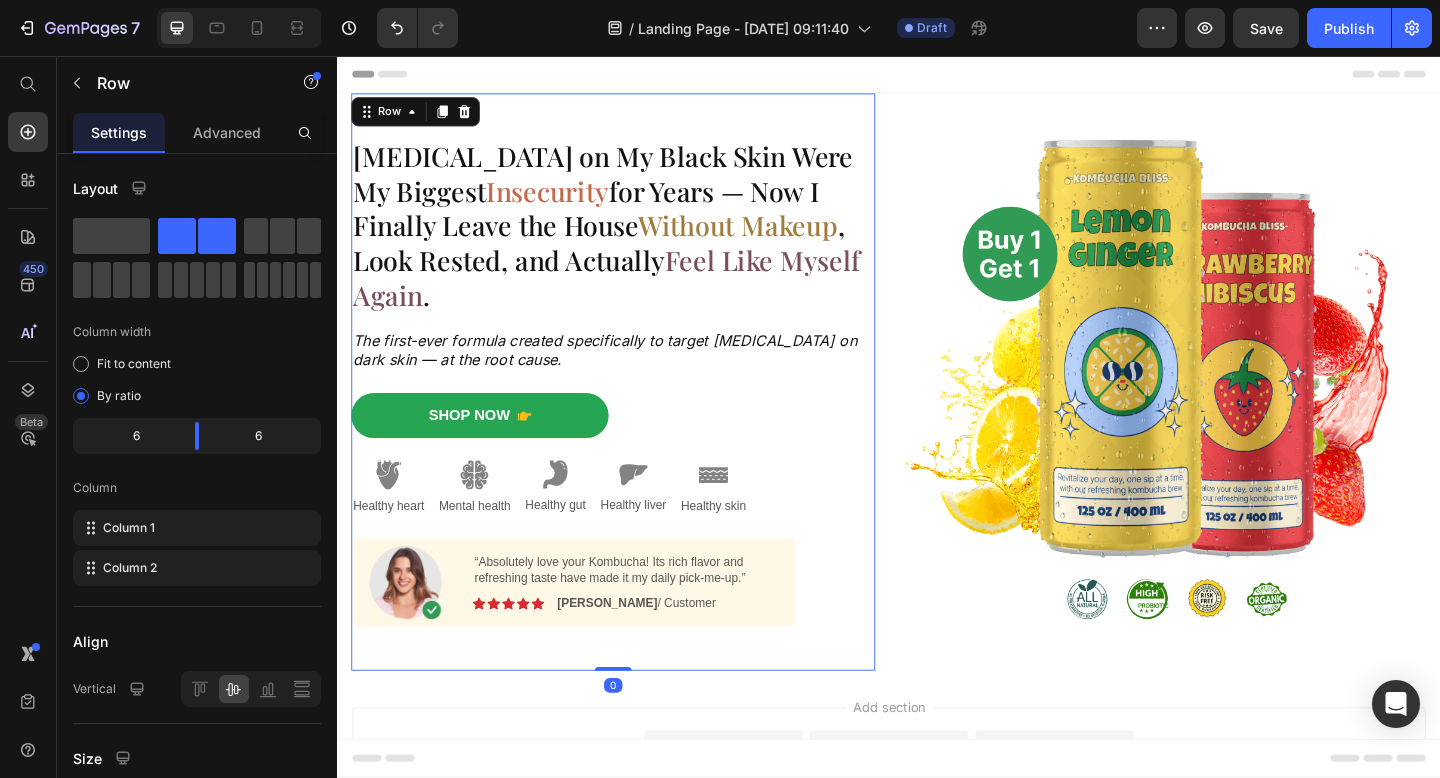 click on "Dark Circles on My Black Skin Were My Biggest  Insecurity  for Years — Now I Finally Leave the House  Without Makeup , Look Rested, and Actually  Feel Like Myself Again . Heading The first-ever formula created specifically to target dark circles on dark skin — at the root cause. Text Block
Shop Now   Button Image Healthy heart Text Block Image Mental health Text Block Image Healthy gut Text Block Image Healthy liver Text Block Image Healthy skin Text Block Row Image “Absolutely love your Kombucha! Its rich flavor and refreshing taste have made it my daily pick-me-up.” Text Block Image Icon Icon Icon Icon Icon Icon List Emily  / Customer Text Block Row Row Shop Now   👉    Button Row   0" at bounding box center [637, 411] 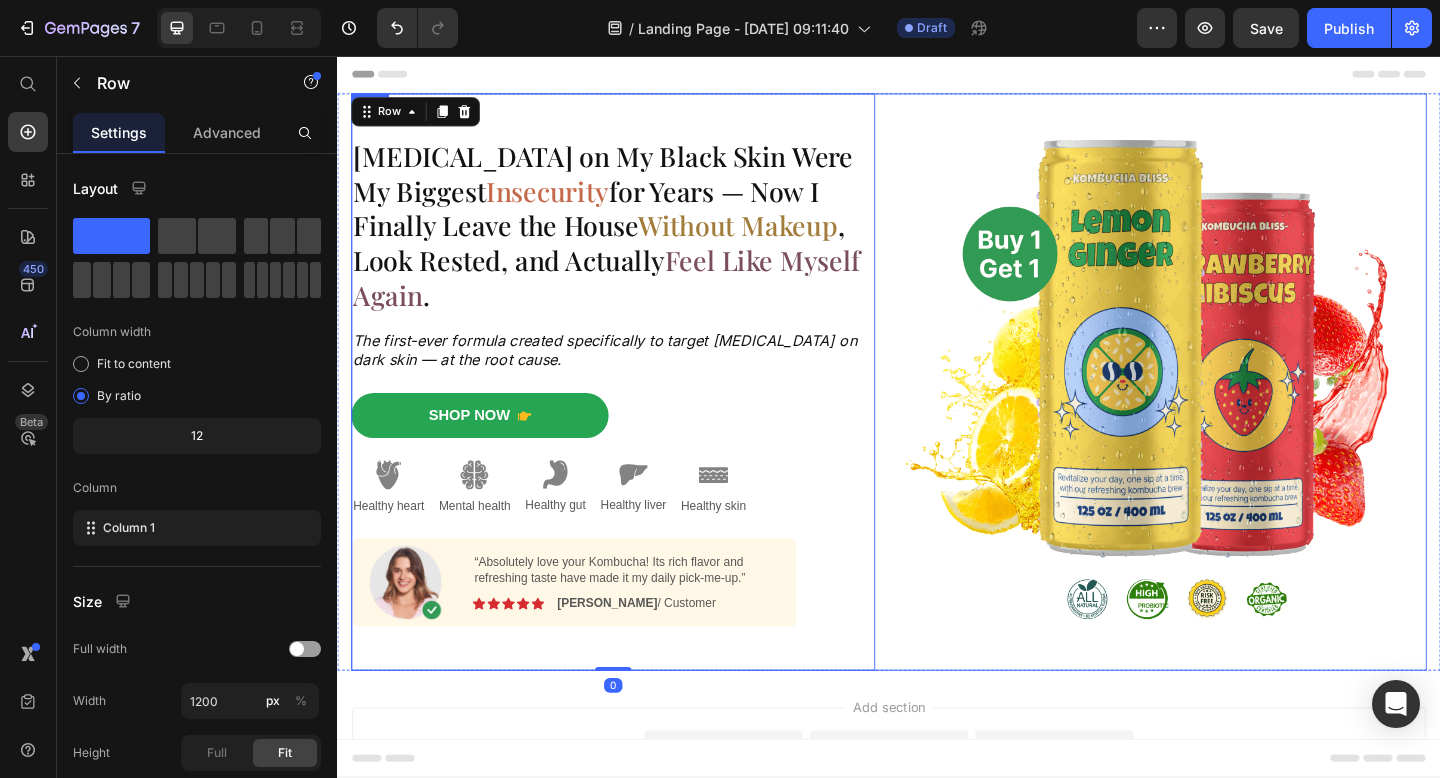 click on "Dark Circles on My Black Skin Were My Biggest  Insecurity  for Years — Now I Finally Leave the House  Without Makeup , Look Rested, and Actually  Feel Like Myself Again . Heading The first-ever formula created specifically to target dark circles on dark skin — at the root cause. Text Block
Shop Now   Button Image Healthy heart Text Block Image Mental health Text Block Image Healthy gut Text Block Image Healthy liver Text Block Image Healthy skin Text Block Row Image “Absolutely love your Kombucha! Its rich flavor and refreshing taste have made it my daily pick-me-up.” Text Block Image Icon Icon Icon Icon Icon Icon List Emily  / Customer Text Block Row Row Shop Now   👉    Button Row   0 Image Row" at bounding box center [937, 411] 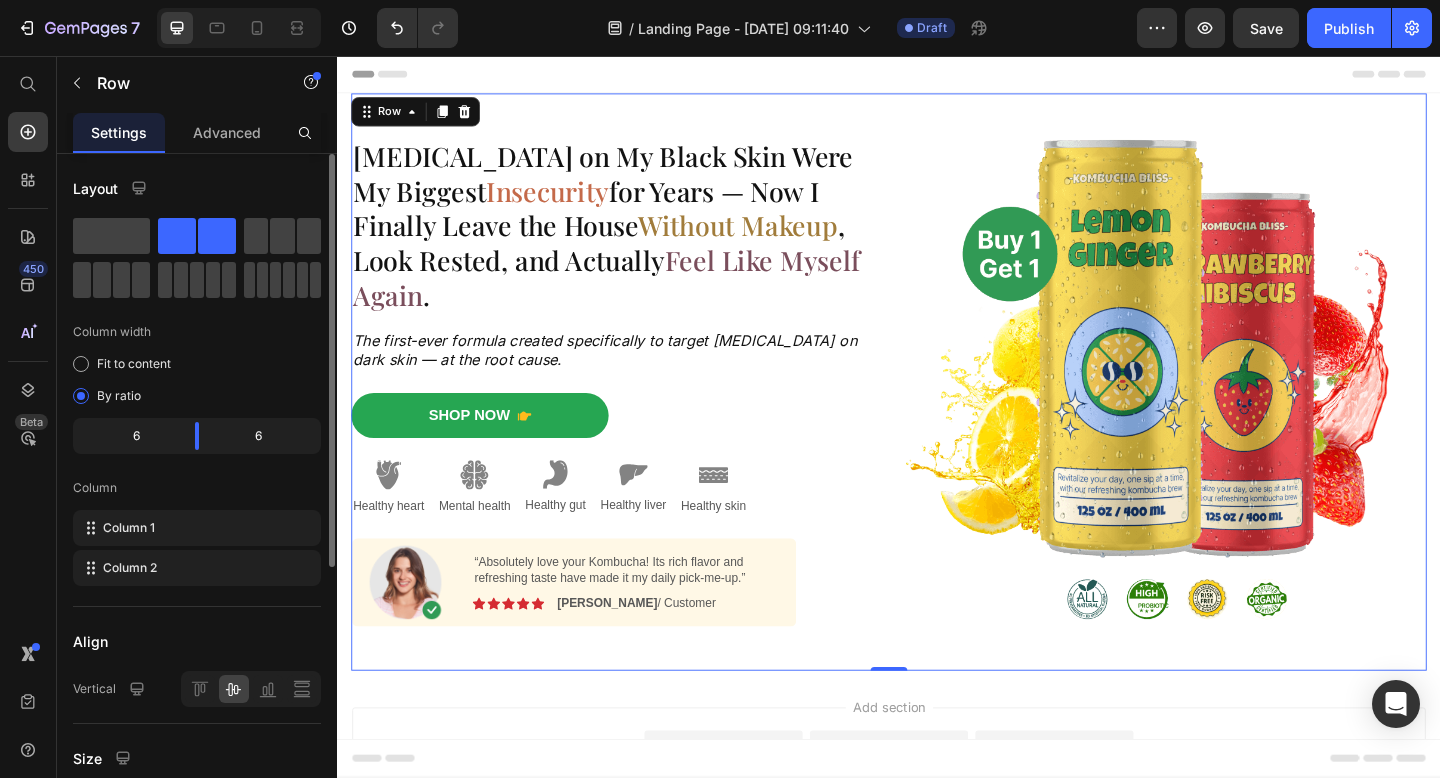 click 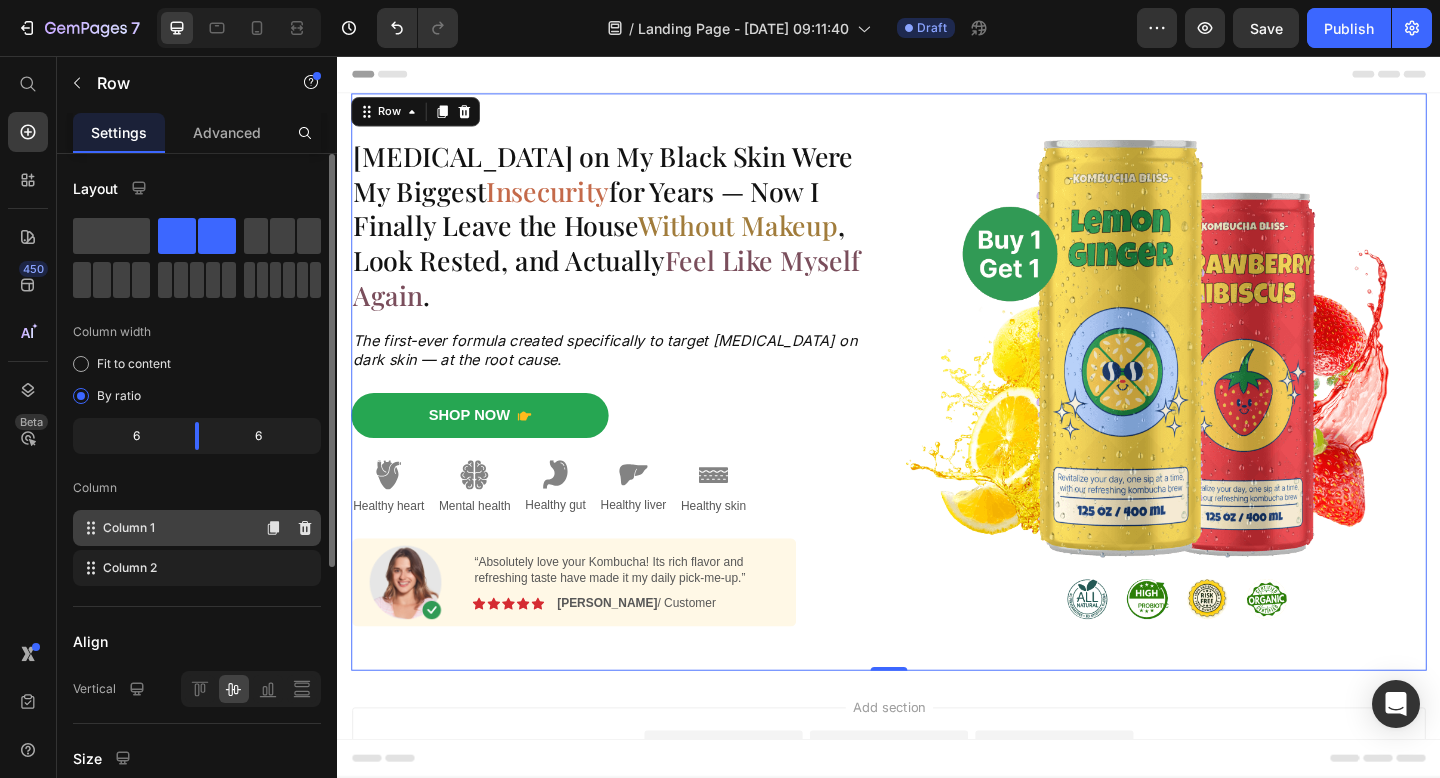 click on "Column 1" 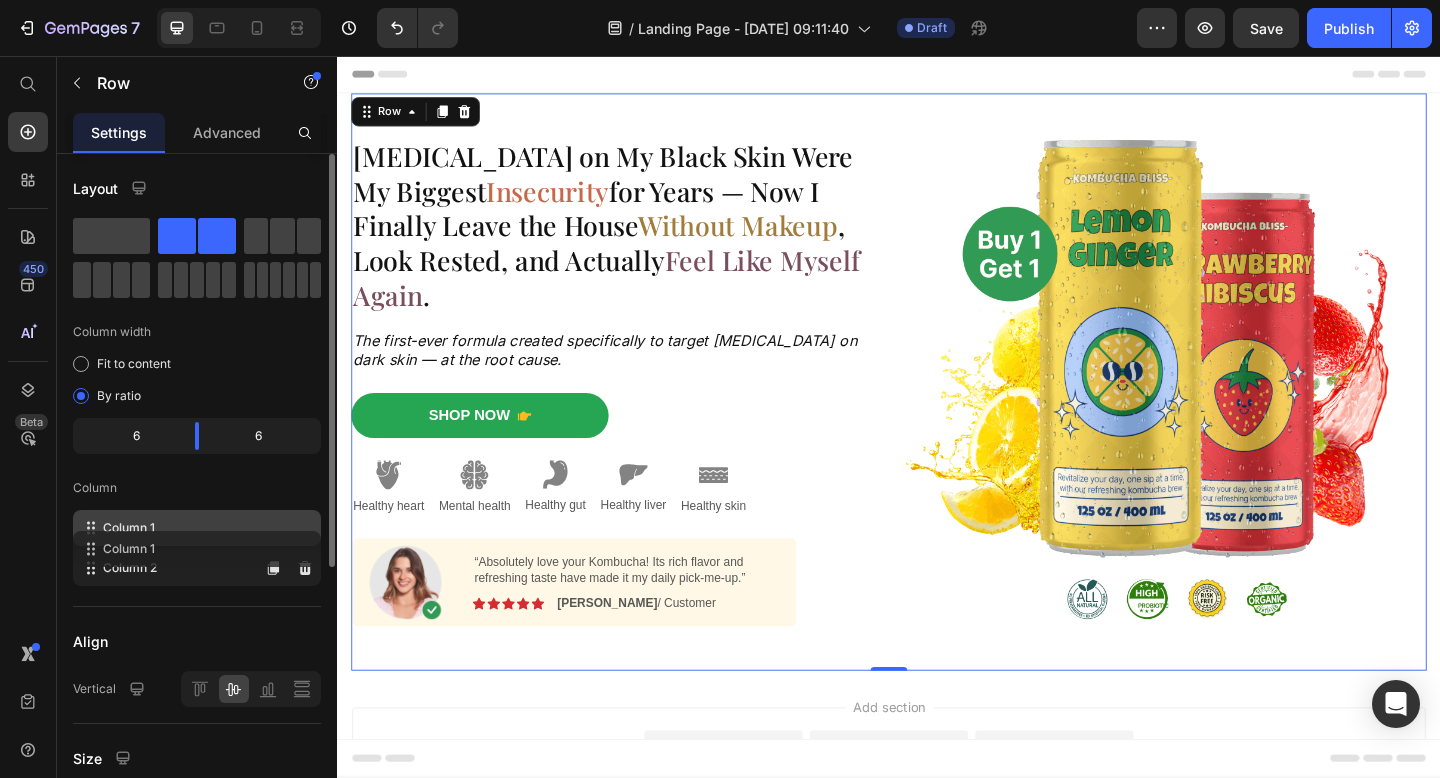type 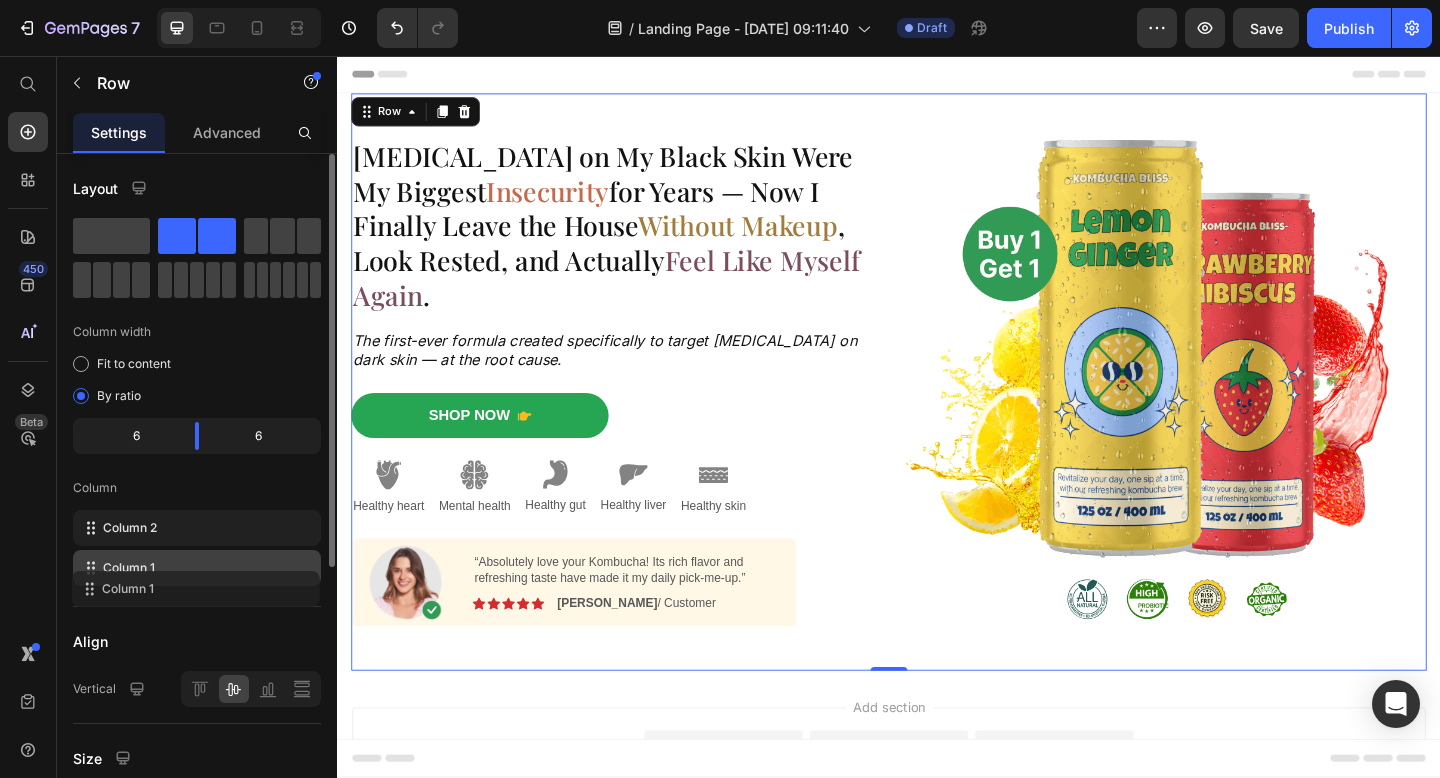 drag, startPoint x: 91, startPoint y: 531, endPoint x: 90, endPoint y: 588, distance: 57.00877 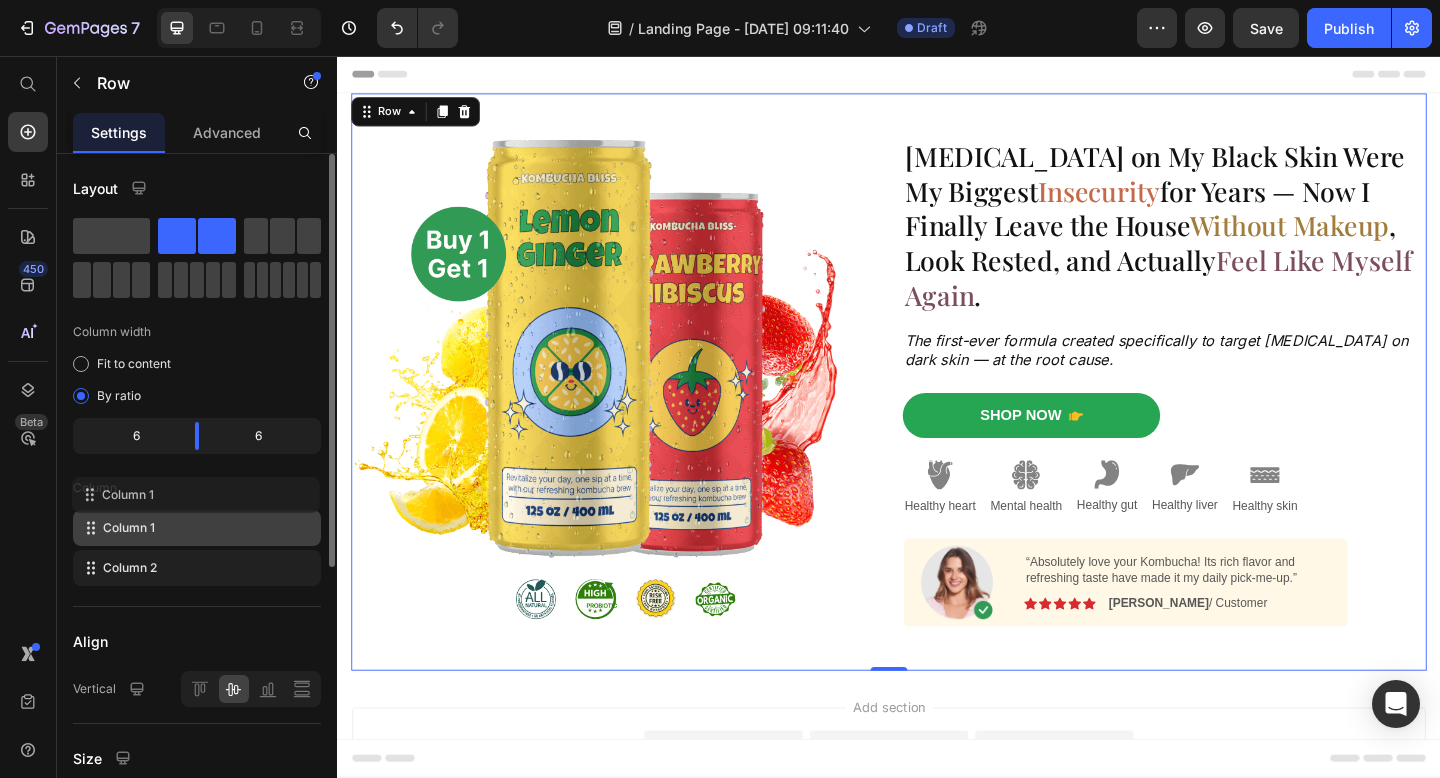 drag, startPoint x: 87, startPoint y: 570, endPoint x: 85, endPoint y: 493, distance: 77.02597 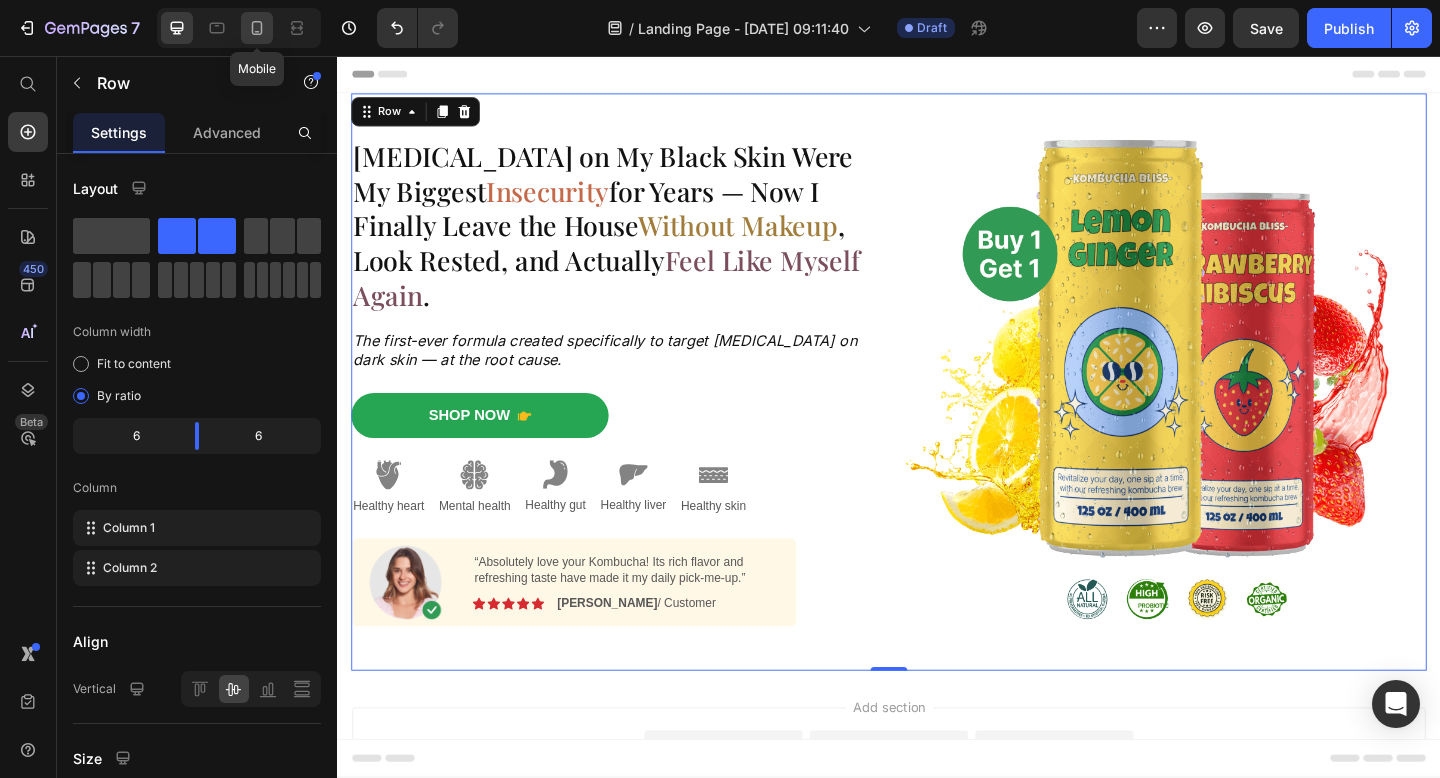 click 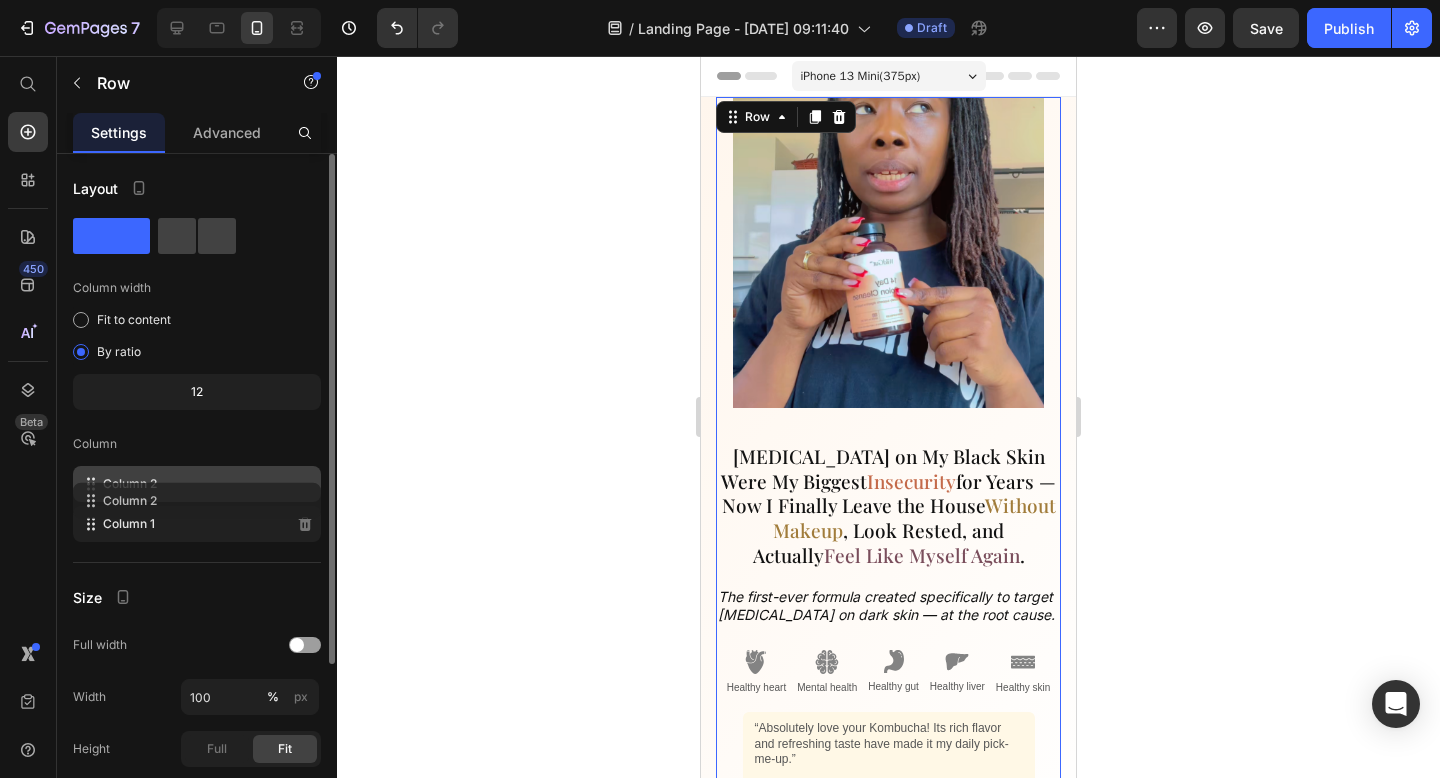 type 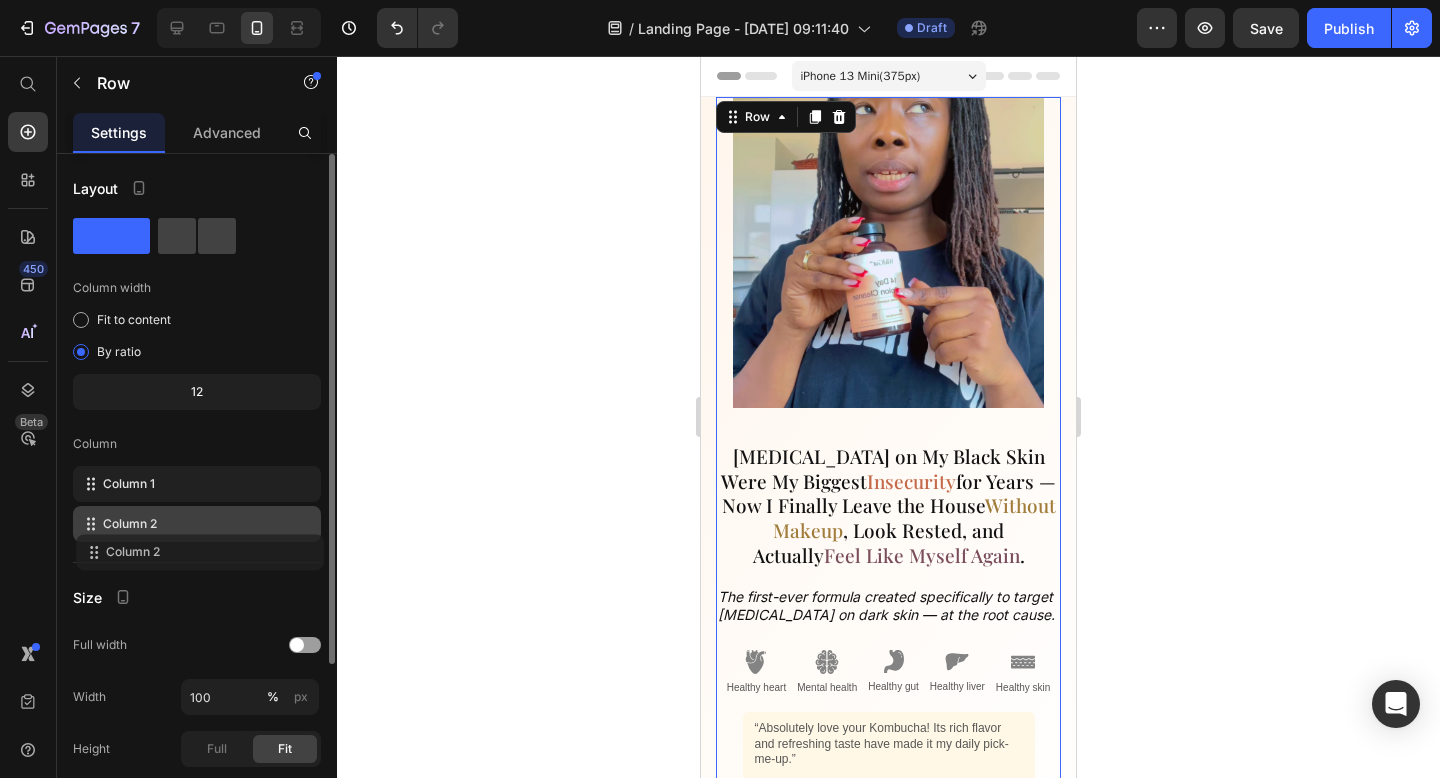 drag, startPoint x: 85, startPoint y: 484, endPoint x: 88, endPoint y: 548, distance: 64.070274 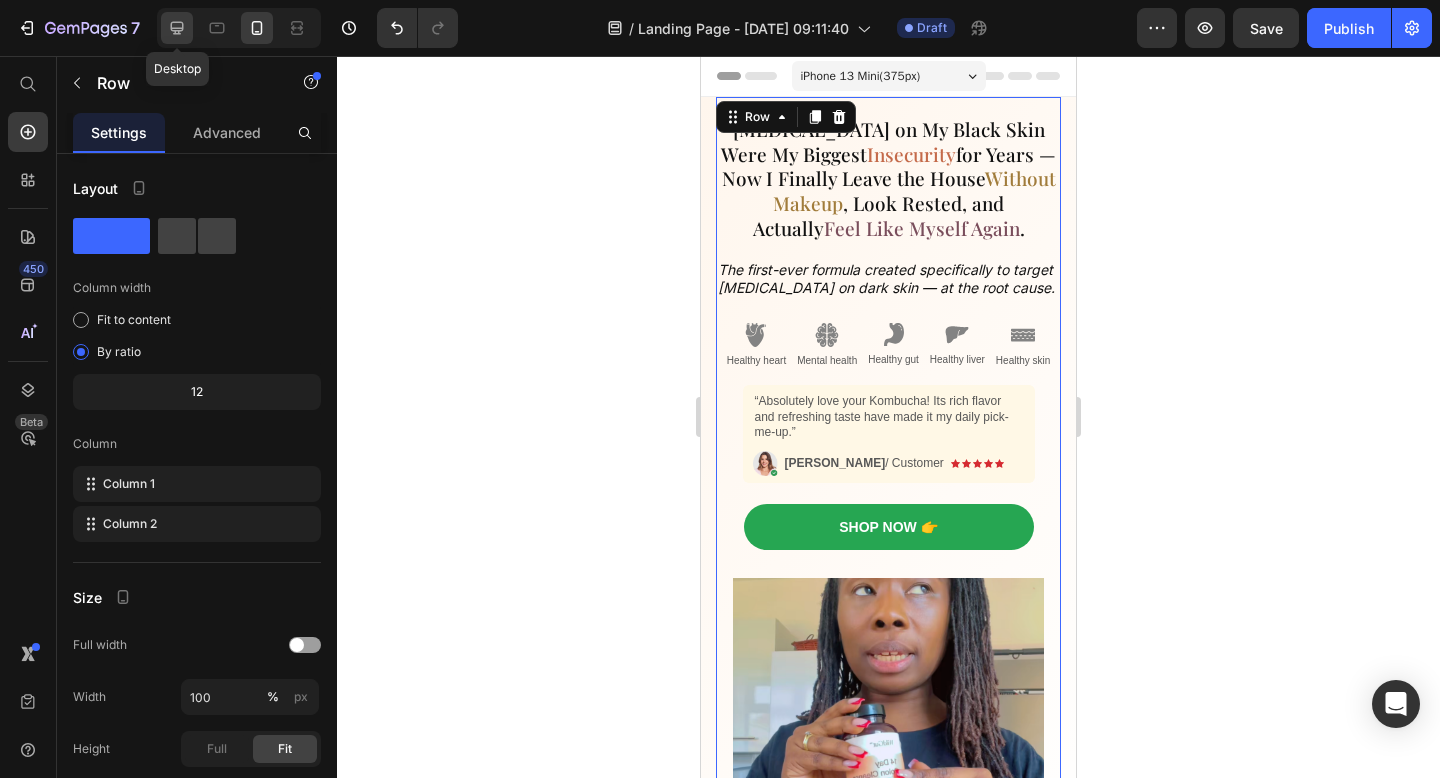 click 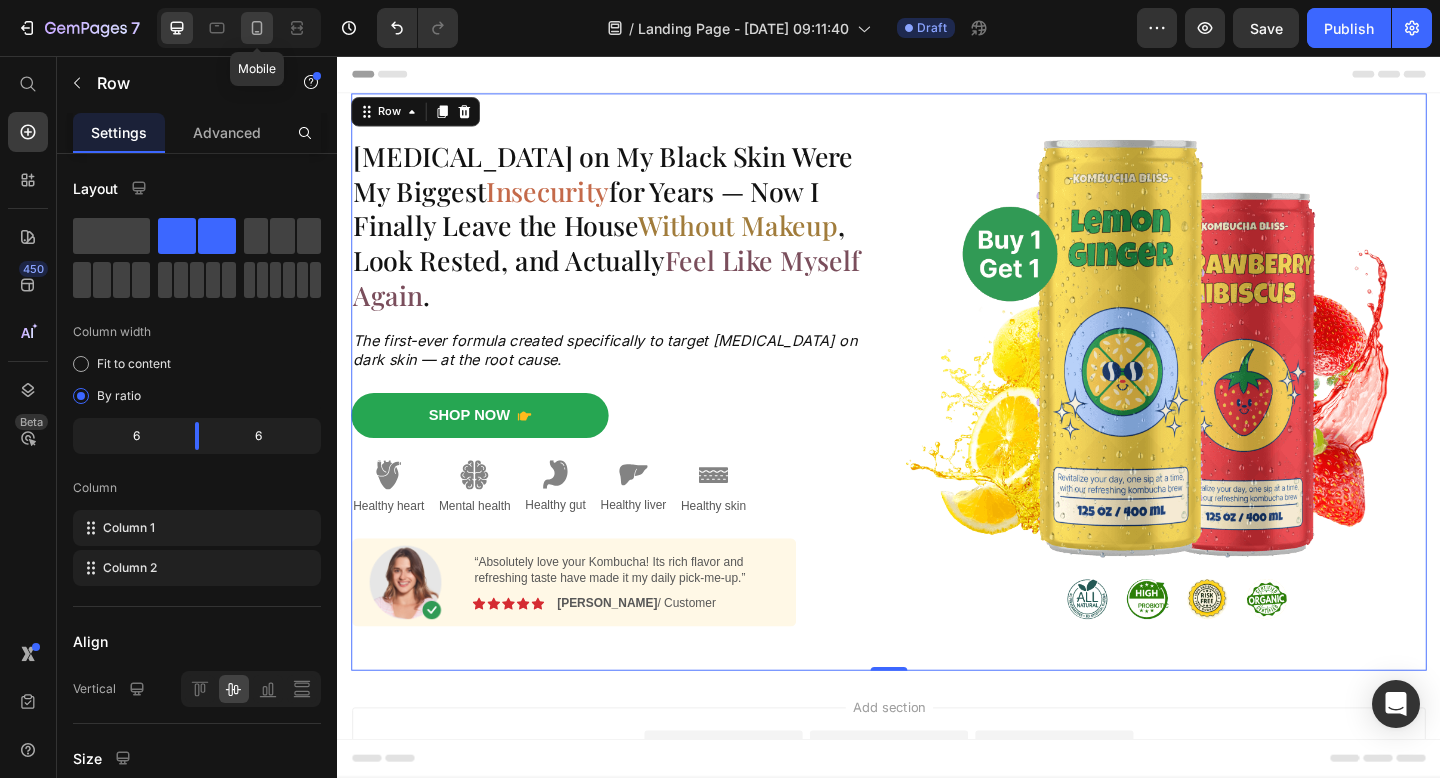 click 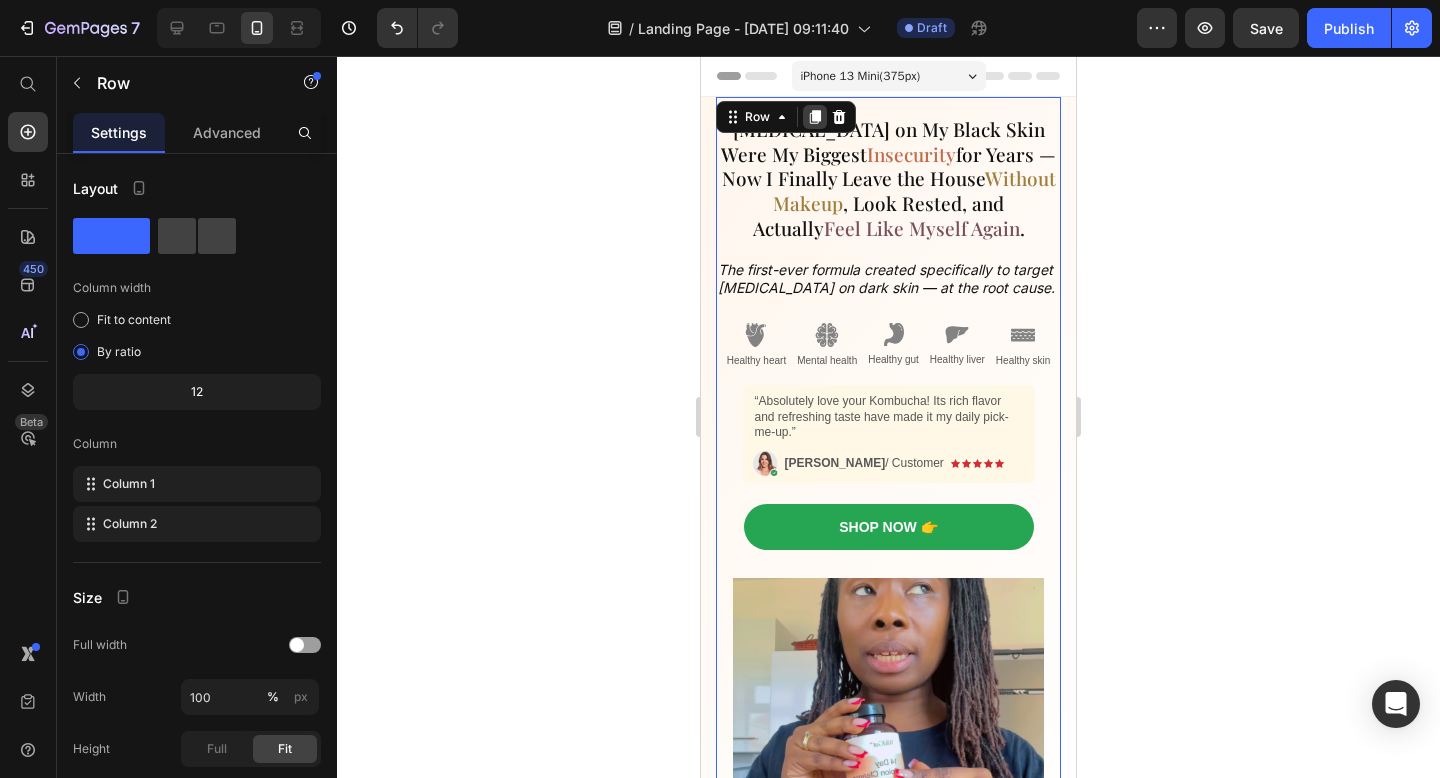click 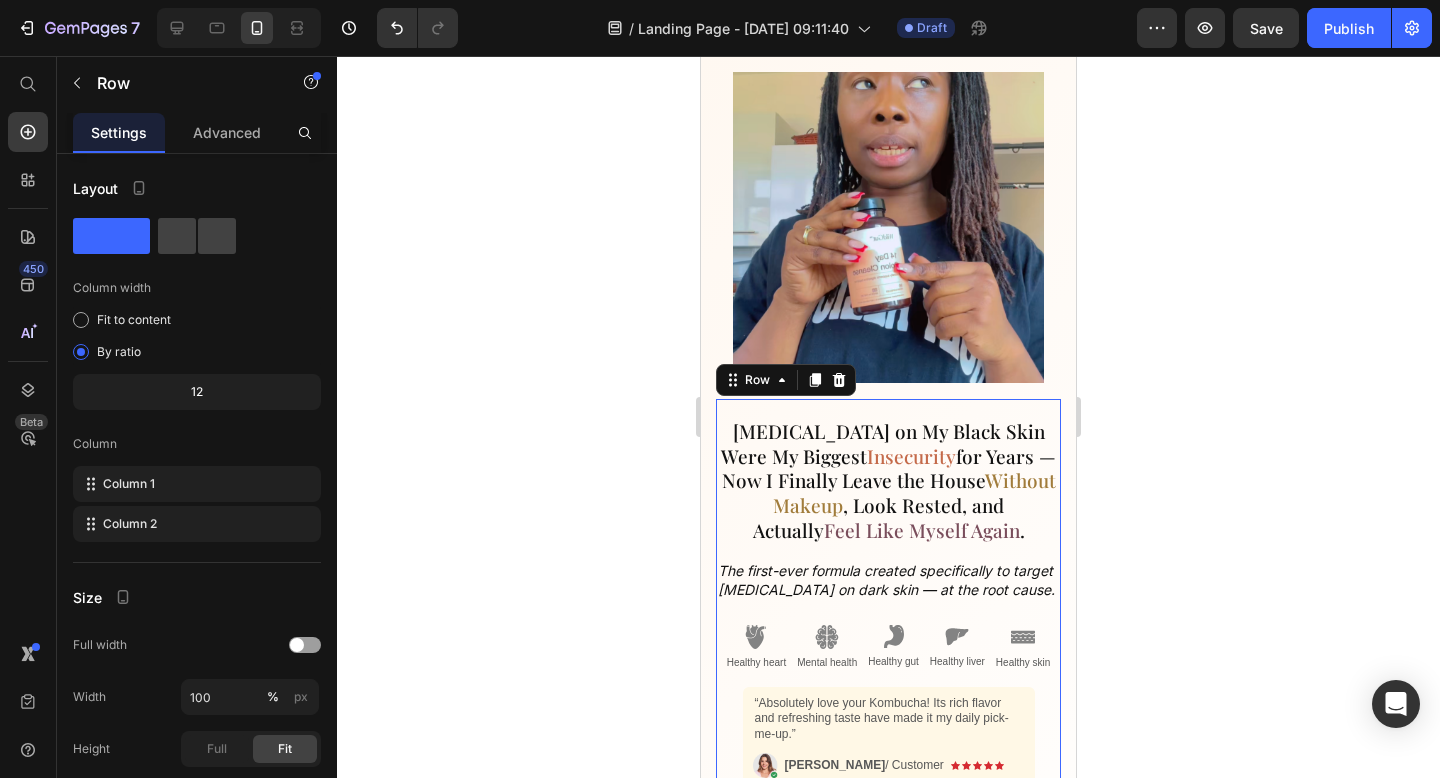 scroll, scrollTop: 779, scrollLeft: 0, axis: vertical 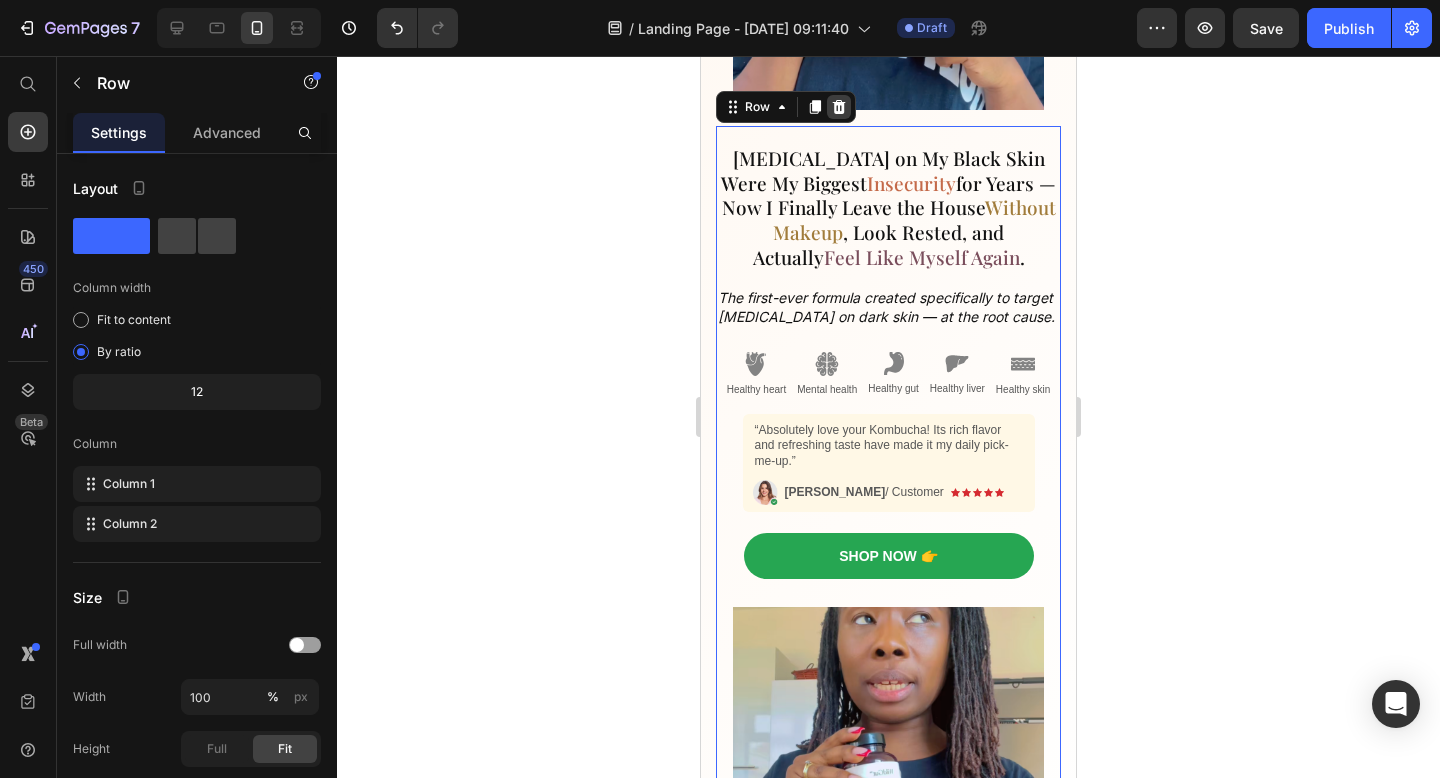click 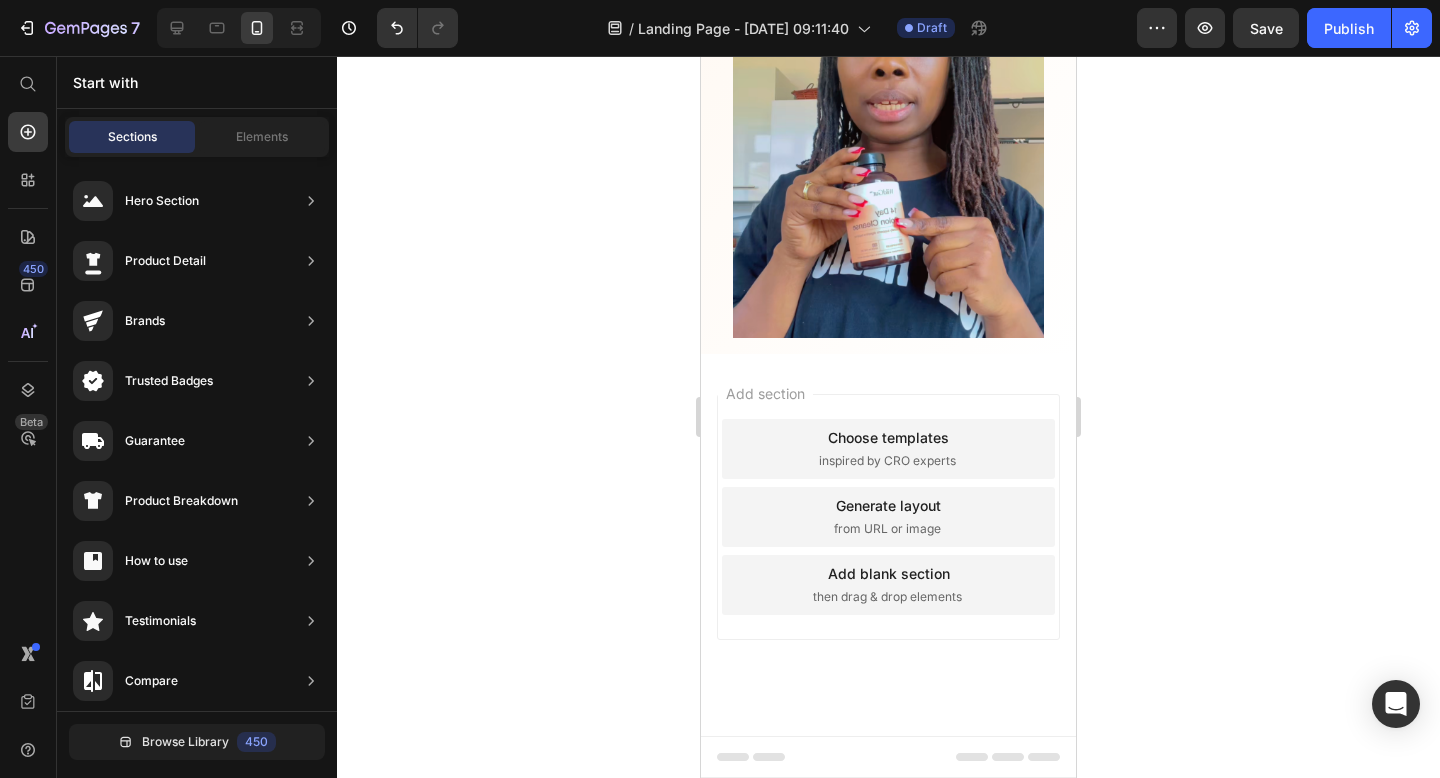 scroll, scrollTop: 551, scrollLeft: 0, axis: vertical 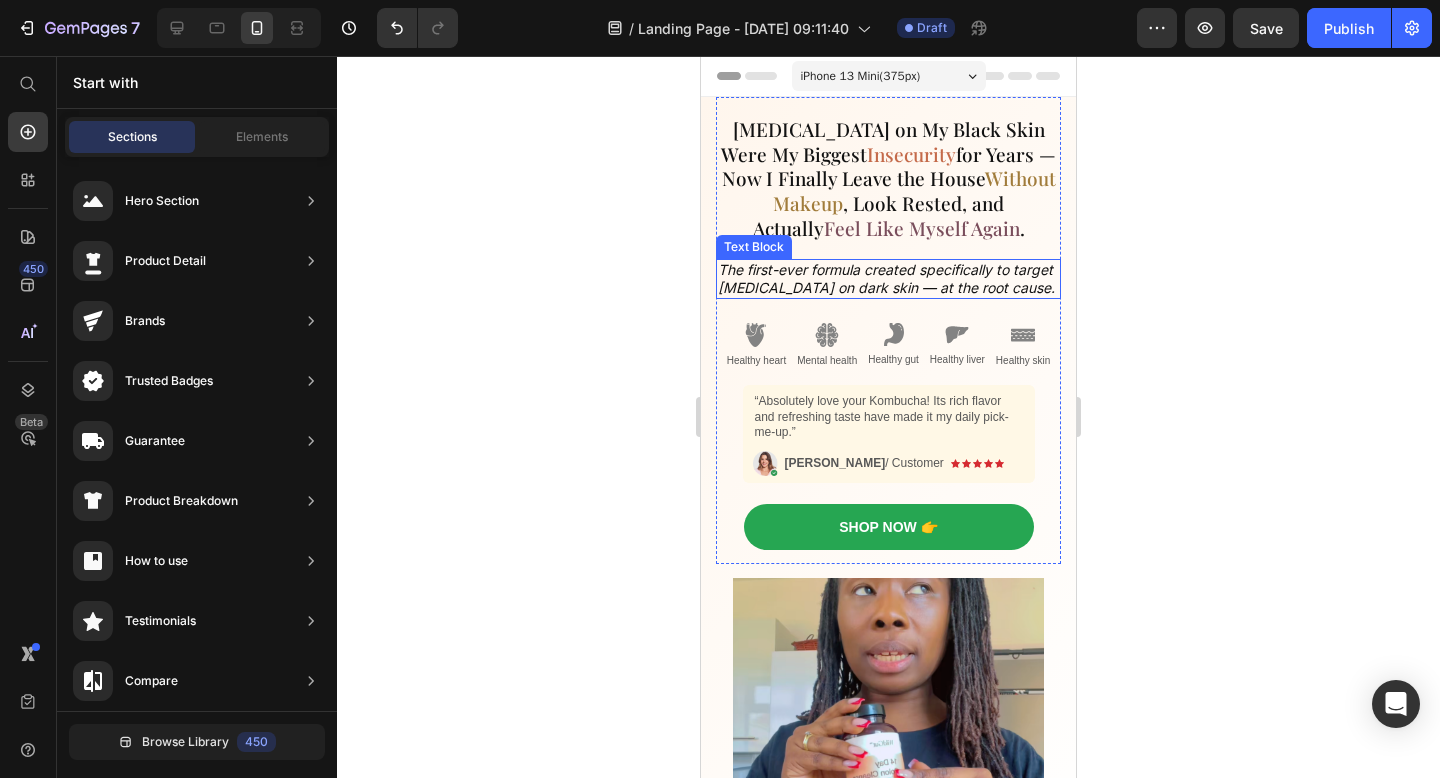 click on "The first-ever formula created specifically to target [MEDICAL_DATA] on dark skin — at the root cause." at bounding box center [888, 279] 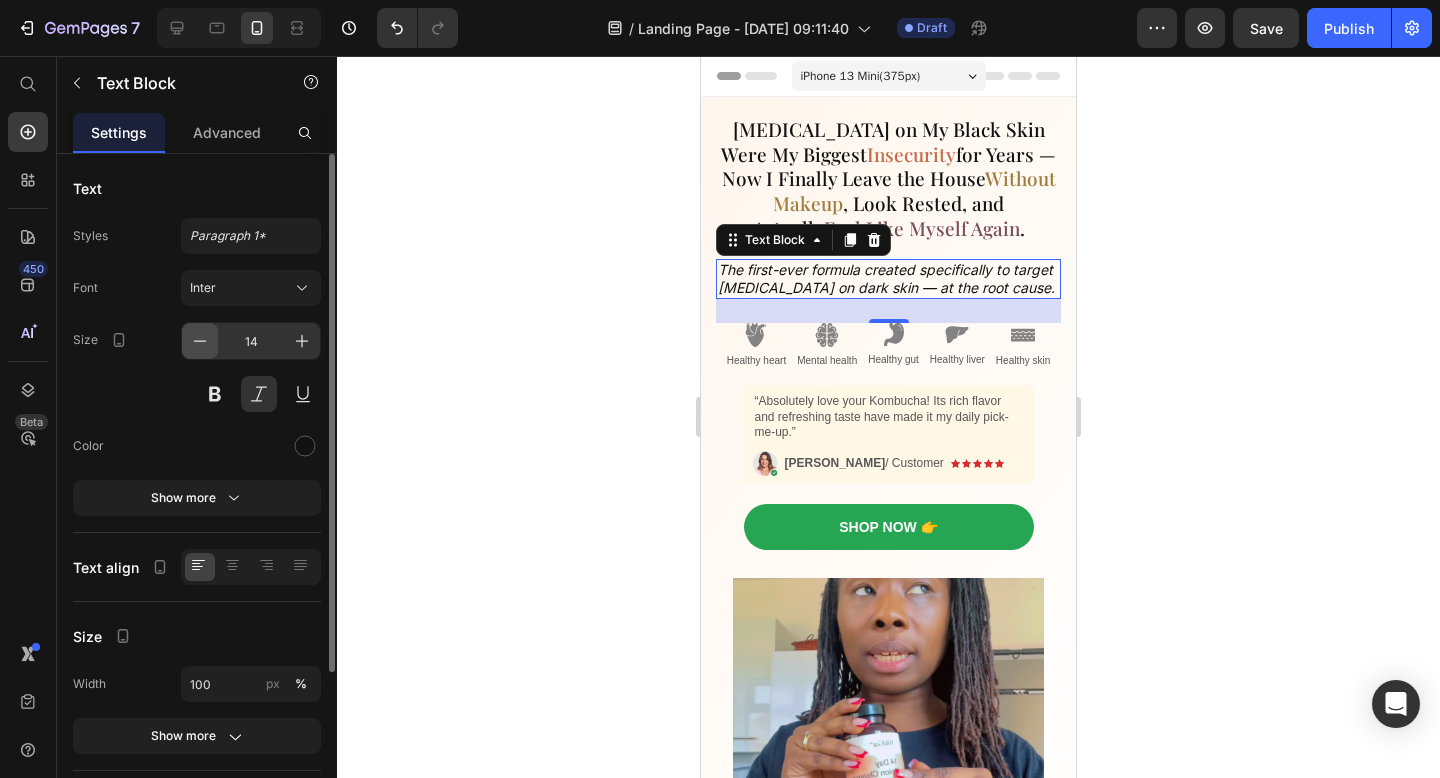 click 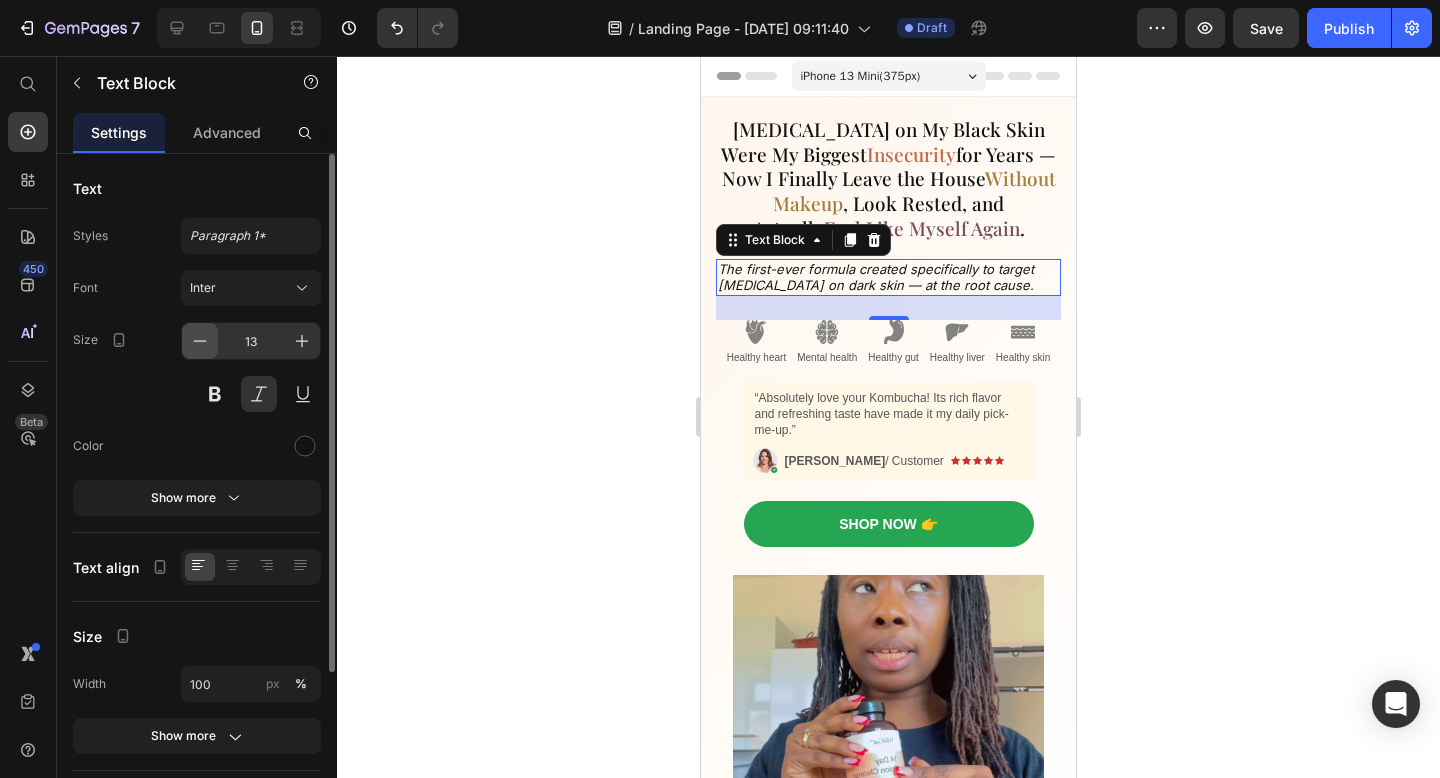click 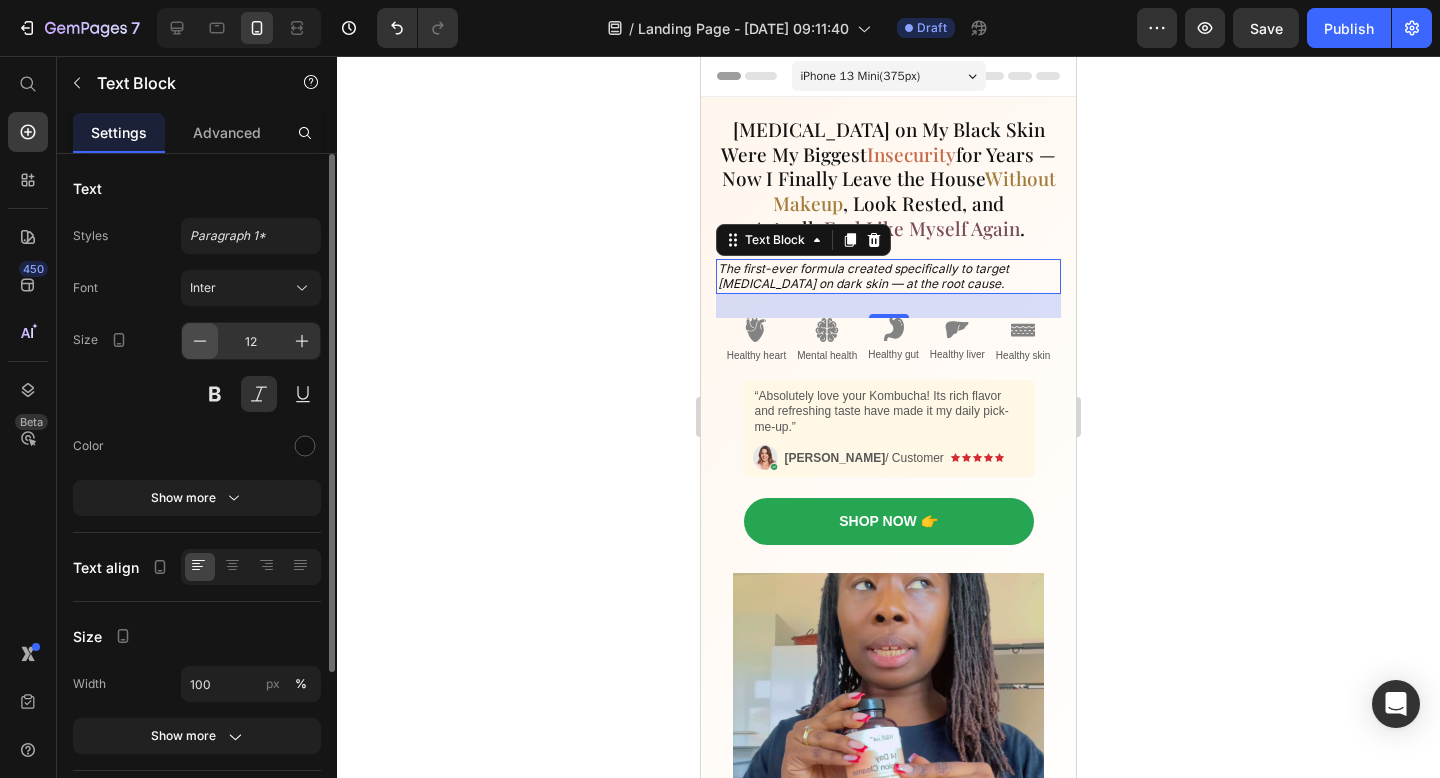 click 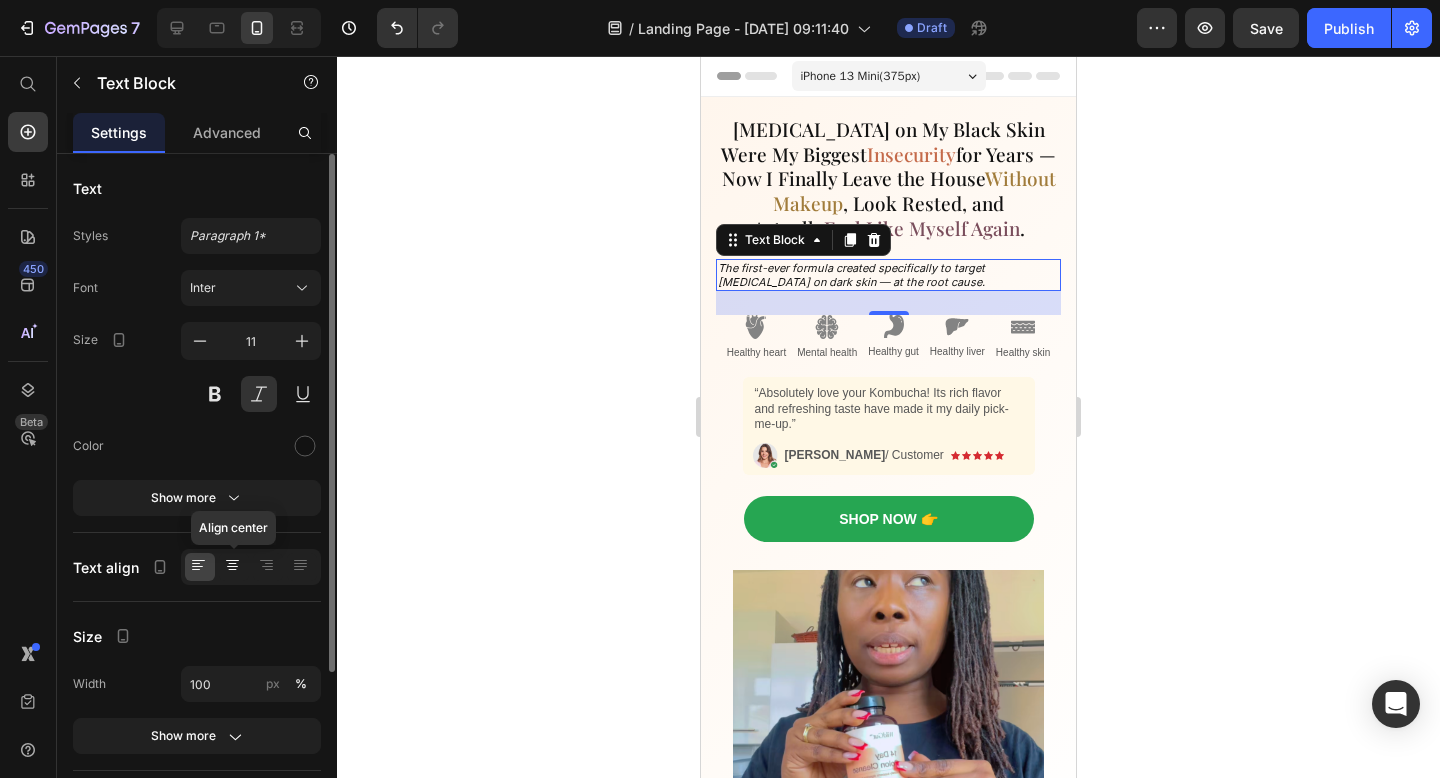 click 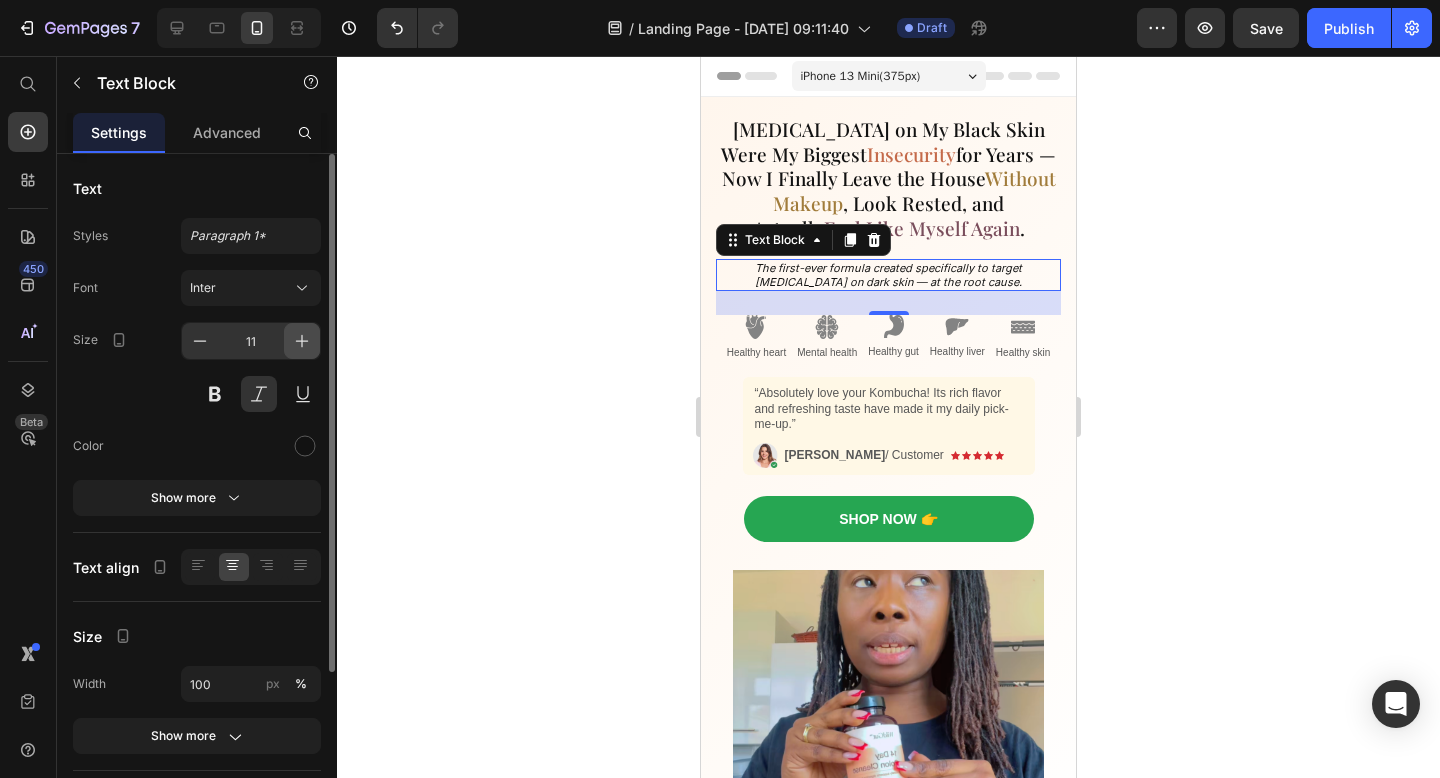 click 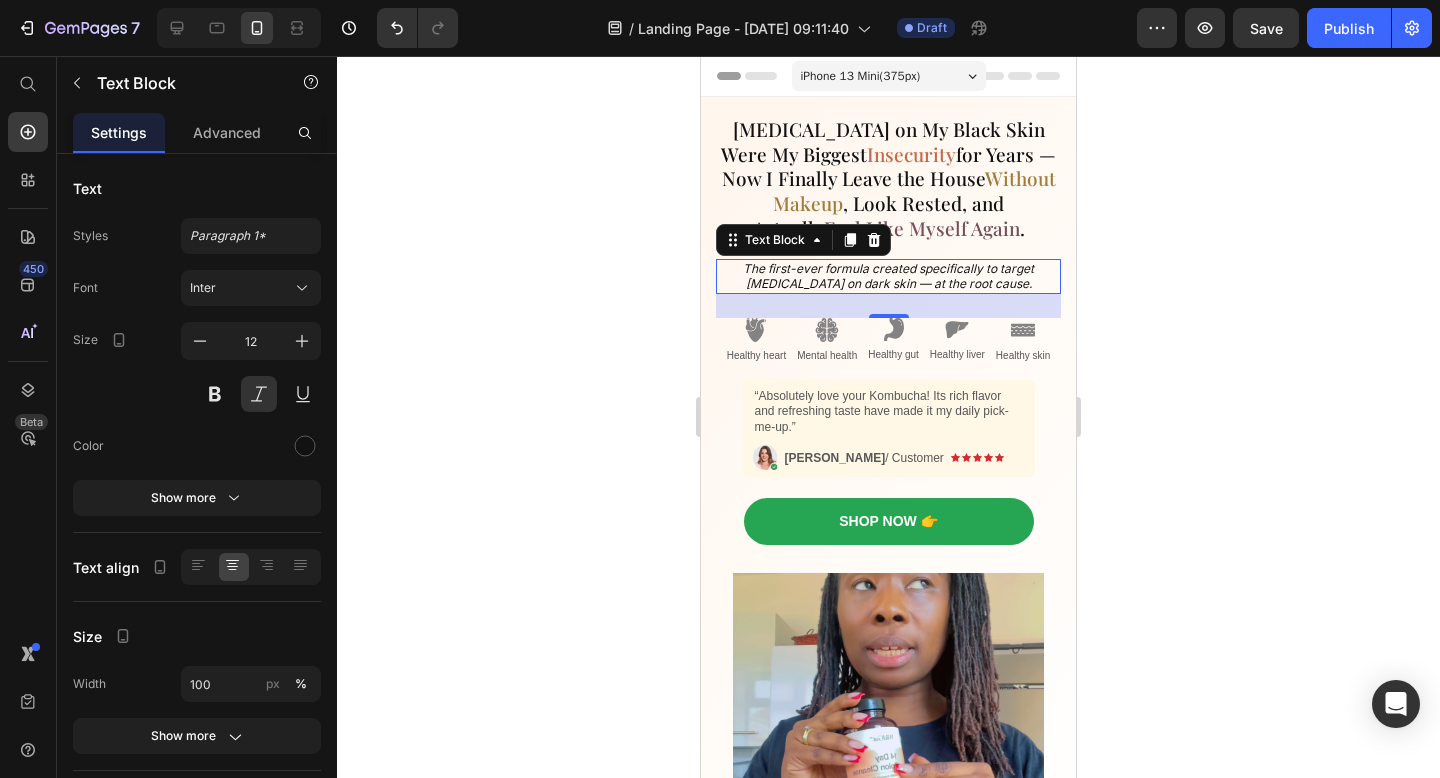 click 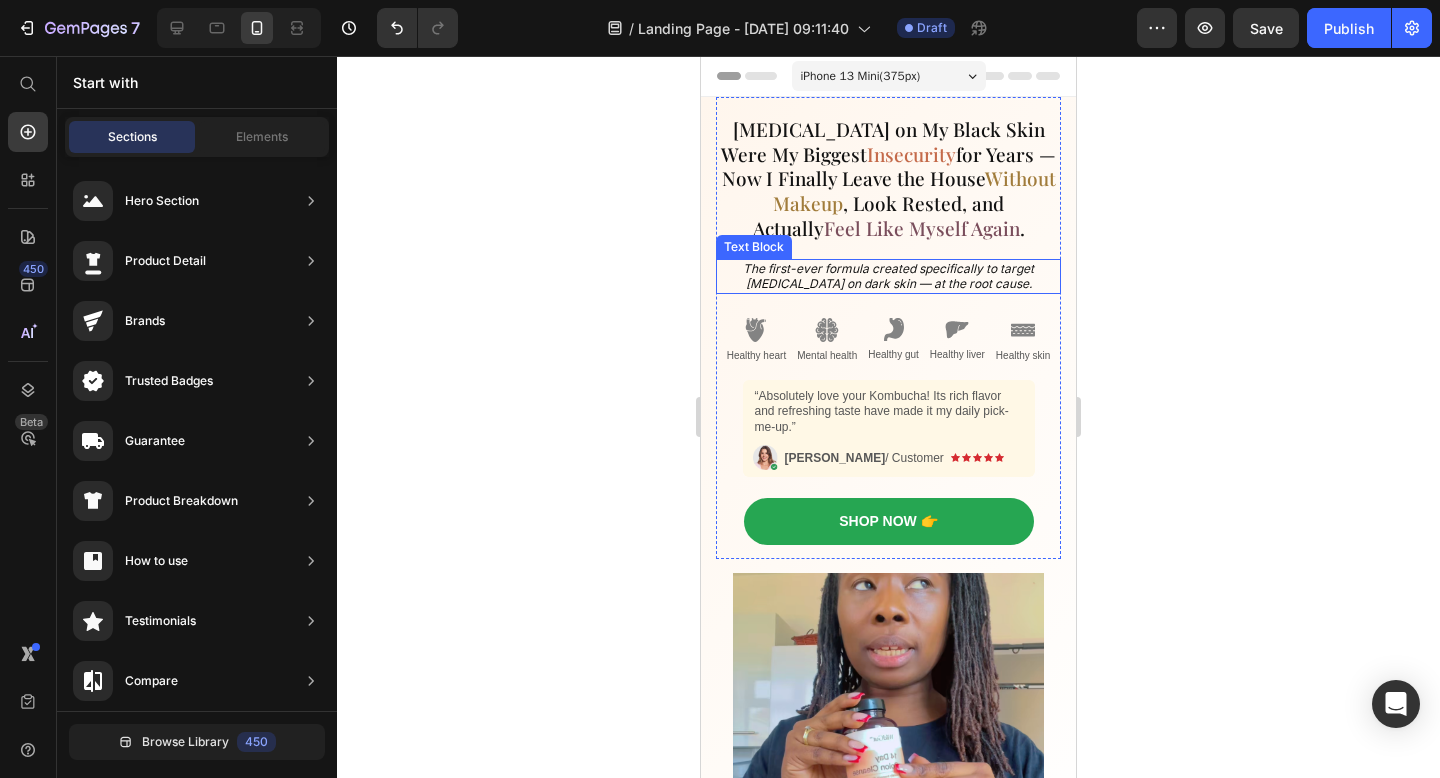 click on "The first-ever formula created specifically to target [MEDICAL_DATA] on dark skin — at the root cause." at bounding box center [888, 276] 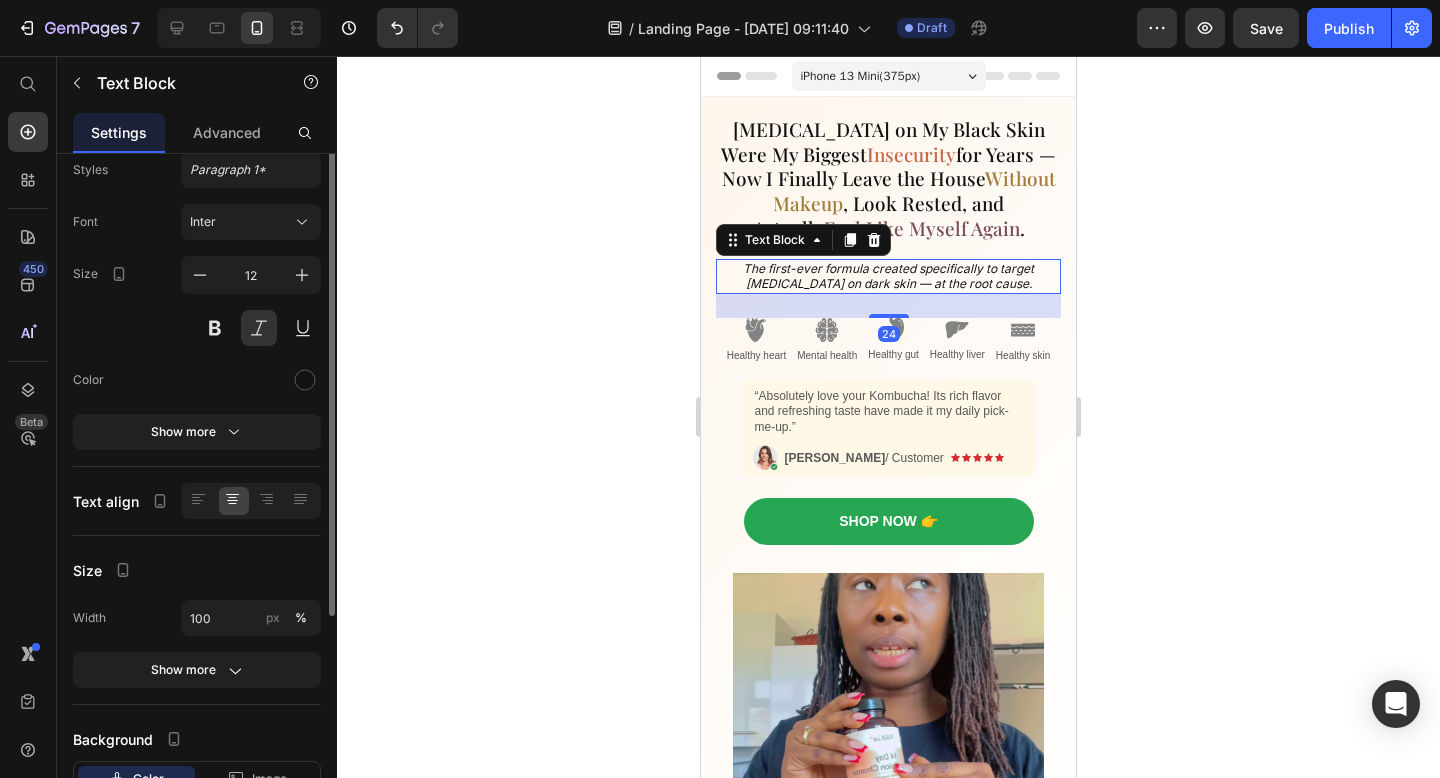 scroll, scrollTop: 214, scrollLeft: 0, axis: vertical 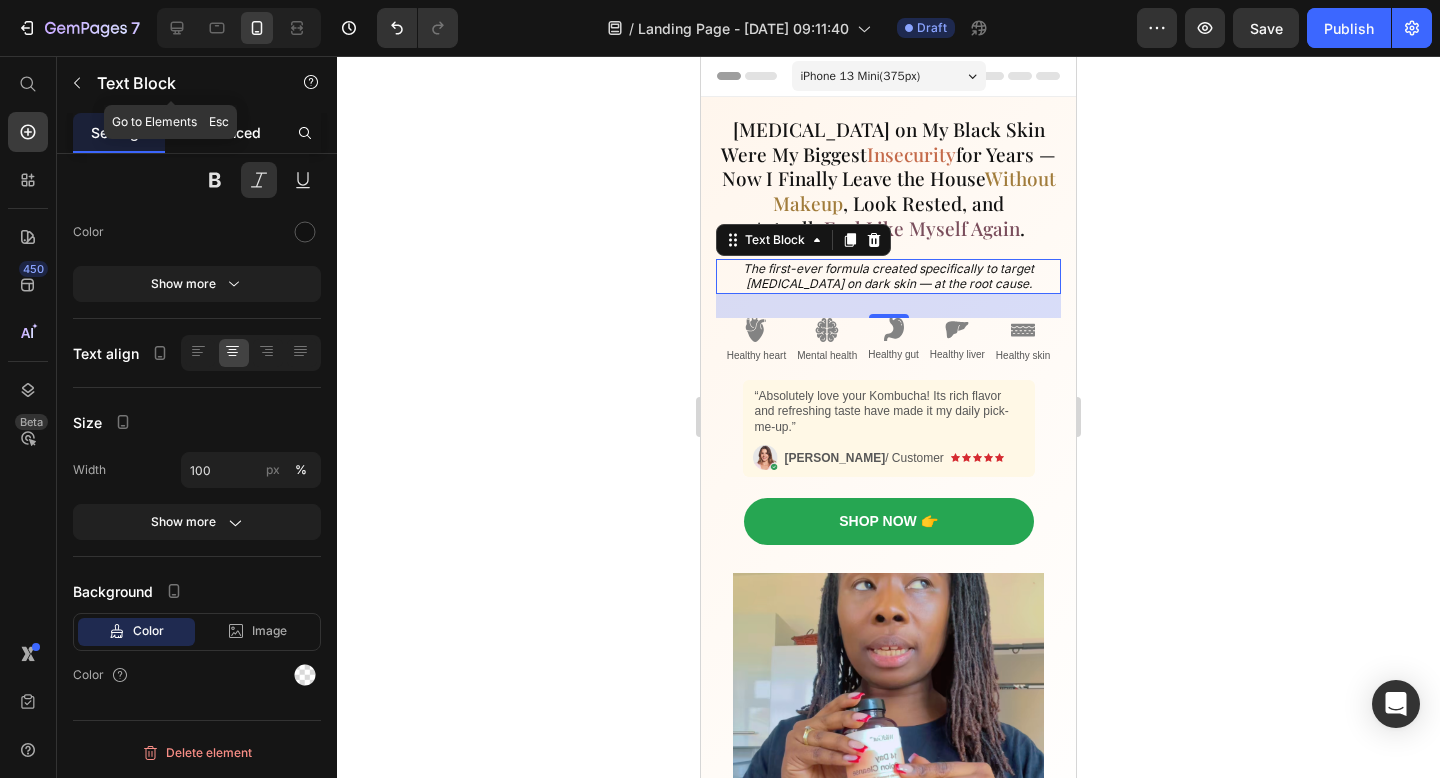 click on "Advanced" 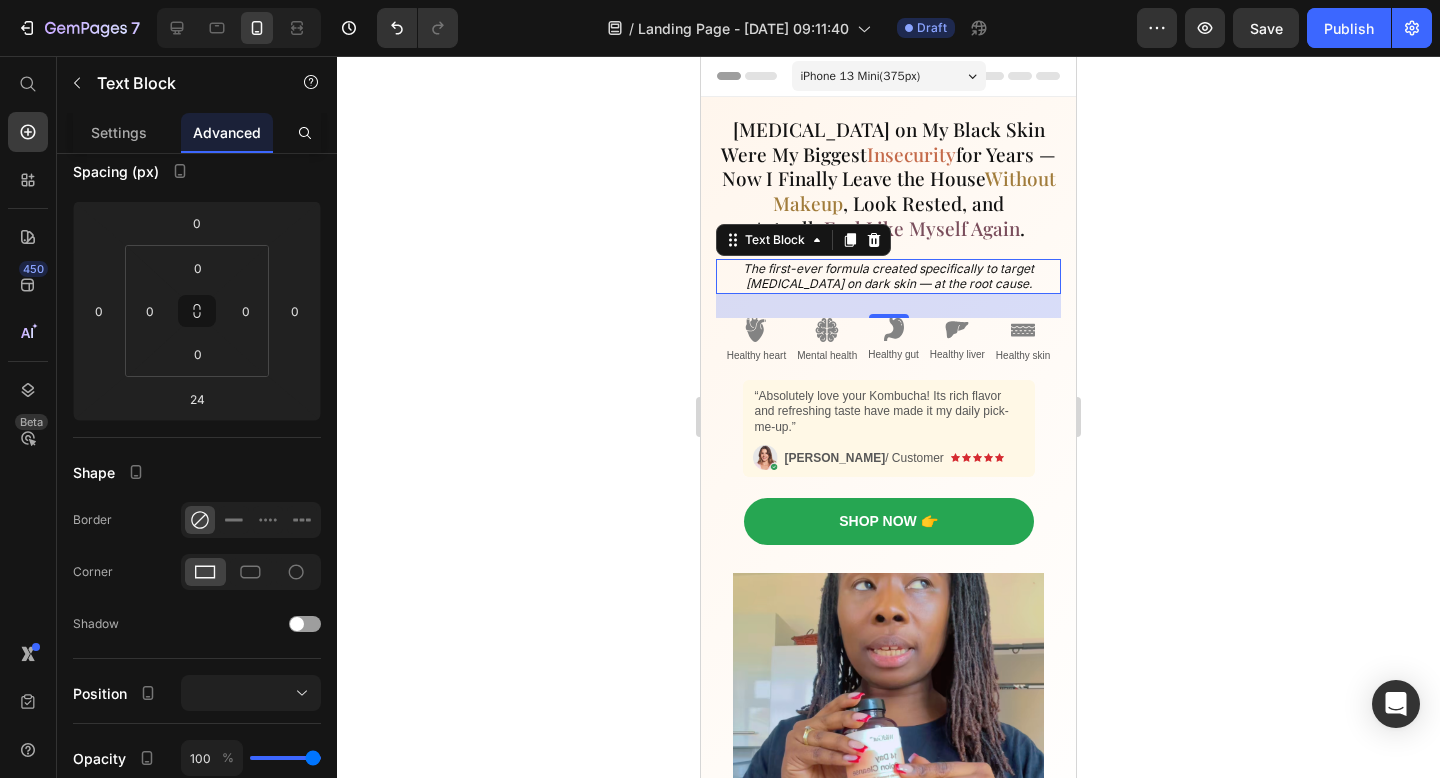 scroll, scrollTop: 0, scrollLeft: 0, axis: both 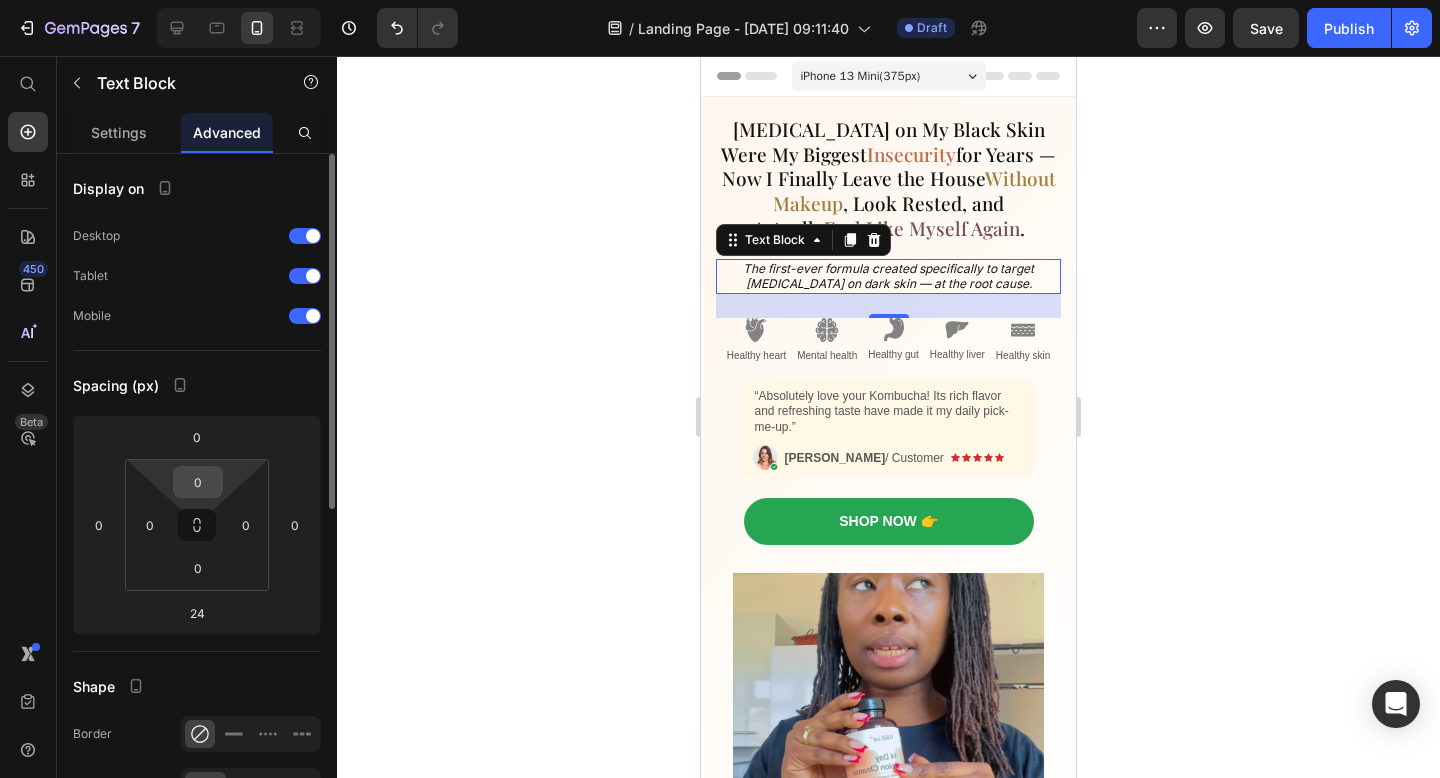 click on "0" at bounding box center (198, 482) 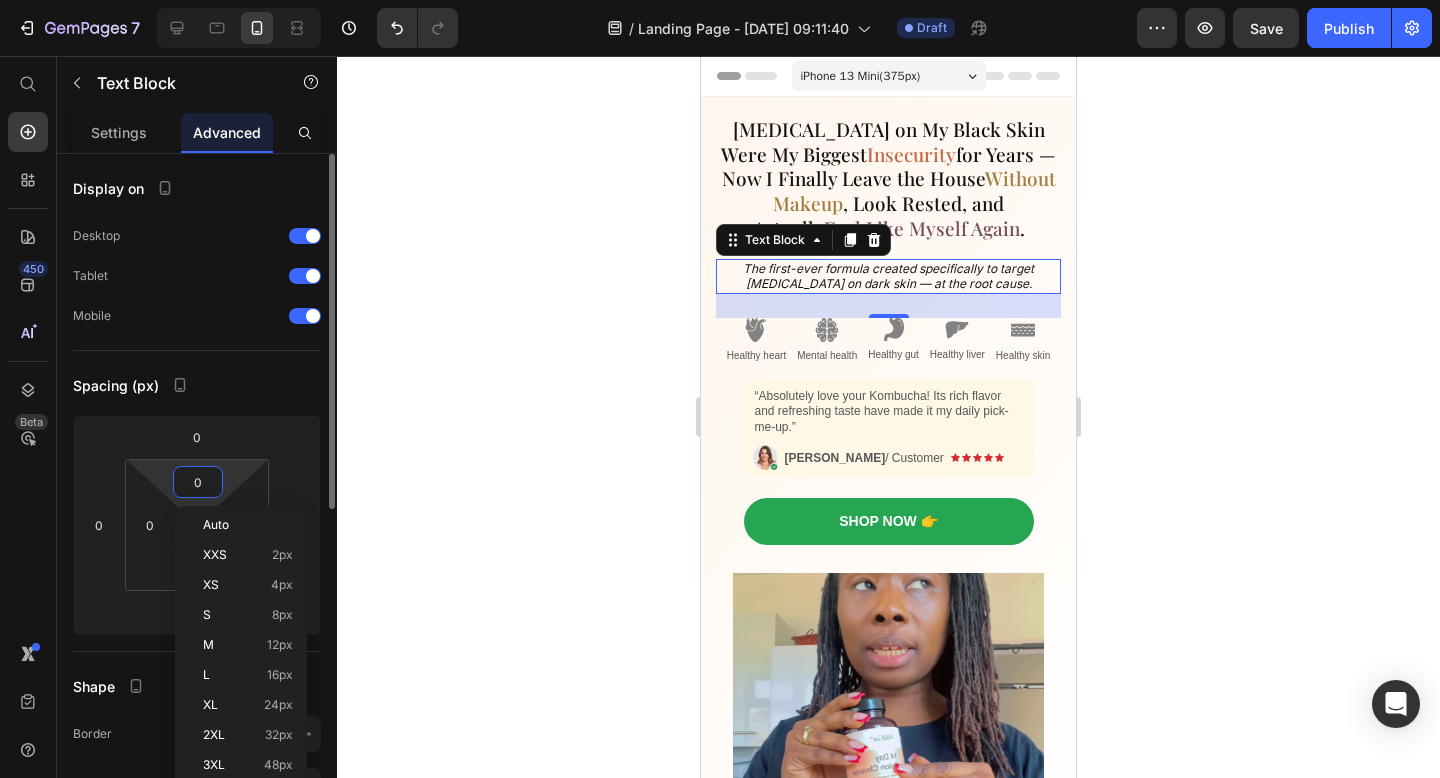 click on "7   /  Landing Page - Jul 10, 09:11:40 Draft Preview  Save   Publish  450 Beta Start with Sections Elements Hero Section Product Detail Brands Trusted Badges Guarantee Product Breakdown How to use Testimonials Compare Bundle FAQs Social Proof Brand Story Product List Collection Blog List Contact Sticky Add to Cart Custom Footer Browse Library 450 Layout
Row
Row
Row
Row Text
Heading
Text Block Button
Button
Button
Sticky Back to top Media
Image" at bounding box center [720, 0] 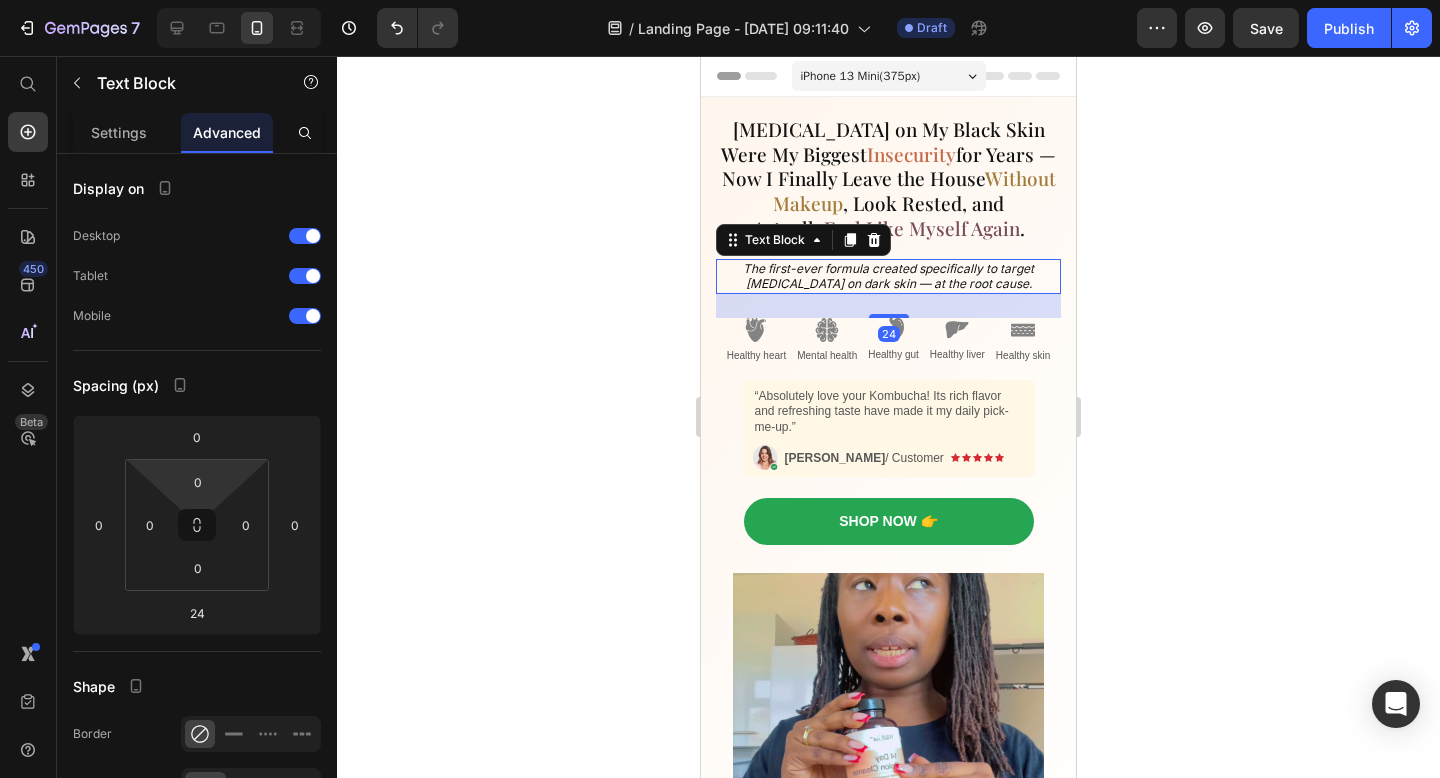 drag, startPoint x: 226, startPoint y: 477, endPoint x: 224, endPoint y: 560, distance: 83.02409 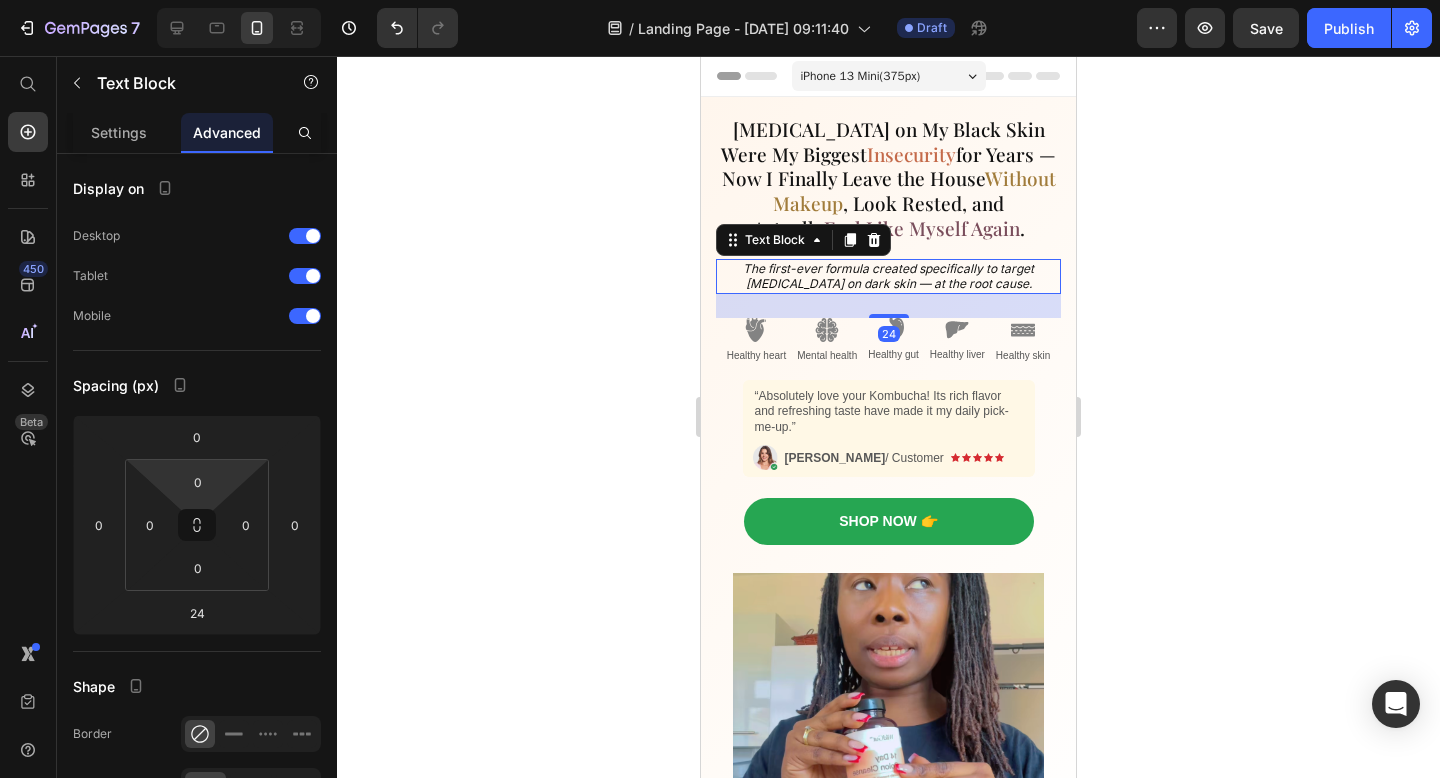 click on "7   /  Landing Page - Jul 10, 09:11:40 Draft Preview  Save   Publish  450 Beta Start with Sections Elements Hero Section Product Detail Brands Trusted Badges Guarantee Product Breakdown How to use Testimonials Compare Bundle FAQs Social Proof Brand Story Product List Collection Blog List Contact Sticky Add to Cart Custom Footer Browse Library 450 Layout
Row
Row
Row
Row Text
Heading
Text Block Button
Button
Button
Sticky Back to top Media
Image" at bounding box center [720, 0] 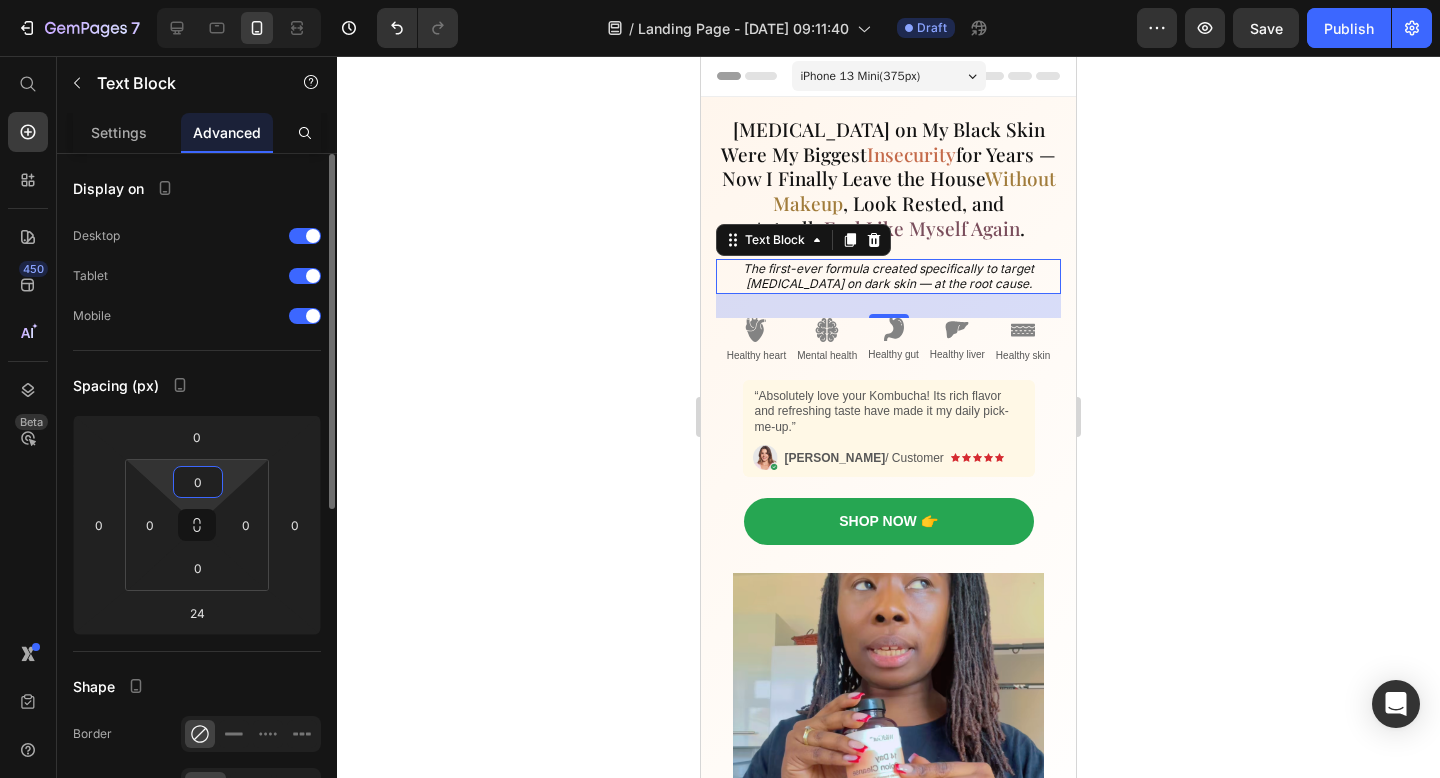 click on "0" at bounding box center (198, 482) 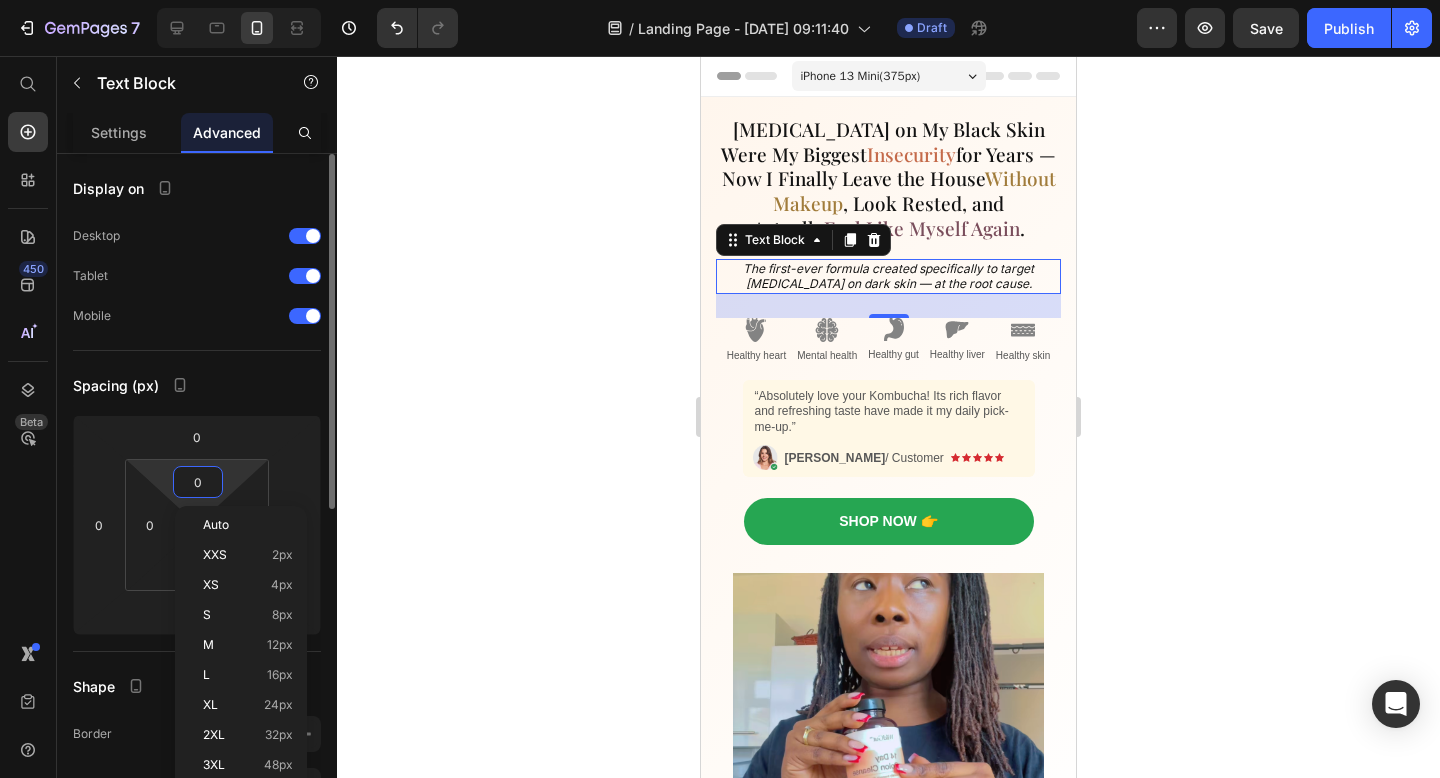 click on "Display on Desktop Tablet Mobile Spacing (px) 0 0 24 0 0 0 0 0 Shape Border Corner Shadow Position Opacity 100 % Animation Upgrade to Build plan  to unlock Animation & other premium features. Interaction Upgrade to Optimize plan  to unlock Interaction & other premium features. CSS class" at bounding box center [197, 757] 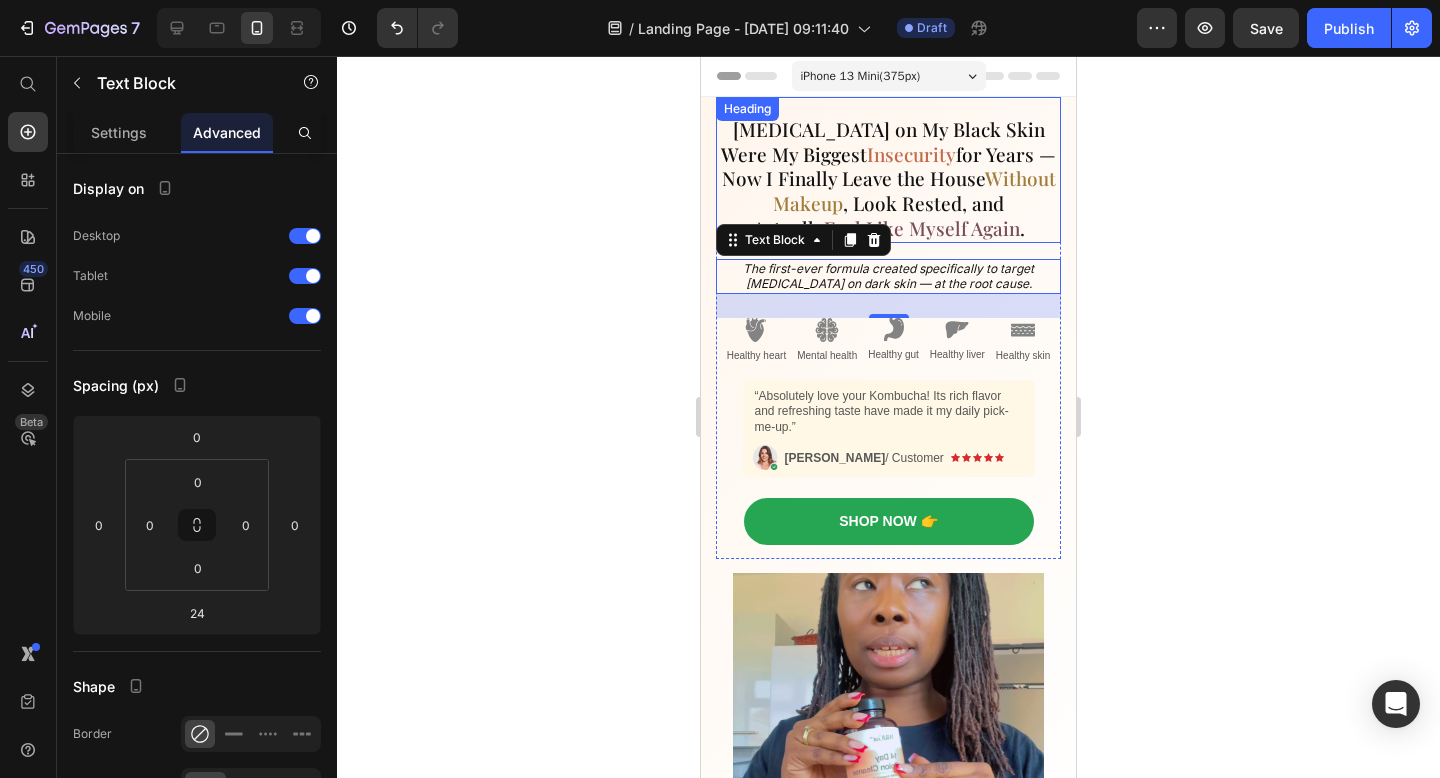 click on "Dark Circles on My Black Skin Were My Biggest  Insecurity  for Years — Now I Finally Leave the House  Without Makeup , Look Rested, and Actually  Feel Like Myself Again ." at bounding box center (888, 179) 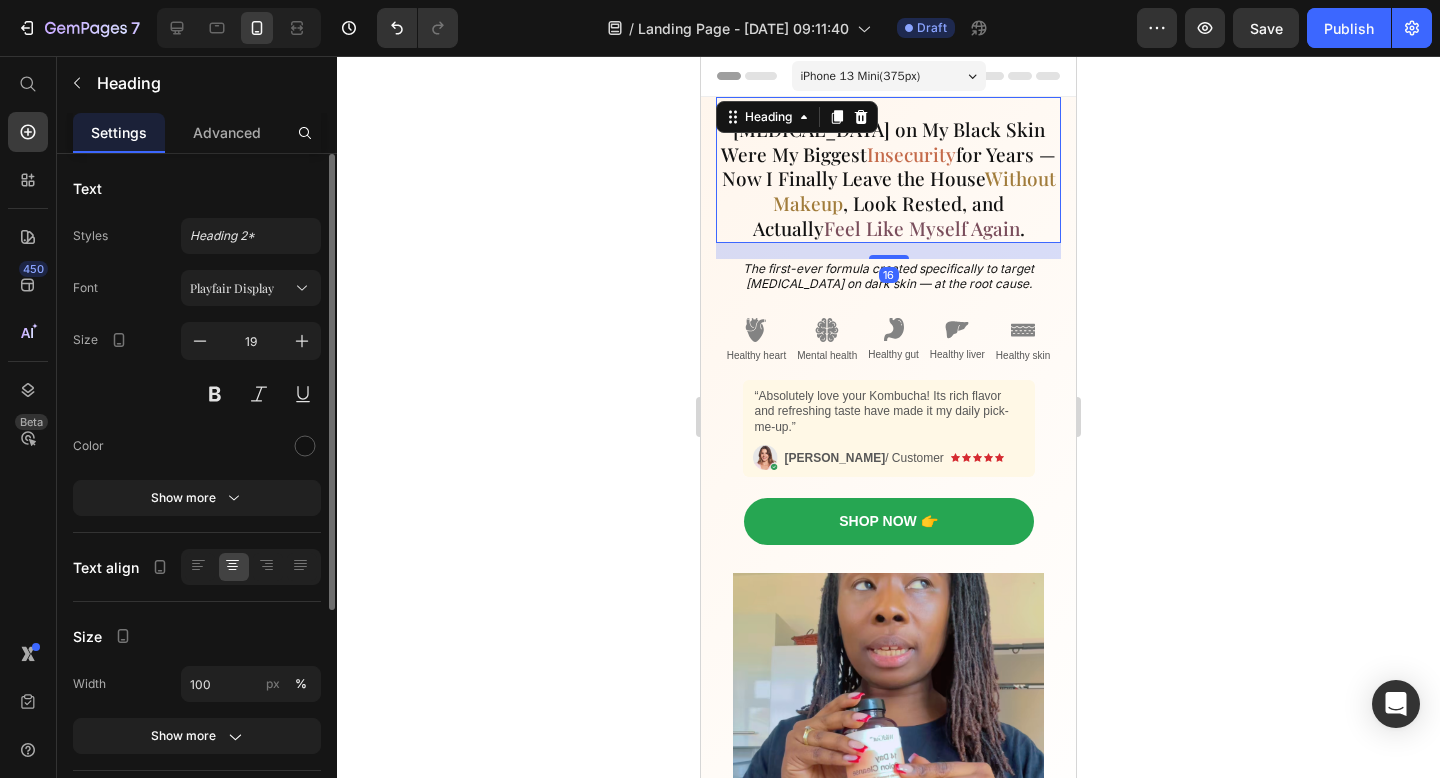 scroll, scrollTop: 331, scrollLeft: 0, axis: vertical 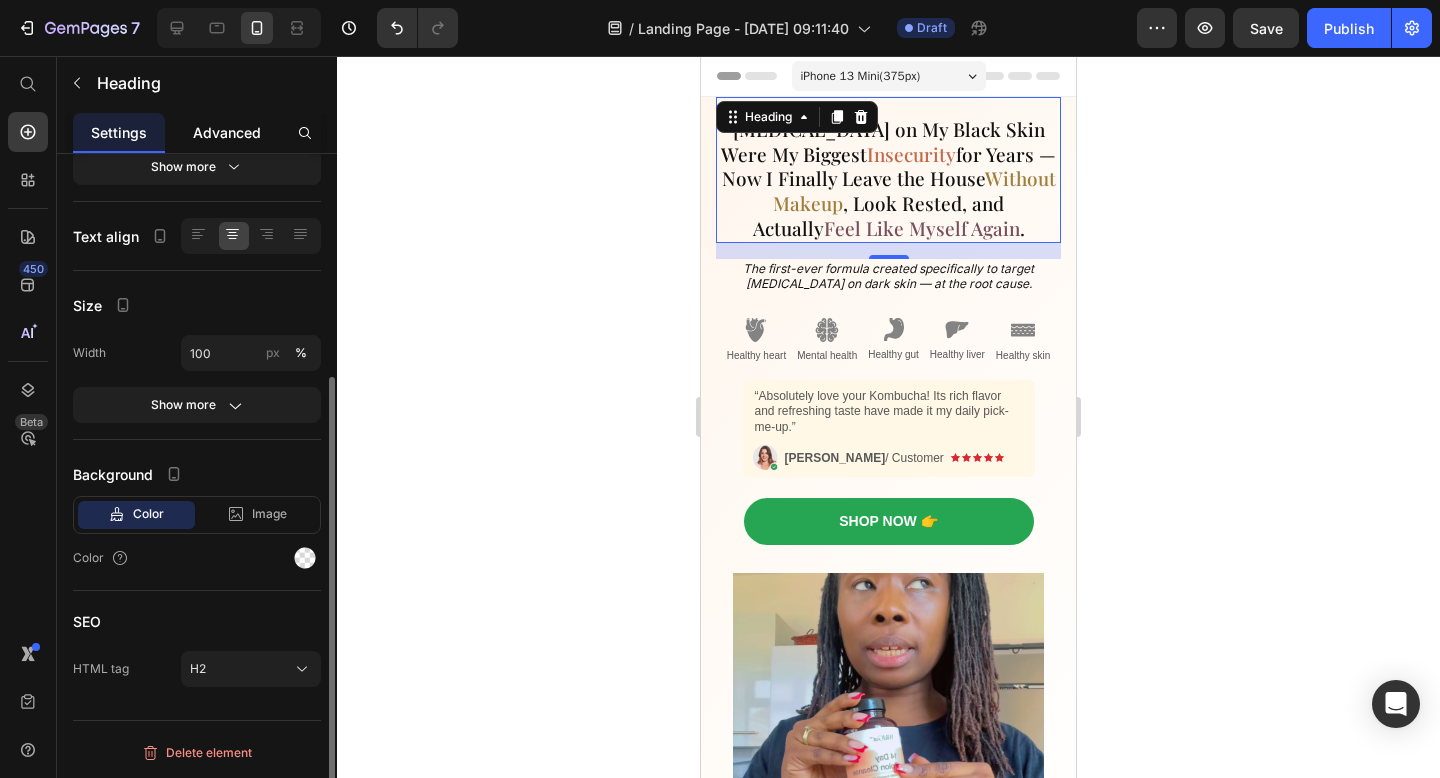 click on "Advanced" at bounding box center (227, 132) 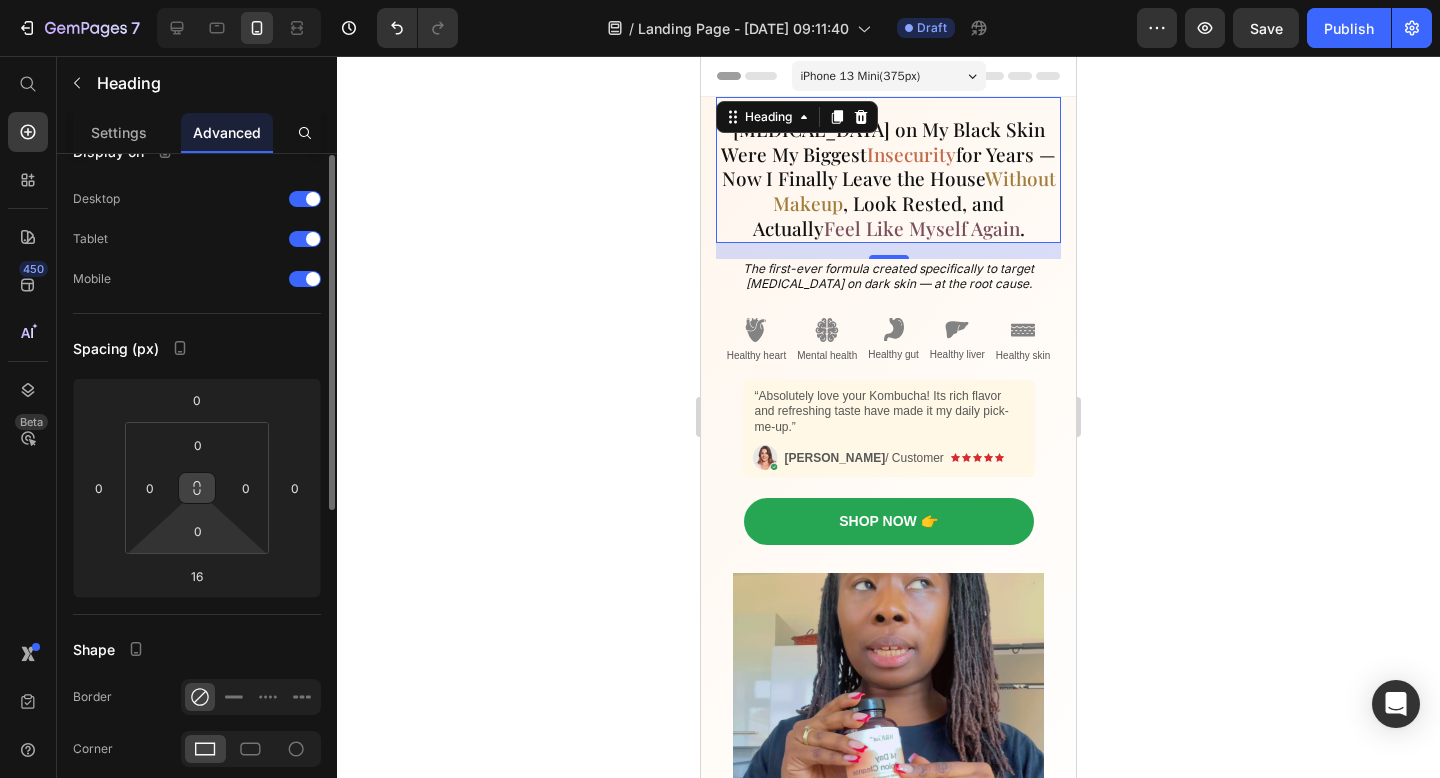 scroll, scrollTop: 21, scrollLeft: 0, axis: vertical 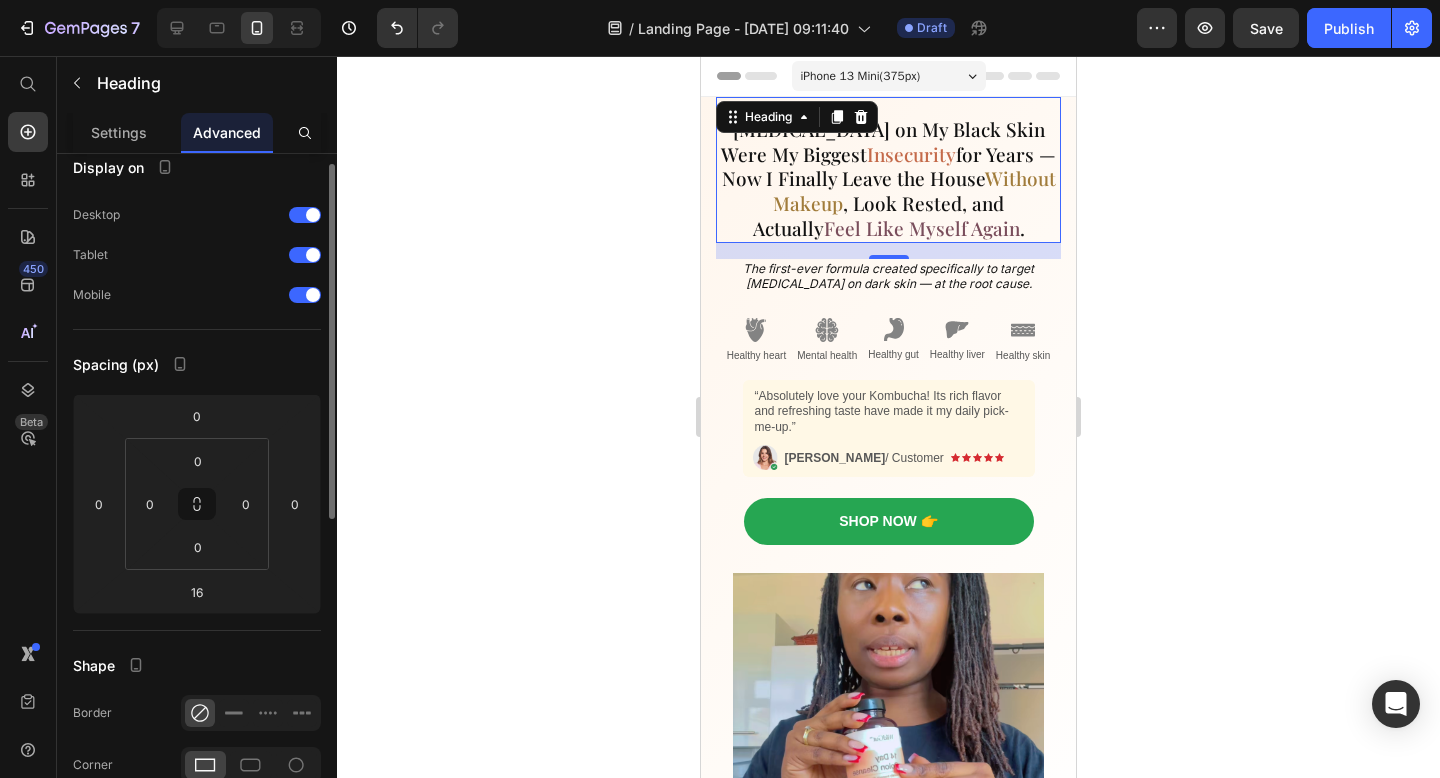 click 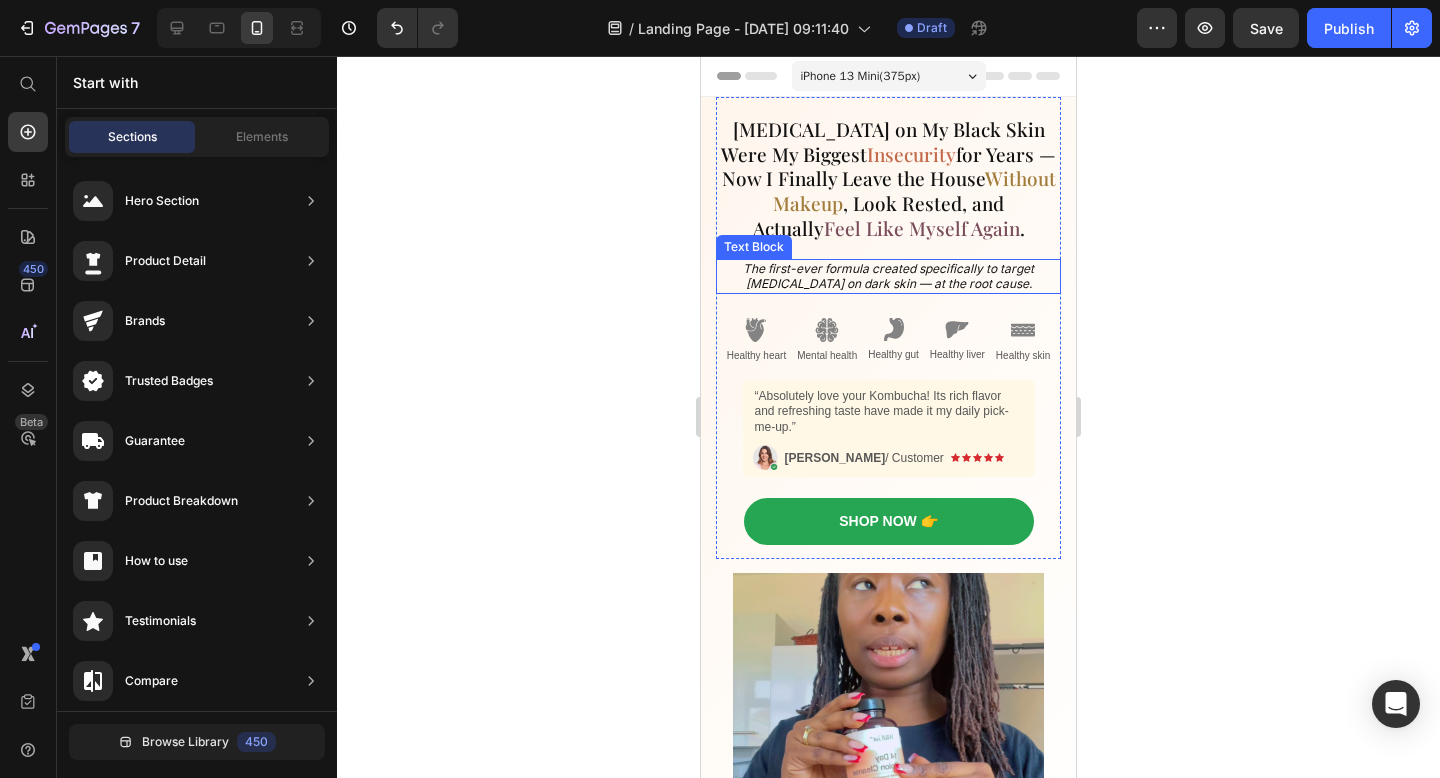 click on "The first-ever formula created specifically to target [MEDICAL_DATA] on dark skin — at the root cause." at bounding box center (888, 276) 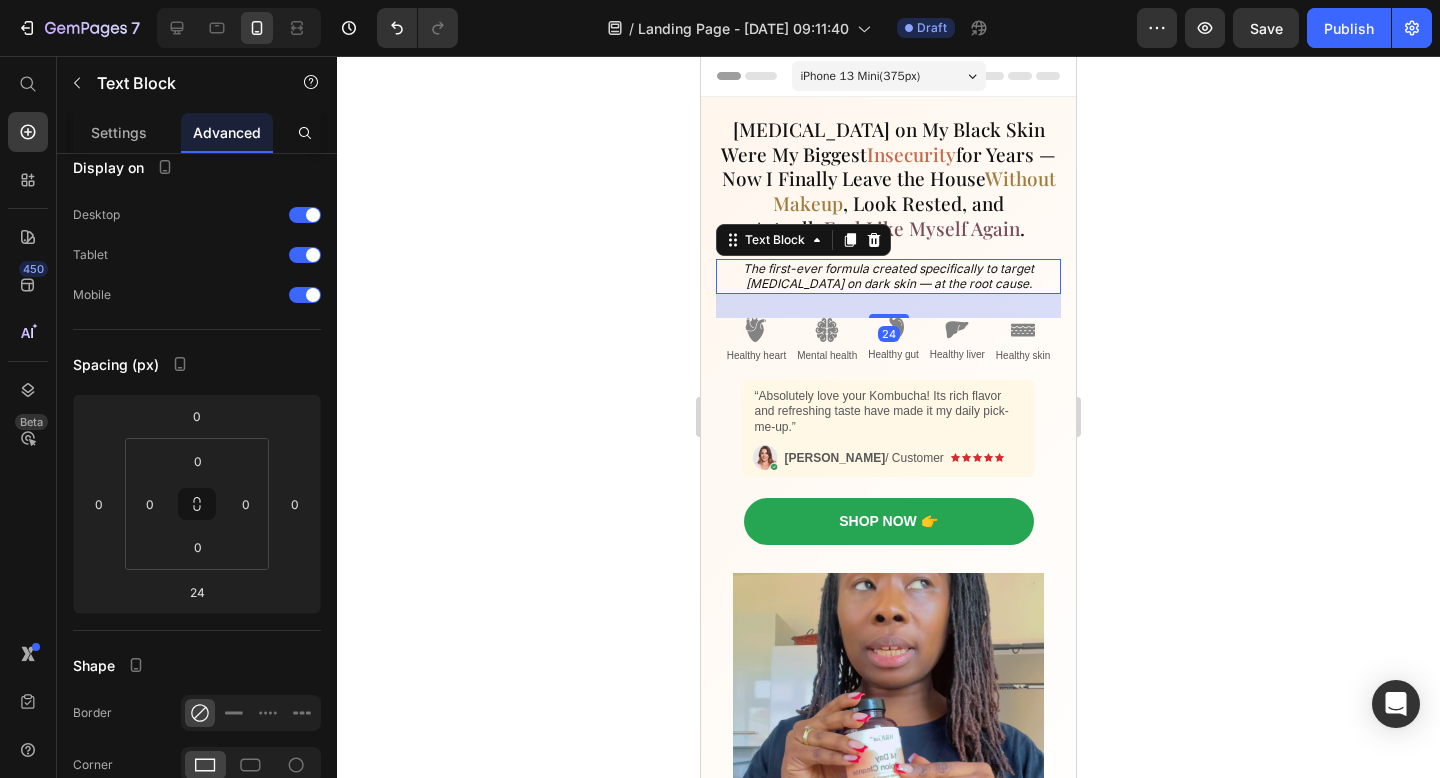 scroll, scrollTop: 0, scrollLeft: 0, axis: both 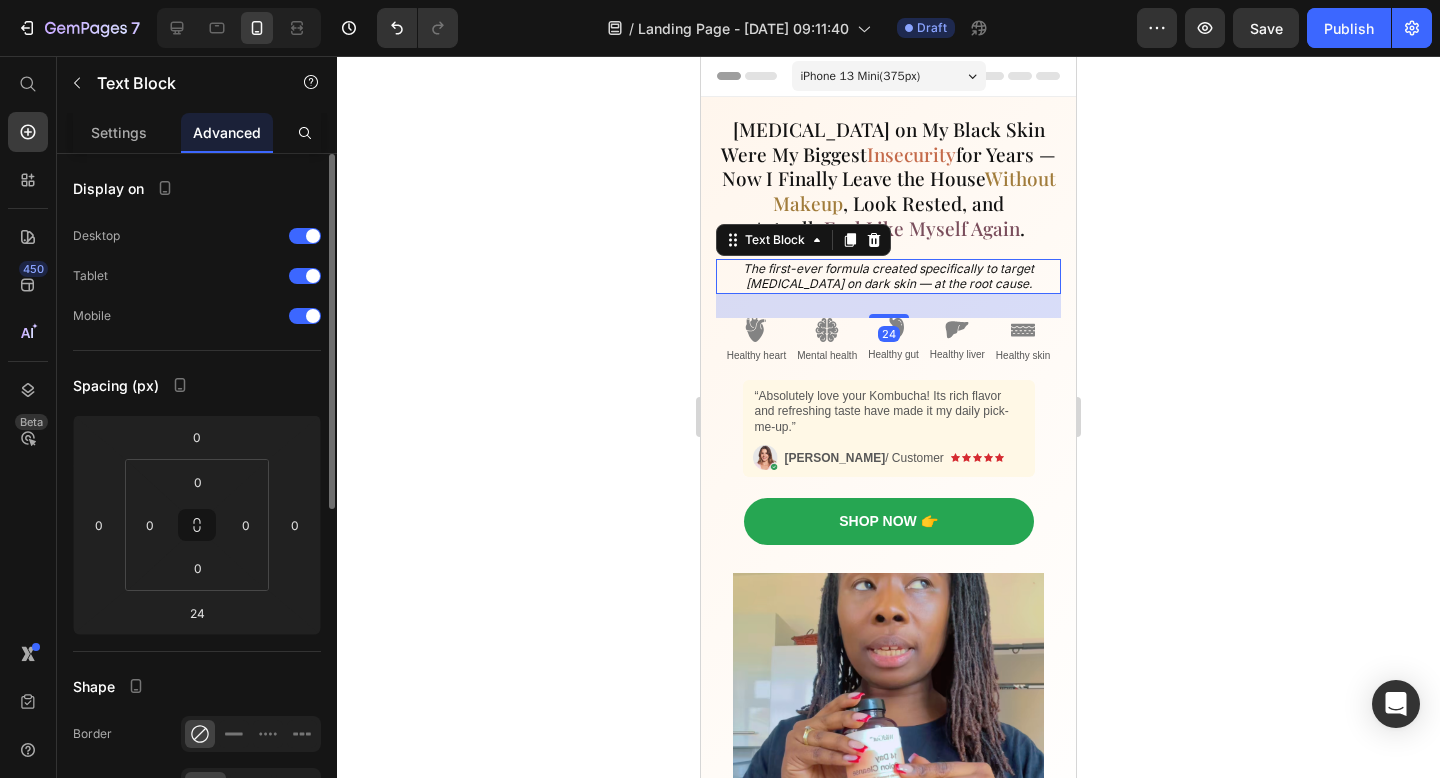 click 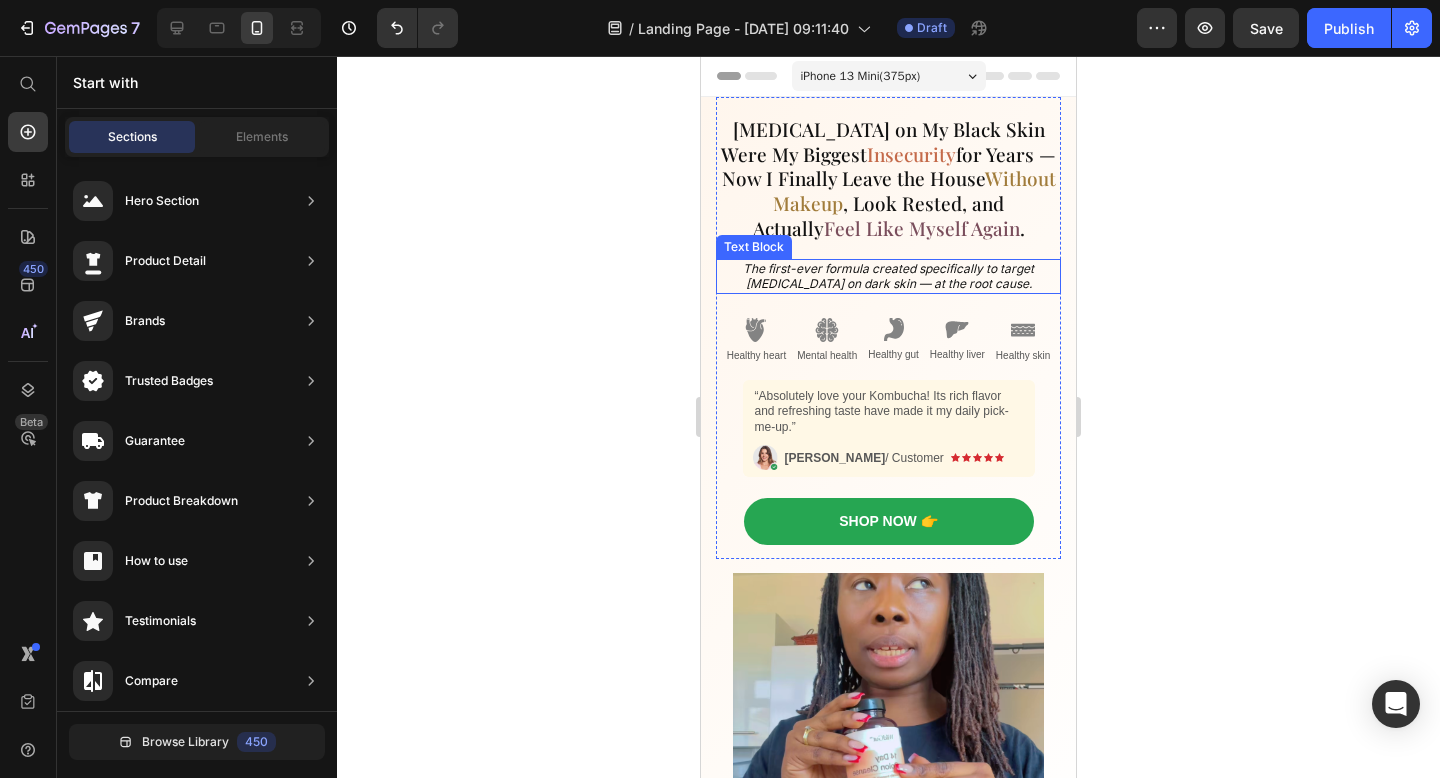 click on "The first-ever formula created specifically to target [MEDICAL_DATA] on dark skin — at the root cause." at bounding box center [888, 276] 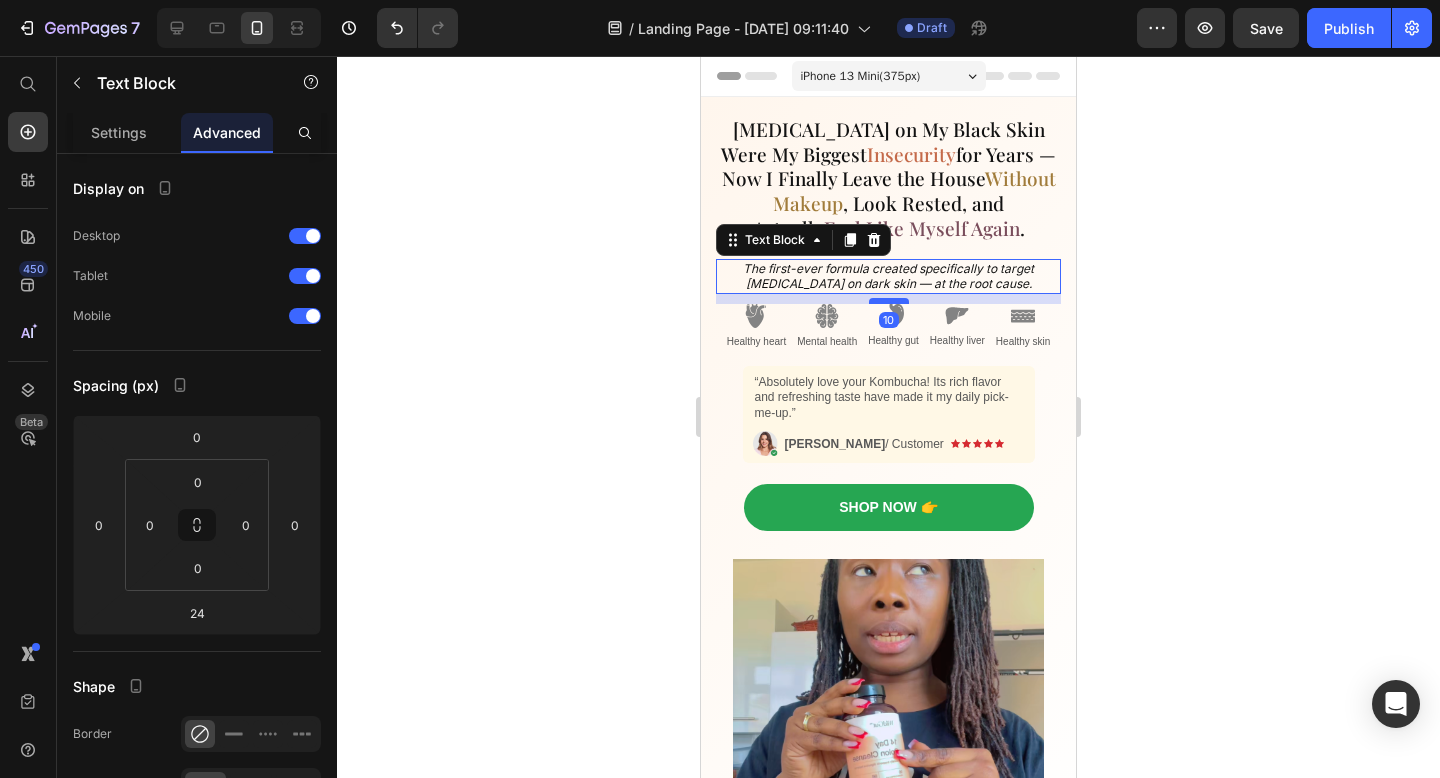drag, startPoint x: 893, startPoint y: 313, endPoint x: 894, endPoint y: 300, distance: 13.038404 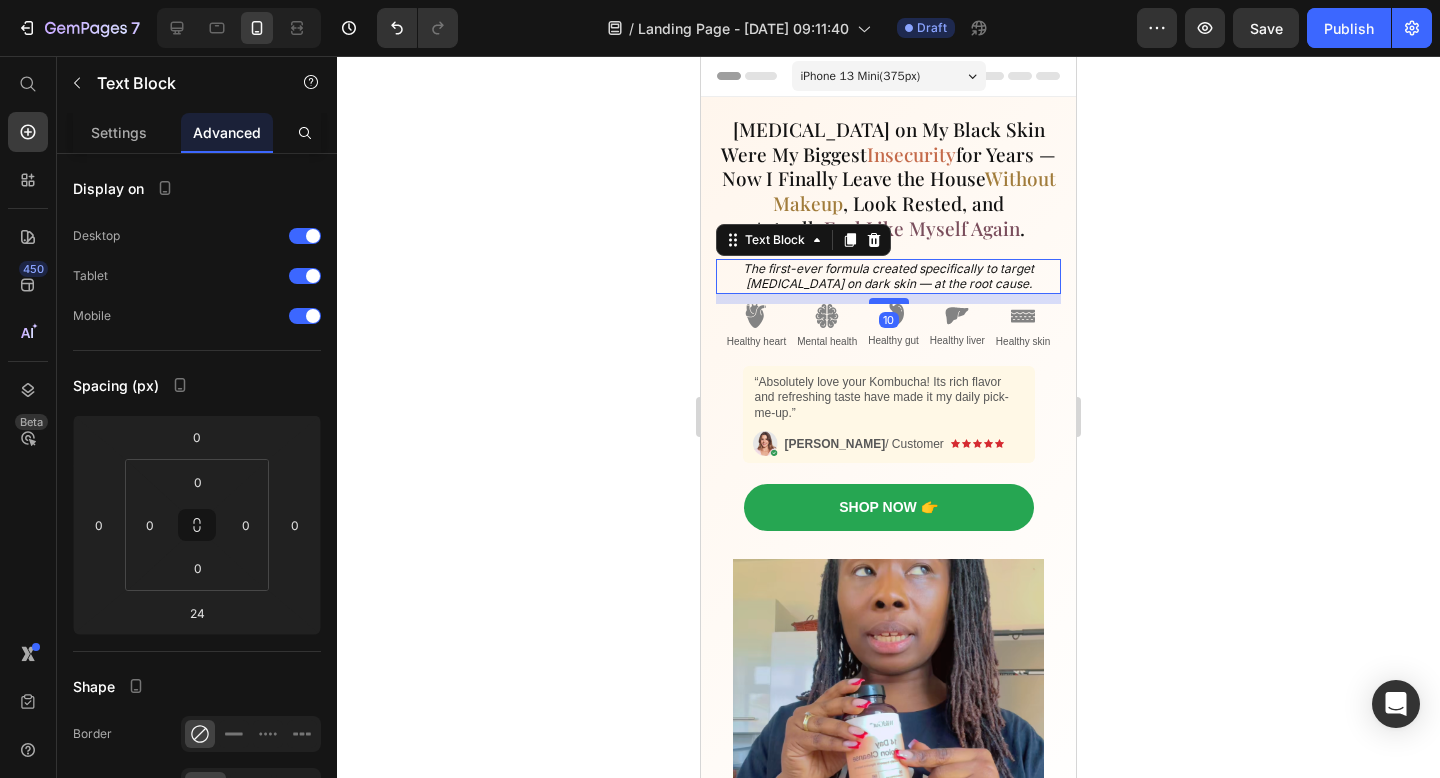 click at bounding box center (889, 301) 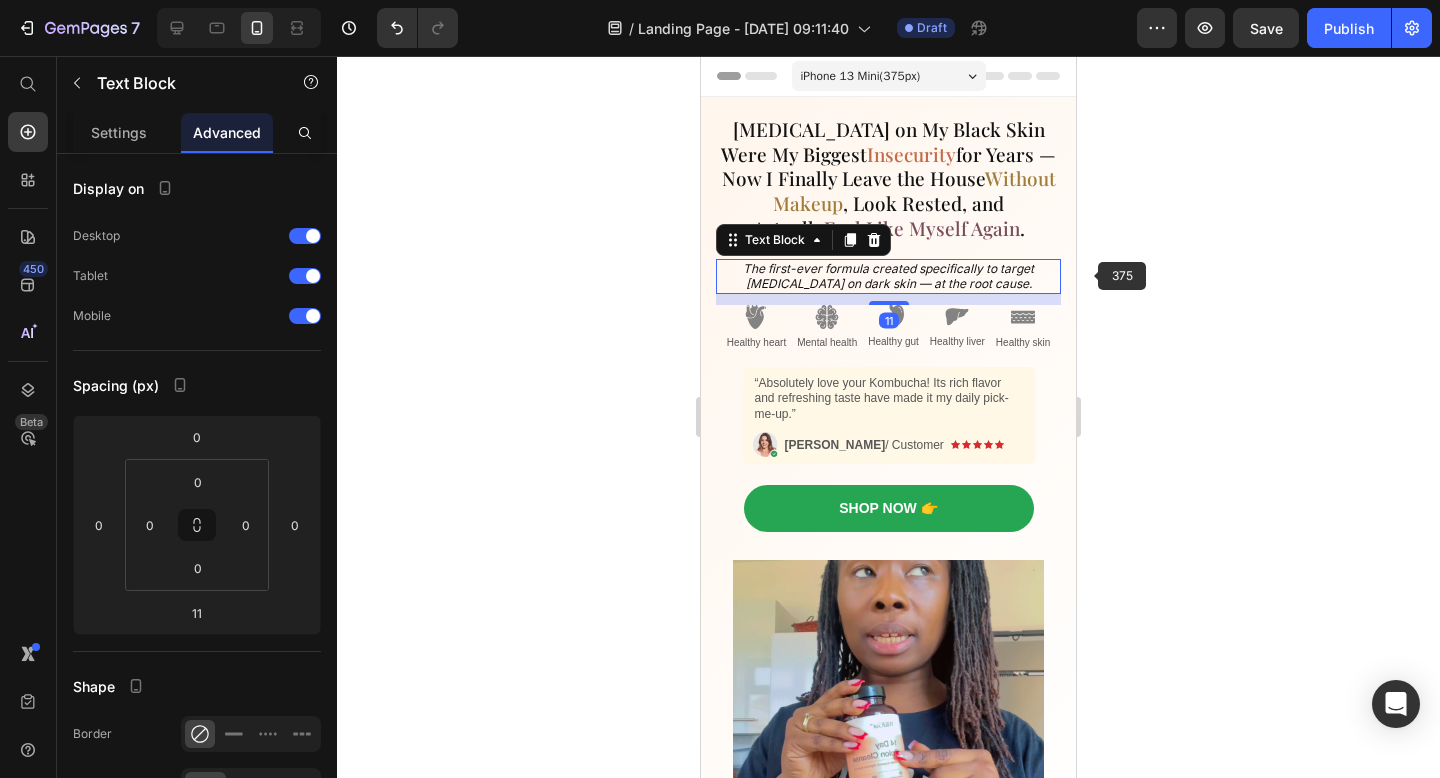 click 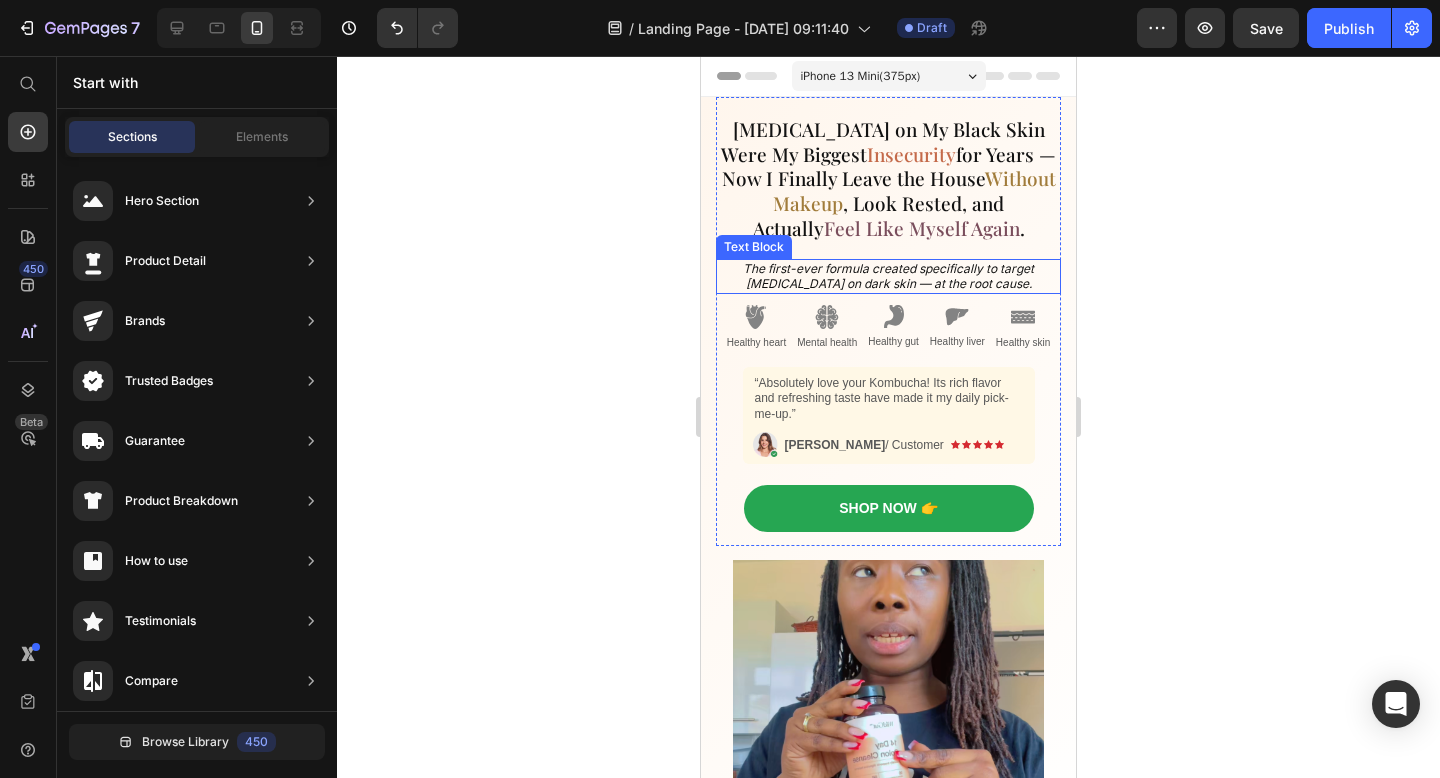 click on "The first-ever formula created specifically to target [MEDICAL_DATA] on dark skin — at the root cause." at bounding box center [888, 276] 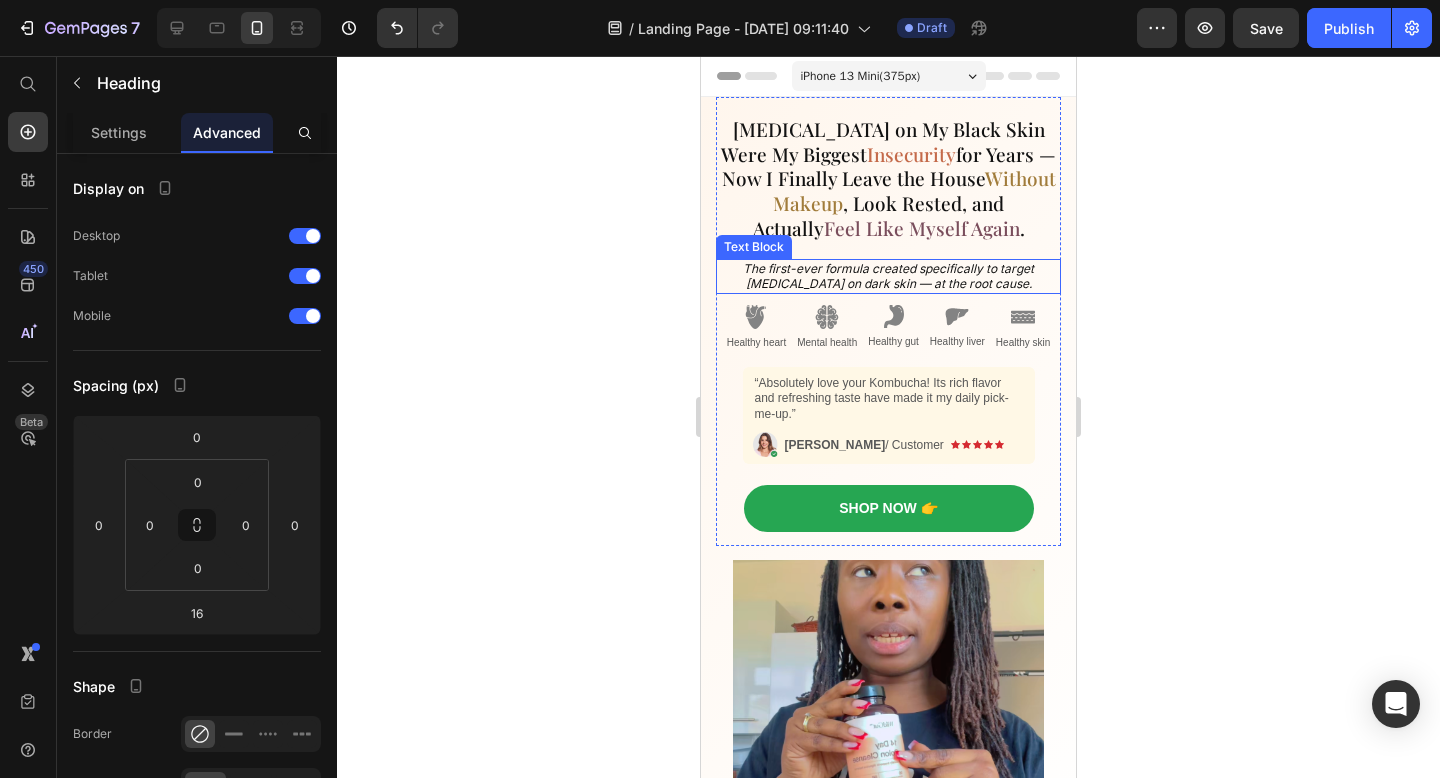 click on "Feel Like Myself Again" at bounding box center (922, 228) 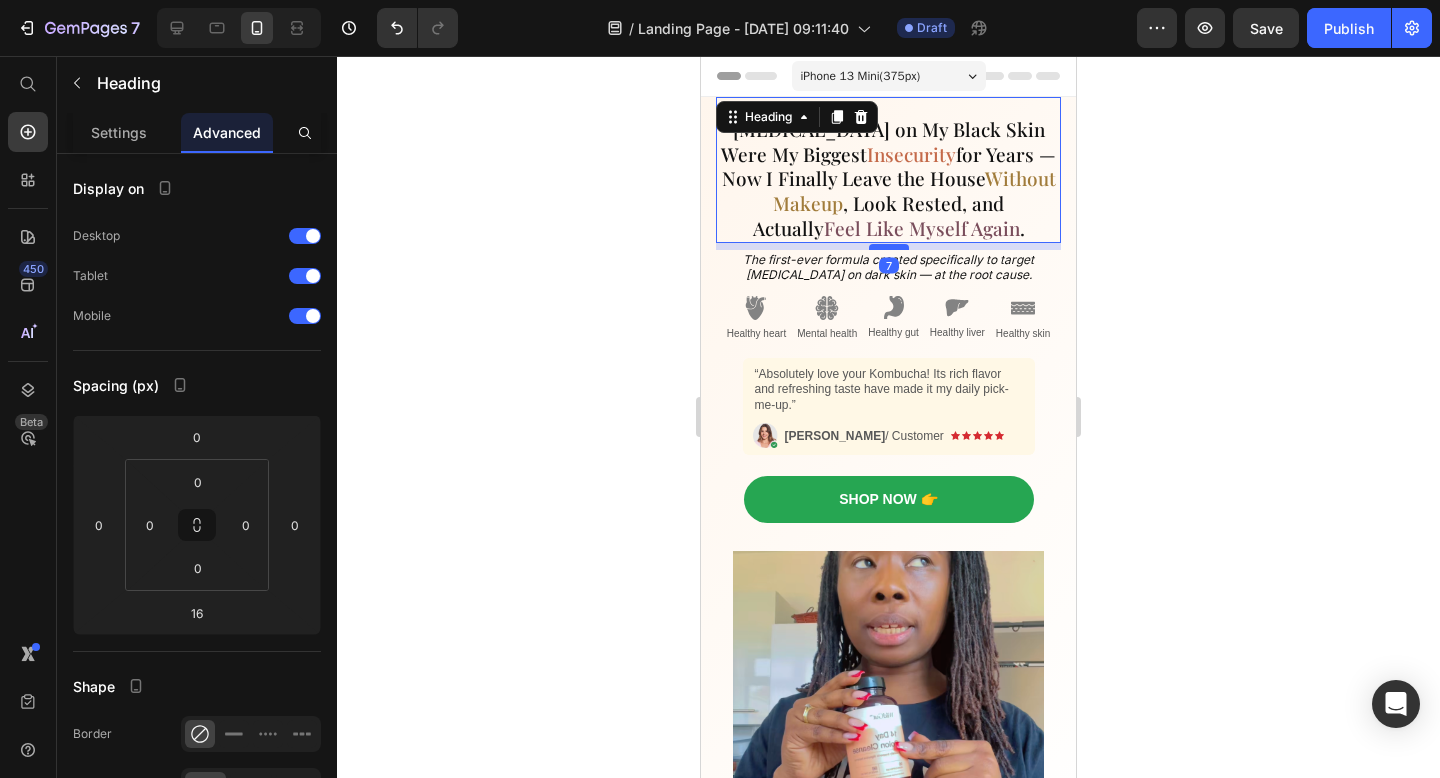 drag, startPoint x: 898, startPoint y: 255, endPoint x: 1784, endPoint y: 314, distance: 887.9623 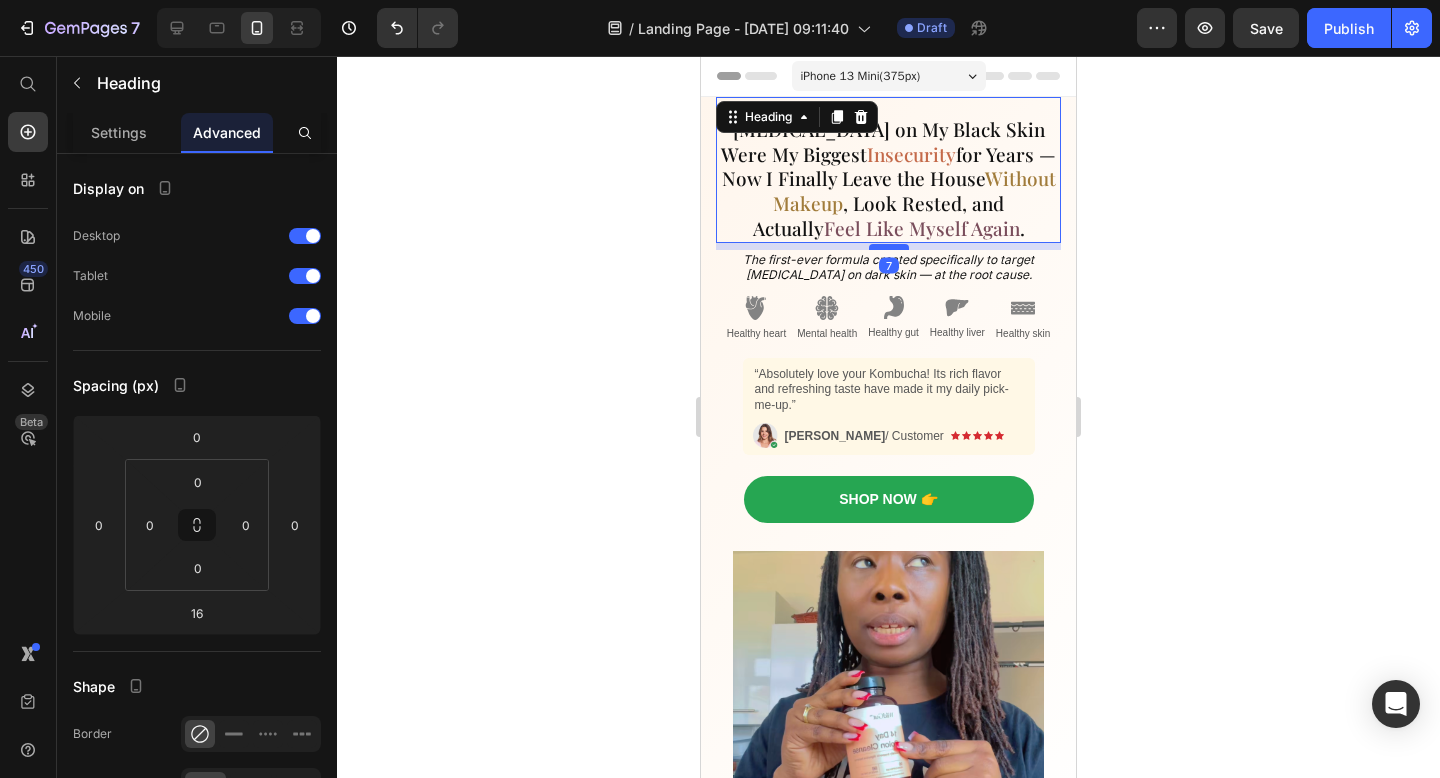 click at bounding box center [889, 247] 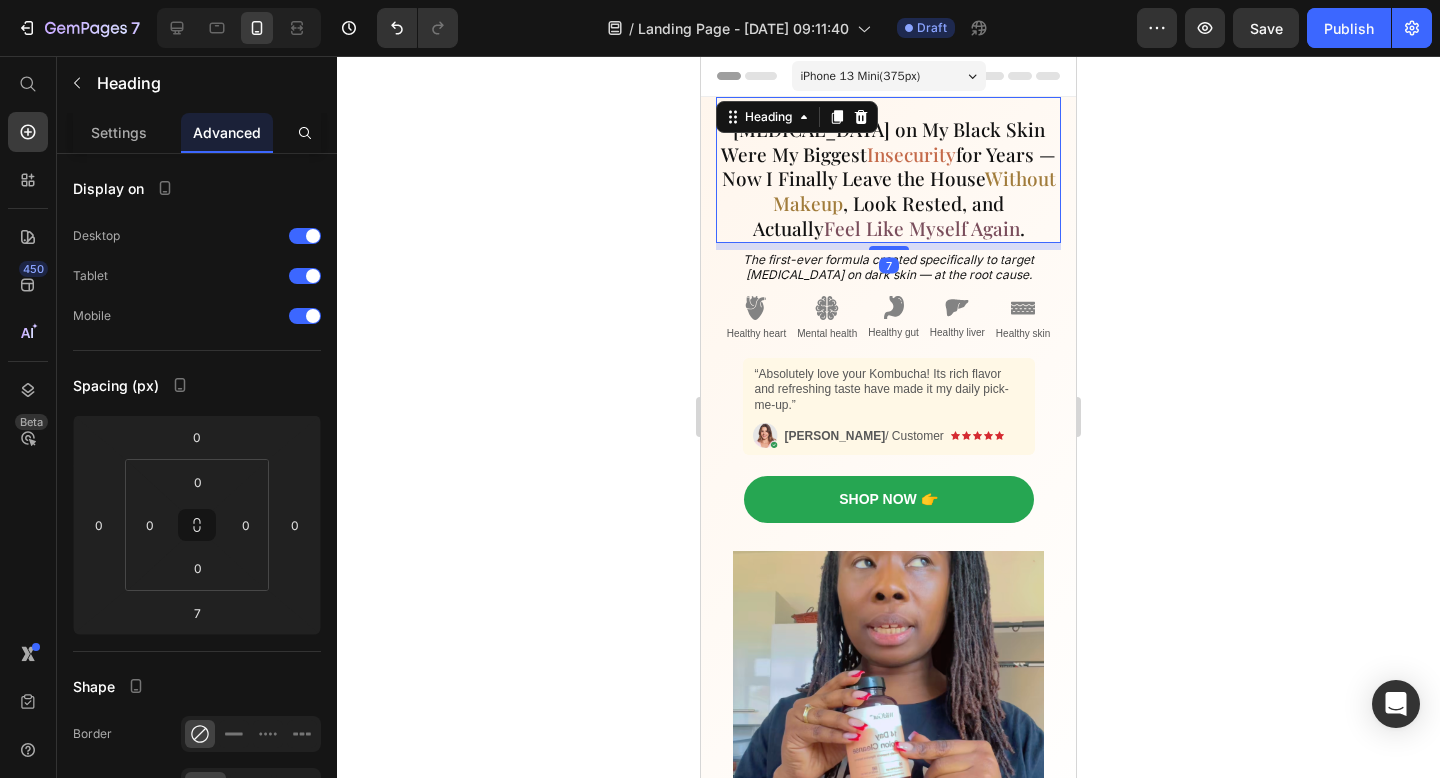 click 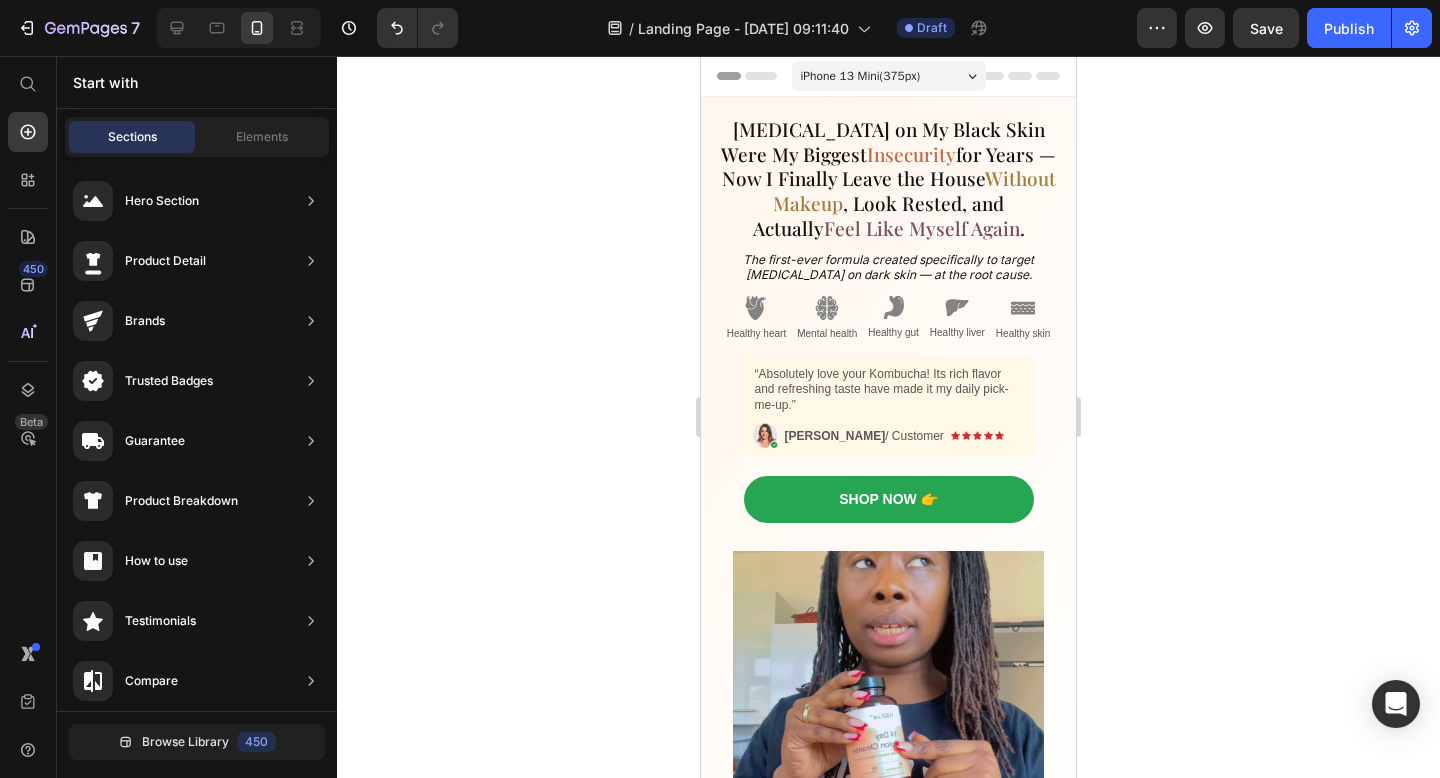 click at bounding box center (957, 307) 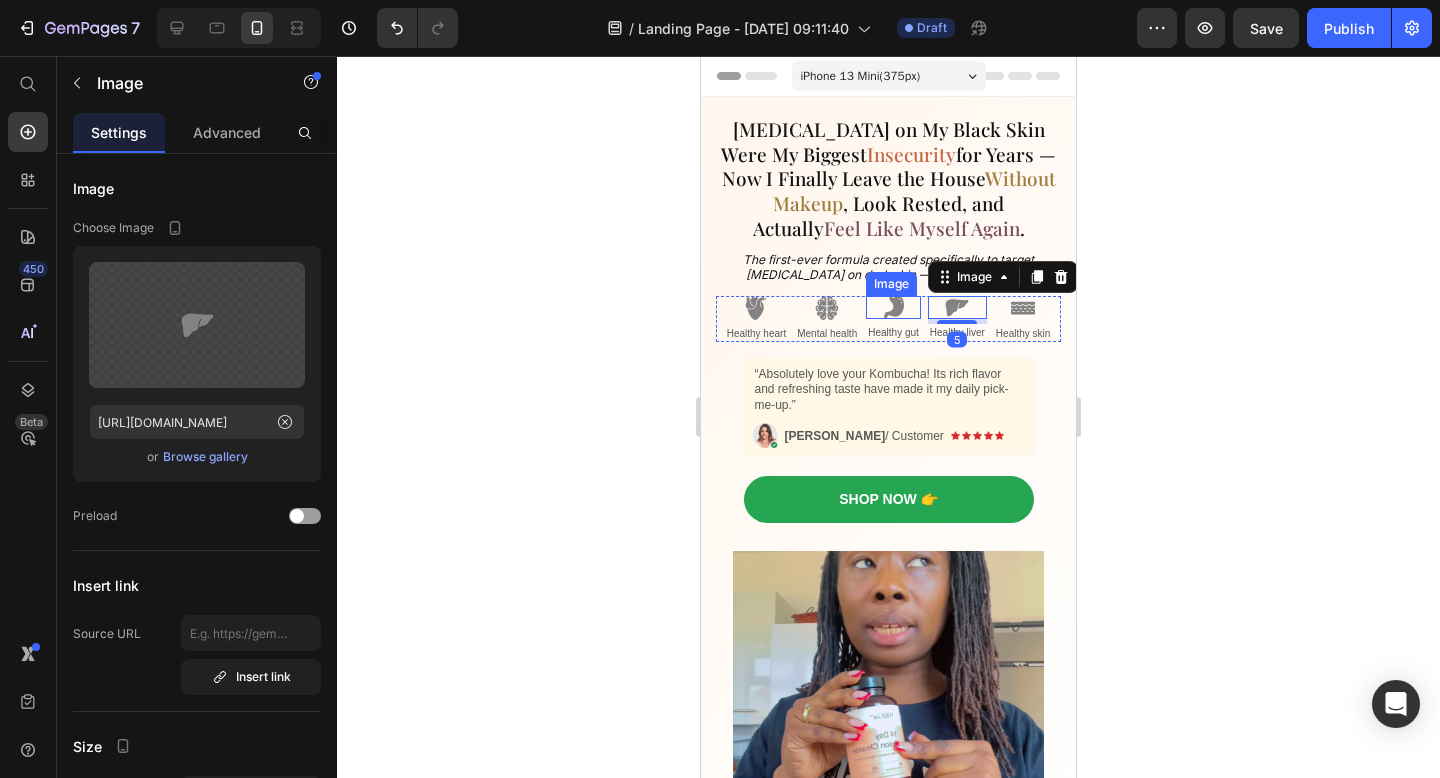 click on "Image" at bounding box center (891, 284) 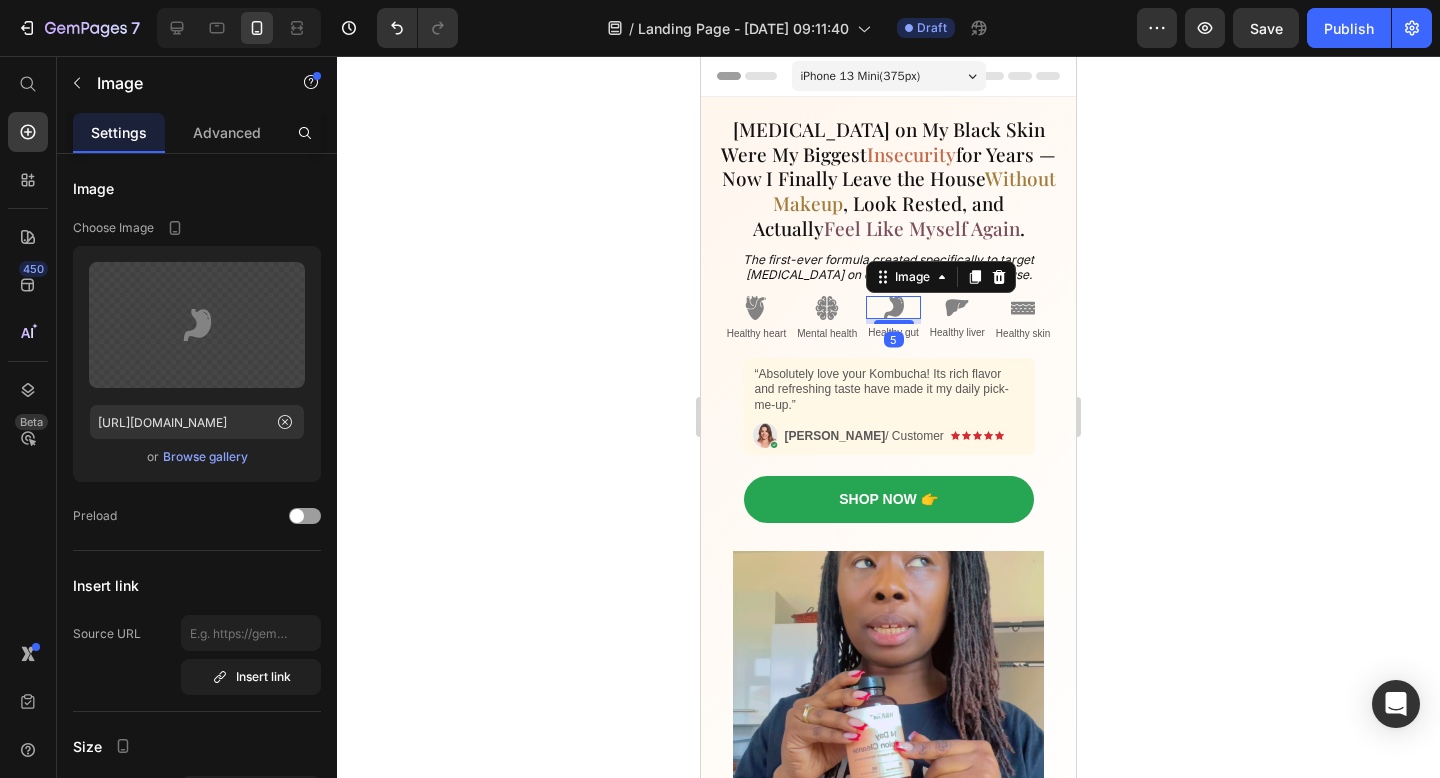 click on "The first-ever formula created specifically to target [MEDICAL_DATA] on dark skin — at the root cause." at bounding box center (888, 267) 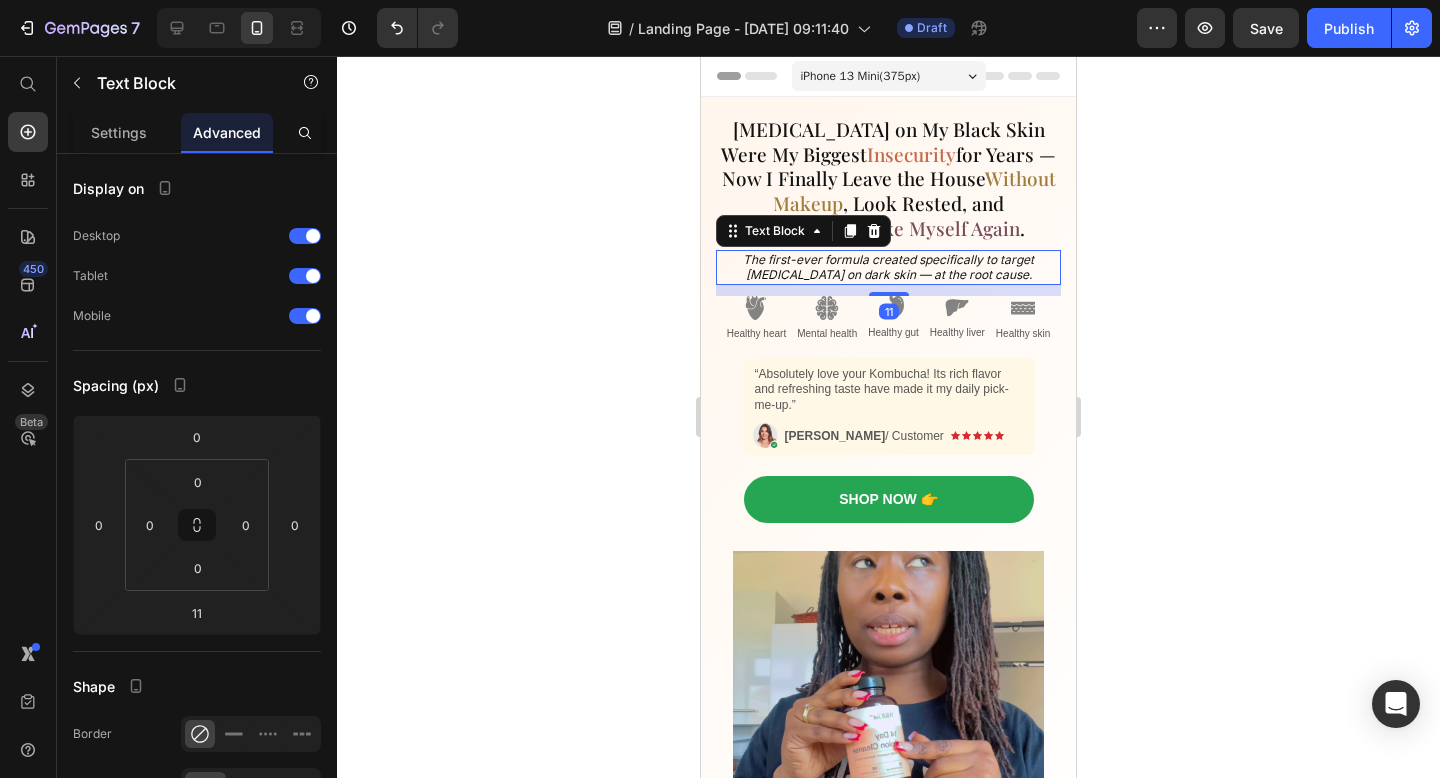 click on "11" at bounding box center (888, 290) 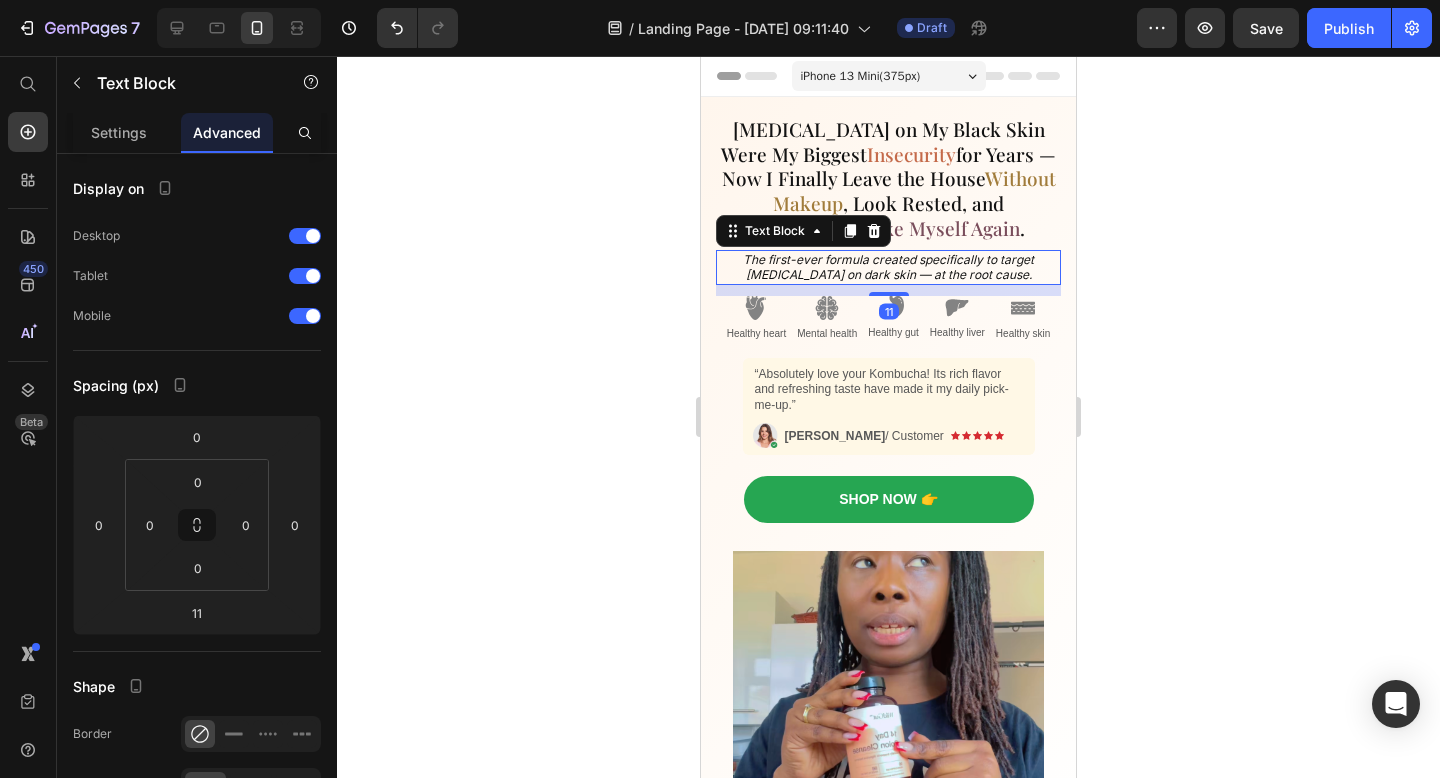 click 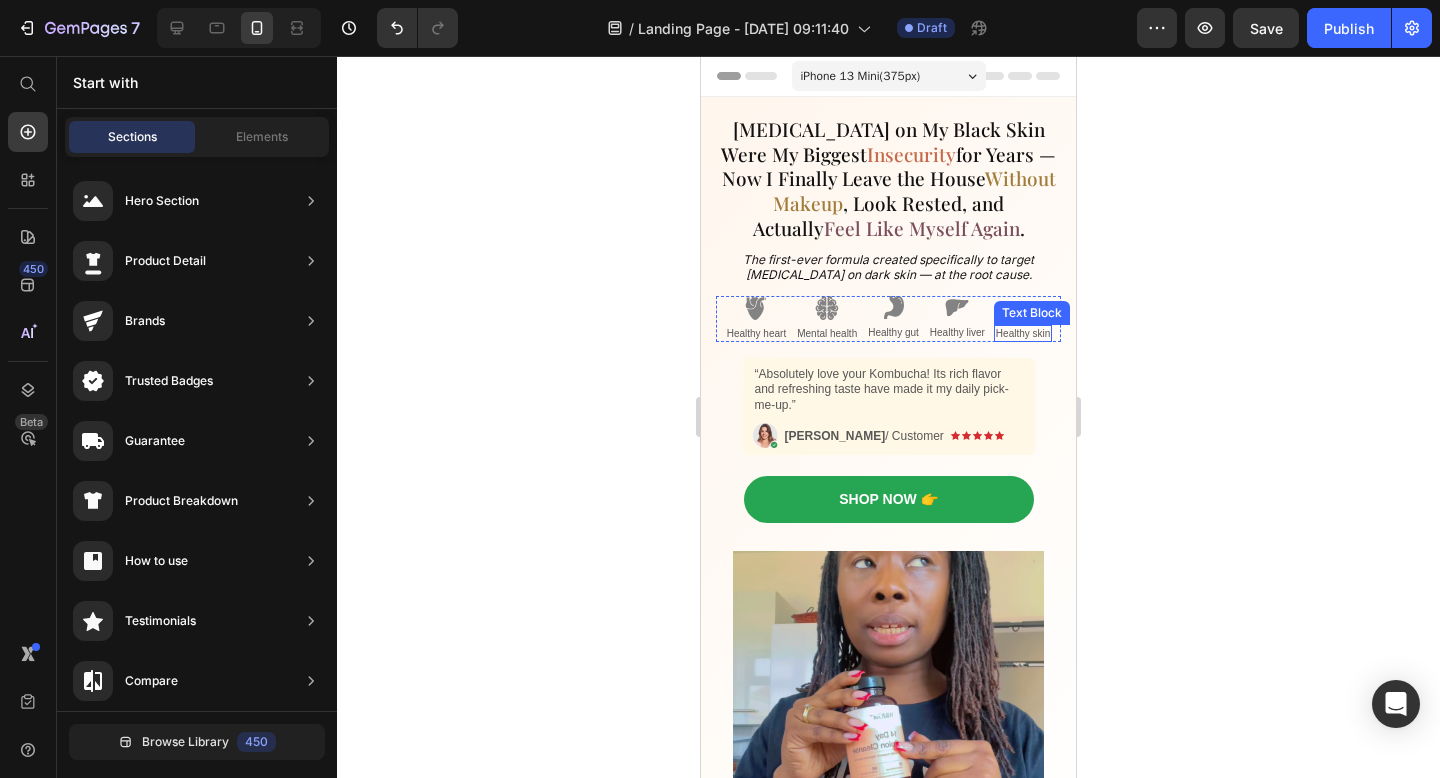 click on "Text Block" at bounding box center (1032, 313) 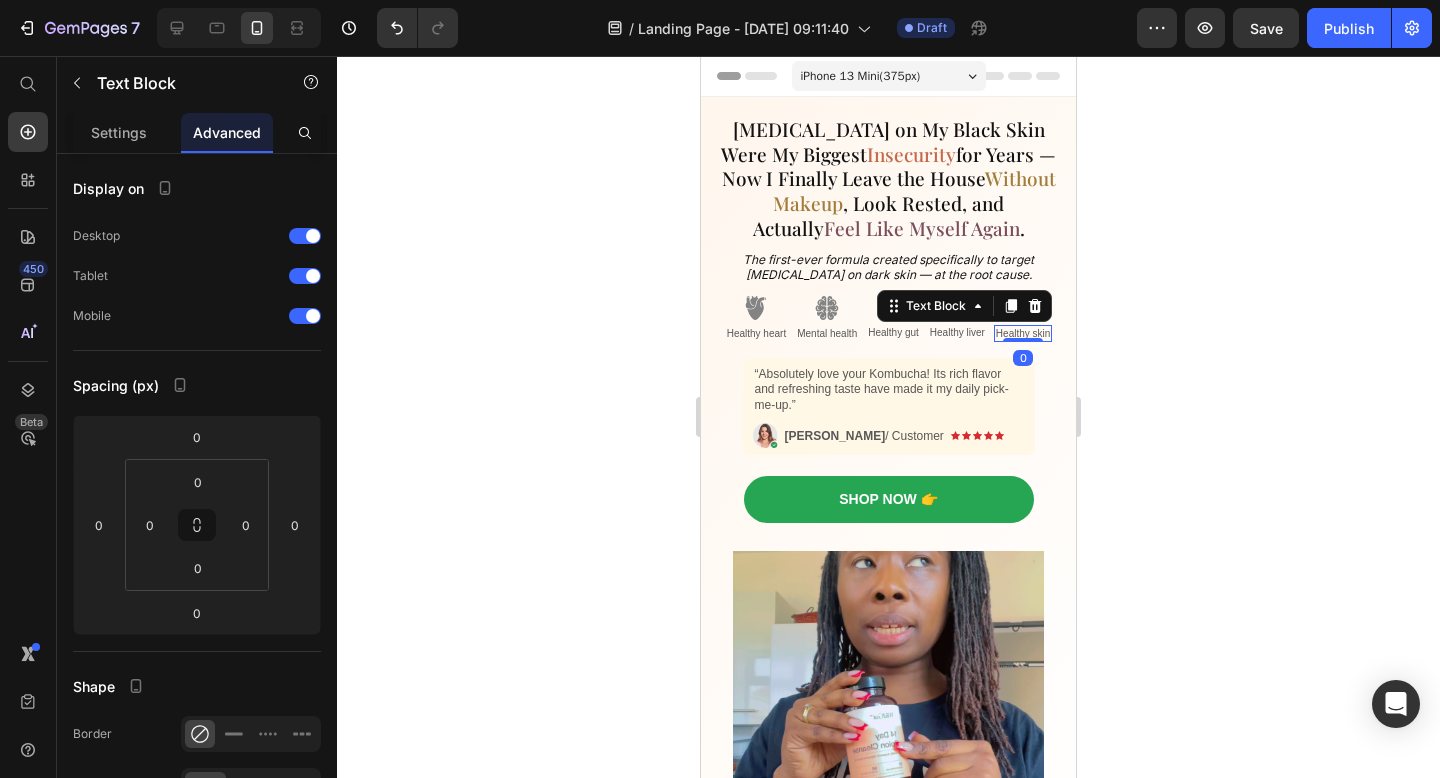 click 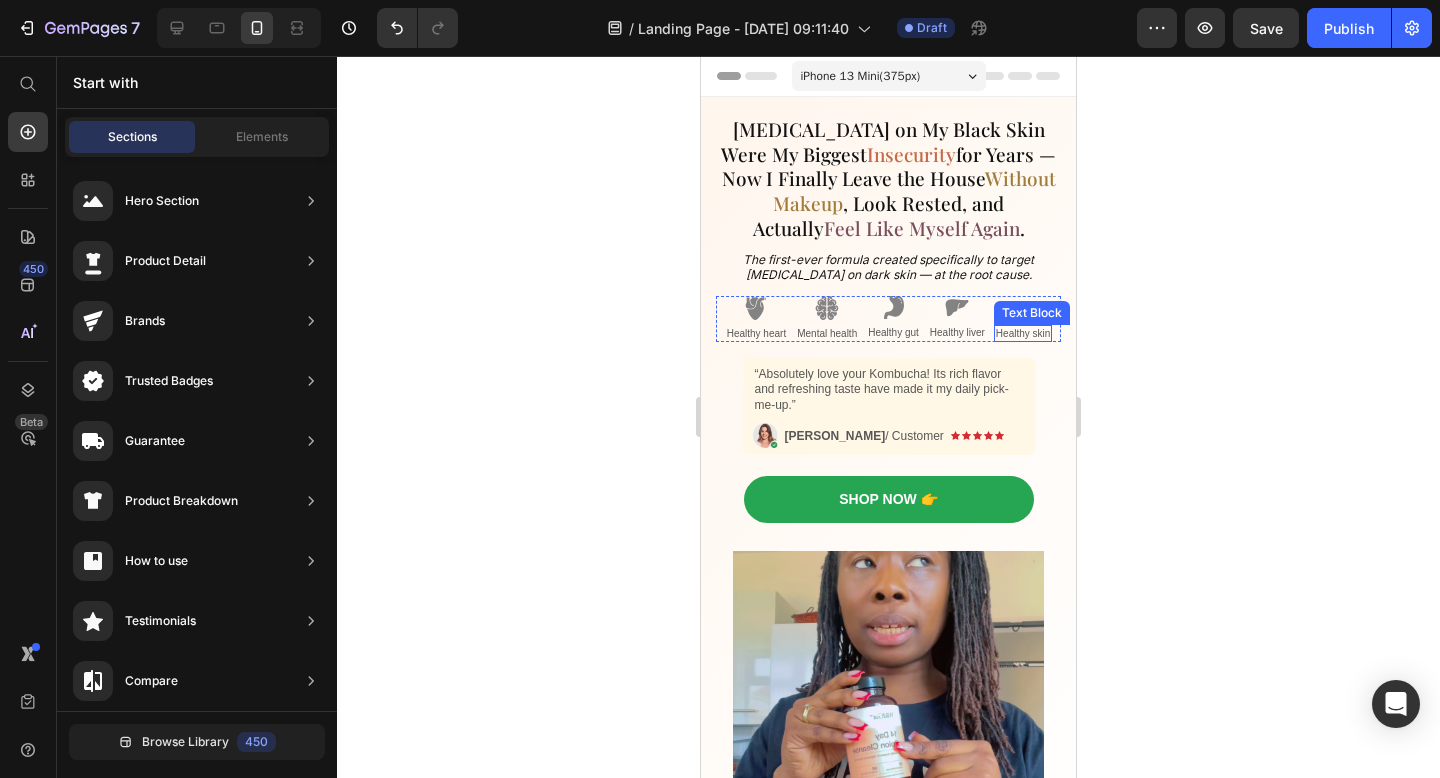 click on "Text Block" at bounding box center [1032, 313] 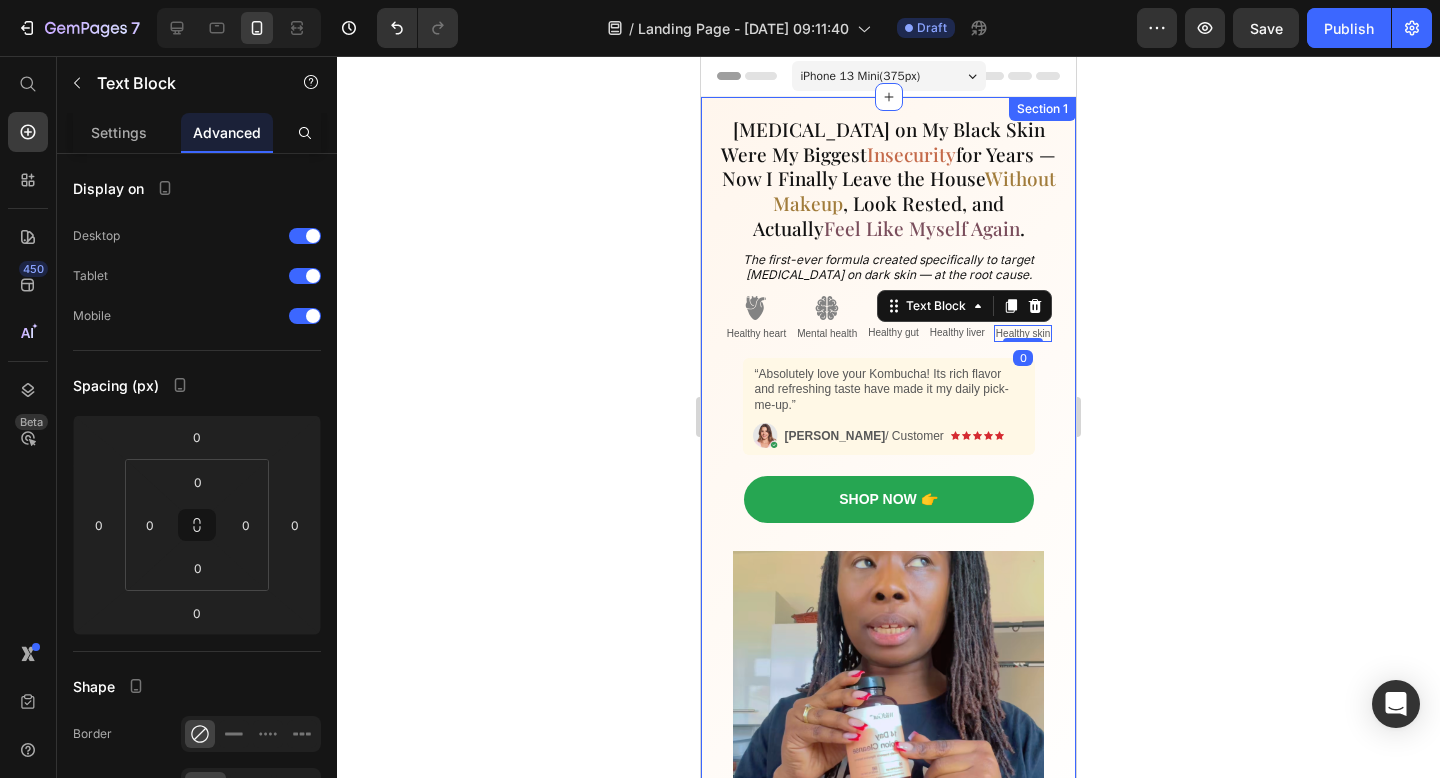 click 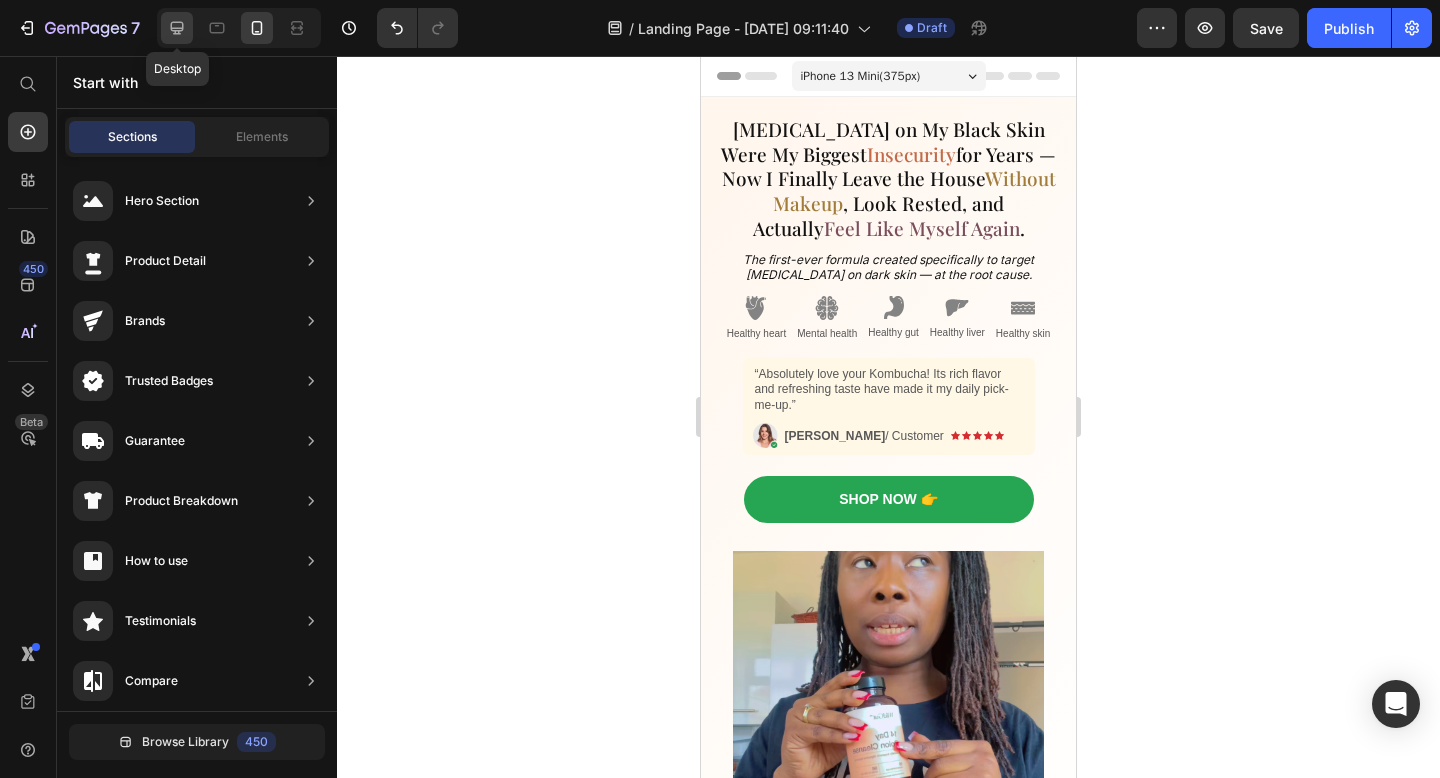 click 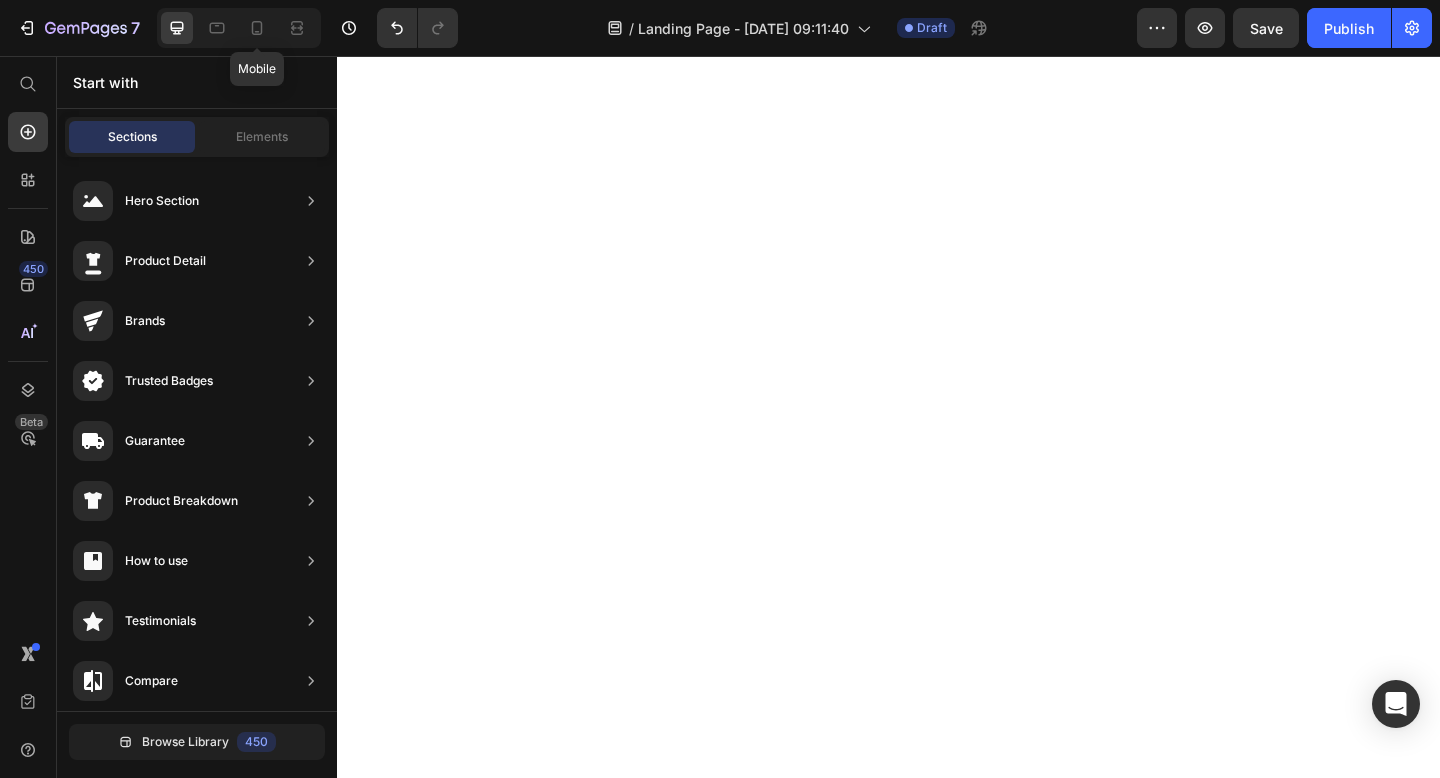 scroll, scrollTop: 0, scrollLeft: 0, axis: both 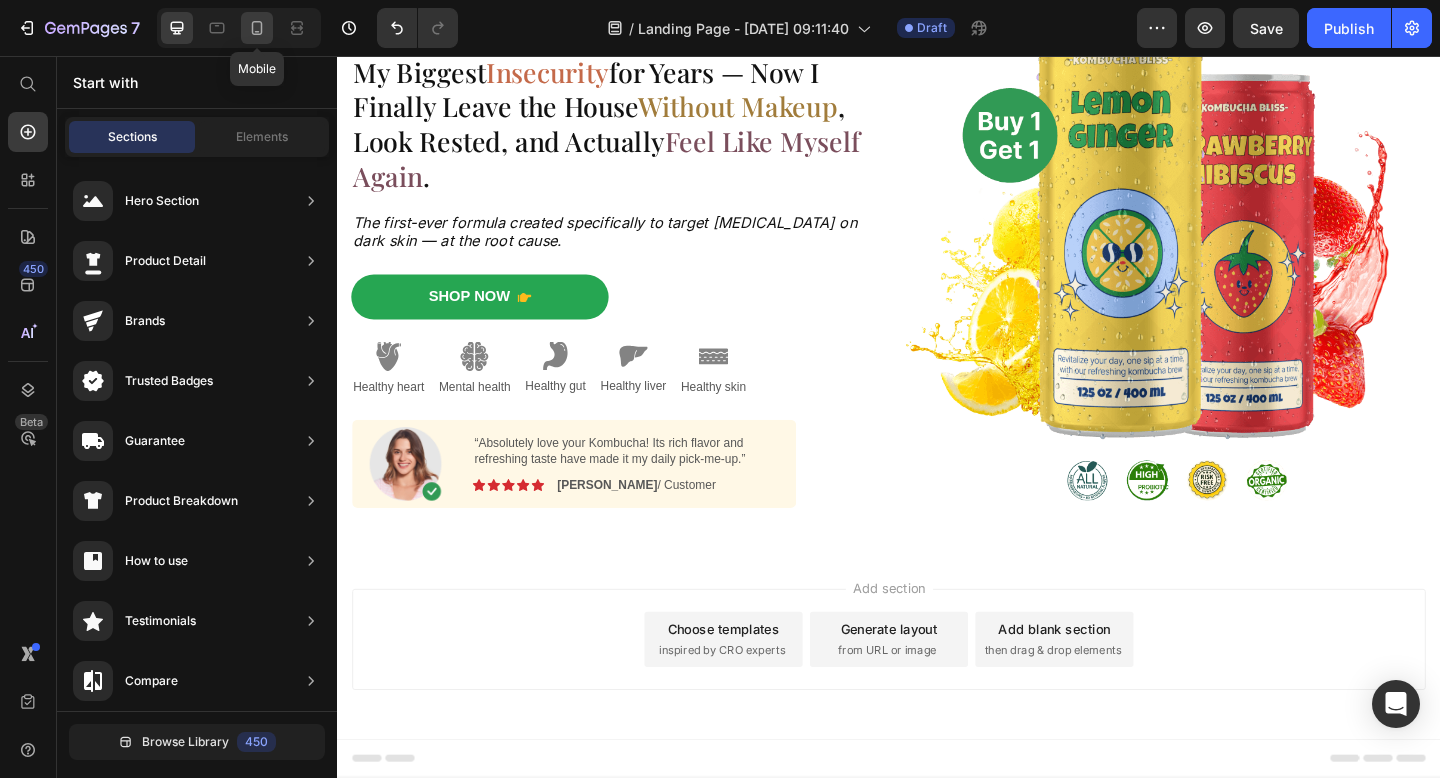 click 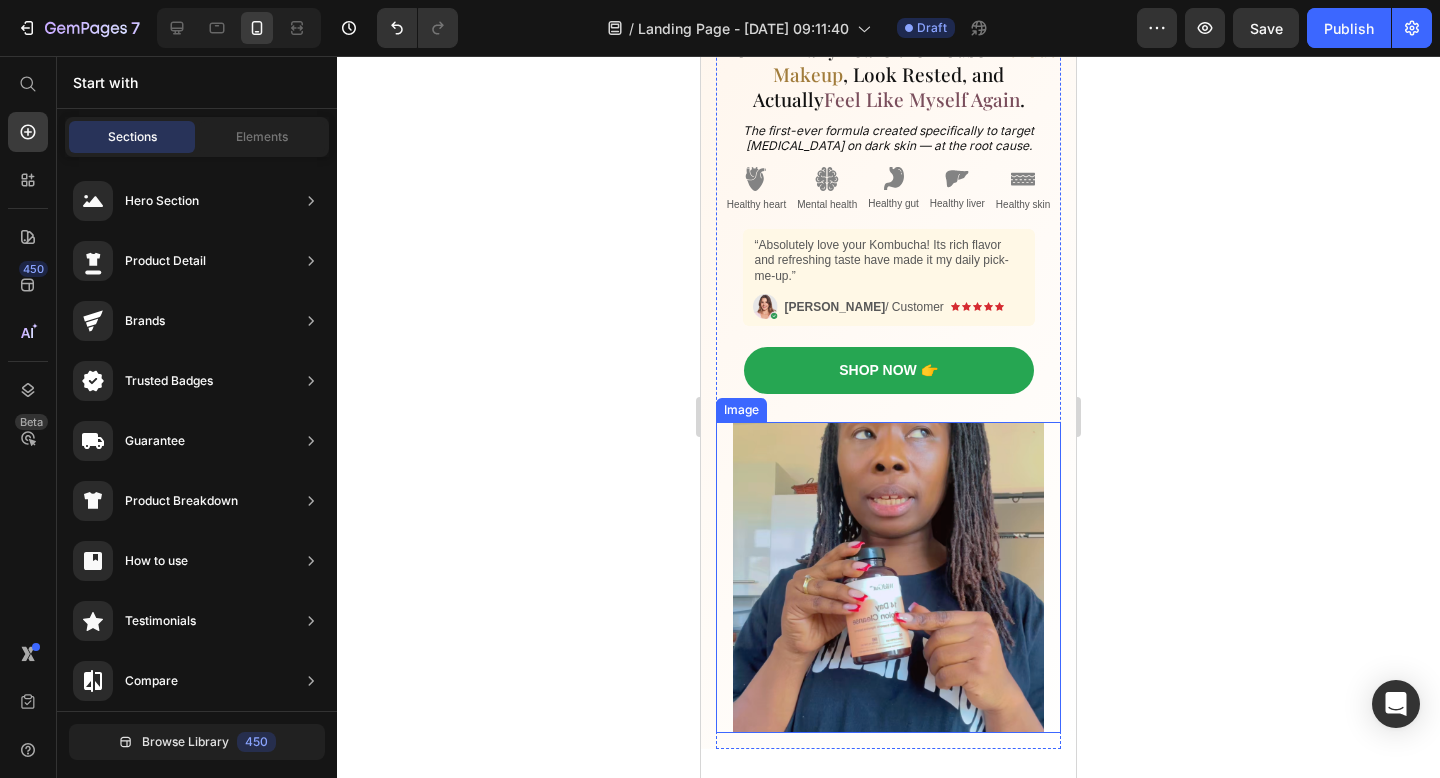 click at bounding box center [888, 577] 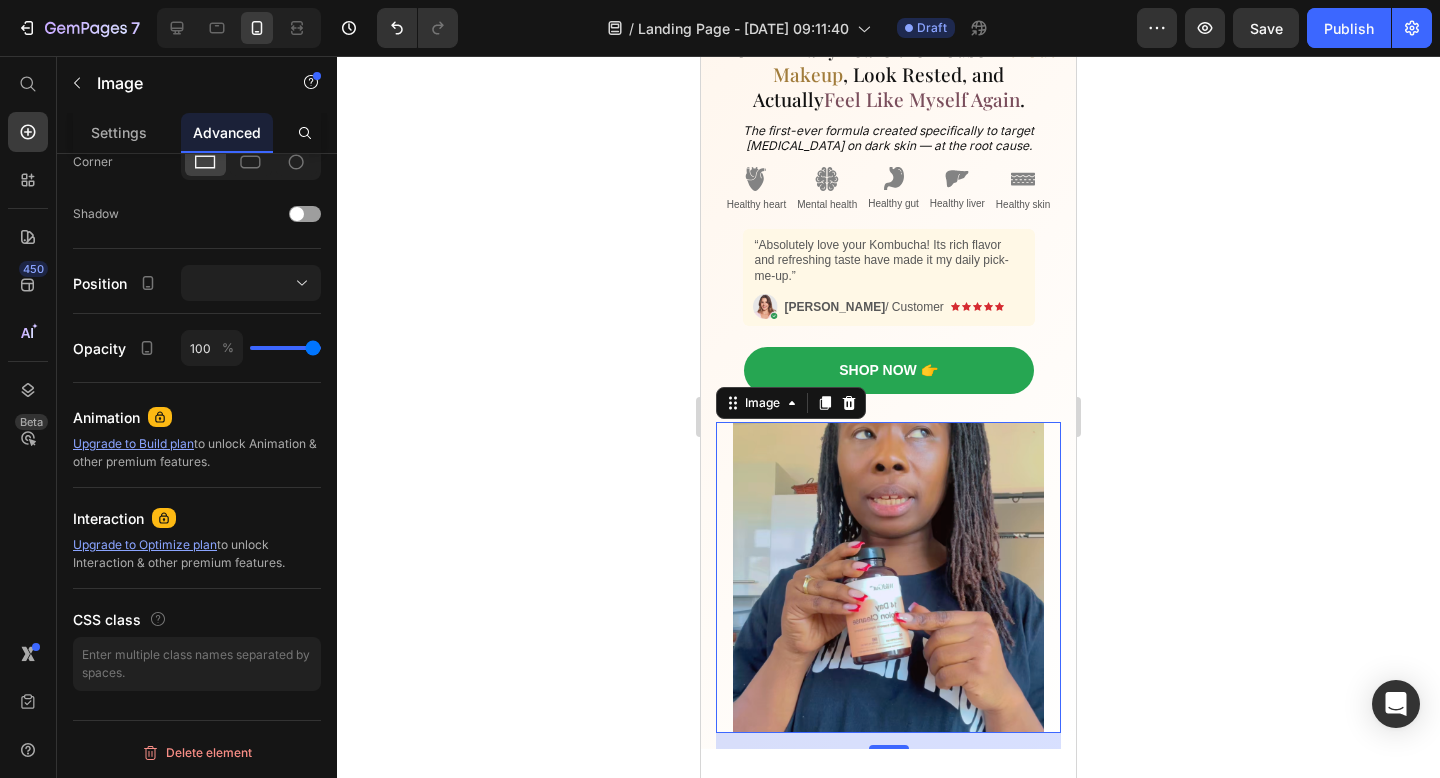 scroll, scrollTop: 0, scrollLeft: 0, axis: both 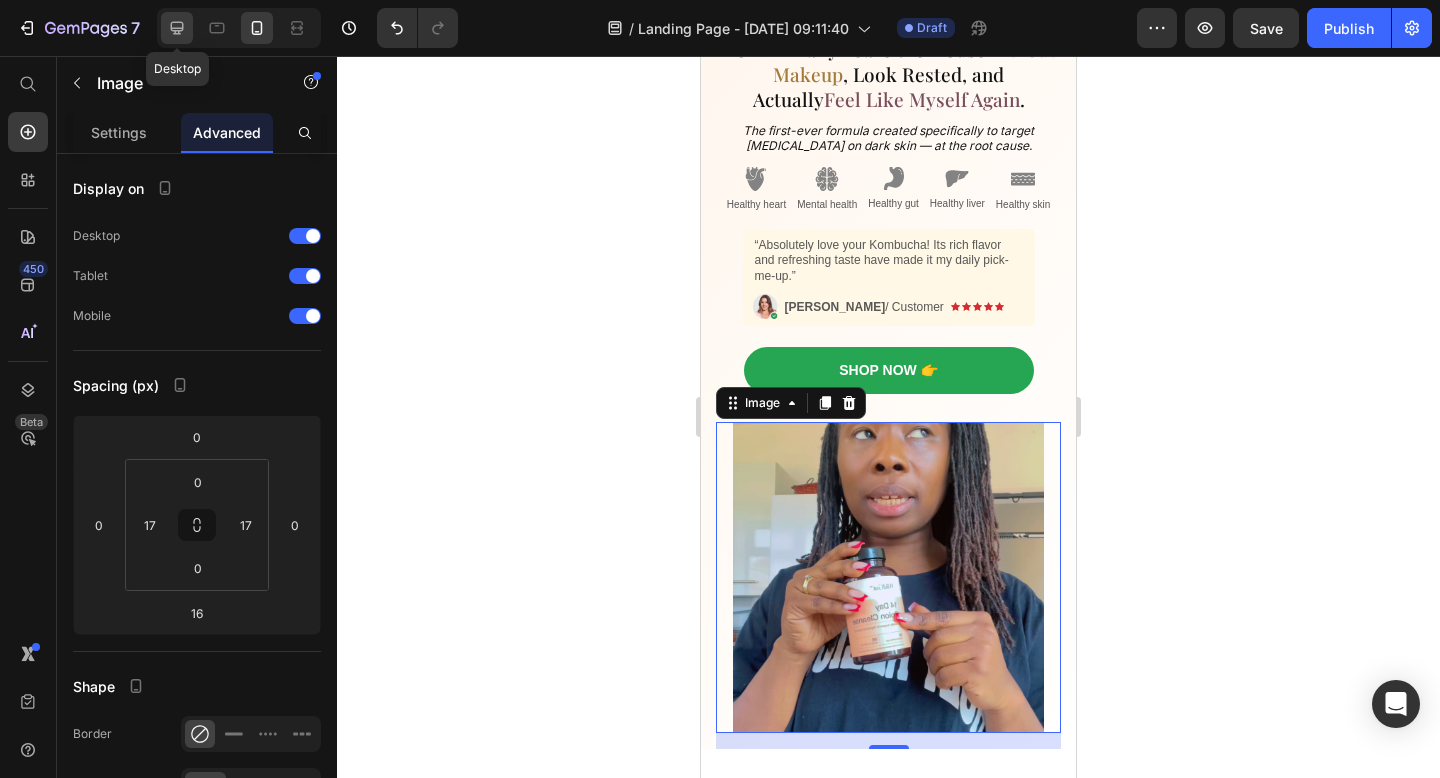 click 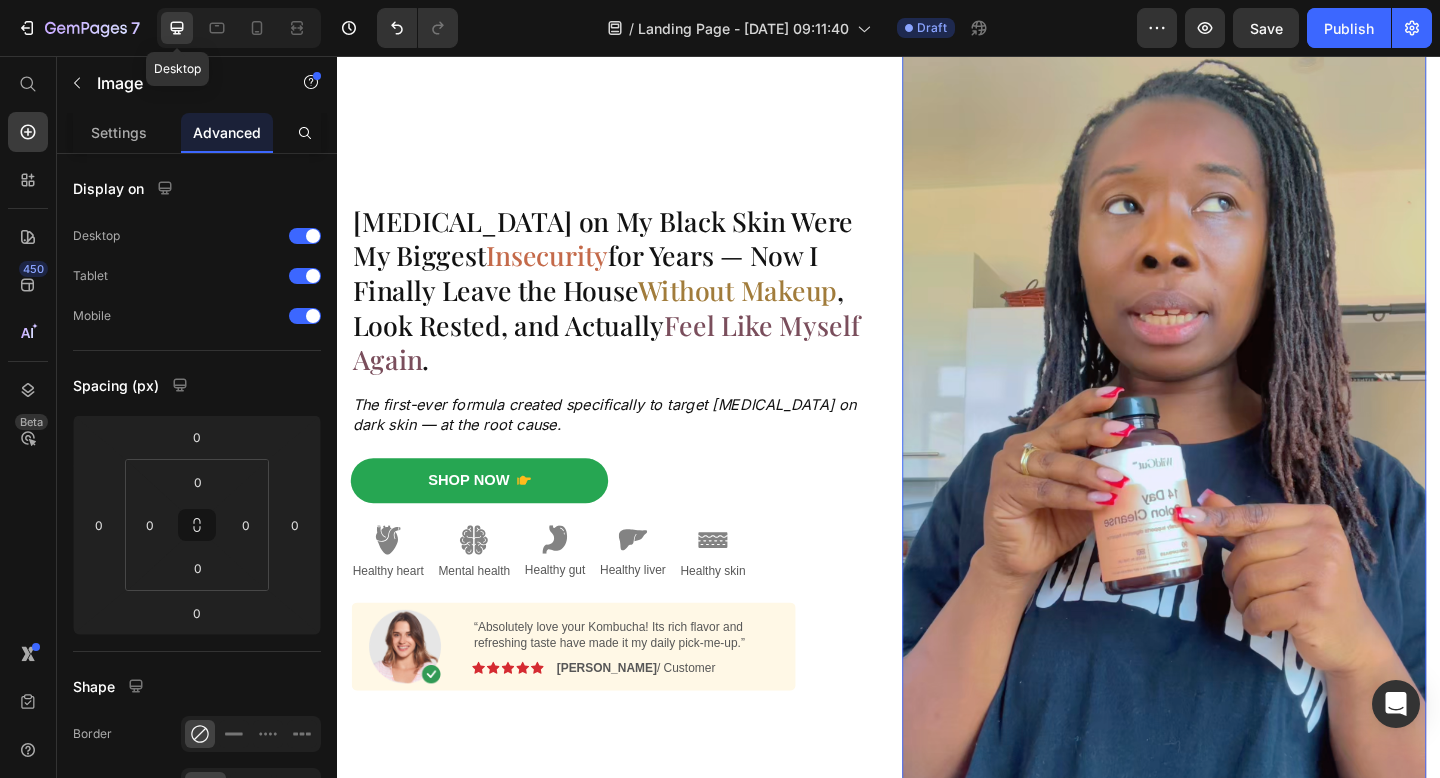 scroll, scrollTop: 0, scrollLeft: 0, axis: both 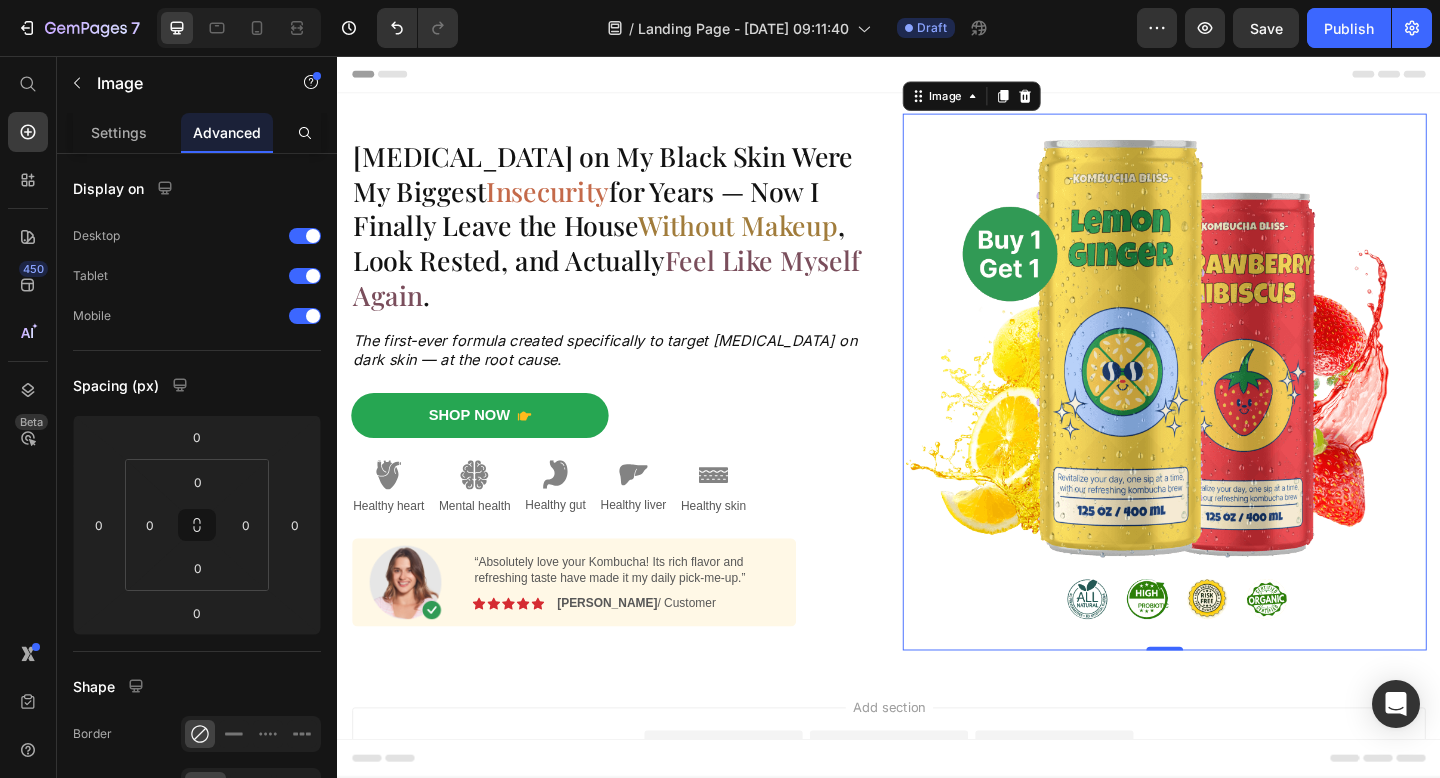 click at bounding box center [1237, 411] 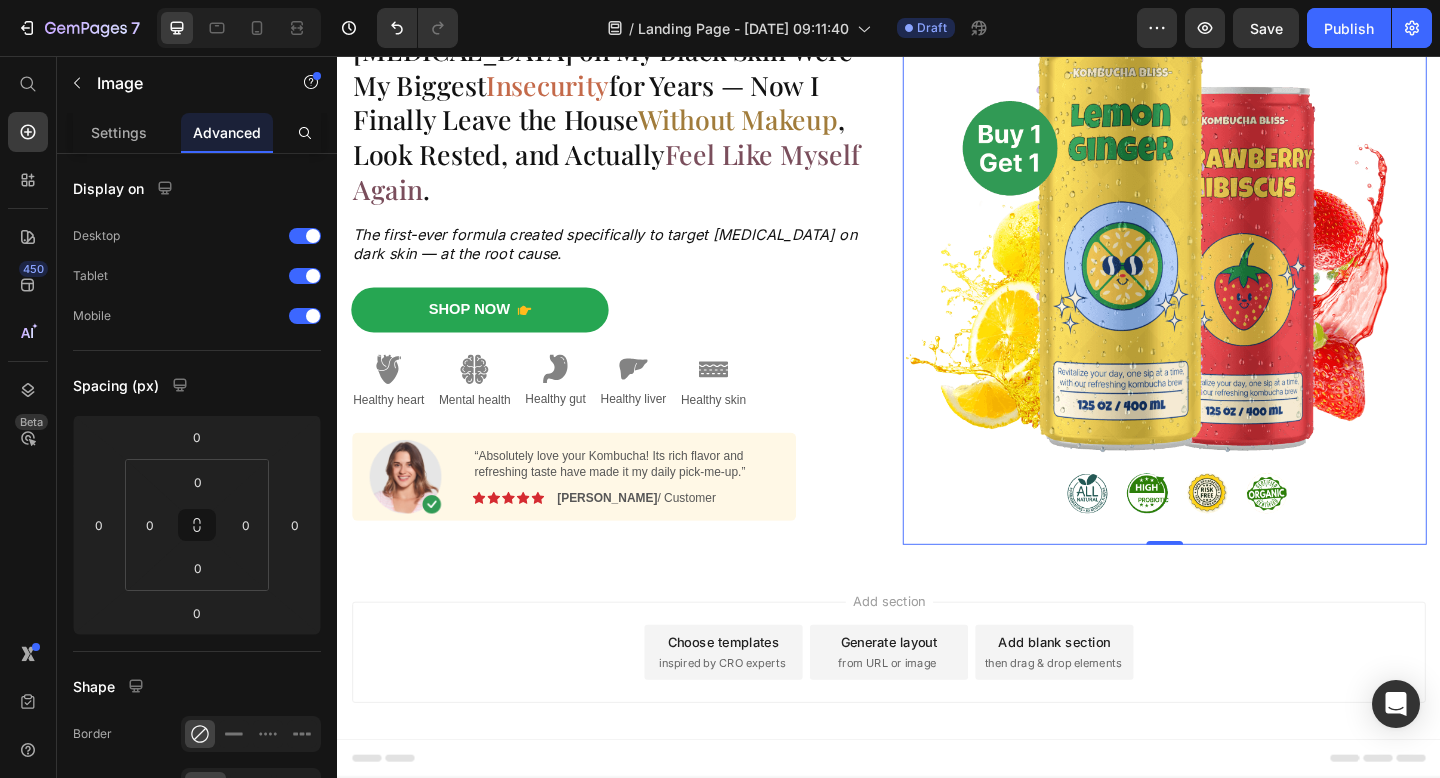 scroll, scrollTop: 0, scrollLeft: 0, axis: both 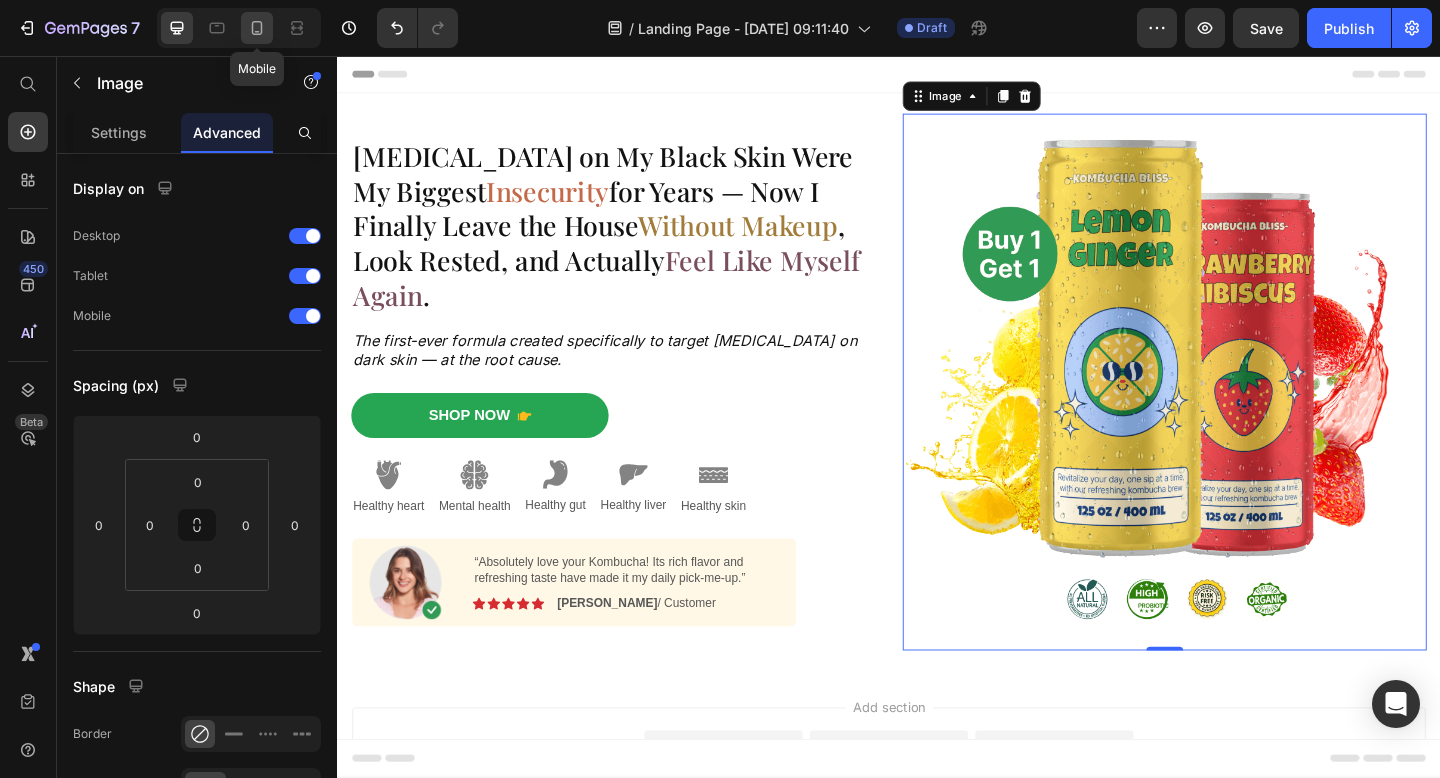 click 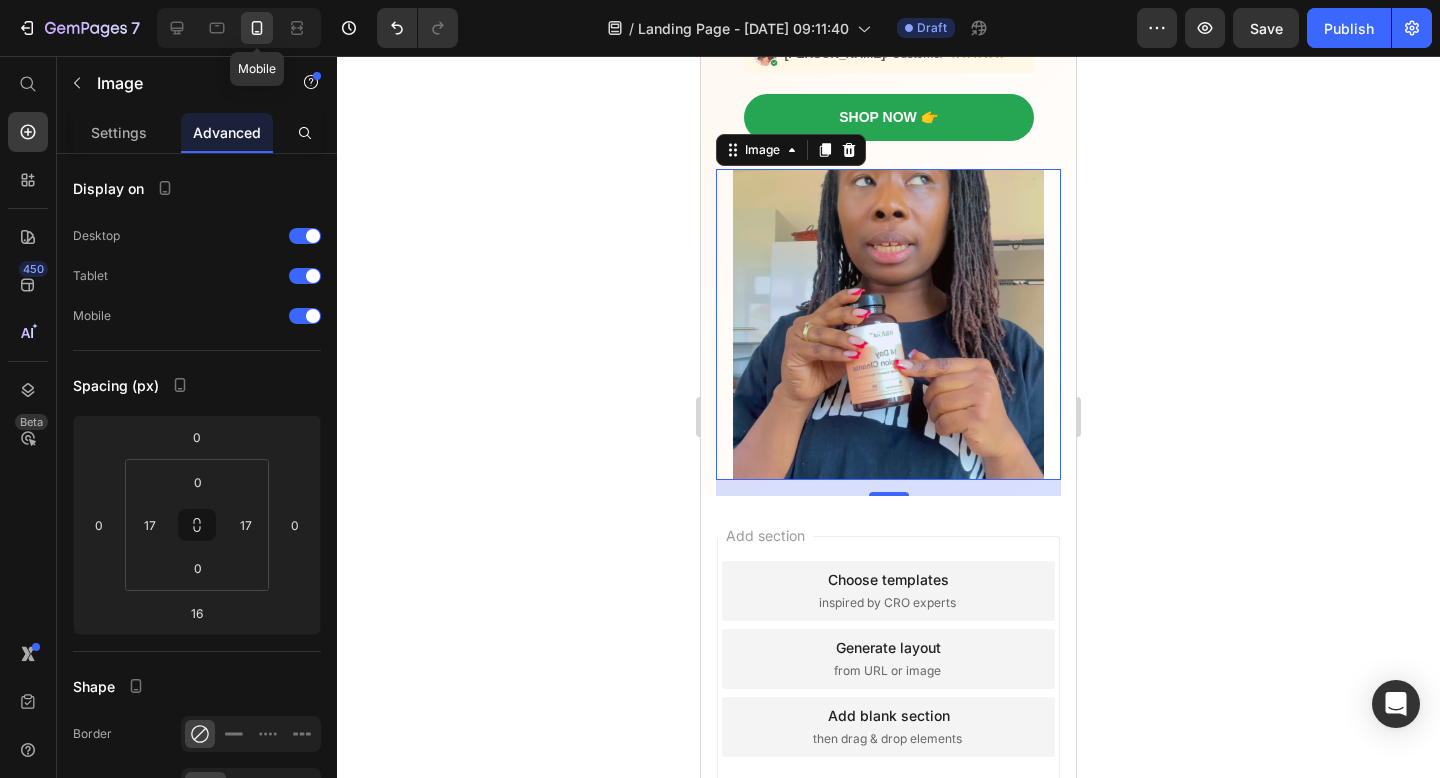 scroll, scrollTop: 424, scrollLeft: 0, axis: vertical 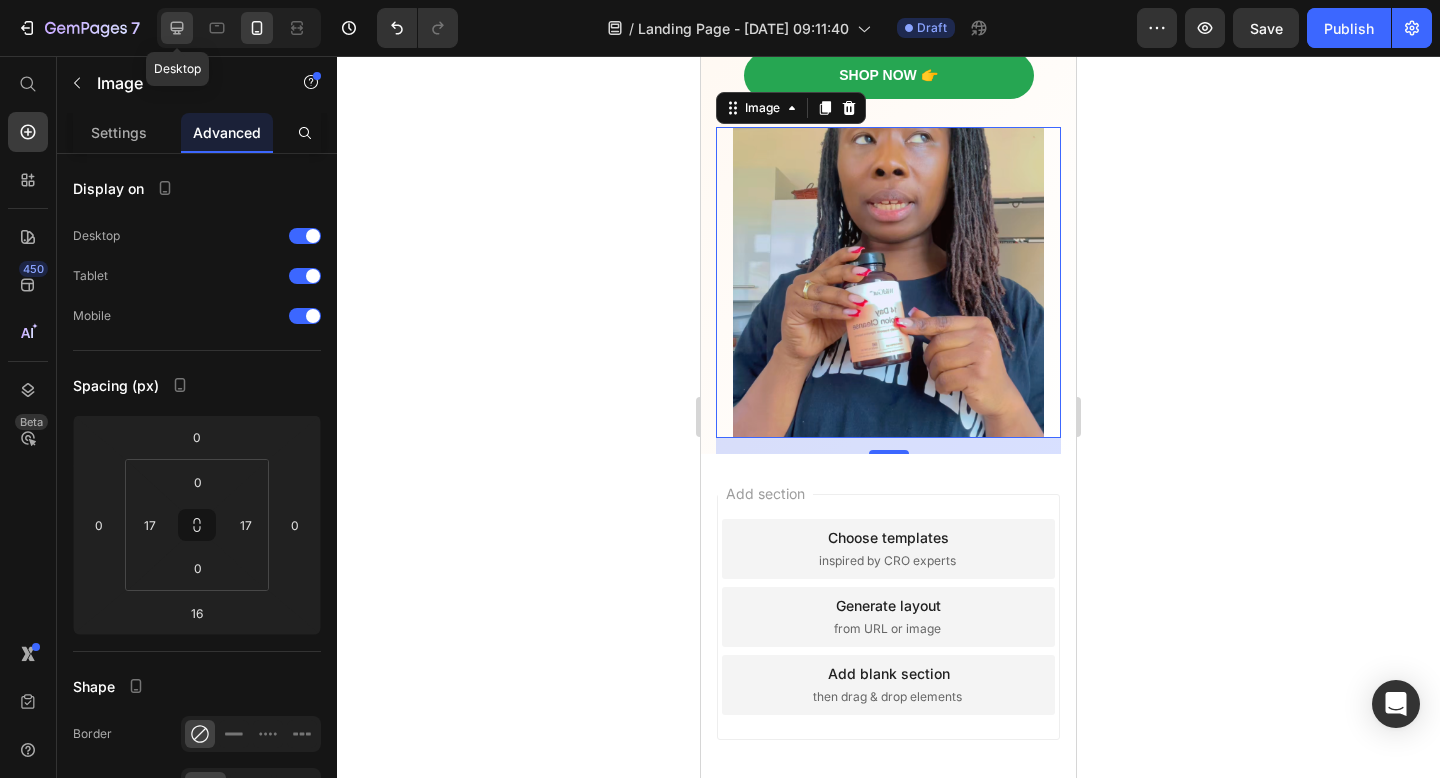 click 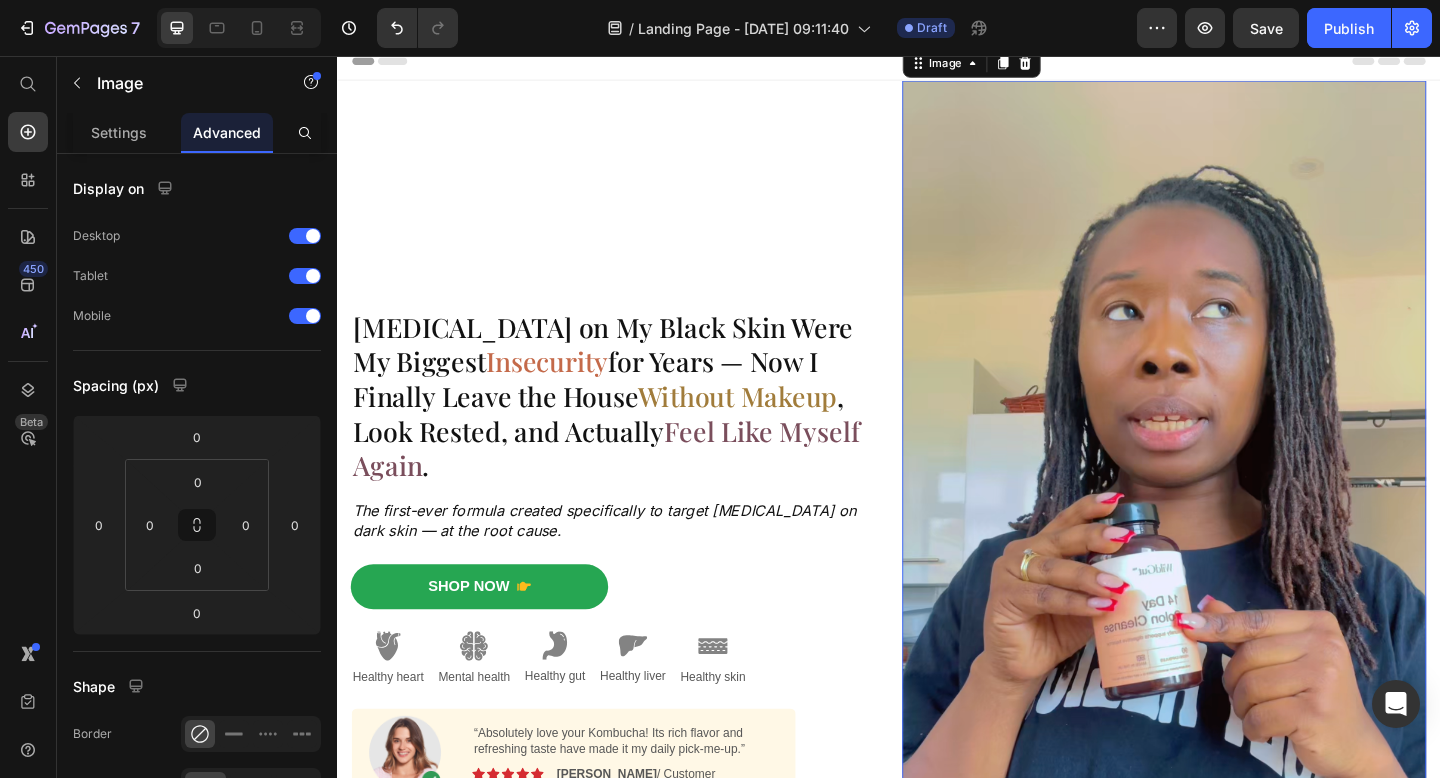 scroll, scrollTop: 0, scrollLeft: 0, axis: both 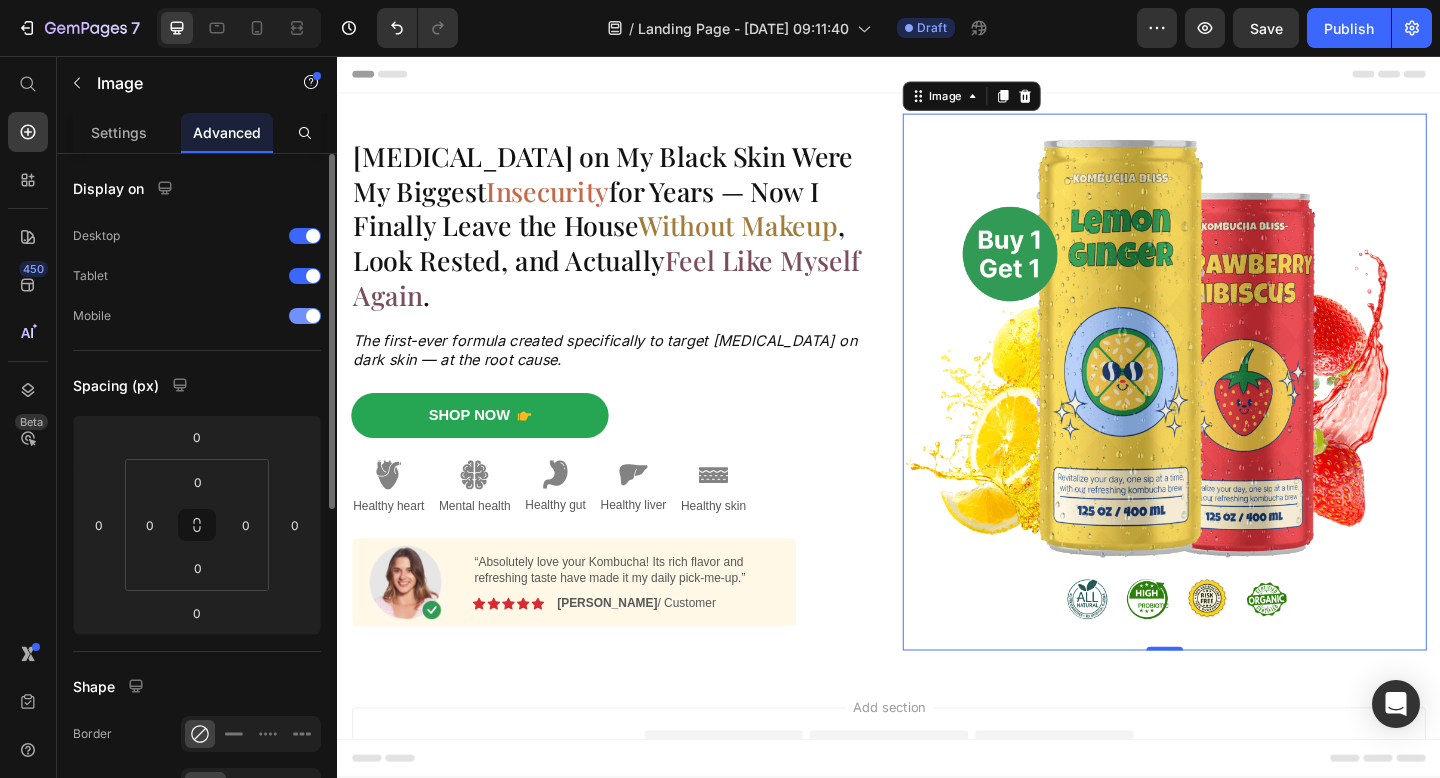 click at bounding box center (313, 316) 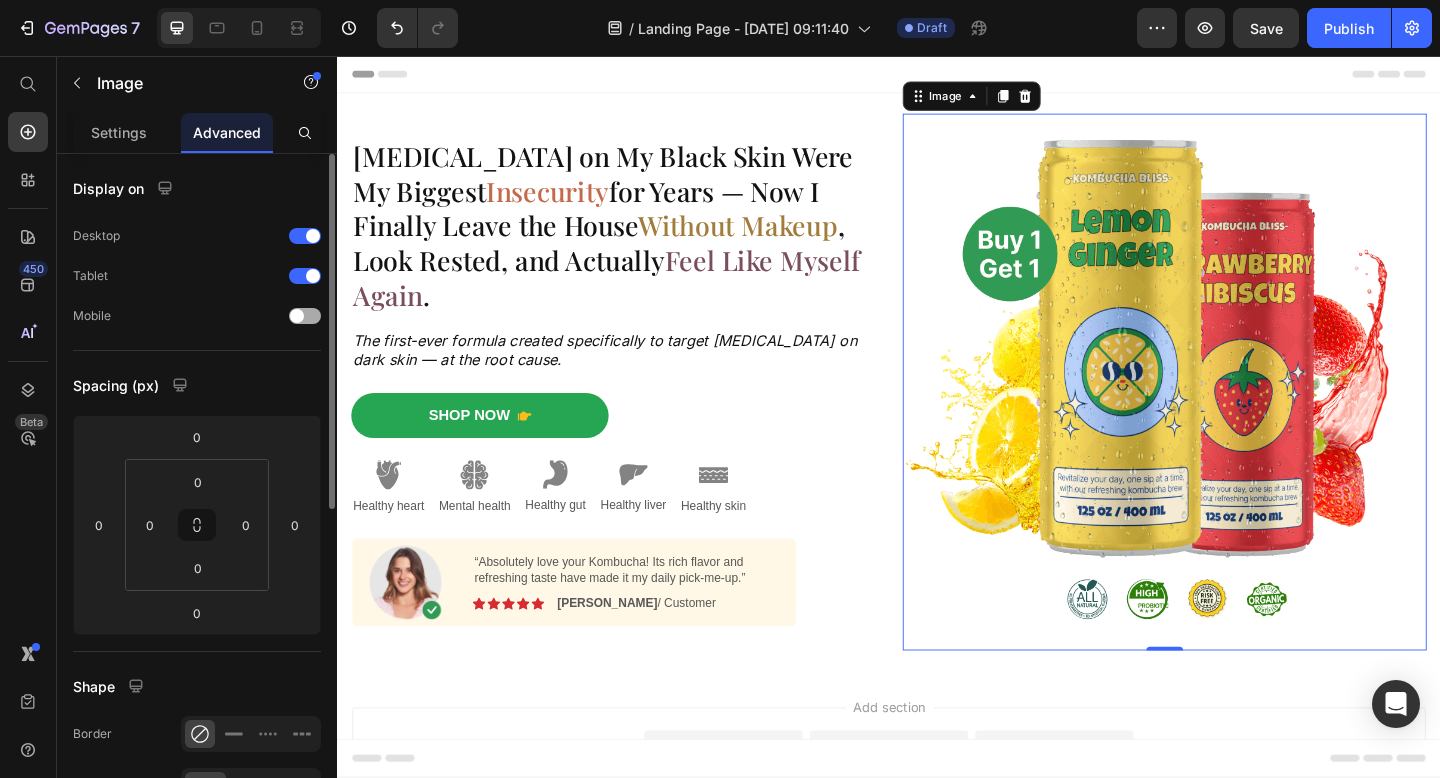 click at bounding box center [305, 316] 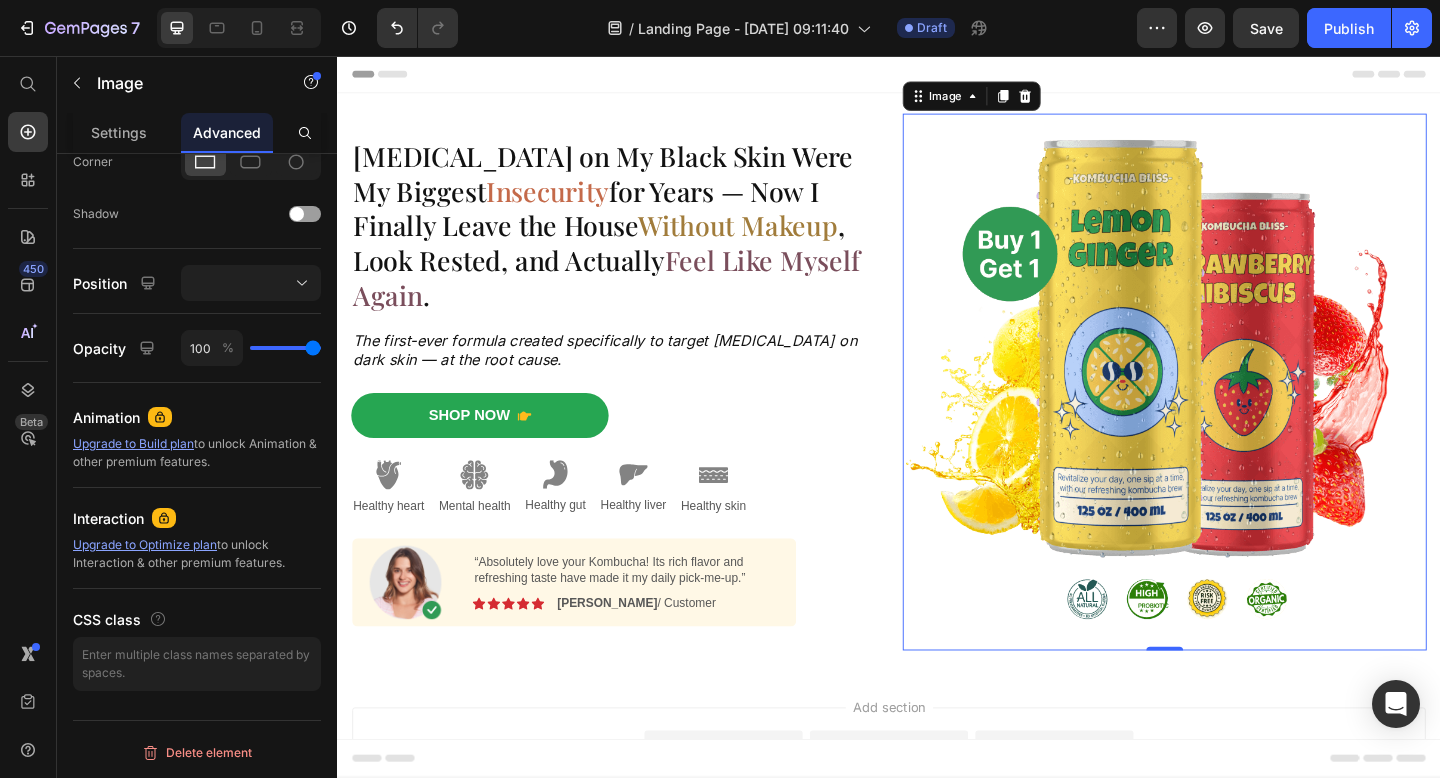 scroll, scrollTop: 0, scrollLeft: 0, axis: both 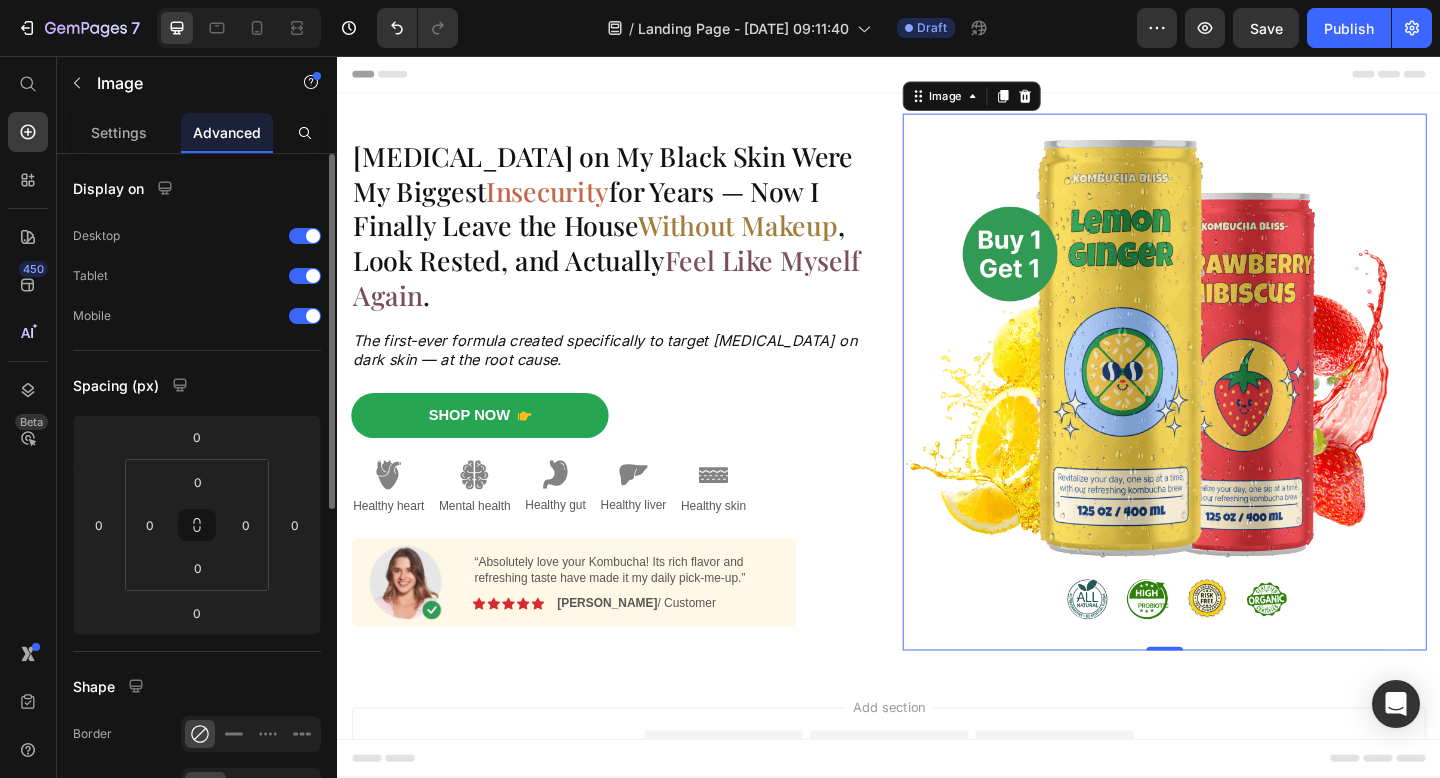 click on "Display on" at bounding box center [108, 188] 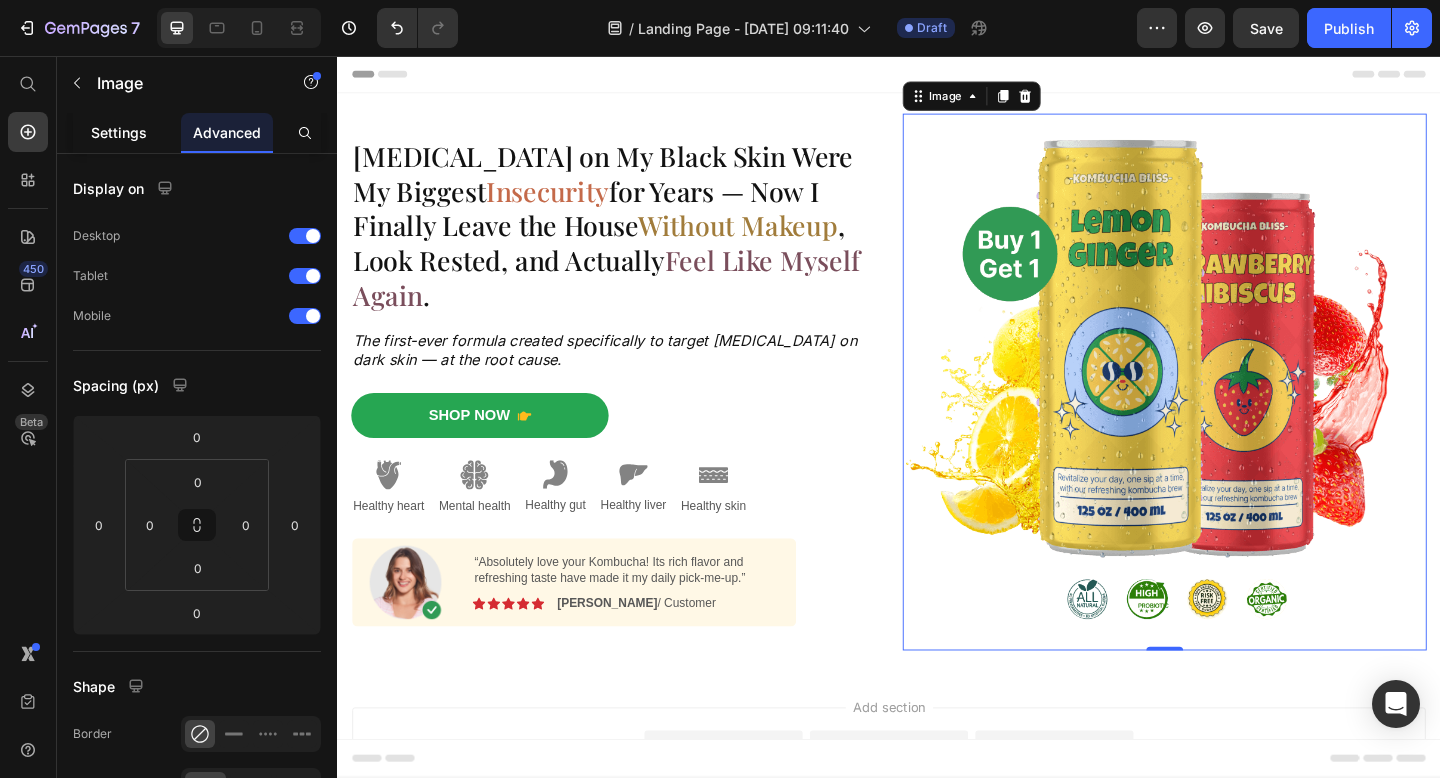 click on "Settings" 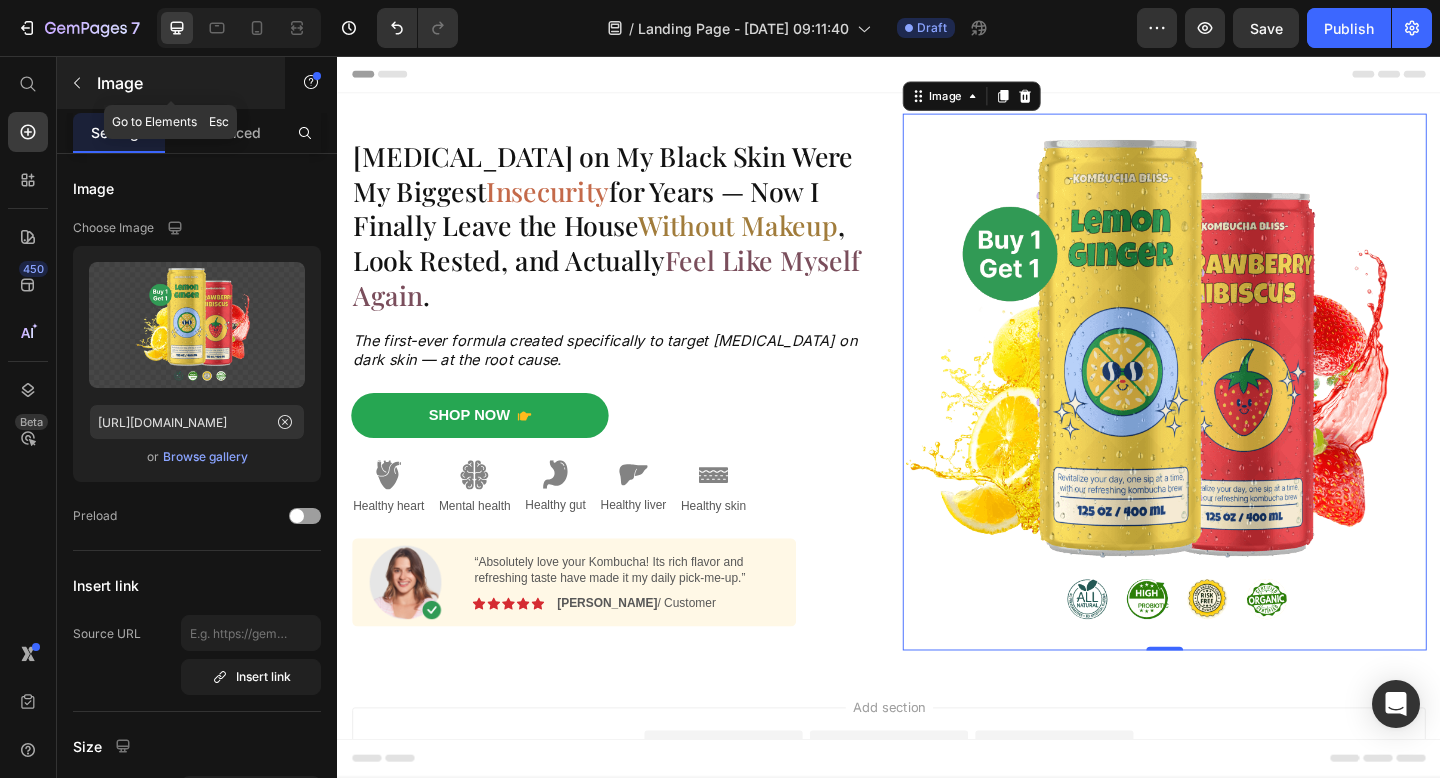 click 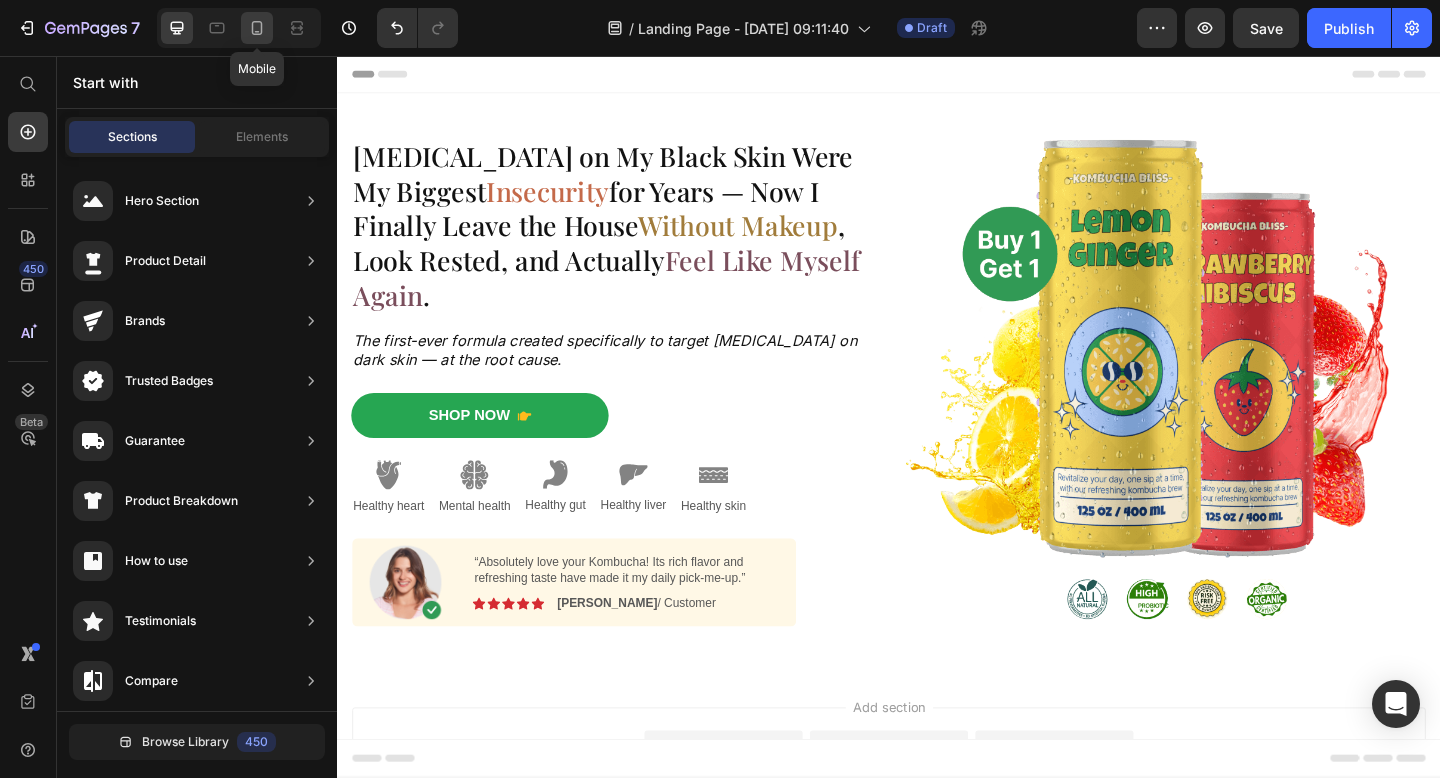 click 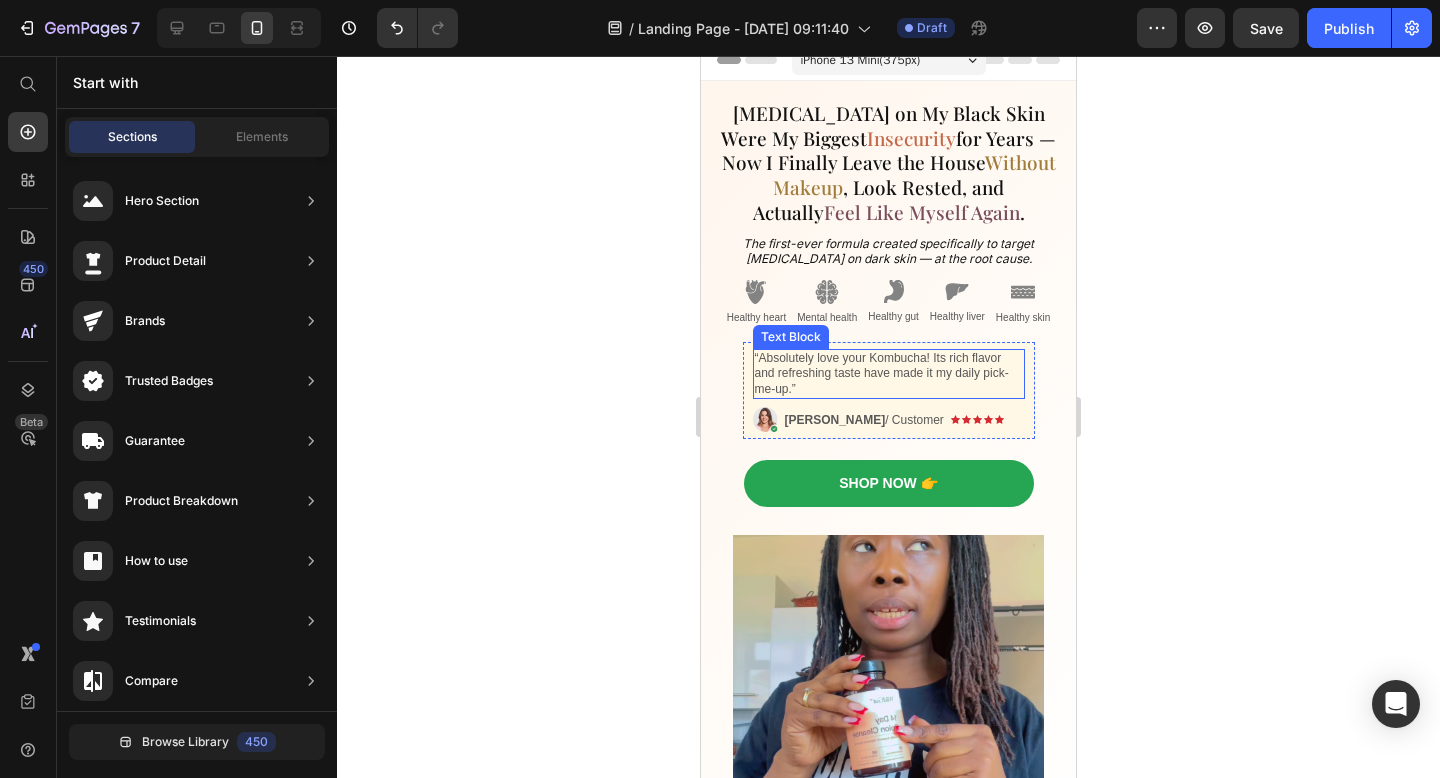 scroll, scrollTop: 0, scrollLeft: 0, axis: both 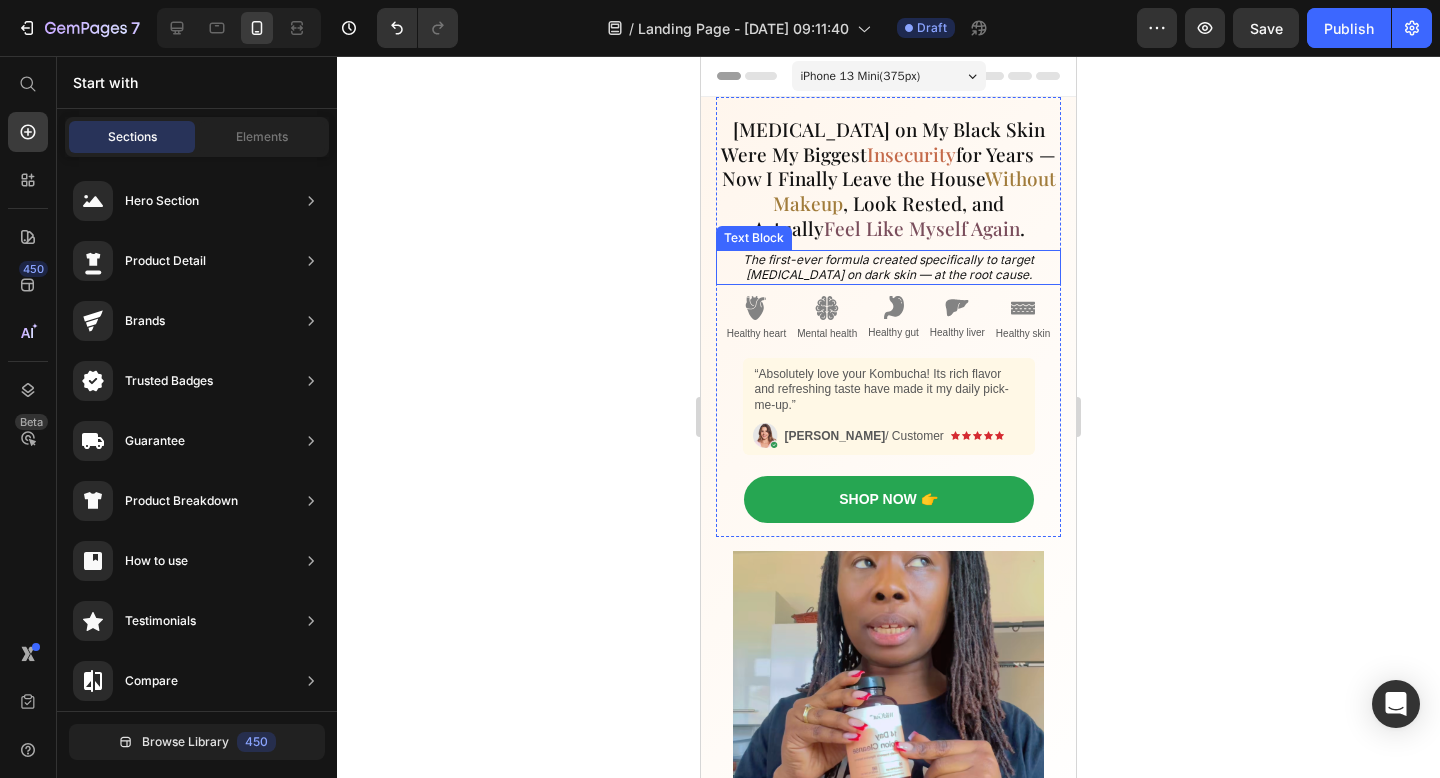 click on "The first-ever formula created specifically to target [MEDICAL_DATA] on dark skin — at the root cause." at bounding box center [888, 267] 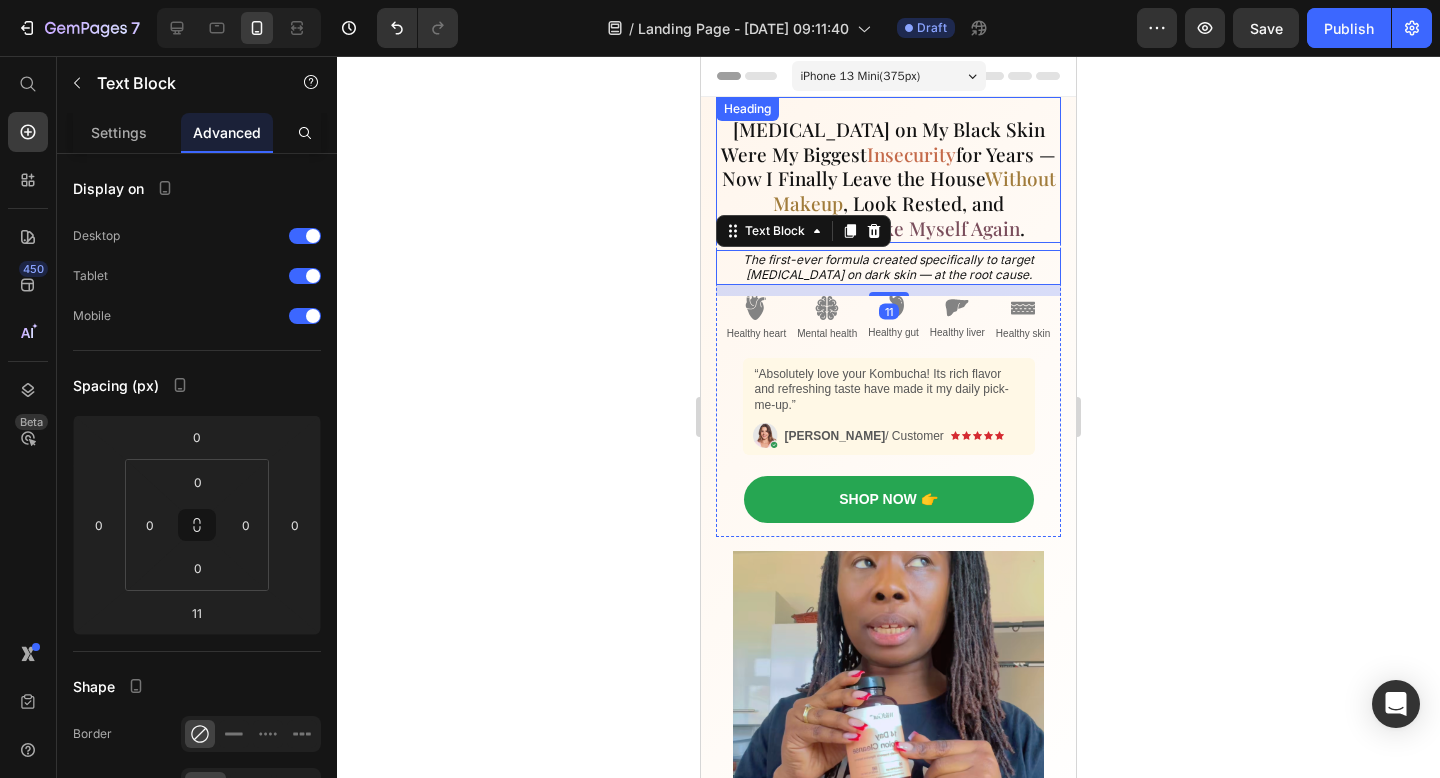 click on "Without Makeup" at bounding box center [914, 190] 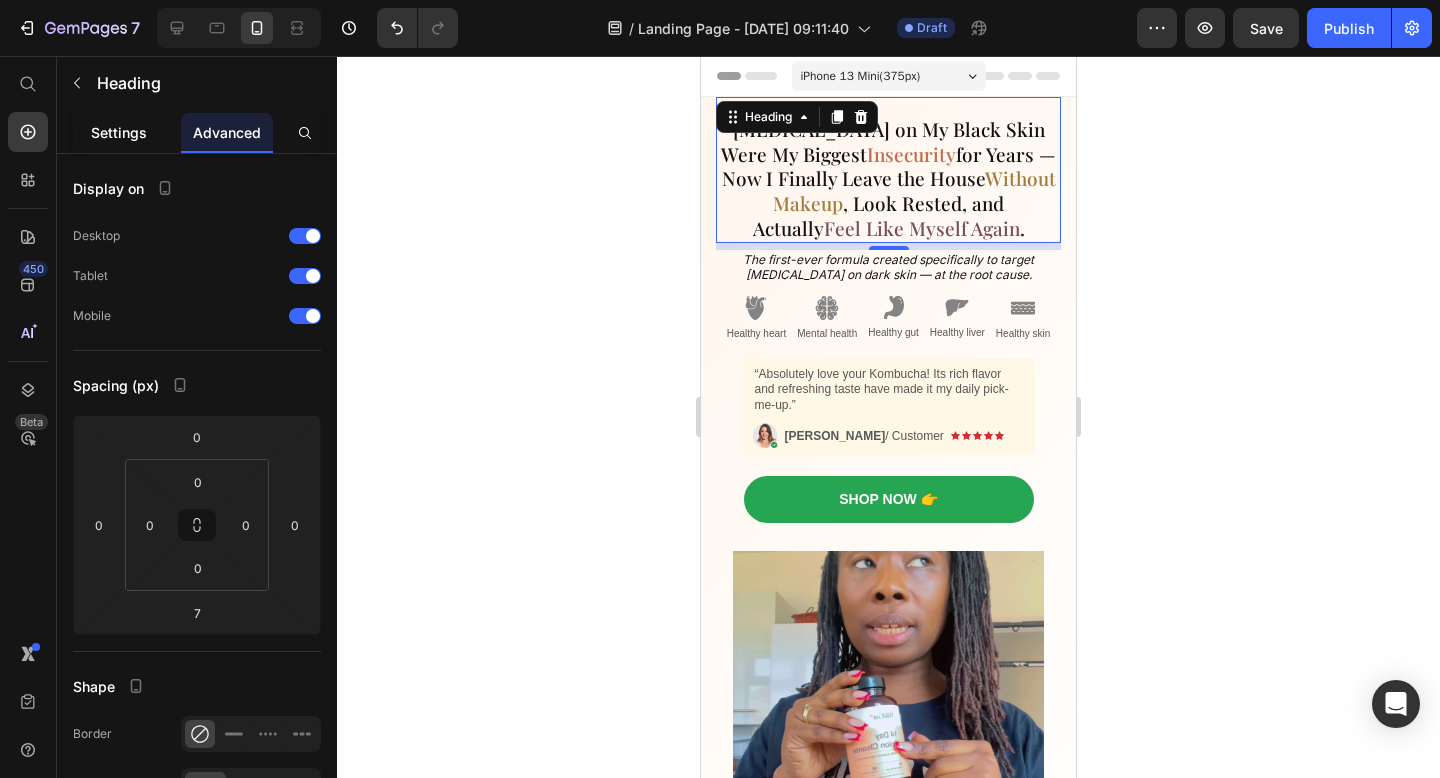 click on "Settings" 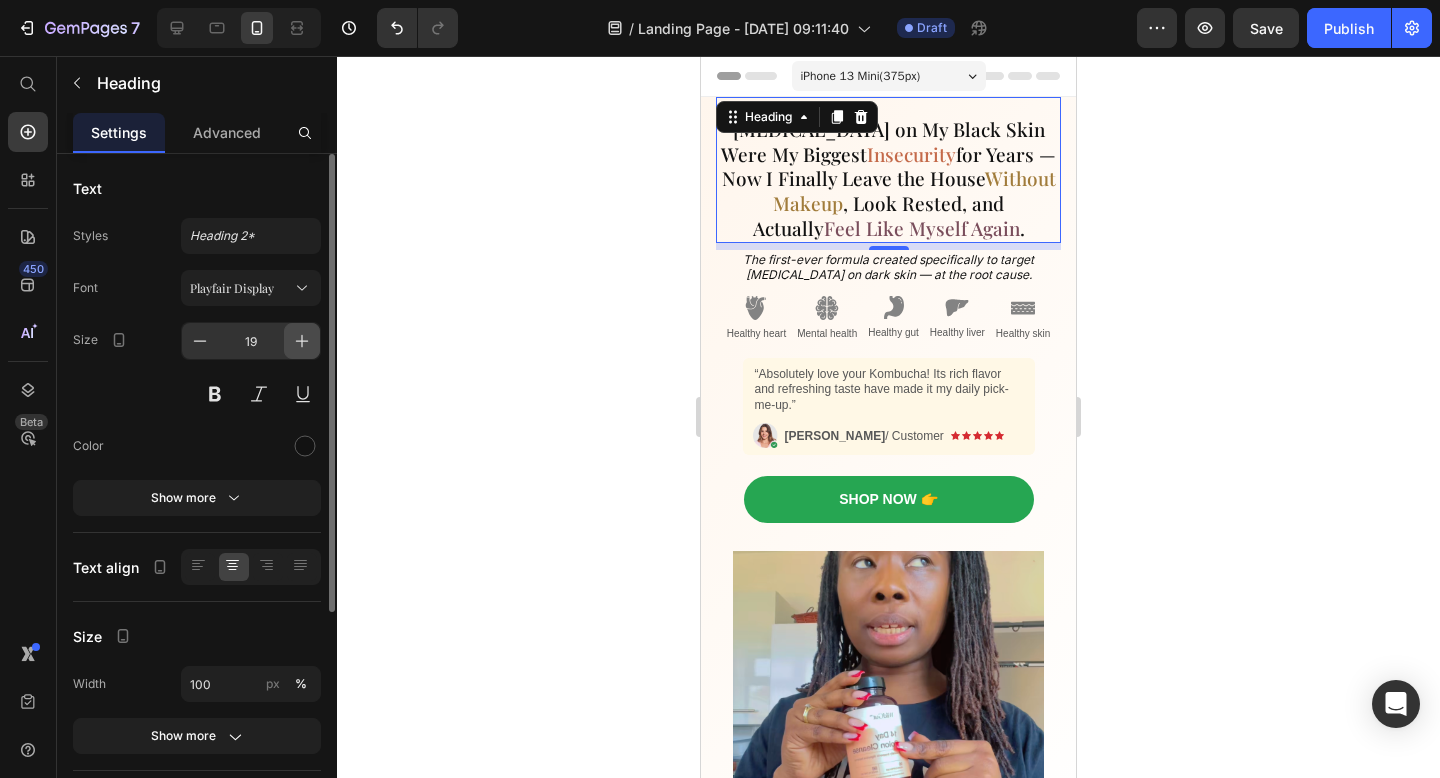 click 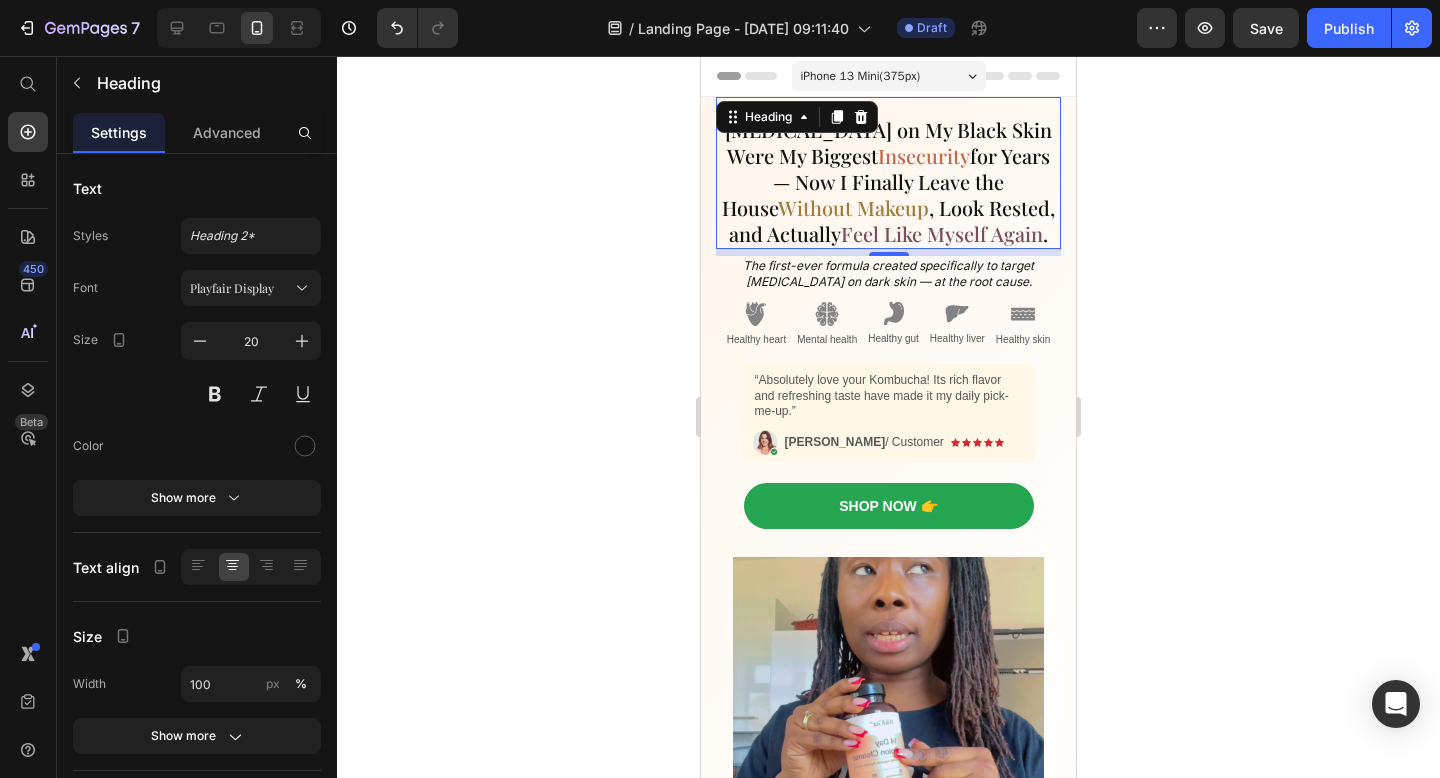 click 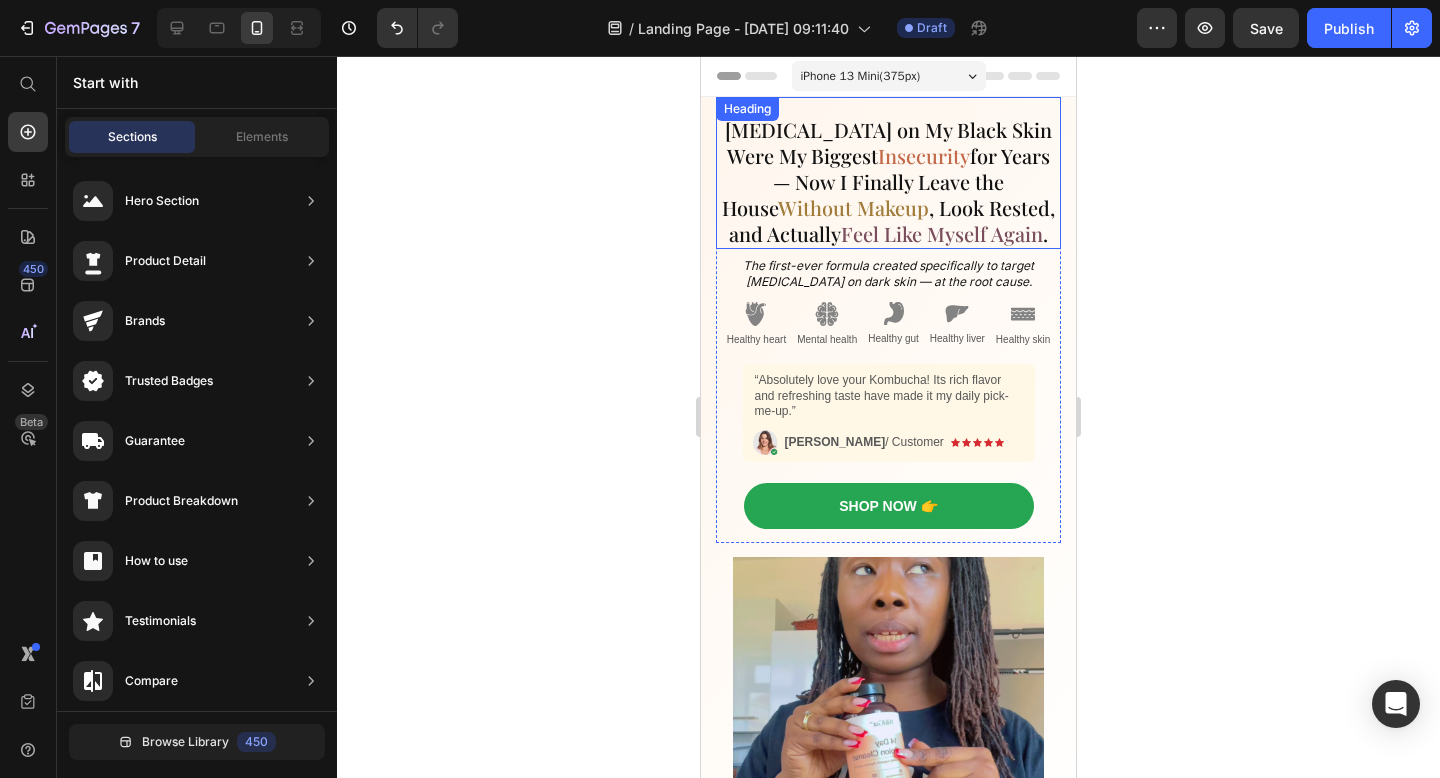 click on "Feel Like Myself Again" at bounding box center [942, 233] 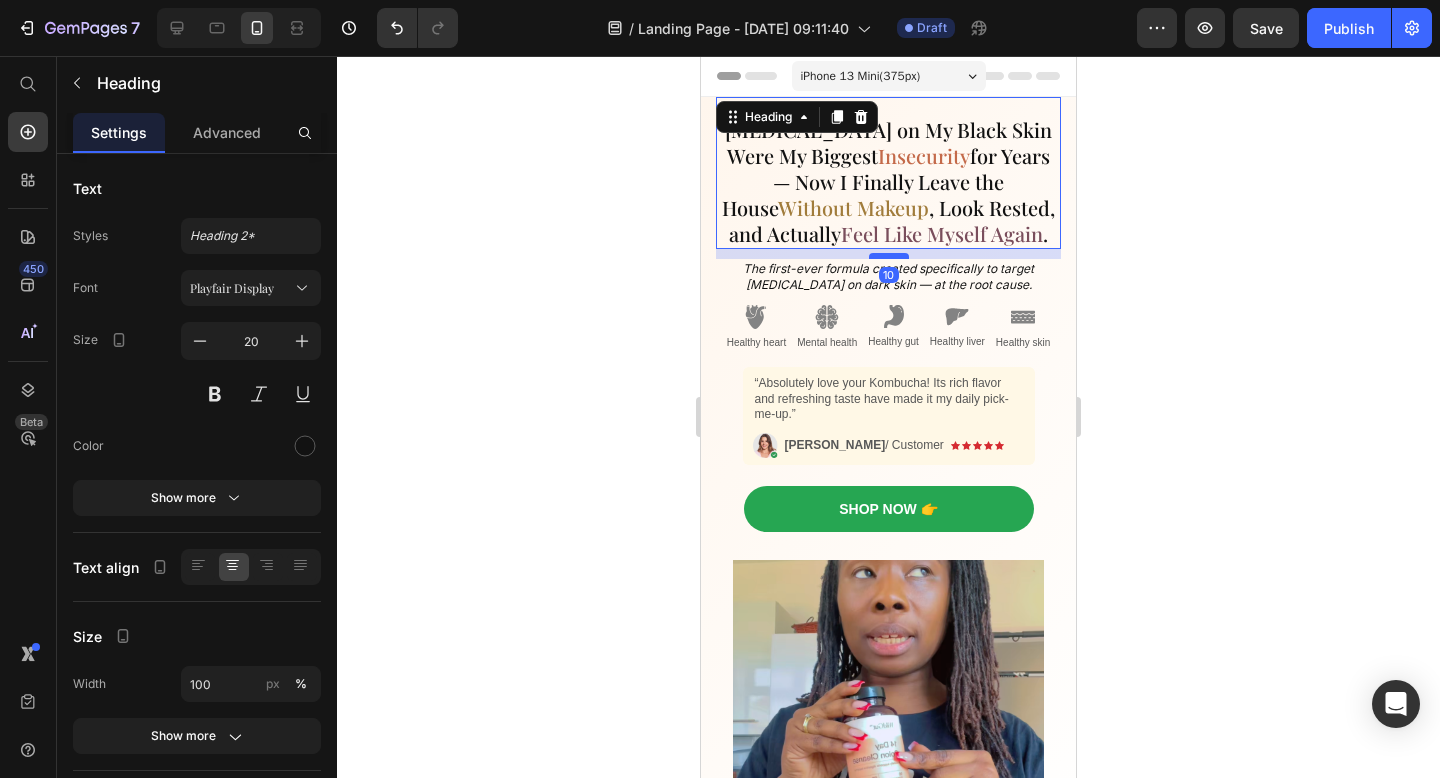 click at bounding box center [889, 256] 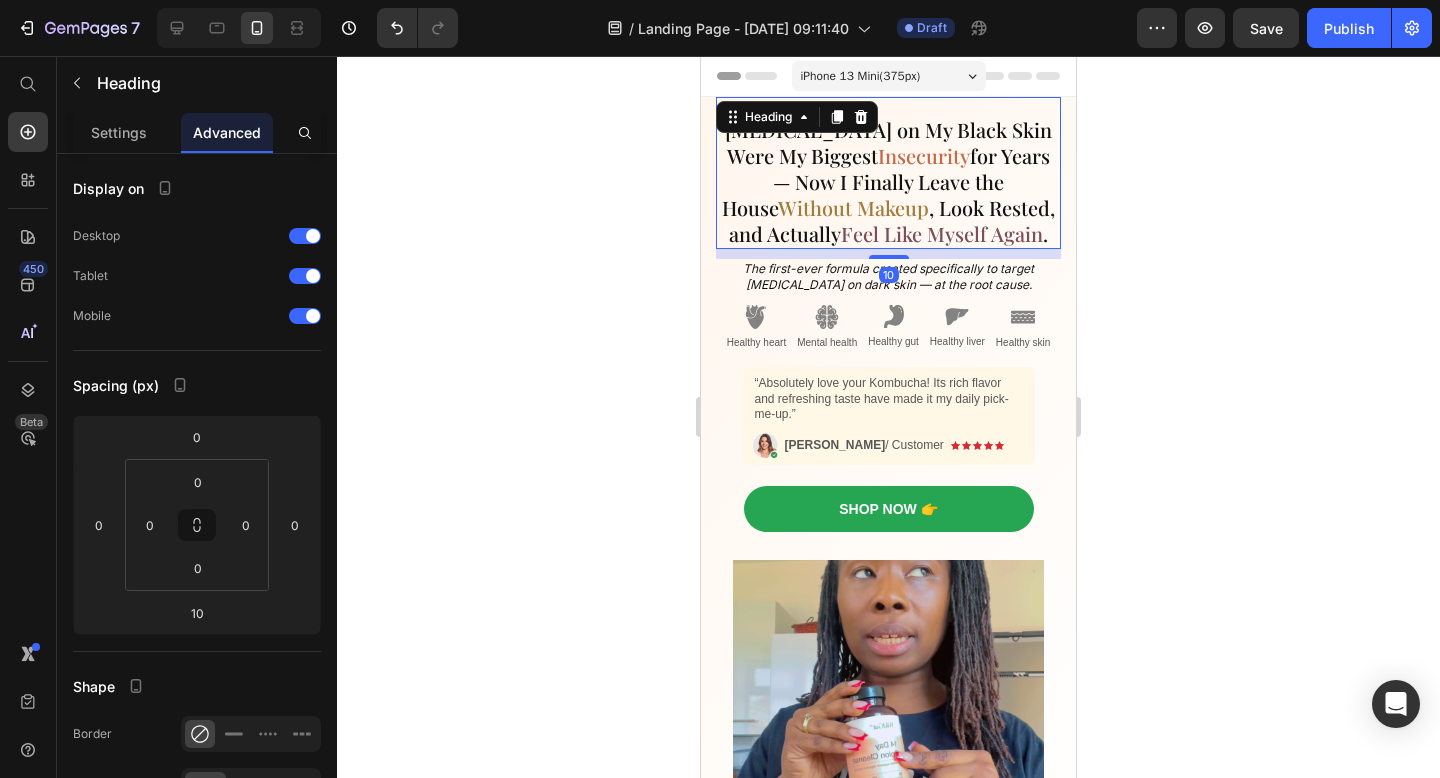 click 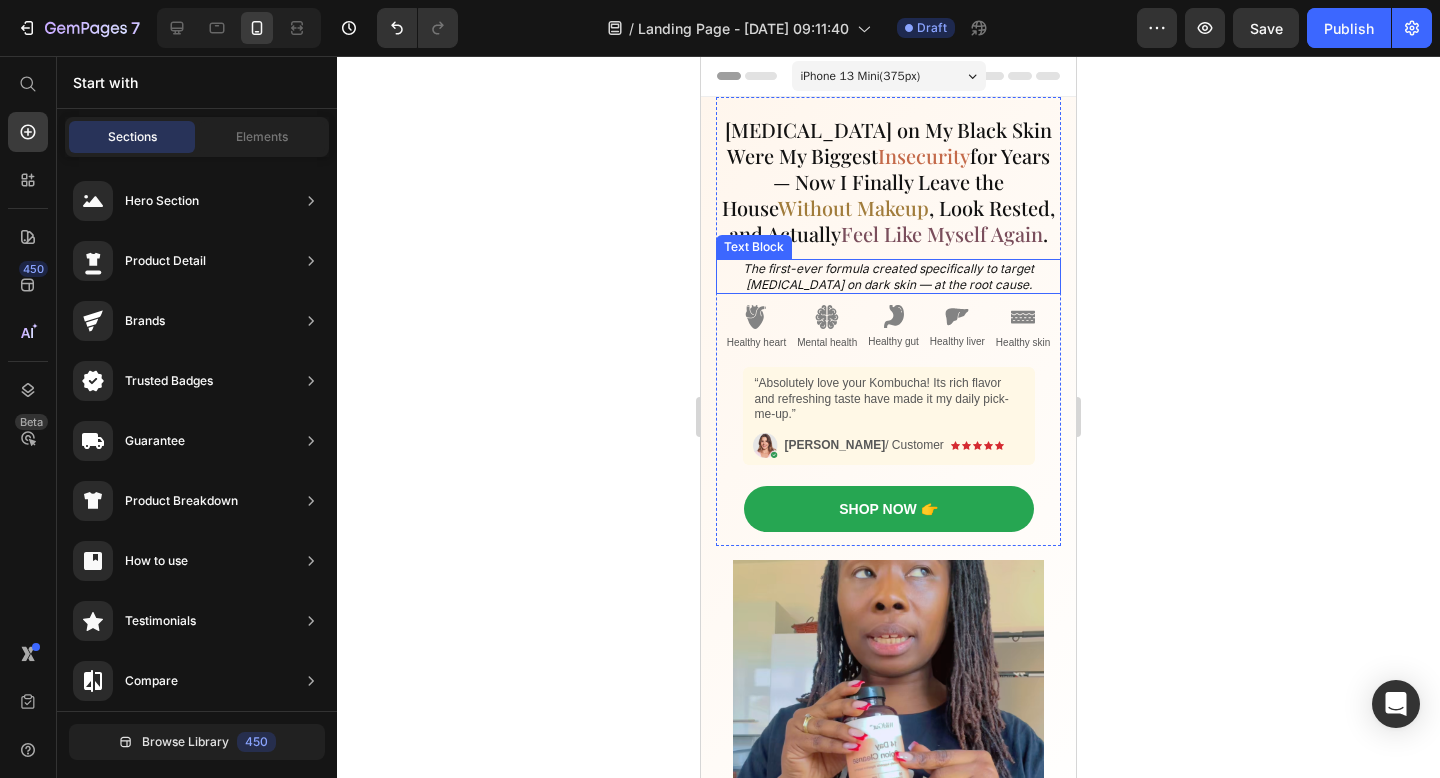 click on "The first-ever formula created specifically to target [MEDICAL_DATA] on dark skin — at the root cause." at bounding box center [888, 276] 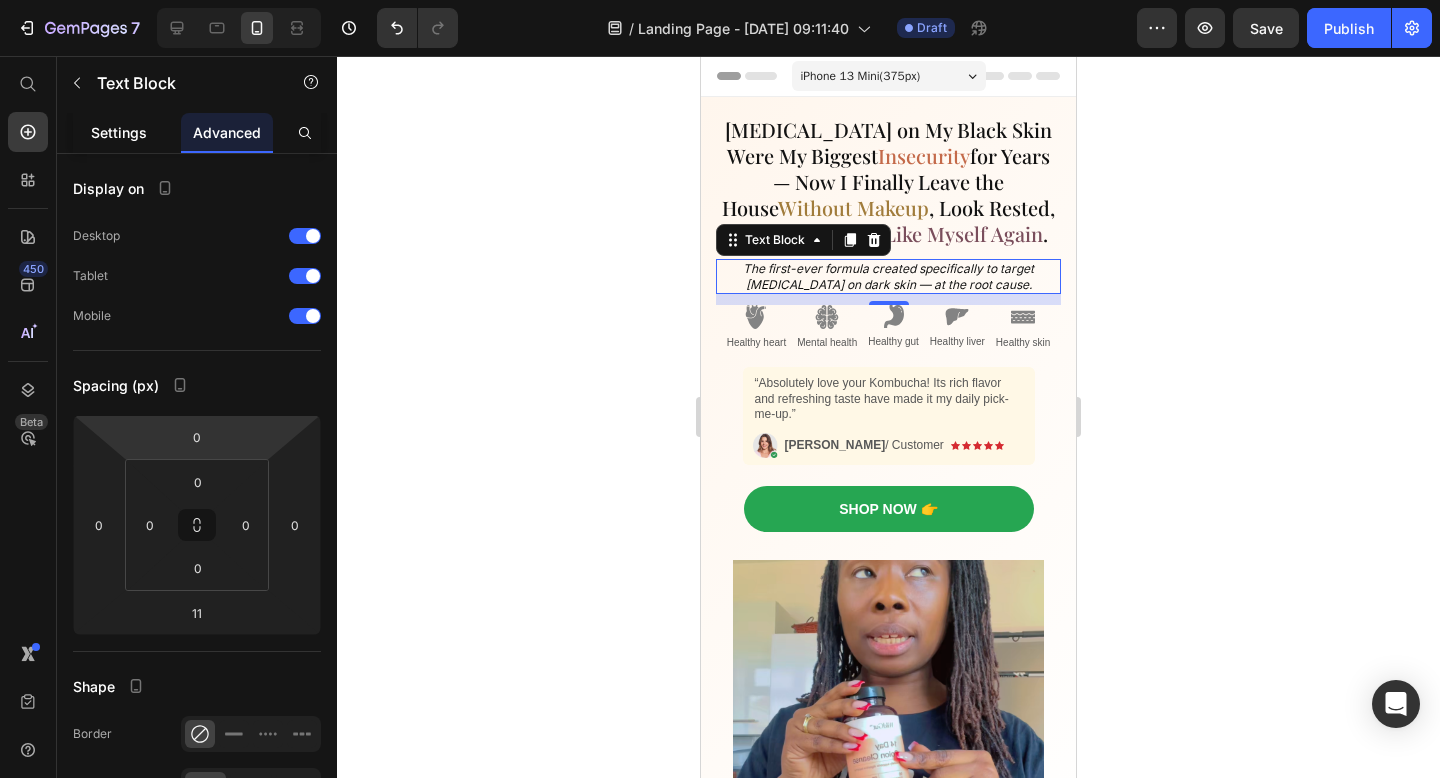 click on "Settings" at bounding box center (119, 132) 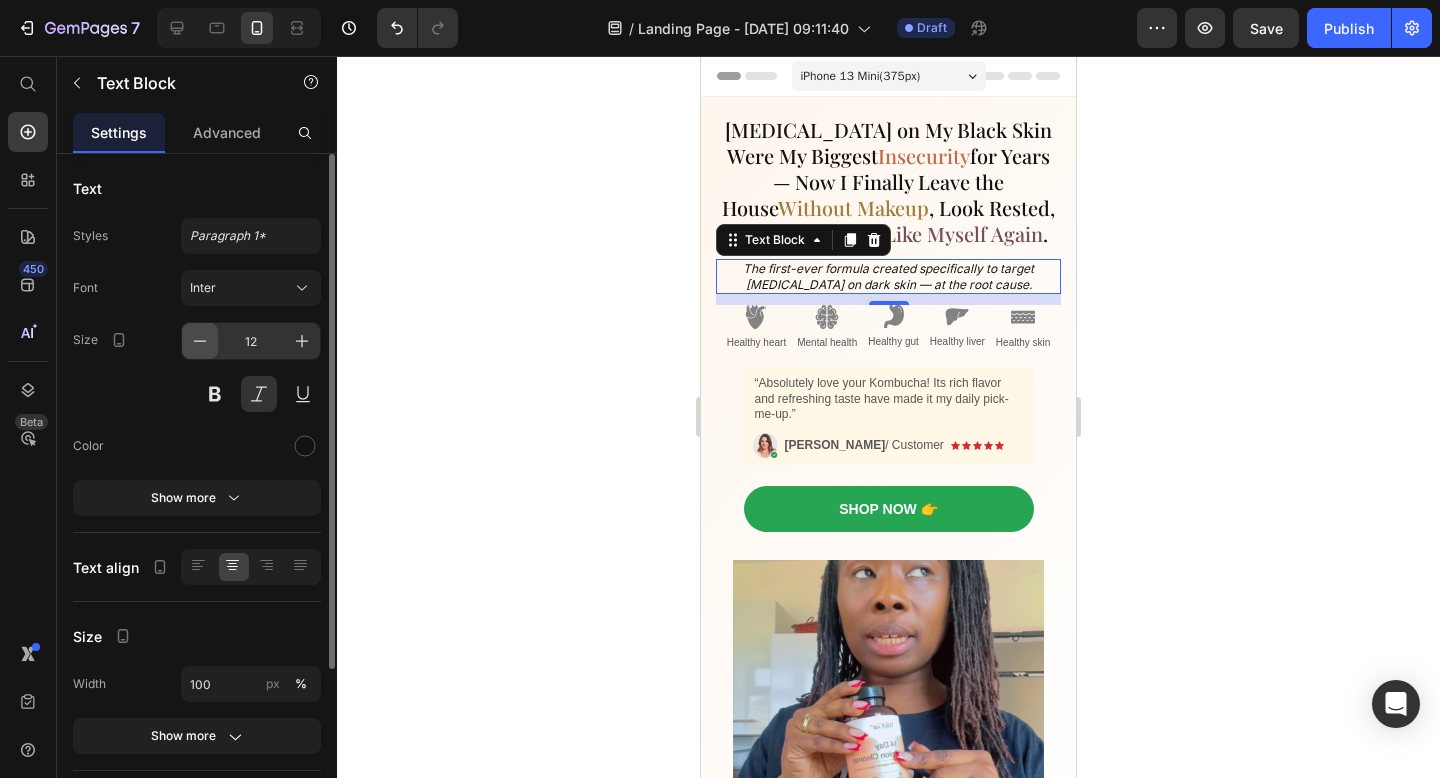 click 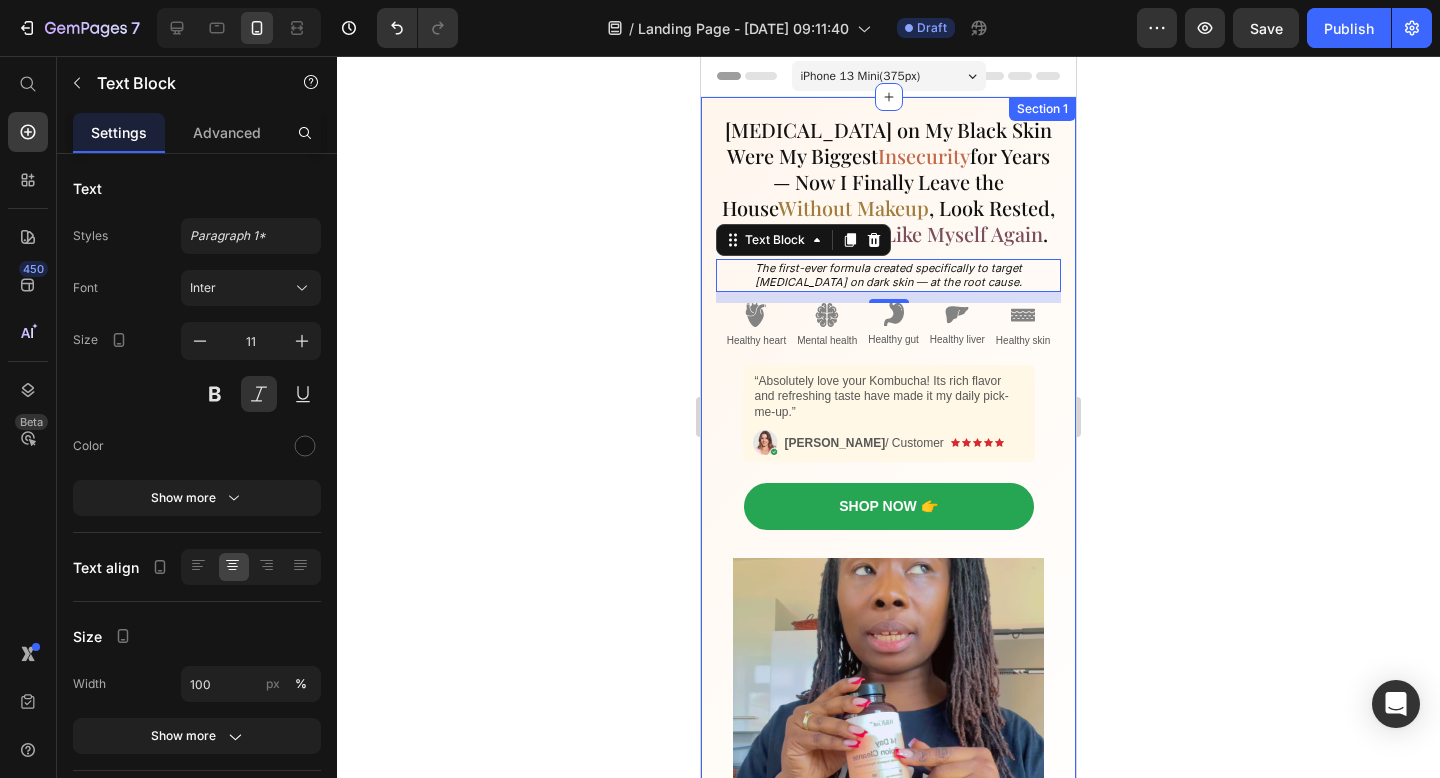 click 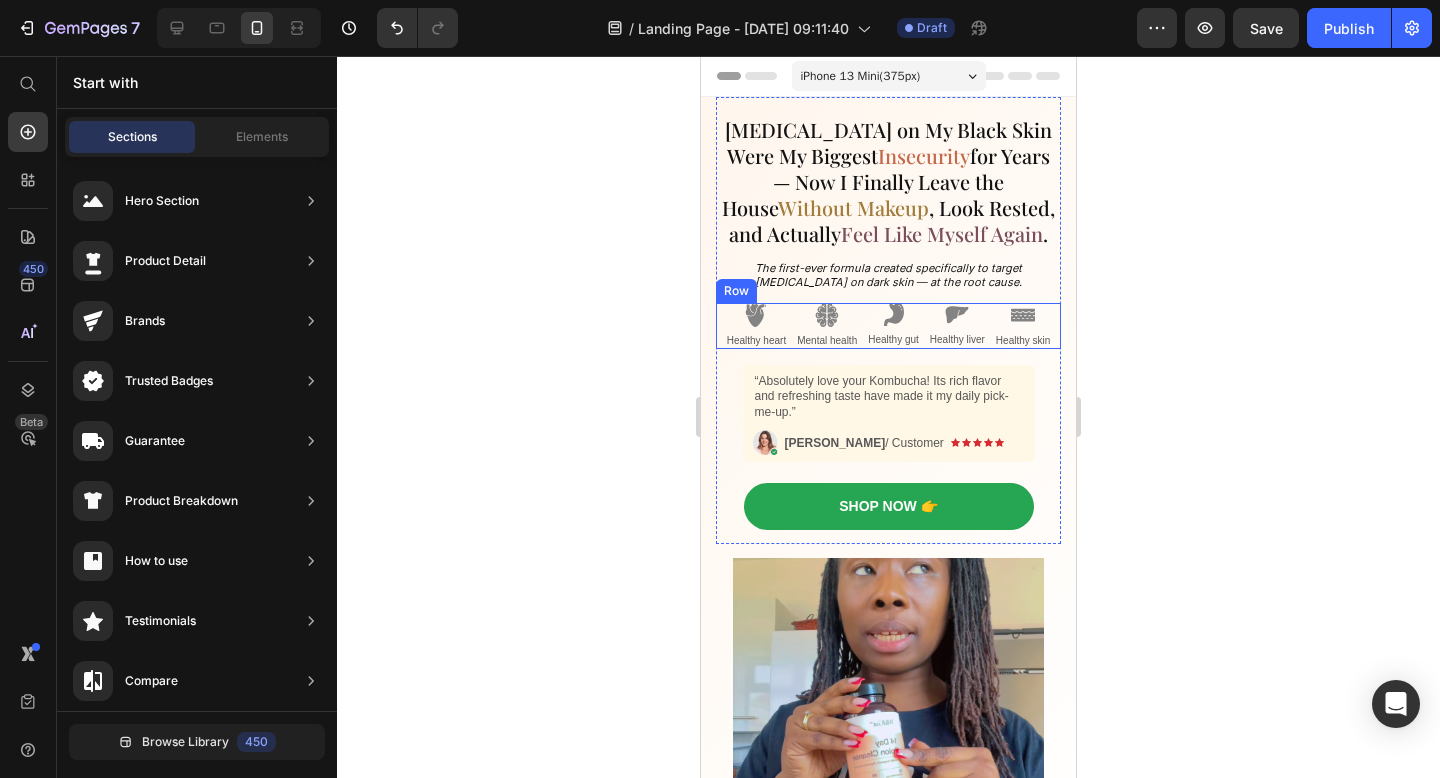 click on "Image Healthy gut Text Block" at bounding box center [893, 326] 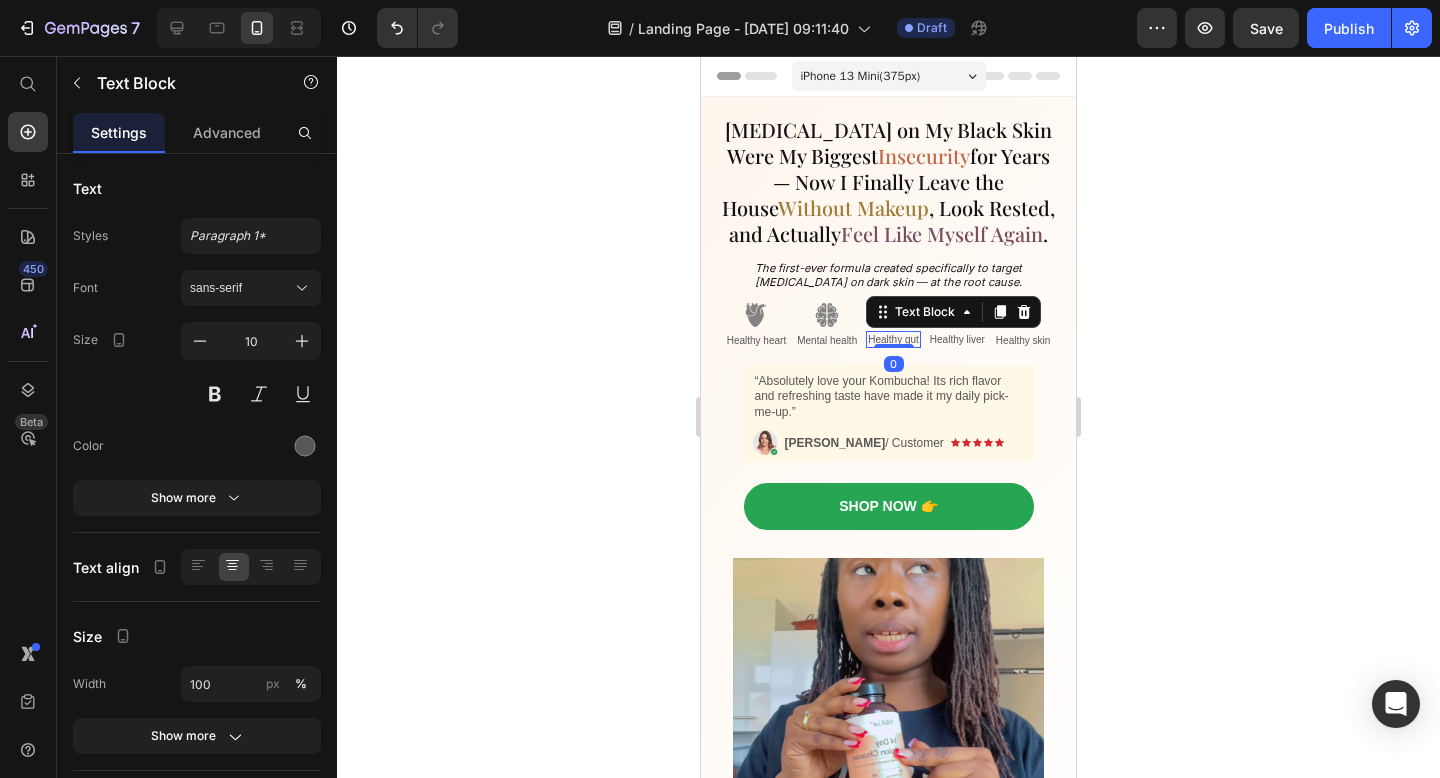 click 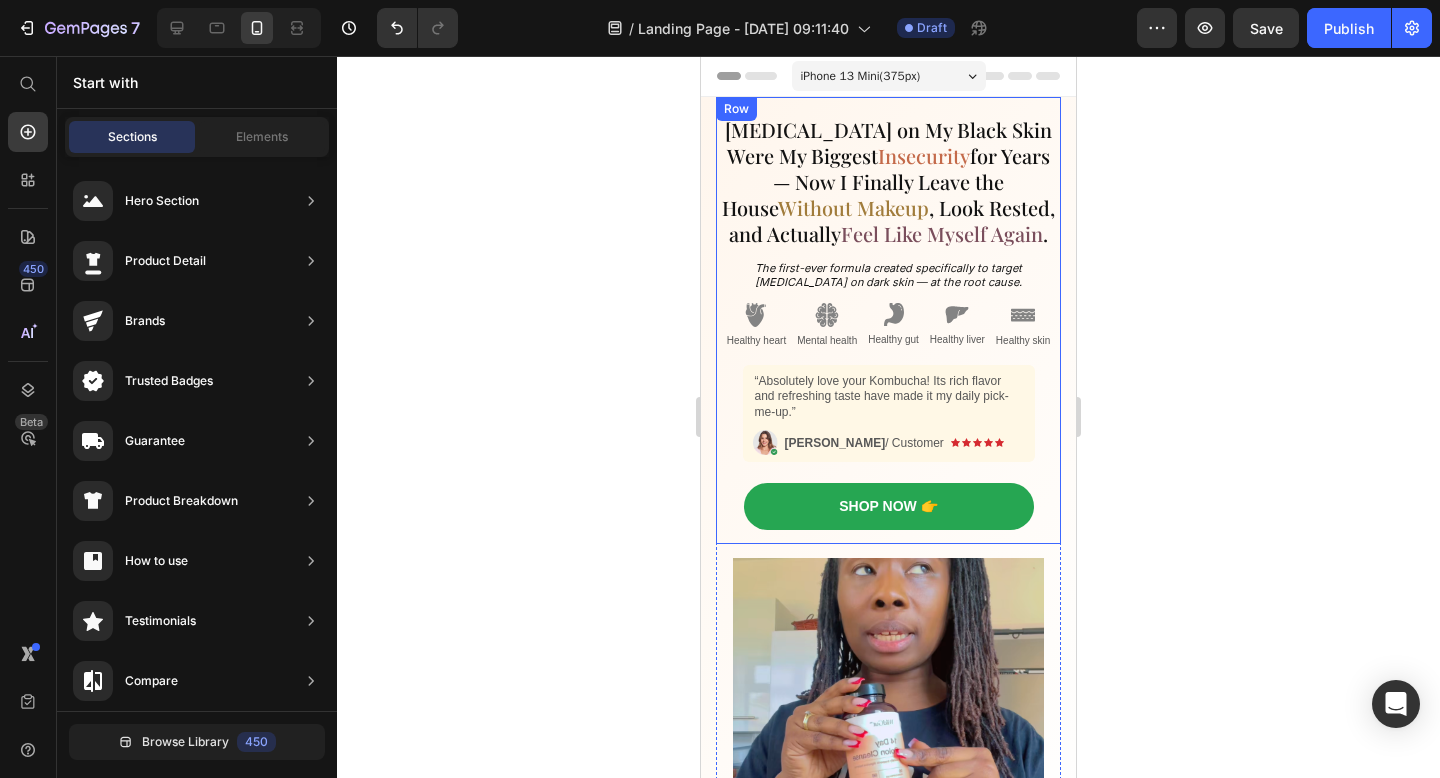 click at bounding box center [756, 315] 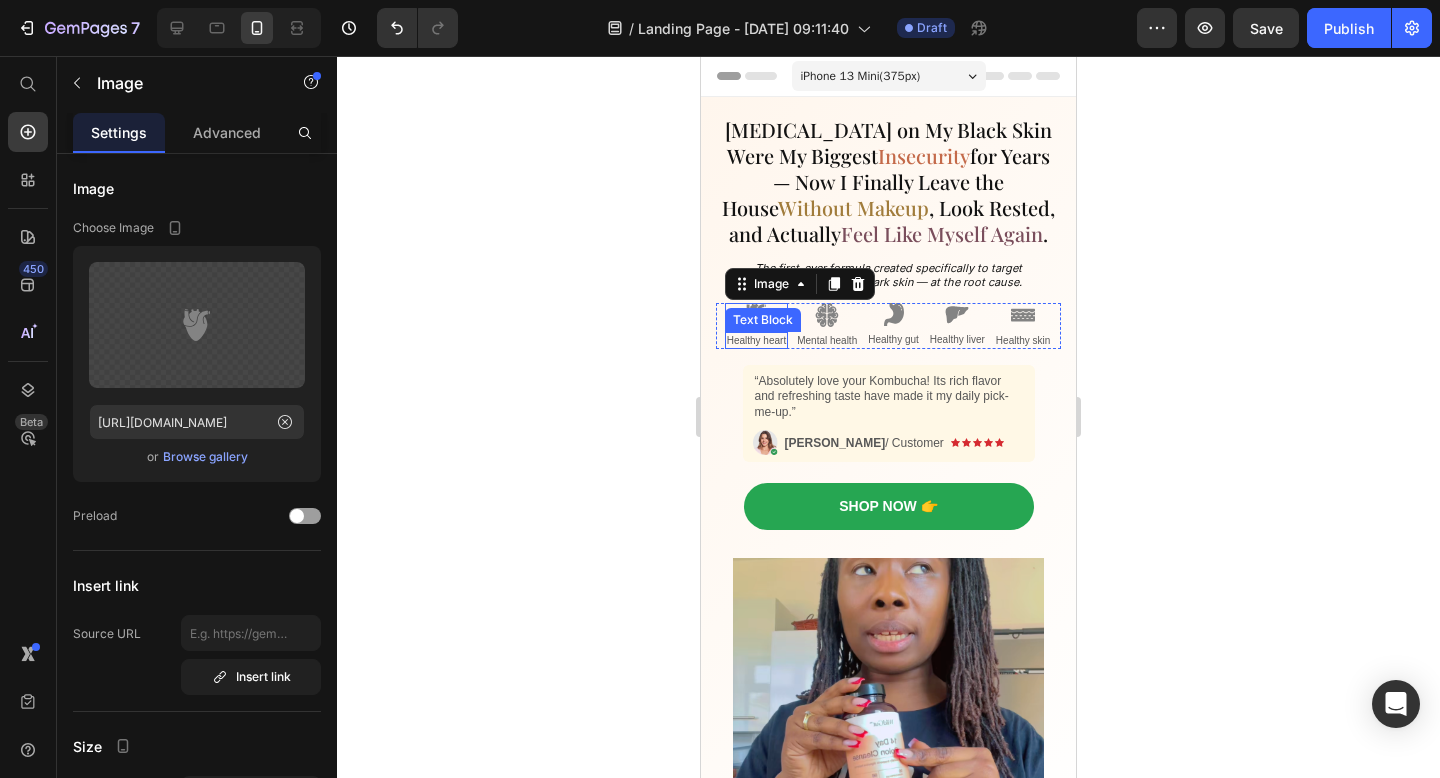 click on "Healthy heart" at bounding box center [756, 340] 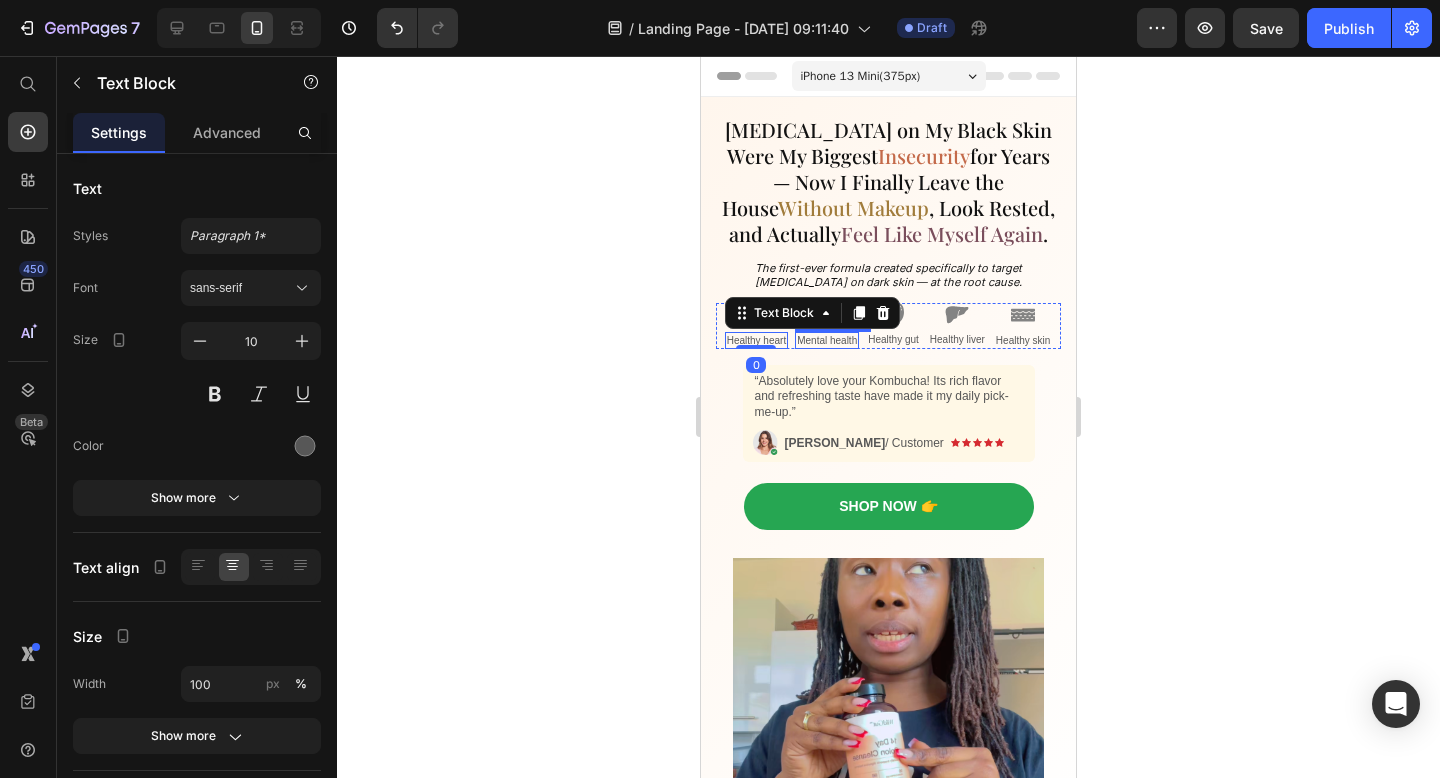 click on "Mental health" at bounding box center [827, 340] 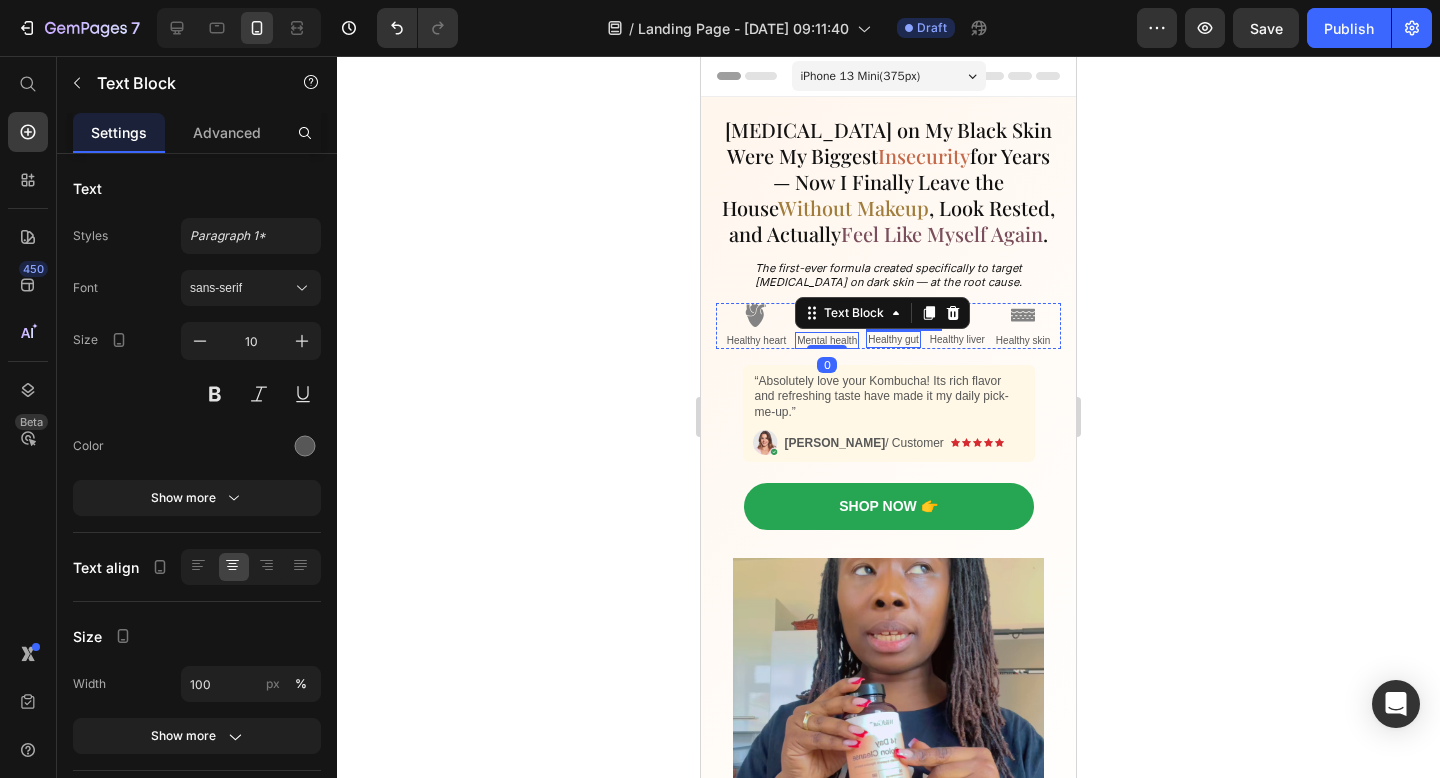 click on "Healthy gut" at bounding box center (893, 339) 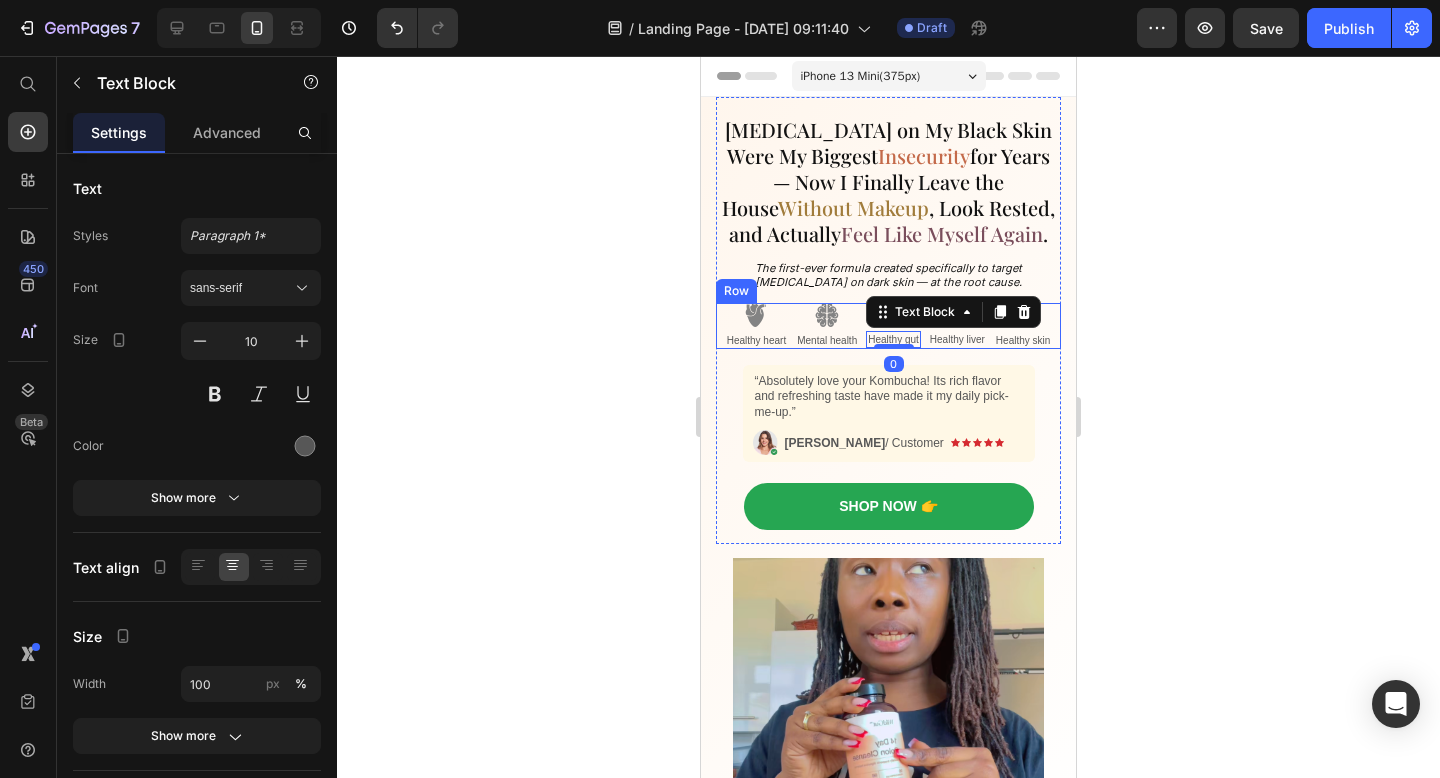 click on "Image Healthy heart Text Block Image Mental health Text Block Image Healthy gut Text Block   0 Image Healthy liver Text Block Image Healthy skin Text Block Row" at bounding box center (888, 326) 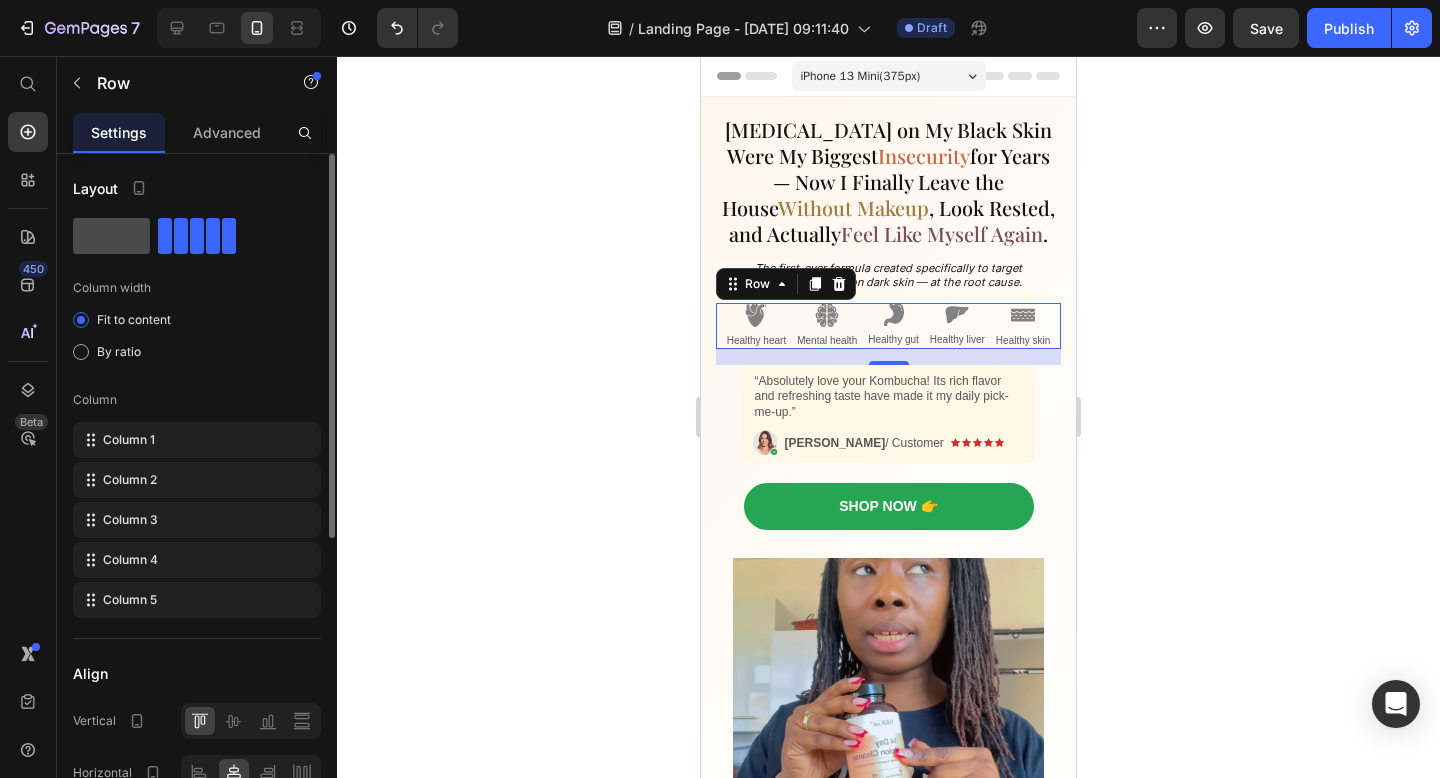 click 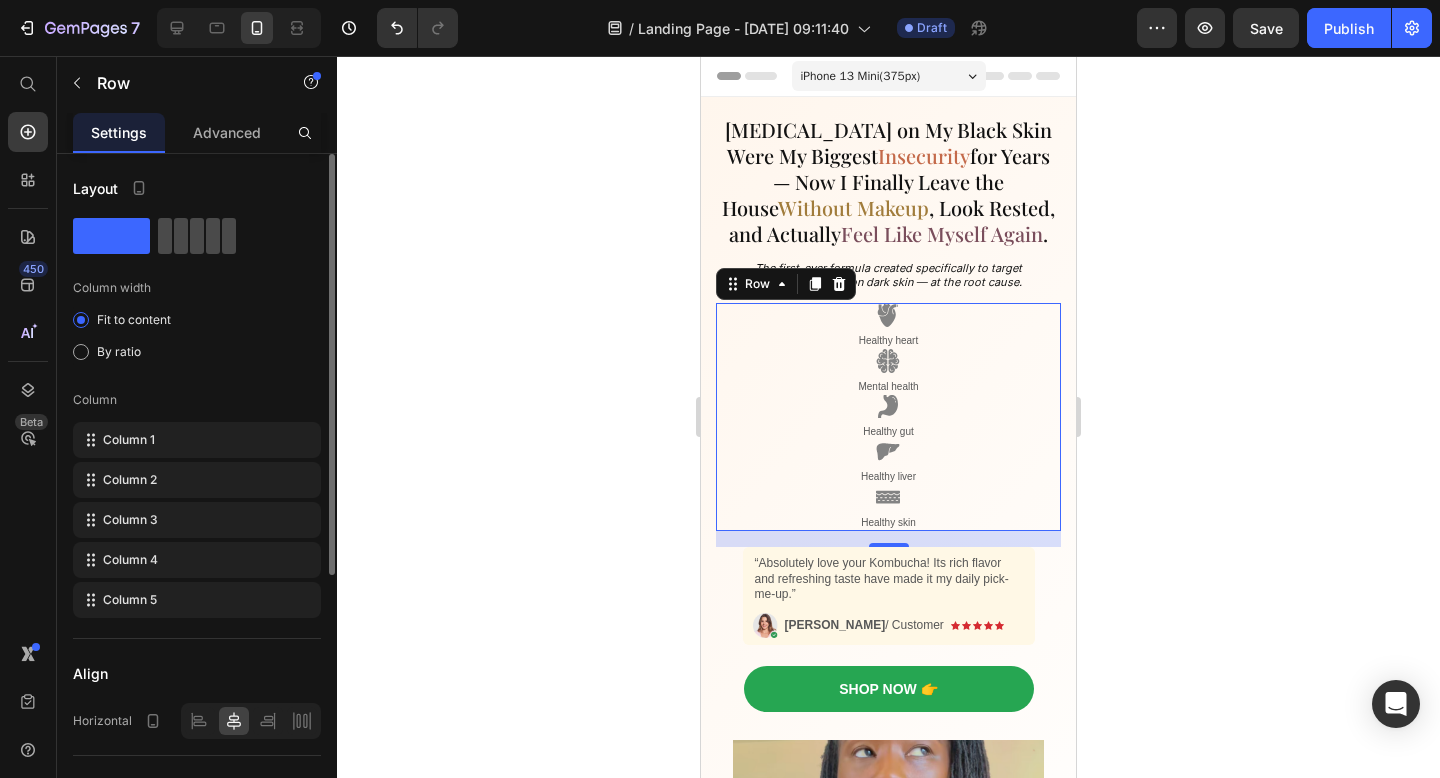 click 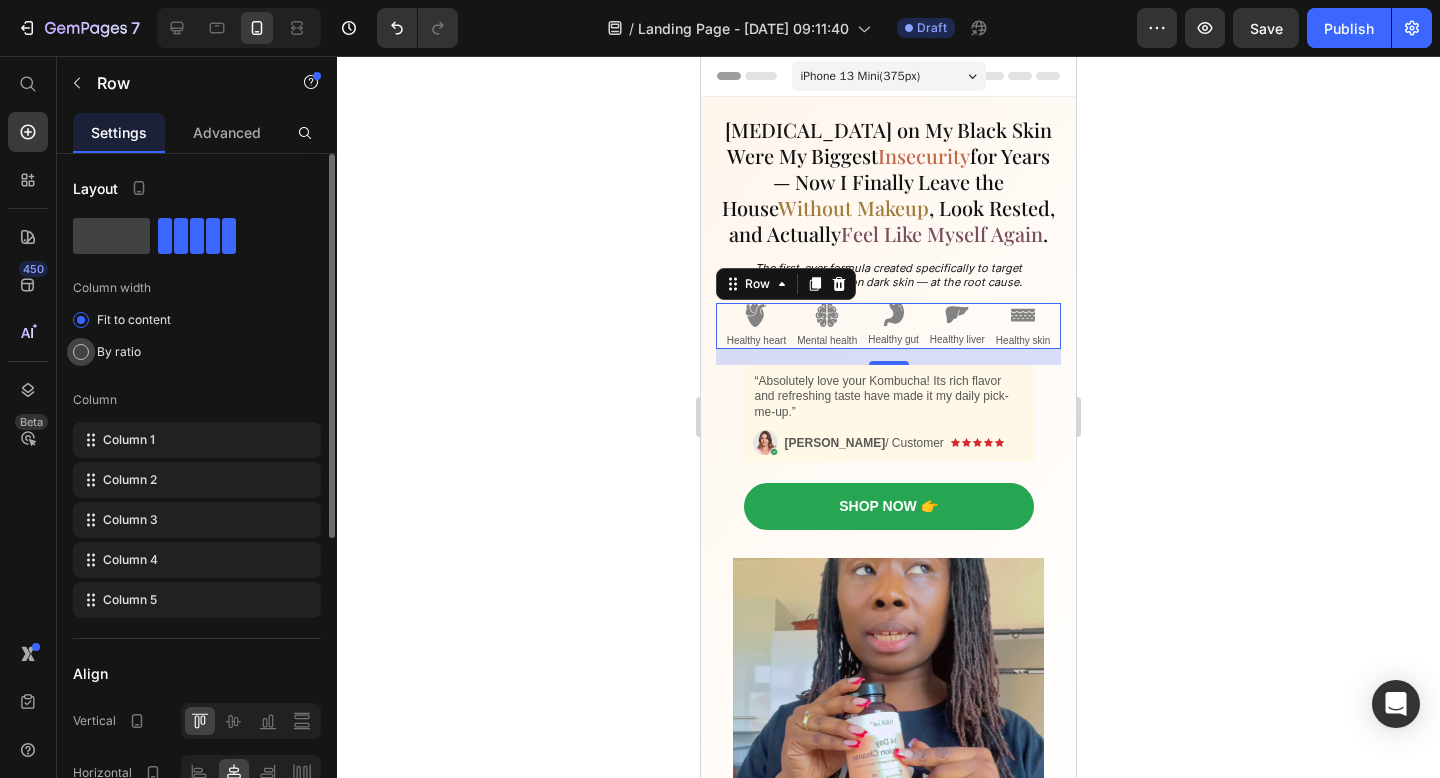 click on "By ratio" 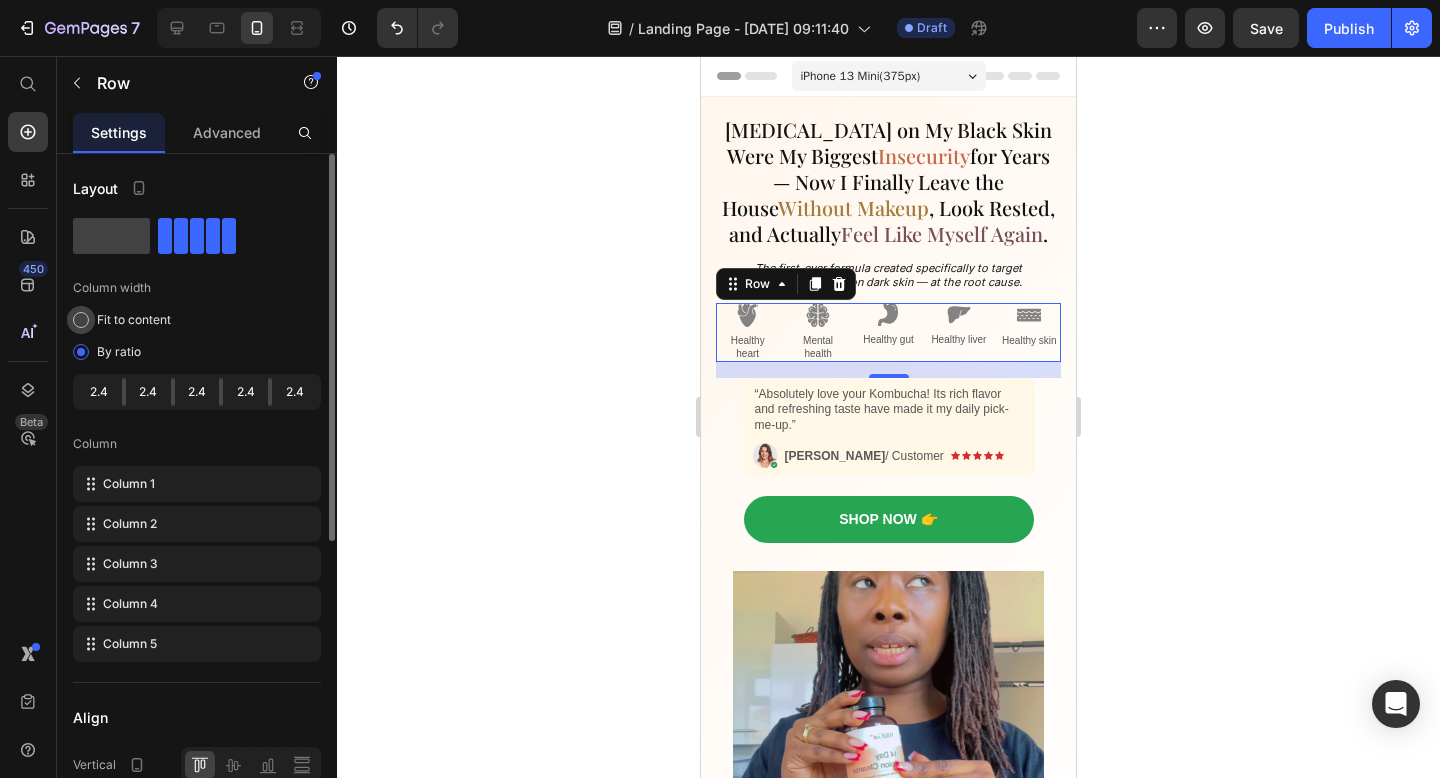 click on "Fit to content" at bounding box center (134, 320) 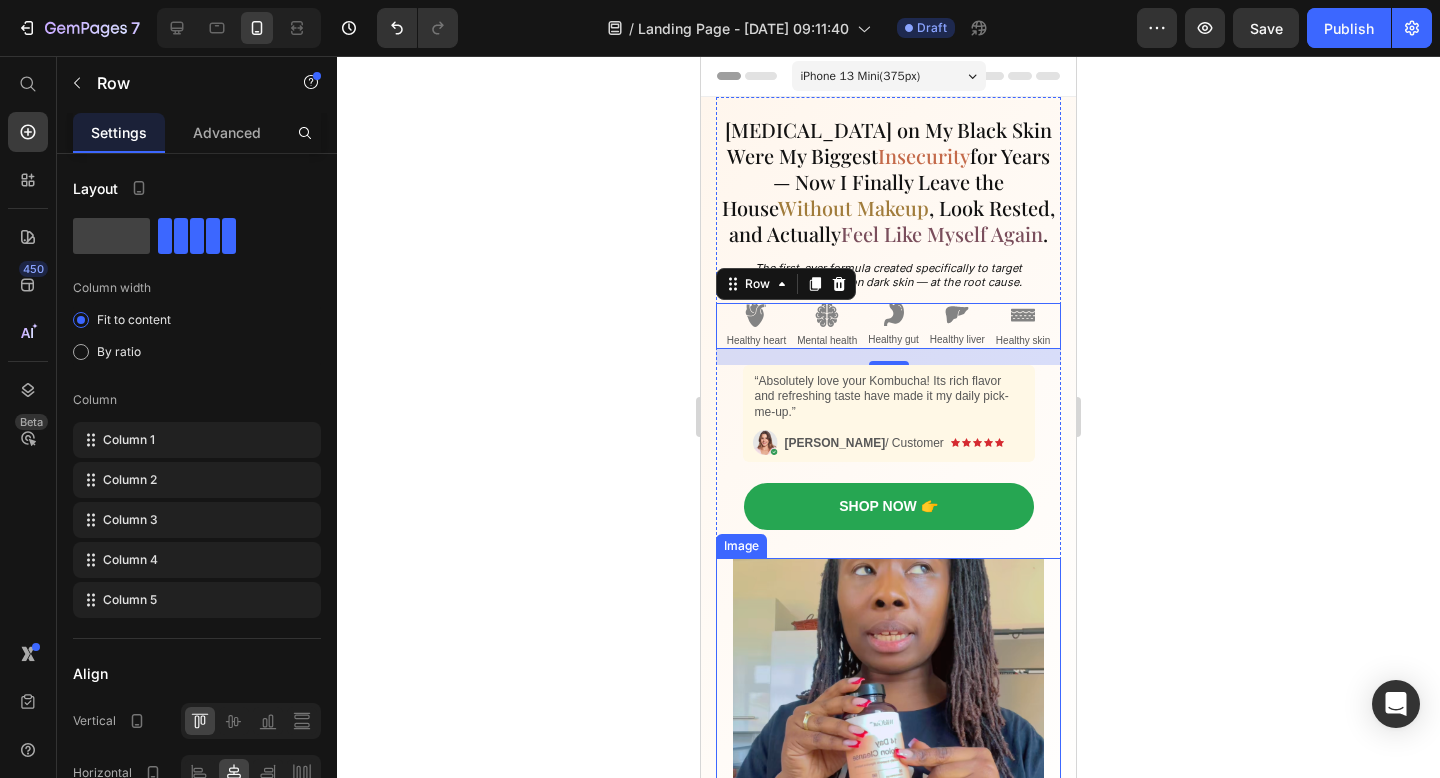 click at bounding box center (888, 713) 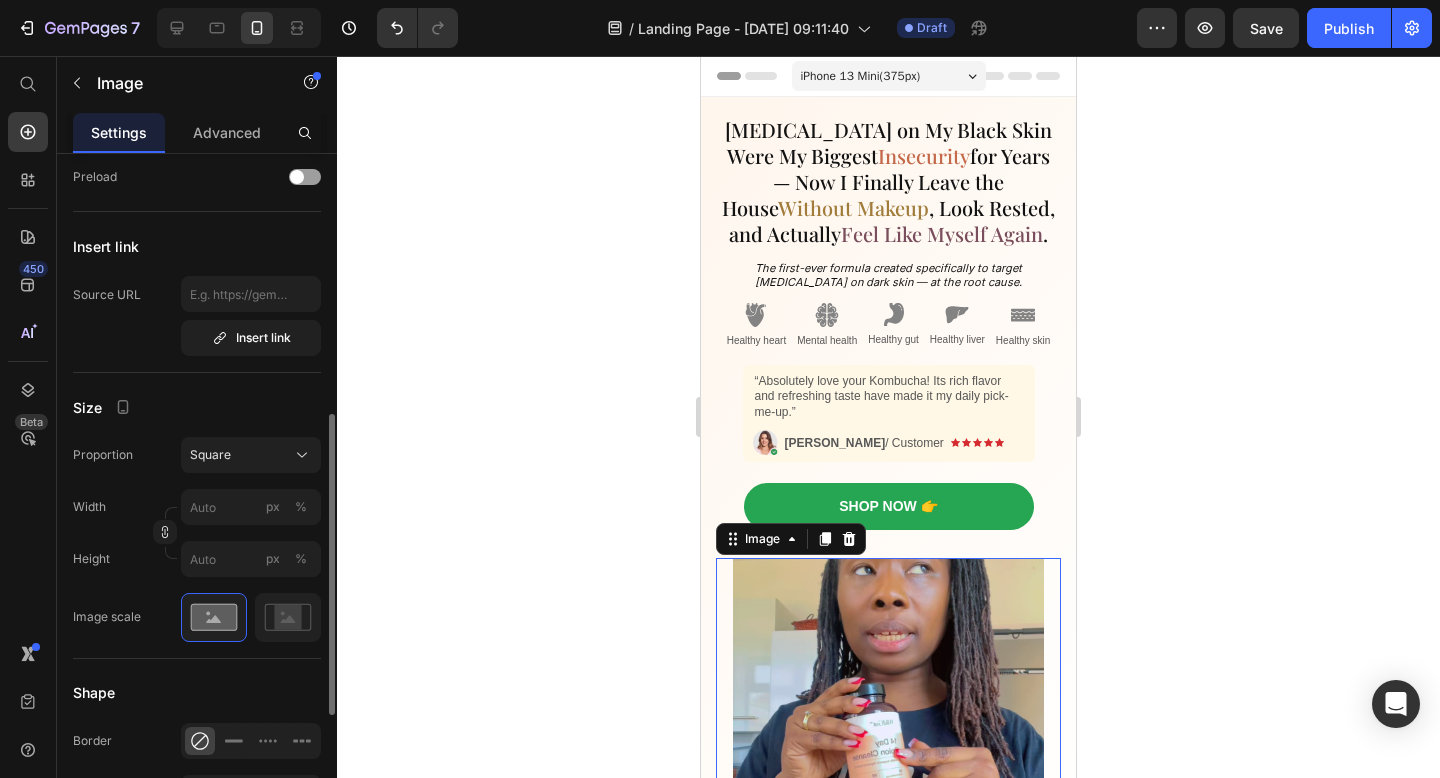 scroll, scrollTop: 514, scrollLeft: 0, axis: vertical 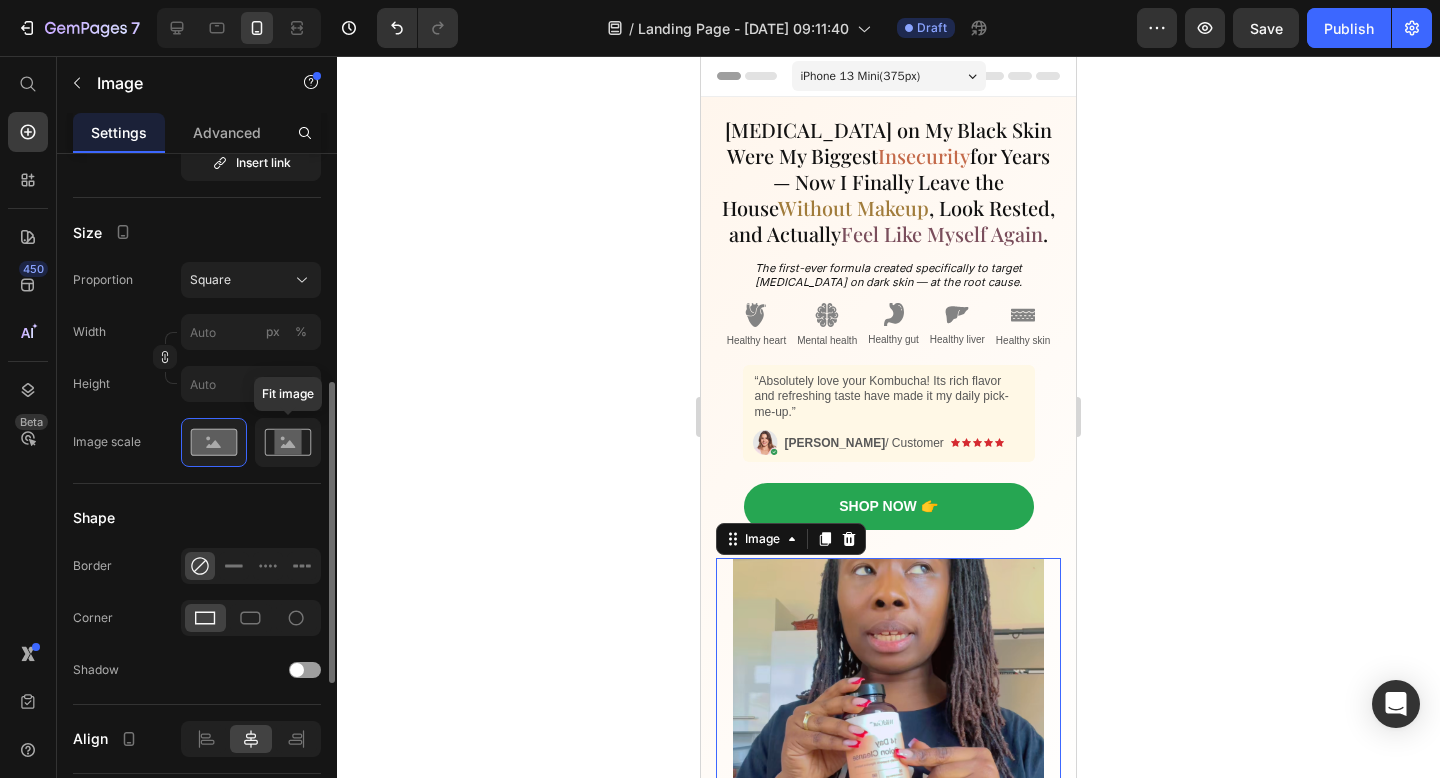 click 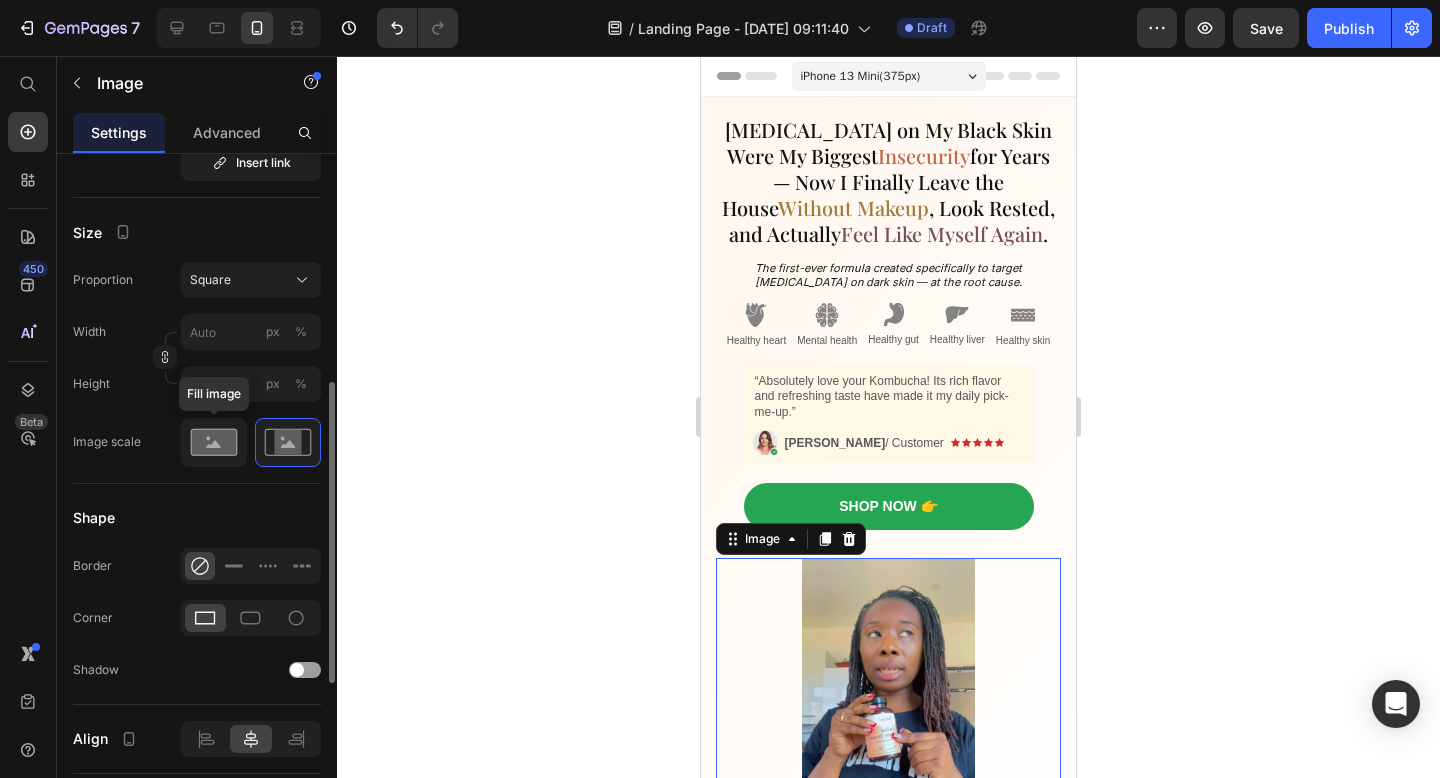 click 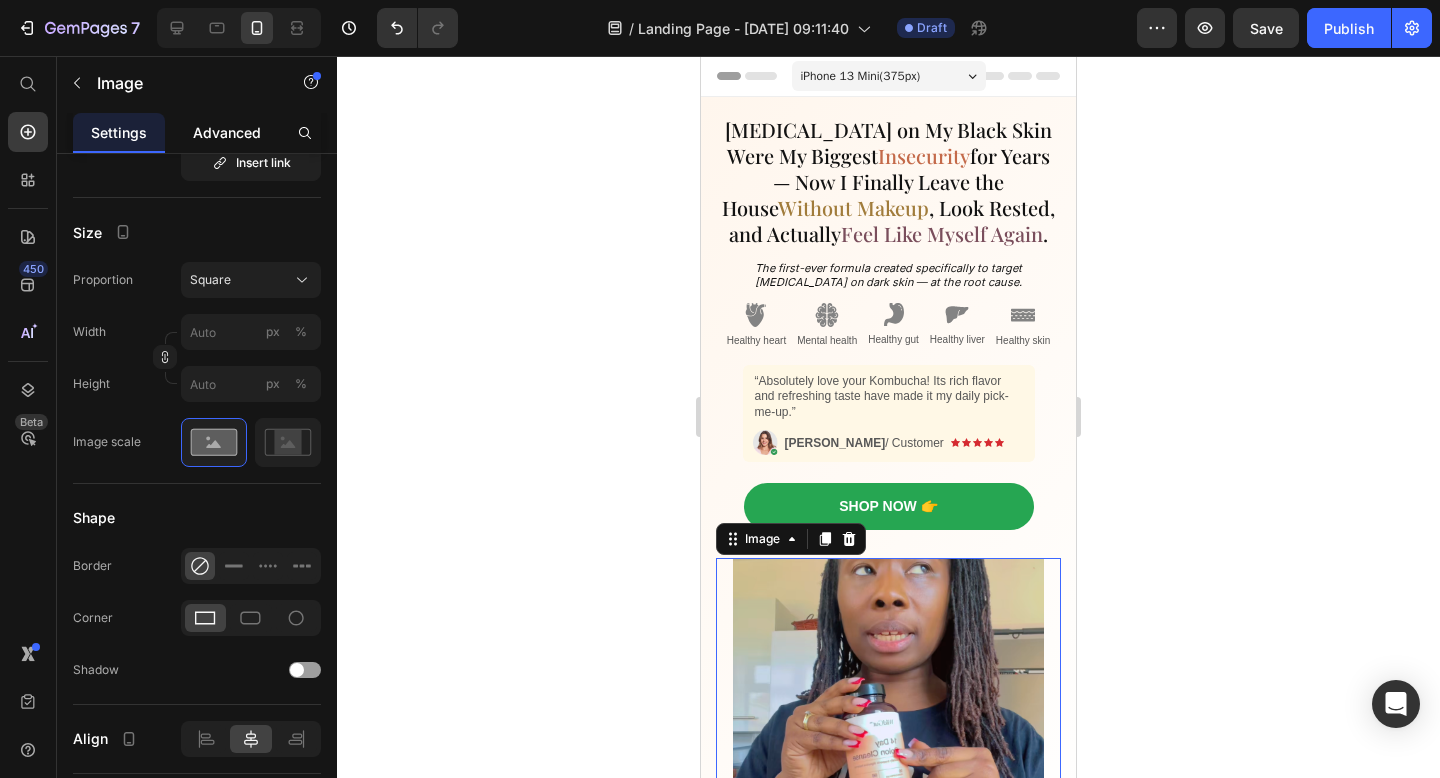 click on "Advanced" at bounding box center [227, 132] 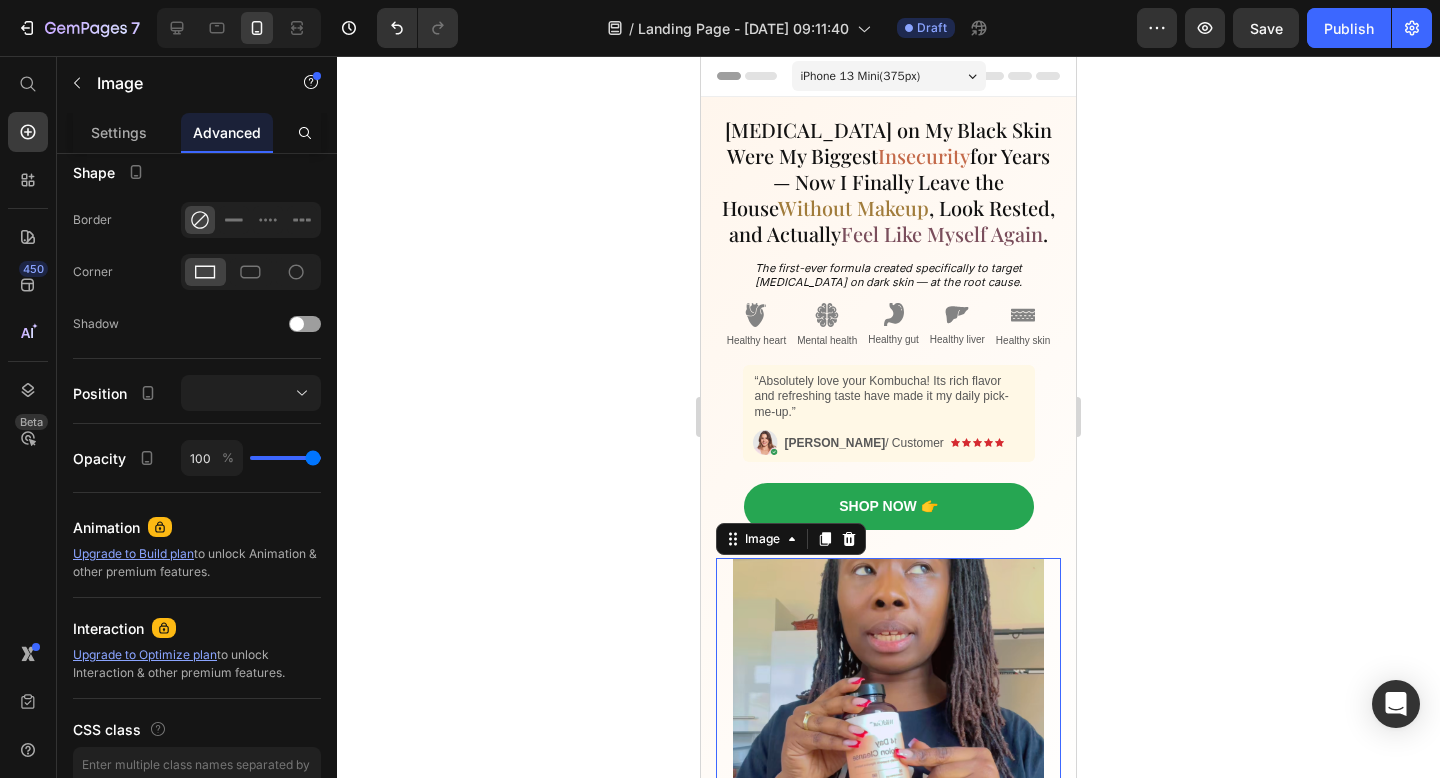 scroll, scrollTop: 0, scrollLeft: 0, axis: both 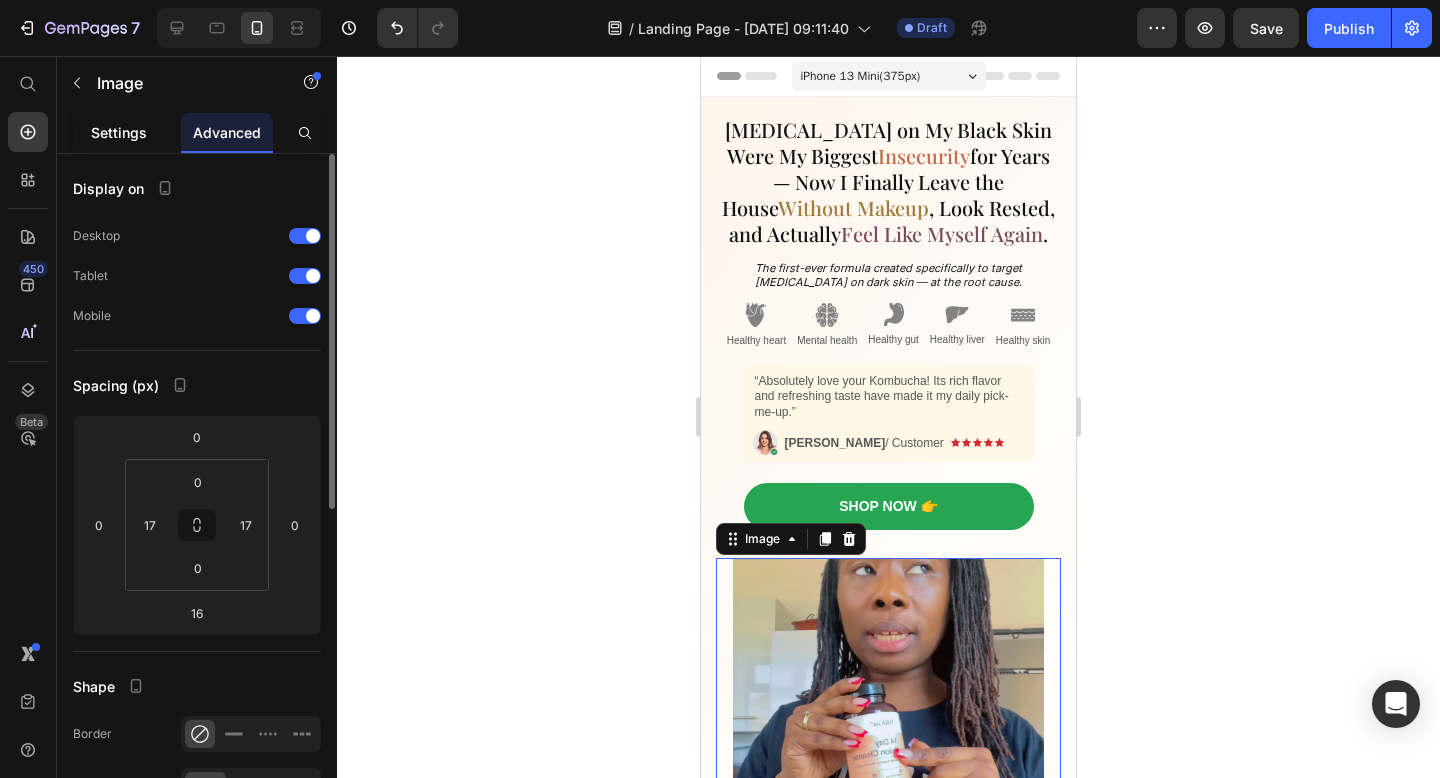 click on "Settings" at bounding box center (119, 132) 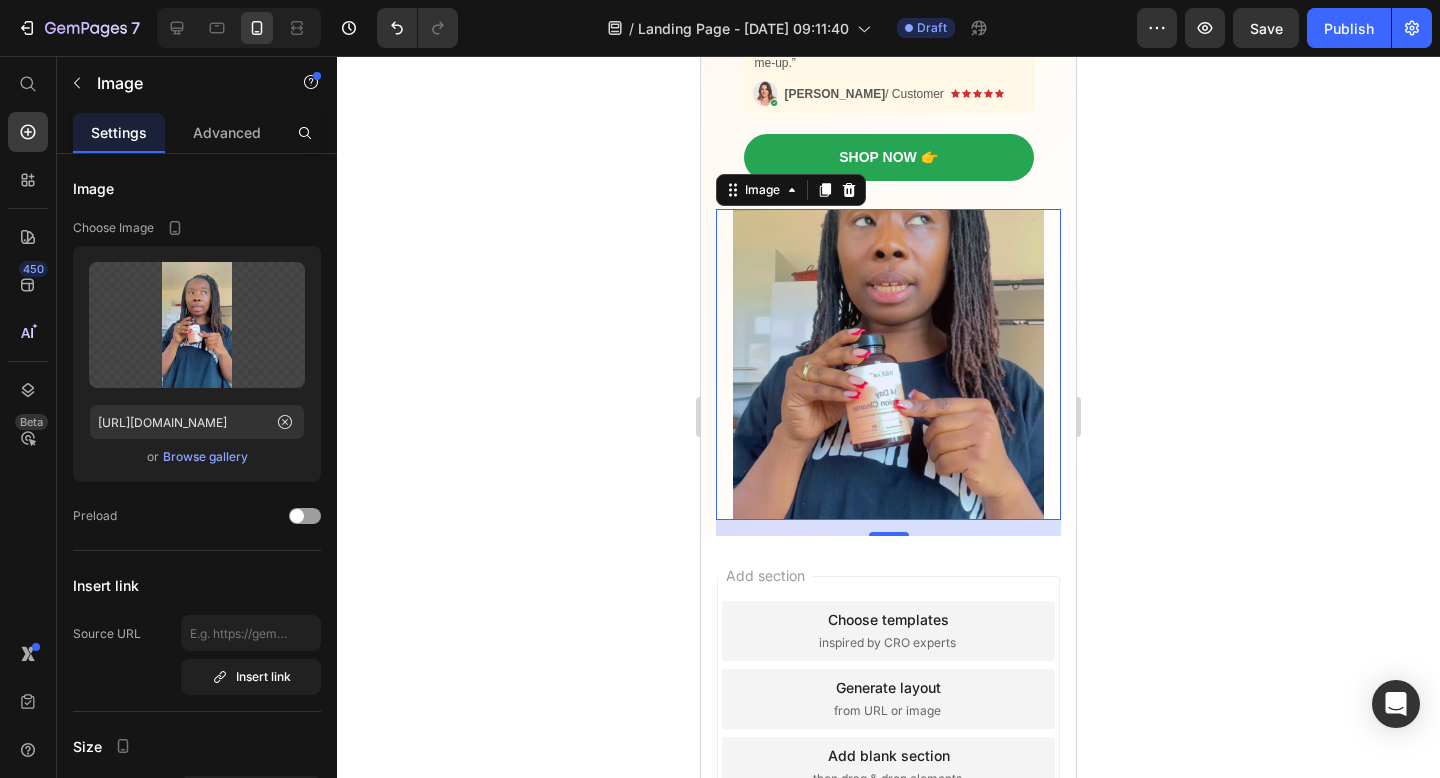 scroll, scrollTop: 352, scrollLeft: 0, axis: vertical 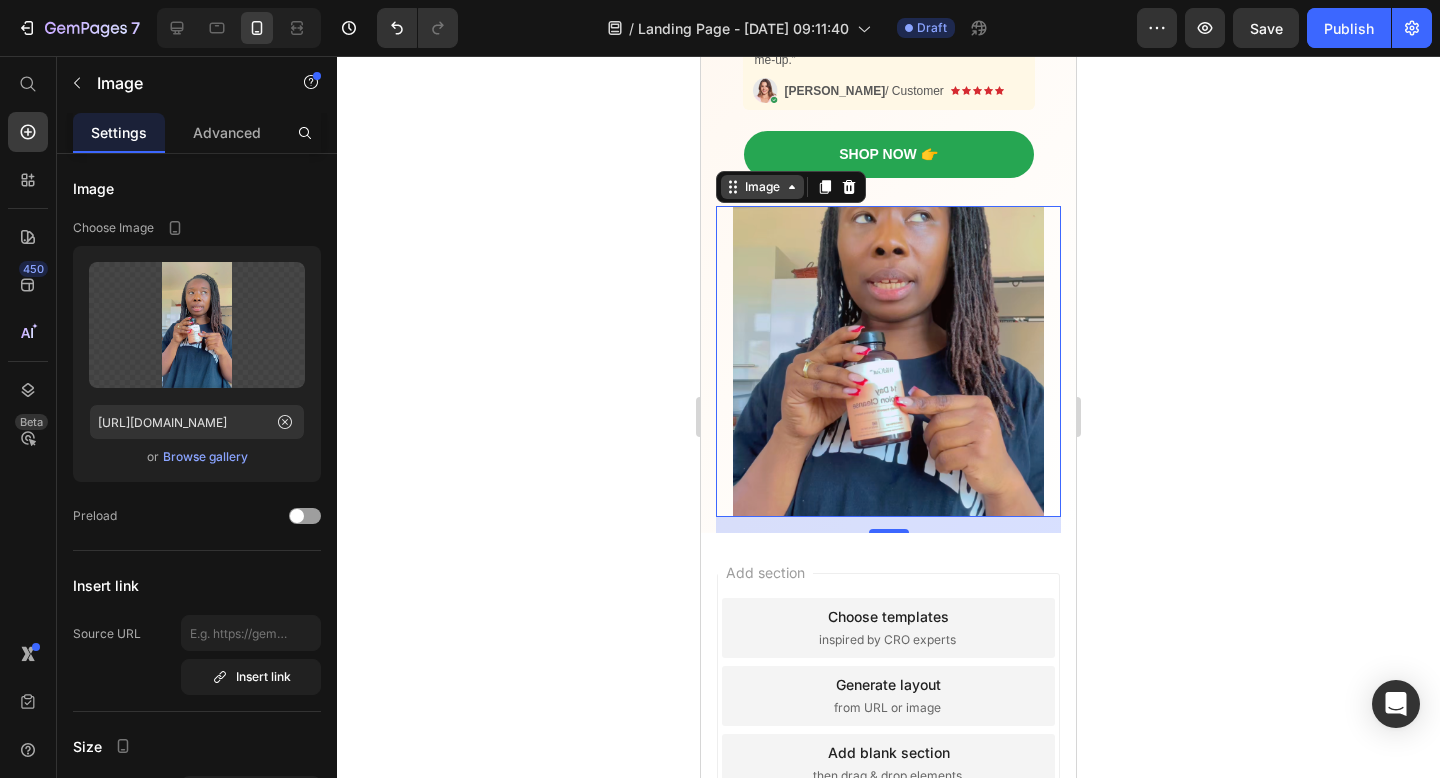 click 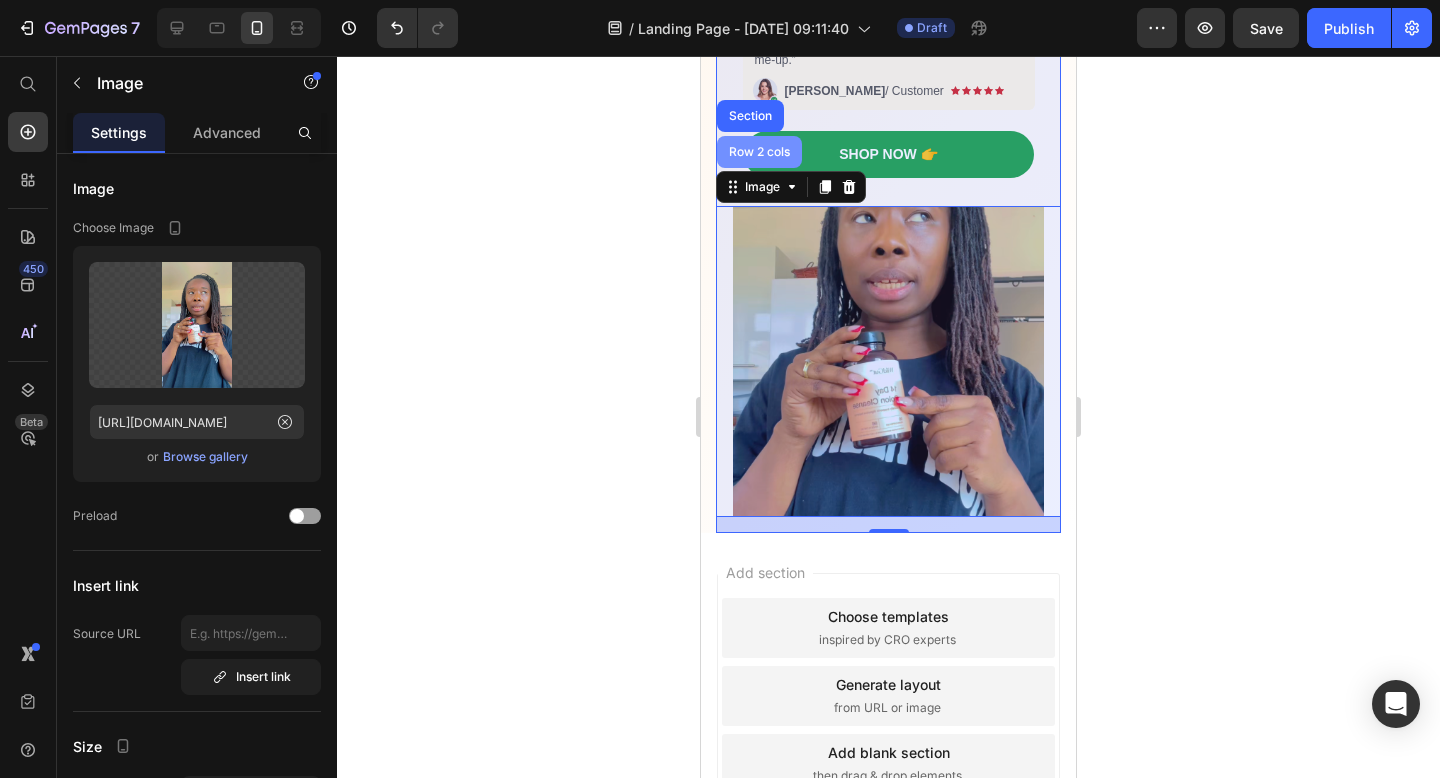 click on "Row 2 cols" at bounding box center (759, 152) 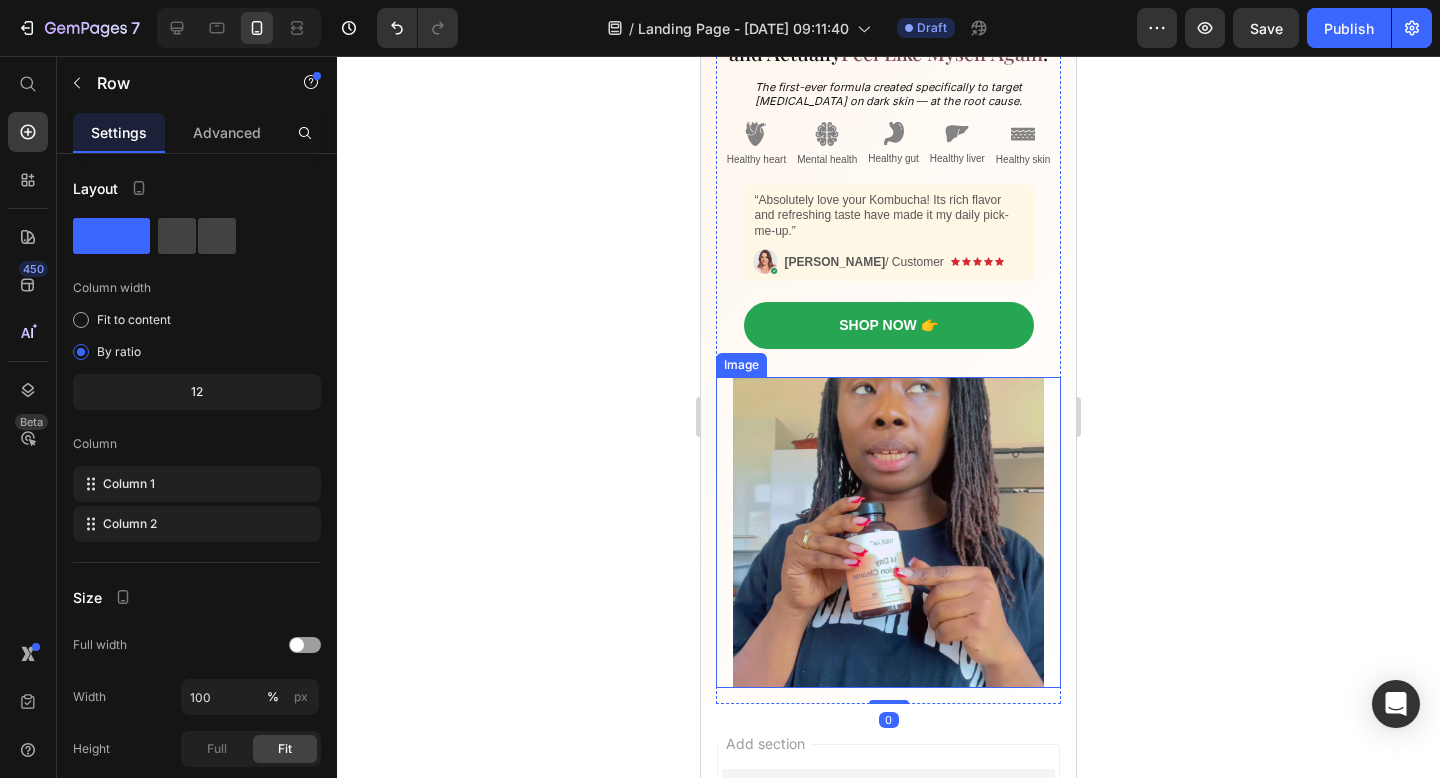 scroll, scrollTop: 126, scrollLeft: 0, axis: vertical 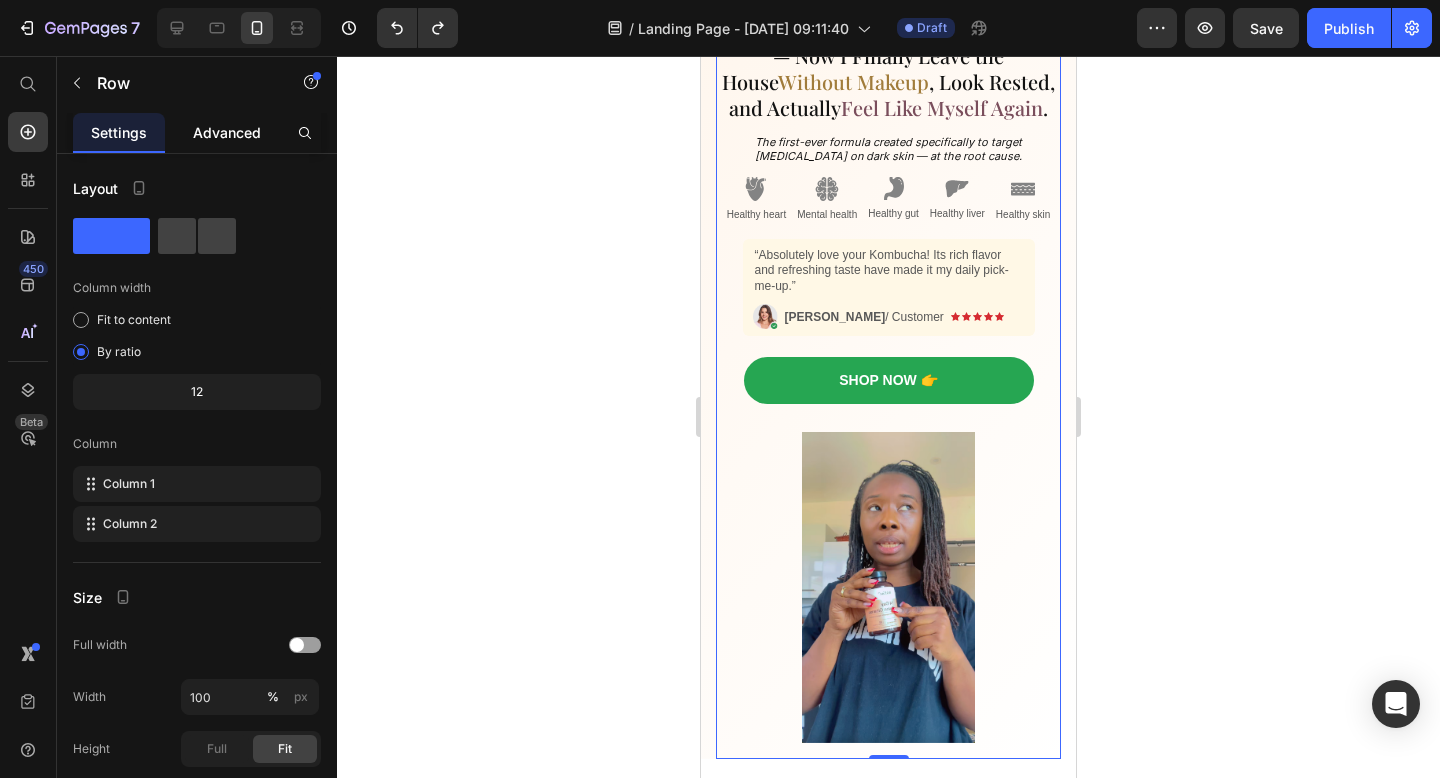 click on "Advanced" at bounding box center (227, 132) 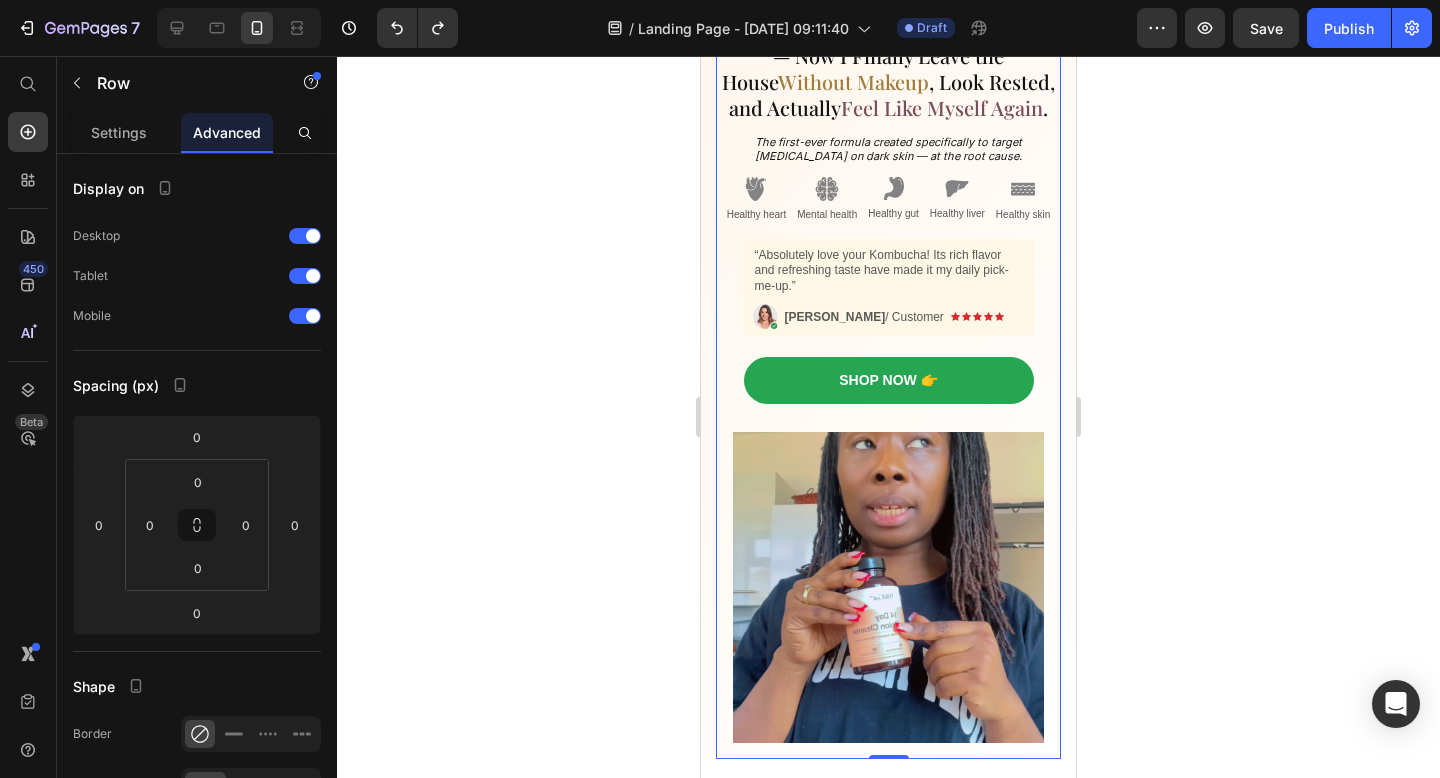 click 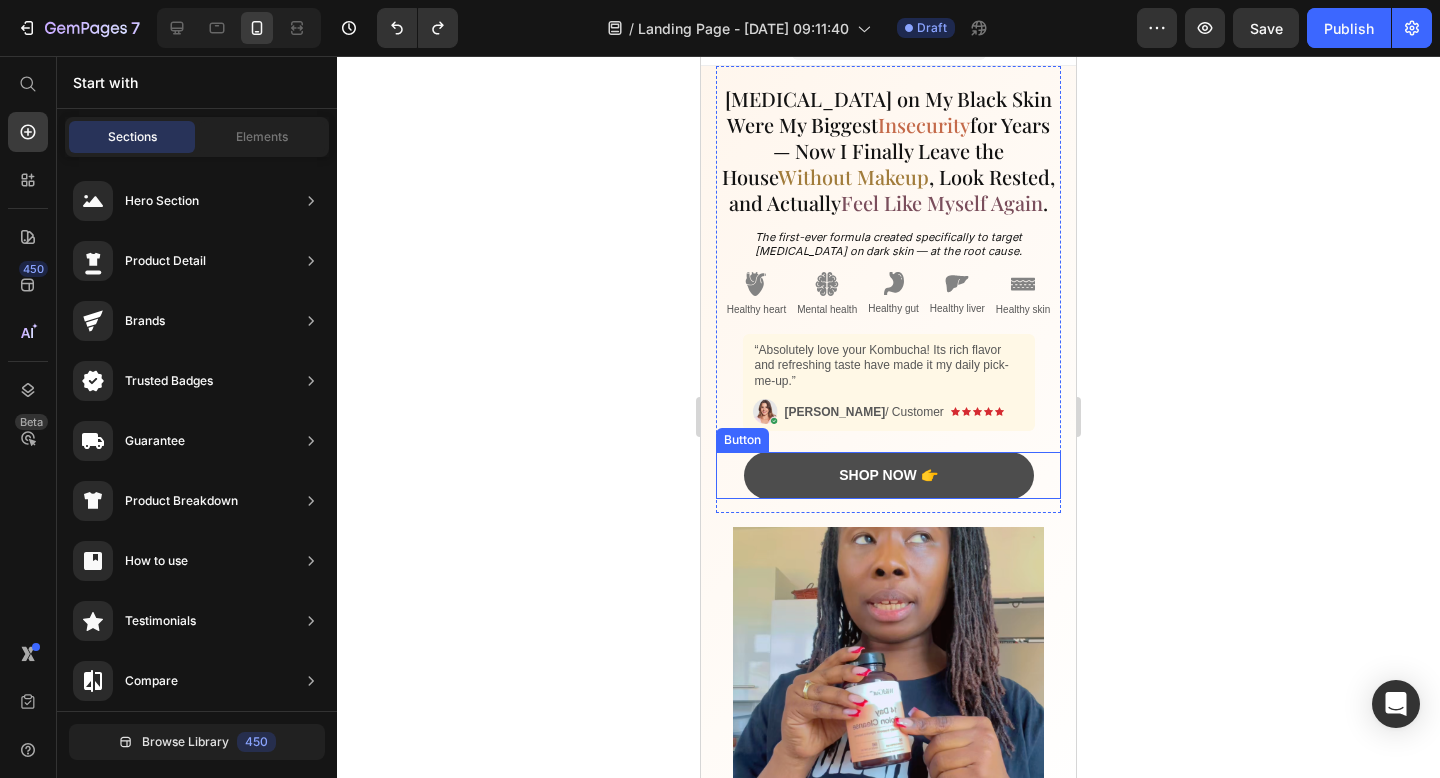scroll, scrollTop: 0, scrollLeft: 0, axis: both 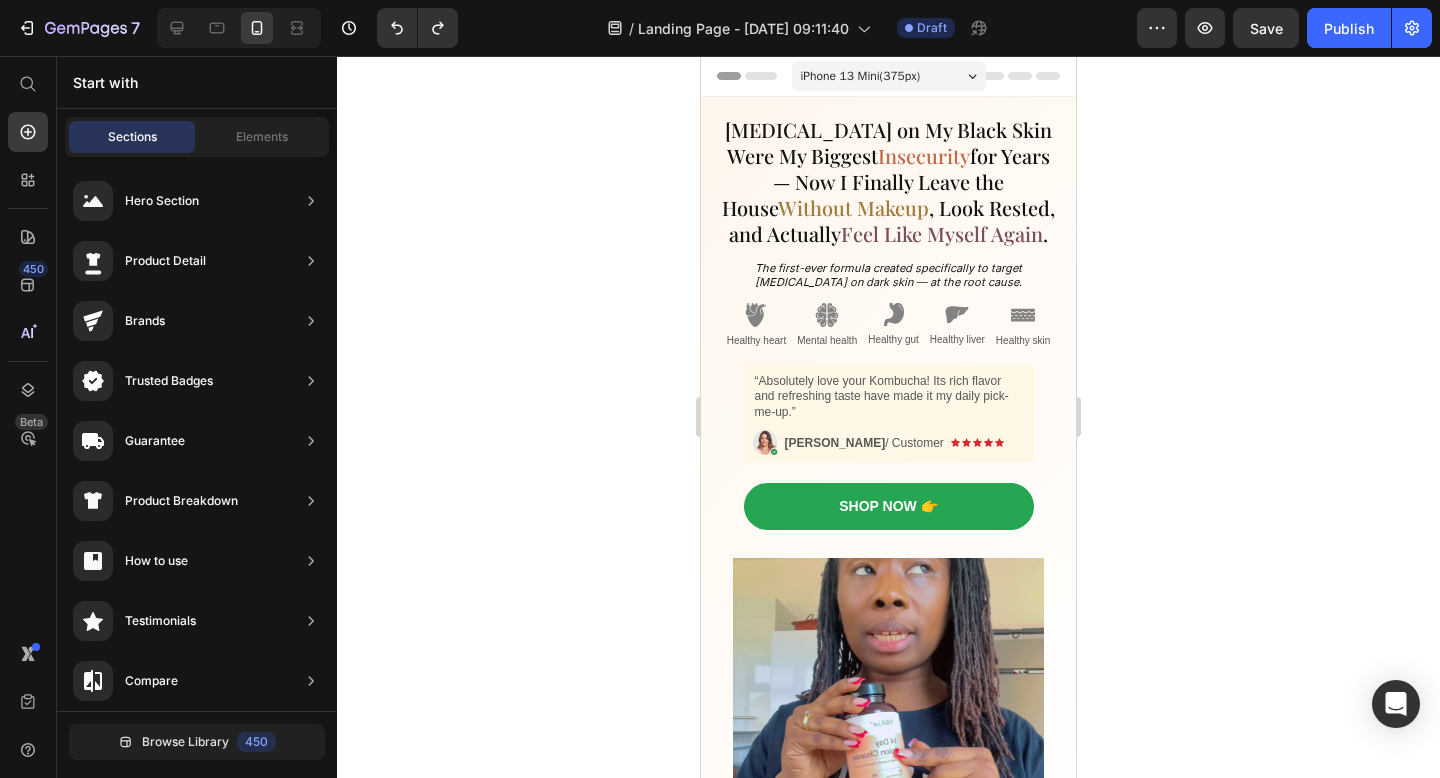click on "Healthy heart" at bounding box center (756, 340) 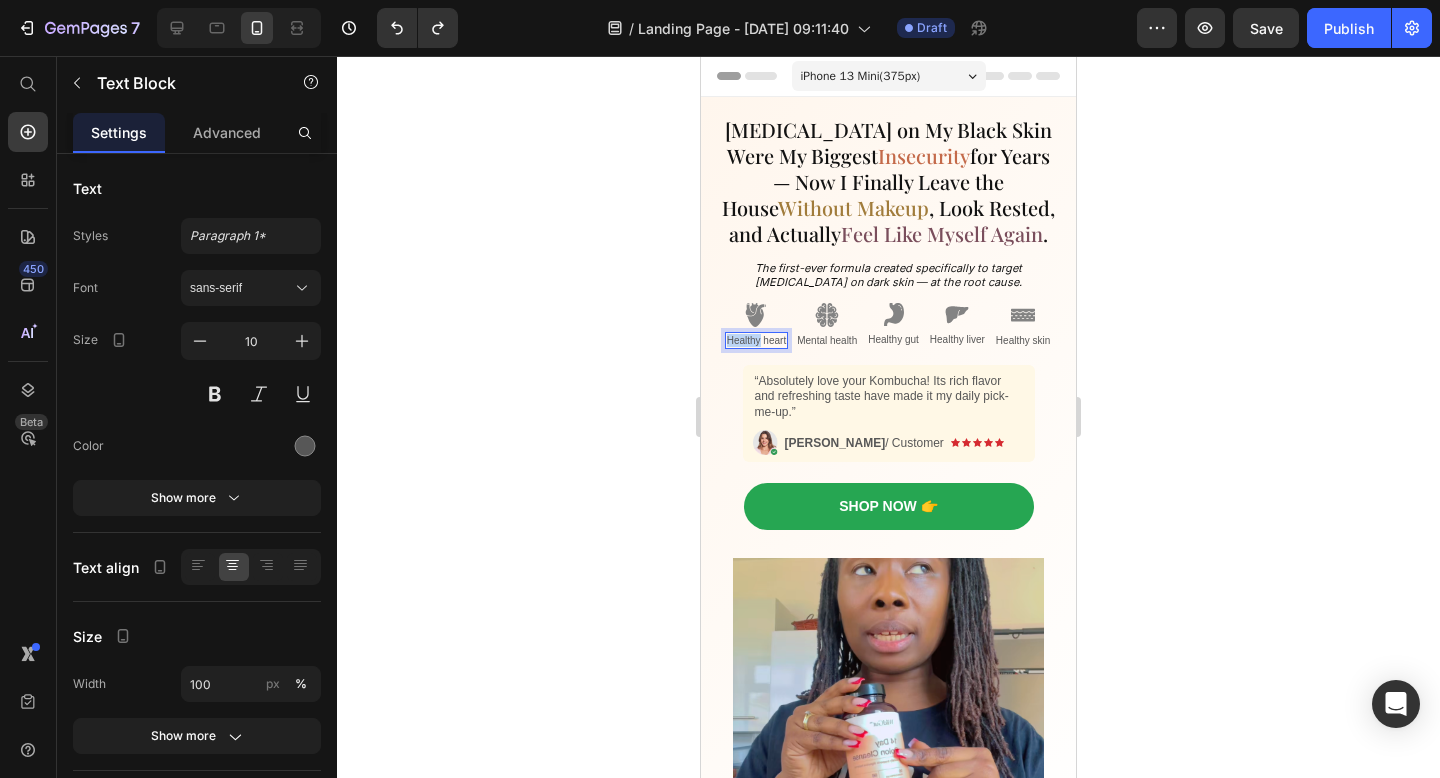 click on "Healthy heart" at bounding box center (756, 340) 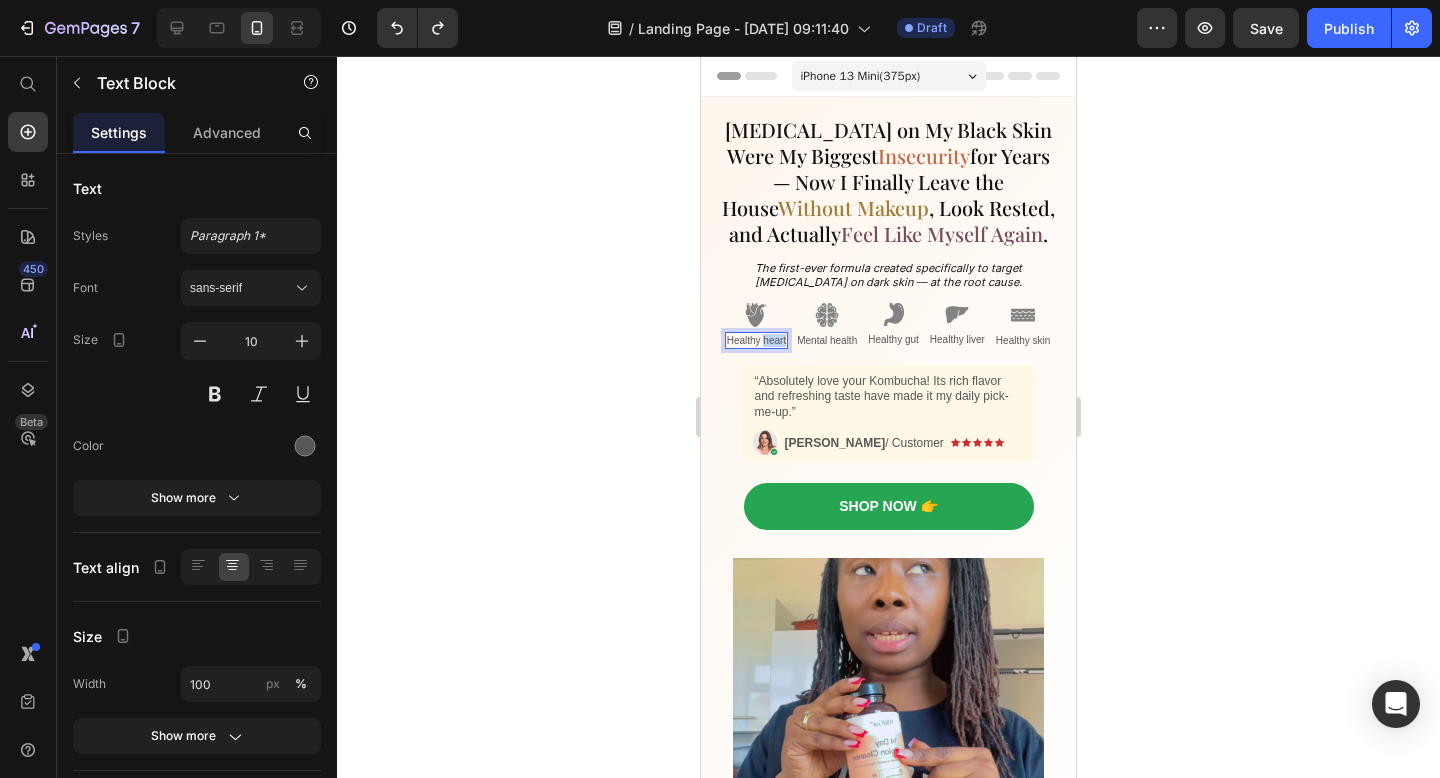 click on "Healthy heart" at bounding box center (756, 340) 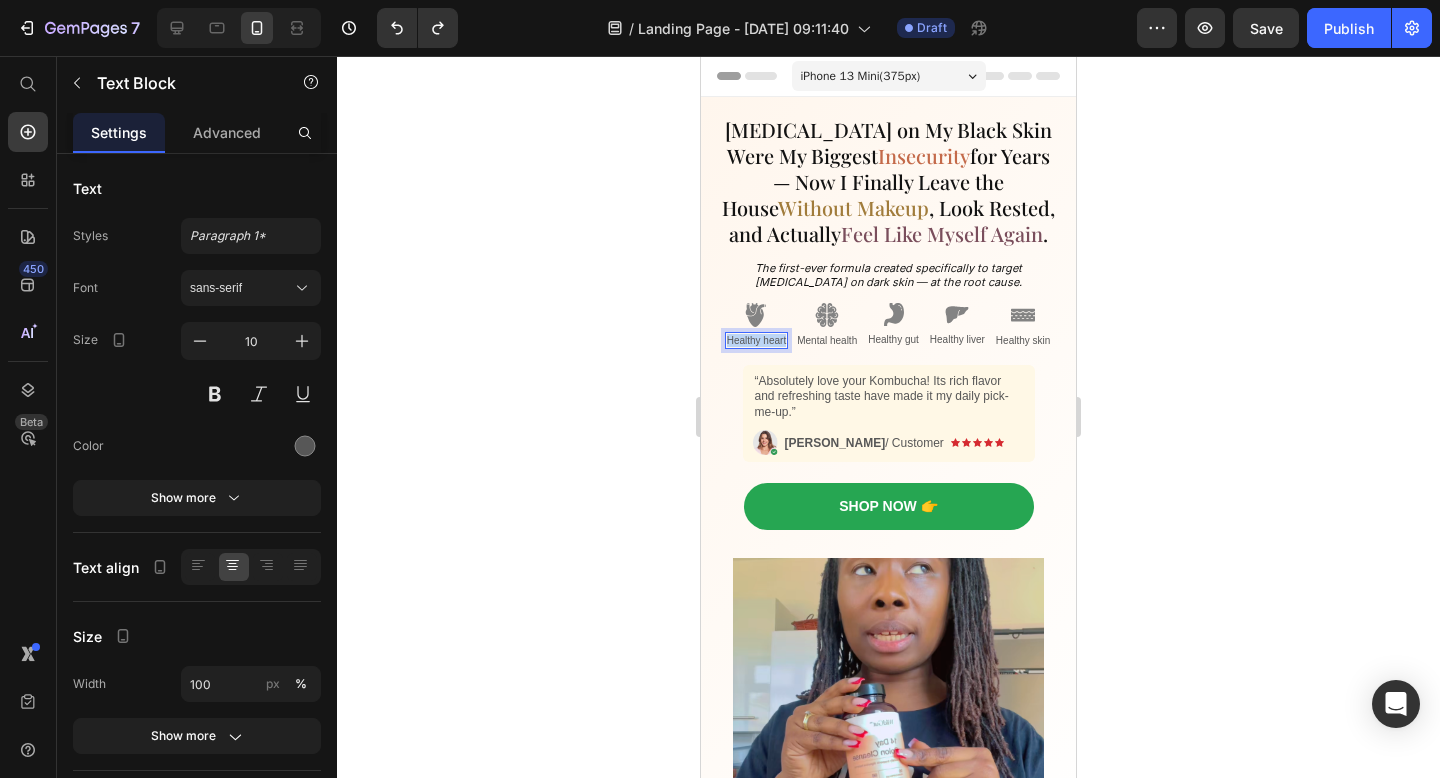 click on "Healthy heart" at bounding box center (756, 340) 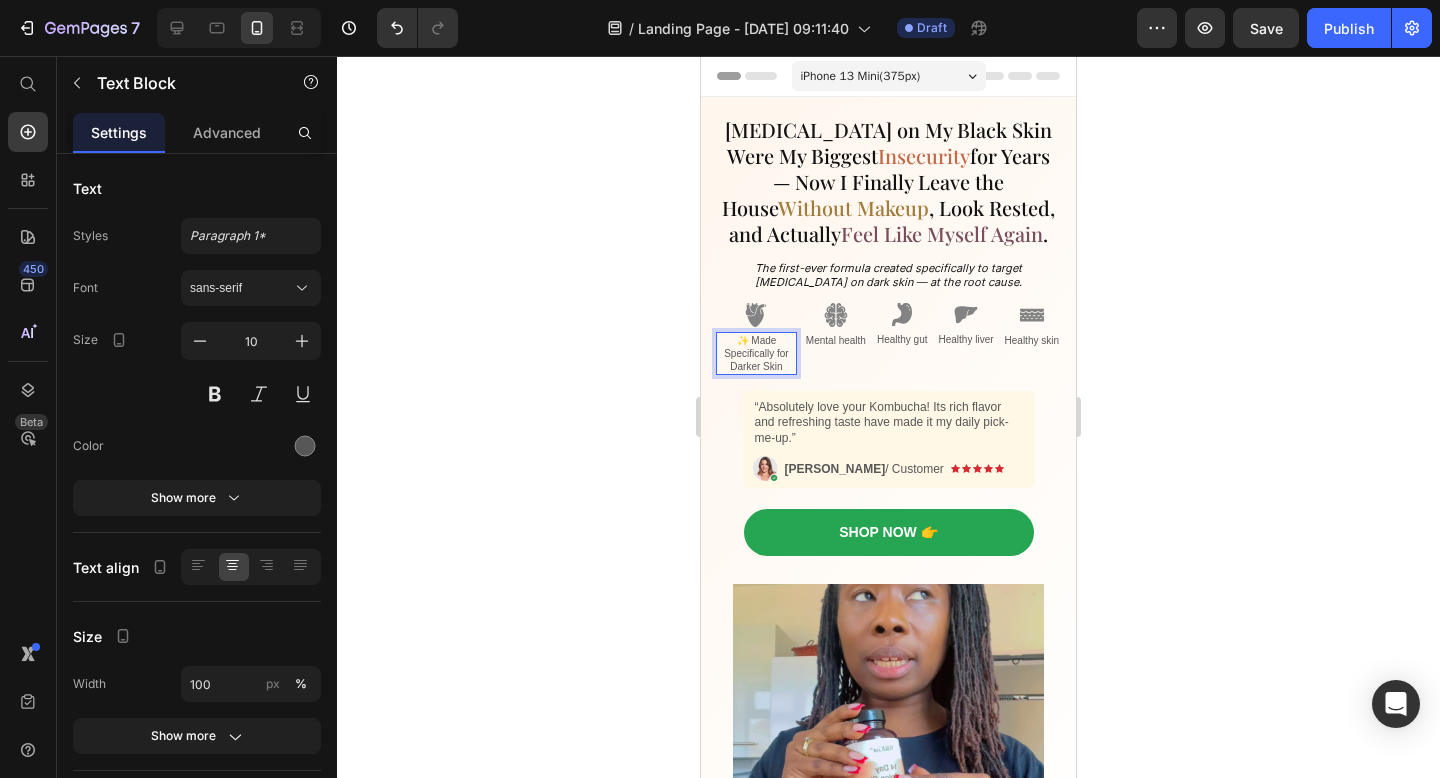 click on "✨ Made Specifically for Darker Skin" at bounding box center [756, 353] 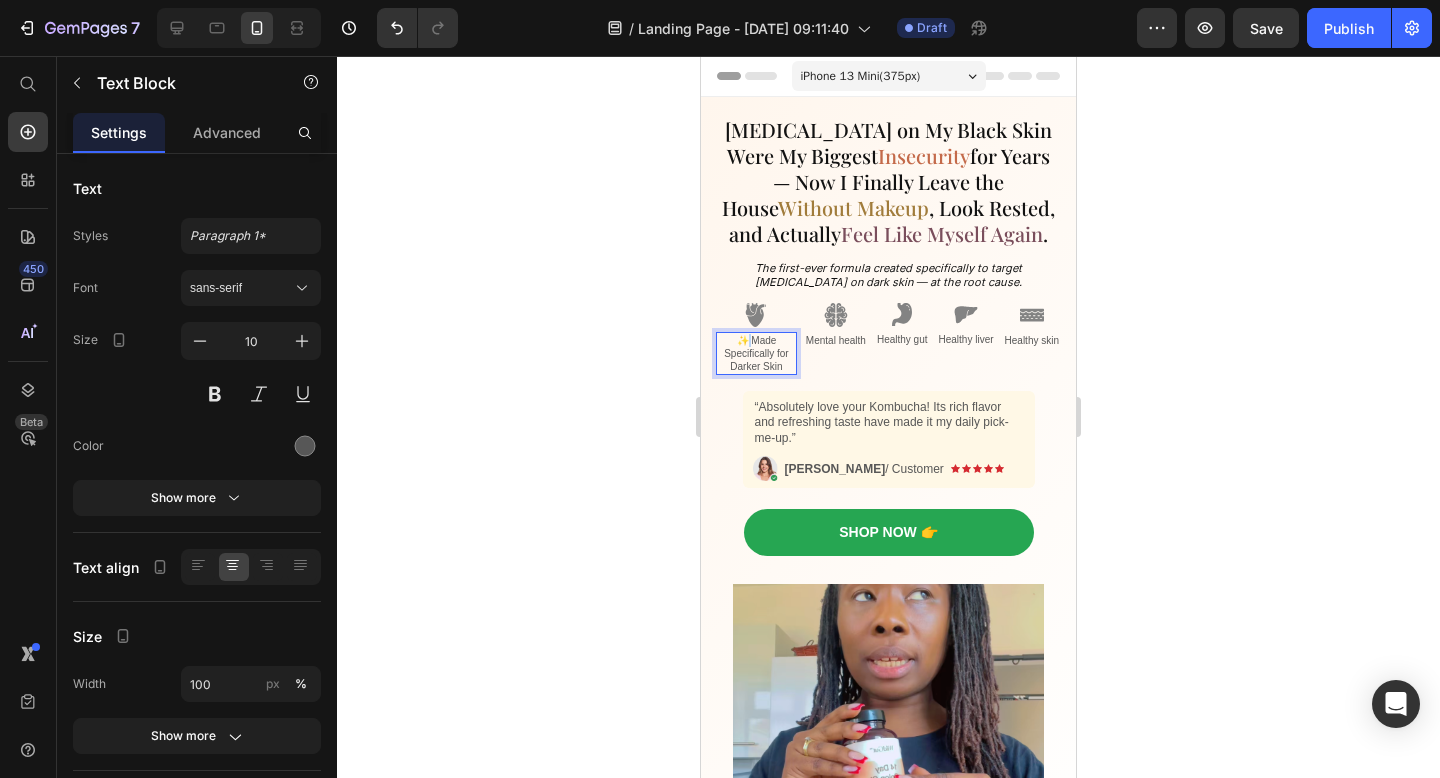 click on "✨ Made Specifically for Darker Skin" at bounding box center (756, 353) 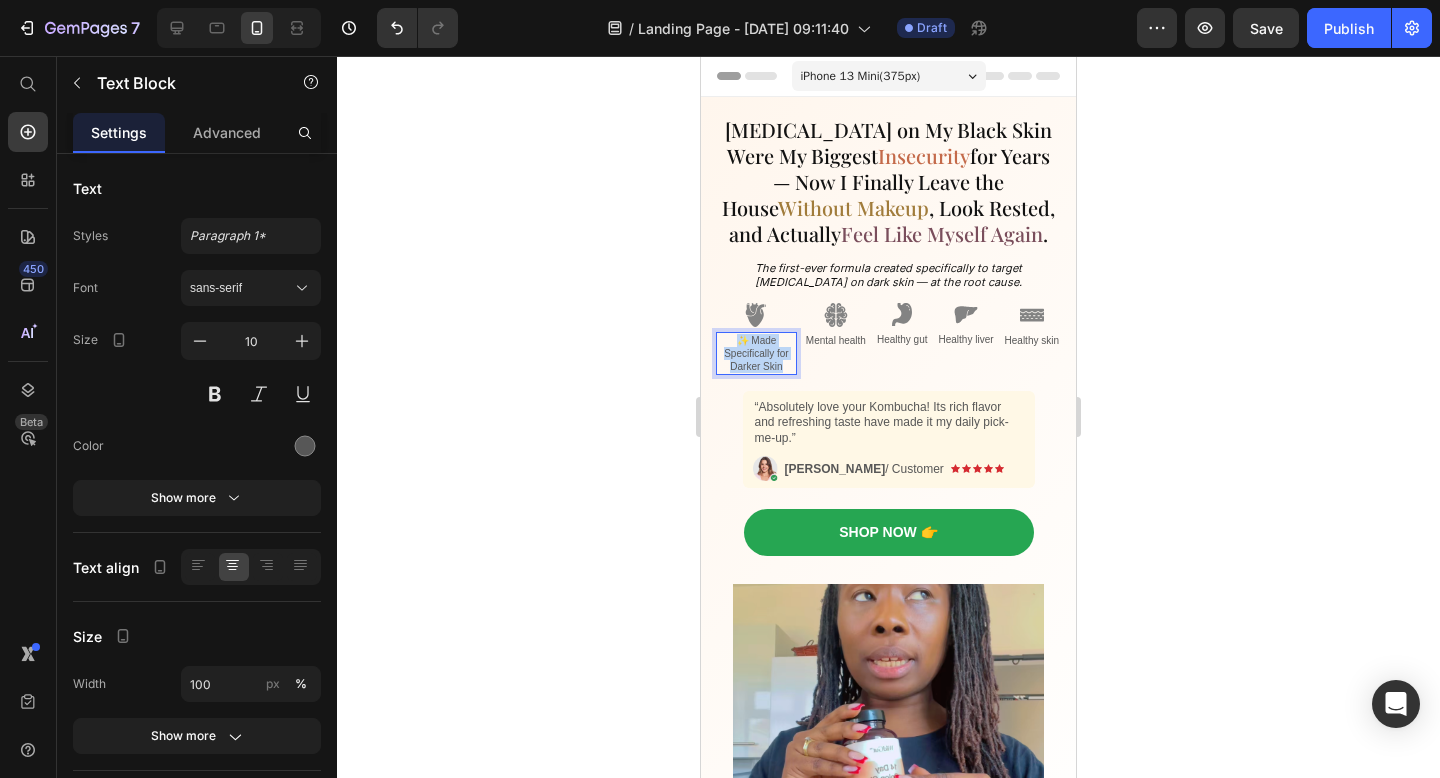click on "✨ Made Specifically for Darker Skin" at bounding box center [756, 353] 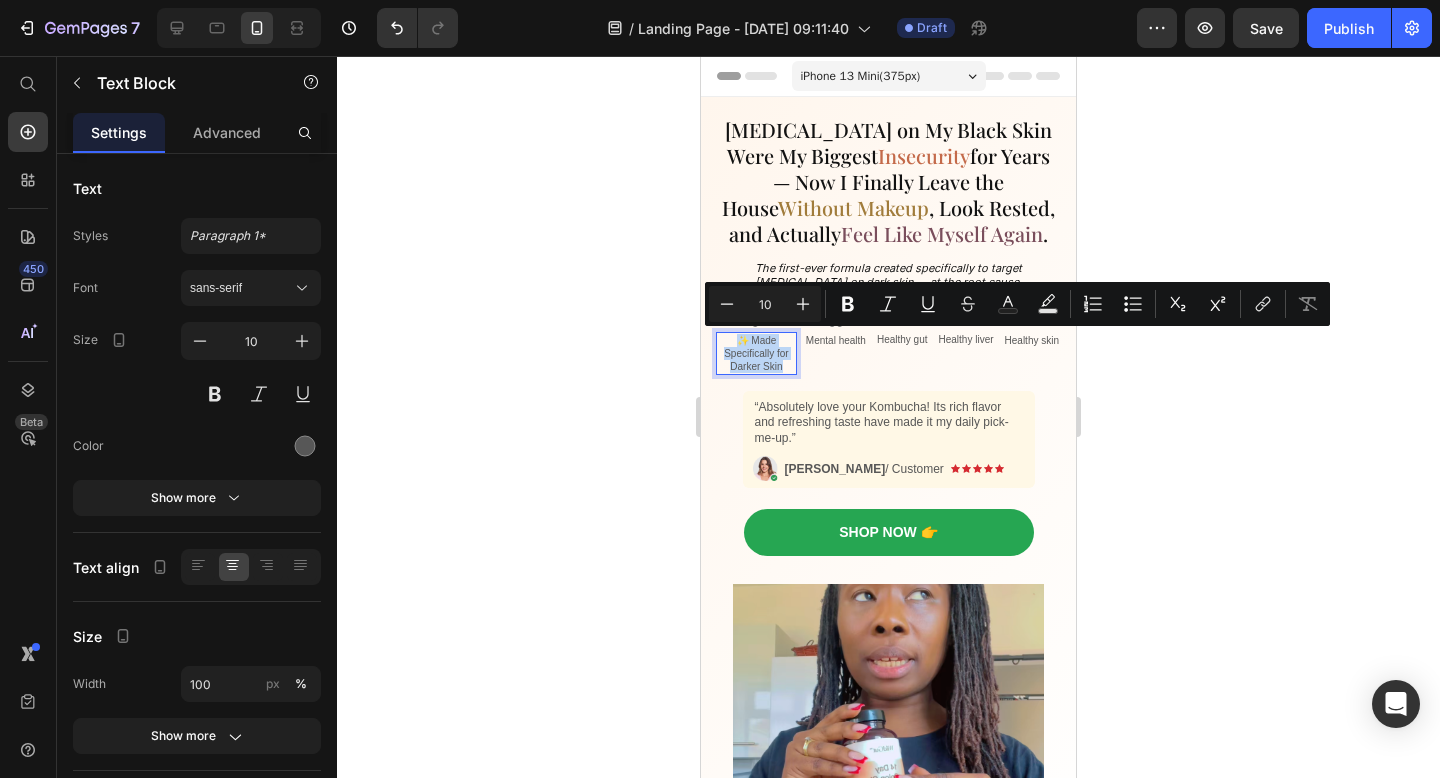 click on "✨ Made Specifically for Darker Skin" at bounding box center (756, 353) 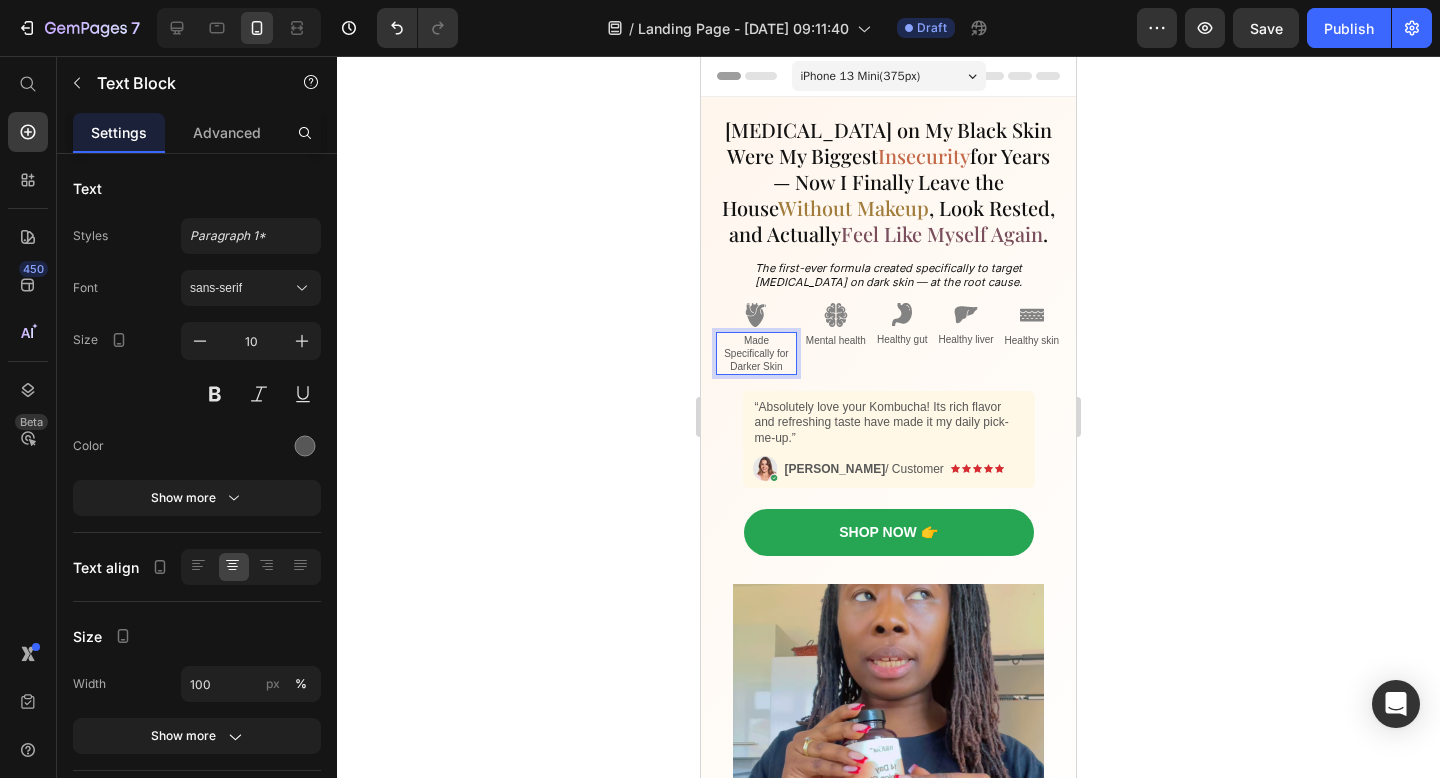 click 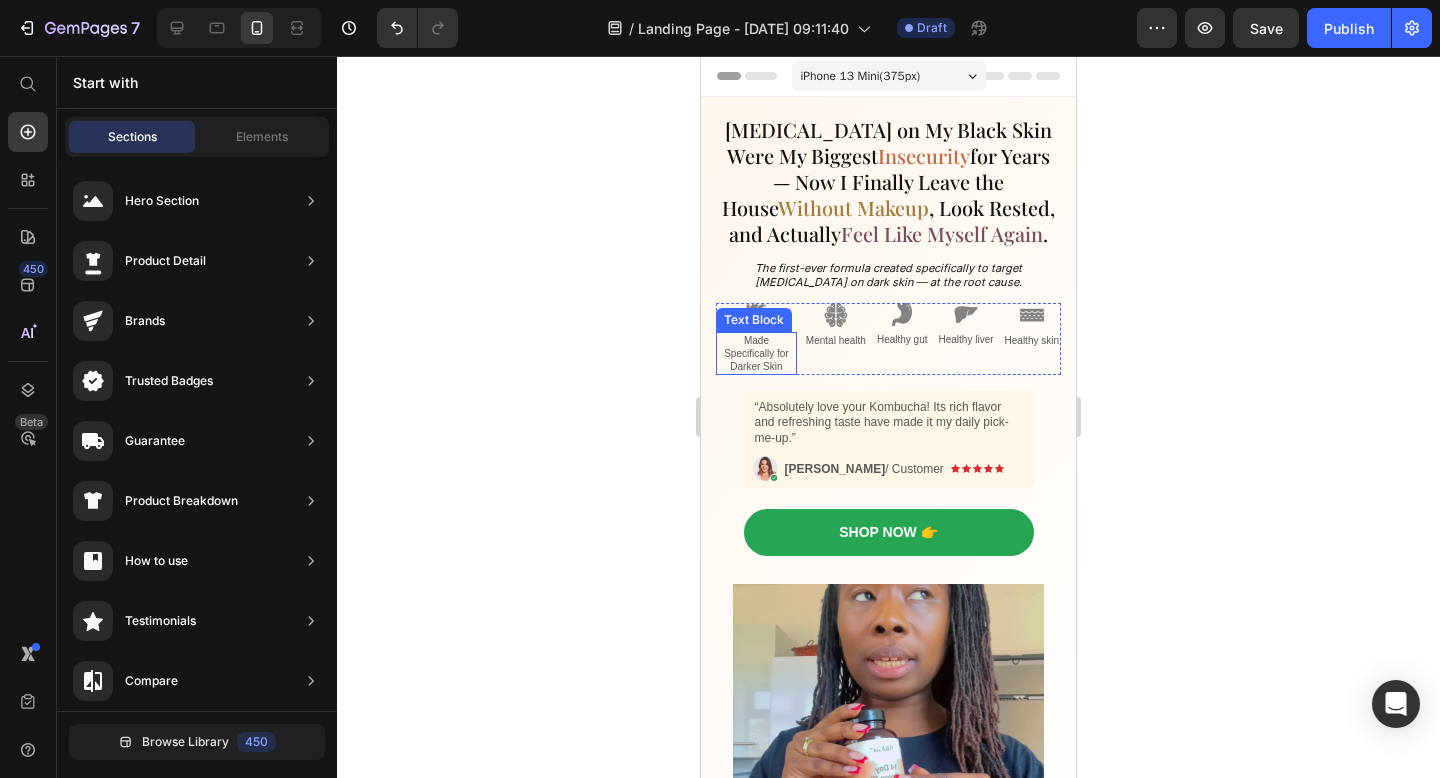 click on "Made Specifically for Darker Skin" at bounding box center (756, 353) 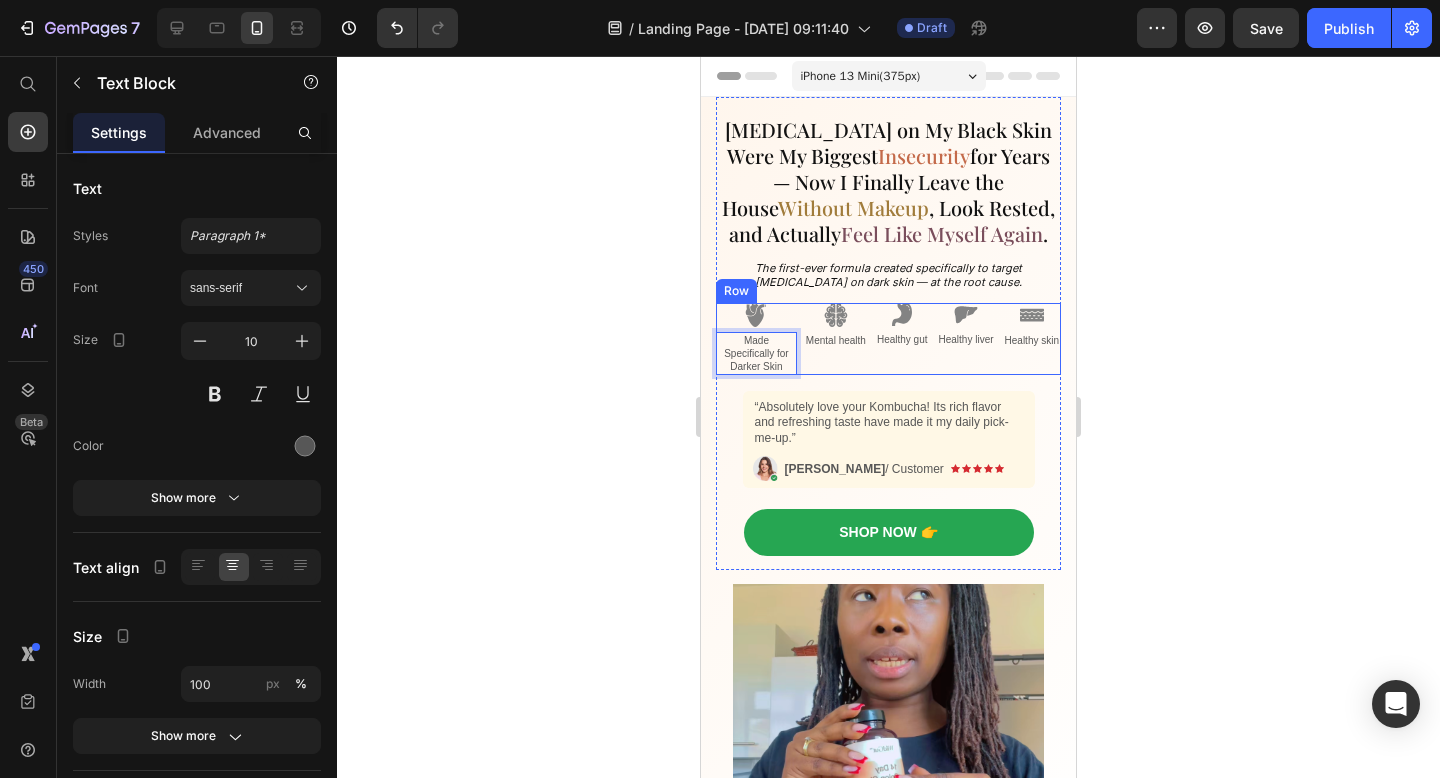 click 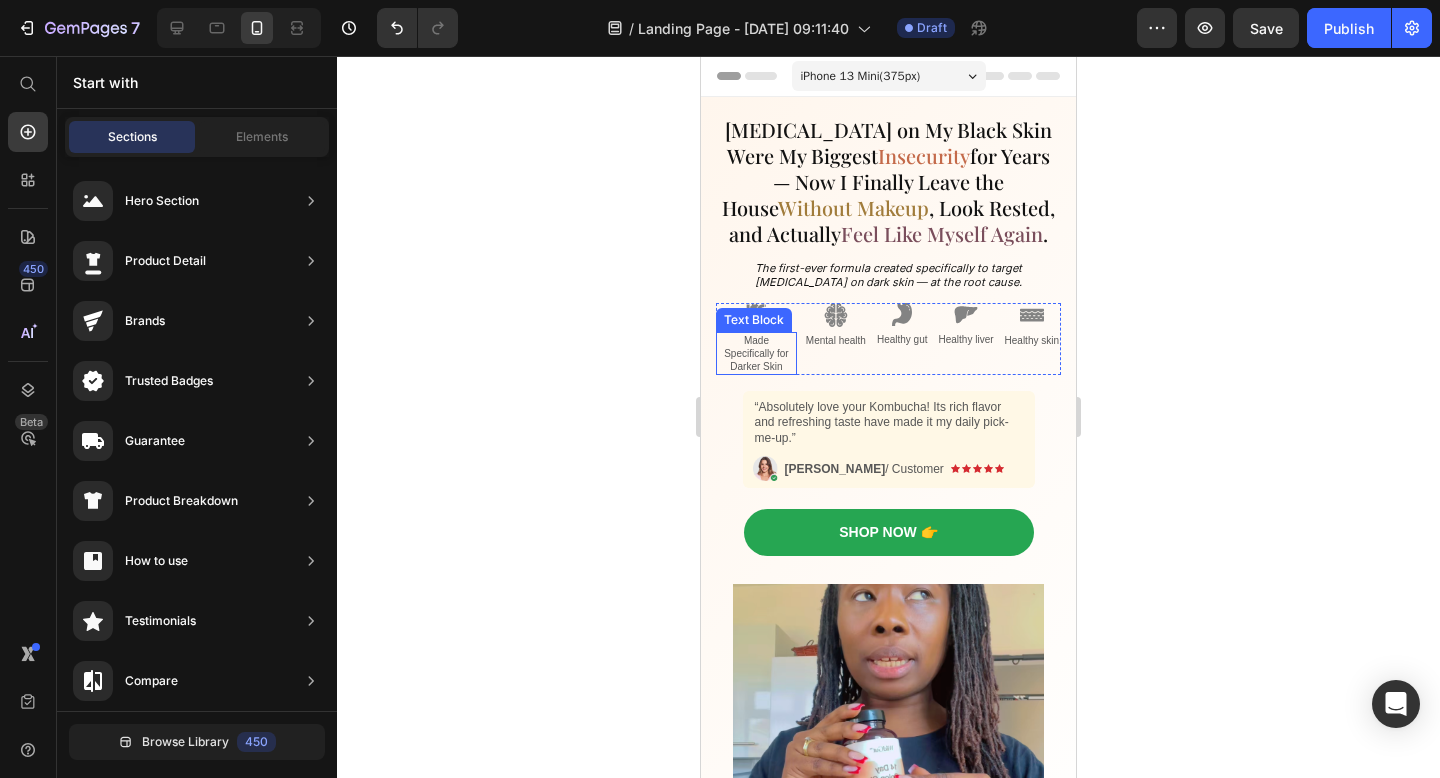 click on "Made Specifically for Darker Skin" at bounding box center (756, 353) 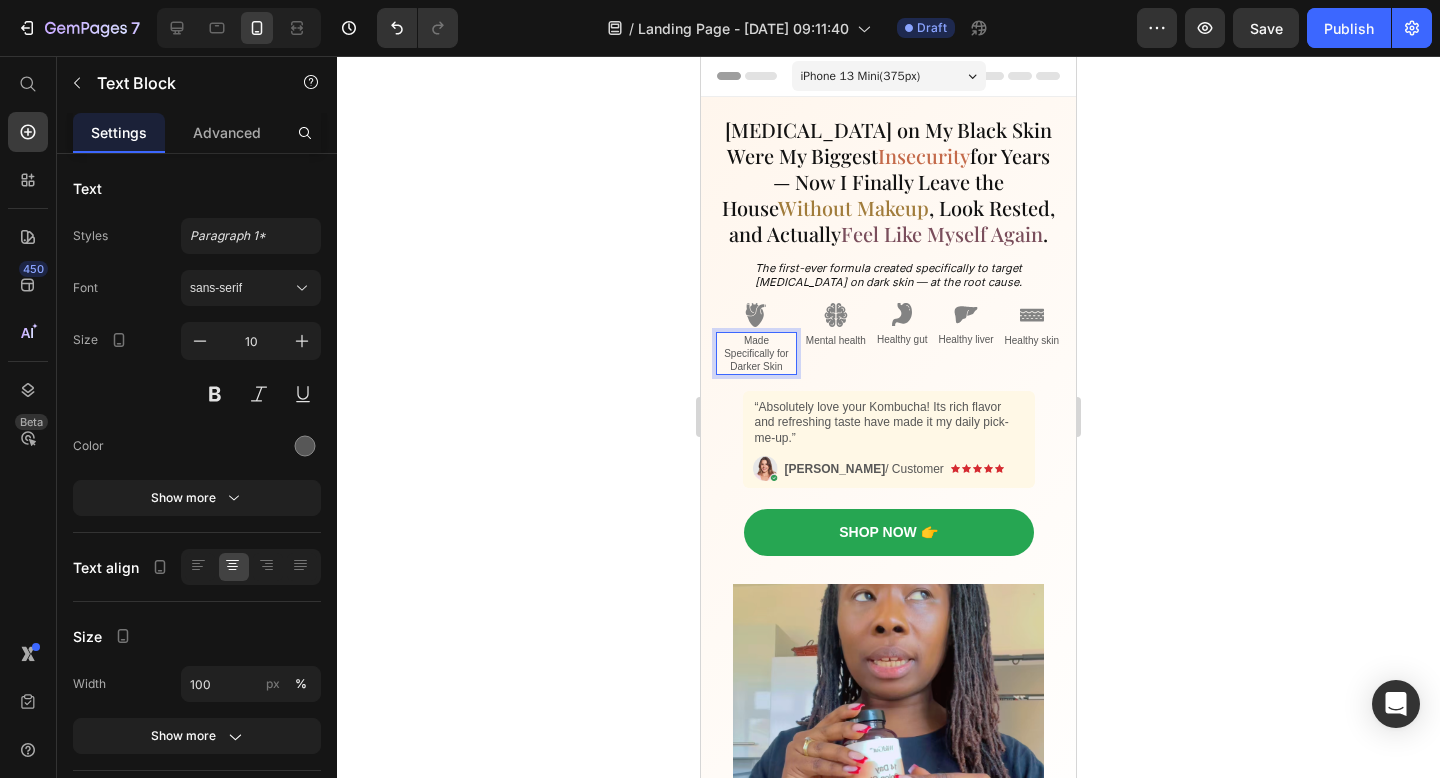 click 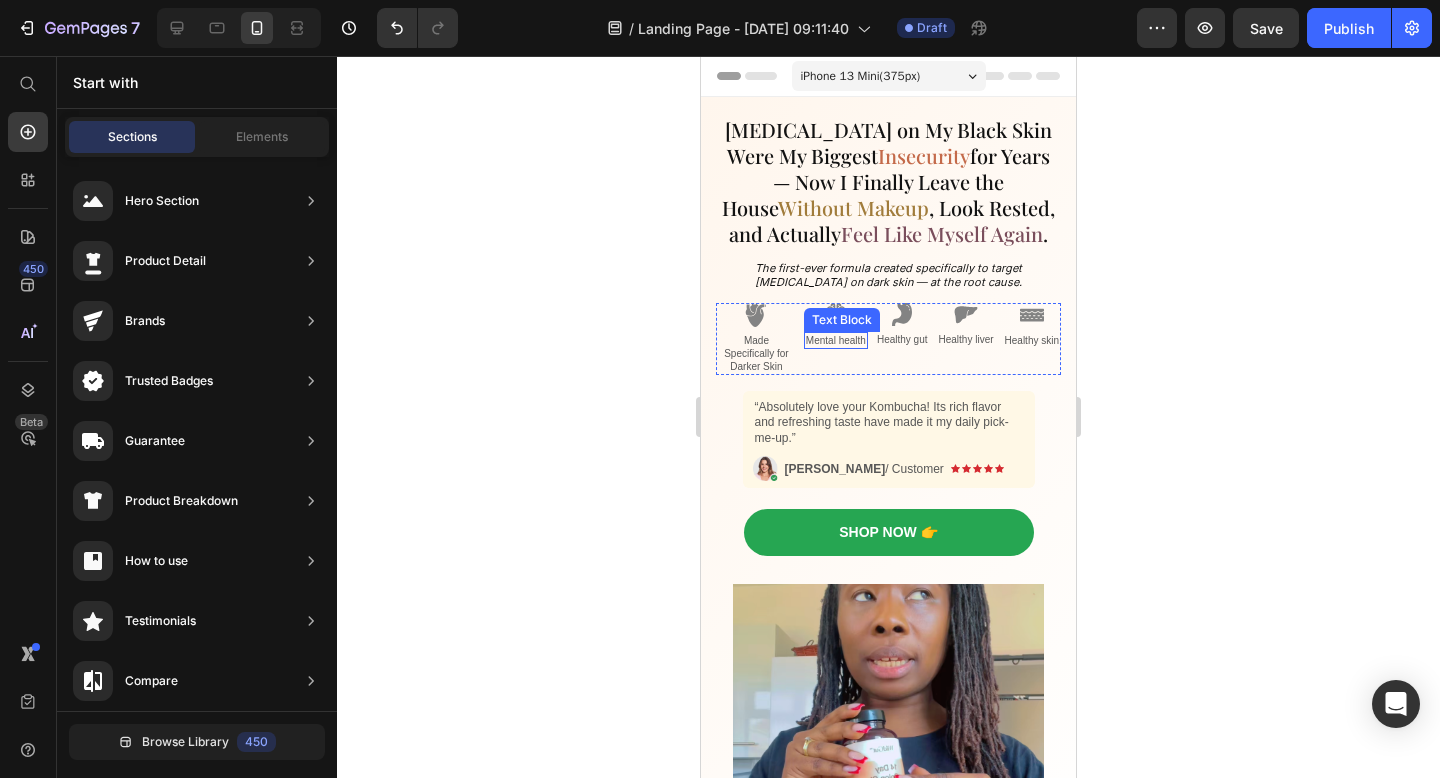 click on "Text Block" at bounding box center (842, 320) 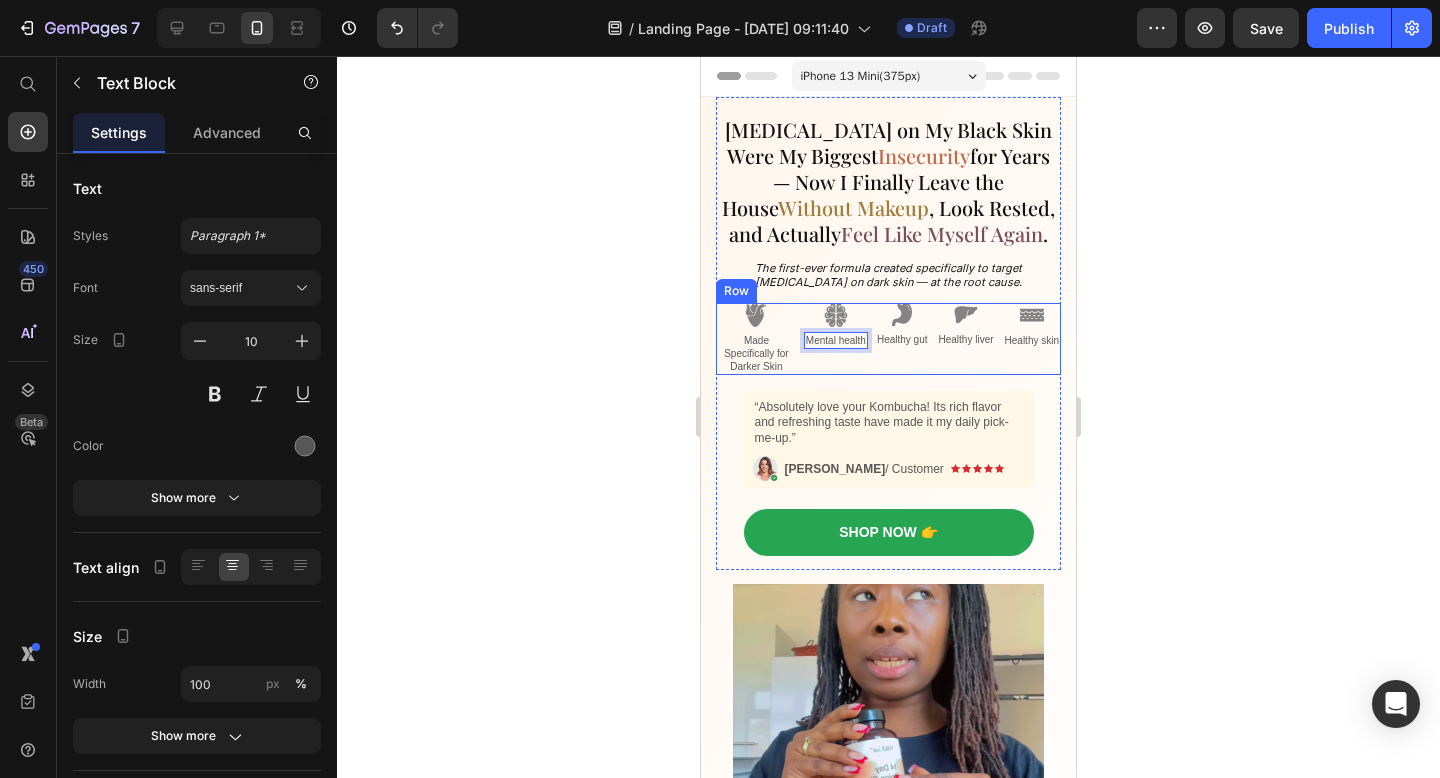 click on "Image Healthy gut Text Block" at bounding box center (902, 339) 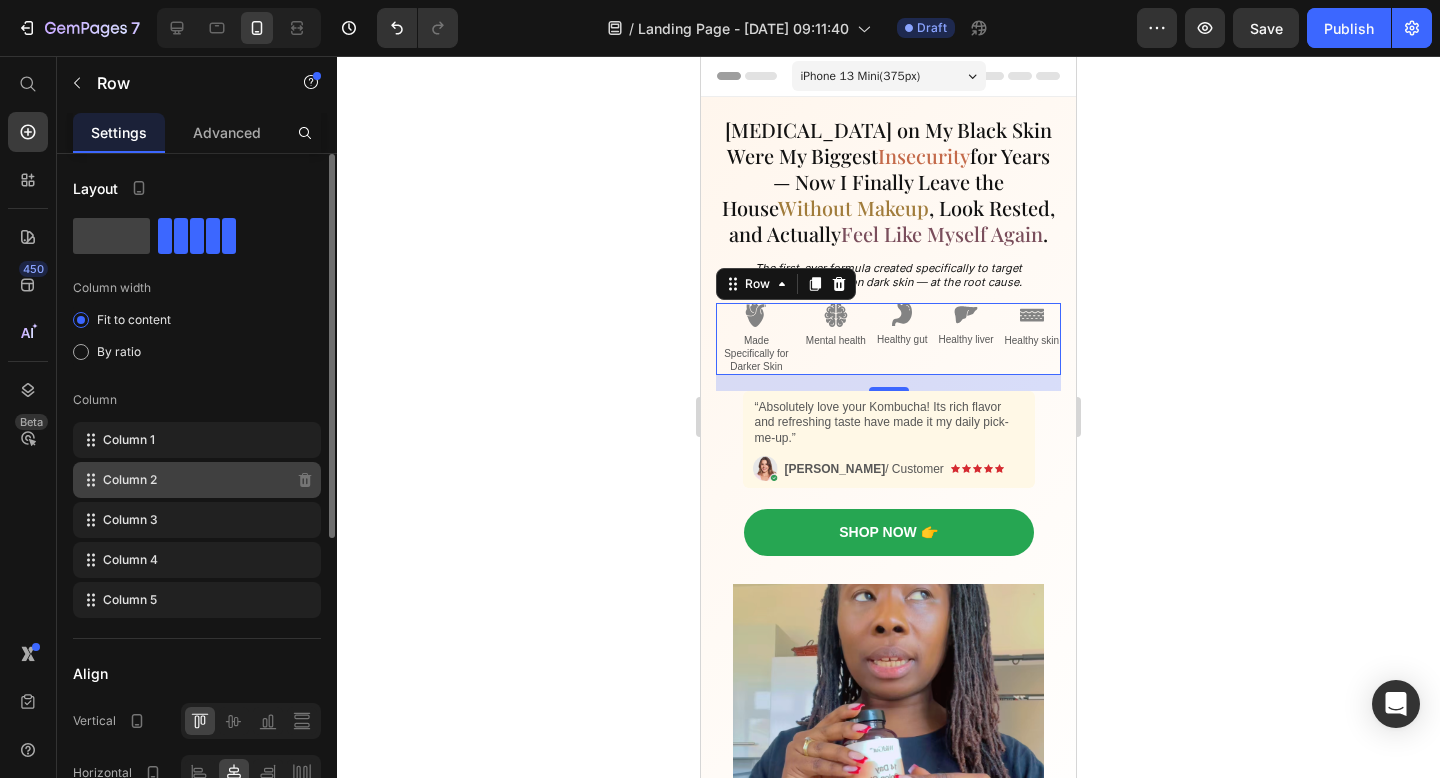 type 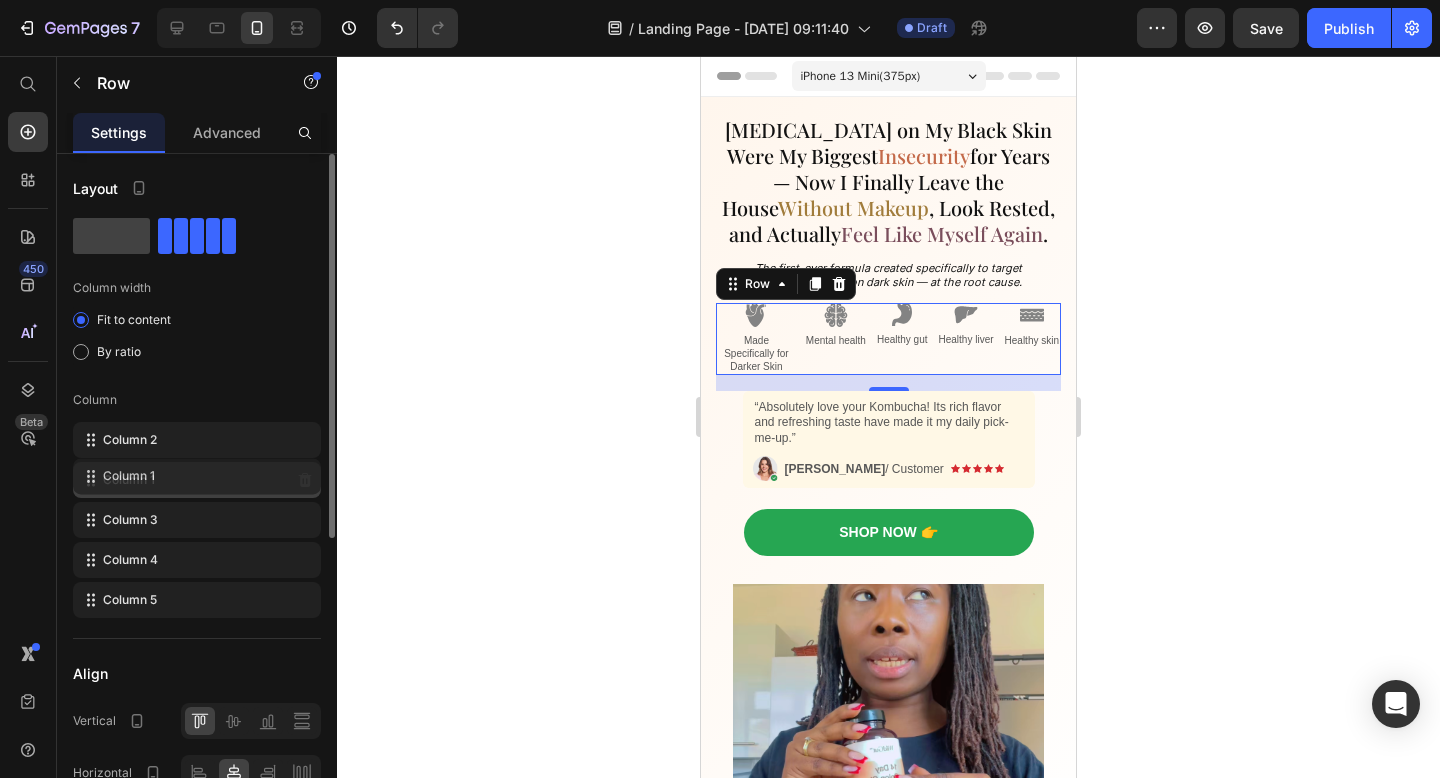 drag, startPoint x: 89, startPoint y: 449, endPoint x: 89, endPoint y: 484, distance: 35 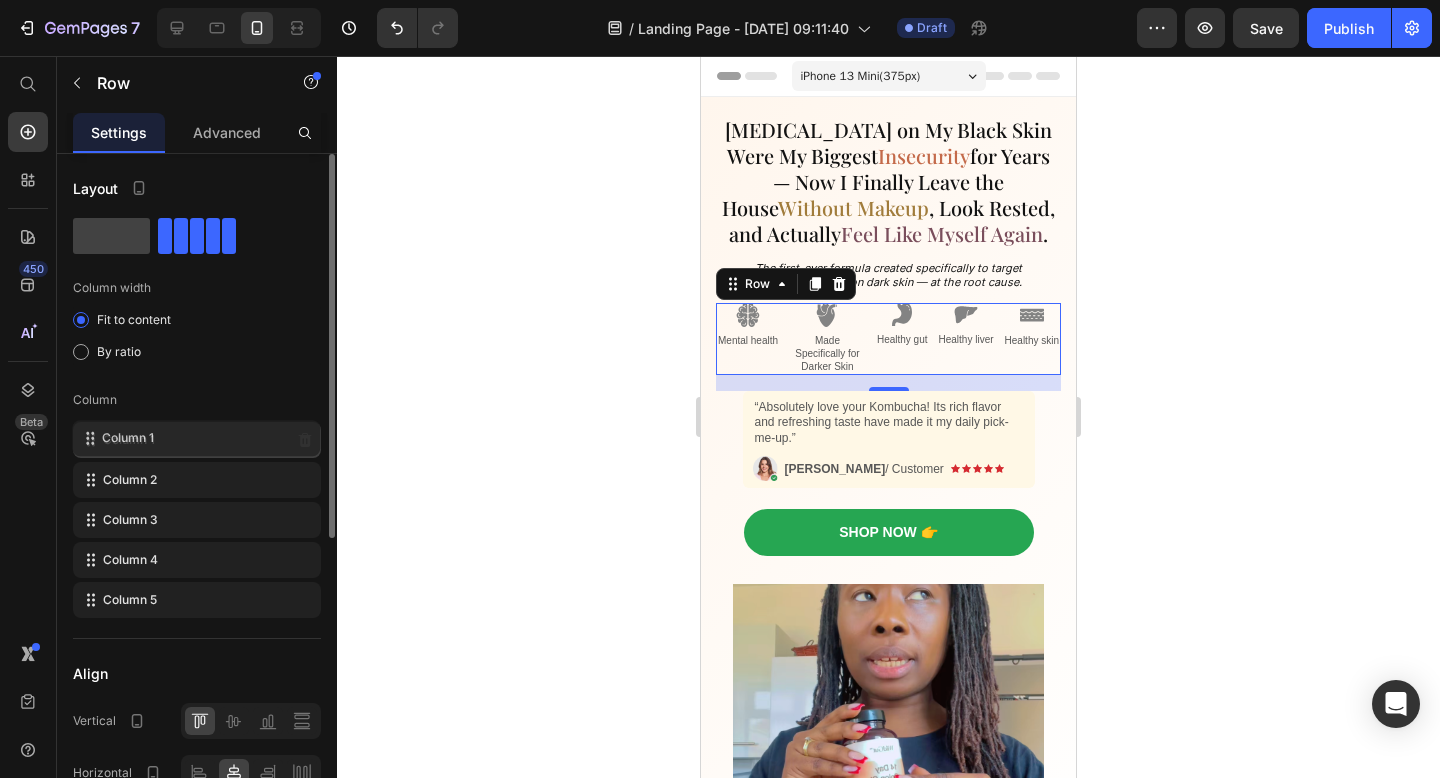drag, startPoint x: 89, startPoint y: 484, endPoint x: 86, endPoint y: 437, distance: 47.095646 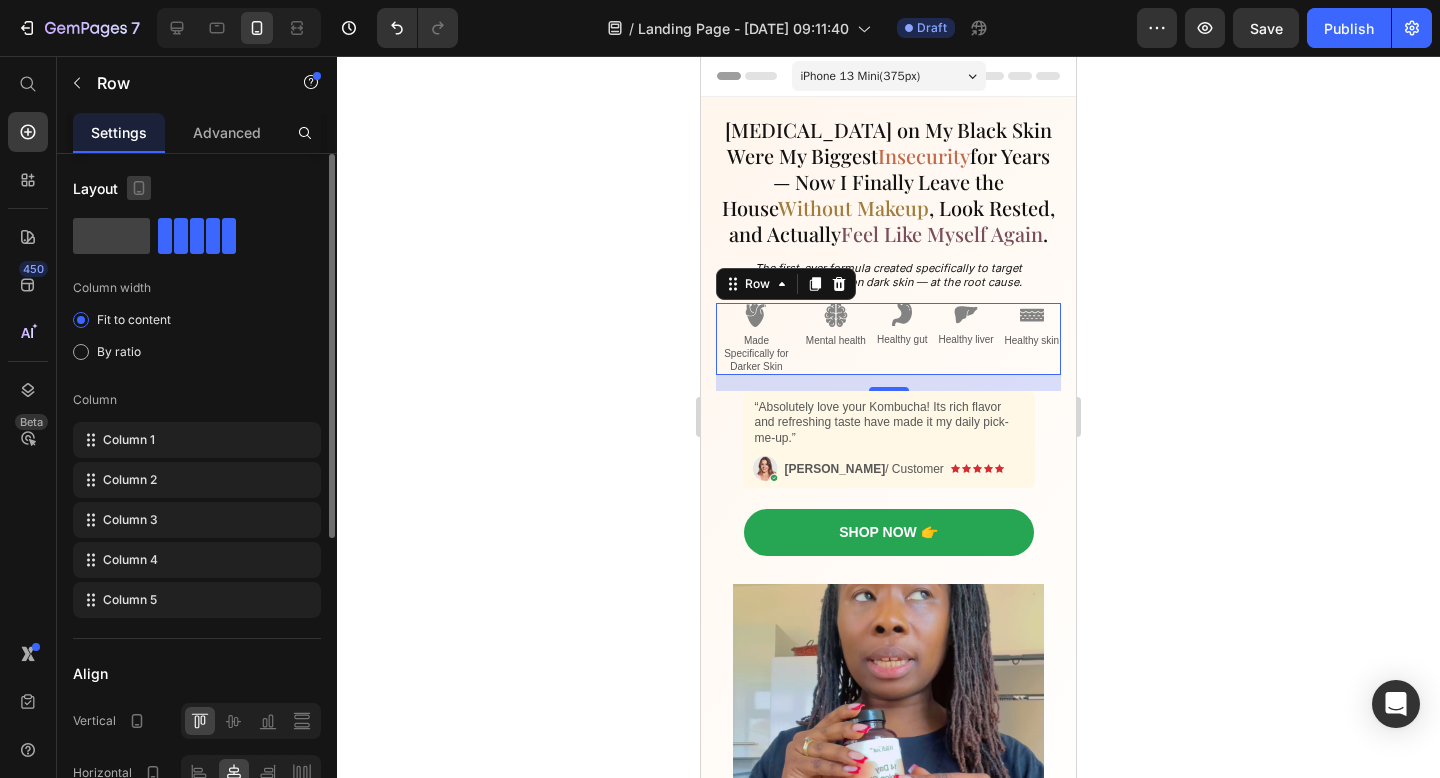 click 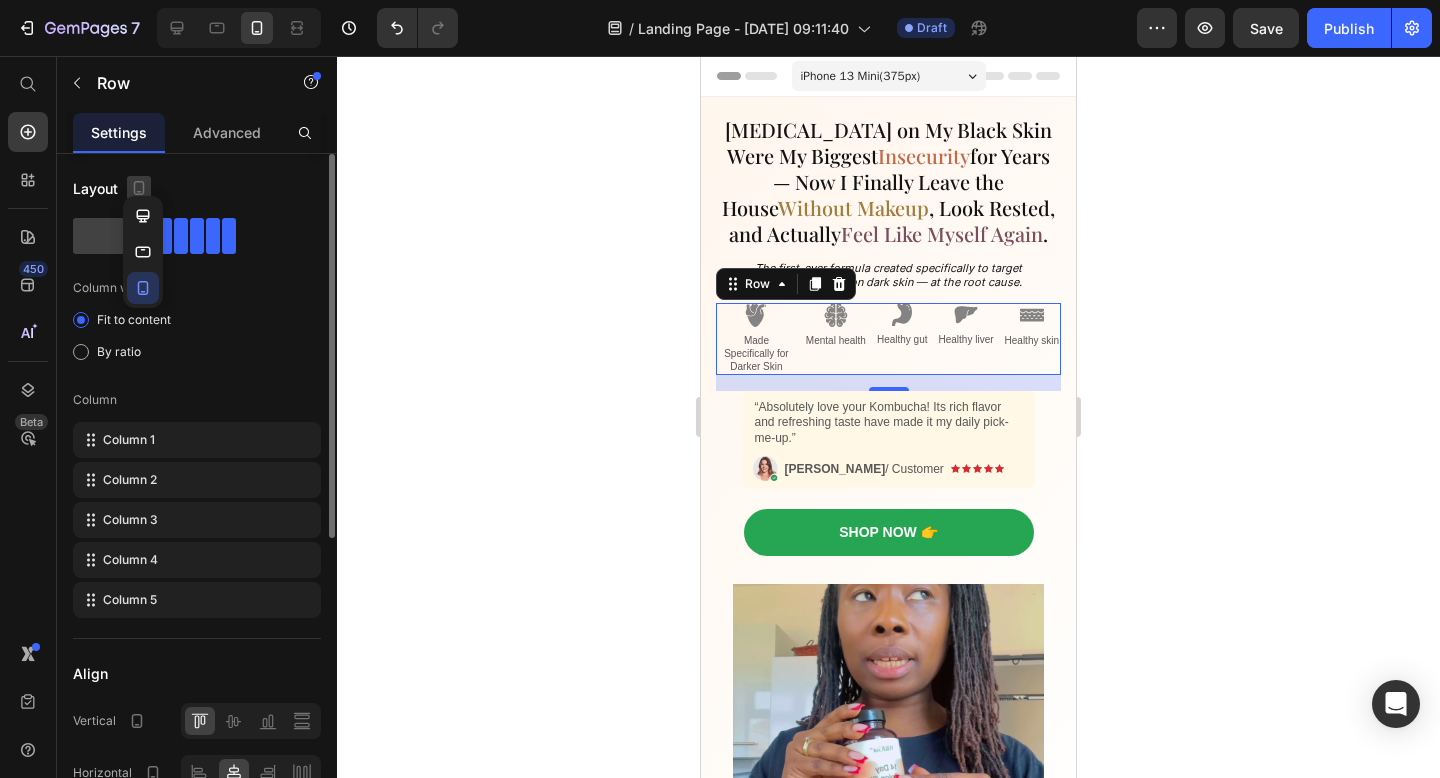 click at bounding box center (139, 188) 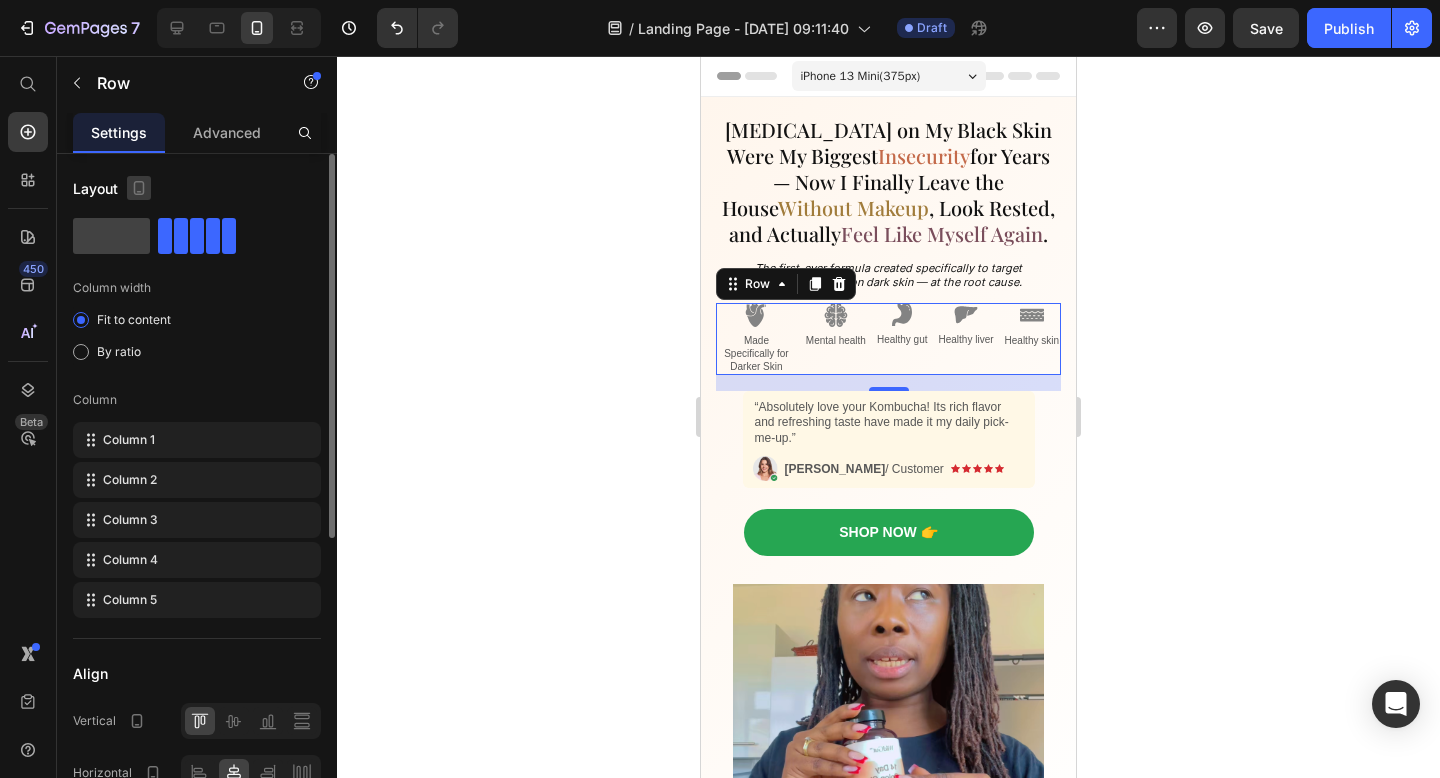 click at bounding box center (139, 188) 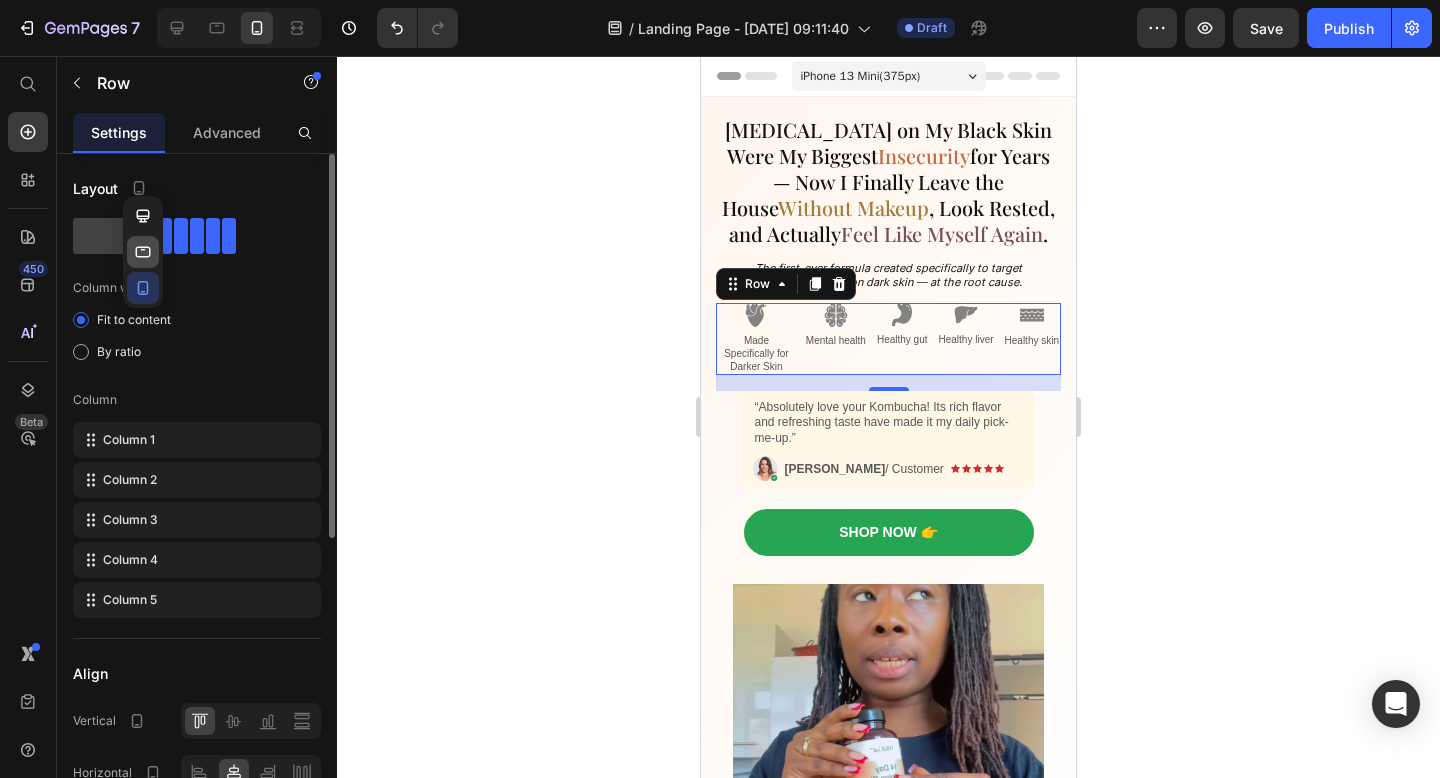 click 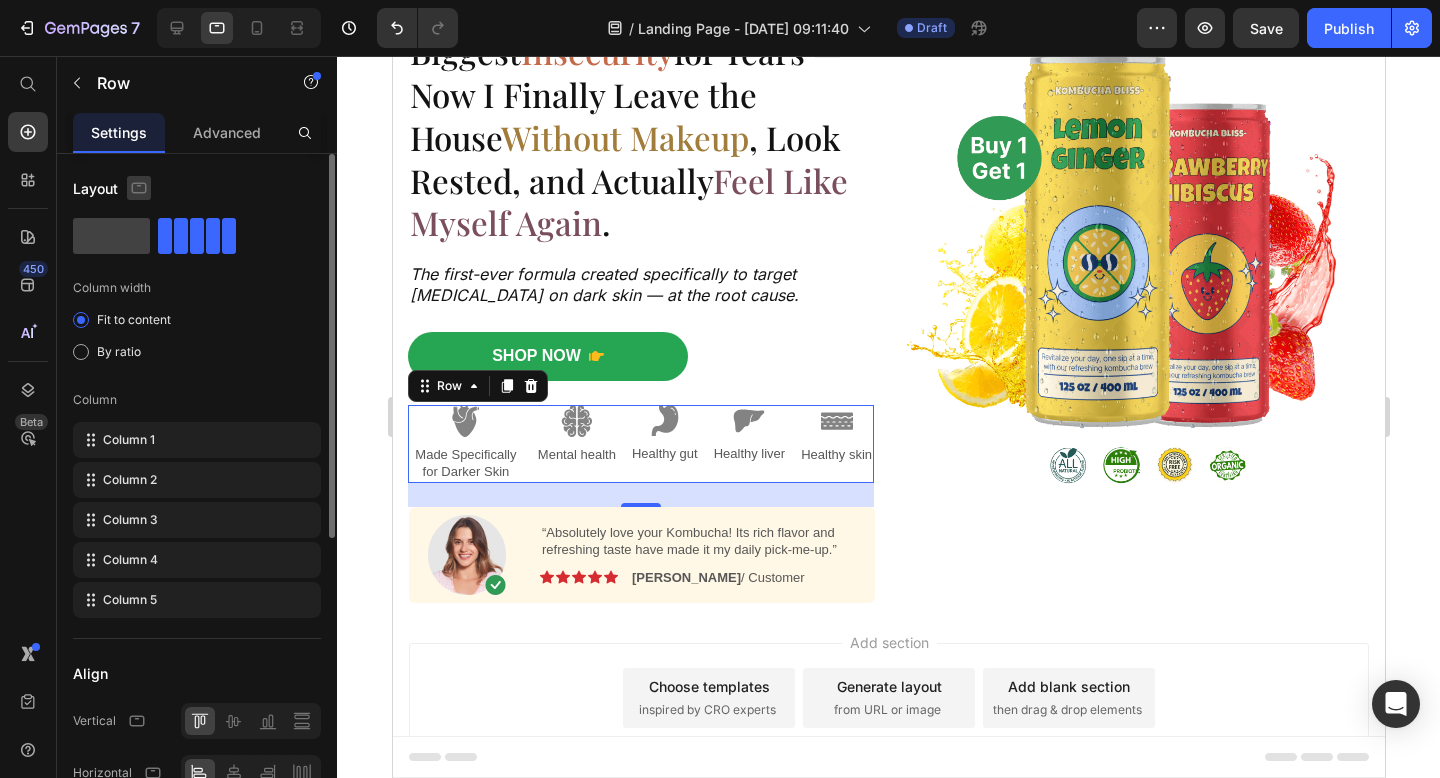 scroll, scrollTop: 182, scrollLeft: 0, axis: vertical 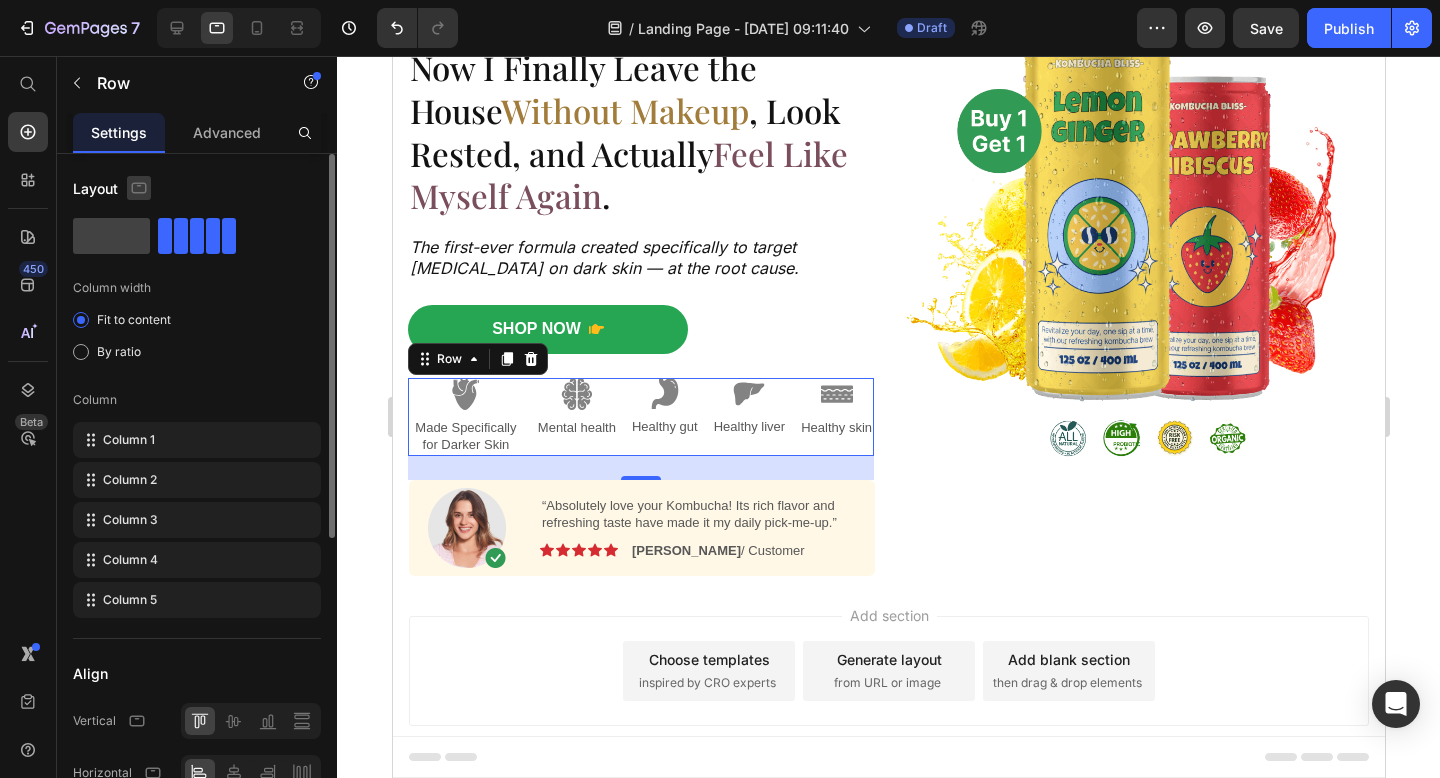 click 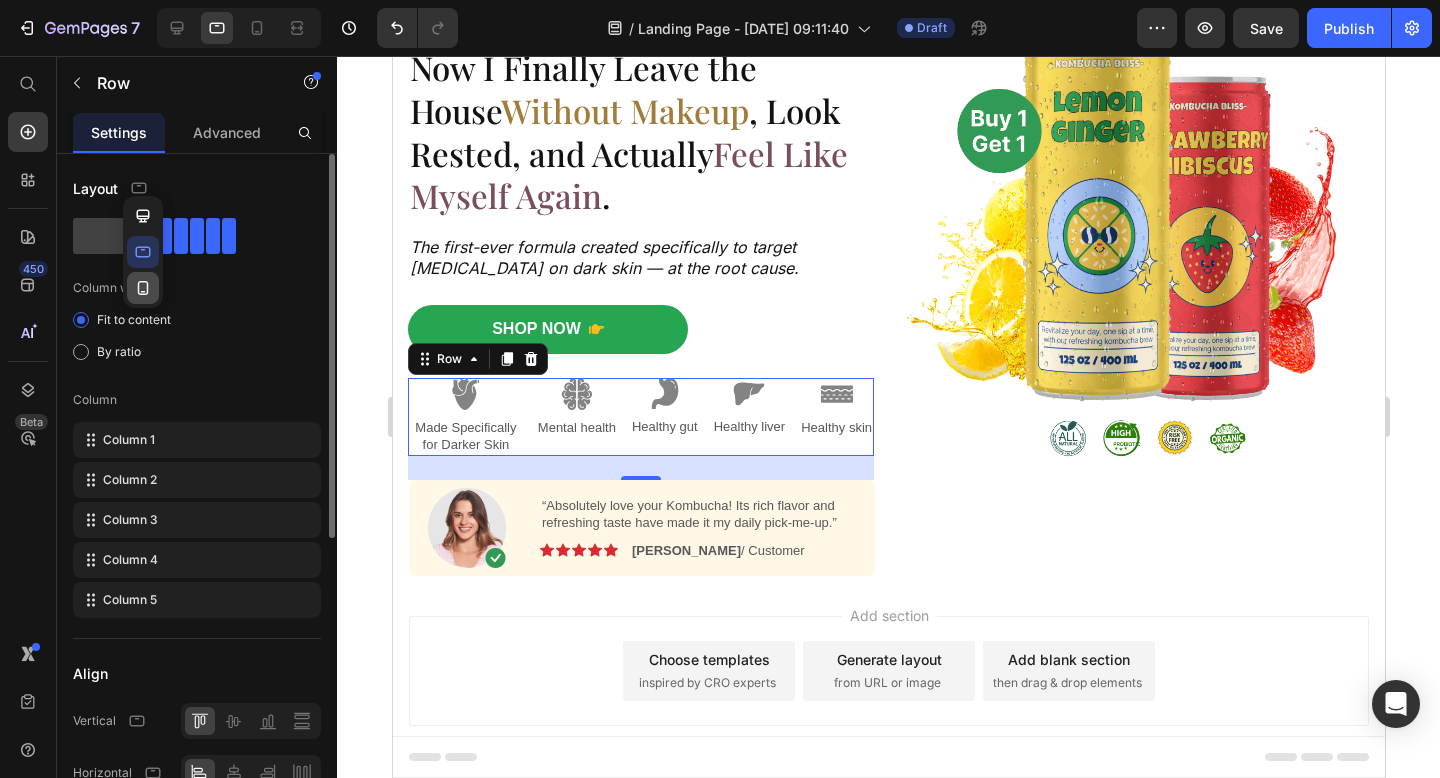 click 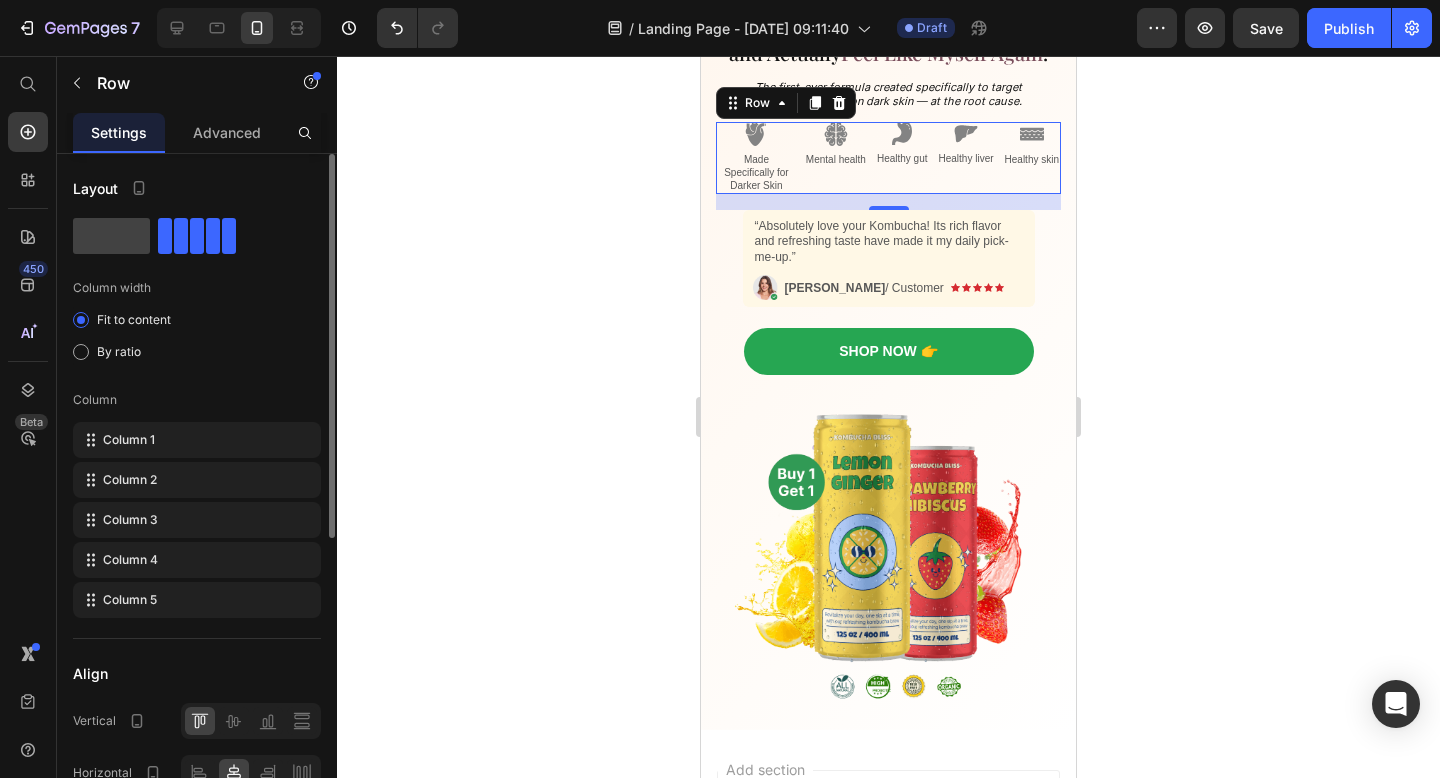 scroll, scrollTop: 176, scrollLeft: 0, axis: vertical 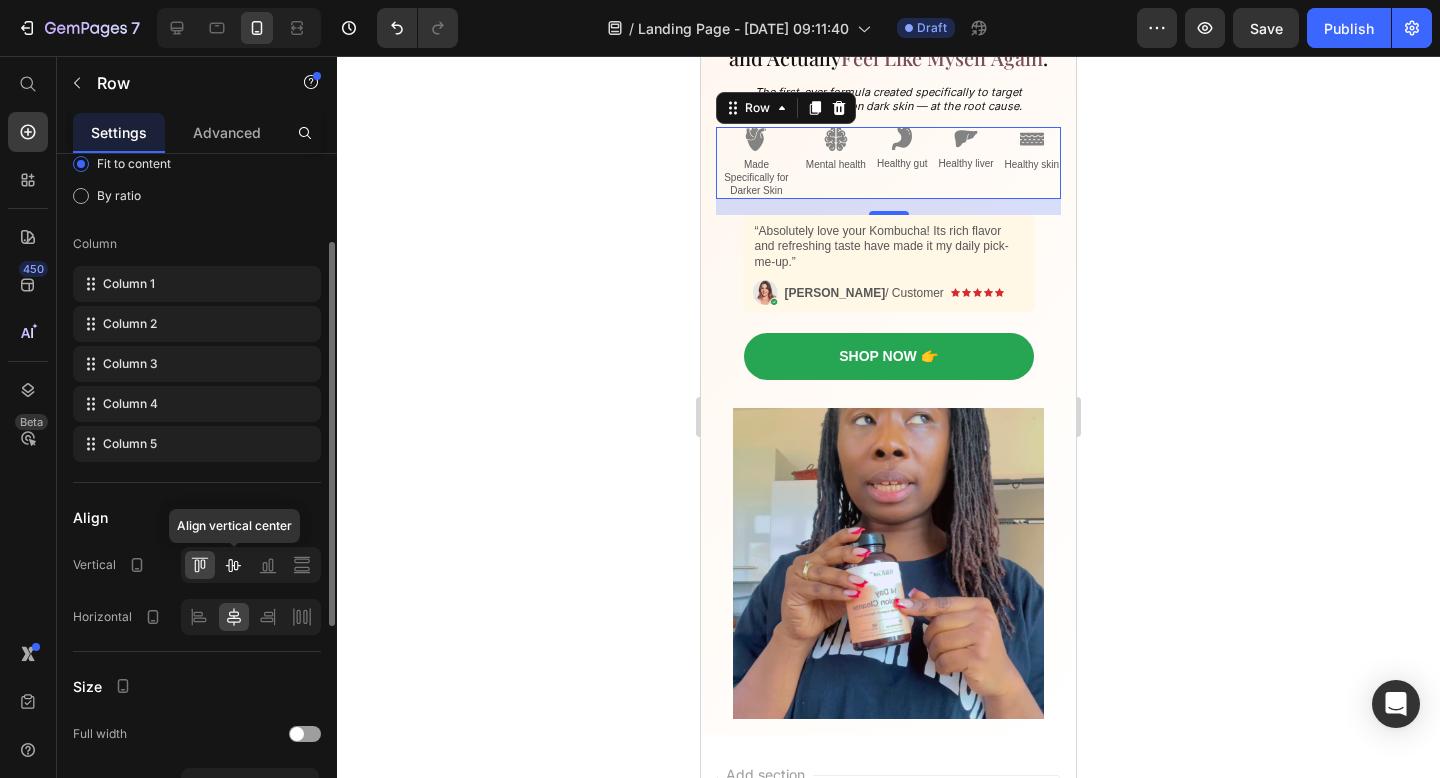 click 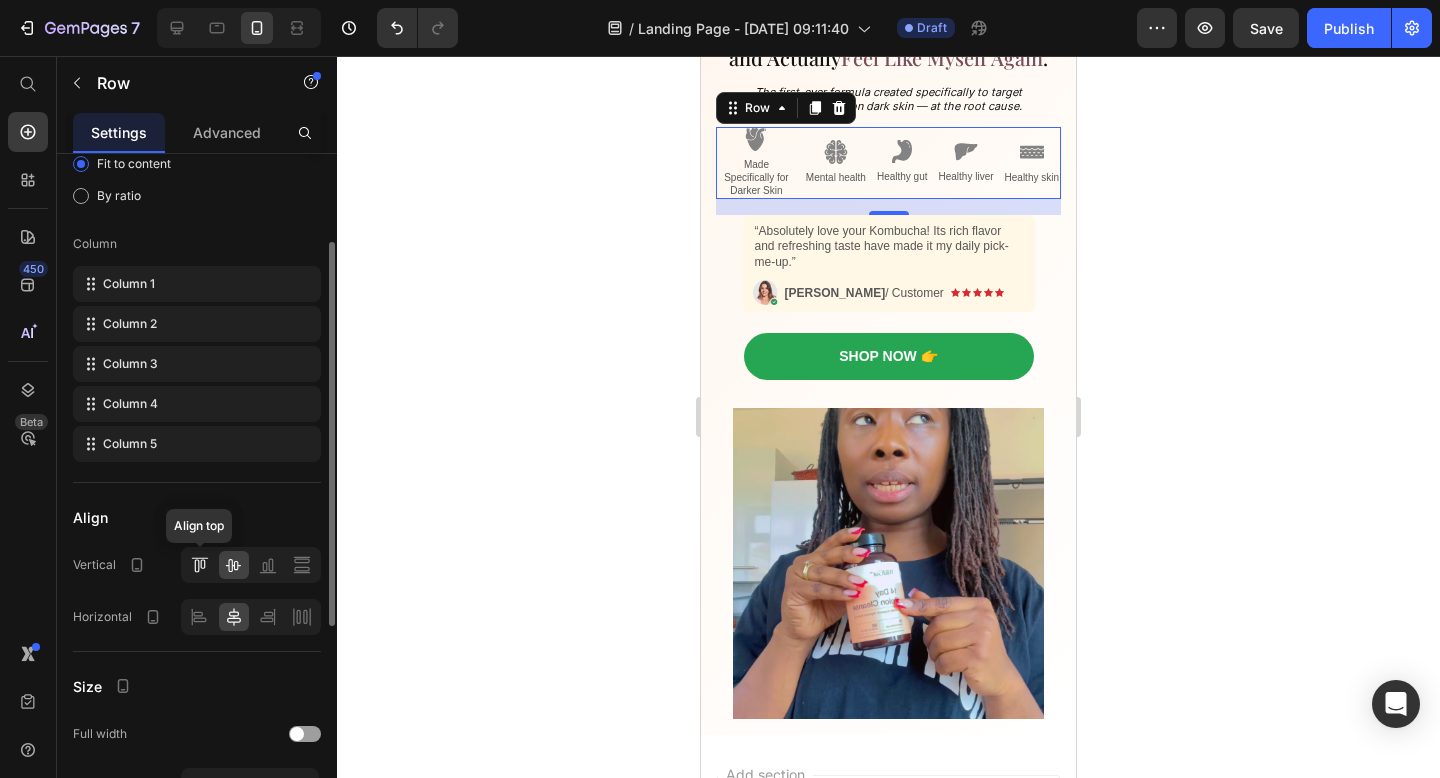 click 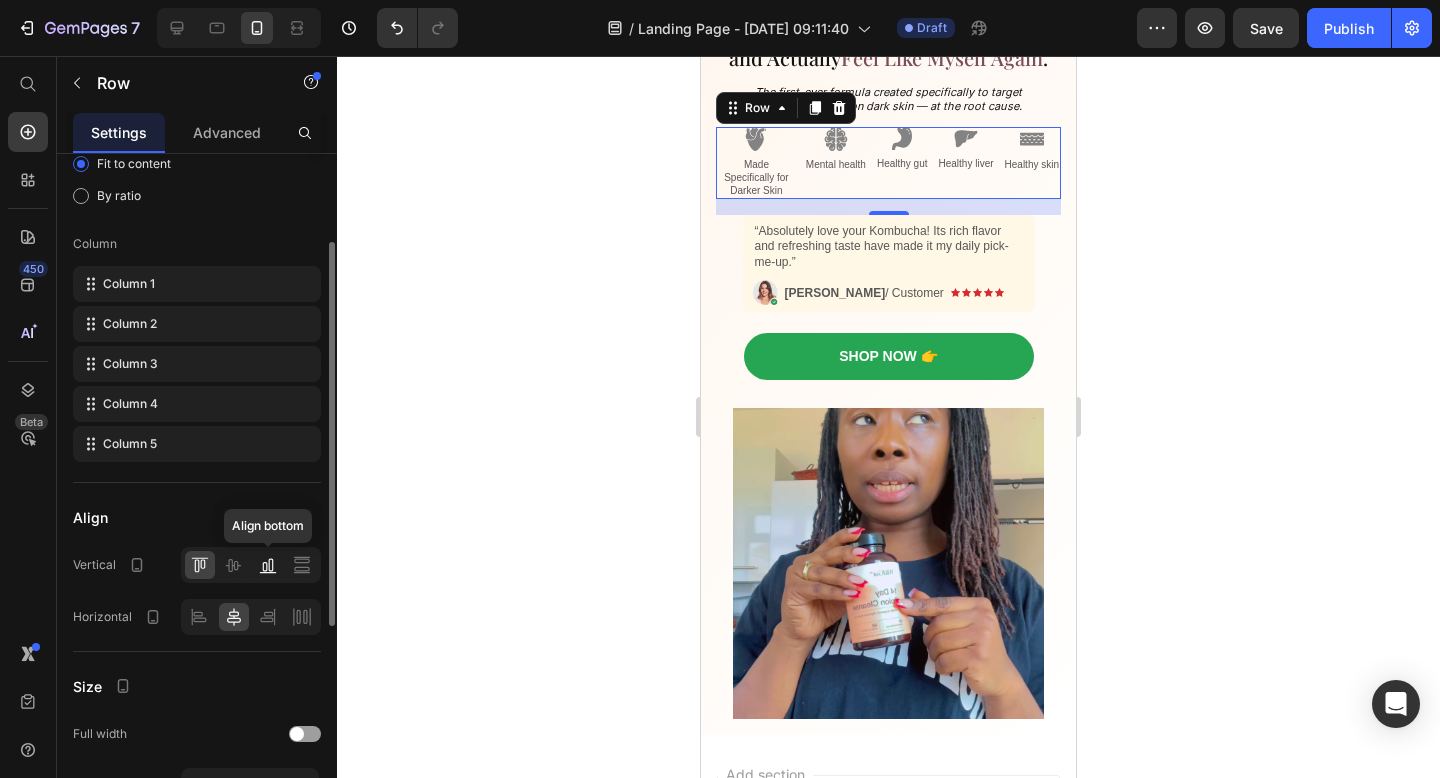 click 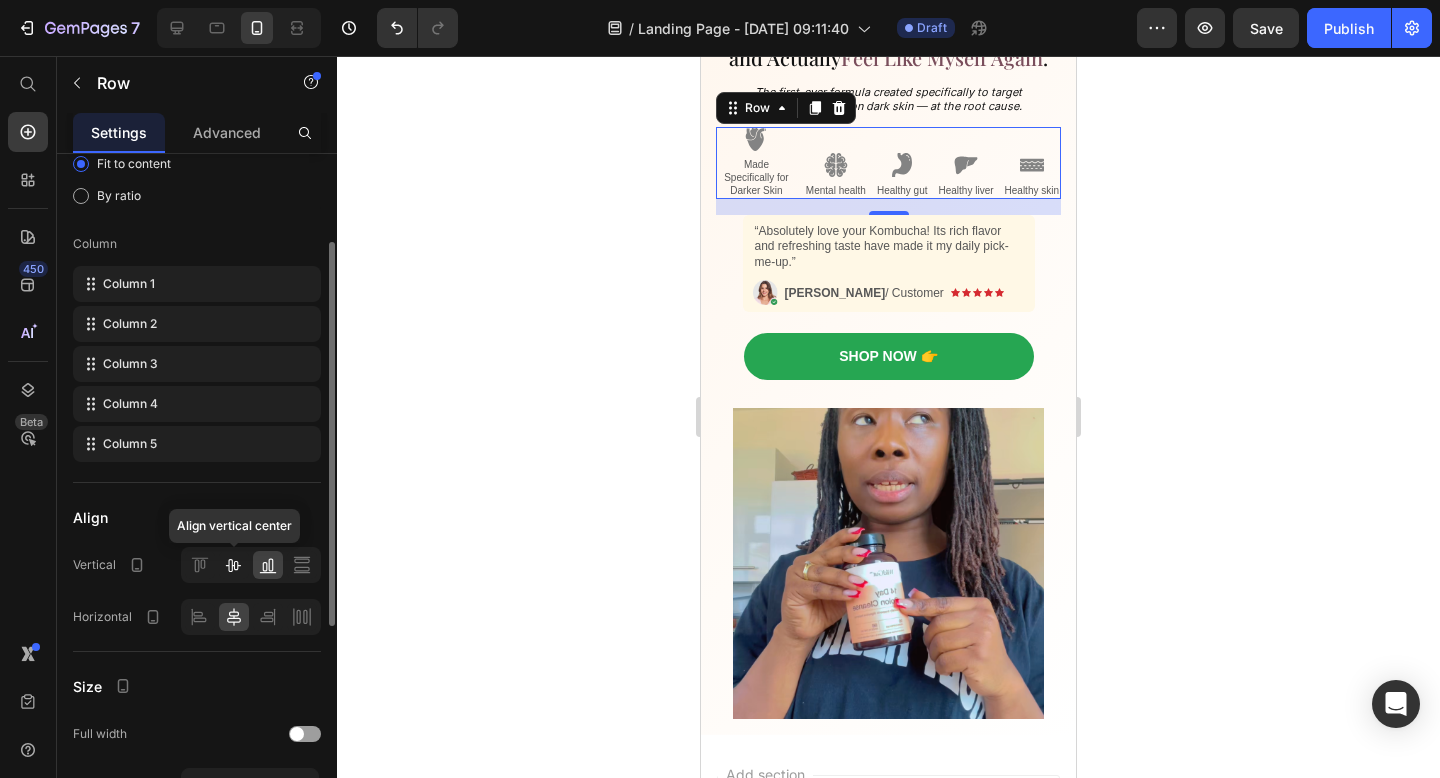 click 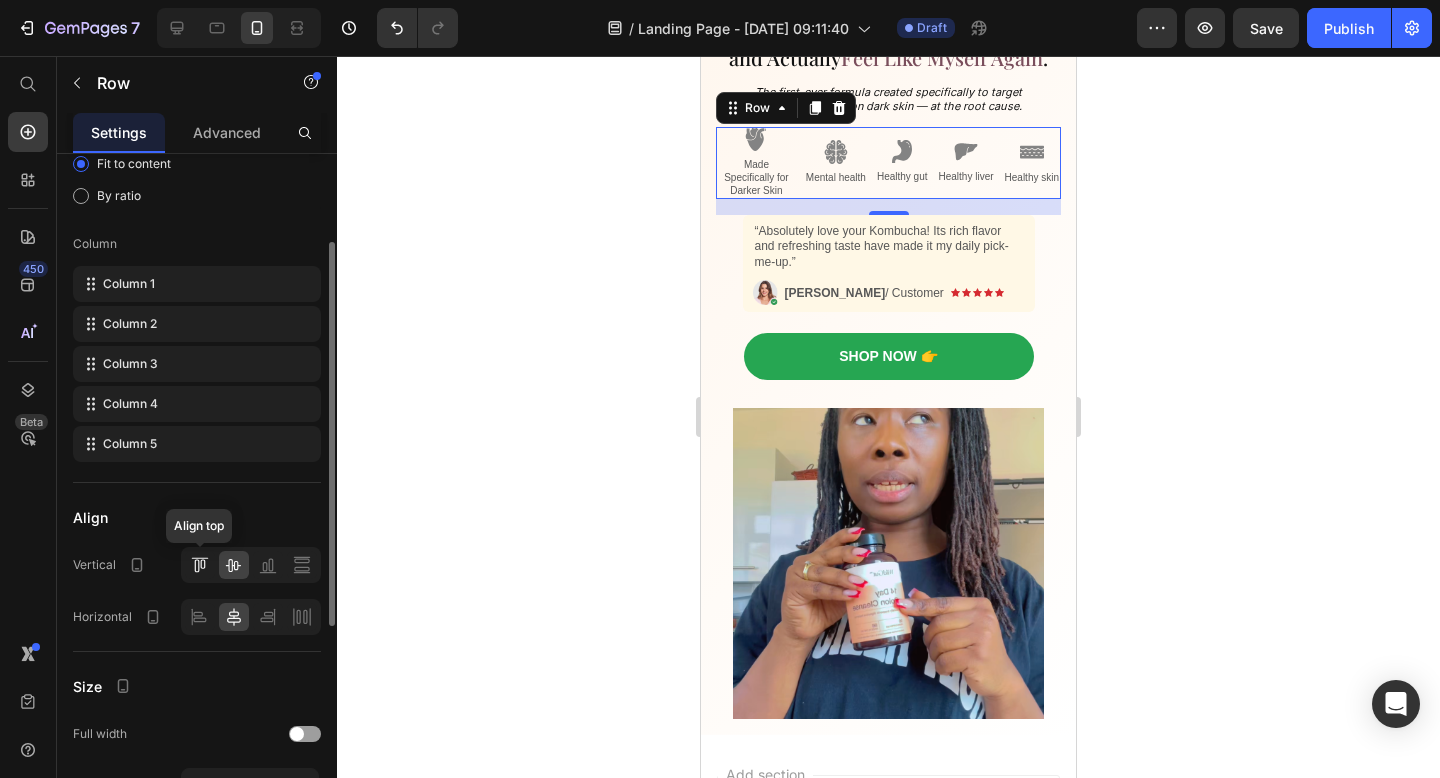 click 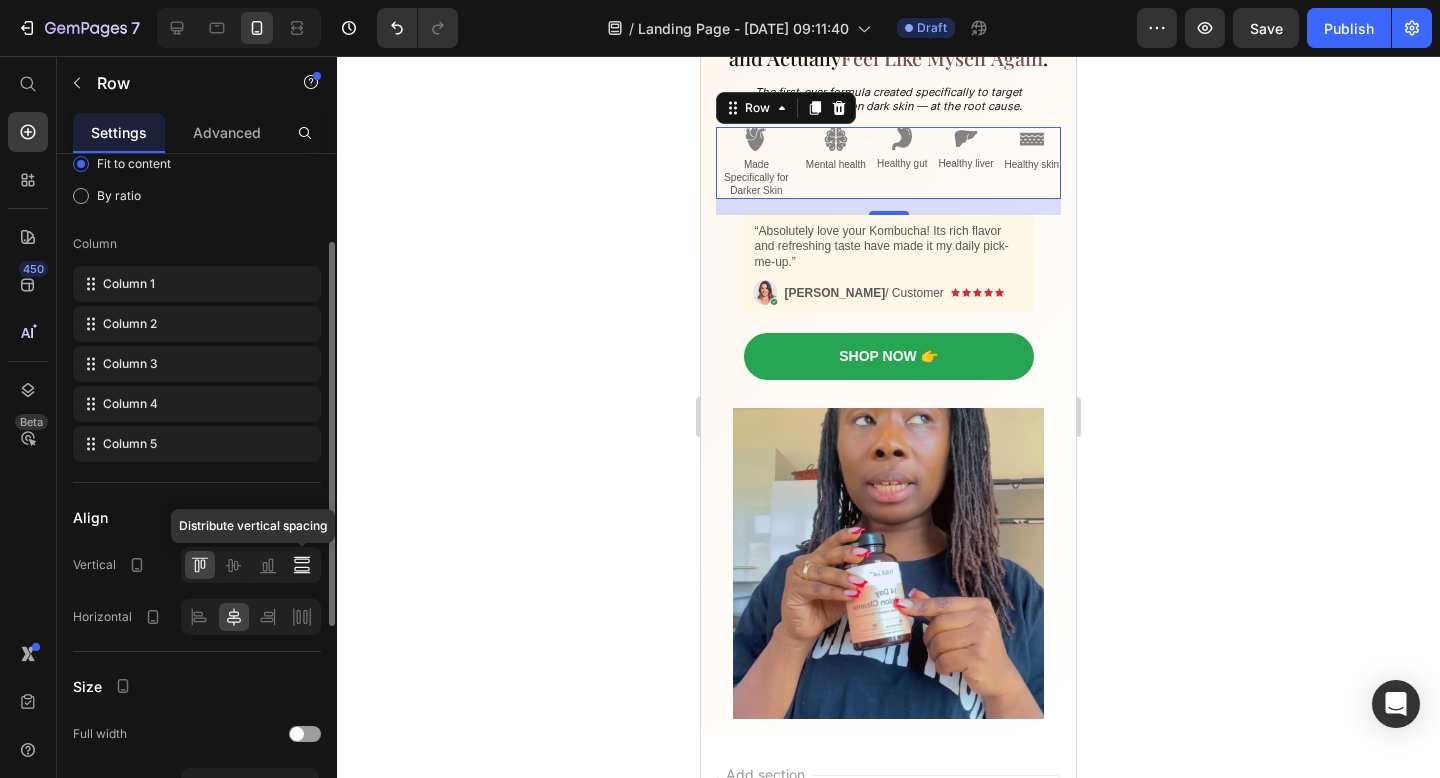 click 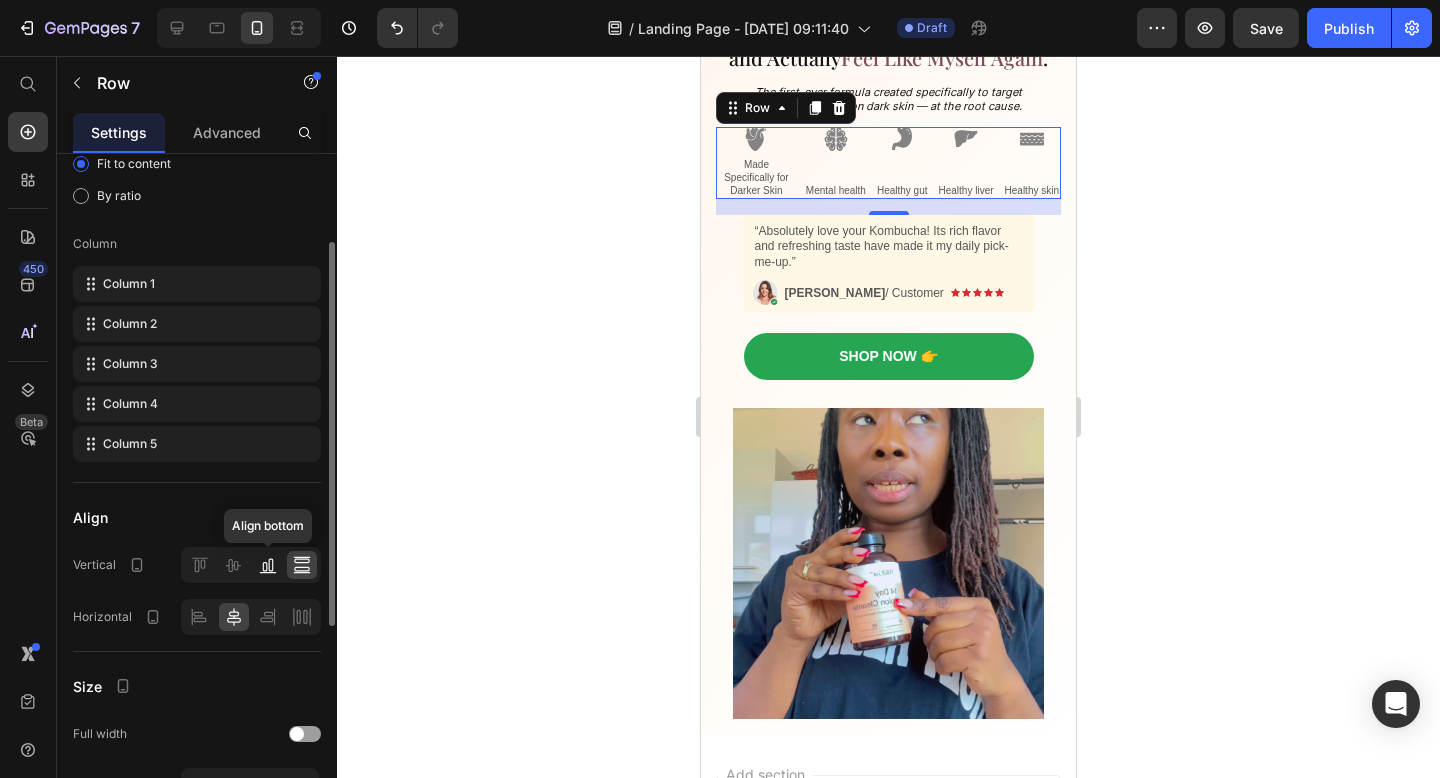 click 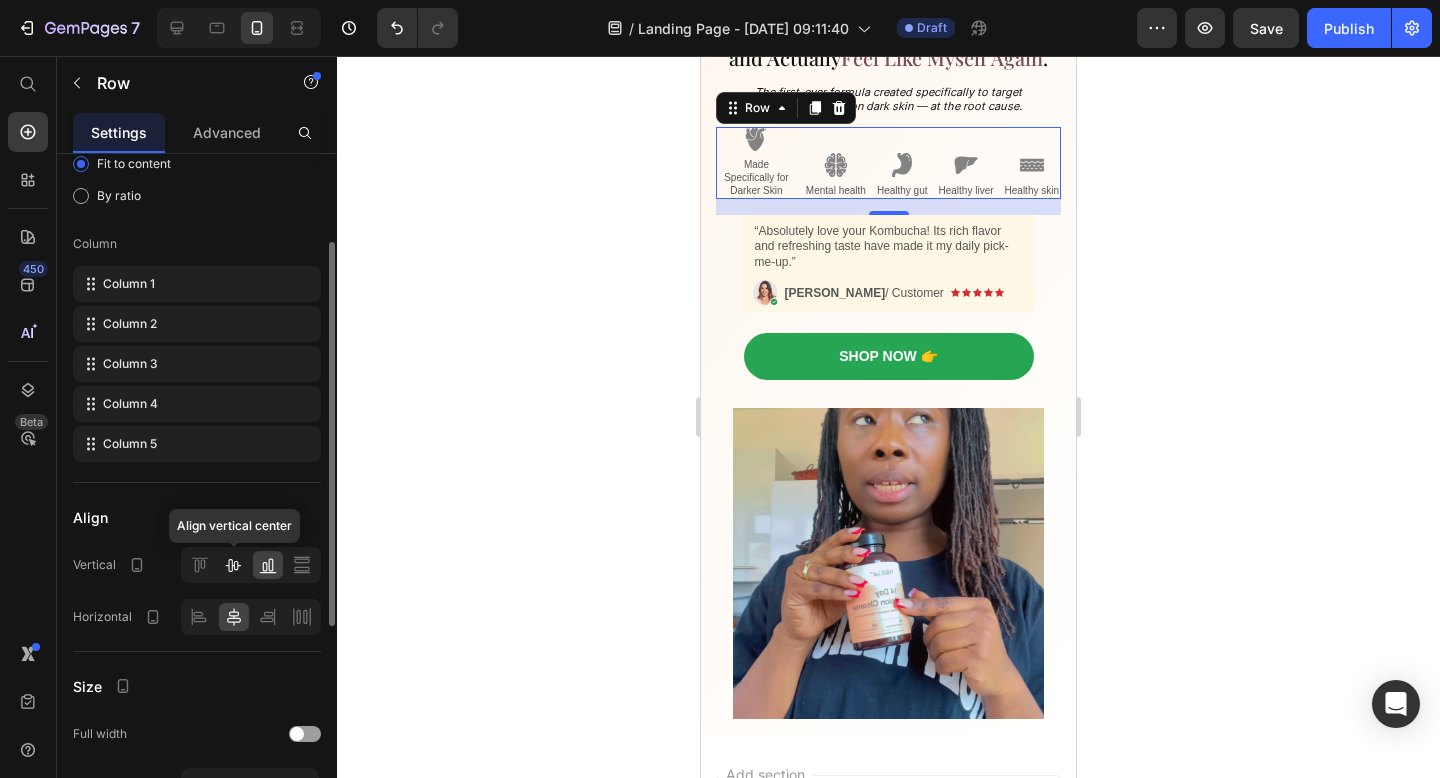 click 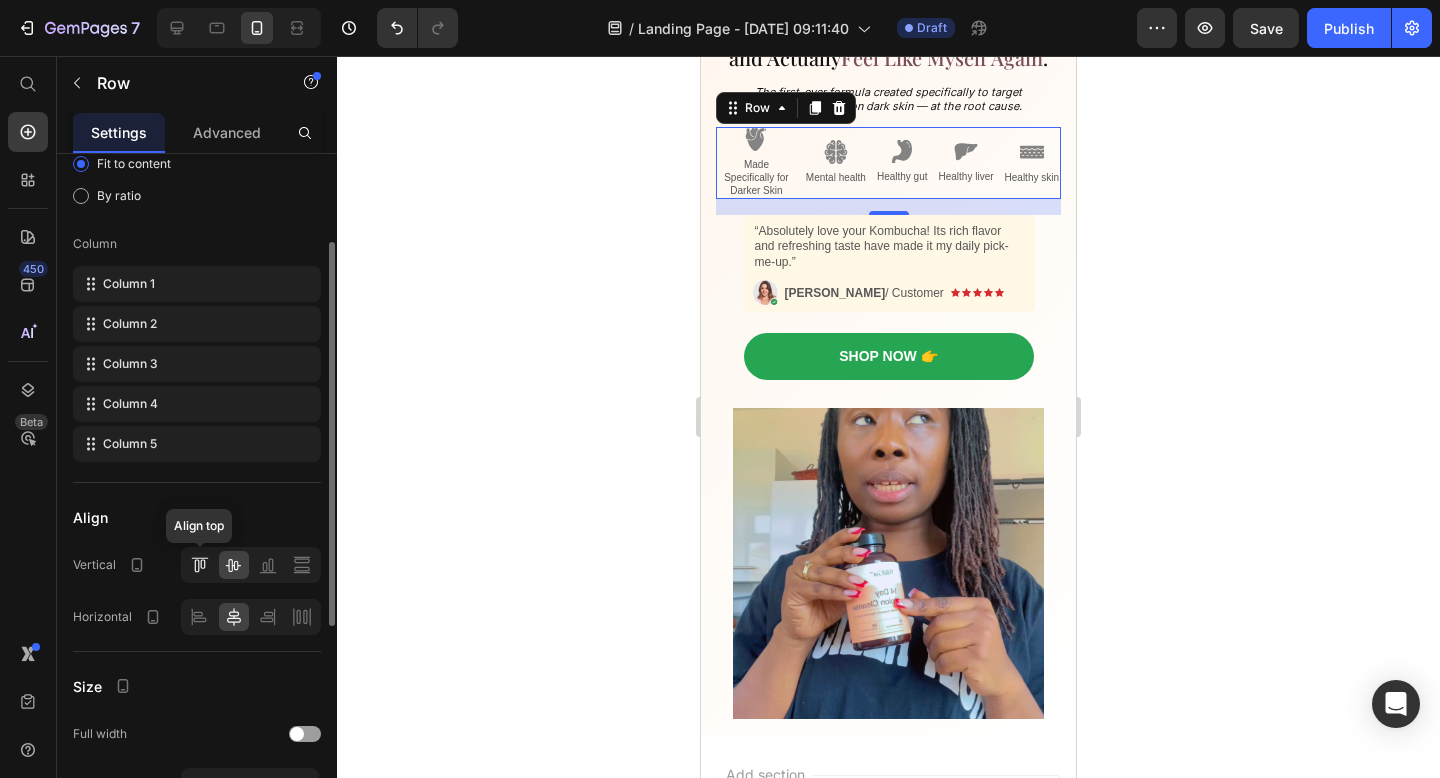 click 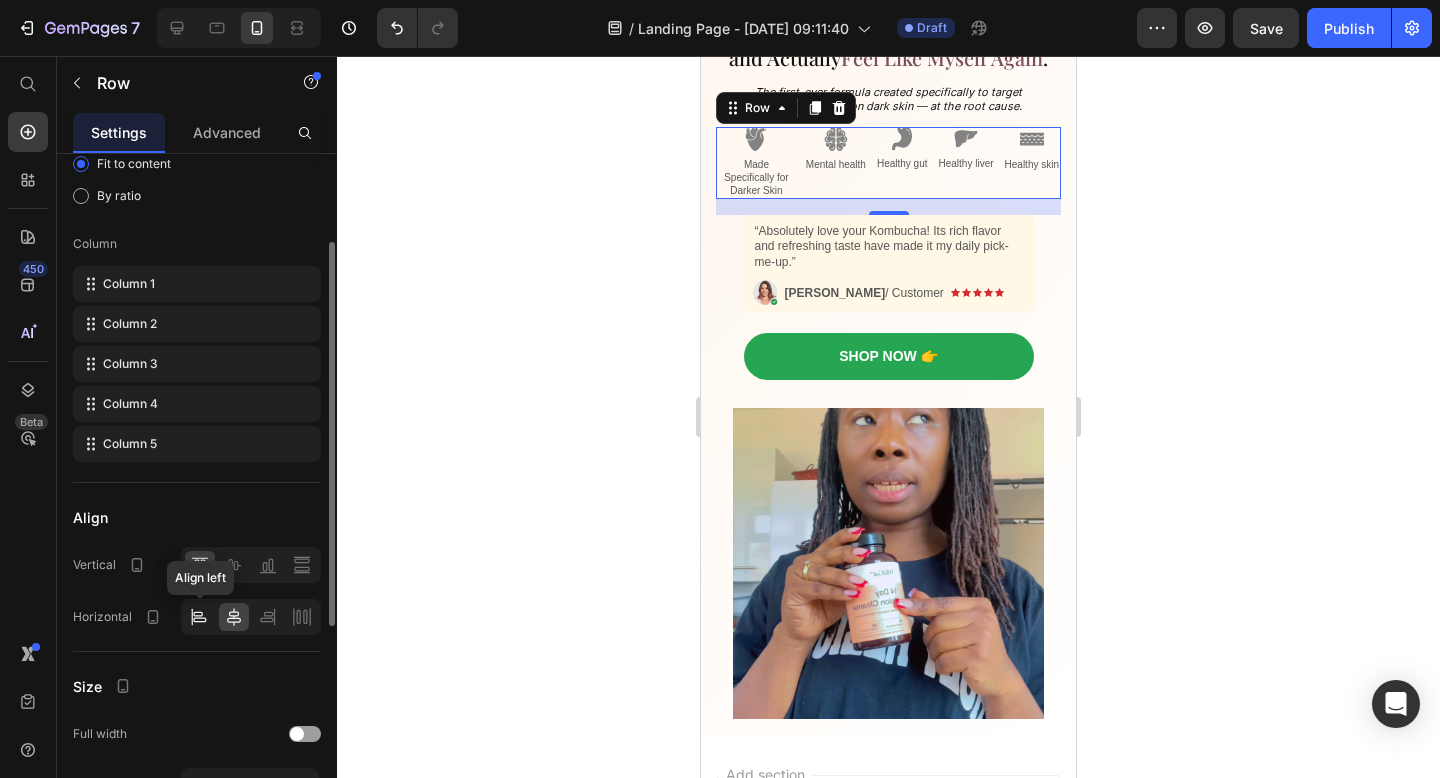 click 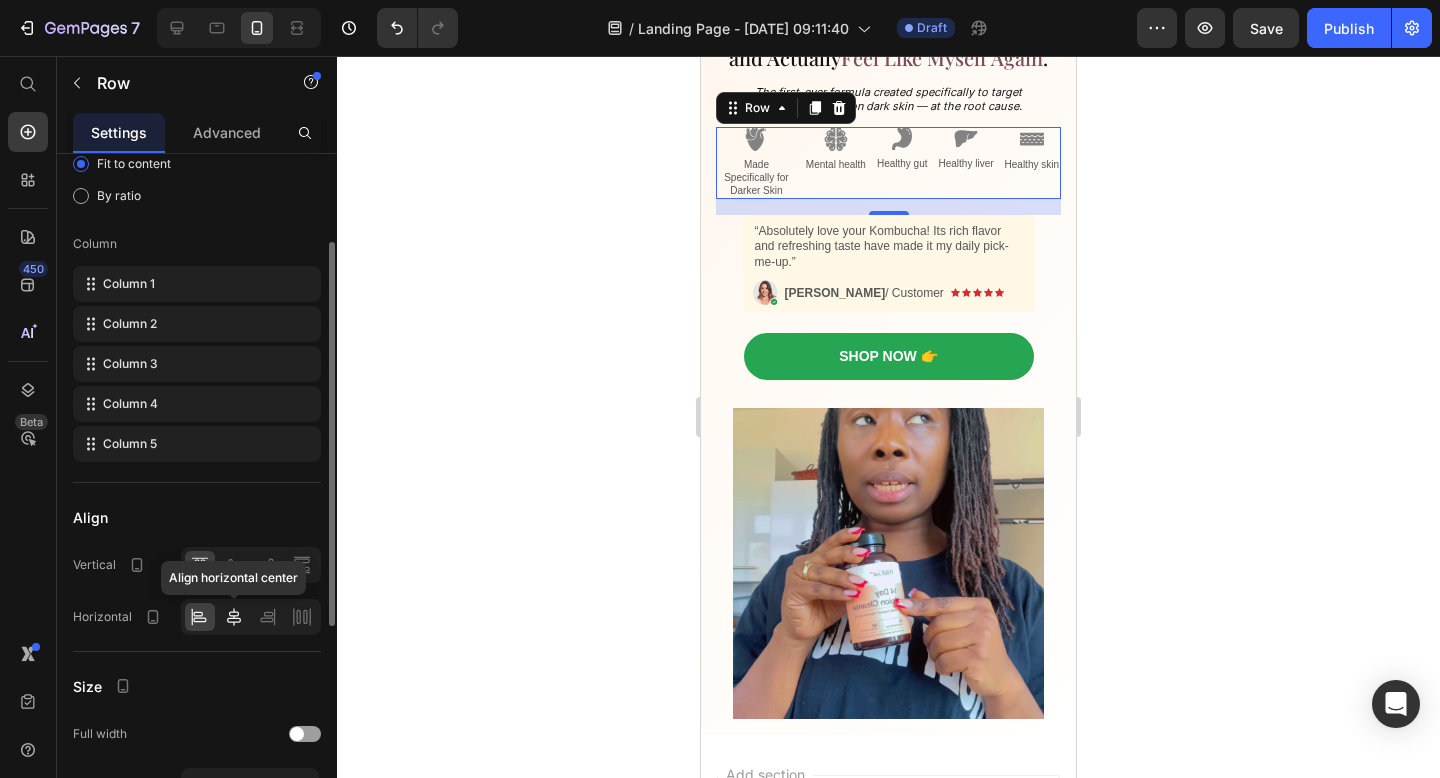 click 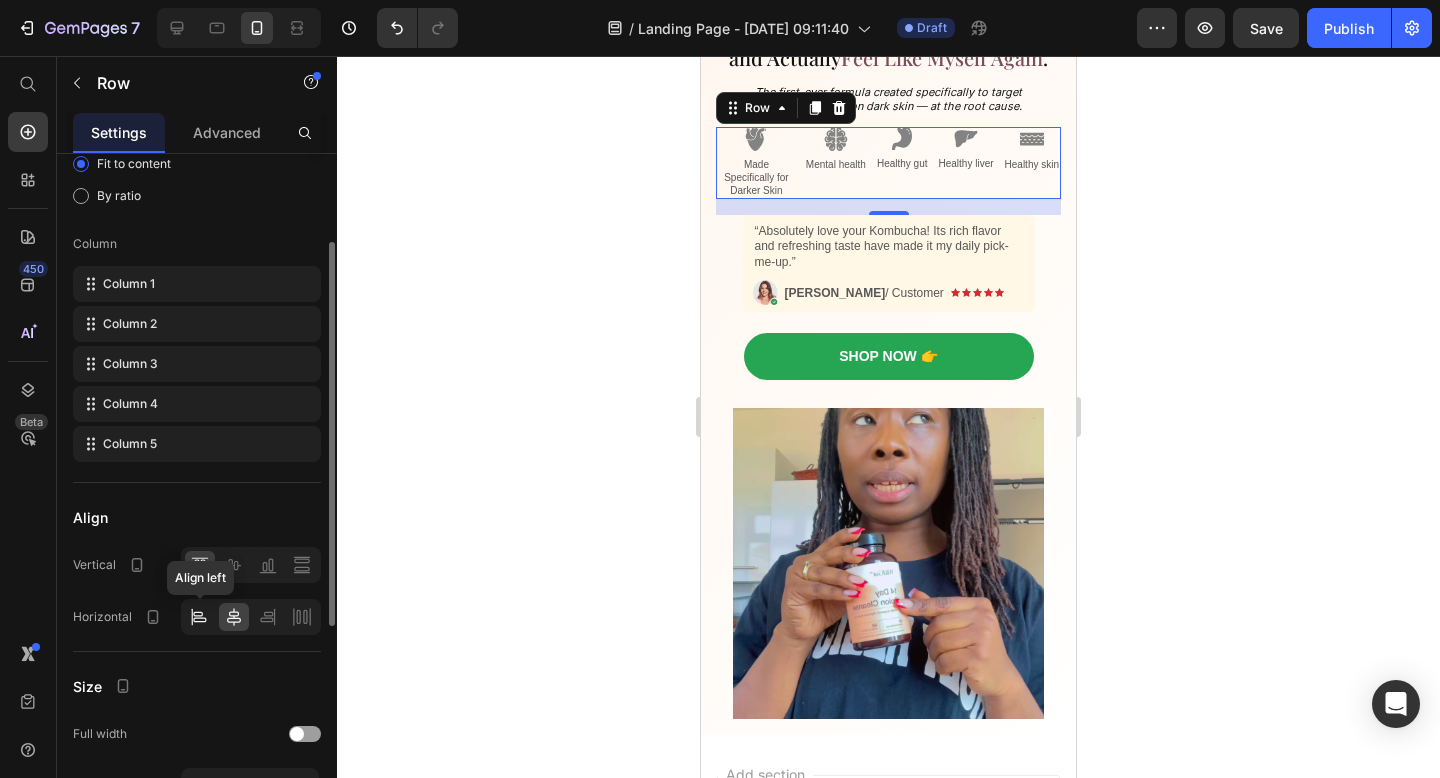 click 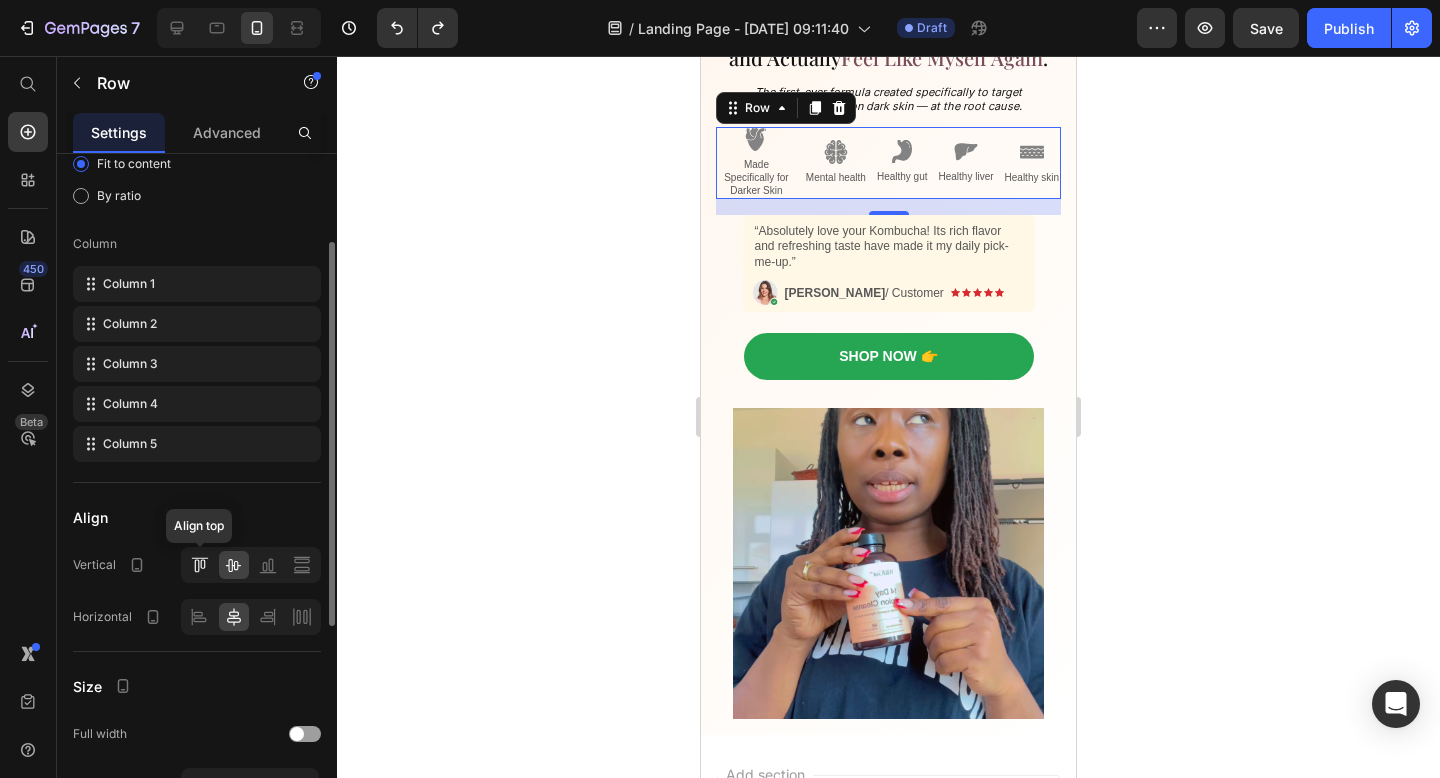click 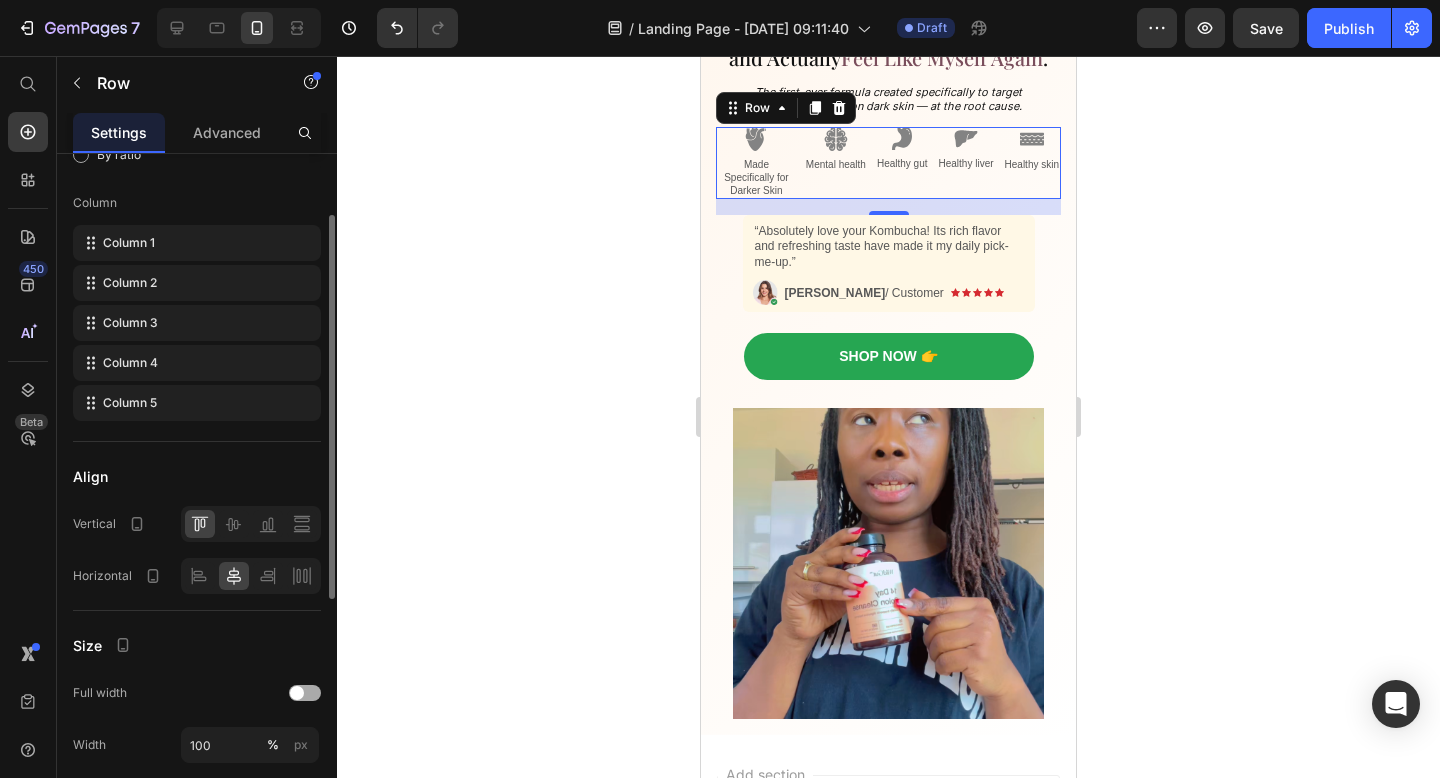 scroll, scrollTop: 240, scrollLeft: 0, axis: vertical 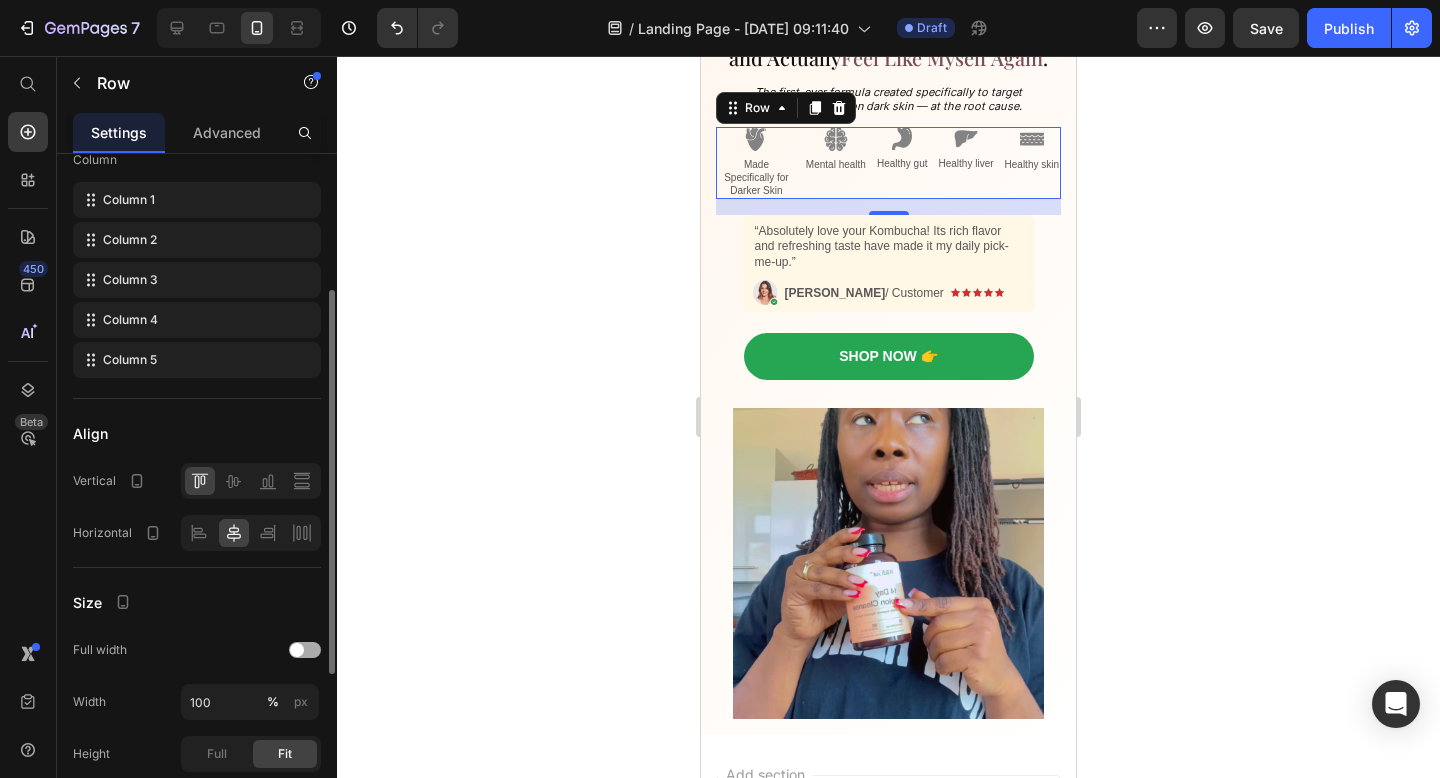 click at bounding box center [305, 650] 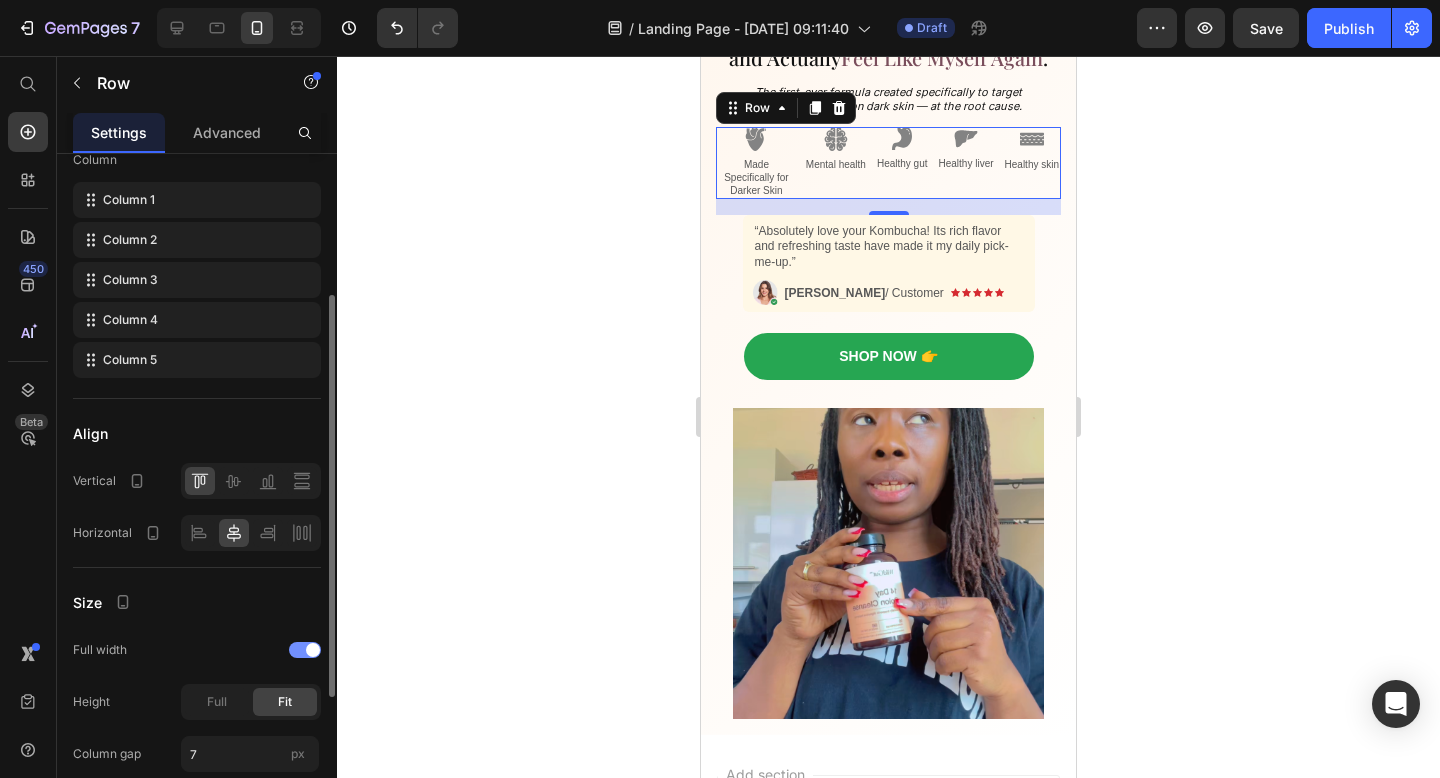 click at bounding box center [313, 650] 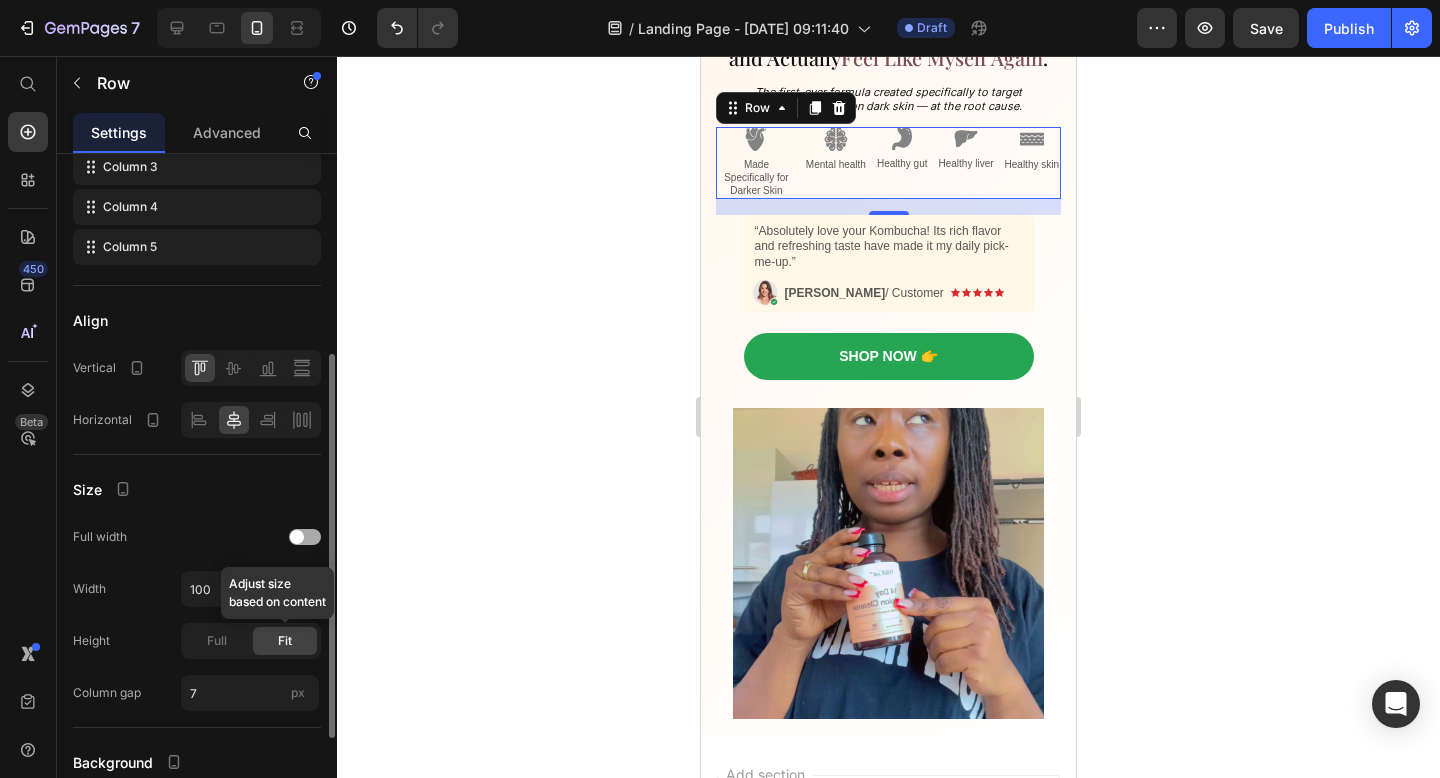 scroll, scrollTop: 524, scrollLeft: 0, axis: vertical 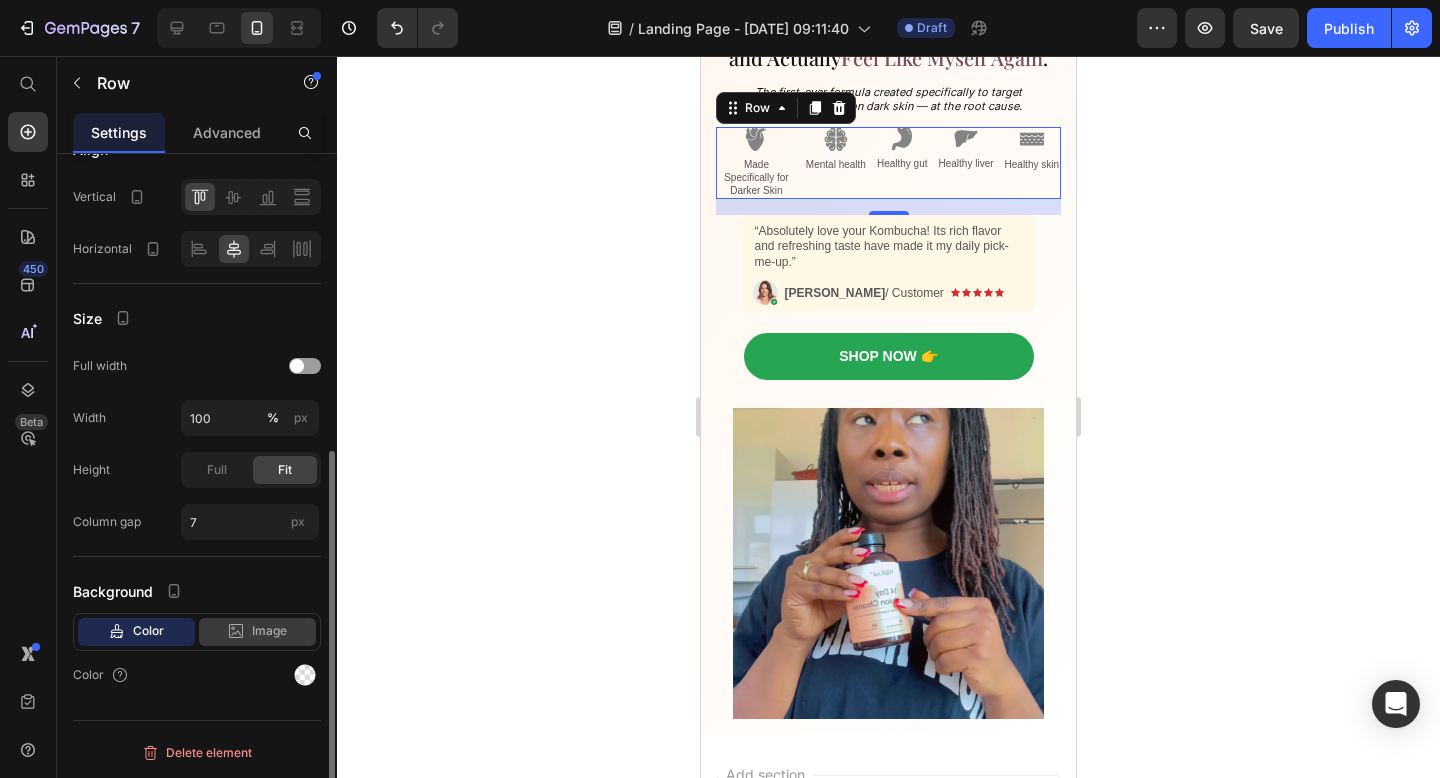 click 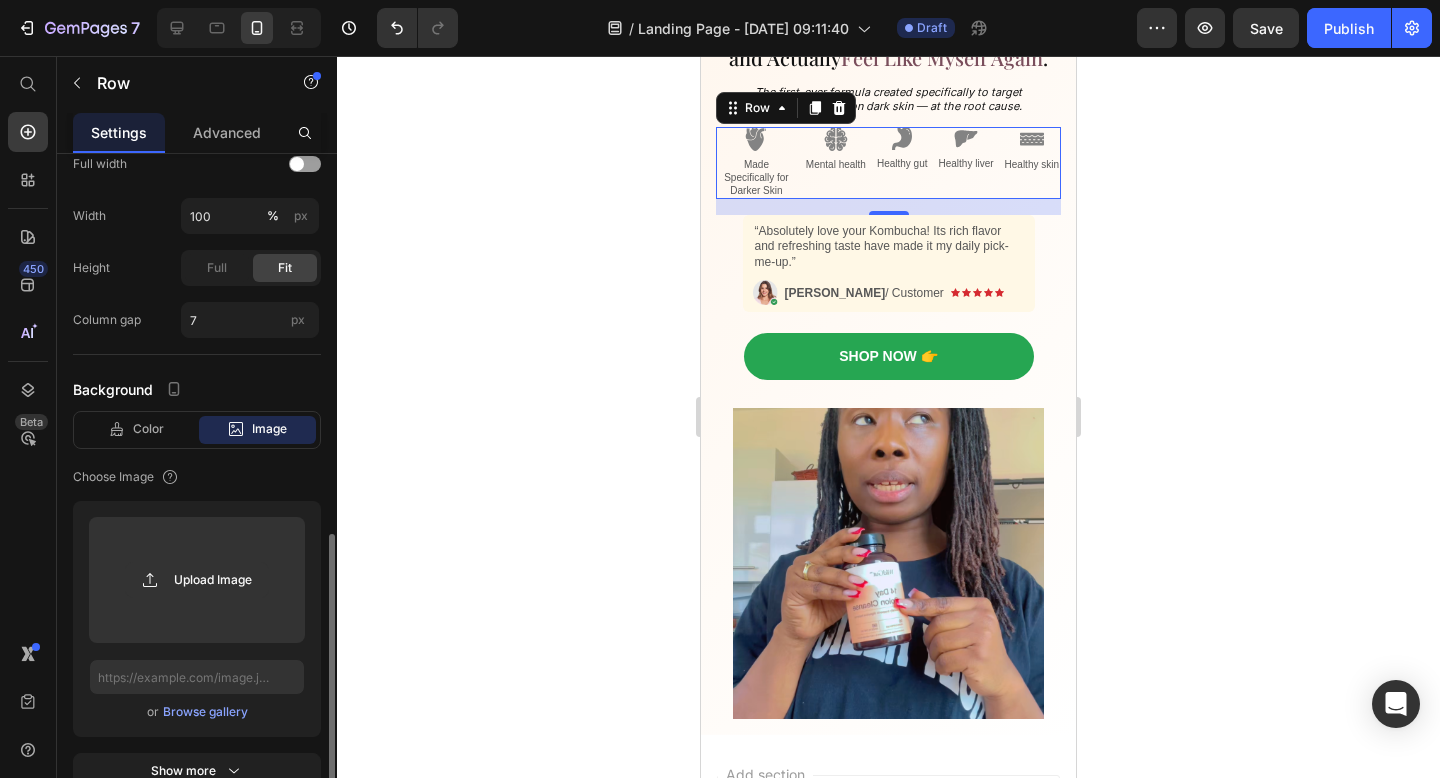 scroll, scrollTop: 827, scrollLeft: 0, axis: vertical 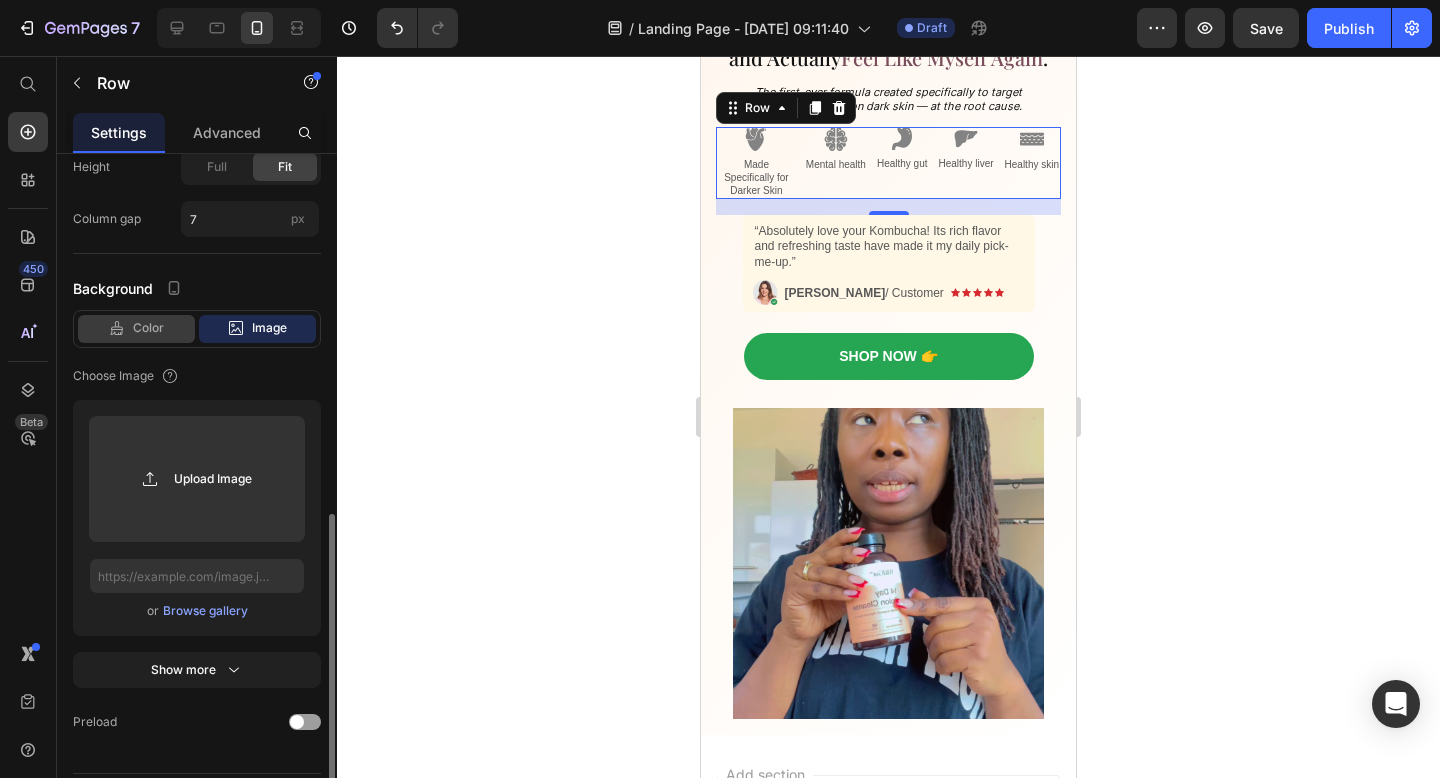 click on "Color" at bounding box center (148, 328) 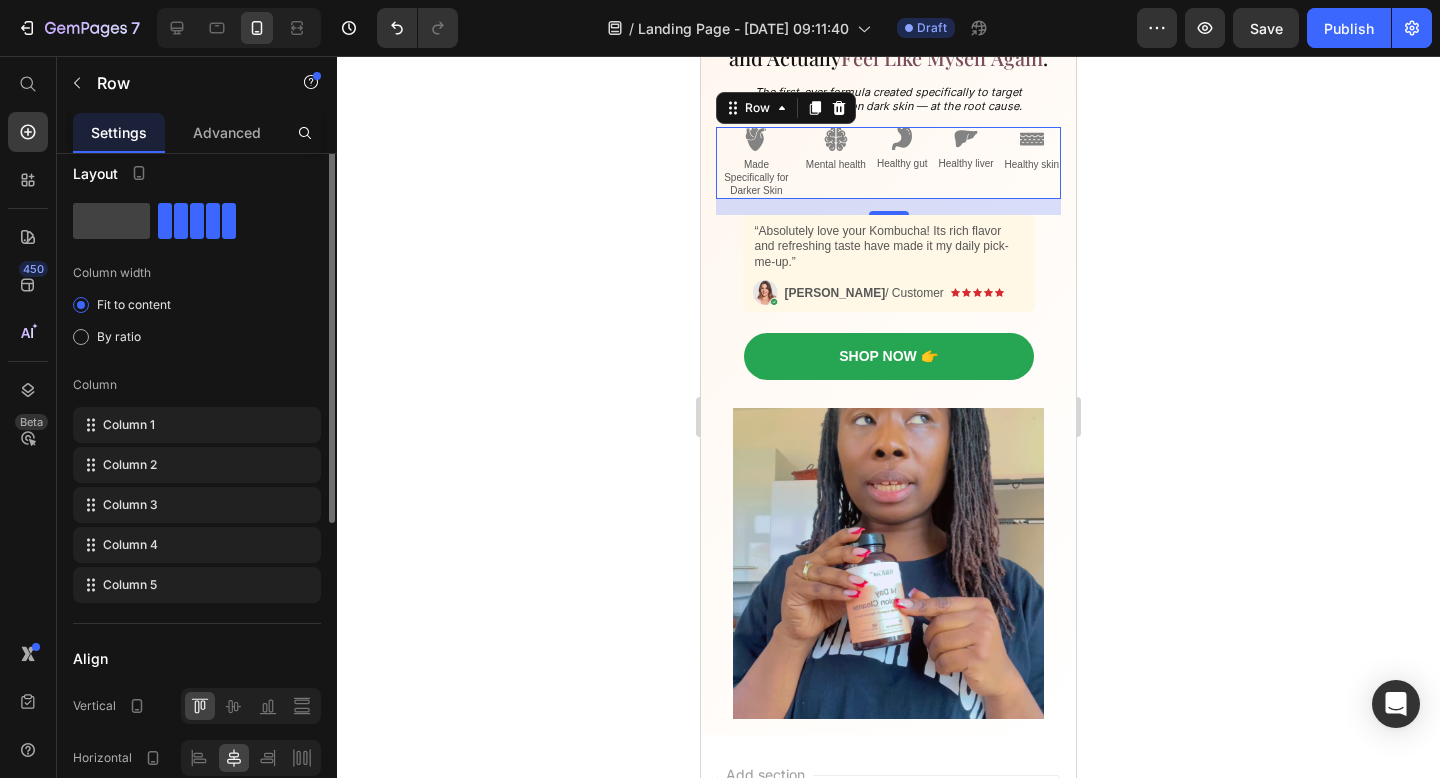 scroll, scrollTop: 0, scrollLeft: 0, axis: both 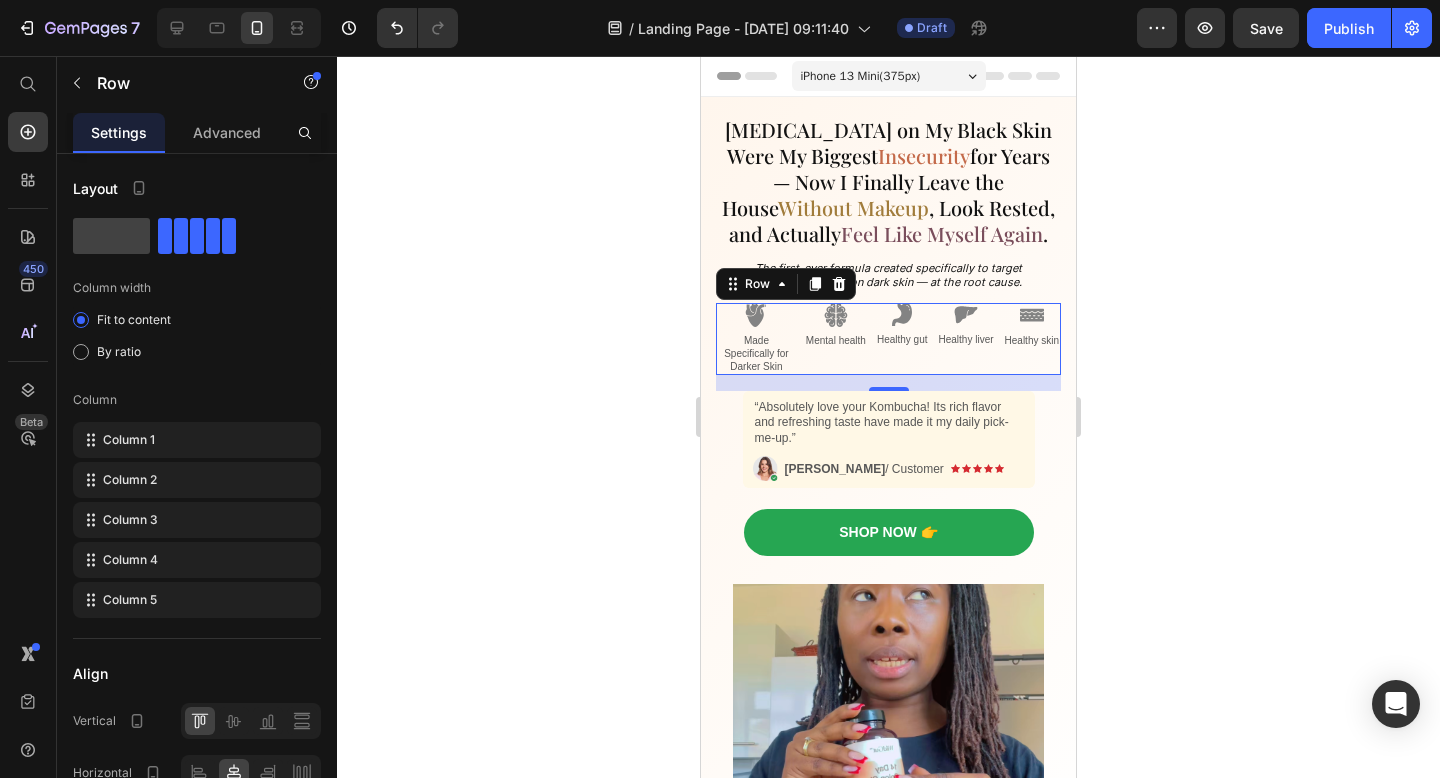 click 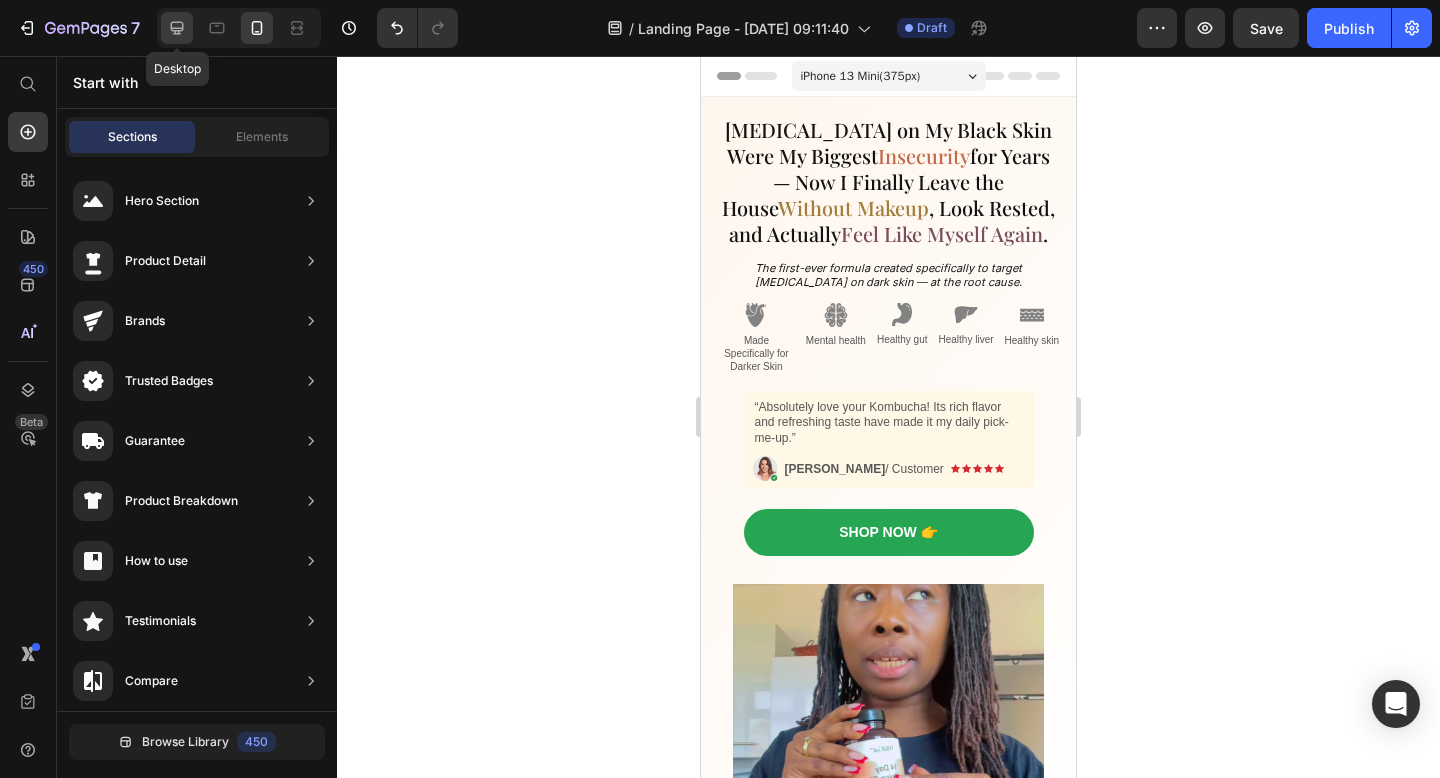 click 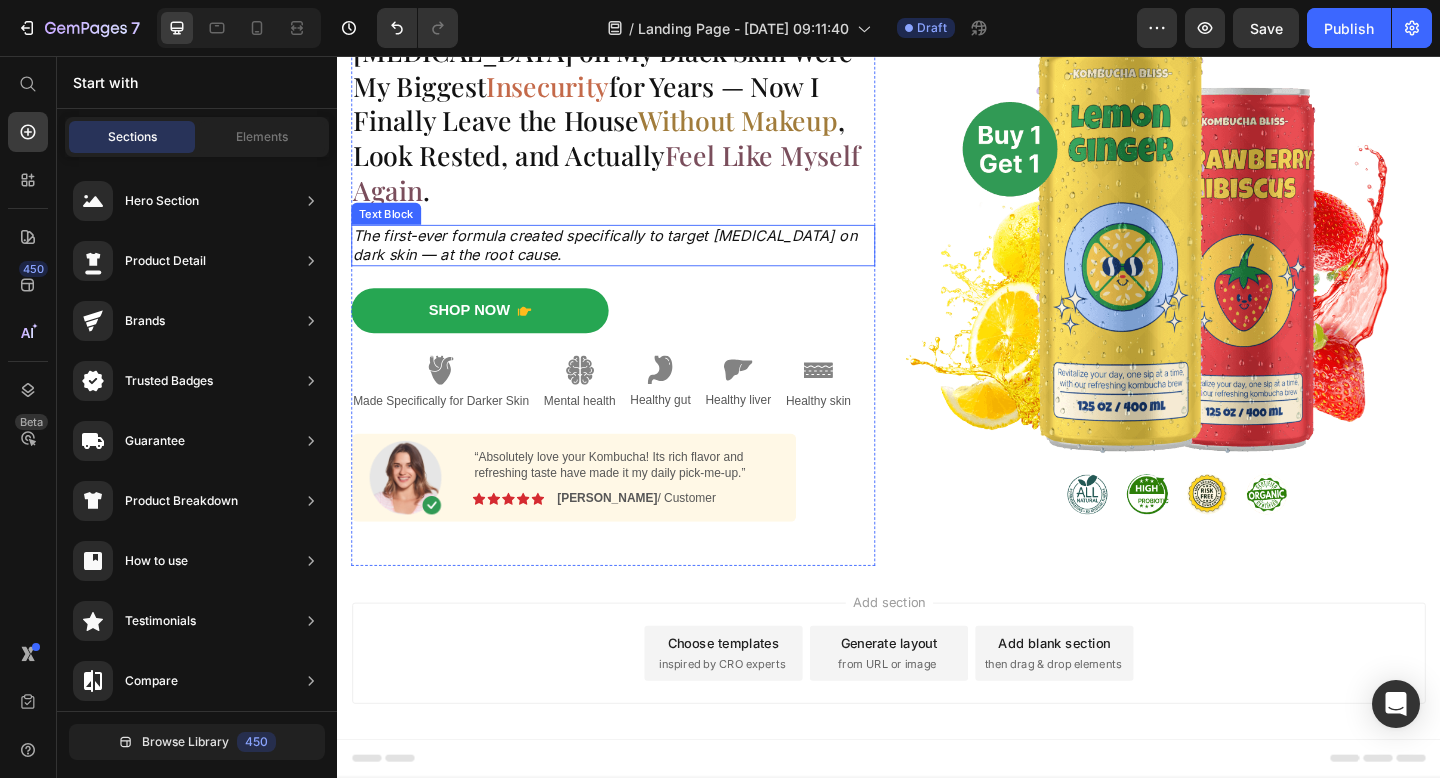 scroll, scrollTop: 0, scrollLeft: 0, axis: both 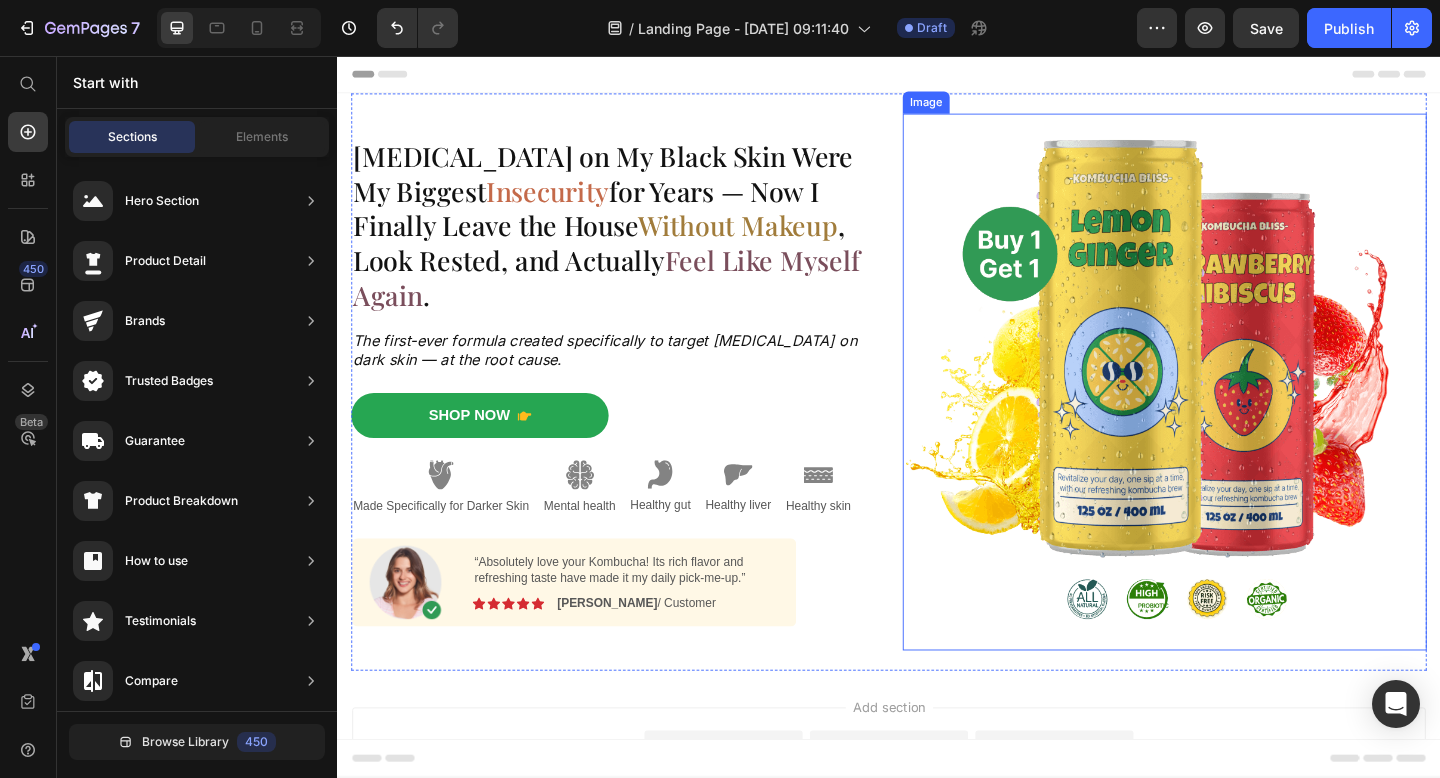 click at bounding box center (1237, 411) 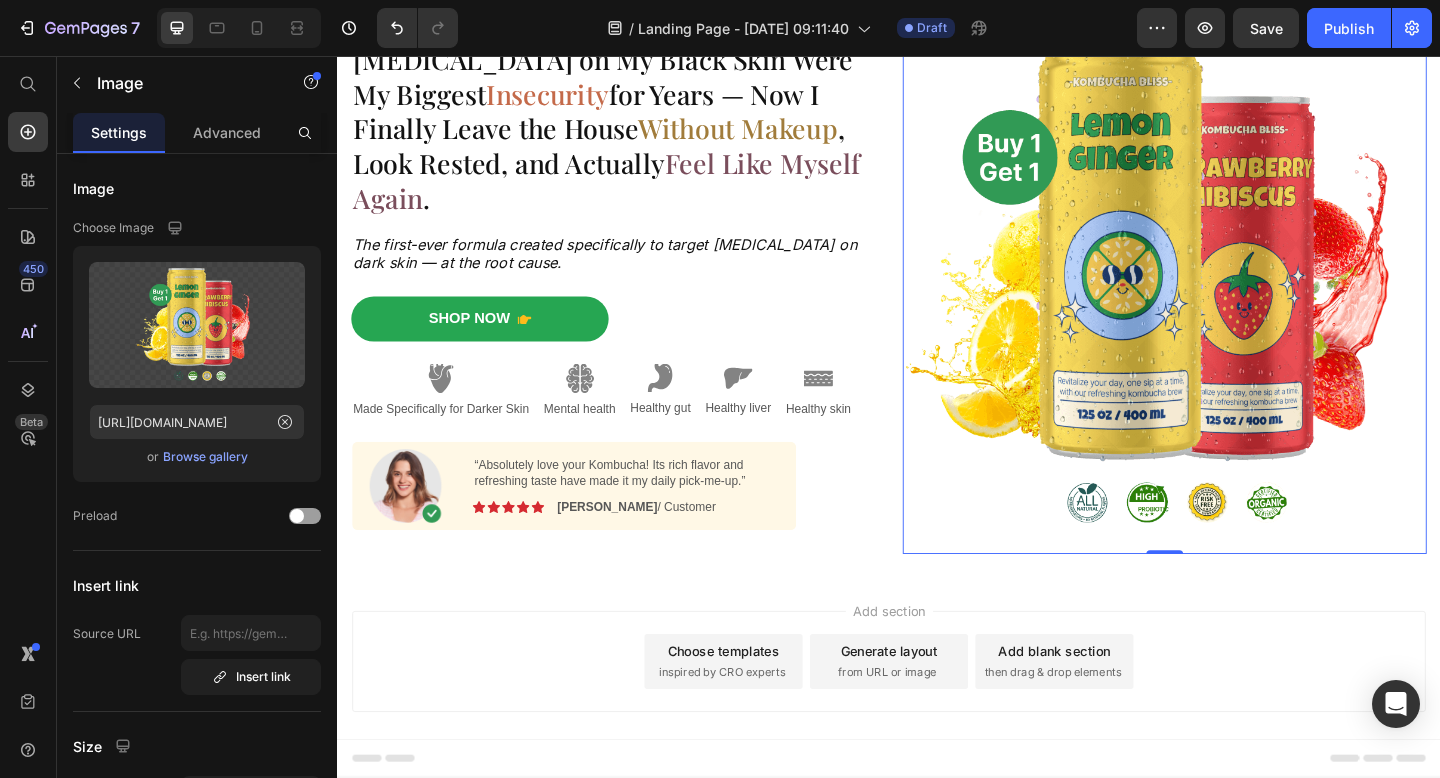 scroll, scrollTop: 122, scrollLeft: 0, axis: vertical 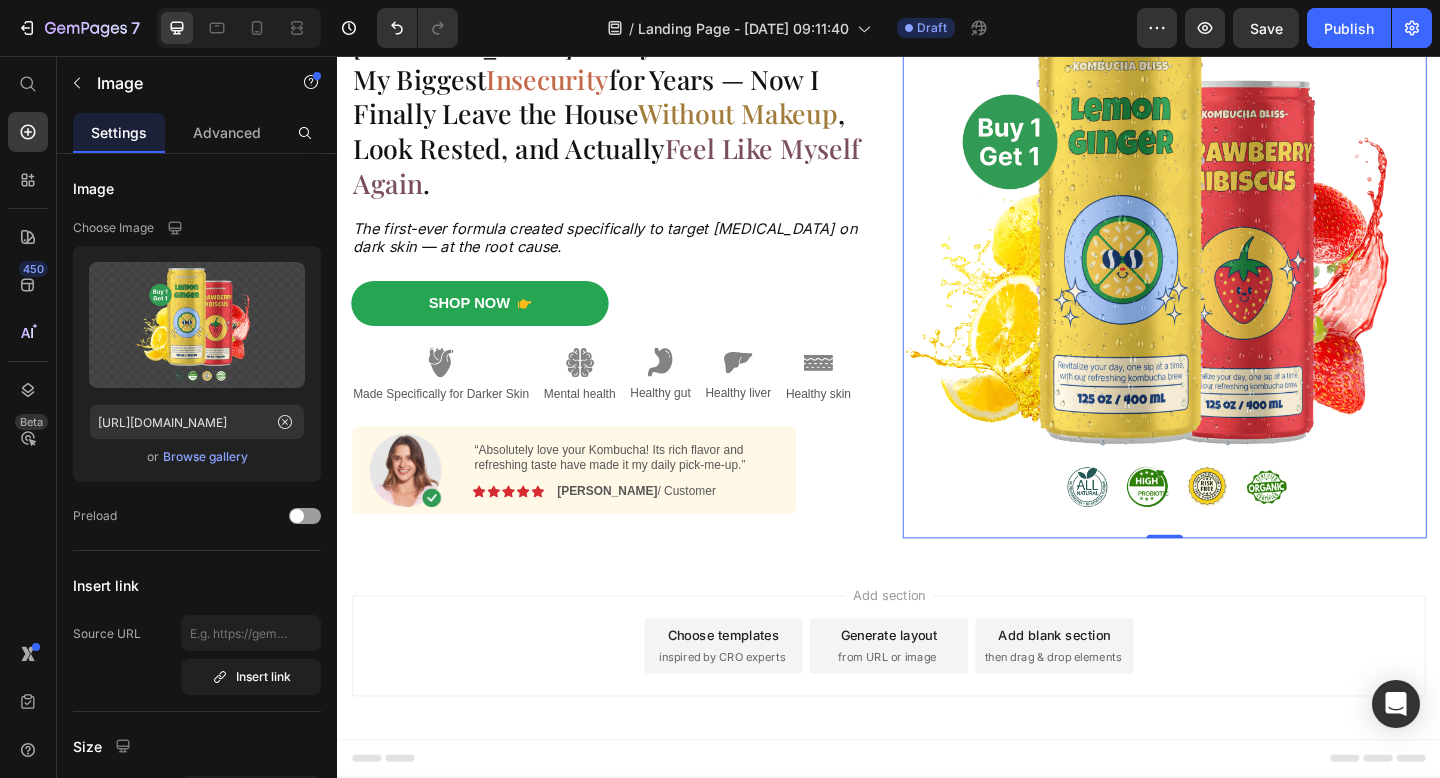 click on "Image  Made Specifically for Darker Skin Text Block Image Mental health Text Block Image Healthy gut Text Block Image Healthy liver Text Block Image Healthy skin Text Block Row" at bounding box center [637, 404] 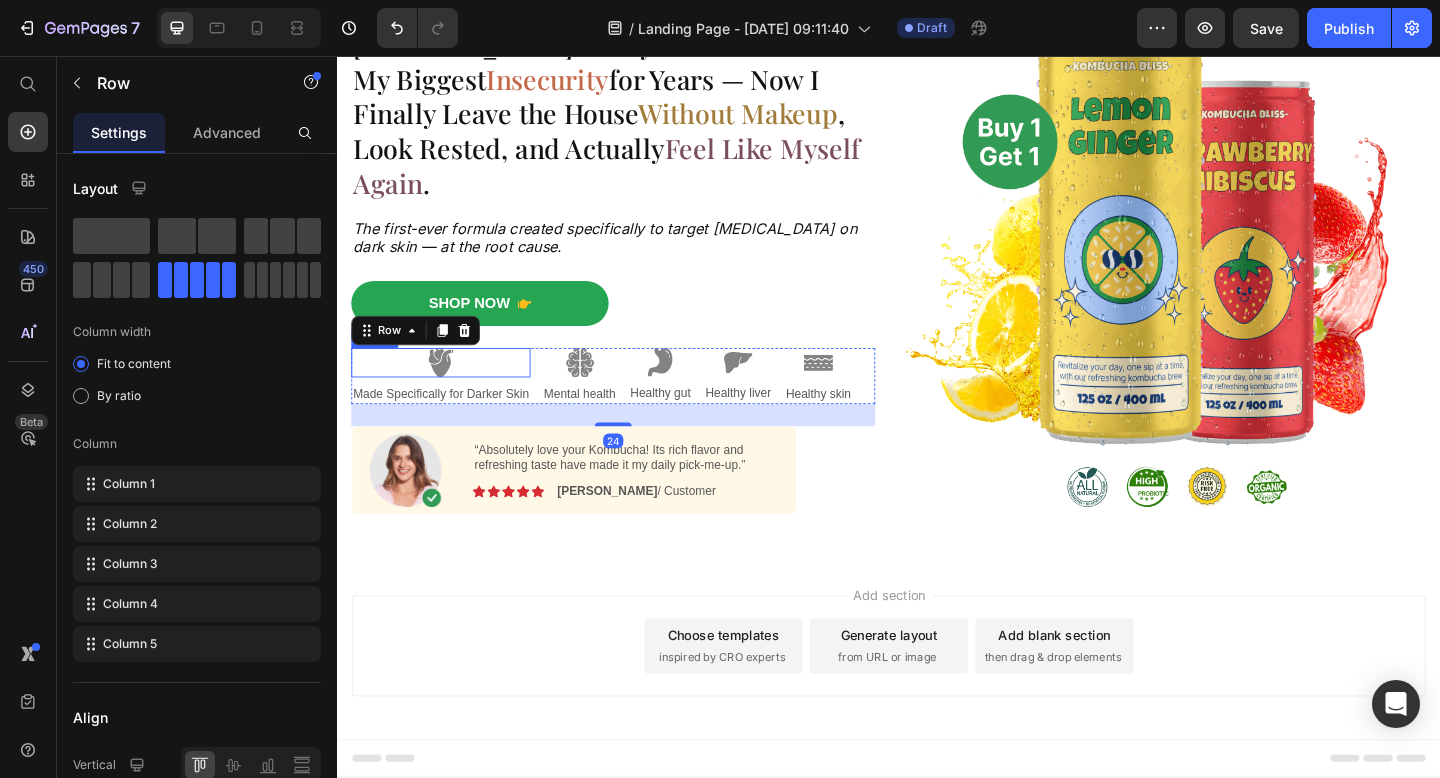click at bounding box center [449, 390] 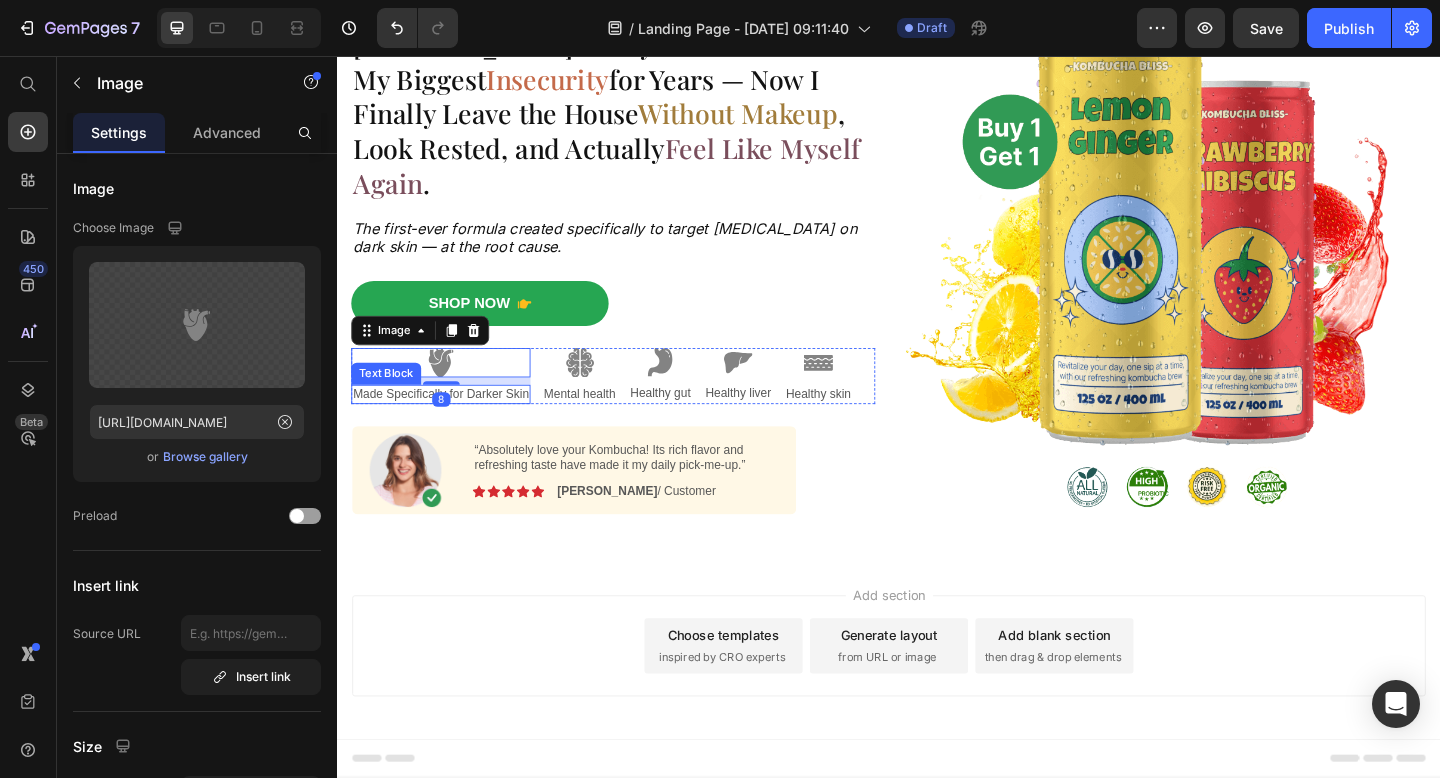 click on "Made Specifically for Darker Skin" at bounding box center [449, 424] 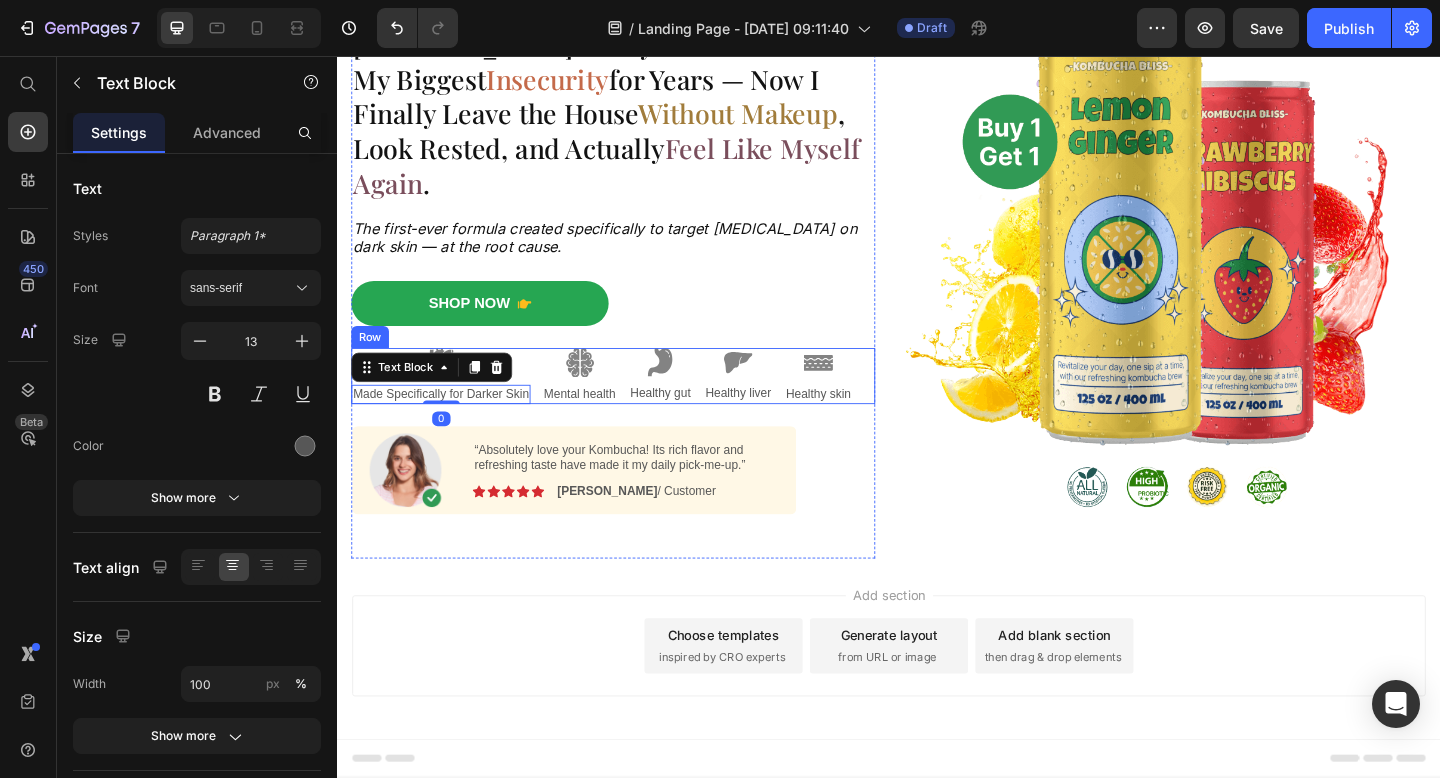 click at bounding box center (600, 390) 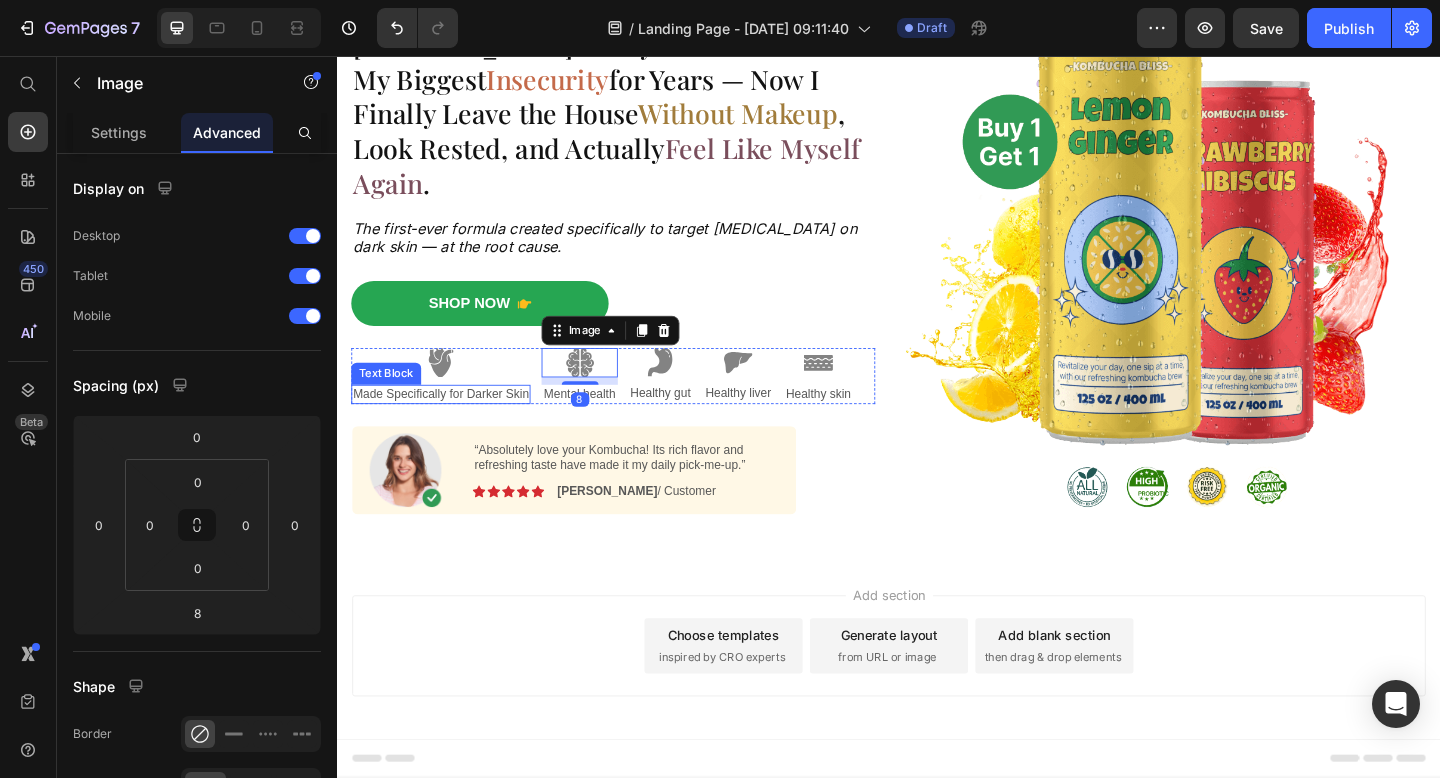 click on "Made Specifically for Darker Skin" at bounding box center (449, 424) 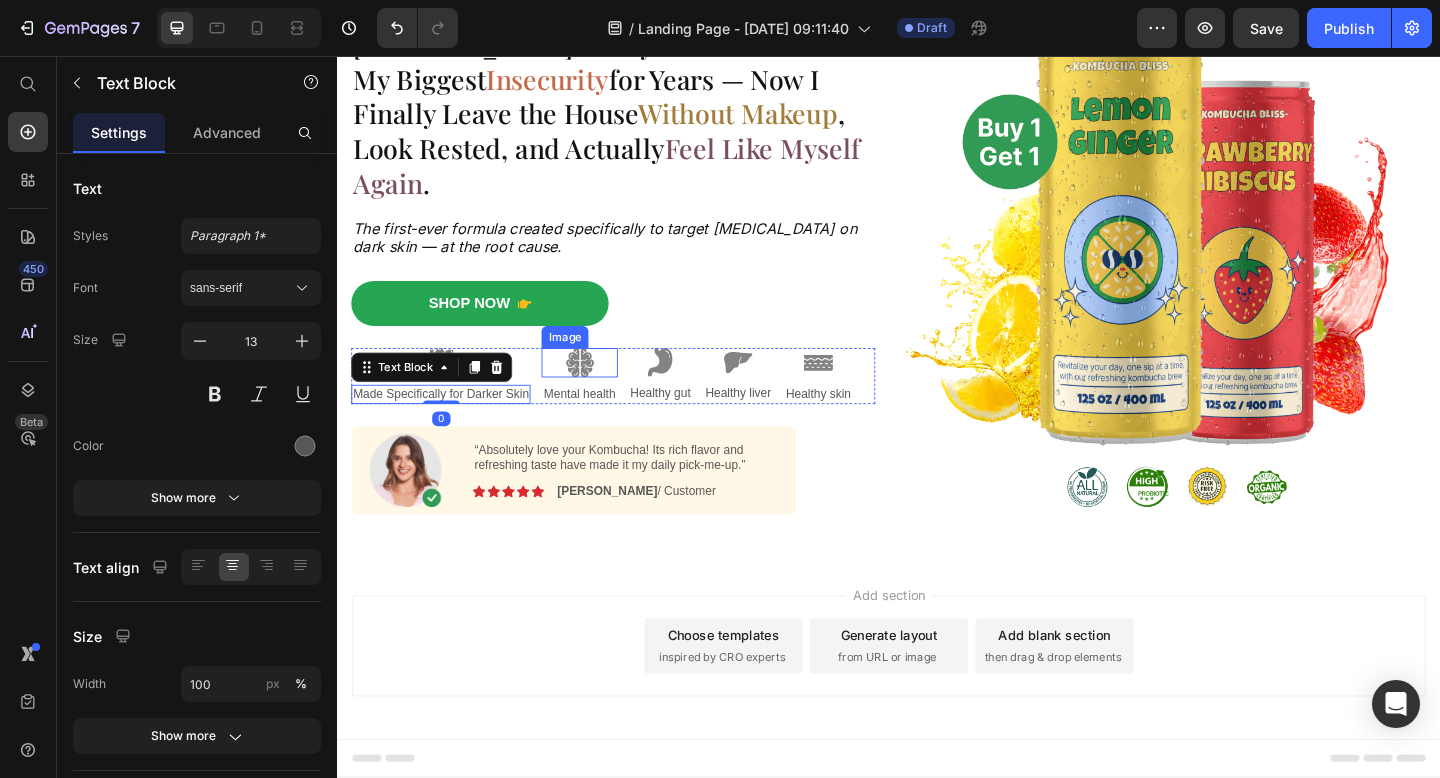 click at bounding box center [600, 390] 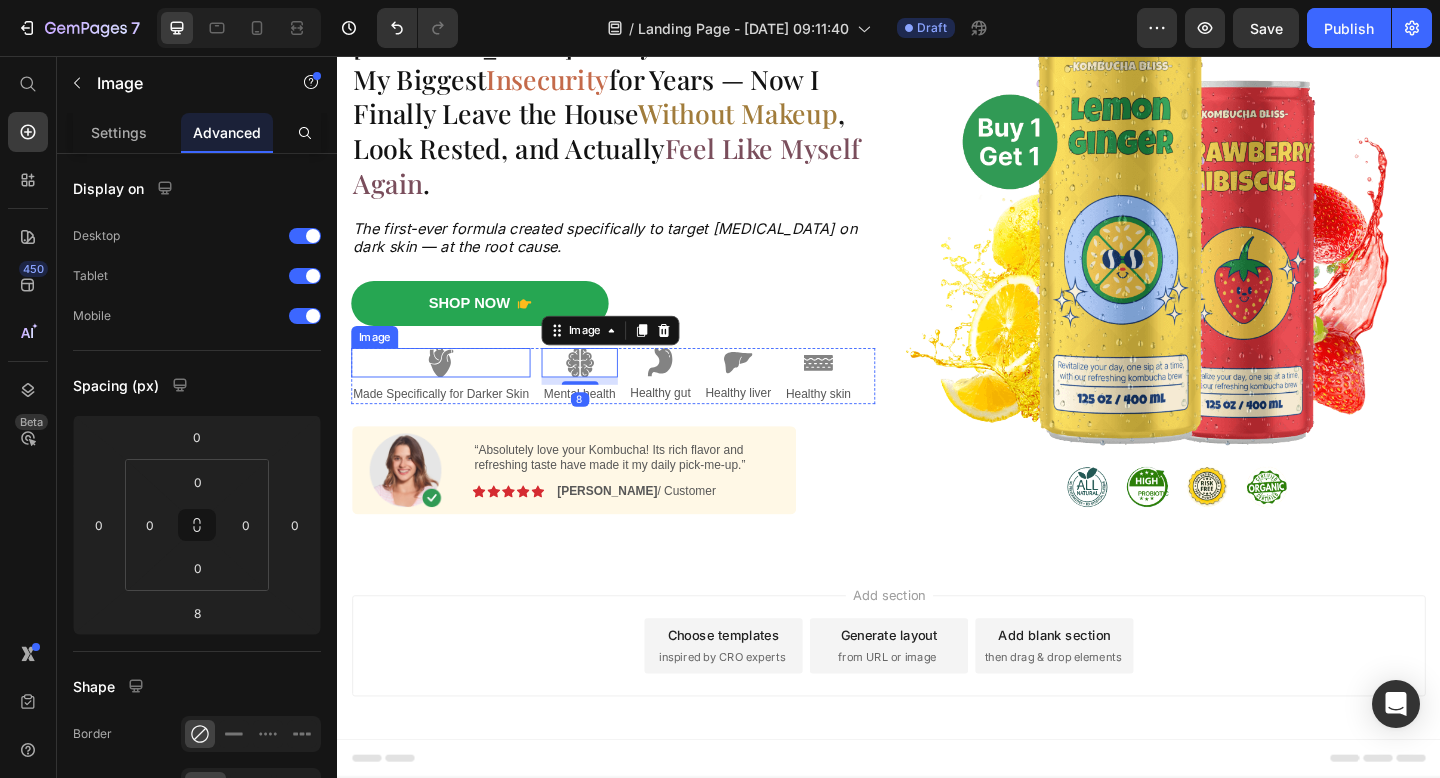 click at bounding box center [449, 390] 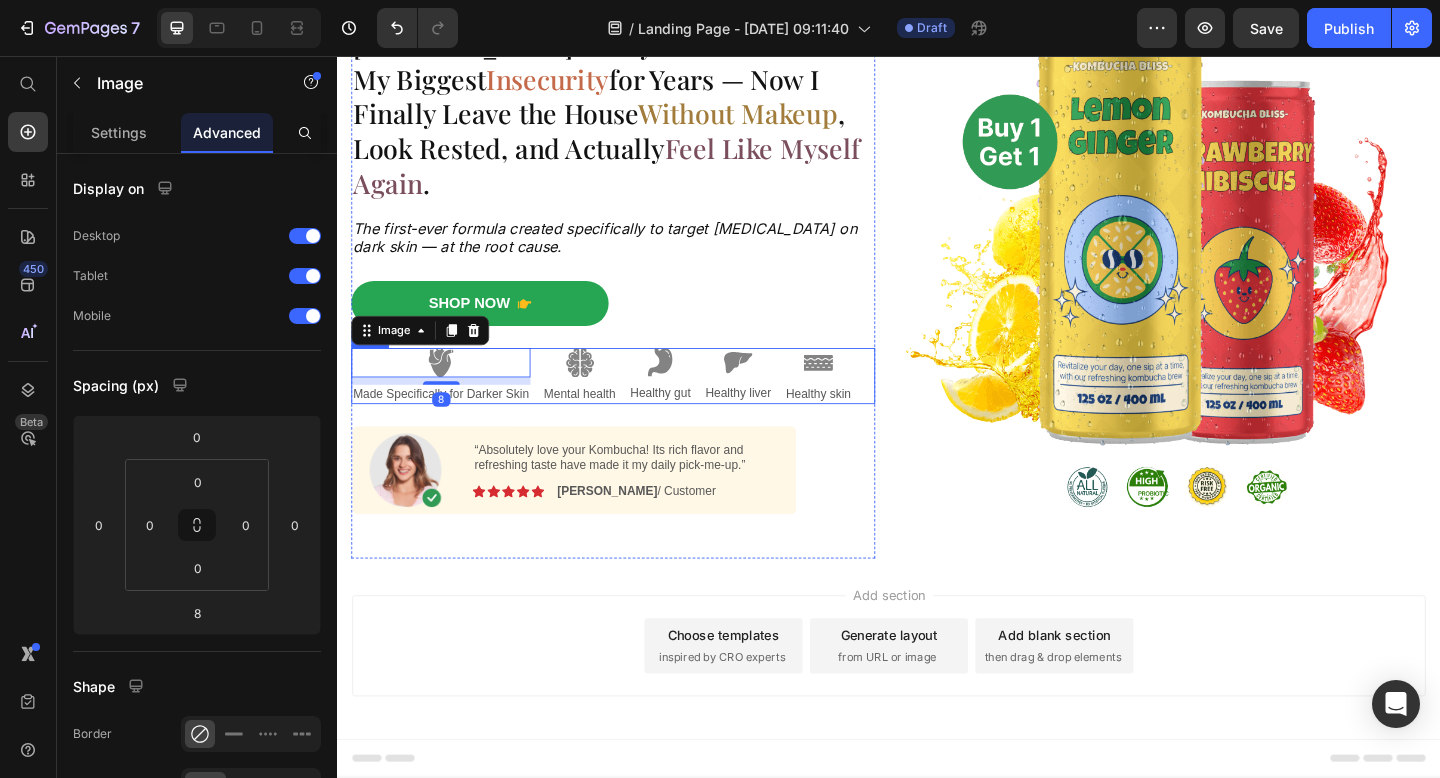 click on "Image   8  Made Specifically for Darker Skin Text Block Image Mental health Text Block Image Healthy gut Text Block Image Healthy liver Text Block Image Healthy skin Text Block Row" at bounding box center [637, 404] 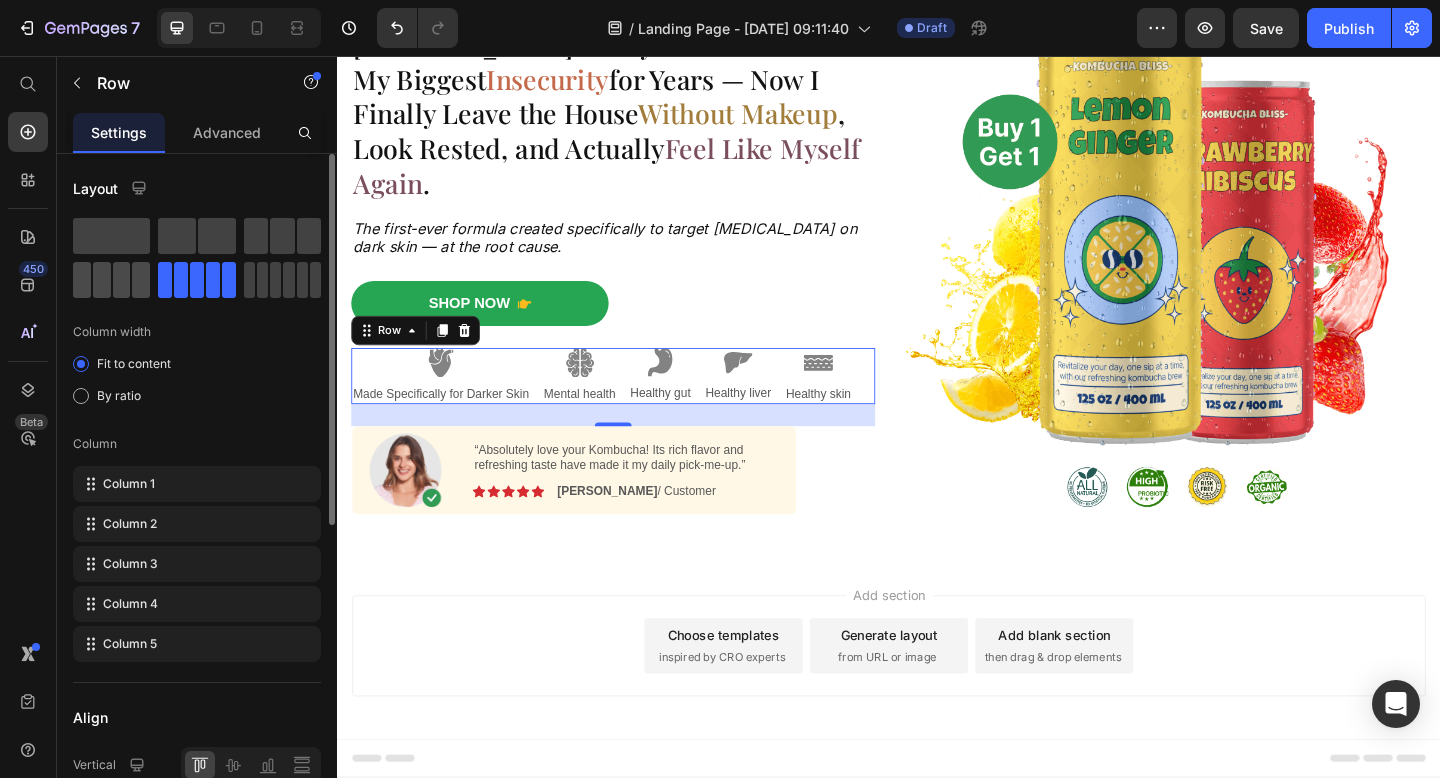 click 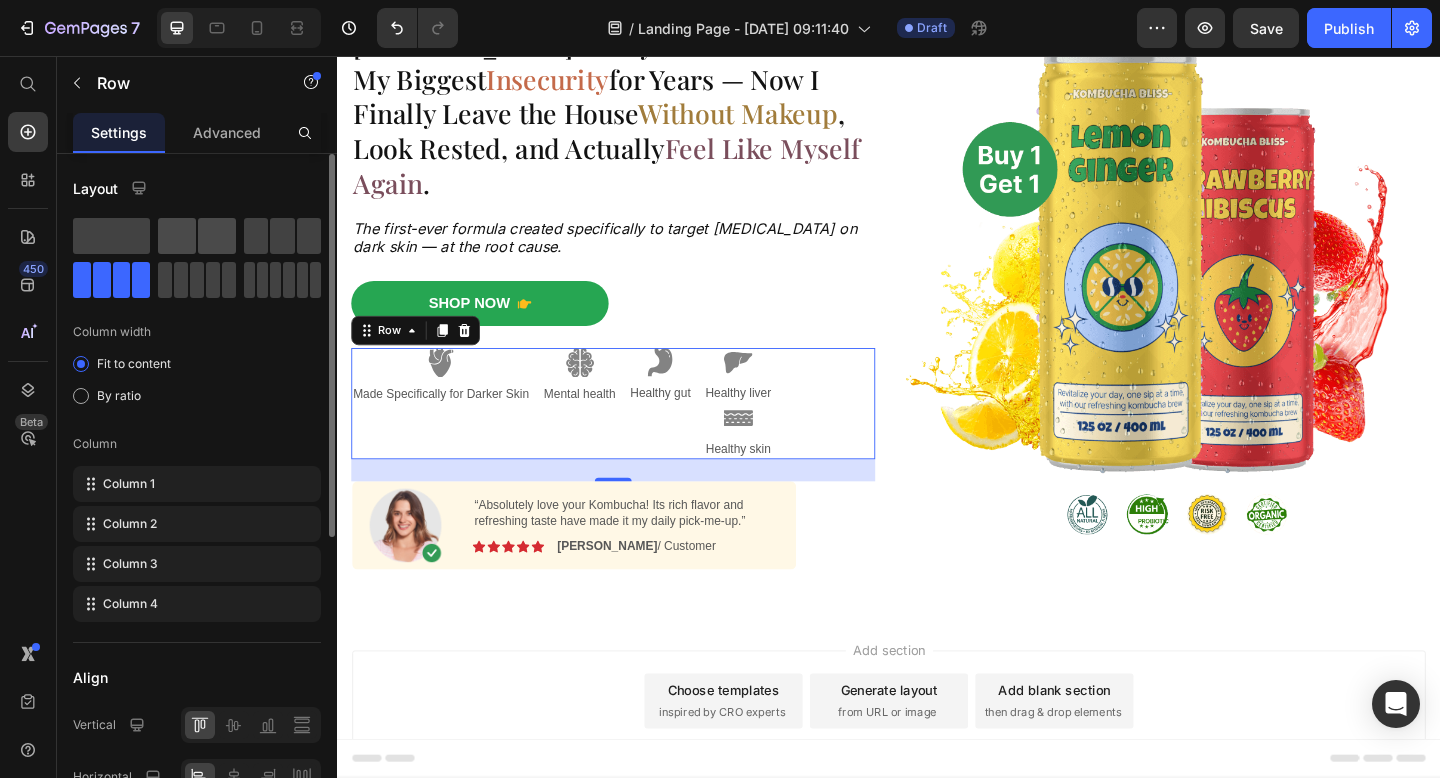click 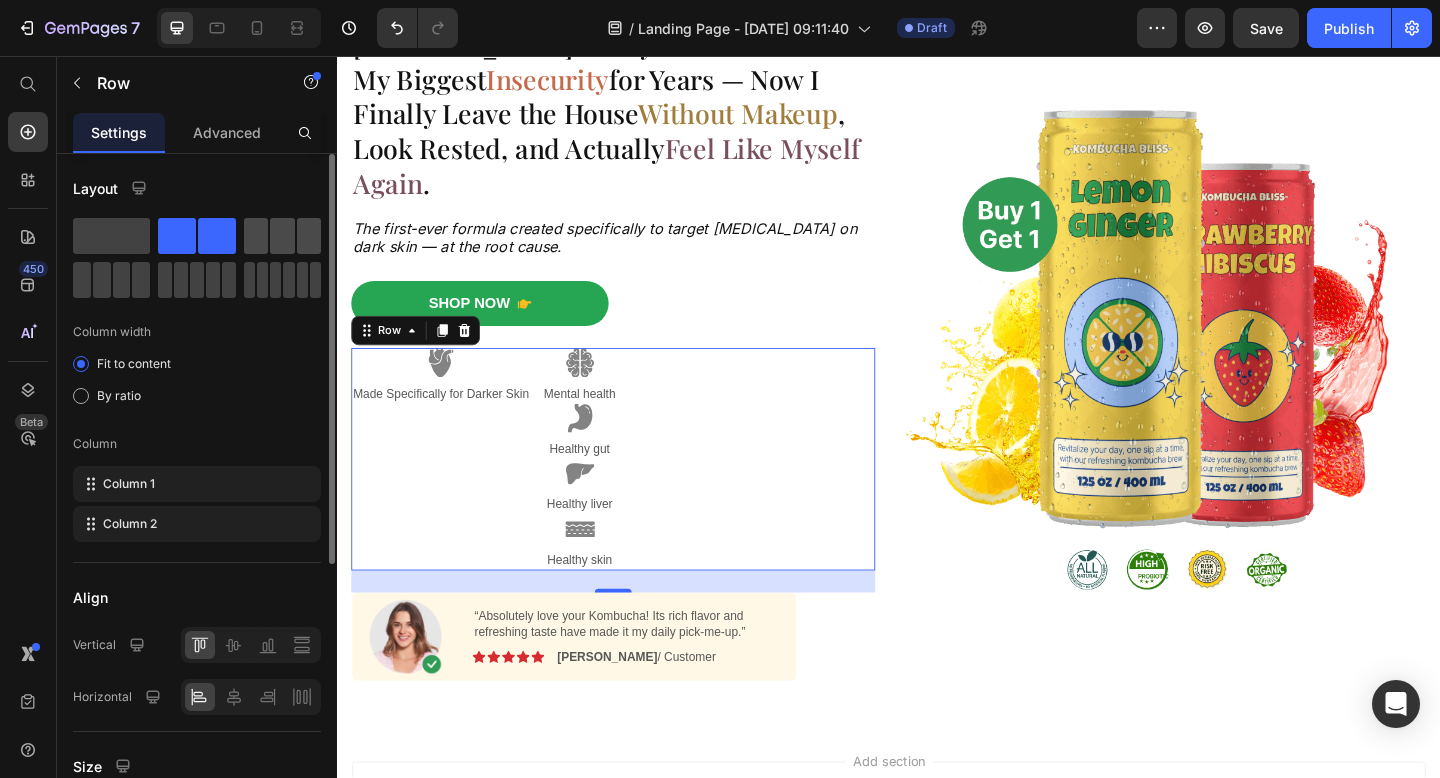 click 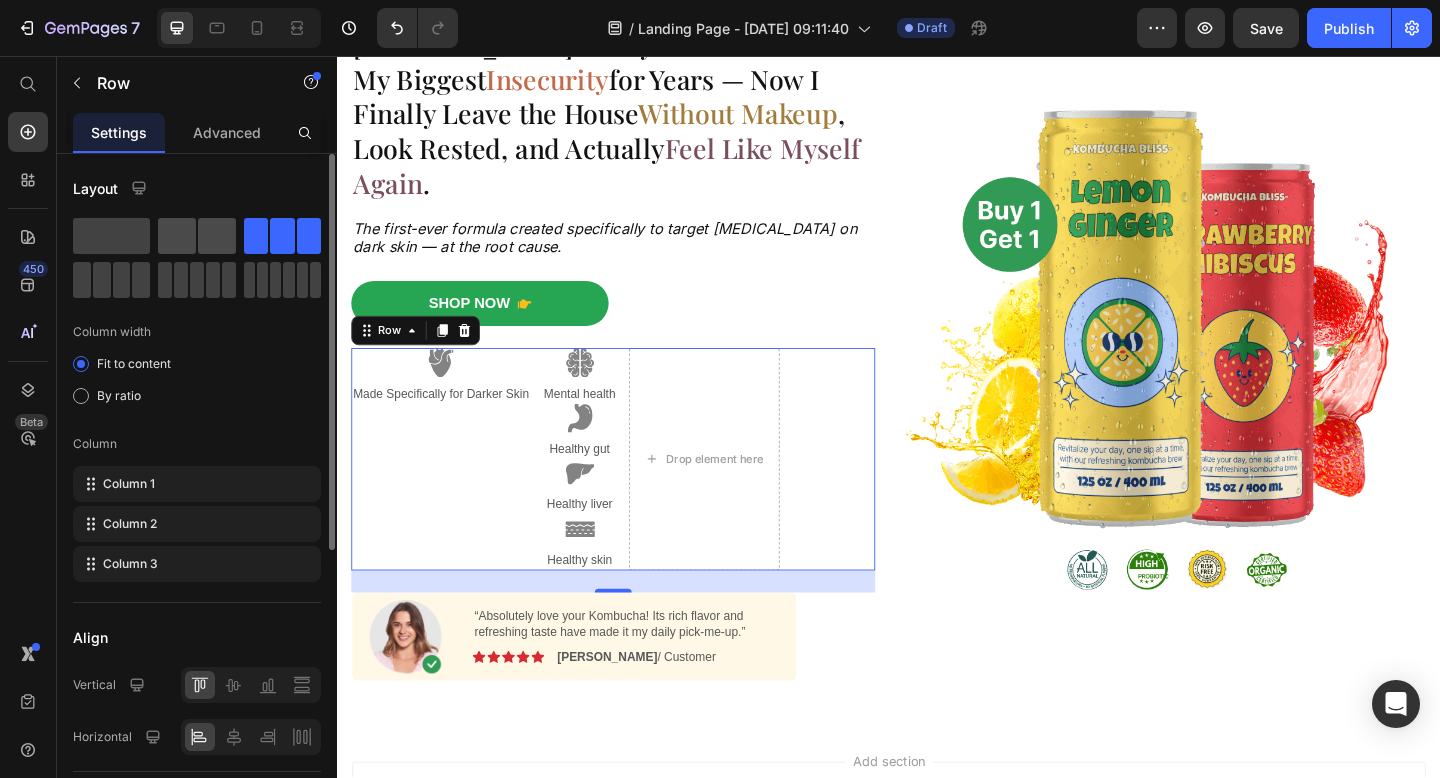 click 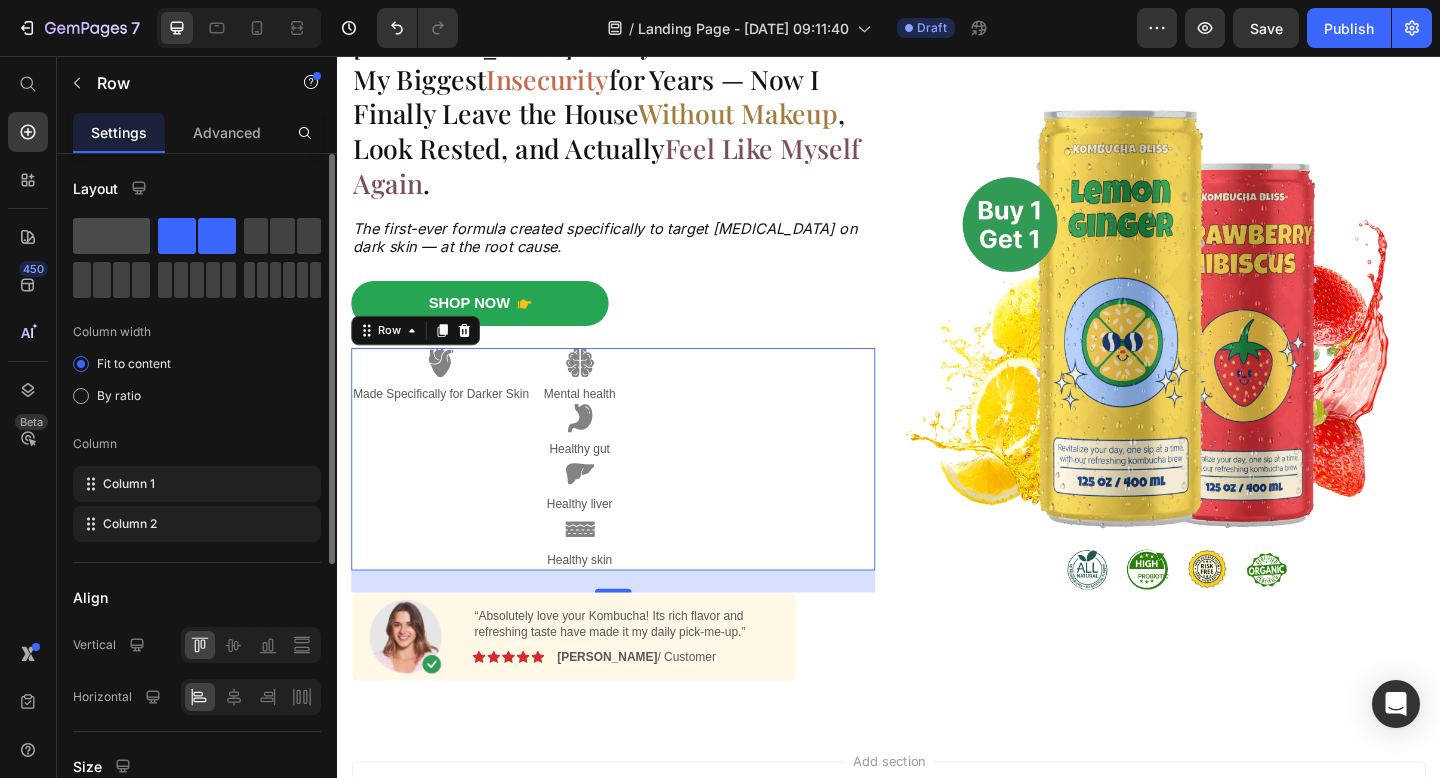 click 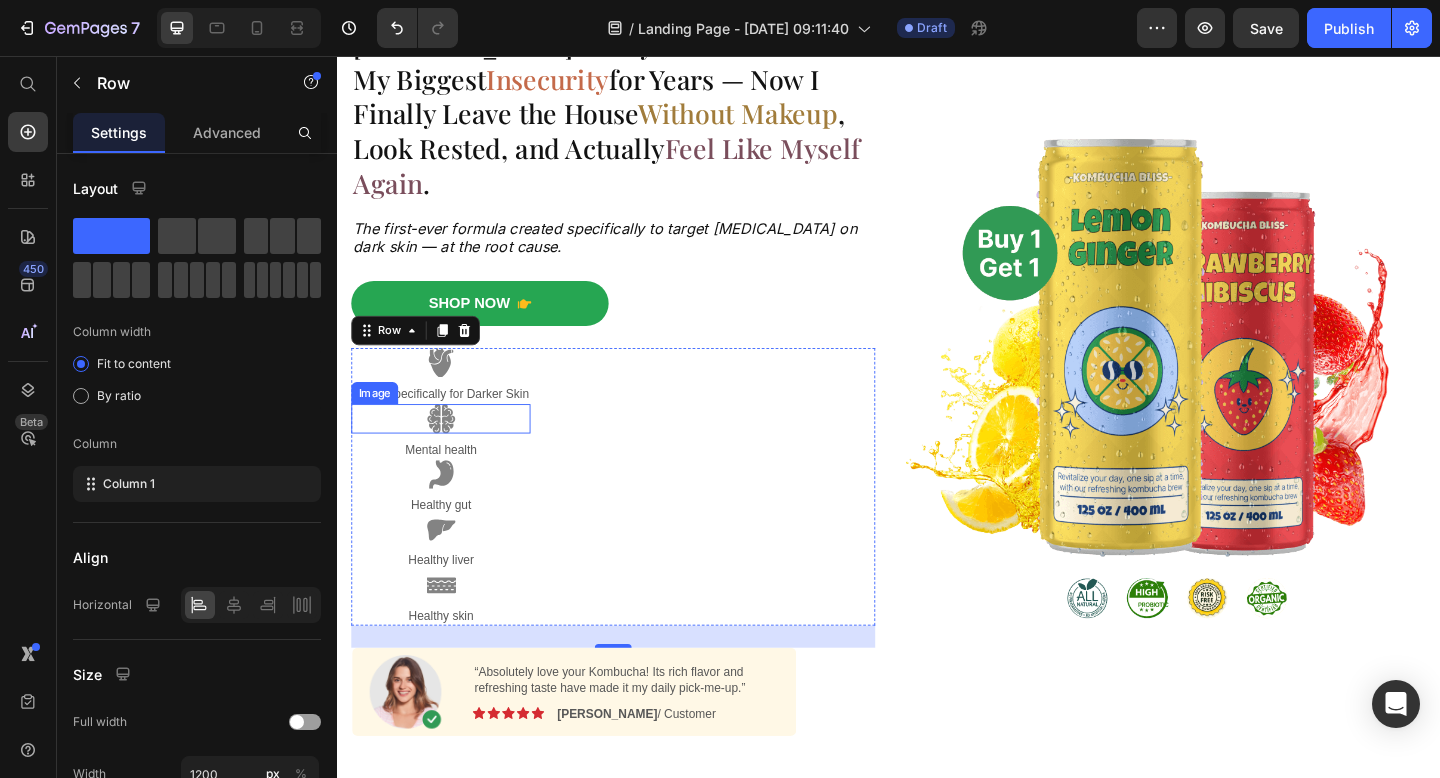 click at bounding box center [449, 451] 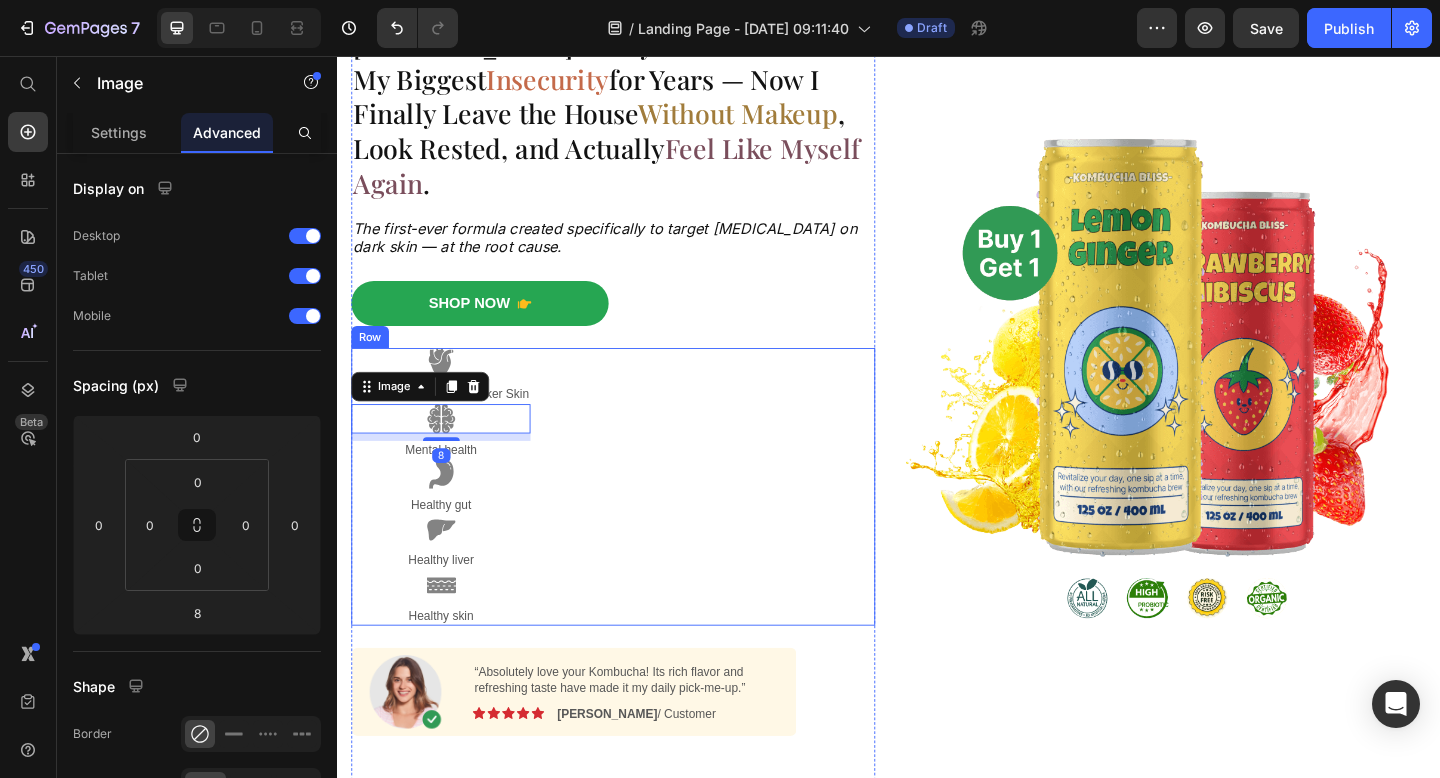 click on "Image  Made Specifically for Darker Skin Text Block Image   8 Mental health Text Block Image Healthy gut Text Block Image Healthy liver Text Block Image Healthy skin Text Block Row" at bounding box center [637, 525] 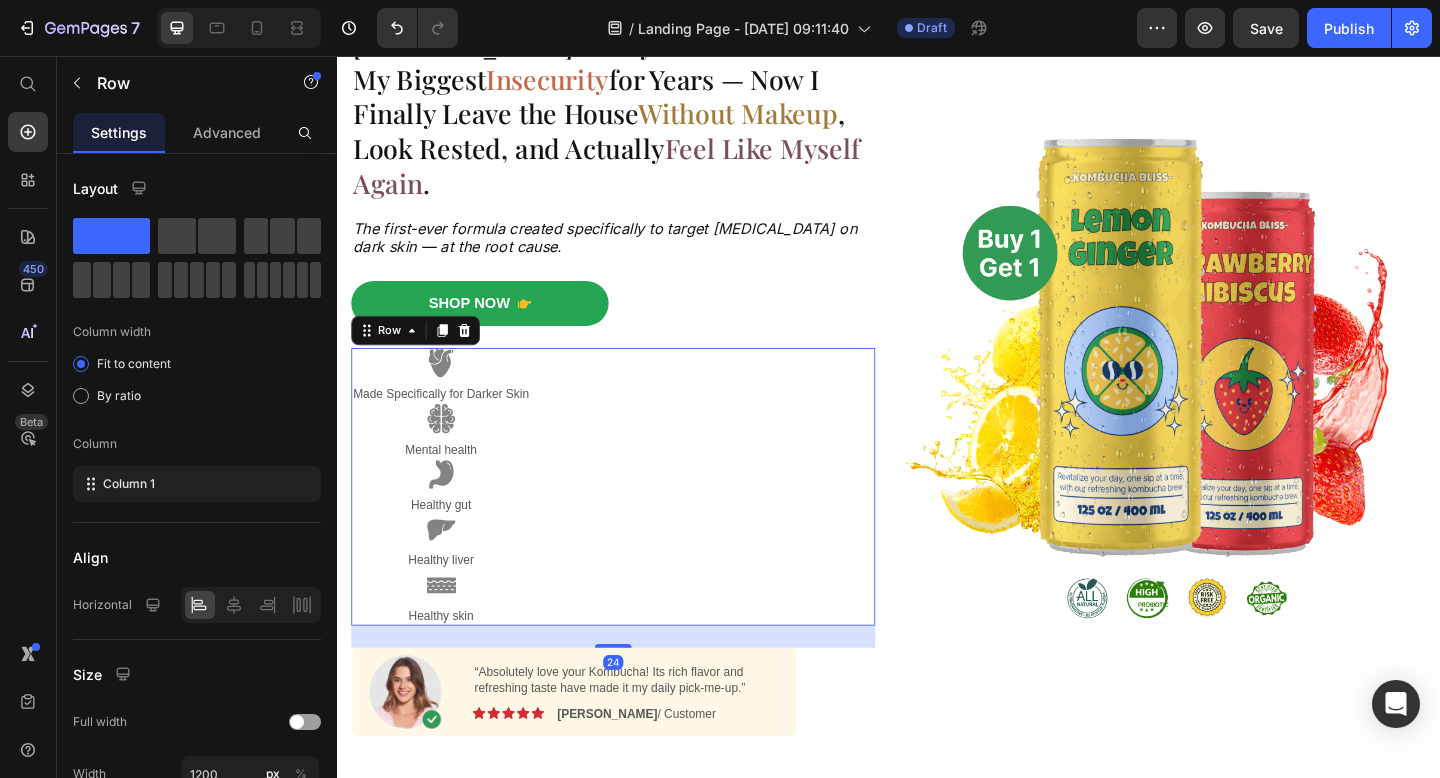 click on "Image  Made Specifically for Darker Skin Text Block Image Mental health Text Block Image Healthy gut Text Block Image Healthy liver Text Block Image Healthy skin Text Block Row   24" at bounding box center [637, 525] 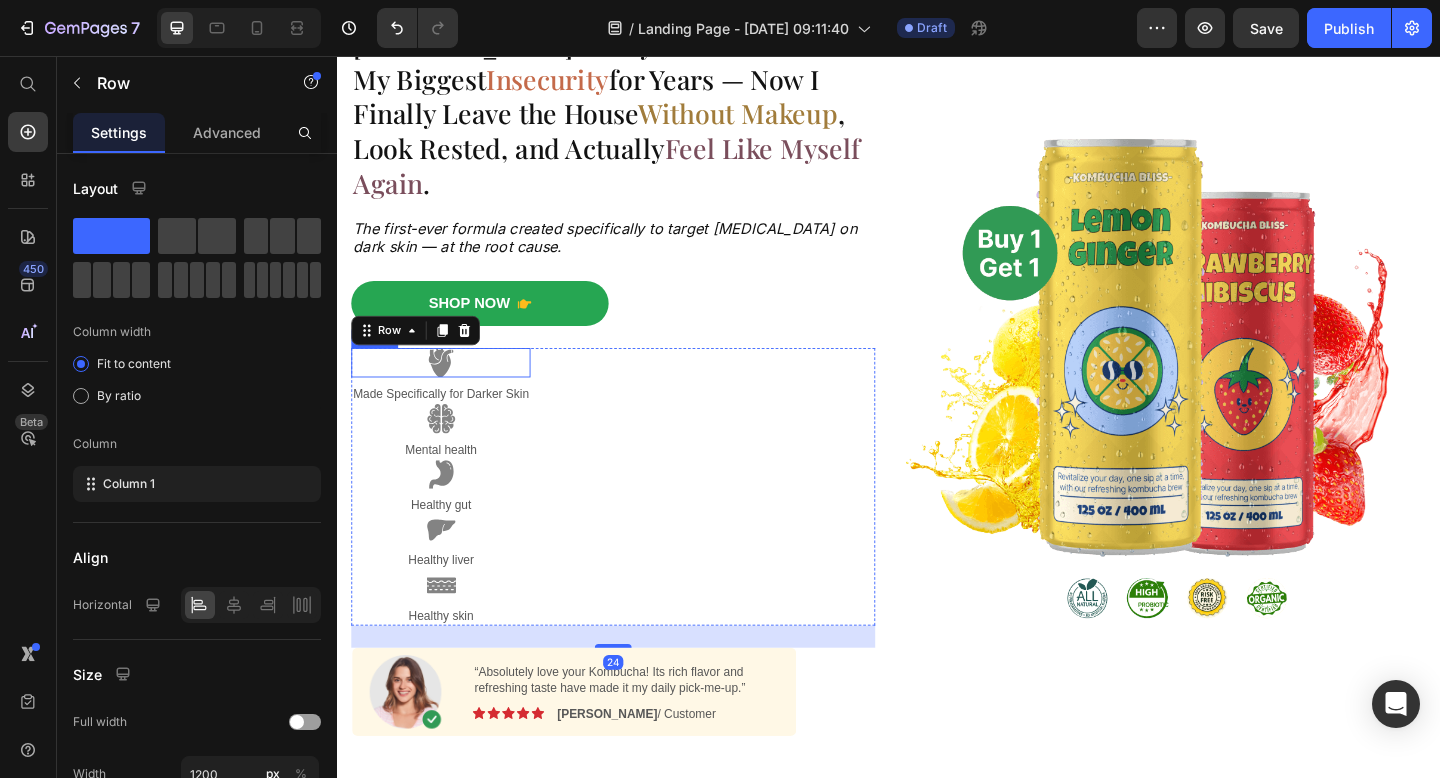 click at bounding box center (449, 390) 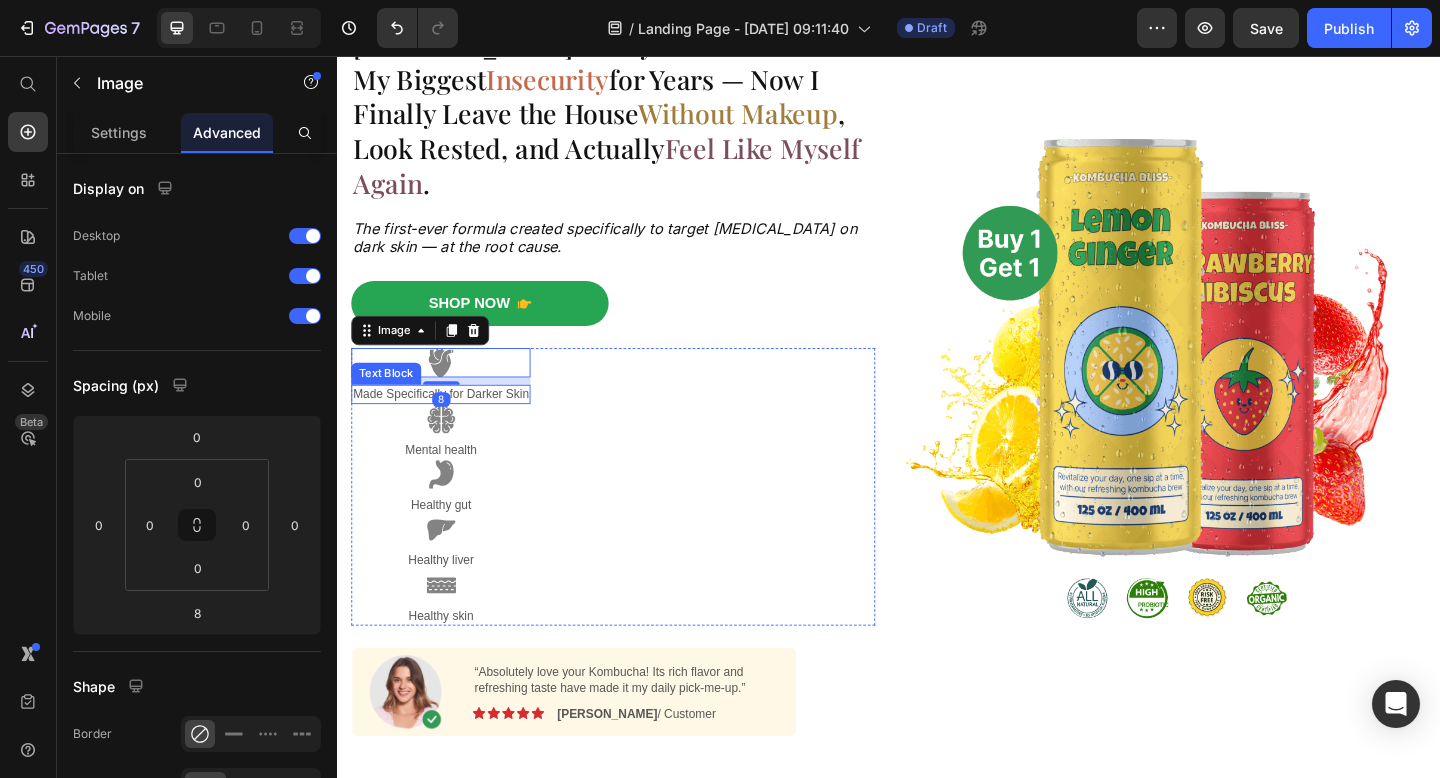 click on "Made Specifically for Darker Skin" at bounding box center [449, 424] 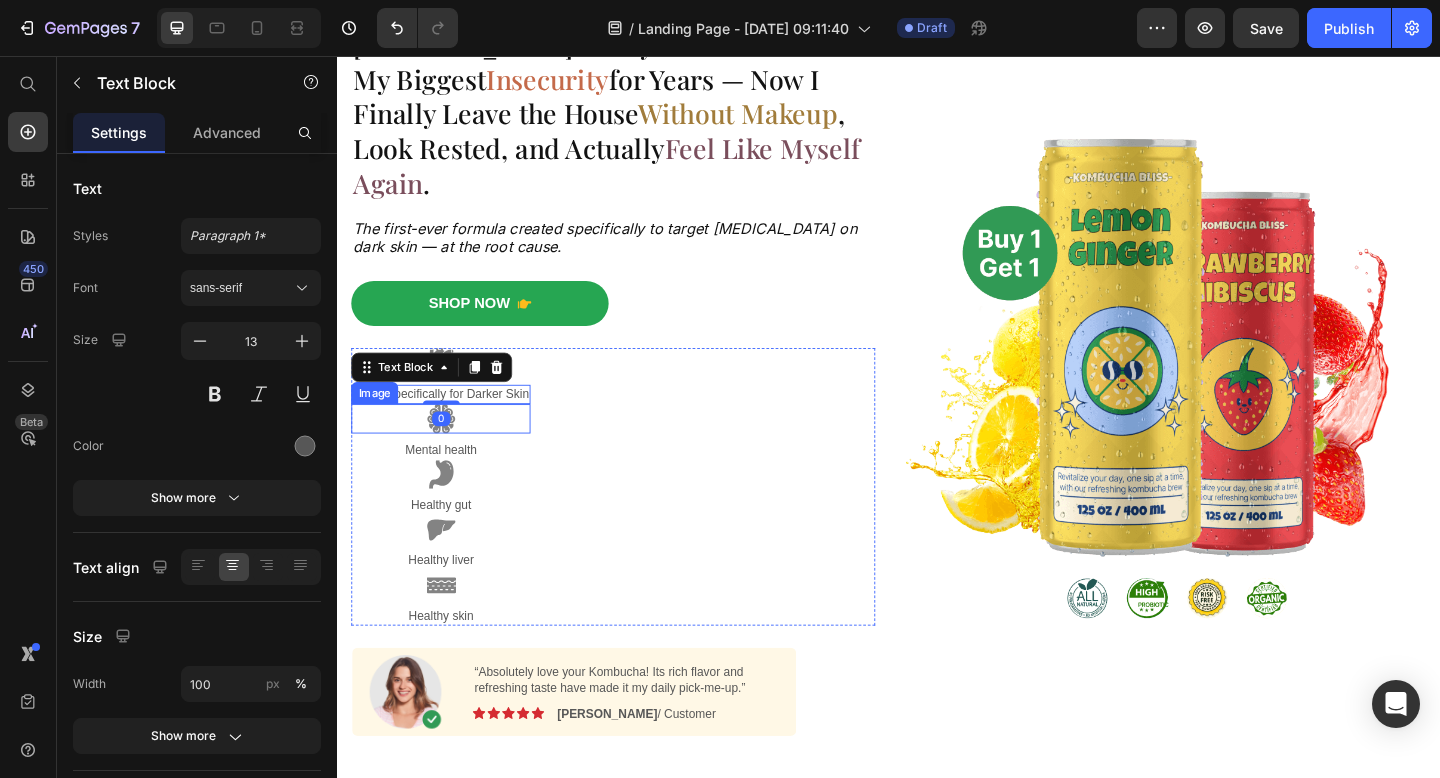 click at bounding box center [449, 451] 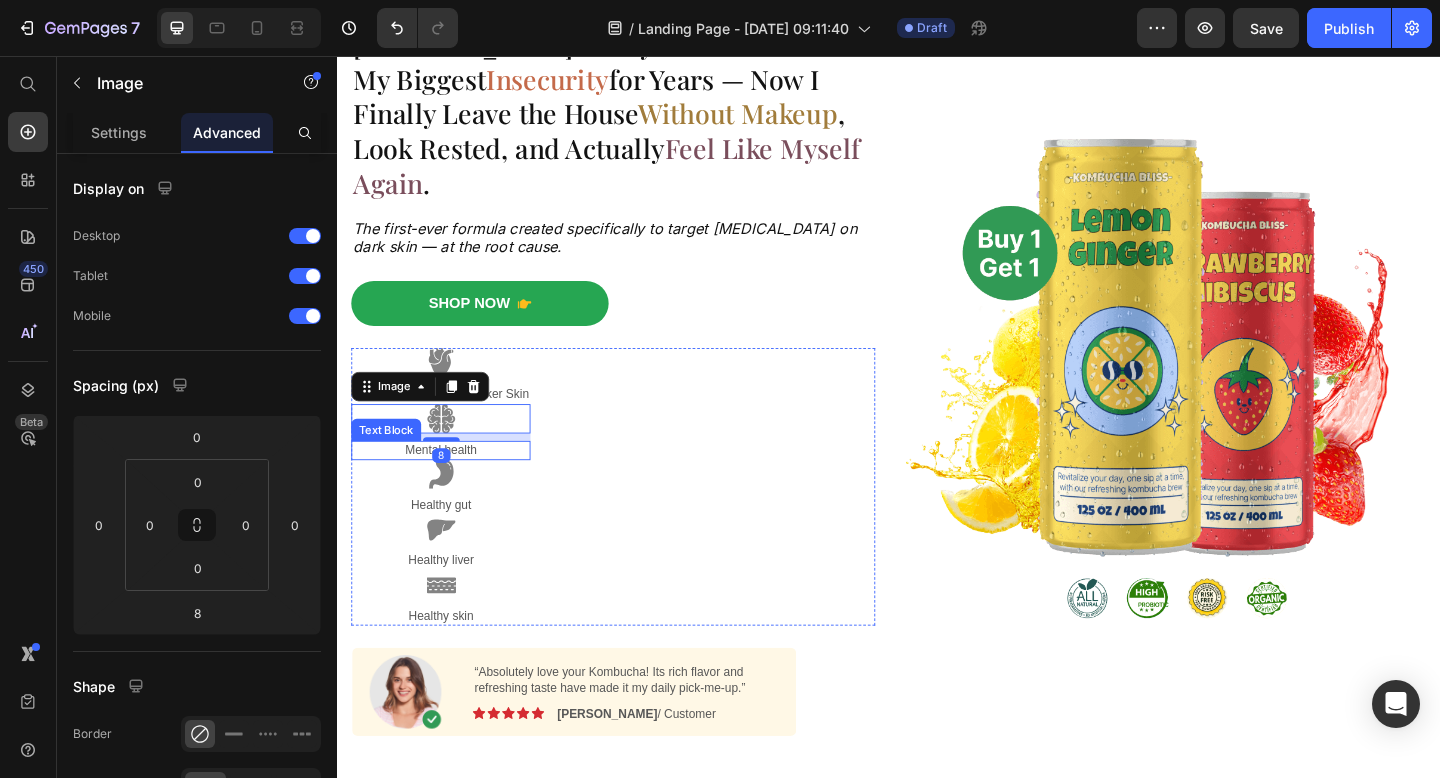 click on "Mental health" at bounding box center (449, 485) 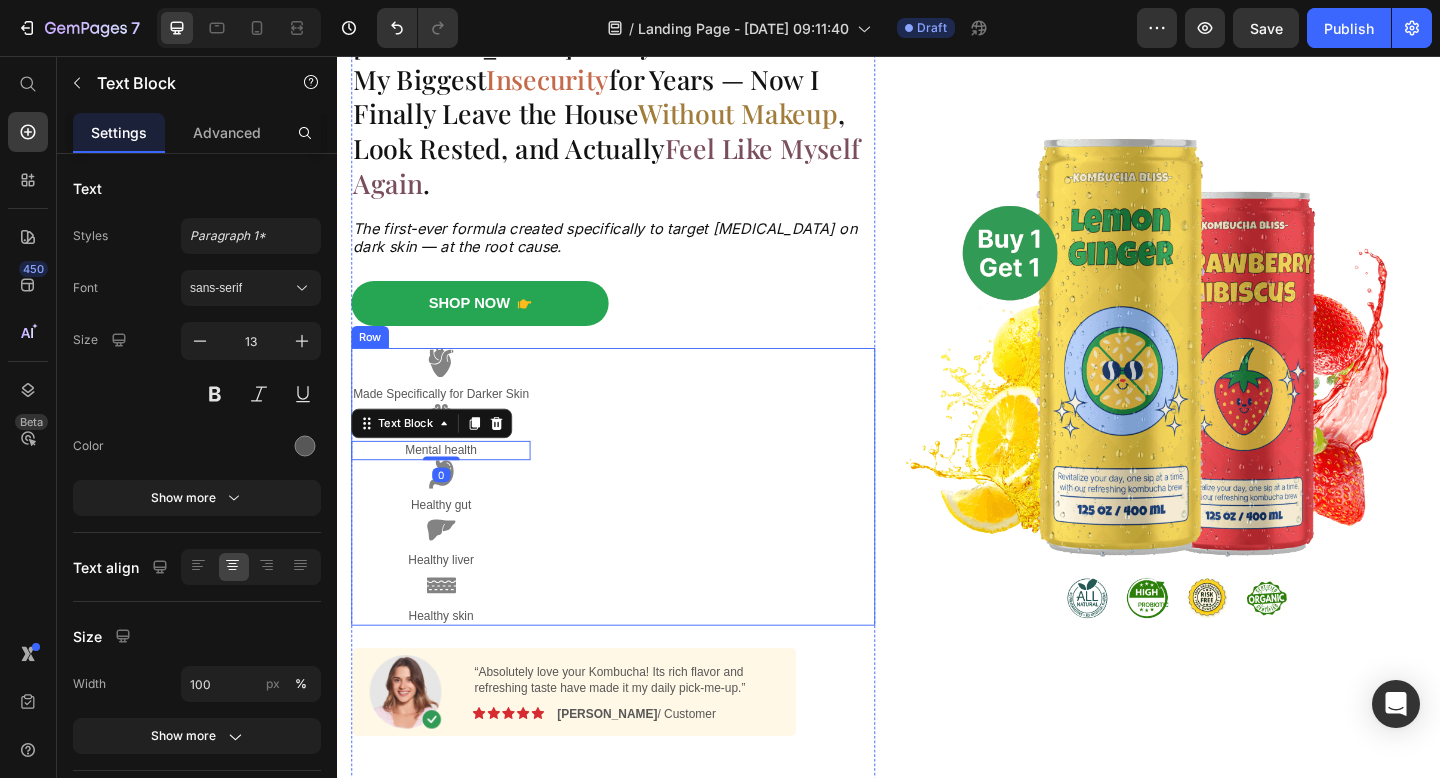 click on "Image  Made Specifically for Darker Skin Text Block Image Mental health Text Block   0 Image Healthy gut Text Block Image Healthy liver Text Block Image Healthy skin Text Block Row" at bounding box center (637, 525) 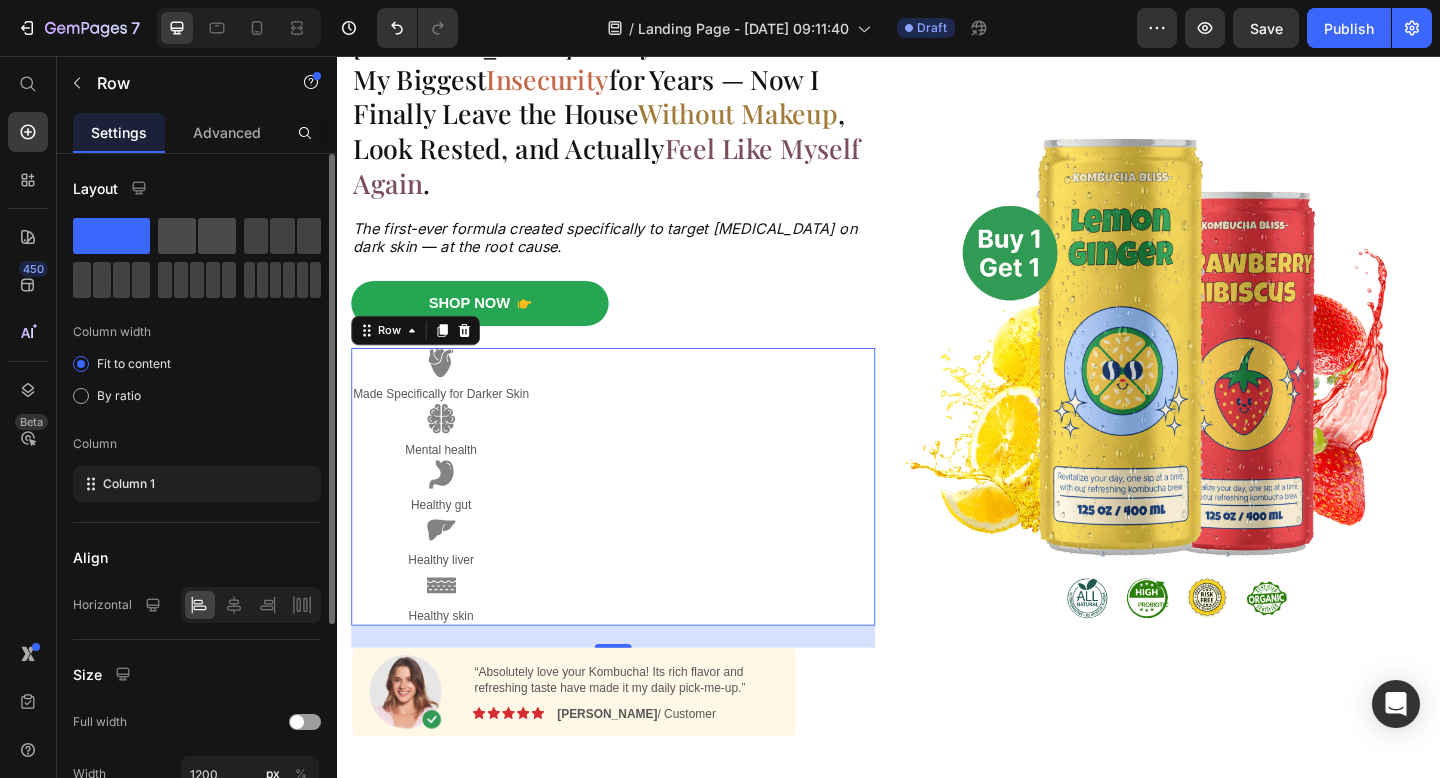 click 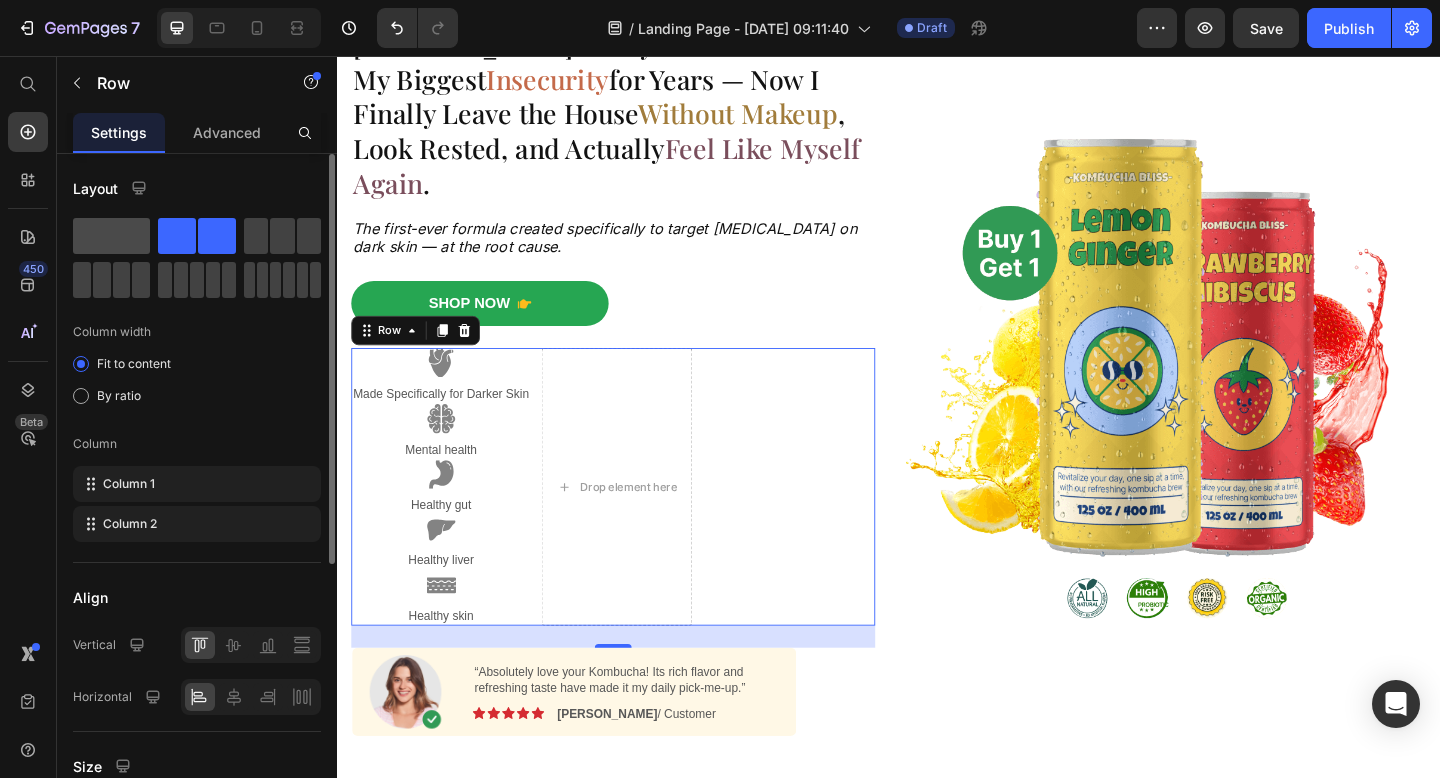 click 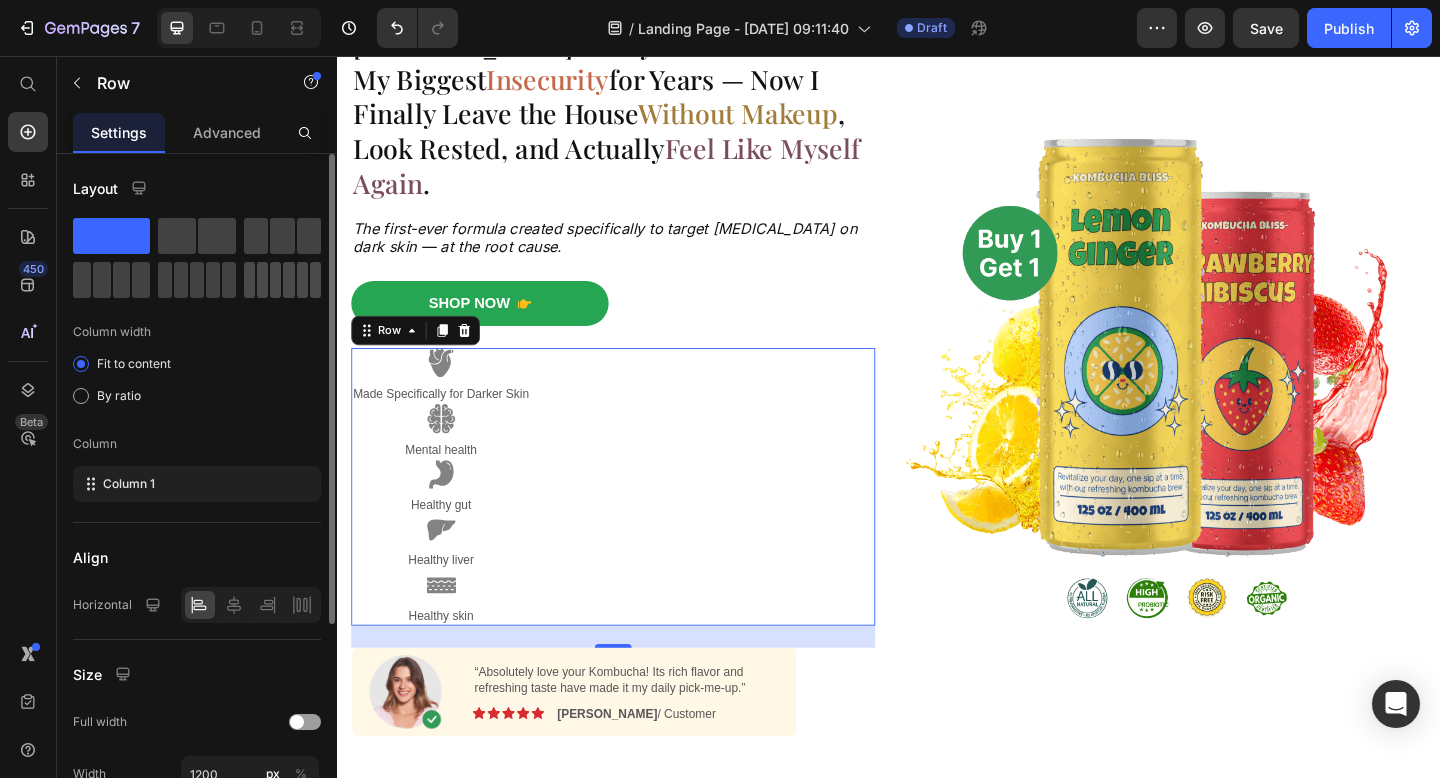 click 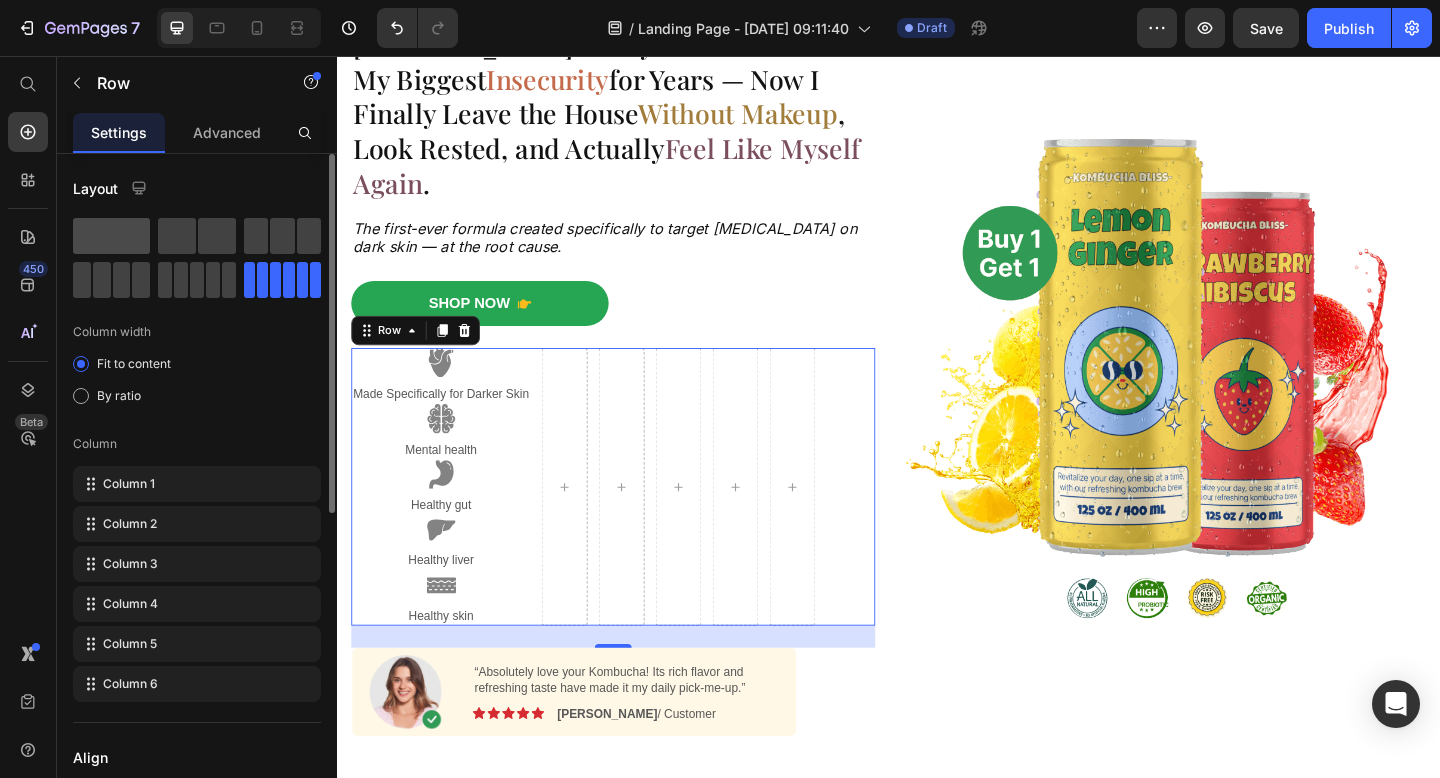 click 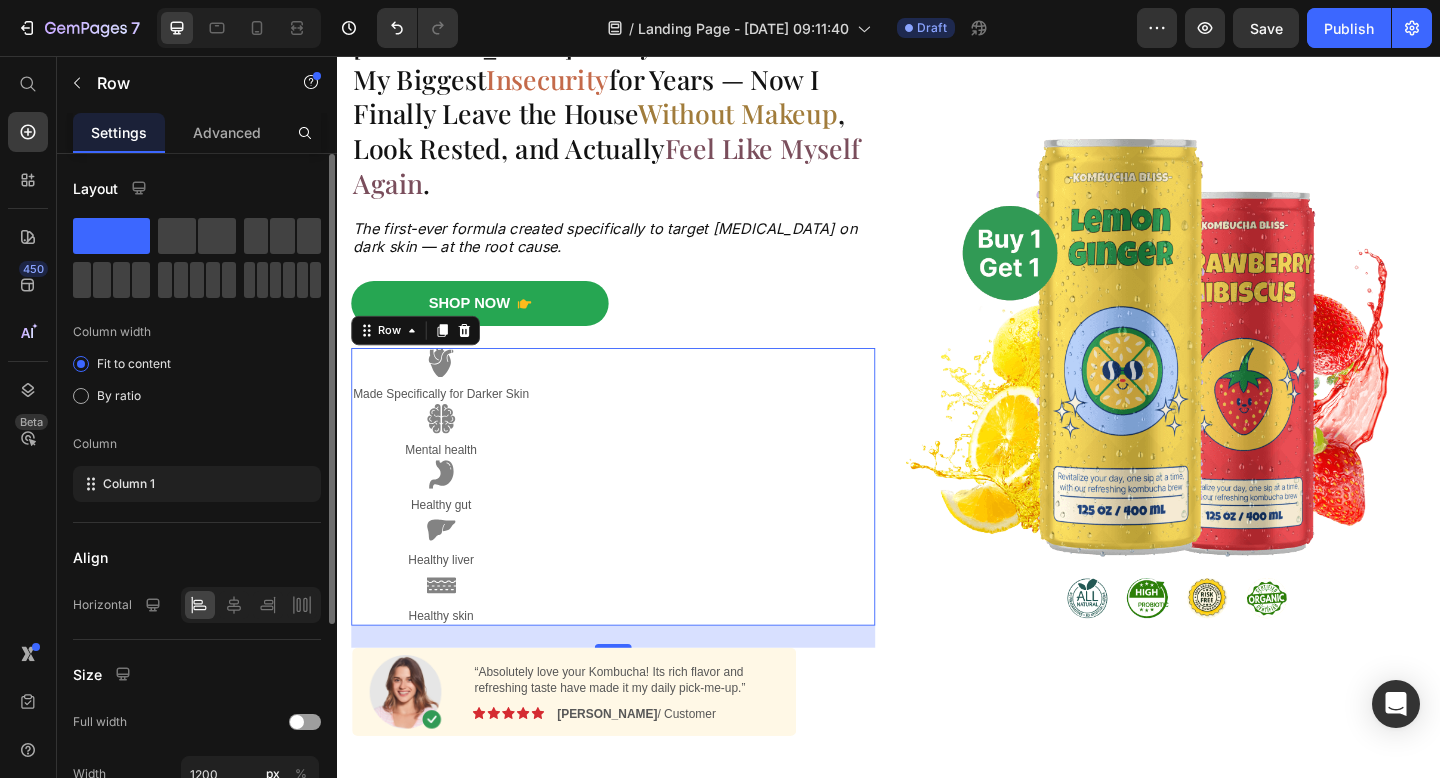 click 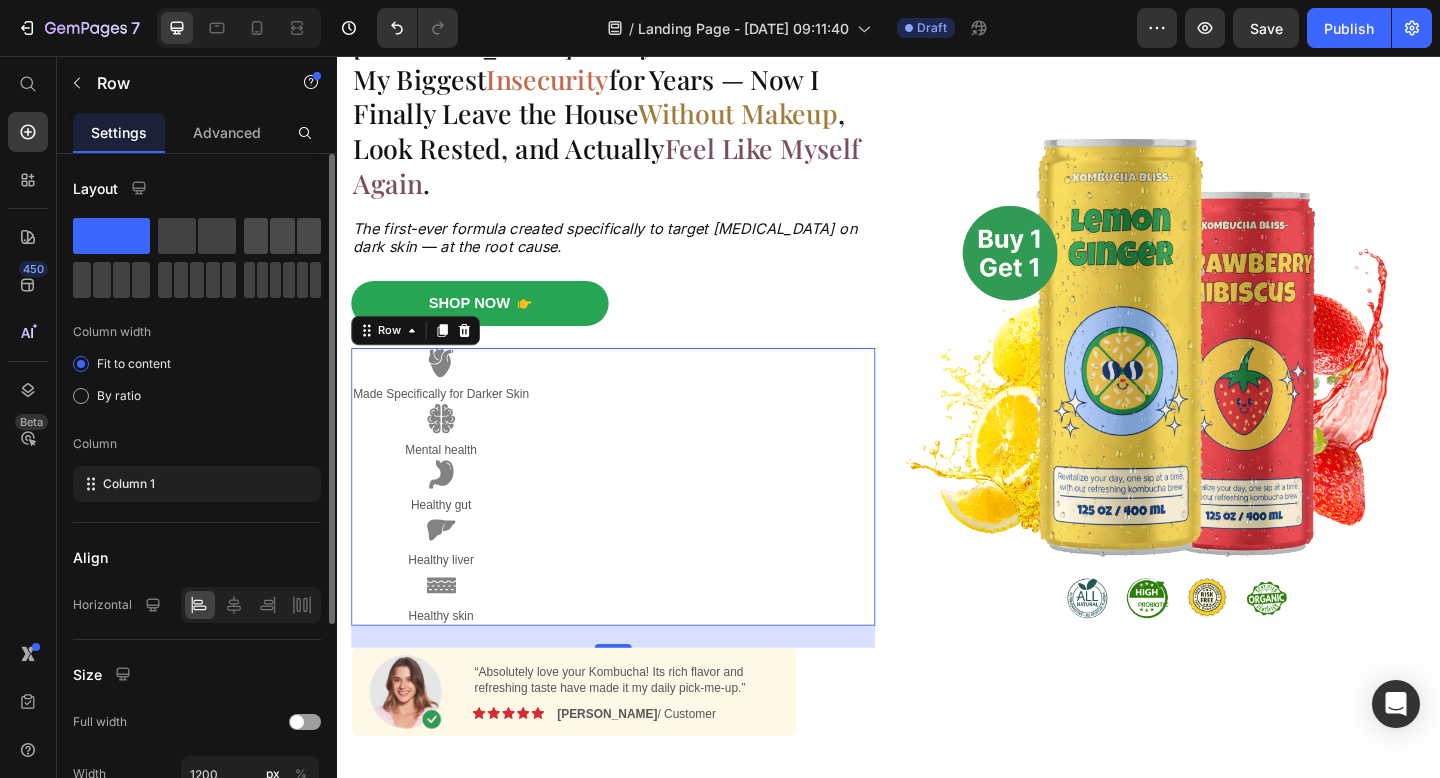 click 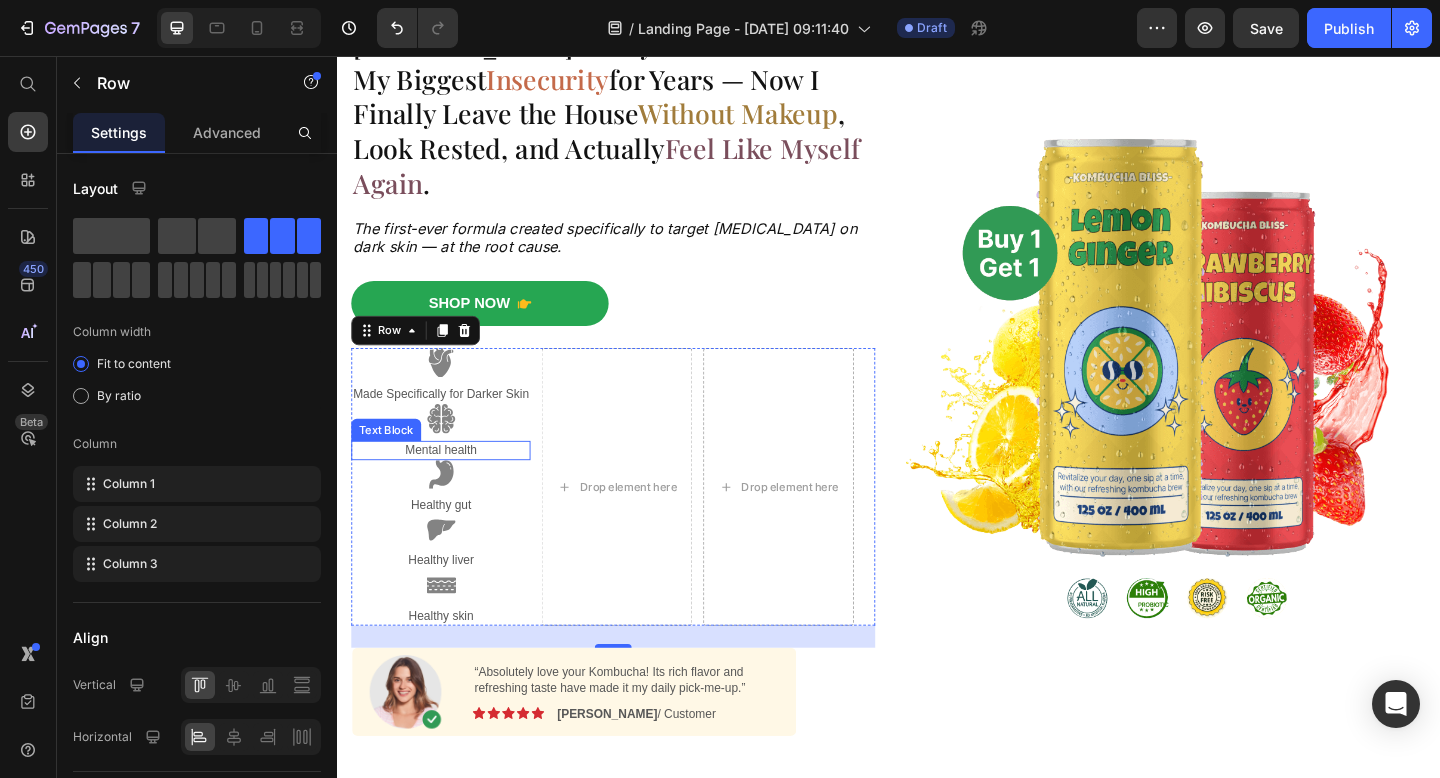 click at bounding box center [449, 451] 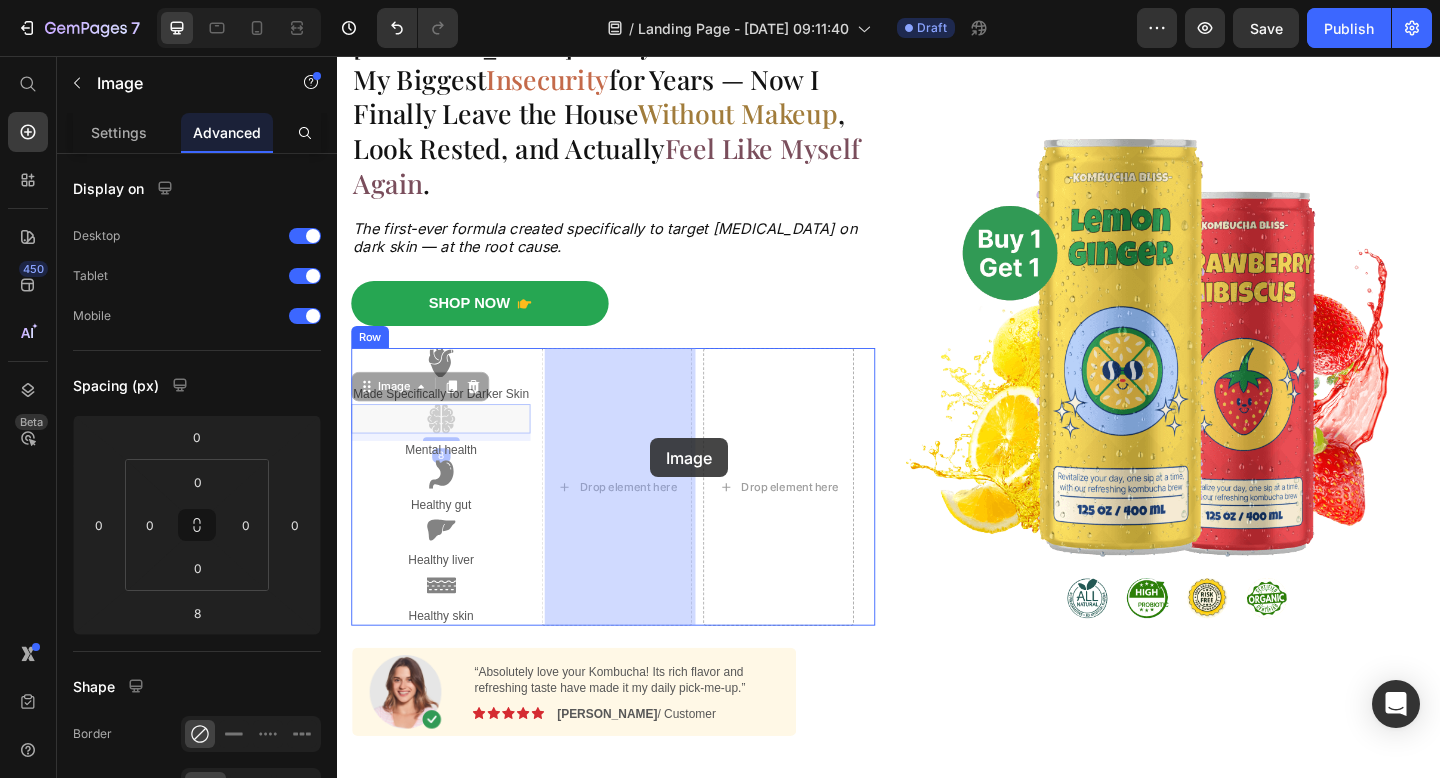 drag, startPoint x: 465, startPoint y: 462, endPoint x: 675, endPoint y: 472, distance: 210.23796 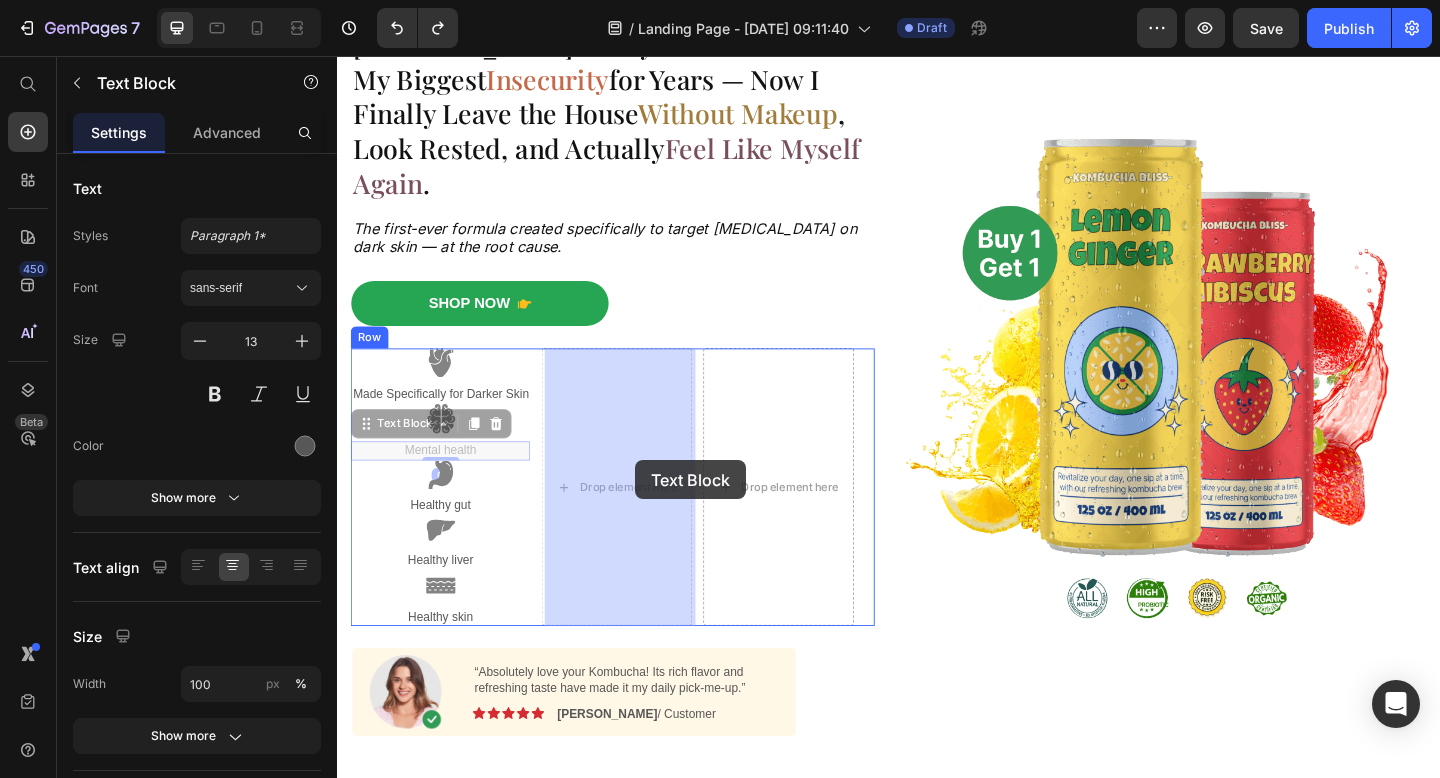drag, startPoint x: 522, startPoint y: 488, endPoint x: 659, endPoint y: 496, distance: 137.23338 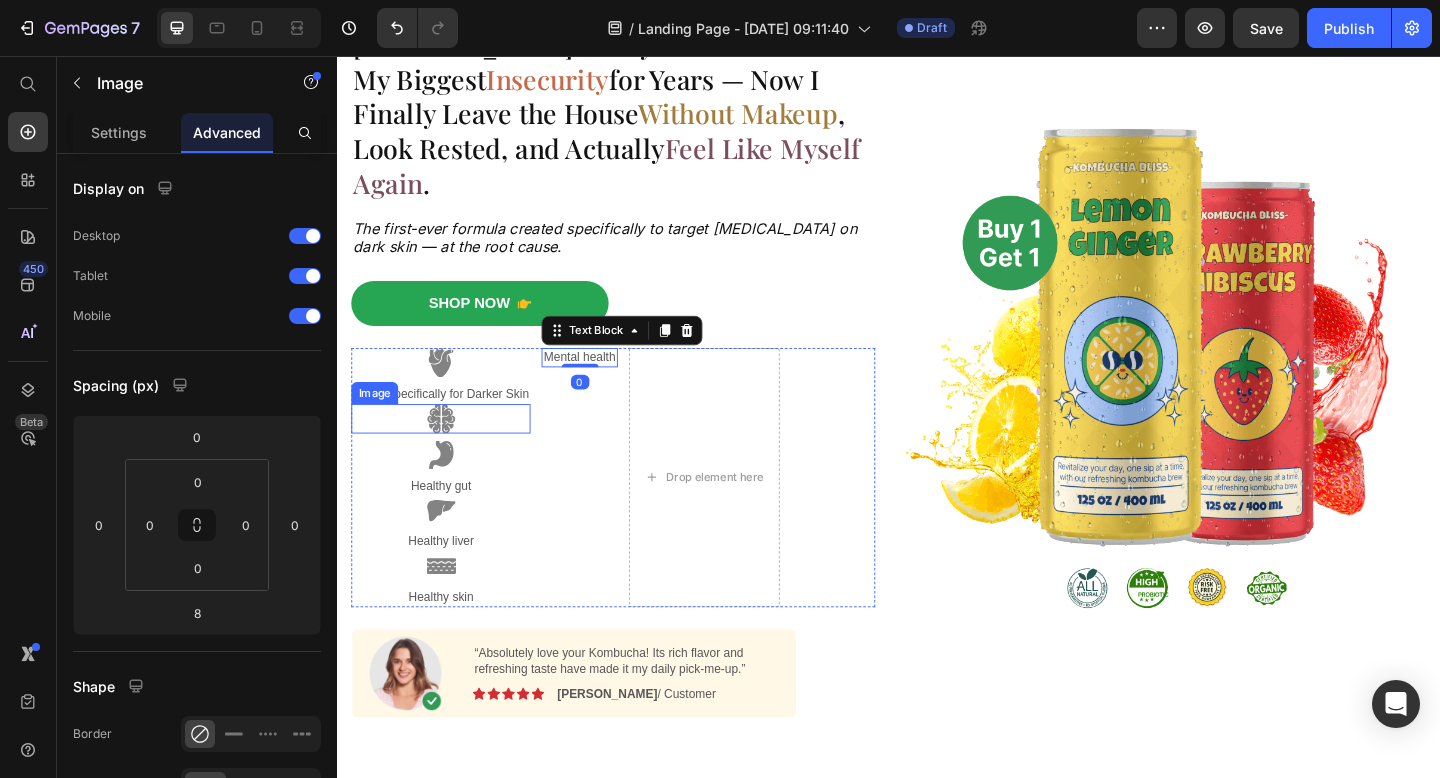 drag, startPoint x: 578, startPoint y: 449, endPoint x: 601, endPoint y: 449, distance: 23 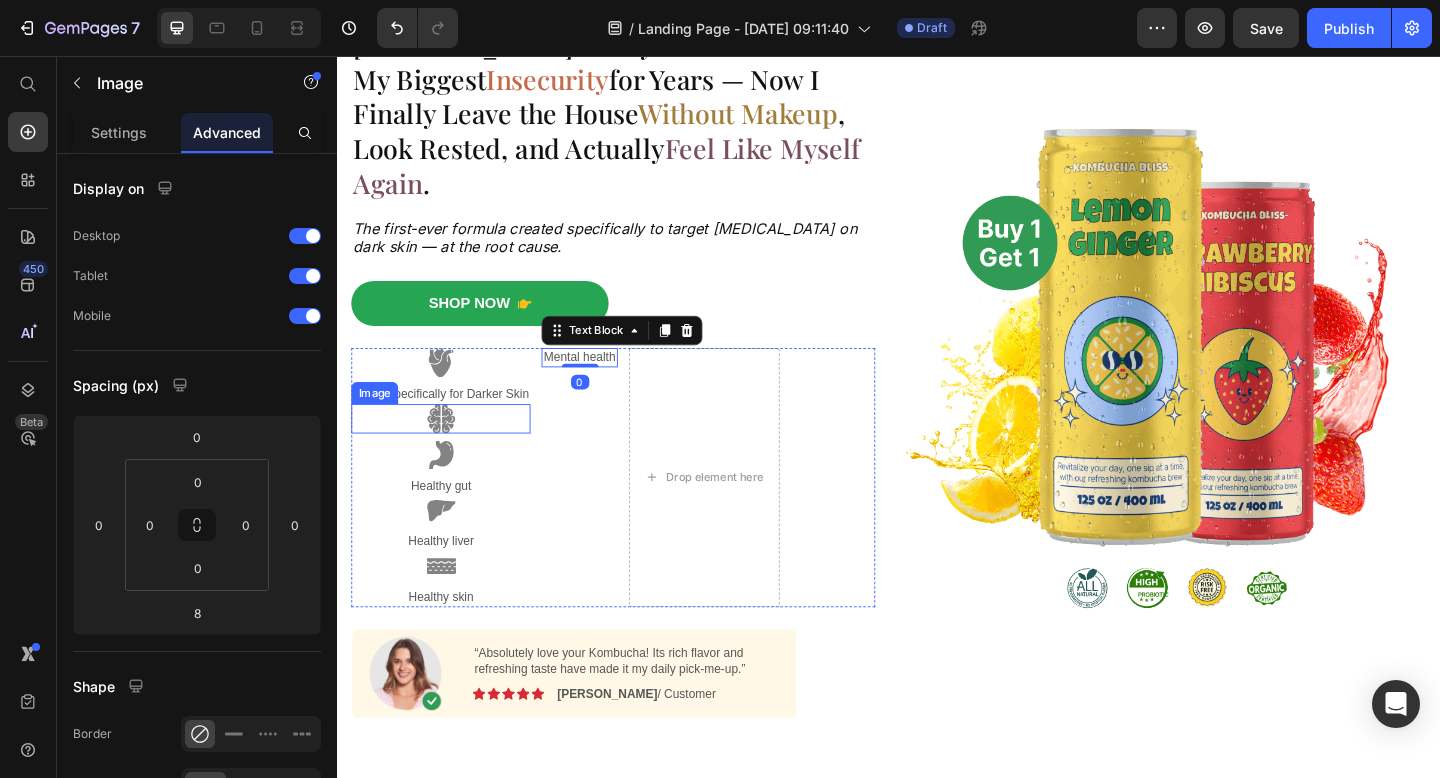 click on "Image  Made Specifically for Darker Skin Text Block Image Image Healthy gut Text Block Image Healthy liver Text Block Image Healthy skin Text Block Mental health Text Block   0
Drop element here Row" at bounding box center (637, 515) 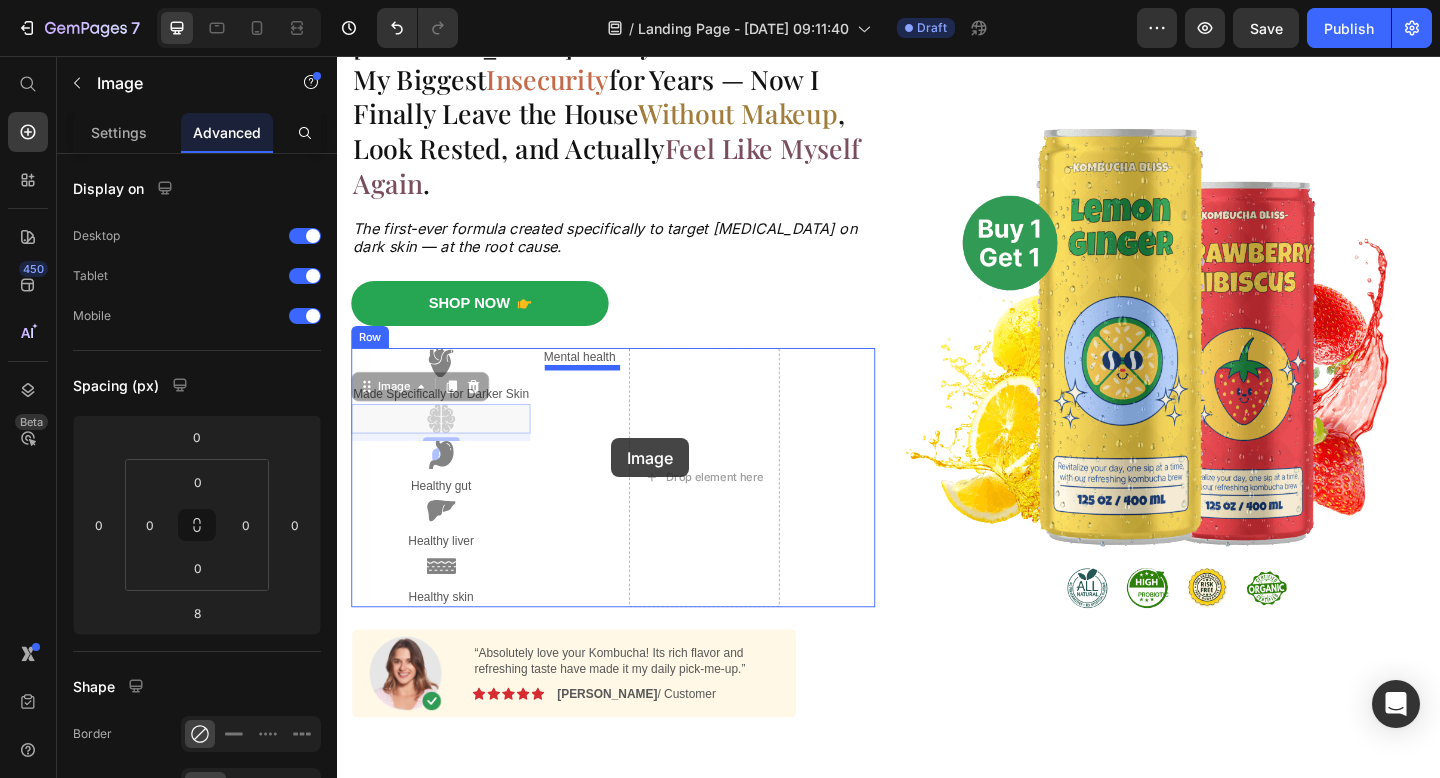 drag, startPoint x: 506, startPoint y: 450, endPoint x: 633, endPoint y: 473, distance: 129.06587 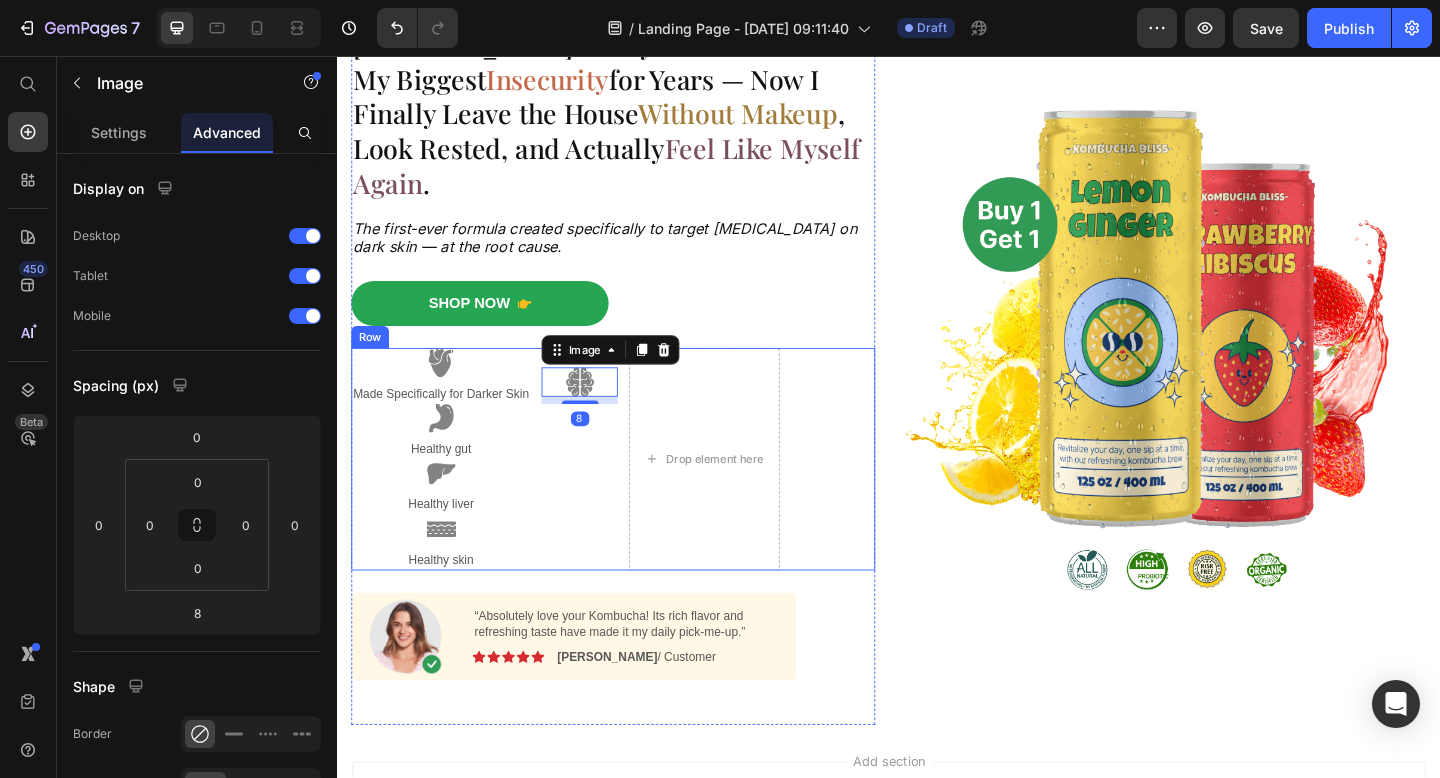 click on "Mental health Text Block Image   8" at bounding box center [600, 495] 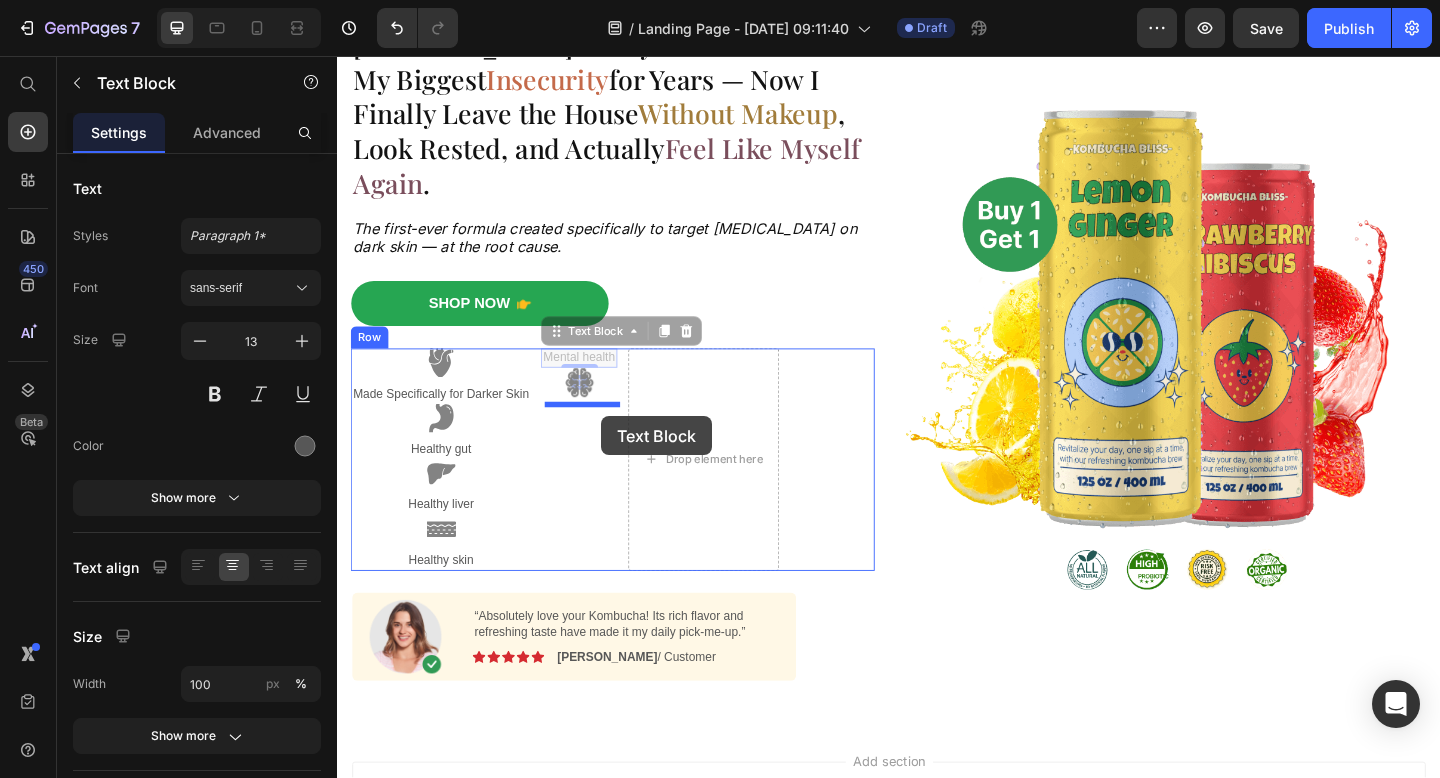 drag, startPoint x: 624, startPoint y: 389, endPoint x: 624, endPoint y: 448, distance: 59 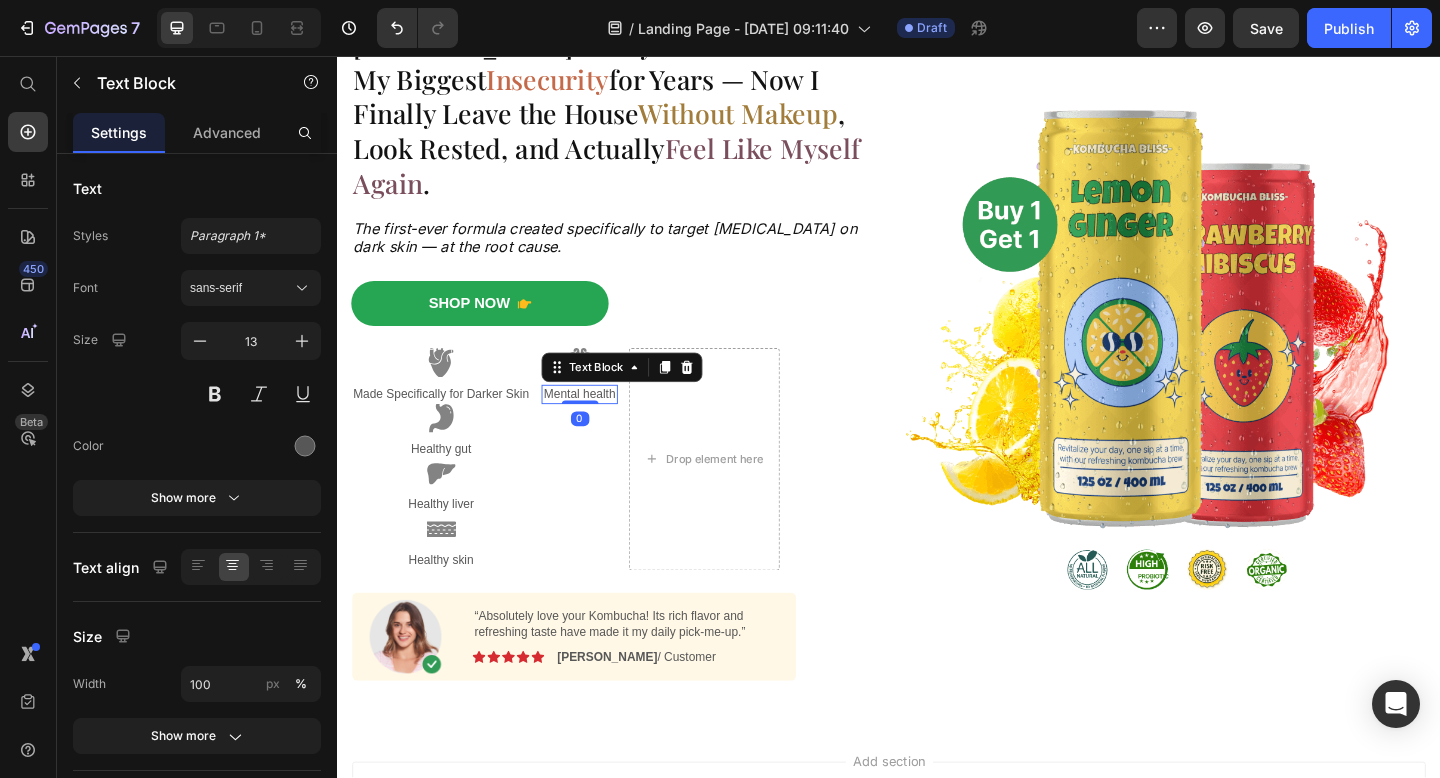 click on "Image Mental health Text Block   0" at bounding box center (600, 495) 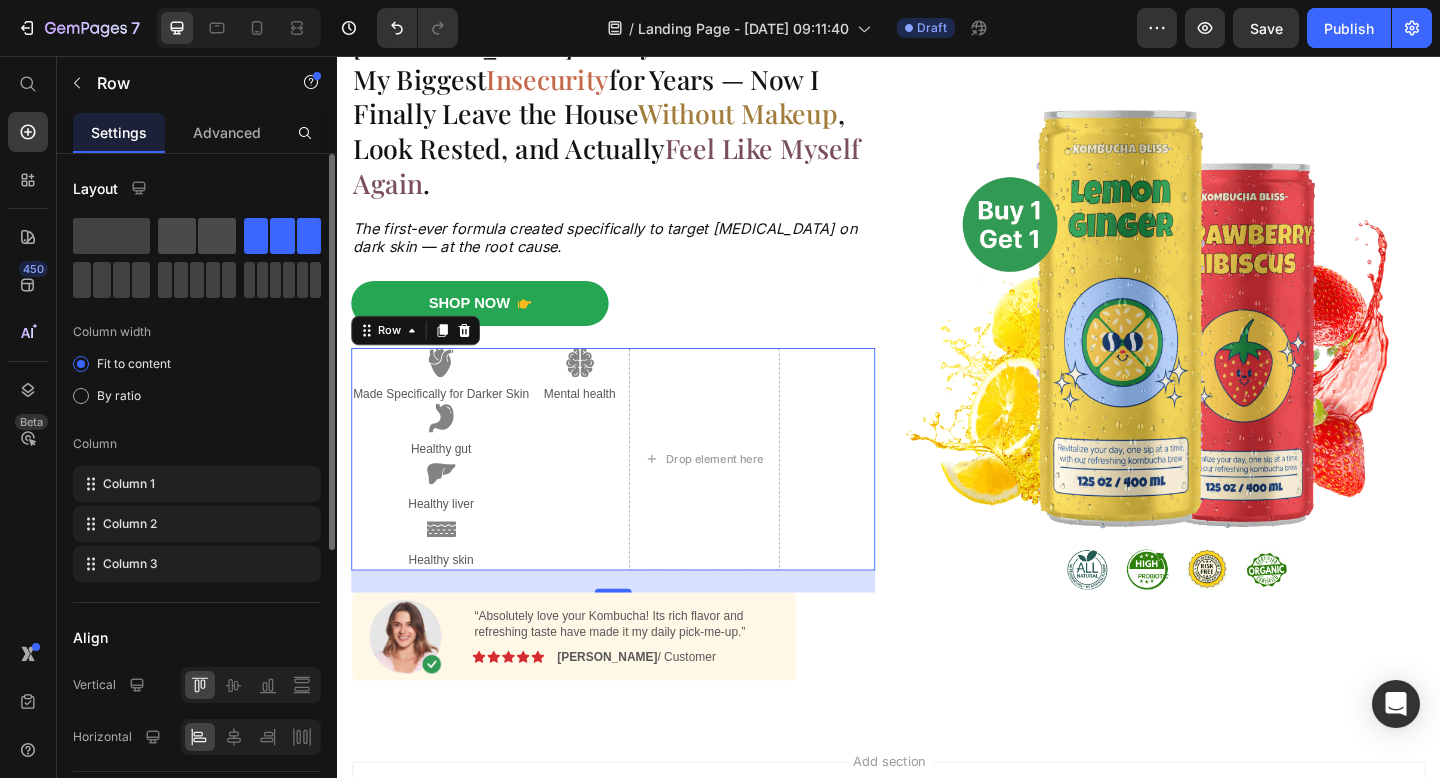 click 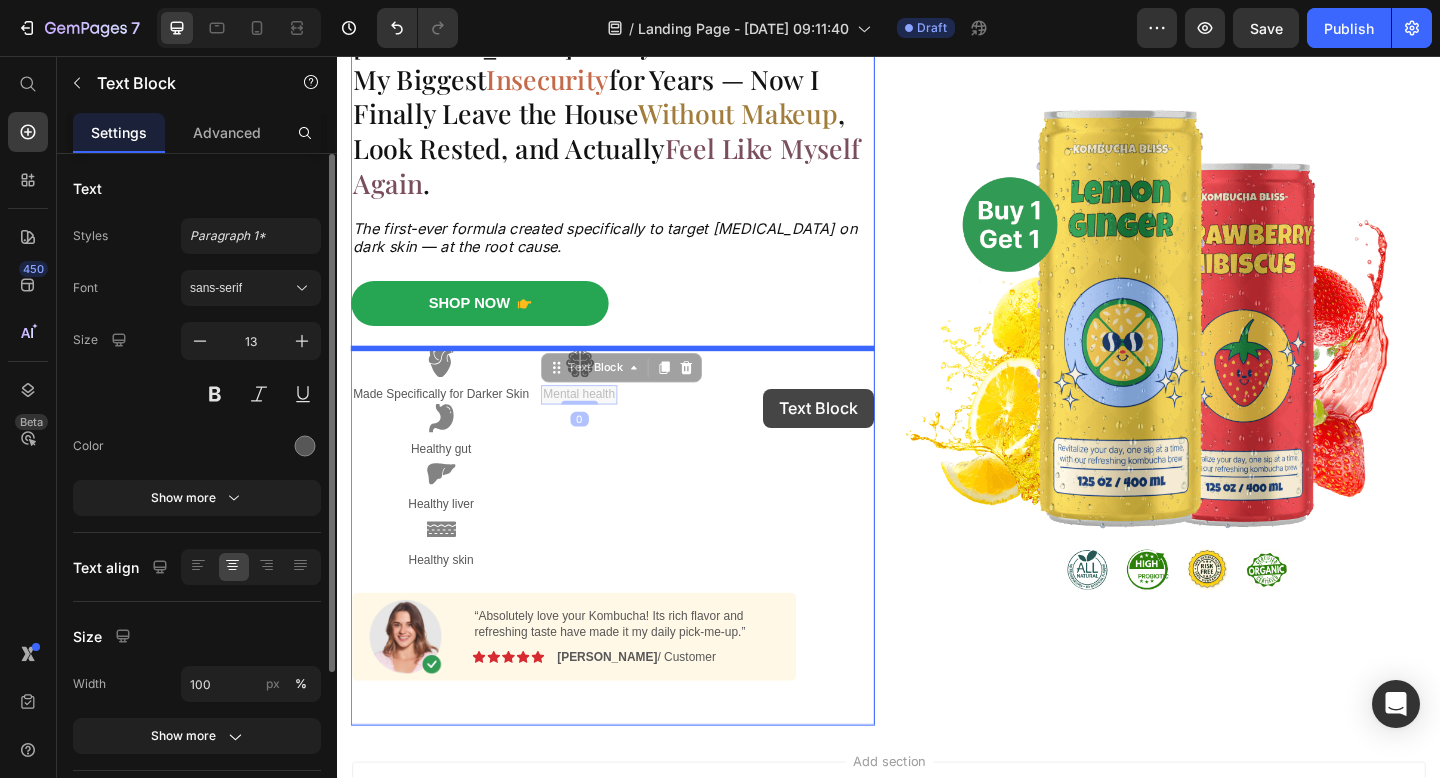drag, startPoint x: 611, startPoint y: 399, endPoint x: 805, endPoint y: 417, distance: 194.83327 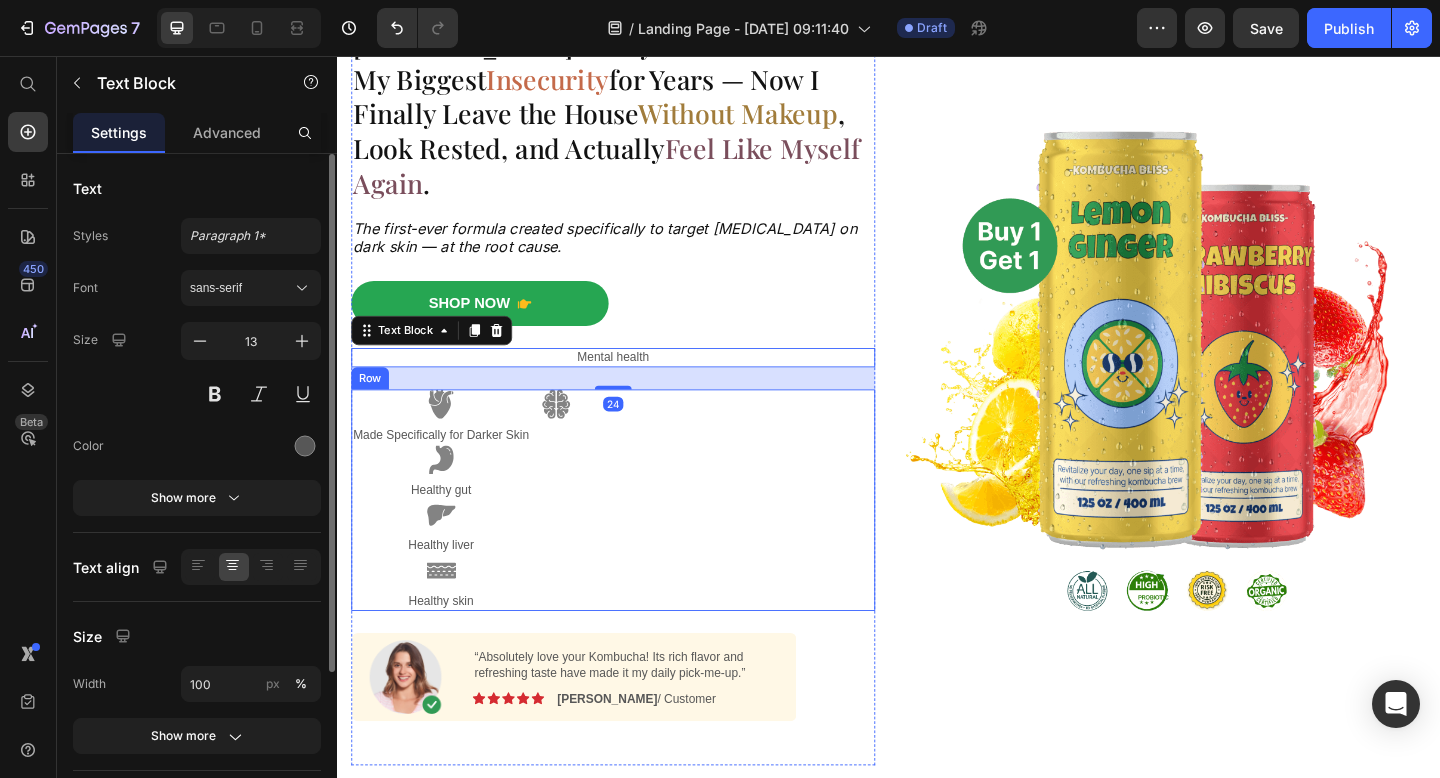 click on "Image  Made Specifically for Darker Skin Text Block Image Healthy gut Text Block Image Healthy liver Text Block Image Healthy skin Text Block Image Row" at bounding box center [637, 540] 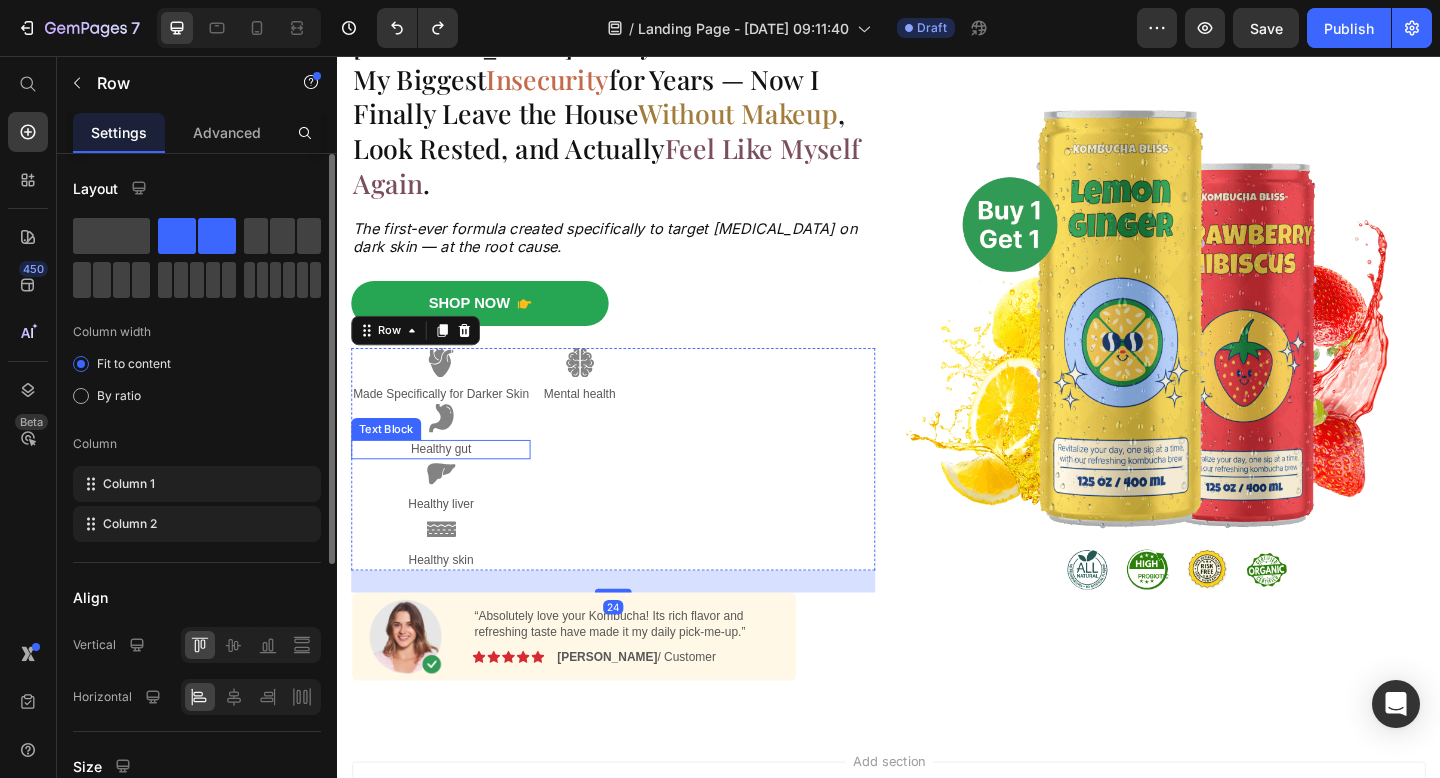 click on "Healthy gut" at bounding box center (449, 484) 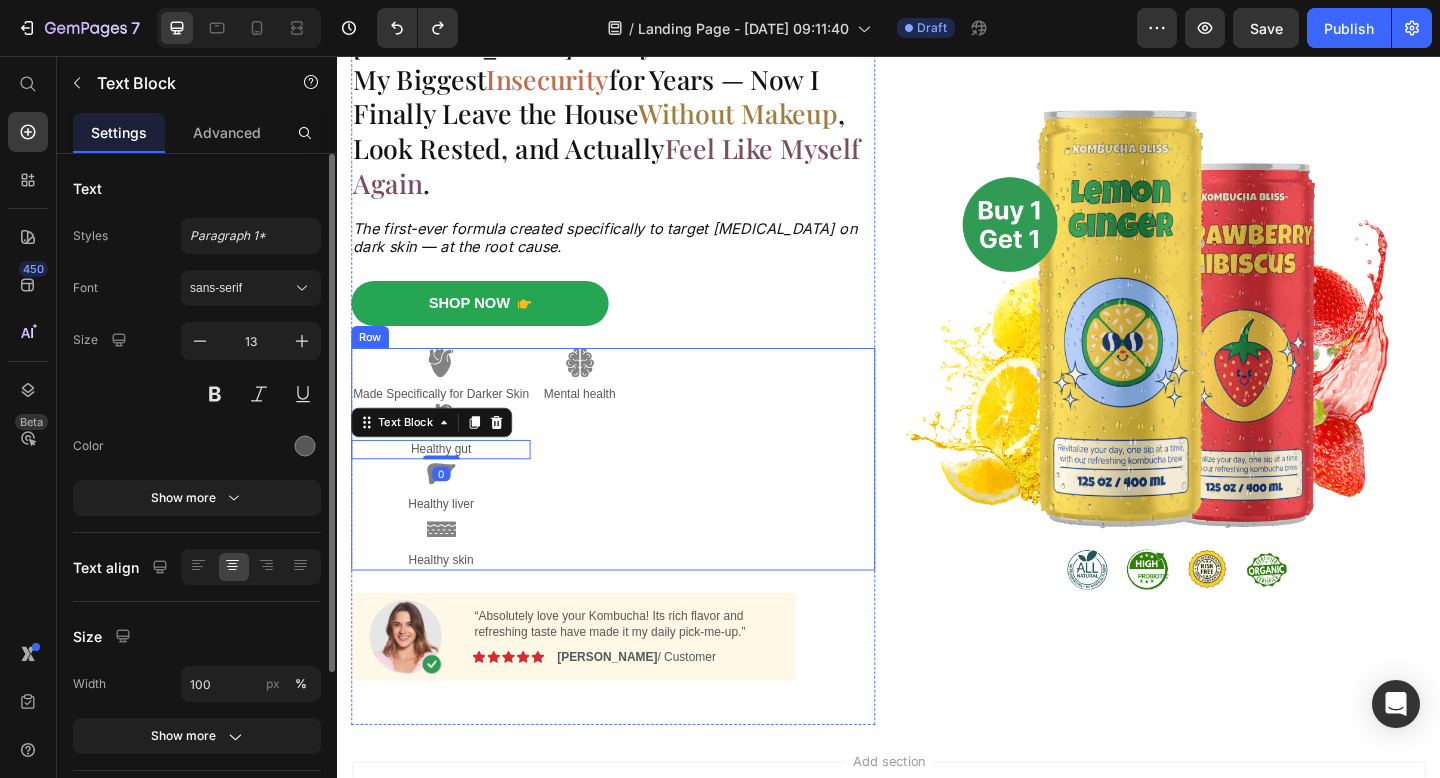 click on "Image  Made Specifically for Darker Skin Text Block Image Healthy gut Text Block   0 Image Healthy liver Text Block Image Healthy skin Text Block Image Mental health Text Block Row" at bounding box center [637, 495] 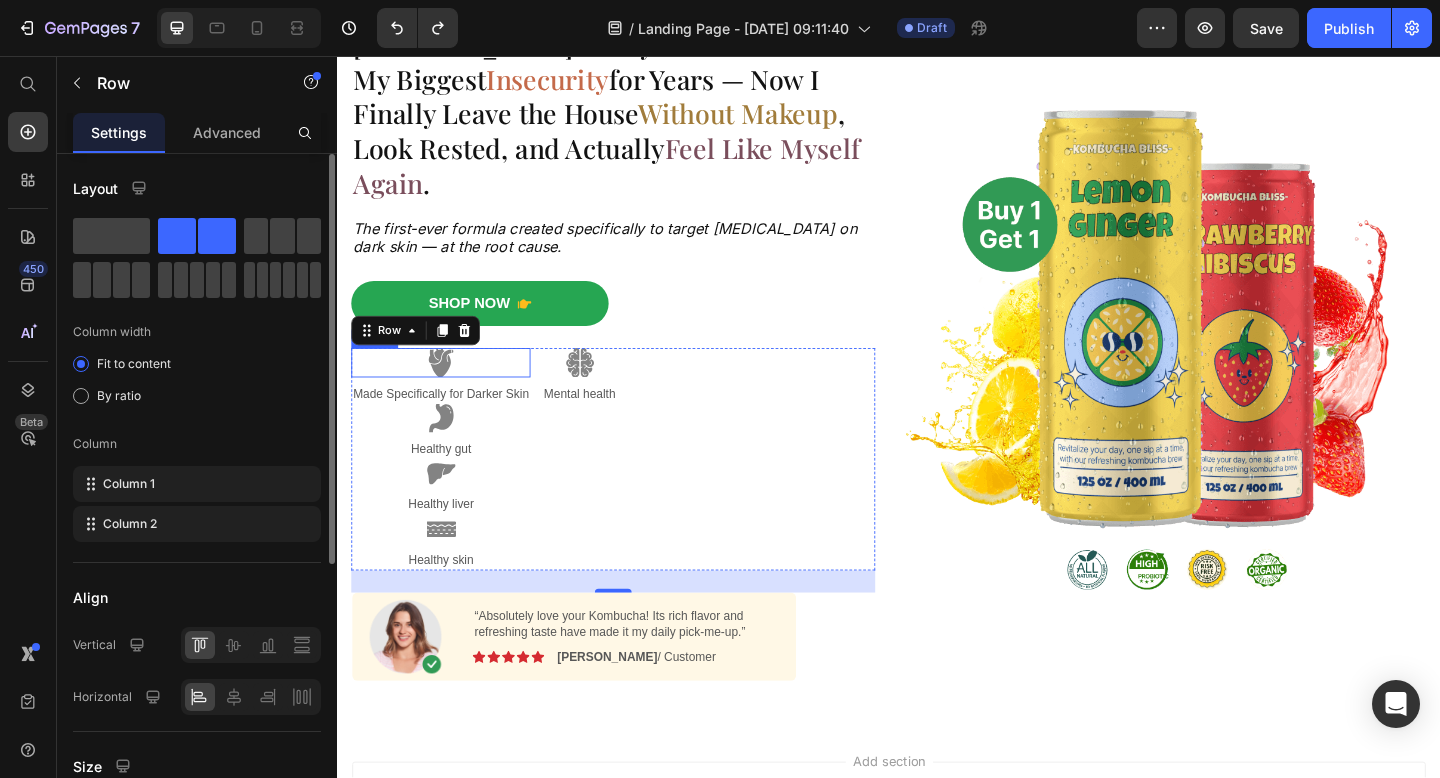 click at bounding box center (449, 390) 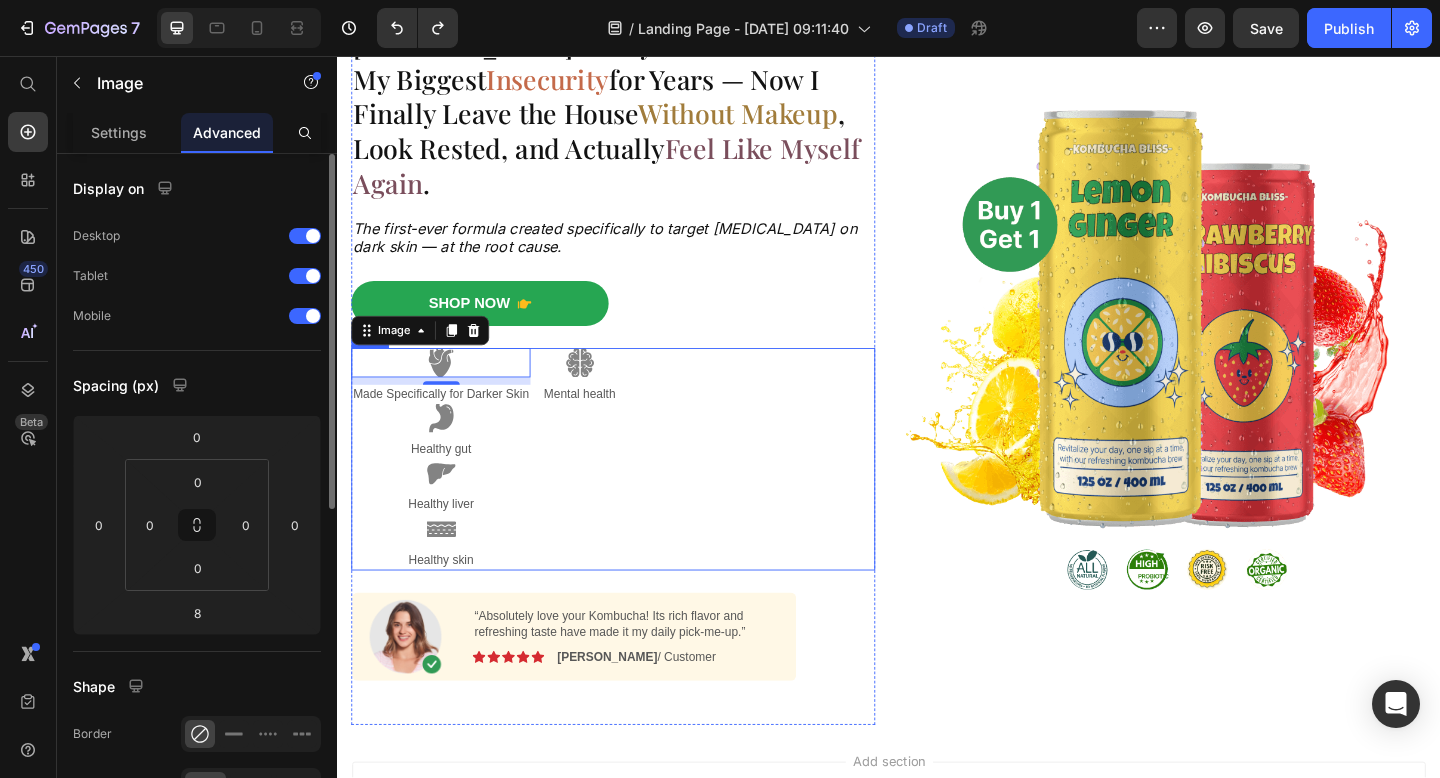 click on "Image   8  Made Specifically for Darker Skin Text Block Image Healthy gut Text Block Image Healthy liver Text Block Image Healthy skin Text Block Image Mental health Text Block Row" at bounding box center (637, 495) 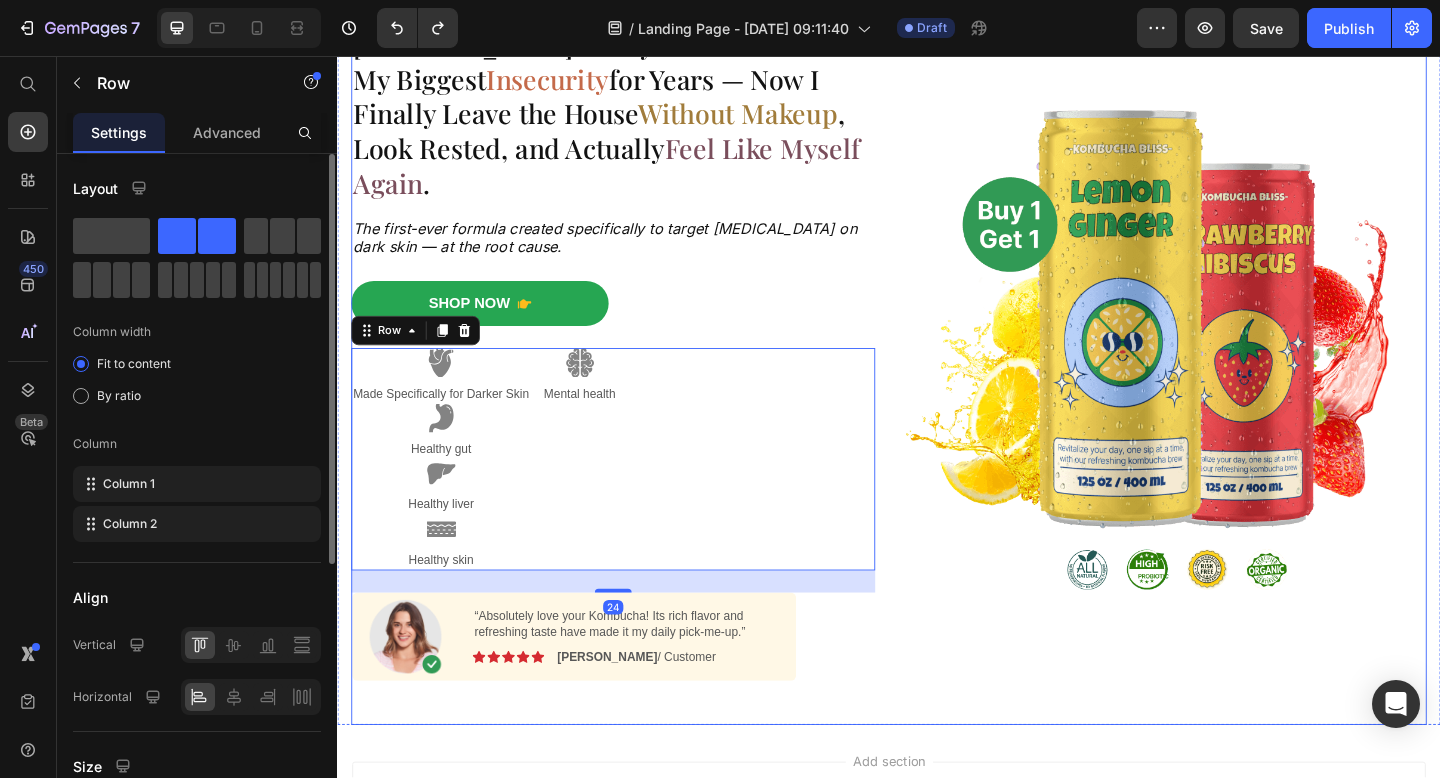 click on "[MEDICAL_DATA] on My Black Skin Were My Biggest  Insecurity  for Years — Now I Finally Leave the House  Without Makeup , Look Rested, and Actually  Feel Like Myself Again . Heading The first-ever formula created specifically to target [MEDICAL_DATA] on dark skin — at the root cause. Text Block
Shop Now   Button Image  Made Specifically for Darker Skin Text Block Image Healthy gut Text Block Image Healthy liver Text Block Image Healthy skin Text Block Image Mental health Text Block Row   24 Image “Absolutely love your Kombucha! Its rich flavor and refreshing taste have made it my daily pick-me-up.” Text Block Image Icon Icon Icon Icon Icon Icon List [PERSON_NAME]  / Customer Text Block Row Row Shop Now   👉    Button Row Image Row" at bounding box center (937, 379) 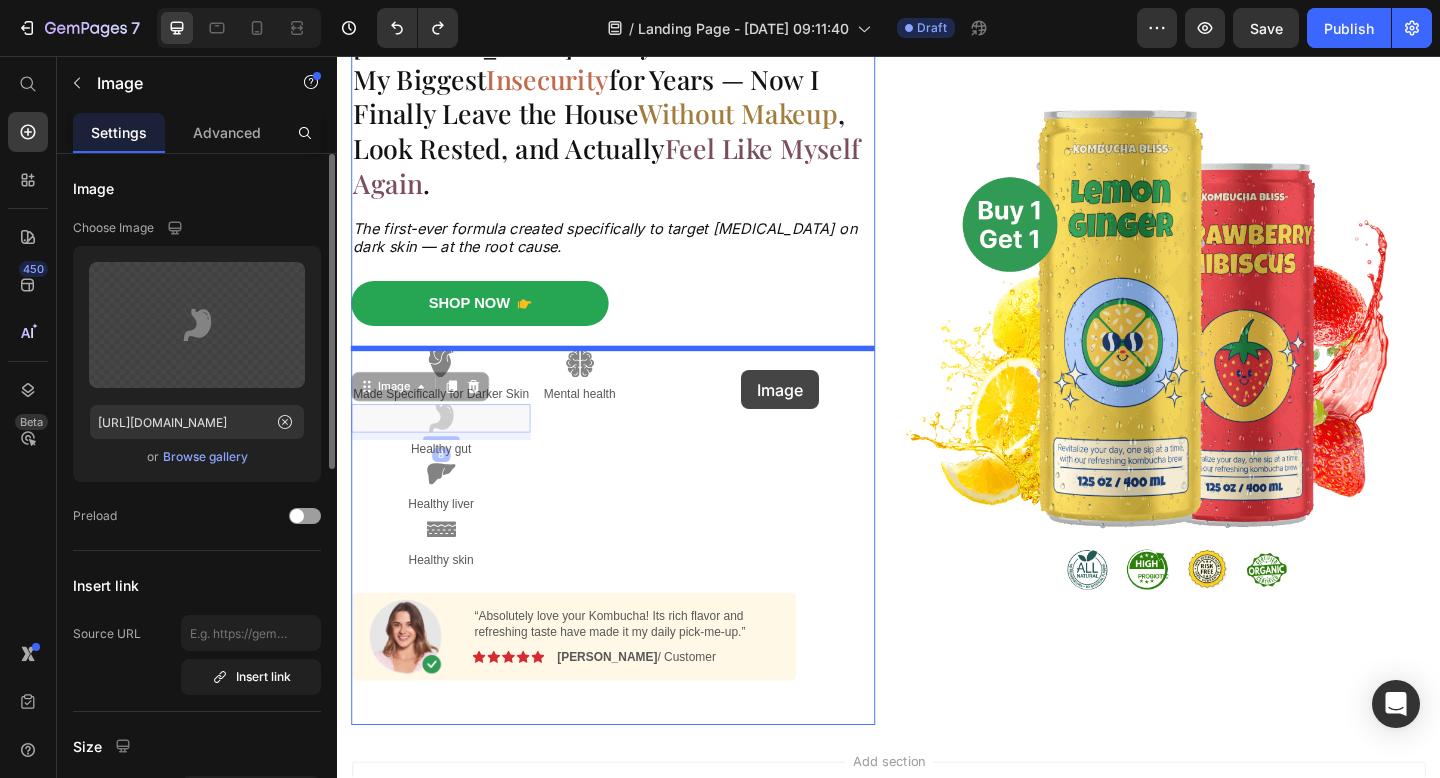 drag, startPoint x: 454, startPoint y: 446, endPoint x: 776, endPoint y: 398, distance: 325.55798 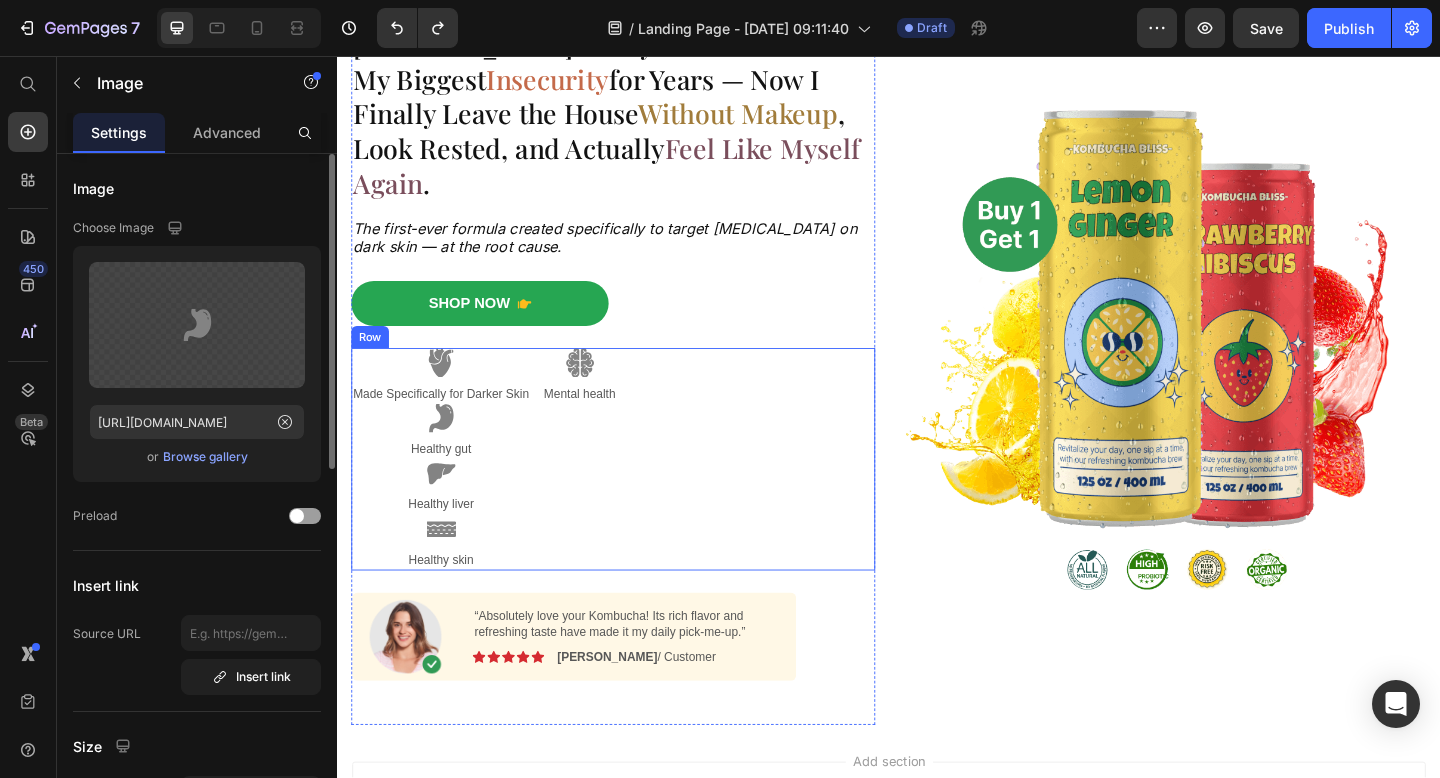 click on "Image  Made Specifically for Darker Skin Text Block Image Healthy gut Text Block Image Healthy liver Text Block Image Healthy skin Text Block Image Mental health Text Block Row" at bounding box center [637, 495] 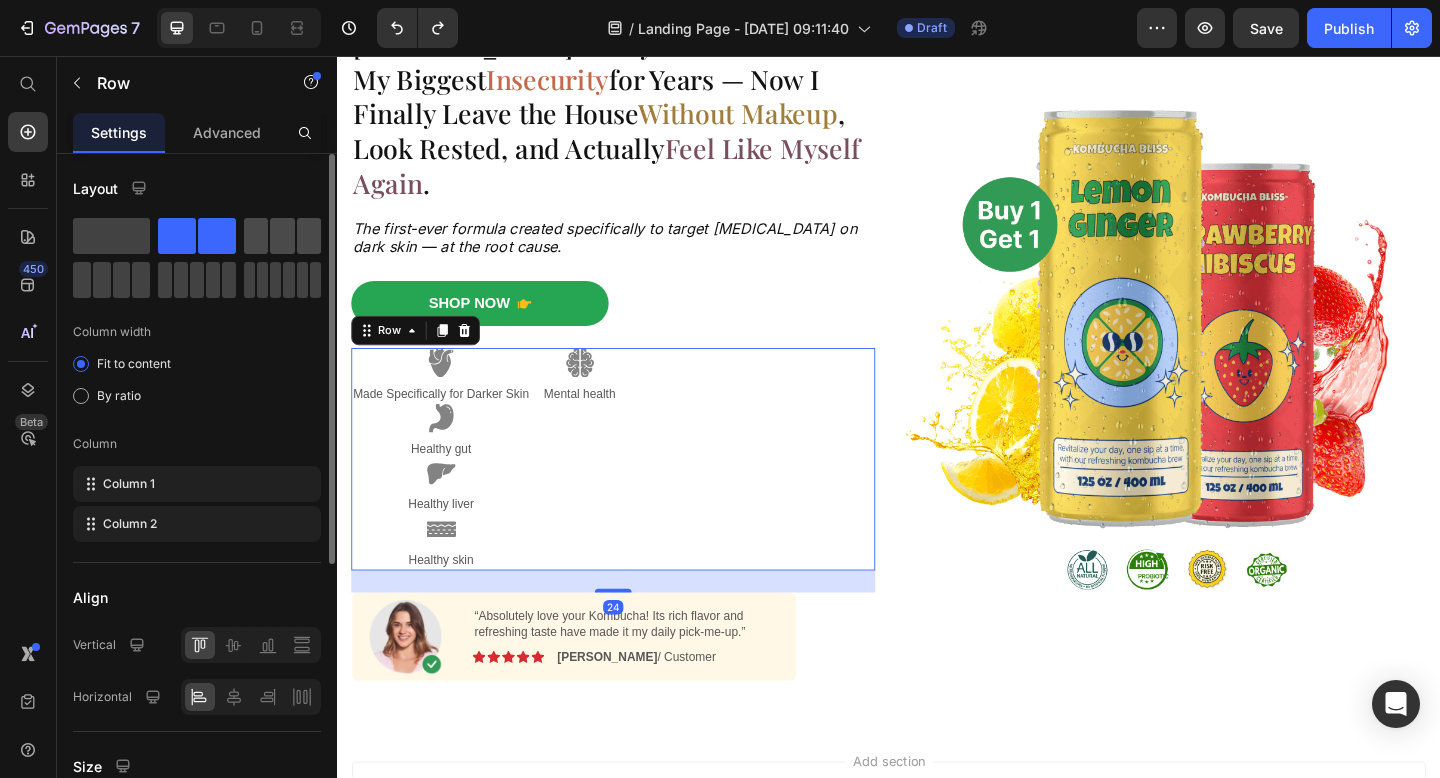 click 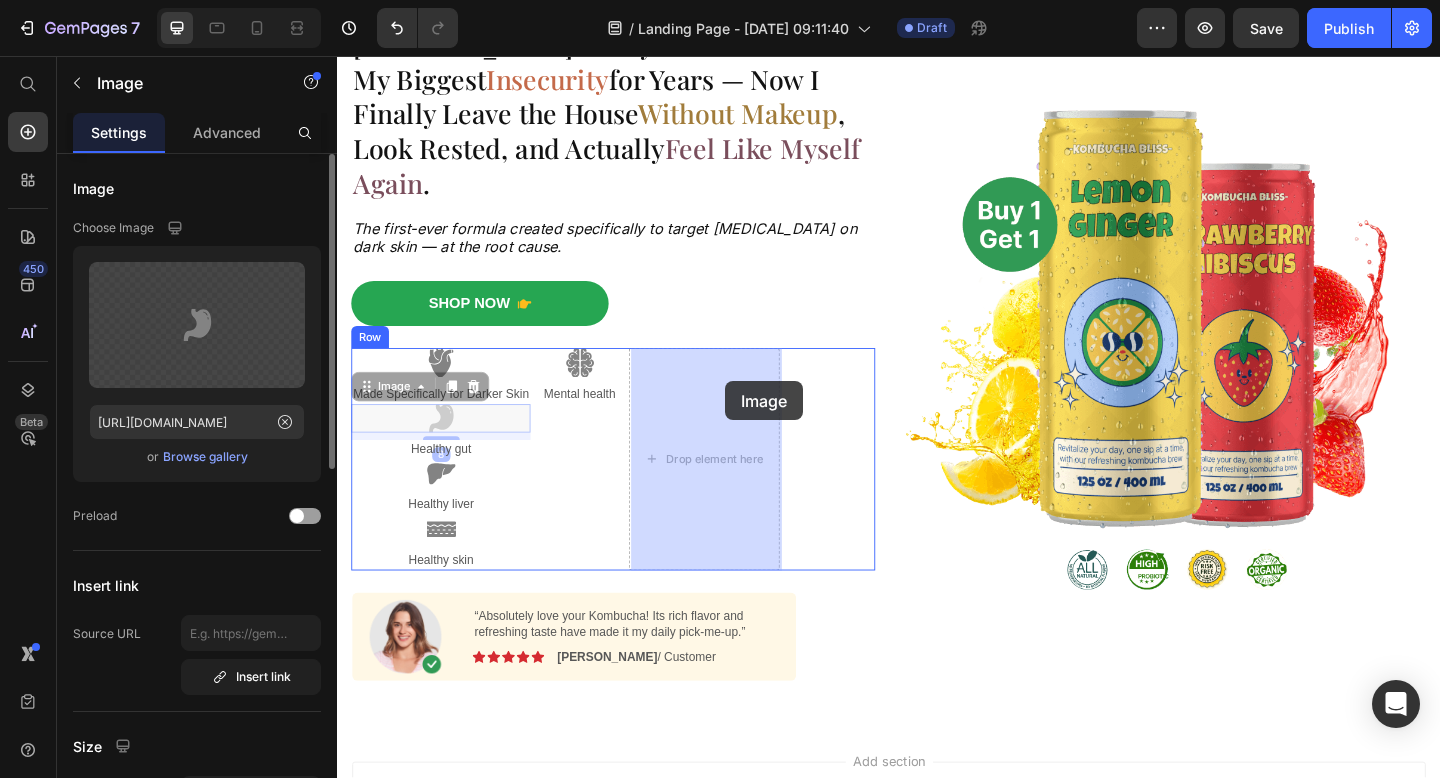 drag, startPoint x: 454, startPoint y: 459, endPoint x: 759, endPoint y: 410, distance: 308.91098 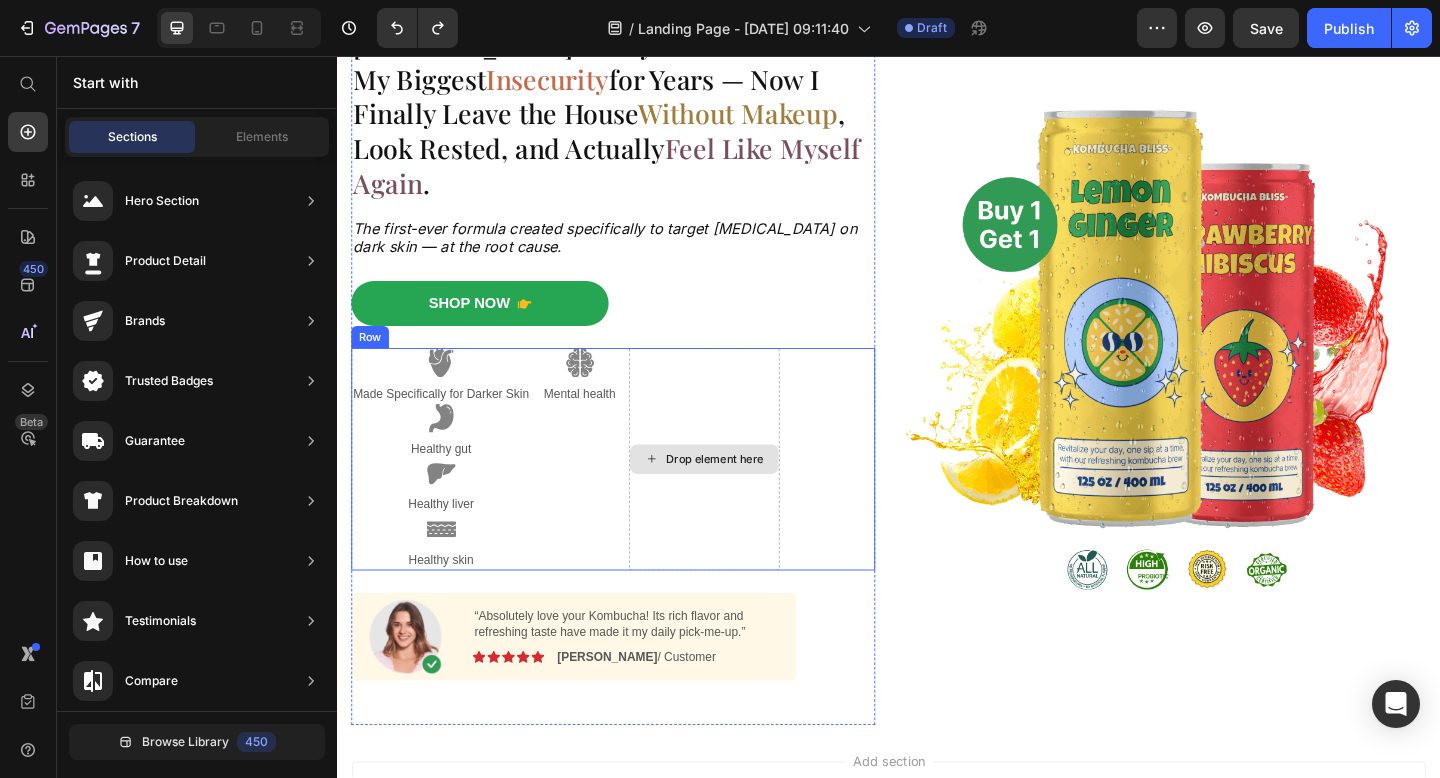 click on "Drop element here" at bounding box center (748, 495) 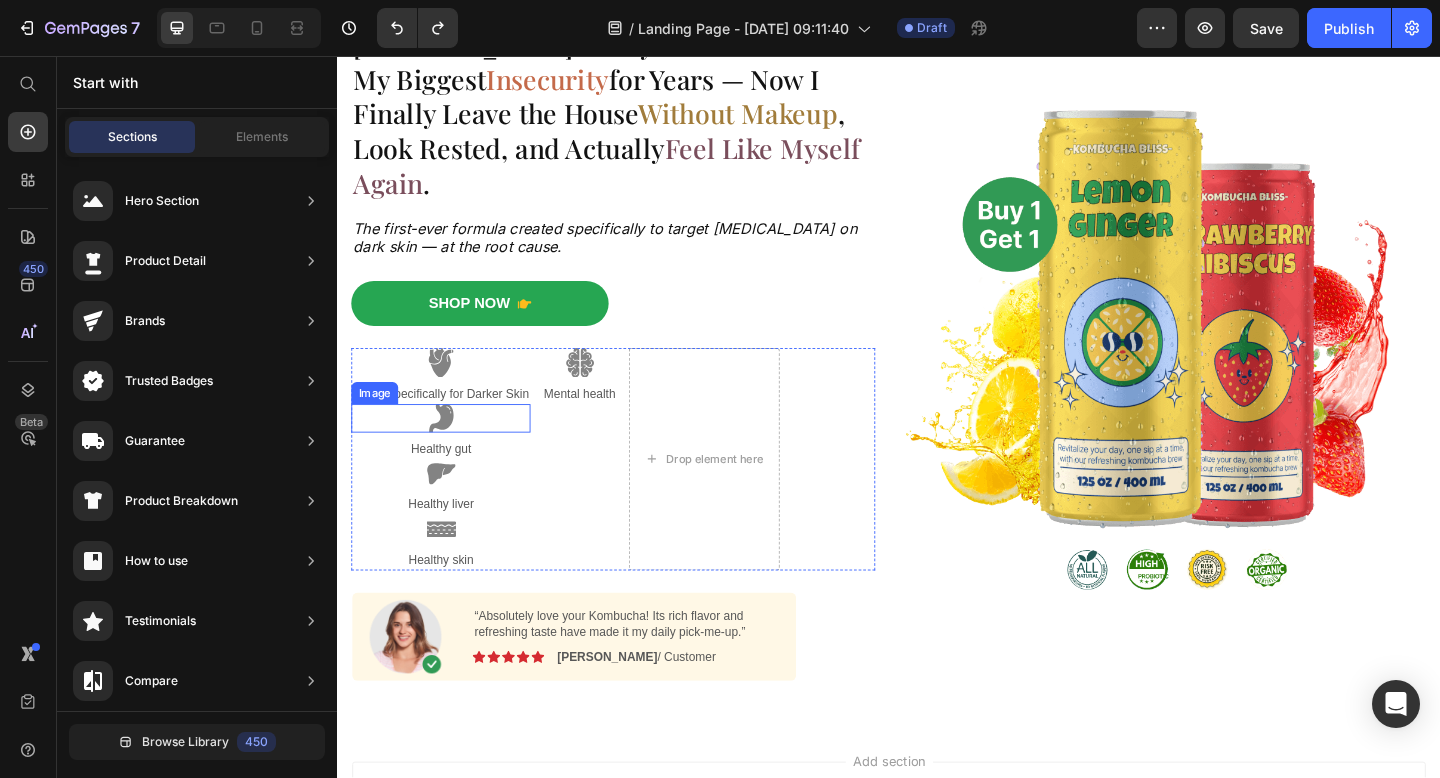 click at bounding box center [449, 450] 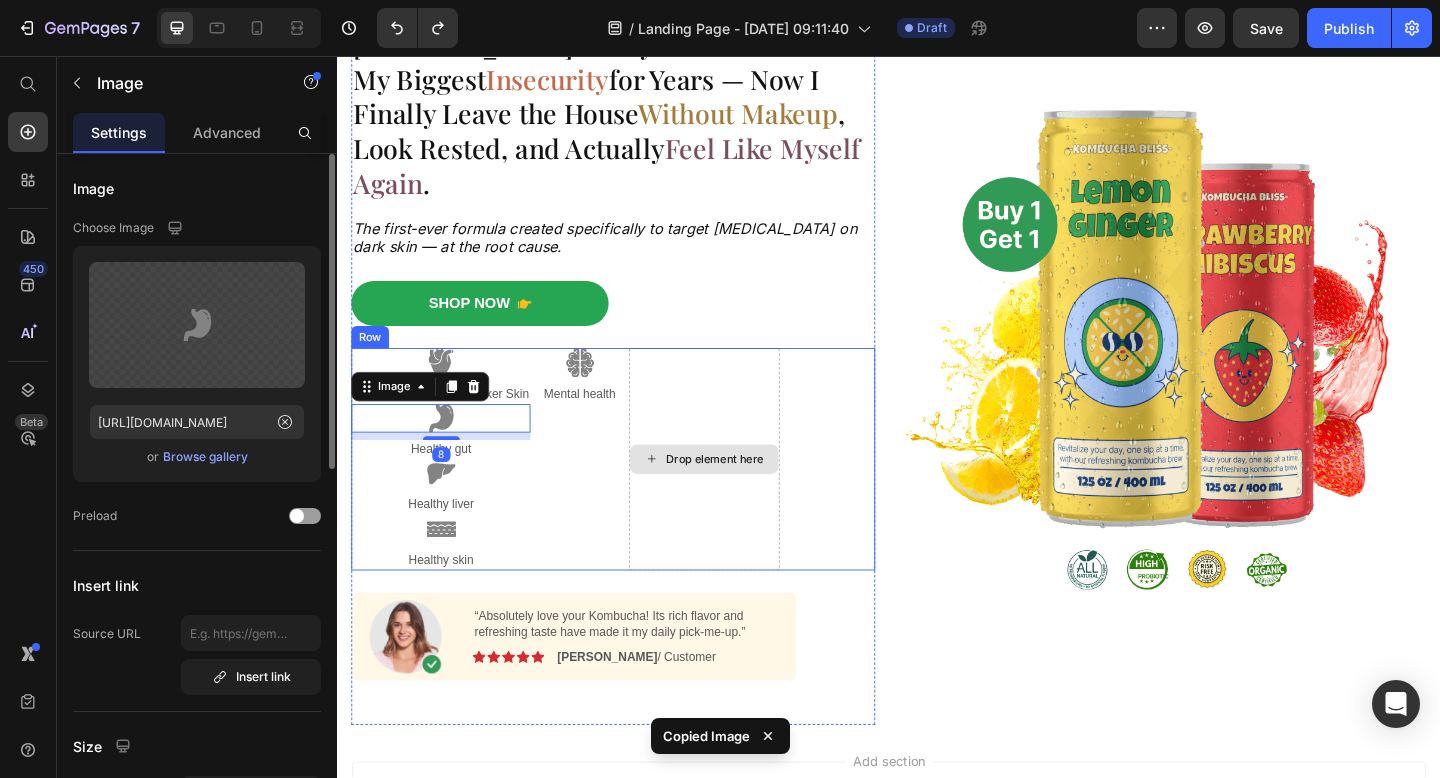 click on "Drop element here" at bounding box center [736, 495] 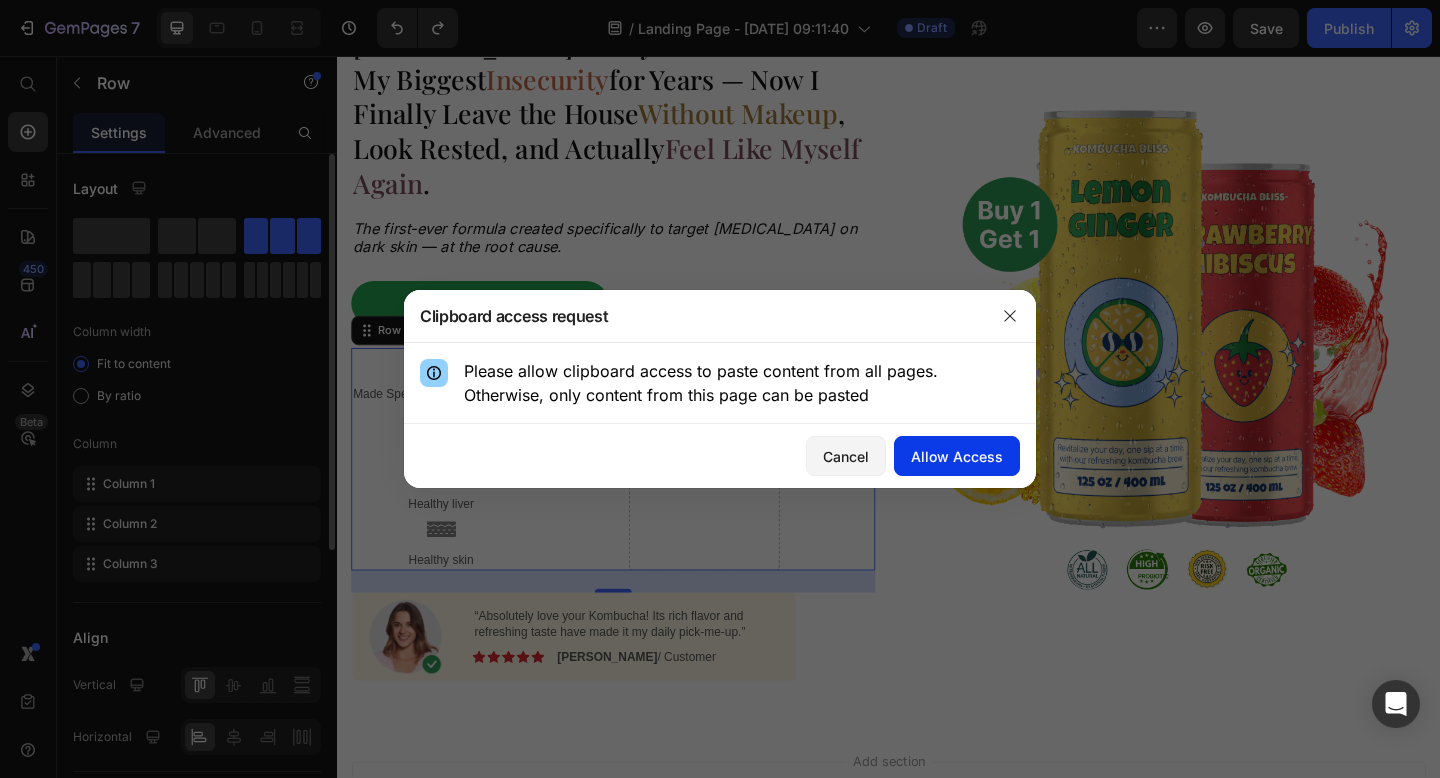 click on "Allow Access" at bounding box center [957, 456] 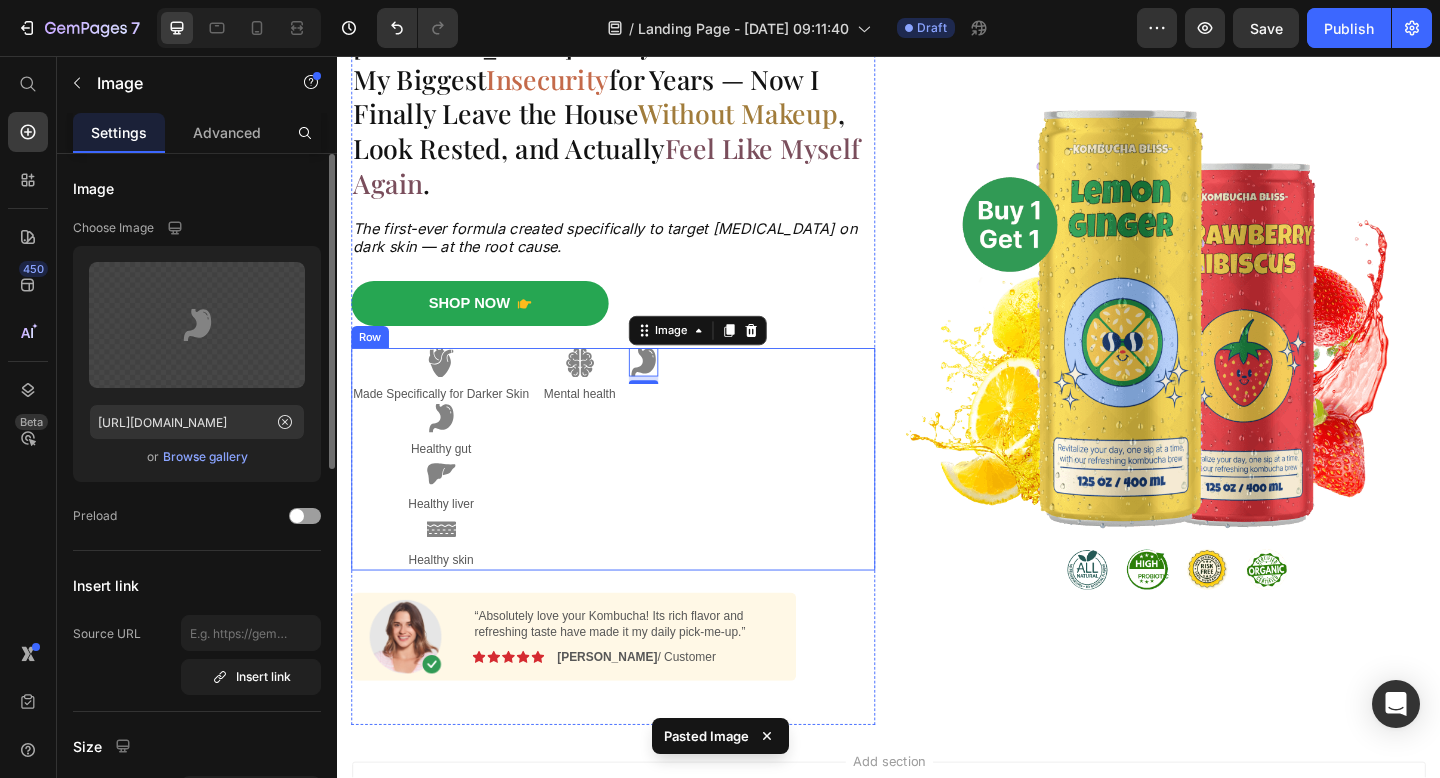 click on "Image  Made Specifically for Darker Skin Text Block Image Healthy gut Text Block Image Healthy liver Text Block Image Healthy skin Text Block Image Mental health Text Block Image   8 Row" at bounding box center [637, 495] 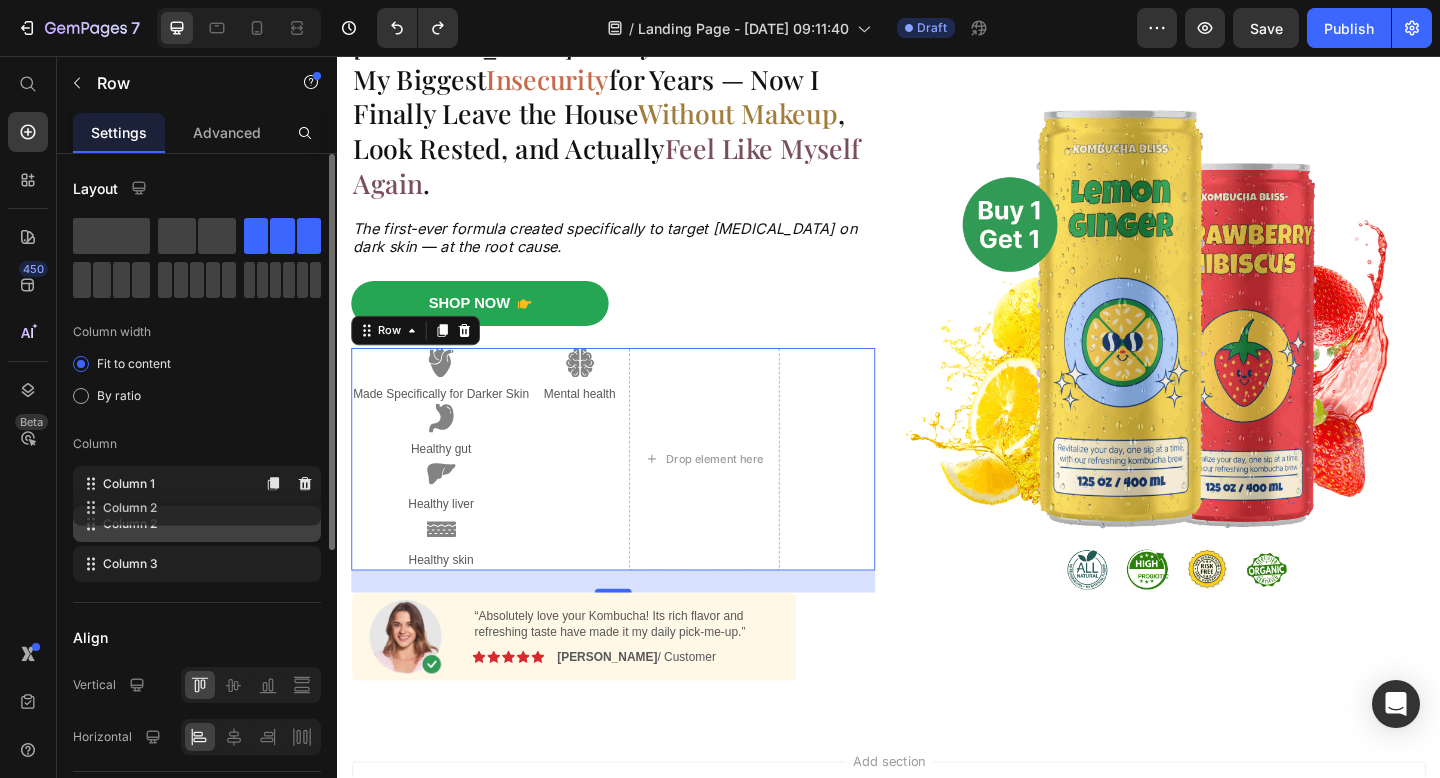 type 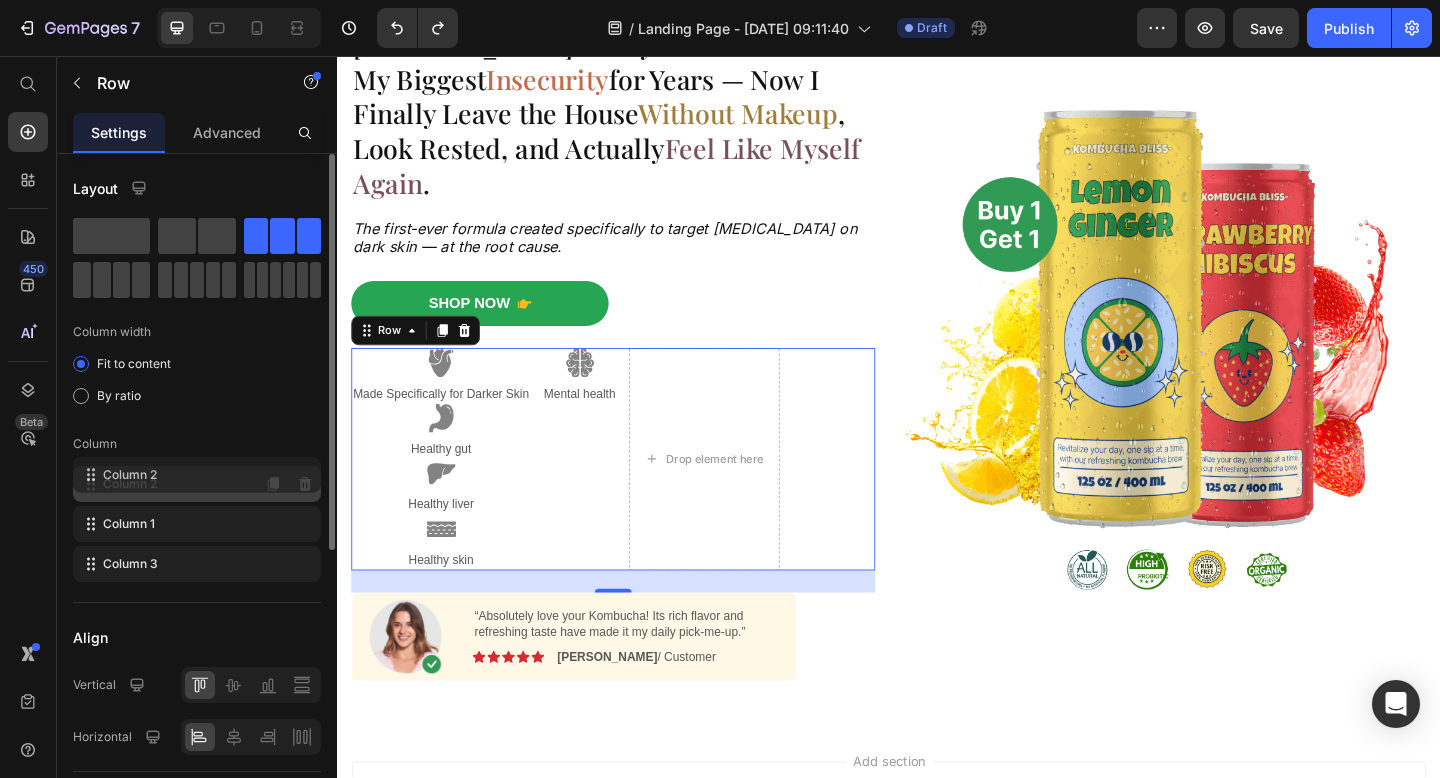 drag, startPoint x: 91, startPoint y: 524, endPoint x: 92, endPoint y: 471, distance: 53.009434 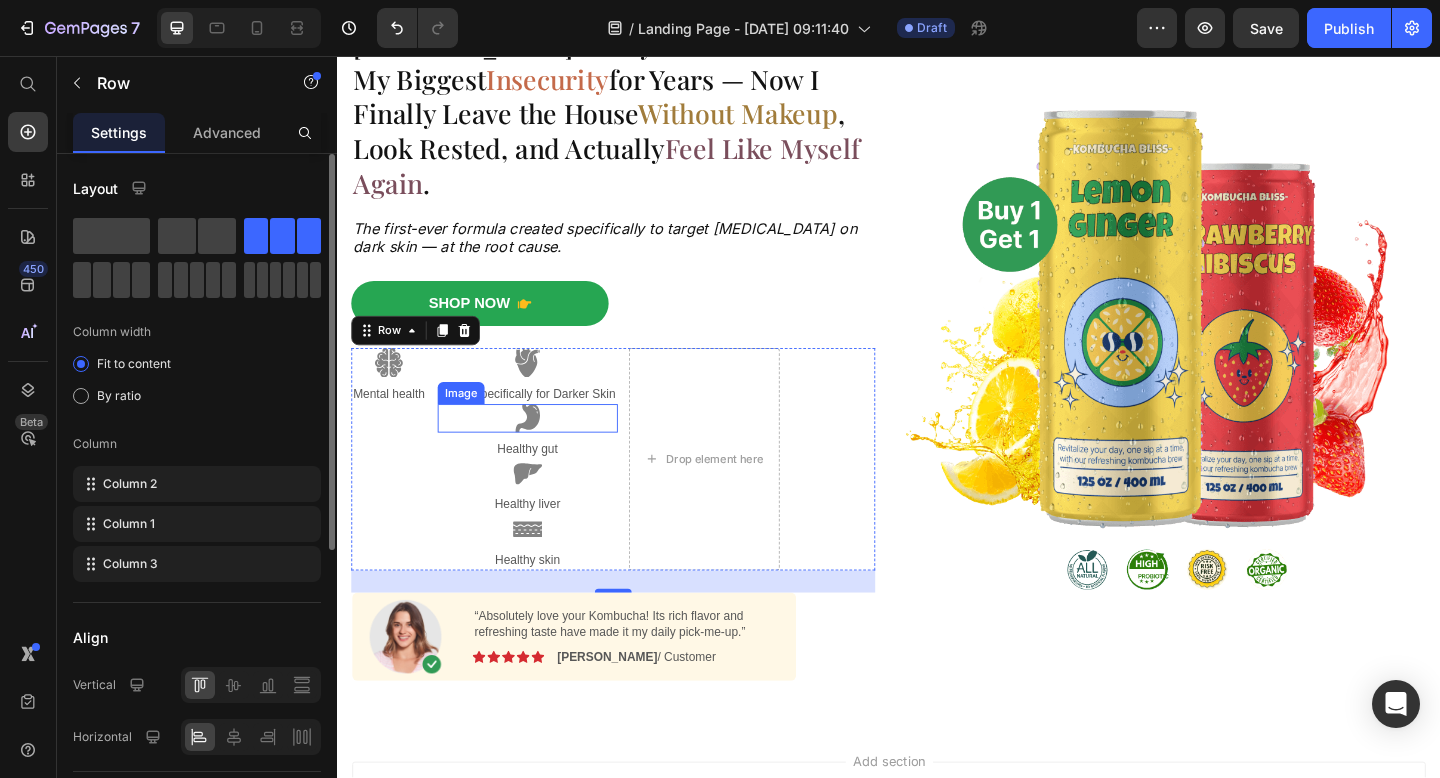click at bounding box center [543, 450] 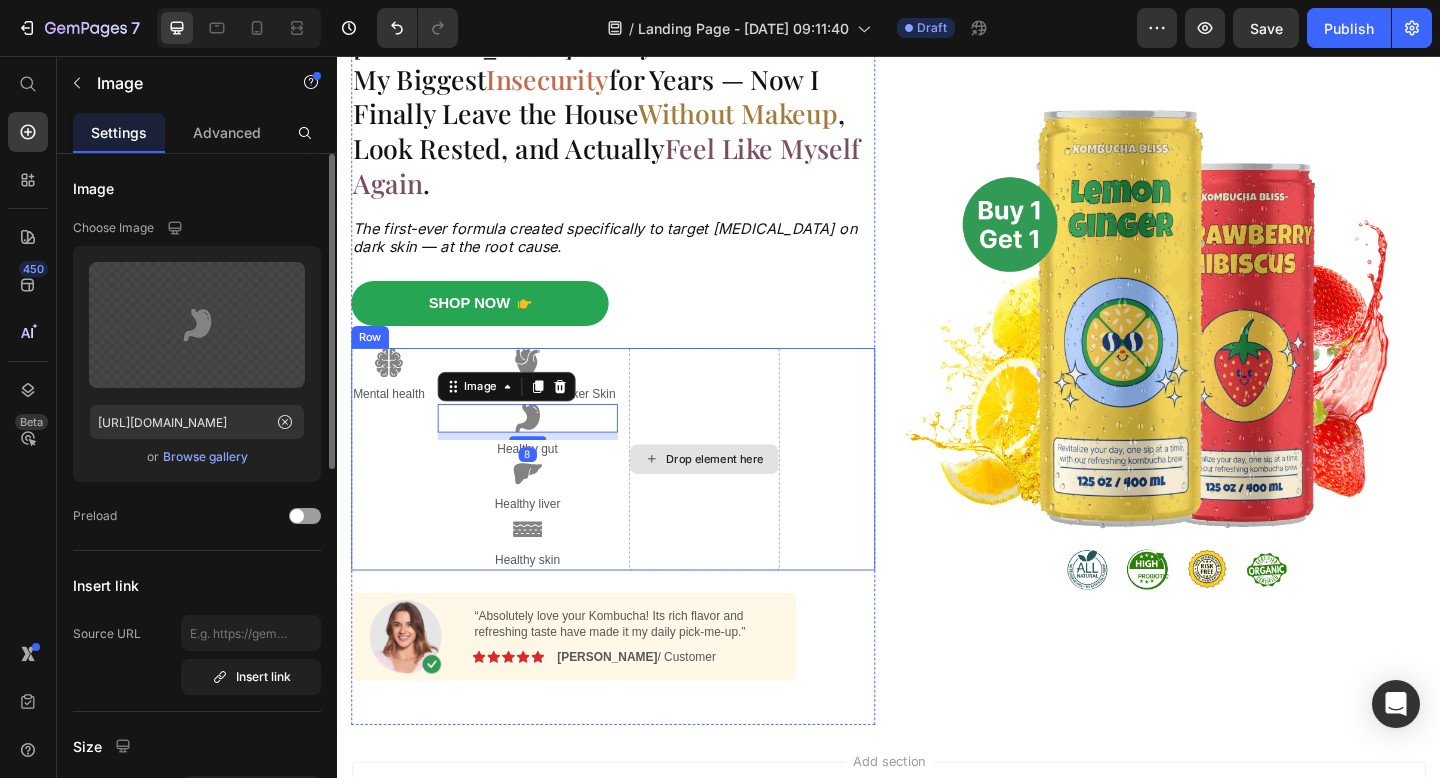 click on "Image  Made Specifically for Darker Skin Text Block Image   8 Healthy gut Text Block Image Healthy liver Text Block Image Healthy skin Text Block Image Mental health Text Block
Drop element here Row" at bounding box center (637, 495) 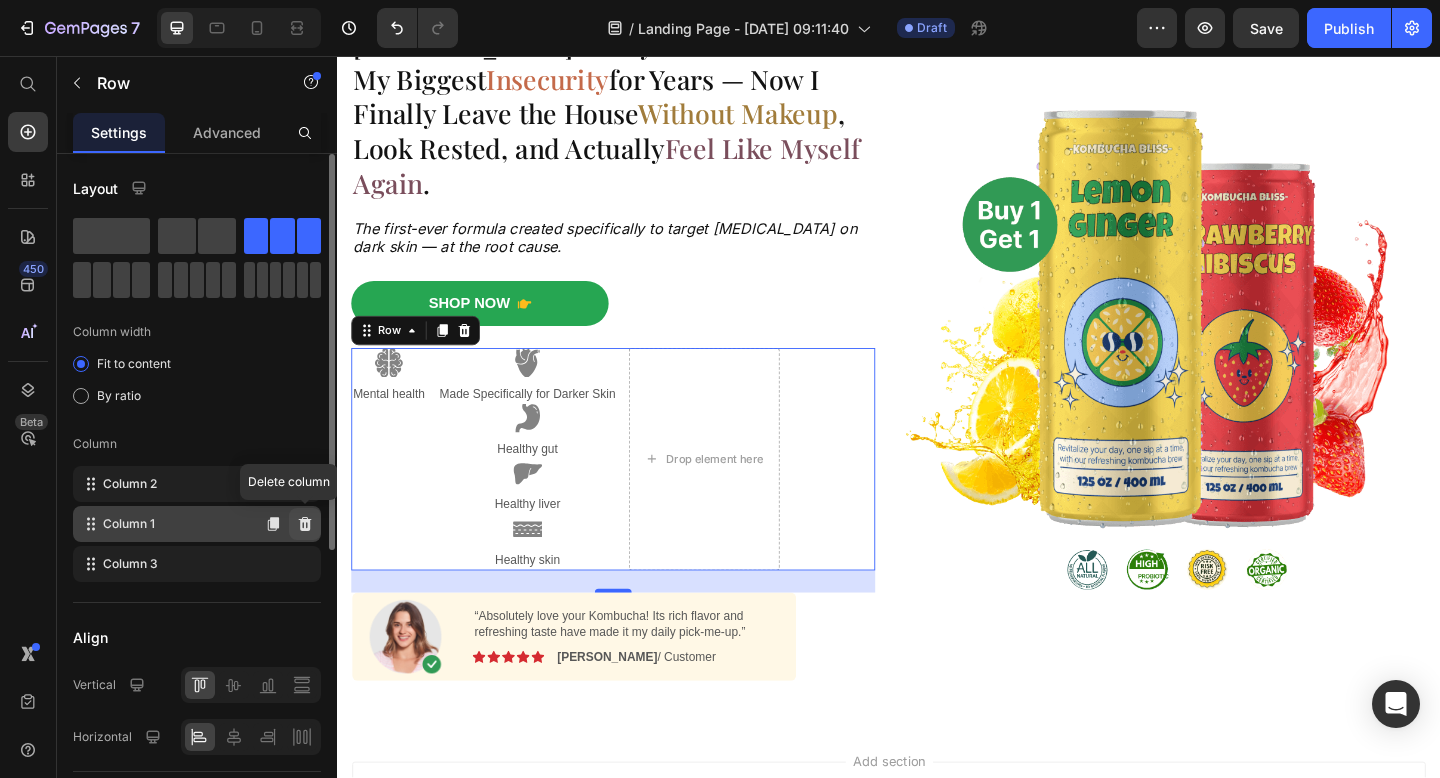 click 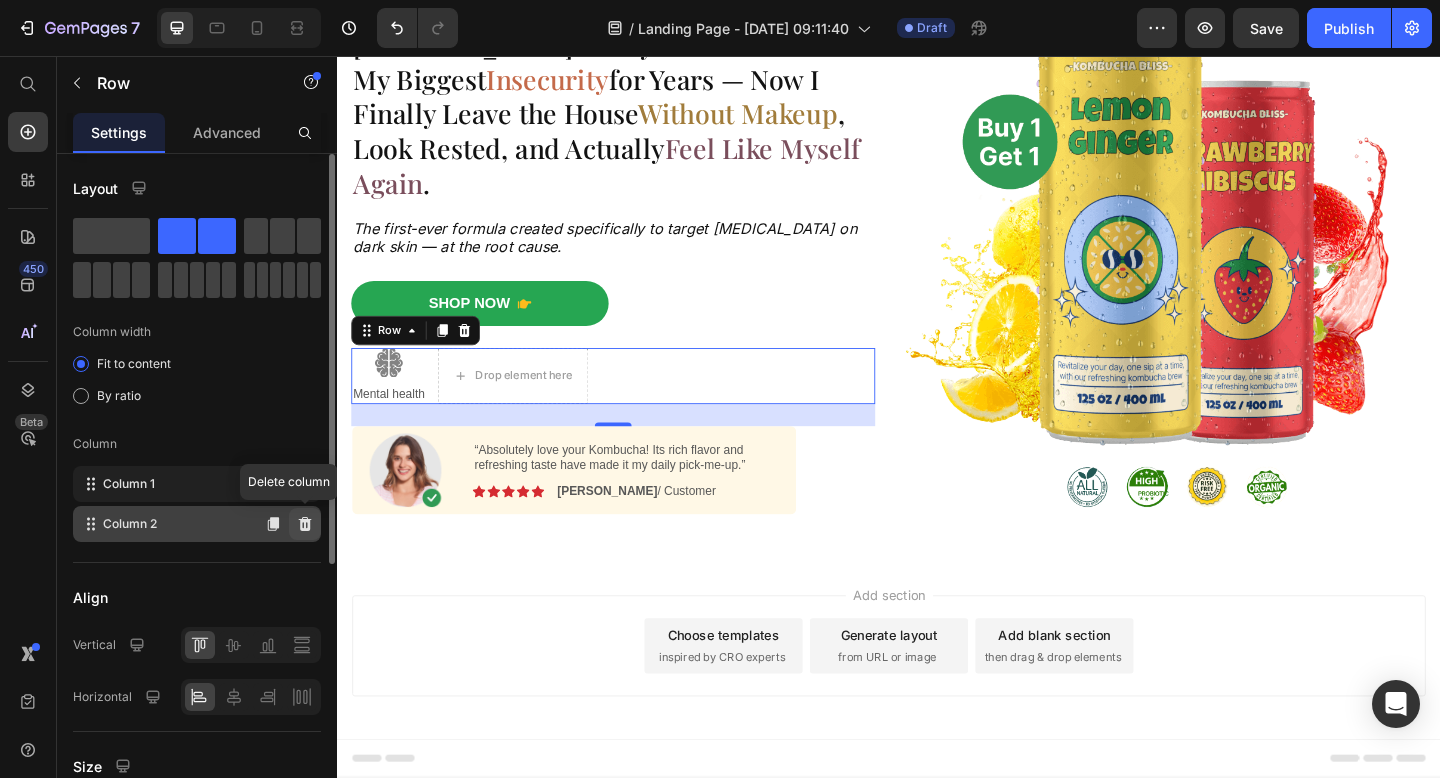 click 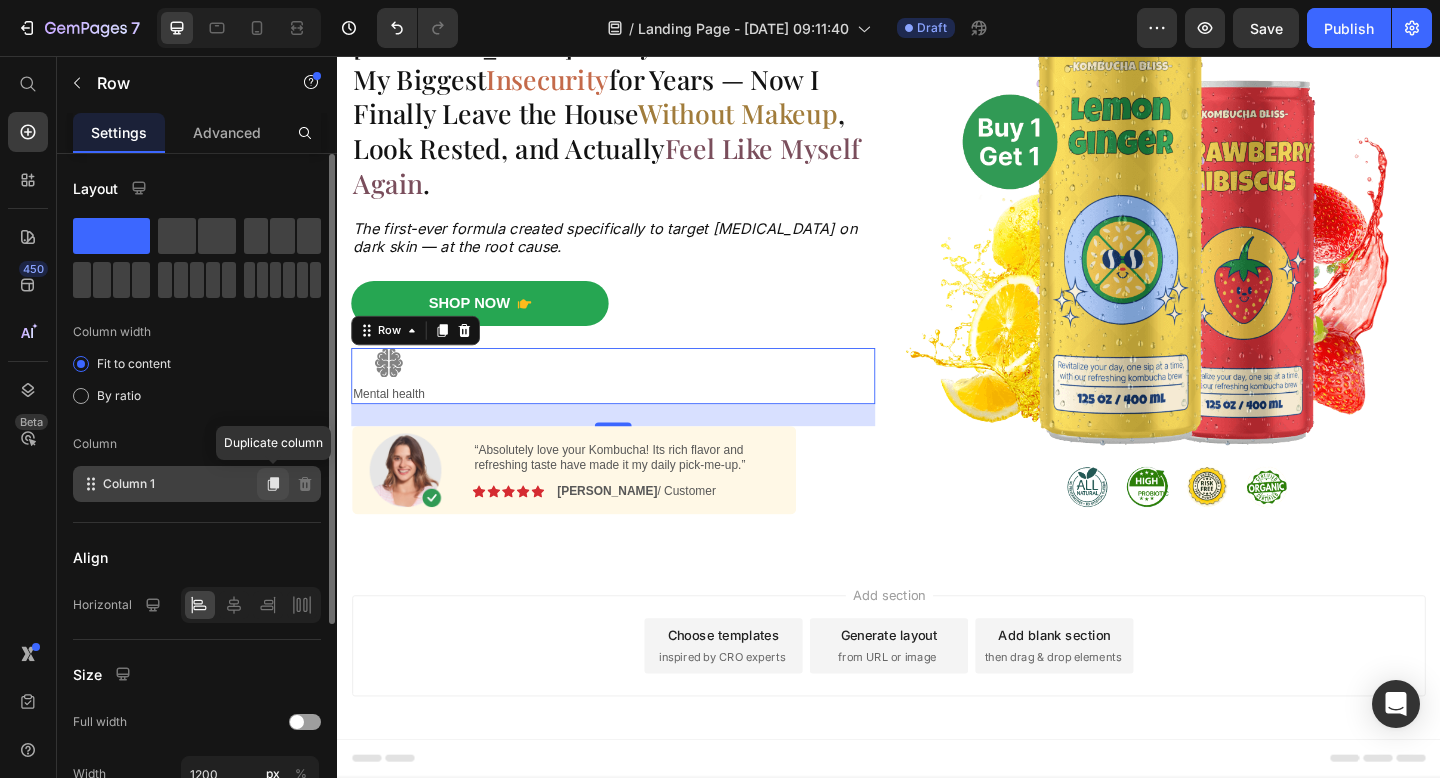 click 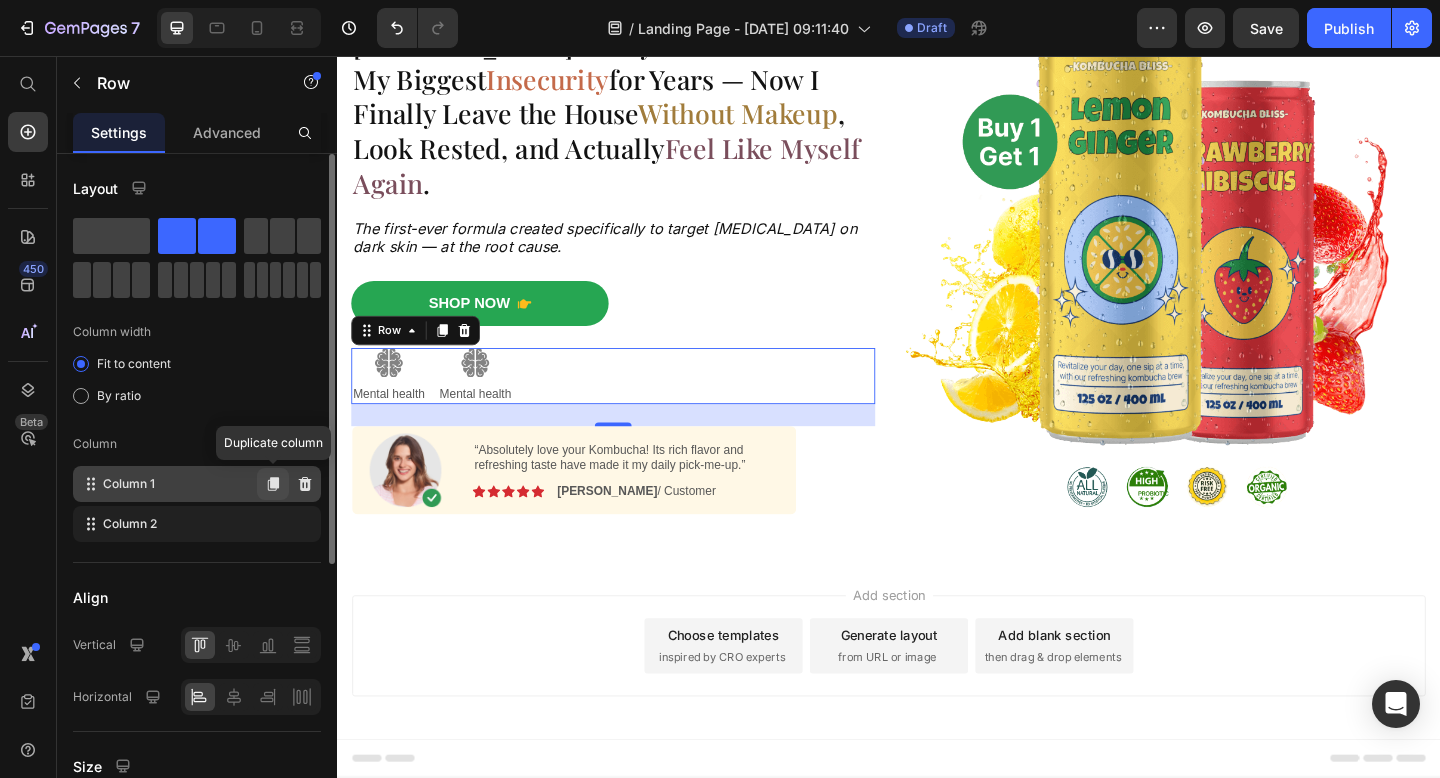 click 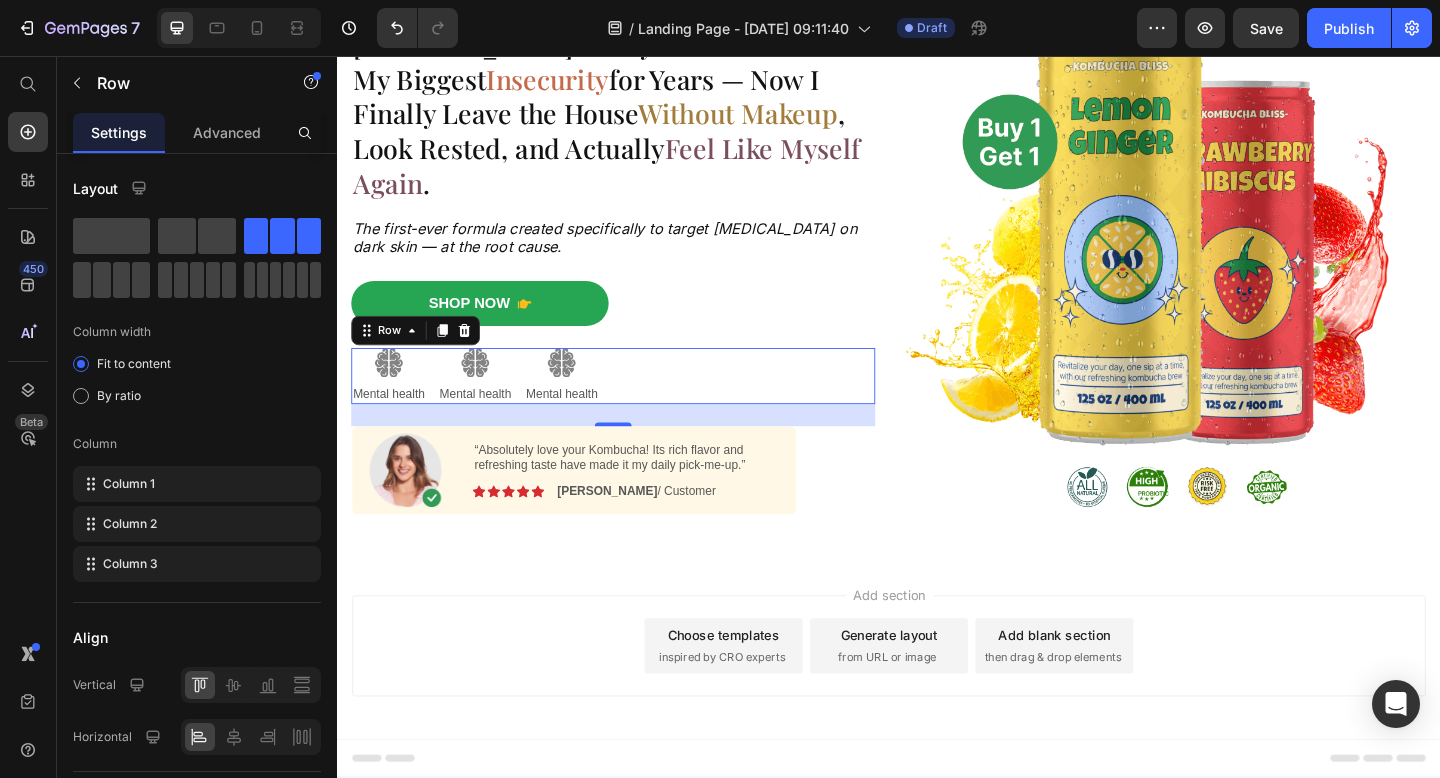 click on "Image Mental health Text Block Image Mental health Text Block Image Mental health Text Block Row   24" at bounding box center (637, 404) 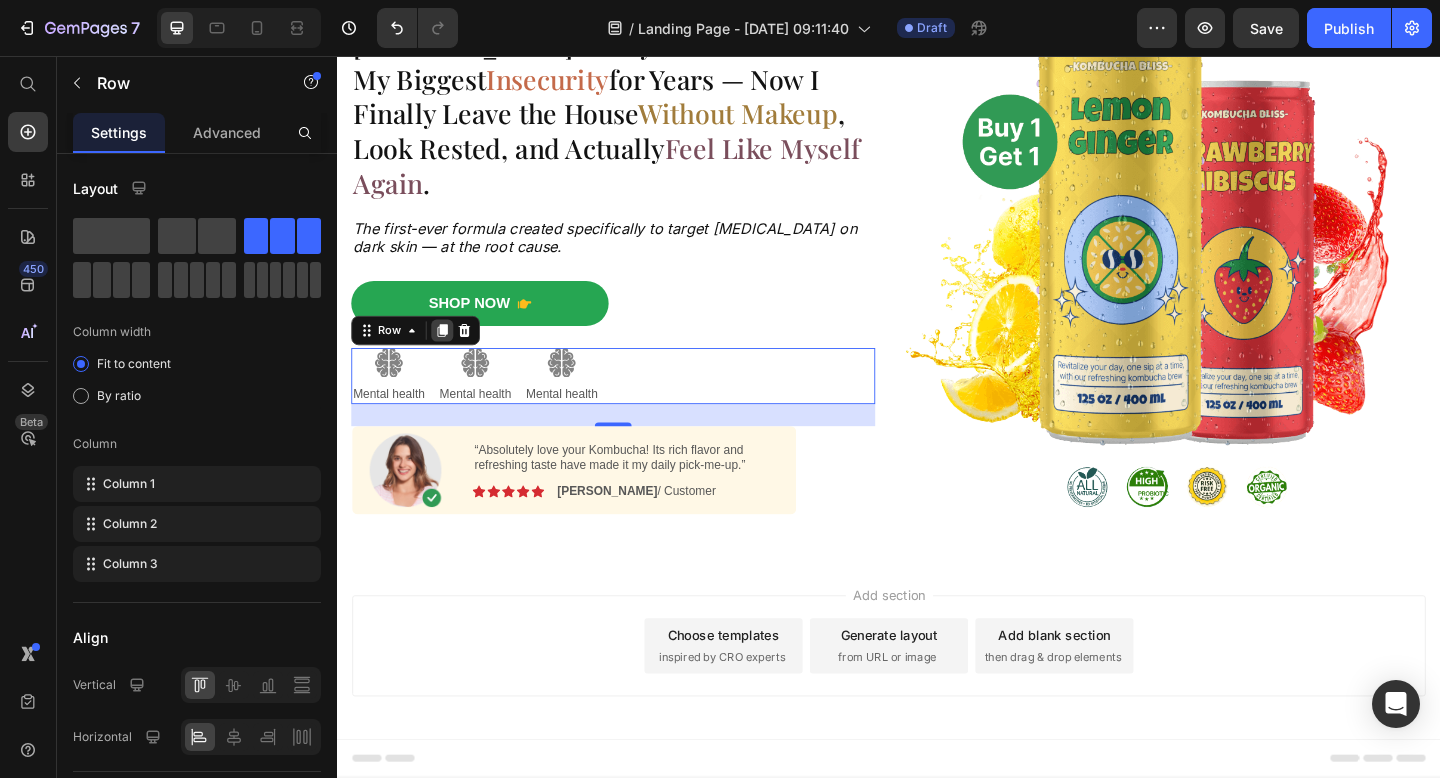 click 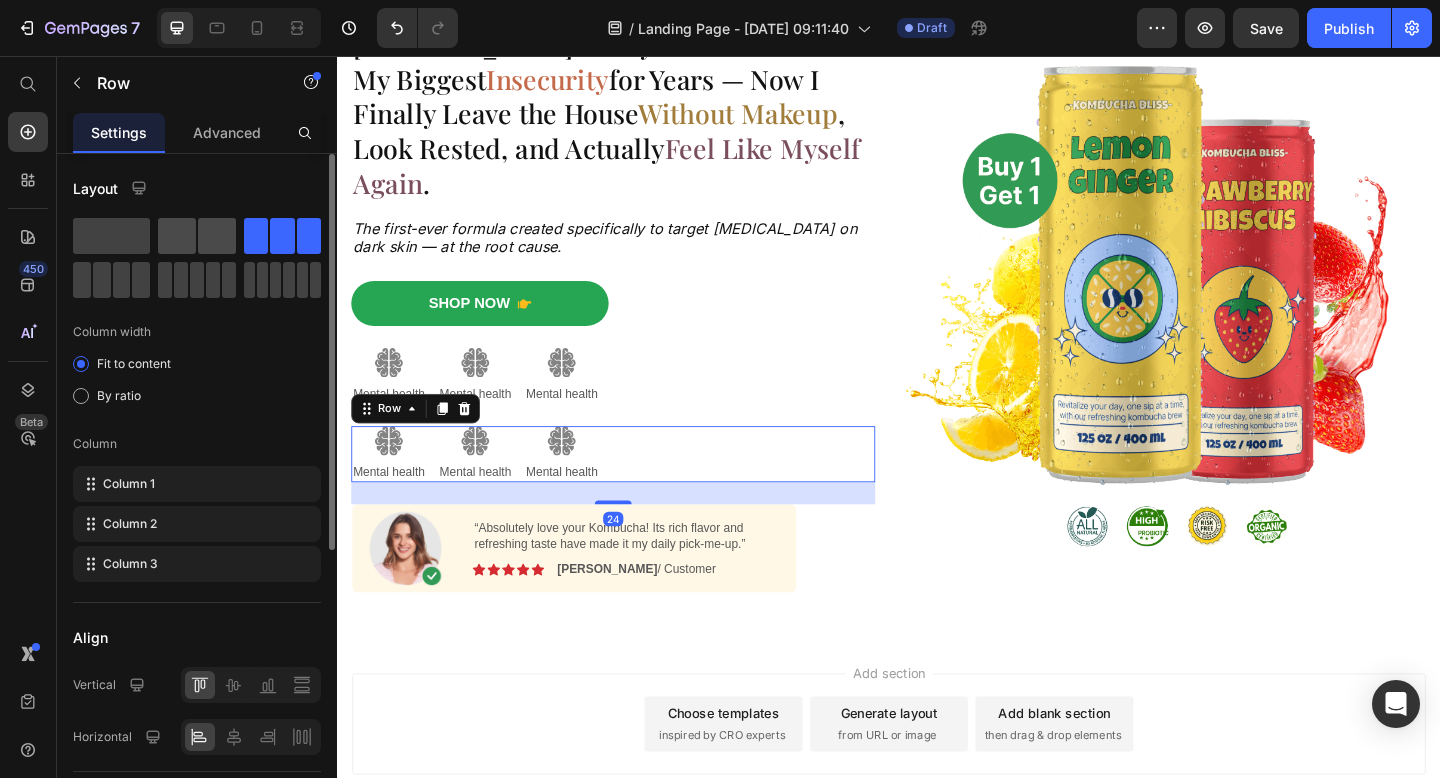 click 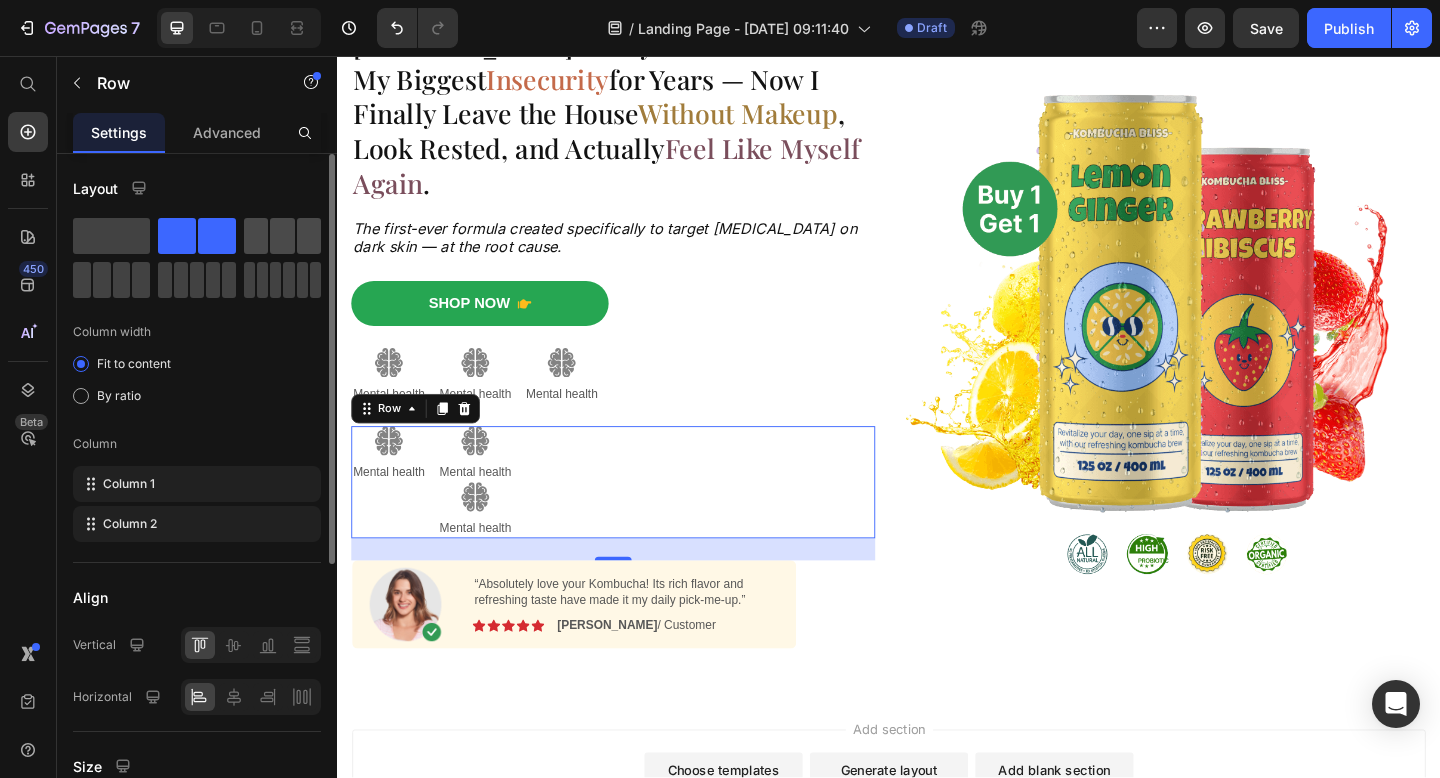 click 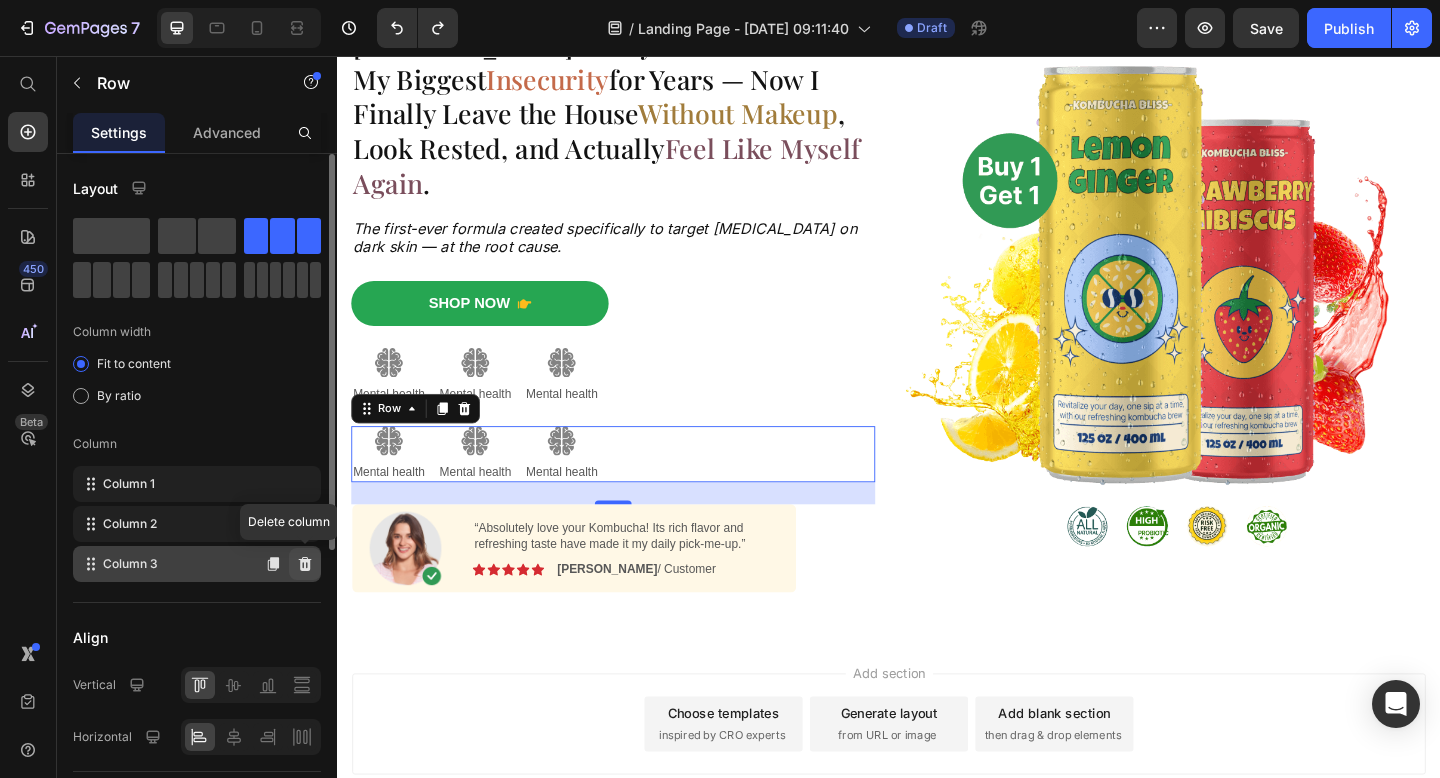 click 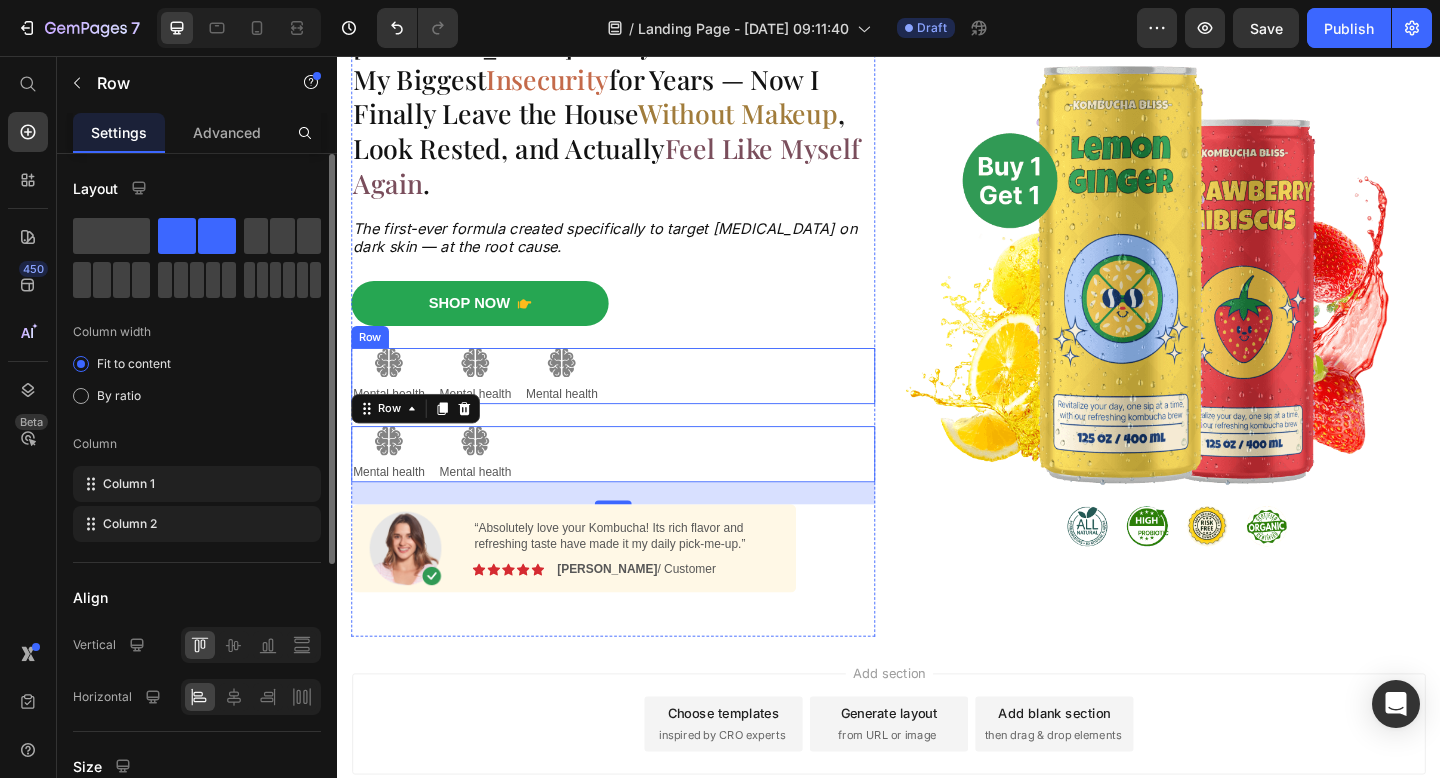 click on "Image Mental health Text Block Image Mental health Text Block Image Mental health Text Block Row" at bounding box center (637, 404) 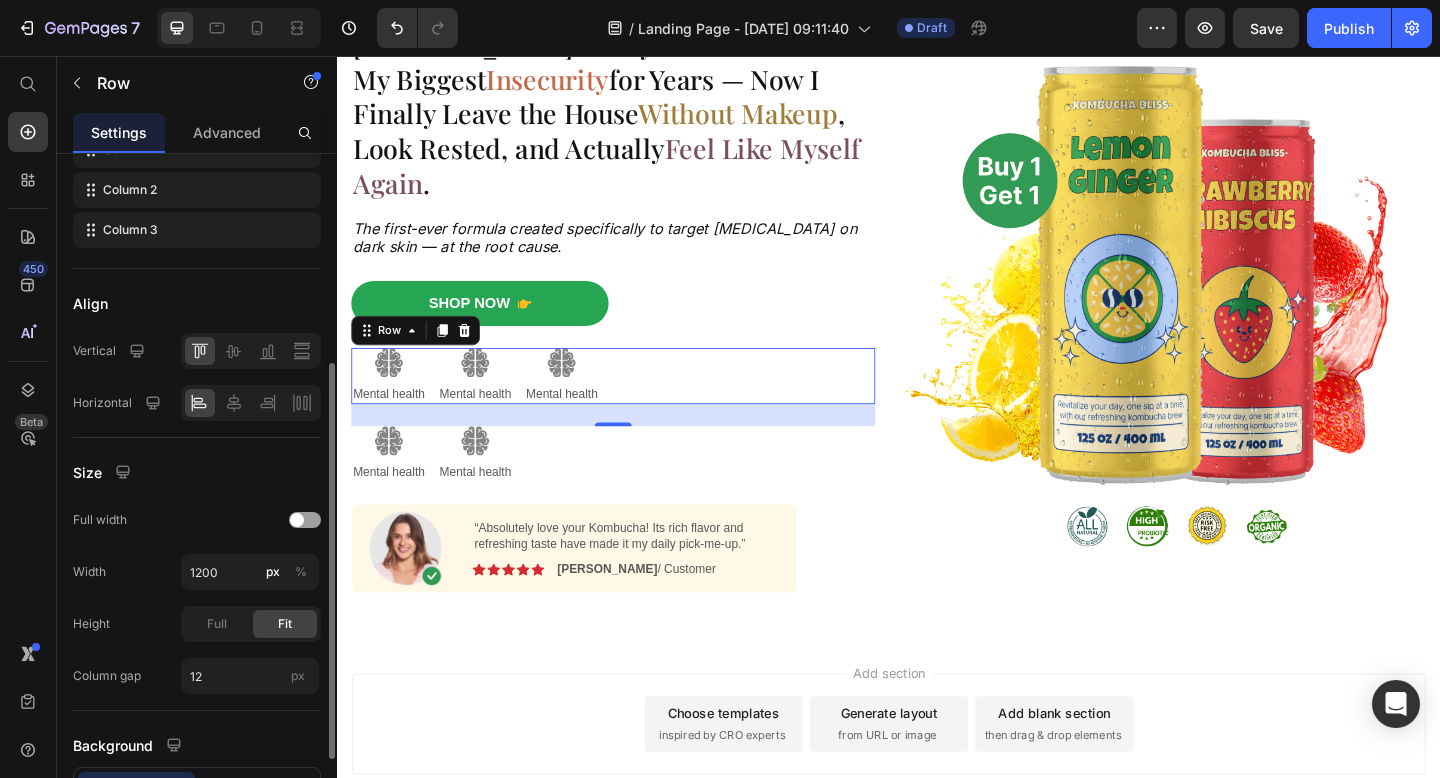 scroll, scrollTop: 345, scrollLeft: 0, axis: vertical 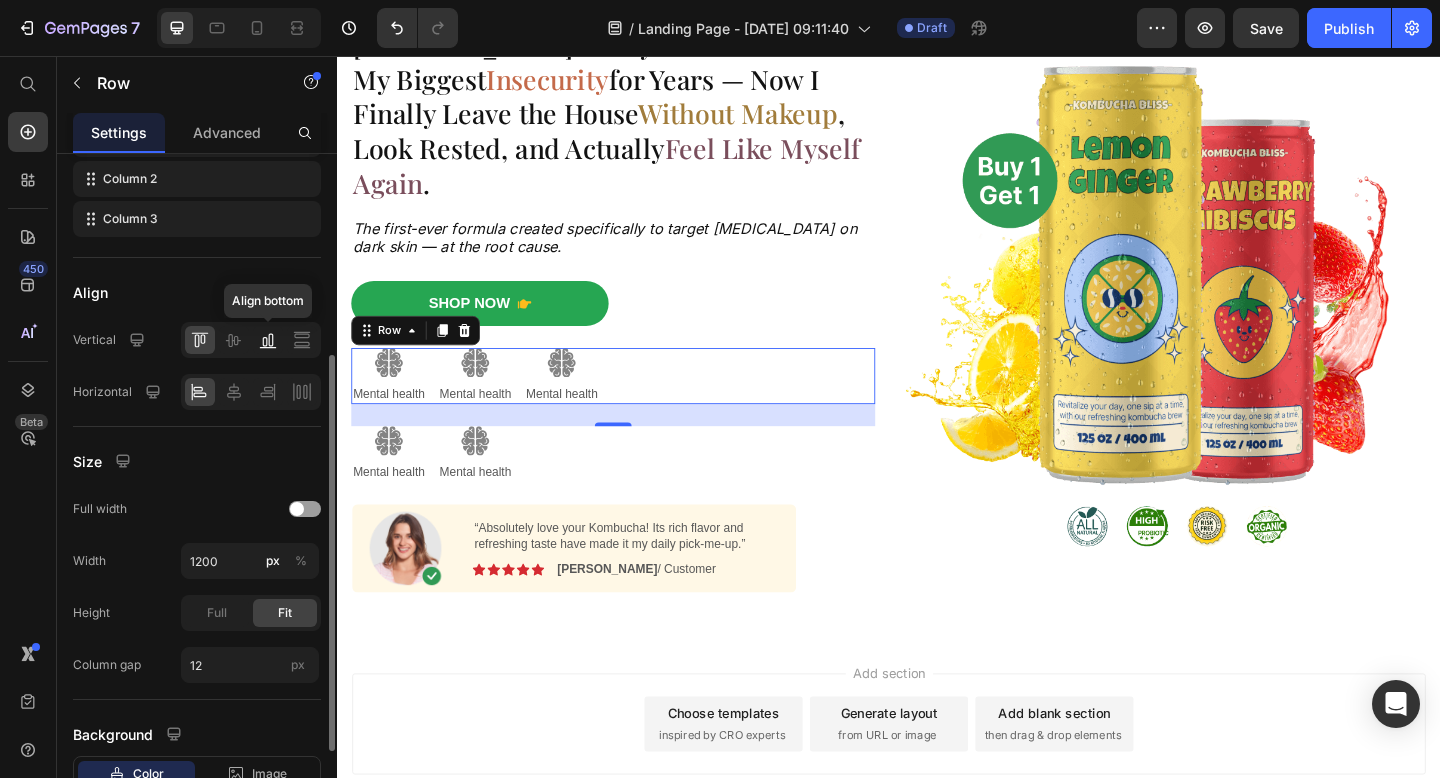 click 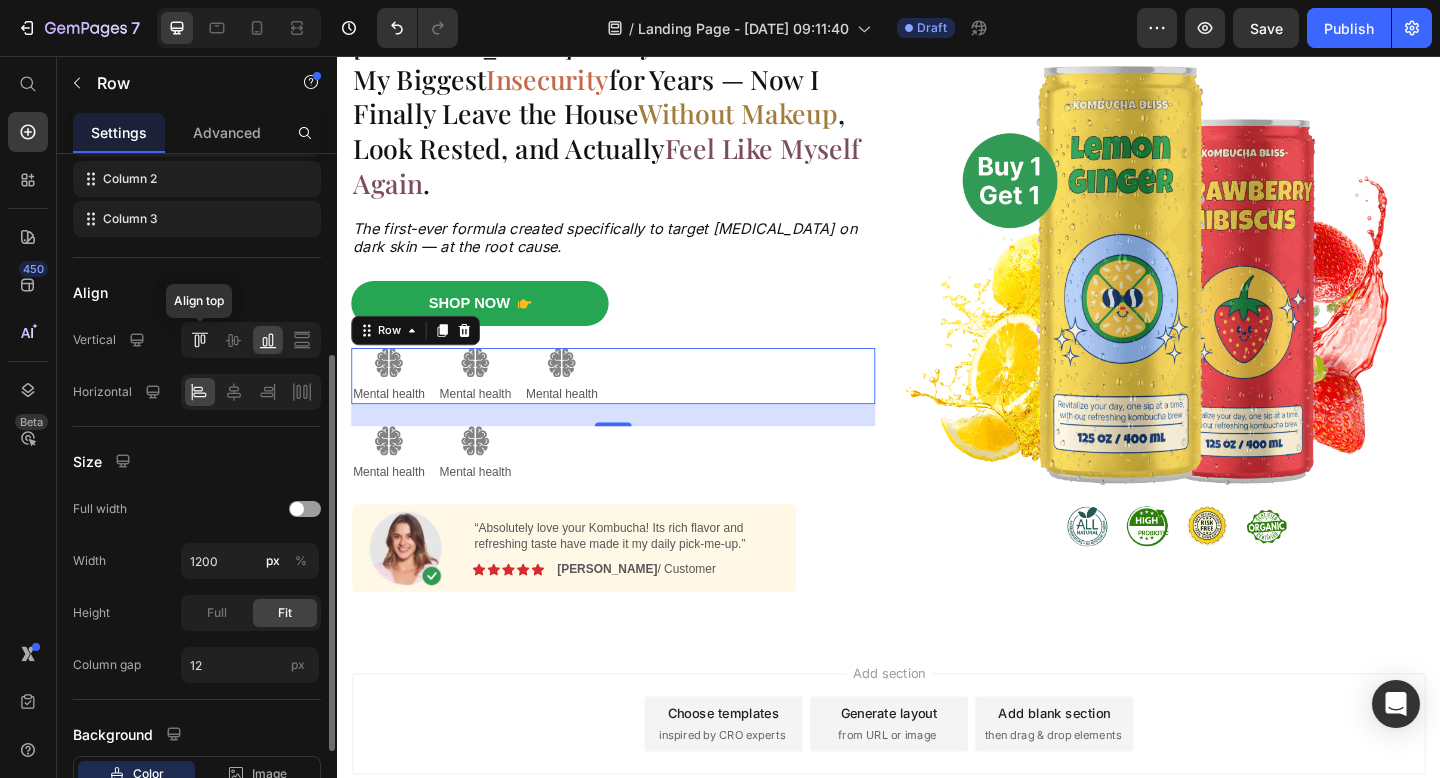 click 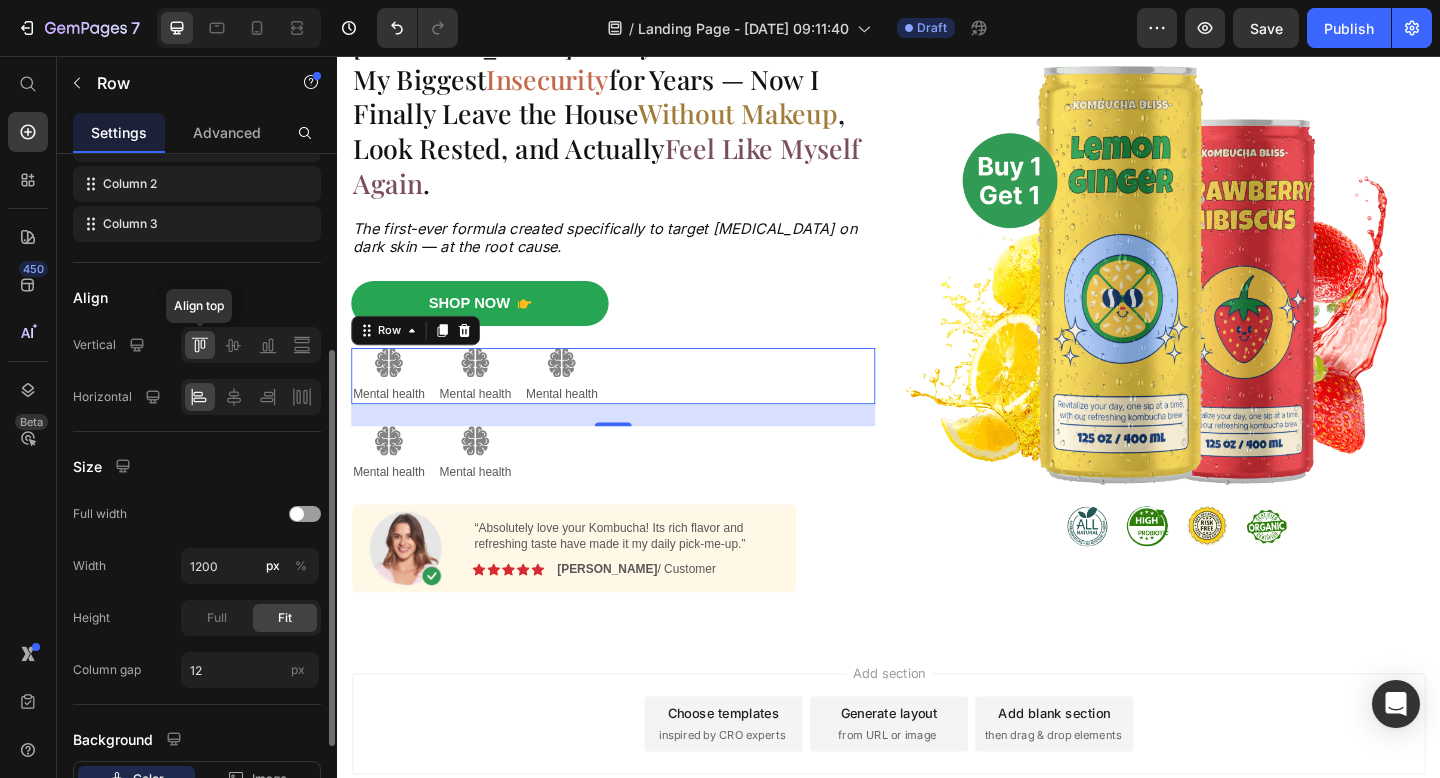 scroll, scrollTop: 338, scrollLeft: 0, axis: vertical 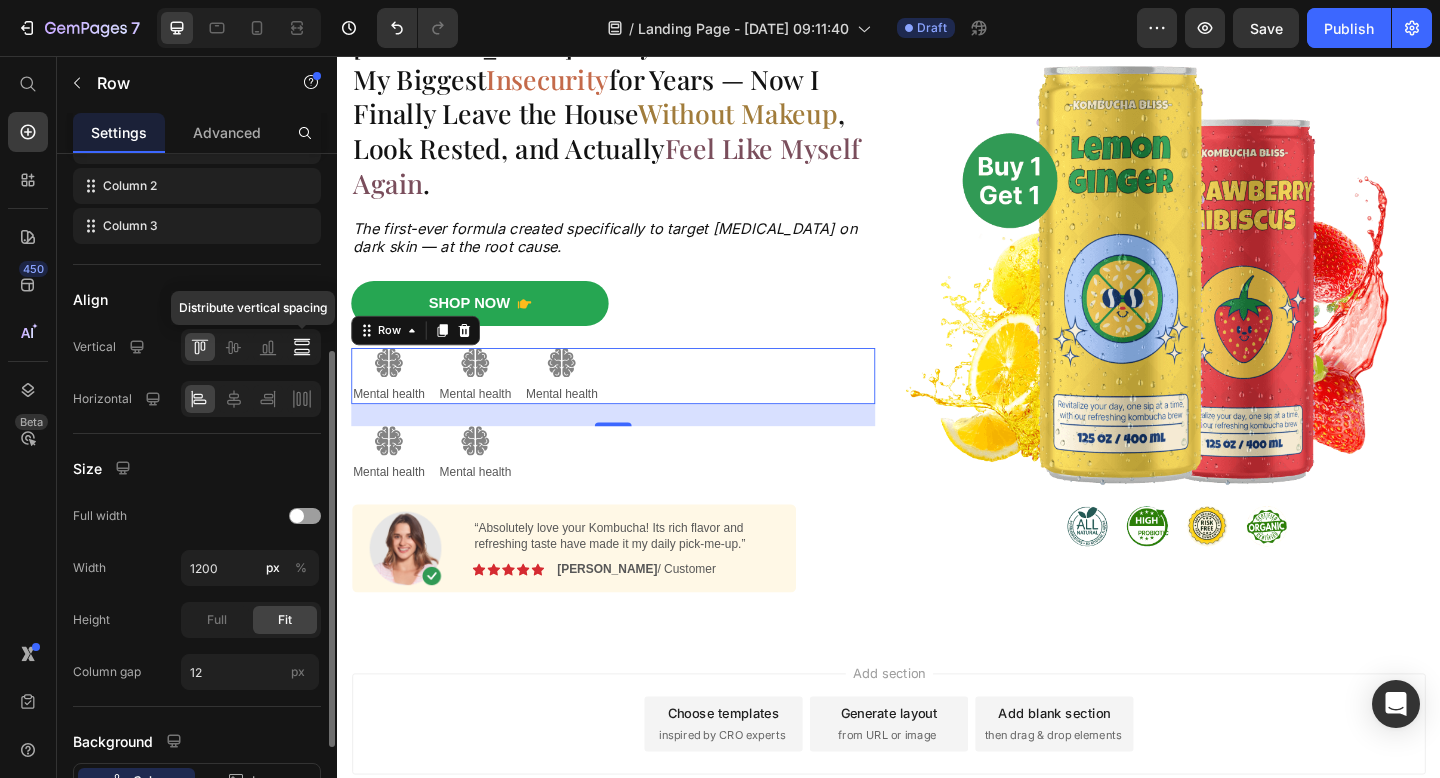 click 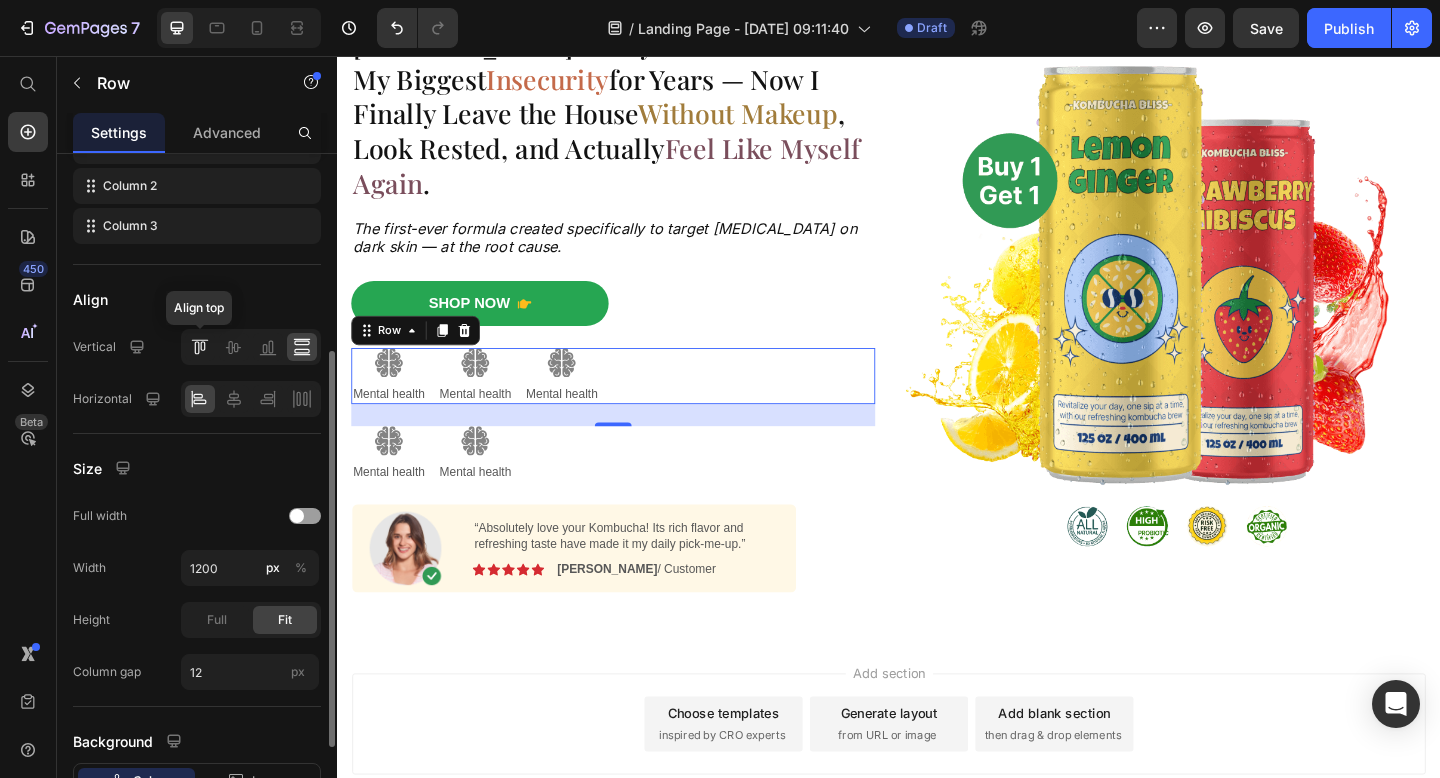 click 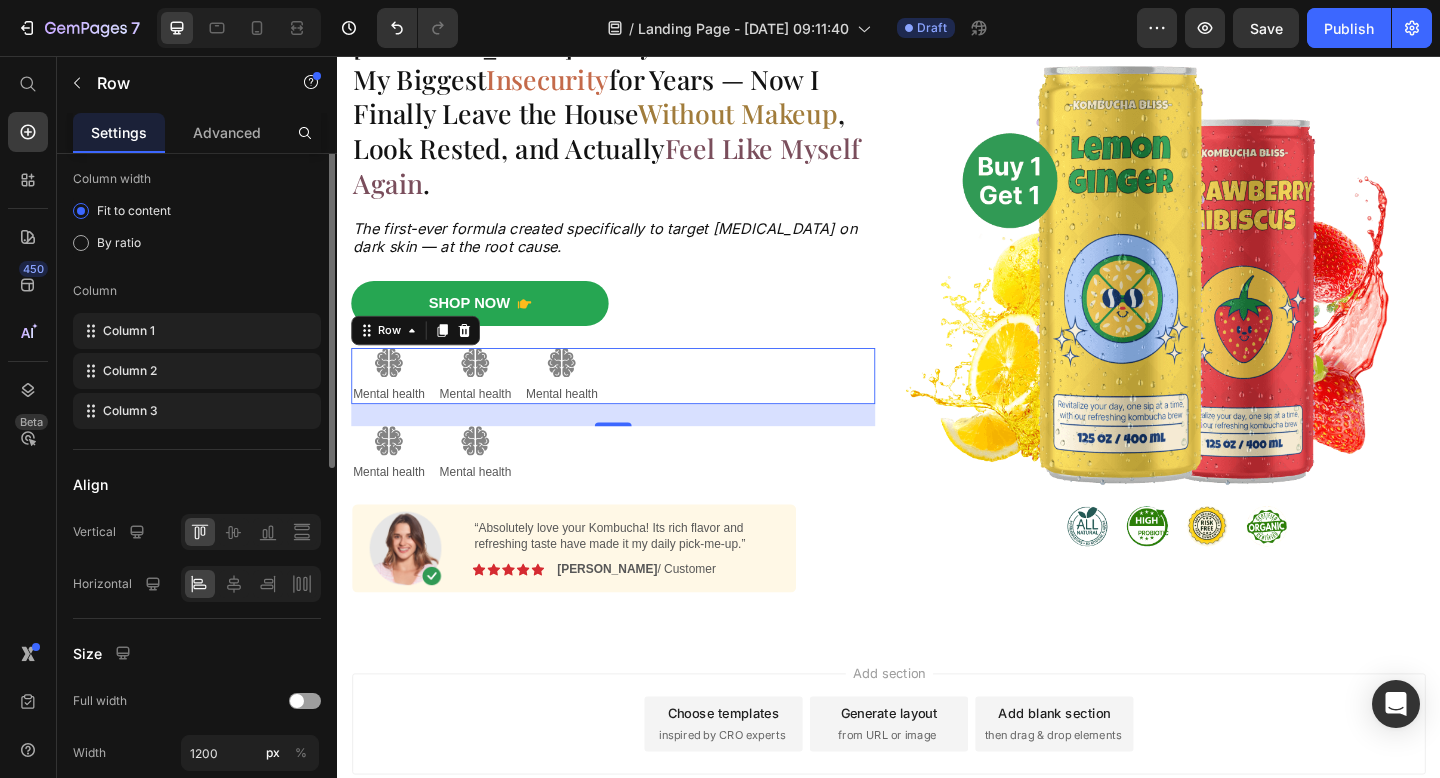 scroll, scrollTop: 45, scrollLeft: 0, axis: vertical 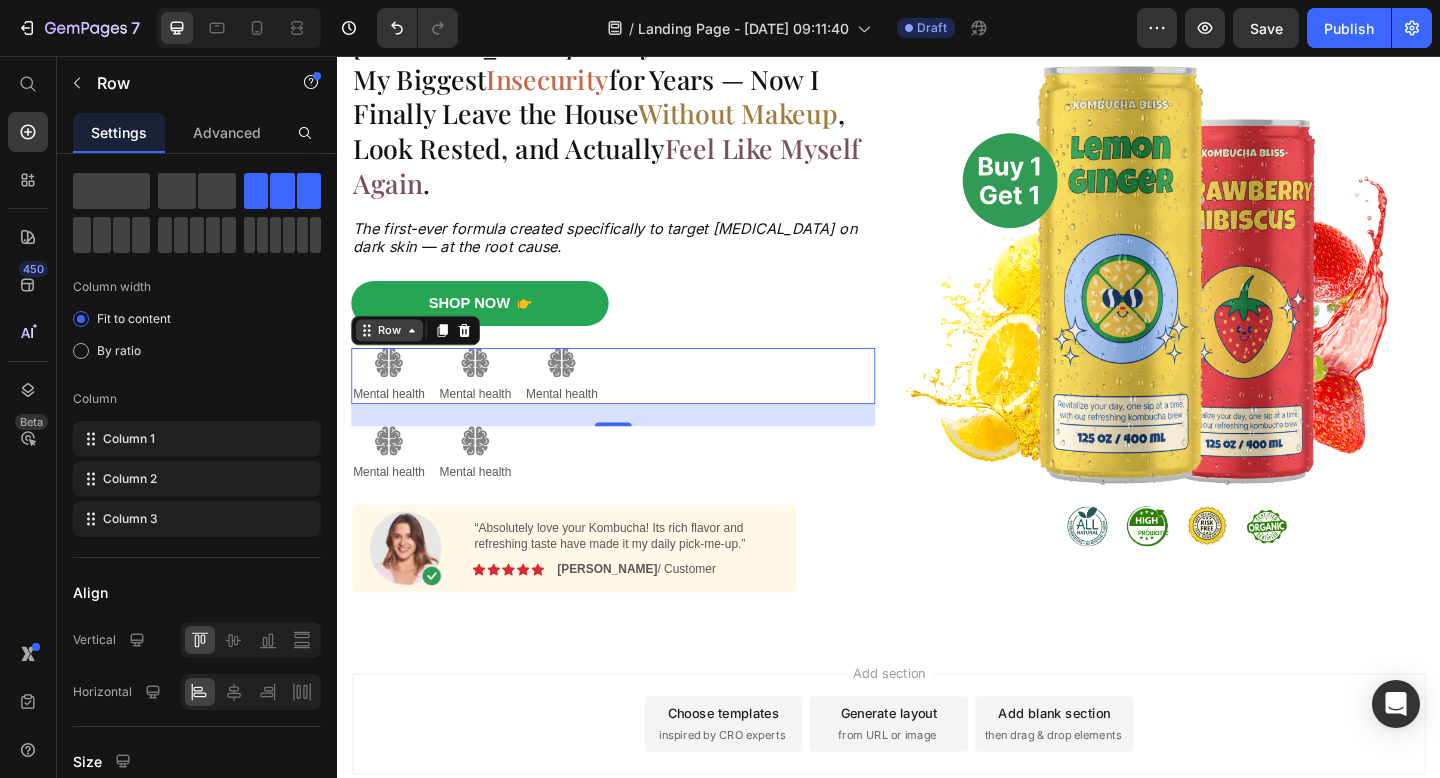 click 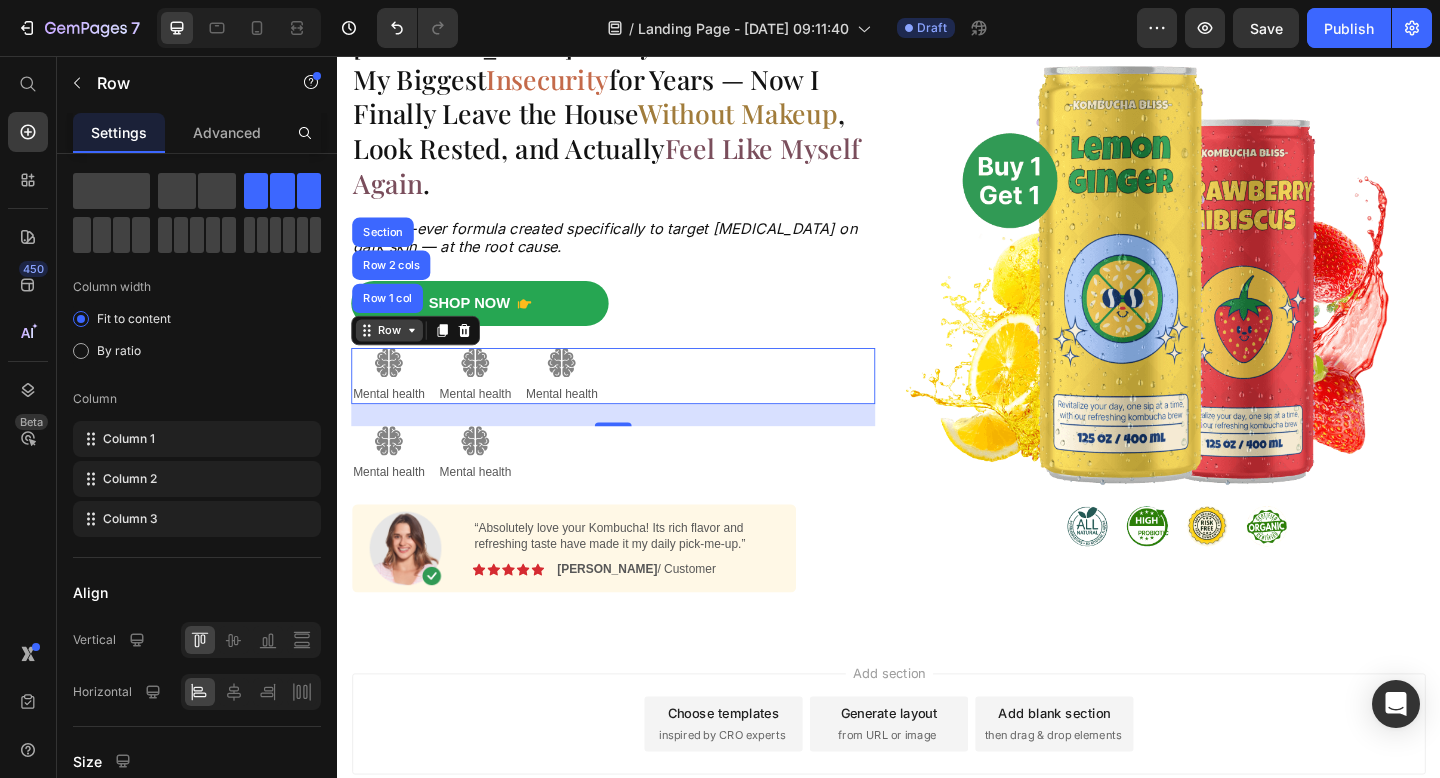 click 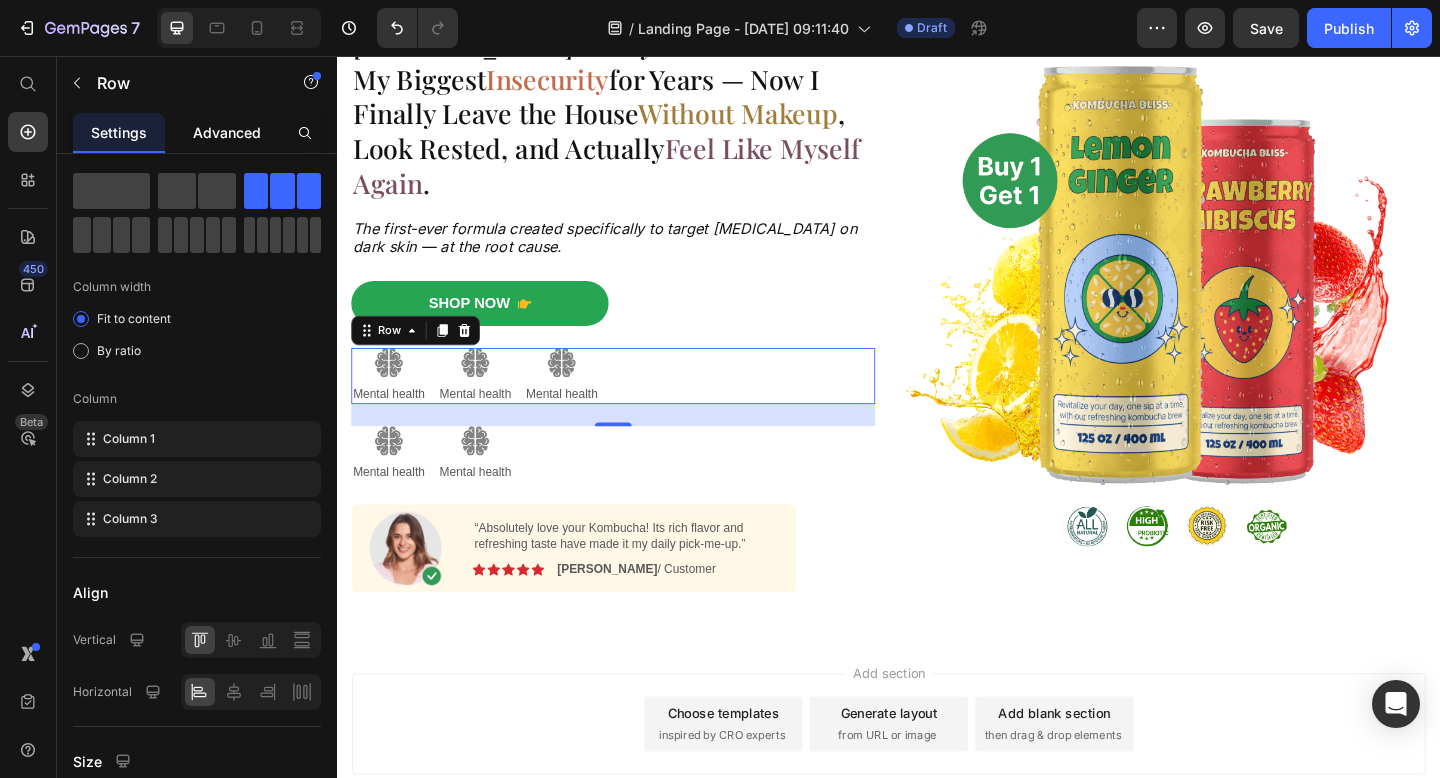 click on "Advanced" 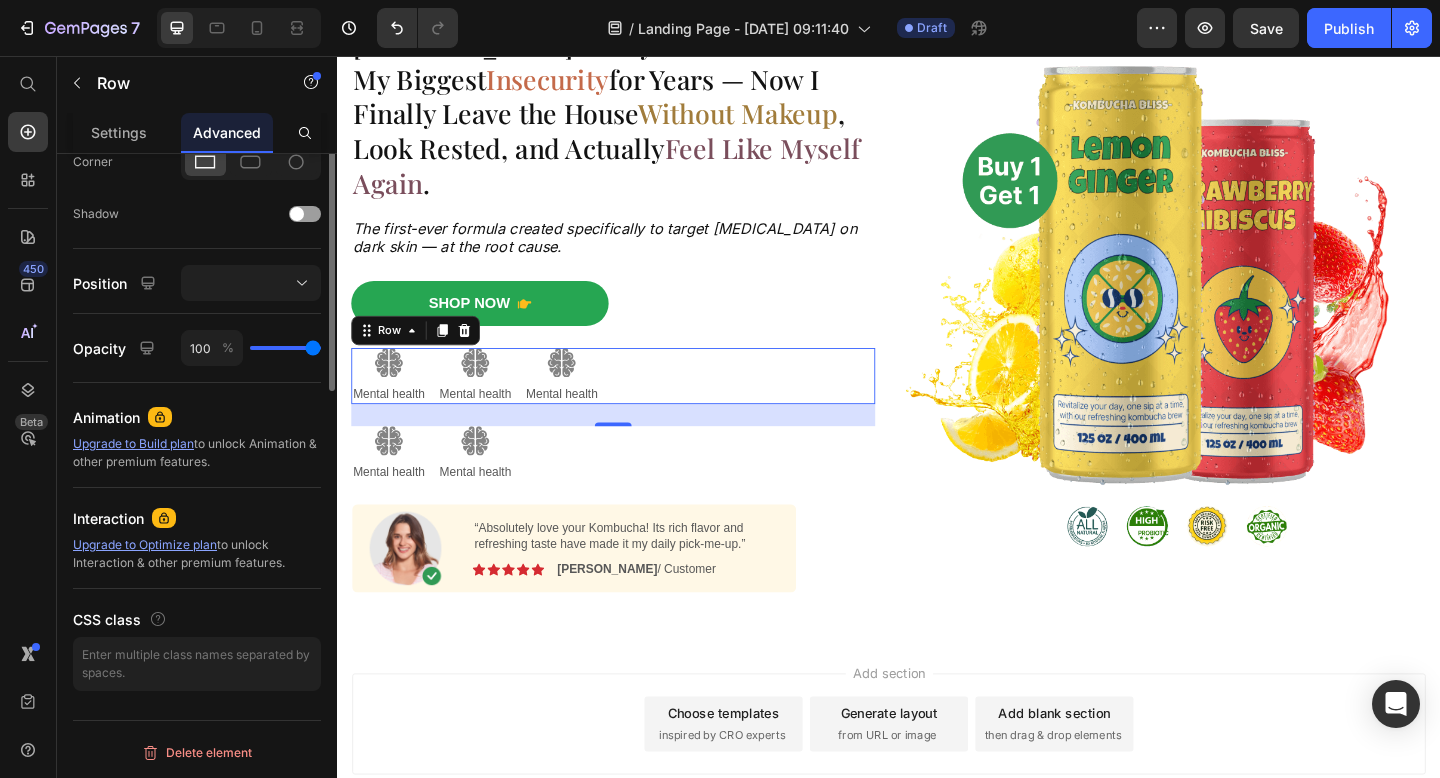scroll, scrollTop: 0, scrollLeft: 0, axis: both 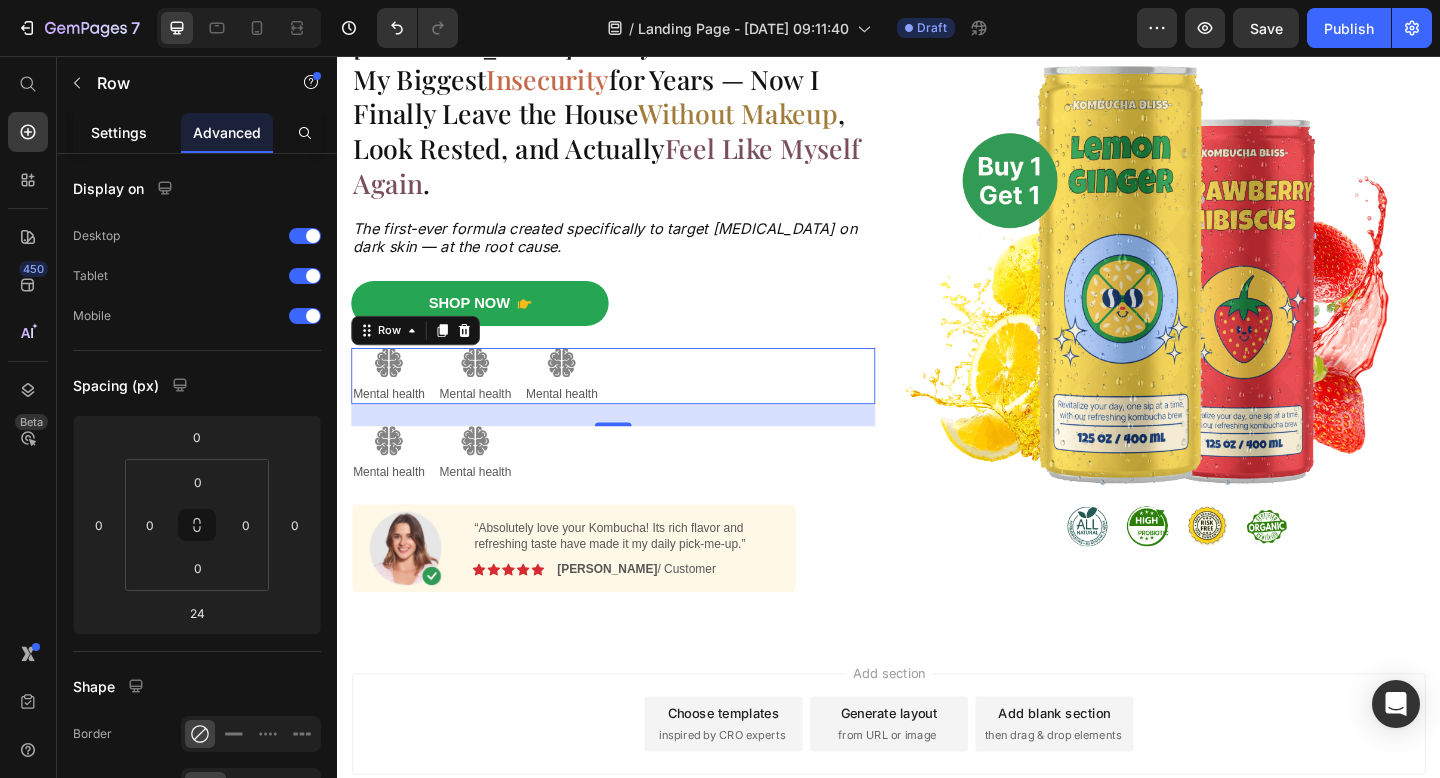 click on "Settings" at bounding box center (119, 132) 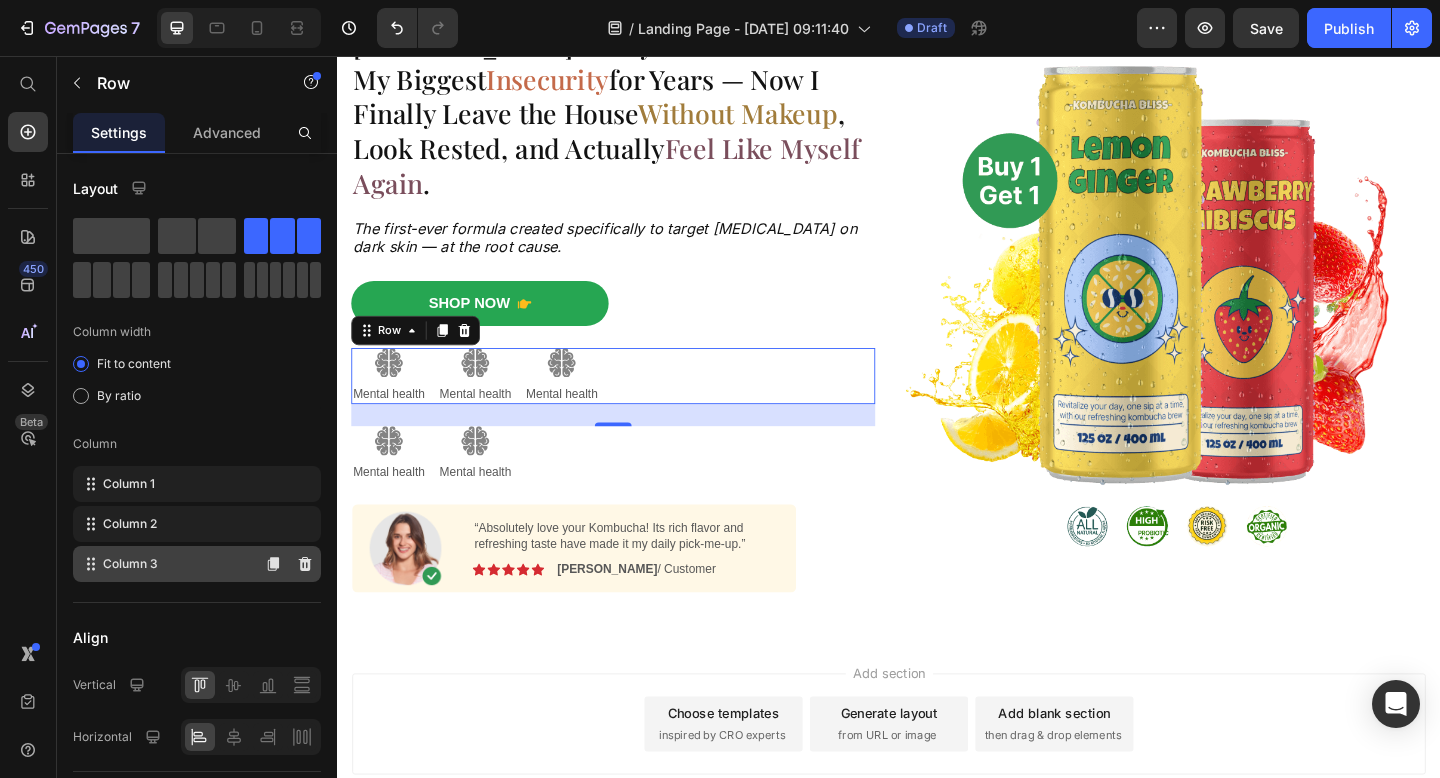 click on "Column 3" 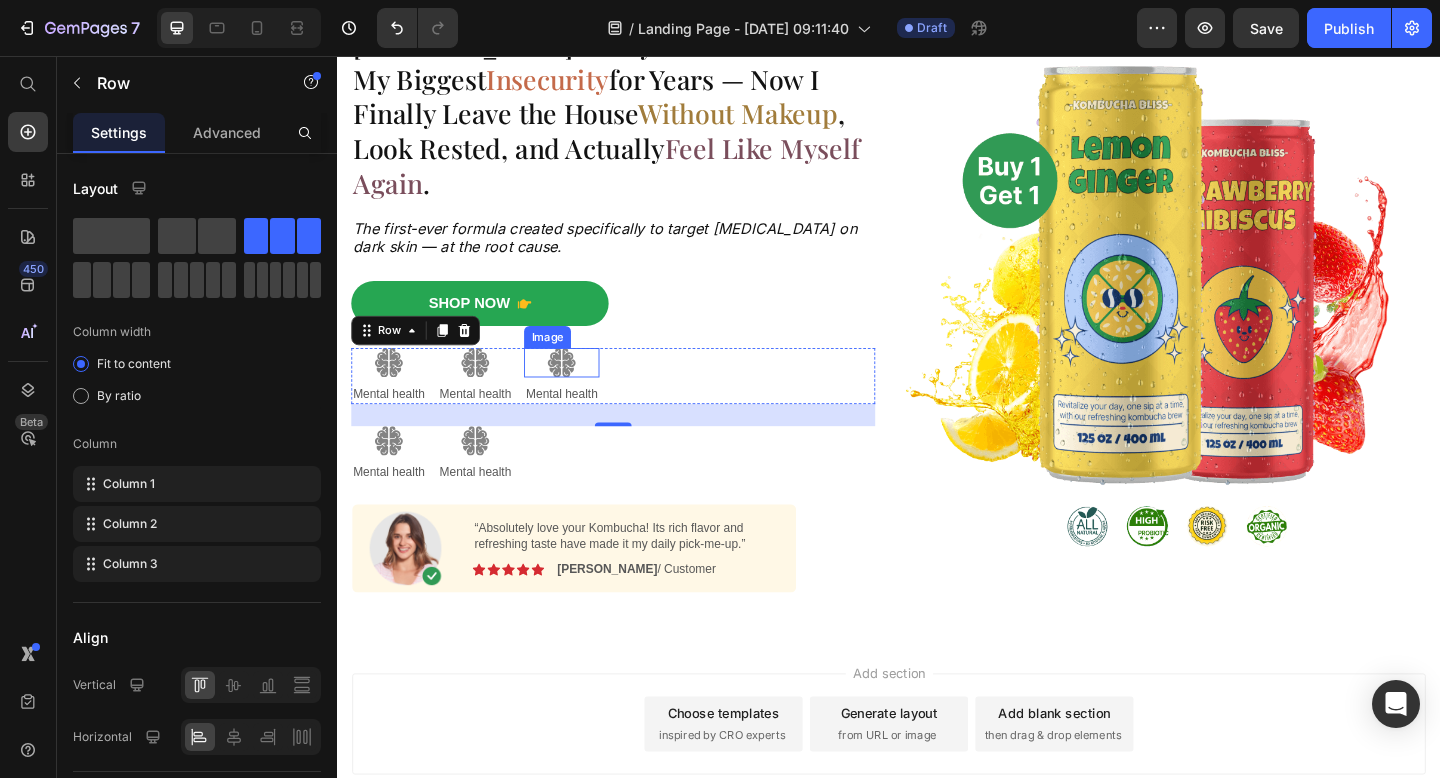 click at bounding box center [581, 390] 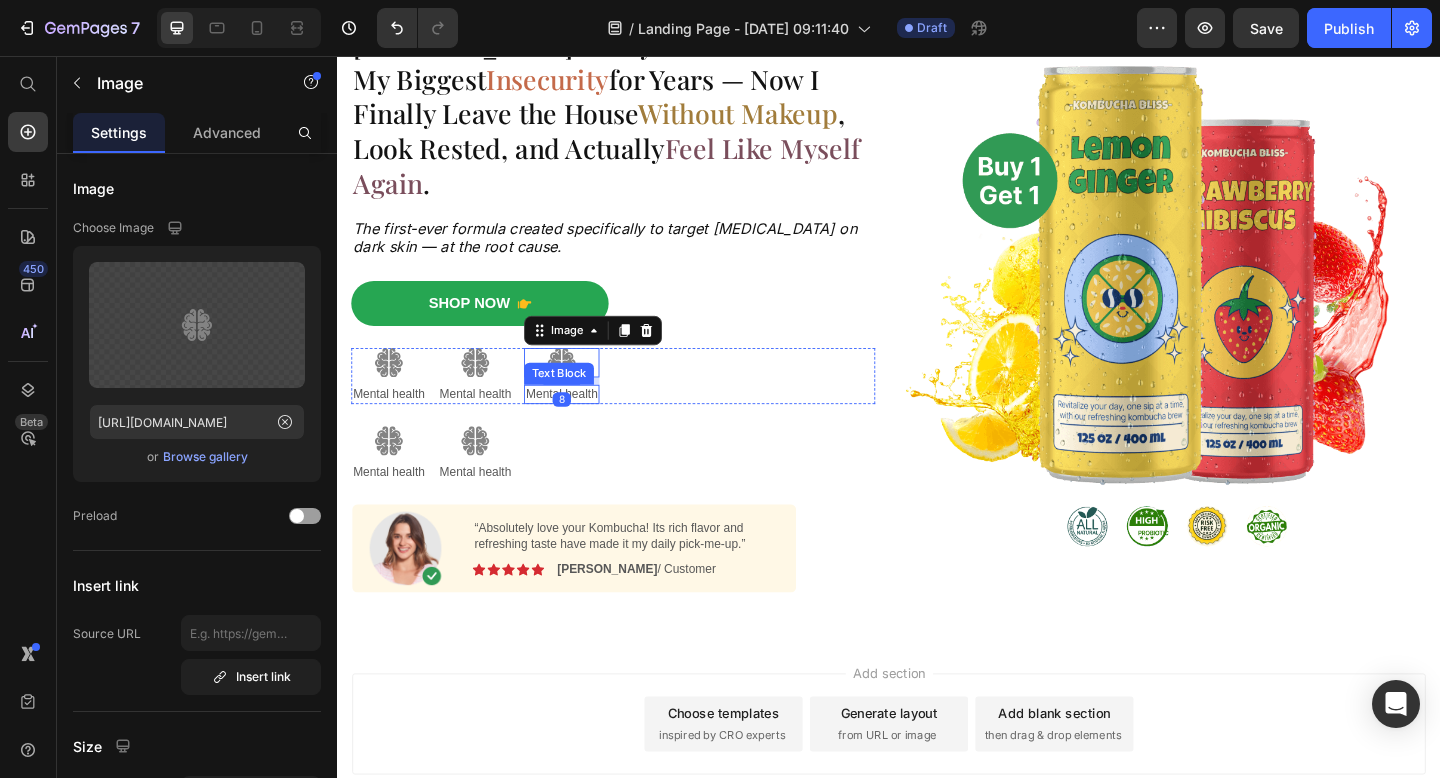 click on "Mental health" at bounding box center [581, 424] 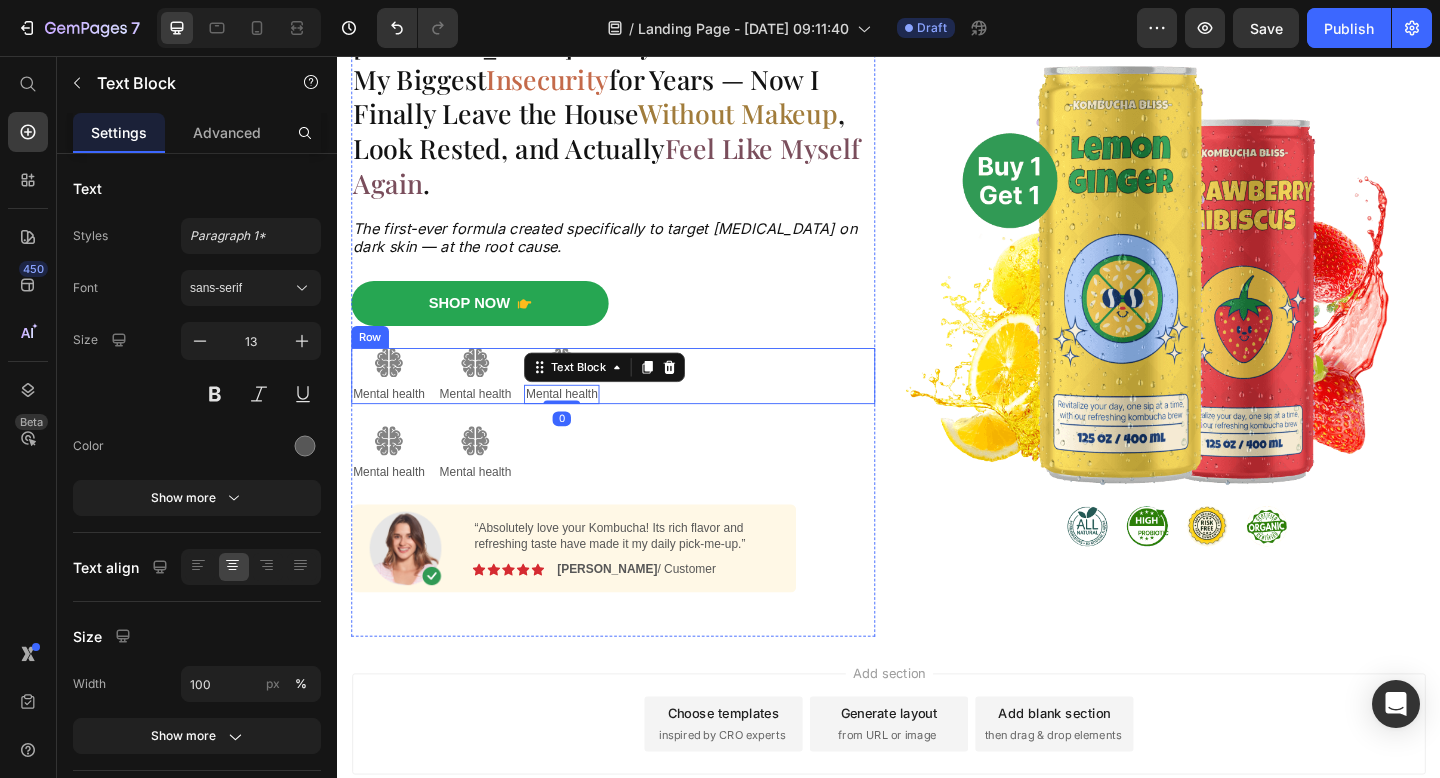 click on "Image Mental health Text Block Image Mental health Text Block Image Mental health Text Block   0 Row" at bounding box center (637, 404) 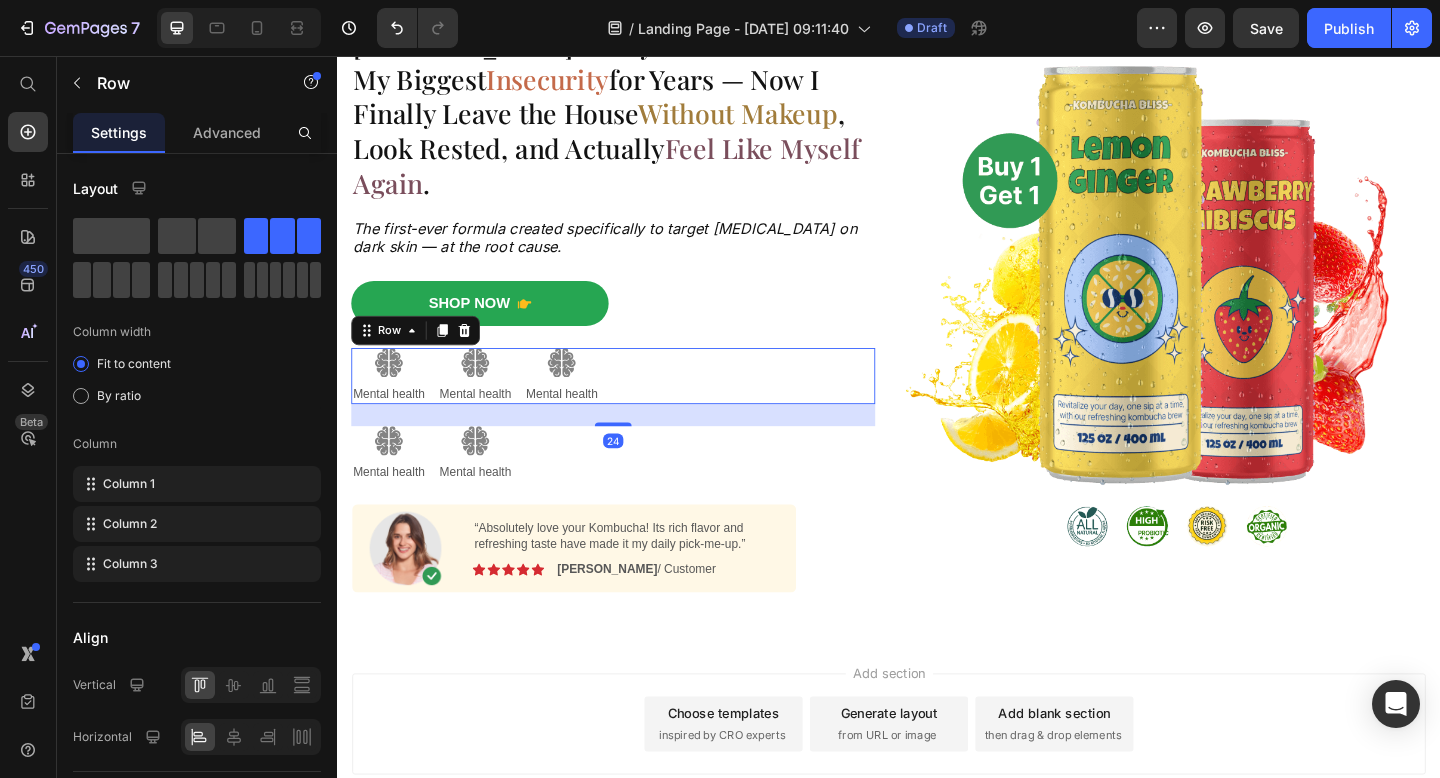 click on "Image Mental health Text Block Image Mental health Text Block Image Mental health Text Block Row   24" at bounding box center (637, 404) 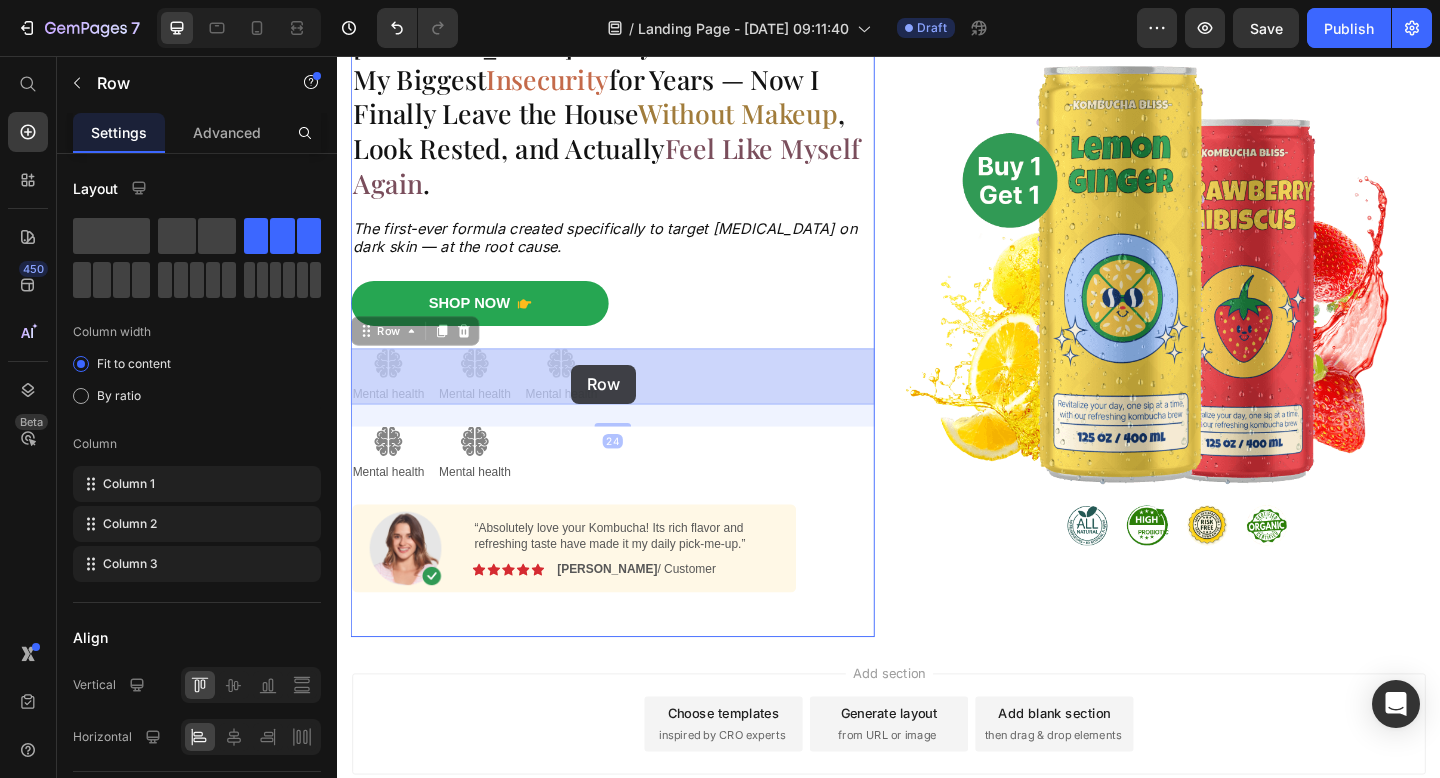 drag, startPoint x: 628, startPoint y: 404, endPoint x: 592, endPoint y: 391, distance: 38.27532 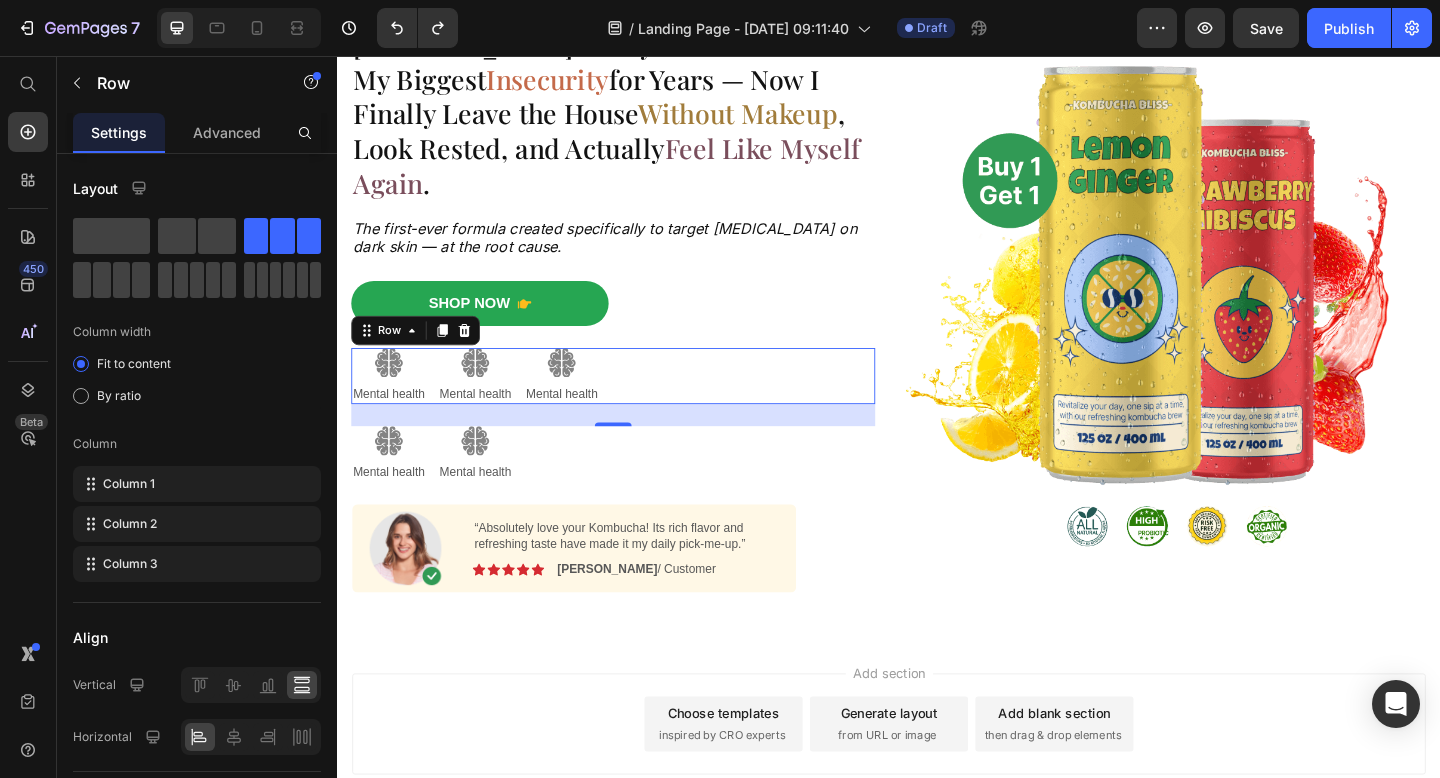 click on "Image Mental health Text Block Image Mental health Text Block Image Mental health Text Block Row   24" at bounding box center (637, 404) 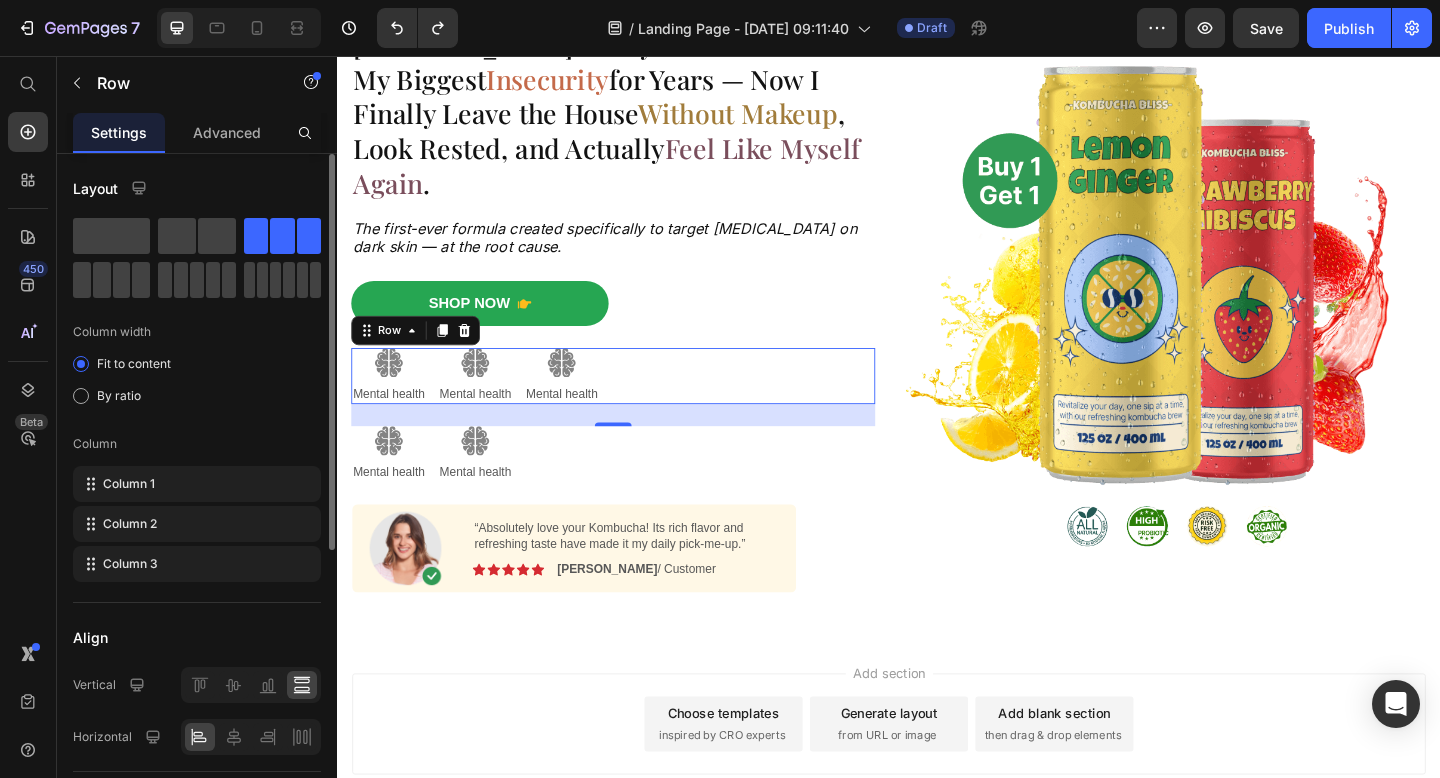 click 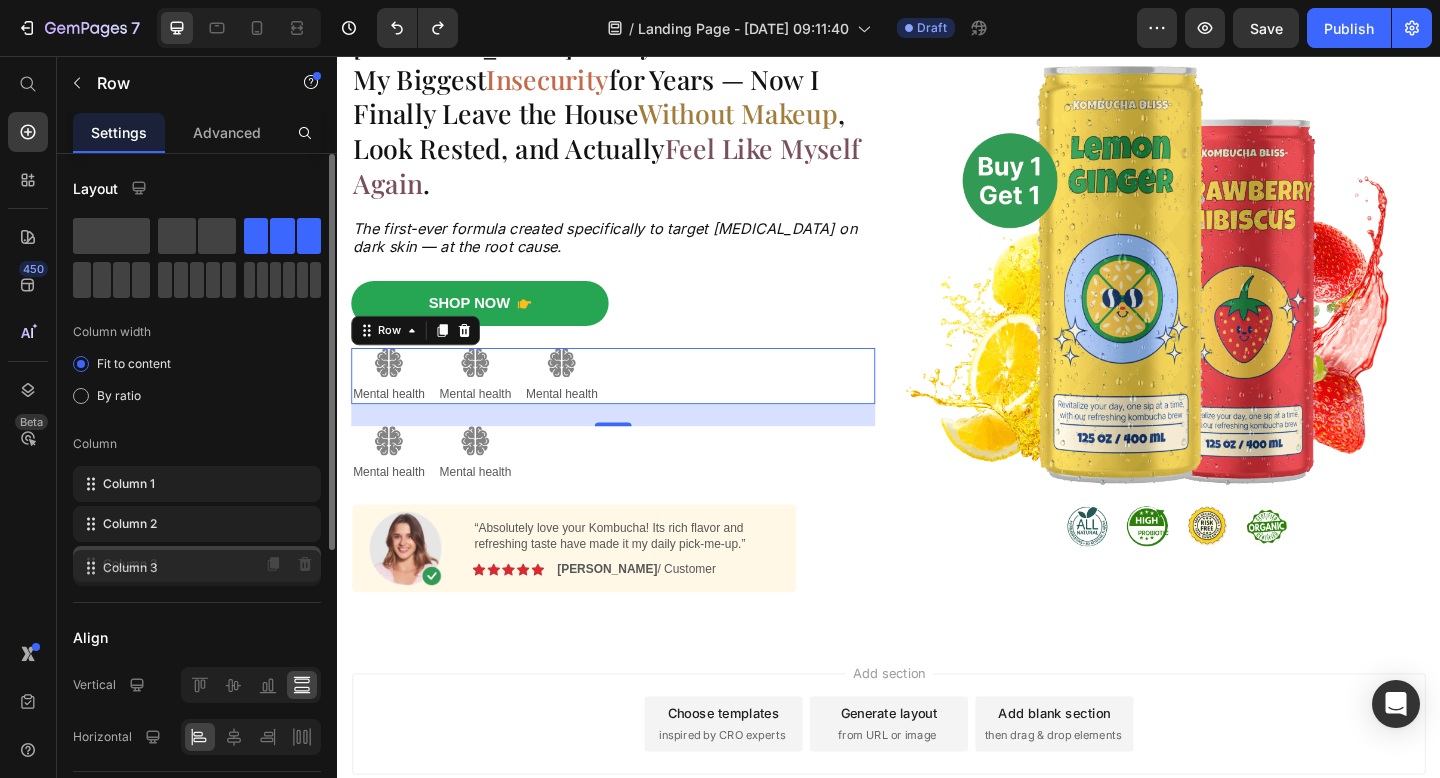 click on "Column 3" 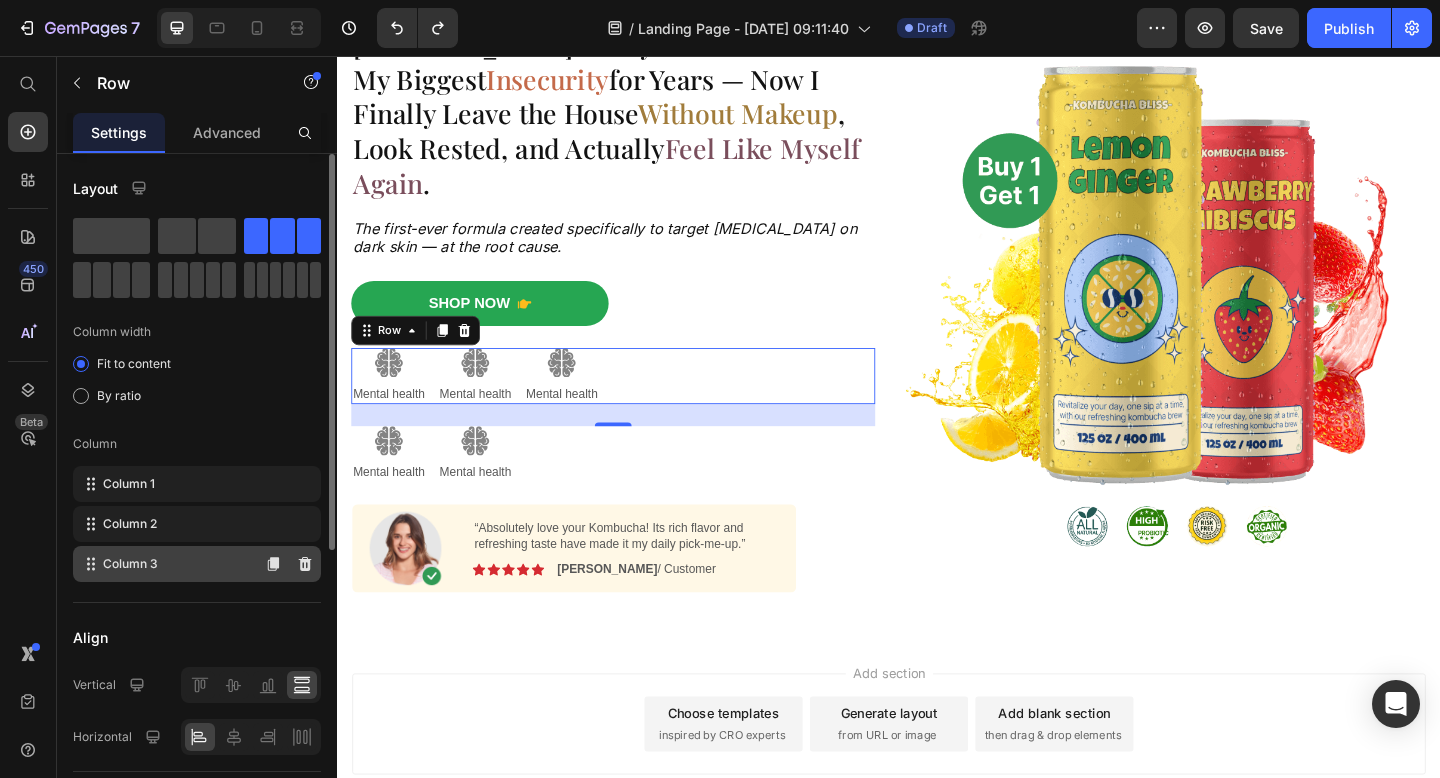 click on "Column 3" at bounding box center [130, 564] 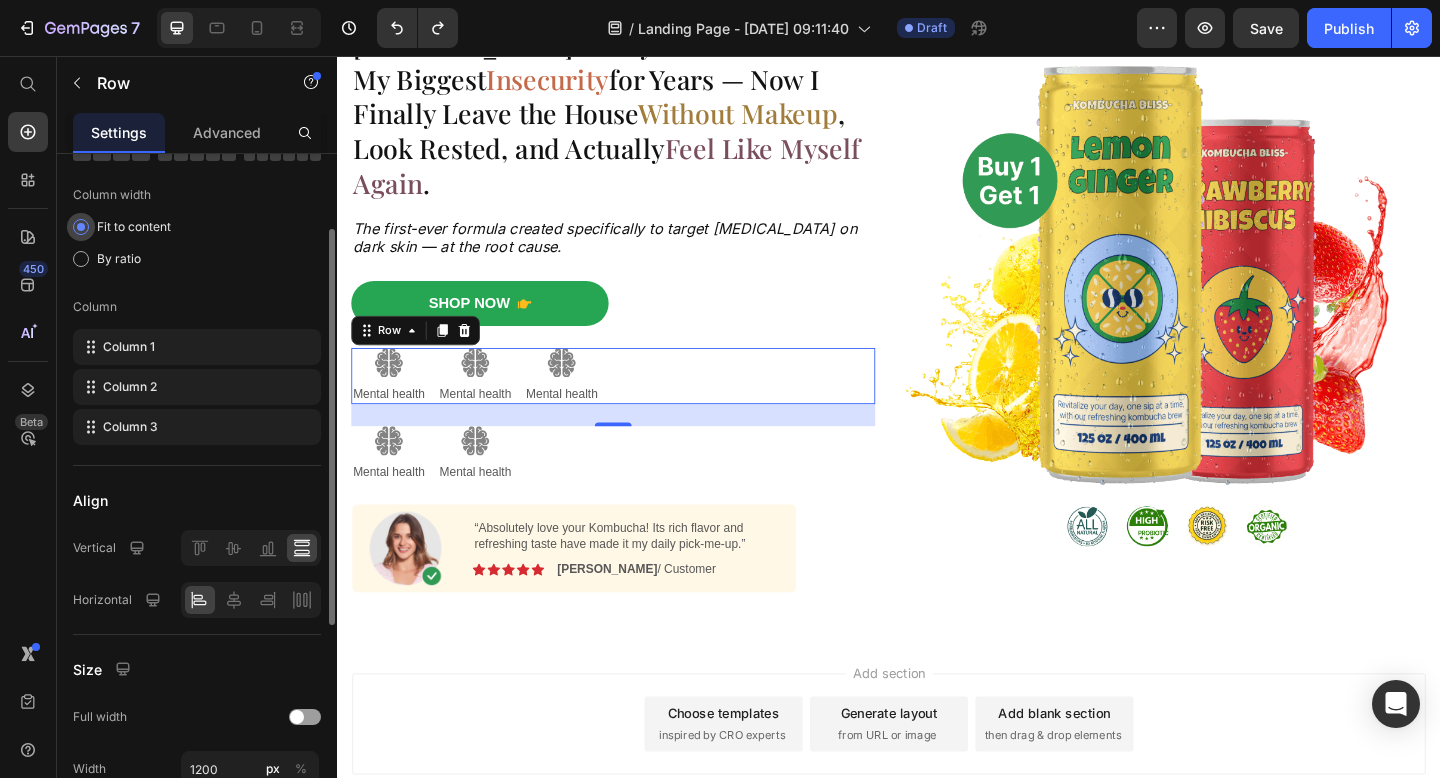 scroll, scrollTop: 0, scrollLeft: 0, axis: both 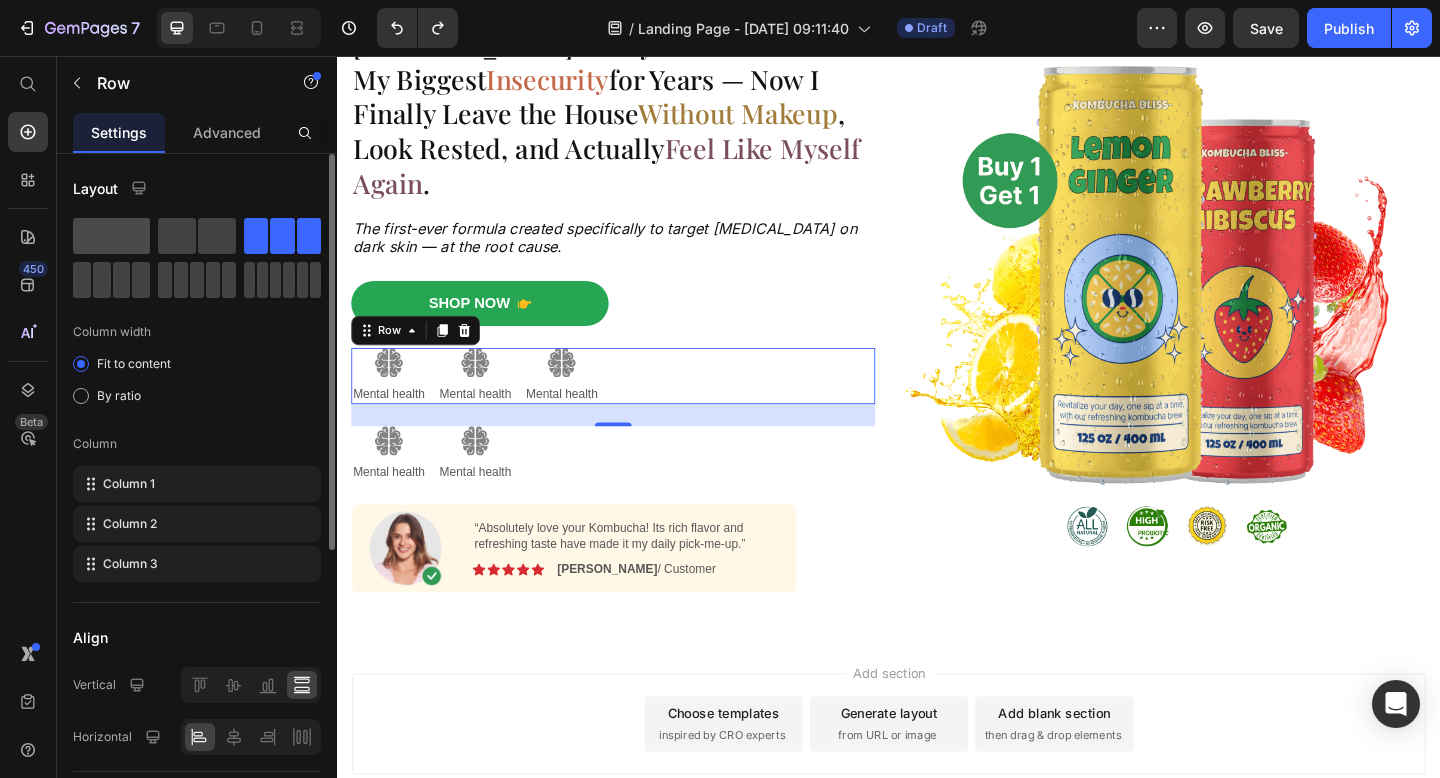 click 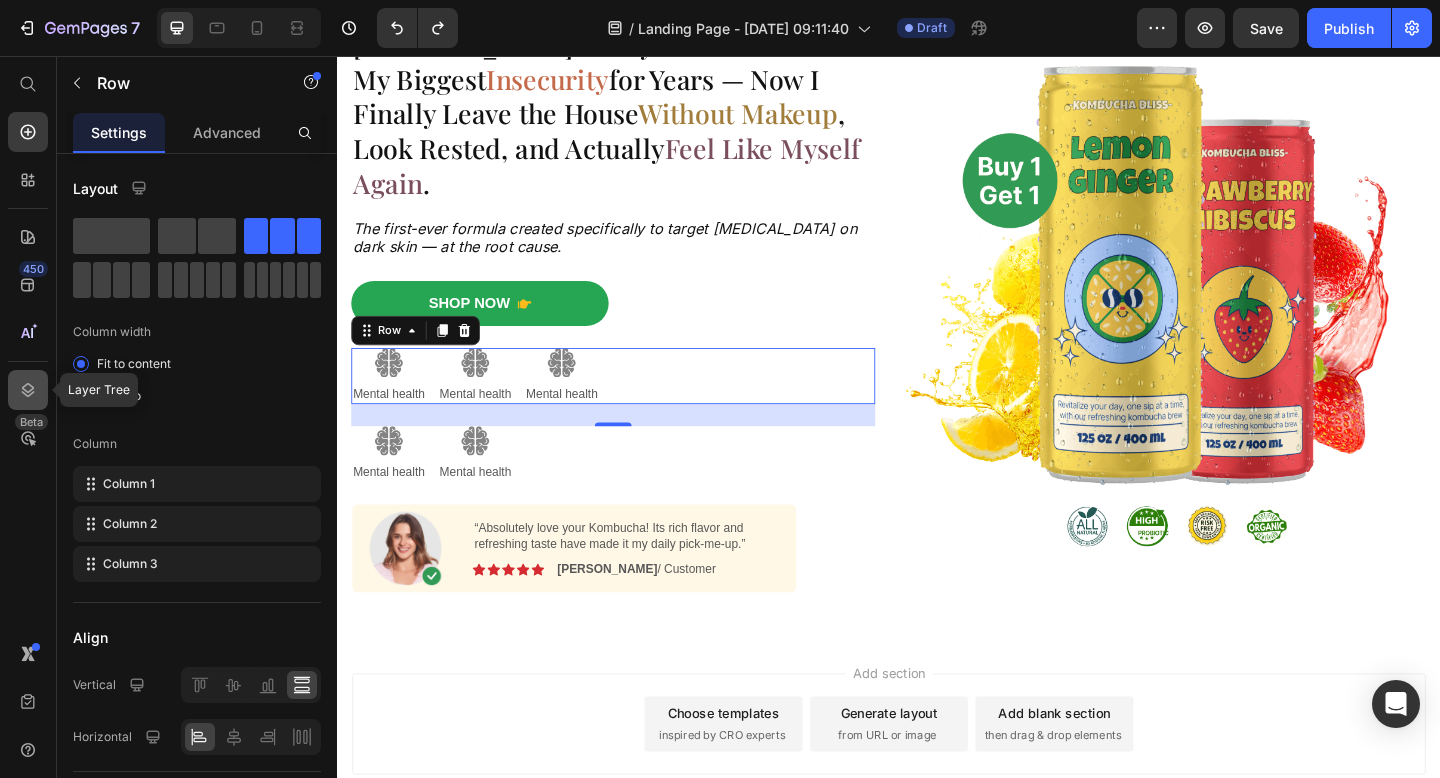 click 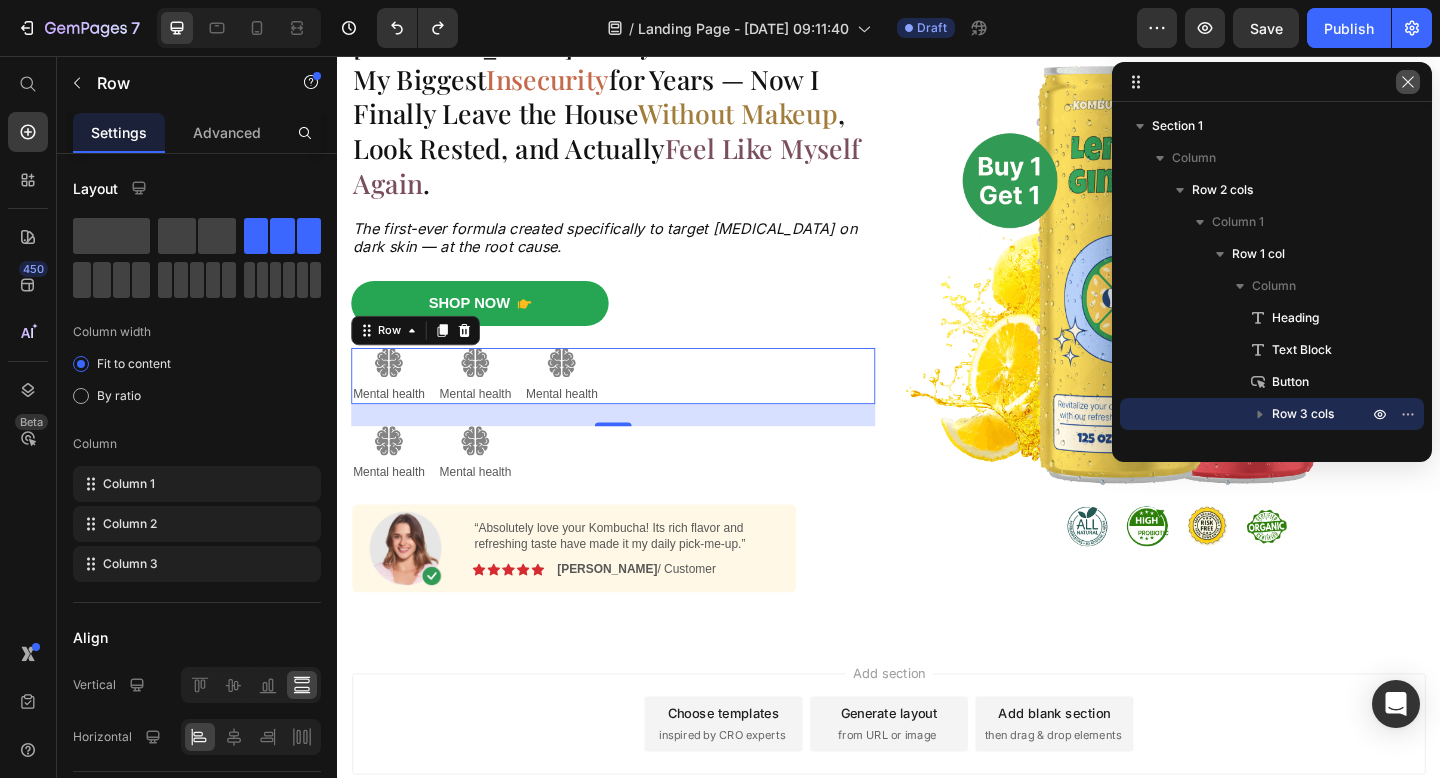 click 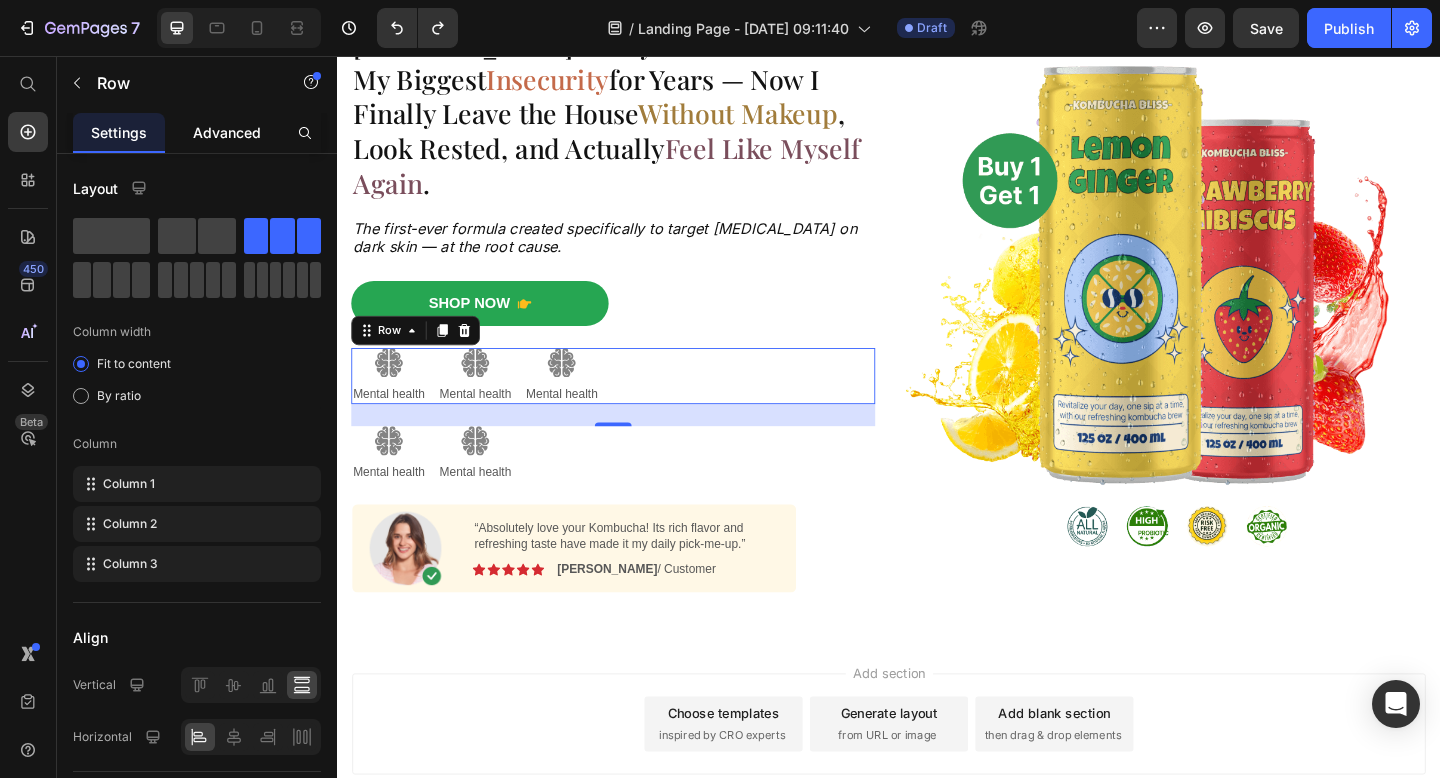 click on "Advanced" at bounding box center [227, 132] 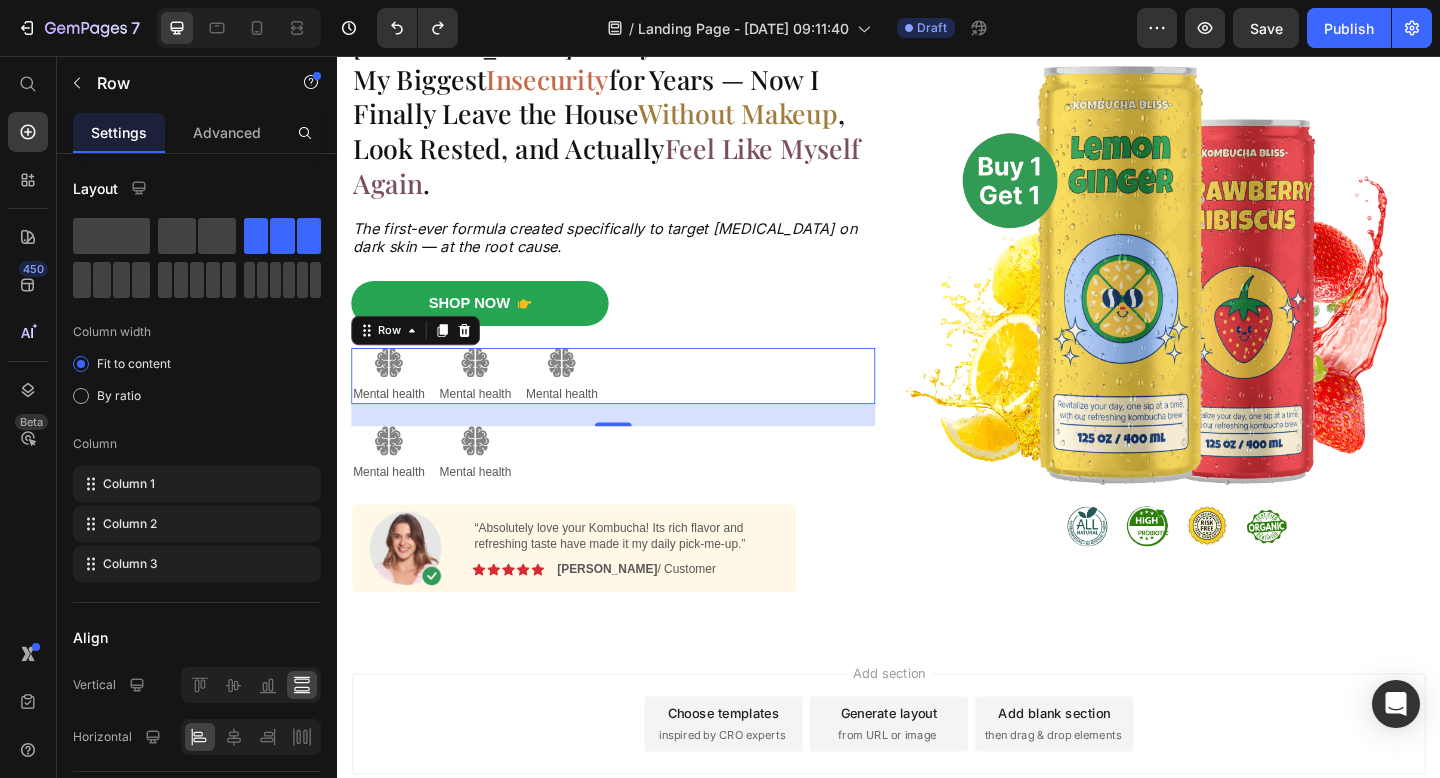 click on "Settings" at bounding box center (119, 132) 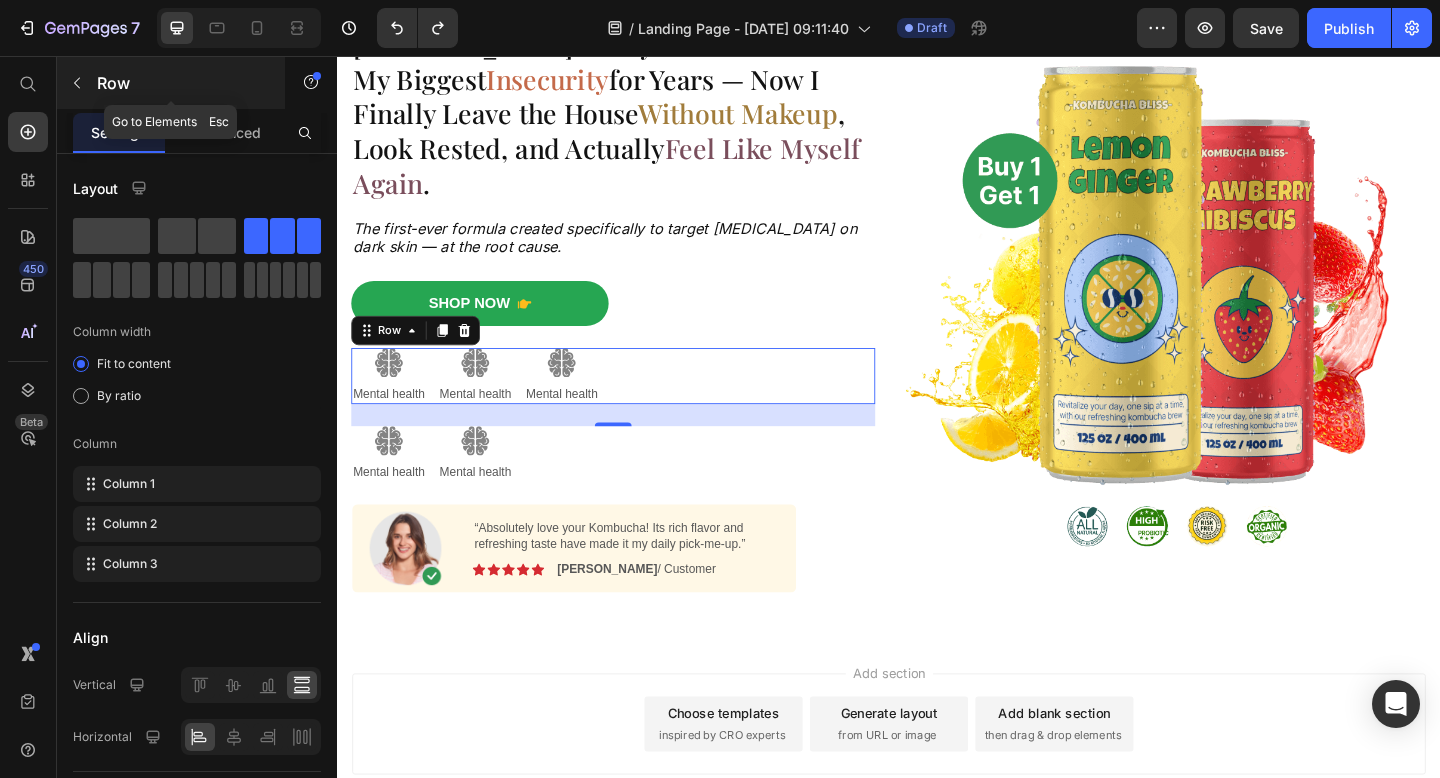 click at bounding box center [77, 83] 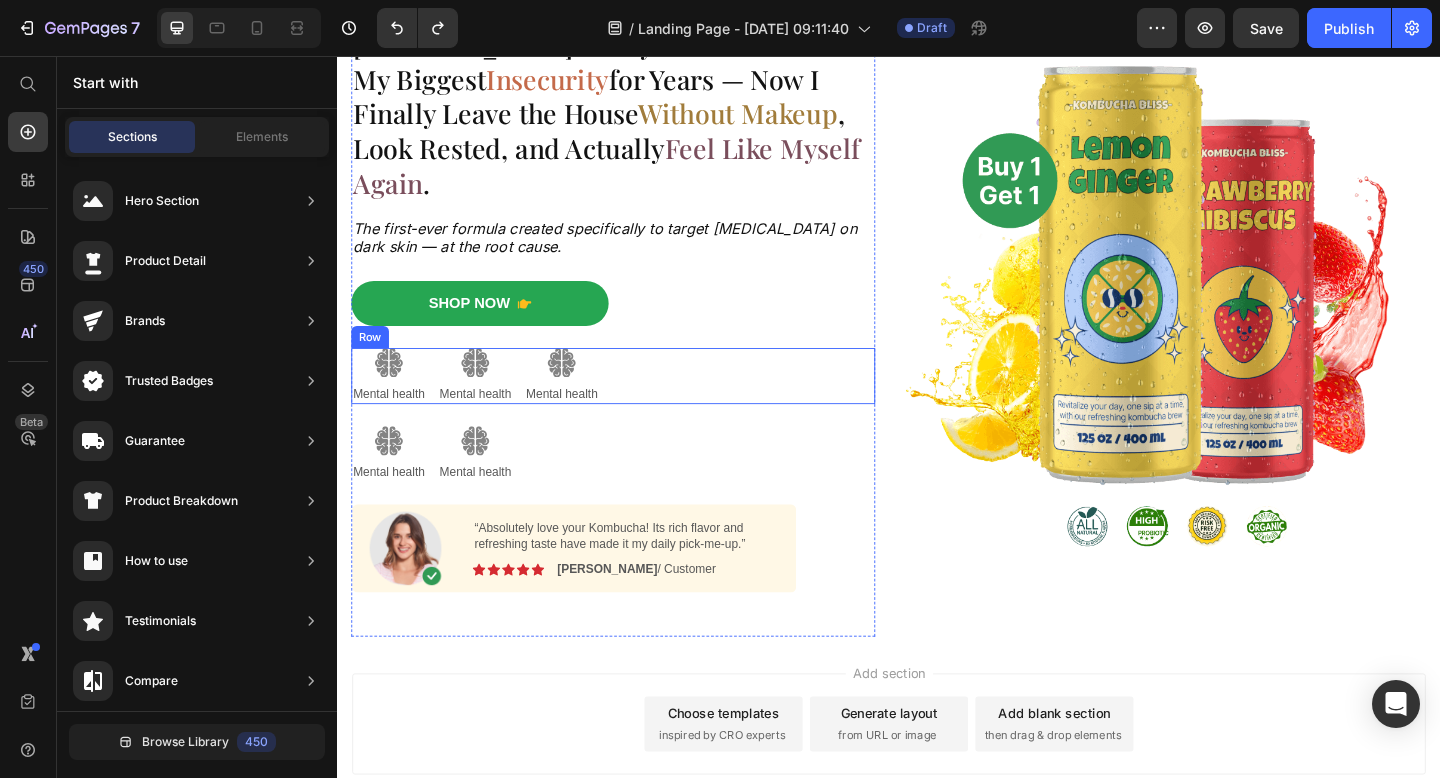 click on "Image Mental health Text Block Image Mental health Text Block Image Mental health Text Block Row" at bounding box center [637, 404] 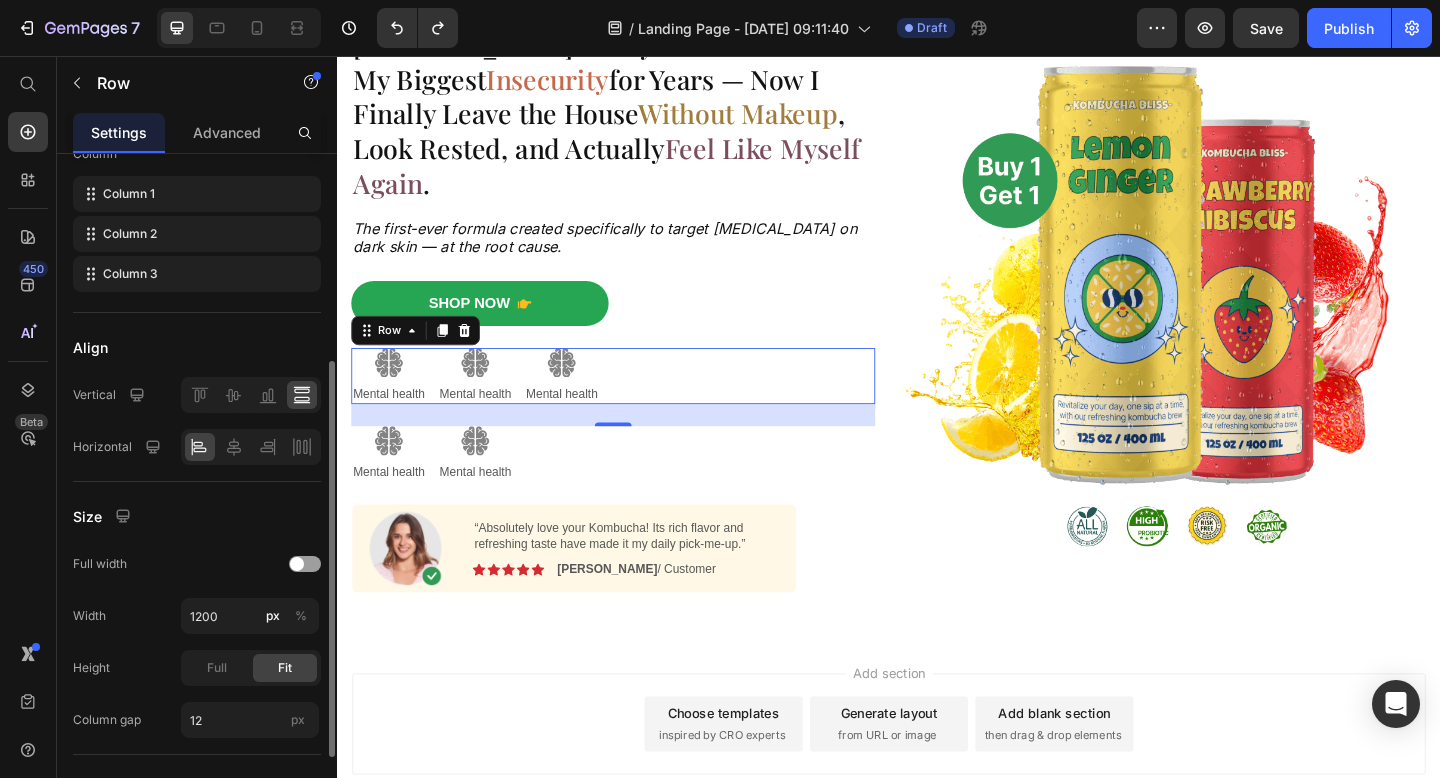 scroll, scrollTop: 488, scrollLeft: 0, axis: vertical 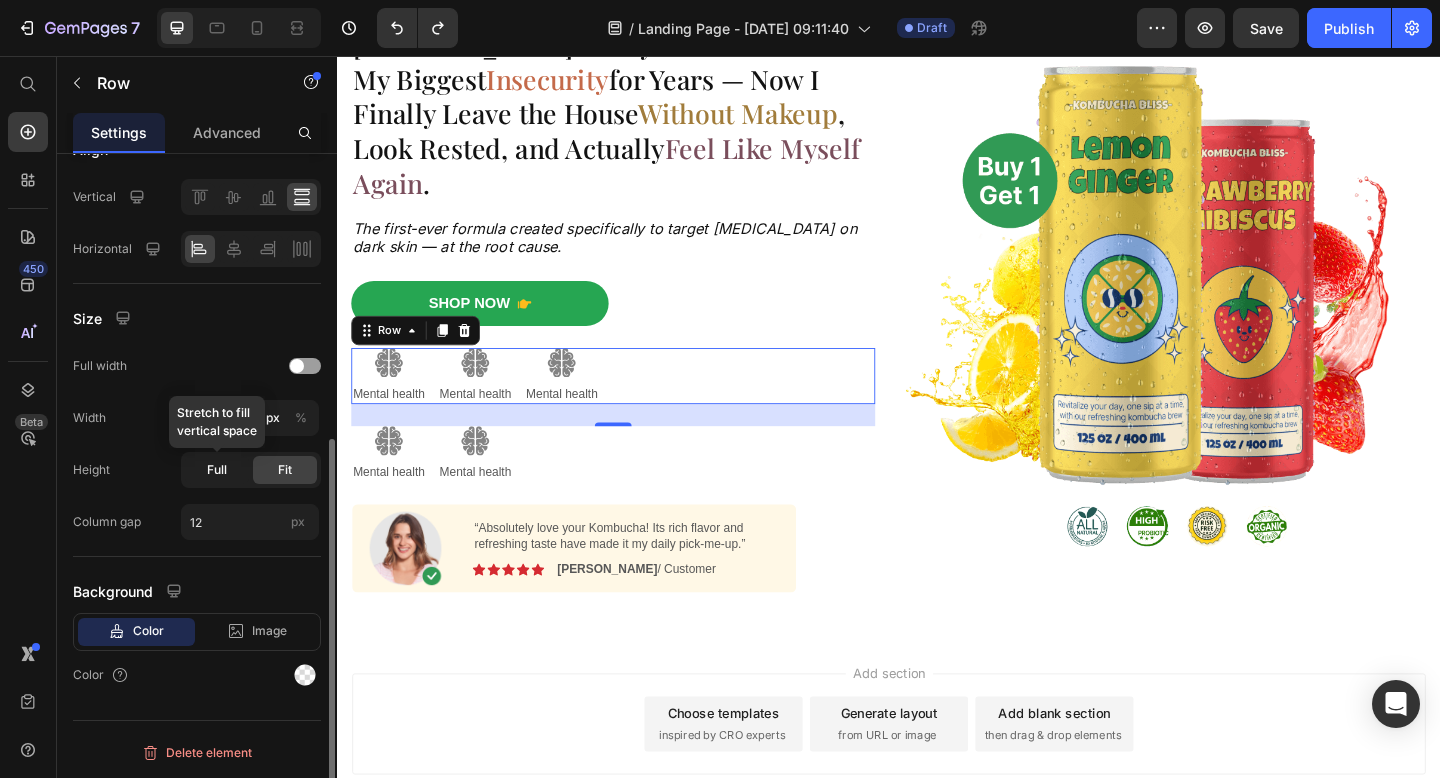 click on "Full" 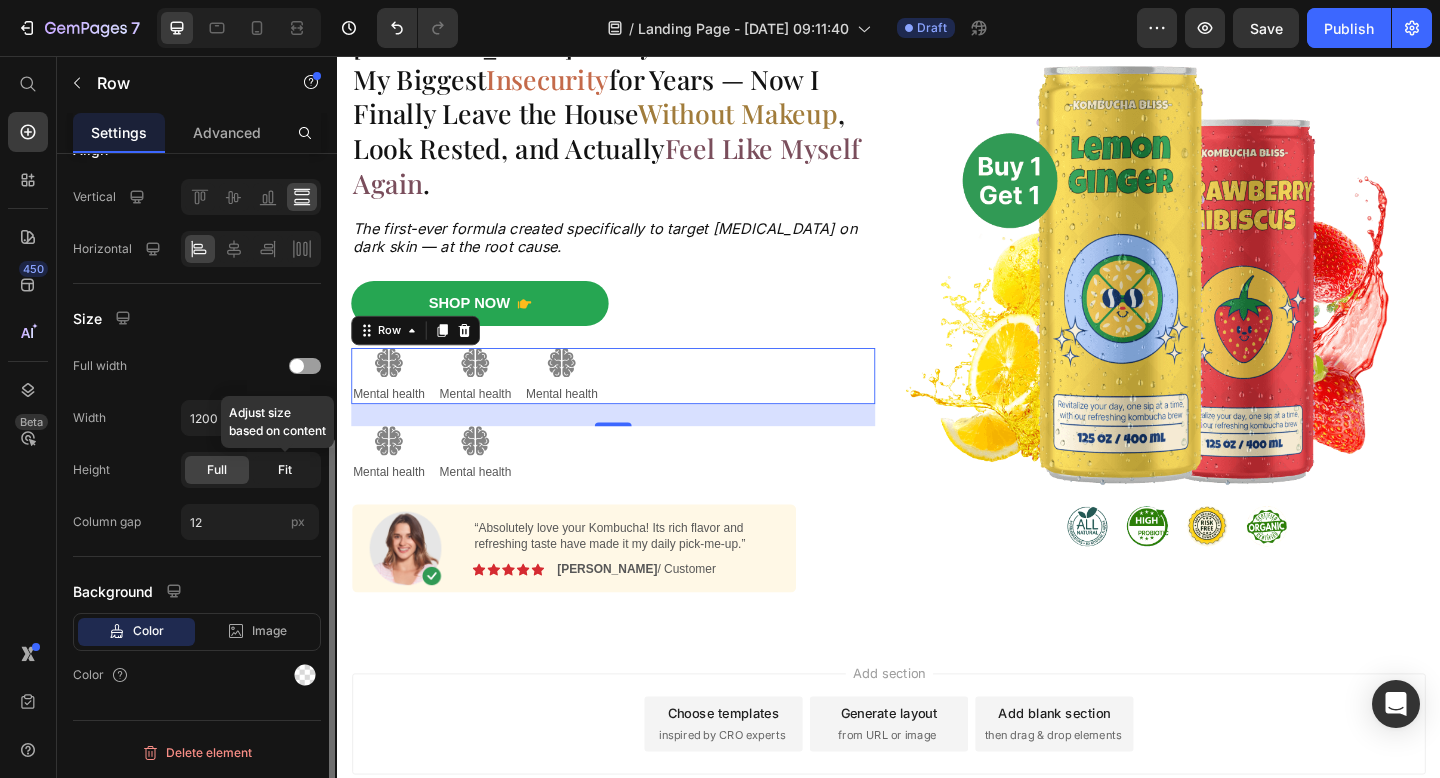 click on "Fit" 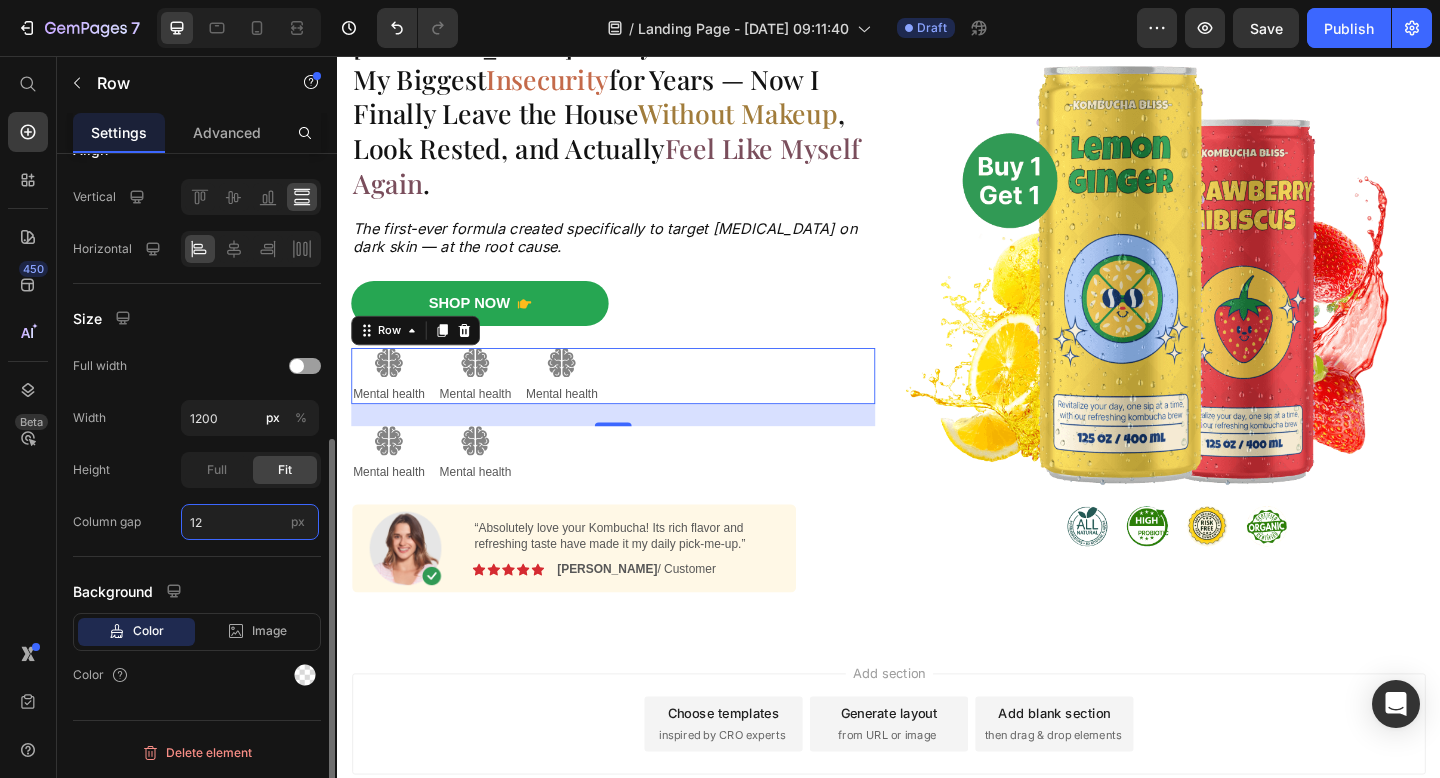 click on "12" at bounding box center [250, 522] 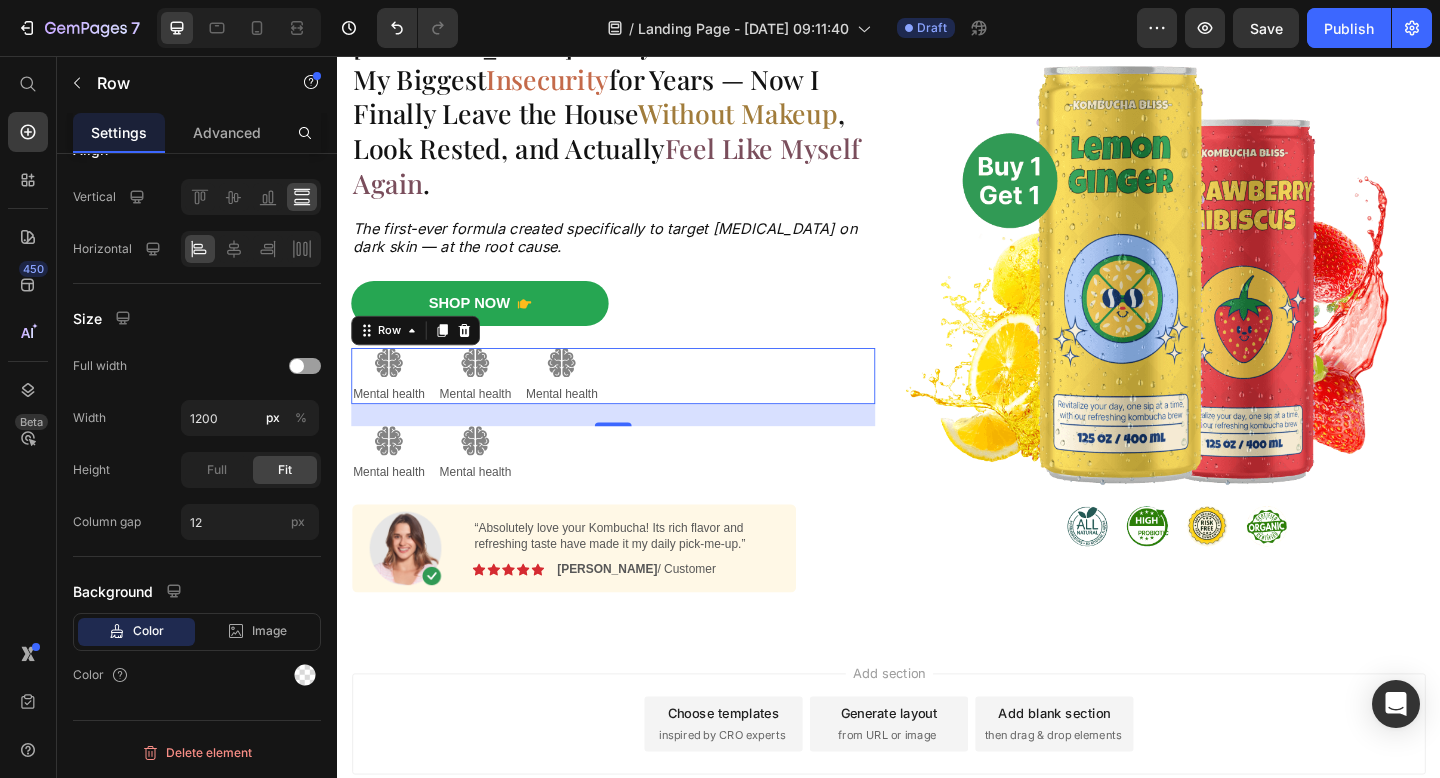 click on "24" at bounding box center [637, 447] 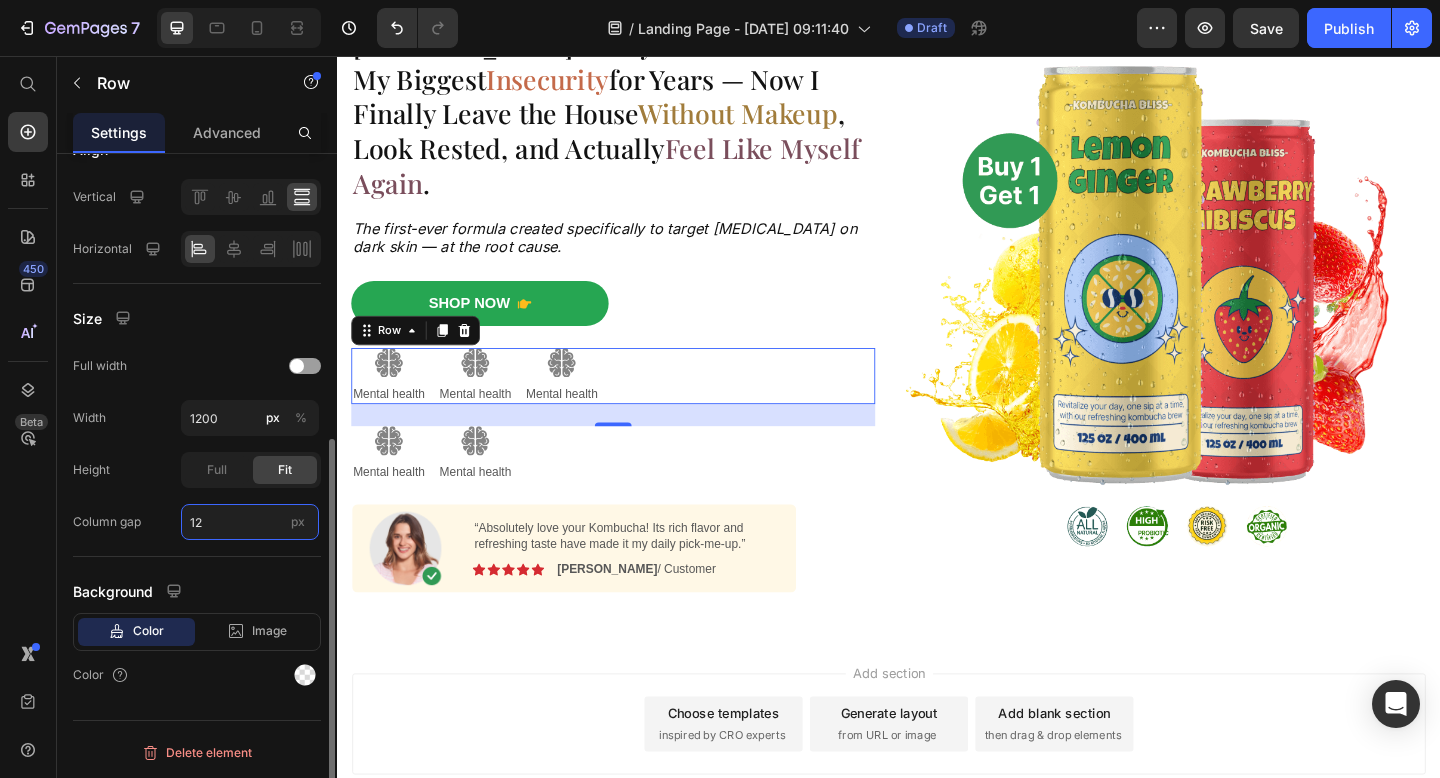 click on "12" at bounding box center [250, 522] 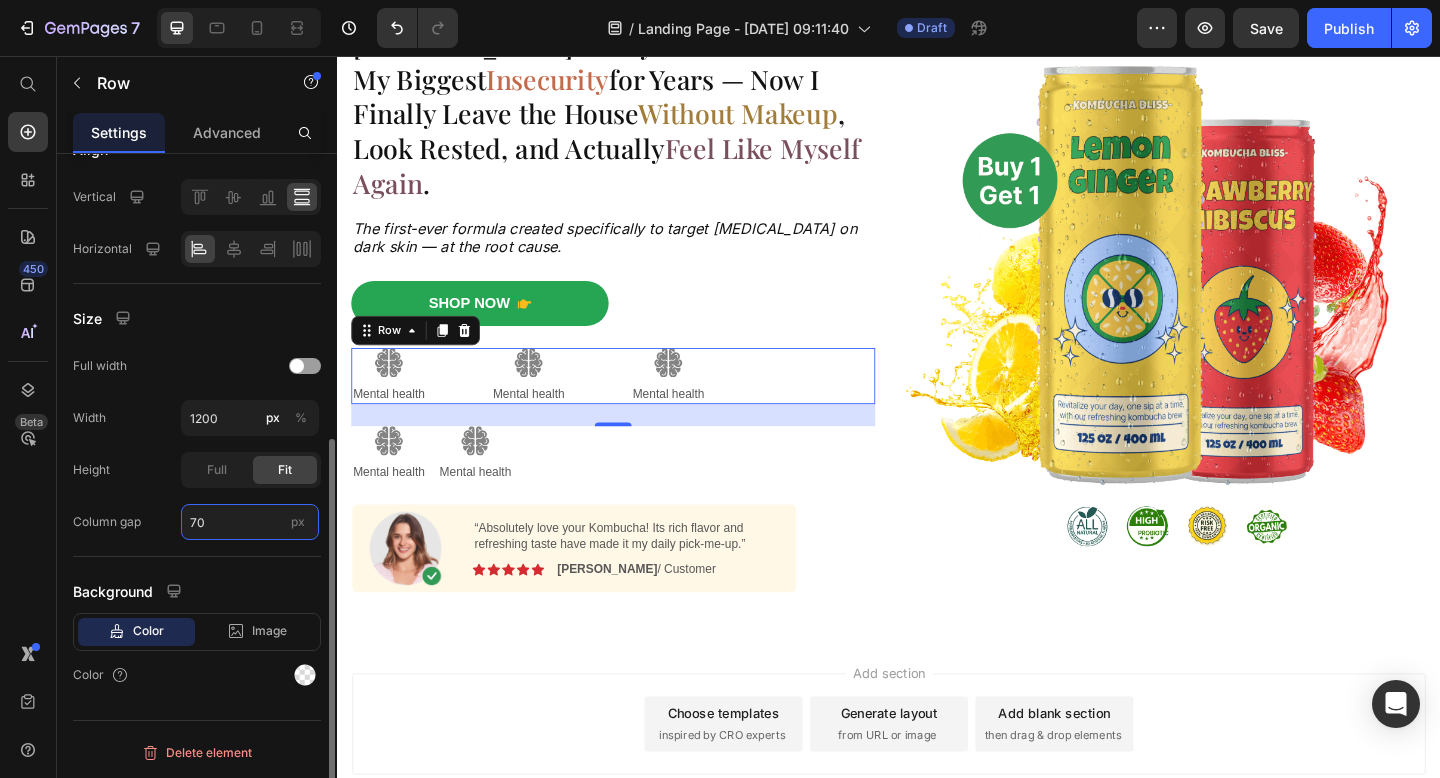 type on "7" 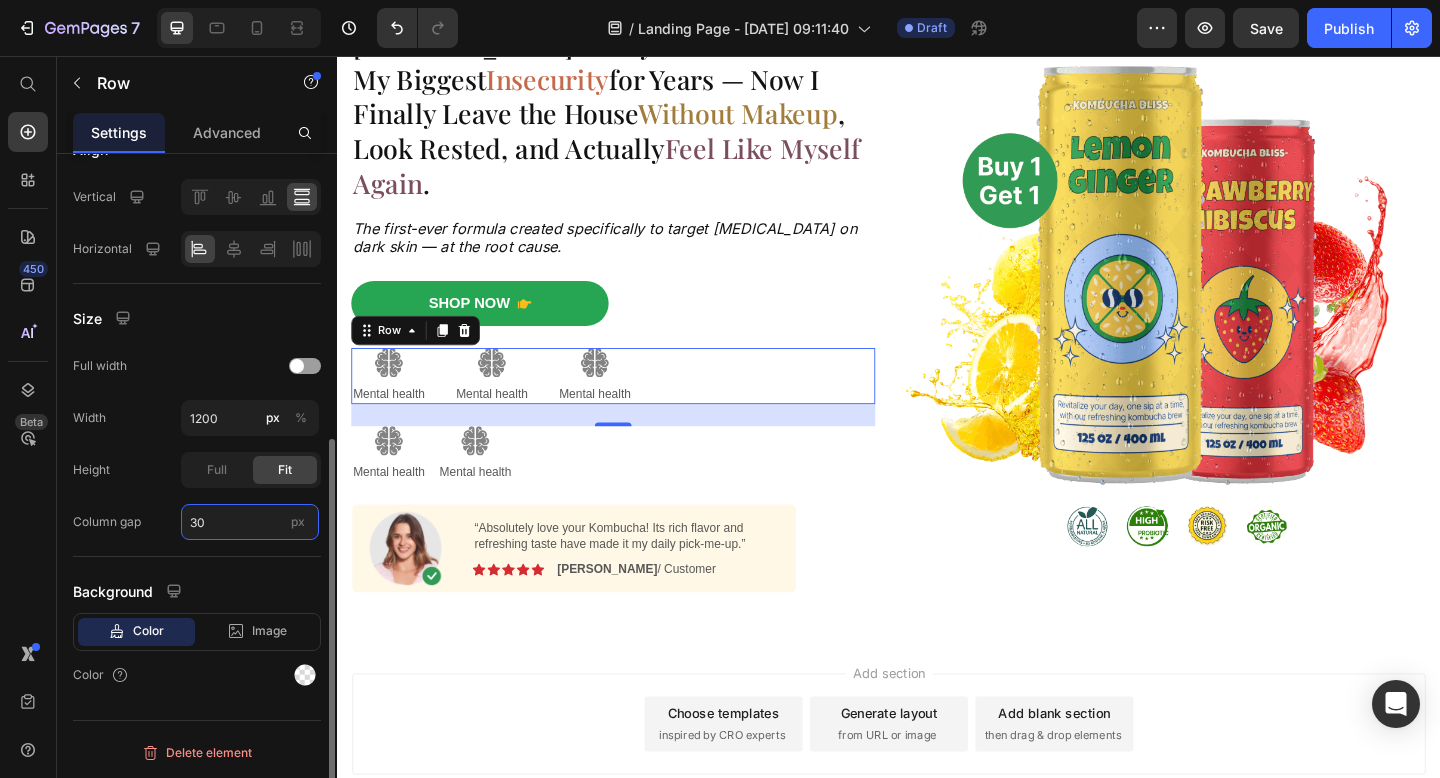 type on "3" 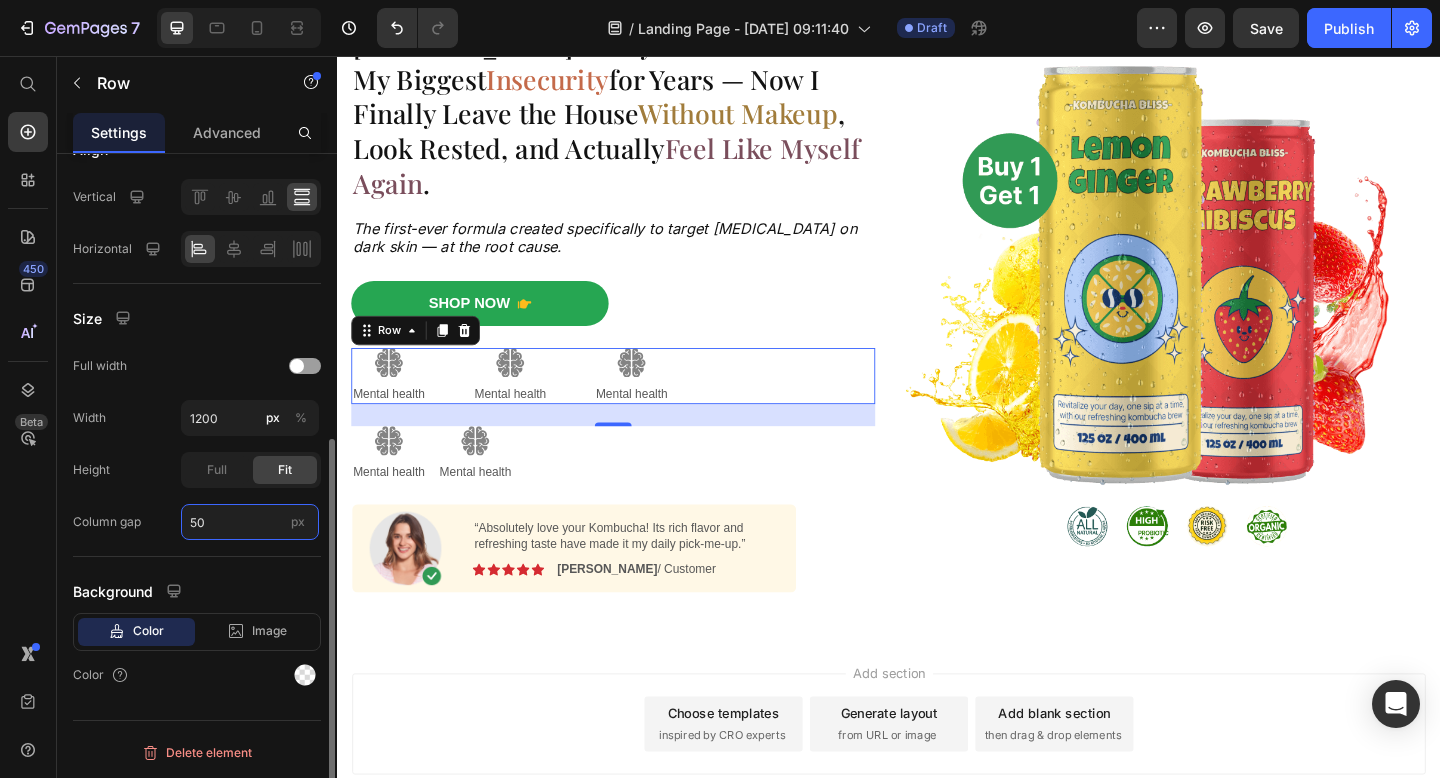type on "5" 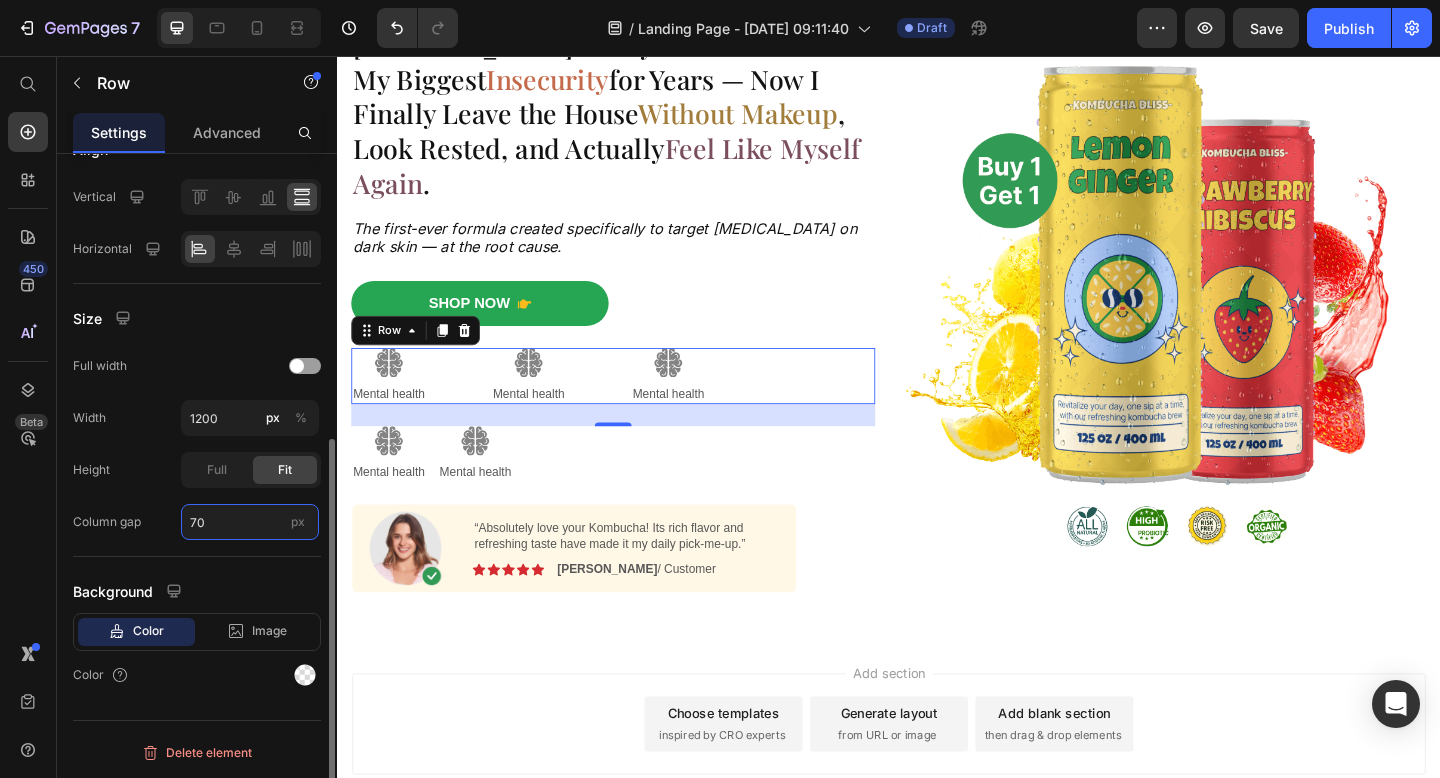 type on "7" 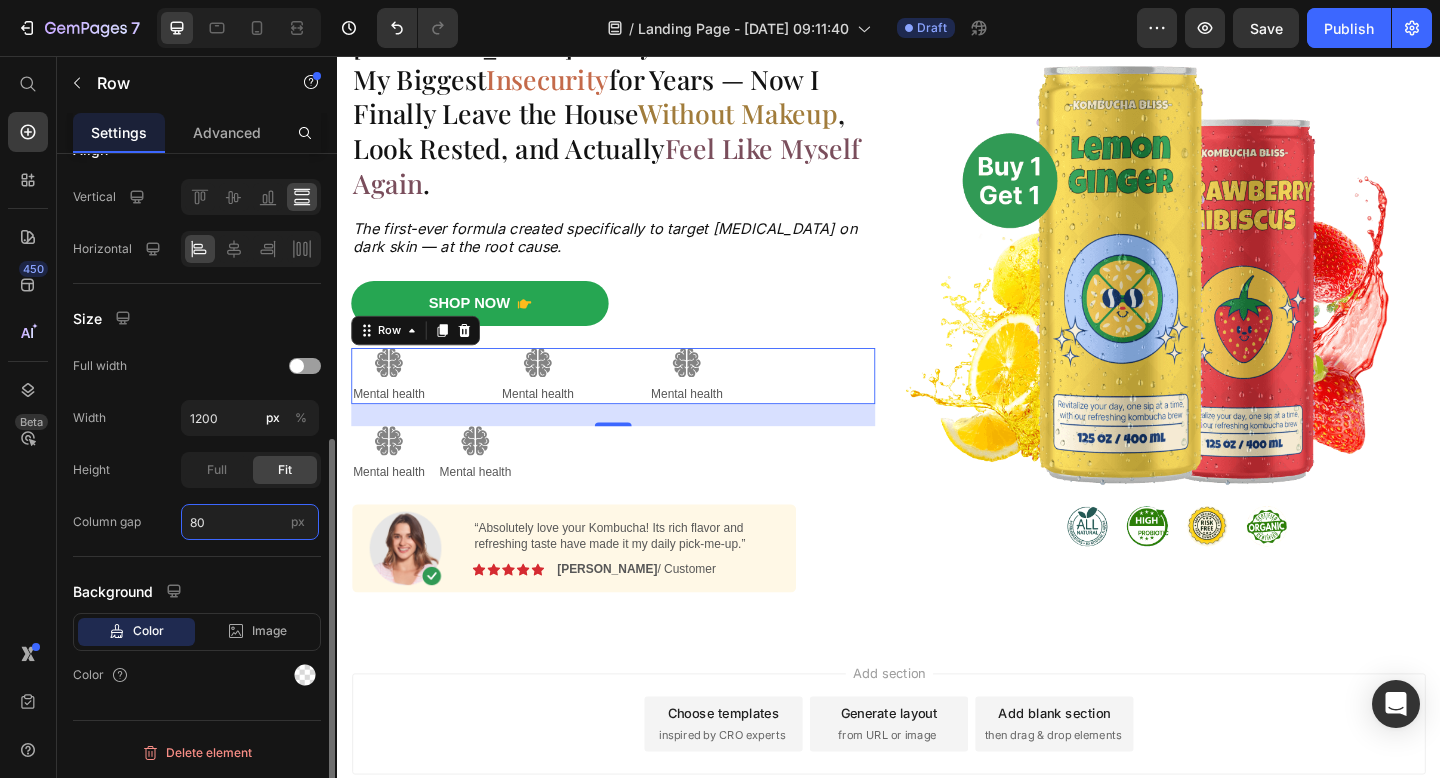type on "80" 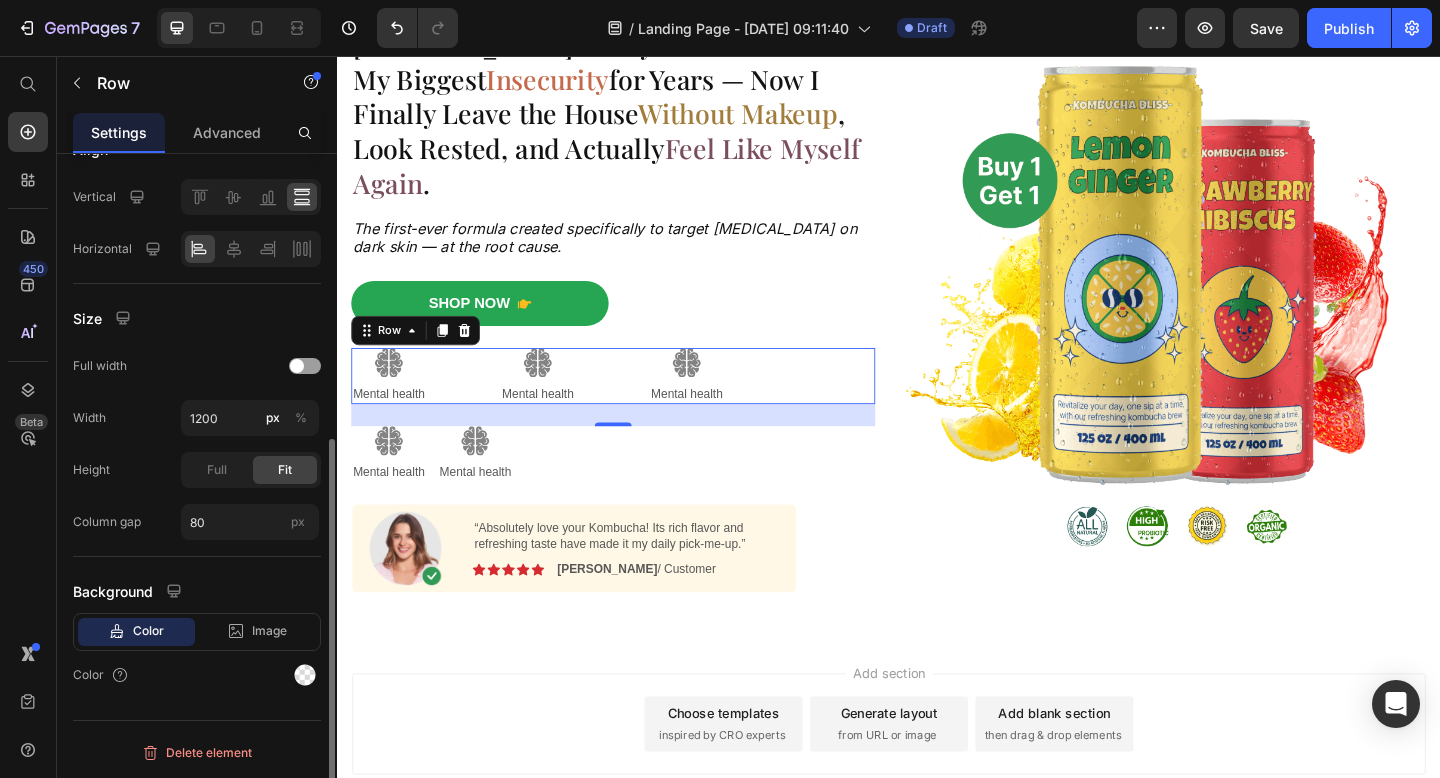 click on "Background" at bounding box center (197, 591) 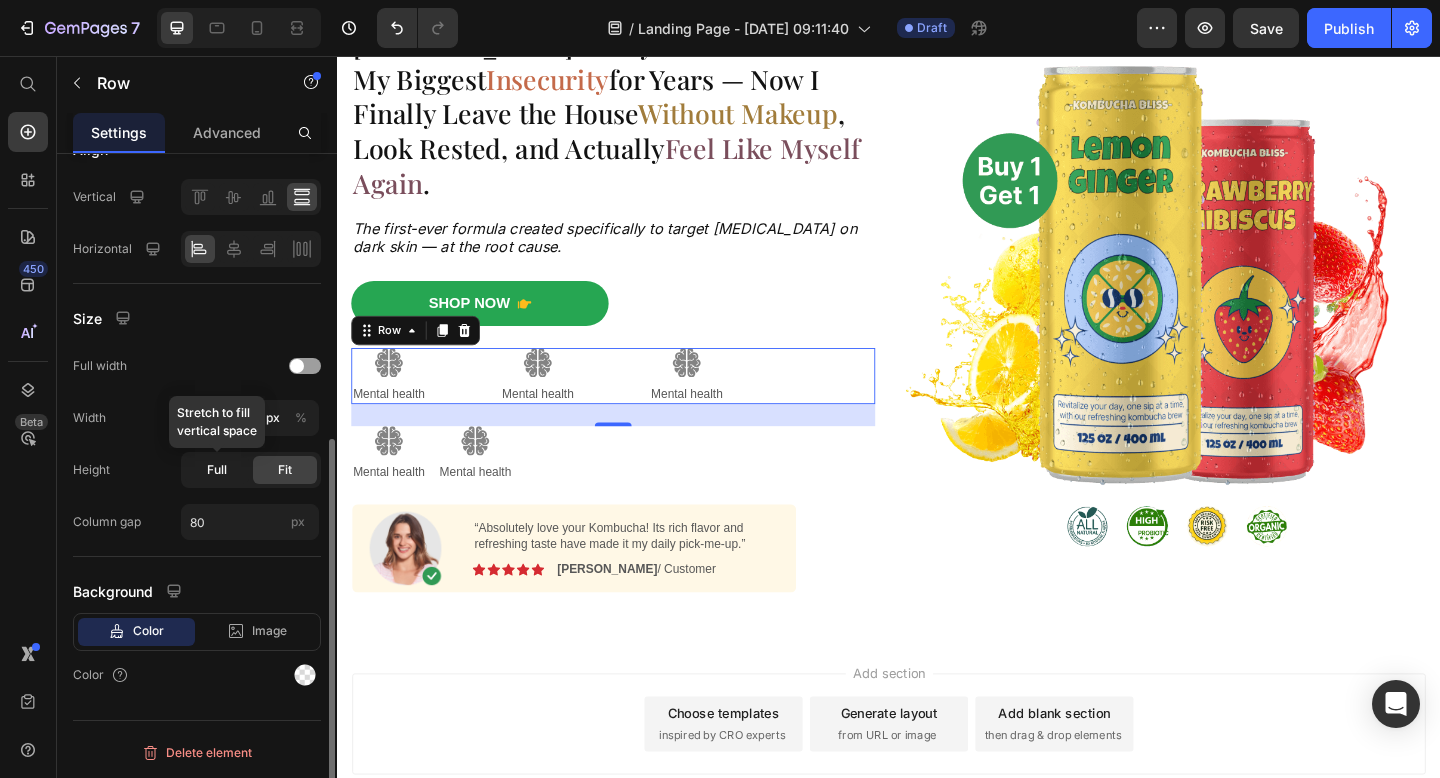 click on "Full" 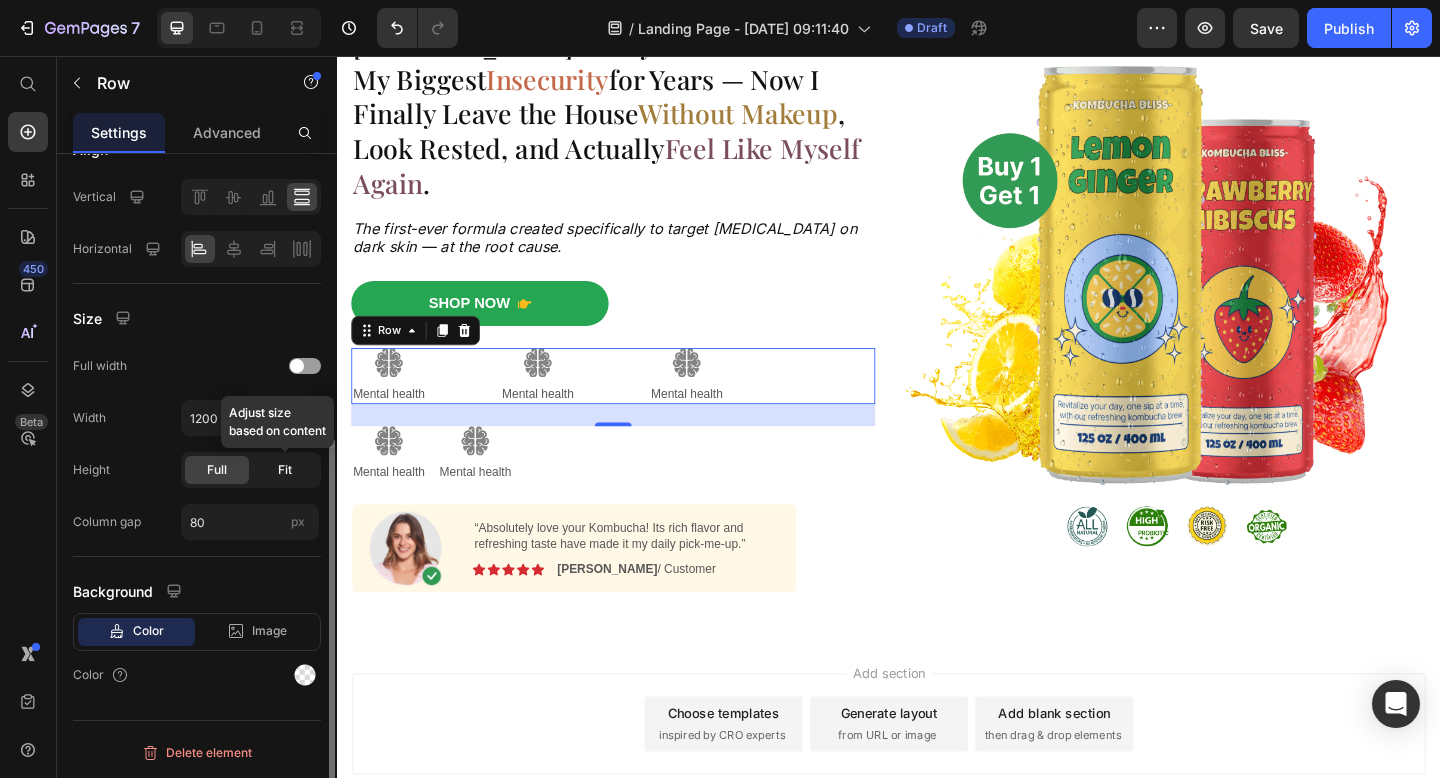 click on "Fit" 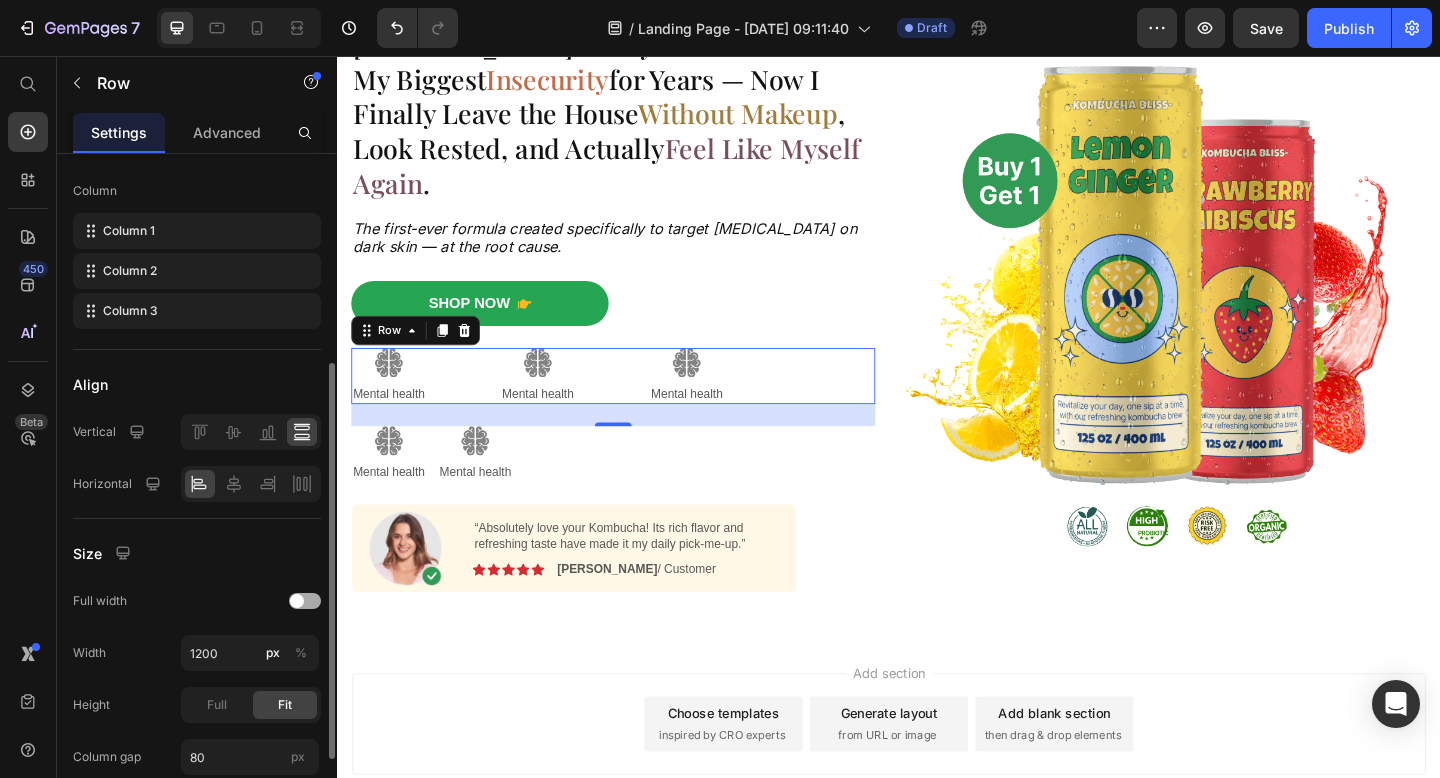 scroll, scrollTop: 240, scrollLeft: 0, axis: vertical 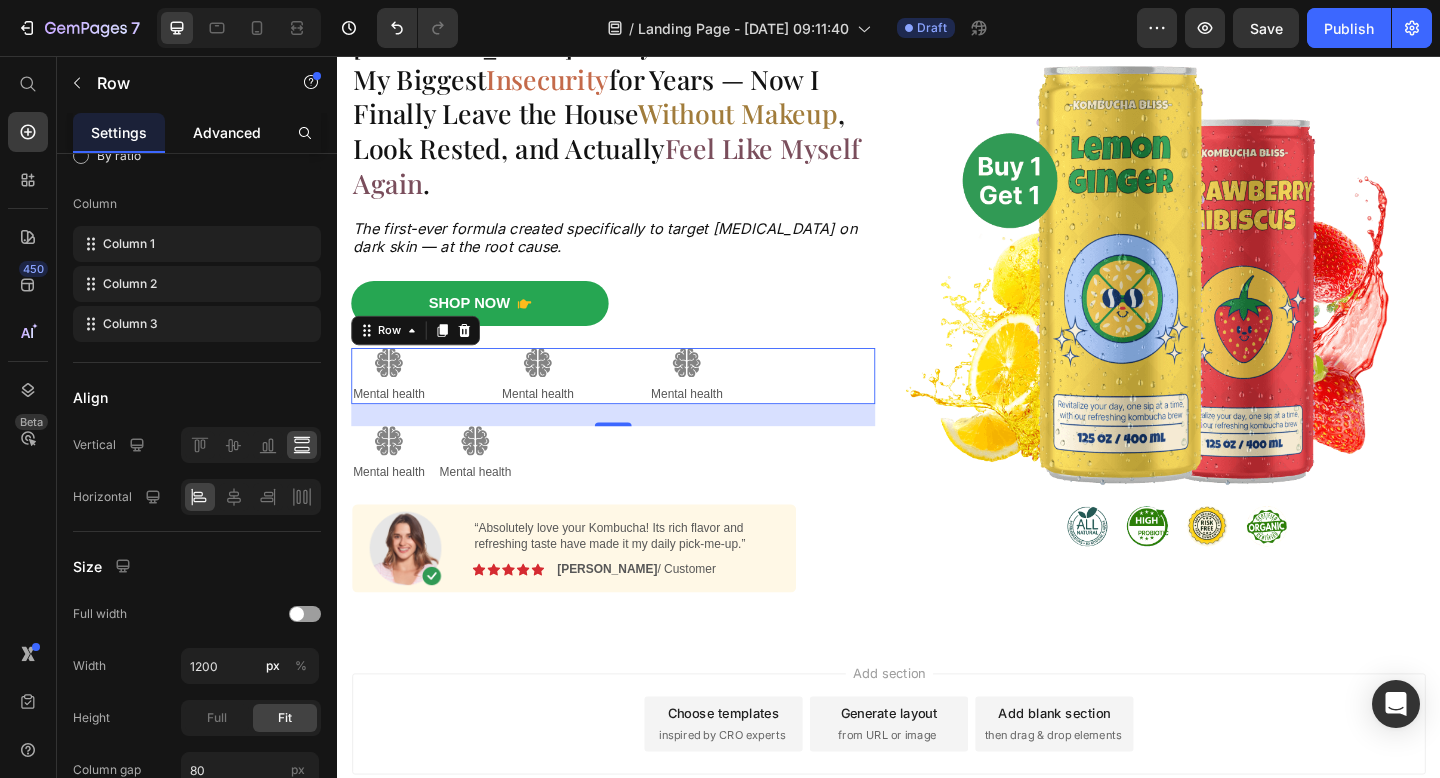 click on "Advanced" at bounding box center (227, 132) 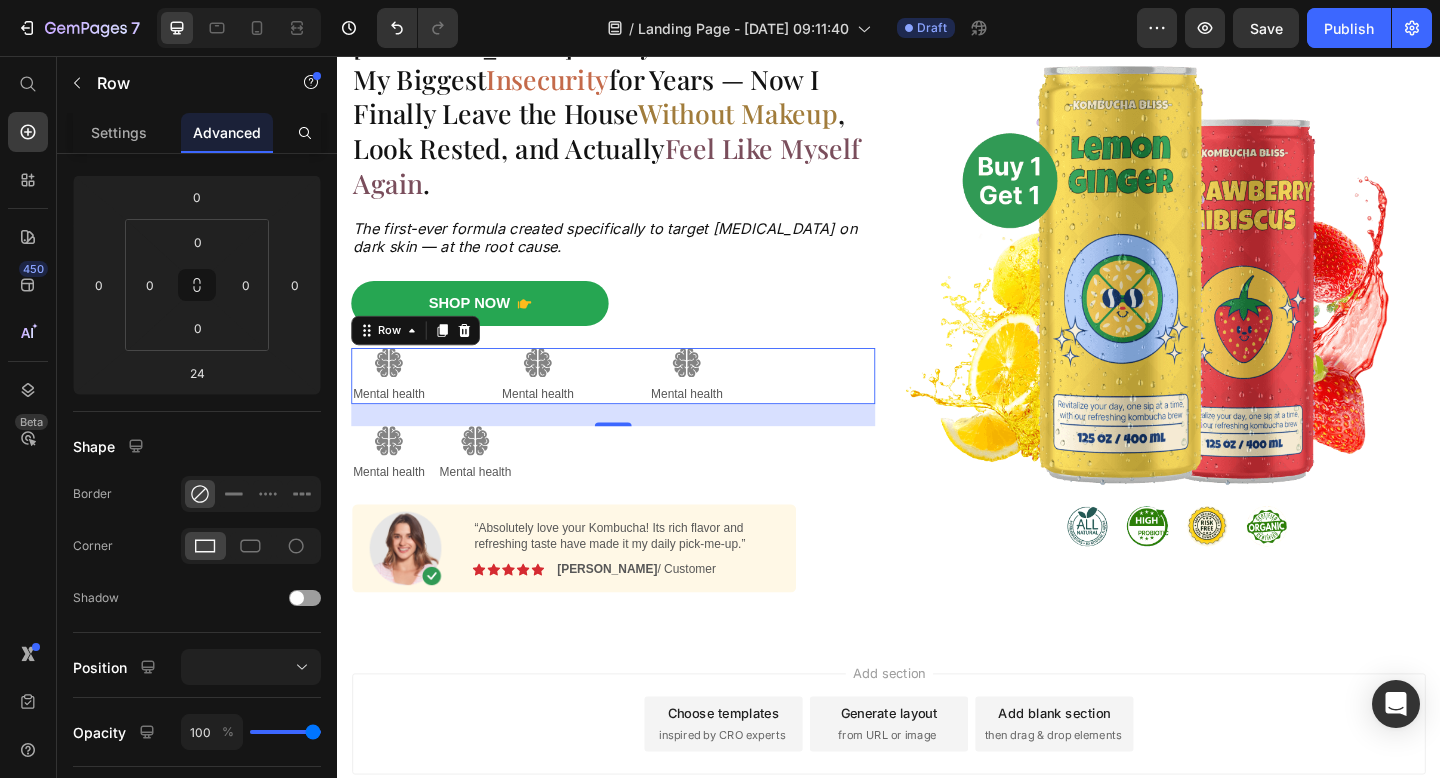 scroll, scrollTop: 0, scrollLeft: 0, axis: both 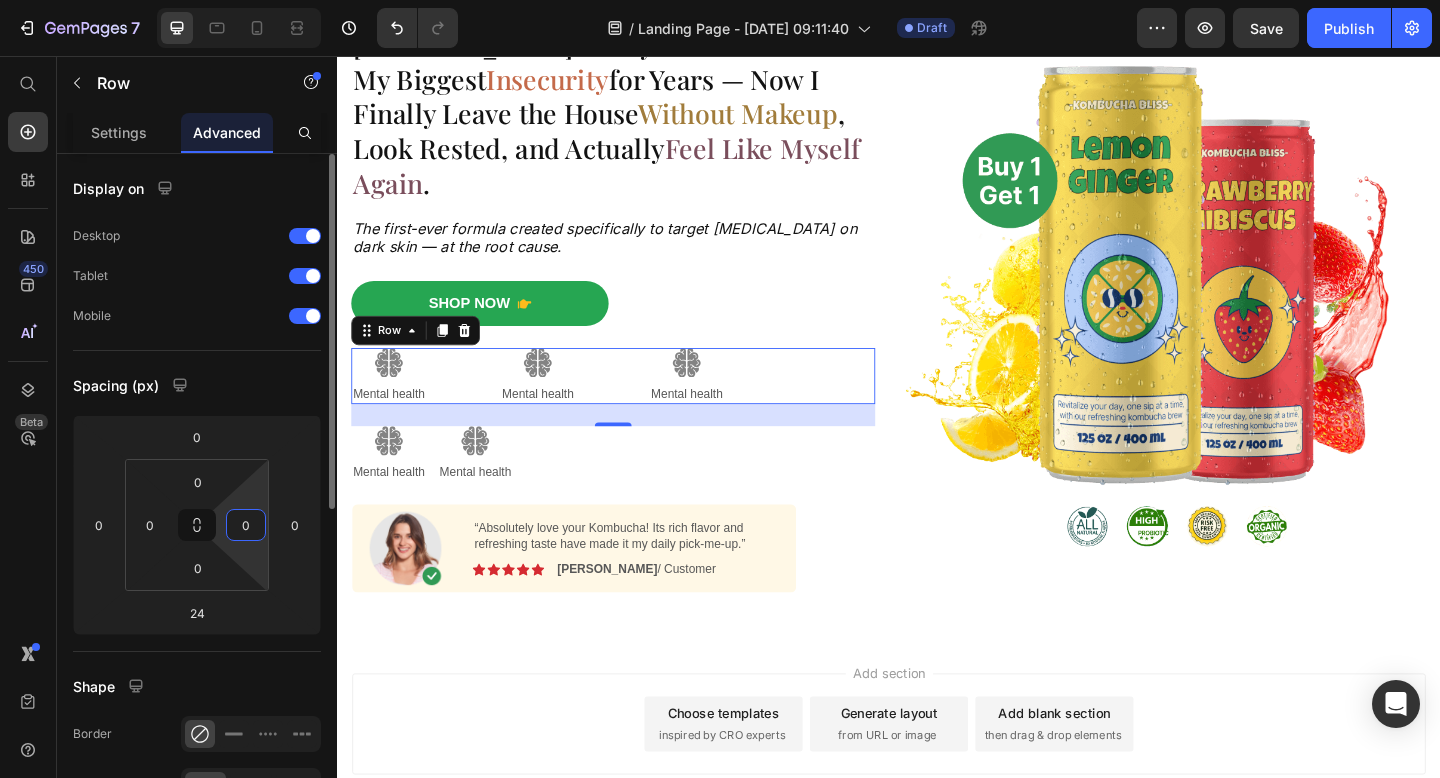 click on "0" at bounding box center [246, 525] 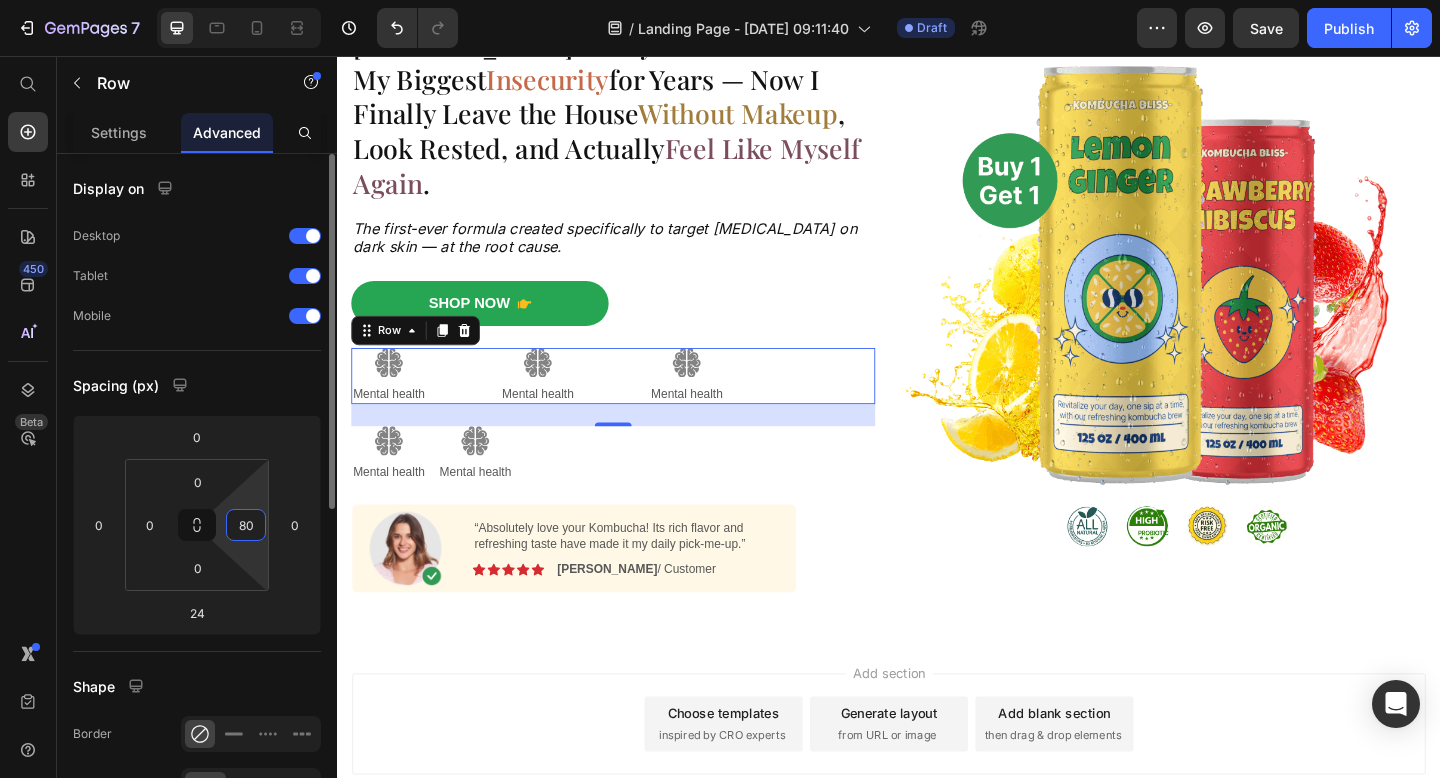 click on "Spacing (px)" at bounding box center (197, 385) 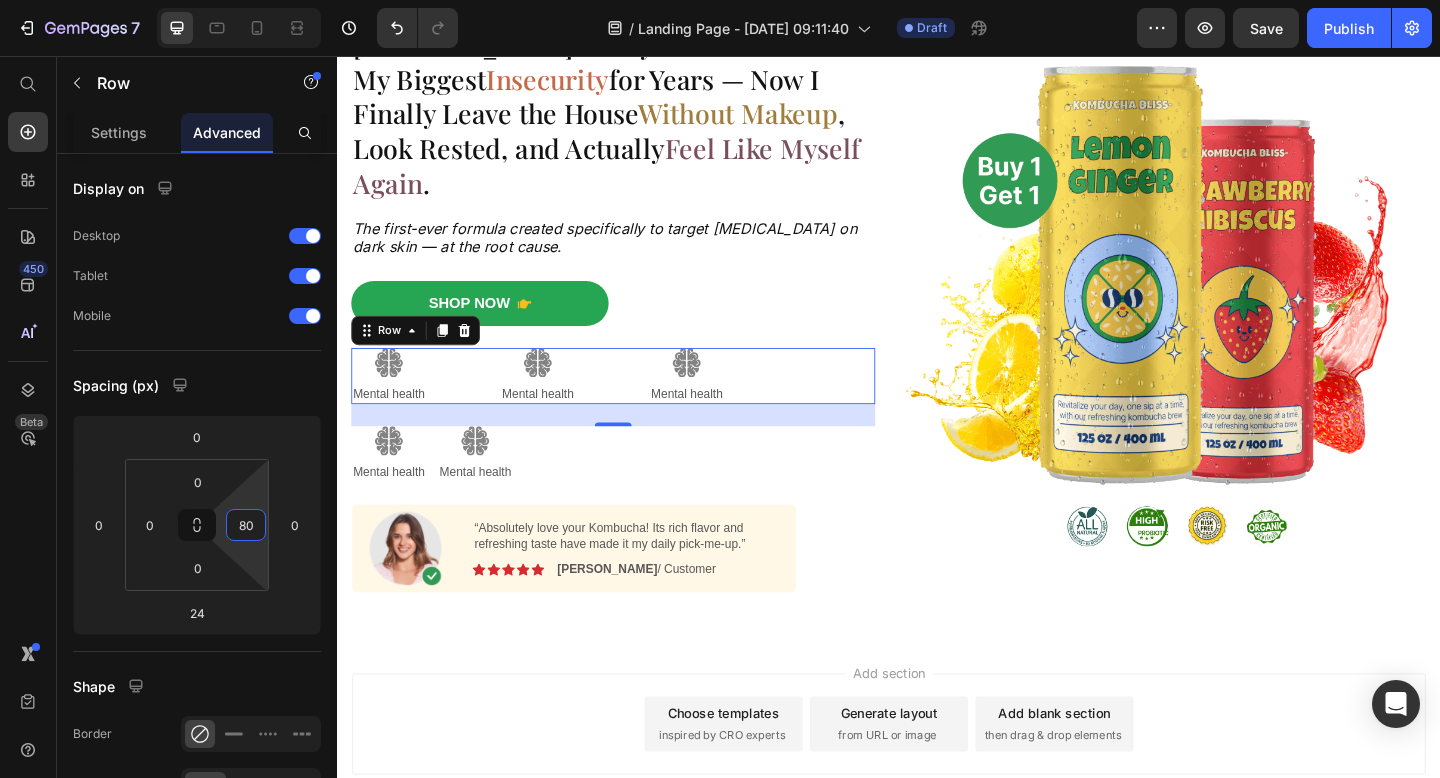 drag, startPoint x: 239, startPoint y: 532, endPoint x: 467, endPoint y: 430, distance: 249.7759 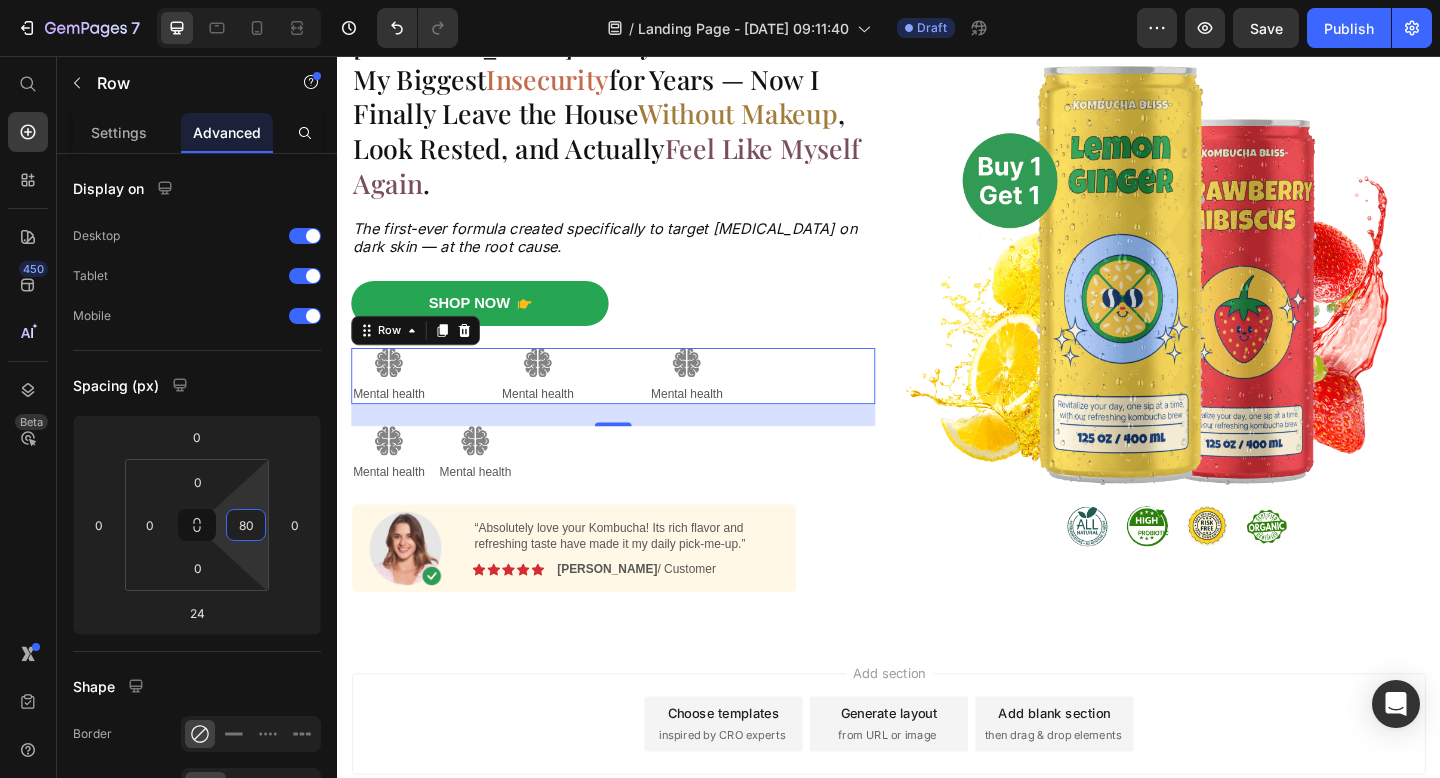 click on "80" at bounding box center [246, 525] 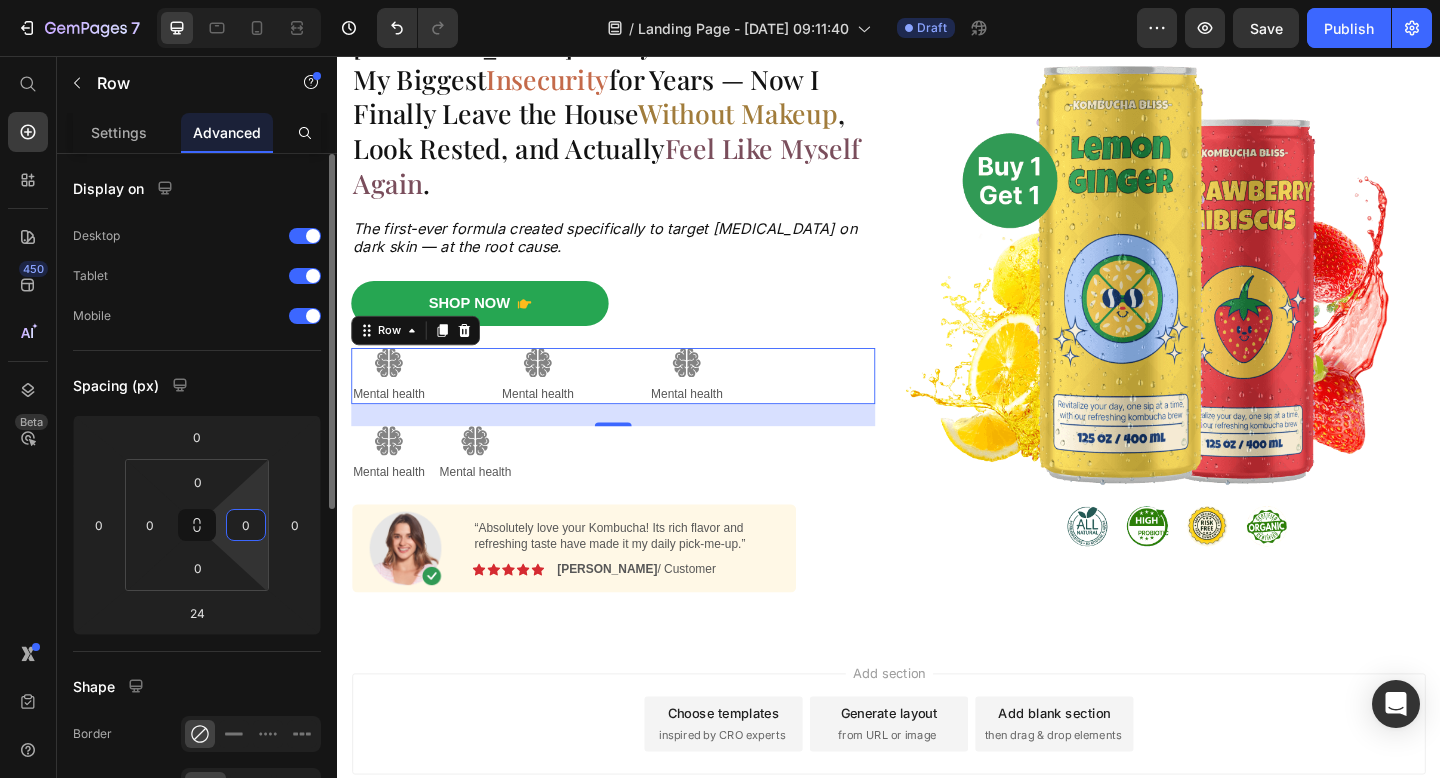 type on "0" 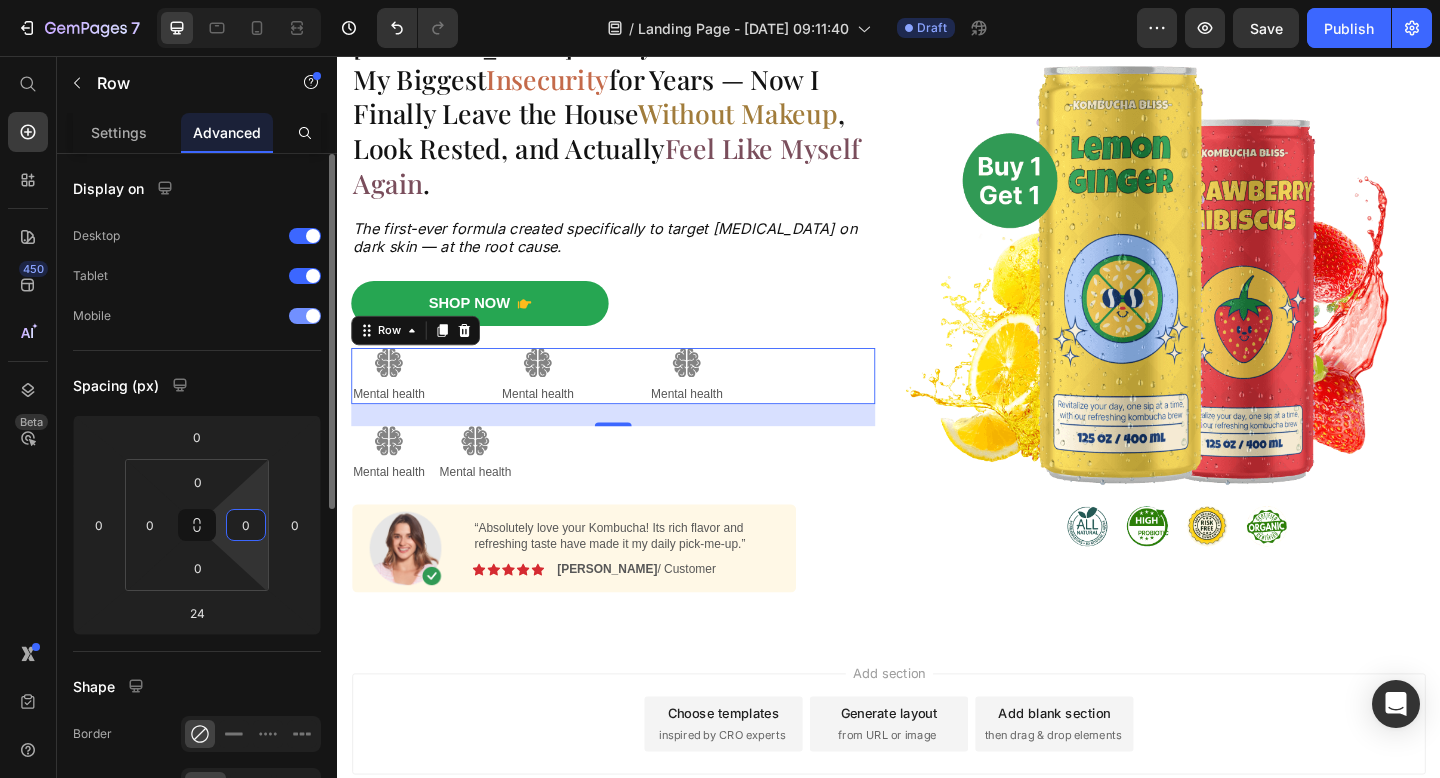 click on "Mobile" at bounding box center [197, 316] 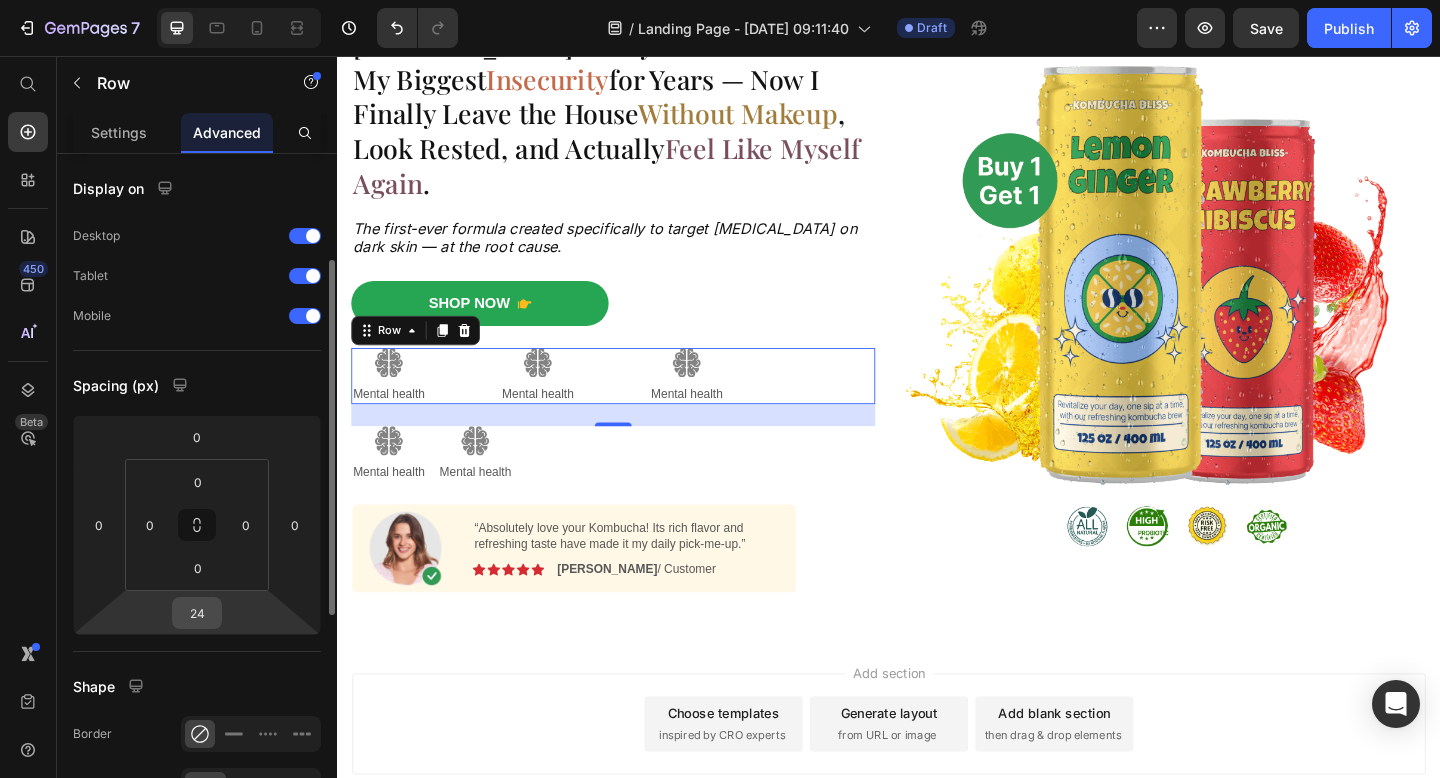 scroll, scrollTop: 208, scrollLeft: 0, axis: vertical 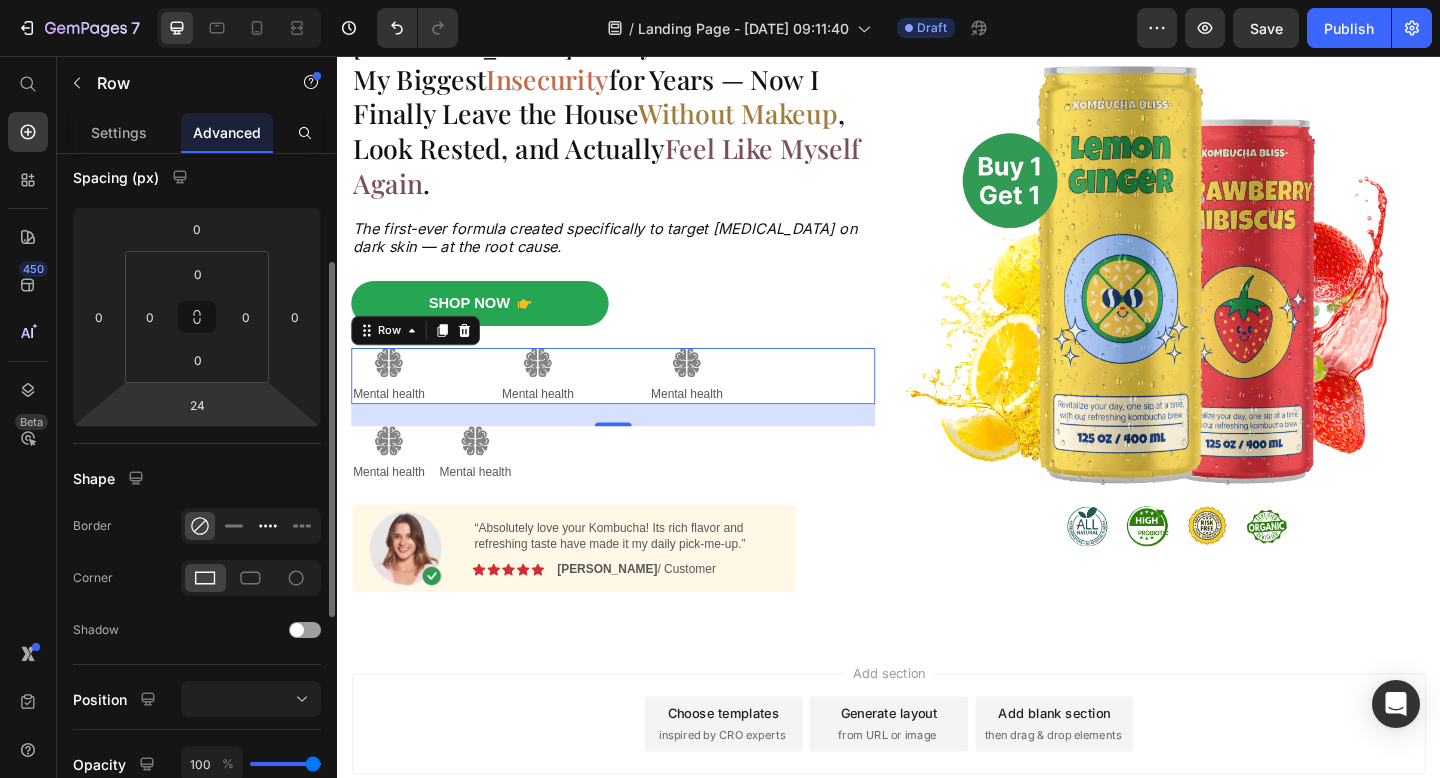 click 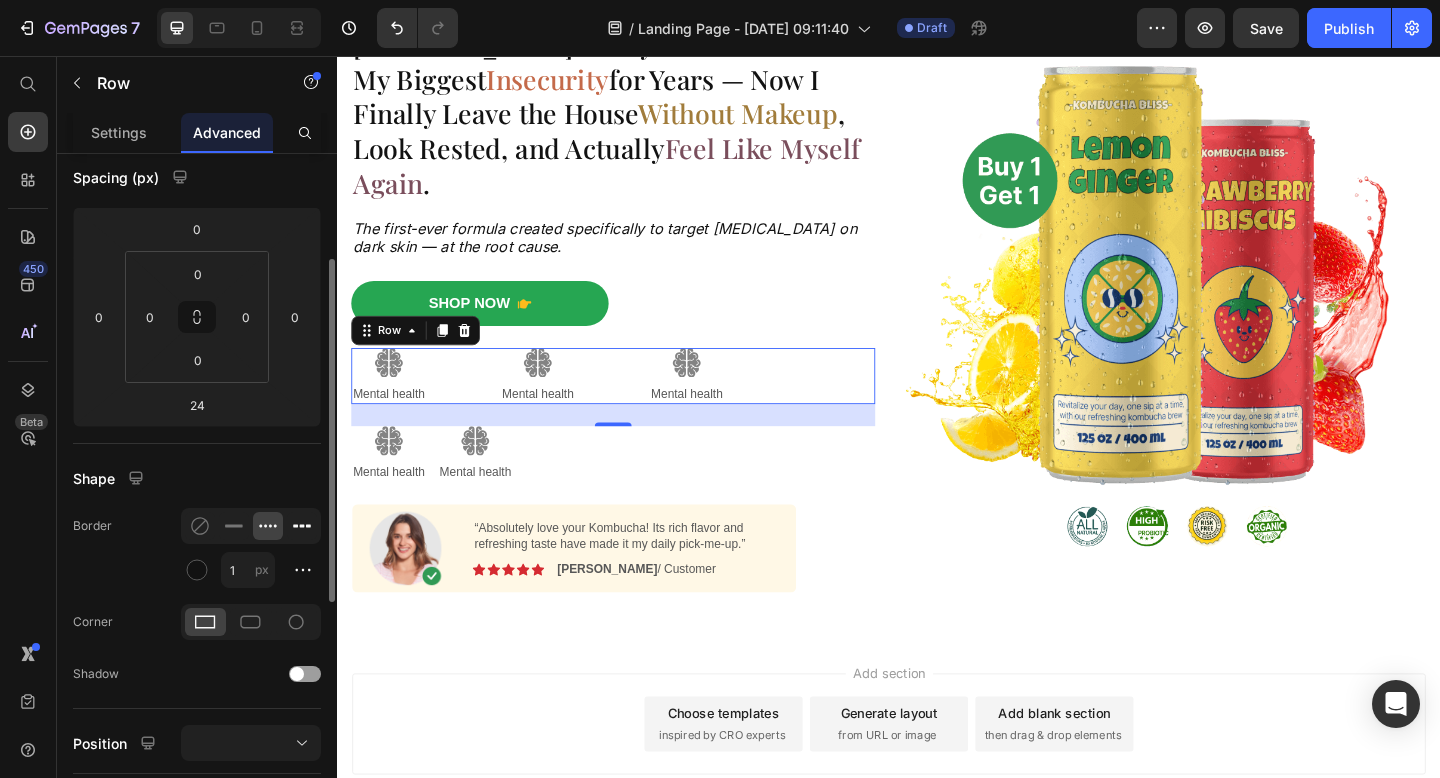 click 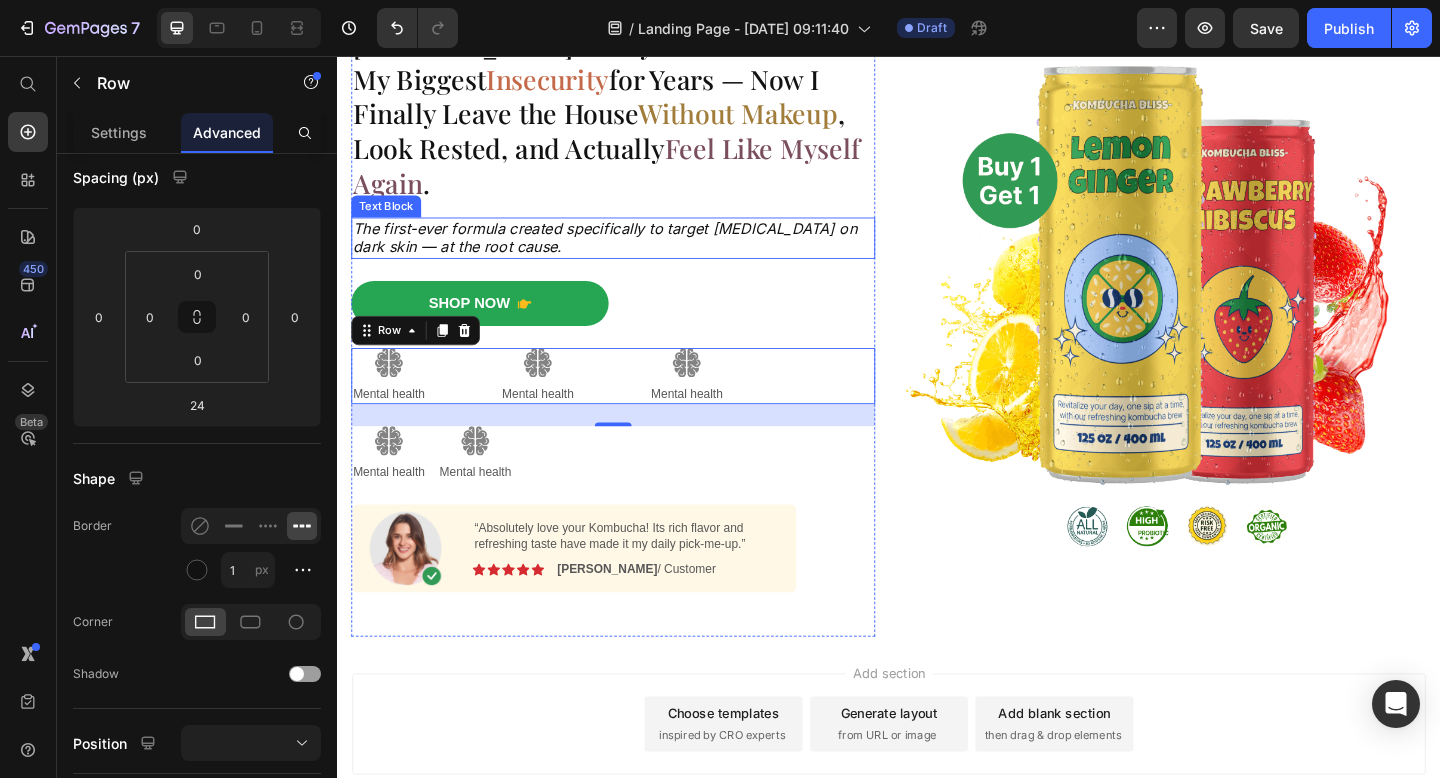 click on "The first-ever formula created specifically to target [MEDICAL_DATA] on dark skin — at the root cause." at bounding box center (637, 255) 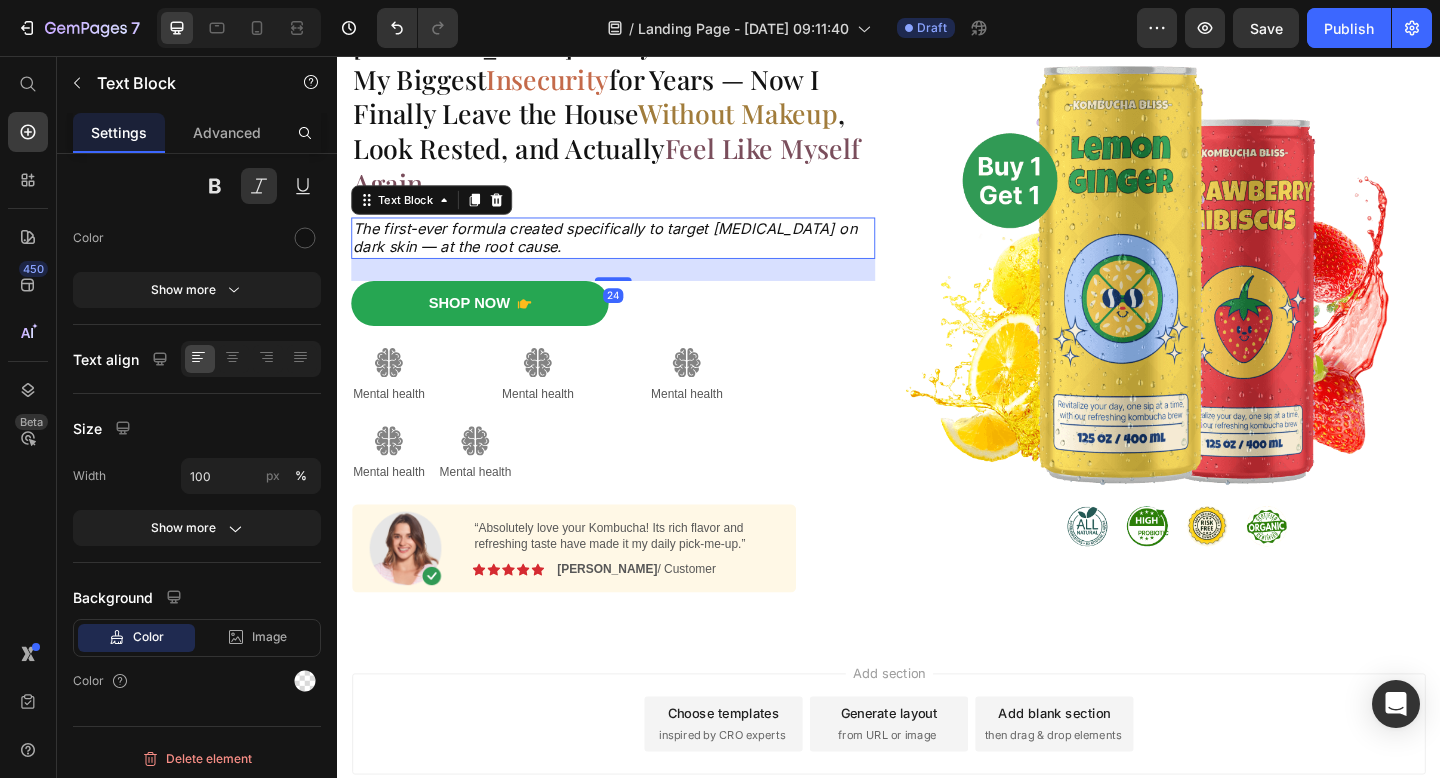 scroll, scrollTop: 0, scrollLeft: 0, axis: both 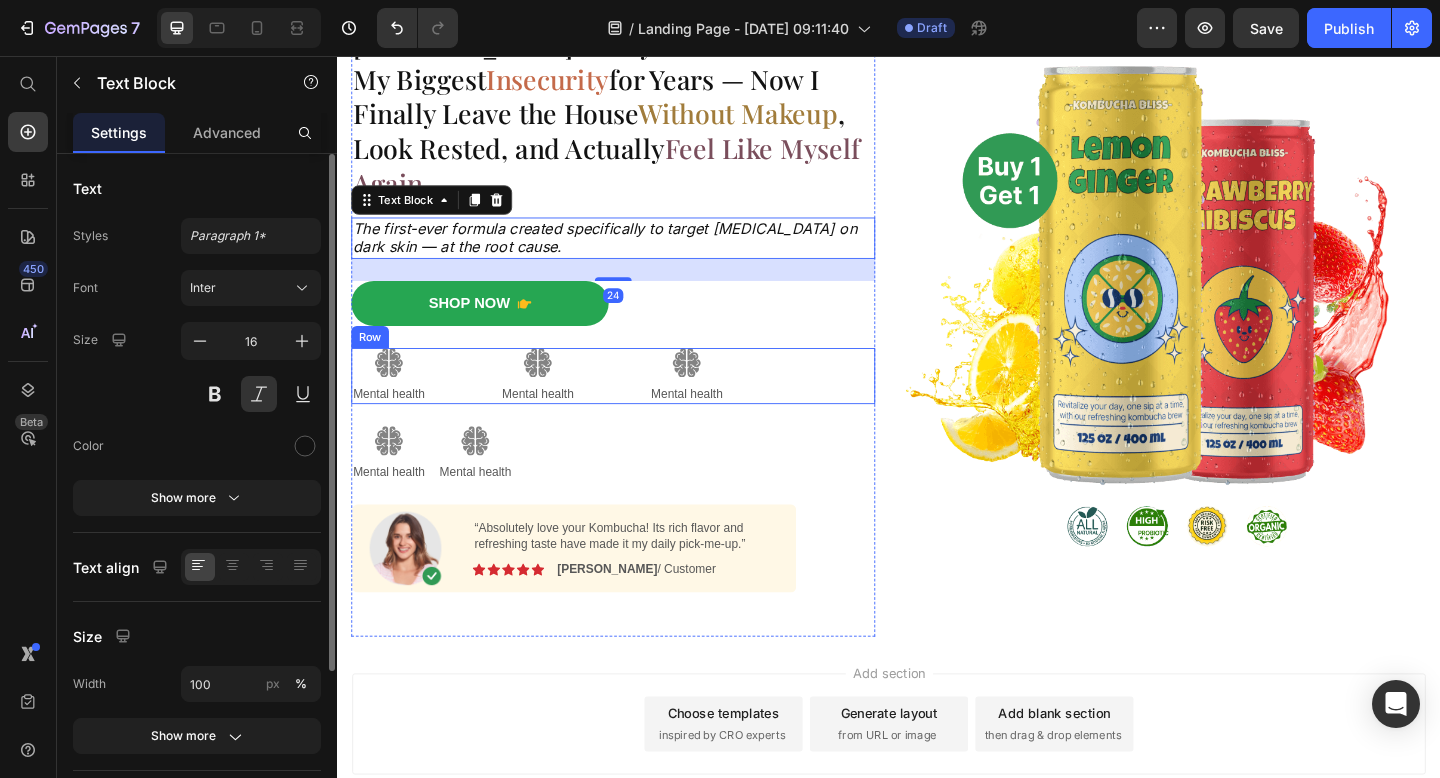 click on "Image Mental health Text Block Image Mental health Text Block Image Mental health Text Block Row" at bounding box center (637, 404) 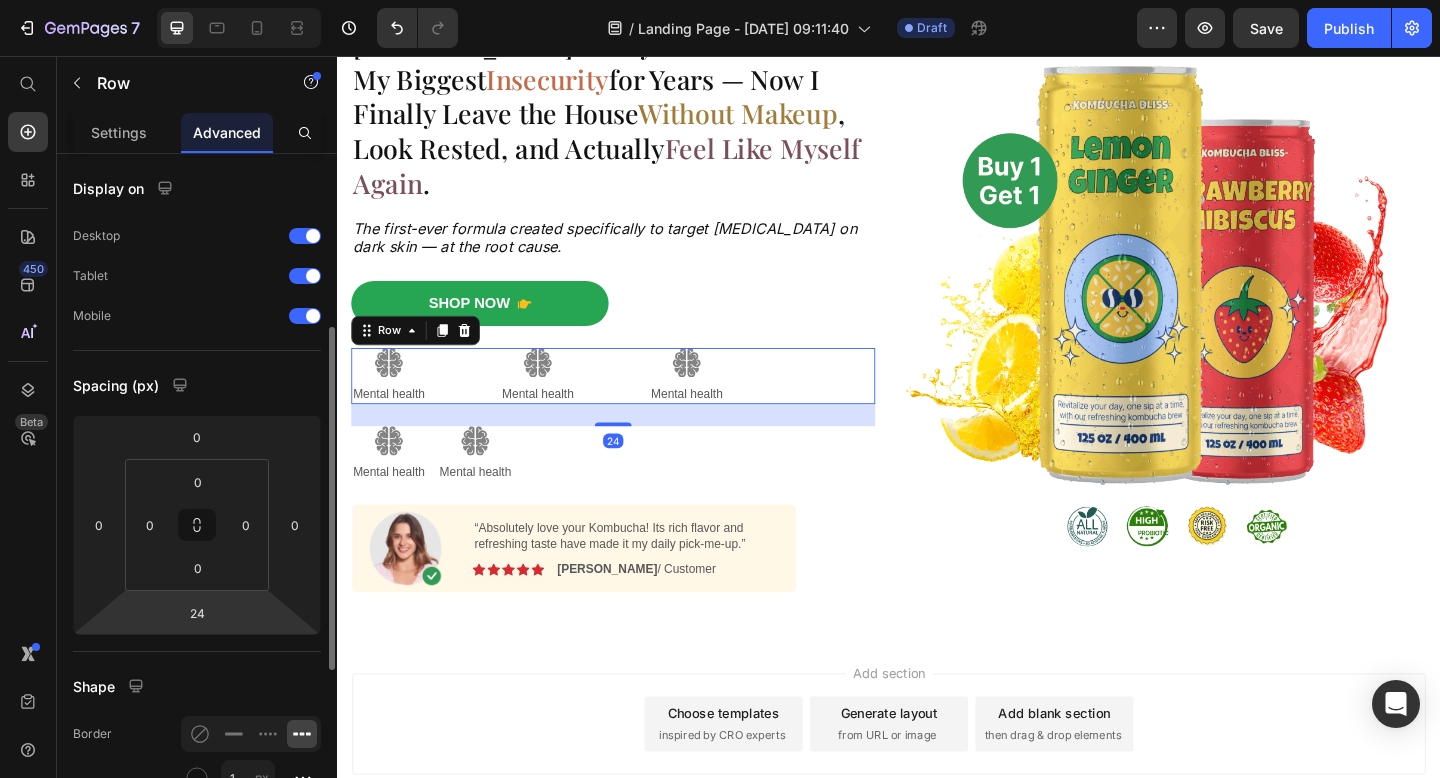 scroll, scrollTop: 136, scrollLeft: 0, axis: vertical 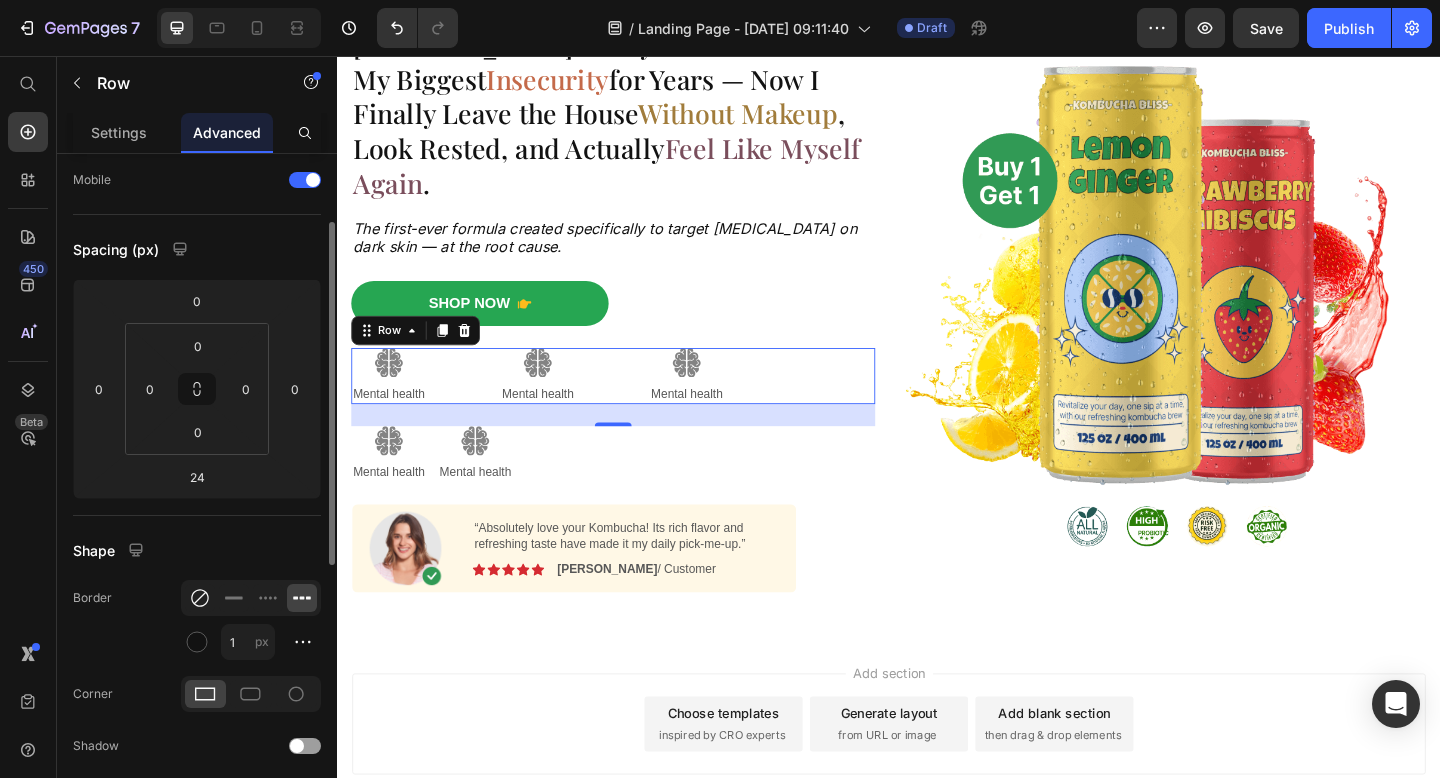 click 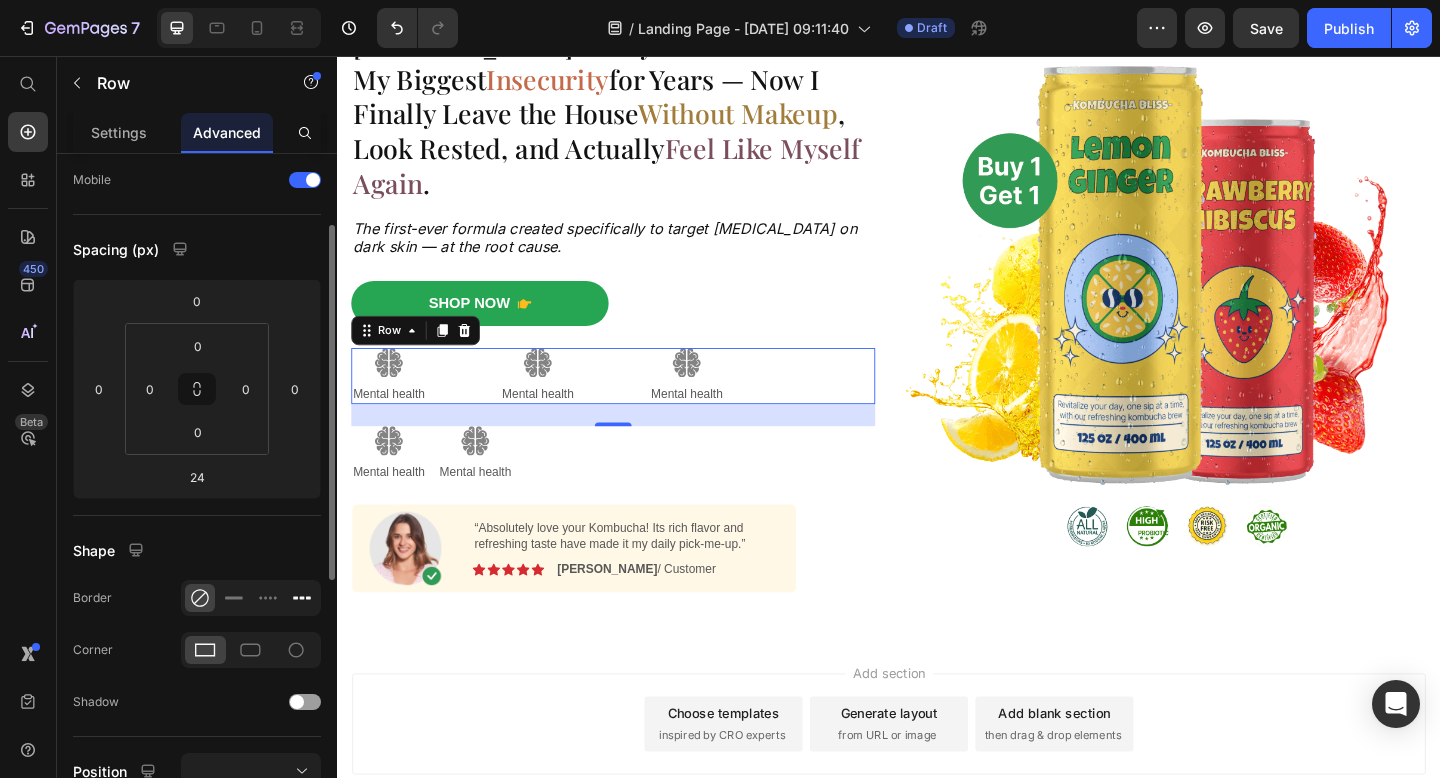 click 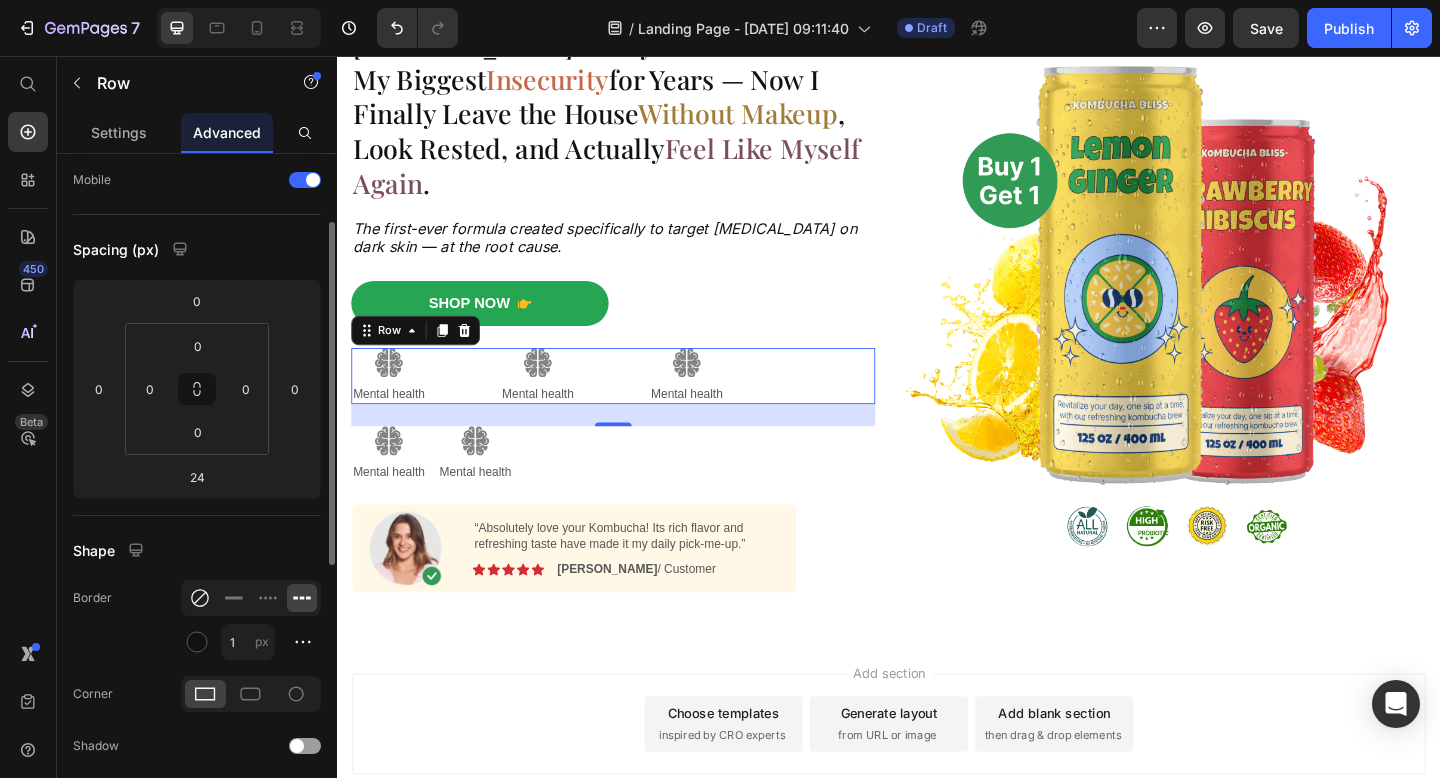 click 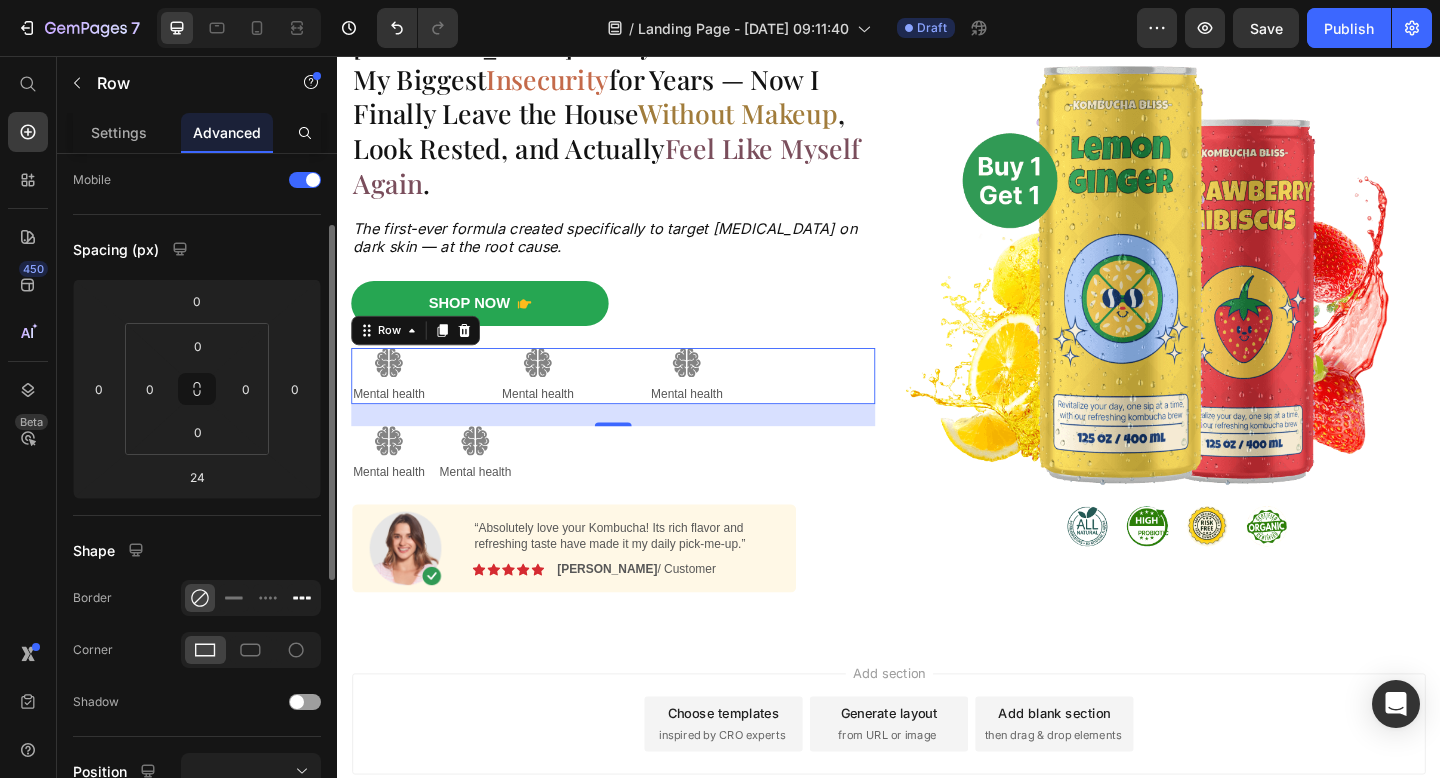 click 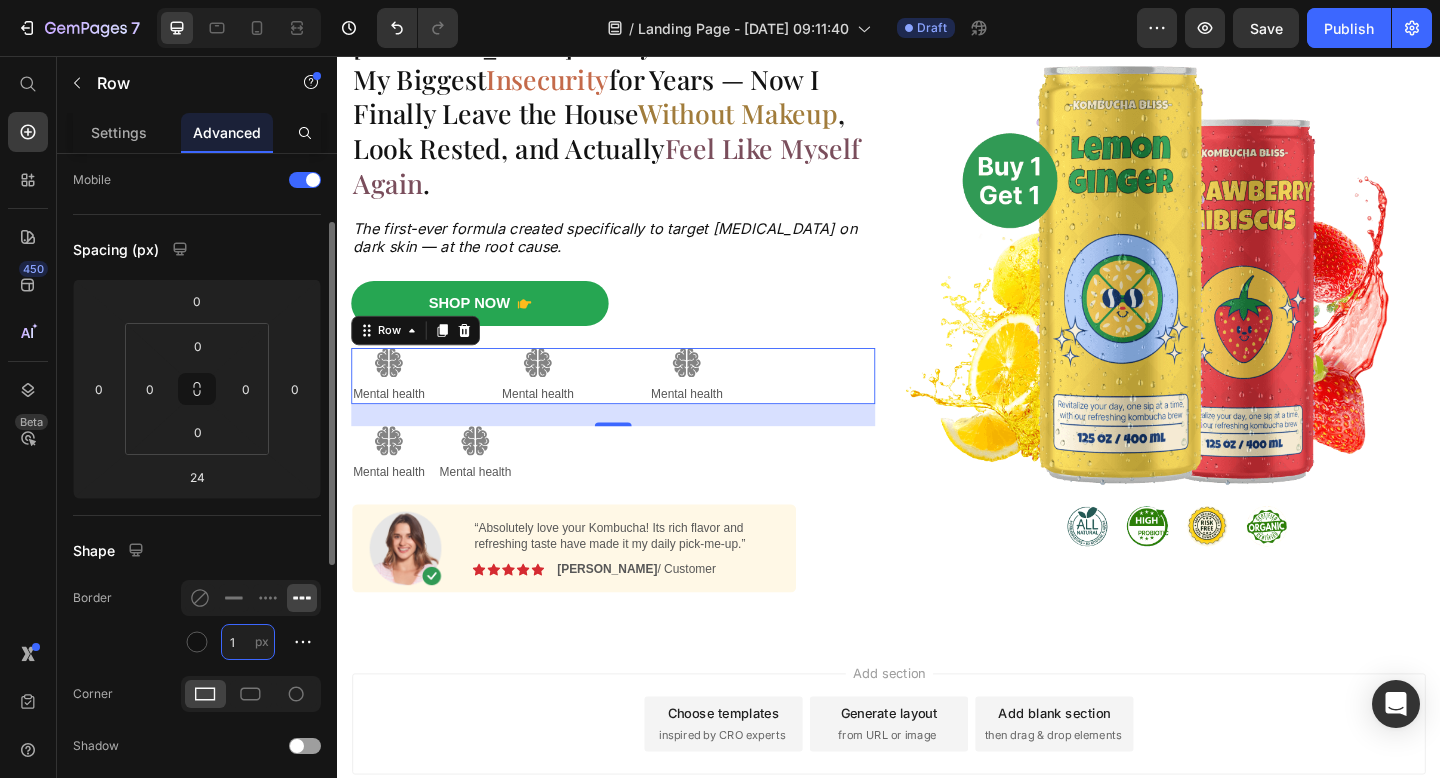click on "1" at bounding box center (248, 642) 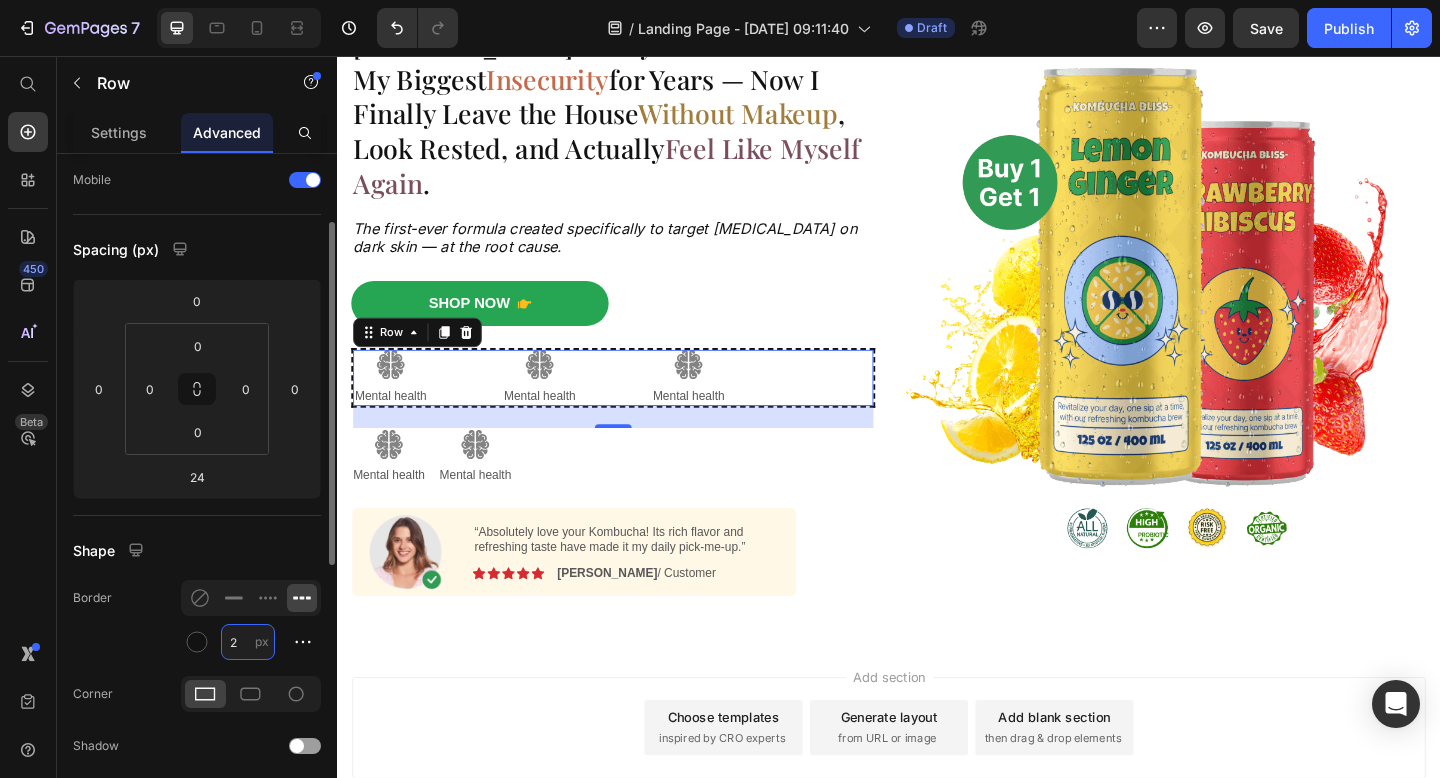 type on "2" 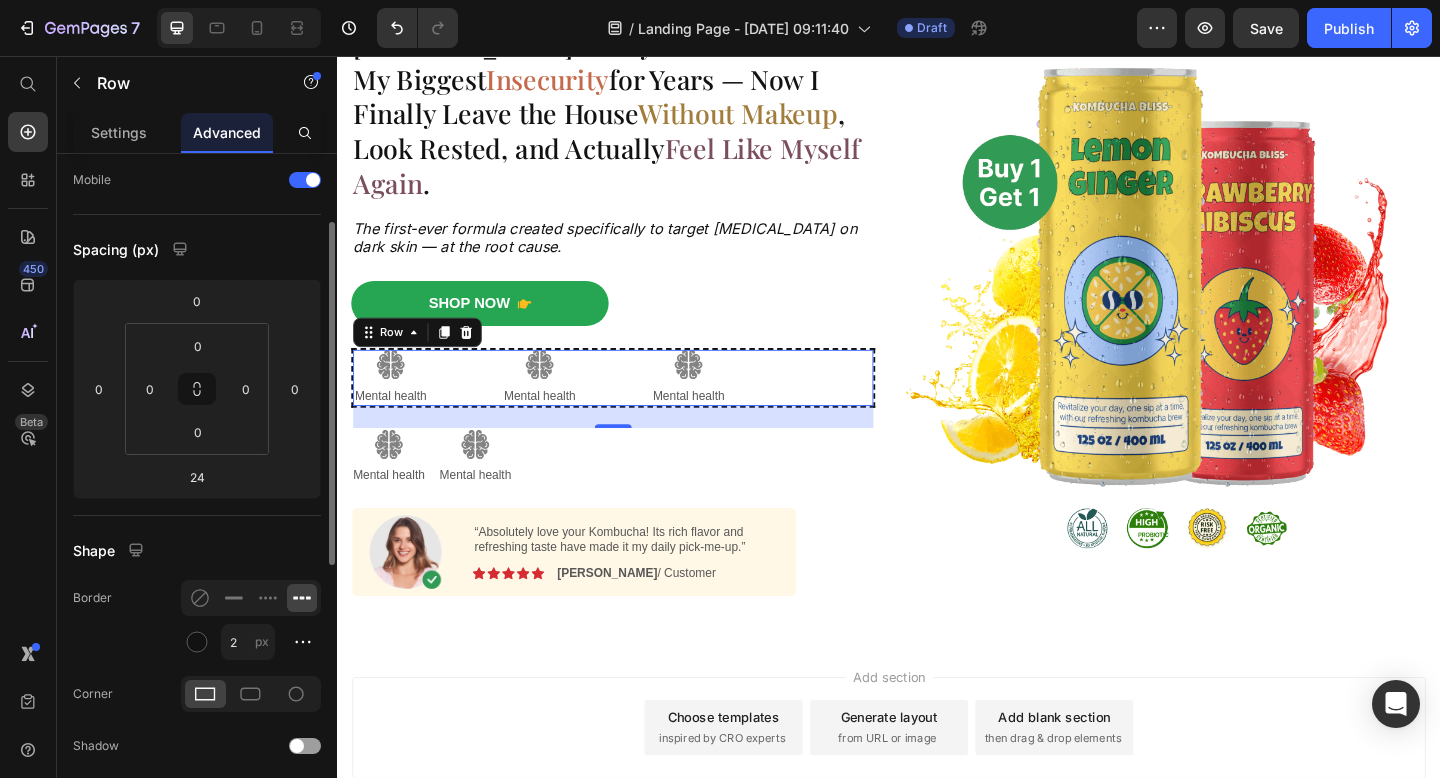 click on "Shape" at bounding box center [197, 550] 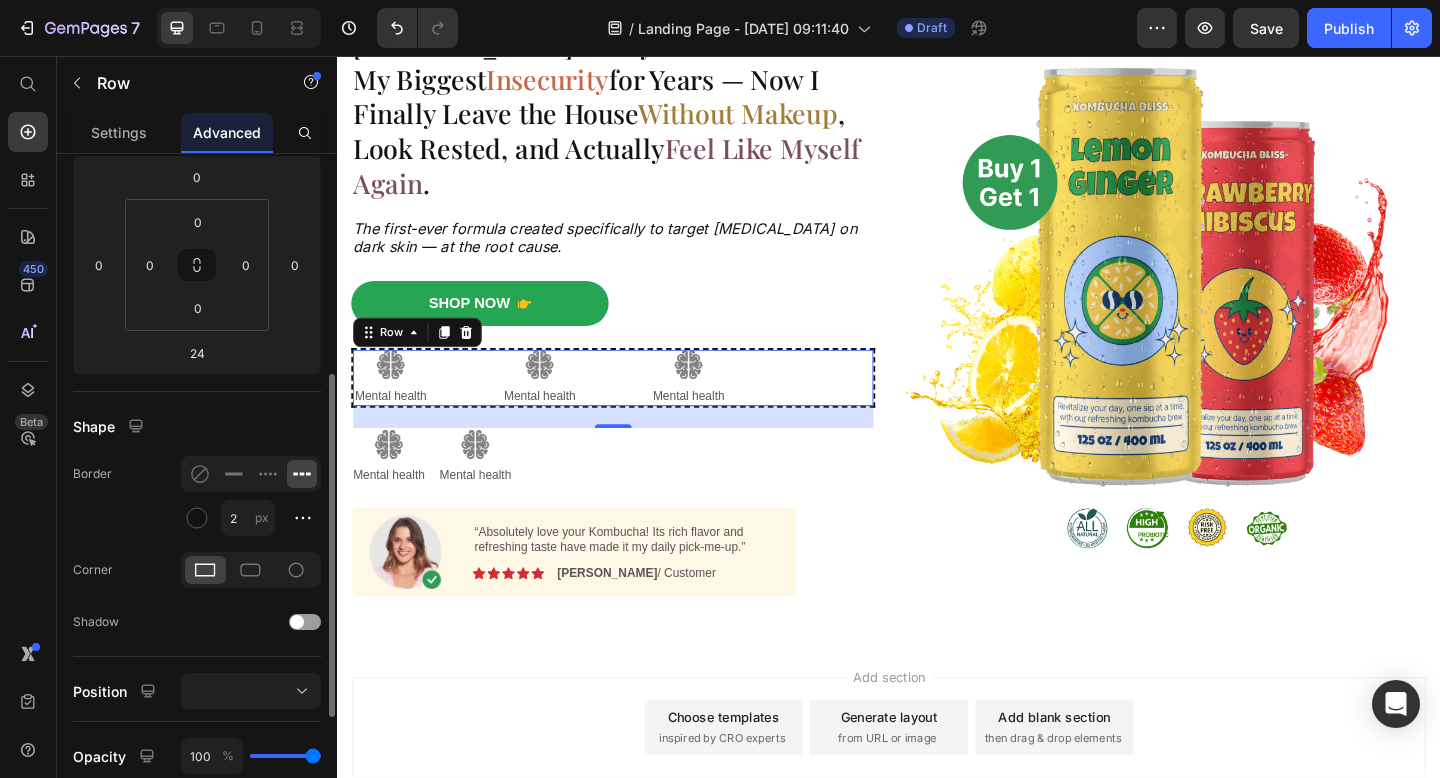 scroll, scrollTop: 320, scrollLeft: 0, axis: vertical 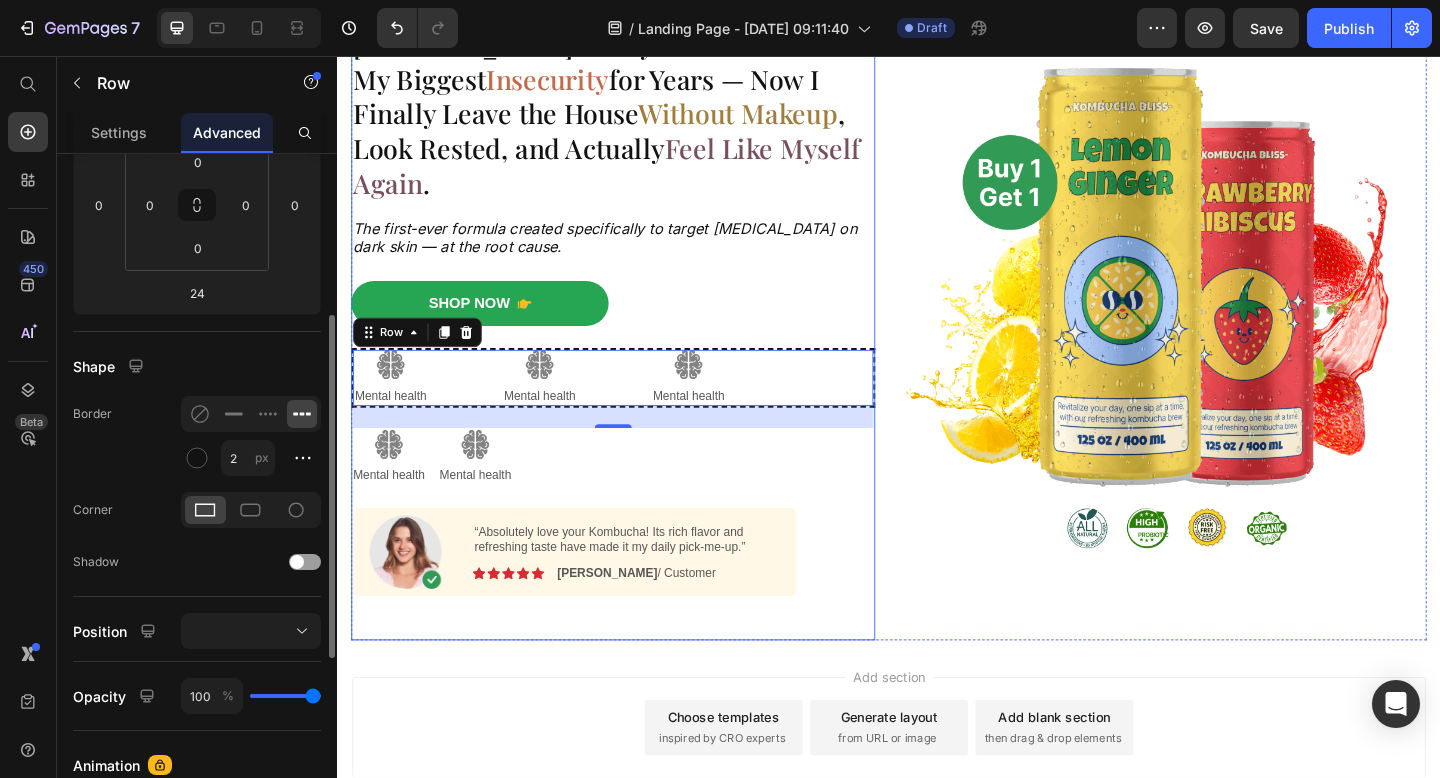click on "Dark Circles on My Black Skin Were My Biggest  Insecurity  for Years — Now I Finally Leave the House  Without Makeup , Look Rested, and Actually  Feel Like Myself Again . Heading The first-ever formula created specifically to target dark circles on dark skin — at the root cause. Text Block
Shop Now   Button Image Mental health Text Block Image Mental health Text Block Image Mental health Text Block Row   24 Image Mental health Text Block Image Mental health Text Block Row Image “Absolutely love your Kombucha! Its rich flavor and refreshing taste have made it my daily pick-me-up.” Text Block Image Icon Icon Icon Icon Icon Icon List Emily  / Customer Text Block Row Row Shop Now   👉    Button" at bounding box center (637, 333) 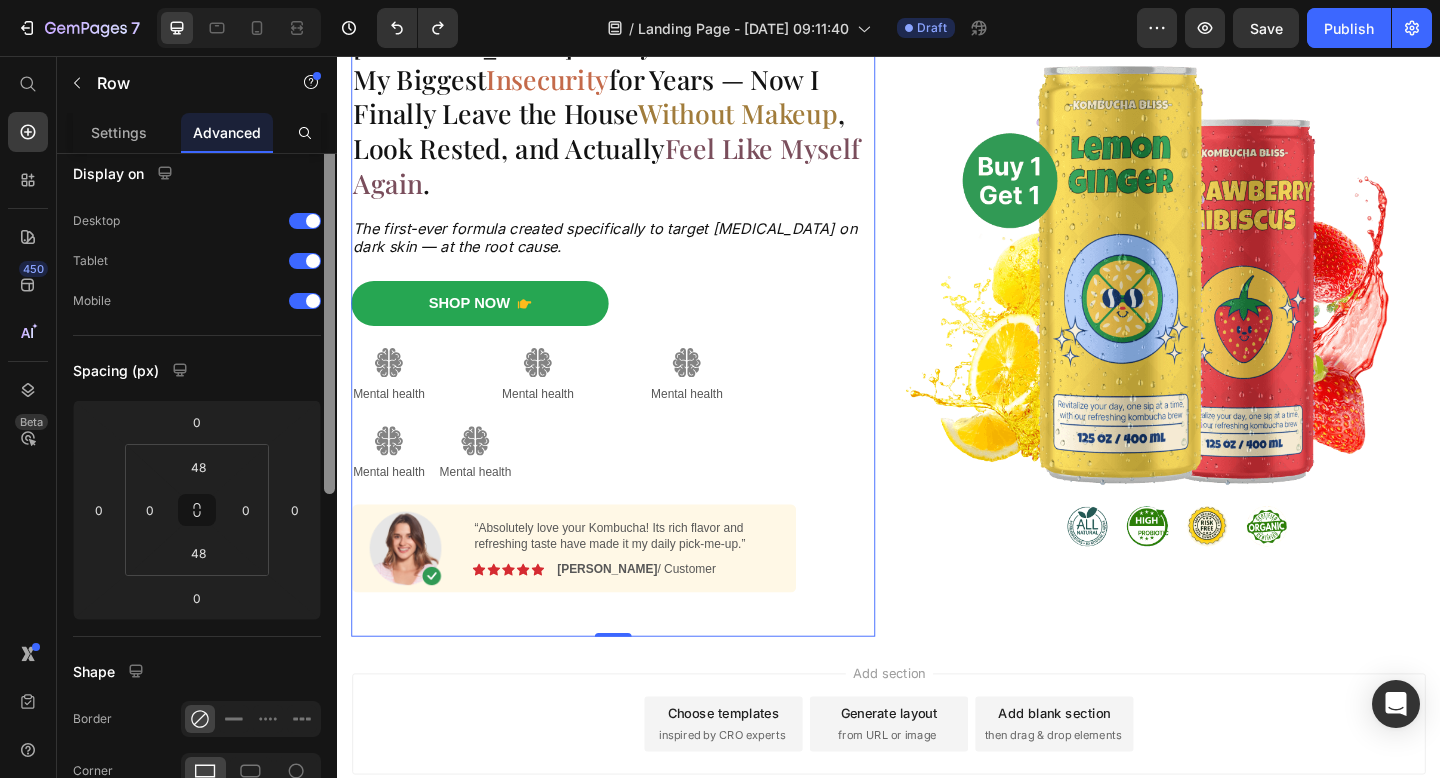 scroll, scrollTop: 0, scrollLeft: 0, axis: both 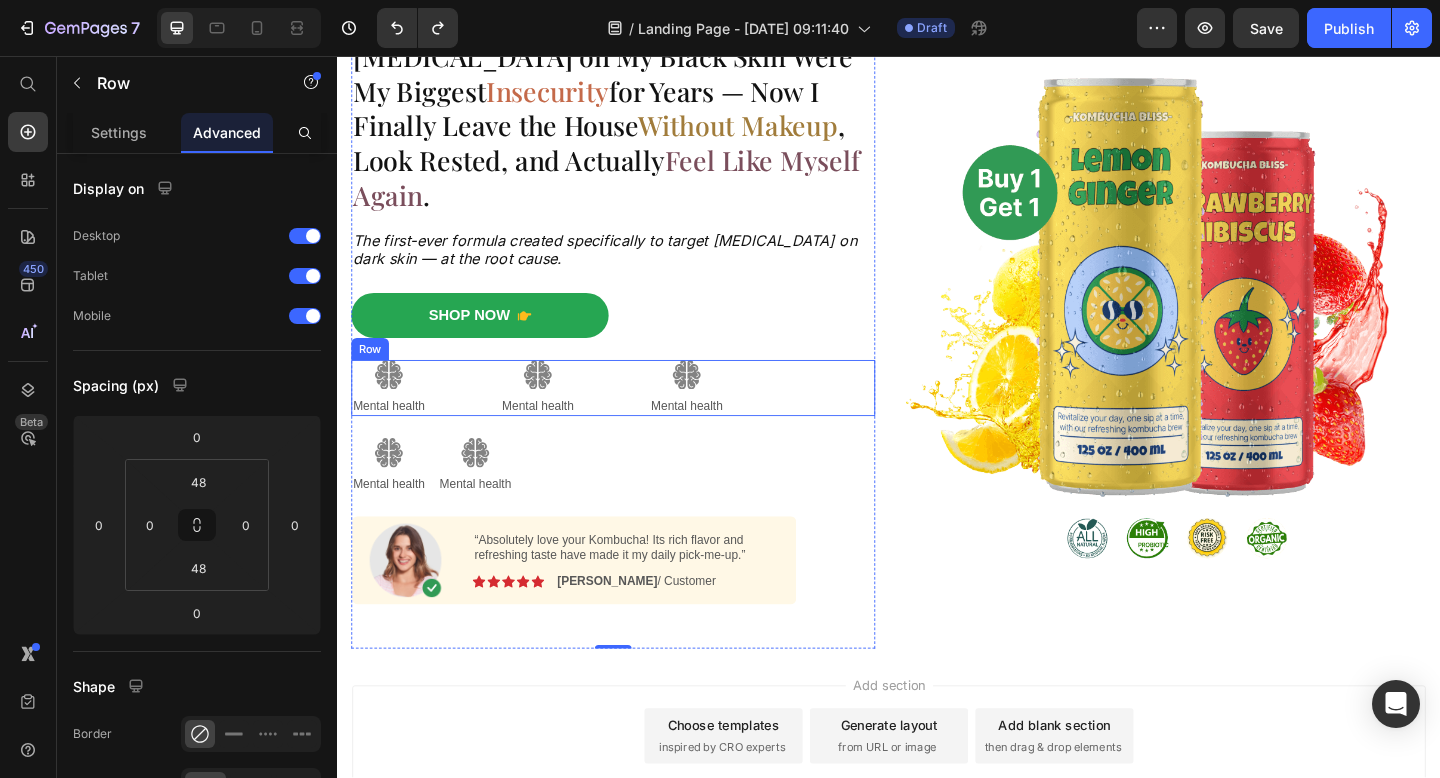 click on "Image Mental health Text Block Image Mental health Text Block Image Mental health Text Block Row" at bounding box center [637, 417] 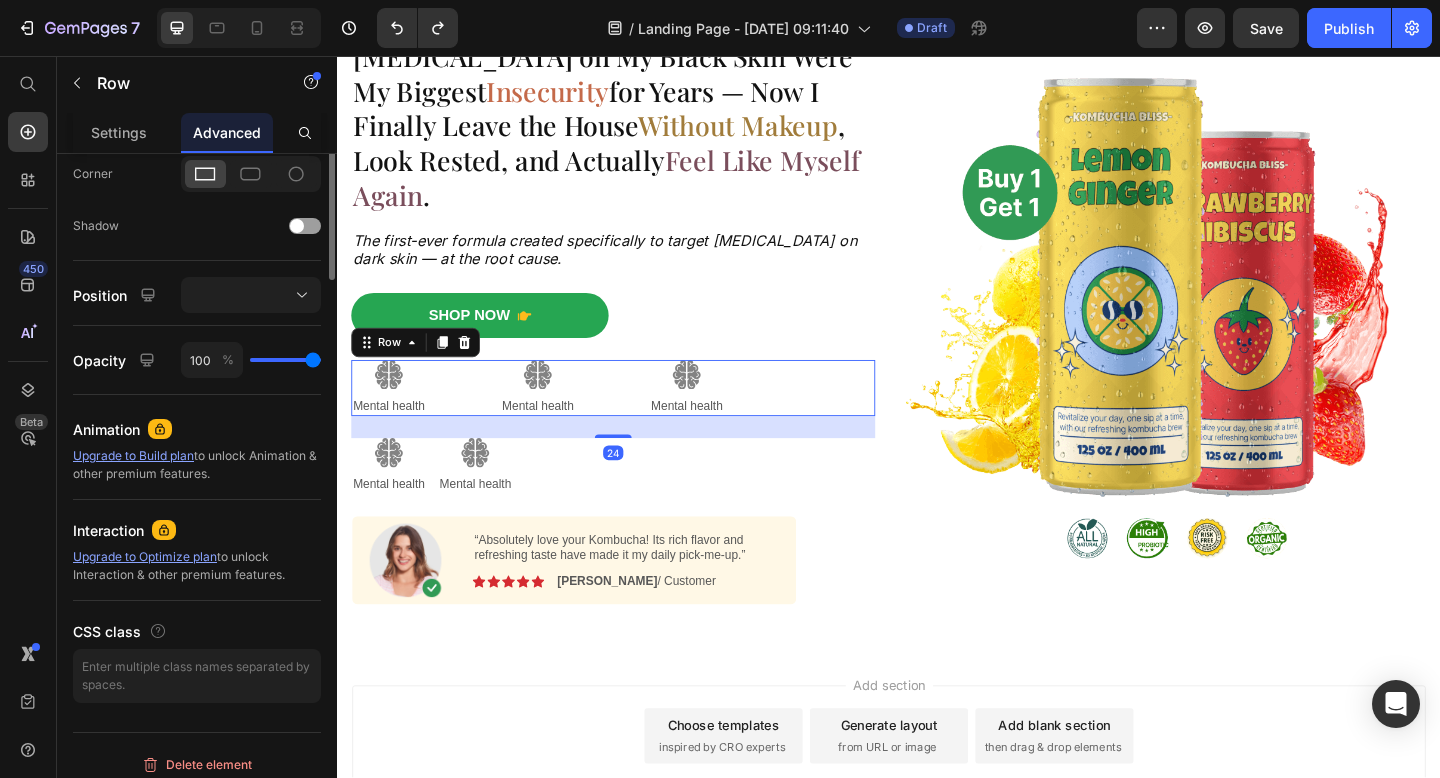 scroll, scrollTop: 668, scrollLeft: 0, axis: vertical 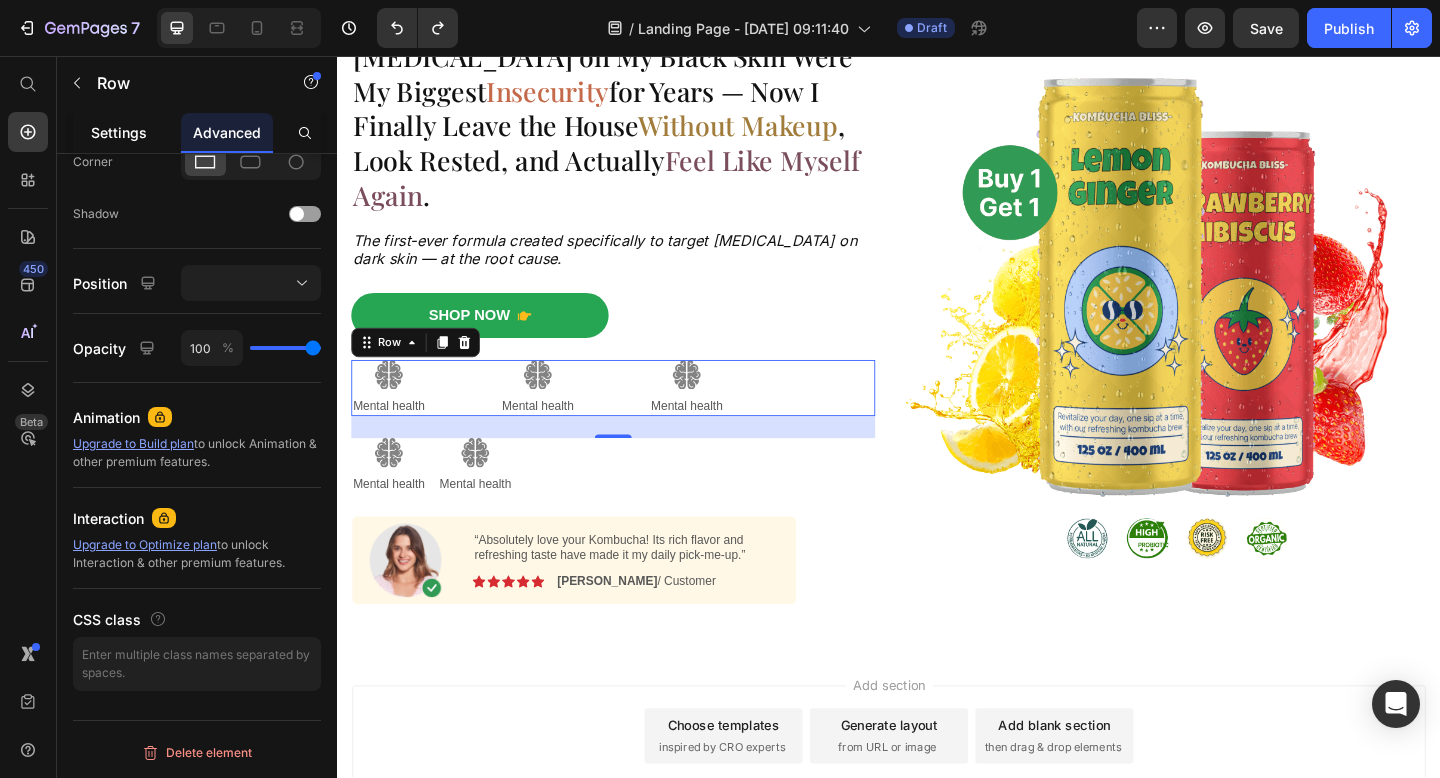 click on "Settings" at bounding box center (119, 132) 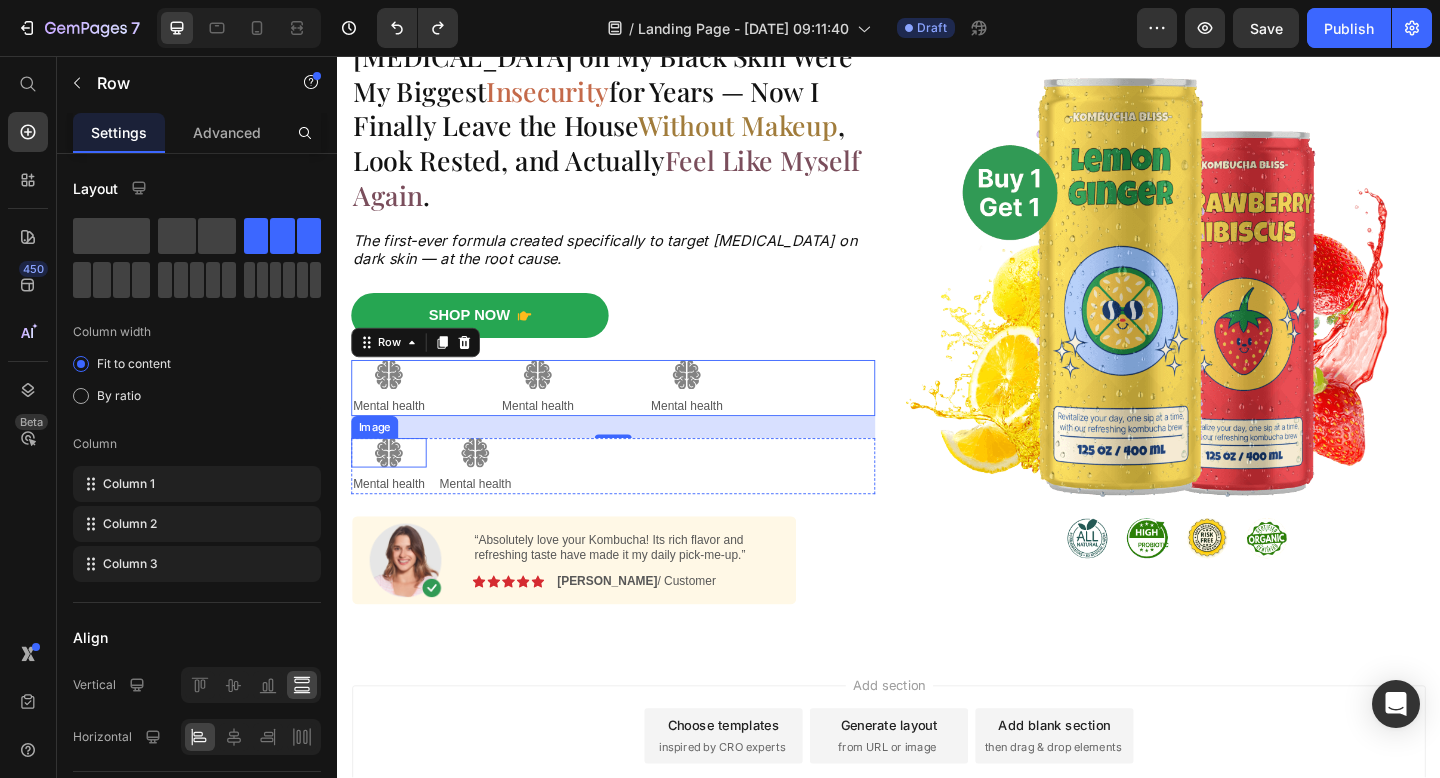 click on "Mental health" at bounding box center [393, 437] 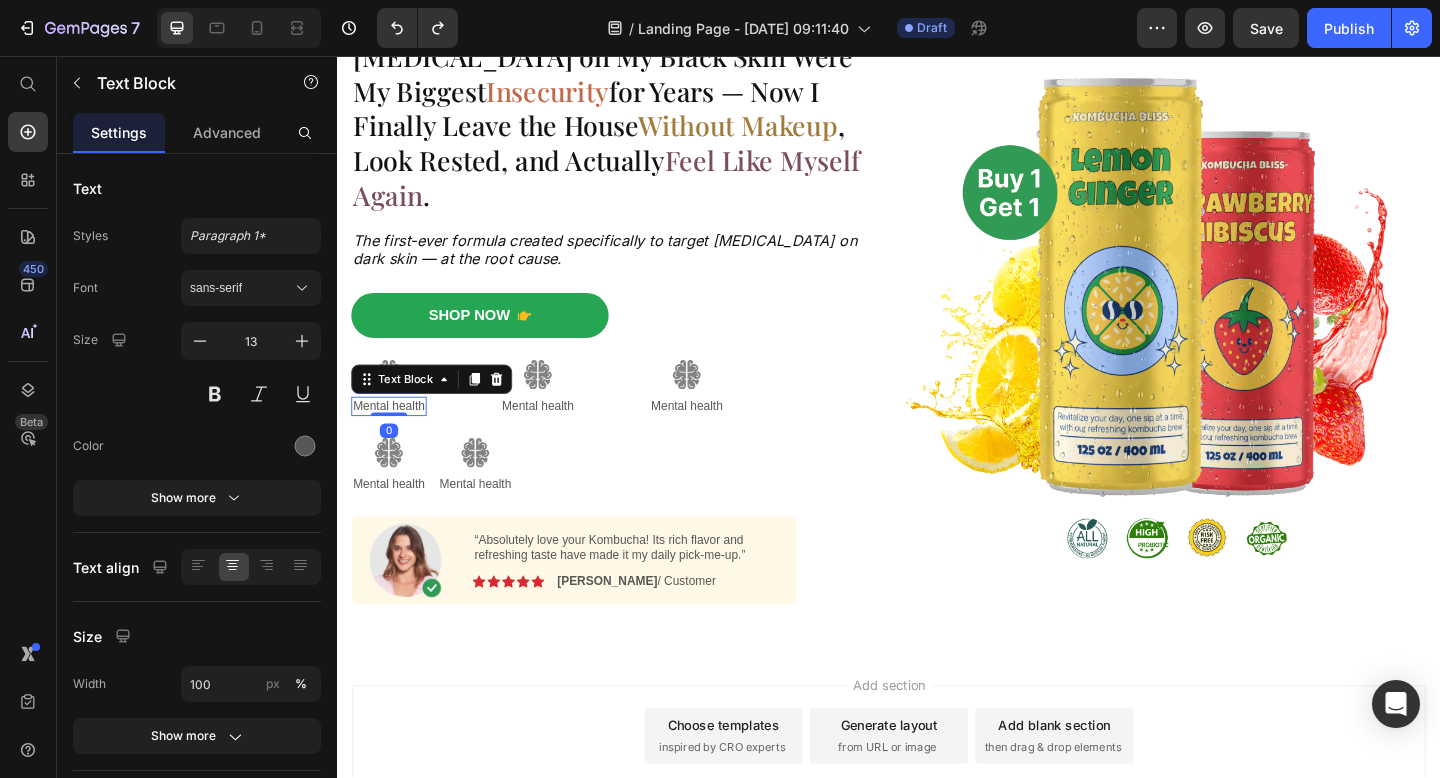 click on "Mental health" at bounding box center [393, 437] 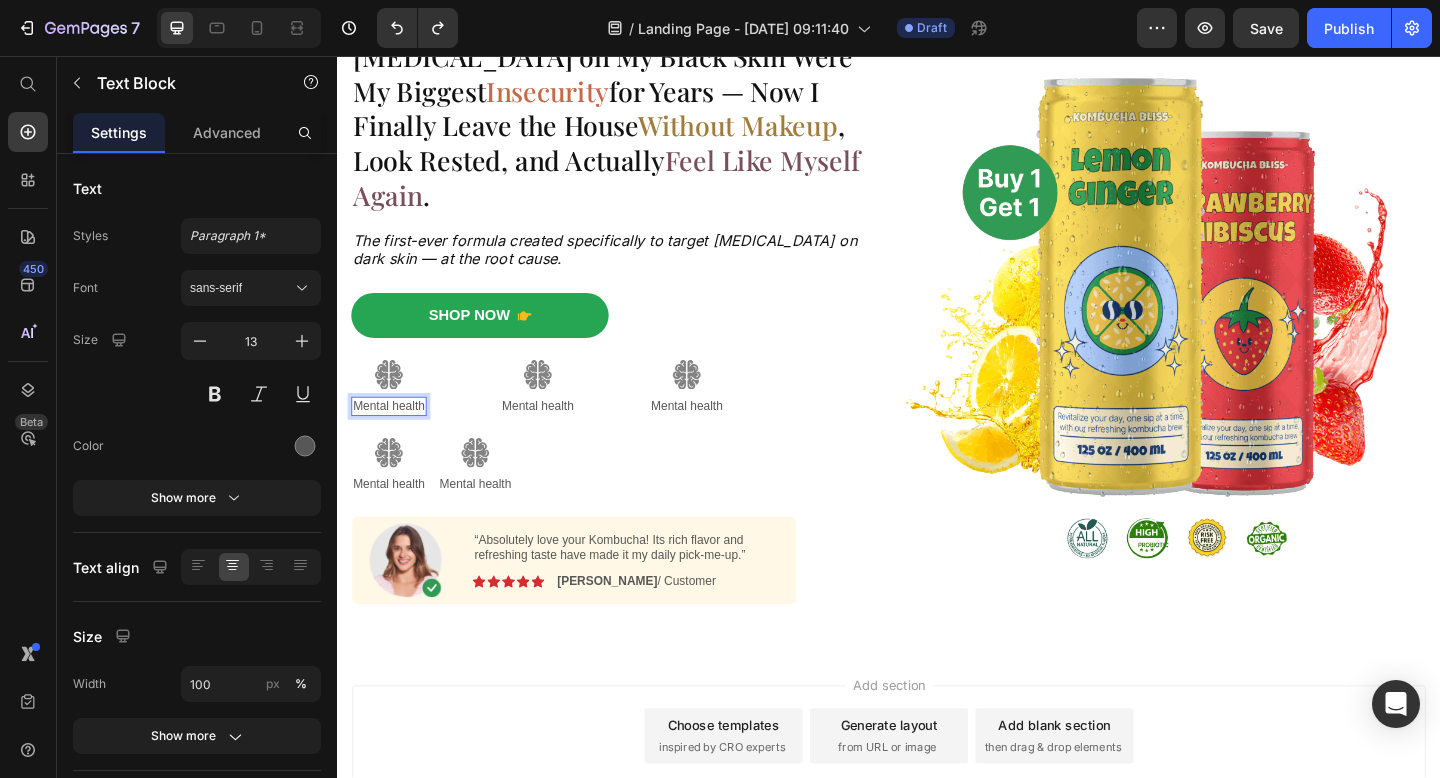 click on "Mental health" at bounding box center (393, 437) 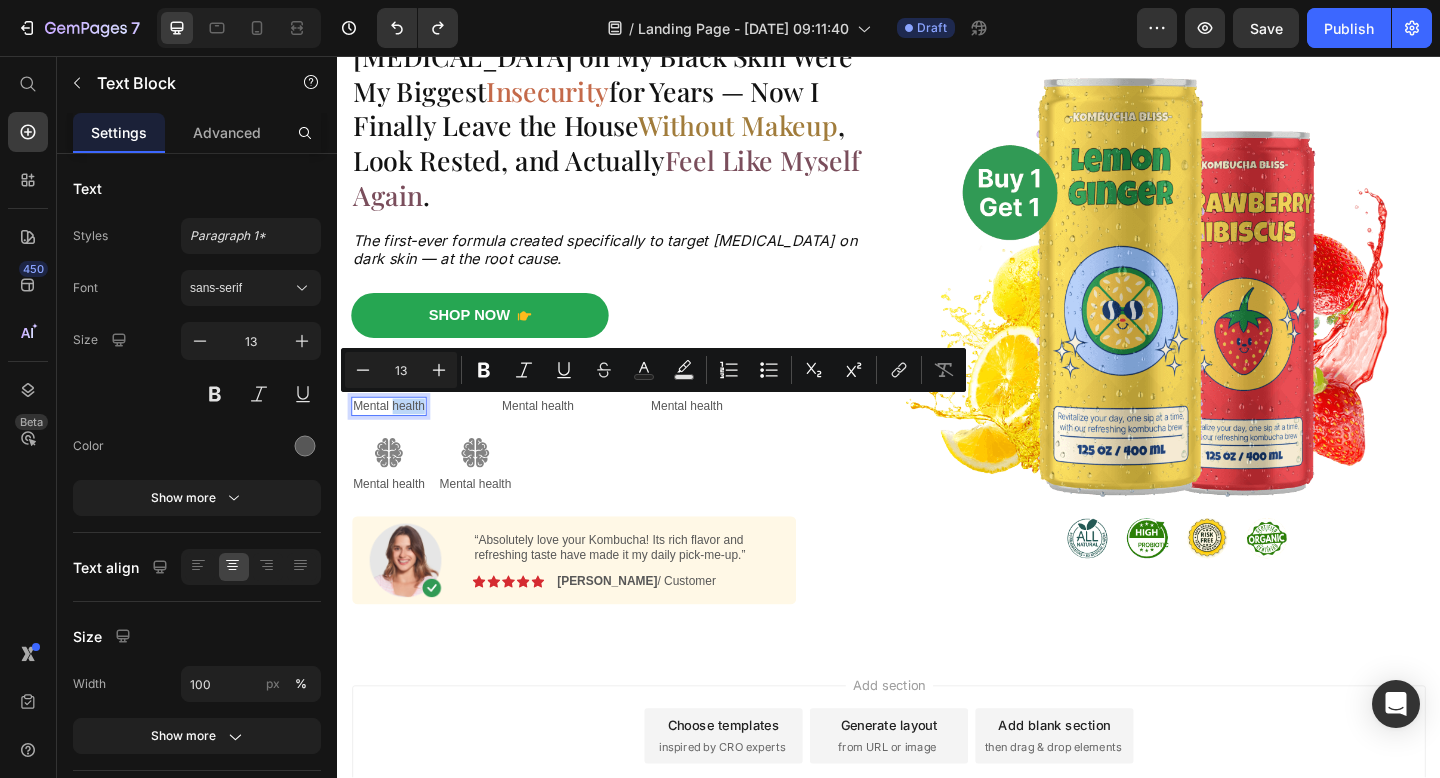 click on "Mental health" at bounding box center (393, 437) 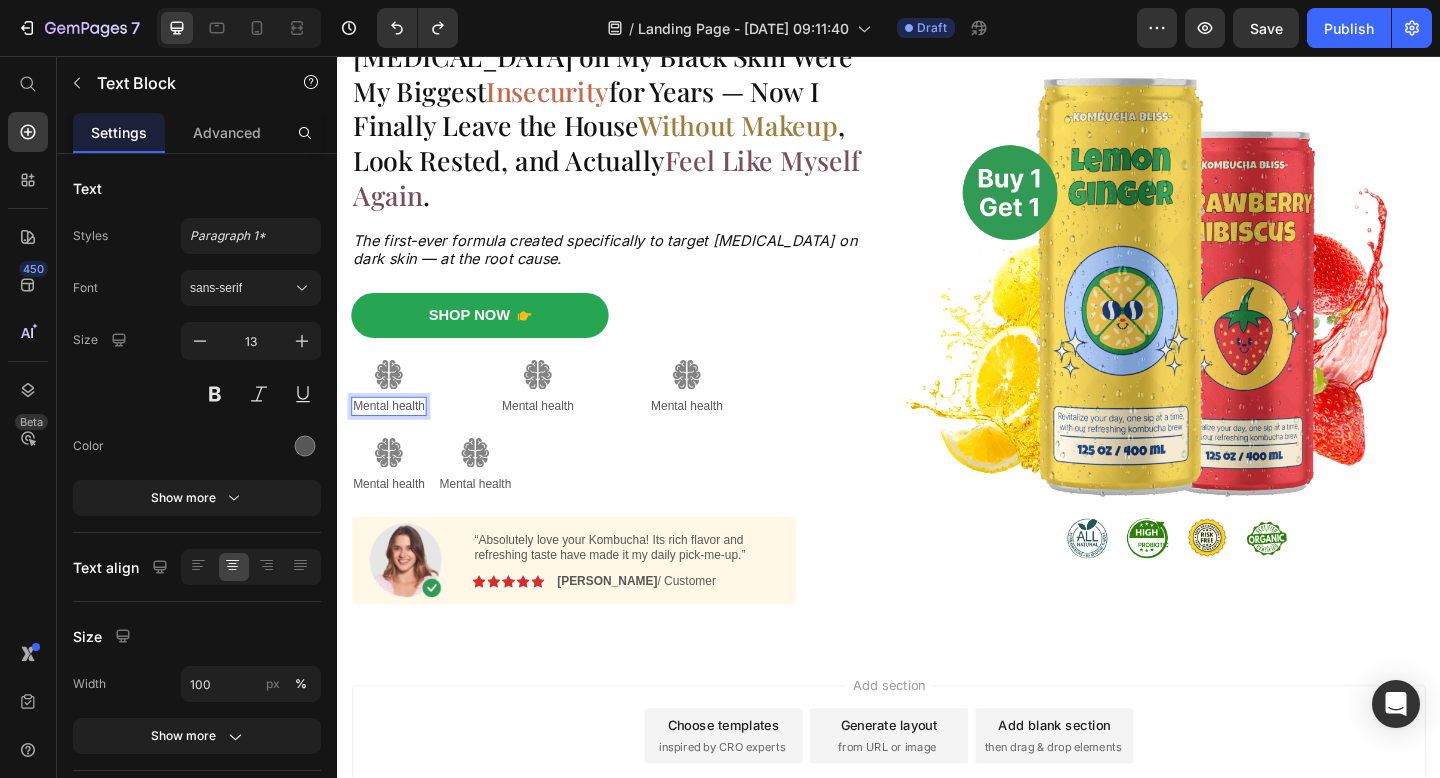 click on "Mental health" at bounding box center [393, 437] 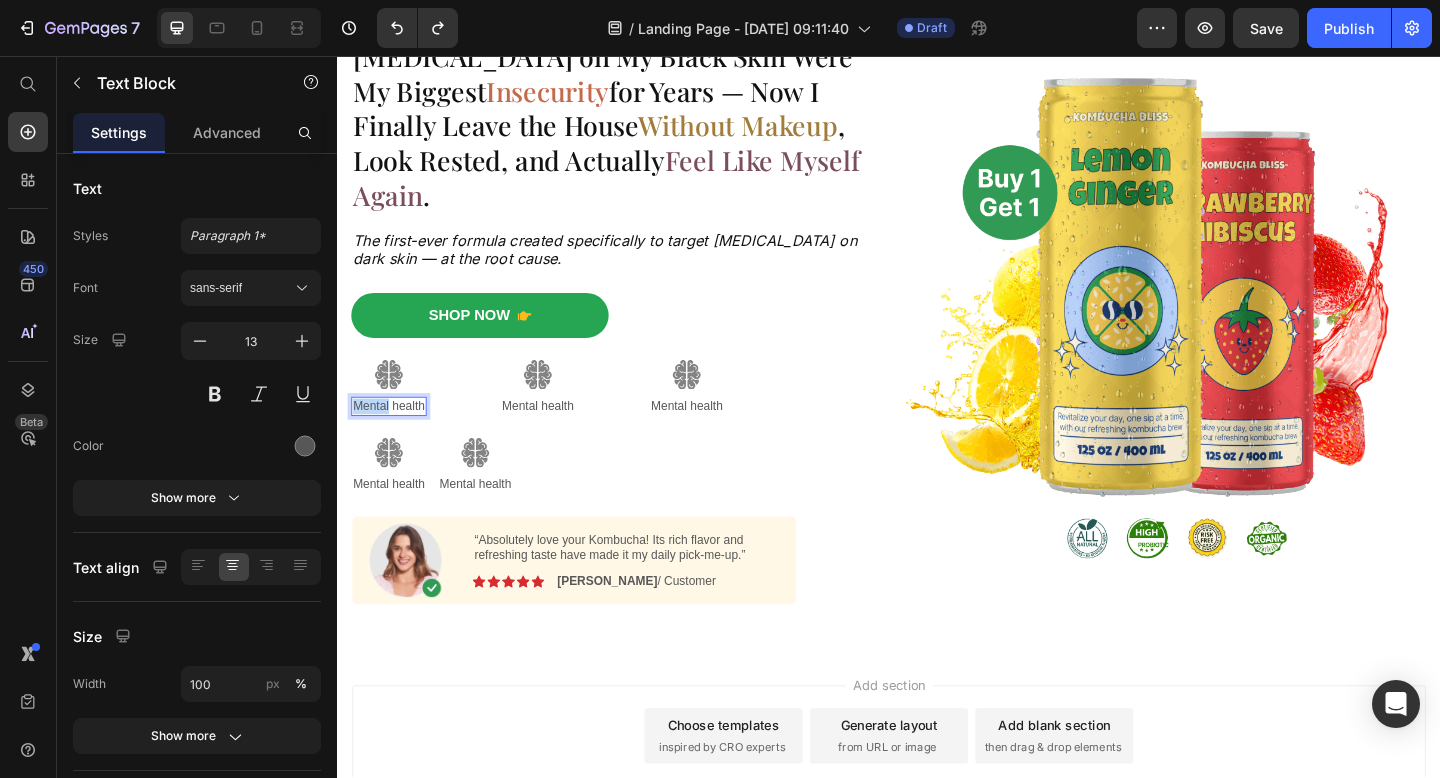 click on "Mental health" at bounding box center [393, 437] 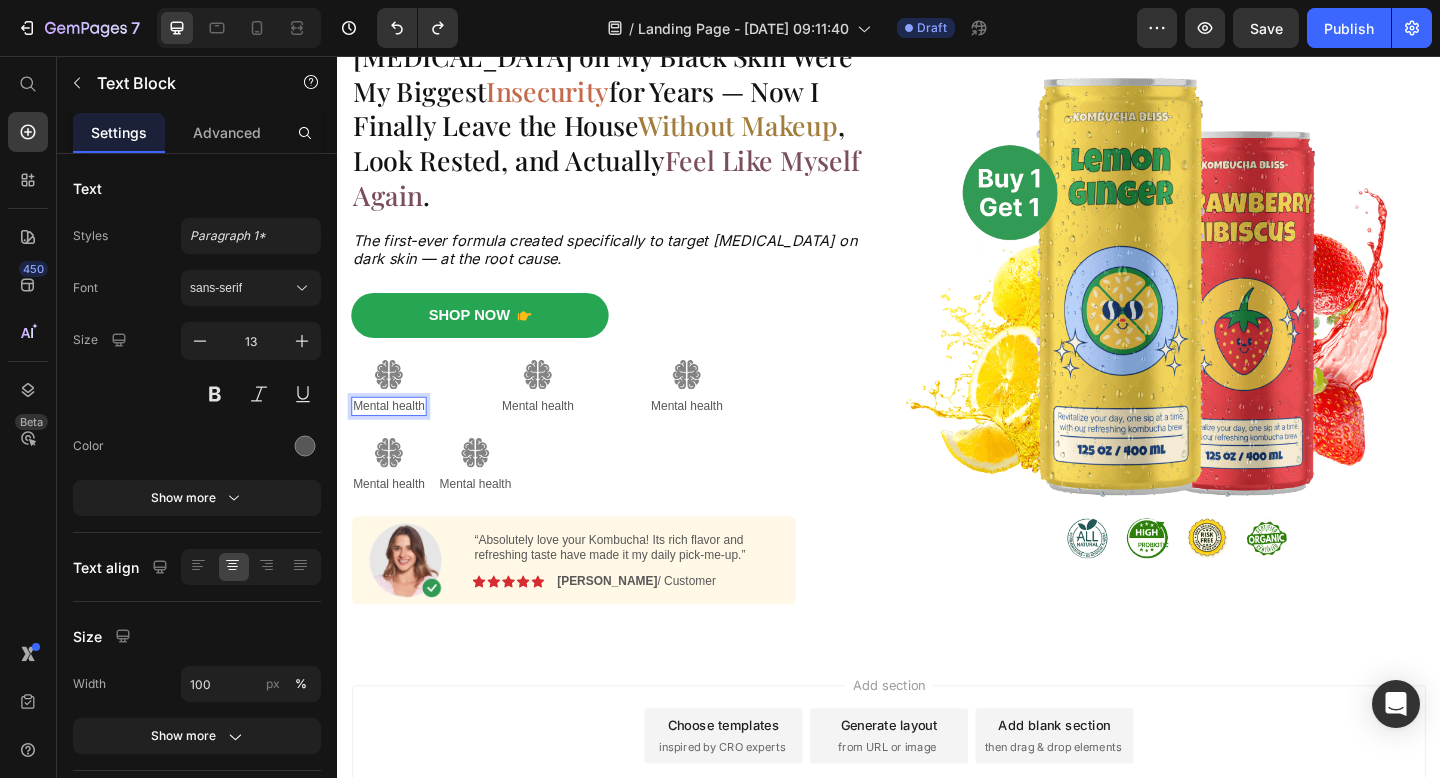 click on "Mental health" at bounding box center (393, 437) 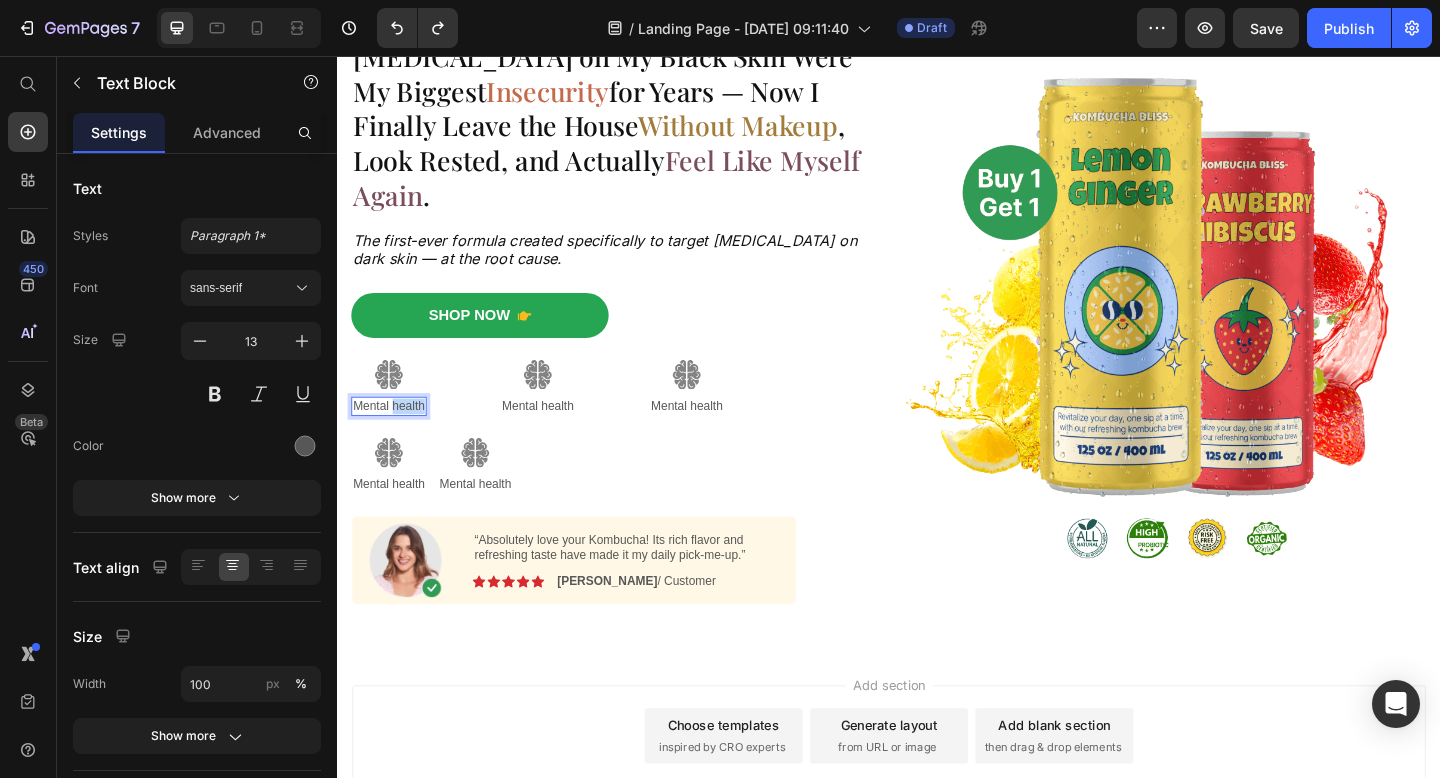 click on "Mental health" at bounding box center (393, 437) 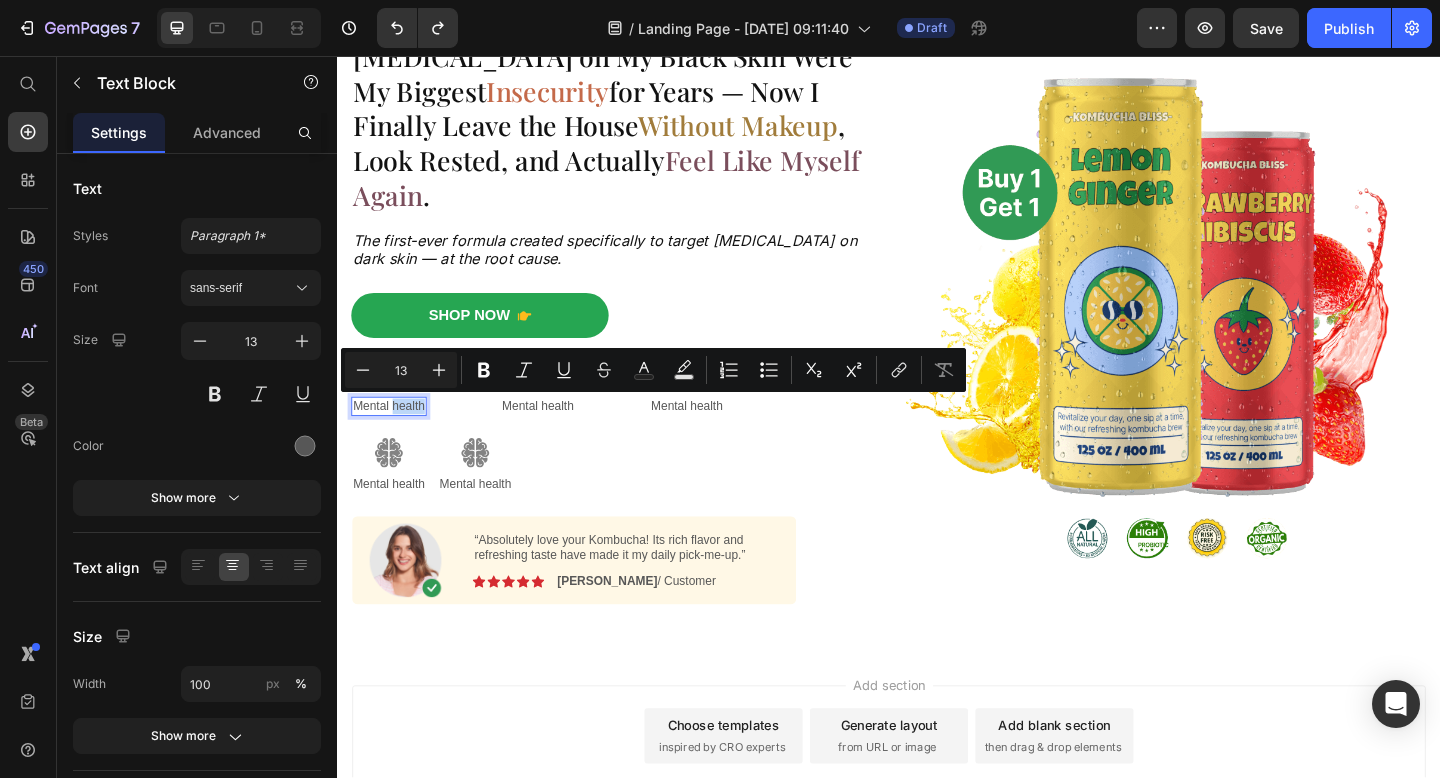 click on "Mental health" at bounding box center (393, 437) 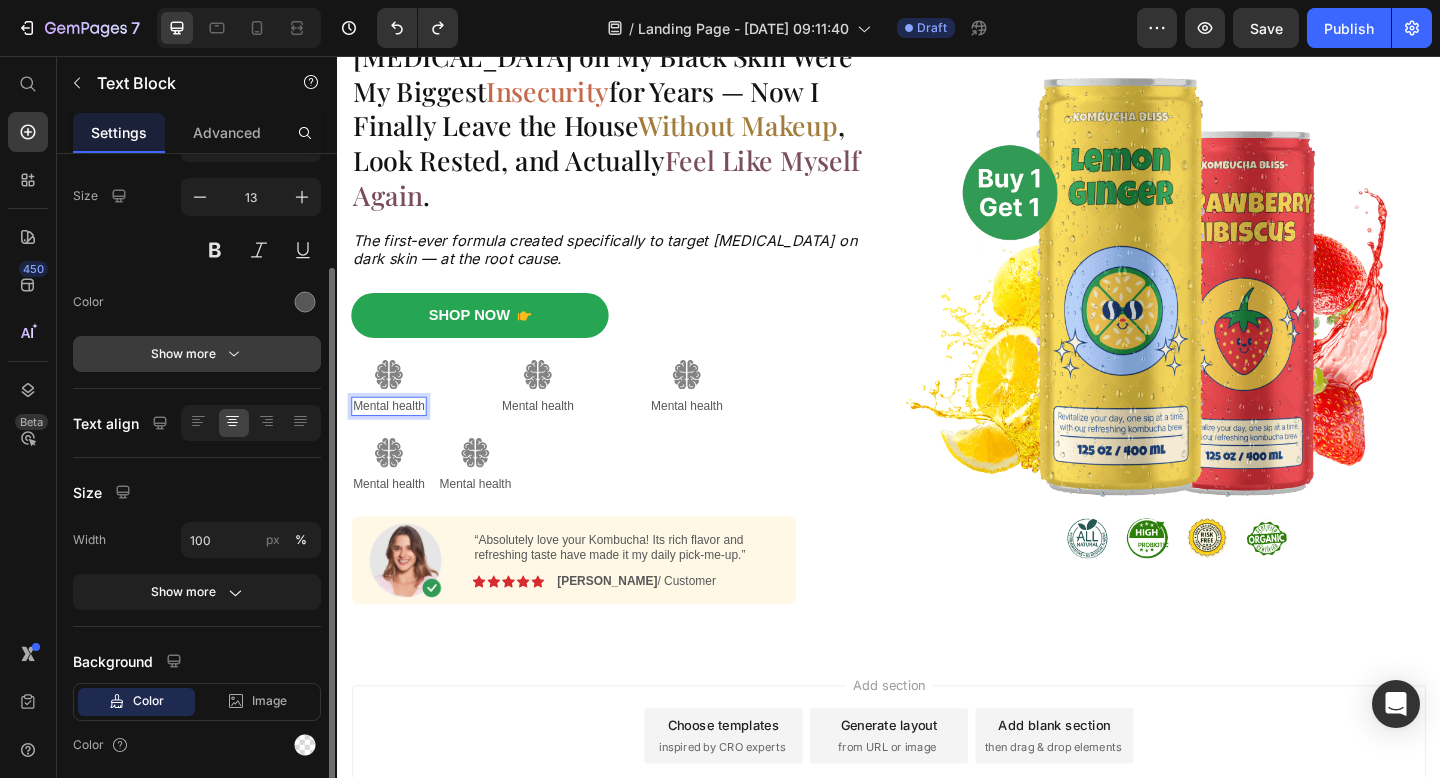 scroll, scrollTop: 147, scrollLeft: 0, axis: vertical 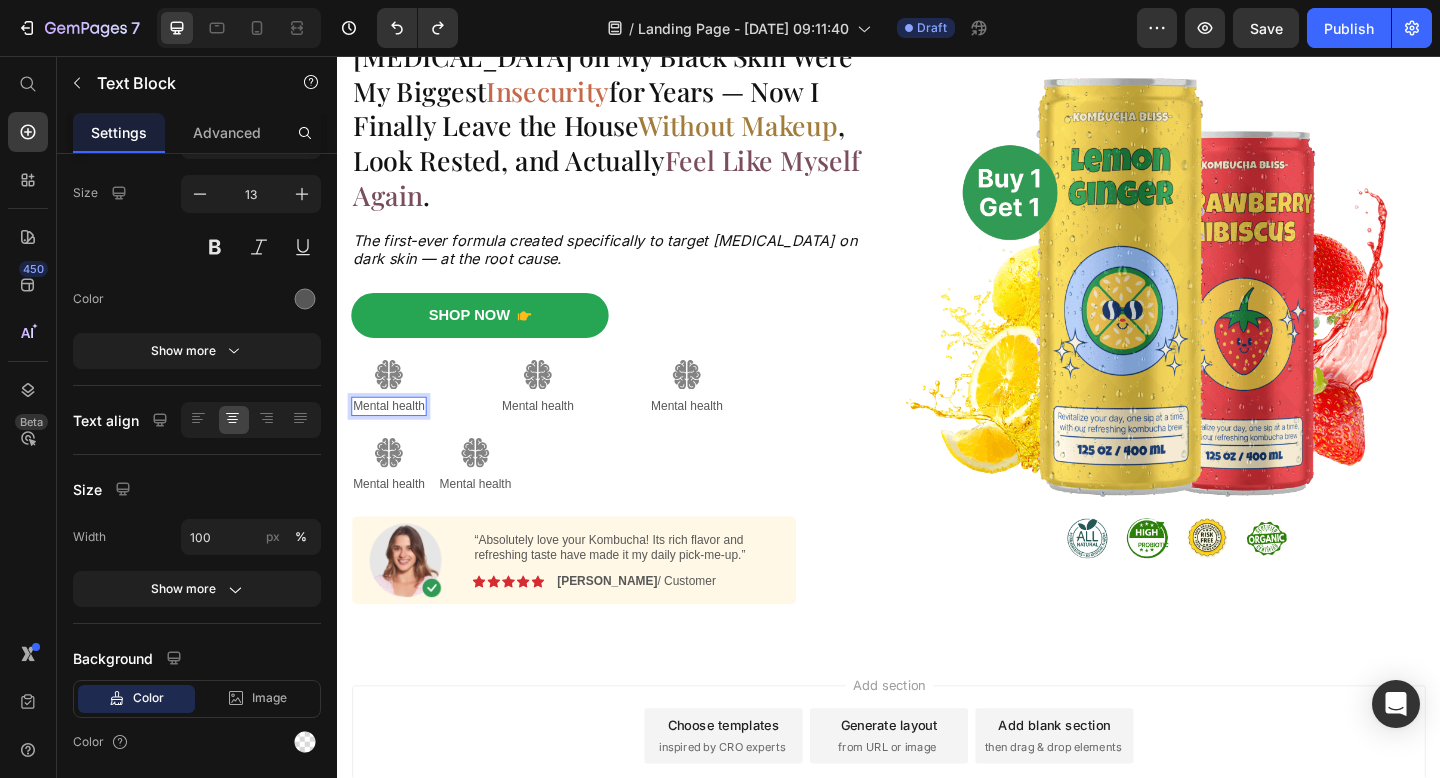 click on "Mental health" at bounding box center (393, 437) 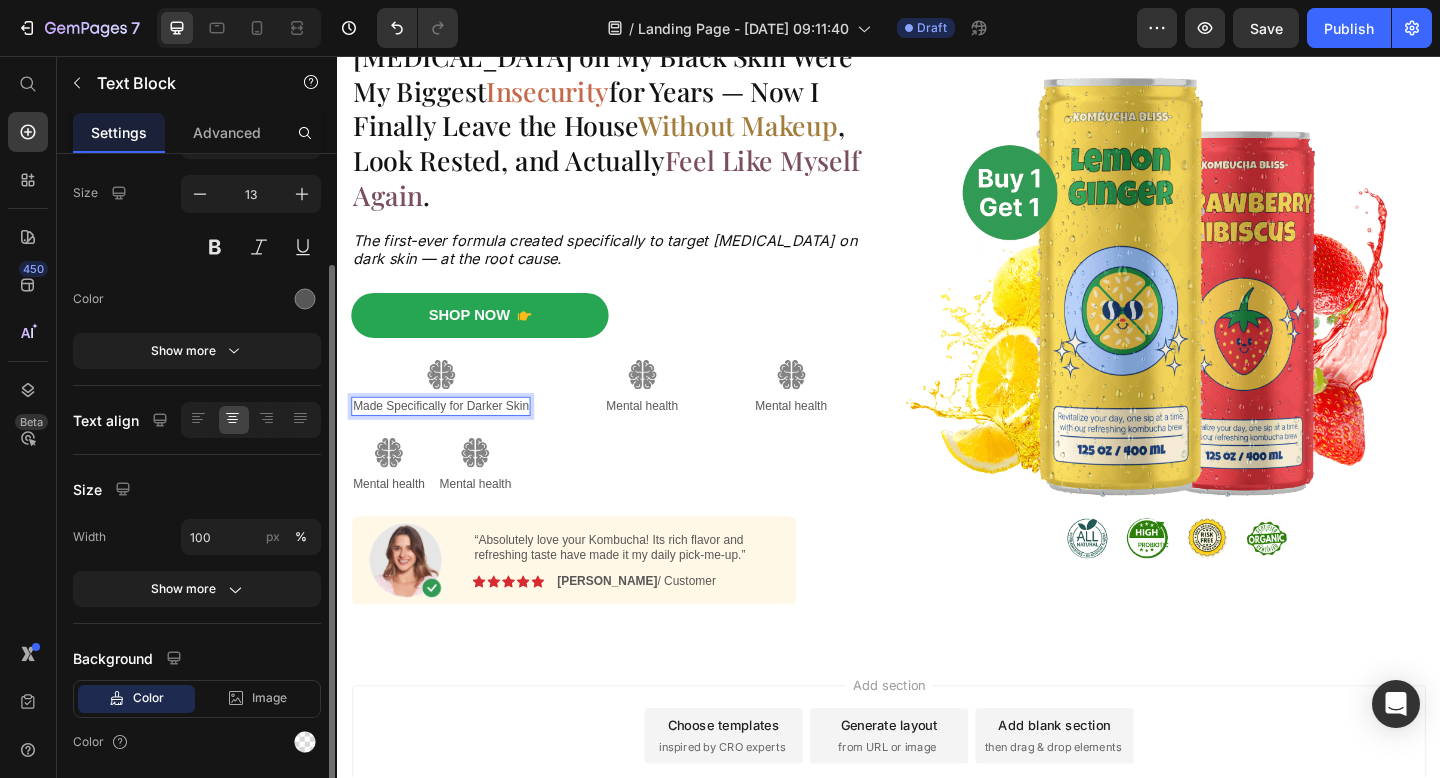 click on "Text Styles Paragraph 1* Font sans-serif Size 13 Color Show more Text align Size Width 100 px % Show more Background Color Image Video  Color" at bounding box center (197, 405) 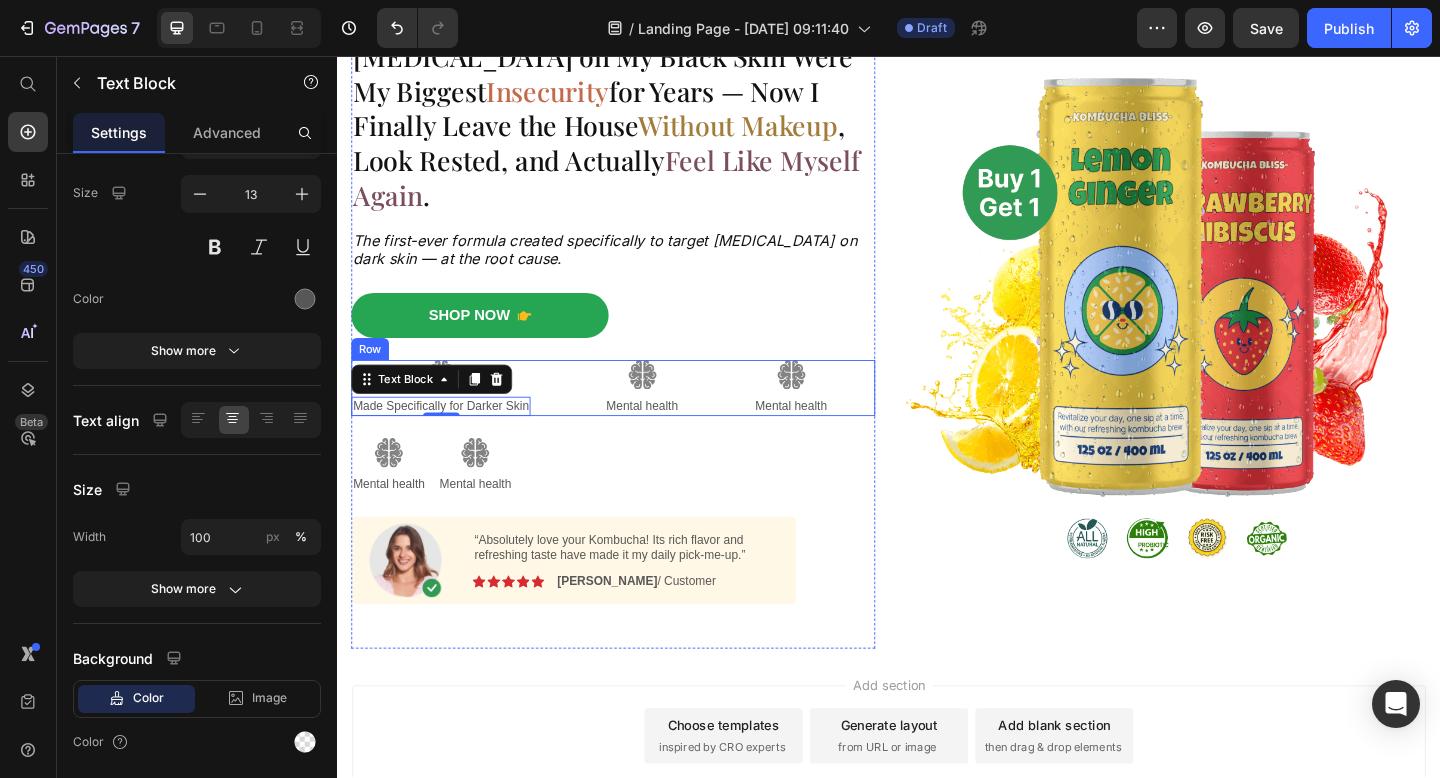 click on "Image Made Specifically for Darker Skin Text Block   0 Image Mental health Text Block Image Mental health Text Block Row" at bounding box center (637, 417) 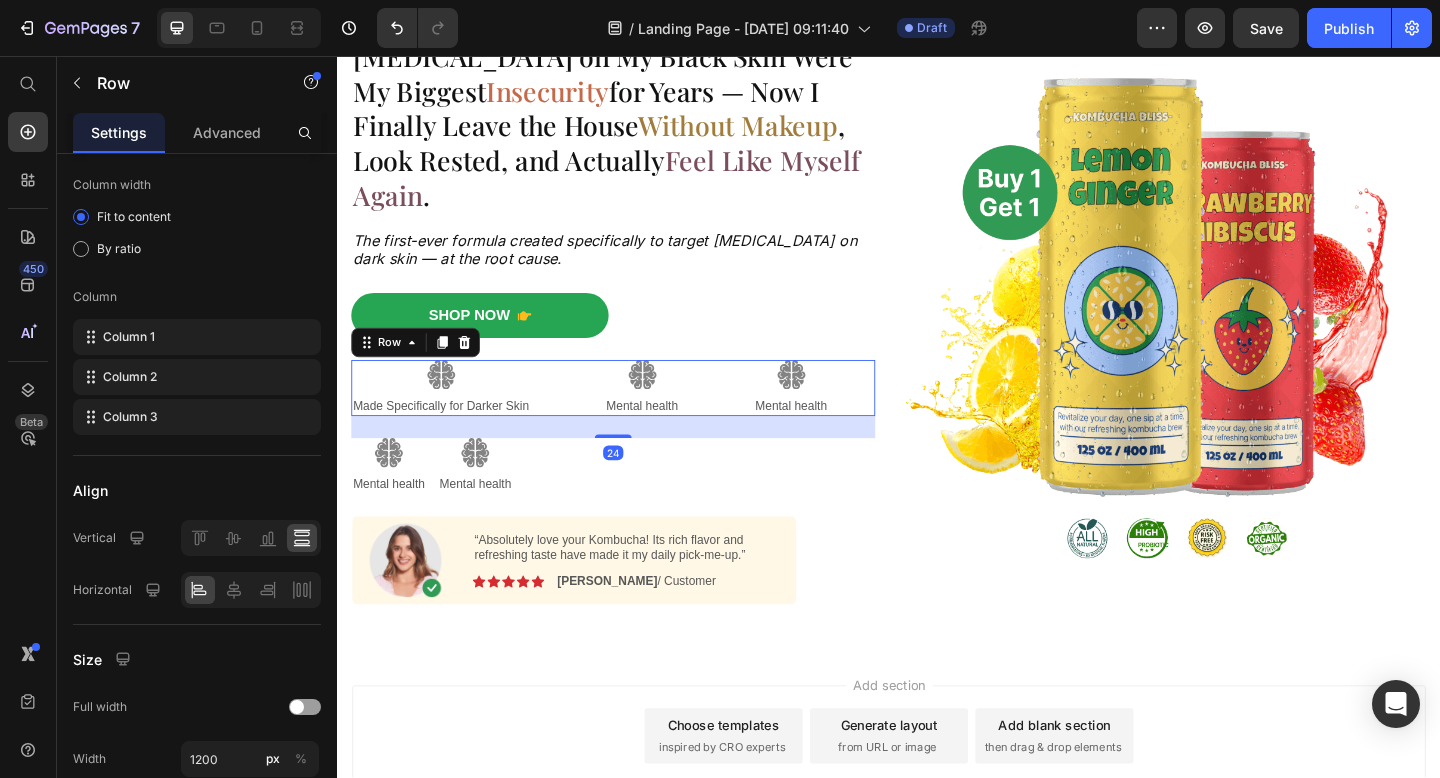 scroll, scrollTop: 0, scrollLeft: 0, axis: both 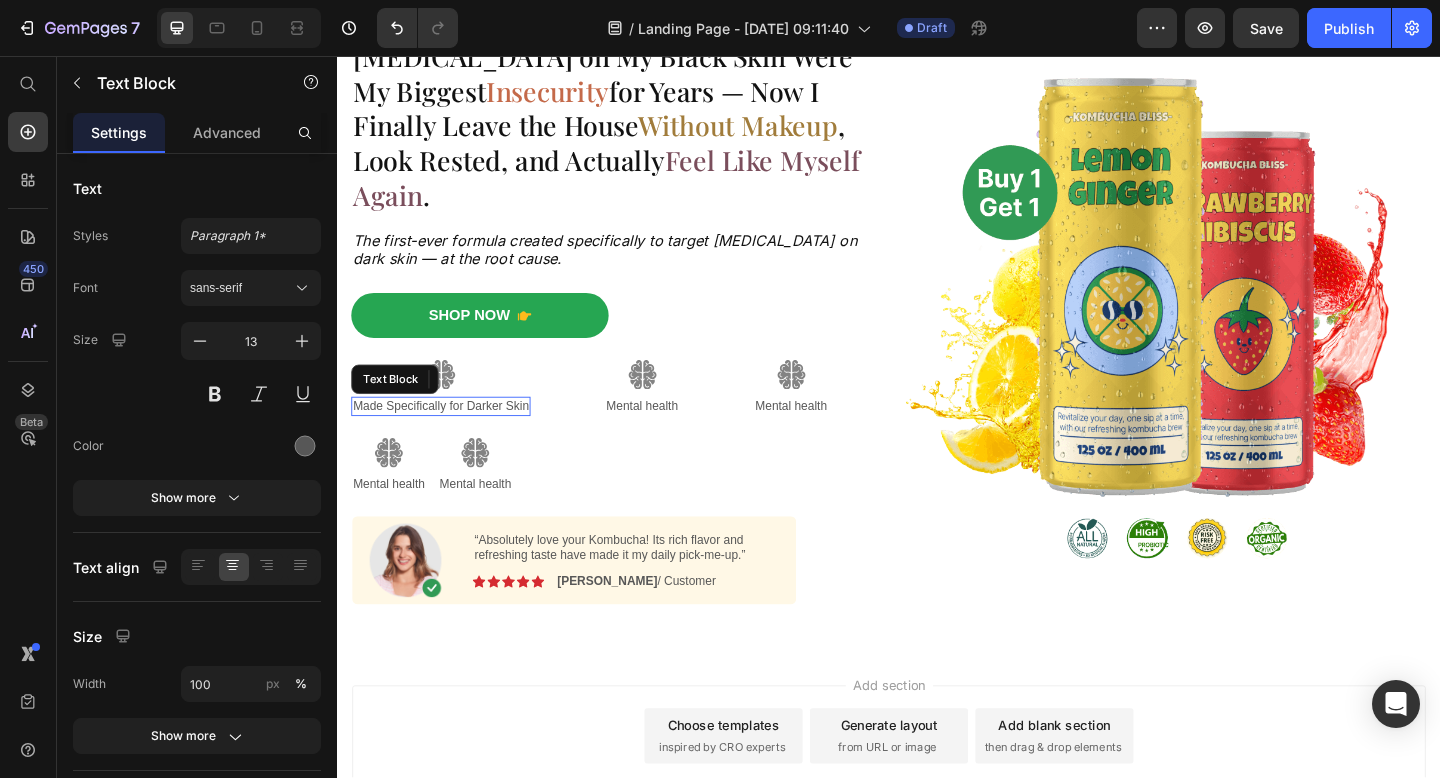 click on "Made Specifically for Darker Skin Text Block" at bounding box center [449, 437] 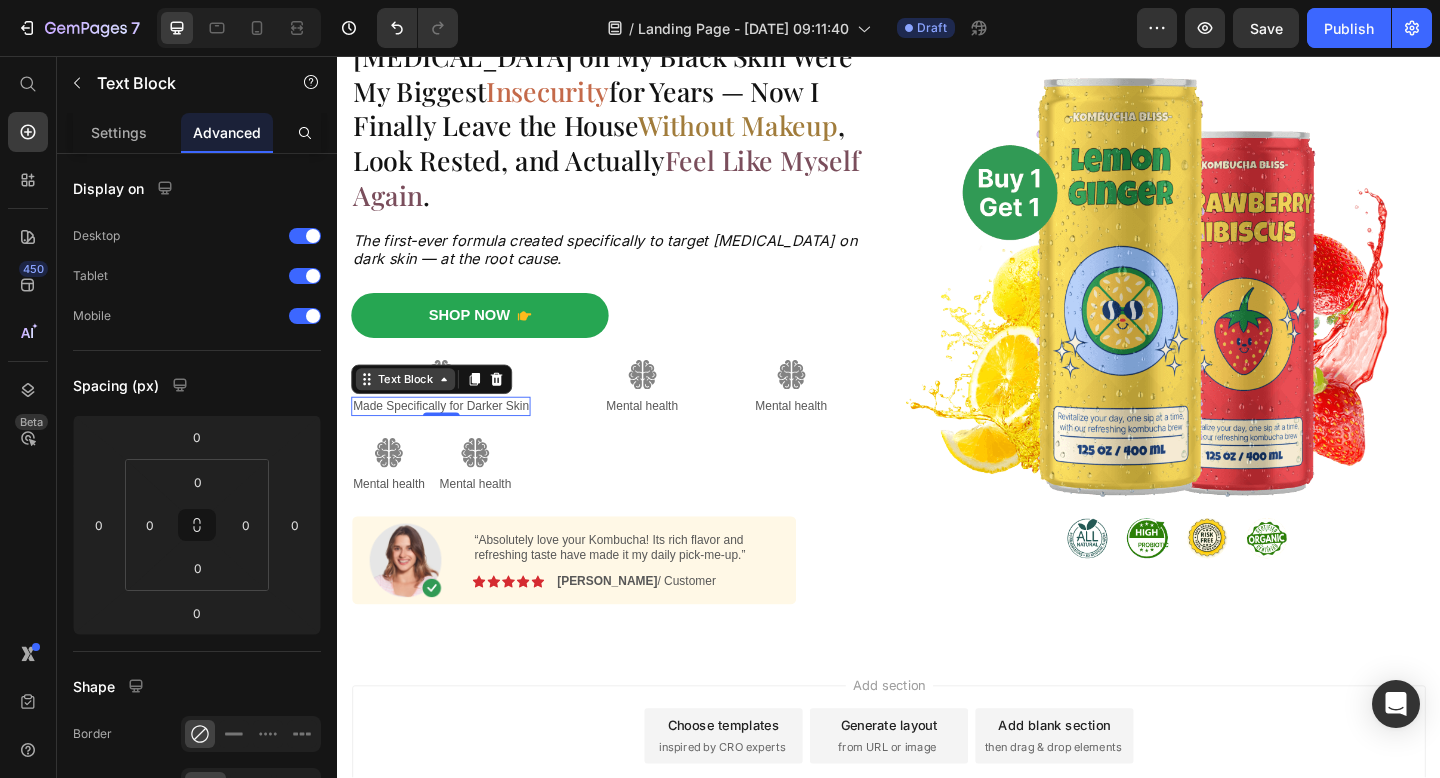 click 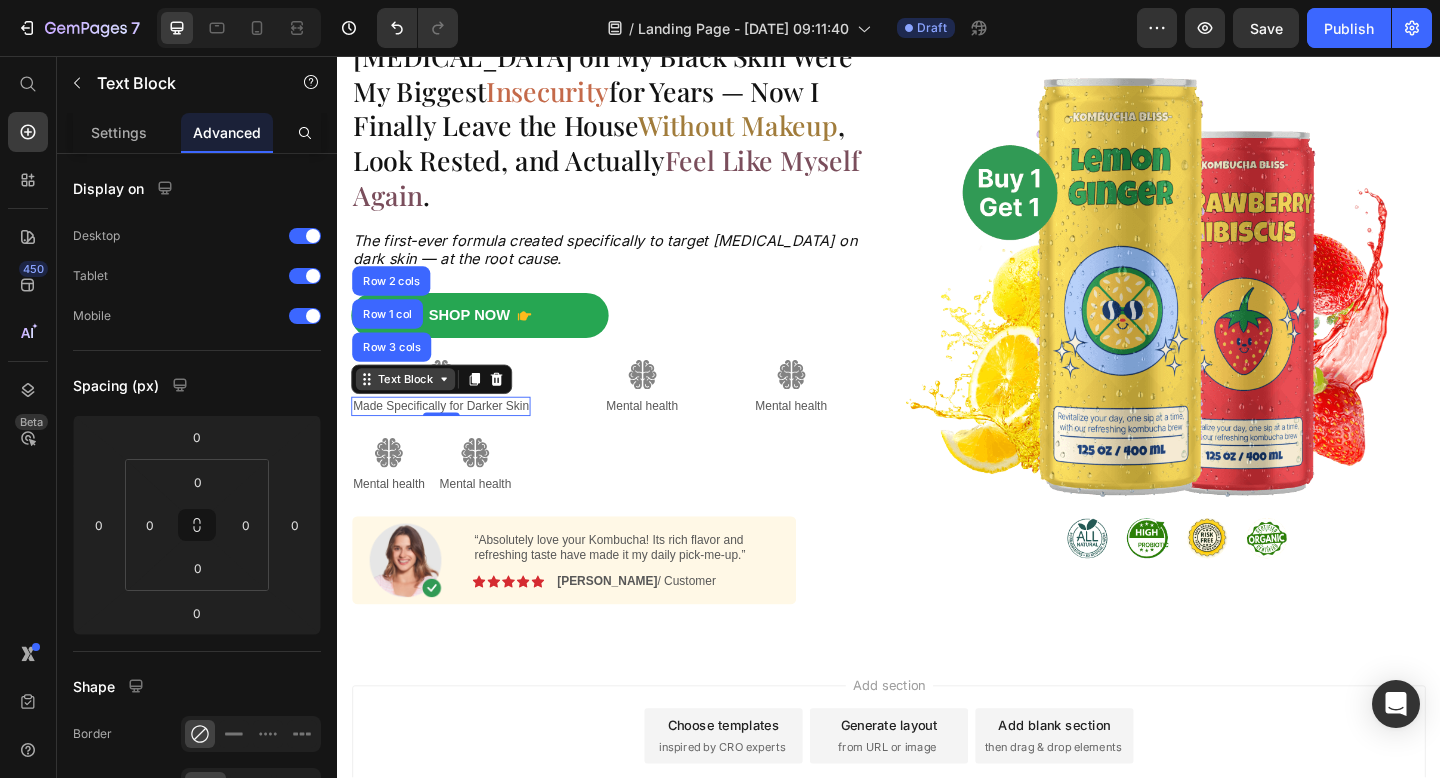 click 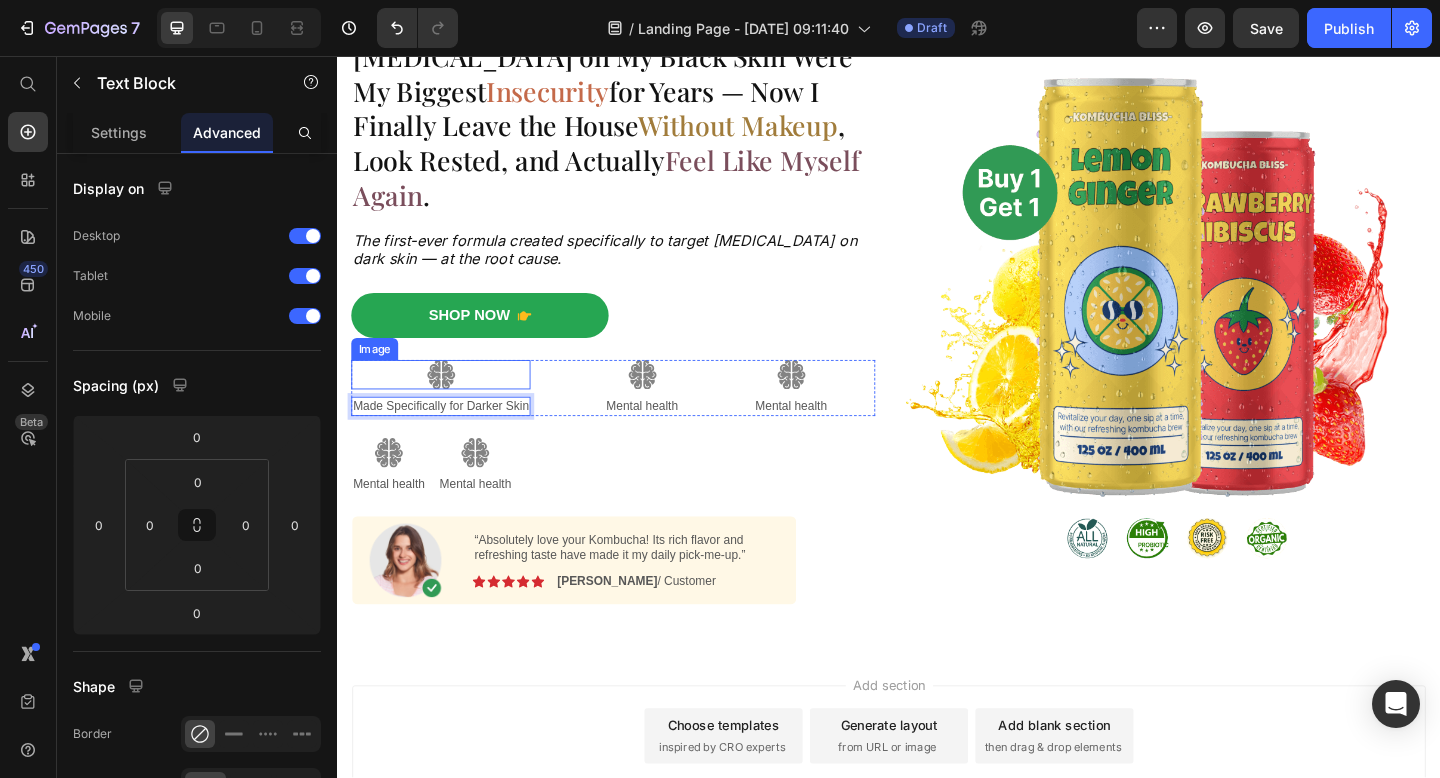 click at bounding box center [449, 403] 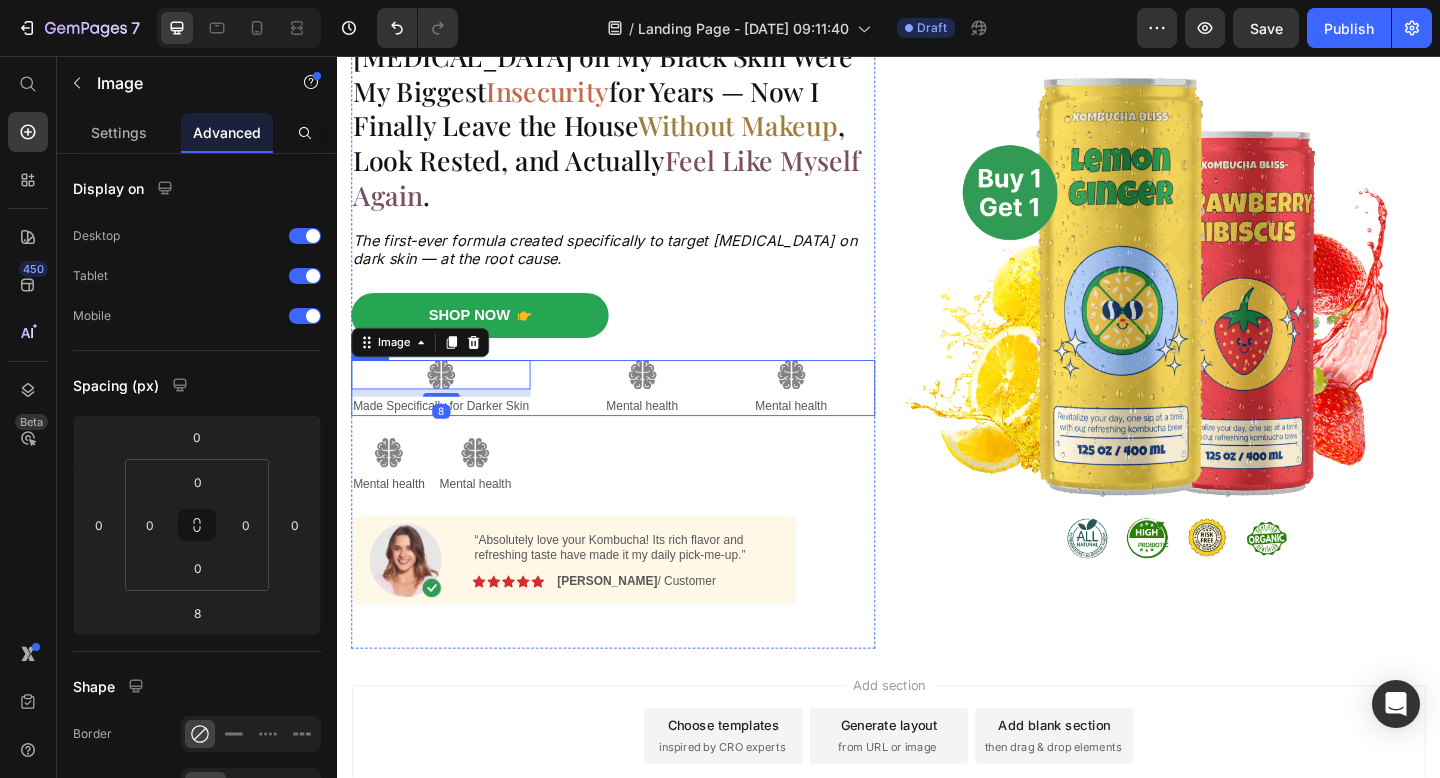 click on "Image   8 Made Specifically for Darker Skin Text Block Image Mental health Text Block Image Mental health Text Block Row" at bounding box center (637, 417) 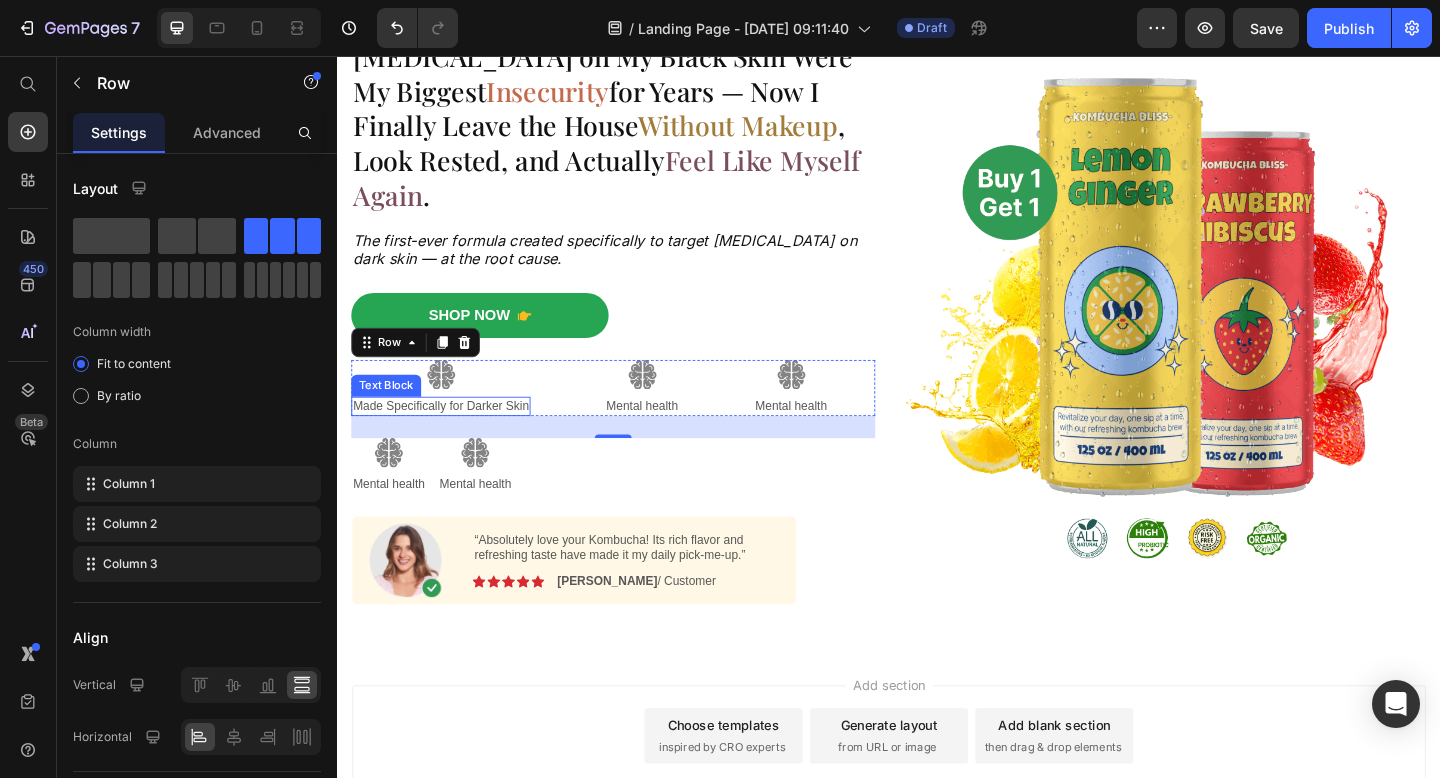 click on "Made Specifically for Darker Skin" at bounding box center [449, 437] 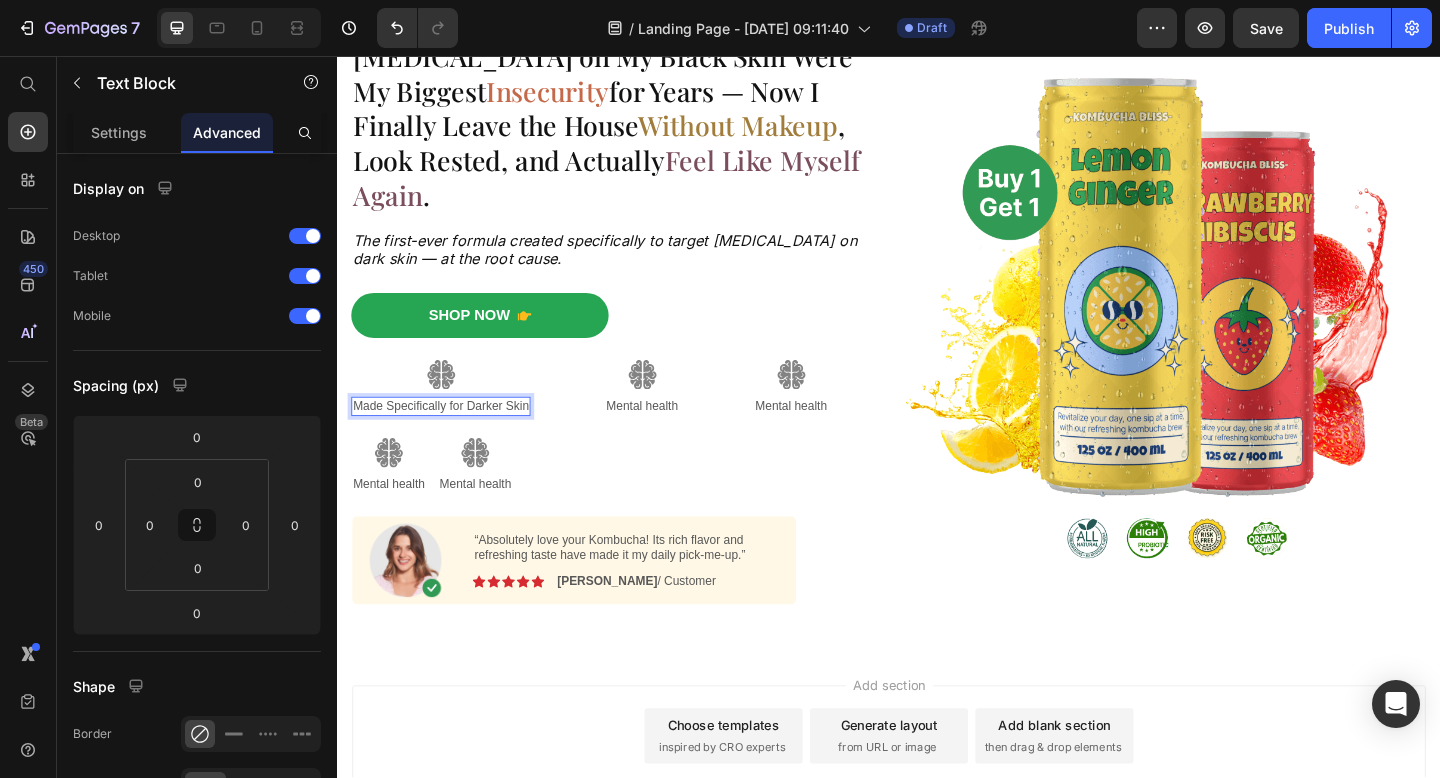 click on "Made Specifically for Darker Skin" at bounding box center [449, 437] 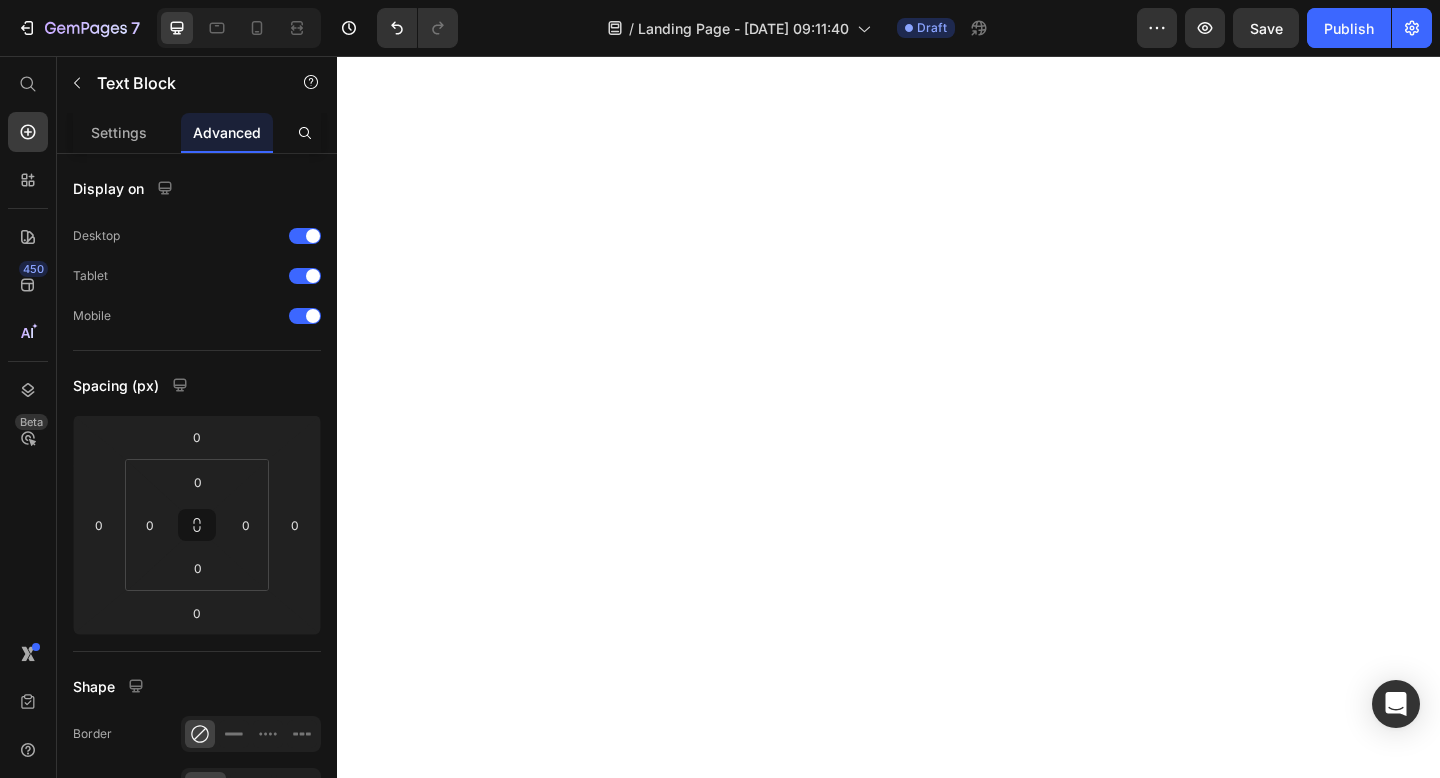 scroll, scrollTop: 0, scrollLeft: 0, axis: both 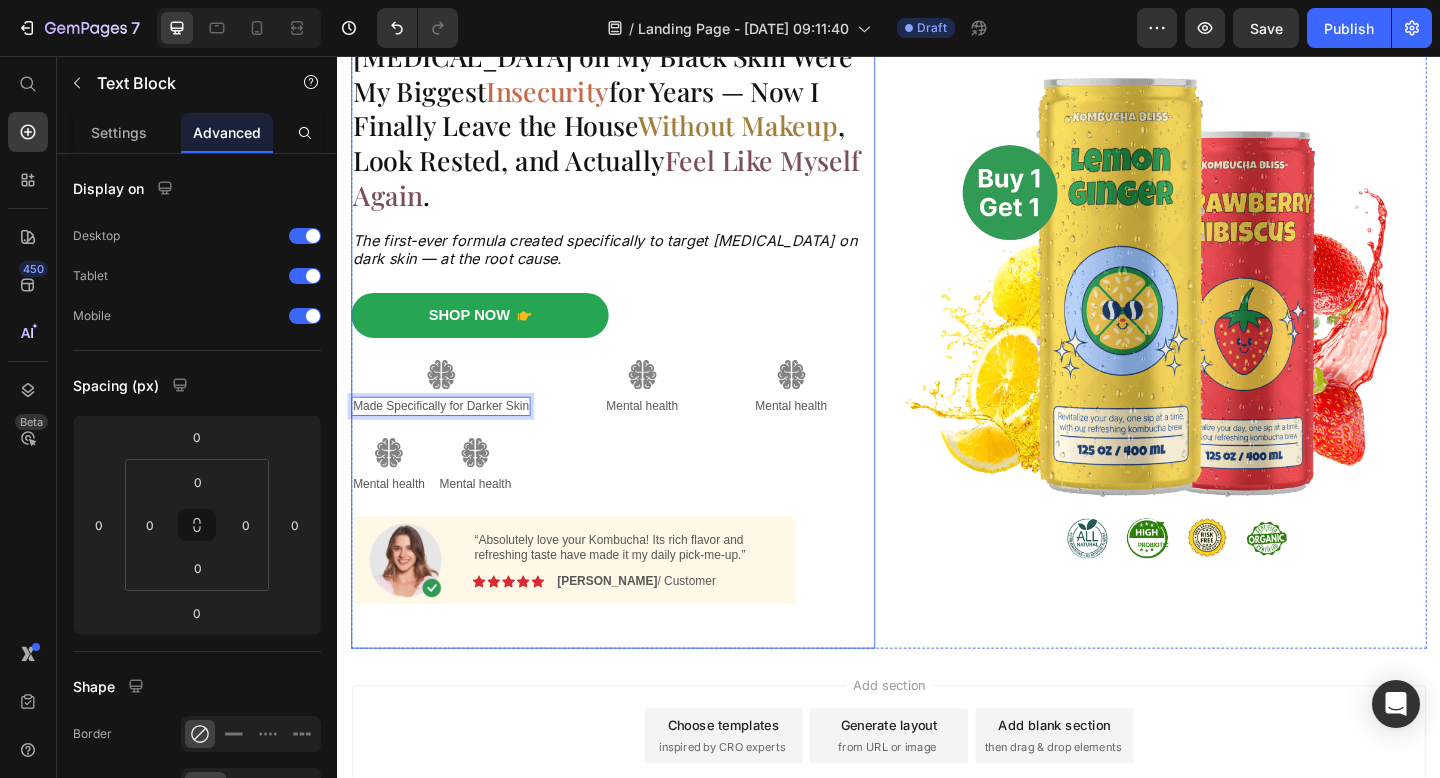 click on "Dark Circles on My Black Skin Were My Biggest  Insecurity  for Years — Now I Finally Leave the House  Without Makeup , Look Rested, and Actually  Feel Like Myself Again . Heading The first-ever formula created specifically to target dark circles on dark skin — at the root cause. Text Block
Shop Now   Button Image Made Specifically for Darker Skin Text Block   0 Image Mental health Text Block Image Mental health Text Block Row Image Mental health Text Block Image Mental health Text Block Row Image “Absolutely love your Kombucha! Its rich flavor and refreshing taste have made it my daily pick-me-up.” Text Block Image Icon Icon Icon Icon Icon Icon List Emily  / Customer Text Block Row Row Shop Now   👉    Button" at bounding box center [637, 344] 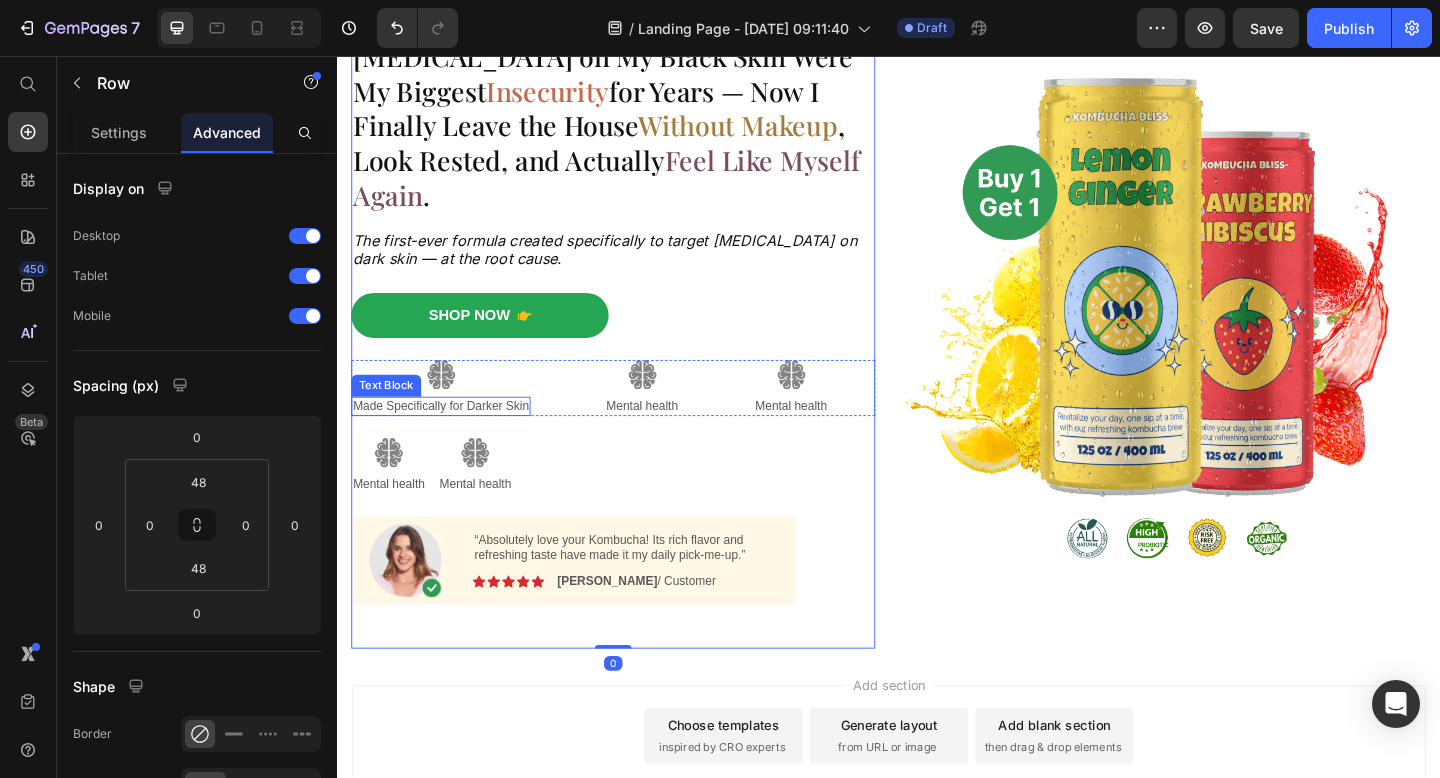 click on "Made Specifically for Darker Skin" at bounding box center (449, 437) 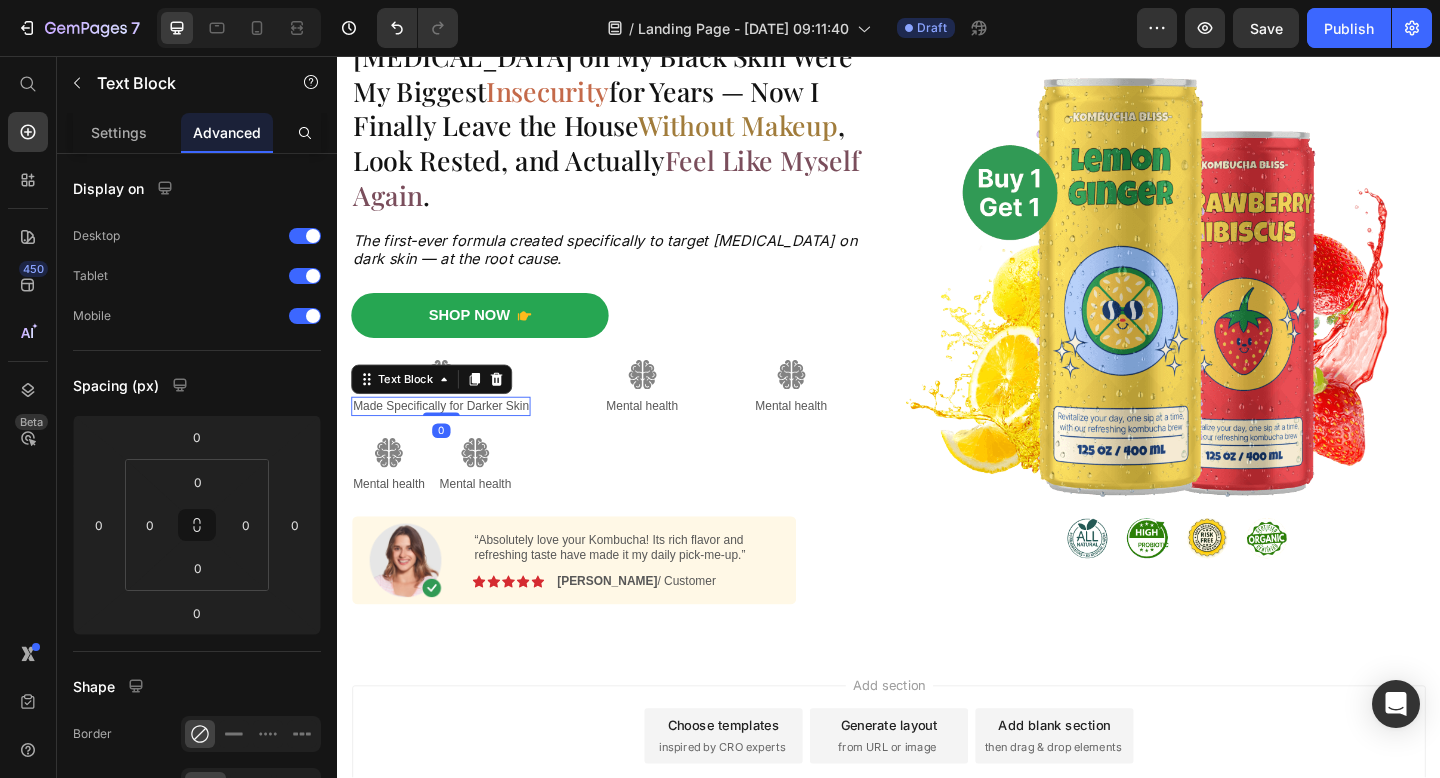 click on "0" at bounding box center (450, 464) 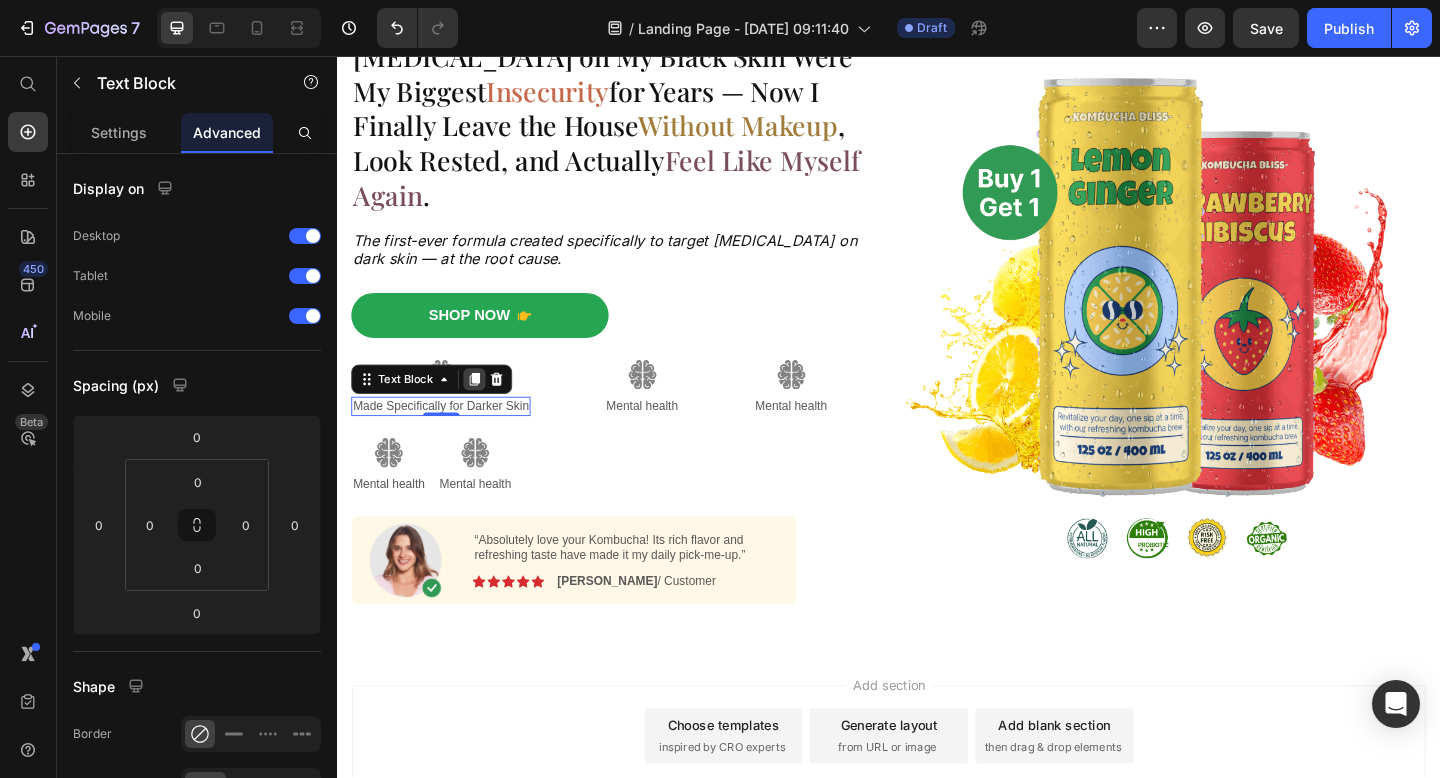 click 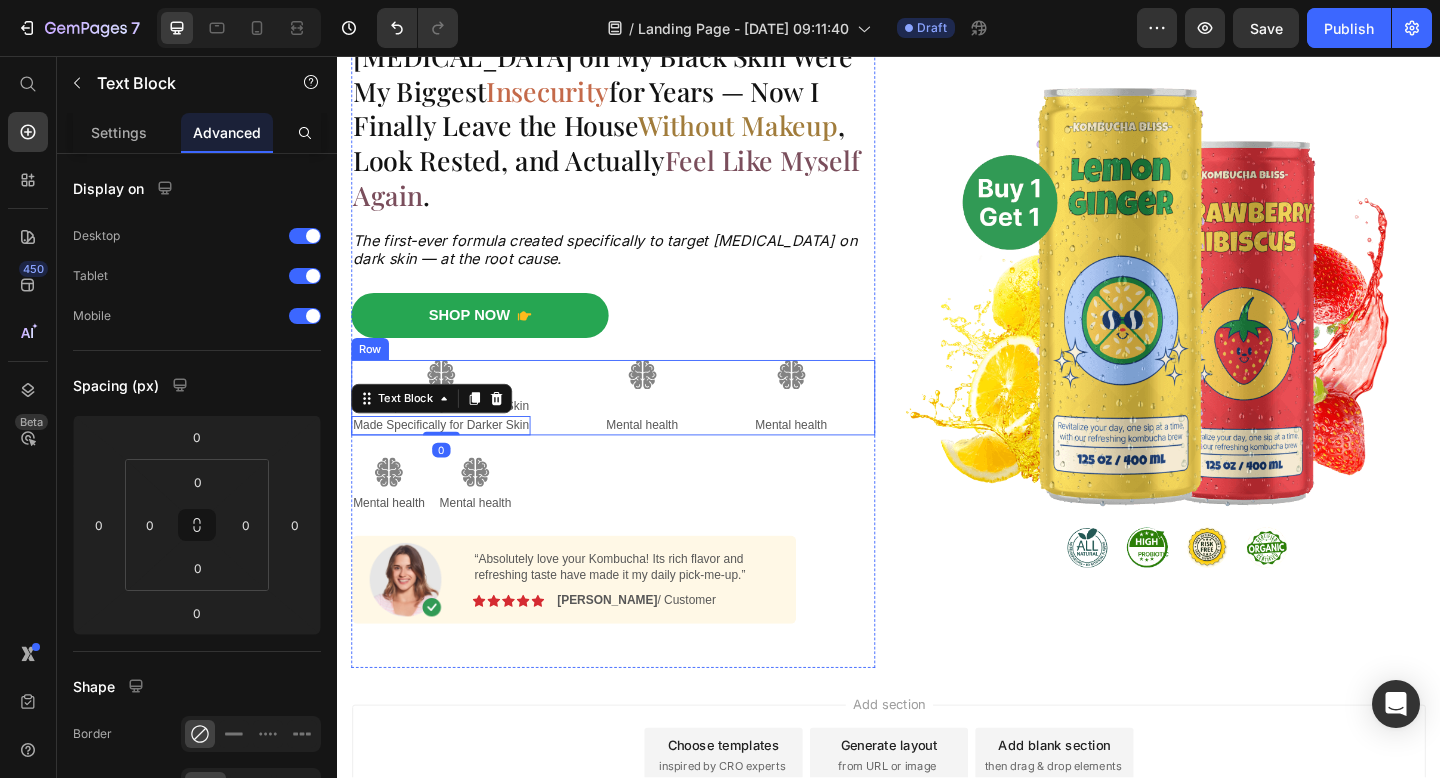 click on "Image Made Specifically for Darker Skin Text Block Made Specifically for Darker Skin Text Block   0 Image Mental health Text Block Image Mental health Text Block Row" at bounding box center (637, 428) 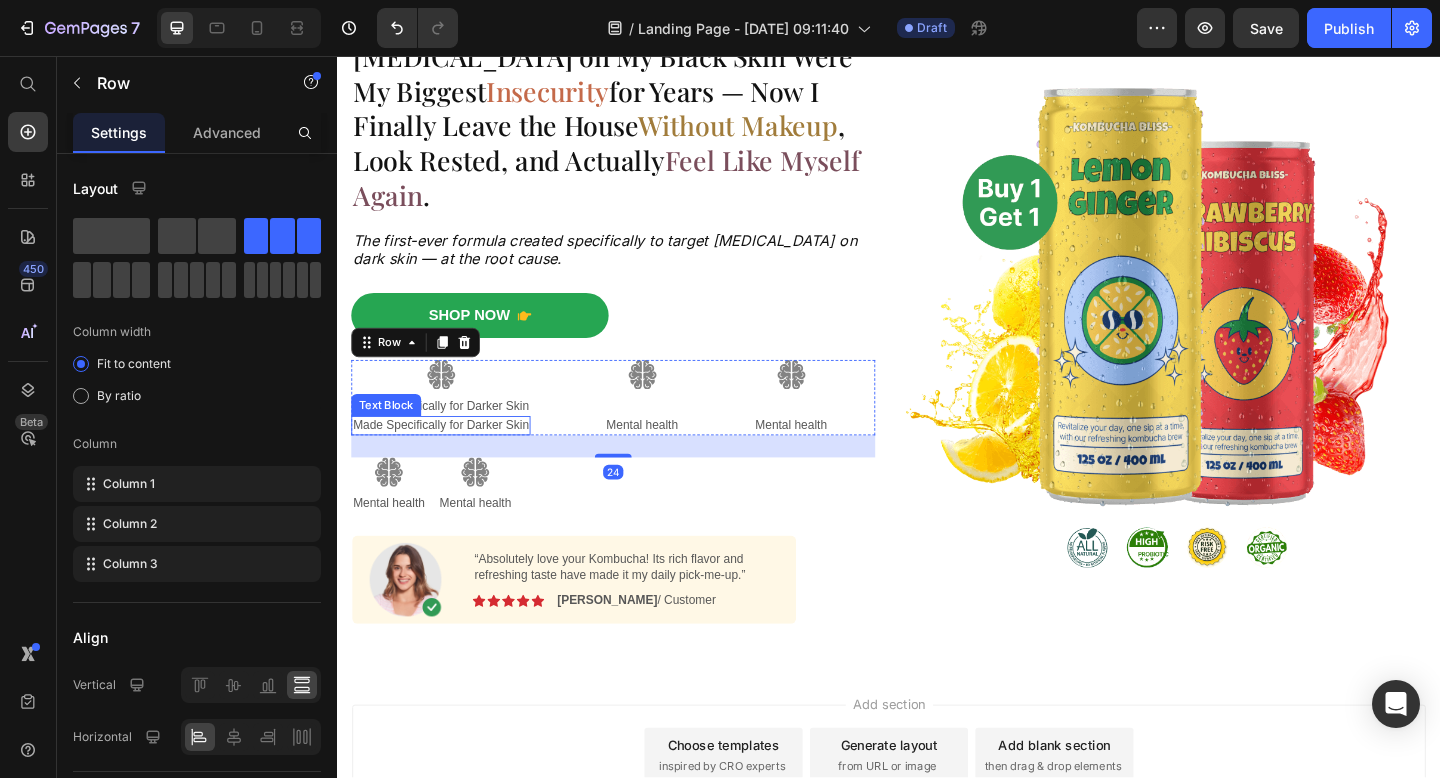 click on "Made Specifically for Darker Skin" at bounding box center [449, 458] 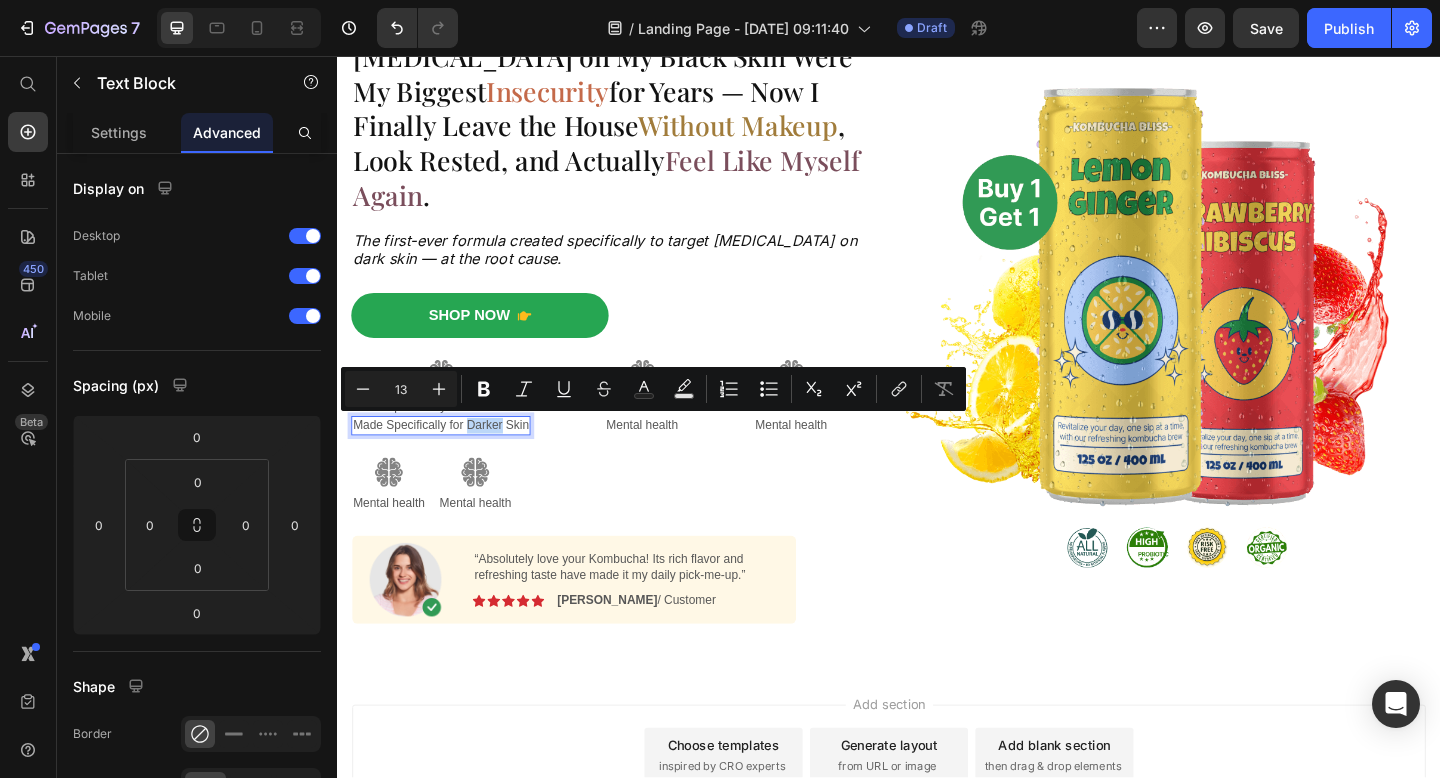 click on "Made Specifically for Darker Skin" at bounding box center (449, 458) 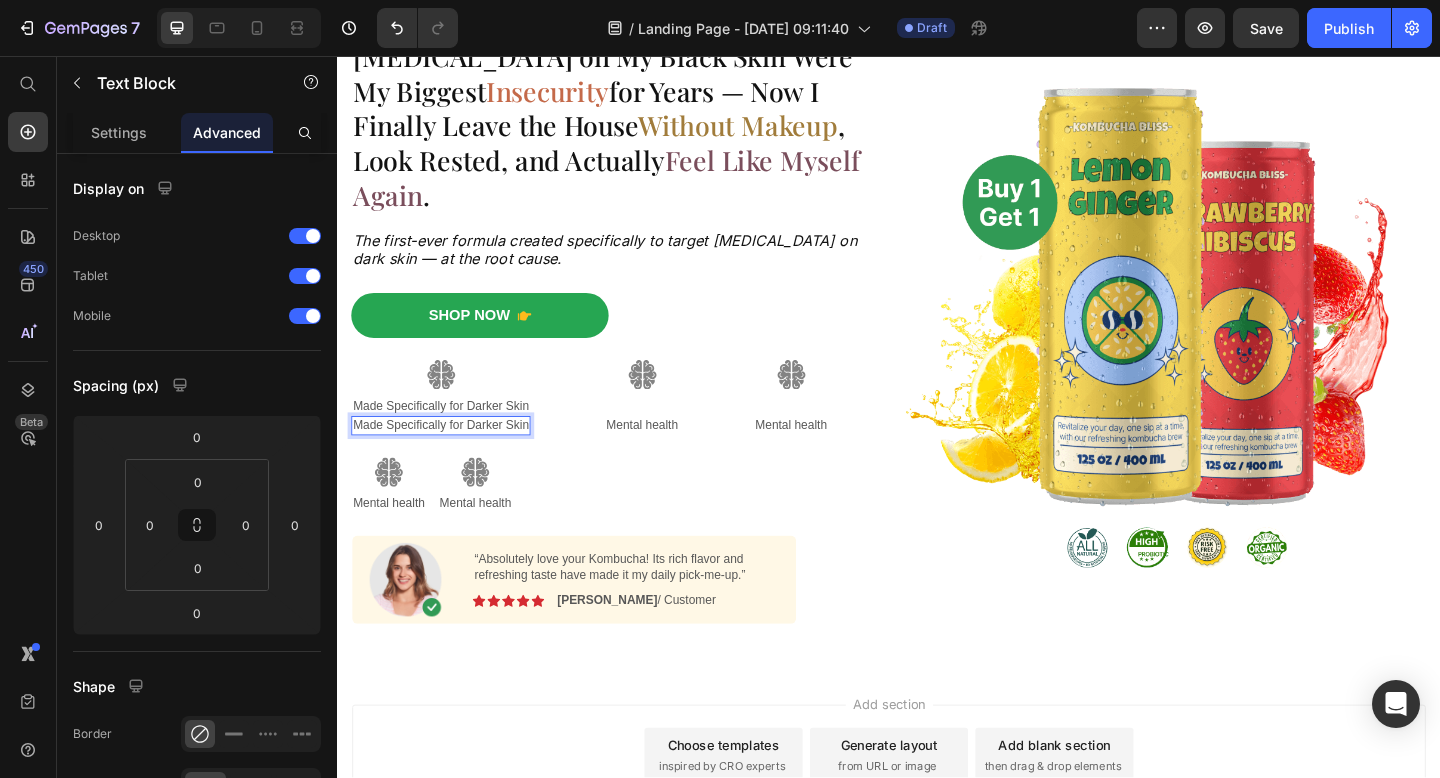 click on "Made Specifically for Darker Skin" at bounding box center (449, 458) 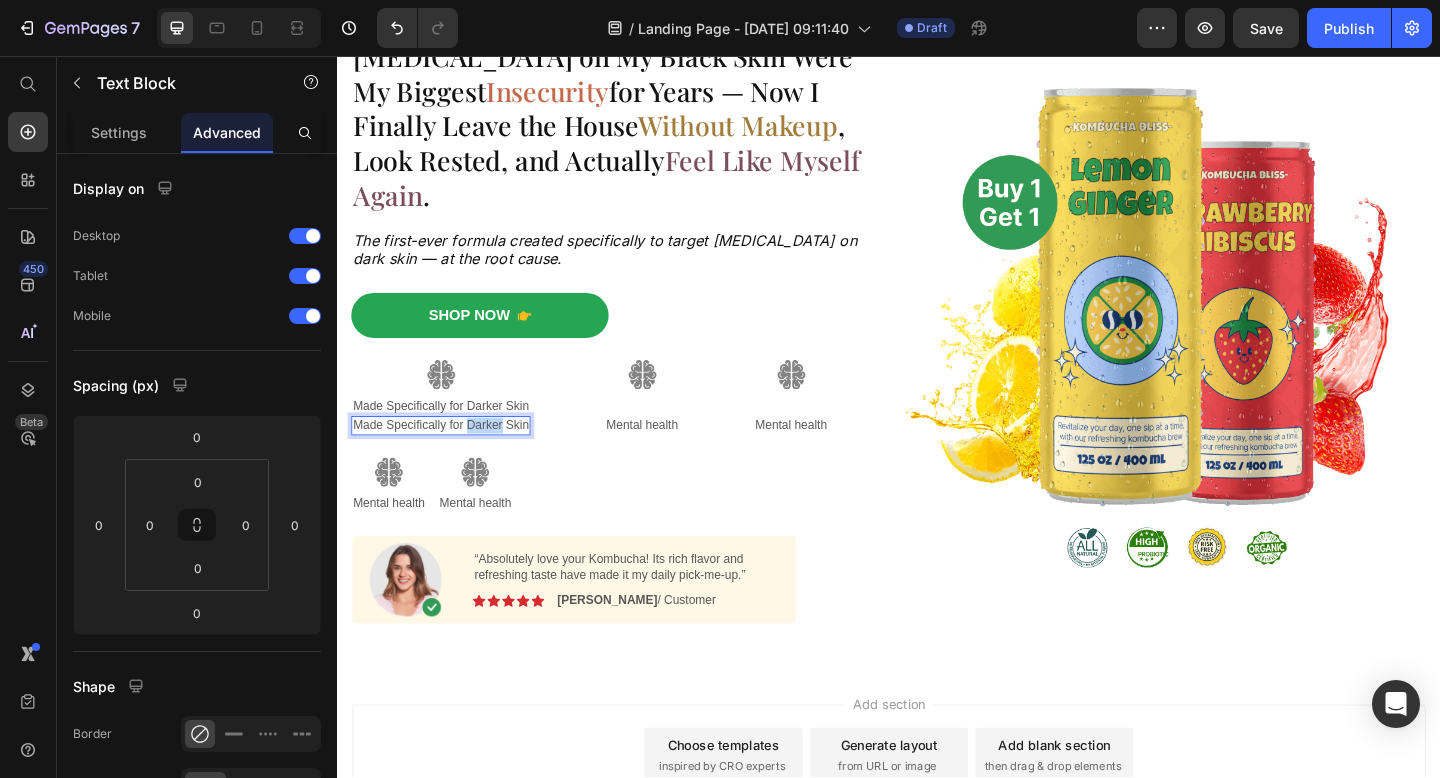 click on "Made Specifically for Darker Skin" at bounding box center [449, 458] 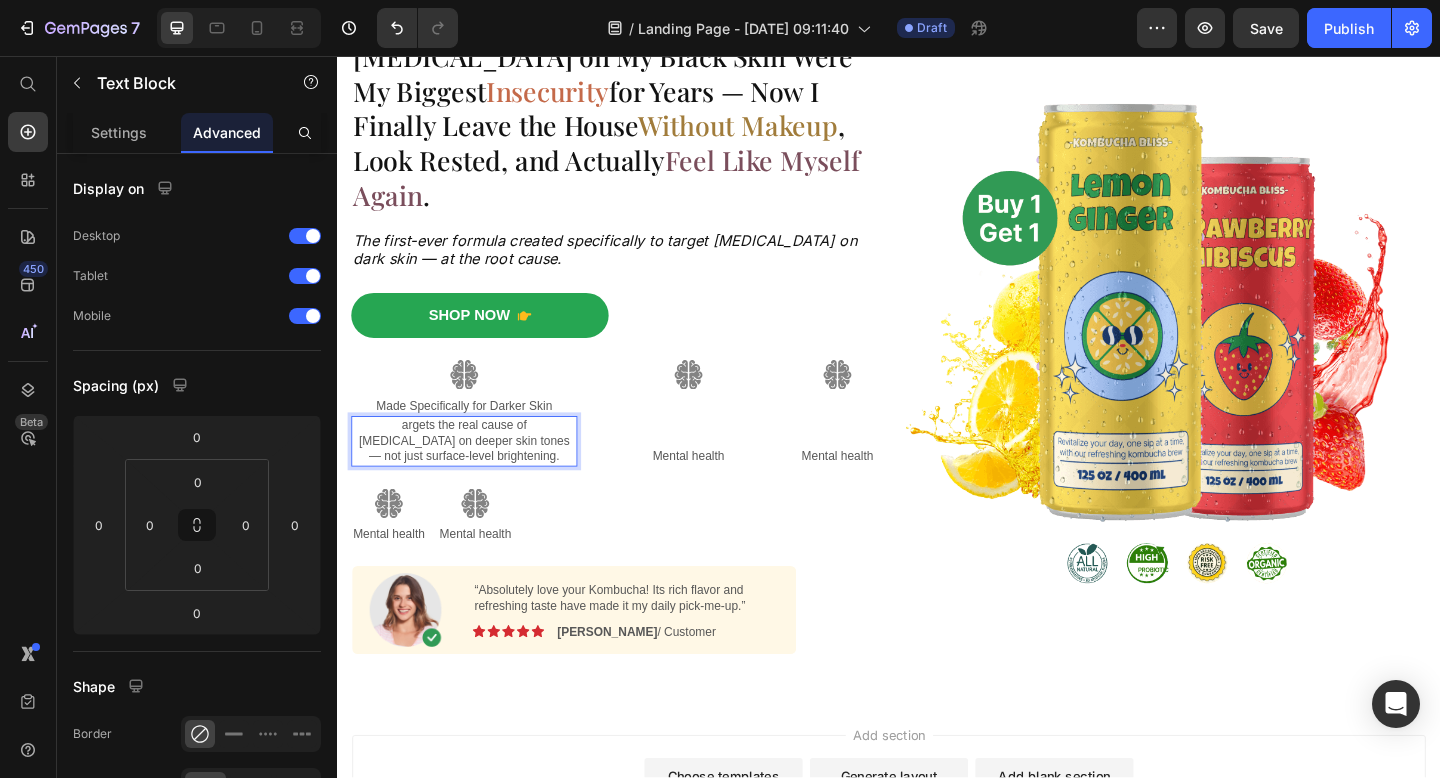 click on "argets the real cause of dark circles on deeper skin tones — not just surface-level brightening." at bounding box center [475, 475] 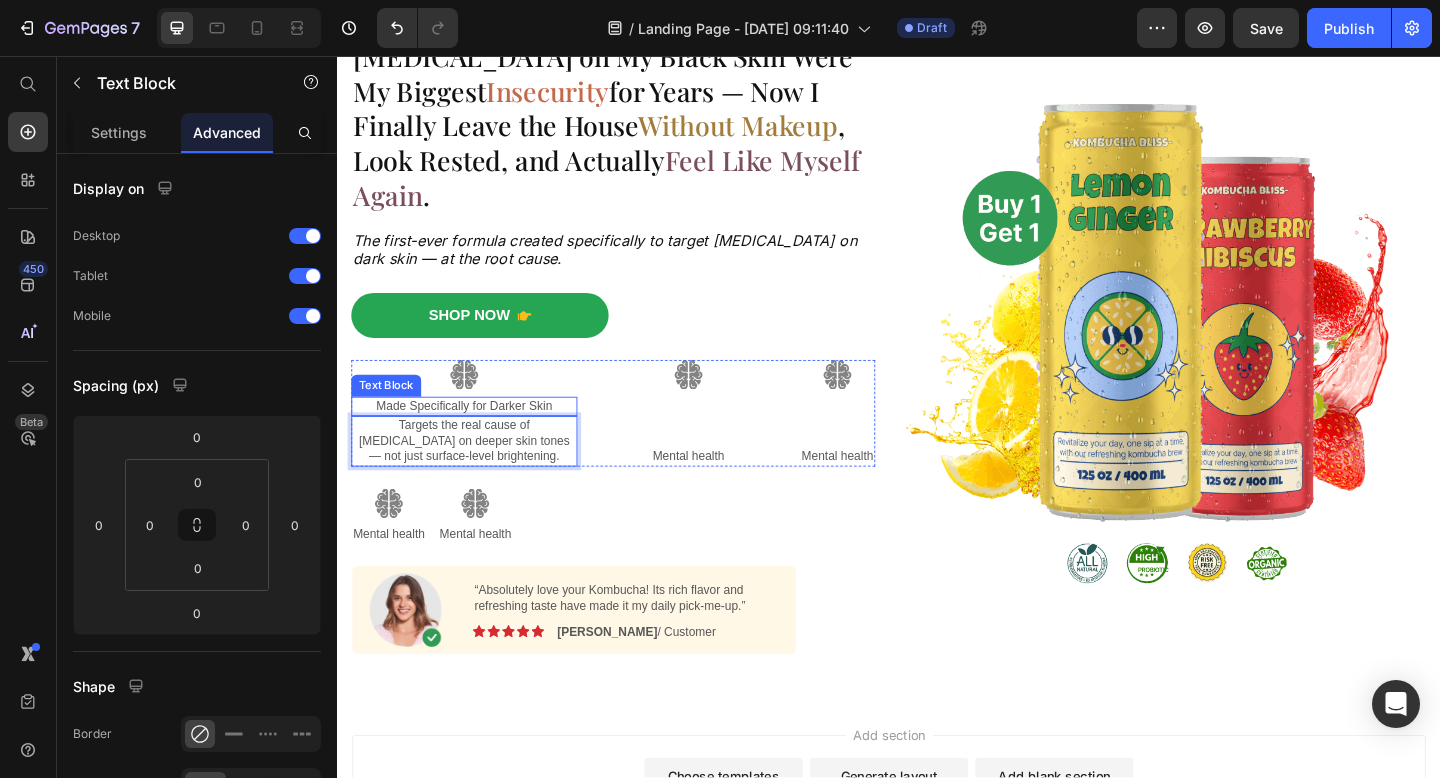 click on "Made Specifically for Darker Skin" at bounding box center [475, 437] 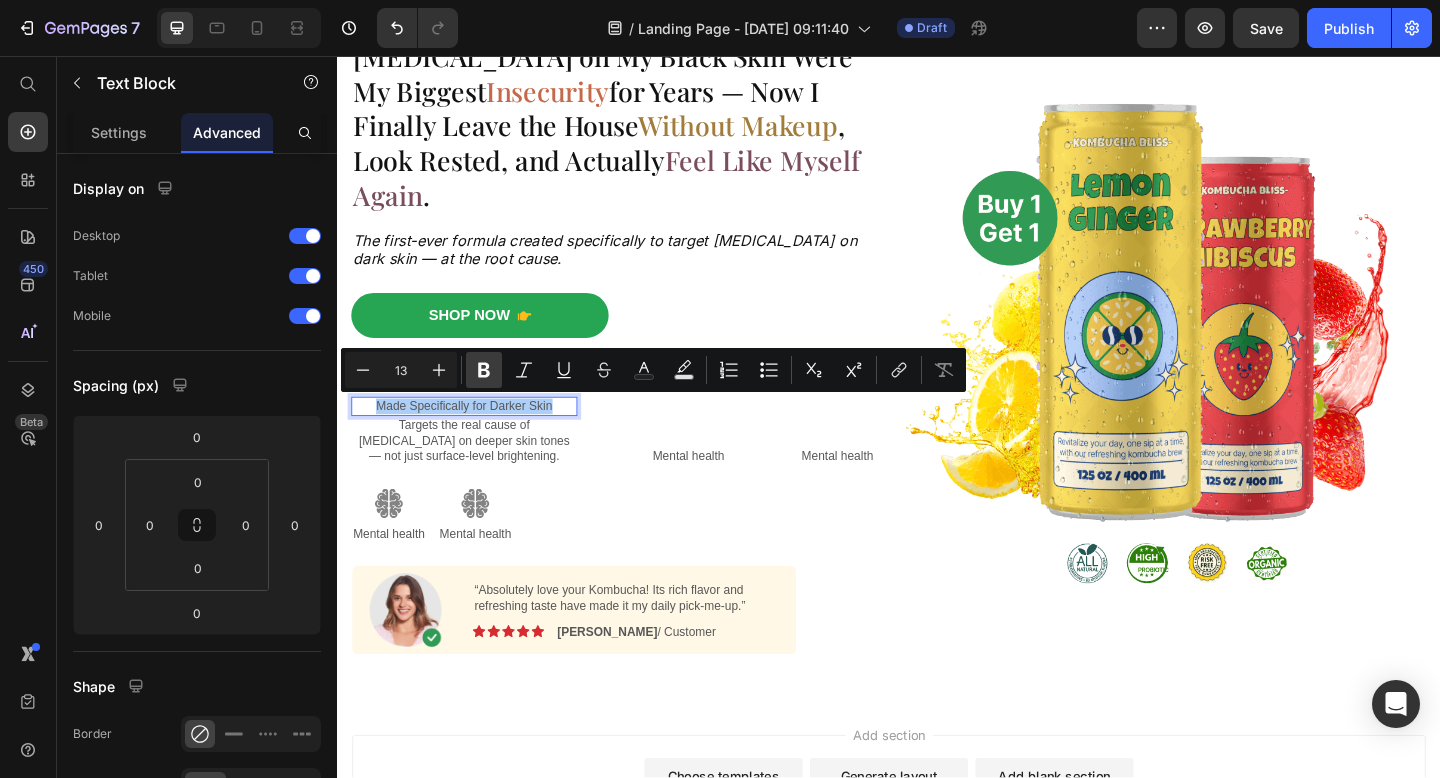 click 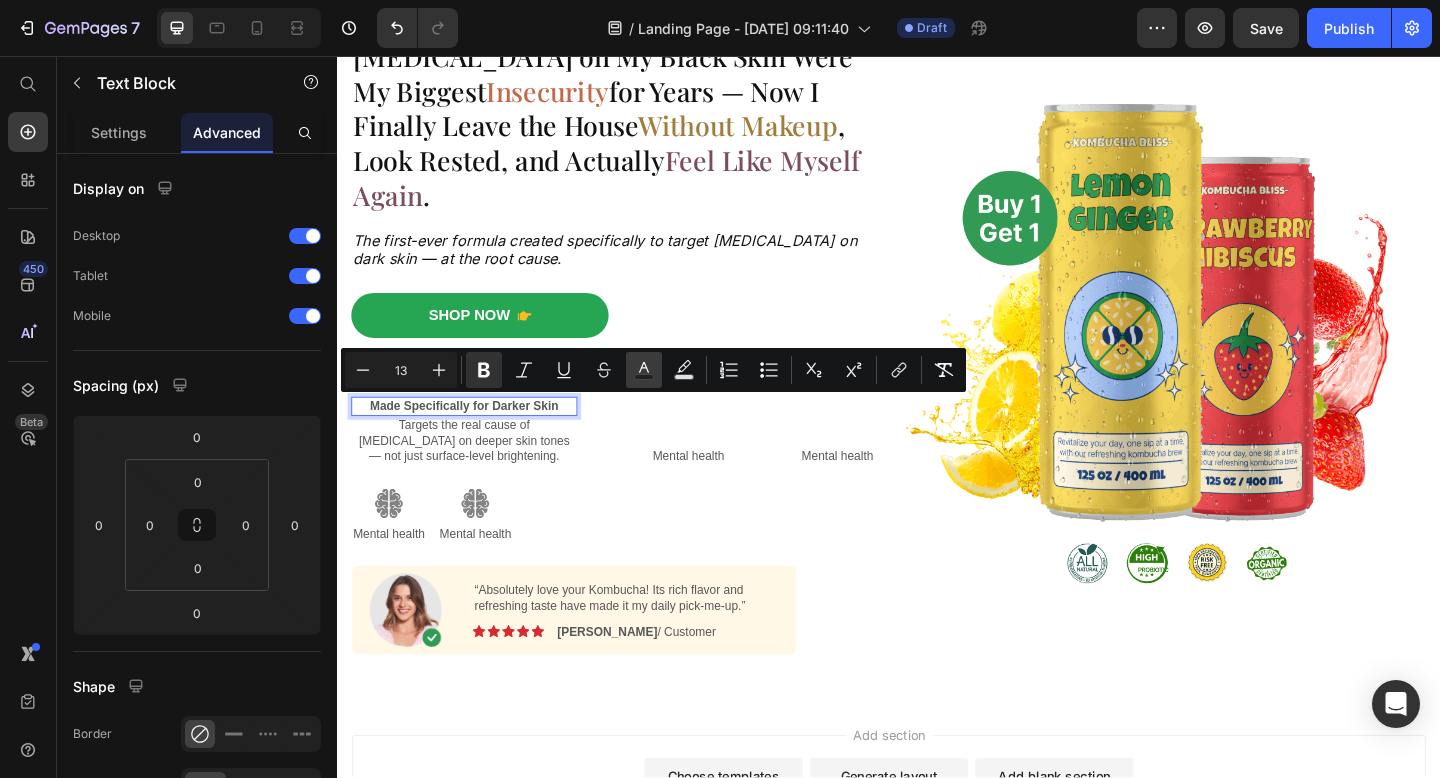 click 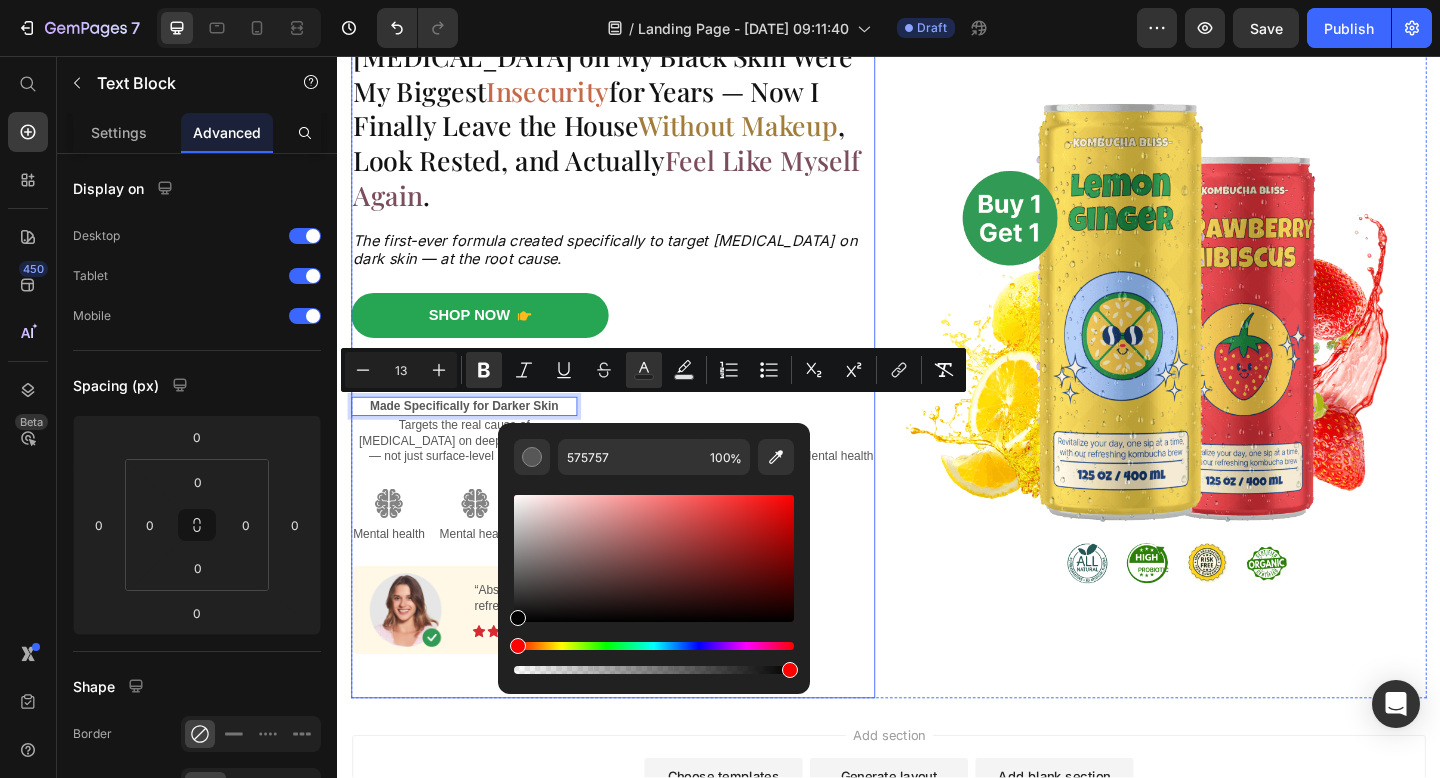 drag, startPoint x: 915, startPoint y: 642, endPoint x: 508, endPoint y: 713, distance: 413.14645 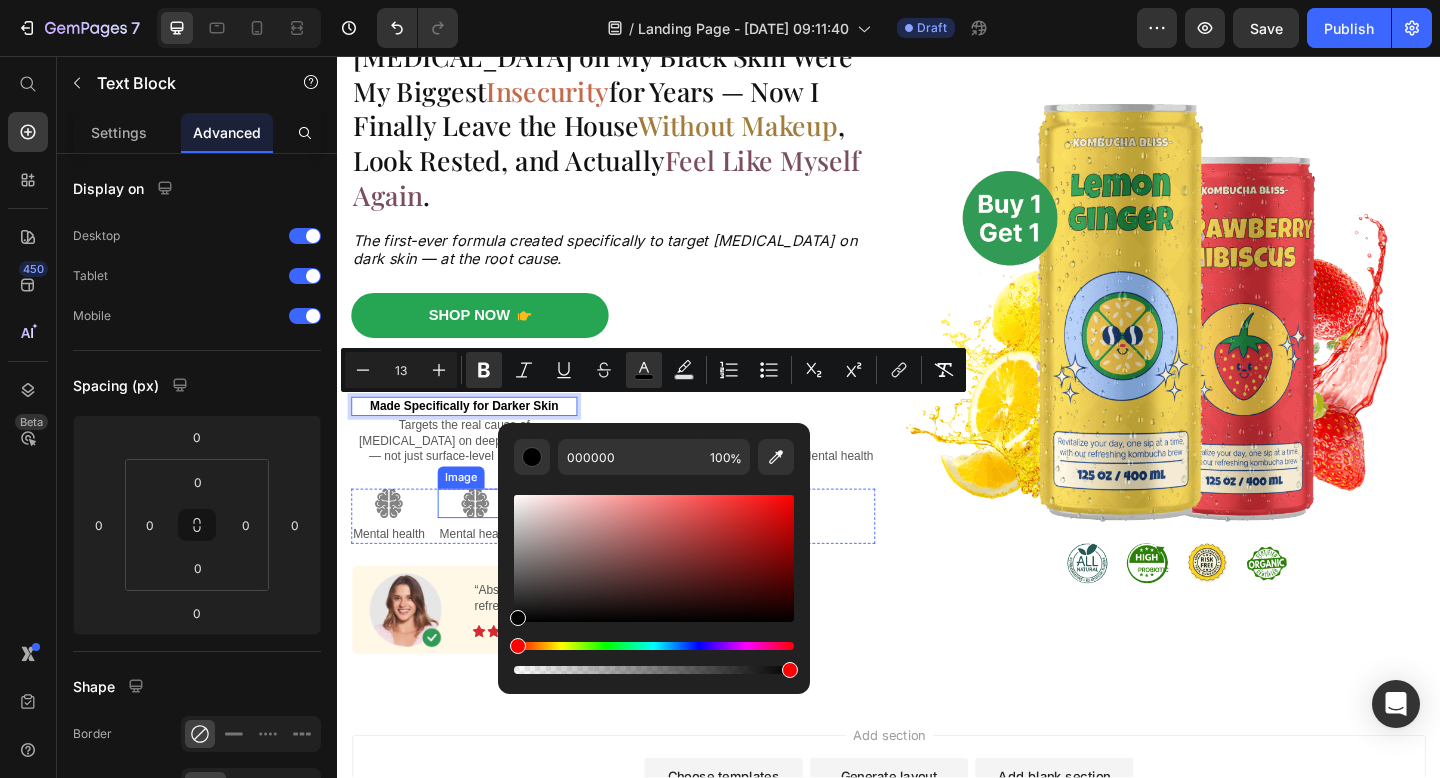 click on "Targets the real cause of dark circles on deeper skin tones — not just surface-level brightening." at bounding box center [475, 475] 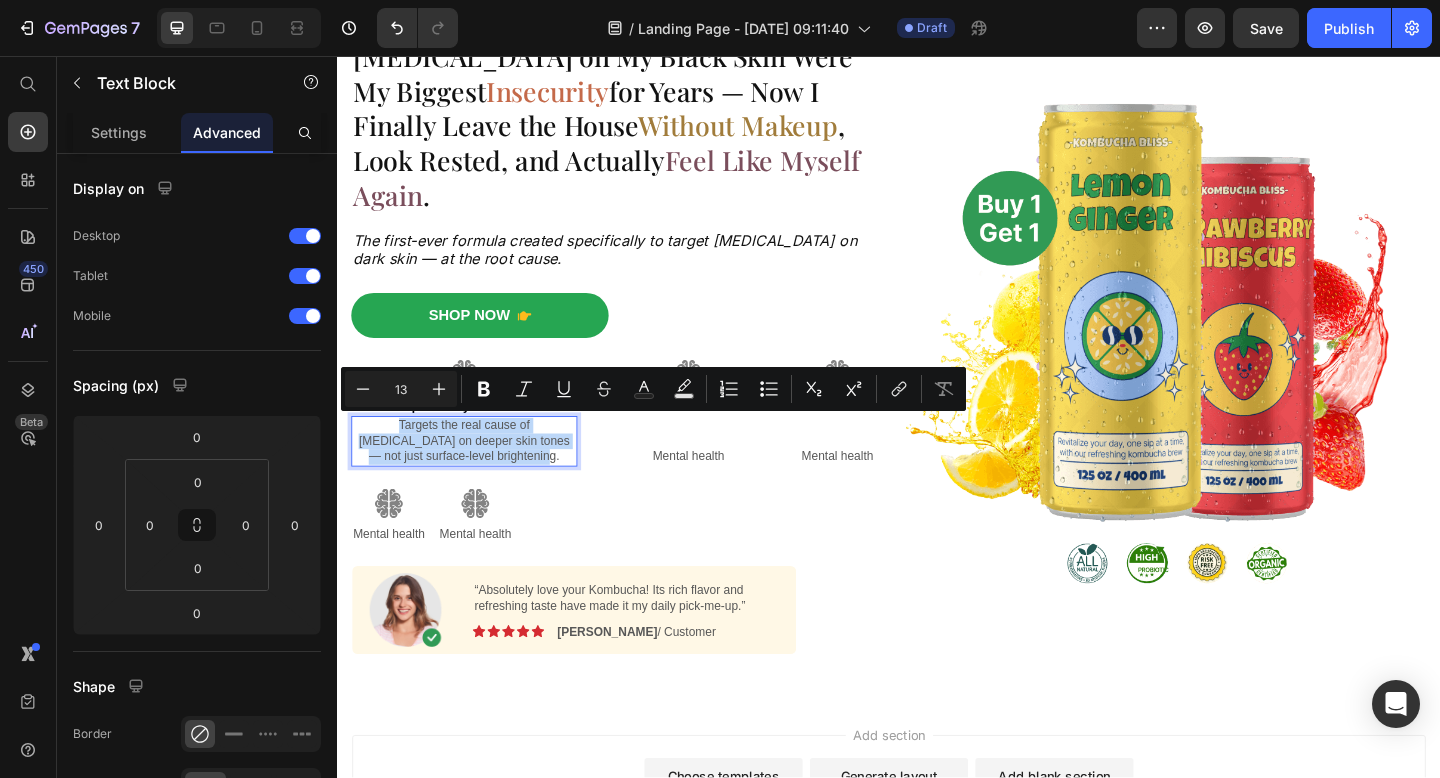 click on "The first-ever formula created specifically to target [MEDICAL_DATA] on dark skin — at the root cause." at bounding box center [637, 268] 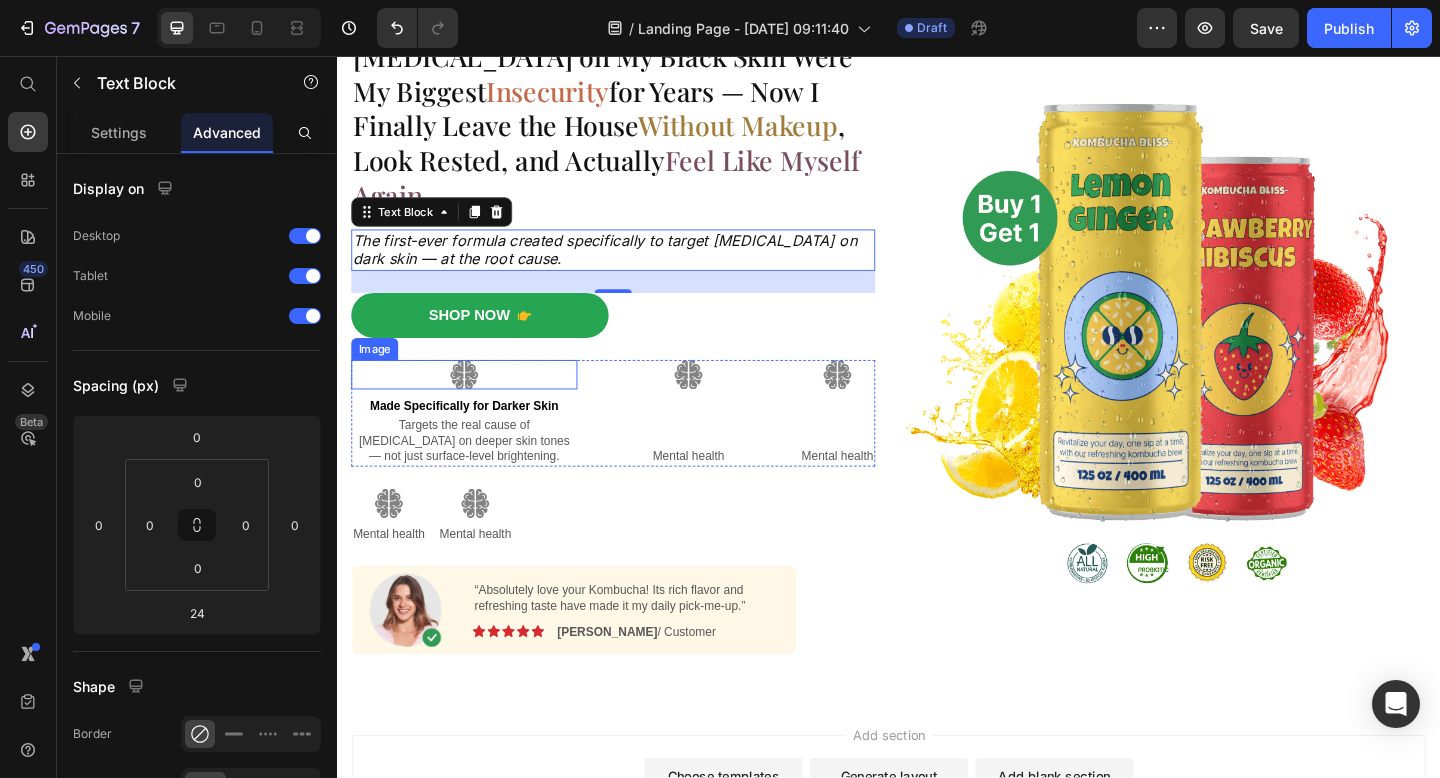 click at bounding box center [475, 403] 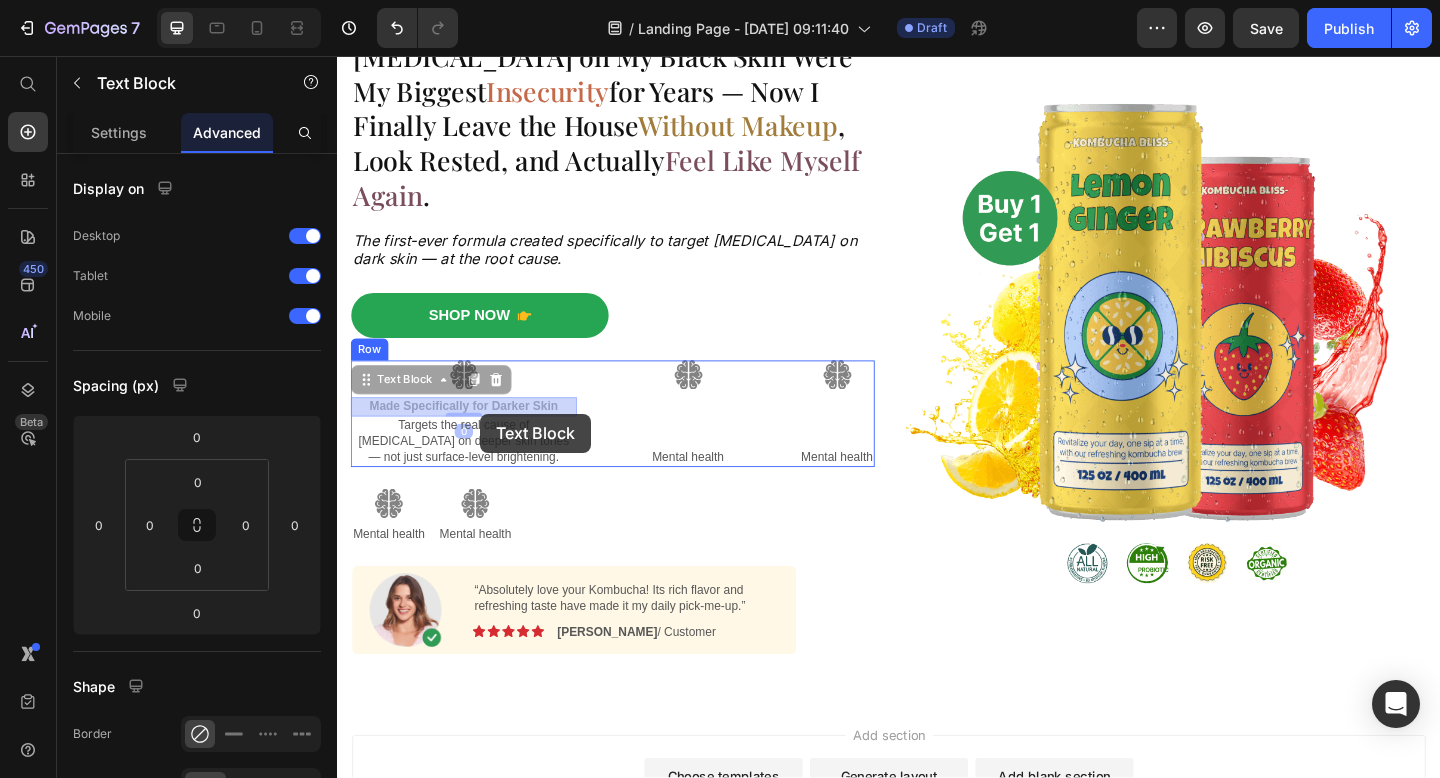 drag, startPoint x: 528, startPoint y: 441, endPoint x: 493, endPoint y: 445, distance: 35.22783 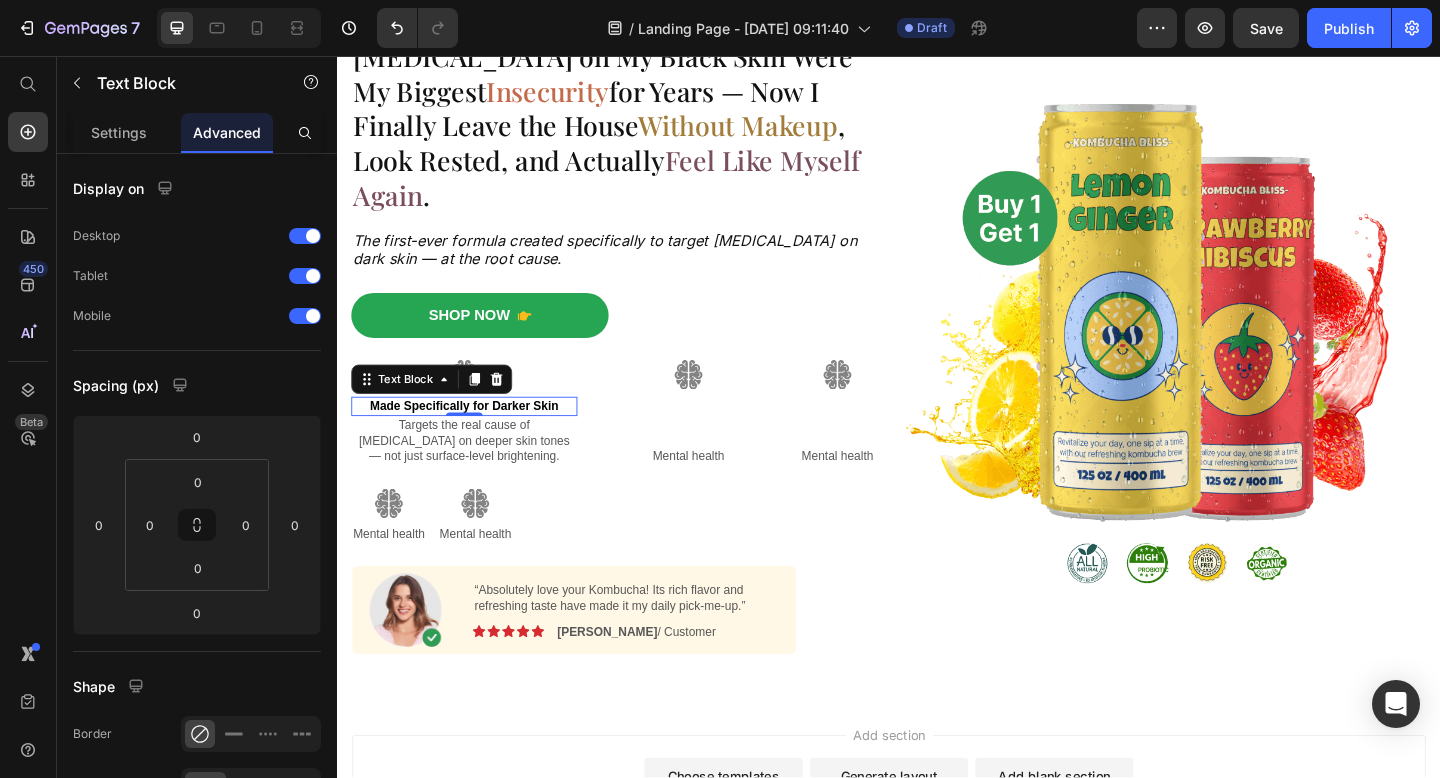 click on "Targets the real cause of dark circles on deeper skin tones — not just surface-level brightening." at bounding box center (475, 475) 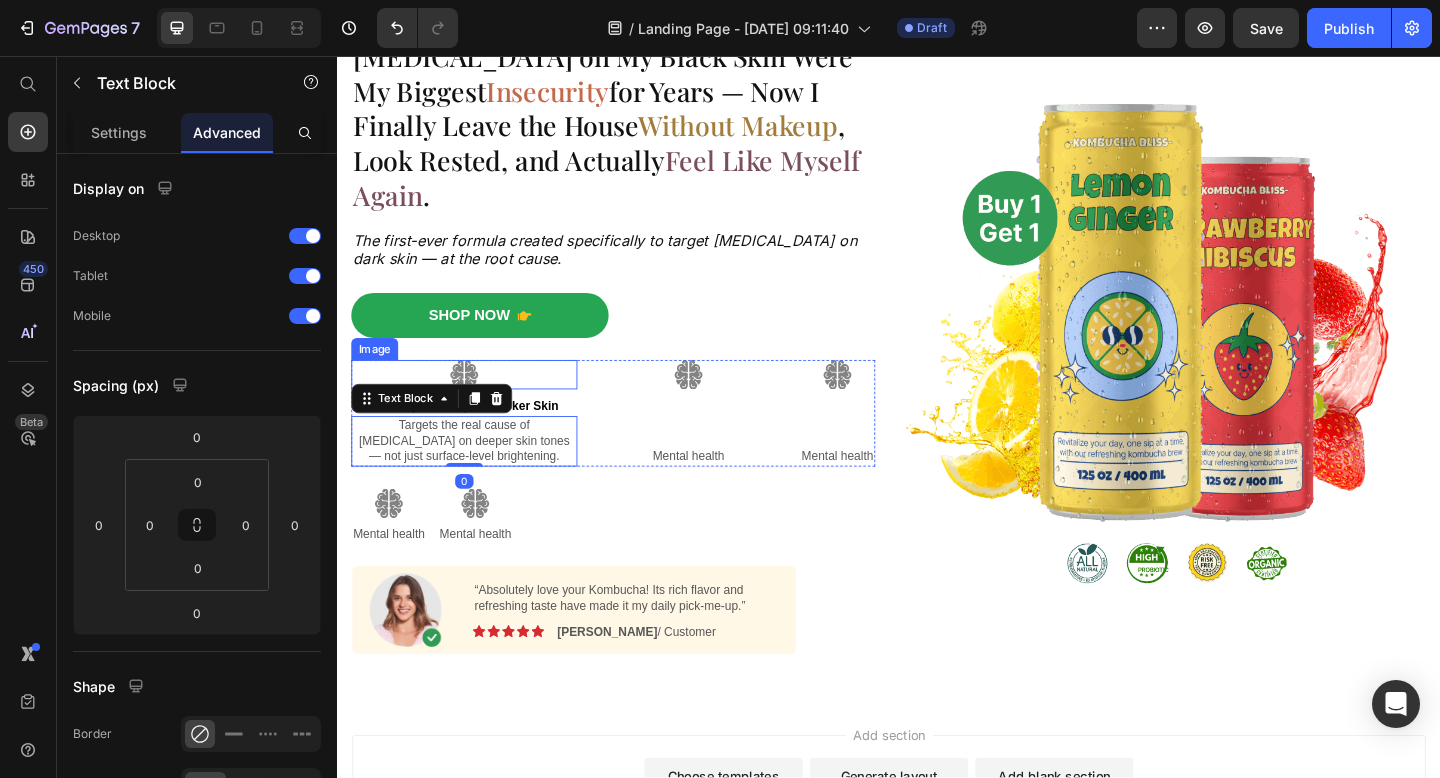 click at bounding box center [475, 403] 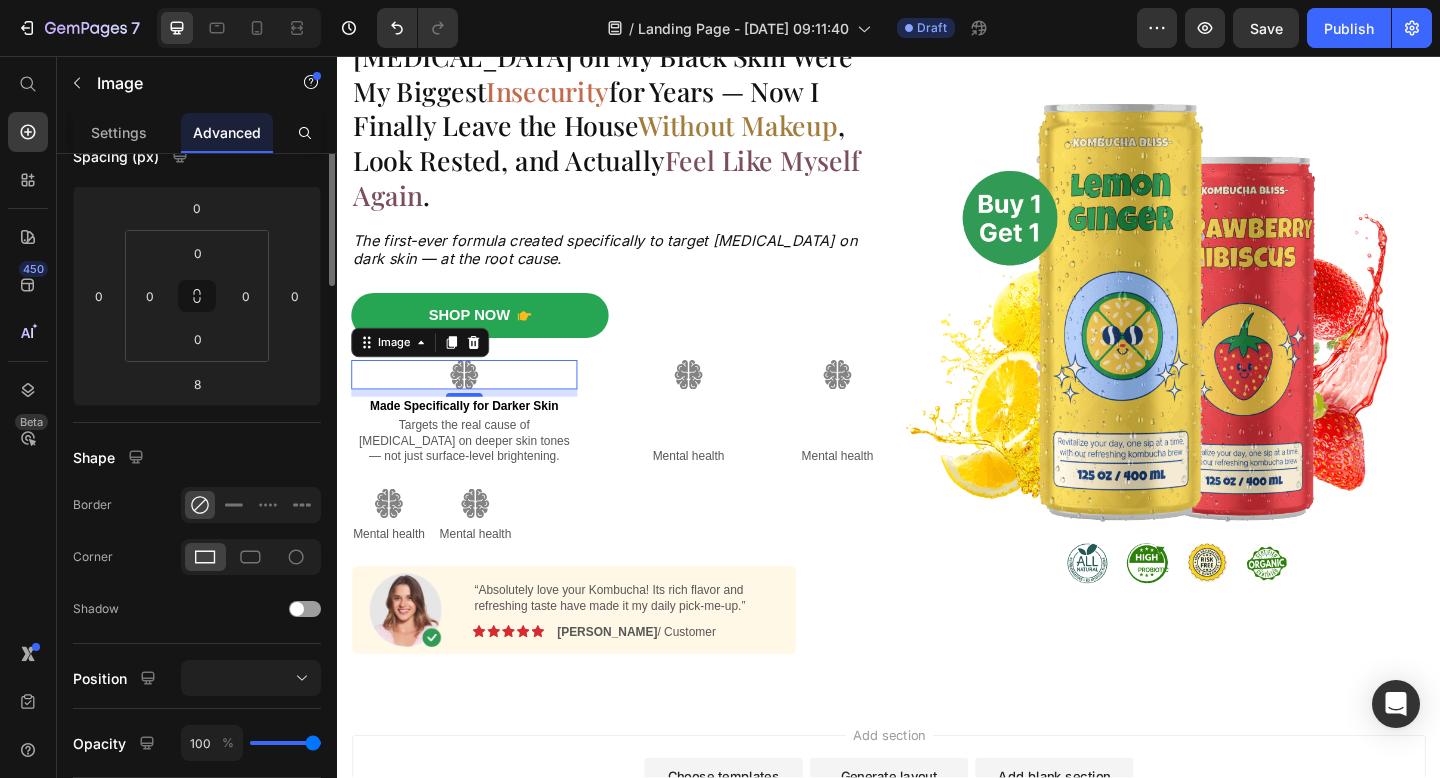 scroll, scrollTop: 0, scrollLeft: 0, axis: both 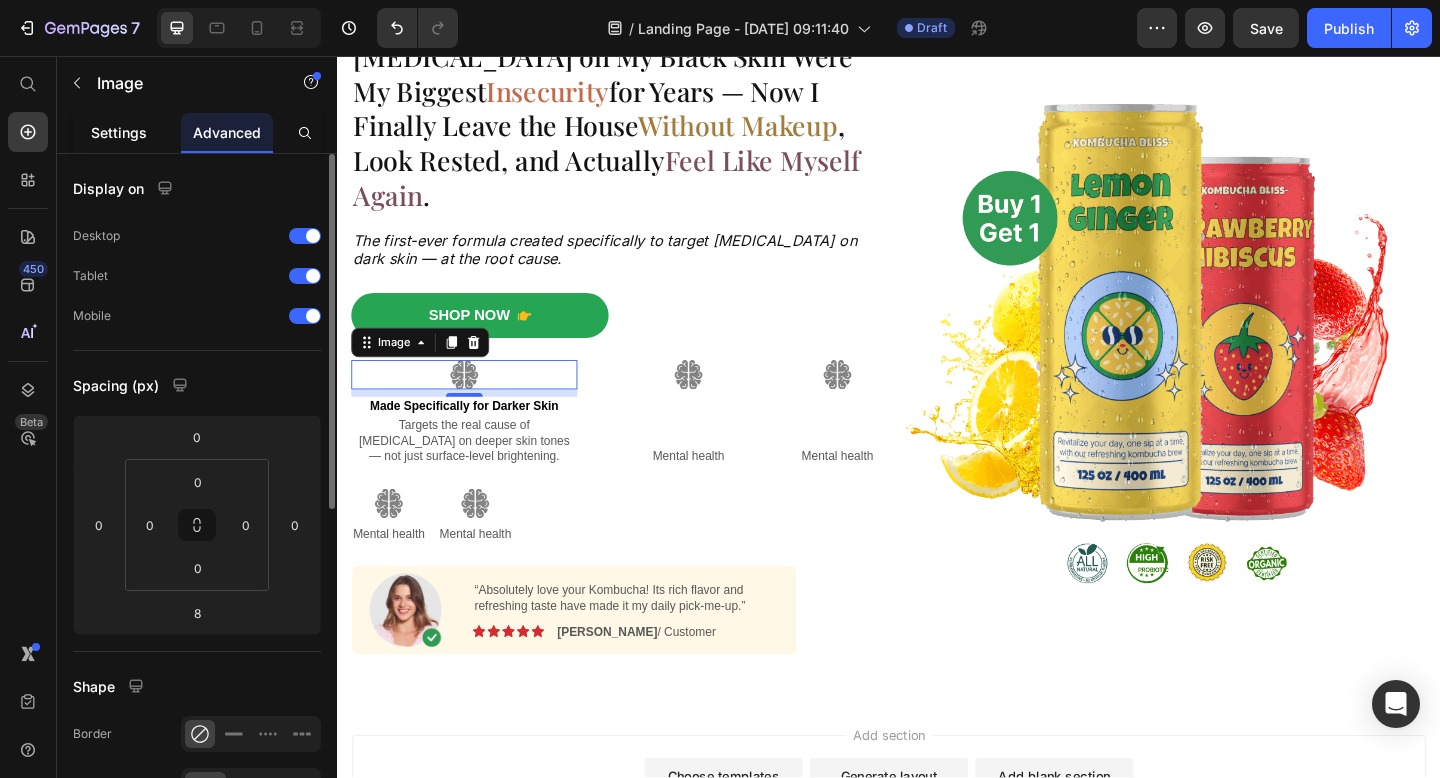 click on "Settings" at bounding box center [119, 132] 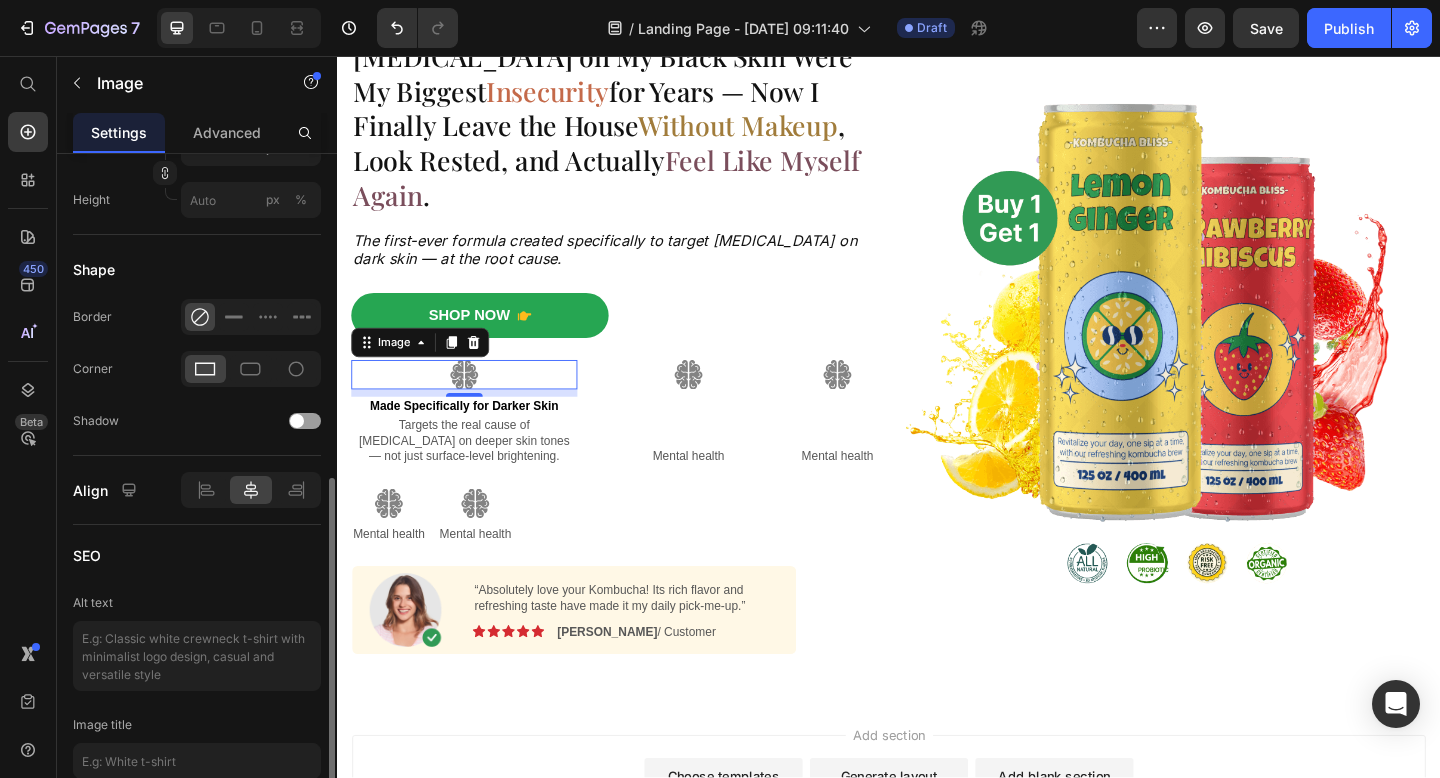 scroll, scrollTop: 699, scrollLeft: 0, axis: vertical 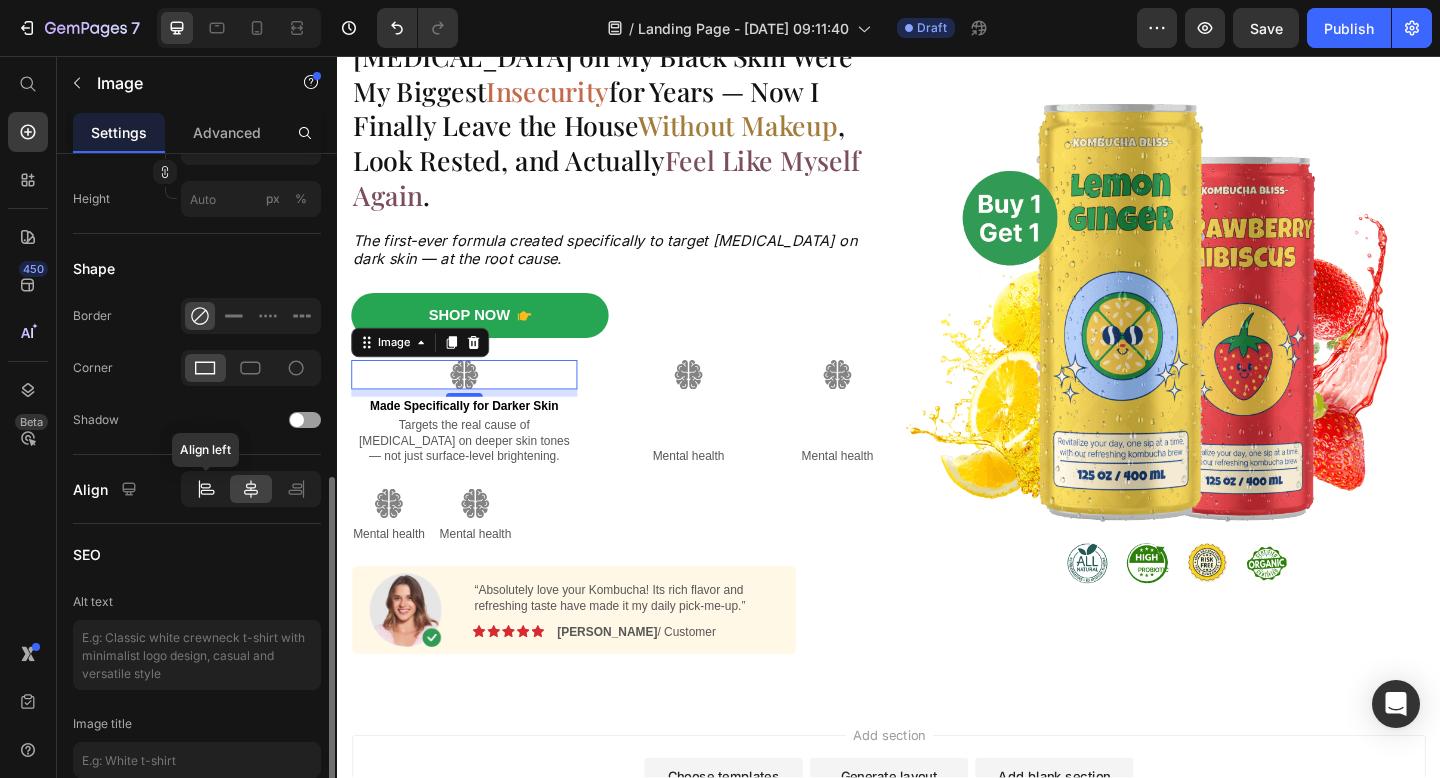 click 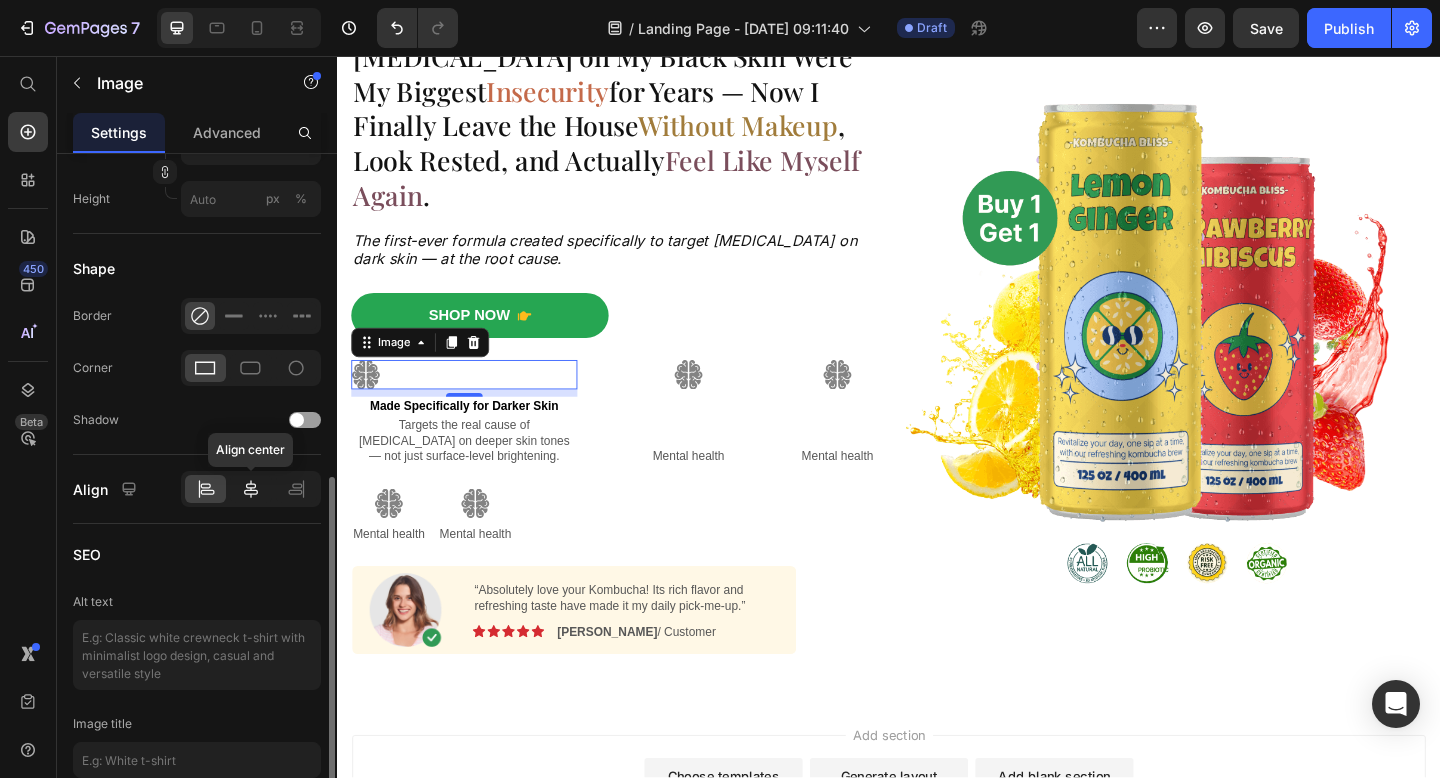 click 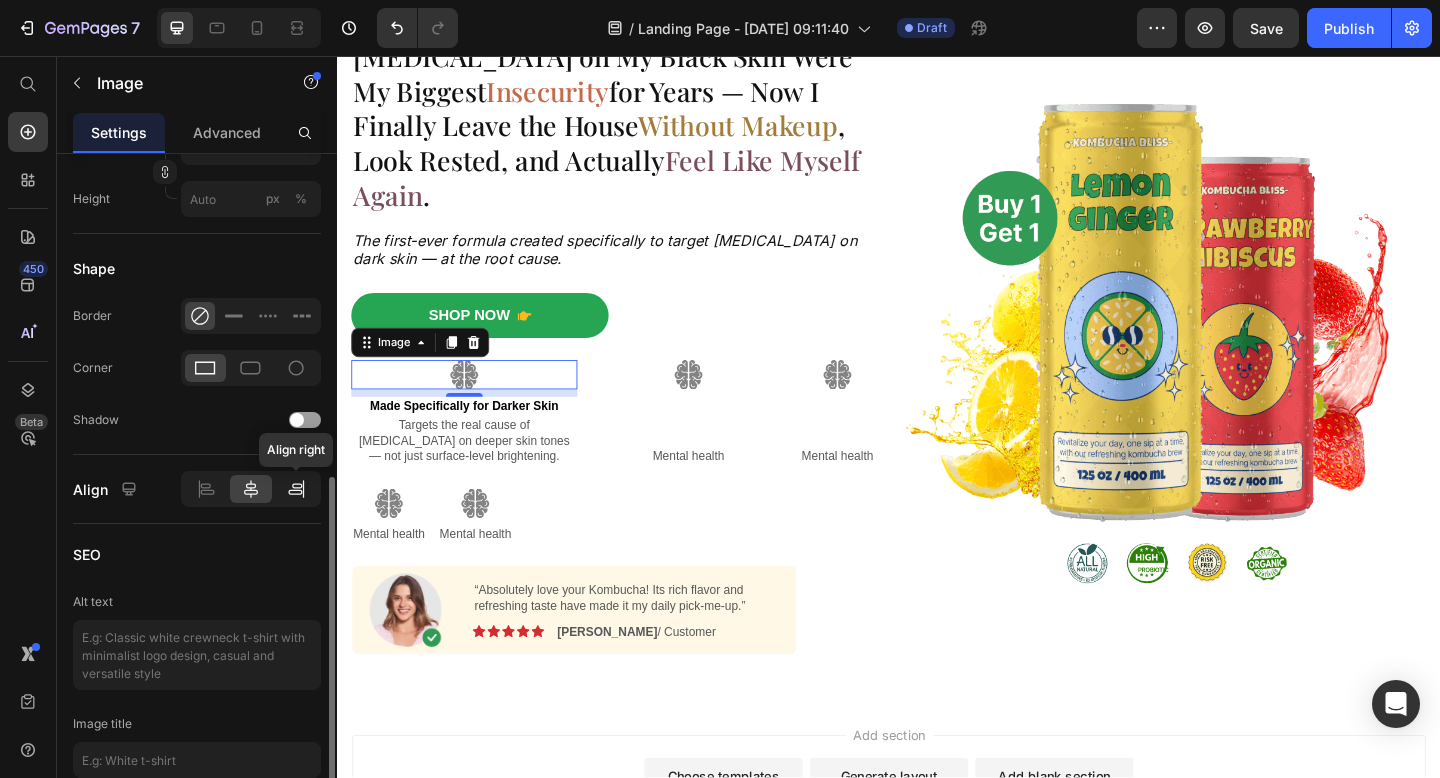 click 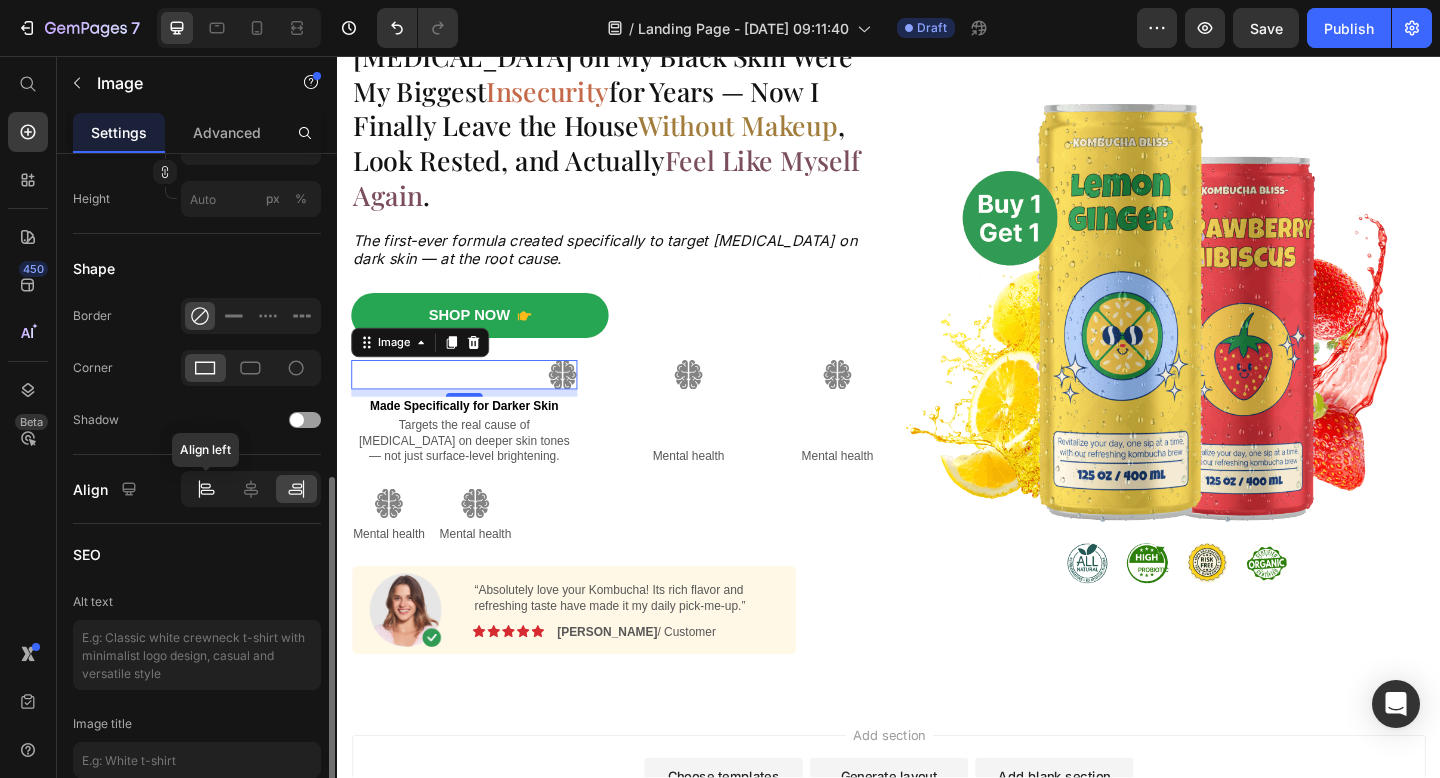 click 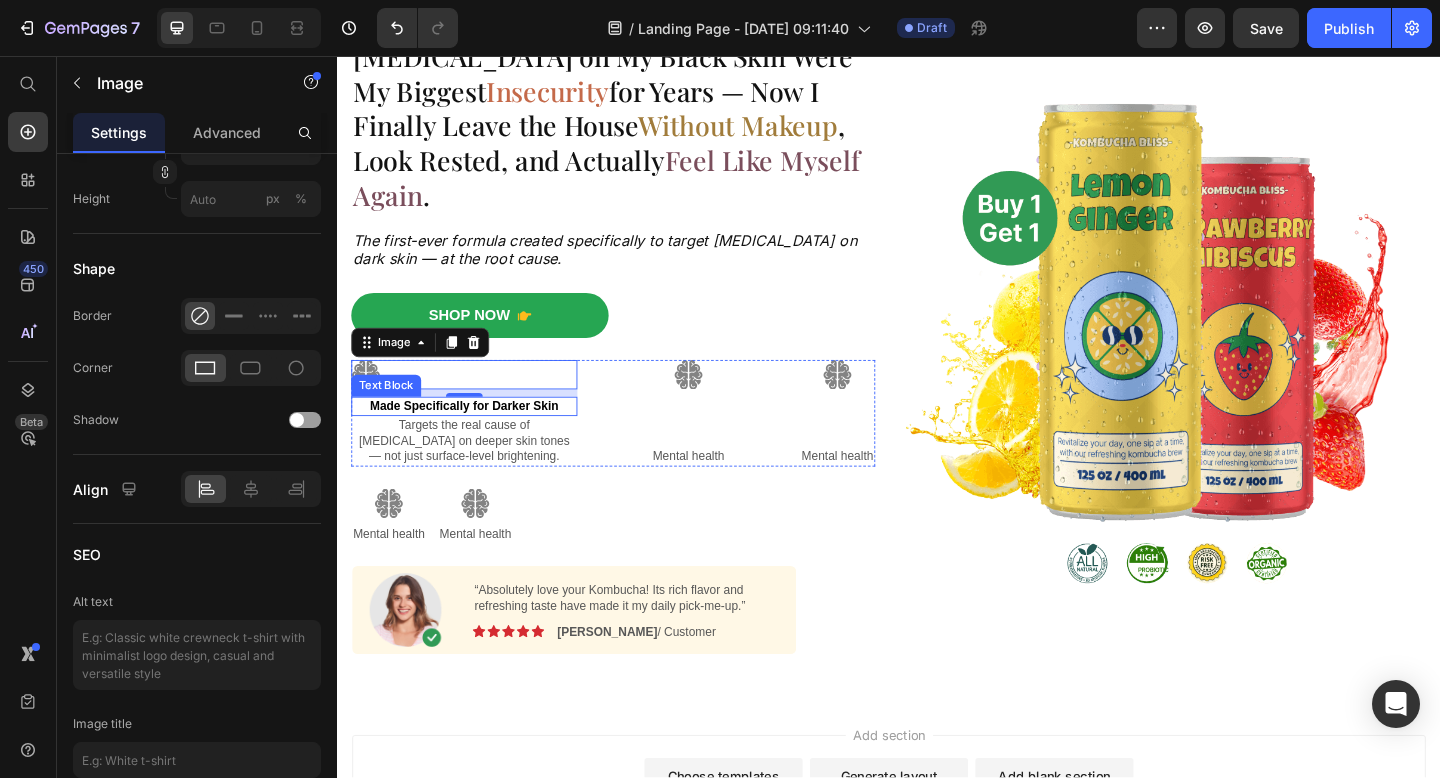 click on "Made Specifically for Darker Skin" at bounding box center (474, 436) 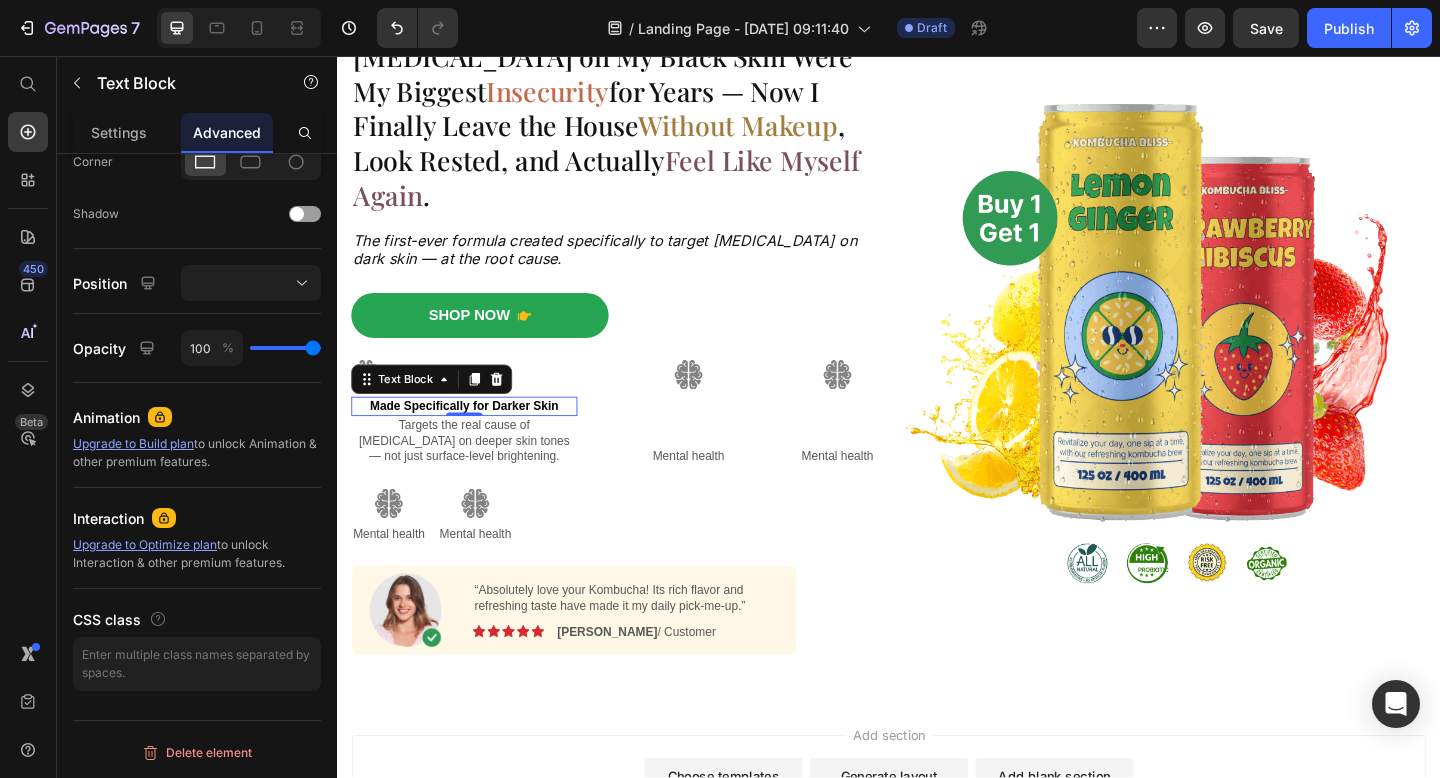 scroll, scrollTop: 0, scrollLeft: 0, axis: both 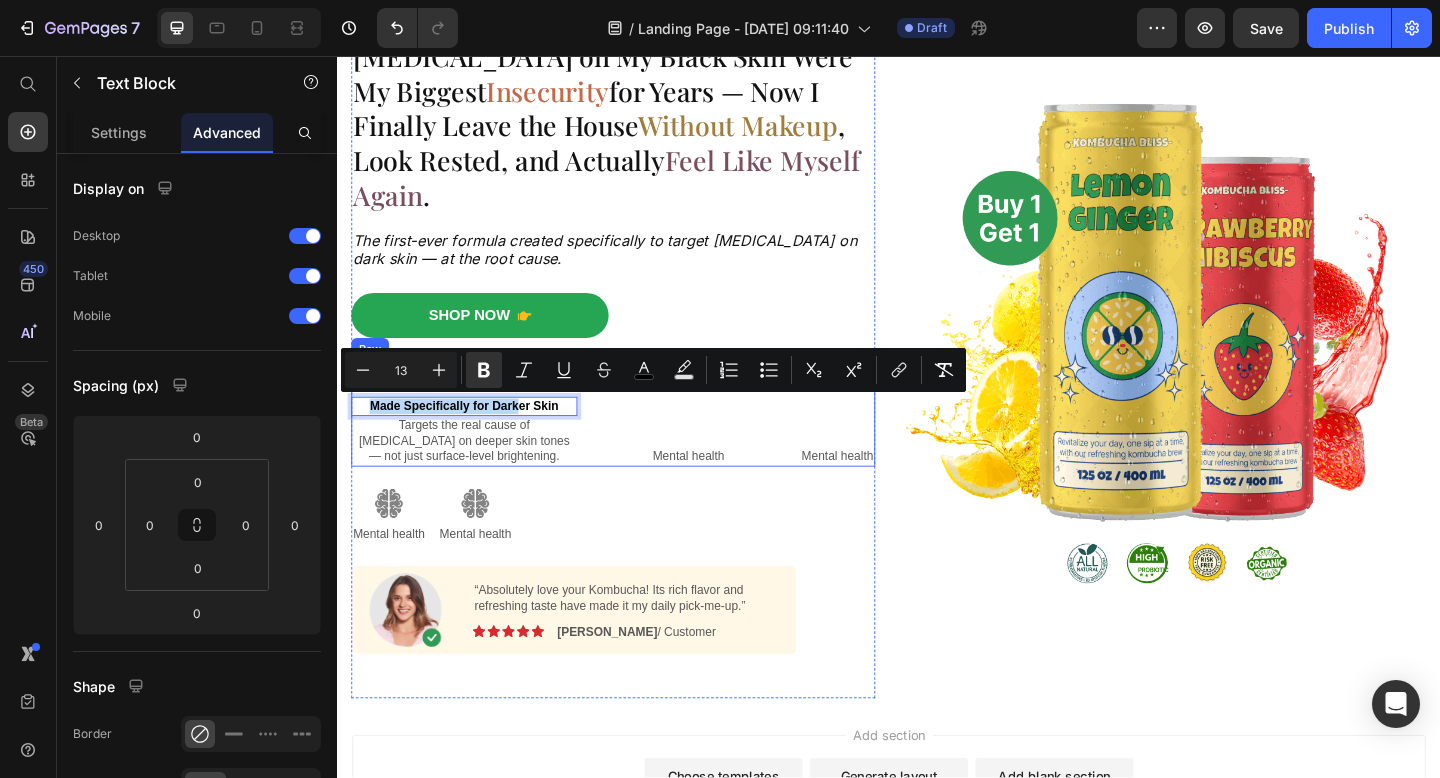 drag, startPoint x: 534, startPoint y: 435, endPoint x: 605, endPoint y: 389, distance: 84.59905 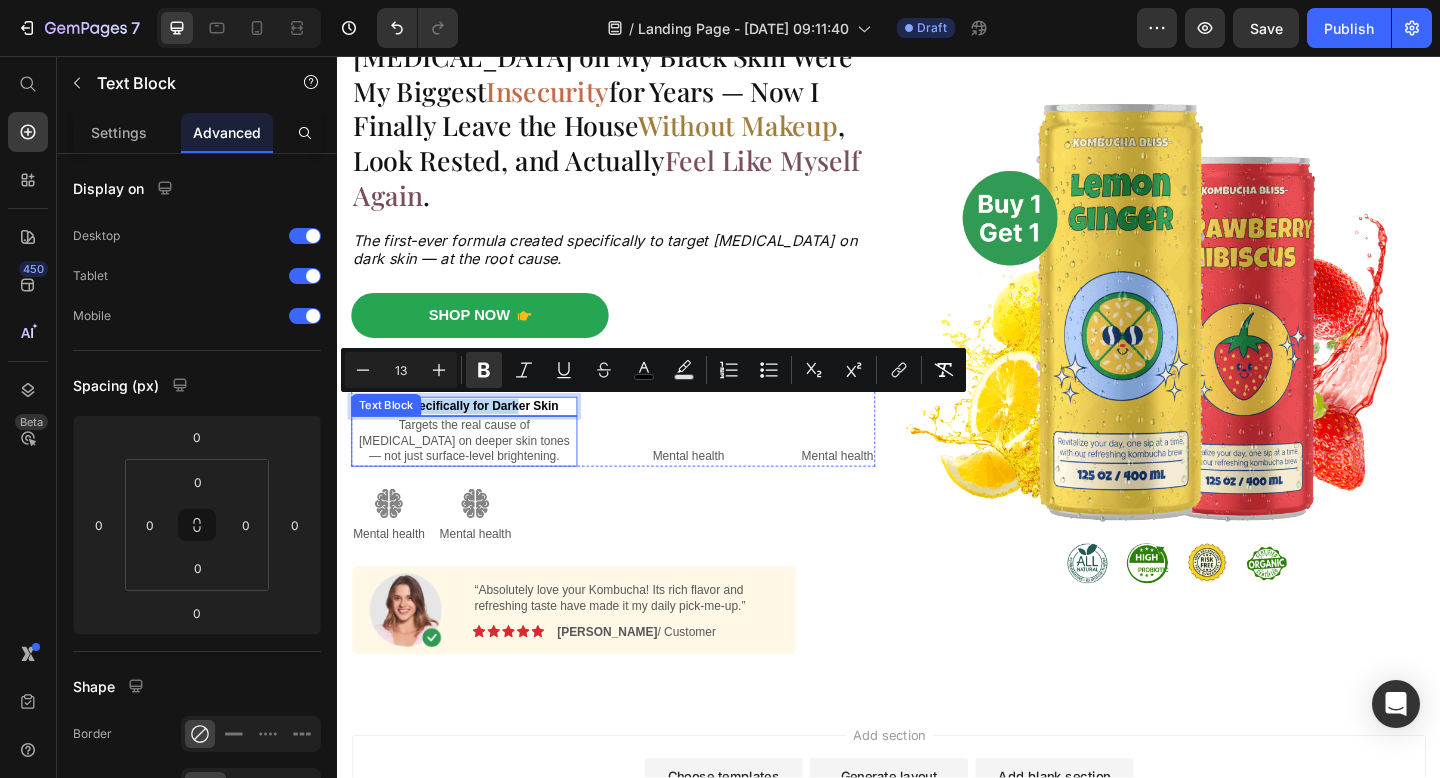 click on "Targets the real cause of dark circles on deeper skin tones — not just surface-level brightening." at bounding box center [475, 475] 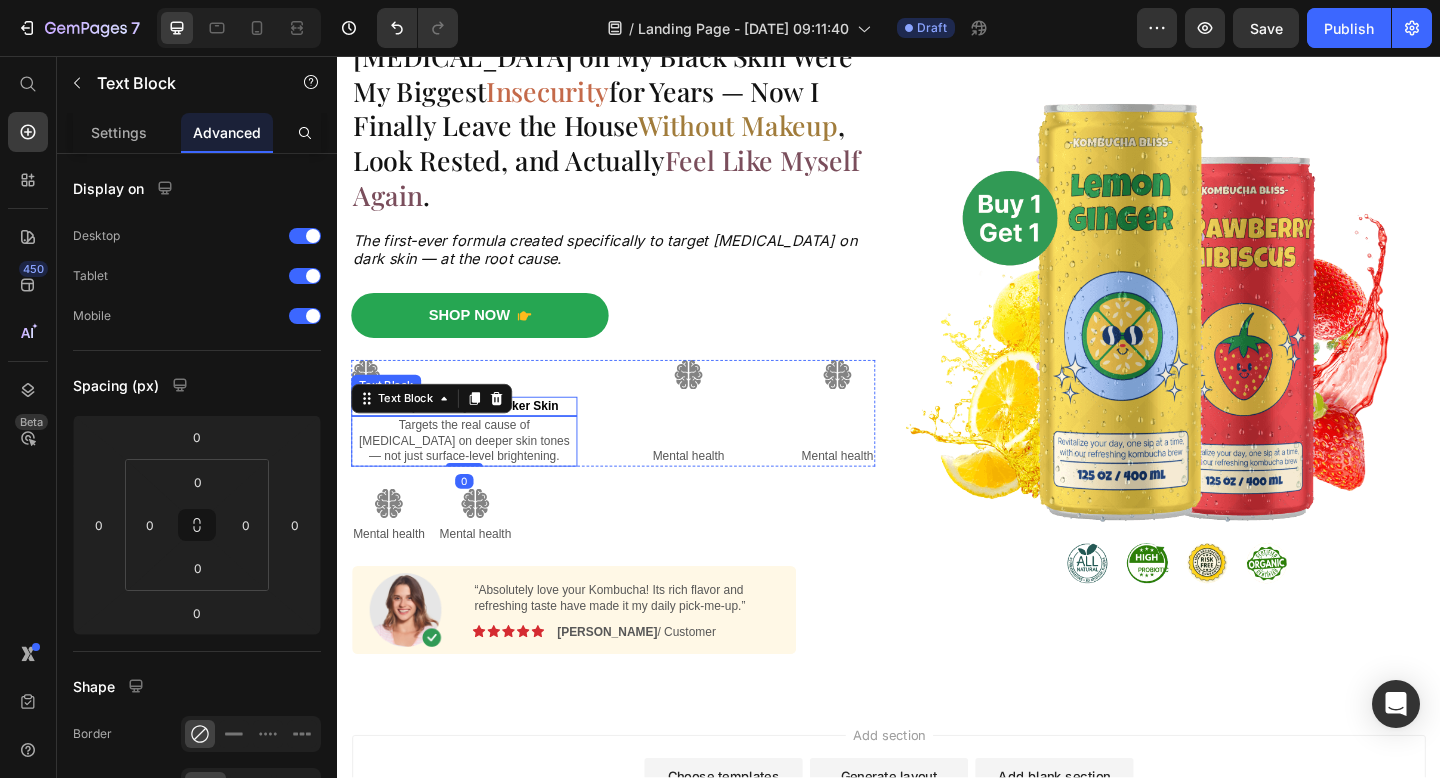 click on "Made Specifically for Darker Skin" at bounding box center [474, 436] 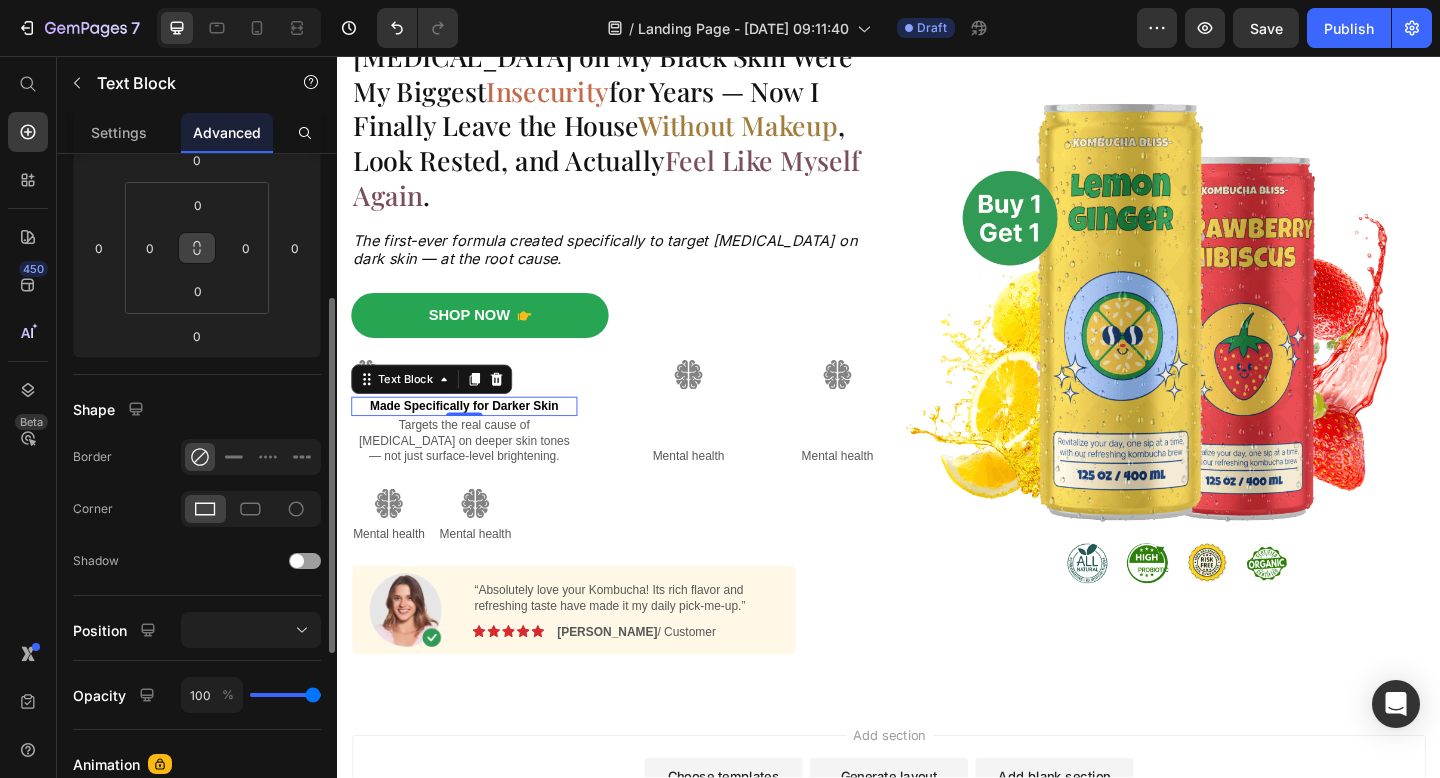 scroll, scrollTop: 0, scrollLeft: 0, axis: both 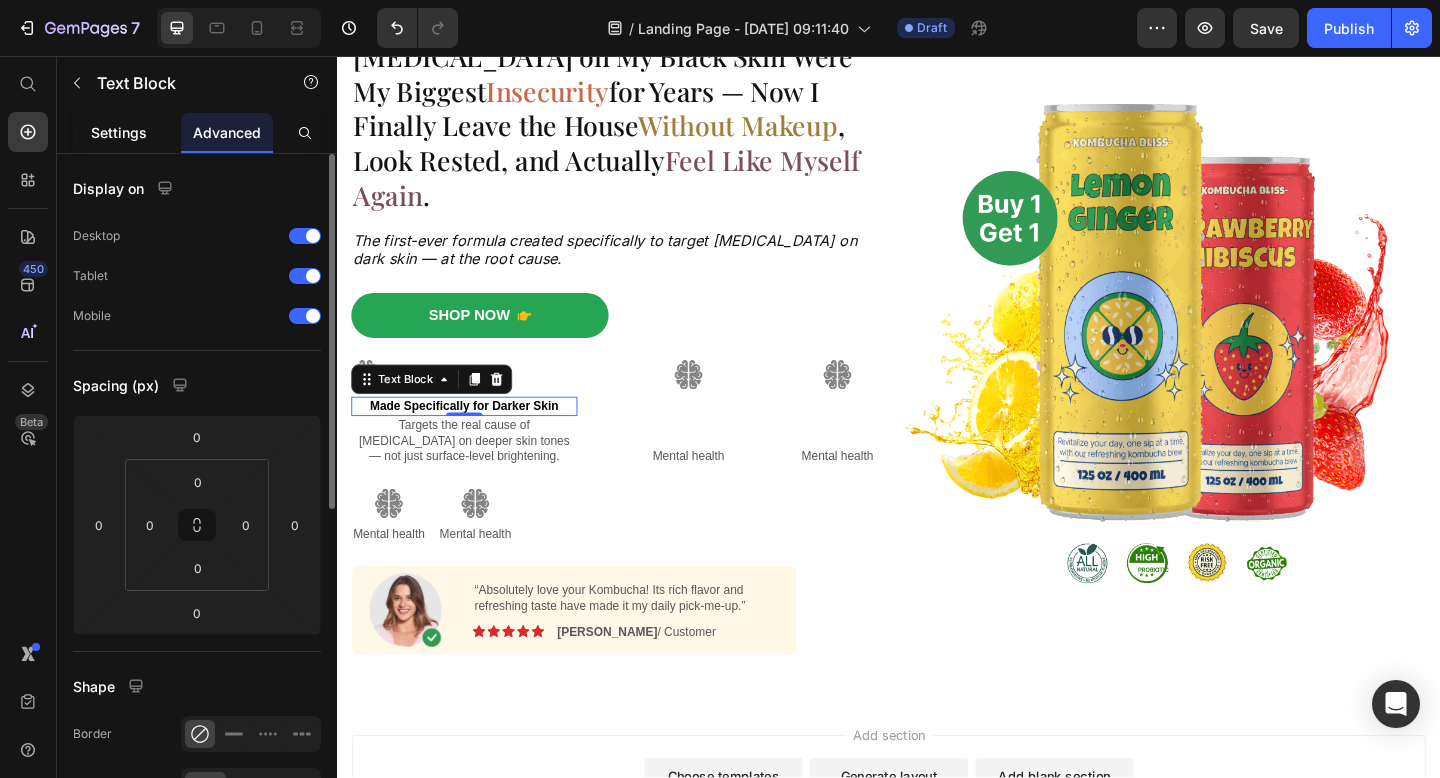 click on "Settings" at bounding box center (119, 132) 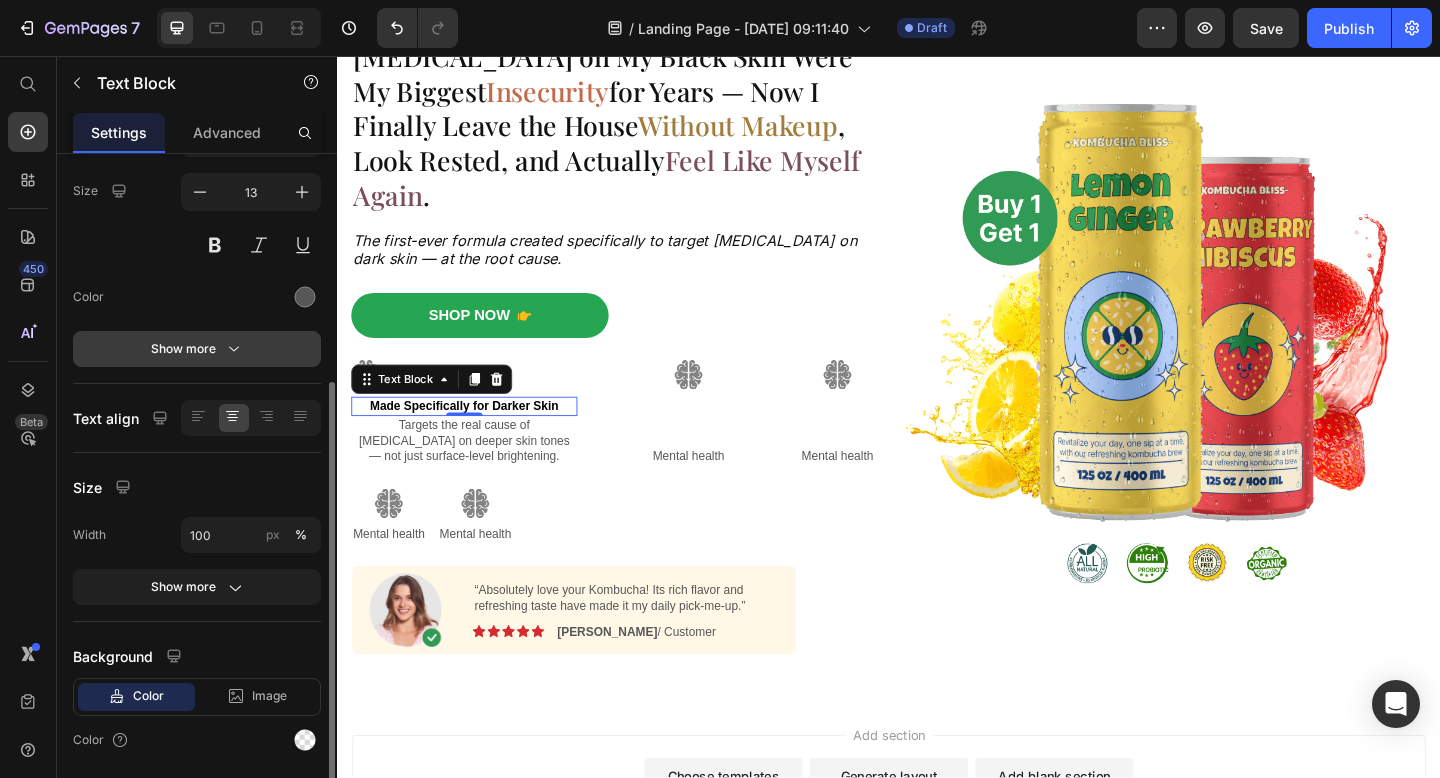 scroll, scrollTop: 214, scrollLeft: 0, axis: vertical 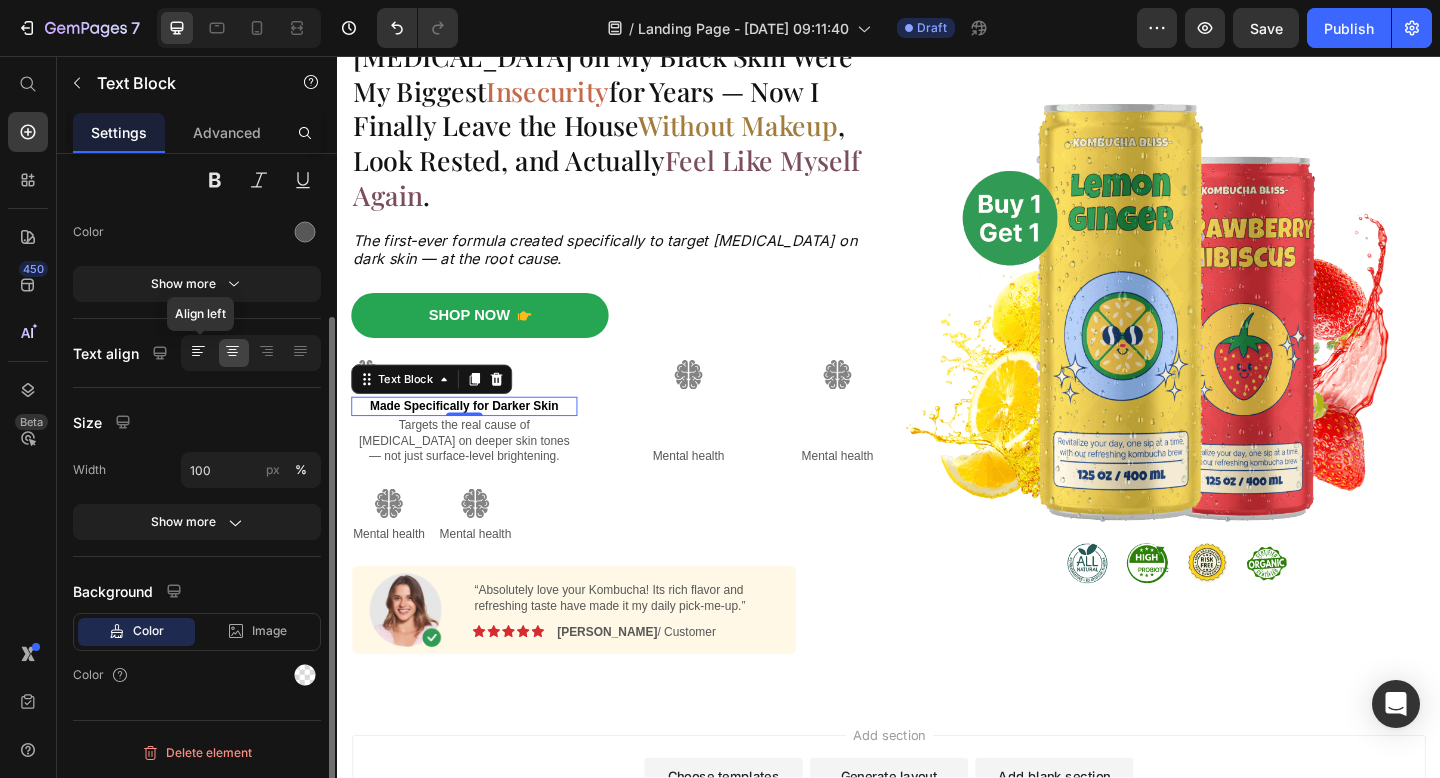 click 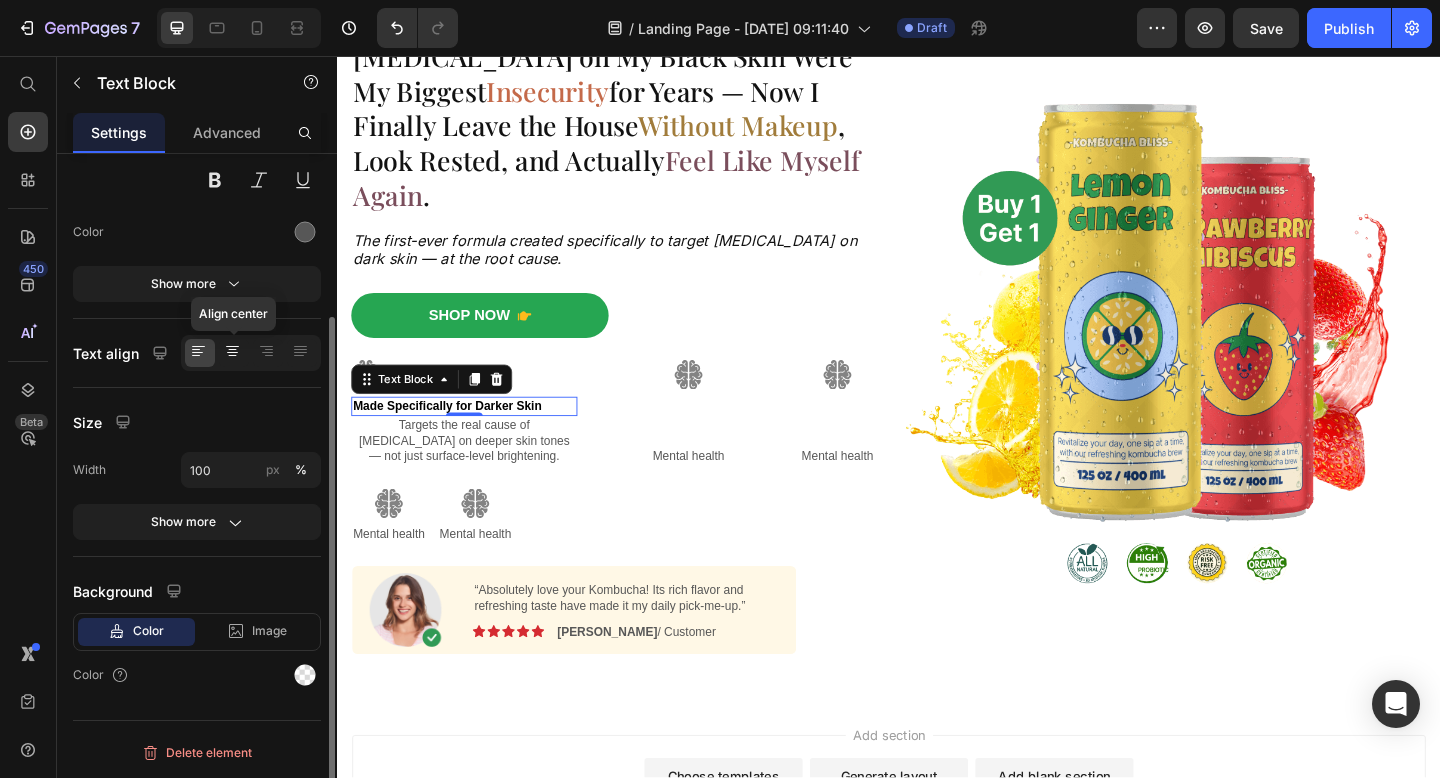 click 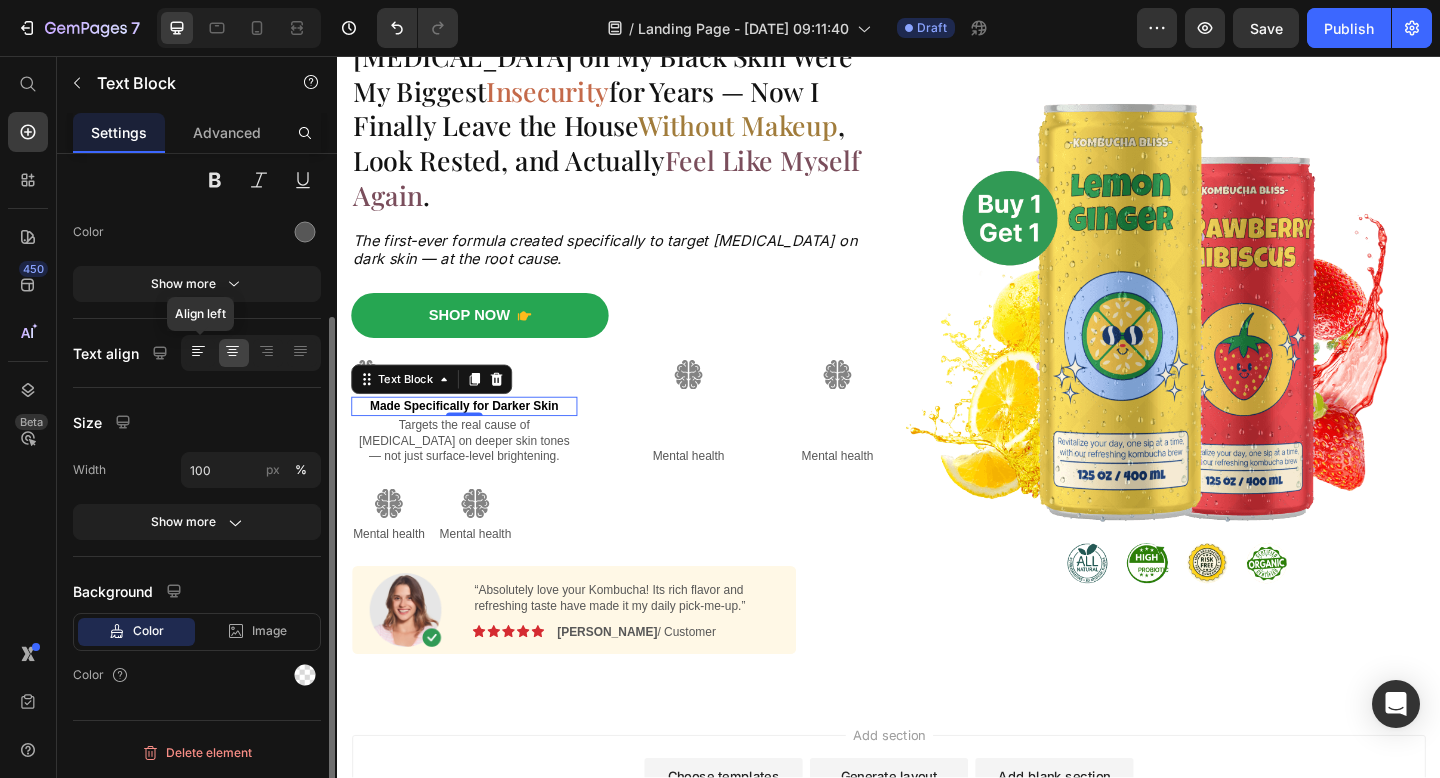 click 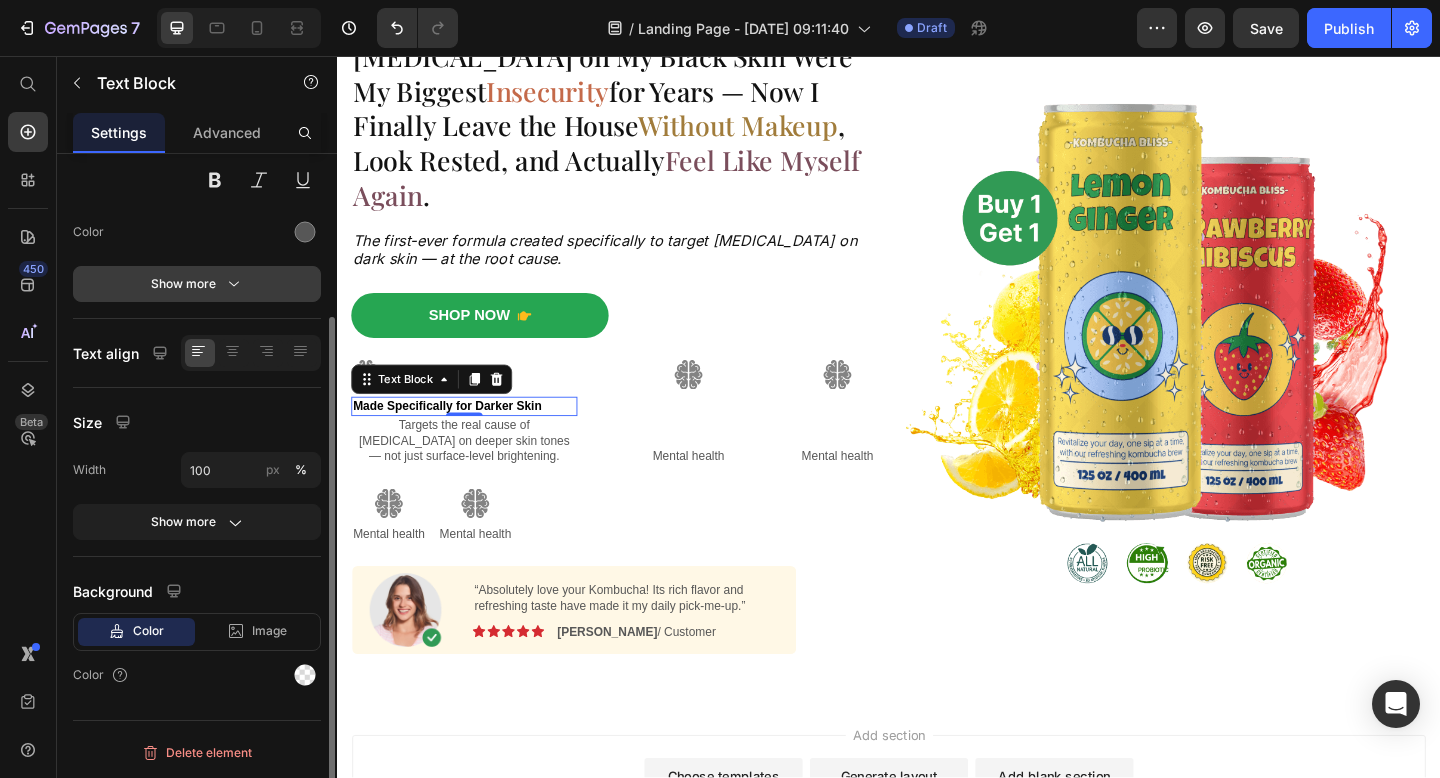 click on "Show more" at bounding box center (197, 284) 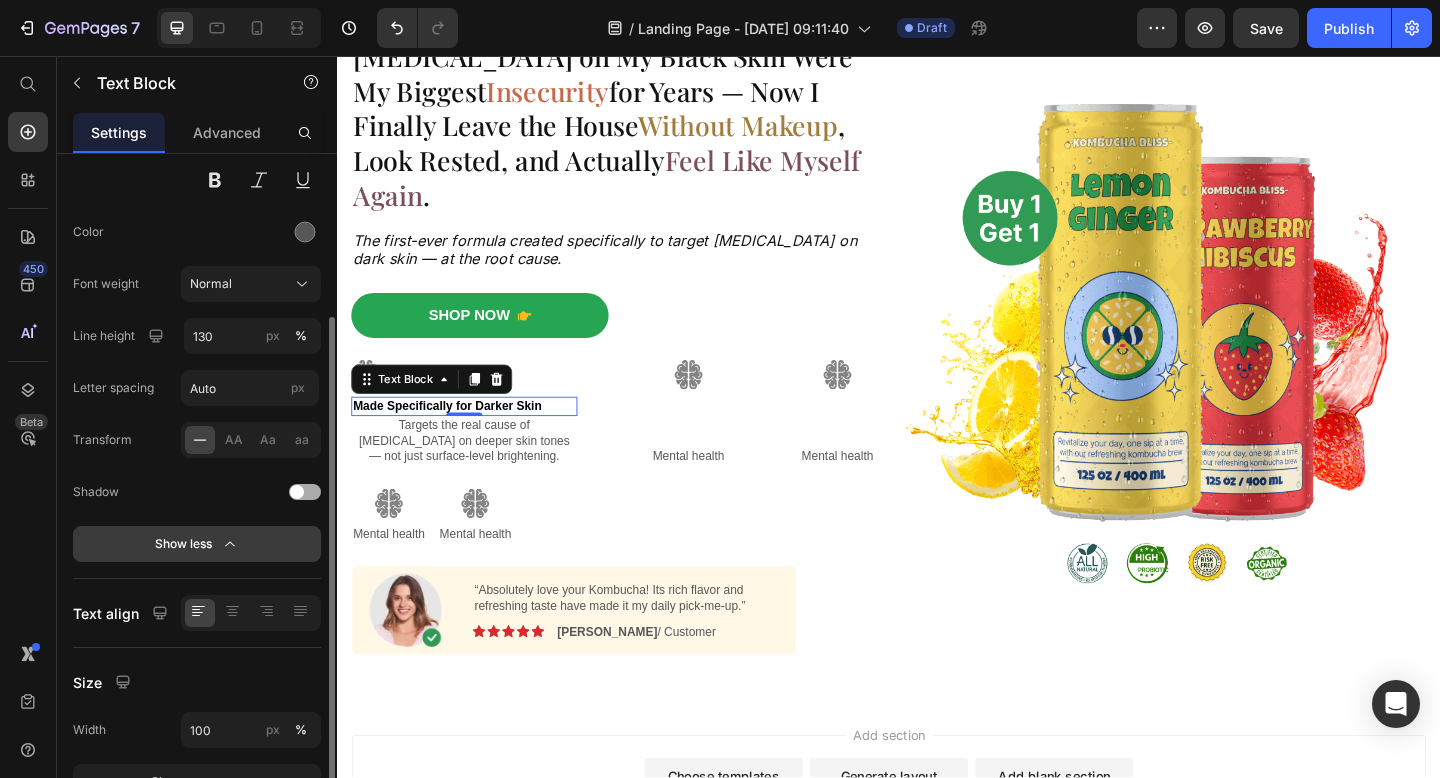 click on "Show less" at bounding box center (197, 544) 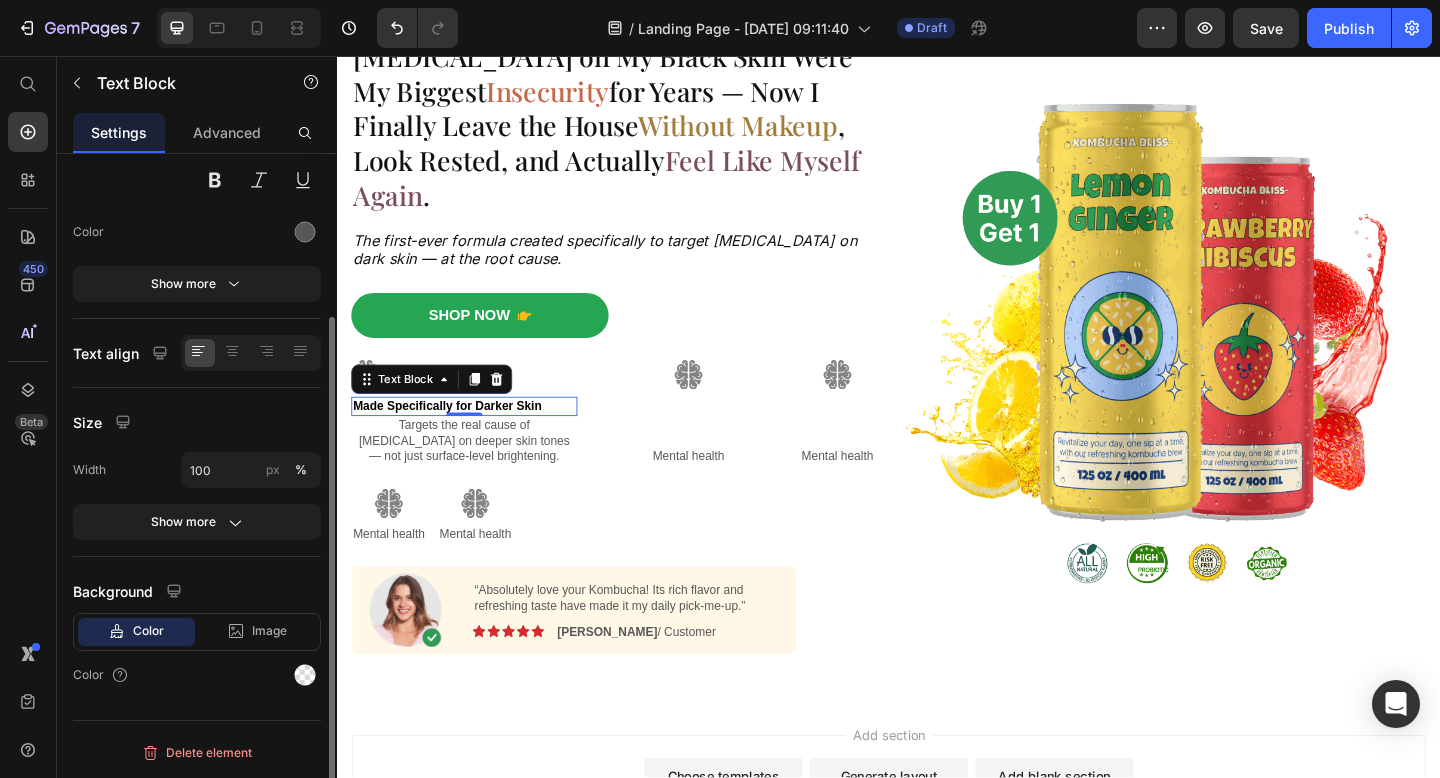type 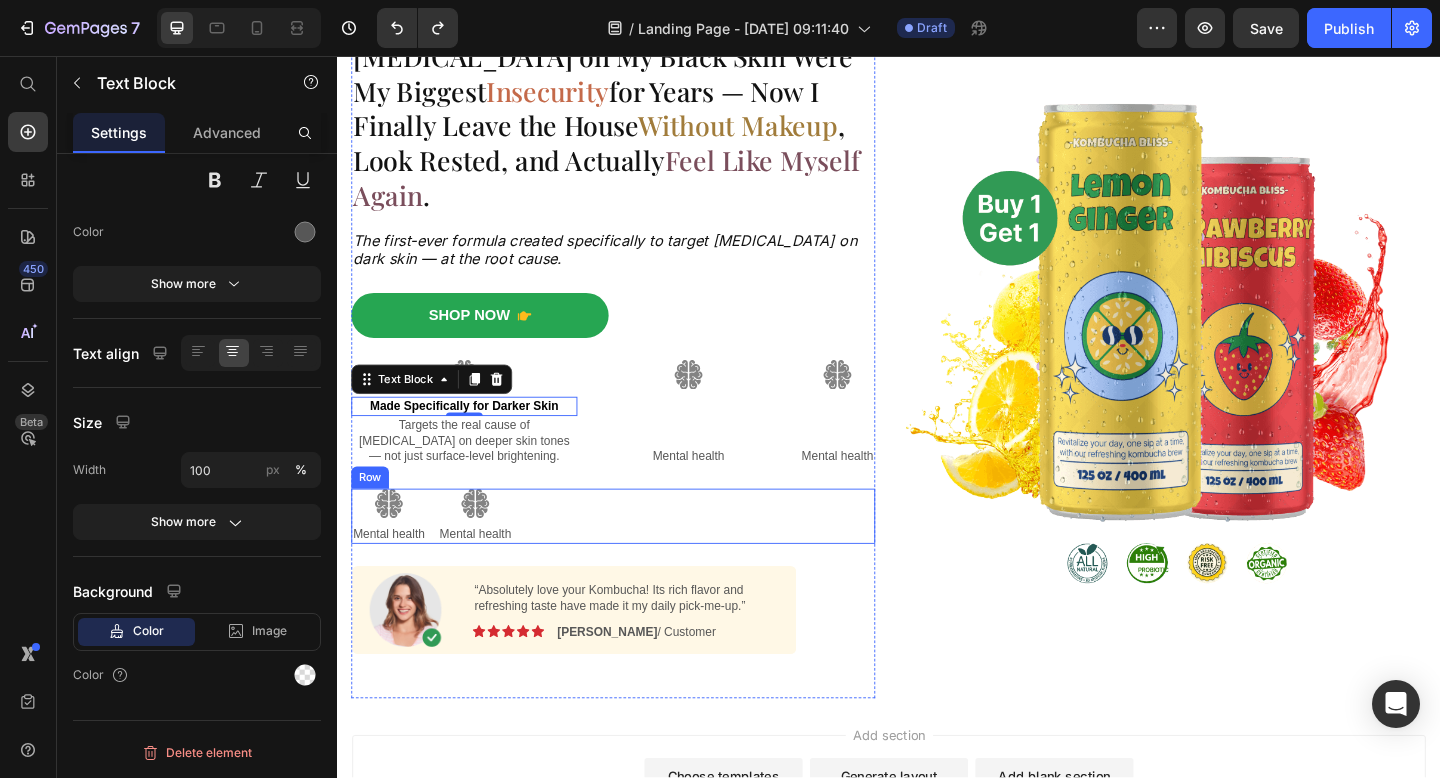 click on "Image Mental health Text Block Image Mental health Text Block Row" at bounding box center (637, 557) 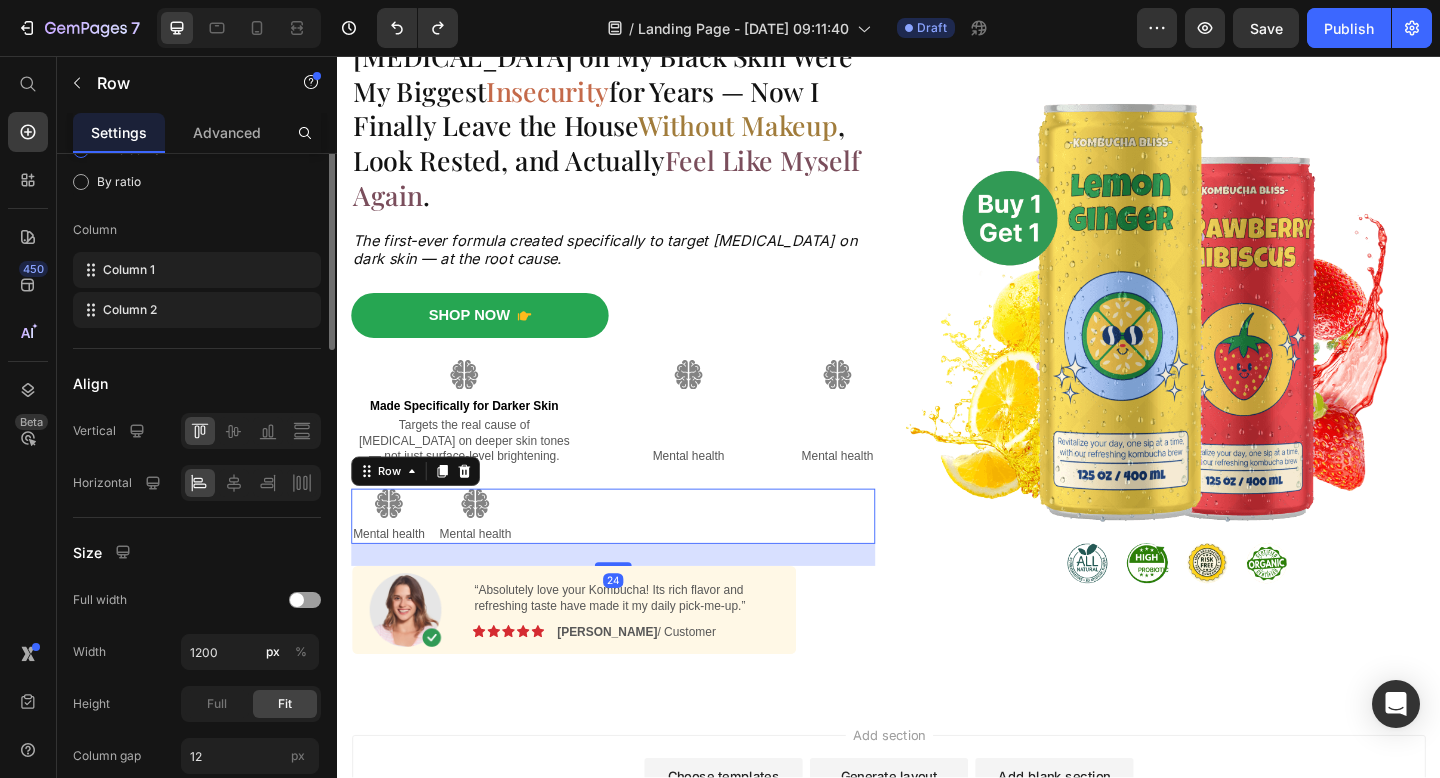 scroll, scrollTop: 0, scrollLeft: 0, axis: both 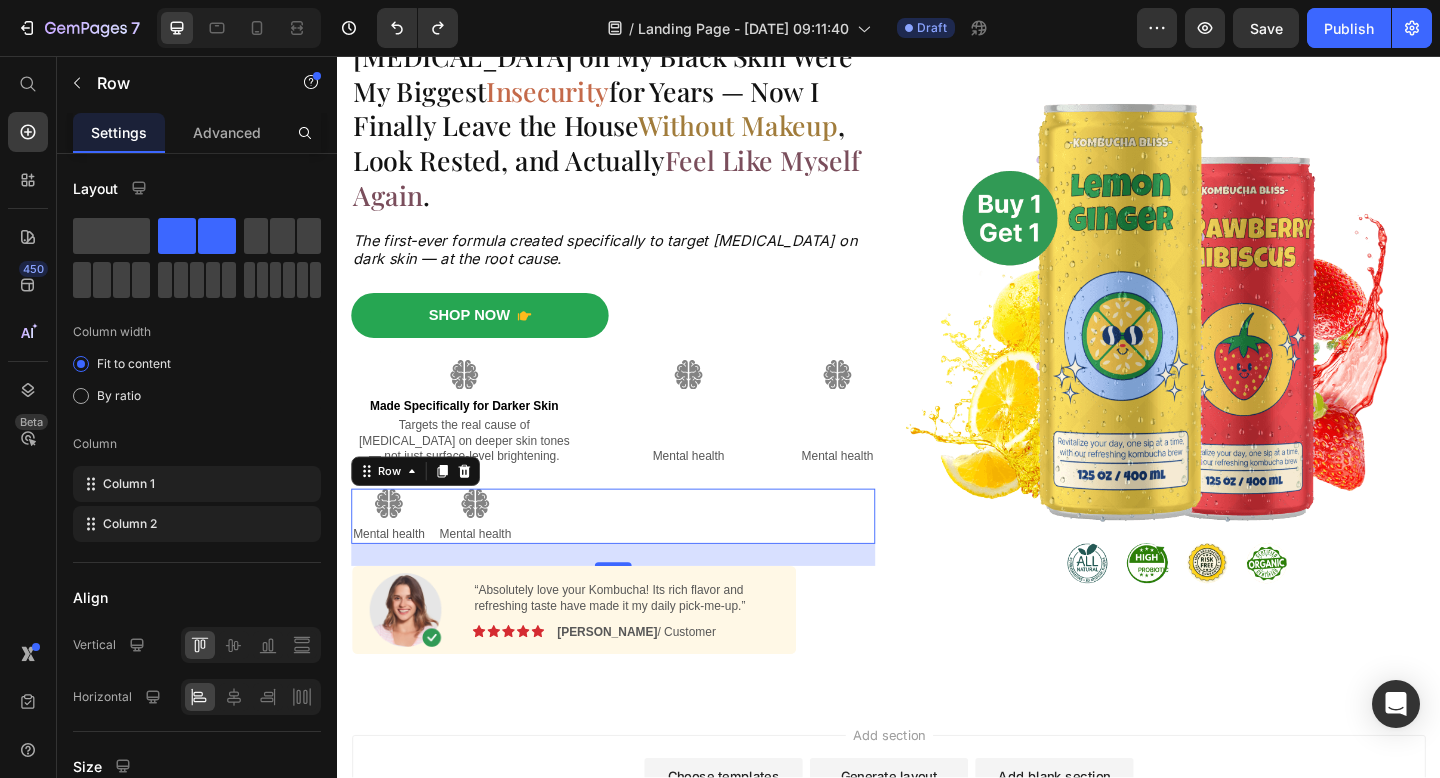 click on "Dark Circles on My Black Skin Were My Biggest  Insecurity  for Years — Now I Finally Leave the House  Without Makeup , Look Rested, and Actually  Feel Like Myself Again . Heading The first-ever formula created specifically to target dark circles on dark skin — at the root cause. Text Block
Shop Now   Button Image Made Specifically for Darker Skin Text Block Targets the real cause of dark circles on deeper skin tones — not just surface-level brightening. Text Block Image Mental health Text Block Image Mental health Text Block Row Image Mental health Text Block Image Mental health Text Block Row   24 Image “Absolutely love your Kombucha! Its rich flavor and refreshing taste have made it my daily pick-me-up.” Text Block Image Icon Icon Icon Icon Icon Icon List Emily  / Customer Text Block Row Row Shop Now   👉    Button Row" at bounding box center [637, 371] 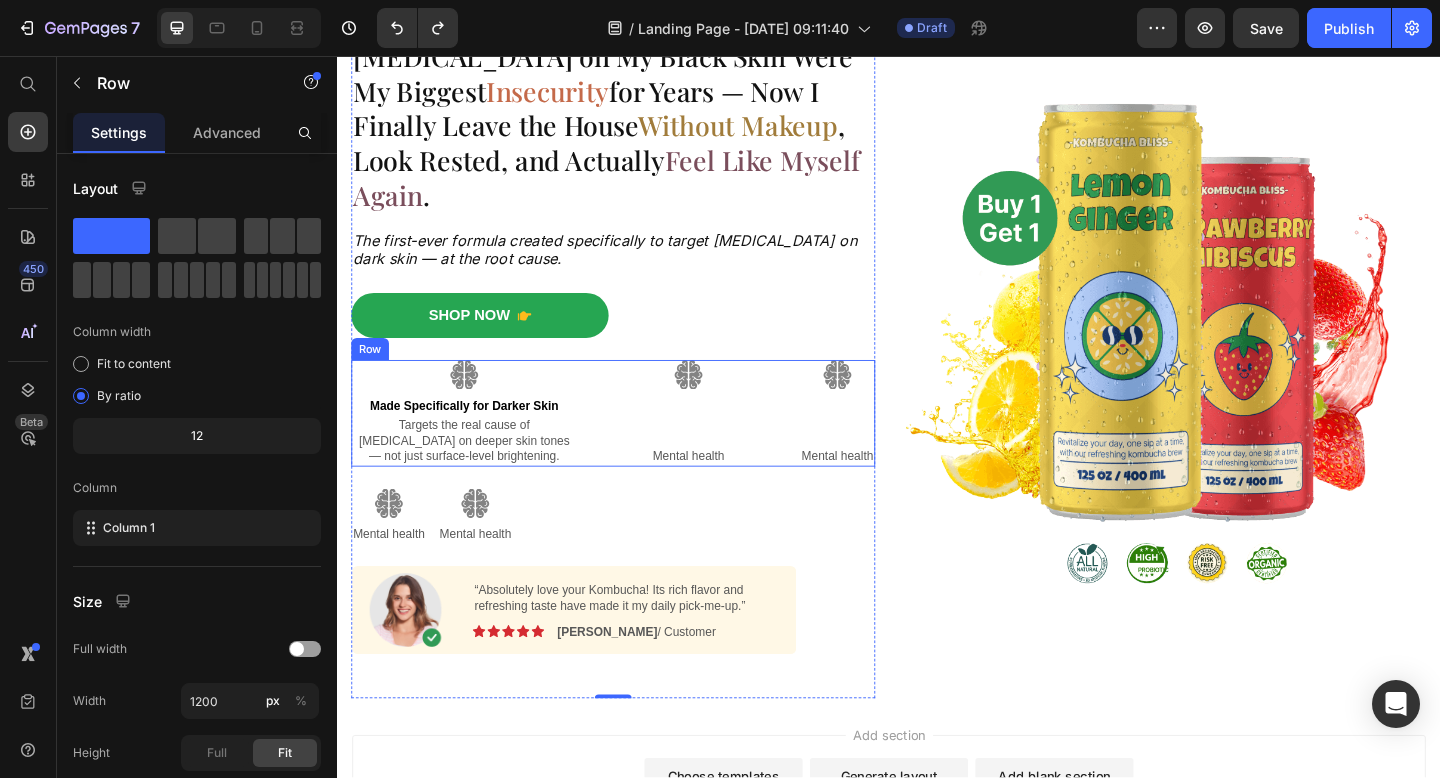 click at bounding box center (475, 403) 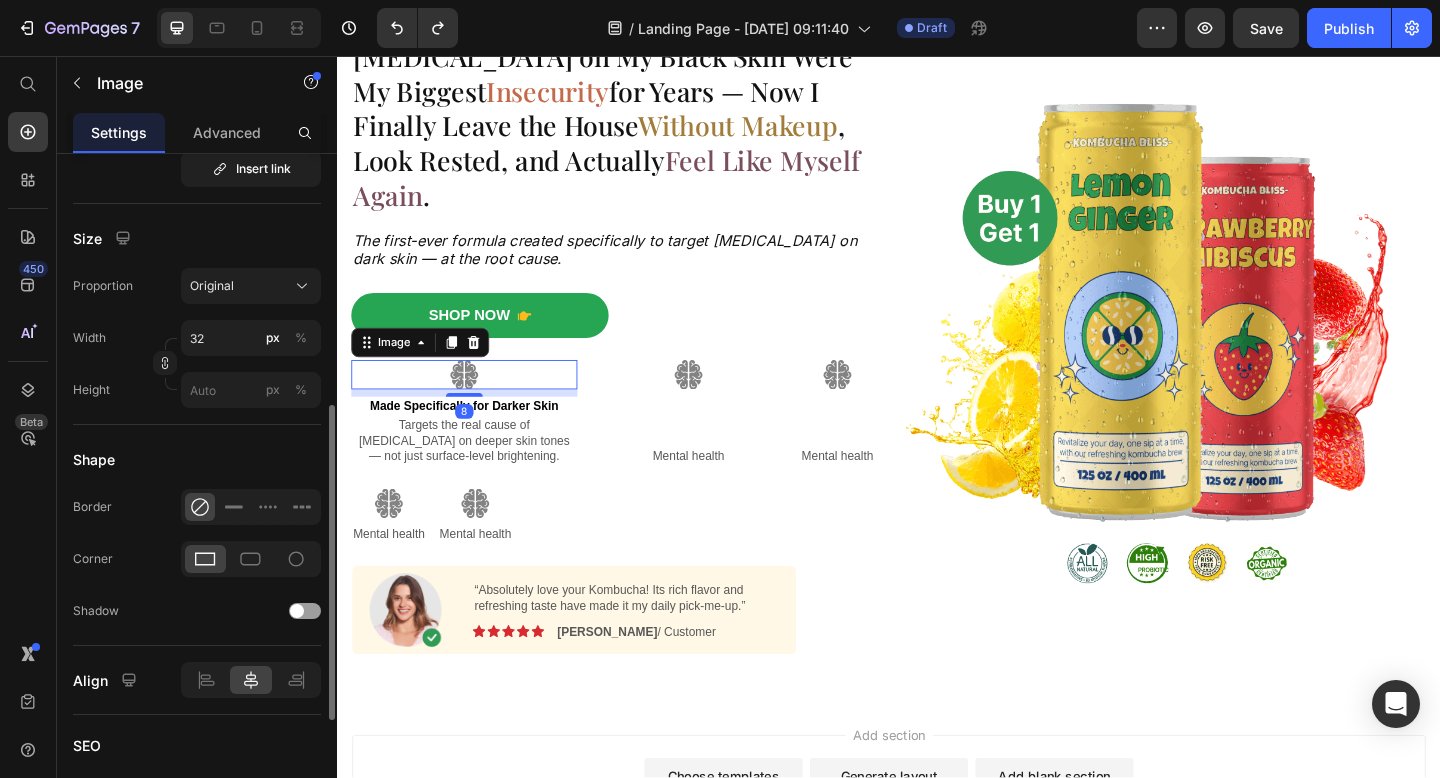 scroll, scrollTop: 506, scrollLeft: 0, axis: vertical 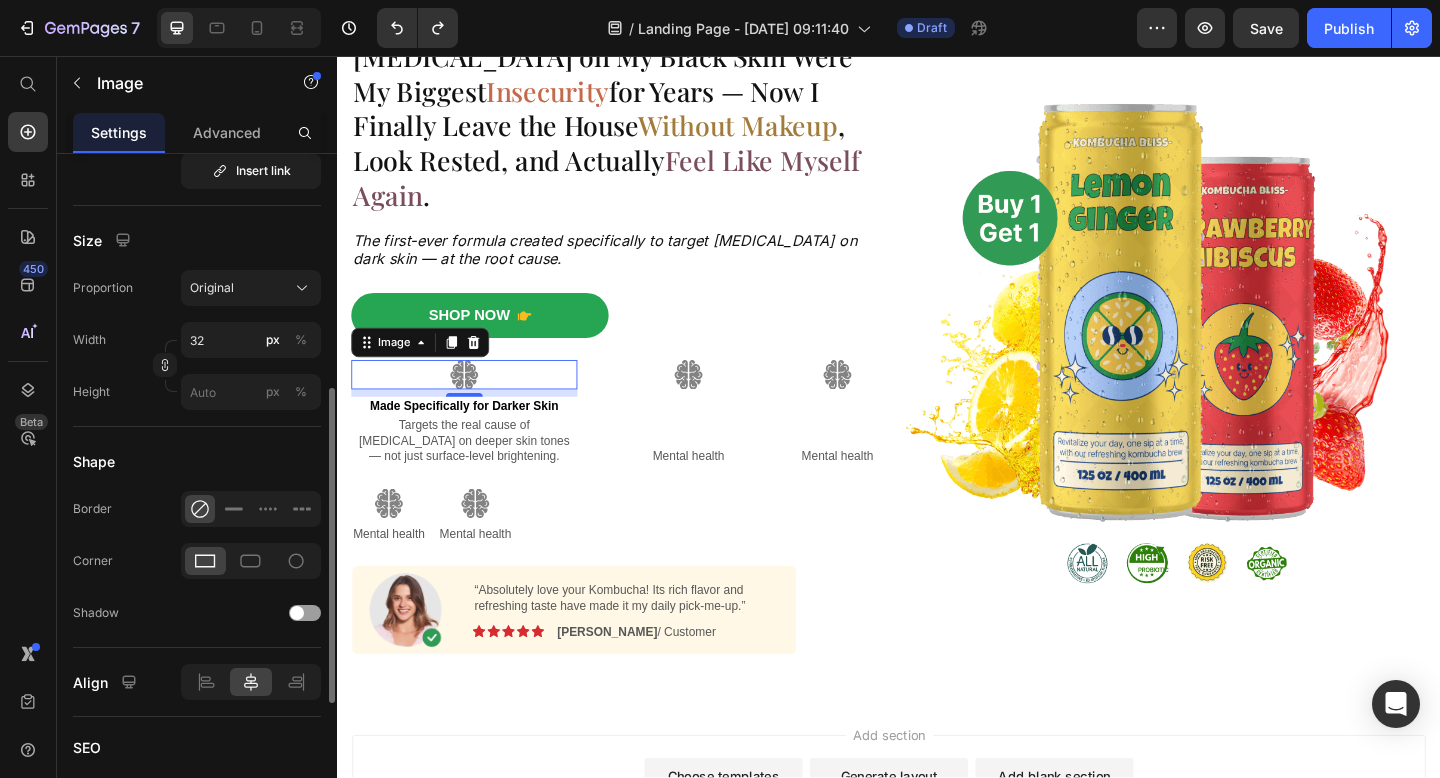click on "Shape" at bounding box center (197, 461) 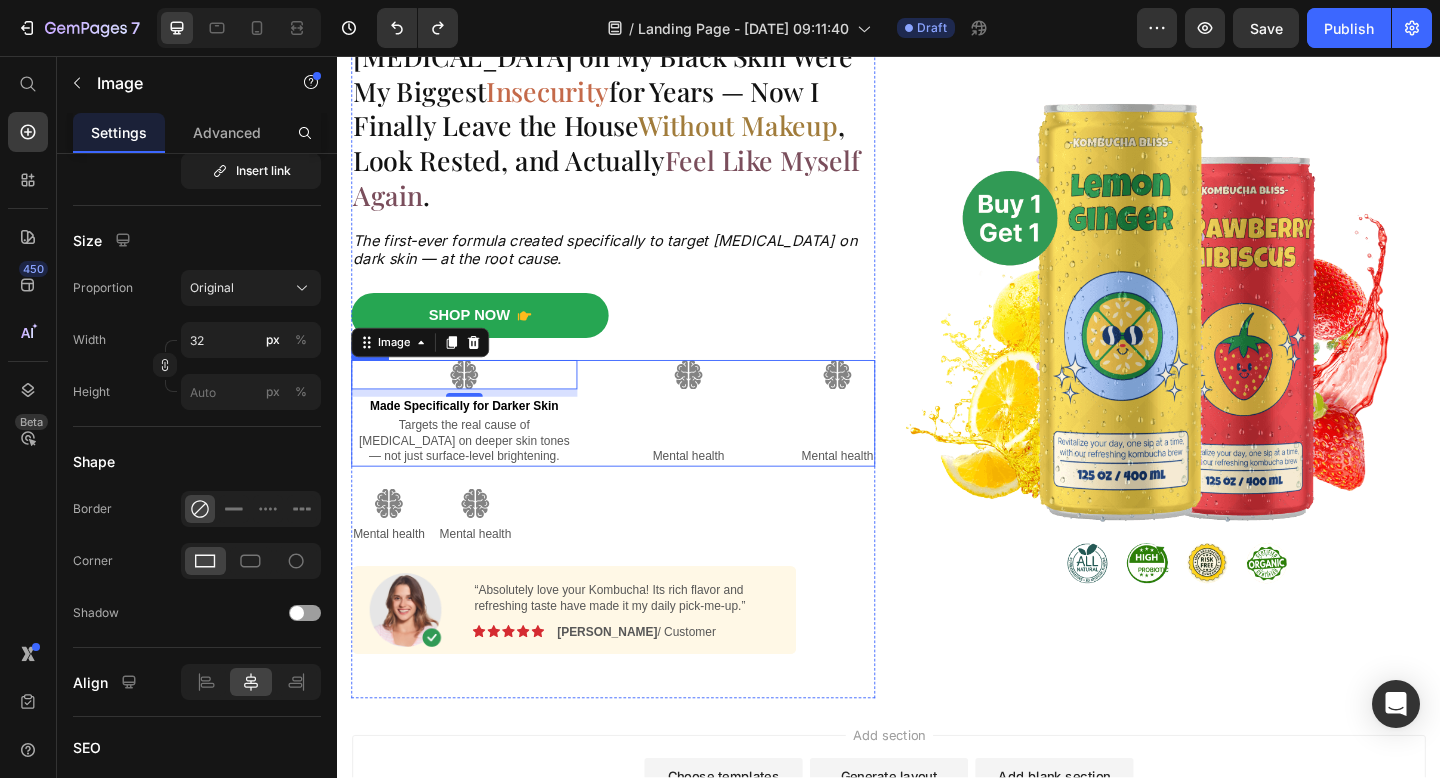 click on "Targets the real cause of dark circles on deeper skin tones — not just surface-level brightening." at bounding box center [475, 475] 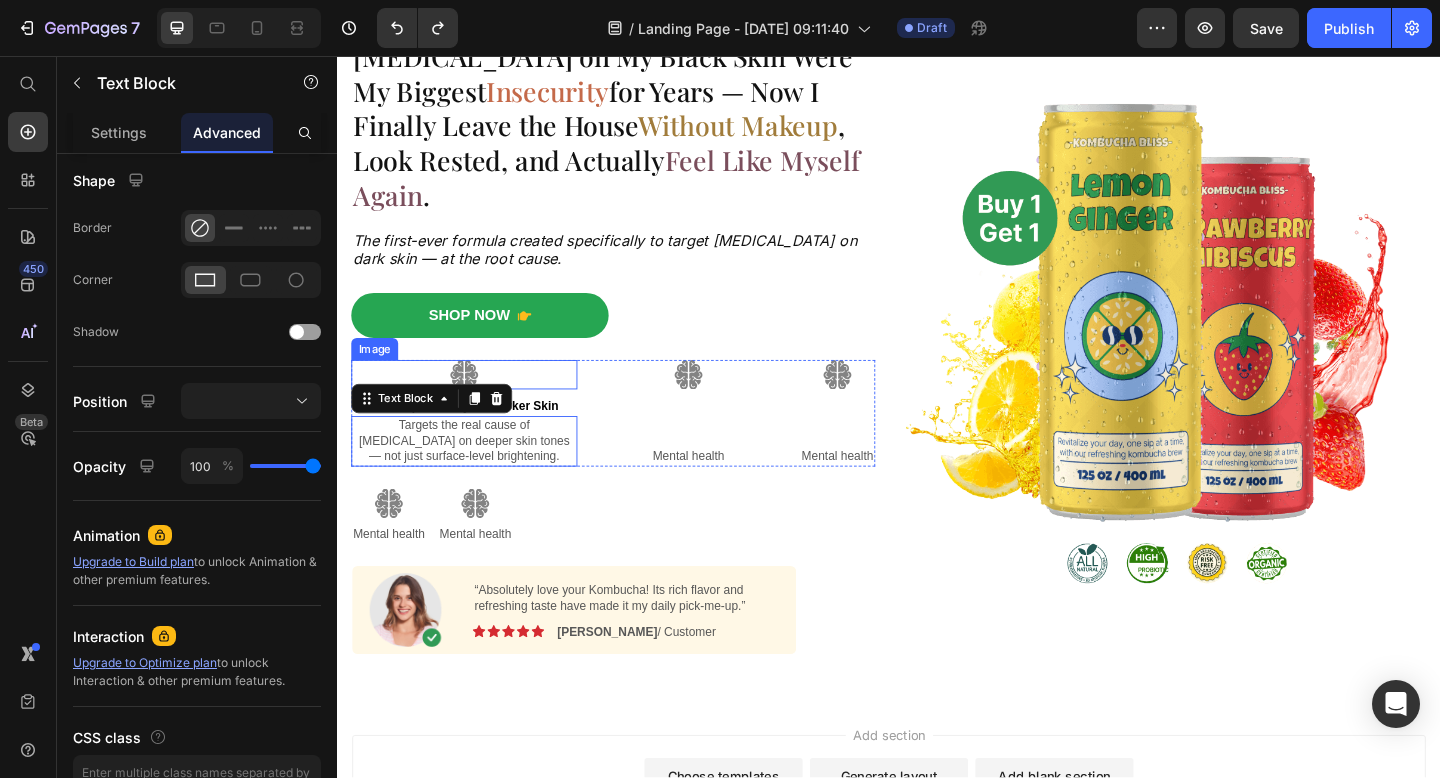 click at bounding box center (475, 403) 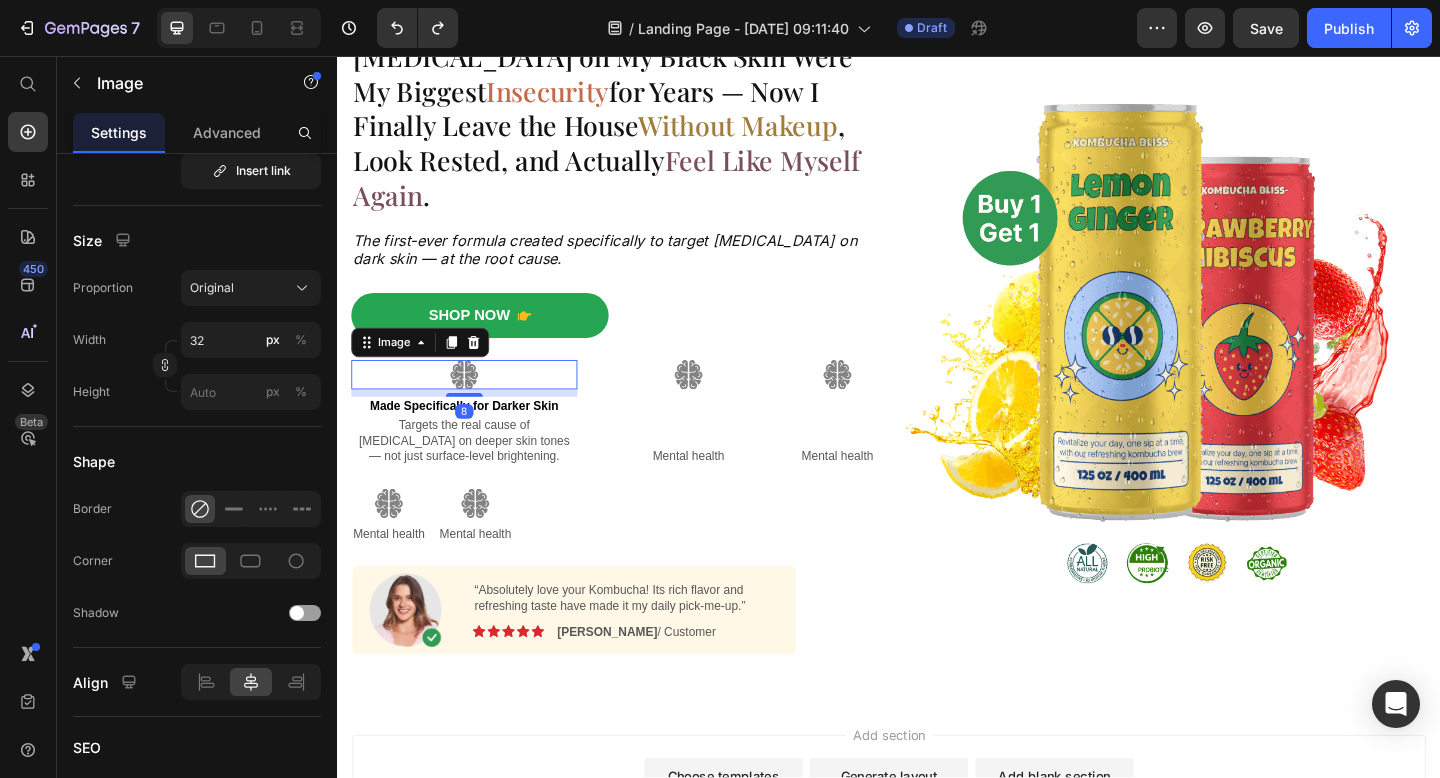 scroll, scrollTop: 0, scrollLeft: 0, axis: both 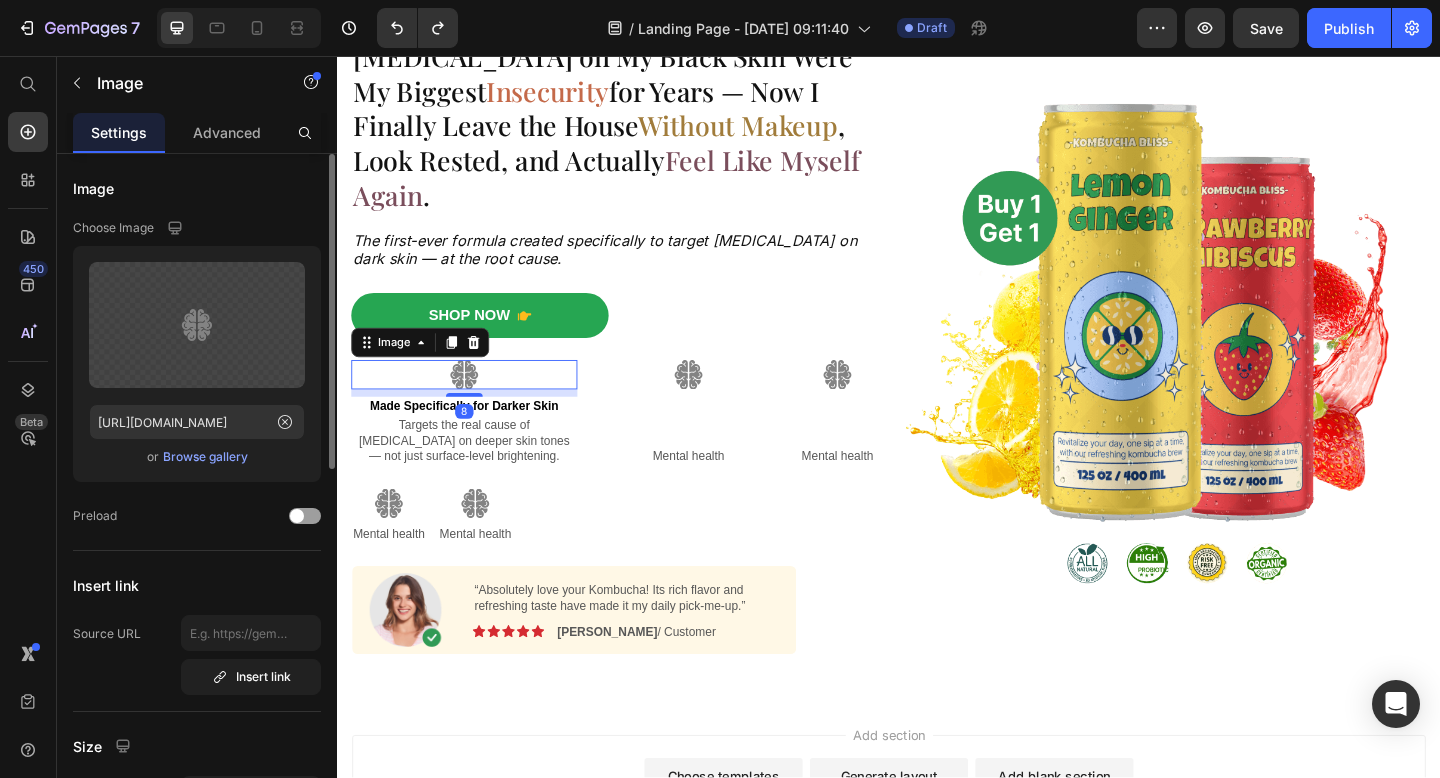 click on "Dark Circles on My Black Skin Were My Biggest  Insecurity  for Years — Now I Finally Leave the House  Without Makeup , Look Rested, and Actually  Feel Like Myself Again . Heading The first-ever formula created specifically to target dark circles on dark skin — at the root cause. Text Block
Shop Now   Button Image   8 Made Specifically for Darker Skin Text Block Targets the real cause of dark circles on deeper skin tones — not just surface-level brightening. Text Block Image Mental health Text Block Image Mental health Text Block Row Image Mental health Text Block Image Mental health Text Block Row Image “Absolutely love your Kombucha! Its rich flavor and refreshing taste have made it my daily pick-me-up.” Text Block Image Icon Icon Icon Icon Icon Icon List Emily  / Customer Text Block Row Row Shop Now   👉    Button" at bounding box center (637, 371) 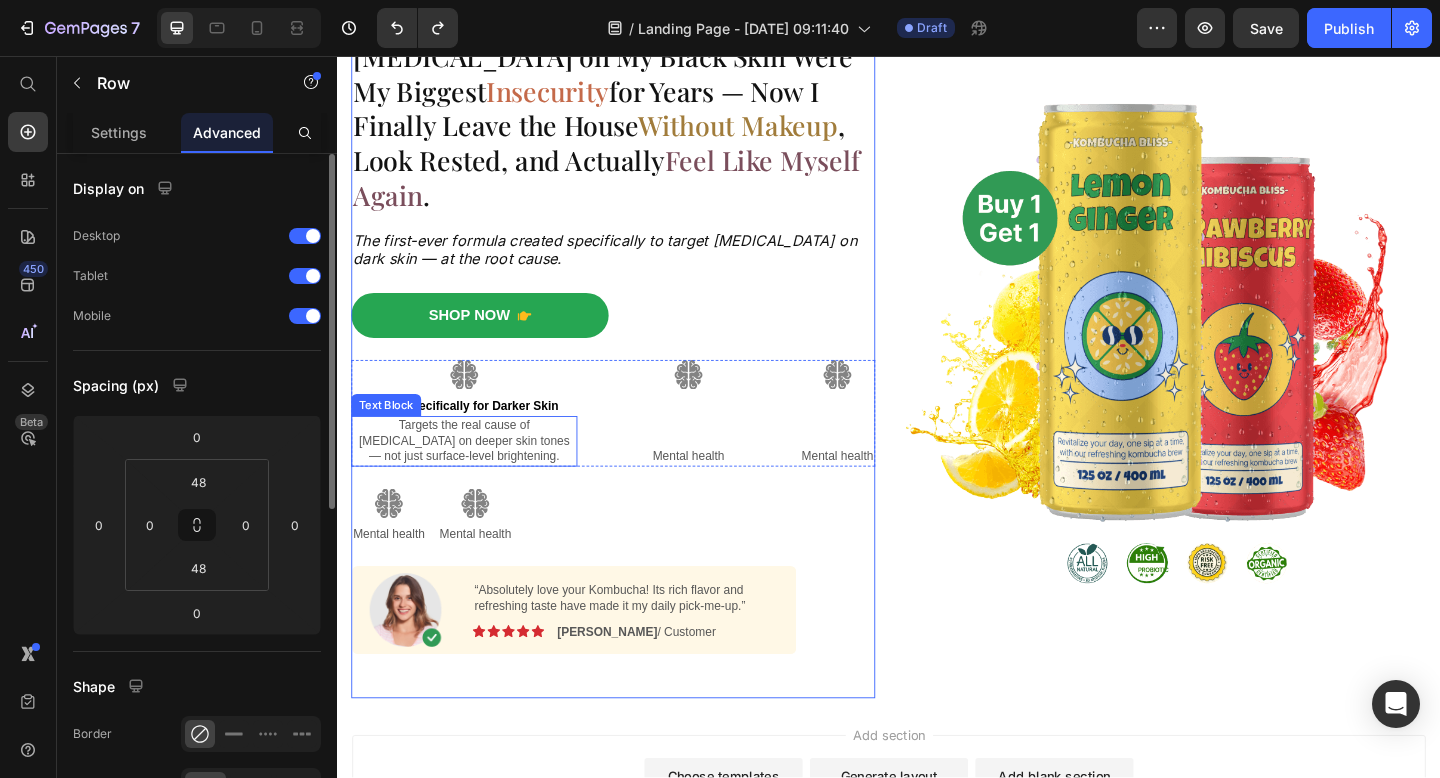 click on "Targets the real cause of dark circles on deeper skin tones — not just surface-level brightening." at bounding box center (475, 475) 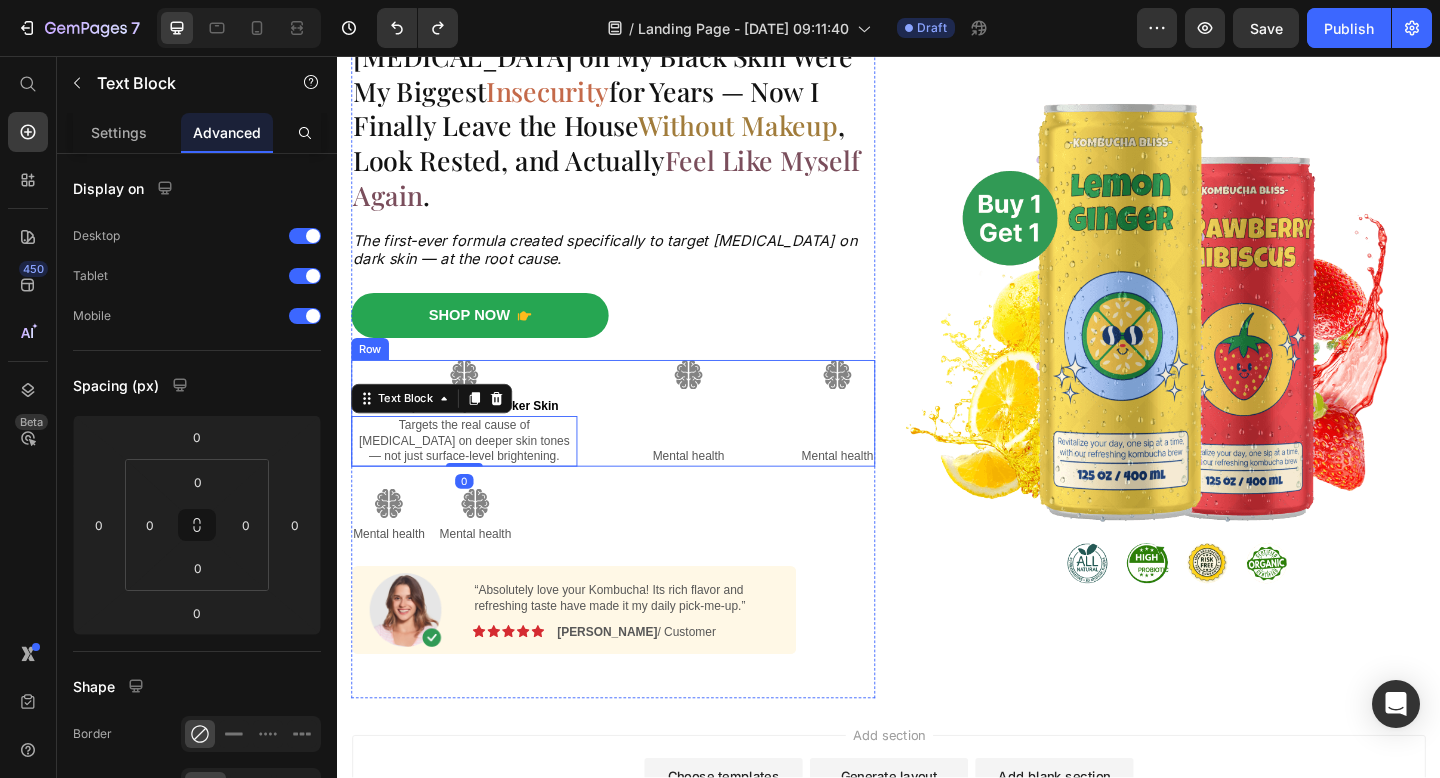 click on "Image Made Specifically for Darker Skin Text Block Targets the real cause of dark circles on deeper skin tones — not just surface-level brightening. Text Block   0 Image Mental health Text Block Image Mental health Text Block Row" at bounding box center [637, 445] 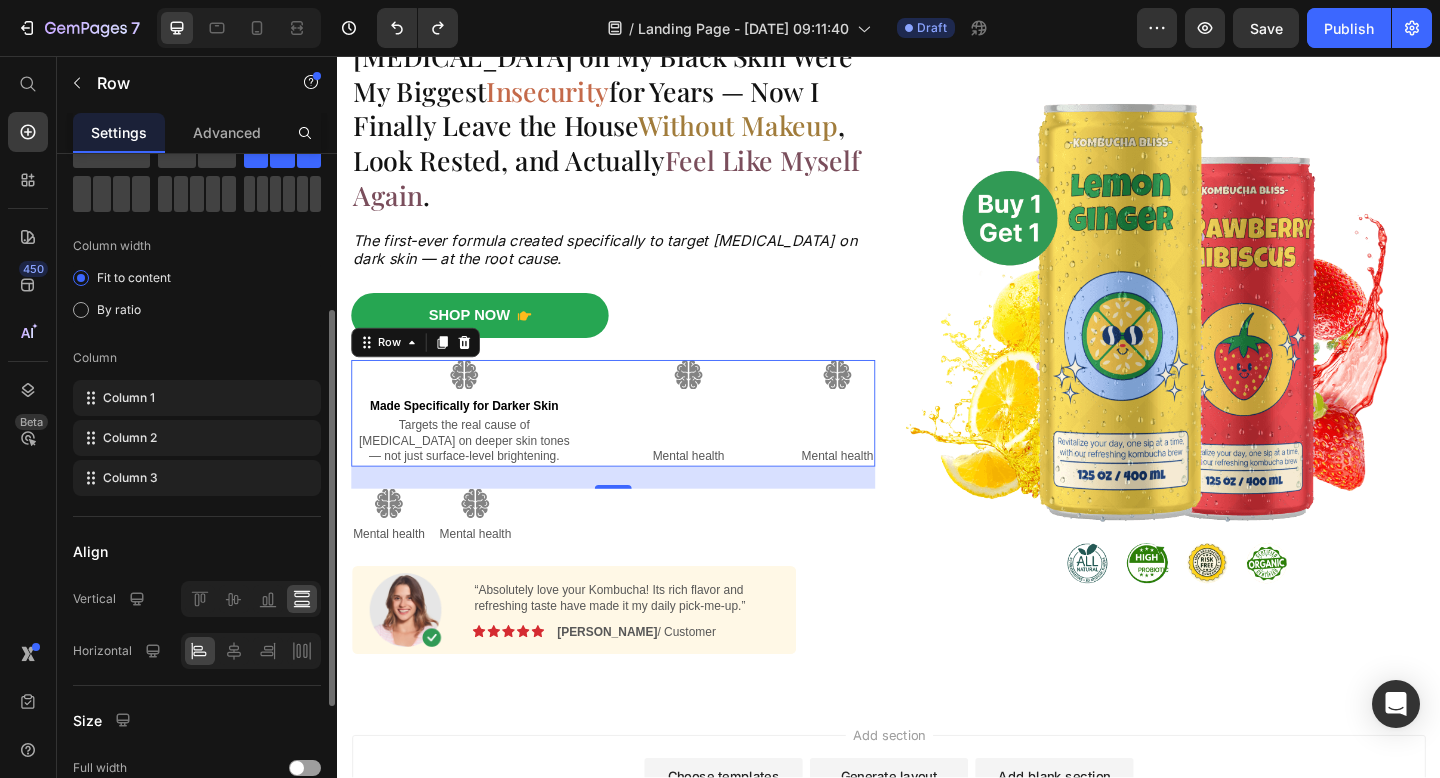 scroll, scrollTop: 153, scrollLeft: 0, axis: vertical 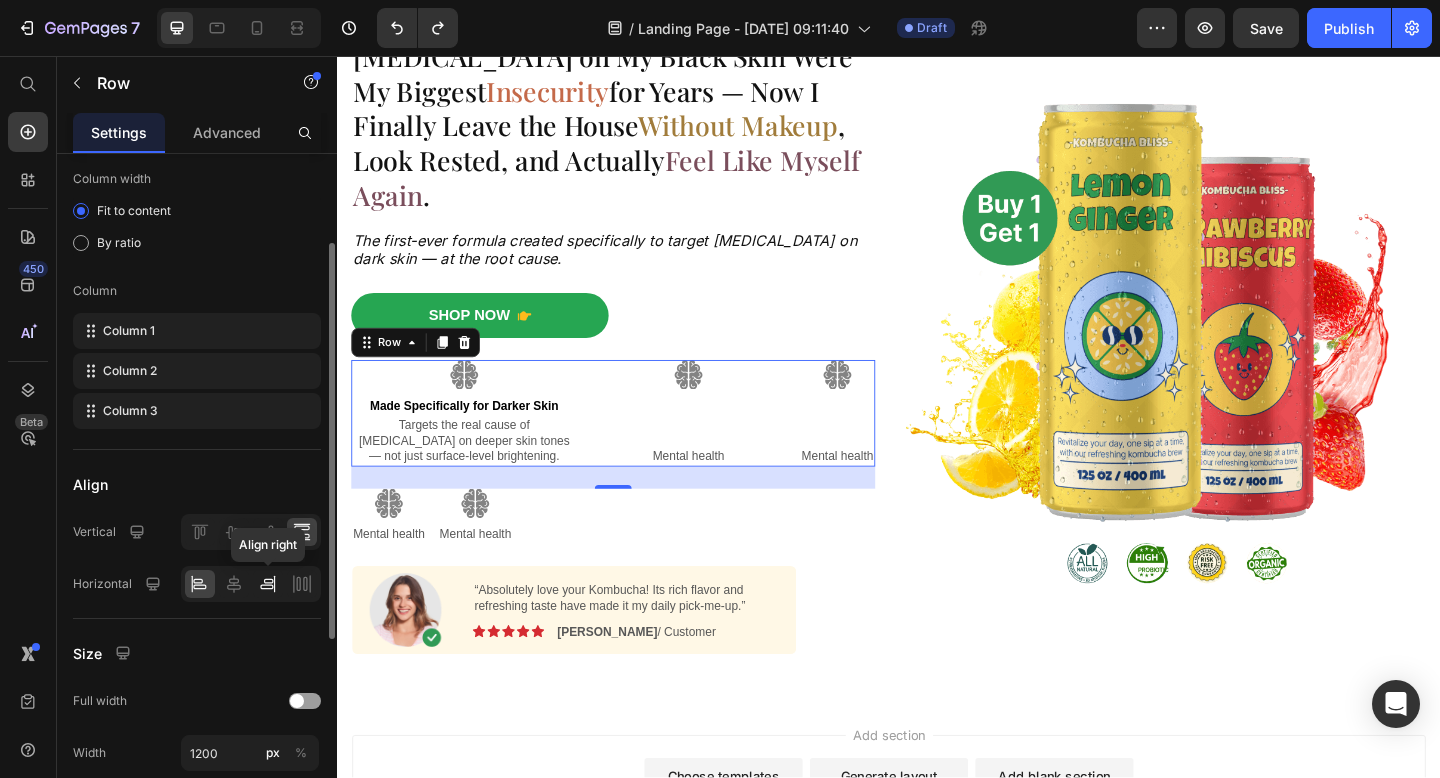 click 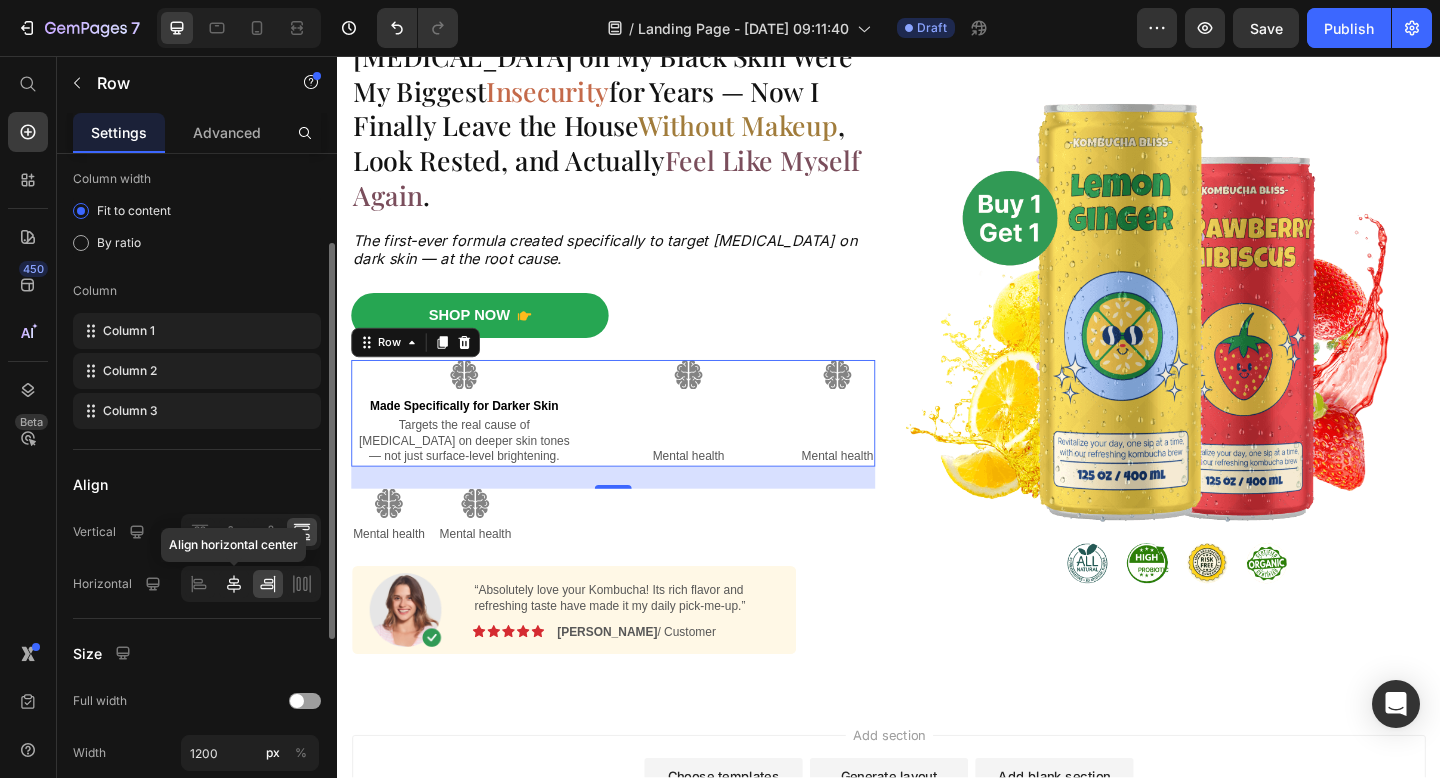 click 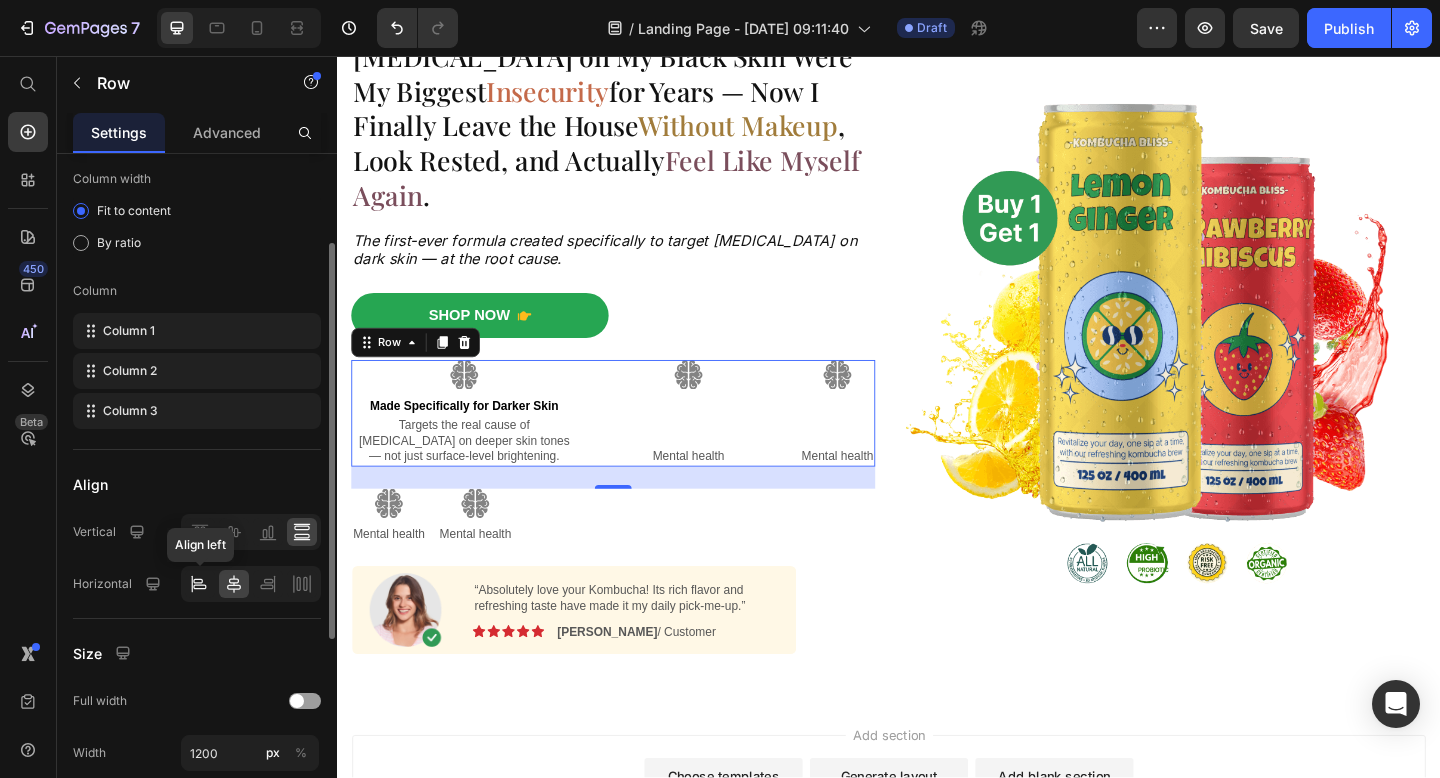click 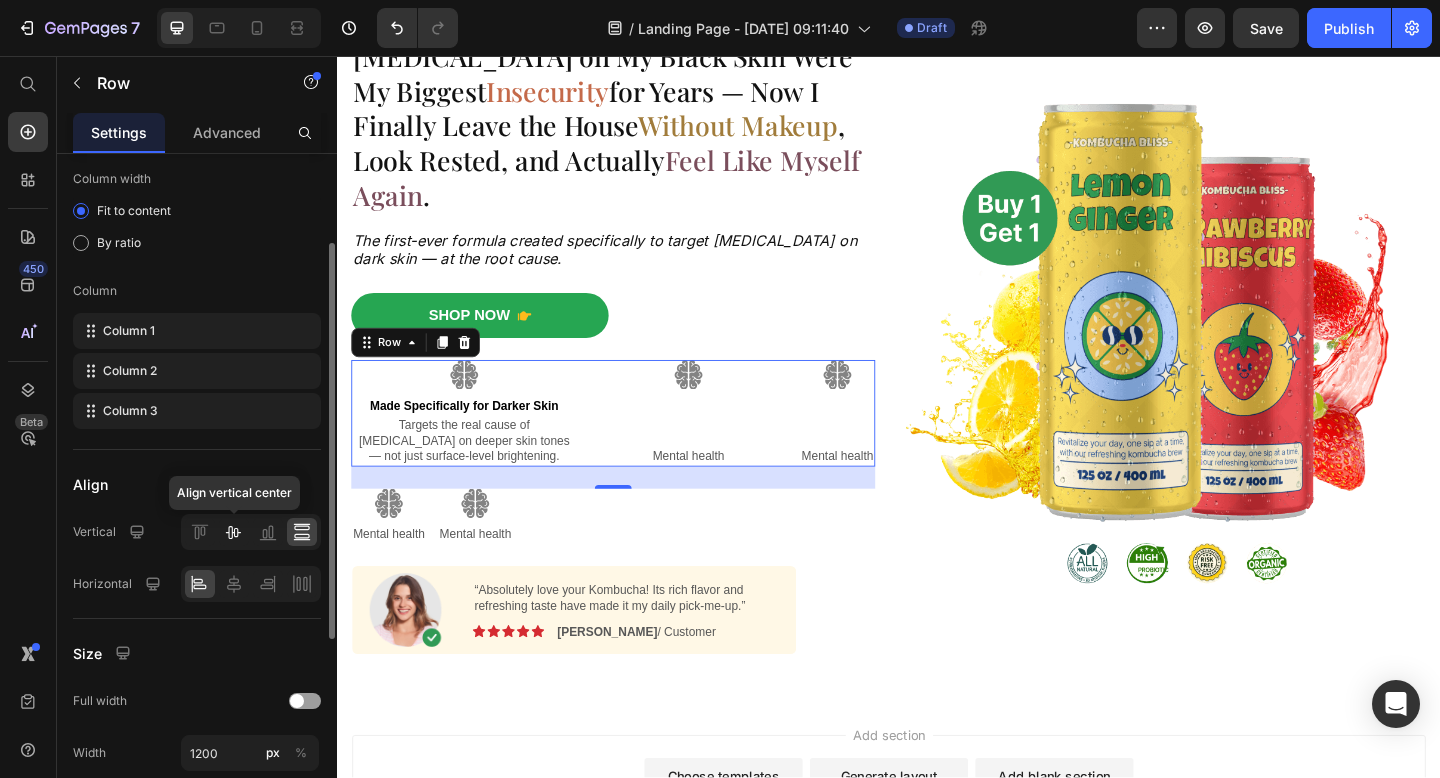 click 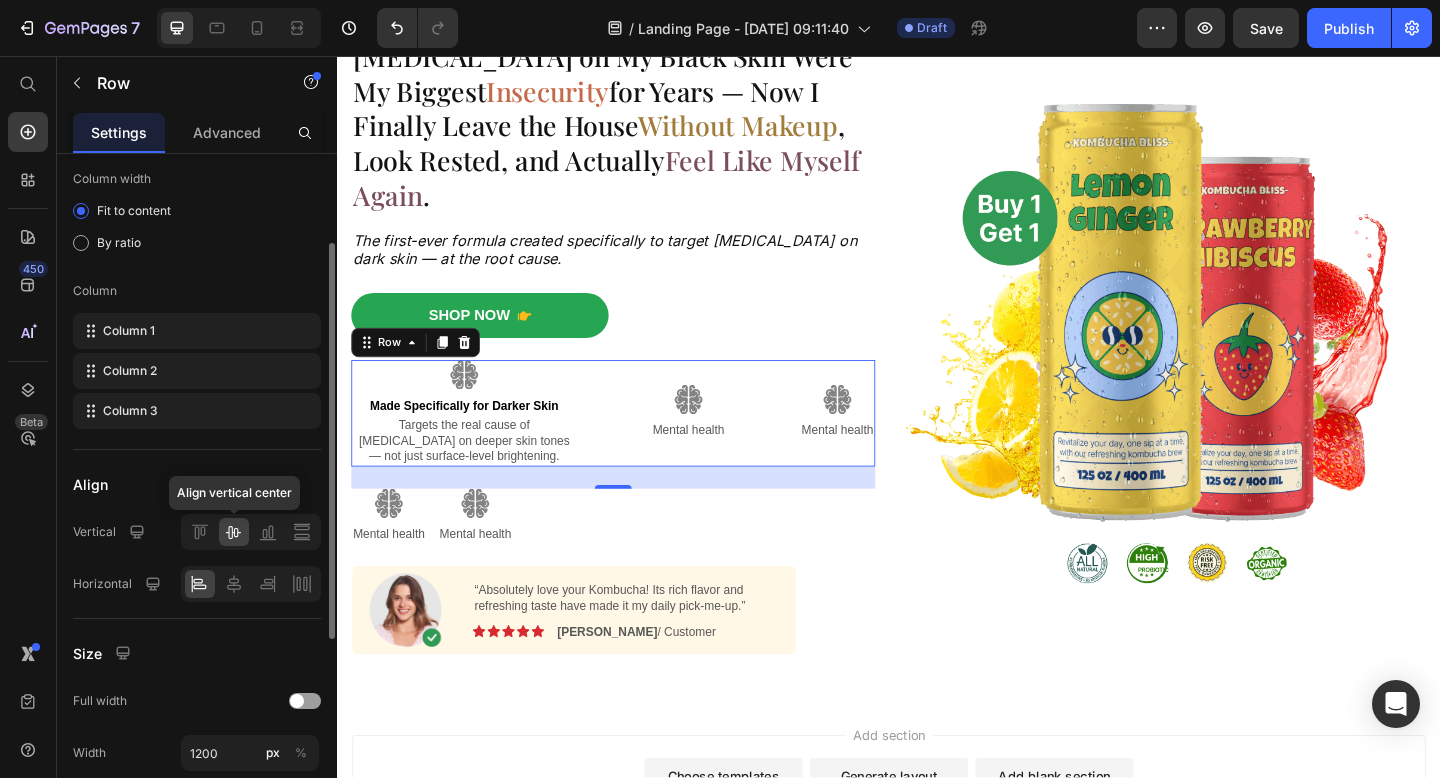click 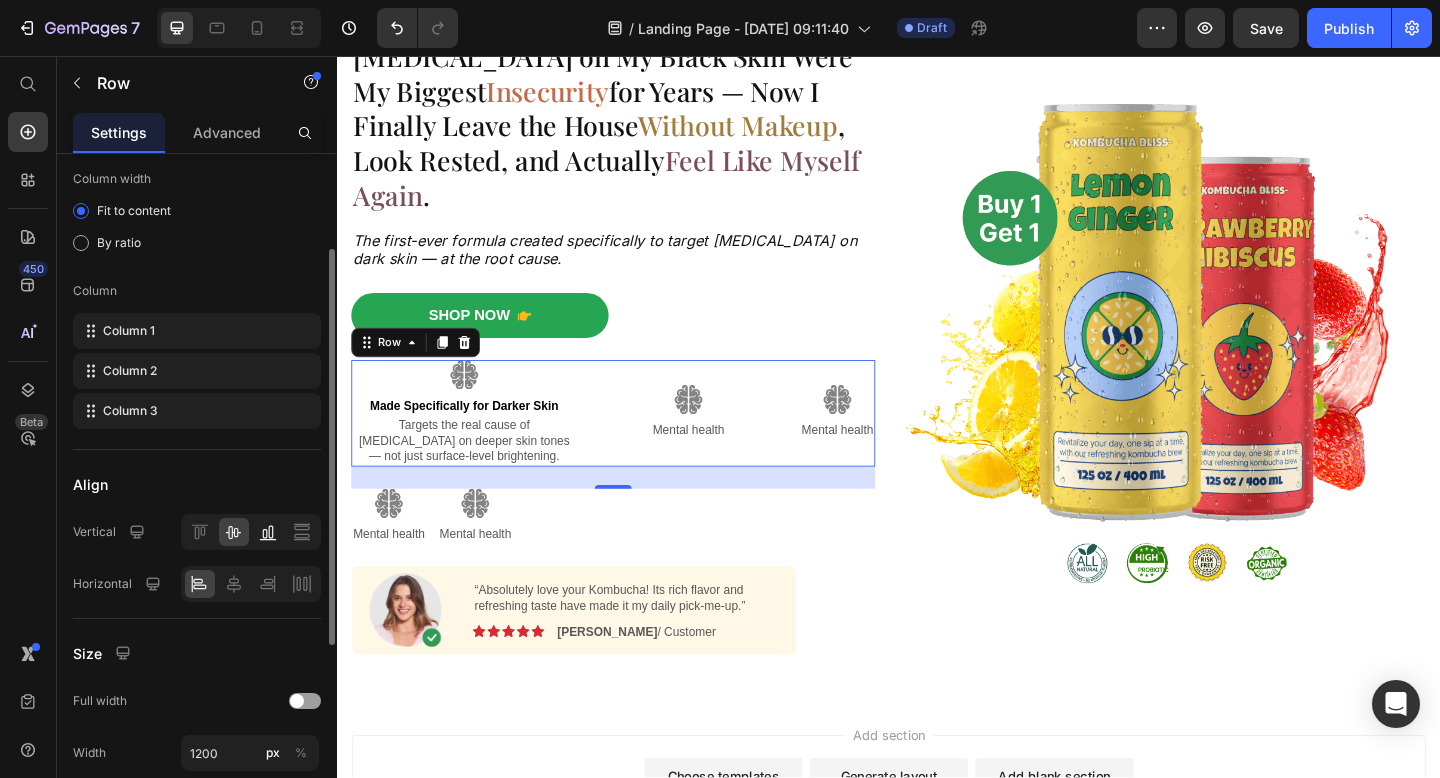 scroll, scrollTop: 0, scrollLeft: 0, axis: both 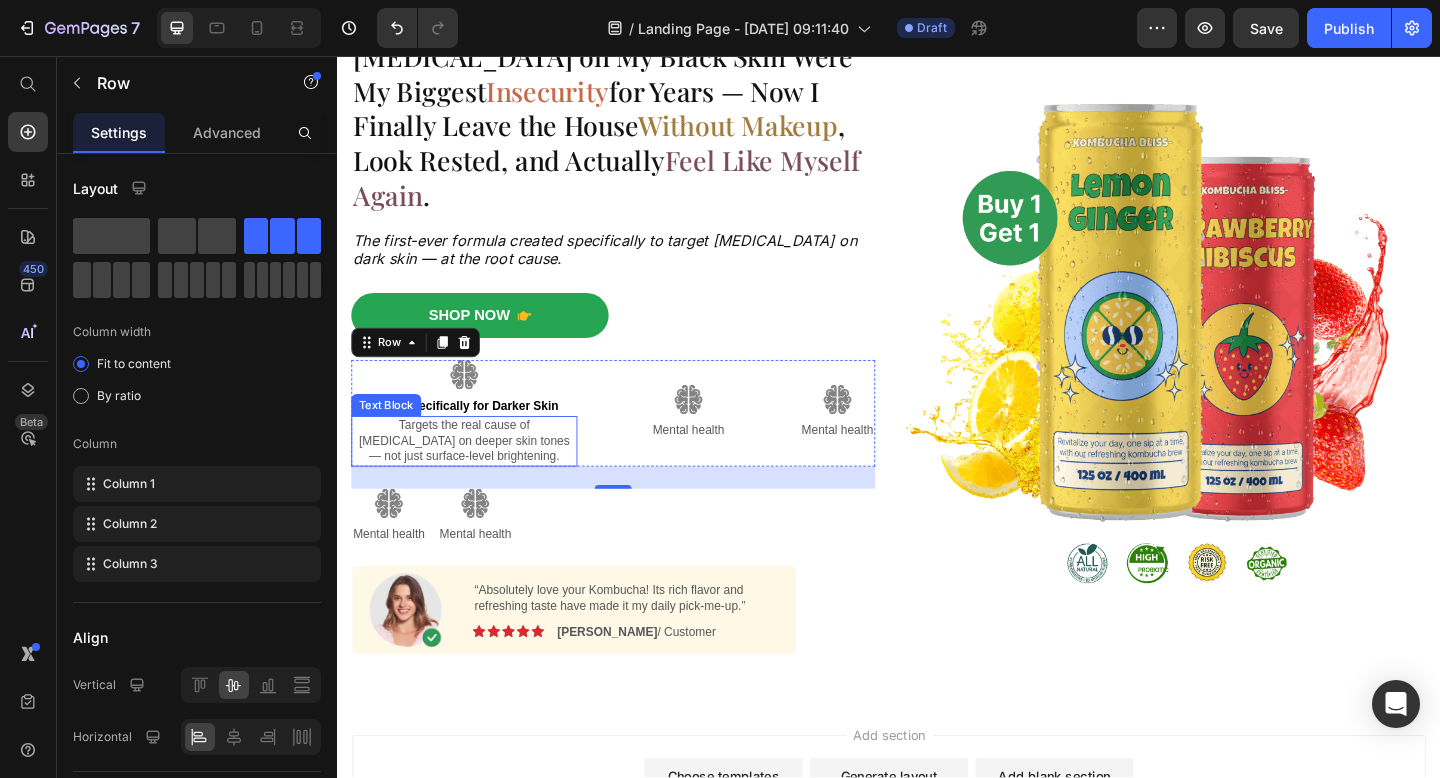 click on "Targets the real cause of dark circles on deeper skin tones — not just surface-level brightening." at bounding box center (475, 475) 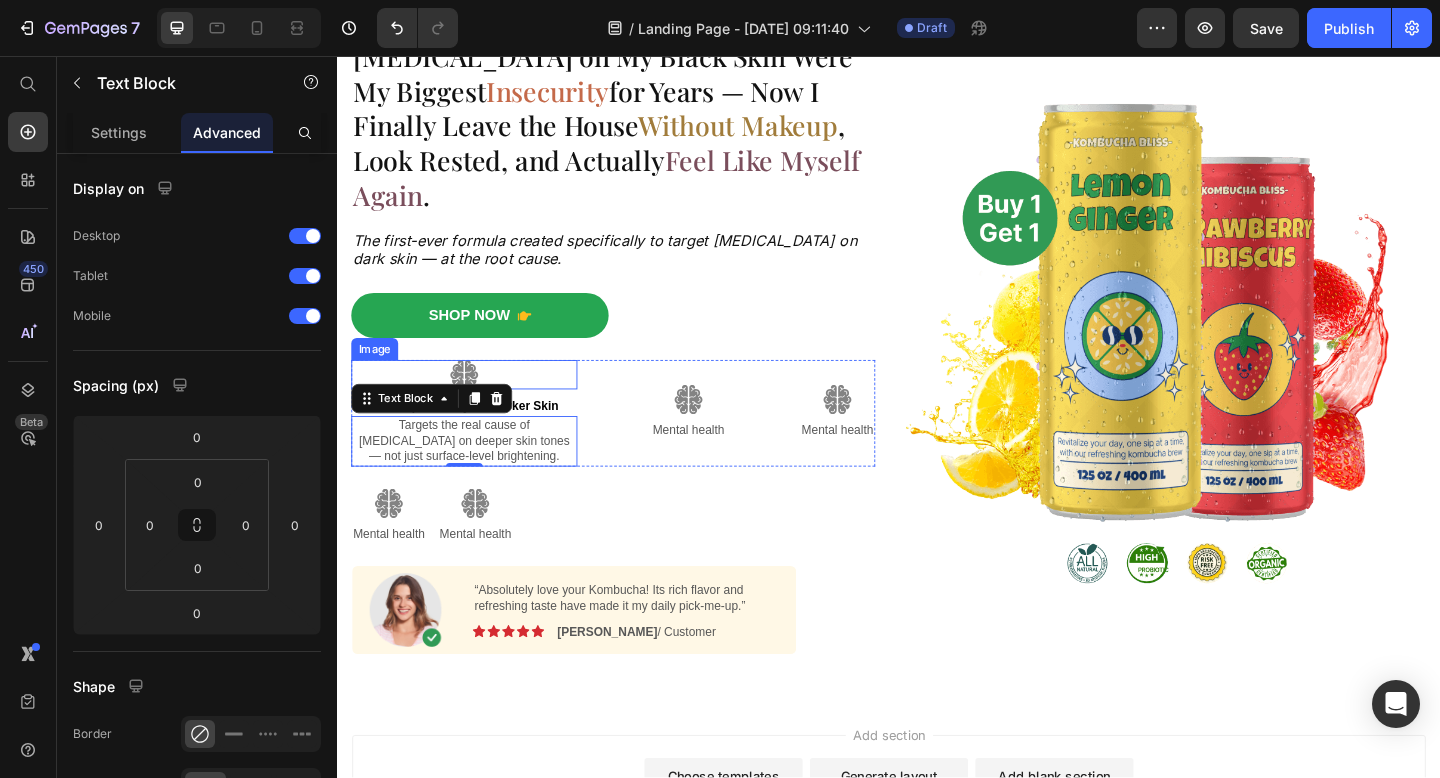 click at bounding box center [475, 403] 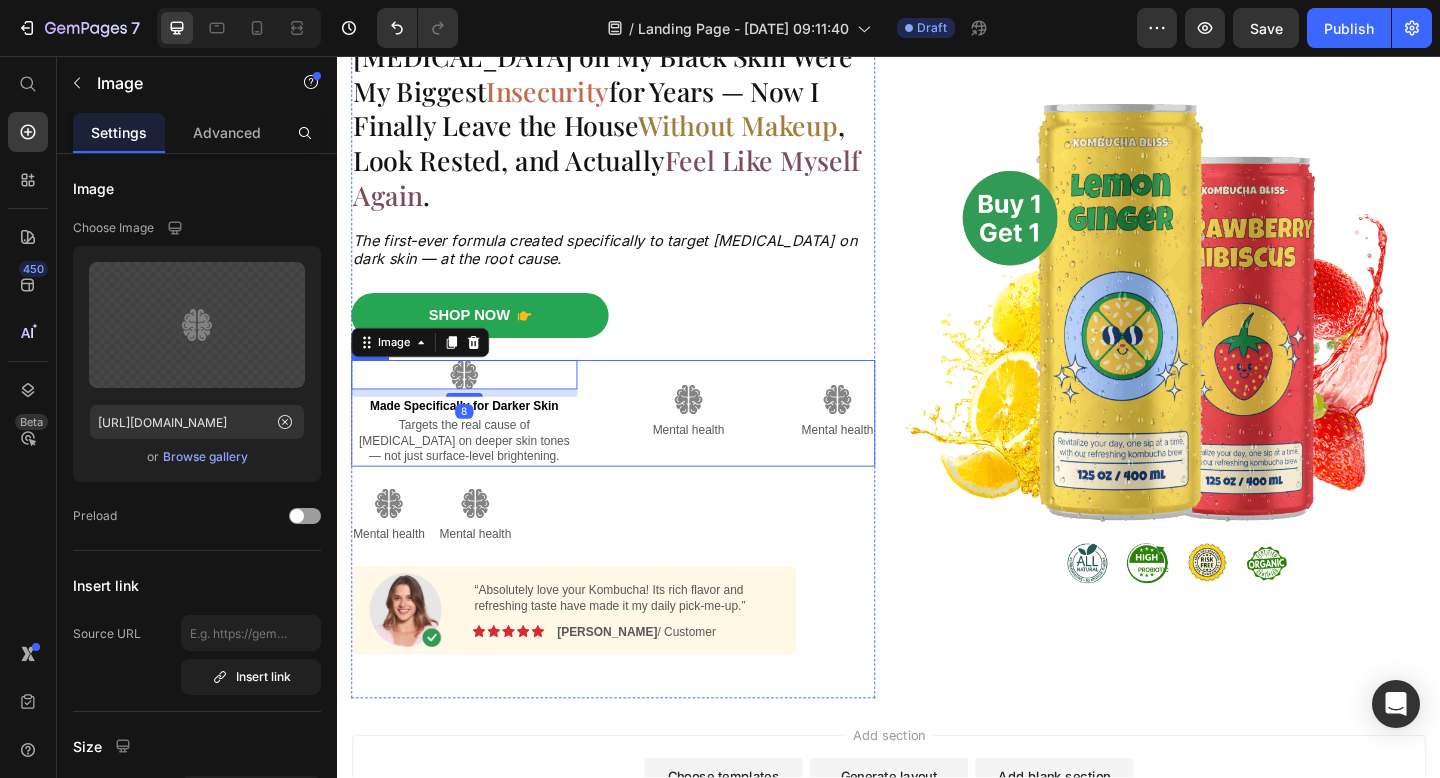 click at bounding box center (719, 430) 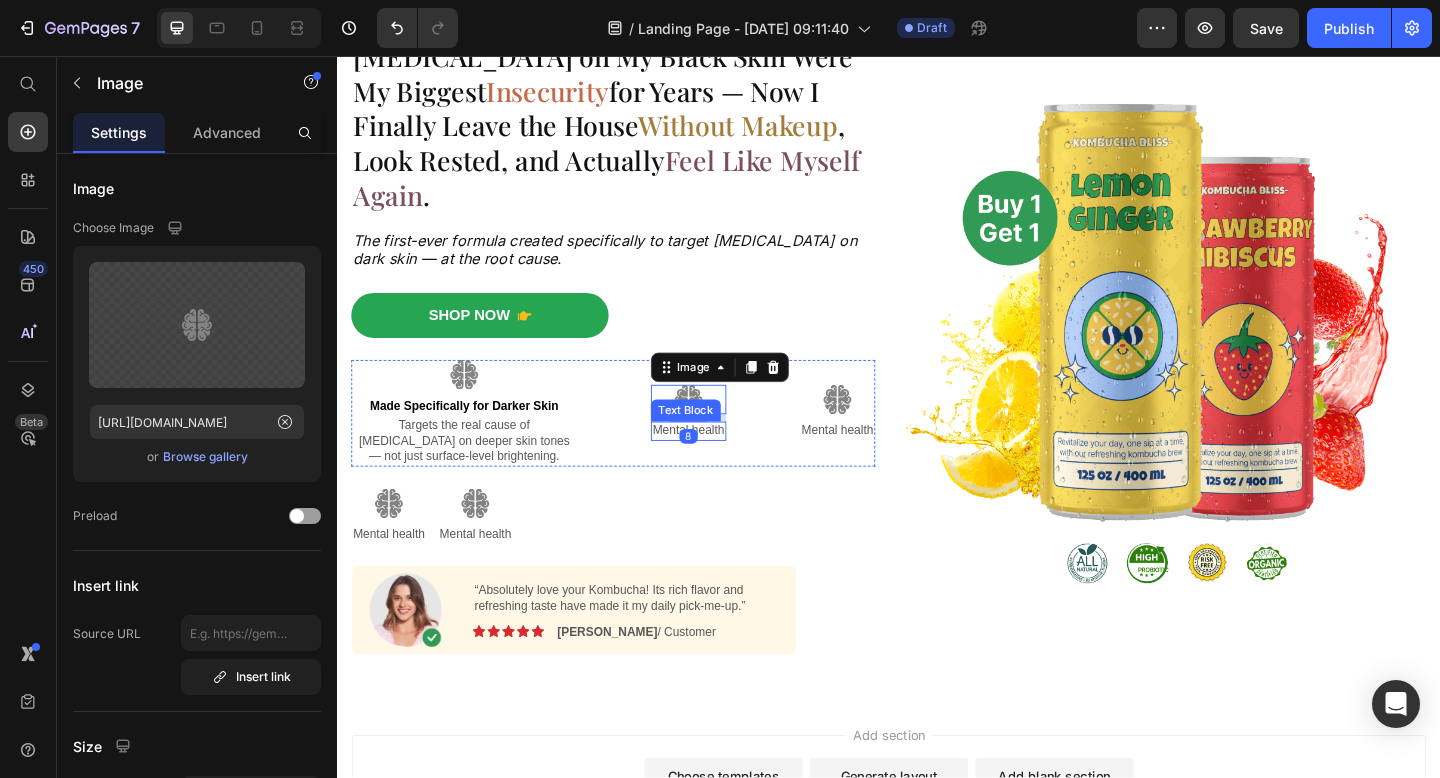 click on "Mental health" at bounding box center (719, 464) 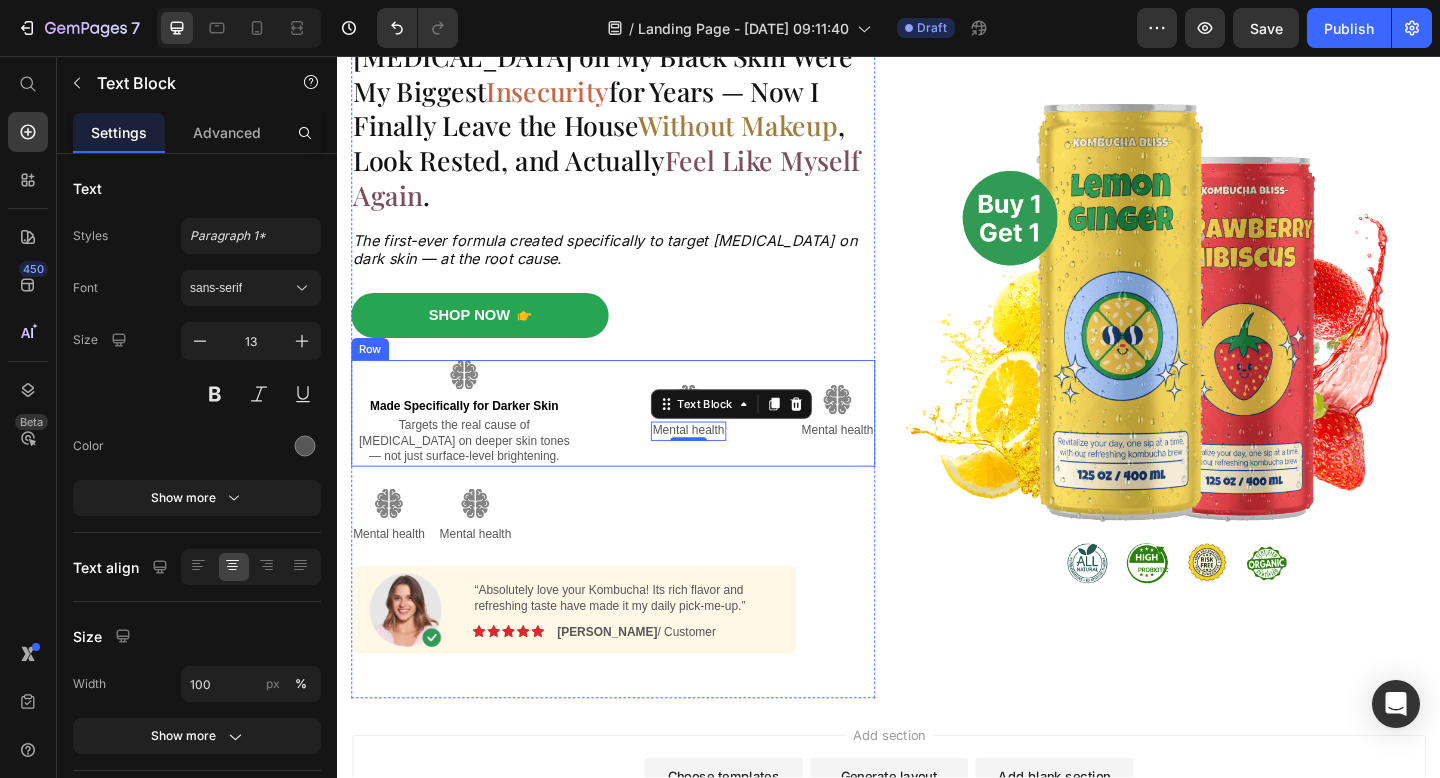 click at bounding box center [475, 403] 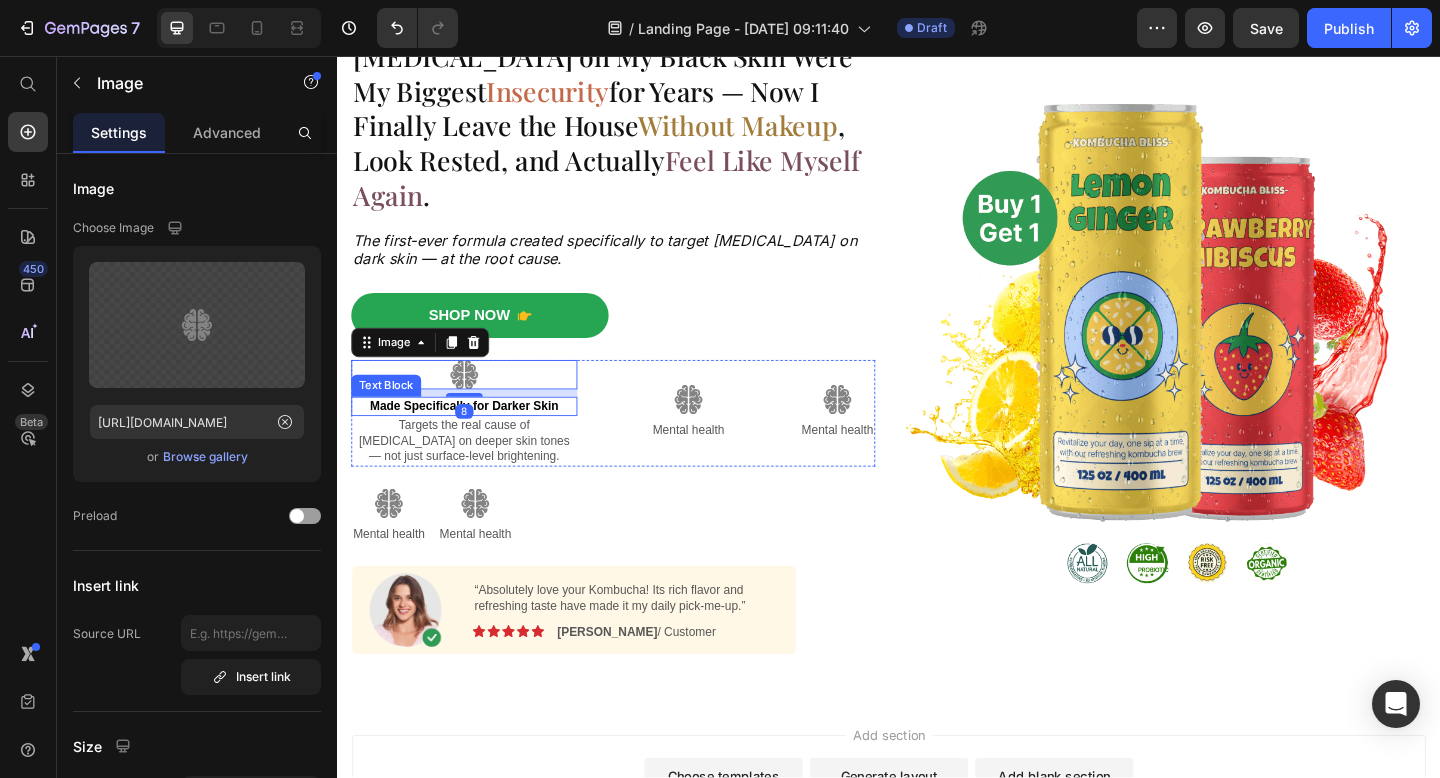 click on "Made Specifically for Darker Skin" at bounding box center (474, 436) 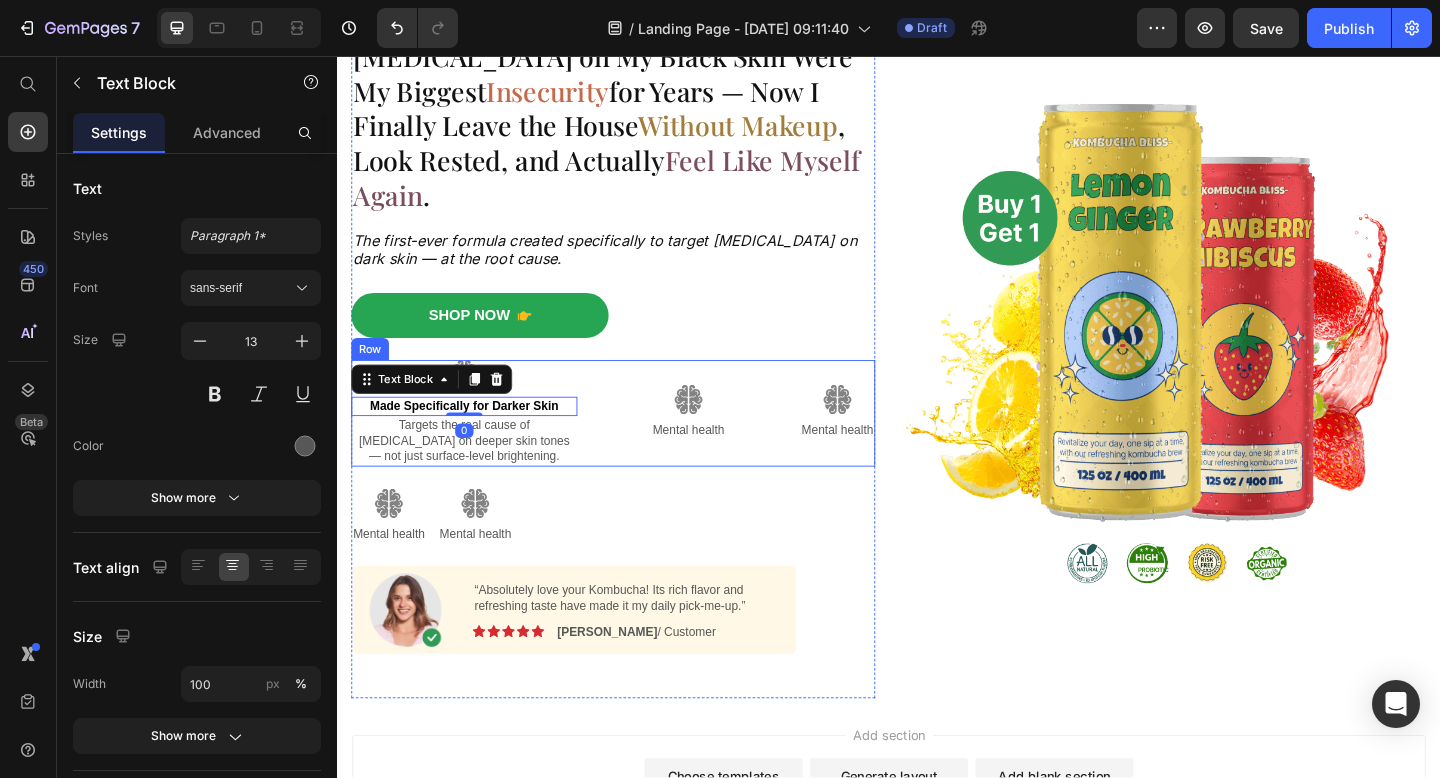 click on "Image Made Specifically for Darker Skin Text Block   0 Targets the real cause of dark circles on deeper skin tones — not just surface-level brightening. Text Block Image Mental health Text Block Image Mental health Text Block Row" at bounding box center [637, 445] 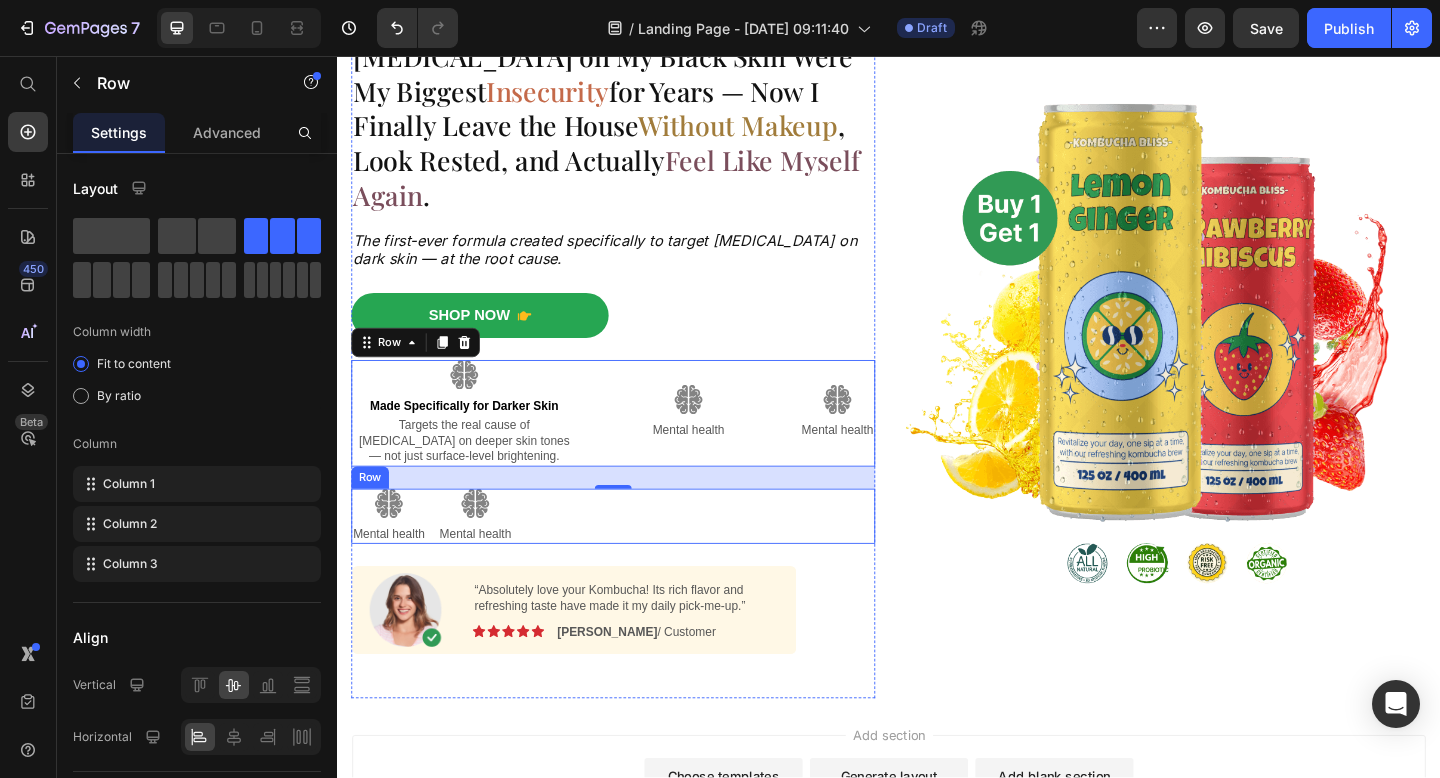 click on "Image Mental health Text Block Image Mental health Text Block Row" at bounding box center [637, 557] 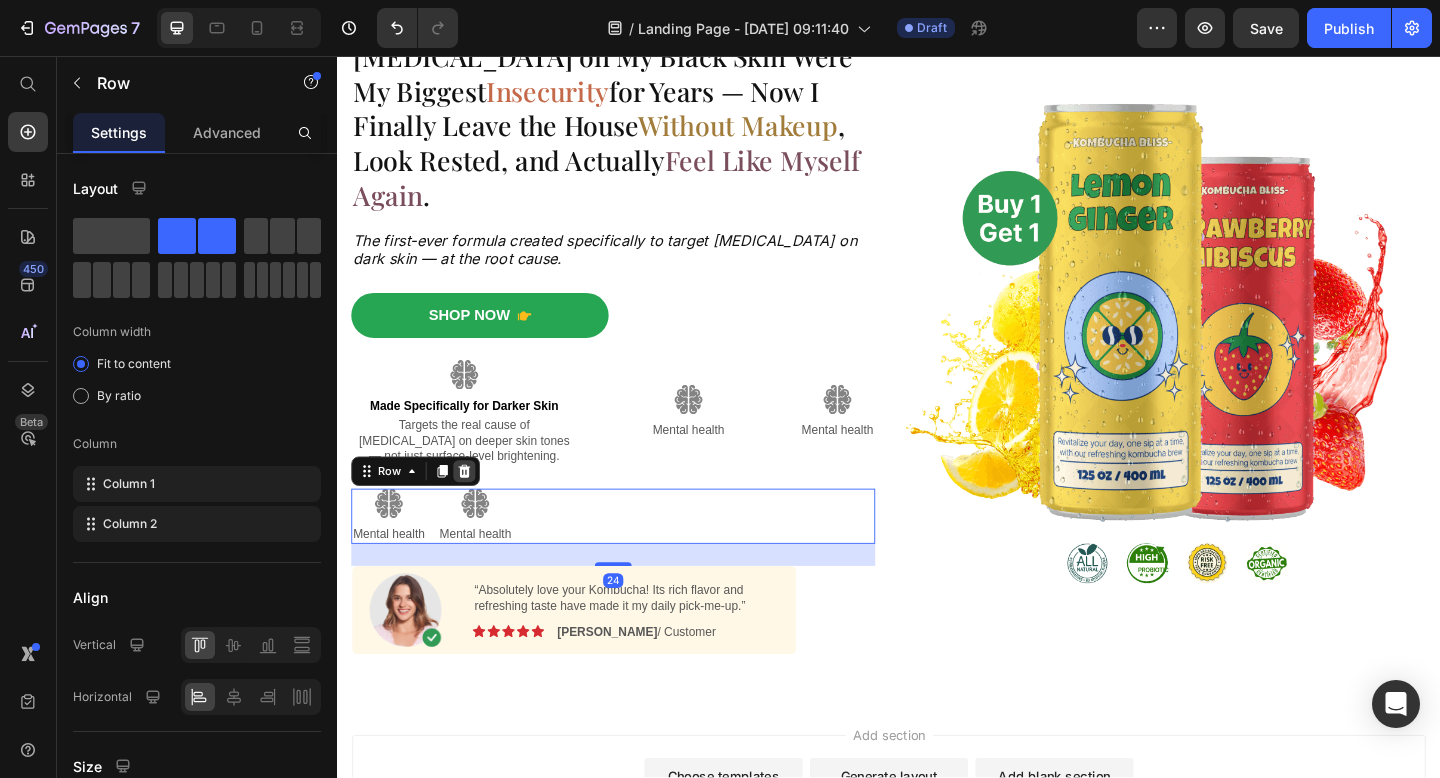 click 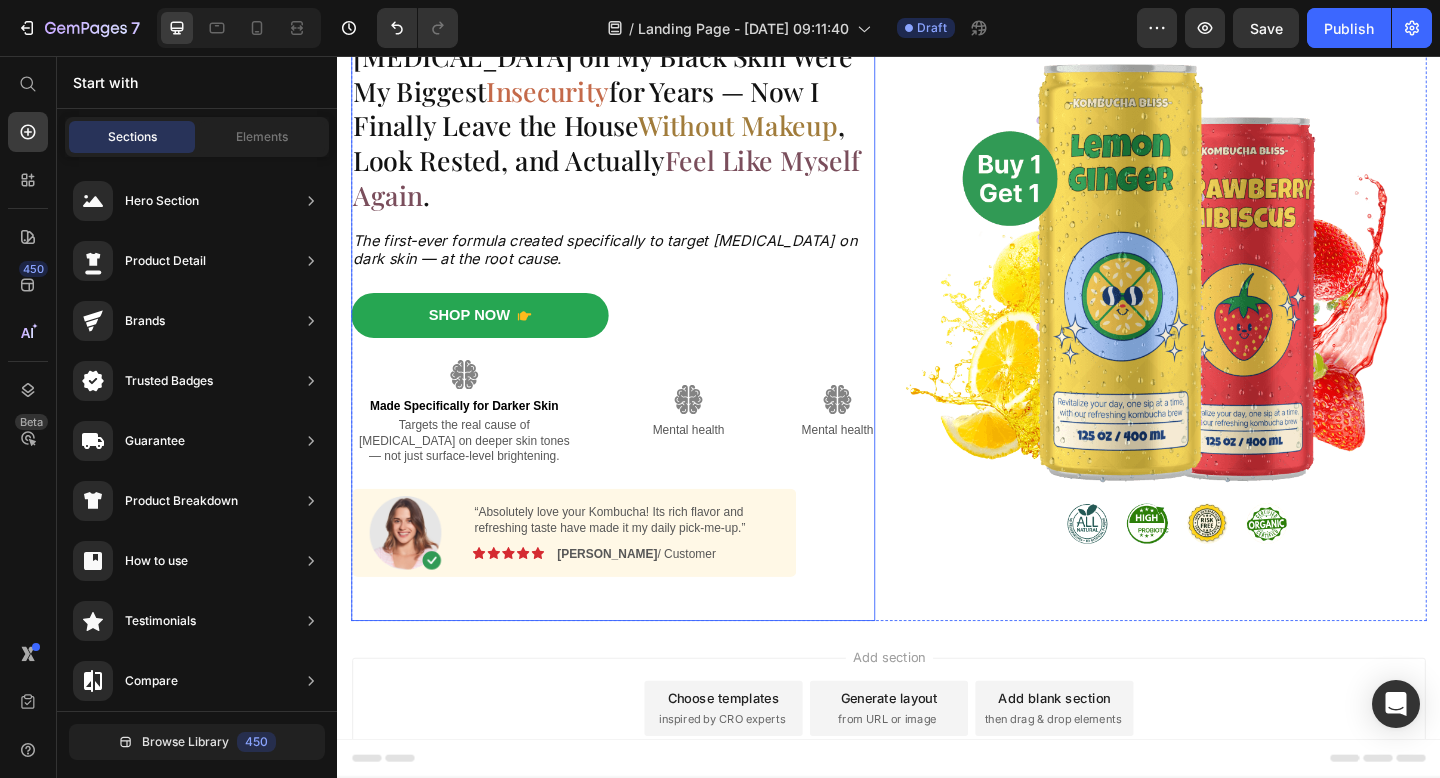 click on "Dark Circles on My Black Skin Were My Biggest  Insecurity  for Years — Now I Finally Leave the House  Without Makeup , Look Rested, and Actually  Feel Like Myself Again . Heading The first-ever formula created specifically to target dark circles on dark skin — at the root cause. Text Block
Shop Now   Button Image Made Specifically for Darker Skin Text Block Targets the real cause of dark circles on deeper skin tones — not just surface-level brightening. Text Block Image Mental health Text Block Image Mental health Text Block Row Image “Absolutely love your Kombucha! Its rich flavor and refreshing taste have made it my daily pick-me-up.” Text Block Image Icon Icon Icon Icon Icon Icon List Emily  / Customer Text Block Row Row Shop Now   👉    Button" at bounding box center [637, 329] 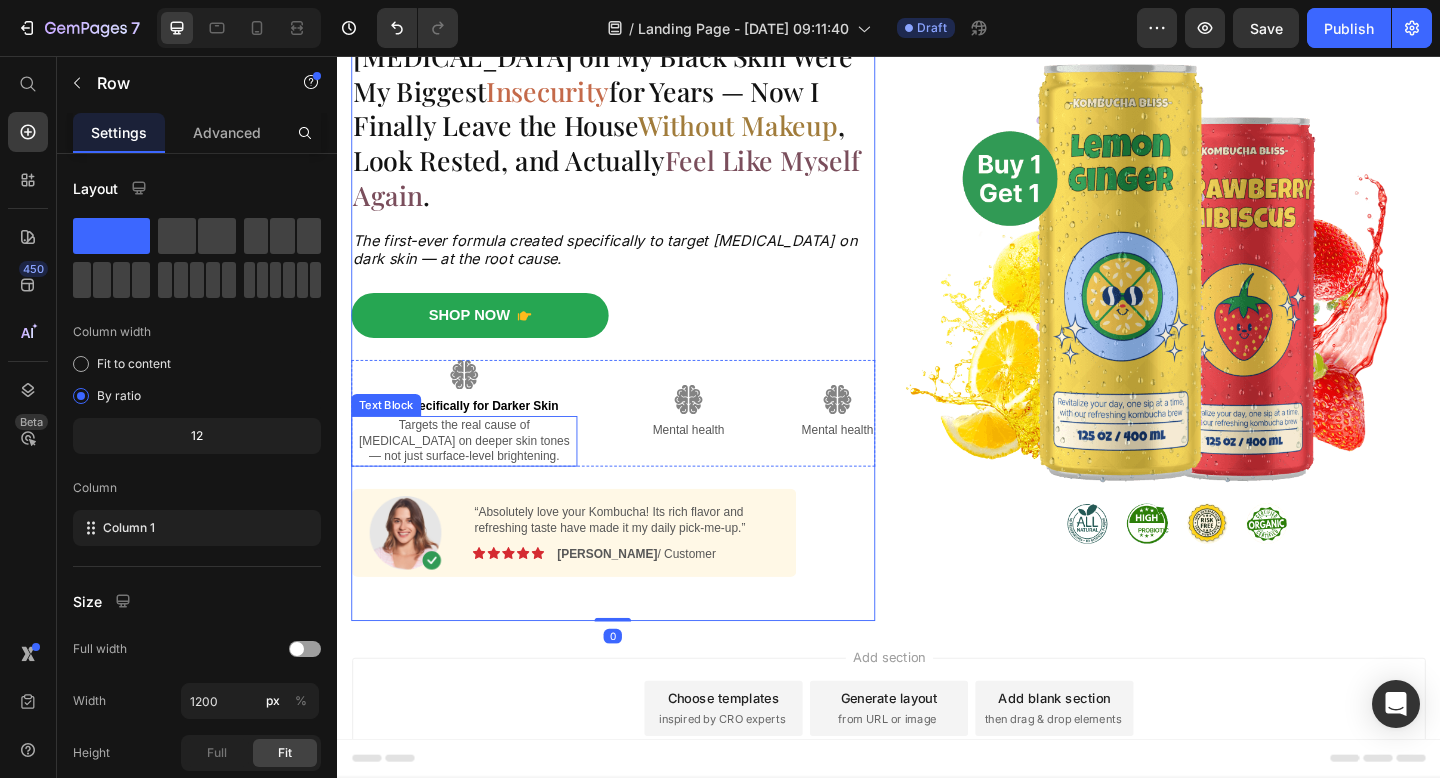 click on "Targets the real cause of dark circles on deeper skin tones — not just surface-level brightening." at bounding box center (475, 475) 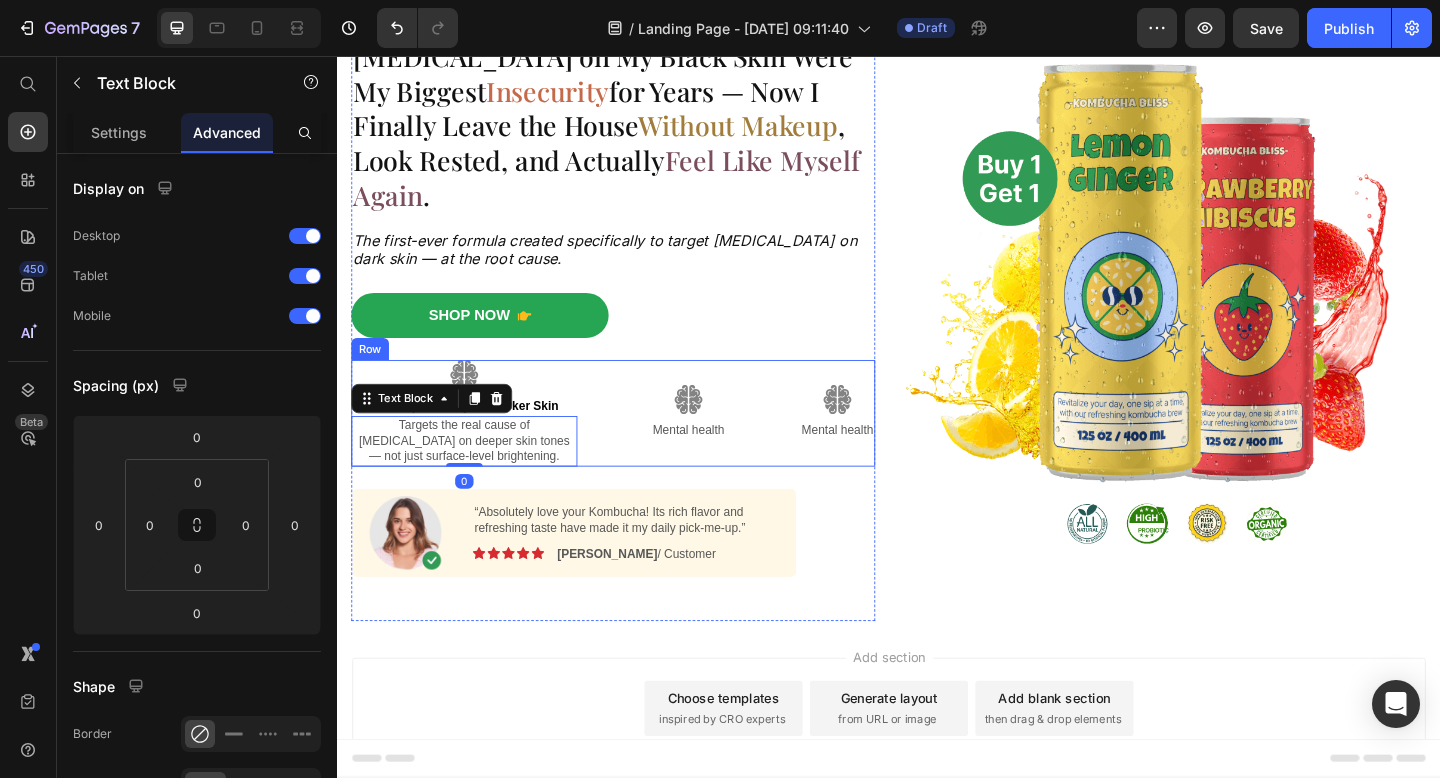 click on "Image Made Specifically for Darker Skin Text Block Targets the real cause of dark circles on deeper skin tones — not just surface-level brightening. Text Block   0 Image Mental health Text Block Image Mental health Text Block Row" at bounding box center (637, 445) 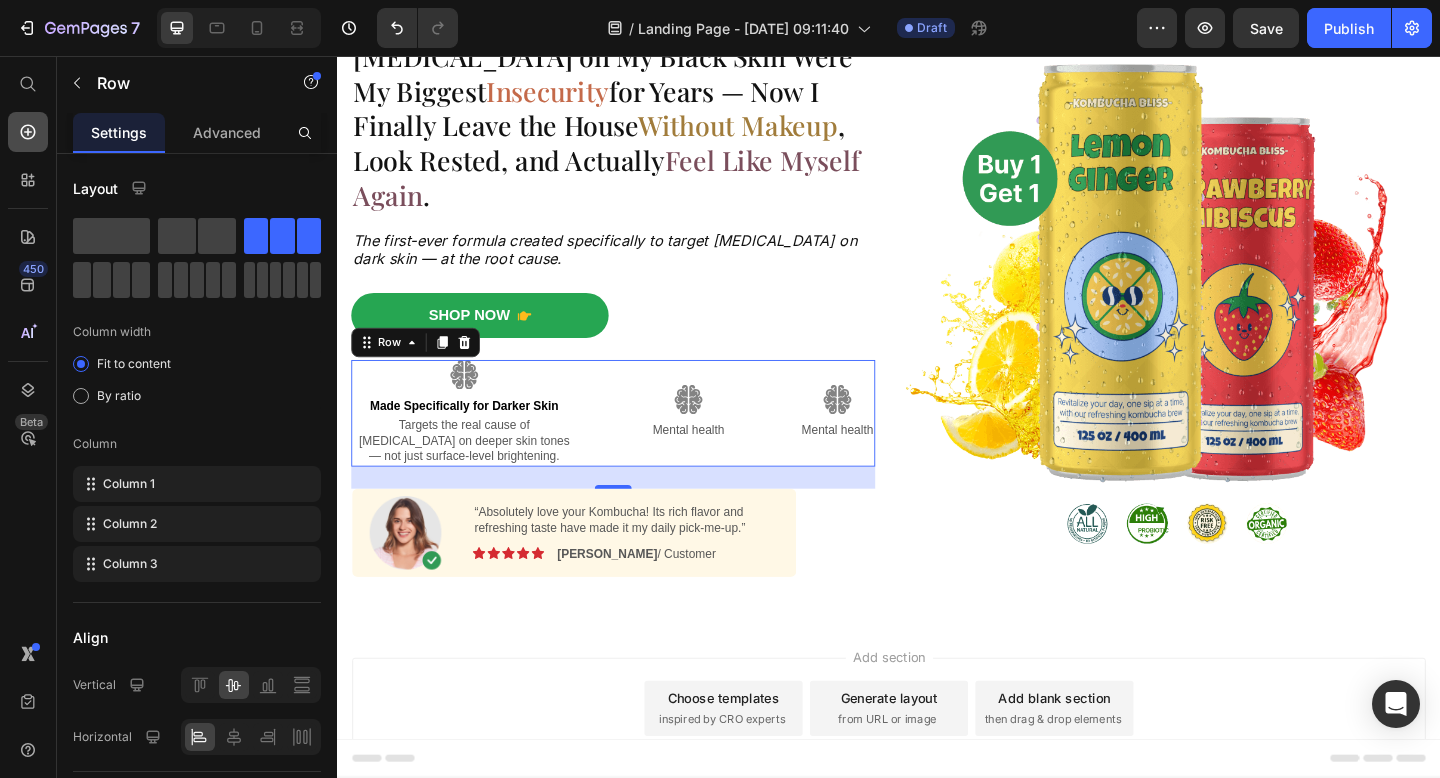 click 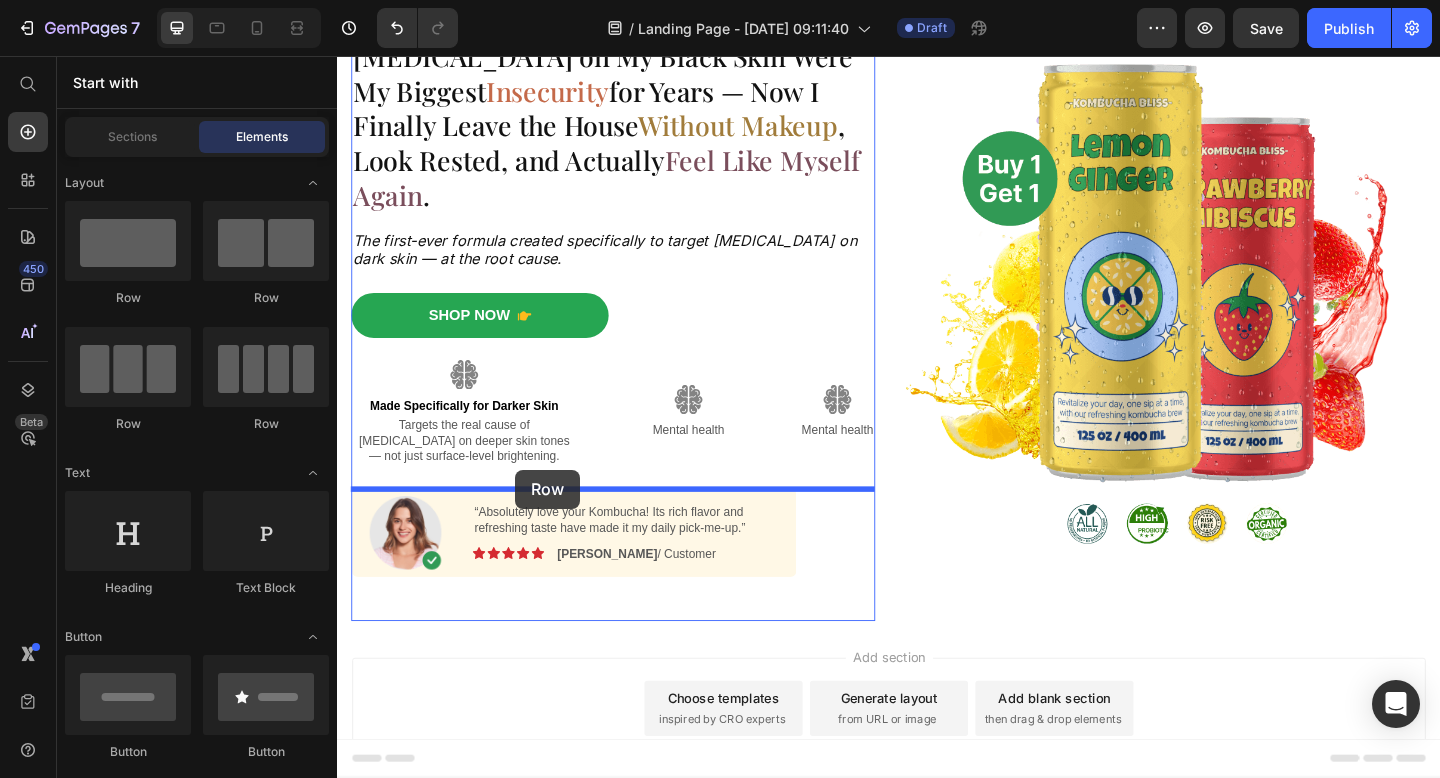 drag, startPoint x: 654, startPoint y: 306, endPoint x: 531, endPoint y: 506, distance: 234.79565 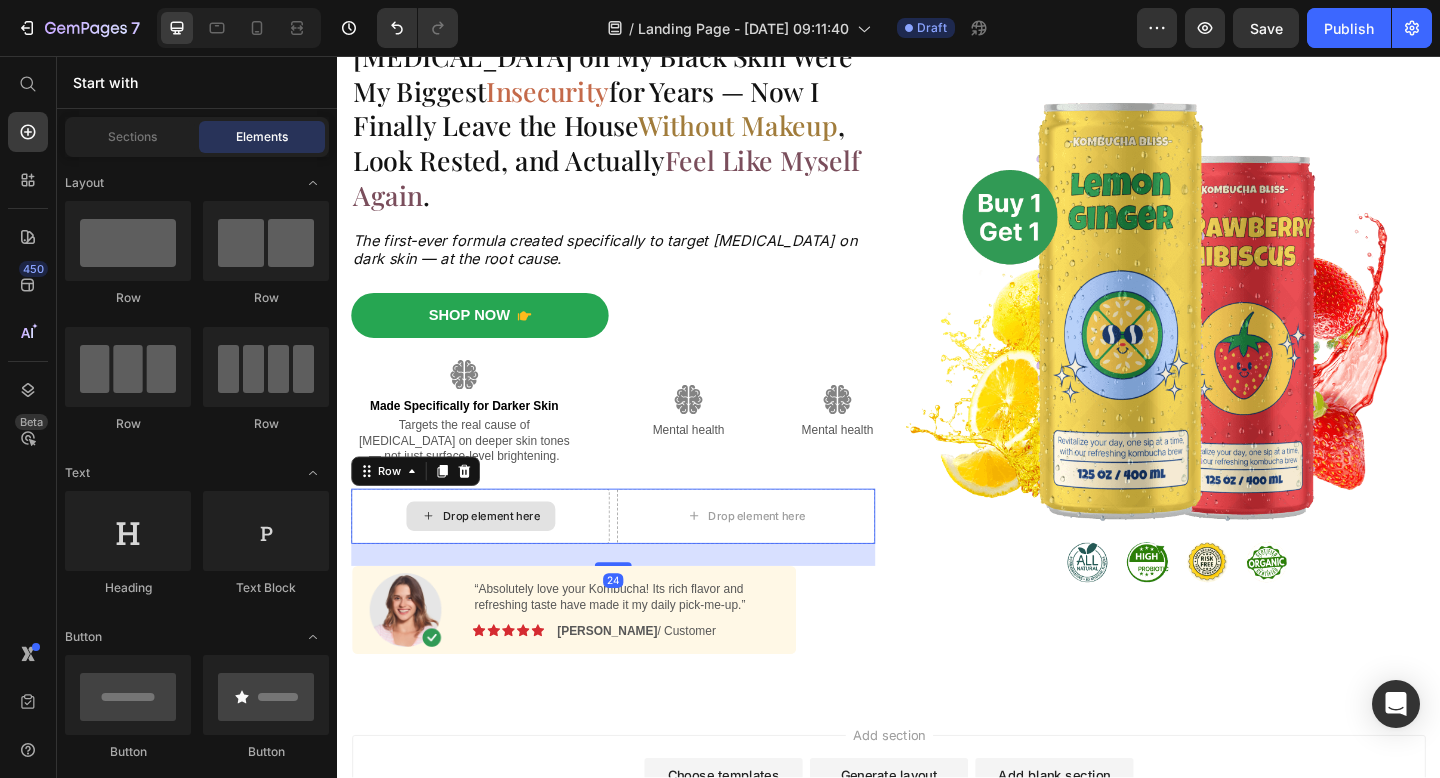 click on "Drop element here" at bounding box center (493, 557) 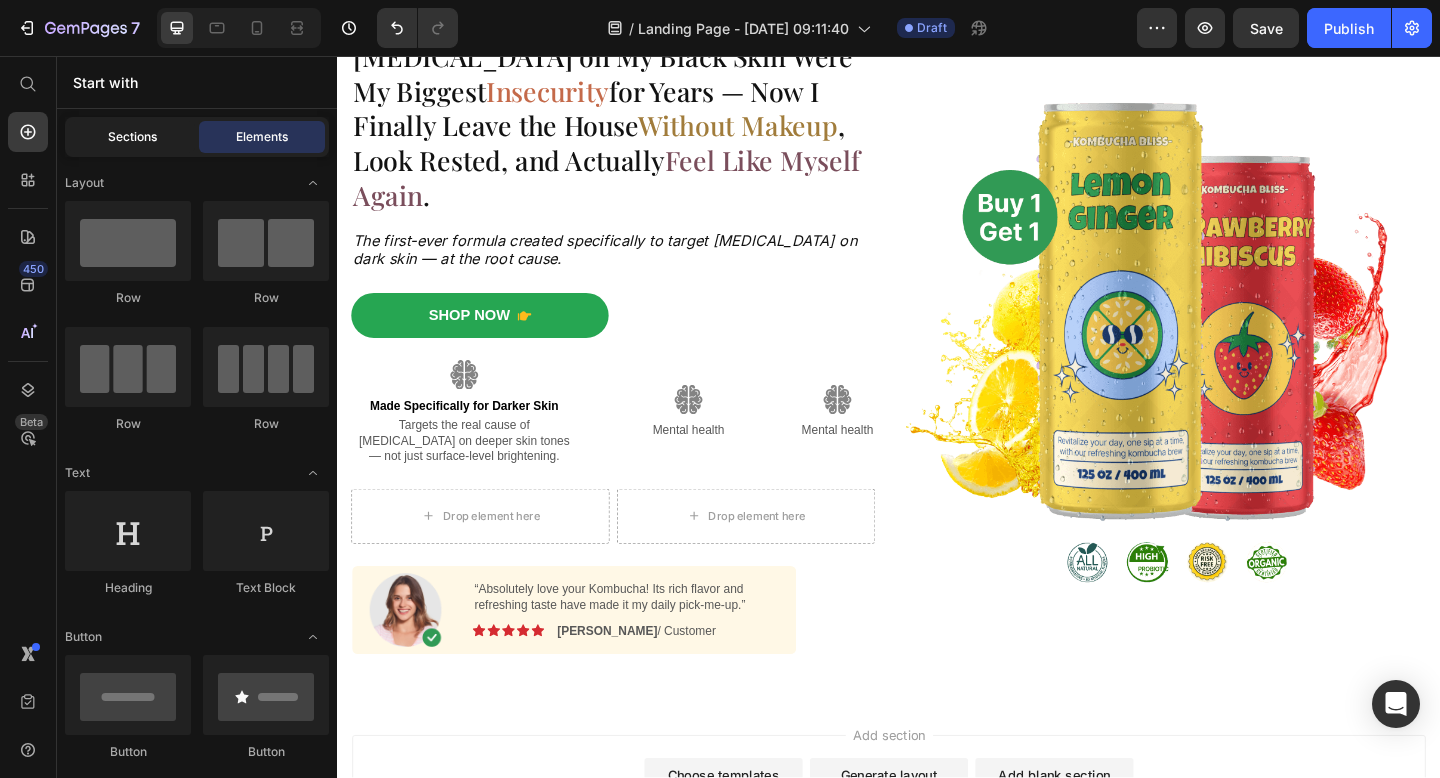 click on "Sections" at bounding box center [132, 137] 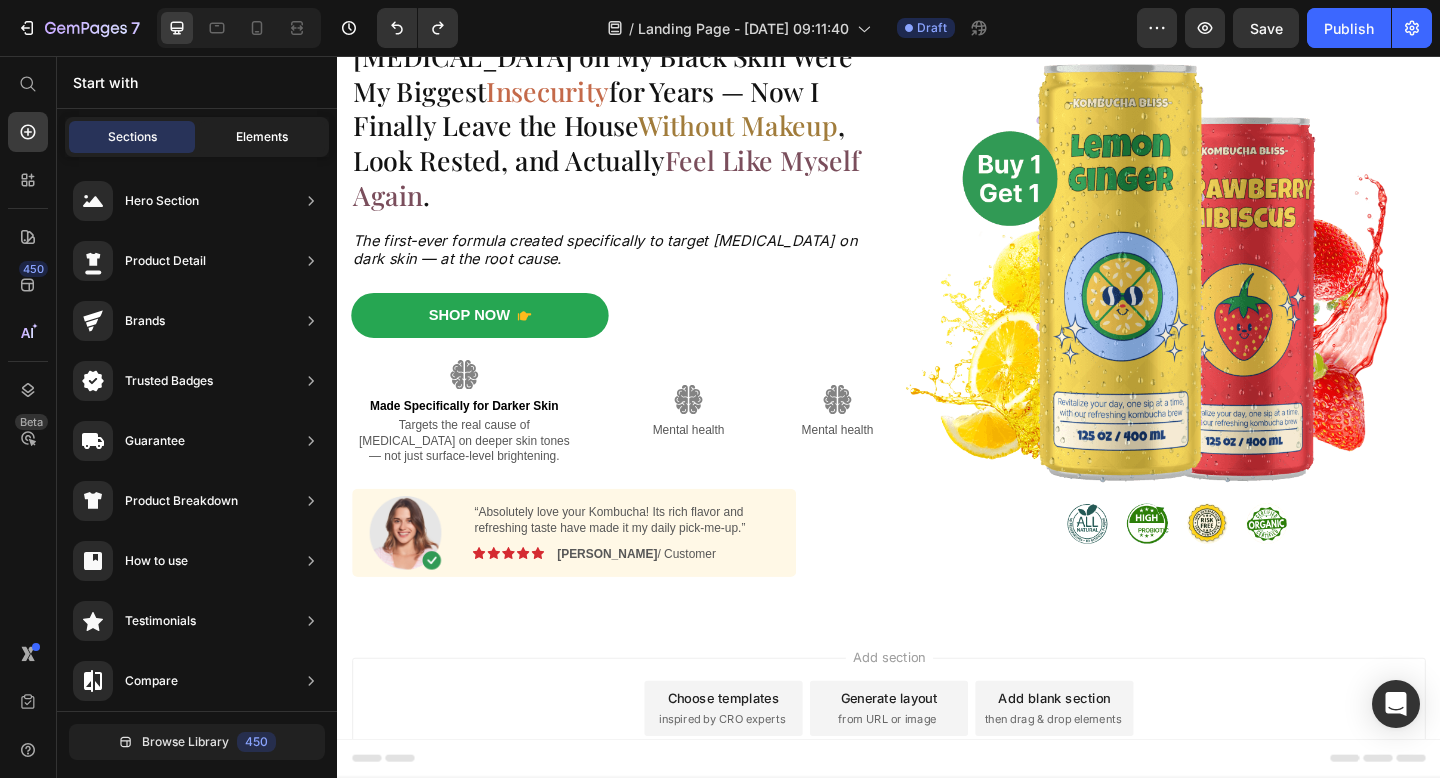 click on "Elements" at bounding box center (262, 137) 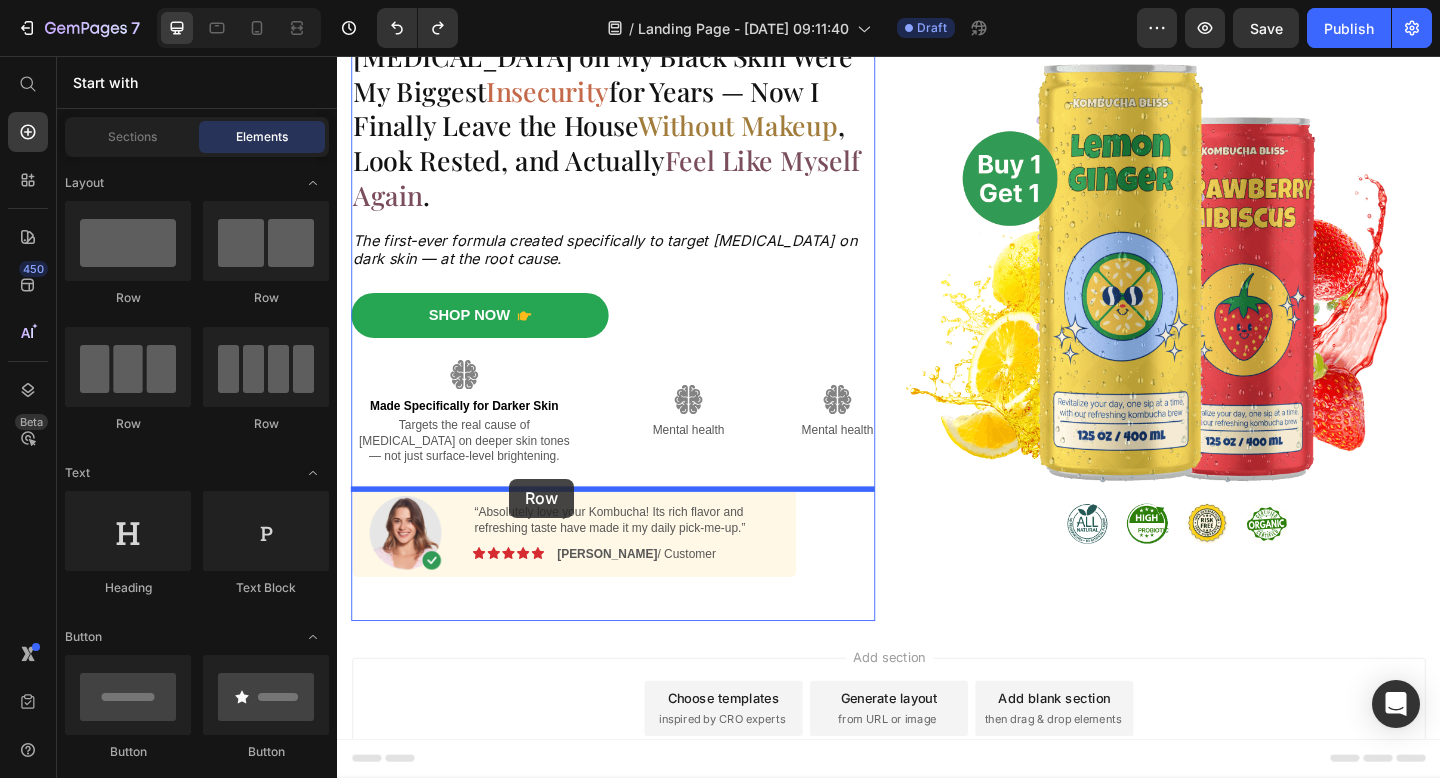 drag, startPoint x: 528, startPoint y: 496, endPoint x: 521, endPoint y: 515, distance: 20.248457 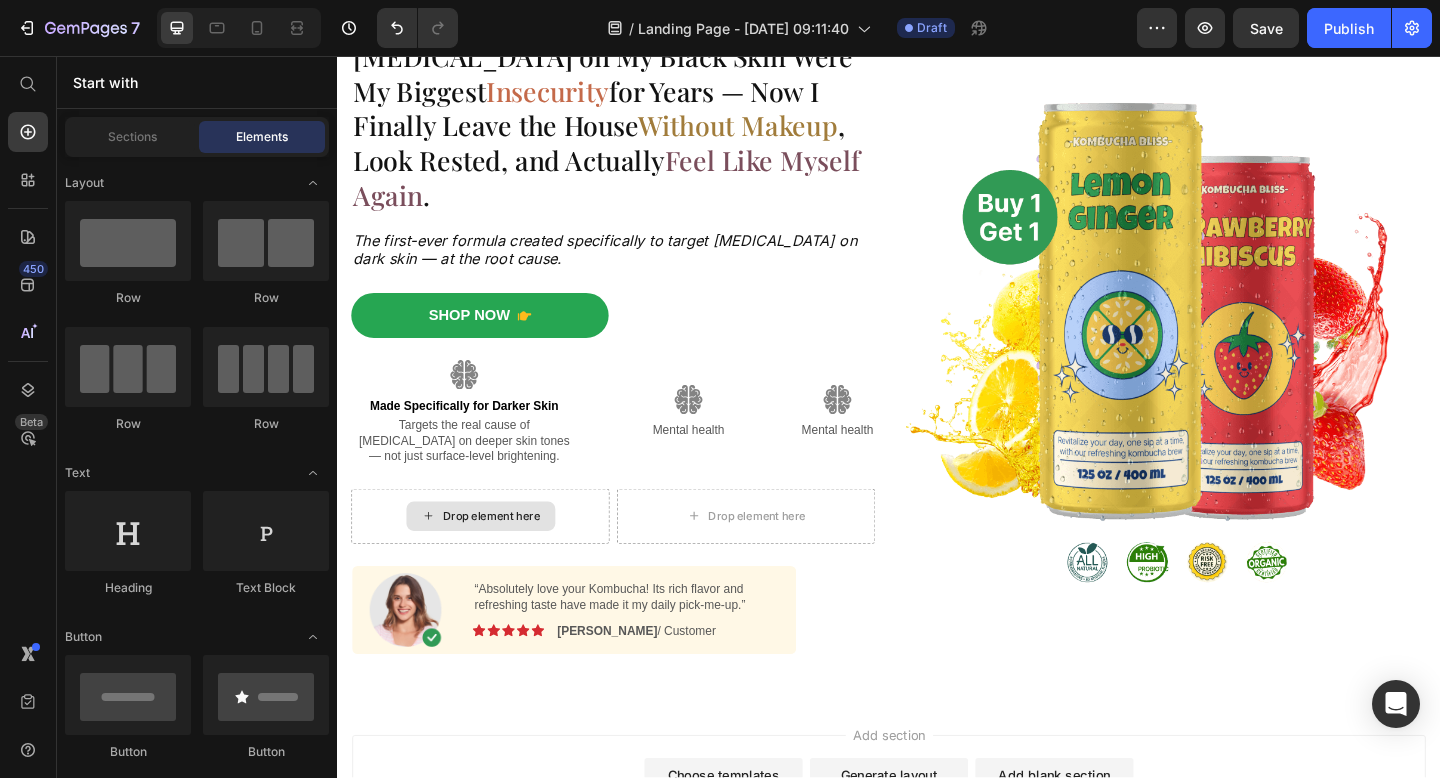 click on "Drop element here" at bounding box center [505, 557] 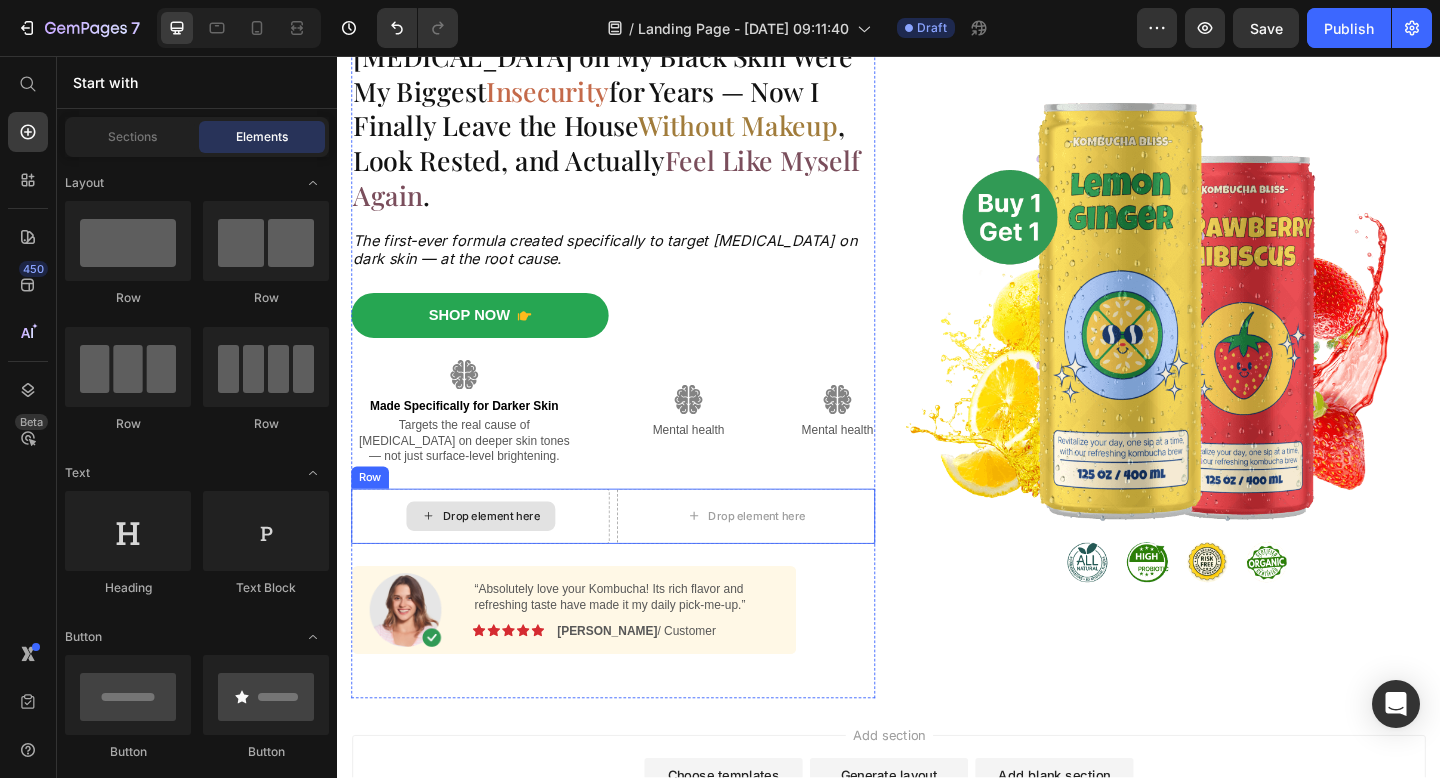 click on "Drop element here" at bounding box center (493, 557) 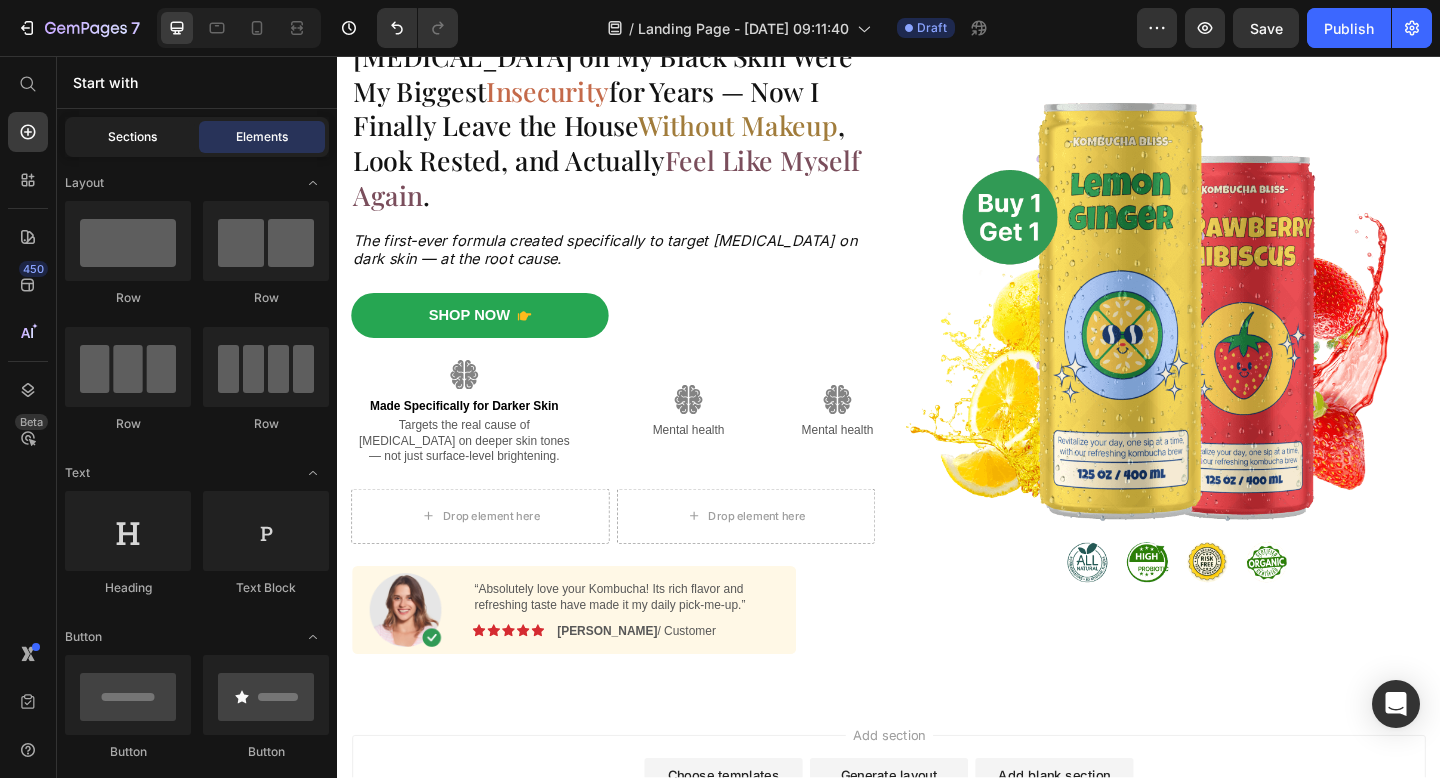click on "Sections" 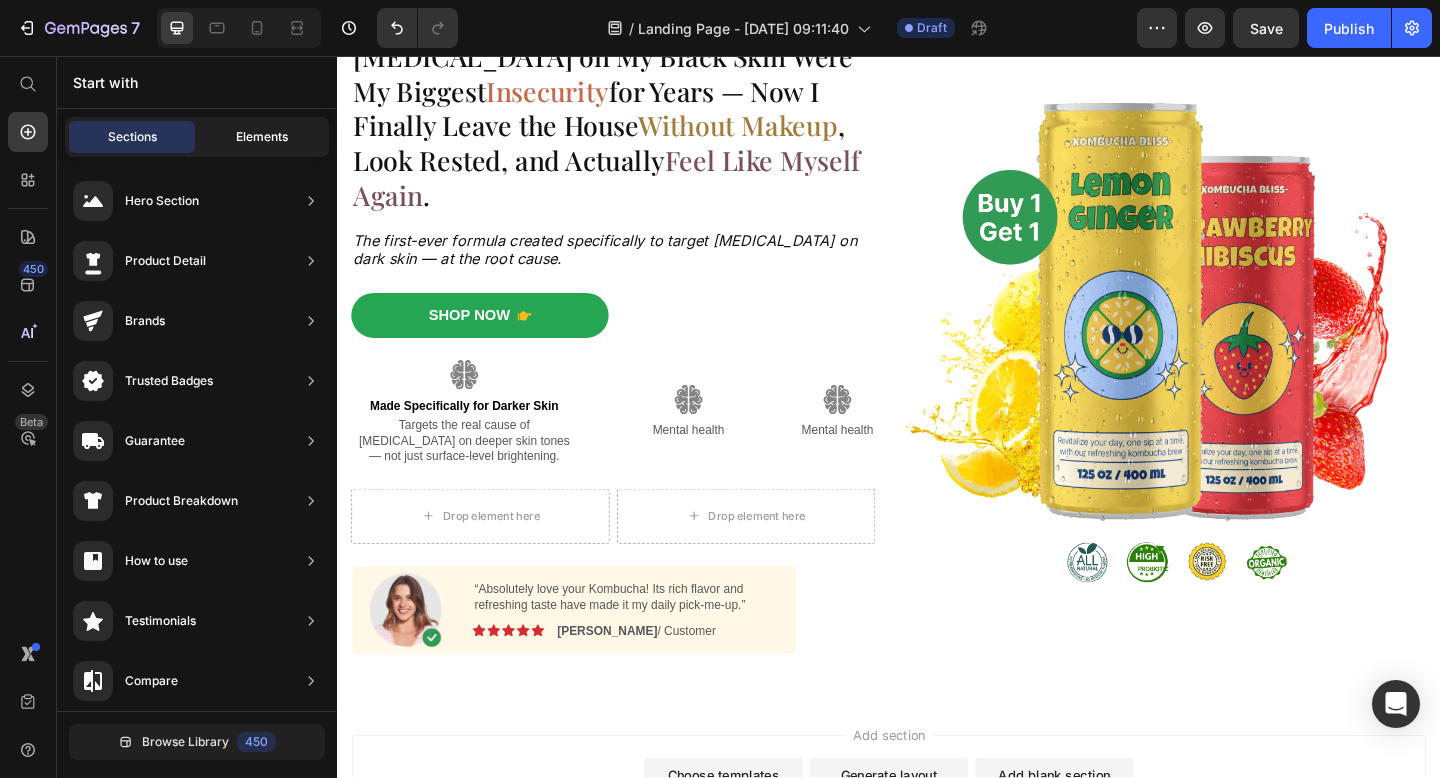 click on "Elements" at bounding box center [262, 137] 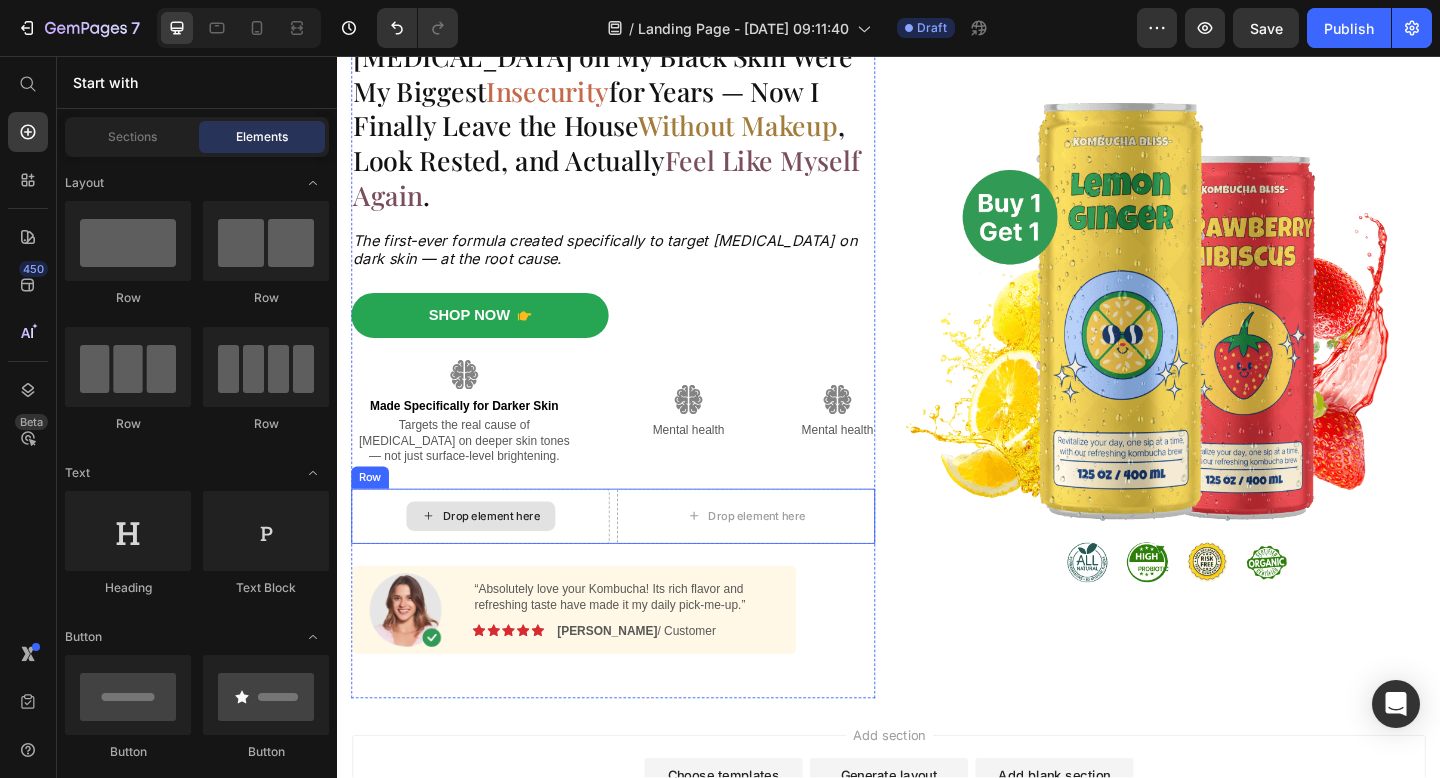 click on "Drop element here" at bounding box center (505, 557) 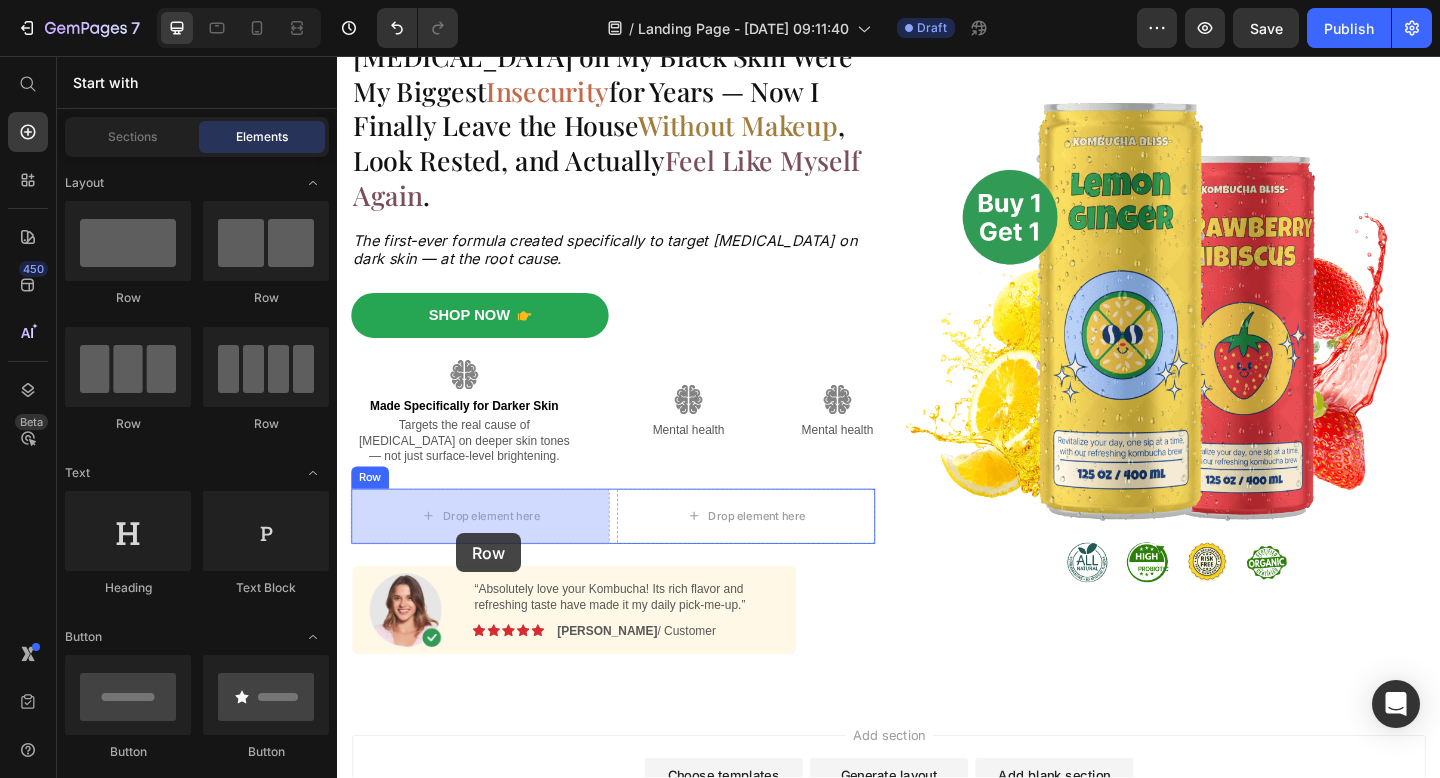 drag, startPoint x: 579, startPoint y: 319, endPoint x: 465, endPoint y: 574, distance: 279.3224 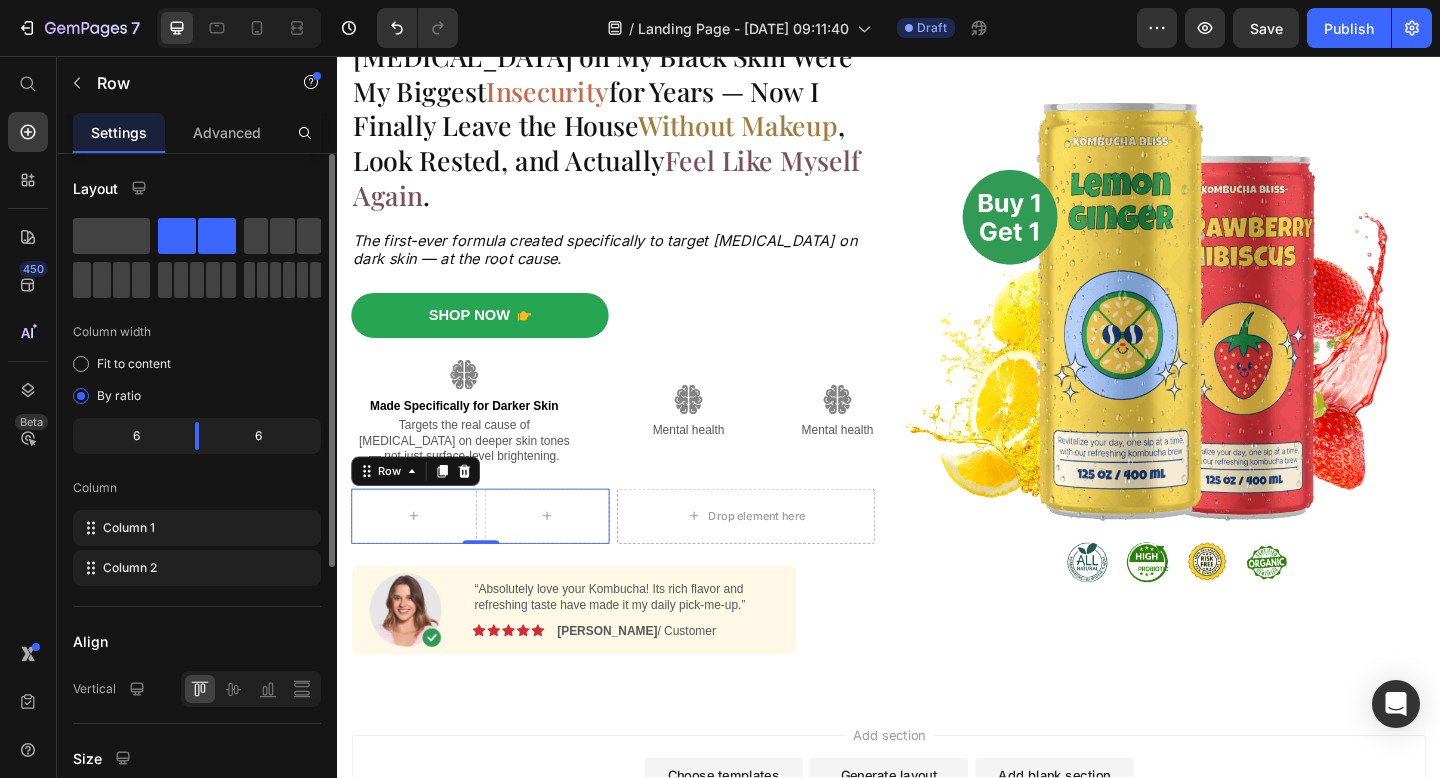 click on "6" 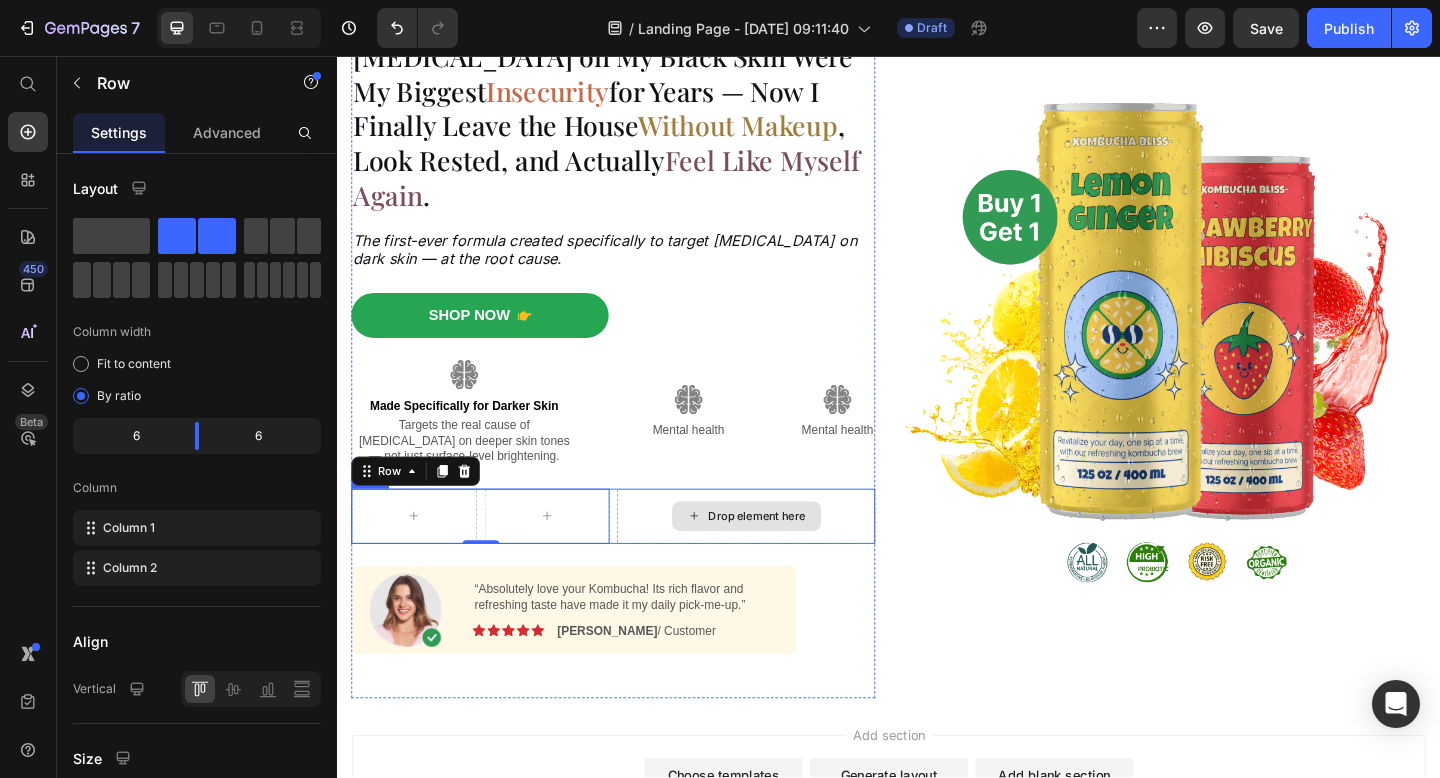 click on "Drop element here" at bounding box center (781, 557) 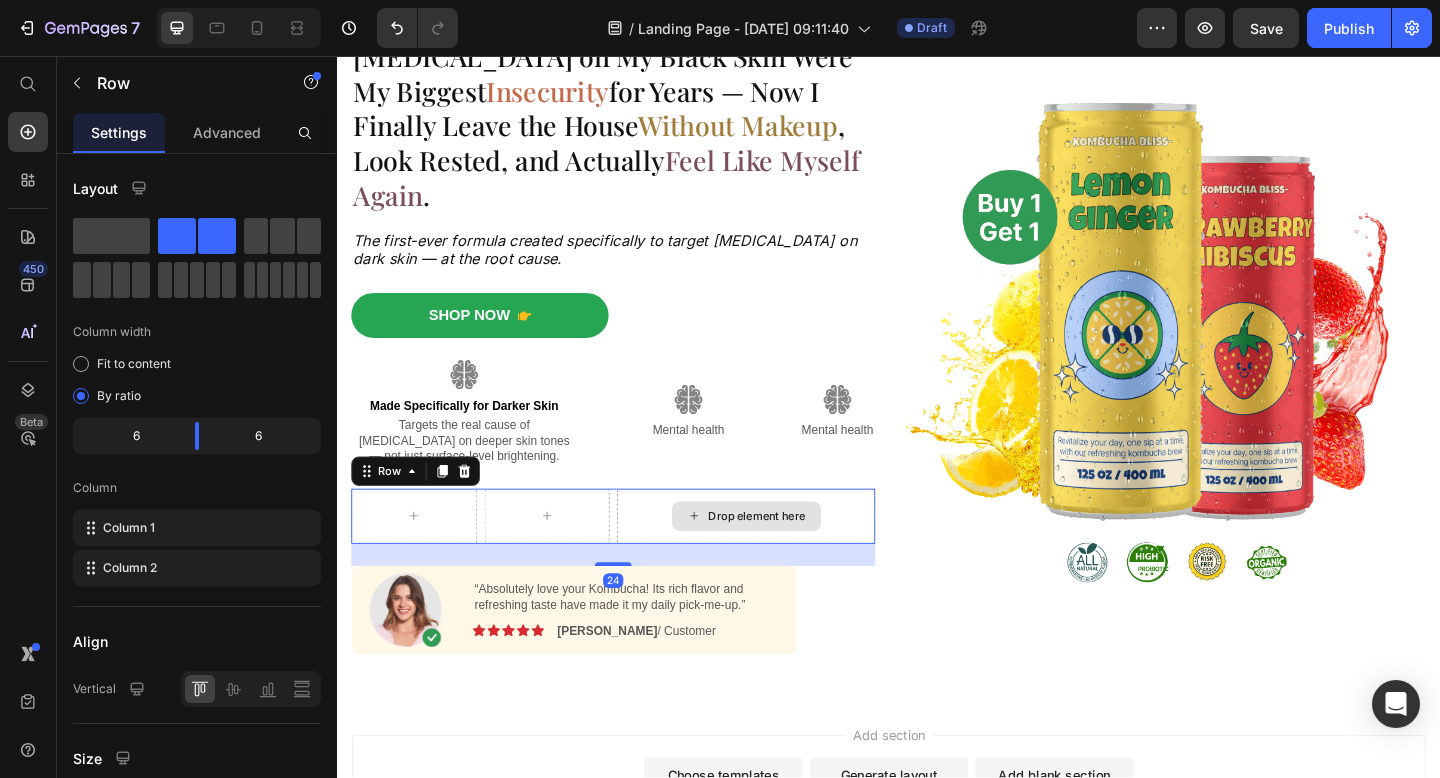 click on "Drop element here" at bounding box center (781, 557) 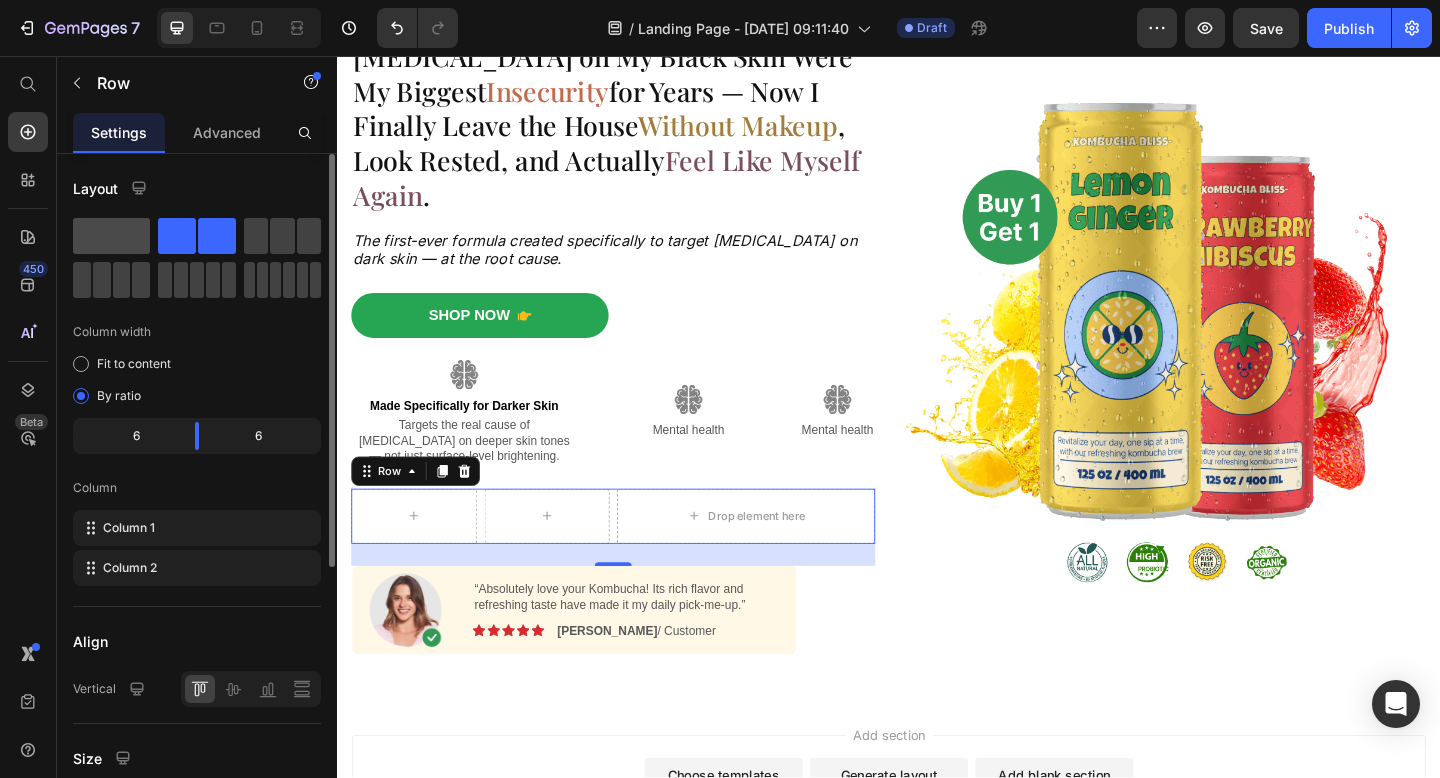 click 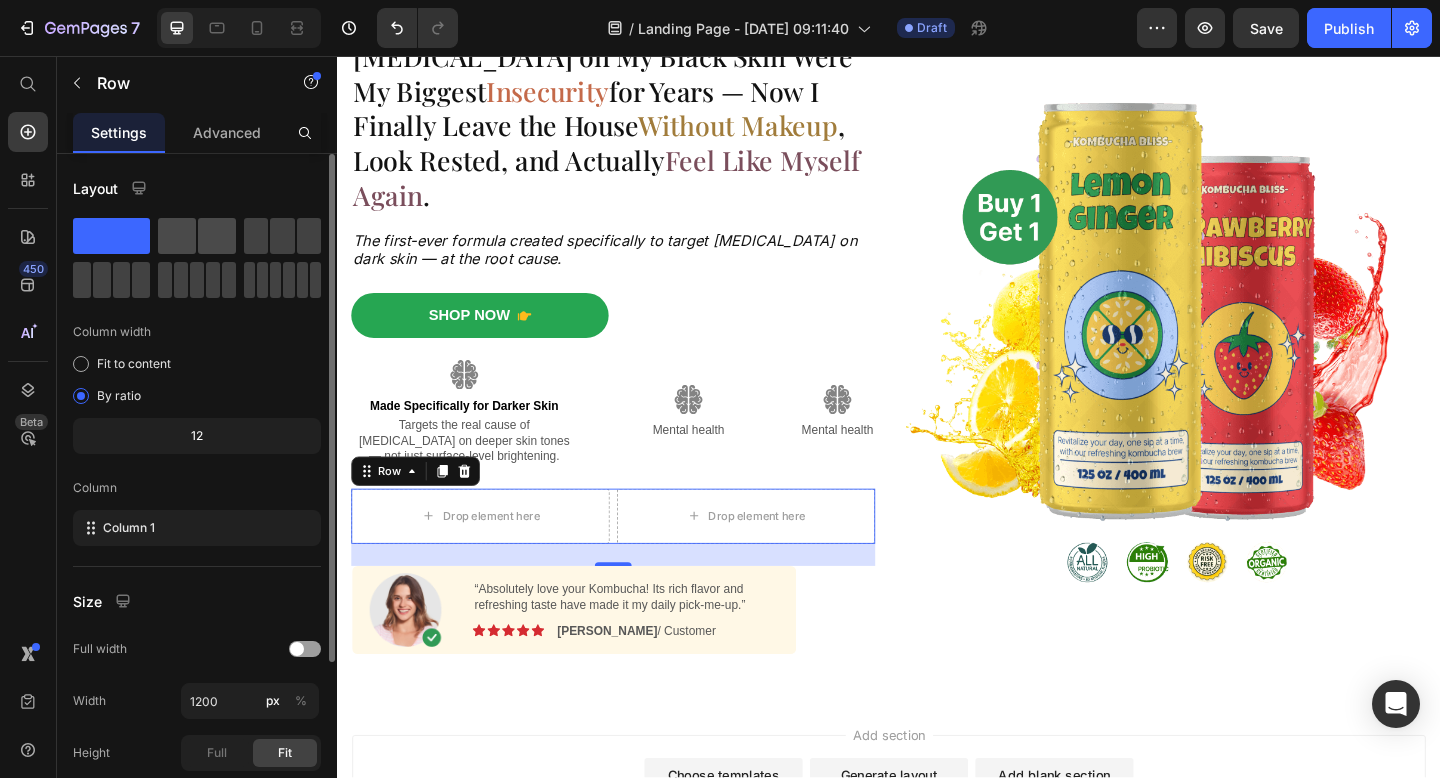 click 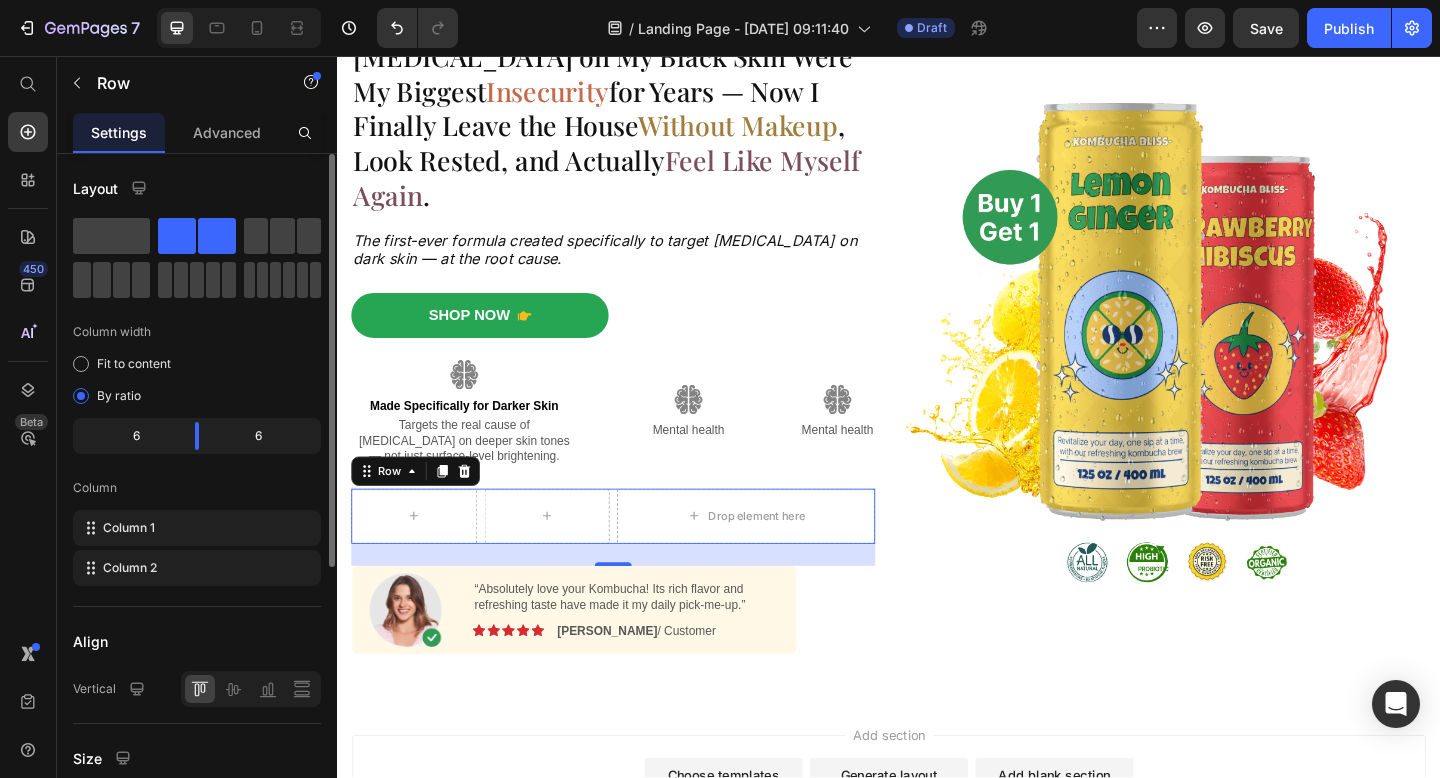 click 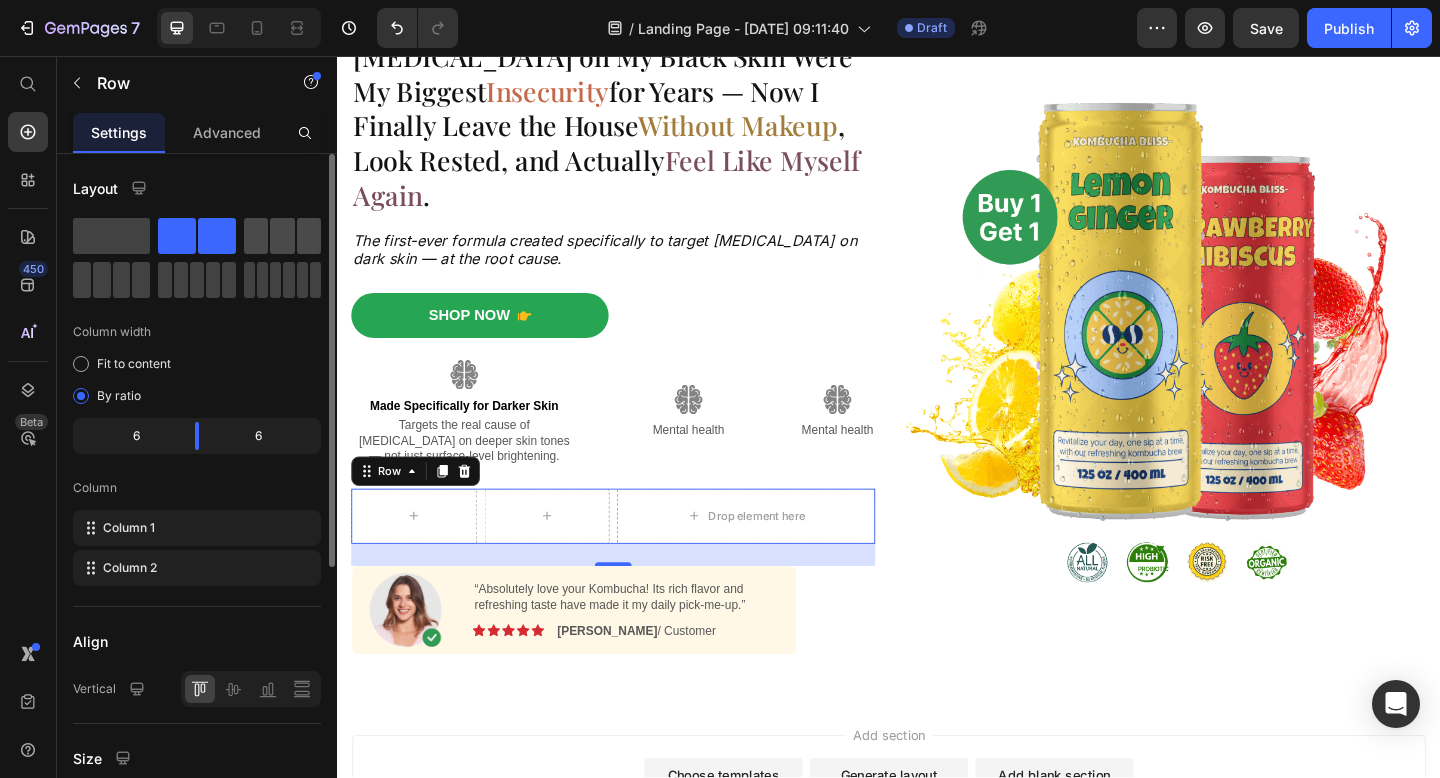 click 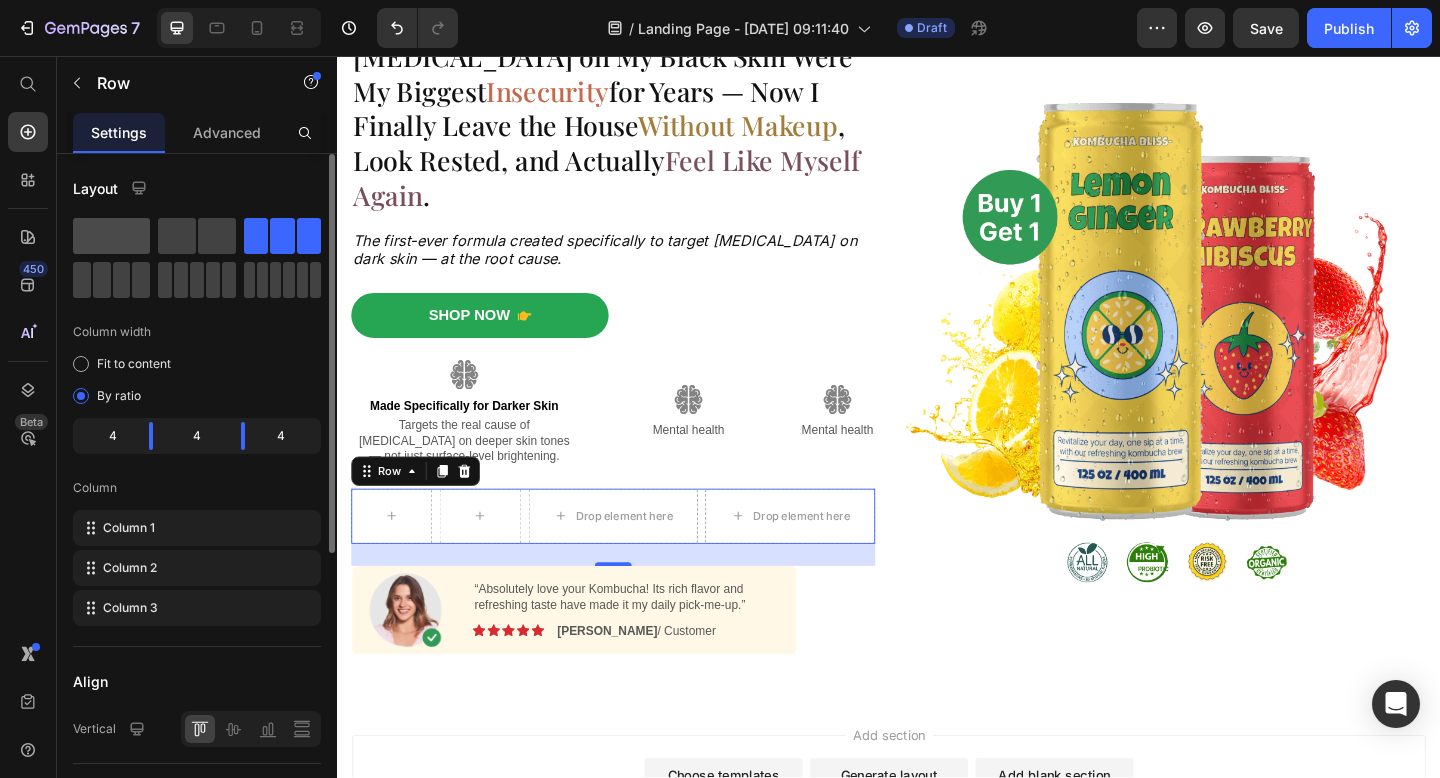 click 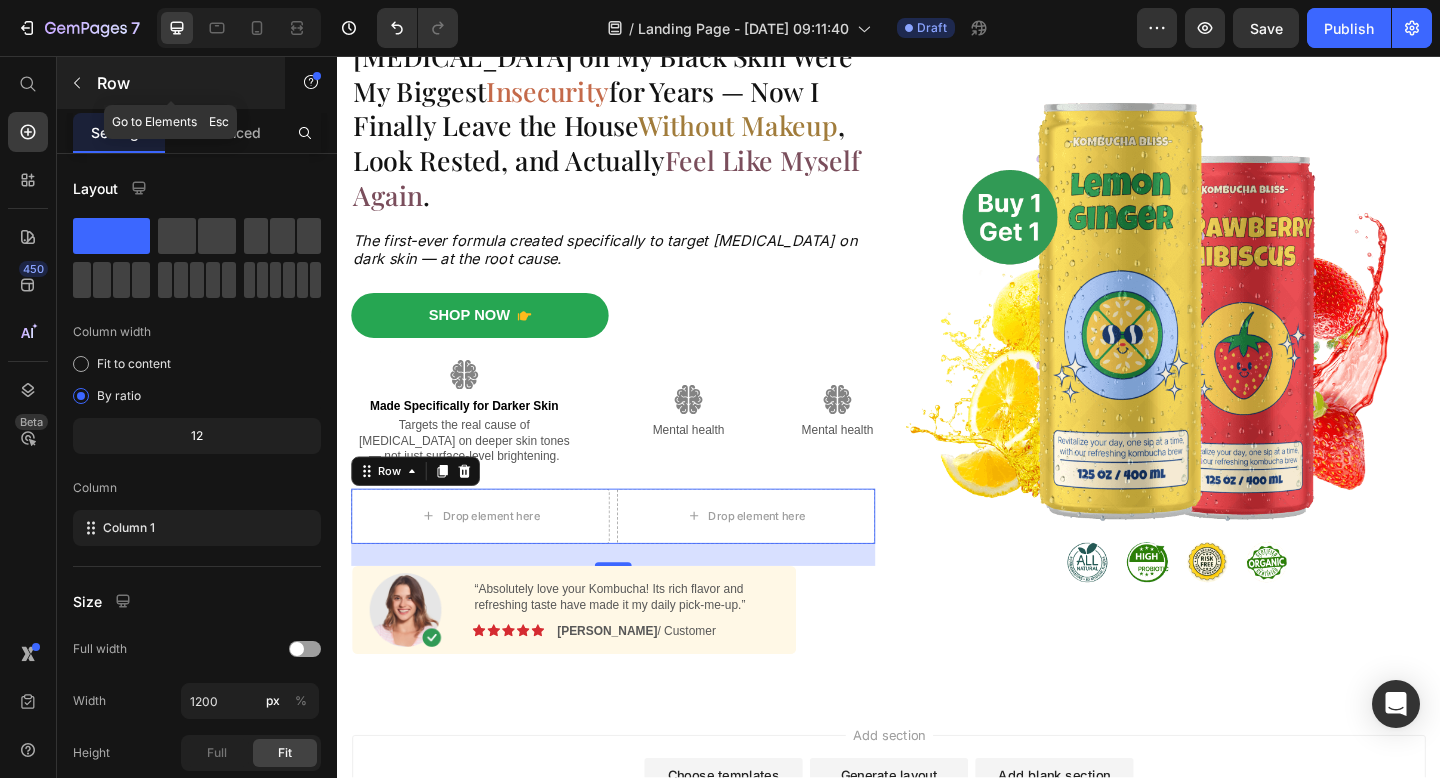 click 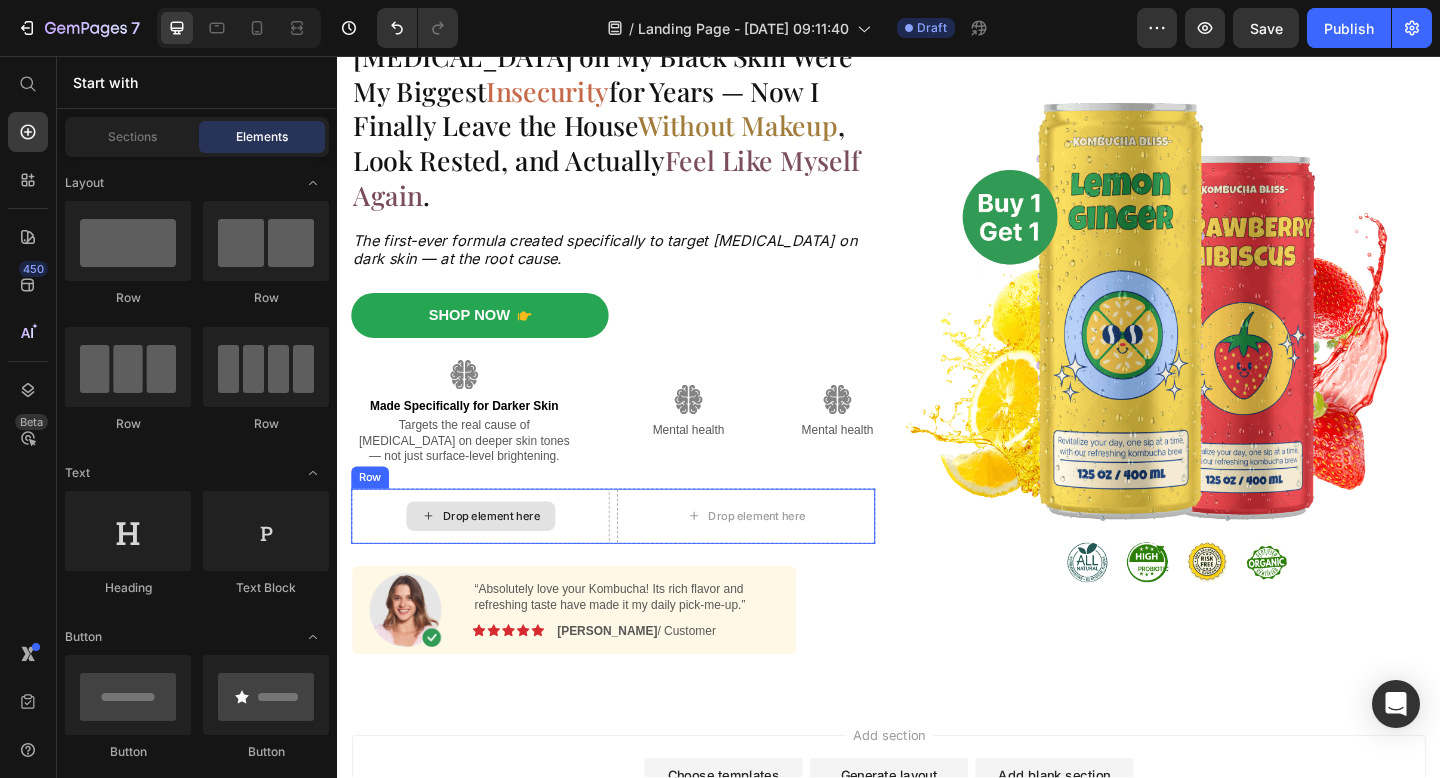 click on "Drop element here" at bounding box center (492, 557) 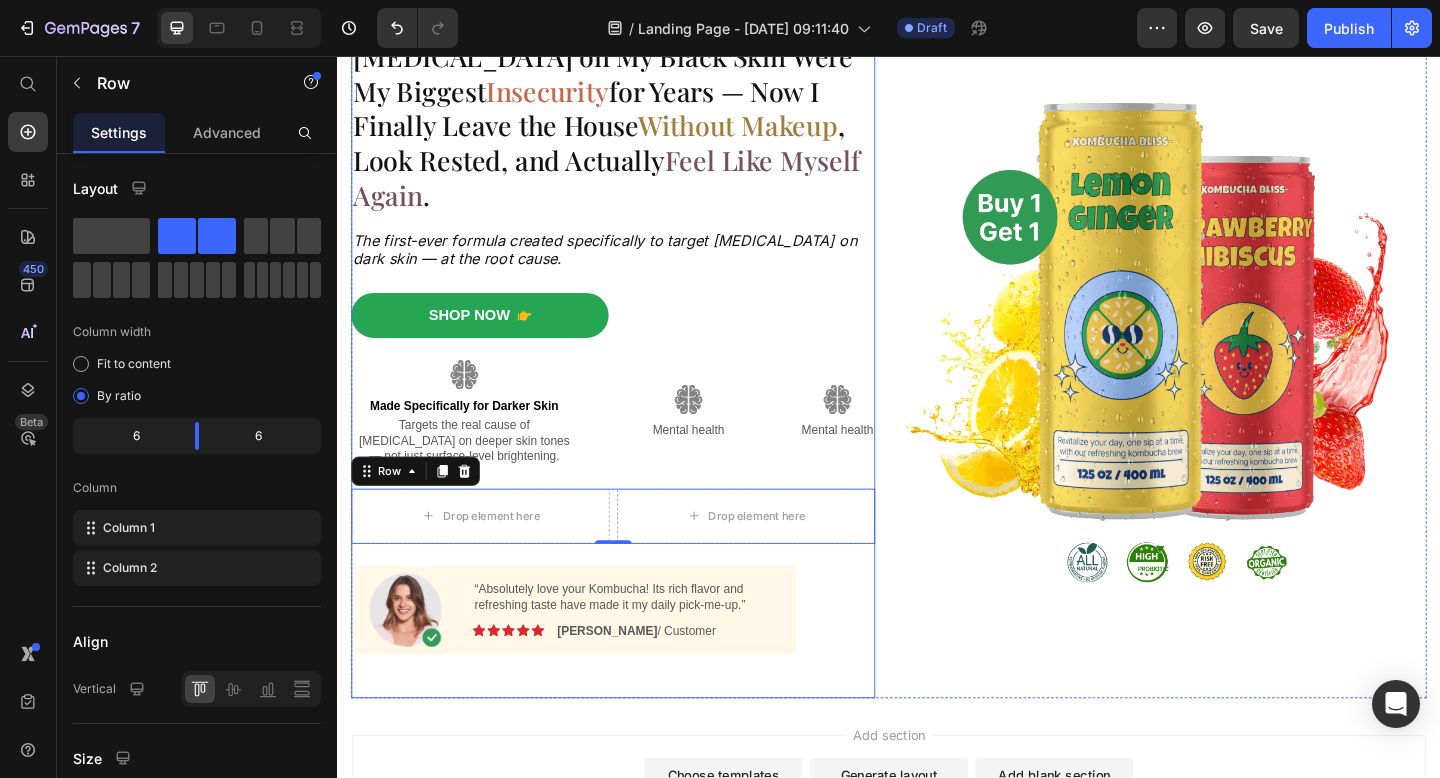 click on "Dark Circles on My Black Skin Were My Biggest  Insecurity  for Years — Now I Finally Leave the House  Without Makeup , Look Rested, and Actually  Feel Like Myself Again . Heading The first-ever formula created specifically to target dark circles on dark skin — at the root cause. Text Block
Shop Now   Button Image Made Specifically for Darker Skin Text Block Targets the real cause of dark circles on deeper skin tones — not just surface-level brightening. Text Block Image Mental health Text Block Image Mental health Text Block Row
Drop element here
Drop element here Row   0 Row Image “Absolutely love your Kombucha! Its rich flavor and refreshing taste have made it my daily pick-me-up.” Text Block Image Icon Icon Icon Icon Icon Icon List Emily  / Customer Text Block Row Row Shop Now   👉    Button" at bounding box center (637, 371) 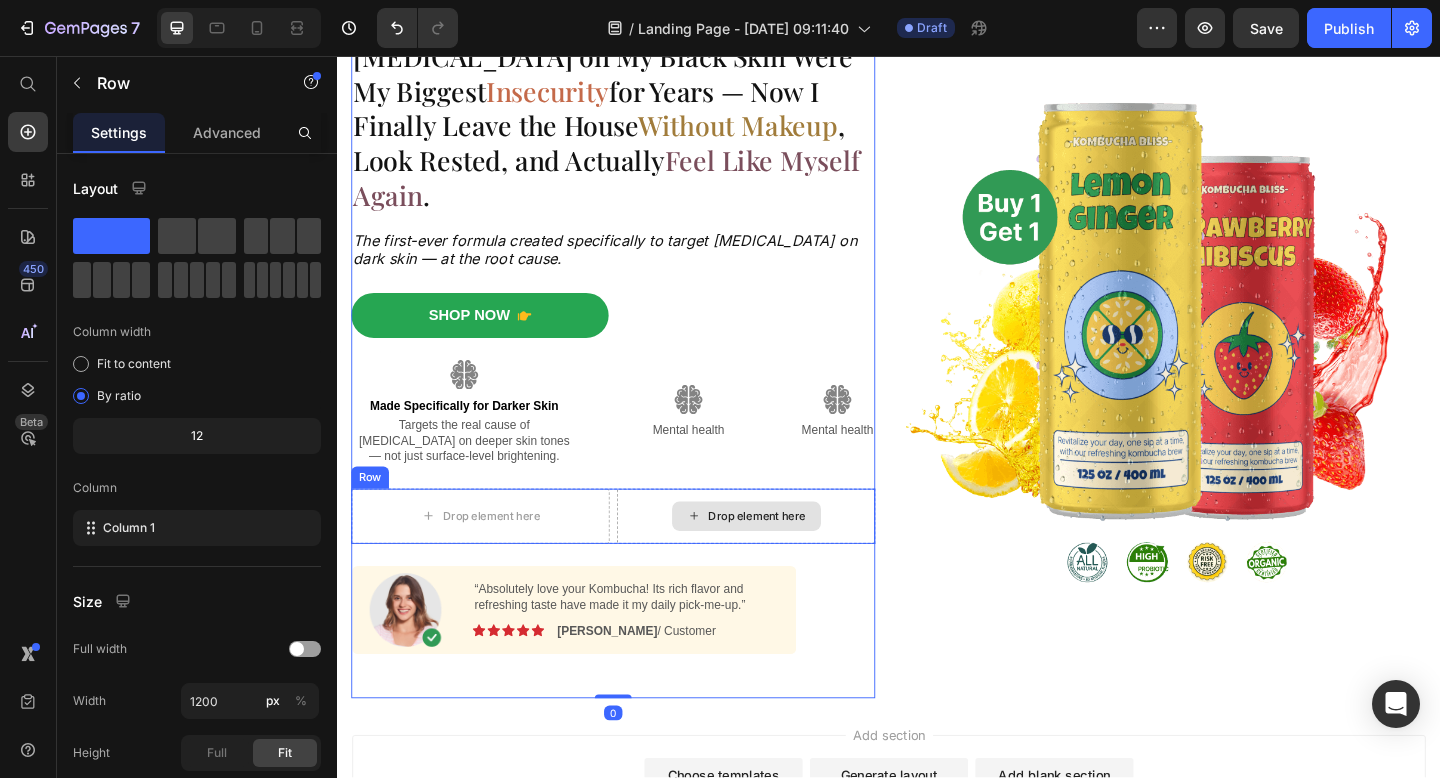 click on "Drop element here" at bounding box center (781, 557) 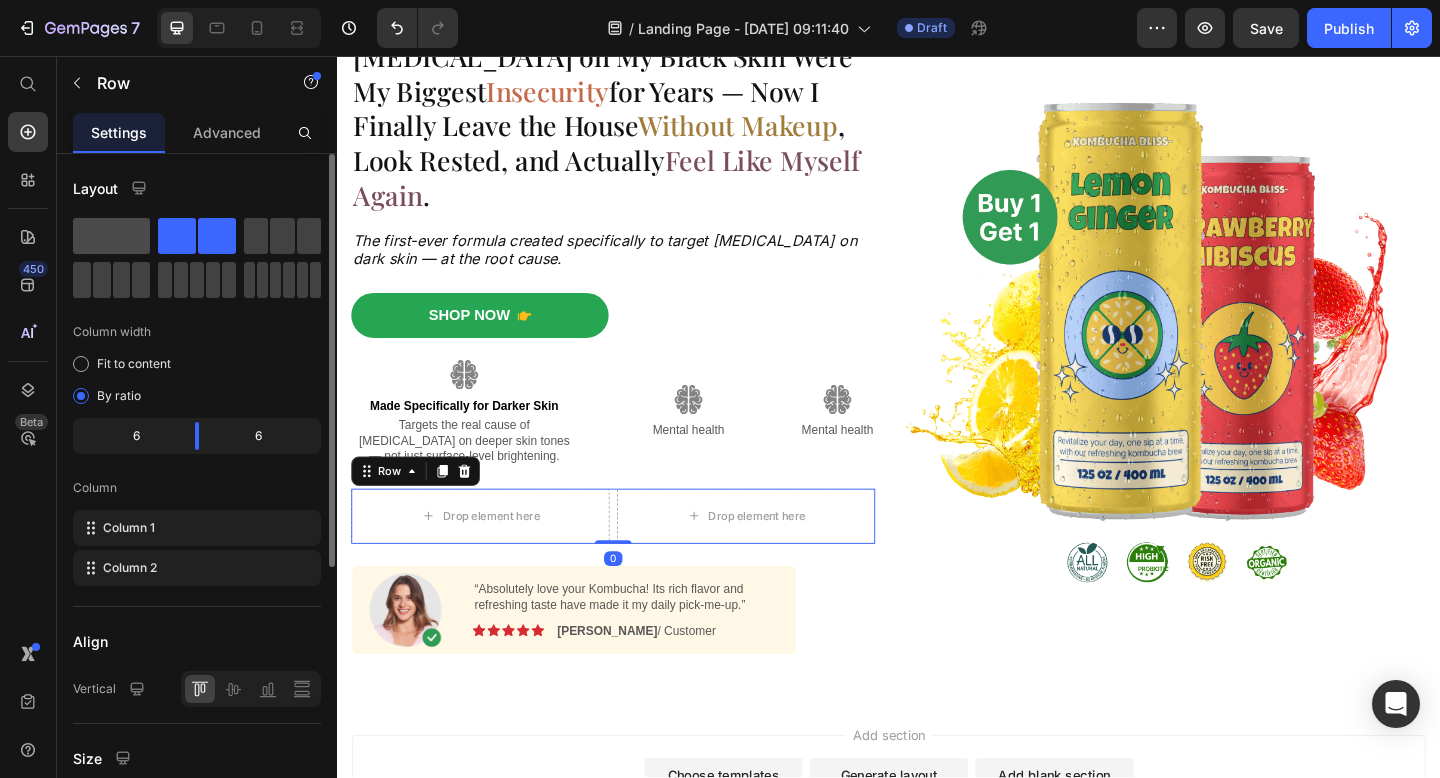 click 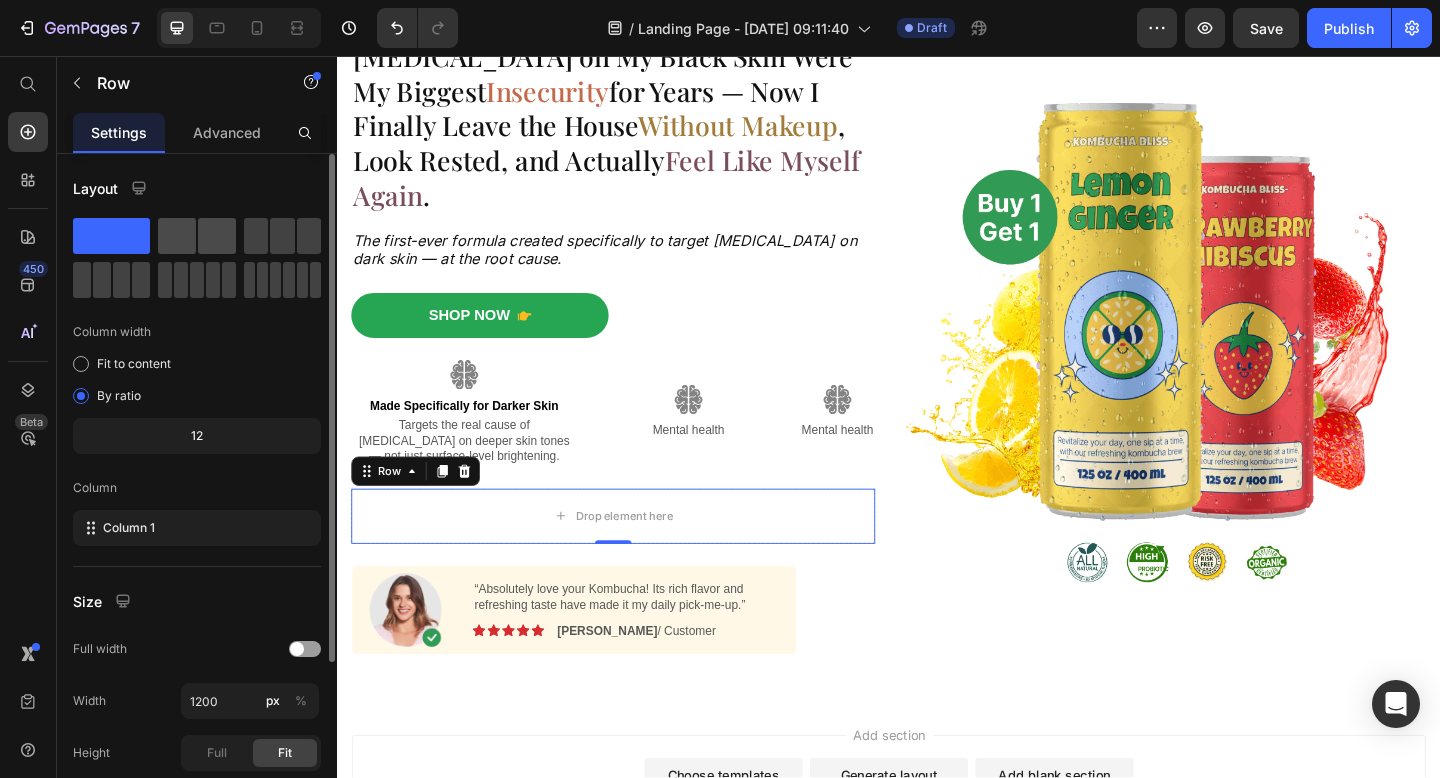 click 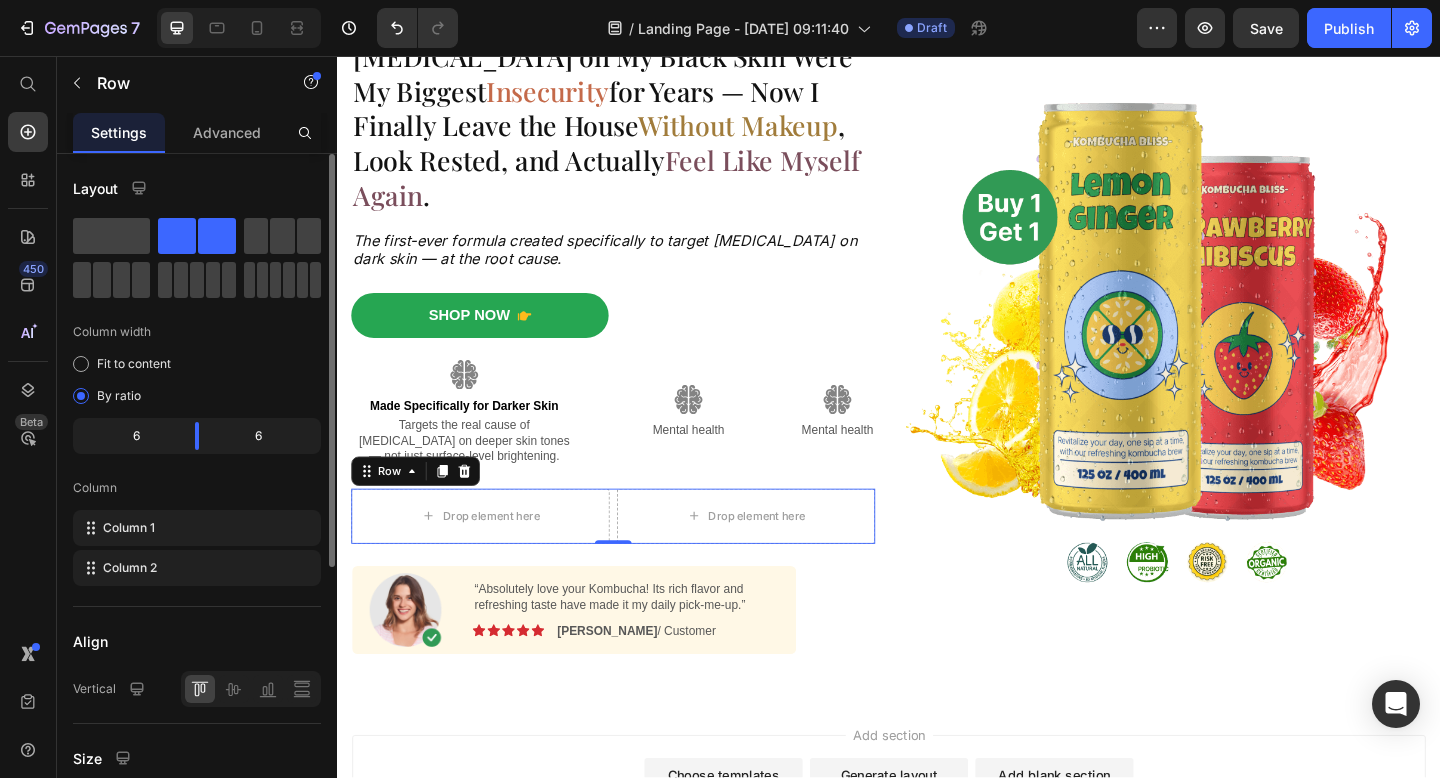 click 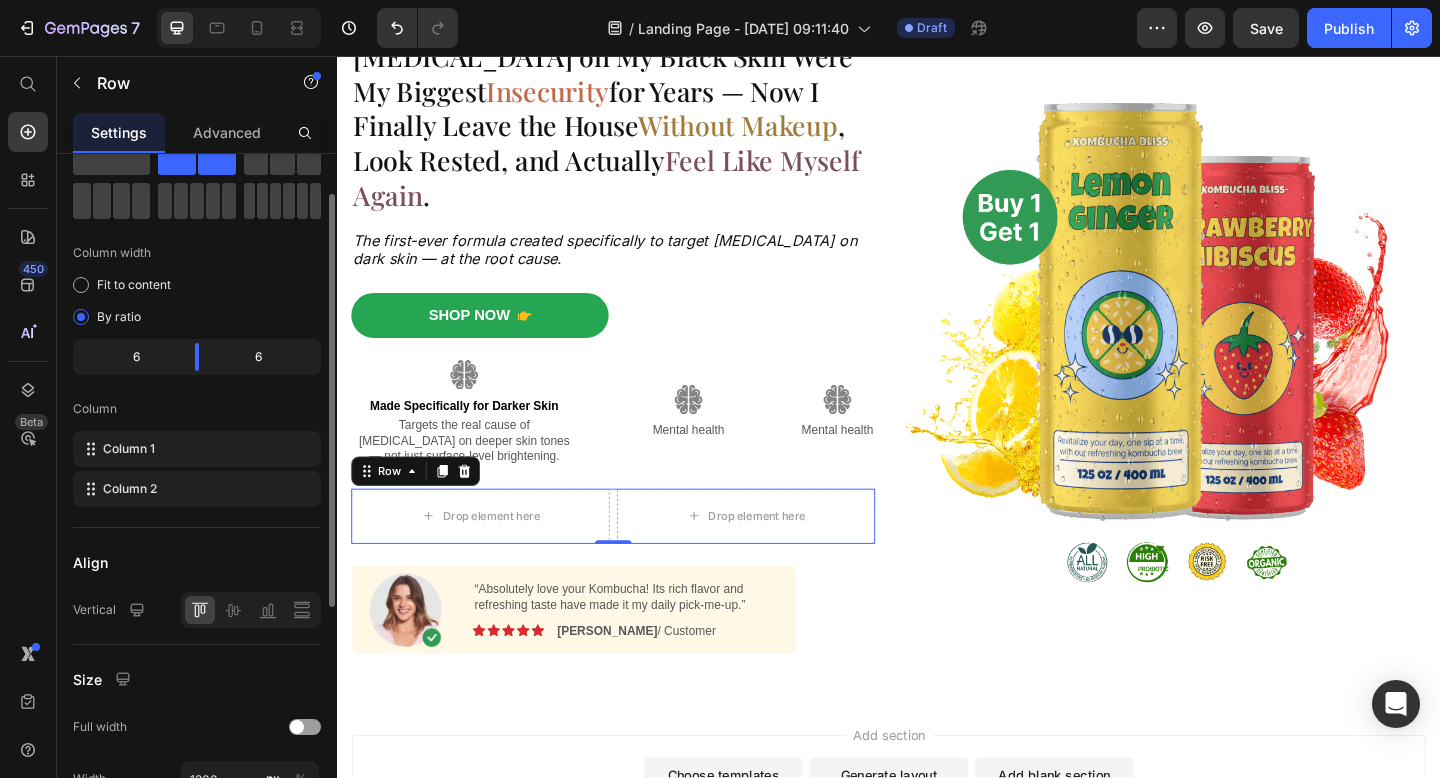 scroll, scrollTop: 86, scrollLeft: 0, axis: vertical 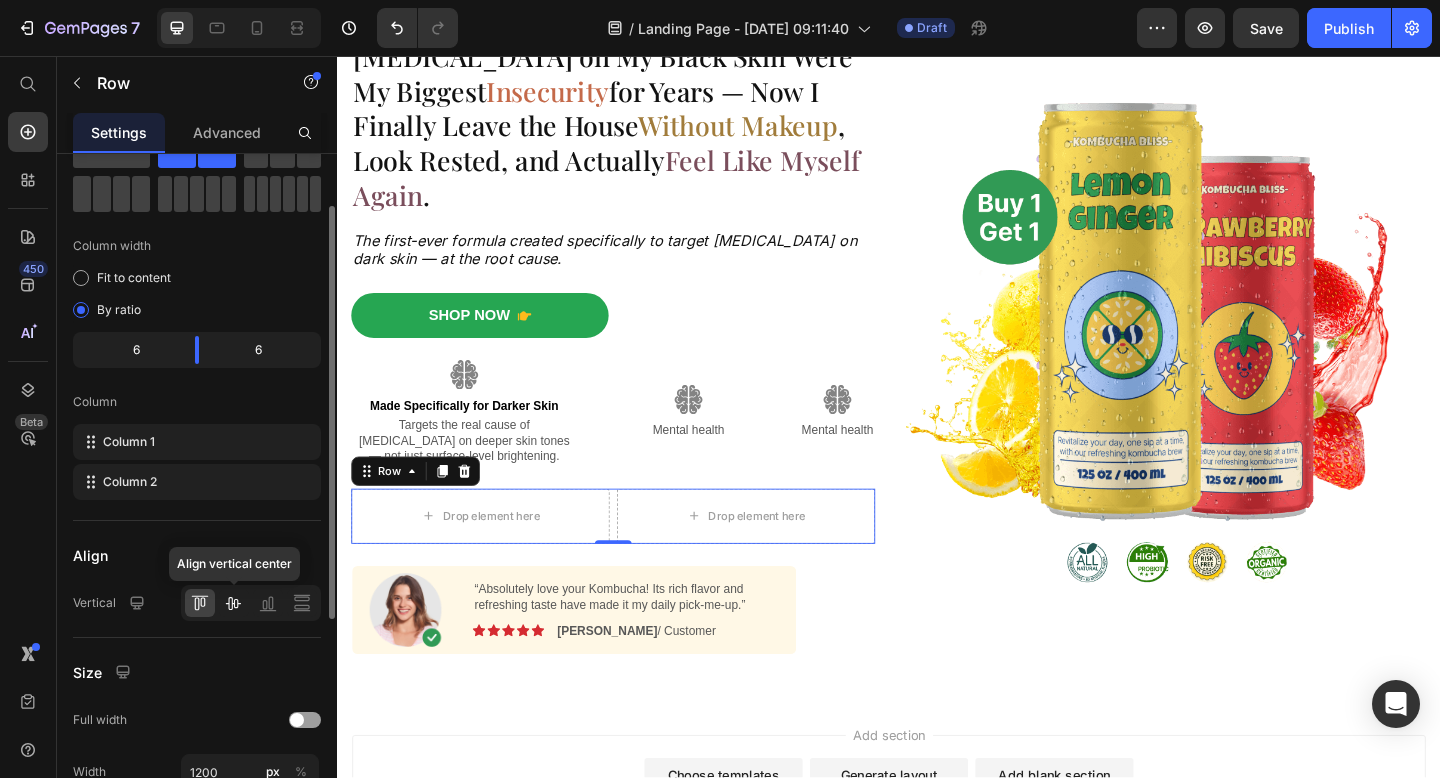 click 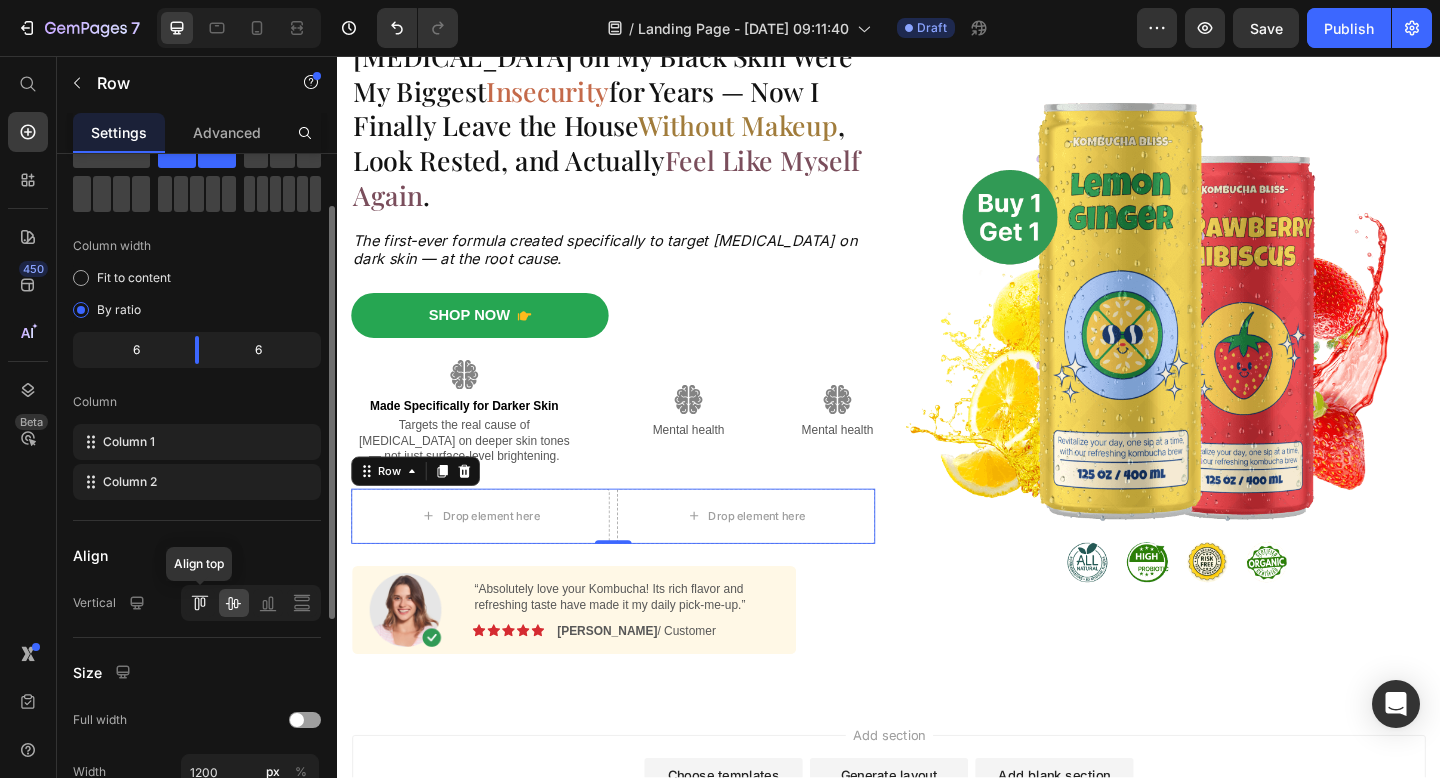 click 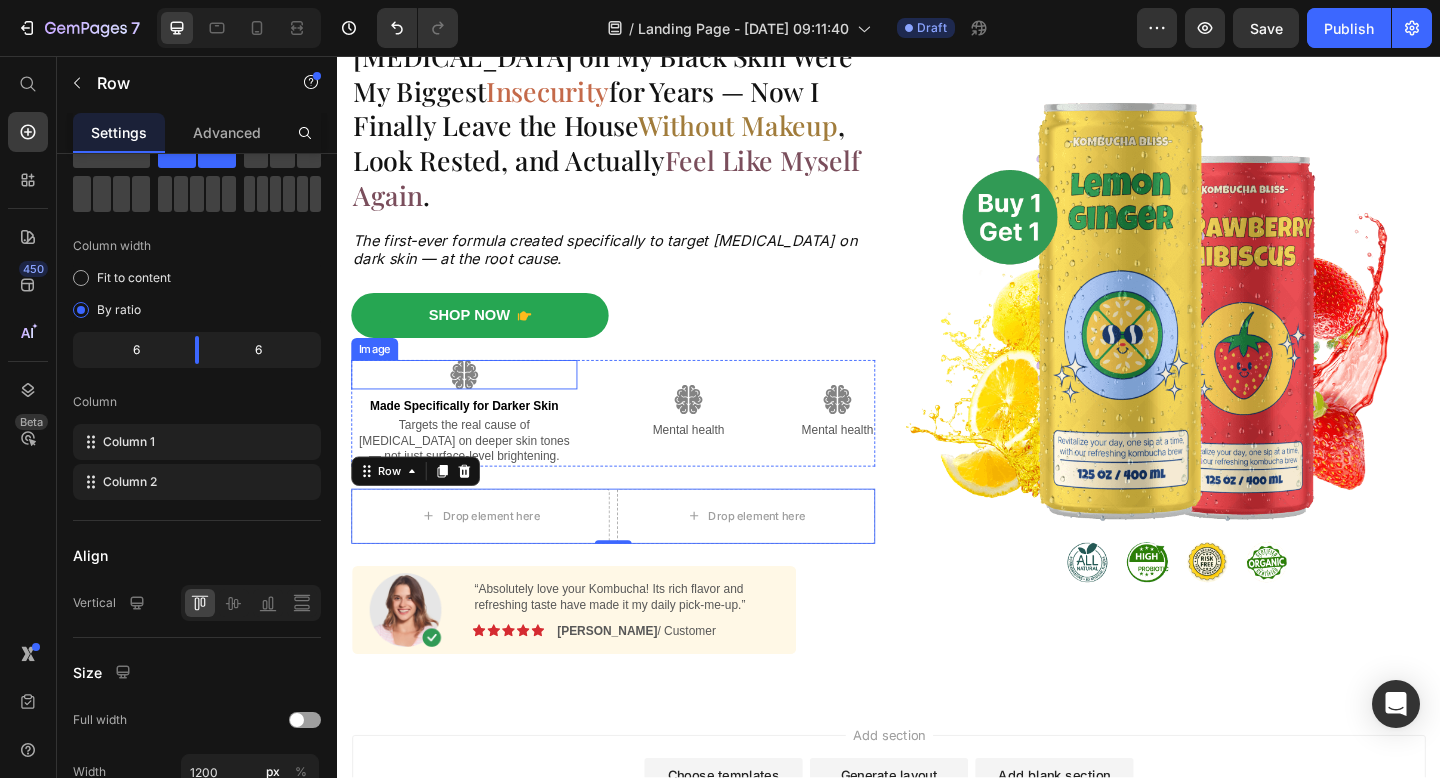 click at bounding box center [475, 403] 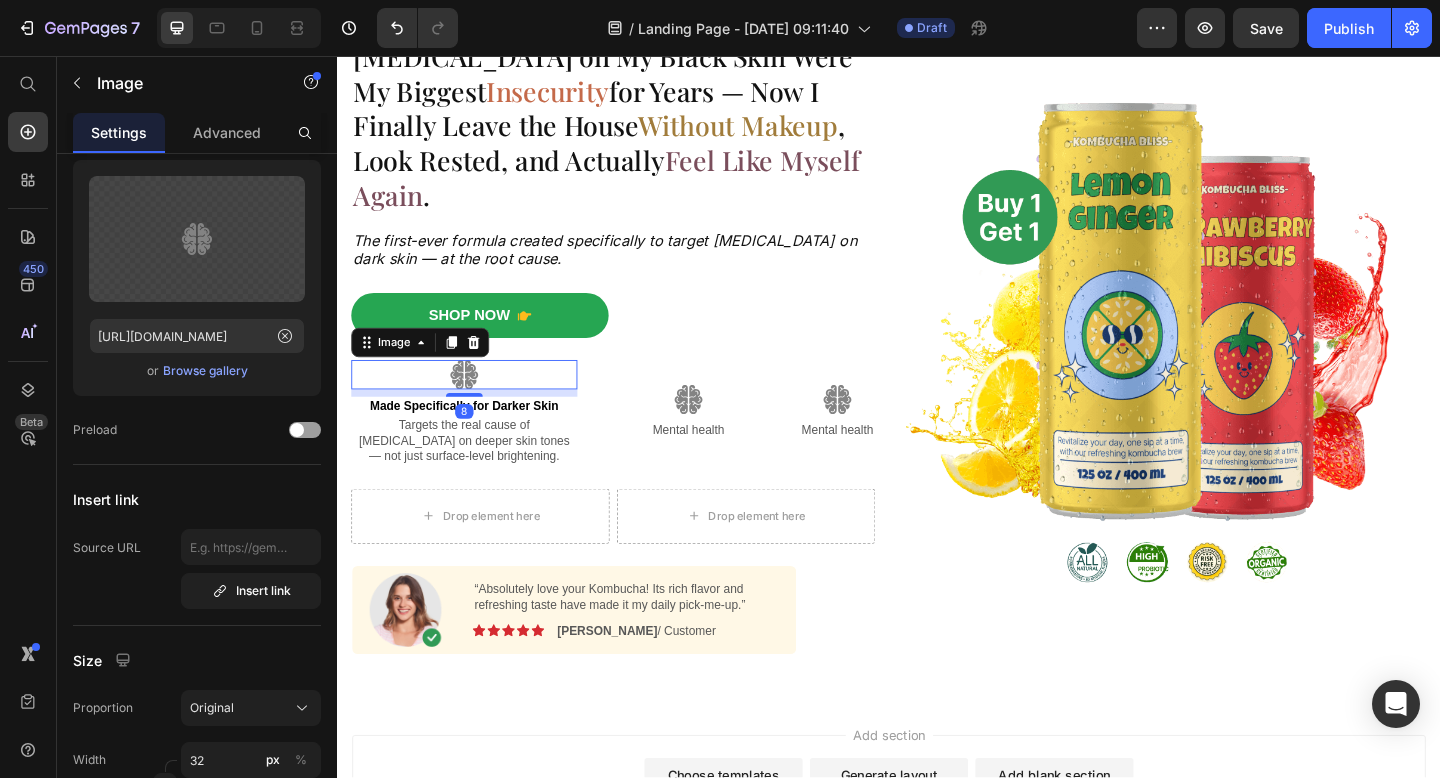 scroll, scrollTop: 0, scrollLeft: 0, axis: both 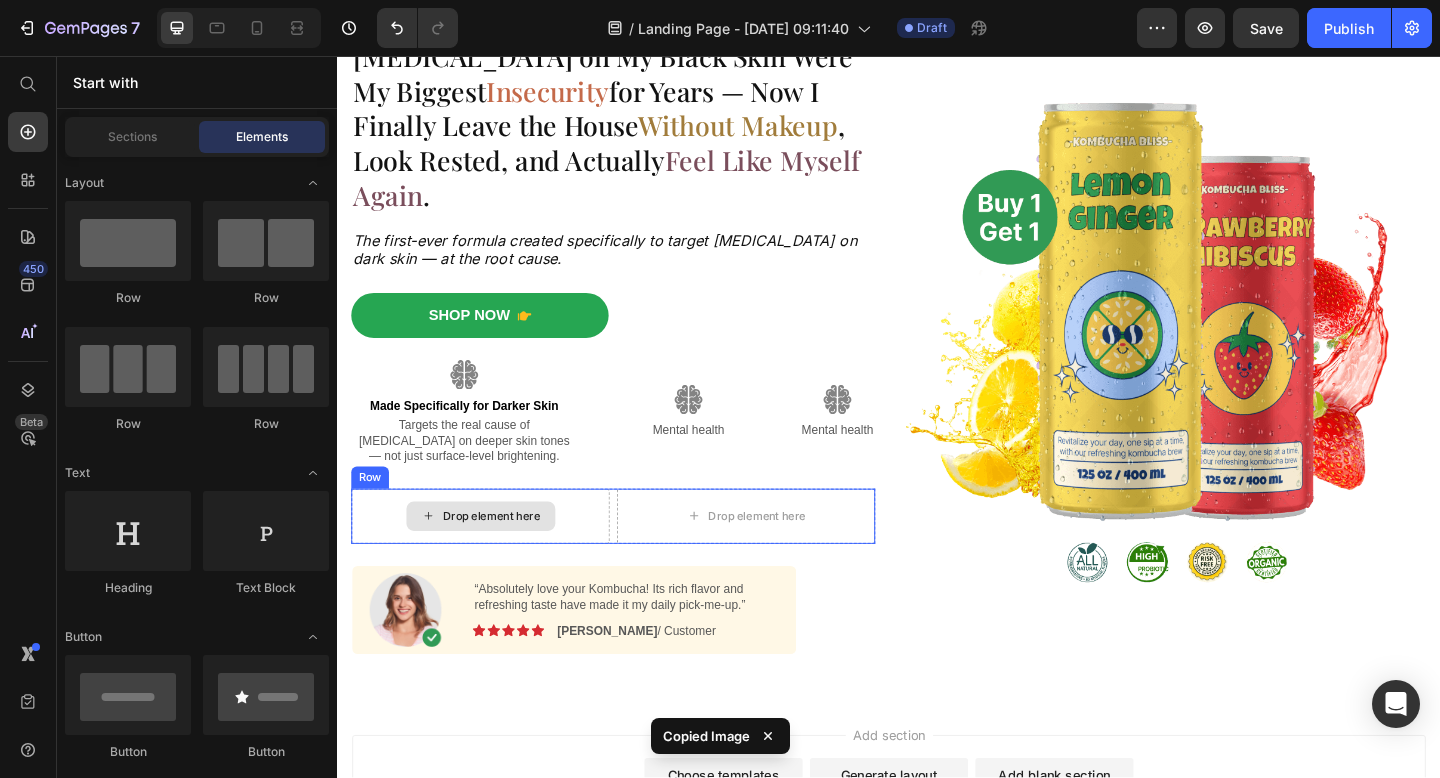 click on "Drop element here" at bounding box center [493, 557] 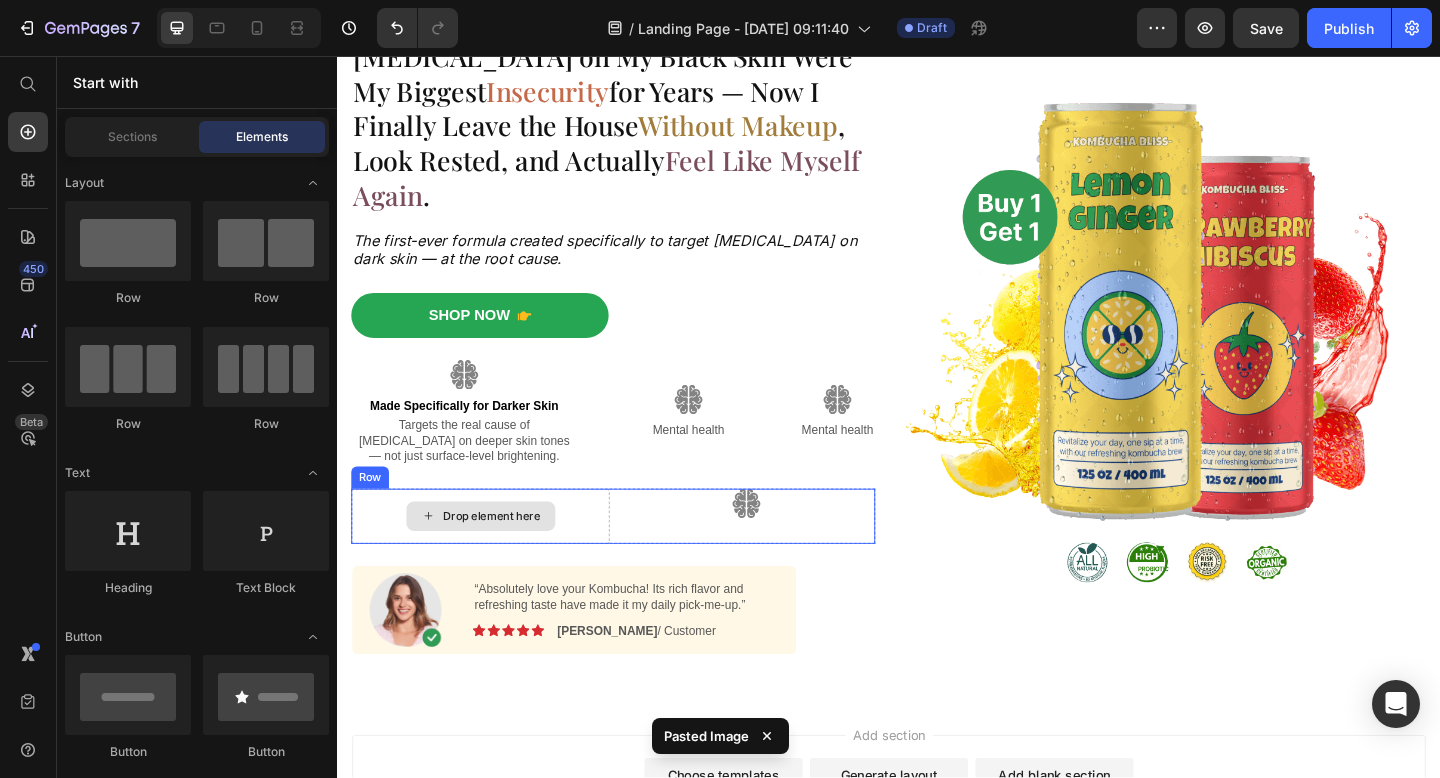 click on "Drop element here" at bounding box center (505, 557) 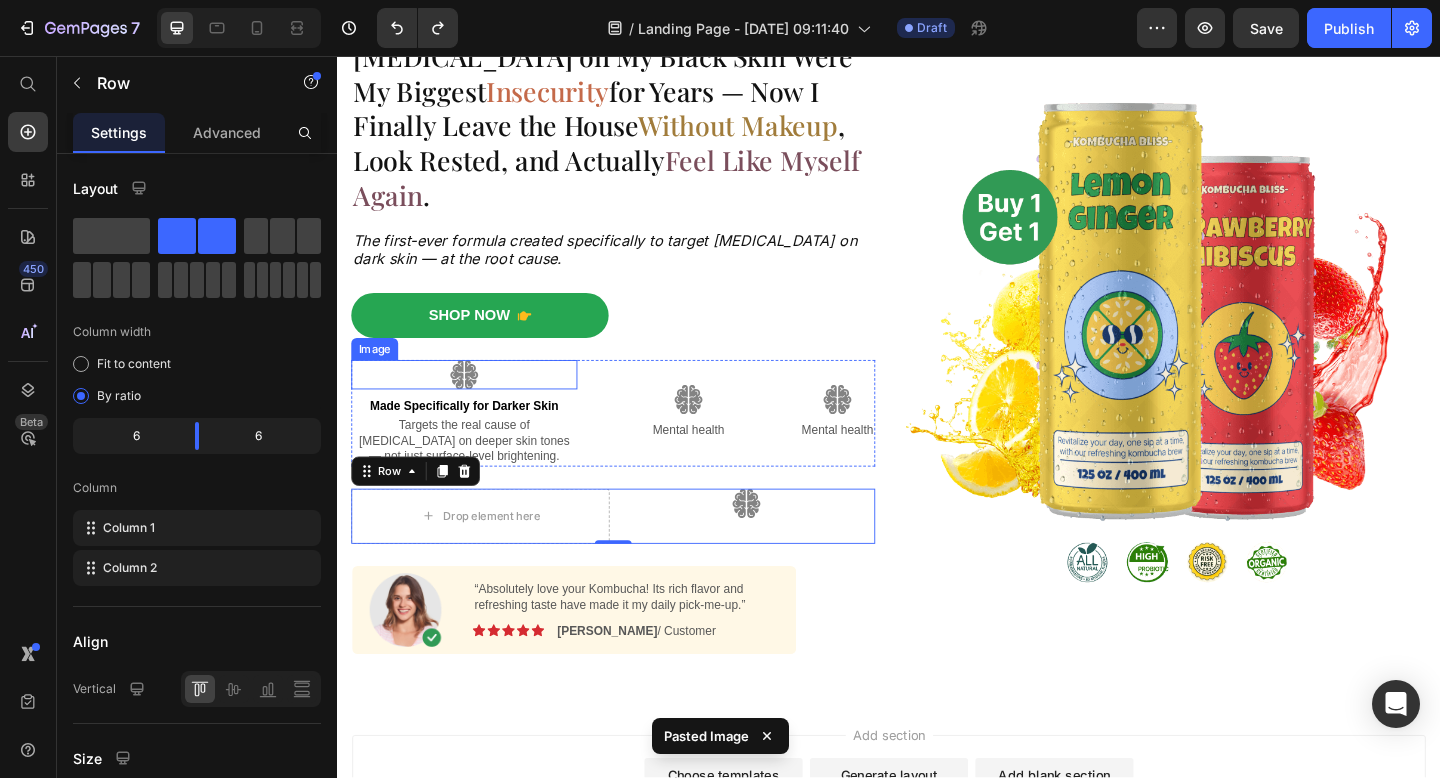 click at bounding box center [475, 403] 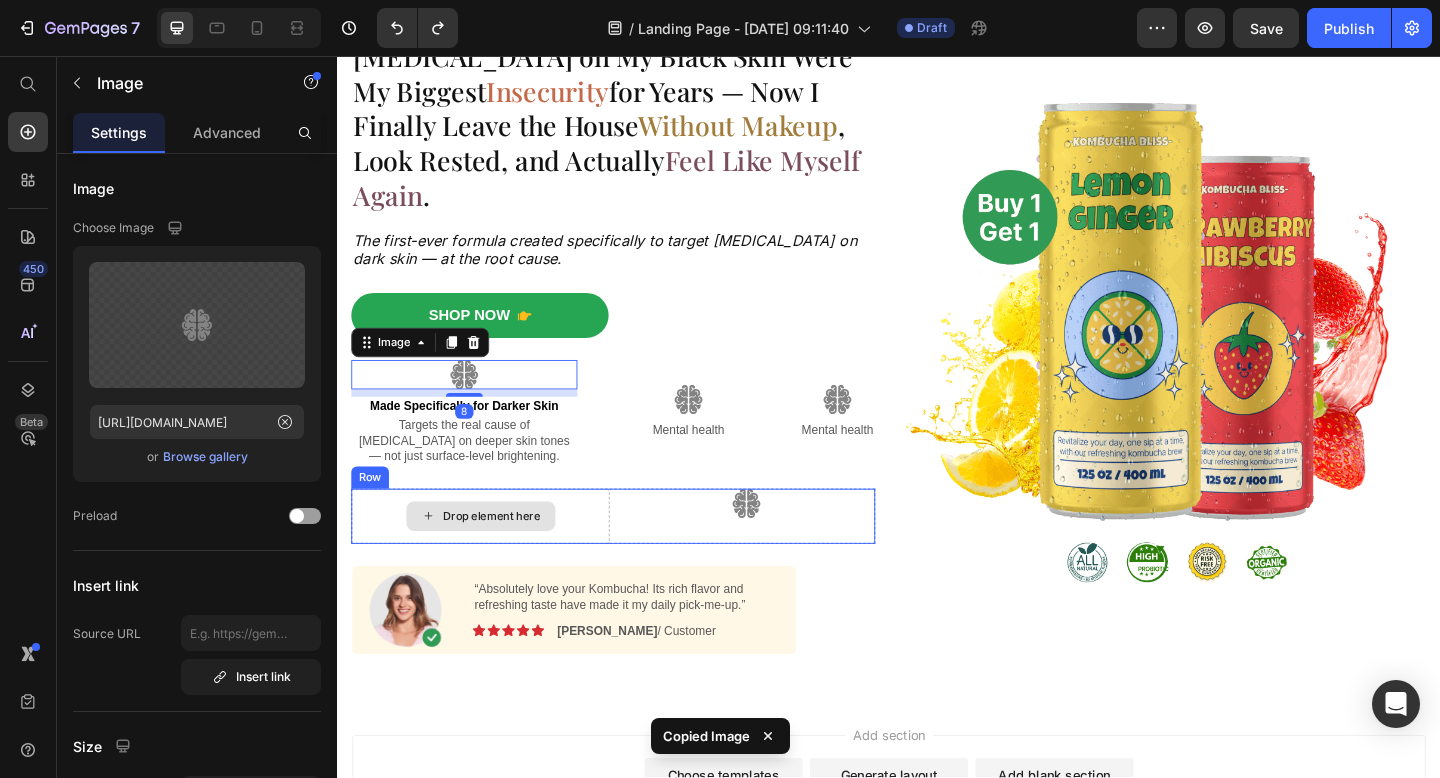 click on "Drop element here" at bounding box center (493, 557) 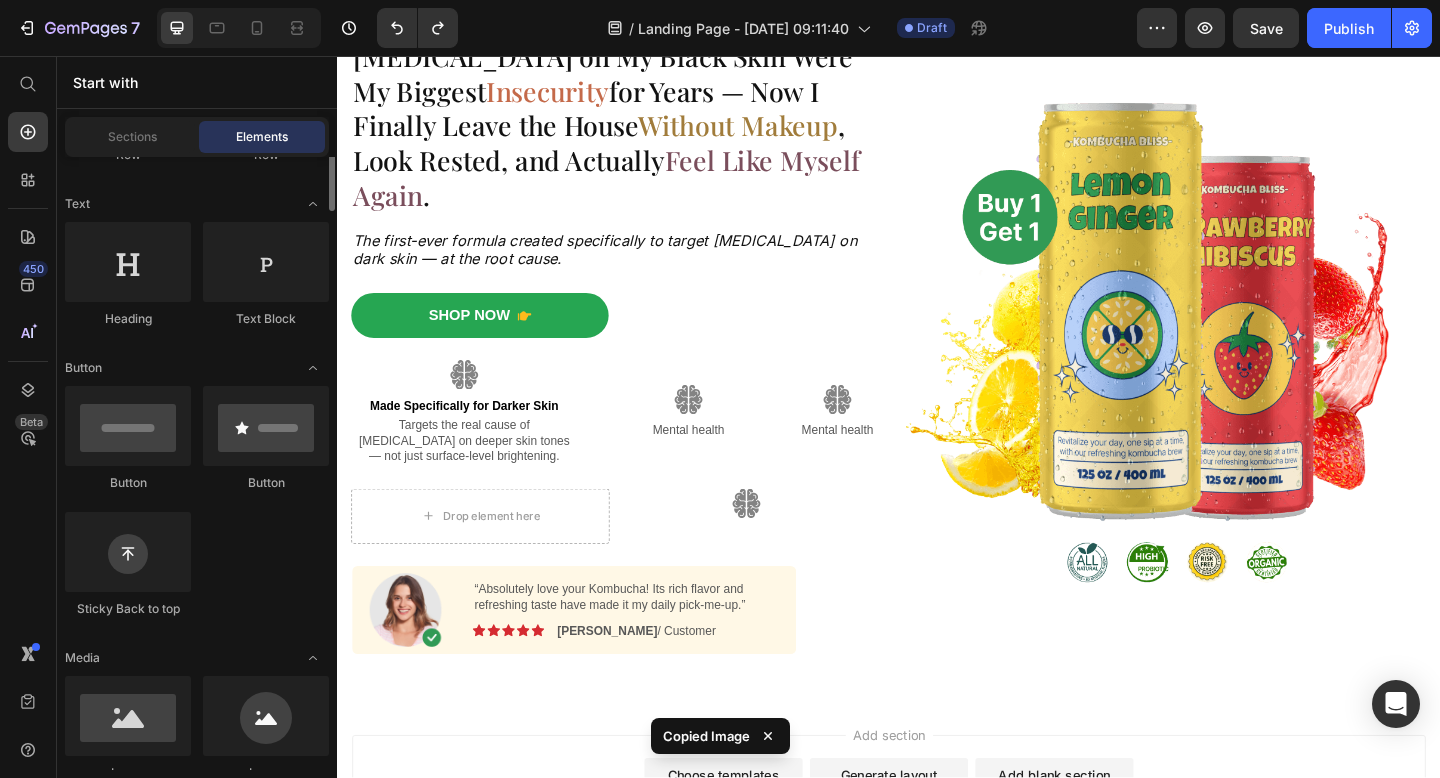 scroll, scrollTop: 276, scrollLeft: 0, axis: vertical 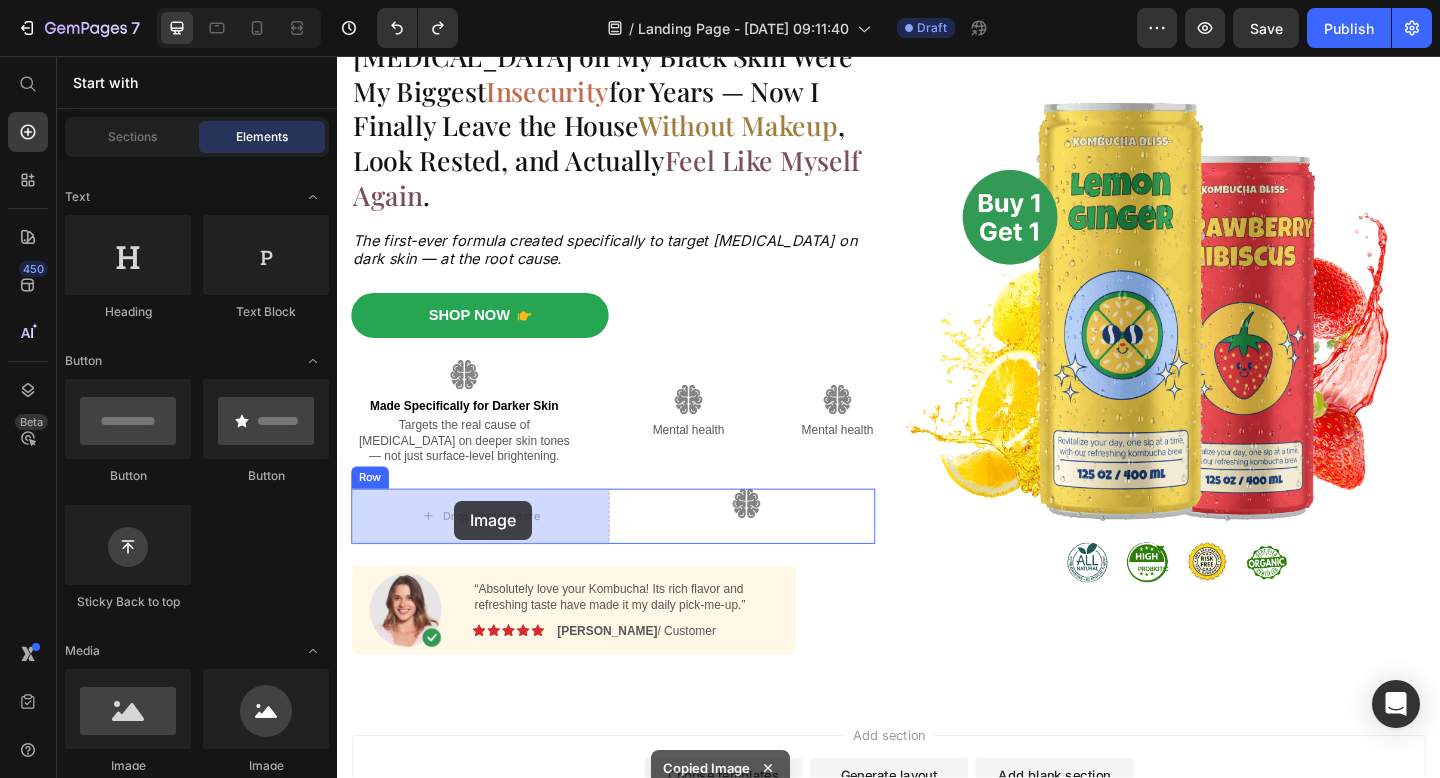 drag, startPoint x: 517, startPoint y: 745, endPoint x: 464, endPoint y: 540, distance: 211.7404 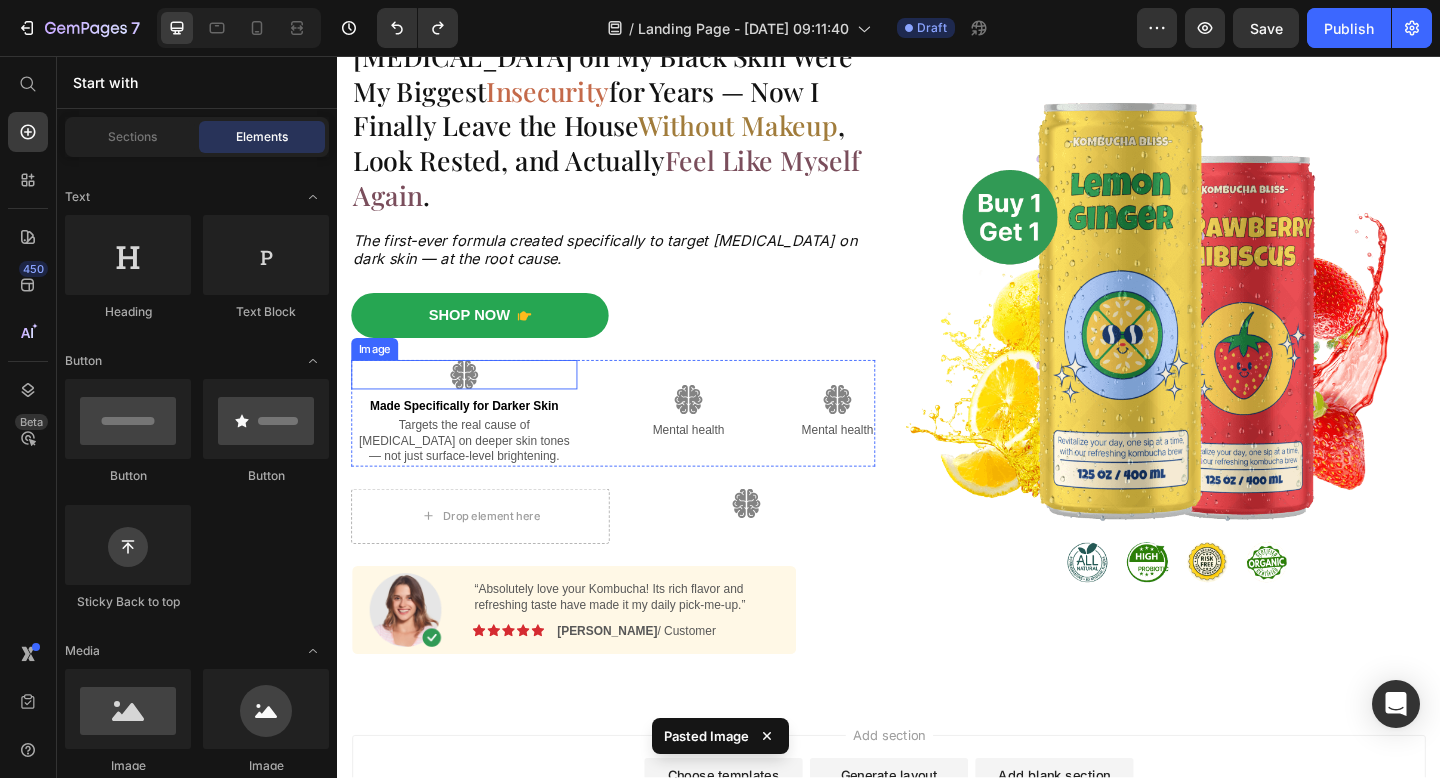 click at bounding box center [475, 403] 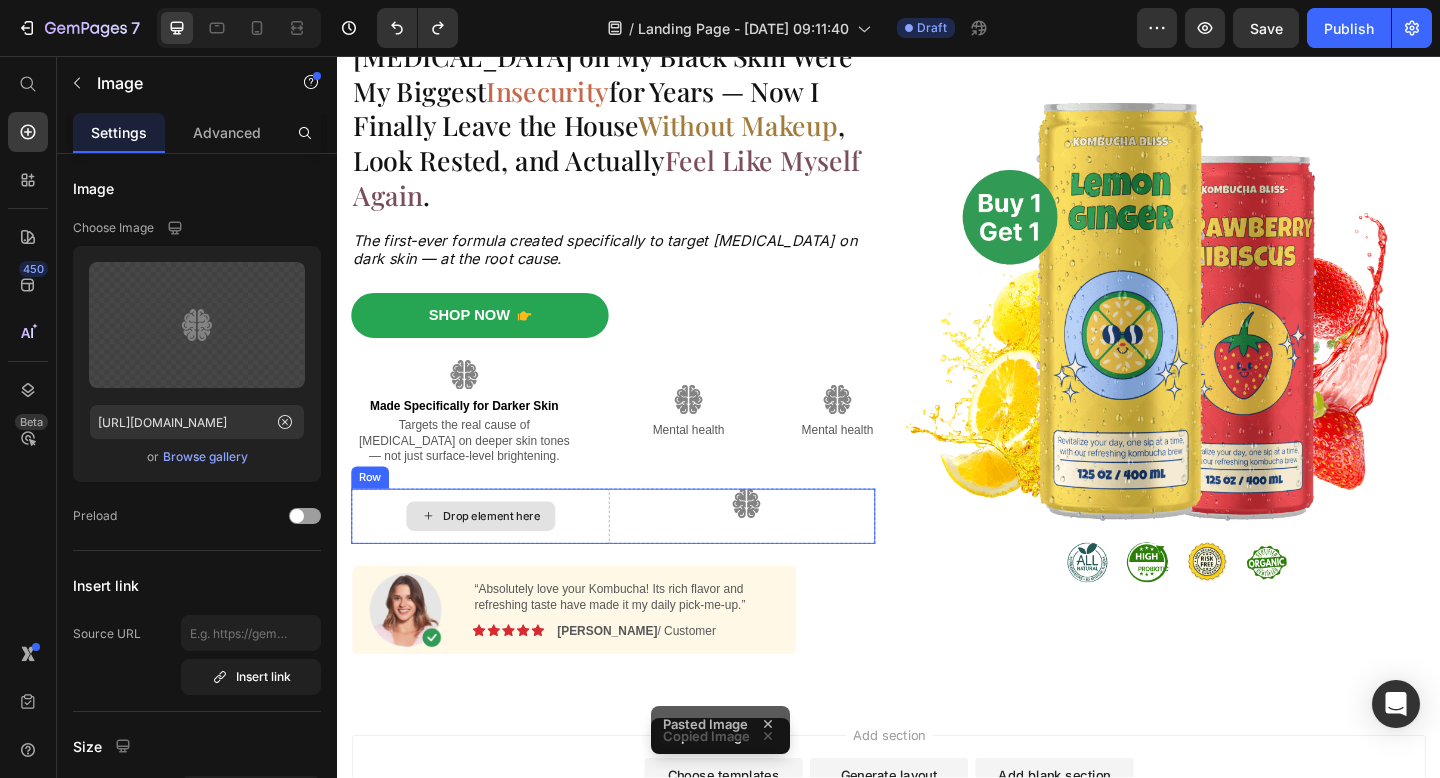 click on "Drop element here" at bounding box center [505, 557] 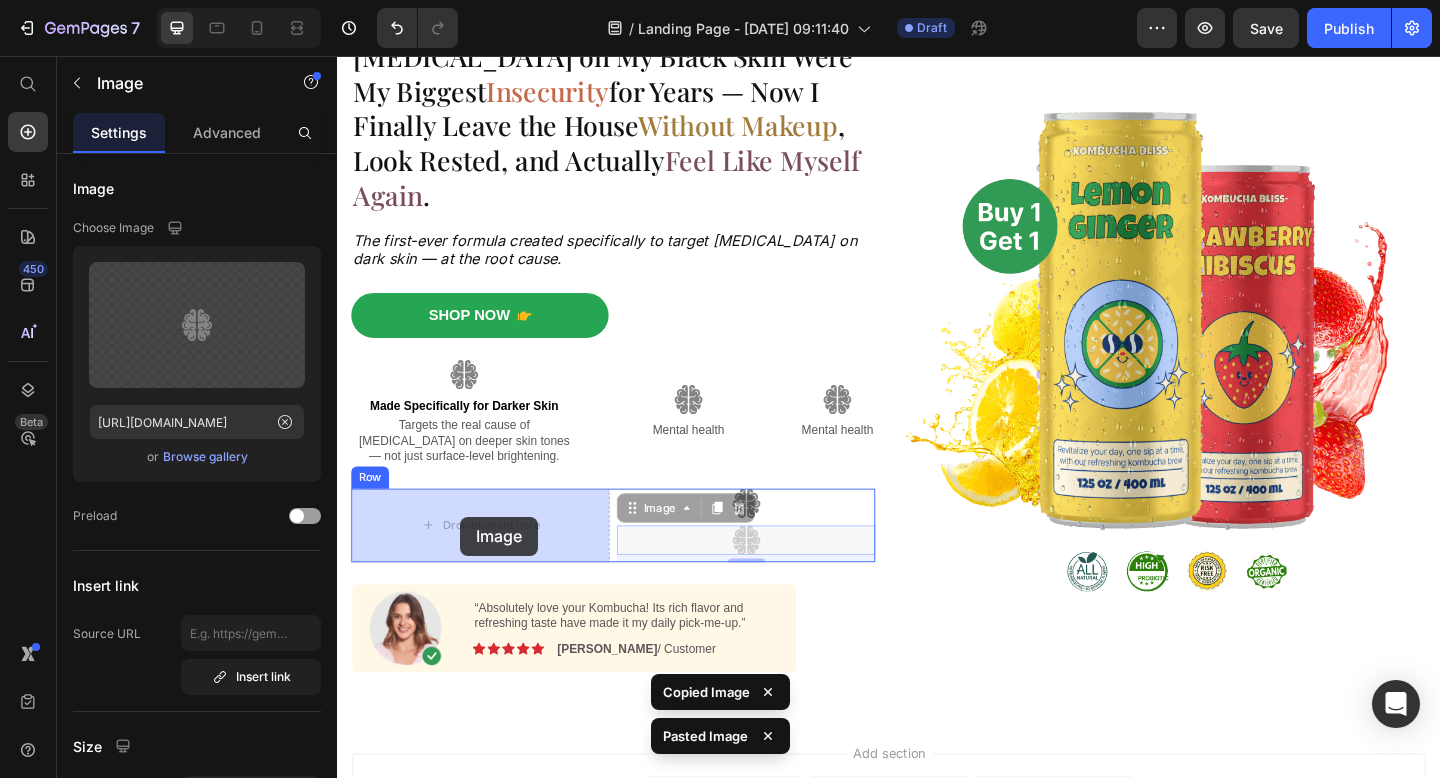 drag, startPoint x: 714, startPoint y: 586, endPoint x: 471, endPoint y: 557, distance: 244.72433 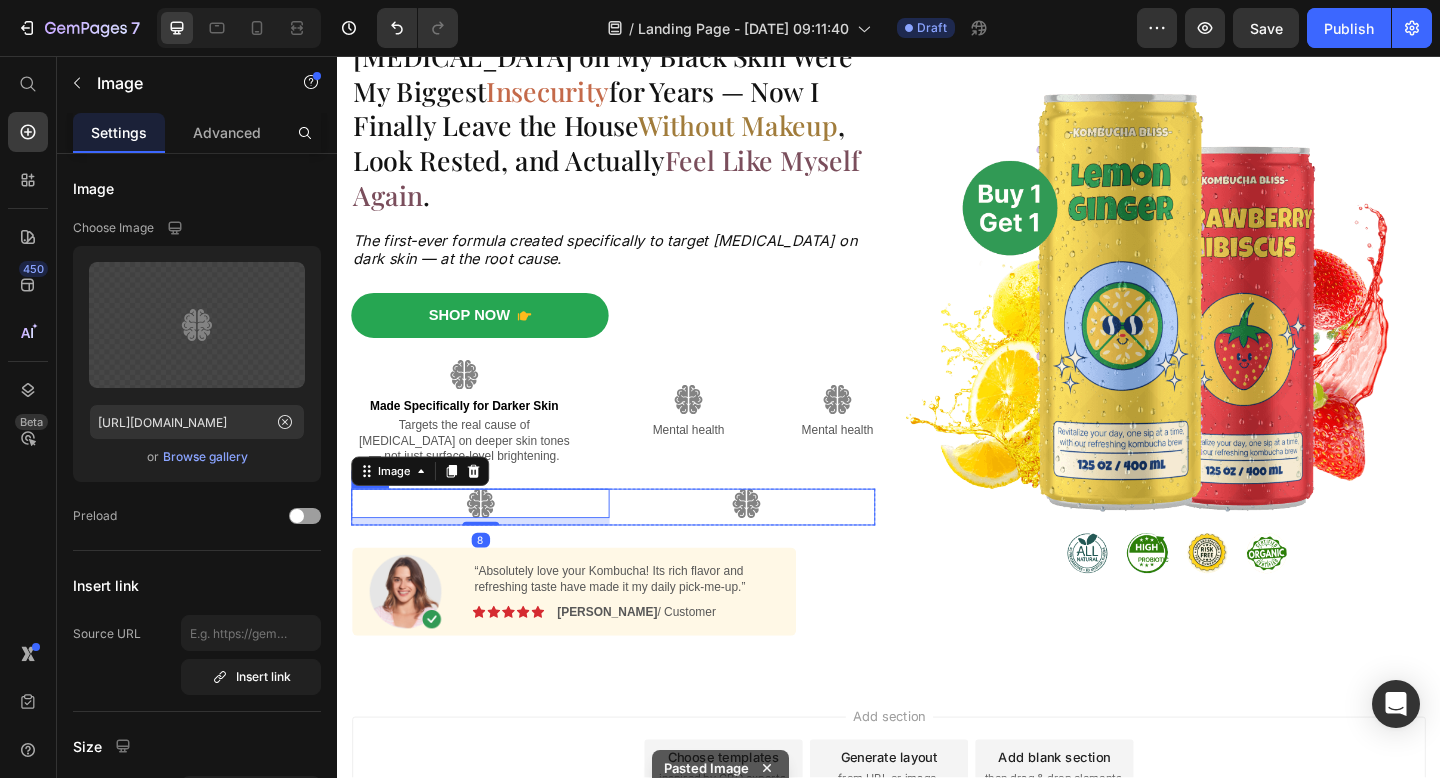 click on "Image" at bounding box center (781, 547) 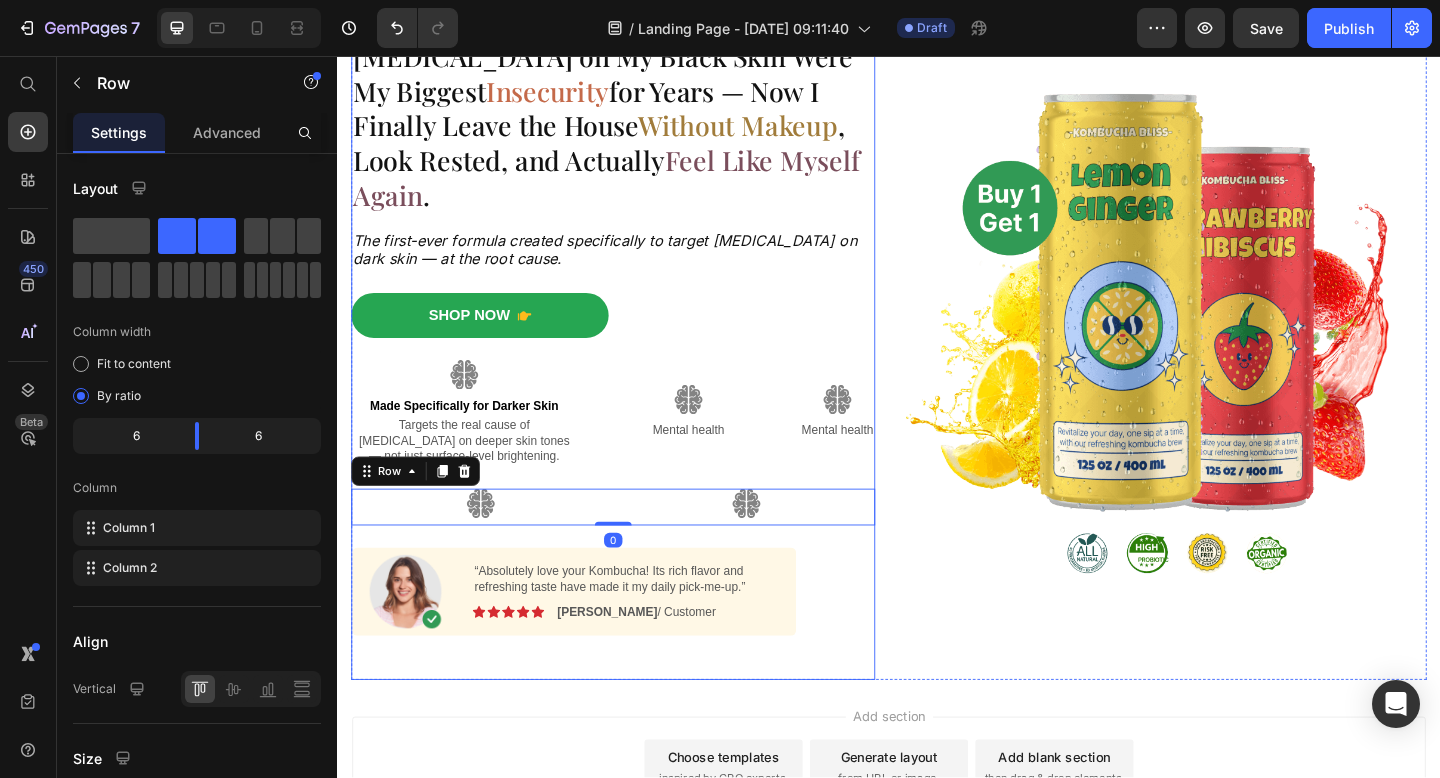 click on "Dark Circles on My Black Skin Were My Biggest  Insecurity  for Years — Now I Finally Leave the House  Without Makeup , Look Rested, and Actually  Feel Like Myself Again . Heading The first-ever formula created specifically to target dark circles on dark skin — at the root cause. Text Block
Shop Now   Button Image Made Specifically for Darker Skin Text Block Targets the real cause of dark circles on deeper skin tones — not just surface-level brightening. Text Block Image Mental health Text Block Image Mental health Text Block Row Image Image Row   0 Row Image “Absolutely love your Kombucha! Its rich flavor and refreshing taste have made it my daily pick-me-up.” Text Block Image Icon Icon Icon Icon Icon Icon List Emily  / Customer Text Block Row Row Shop Now   👉    Button" at bounding box center (637, 361) 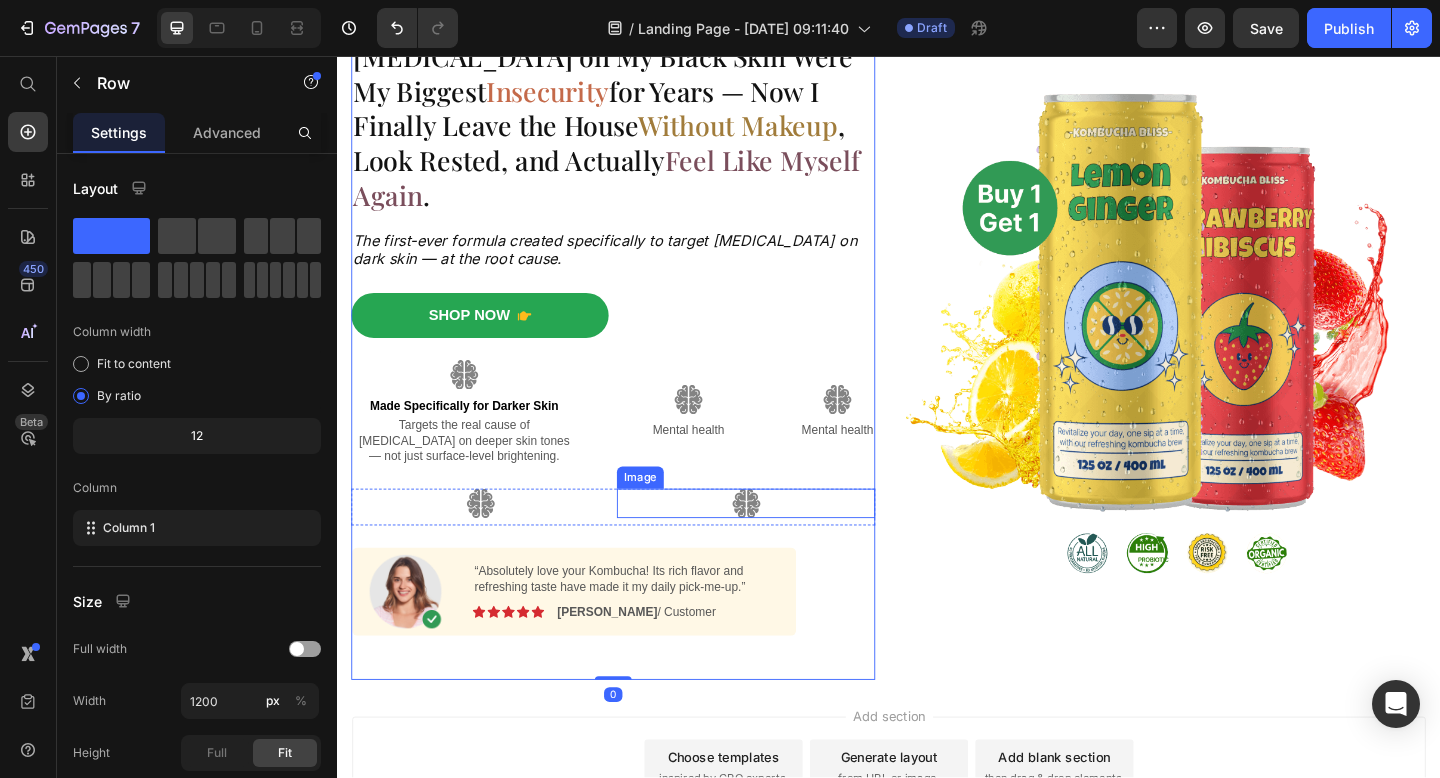 click at bounding box center [781, 543] 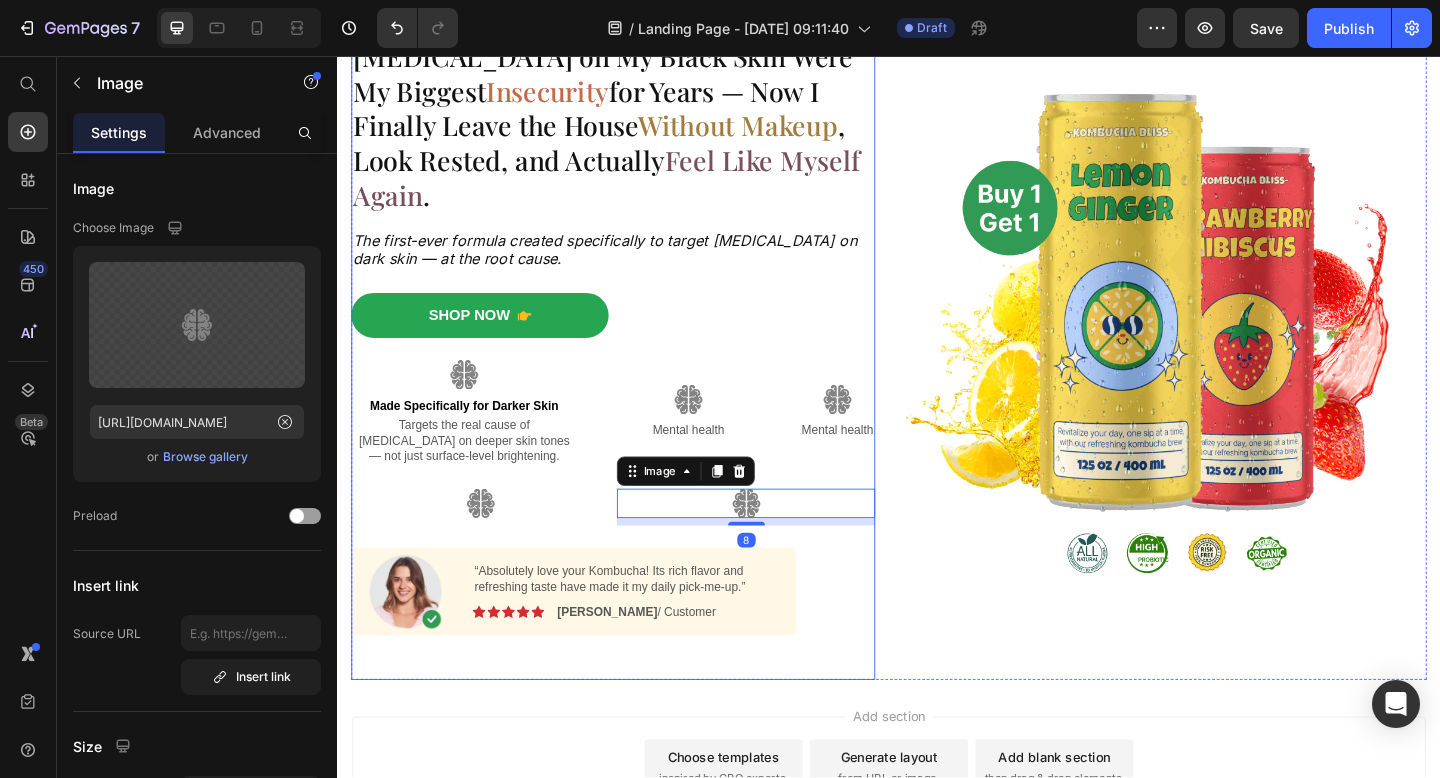 click on "Dark Circles on My Black Skin Were My Biggest  Insecurity  for Years — Now I Finally Leave the House  Without Makeup , Look Rested, and Actually  Feel Like Myself Again . Heading The first-ever formula created specifically to target dark circles on dark skin — at the root cause. Text Block
Shop Now   Button Image Made Specifically for Darker Skin Text Block Targets the real cause of dark circles on deeper skin tones — not just surface-level brightening. Text Block Image Mental health Text Block Image Mental health Text Block Row Image Image   8 Row Row Image “Absolutely love your Kombucha! Its rich flavor and refreshing taste have made it my daily pick-me-up.” Text Block Image Icon Icon Icon Icon Icon Icon List Emily  / Customer Text Block Row Row Shop Now   👉    Button" at bounding box center [637, 361] 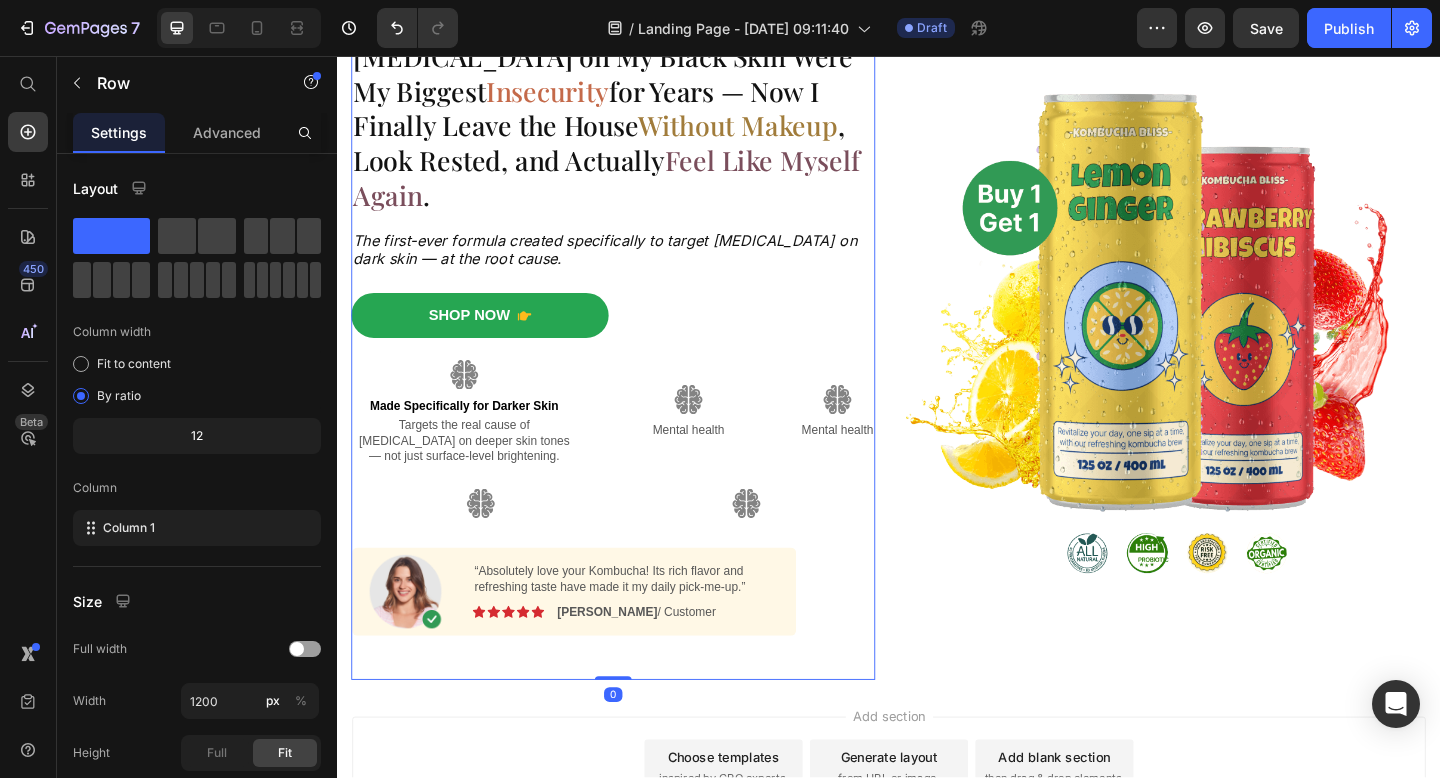 click at bounding box center (781, 543) 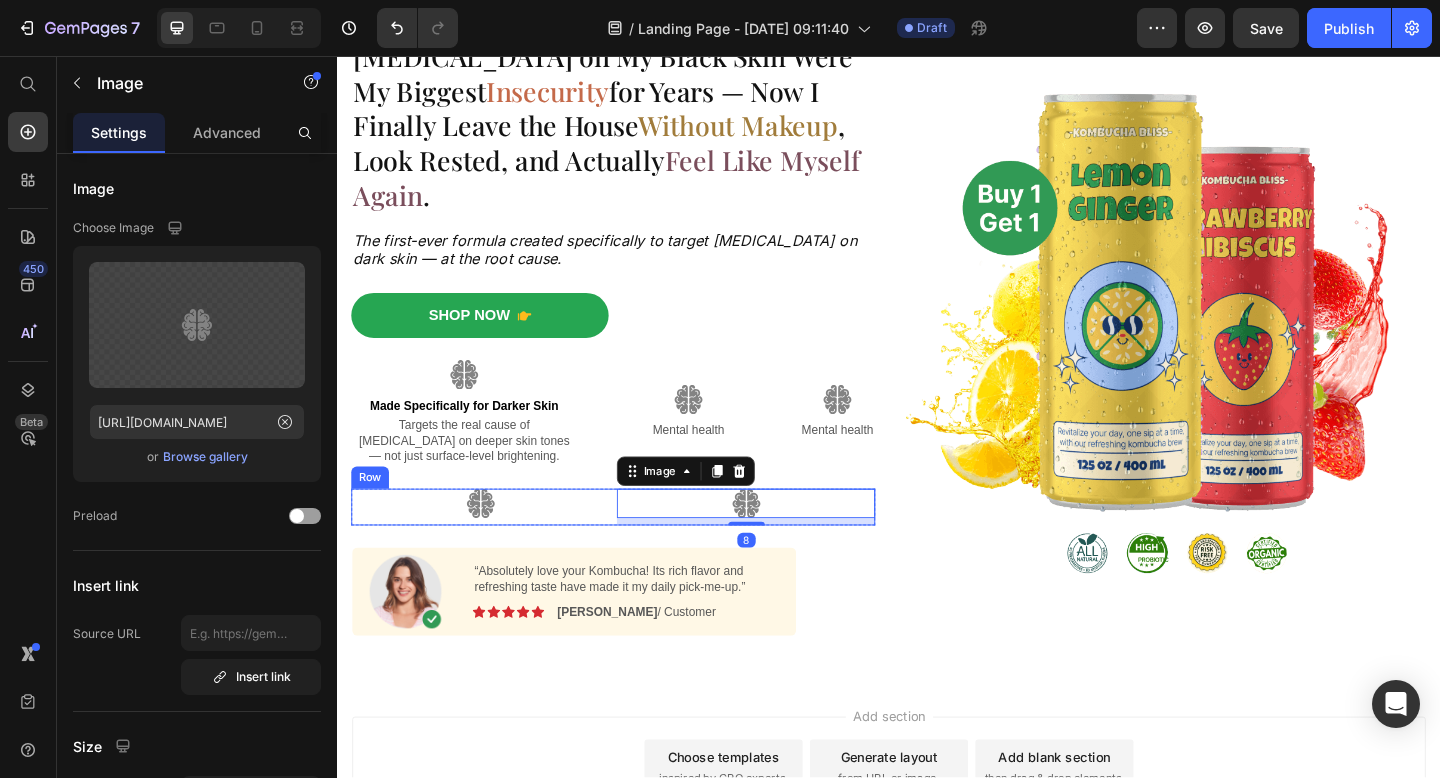 click on "Image" at bounding box center [492, 547] 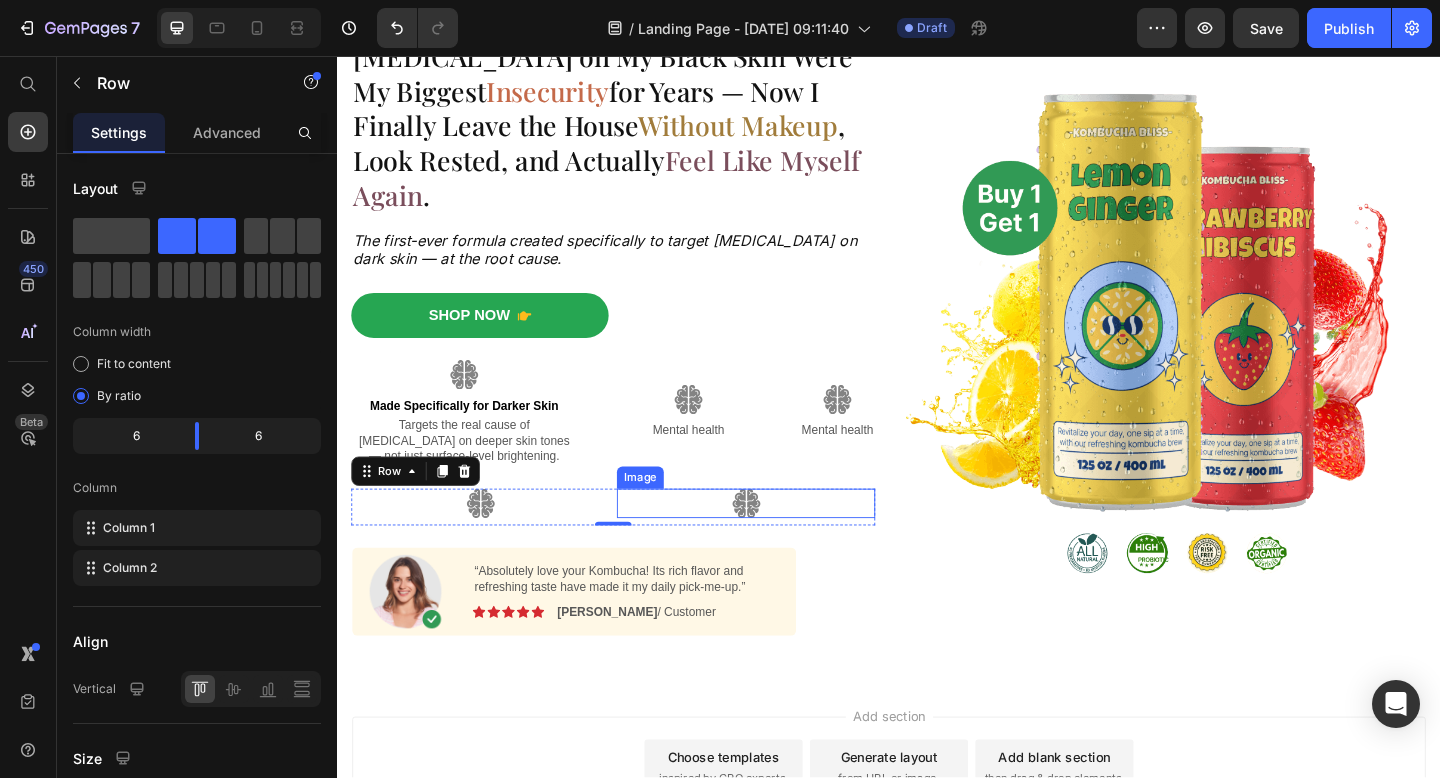 click at bounding box center [781, 543] 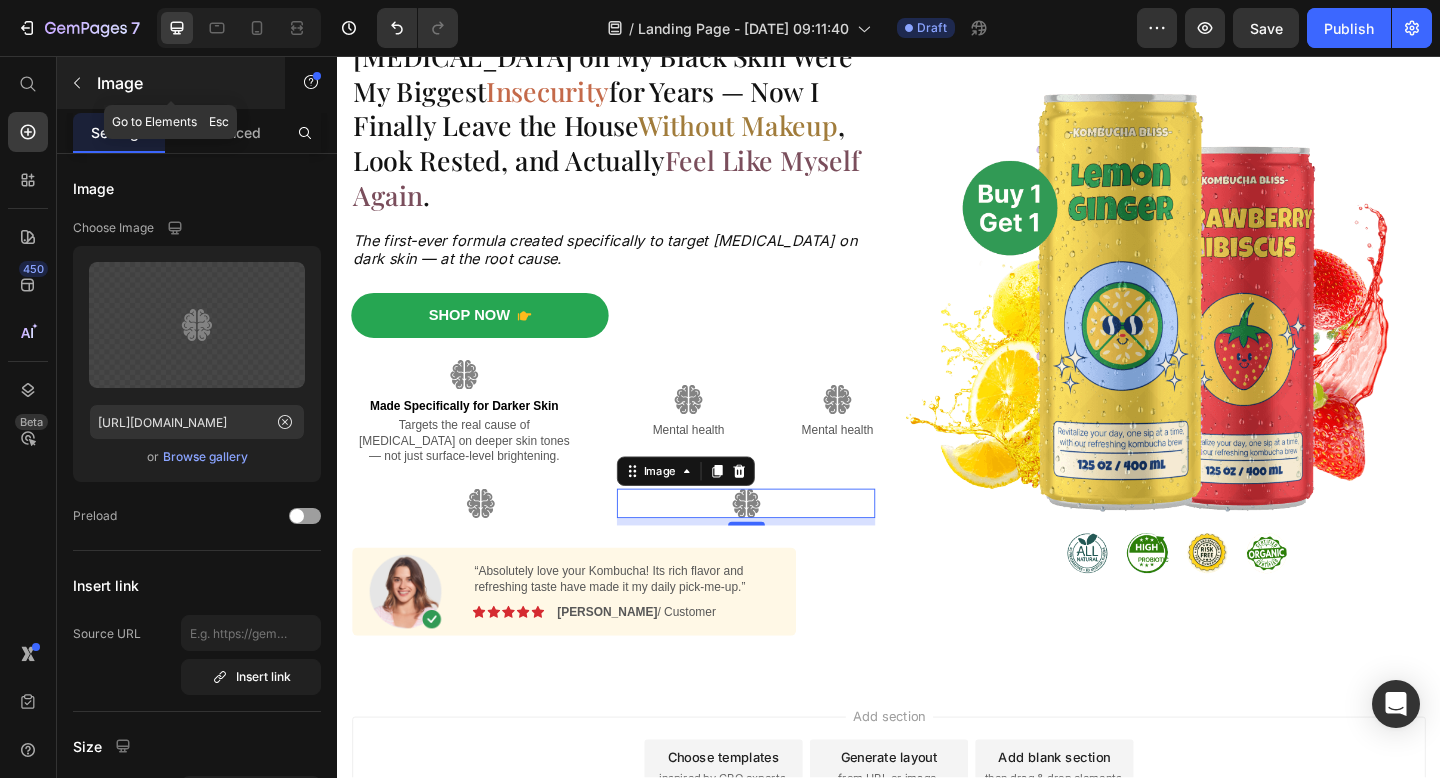 click 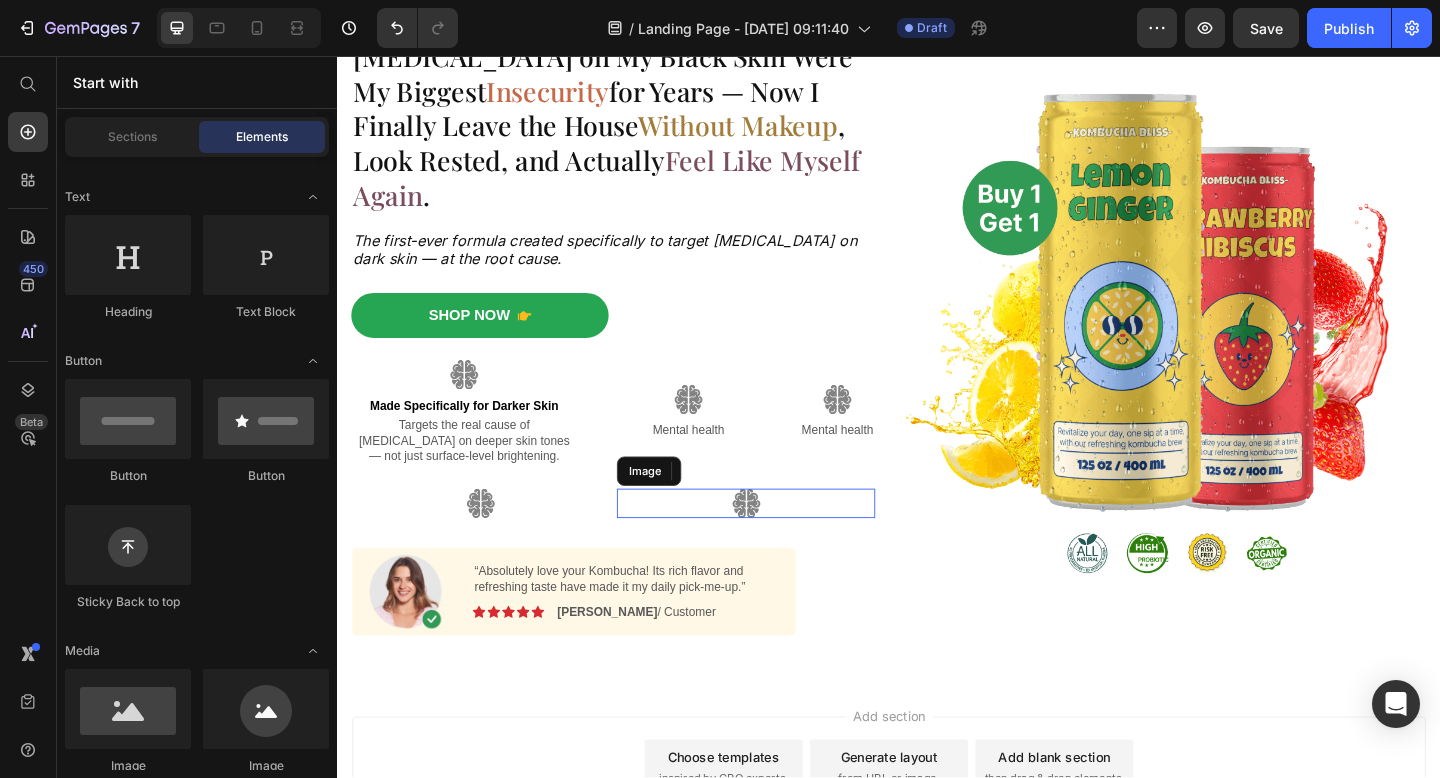 click at bounding box center (781, 543) 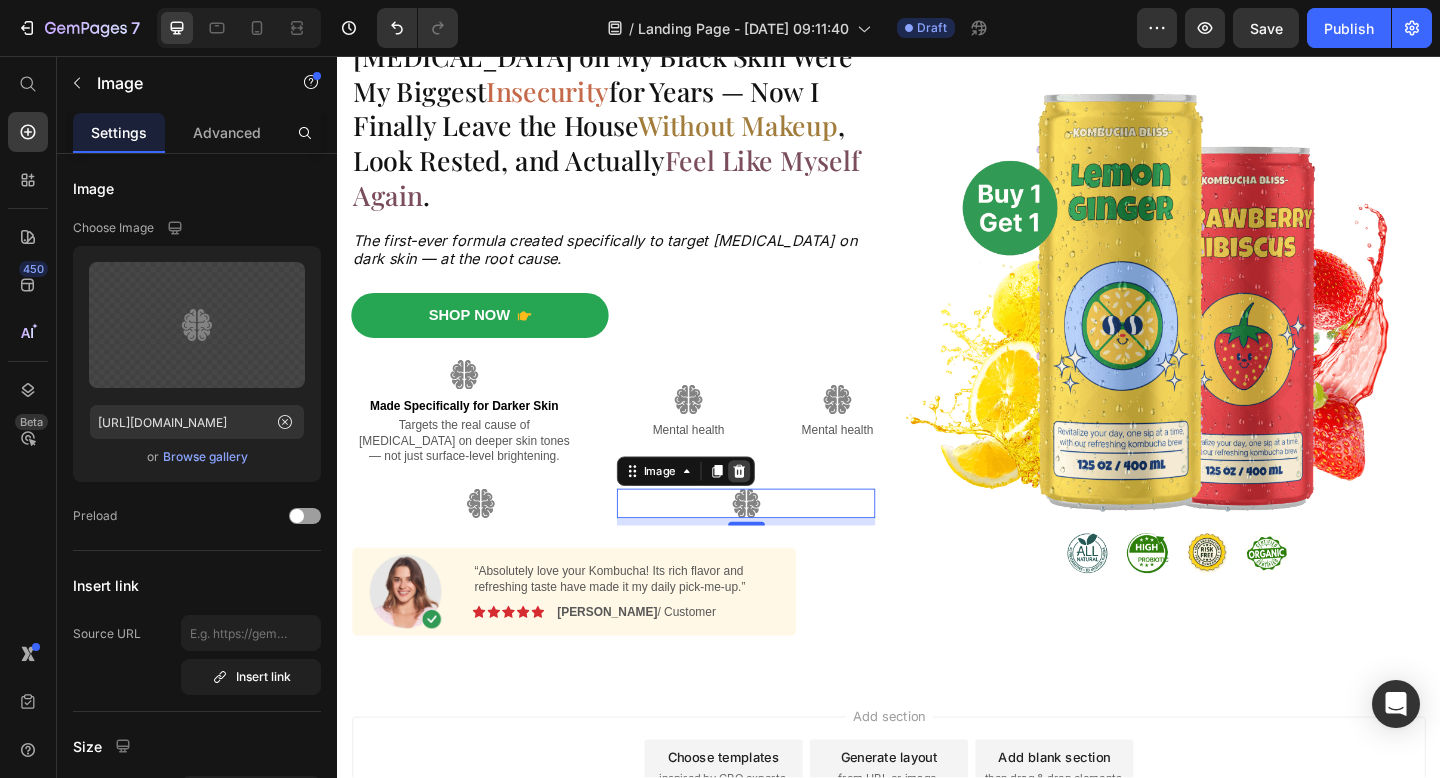 click at bounding box center [774, 508] 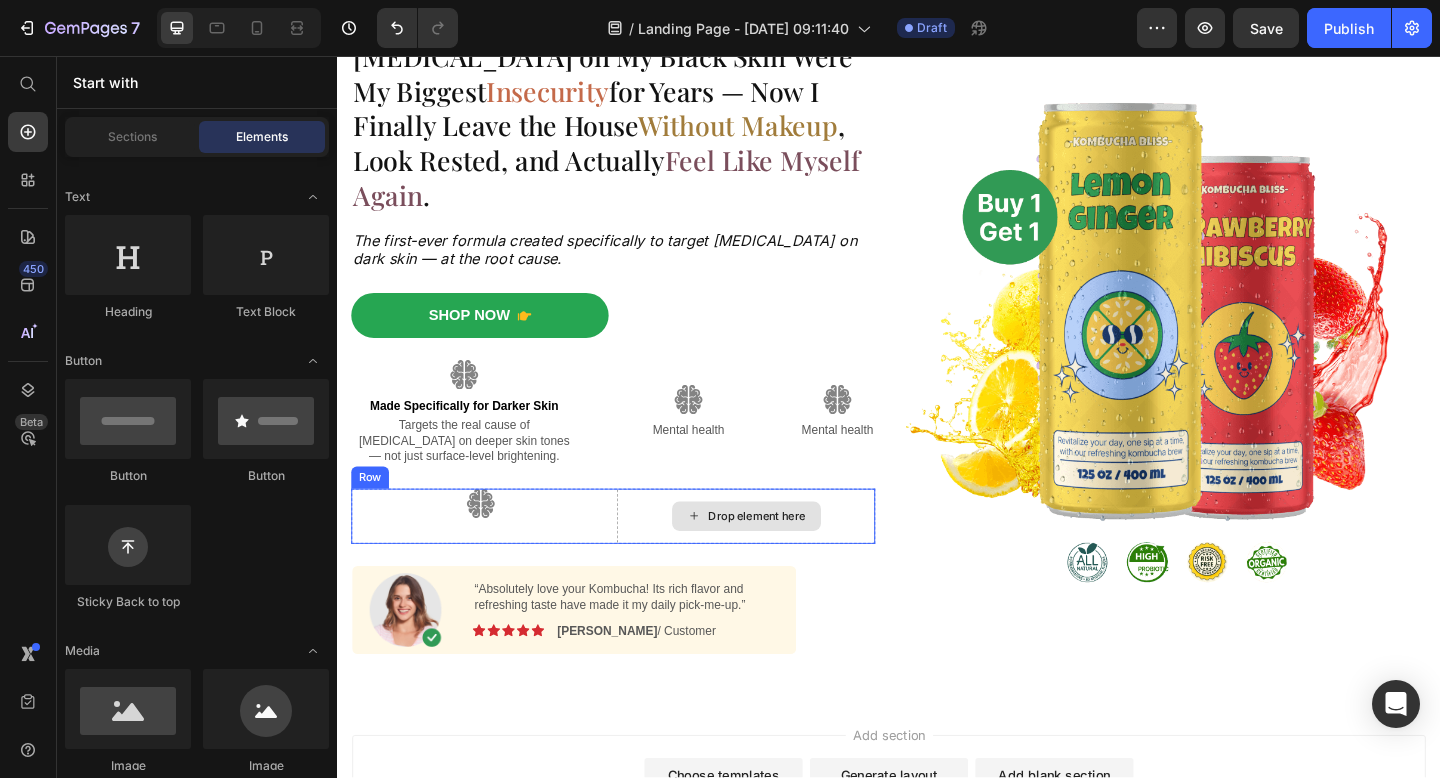click on "Drop element here" at bounding box center (794, 557) 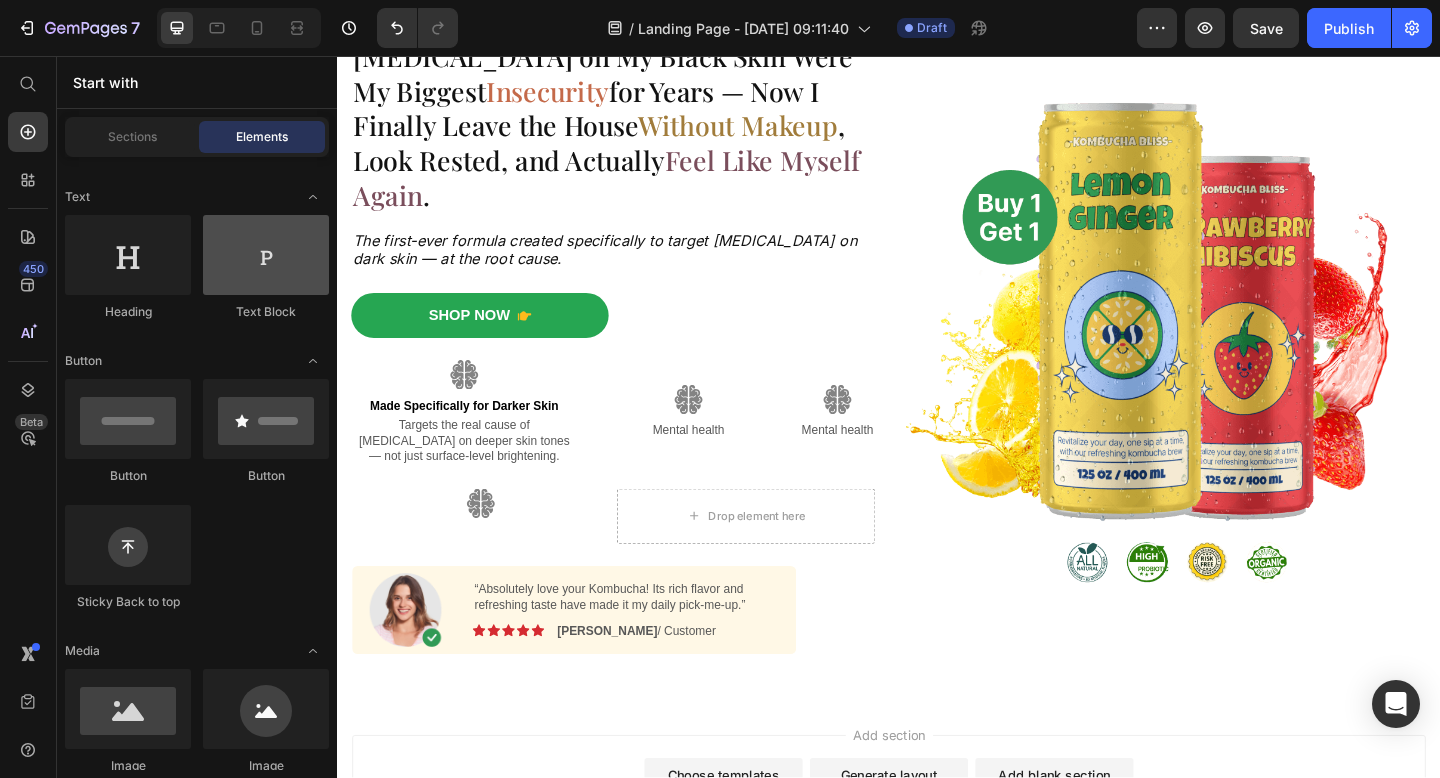 click at bounding box center (266, 255) 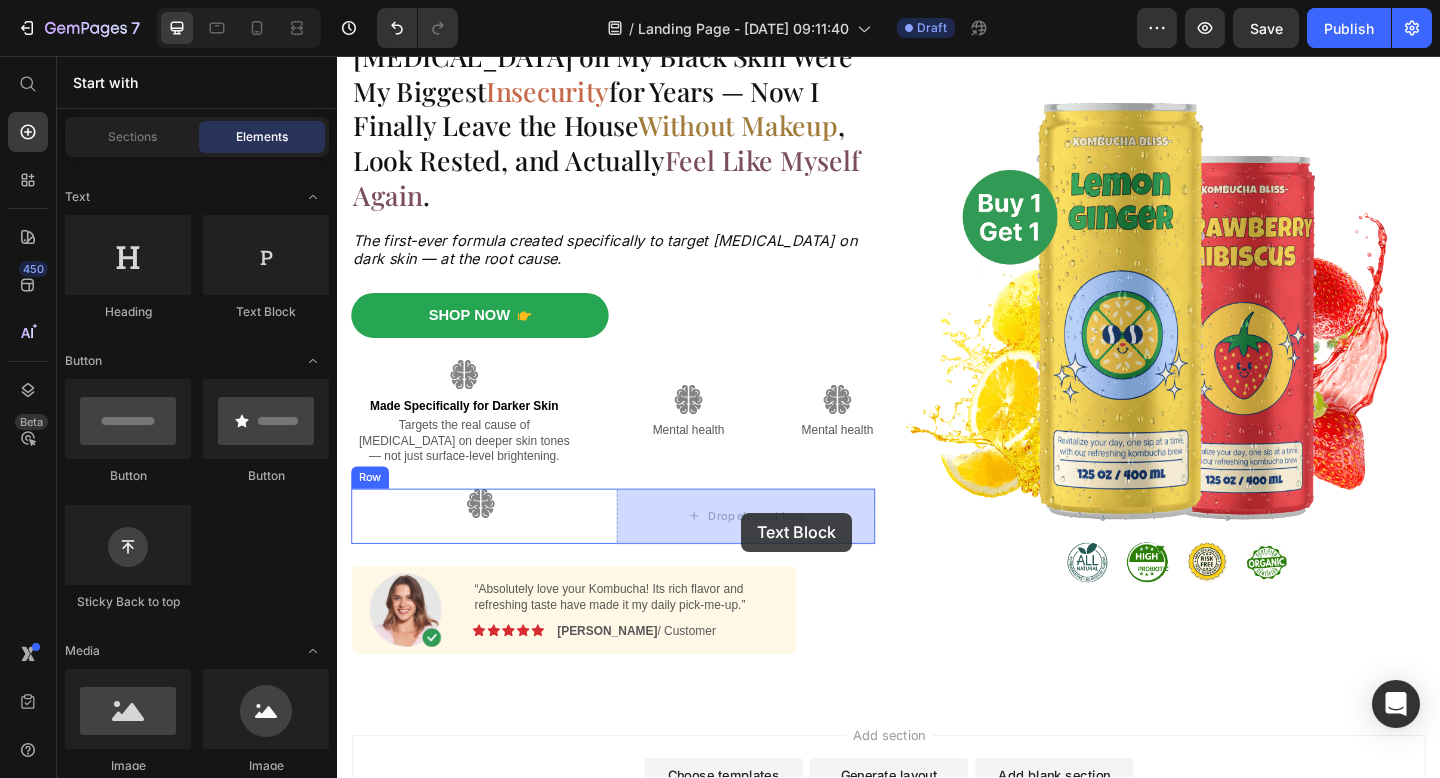 drag, startPoint x: 590, startPoint y: 334, endPoint x: 776, endPoint y: 553, distance: 287.32733 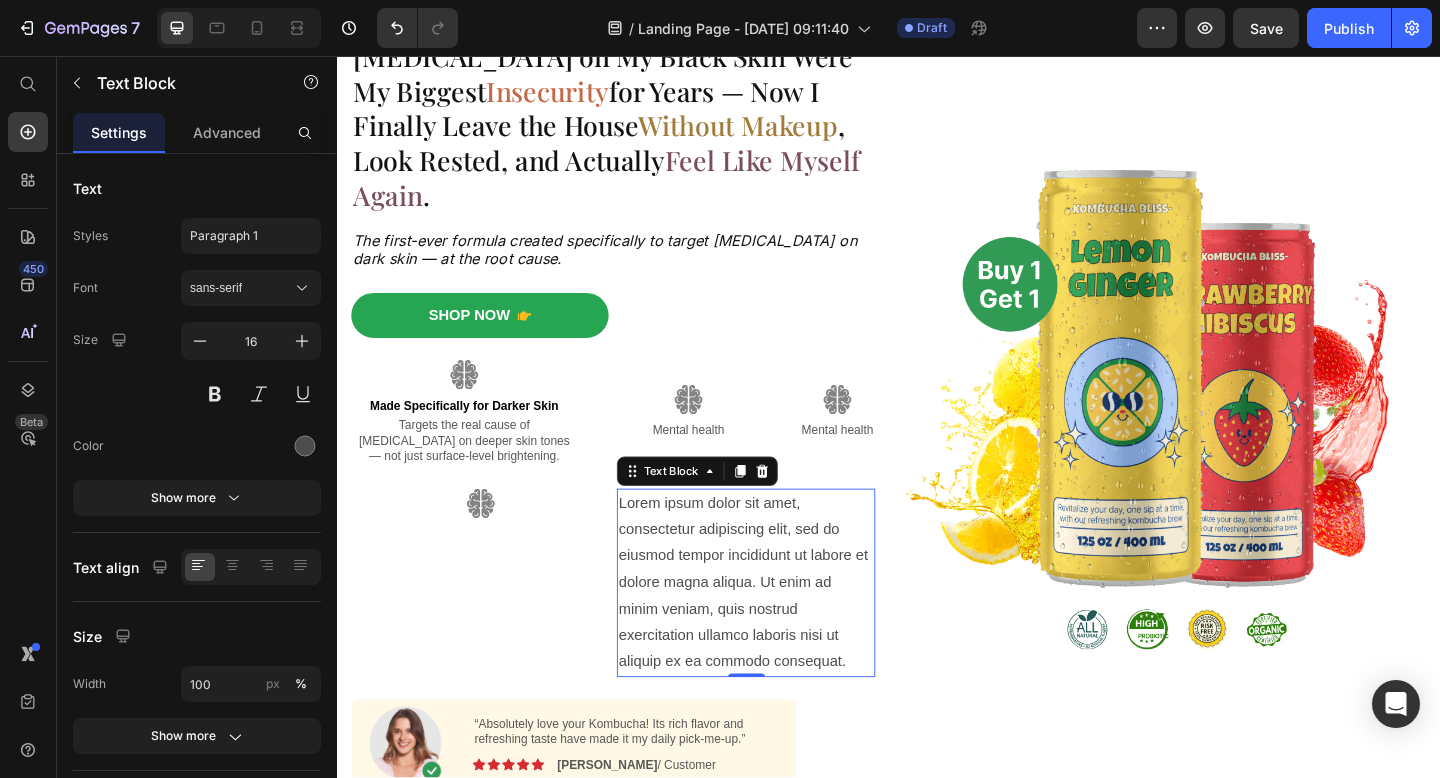 click on "Lorem ipsum dolor sit amet, consectetur adipiscing elit, sed do eiusmod tempor incididunt ut labore et dolore magna aliqua. Ut enim ad minim veniam, quis nostrud exercitation ullamco laboris nisi ut aliquip ex ea commodo consequat." at bounding box center [781, 630] 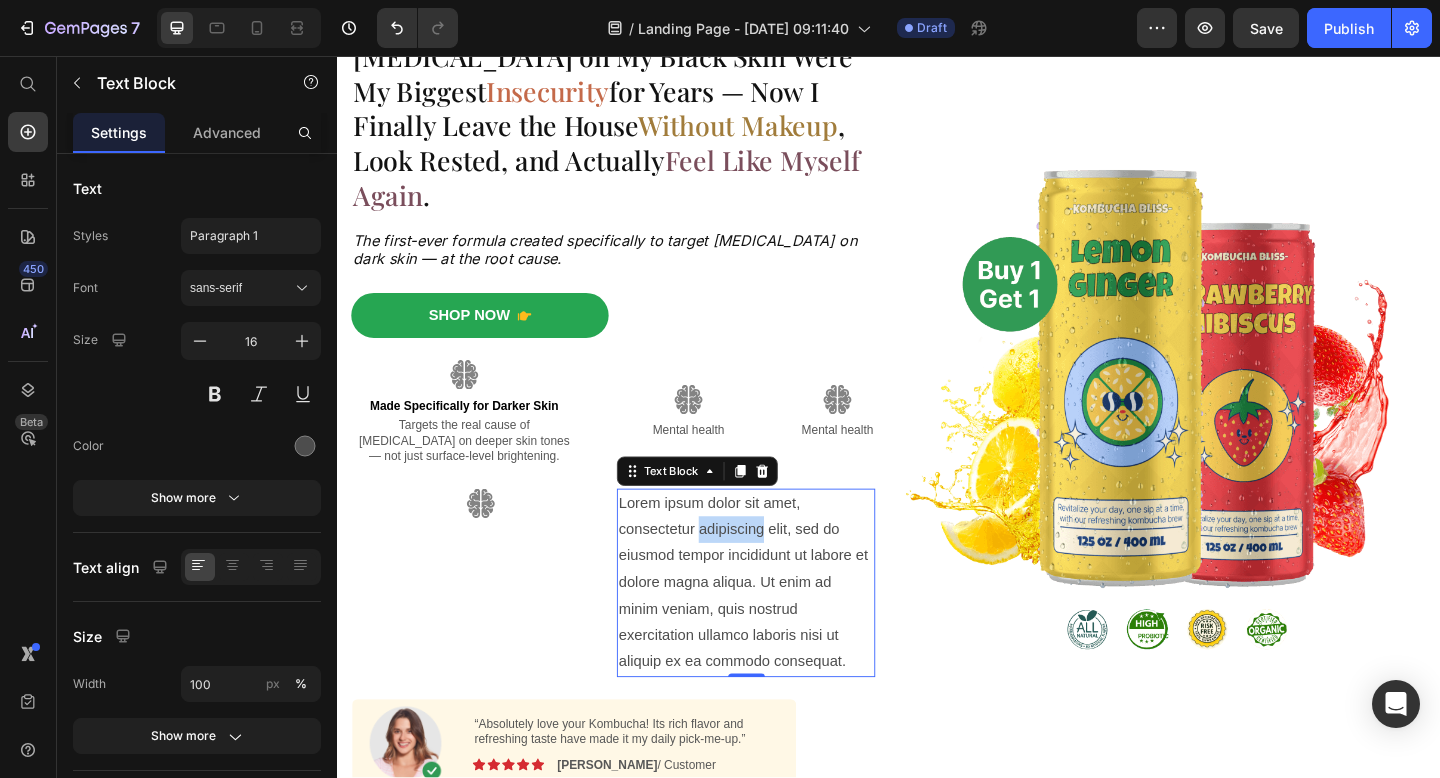 click on "Lorem ipsum dolor sit amet, consectetur adipiscing elit, sed do eiusmod tempor incididunt ut labore et dolore magna aliqua. Ut enim ad minim veniam, quis nostrud exercitation ullamco laboris nisi ut aliquip ex ea commodo consequat." at bounding box center (781, 630) 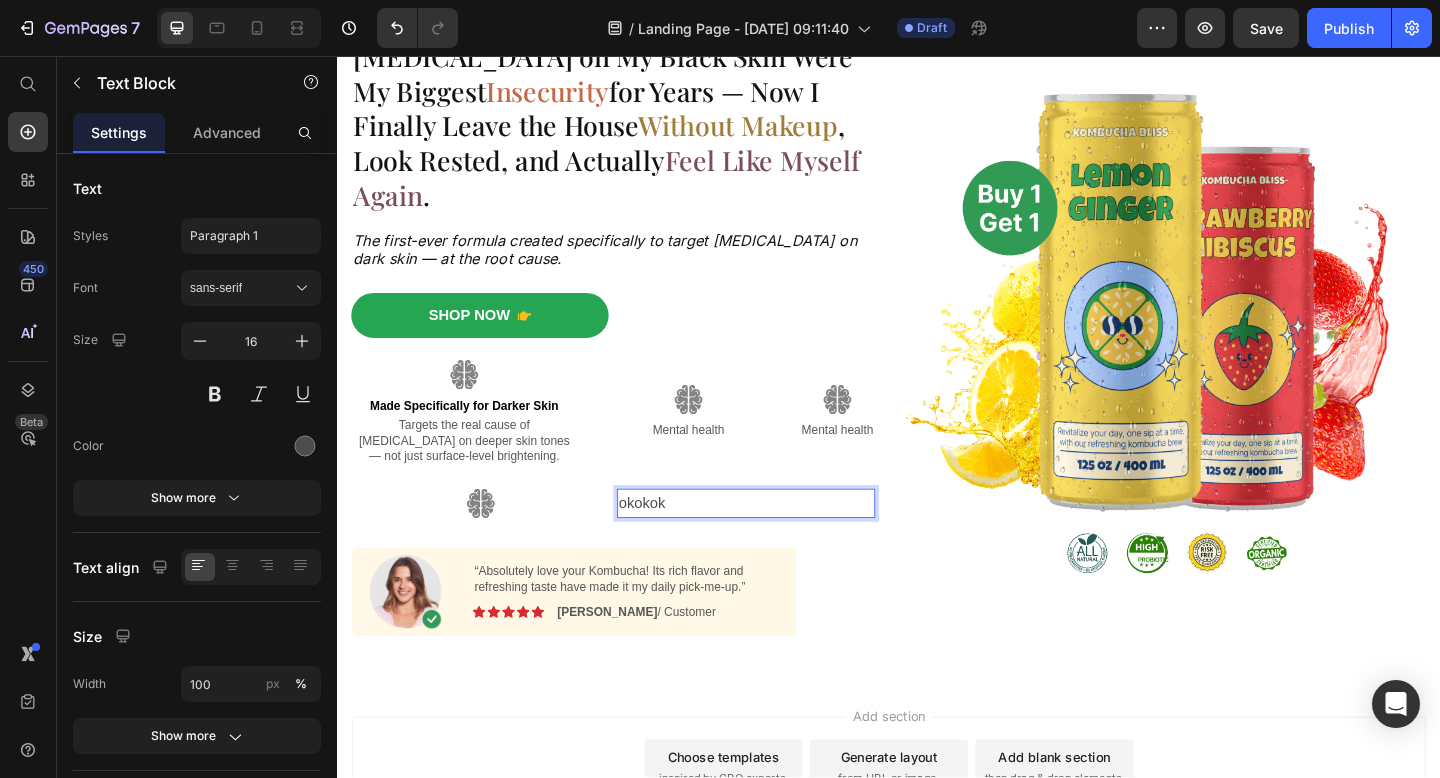 click on "Dark Circles on My Black Skin Were My Biggest  Insecurity  for Years — Now I Finally Leave the House  Without Makeup , Look Rested, and Actually  Feel Like Myself Again . Heading The first-ever formula created specifically to target dark circles on dark skin — at the root cause. Text Block
Shop Now   Button Image Made Specifically for Darker Skin Text Block Targets the real cause of dark circles on deeper skin tones — not just surface-level brightening. Text Block Image Mental health Text Block Image Mental health Text Block Row Image okokok Text Block   0 Row Row Image “Absolutely love your Kombucha! Its rich flavor and refreshing taste have made it my daily pick-me-up.” Text Block Image Icon Icon Icon Icon Icon Icon List Emily  / Customer Text Block Row Row Shop Now   👉    Button" at bounding box center [637, 361] 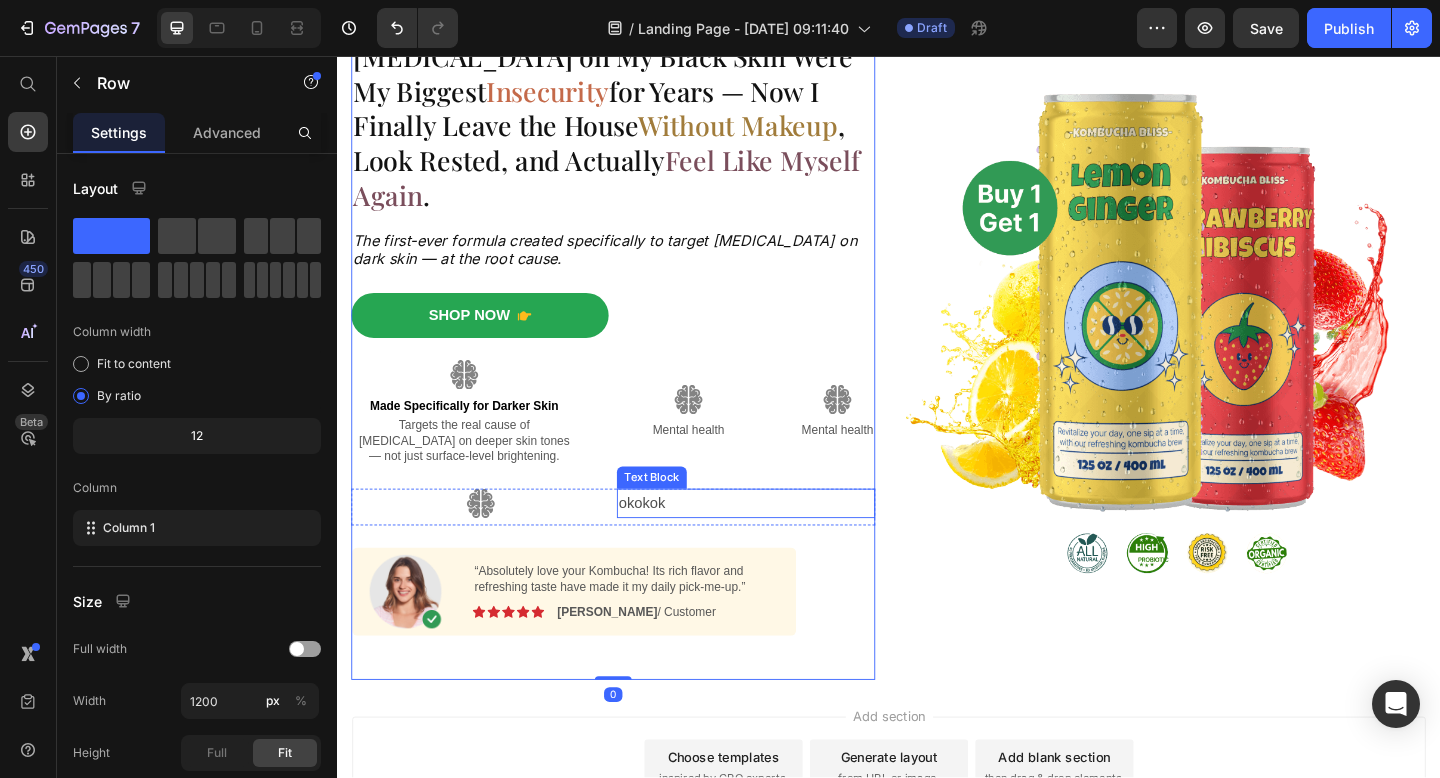 click on "okokok" at bounding box center (781, 543) 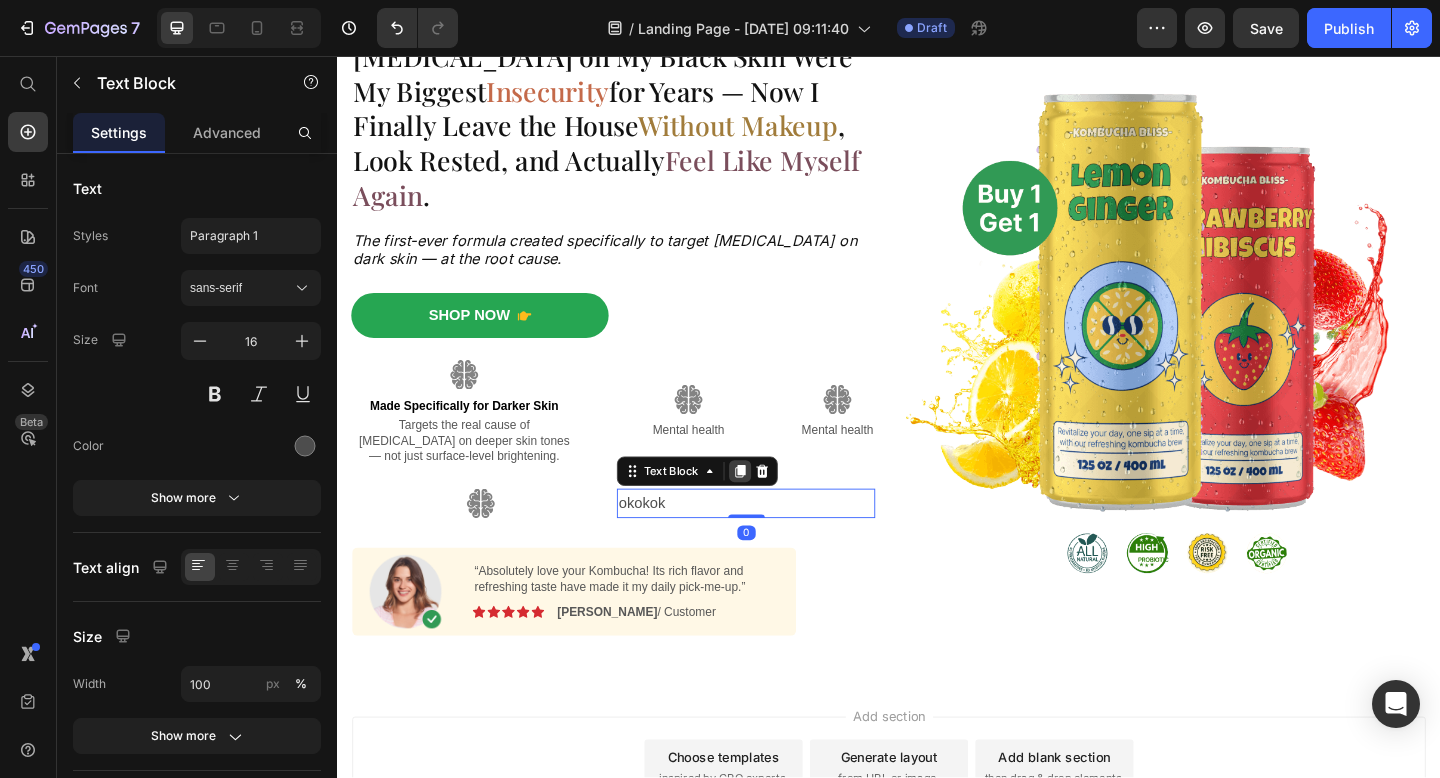 click 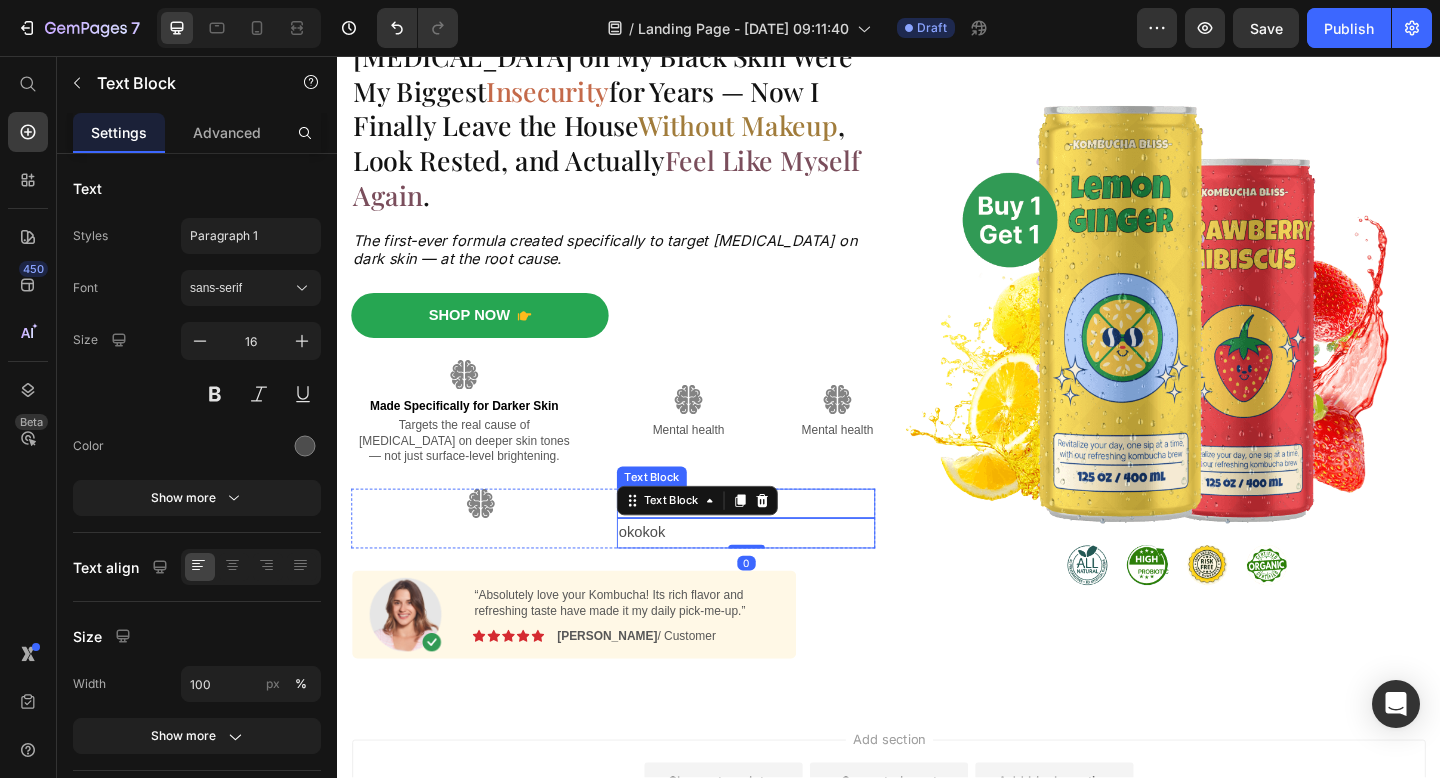 click on "okokok" at bounding box center [781, 543] 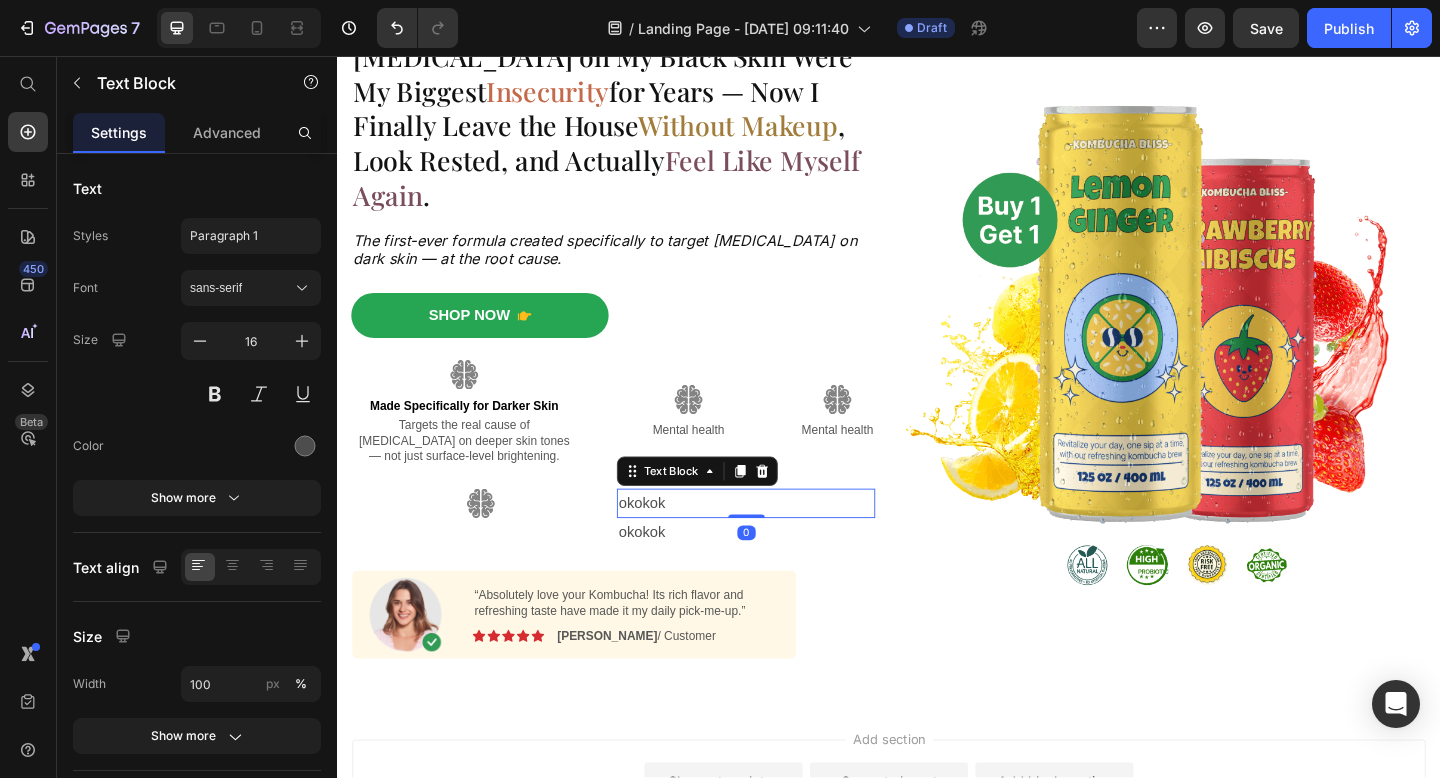 click on "okokok" at bounding box center (781, 543) 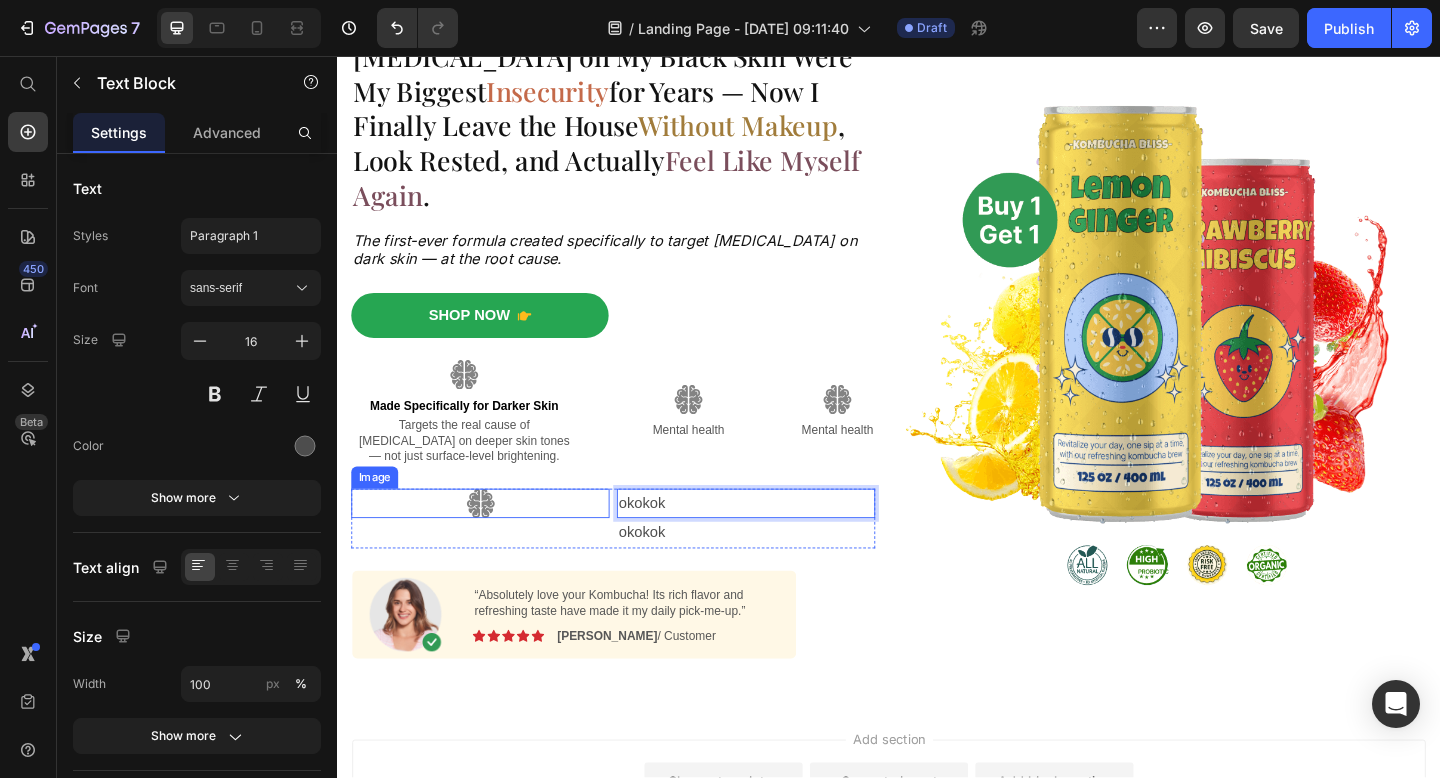 click at bounding box center [492, 543] 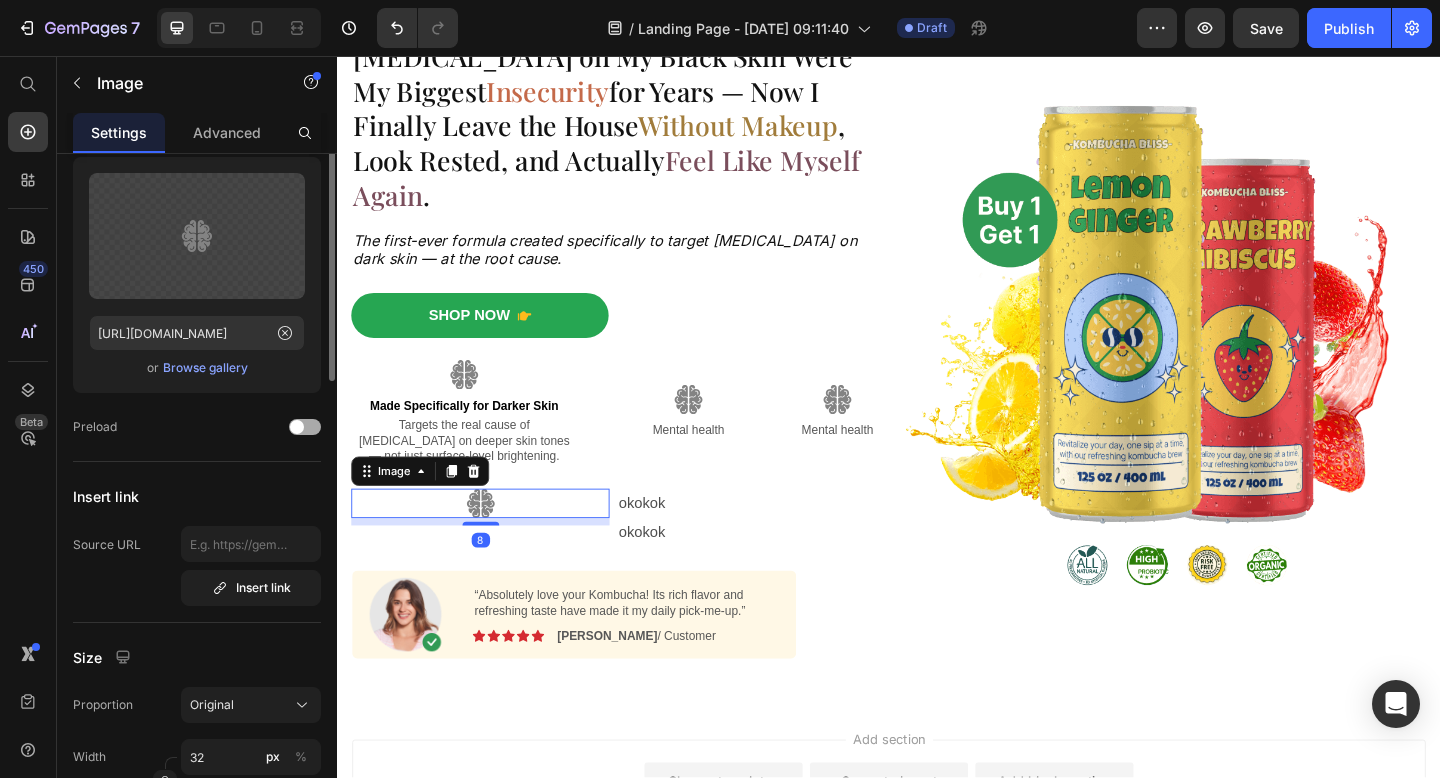 scroll, scrollTop: 790, scrollLeft: 0, axis: vertical 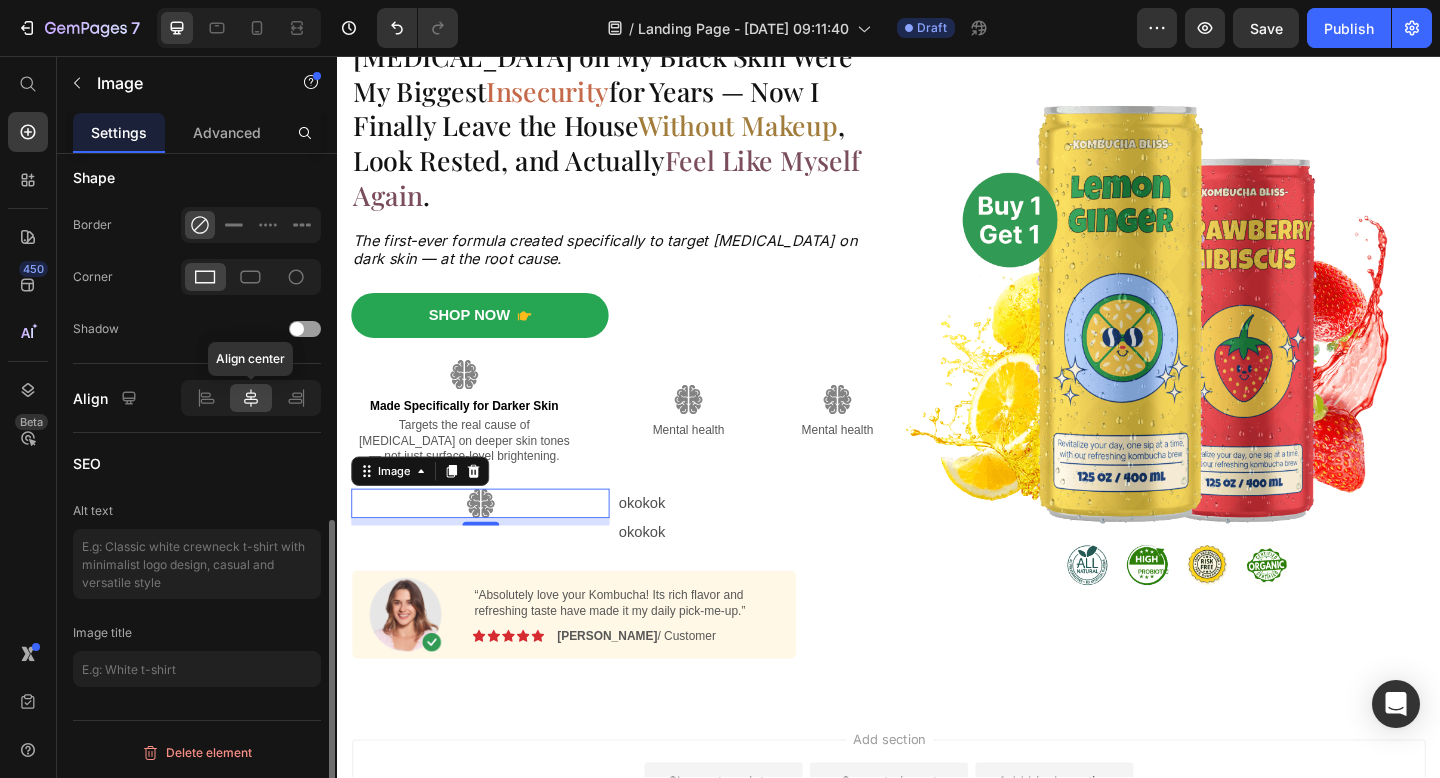 click 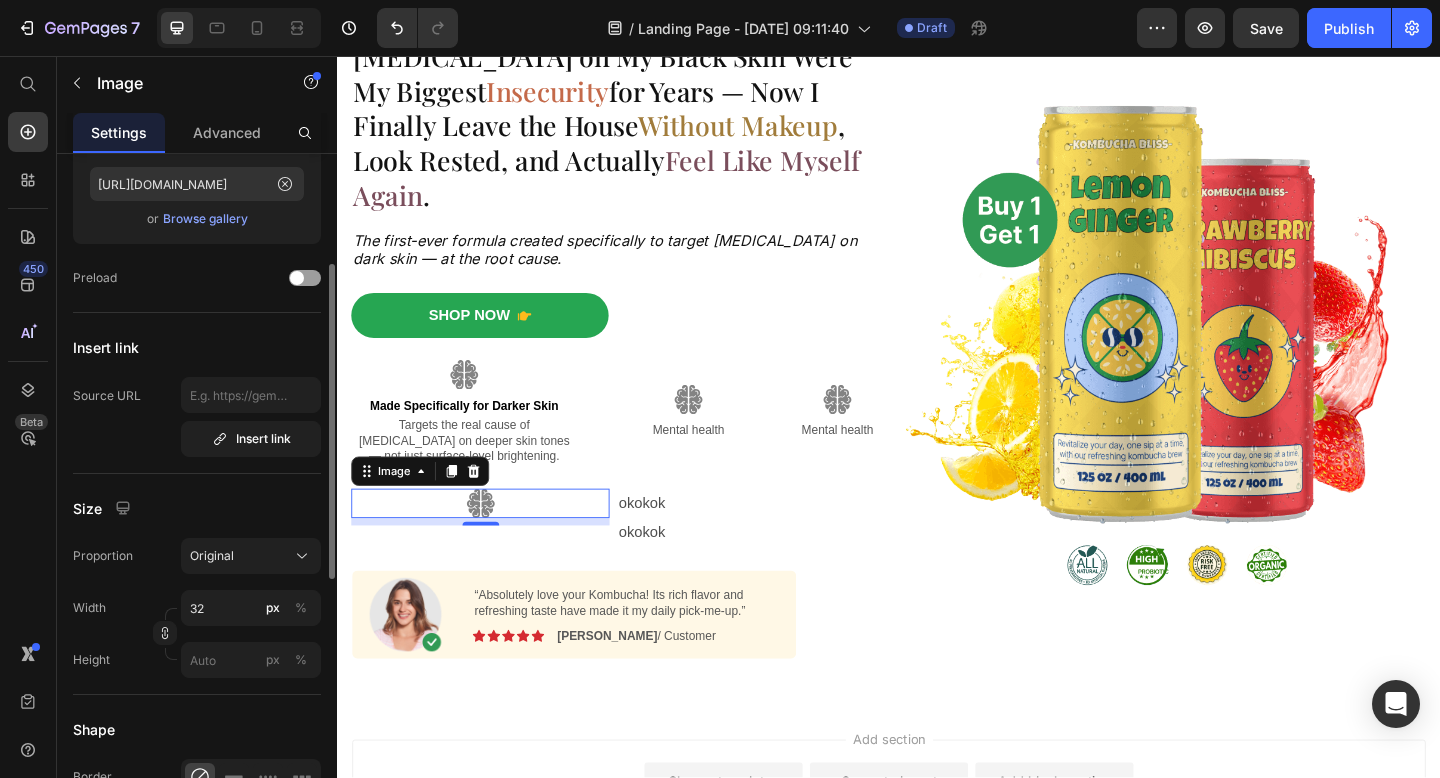 scroll, scrollTop: 0, scrollLeft: 0, axis: both 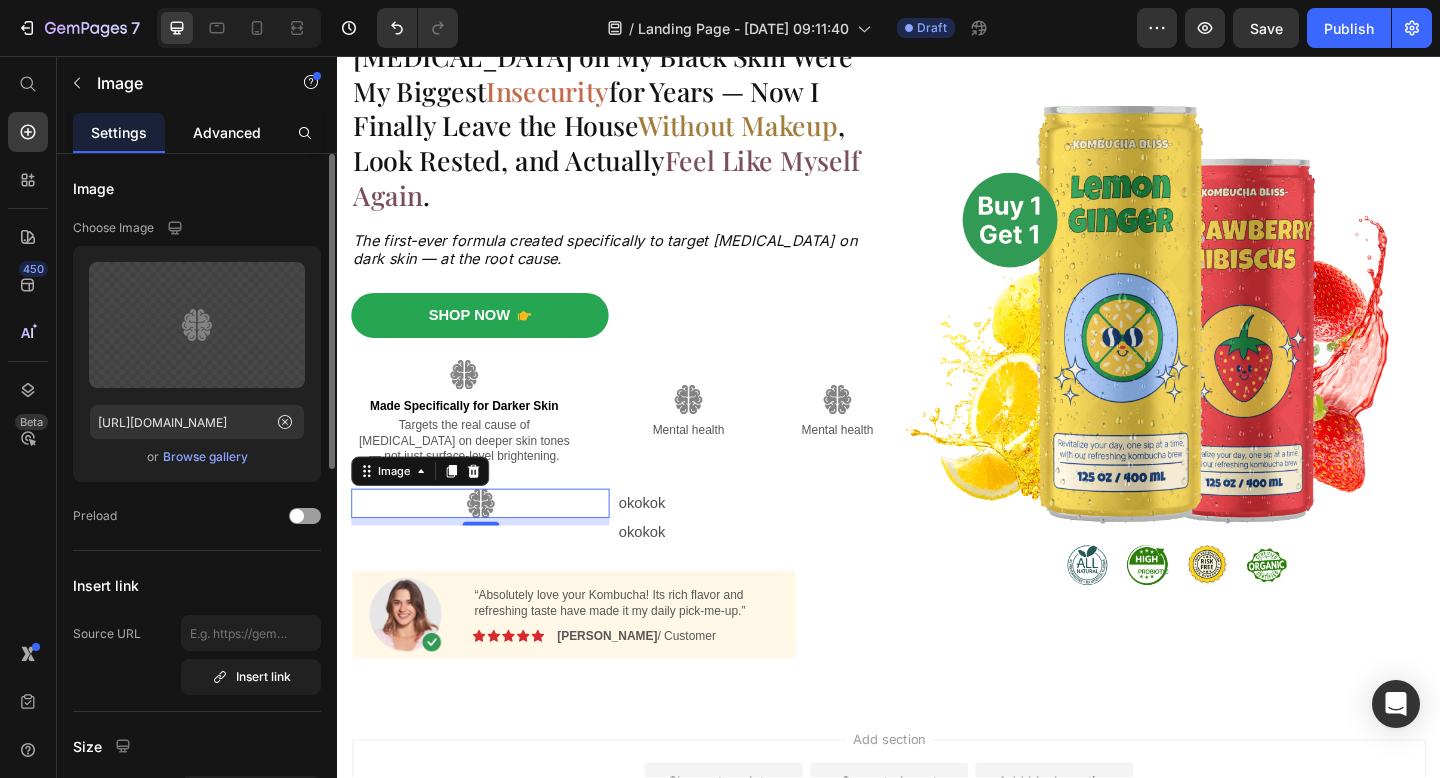 click on "Advanced" at bounding box center [227, 132] 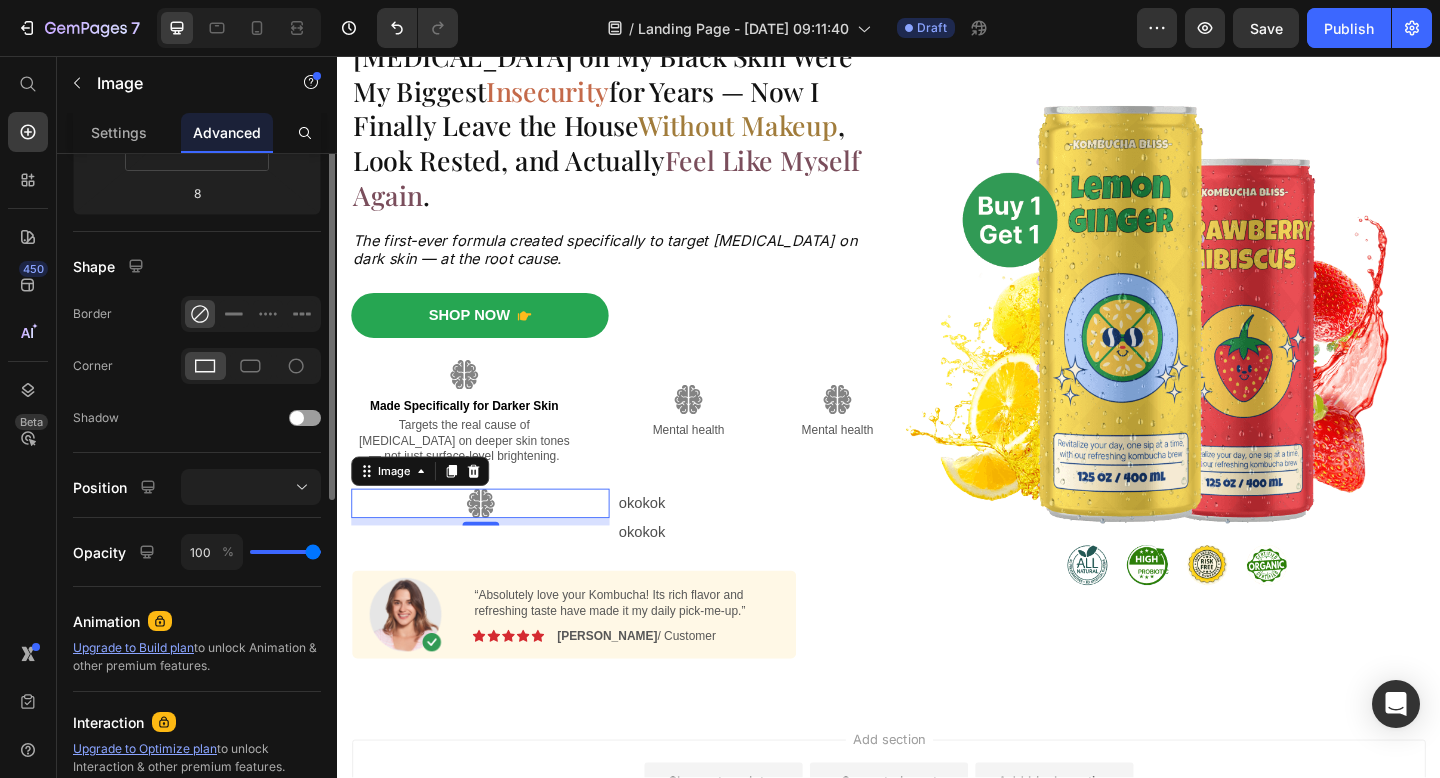 scroll, scrollTop: 0, scrollLeft: 0, axis: both 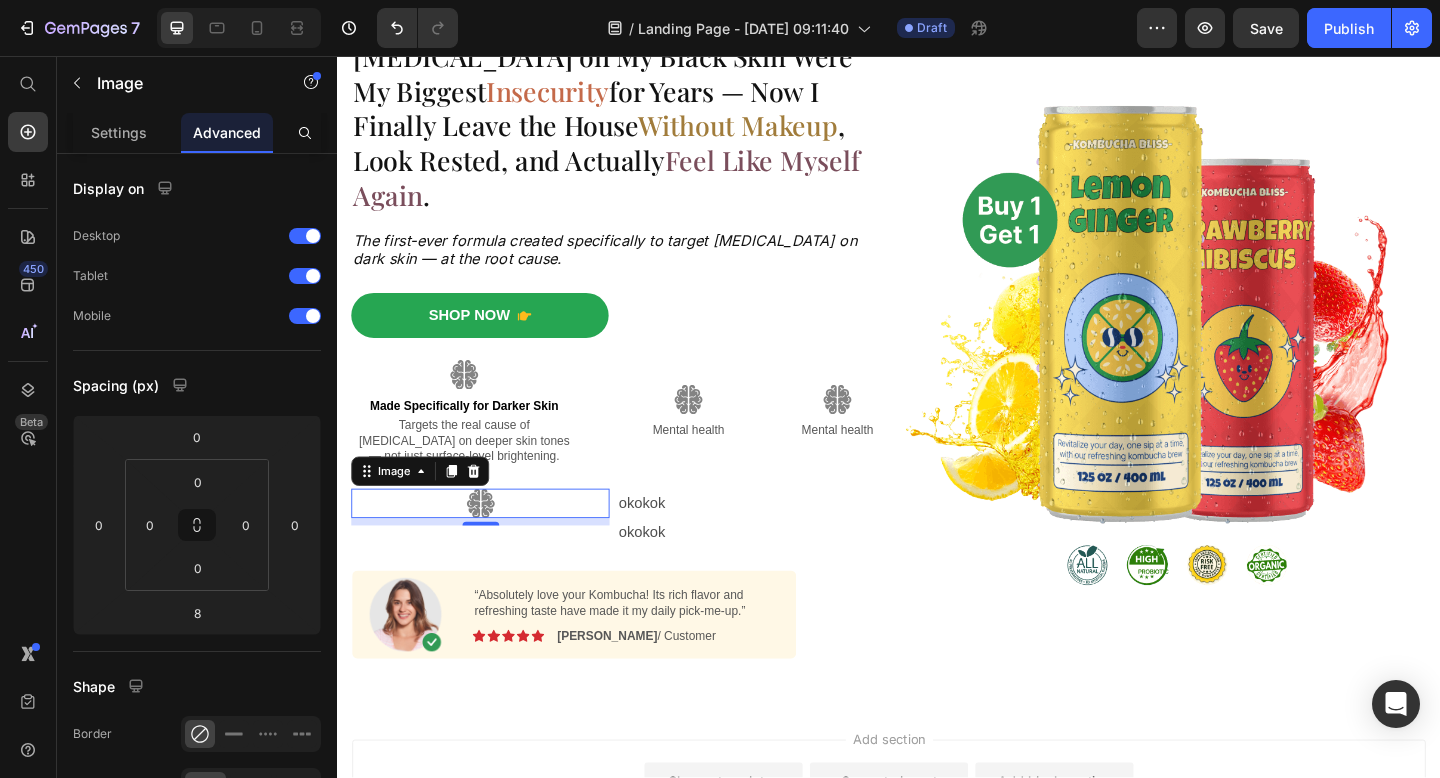 click on "Image   8" at bounding box center [492, 560] 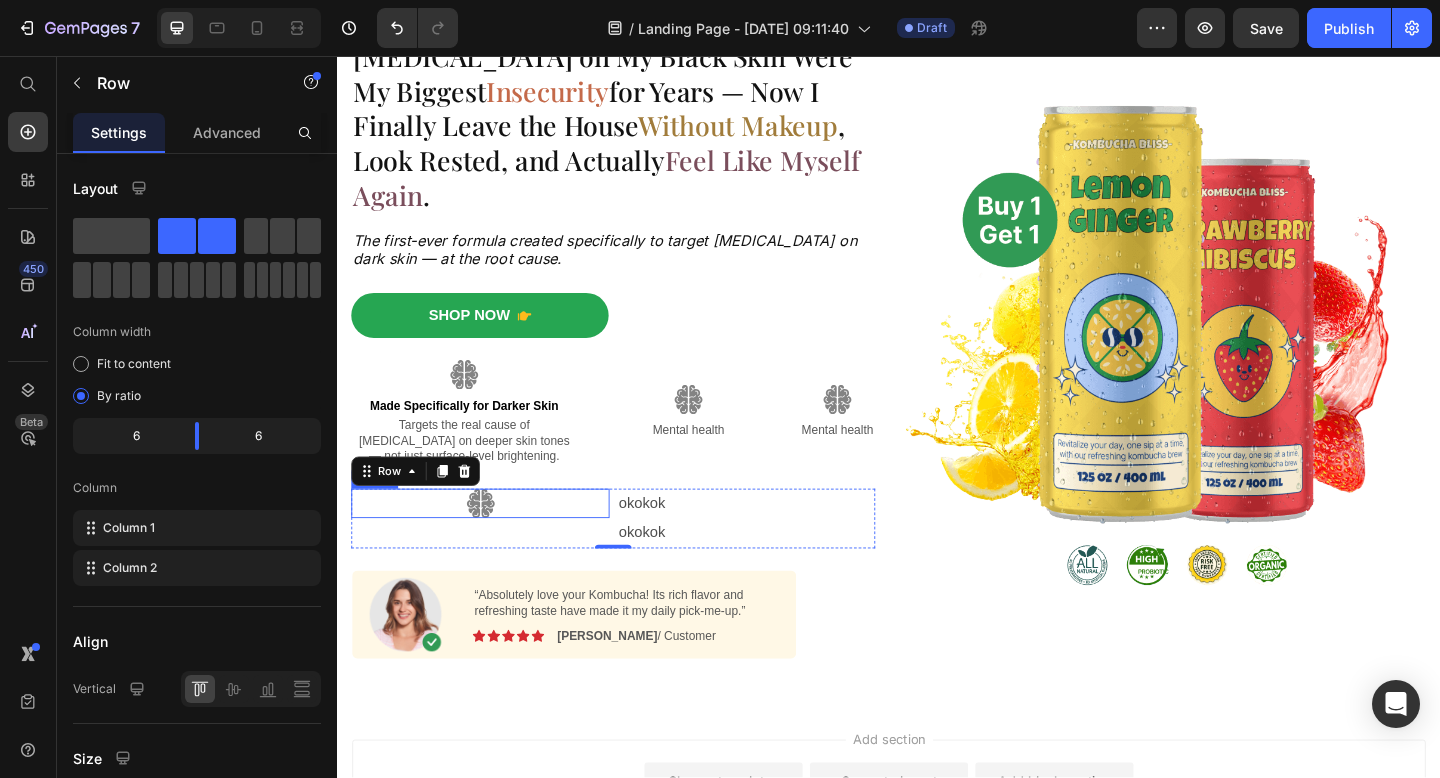 click at bounding box center (492, 543) 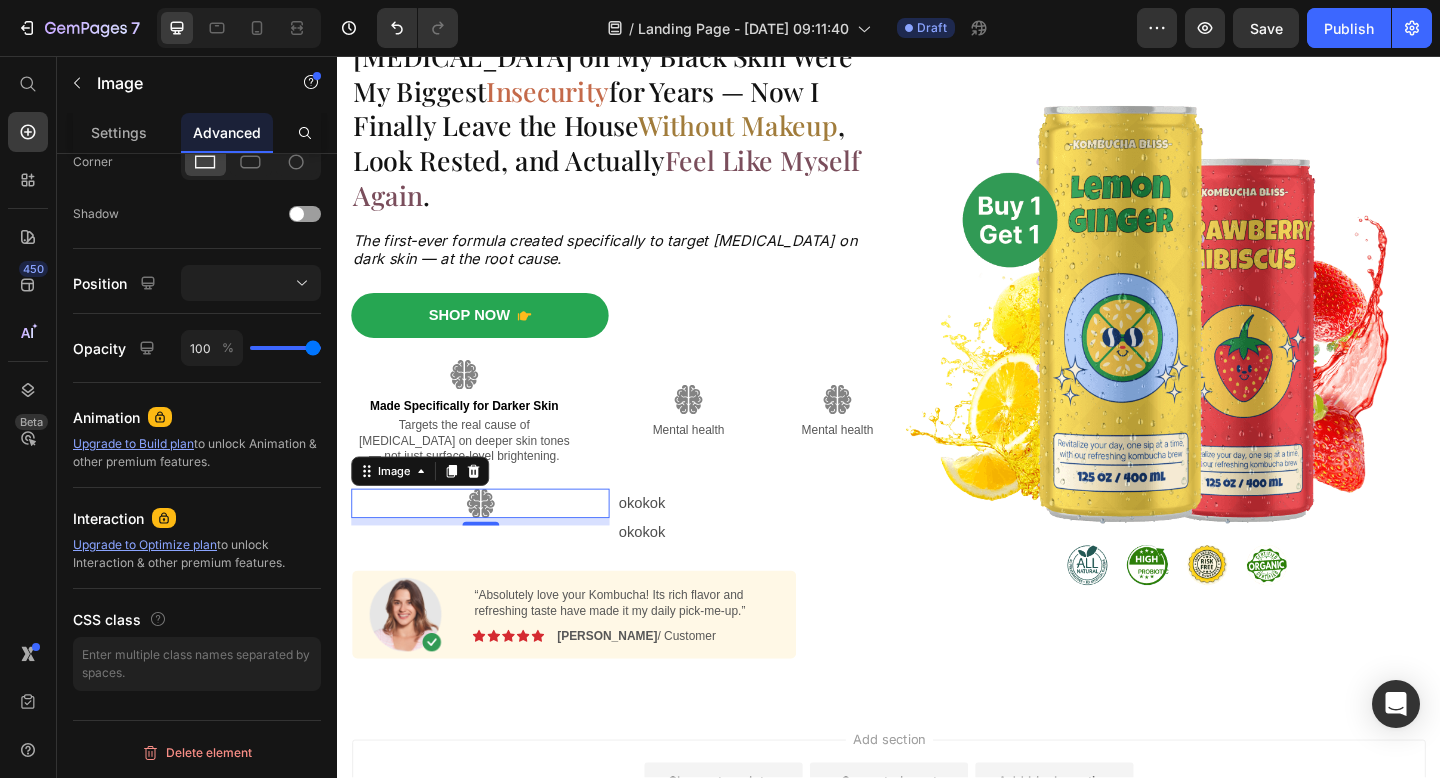 scroll, scrollTop: 0, scrollLeft: 0, axis: both 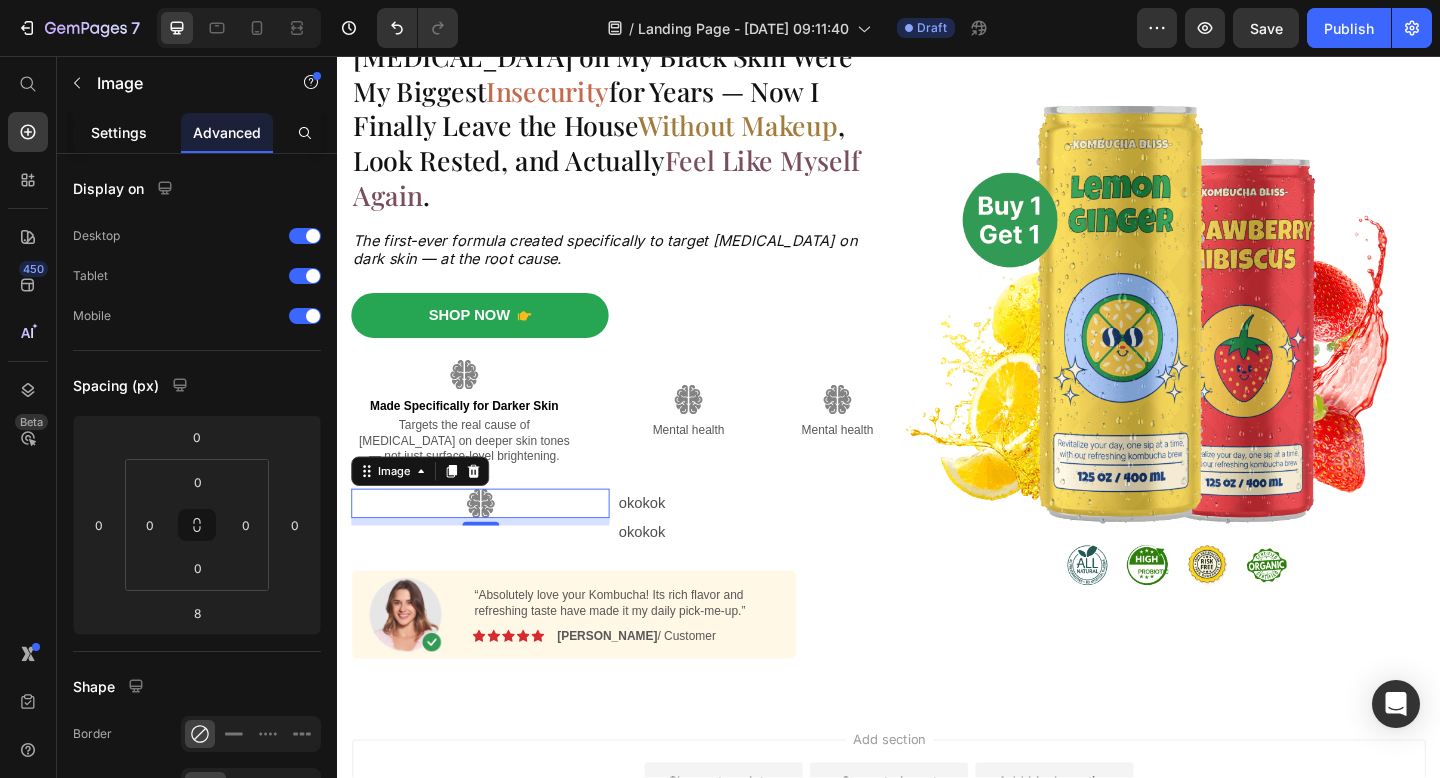 click on "Settings" at bounding box center (119, 132) 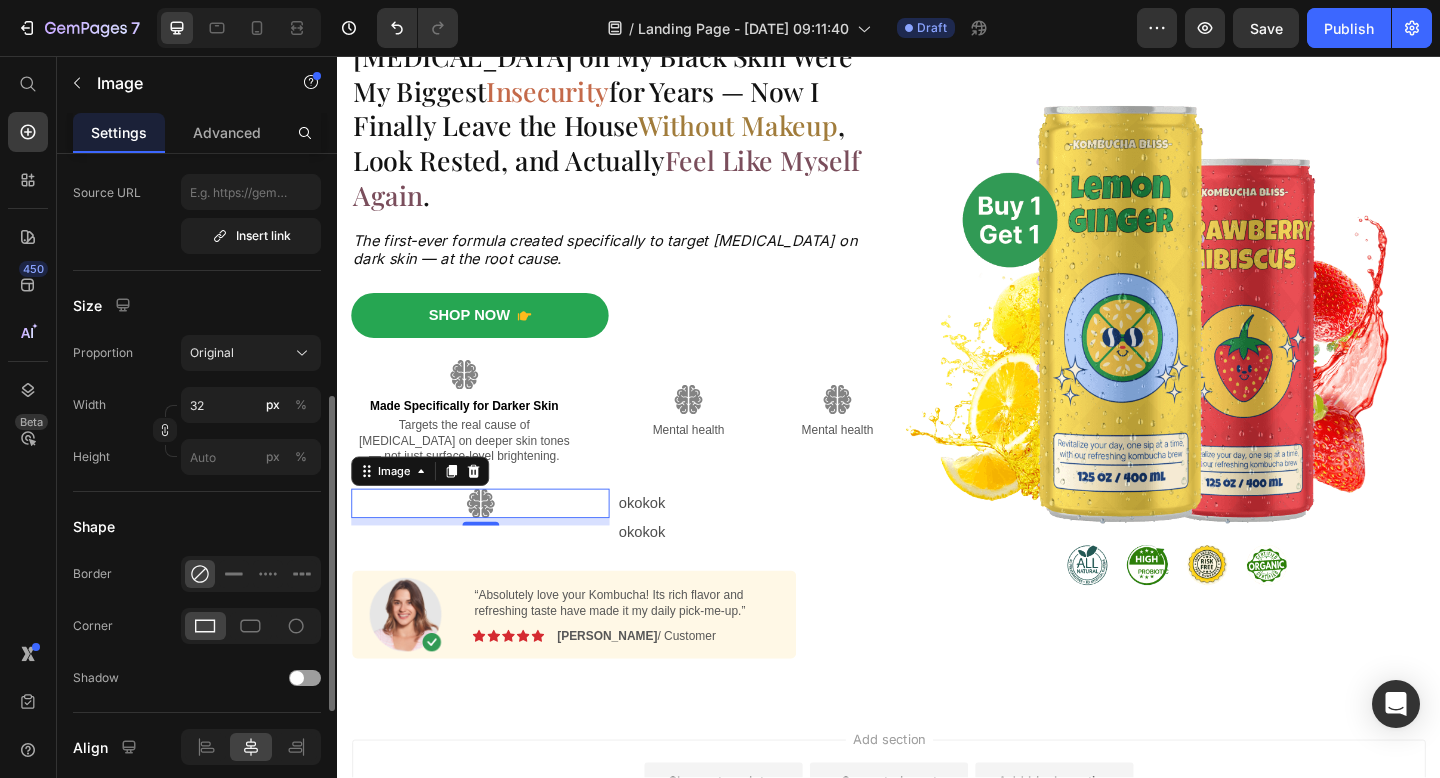 scroll, scrollTop: 467, scrollLeft: 0, axis: vertical 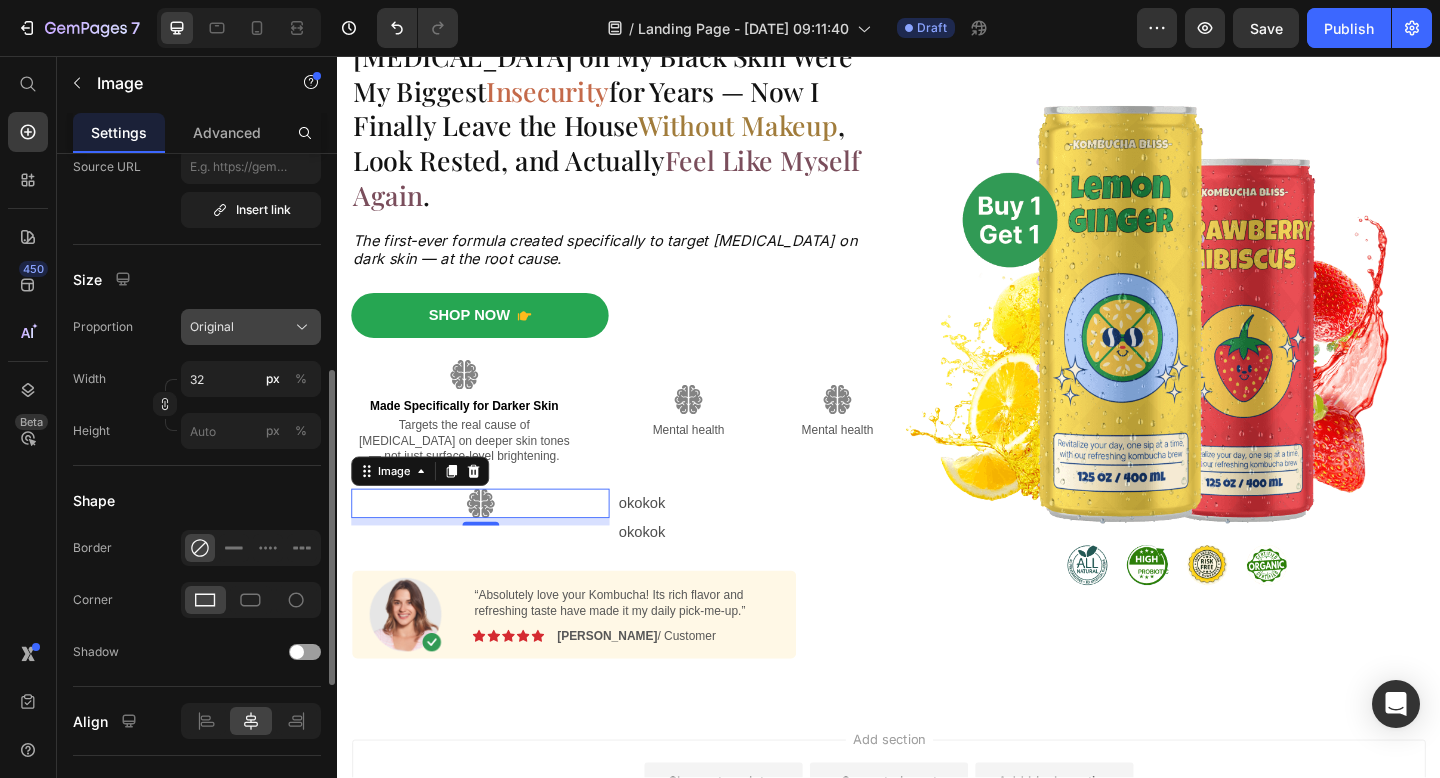 click on "Original" at bounding box center (212, 327) 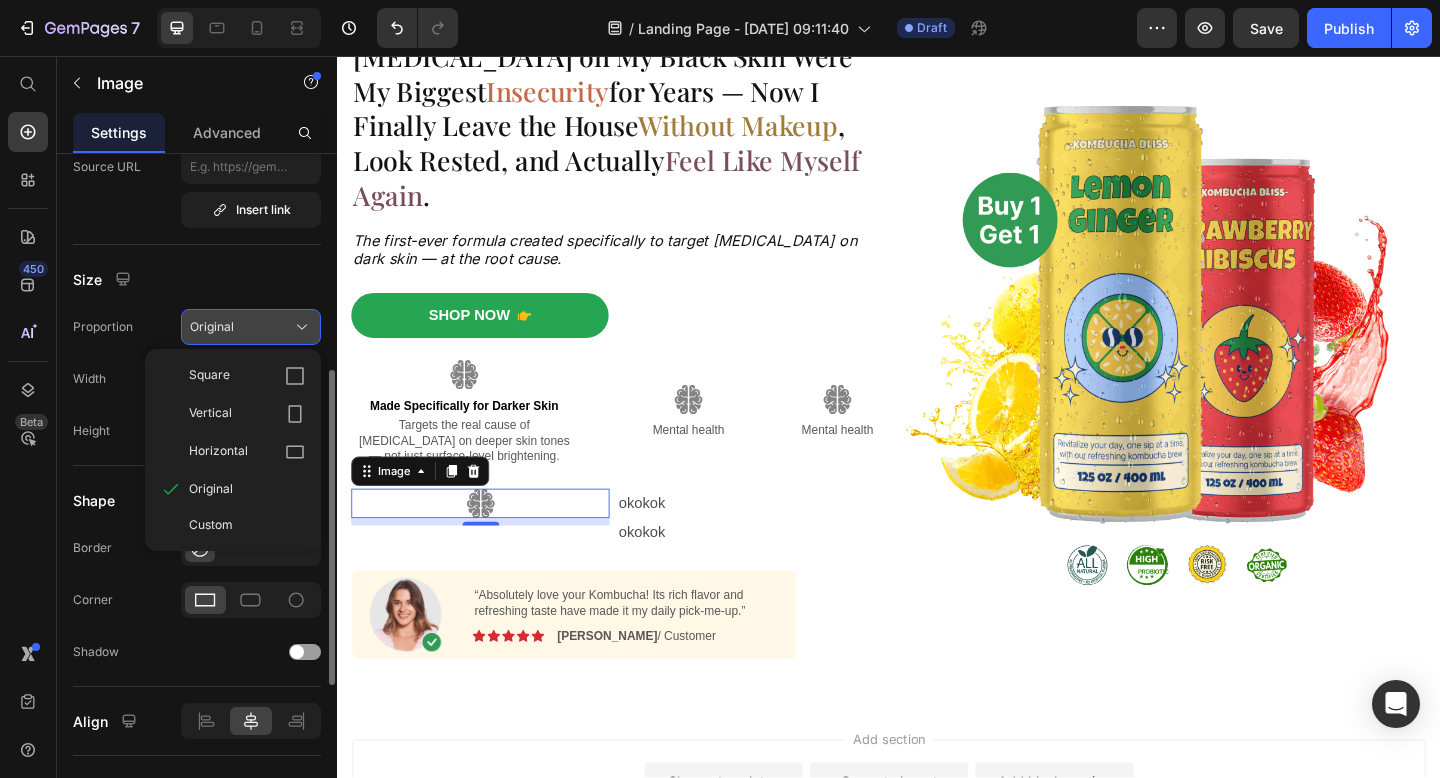 click on "Original" at bounding box center (212, 327) 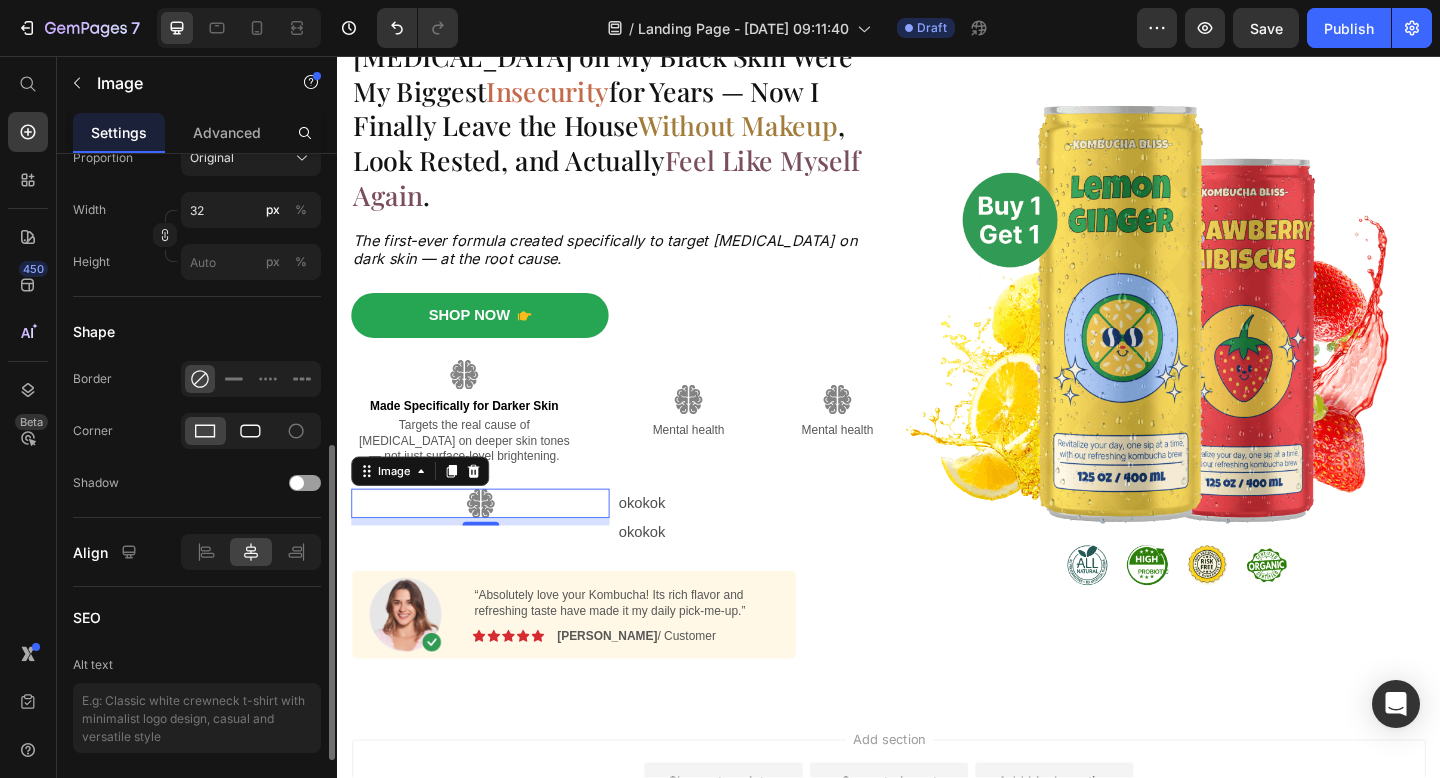 scroll, scrollTop: 638, scrollLeft: 0, axis: vertical 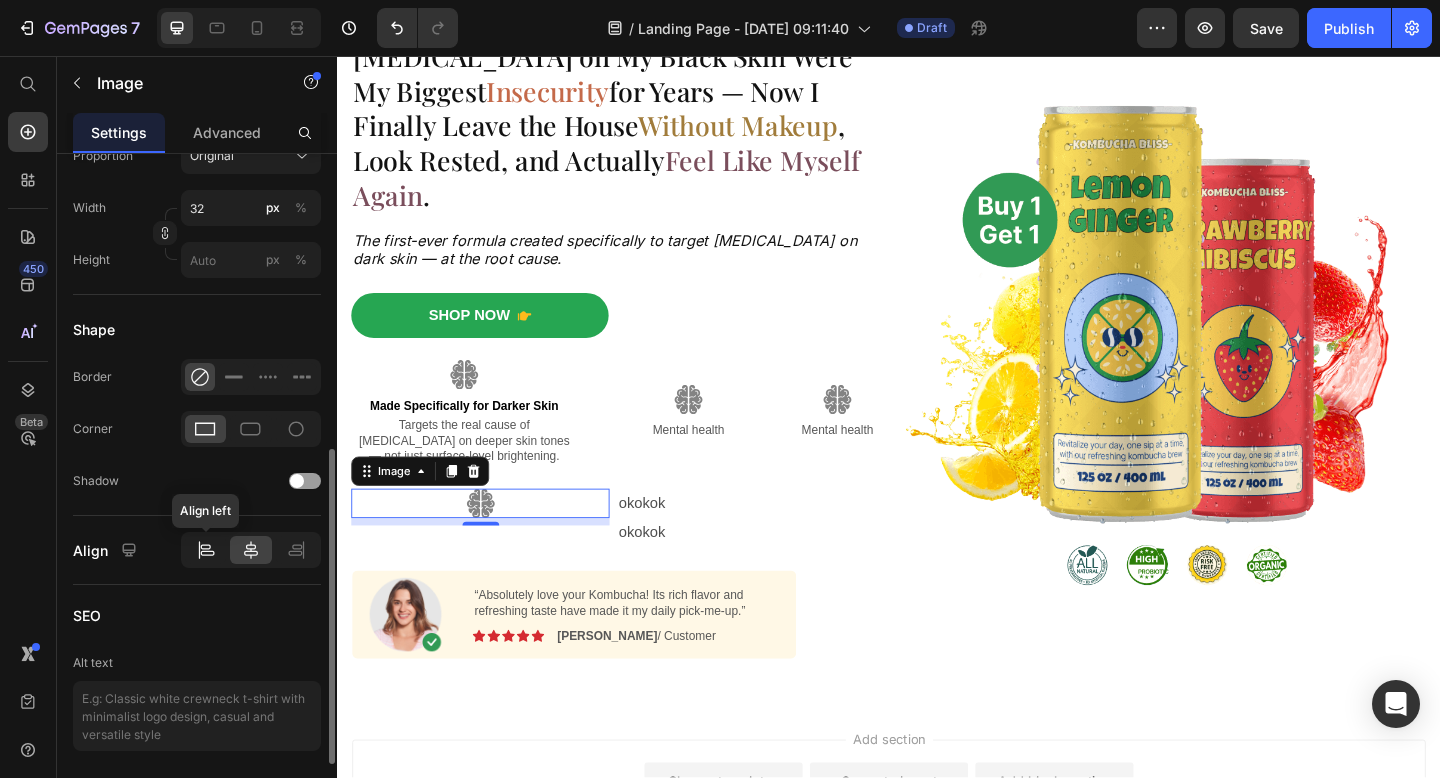 click 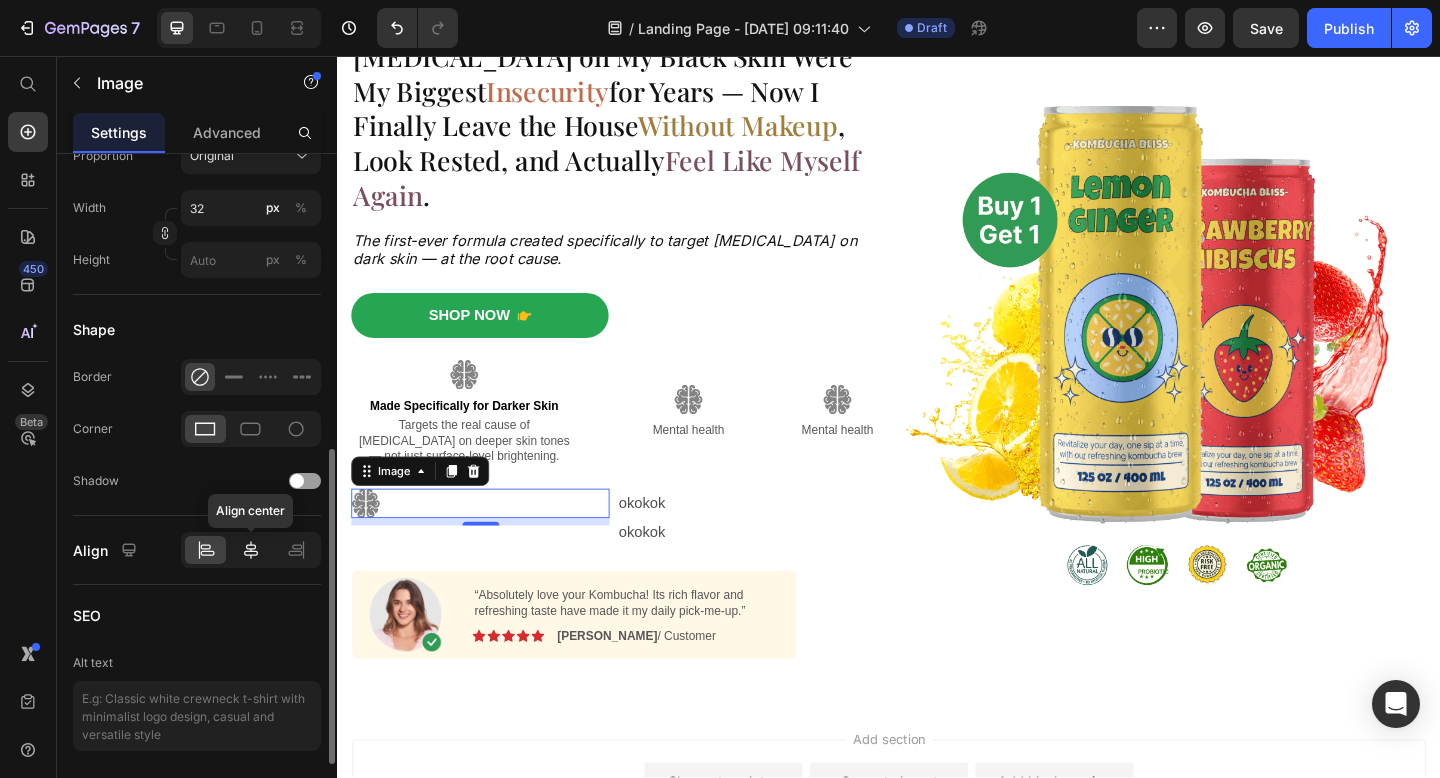 click 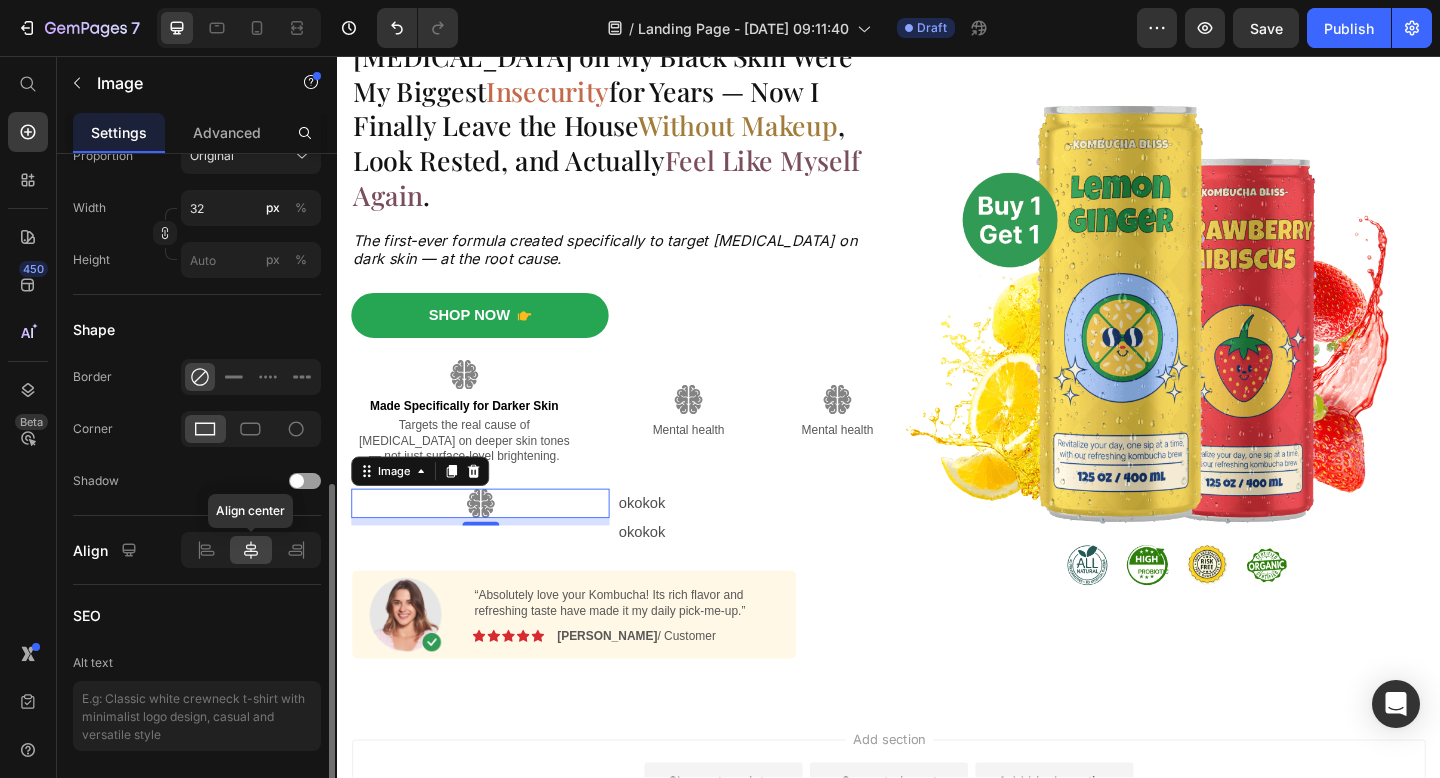 scroll, scrollTop: 790, scrollLeft: 0, axis: vertical 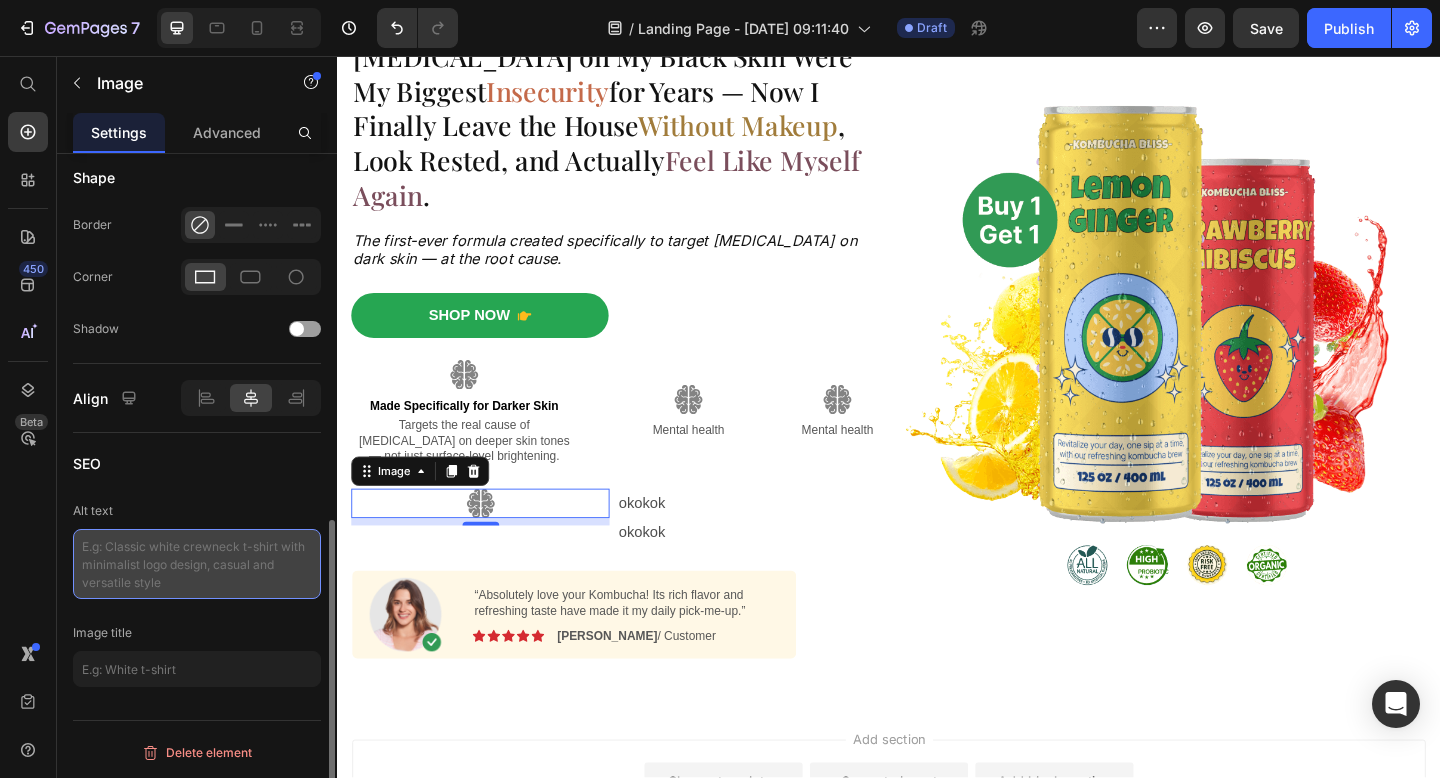 click at bounding box center [197, 564] 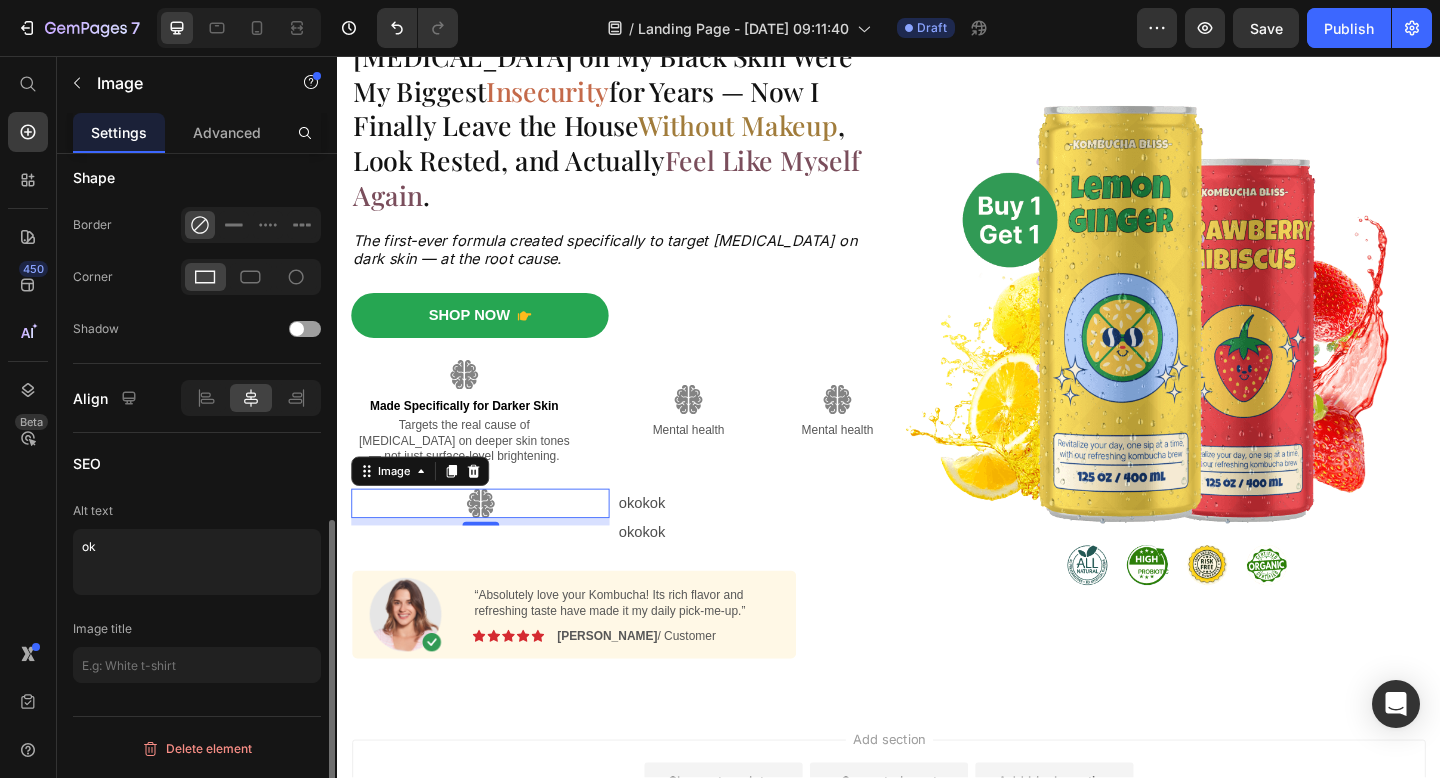 click on "Alt text" at bounding box center [197, 511] 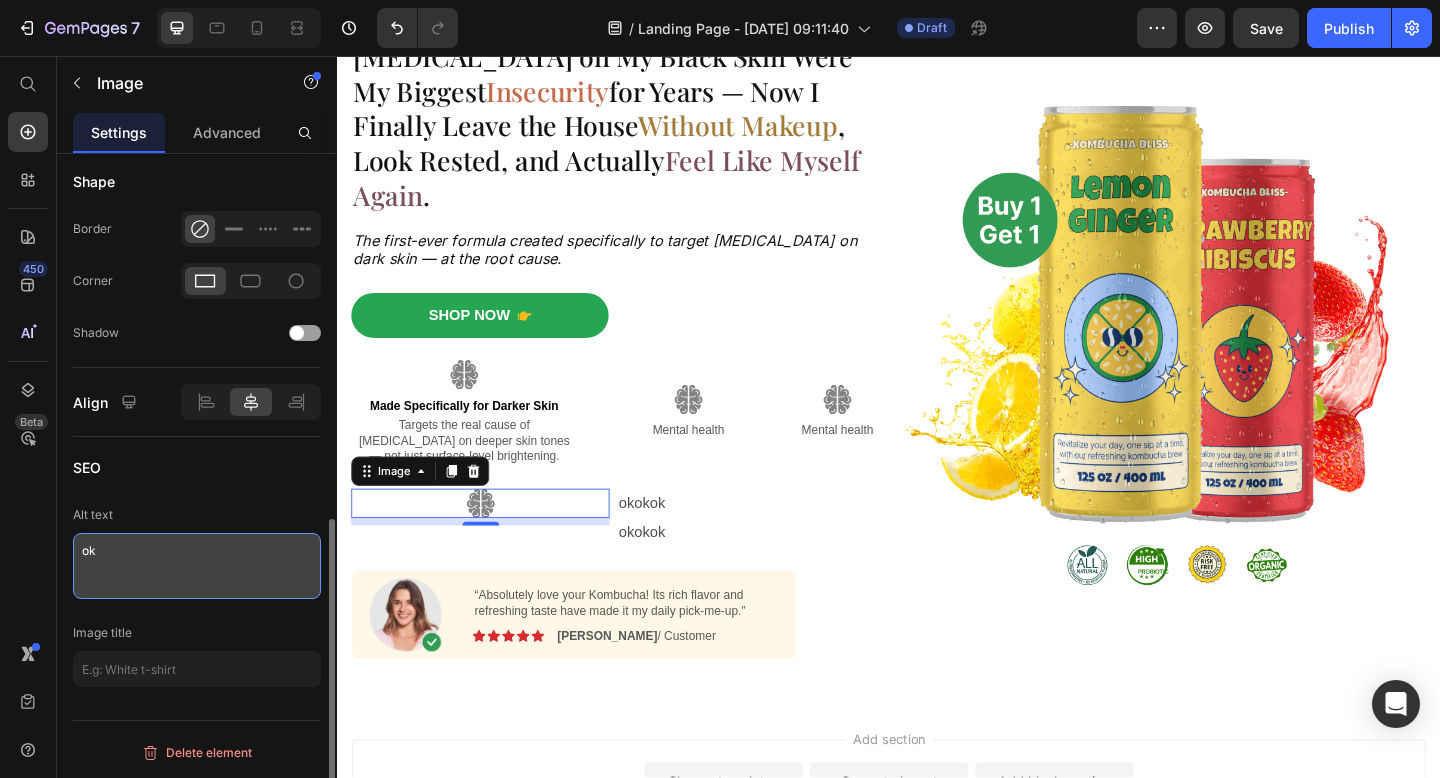click on "ok" at bounding box center [197, 566] 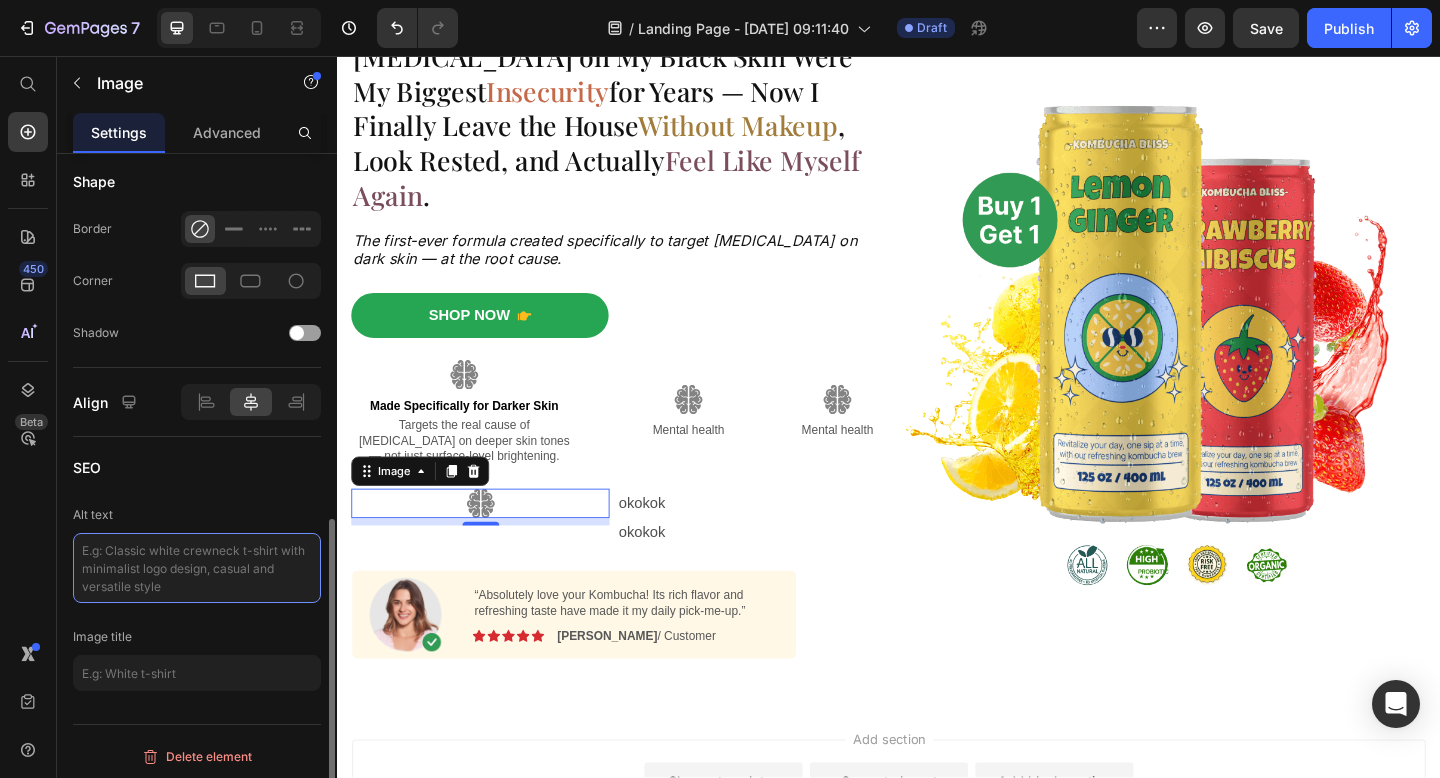 type 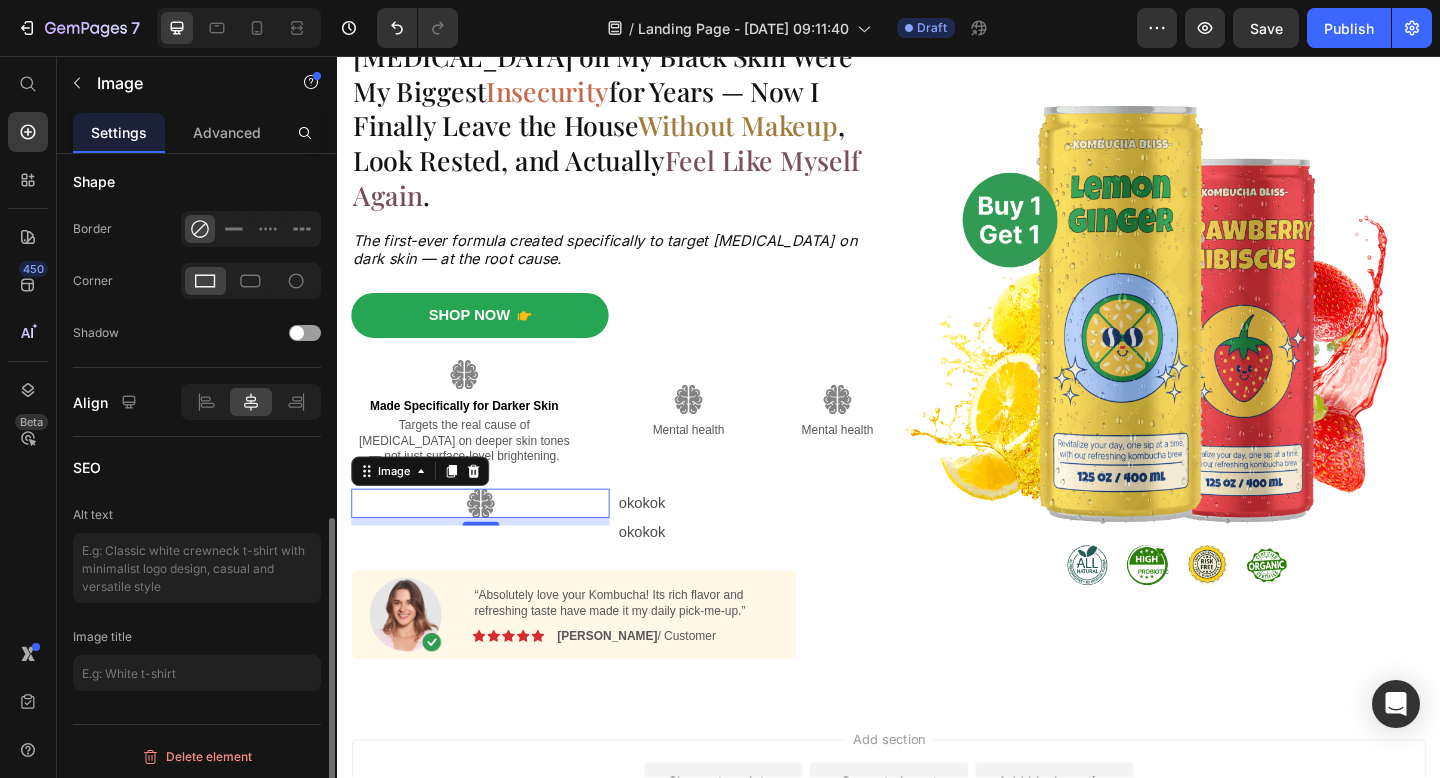 click on "SEO Alt text Image title" 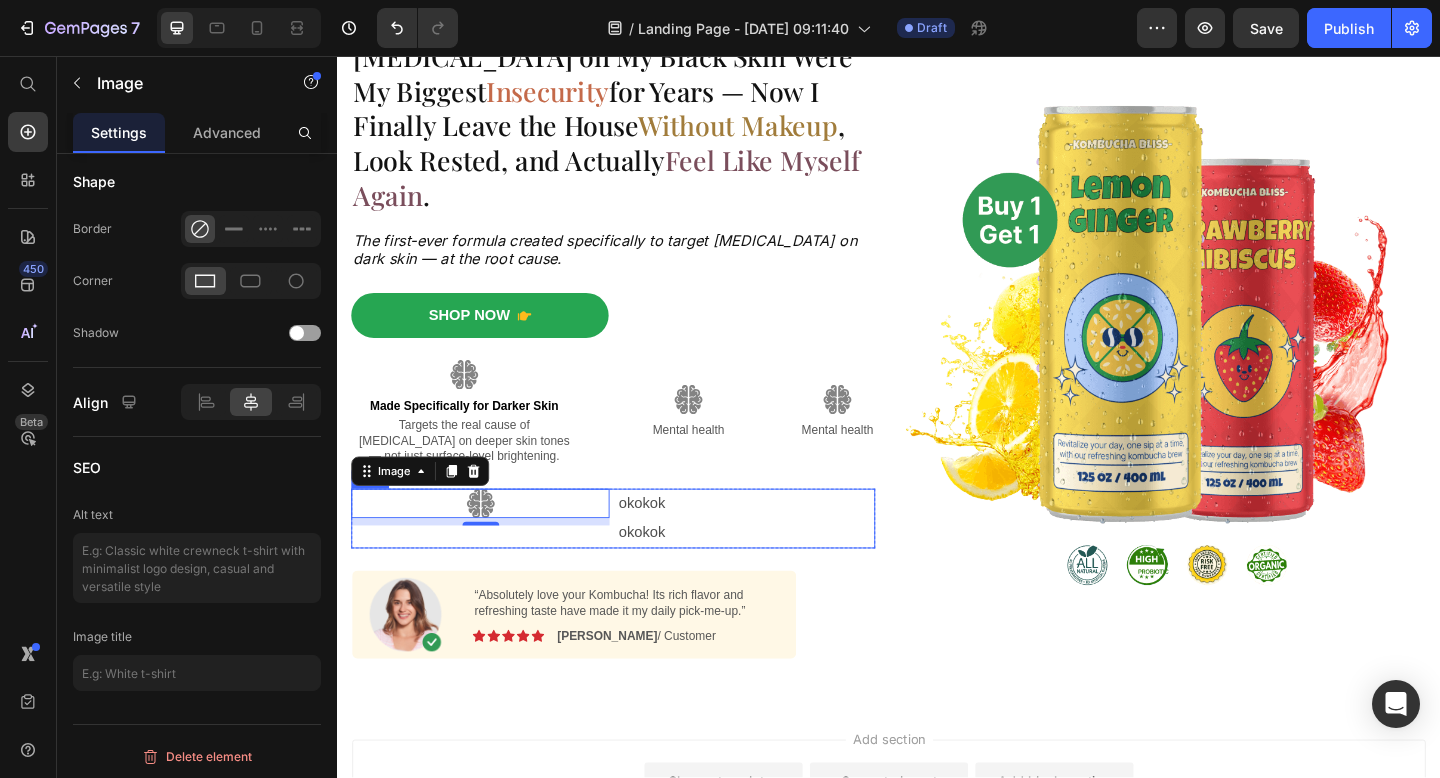 click on "Image   8" at bounding box center [492, 560] 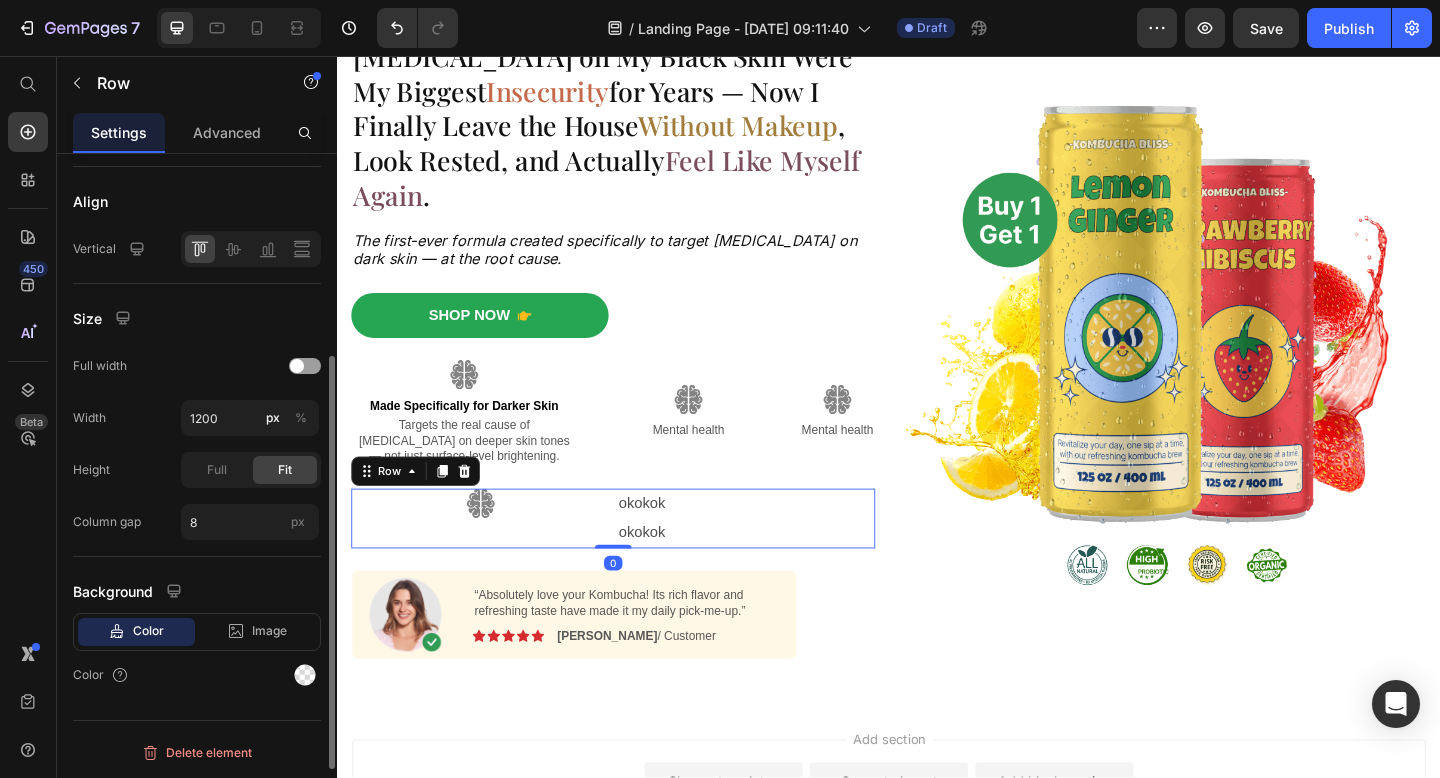 scroll, scrollTop: 56, scrollLeft: 0, axis: vertical 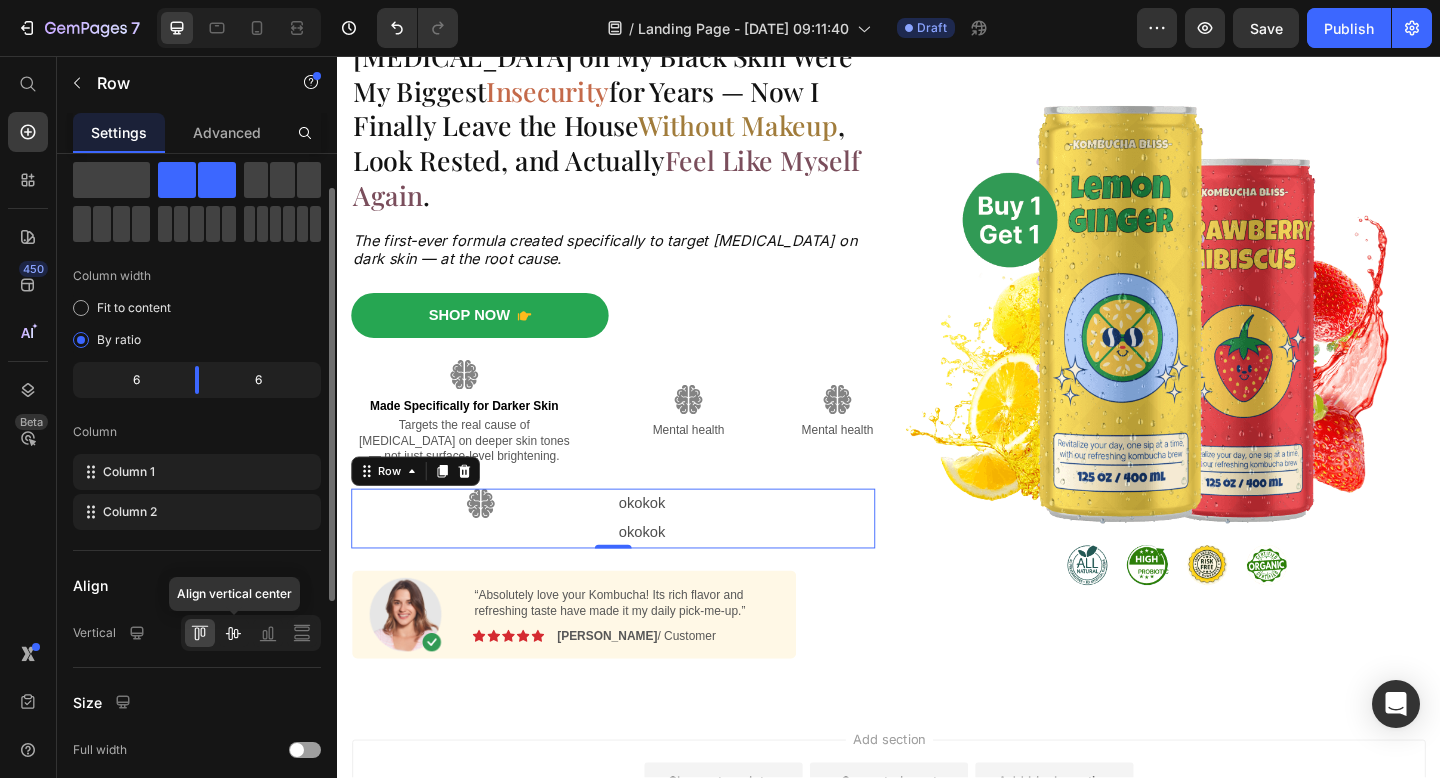 click 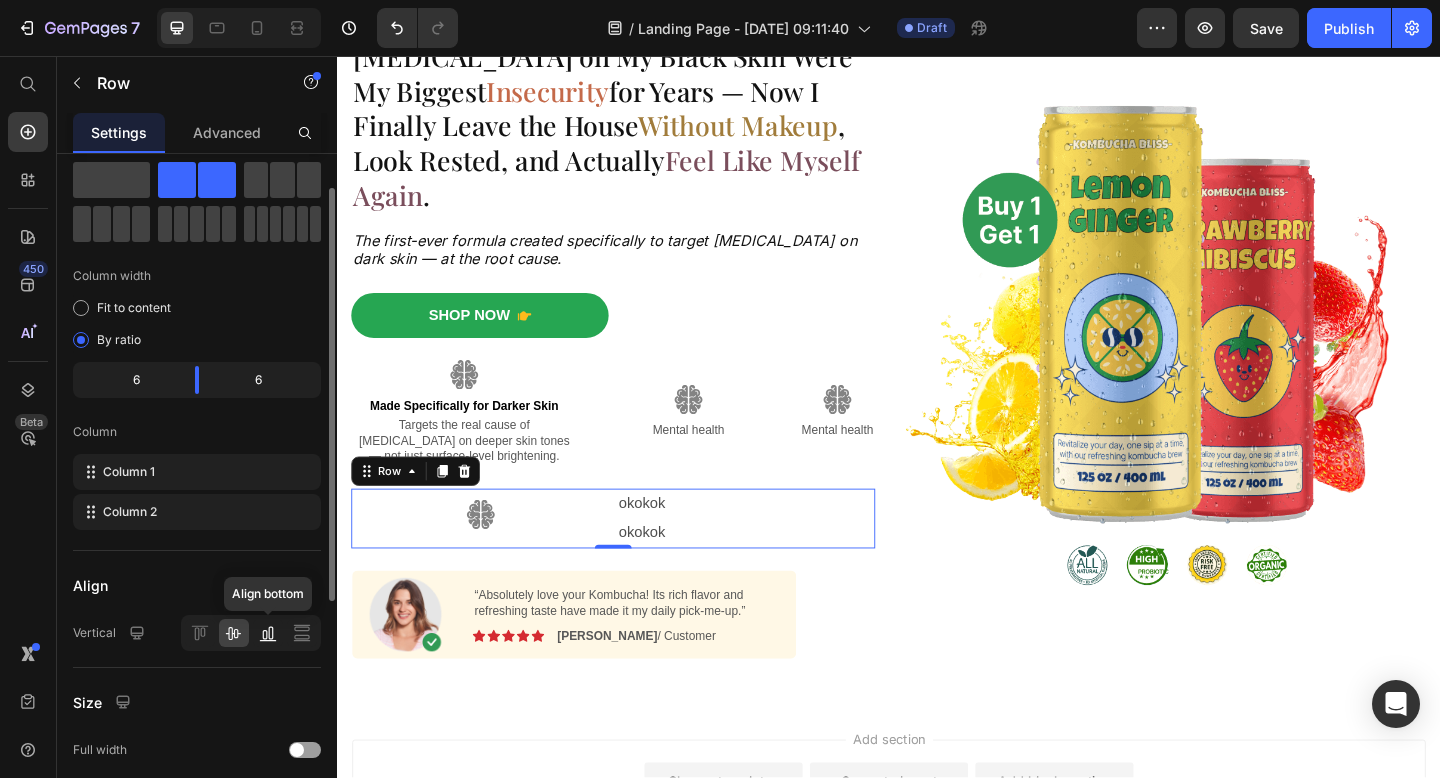 click 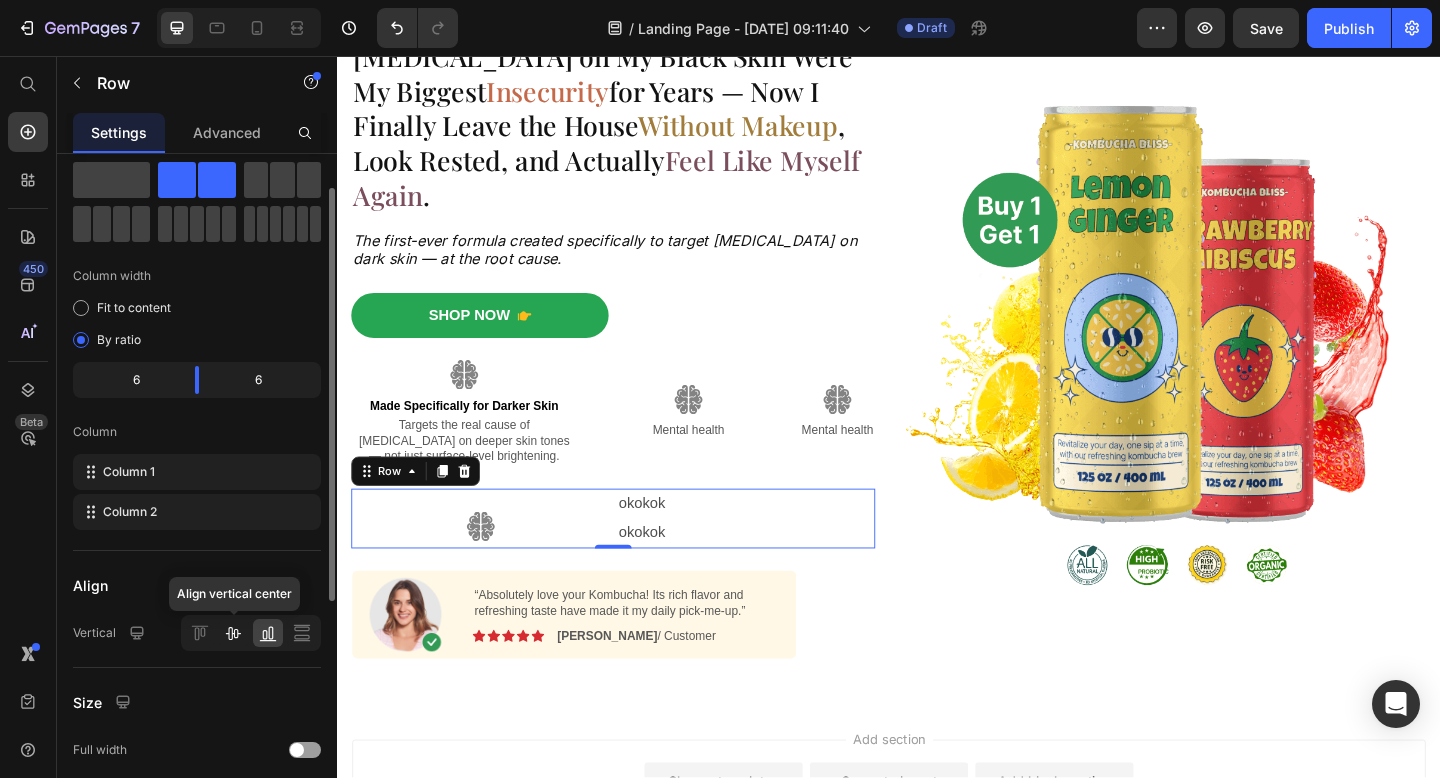 click 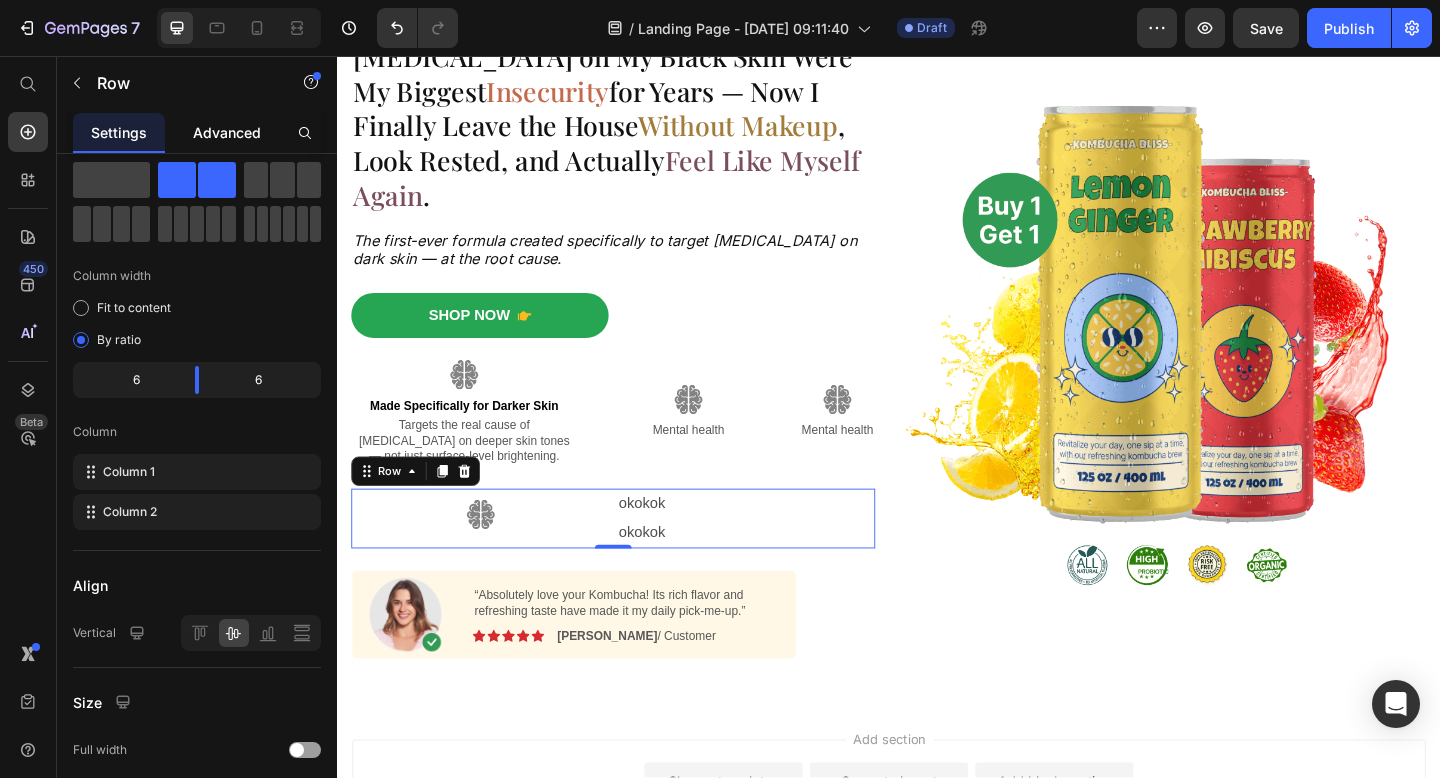click on "Advanced" at bounding box center [227, 132] 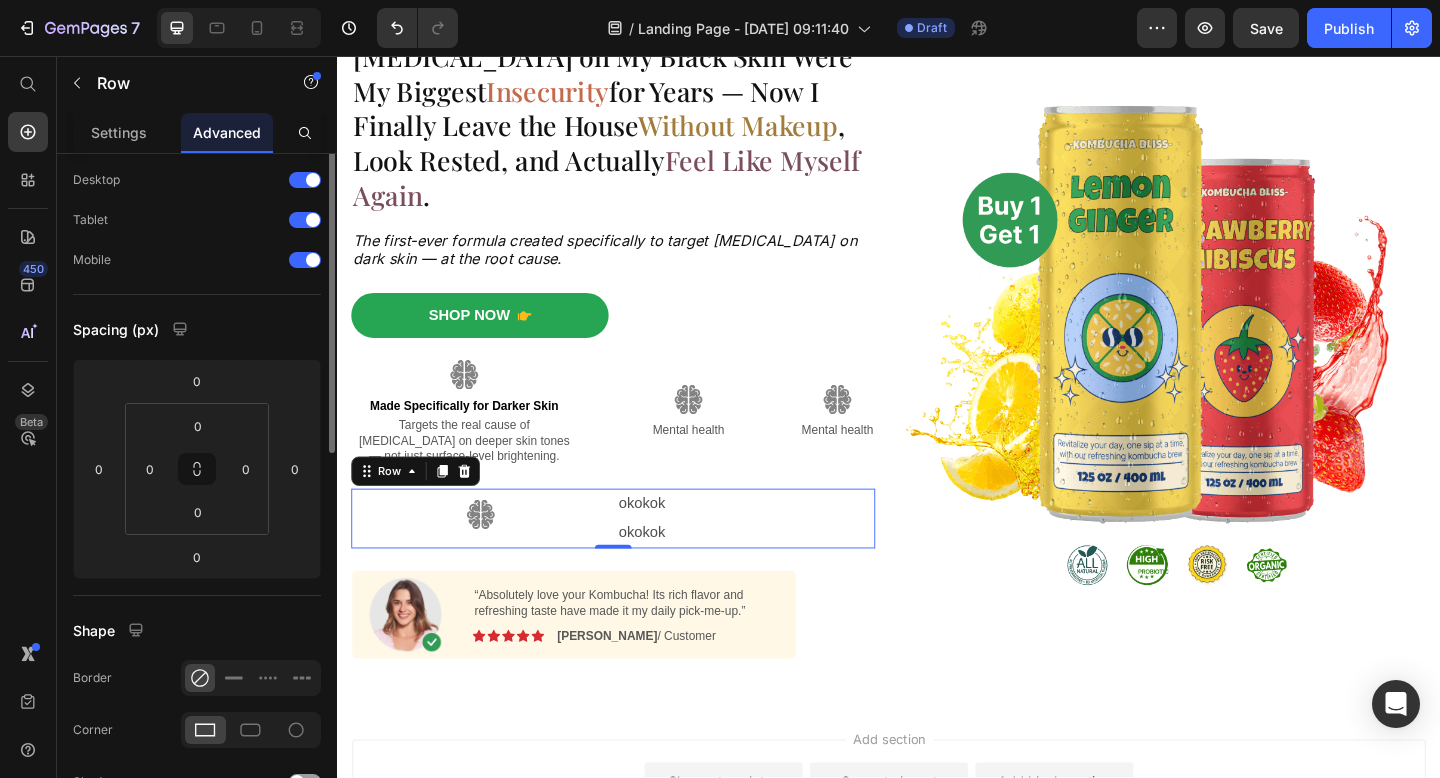 scroll, scrollTop: 0, scrollLeft: 0, axis: both 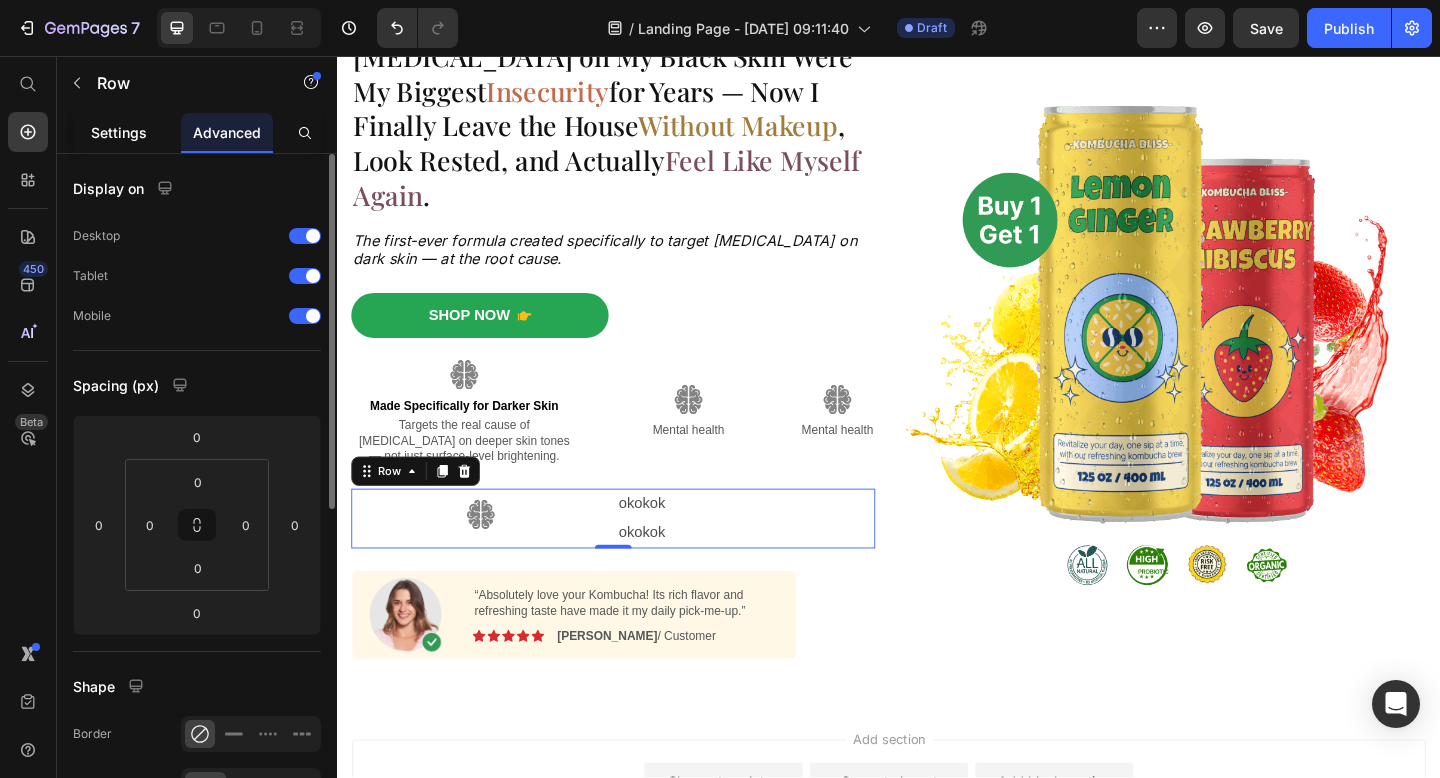 drag, startPoint x: 140, startPoint y: 133, endPoint x: 31, endPoint y: 265, distance: 171.18703 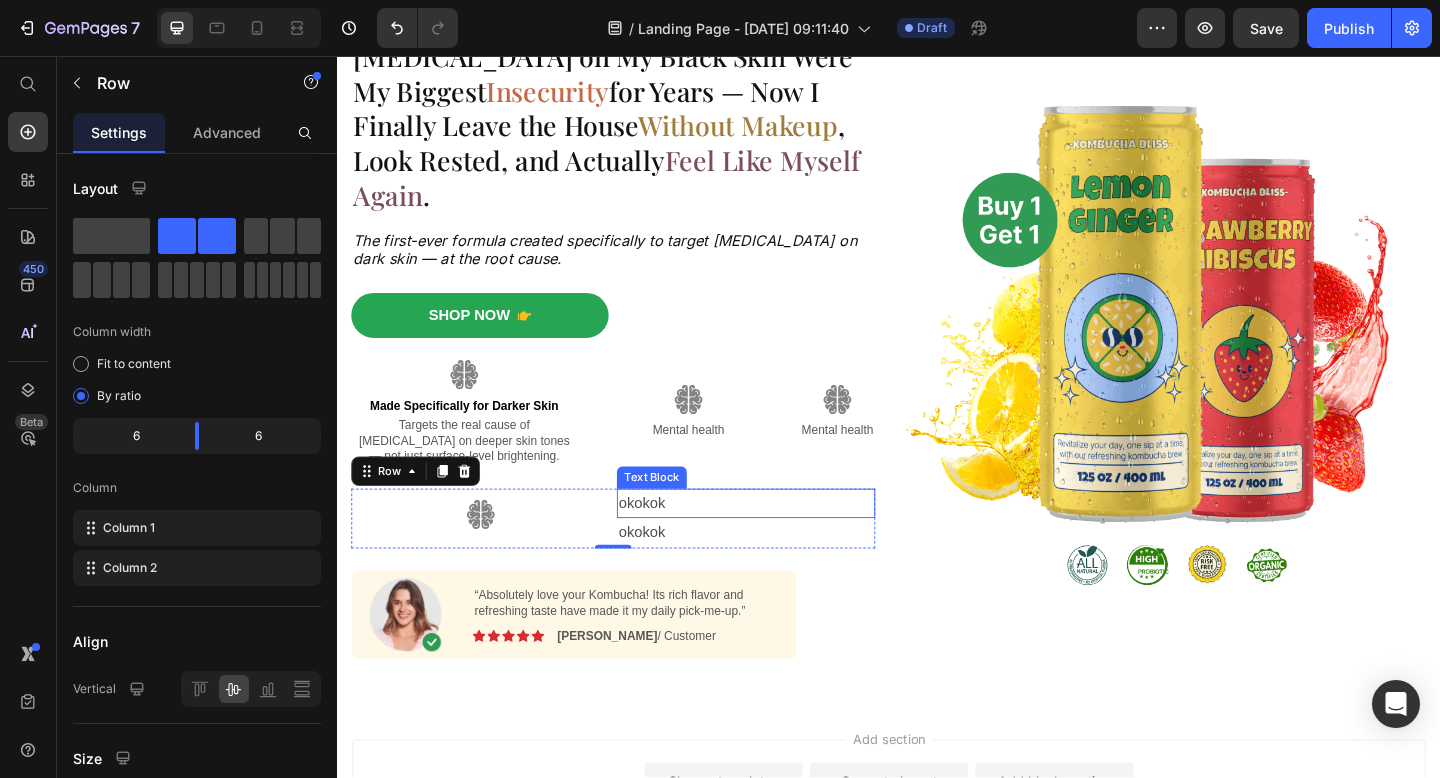 click on "okokok" at bounding box center (781, 543) 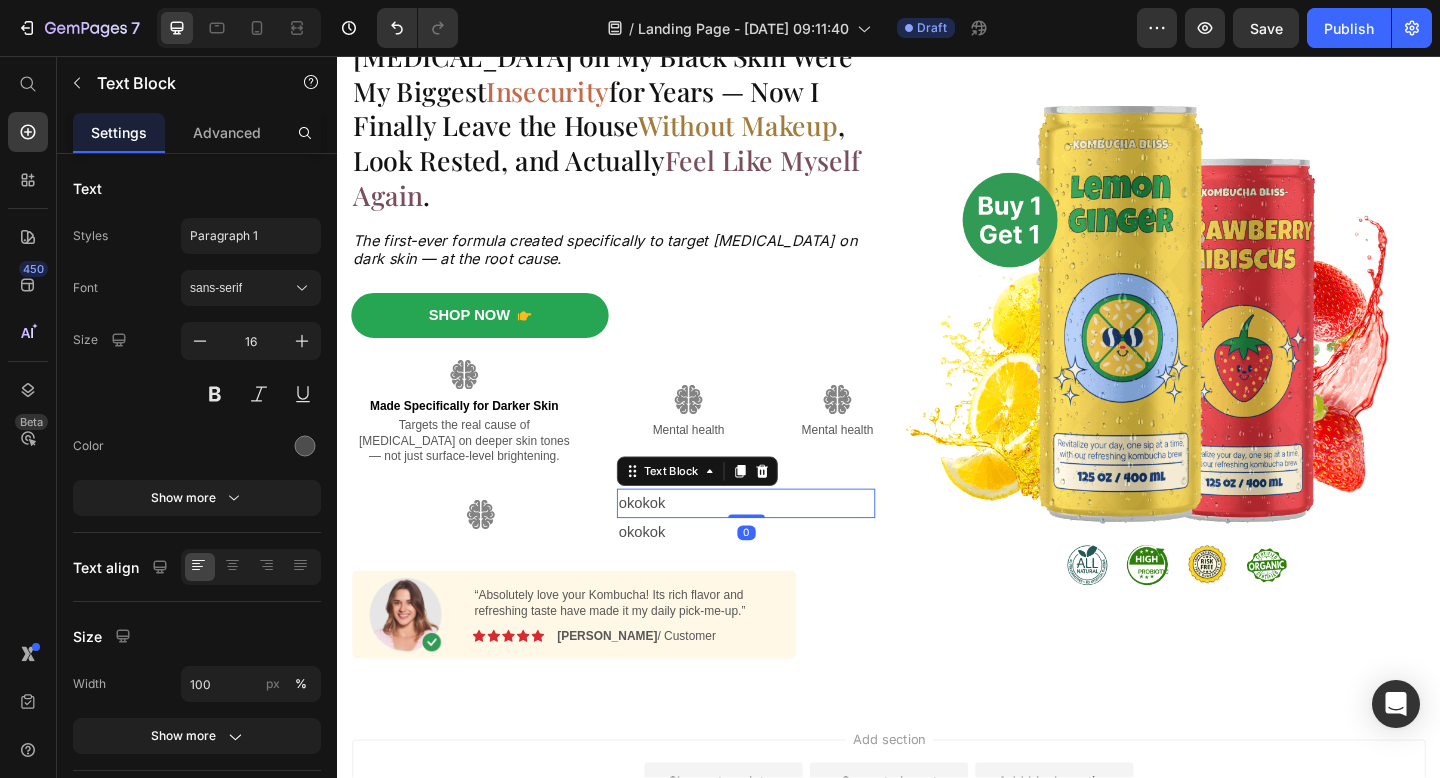 click on "okokok" at bounding box center (781, 543) 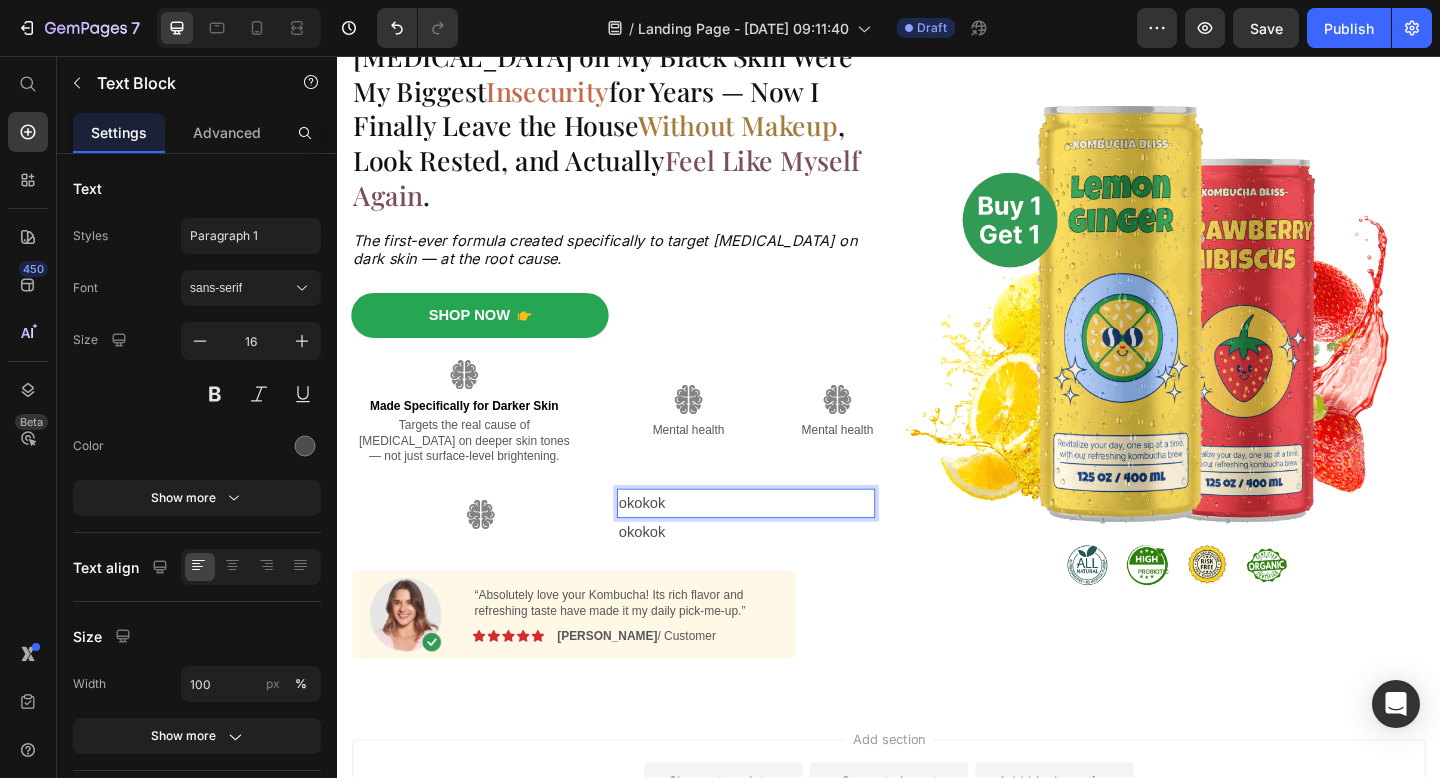 click on "okokok" at bounding box center (781, 543) 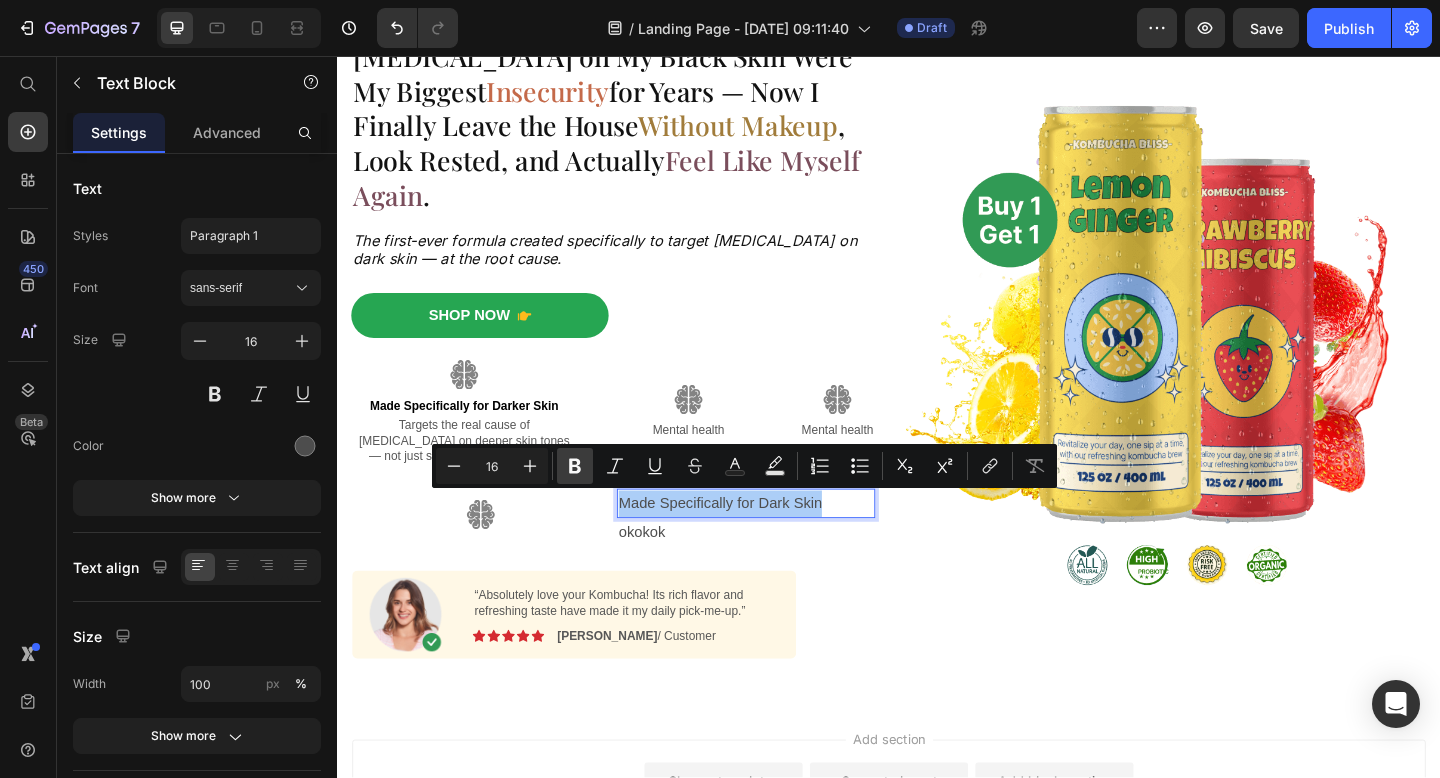 click 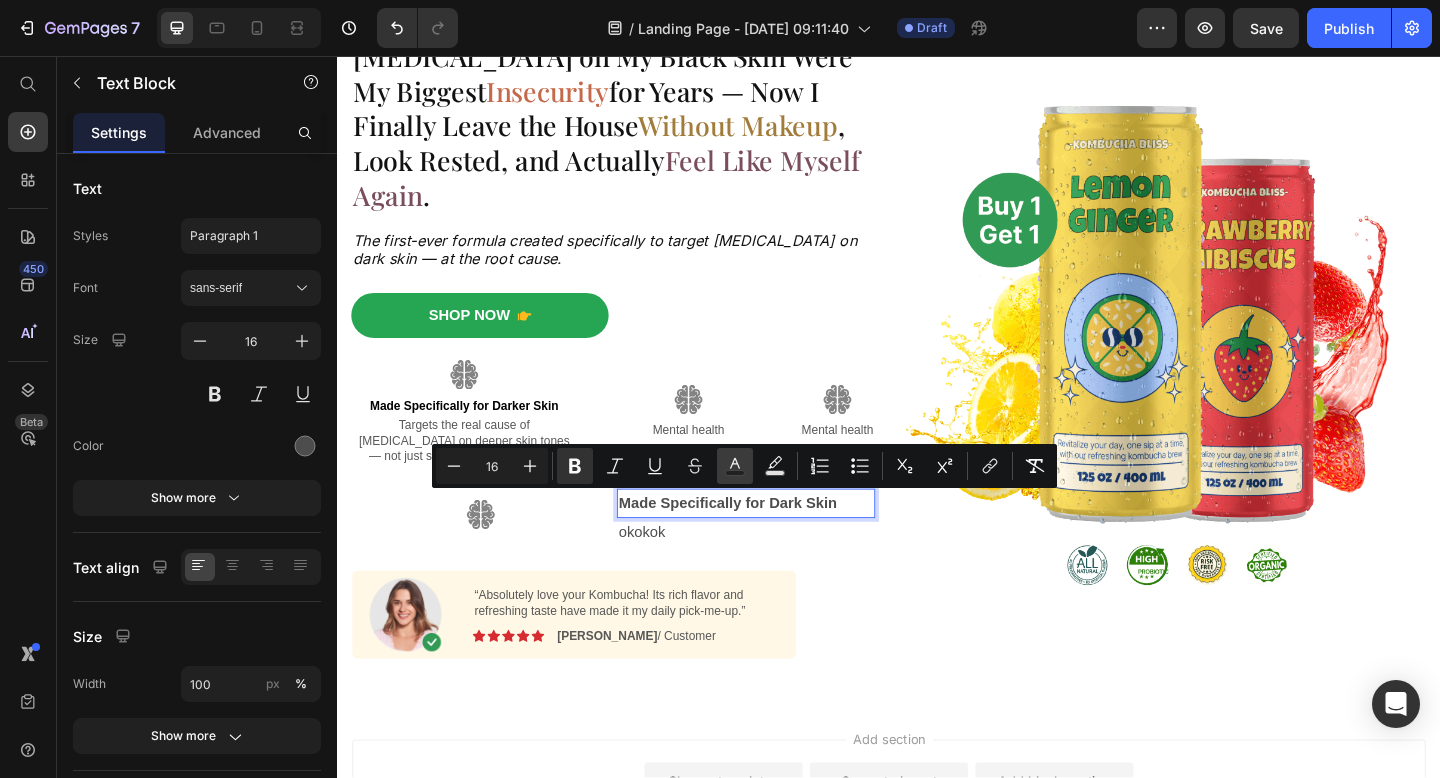 click 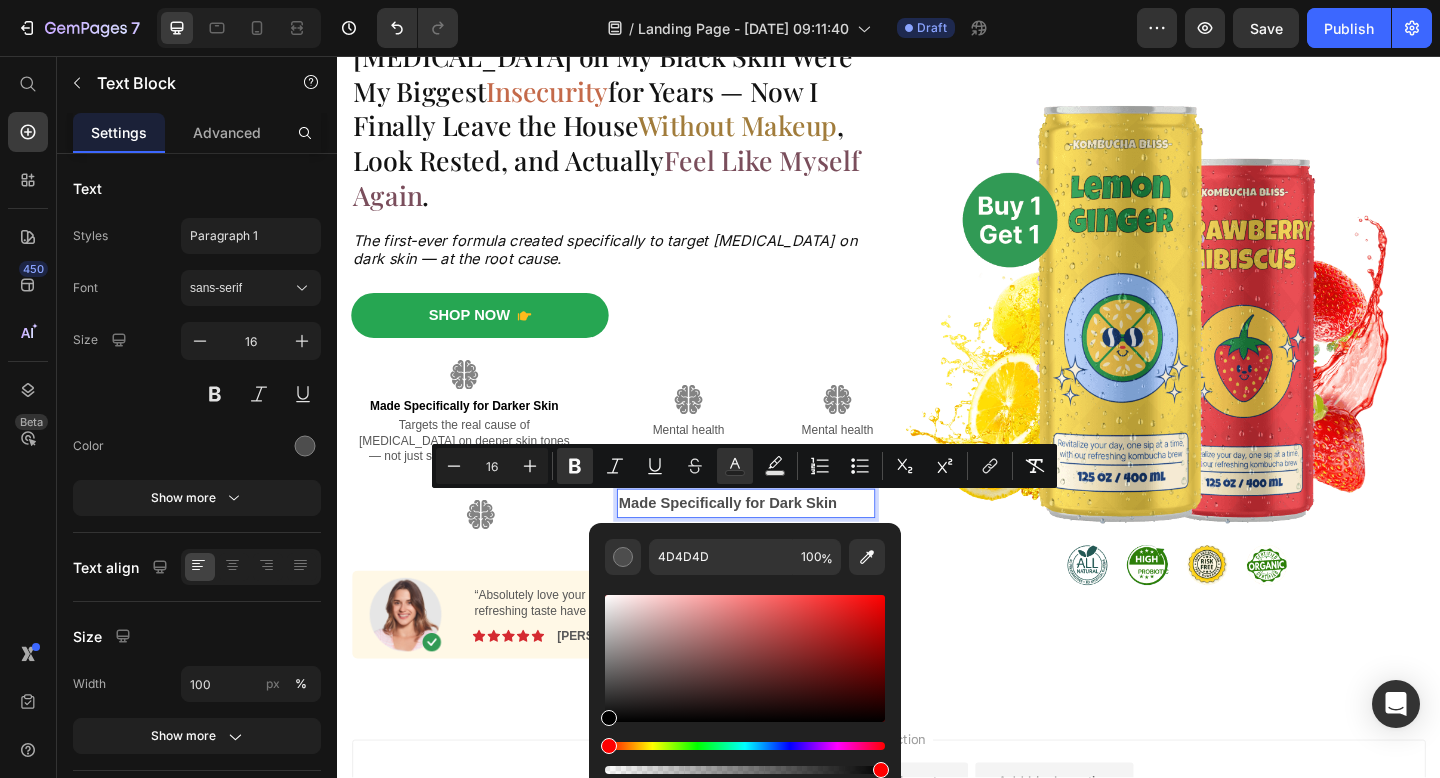 drag, startPoint x: 628, startPoint y: 700, endPoint x: 605, endPoint y: 725, distance: 33.970577 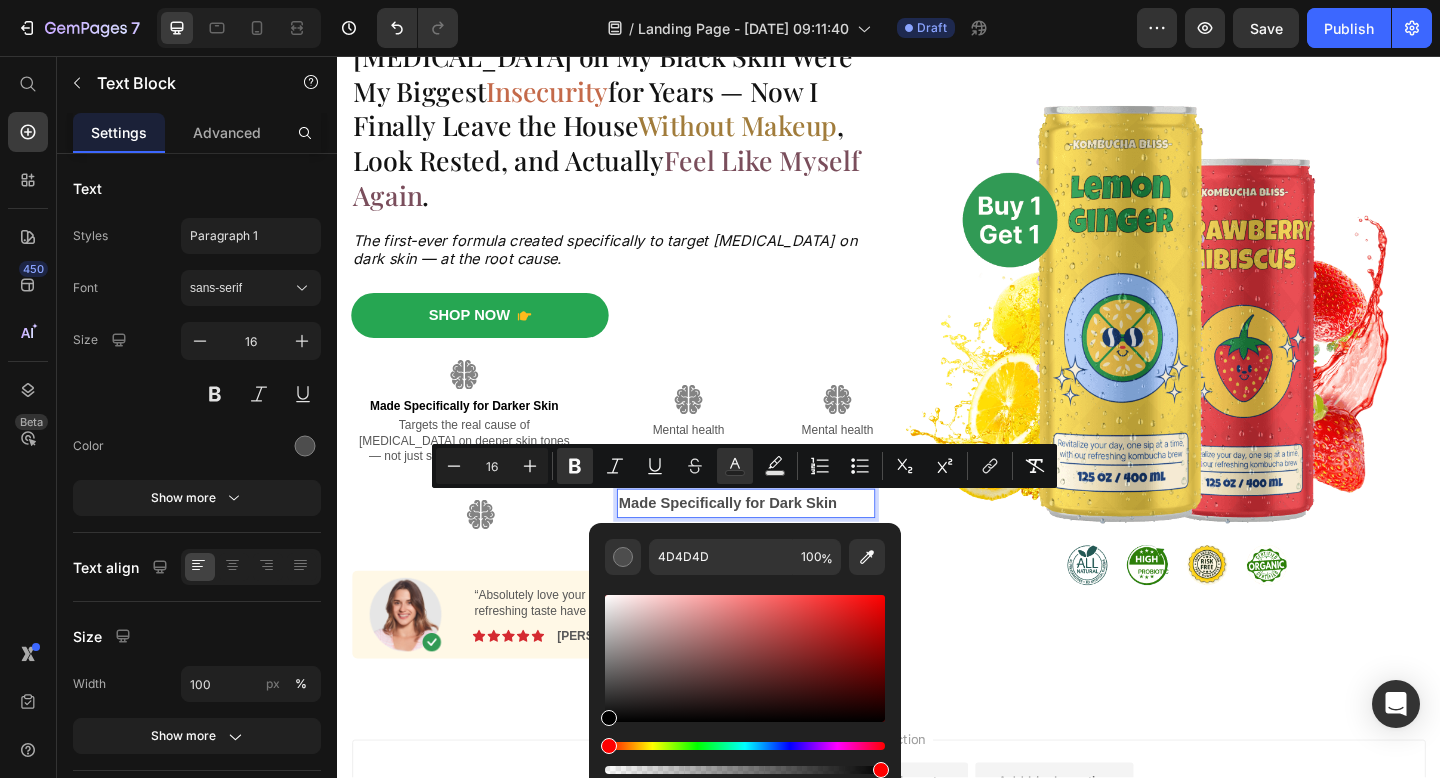 type on "000000" 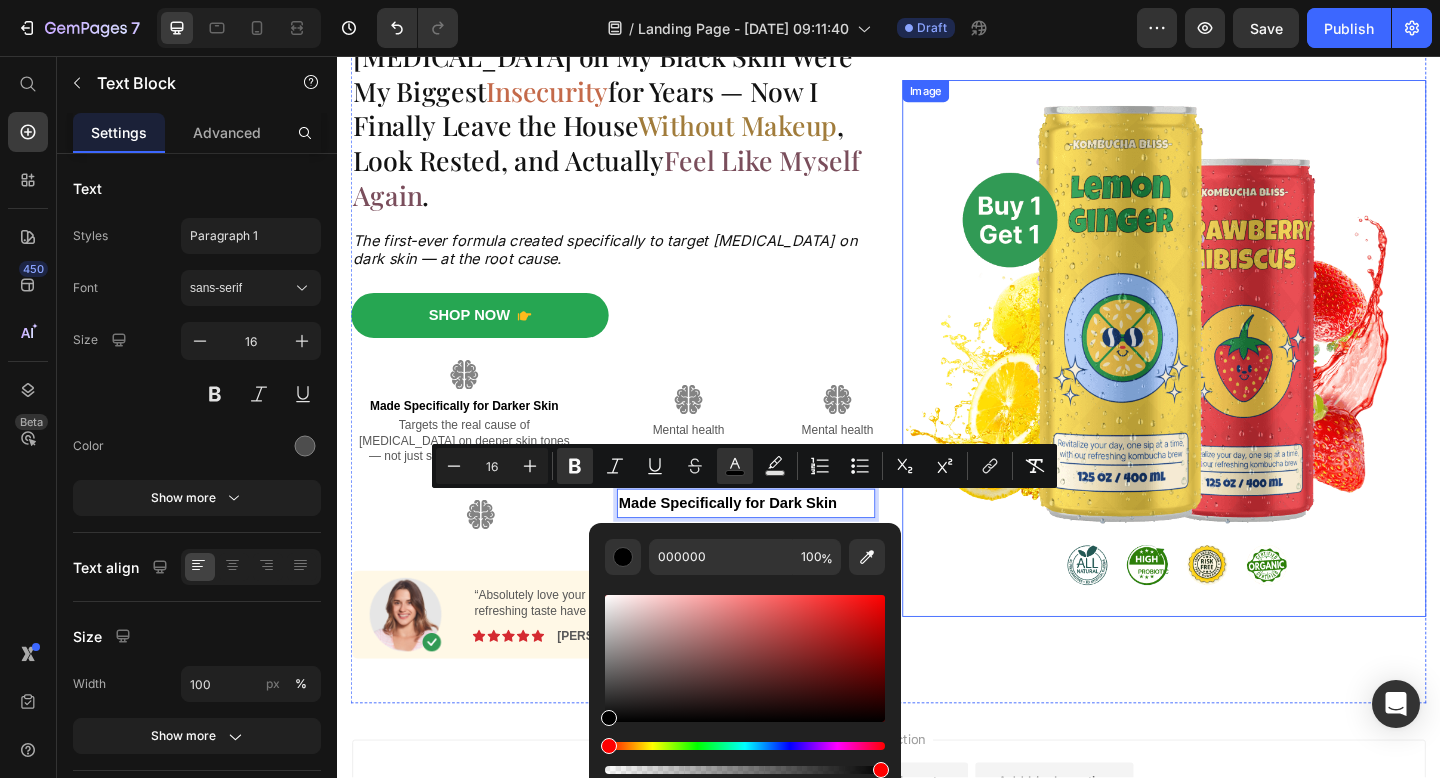 click at bounding box center [1237, 374] 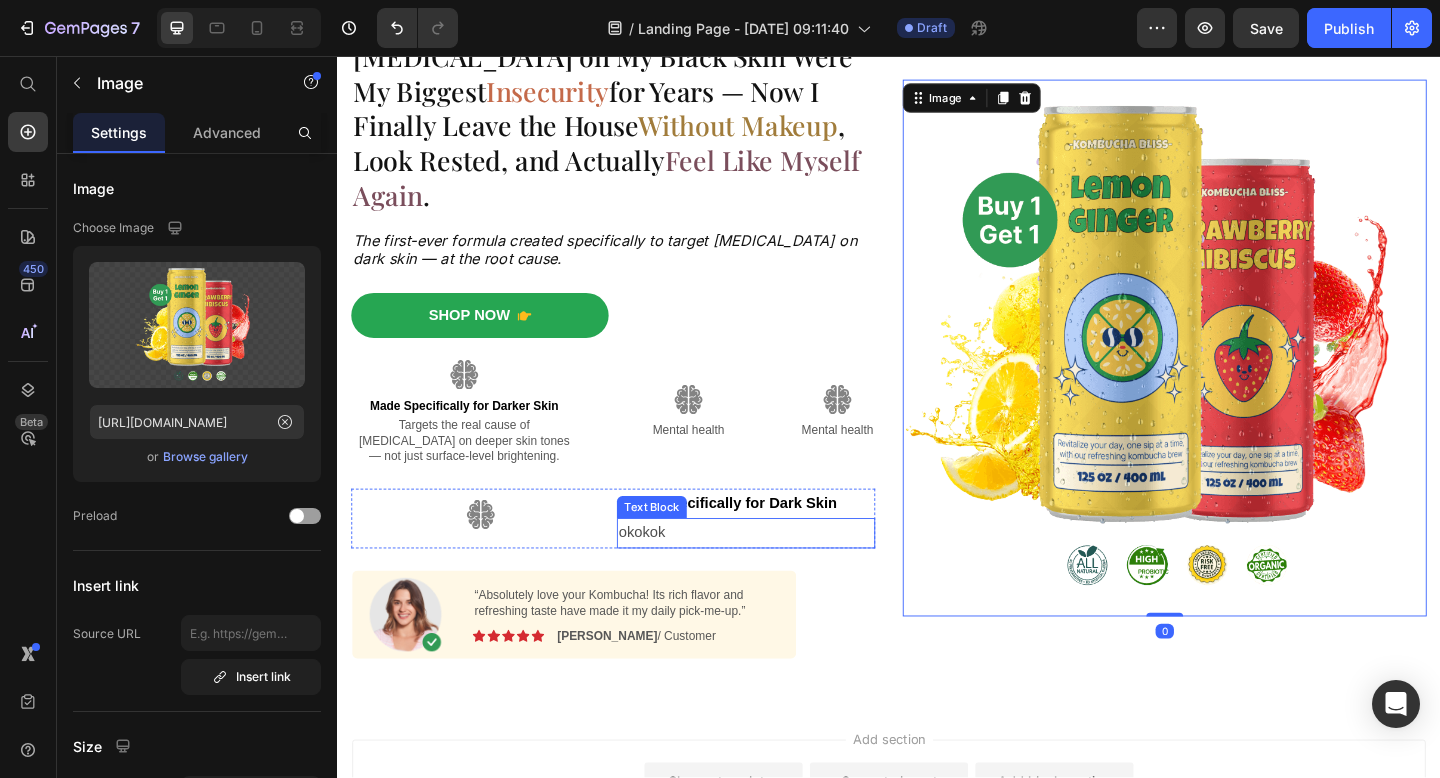 click on "okokok" at bounding box center [781, 575] 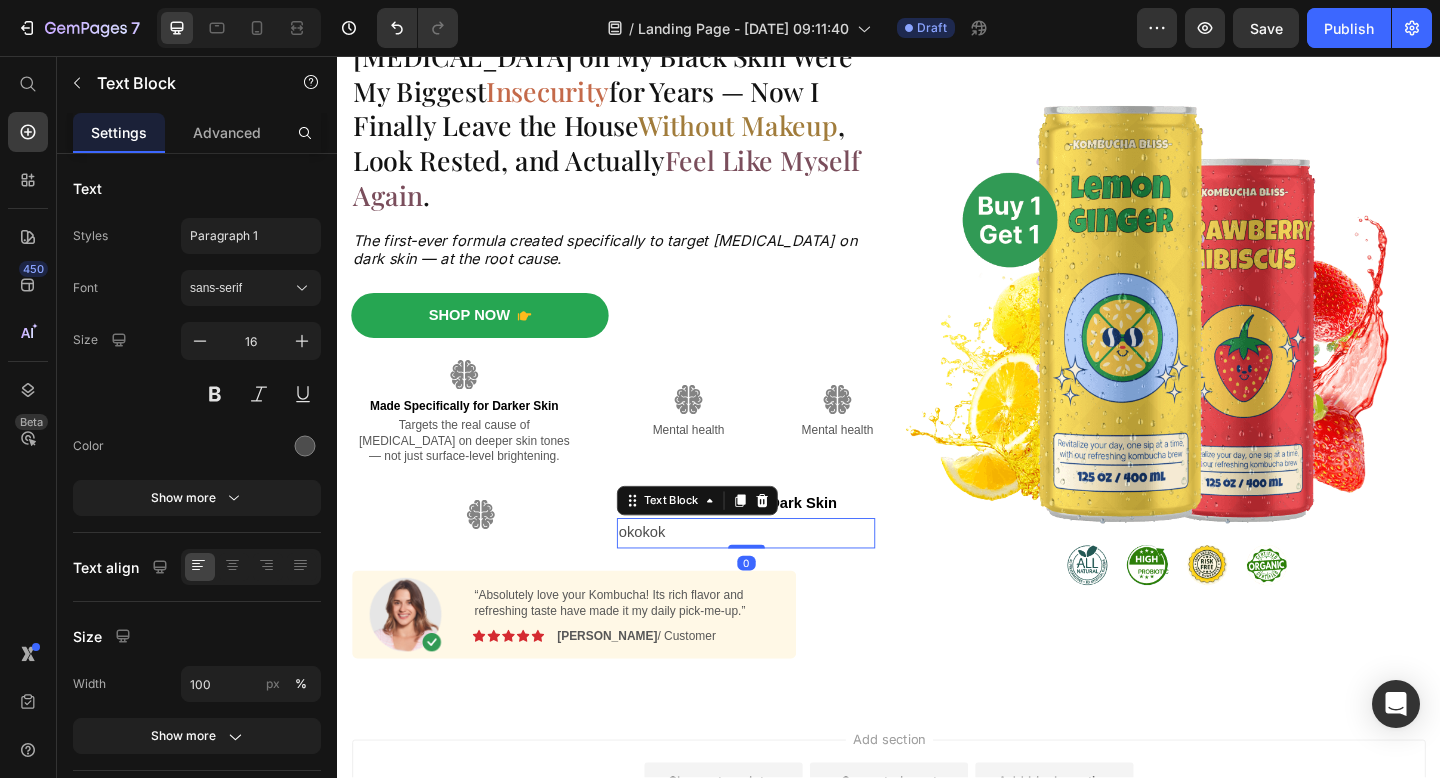 click on "okokok" at bounding box center [781, 575] 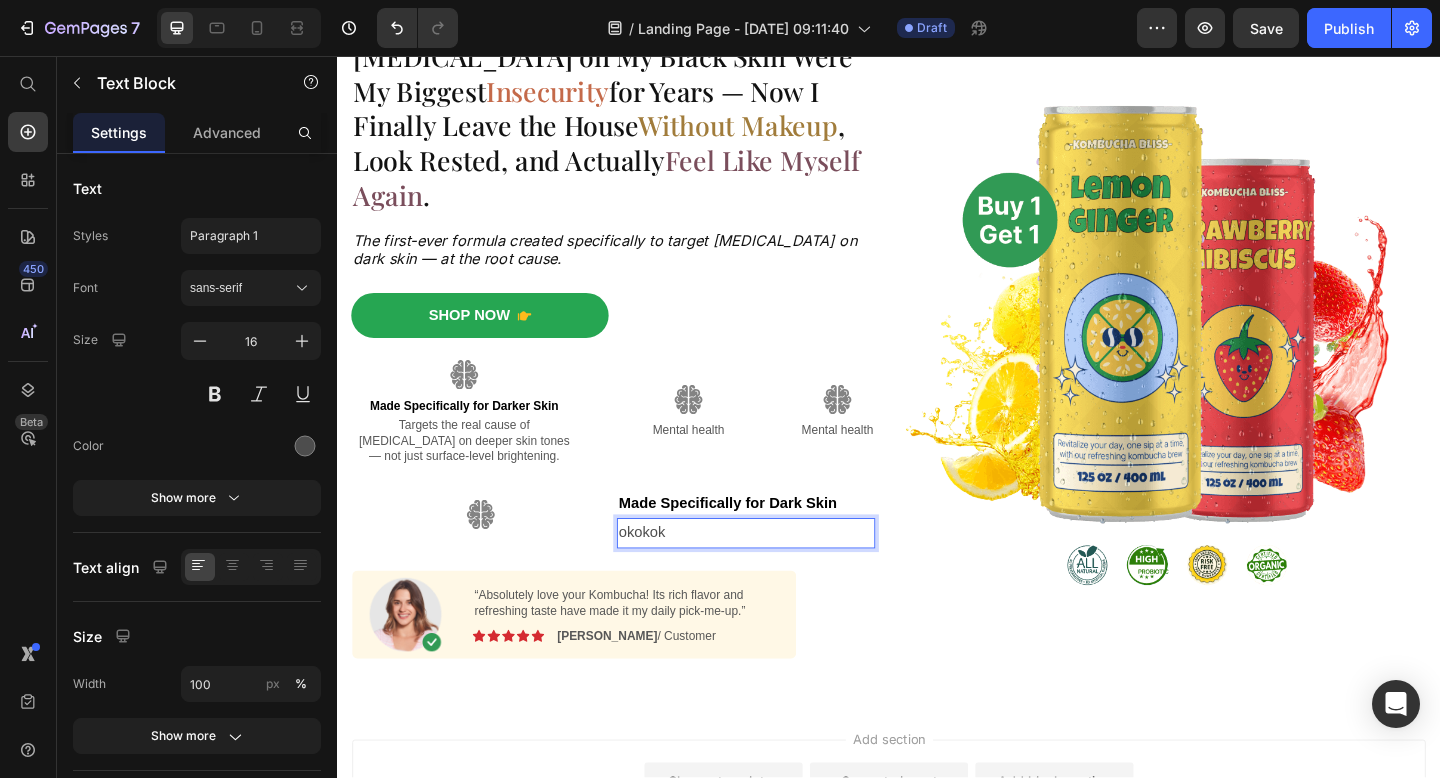 drag, startPoint x: 750, startPoint y: 566, endPoint x: 631, endPoint y: 566, distance: 119 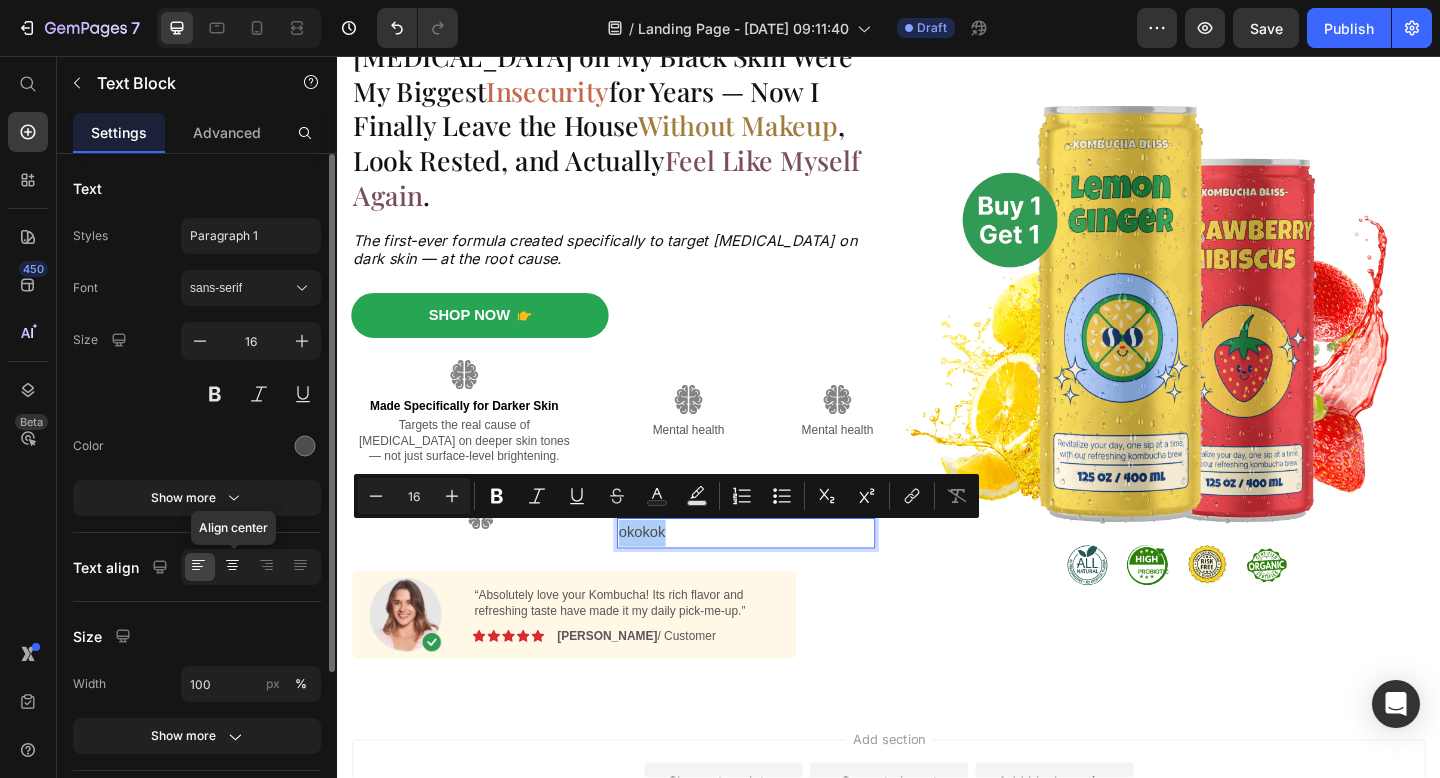click 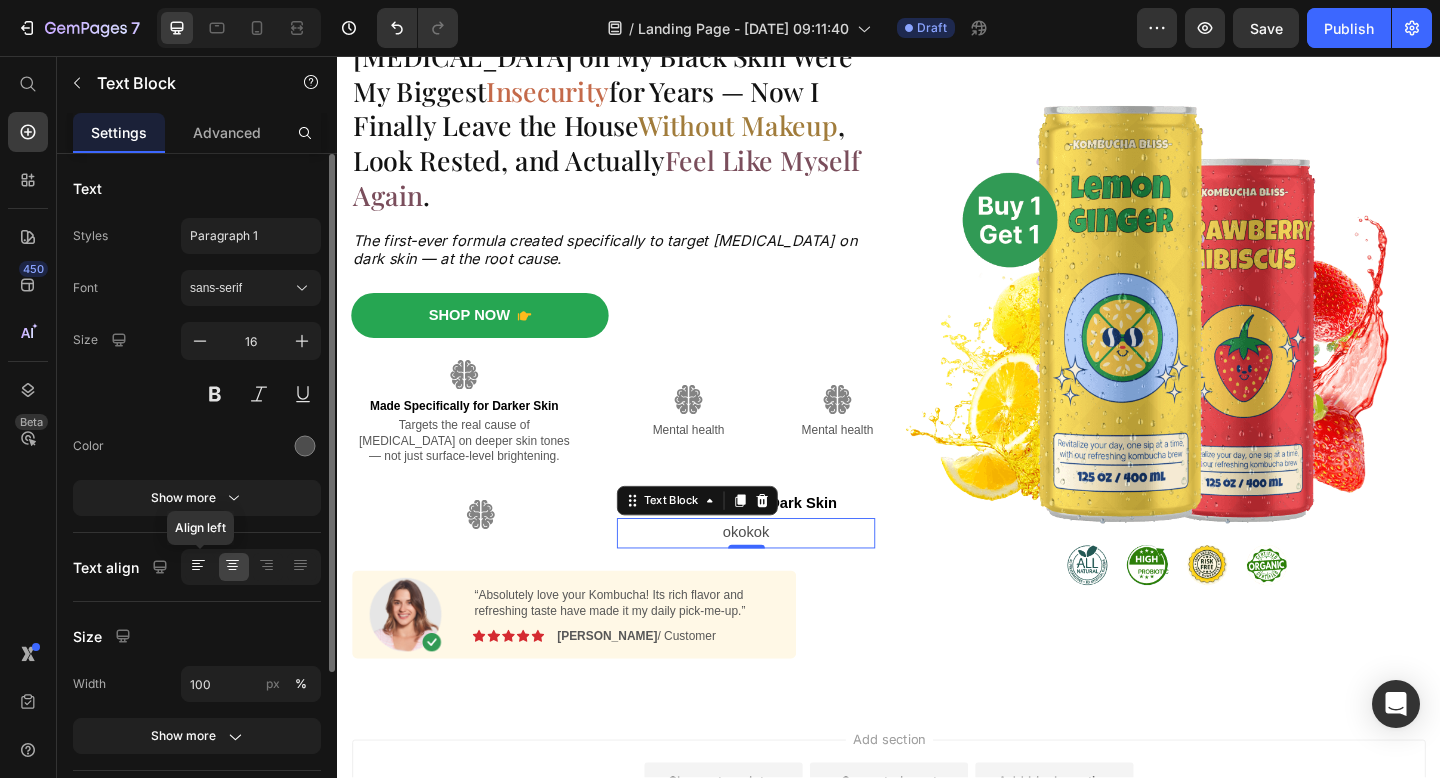 click 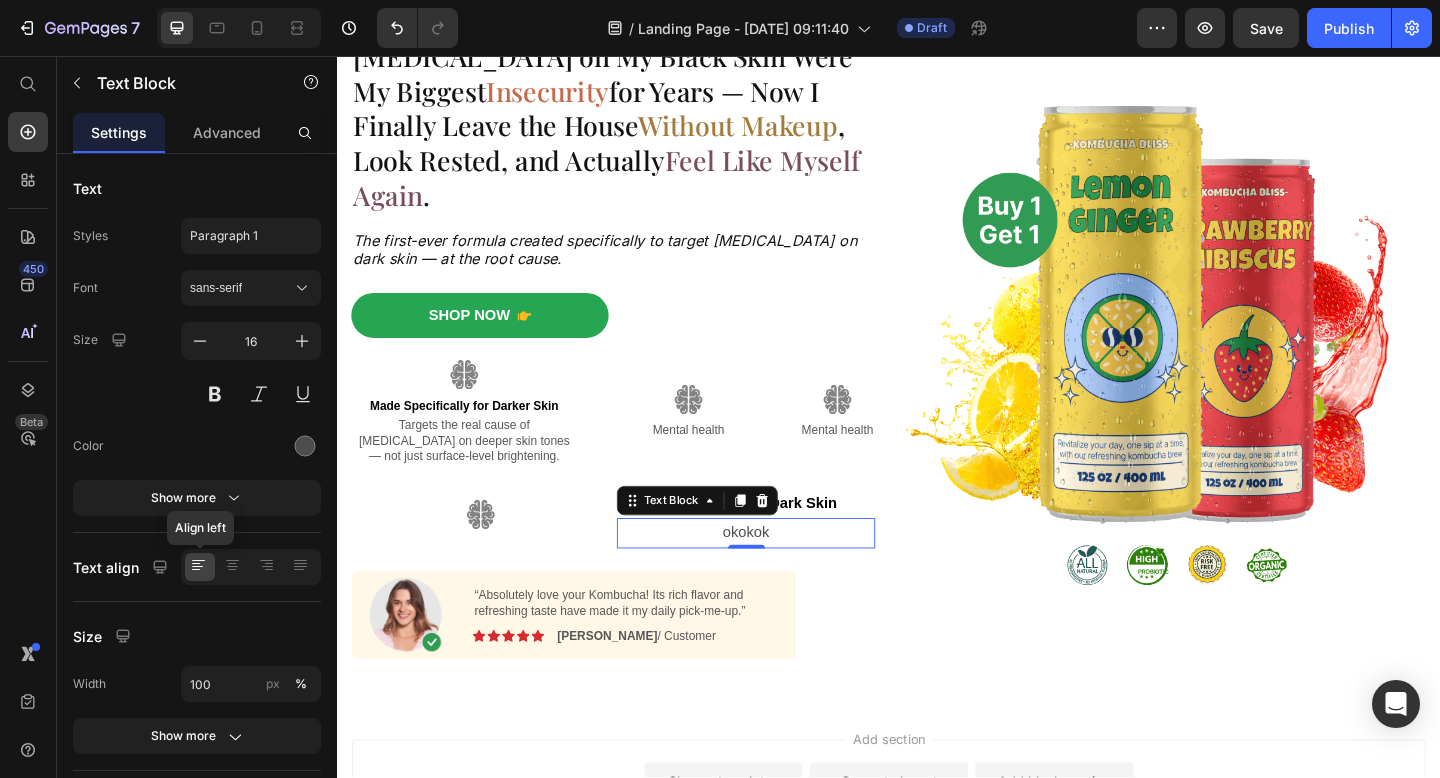 click on "Made Specifically for Dark Skin" at bounding box center (761, 542) 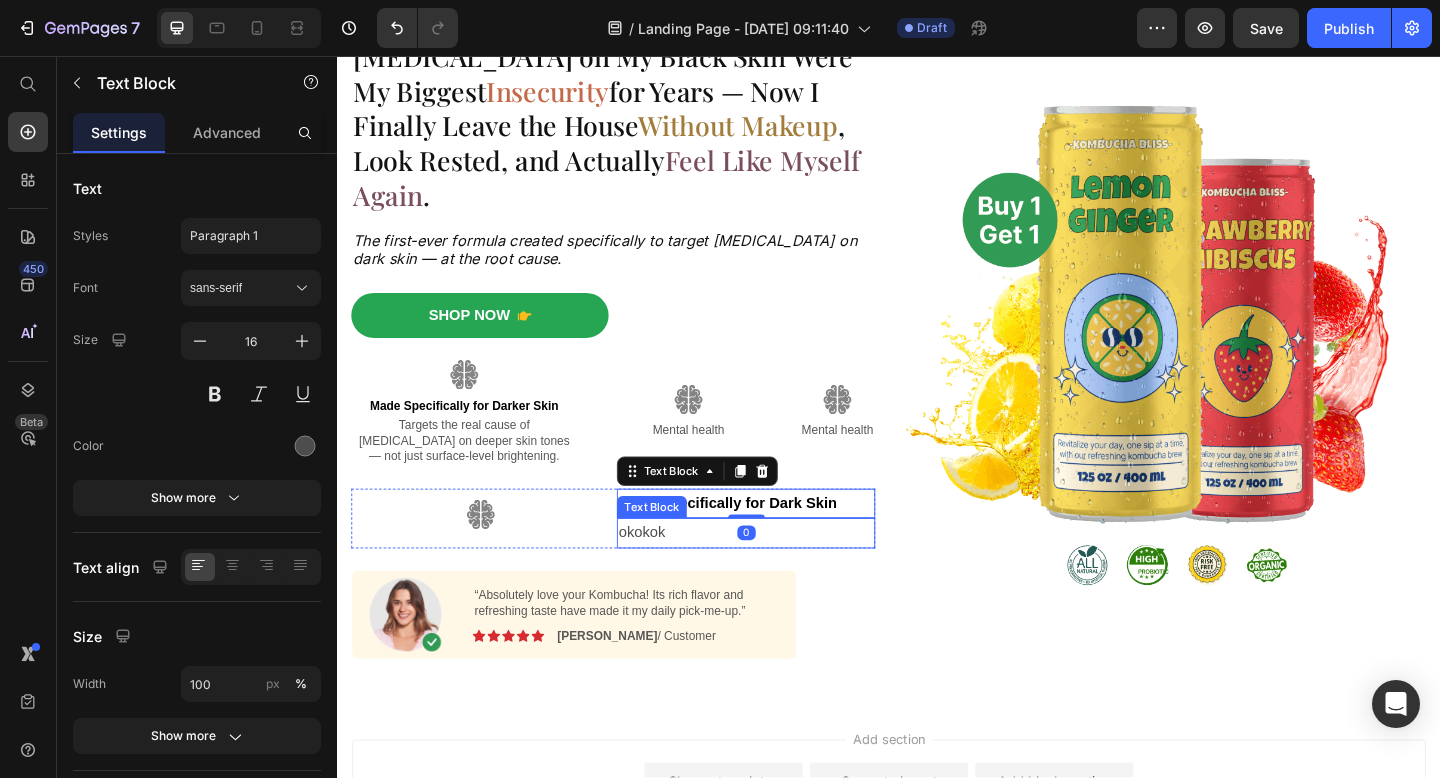 click on "okokok" at bounding box center [781, 575] 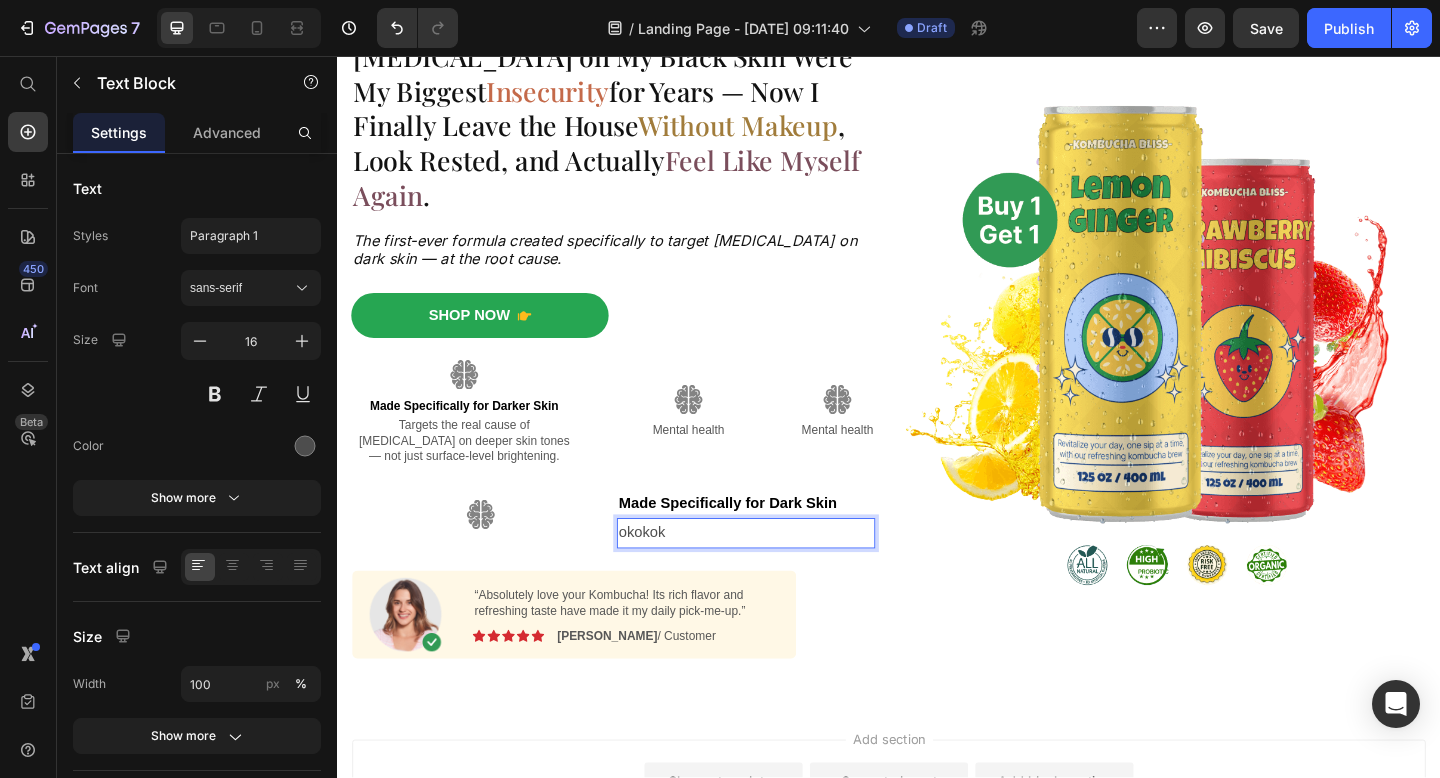 click on "okokok" at bounding box center [781, 575] 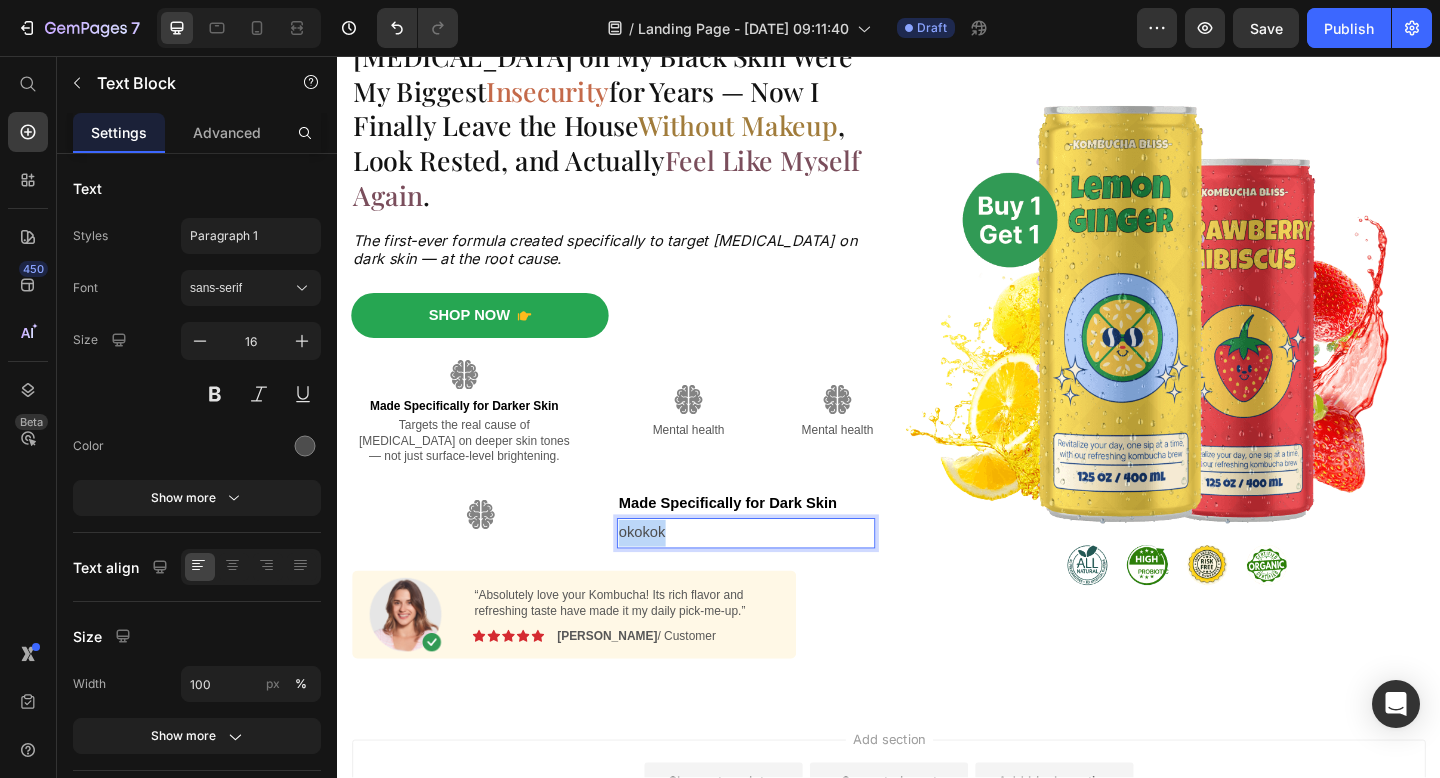 click on "okokok" at bounding box center [781, 575] 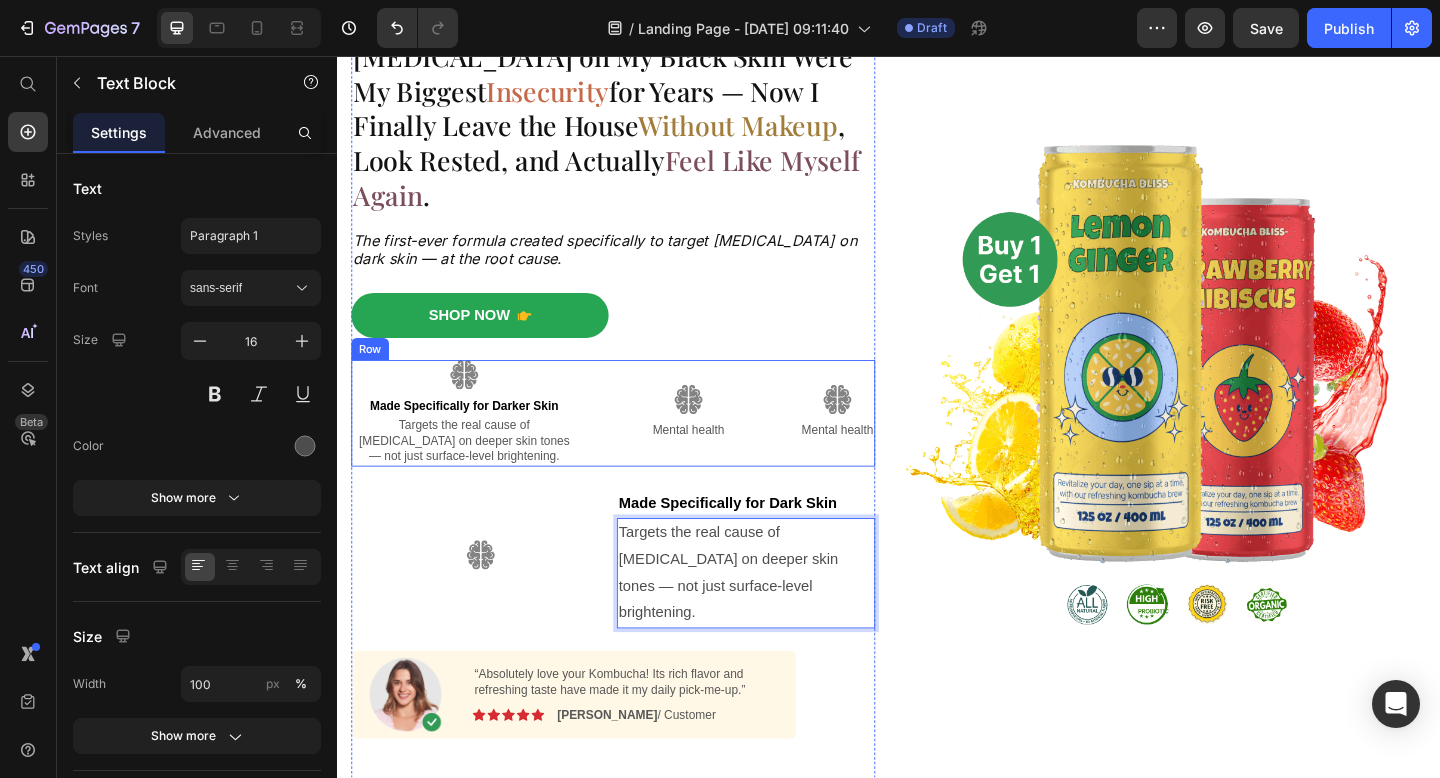 click on "Image Mental health Text Block" at bounding box center (719, 445) 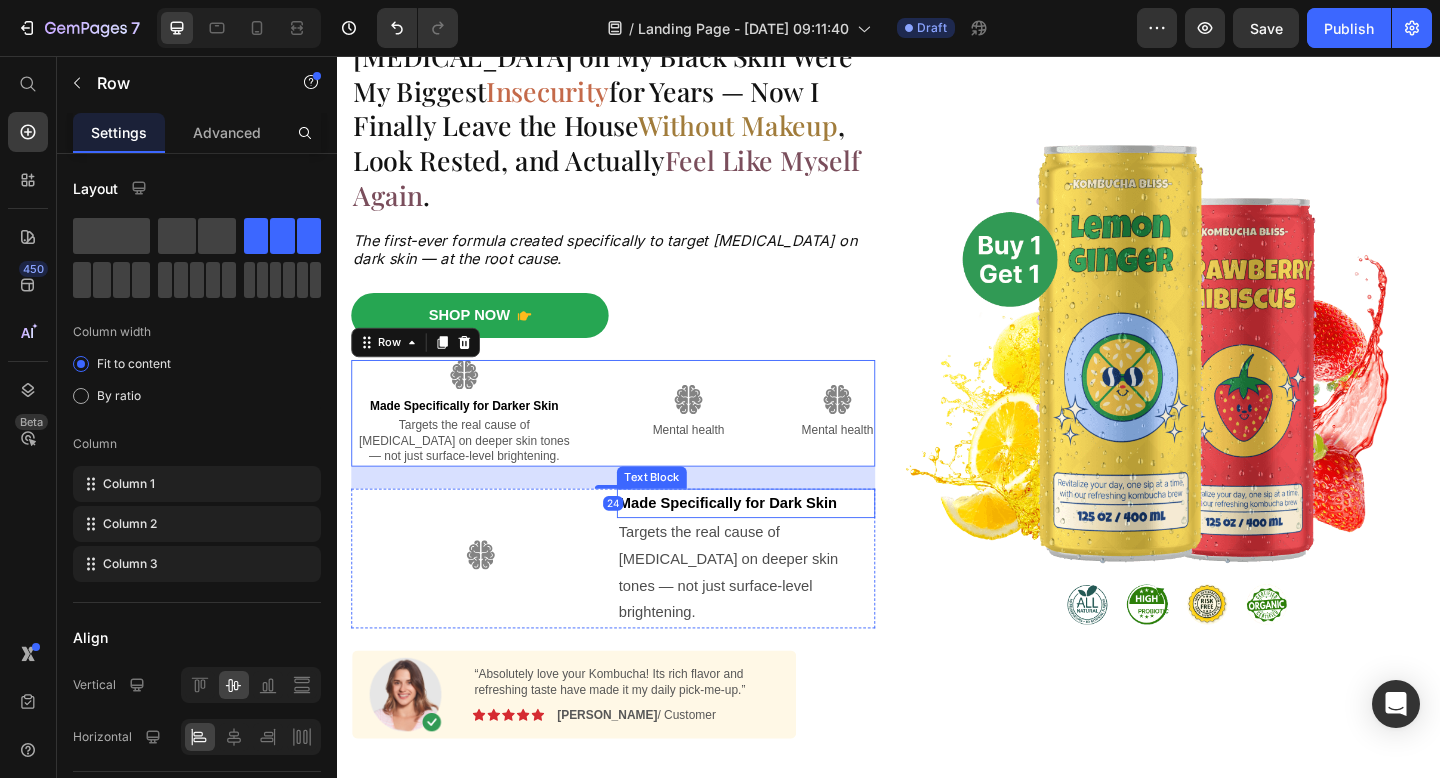 click on "Targets the real cause of dark circles on deeper skin tones — not just surface-level brightening." at bounding box center [781, 618] 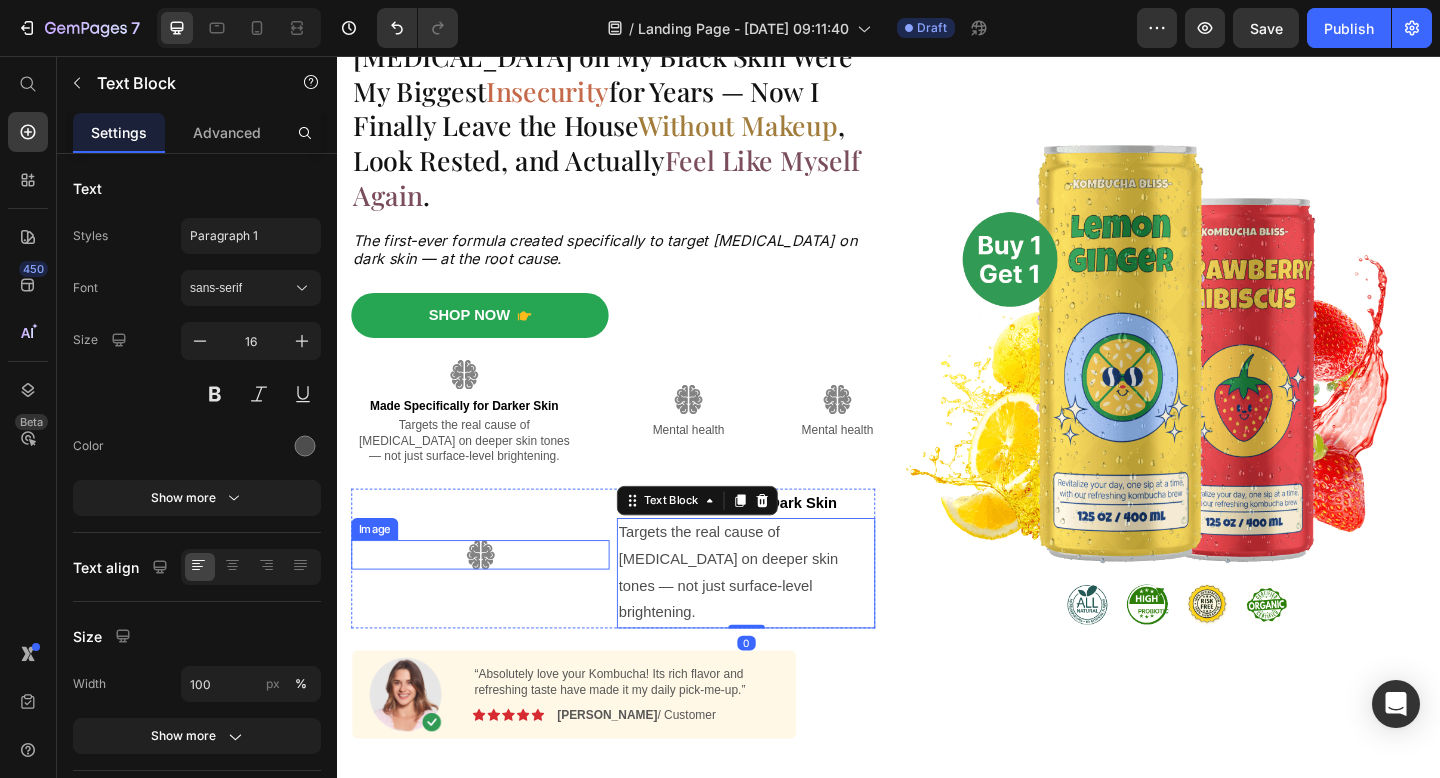 click at bounding box center [492, 599] 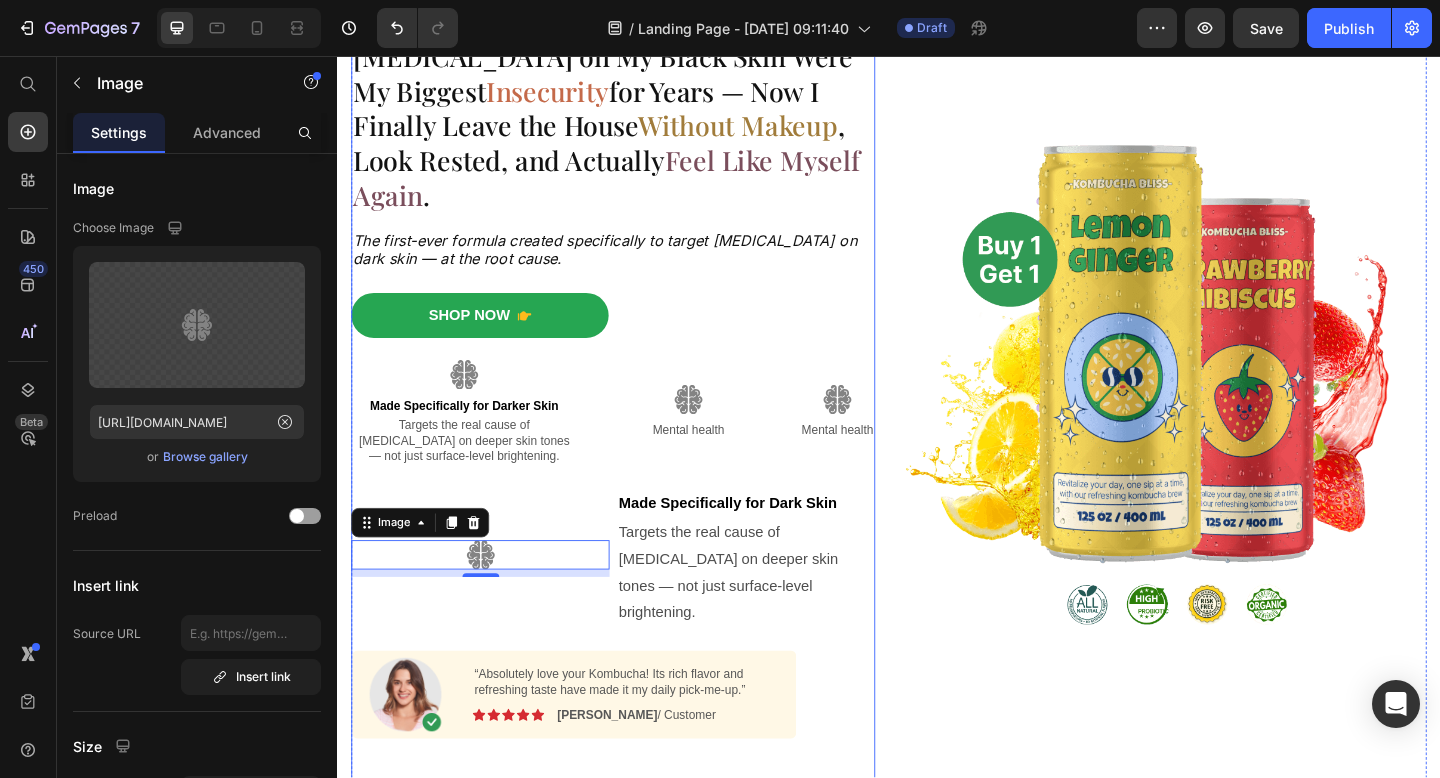 click on "Dark Circles on My Black Skin Were My Biggest  Insecurity  for Years — Now I Finally Leave the House  Without Makeup , Look Rested, and Actually  Feel Like Myself Again . Heading The first-ever formula created specifically to target dark circles on dark skin — at the root cause. Text Block
Shop Now   Button Image Made Specifically for Darker Skin Text Block Targets the real cause of dark circles on deeper skin tones — not just surface-level brightening. Text Block Image Mental health Text Block Image Mental health Text Block Row Image   8 Made Specifically for Dark Skin Text Block Targets the real cause of dark circles on deeper skin tones — not just surface-level brightening. Text Block Row Row Image “Absolutely love your Kombucha! Its rich flavor and refreshing taste have made it my daily pick-me-up.” Text Block Image Icon Icon Icon Icon Icon Icon List Emily  / Customer Text Block Row Row Shop Now   👉    Button" at bounding box center (637, 417) 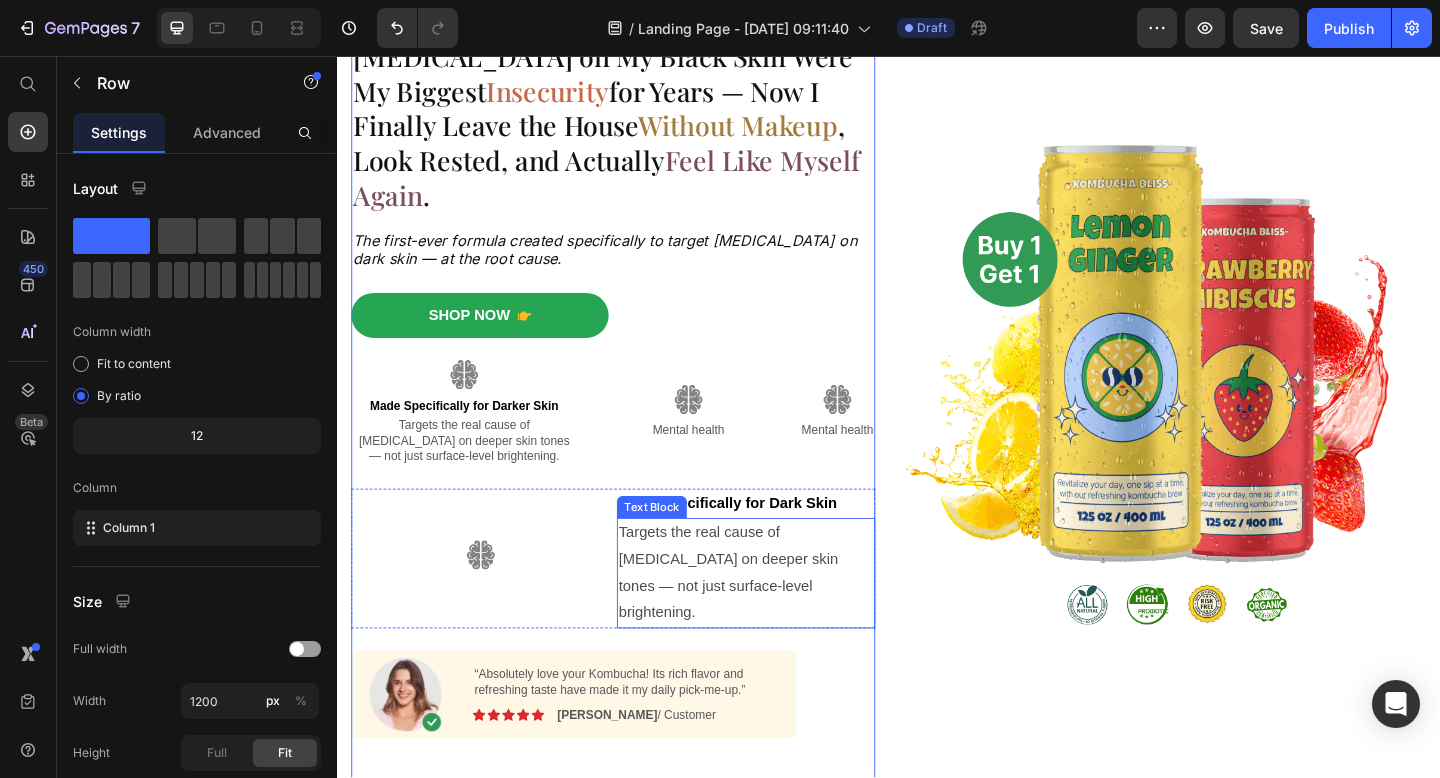 click on "Targets the real cause of dark circles on deeper skin tones — not just surface-level brightening." at bounding box center (781, 618) 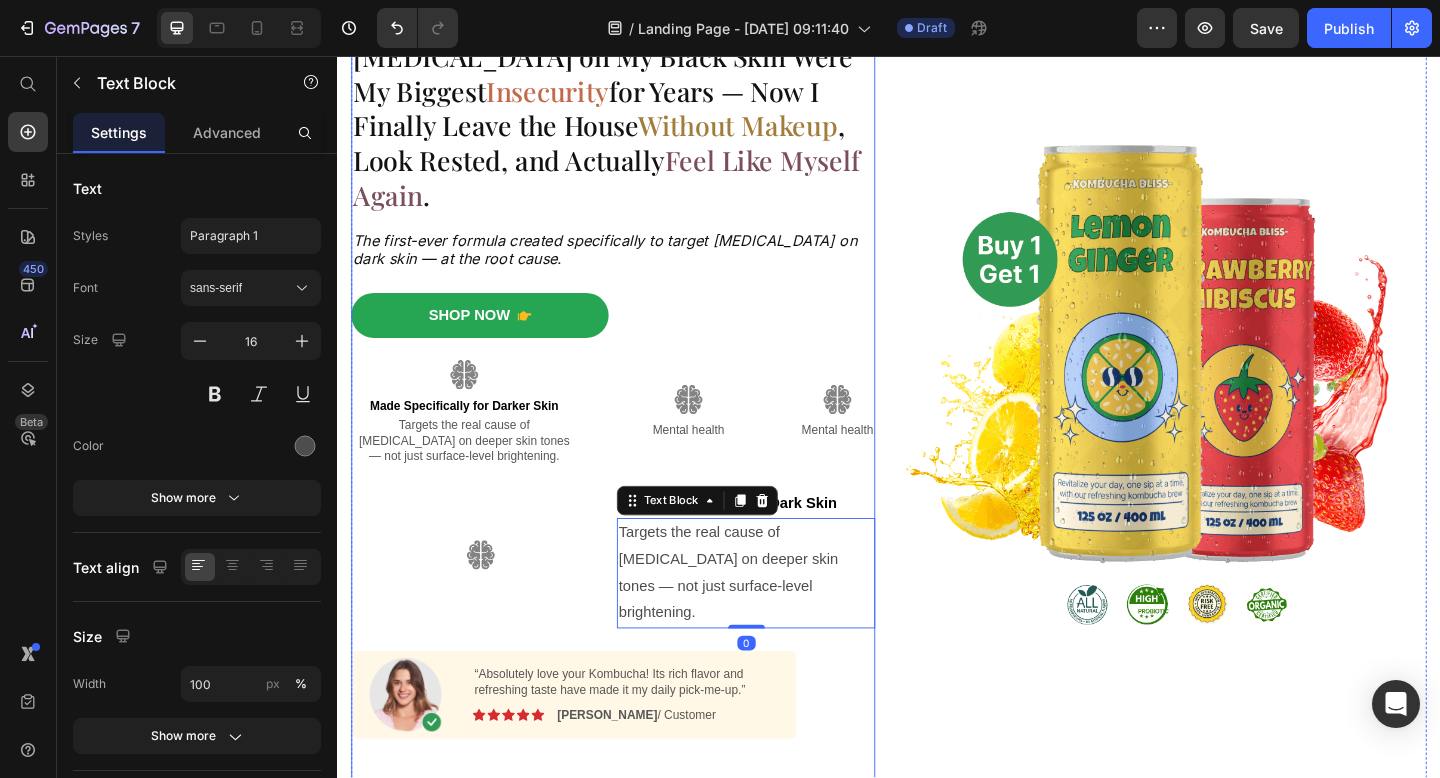 click on "Dark Circles on My Black Skin Were My Biggest  Insecurity  for Years — Now I Finally Leave the House  Without Makeup , Look Rested, and Actually  Feel Like Myself Again . Heading The first-ever formula created specifically to target dark circles on dark skin — at the root cause. Text Block
Shop Now   Button Image Made Specifically for Darker Skin Text Block Targets the real cause of dark circles on deeper skin tones — not just surface-level brightening. Text Block Image Mental health Text Block Image Mental health Text Block Row Image Made Specifically for Dark Skin Text Block Targets the real cause of dark circles on deeper skin tones — not just surface-level brightening. Text Block   0 Row Row Image “Absolutely love your Kombucha! Its rich flavor and refreshing taste have made it my daily pick-me-up.” Text Block Image Icon Icon Icon Icon Icon Icon List Emily  / Customer Text Block Row Row Shop Now   👉    Button" at bounding box center [637, 417] 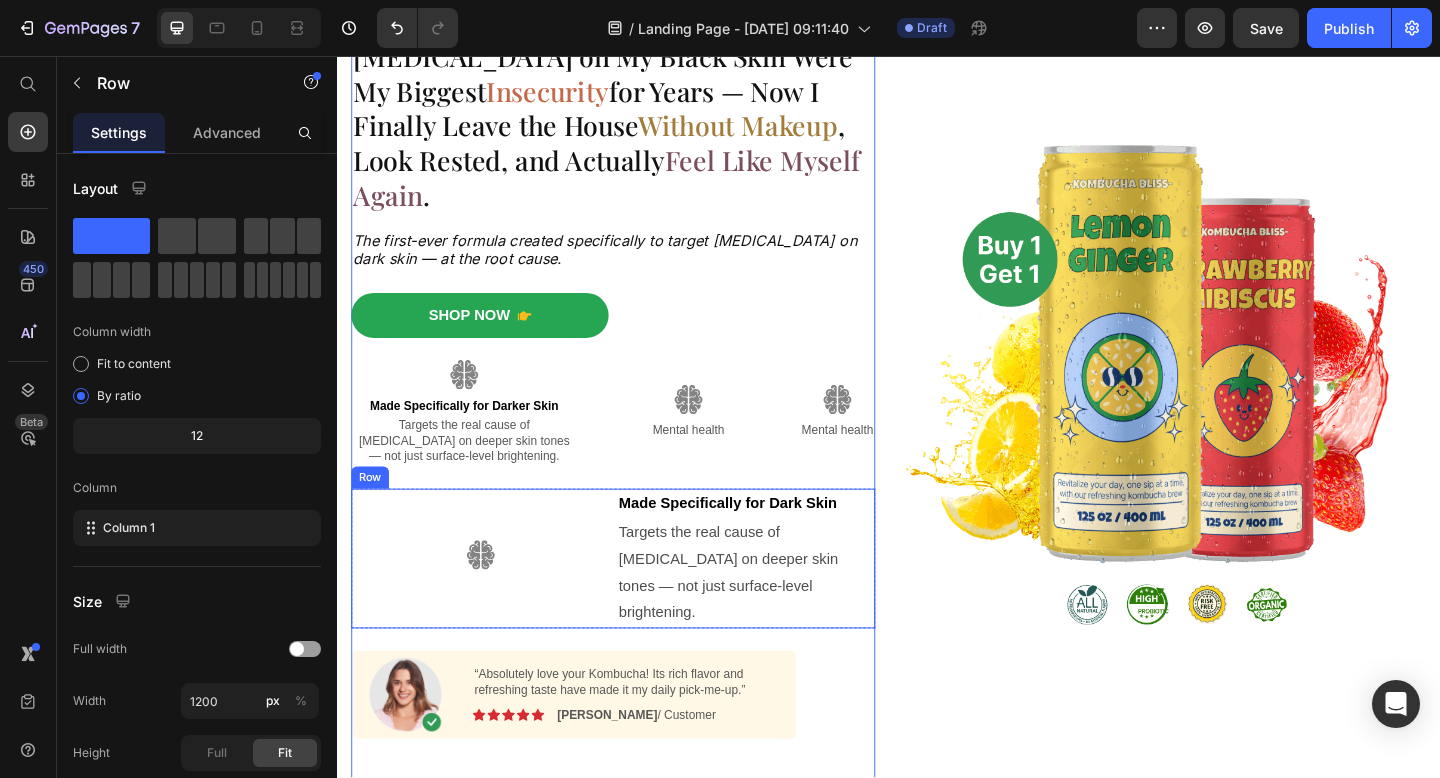click on "Image" at bounding box center [492, 603] 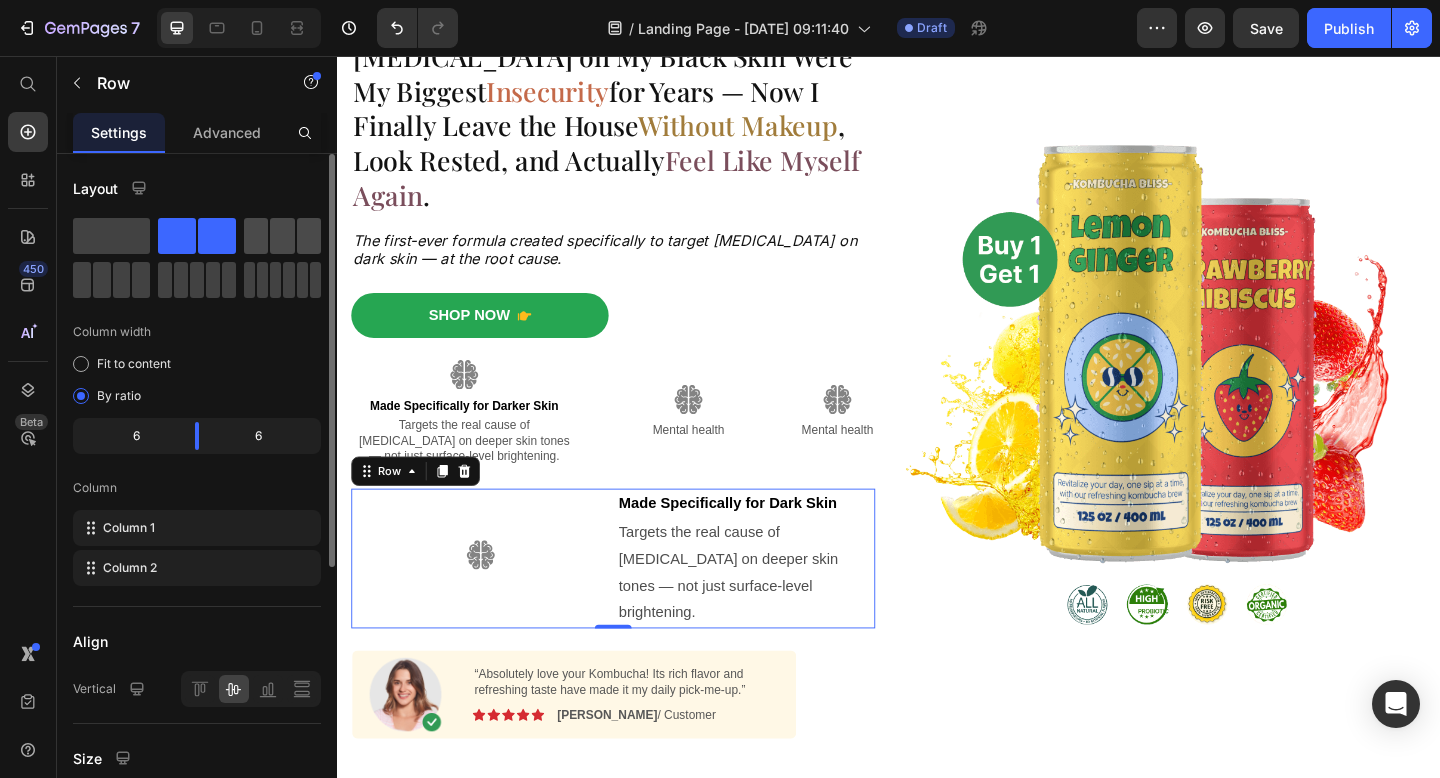 click 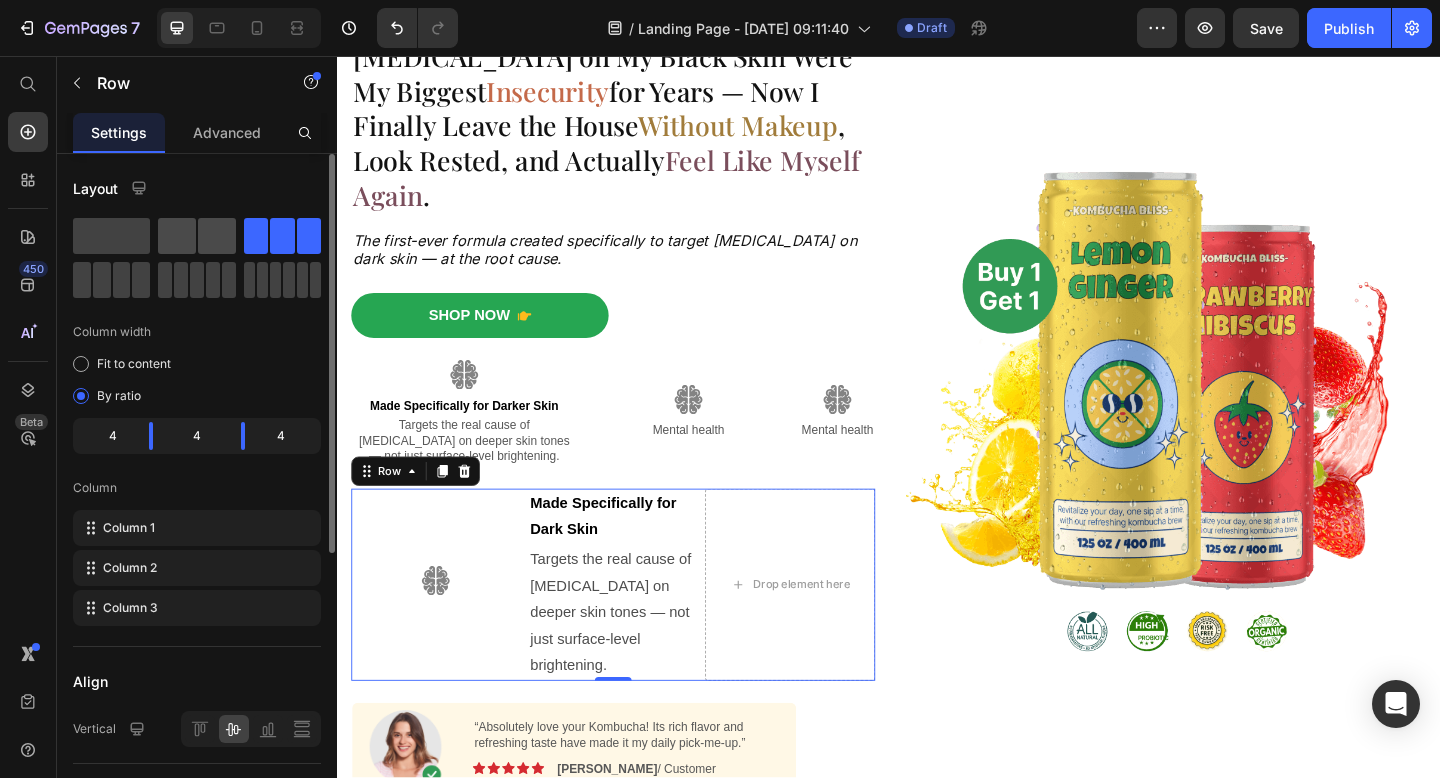 click 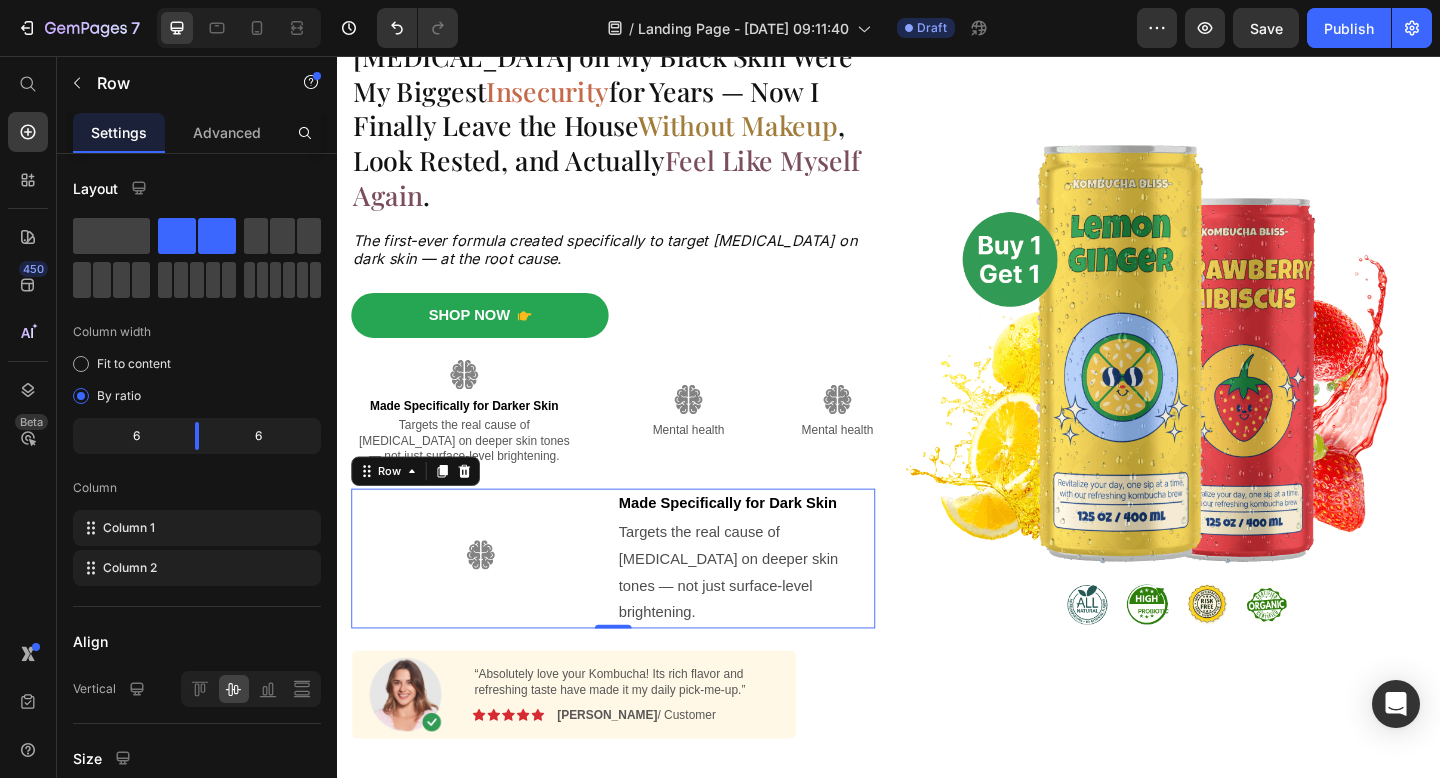 click at bounding box center [492, 599] 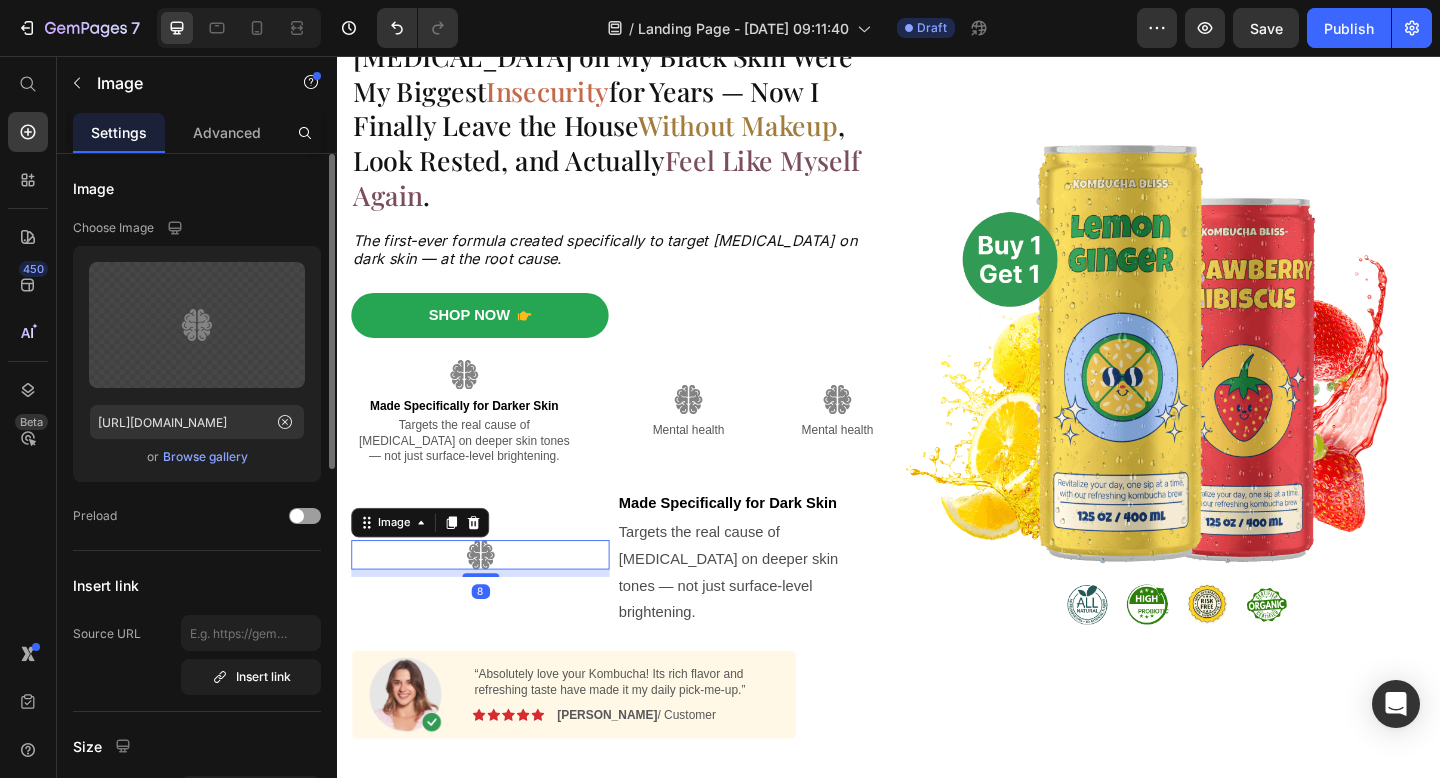 click on "Insert link Source URL  Insert link" 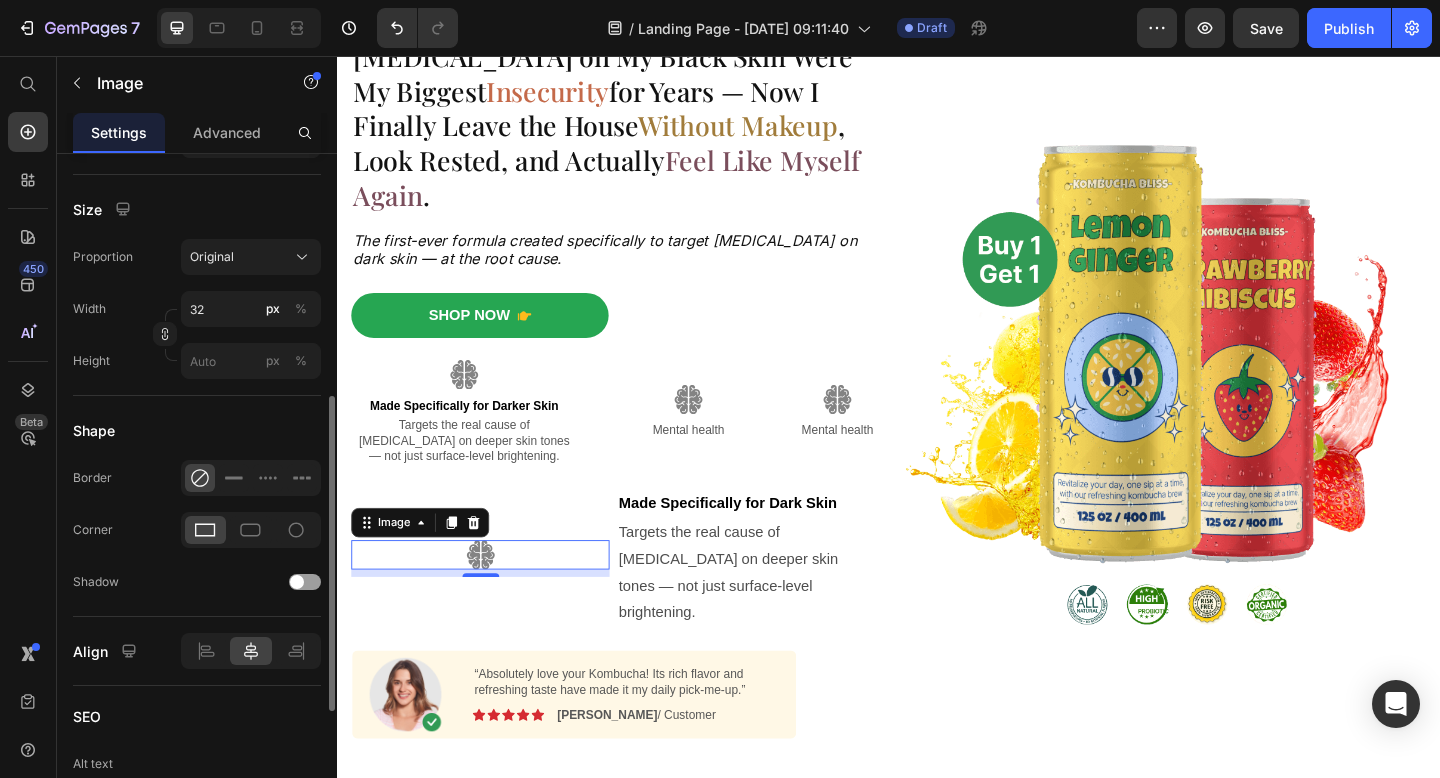 scroll, scrollTop: 531, scrollLeft: 0, axis: vertical 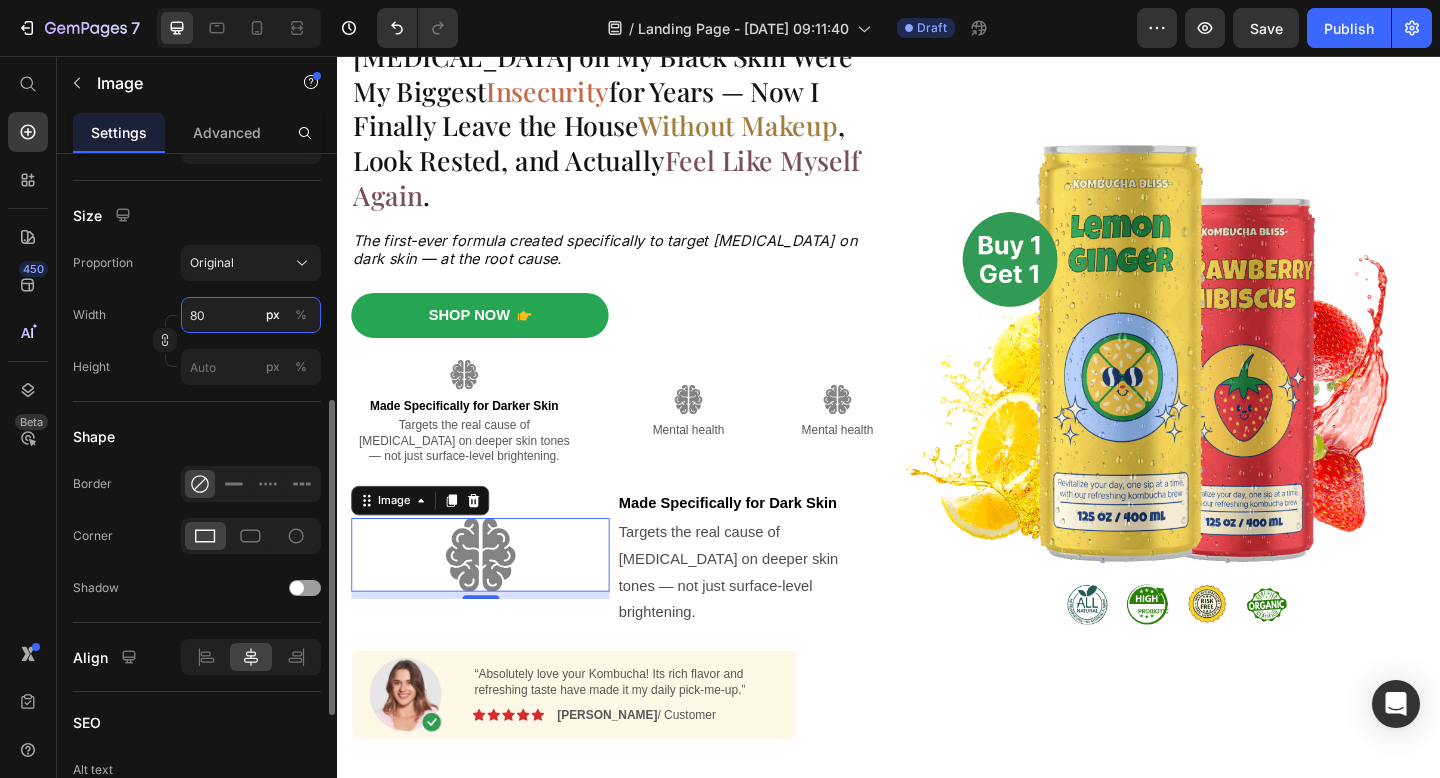 drag, startPoint x: 196, startPoint y: 313, endPoint x: 182, endPoint y: 313, distance: 14 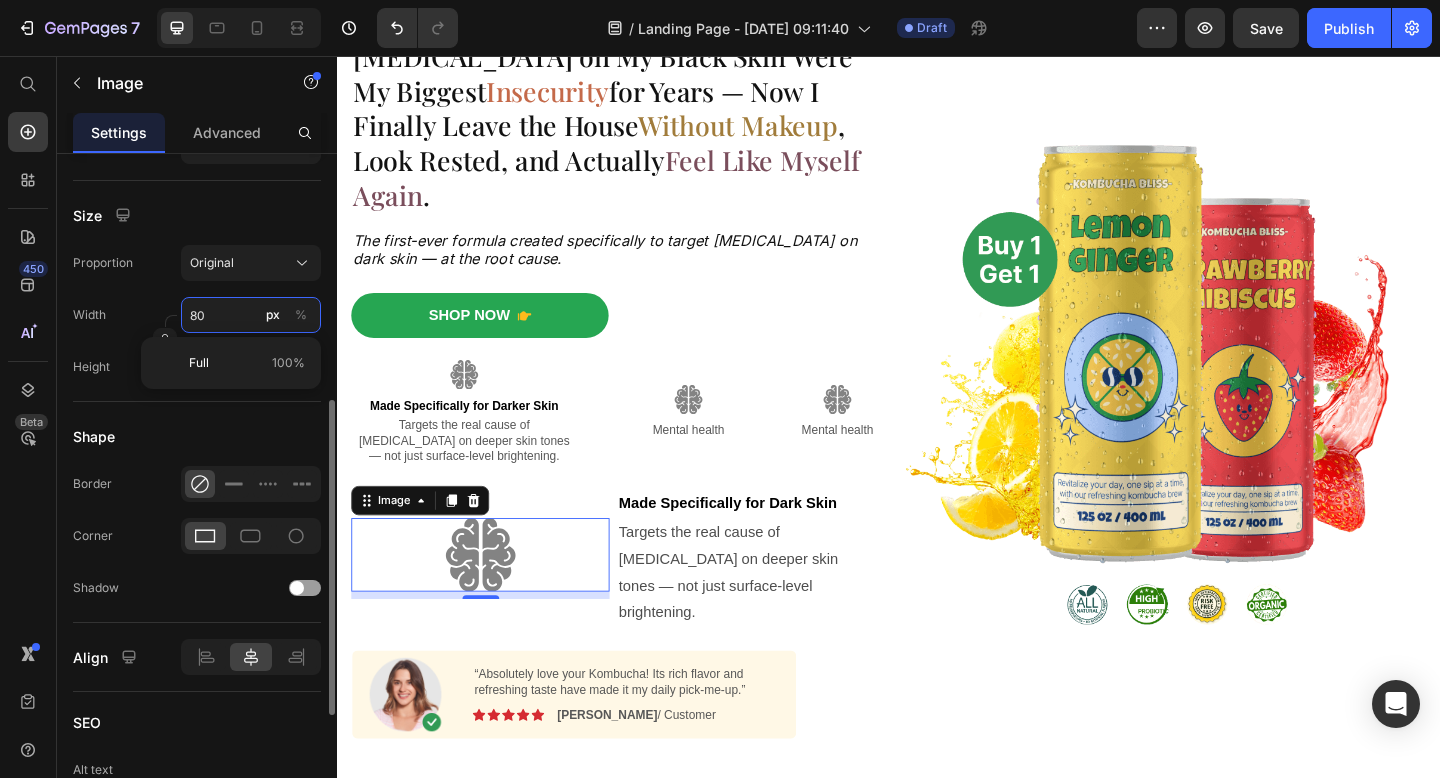 type on "60" 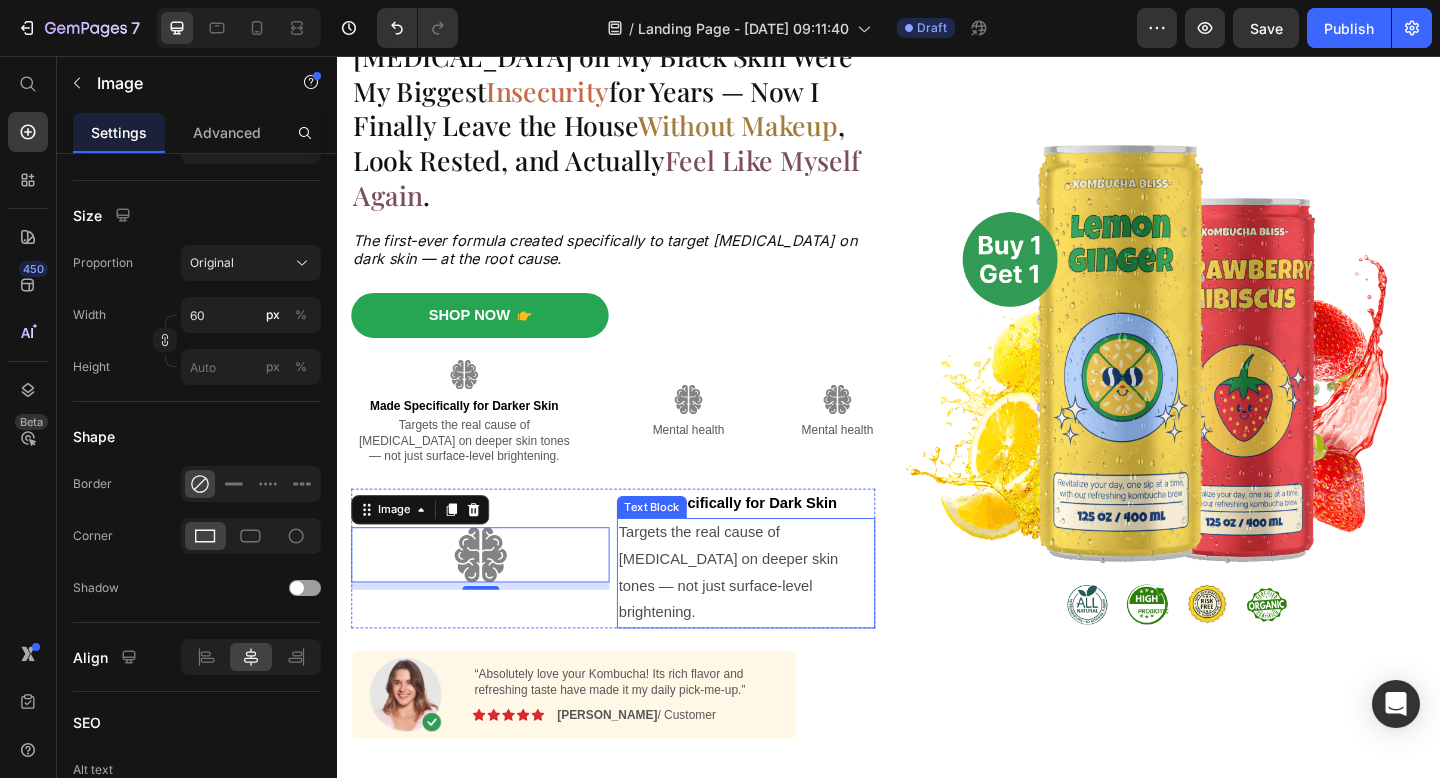click on "Targets the real cause of dark circles on deeper skin tones — not just surface-level brightening." at bounding box center [781, 618] 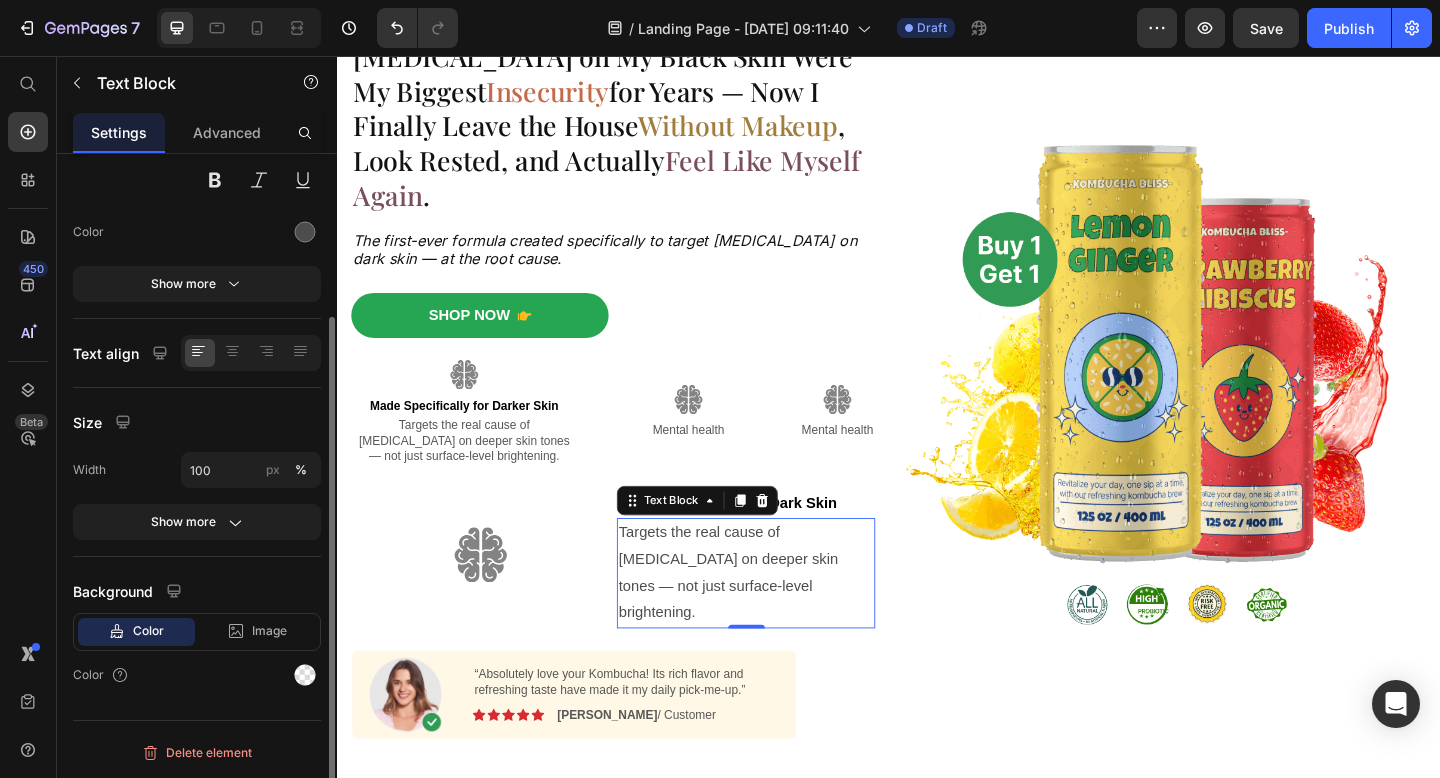 scroll, scrollTop: 0, scrollLeft: 0, axis: both 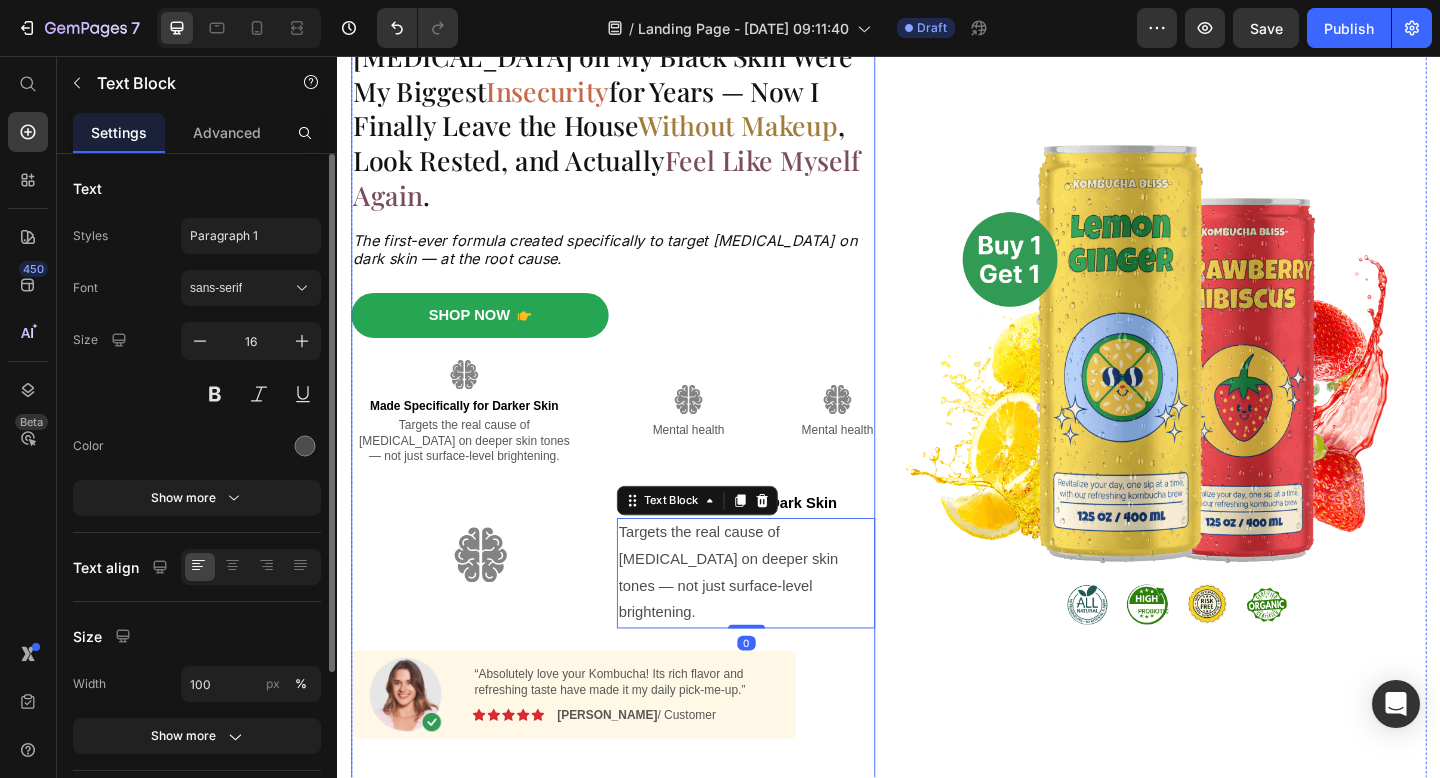 click on "Dark Circles on My Black Skin Were My Biggest  Insecurity  for Years — Now I Finally Leave the House  Without Makeup , Look Rested, and Actually  Feel Like Myself Again . Heading The first-ever formula created specifically to target dark circles on dark skin — at the root cause. Text Block
Shop Now   Button Image Made Specifically for Darker Skin Text Block Targets the real cause of dark circles on deeper skin tones — not just surface-level brightening. Text Block Image Mental health Text Block Image Mental health Text Block Row Image Made Specifically for Dark Skin Text Block Targets the real cause of dark circles on deeper skin tones — not just surface-level brightening. Text Block   0 Row Row Image “Absolutely love your Kombucha! Its rich flavor and refreshing taste have made it my daily pick-me-up.” Text Block Image Icon Icon Icon Icon Icon Icon List Emily  / Customer Text Block Row Row Shop Now   👉    Button" at bounding box center (637, 417) 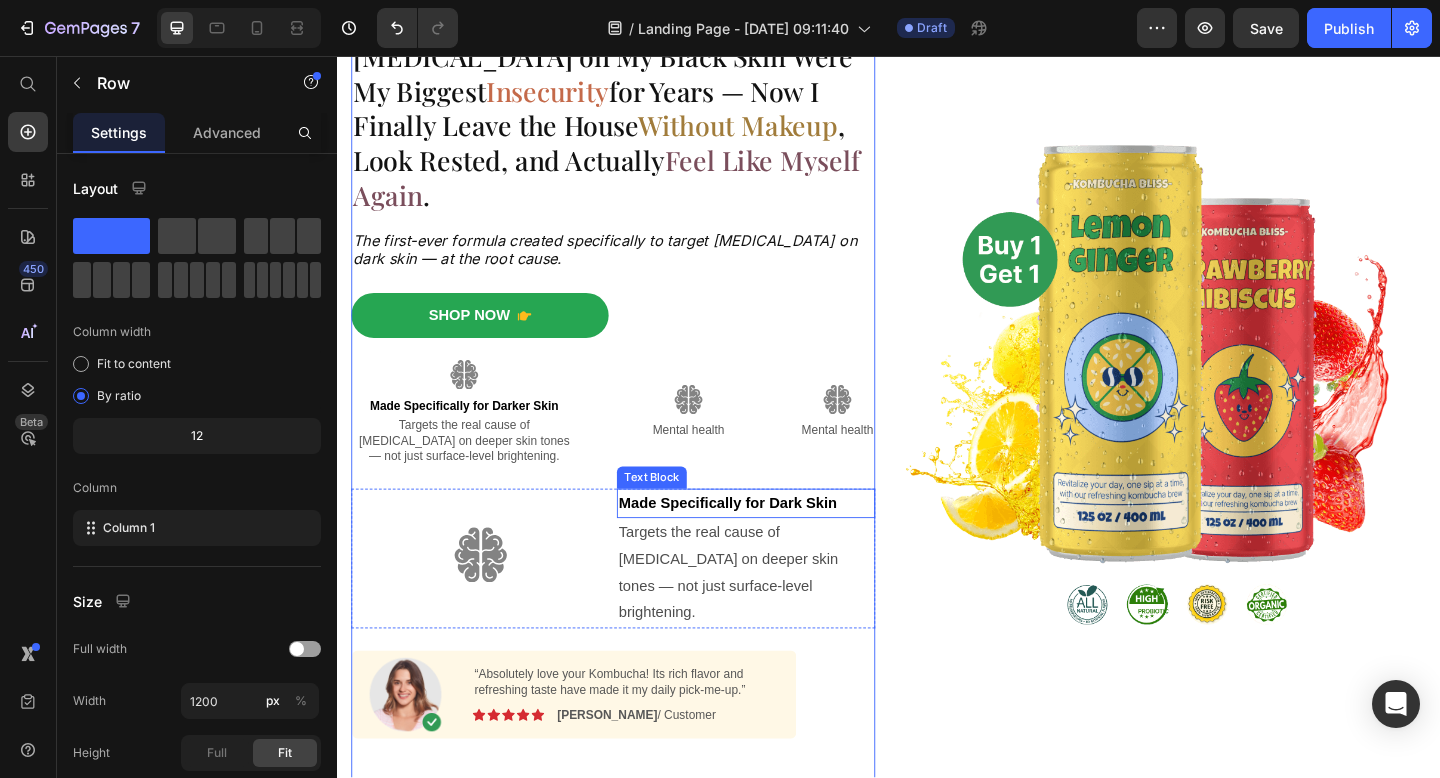 click on "Targets the real cause of dark circles on deeper skin tones — not just surface-level brightening." at bounding box center [781, 618] 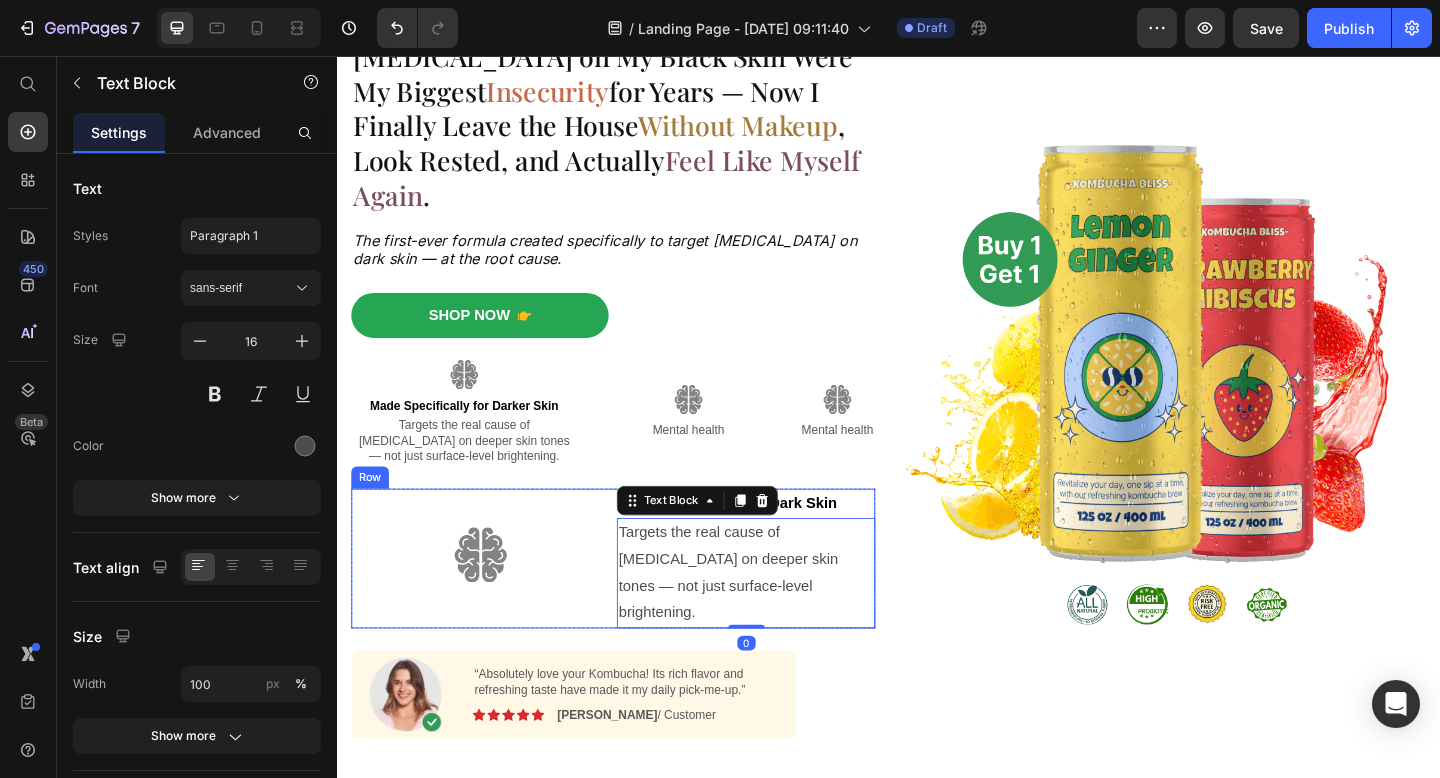click on "Image" at bounding box center [492, 603] 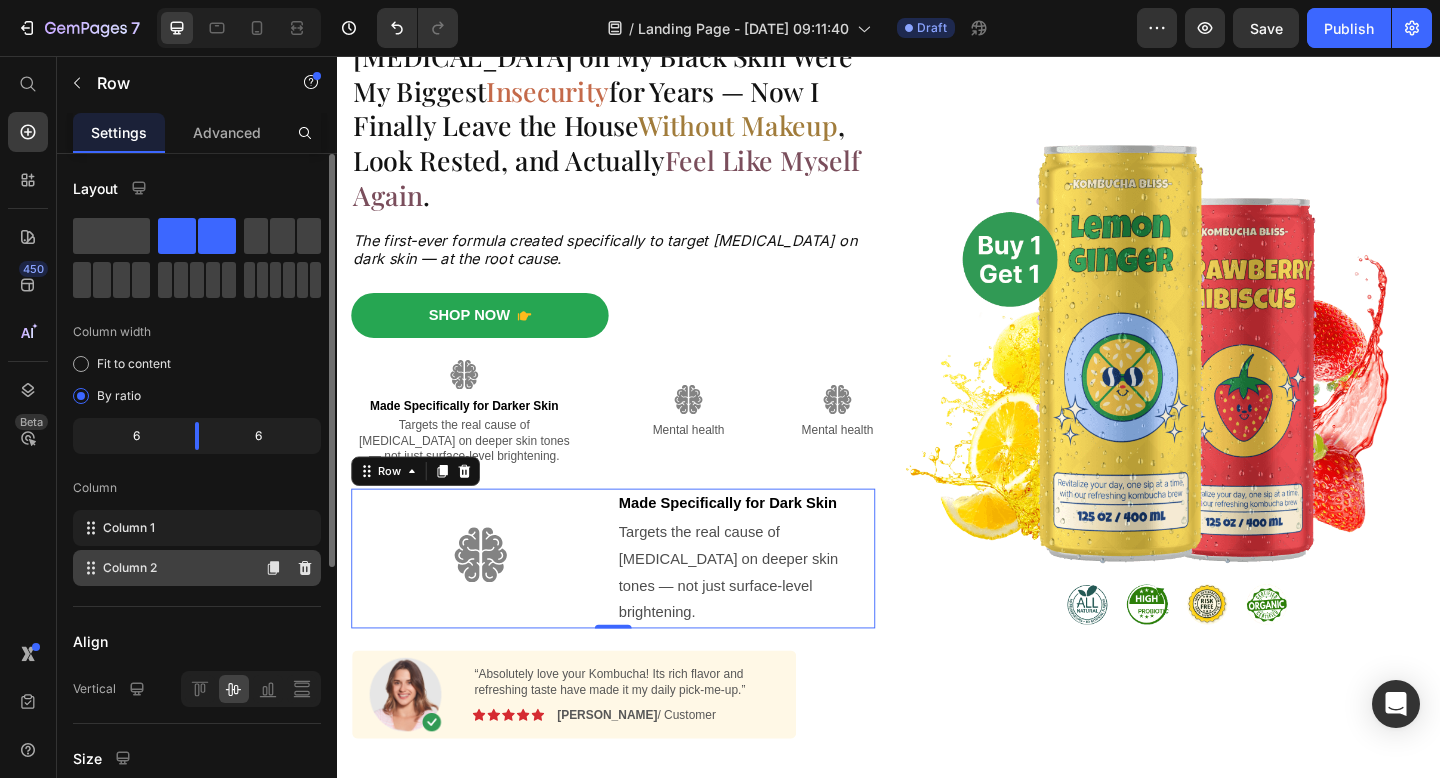 click on "Column 2" at bounding box center (130, 568) 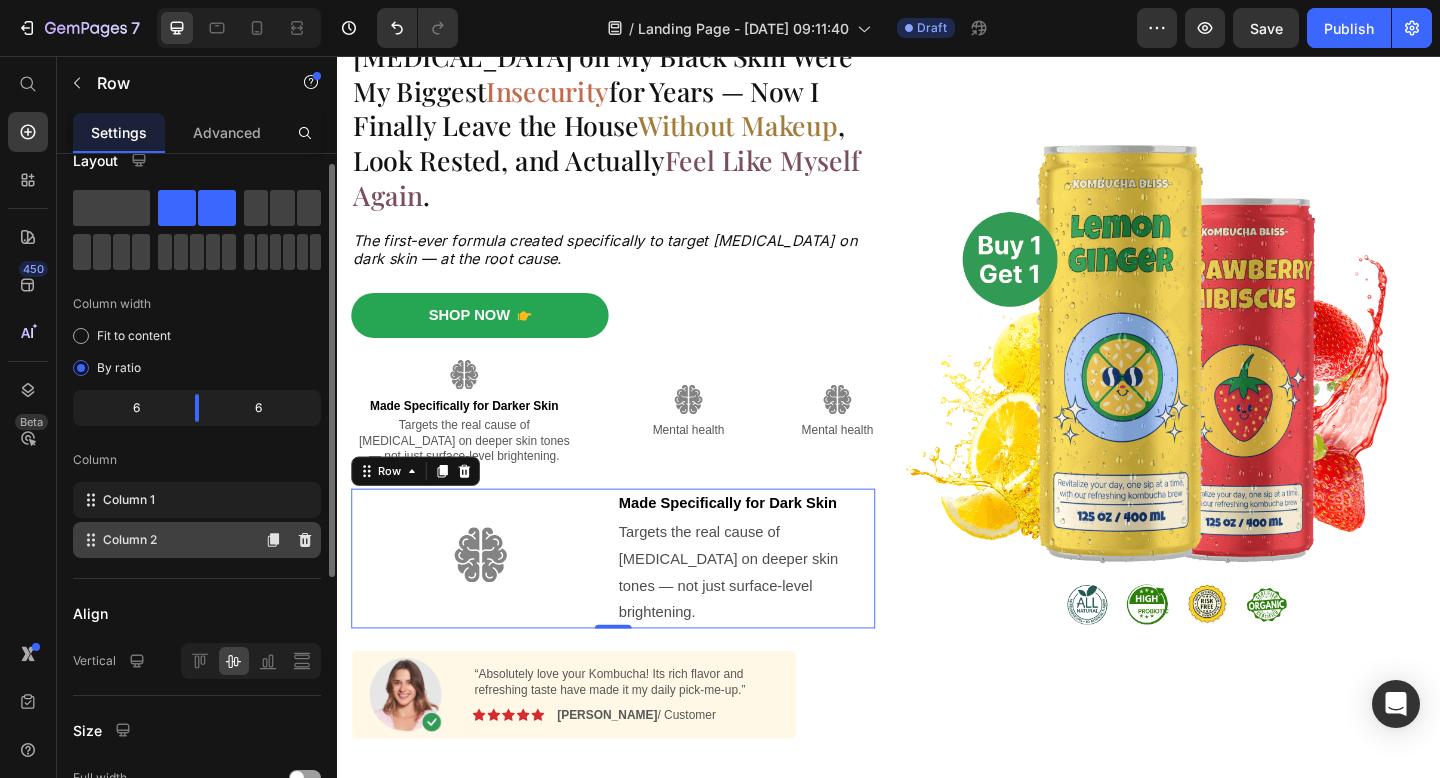 scroll, scrollTop: 31, scrollLeft: 0, axis: vertical 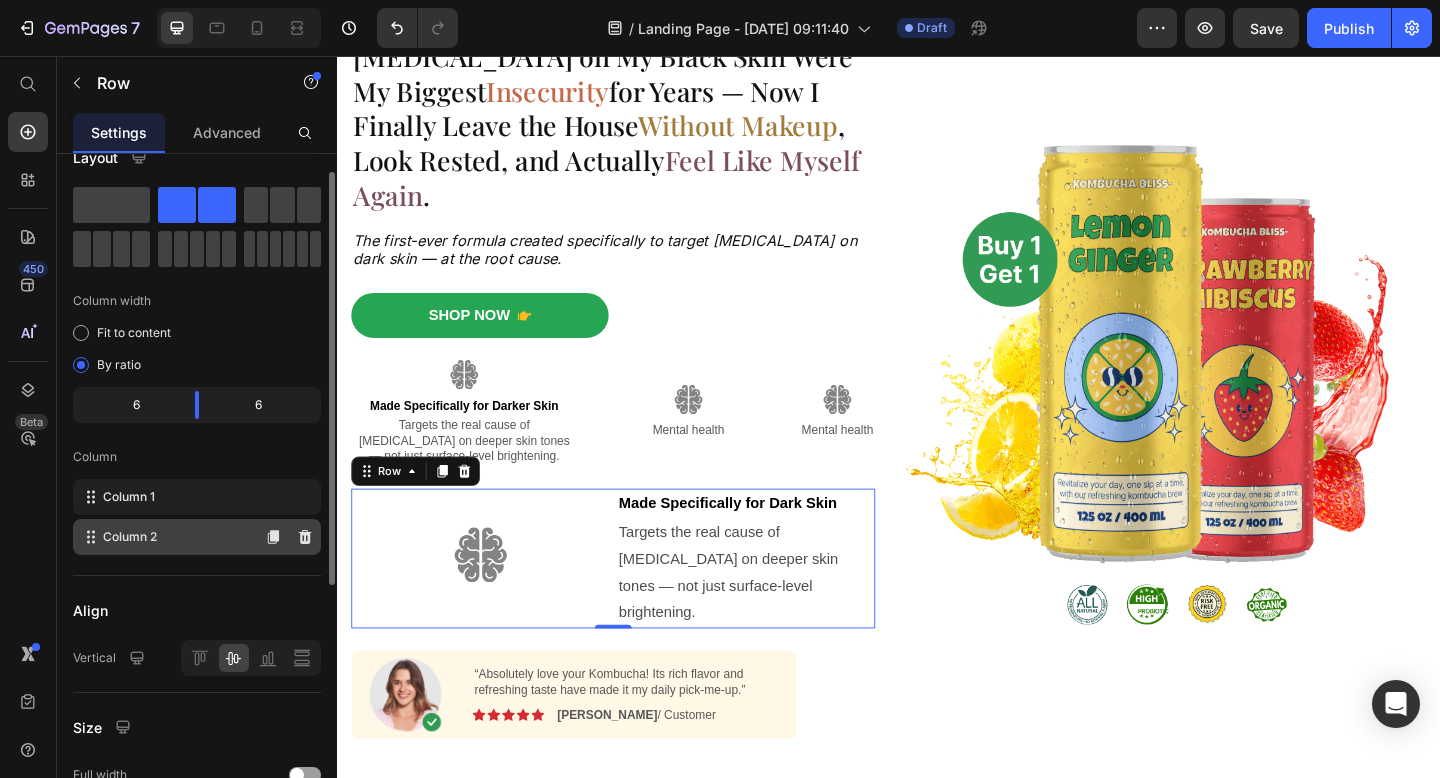 click on "Column 2" 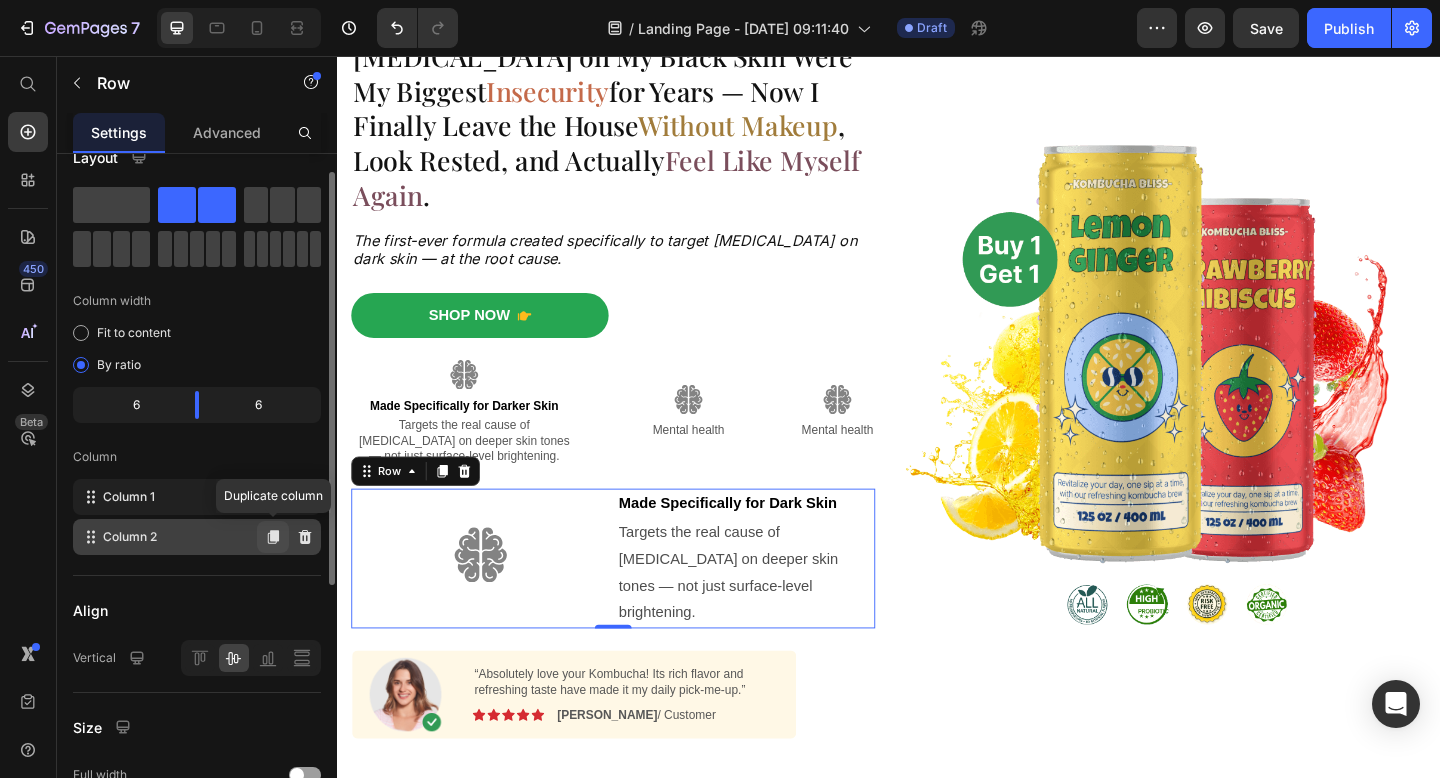 click 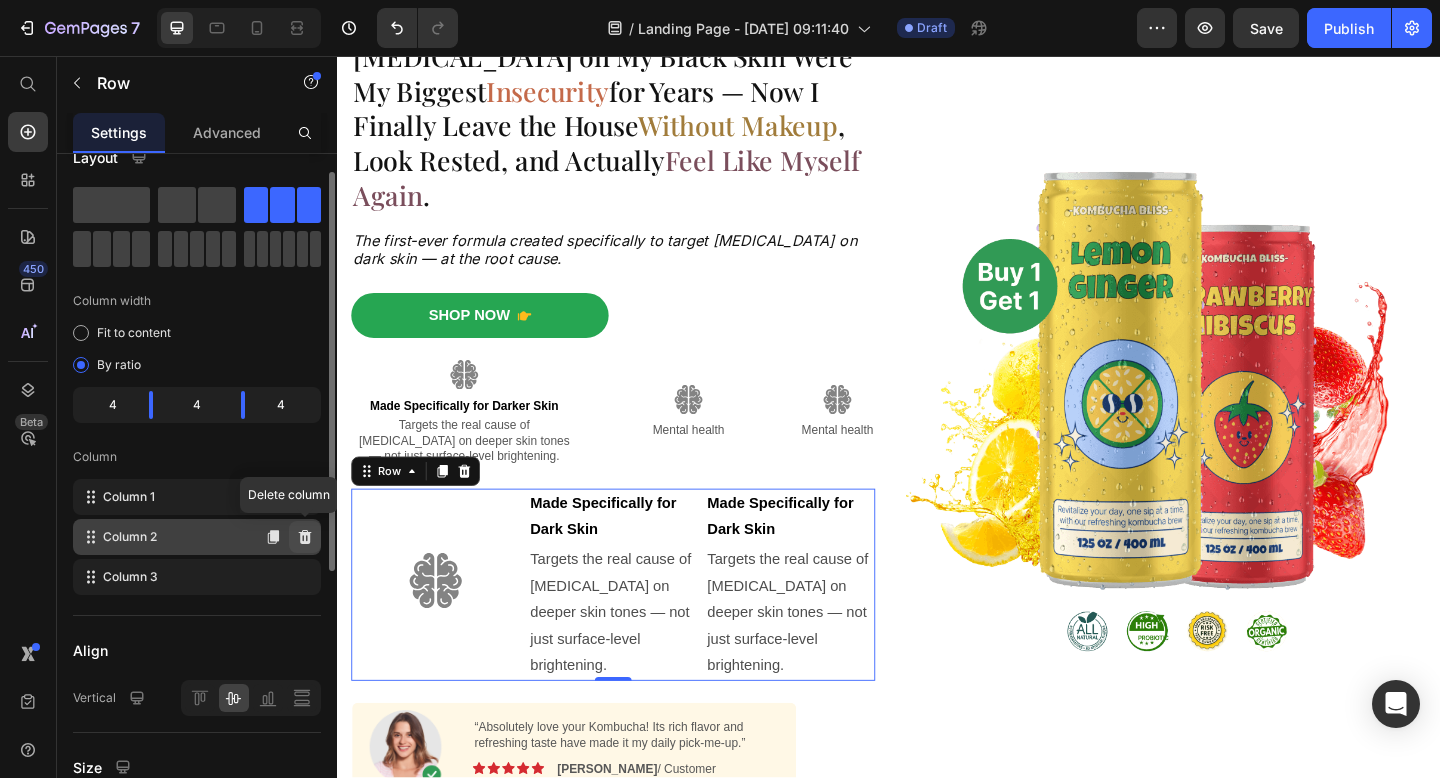 click 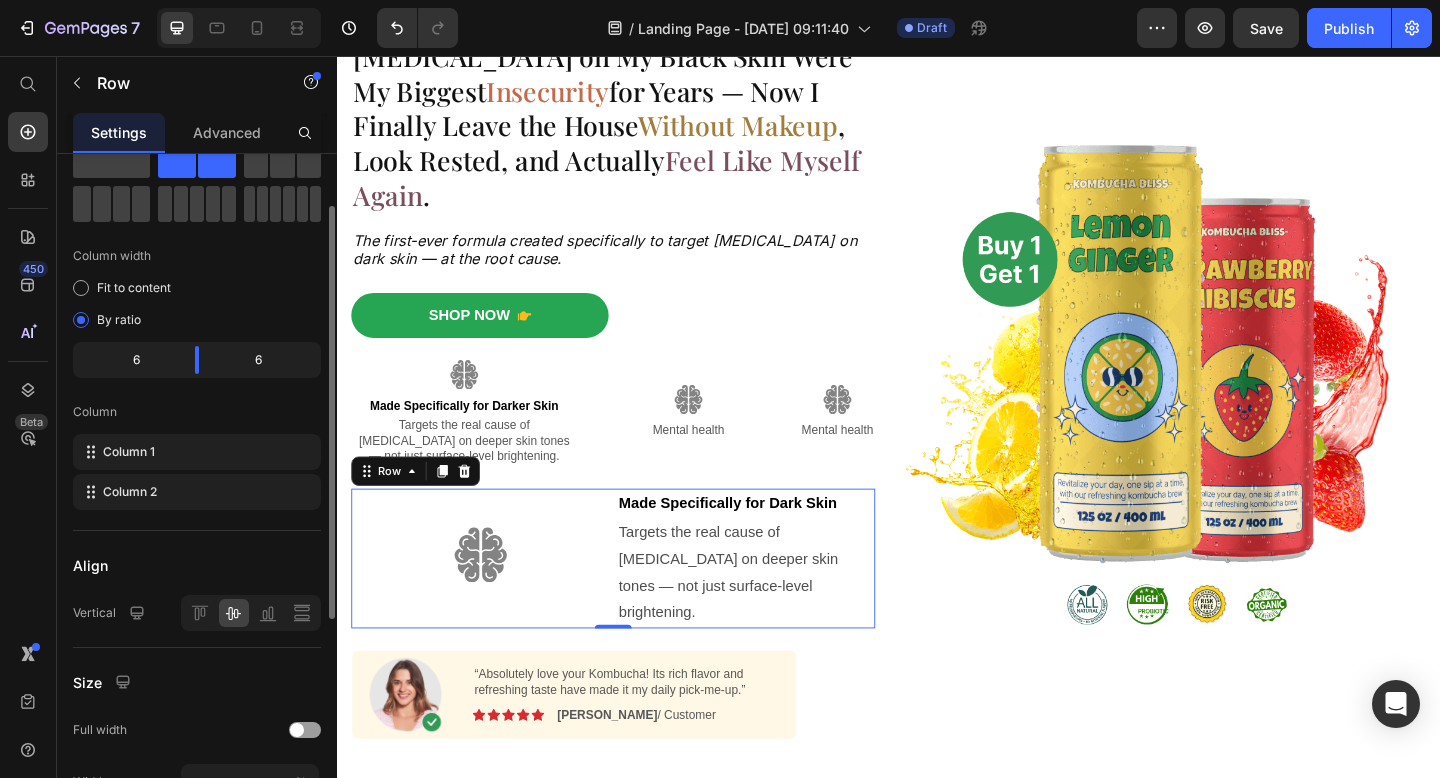 scroll, scrollTop: 80, scrollLeft: 0, axis: vertical 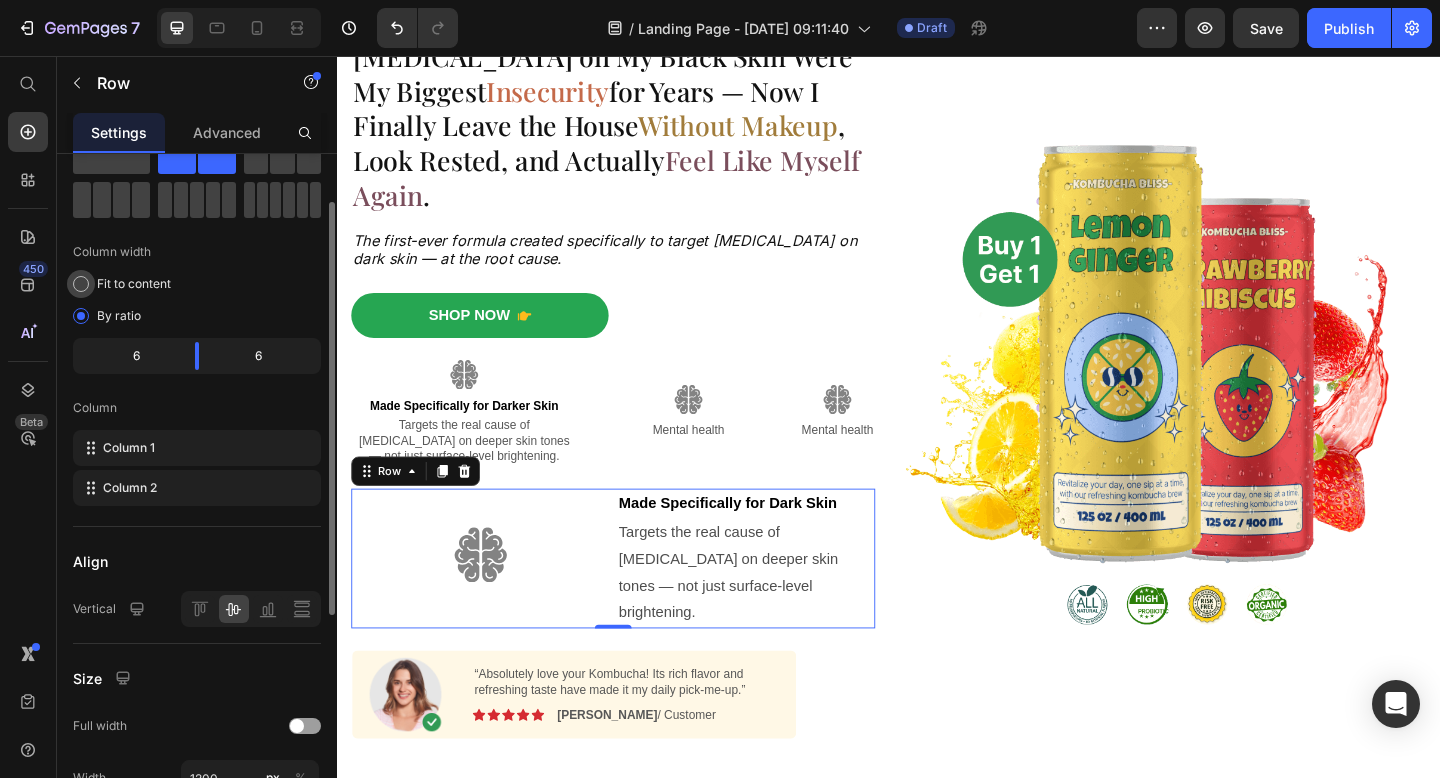 click at bounding box center [81, 284] 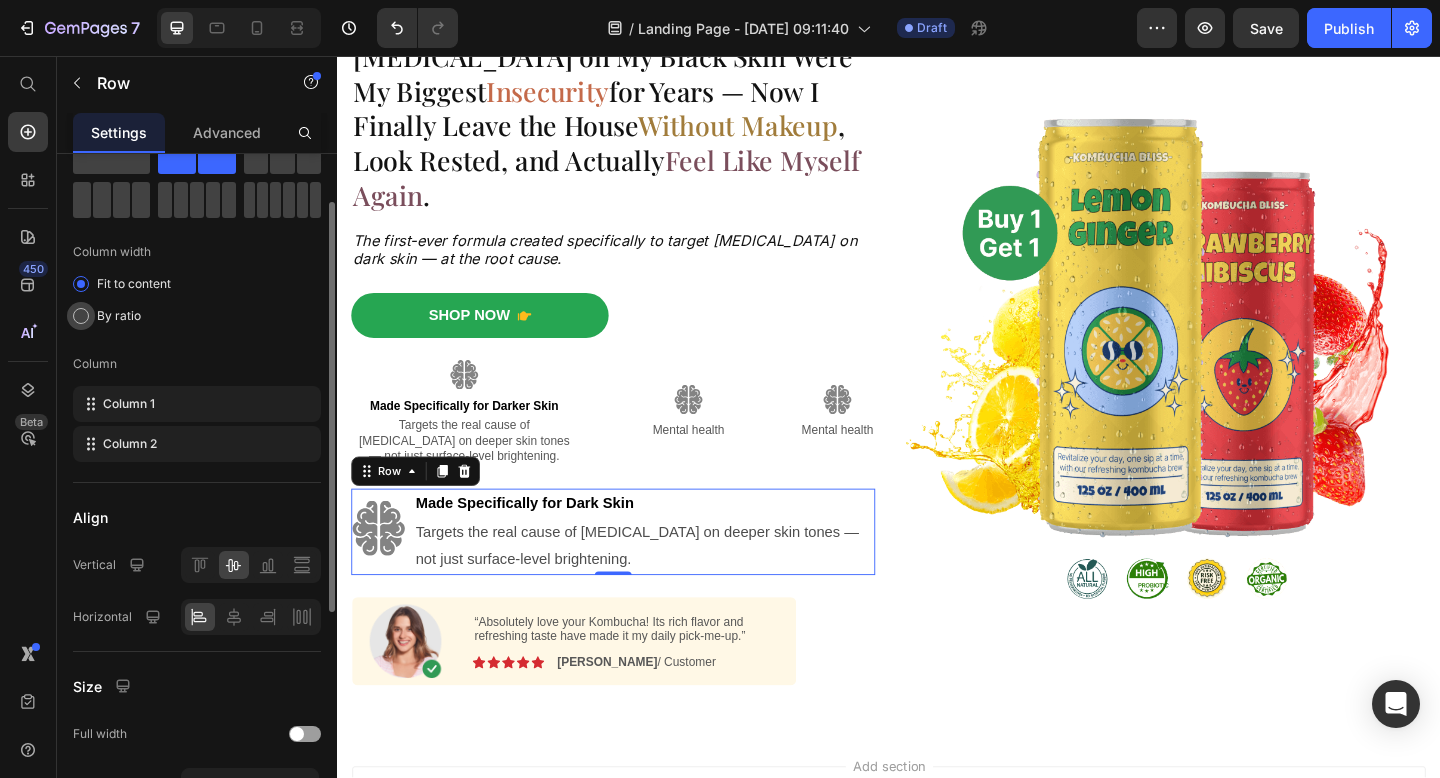 click on "By ratio" 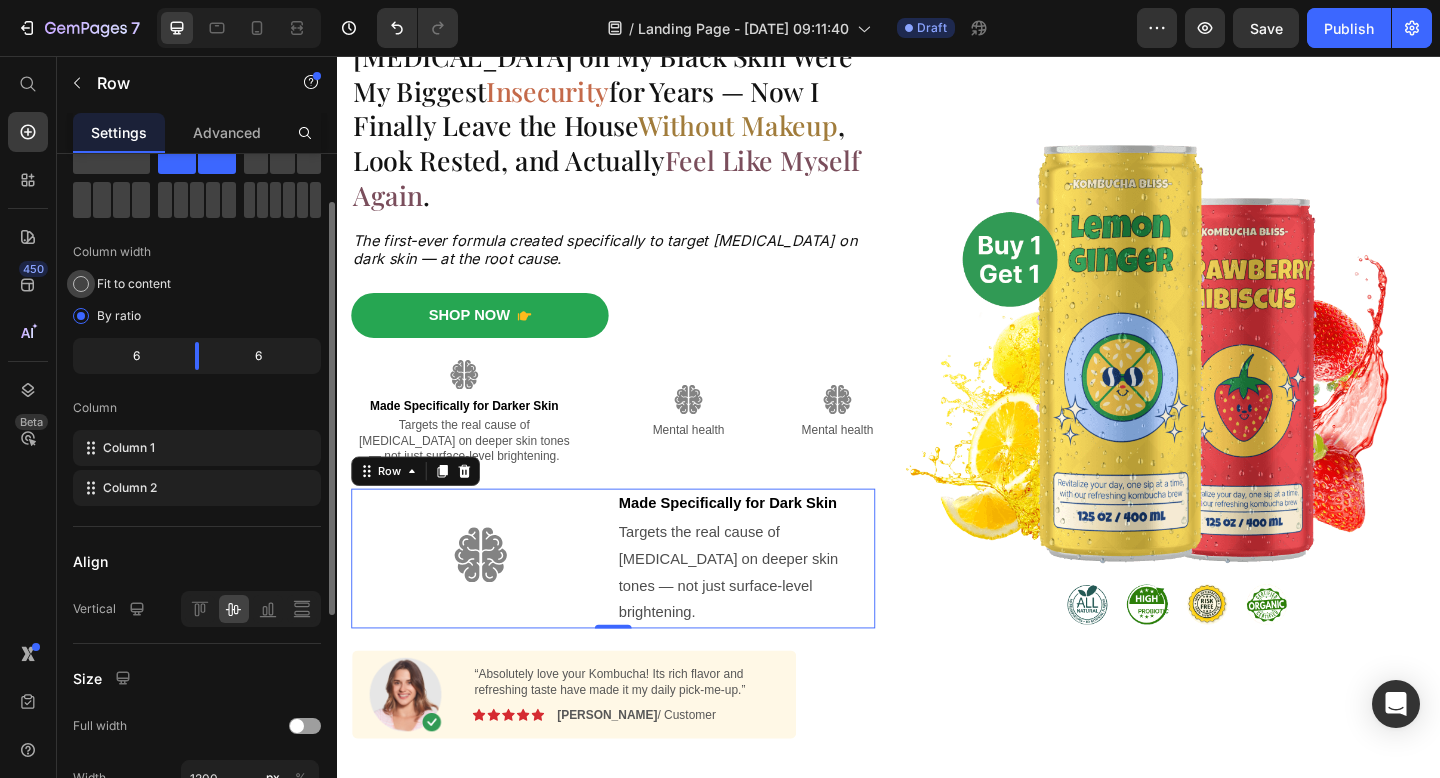 click on "Fit to content" 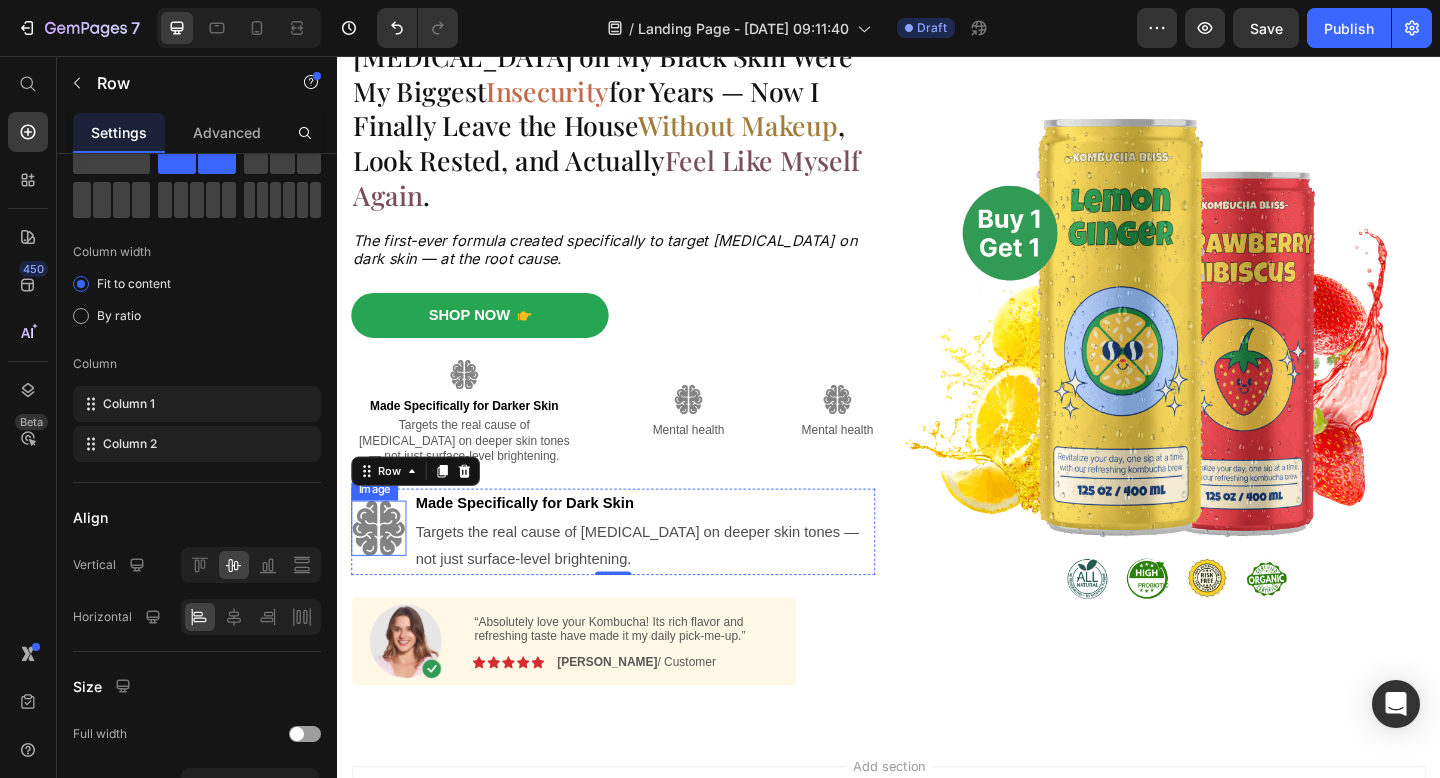 click at bounding box center [382, 570] 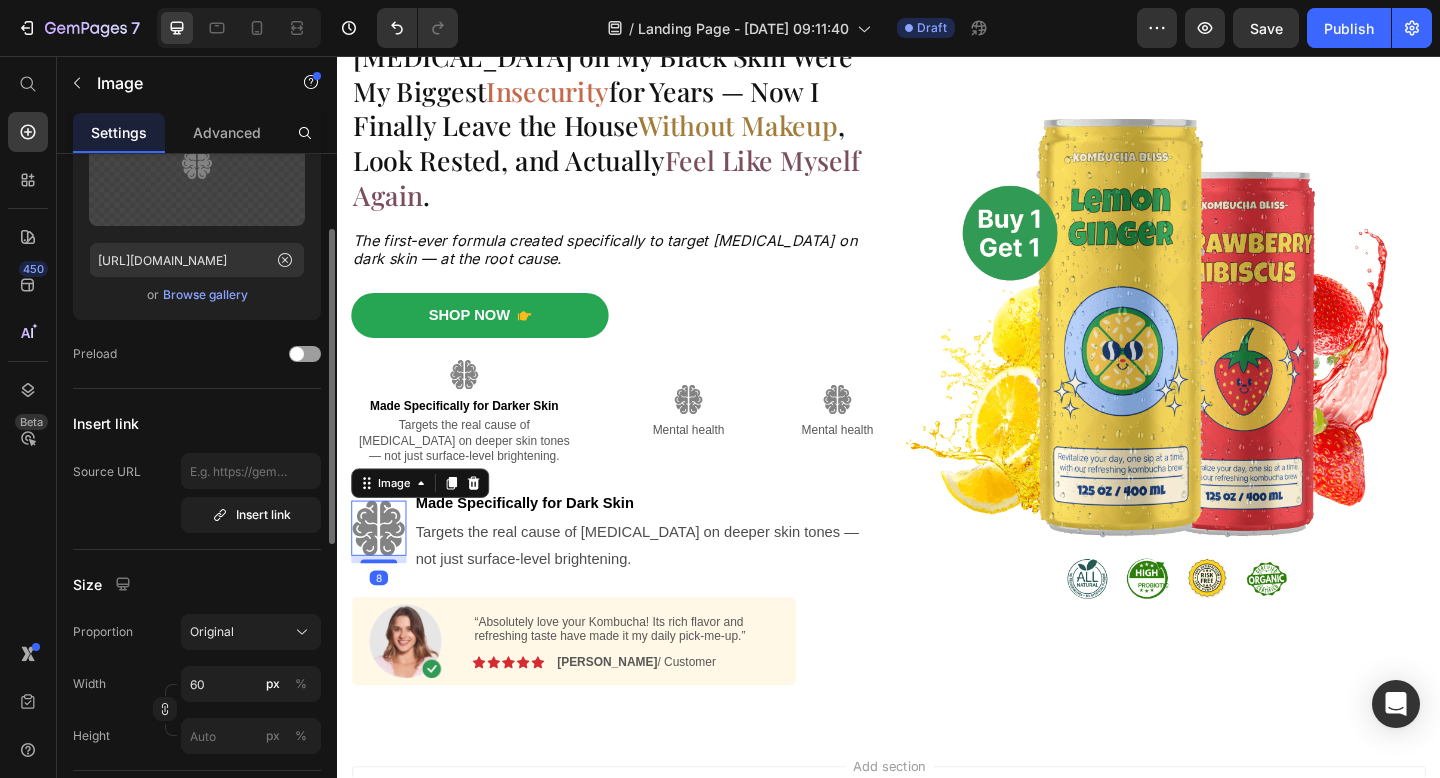 scroll, scrollTop: 289, scrollLeft: 0, axis: vertical 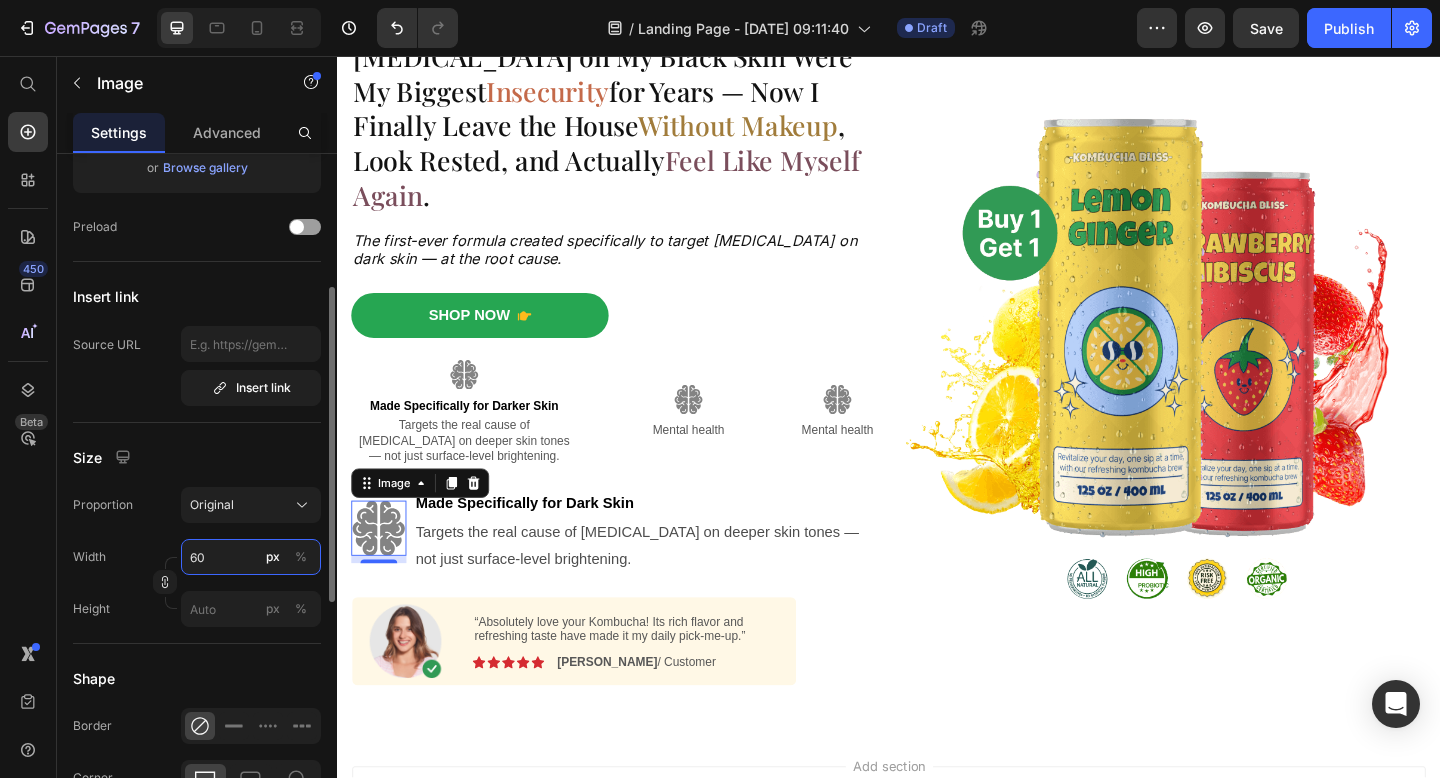 click on "60" at bounding box center (251, 557) 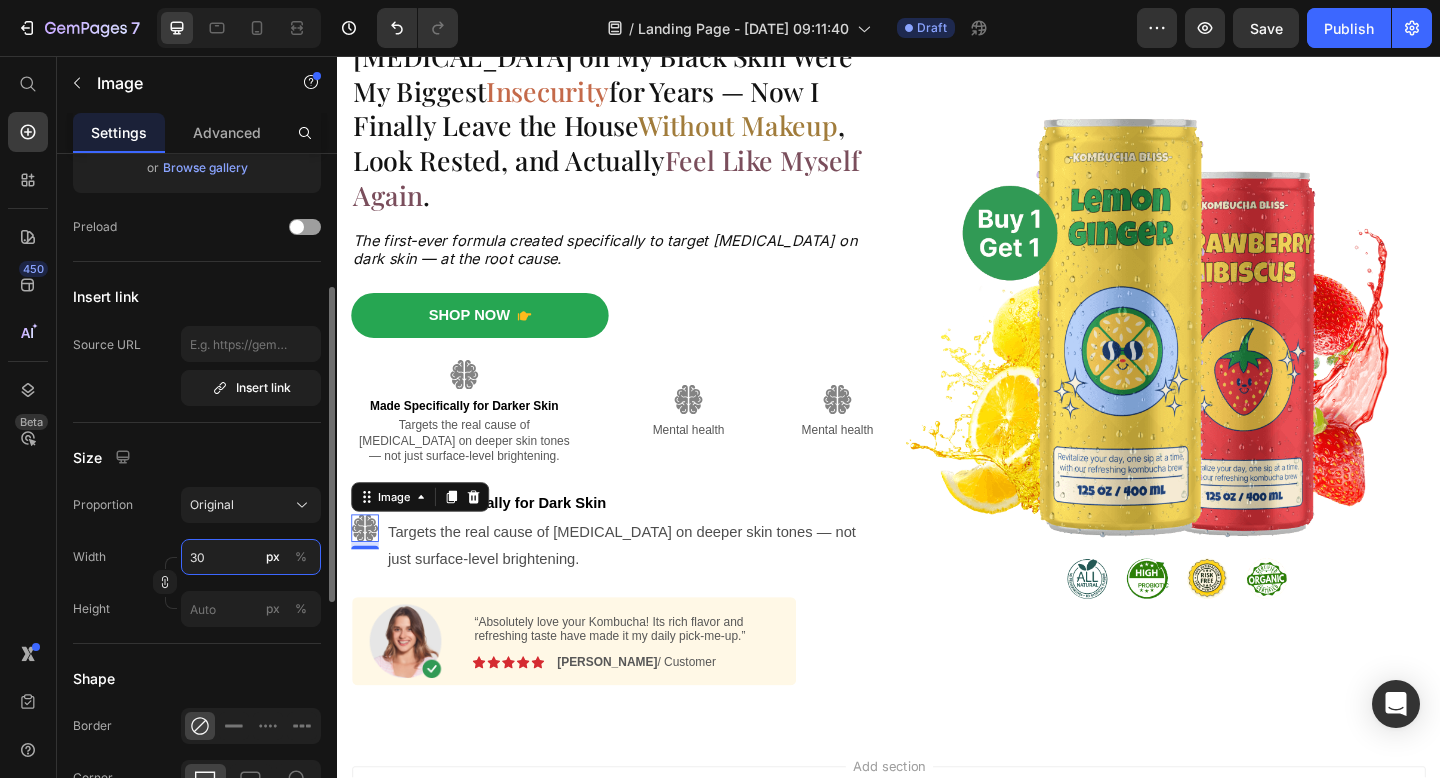 type on "30" 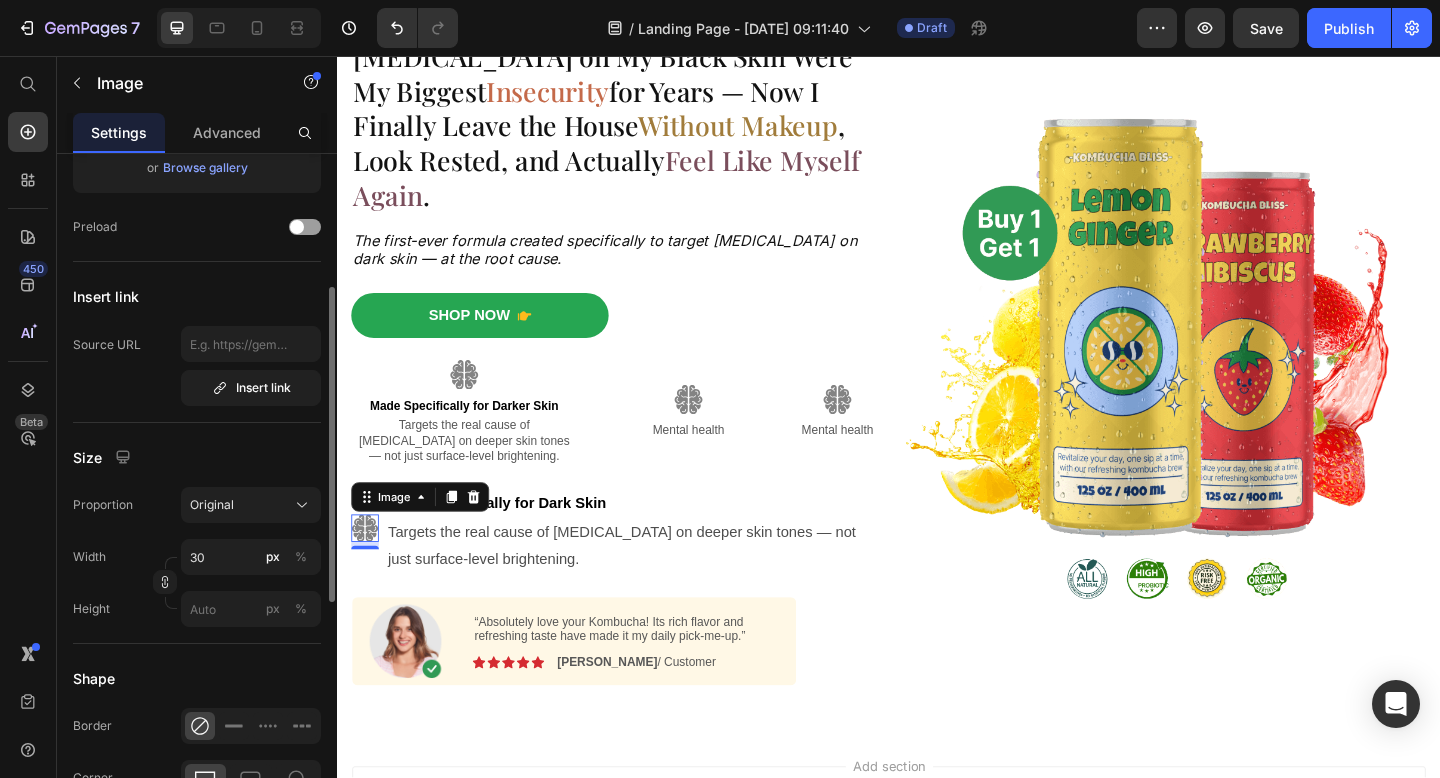 click on "Size" at bounding box center (197, 457) 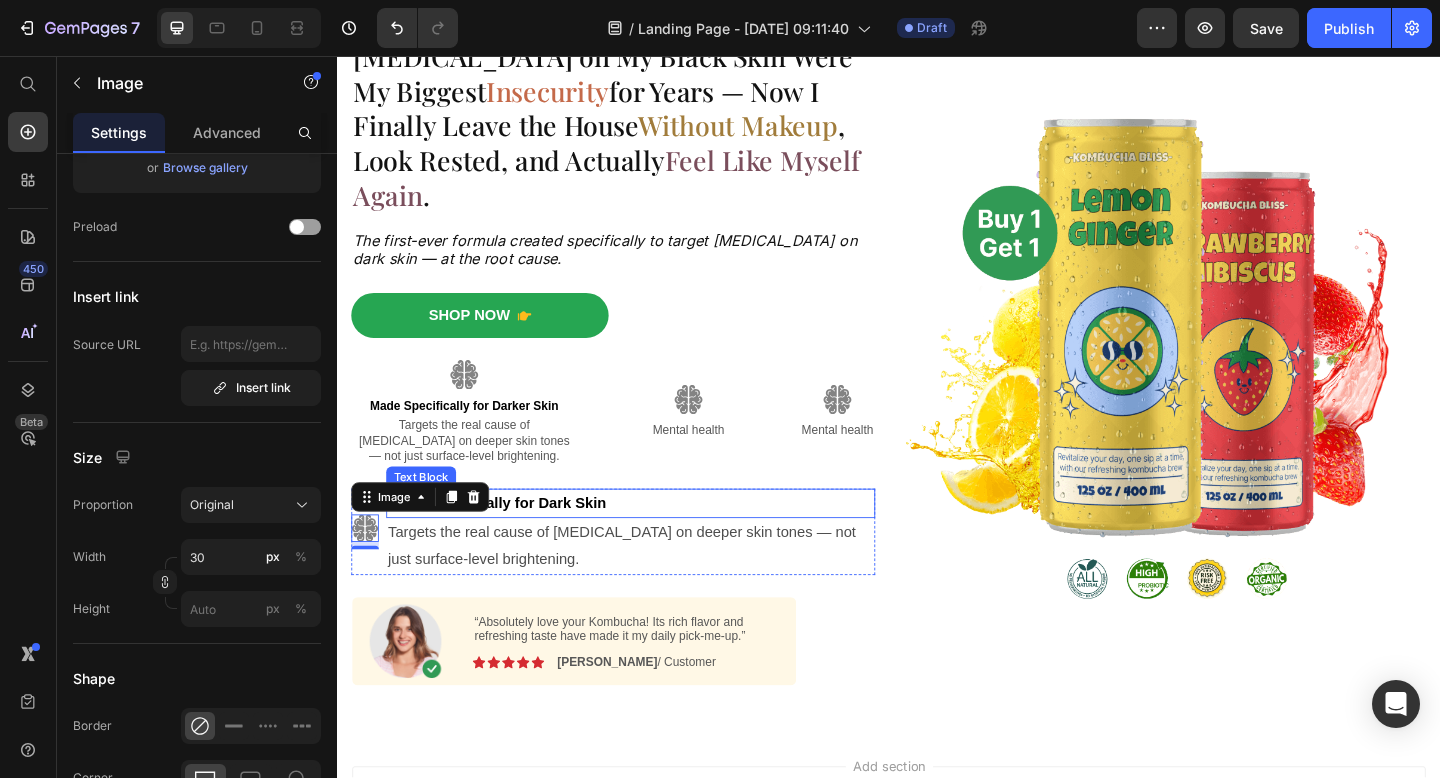 click on "Targets the real cause of [MEDICAL_DATA] on deeper skin tones — not just surface-level brightening." at bounding box center [656, 590] 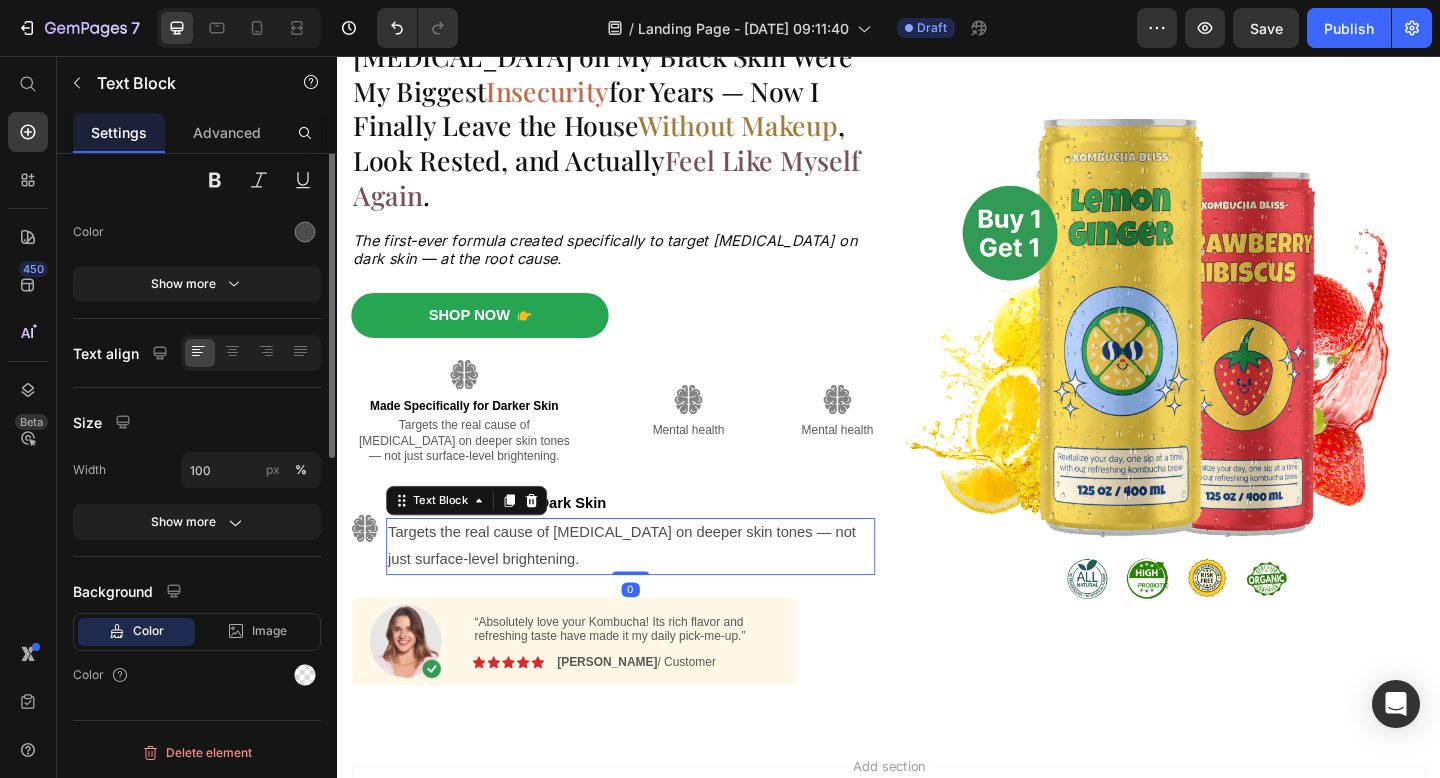 scroll, scrollTop: 0, scrollLeft: 0, axis: both 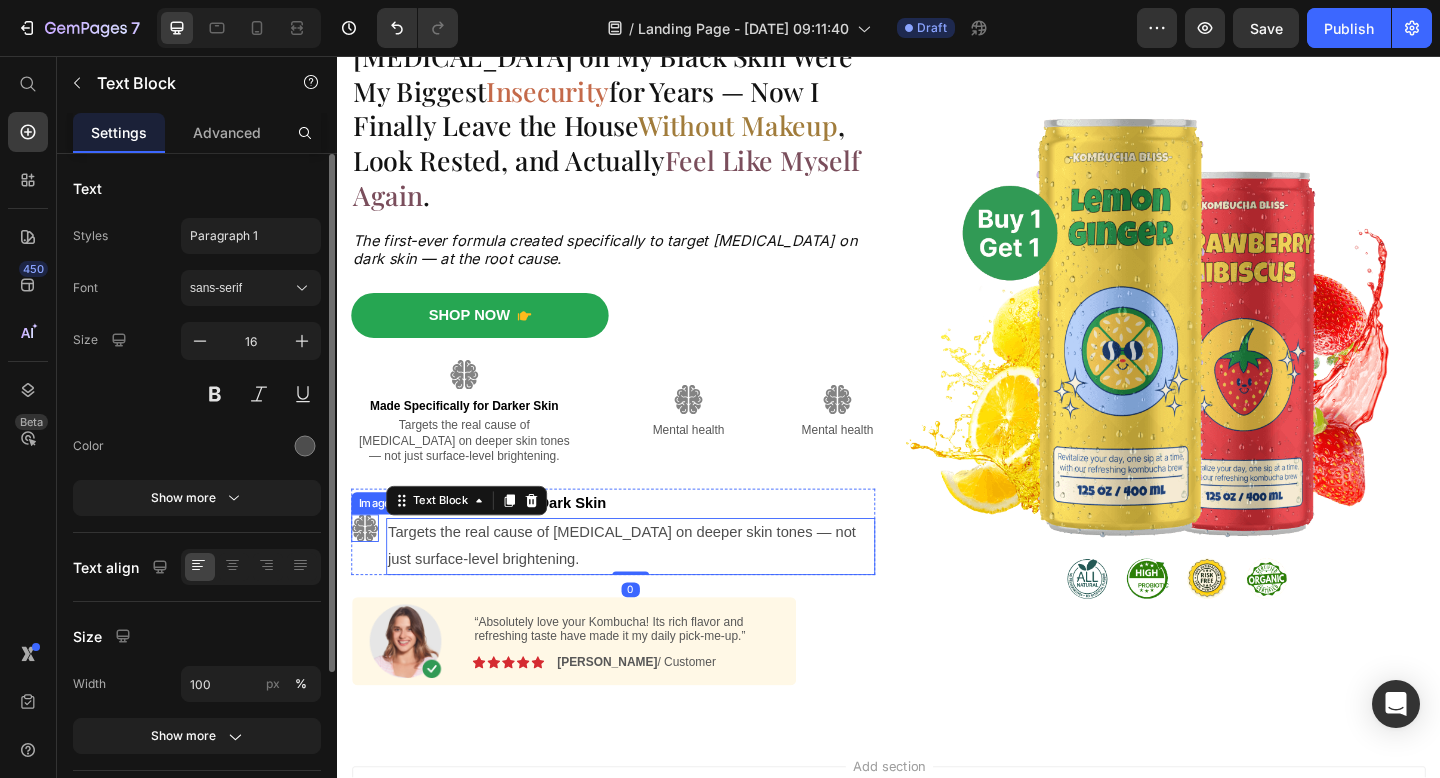 click at bounding box center [367, 570] 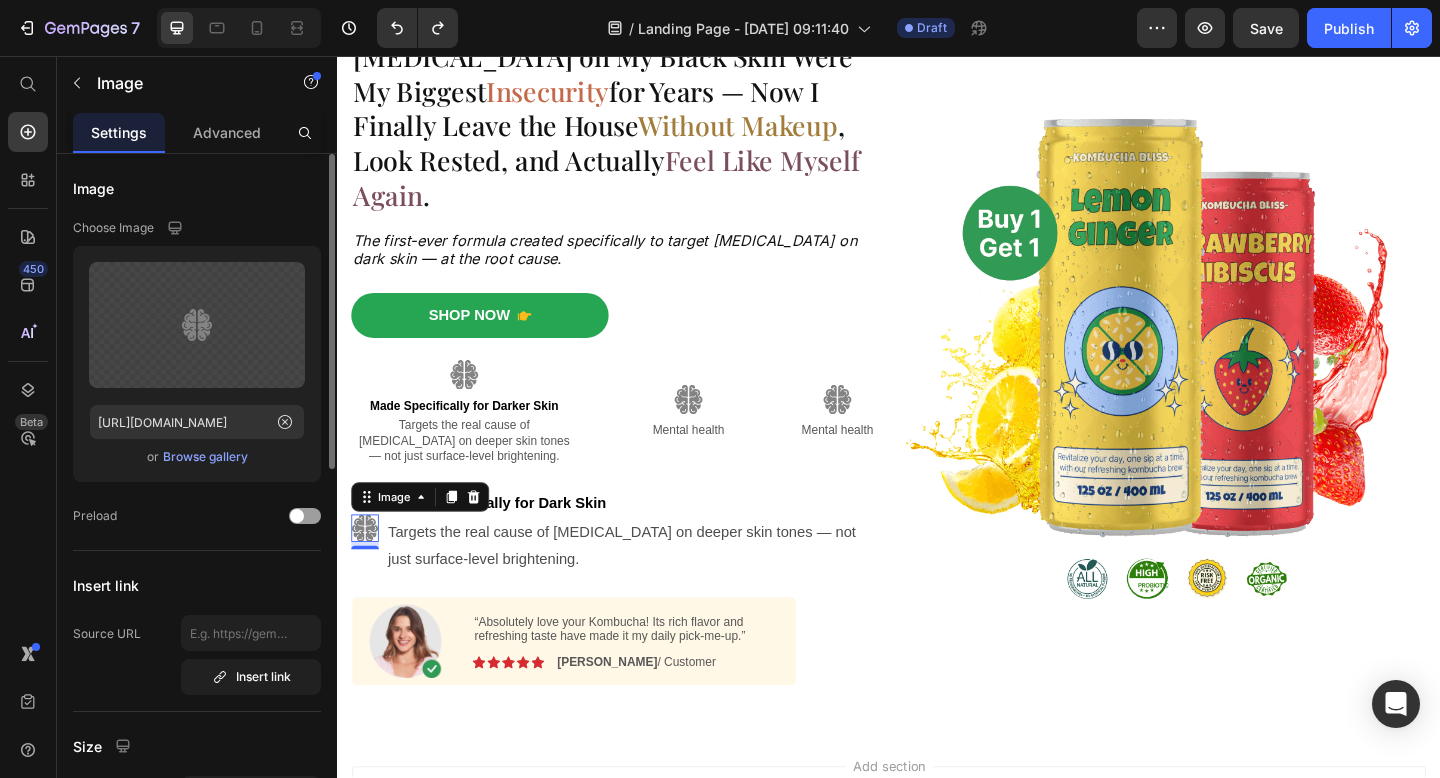 type on "60" 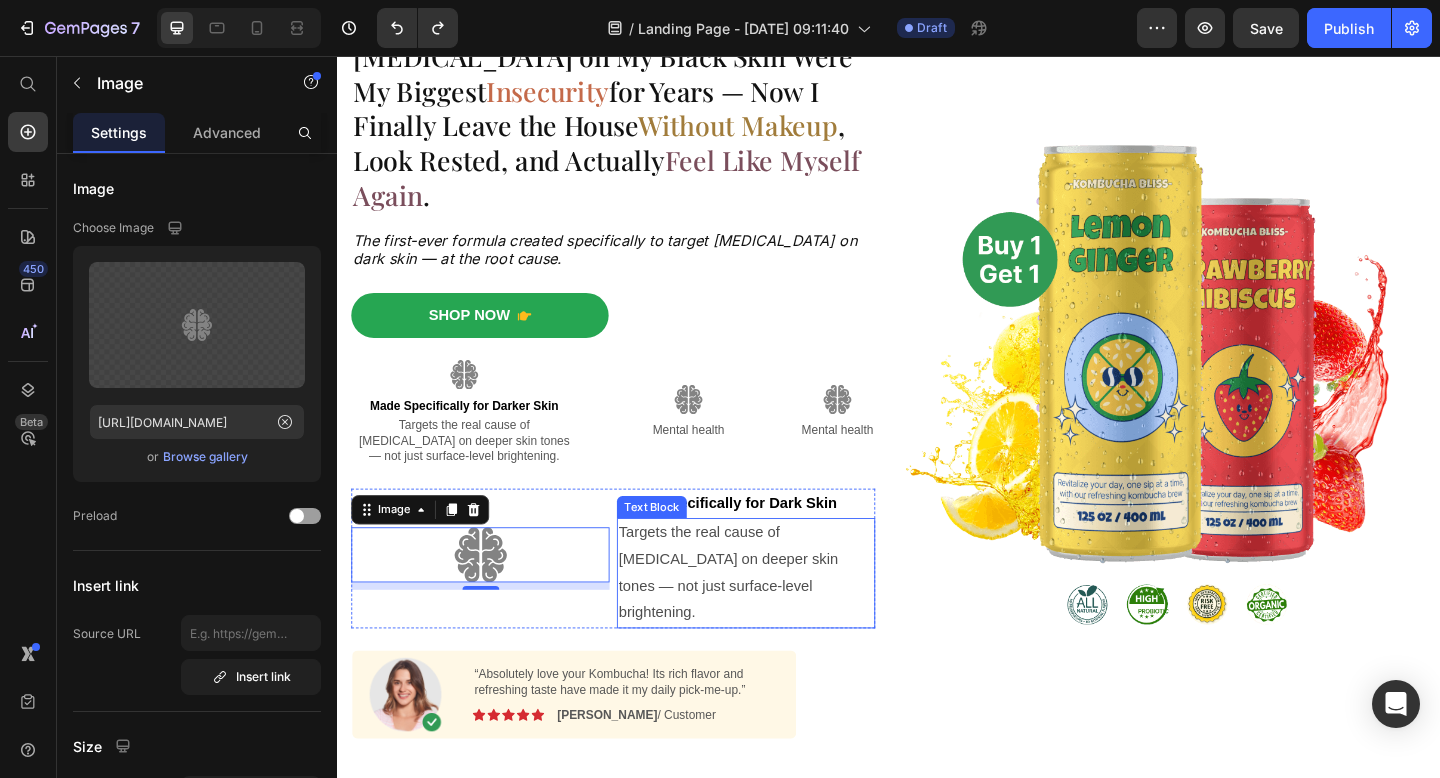 click on "Targets the real cause of [MEDICAL_DATA] on deeper skin tones — not just surface-level brightening." at bounding box center (781, 618) 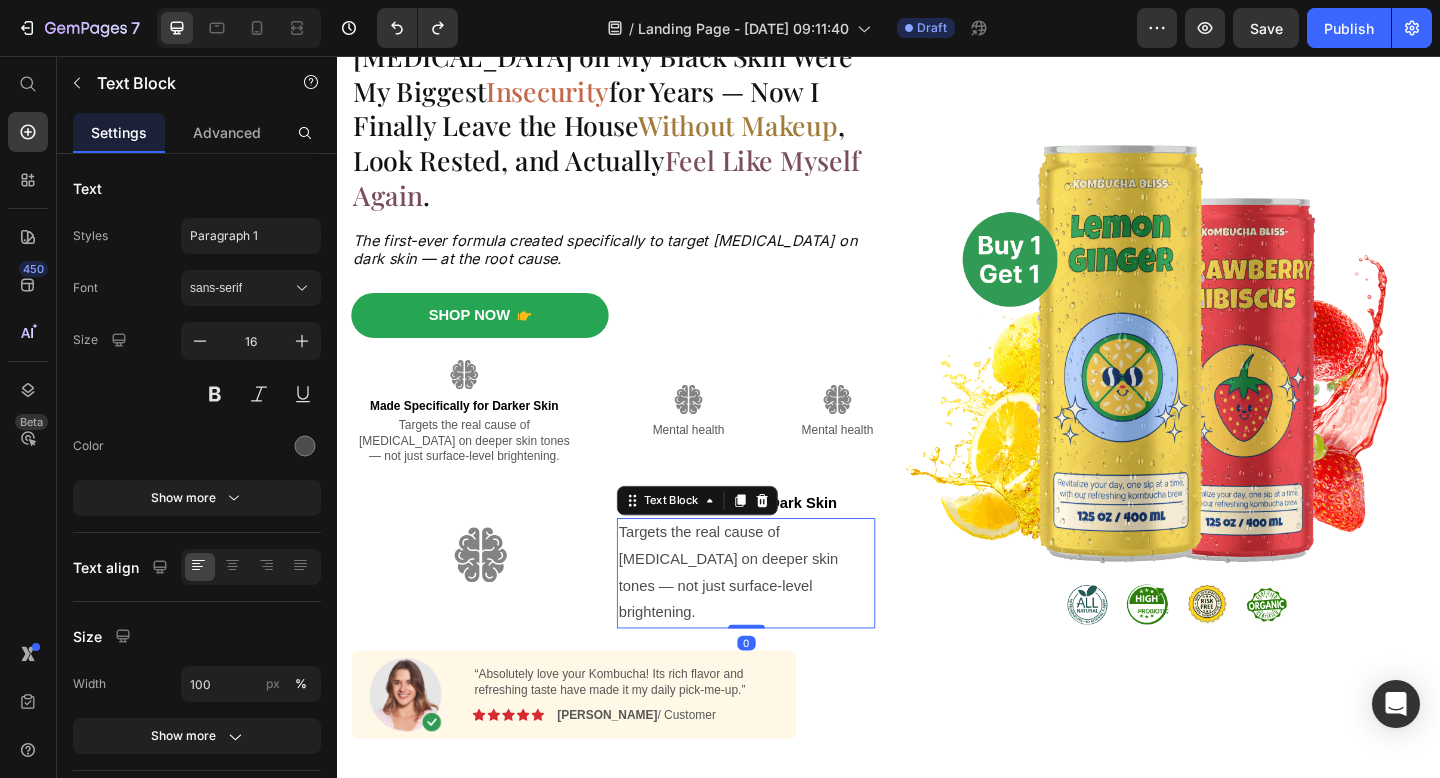 click on "Targets the real cause of [MEDICAL_DATA] on deeper skin tones — not just surface-level brightening." at bounding box center [781, 618] 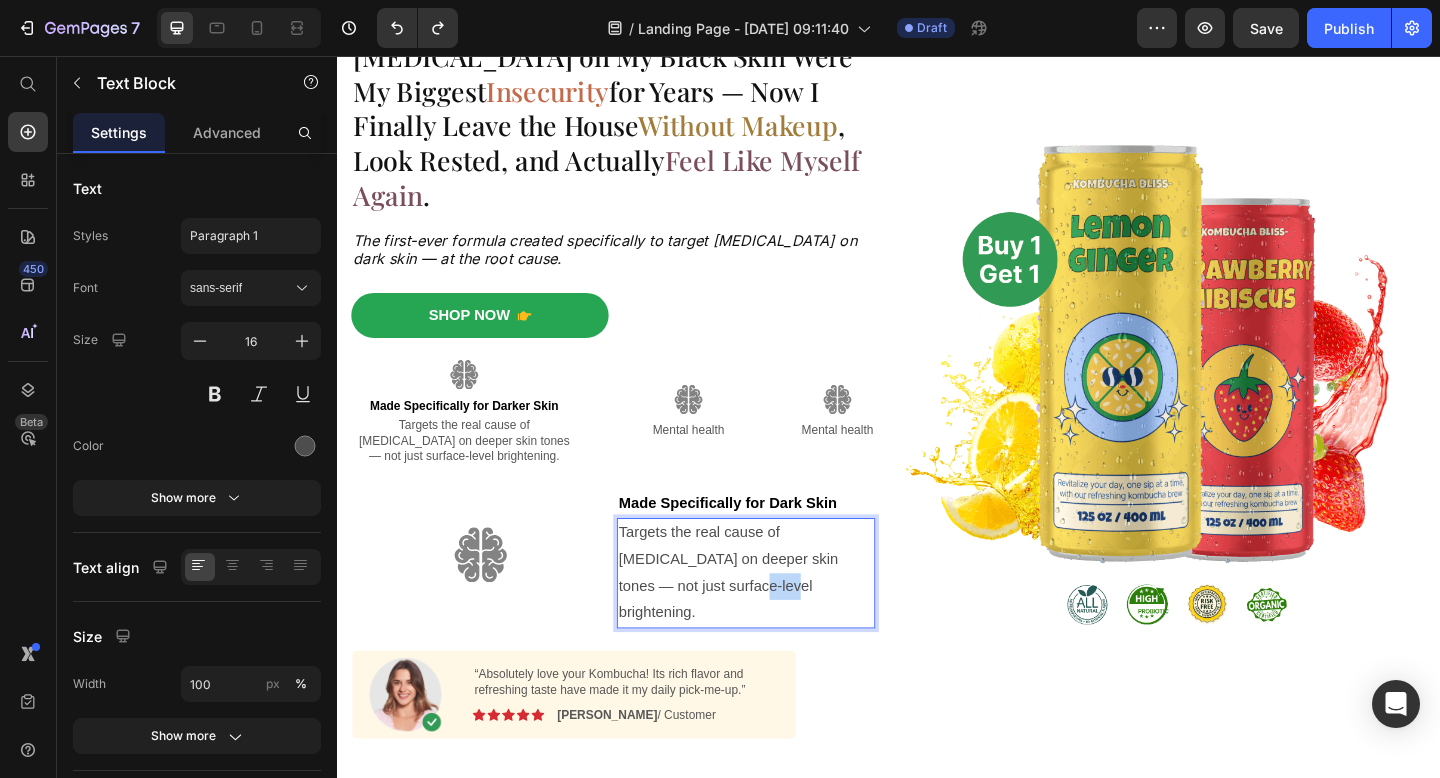 click on "Targets the real cause of [MEDICAL_DATA] on deeper skin tones — not just surface-level brightening." at bounding box center [781, 618] 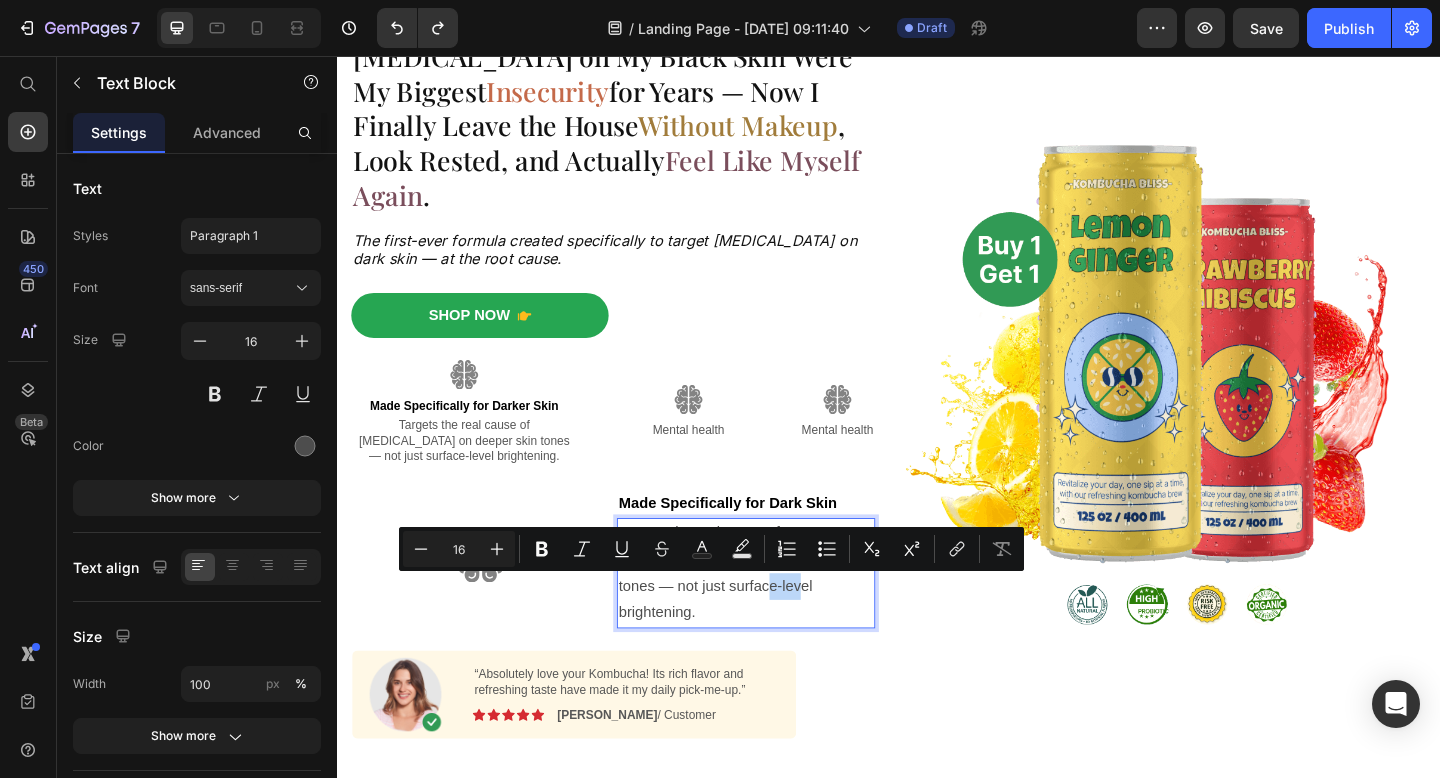 click on "Targets the real cause of [MEDICAL_DATA] on deeper skin tones — not just surface-level brightening." at bounding box center [781, 618] 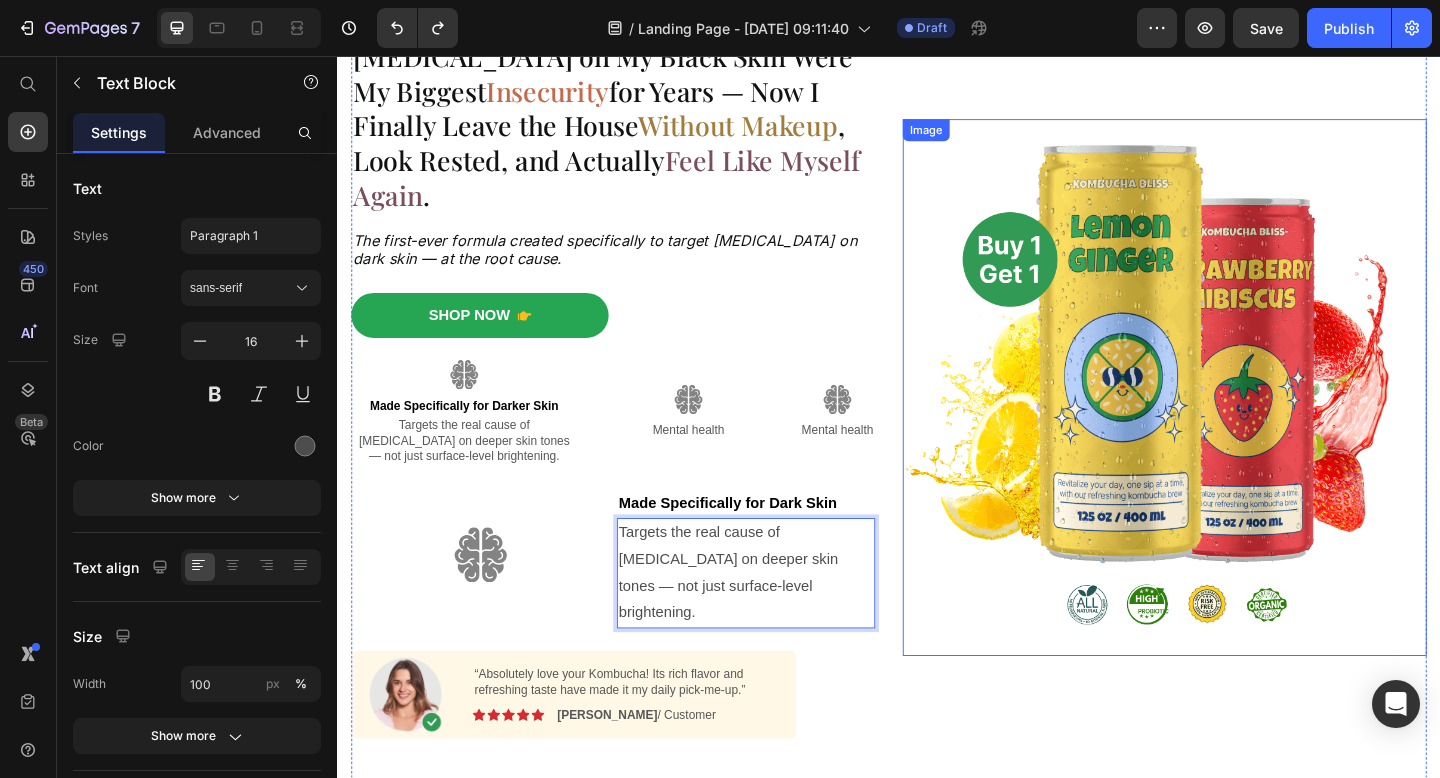 click at bounding box center [1237, 417] 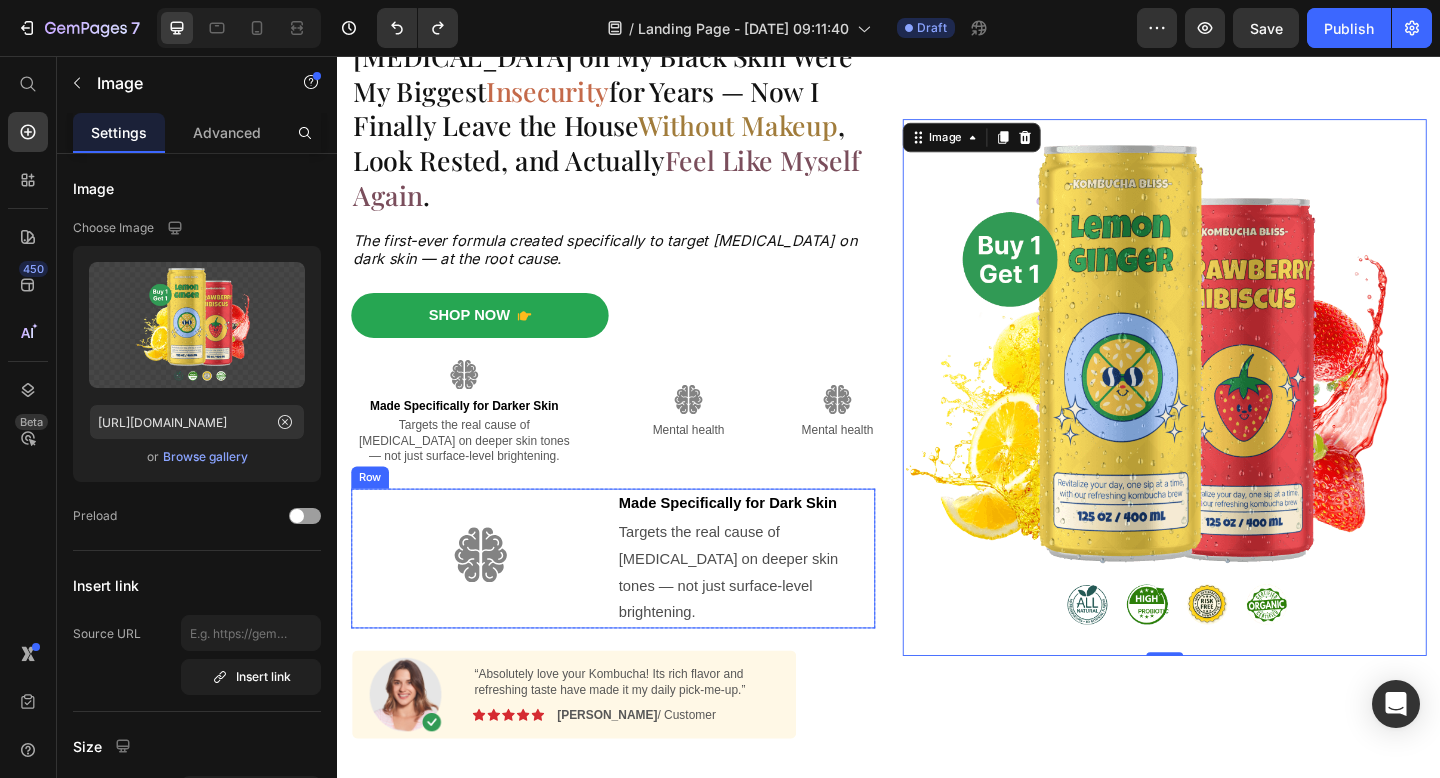 click on "Image" at bounding box center [492, 603] 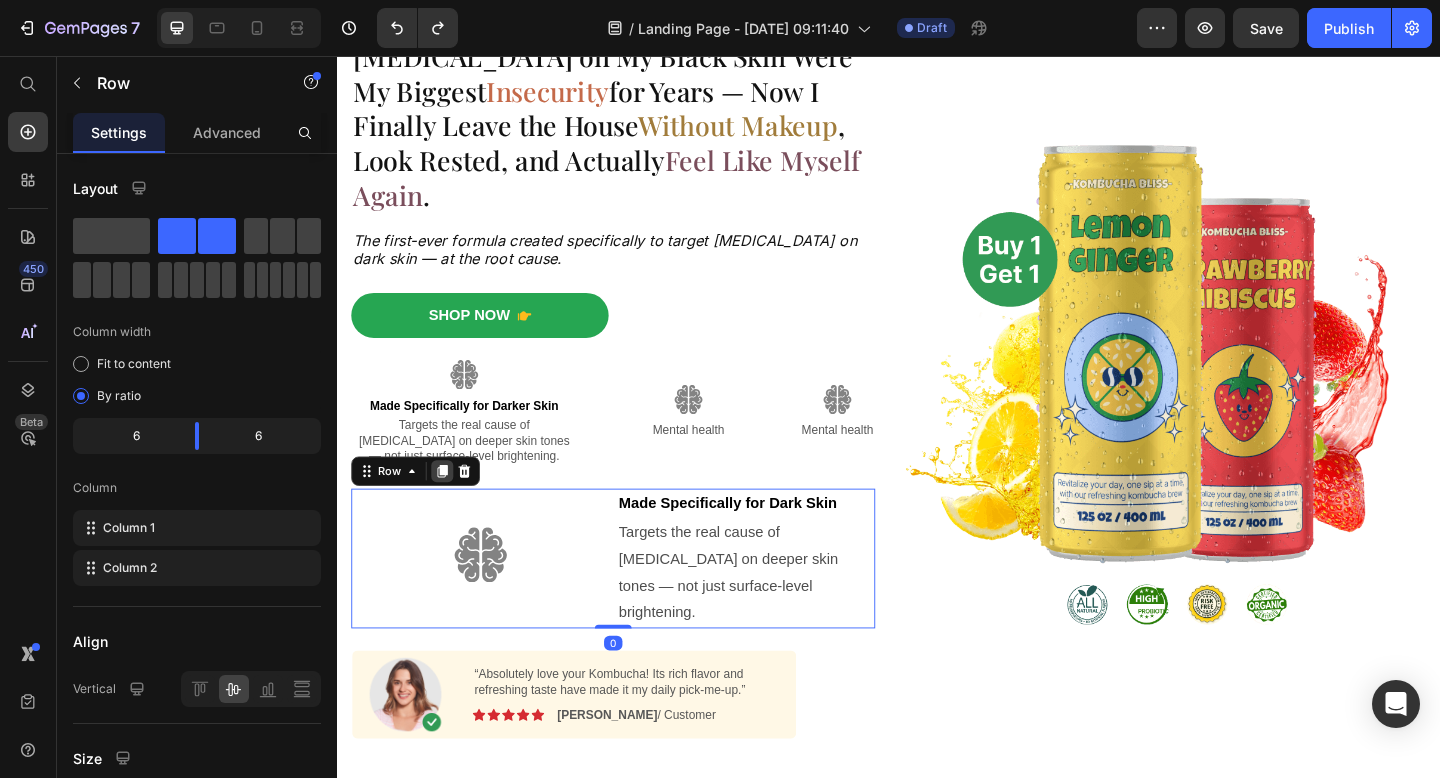 click 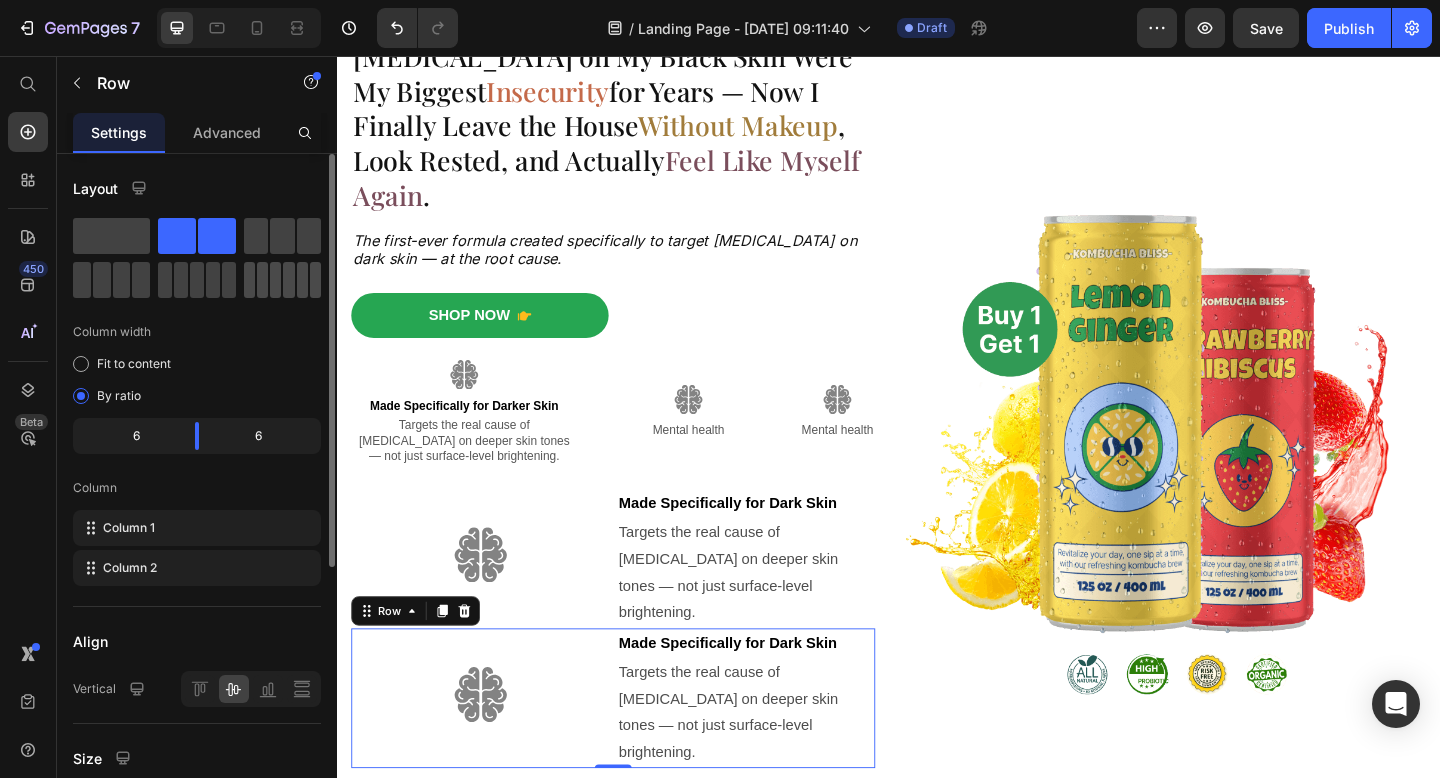click 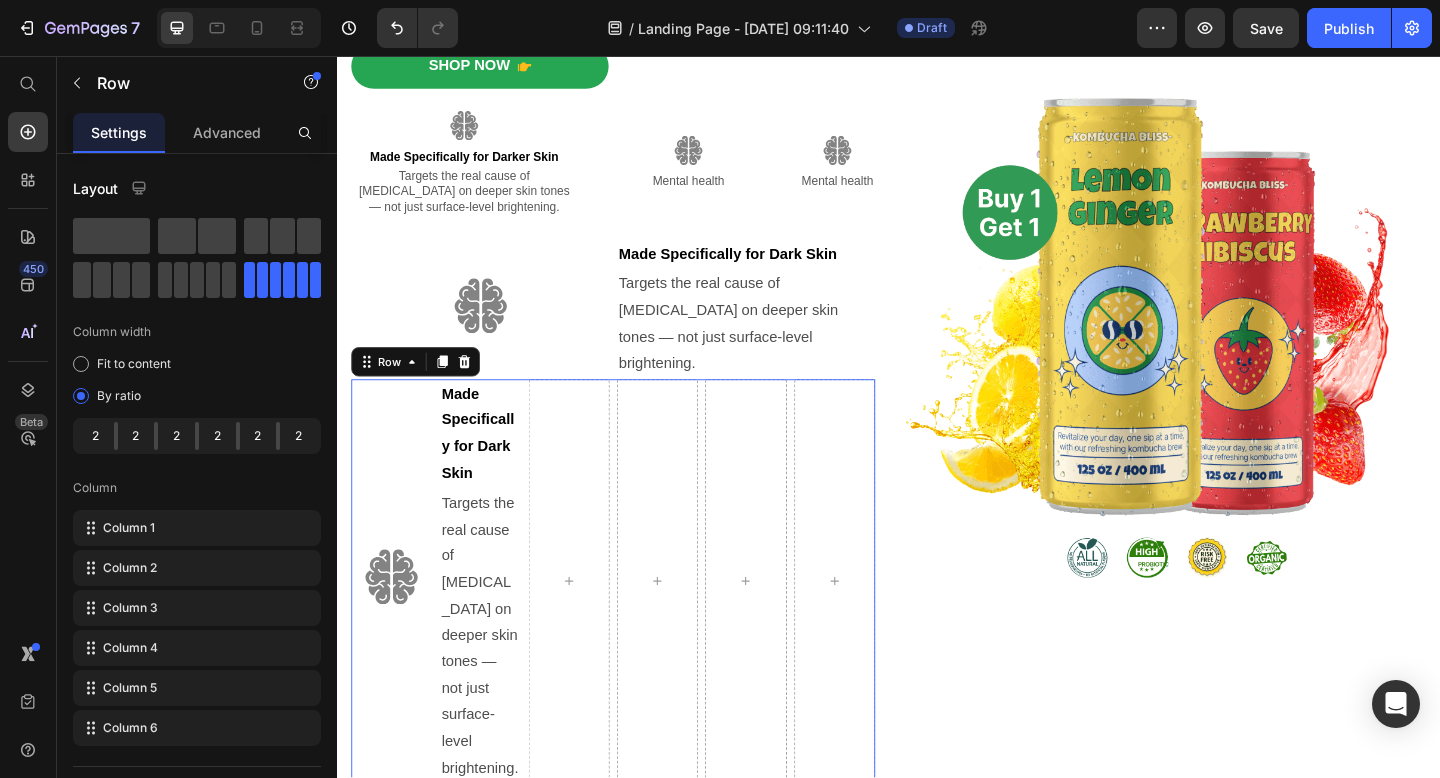 scroll, scrollTop: 381, scrollLeft: 0, axis: vertical 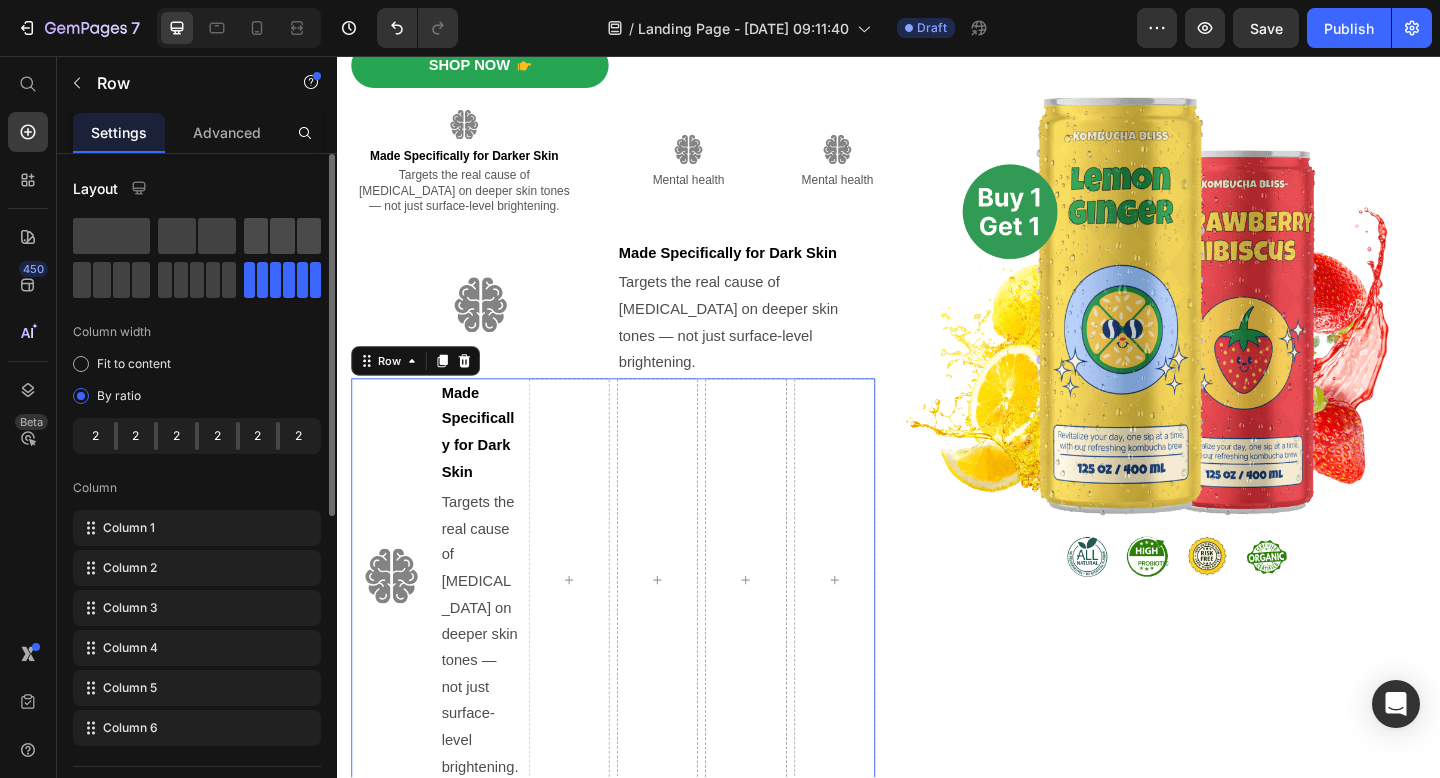 click 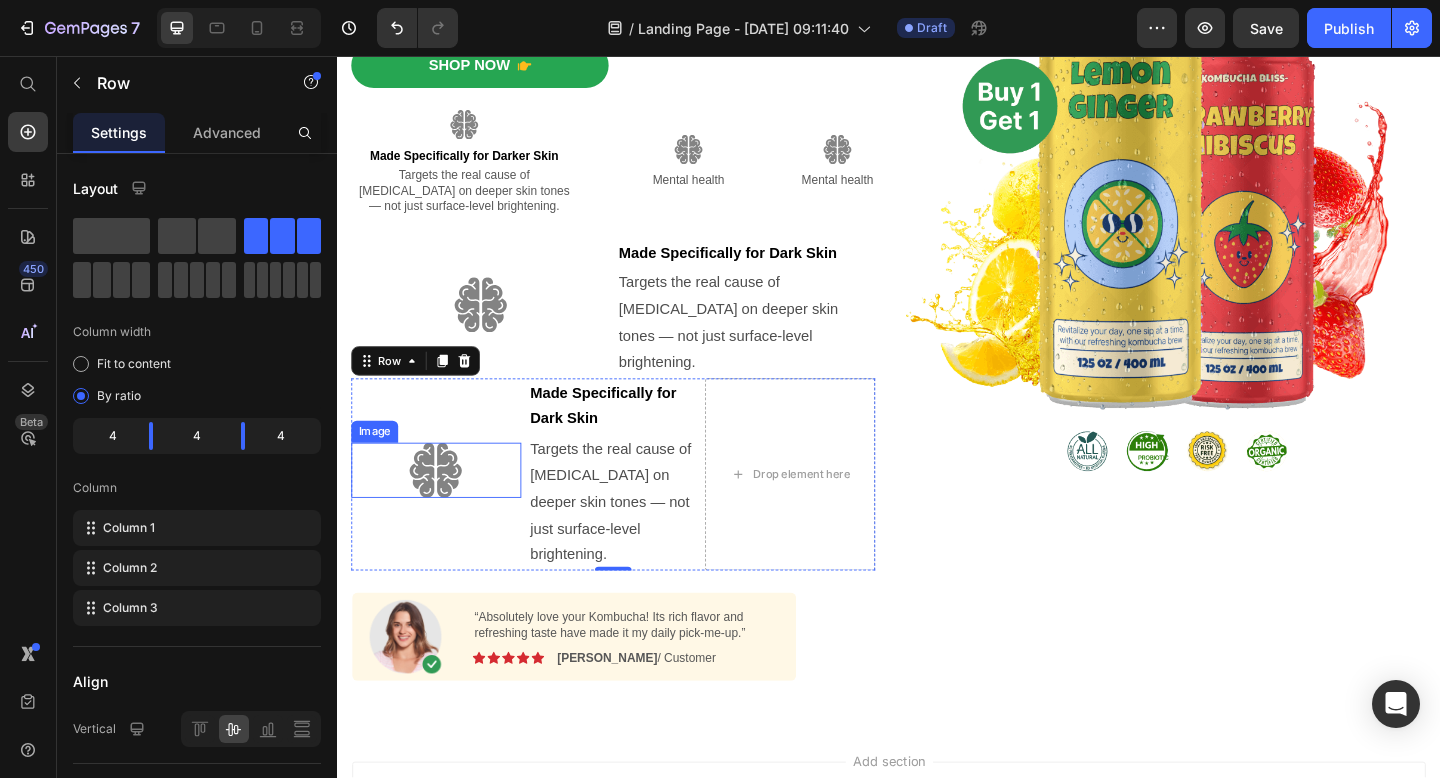 click at bounding box center (444, 507) 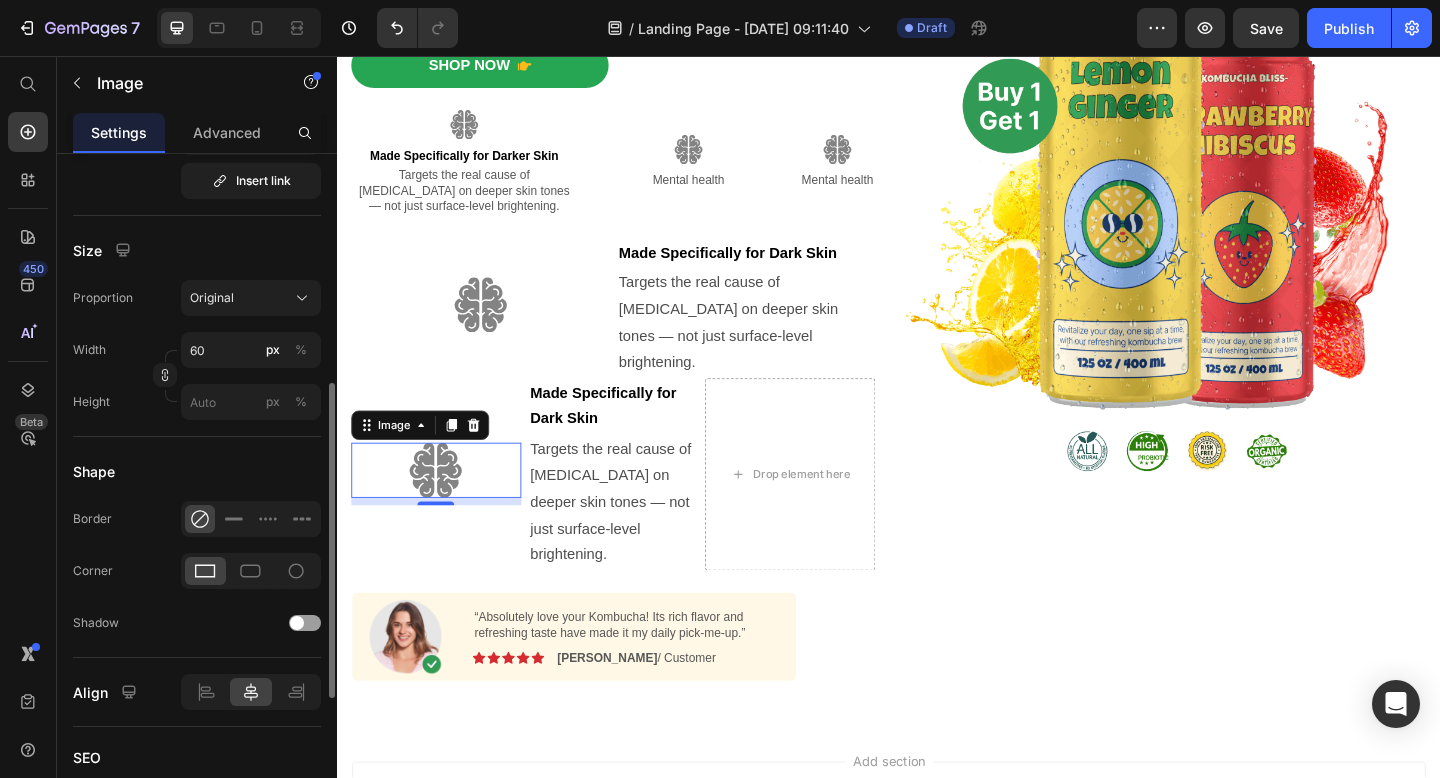 scroll, scrollTop: 497, scrollLeft: 0, axis: vertical 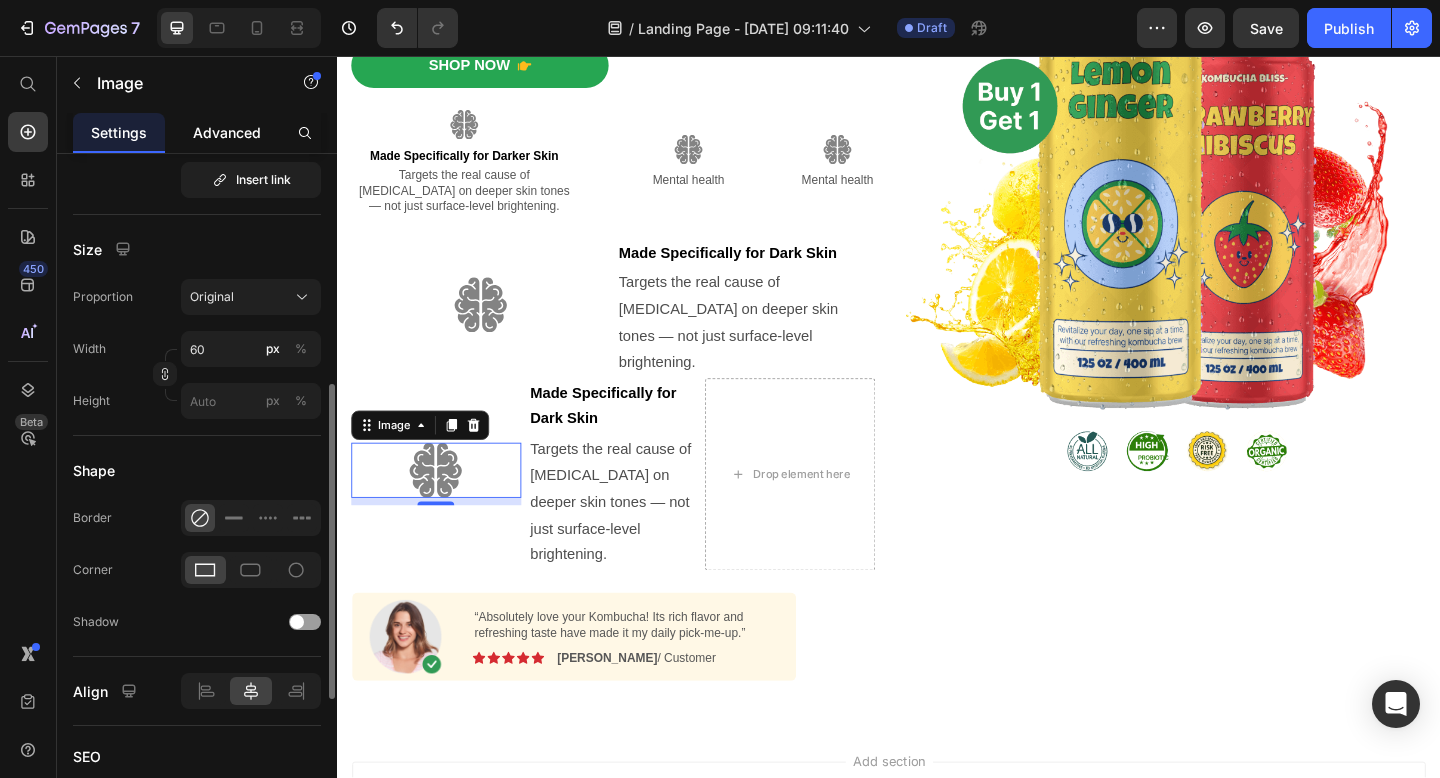 click on "Advanced" at bounding box center [227, 132] 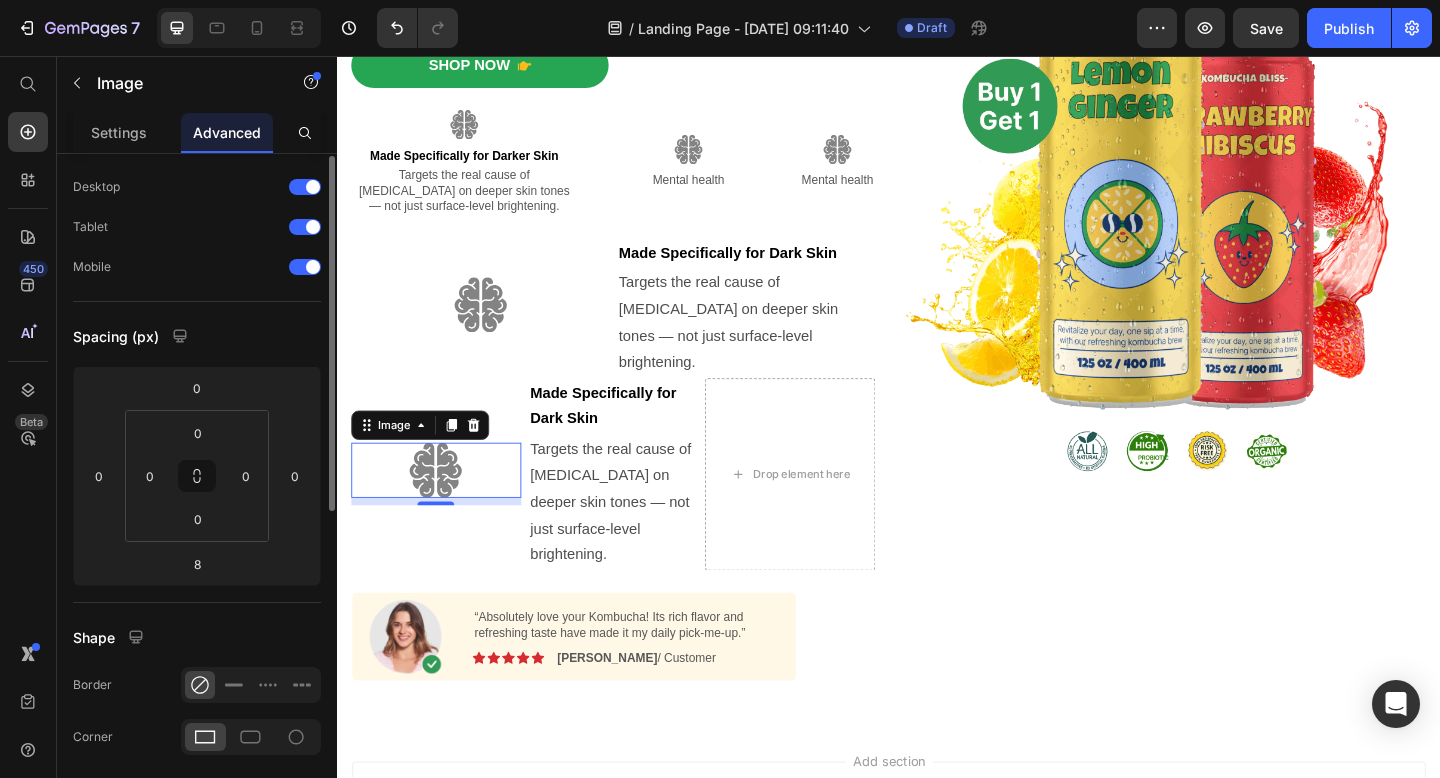 scroll, scrollTop: 0, scrollLeft: 0, axis: both 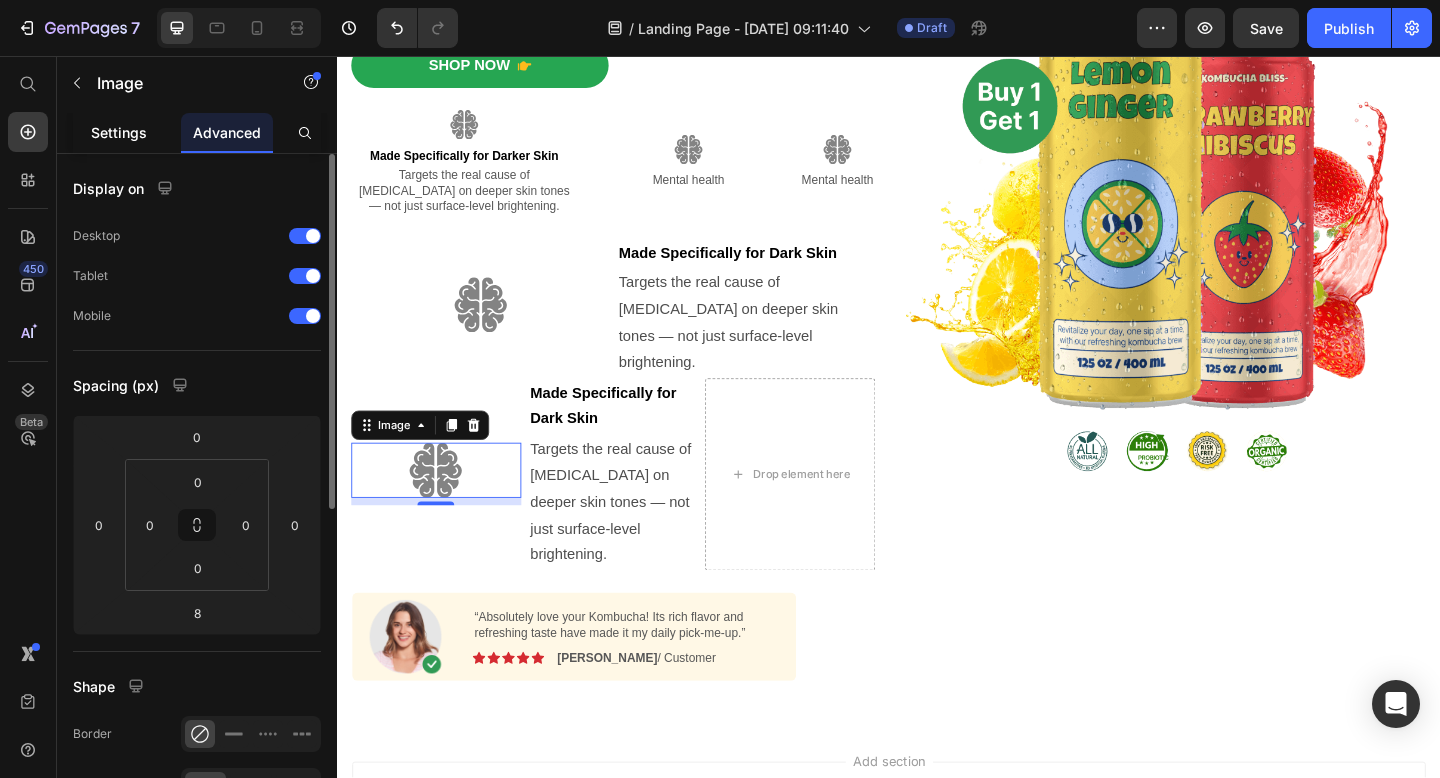 click on "Settings" at bounding box center [119, 132] 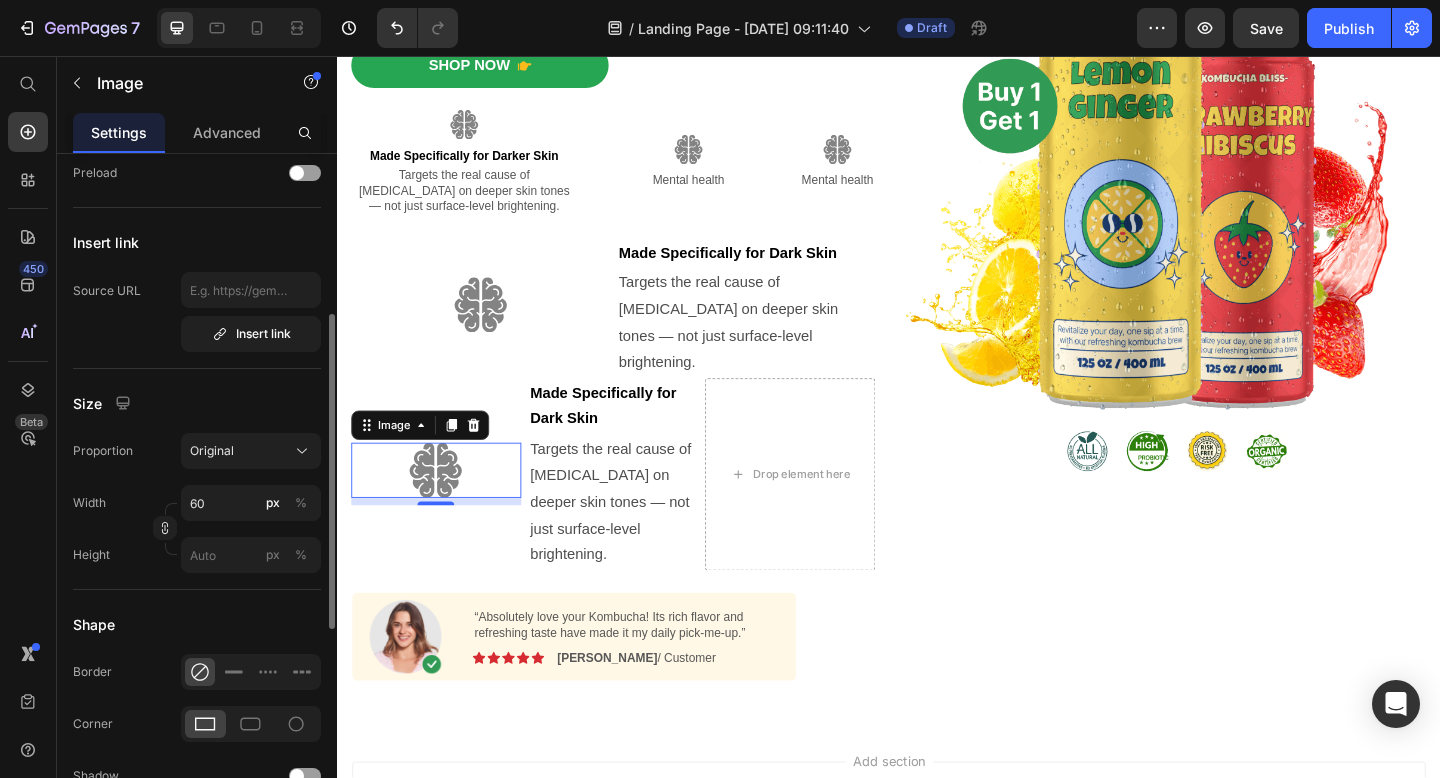 scroll, scrollTop: 344, scrollLeft: 0, axis: vertical 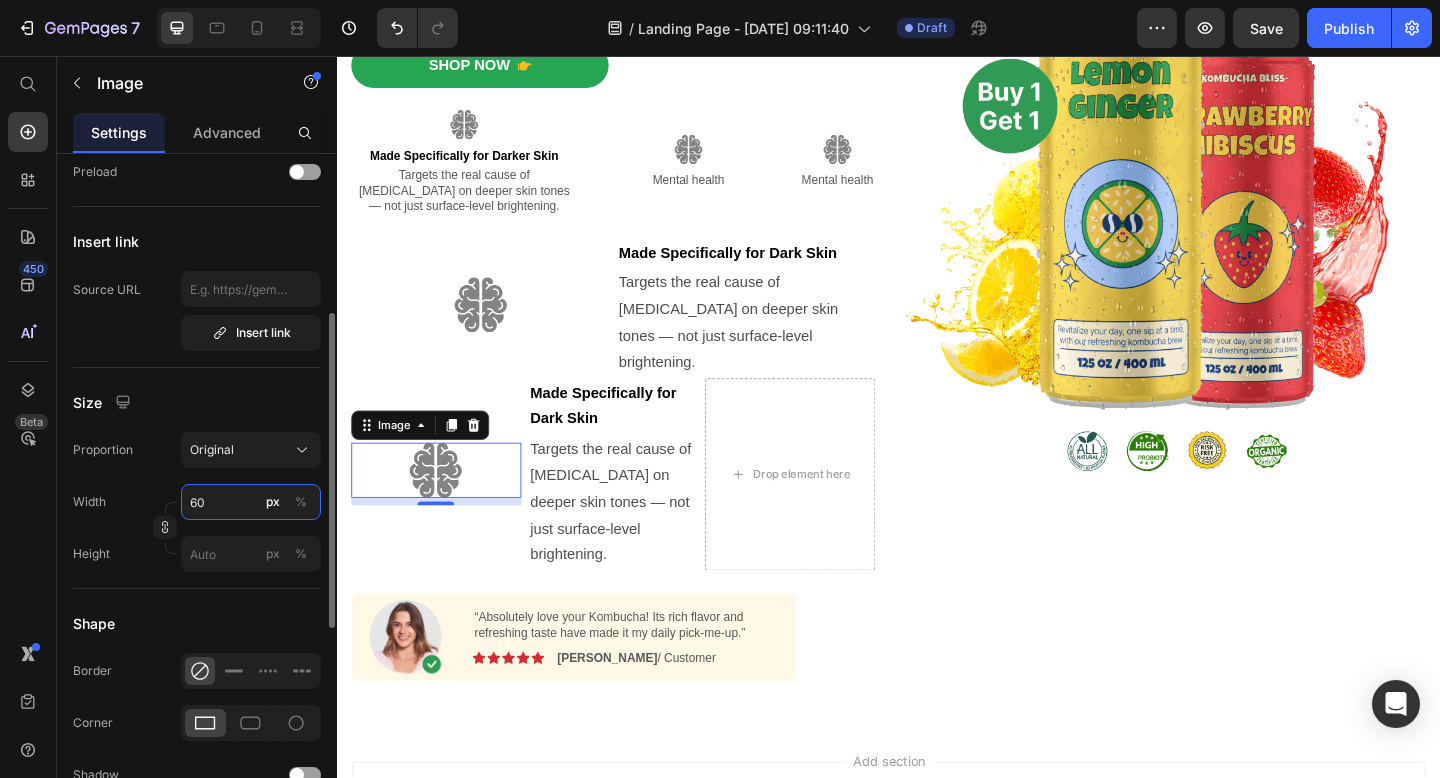 click on "60" at bounding box center (251, 502) 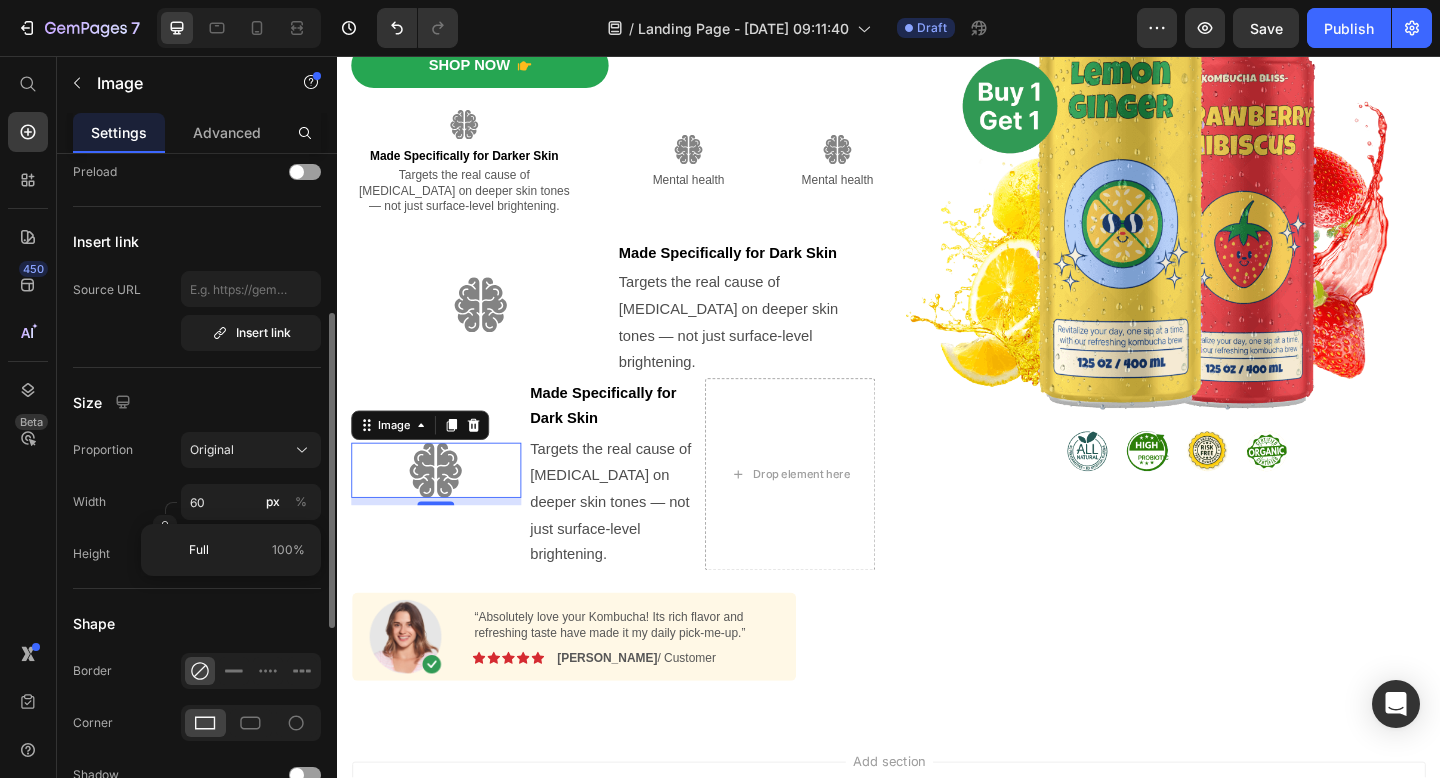 click on "Proportion Original Width 60 px % Height px %" at bounding box center (197, 502) 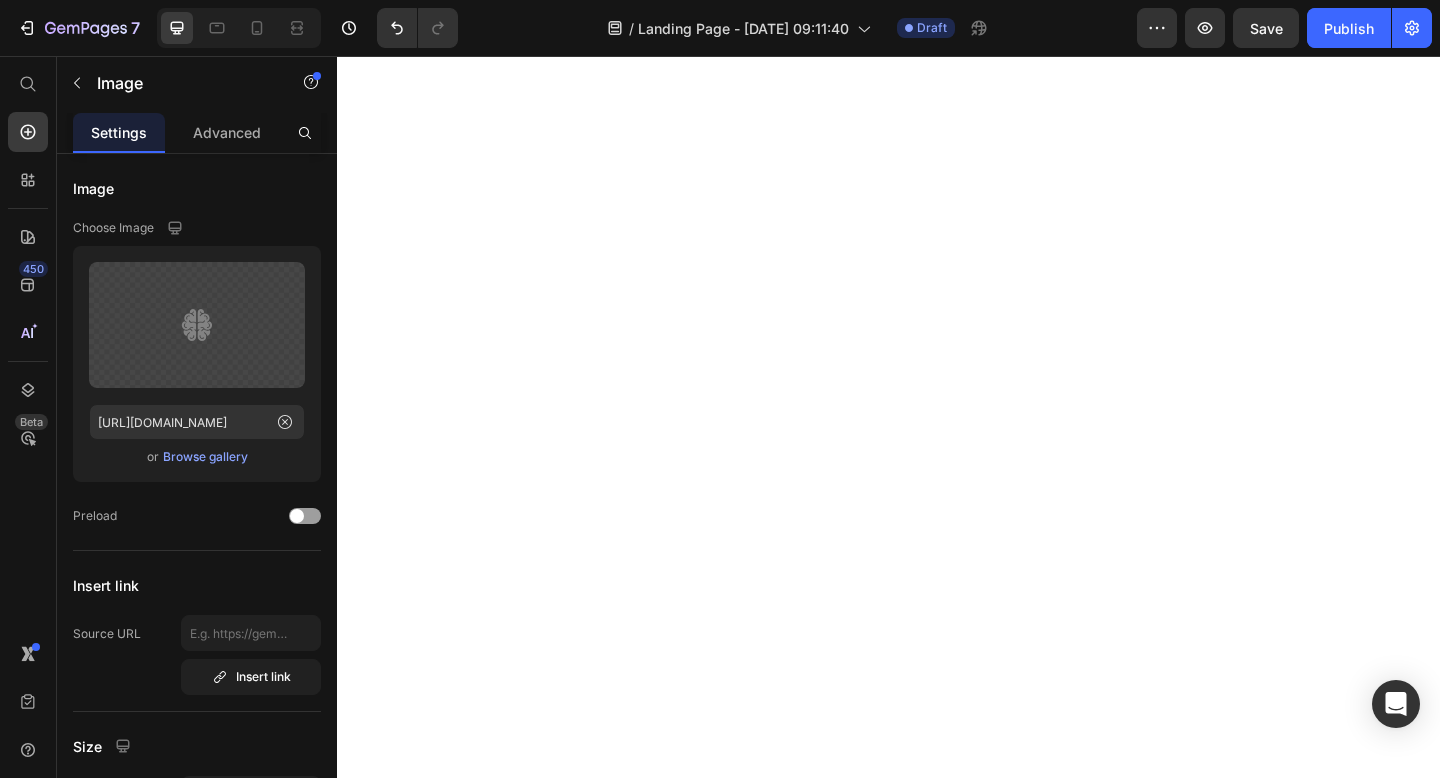 scroll, scrollTop: 0, scrollLeft: 0, axis: both 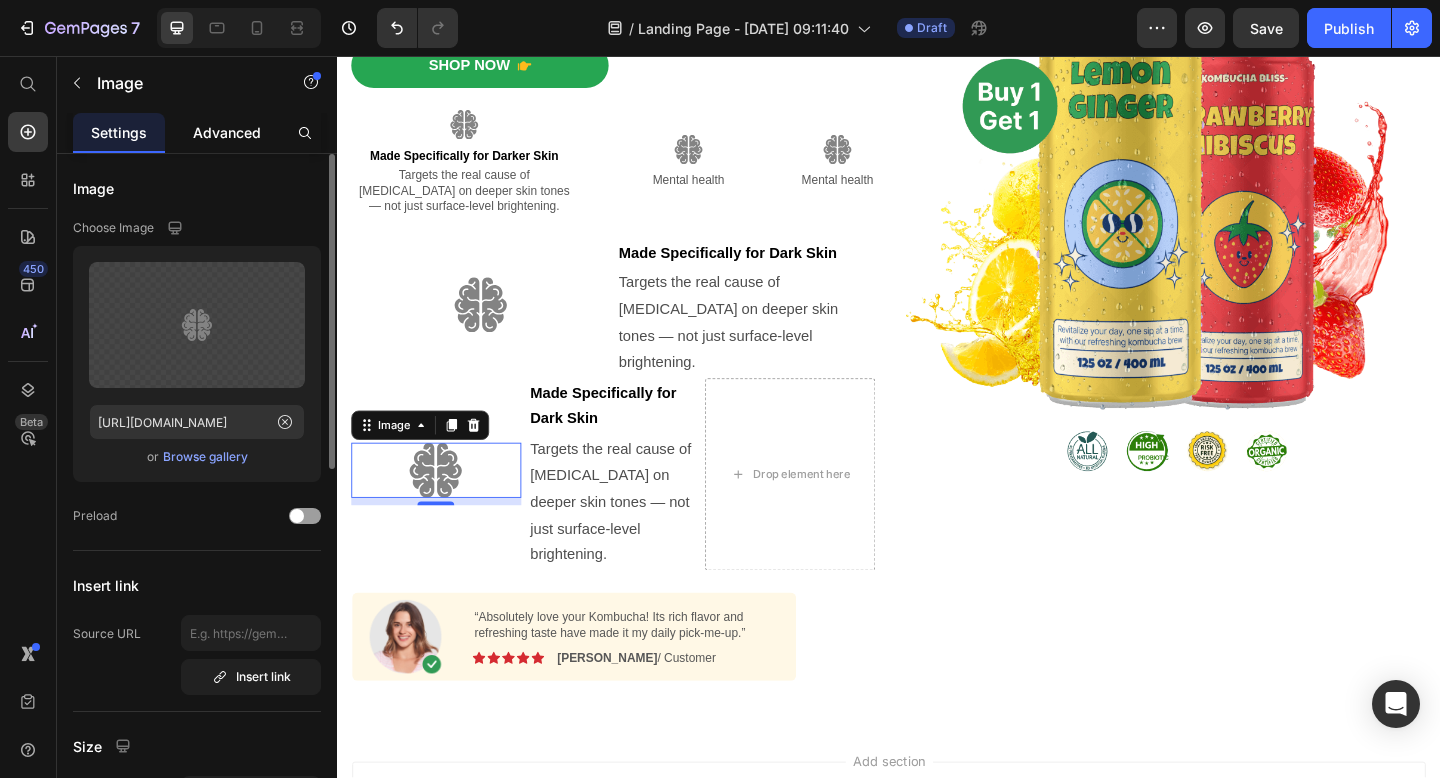 click on "Advanced" at bounding box center (227, 132) 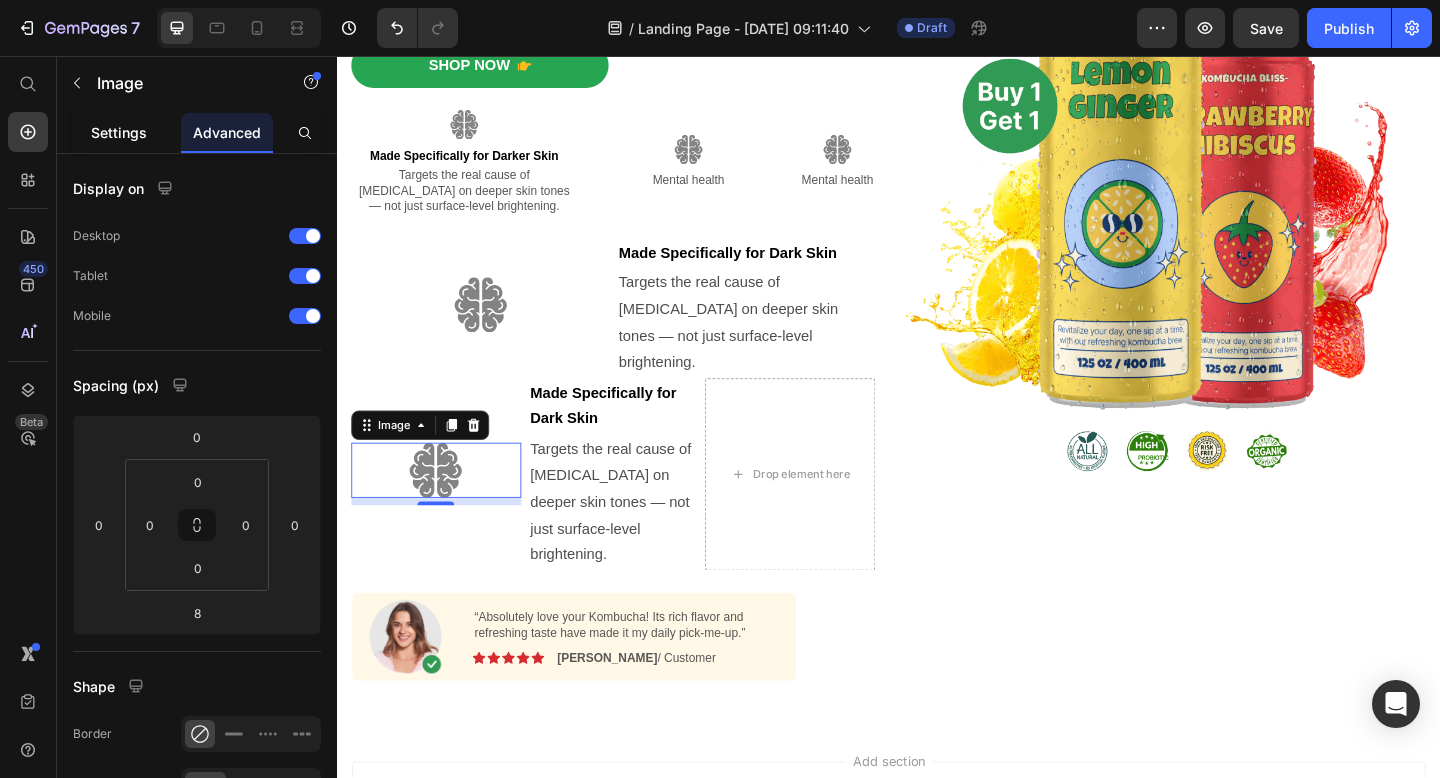 click on "Settings" at bounding box center (119, 132) 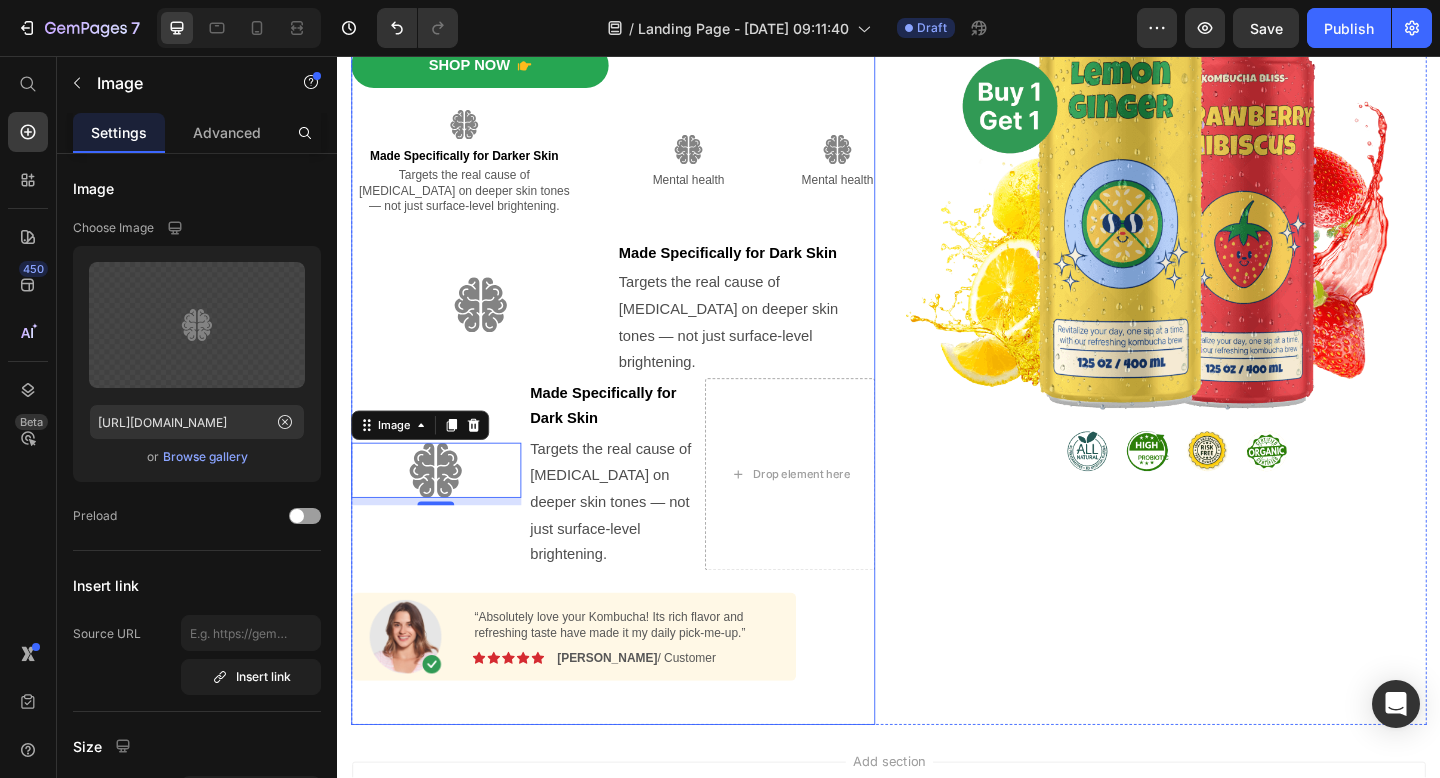click on "[MEDICAL_DATA] on My Black Skin Were My Biggest  Insecurity  for Years — Now I Finally Leave the House  Without Makeup , Look Rested, and Actually  Feel Like Myself Again . Heading The first-ever formula created specifically to target [MEDICAL_DATA] on dark skin — at the root cause. Text Block
Shop Now   Button Image Made Specifically for Darker Skin Text Block Targets the real cause of [MEDICAL_DATA] on deeper skin tones — not just surface-level brightening. Text Block Image Mental health Text Block Image Mental health Text Block Row Image Made Specifically for Dark Skin Text Block Targets the real cause of [MEDICAL_DATA] on deeper skin tones — not just surface-level brightening. Text Block Row Image   8 Made Specifically for Dark Skin Text Block Targets the real cause of [MEDICAL_DATA] on deeper skin tones — not just surface-level brightening. Text Block
Drop element here Row Row Image Text Block Image Icon Icon Icon Icon Icon Icon List [PERSON_NAME]  / Customer Text Block Row Row Button" at bounding box center (637, 250) 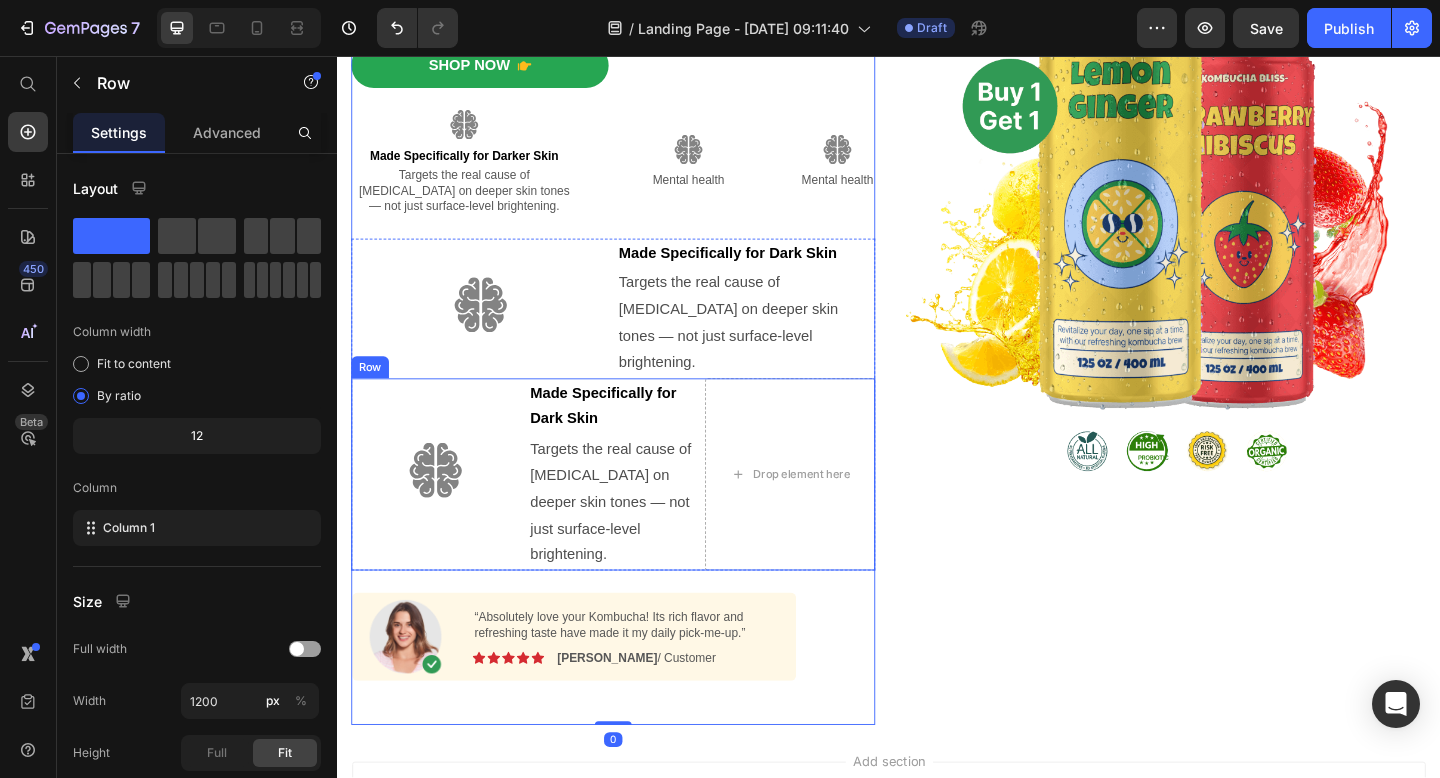 click on "Image" at bounding box center [444, 512] 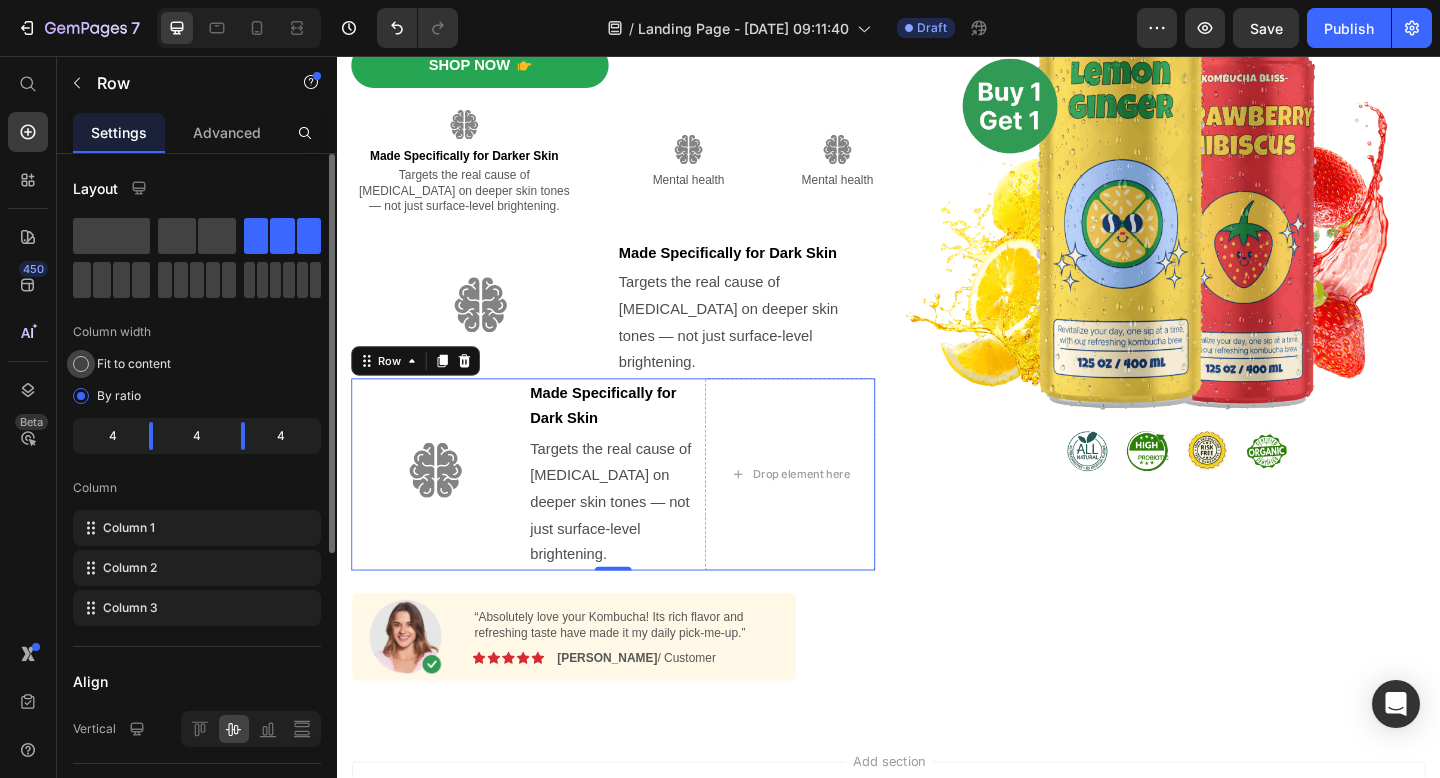 click on "Fit to content" 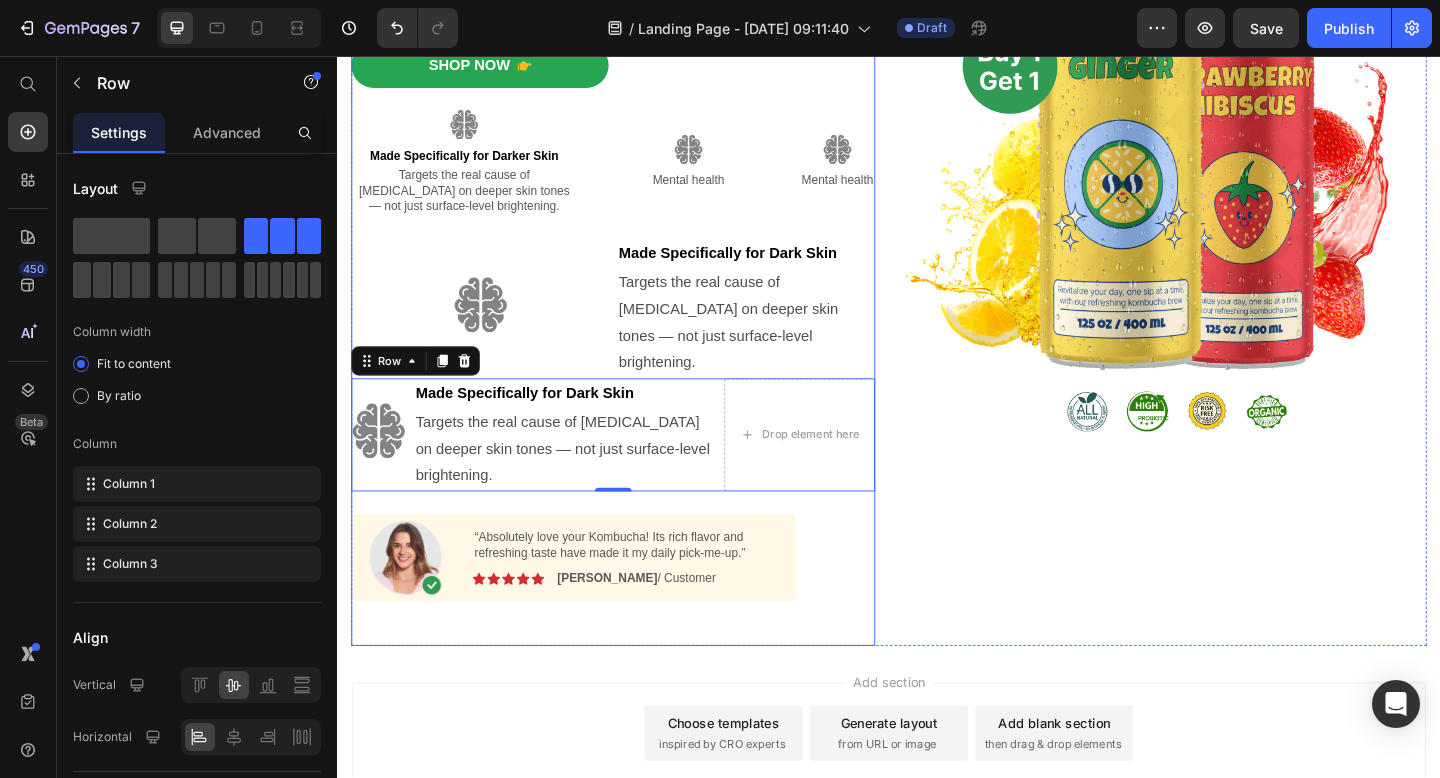 click on "Targets the real cause of [MEDICAL_DATA] on deeper skin tones — not just surface-level brightening." at bounding box center [585, 484] 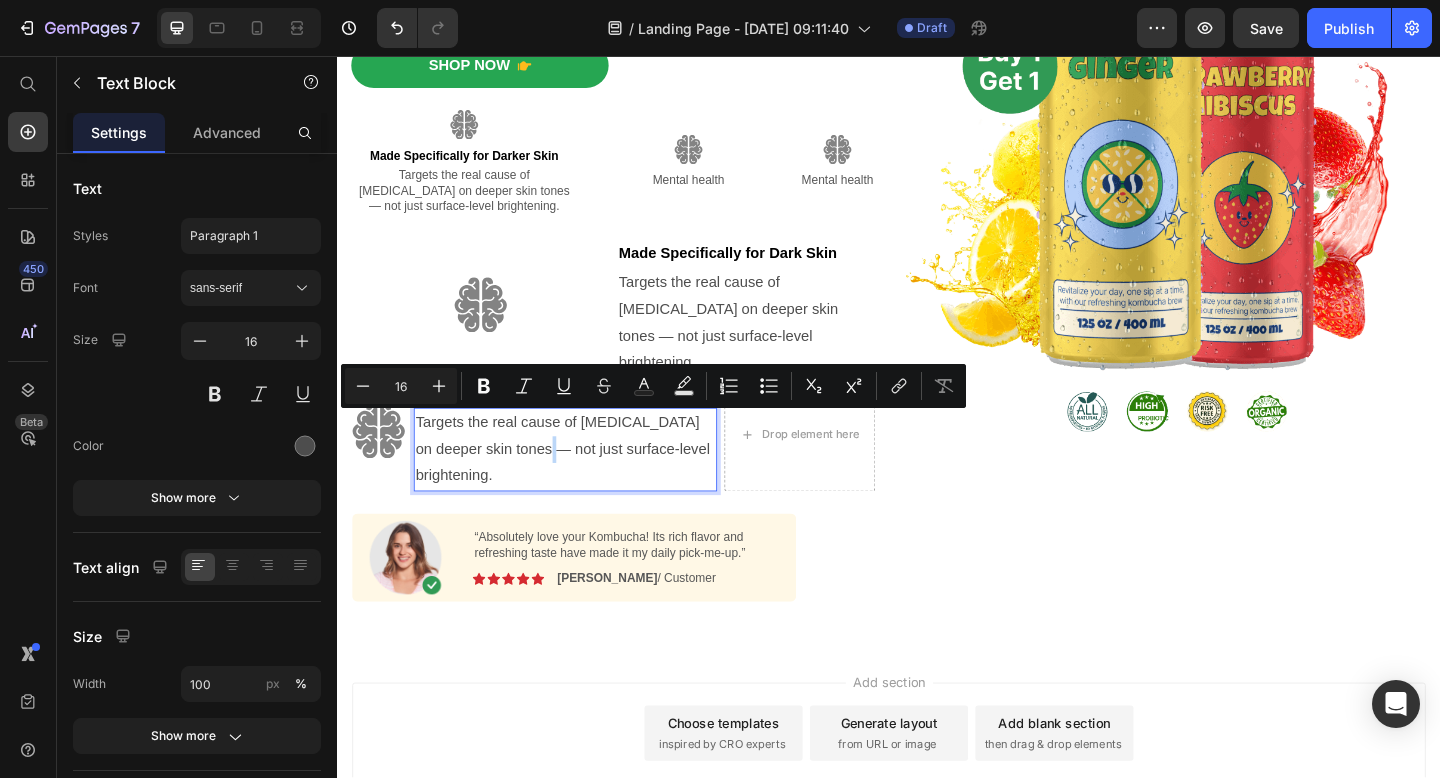click on "Targets the real cause of [MEDICAL_DATA] on deeper skin tones — not just surface-level brightening." at bounding box center (585, 484) 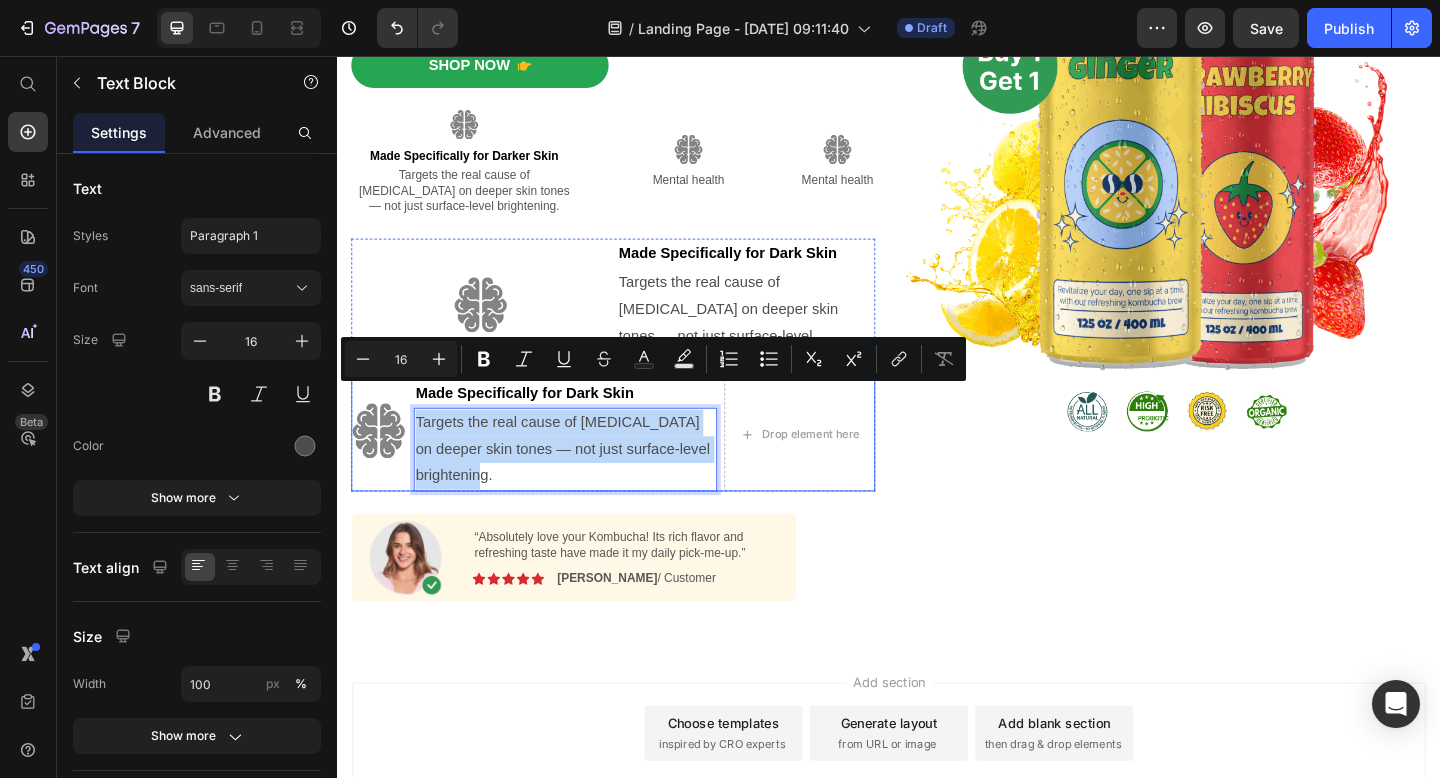 drag, startPoint x: 532, startPoint y: 478, endPoint x: 418, endPoint y: 423, distance: 126.57409 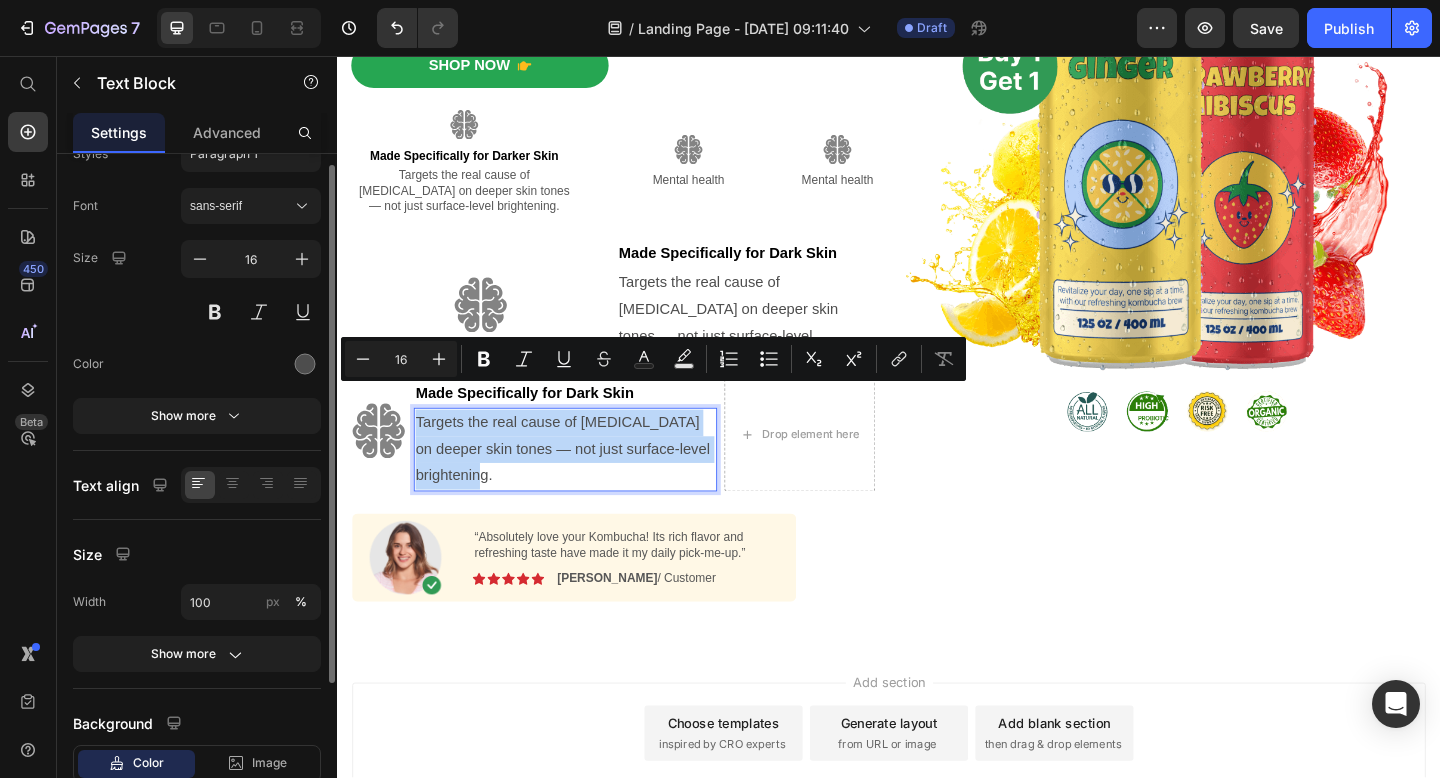 scroll, scrollTop: 0, scrollLeft: 0, axis: both 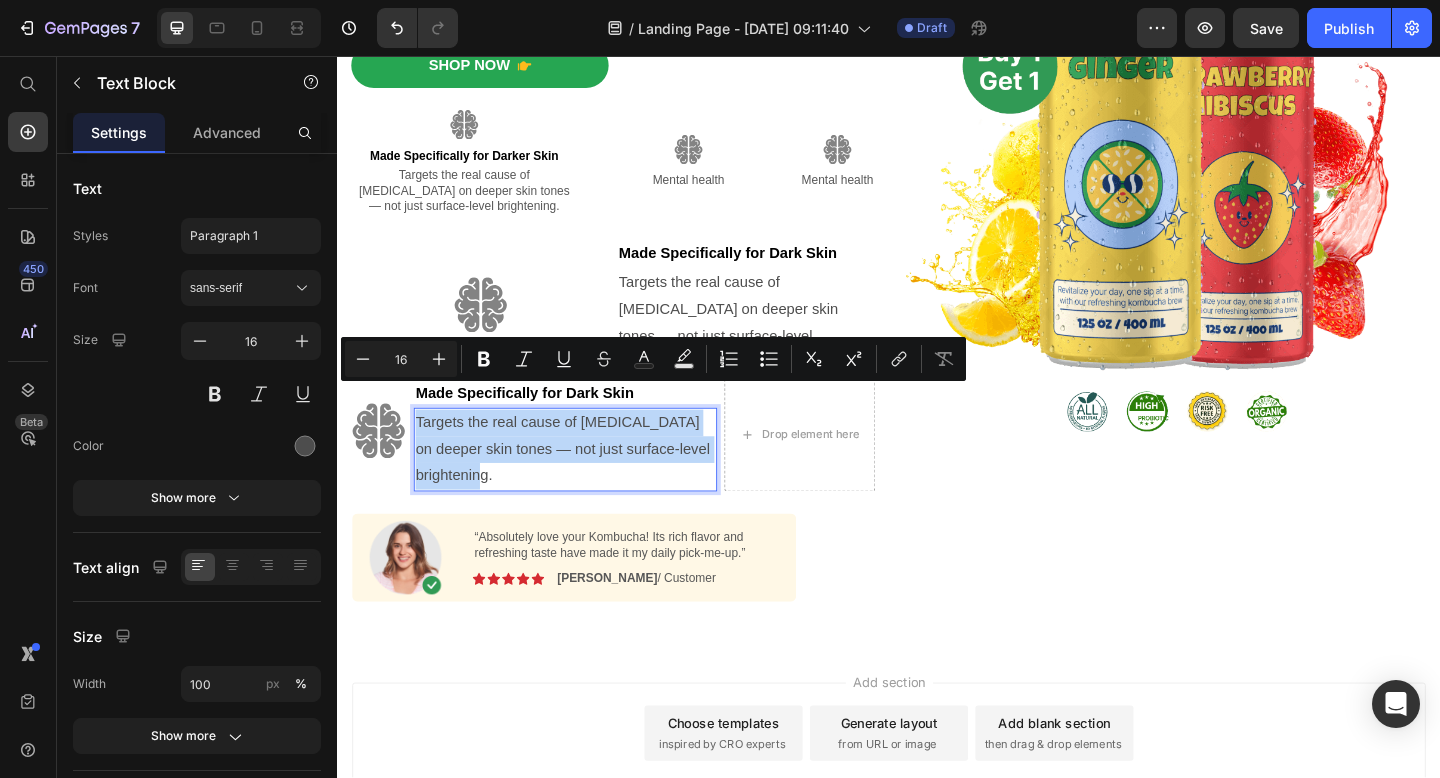 click on "Targets the real cause of [MEDICAL_DATA] on deeper skin tones — not just surface-level brightening." at bounding box center (585, 484) 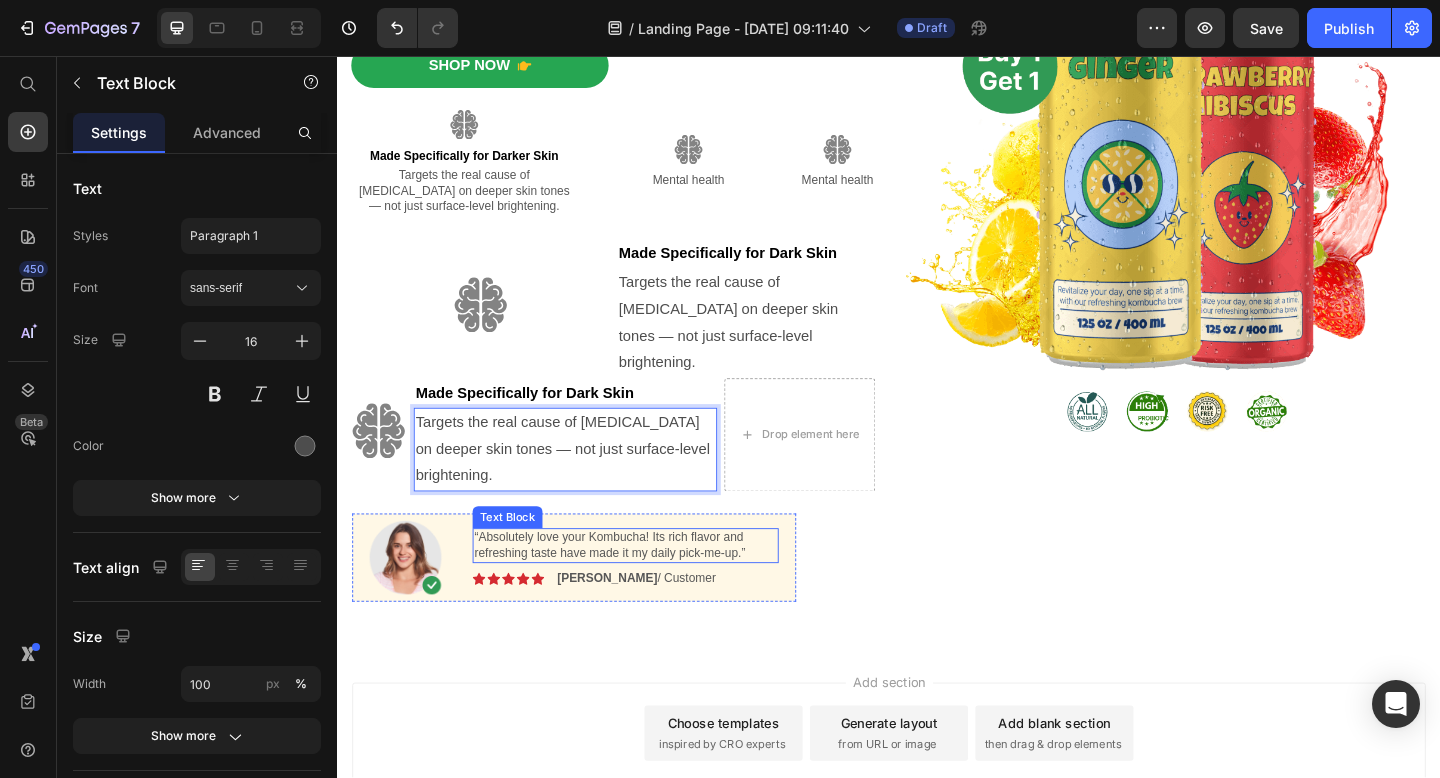 click on "“Absolutely love your Kombucha! Its rich flavor and refreshing taste have made it my daily pick-me-up.”" at bounding box center (650, 589) 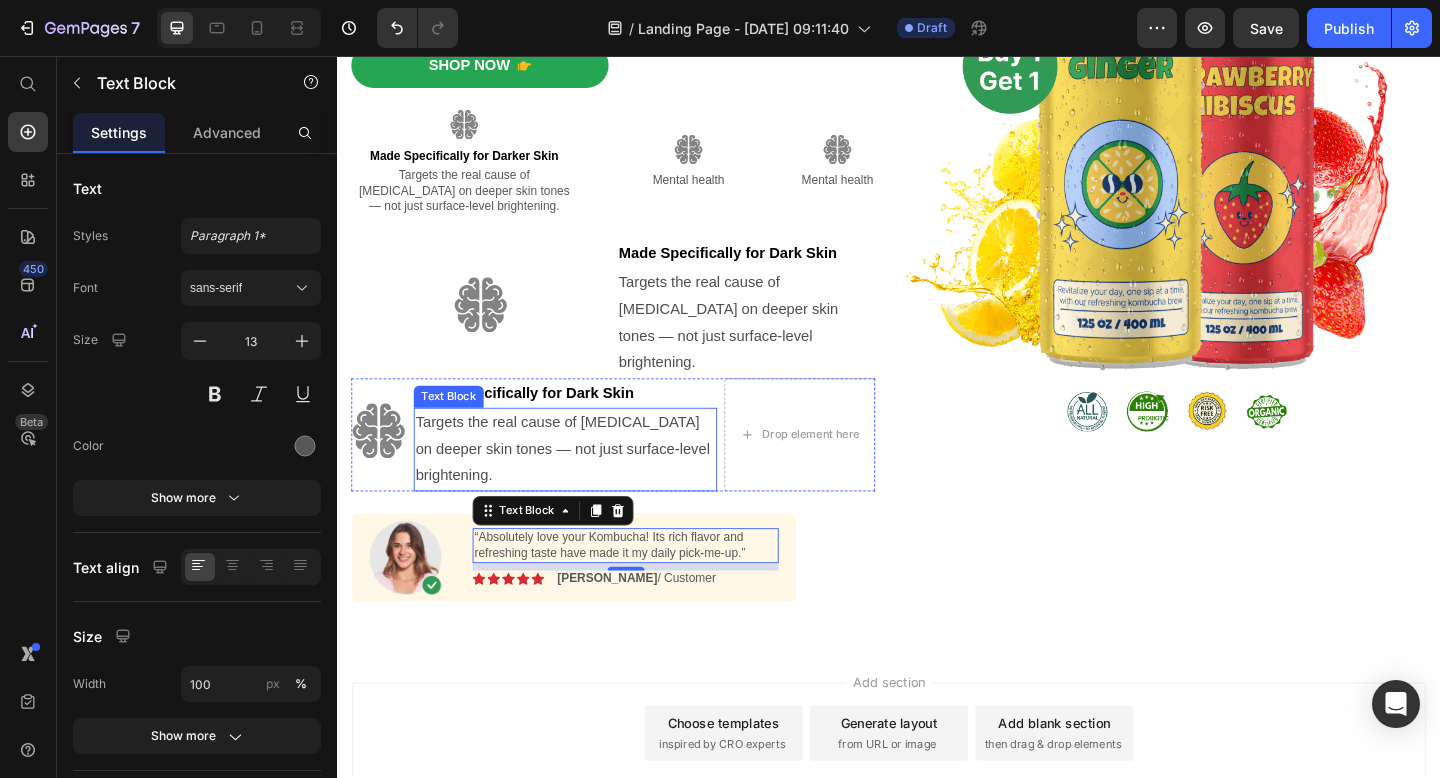 click on "Targets the real cause of [MEDICAL_DATA] on deeper skin tones — not just surface-level brightening." at bounding box center (585, 484) 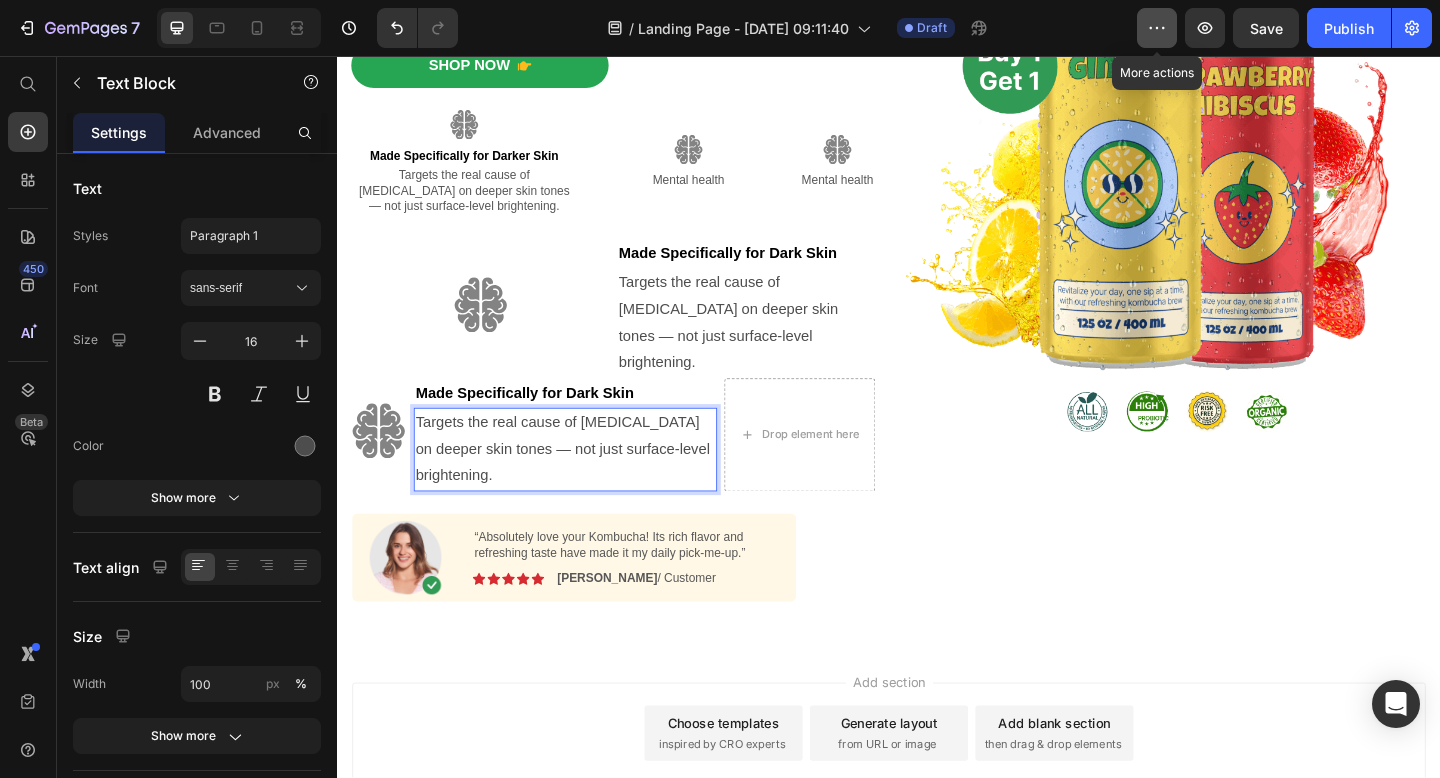 click 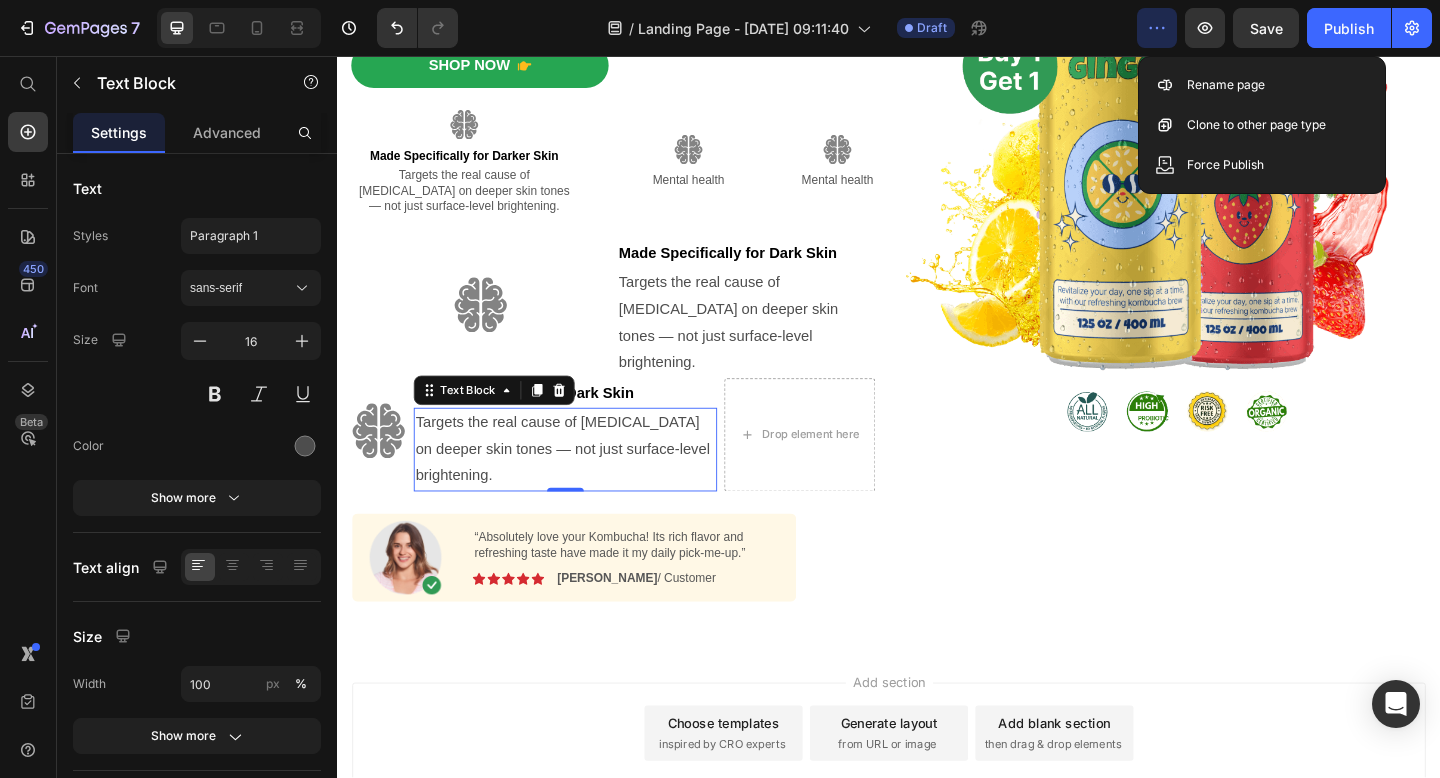 click 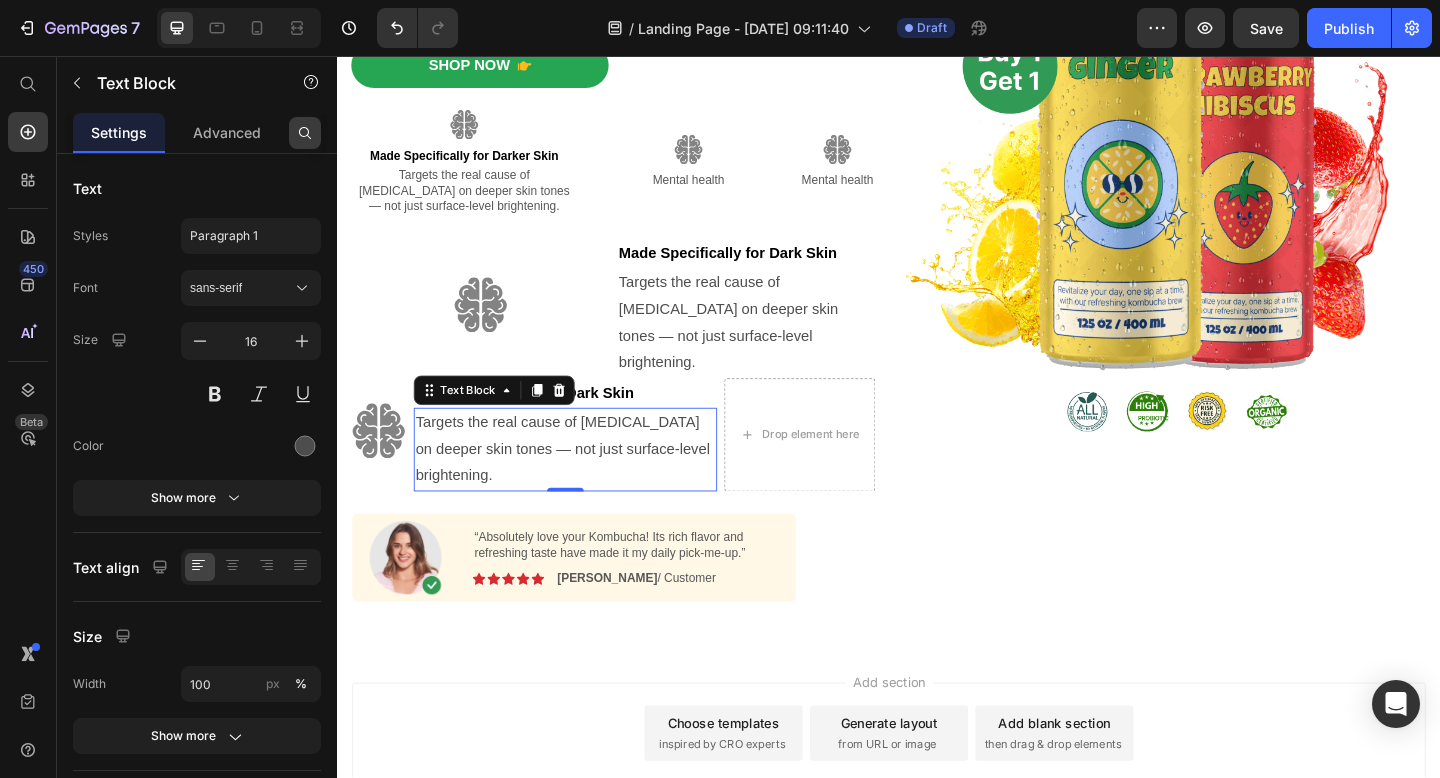 click 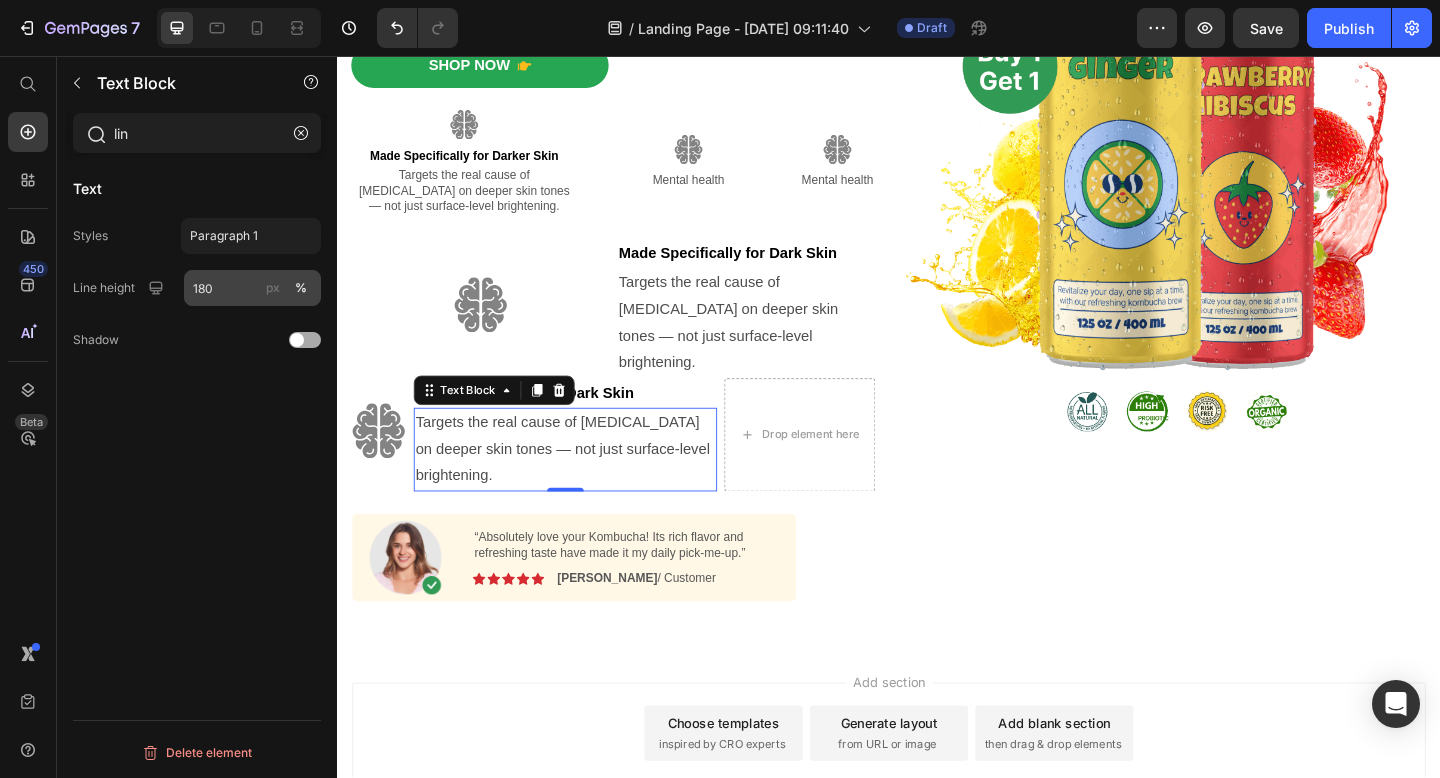 type on "lin" 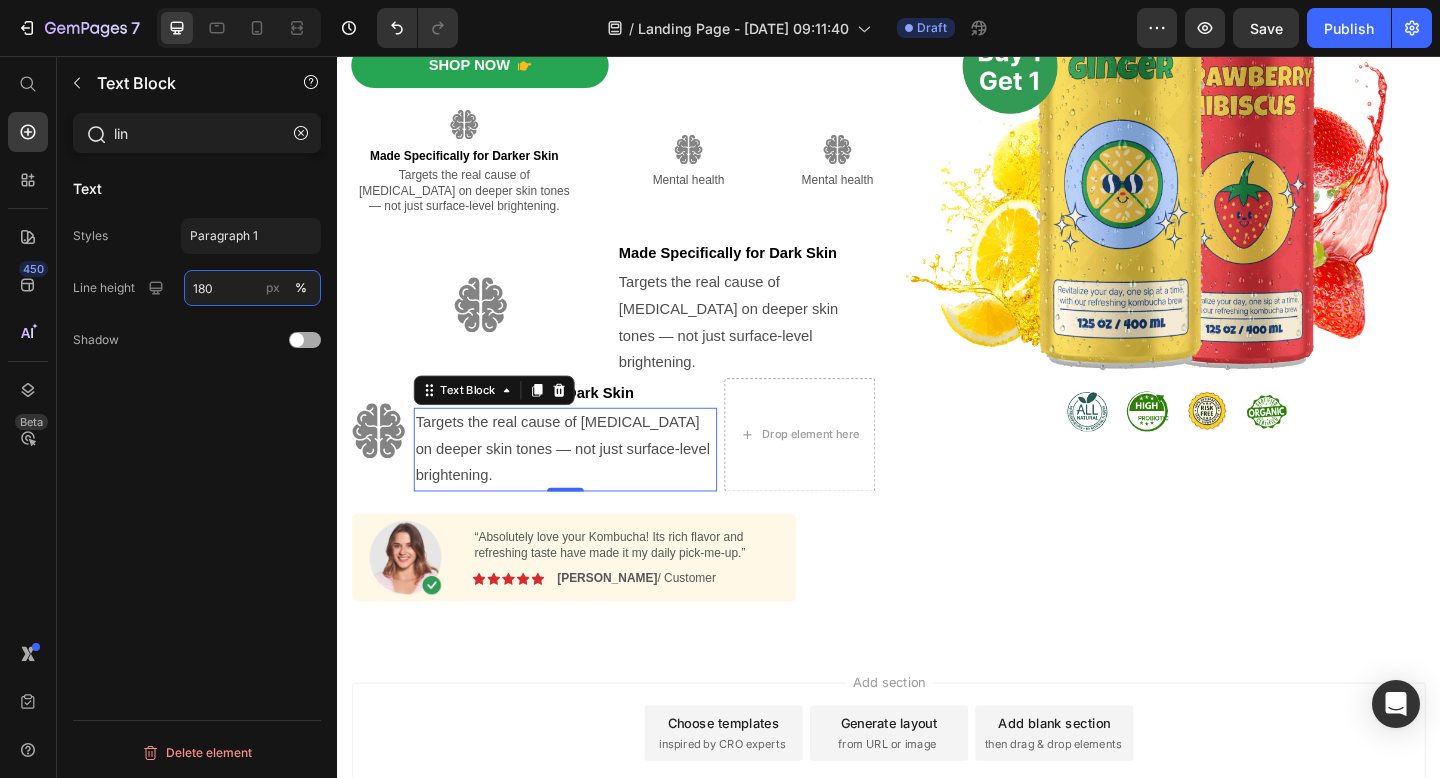 click on "180" at bounding box center (252, 288) 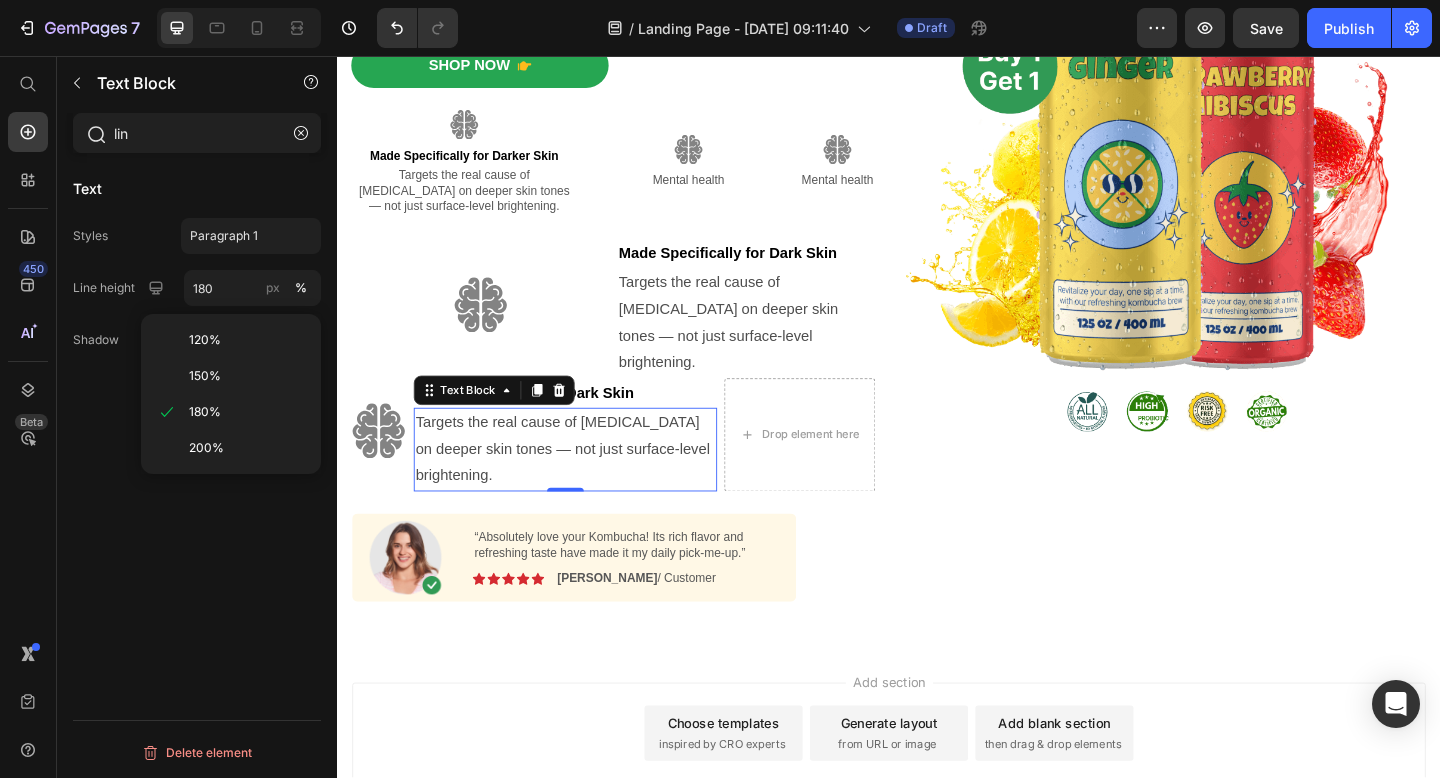 click on "Text Styles Paragraph 1 Line height 180 px % Shadow  Delete element" at bounding box center [197, 494] 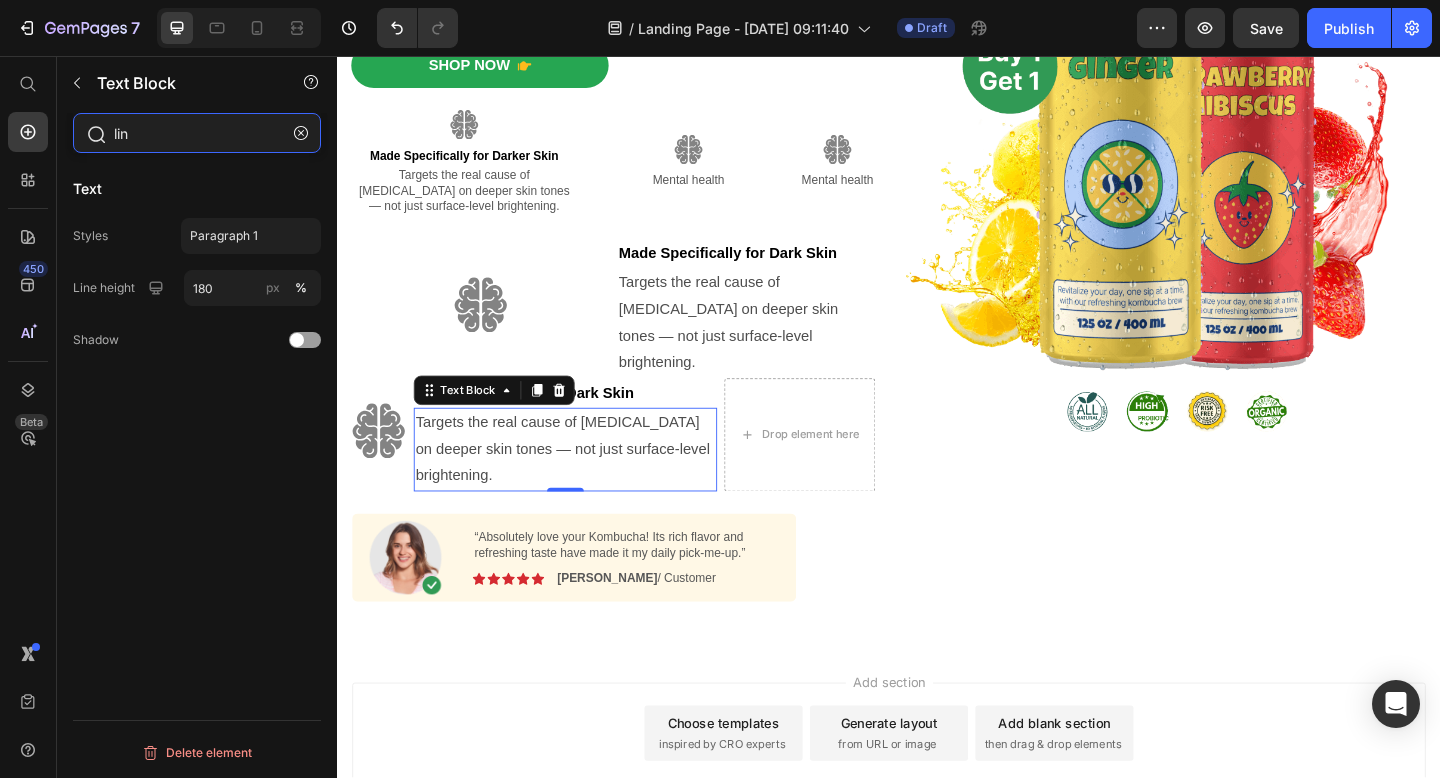 click on "lin" 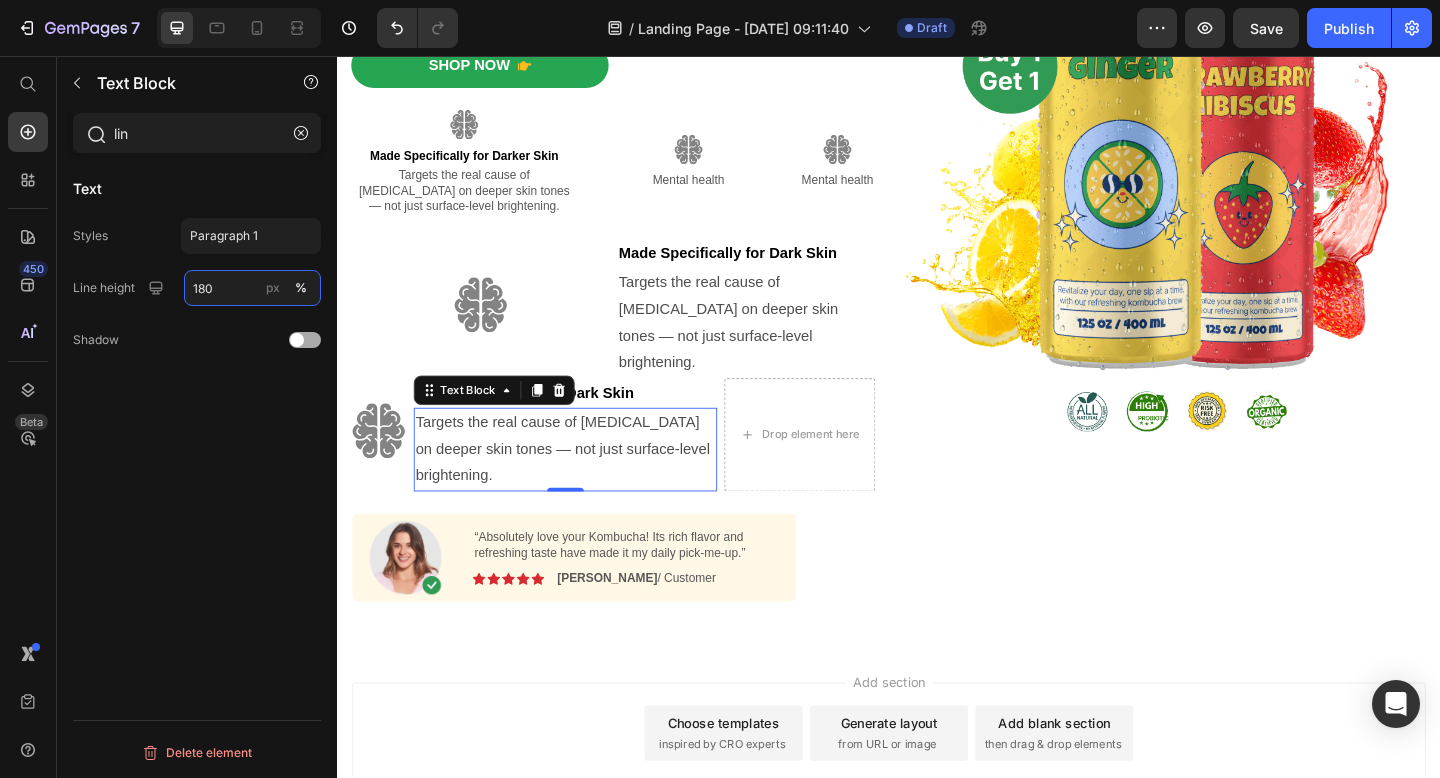 click on "180" at bounding box center [252, 288] 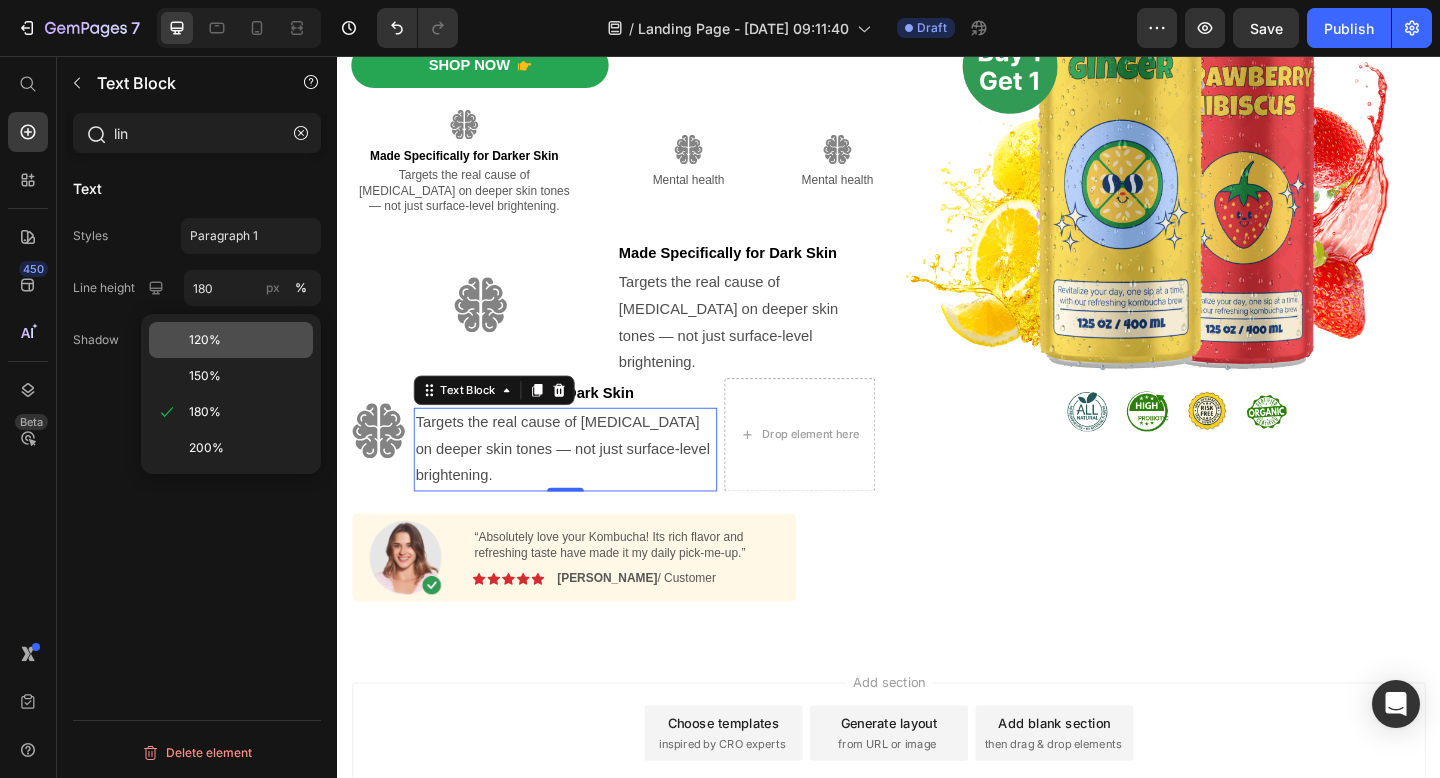 click on "120%" 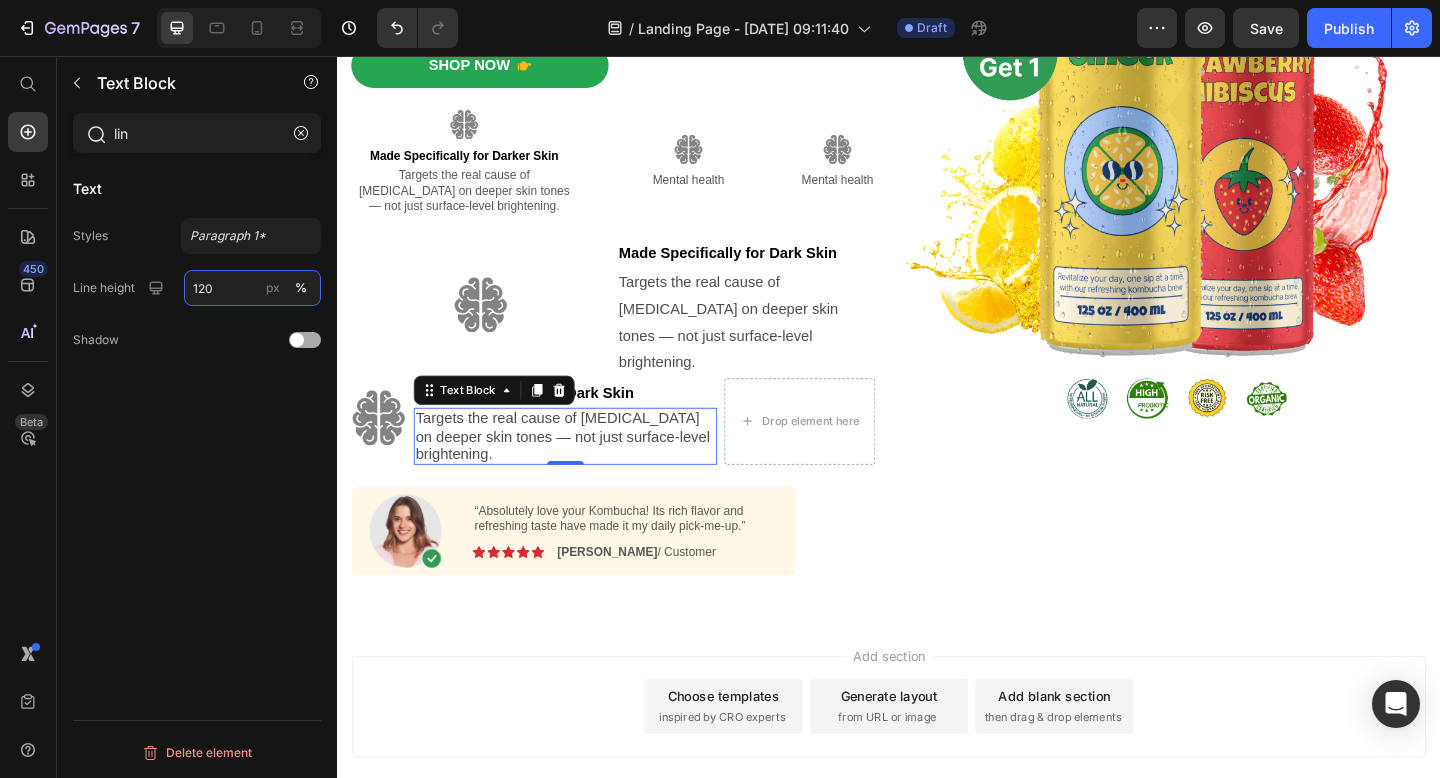 click on "120" at bounding box center (252, 288) 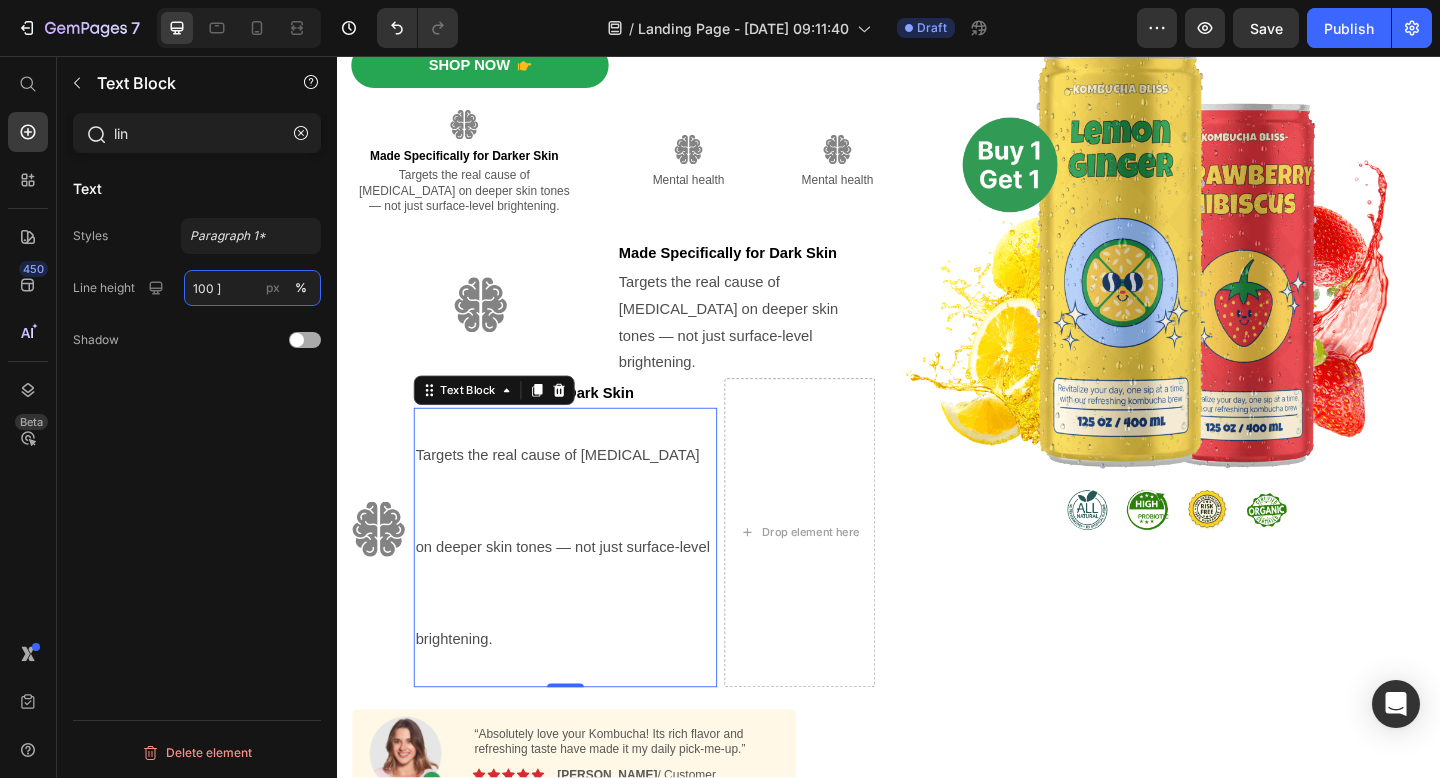 click on "100 ]" at bounding box center (252, 288) 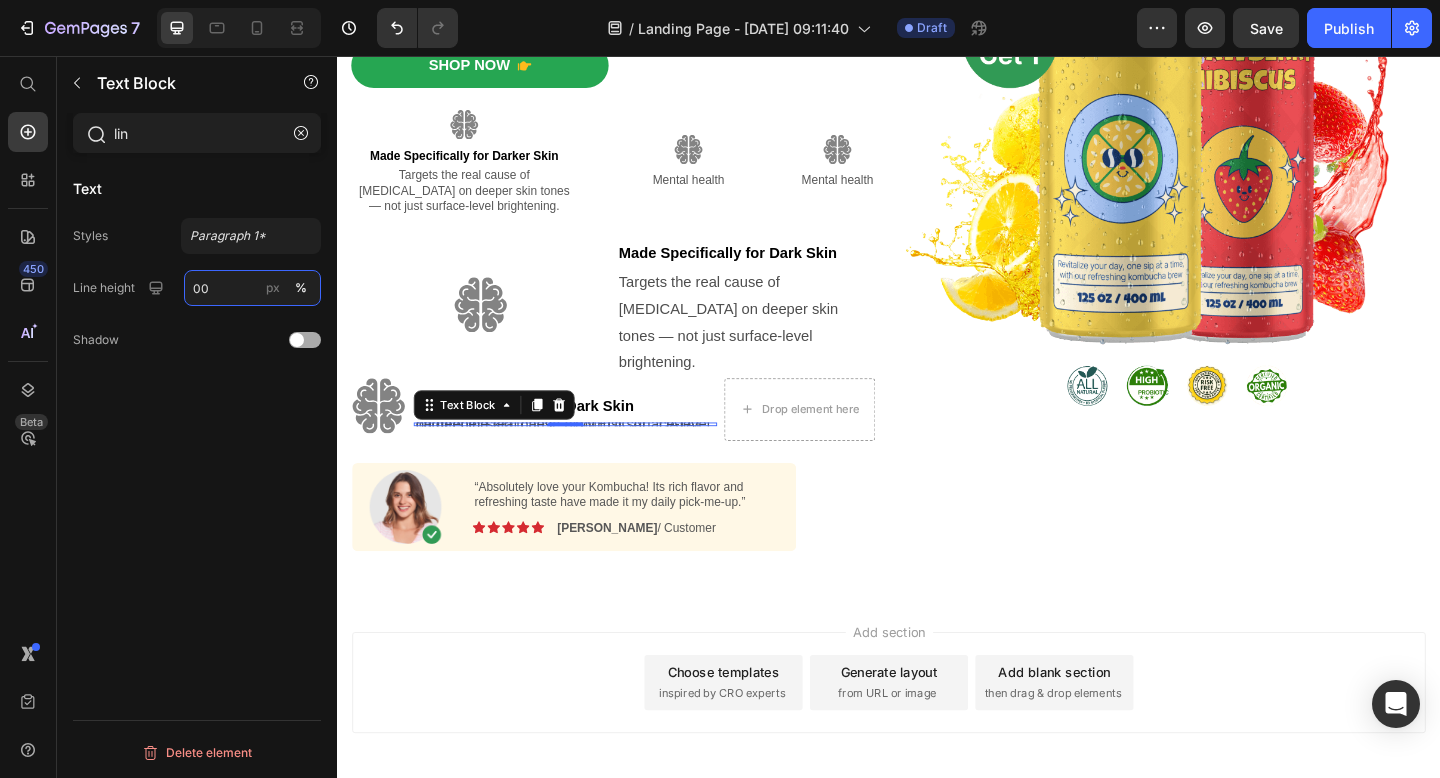 type on "0" 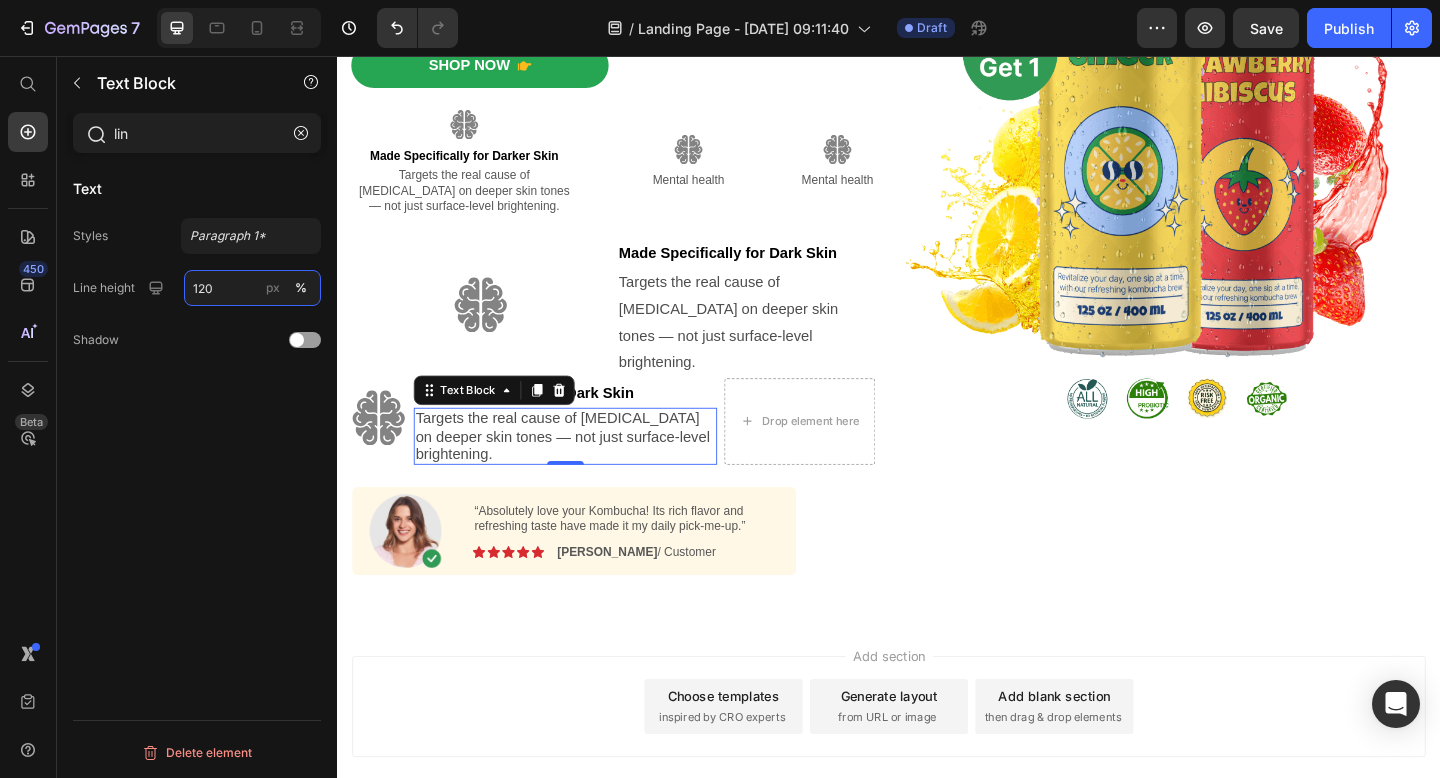 type on "120" 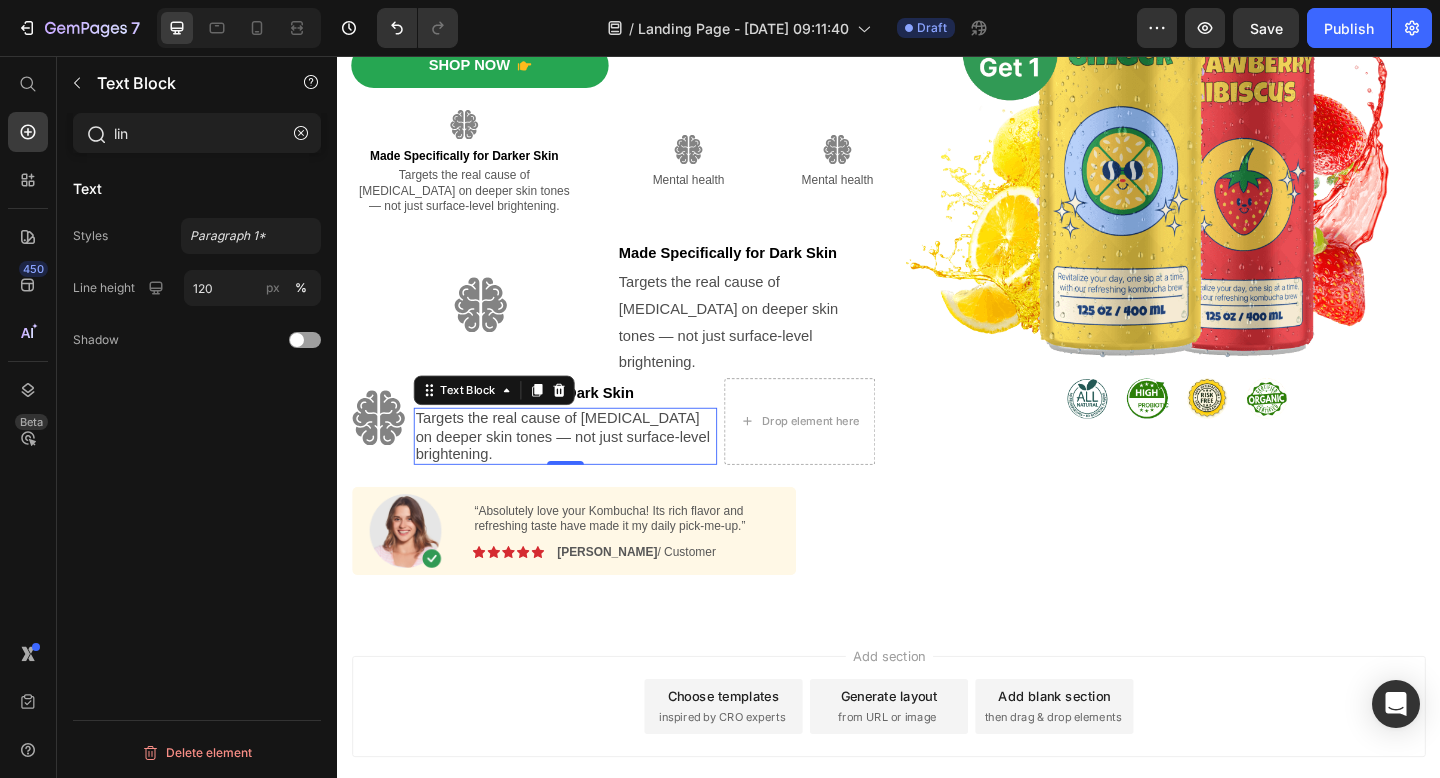 click on "Text Styles Paragraph 1* Line height 120 px % Shadow  Delete element" at bounding box center [197, 494] 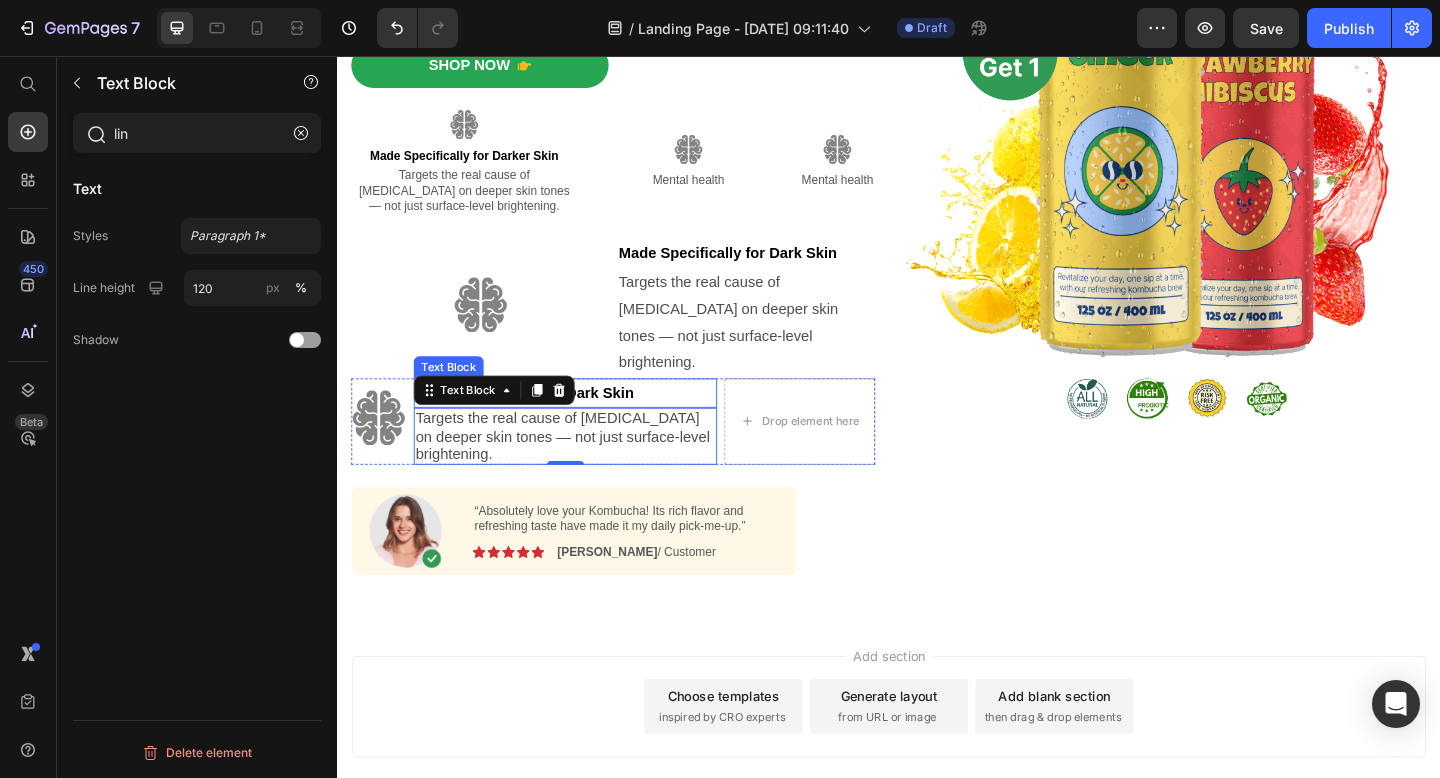 click on "Made Specifically for Dark Skin" at bounding box center [540, 422] 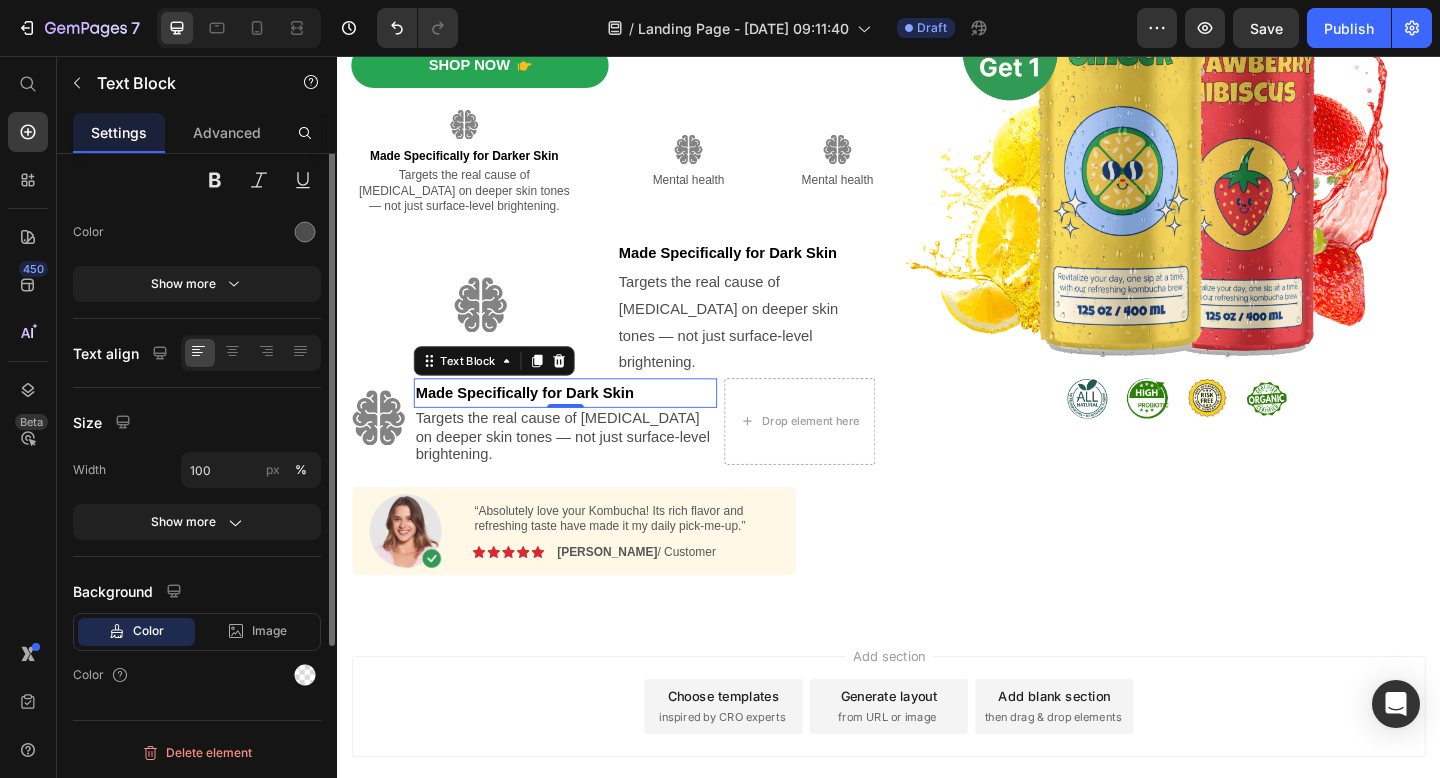 scroll, scrollTop: 0, scrollLeft: 0, axis: both 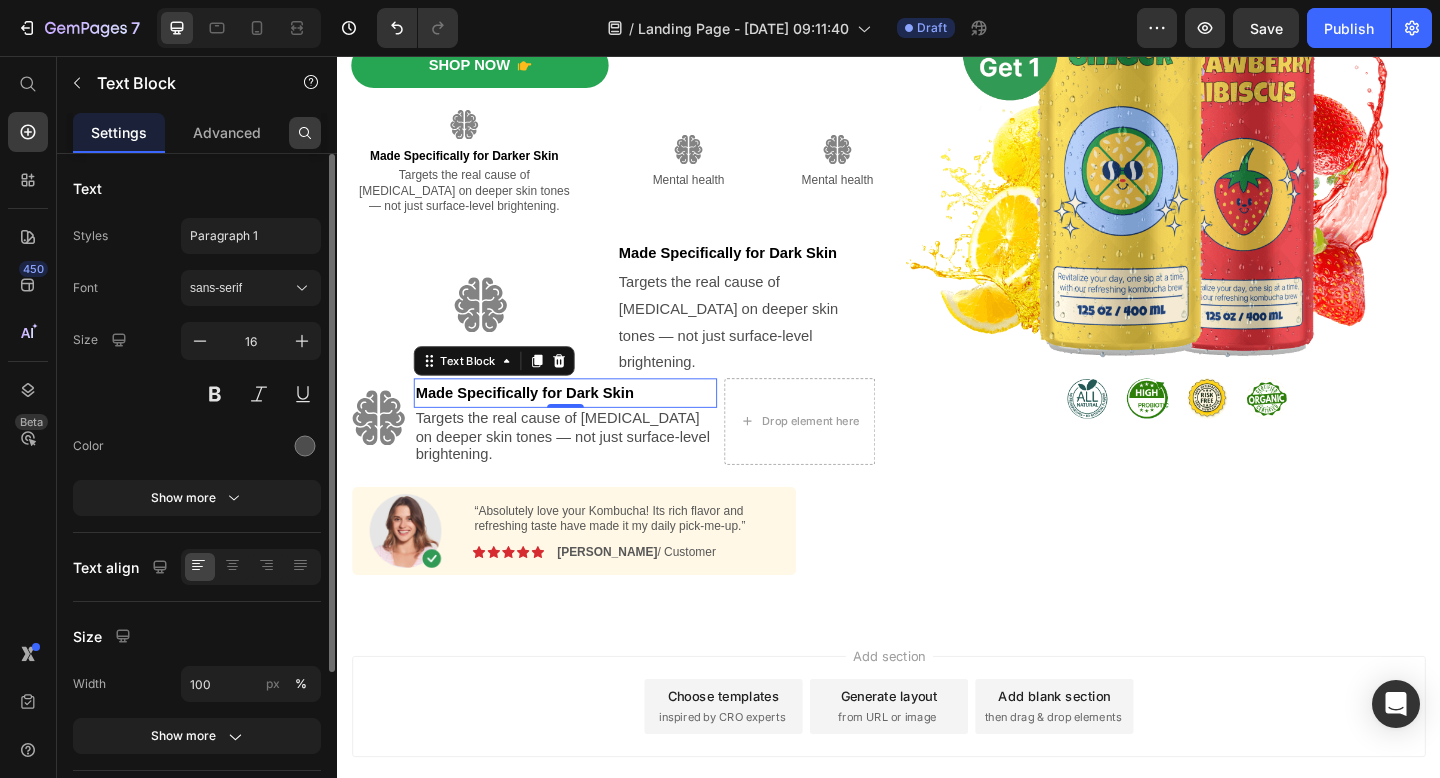 click 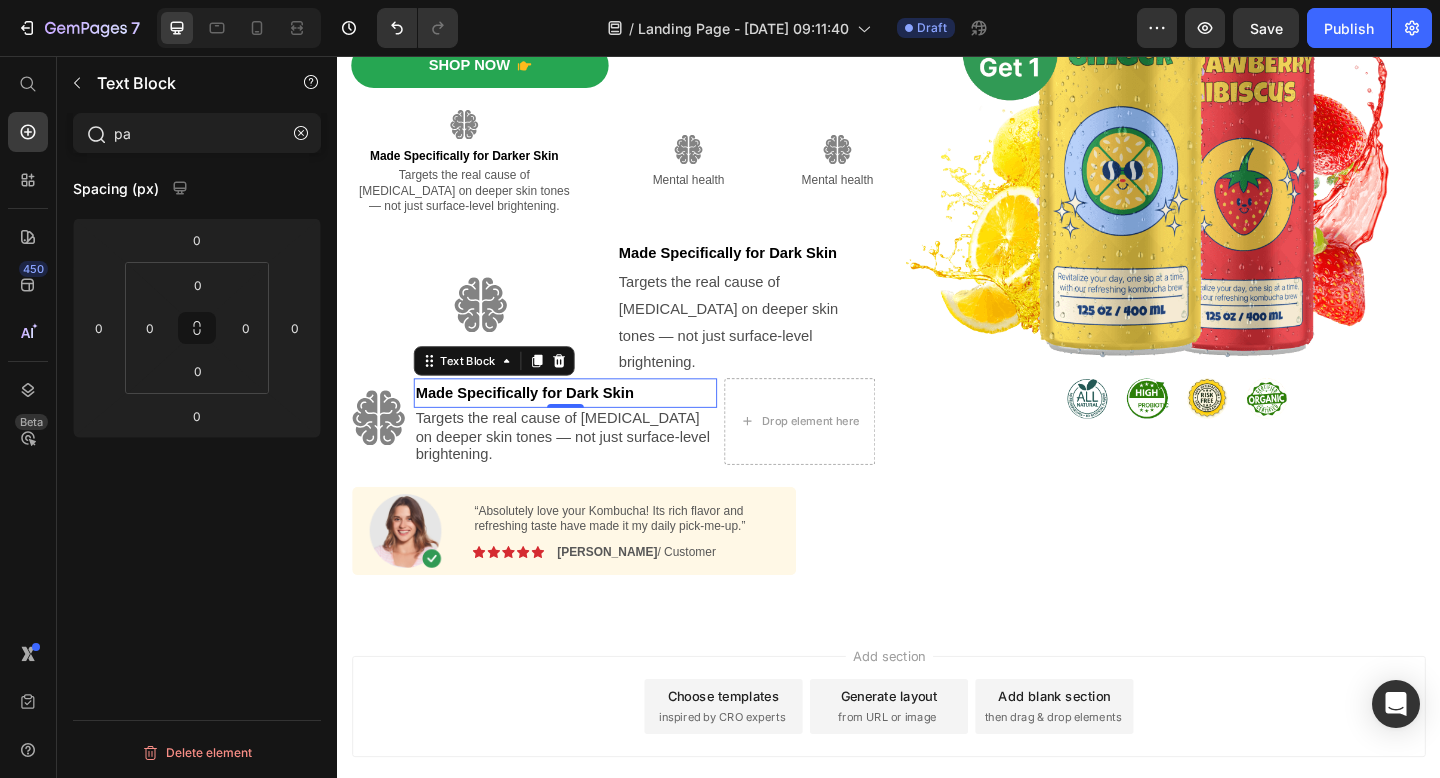 type on "p" 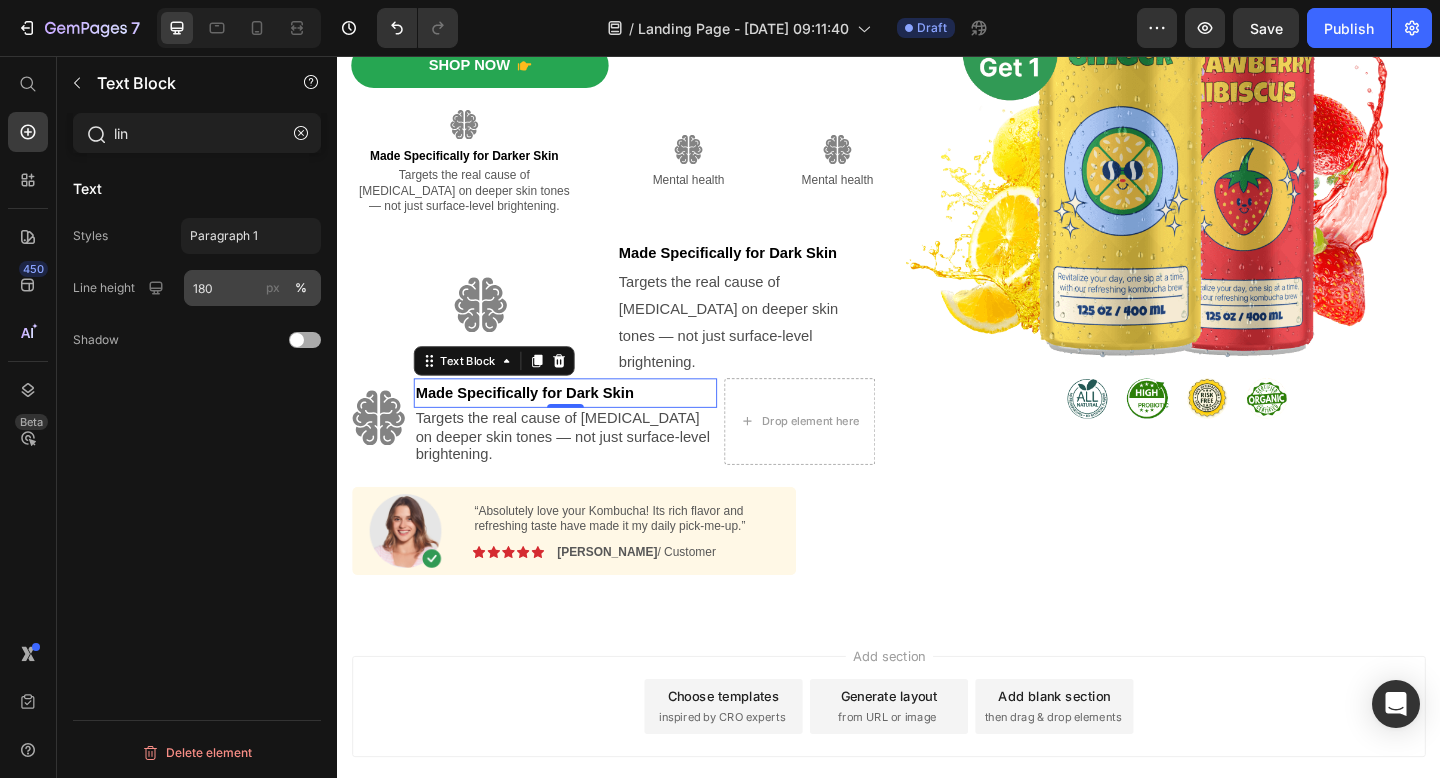 type on "lin" 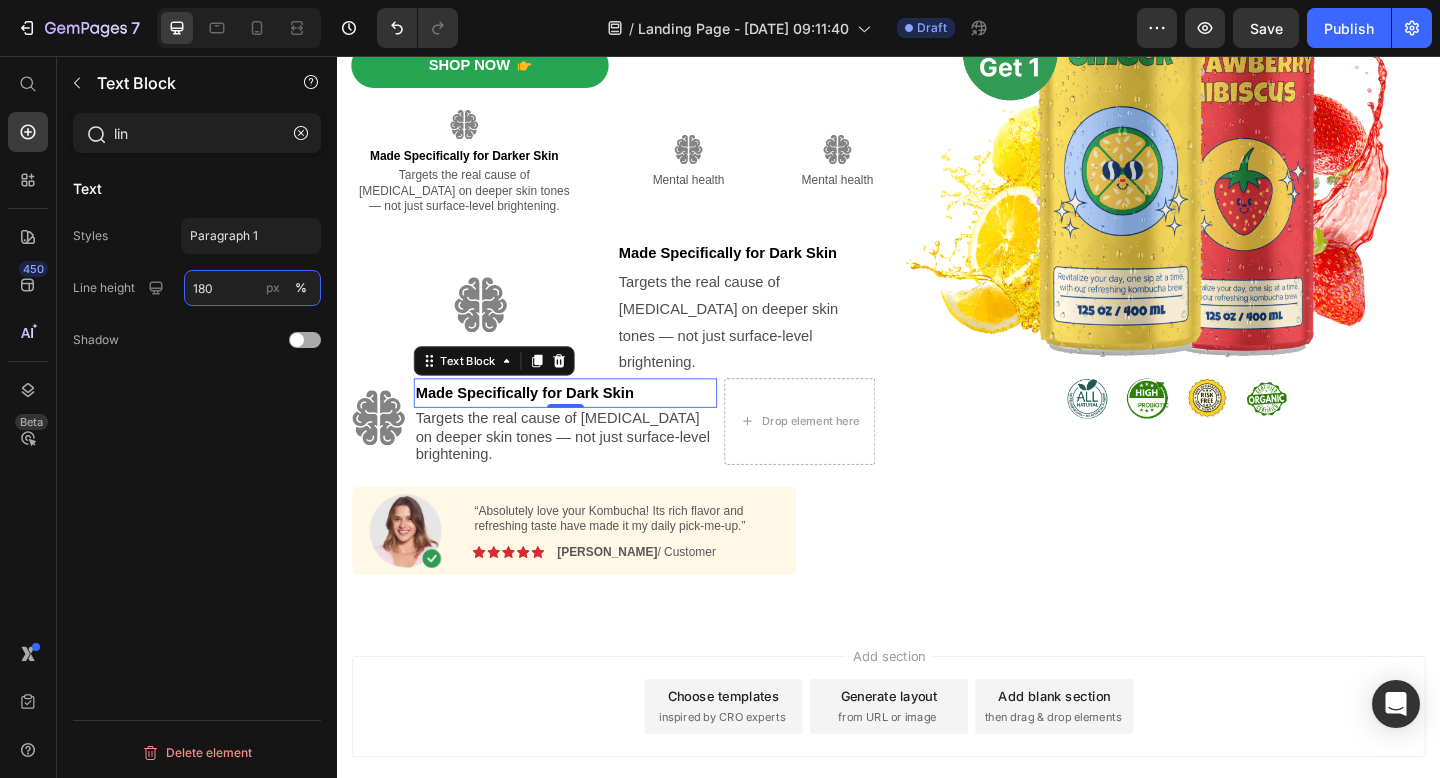 click on "180" at bounding box center [252, 288] 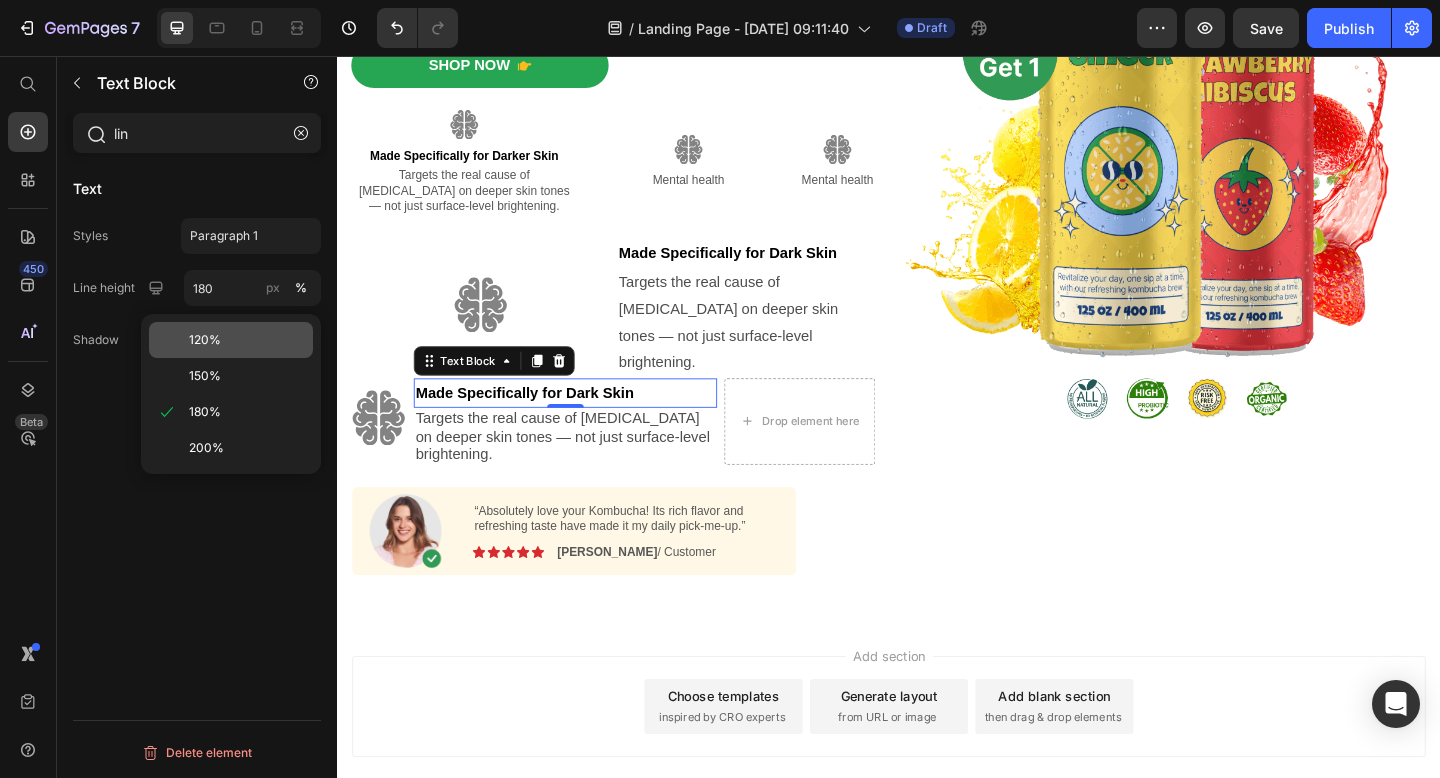 click on "120%" at bounding box center (205, 340) 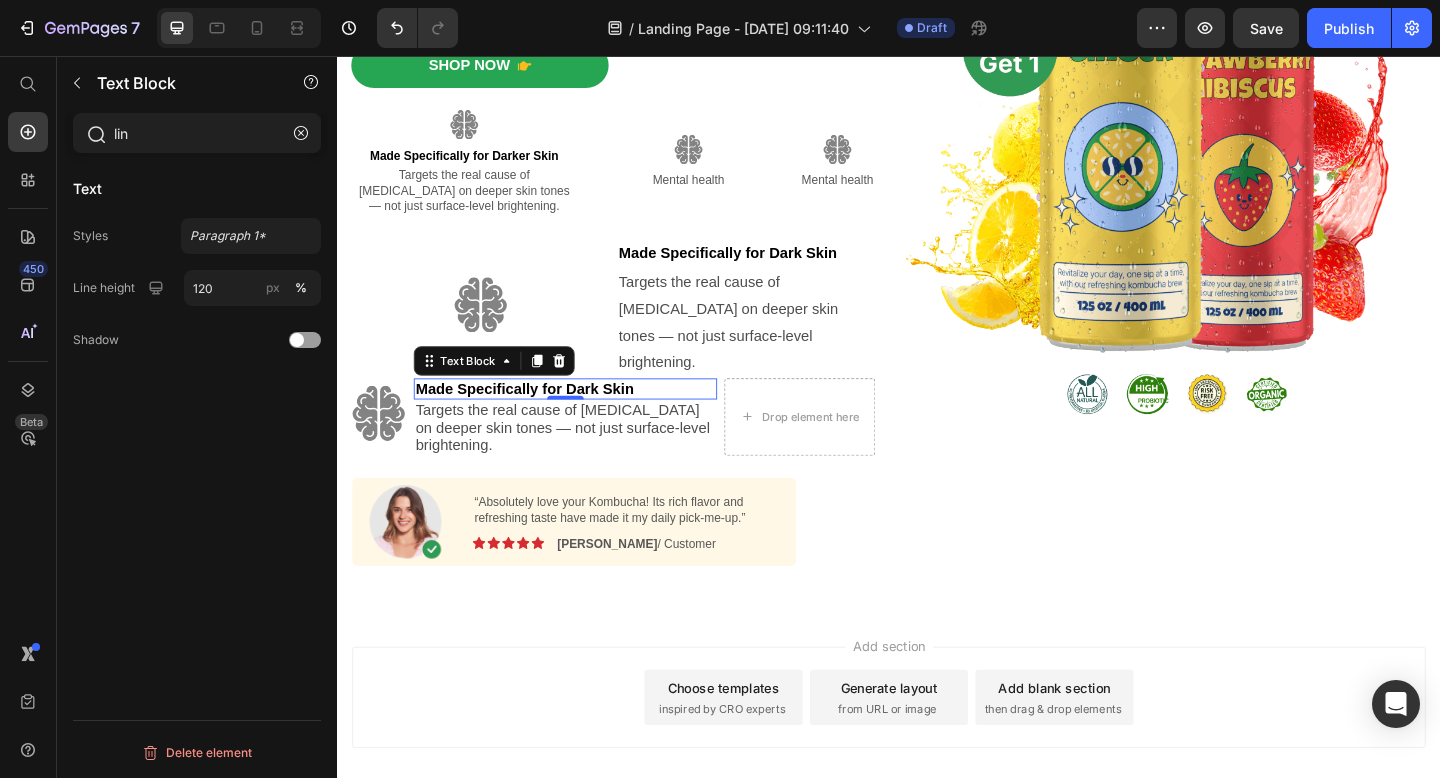 click on "Text Styles Paragraph 1* Line height 120 px % Shadow  Delete element" at bounding box center [197, 494] 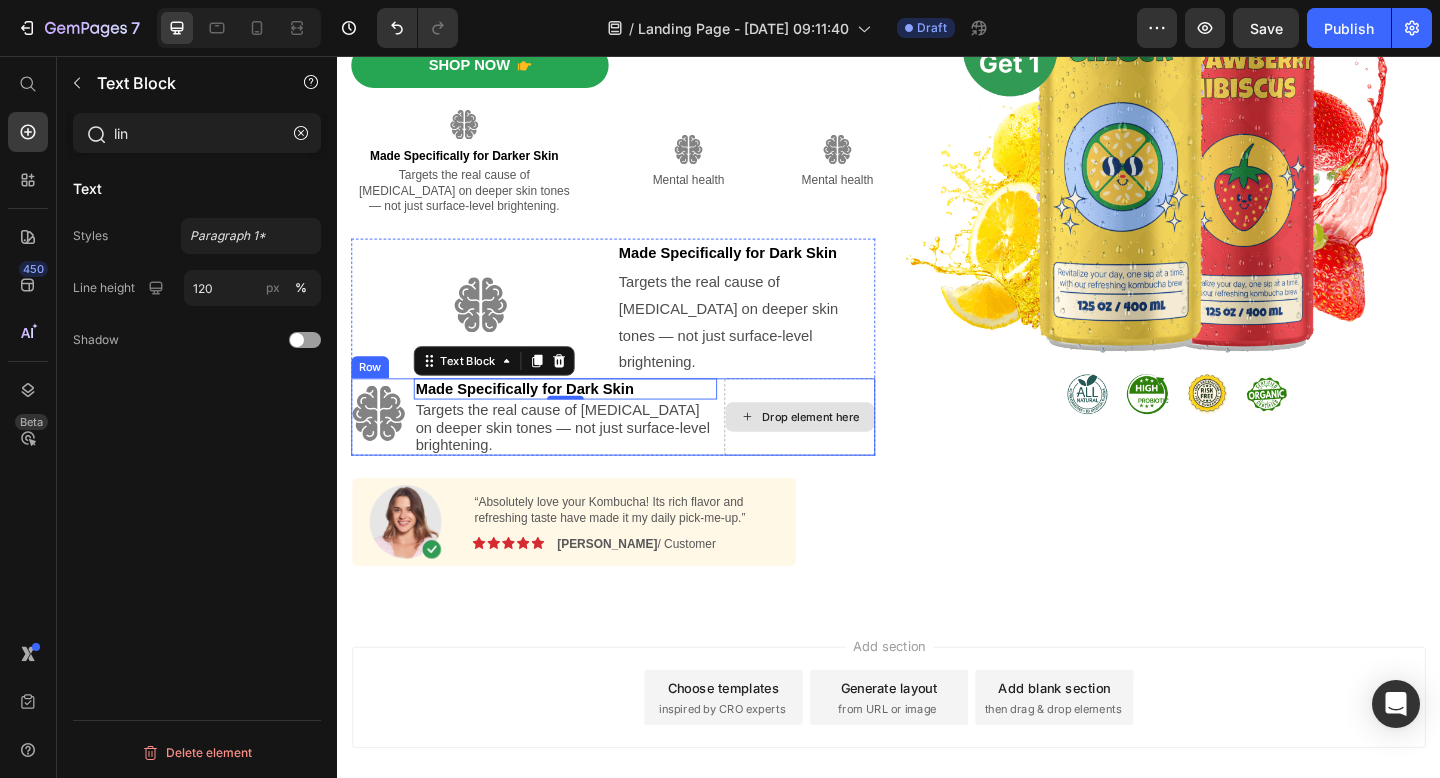 click on "Drop element here" at bounding box center (852, 449) 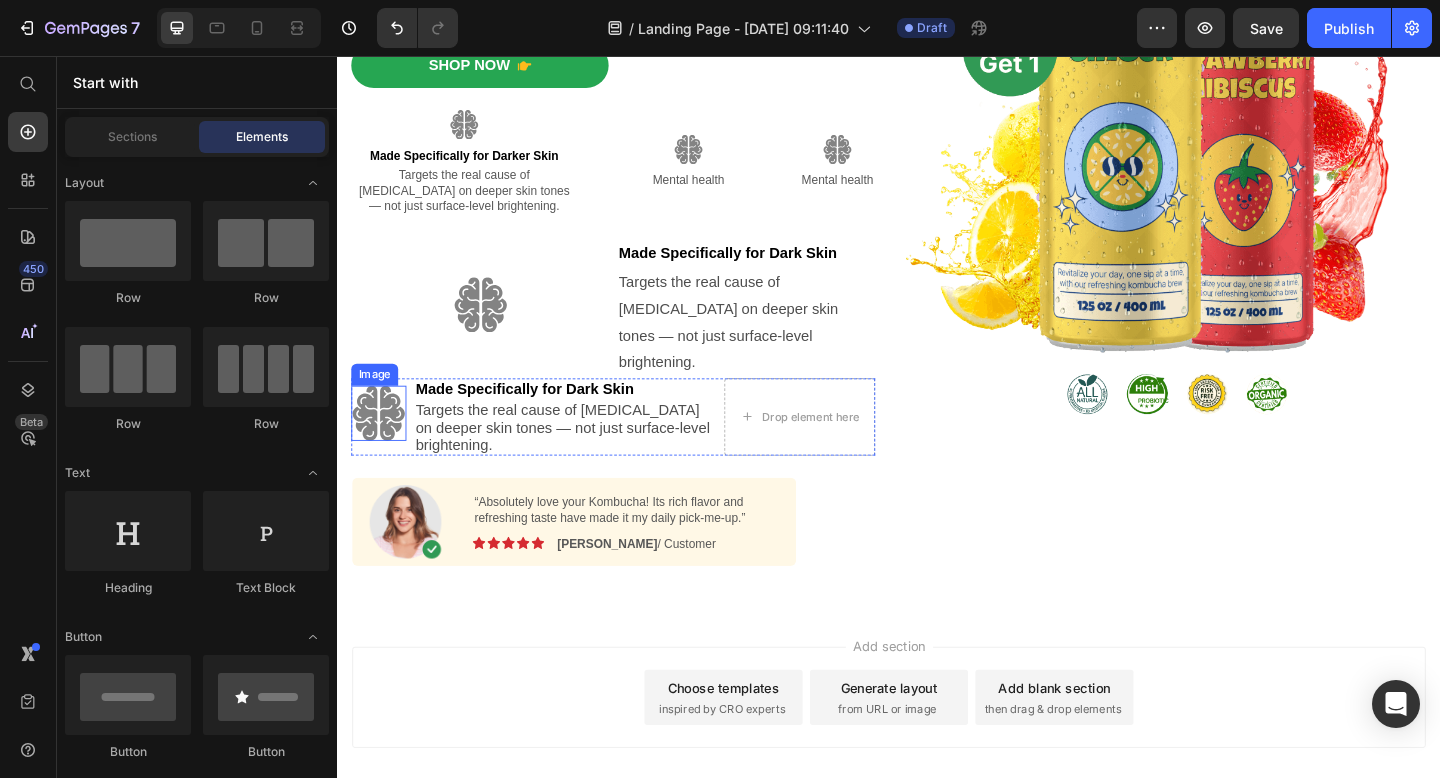 click at bounding box center [382, 445] 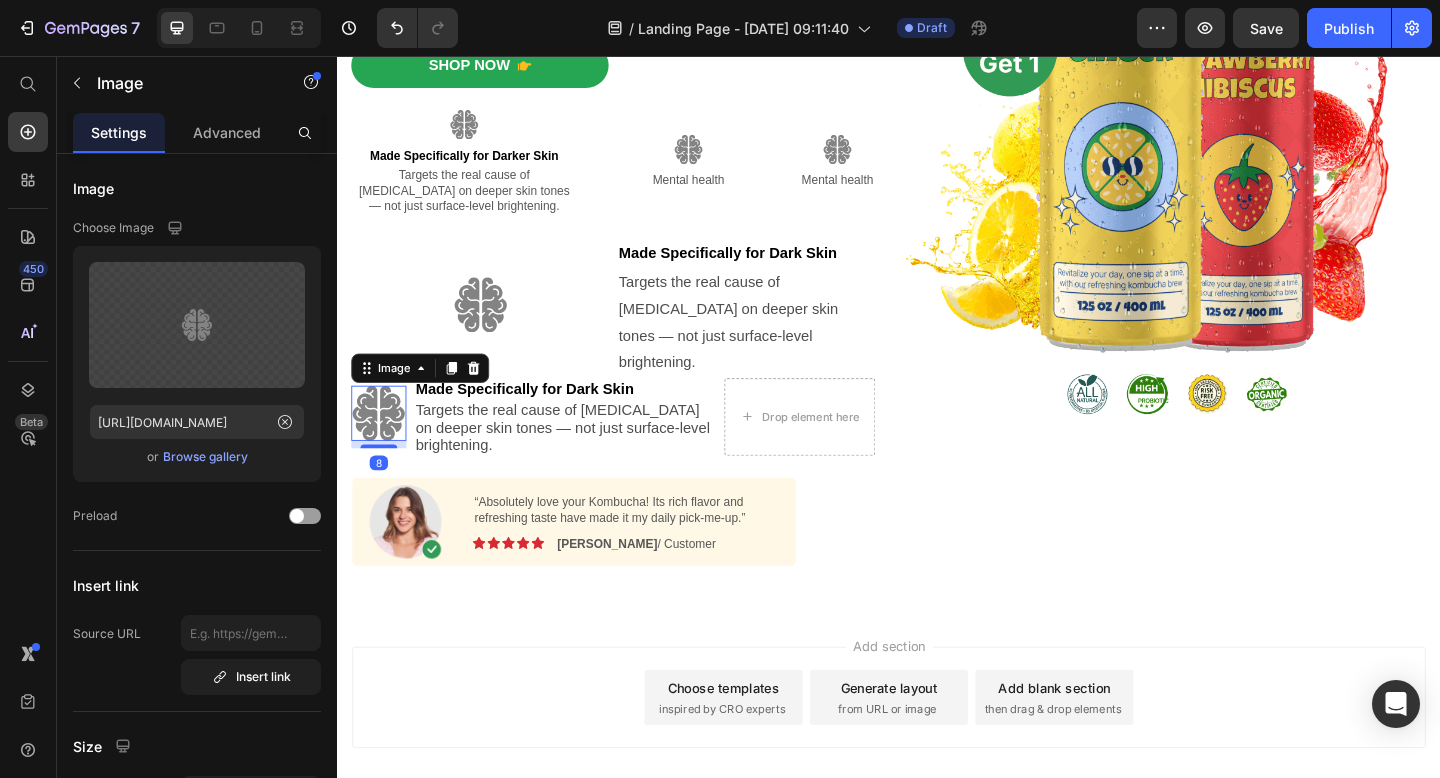 click on "Targets the real cause of [MEDICAL_DATA] on deeper skin tones — not just surface-level brightening." at bounding box center (585, 461) 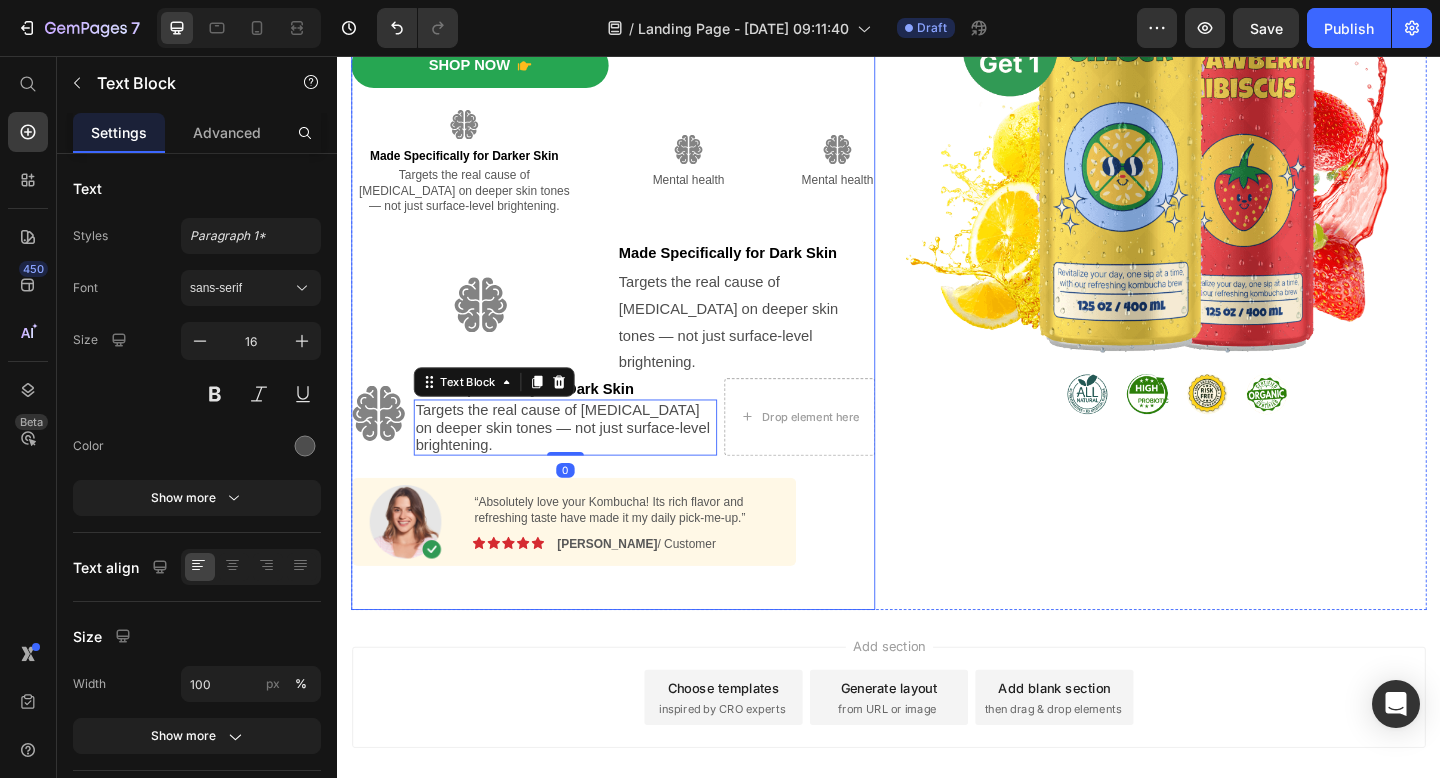 click on "Dark Circles on My Black Skin Were My Biggest  Insecurity  for Years — Now I Finally Leave the House  Without Makeup , Look Rested, and Actually  Feel Like Myself Again . Heading The first-ever formula created specifically to target dark circles on dark skin — at the root cause. Text Block
Shop Now   Button Image Made Specifically for Darker Skin Text Block Targets the real cause of dark circles on deeper skin tones — not just surface-level brightening. Text Block Image Mental health Text Block Image Mental health Text Block Row Image Made Specifically for Dark Skin Text Block Targets the real cause of dark circles on deeper skin tones — not just surface-level brightening. Text Block Row Image Made Specifically for Dark Skin Text Block Targets the real cause of dark circles on deeper skin tones — not just surface-level brightening. Text Block   0
Drop element here Row Row Image Text Block Image Icon Icon Icon Icon Icon Icon List Emily  / Customer Text Block Row Row Button" at bounding box center [637, 187] 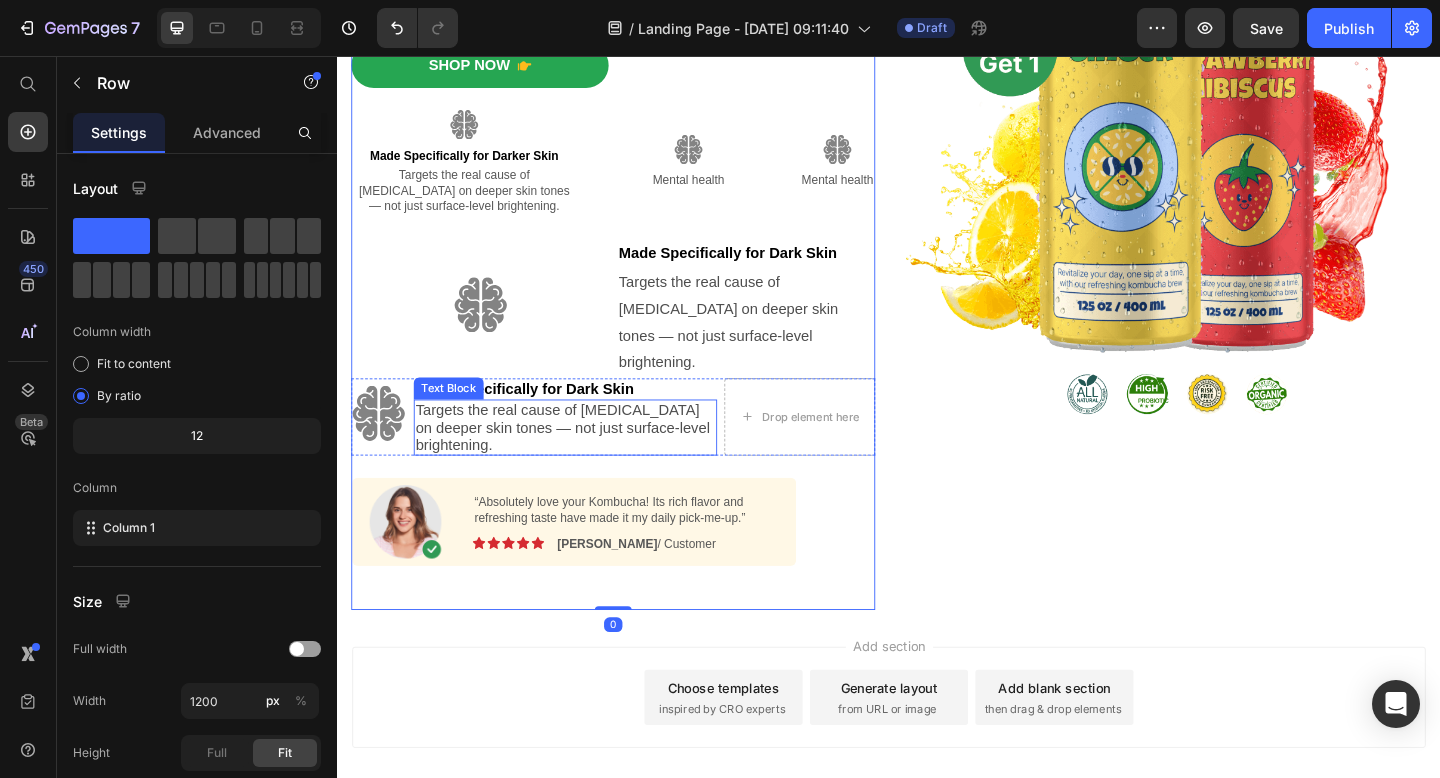 click on "Targets the real cause of [MEDICAL_DATA] on deeper skin tones — not just surface-level brightening." at bounding box center [585, 461] 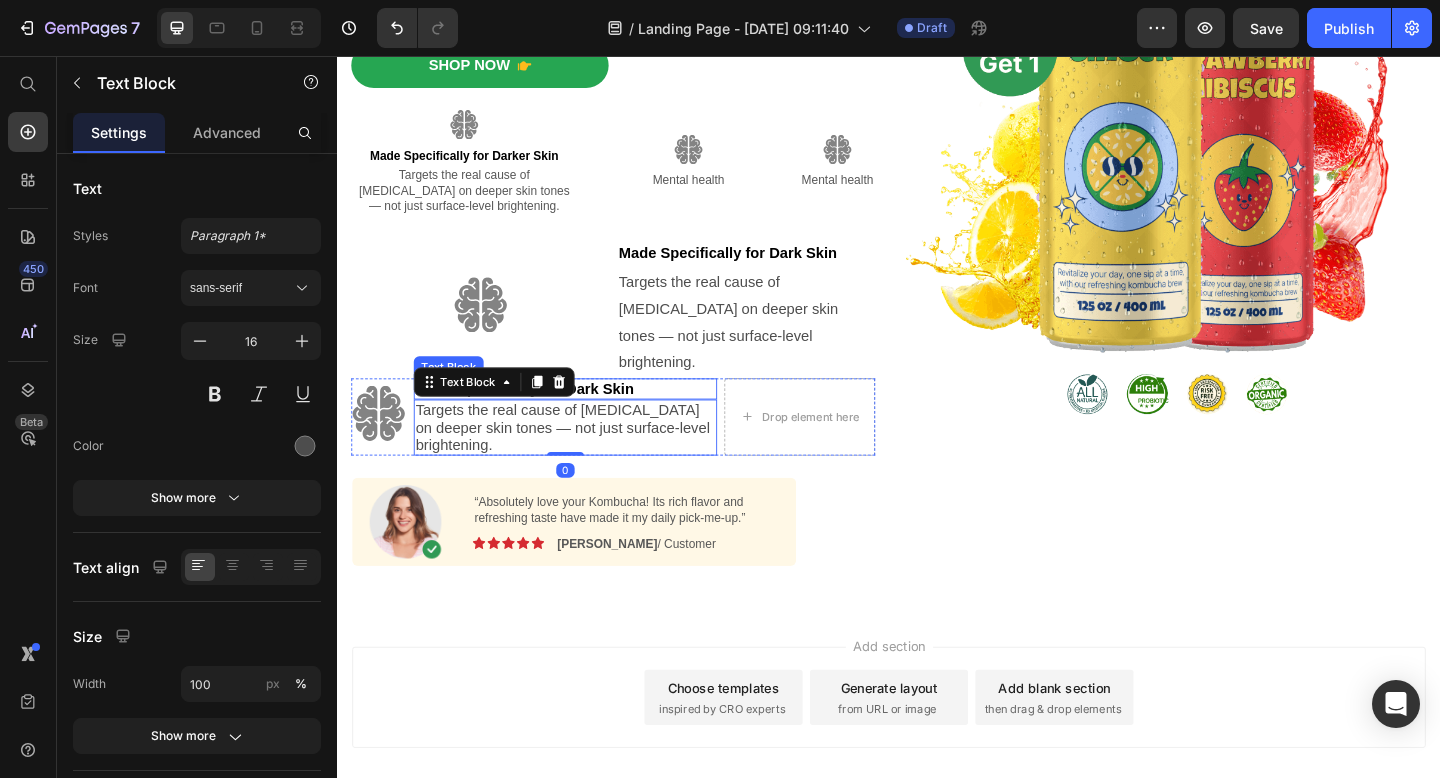 click on "Made Specifically for Dark Skin" at bounding box center [585, 418] 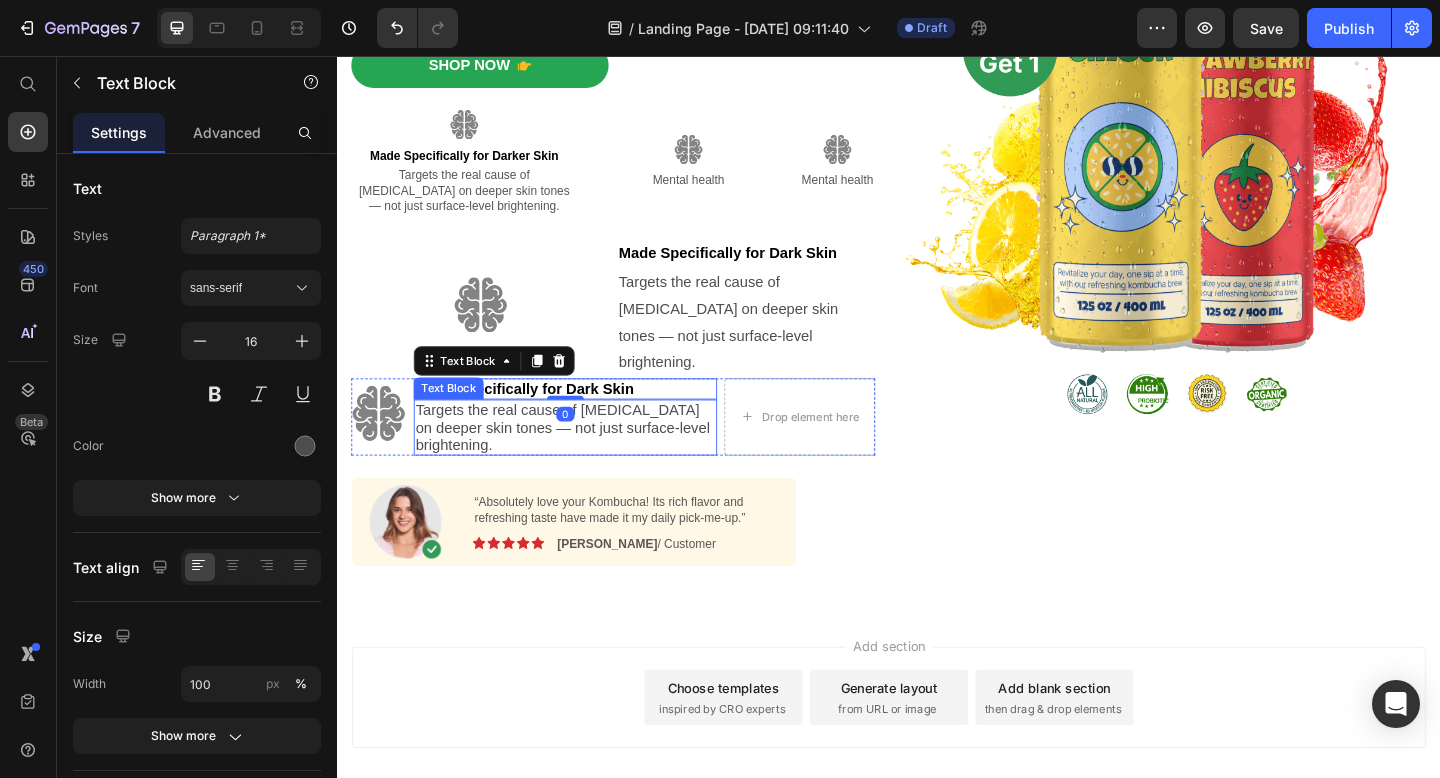 click on "Targets the real cause of [MEDICAL_DATA] on deeper skin tones — not just surface-level brightening." at bounding box center [585, 461] 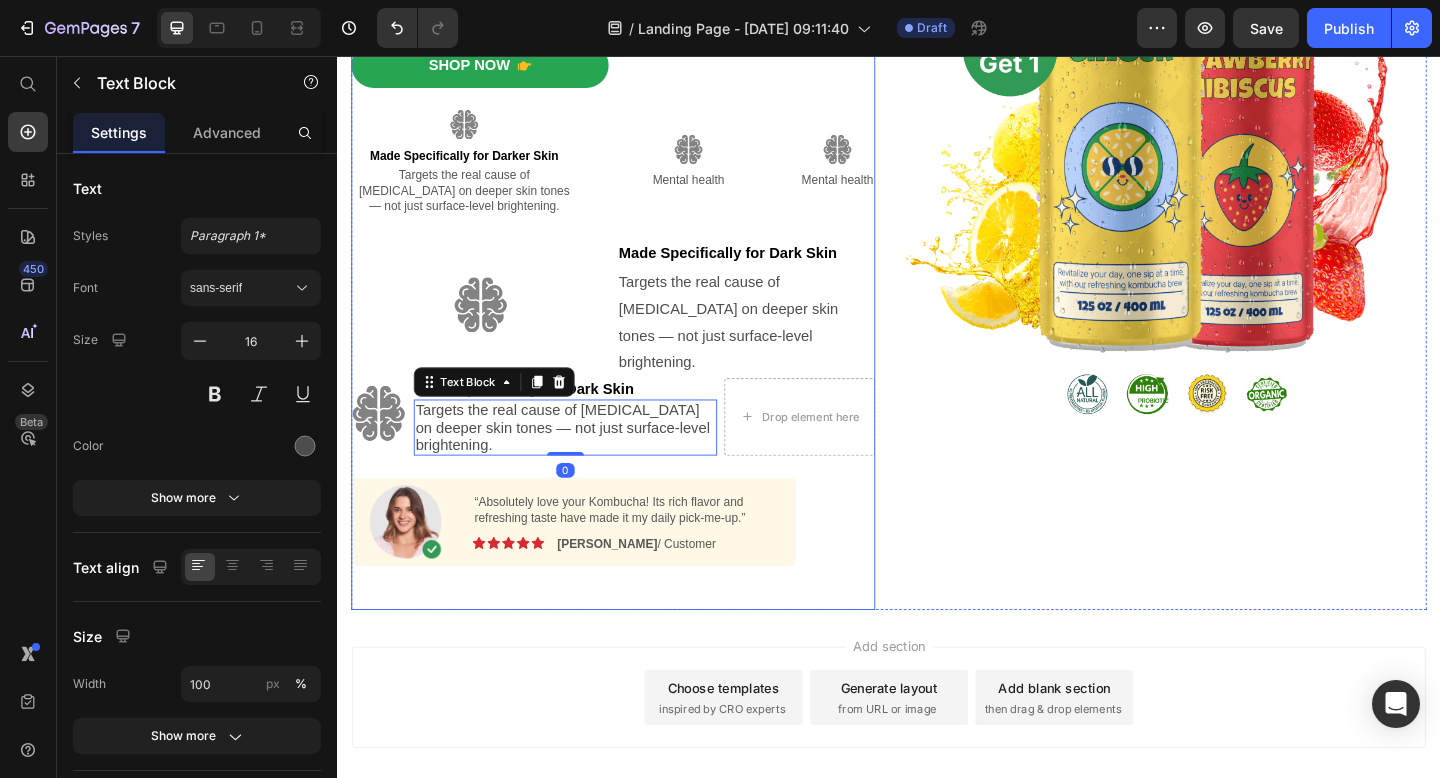 click on "Dark Circles on My Black Skin Were My Biggest  Insecurity  for Years — Now I Finally Leave the House  Without Makeup , Look Rested, and Actually  Feel Like Myself Again . Heading The first-ever formula created specifically to target dark circles on dark skin — at the root cause. Text Block
Shop Now   Button Image Made Specifically for Darker Skin Text Block Targets the real cause of dark circles on deeper skin tones — not just surface-level brightening. Text Block Image Mental health Text Block Image Mental health Text Block Row Image Made Specifically for Dark Skin Text Block Targets the real cause of dark circles on deeper skin tones — not just surface-level brightening. Text Block Row Image Made Specifically for Dark Skin Text Block Targets the real cause of dark circles on deeper skin tones — not just surface-level brightening. Text Block   0
Drop element here Row Row Image Text Block Image Icon Icon Icon Icon Icon Icon List Emily  / Customer Text Block Row Row Button" at bounding box center [637, 187] 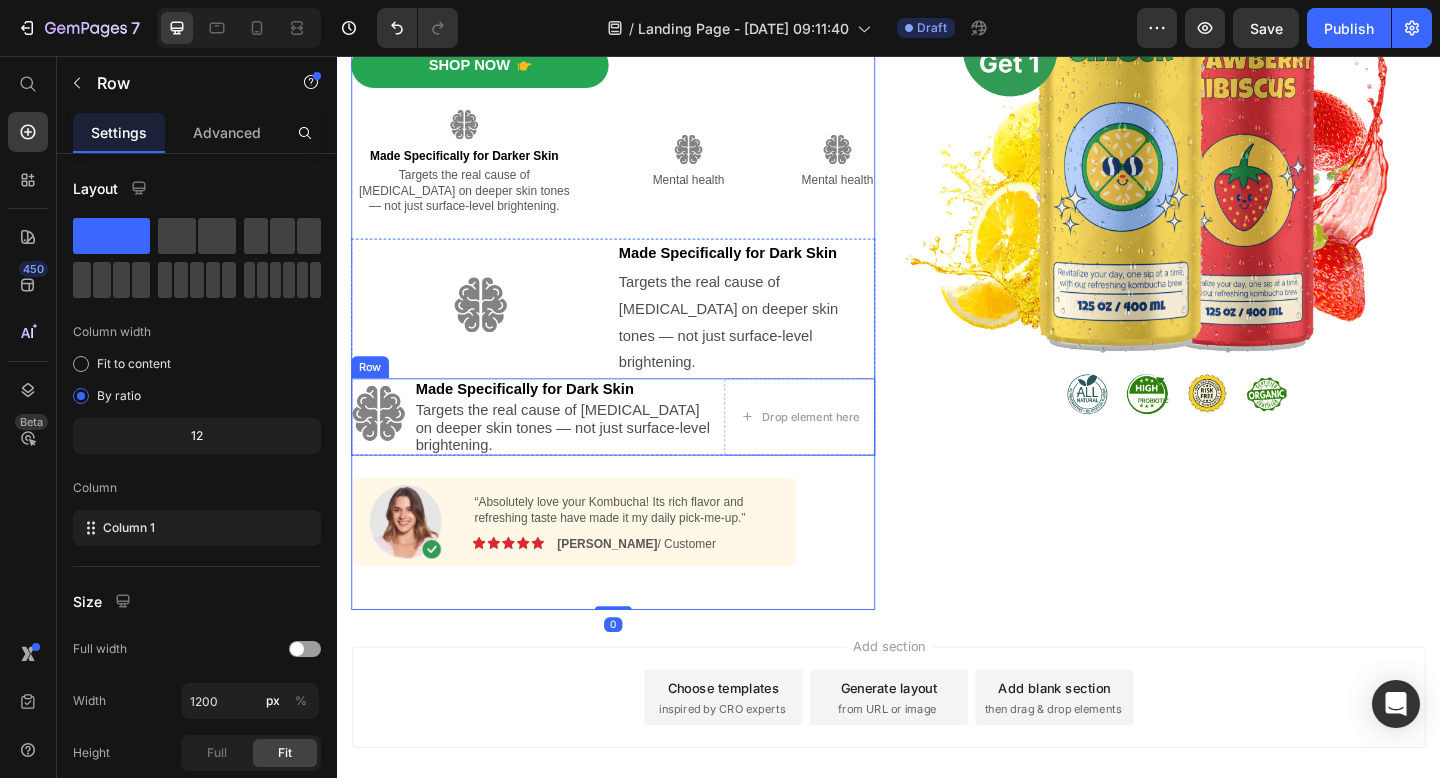 click on "Image" at bounding box center [382, 449] 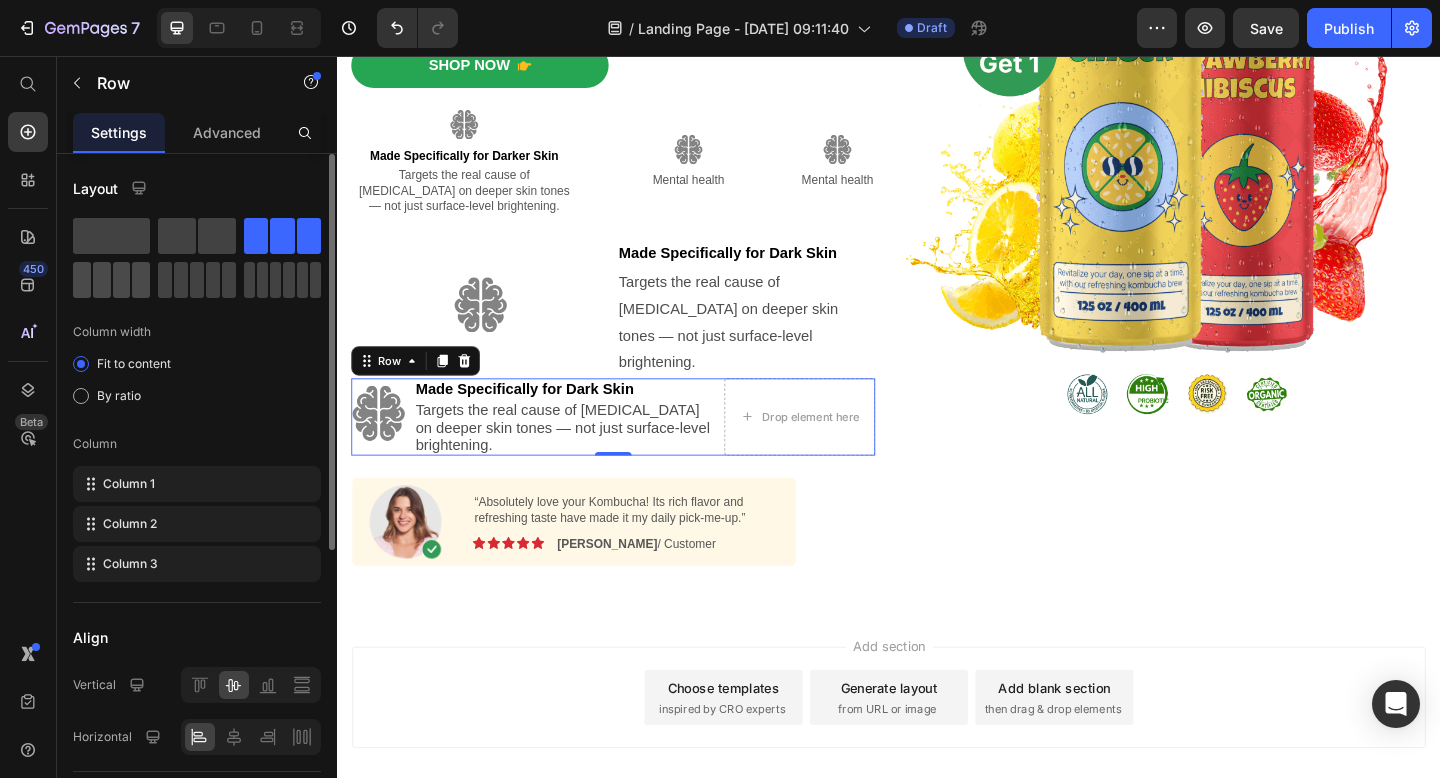 click 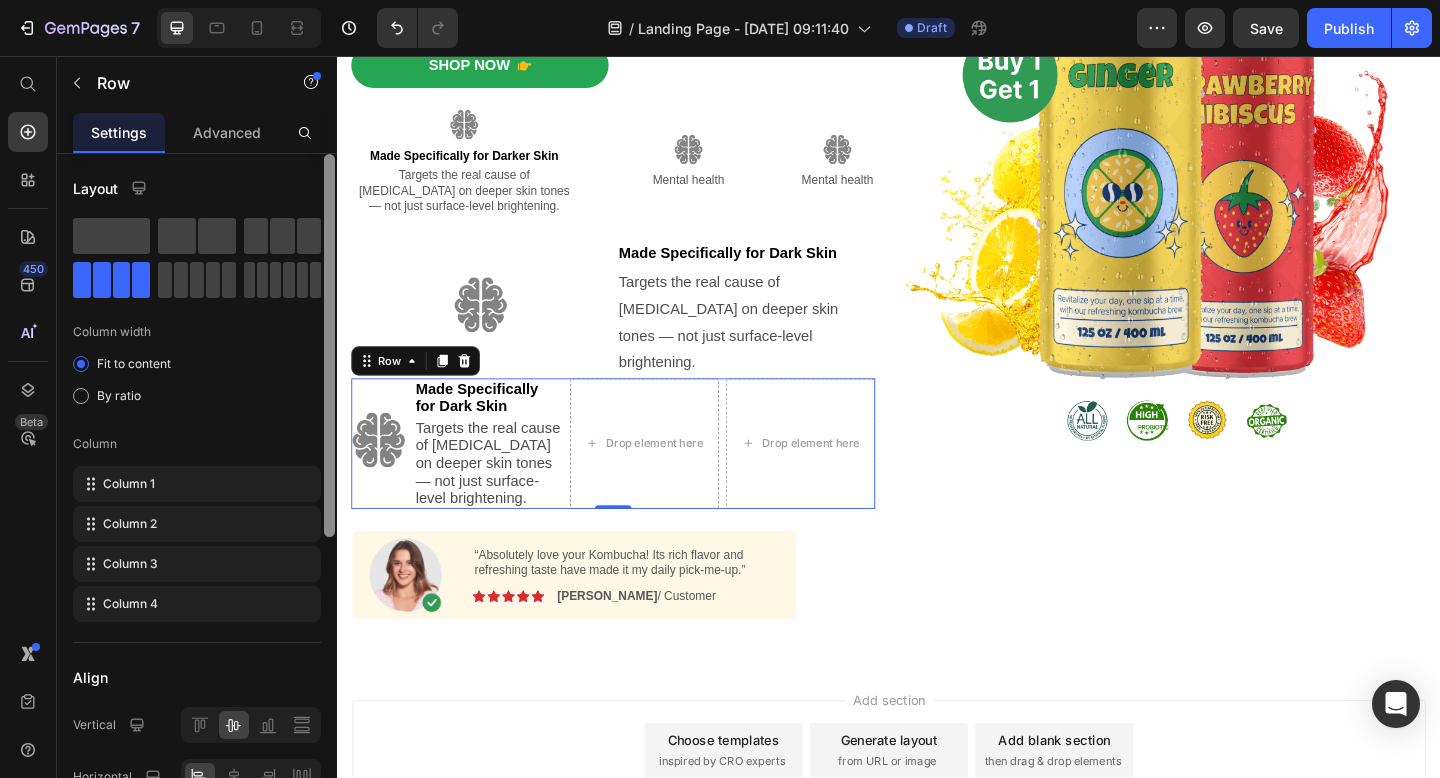 click at bounding box center (329, 345) 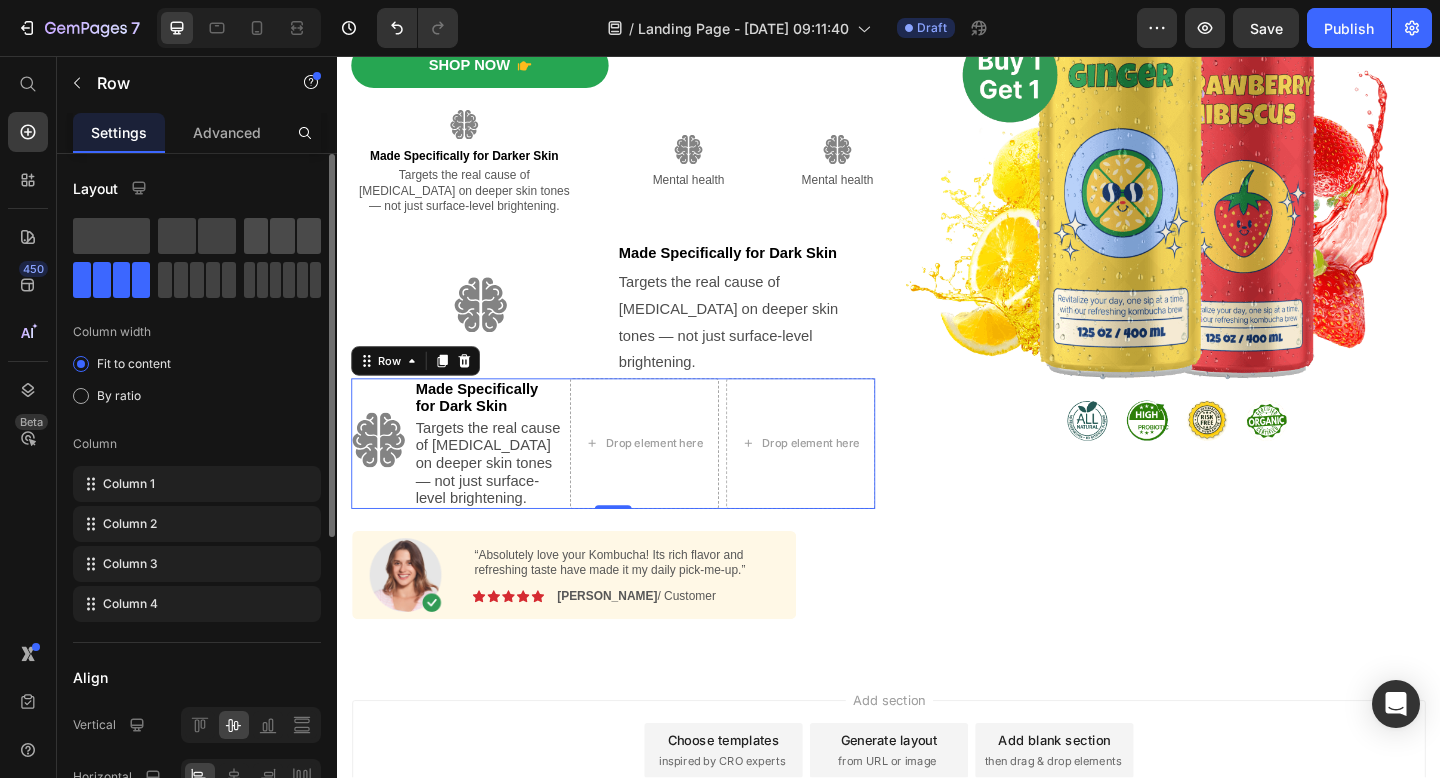 click 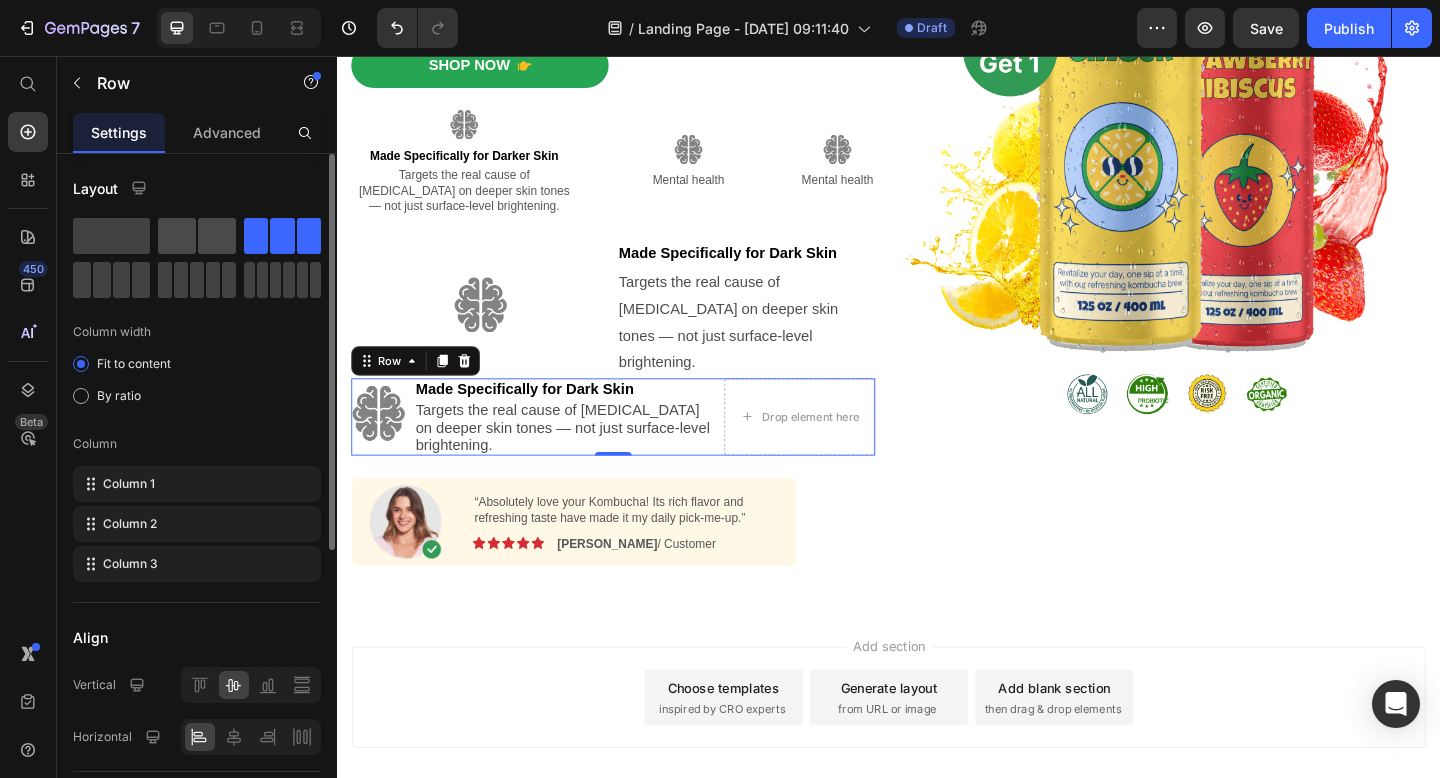 click 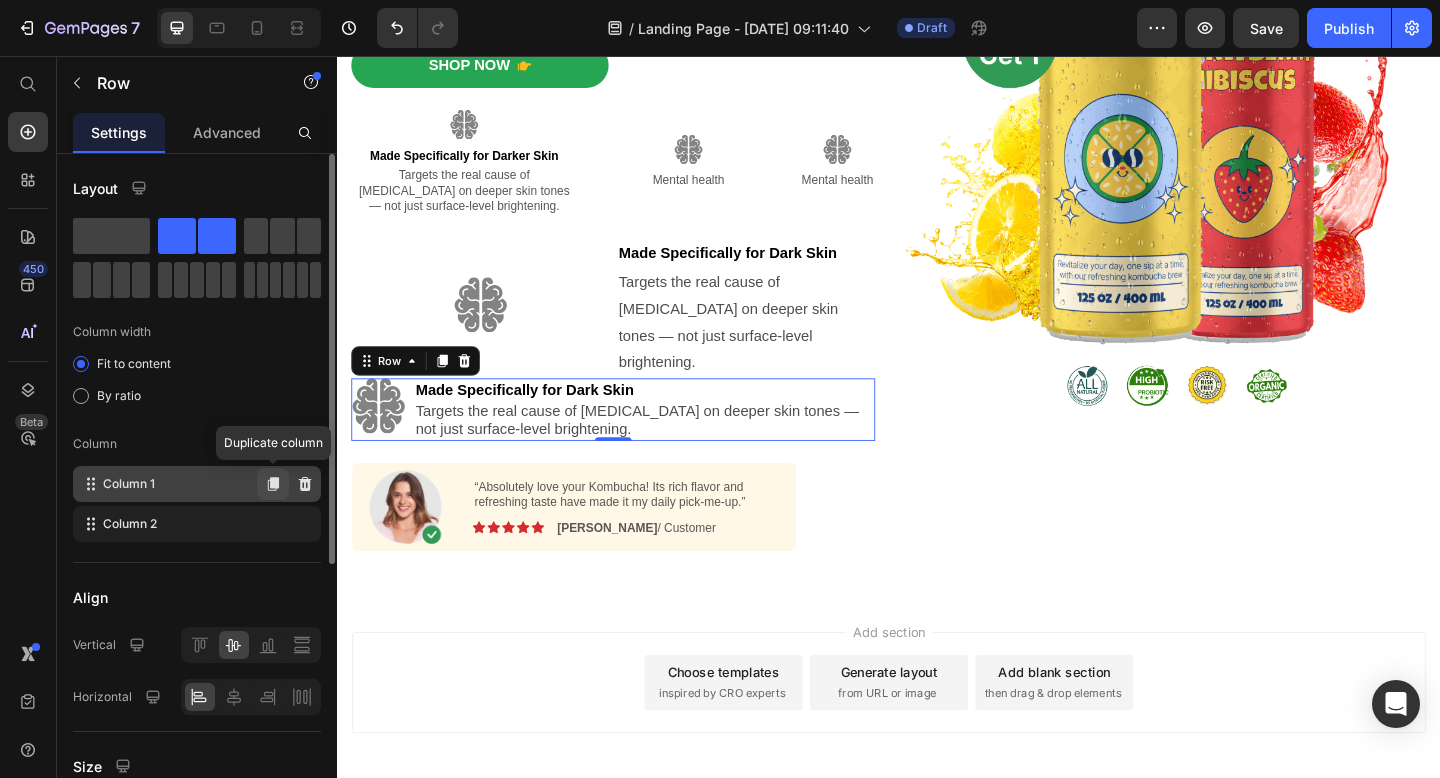 click 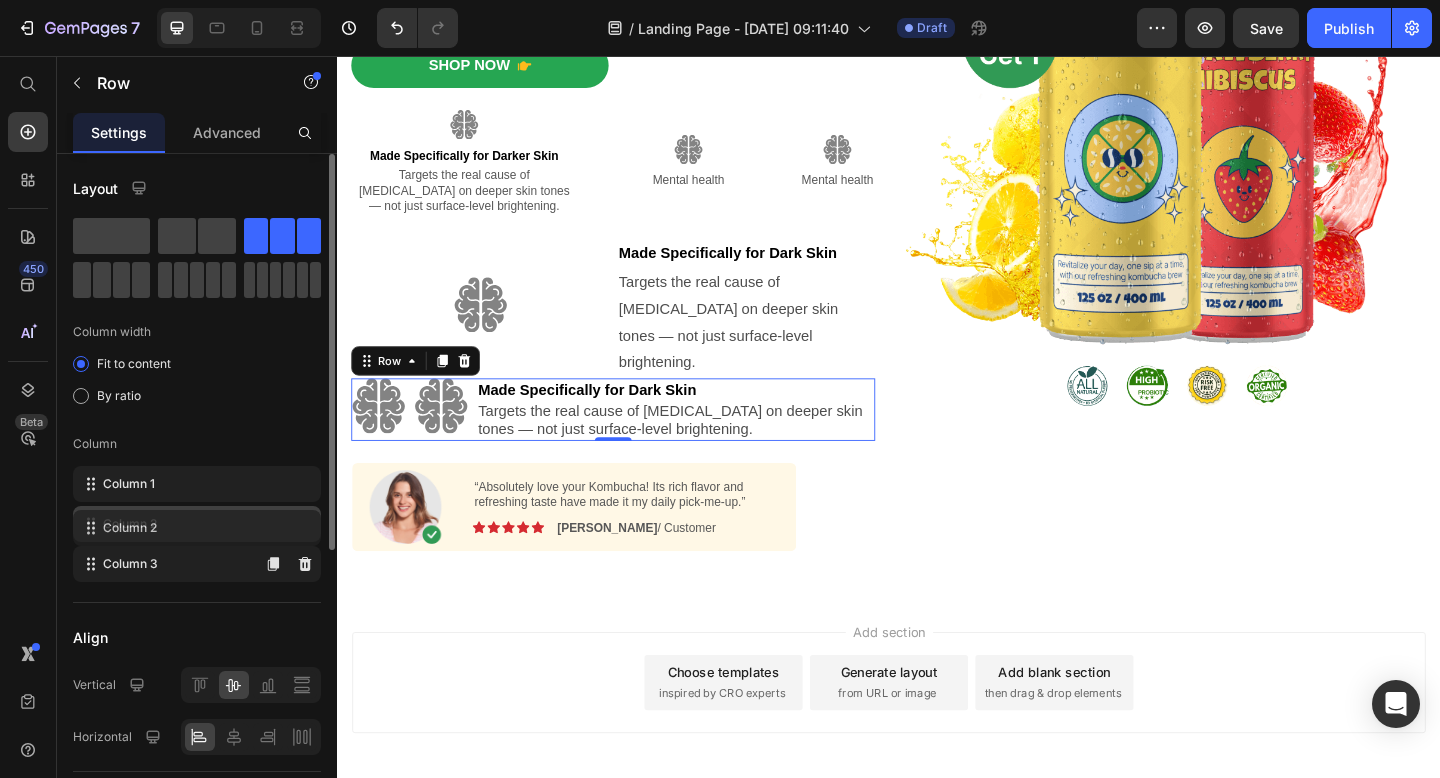 type 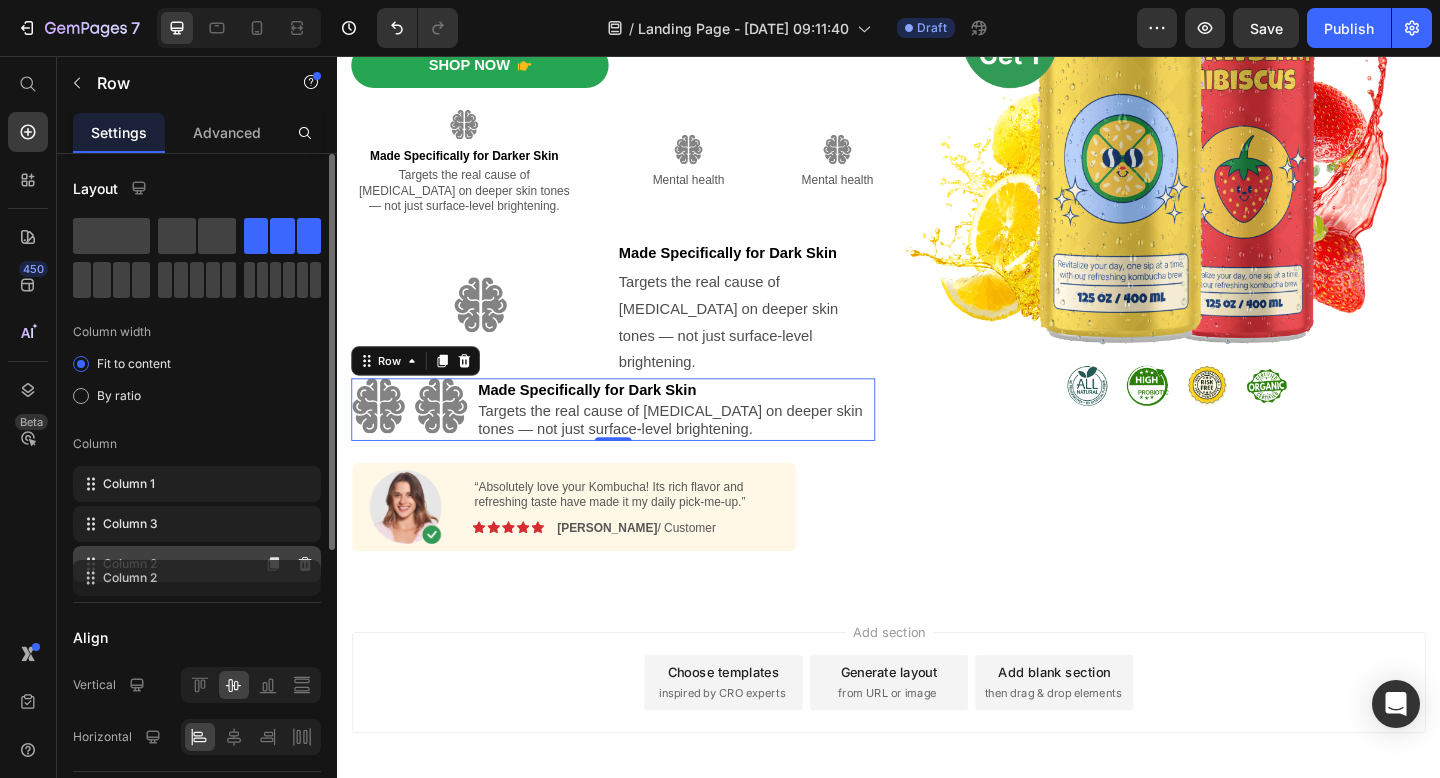drag, startPoint x: 84, startPoint y: 529, endPoint x: 84, endPoint y: 579, distance: 50 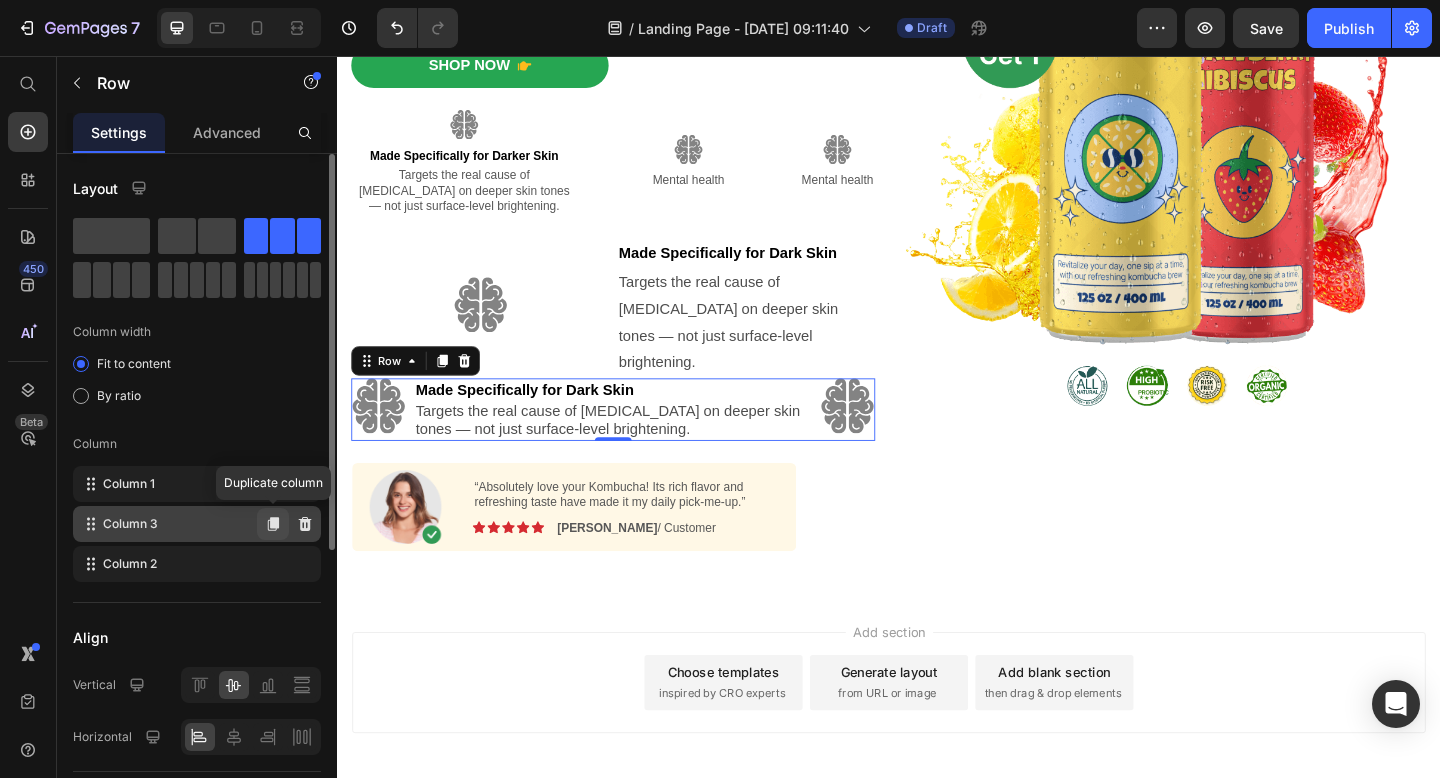click 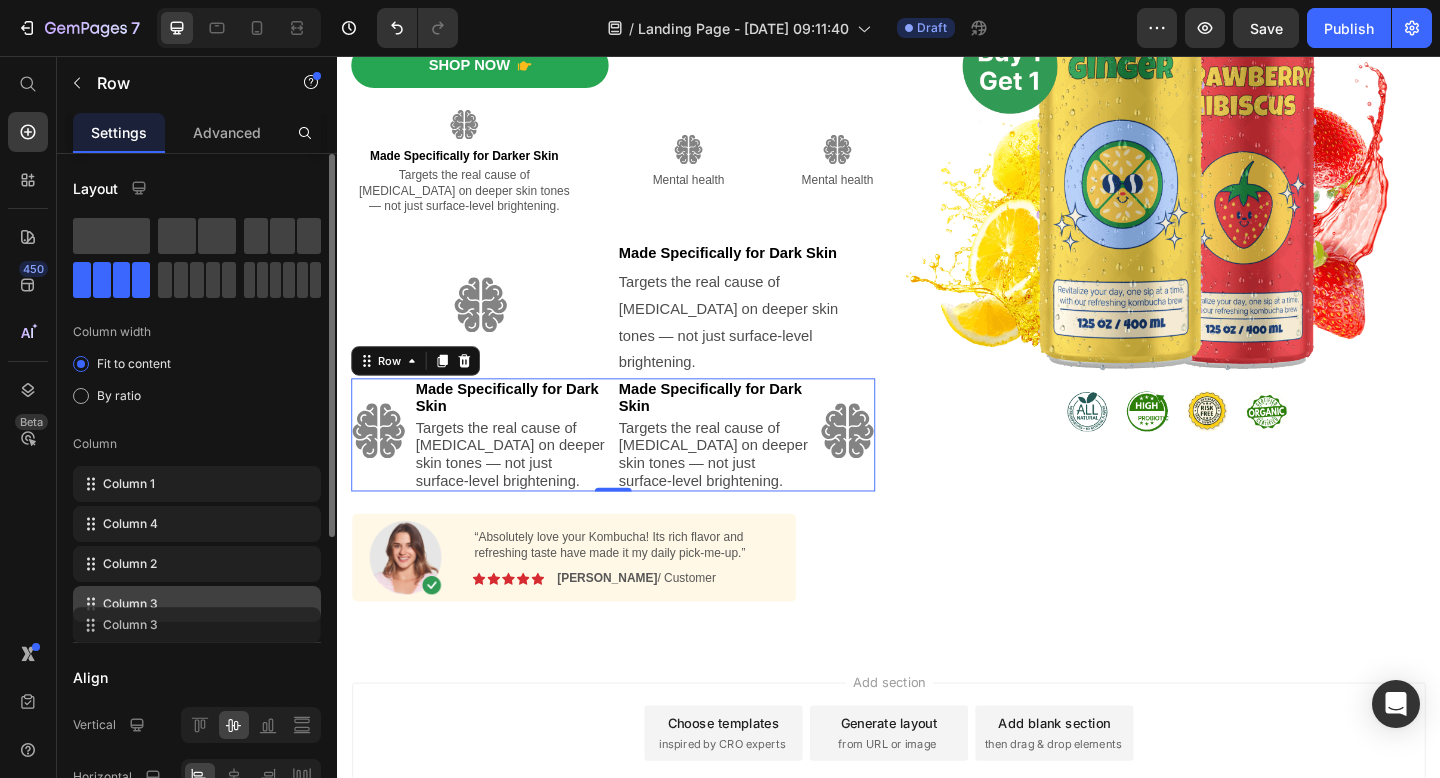 drag, startPoint x: 92, startPoint y: 525, endPoint x: 91, endPoint y: 622, distance: 97.00516 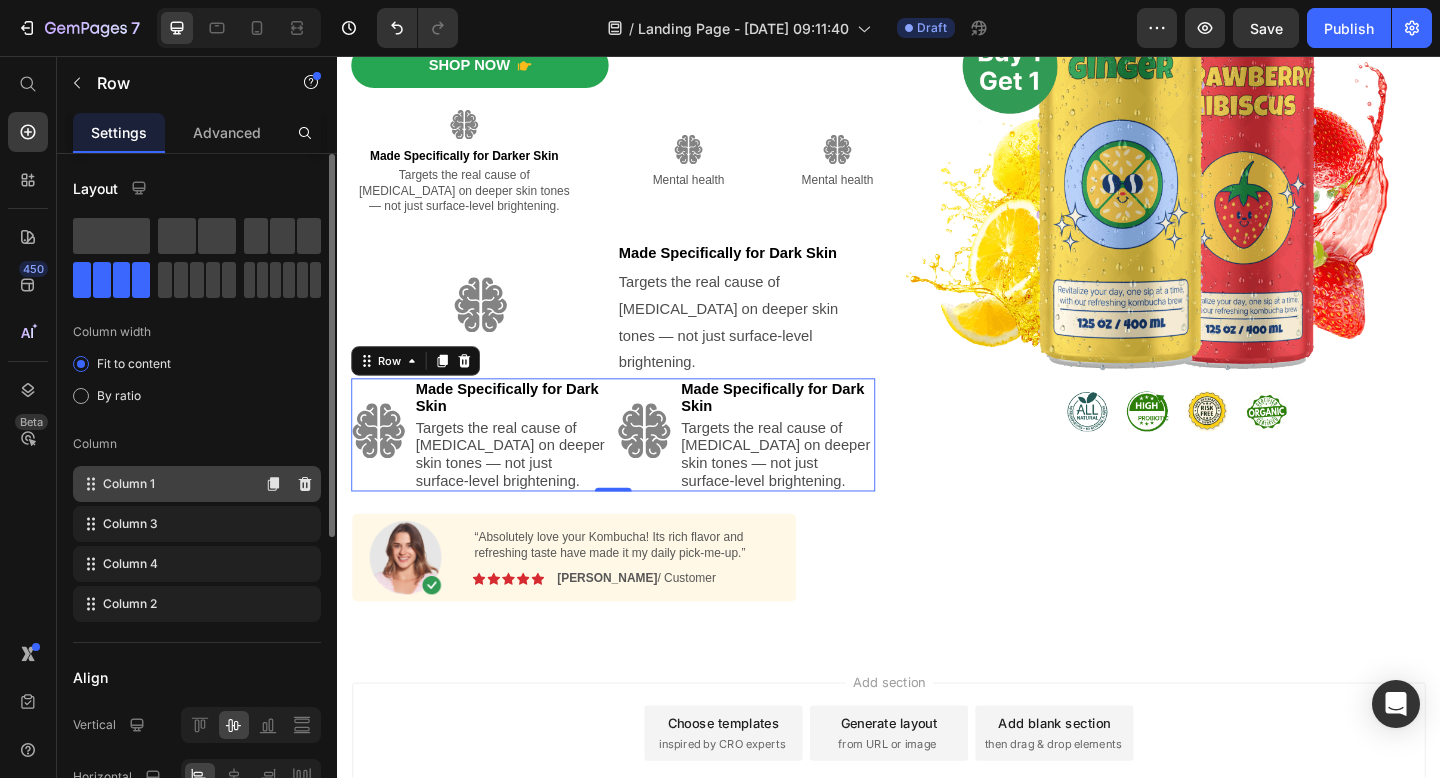 click on "Column 1" 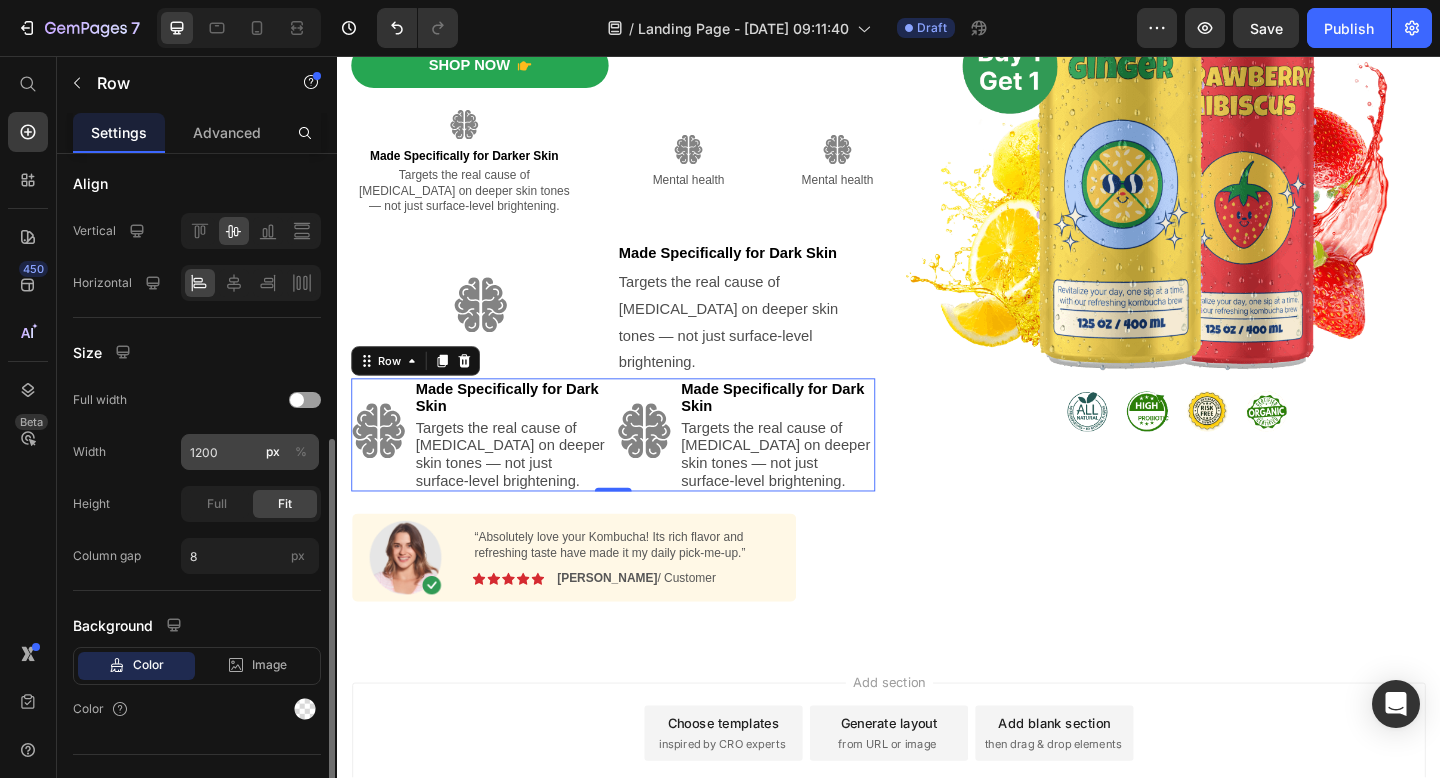 scroll, scrollTop: 498, scrollLeft: 0, axis: vertical 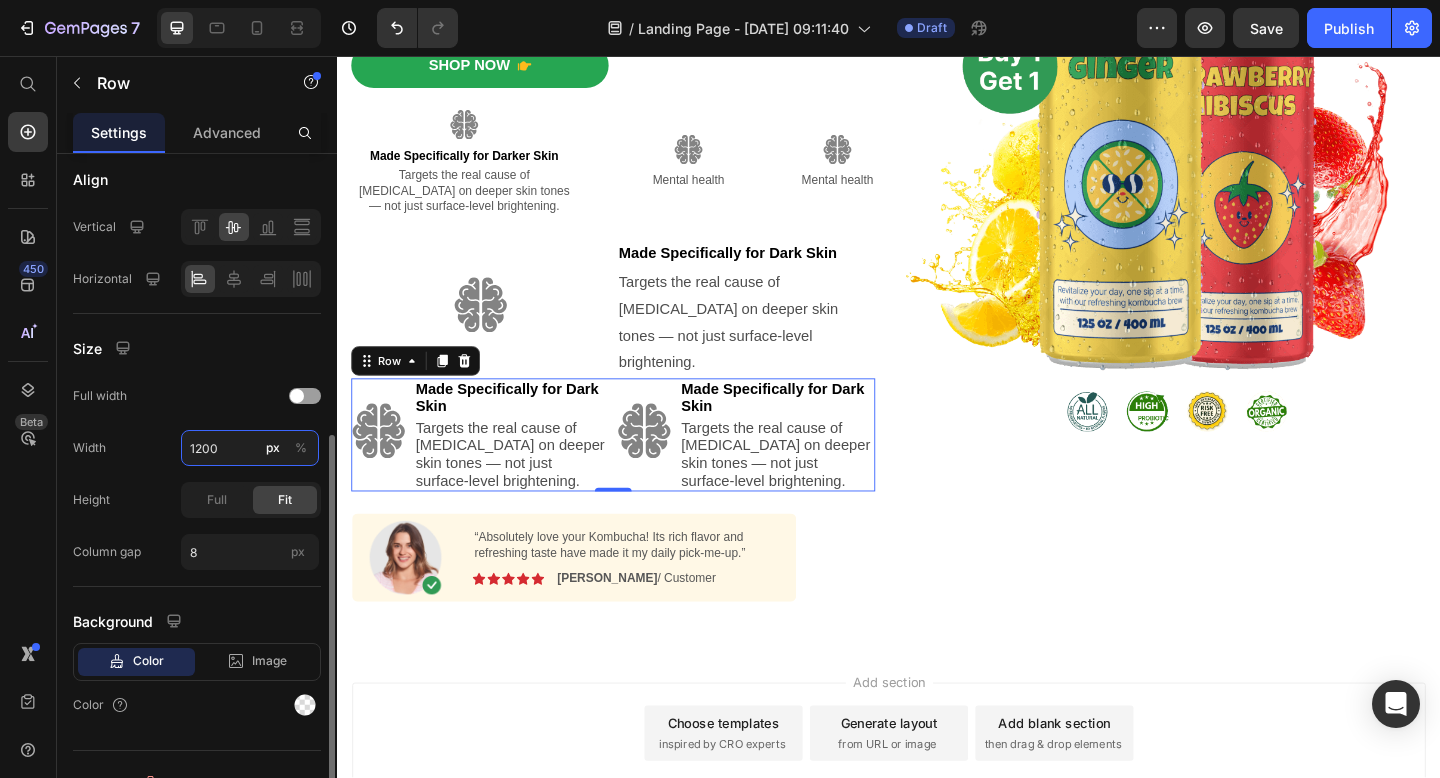 click on "1200" at bounding box center (250, 448) 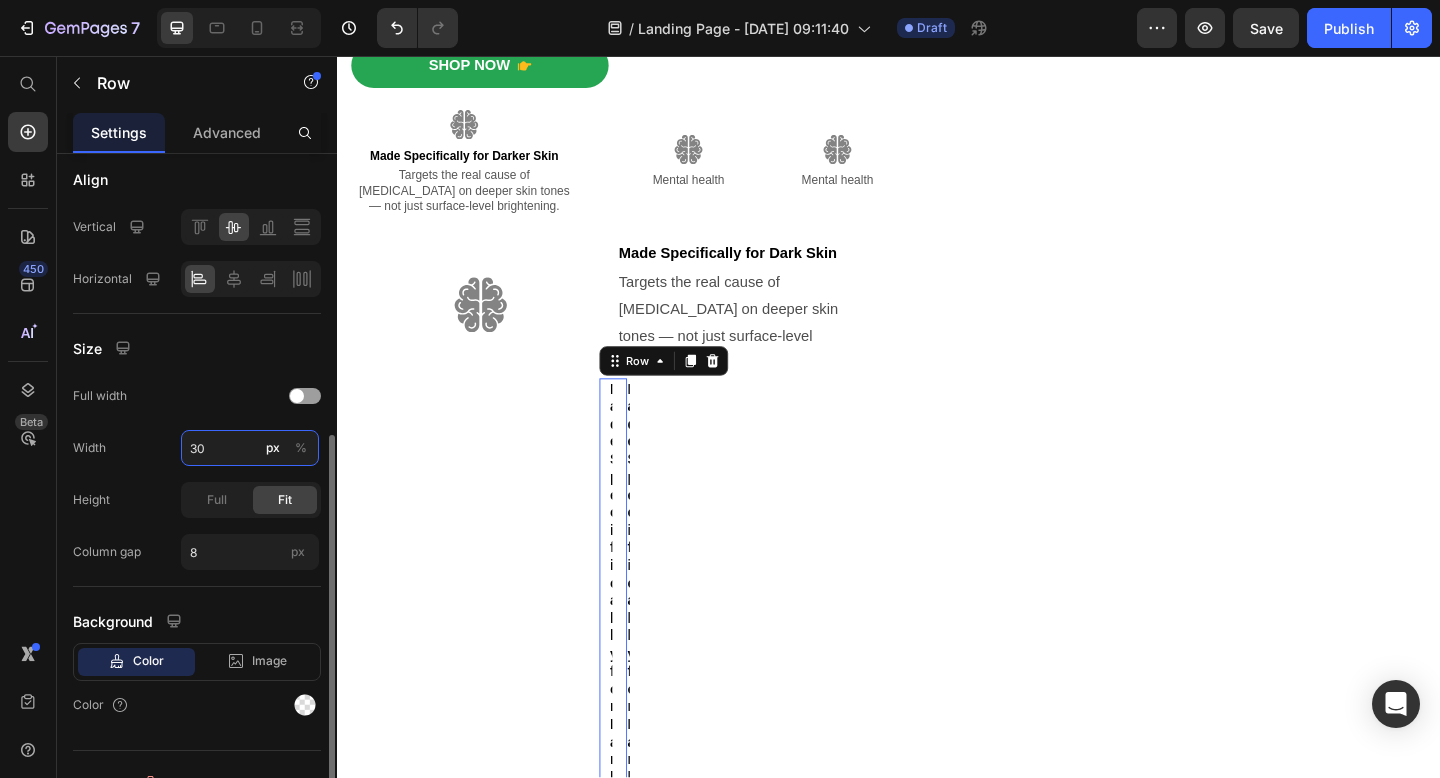 type on "3" 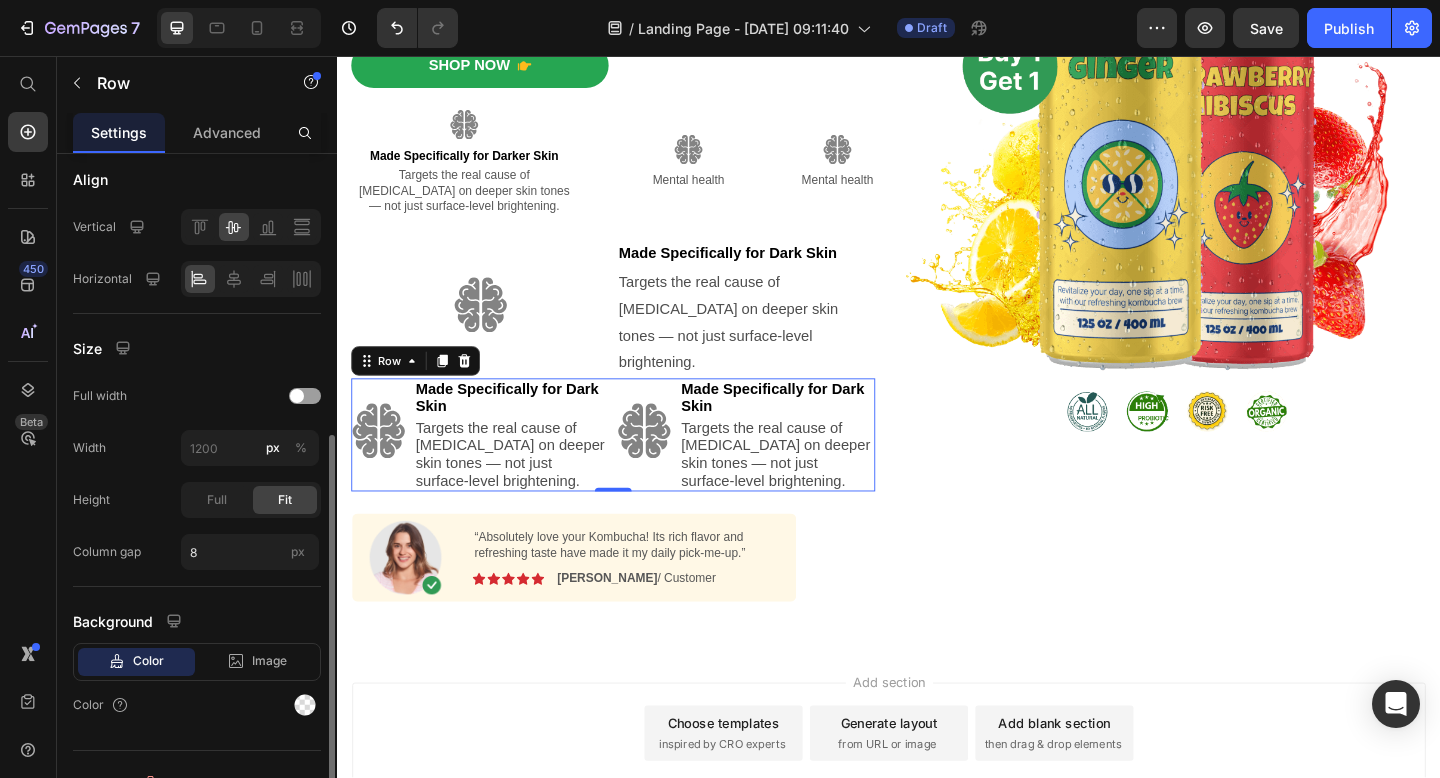 click on "Size Full width Width px % Height Full Fit Column gap 8 px" 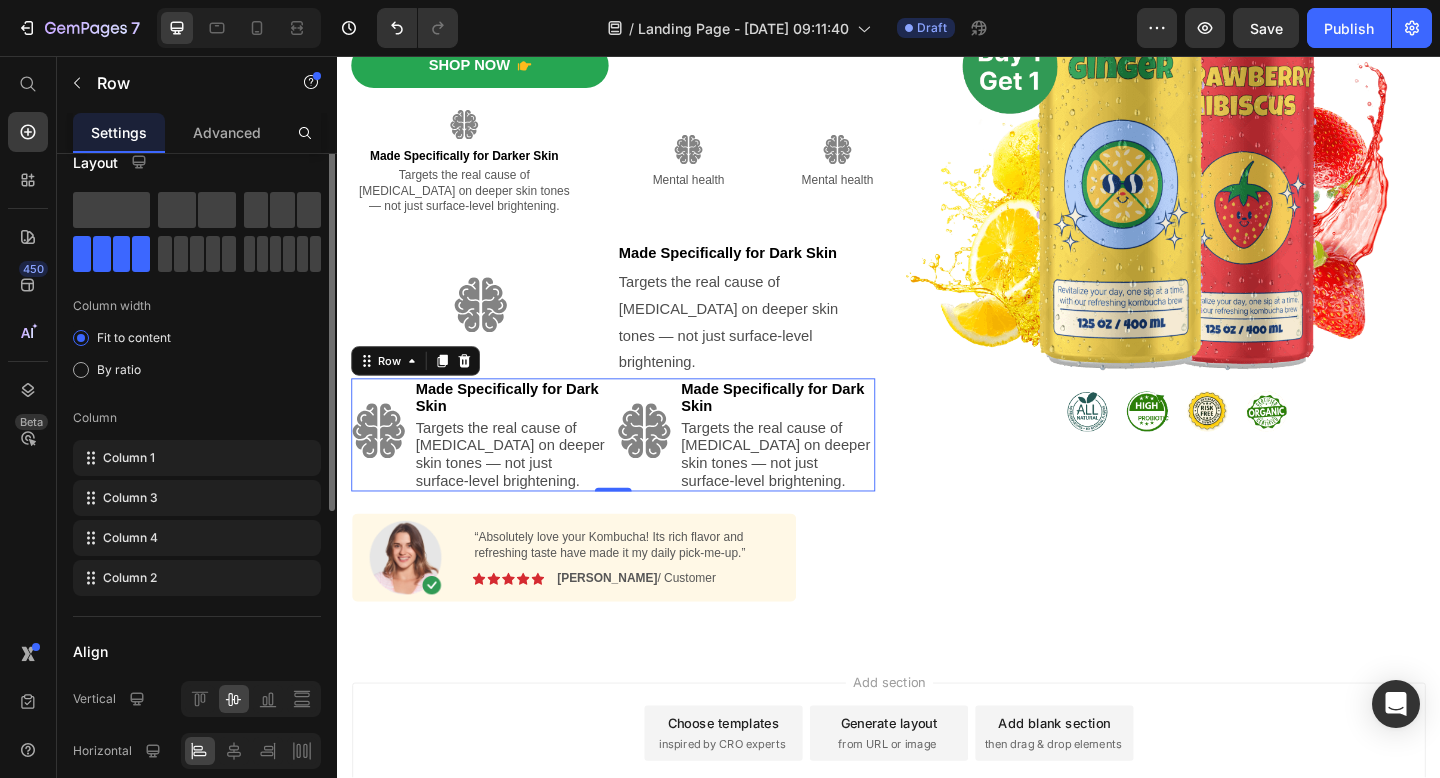 scroll, scrollTop: 0, scrollLeft: 0, axis: both 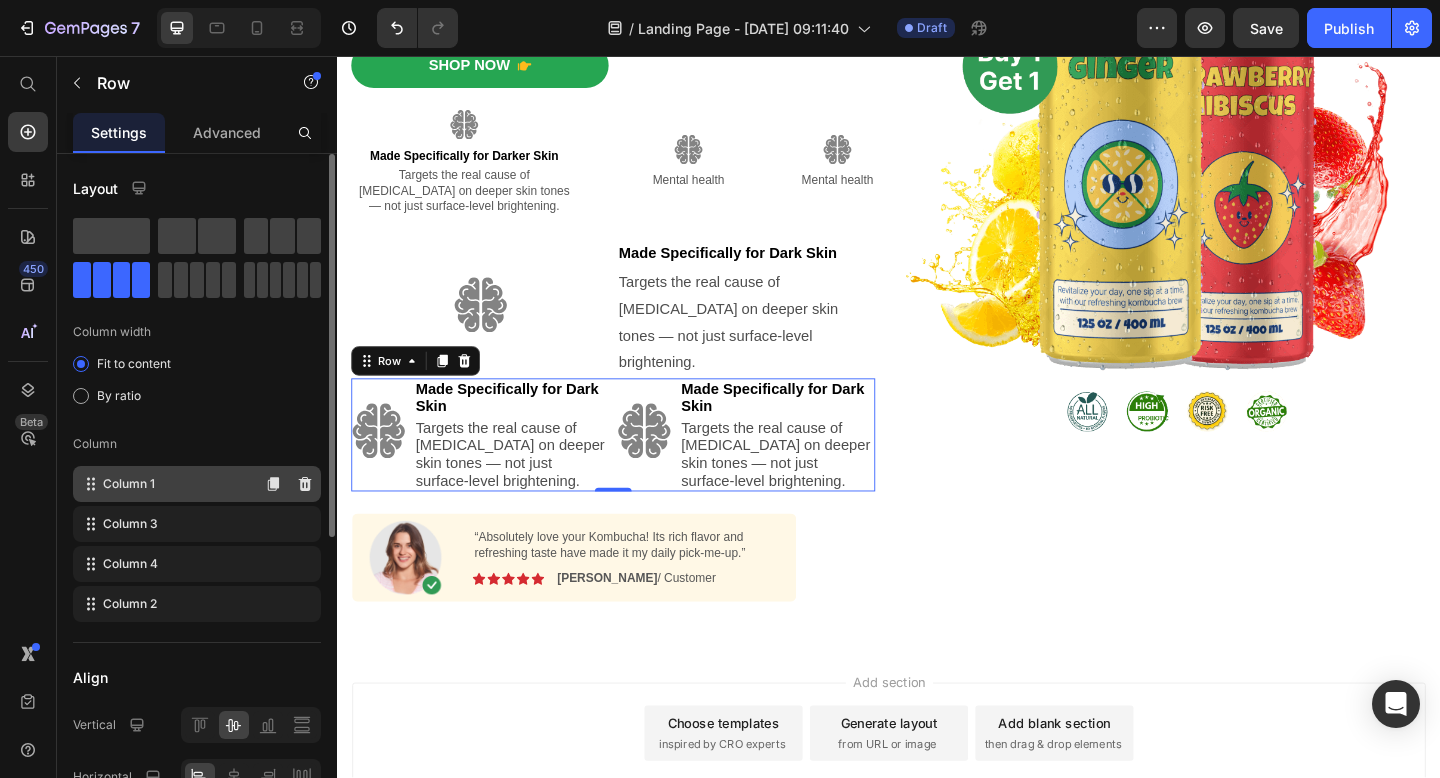 click on "Column 1" 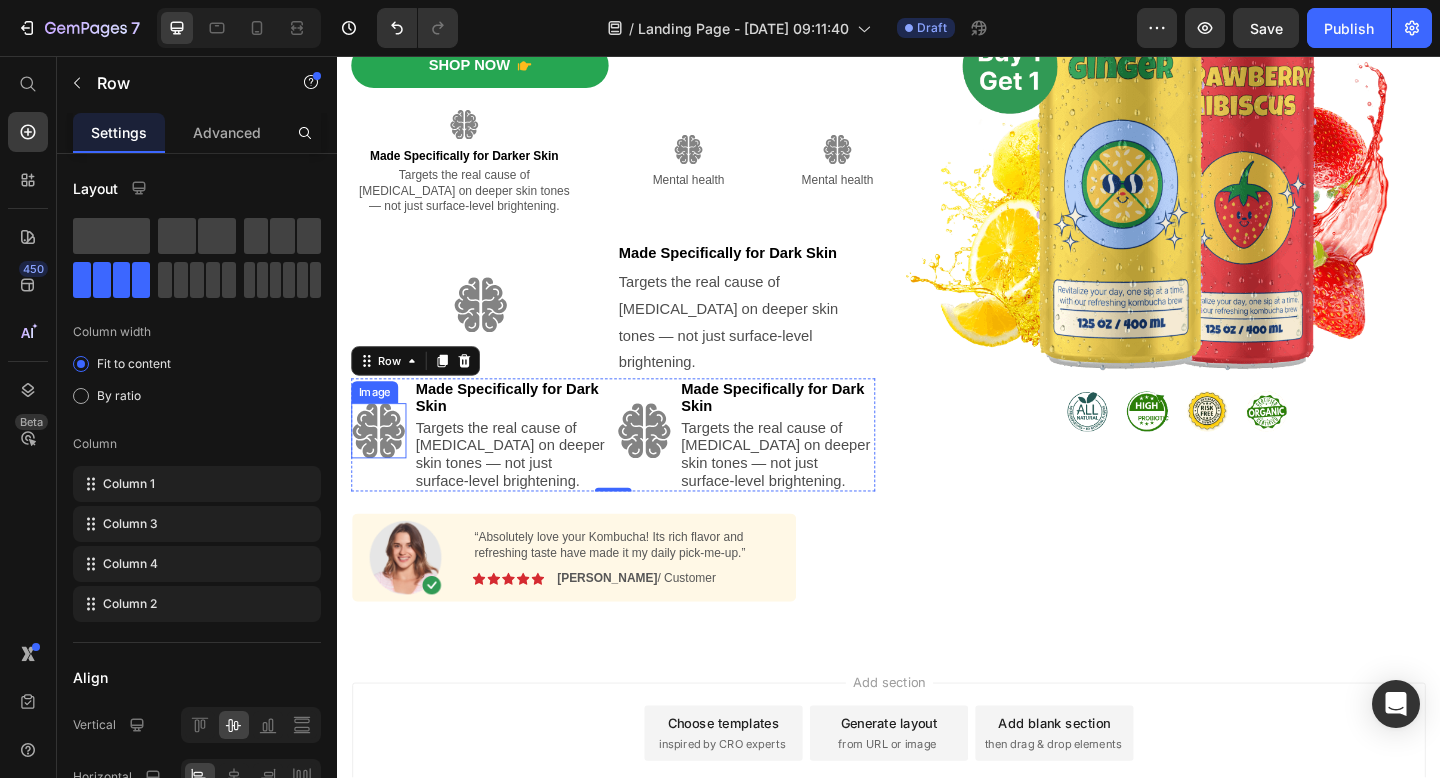 click at bounding box center (382, 464) 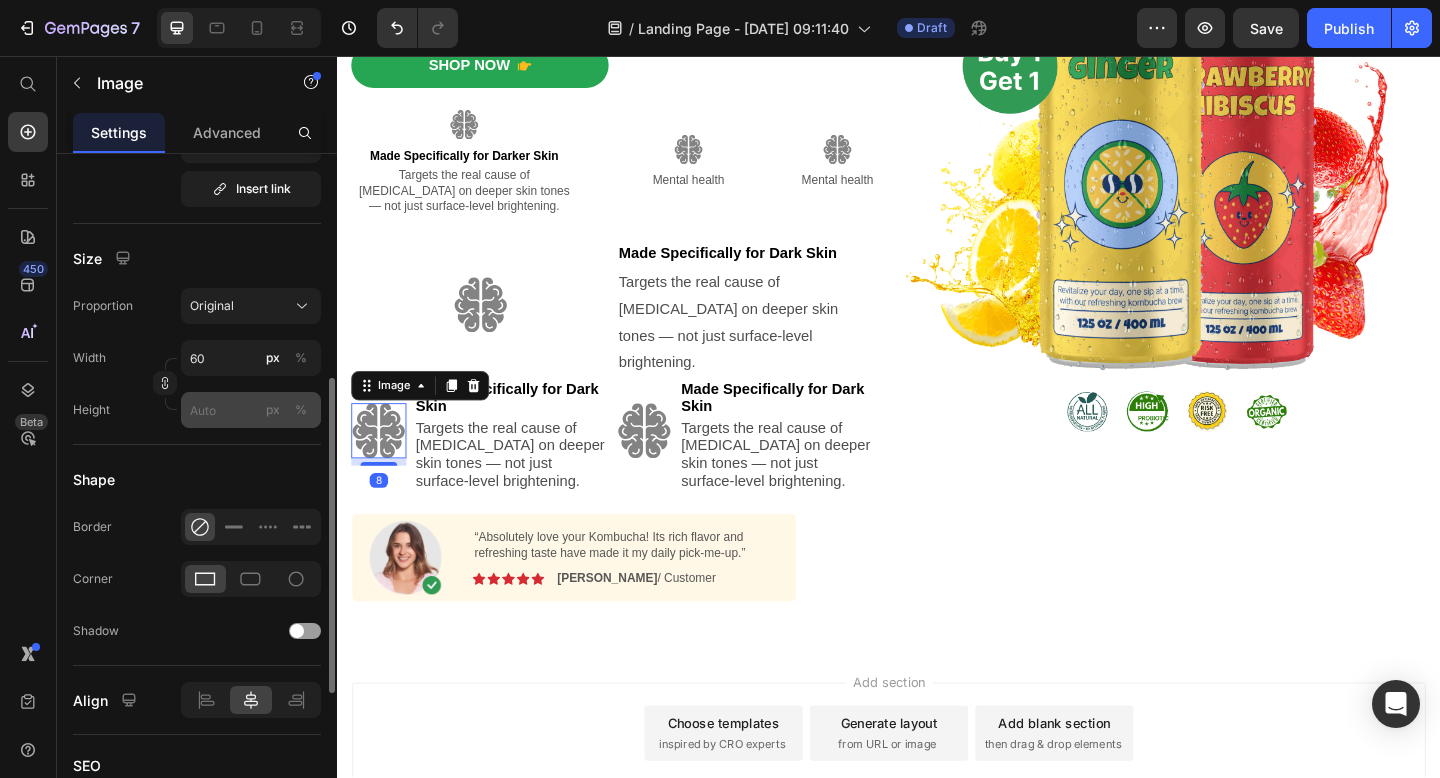 scroll, scrollTop: 487, scrollLeft: 0, axis: vertical 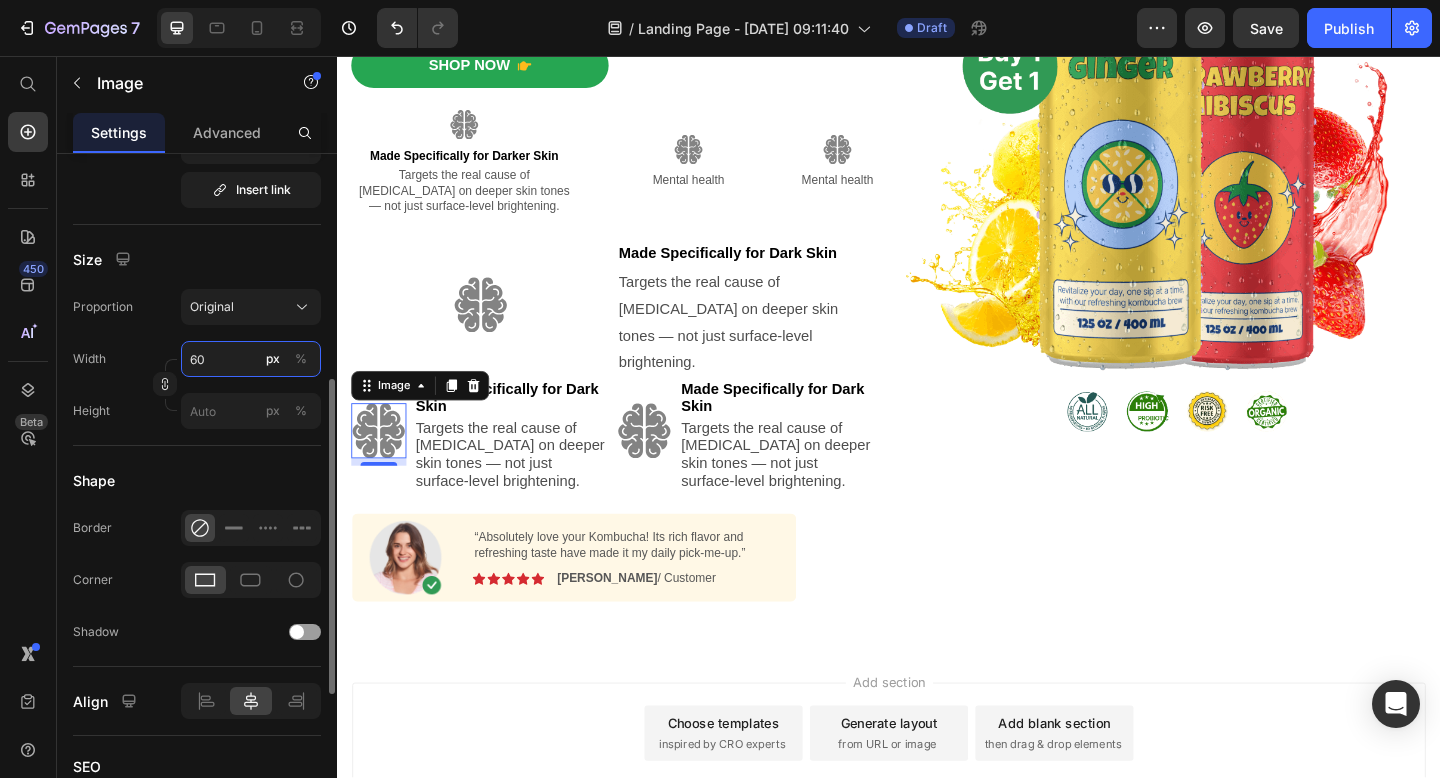 click on "60" at bounding box center [251, 359] 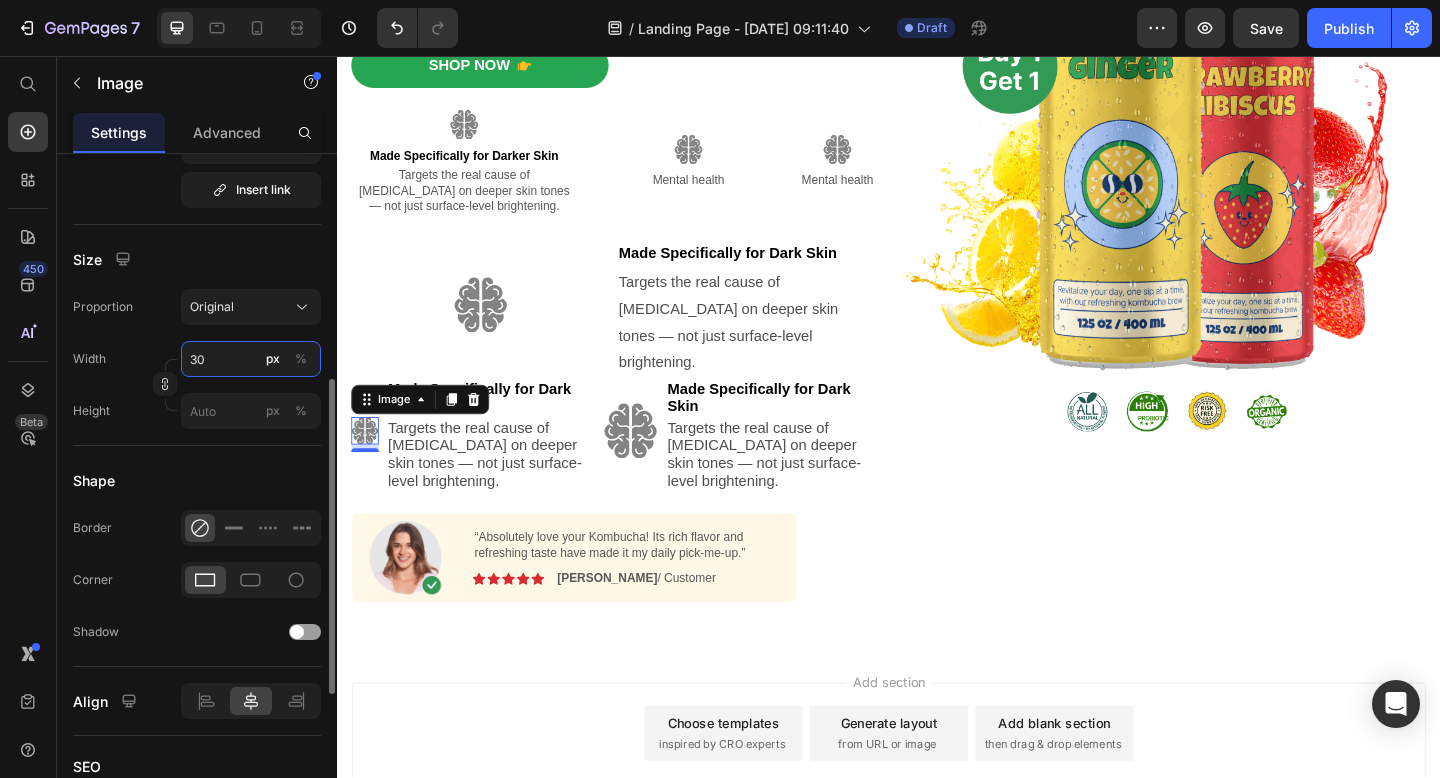 type on "3" 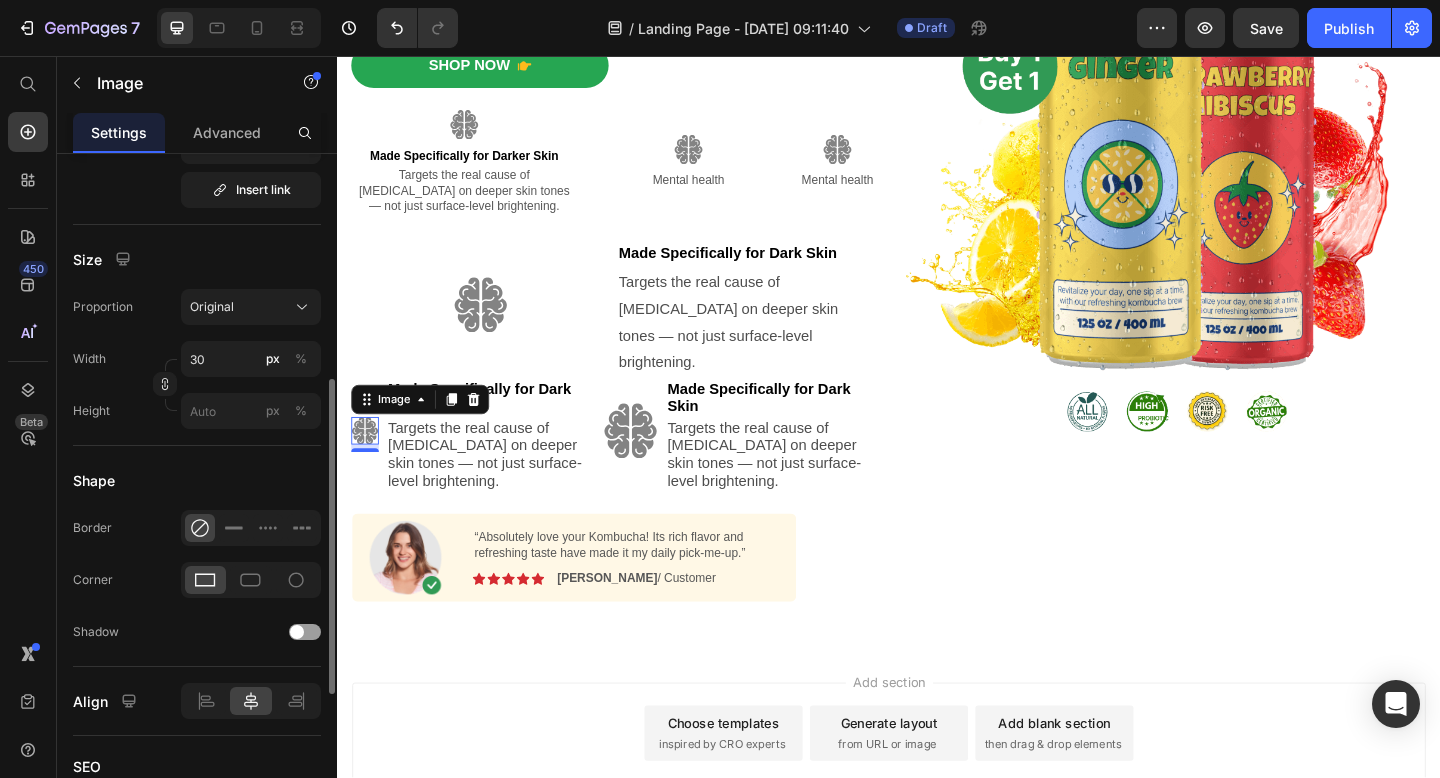 click on "Proportion Original Width 30 px % Height px %" at bounding box center [197, 359] 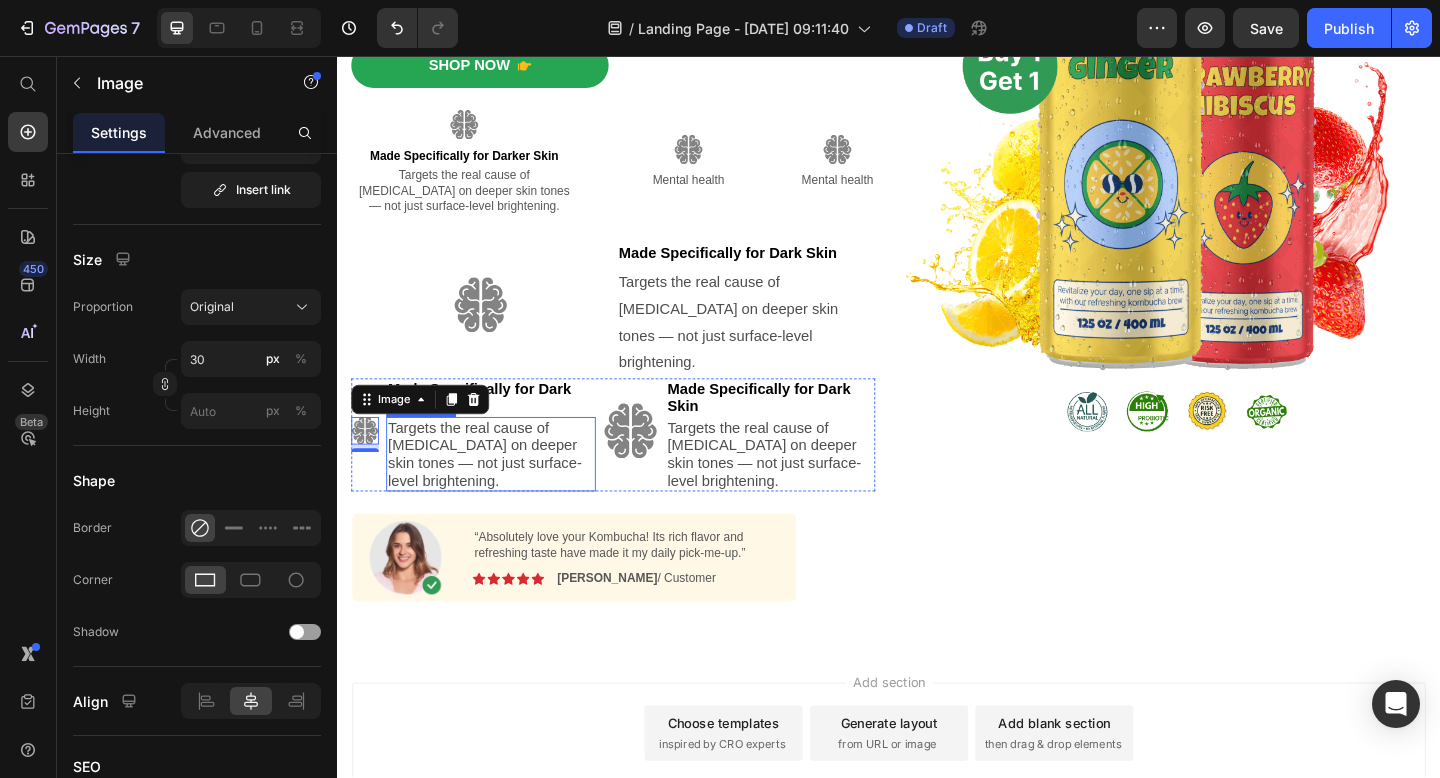 click on "Targets the real cause of [MEDICAL_DATA] on deeper skin tones — not just surface-level brightening." at bounding box center (504, 489) 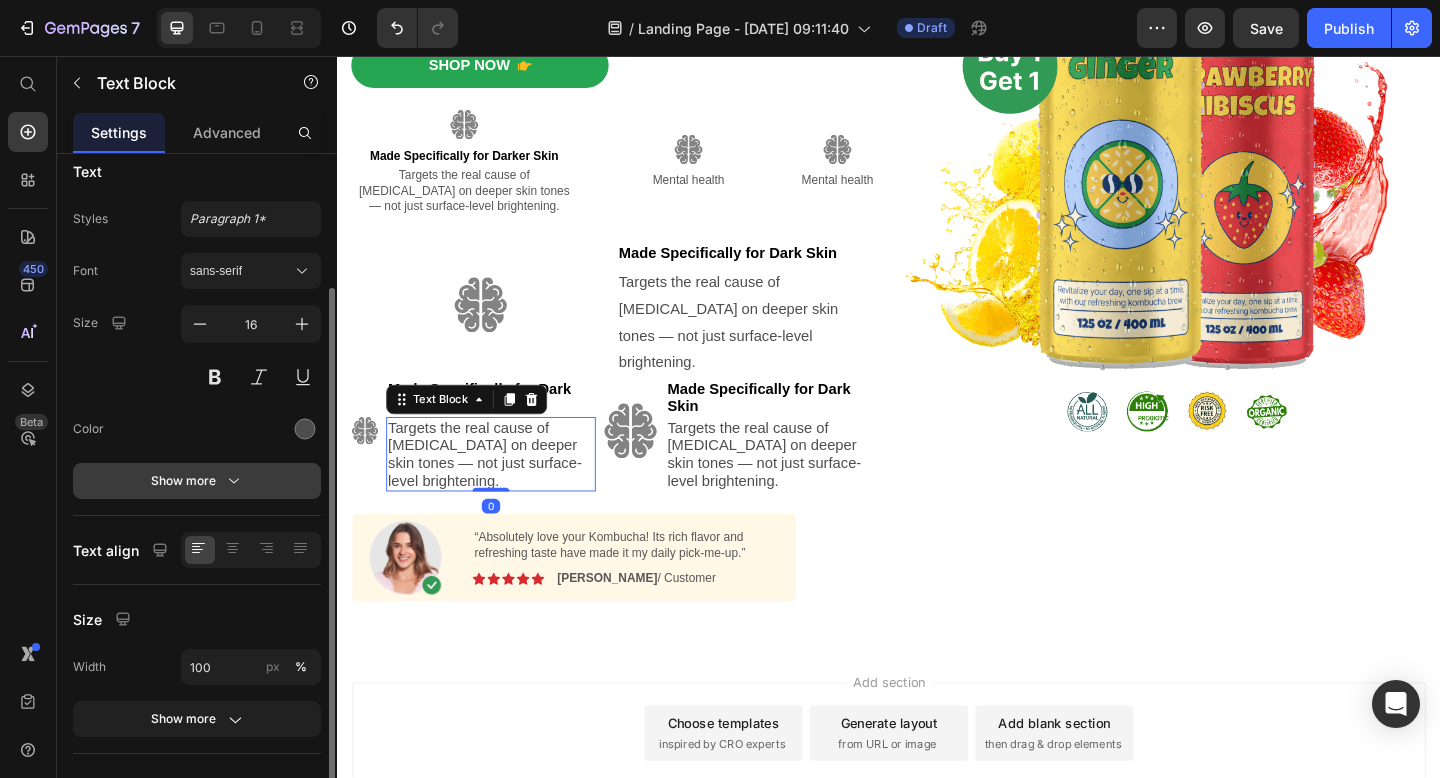 scroll, scrollTop: 15, scrollLeft: 0, axis: vertical 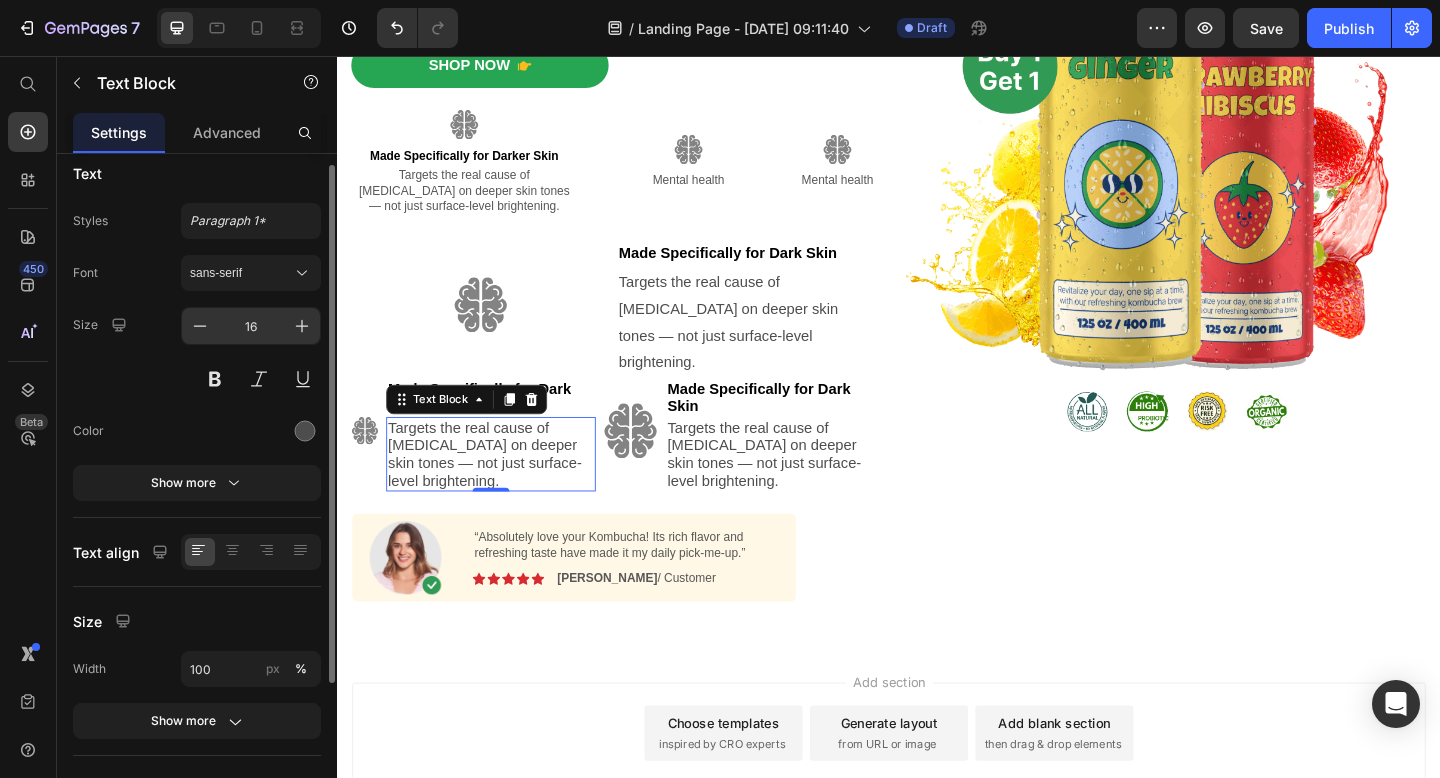 click on "16" at bounding box center [251, 326] 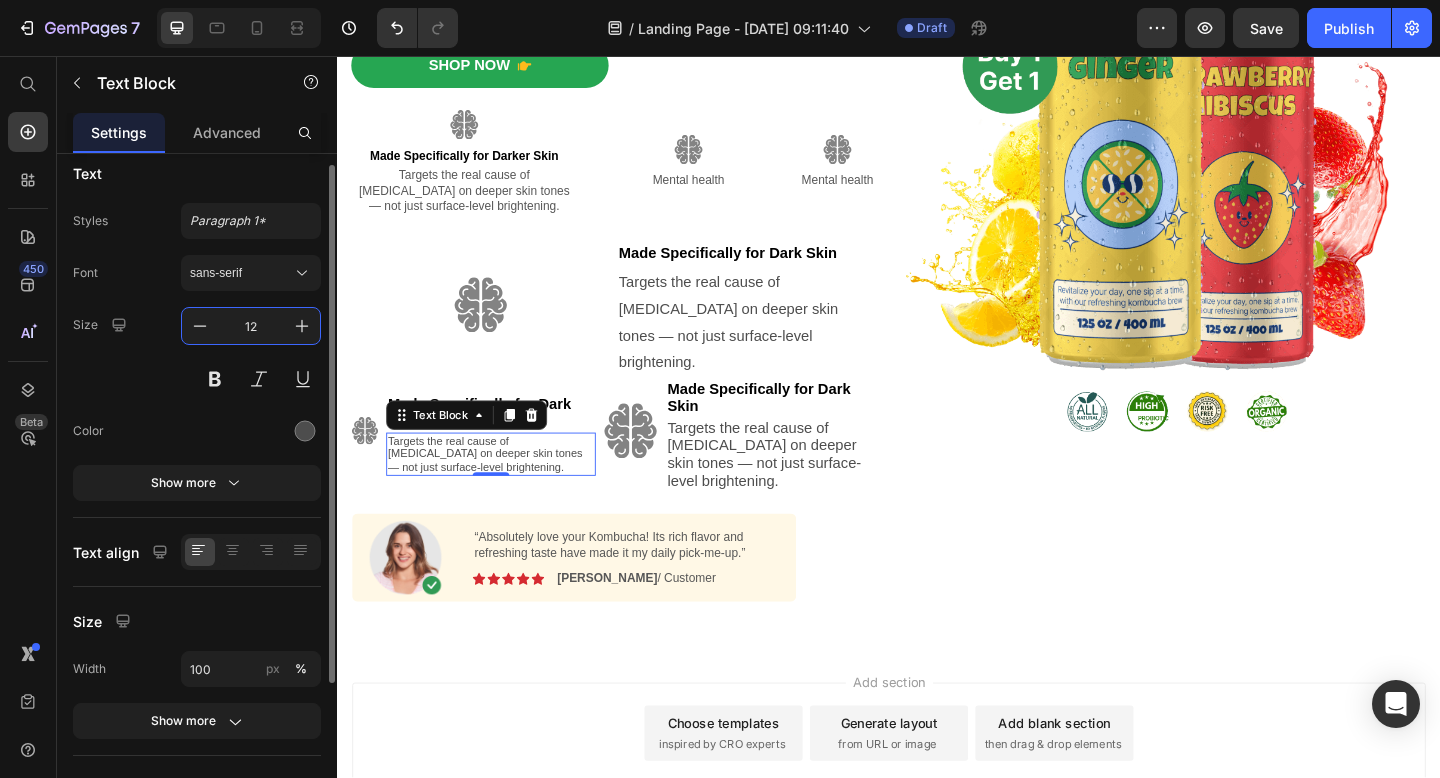 type on "1" 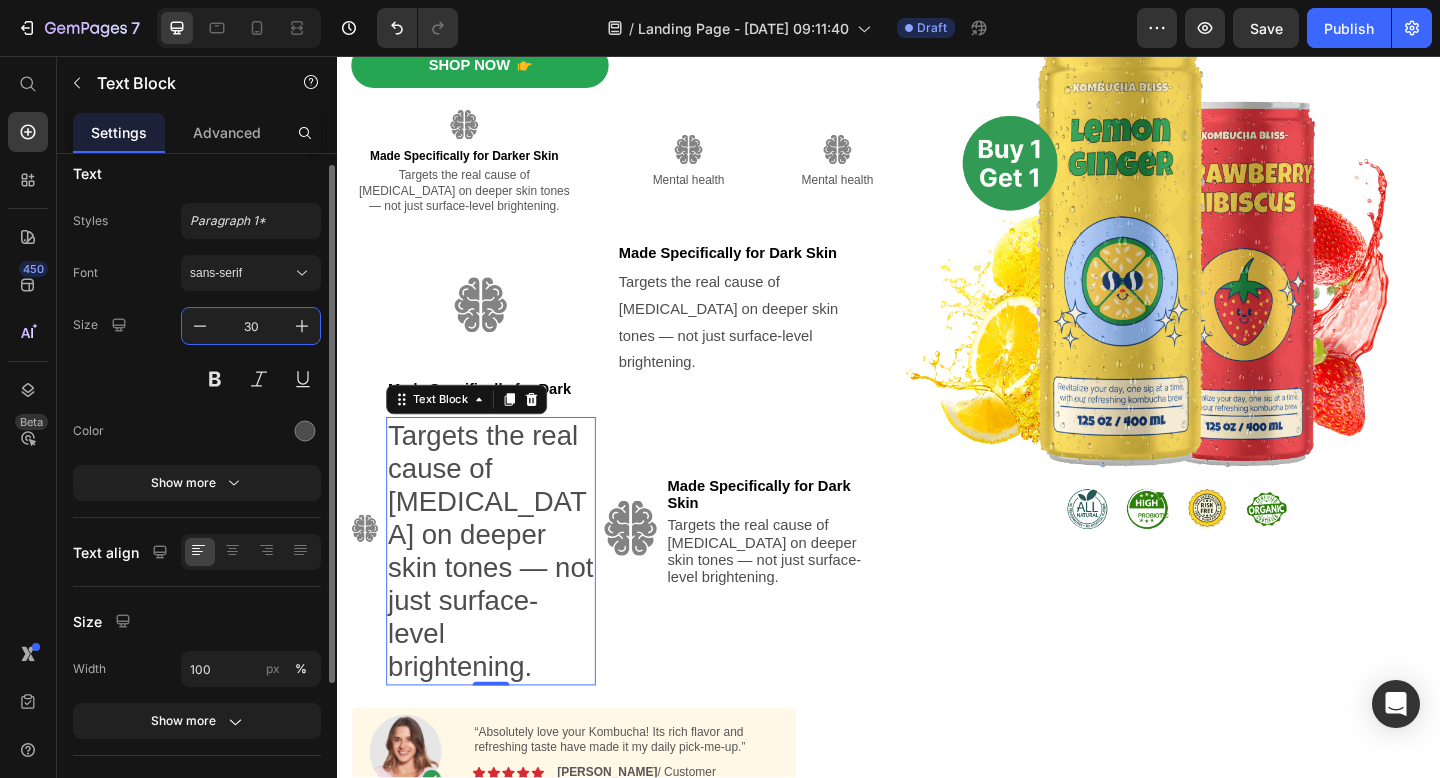 type on "3" 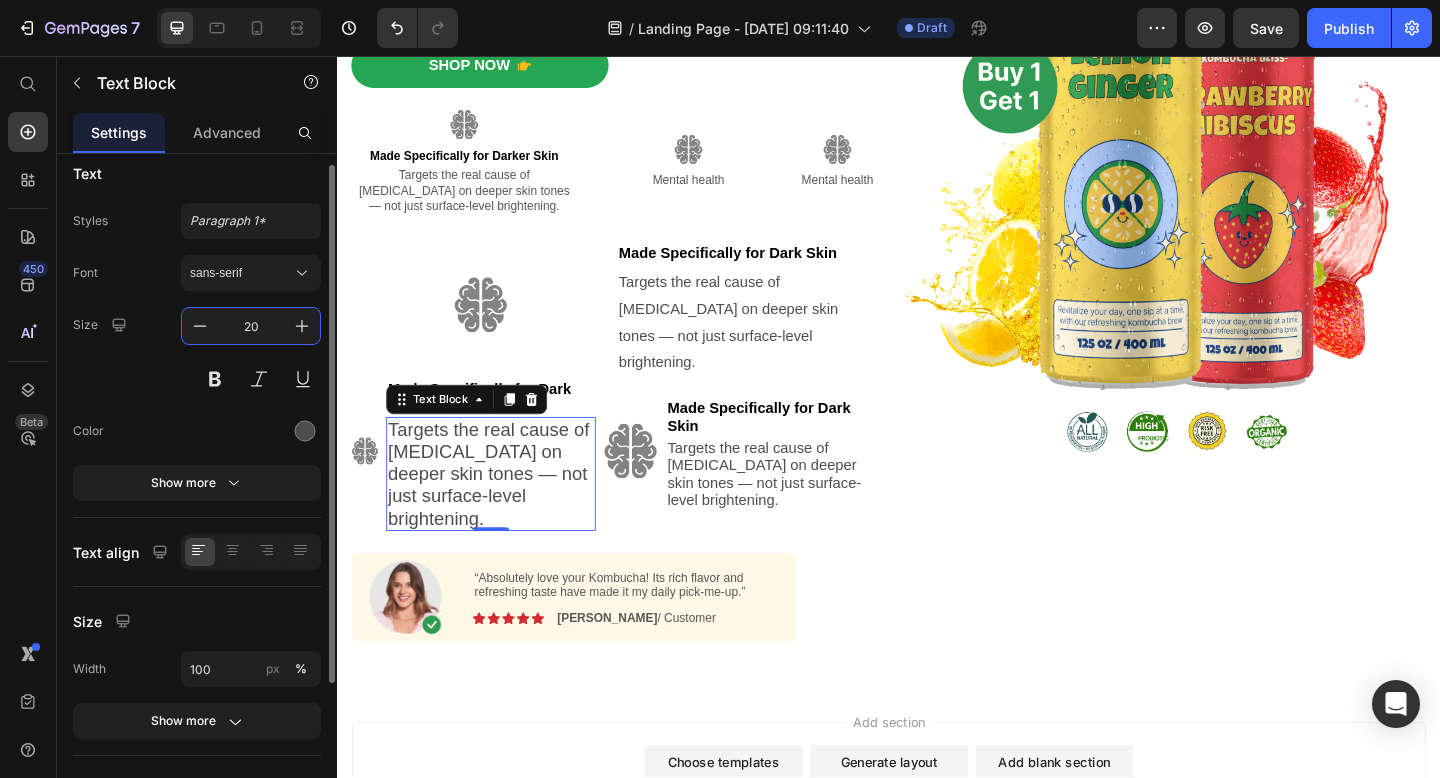 type on "2" 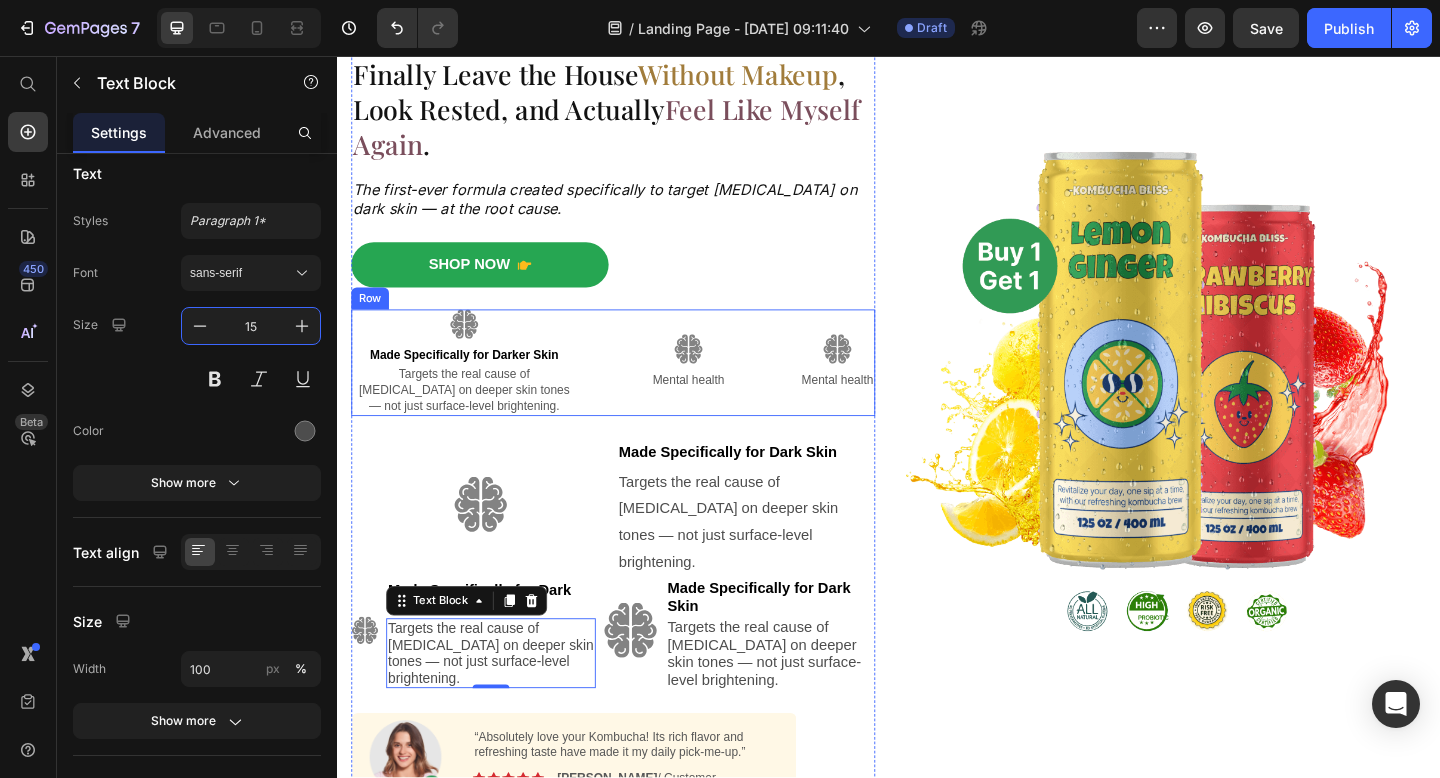 scroll, scrollTop: 165, scrollLeft: 0, axis: vertical 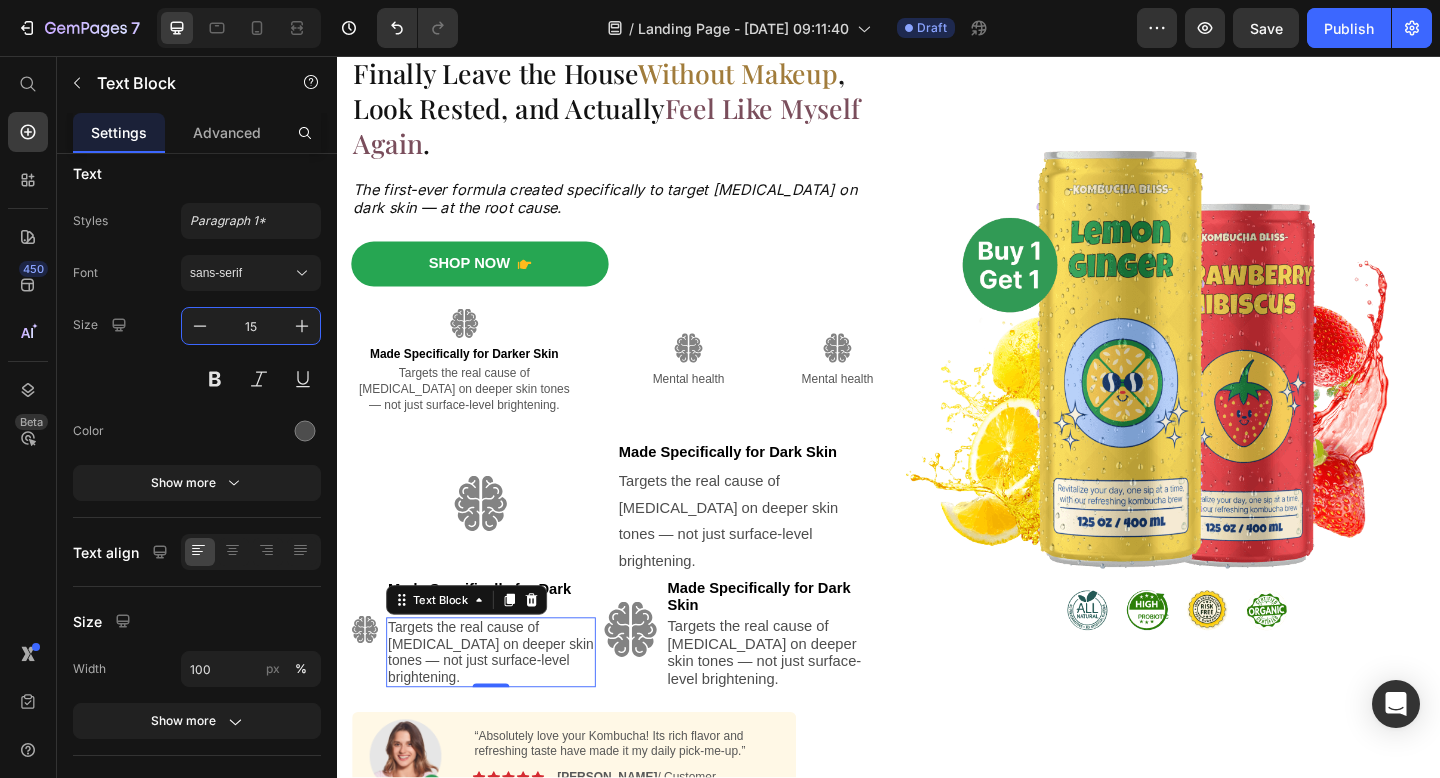 type on "15" 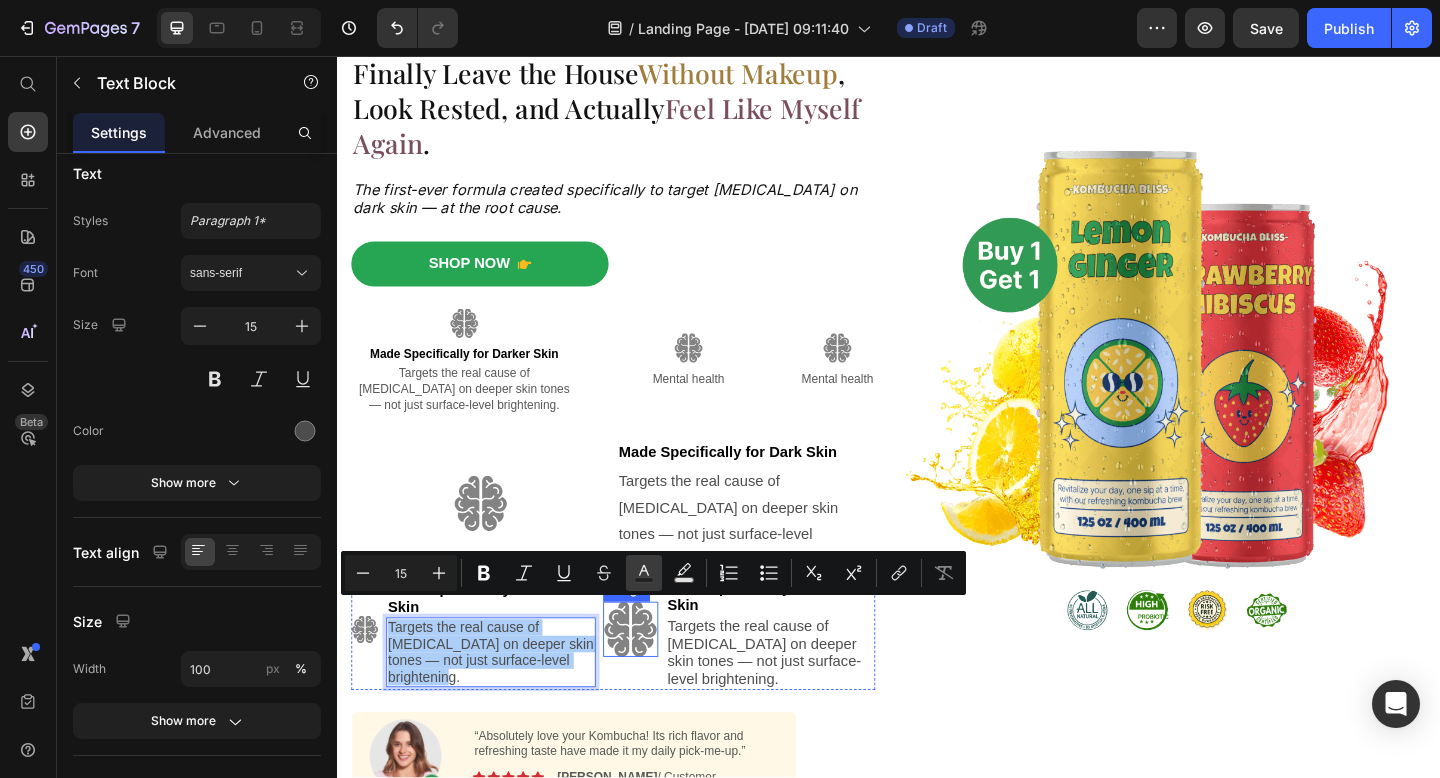 click on "Text Color" at bounding box center [644, 573] 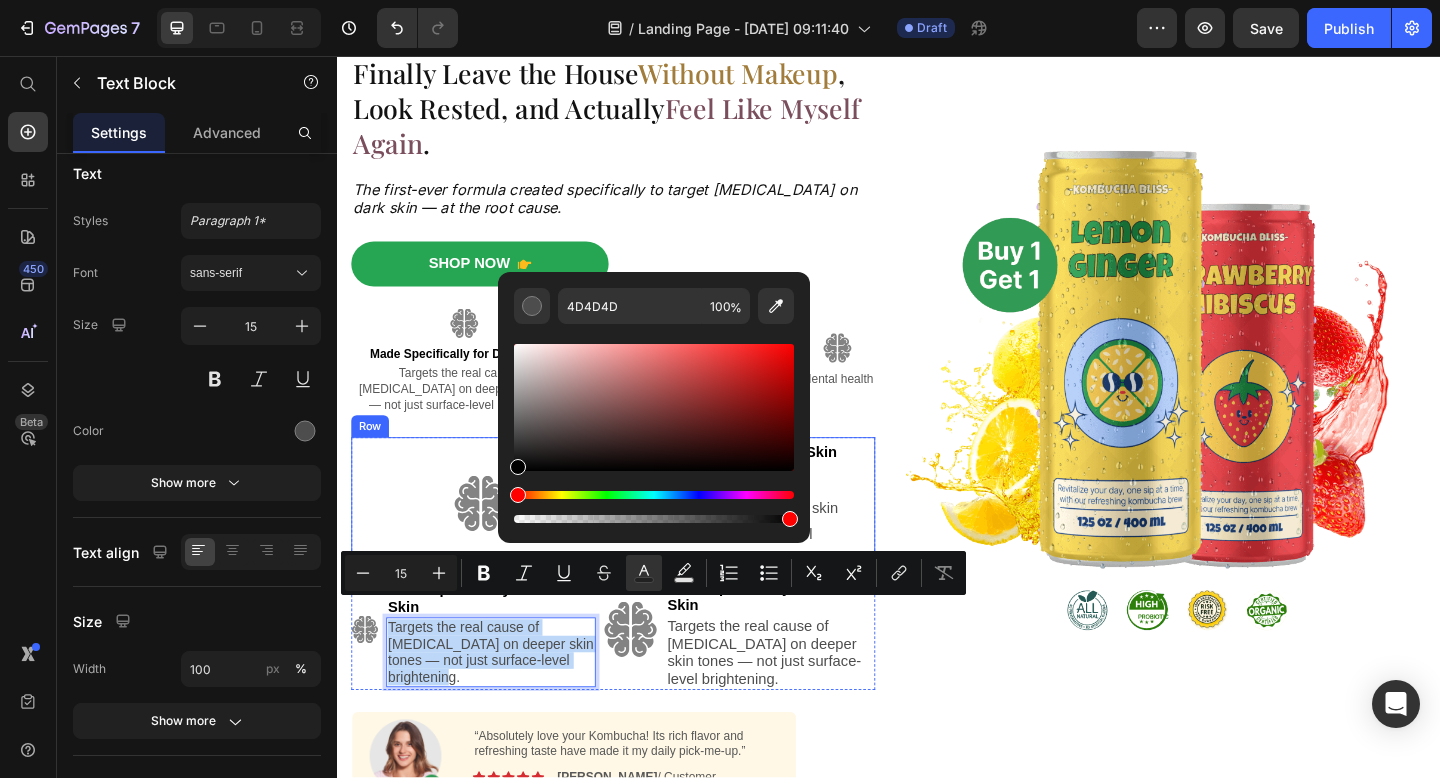 drag, startPoint x: 864, startPoint y: 485, endPoint x: 469, endPoint y: 582, distance: 406.73578 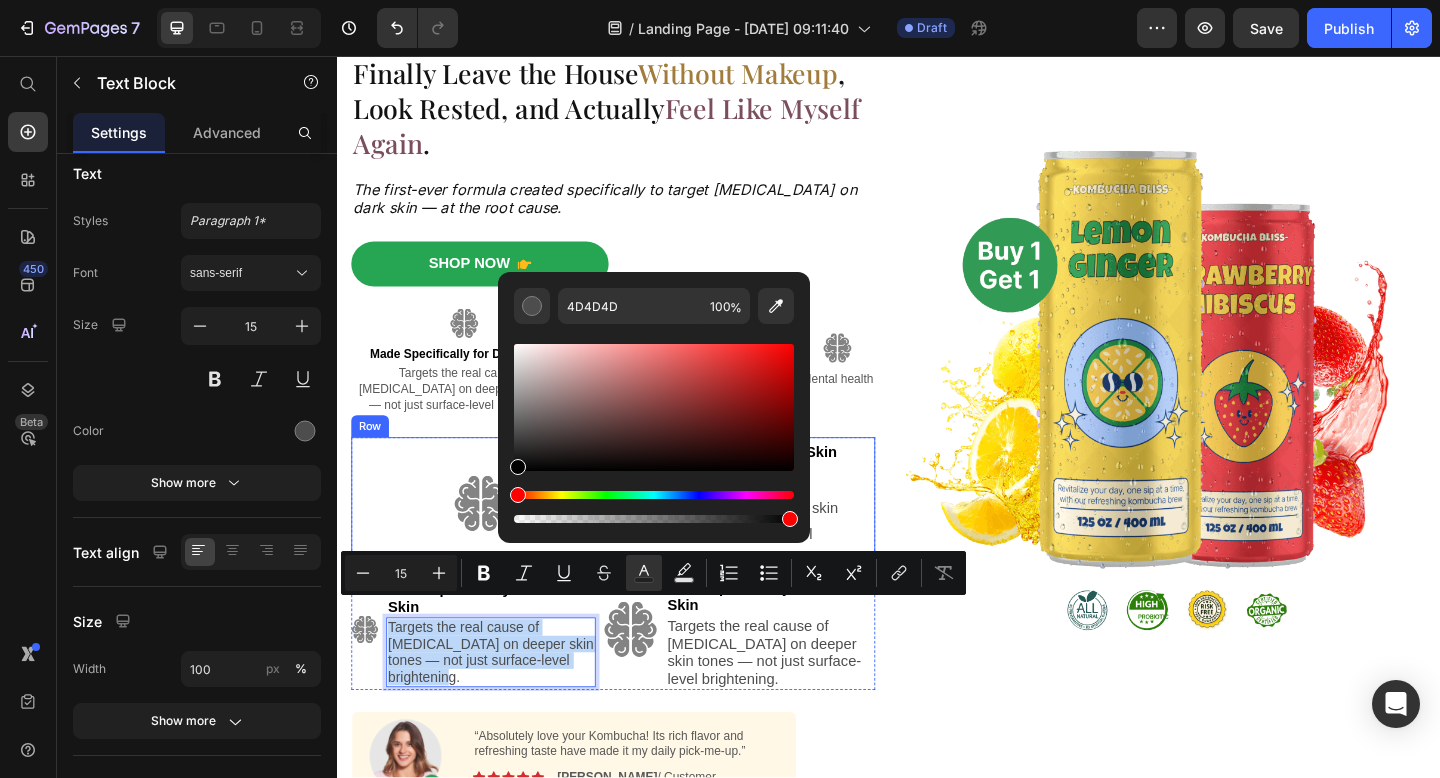 type on "000000" 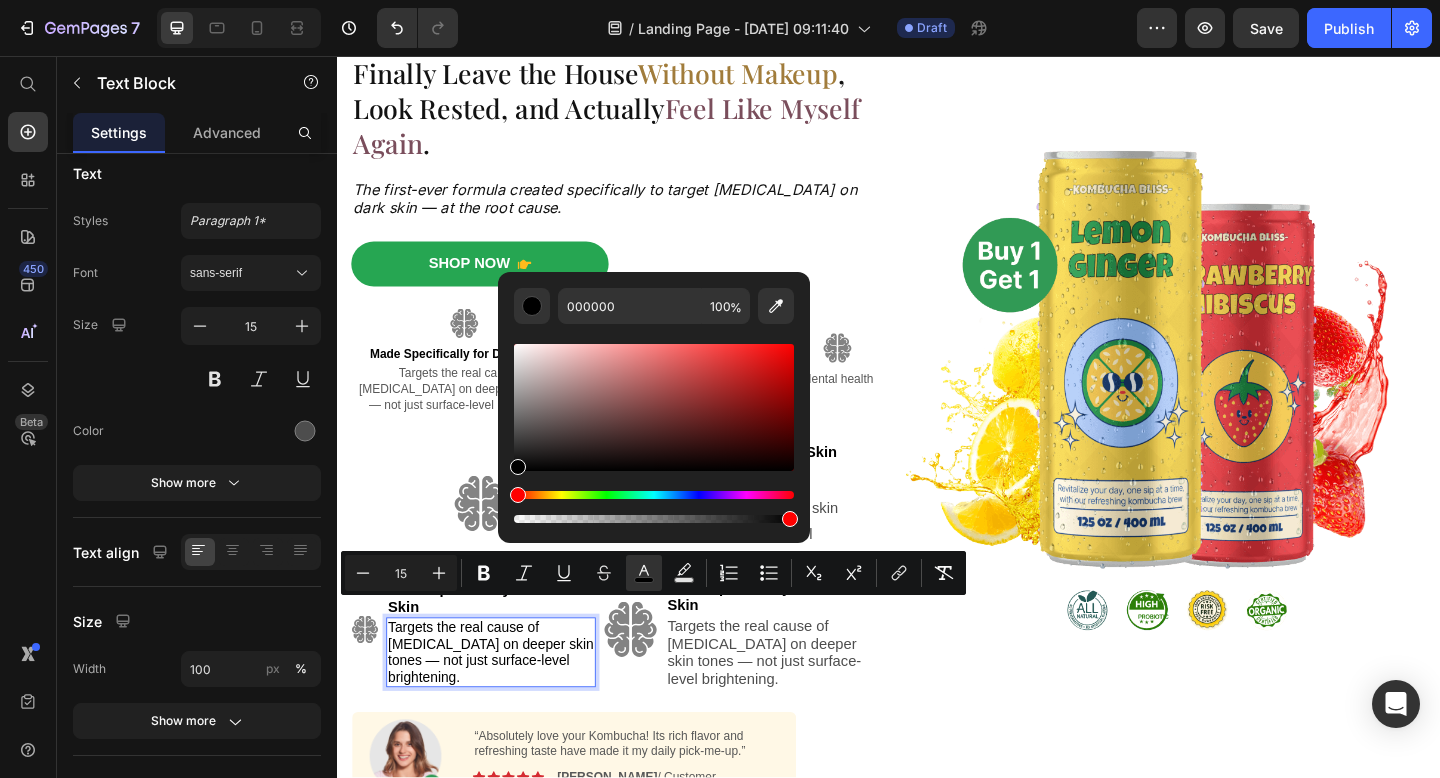 click on "Targets the real cause of [MEDICAL_DATA] on deeper skin tones — not just surface-level brightening." at bounding box center [504, 704] 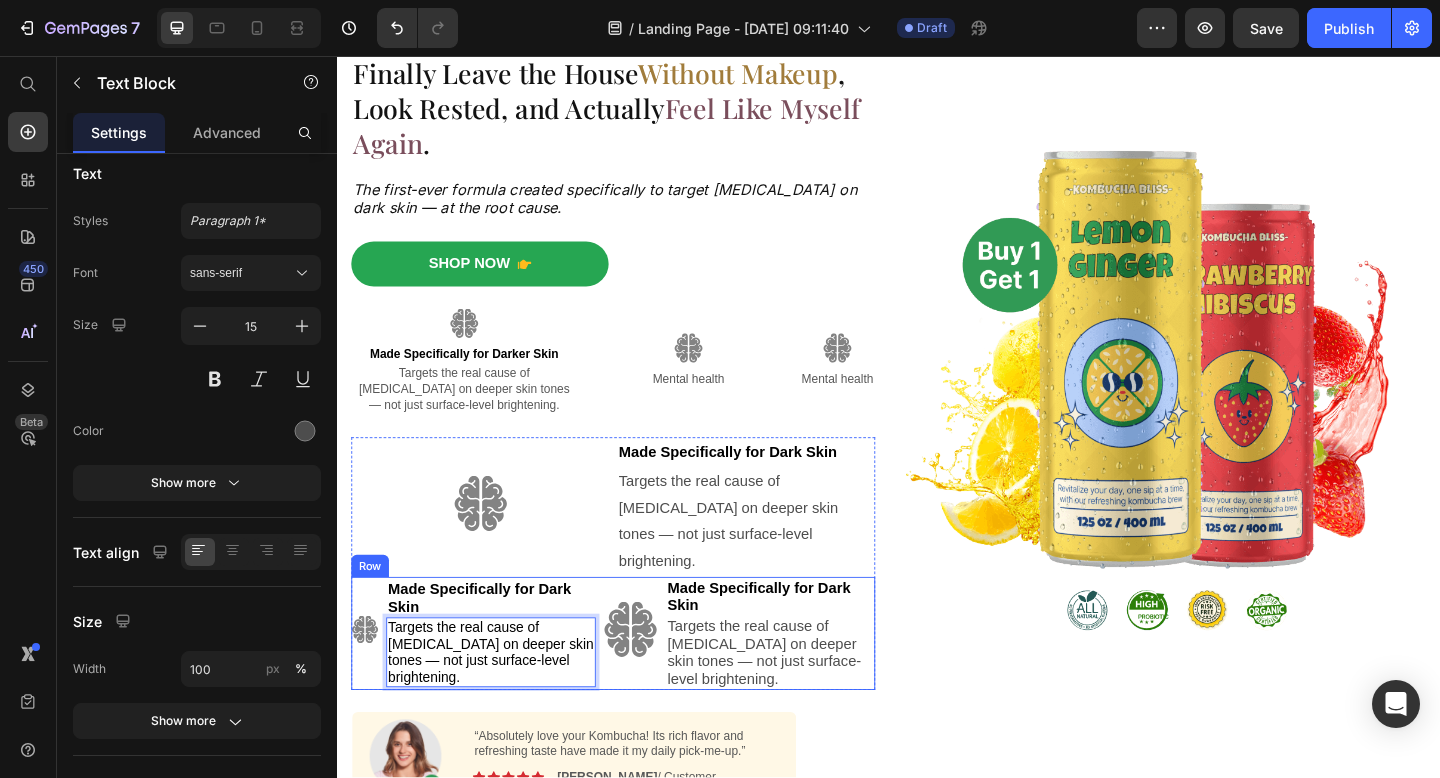 click on "Image" at bounding box center [656, 684] 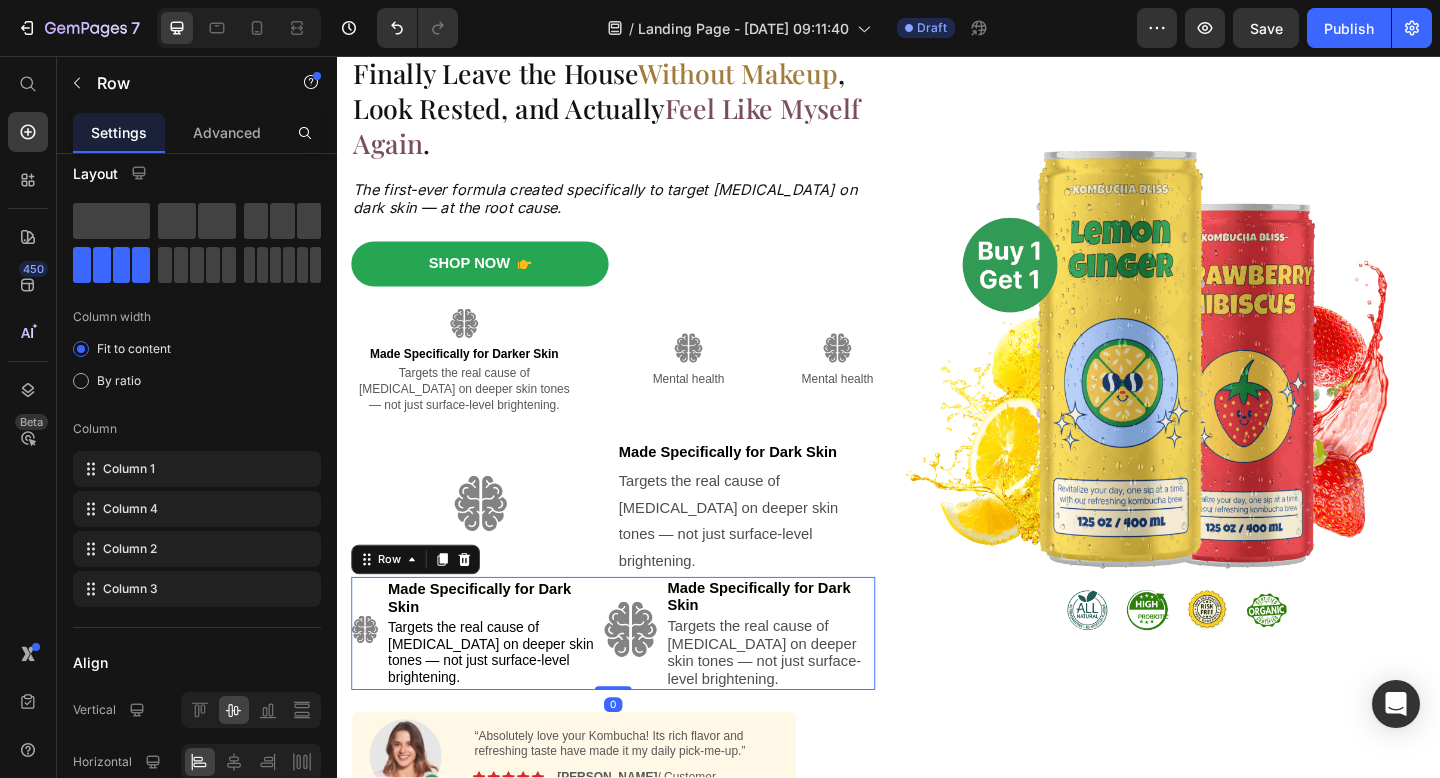 scroll, scrollTop: 0, scrollLeft: 0, axis: both 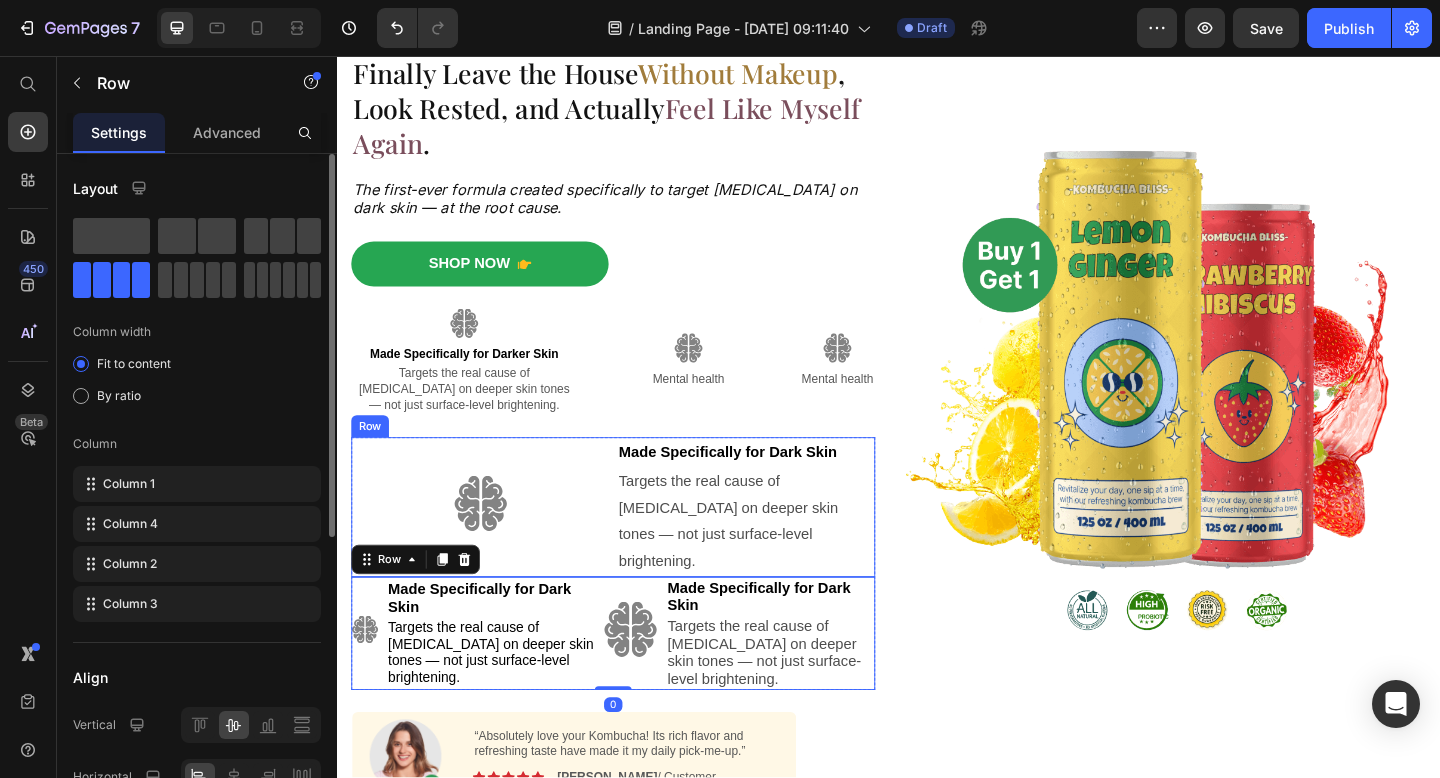 click on "Image Made Specifically for Dark Skin Text Block Targets the real cause of dark circles on deeper skin tones — not just surface-level brightening. Text Block Row" at bounding box center (637, 547) 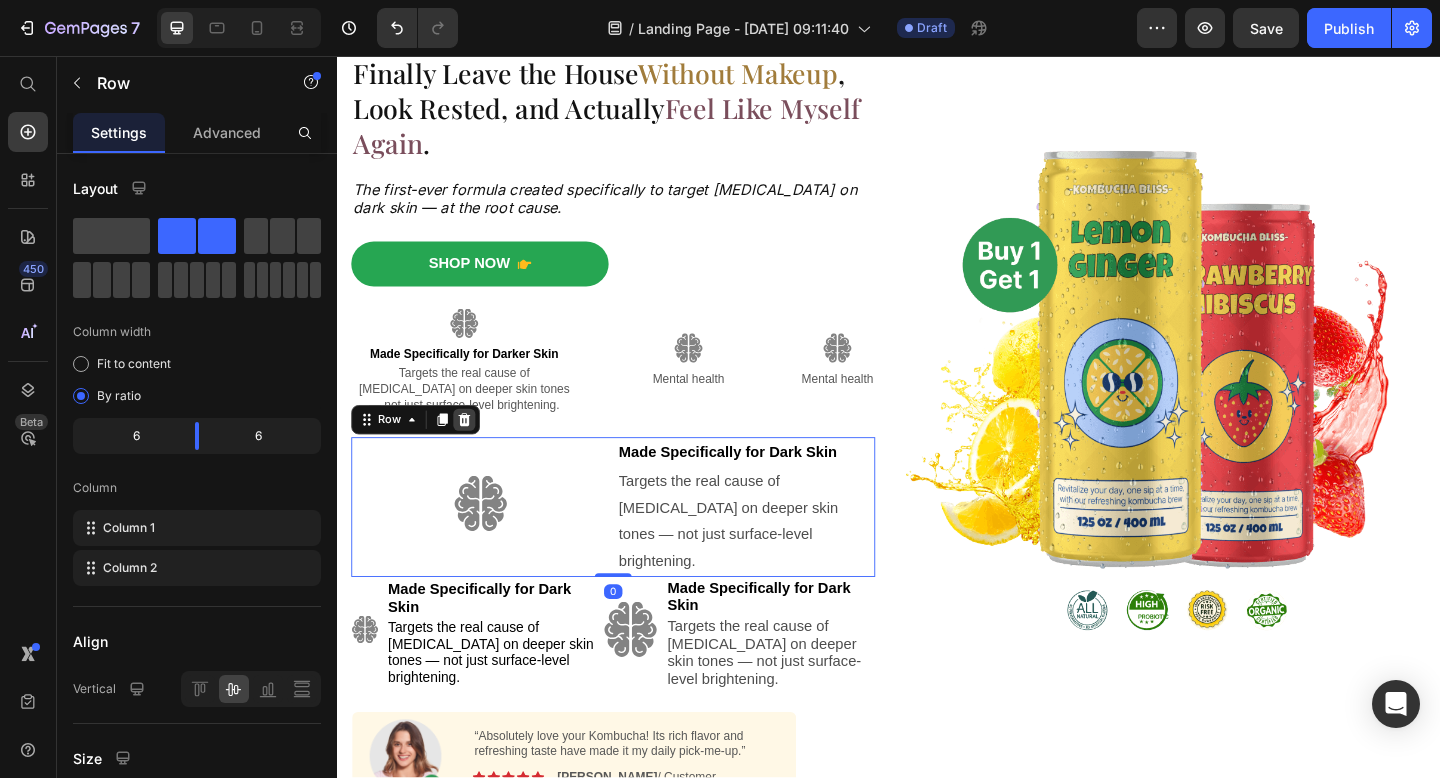click 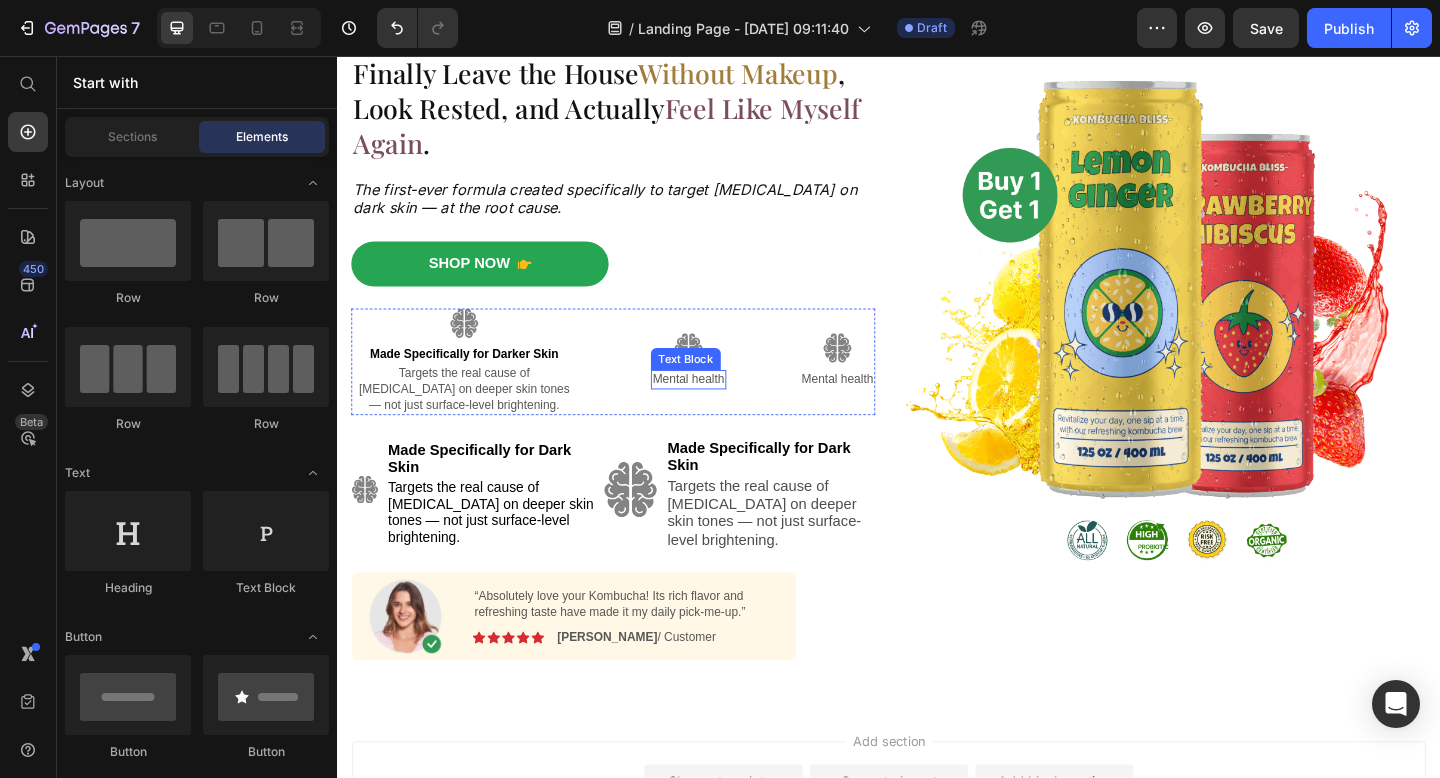 click on "Text Block" at bounding box center (716, 386) 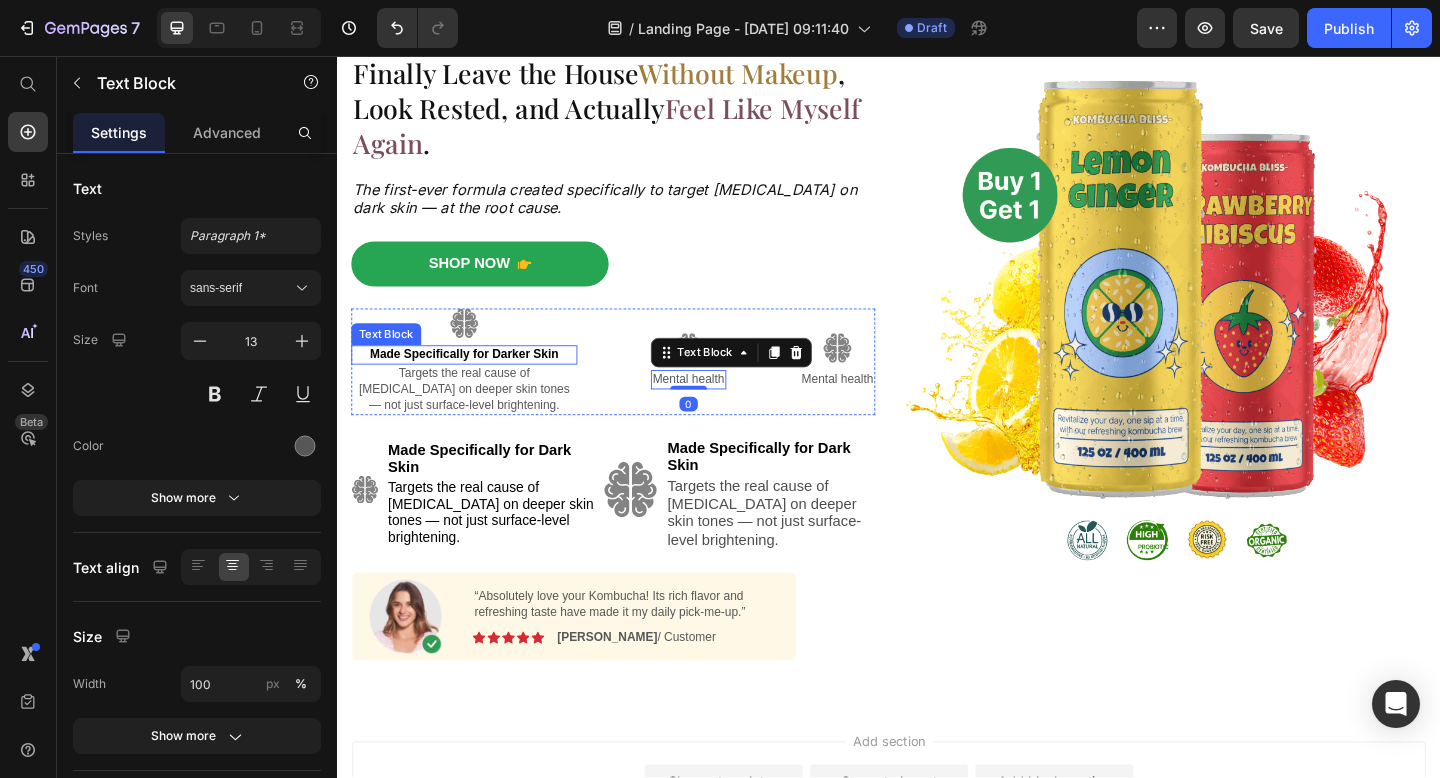 click on "Made Specifically for Darker Skin" at bounding box center (475, 381) 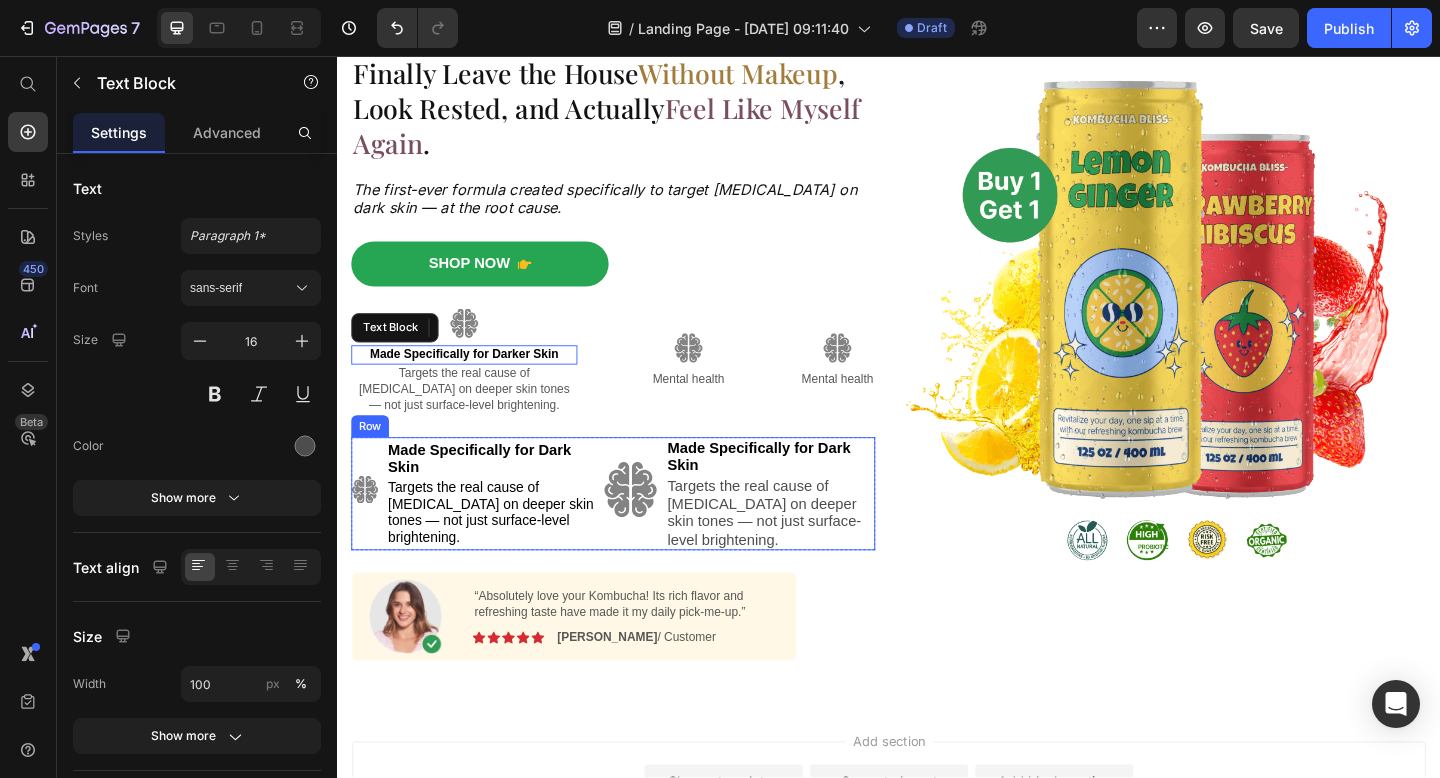 click on "Made Specifically for Dark Skin" at bounding box center (504, 494) 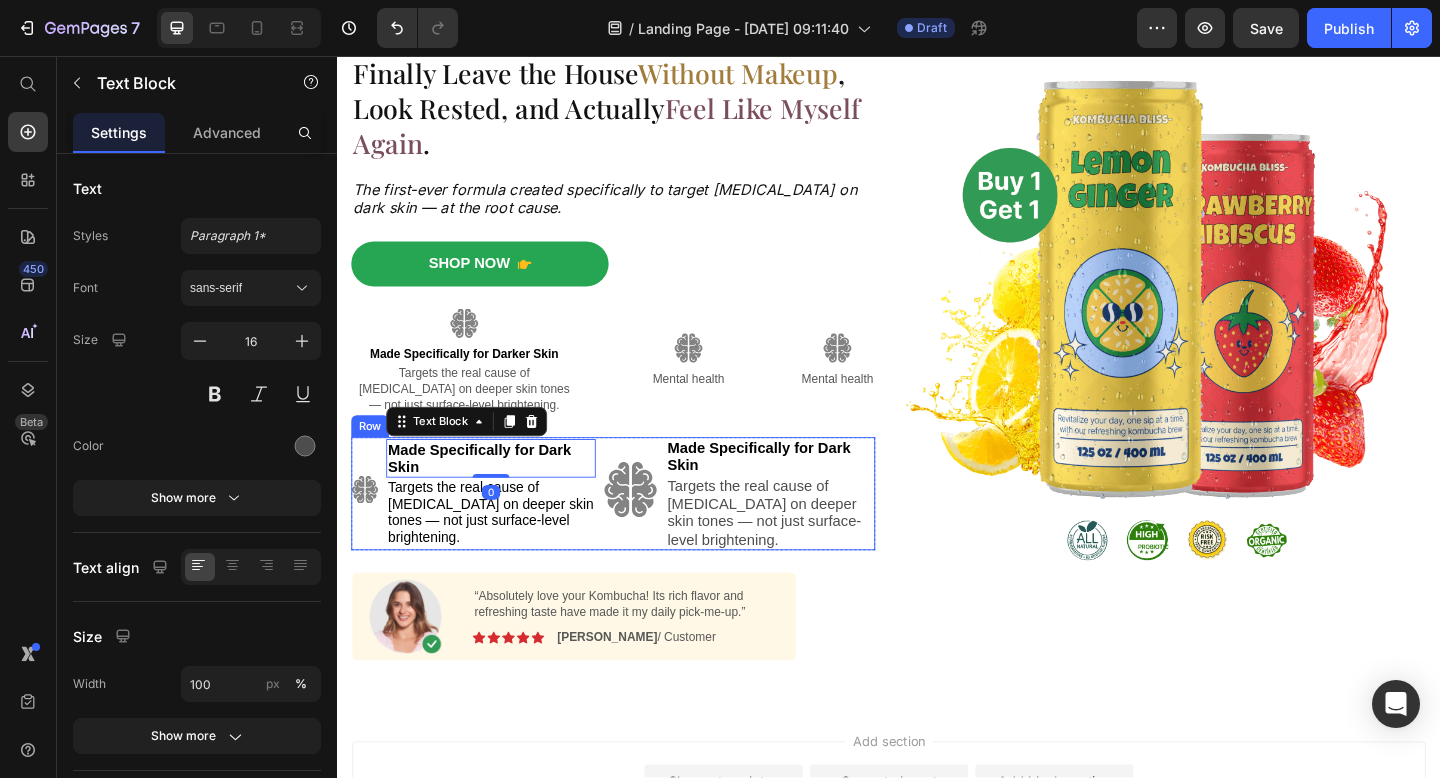 click on "Image" at bounding box center (656, 532) 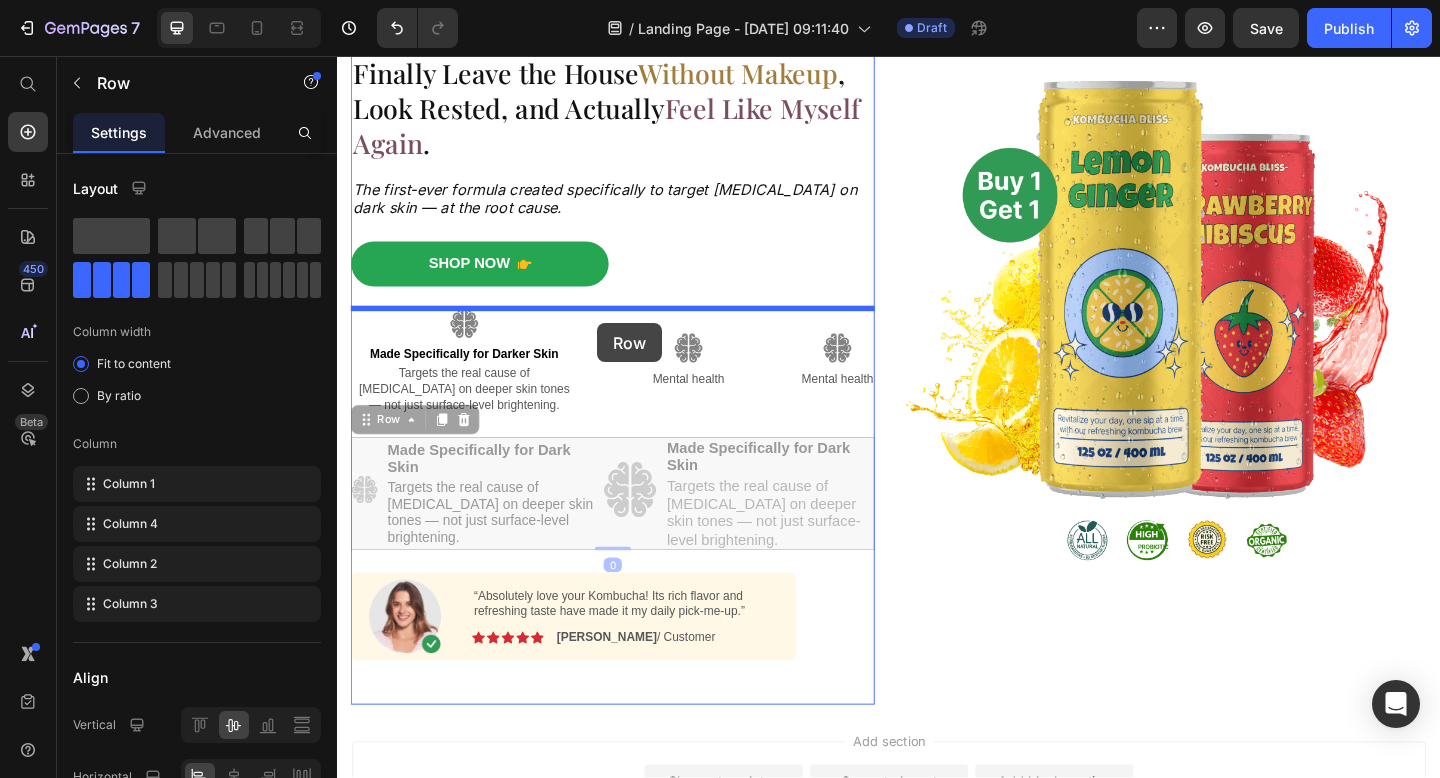 drag, startPoint x: 626, startPoint y: 484, endPoint x: 620, endPoint y: 347, distance: 137.13132 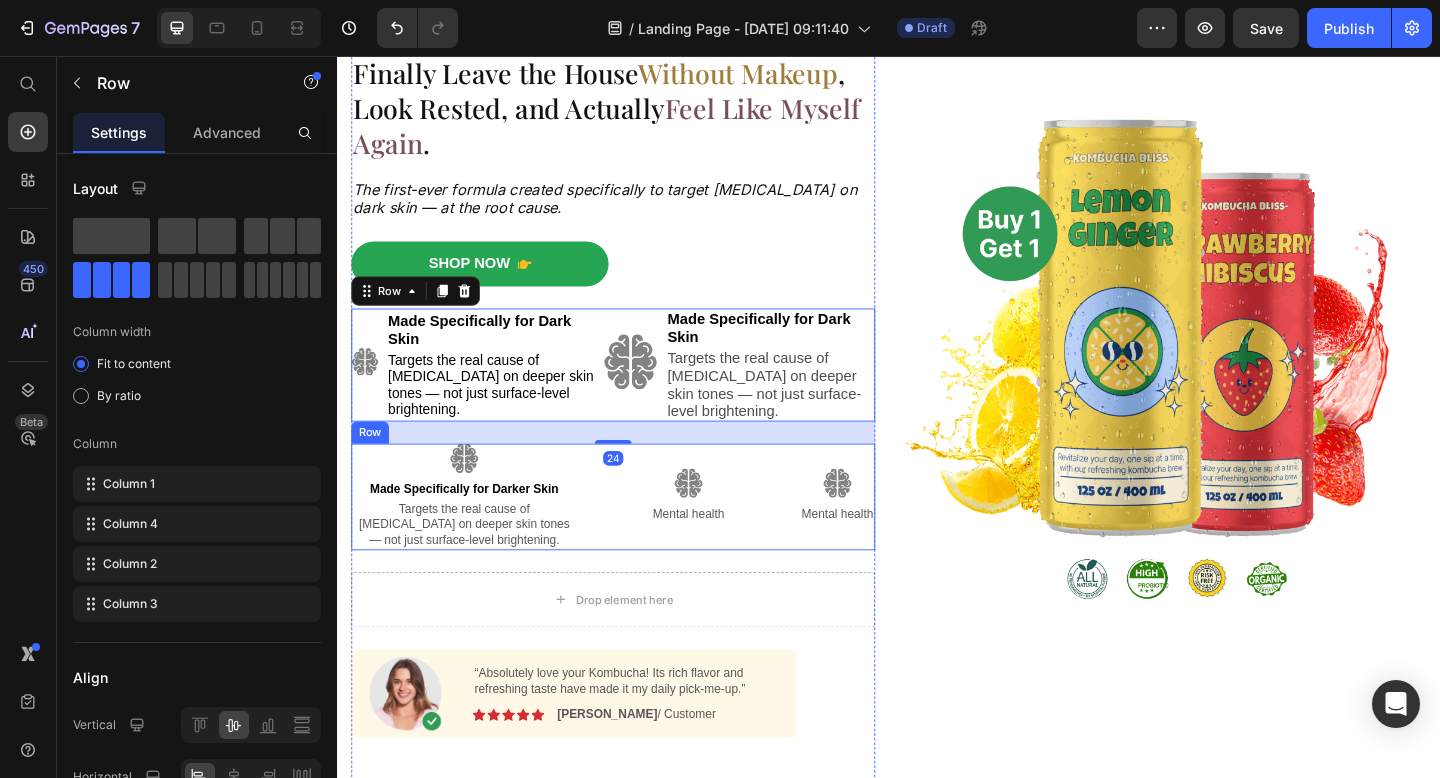 click on "Image Made Specifically for Darker Skin Text Block Targets the real cause of dark circles on deeper skin tones — not just surface-level brightening. Text Block Image Mental health Text Block Image Mental health Text Block Row" at bounding box center (637, 536) 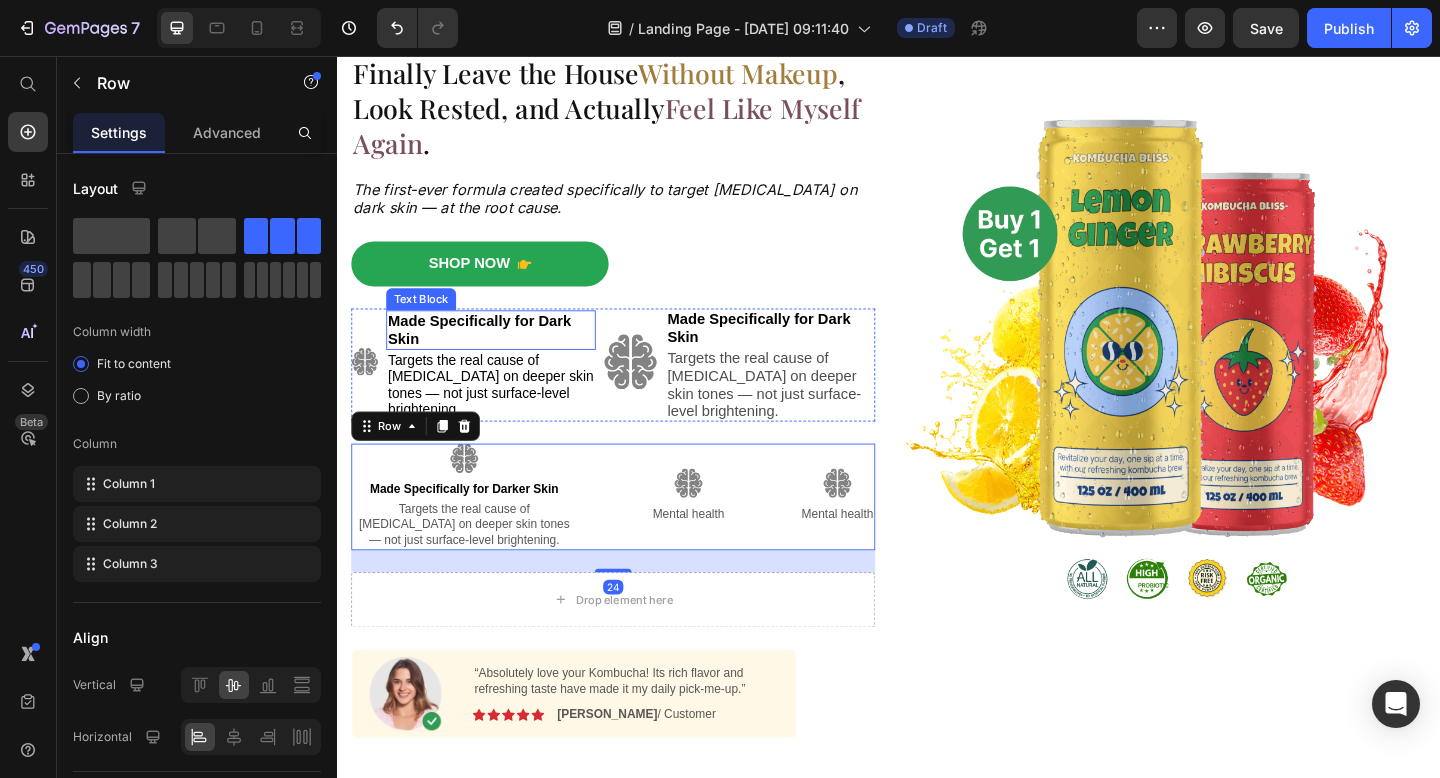 click on "Made Specifically for Dark Skin" at bounding box center (491, 354) 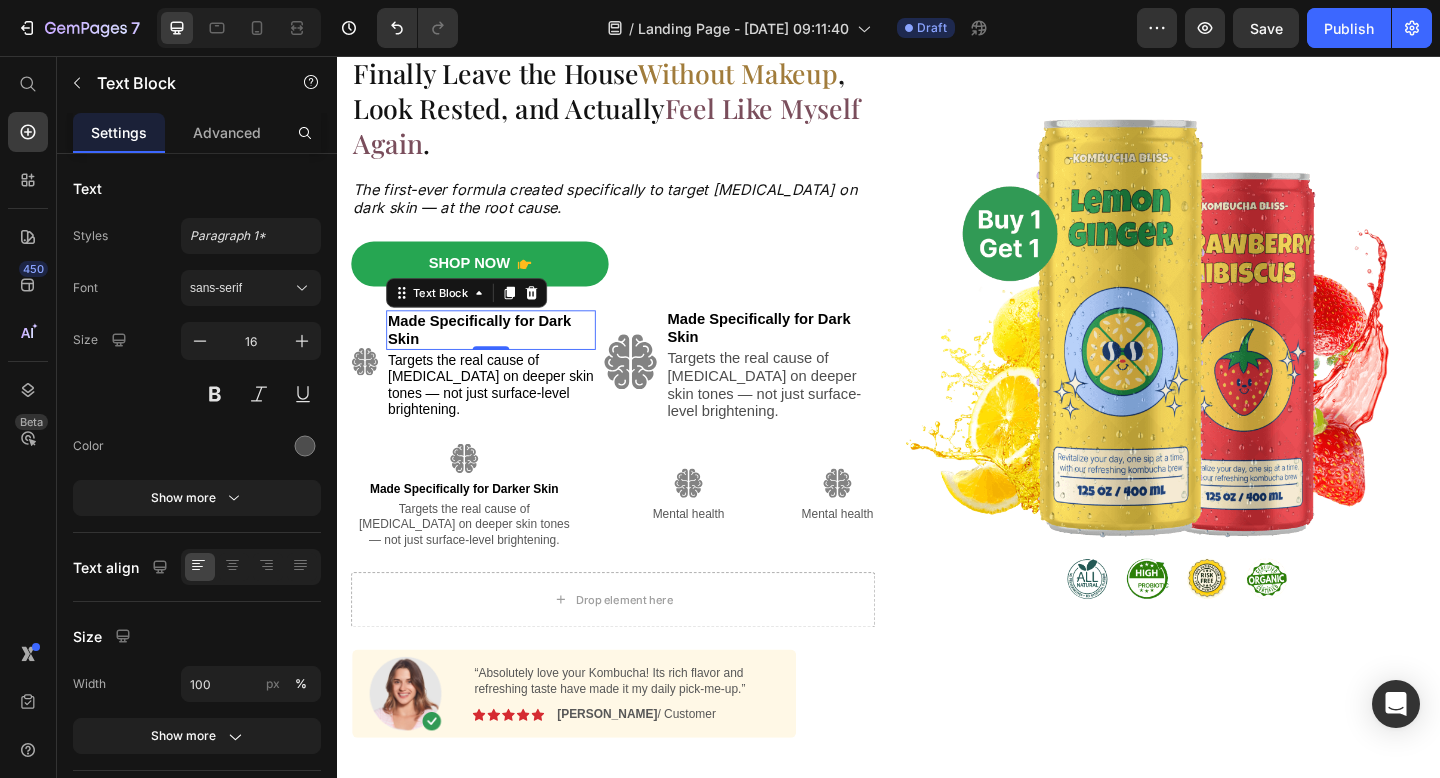 click on "Made Specifically for Dark Skin" at bounding box center [491, 354] 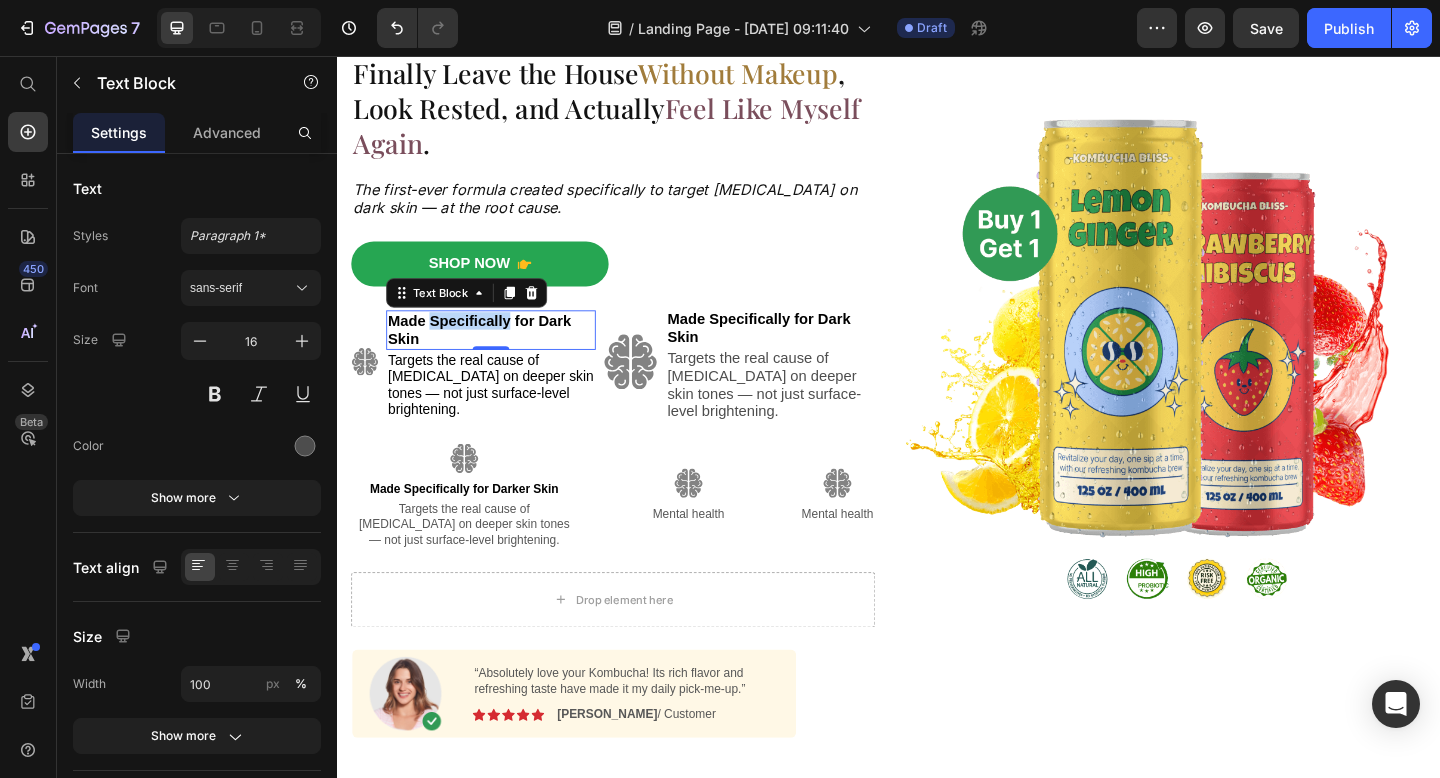 click on "Made Specifically for Dark Skin" at bounding box center [491, 354] 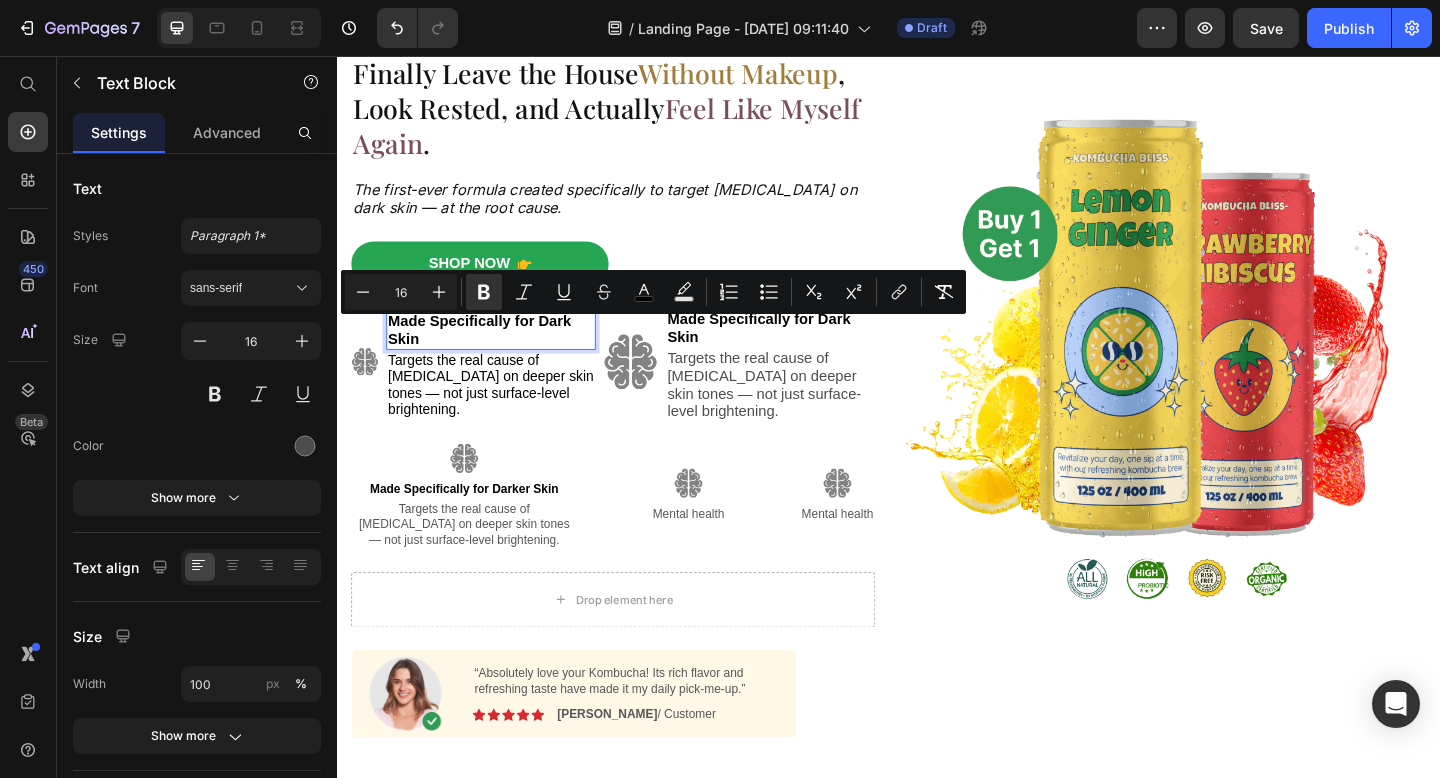 click on "Made Specifically for Dark Skin" at bounding box center (504, 354) 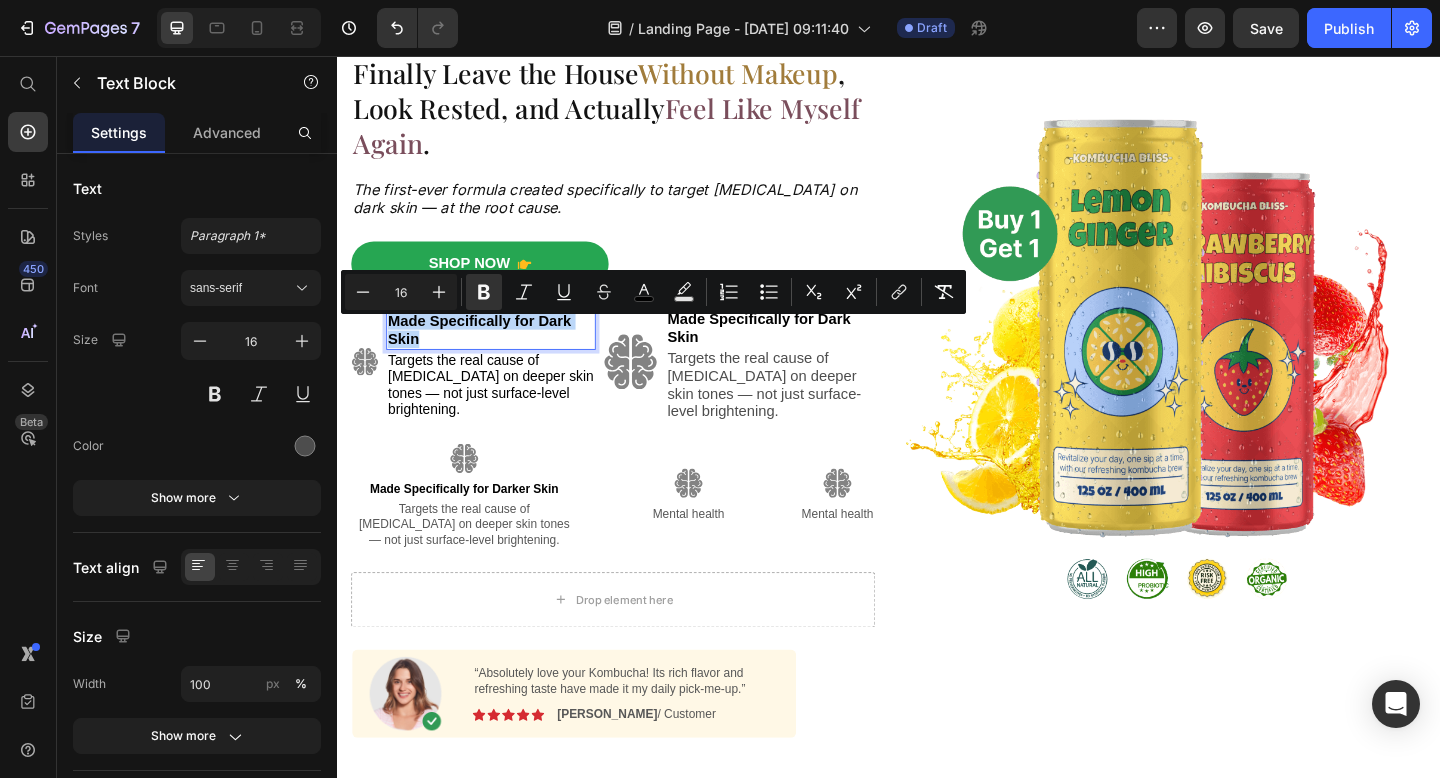 drag, startPoint x: 446, startPoint y: 378, endPoint x: 391, endPoint y: 351, distance: 61.269894 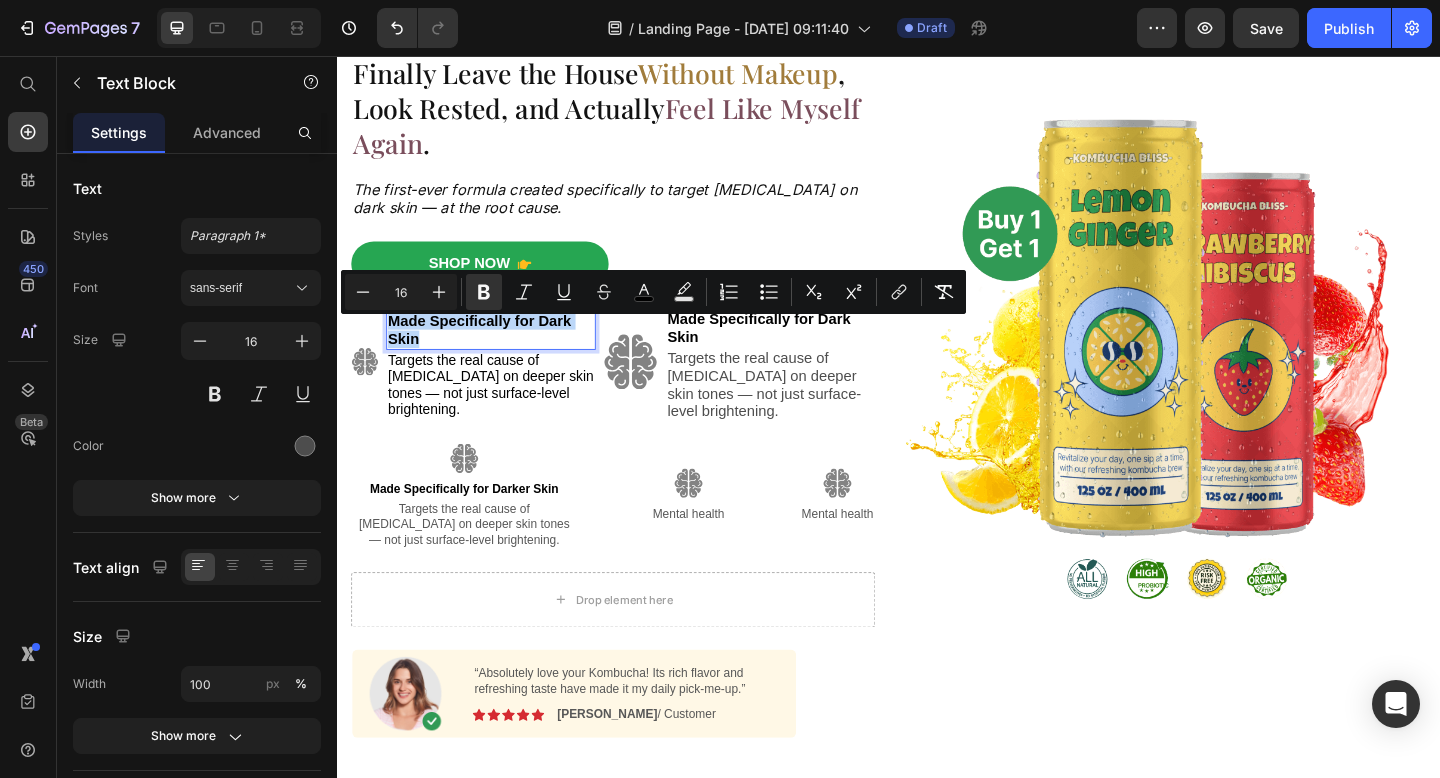 click on "Made Specifically for Dark Skin" at bounding box center [504, 354] 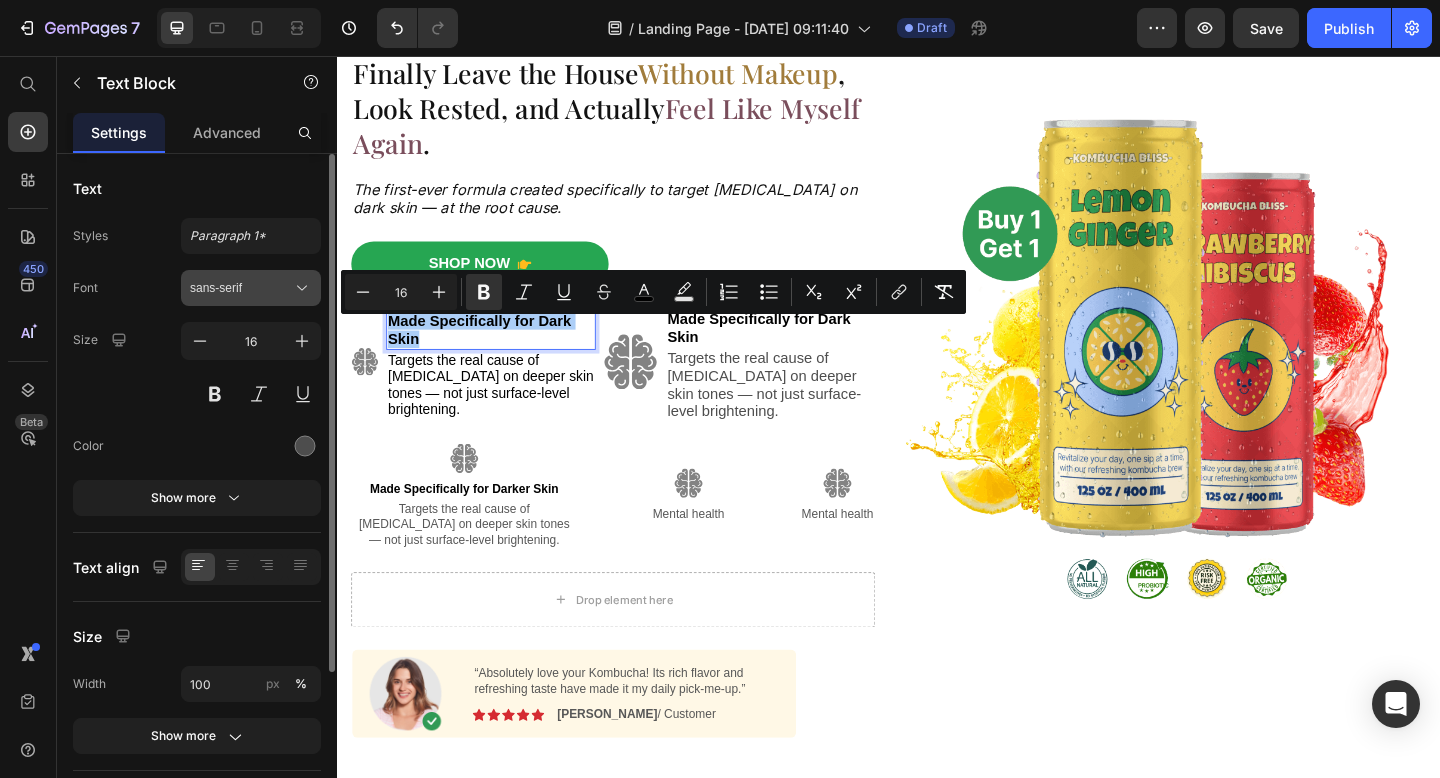 click on "sans-serif" at bounding box center (251, 288) 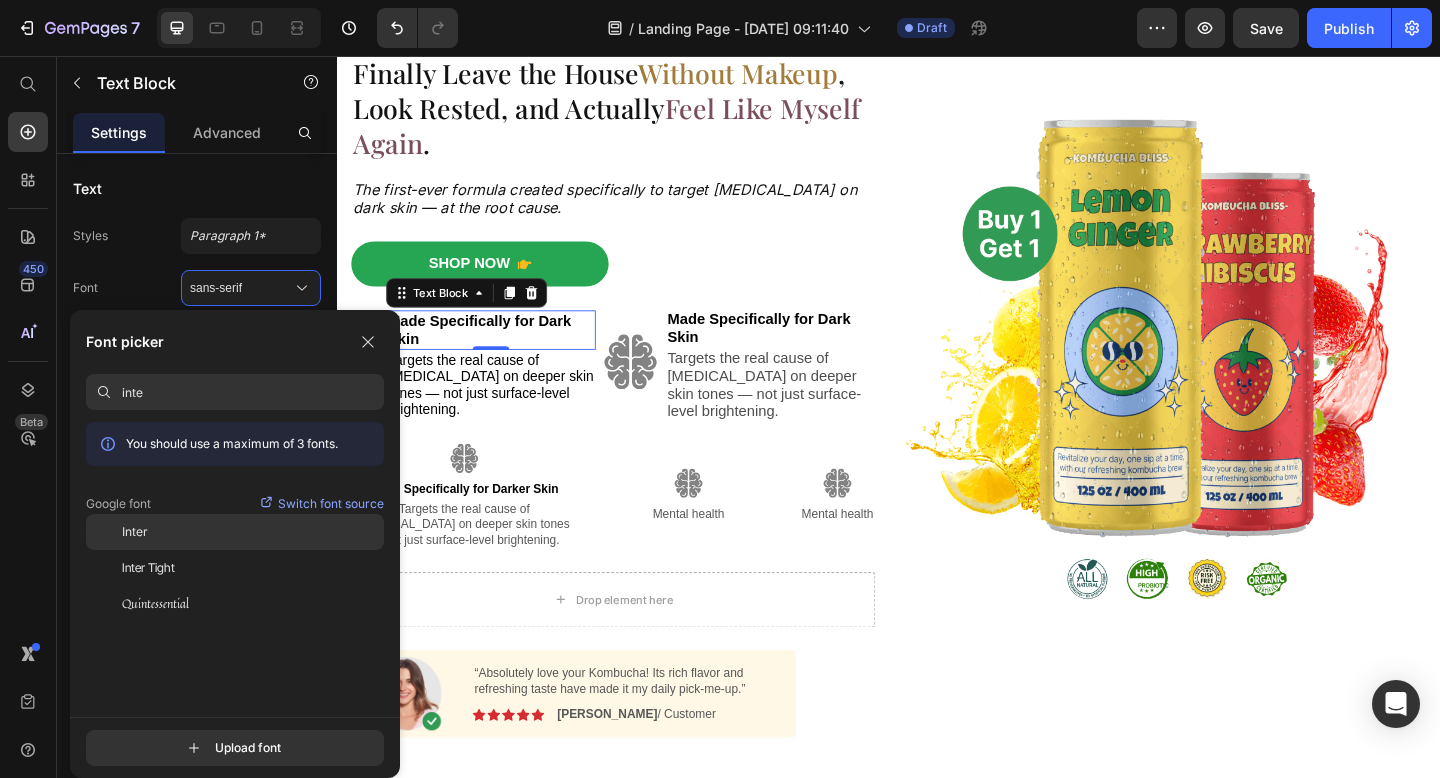 type on "inte" 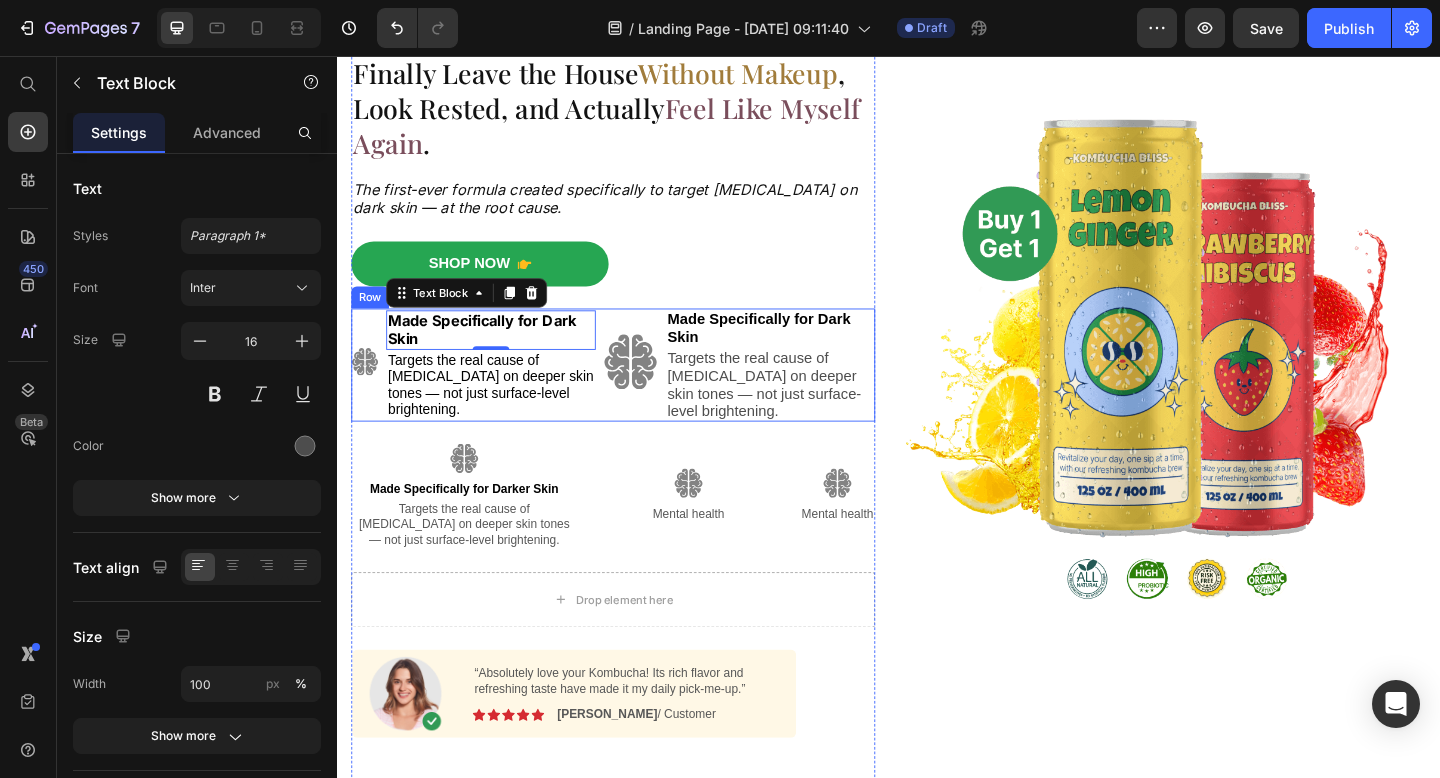 click on "Targets the real cause of [MEDICAL_DATA] on deeper skin tones — not just surface-level brightening." at bounding box center [504, 413] 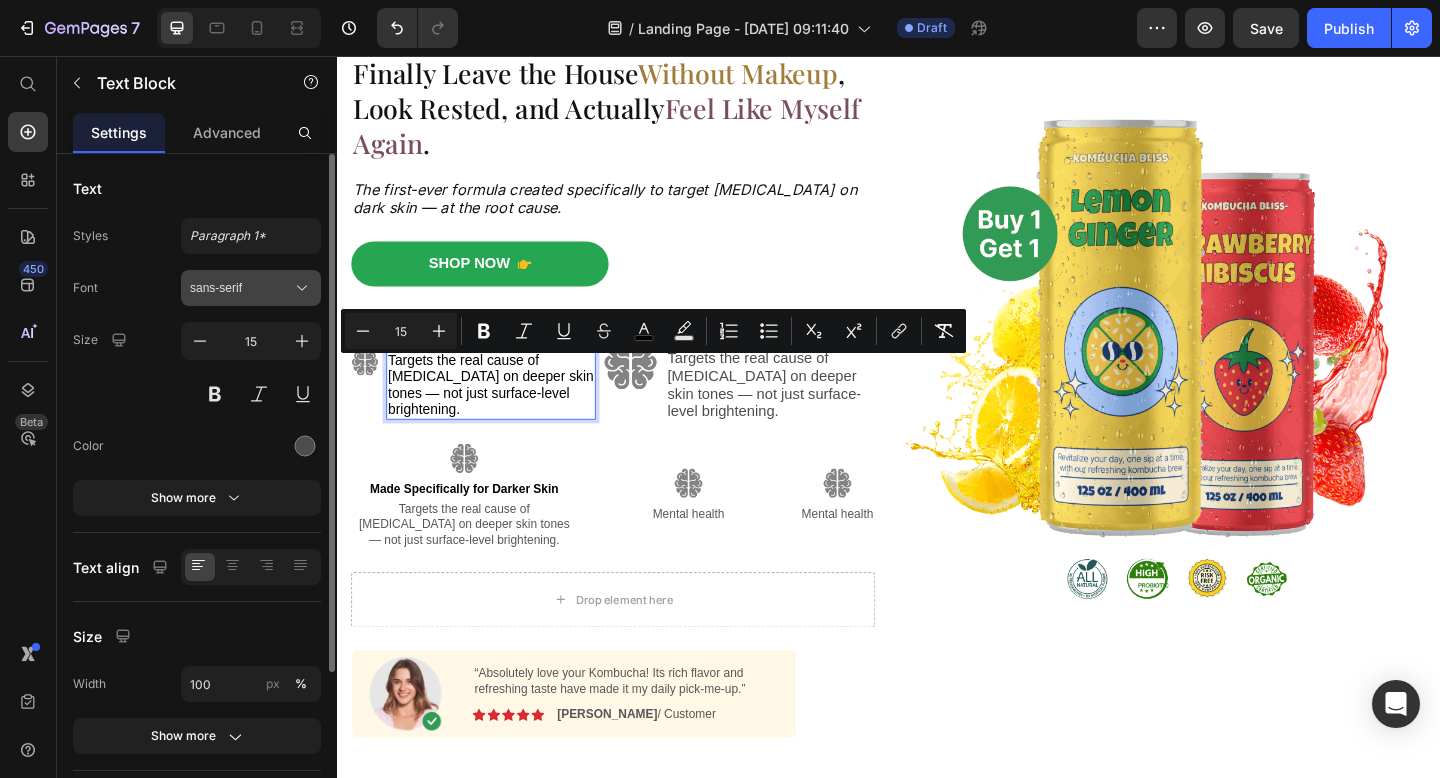 click on "sans-serif" at bounding box center (241, 288) 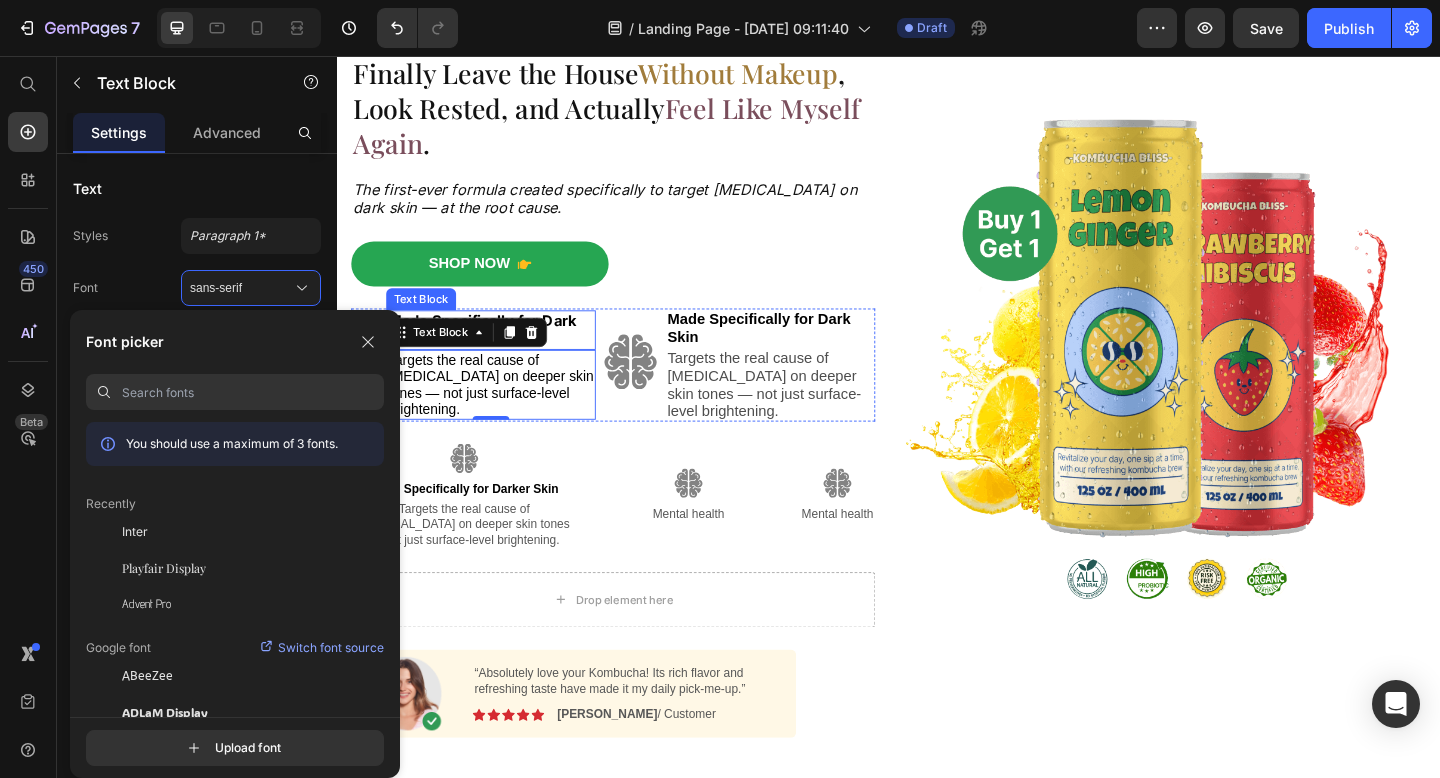 click on "Made Specifically for Dark Skin" at bounding box center [494, 353] 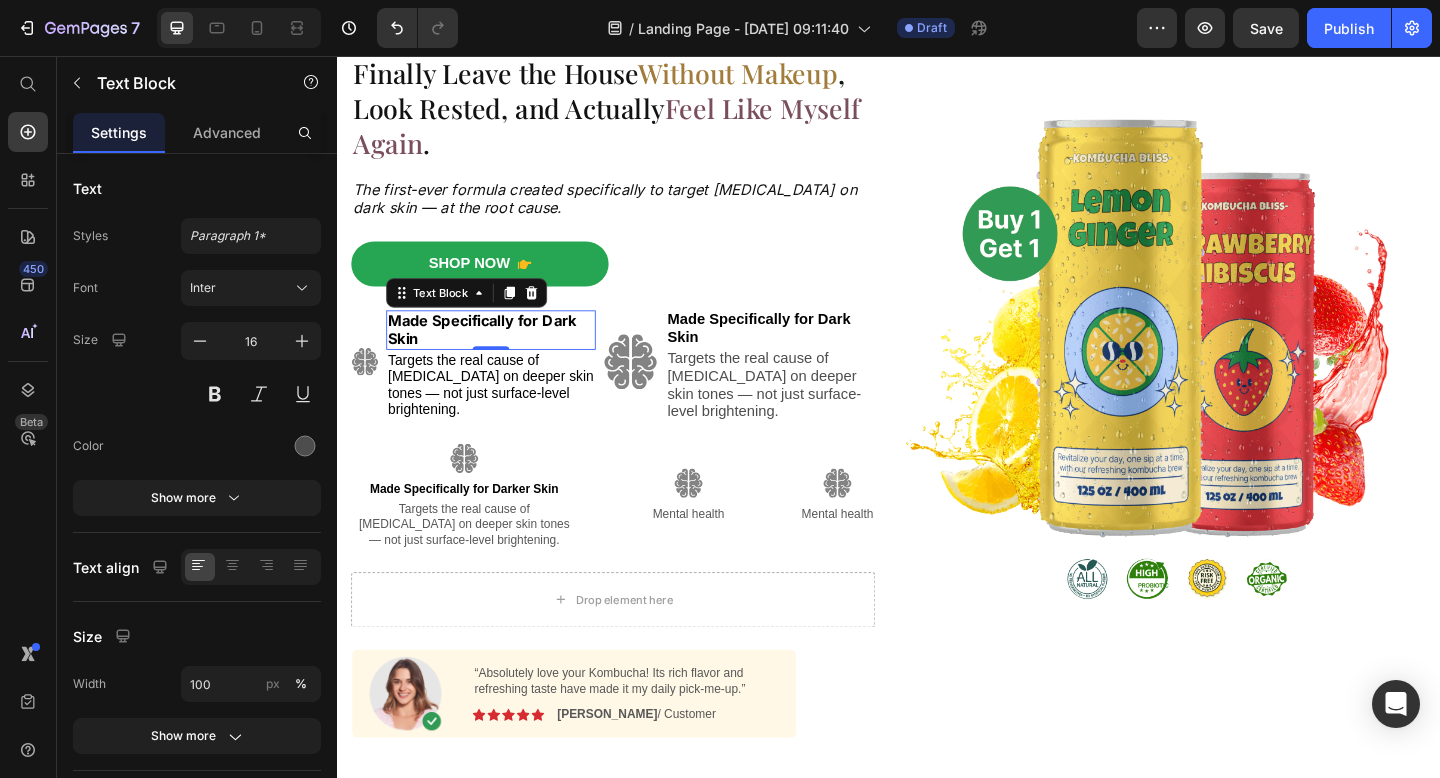 click on "Made Specifically for Dark Skin" at bounding box center (504, 354) 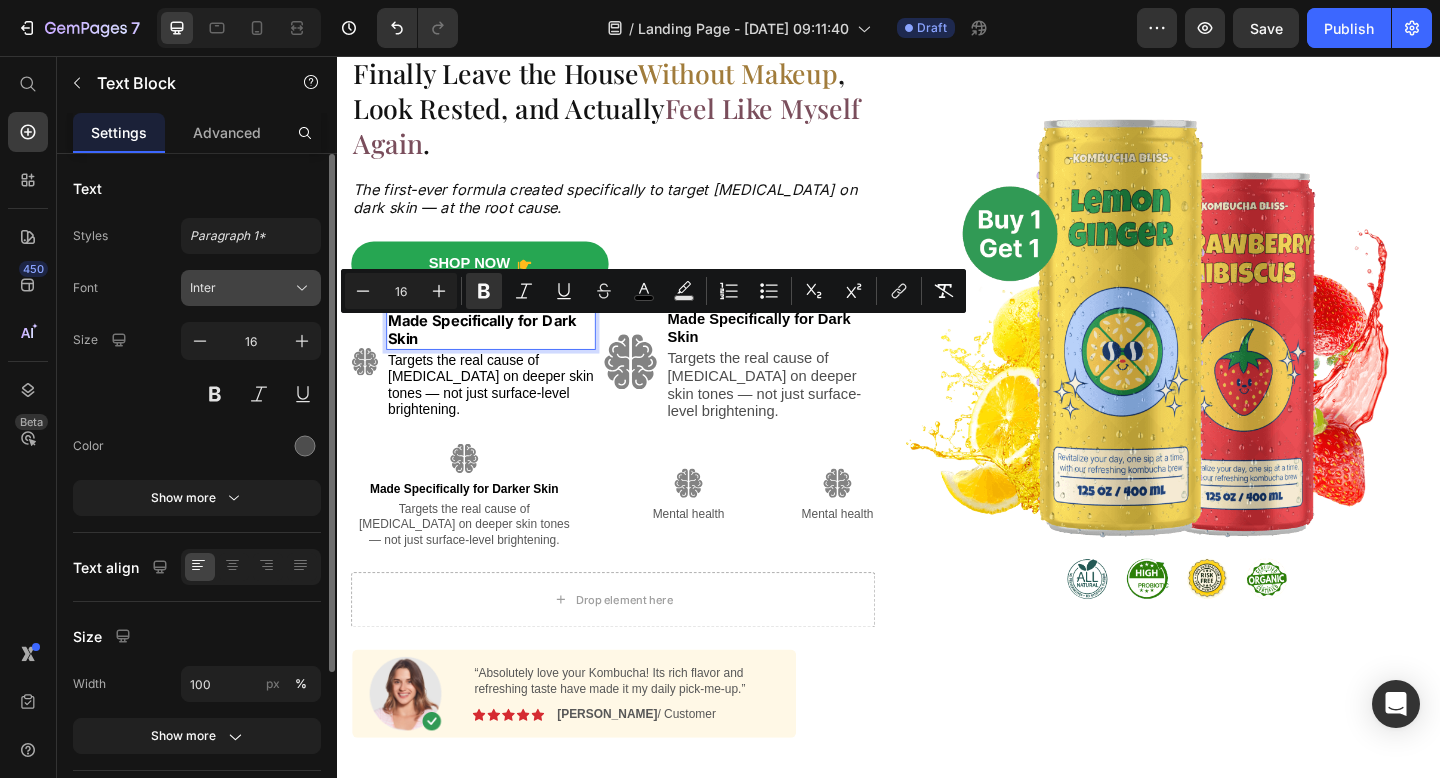 click 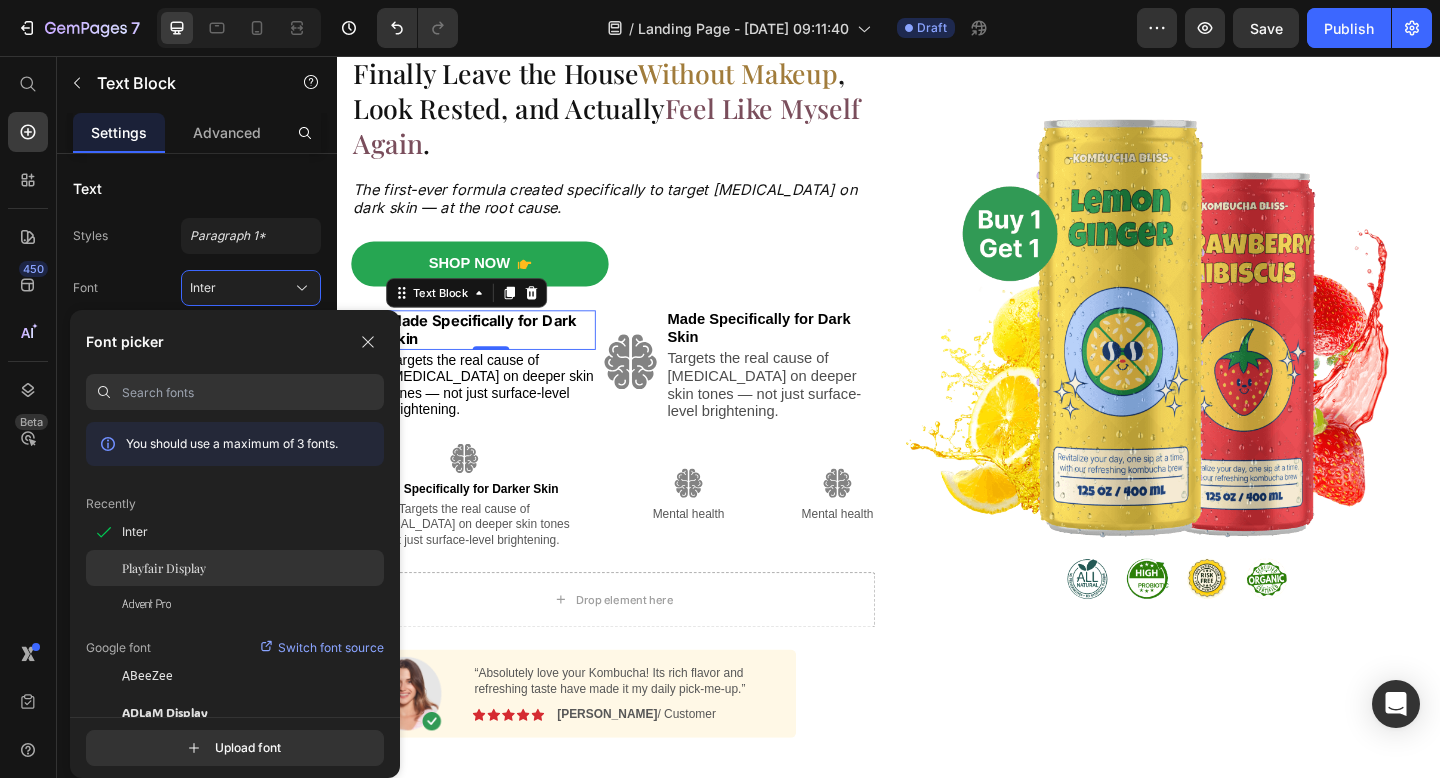 click on "Playfair Display" at bounding box center (164, 568) 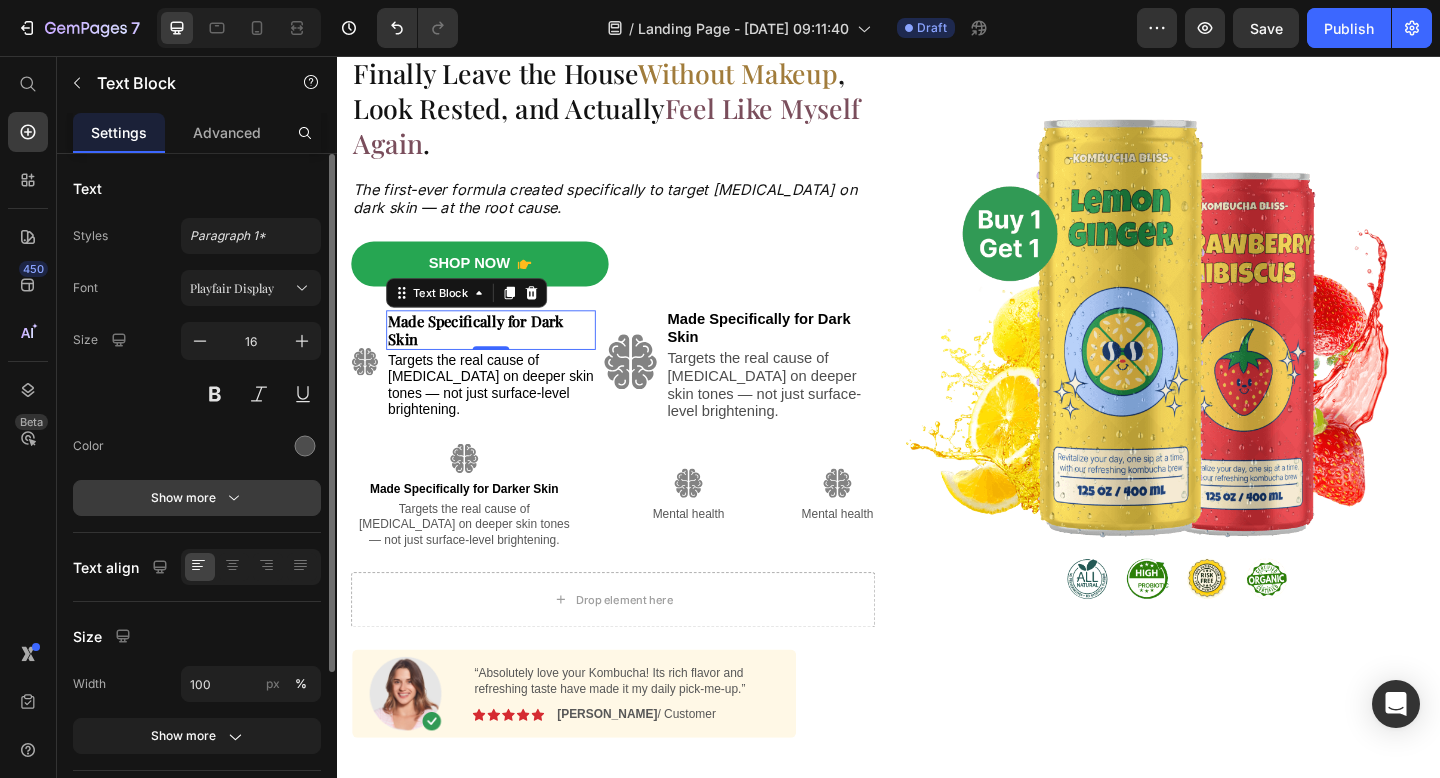click on "Show more" at bounding box center (197, 498) 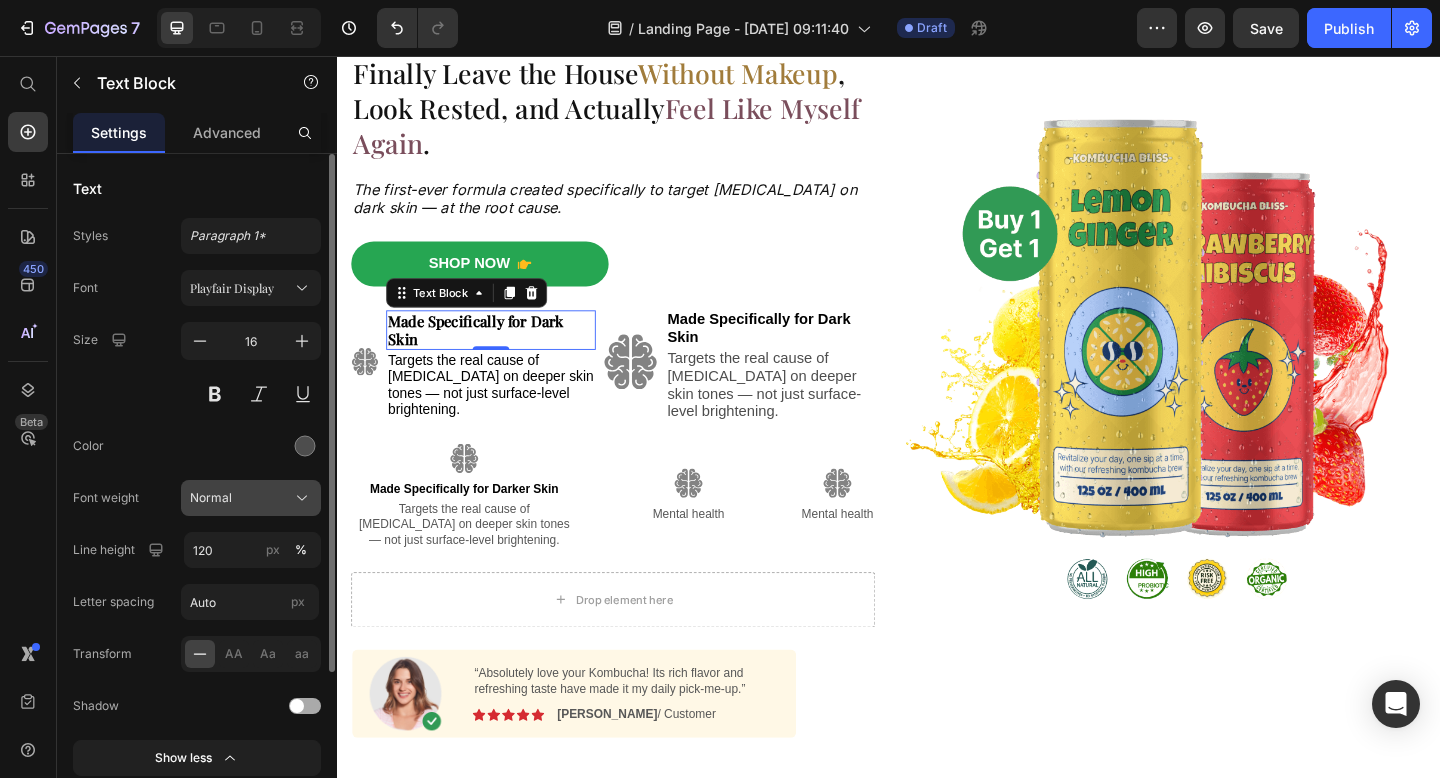 click on "Normal" 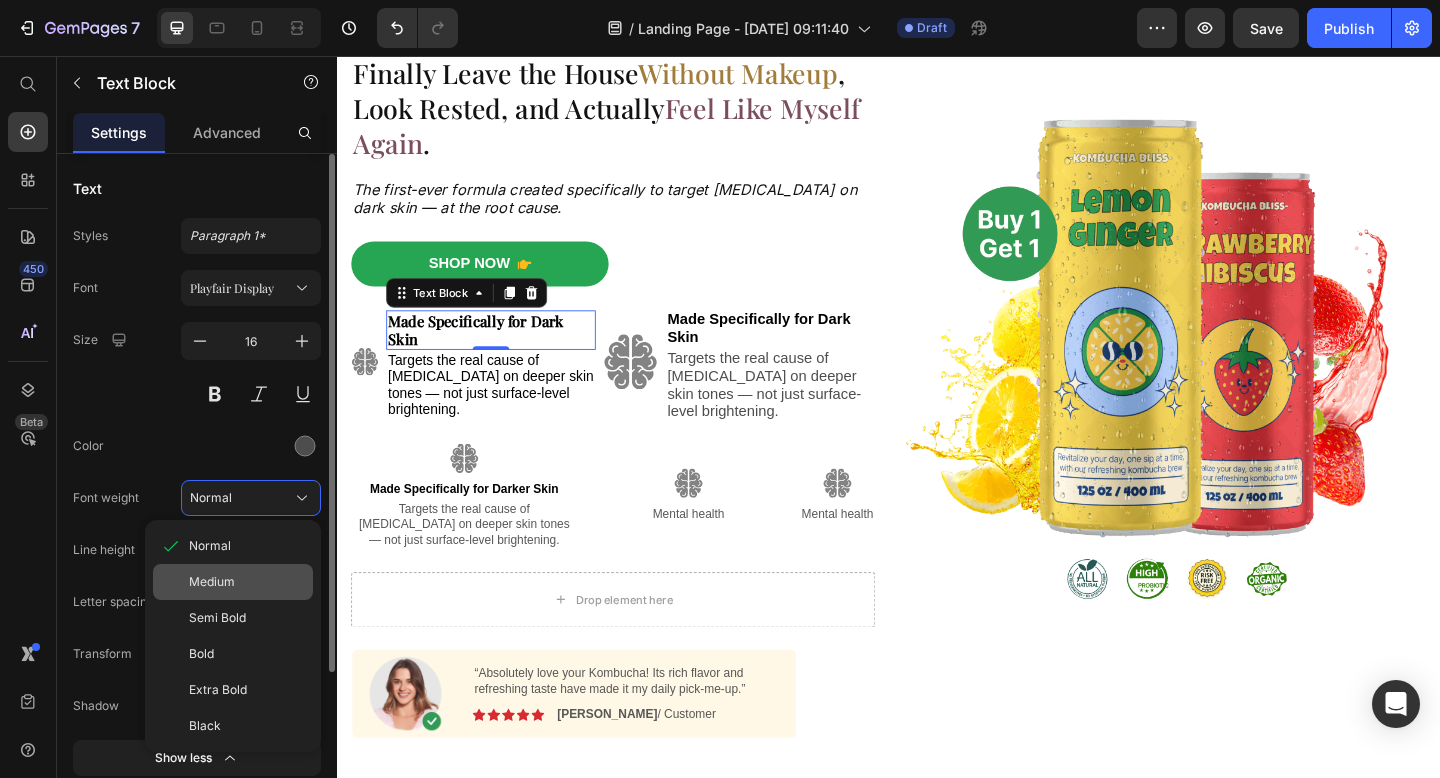click on "Medium" 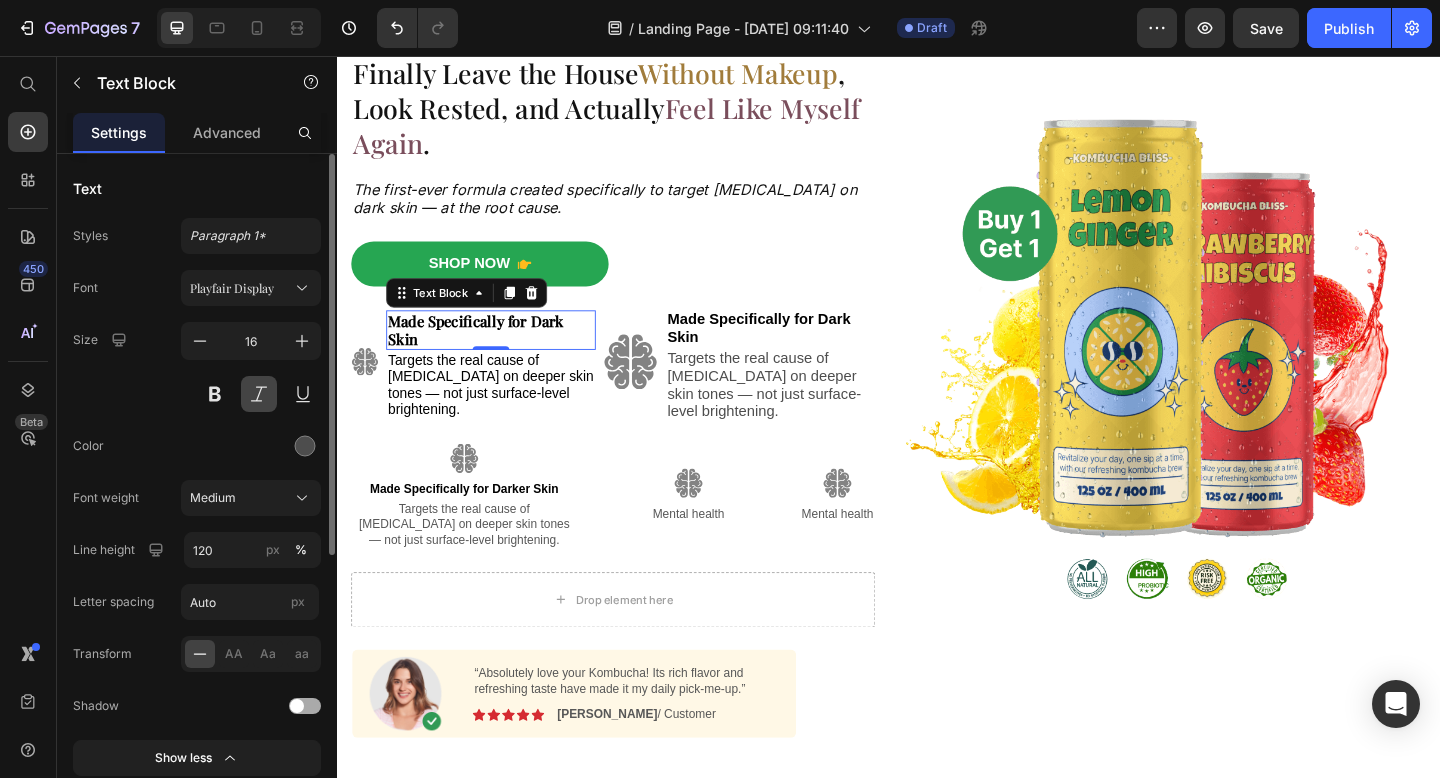 click at bounding box center [259, 394] 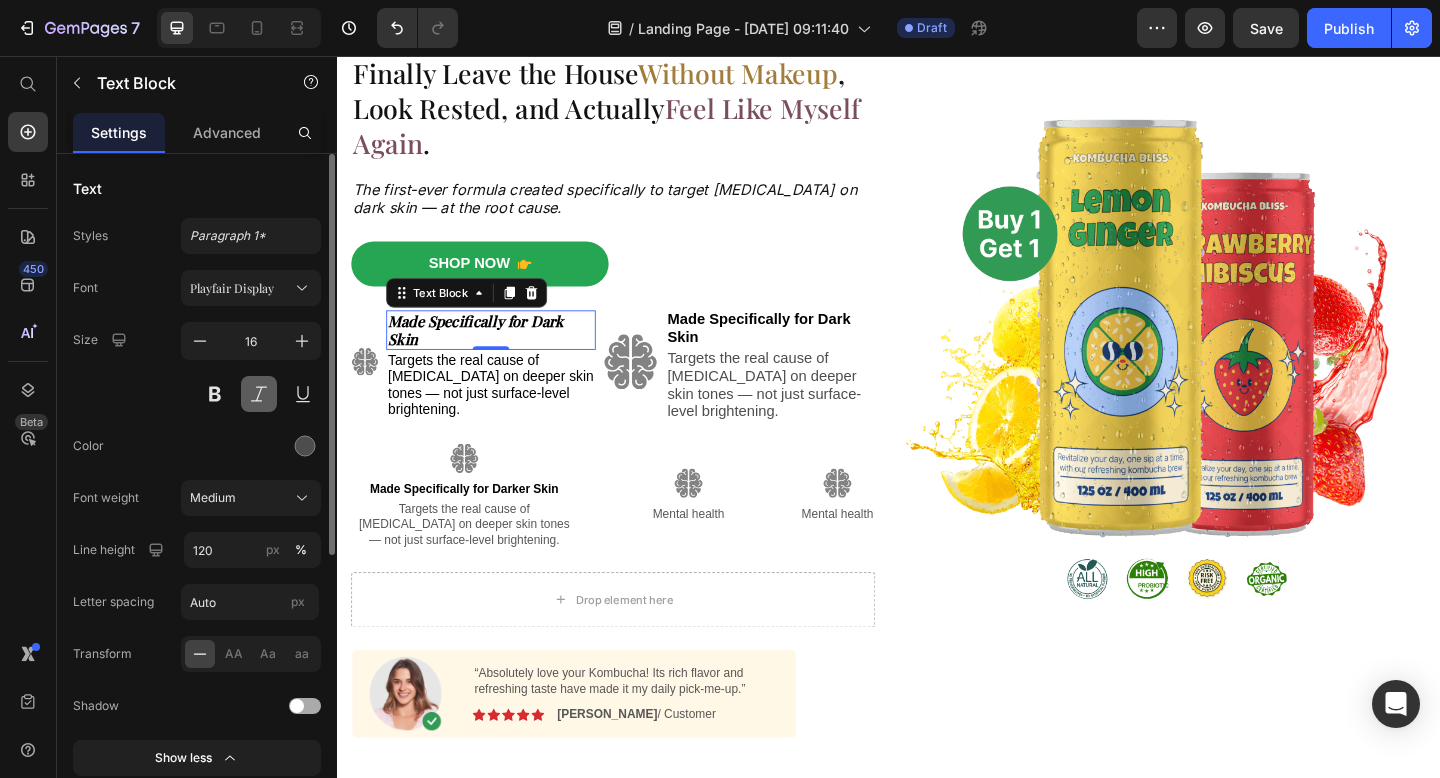 click at bounding box center [259, 394] 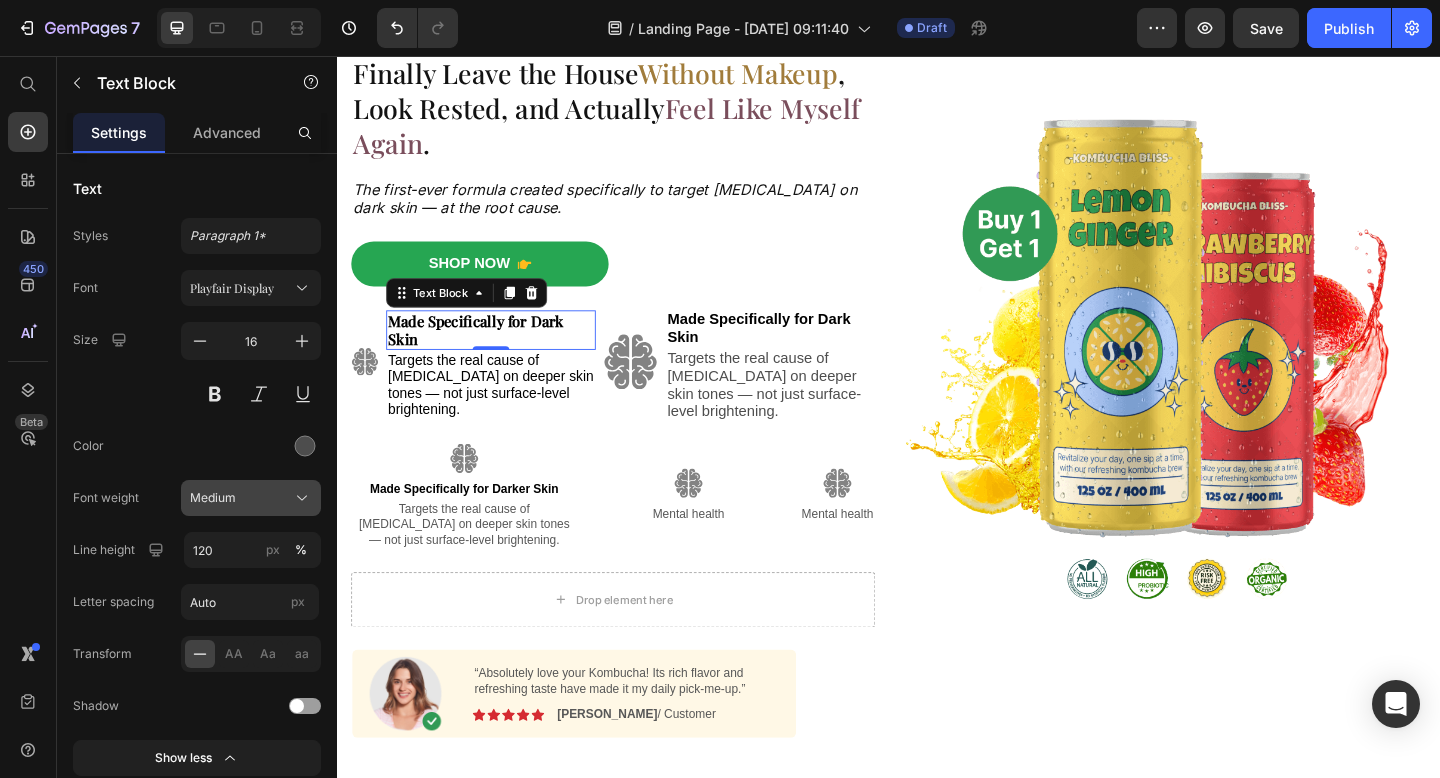 click on "Medium" 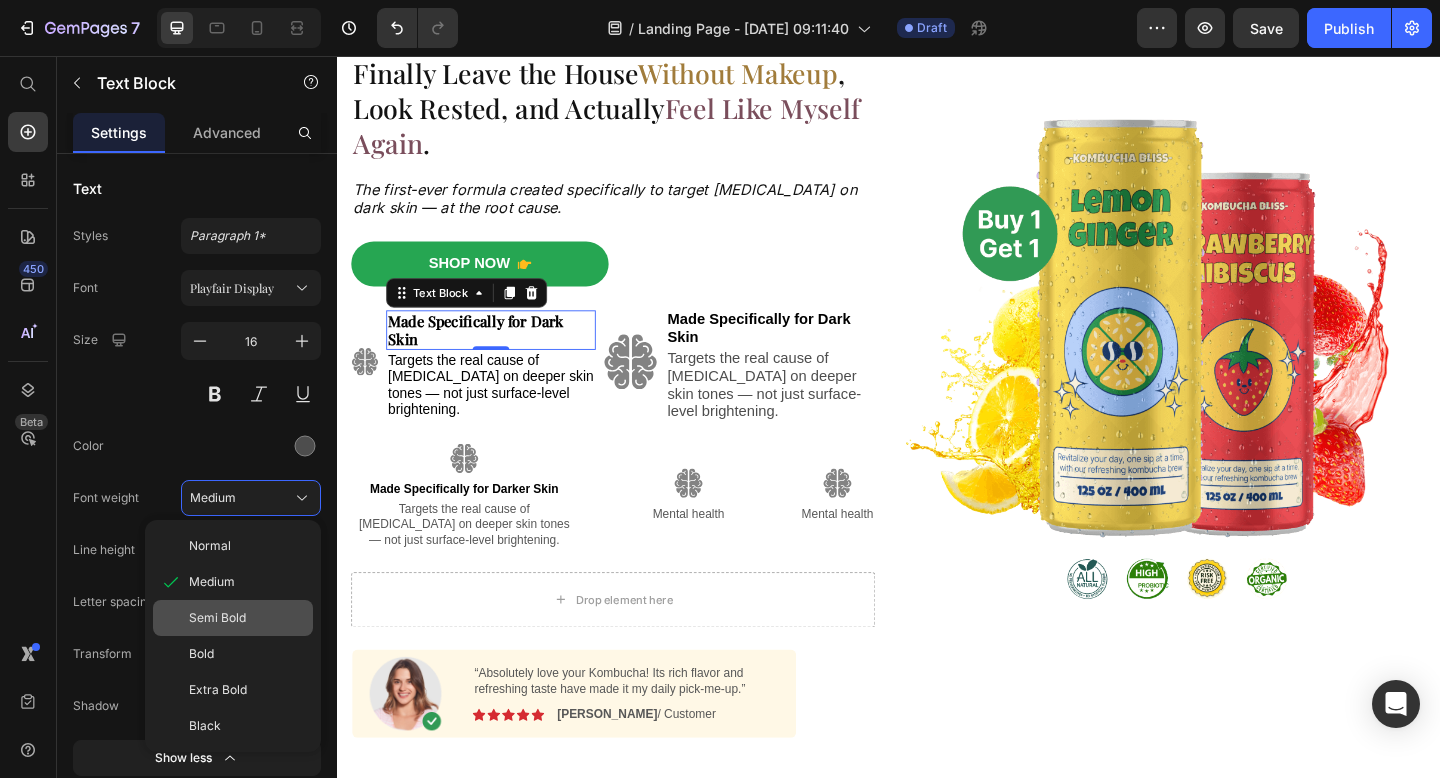click on "Semi Bold" 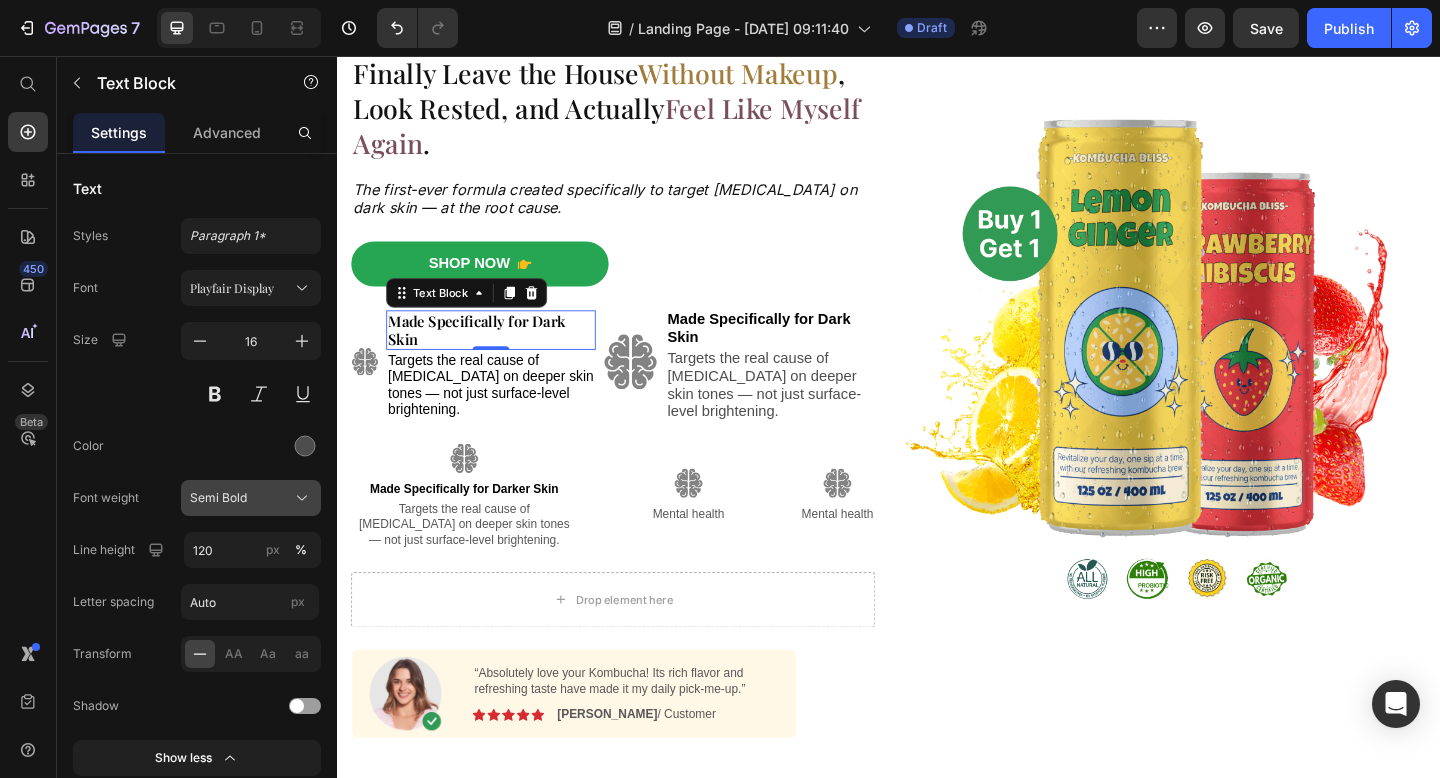 click on "Semi Bold" at bounding box center (251, 498) 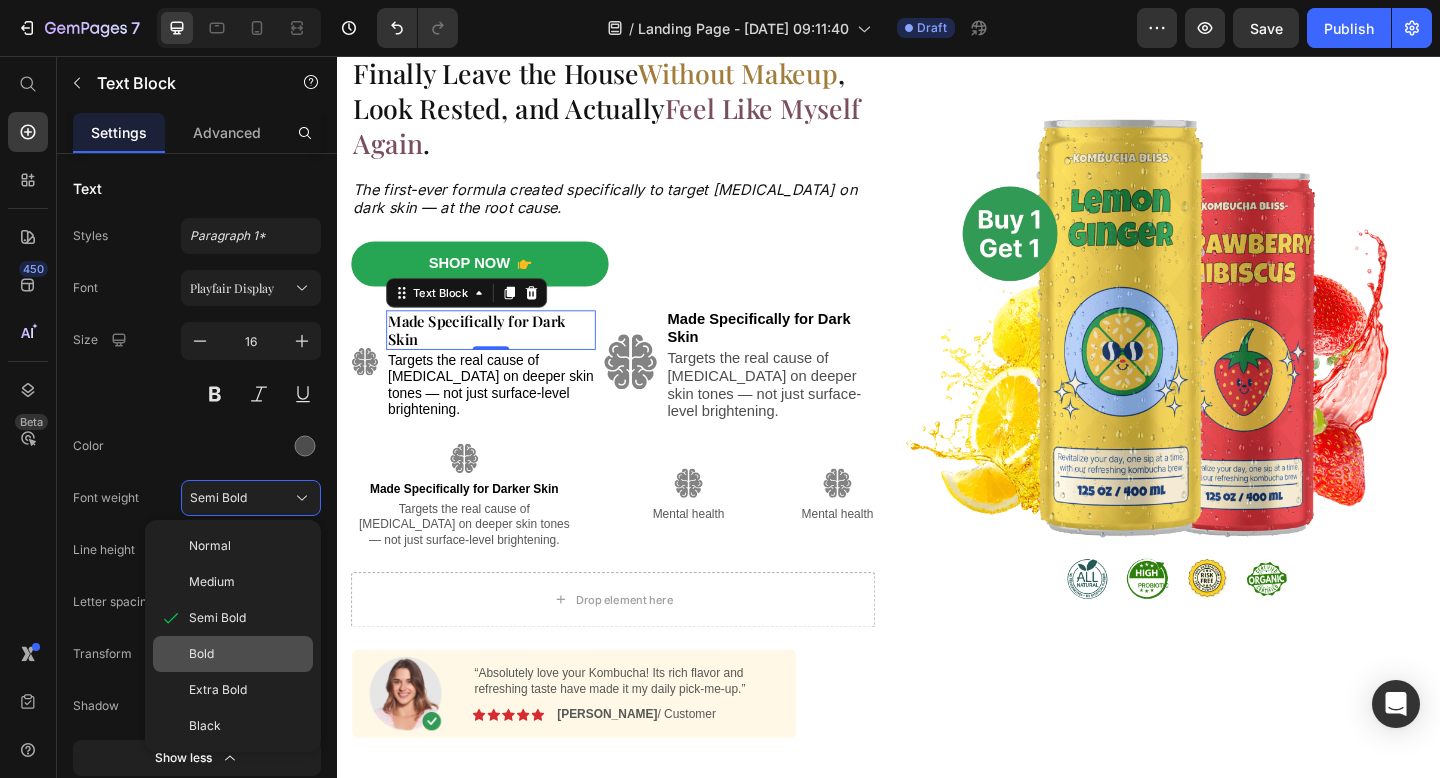 click on "Bold" at bounding box center [247, 654] 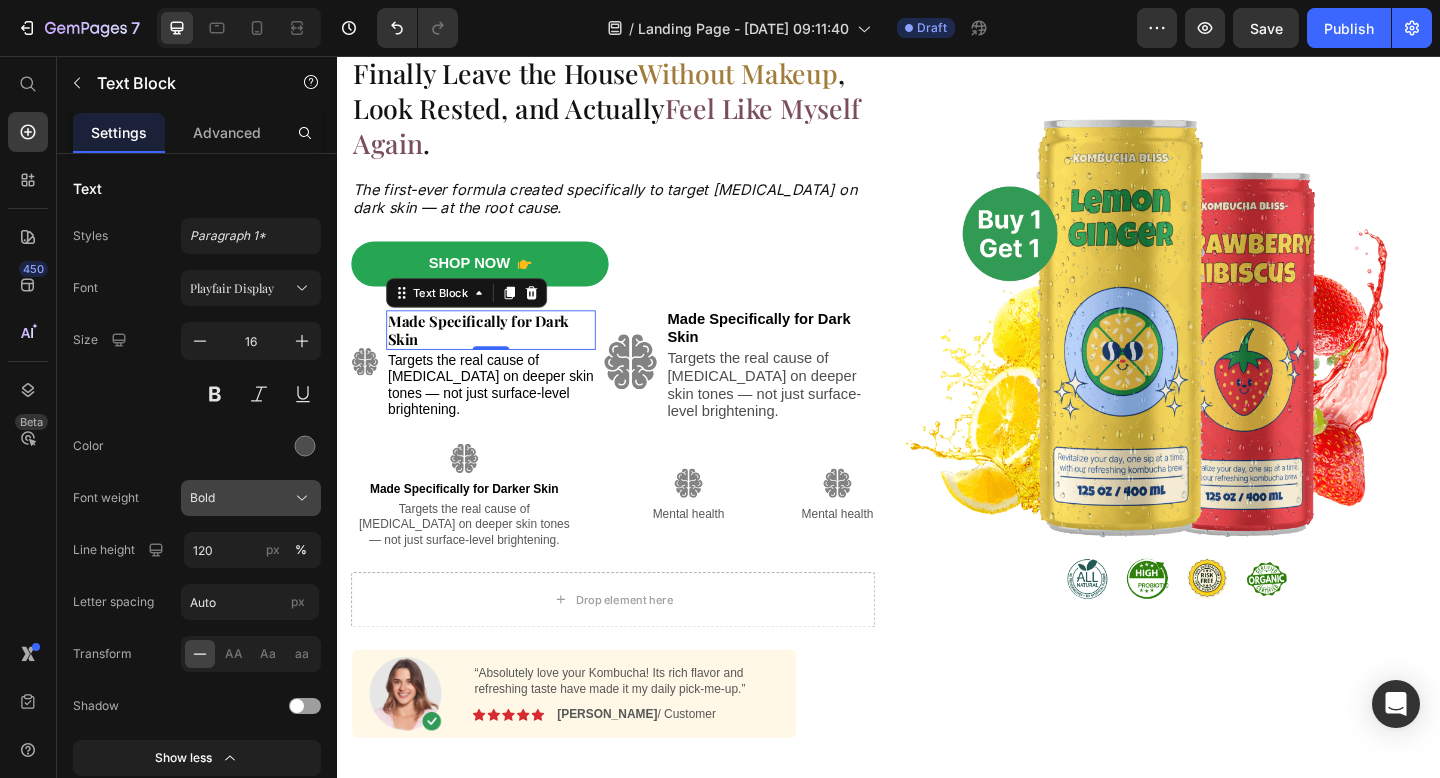 click on "Bold" 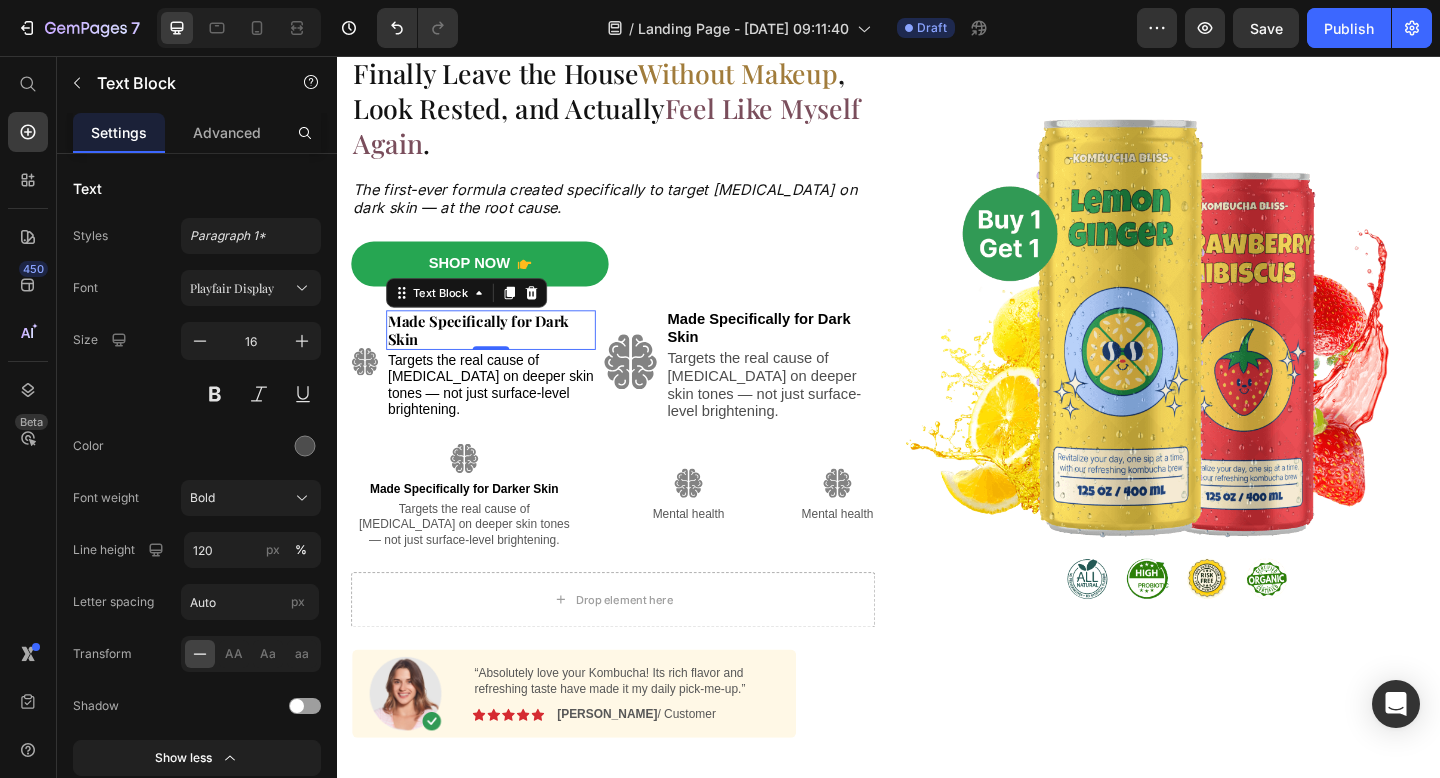 click on "Font Playfair Display Size 16 Color Font weight Bold Line height 120 px % Letter spacing Auto px Transform
AA Aa aa Shadow Show less" at bounding box center (197, 523) 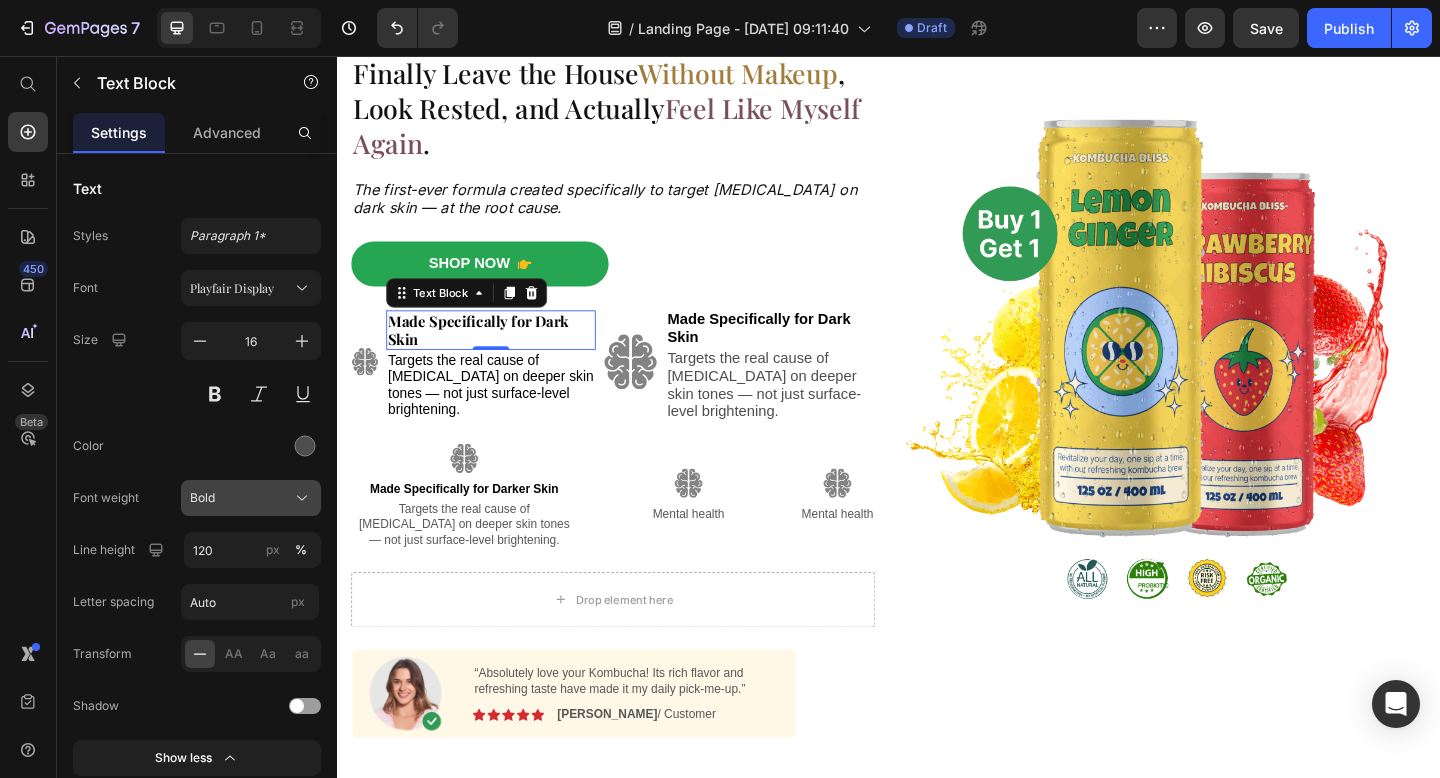 click on "Bold" at bounding box center (251, 498) 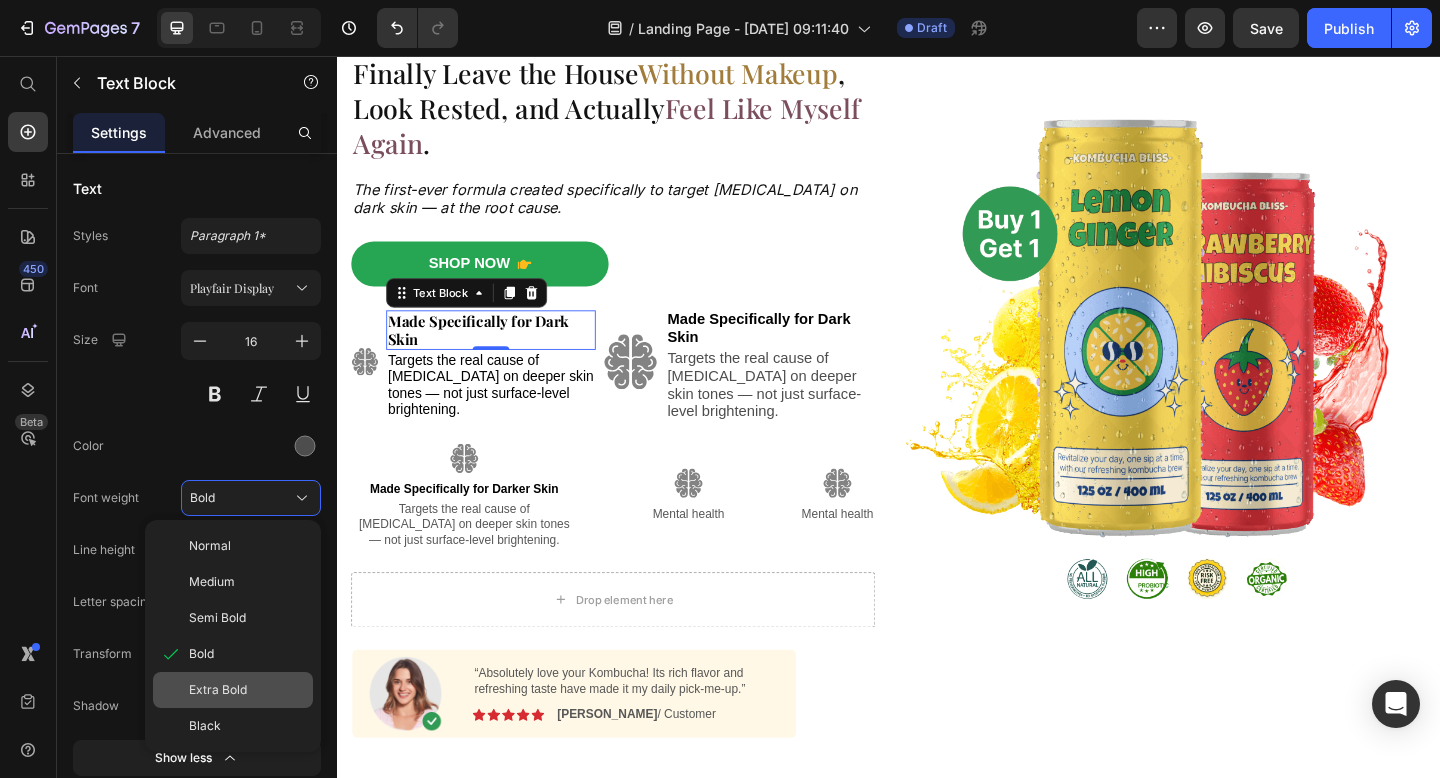 click on "Extra Bold" 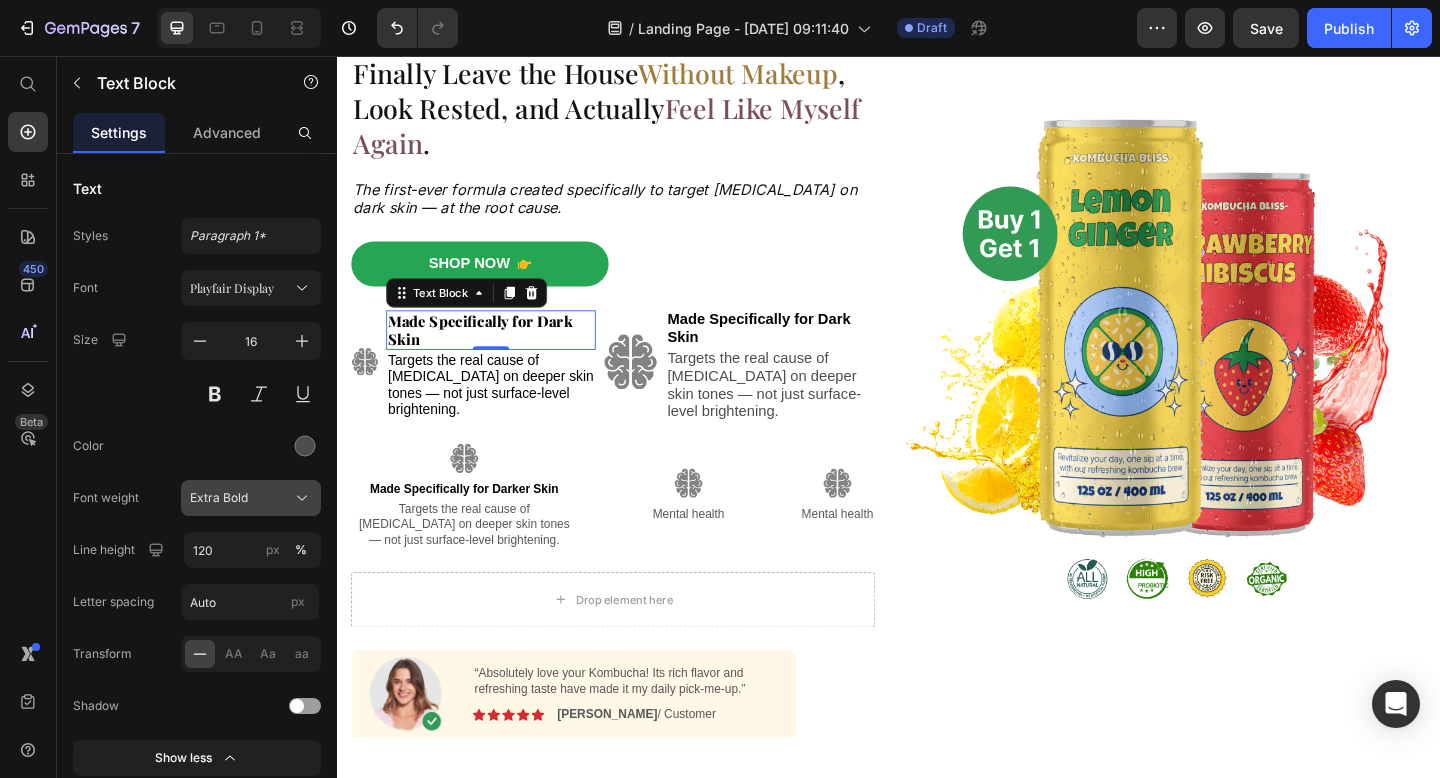 click on "Extra Bold" at bounding box center (219, 498) 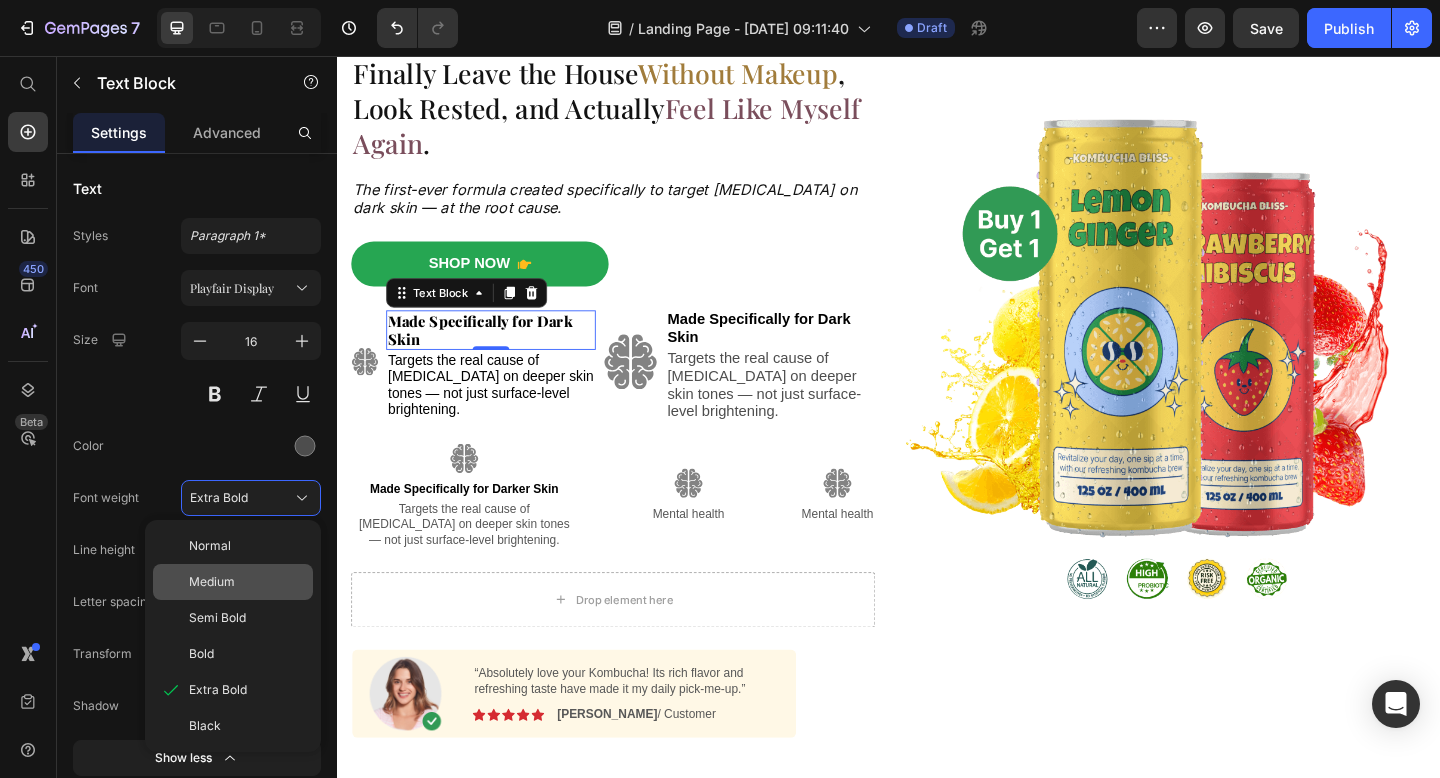 click on "Medium" at bounding box center (212, 582) 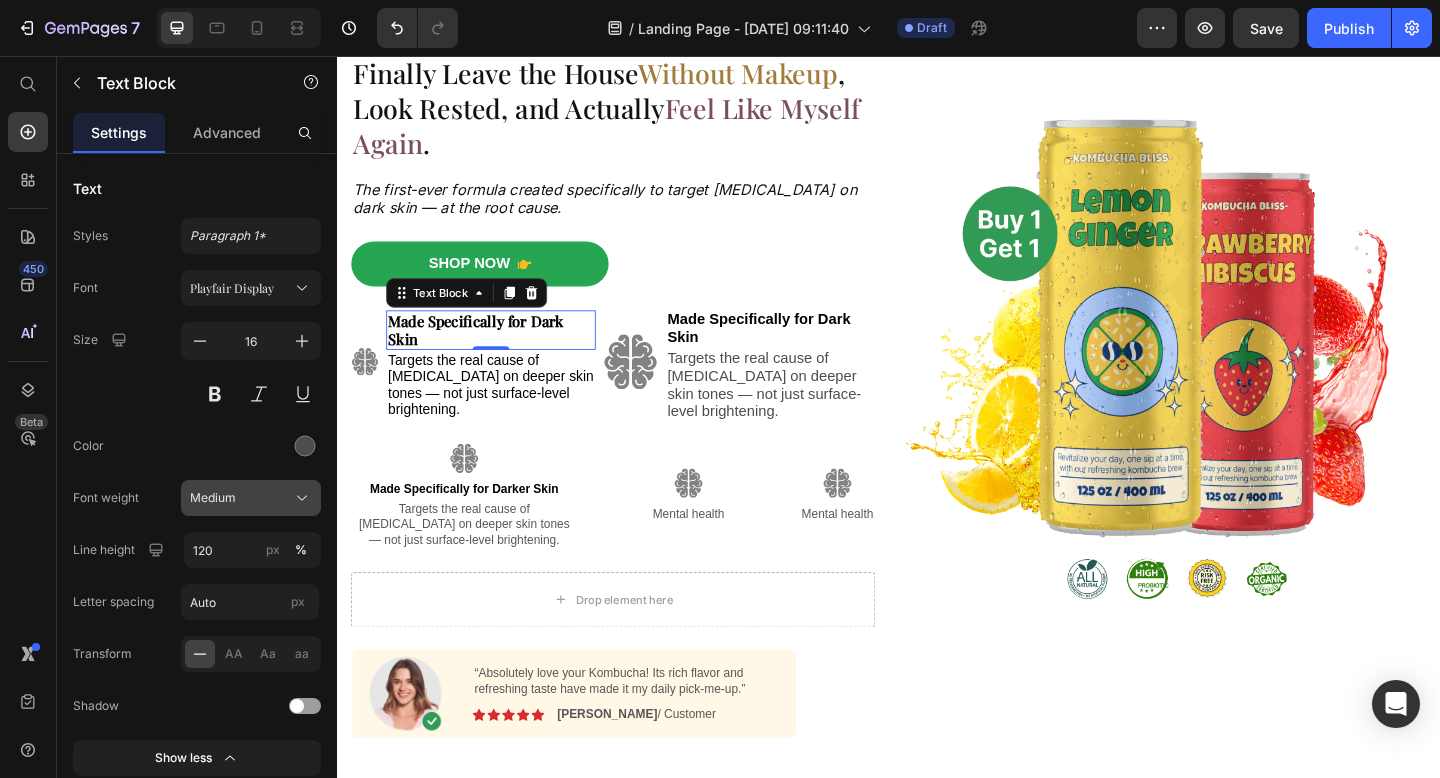 click on "Medium" 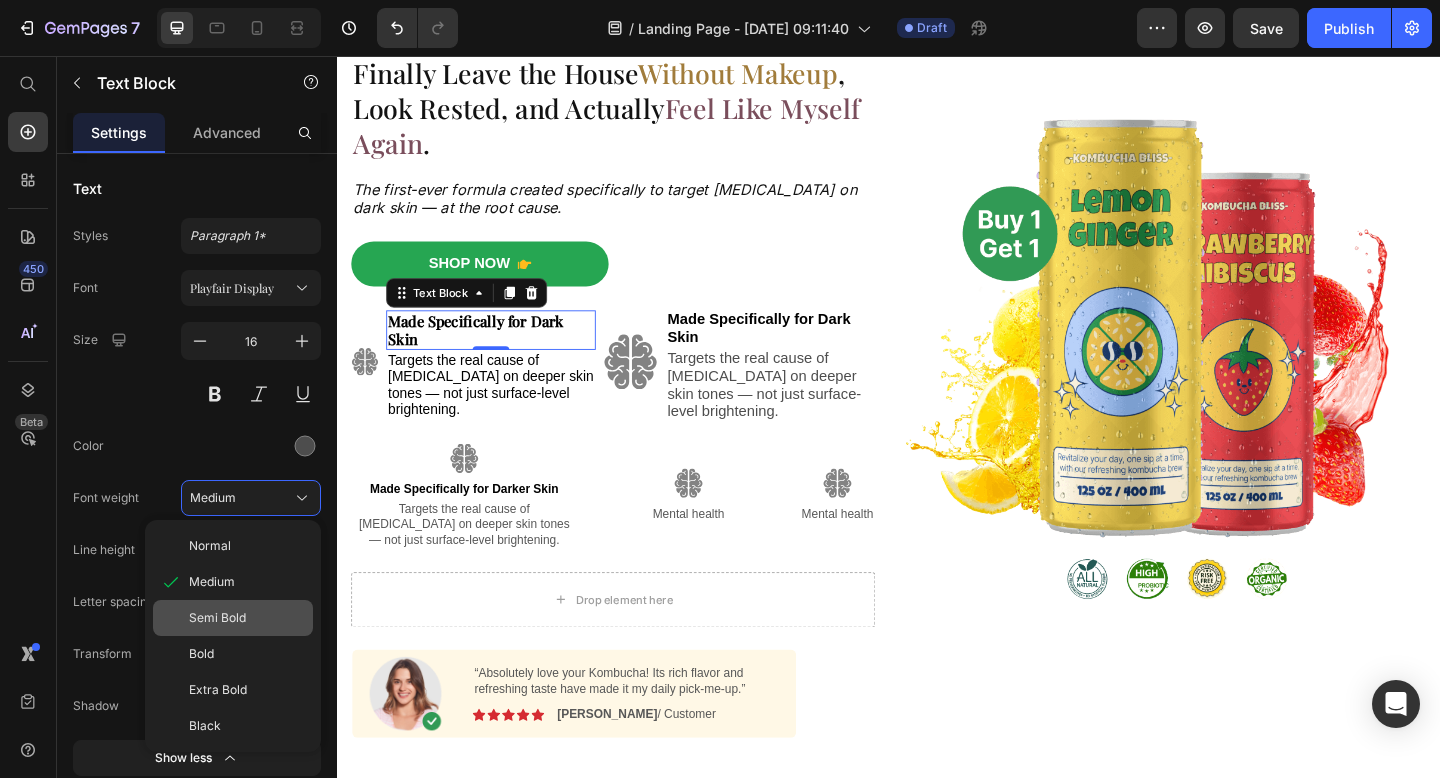 click on "Semi Bold" at bounding box center [217, 618] 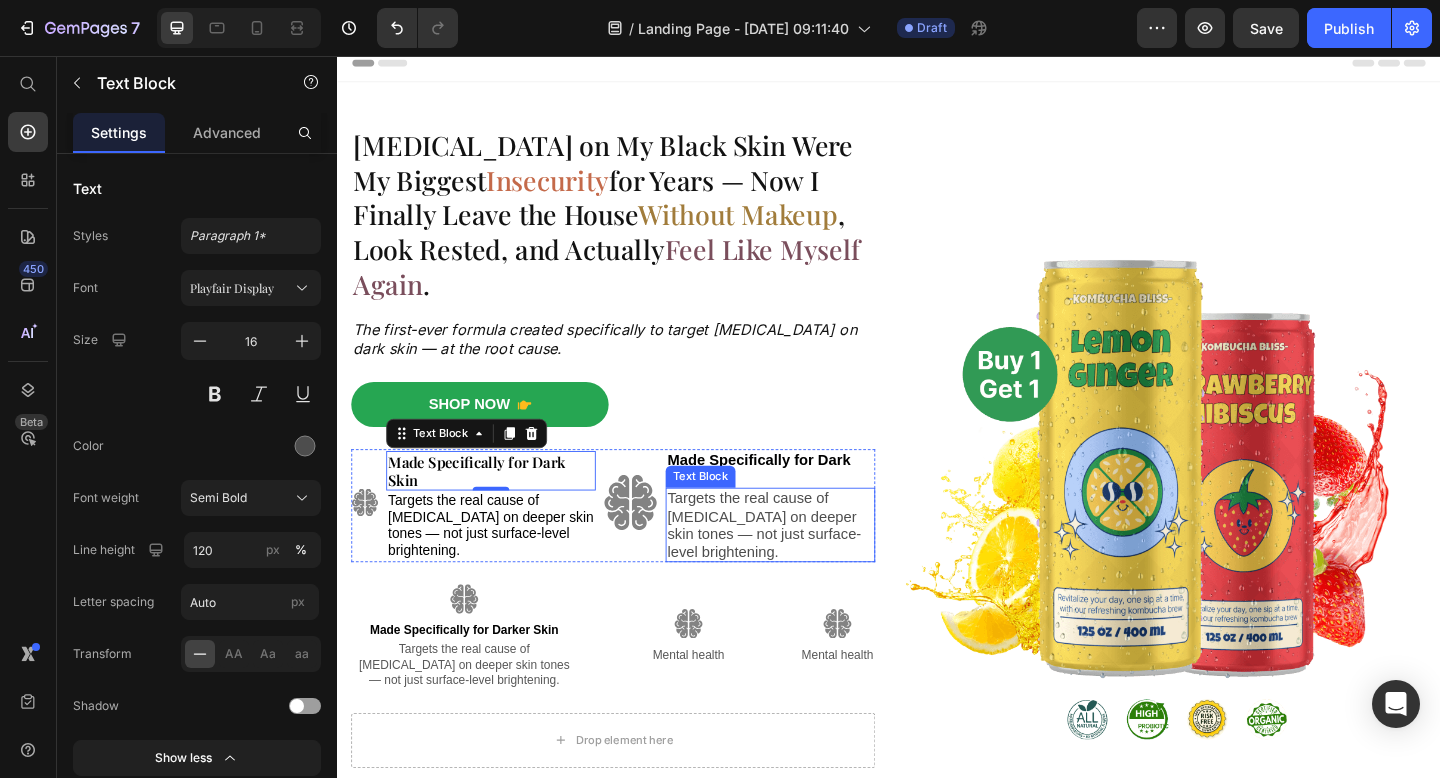 scroll, scrollTop: 9, scrollLeft: 0, axis: vertical 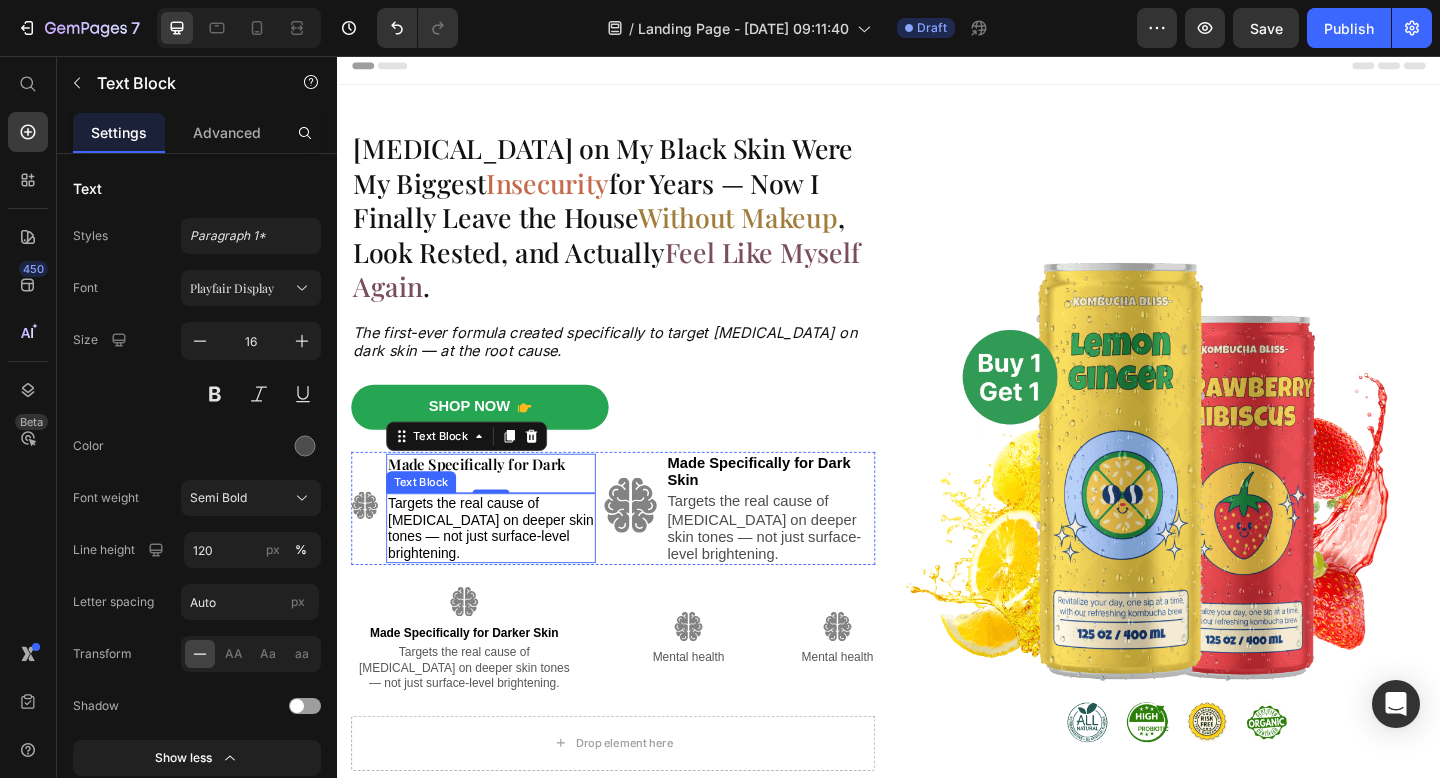 click on "Targets the real cause of [MEDICAL_DATA] on deeper skin tones — not just surface-level brightening." at bounding box center [504, 569] 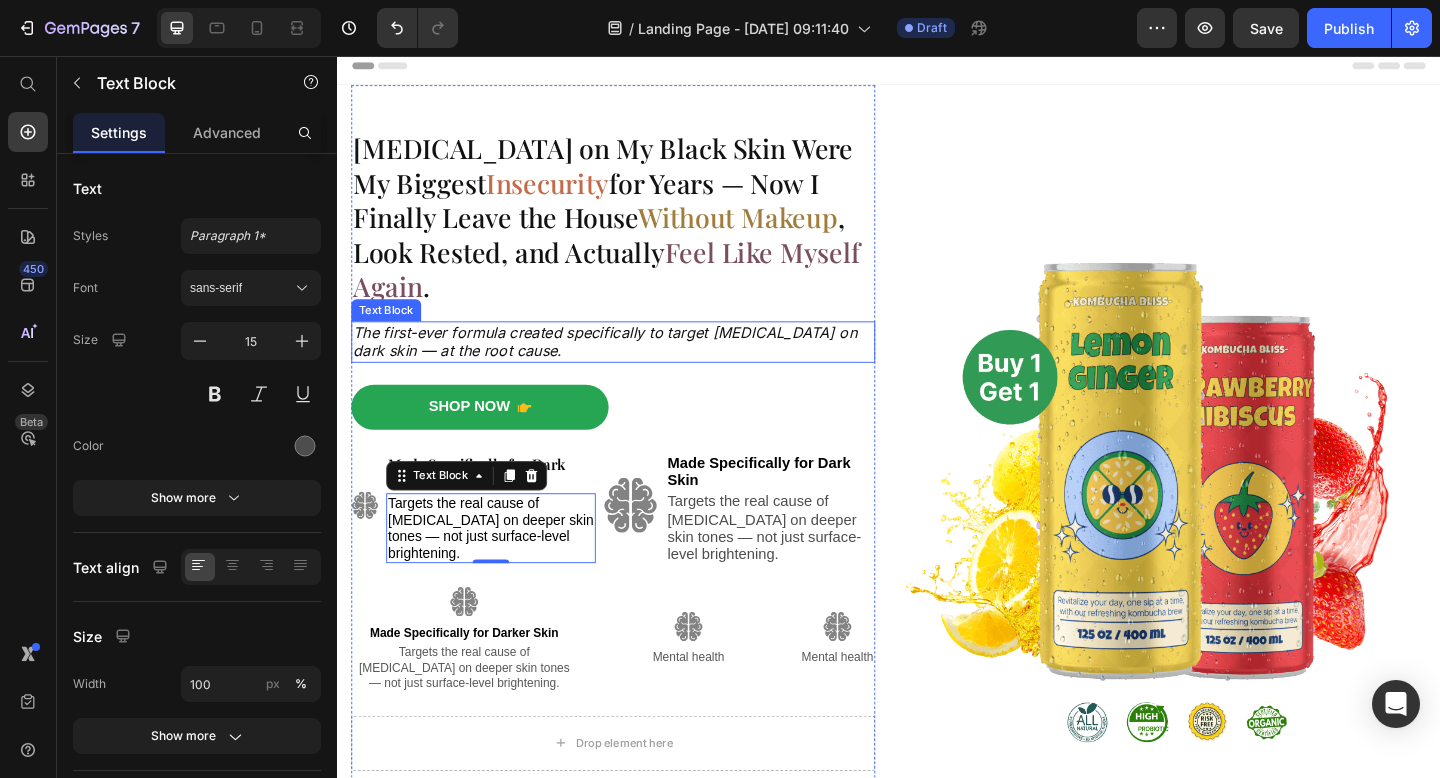 click on "The first-ever formula created specifically to target [MEDICAL_DATA] on dark skin — at the root cause." at bounding box center (637, 368) 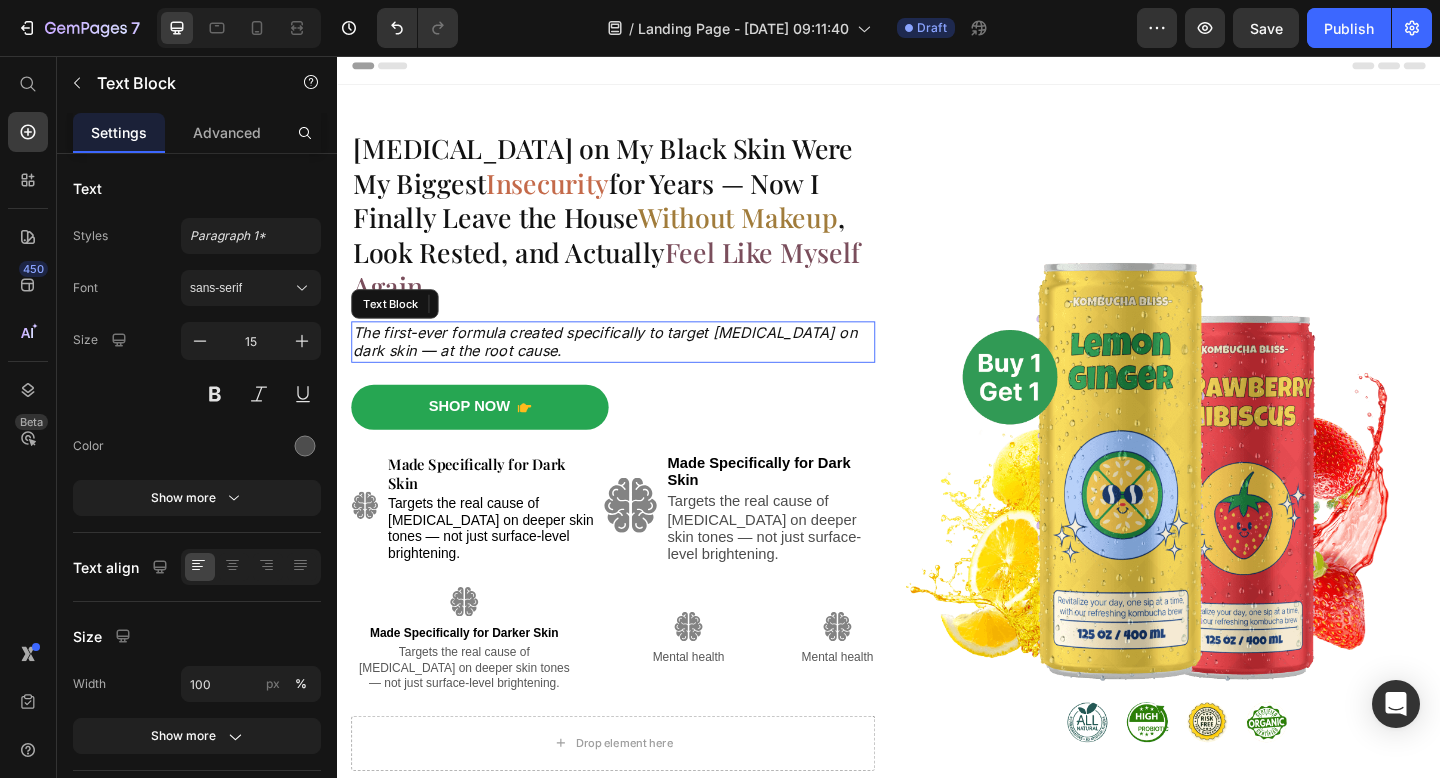 click on "The first-ever formula created specifically to target [MEDICAL_DATA] on dark skin — at the root cause." at bounding box center [637, 368] 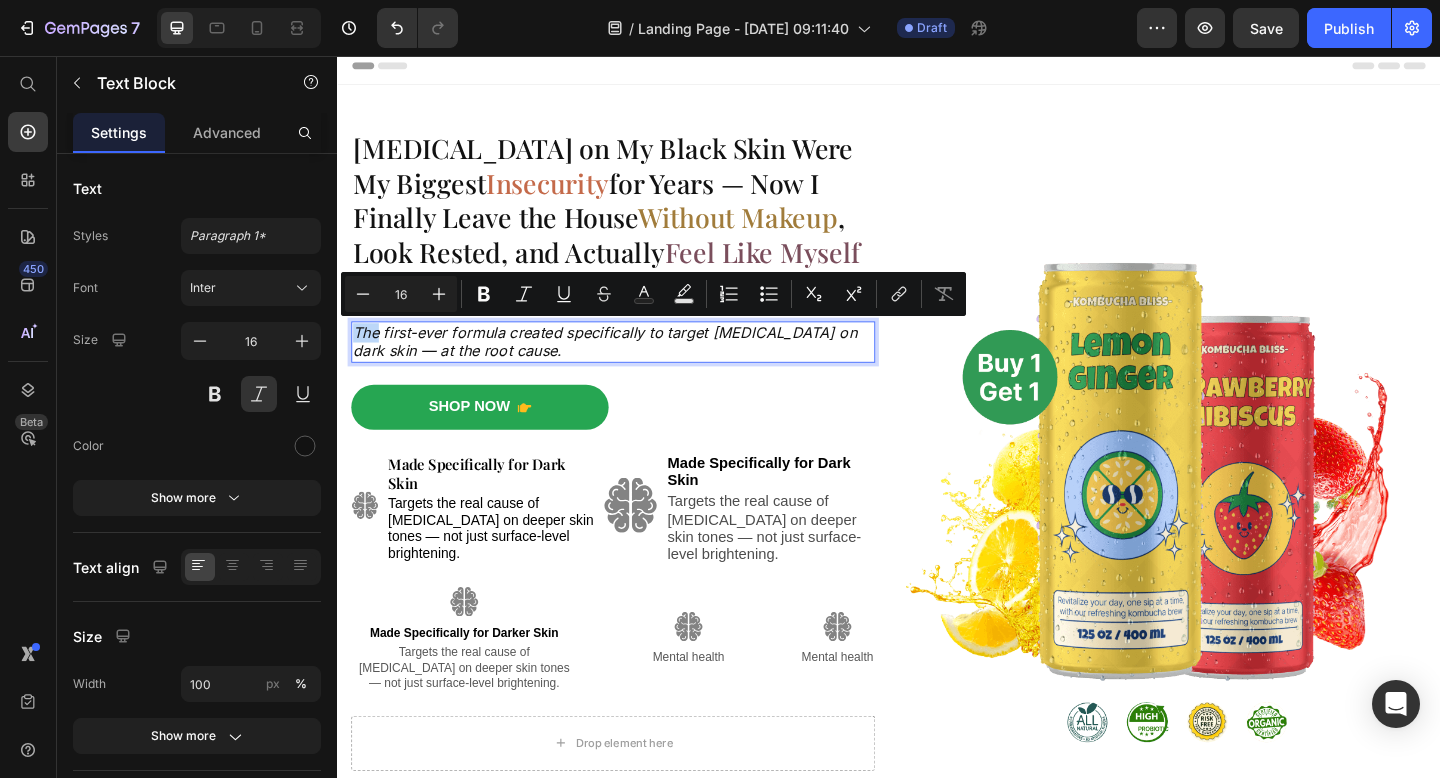 click on "The first-ever formula created specifically to target [MEDICAL_DATA] on dark skin — at the root cause." at bounding box center (637, 368) 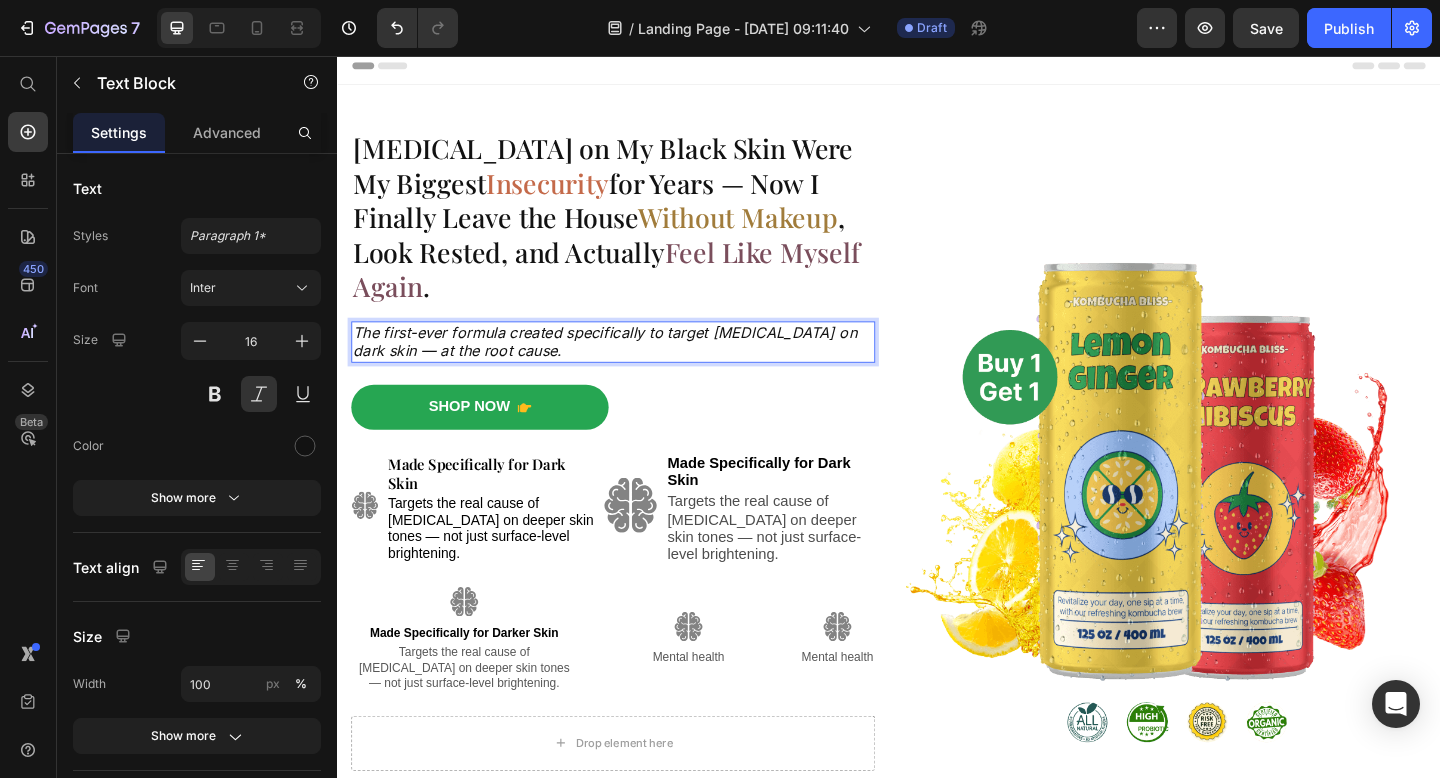click on "The first-ever formula created specifically to target [MEDICAL_DATA] on dark skin — at the root cause." at bounding box center [637, 368] 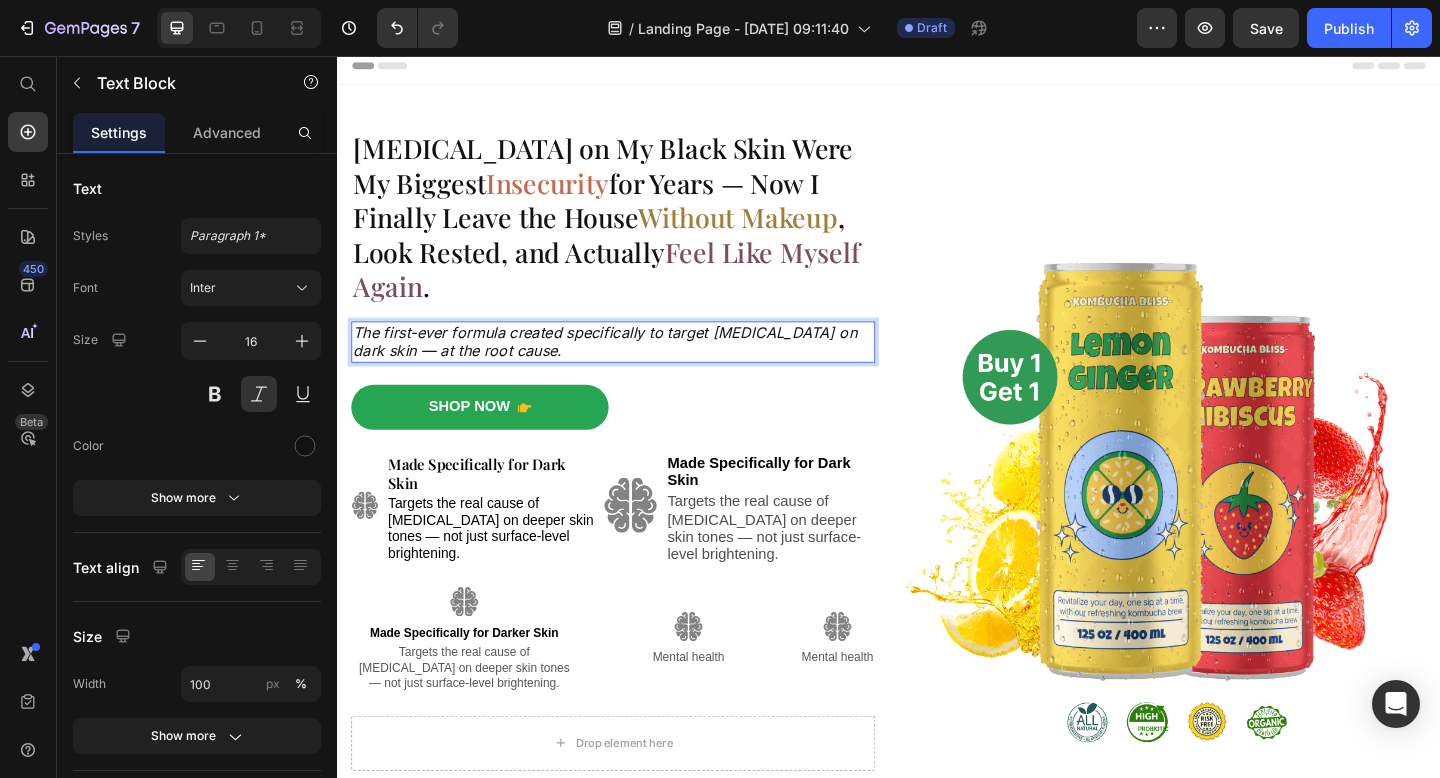 click on "The first-ever formula created specifically to target [MEDICAL_DATA] on dark skin — at the root cause." at bounding box center (637, 368) 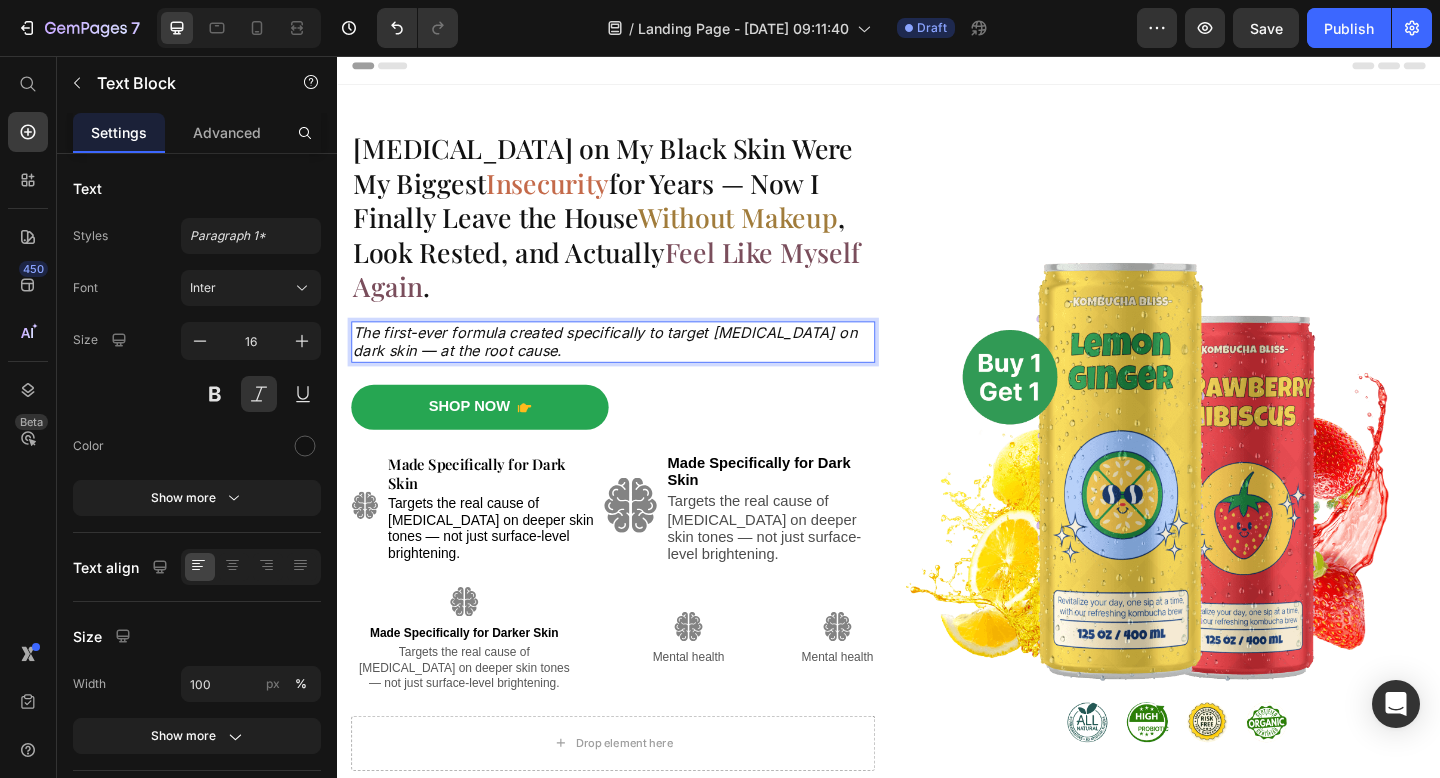 click on "The first-ever formula created specifically to target [MEDICAL_DATA] on dark skin — at the root cause." at bounding box center [637, 368] 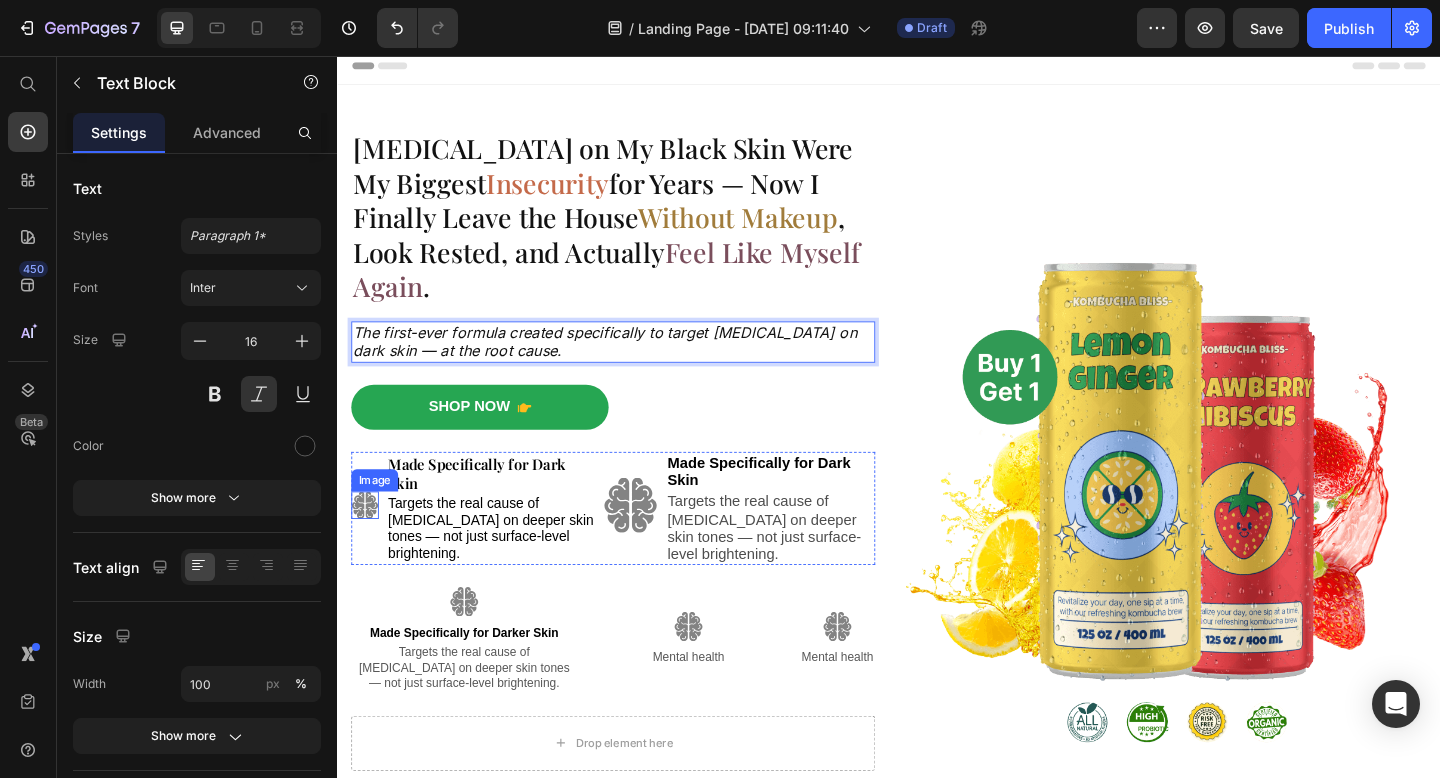 click at bounding box center (367, 545) 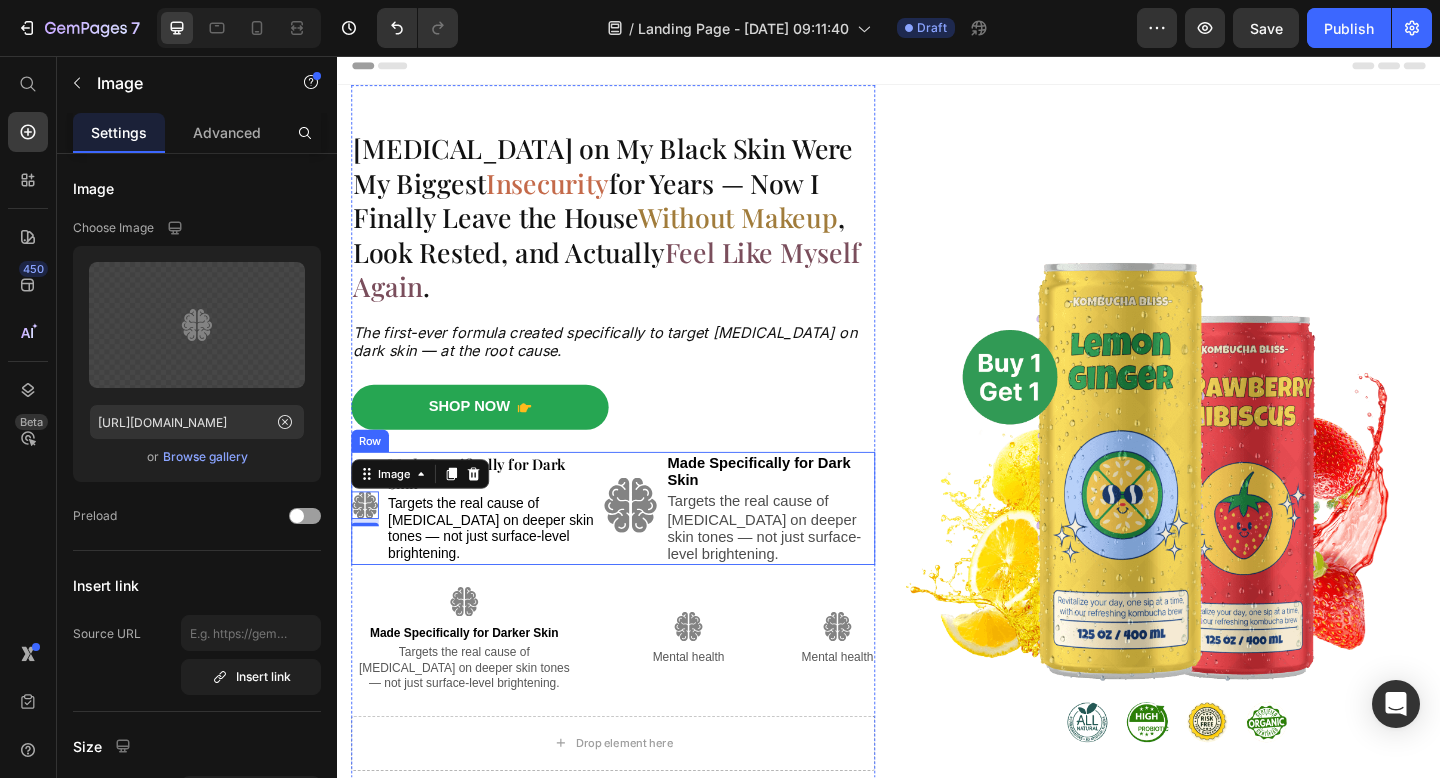 click on "Image   8 Image Made Specifically for Dark Skin Text Block Targets the real cause of dark circles on deeper skin tones — not just surface-level brightening. Text Block Made Specifically for Dark Skin Text Block Targets the real cause of dark circles on deeper skin tones — not just surface-level brightening. Text Block Row" at bounding box center (637, 548) 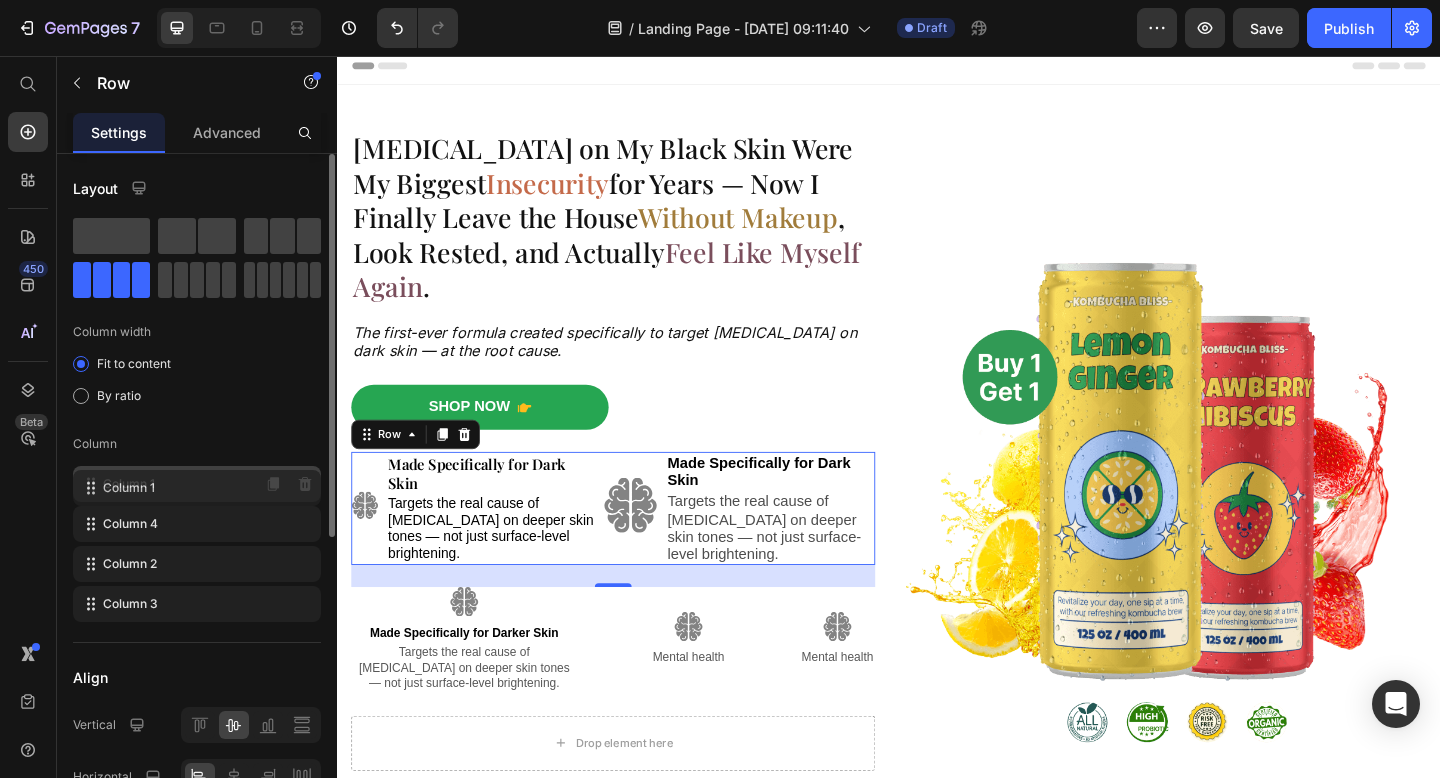 click on "Column 1" 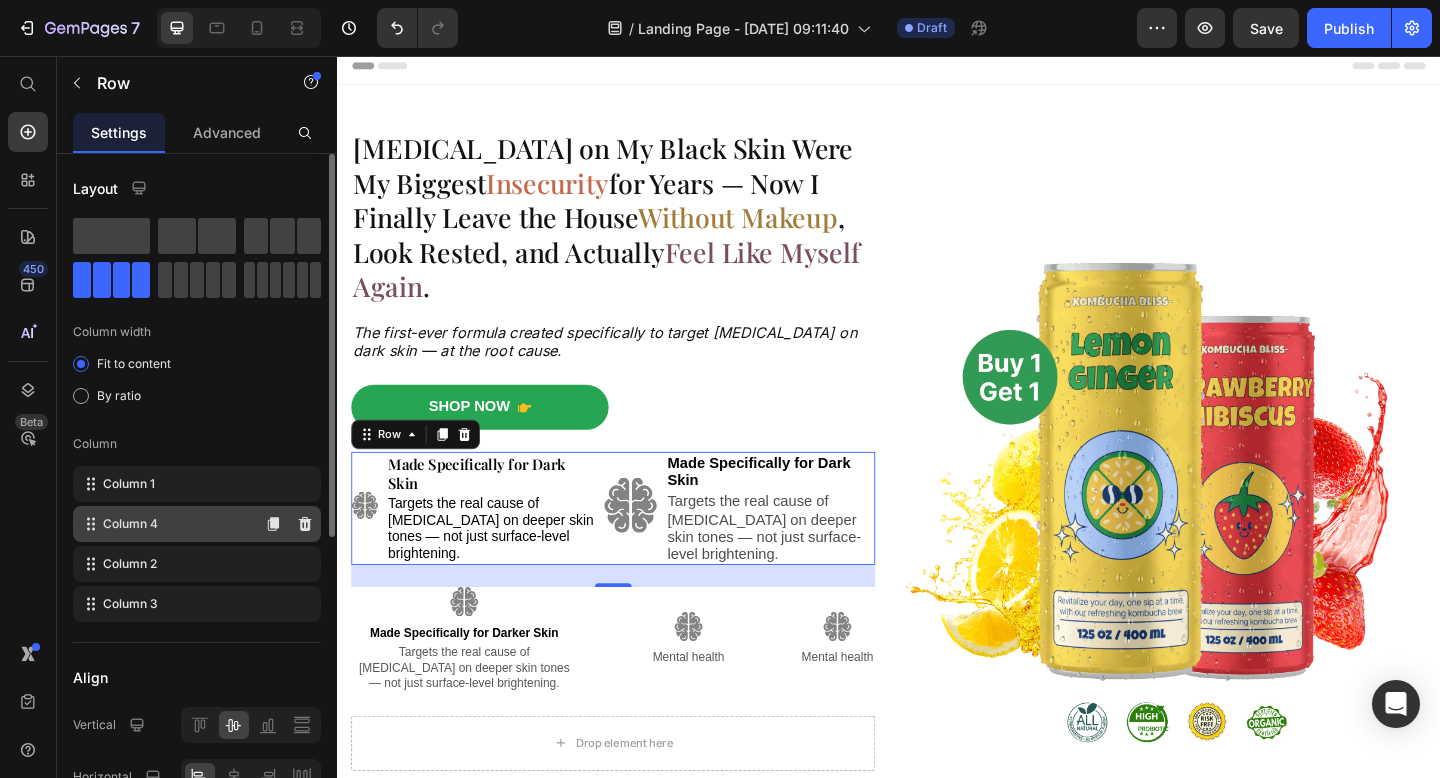 click on "Column 4" 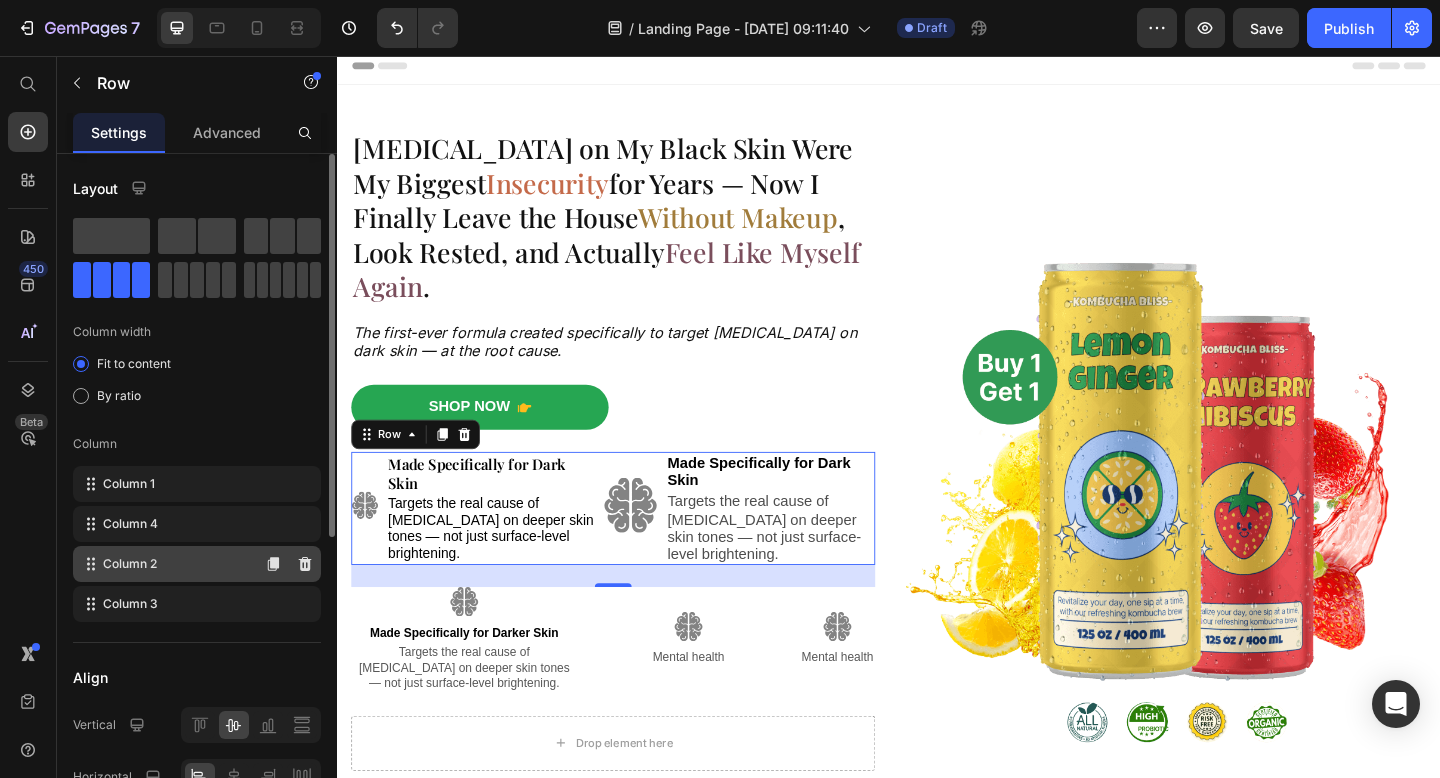 type 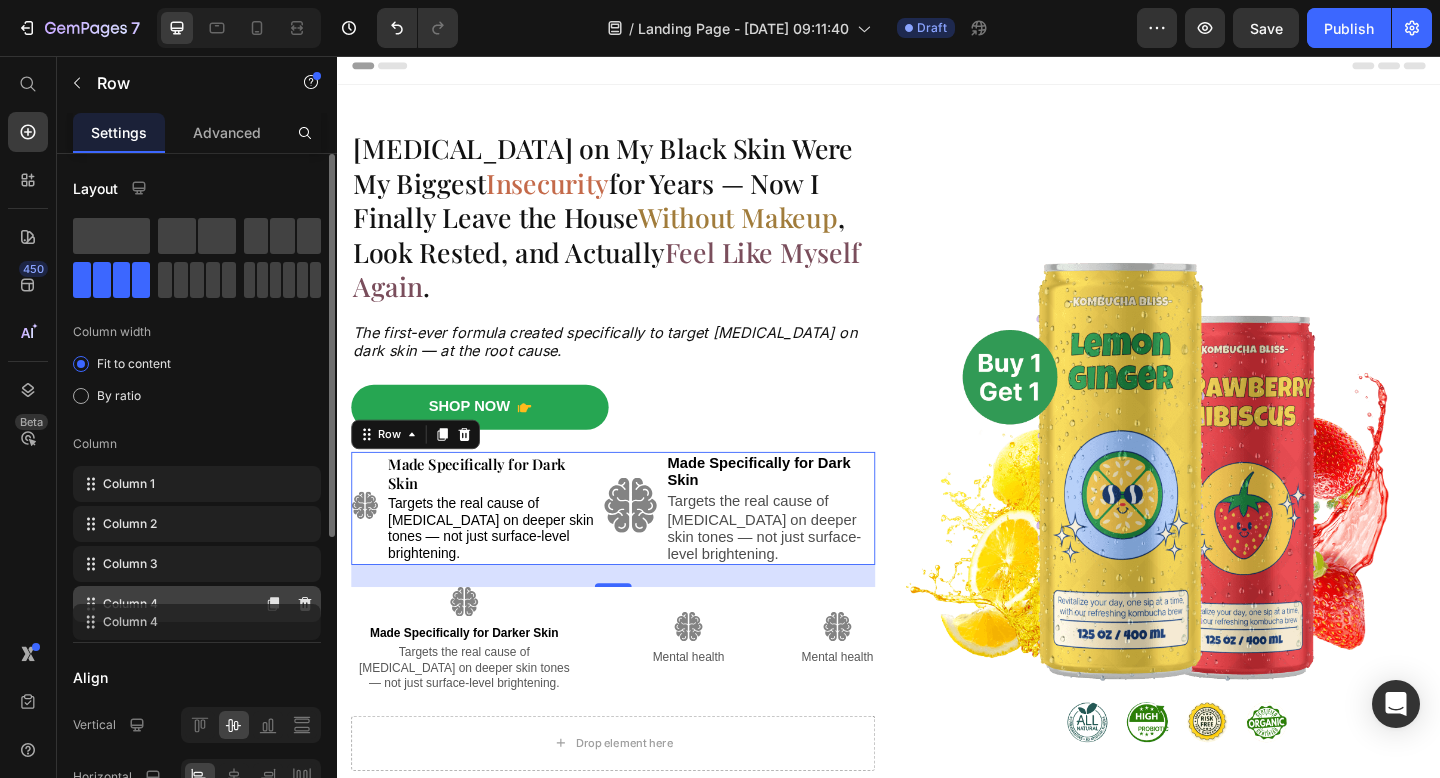 drag, startPoint x: 92, startPoint y: 527, endPoint x: 92, endPoint y: 620, distance: 93 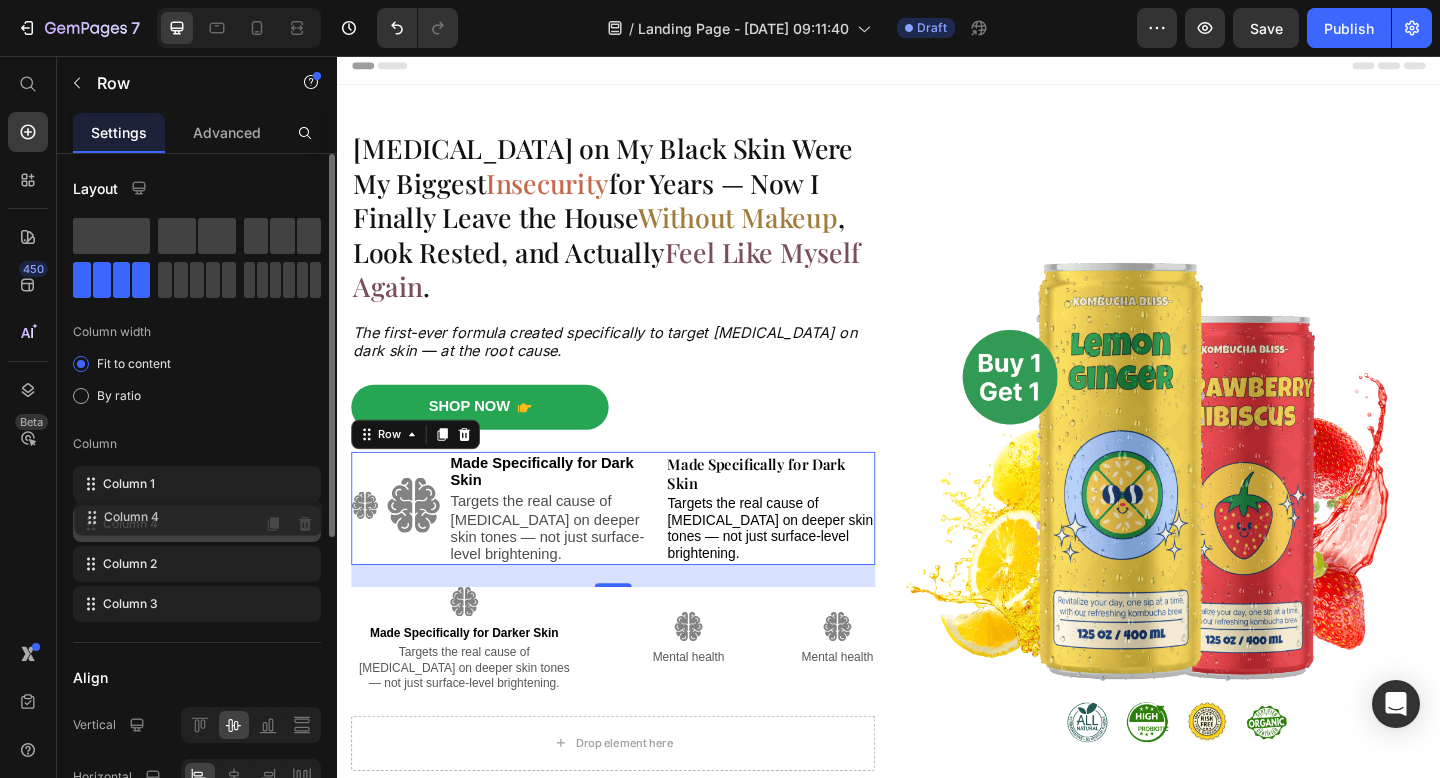 drag, startPoint x: 89, startPoint y: 614, endPoint x: 90, endPoint y: 524, distance: 90.005554 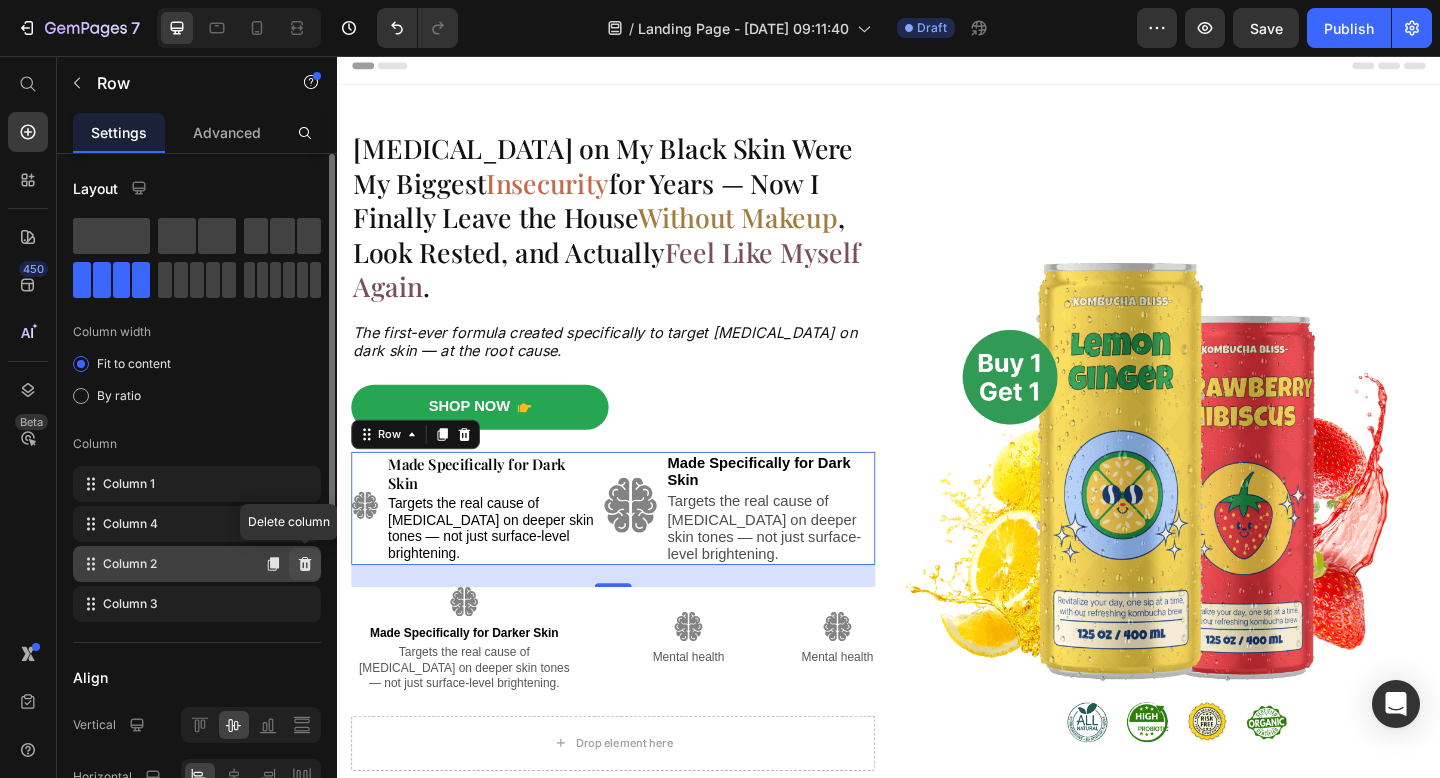 click 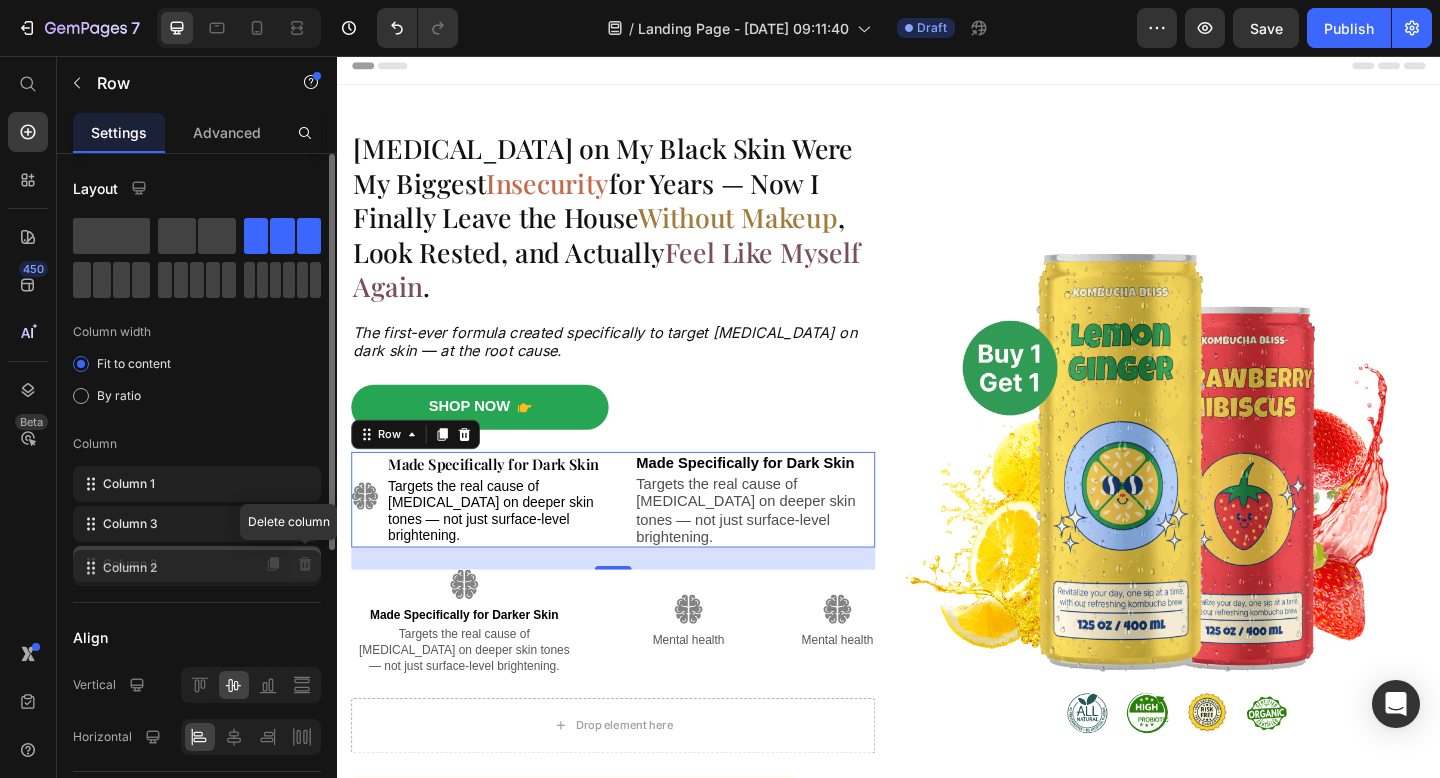 click 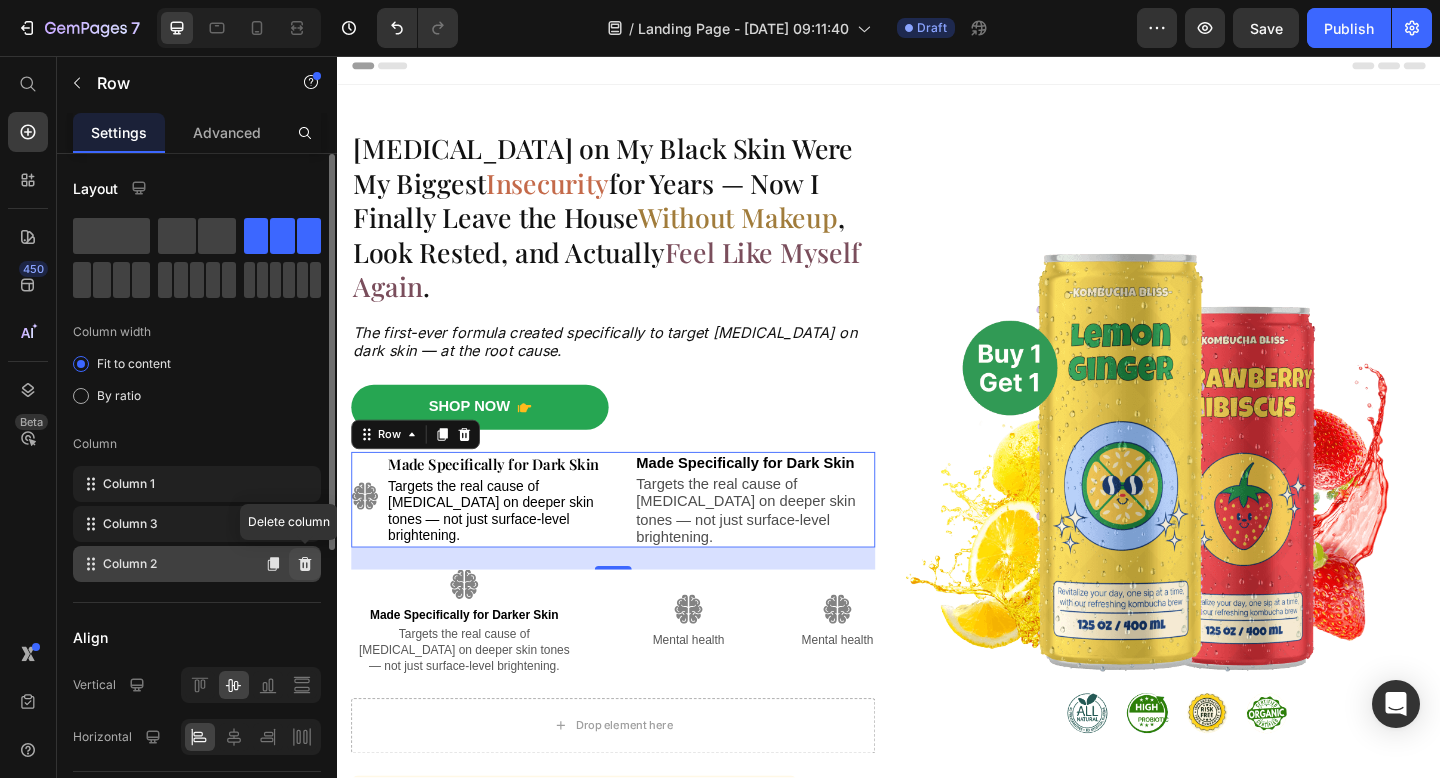 click 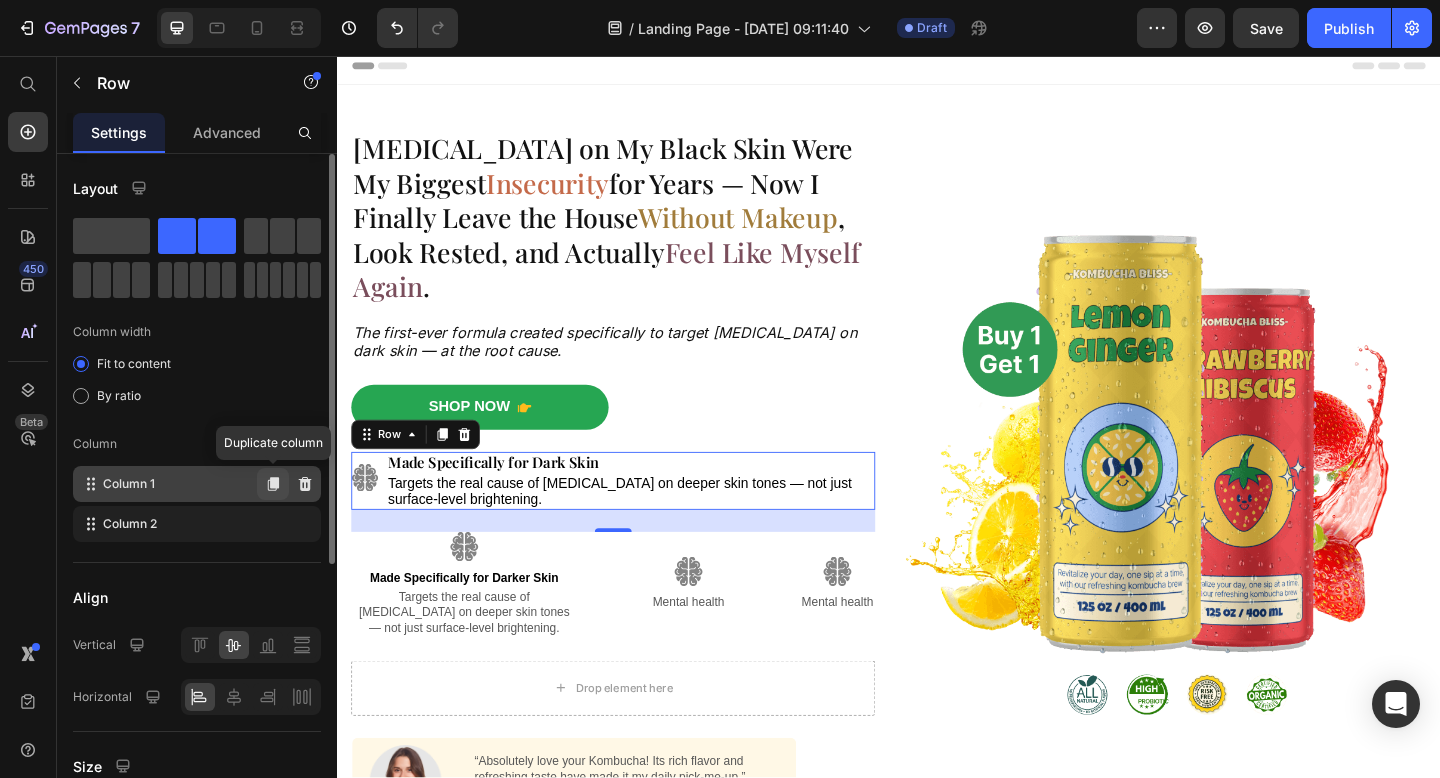click 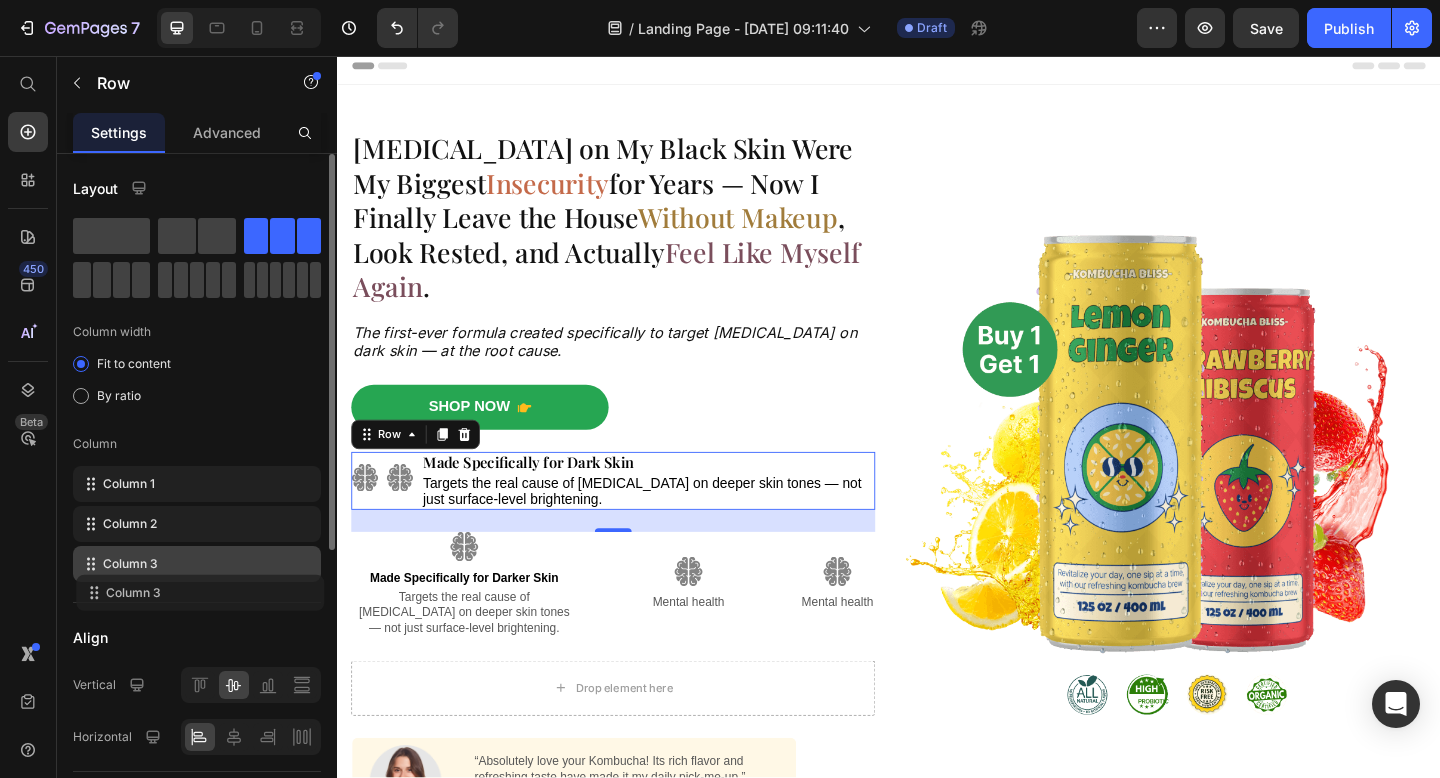 drag, startPoint x: 92, startPoint y: 569, endPoint x: 94, endPoint y: 584, distance: 15.132746 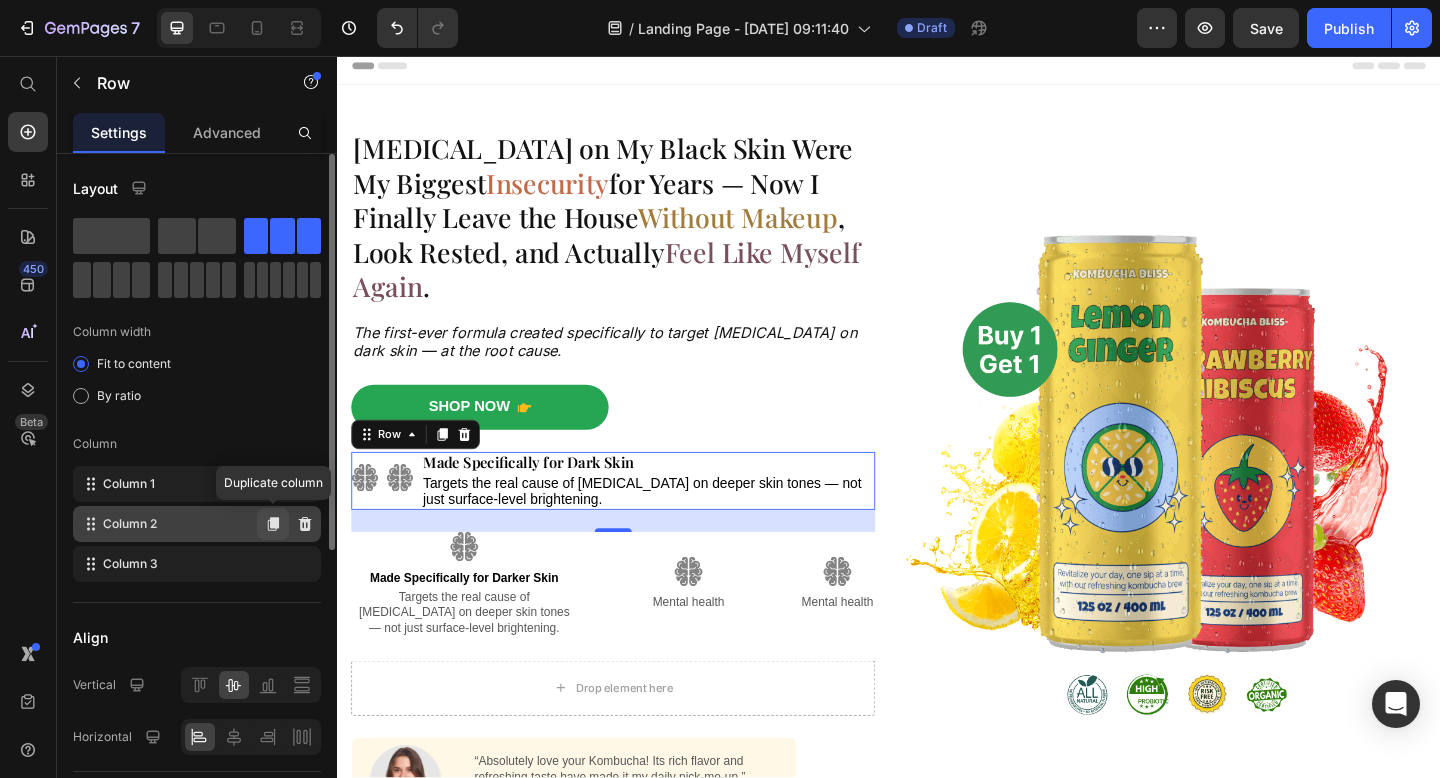 click 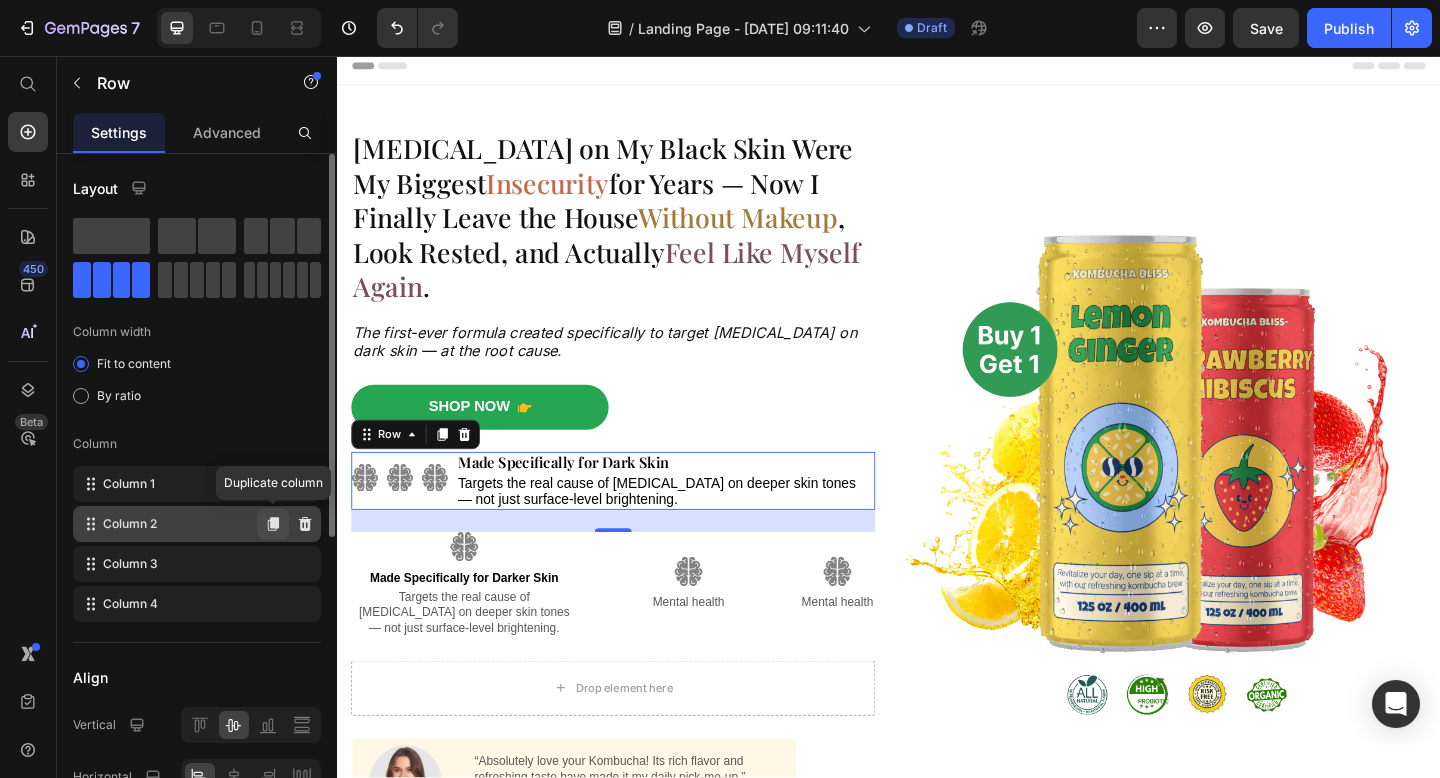 type 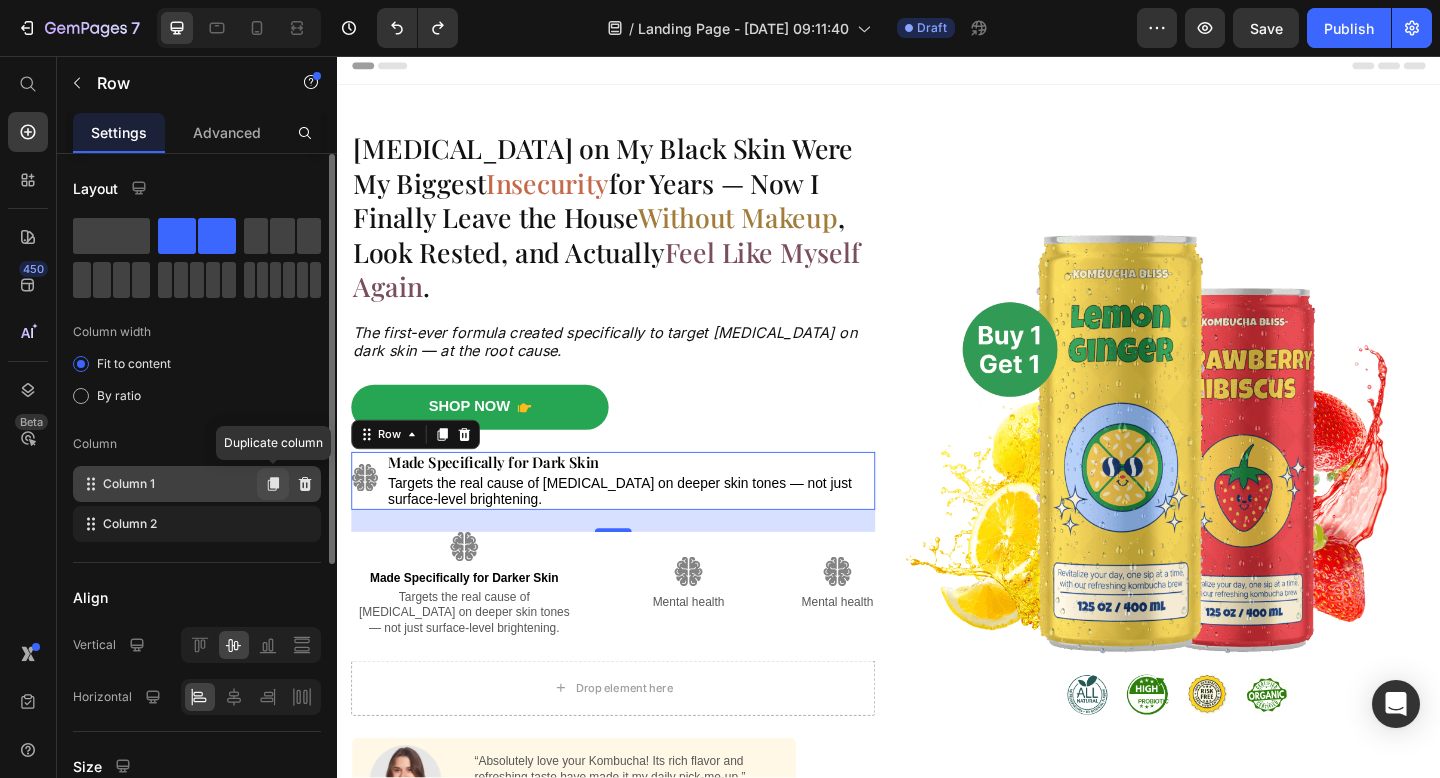 click 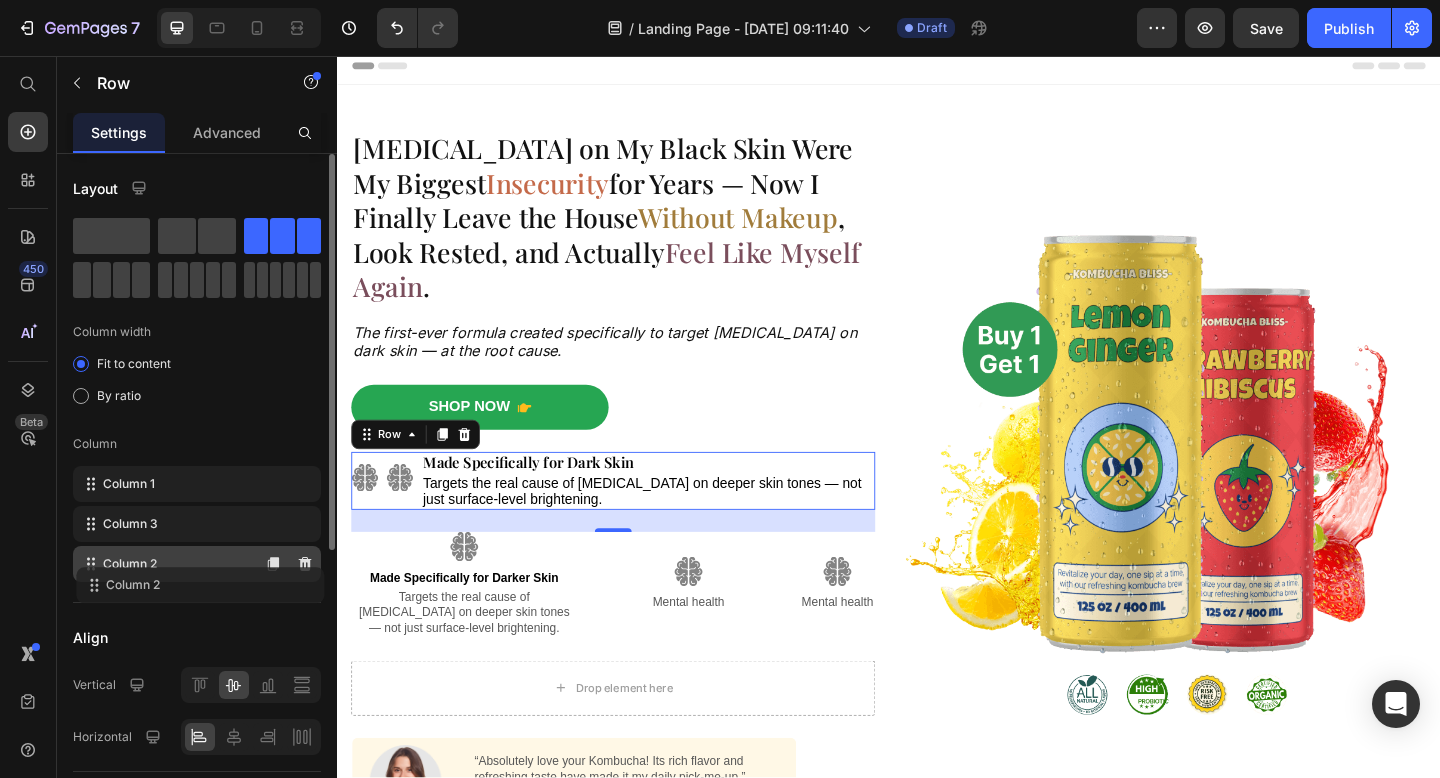 drag, startPoint x: 88, startPoint y: 519, endPoint x: 91, endPoint y: 580, distance: 61.073727 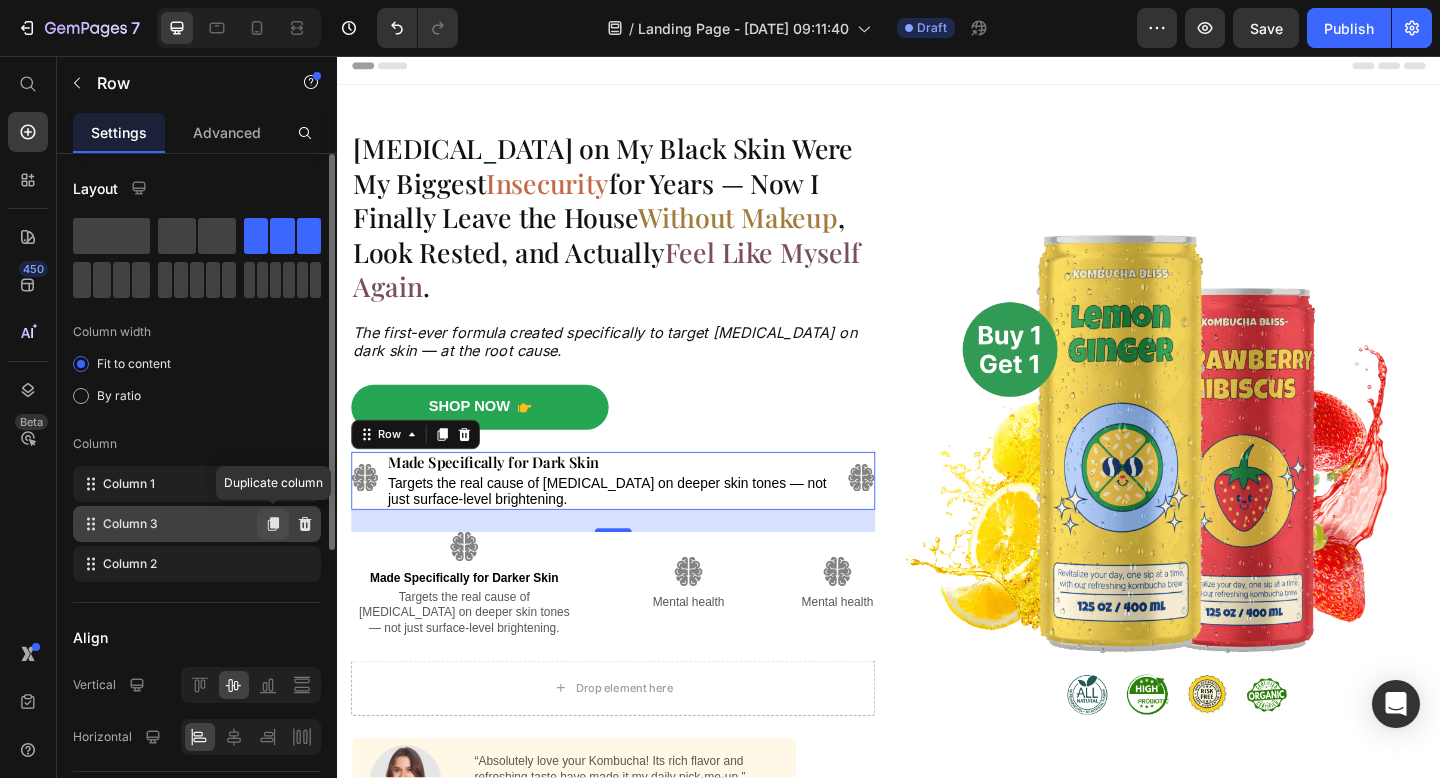 click 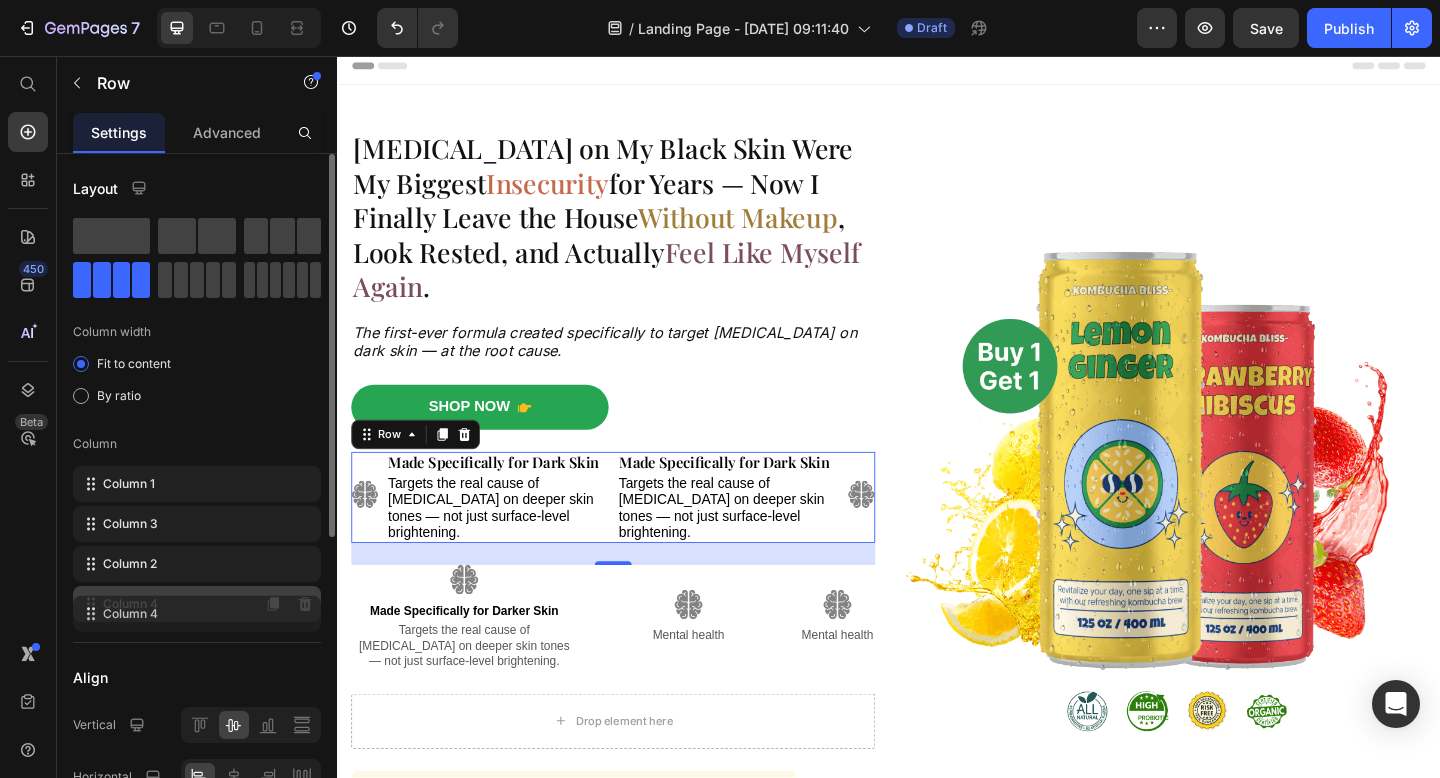 drag, startPoint x: 90, startPoint y: 562, endPoint x: 90, endPoint y: 616, distance: 54 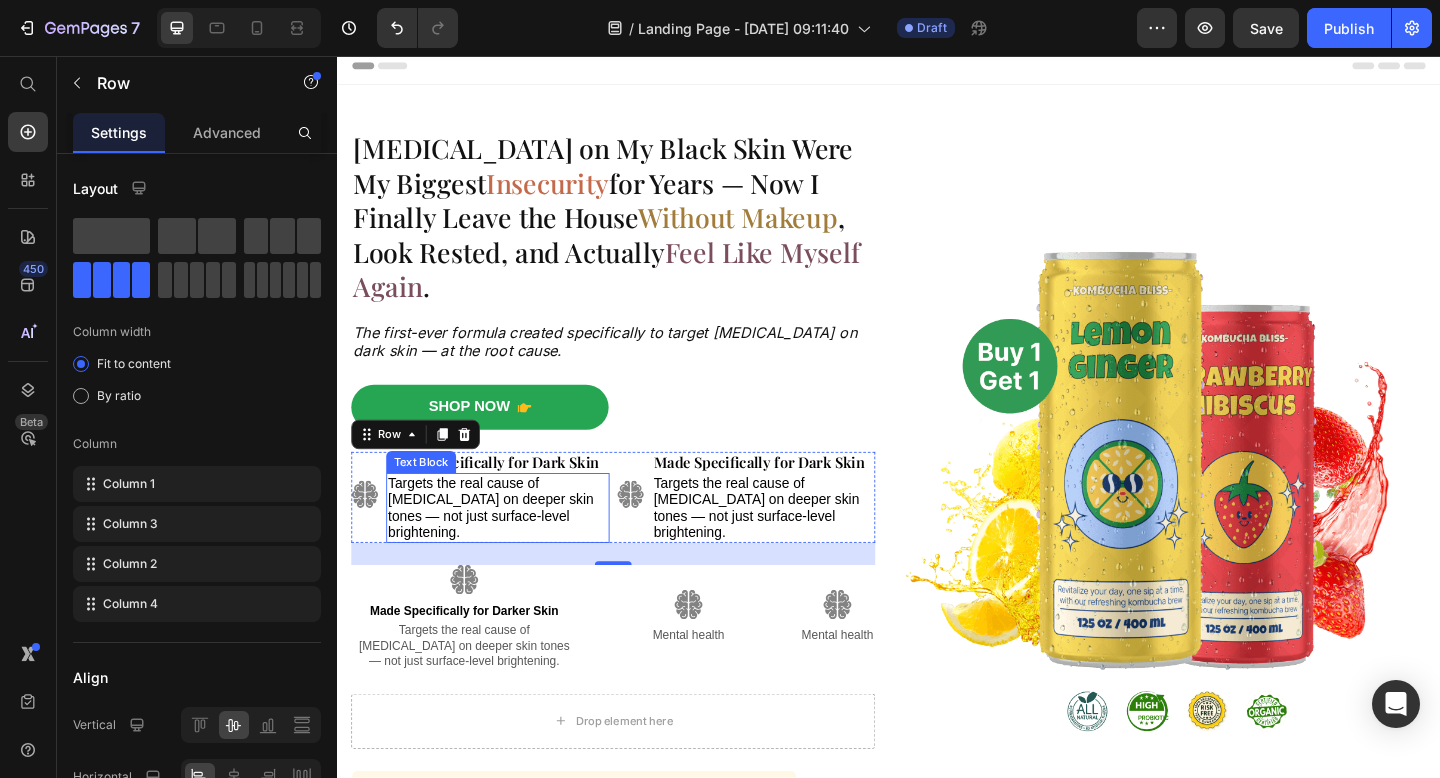 click on "Targets the real cause of [MEDICAL_DATA] on deeper skin tones — not just surface-level brightening." at bounding box center [504, 547] 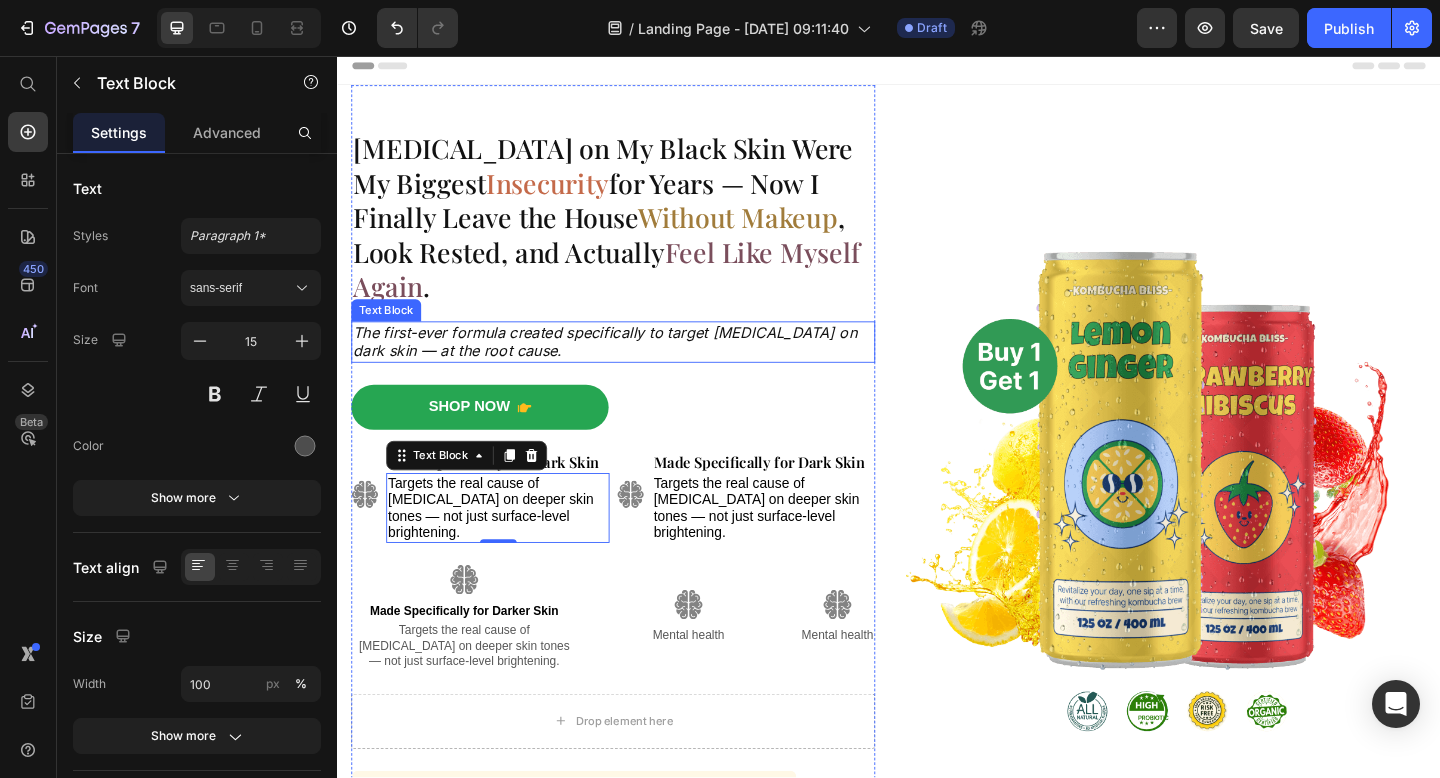 click on "The first-ever formula created specifically to target [MEDICAL_DATA] on dark skin — at the root cause." at bounding box center [637, 368] 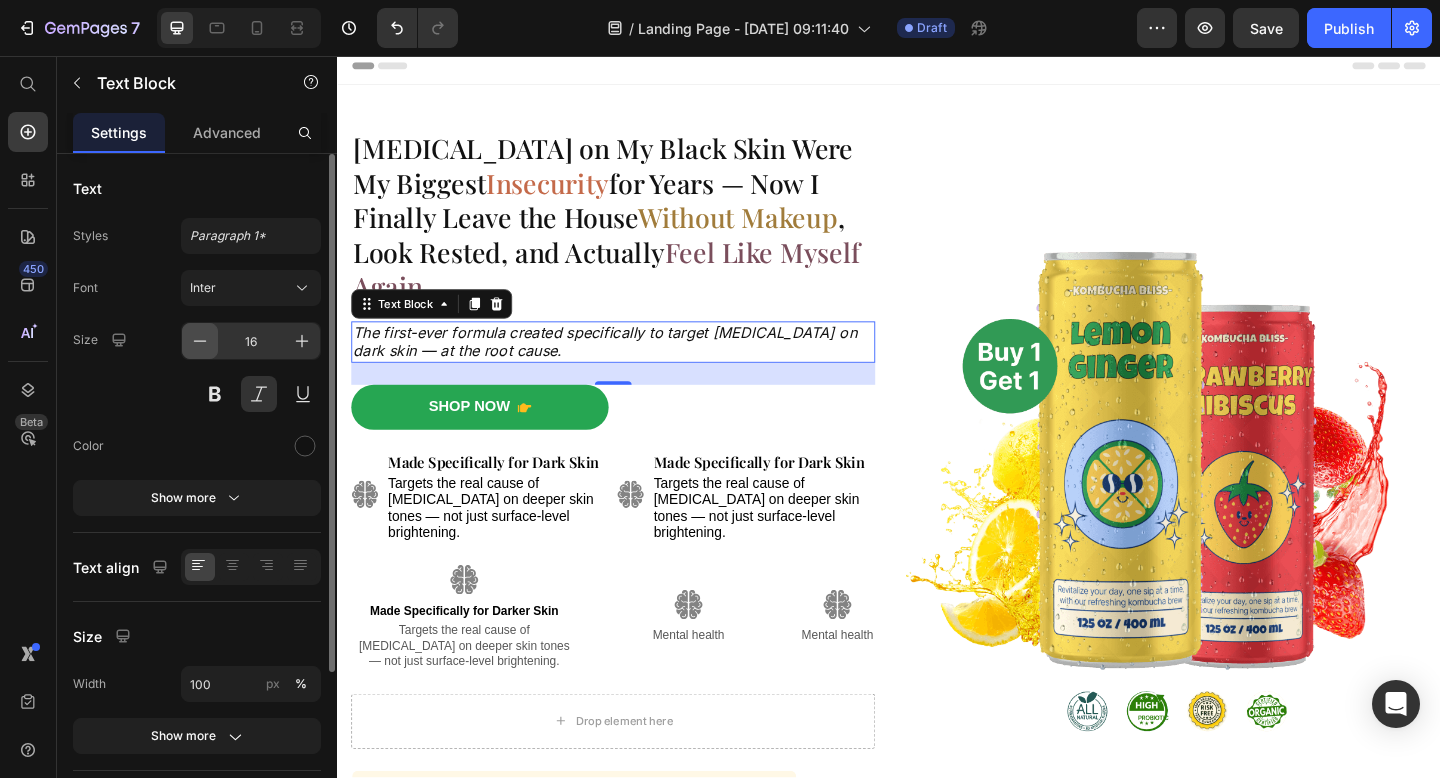 click 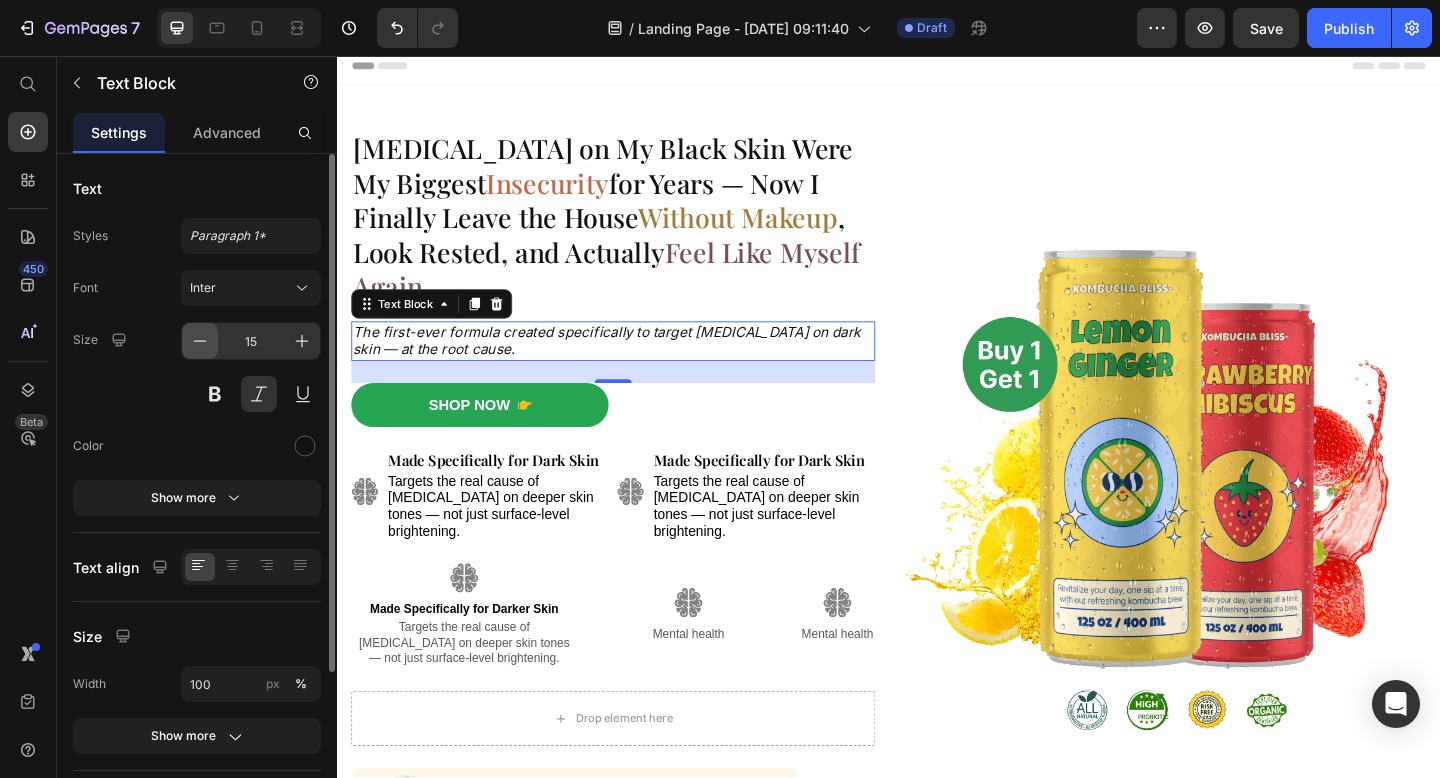 click 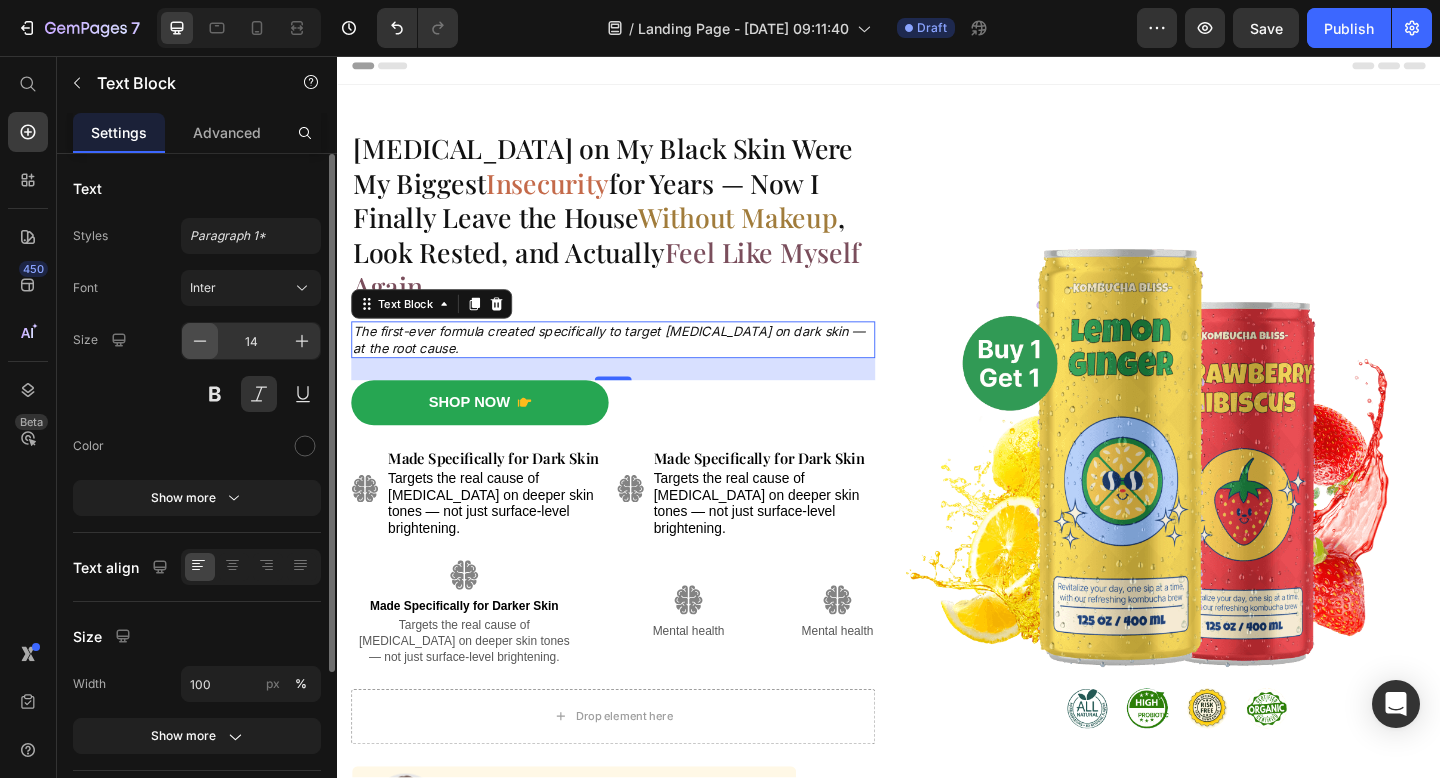 type 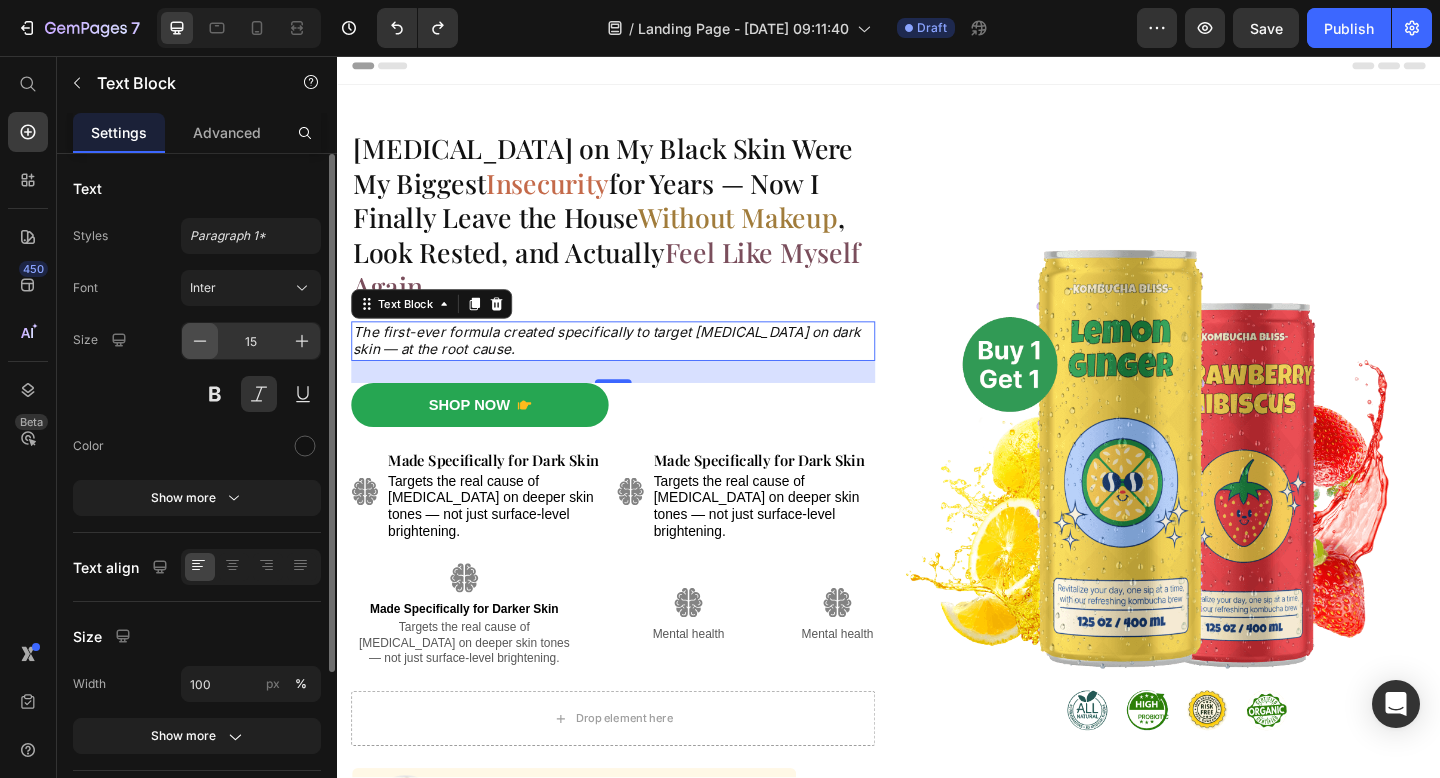 type on "16" 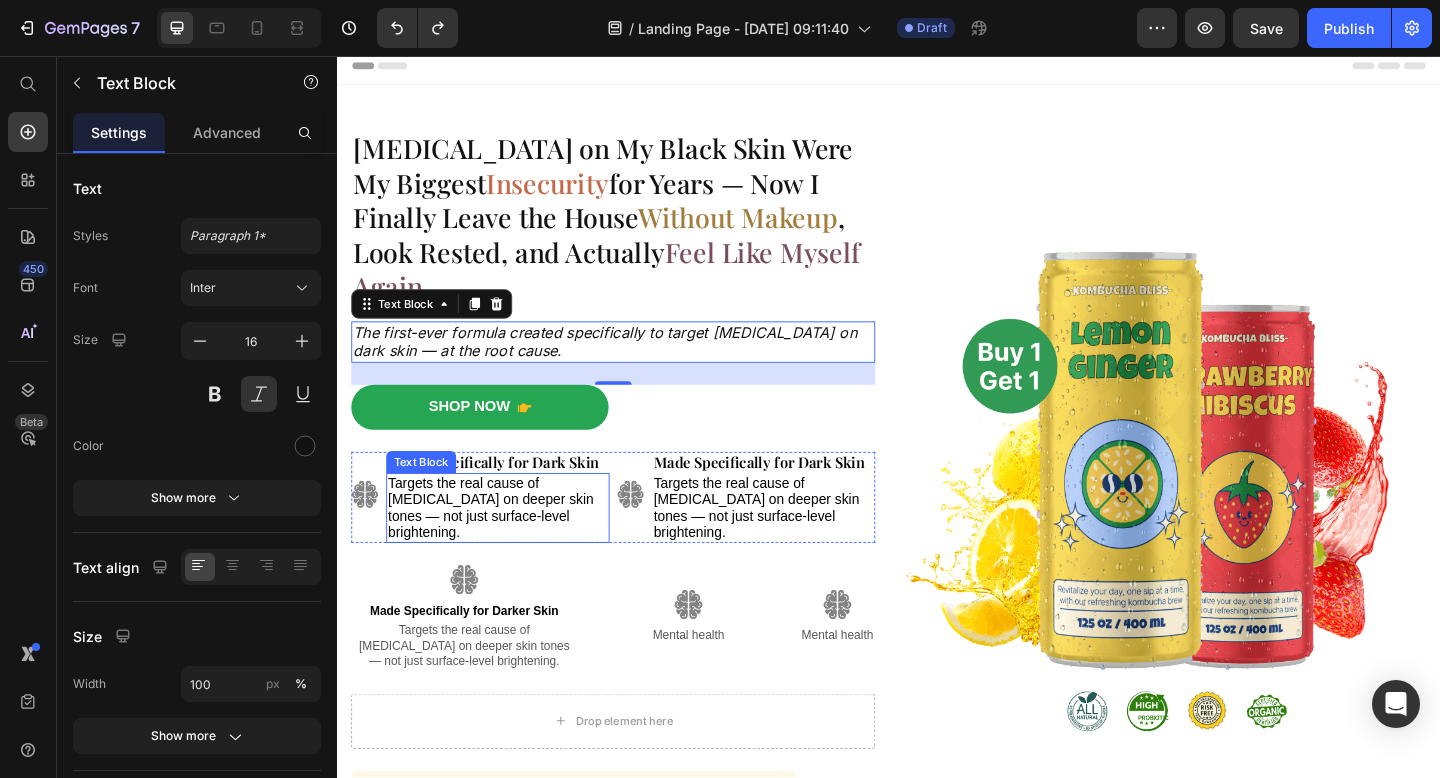click on "Targets the real cause of [MEDICAL_DATA] on deeper skin tones — not just surface-level brightening." at bounding box center [504, 547] 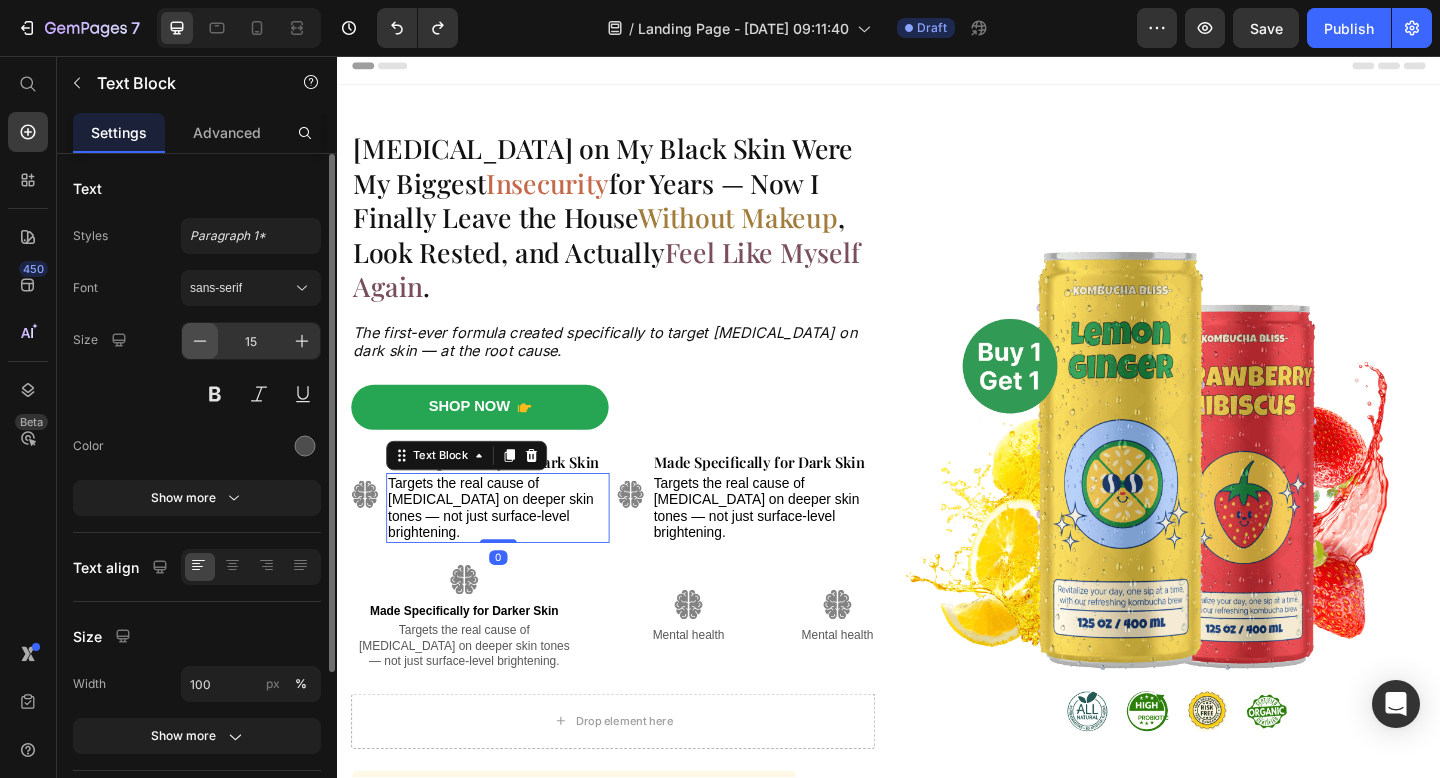 click 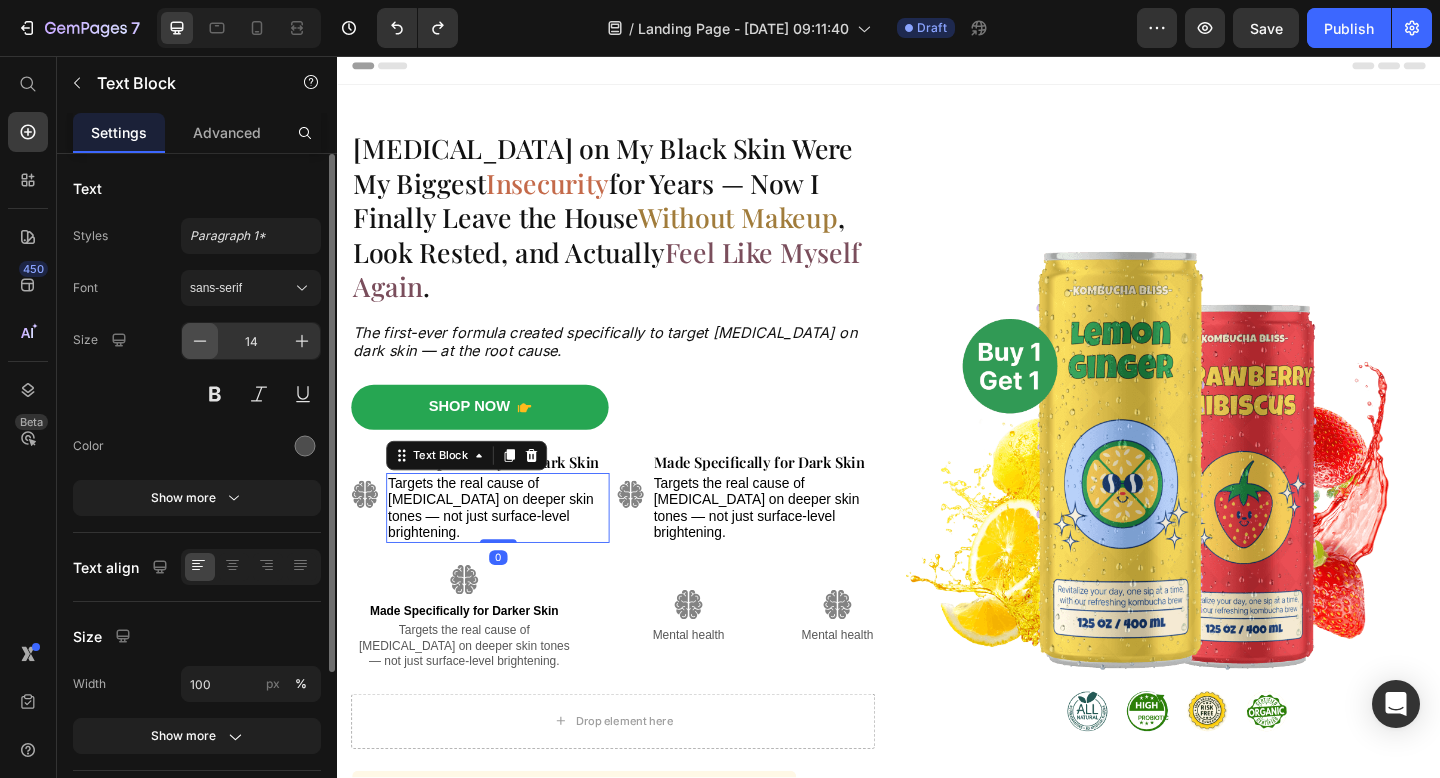 click 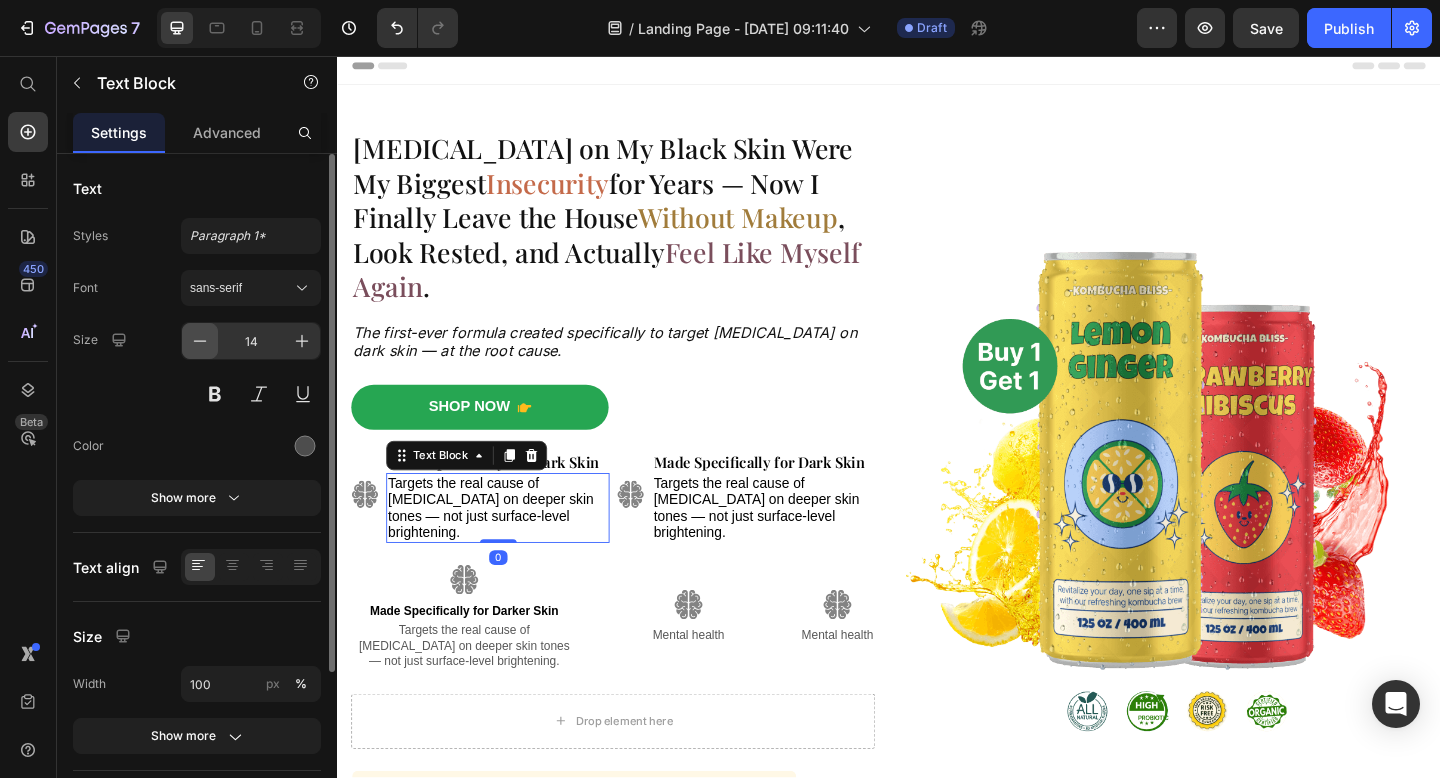 type on "13" 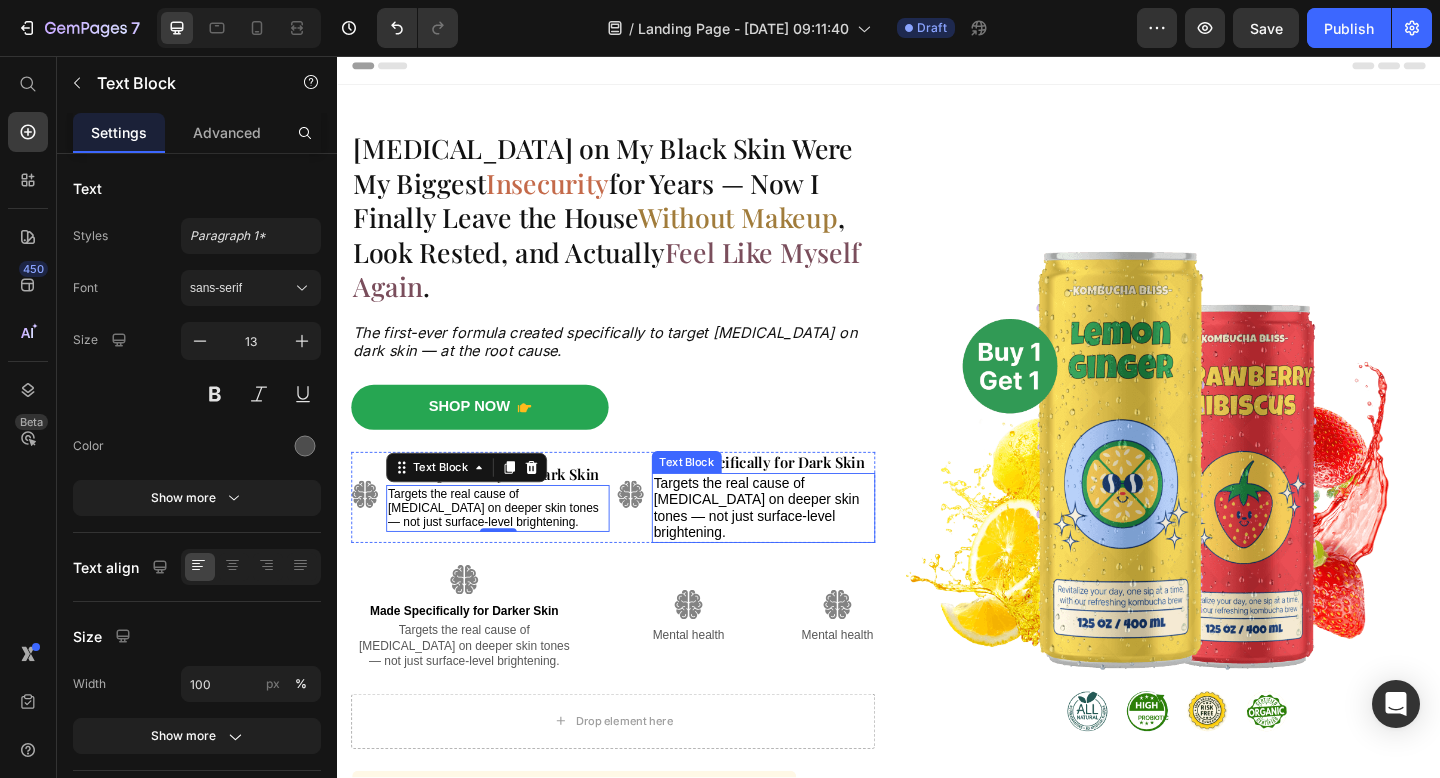 click on "Targets the real cause of [MEDICAL_DATA] on deeper skin tones — not just surface-level brightening." at bounding box center (793, 547) 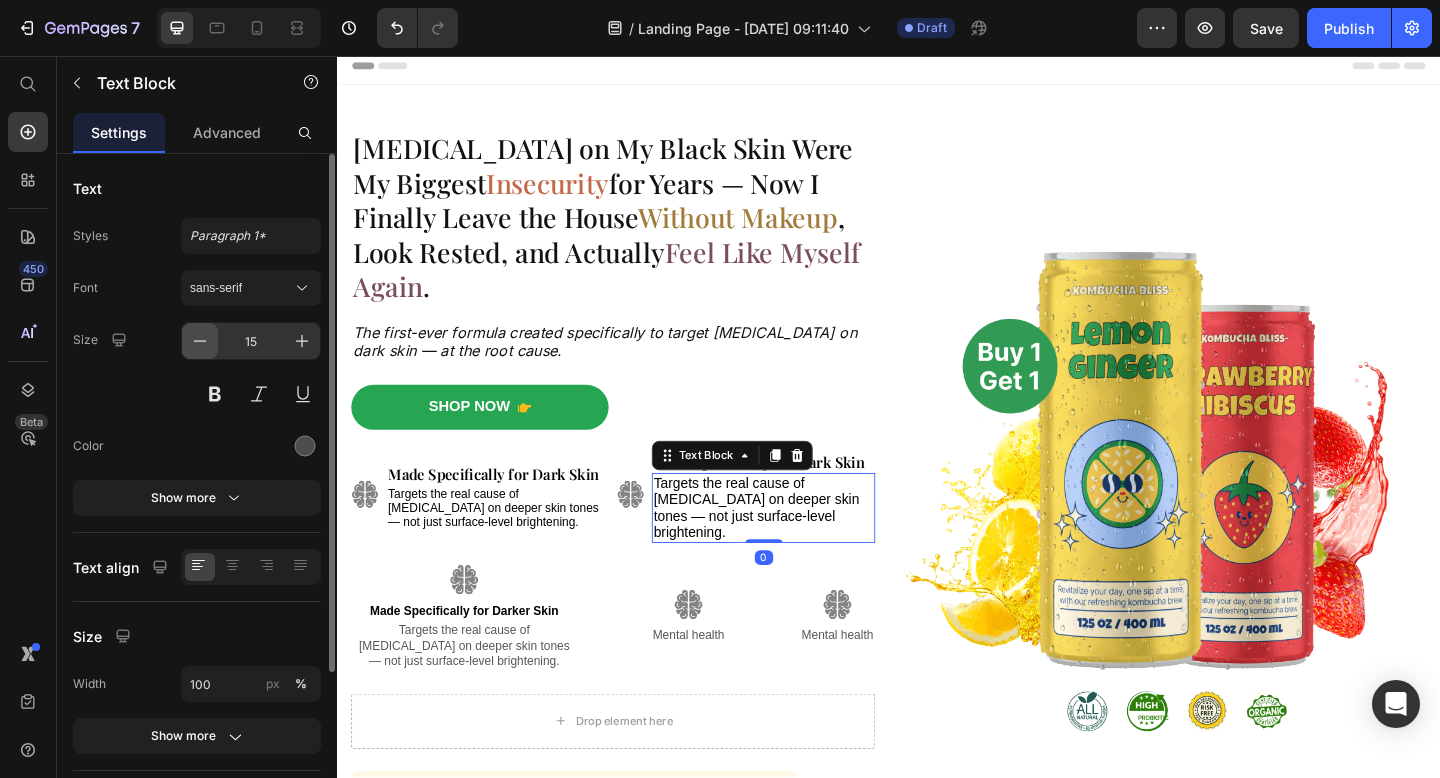 click at bounding box center (200, 341) 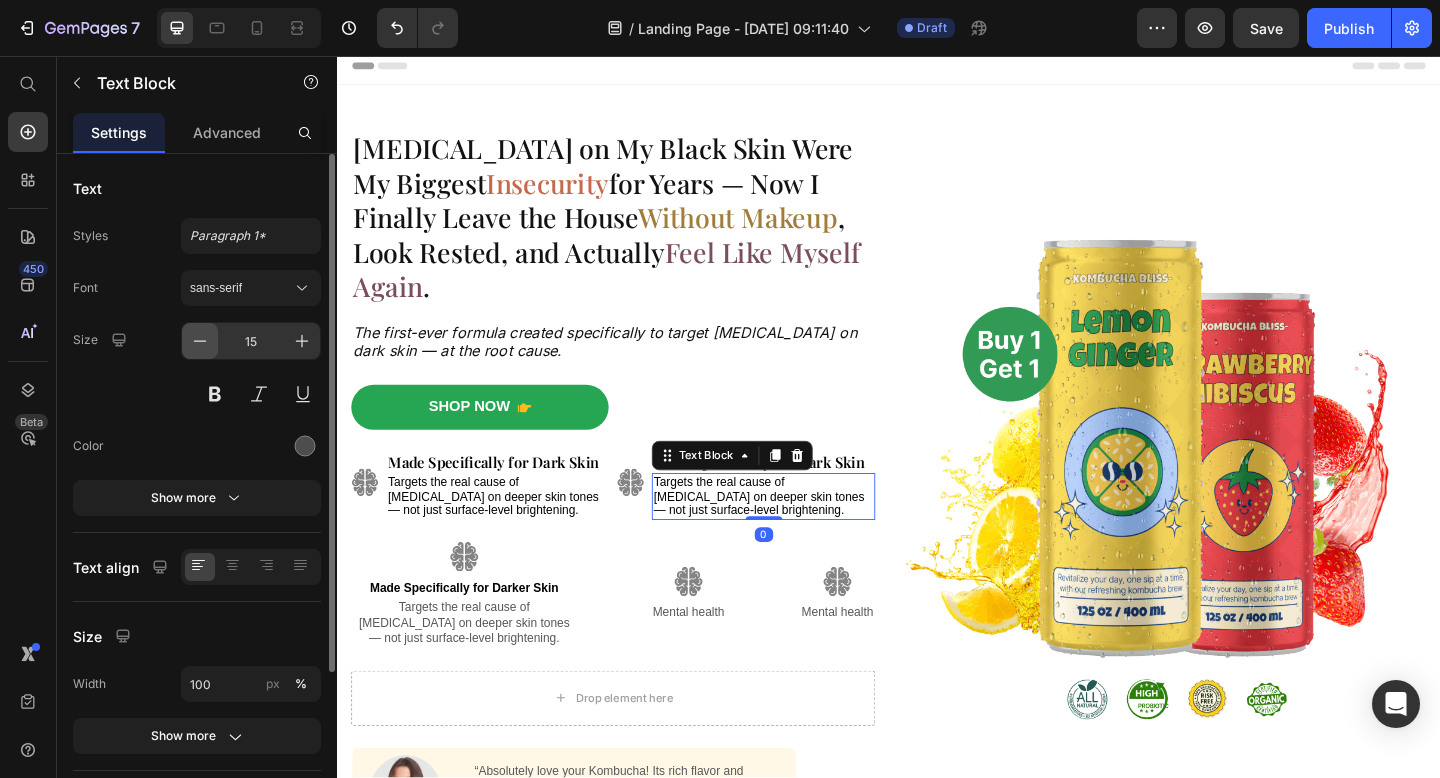 type on "13" 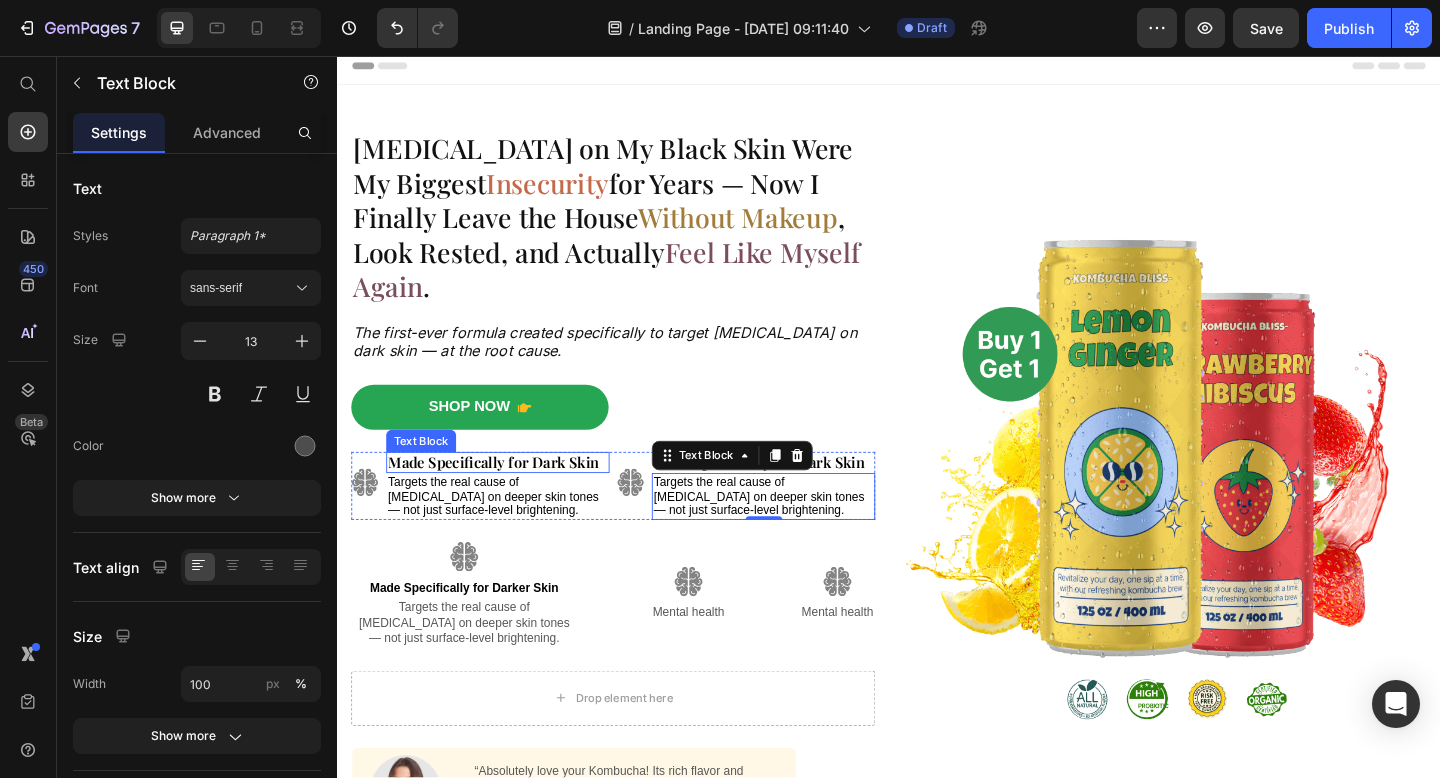 click on "Made Specifically for Dark Skin" at bounding box center [507, 498] 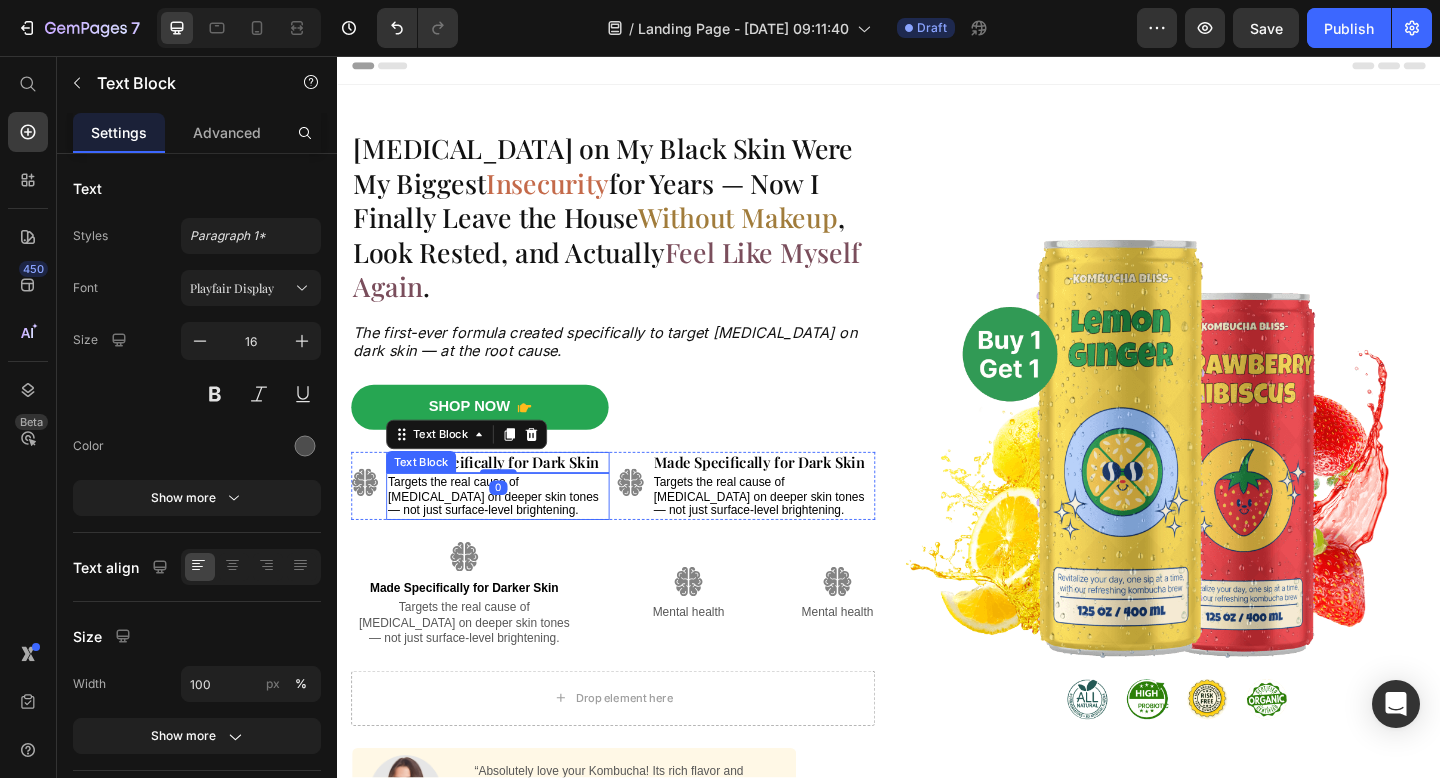 click on "Targets the real cause of [MEDICAL_DATA] on deeper skin tones — not just surface-level brightening." at bounding box center [506, 535] 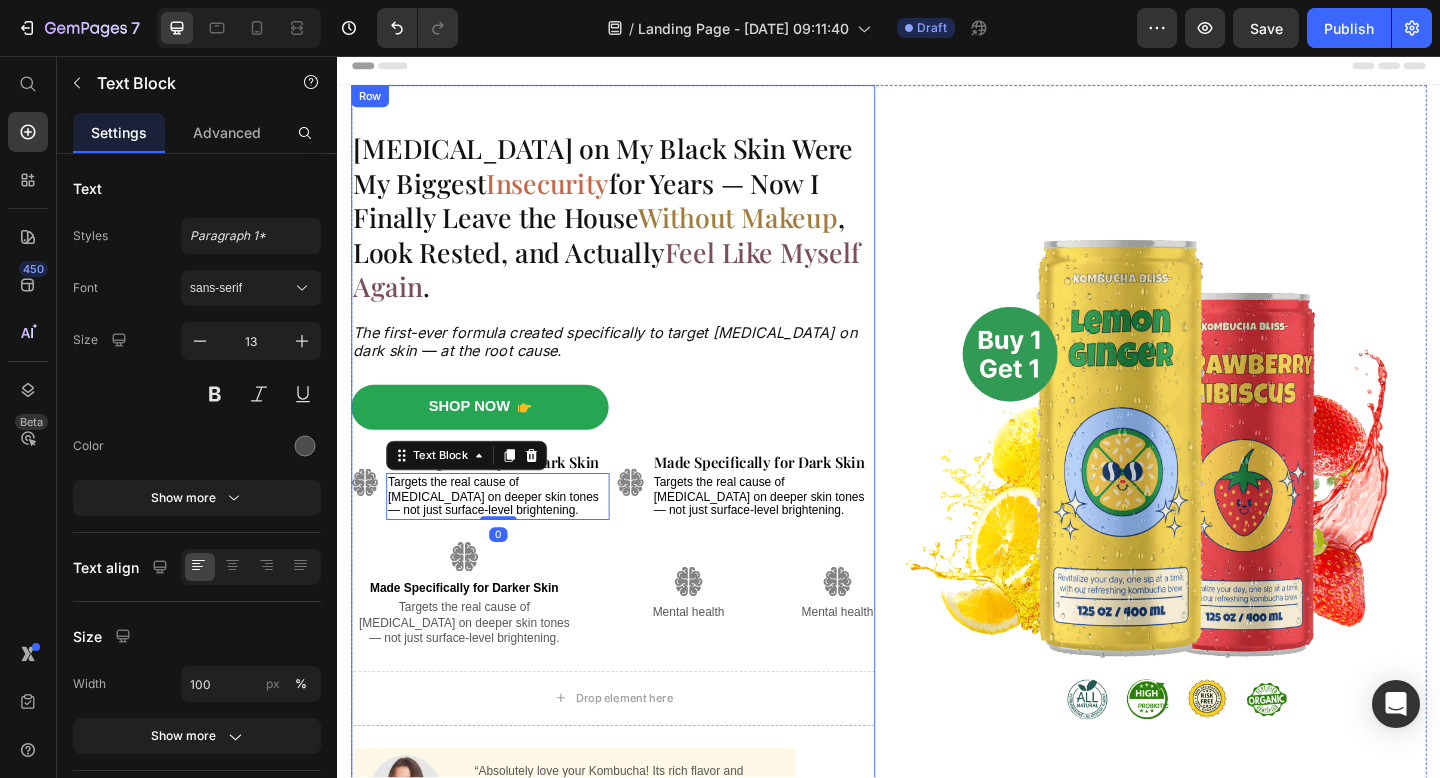 click on "Dark Circles on My Black Skin Were My Biggest  Insecurity  for Years — Now I Finally Leave the House  Without Makeup , Look Rested, and Actually  Feel Like Myself Again . Heading The first-ever formula created specifically to target dark circles on dark skin — at the root cause. Text Block
Shop Now   Button Image Image Made Specifically for Dark Skin Text Block Targets the real cause of dark circles on deeper skin tones — not just surface-level brightening. Text Block   0 Made Specifically for Dark Skin Text Block Targets the real cause of dark circles on deeper skin tones — not just surface-level brightening. Text Block Row Image Made Specifically for Darker Skin Text Block Targets the real cause of dark circles on deeper skin tones — not just surface-level brightening. Text Block Image Mental health Text Block Image Mental health Text Block Row
Drop element here Row Image Text Block Image Icon Icon Icon Icon Icon Icon List Emily  / Customer Text Block Row Row Button" at bounding box center (637, 520) 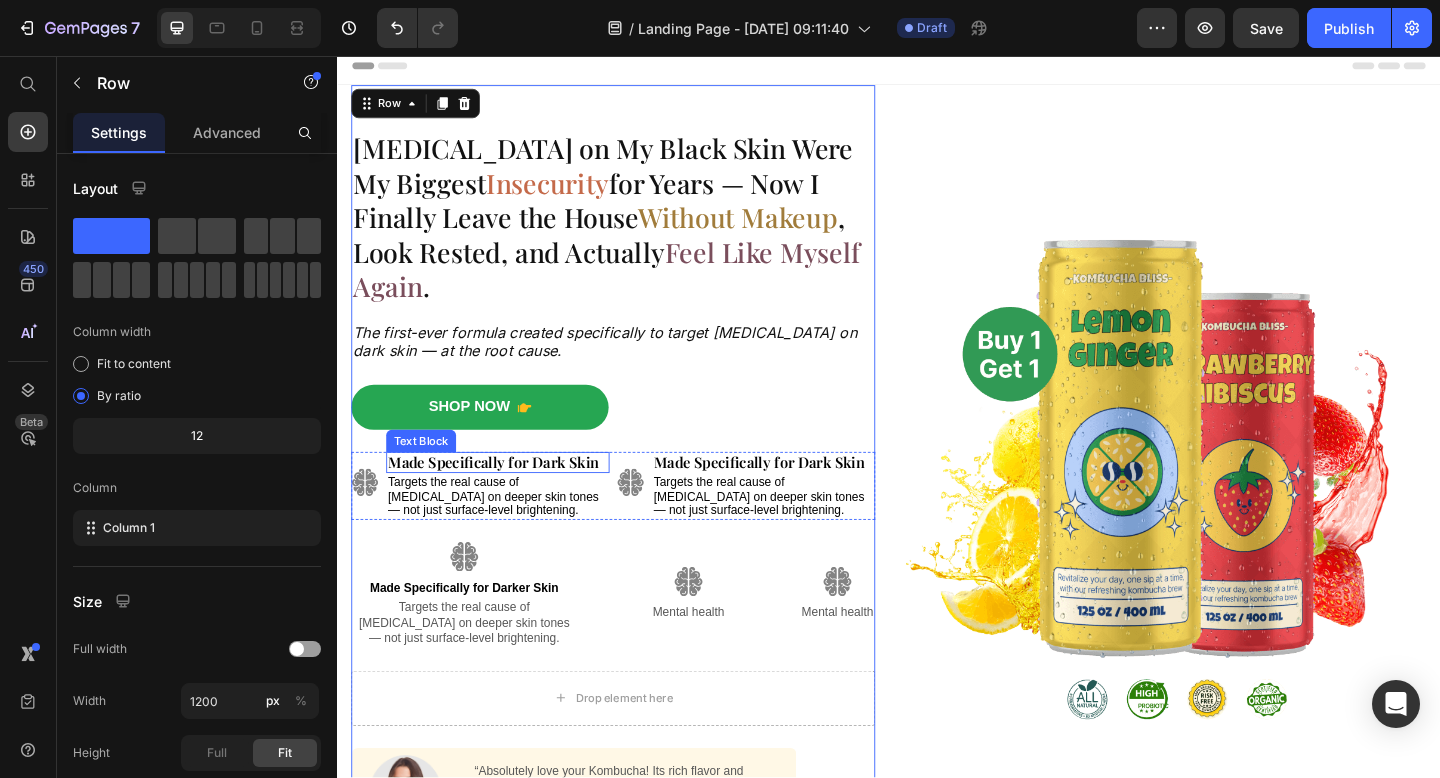 click on "Made Specifically for Dark Skin" at bounding box center (507, 498) 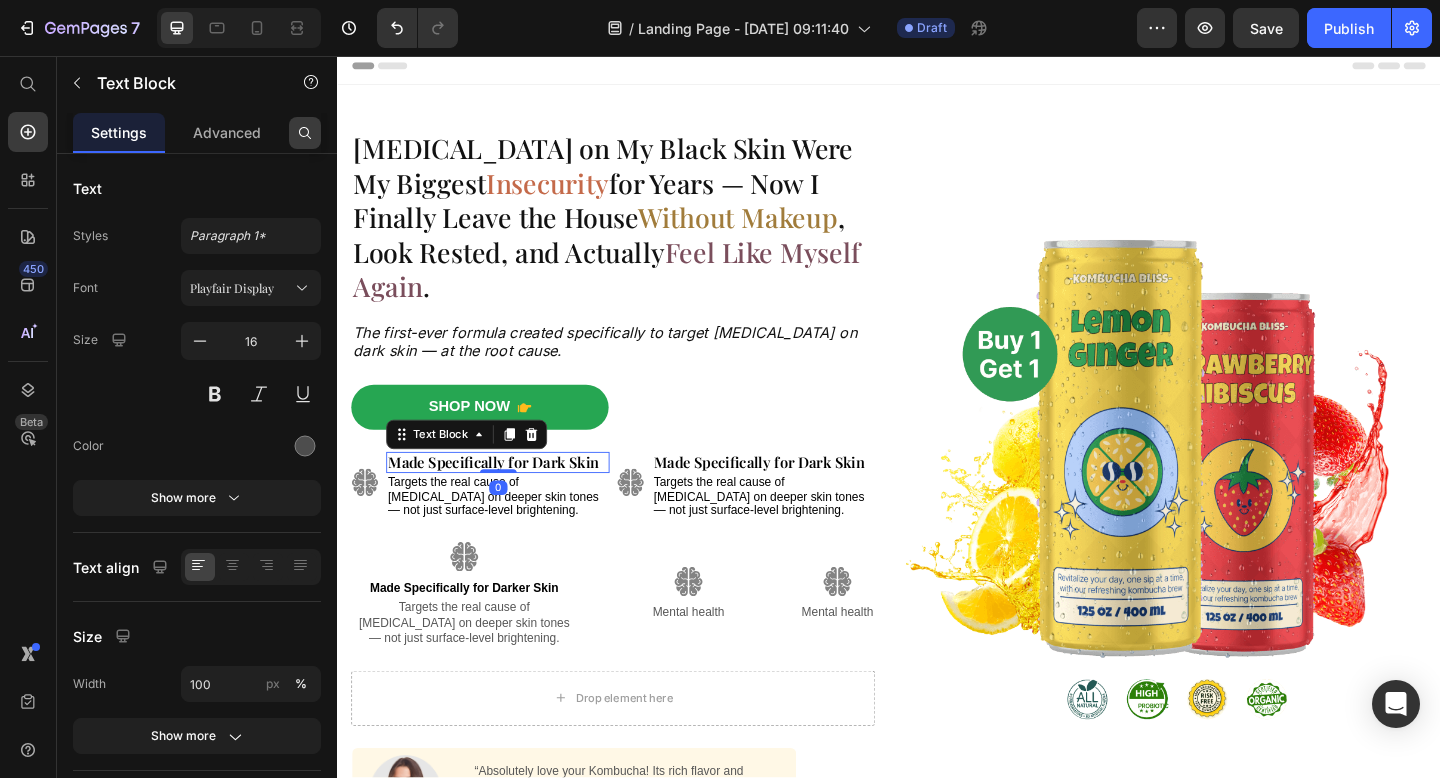 click 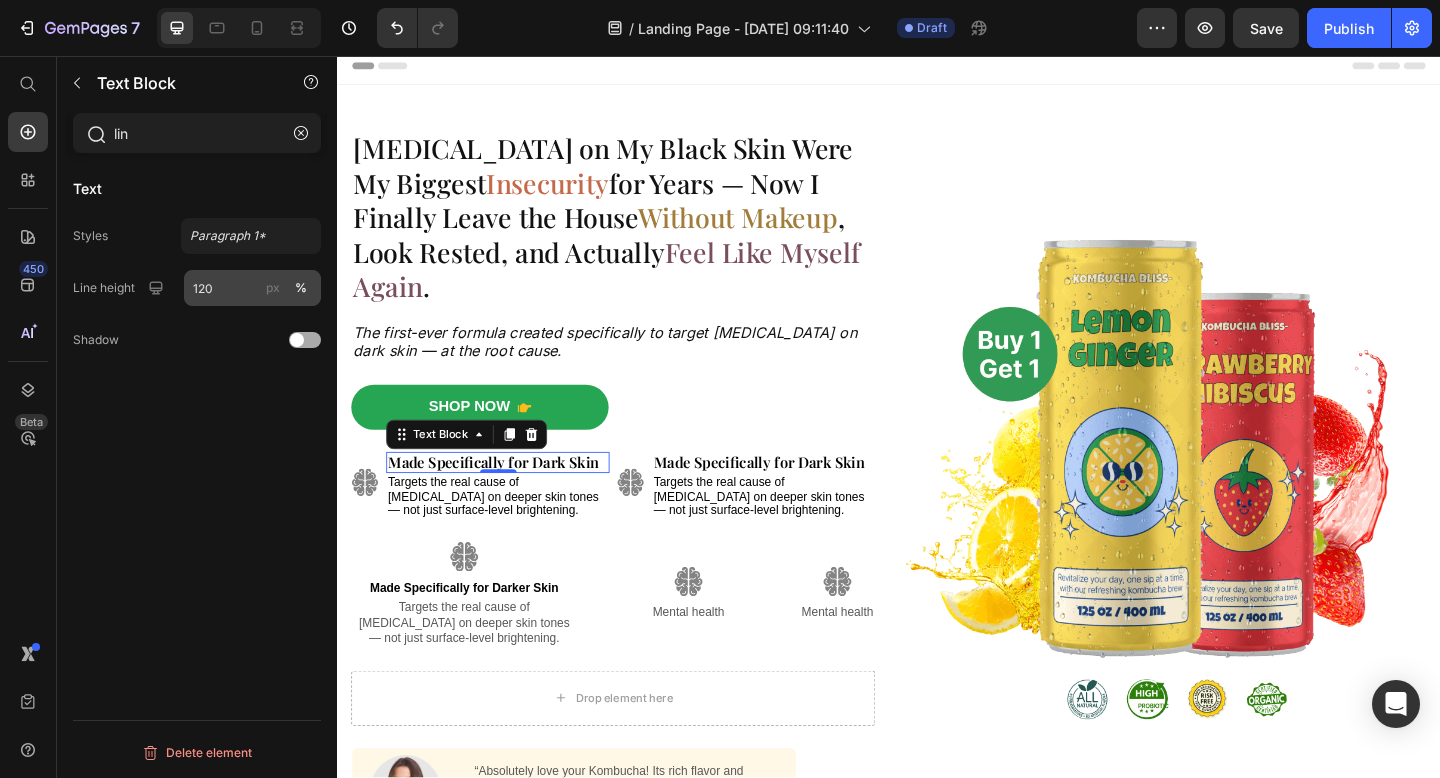 type on "lin" 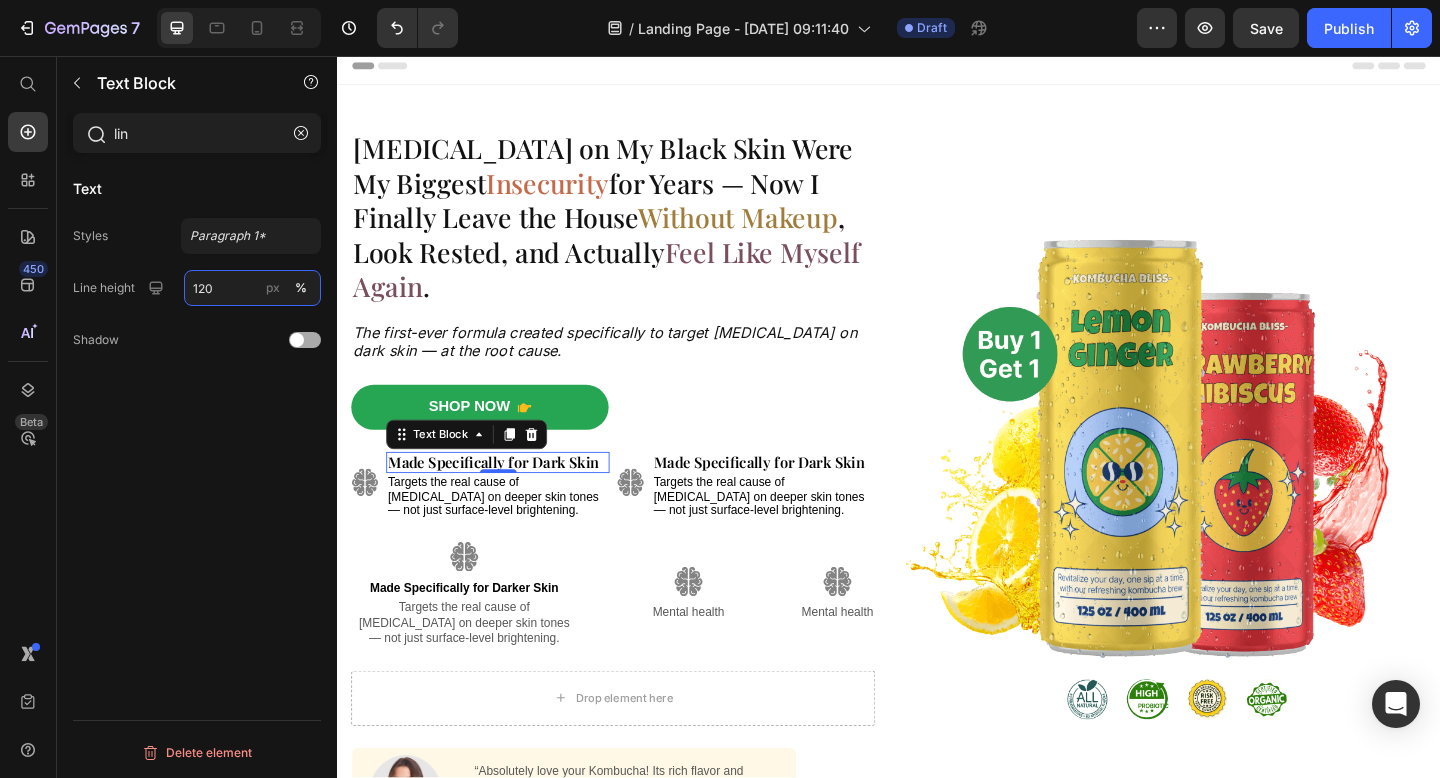 click on "120" at bounding box center (252, 288) 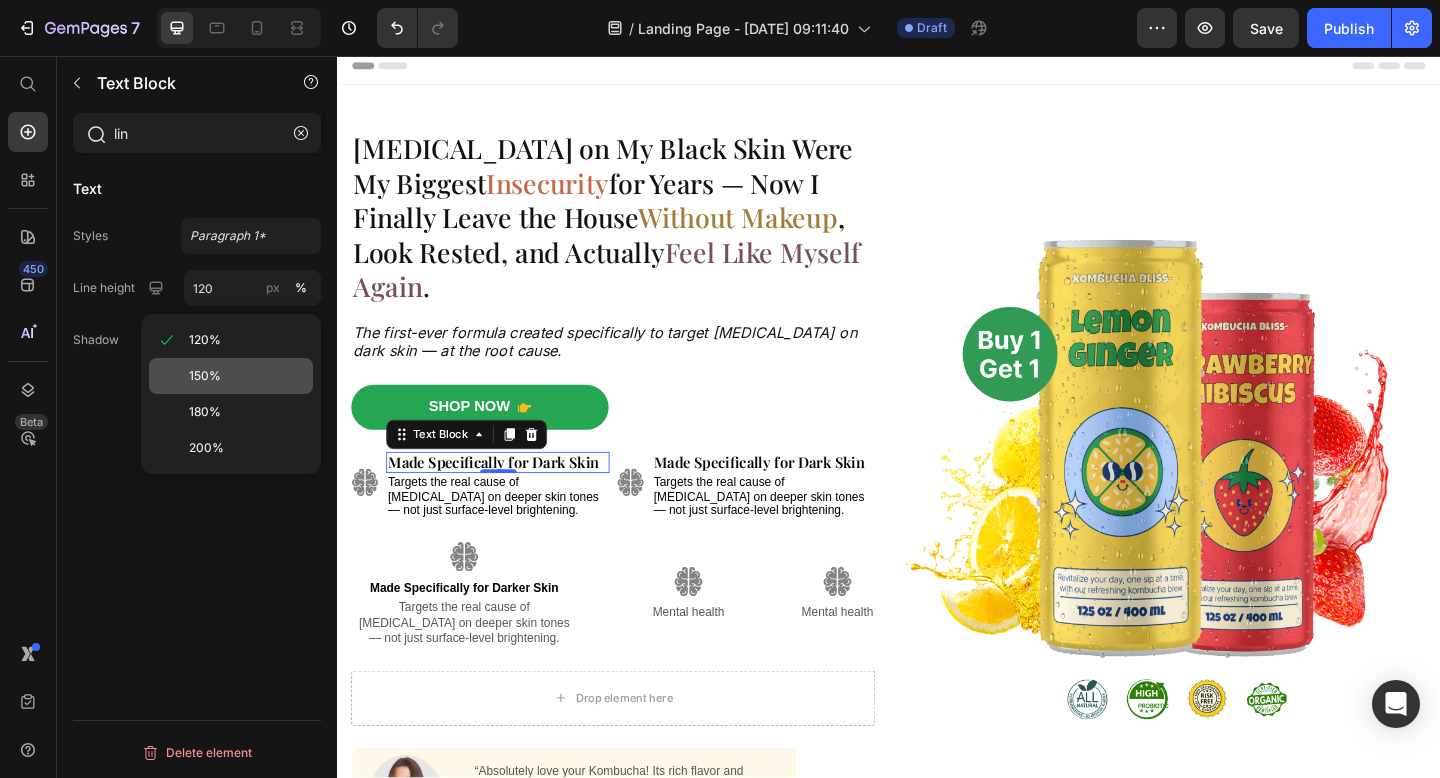 click on "150%" at bounding box center (205, 376) 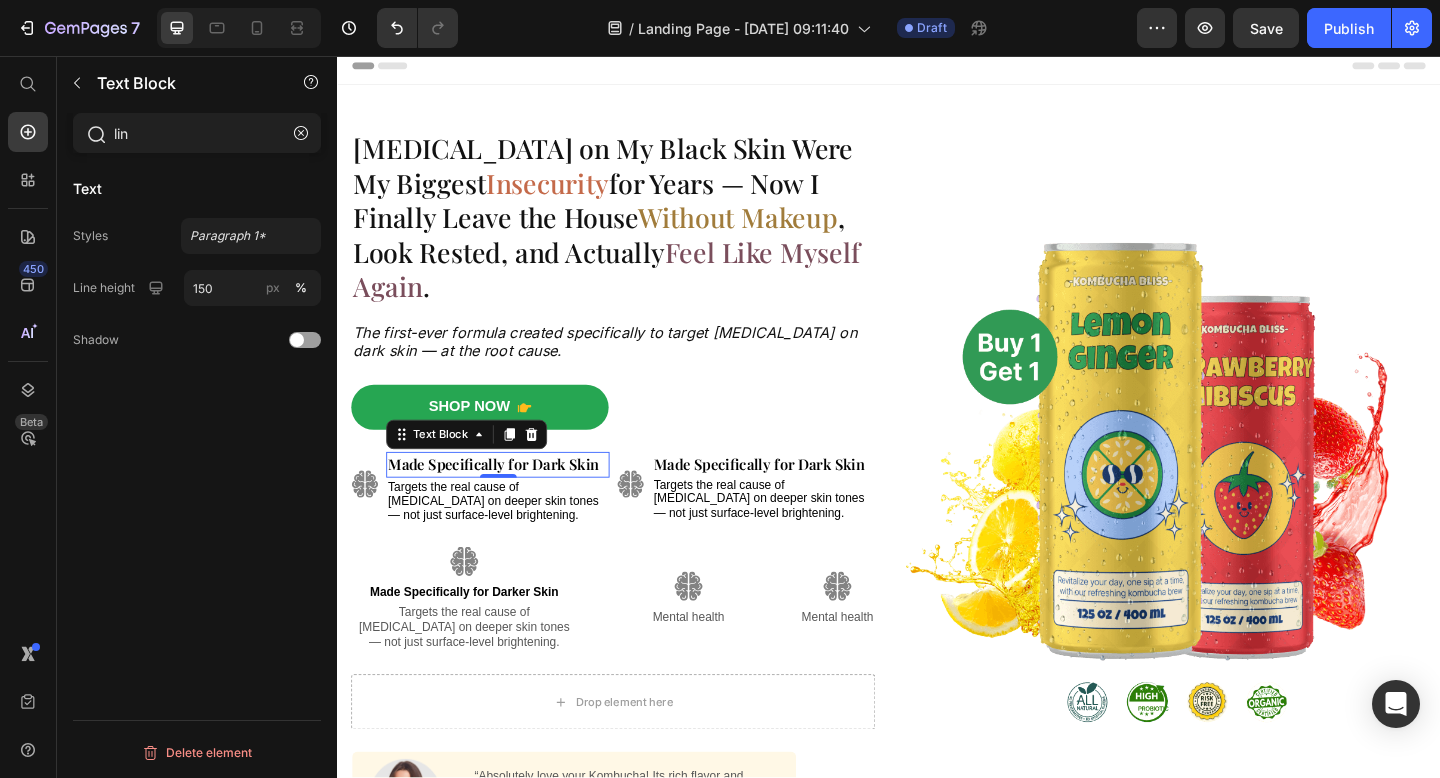 click on "Text Styles Paragraph 1* Line height 150 px % Shadow  Delete element" at bounding box center [197, 494] 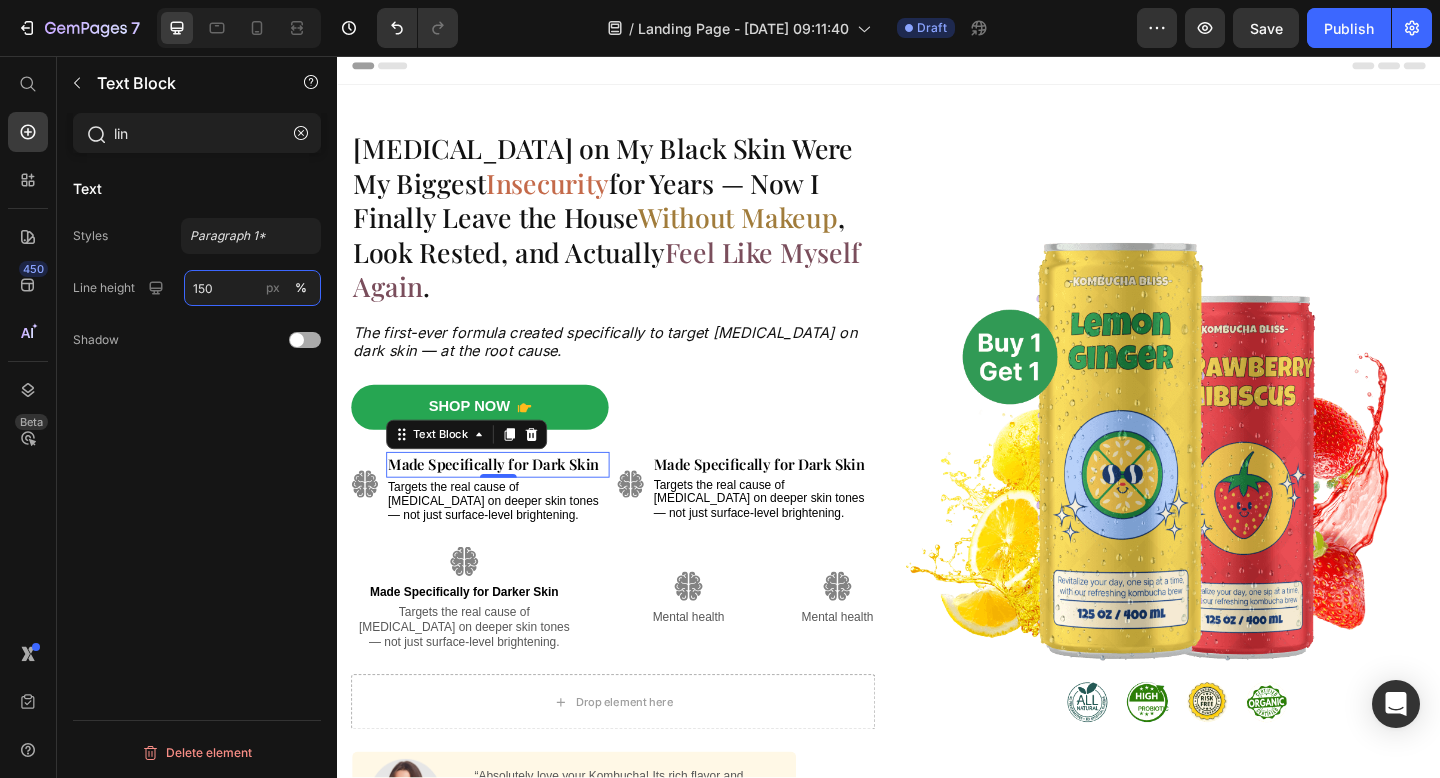 click on "150" at bounding box center (252, 288) 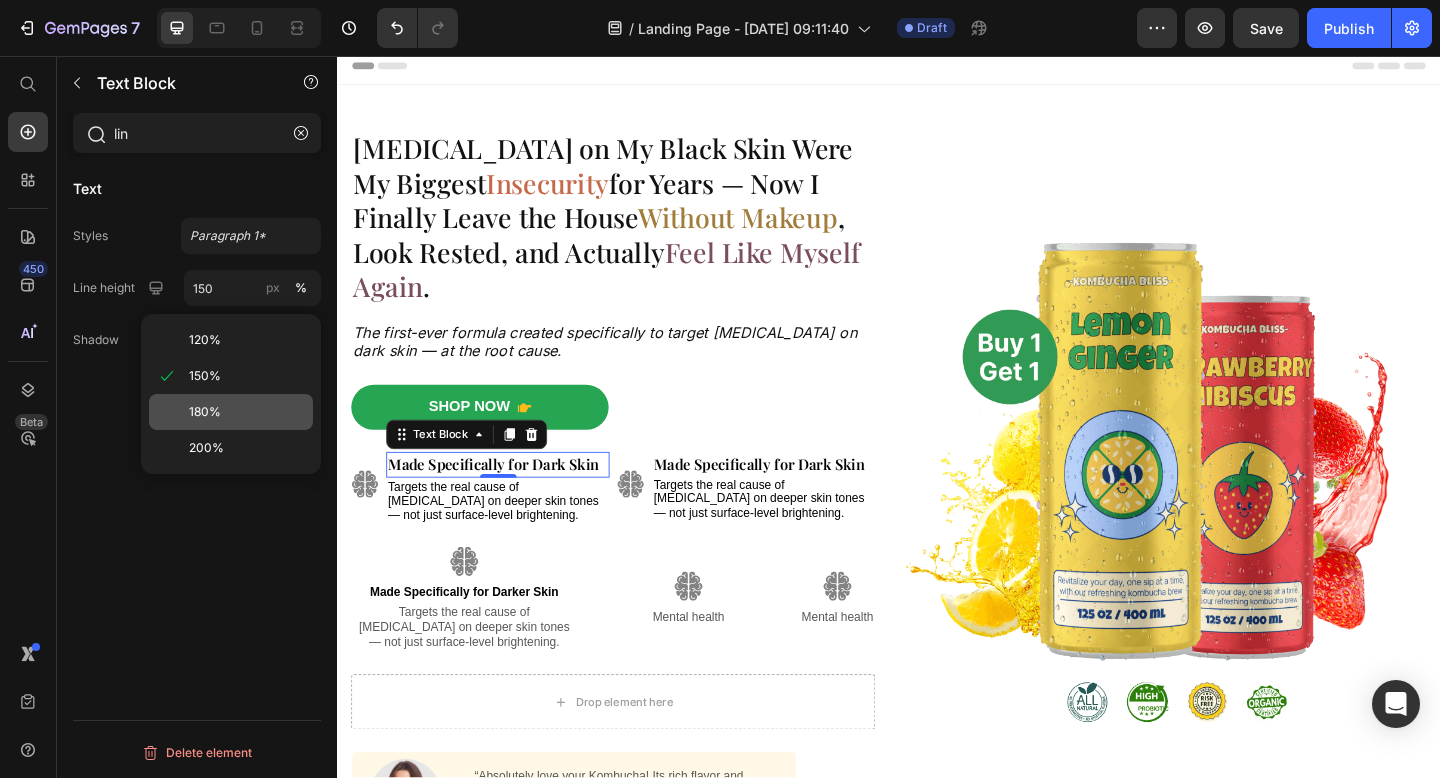 click on "180%" at bounding box center (205, 412) 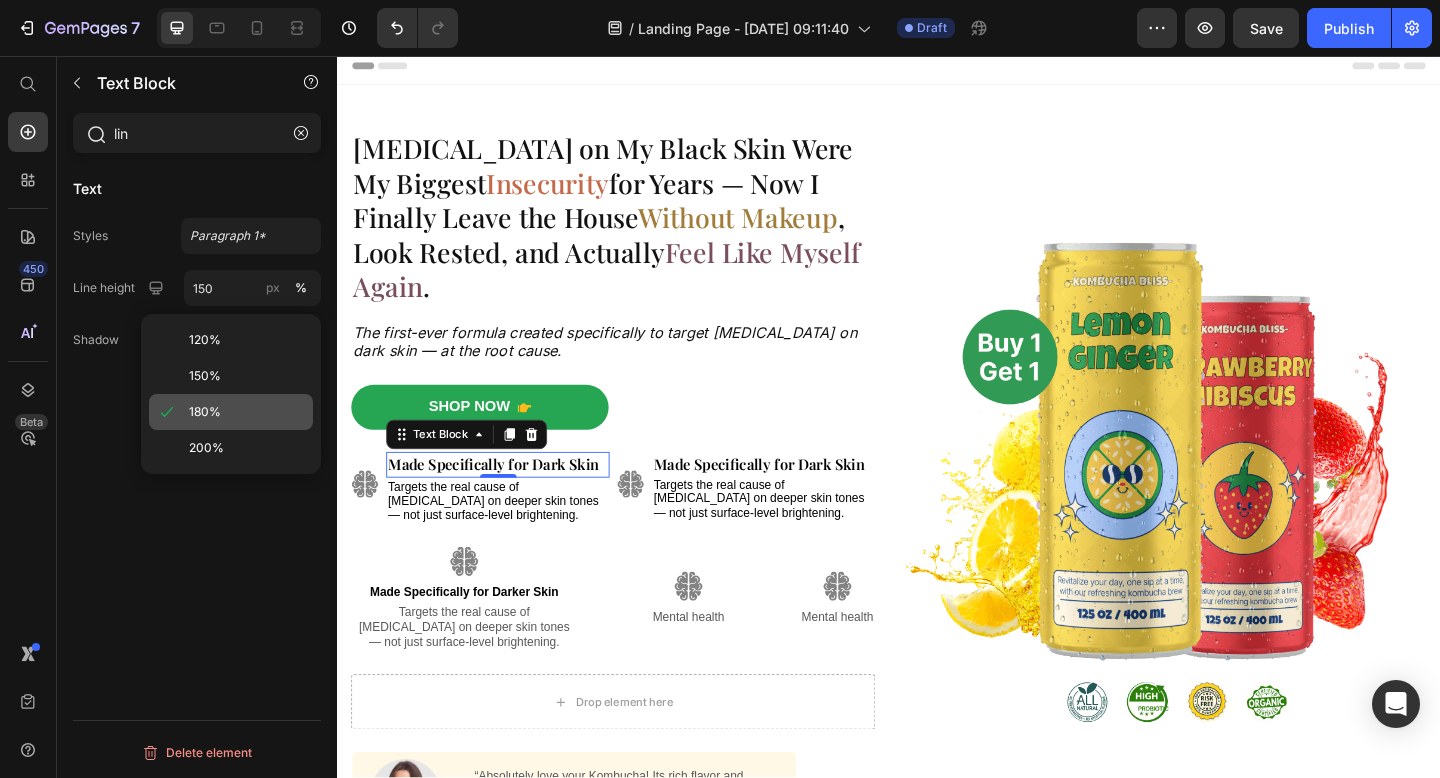 type on "180" 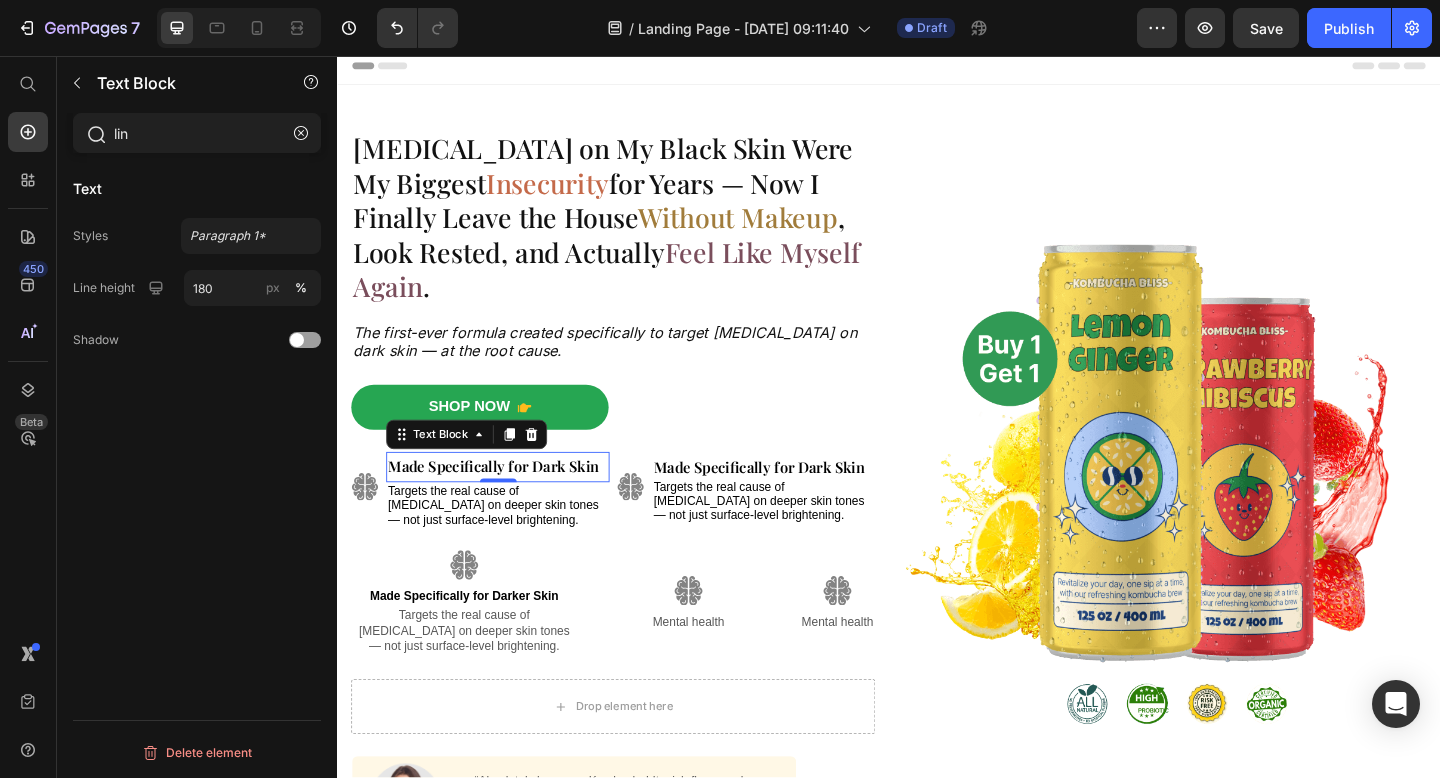 click on "Text Styles Paragraph 1* Line height 180 px % Shadow  Delete element" at bounding box center (197, 494) 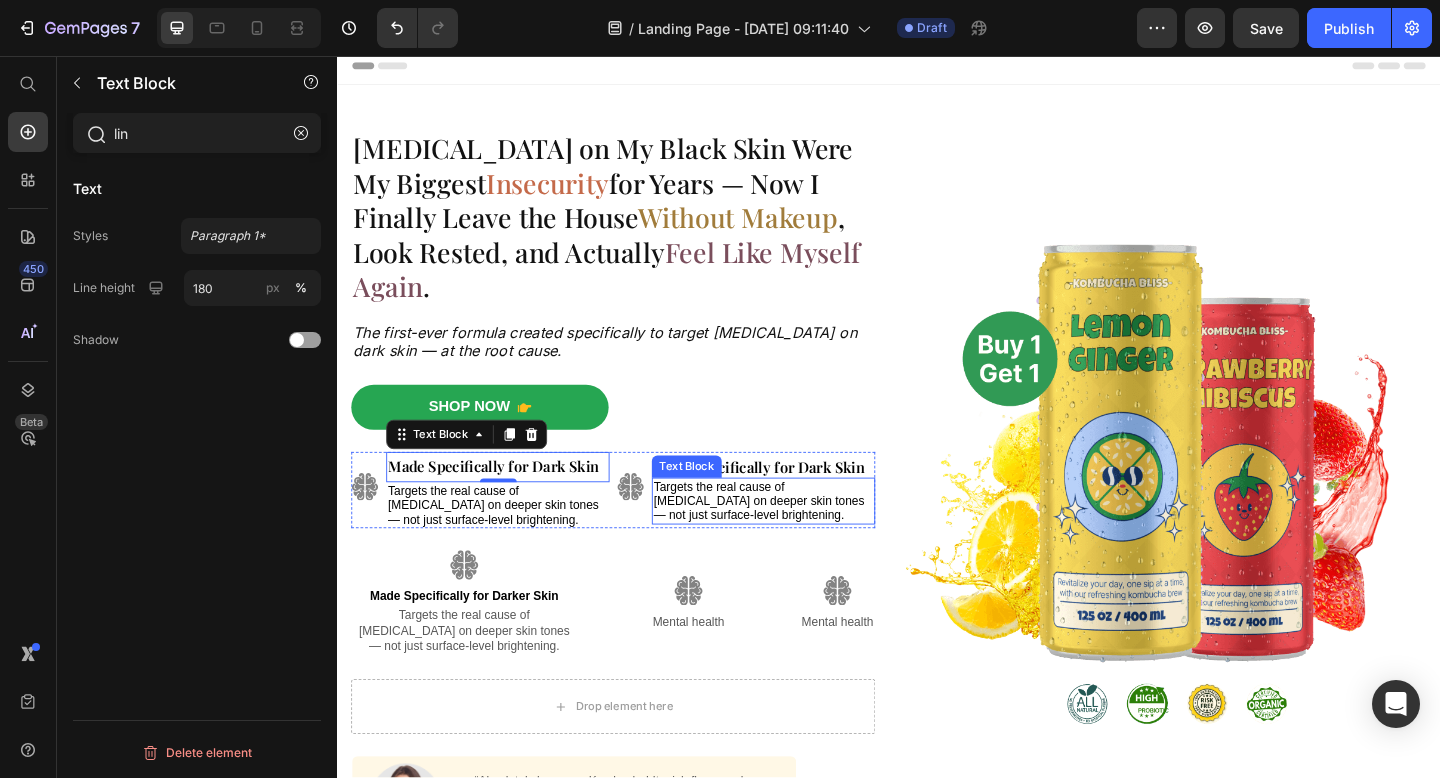 click on "Targets the real cause of [MEDICAL_DATA] on deeper skin tones — not just surface-level brightening." at bounding box center (800, 540) 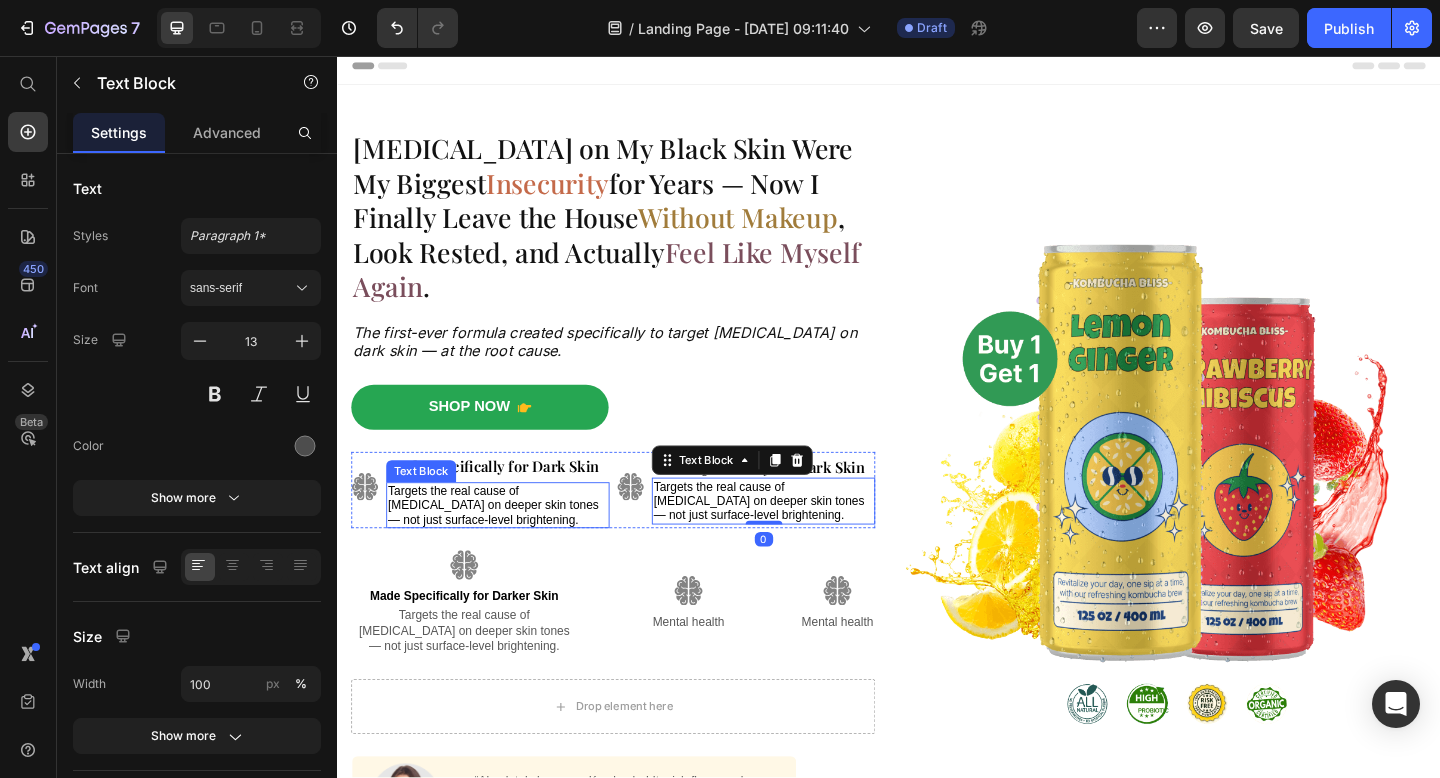 click on "Targets the real cause of [MEDICAL_DATA] on deeper skin tones — not just surface-level brightening." at bounding box center [506, 545] 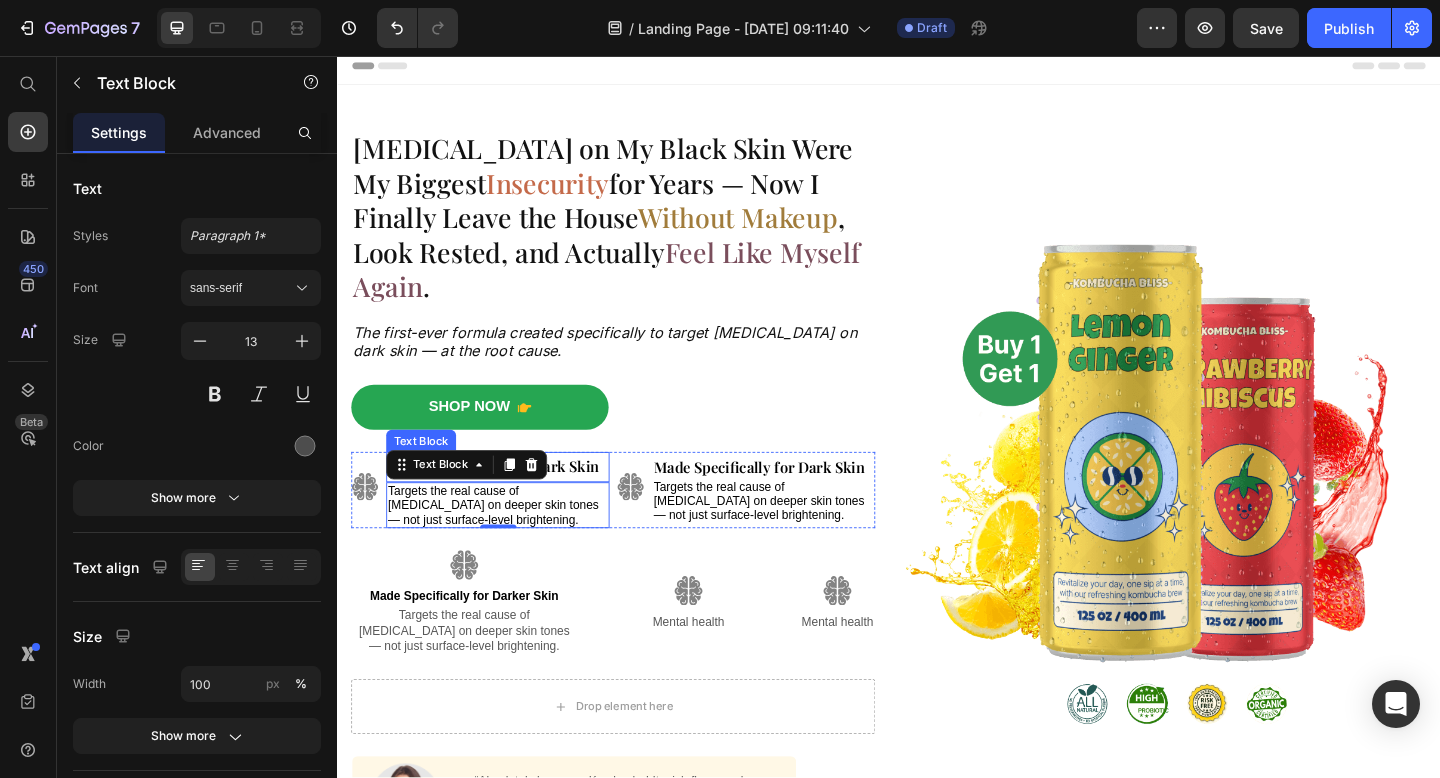 click on "Made Specifically for Dark Skin" at bounding box center [507, 502] 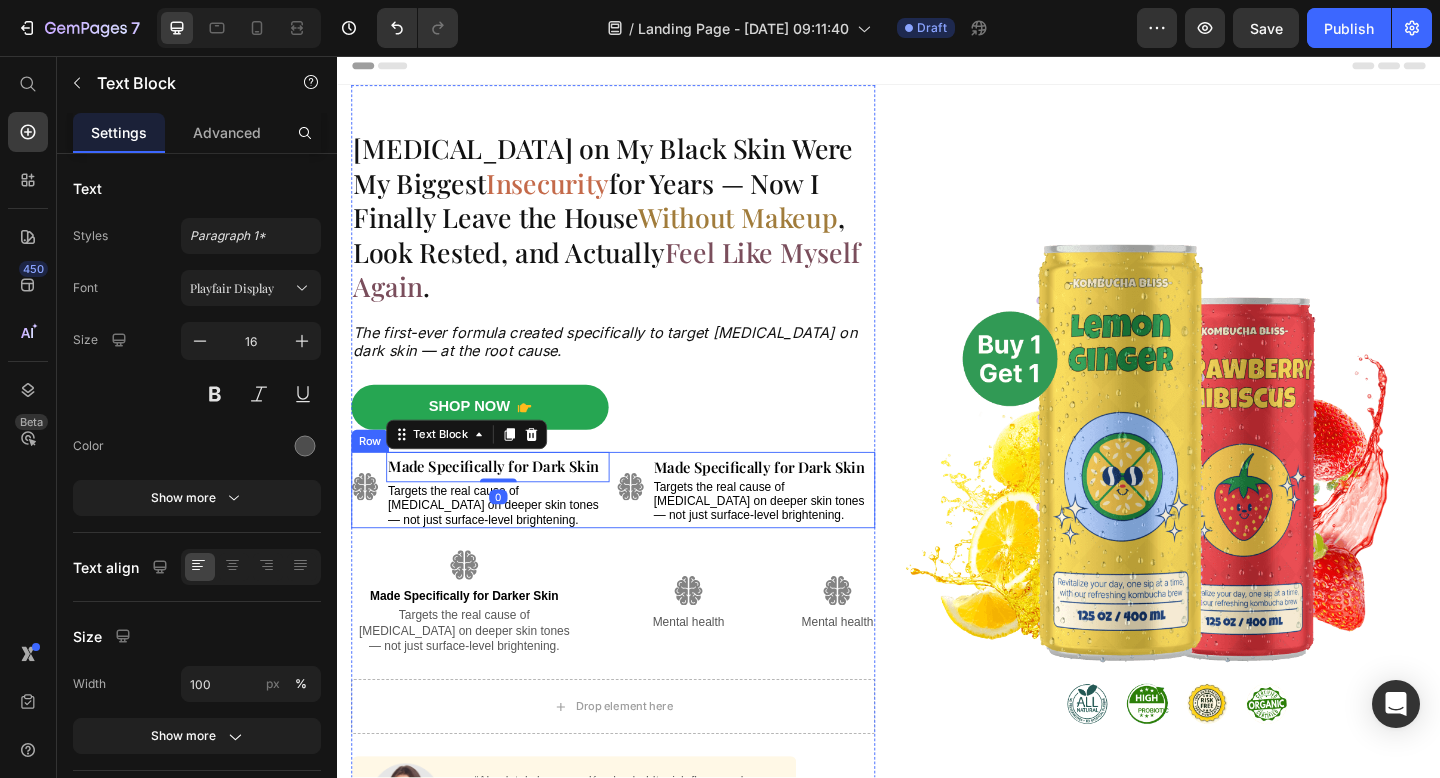 click on "Image" at bounding box center [367, 529] 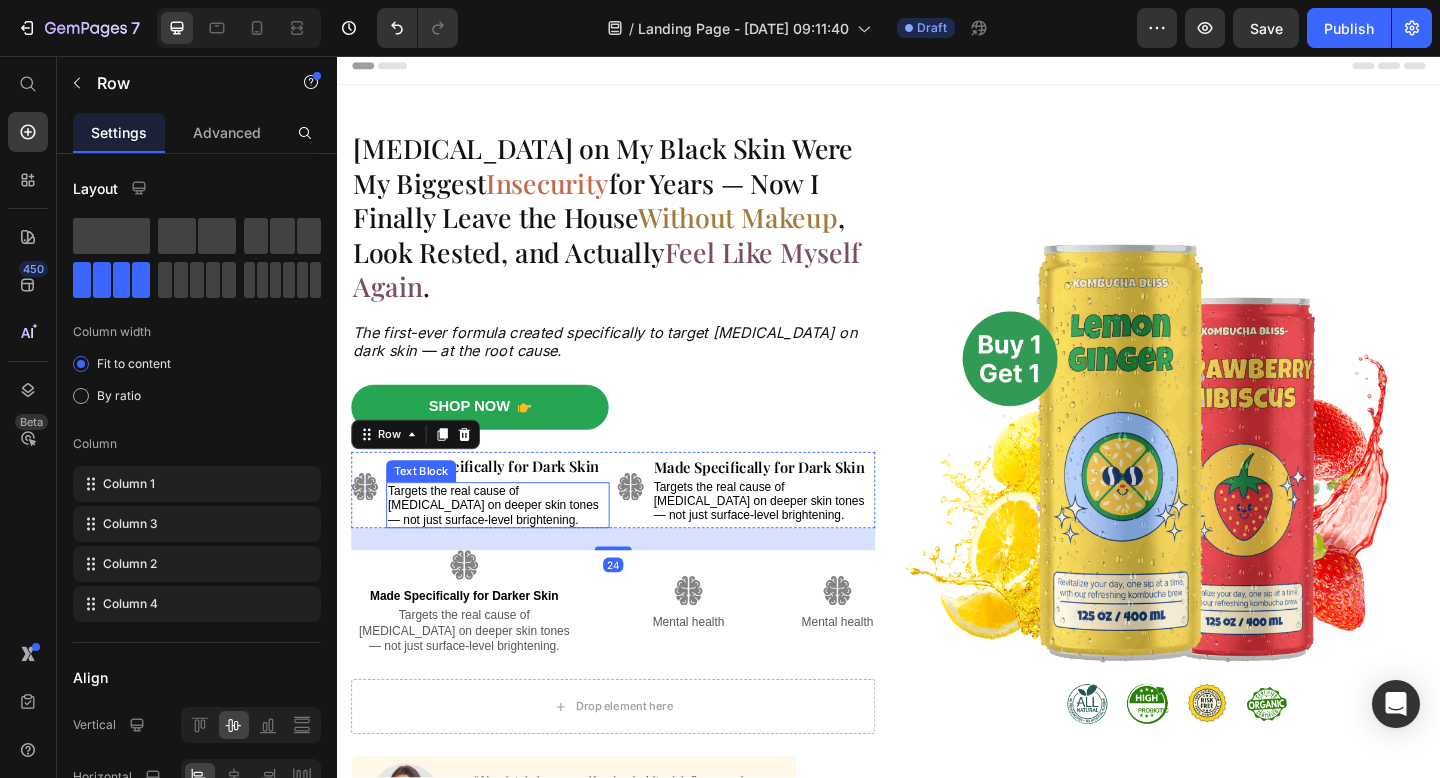 click on "Targets the real cause of [MEDICAL_DATA] on deeper skin tones — not just surface-level brightening." at bounding box center [506, 545] 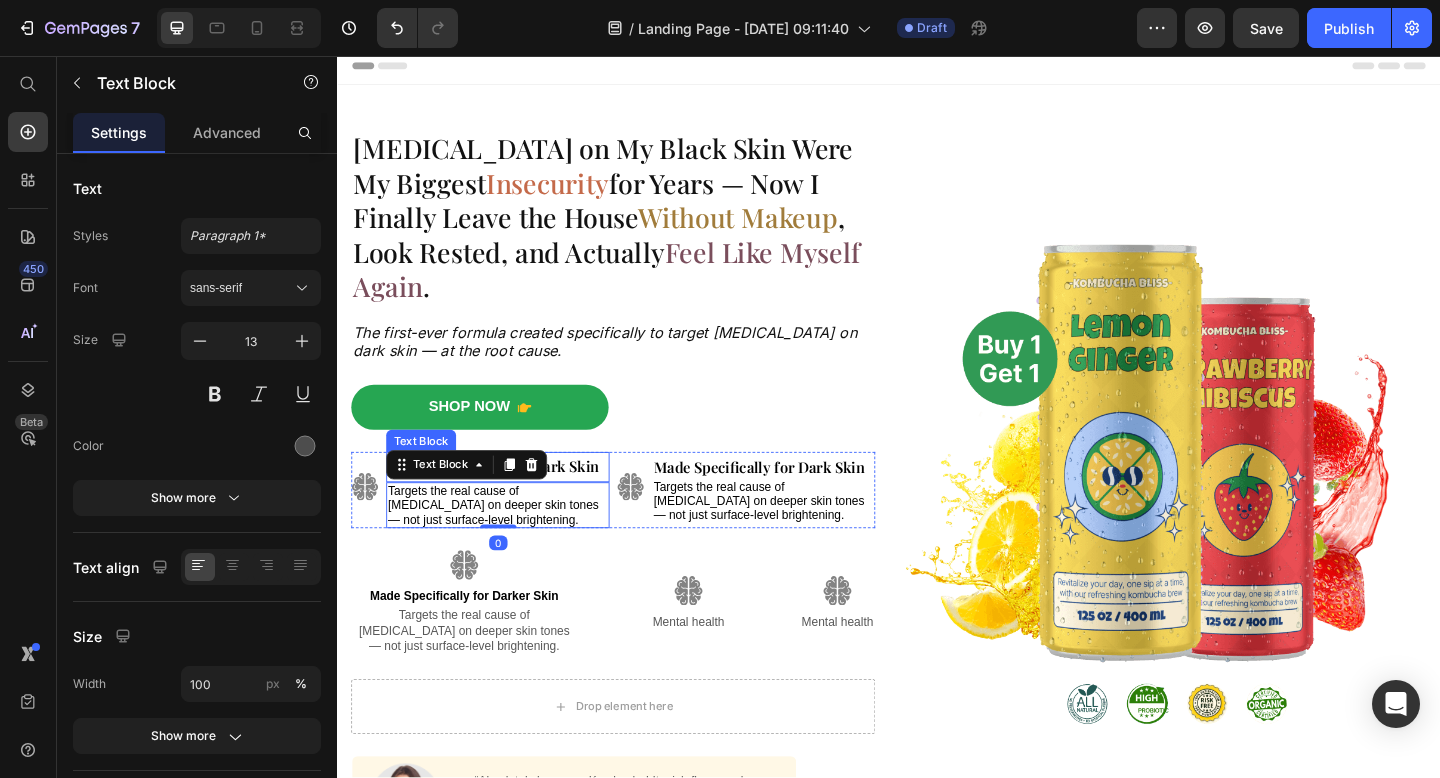 click on "Made Specifically for Dark Skin" at bounding box center [507, 502] 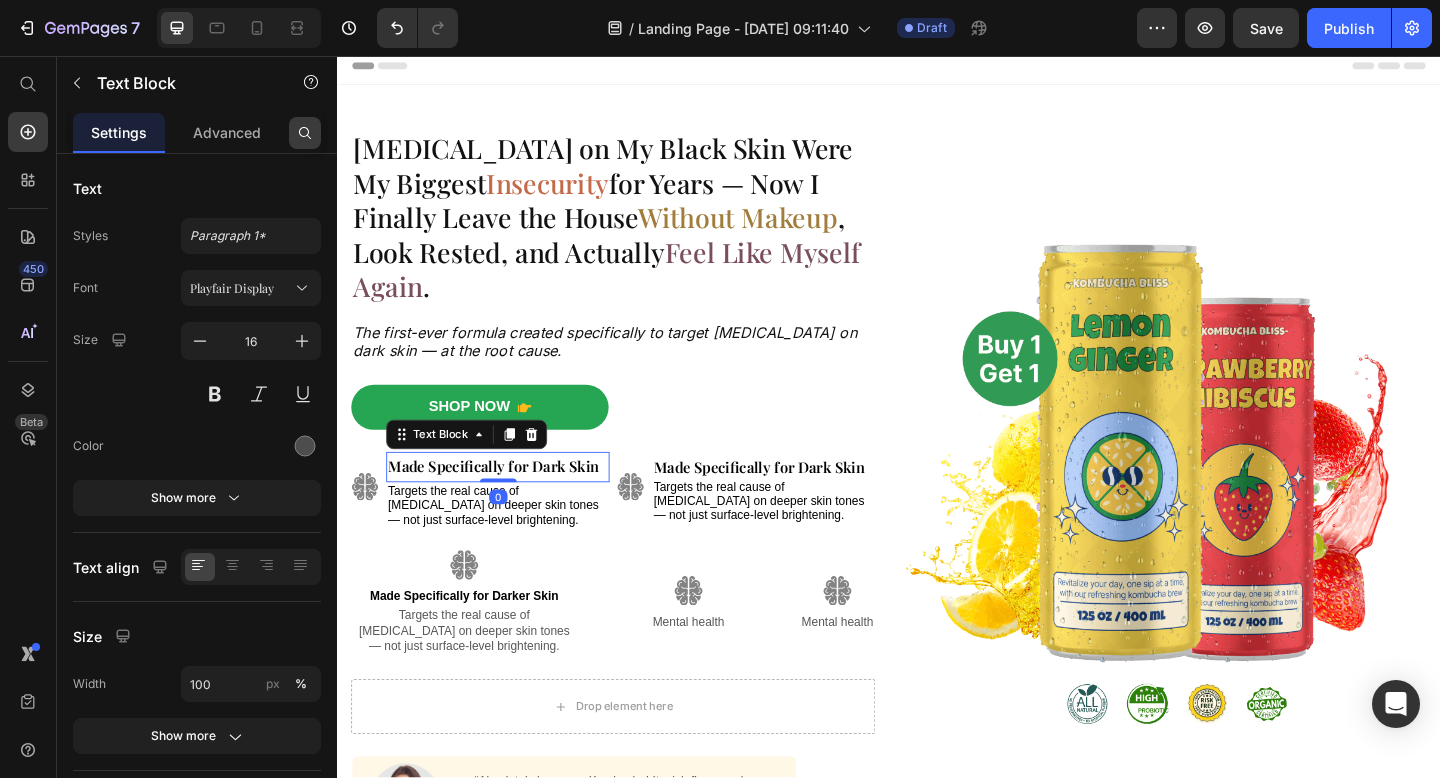 click at bounding box center (305, 133) 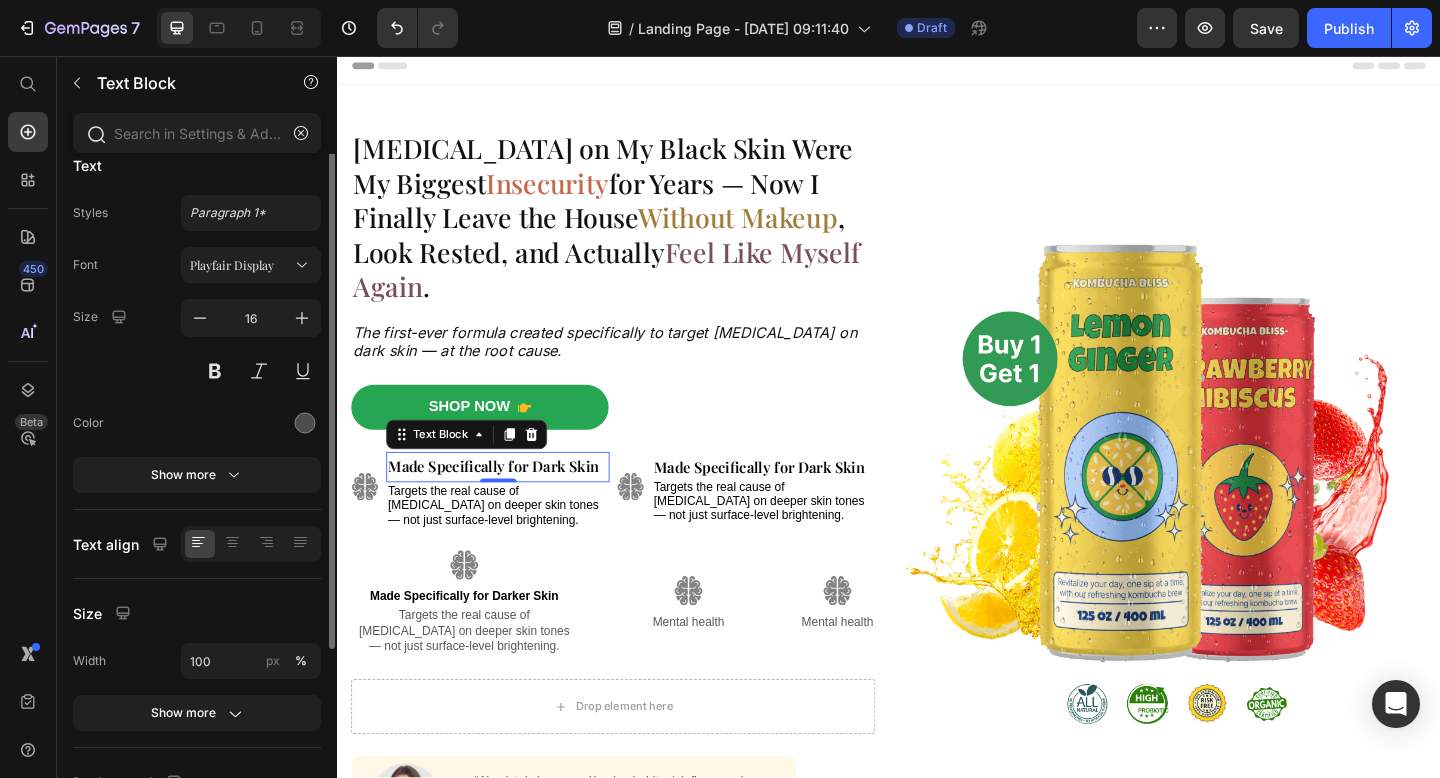 scroll, scrollTop: 0, scrollLeft: 0, axis: both 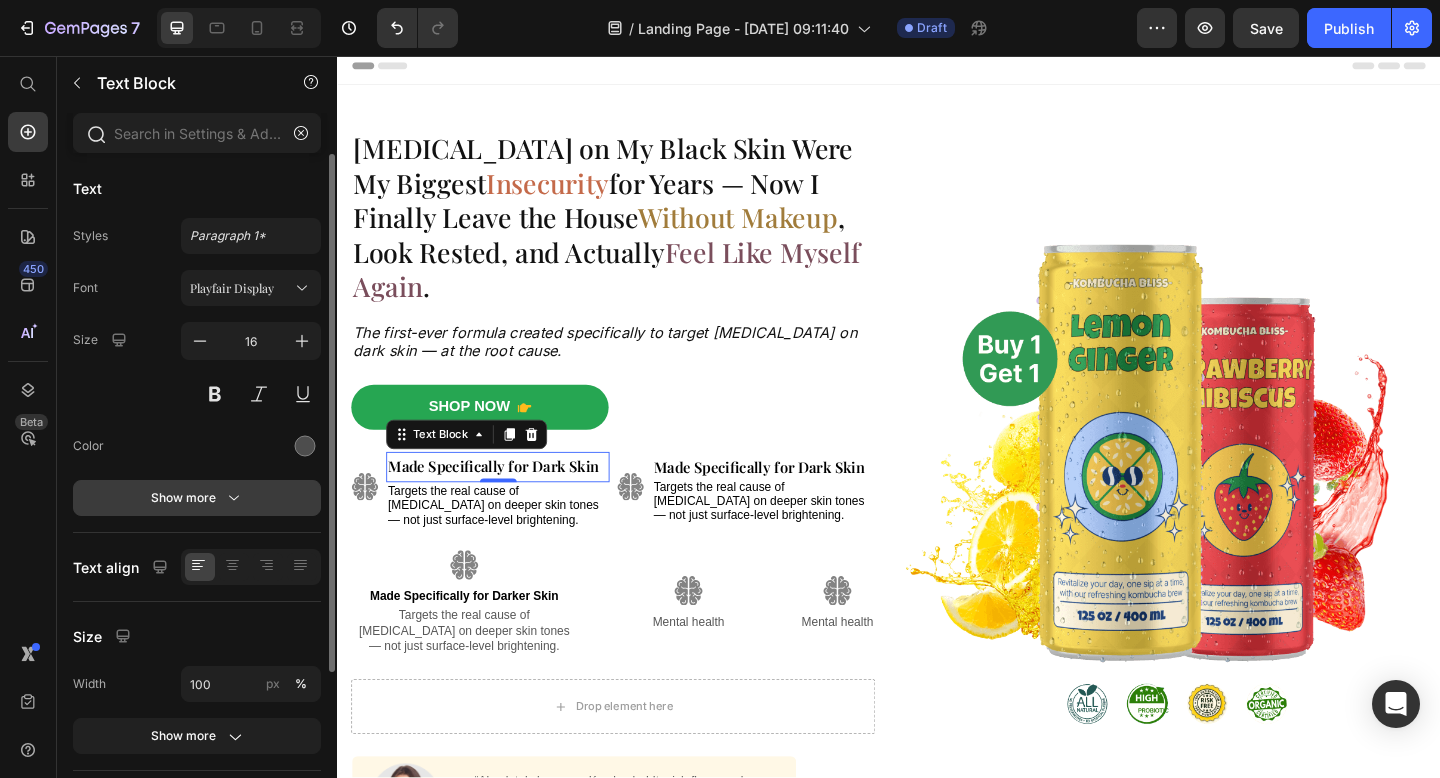 click on "Show more" at bounding box center [197, 498] 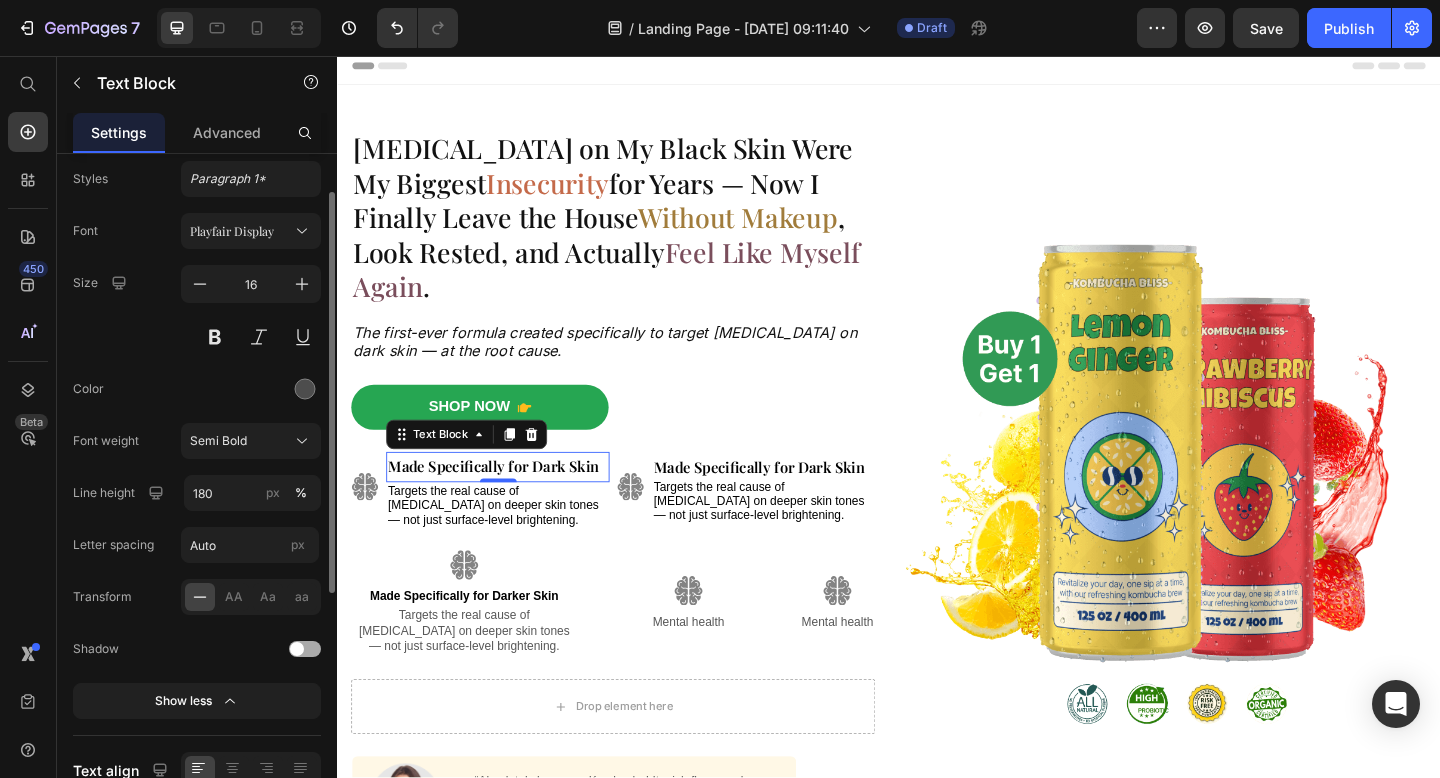 scroll, scrollTop: 72, scrollLeft: 0, axis: vertical 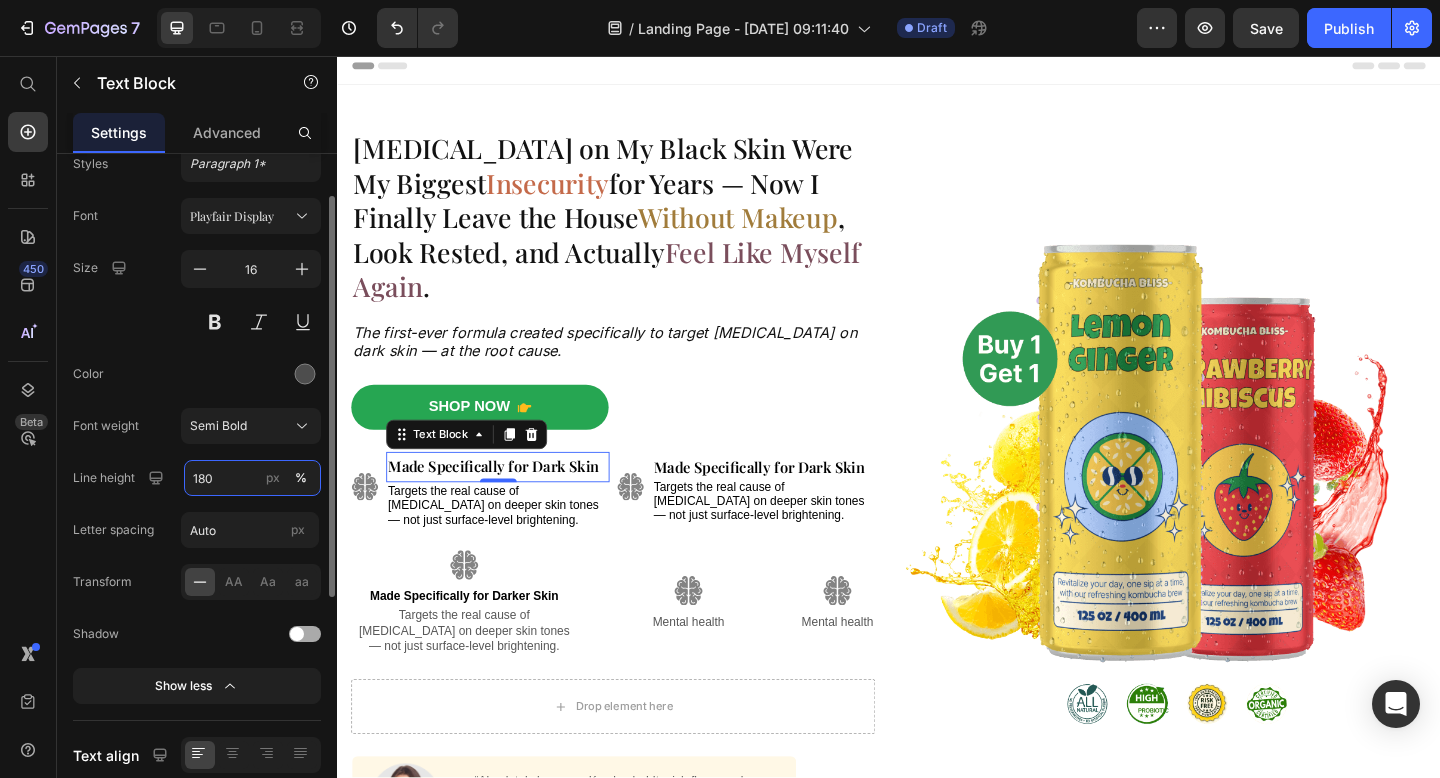 click on "180" at bounding box center (252, 478) 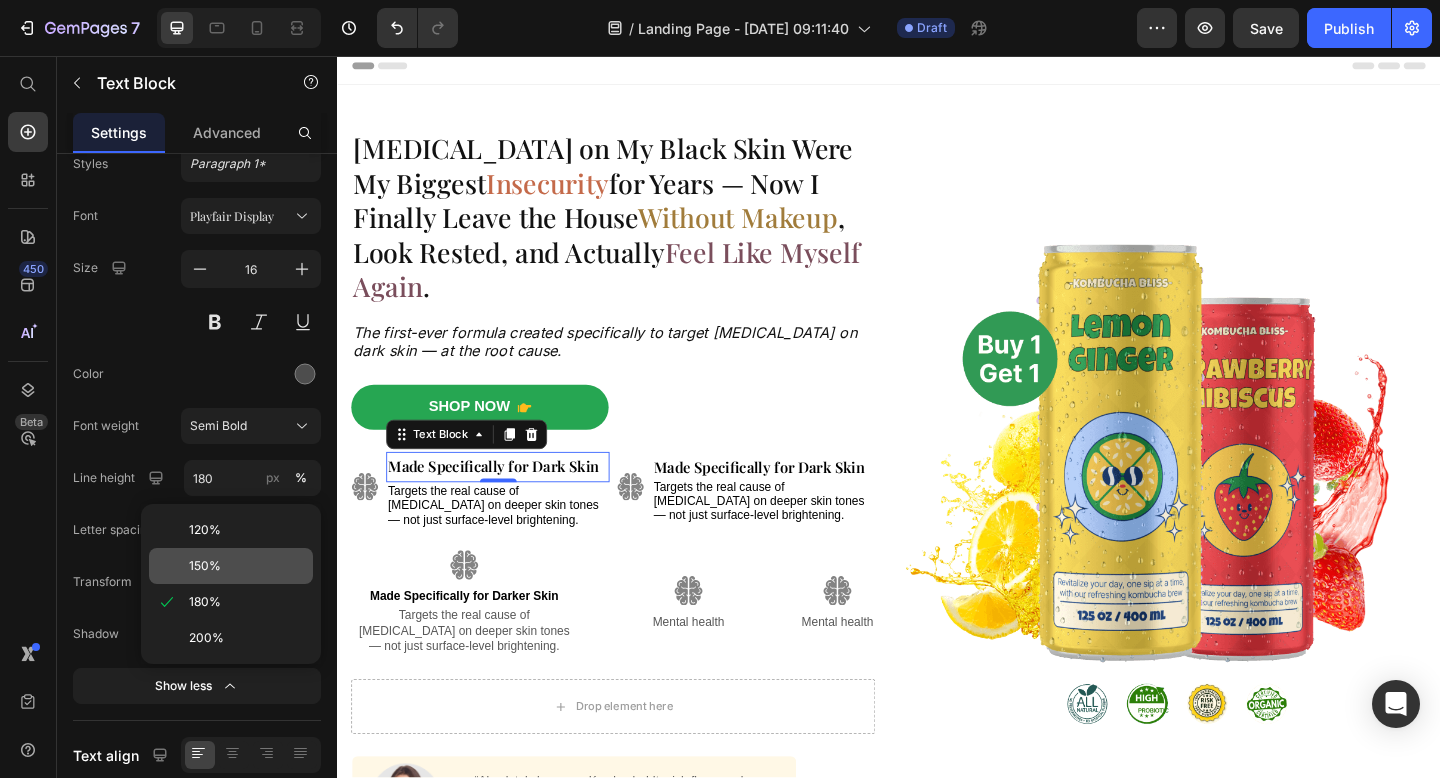 click on "150%" at bounding box center [205, 566] 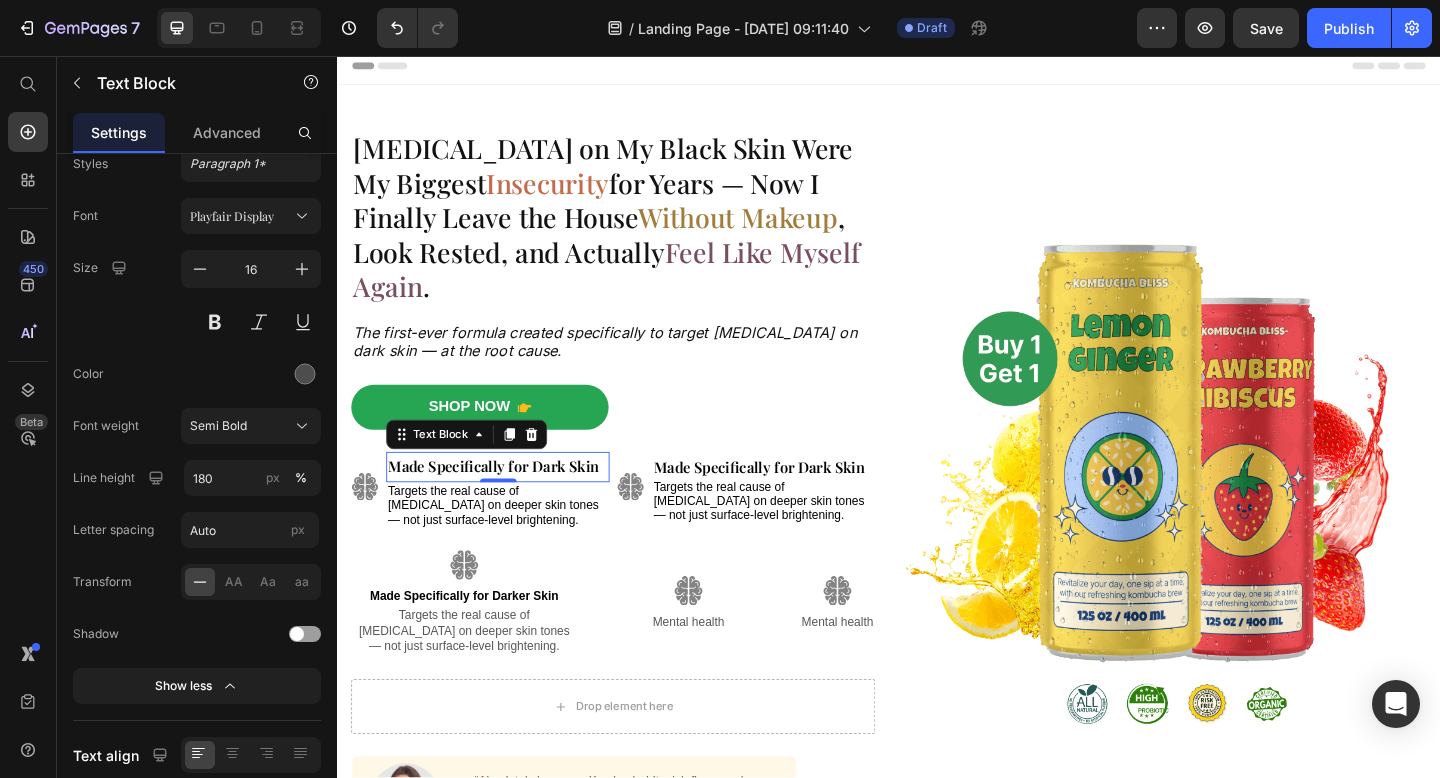 type on "150" 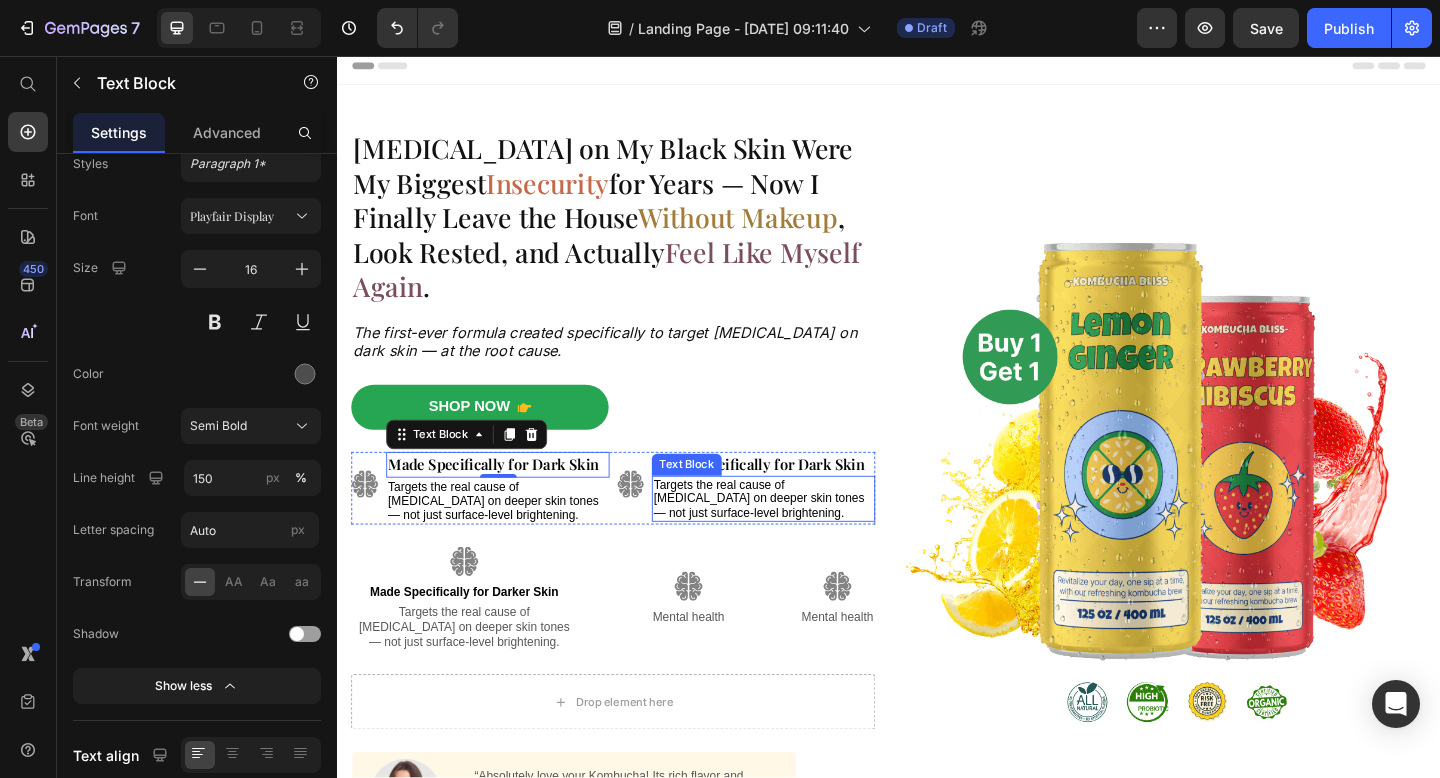 click on "Targets the real cause of [MEDICAL_DATA] on deeper skin tones — not just surface-level brightening." at bounding box center (800, 538) 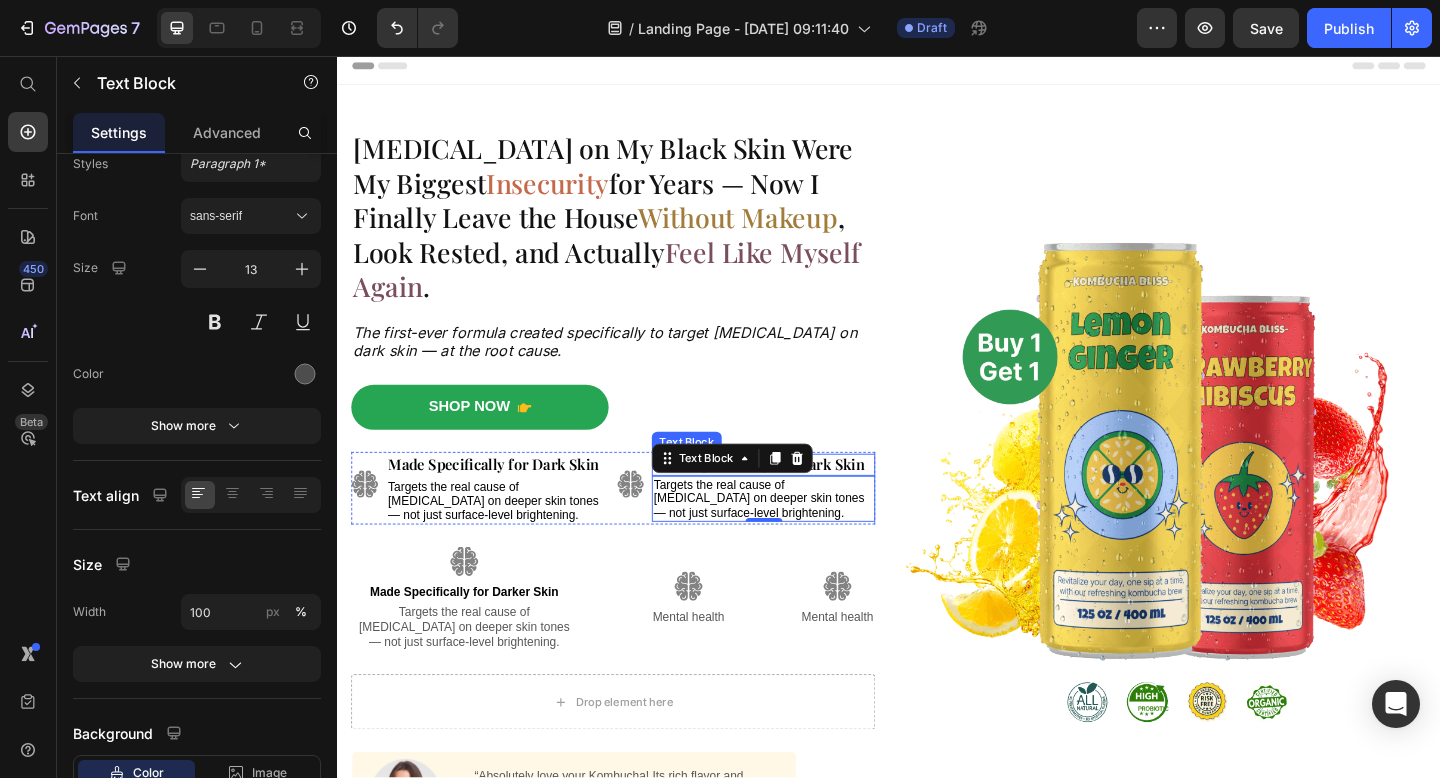 click on "Made Specifically for Dark Skin" at bounding box center (796, 500) 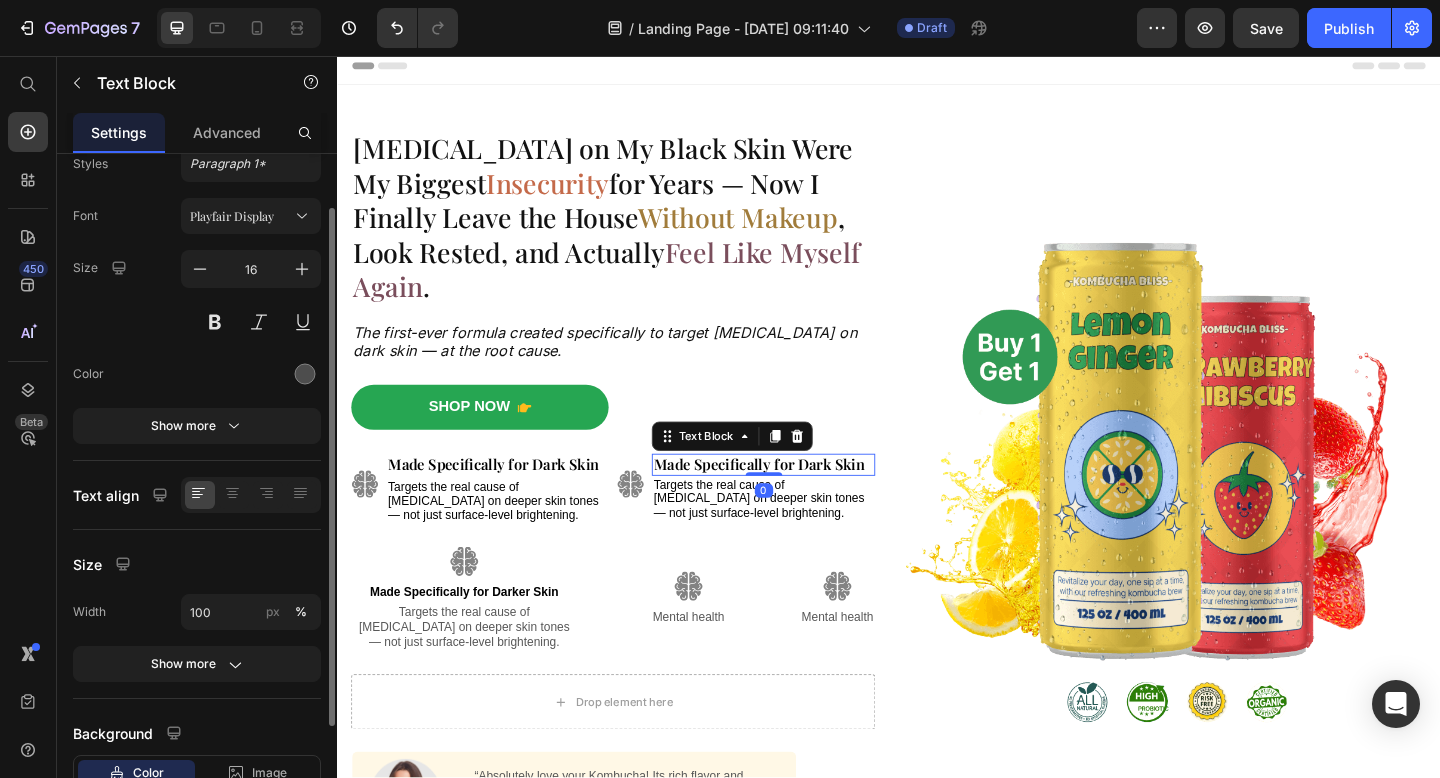 click on "Text Styles Paragraph 1* Font Playfair Display Size 16 Color Show more" 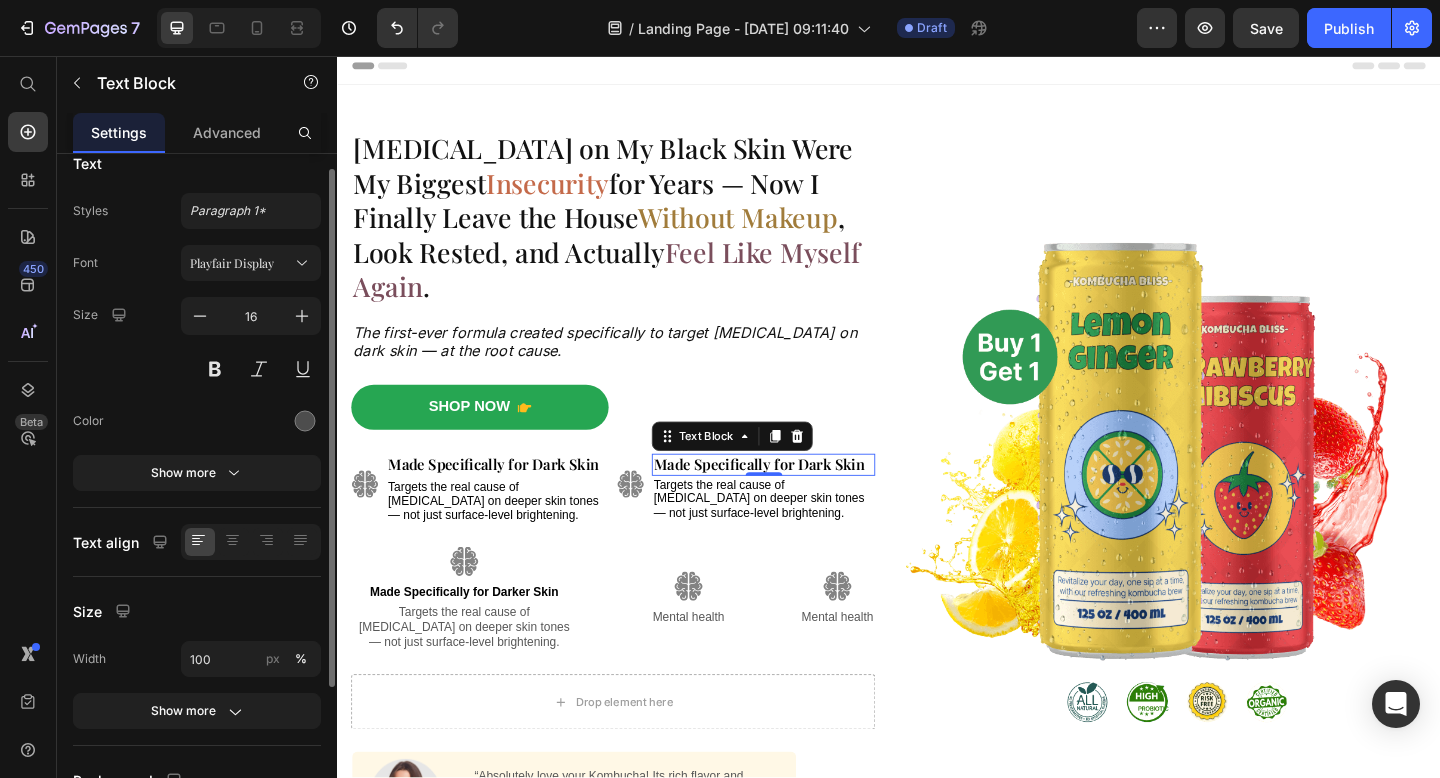 scroll, scrollTop: 22, scrollLeft: 0, axis: vertical 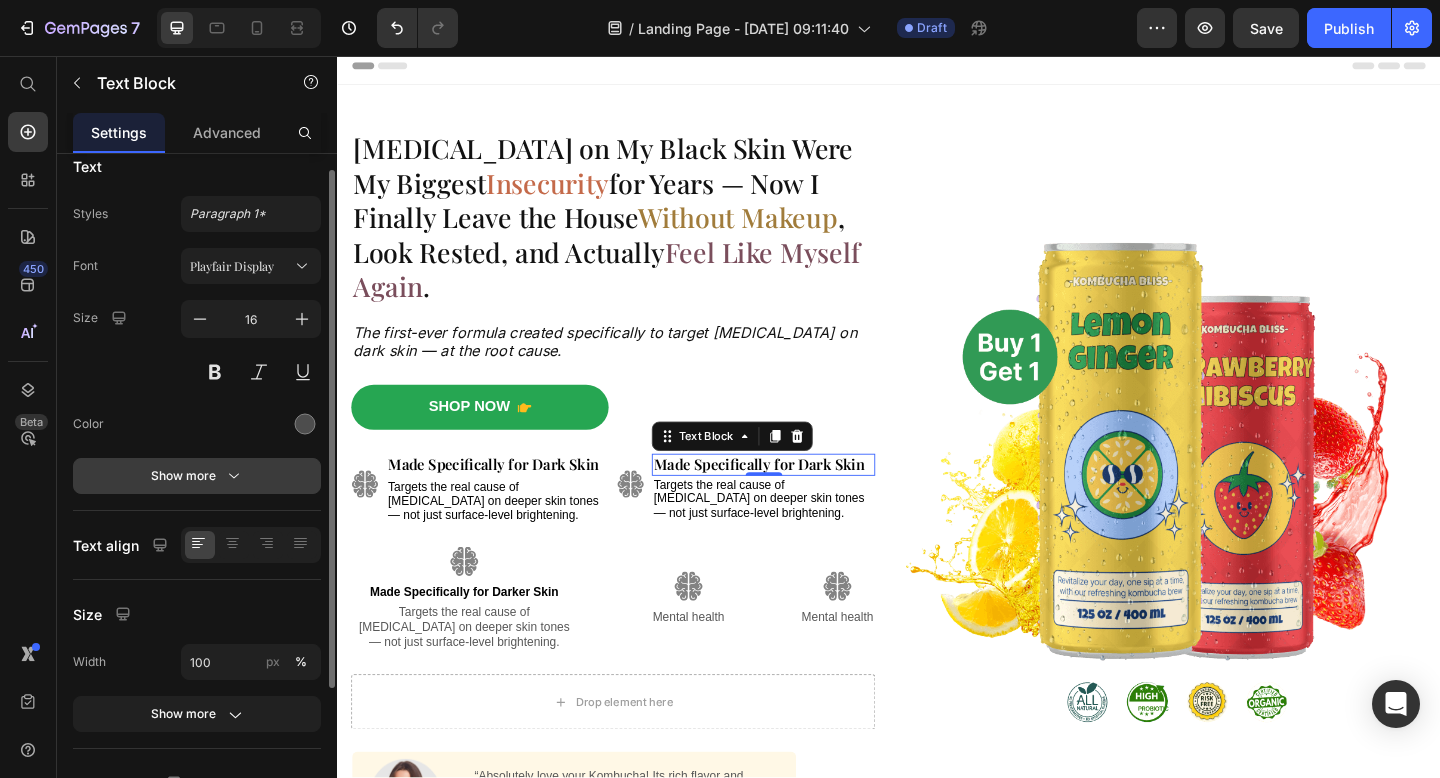 click on "Show more" at bounding box center [197, 476] 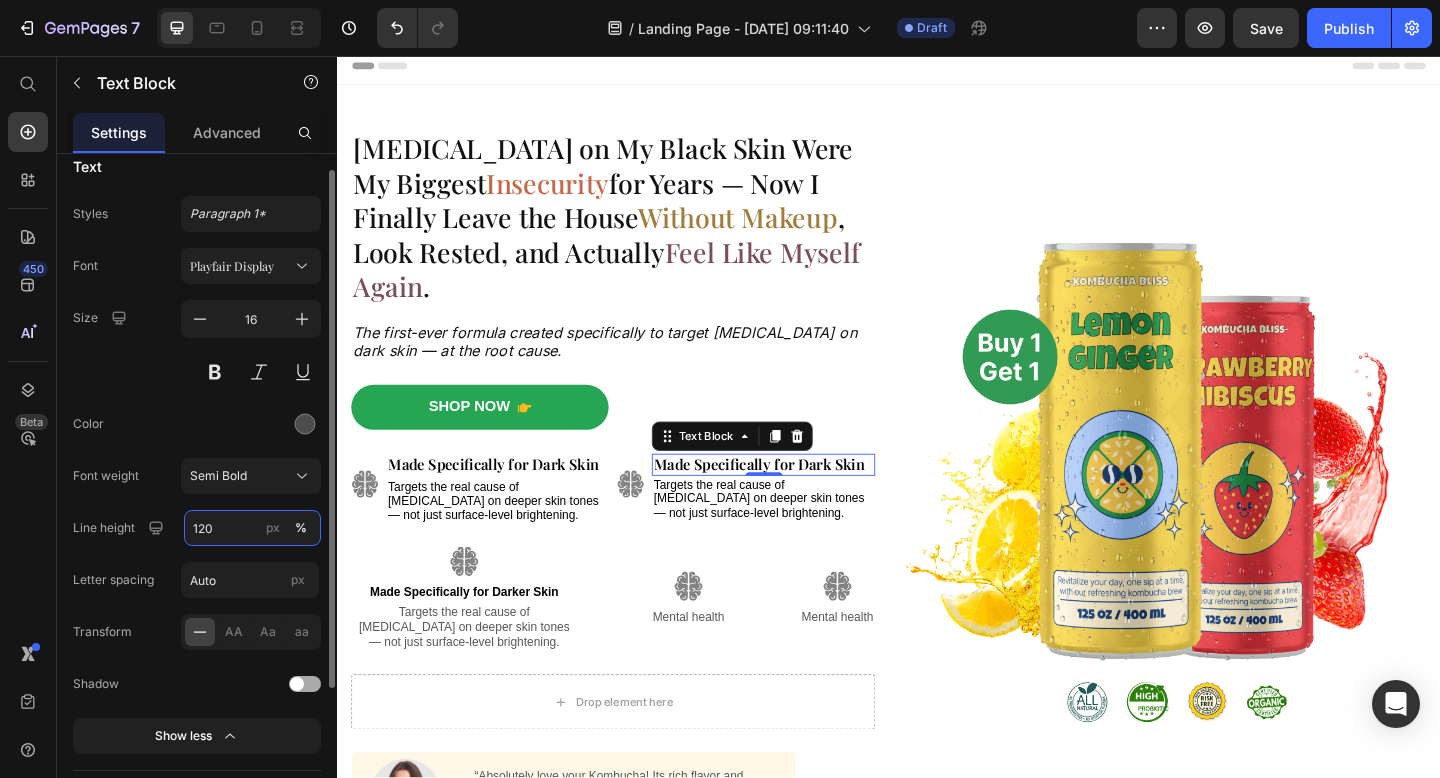 click on "120" at bounding box center [252, 528] 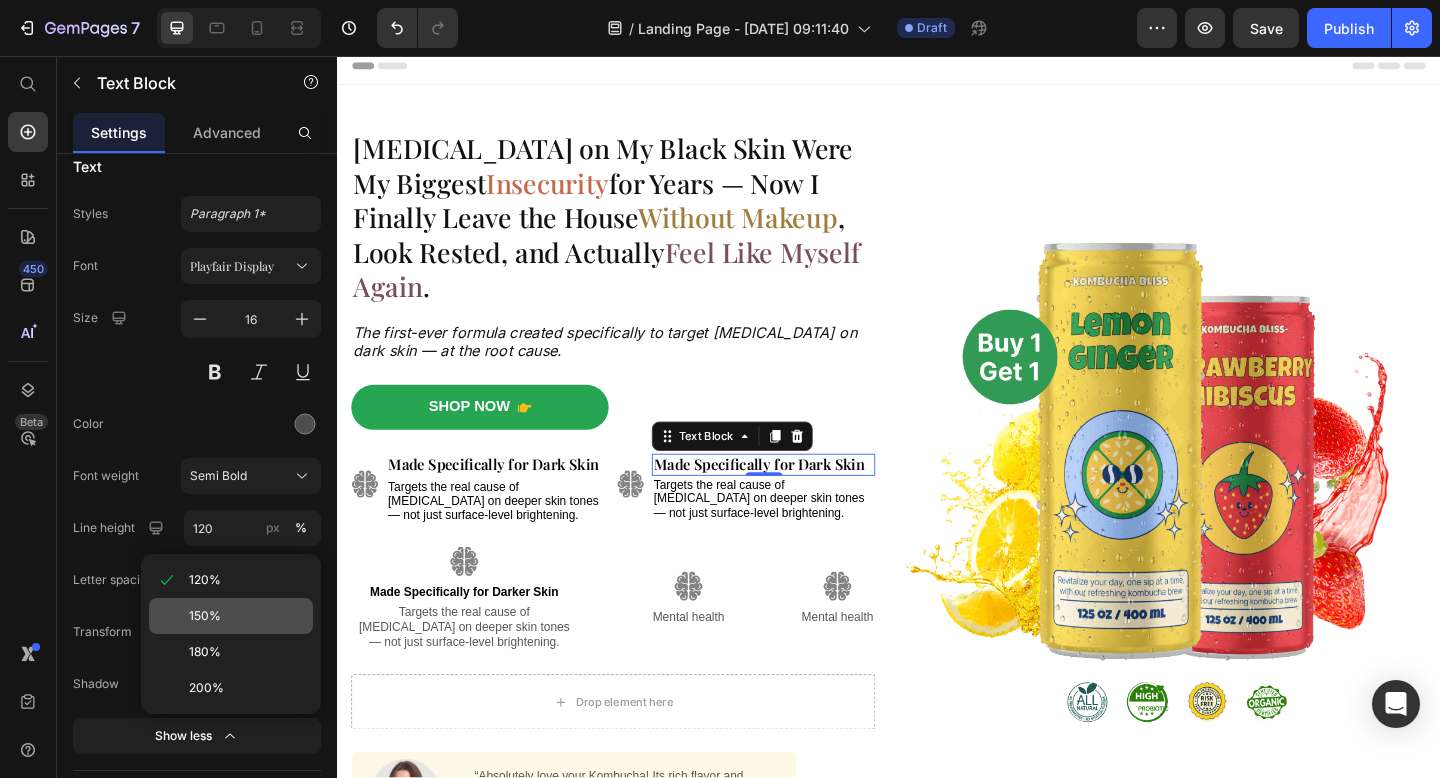 click on "150%" 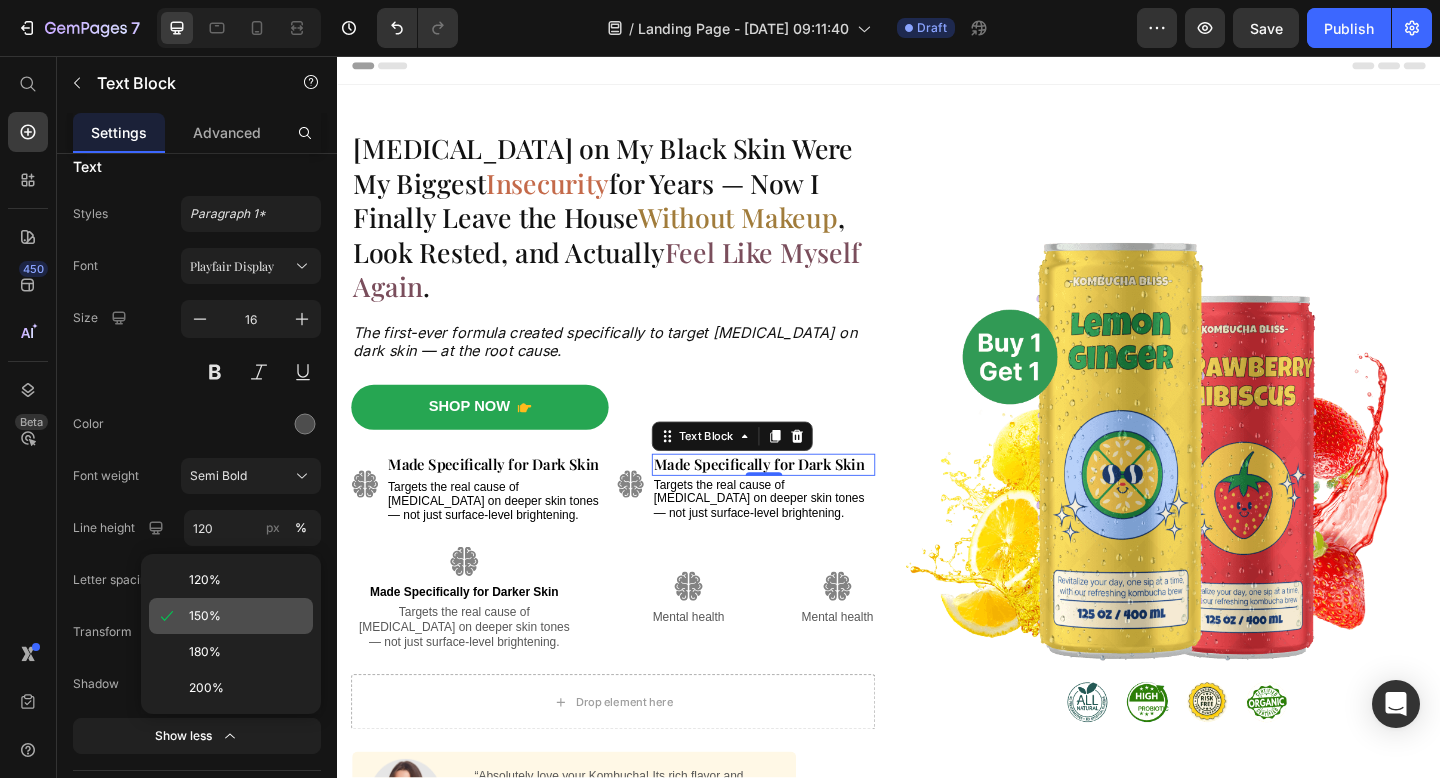 type on "150" 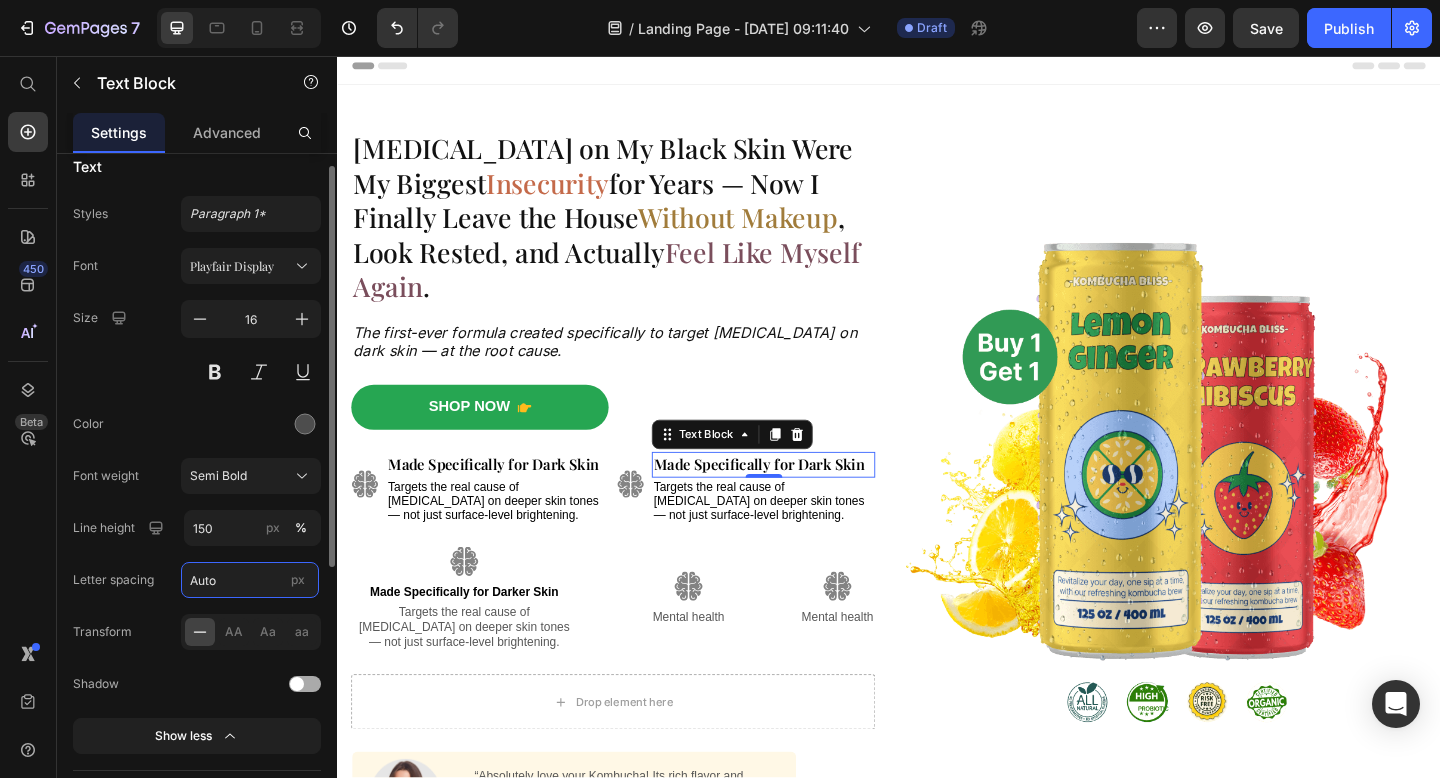 click on "Auto" at bounding box center [250, 580] 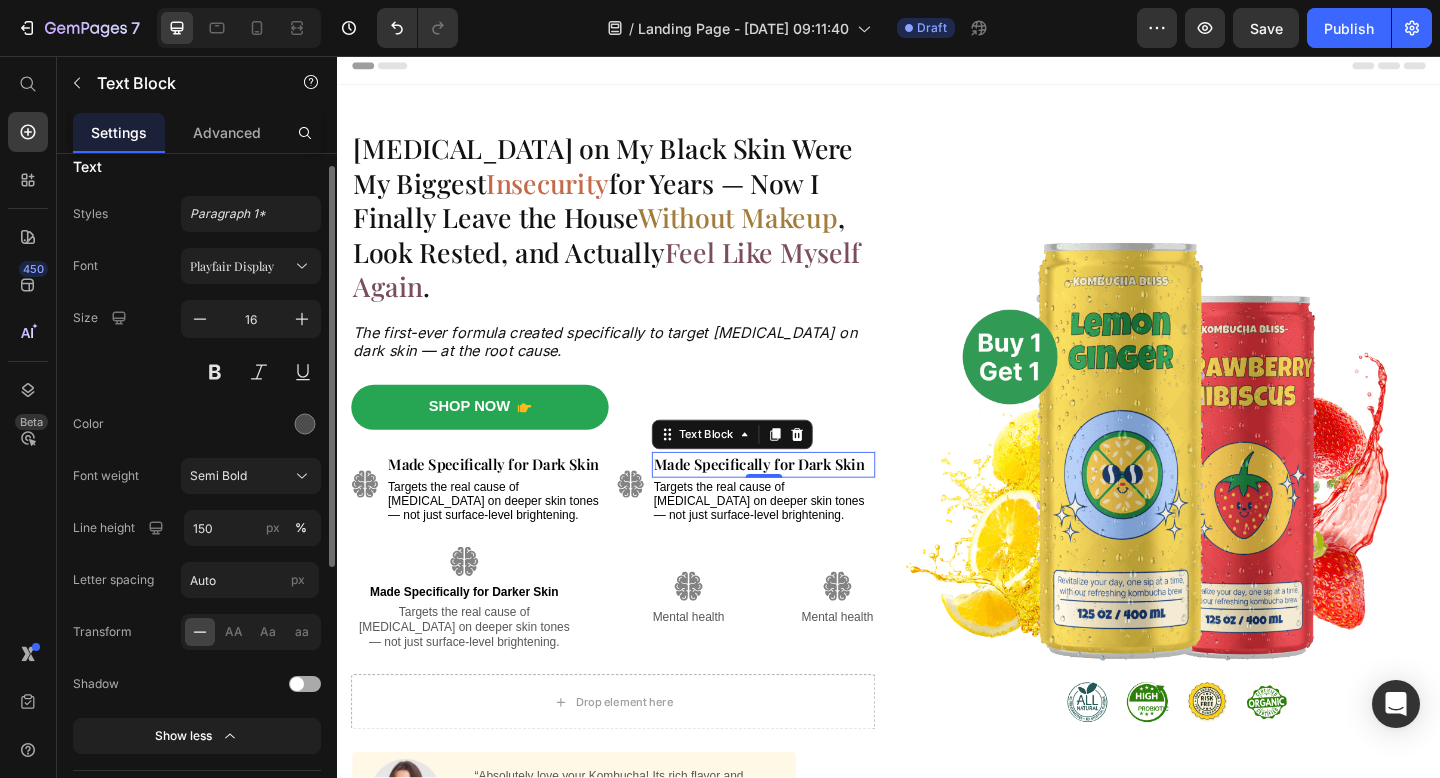 click on "Line height" at bounding box center [120, 528] 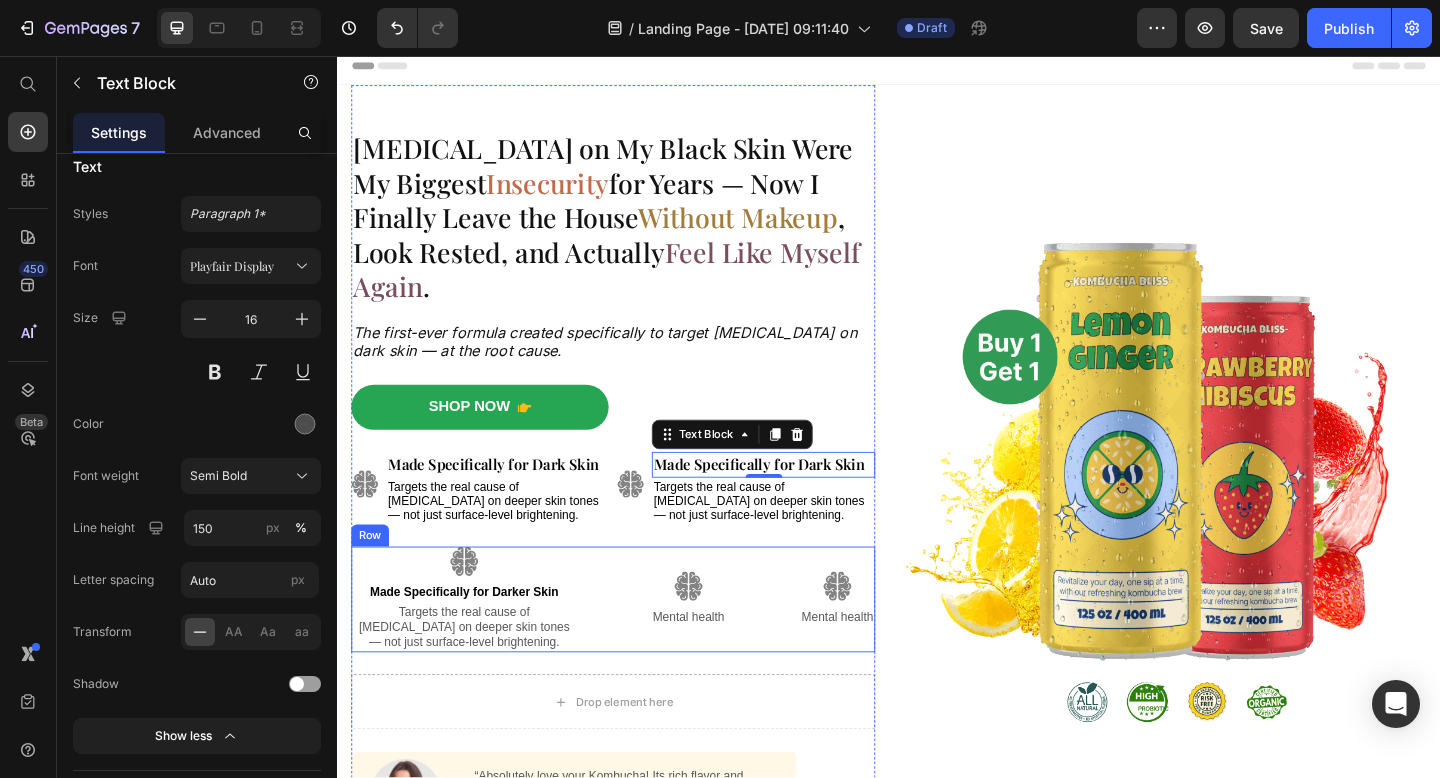 click on "Image Made Specifically for Darker Skin Text Block Targets the real cause of dark circles on deeper skin tones — not just surface-level brightening. Text Block Image Mental health Text Block Image Mental health Text Block Row" at bounding box center [637, 648] 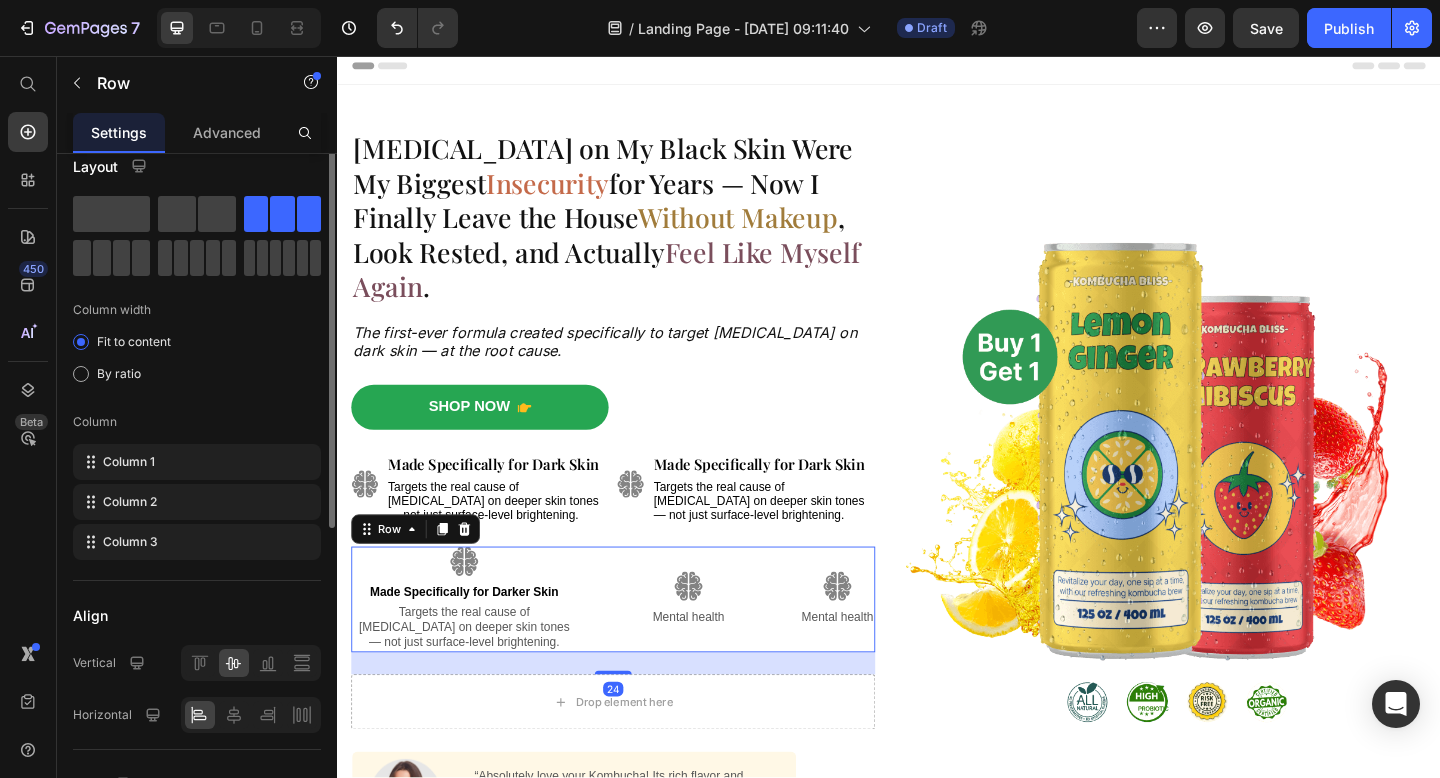 scroll, scrollTop: 0, scrollLeft: 0, axis: both 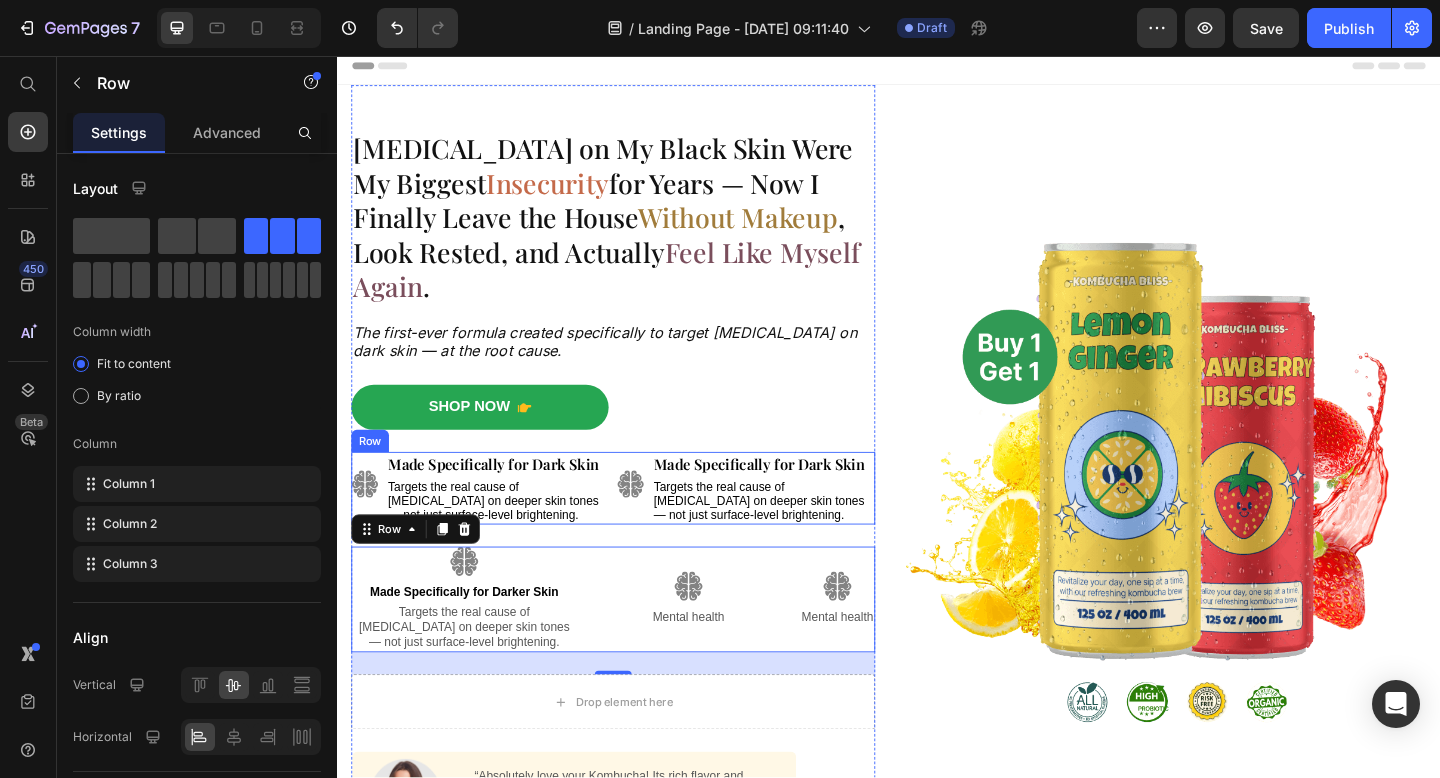 click on "Image Image Made Specifically for Dark Skin Text Block Targets the real cause of dark circles on deeper skin tones — not just surface-level brightening. Text Block Made Specifically for Dark Skin Text Block Targets the real cause of dark circles on deeper skin tones — not just surface-level brightening. Text Block Row" at bounding box center (637, 526) 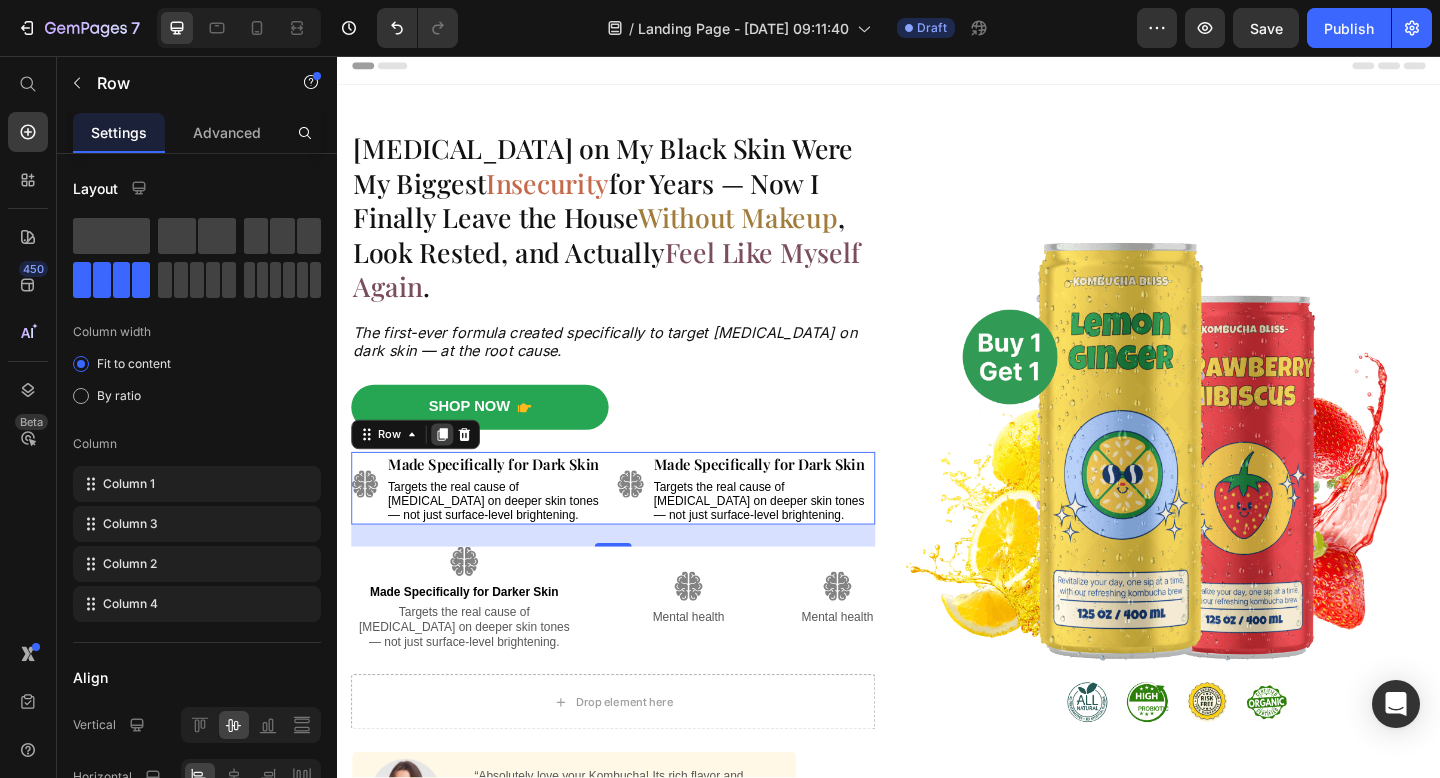 click 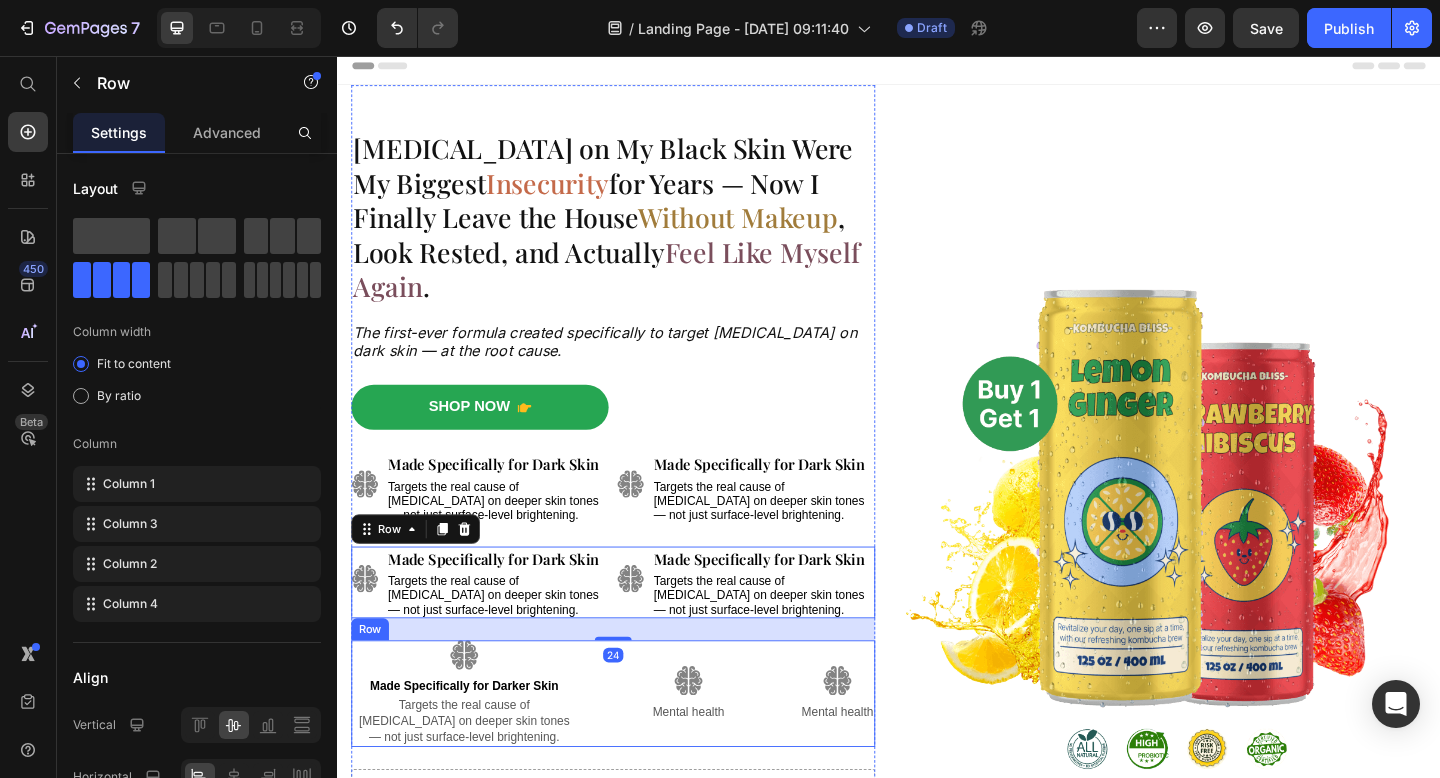 click on "Image Made Specifically for Darker Skin Text Block Targets the real cause of dark circles on deeper skin tones — not just surface-level brightening. Text Block Image Mental health Text Block Image Mental health Text Block Row" at bounding box center (637, 750) 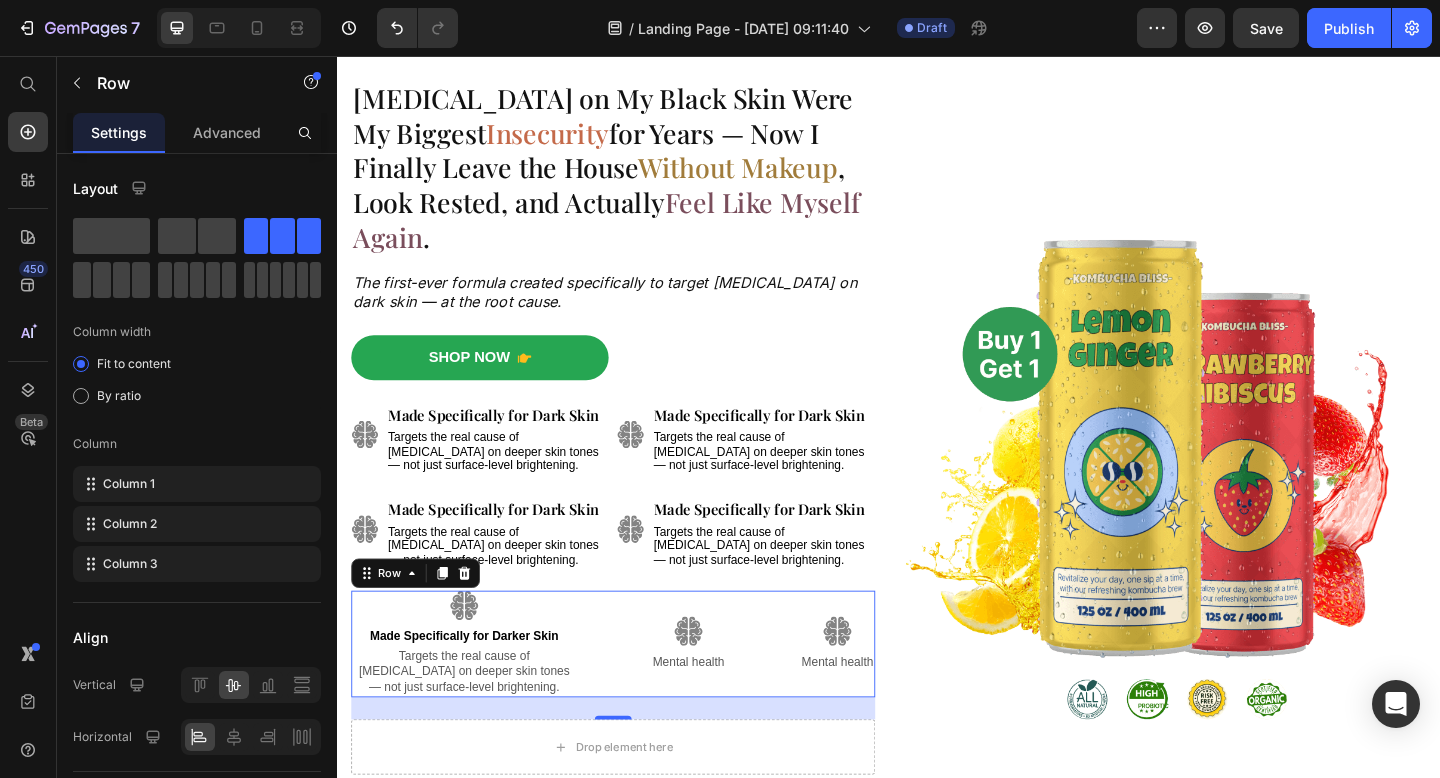 scroll, scrollTop: 94, scrollLeft: 0, axis: vertical 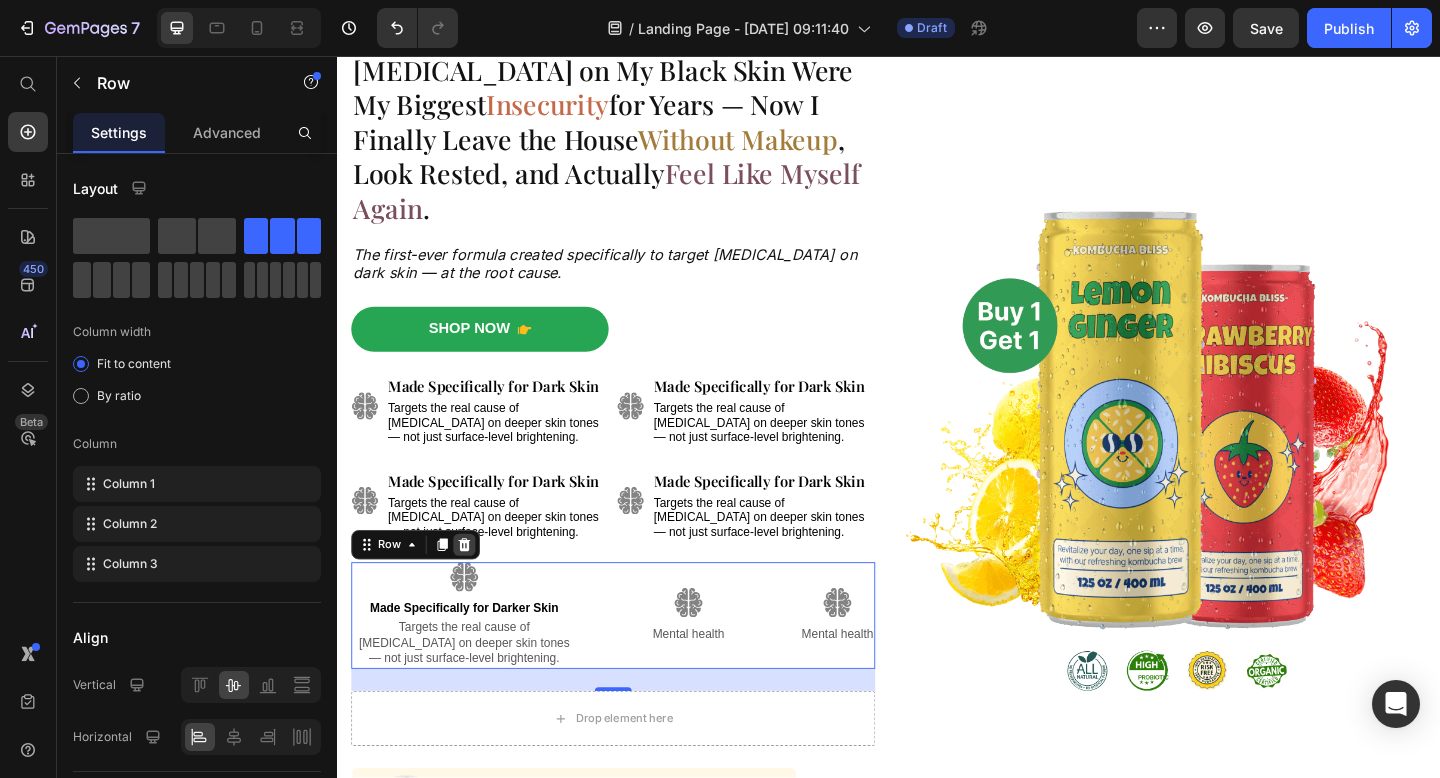 click 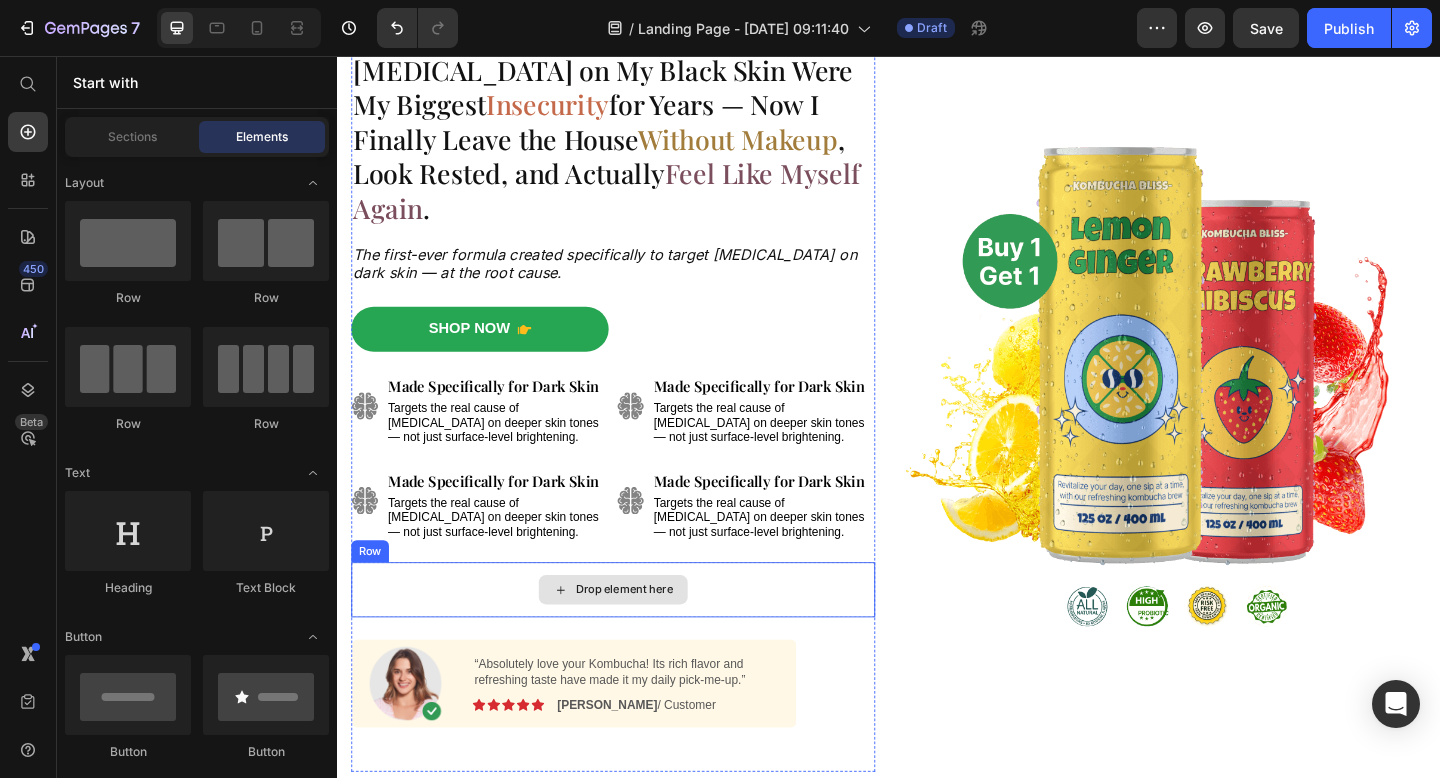 click on "Drop element here" at bounding box center [637, 637] 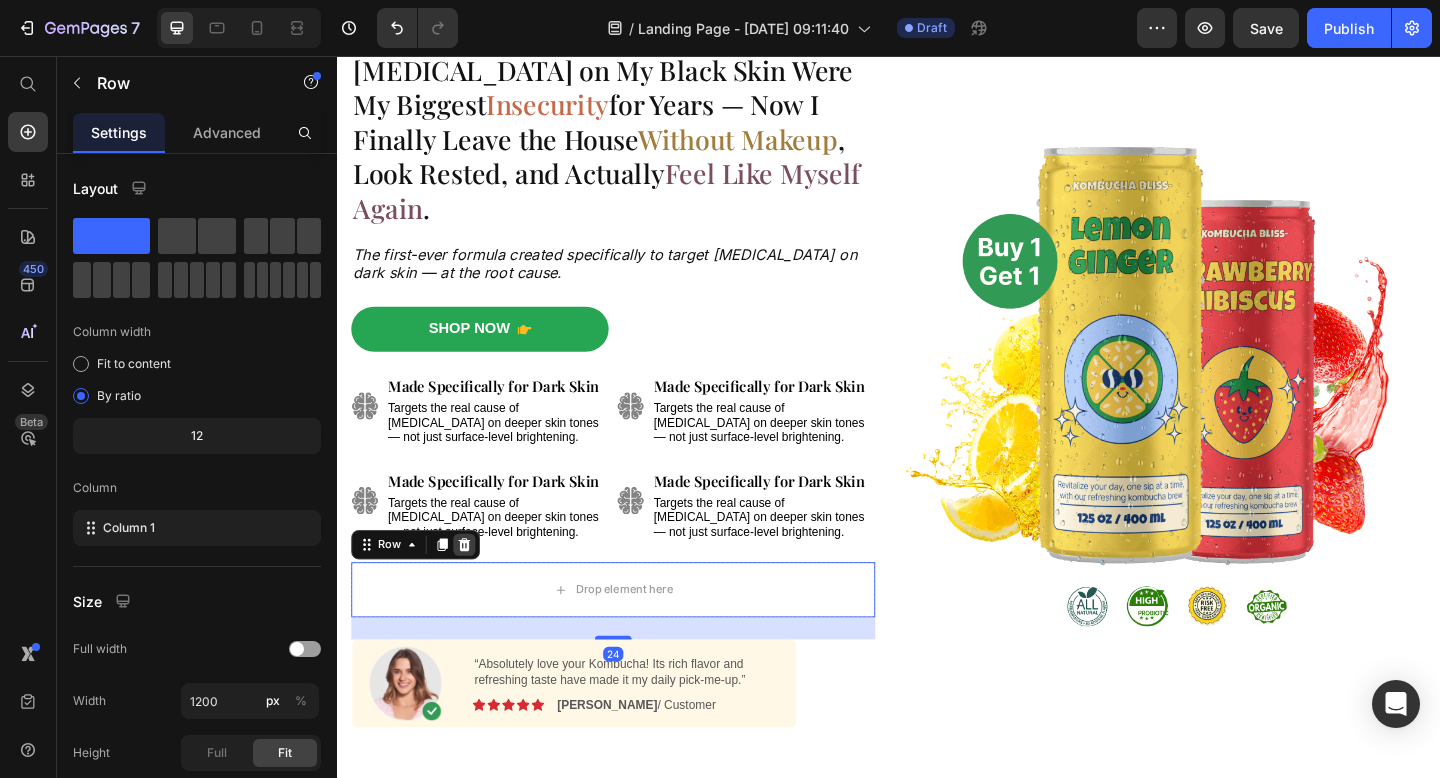 click 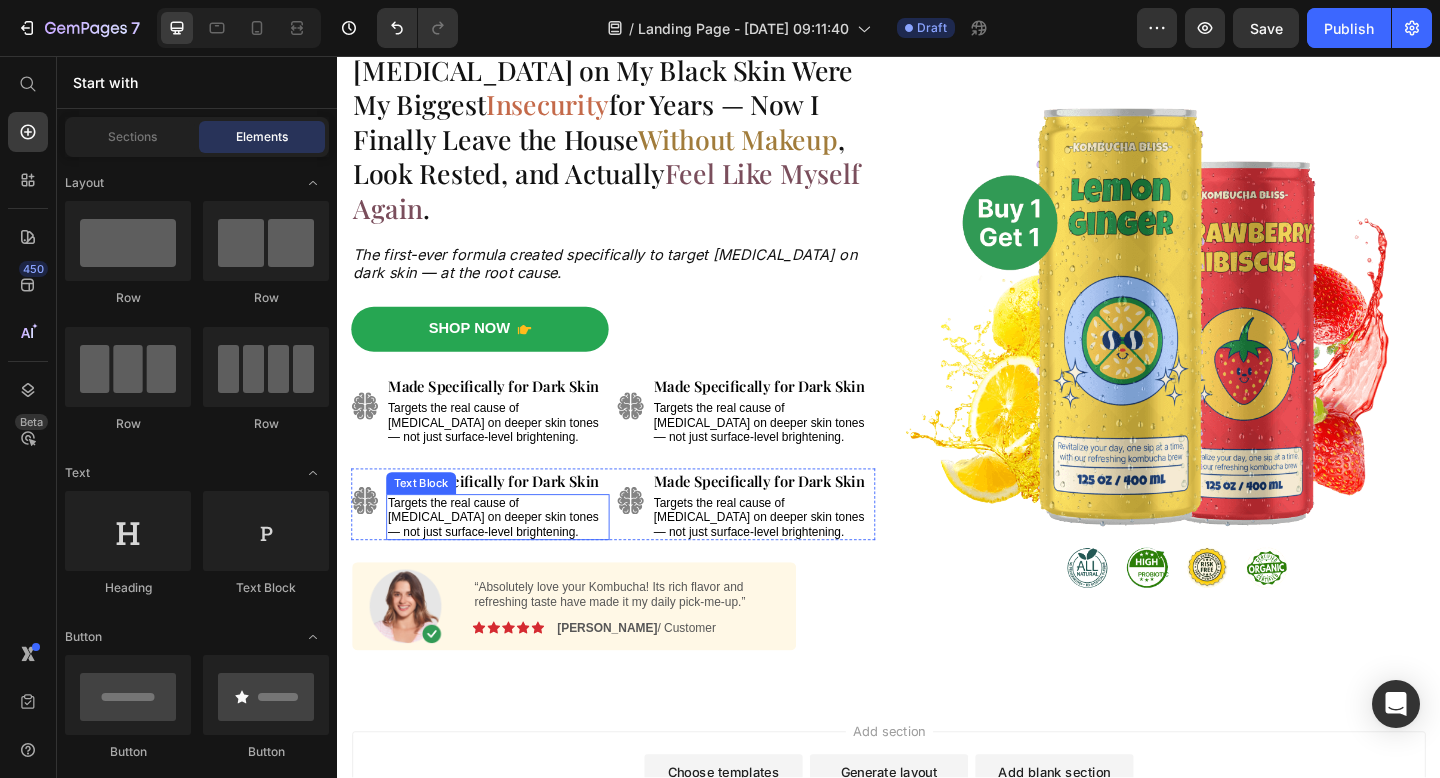click on "Targets the real cause of [MEDICAL_DATA] on deeper skin tones — not just surface-level brightening." at bounding box center [511, 558] 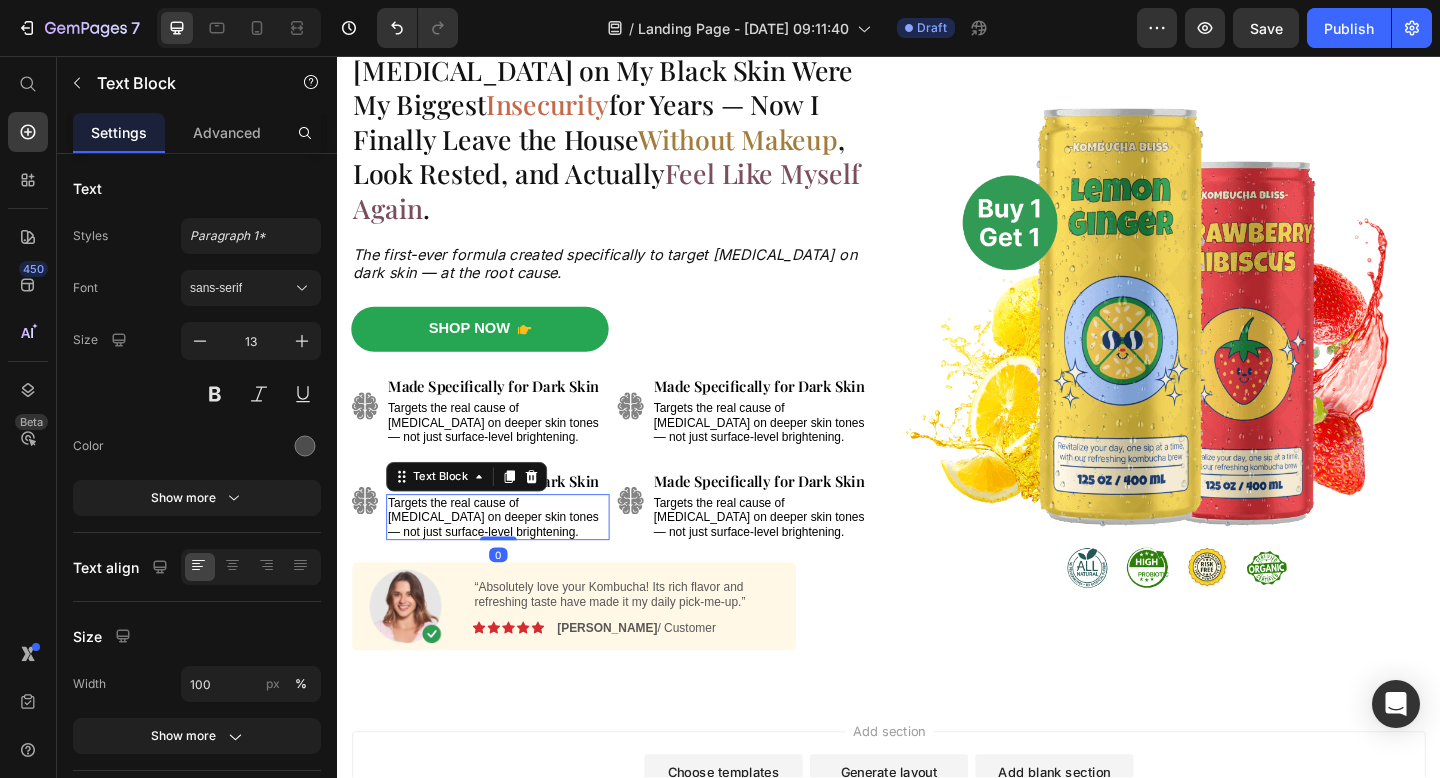 click on "Dark Circles on My Black Skin Were My Biggest  Insecurity  for Years — Now I Finally Leave the House  Without Makeup , Look Rested, and Actually  Feel Like Myself Again . Heading The first-ever formula created specifically to target dark circles on dark skin — at the root cause. Text Block
Shop Now   Button Image Image Made Specifically for Dark Skin Text Block Targets the real cause of dark circles on deeper skin tones — not just surface-level brightening. Text Block Made Specifically for Dark Skin Text Block Targets the real cause of dark circles on deeper skin tones — not just surface-level brightening. Text Block Row Image Image Made Specifically for Dark Skin Text Block Targets the real cause of dark circles on deeper skin tones — not just surface-level brightening. Text Block   0 Made Specifically for Dark Skin Text Block Targets the real cause of dark circles on deeper skin tones — not just surface-level brightening. Text Block Row Image Text Block Image Icon Icon Icon Icon Icon Row" at bounding box center (637, 377) 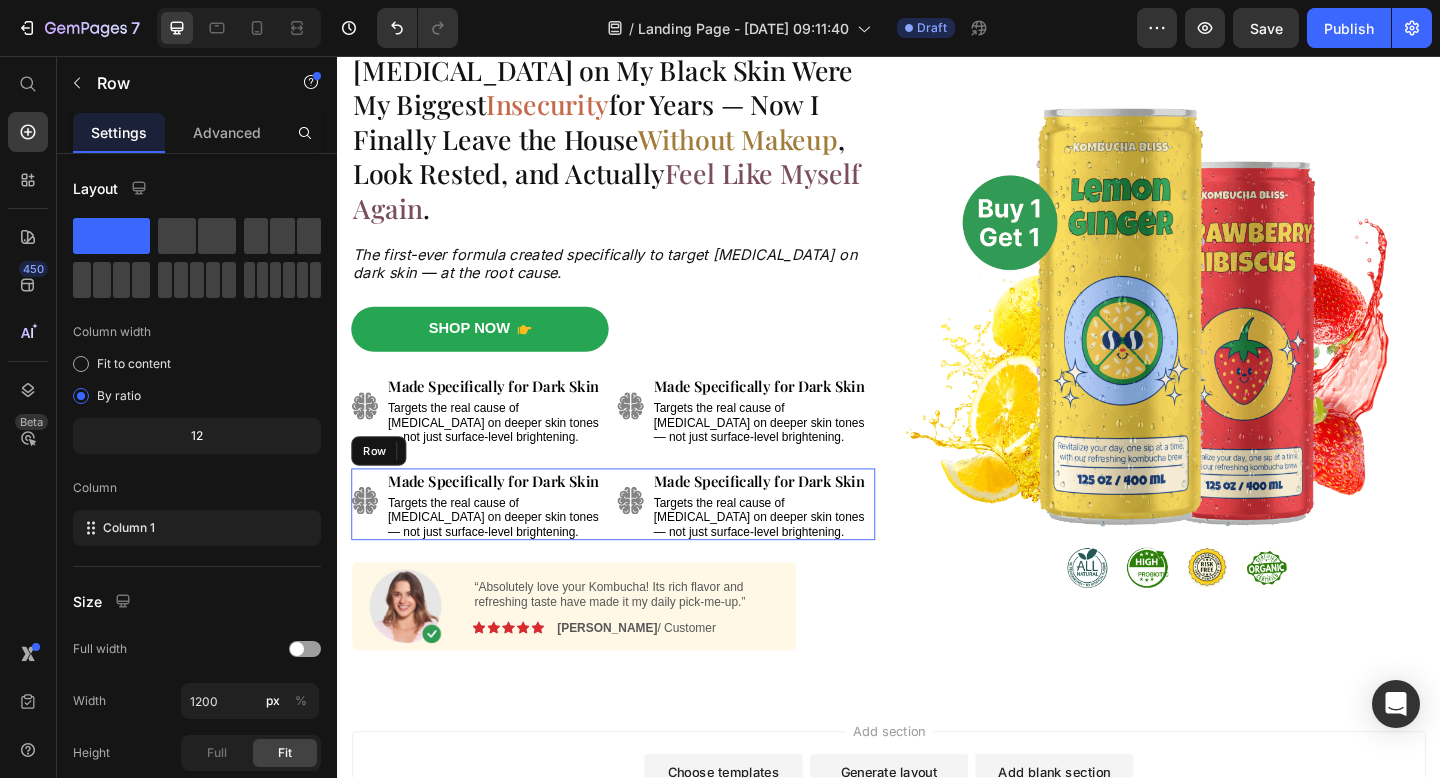 click on "Image" at bounding box center (656, 544) 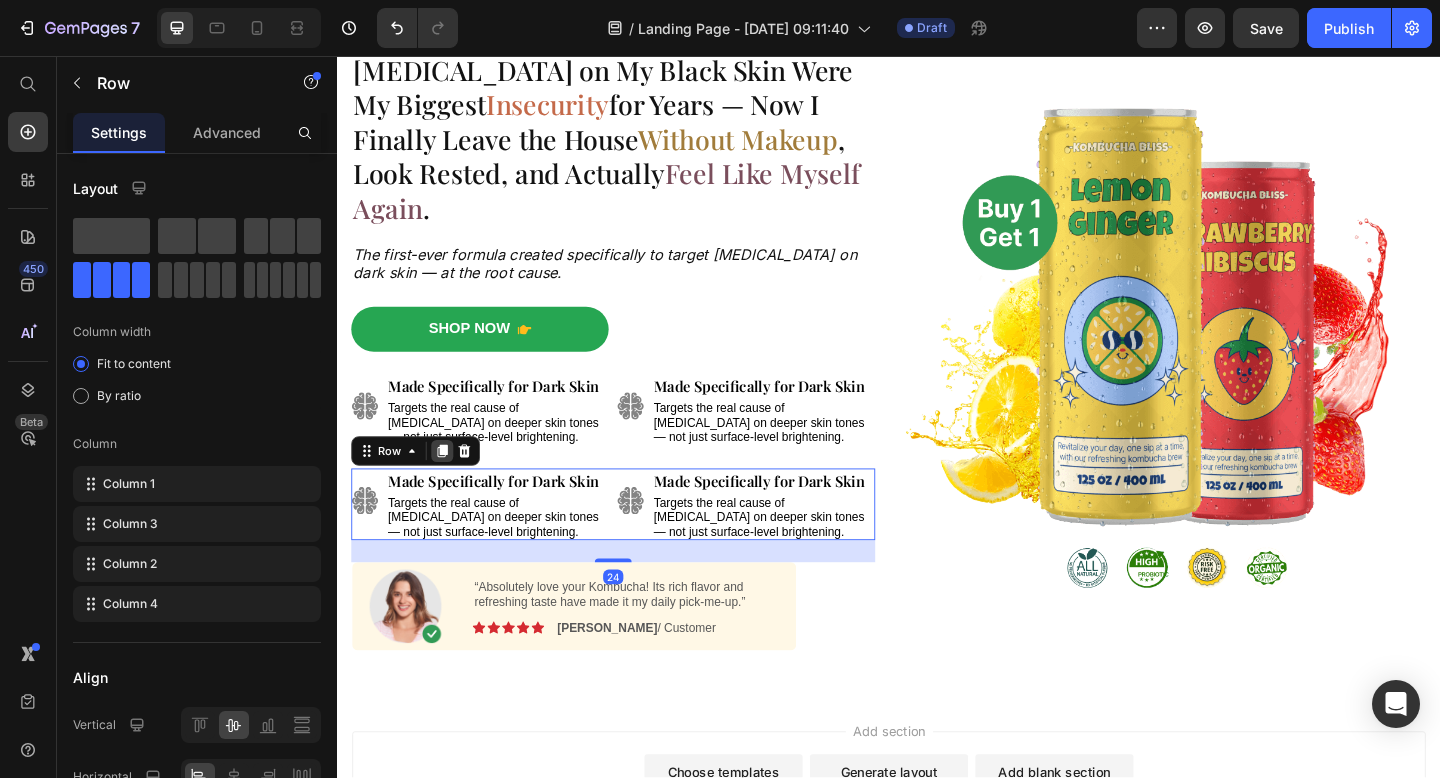click 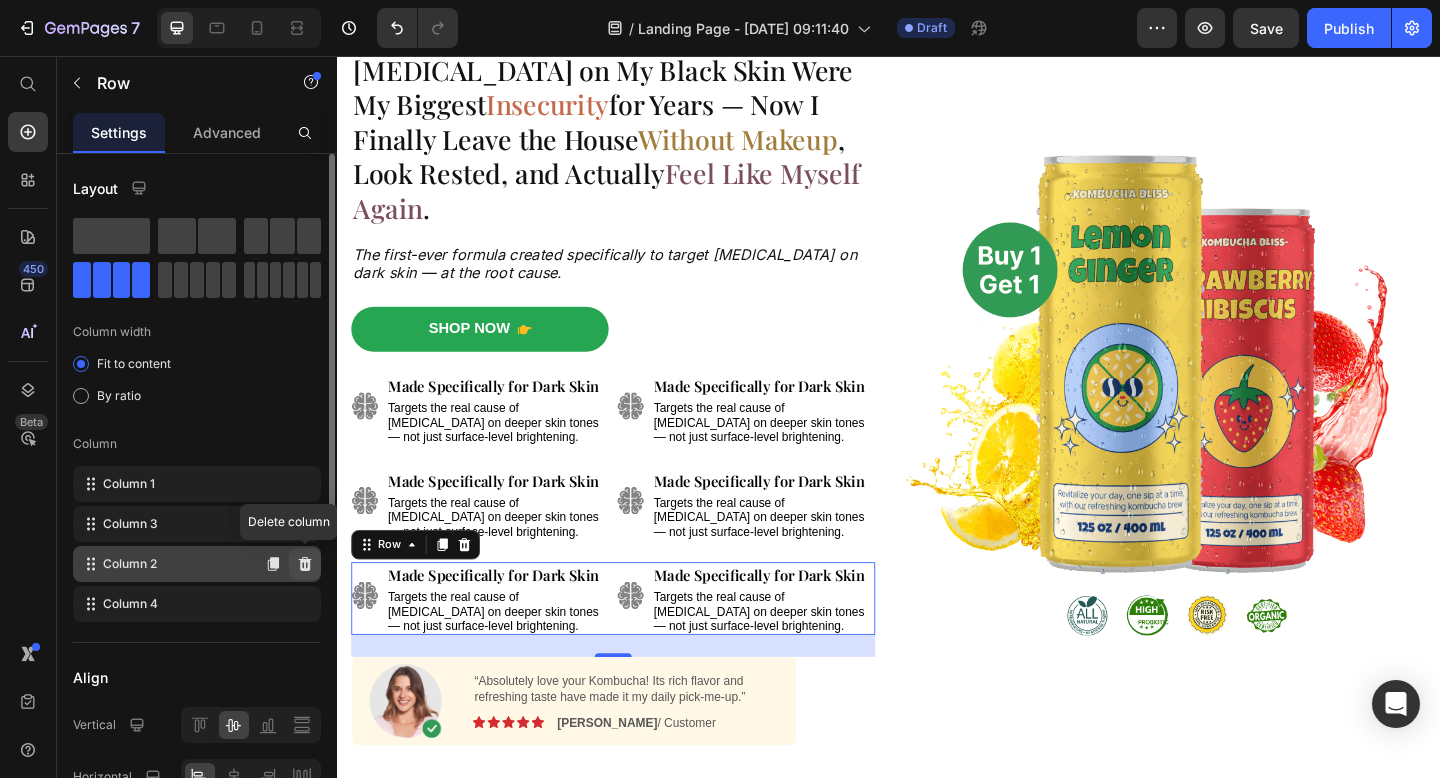 click 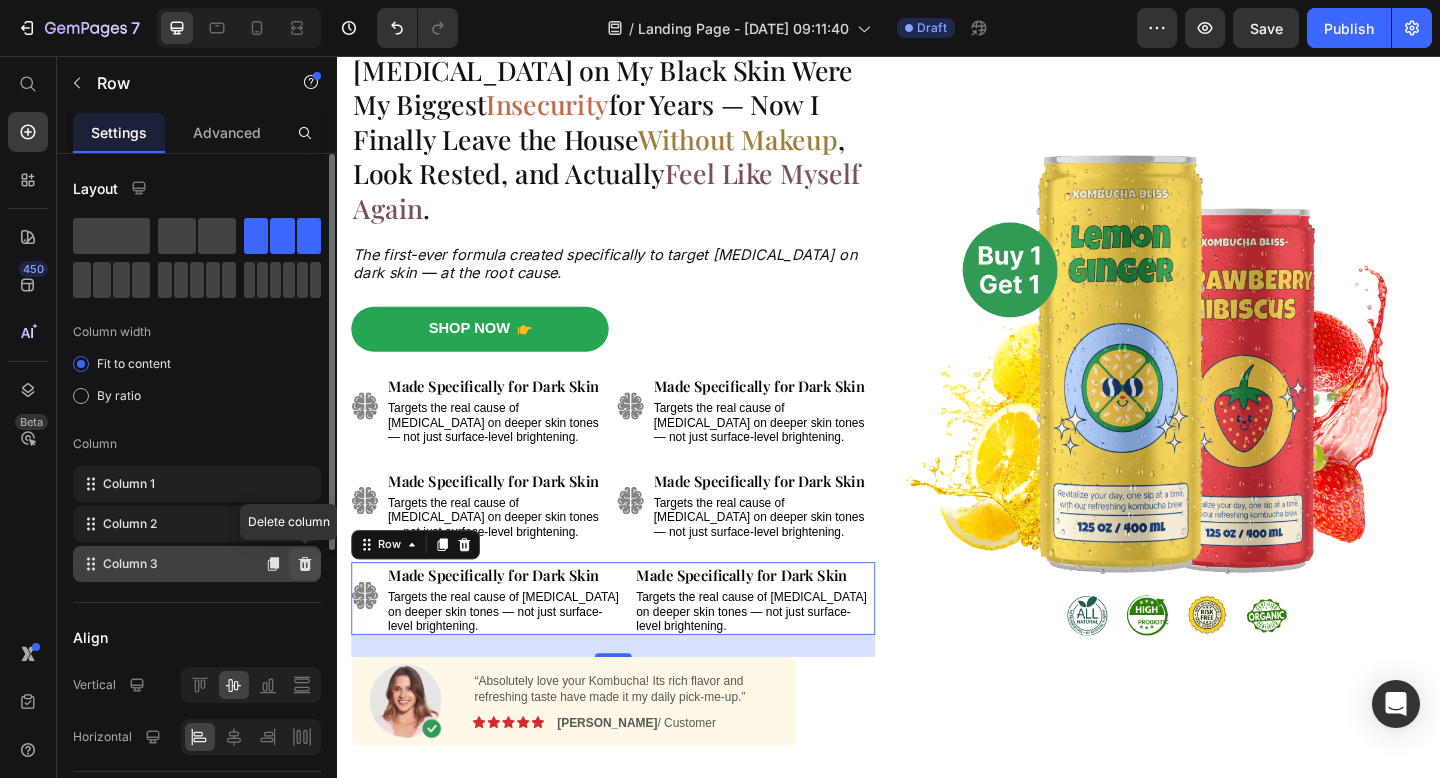 click 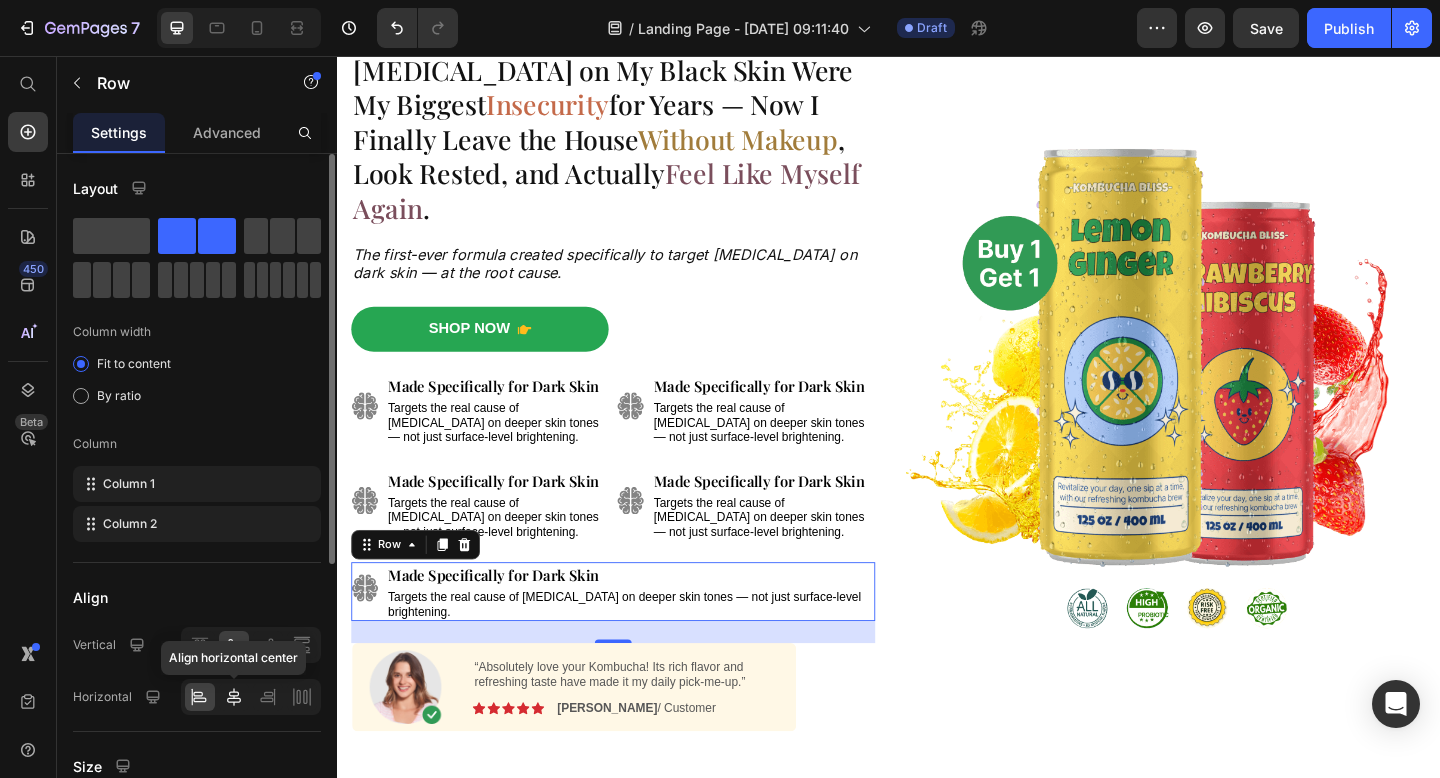 click 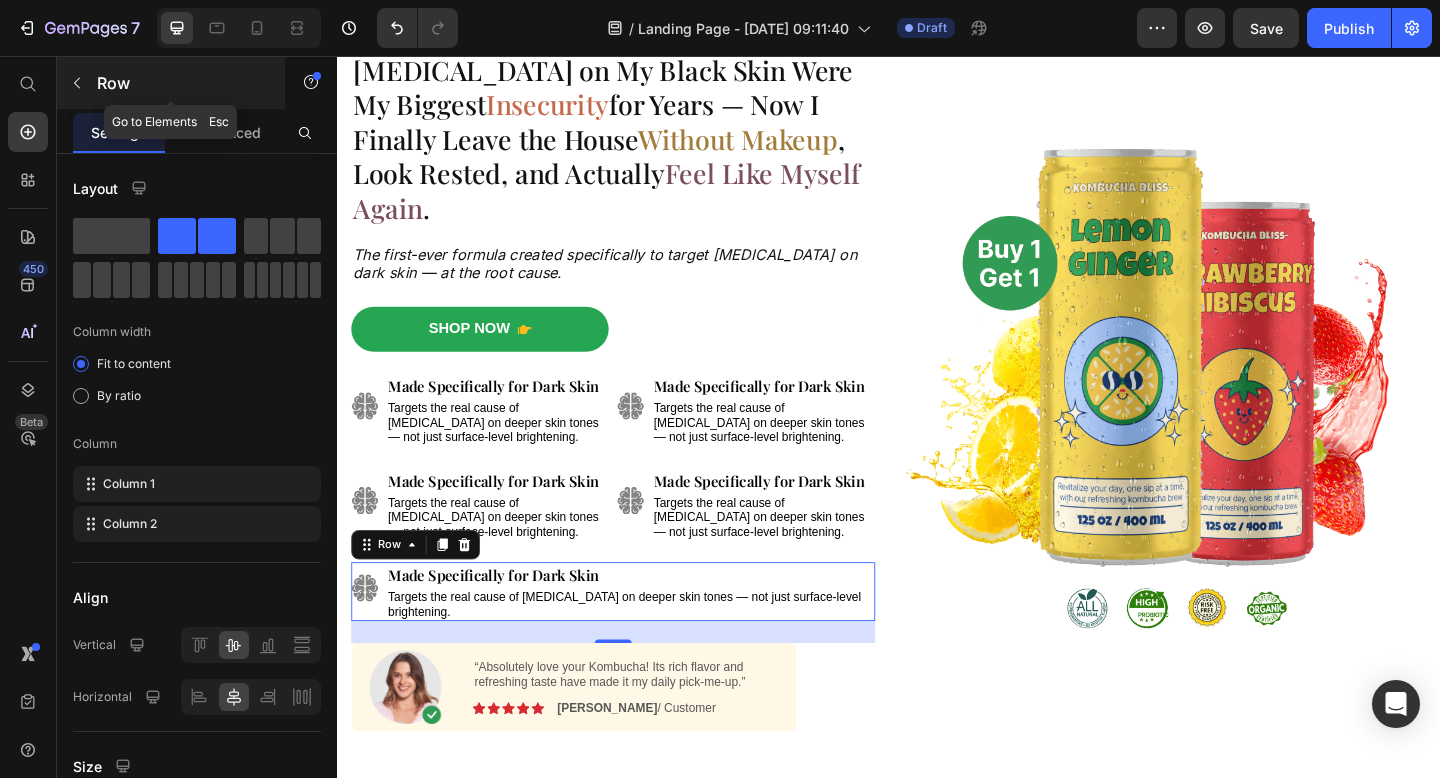 click 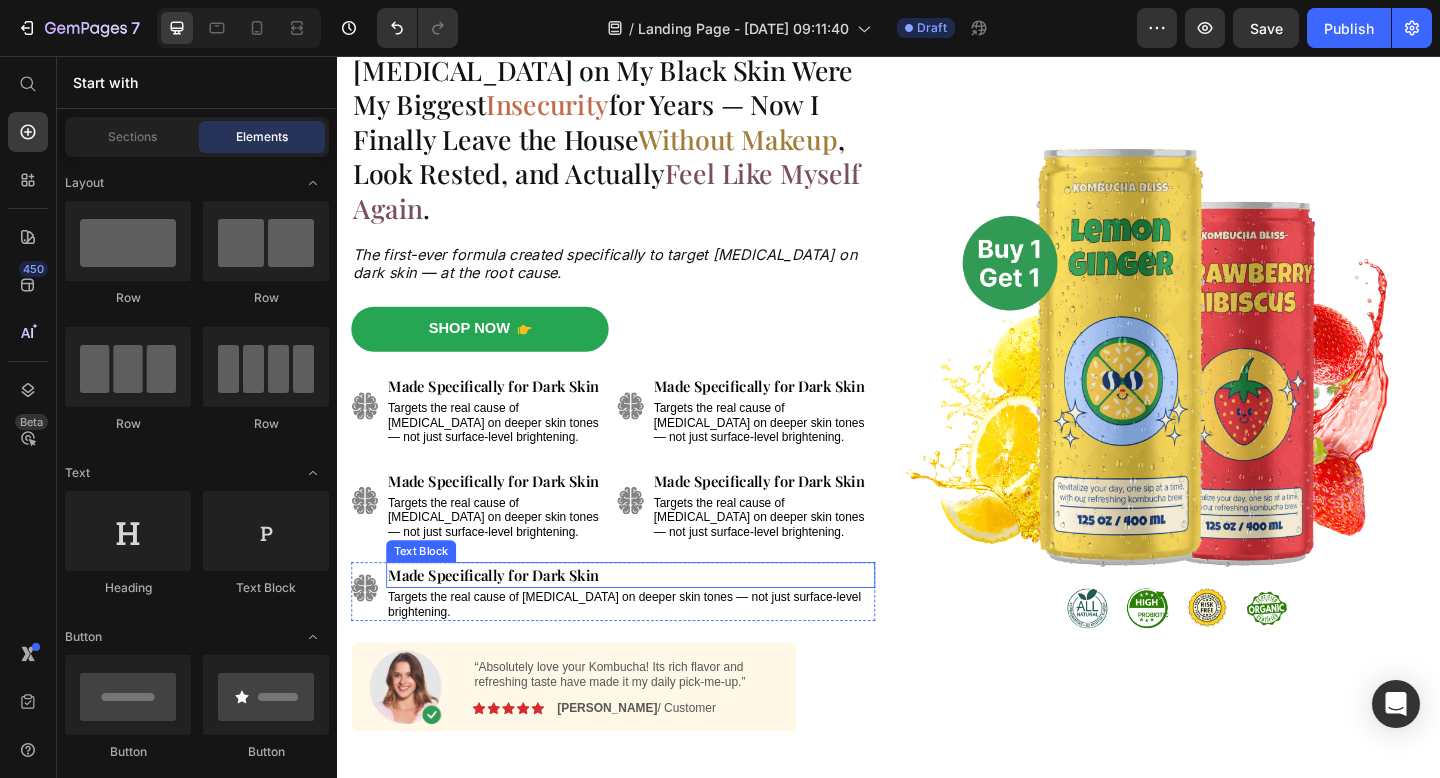 click on "Made Specifically for Dark Skin" at bounding box center (656, 621) 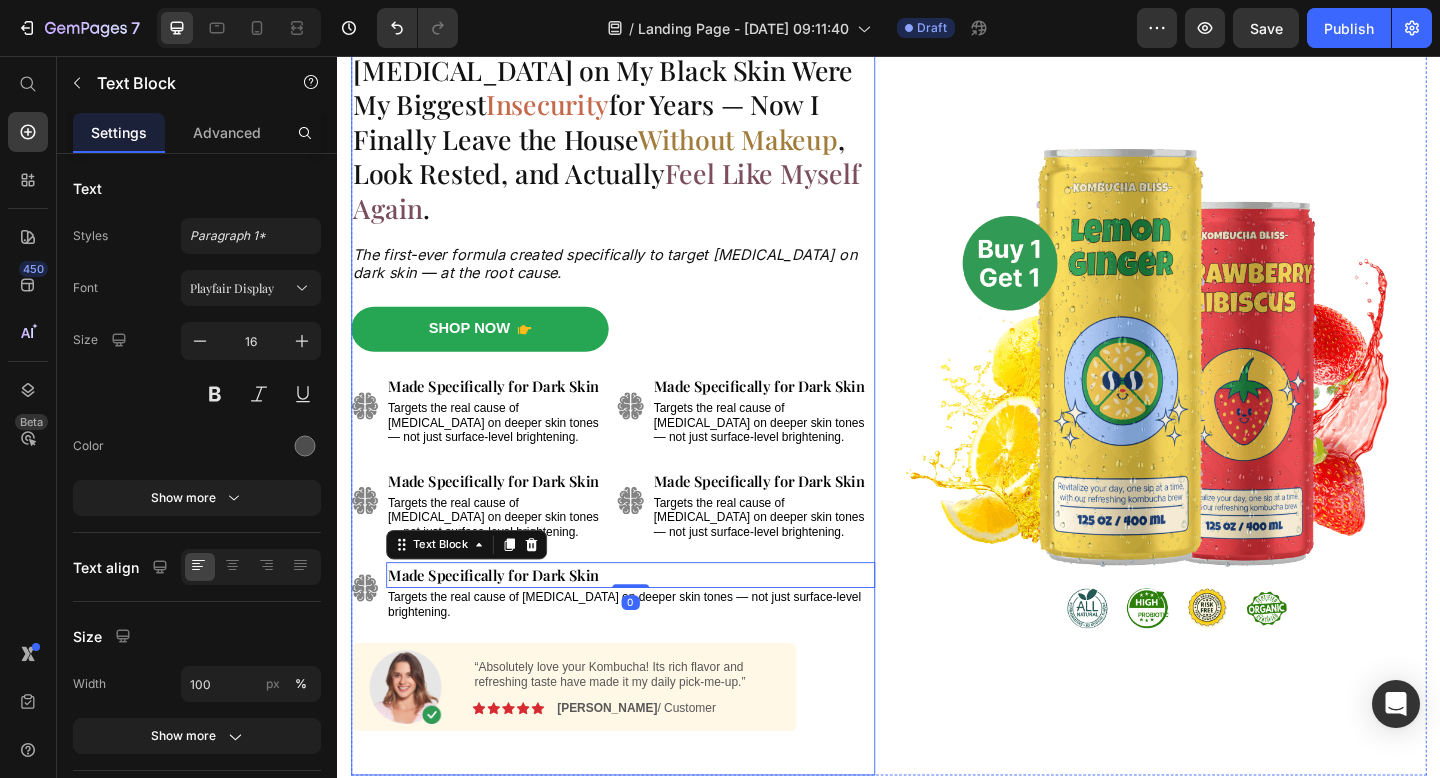 click on "Dark Circles on My Black Skin Were My Biggest  Insecurity  for Years — Now I Finally Leave the House  Without Makeup , Look Rested, and Actually  Feel Like Myself Again . Heading The first-ever formula created specifically to target dark circles on dark skin — at the root cause. Text Block
Shop Now   Button Image Image Made Specifically for Dark Skin Text Block Targets the real cause of dark circles on deeper skin tones — not just surface-level brightening. Text Block Made Specifically for Dark Skin Text Block Targets the real cause of dark circles on deeper skin tones — not just surface-level brightening. Text Block Row Image Image Made Specifically for Dark Skin Text Block Targets the real cause of dark circles on deeper skin tones — not just surface-level brightening. Text Block Made Specifically for Dark Skin Text Block Targets the real cause of dark circles on deeper skin tones — not just surface-level brightening. Text Block Row Image Made Specifically for Dark Skin Text Block   0 Row" at bounding box center (637, 421) 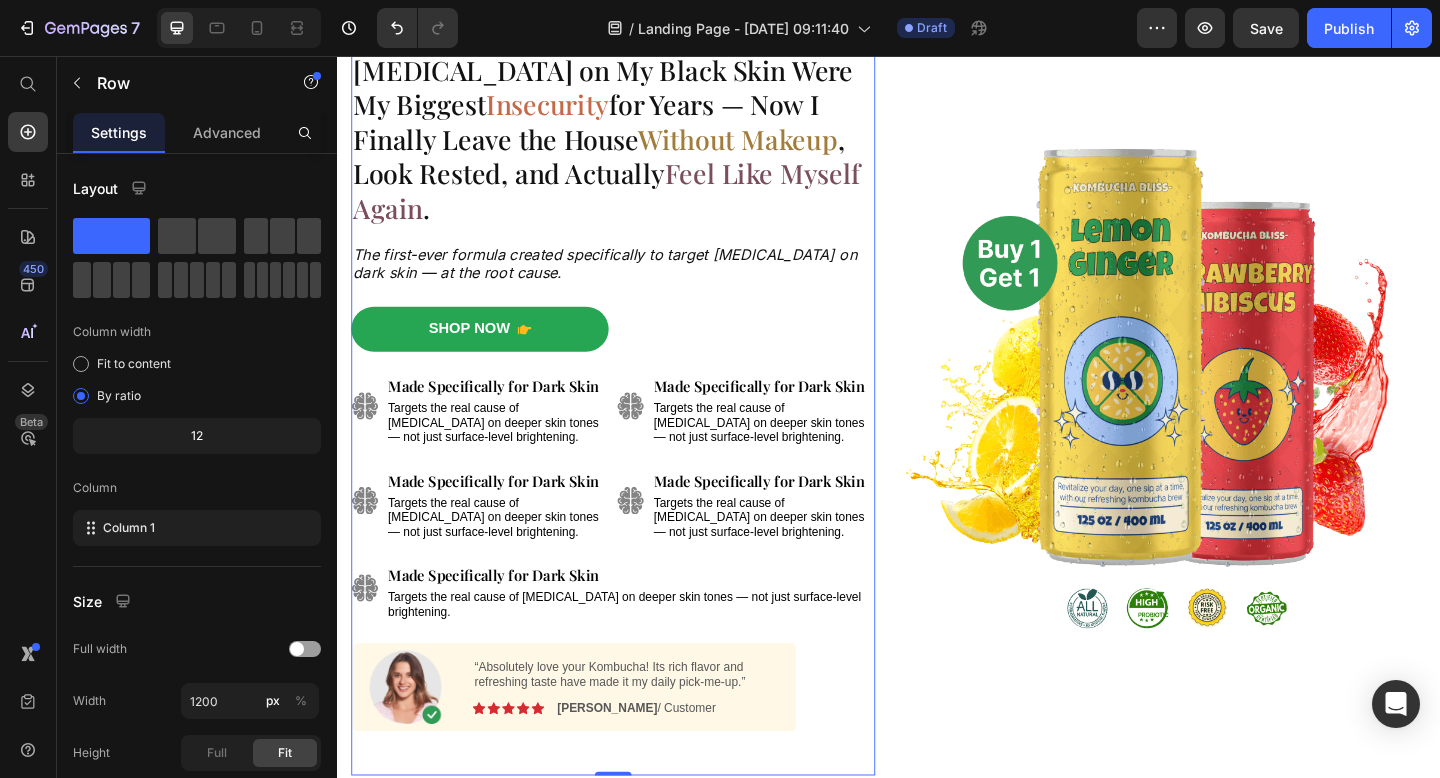 click on "Targets the real cause of [MEDICAL_DATA] on deeper skin tones — not just surface-level brightening." at bounding box center (656, 652) 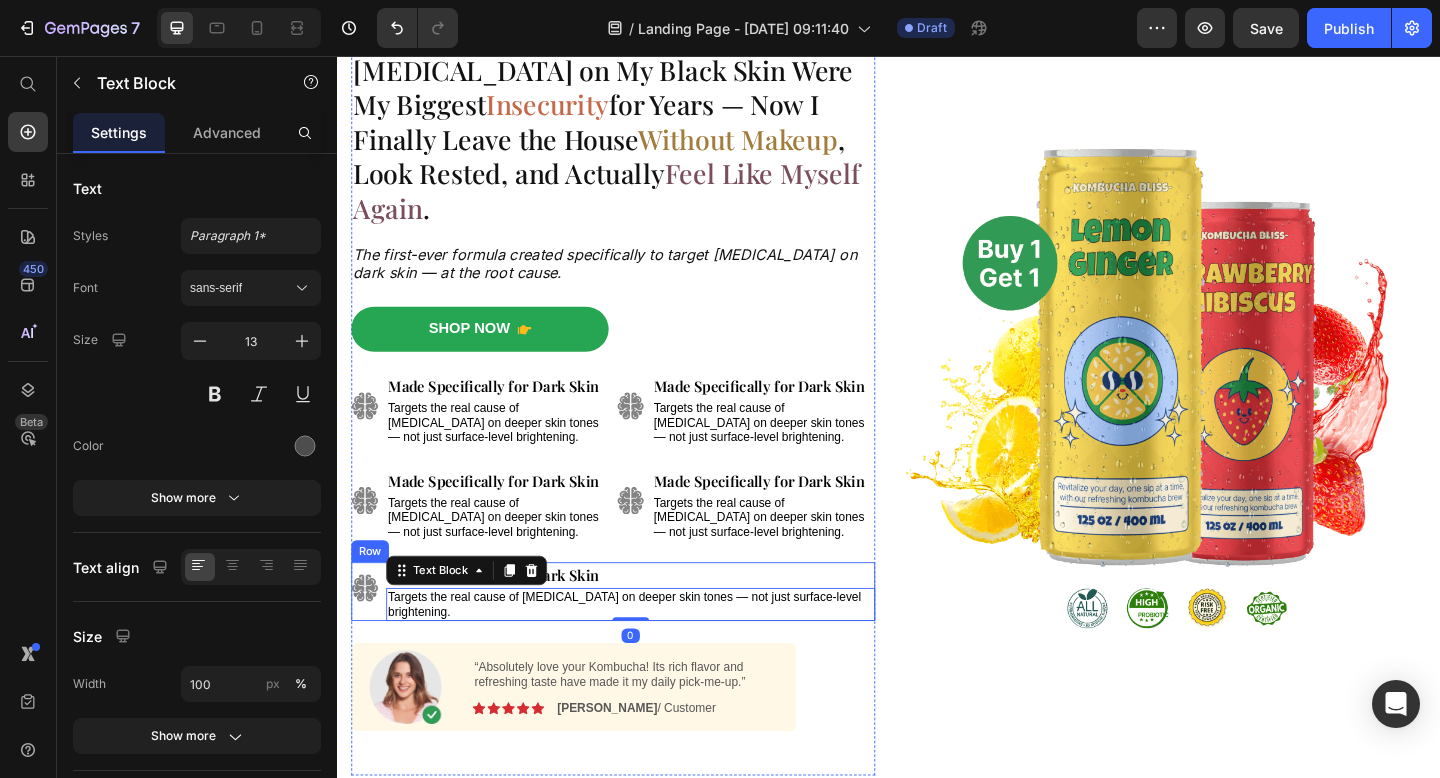 click on "Image" at bounding box center [367, 638] 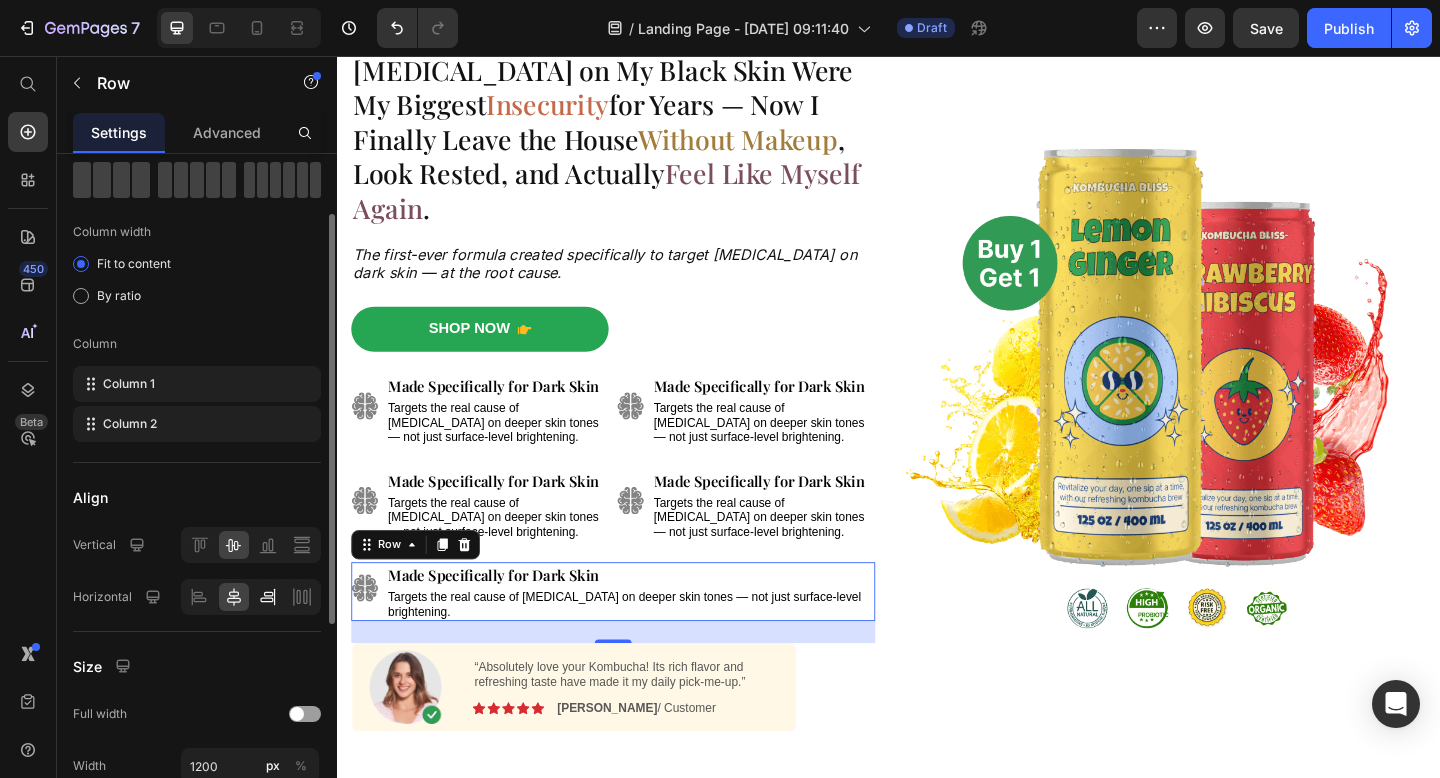 scroll, scrollTop: 101, scrollLeft: 0, axis: vertical 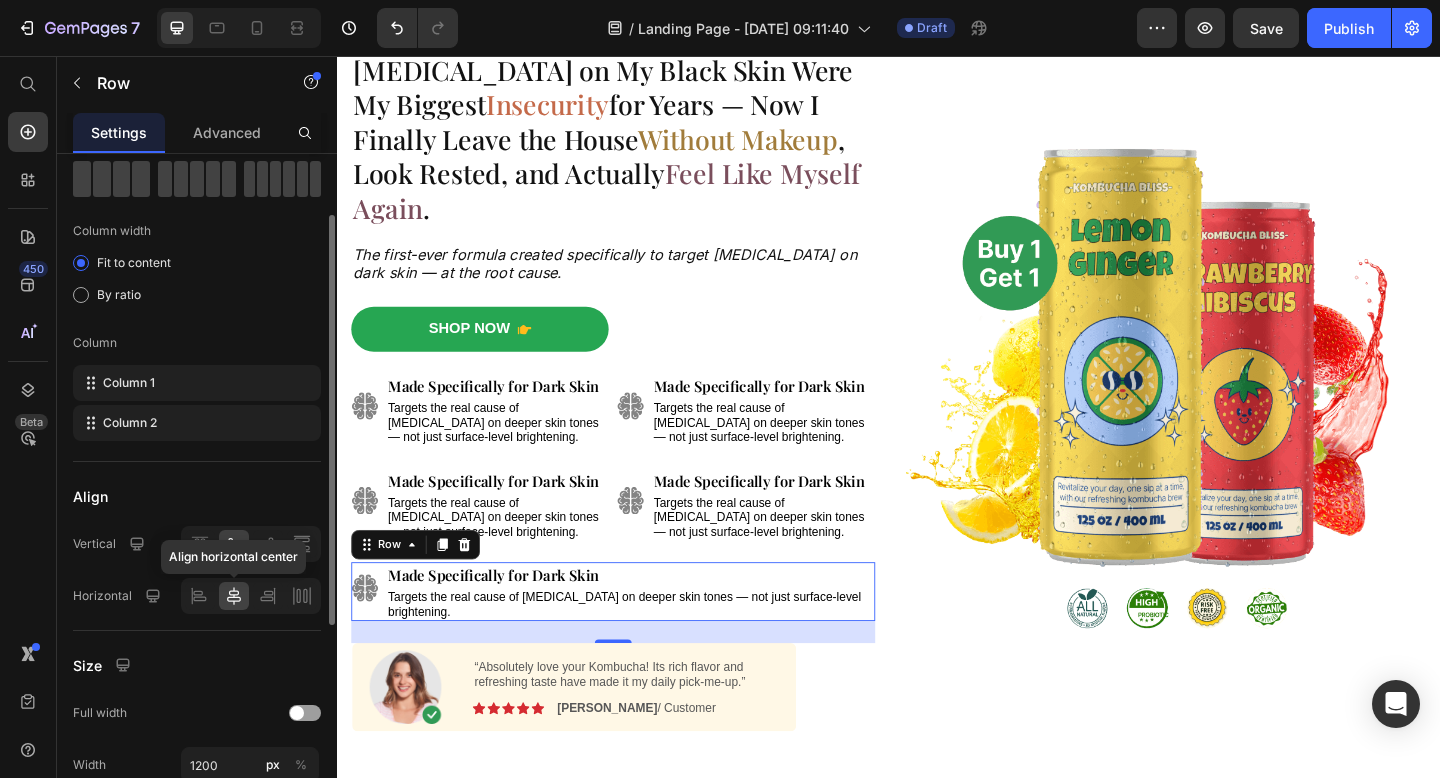 click 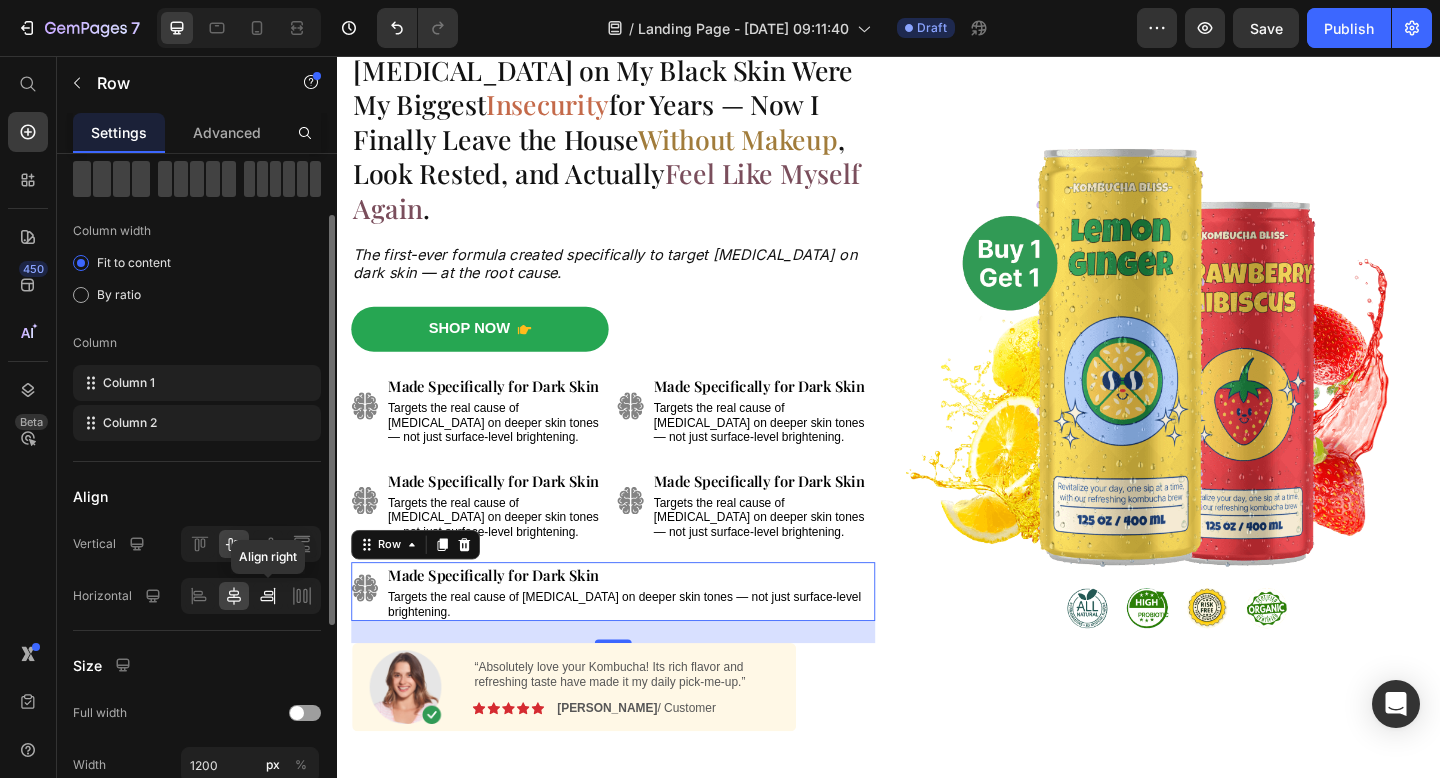 click 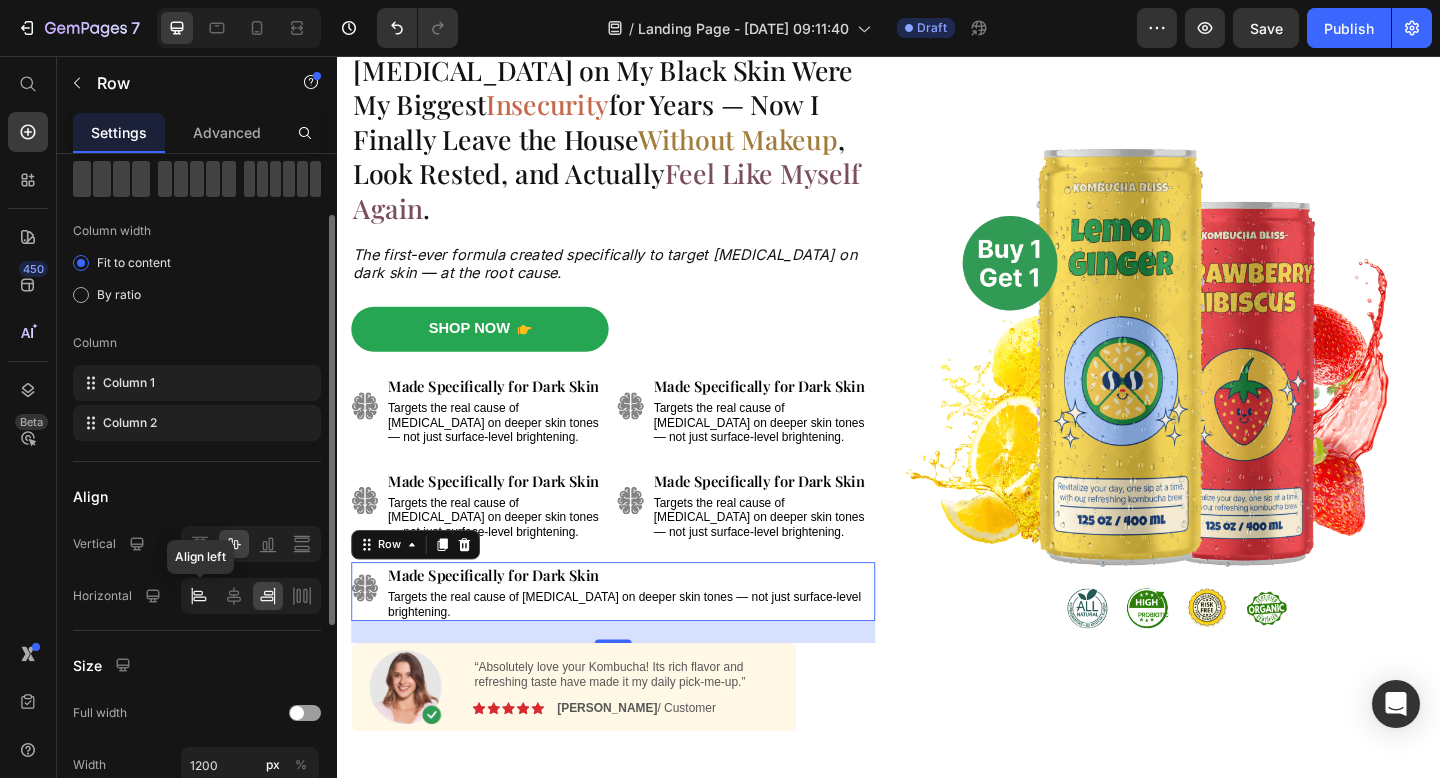 click 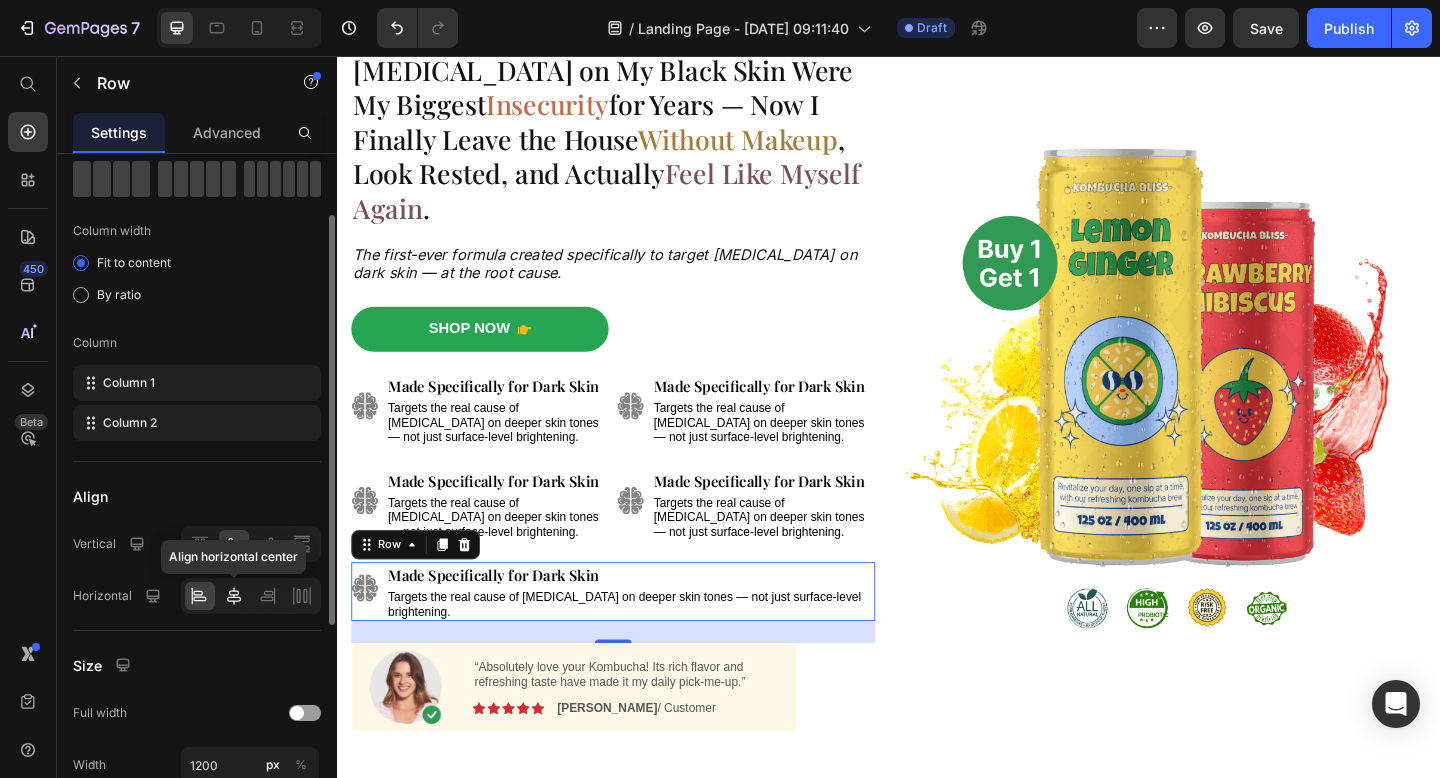 click 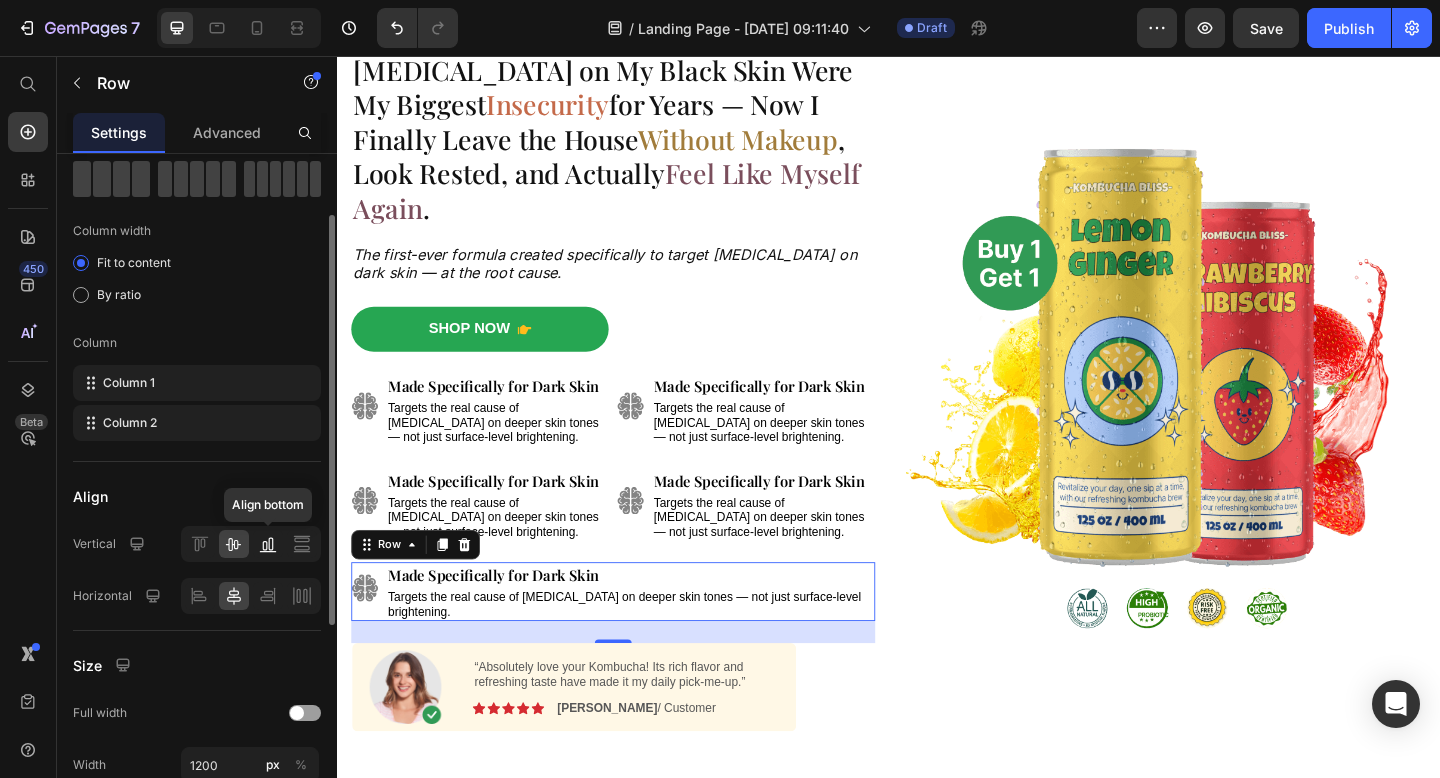 click 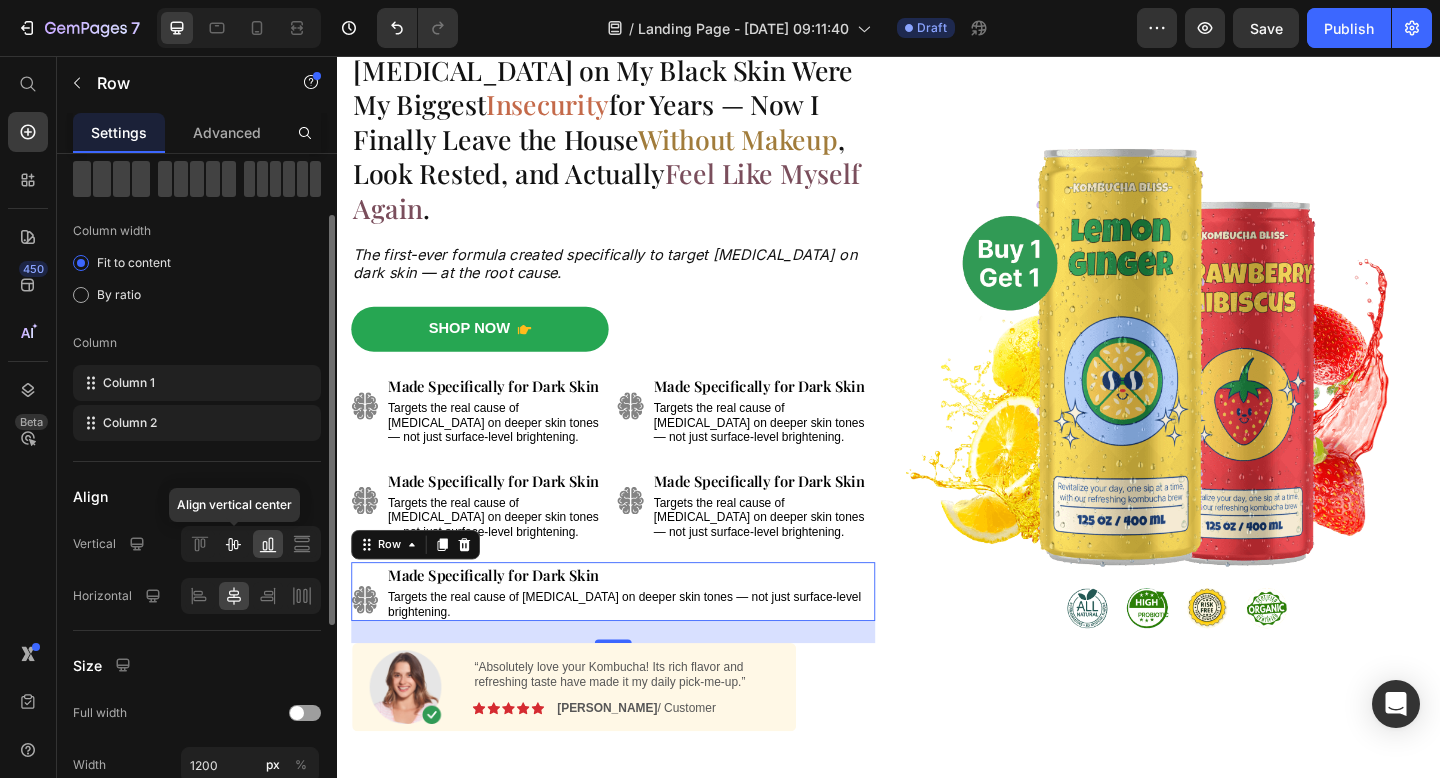 click 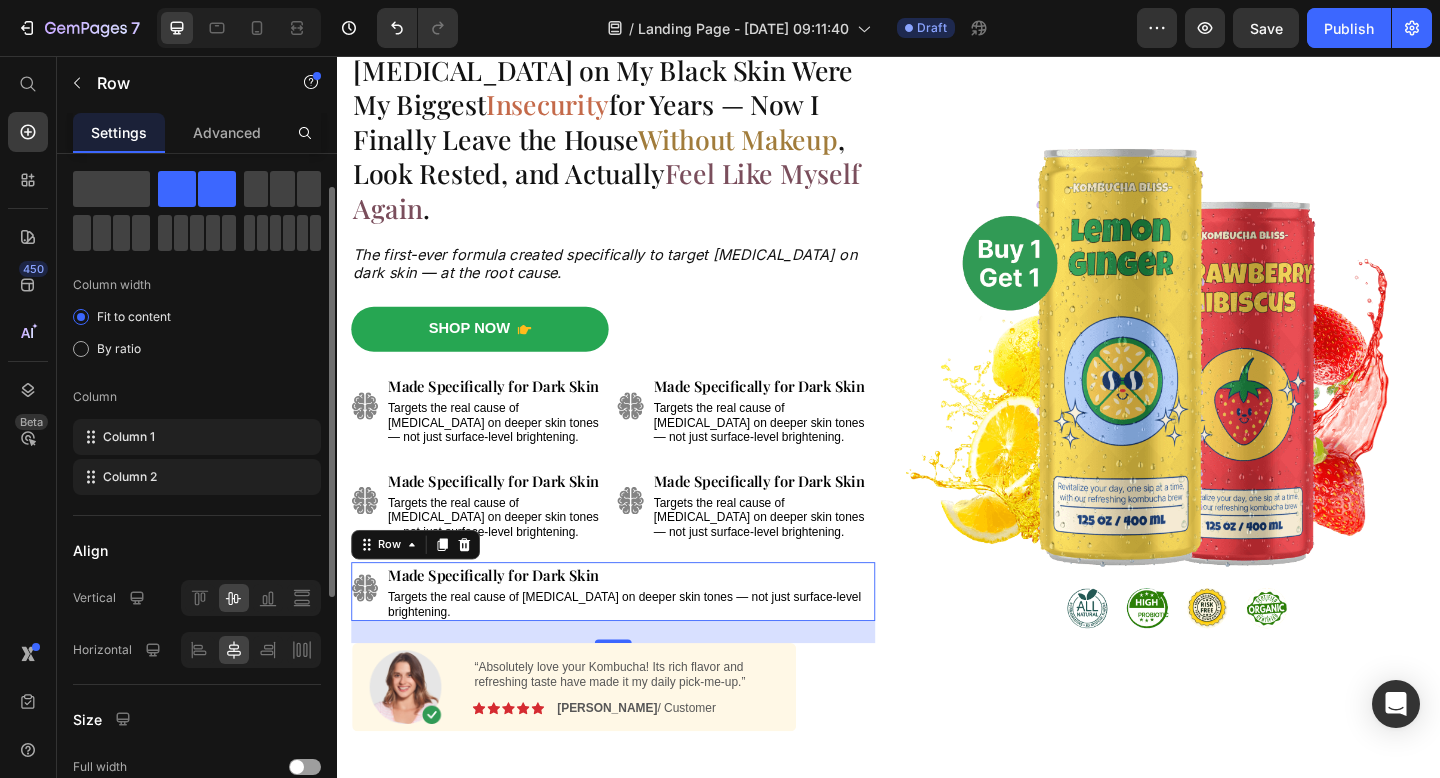 scroll, scrollTop: 50, scrollLeft: 0, axis: vertical 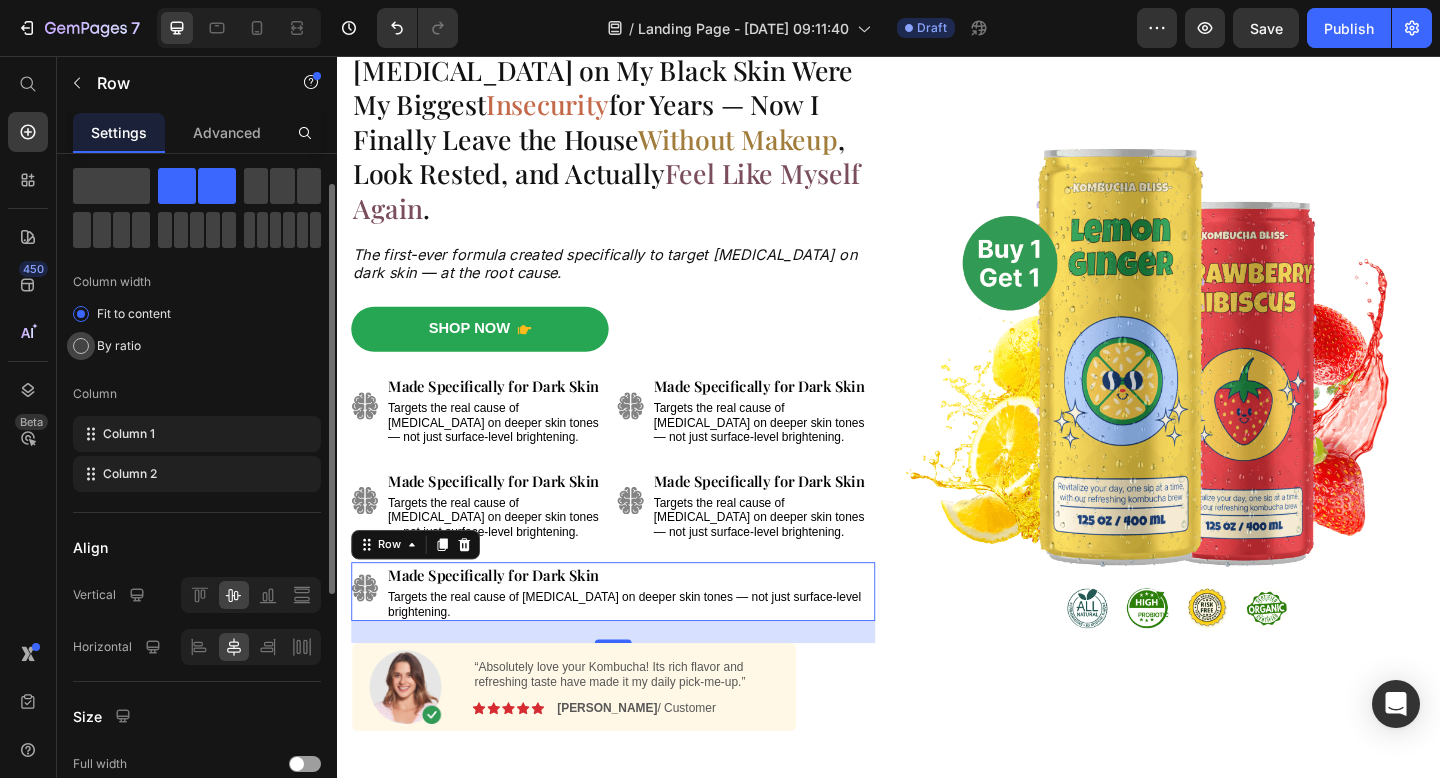 click at bounding box center (81, 346) 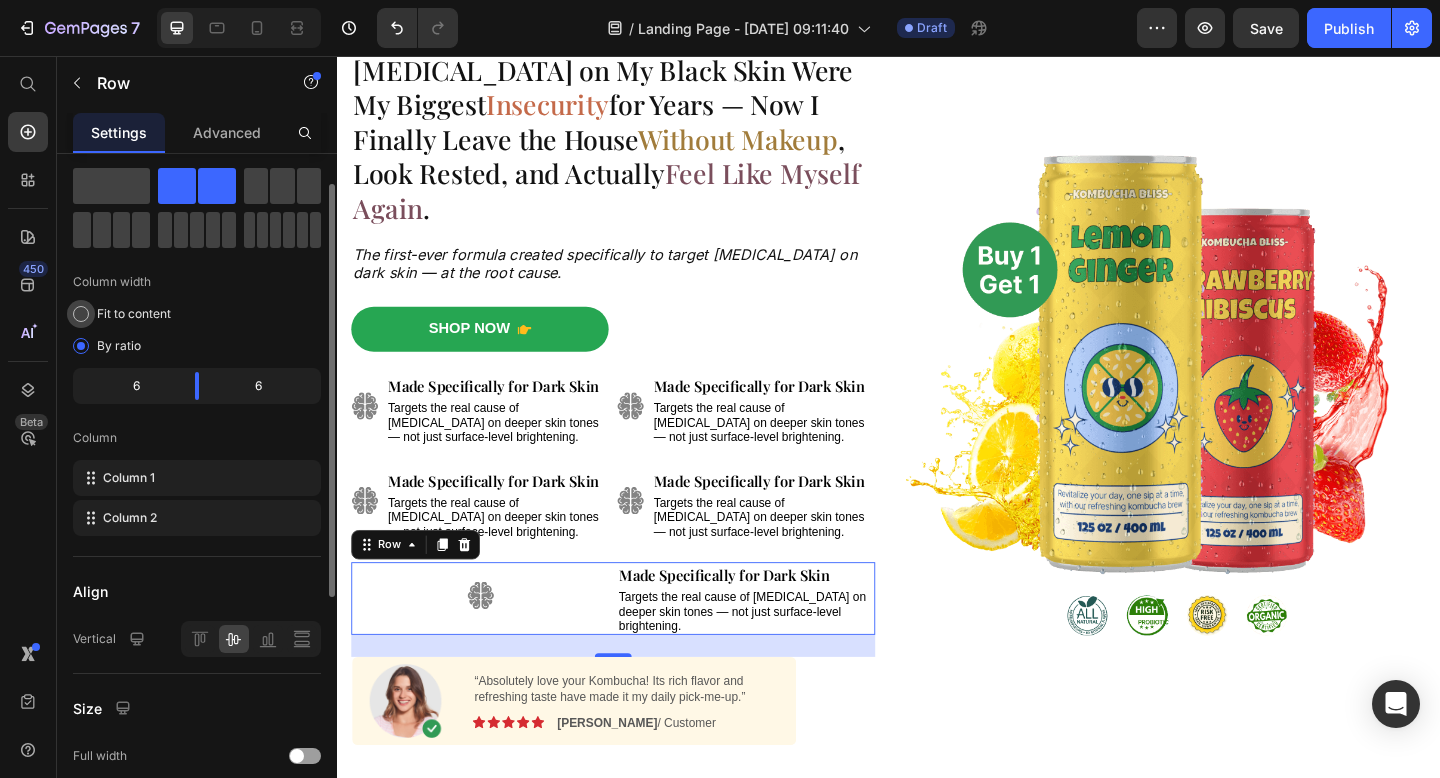 click at bounding box center [81, 314] 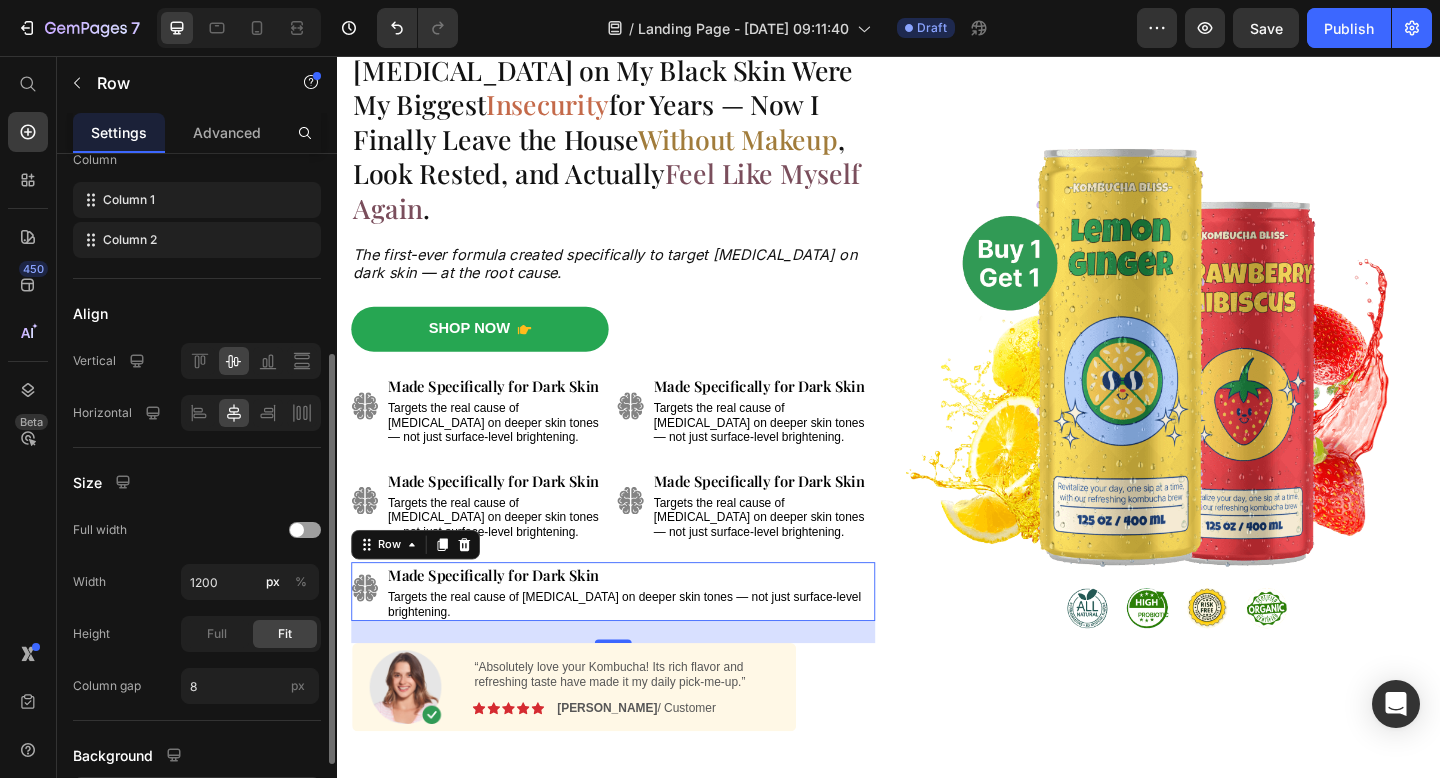 scroll, scrollTop: 417, scrollLeft: 0, axis: vertical 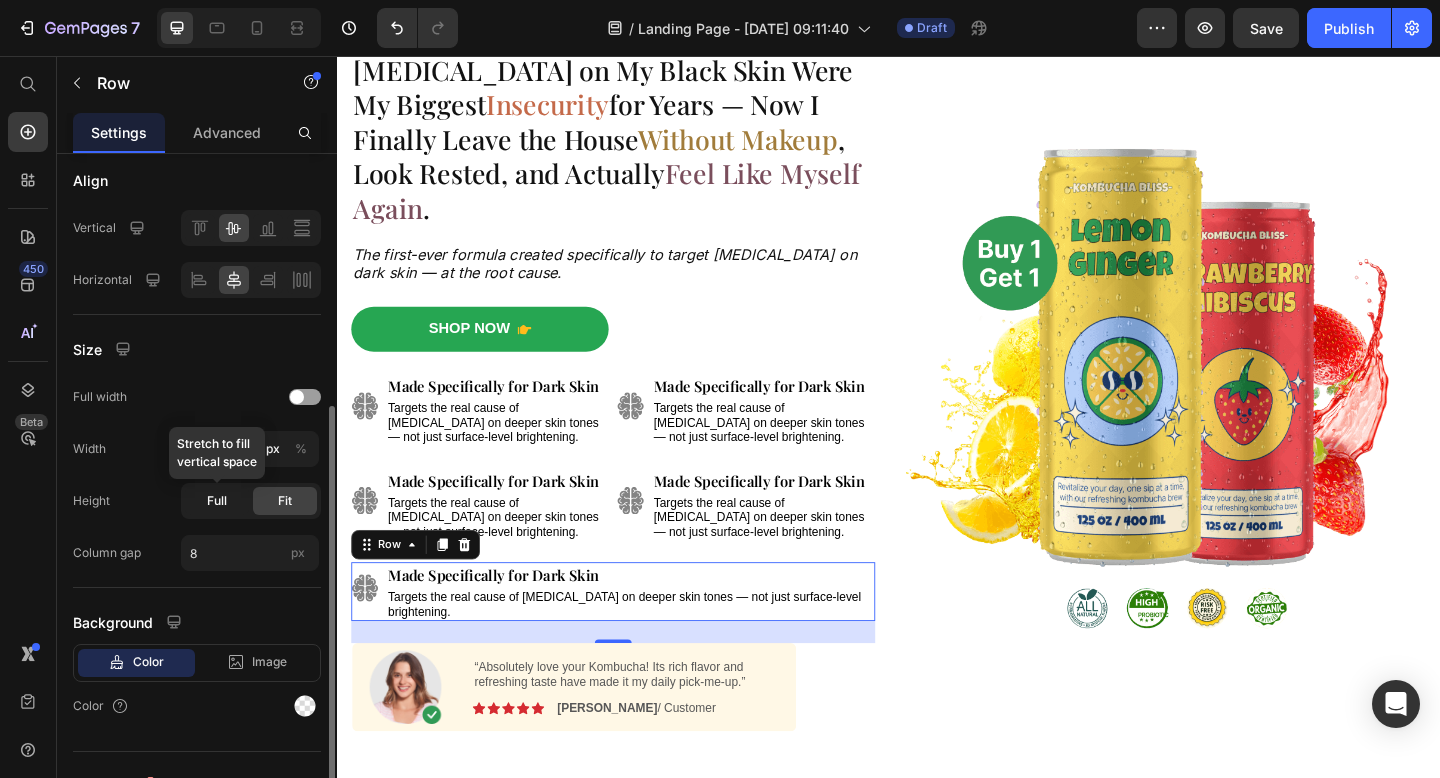click on "Full" 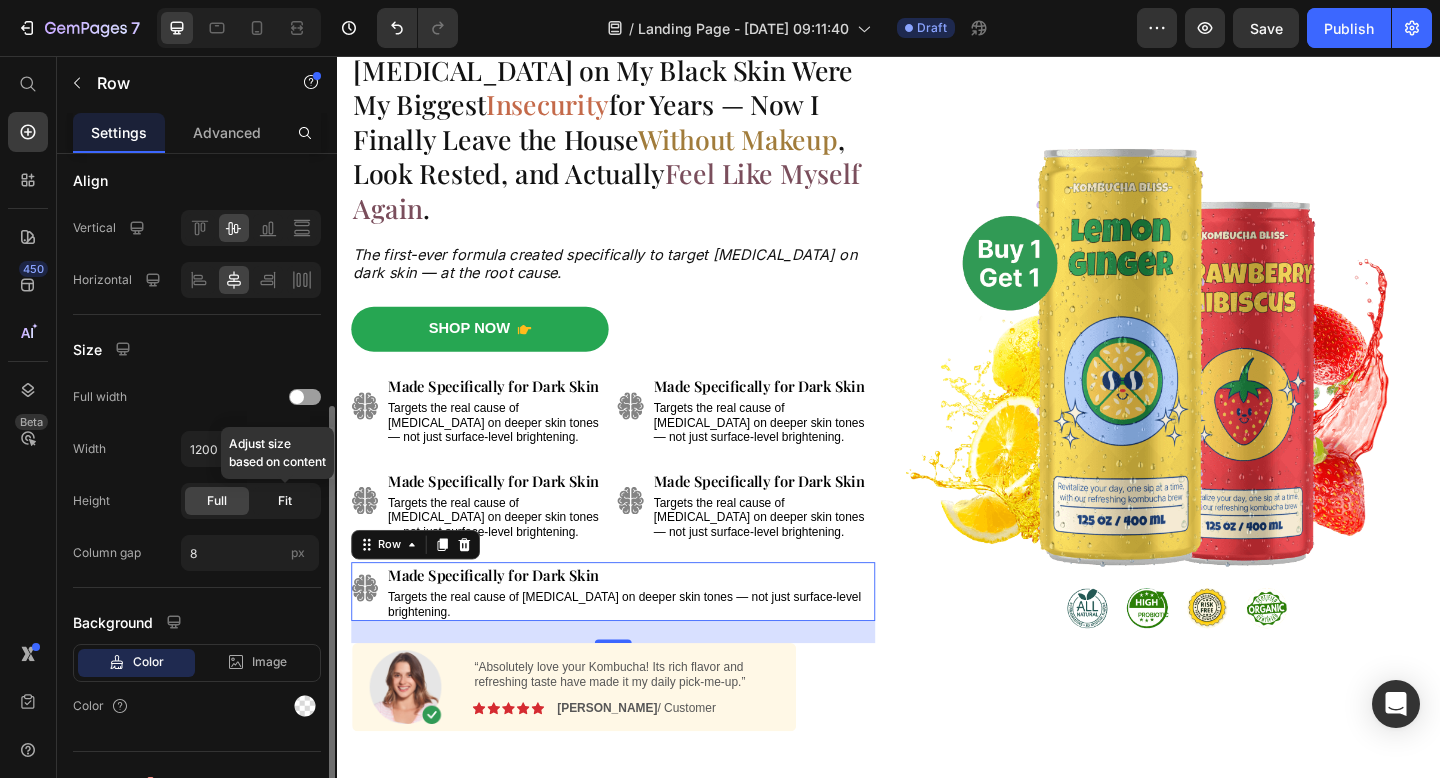 click on "Fit" 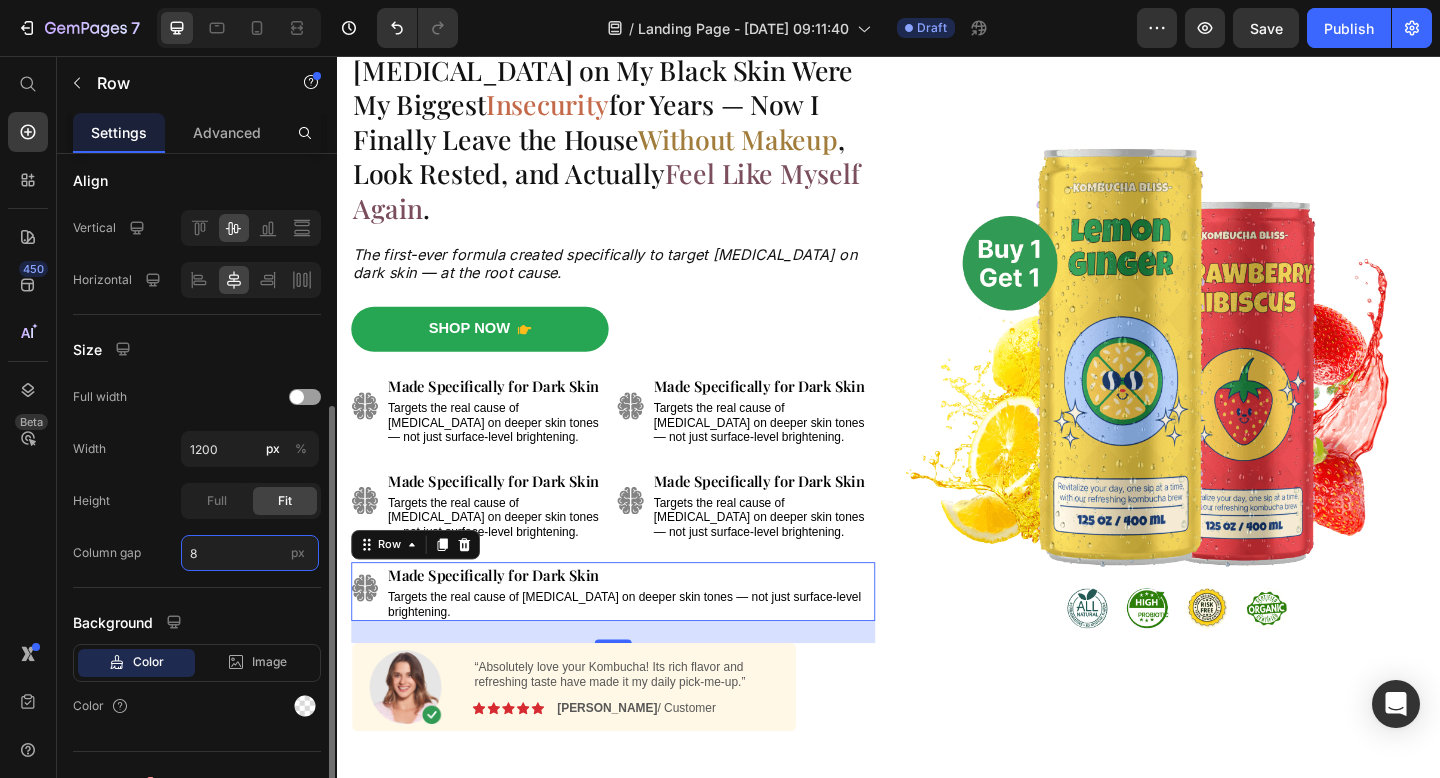 click on "8" at bounding box center (250, 553) 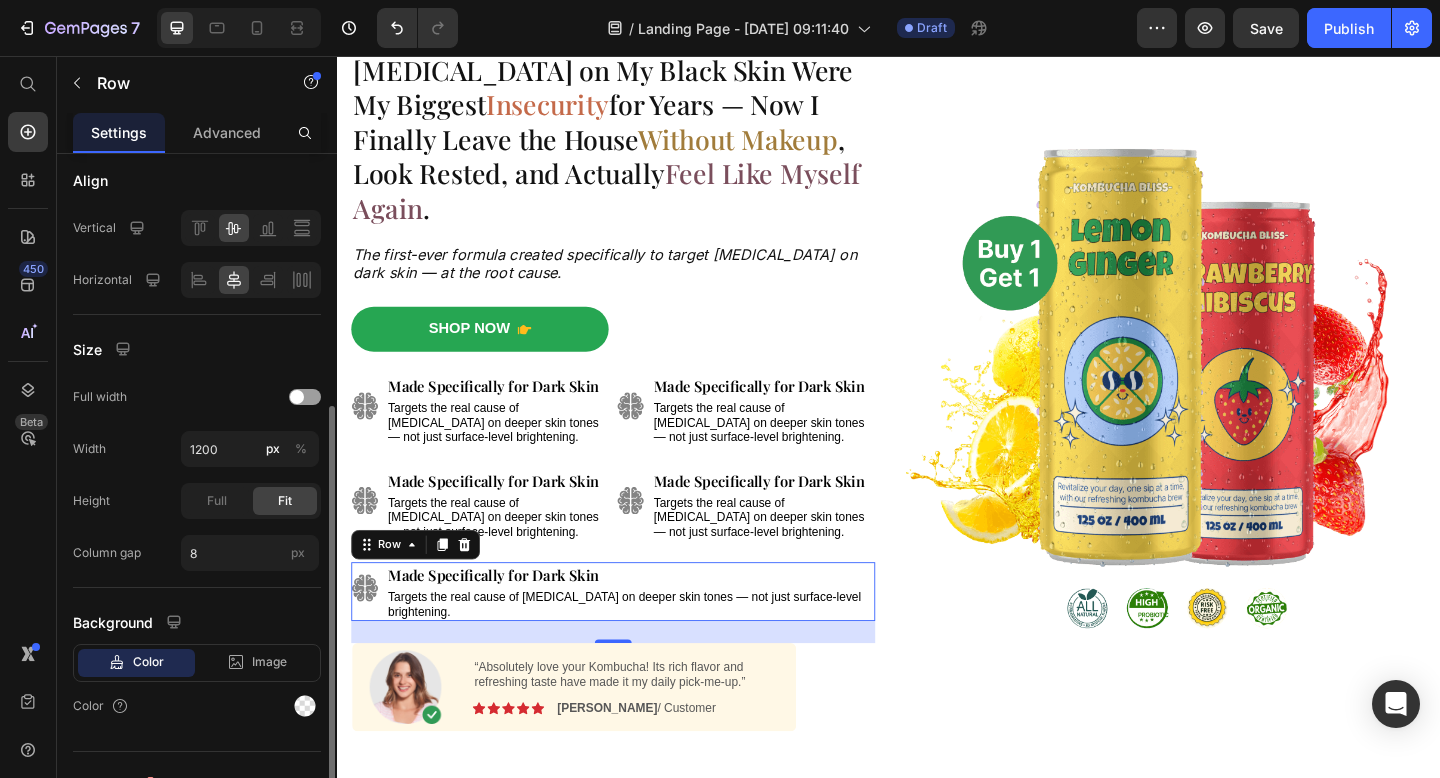 click on "Width 1200 px %" 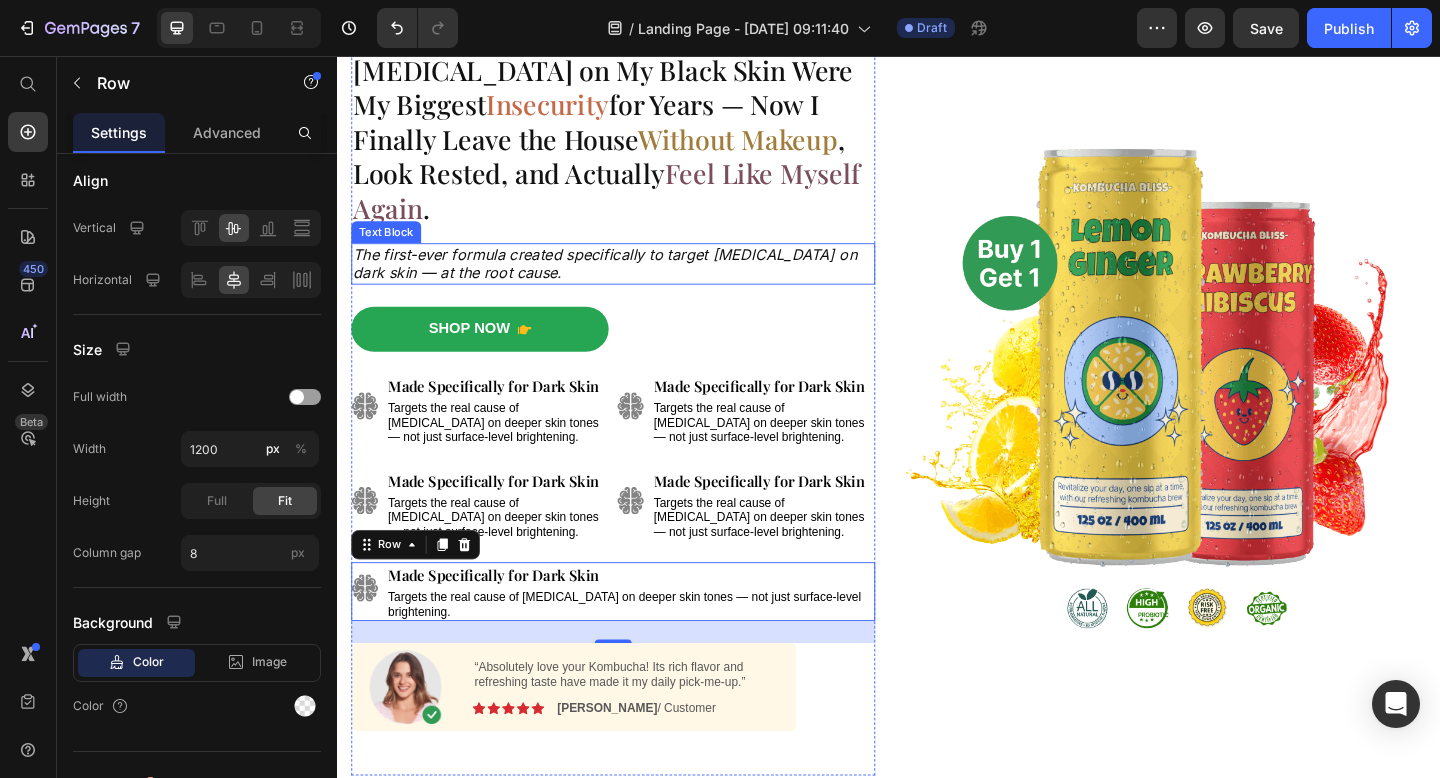 click on "The first-ever formula created specifically to target [MEDICAL_DATA] on dark skin — at the root cause." at bounding box center (637, 283) 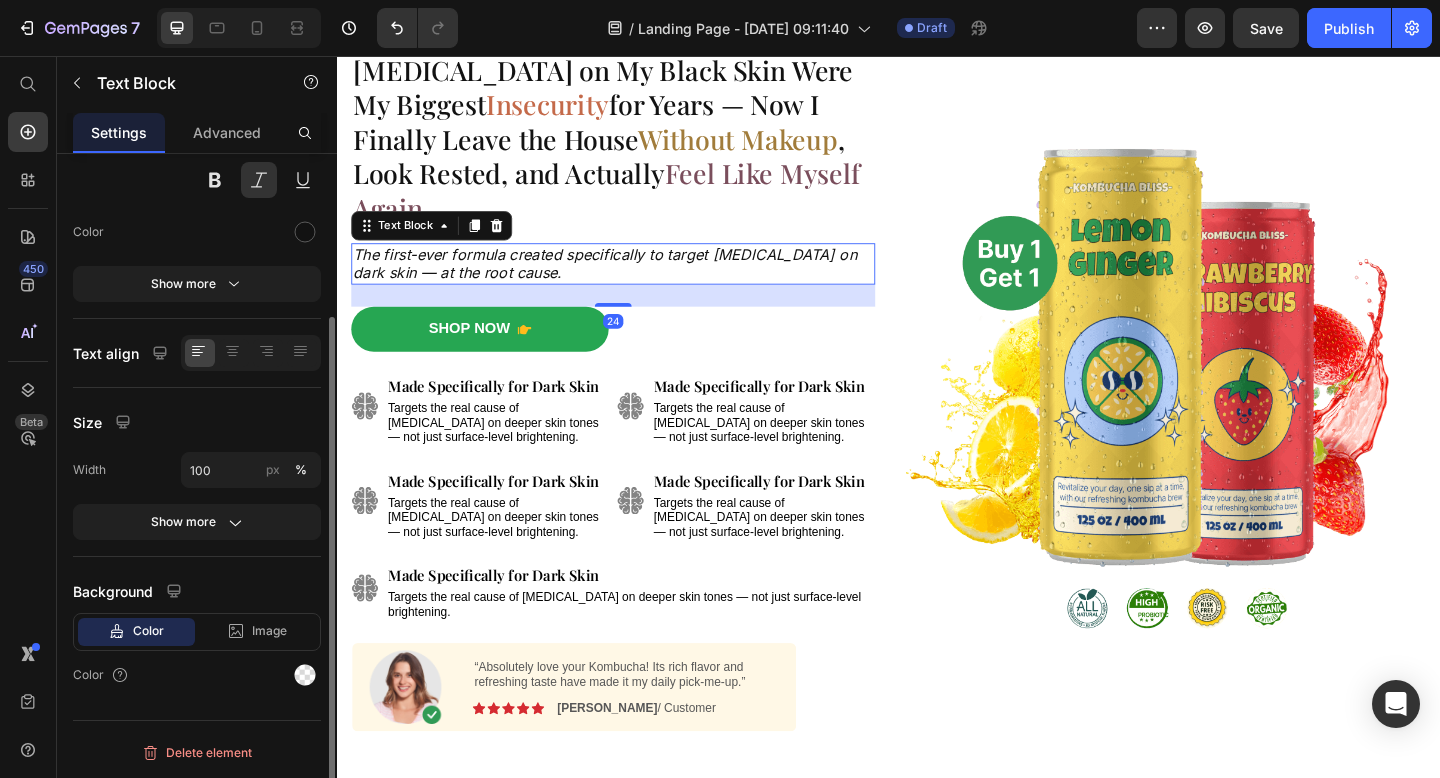 scroll, scrollTop: 0, scrollLeft: 0, axis: both 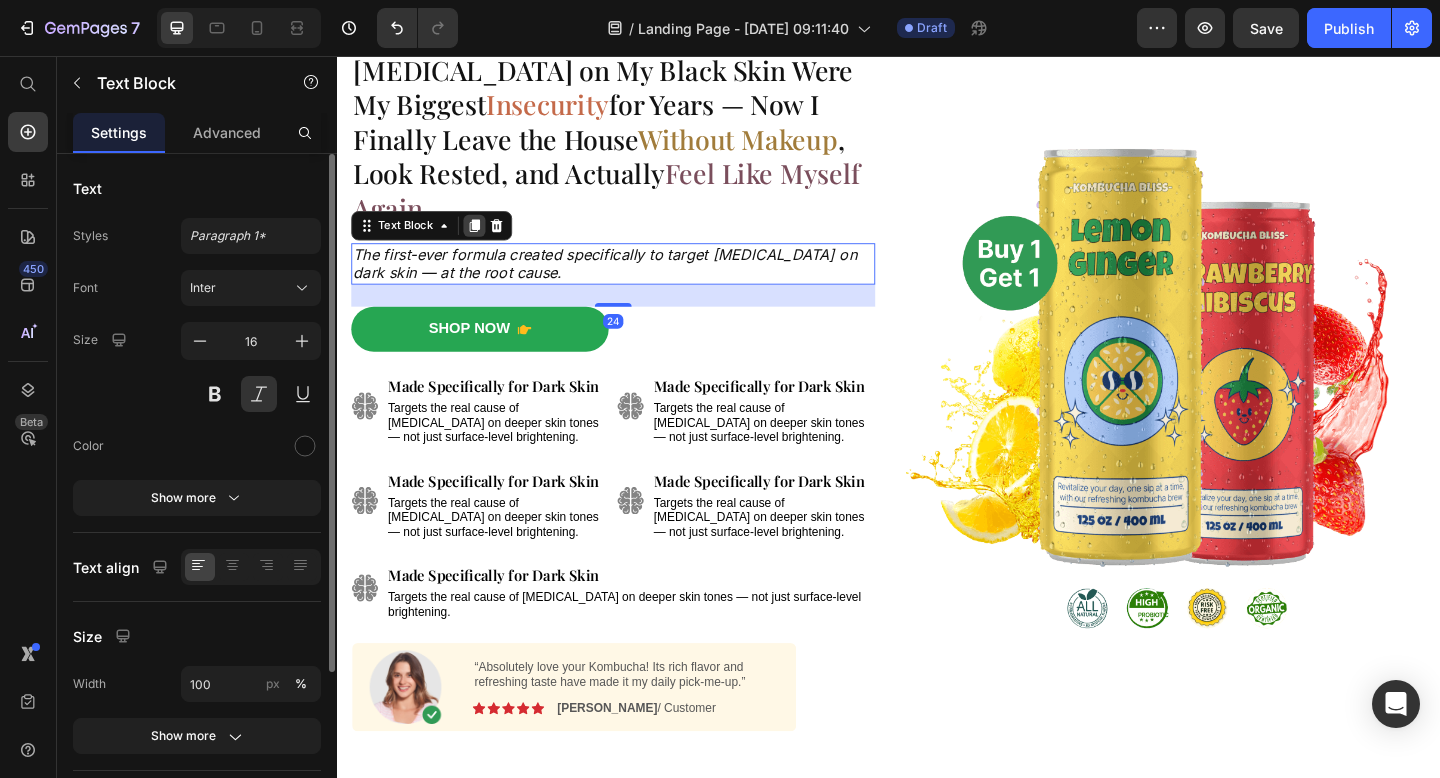 click 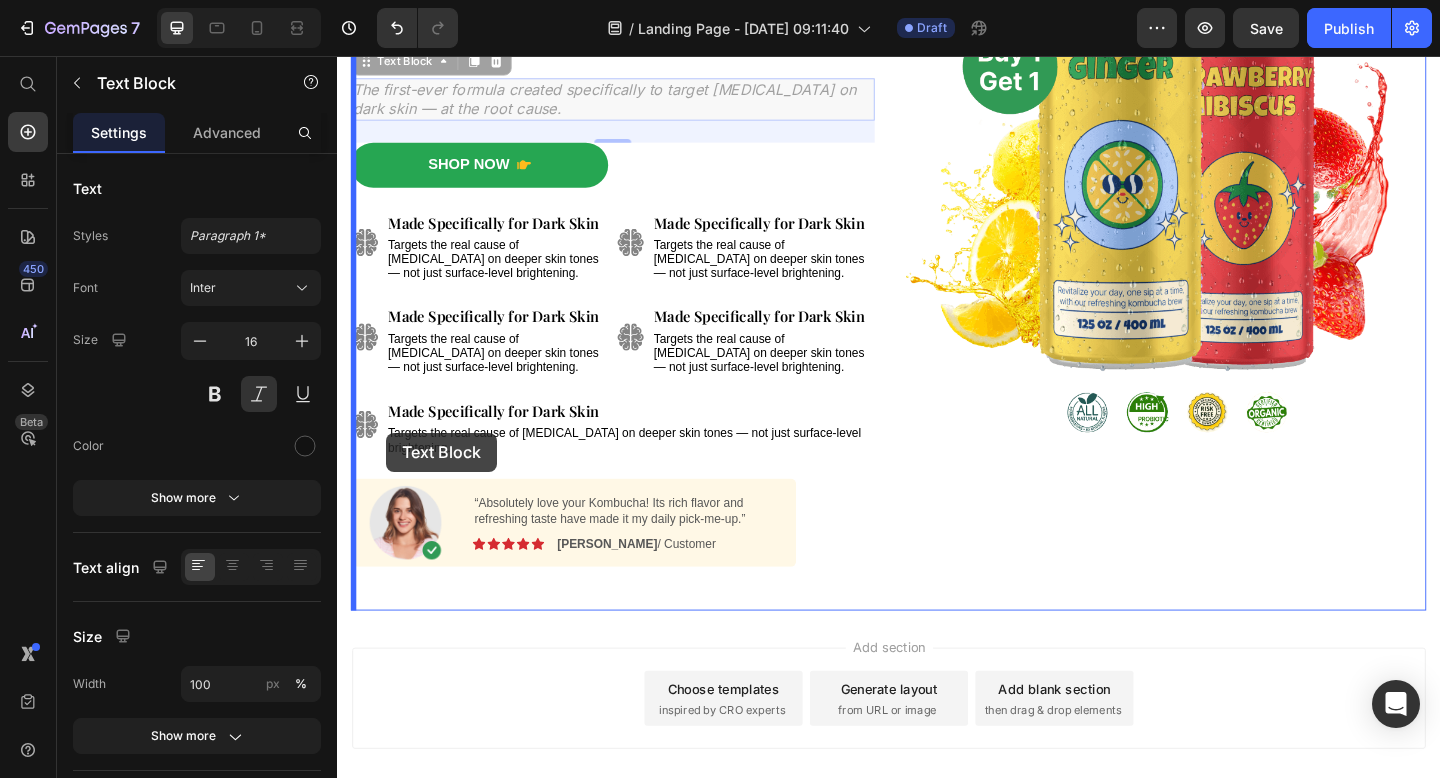 scroll, scrollTop: 362, scrollLeft: 0, axis: vertical 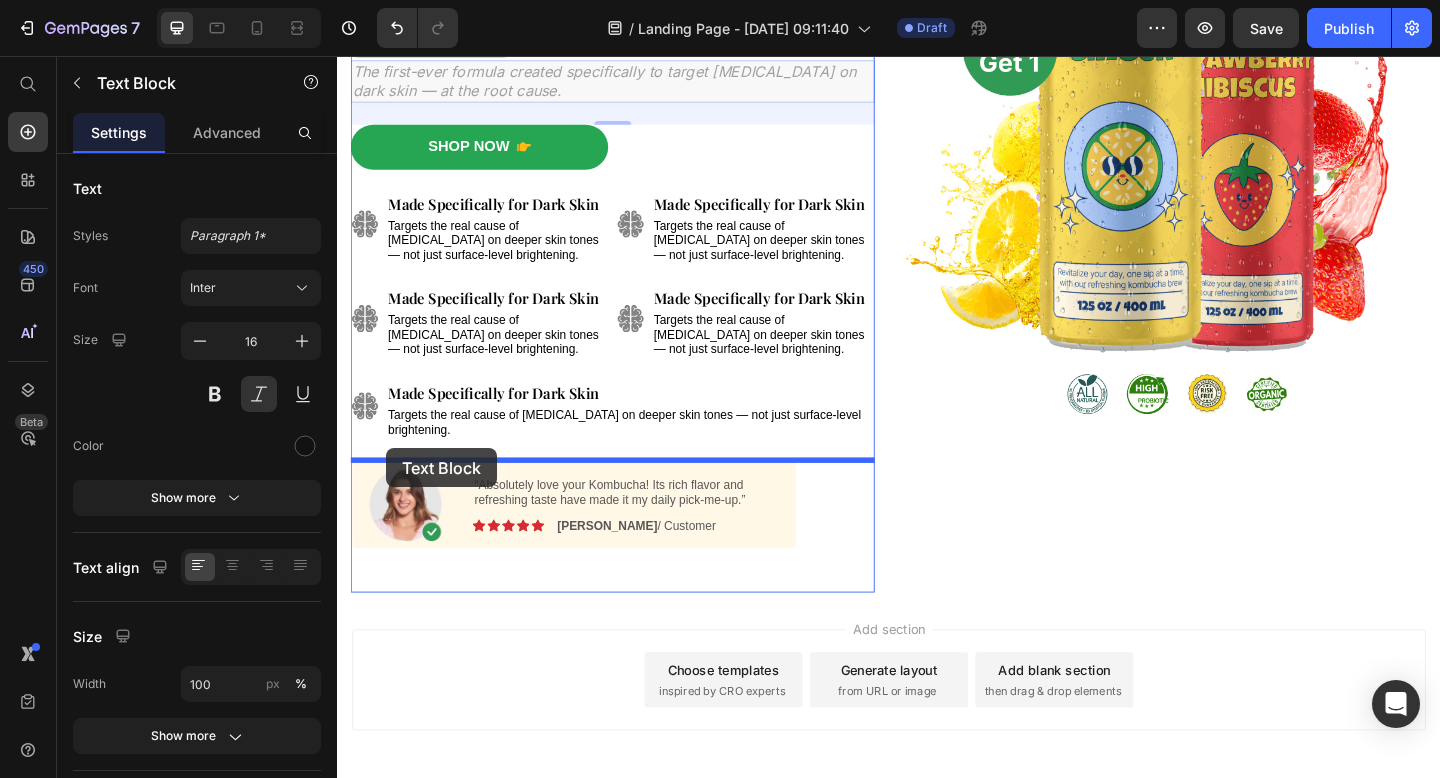 drag, startPoint x: 372, startPoint y: 308, endPoint x: 390, endPoint y: 483, distance: 175.92328 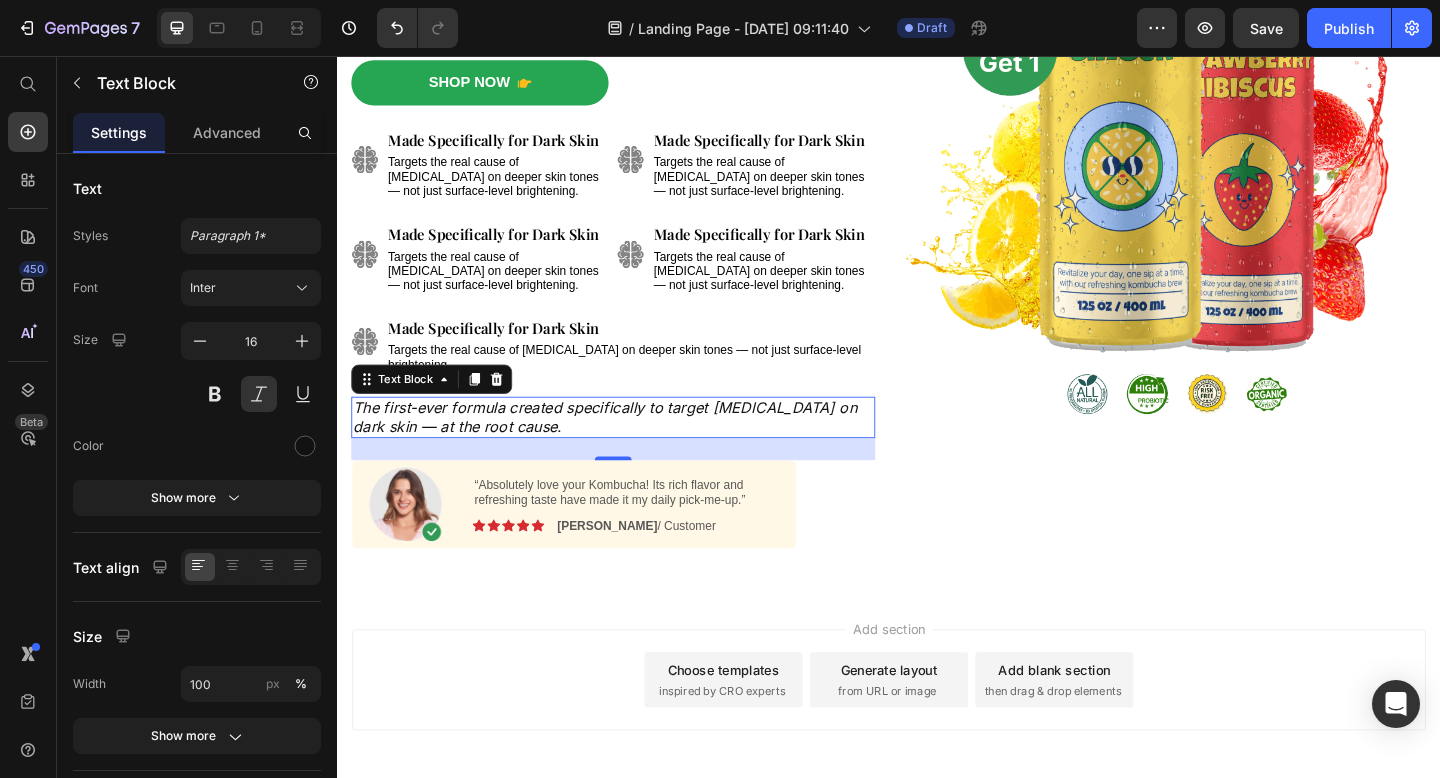 scroll, scrollTop: 292, scrollLeft: 0, axis: vertical 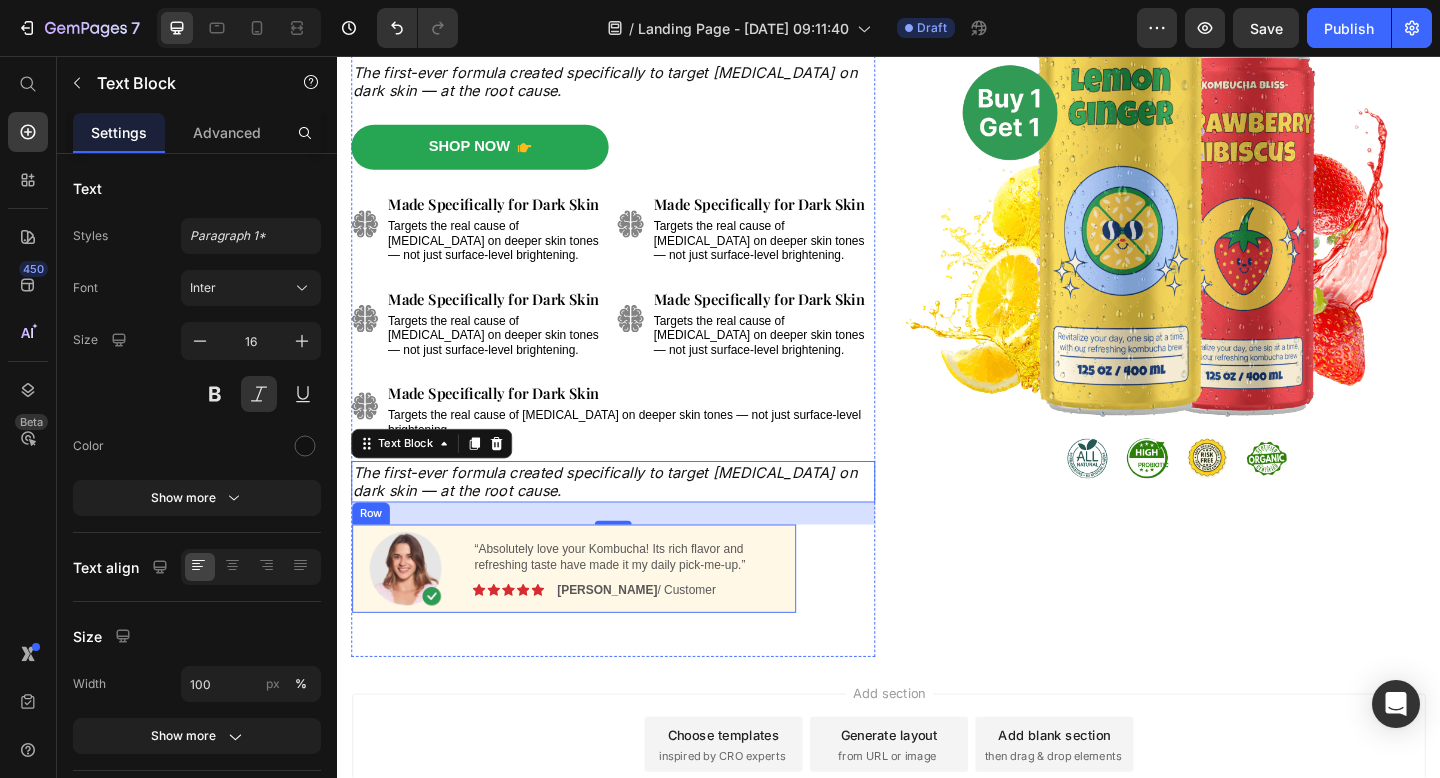 click on "Image “Absolutely love your Kombucha! Its rich flavor and refreshing taste have made it my daily pick-me-up.” Text Block Image Icon Icon Icon Icon Icon Icon List Emily  / Customer Text Block Row Row" at bounding box center [594, 614] 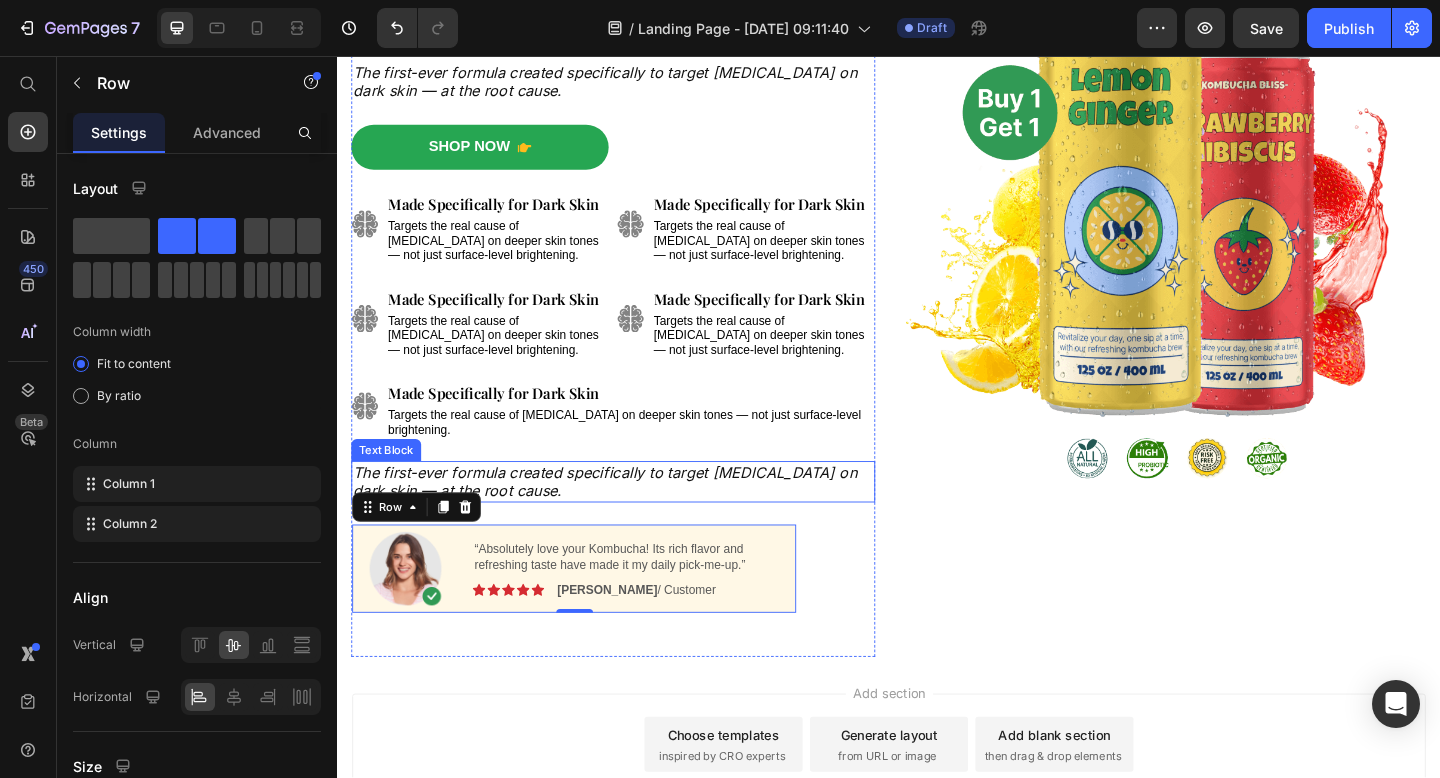click on "The first-ever formula created specifically to target [MEDICAL_DATA] on dark skin — at the root cause." at bounding box center (637, 520) 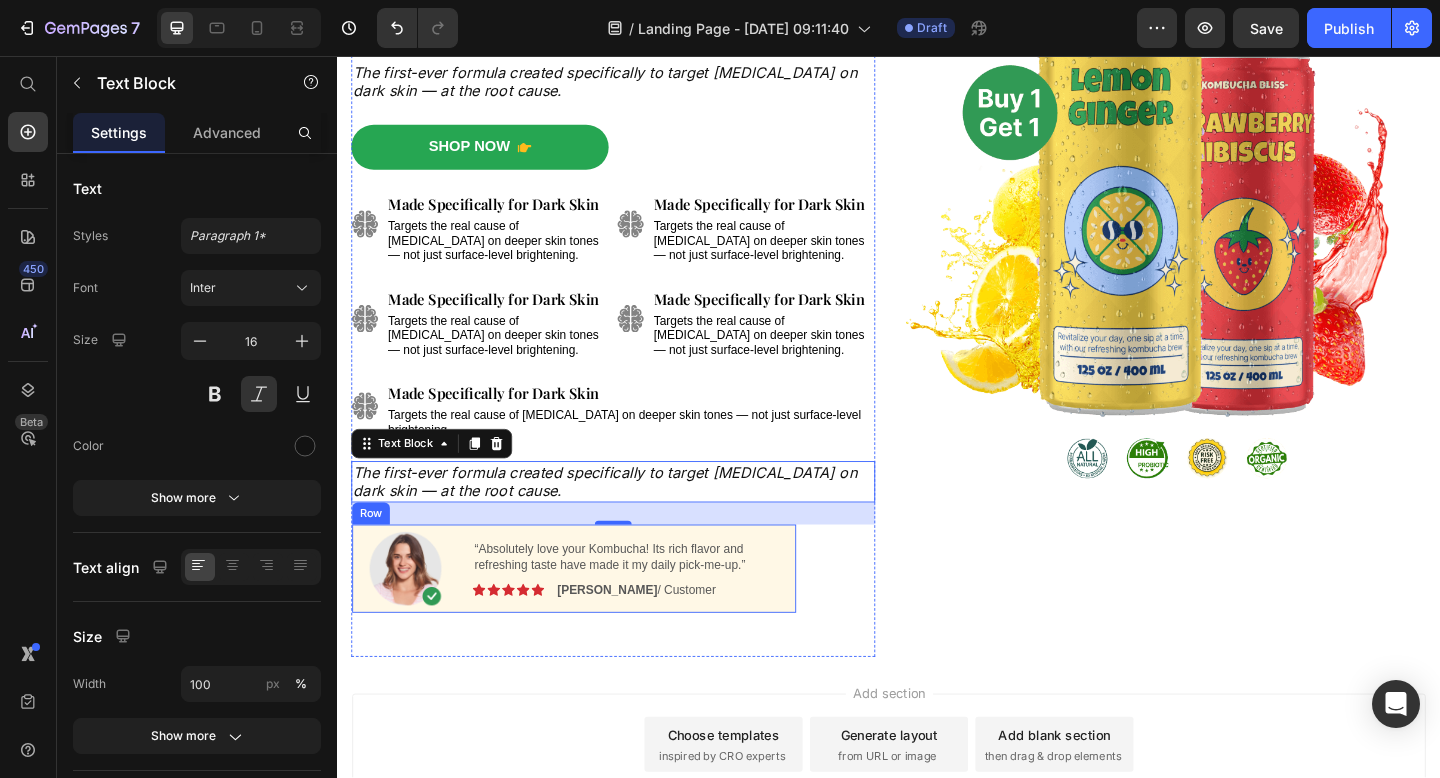 click on "“Absolutely love your Kombucha! Its rich flavor and refreshing taste have made it my daily pick-me-up.” Text Block Image Icon Icon Icon Icon Icon Icon List Emily  / Customer Text Block Row" at bounding box center [650, 614] 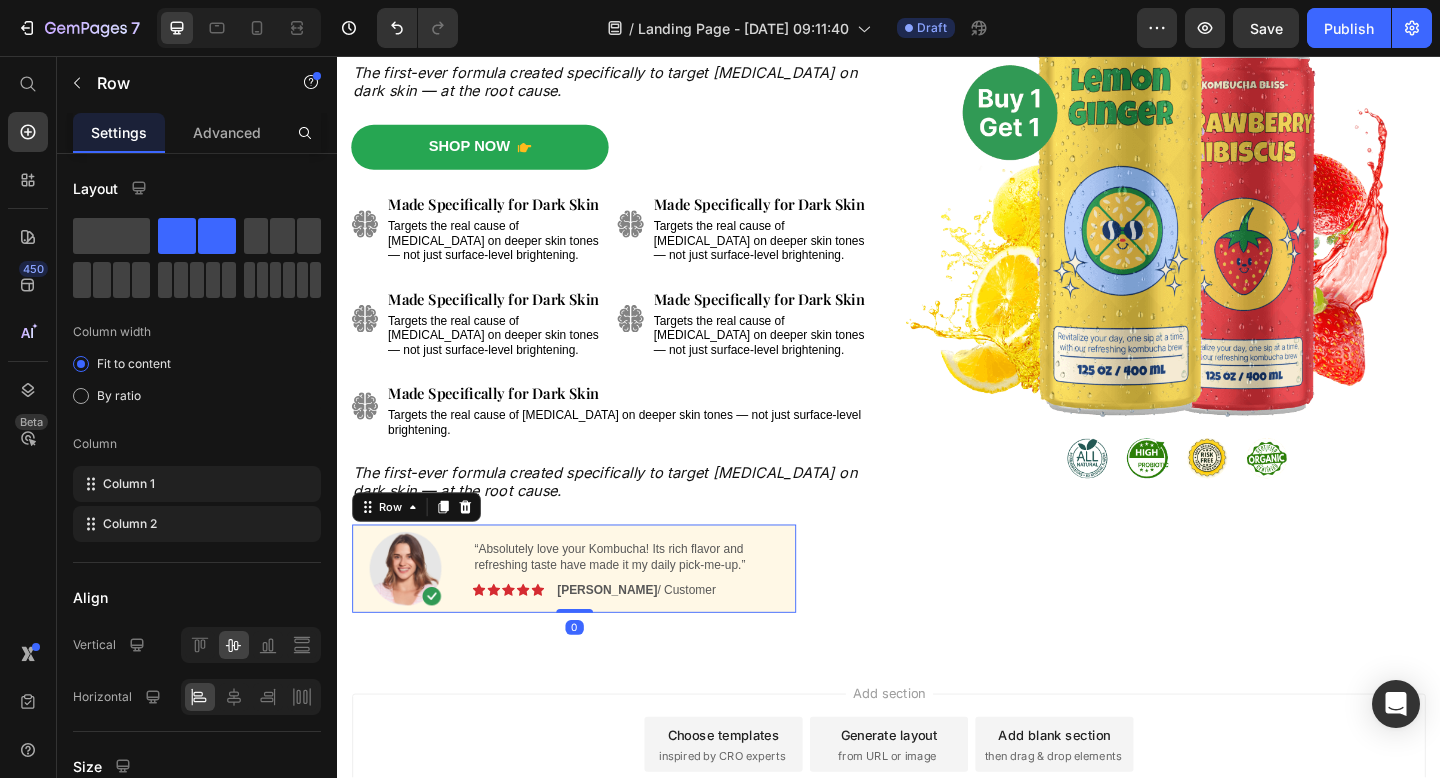 click 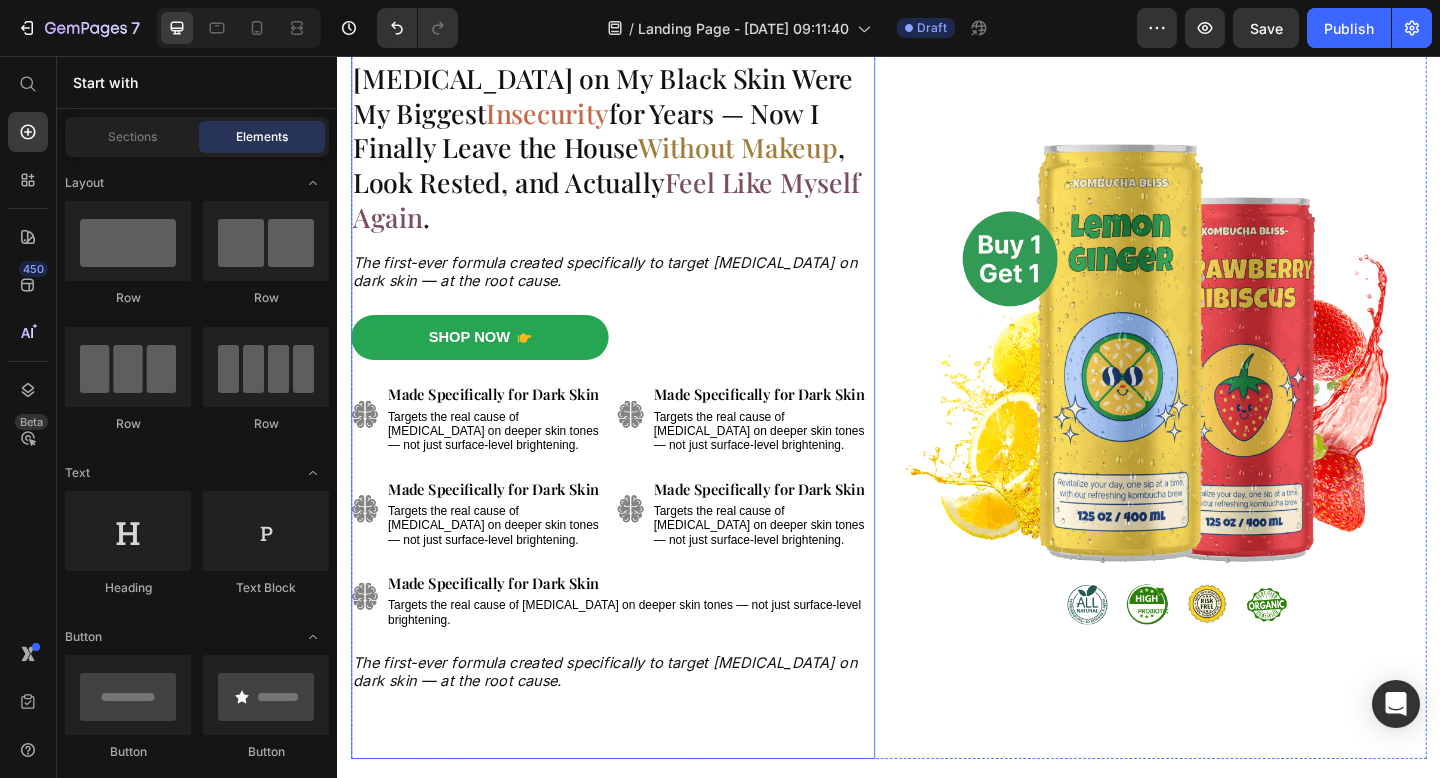 scroll, scrollTop: 83, scrollLeft: 0, axis: vertical 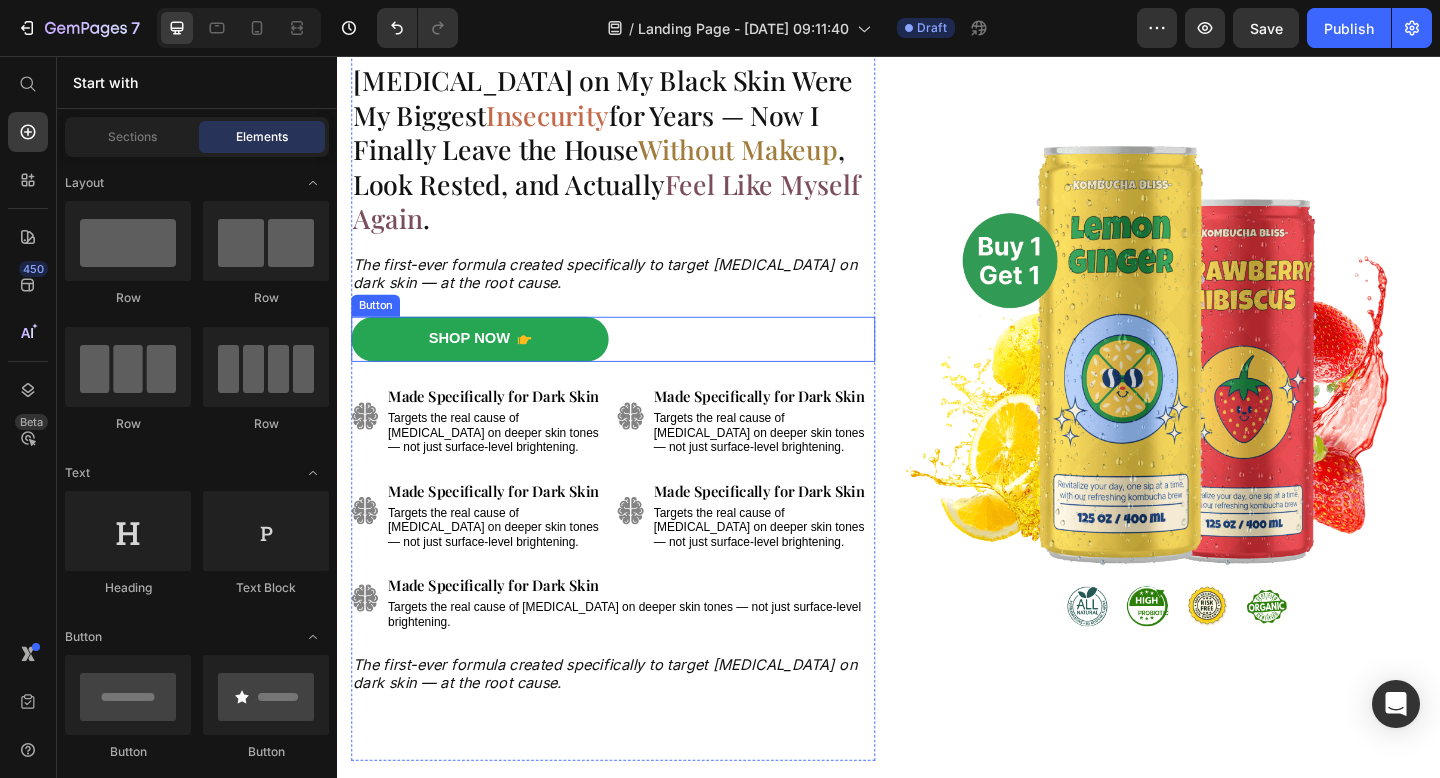 click on "Shop Now   Button" at bounding box center (637, 364) 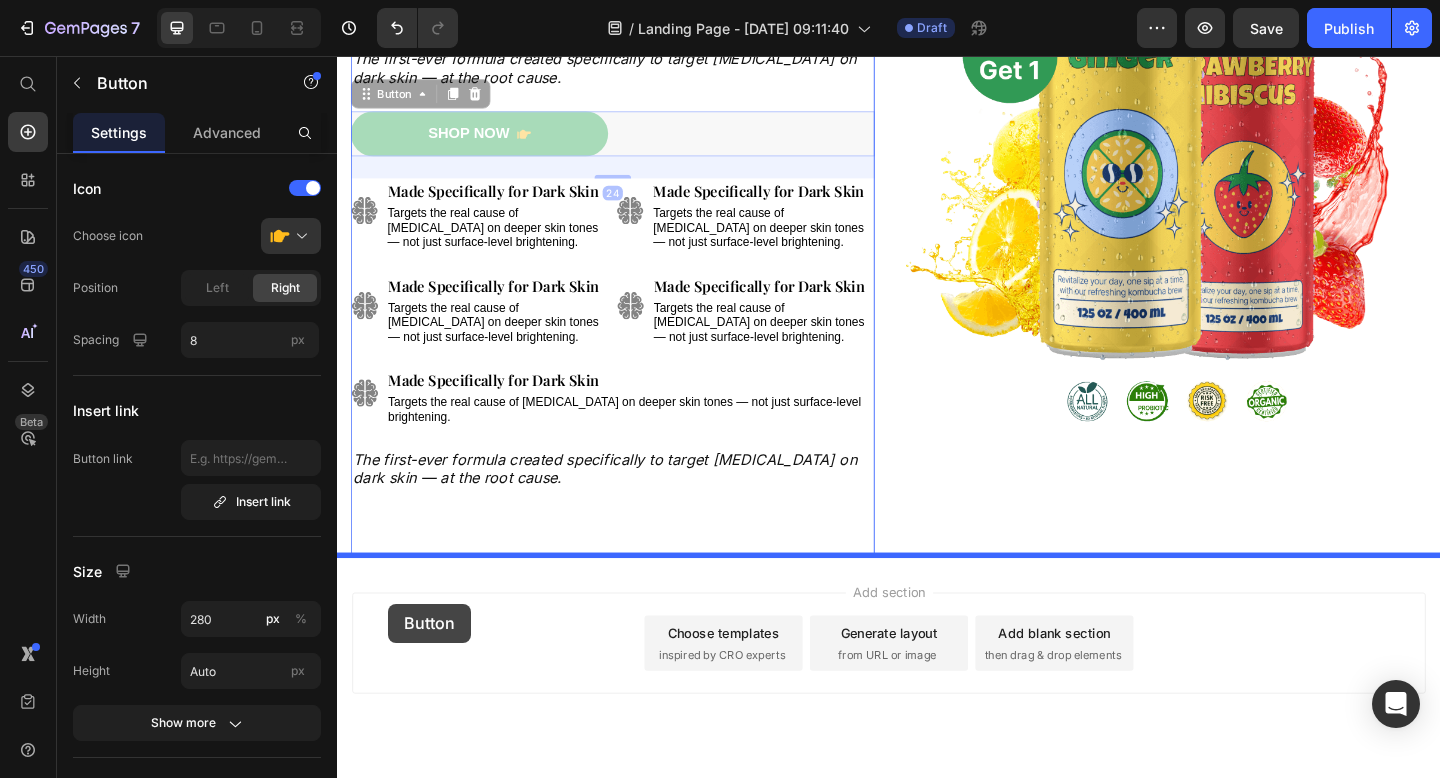 scroll, scrollTop: 324, scrollLeft: 0, axis: vertical 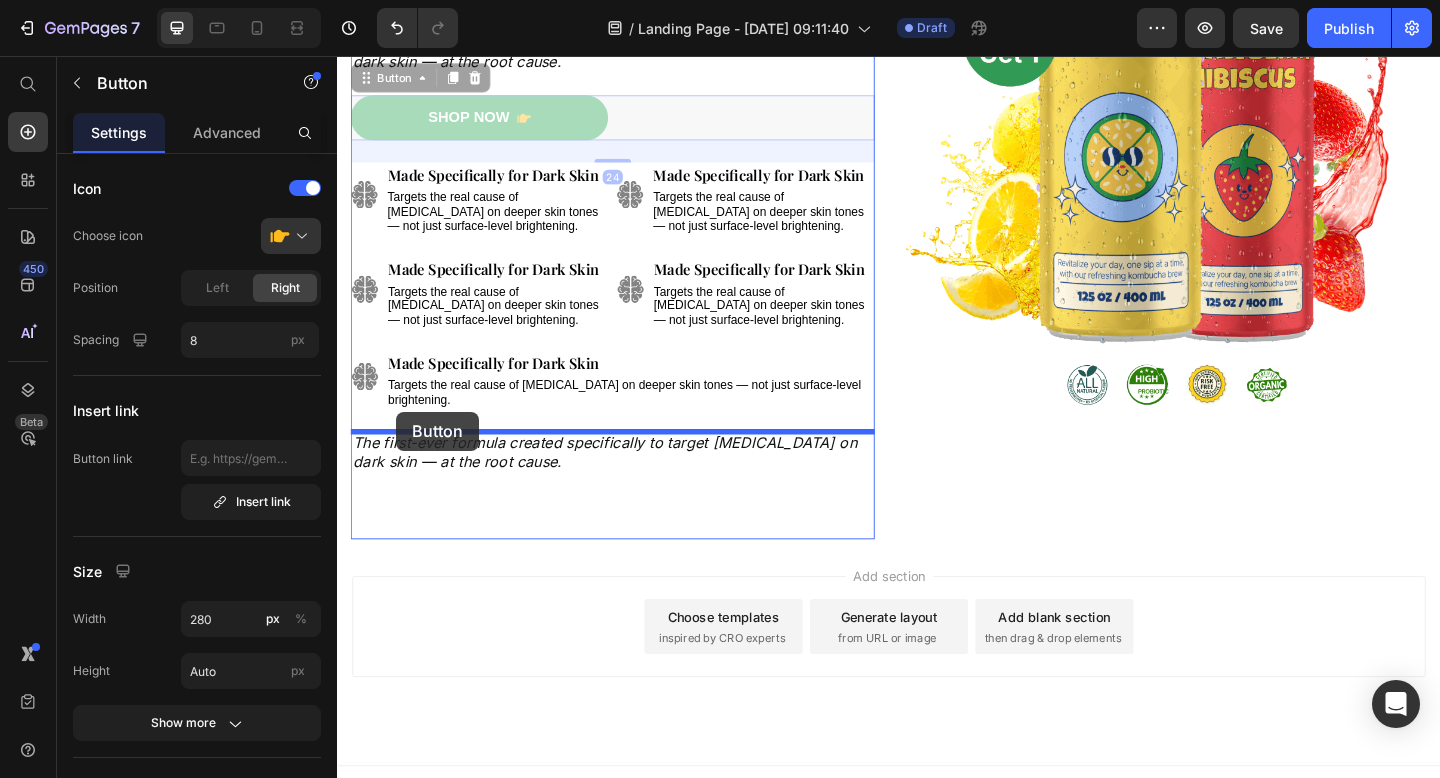 drag, startPoint x: 364, startPoint y: 324, endPoint x: 401, endPoint y: 443, distance: 124.61942 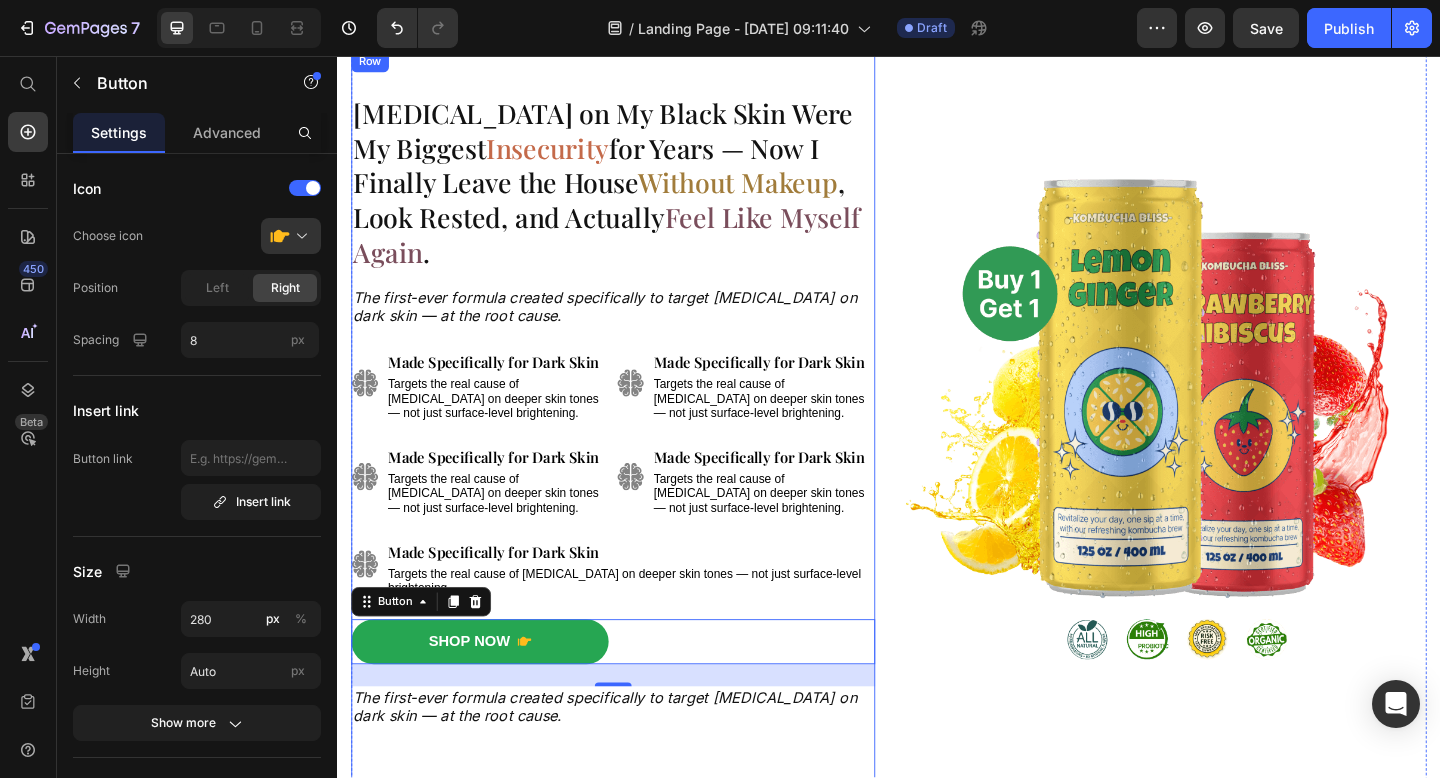 scroll, scrollTop: 38, scrollLeft: 0, axis: vertical 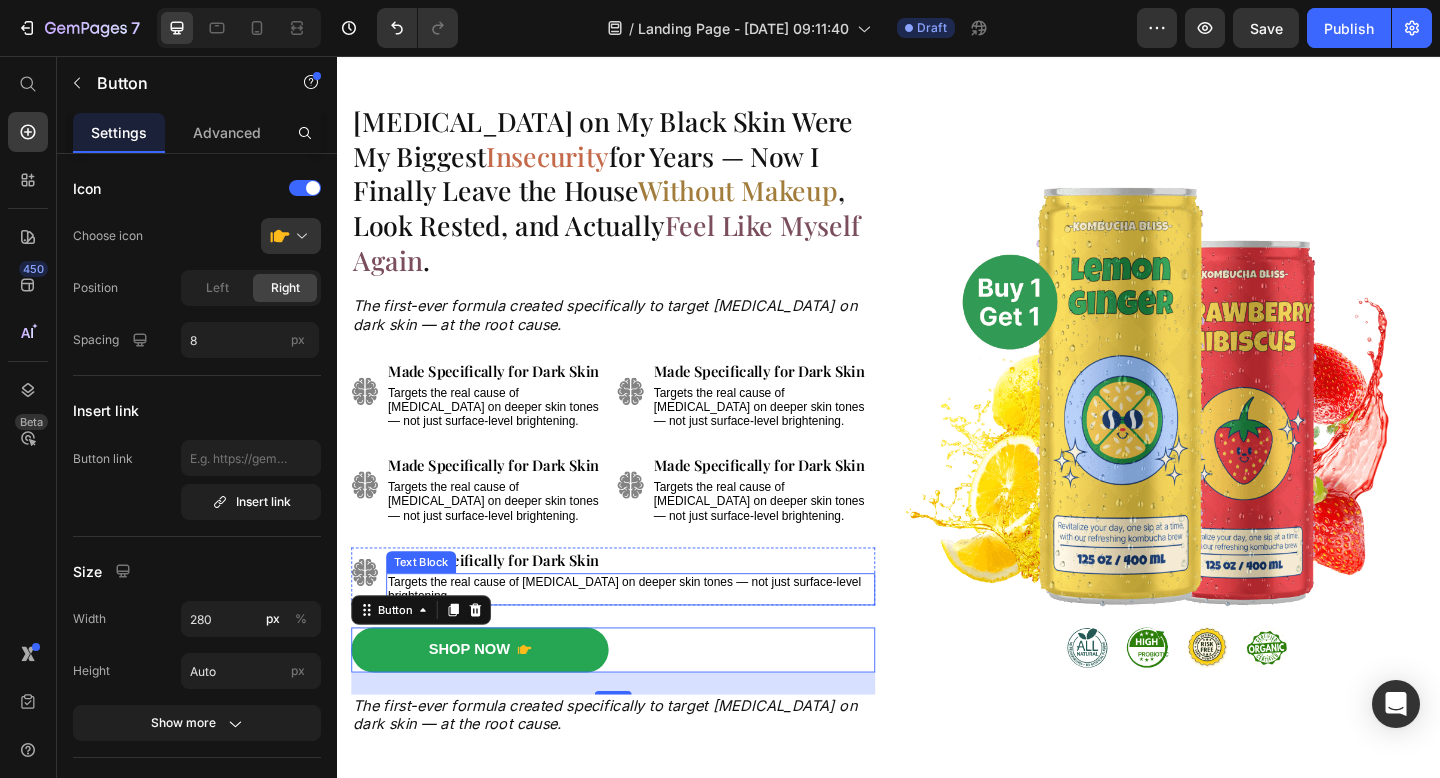 click on "Targets the real cause of [MEDICAL_DATA] on deeper skin tones — not just surface-level brightening." at bounding box center (656, 636) 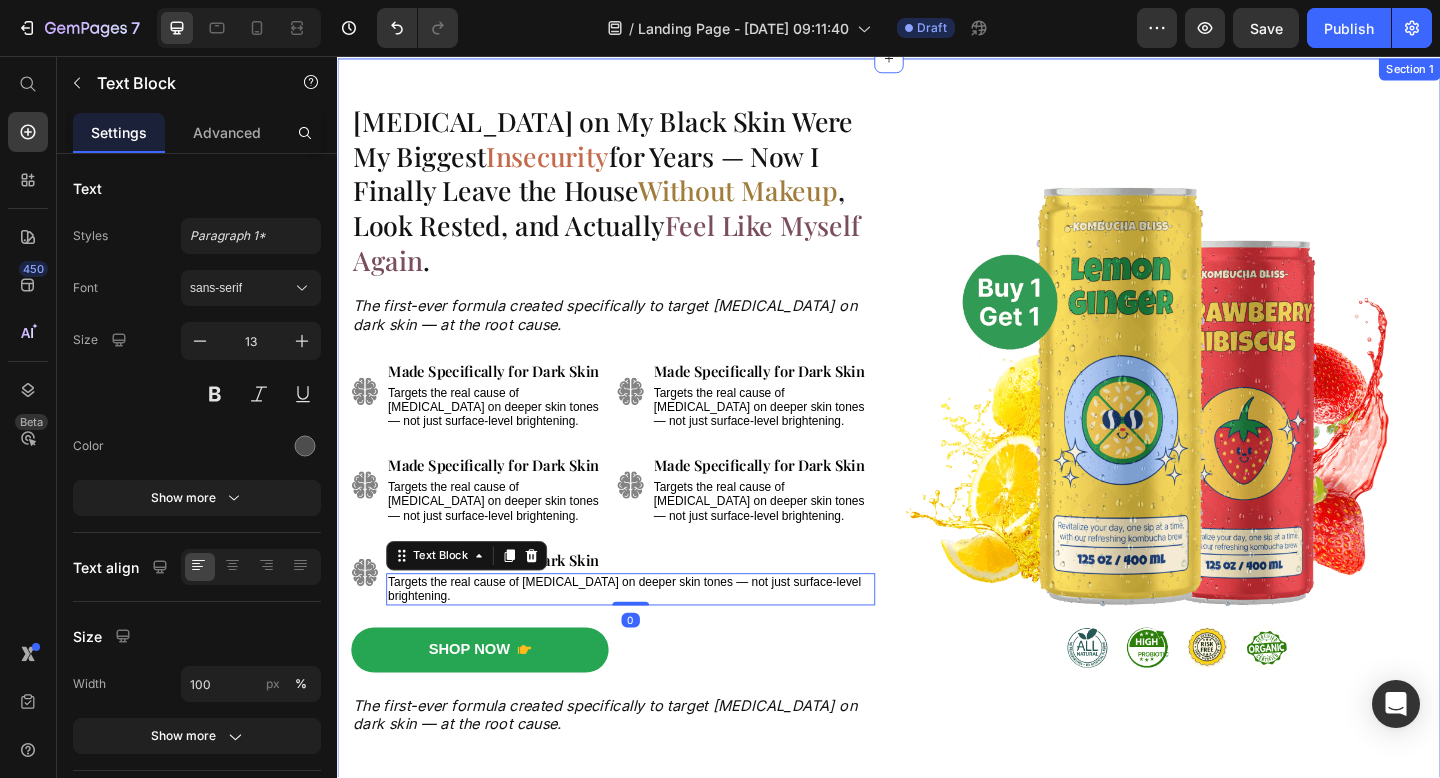 click on "Dark Circles on My Black Skin Were My Biggest  Insecurity  for Years — Now I Finally Leave the House  Without Makeup , Look Rested, and Actually  Feel Like Myself Again . Heading The first-ever formula created specifically to target dark circles on dark skin — at the root cause. Text Block Image Image Made Specifically for Dark Skin Text Block Targets the real cause of dark circles on deeper skin tones — not just surface-level brightening. Text Block Made Specifically for Dark Skin Text Block Targets the real cause of dark circles on deeper skin tones — not just surface-level brightening. Text Block Row Image Image Made Specifically for Dark Skin Text Block Targets the real cause of dark circles on deeper skin tones — not just surface-level brightening. Text Block Made Specifically for Dark Skin Text Block Targets the real cause of dark circles on deeper skin tones — not just surface-level brightening. Text Block Row Image Made Specifically for Dark Skin Text Block Text Block   0 Row
Button" at bounding box center [637, 463] 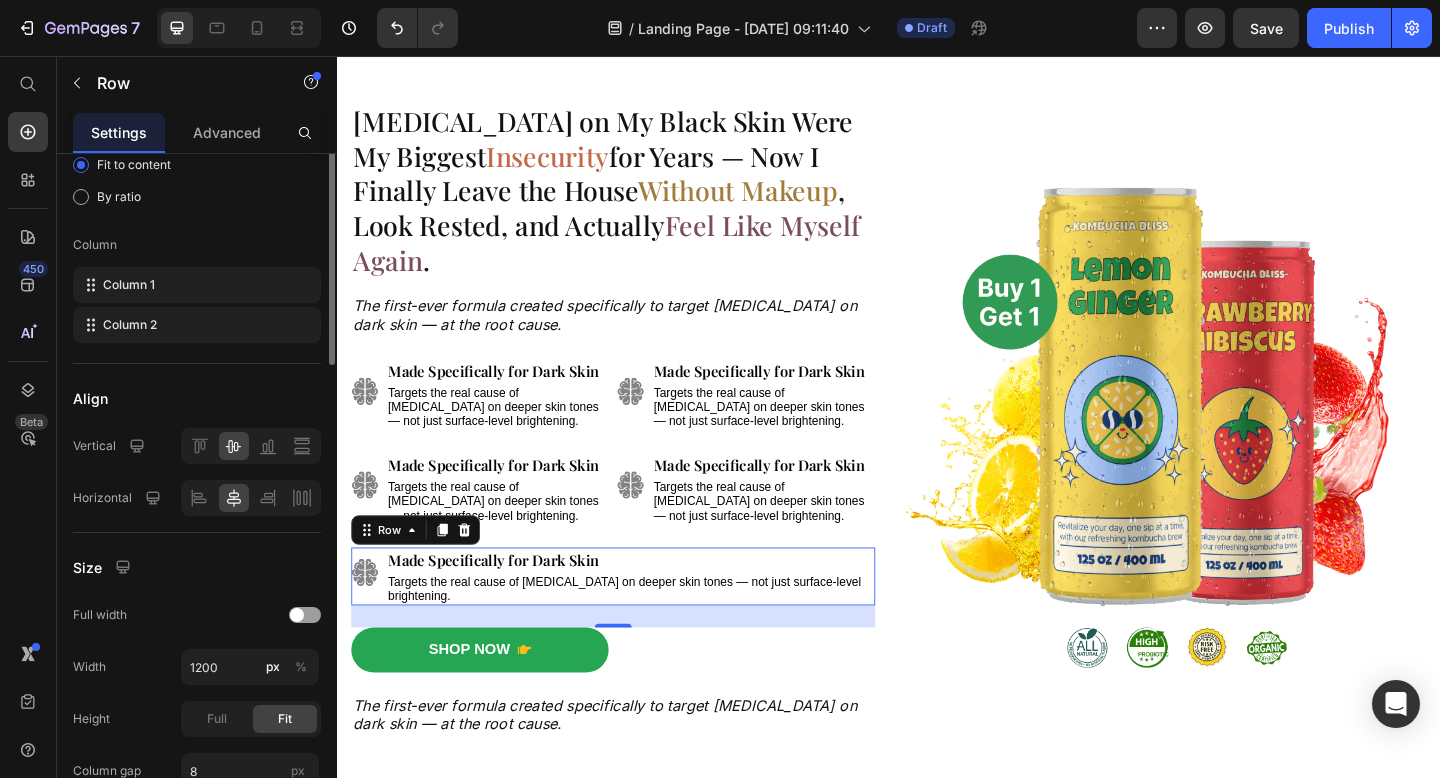 scroll, scrollTop: 0, scrollLeft: 0, axis: both 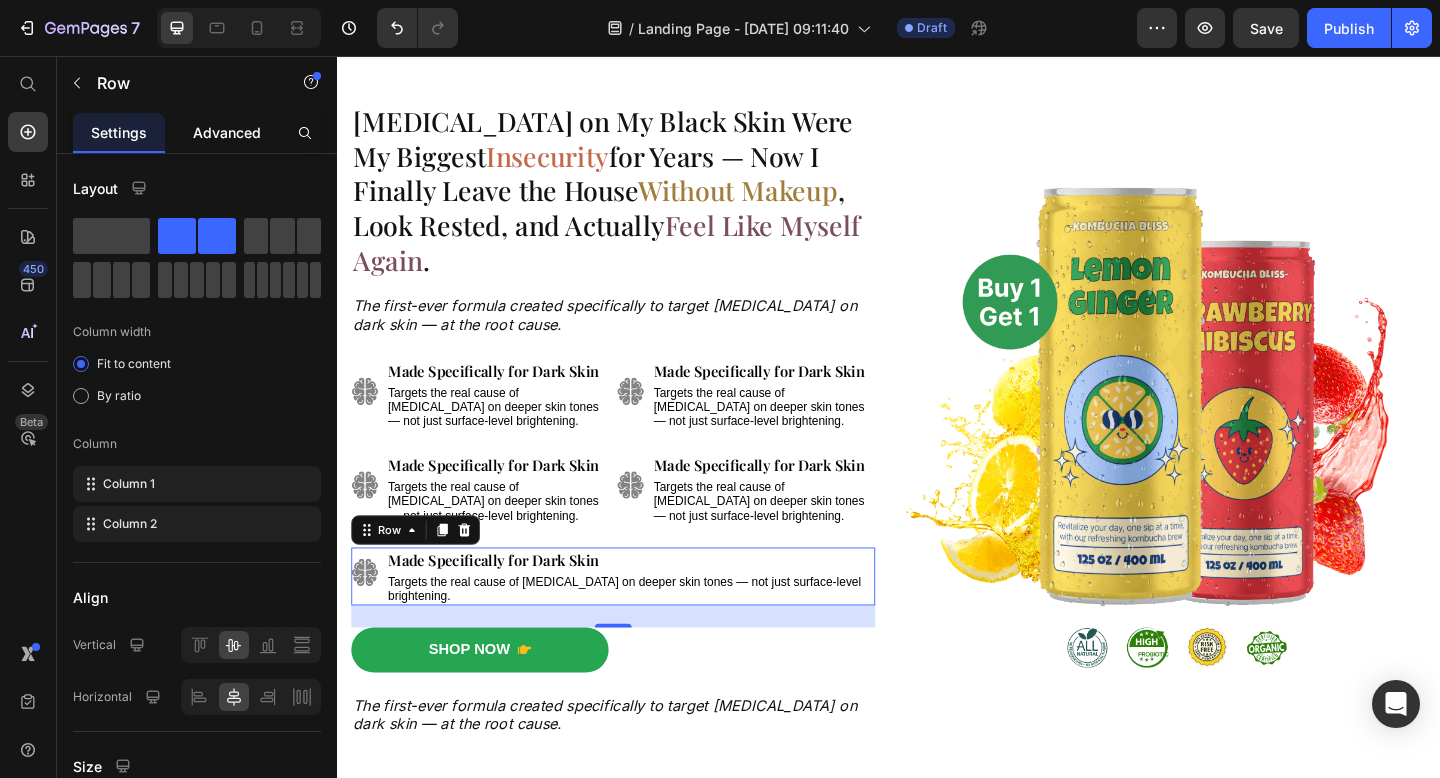 click on "Advanced" at bounding box center [227, 132] 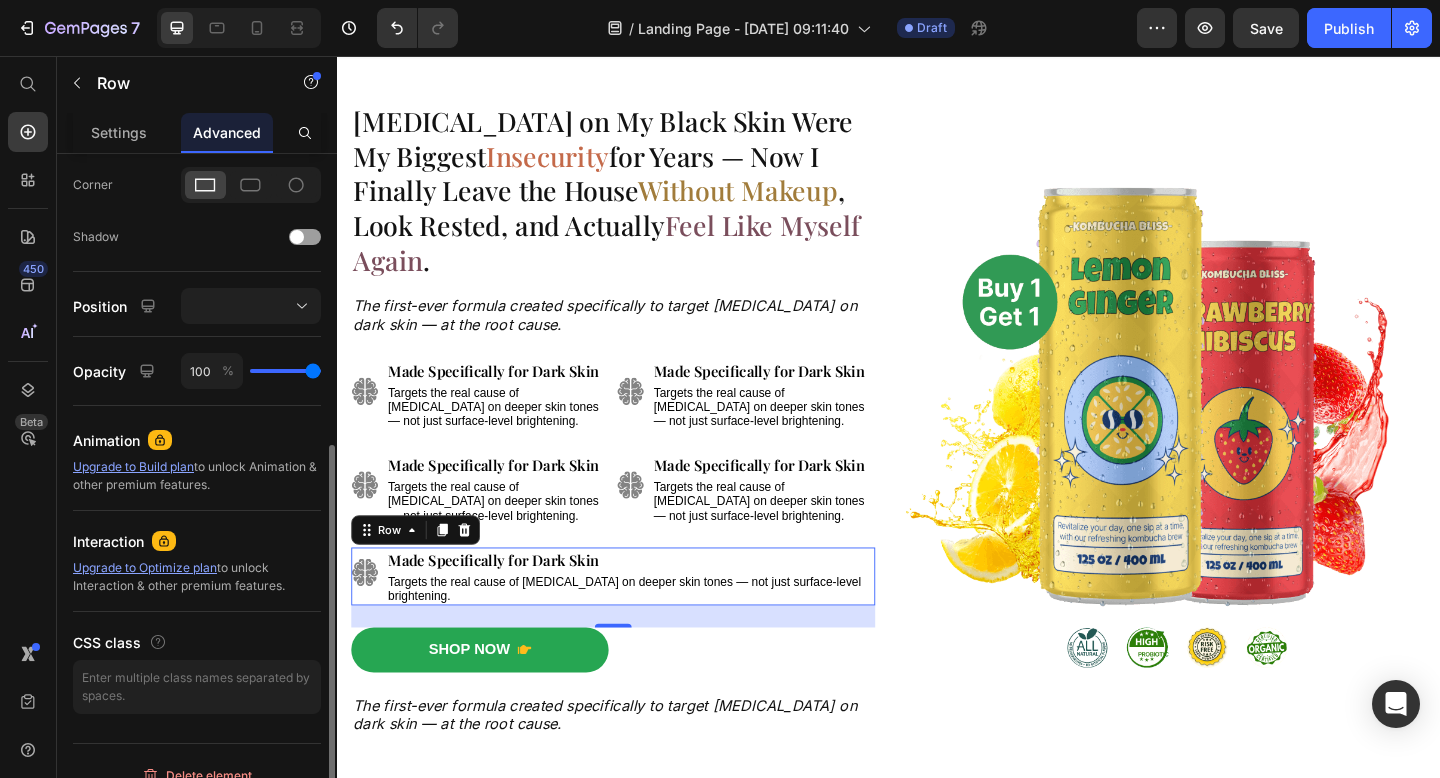 scroll, scrollTop: 624, scrollLeft: 0, axis: vertical 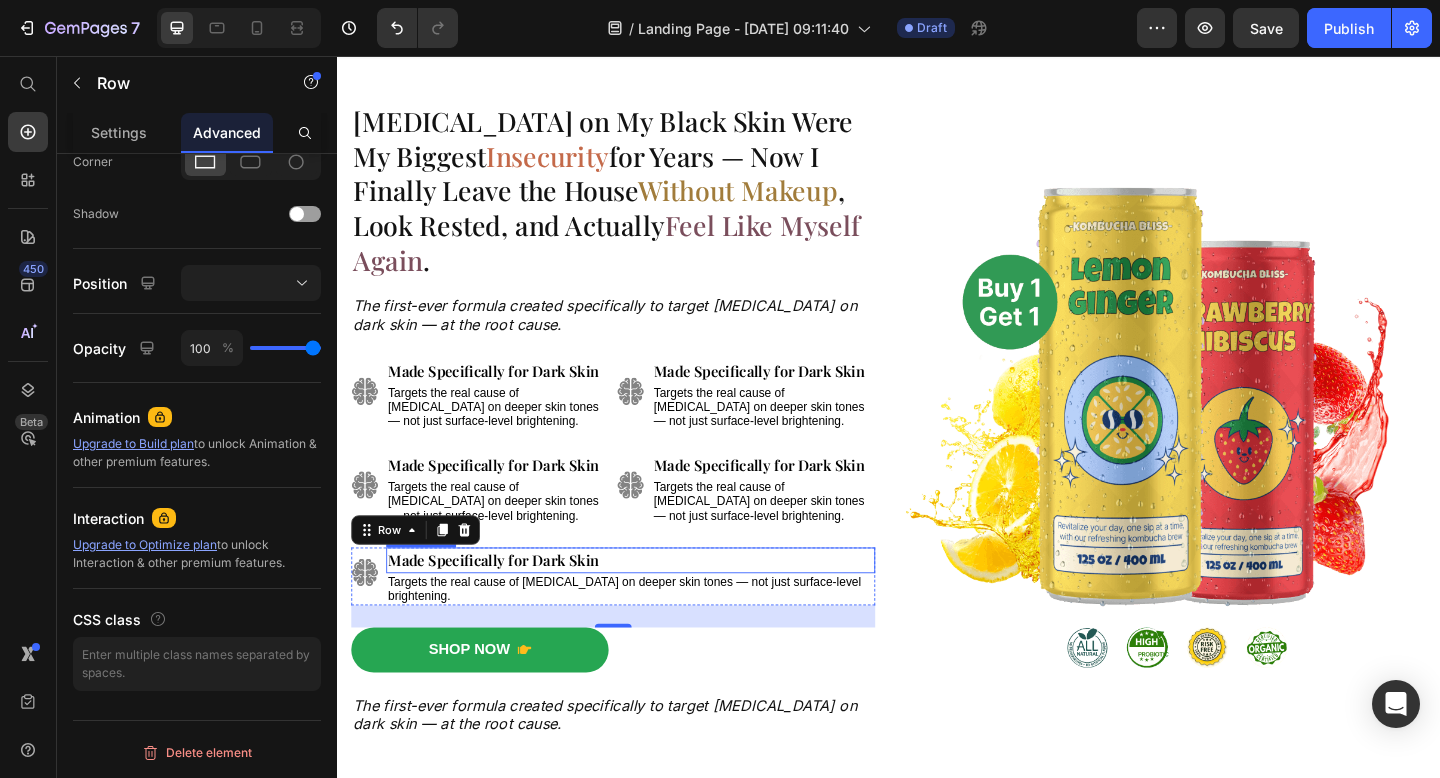 click on "Made Specifically for Dark Skin" at bounding box center (507, 604) 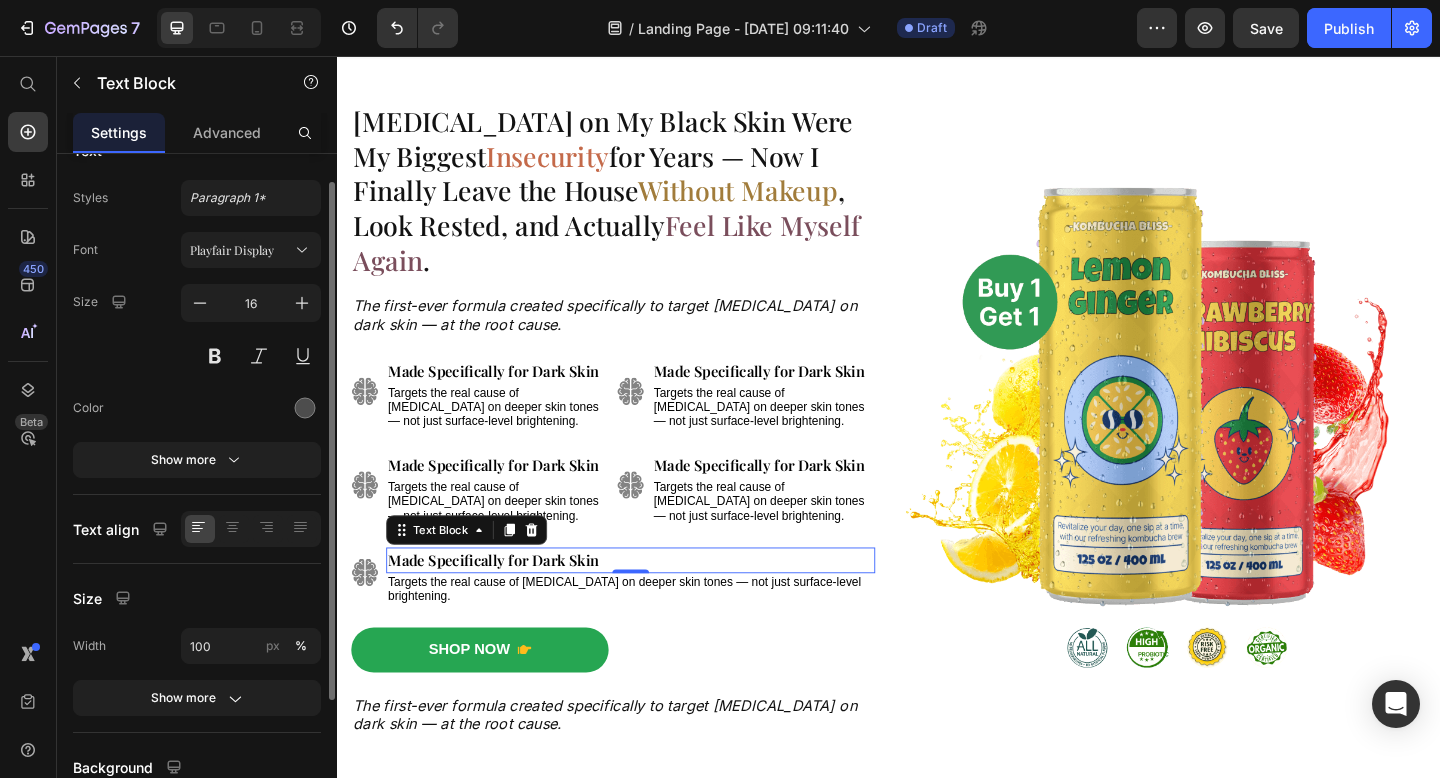 scroll, scrollTop: 0, scrollLeft: 0, axis: both 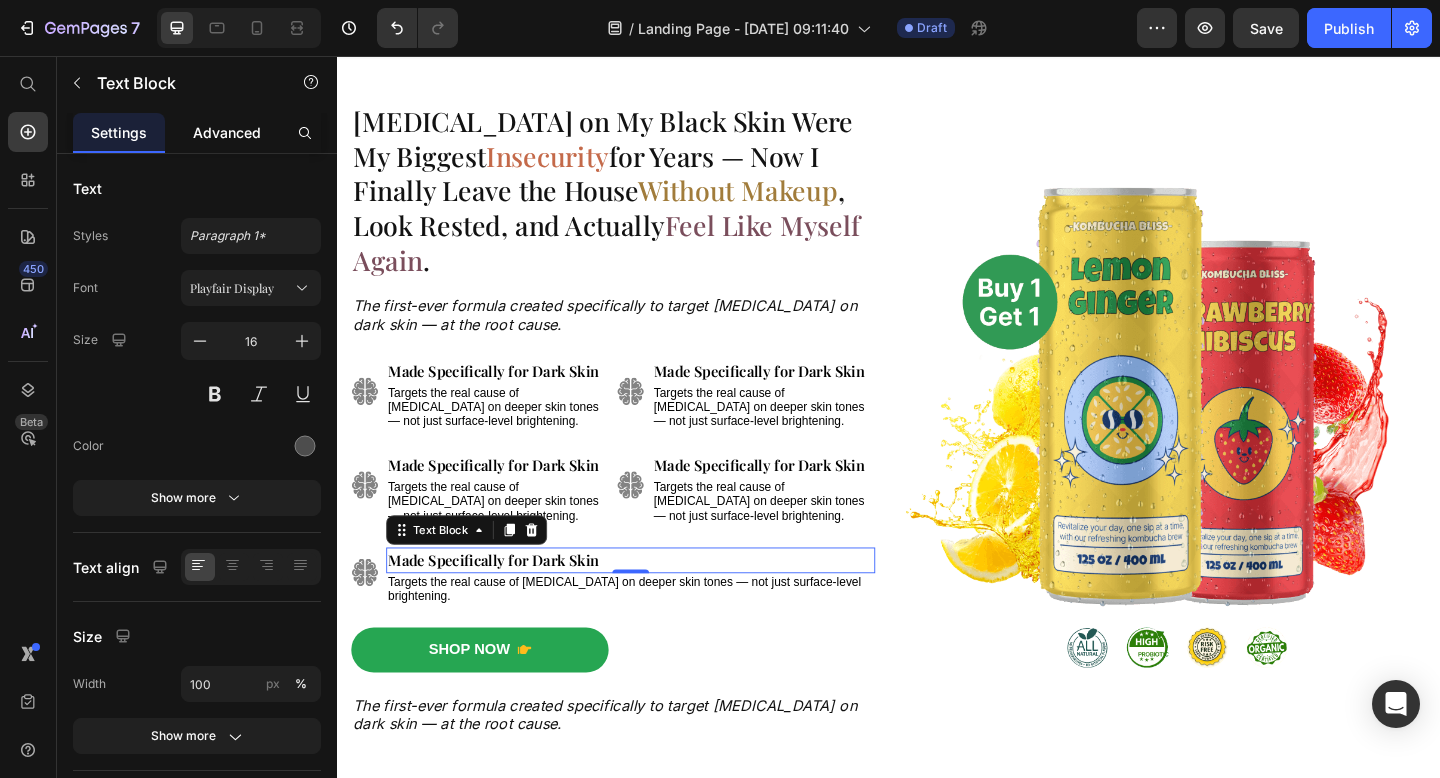 click on "Advanced" at bounding box center [227, 132] 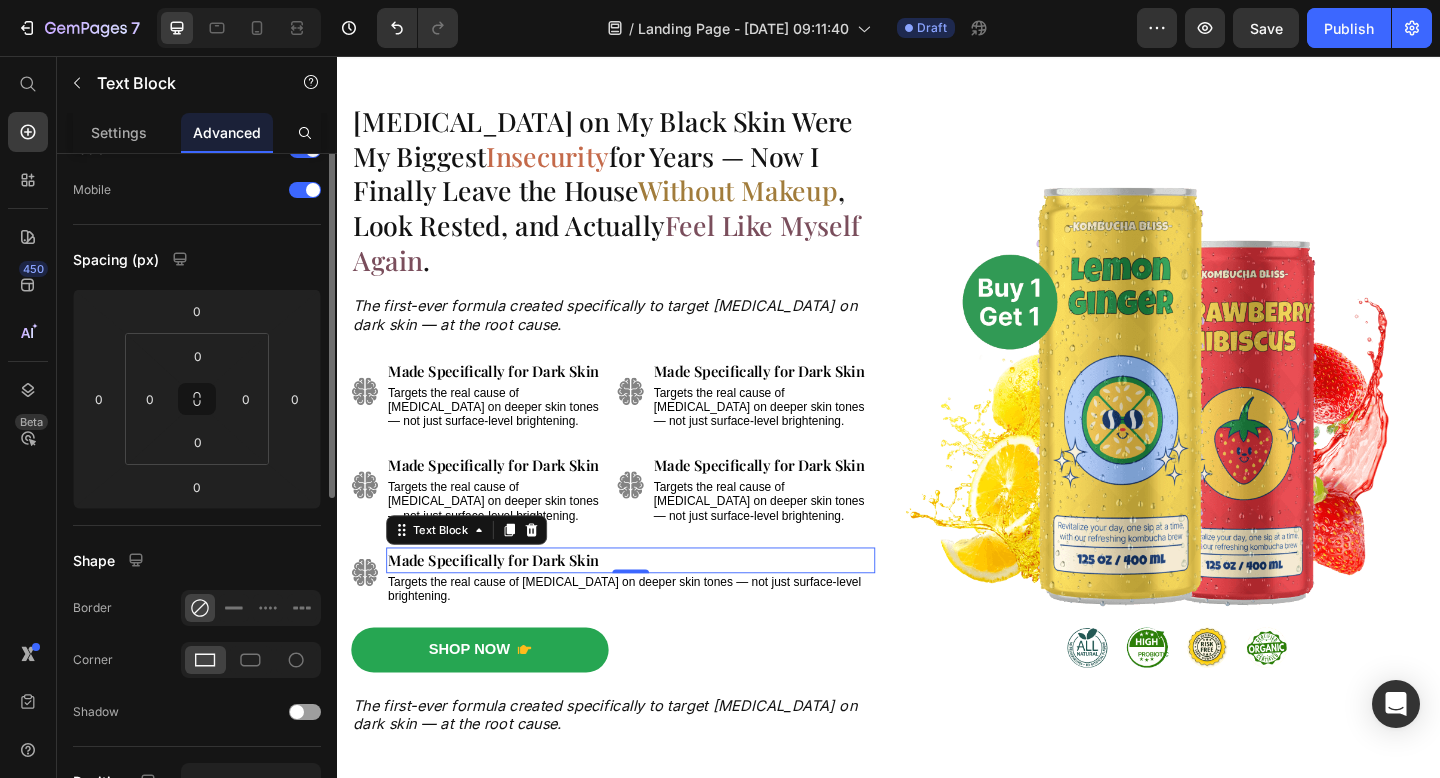scroll, scrollTop: 0, scrollLeft: 0, axis: both 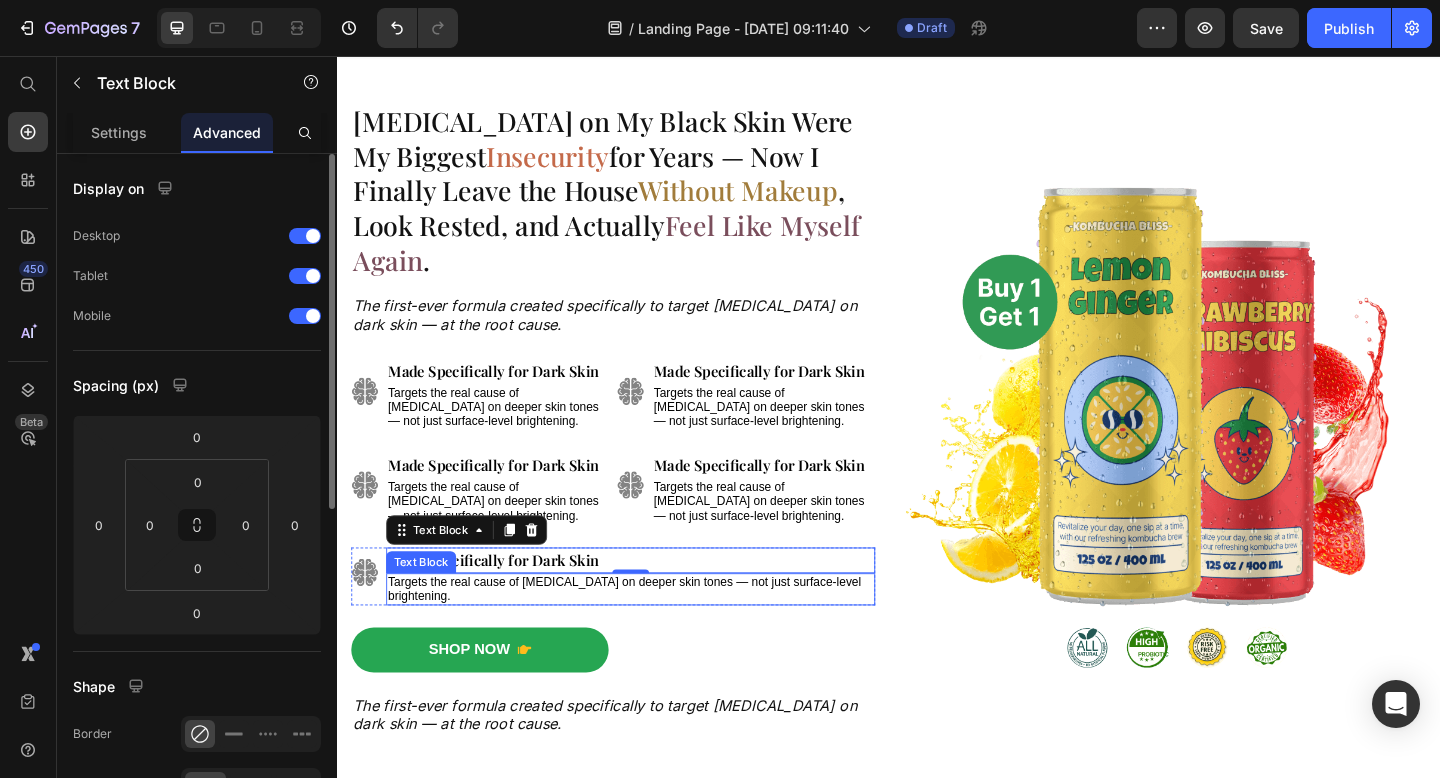 click on "Targets the real cause of [MEDICAL_DATA] on deeper skin tones — not just surface-level brightening." at bounding box center [649, 636] 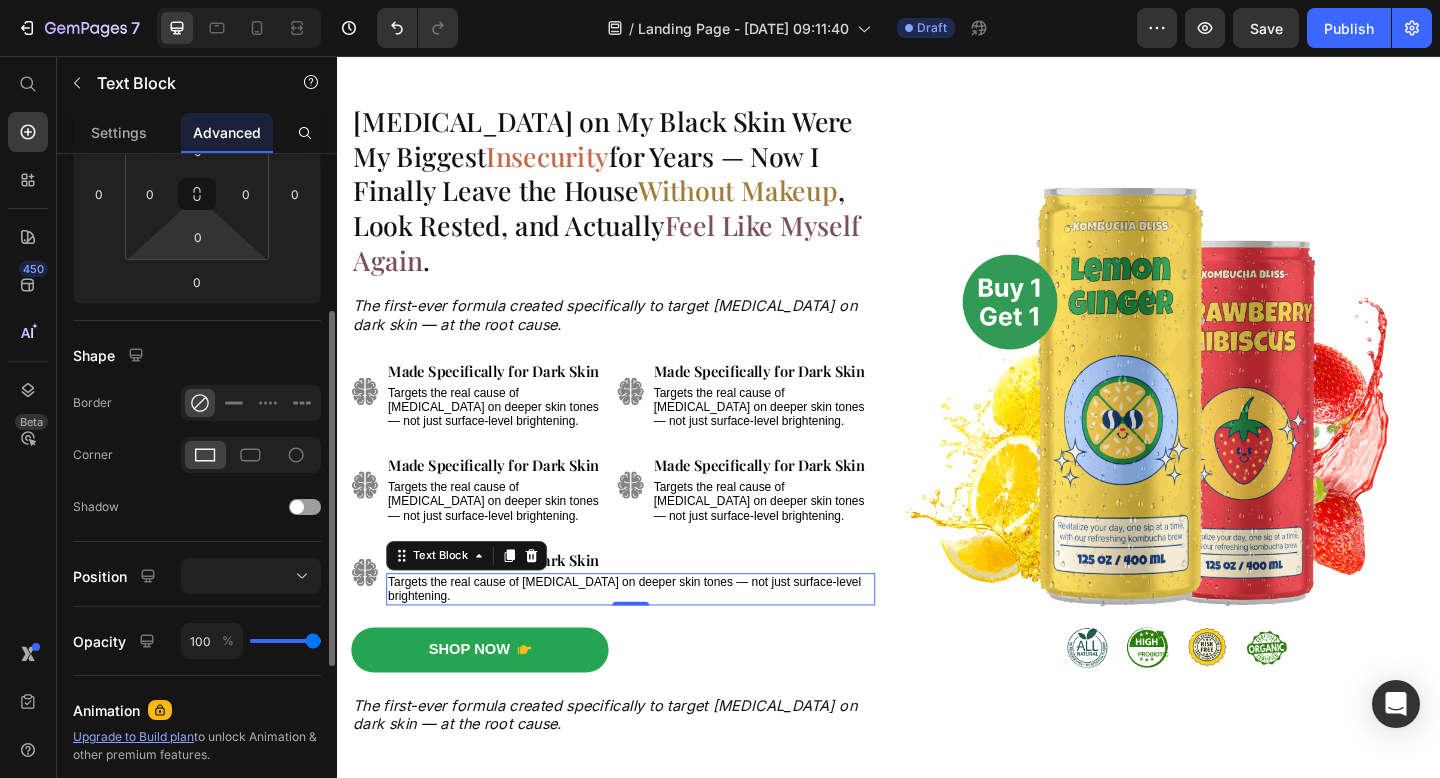 scroll, scrollTop: 321, scrollLeft: 0, axis: vertical 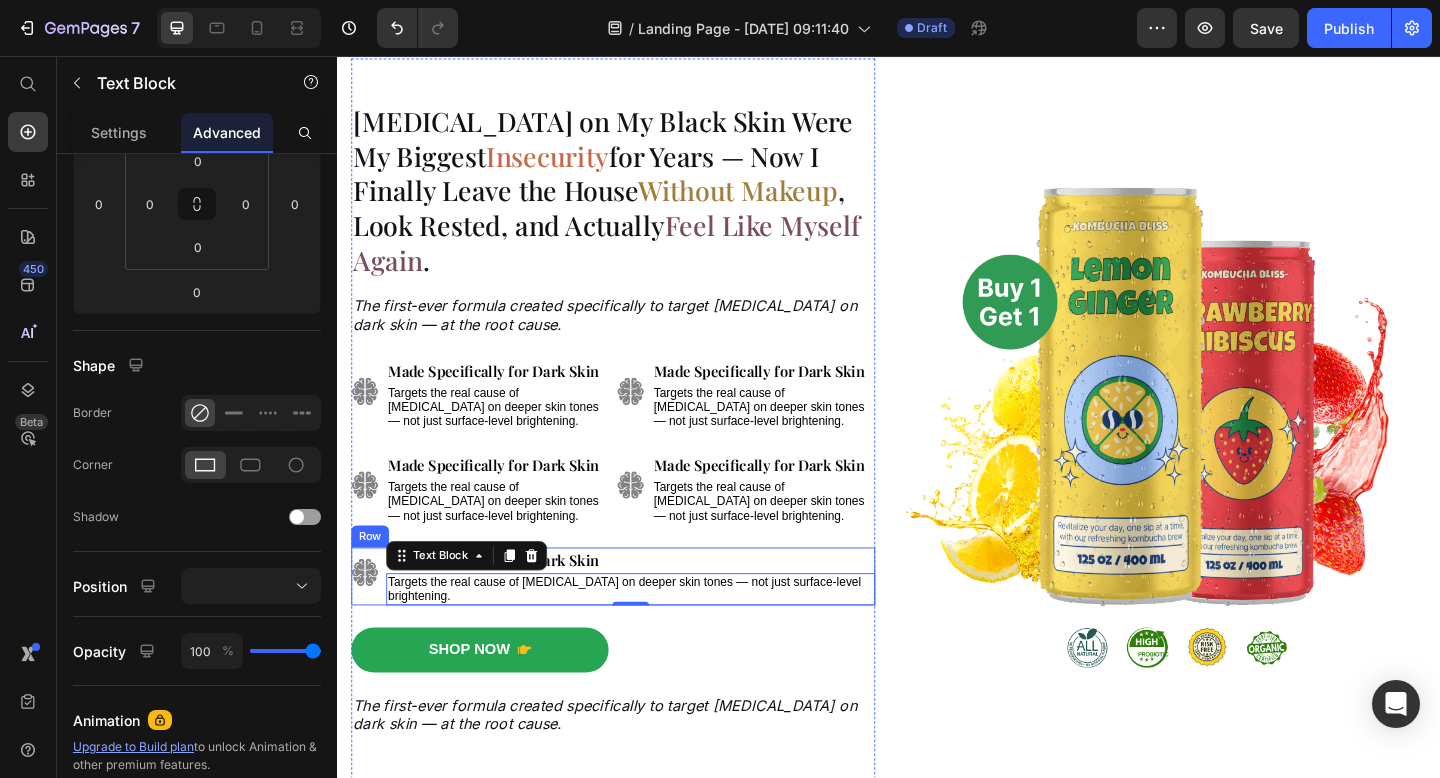 click on "Image" at bounding box center (367, 622) 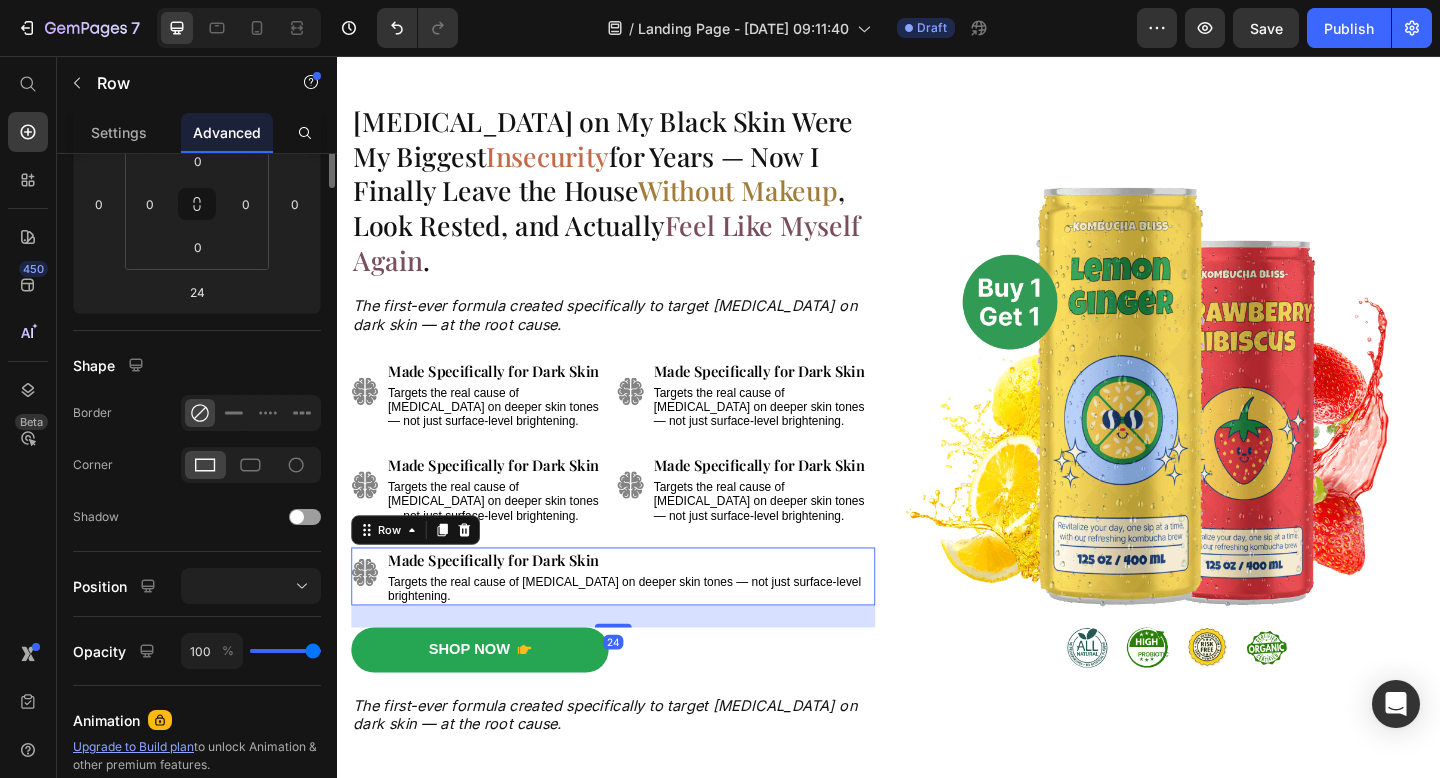 scroll, scrollTop: 0, scrollLeft: 0, axis: both 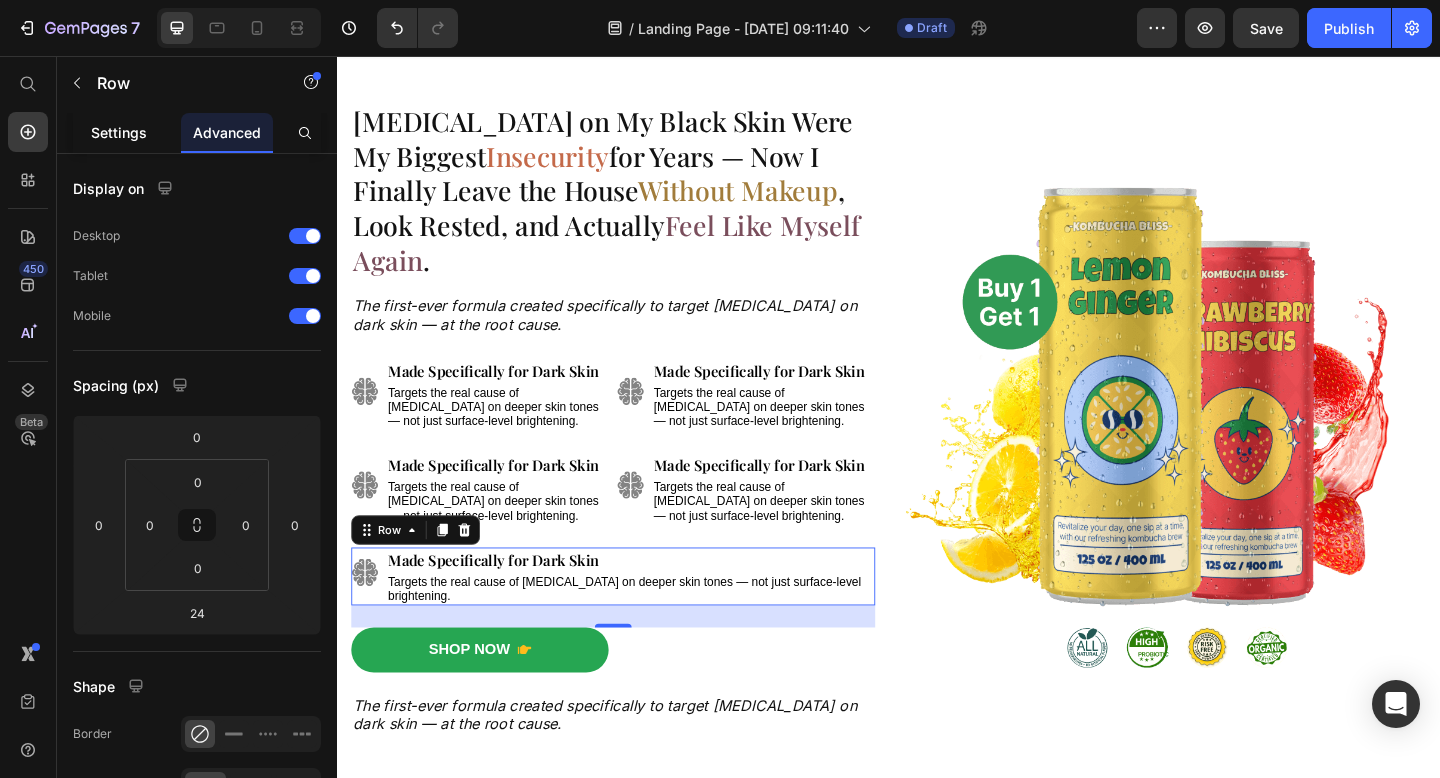click on "Settings" at bounding box center [119, 132] 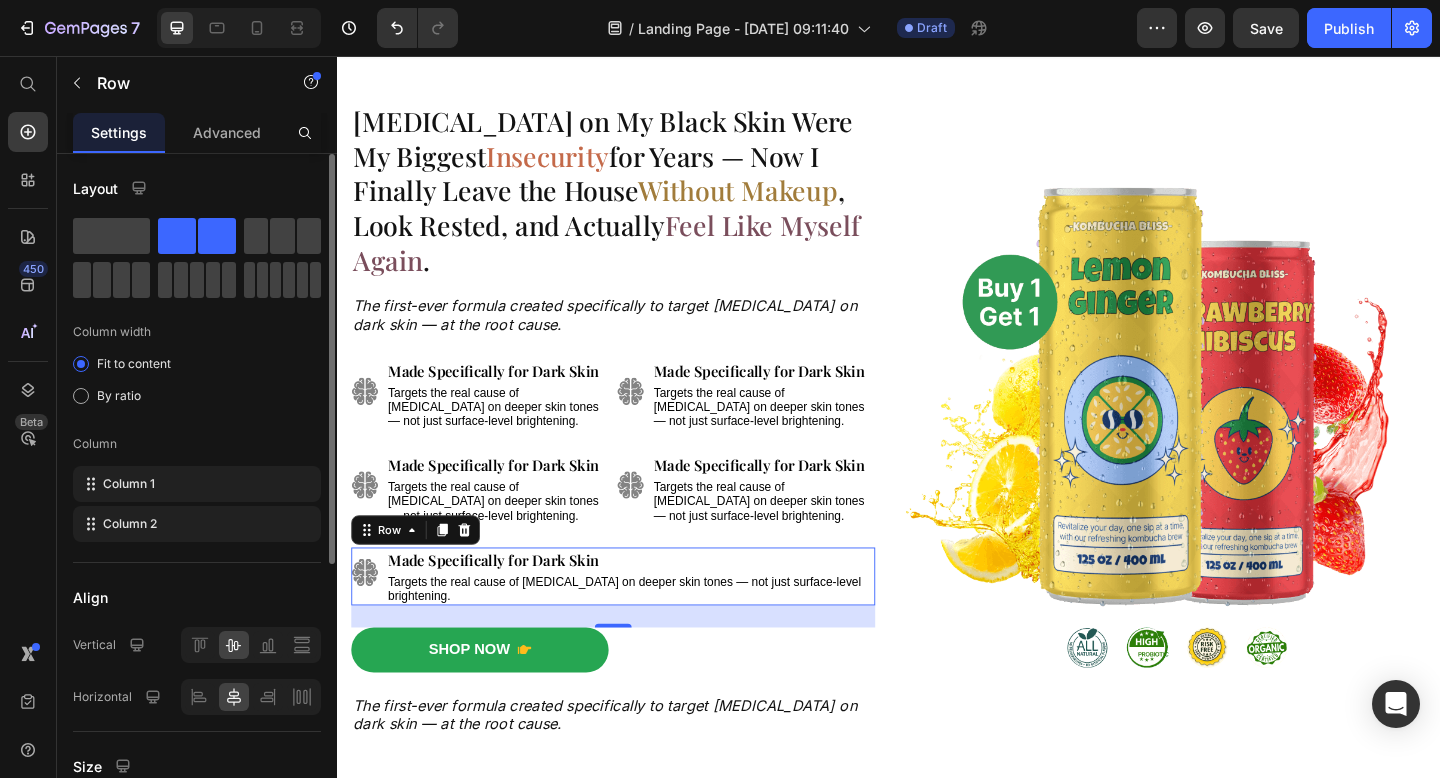 click 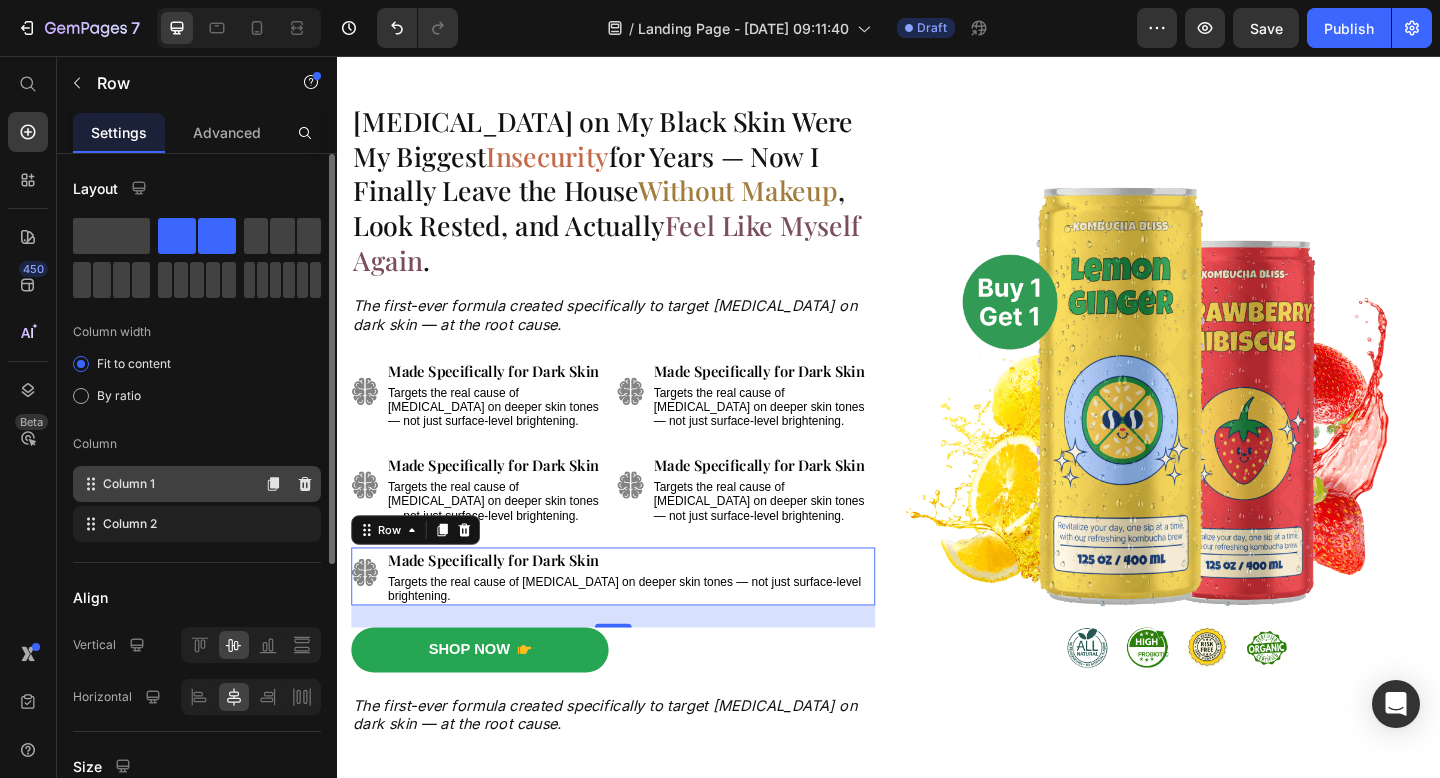 click on "Column 1" 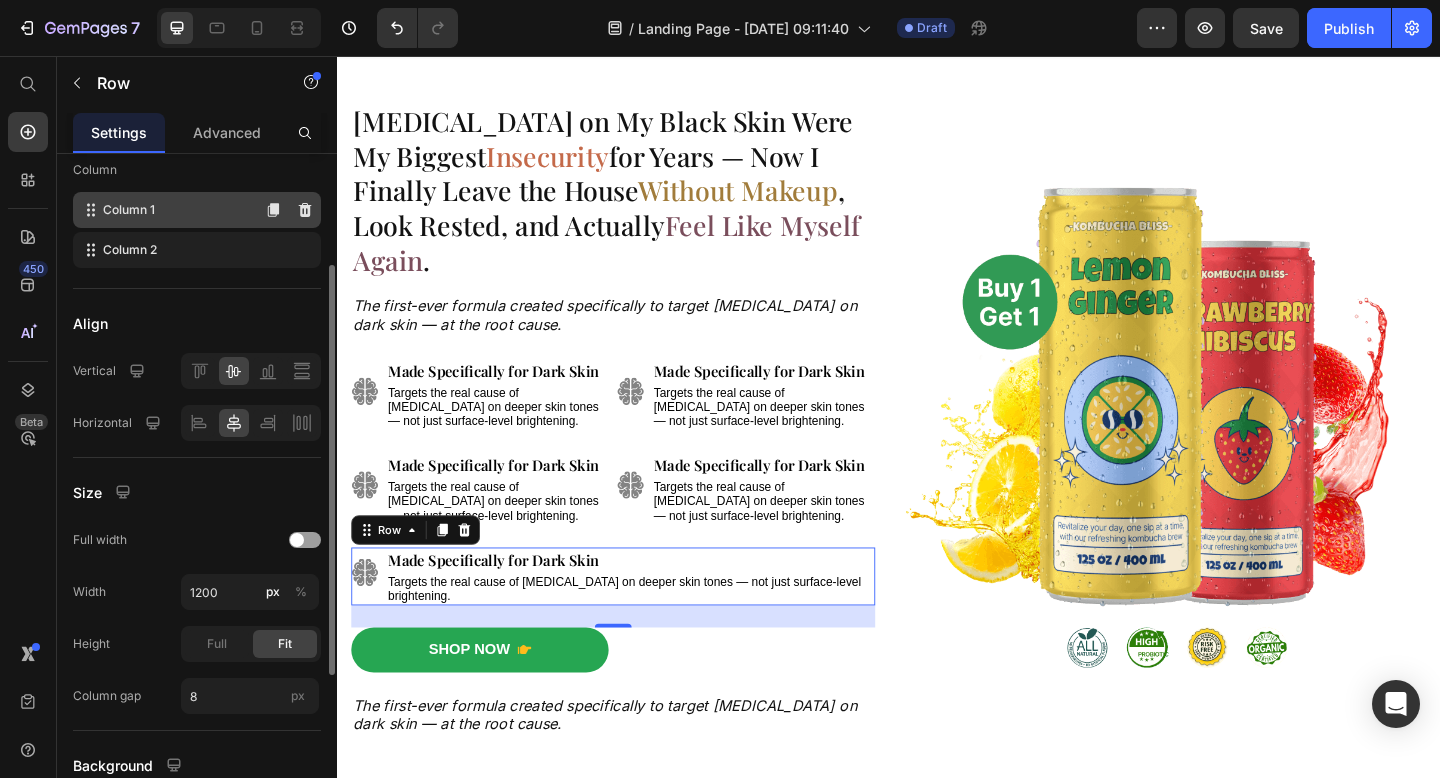 scroll, scrollTop: 281, scrollLeft: 0, axis: vertical 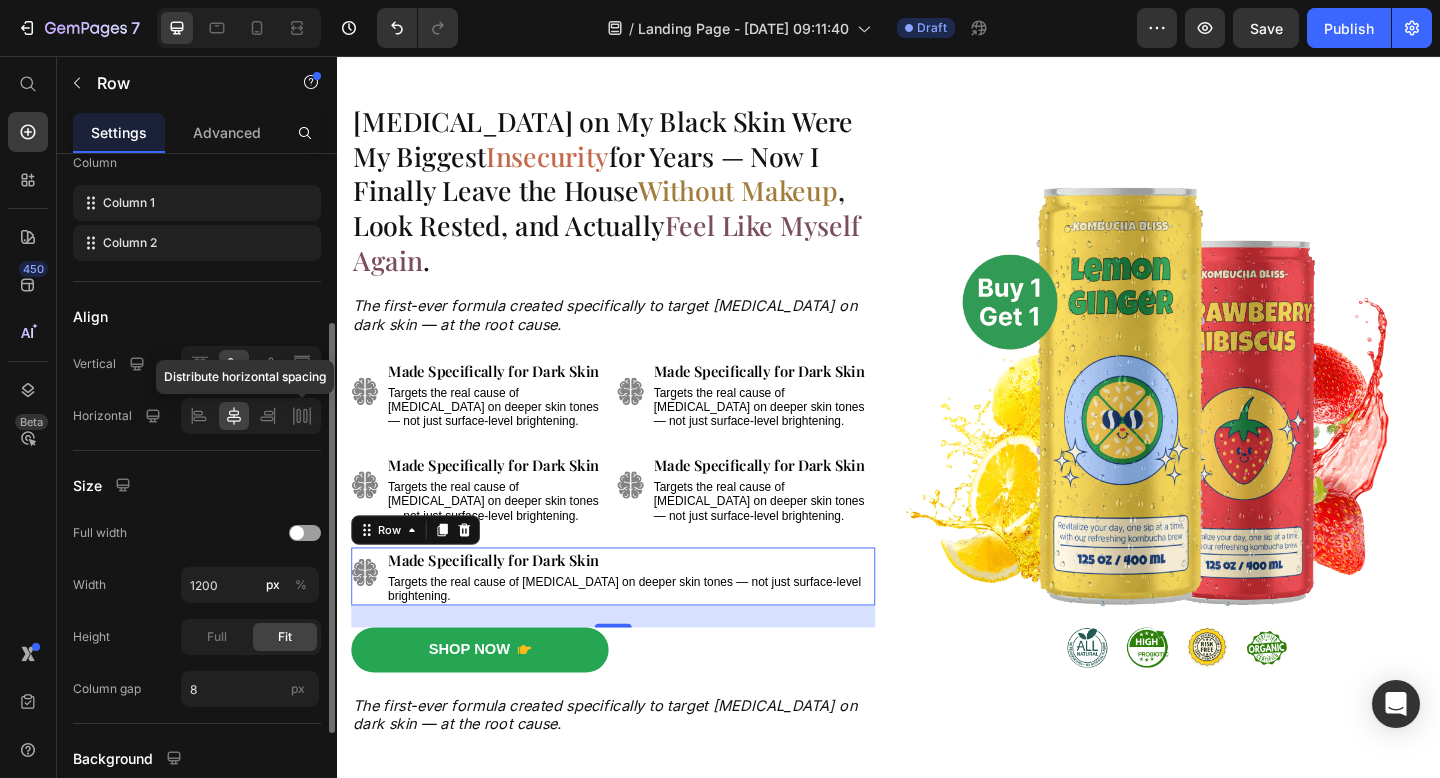 click 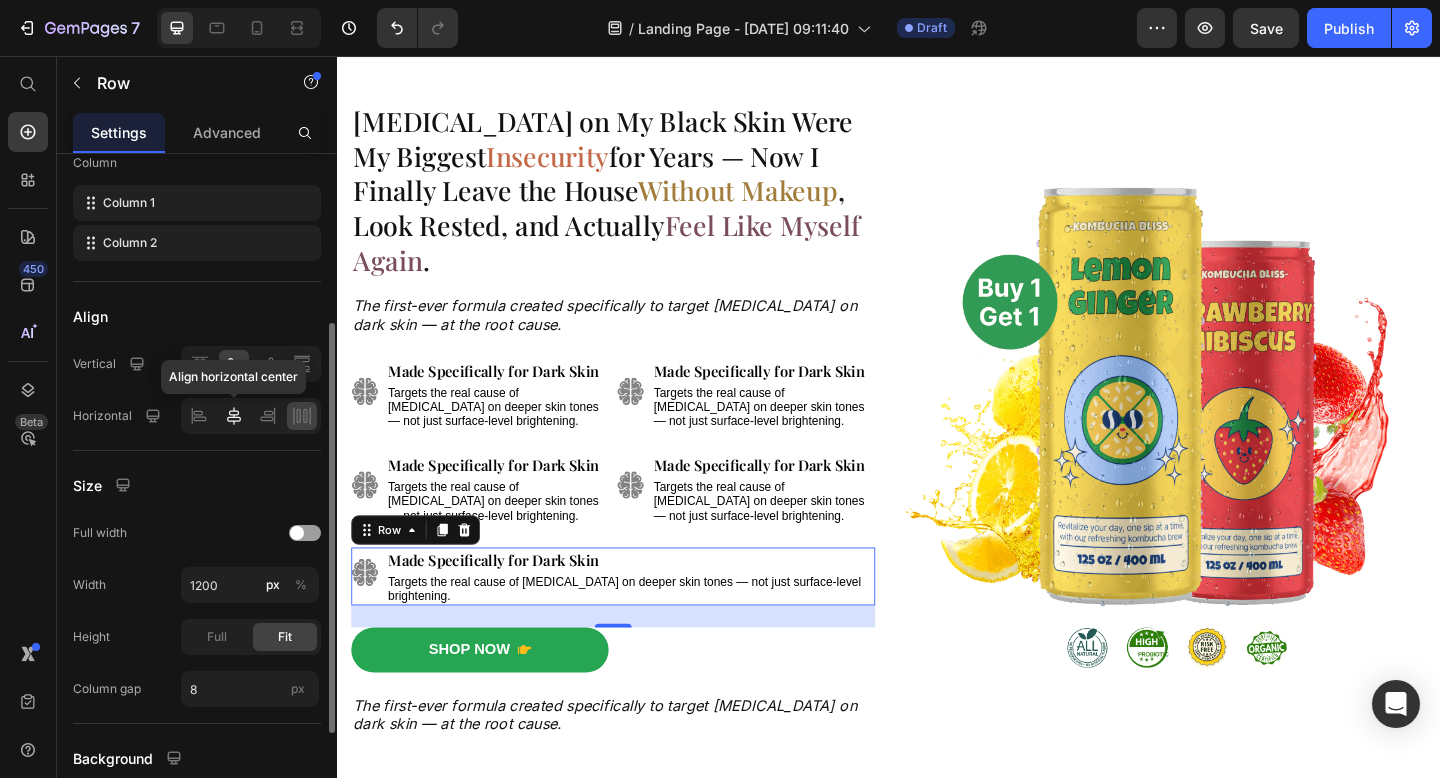 click 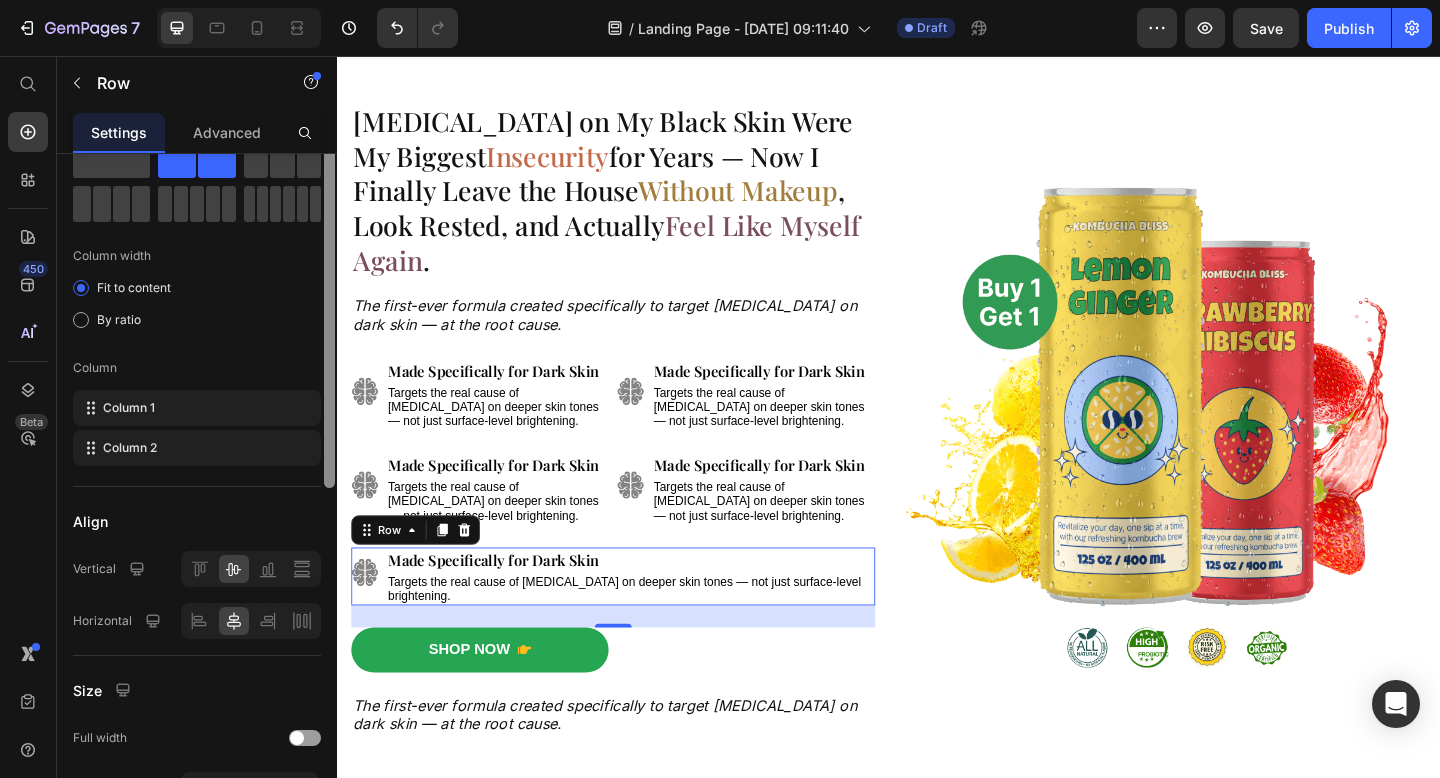 scroll, scrollTop: 0, scrollLeft: 0, axis: both 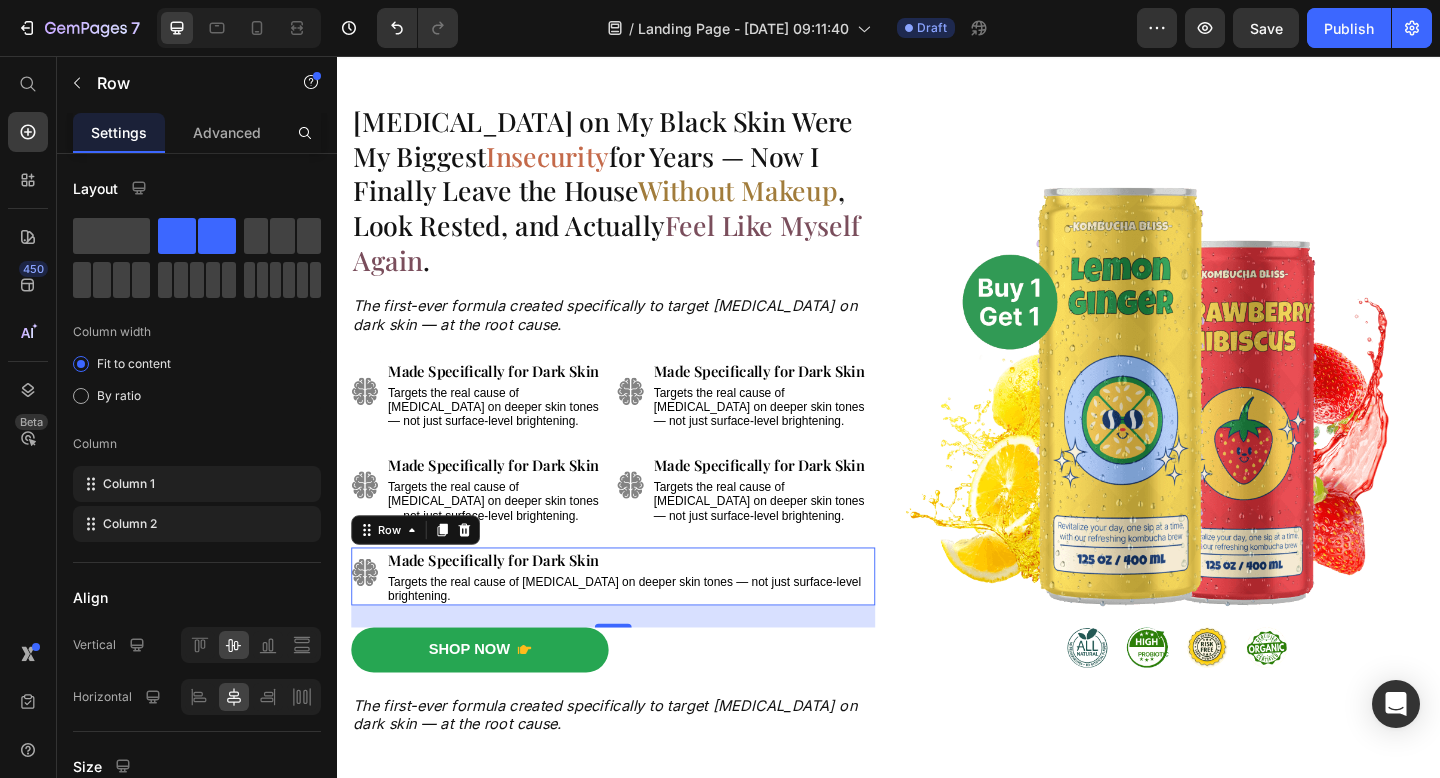 click on "Image" at bounding box center (367, 622) 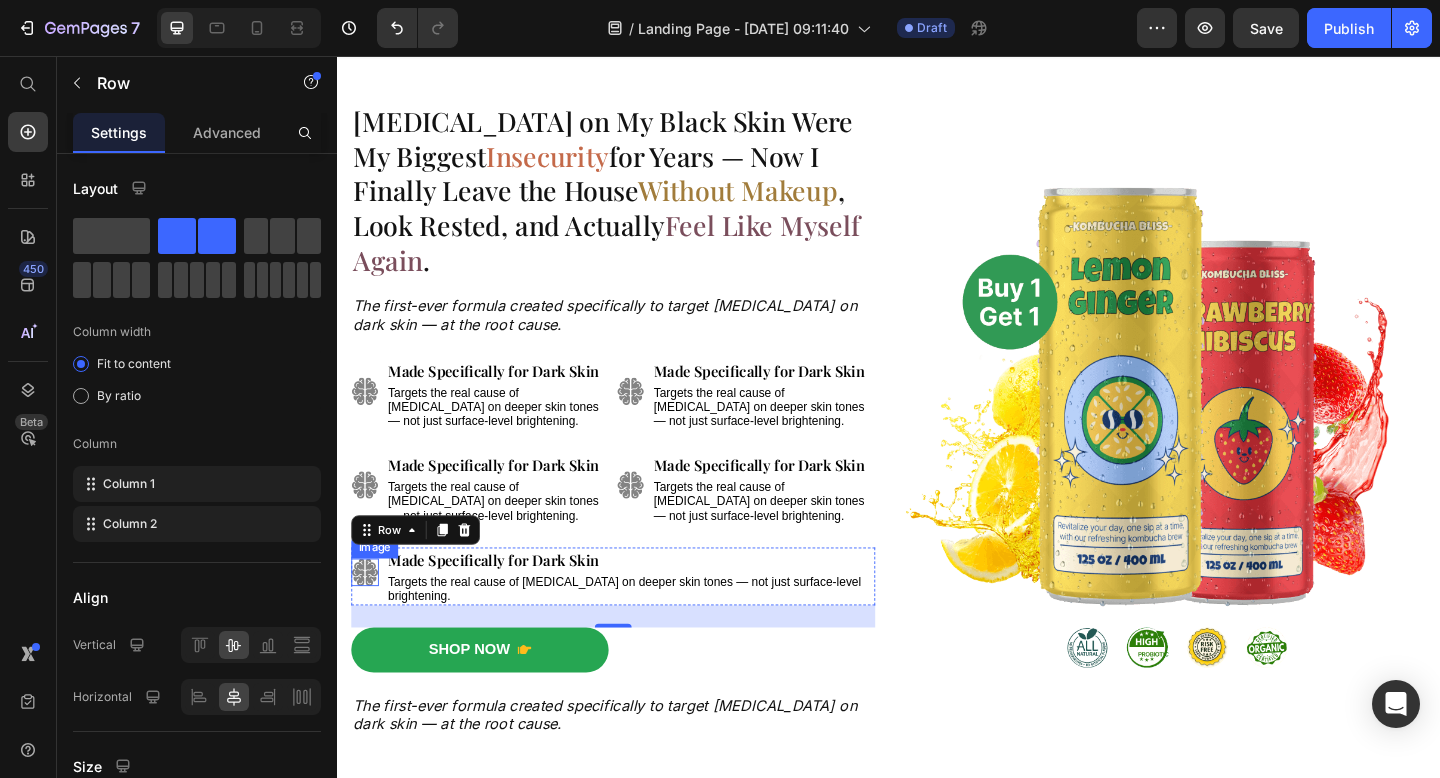 click at bounding box center (367, 618) 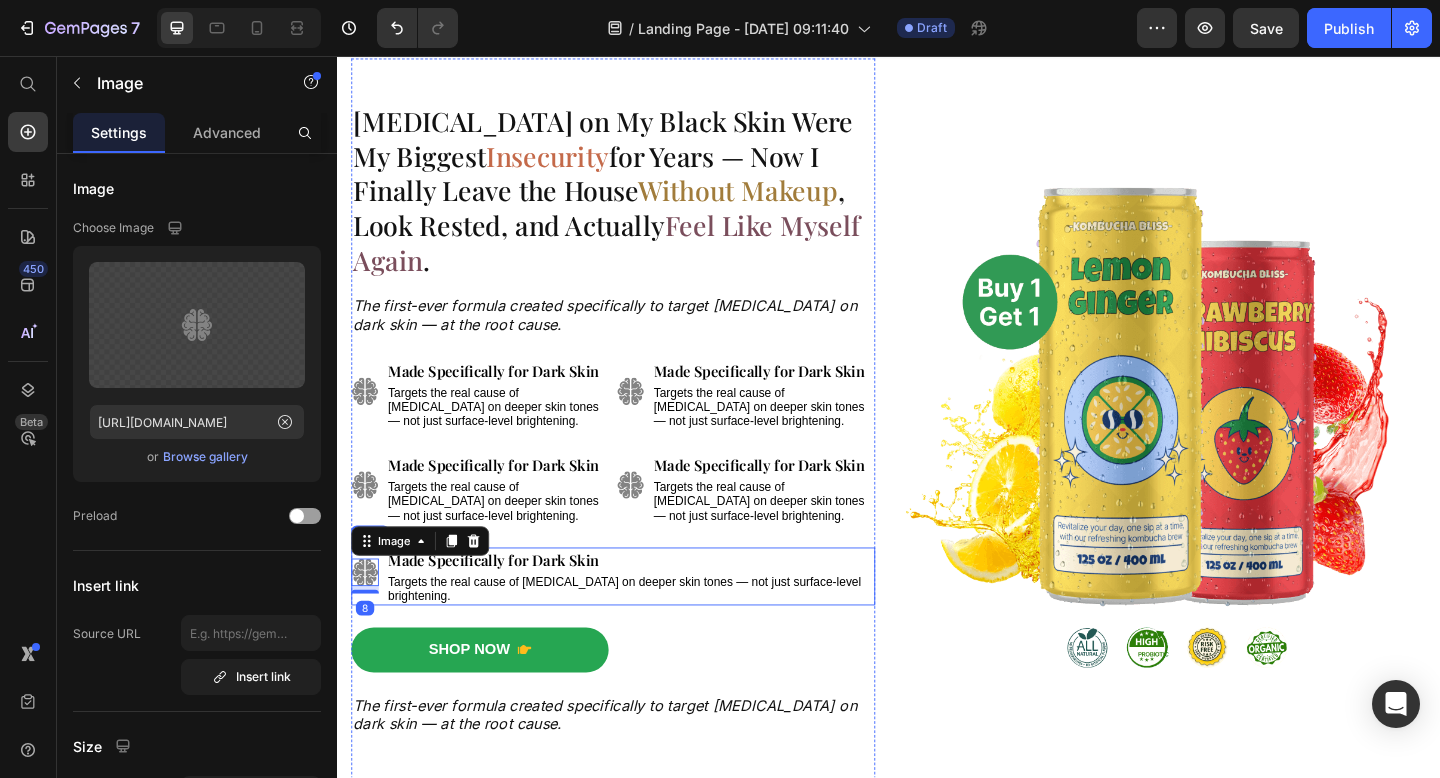 click on "Image   8 Made Specifically for Dark Skin Text Block Targets the real cause of dark circles on deeper skin tones — not just surface-level brightening. Text Block Row" at bounding box center (637, 622) 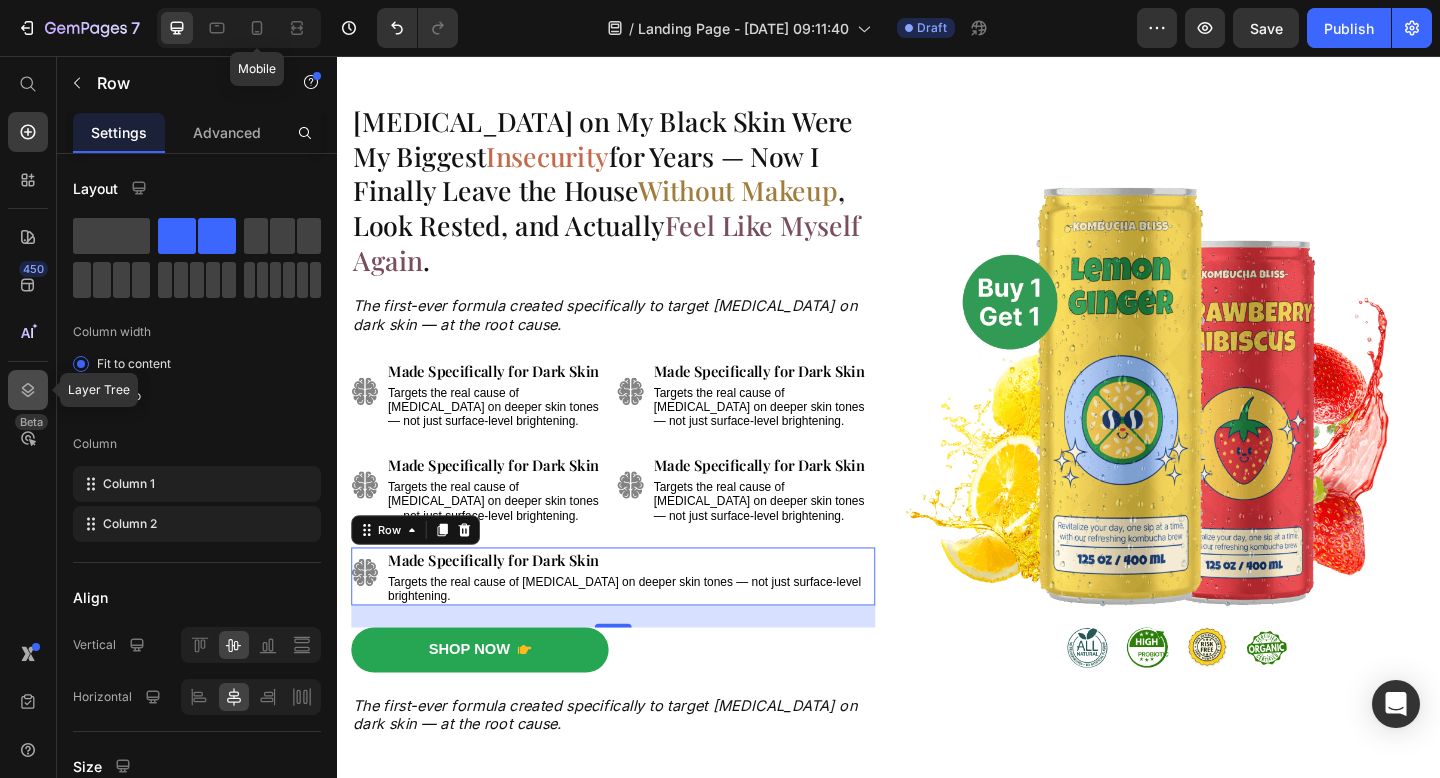 click 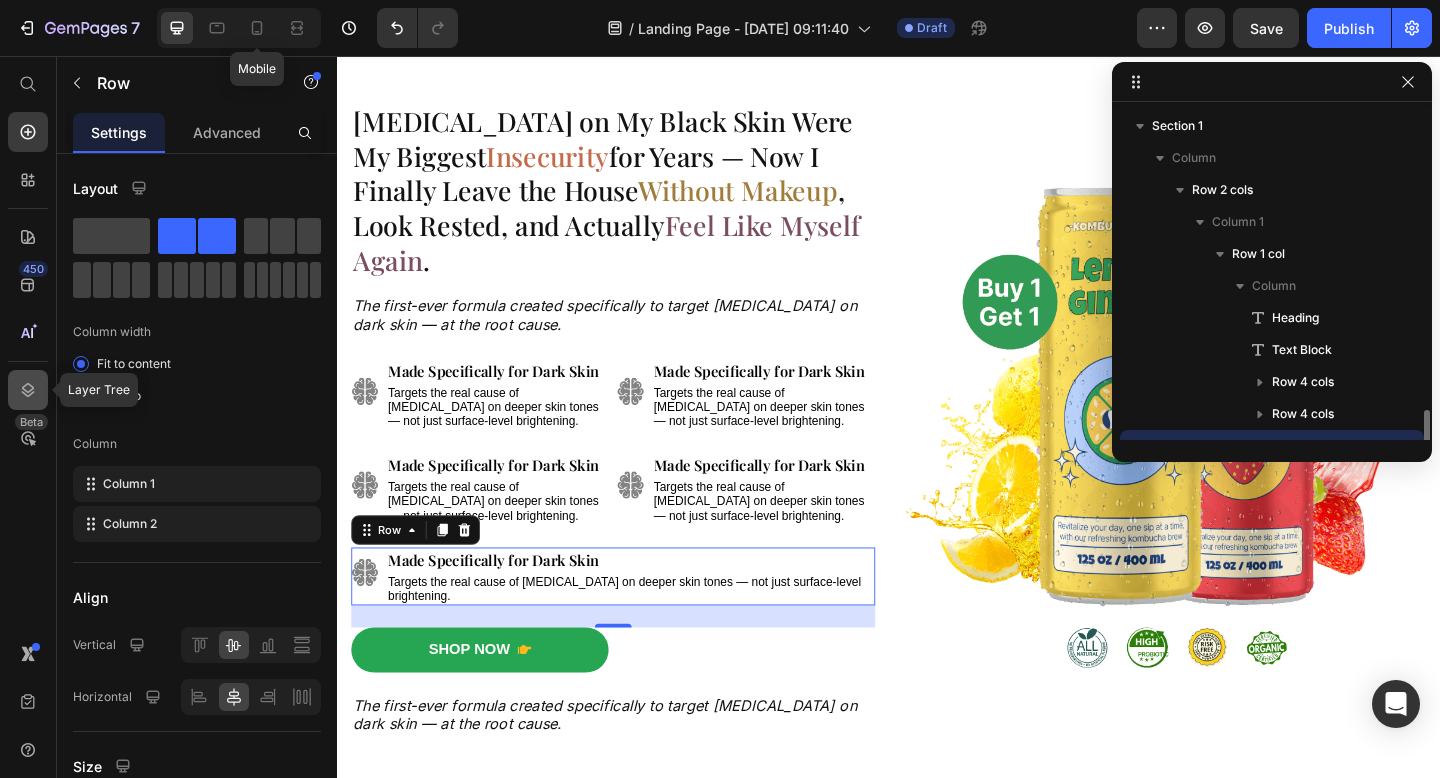scroll, scrollTop: 182, scrollLeft: 0, axis: vertical 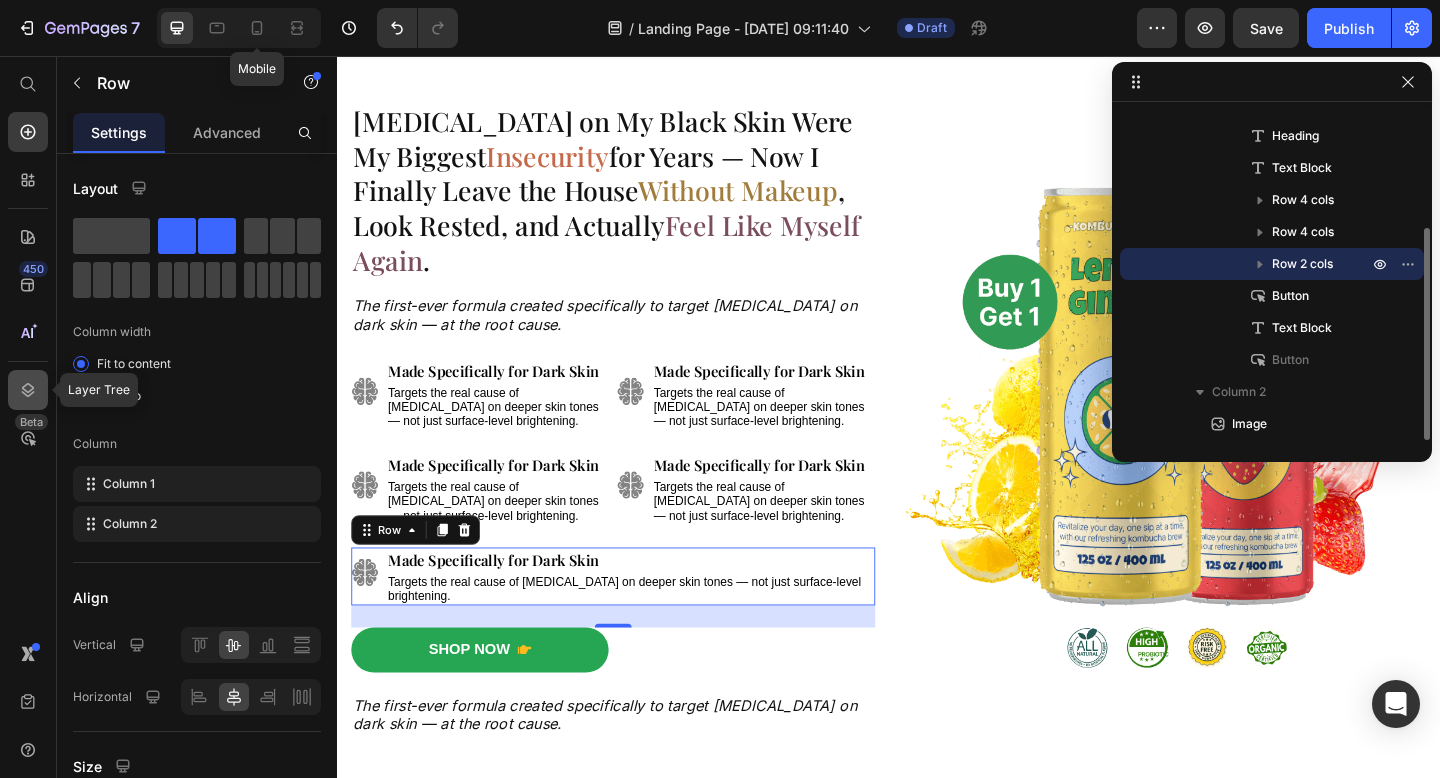 click 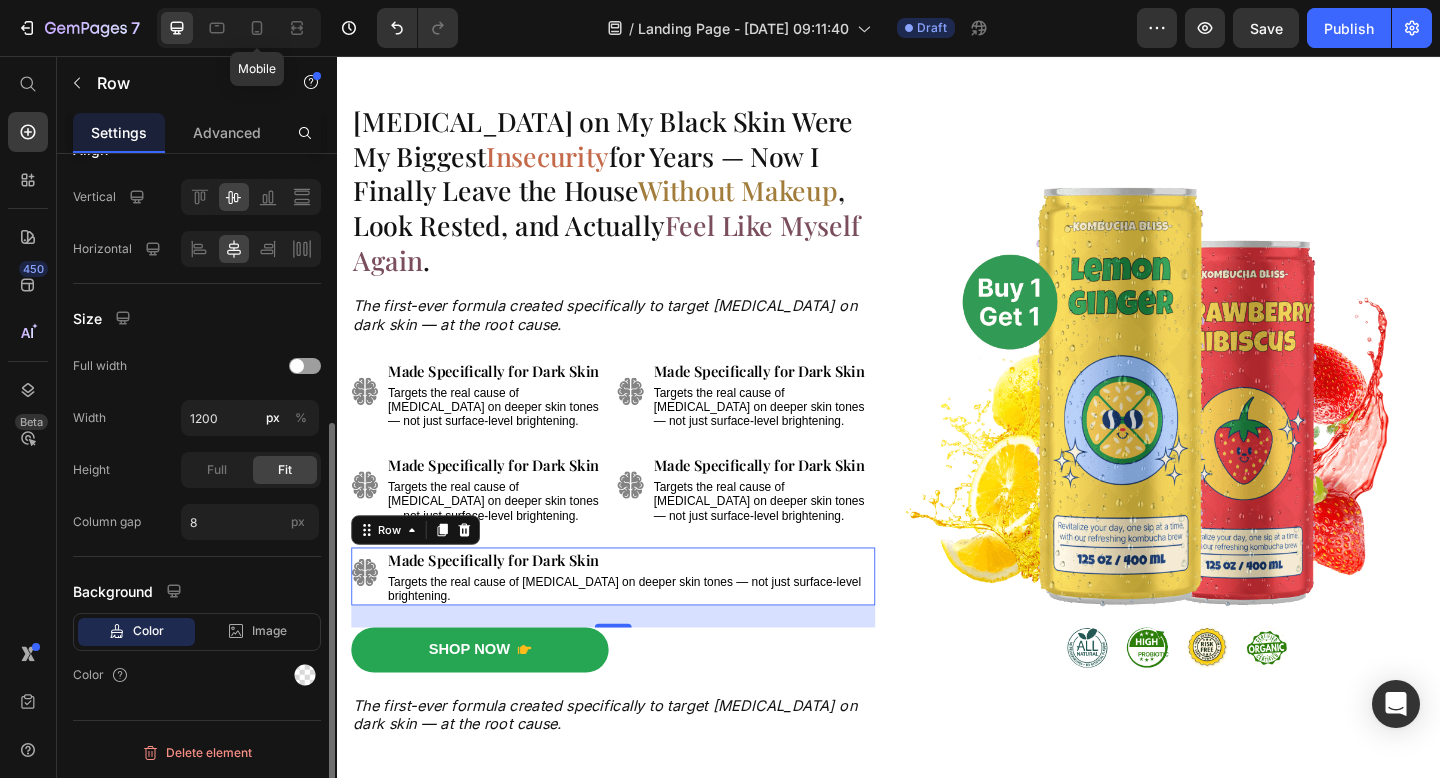scroll, scrollTop: 0, scrollLeft: 0, axis: both 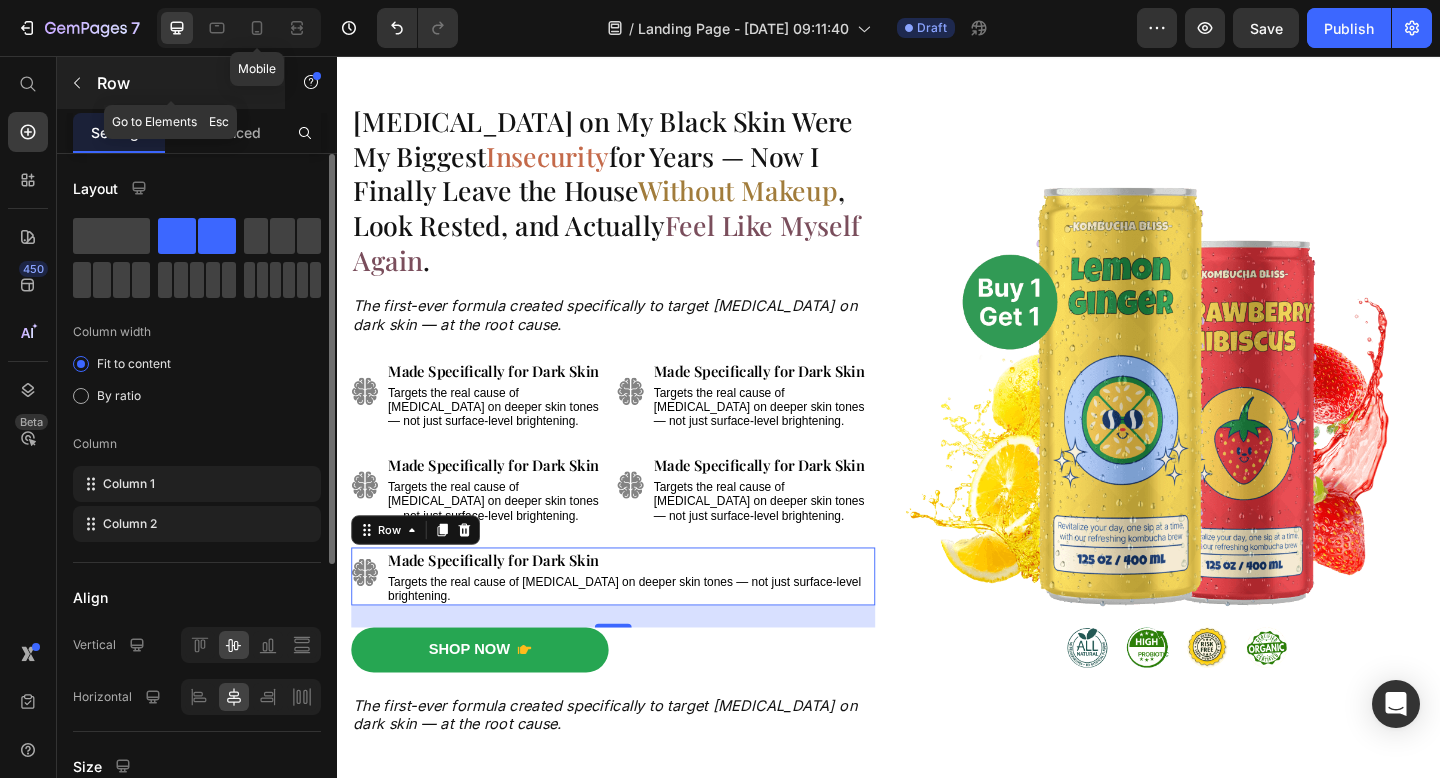 click 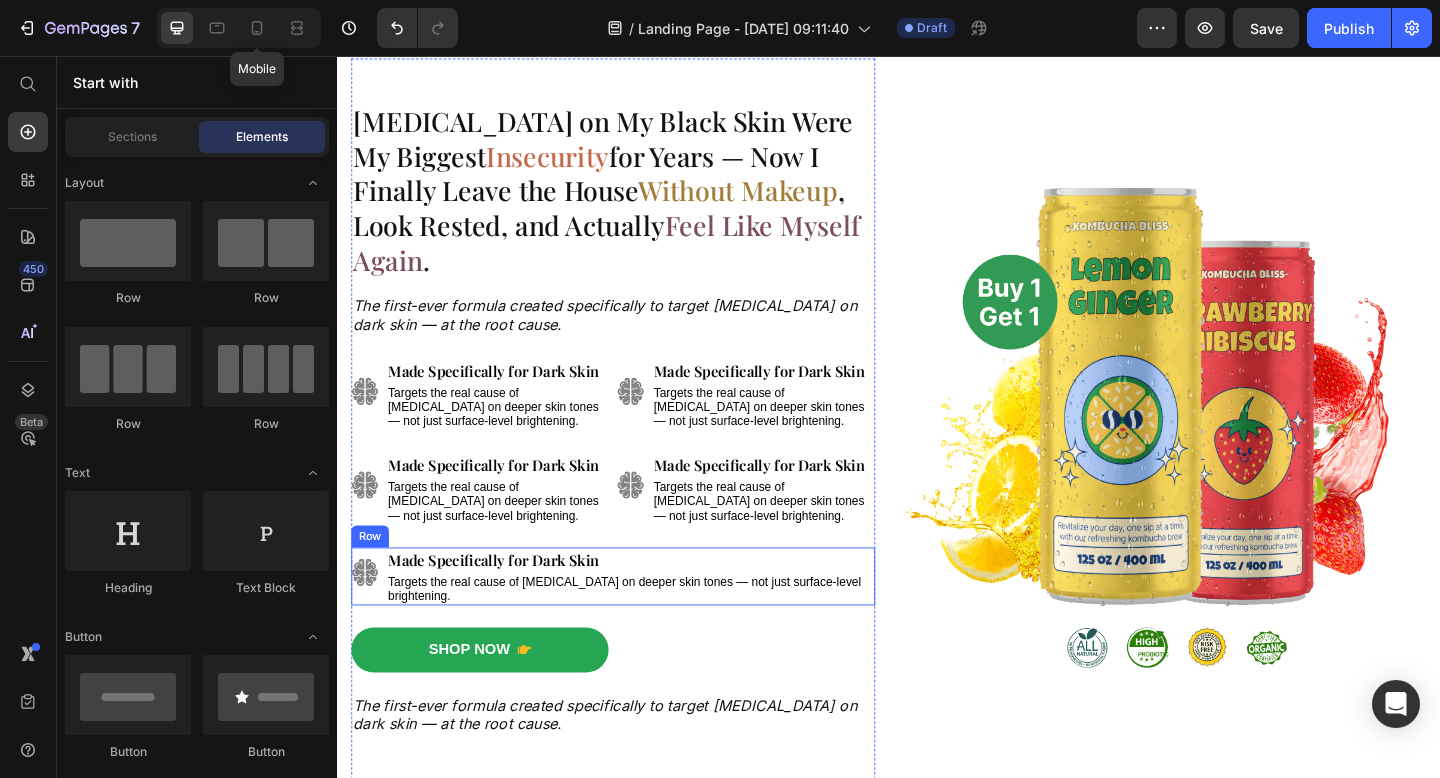 click on "Image Made Specifically for Dark Skin Text Block Targets the real cause of dark circles on deeper skin tones — not just surface-level brightening. Text Block Row" at bounding box center [637, 622] 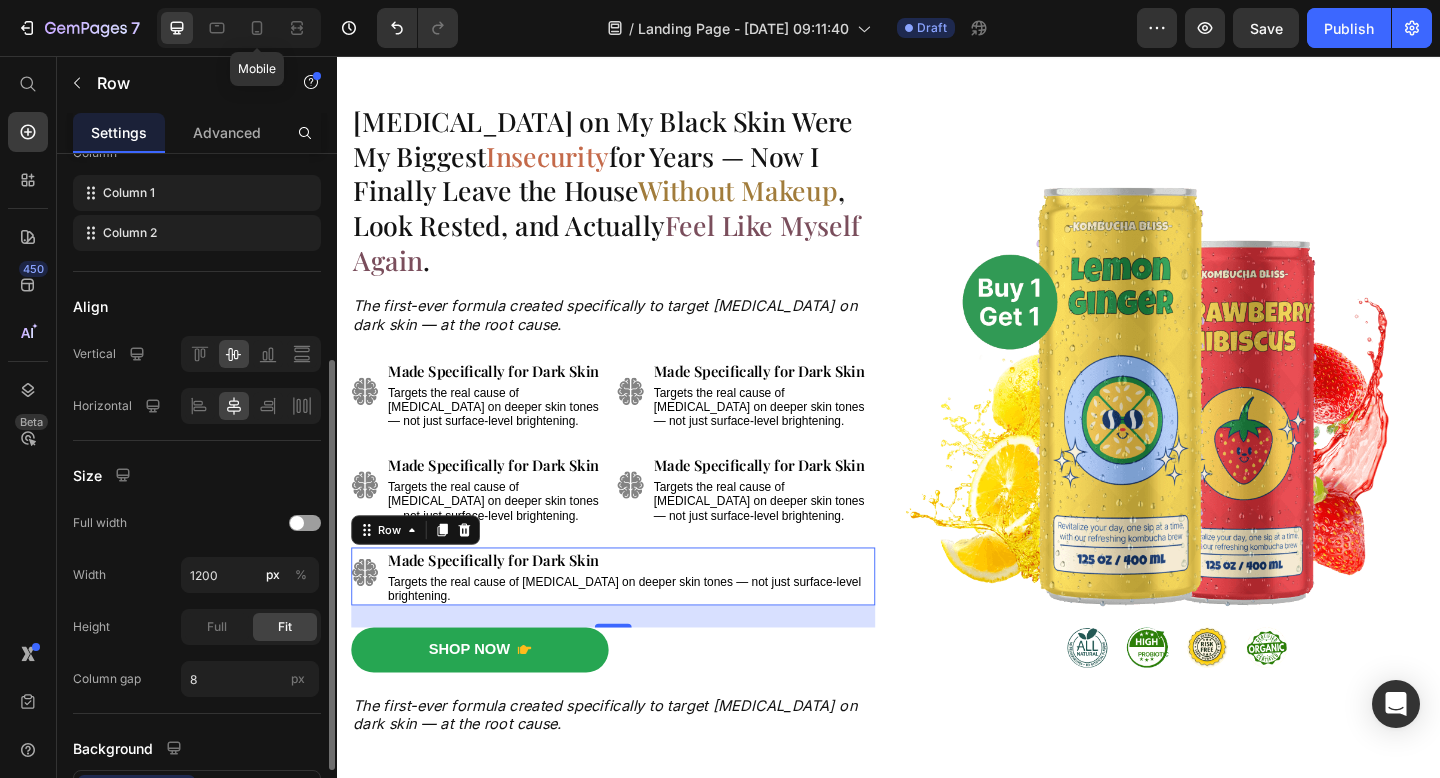 scroll, scrollTop: 311, scrollLeft: 0, axis: vertical 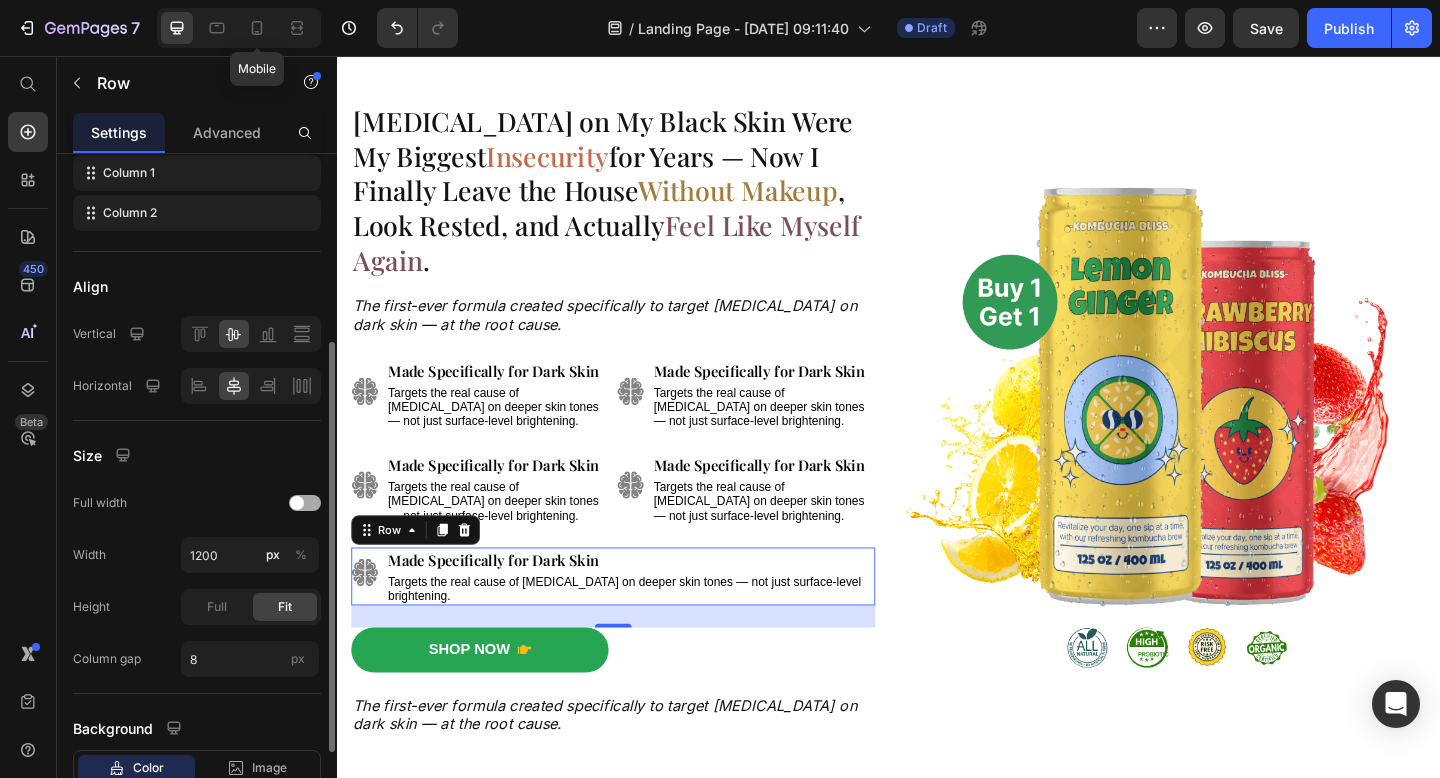 click at bounding box center (297, 503) 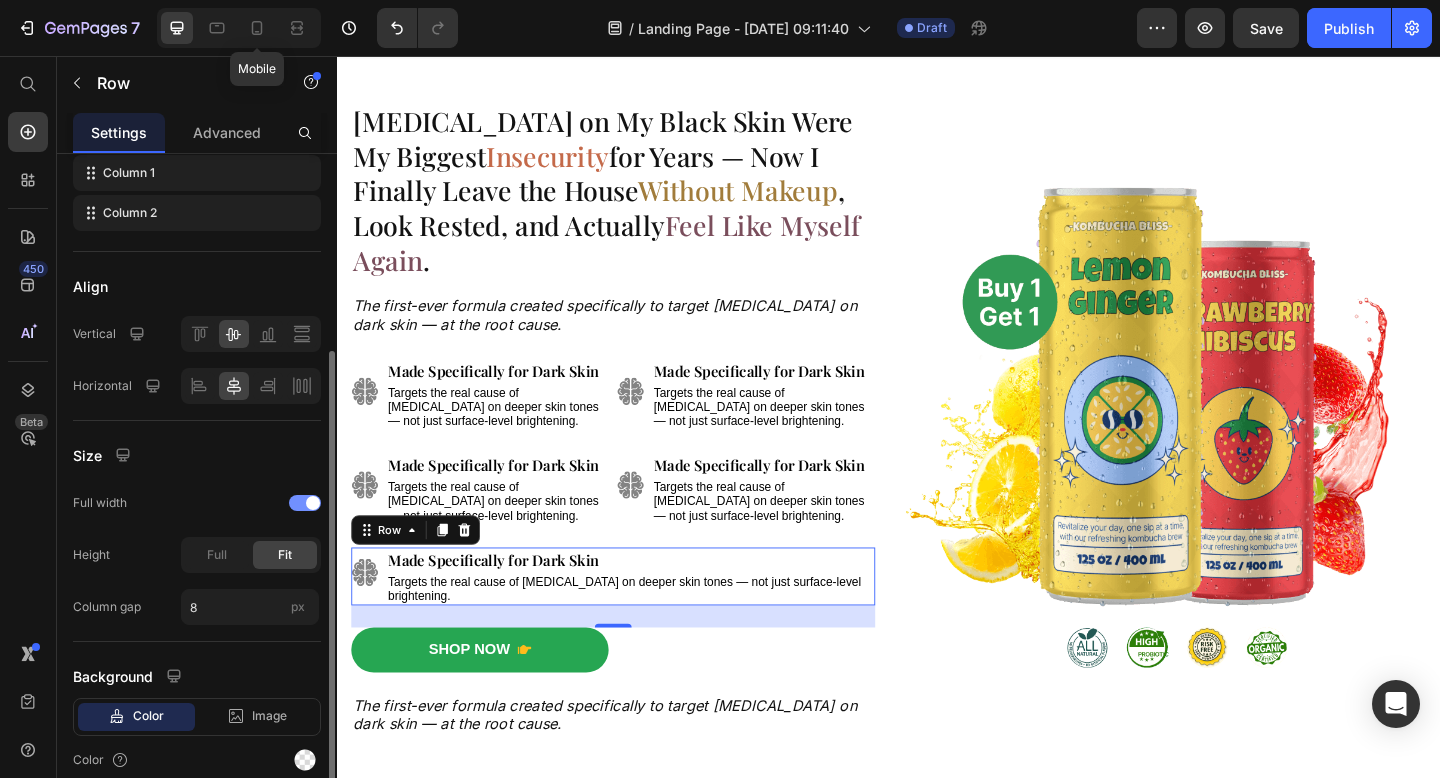 click at bounding box center [305, 503] 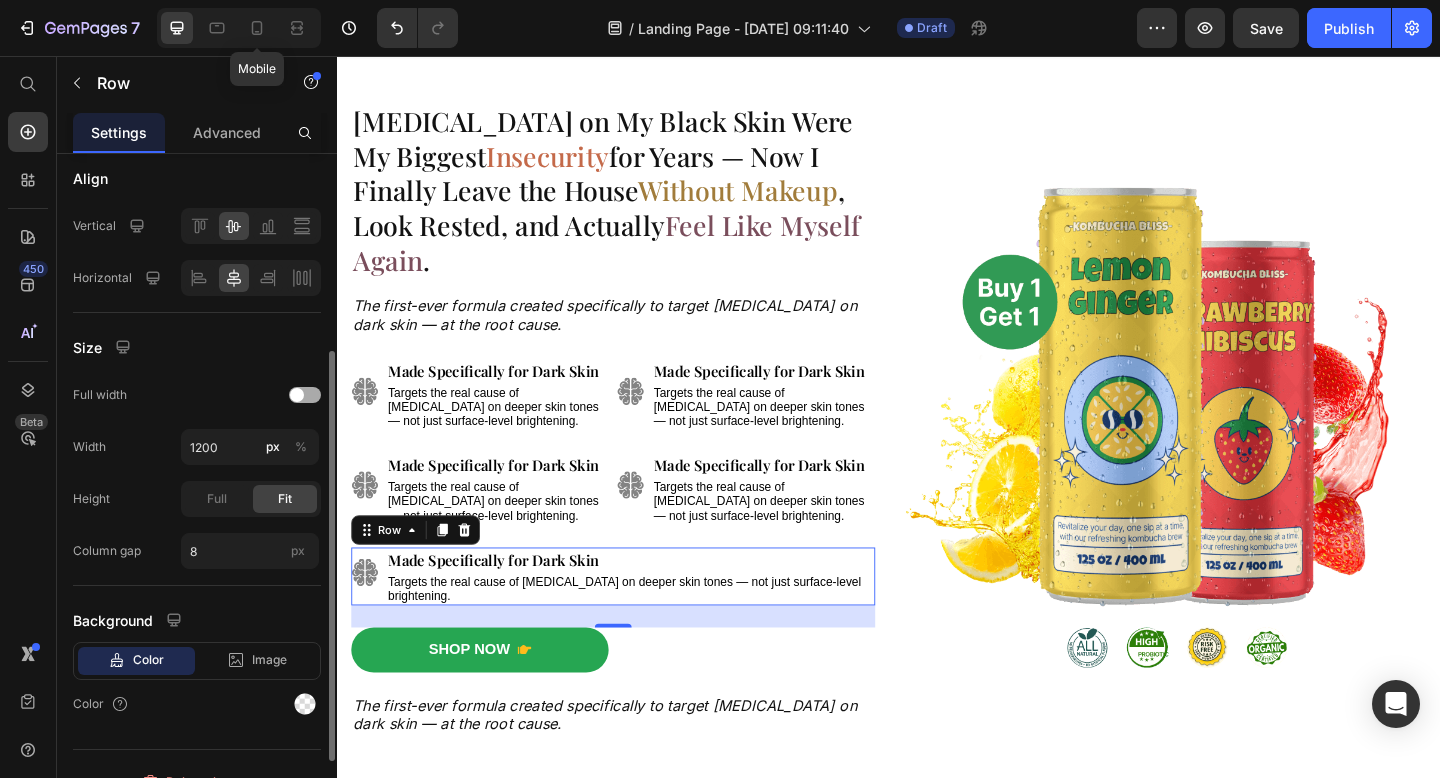 scroll, scrollTop: 432, scrollLeft: 0, axis: vertical 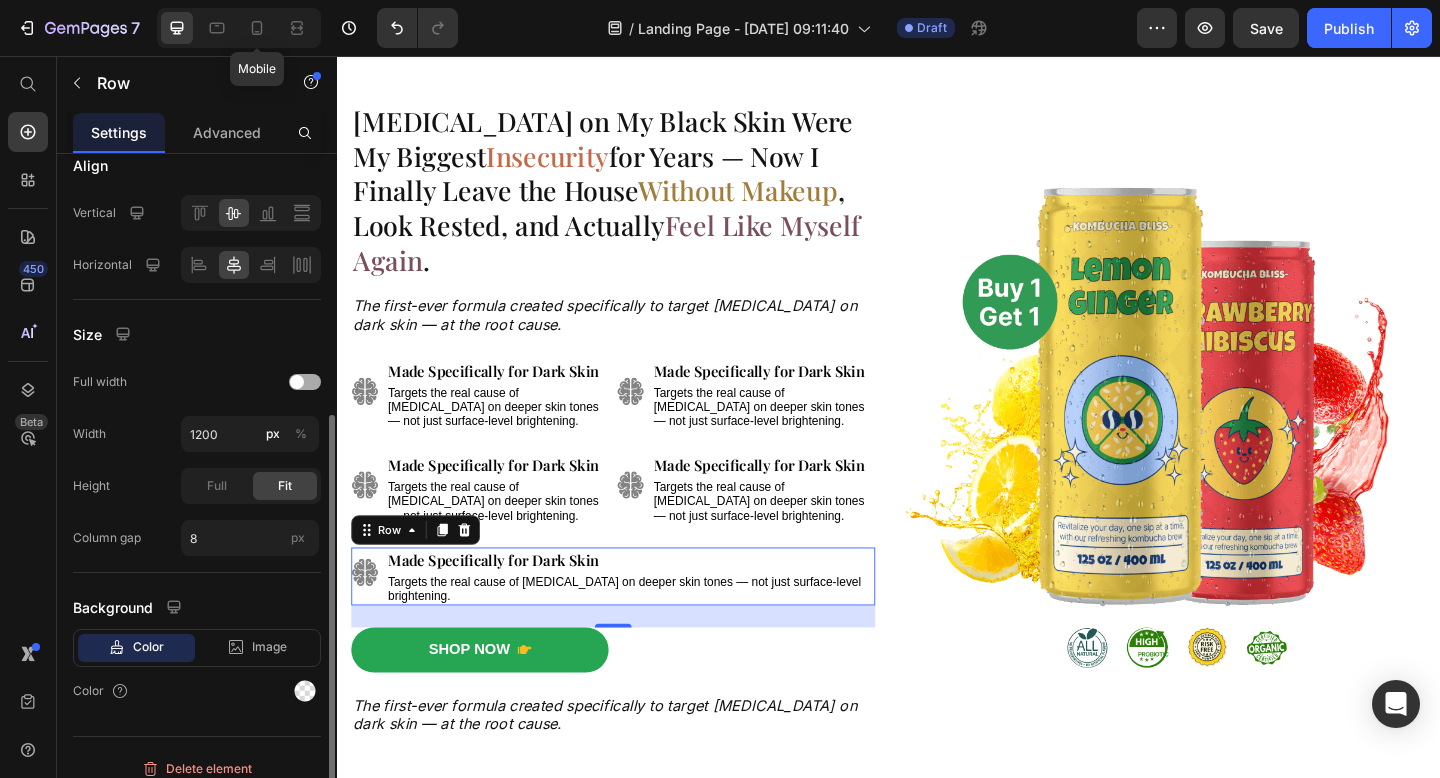 click at bounding box center [305, 382] 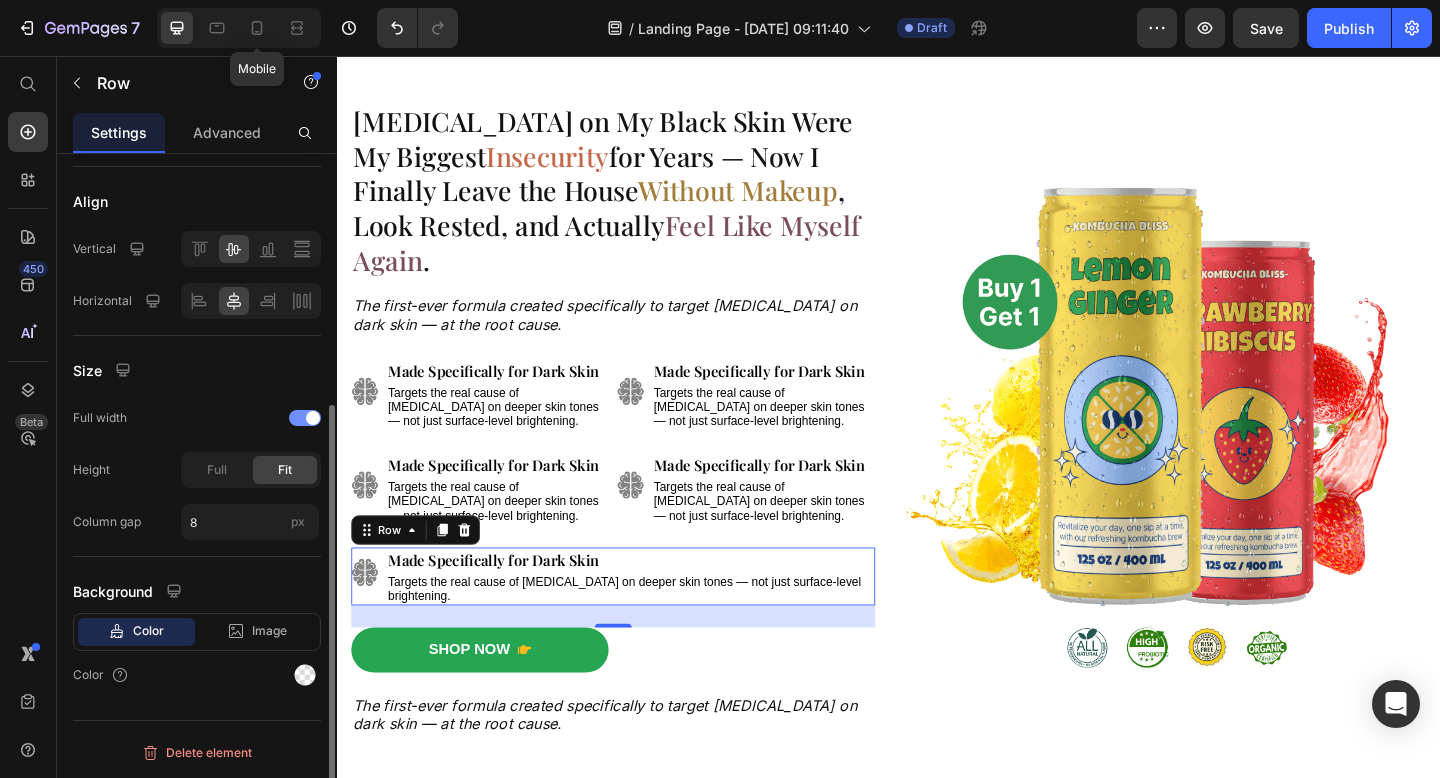 scroll, scrollTop: 396, scrollLeft: 0, axis: vertical 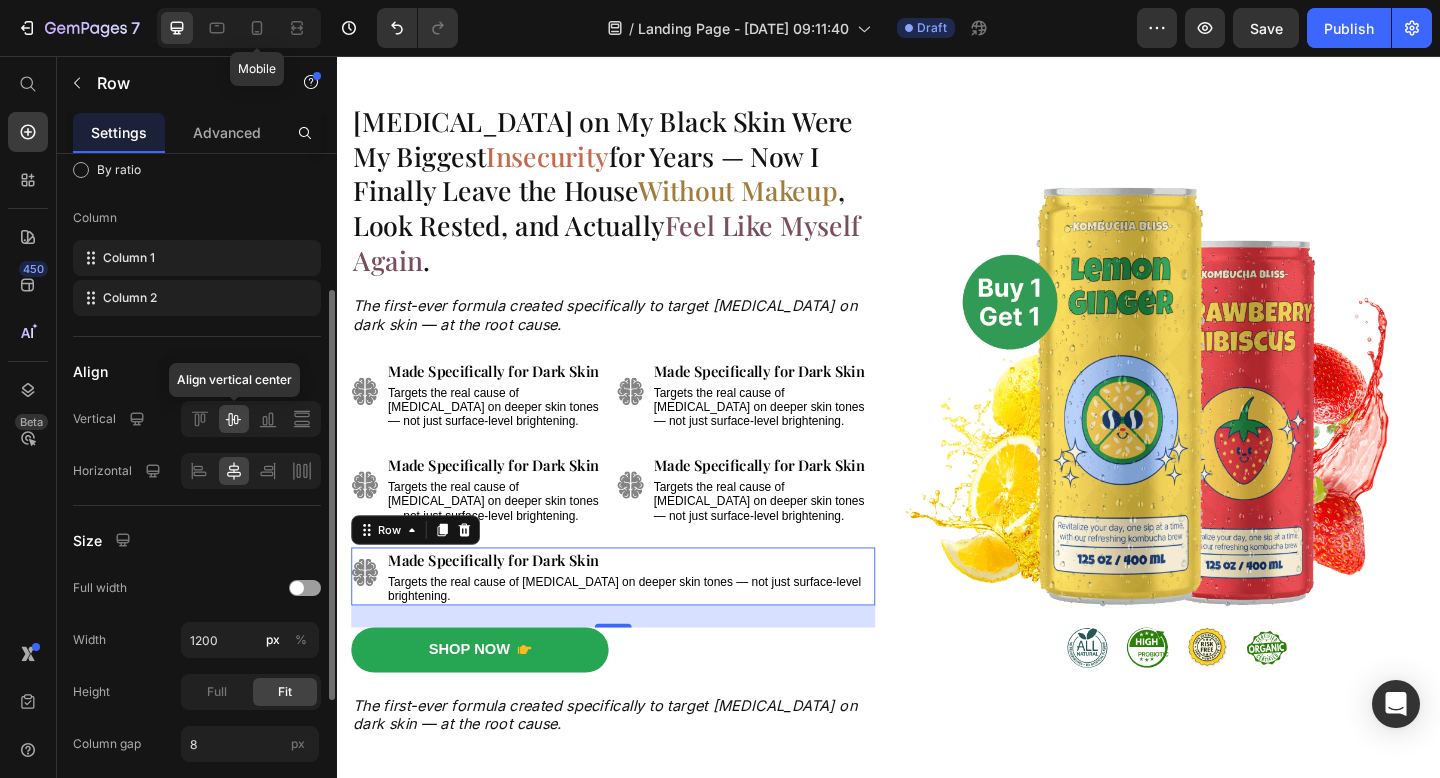 click 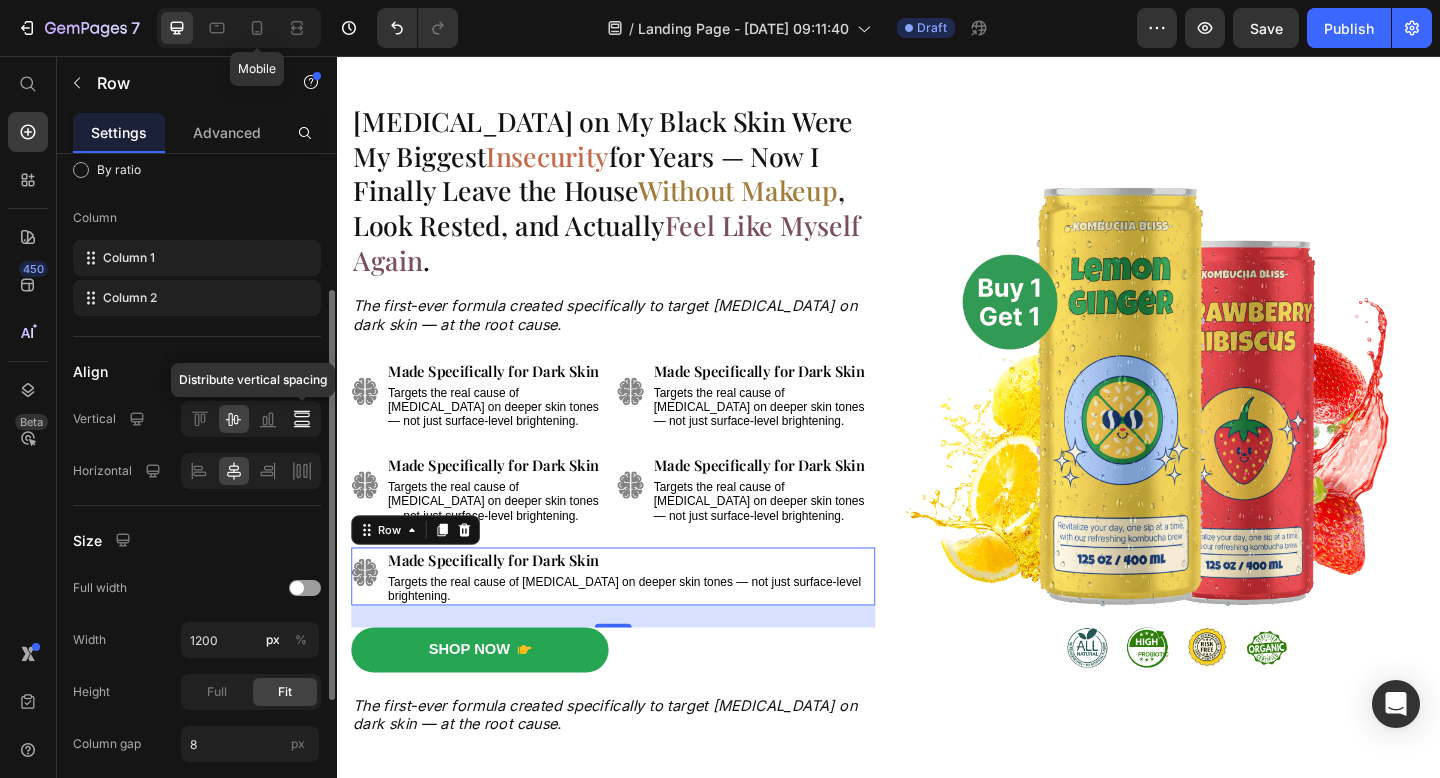 click 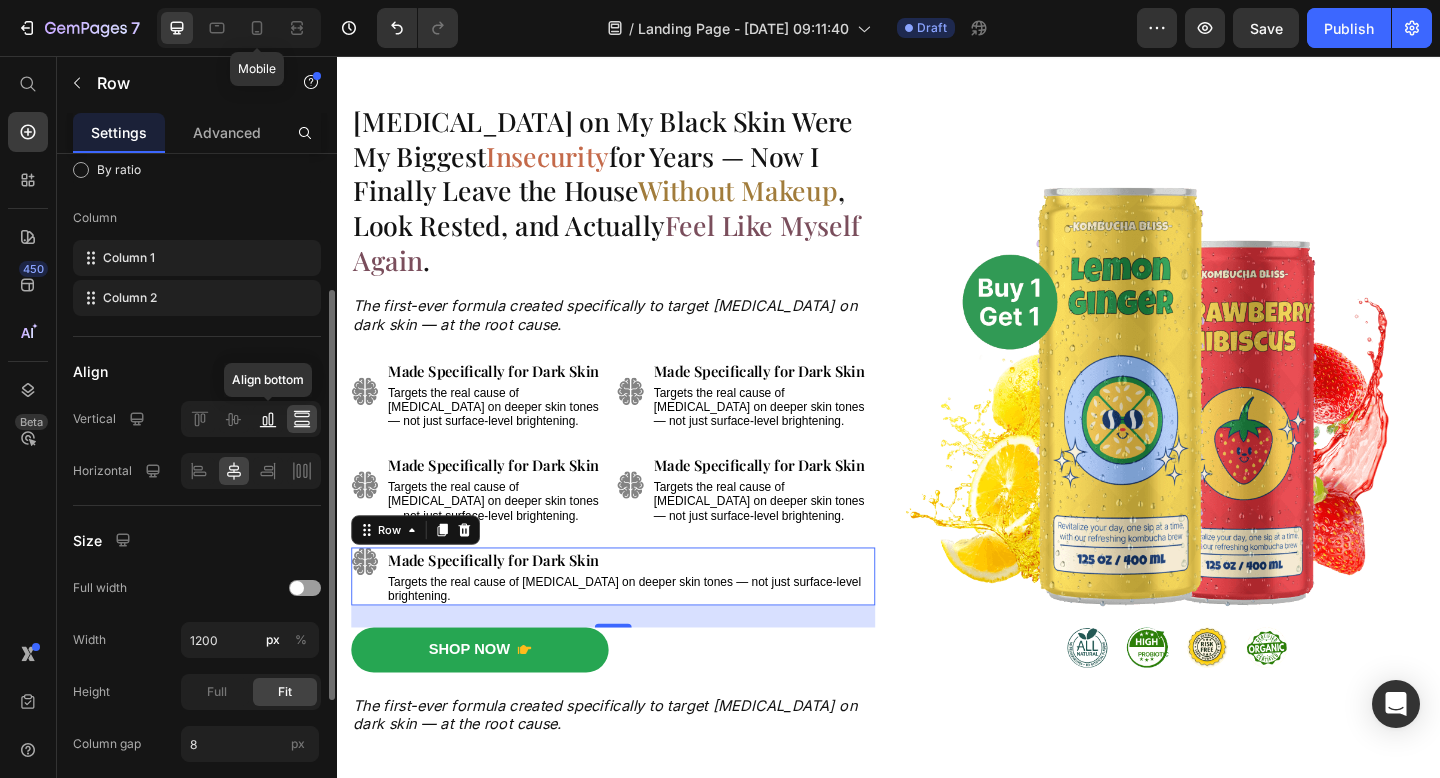 click 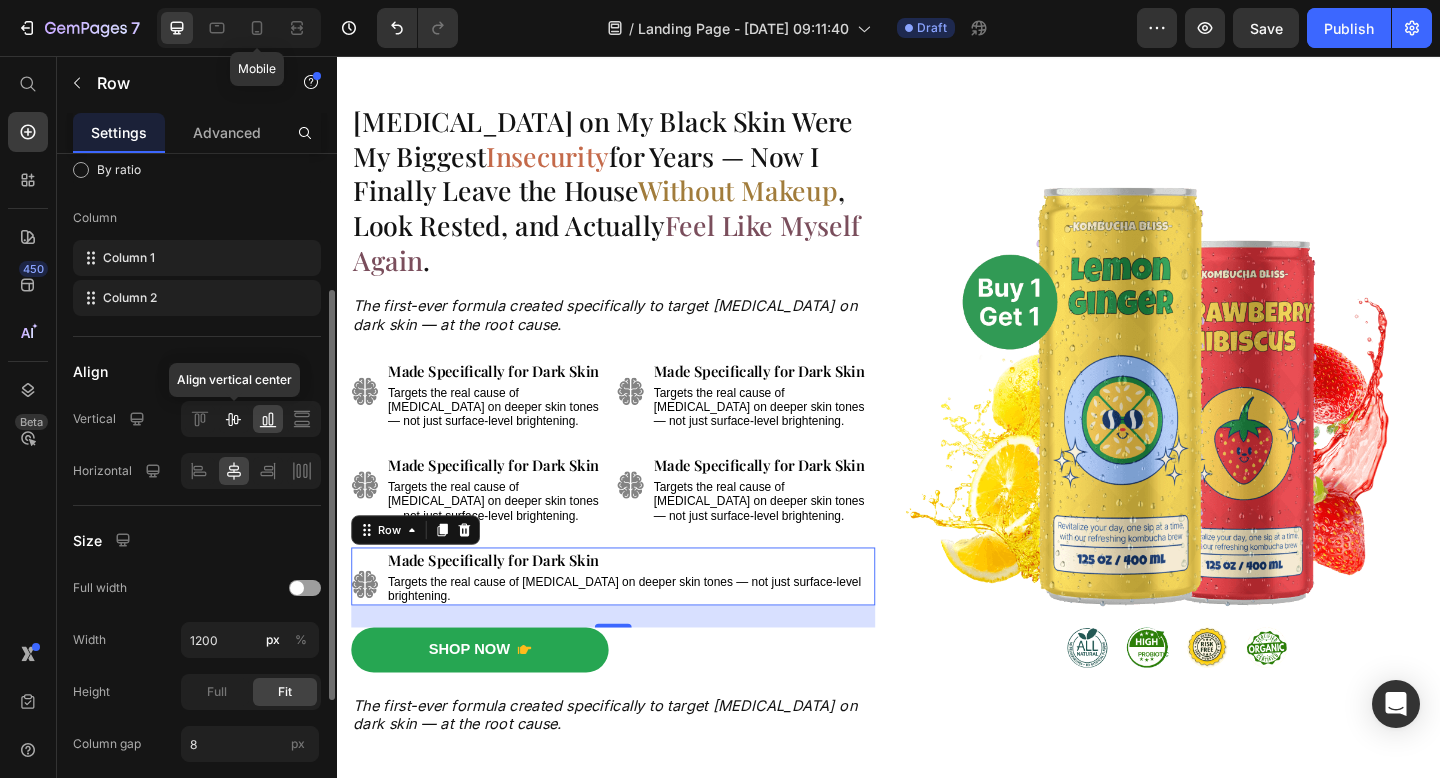 click 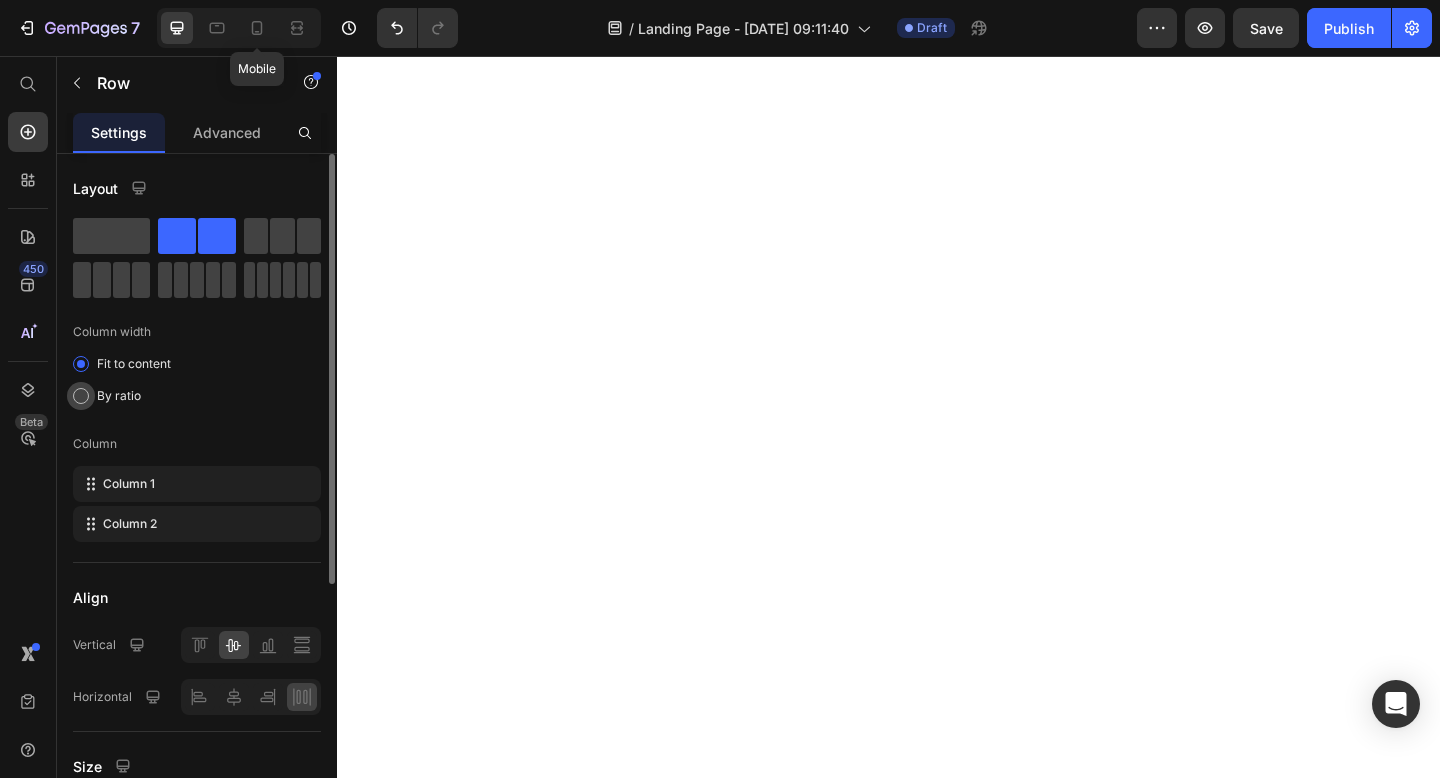 scroll, scrollTop: 0, scrollLeft: 0, axis: both 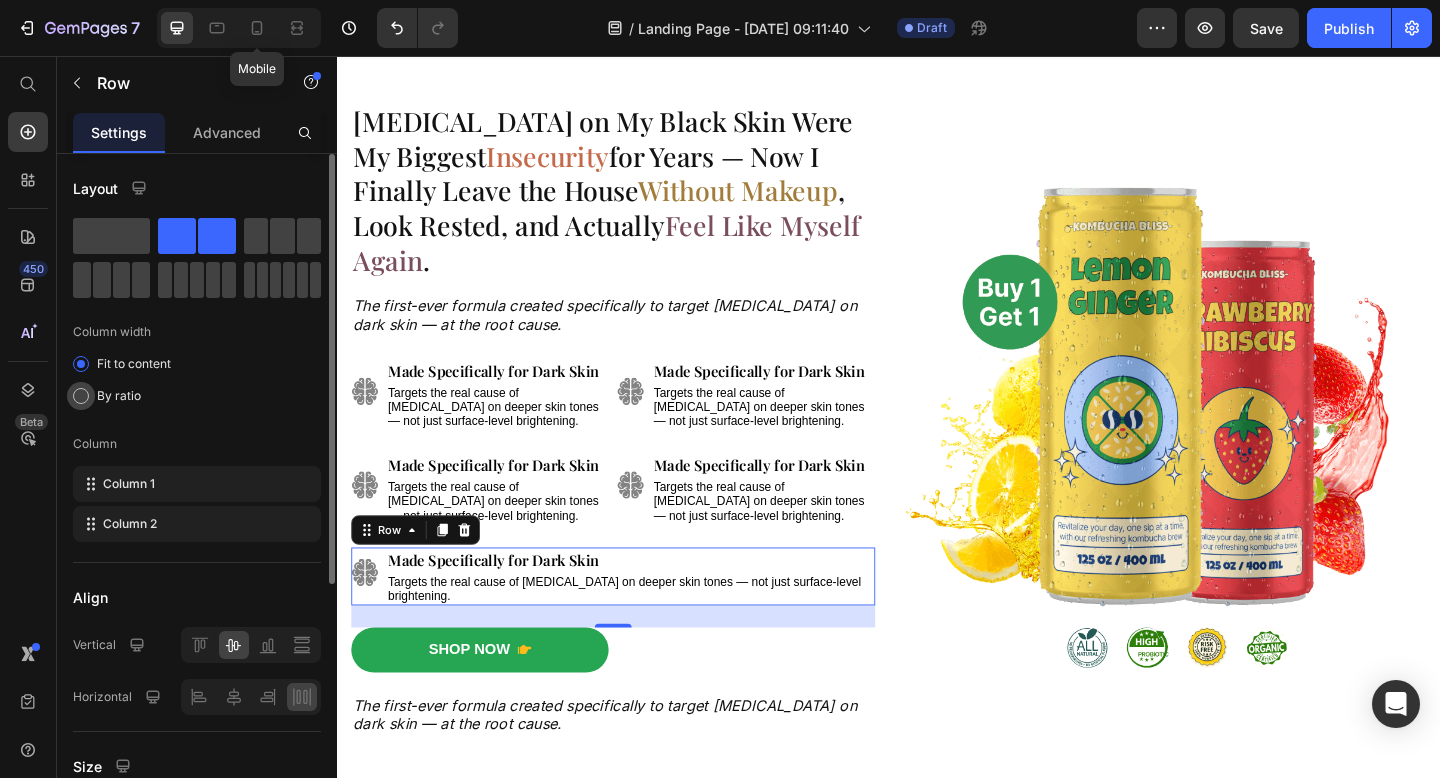 click on "By ratio" 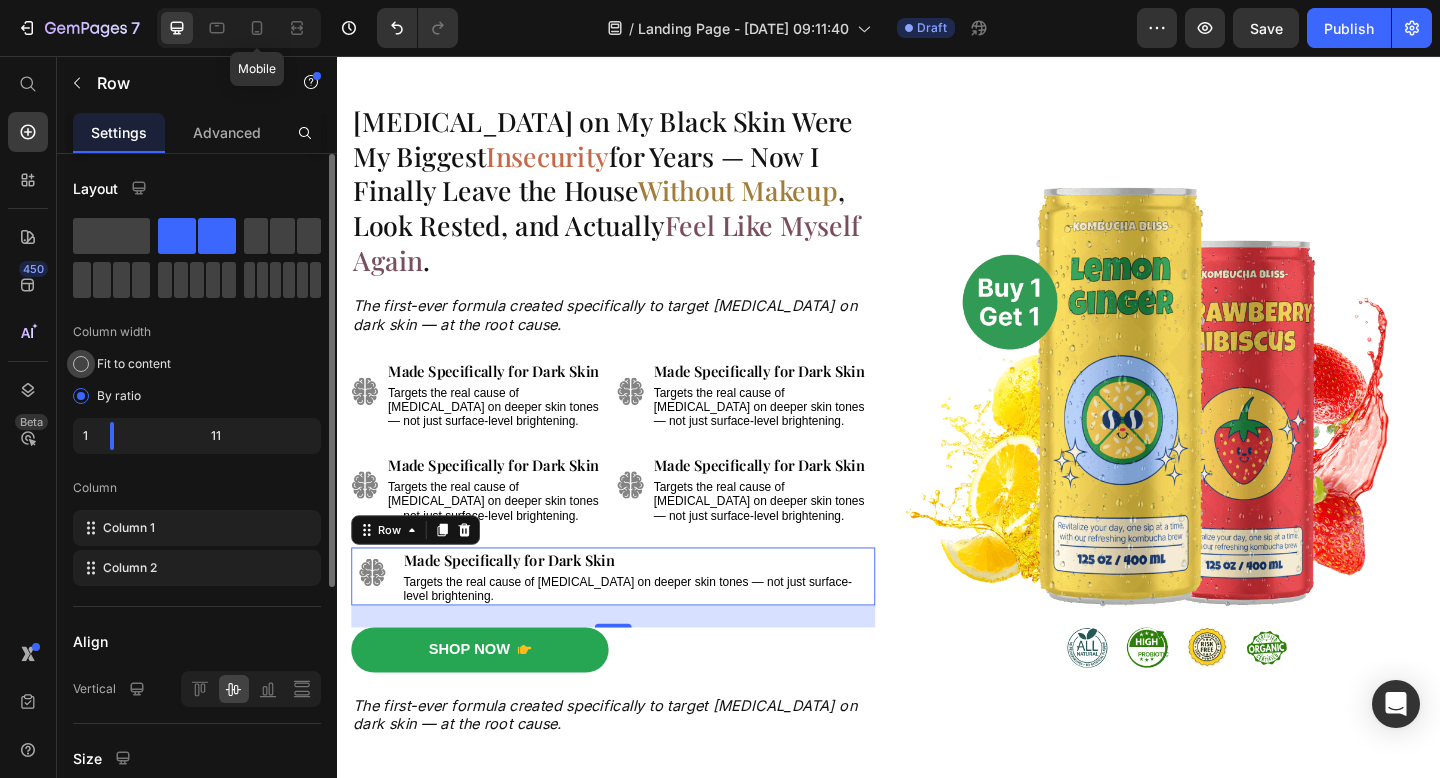 click at bounding box center (81, 364) 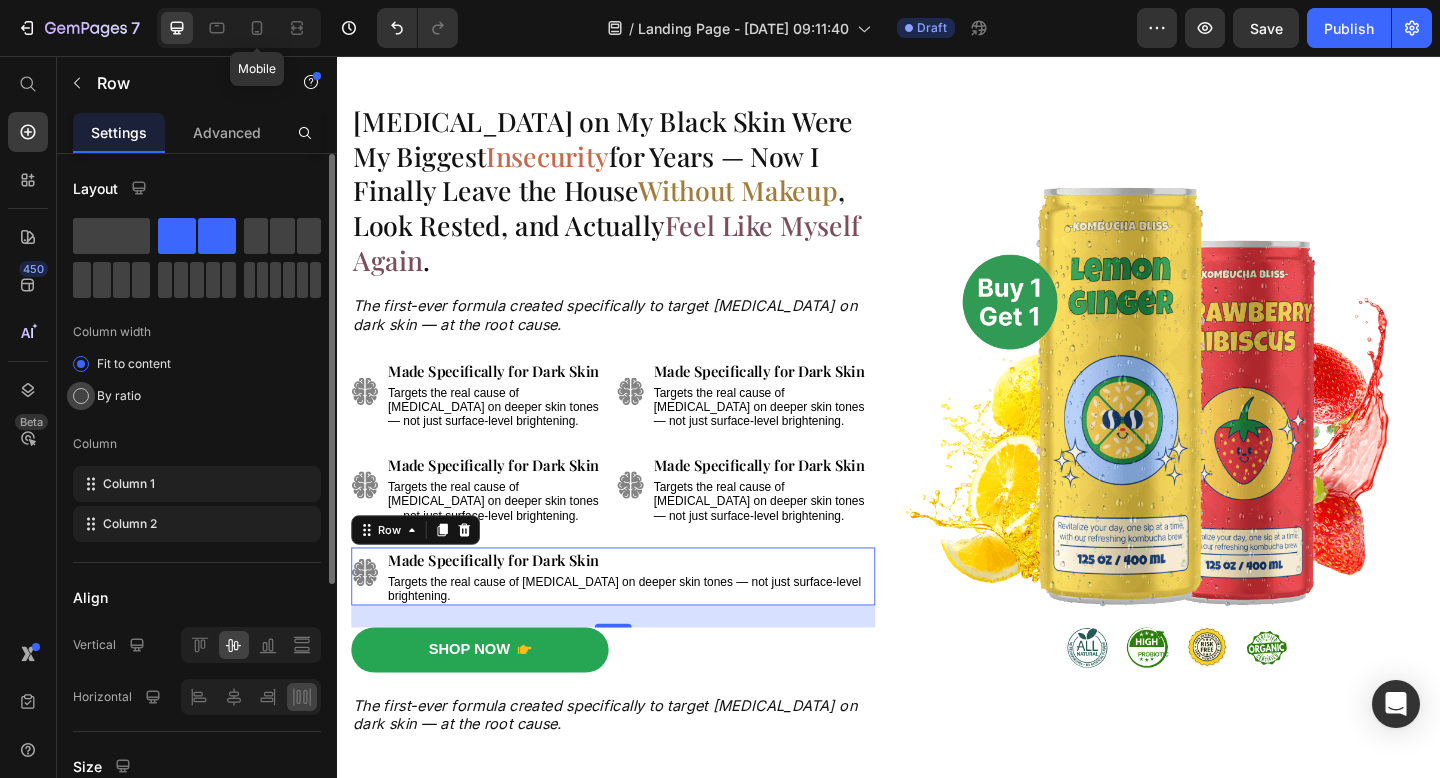 click on "By ratio" 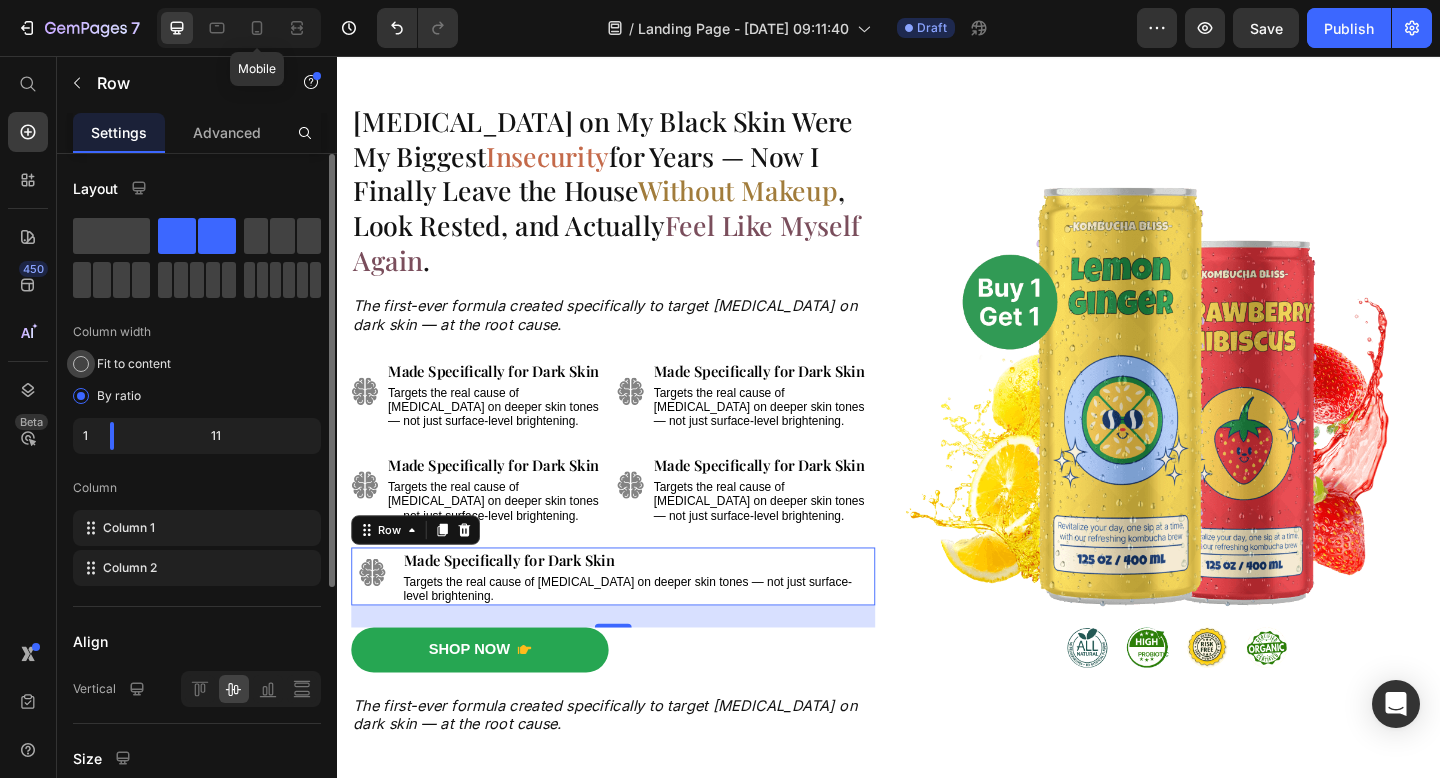 click at bounding box center [81, 364] 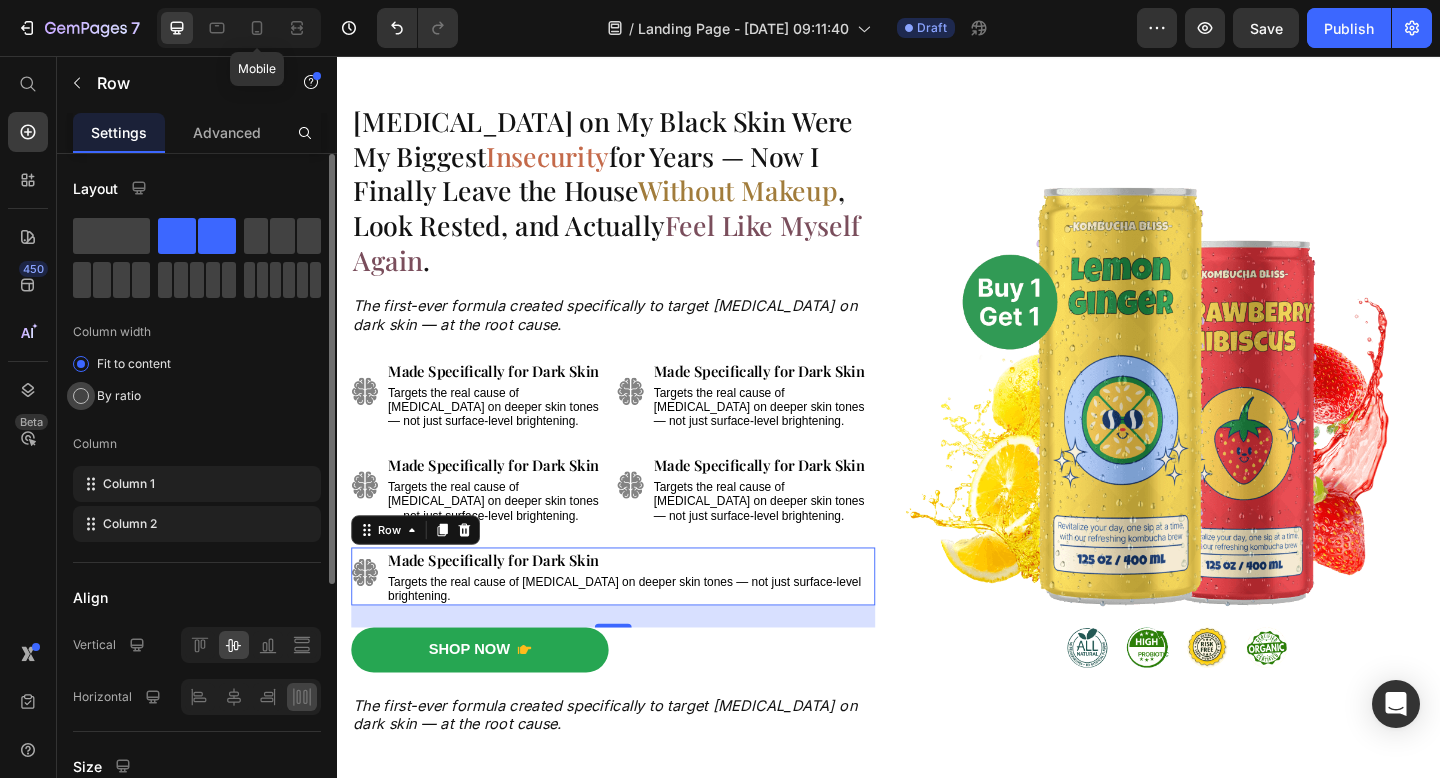 click on "By ratio" 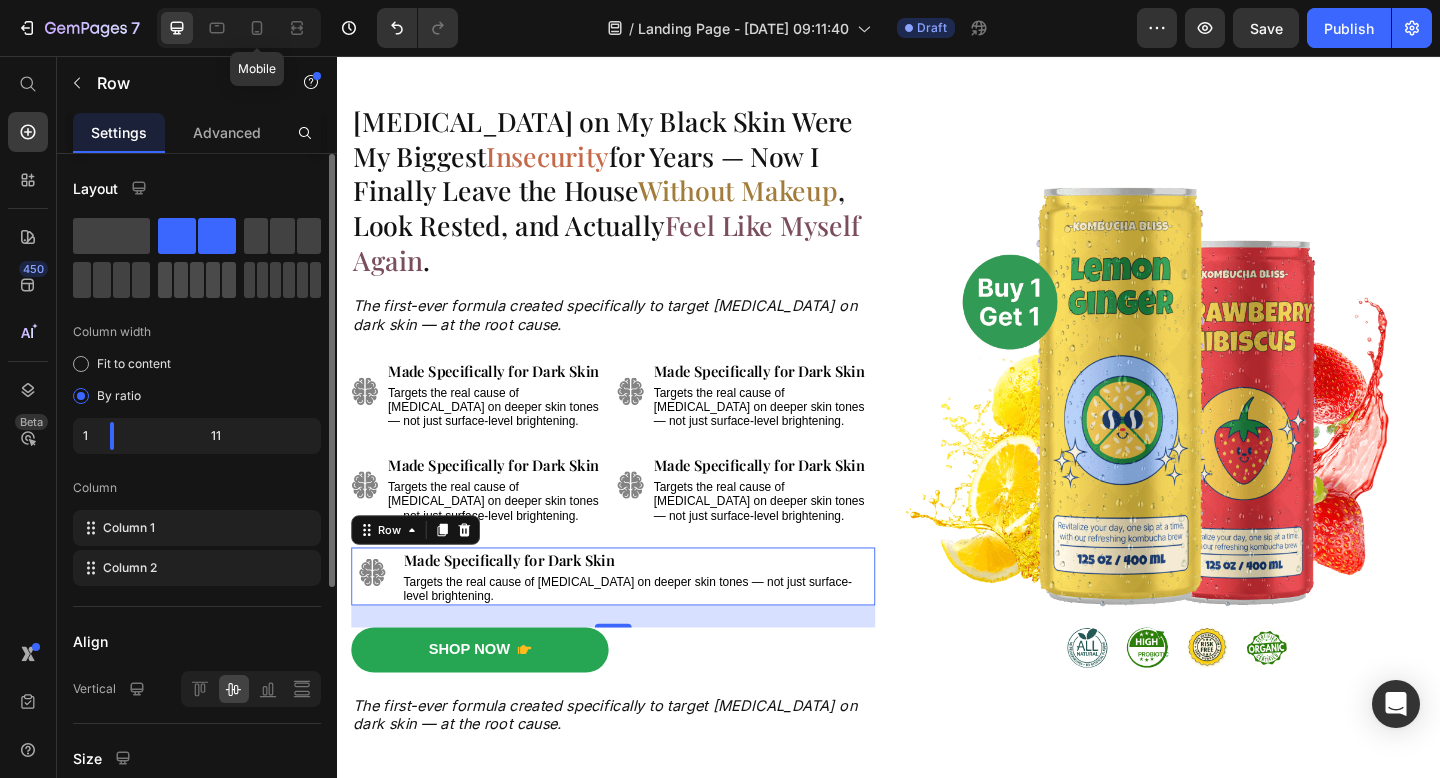 click 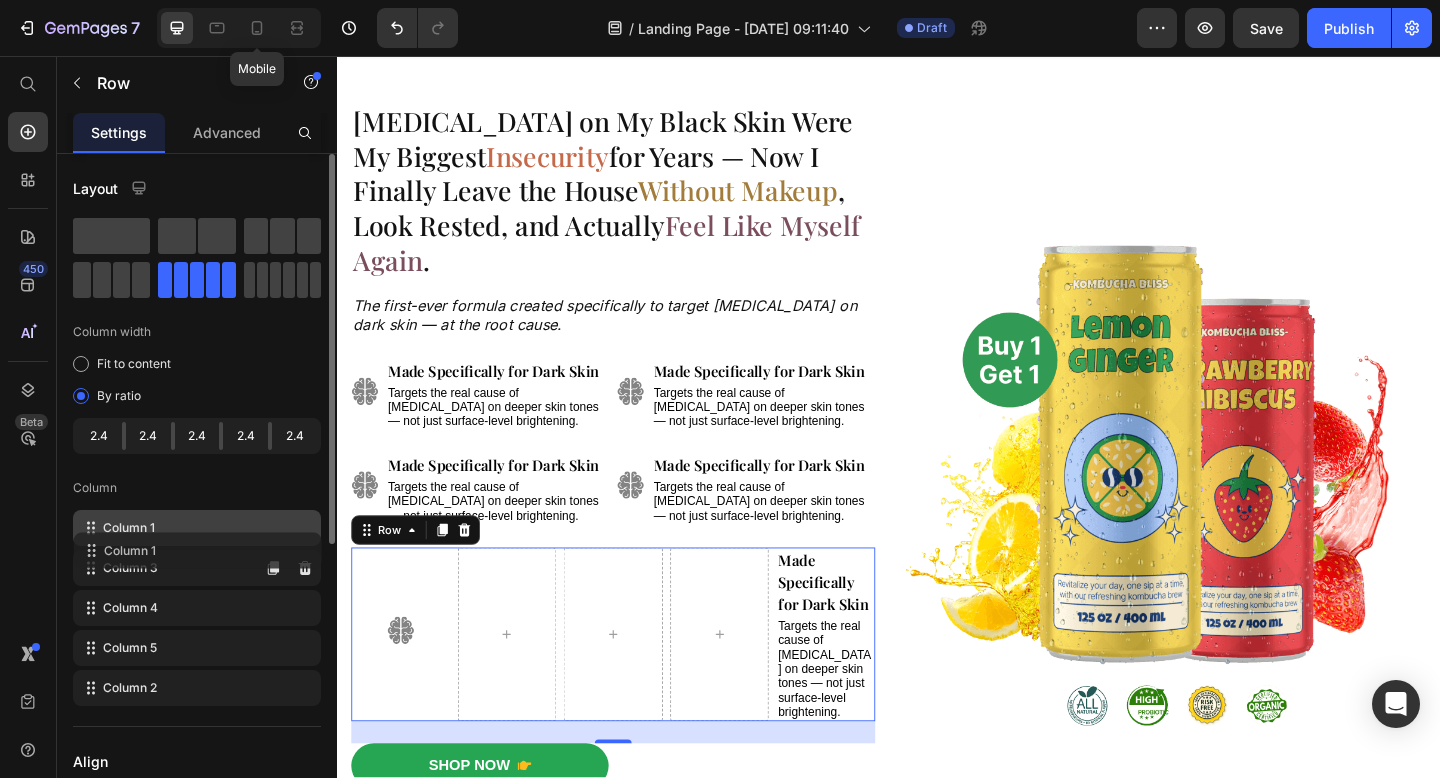type 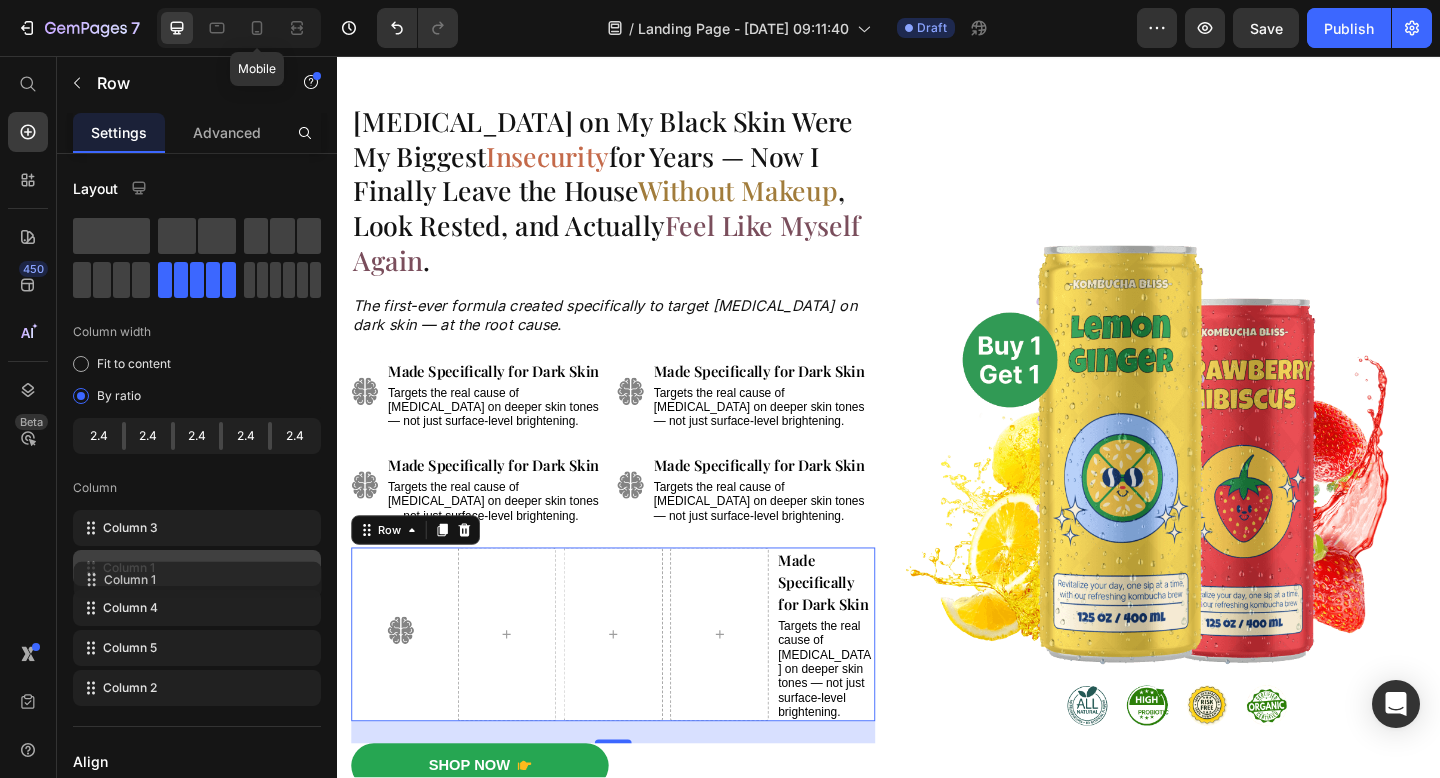 drag, startPoint x: 87, startPoint y: 533, endPoint x: 88, endPoint y: 581, distance: 48.010414 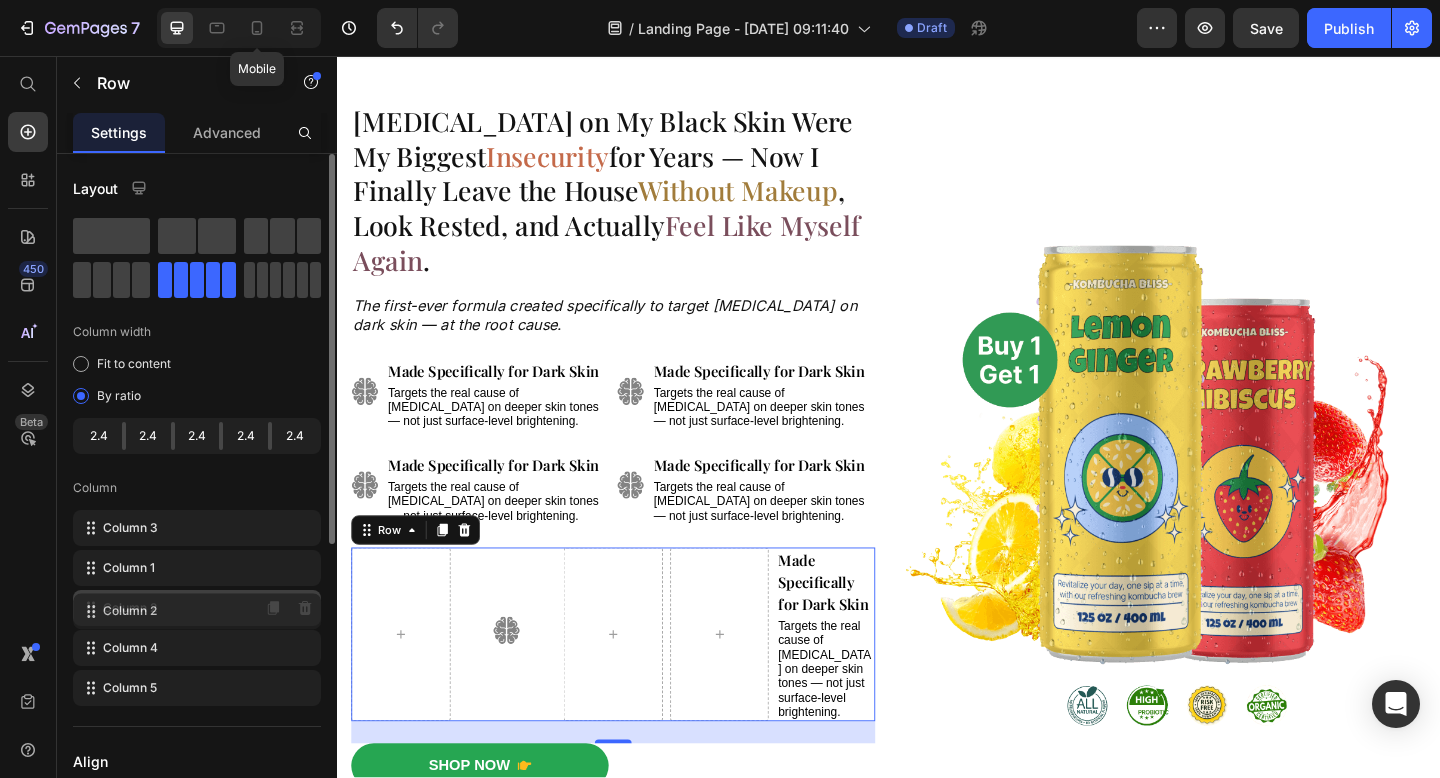 drag, startPoint x: 85, startPoint y: 683, endPoint x: 85, endPoint y: 601, distance: 82 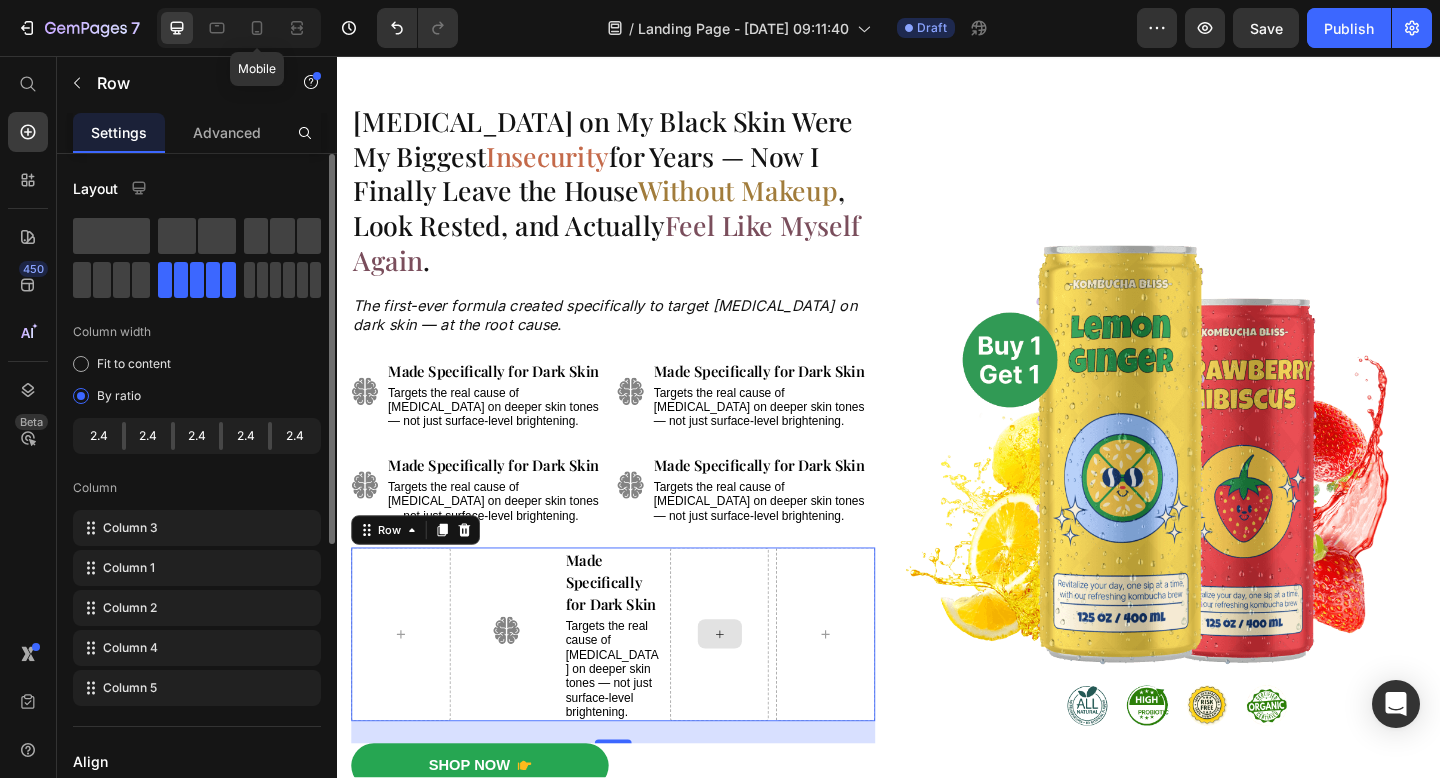 click at bounding box center (753, 685) 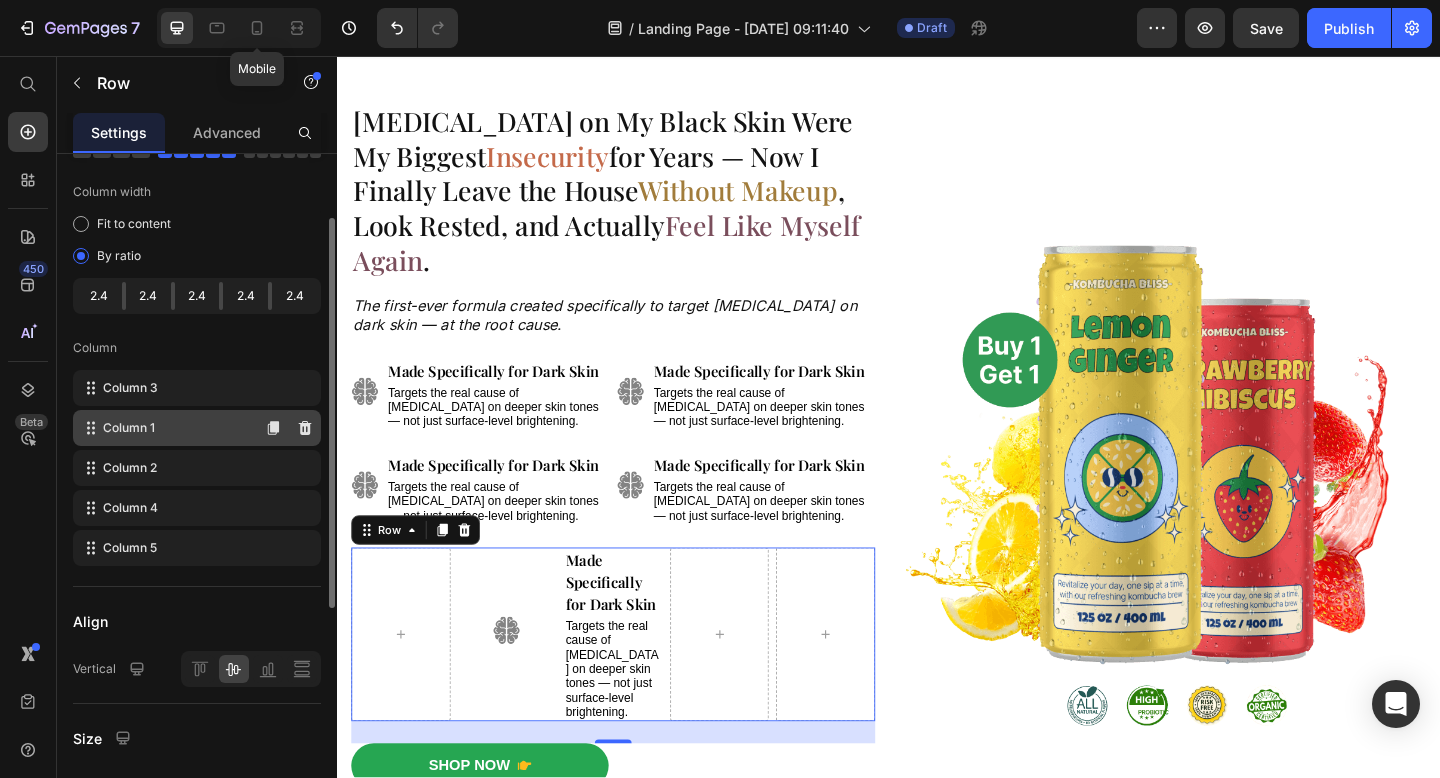 scroll, scrollTop: 149, scrollLeft: 0, axis: vertical 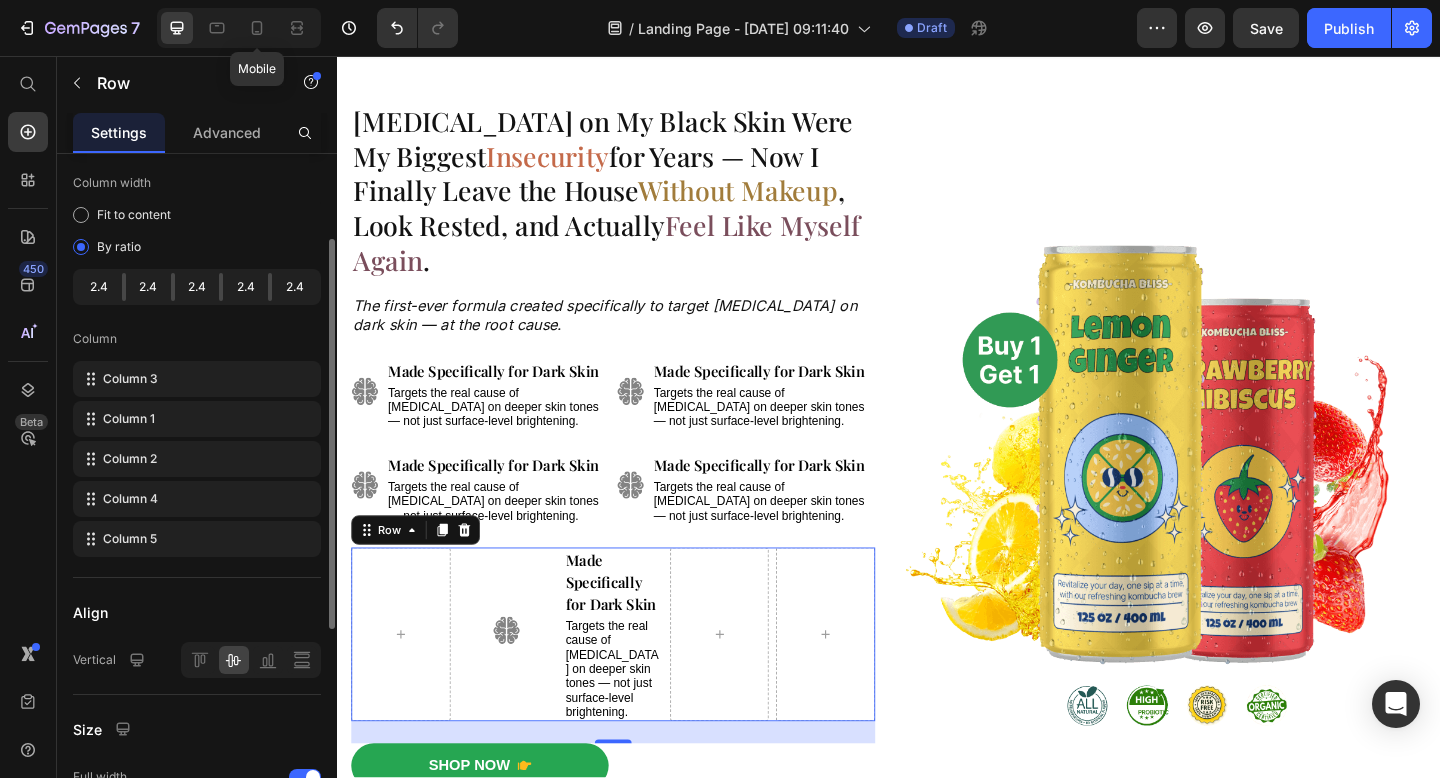 click on "2.4" 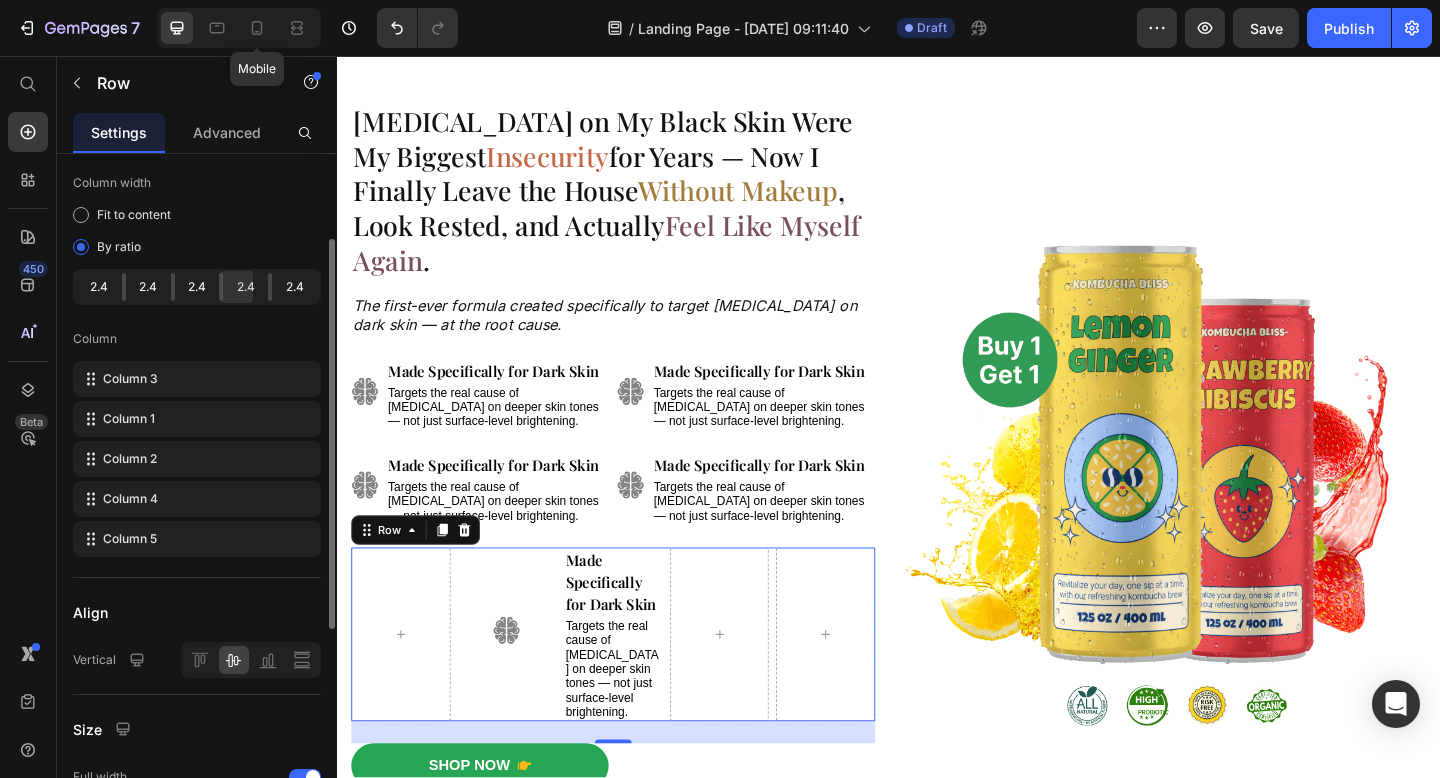 click at bounding box center [221, 287] 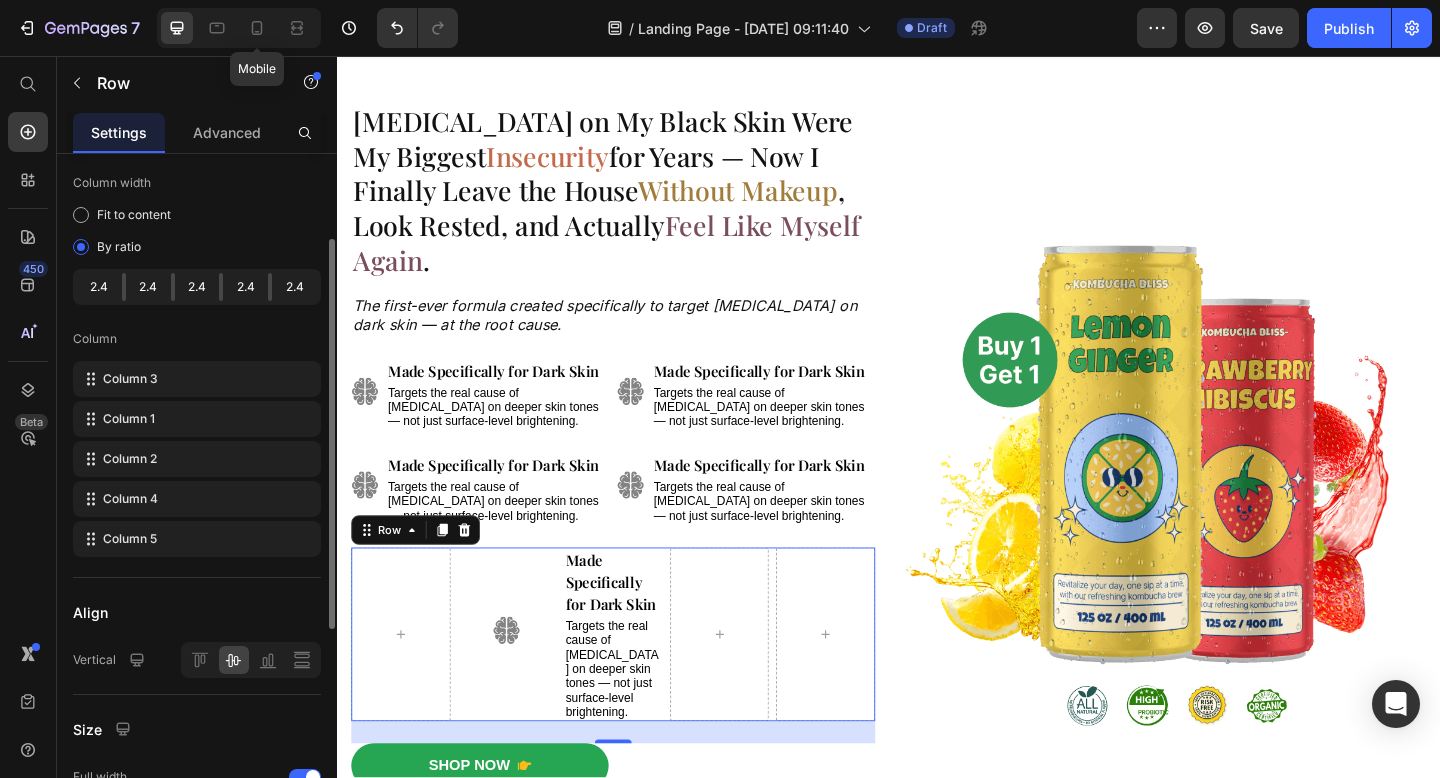 drag, startPoint x: 221, startPoint y: 283, endPoint x: 256, endPoint y: 283, distance: 35 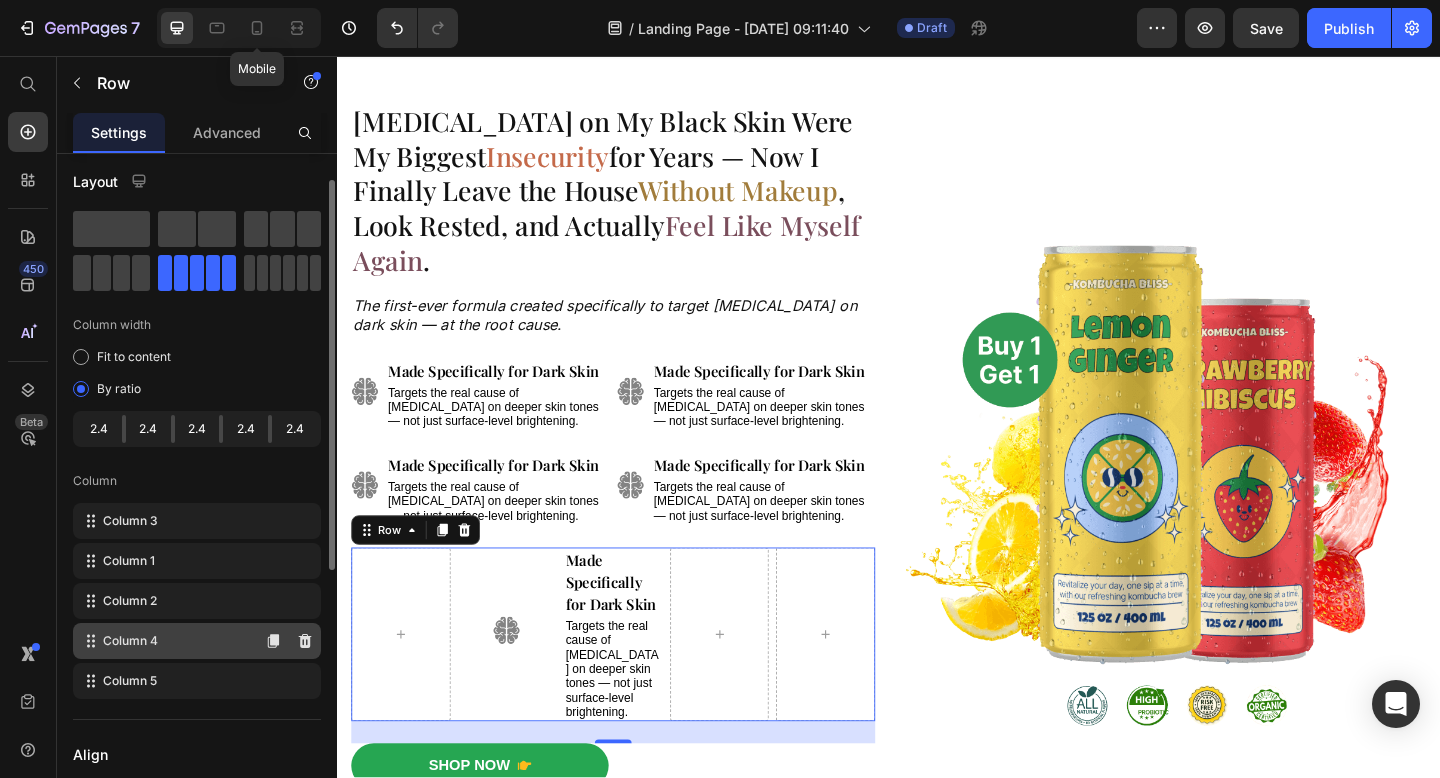 scroll, scrollTop: 0, scrollLeft: 0, axis: both 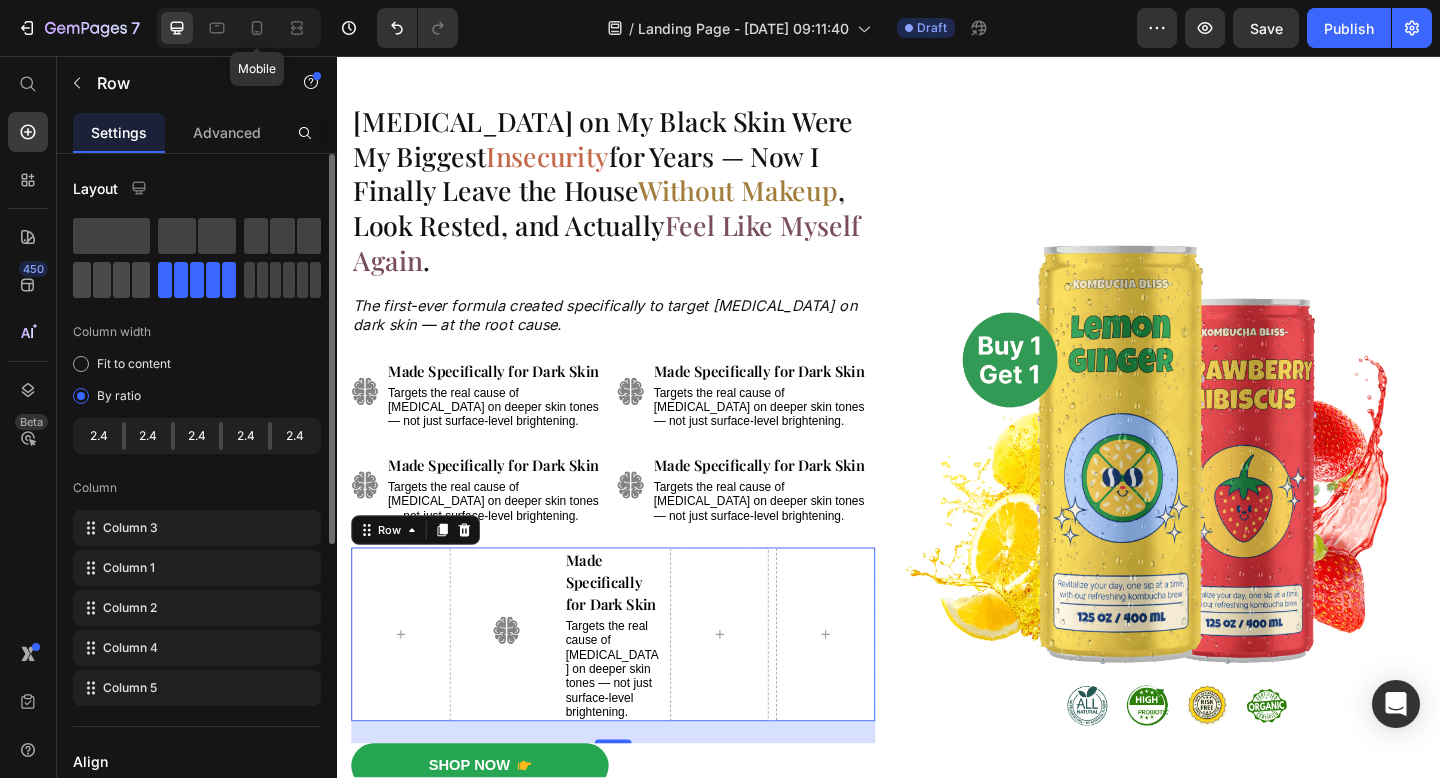 click 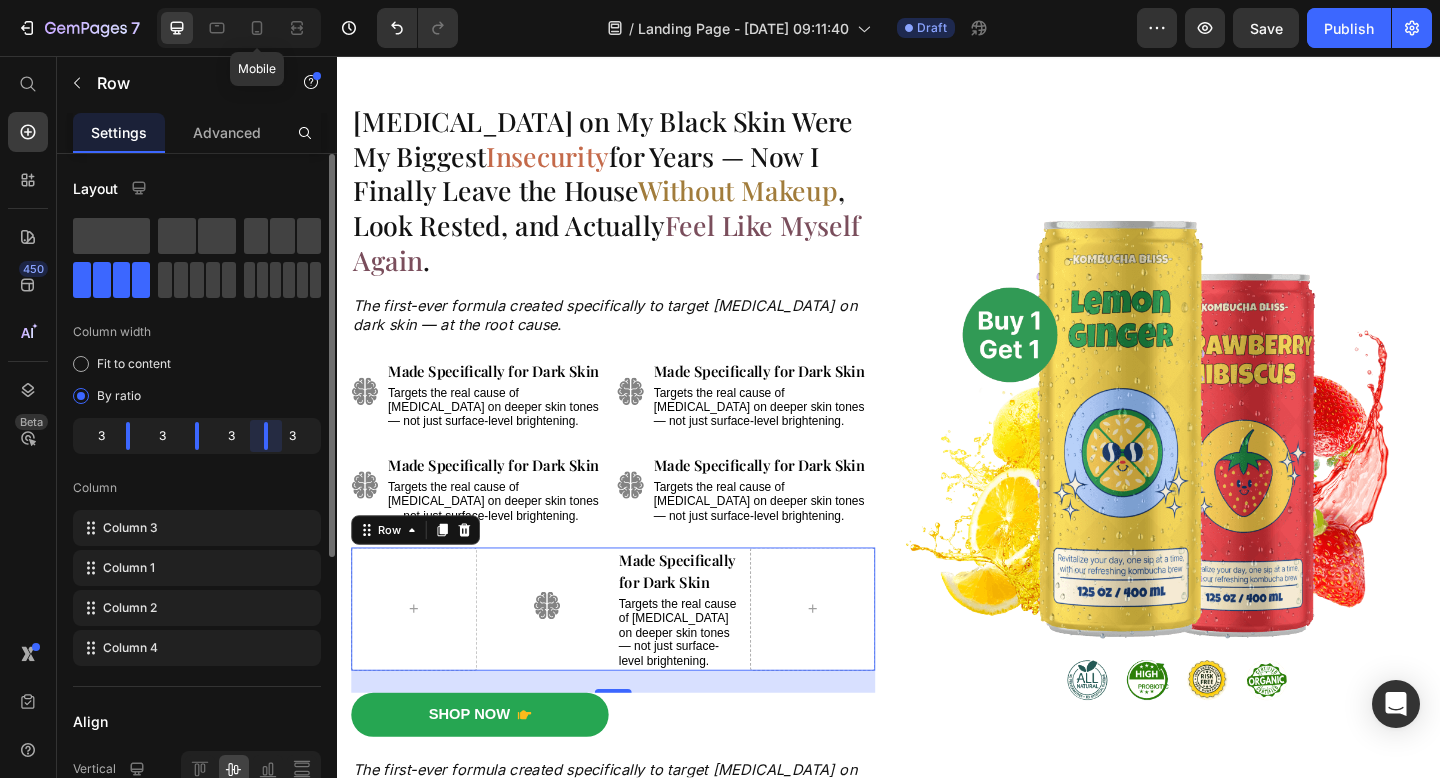 drag, startPoint x: 275, startPoint y: 432, endPoint x: 309, endPoint y: 430, distance: 34.058773 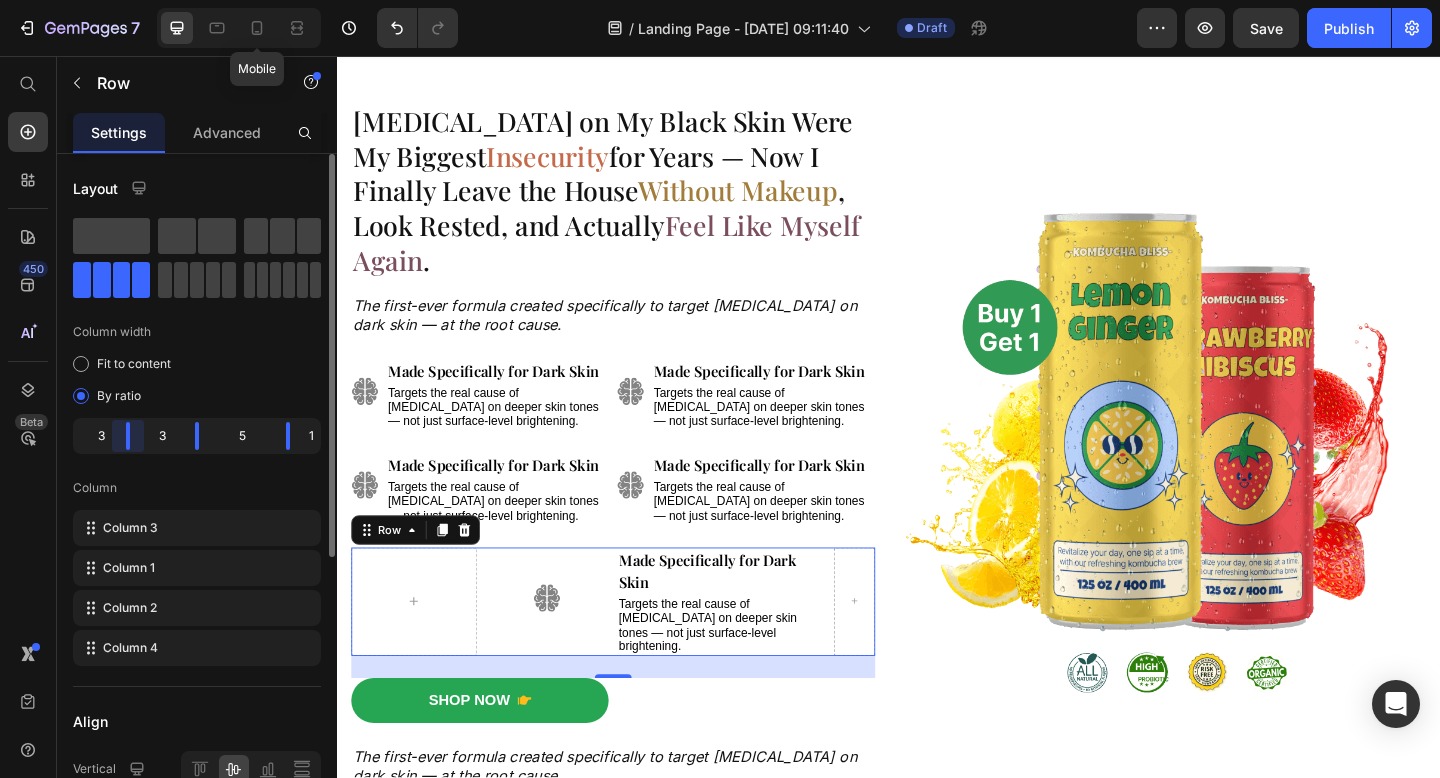 drag, startPoint x: 127, startPoint y: 438, endPoint x: 69, endPoint y: 440, distance: 58.034473 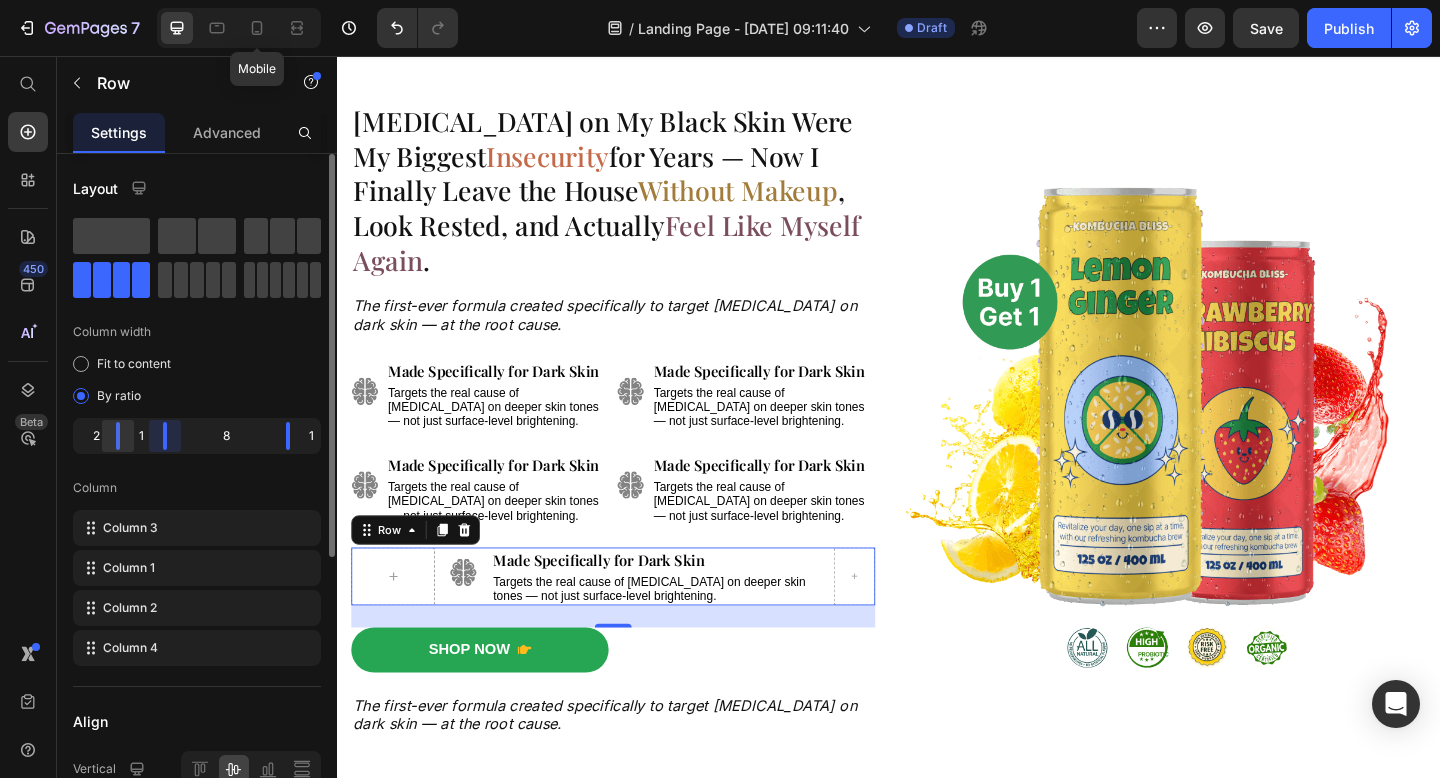 drag, startPoint x: 199, startPoint y: 439, endPoint x: 131, endPoint y: 443, distance: 68.117546 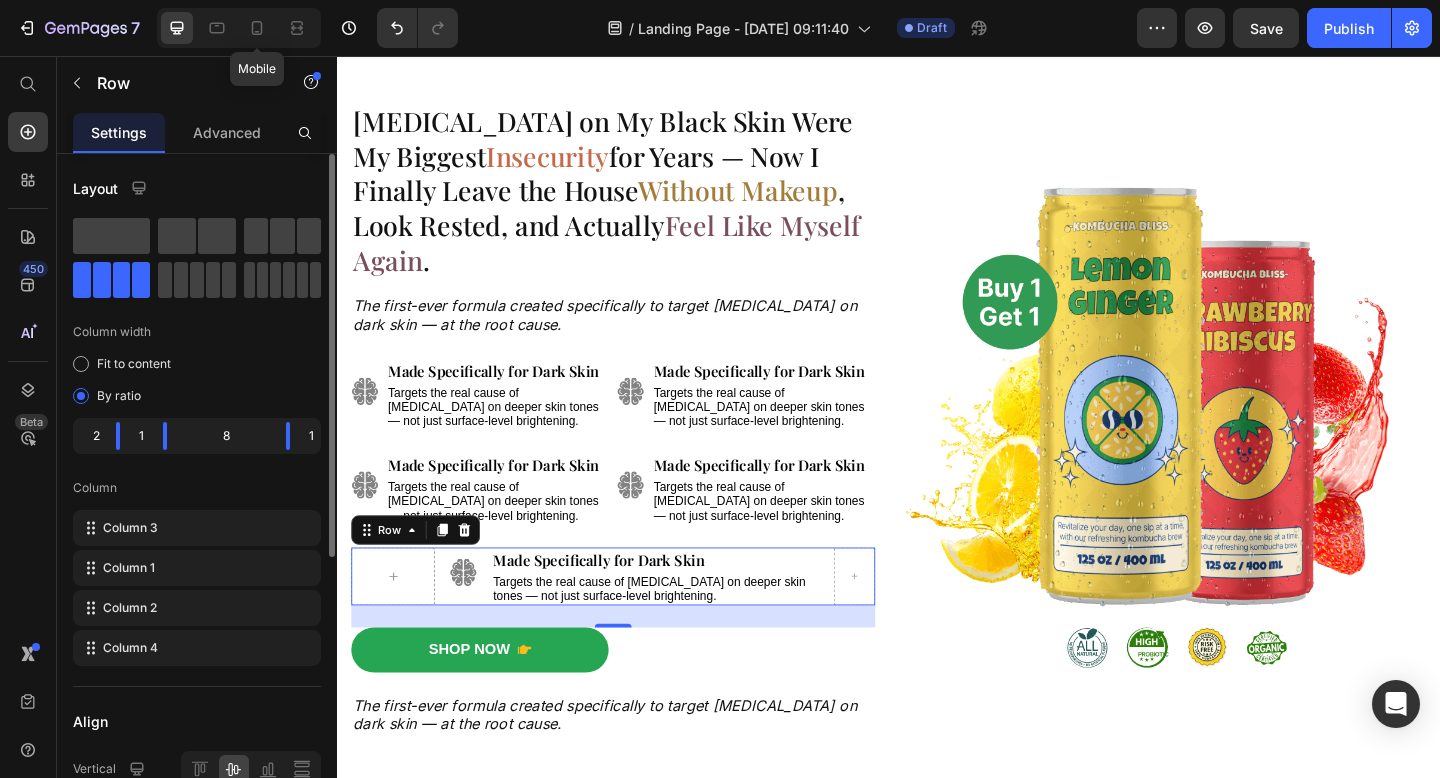 click on "Column width Fit to content By ratio 2 1 8 1 Column Column 3 Column 1 Column 2 Column 4" 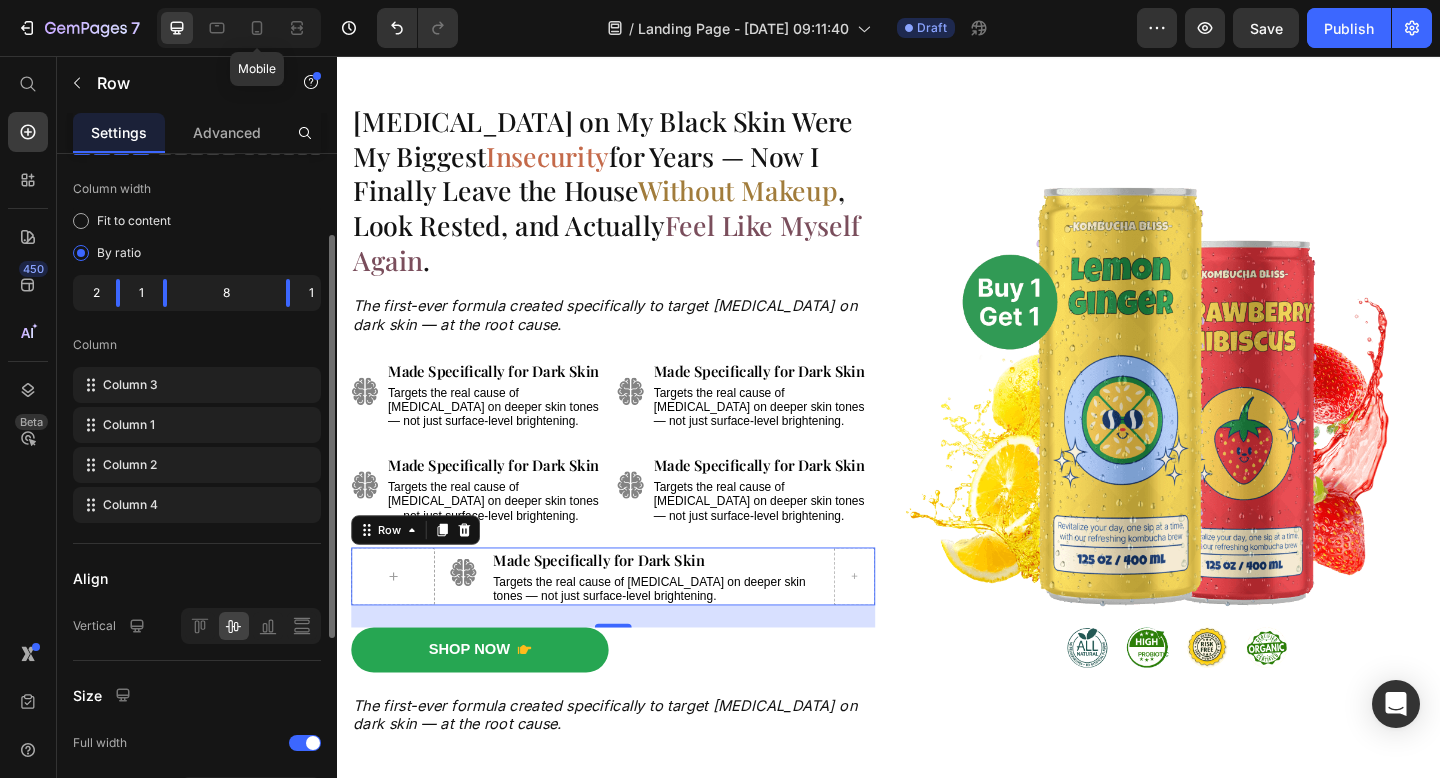 scroll, scrollTop: 141, scrollLeft: 0, axis: vertical 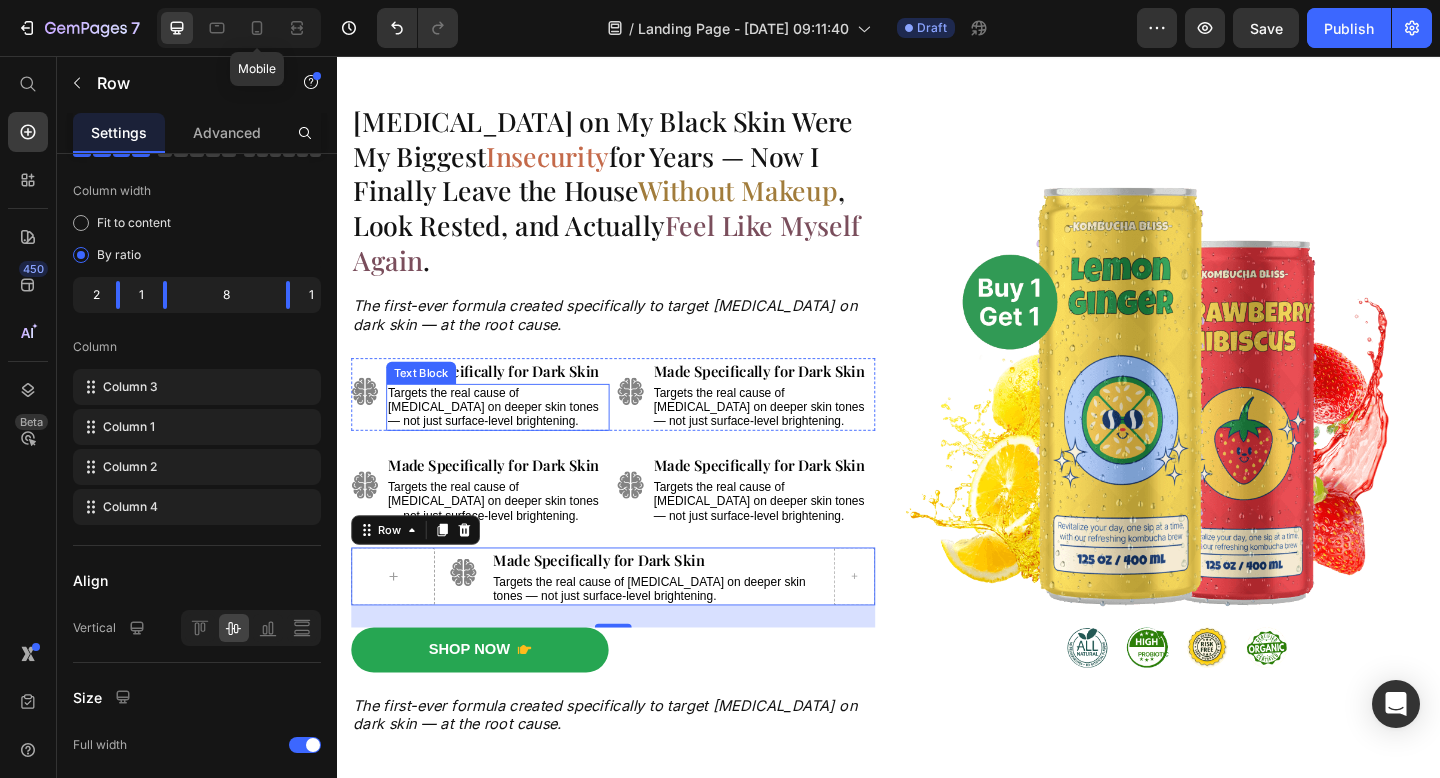 click on "Targets the real cause of [MEDICAL_DATA] on deeper skin tones — not just surface-level brightening." at bounding box center (506, 438) 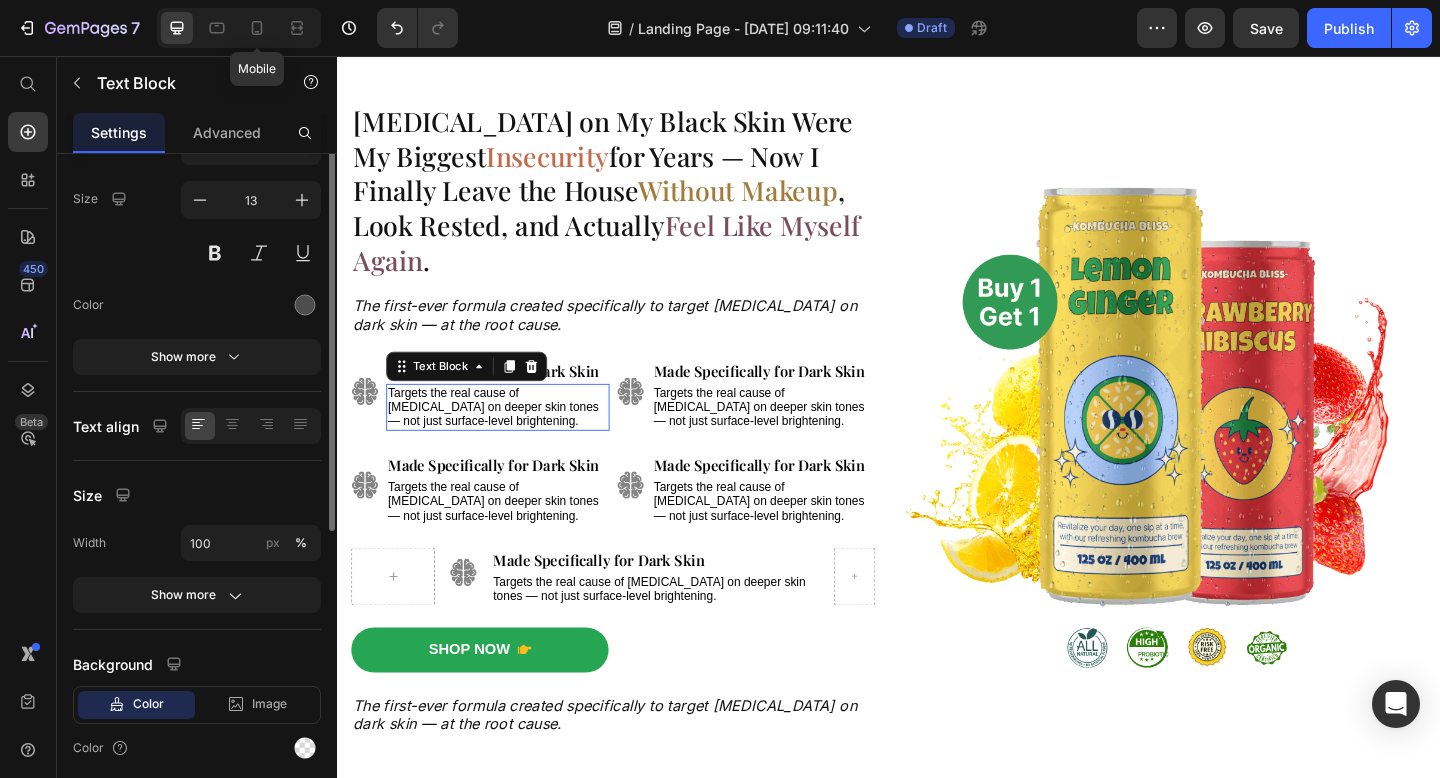 scroll, scrollTop: 0, scrollLeft: 0, axis: both 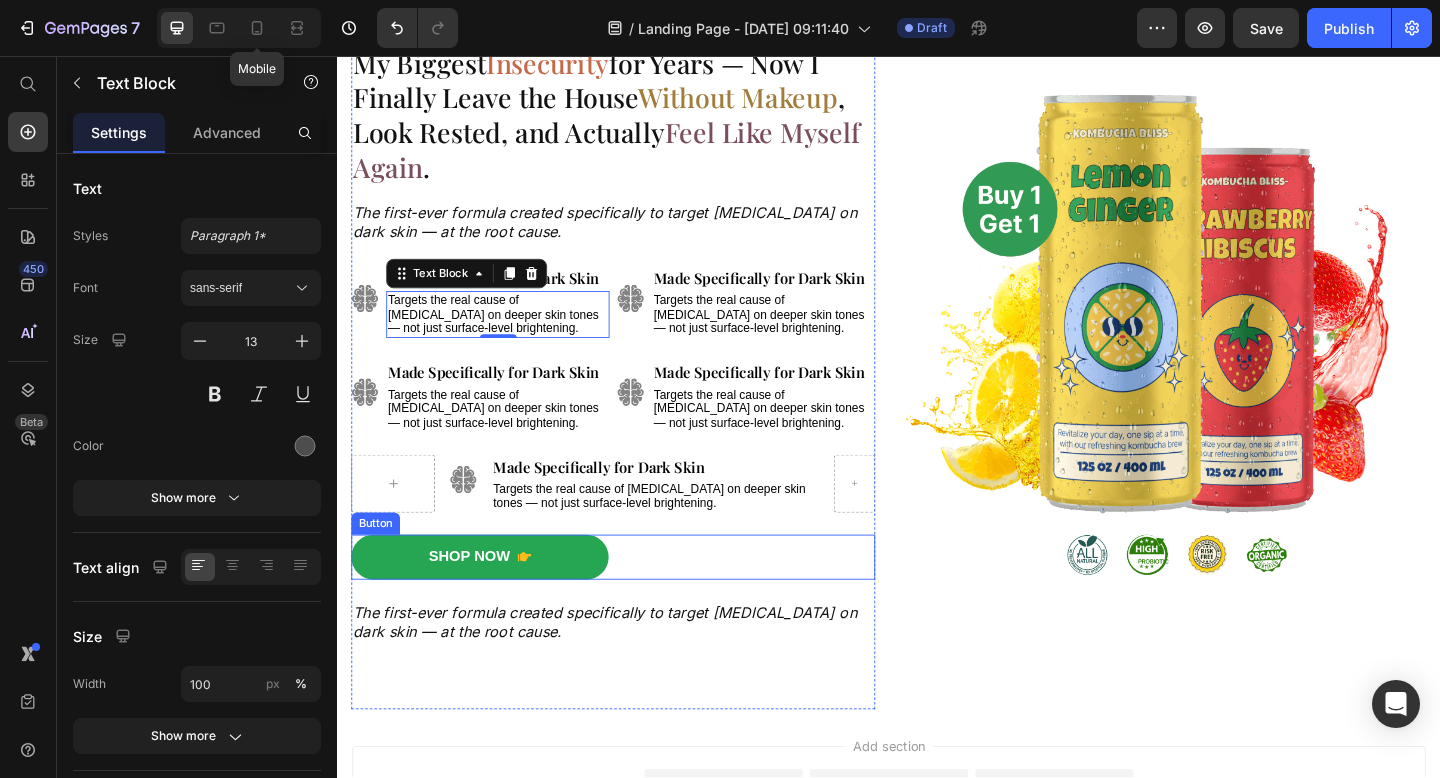 click on "Shop Now   Button" at bounding box center [637, 601] 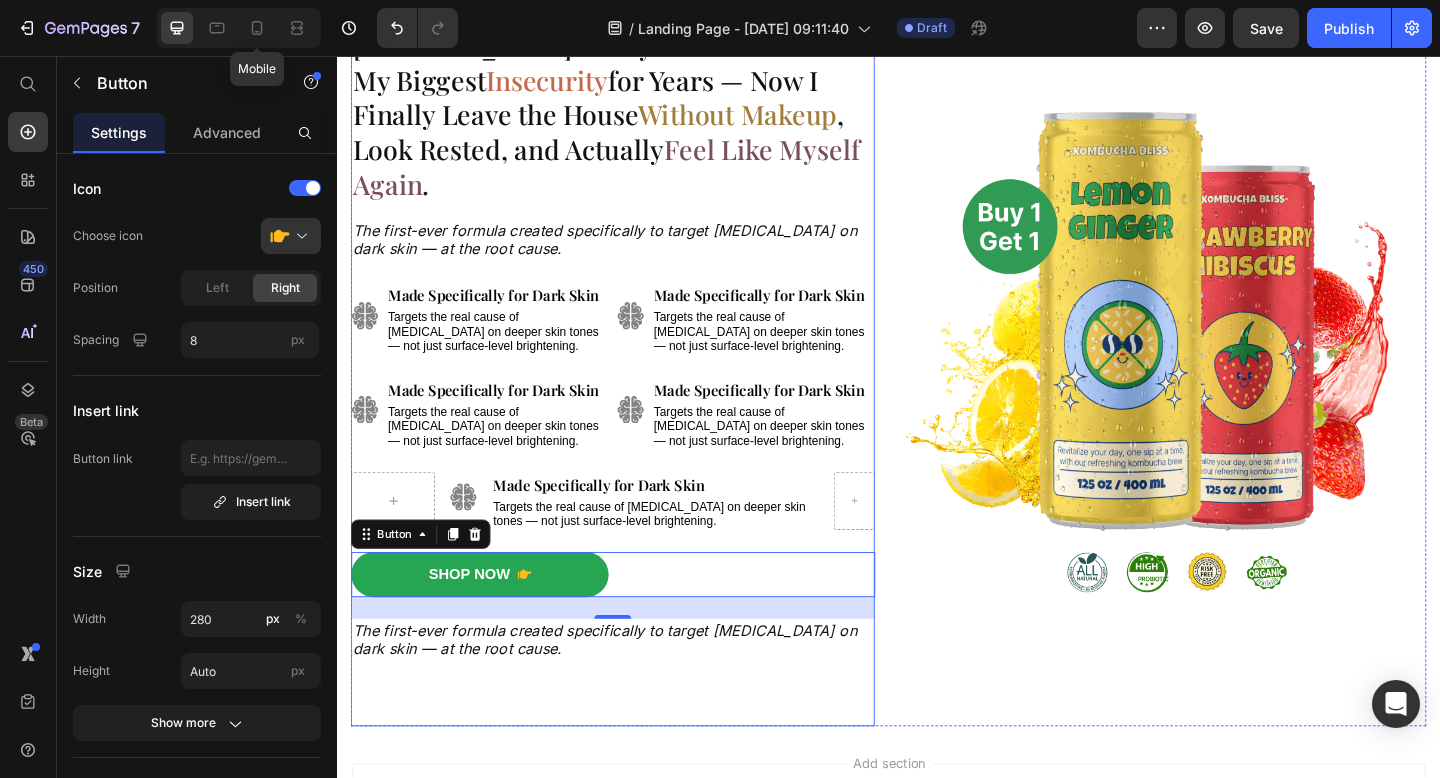 scroll, scrollTop: 121, scrollLeft: 0, axis: vertical 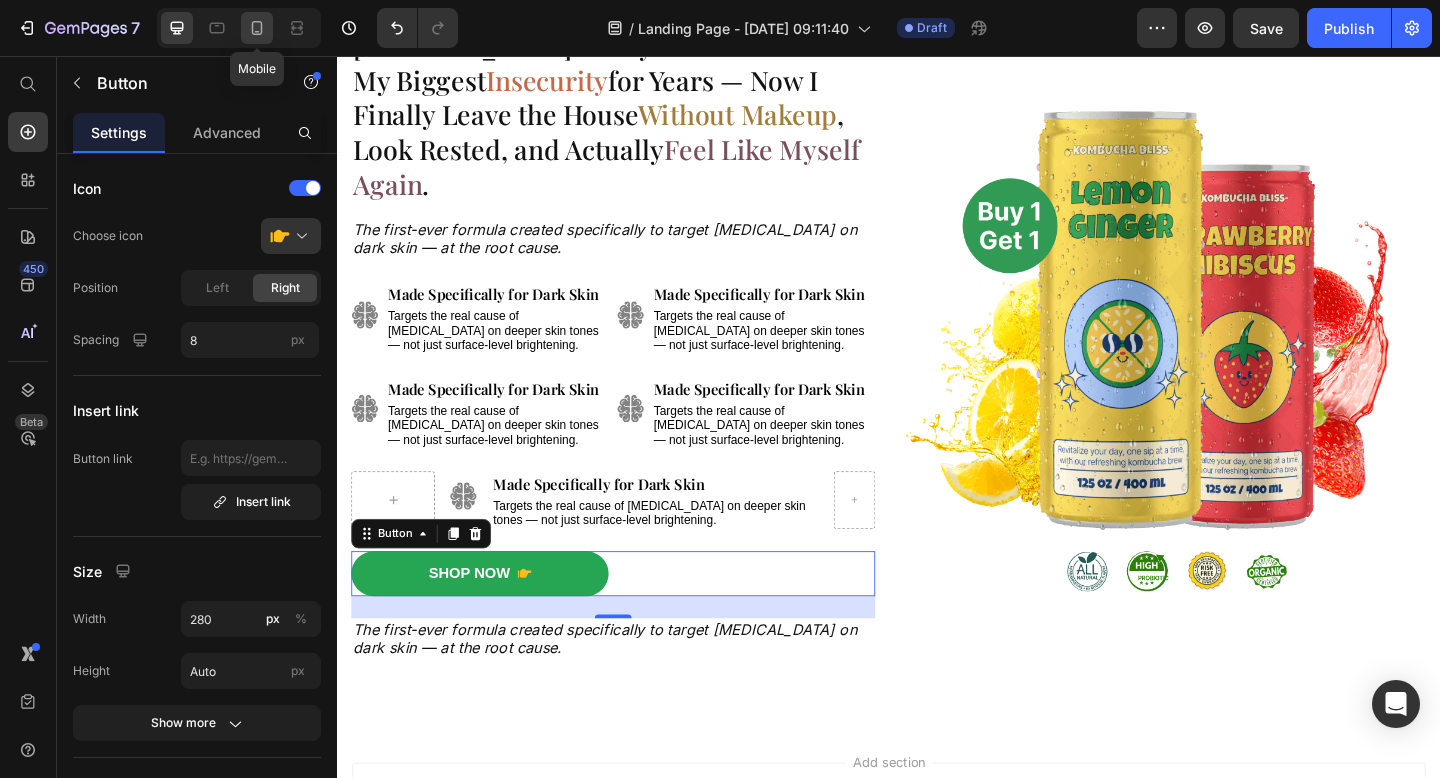 click 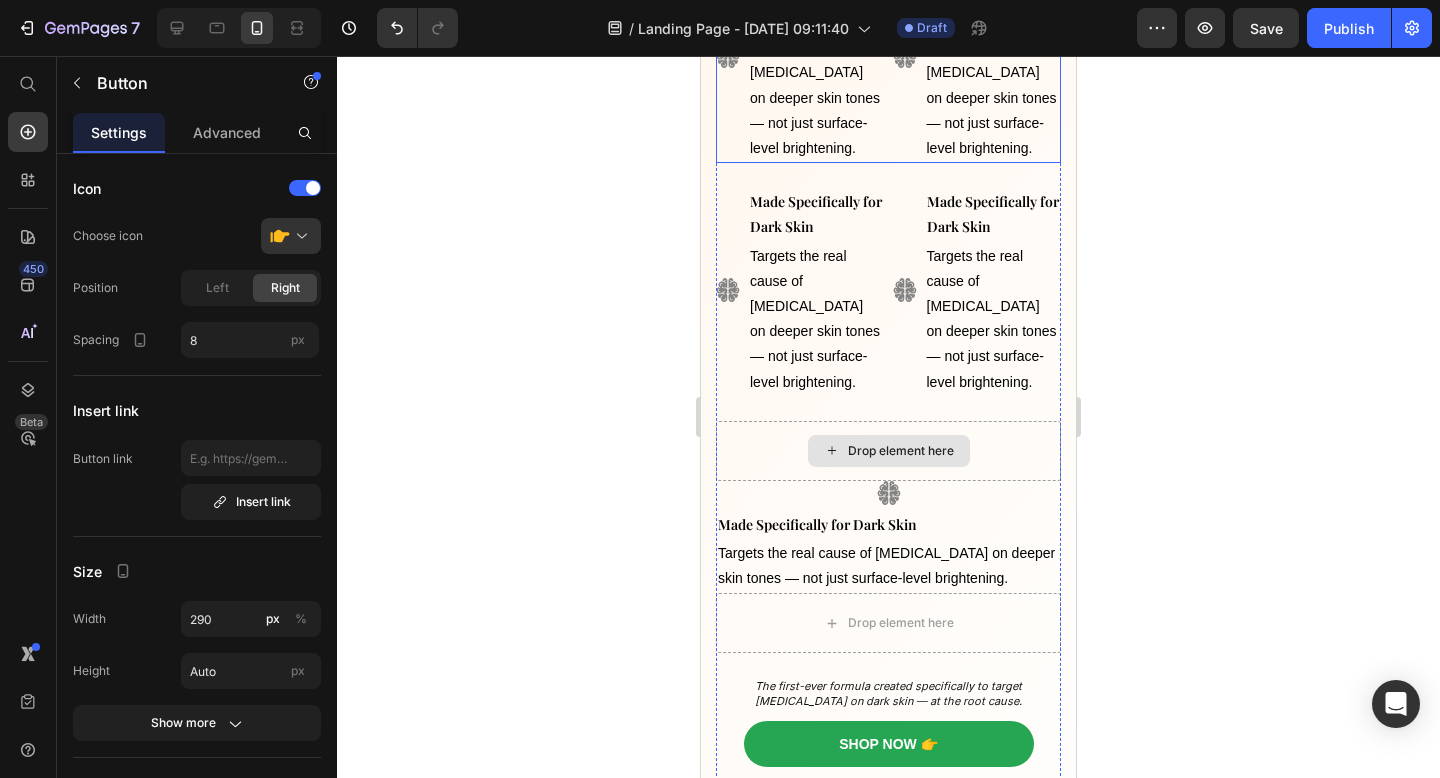 scroll, scrollTop: 276, scrollLeft: 0, axis: vertical 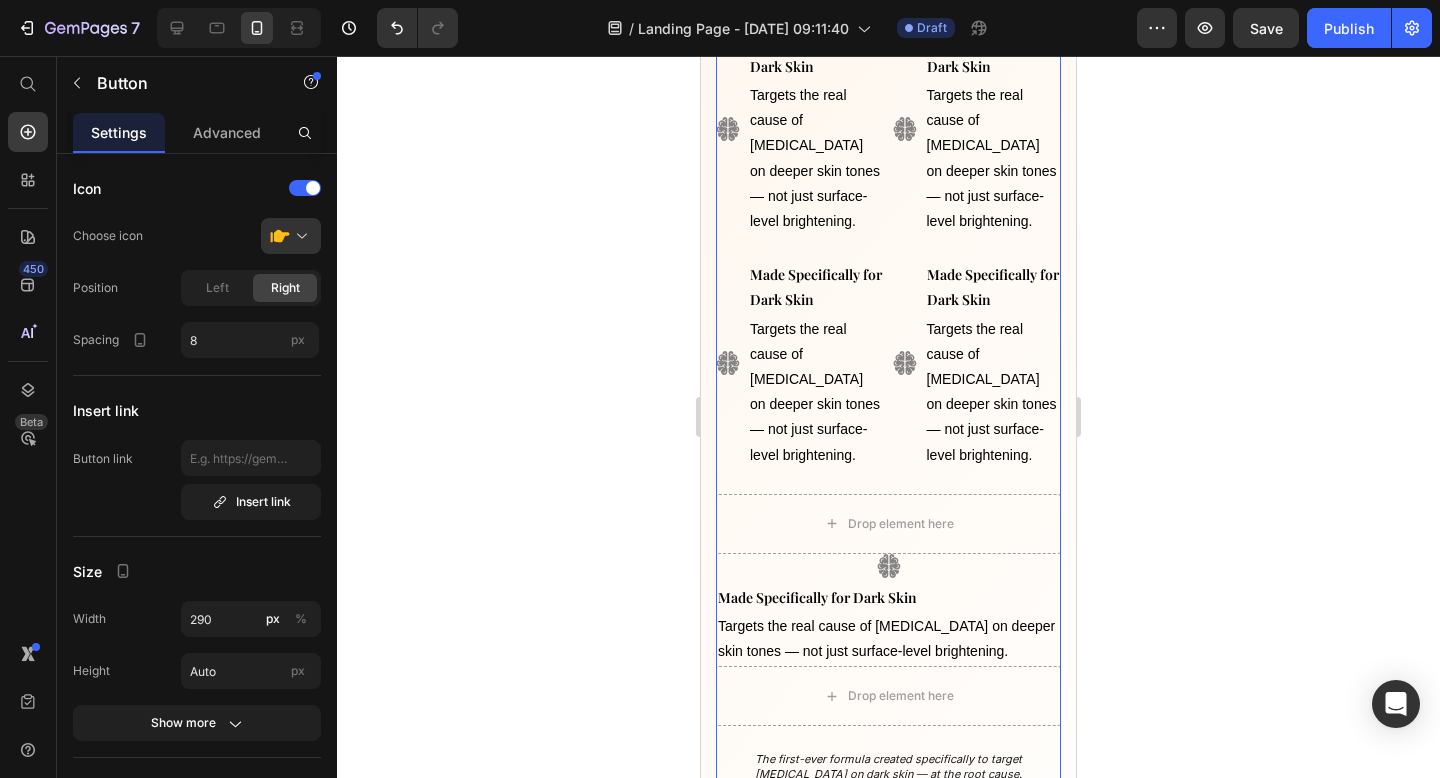 click on "[MEDICAL_DATA] on My Black Skin Were My Biggest  Insecurity  for Years — Now I Finally Leave the House  Without Makeup , Look Rested, and Actually  Feel Like Myself Again . Heading The first-ever formula created specifically to target [MEDICAL_DATA] on dark skin — at the root cause. Text Block Image Image Made Specifically for Dark Skin Text Block Targets the real cause of [MEDICAL_DATA] on deeper skin tones — not just surface-level brightening. Text Block Made Specifically for Dark Skin Text Block Targets the real cause of [MEDICAL_DATA] on deeper skin tones — not just surface-level brightening. Text Block Row Image Image Made Specifically for Dark Skin Text Block Targets the real cause of [MEDICAL_DATA] on deeper skin tones — not just surface-level brightening. Text Block Made Specifically for Dark Skin Text Block Targets the real cause of [MEDICAL_DATA] on deeper skin tones — not just surface-level brightening. Text Block Row Image Made Specifically for Dark Skin Text Block Text Block
Row" at bounding box center (888, 337) 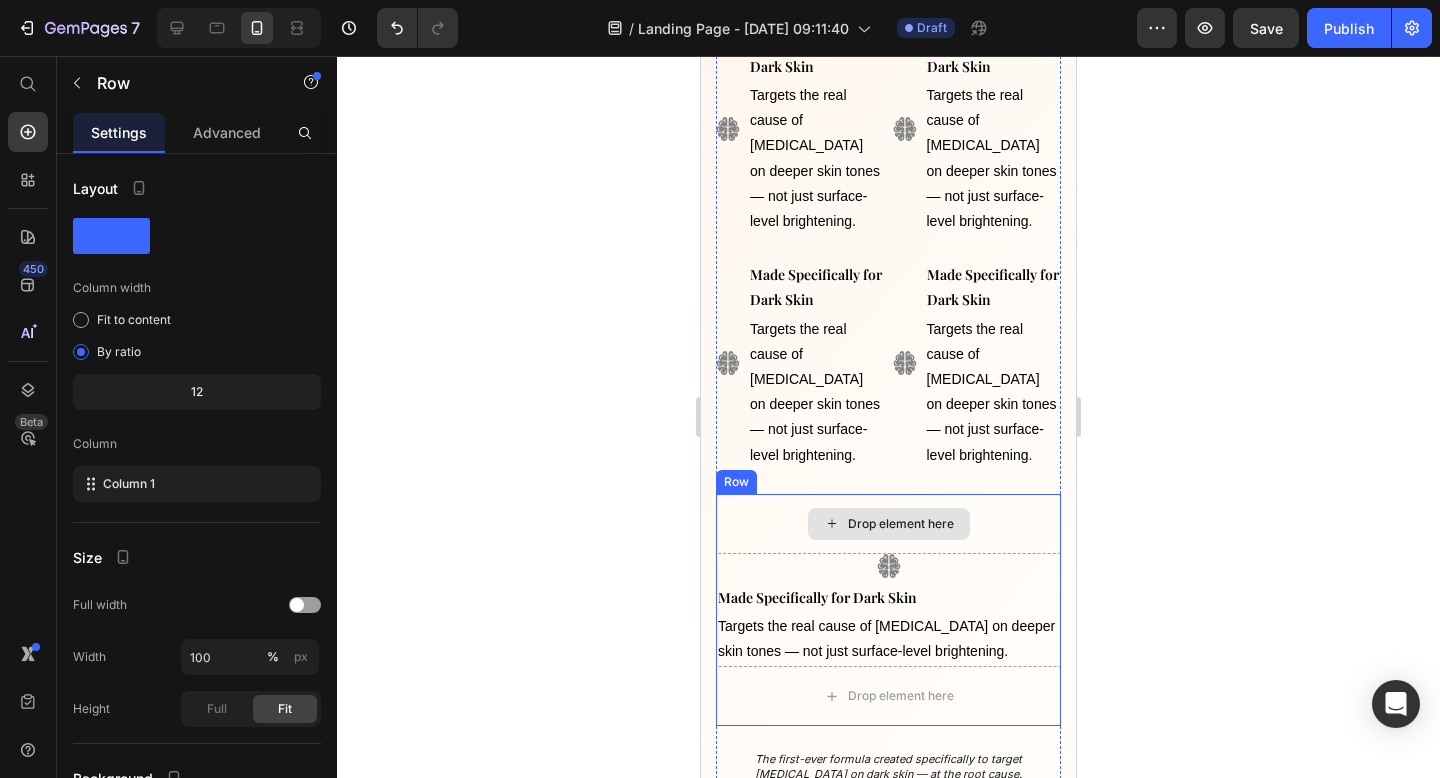click on "Drop element here" at bounding box center (888, 524) 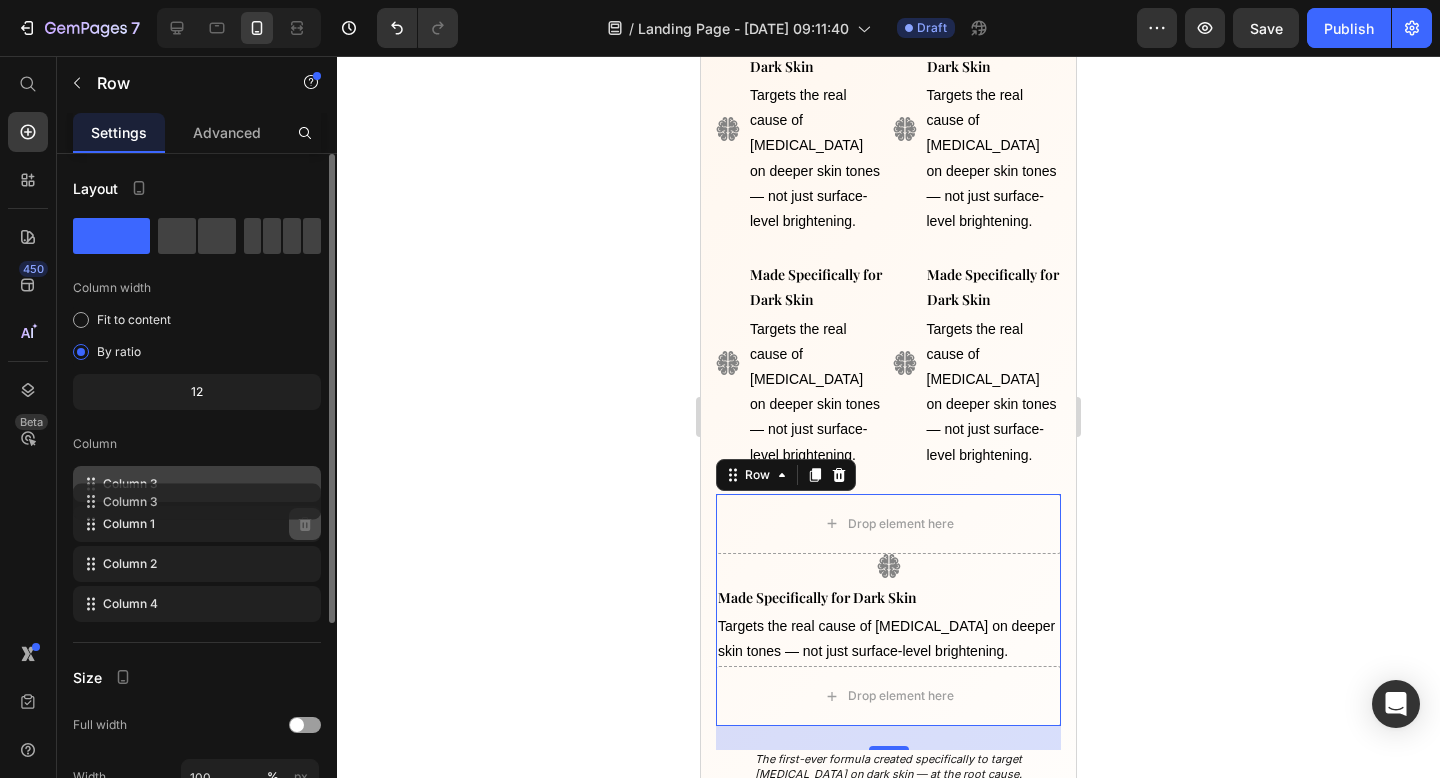 type 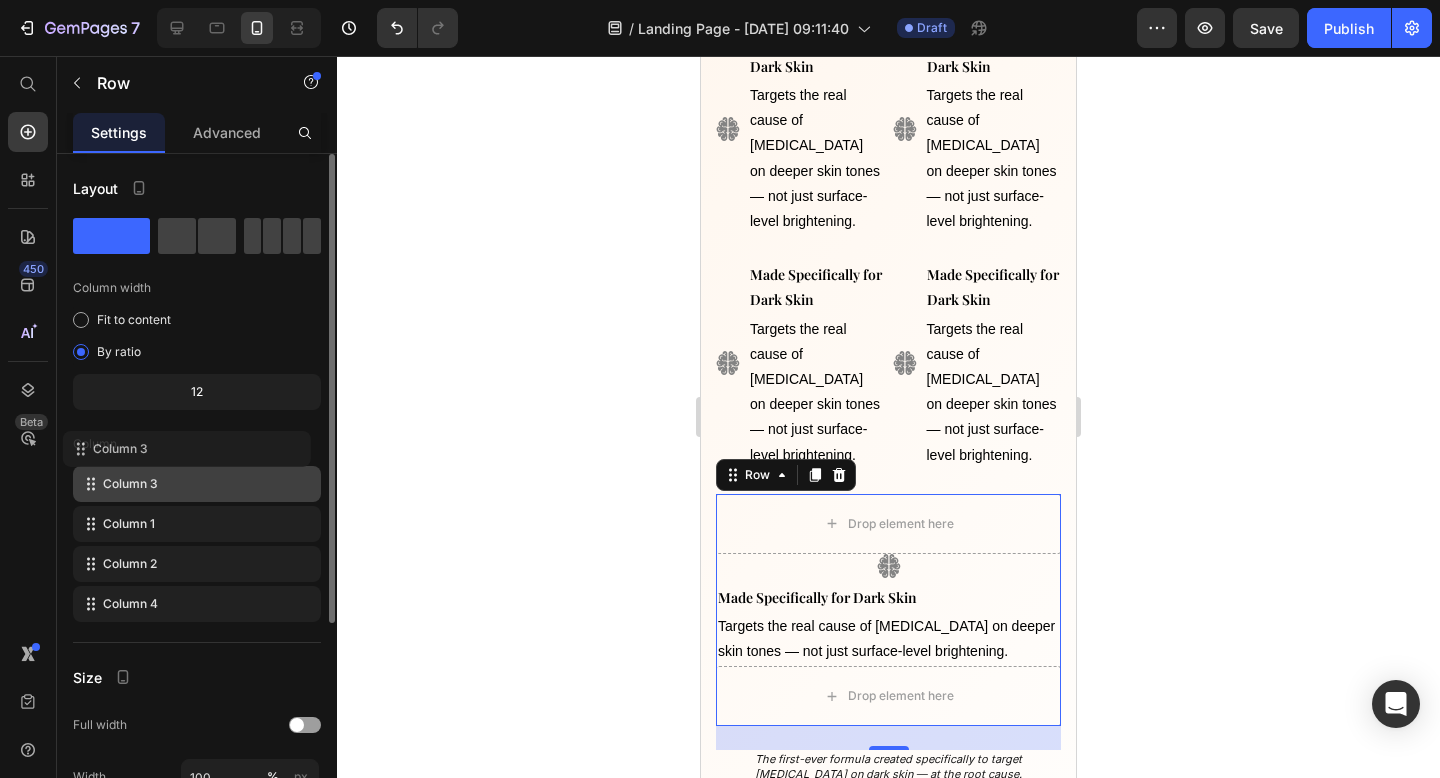 click on "Column" at bounding box center (197, 444) 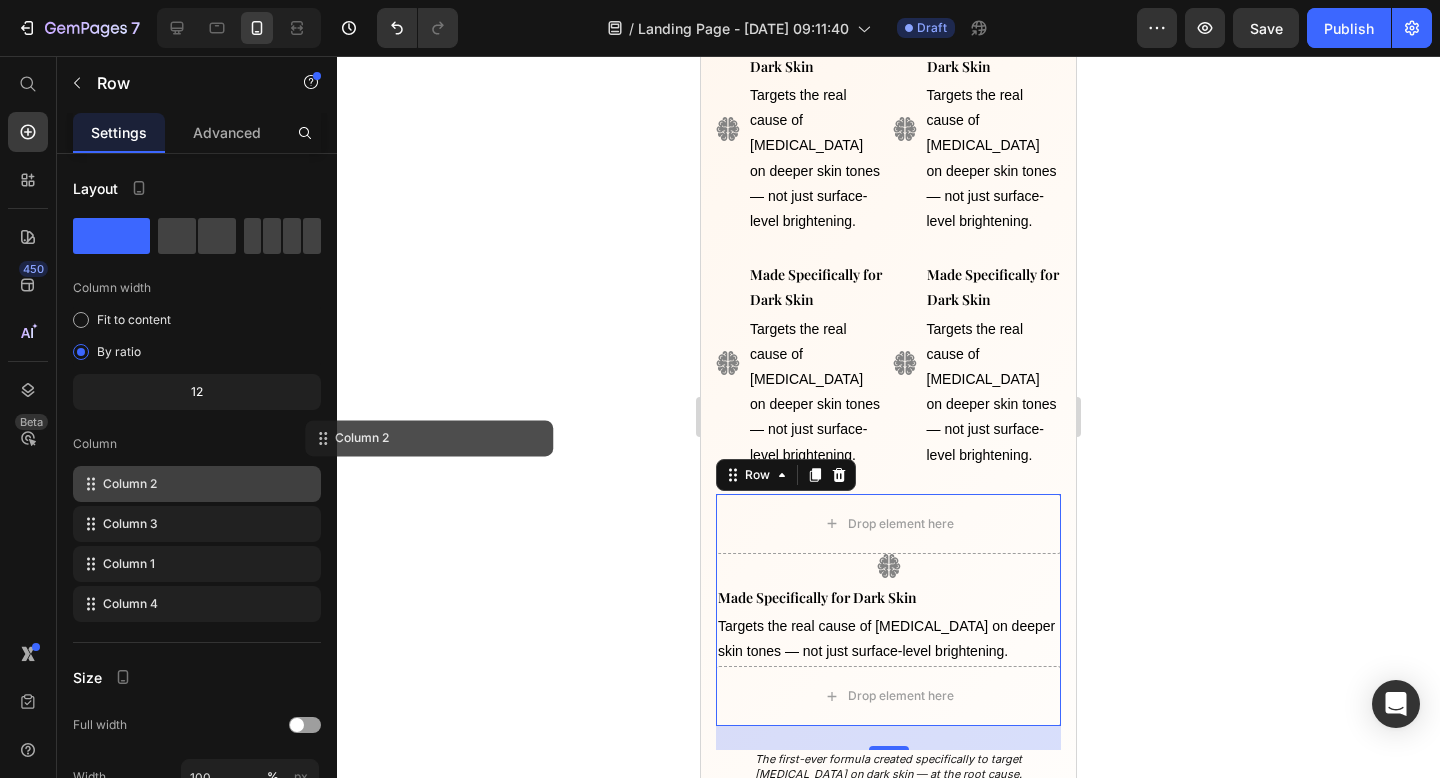 click 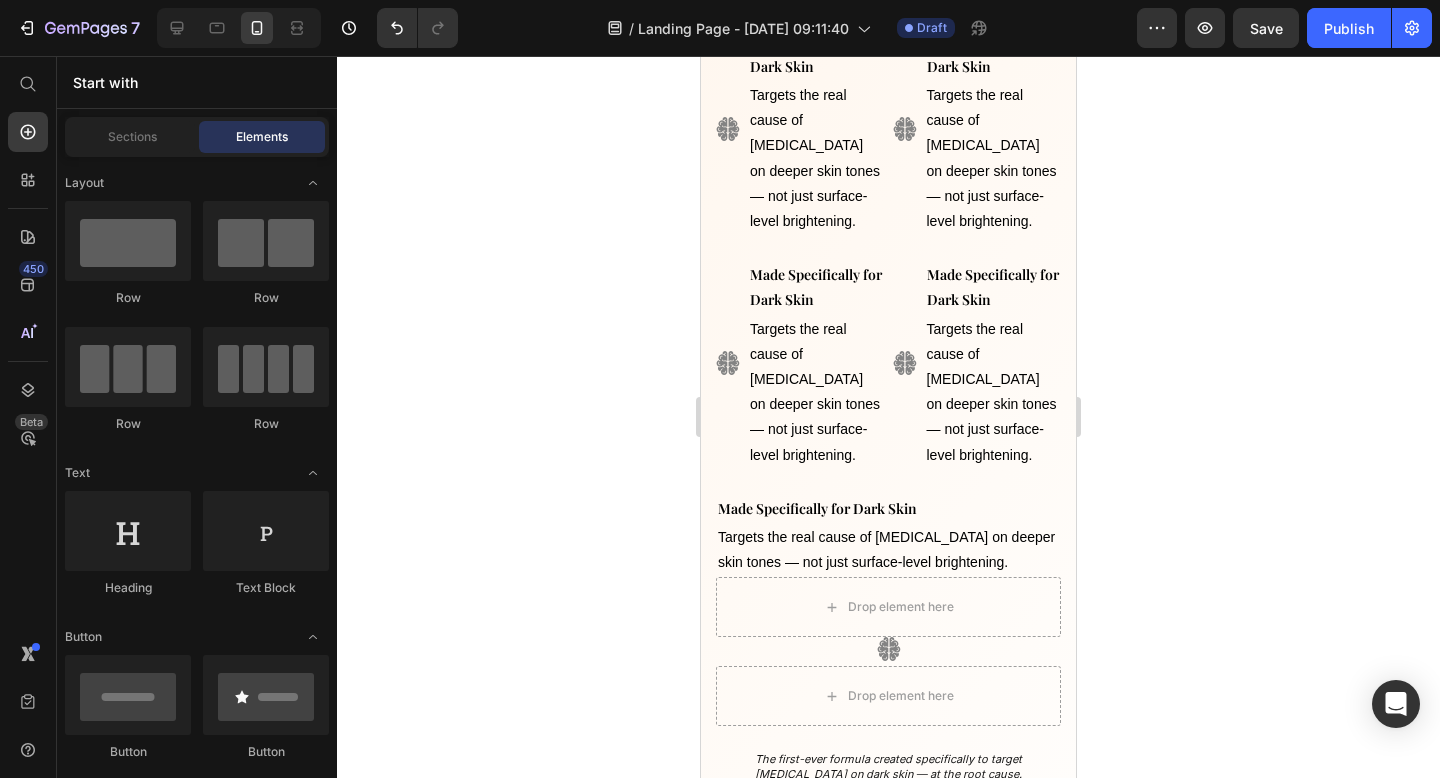click 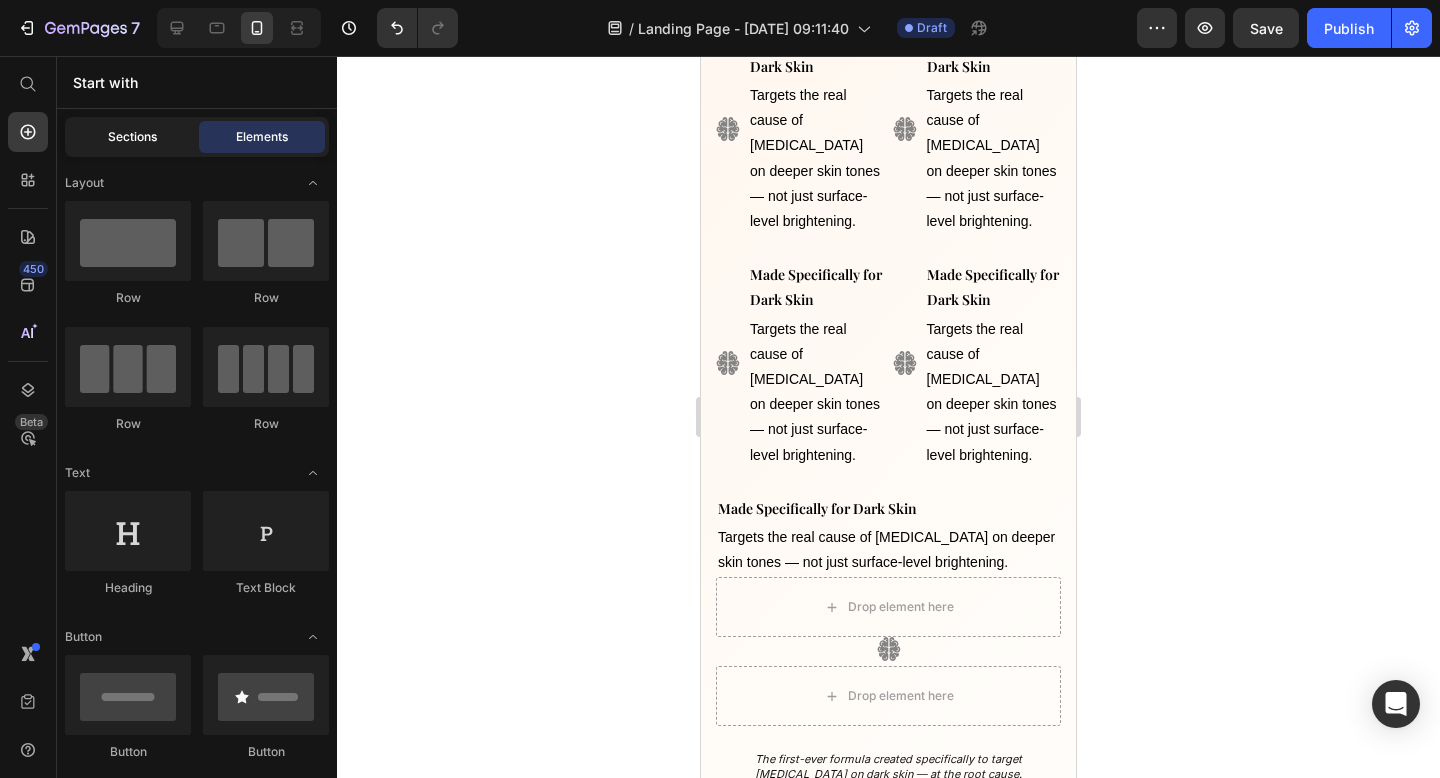 click on "Sections" at bounding box center [132, 137] 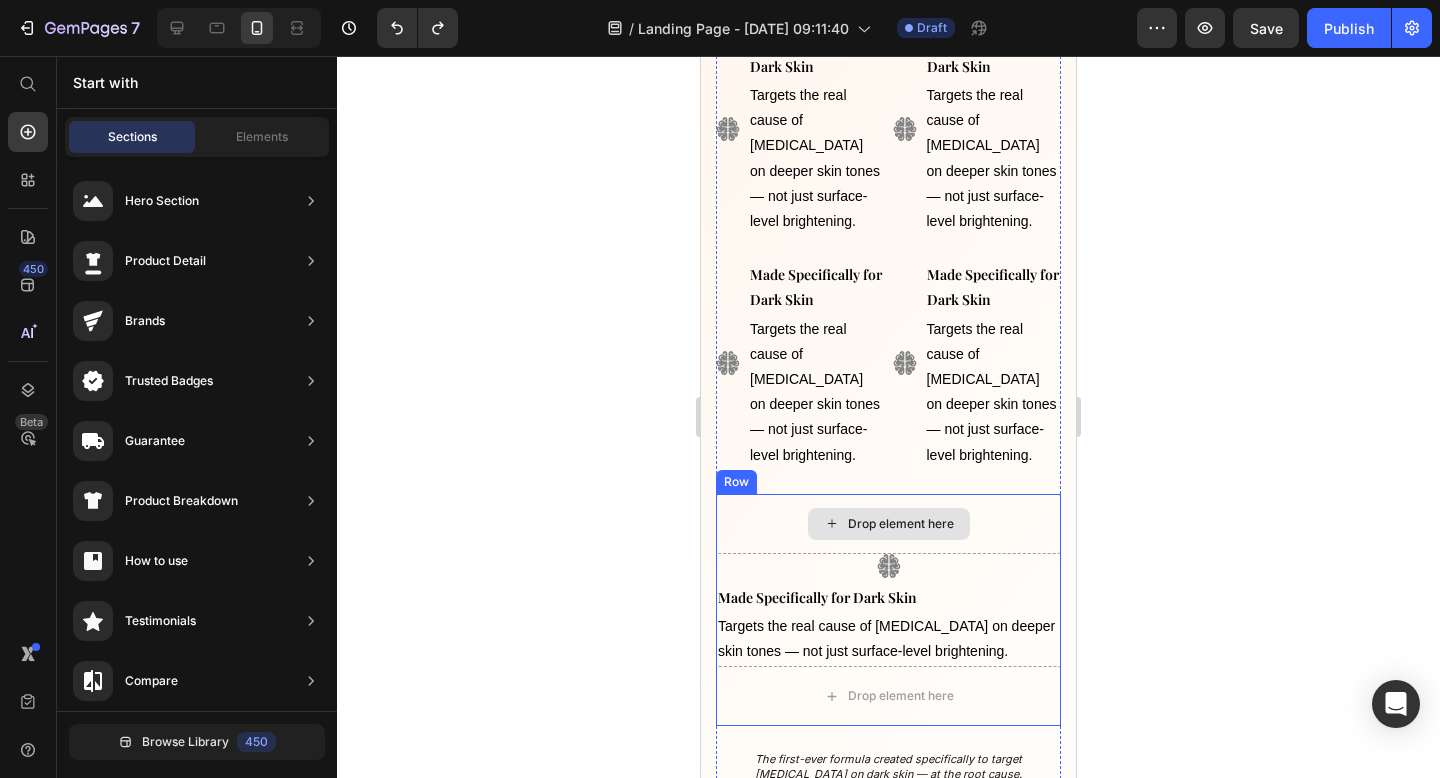 click on "Drop element here" at bounding box center (888, 524) 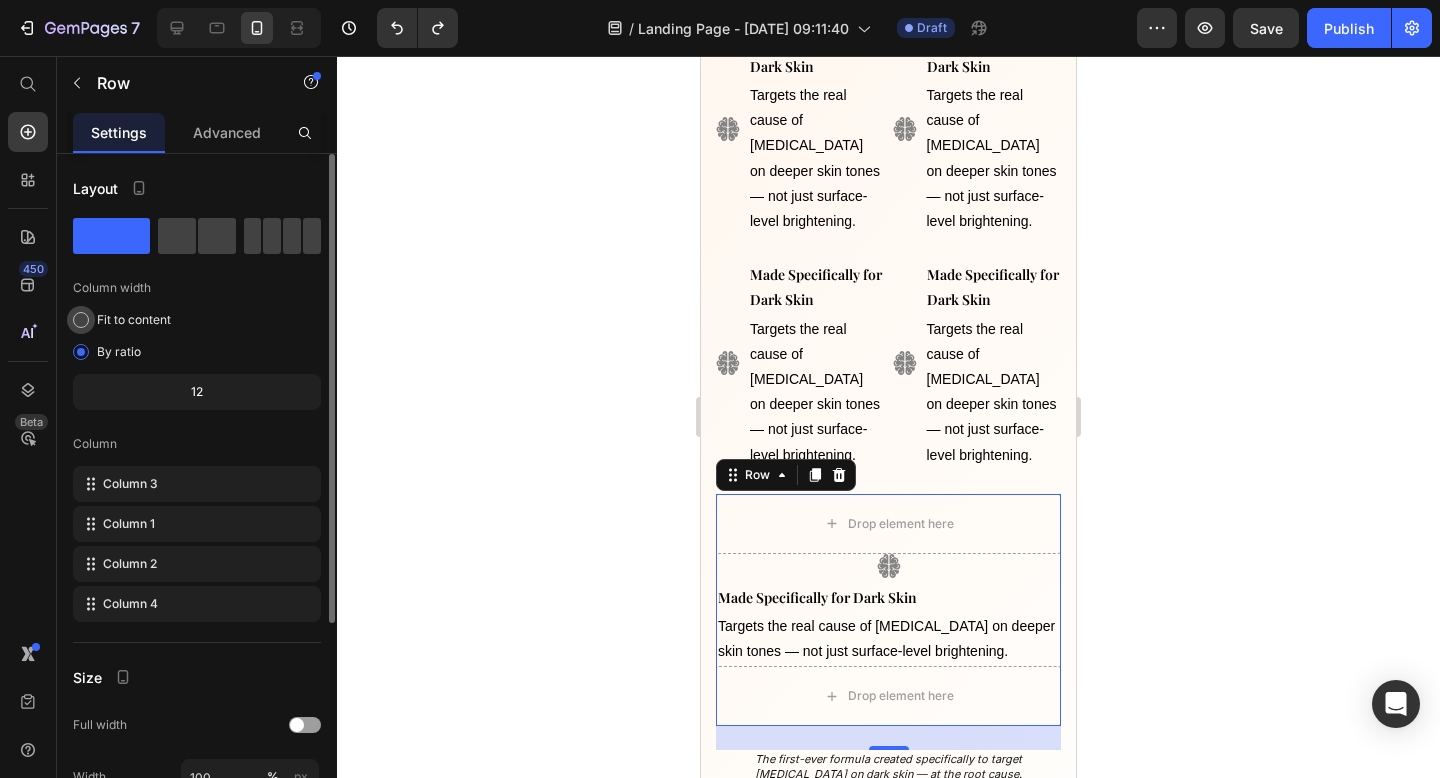 click at bounding box center (81, 320) 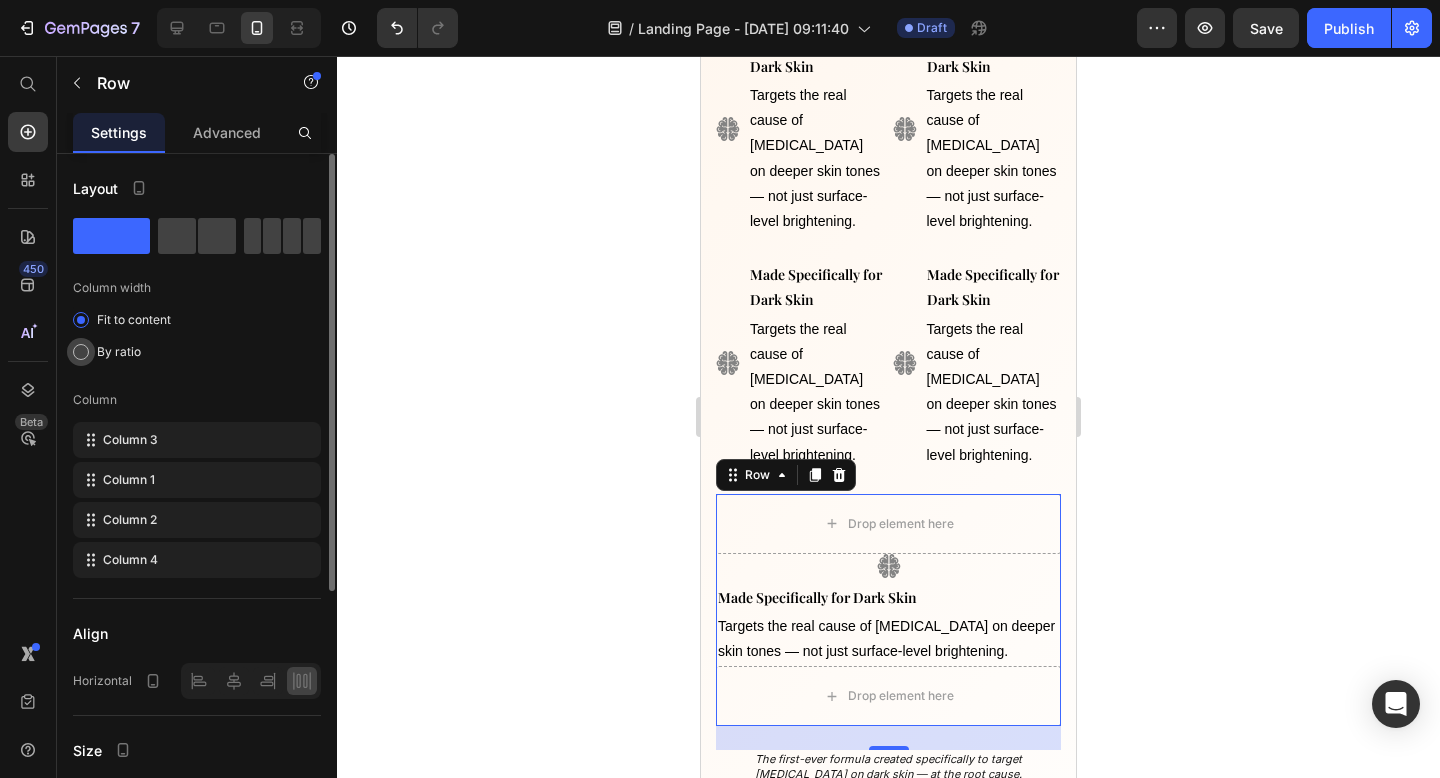 click at bounding box center [81, 352] 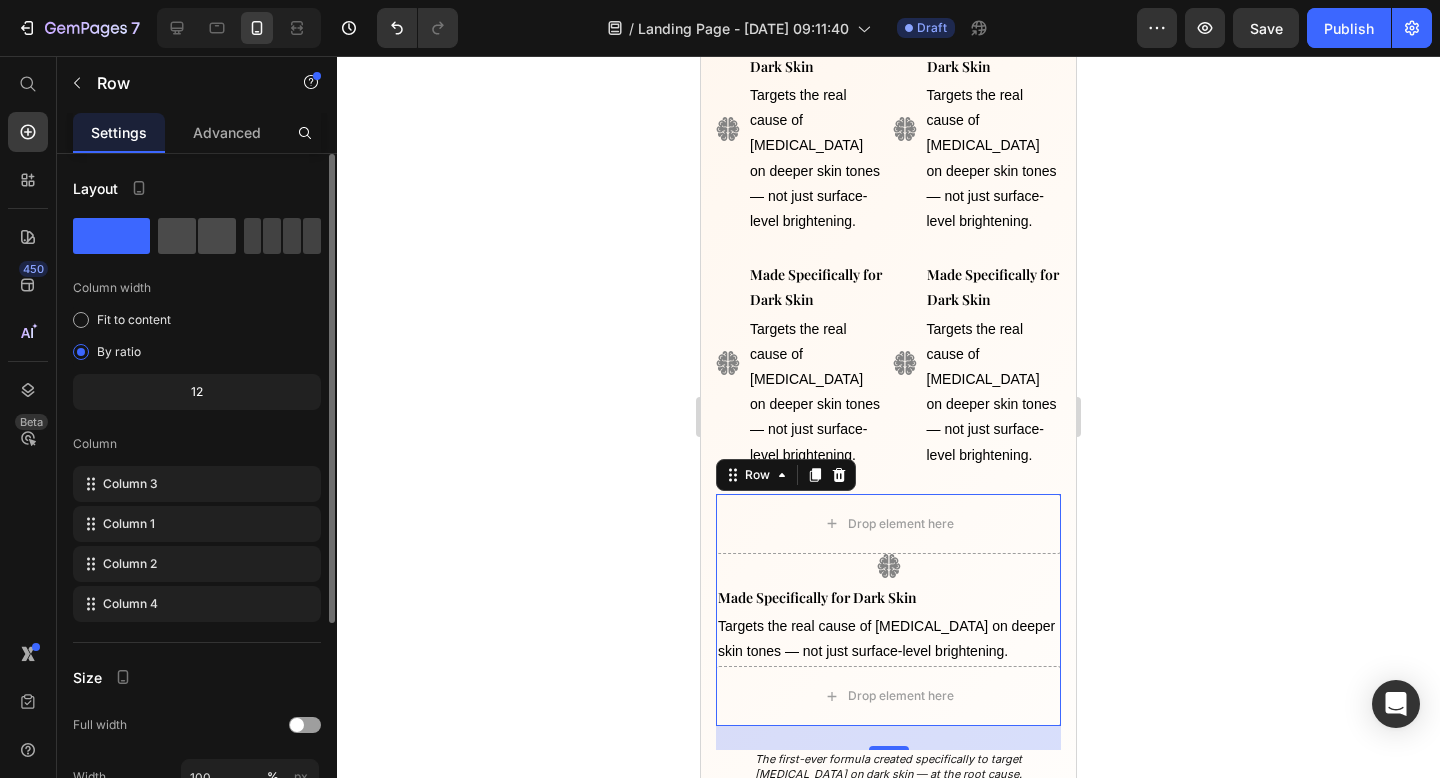 click 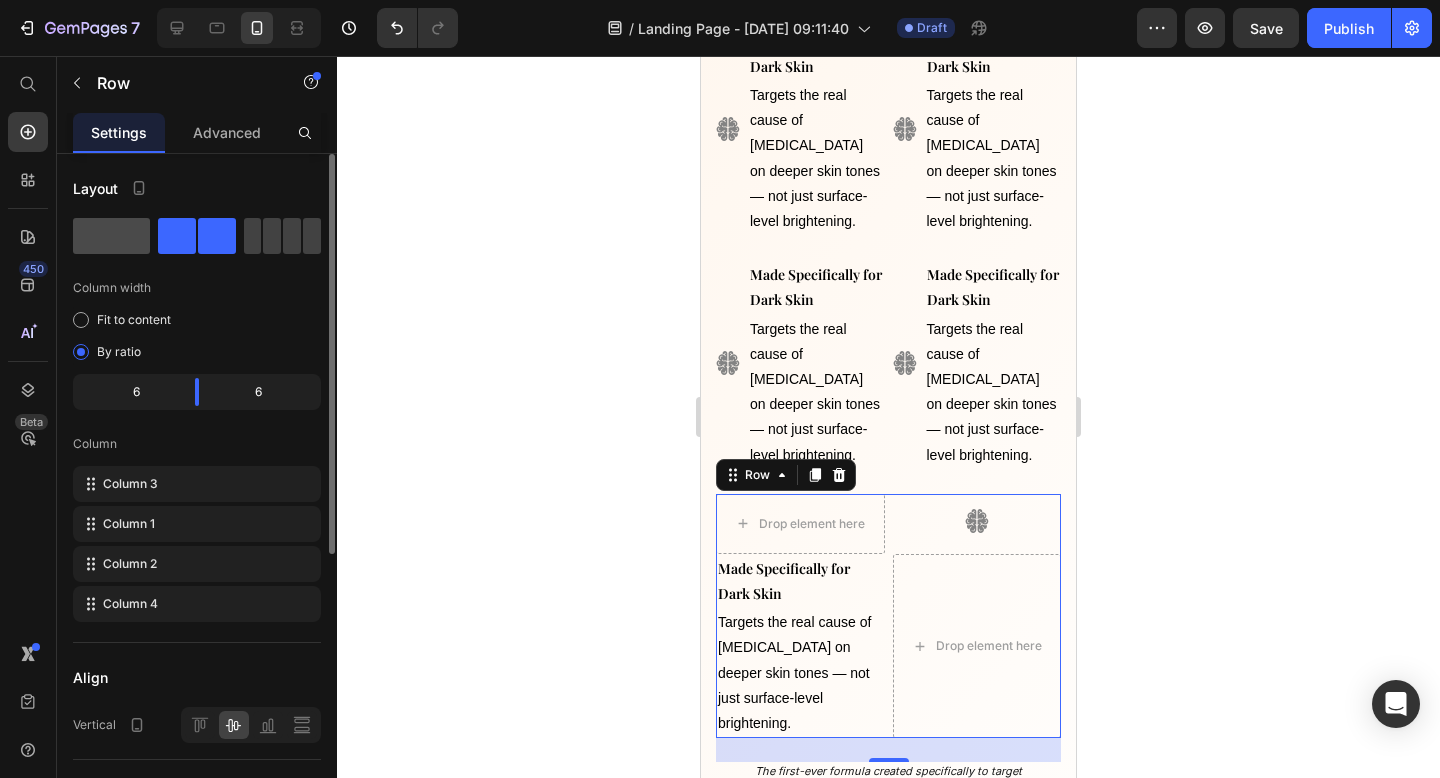 click 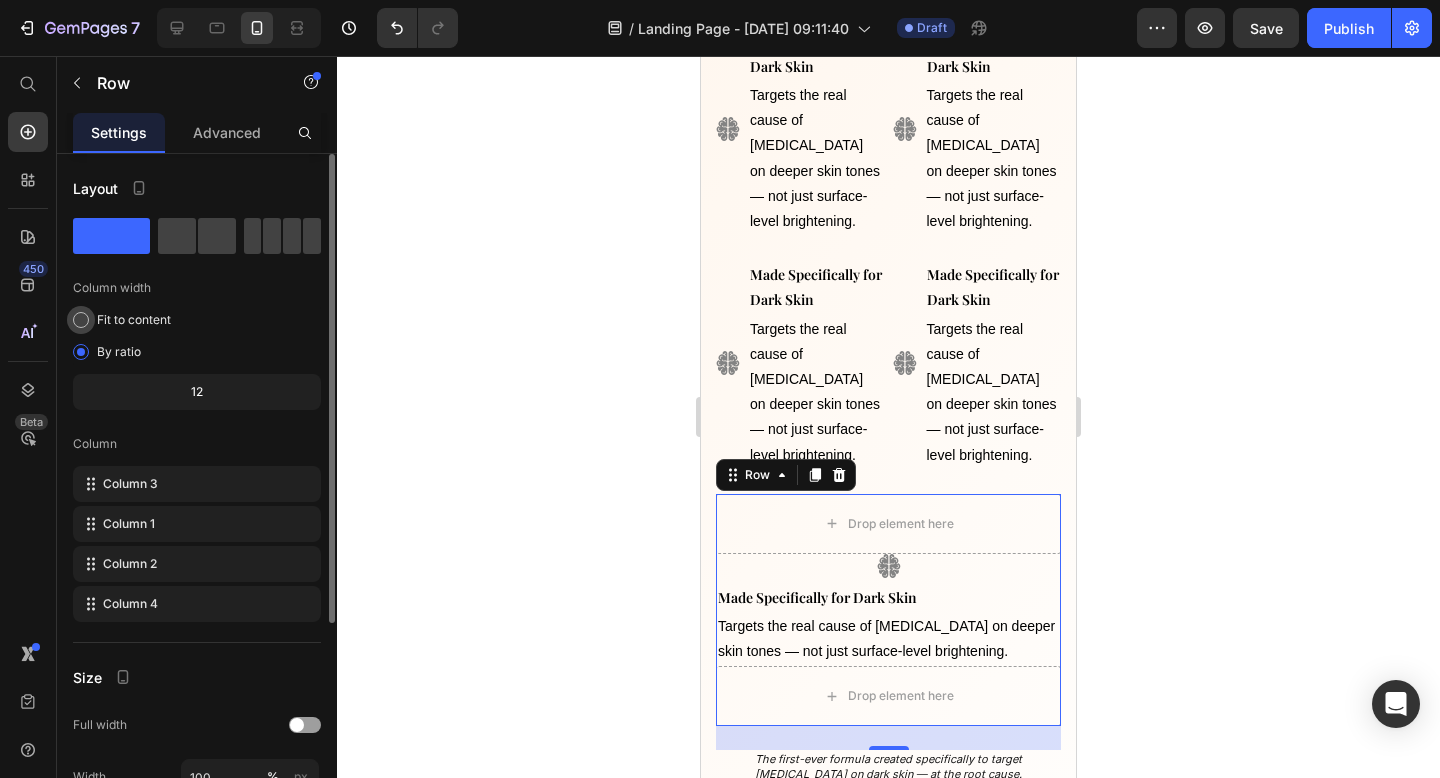 click on "Fit to content" at bounding box center [134, 320] 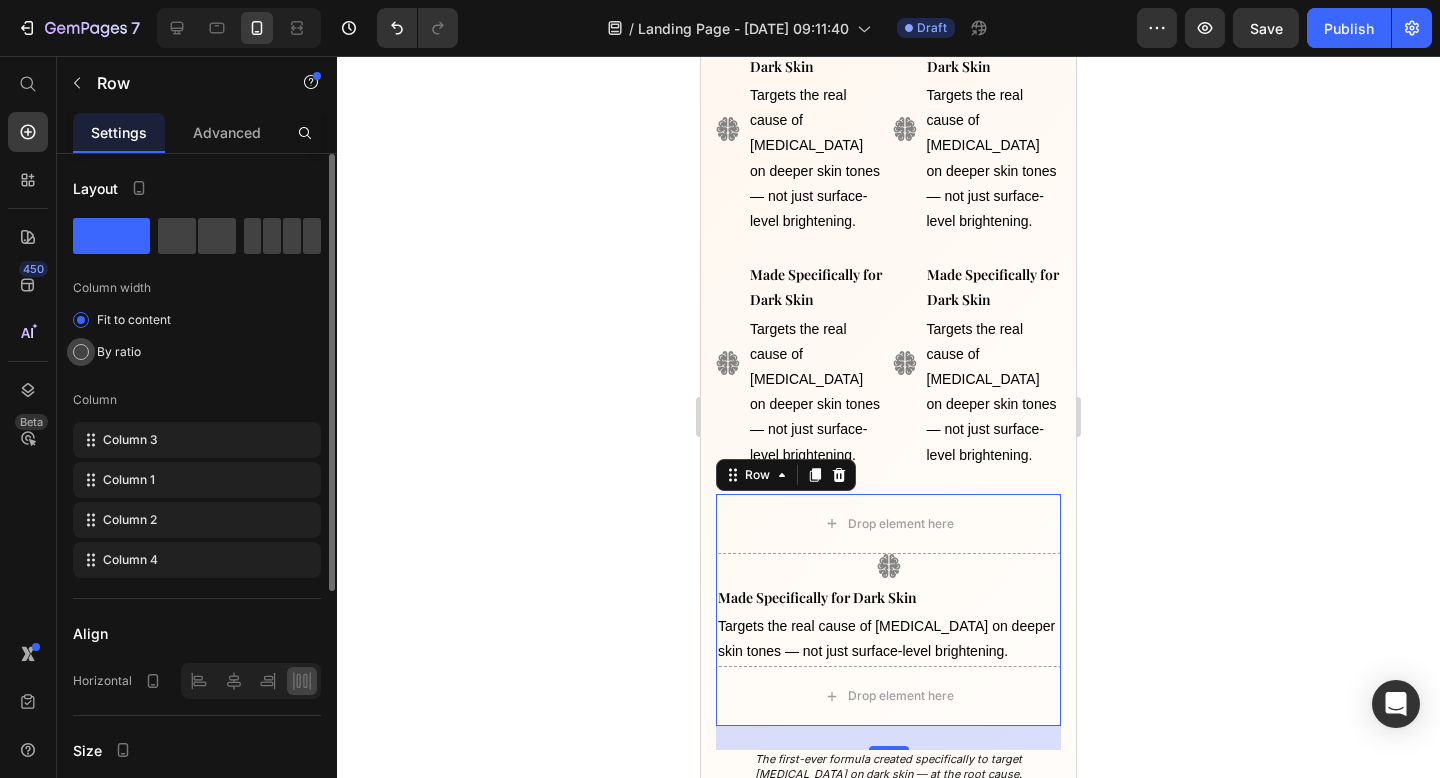 click on "By ratio" at bounding box center [119, 352] 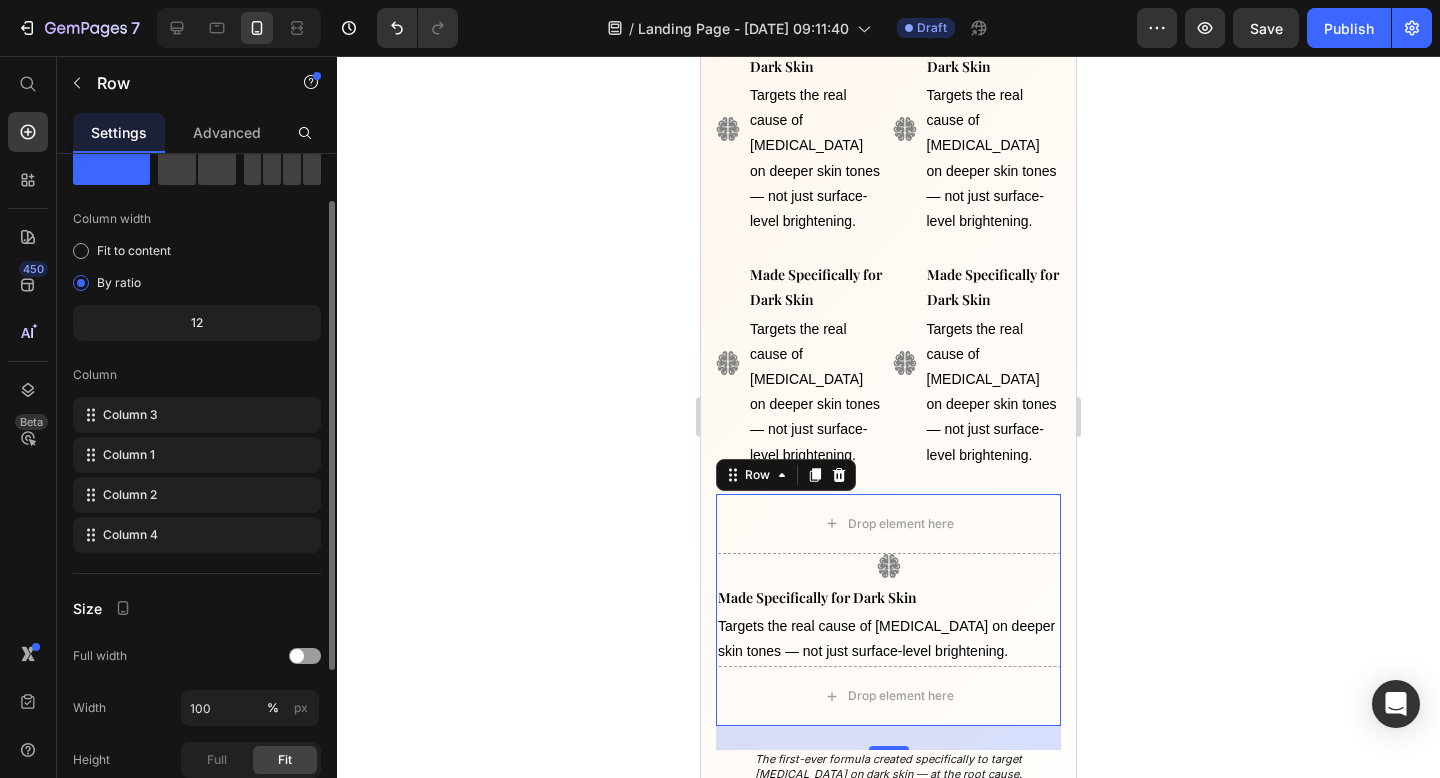 scroll, scrollTop: 0, scrollLeft: 0, axis: both 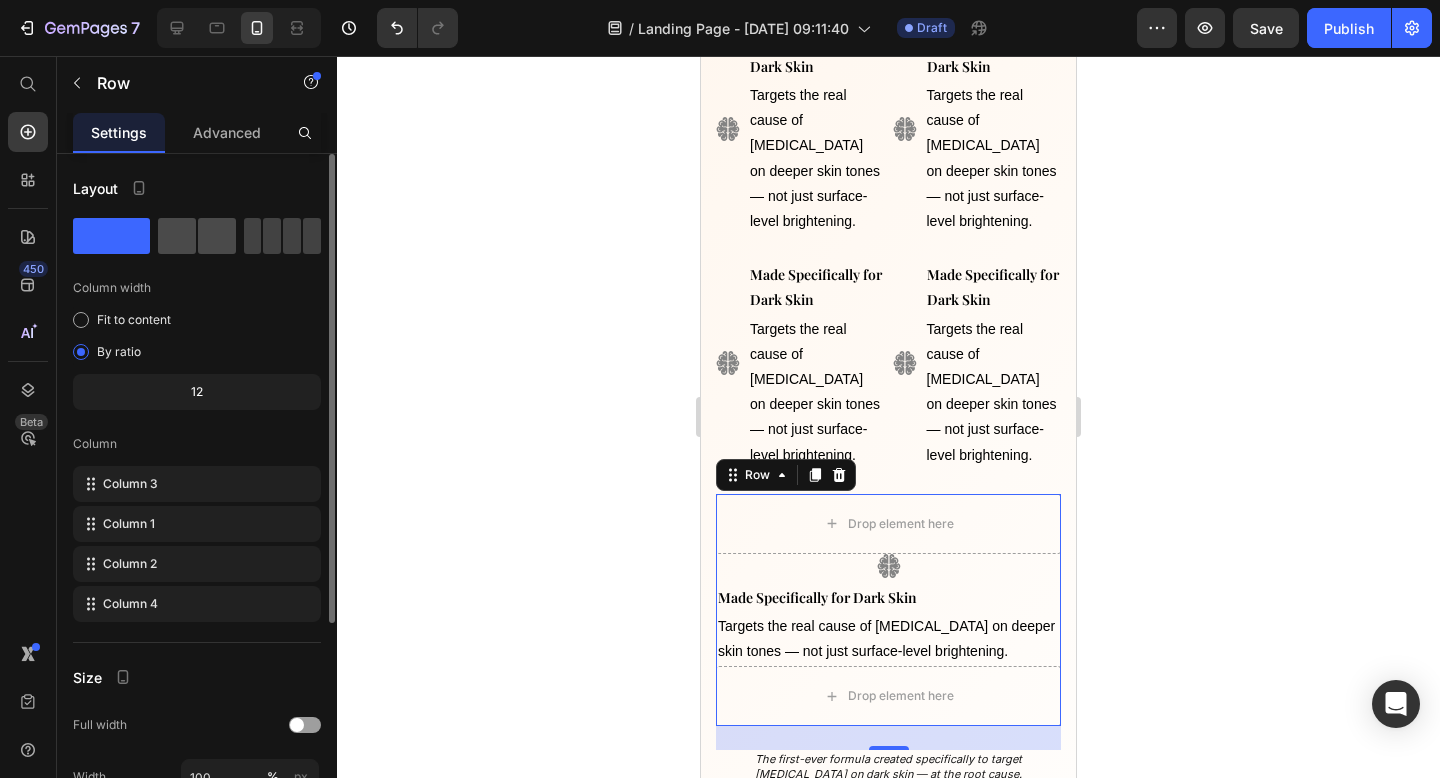 click 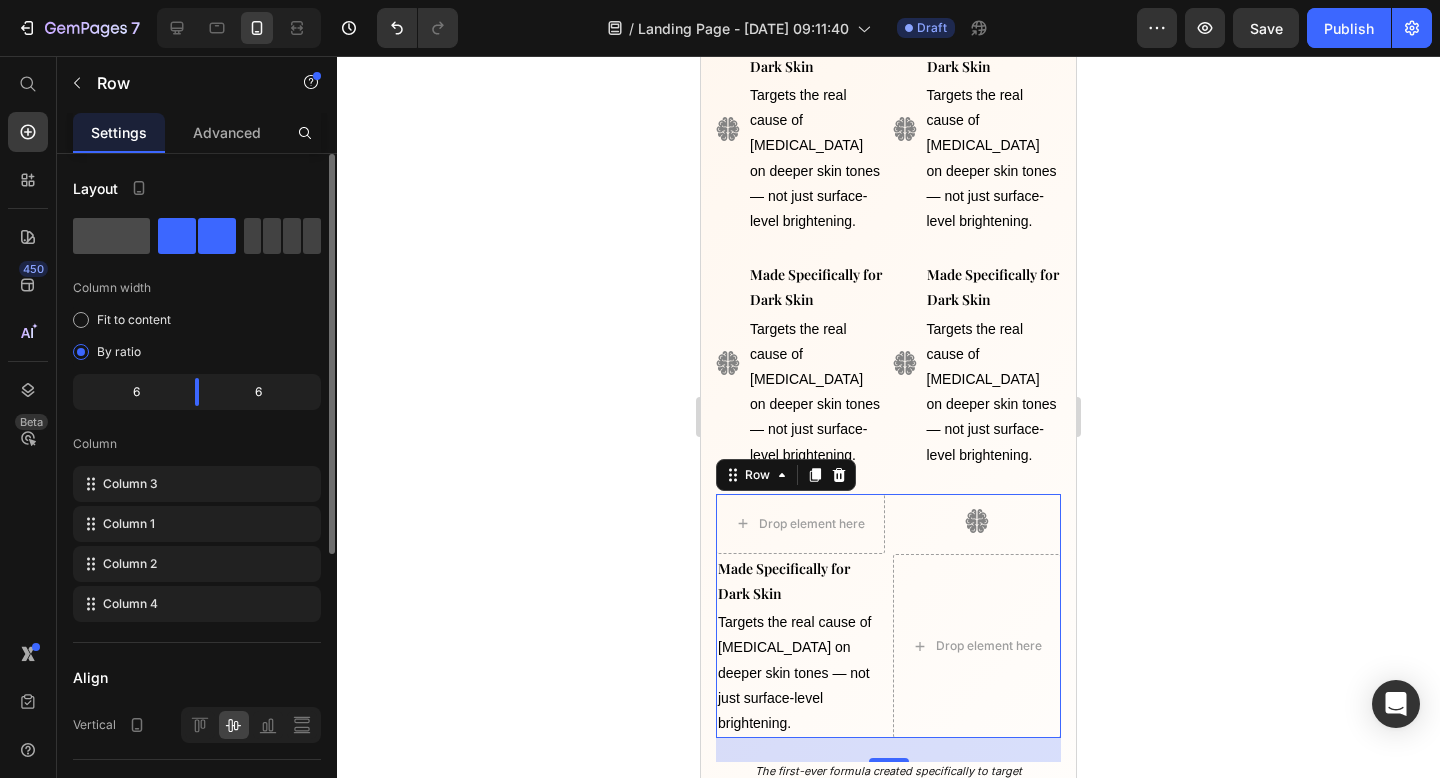 click 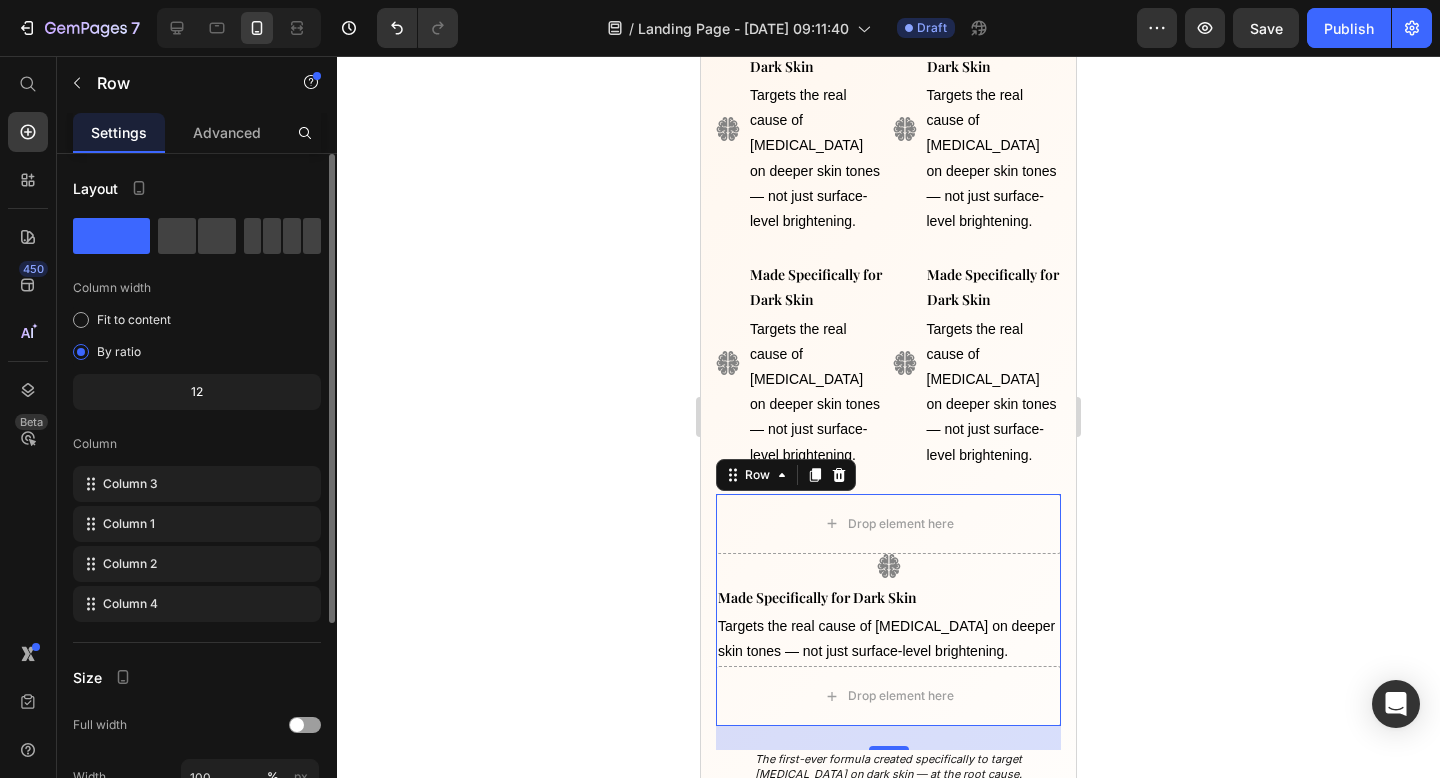 click on "12" 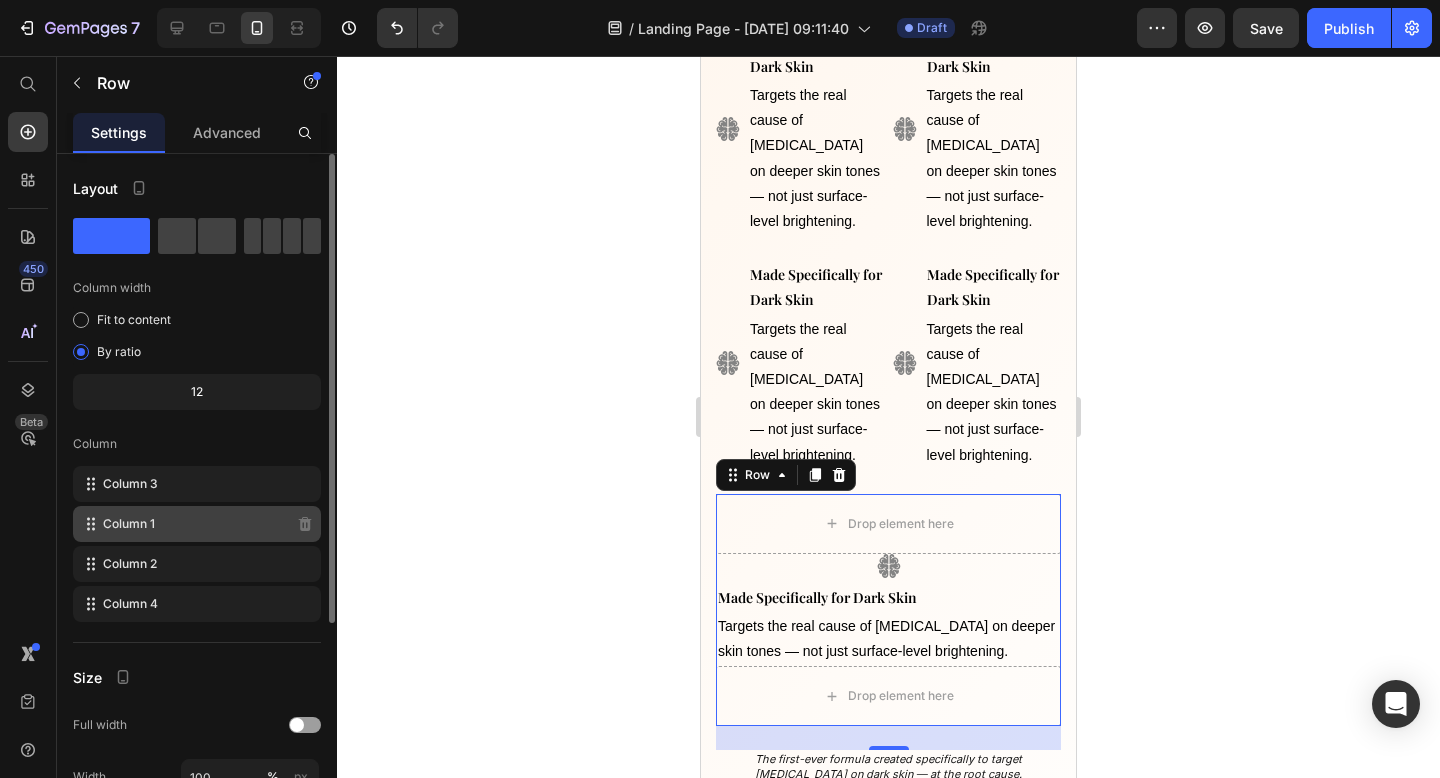 scroll, scrollTop: 363, scrollLeft: 0, axis: vertical 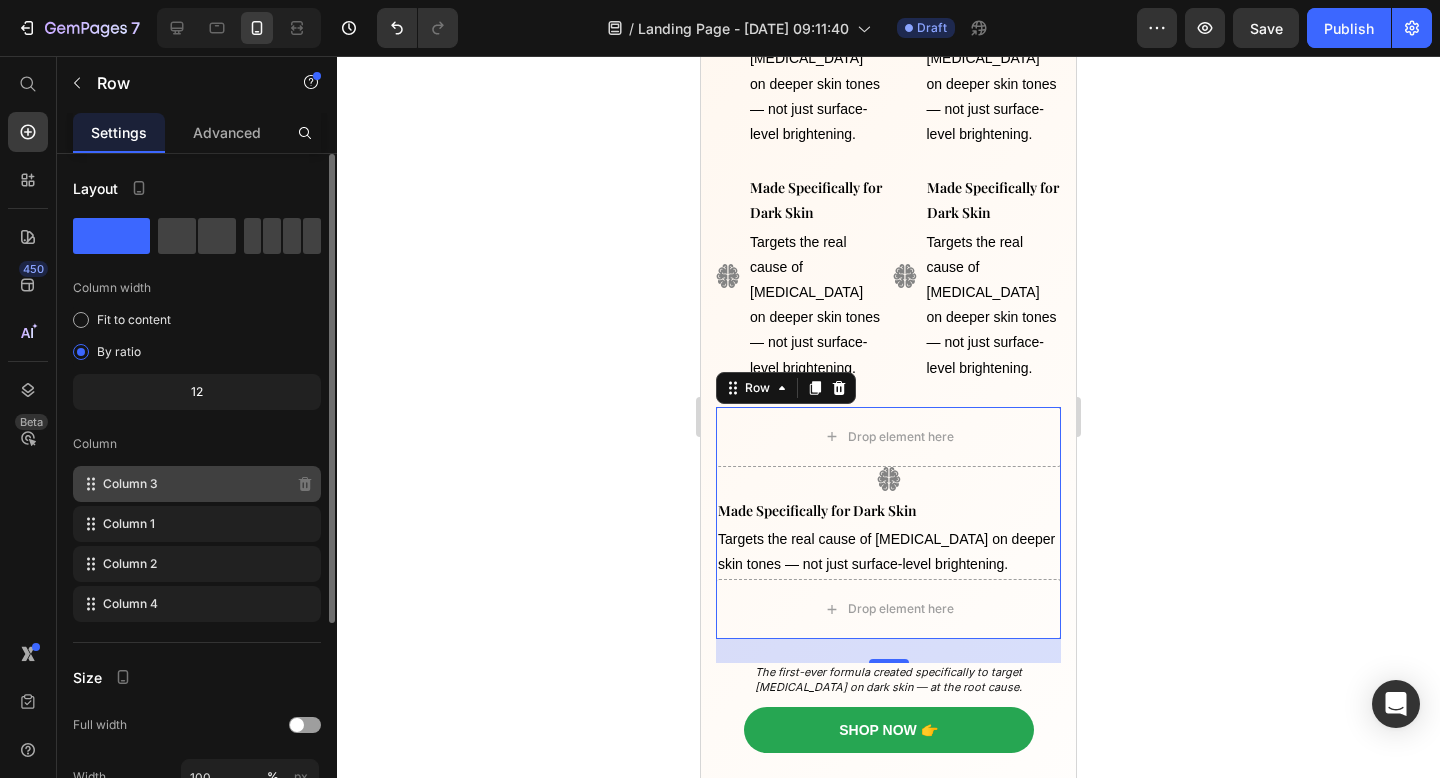 type 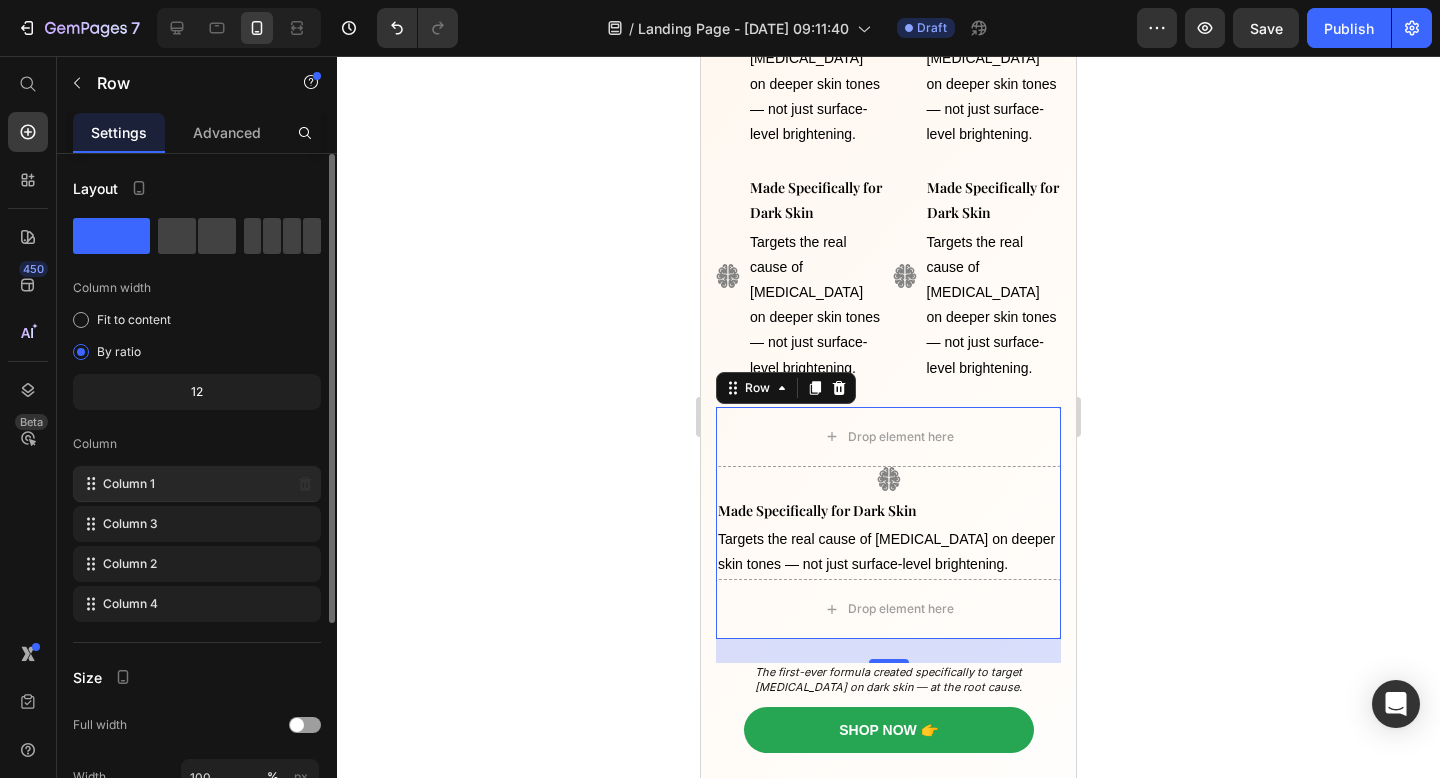 drag, startPoint x: 90, startPoint y: 520, endPoint x: 90, endPoint y: 469, distance: 51 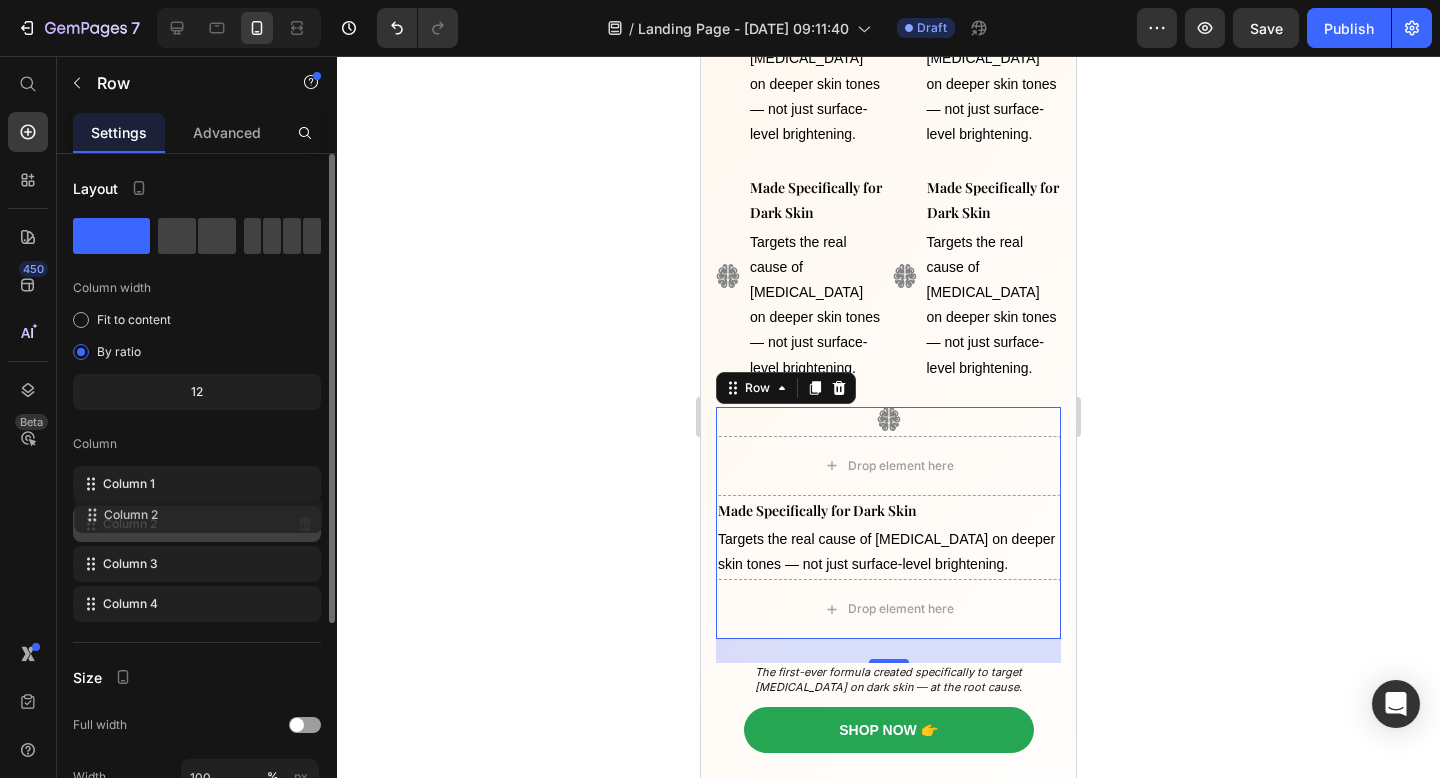 drag, startPoint x: 96, startPoint y: 569, endPoint x: 98, endPoint y: 516, distance: 53.037724 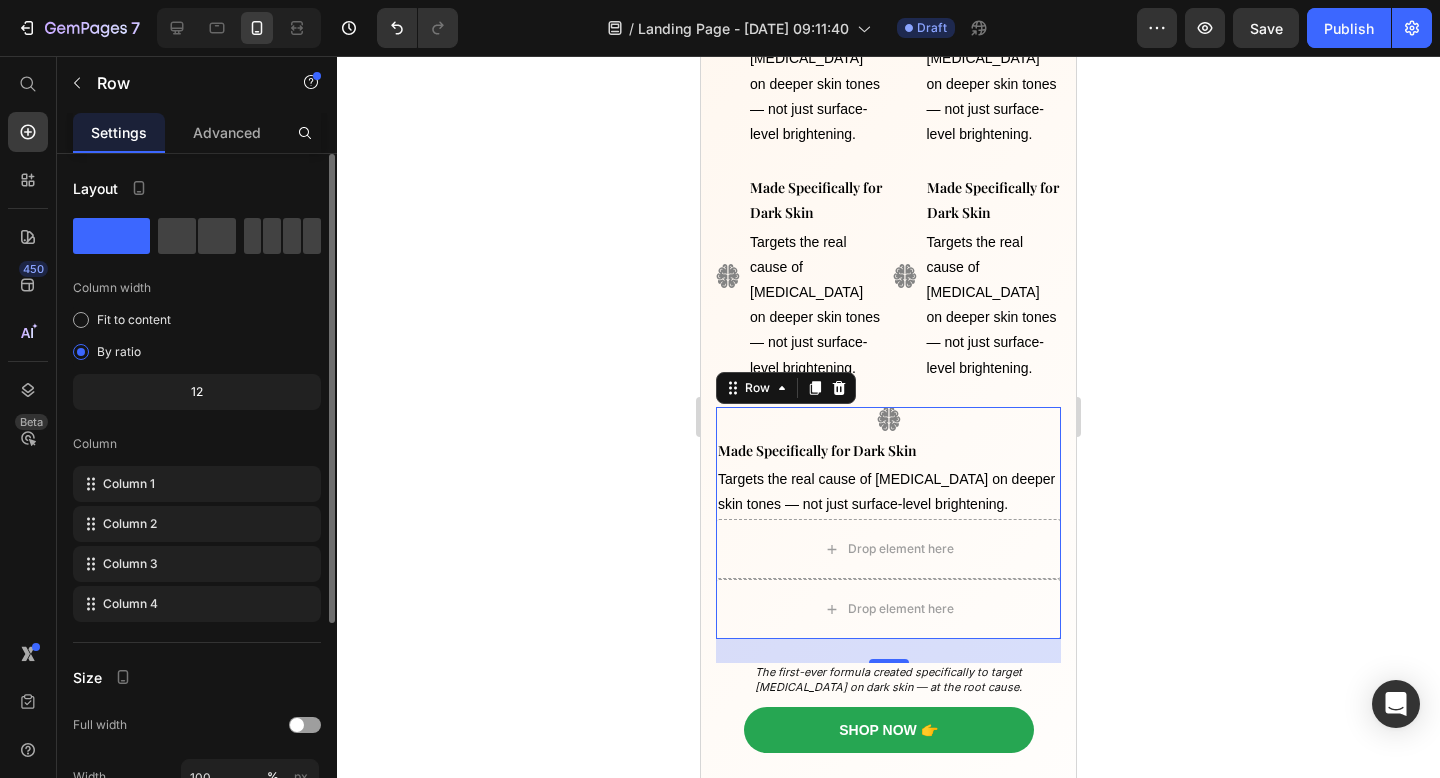 click 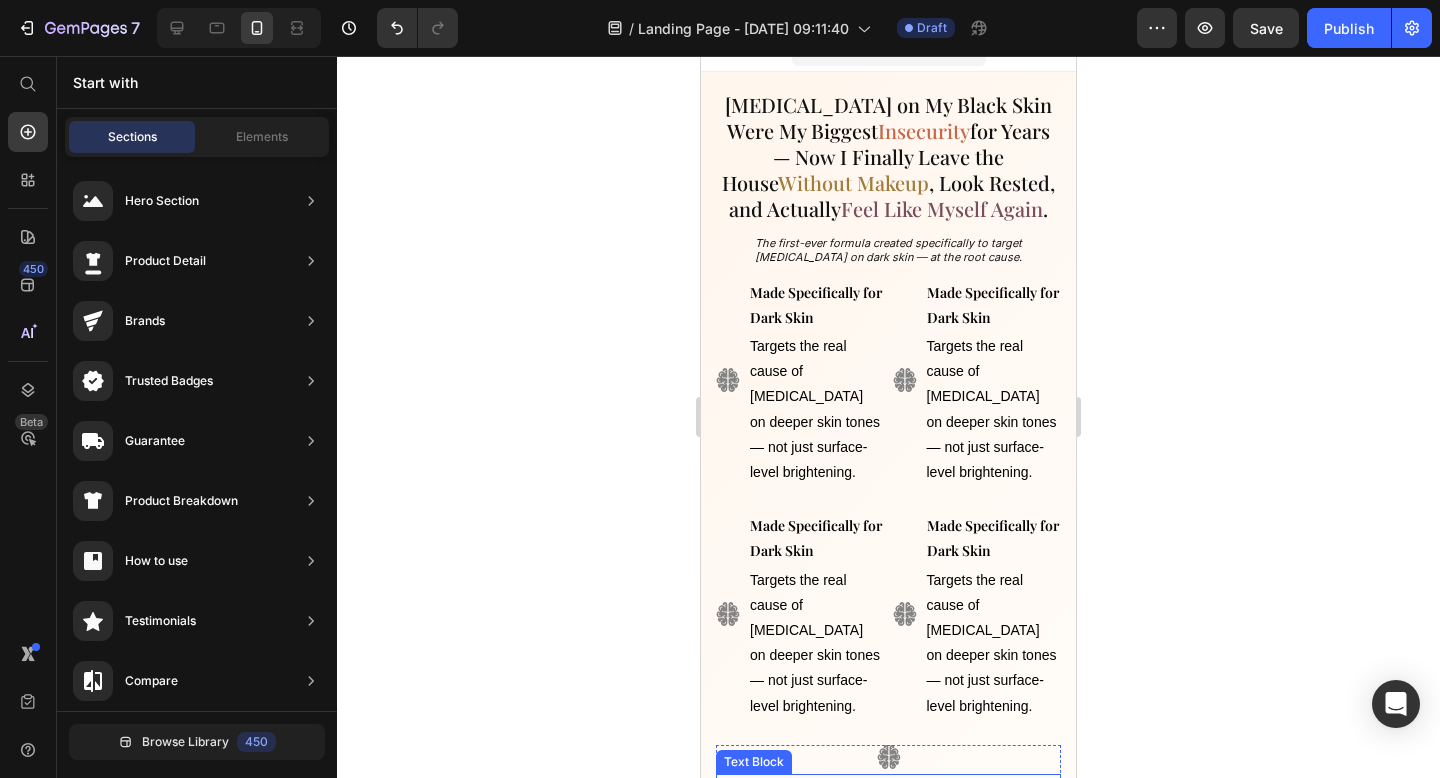 scroll, scrollTop: 0, scrollLeft: 0, axis: both 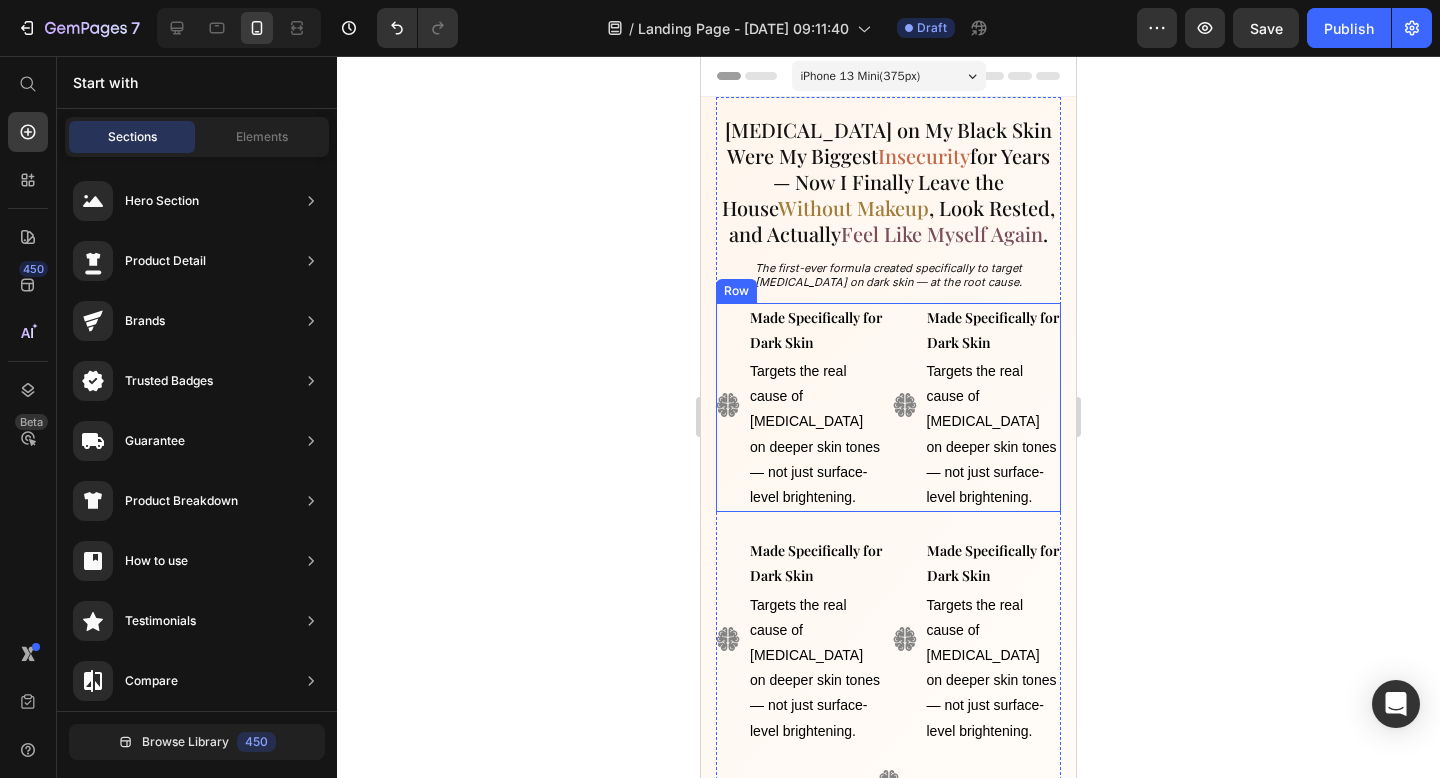 click on "Image" at bounding box center (905, 408) 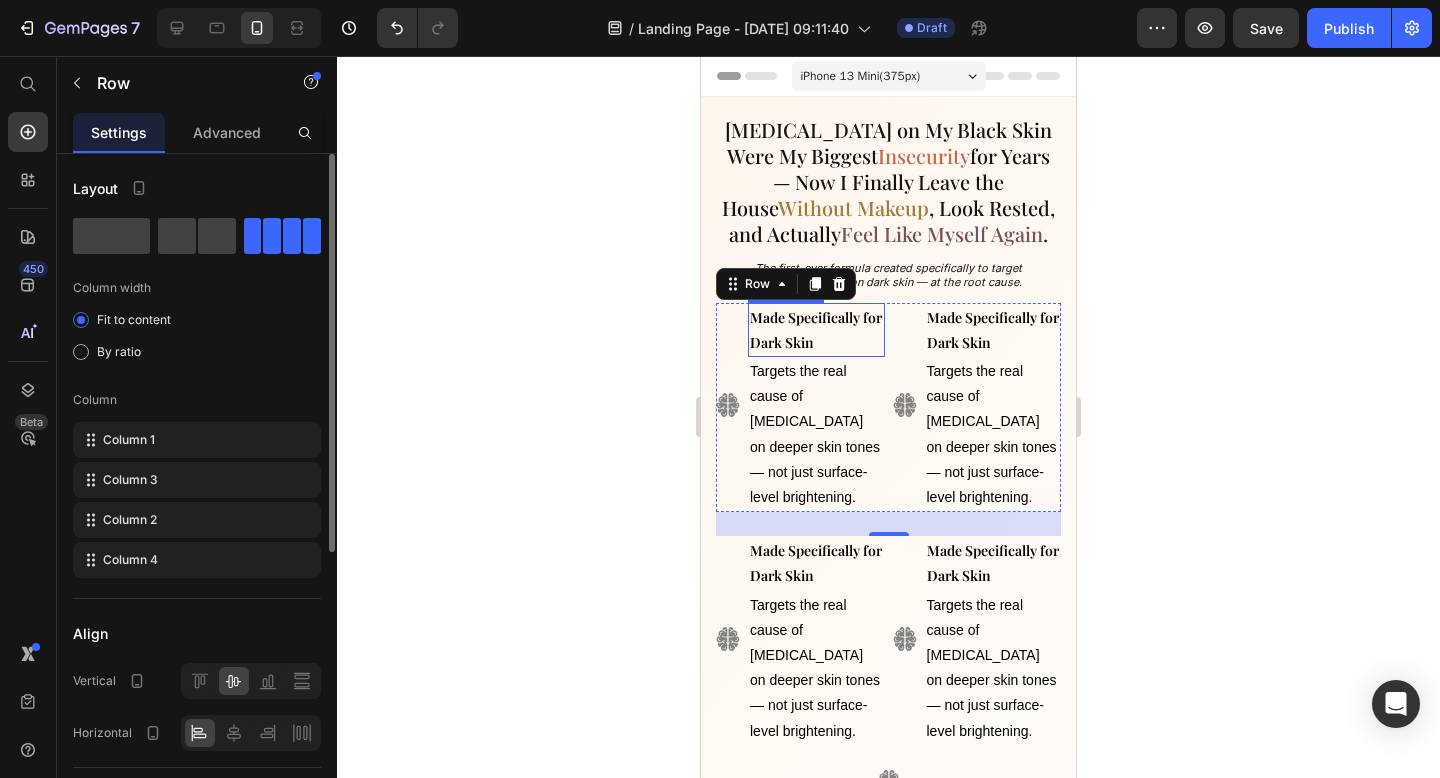 click on "Made Specifically for Dark Skin" at bounding box center (816, 330) 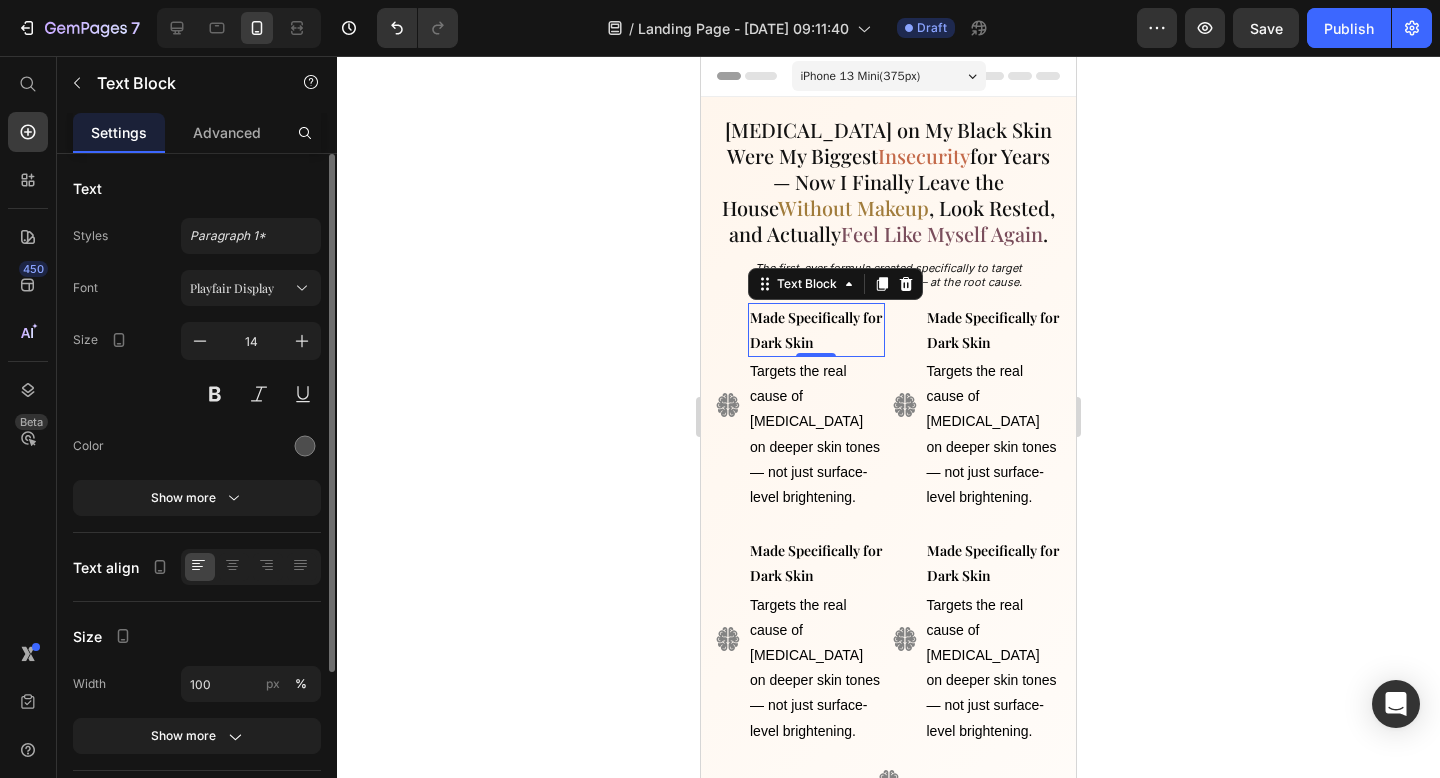 click 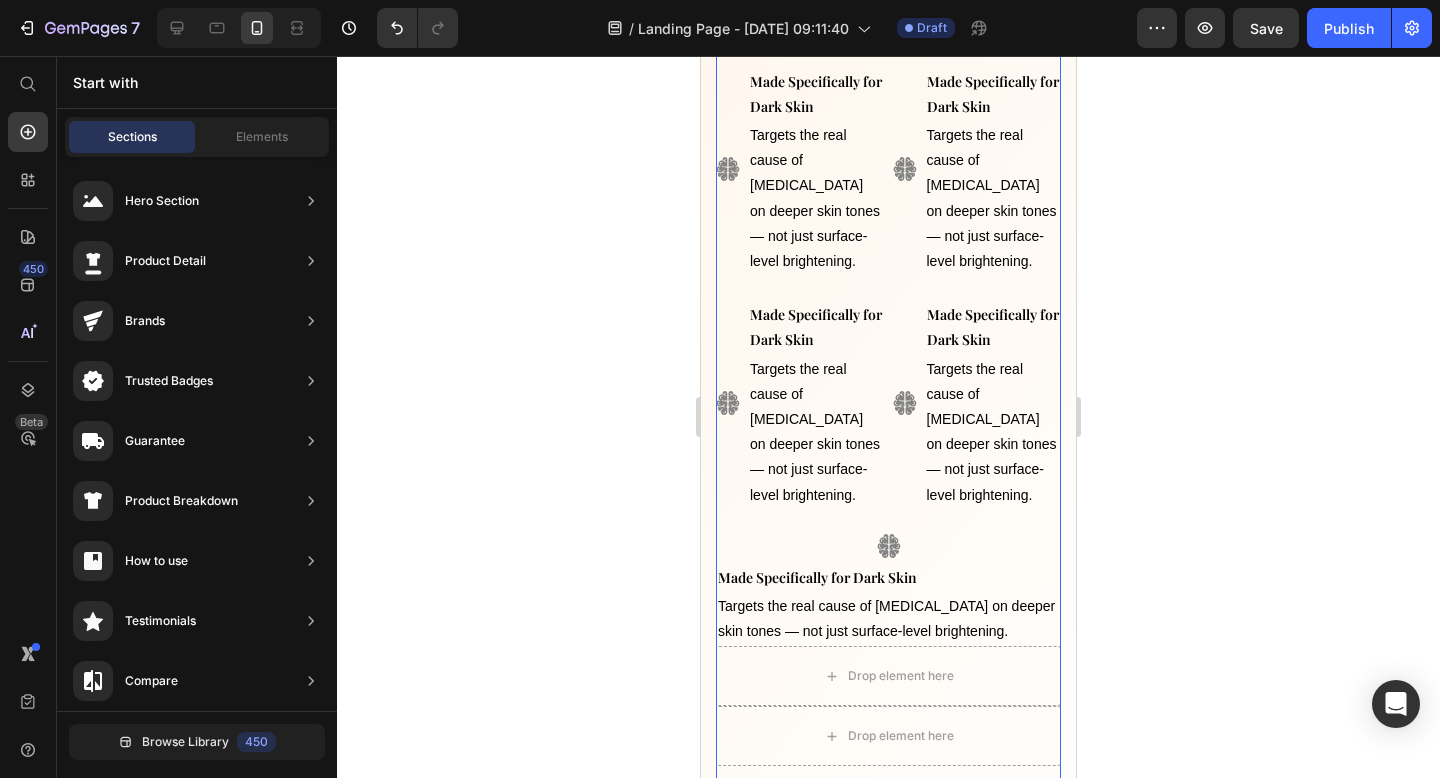 scroll, scrollTop: 238, scrollLeft: 0, axis: vertical 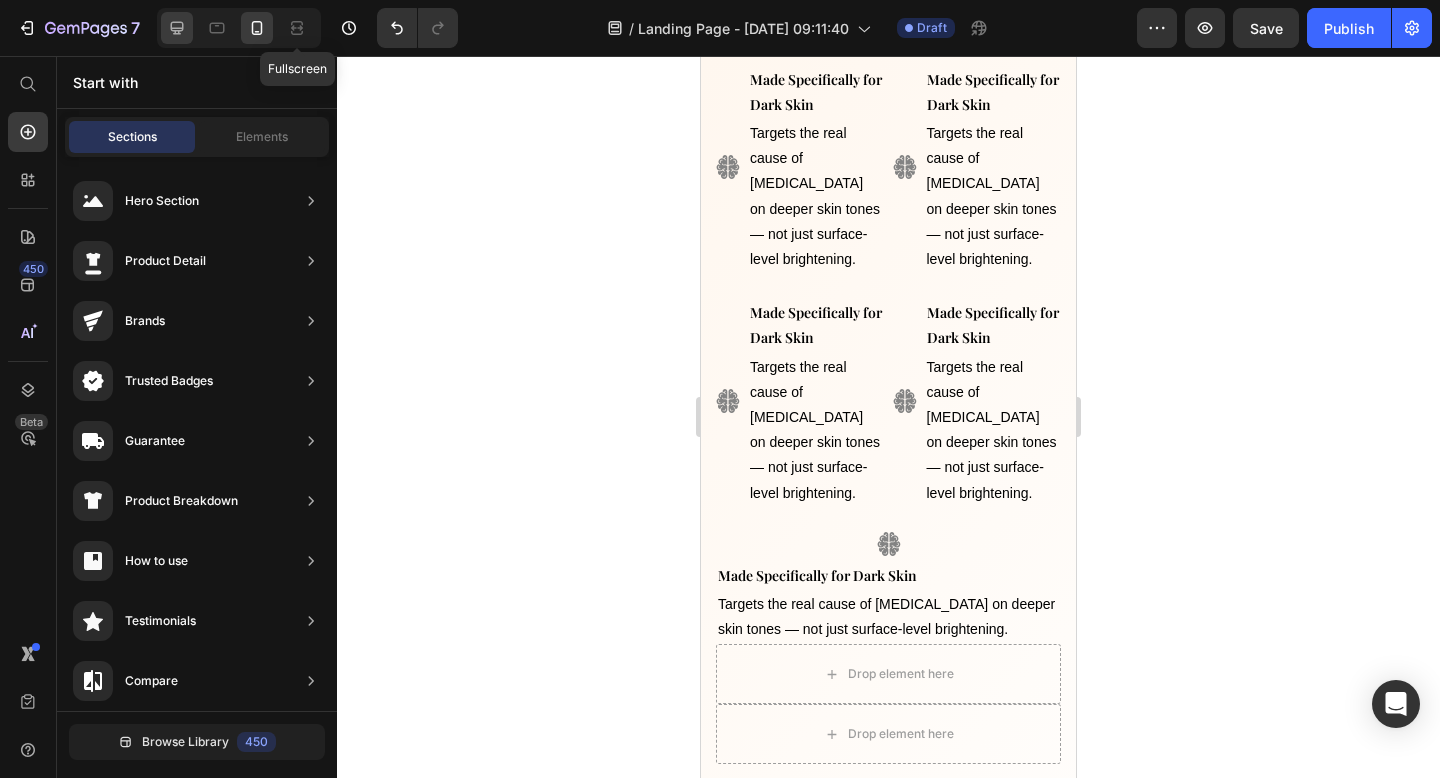click 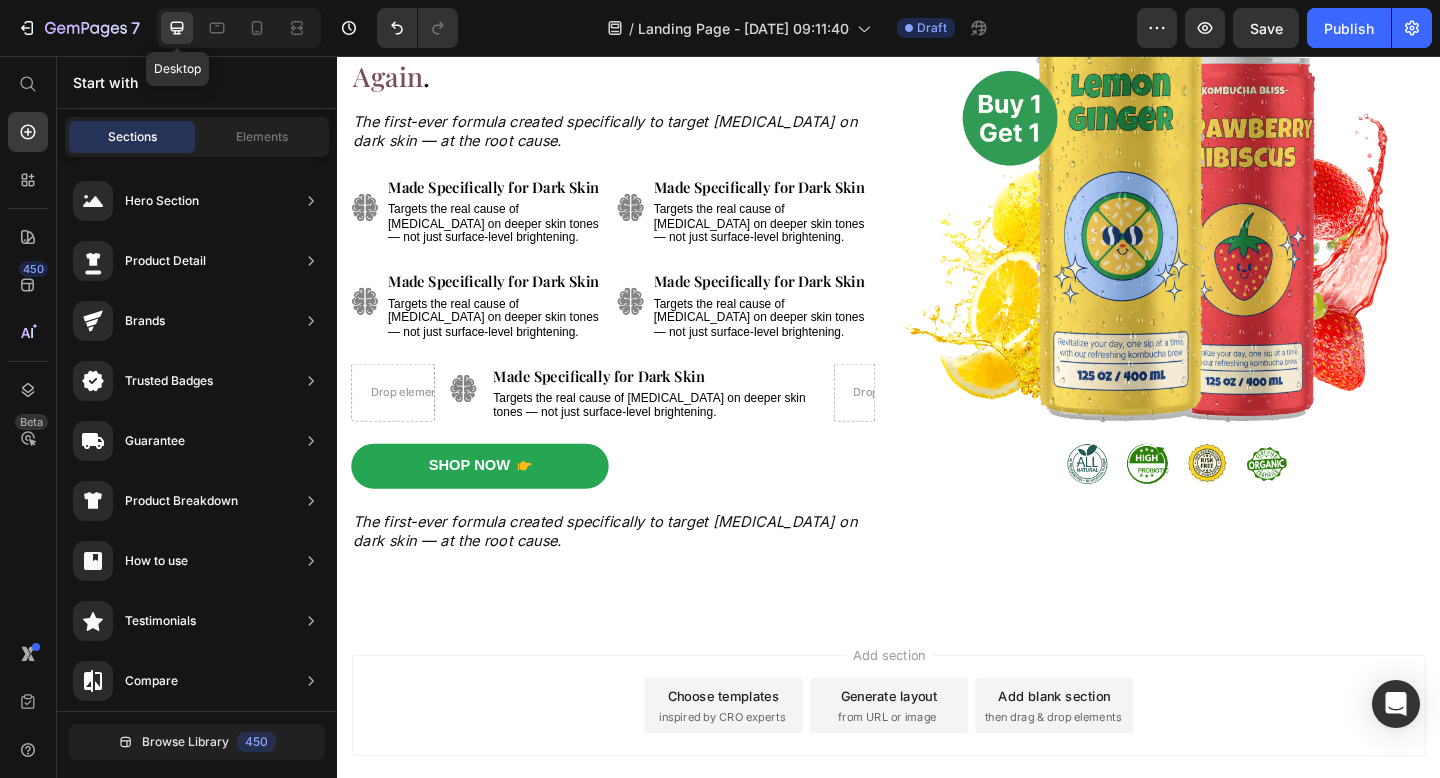 scroll, scrollTop: 129, scrollLeft: 0, axis: vertical 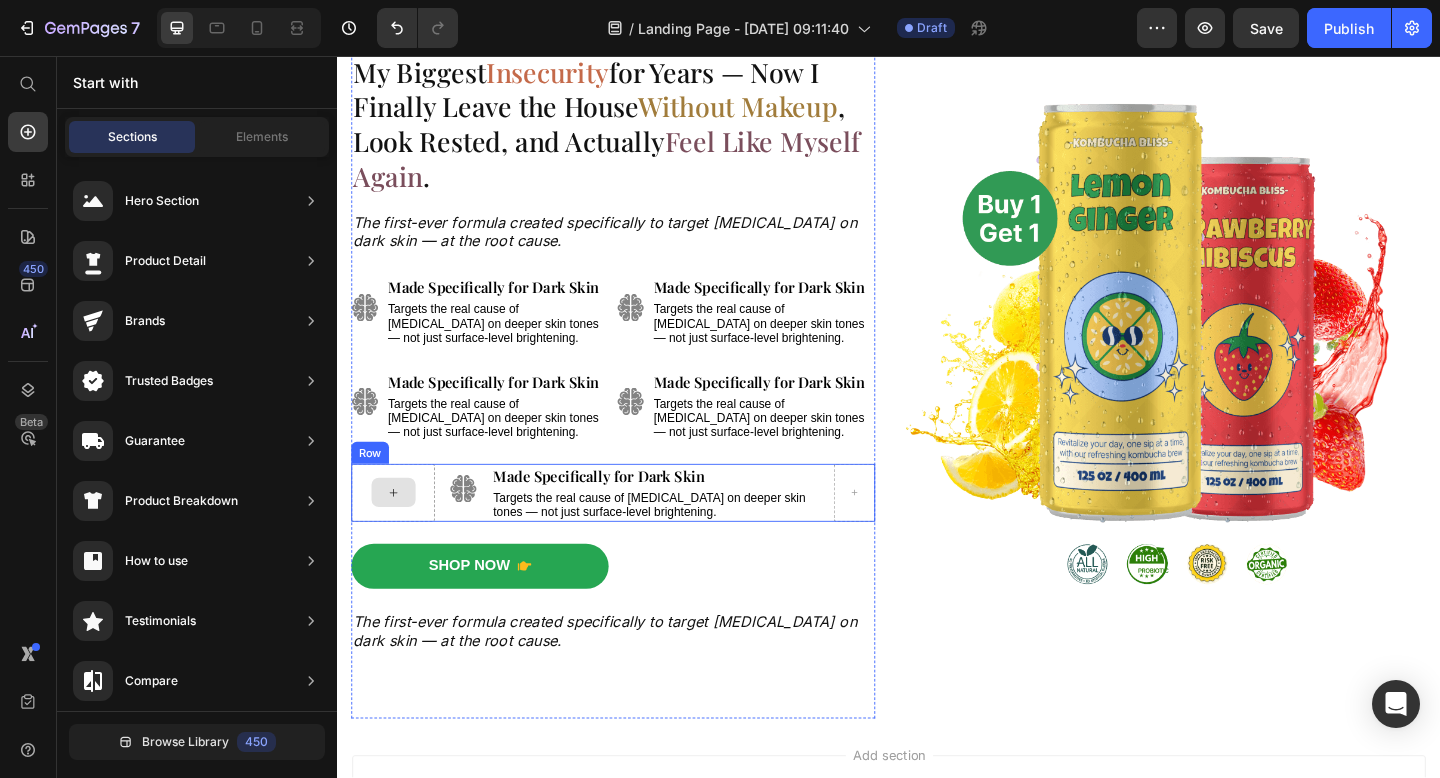 click at bounding box center [397, 531] 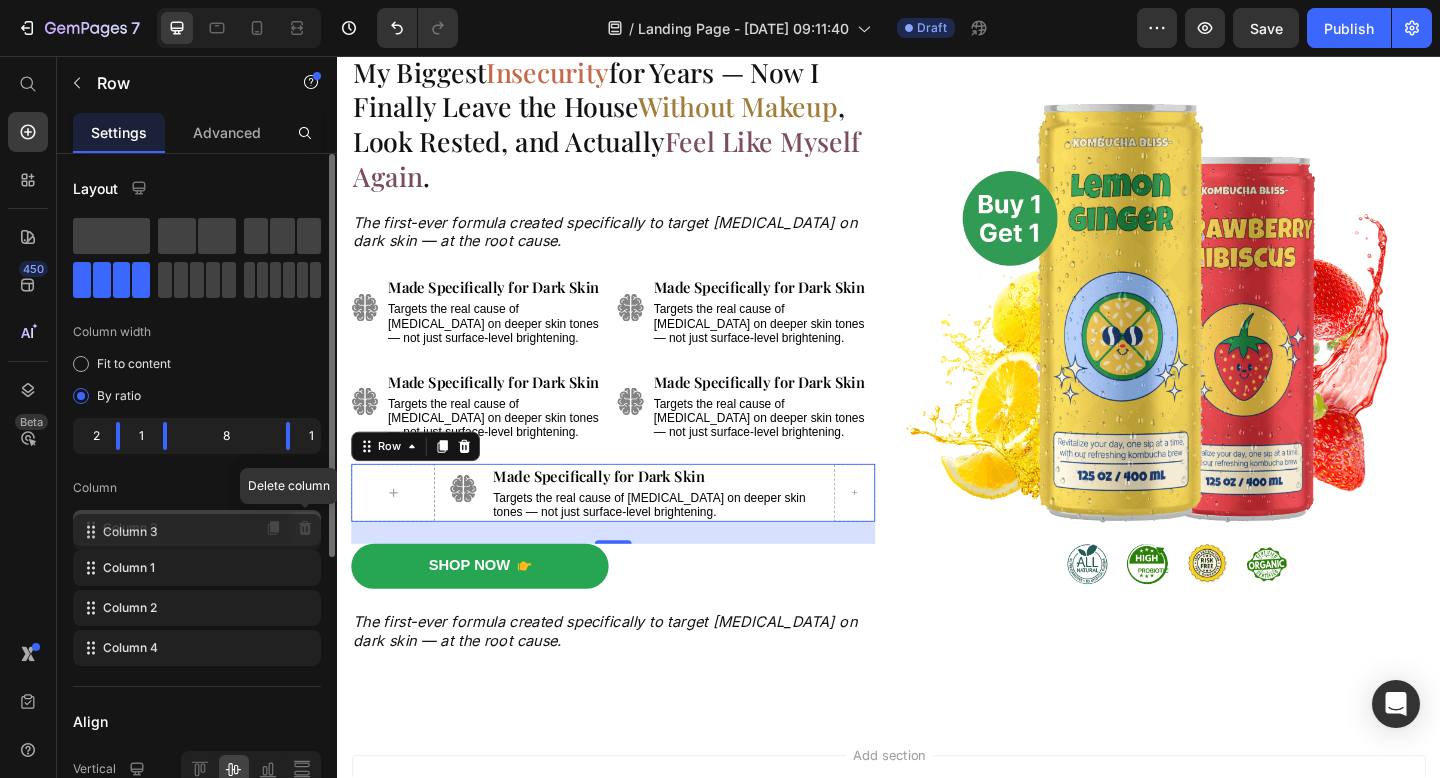 click 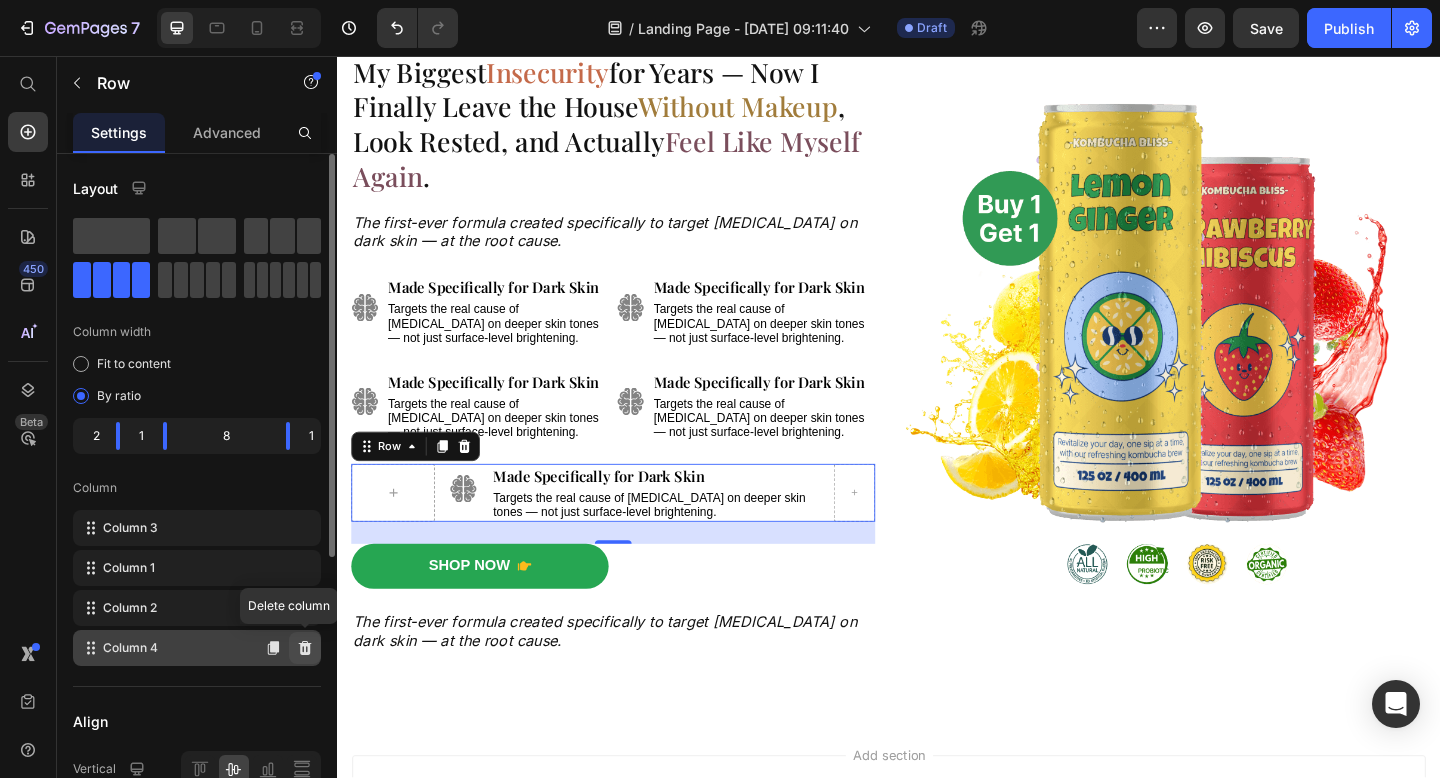 click 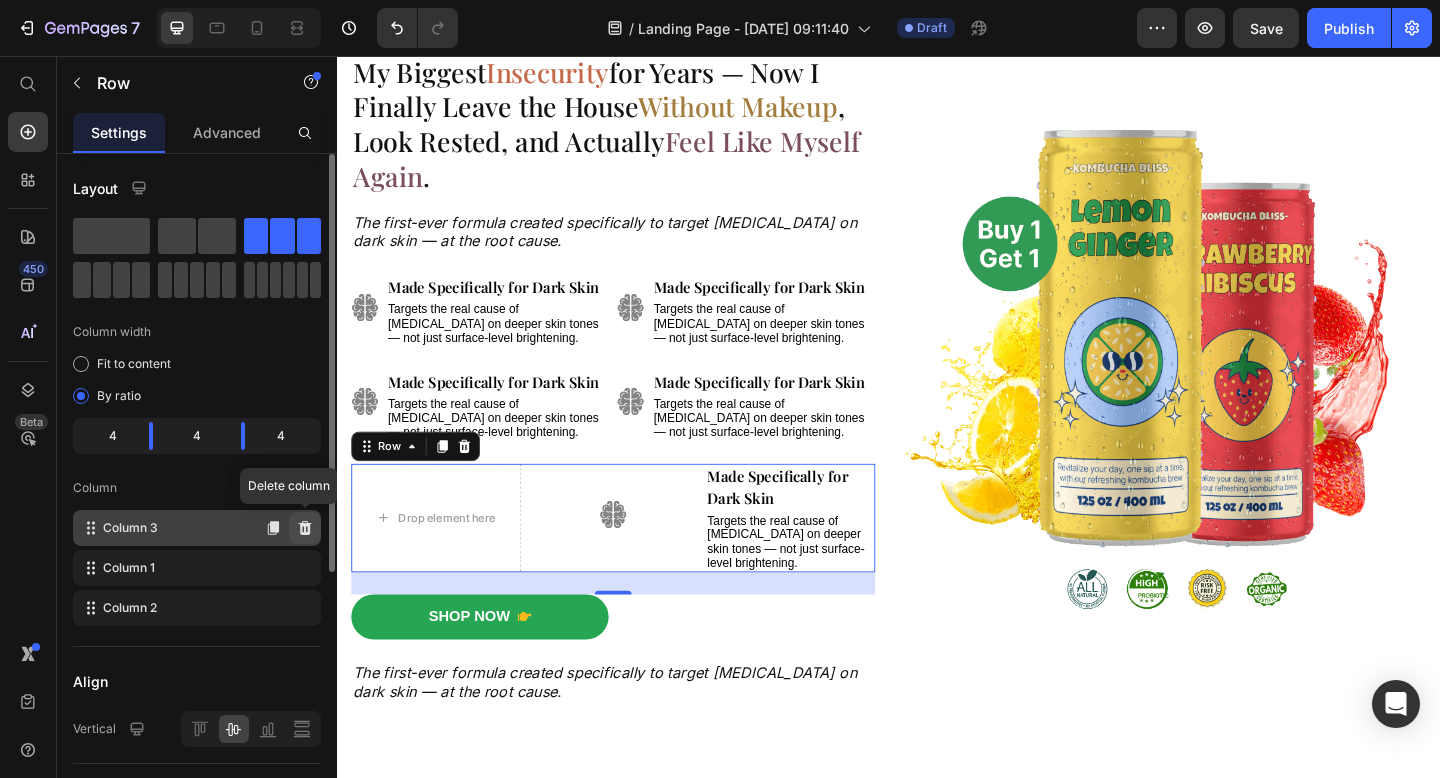 click 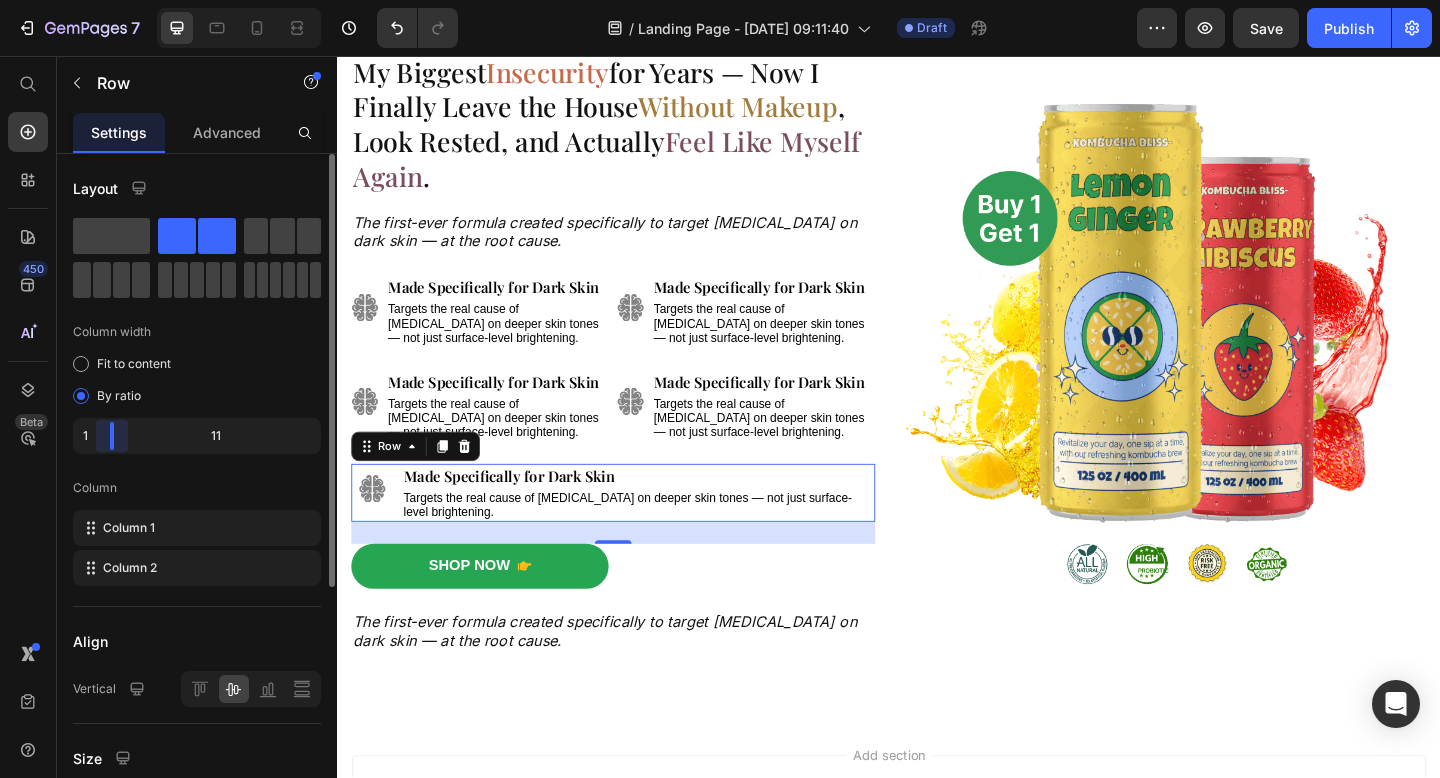 drag, startPoint x: 202, startPoint y: 435, endPoint x: 92, endPoint y: 425, distance: 110.45361 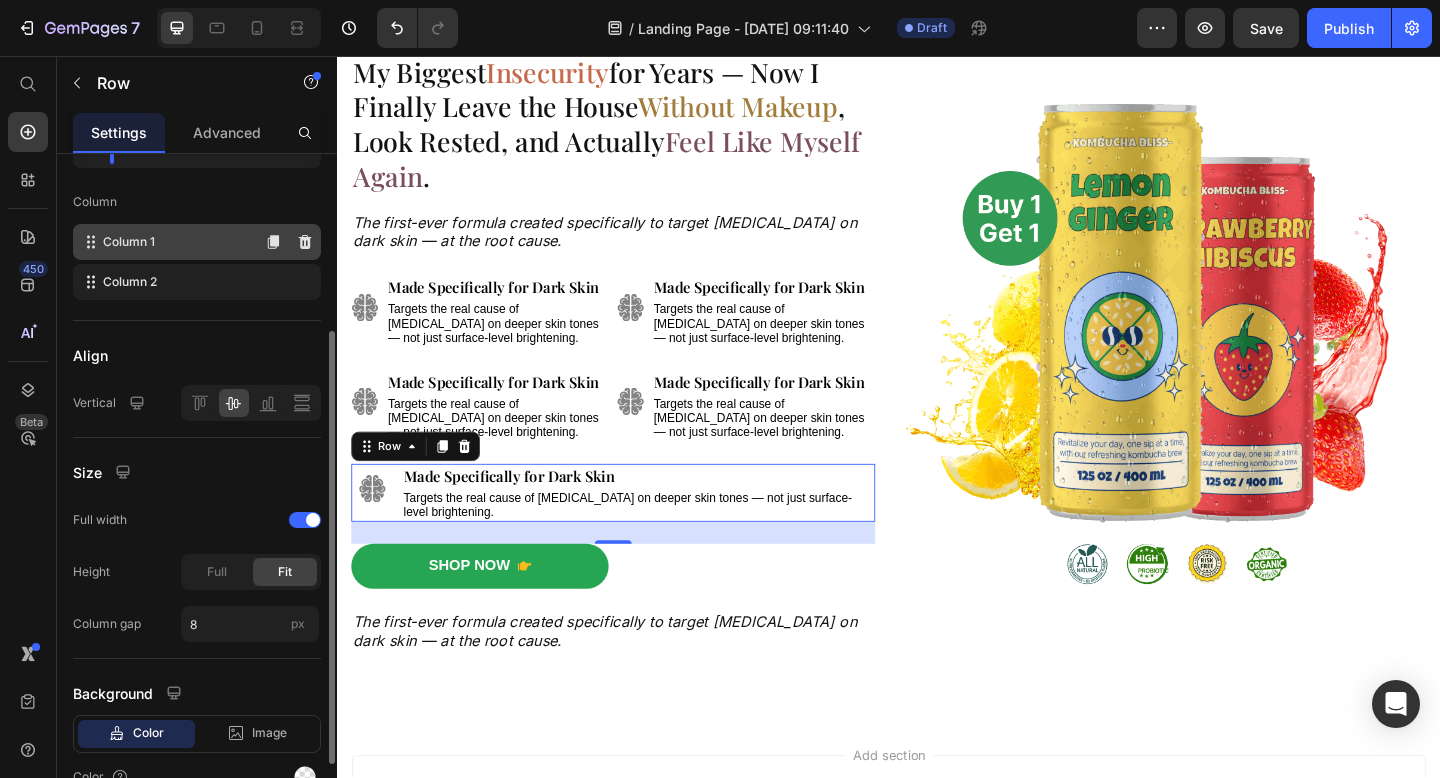 scroll, scrollTop: 283, scrollLeft: 0, axis: vertical 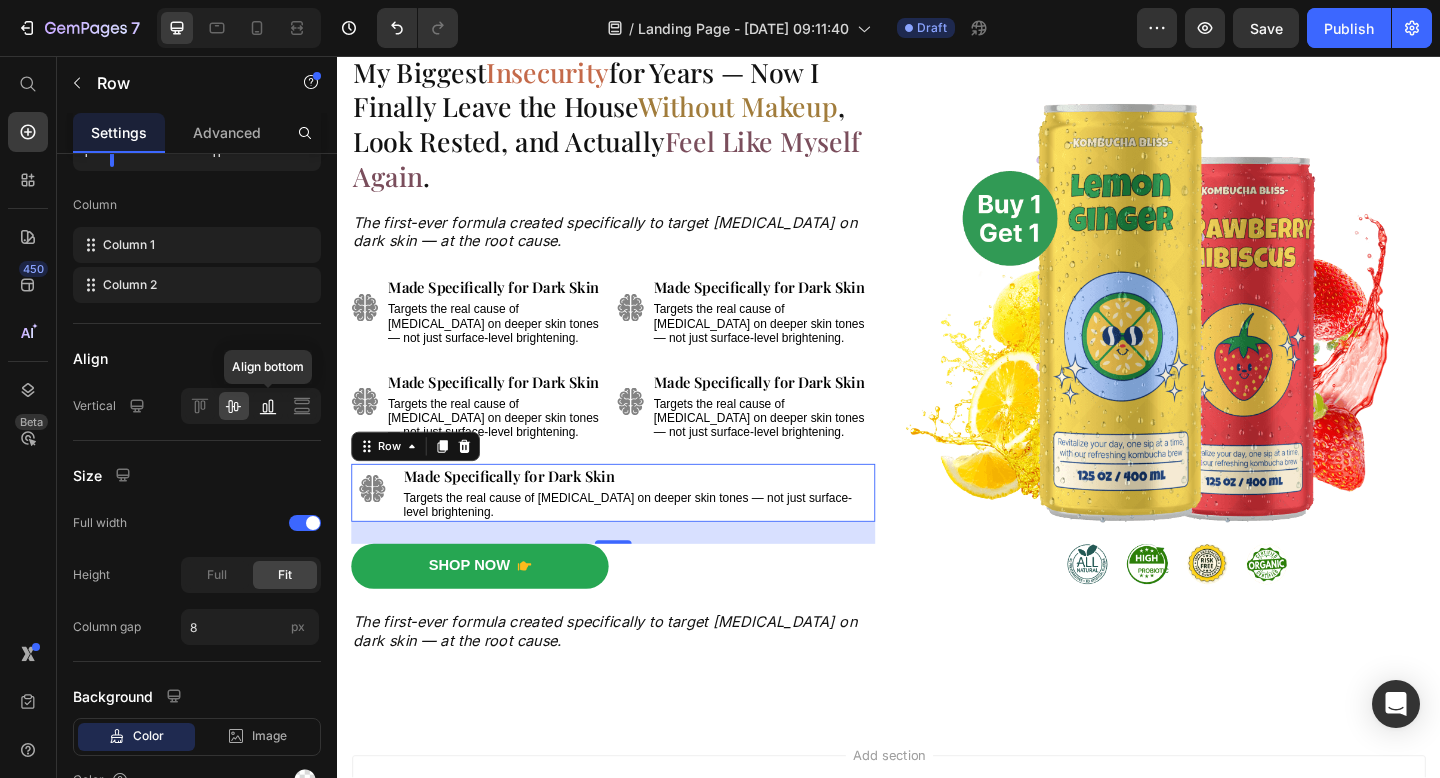 click 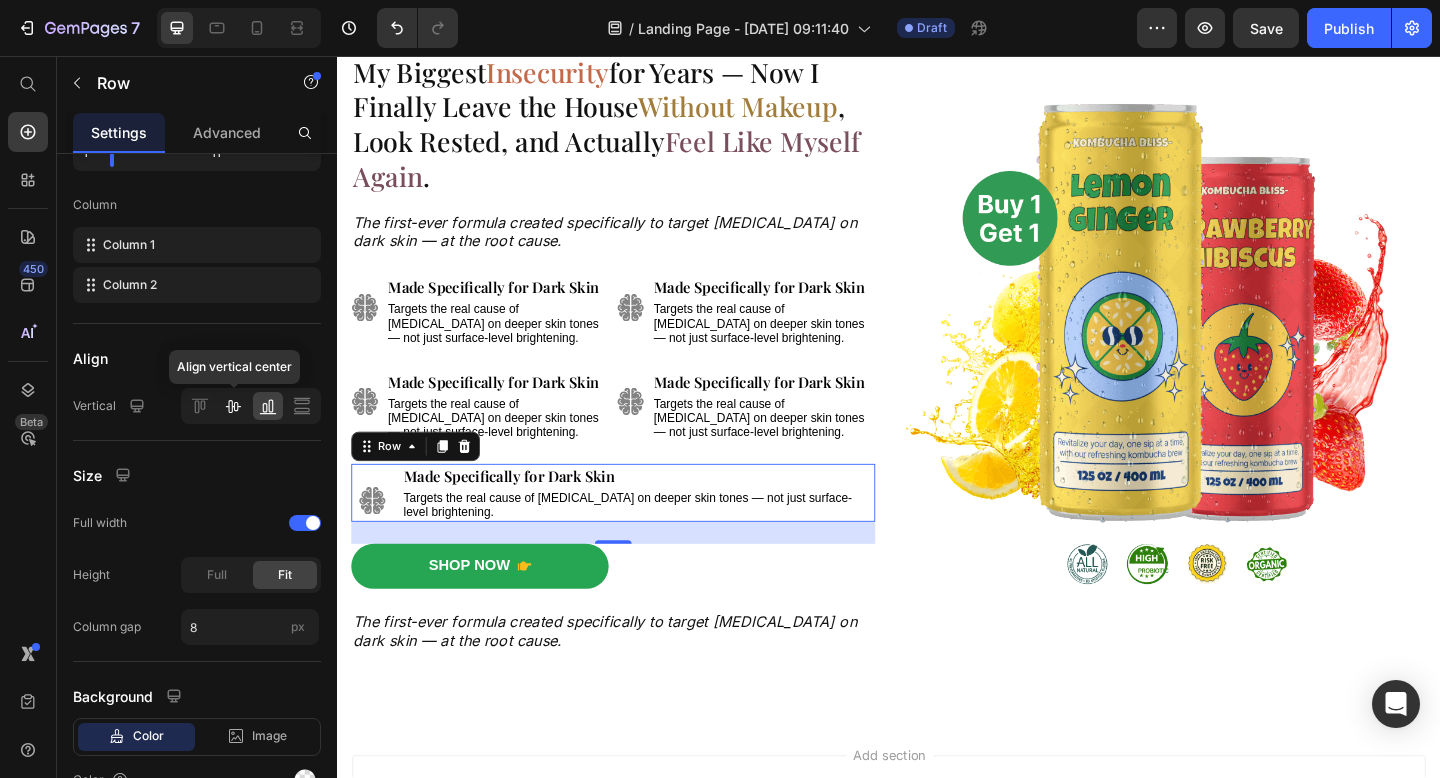 click 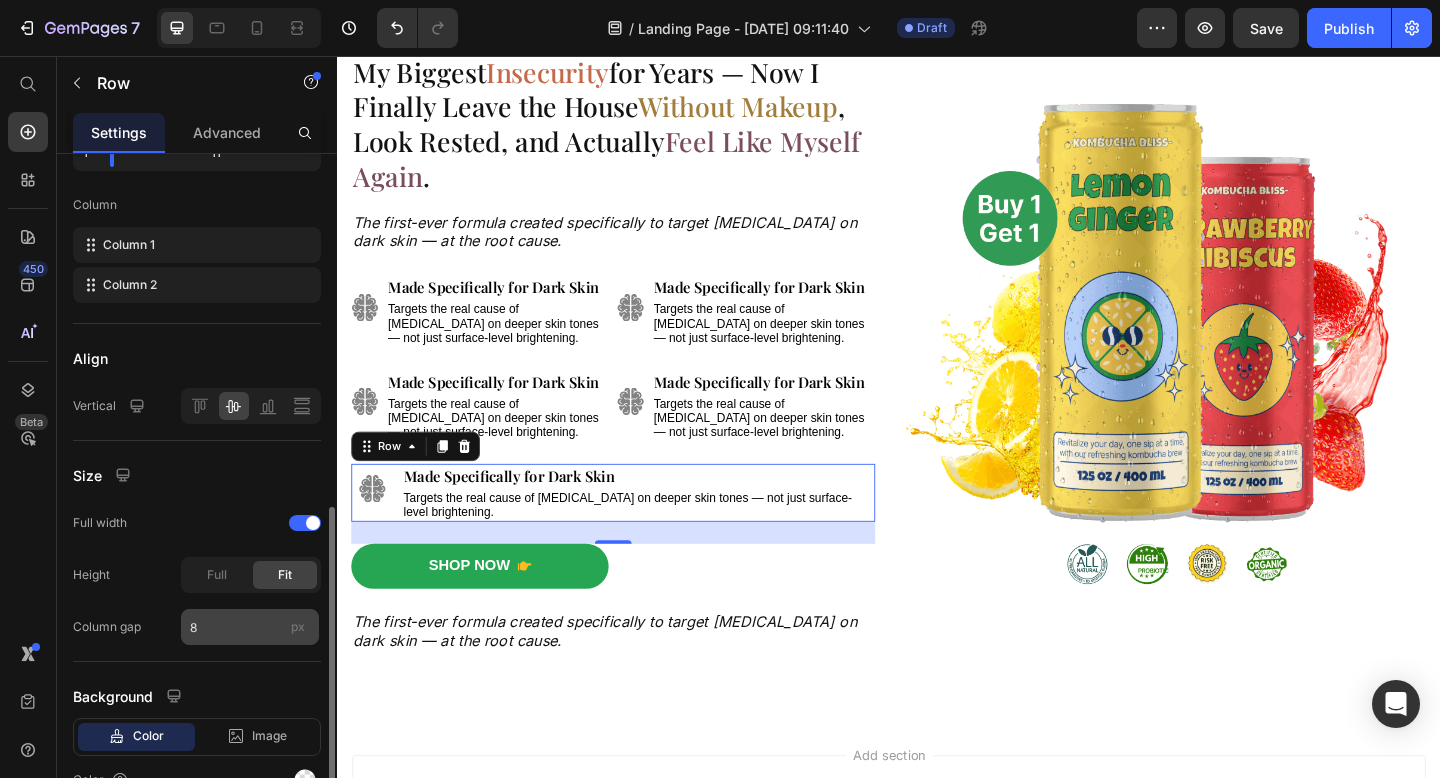 scroll, scrollTop: 388, scrollLeft: 0, axis: vertical 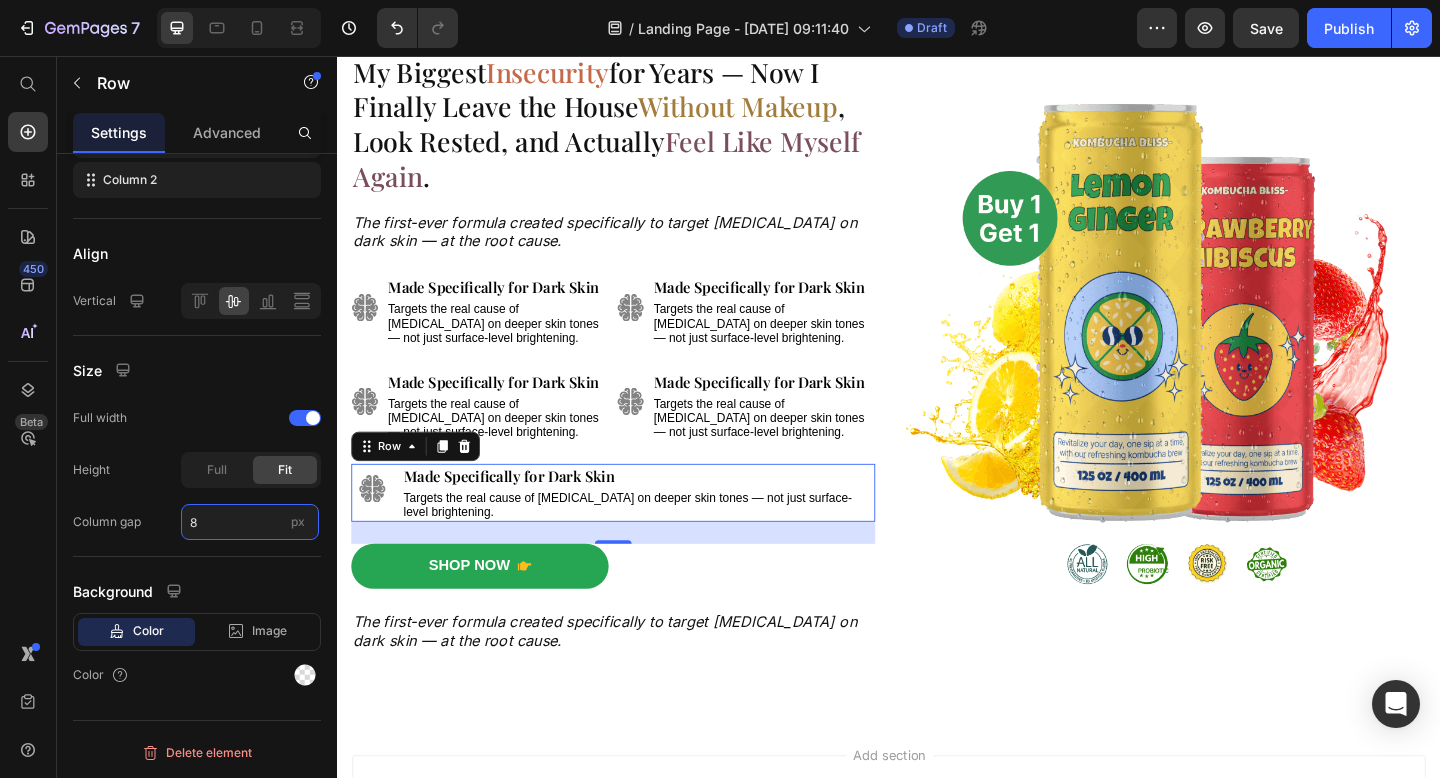 click on "8" at bounding box center (250, 522) 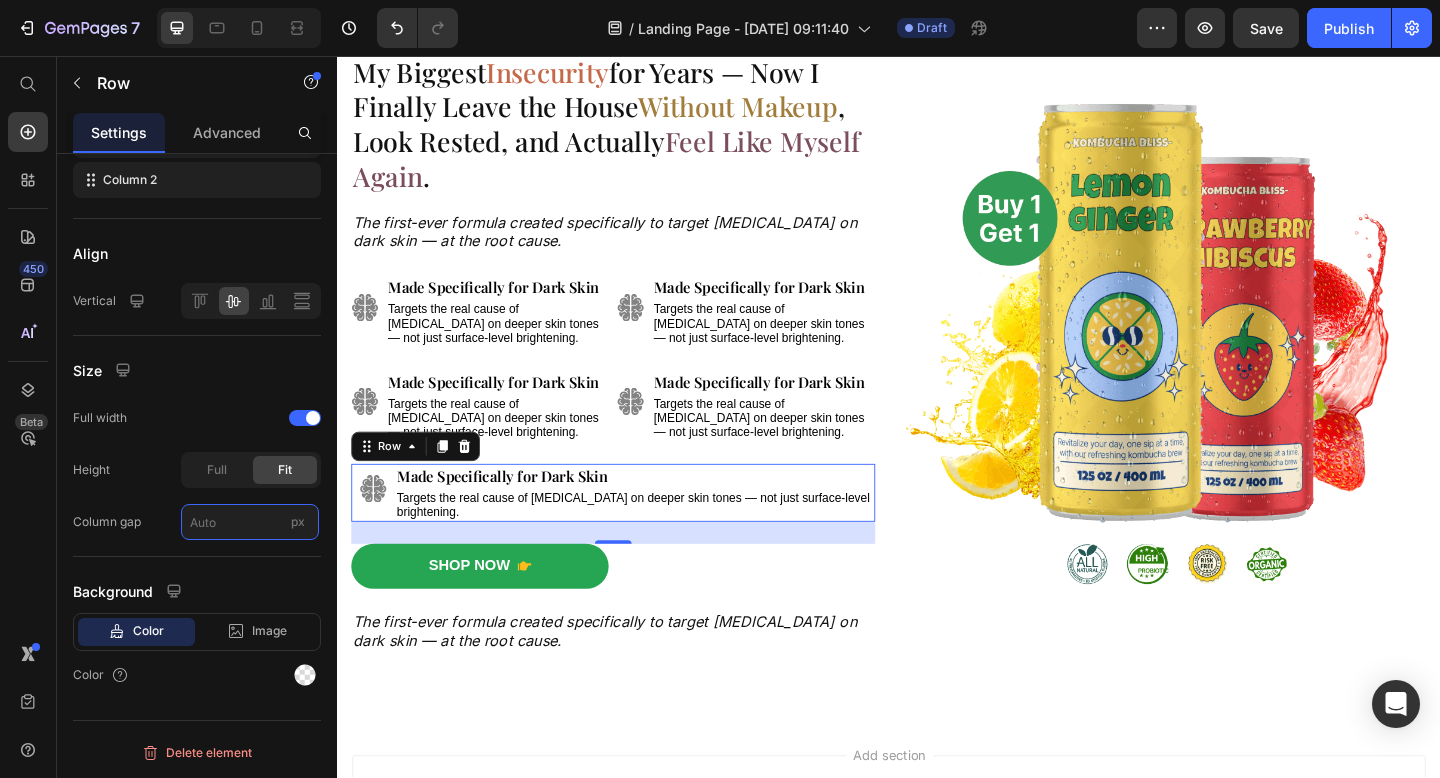 type on "8" 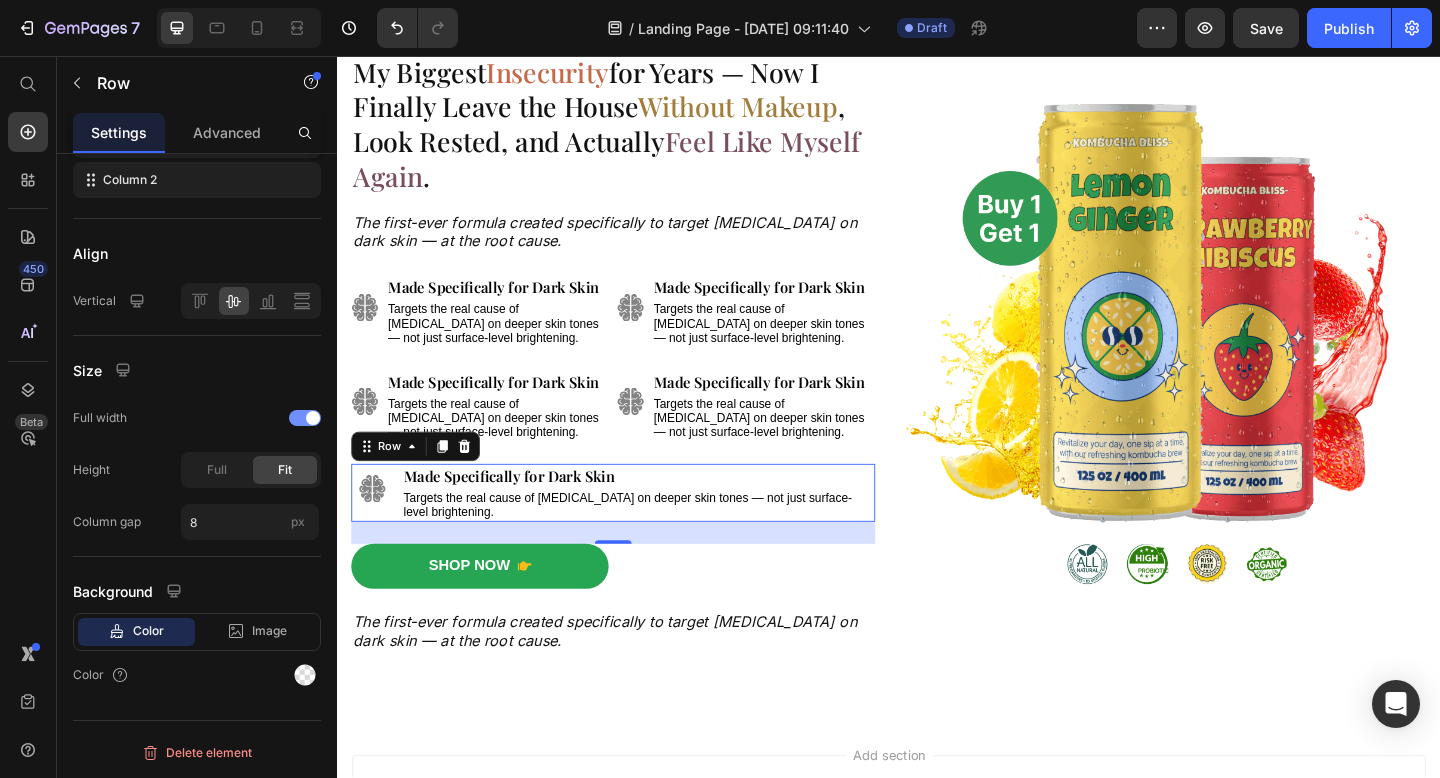 click on "Full width" 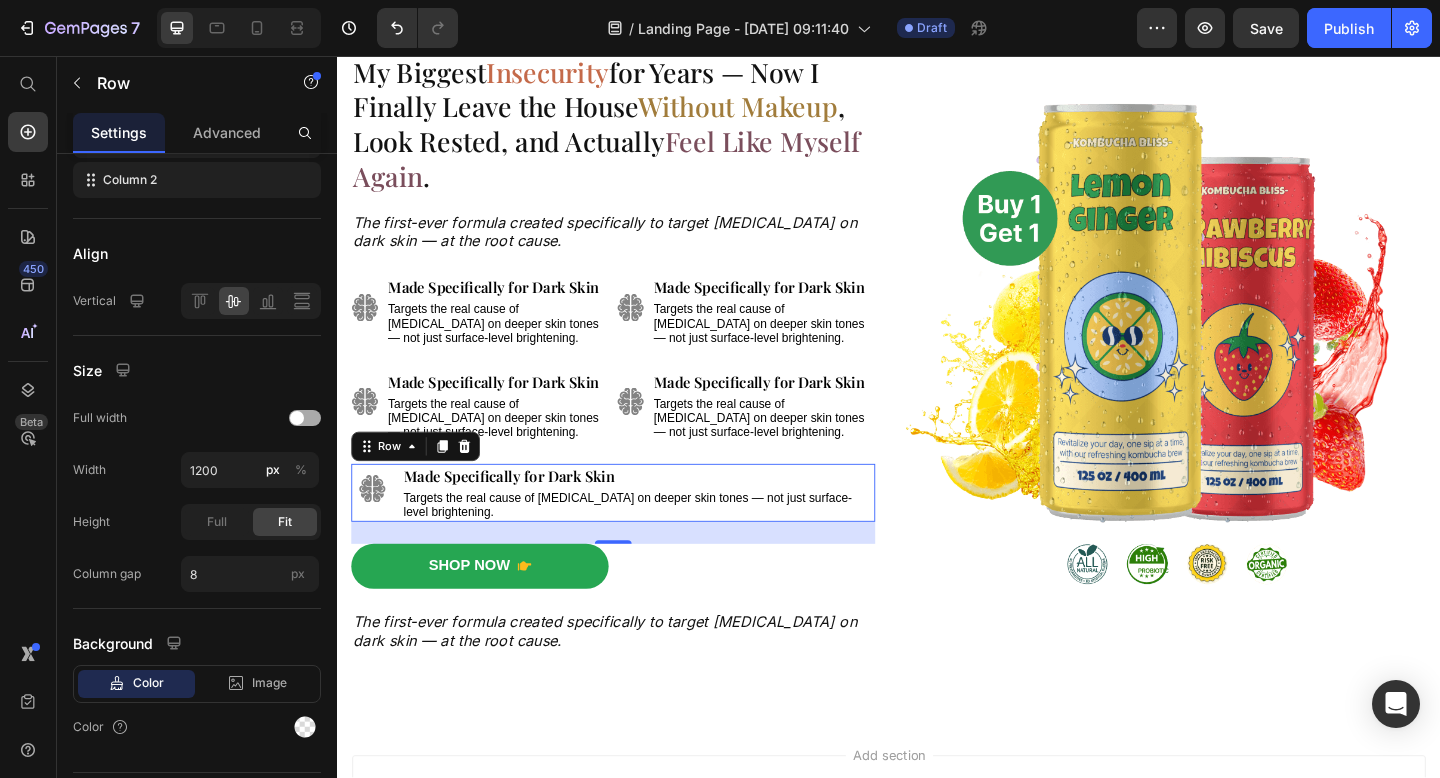 click at bounding box center (297, 418) 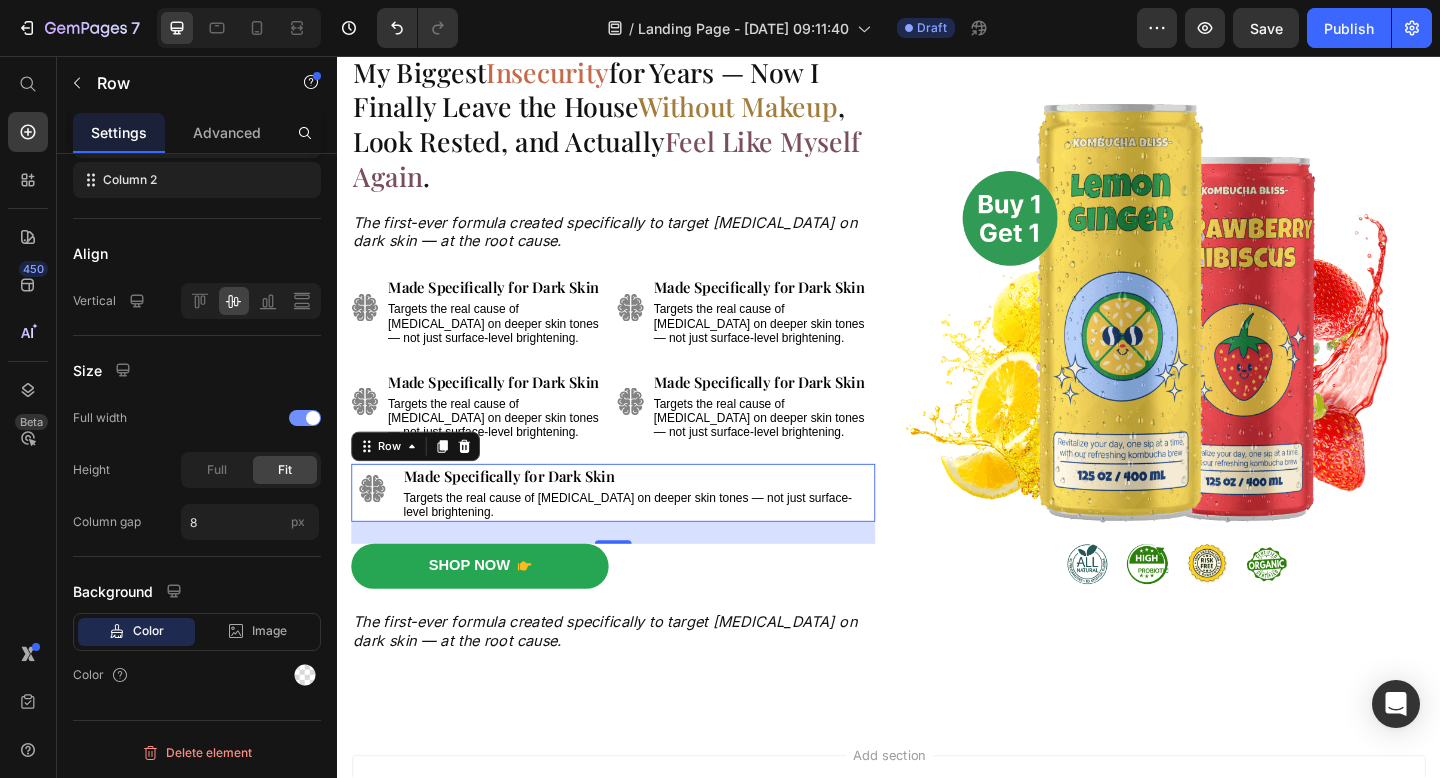 click at bounding box center (305, 418) 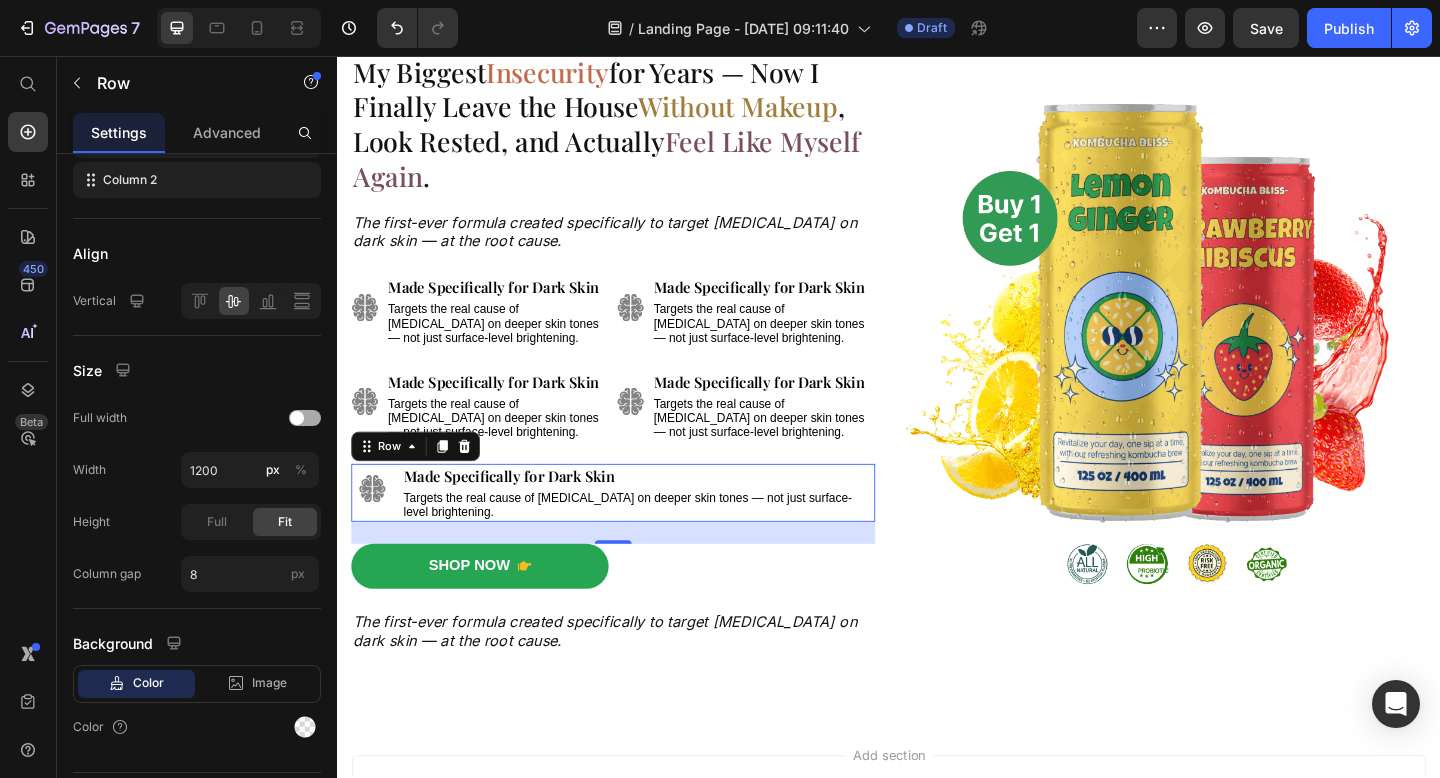 click at bounding box center [297, 418] 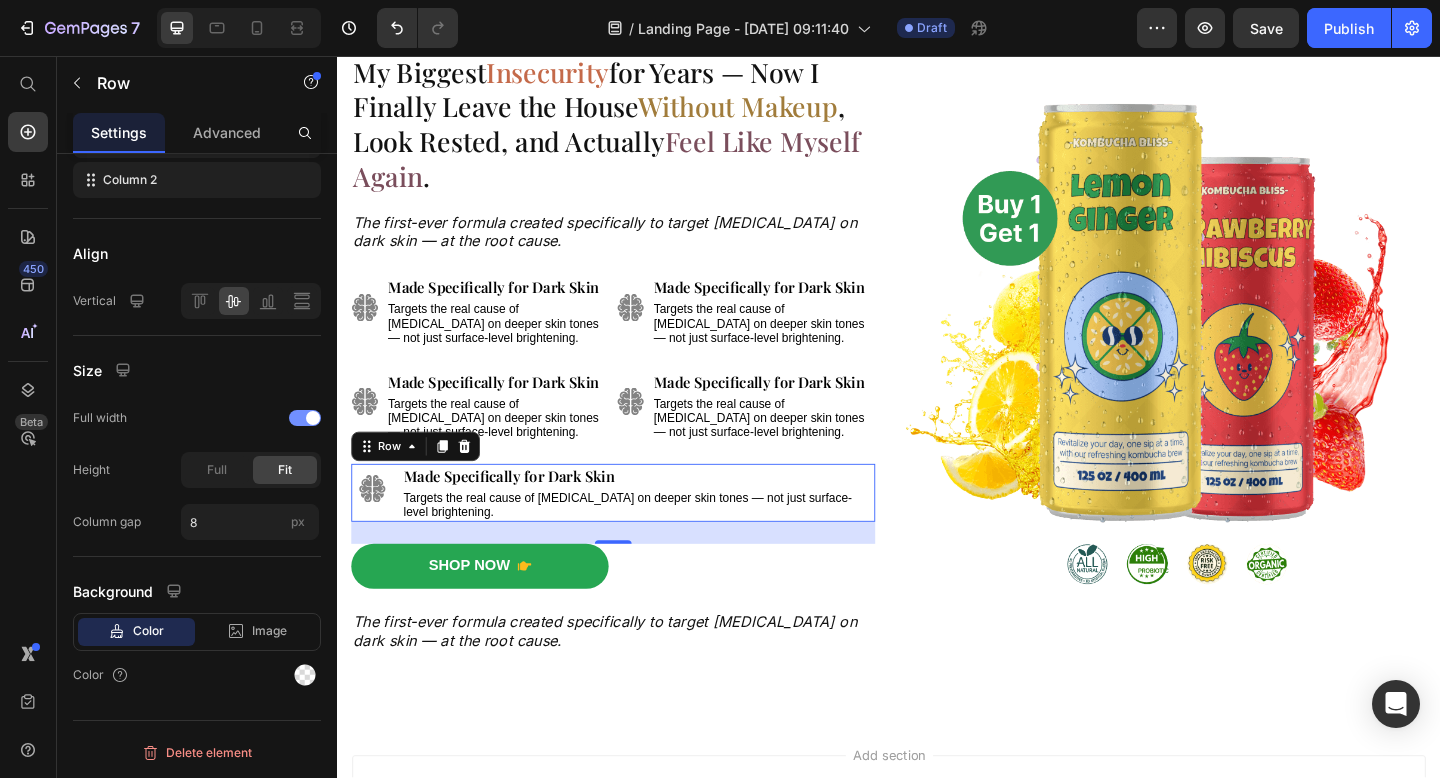 click at bounding box center [305, 418] 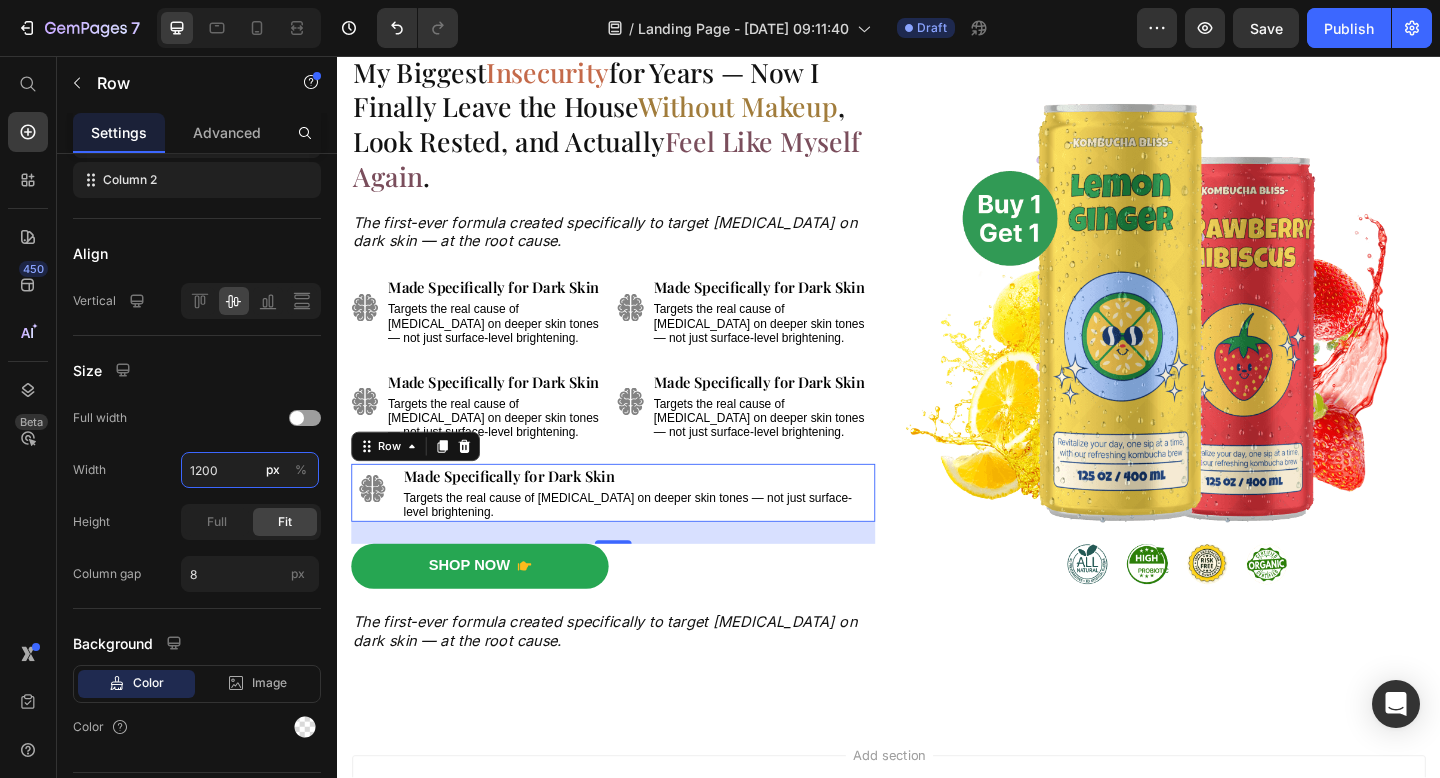 click on "1200" at bounding box center [250, 470] 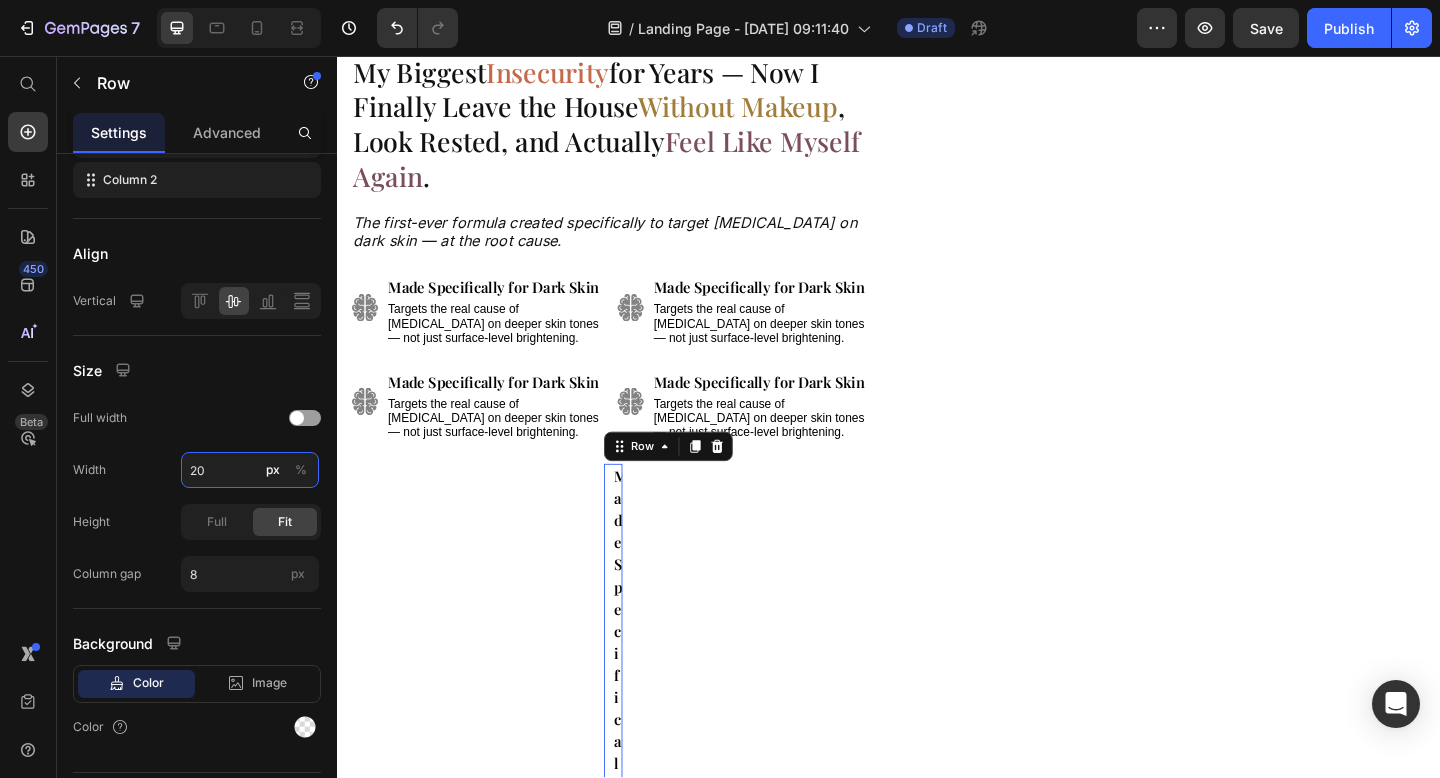 type on "2" 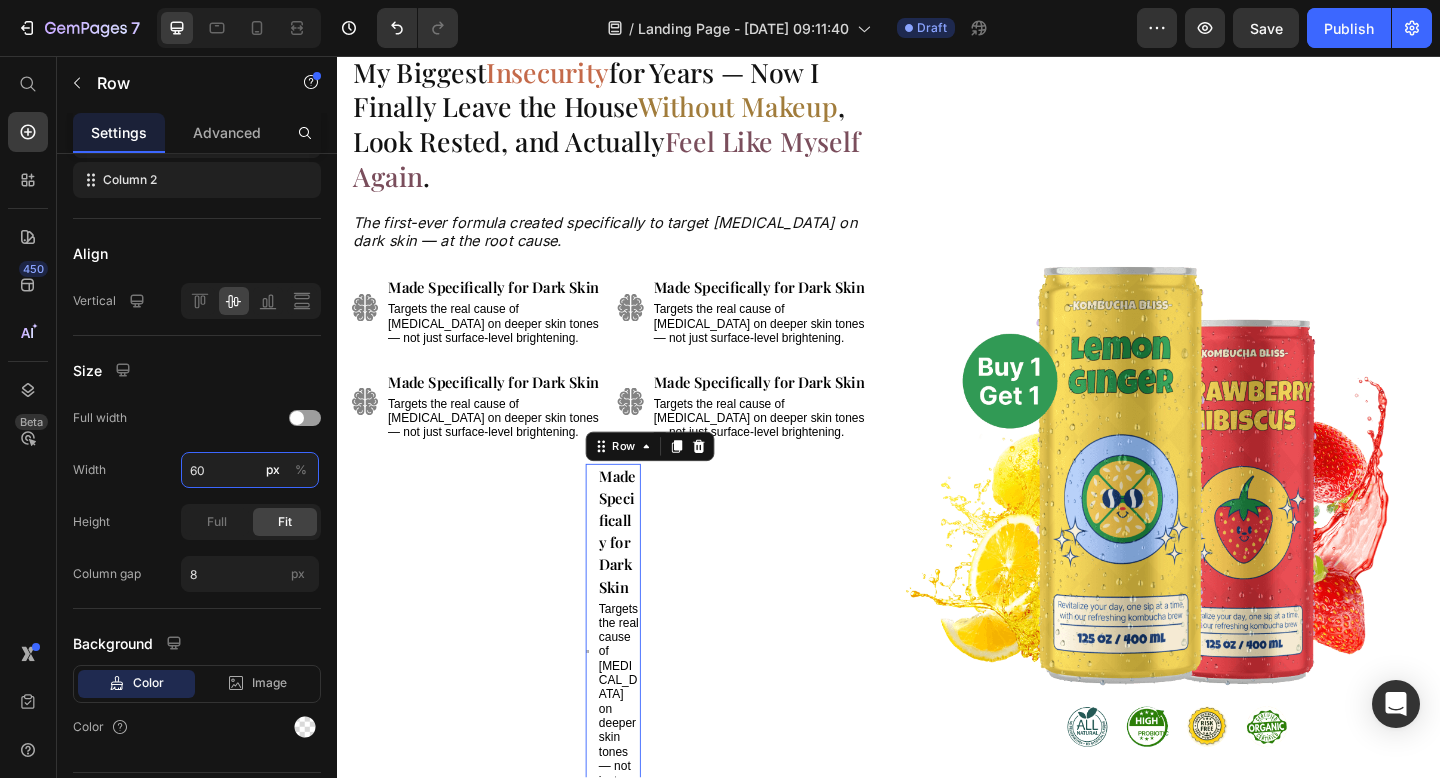 type on "6" 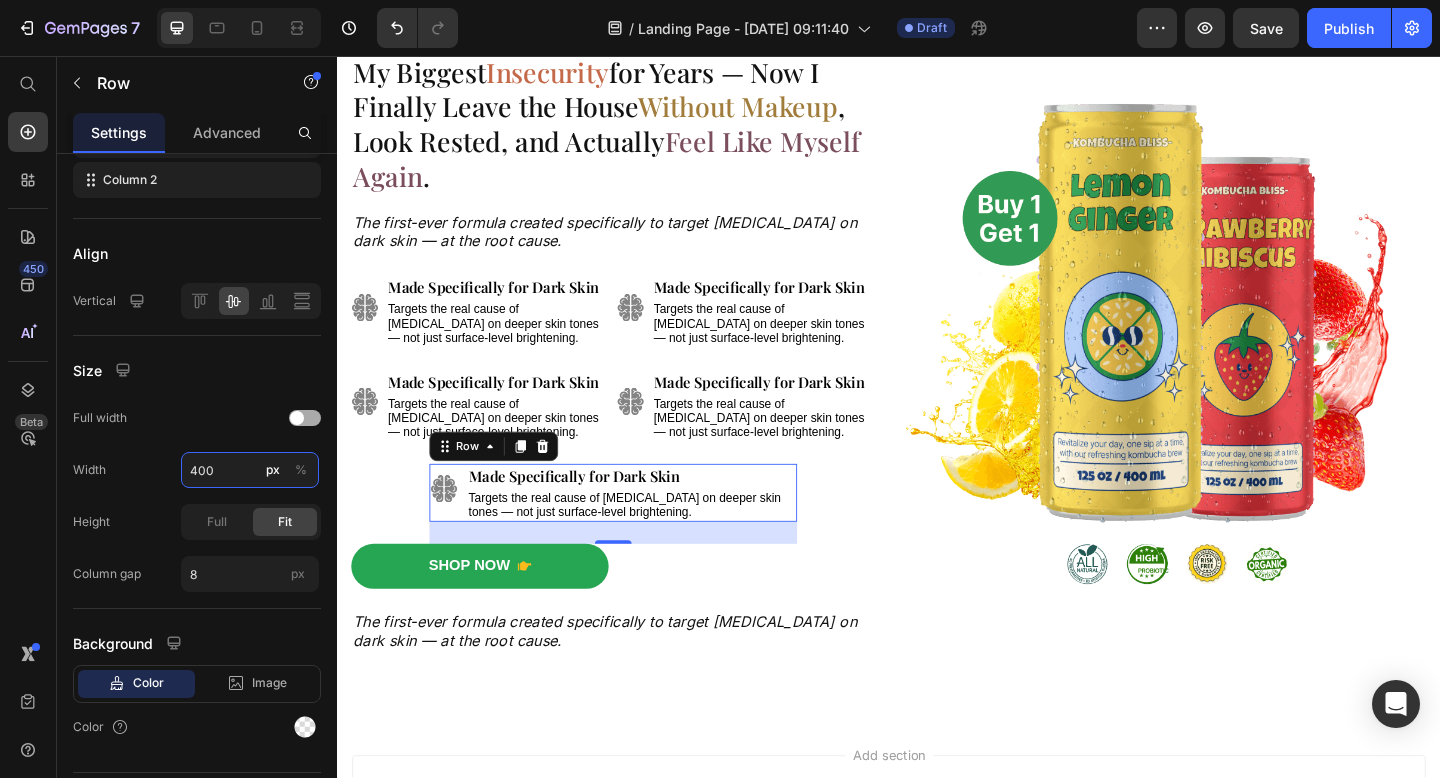 type on "400" 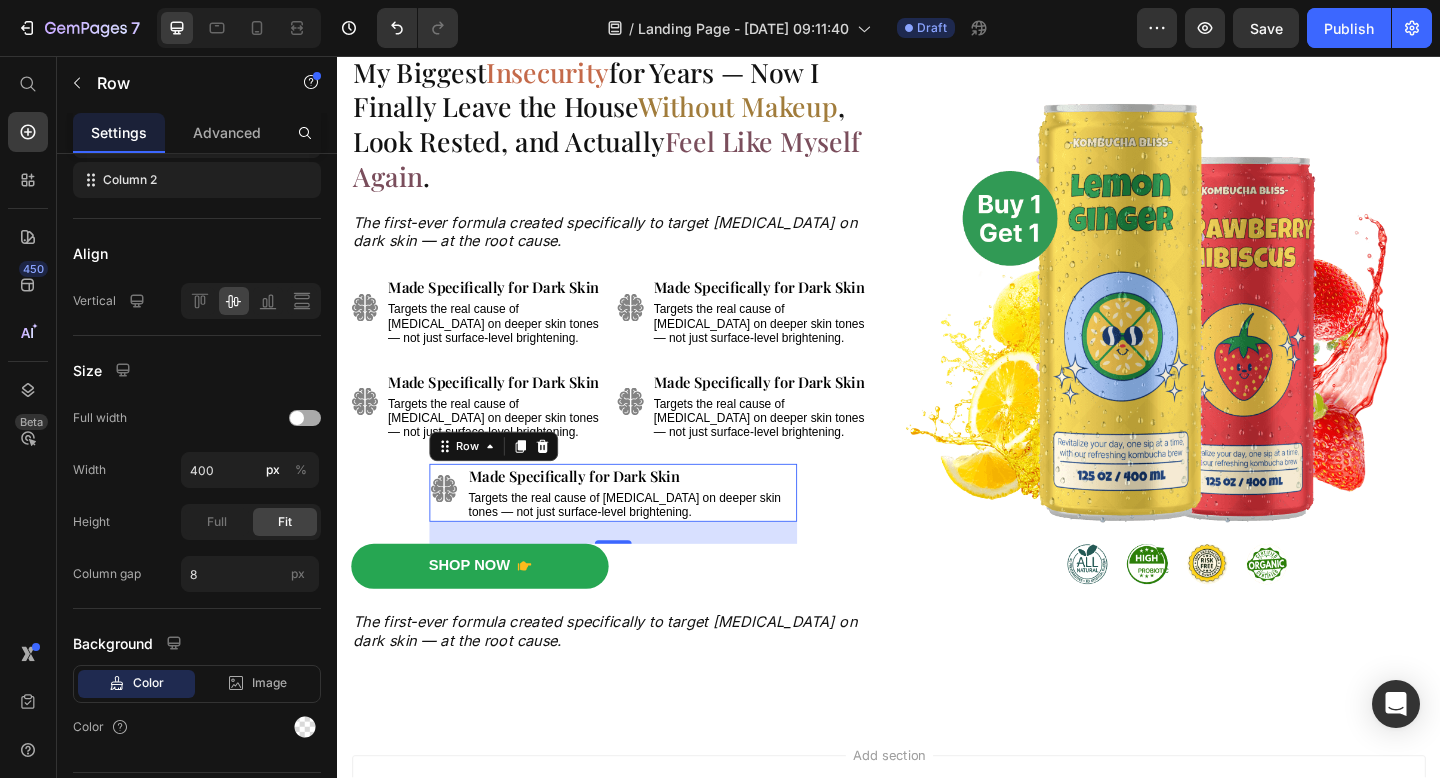 click on "Full width" 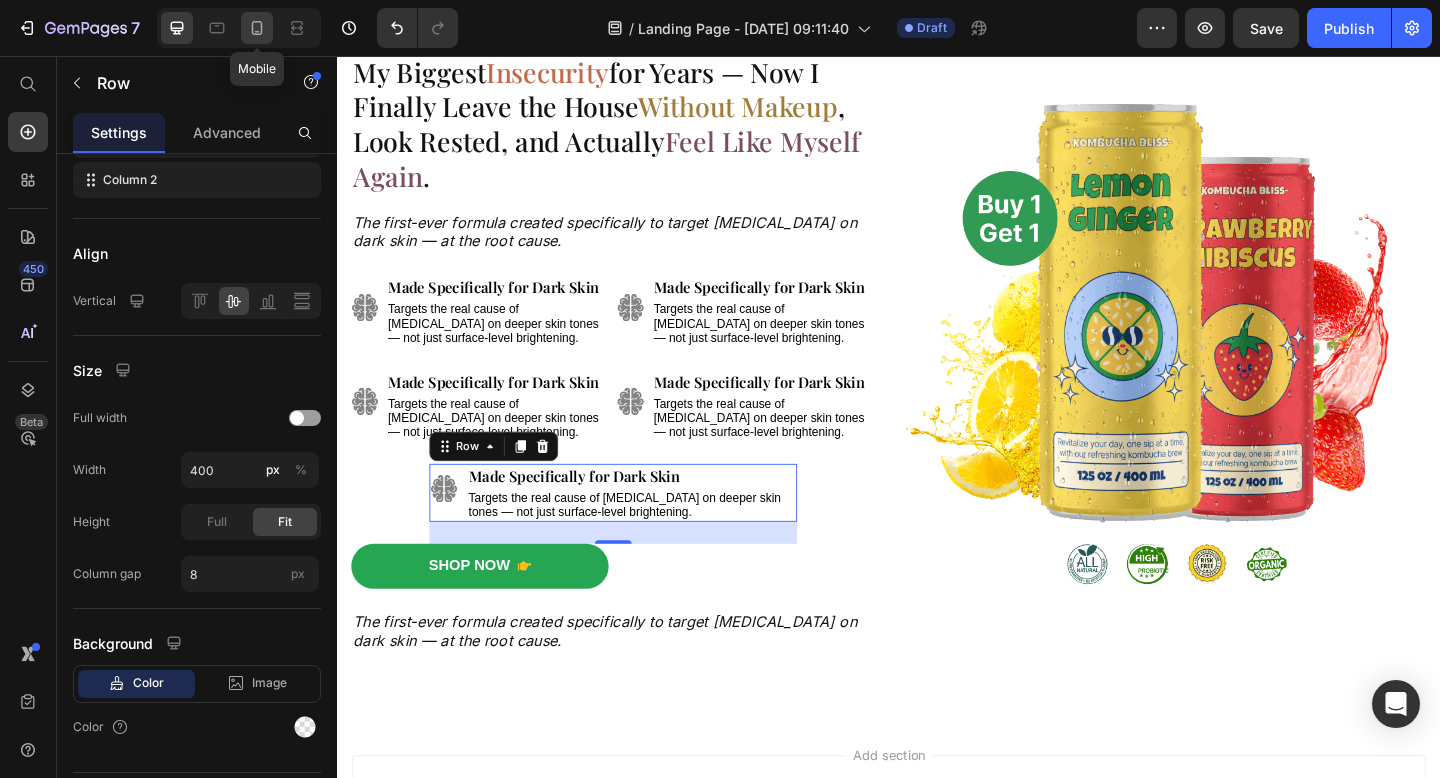click 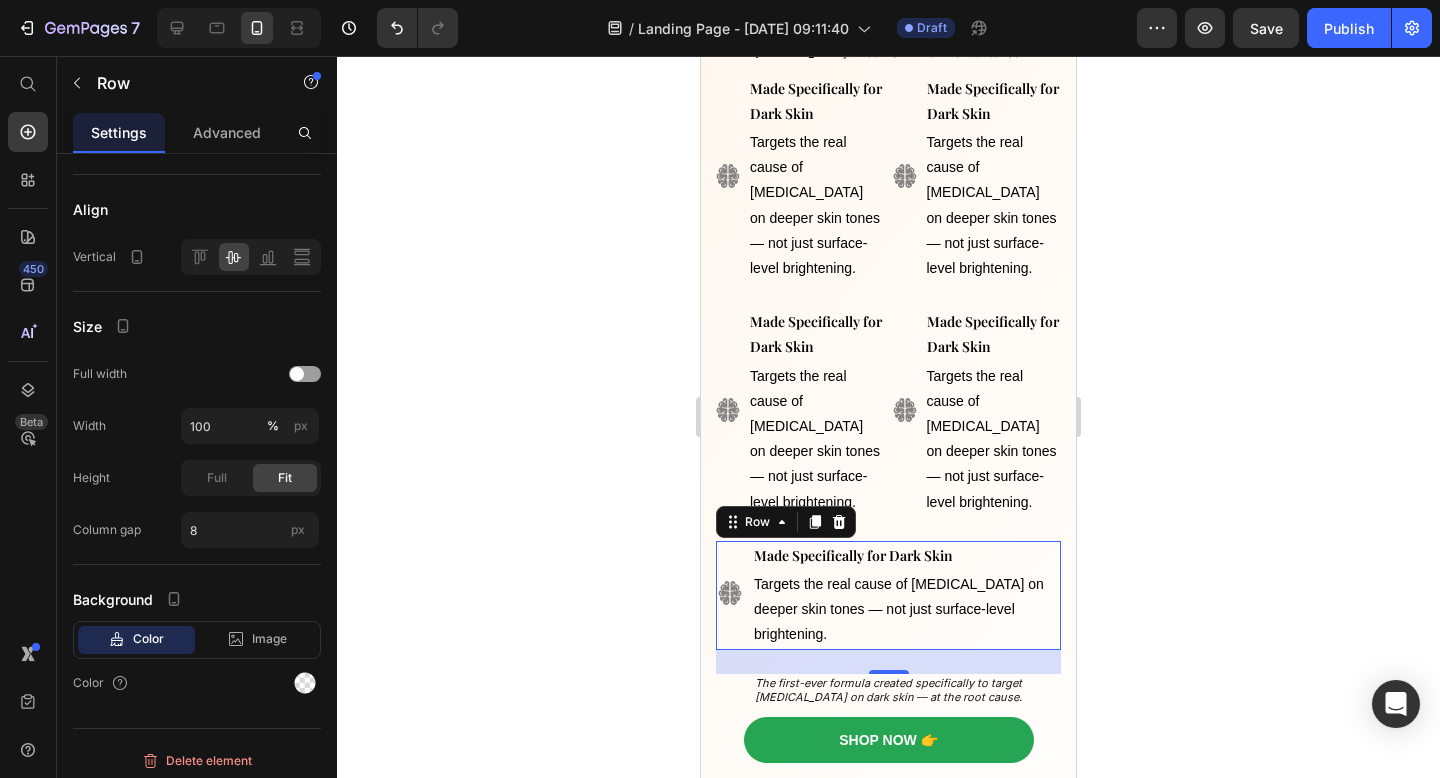 scroll, scrollTop: 230, scrollLeft: 0, axis: vertical 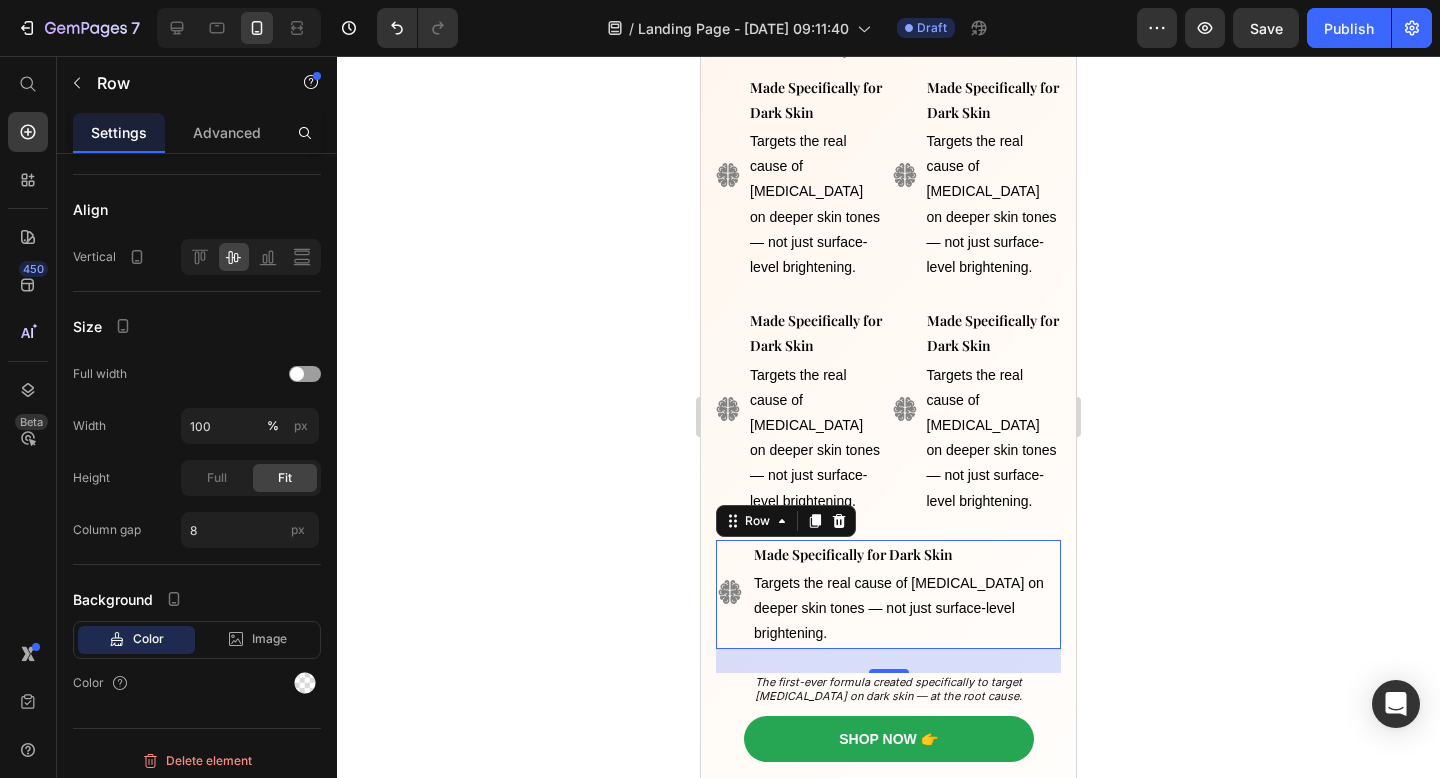 click 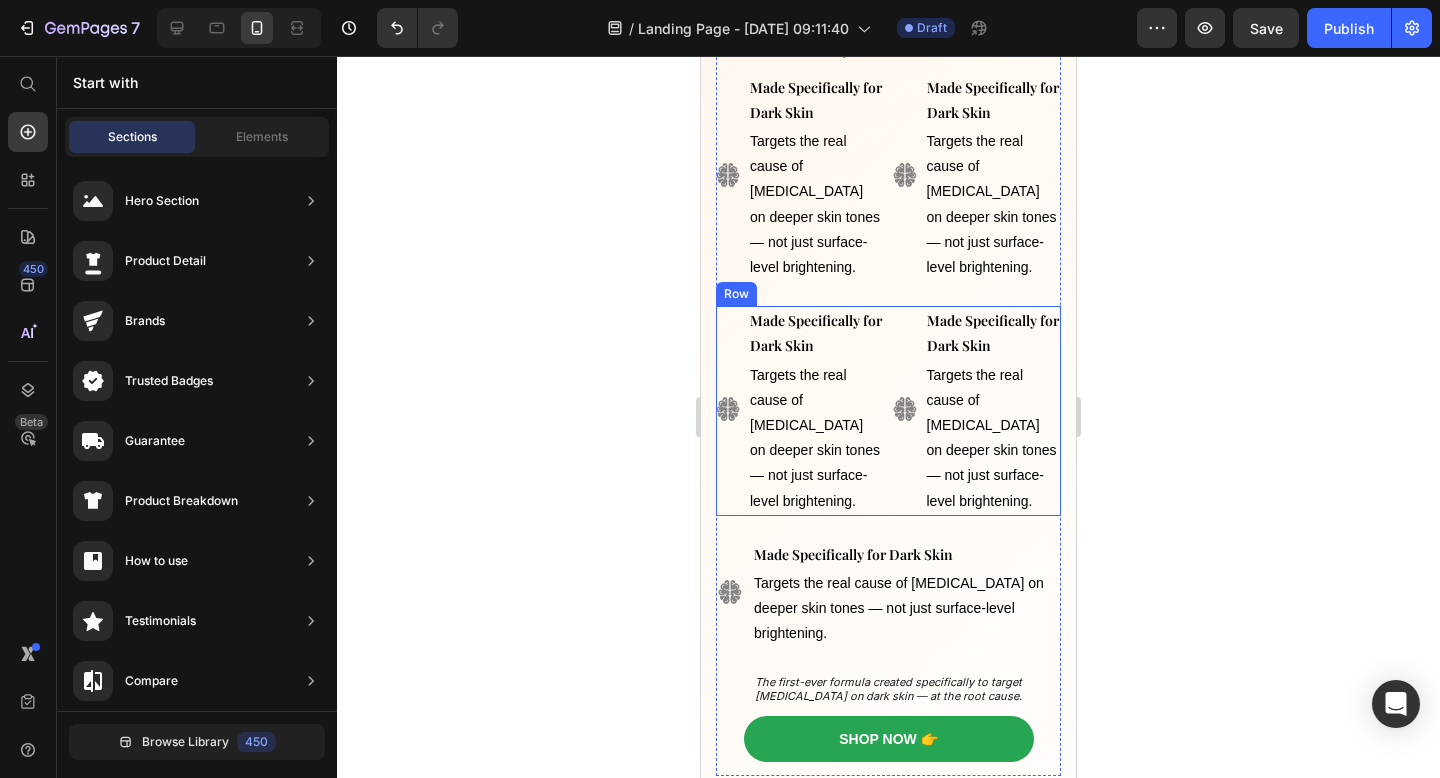 scroll, scrollTop: 65, scrollLeft: 0, axis: vertical 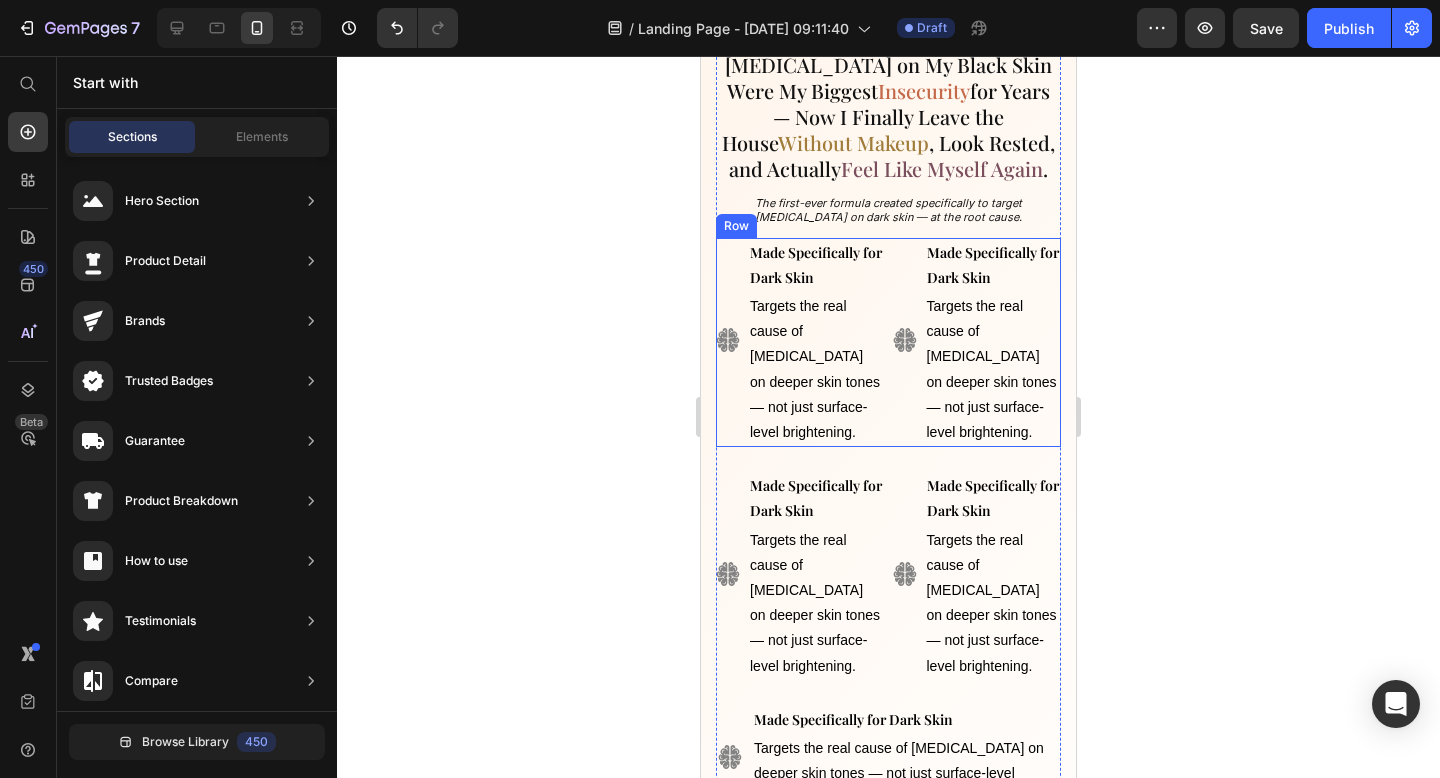 click on "Image" at bounding box center [905, 343] 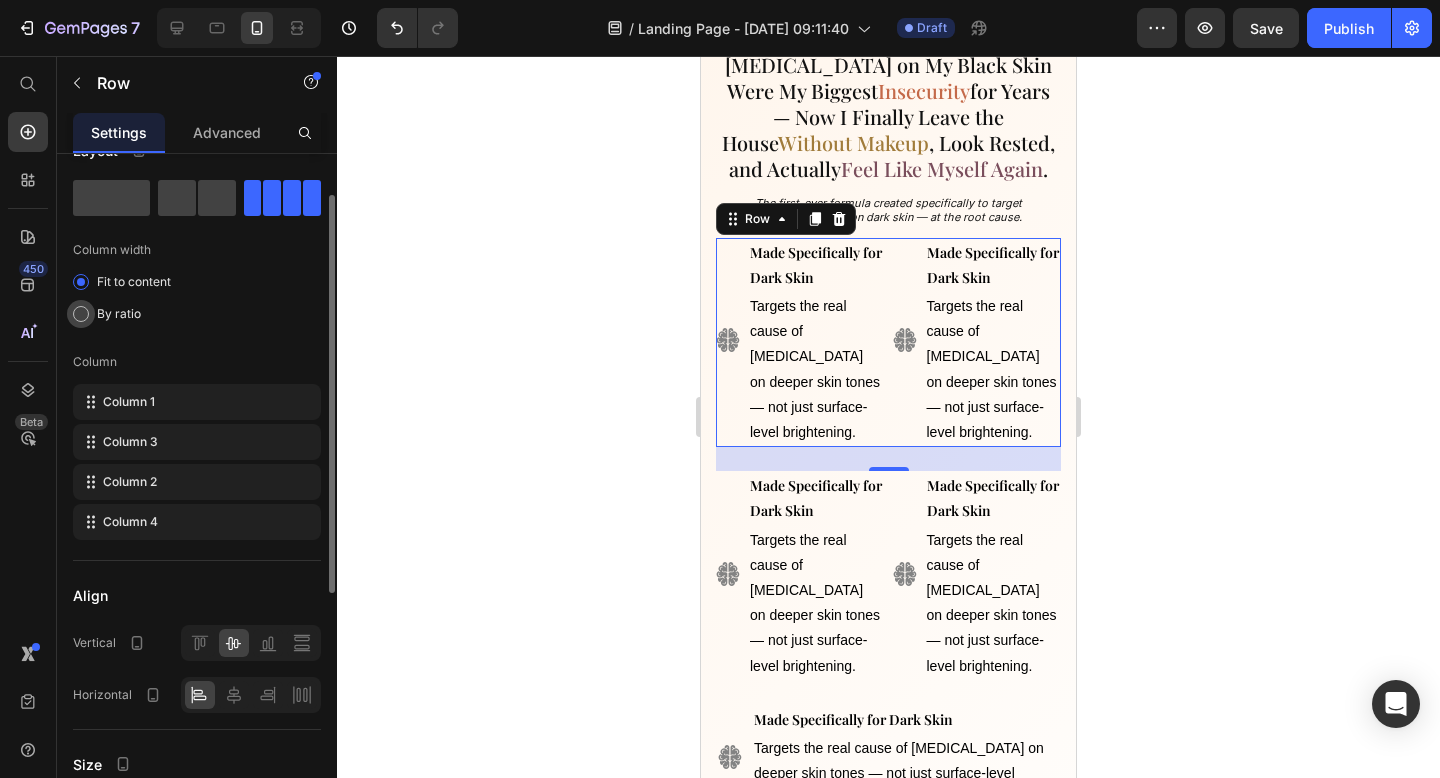 scroll, scrollTop: 0, scrollLeft: 0, axis: both 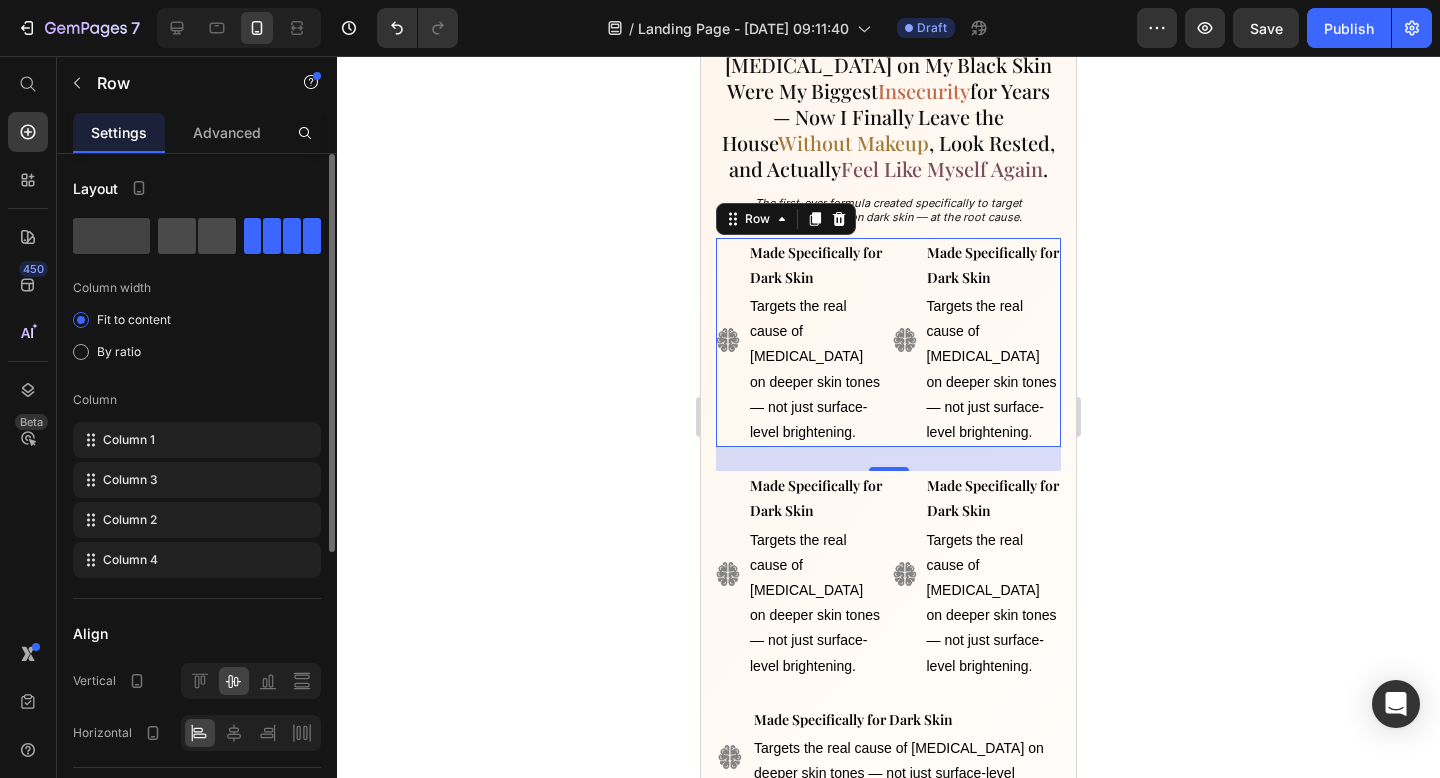 click 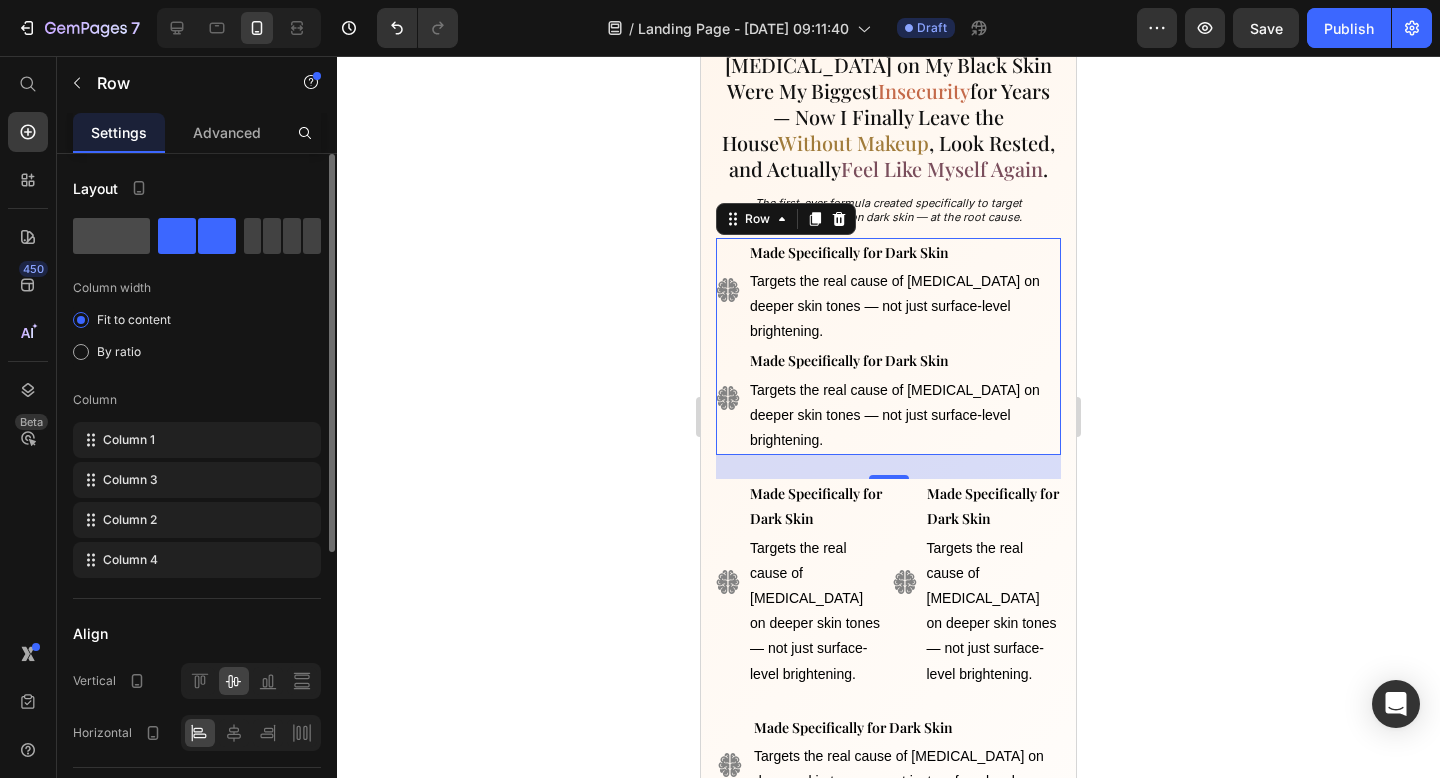 click 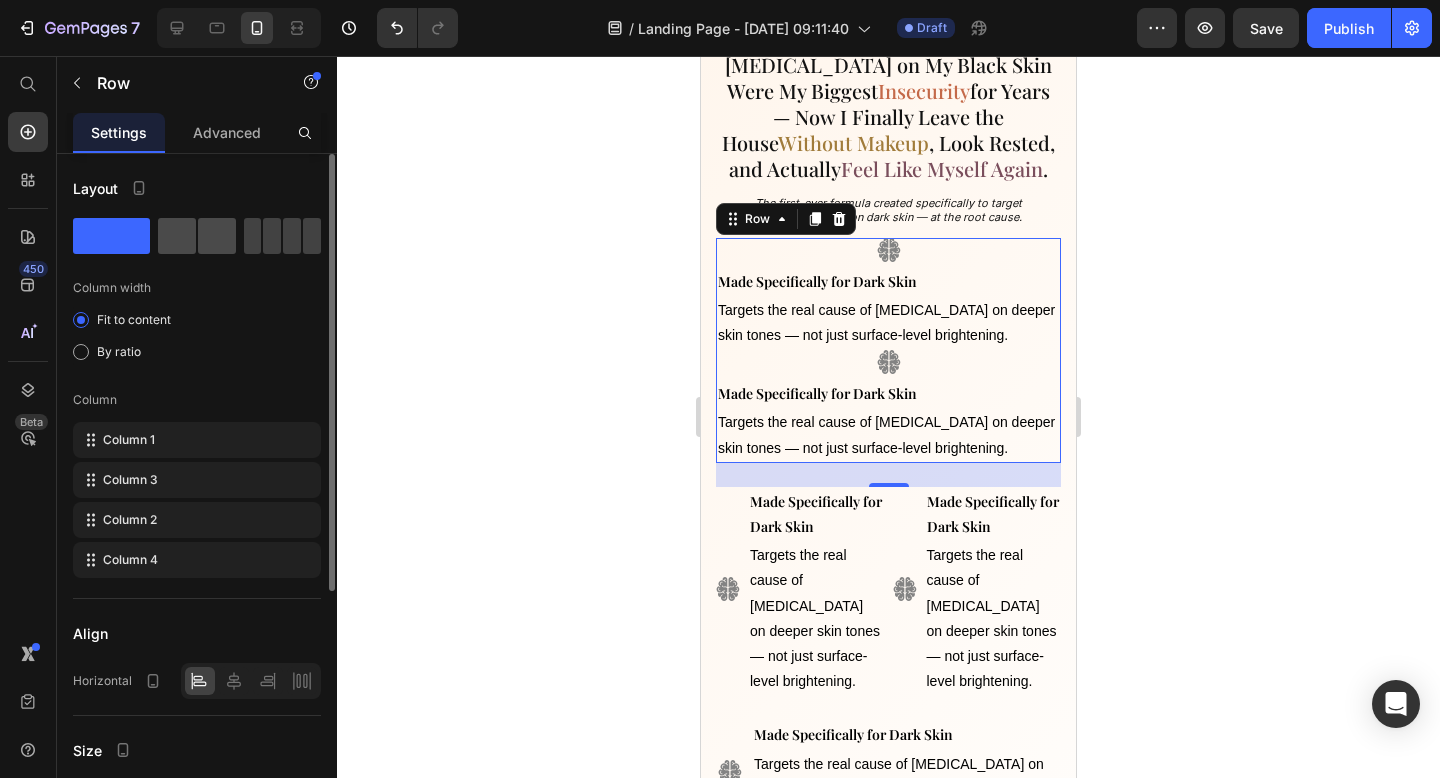 click 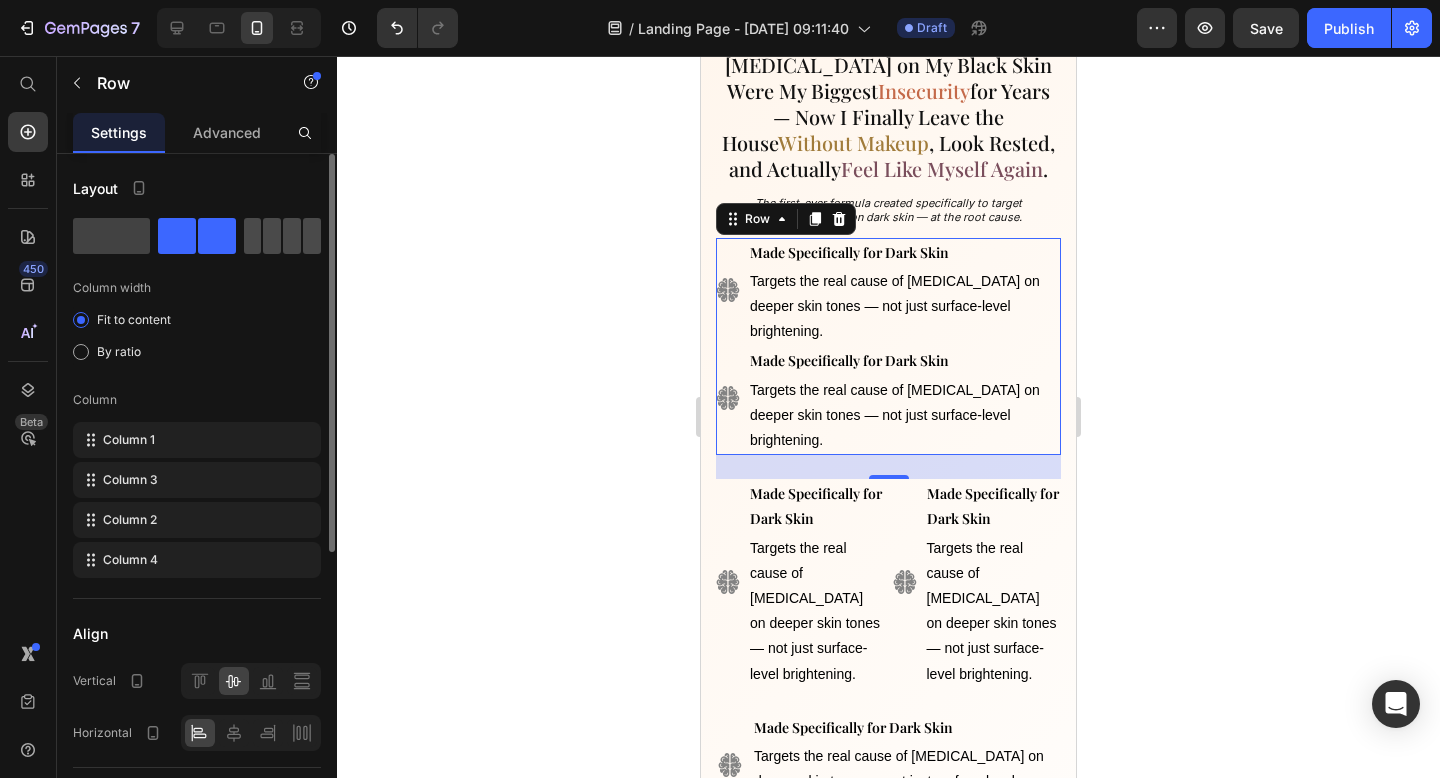 click 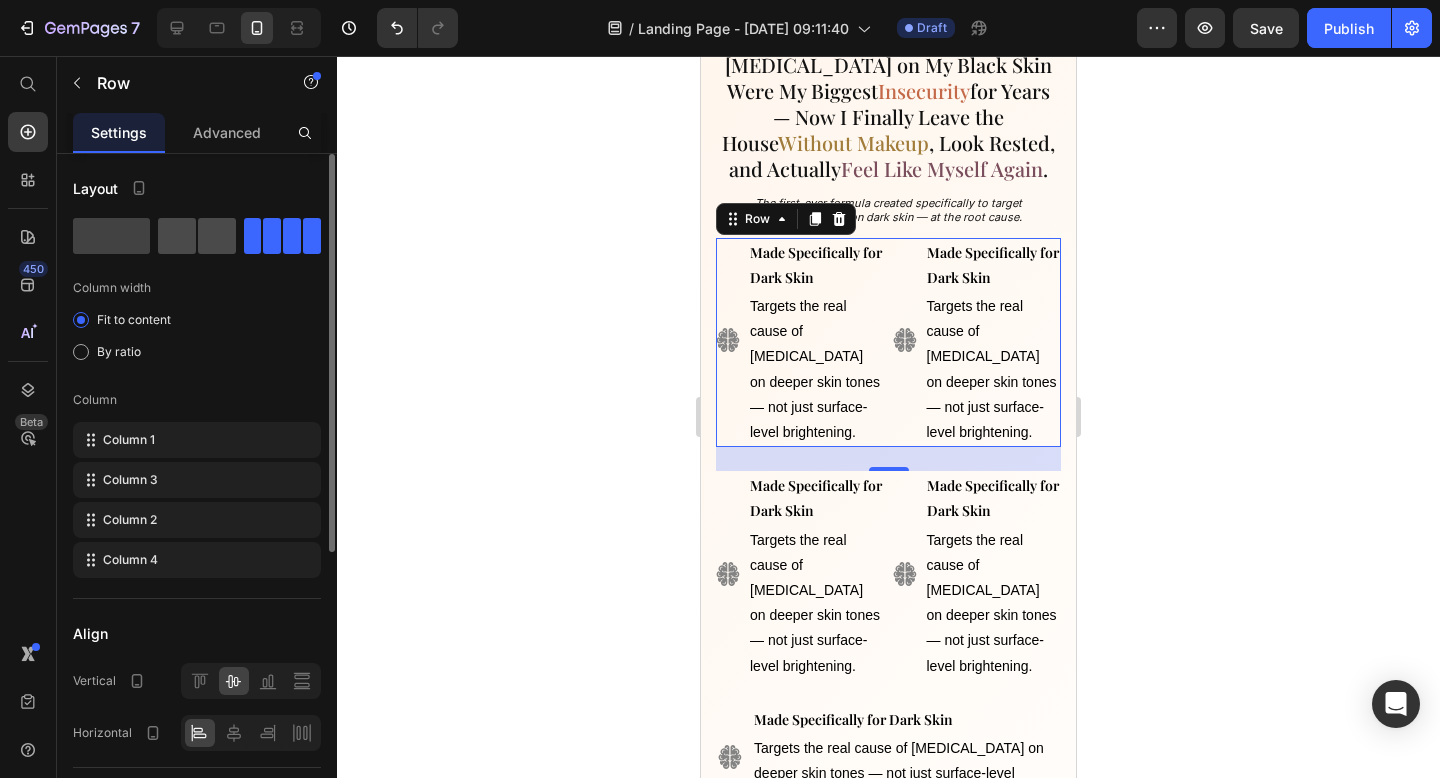click 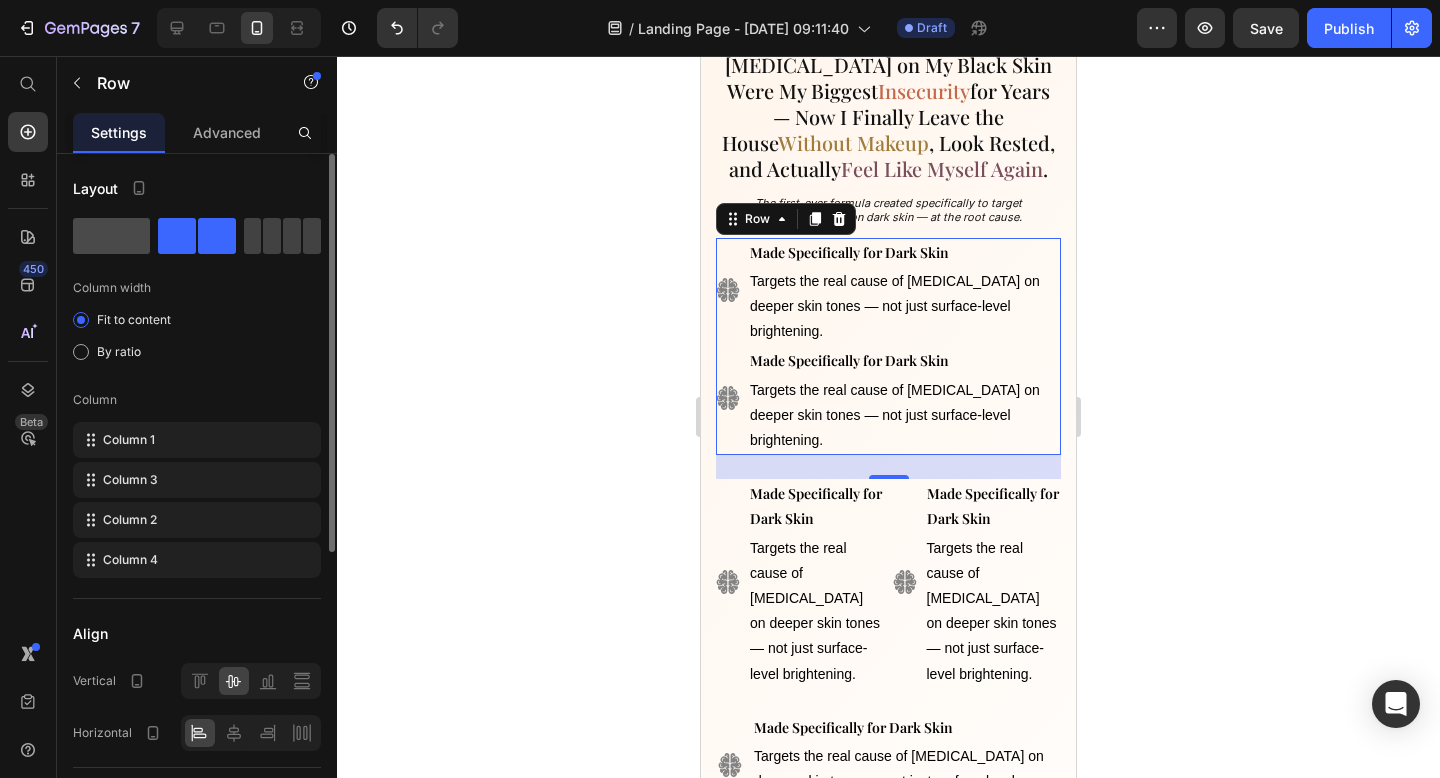 click 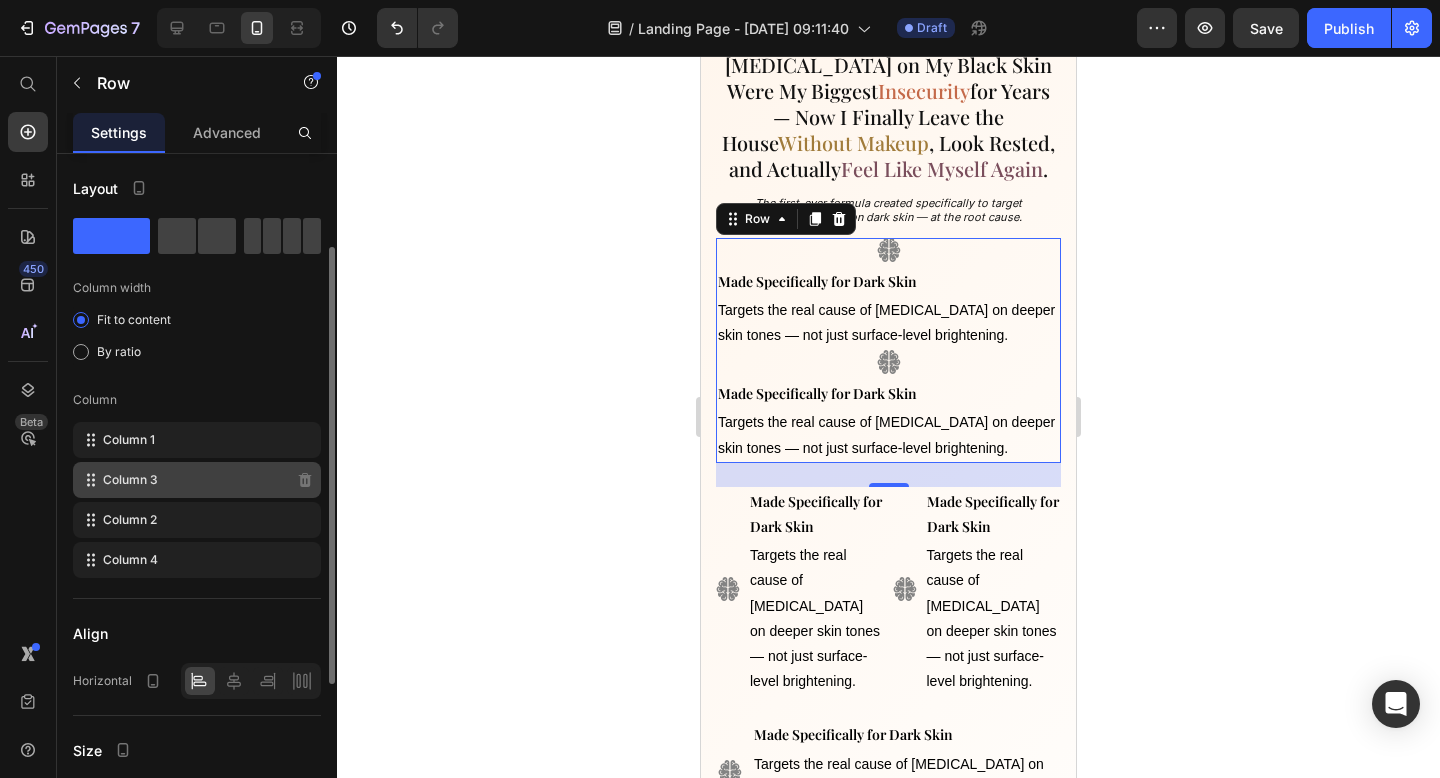scroll, scrollTop: 97, scrollLeft: 0, axis: vertical 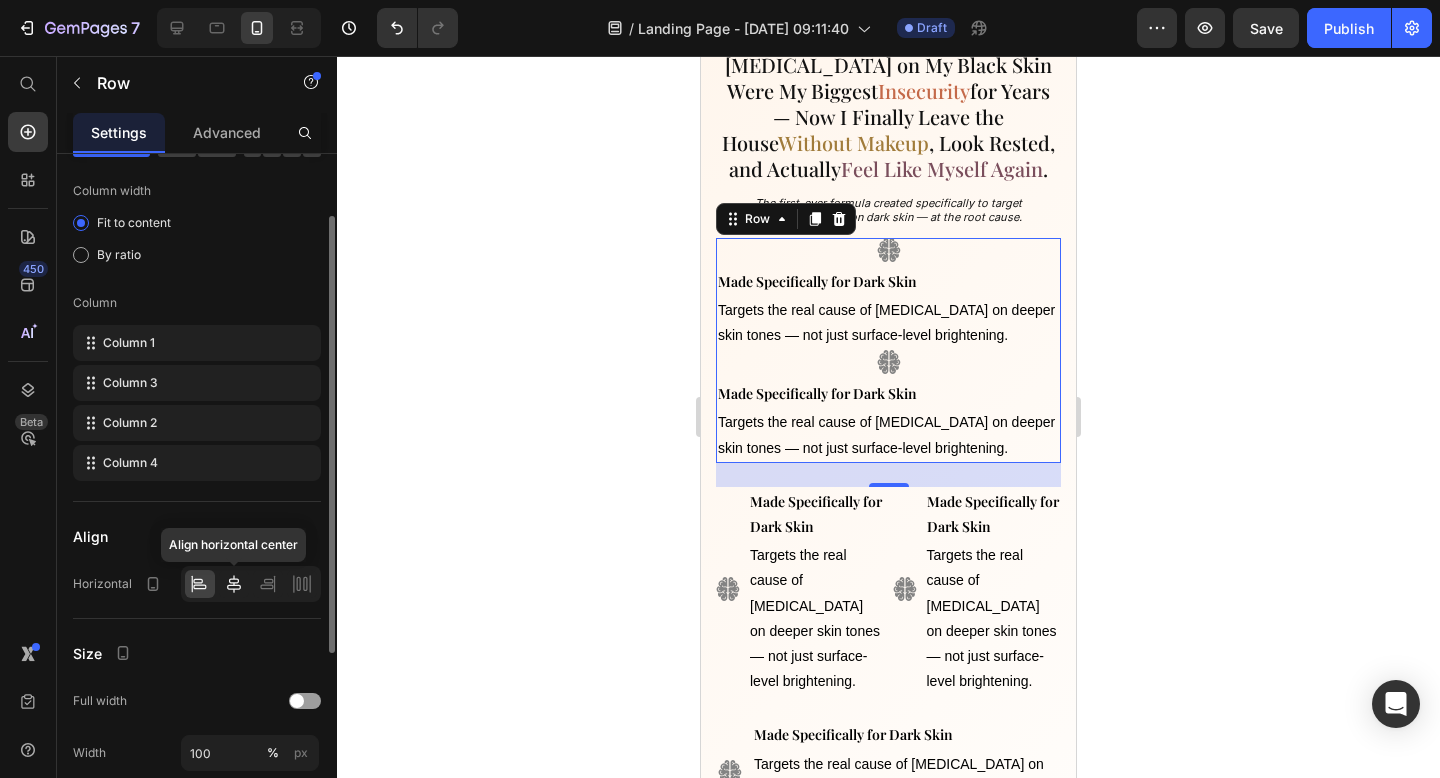 click 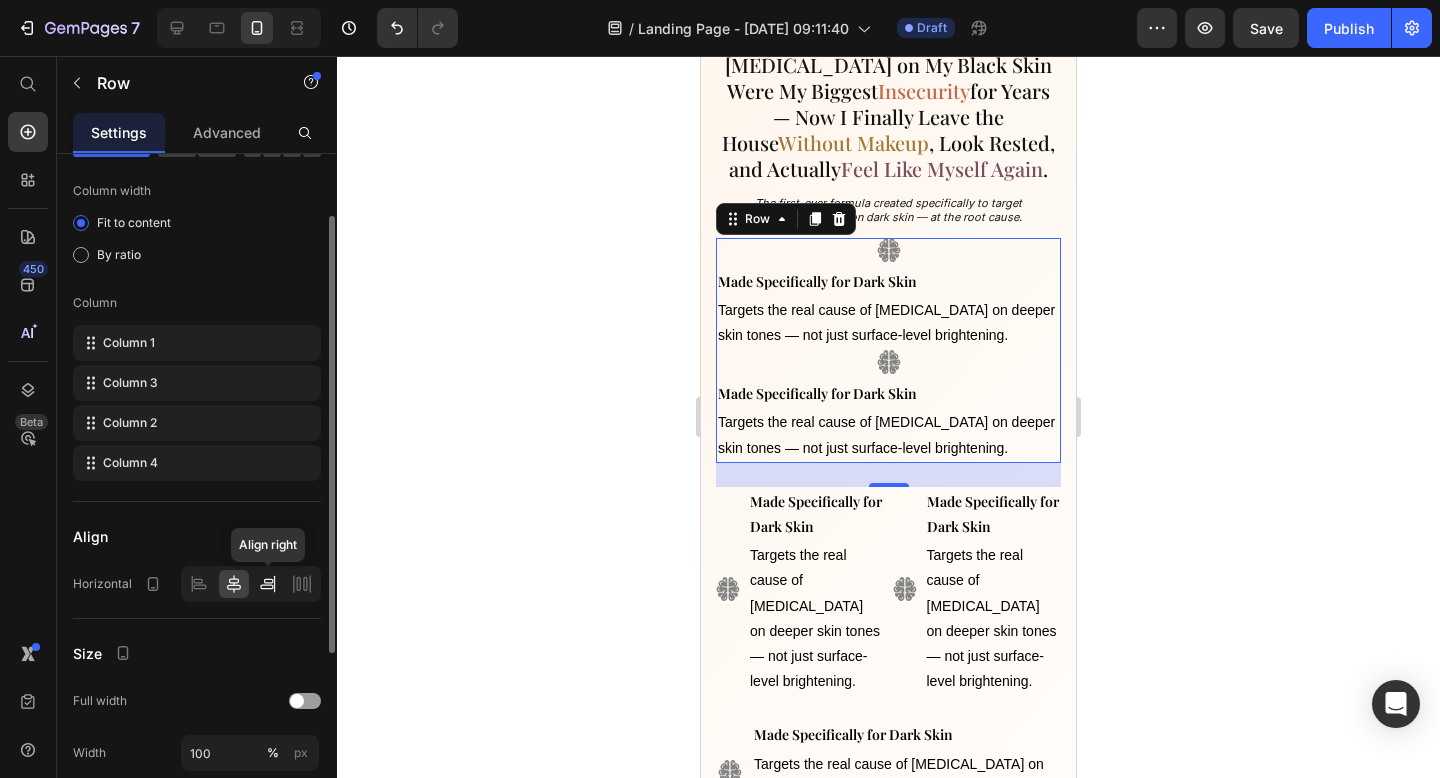click 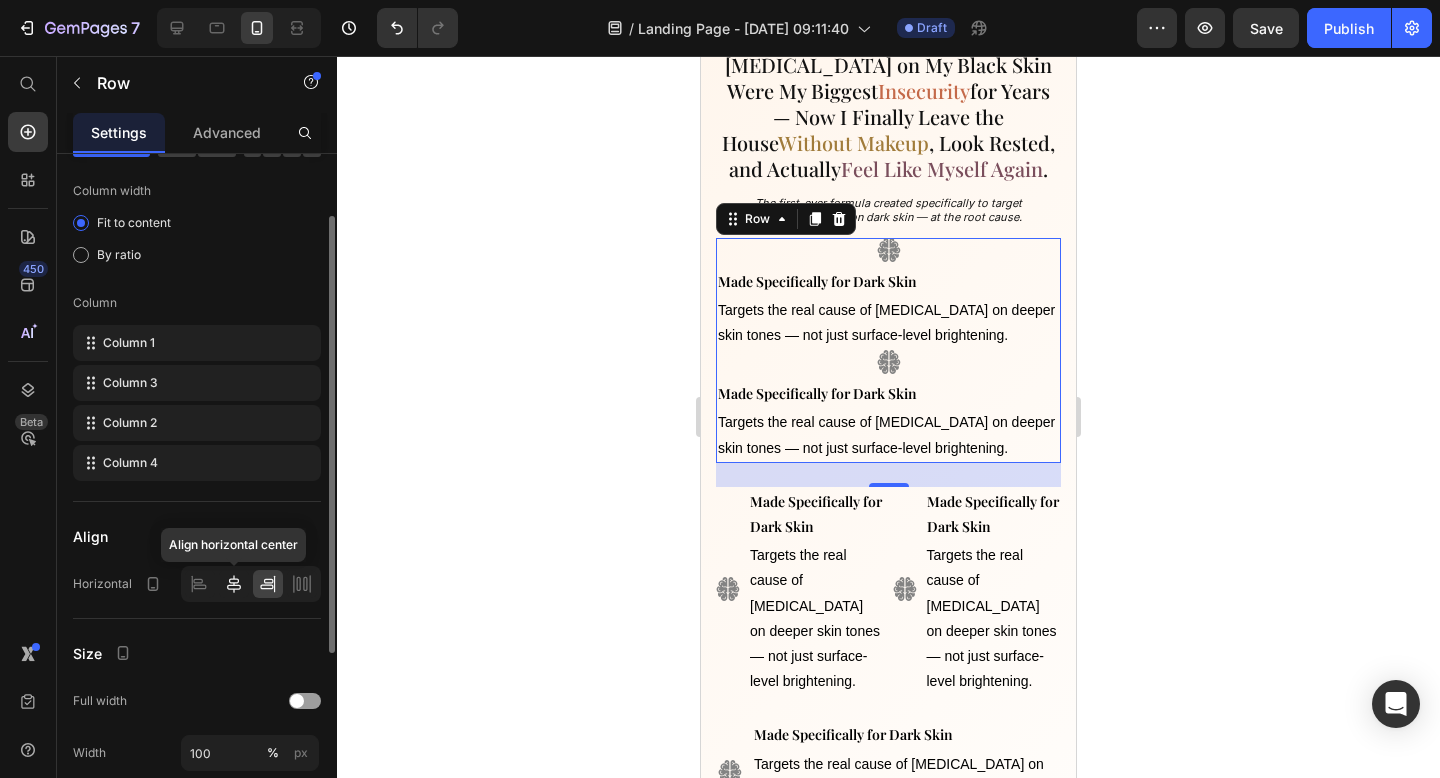 click 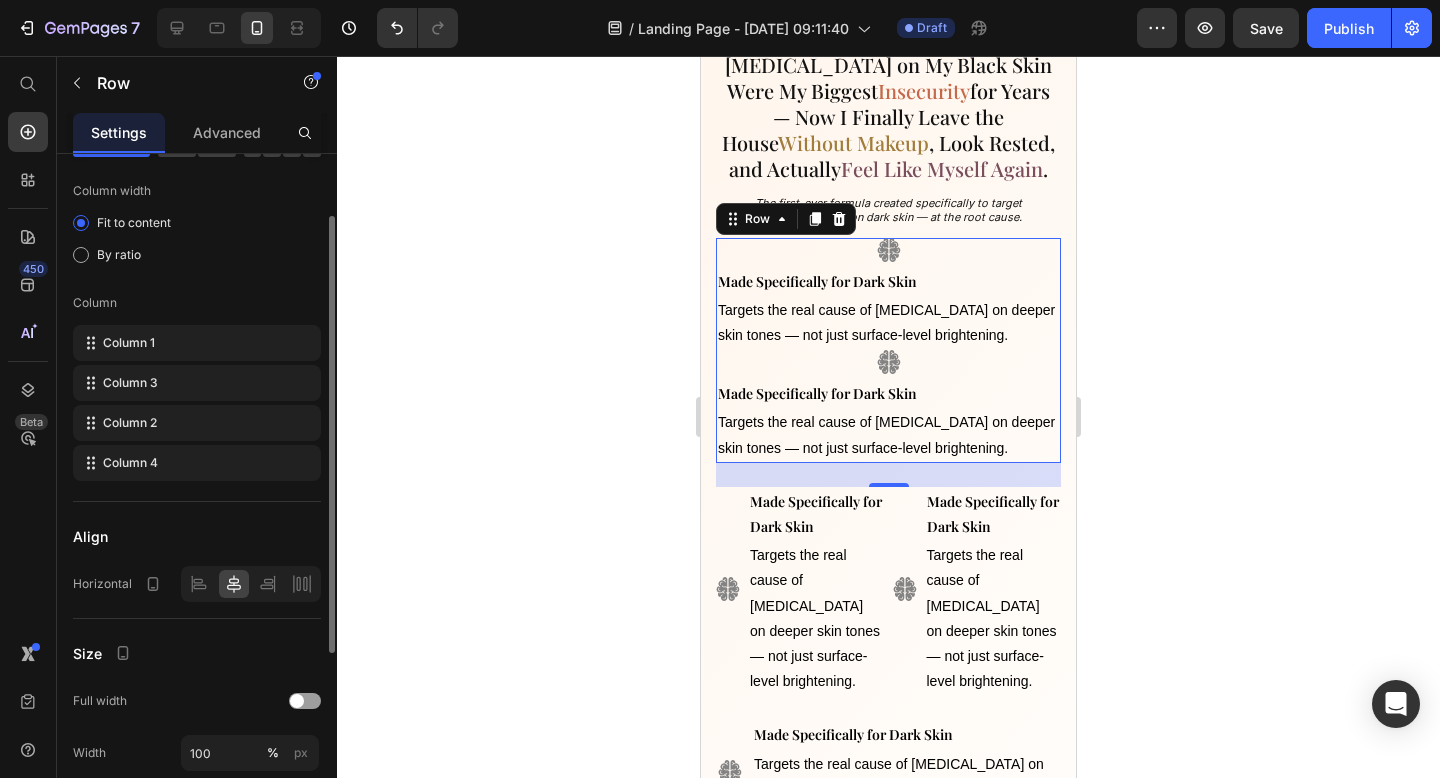 click 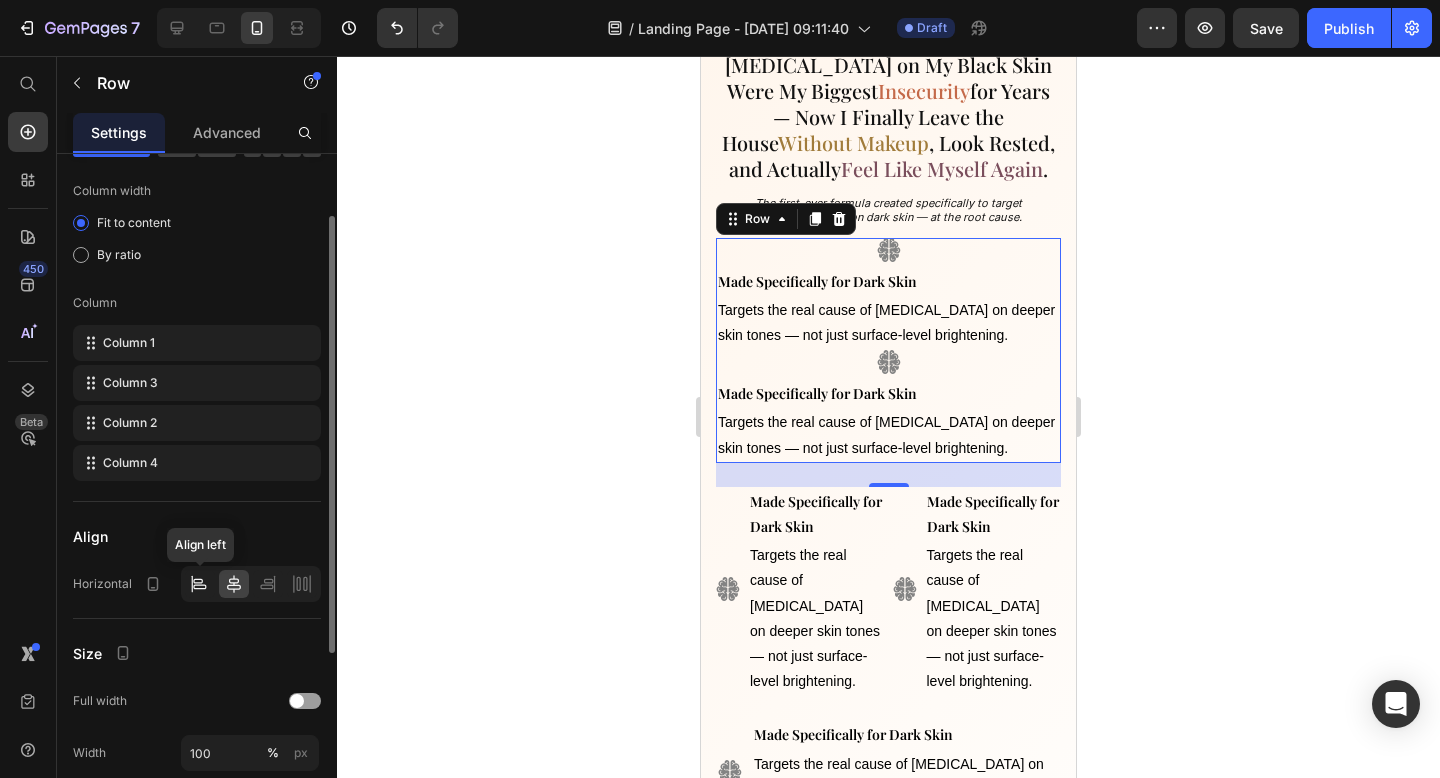 click 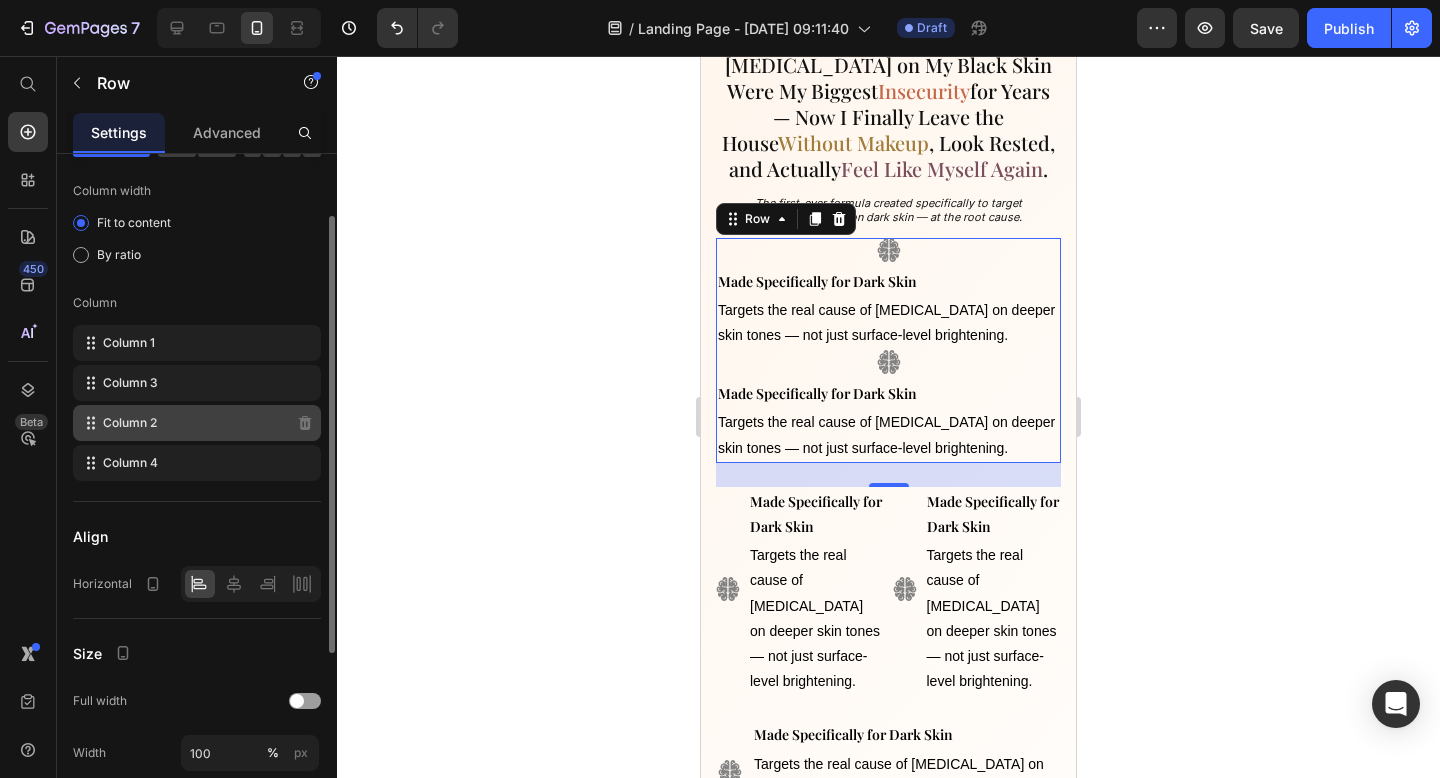 scroll, scrollTop: 0, scrollLeft: 0, axis: both 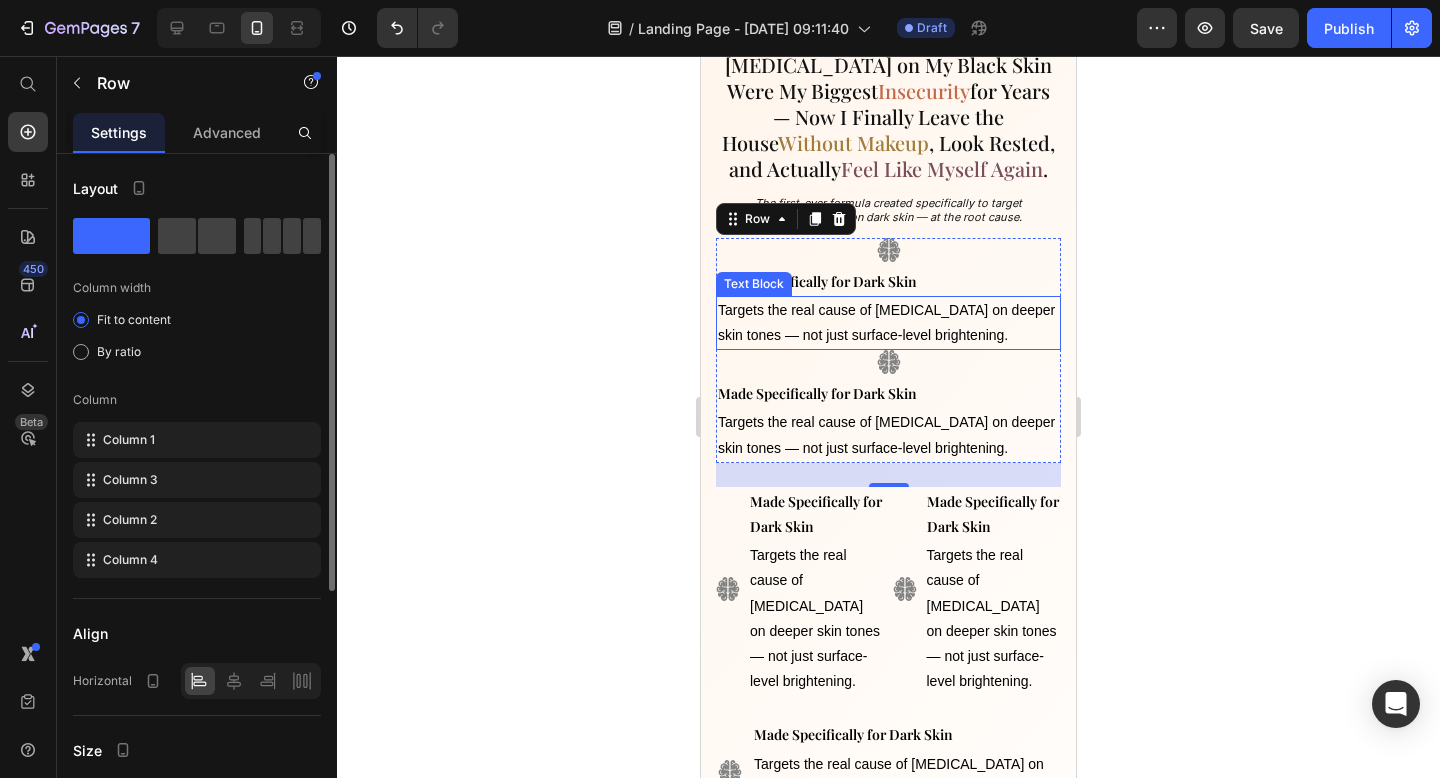 click on "Targets the real cause of [MEDICAL_DATA] on deeper skin tones — not just surface-level brightening." at bounding box center [886, 322] 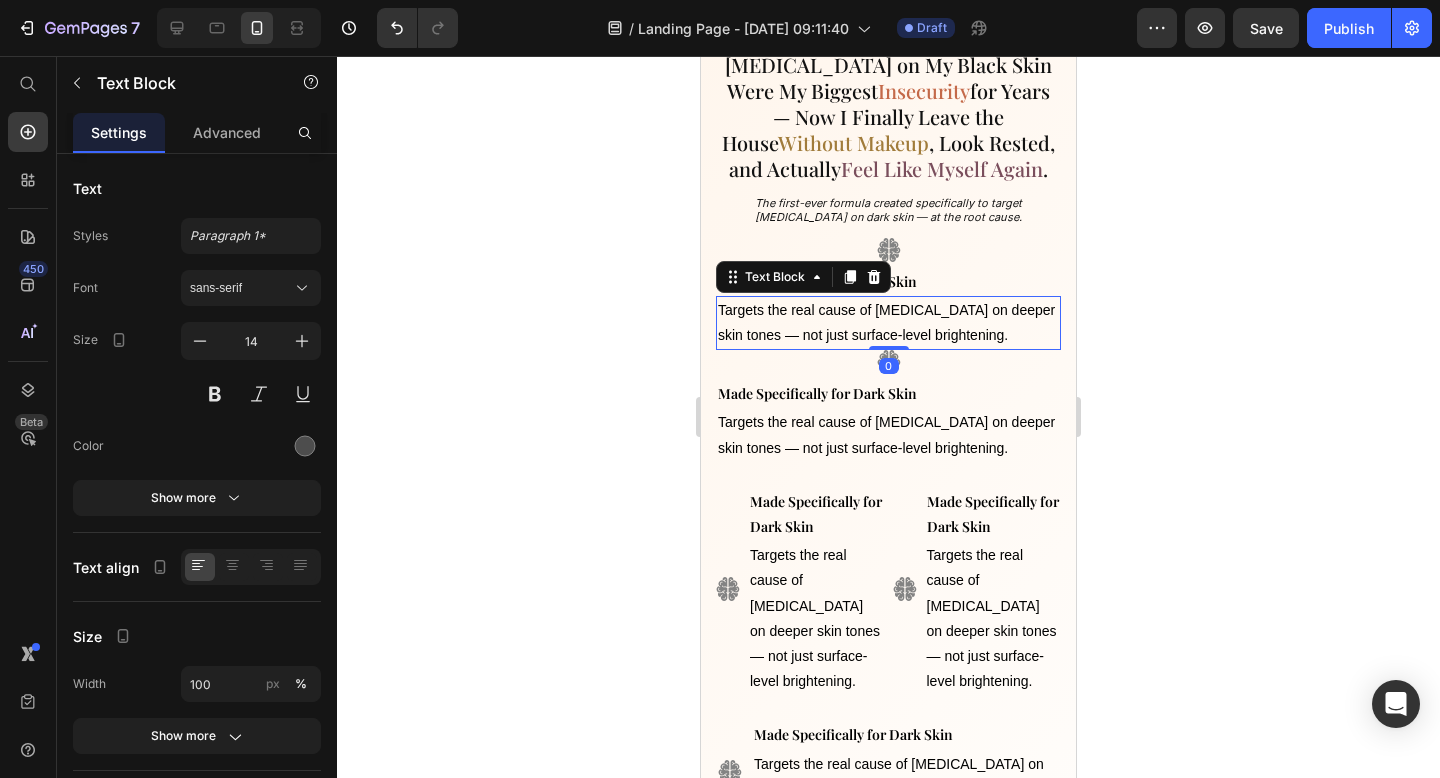 click 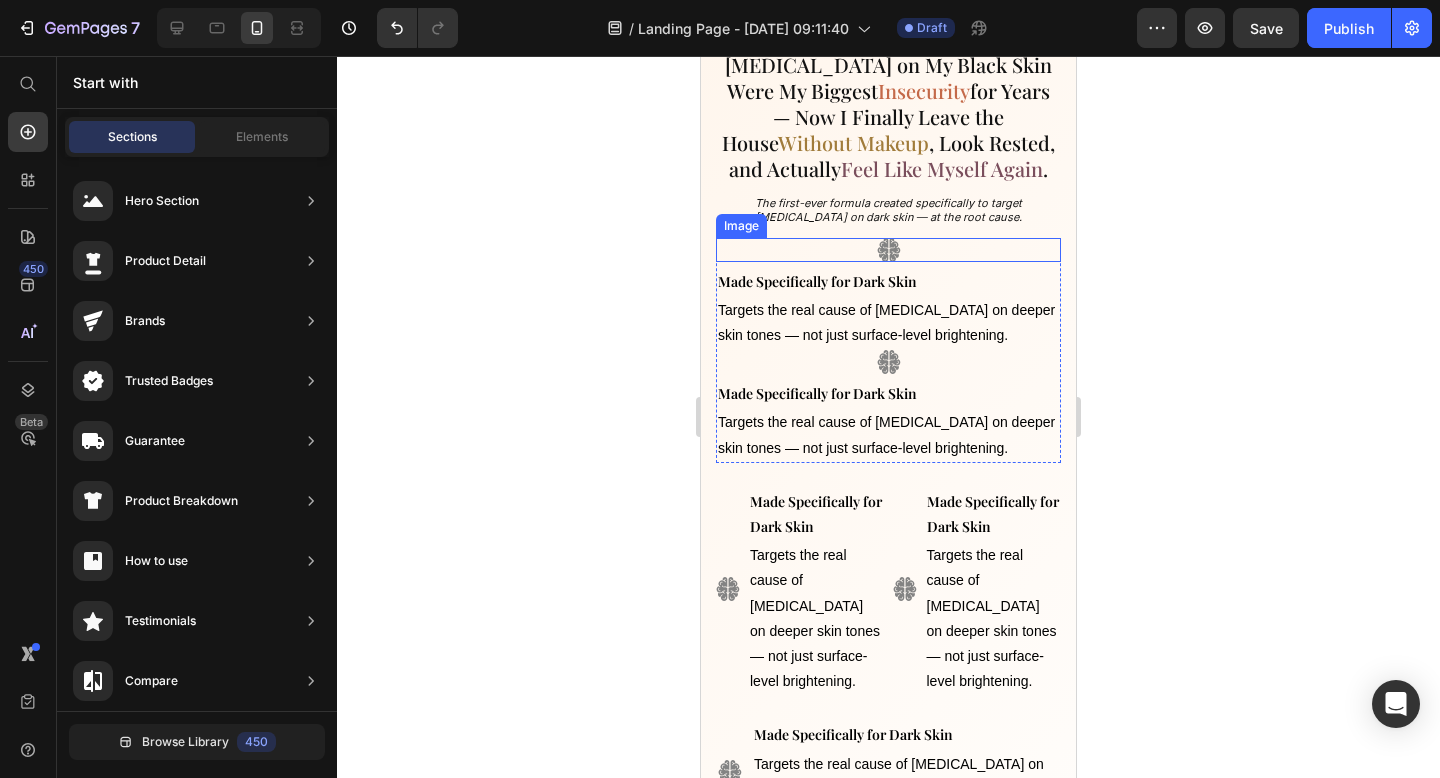 click at bounding box center (888, 250) 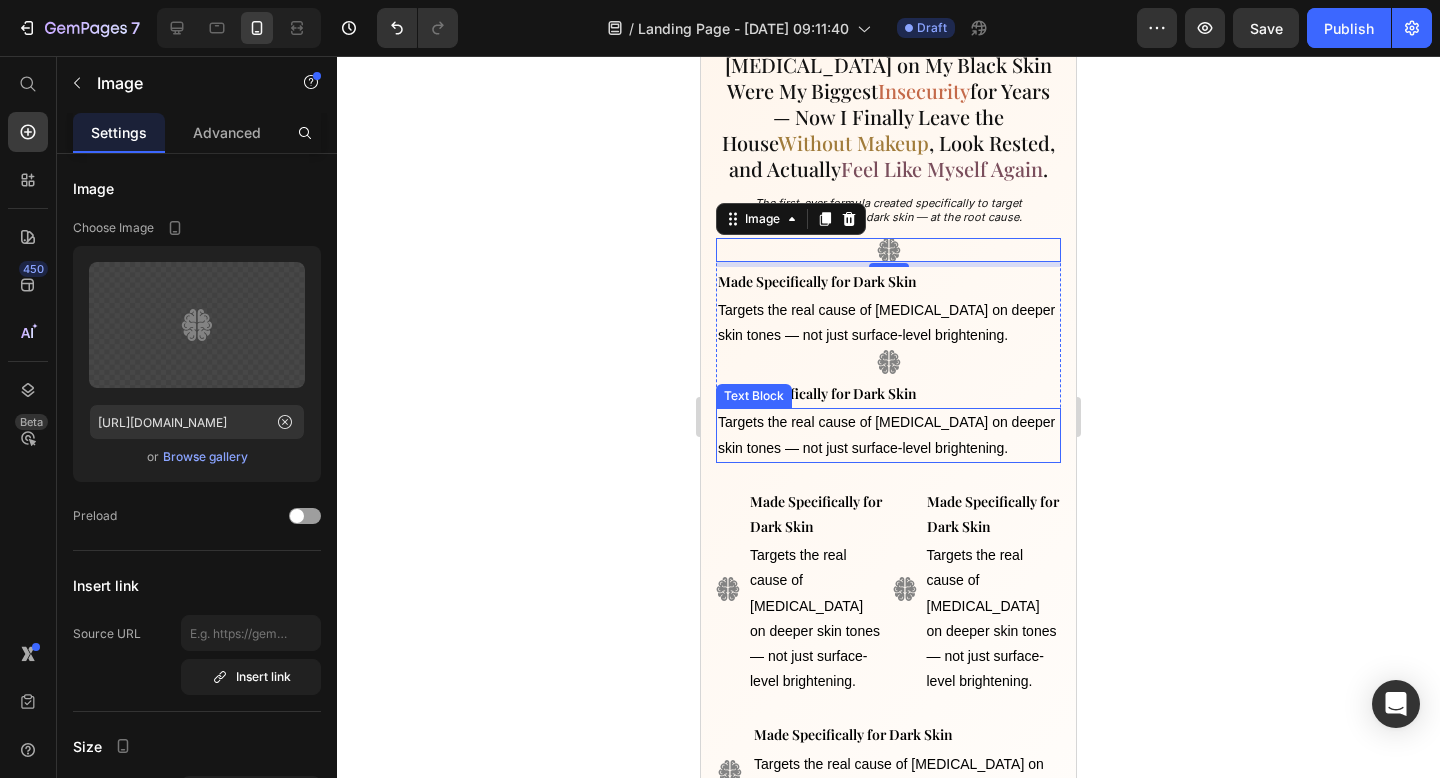click on "Targets the real cause of [MEDICAL_DATA] on deeper skin tones — not just surface-level brightening." at bounding box center [888, 435] 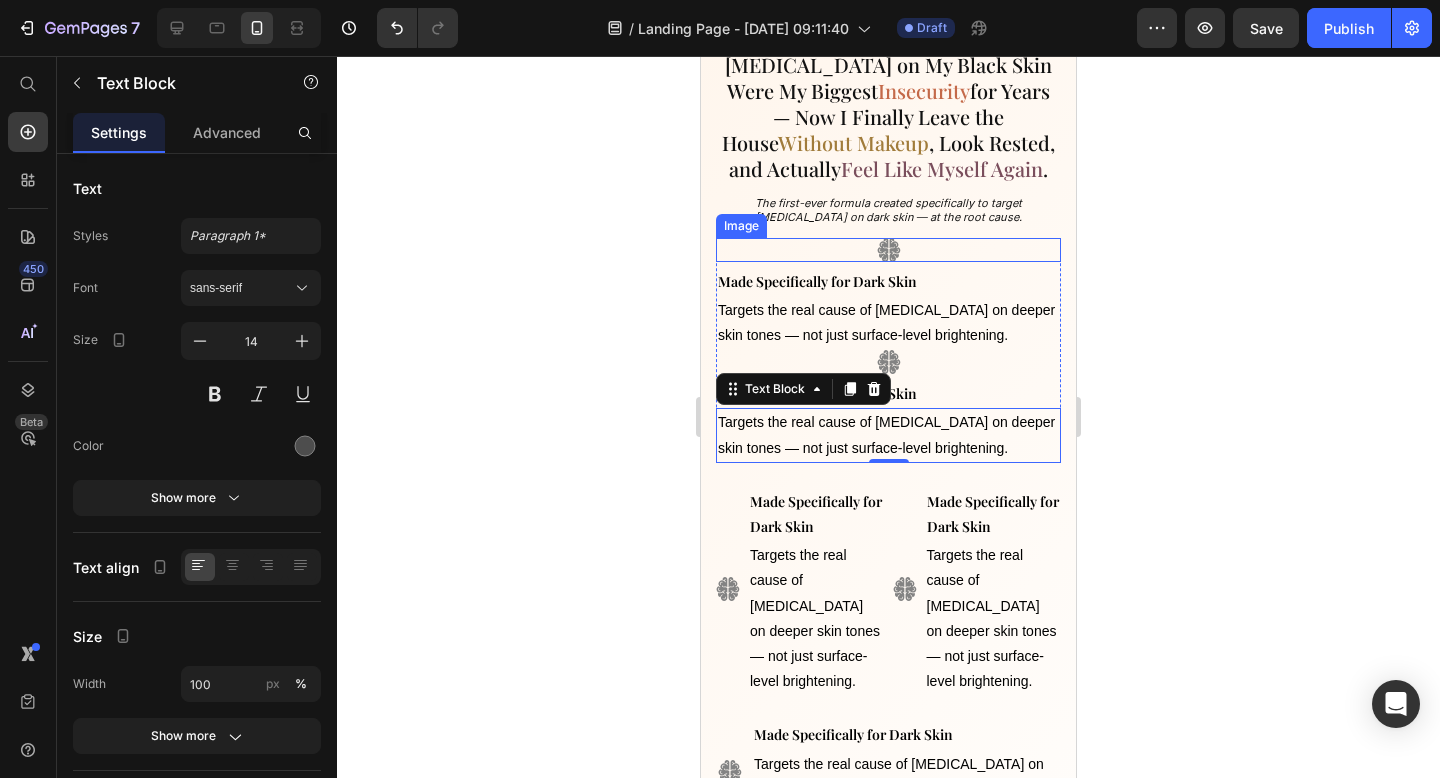 click on "Dark Circles on My Black Skin Were My Biggest  Insecurity  for Years — Now I Finally Leave the House  Without Makeup , Look Rested, and Actually  Feel Like Myself Again . Heading The first-ever formula created specifically to target dark circles on dark skin — at the root cause. Text Block Image Image Made Specifically for Dark Skin Text Block Targets the real cause of dark circles on deeper skin tones — not just surface-level brightening. Text Block Made Specifically for Dark Skin Text Block Targets the real cause of dark circles on deeper skin tones — not just surface-level brightening. Text Block   0 Row Image Image Made Specifically for Dark Skin Text Block Targets the real cause of dark circles on deeper skin tones — not just surface-level brightening. Text Block Made Specifically for Dark Skin Text Block Targets the real cause of dark circles on deeper skin tones — not just surface-level brightening. Text Block Row Image Made Specifically for Dark Skin Text Block Text Block Row
Button" at bounding box center (888, 494) 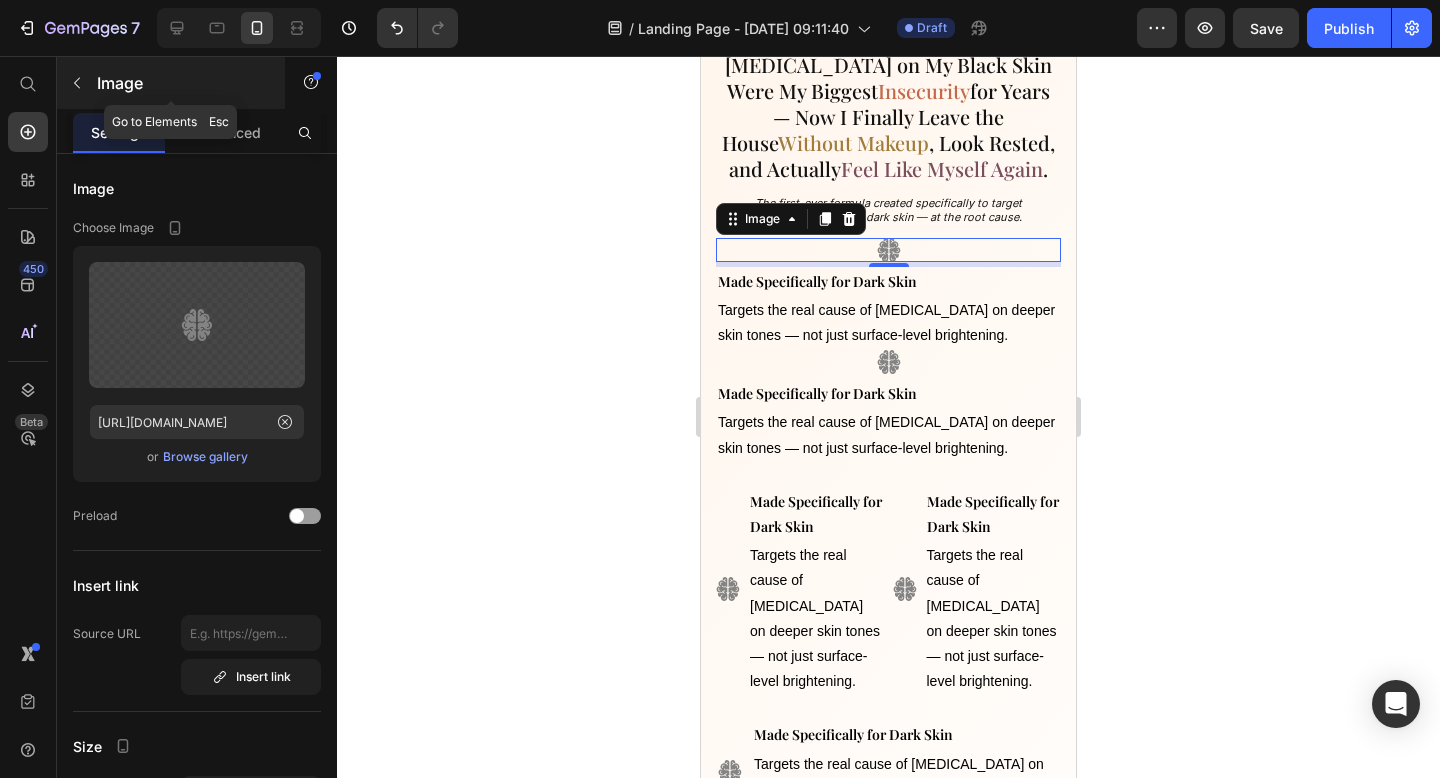 click 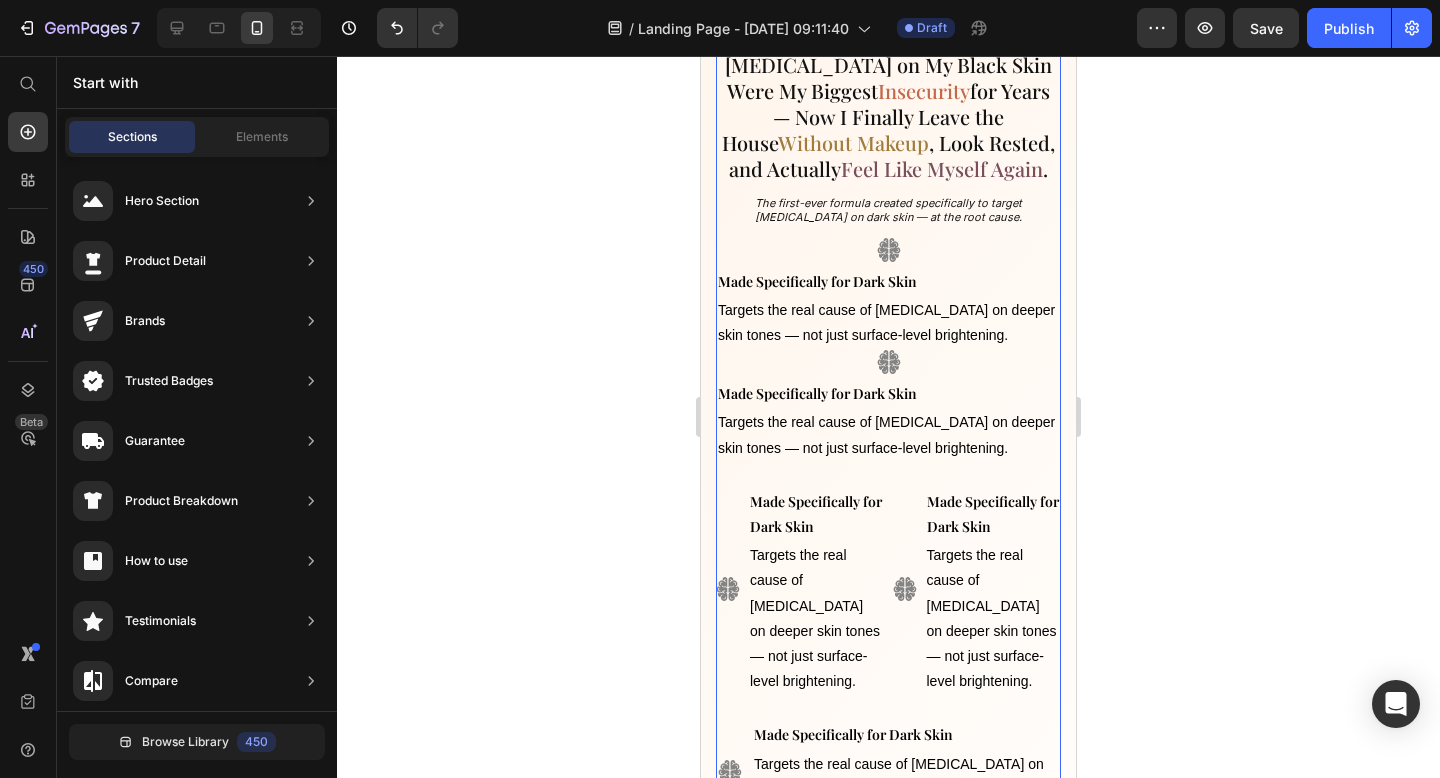 click on "Dark Circles on My Black Skin Were My Biggest  Insecurity  for Years — Now I Finally Leave the House  Without Makeup , Look Rested, and Actually  Feel Like Myself Again . Heading The first-ever formula created specifically to target dark circles on dark skin — at the root cause. Text Block Image Image Made Specifically for Dark Skin Text Block Targets the real cause of dark circles on deeper skin tones — not just surface-level brightening. Text Block Made Specifically for Dark Skin Text Block Targets the real cause of dark circles on deeper skin tones — not just surface-level brightening. Text Block Row Image Image Made Specifically for Dark Skin Text Block Targets the real cause of dark circles on deeper skin tones — not just surface-level brightening. Text Block Made Specifically for Dark Skin Text Block Targets the real cause of dark circles on deeper skin tones — not just surface-level brightening. Text Block Row Image Made Specifically for Dark Skin Text Block Text Block Row
Shop Now" at bounding box center [888, 494] 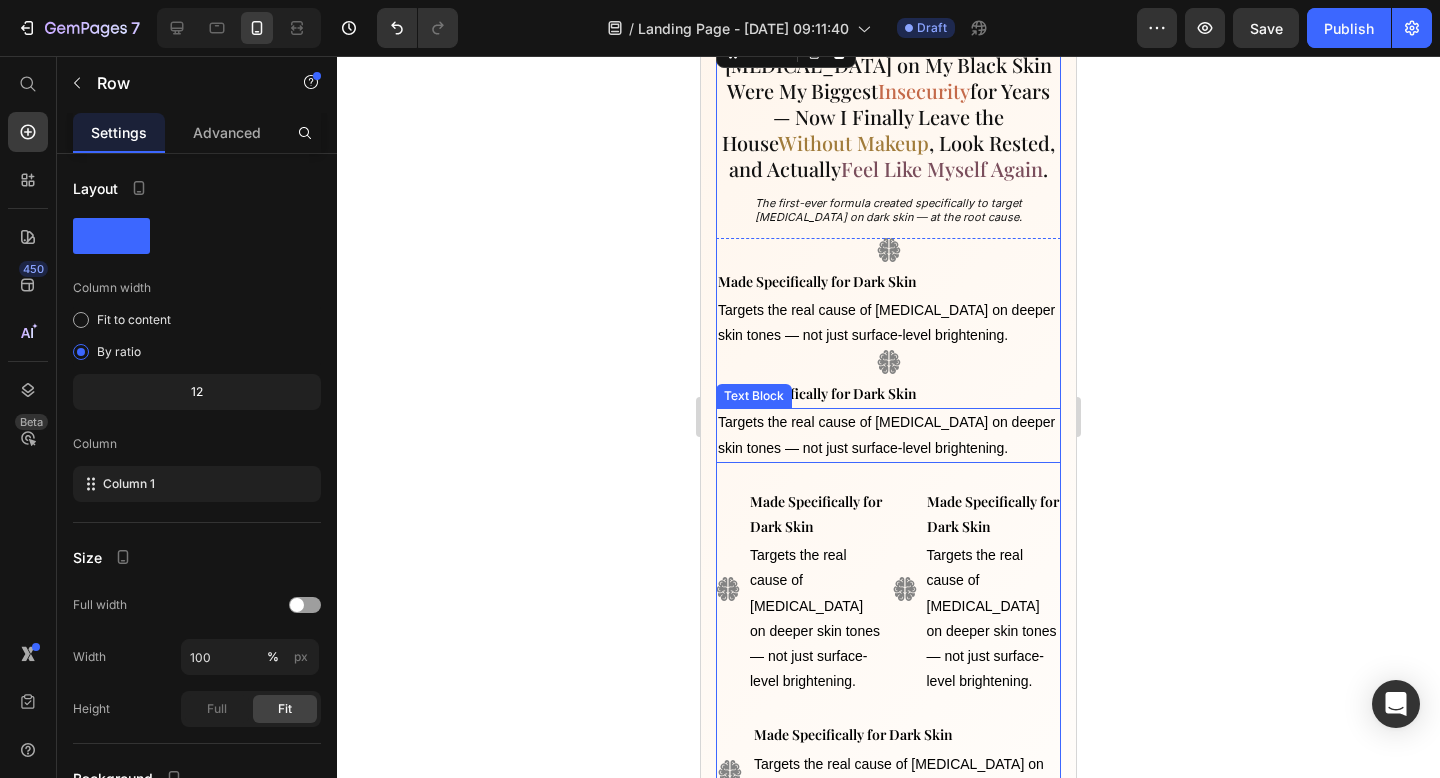 click on "Targets the real cause of [MEDICAL_DATA] on deeper skin tones — not just surface-level brightening." at bounding box center (888, 435) 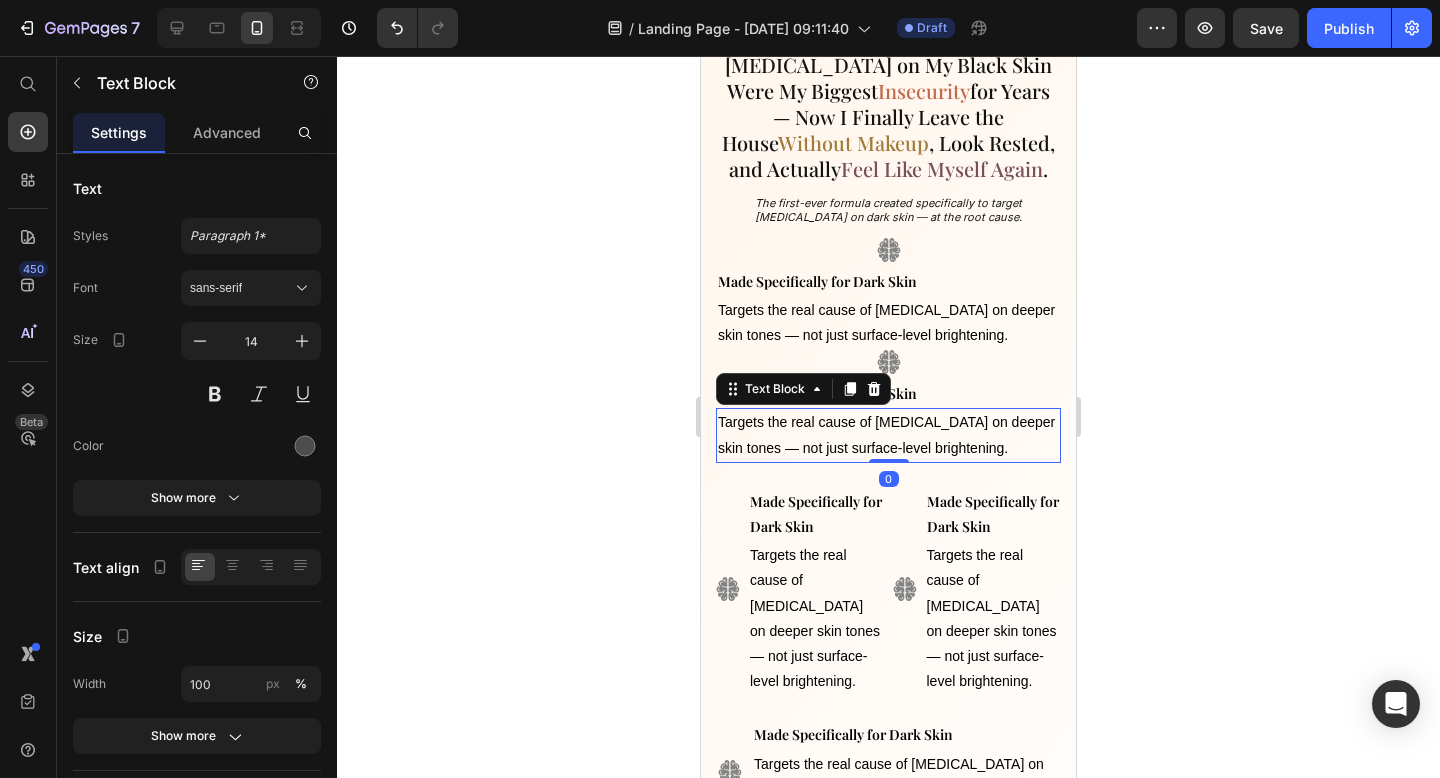 click on "Targets the real cause of [MEDICAL_DATA] on deeper skin tones — not just surface-level brightening." at bounding box center [888, 323] 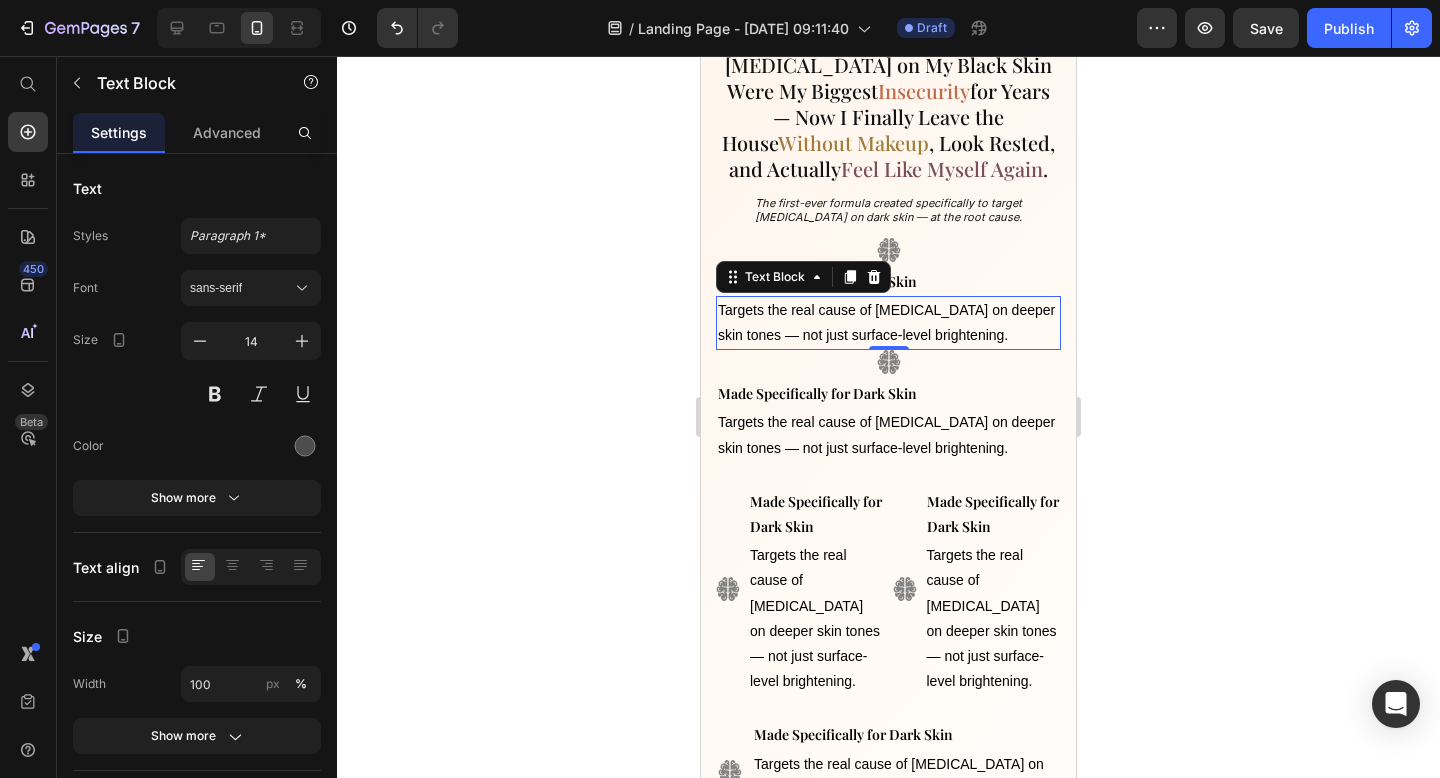 click on "7   /  Landing Page - Jul 10, 09:11:40 Draft Preview  Save   Publish" 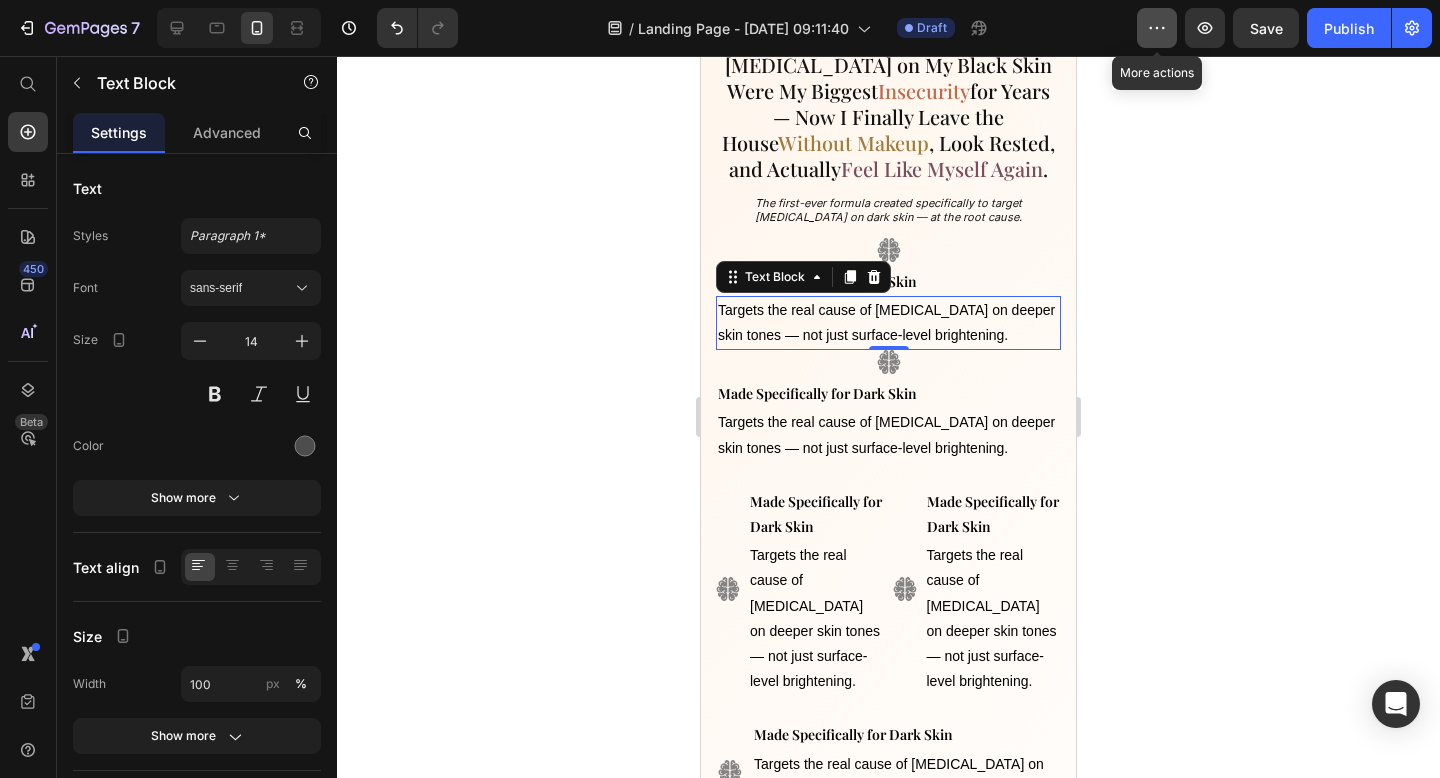 click 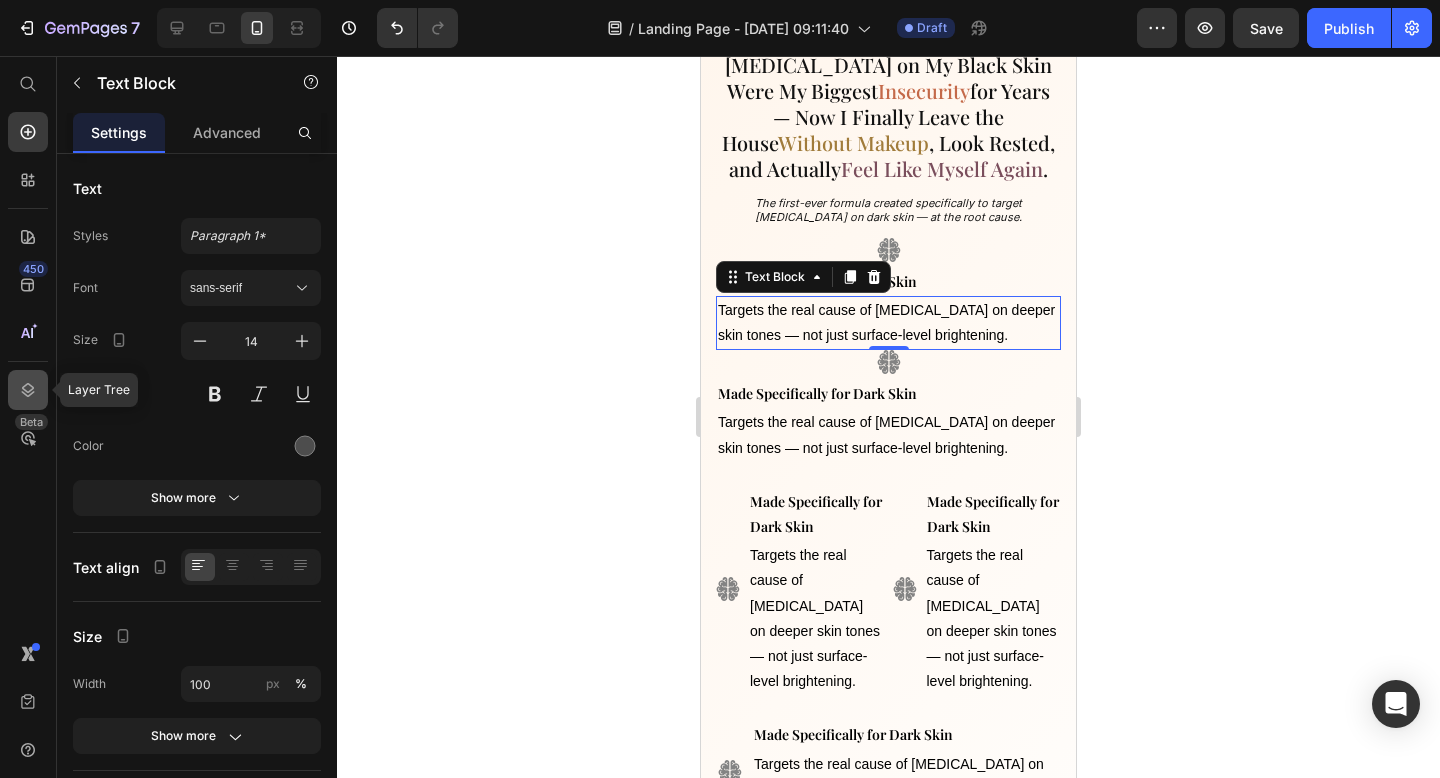 click 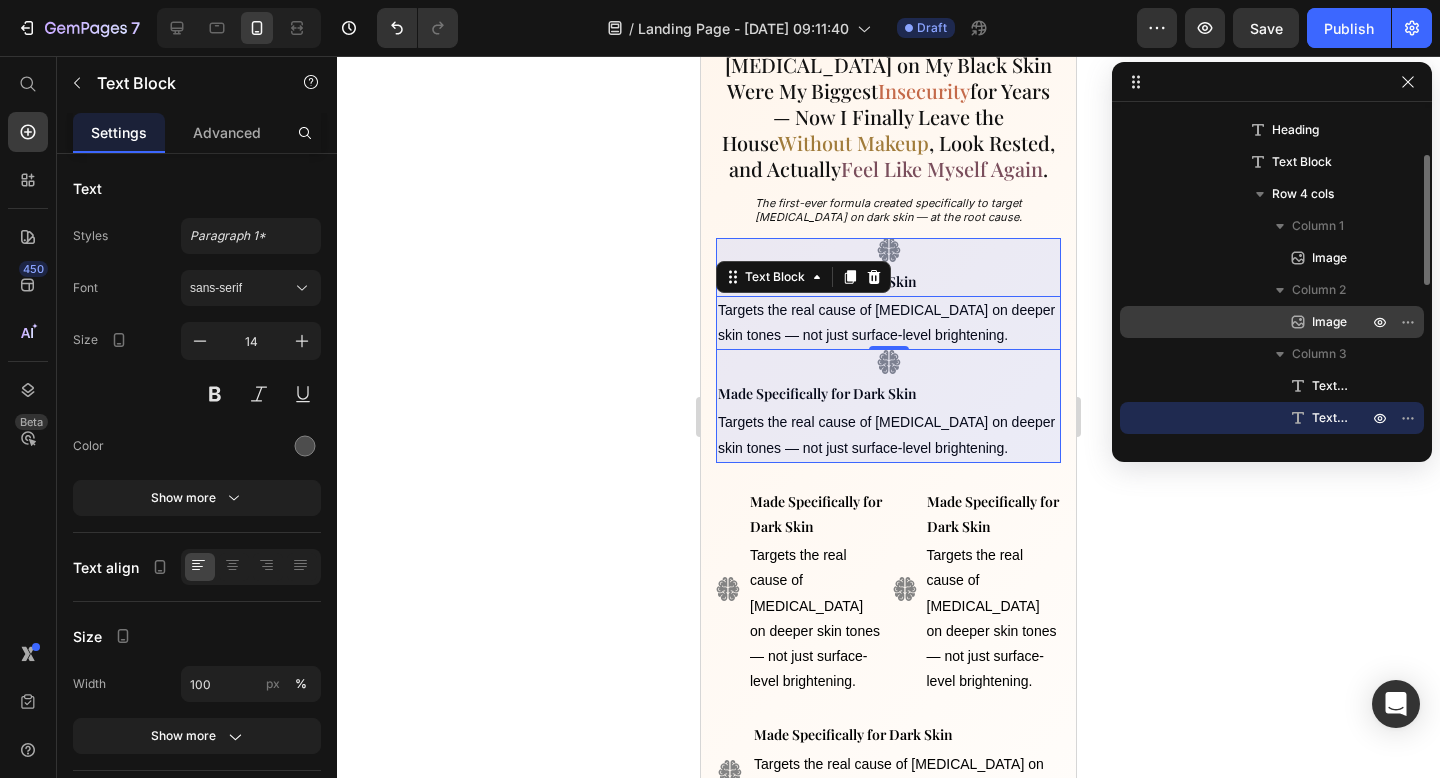 scroll, scrollTop: 164, scrollLeft: 0, axis: vertical 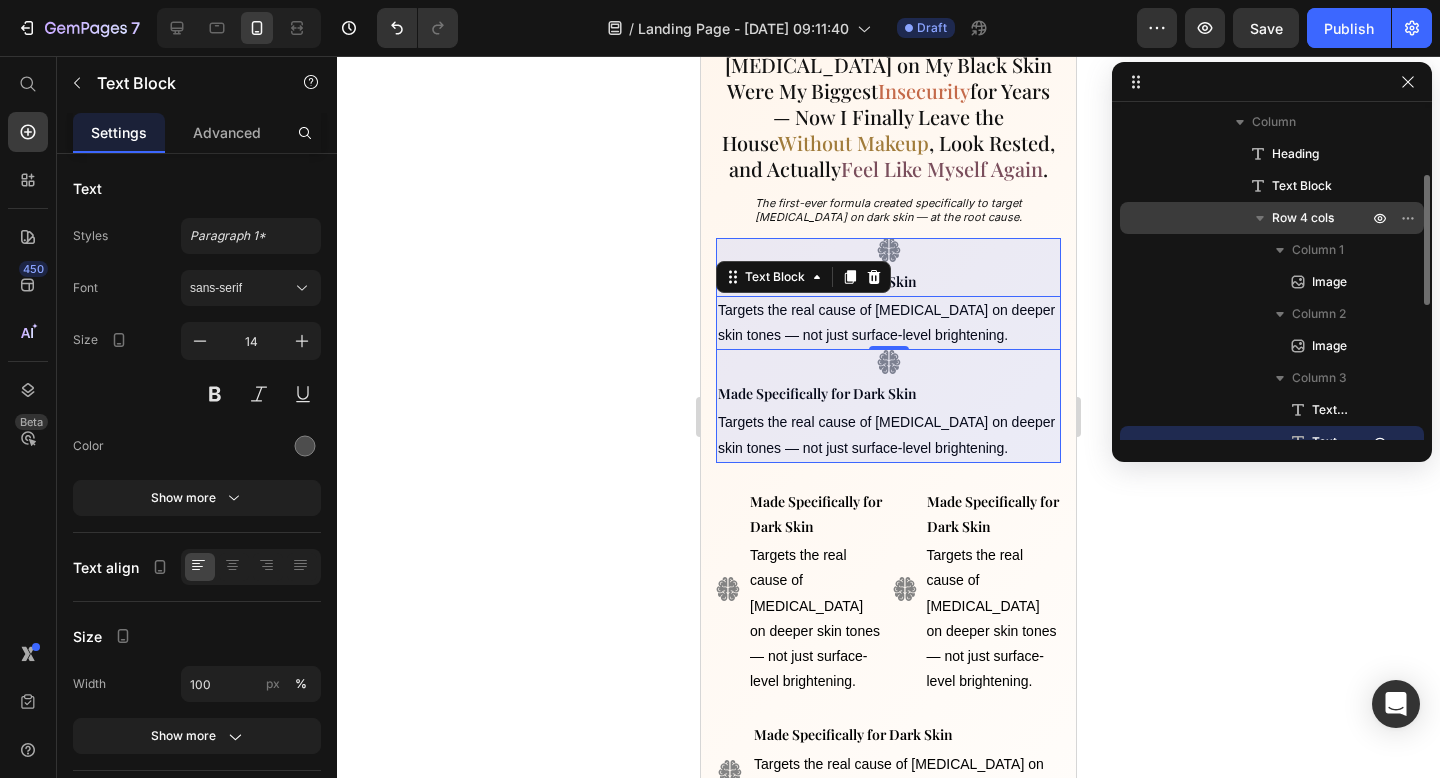 click on "Row 4 cols" at bounding box center [1303, 218] 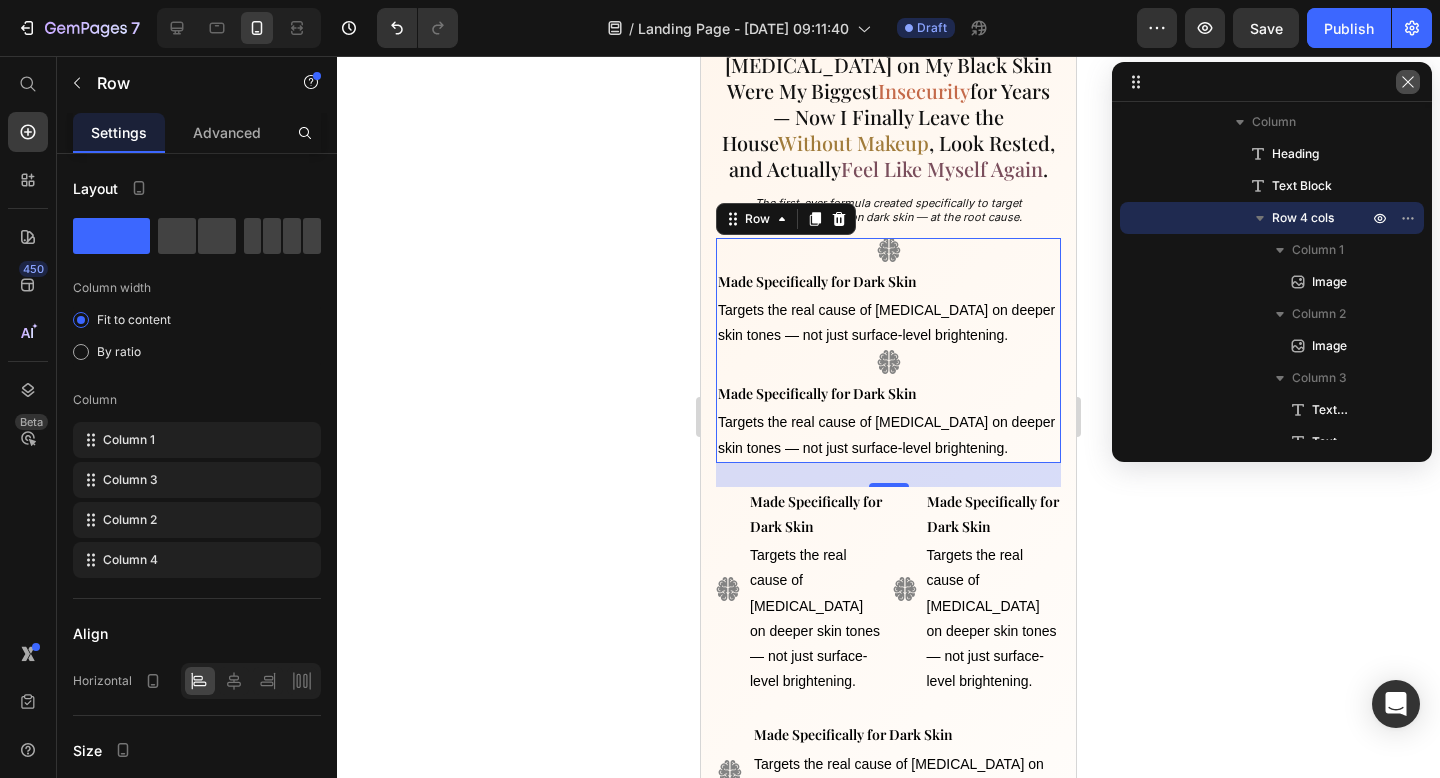 click at bounding box center (1408, 82) 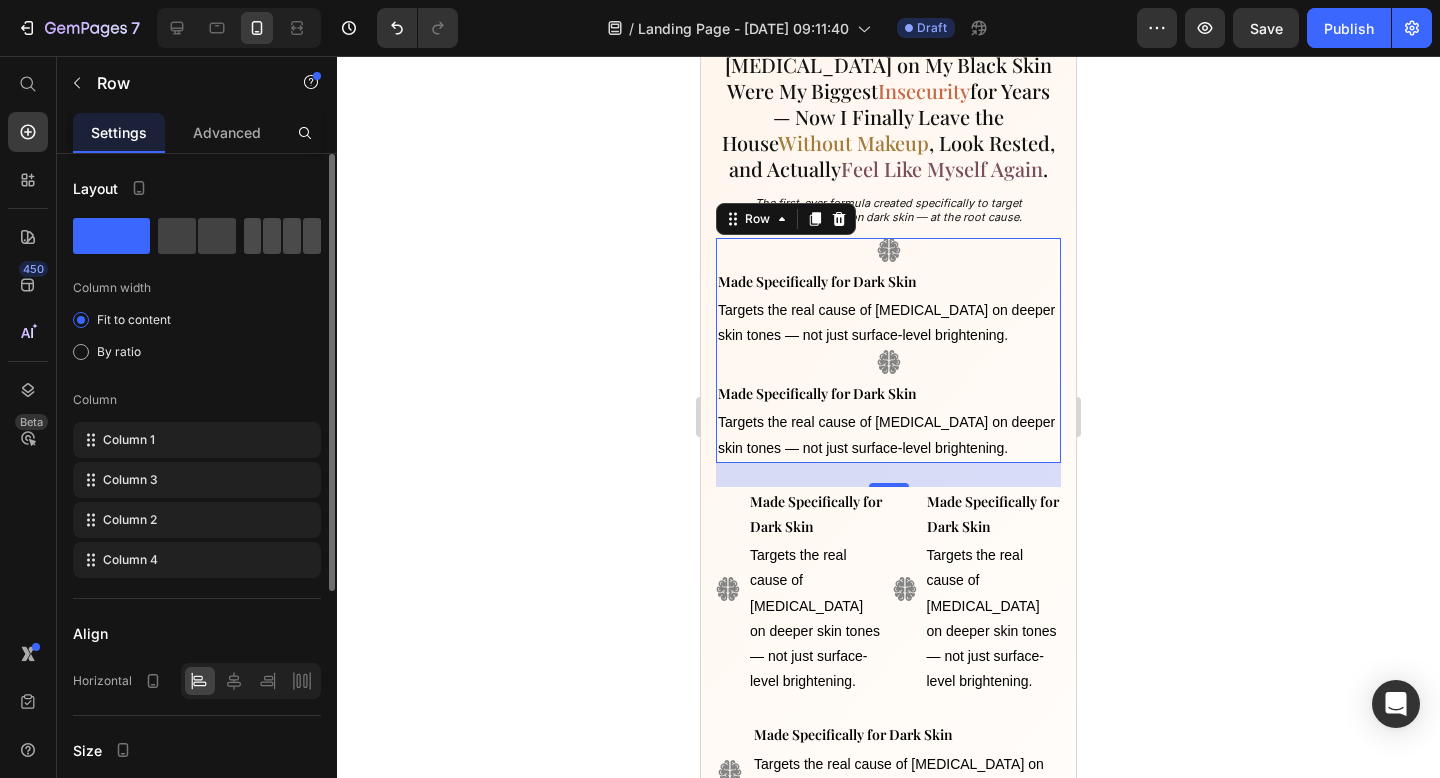 click 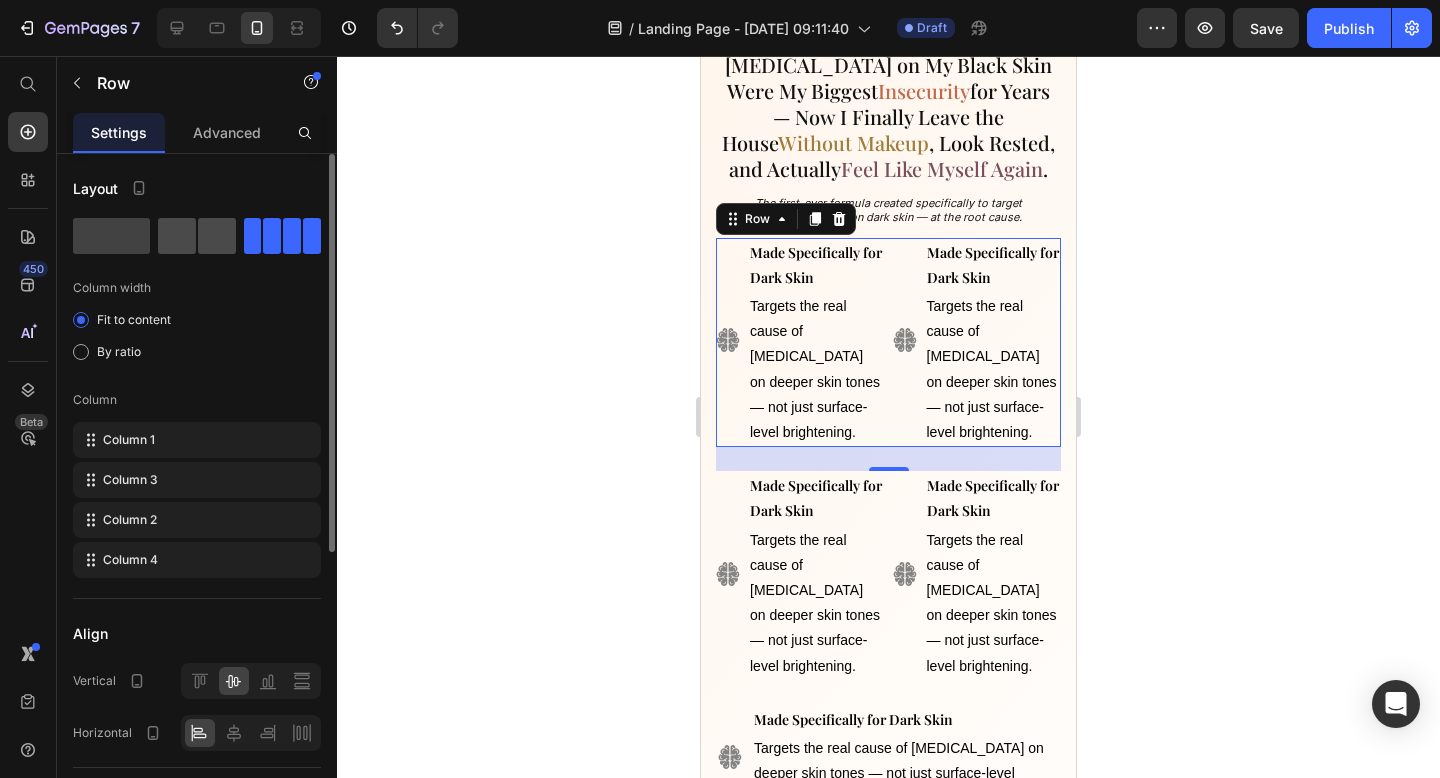click 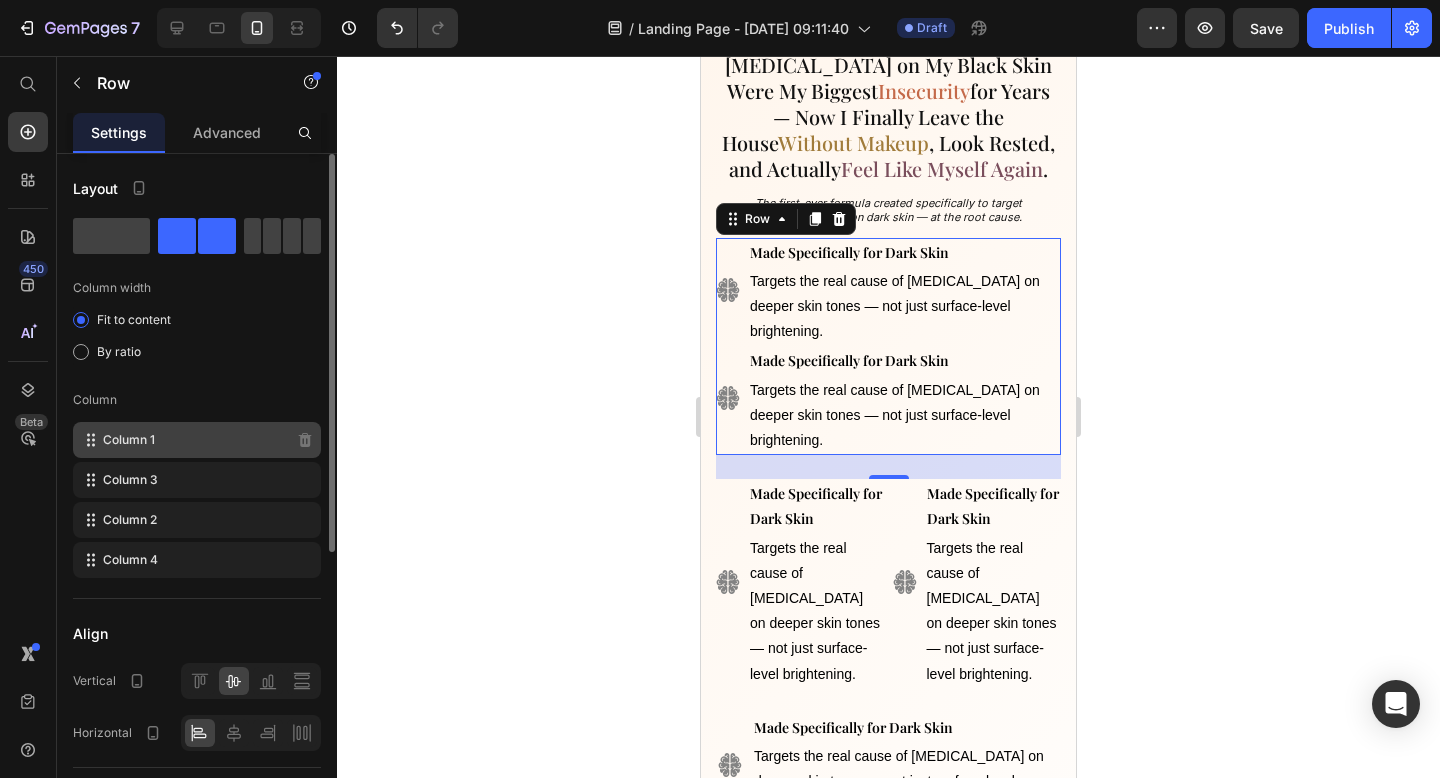 scroll, scrollTop: 118, scrollLeft: 0, axis: vertical 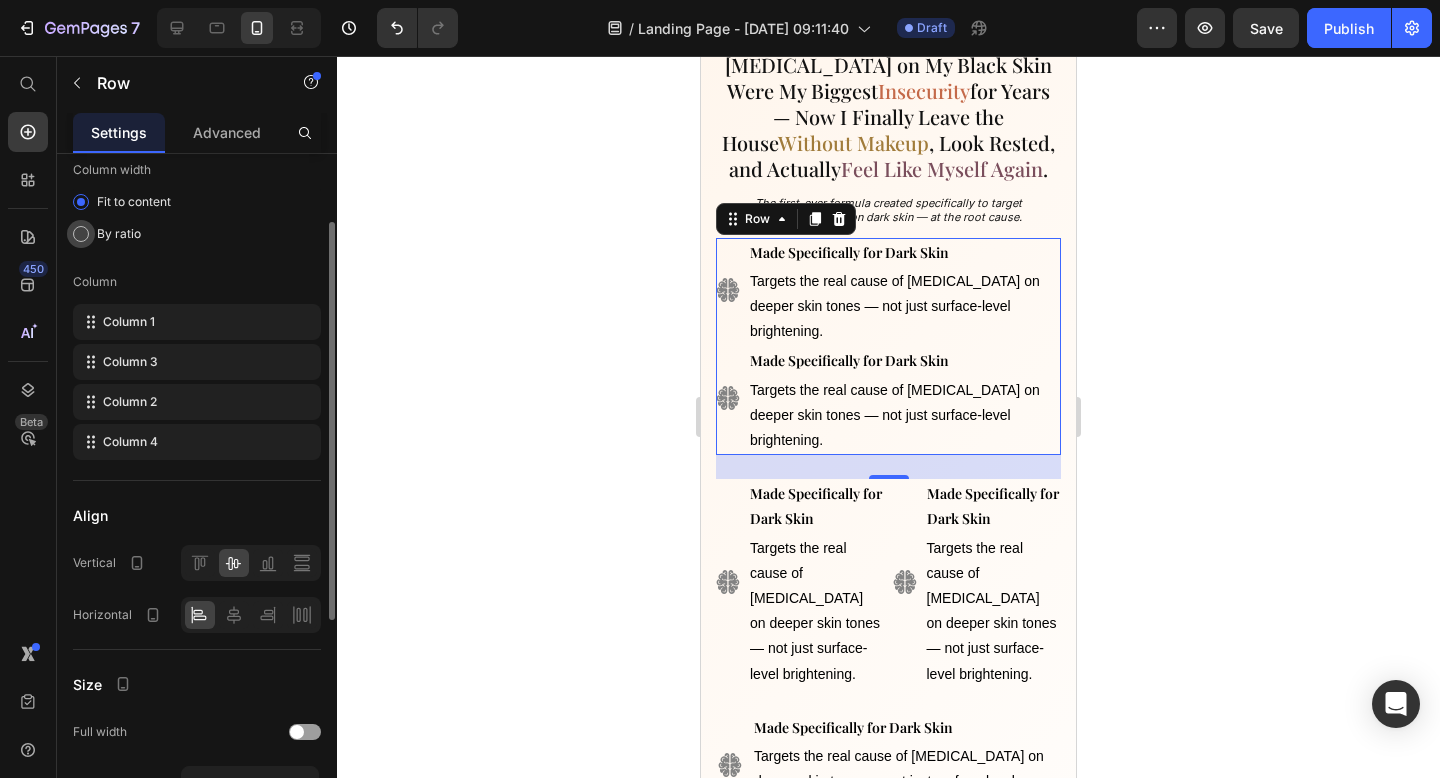 click at bounding box center [81, 234] 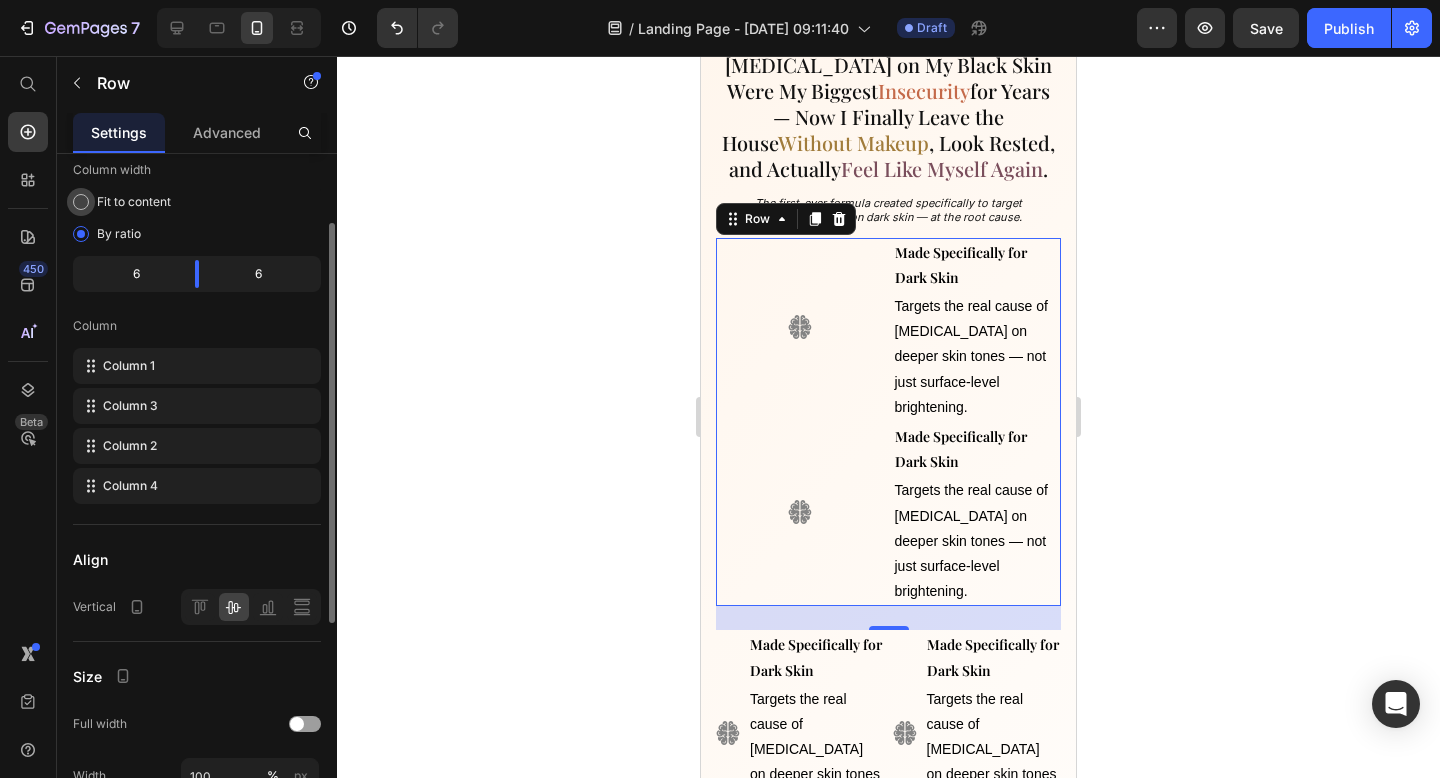 click at bounding box center (81, 202) 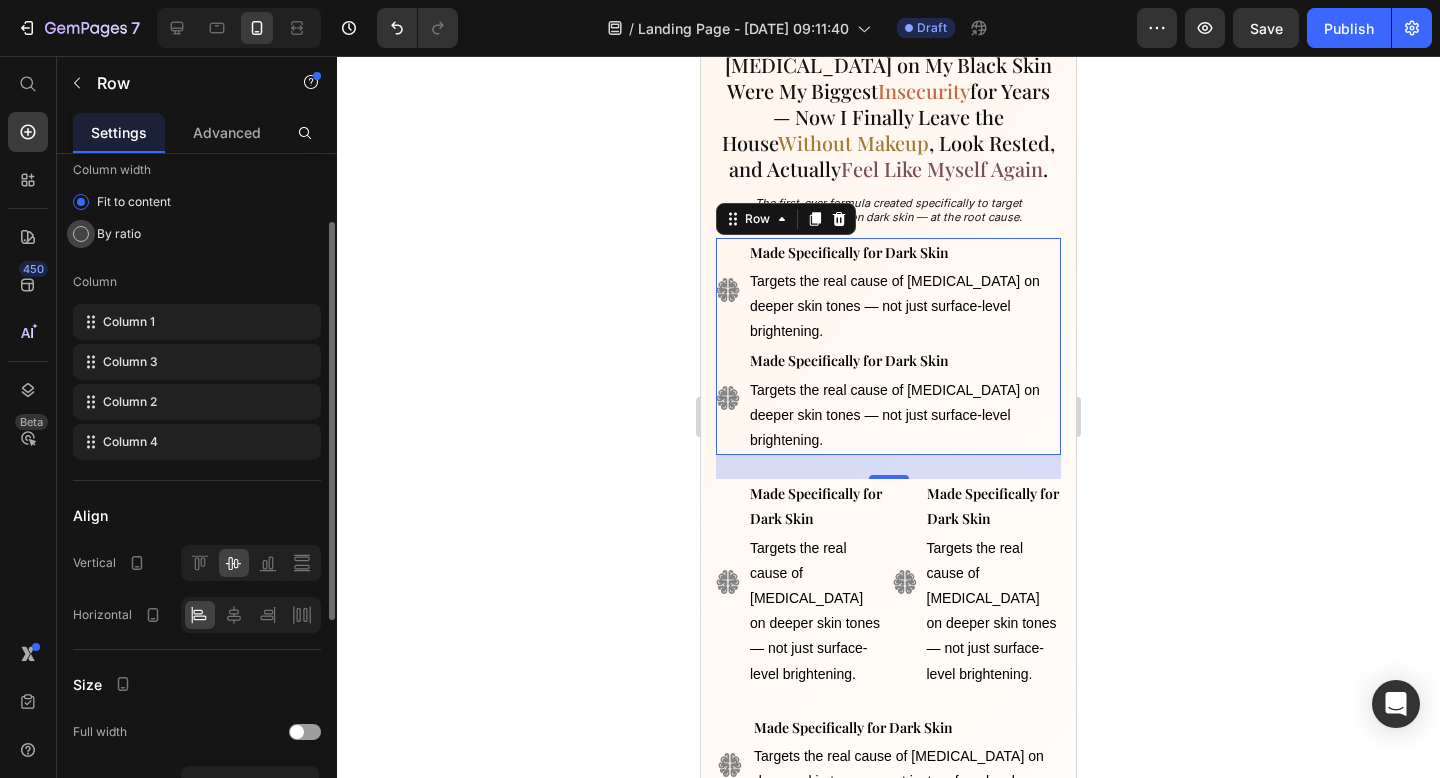 click at bounding box center (81, 234) 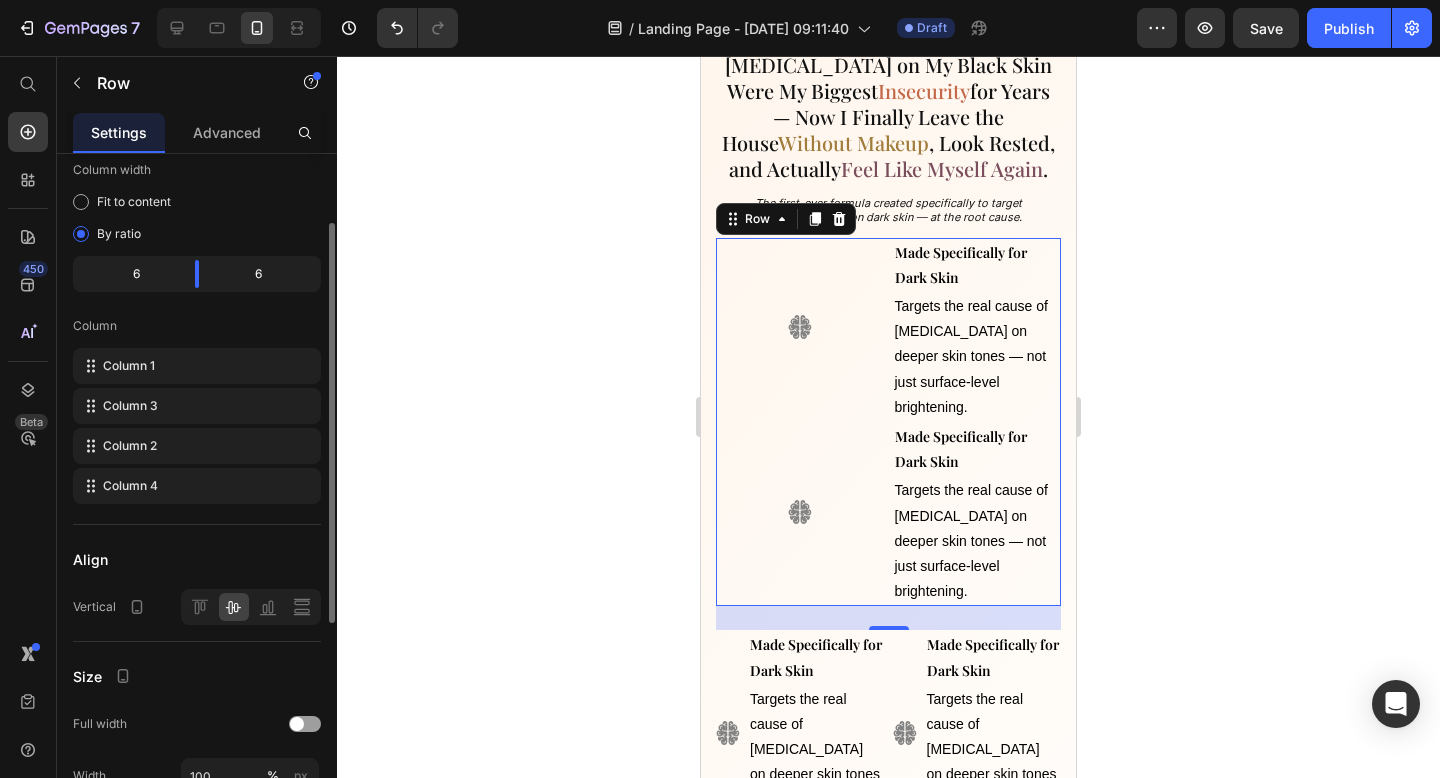 click on "6" 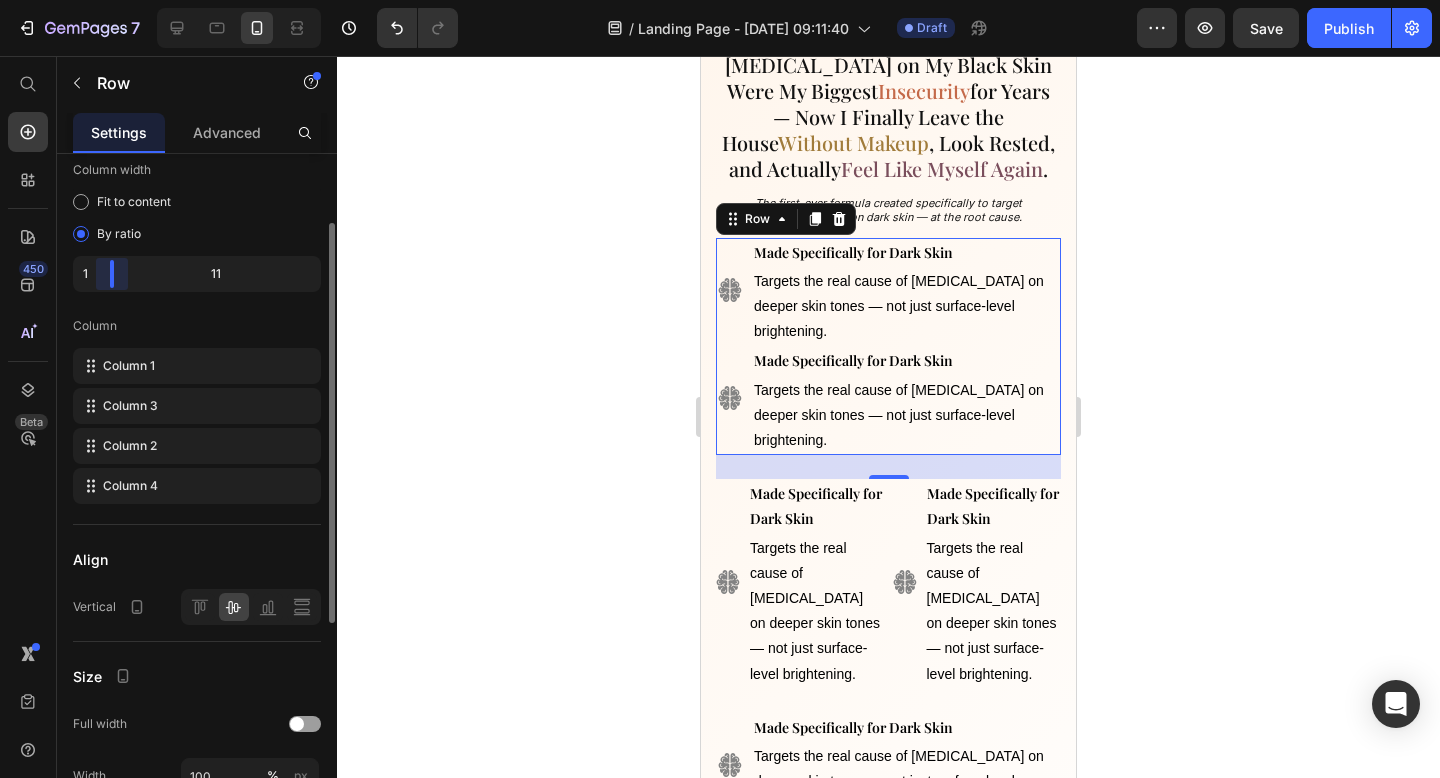drag, startPoint x: 203, startPoint y: 275, endPoint x: 73, endPoint y: 272, distance: 130.0346 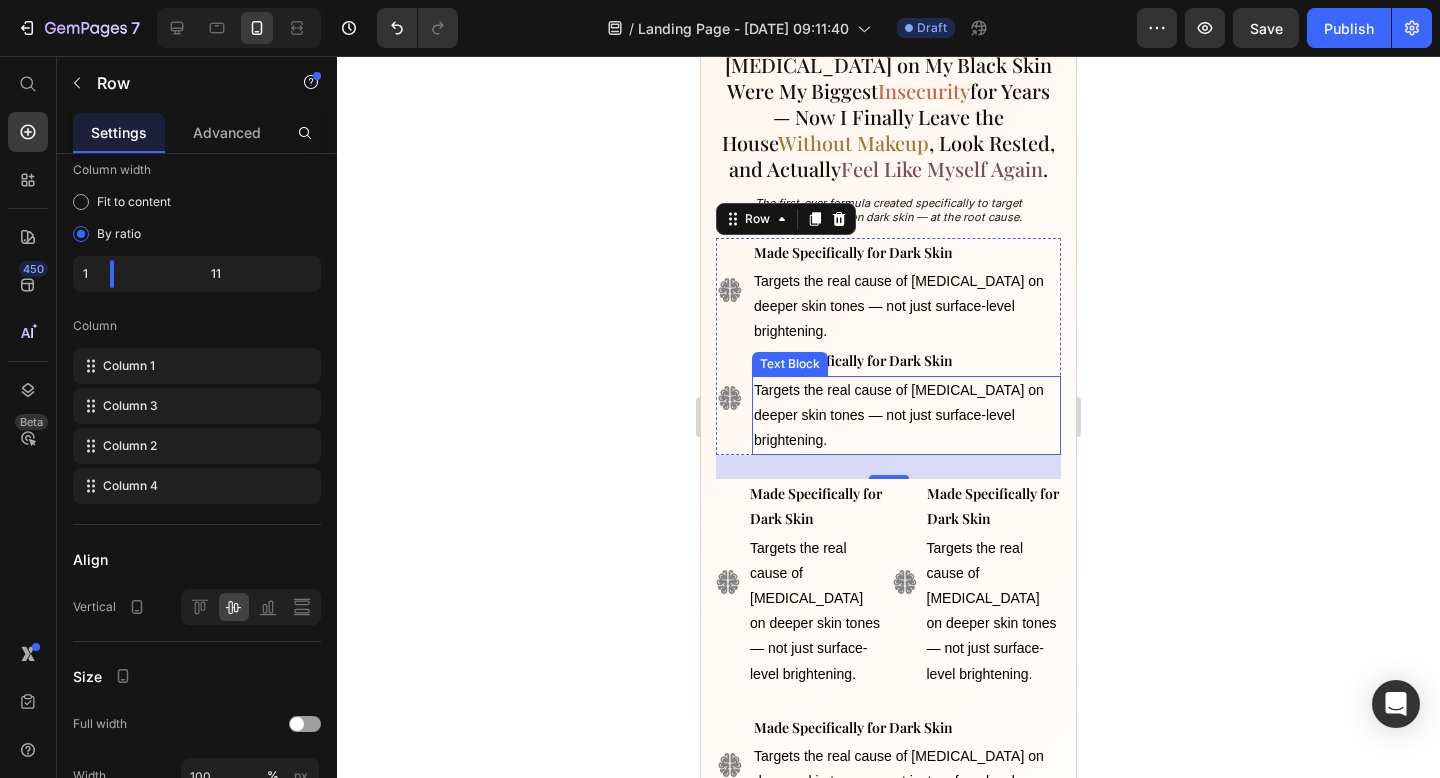 scroll, scrollTop: 0, scrollLeft: 0, axis: both 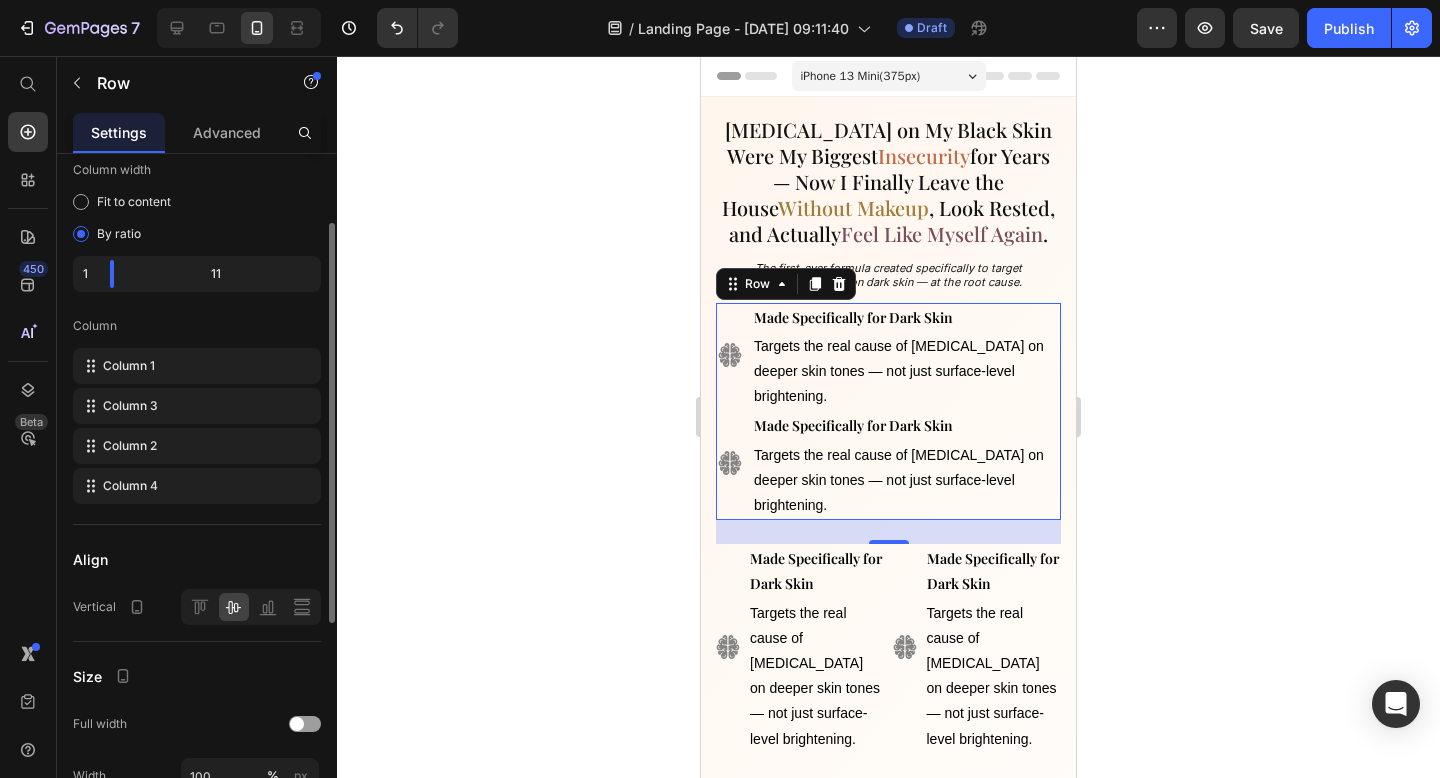 click on "11" 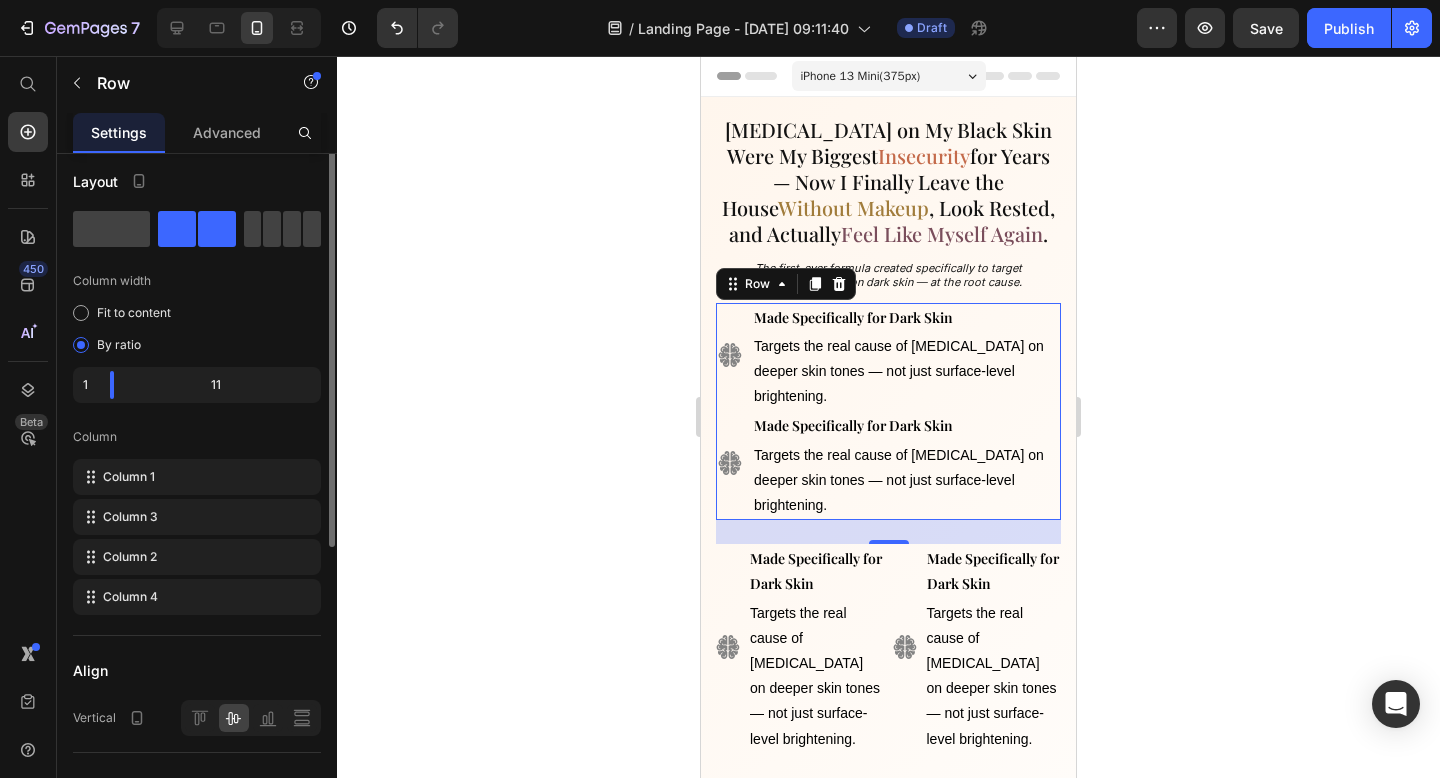 scroll, scrollTop: 0, scrollLeft: 0, axis: both 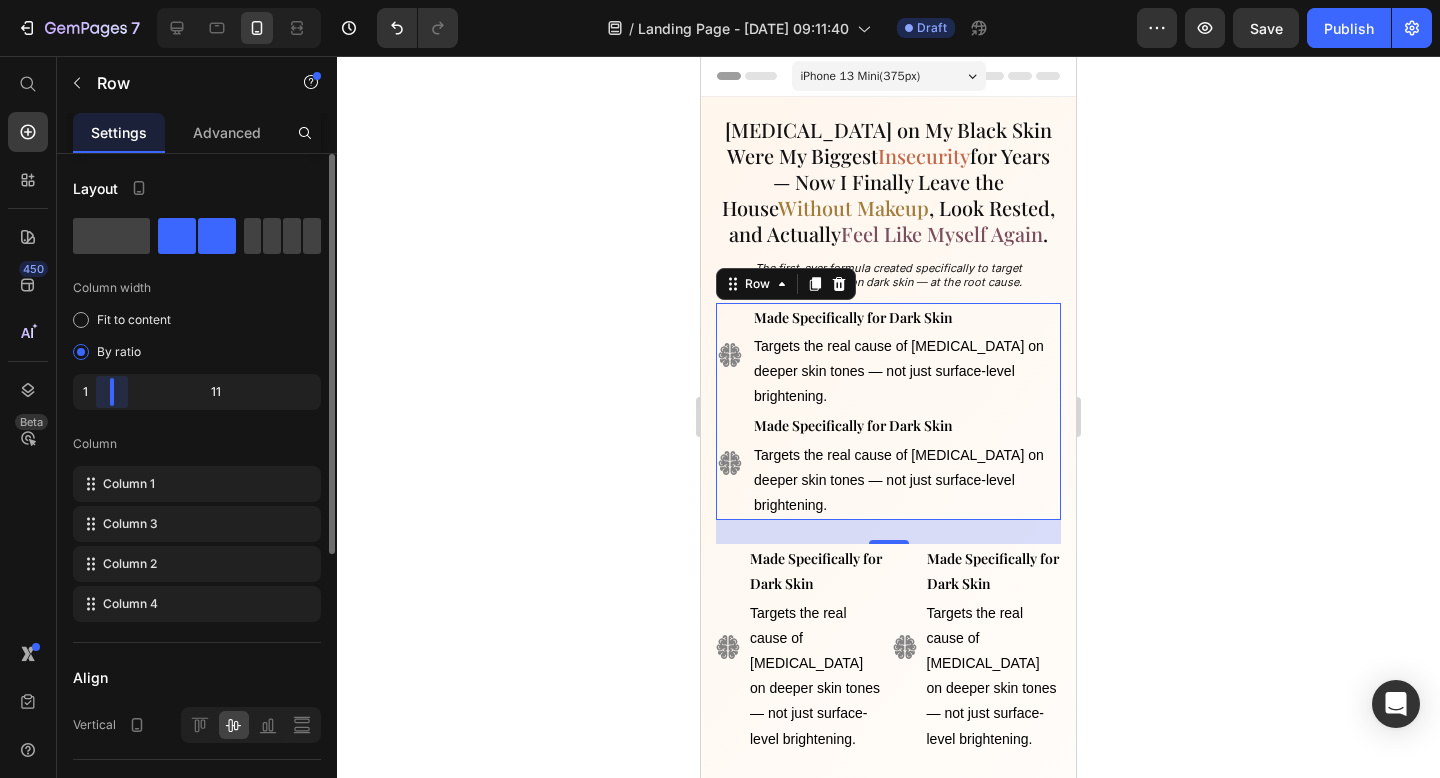 drag, startPoint x: 113, startPoint y: 390, endPoint x: 59, endPoint y: 386, distance: 54.147945 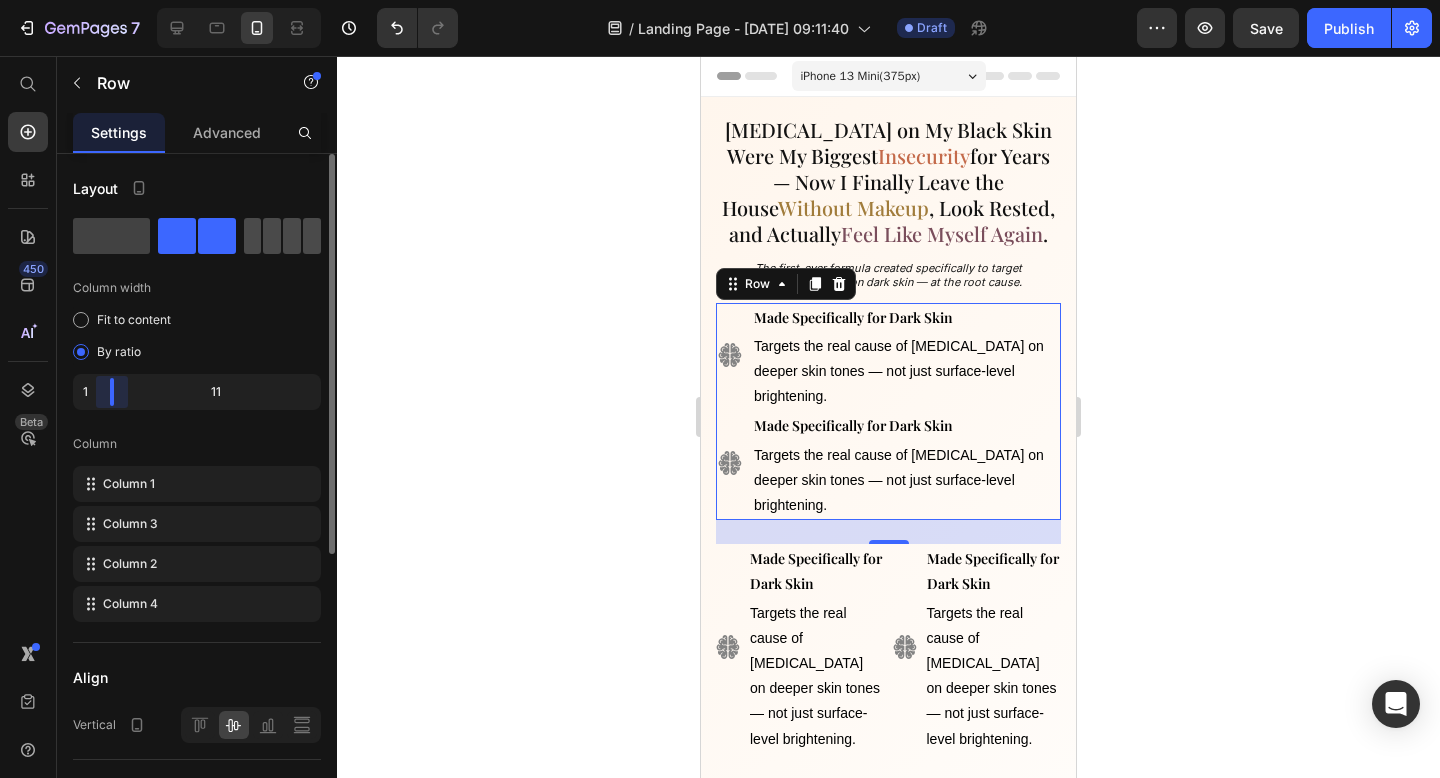 click 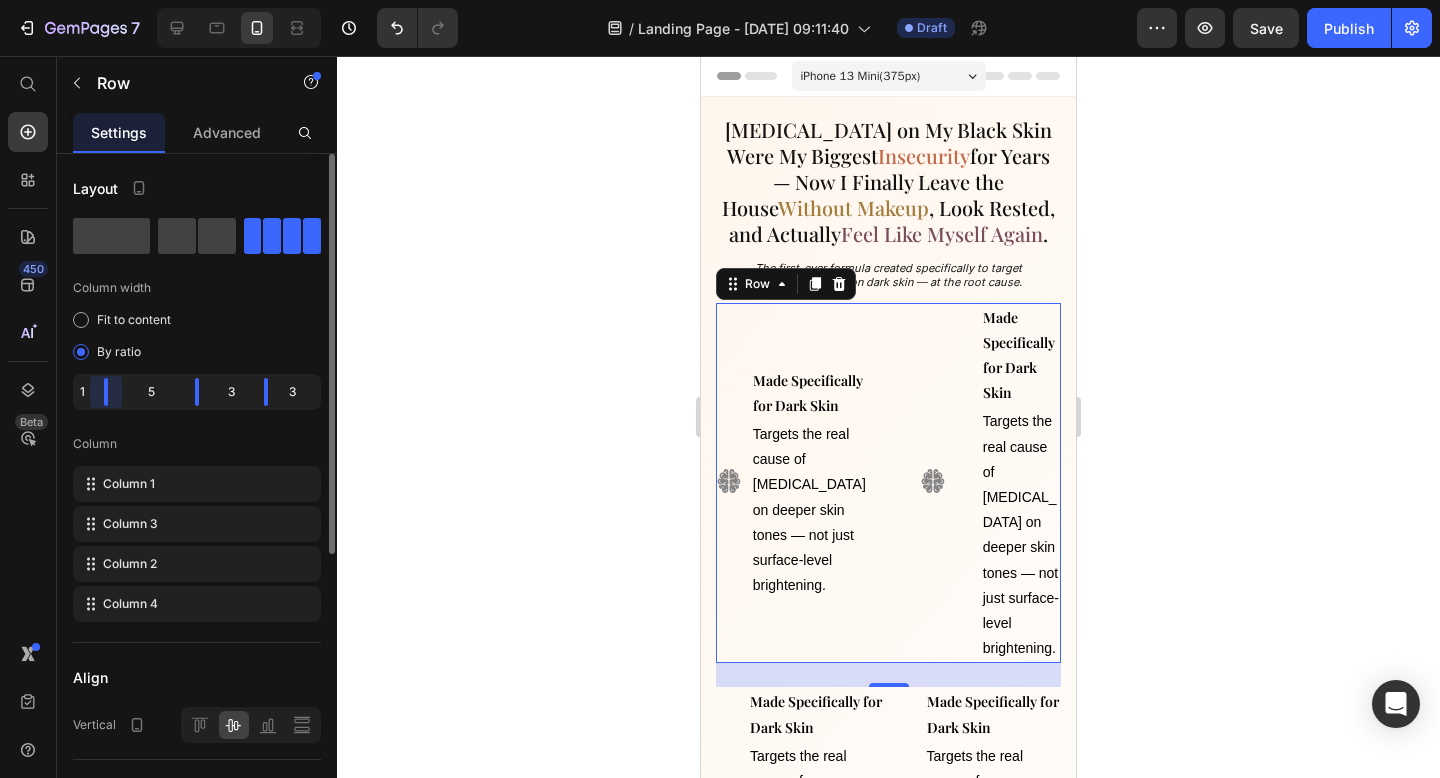 drag, startPoint x: 132, startPoint y: 390, endPoint x: 76, endPoint y: 391, distance: 56.008926 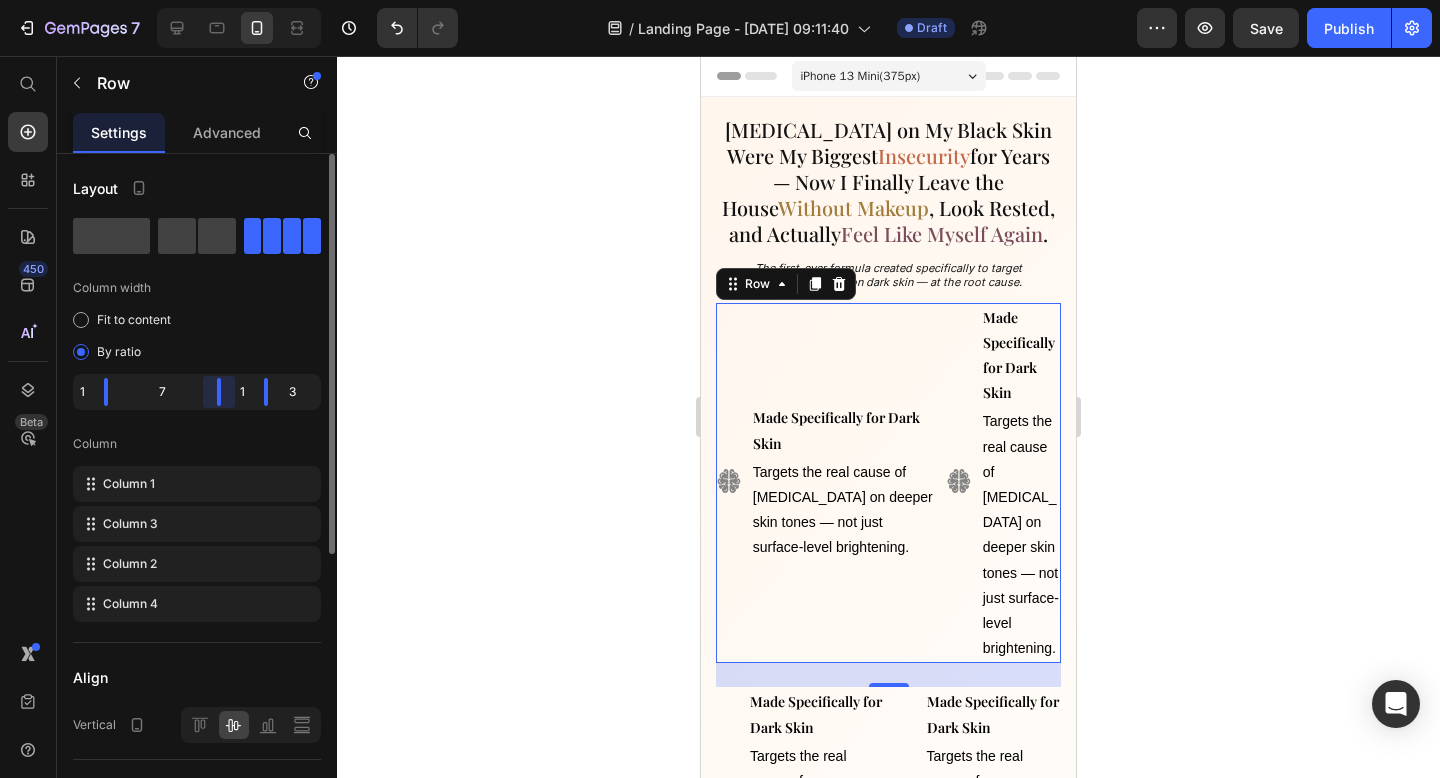 drag, startPoint x: 210, startPoint y: 393, endPoint x: 293, endPoint y: 399, distance: 83.21658 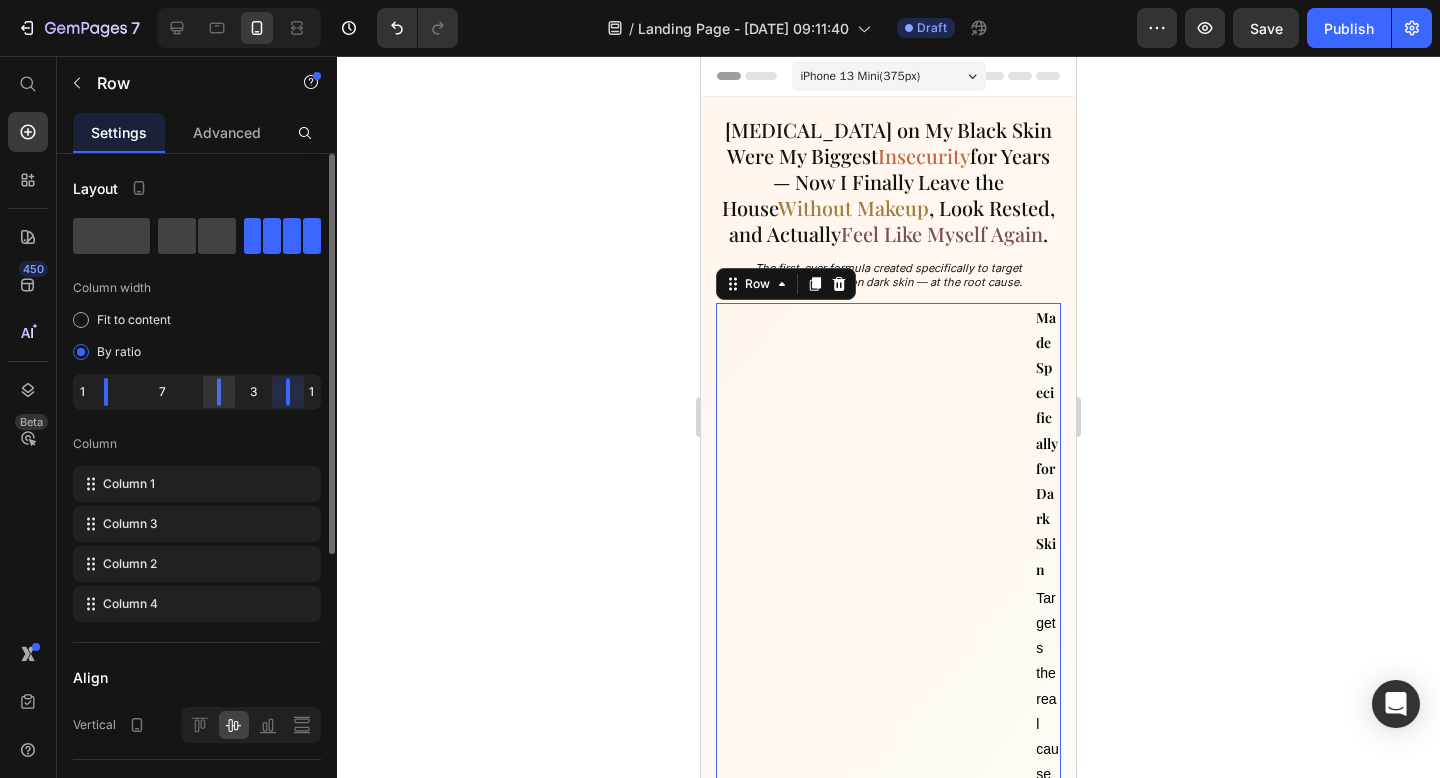 drag, startPoint x: 270, startPoint y: 393, endPoint x: 223, endPoint y: 398, distance: 47.26521 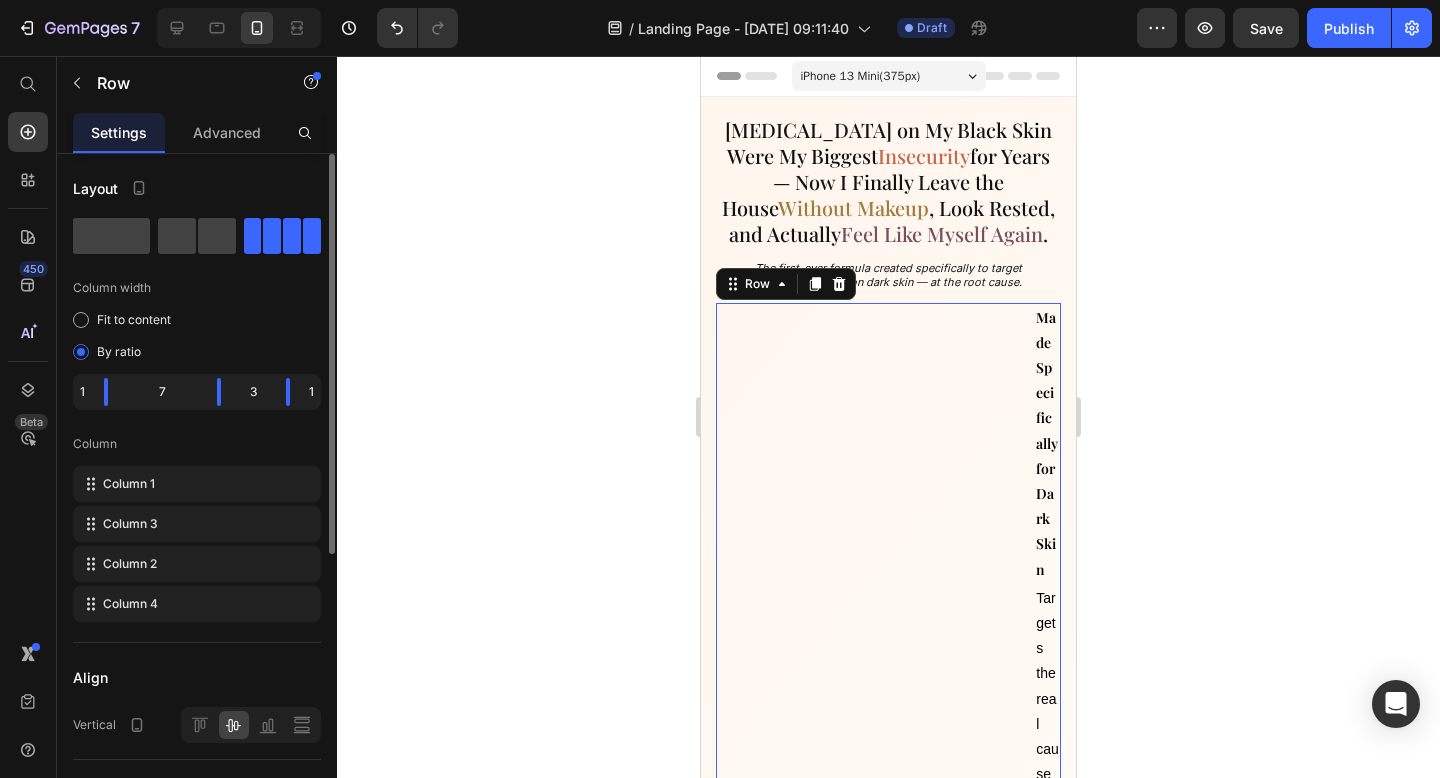 drag, startPoint x: 258, startPoint y: 397, endPoint x: 240, endPoint y: 398, distance: 18.027756 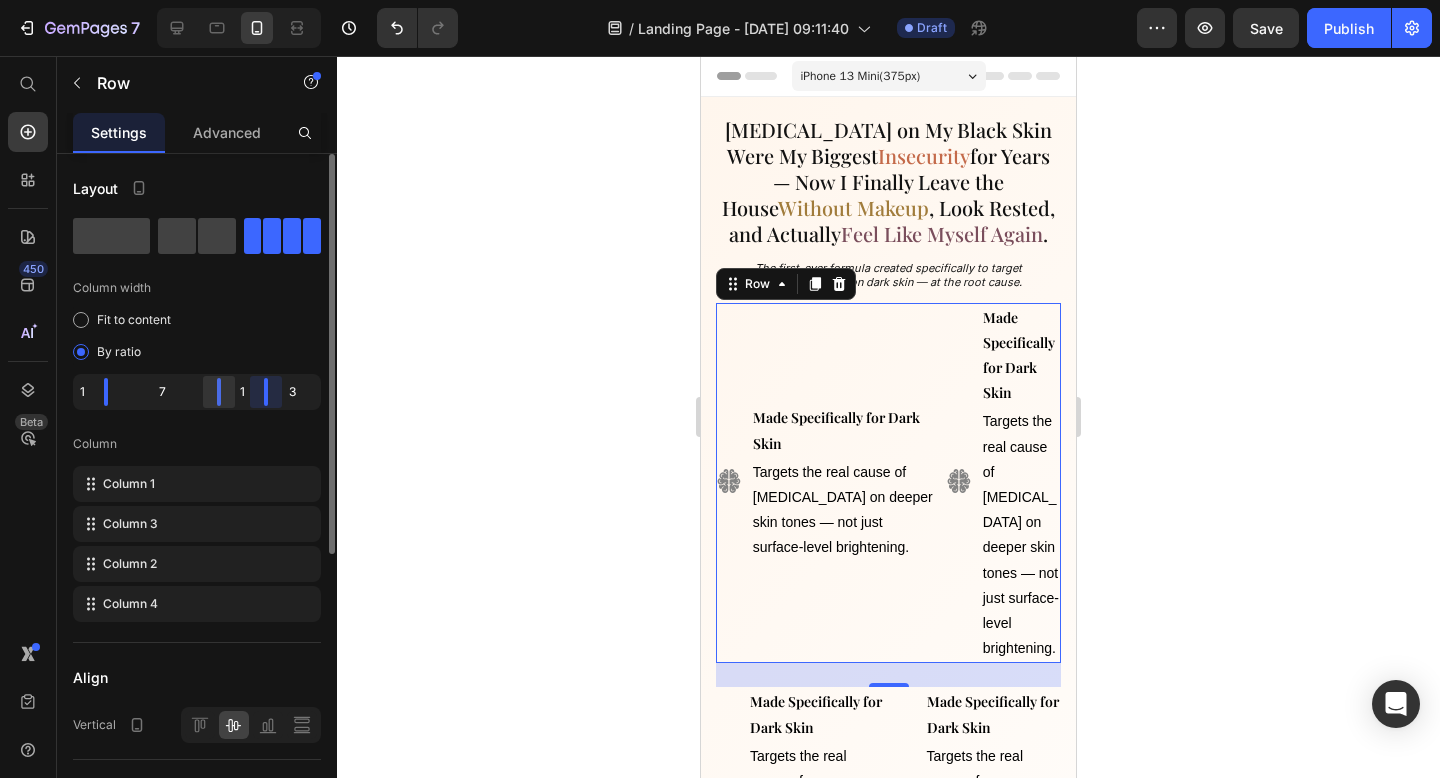 drag, startPoint x: 290, startPoint y: 393, endPoint x: 213, endPoint y: 395, distance: 77.02597 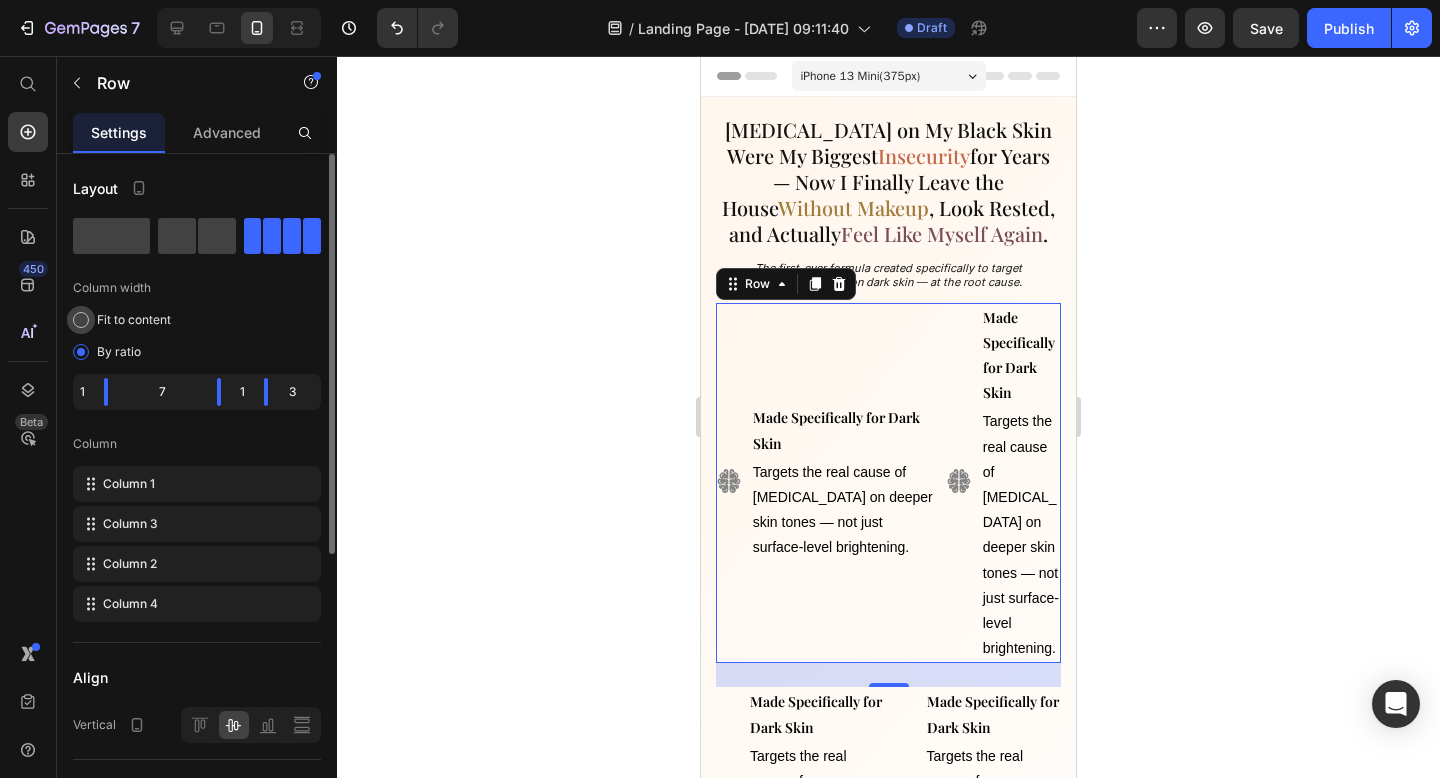 click on "Fit to content" 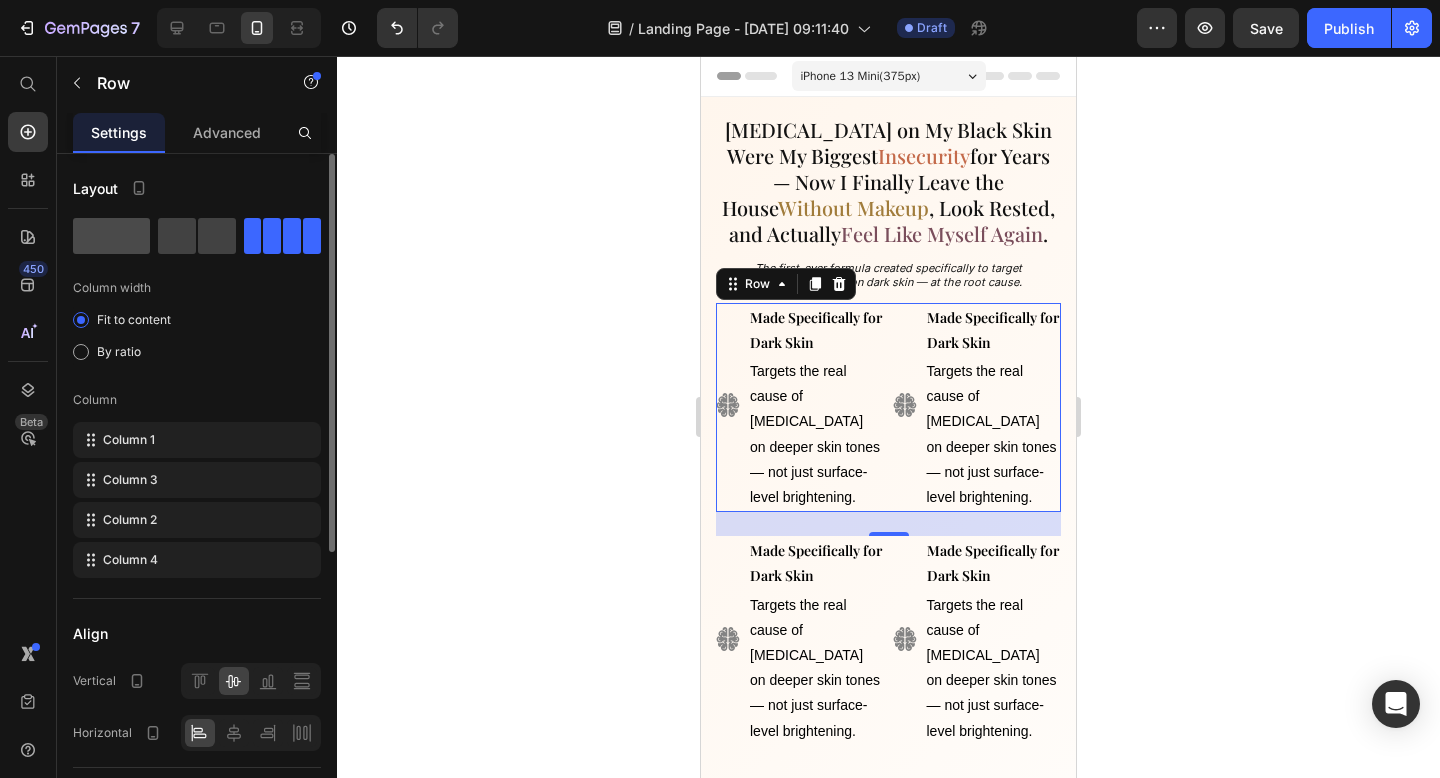 click 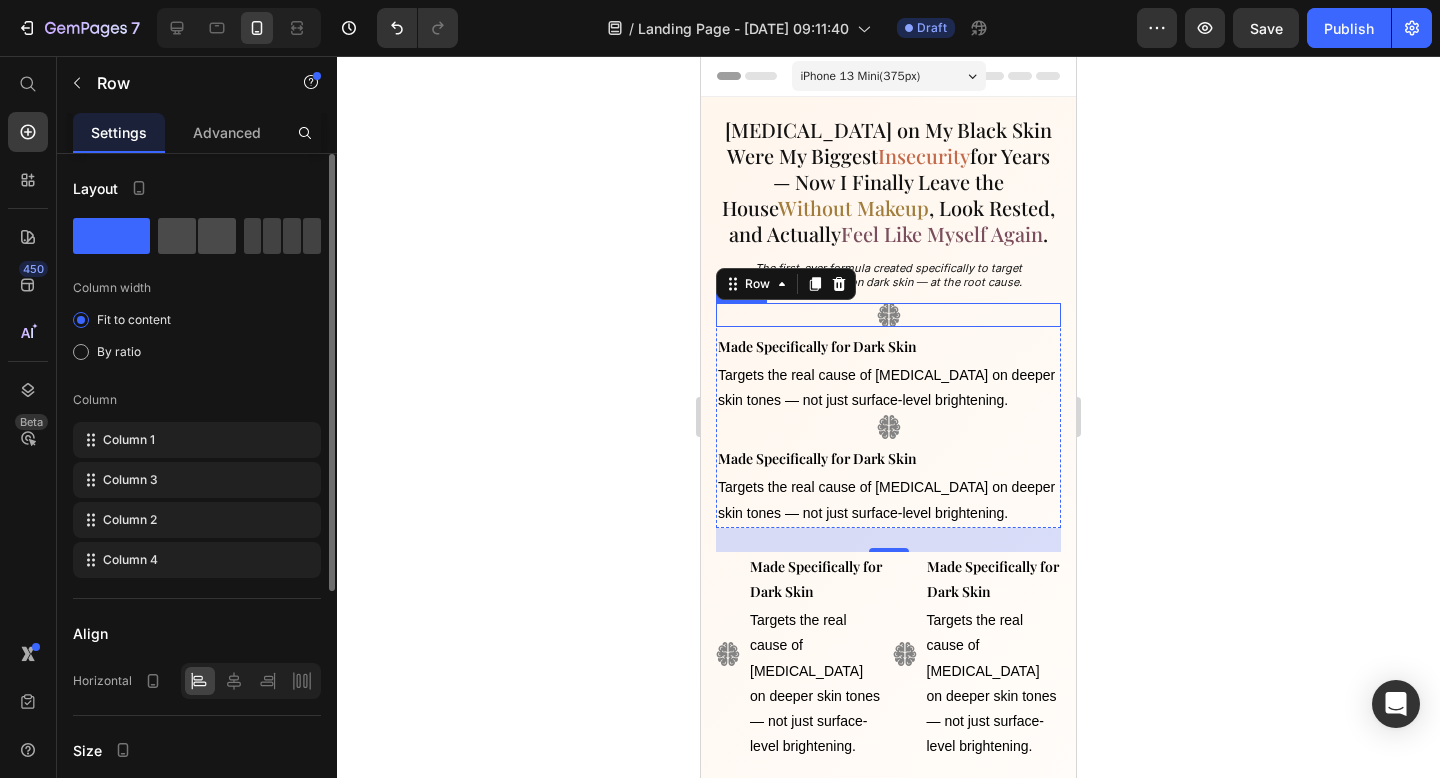 click 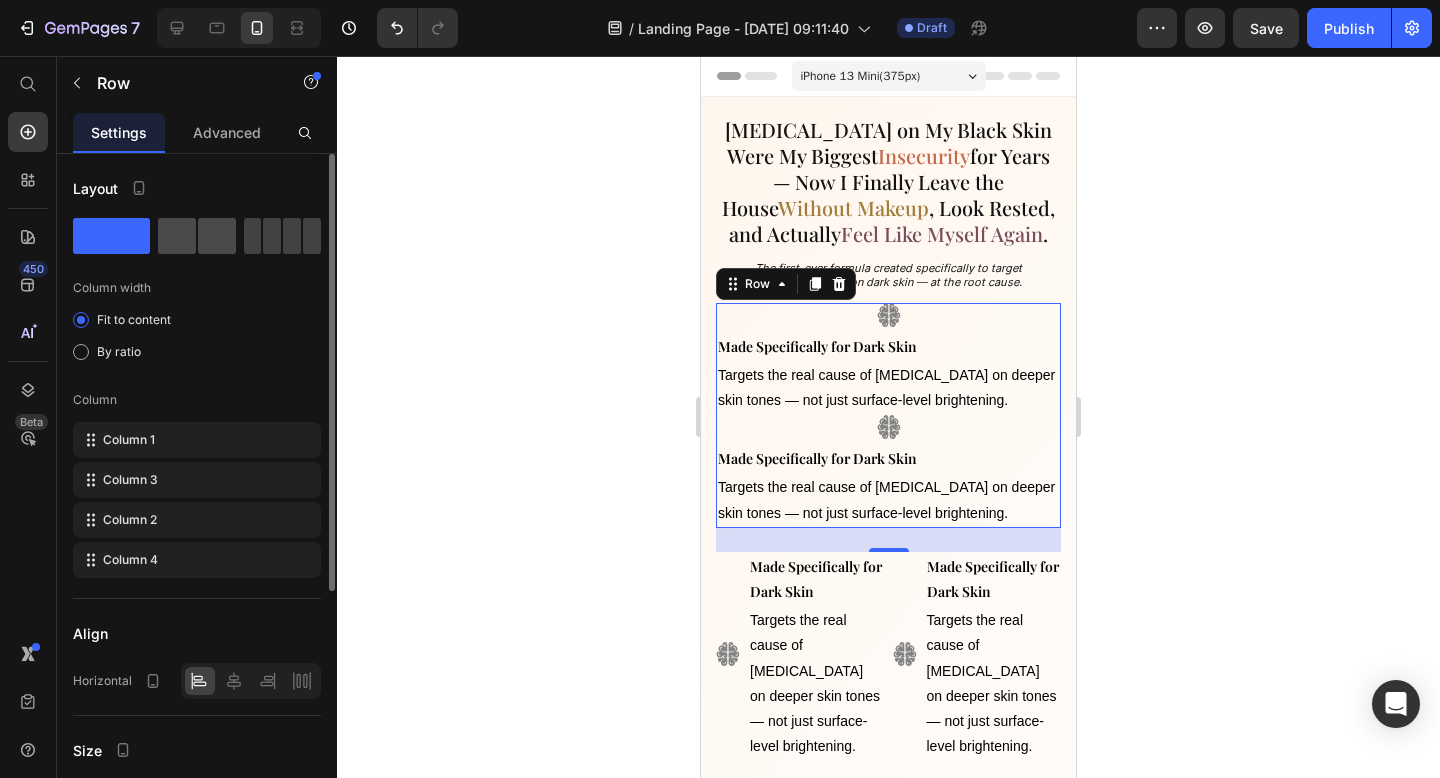 click 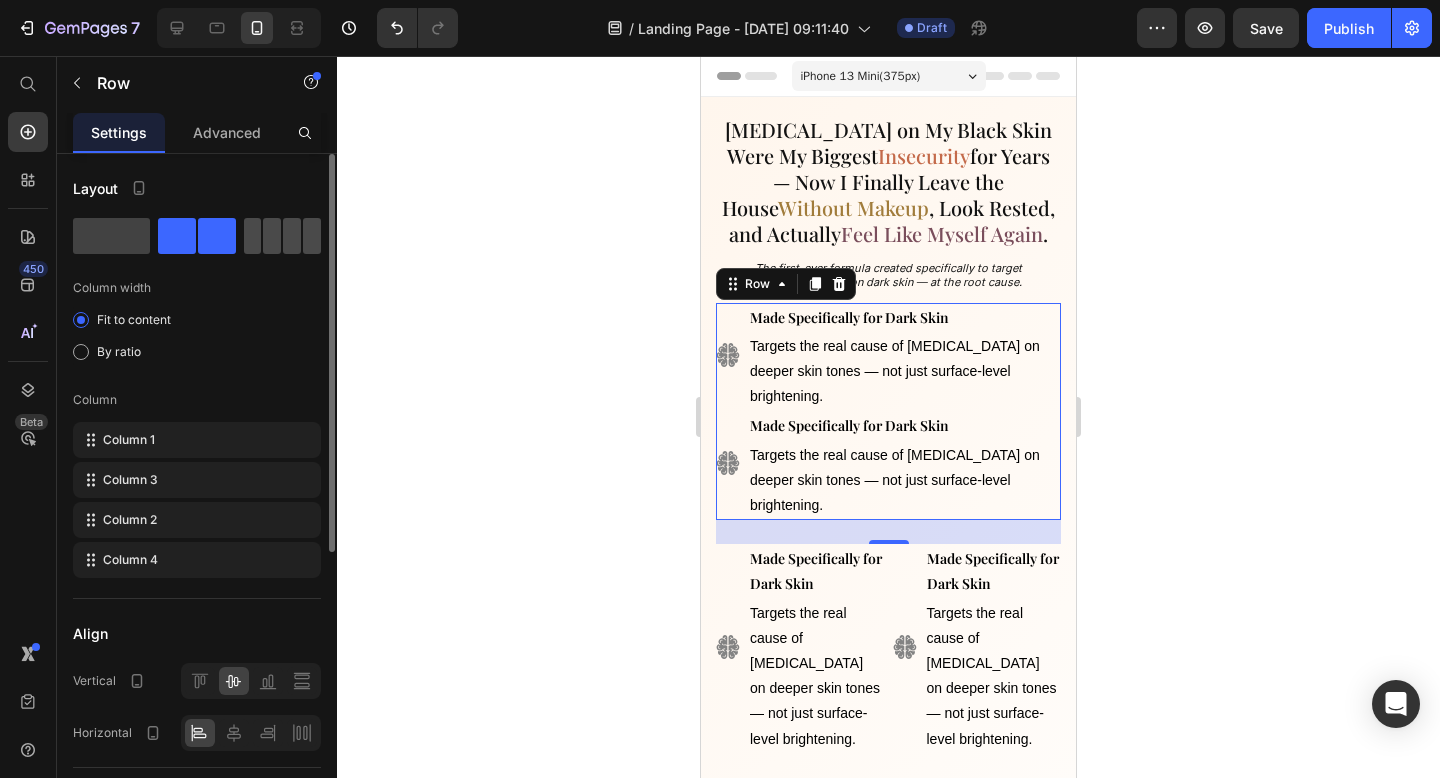 click 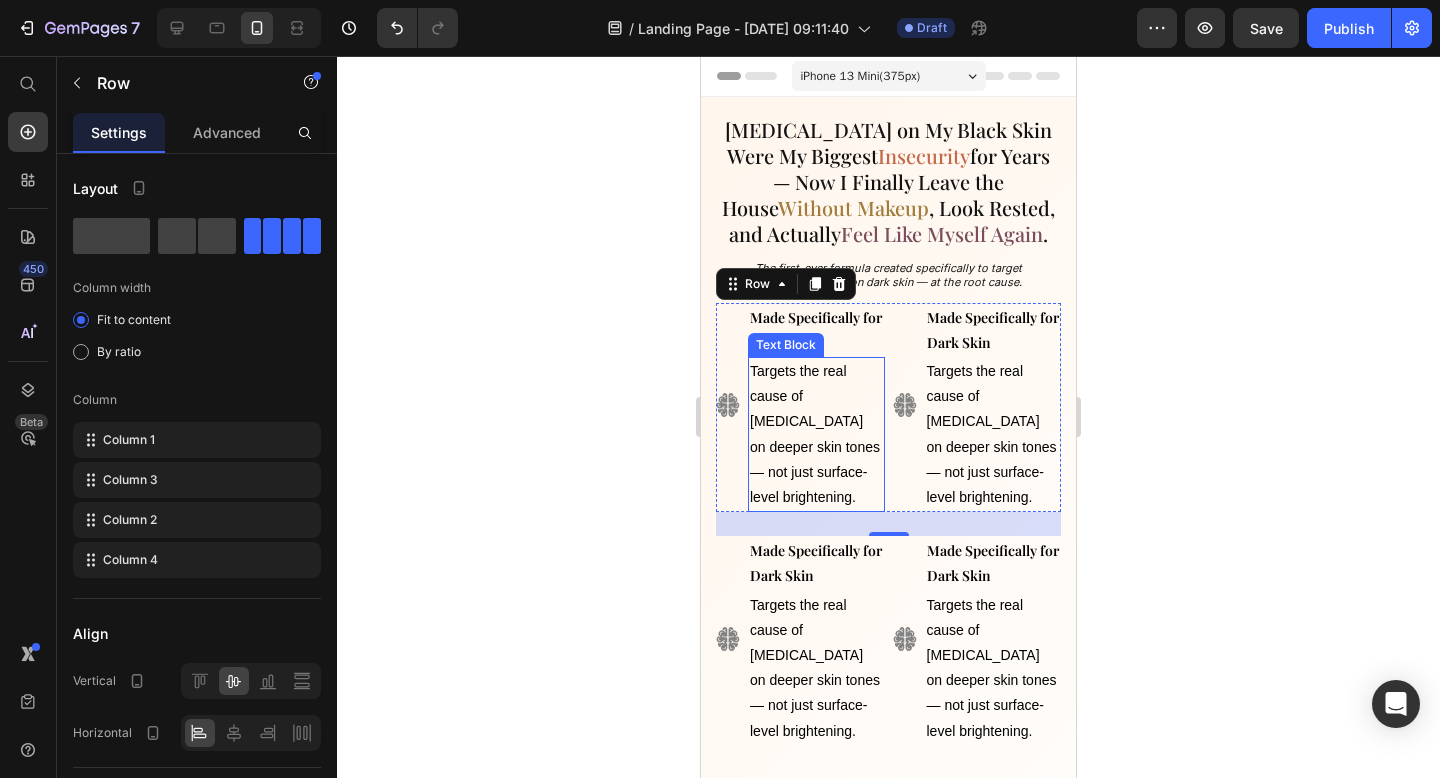 click on "Targets the real cause of [MEDICAL_DATA] on deeper skin tones — not just surface-level brightening." at bounding box center (816, 434) 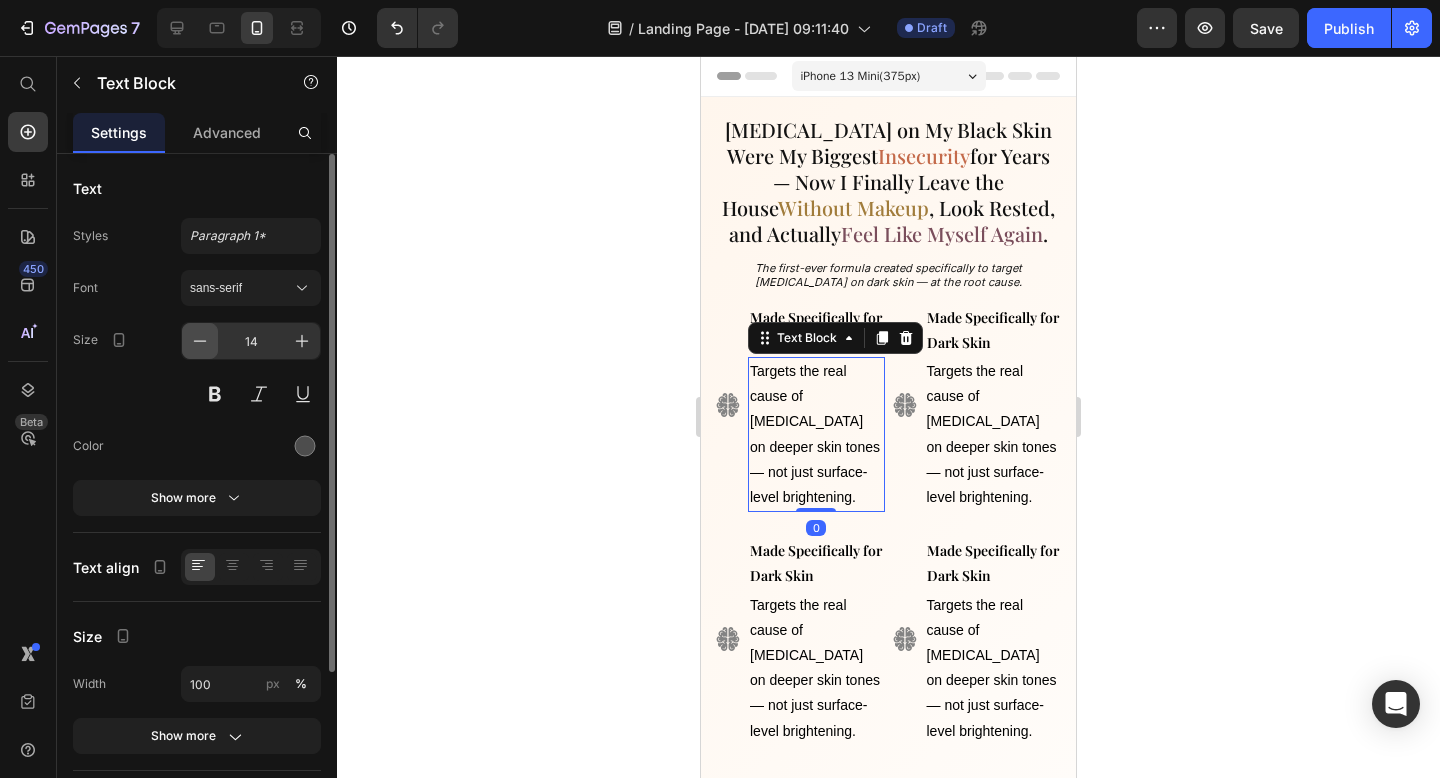 click 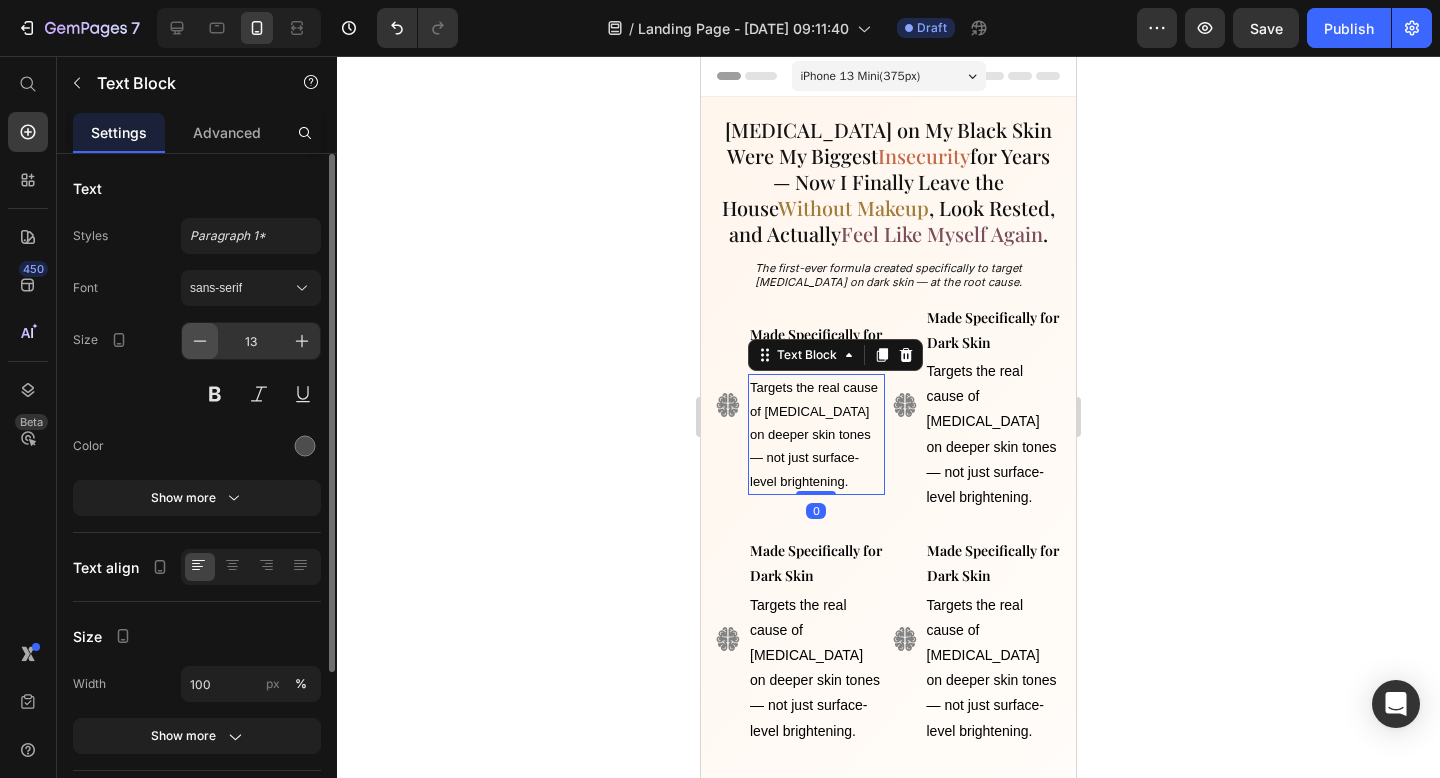 click 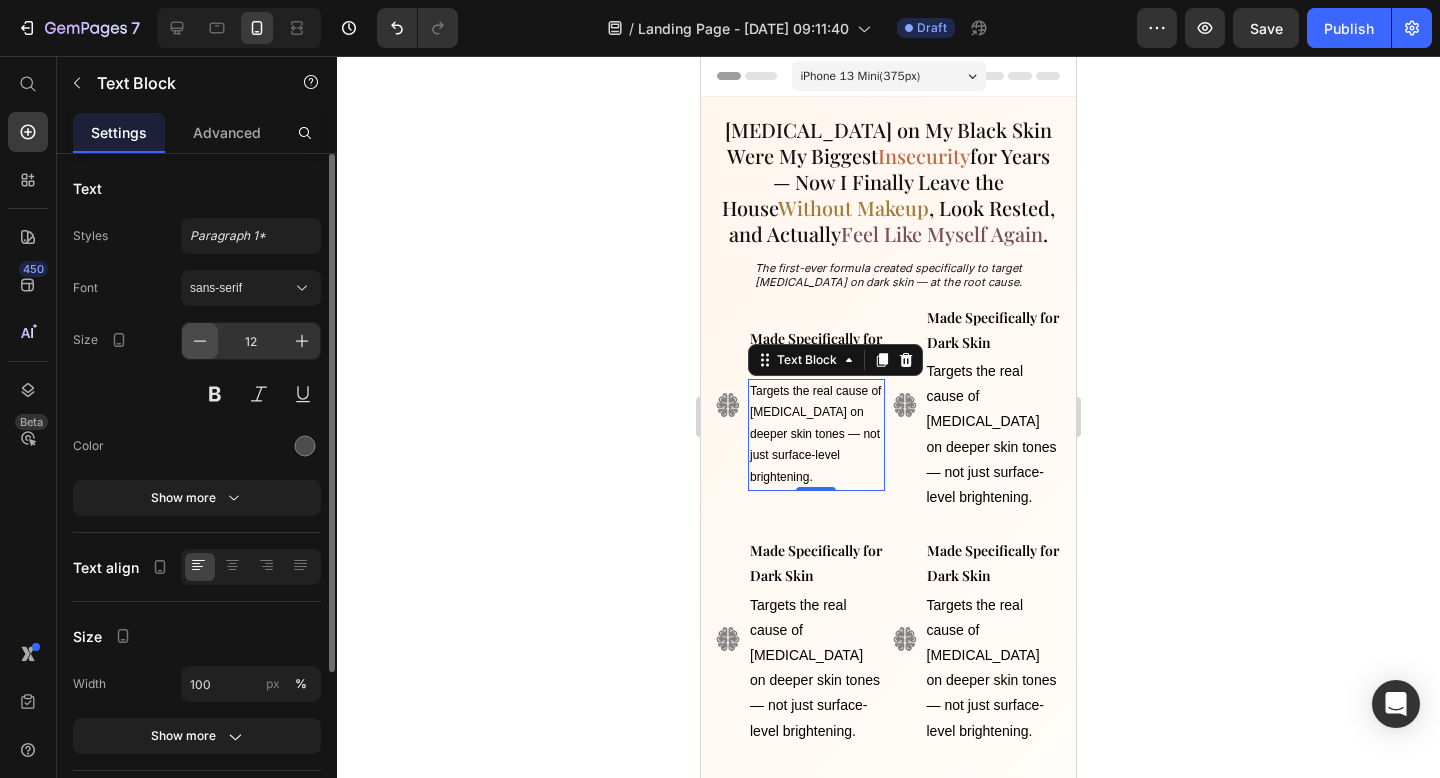 click 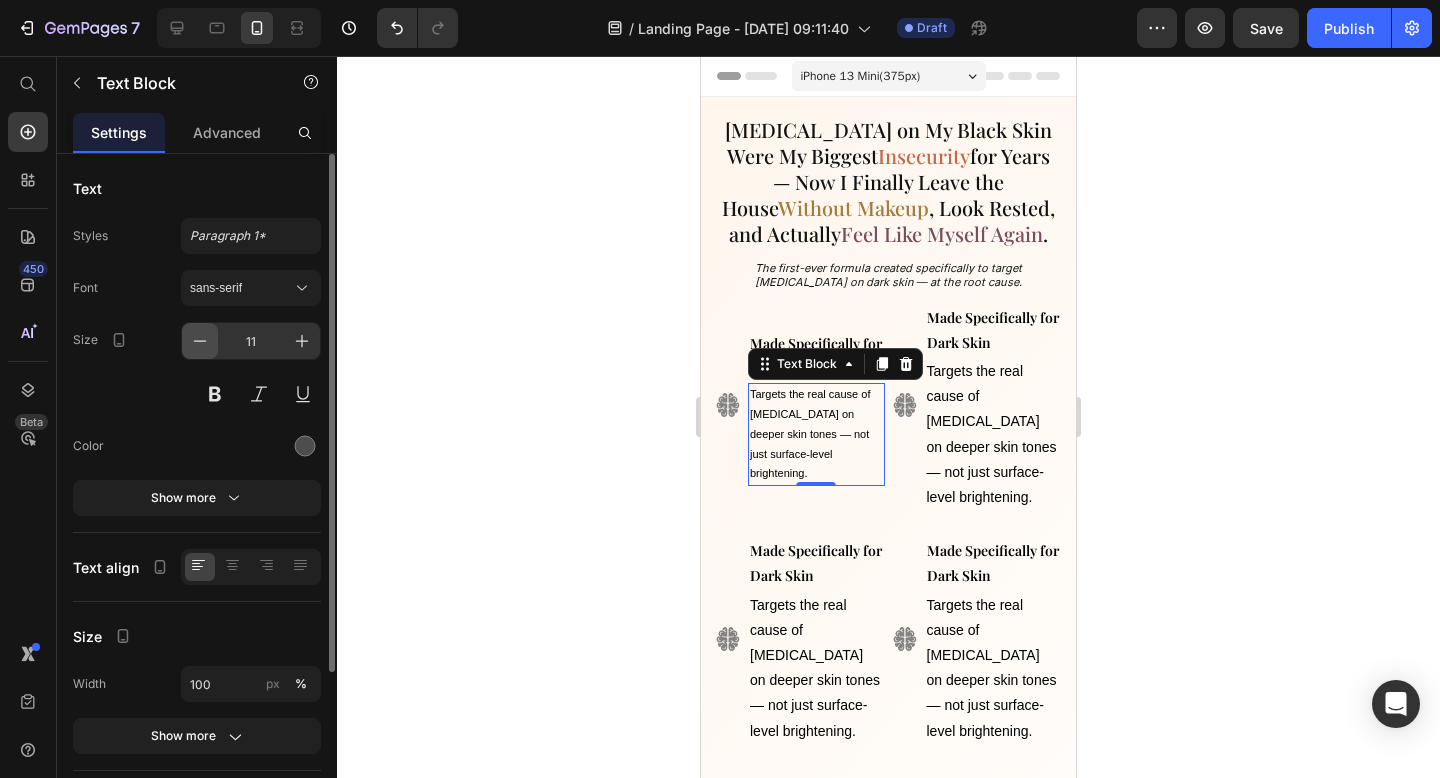 click 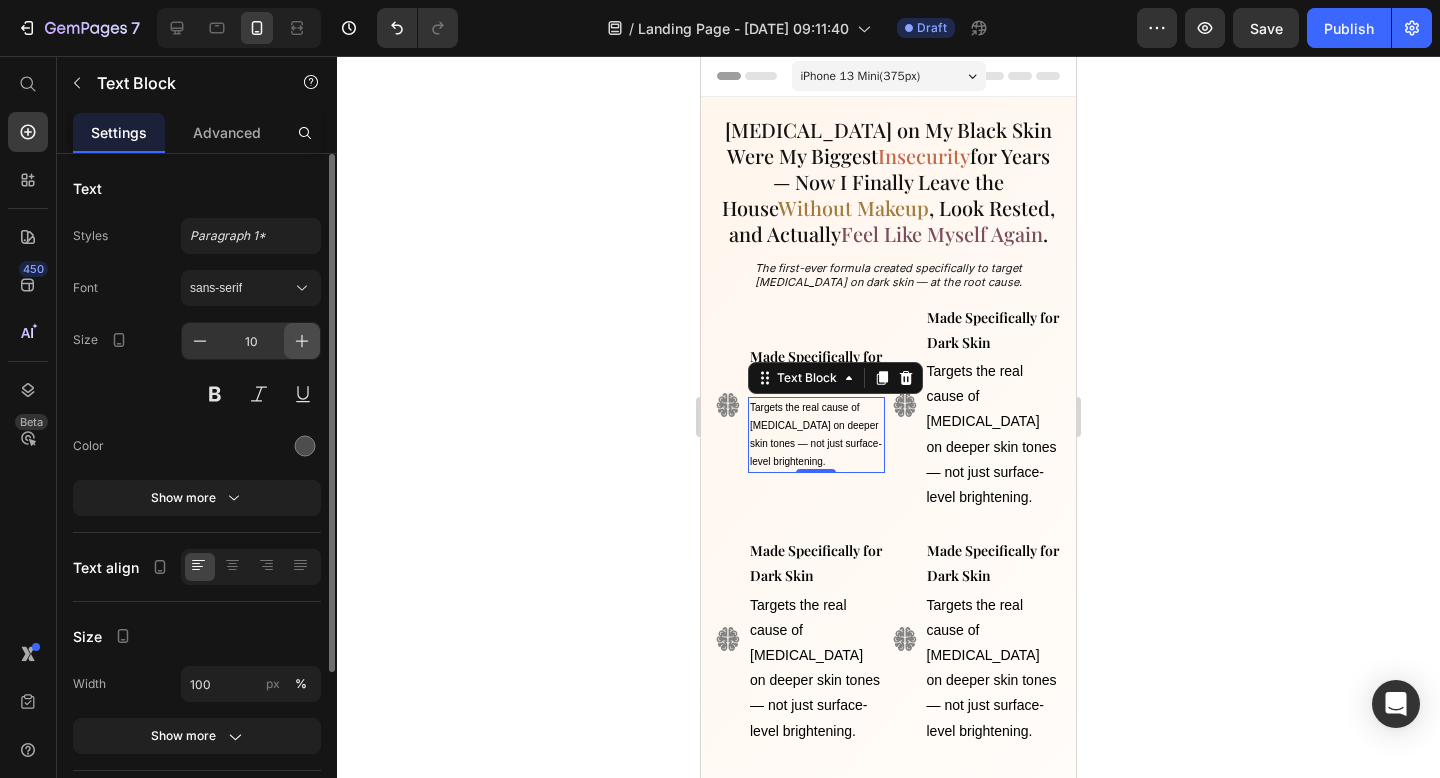 click 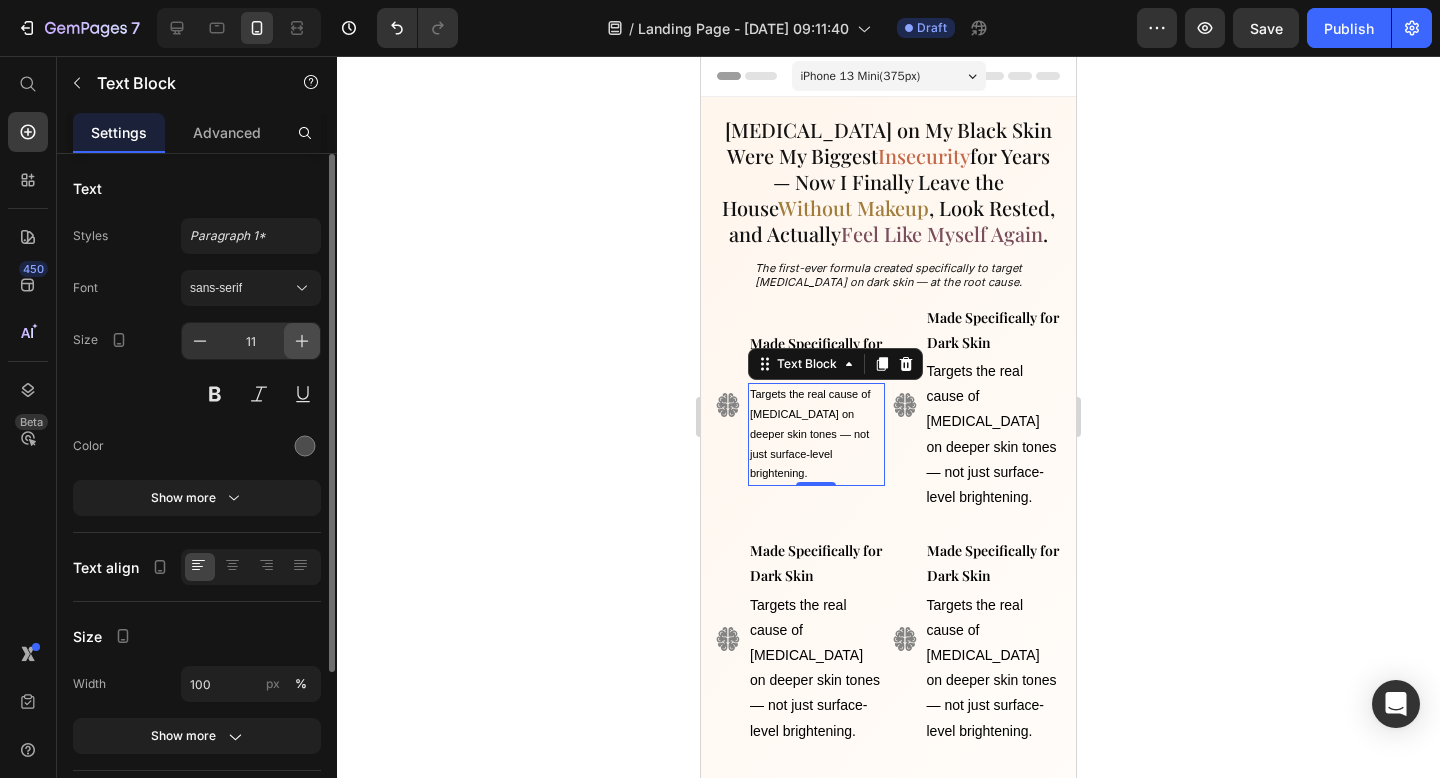 click 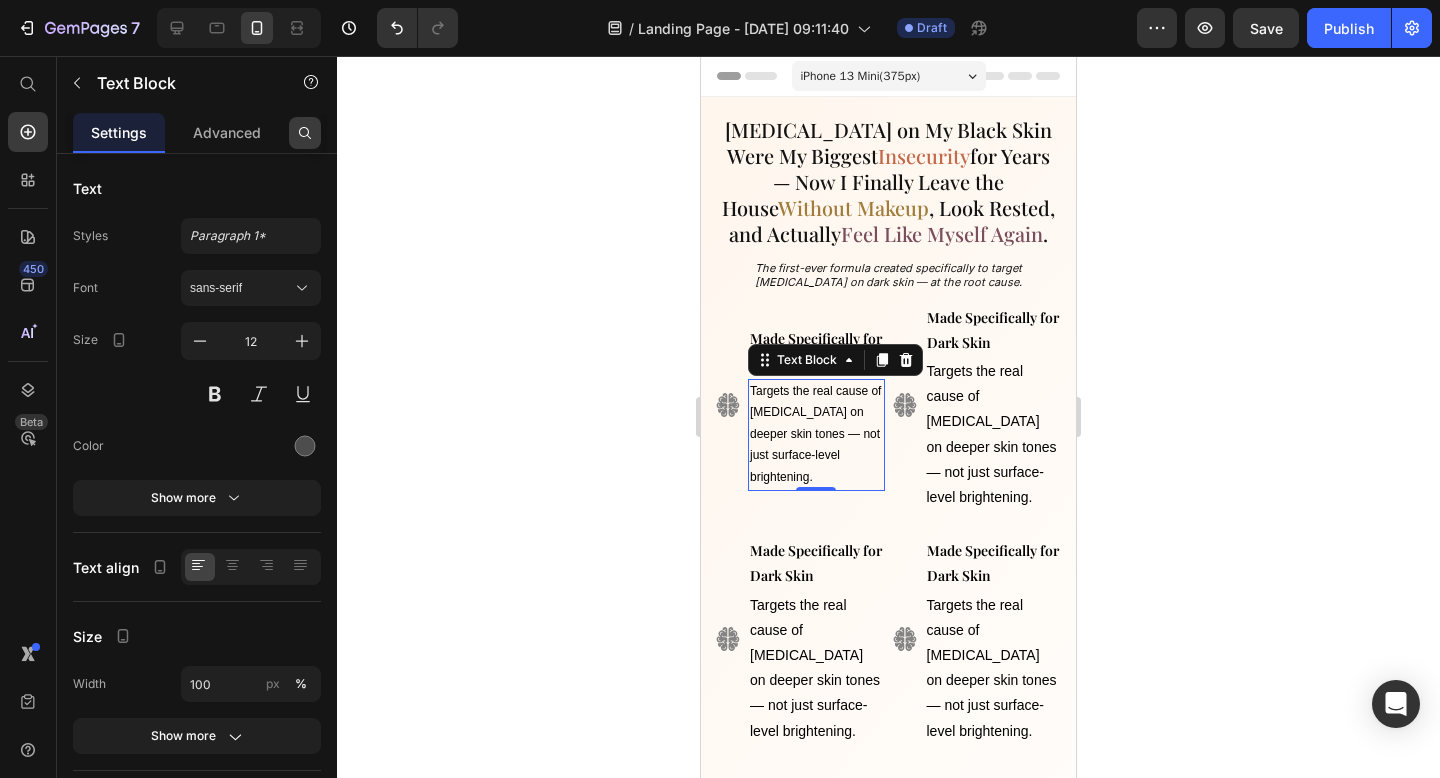 click 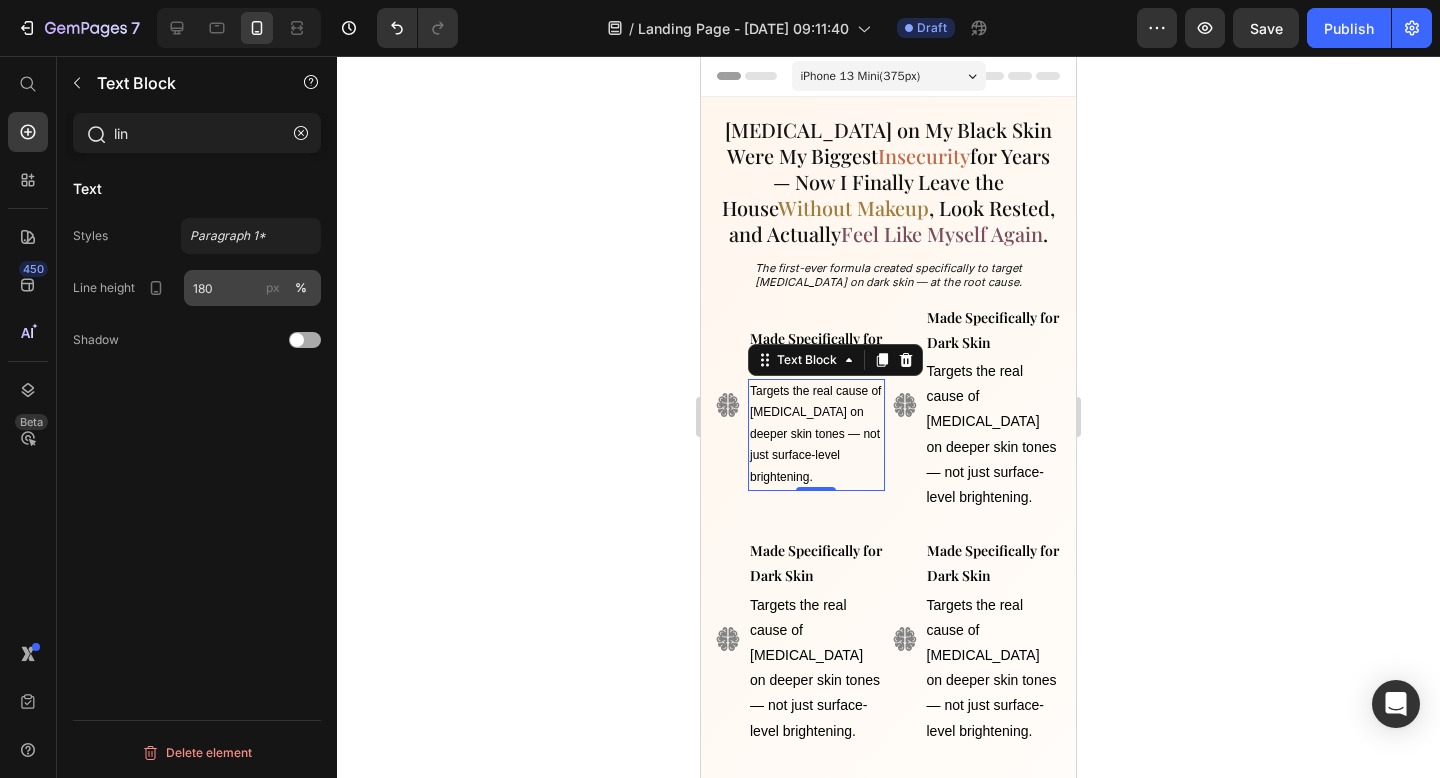 type on "lin" 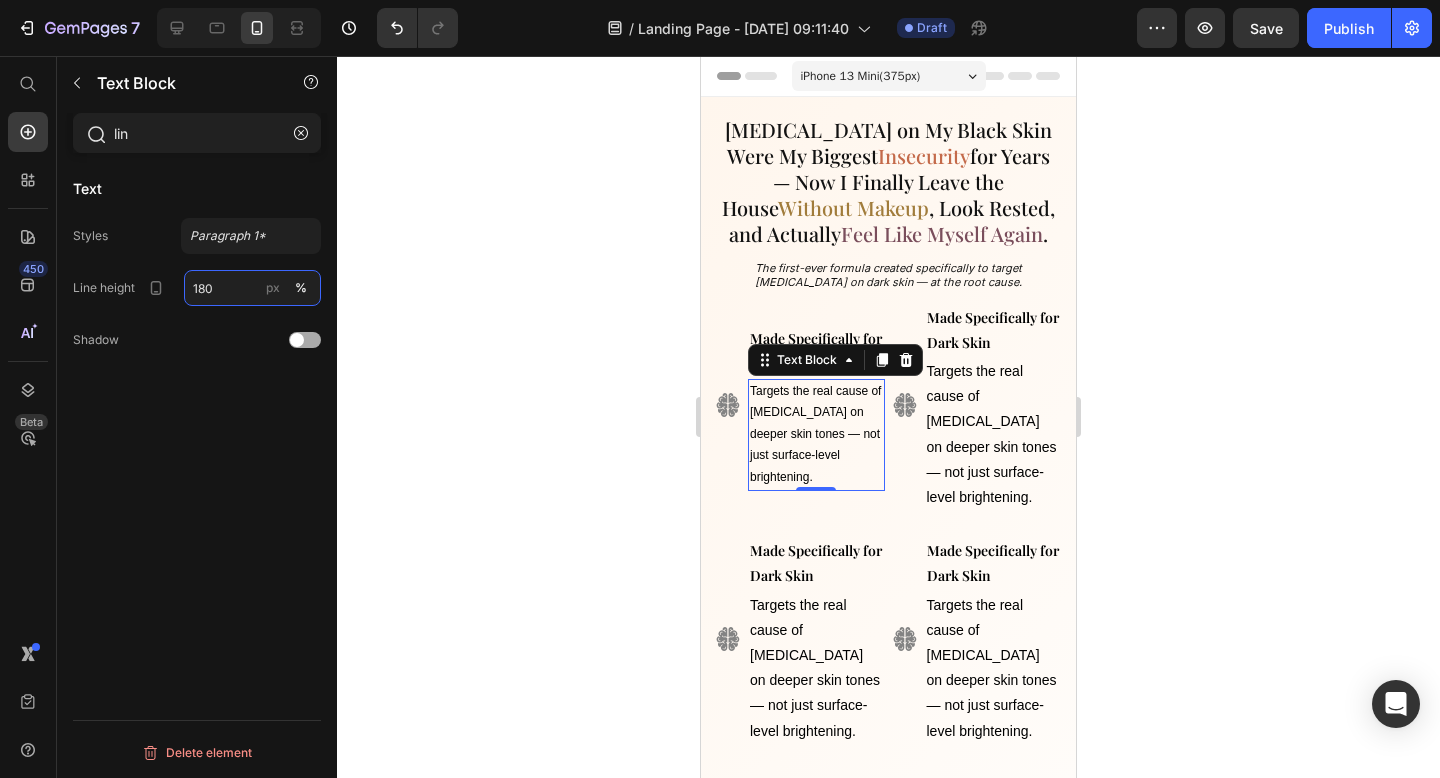 click on "180" at bounding box center [252, 288] 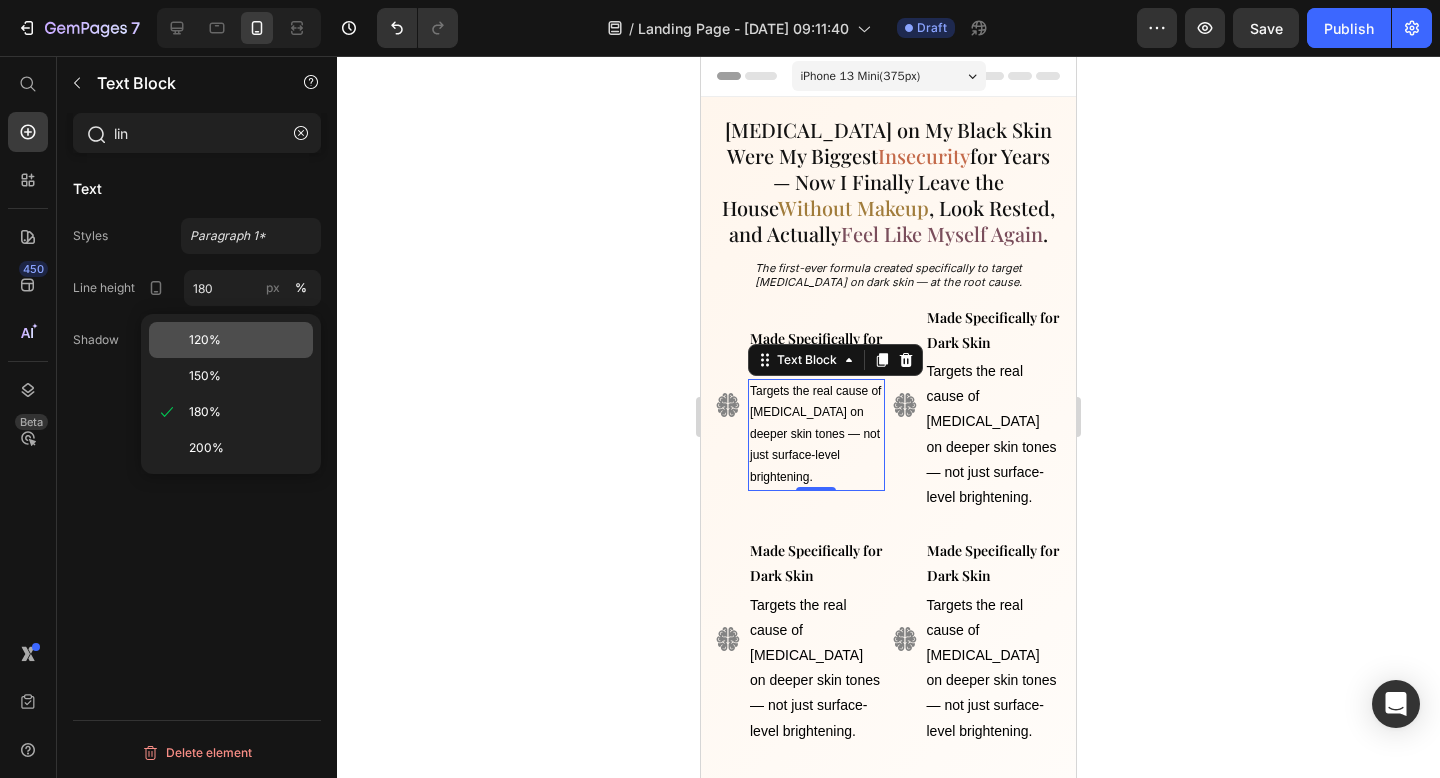 click on "120%" at bounding box center (205, 340) 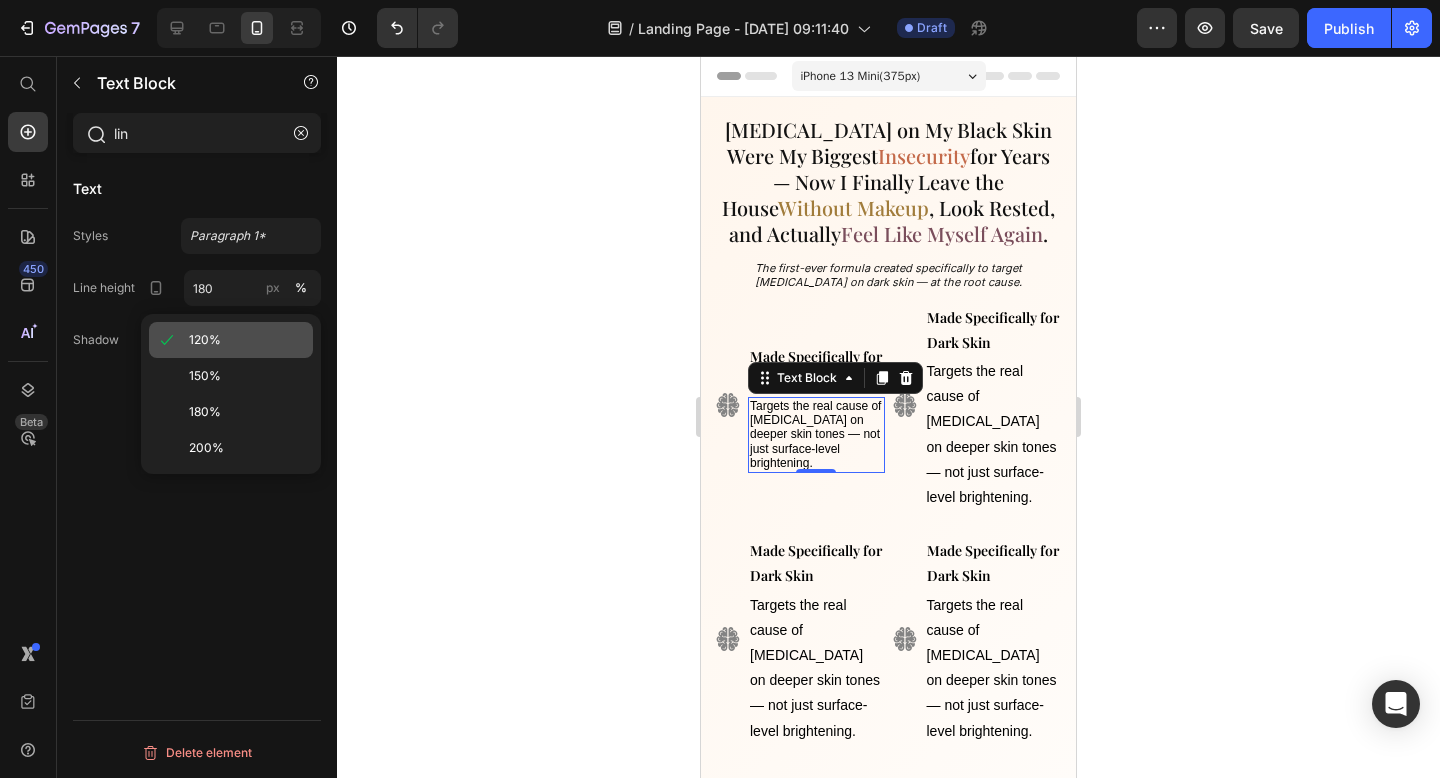 type on "120" 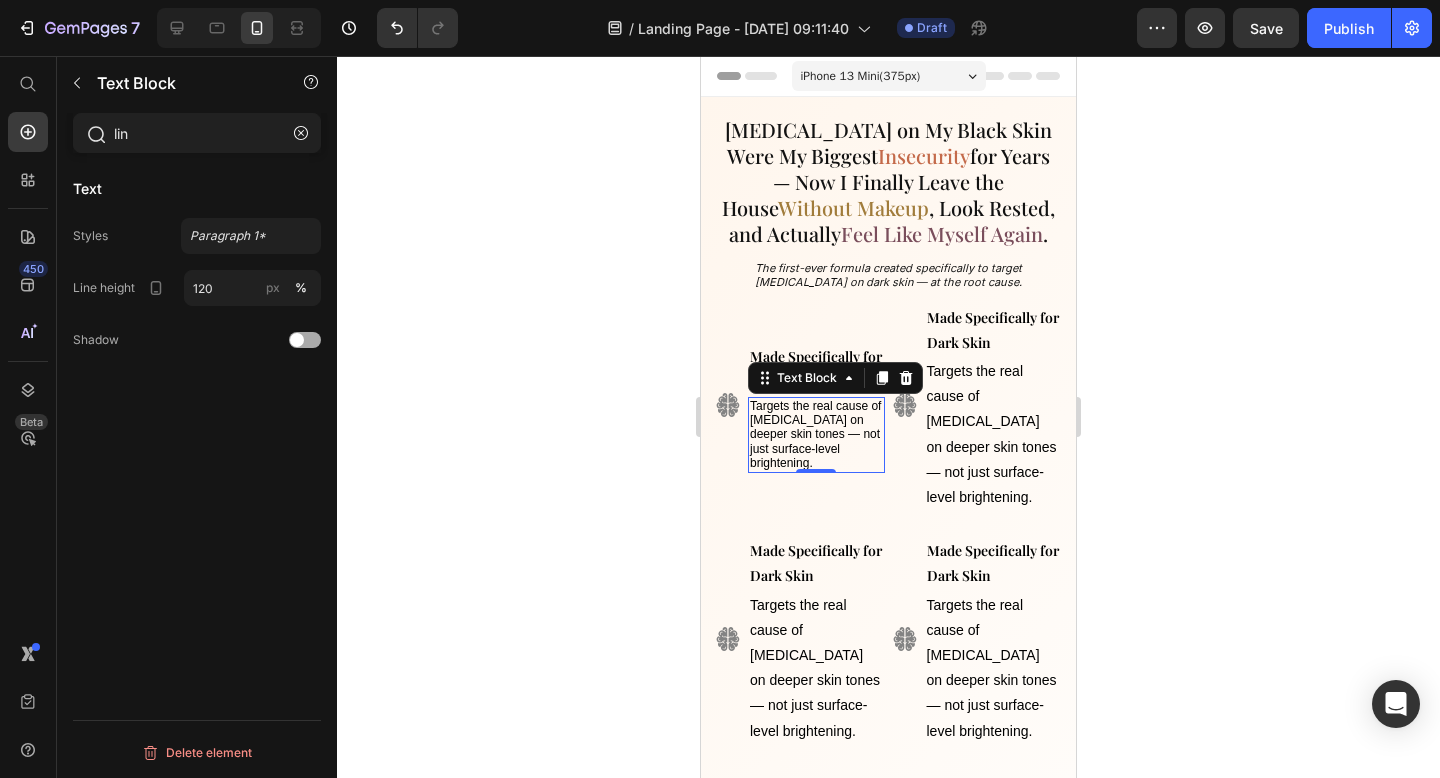 click on "Shadow" 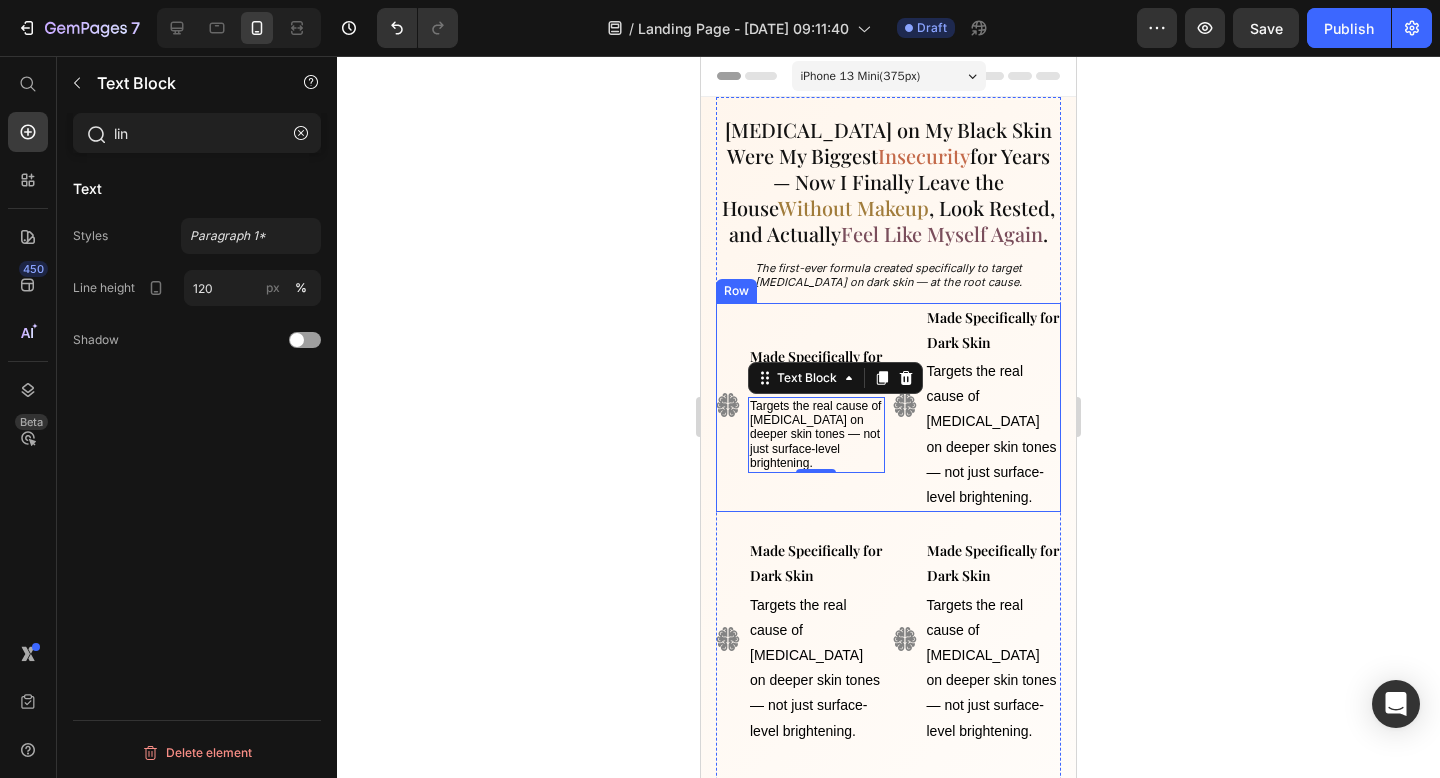 click at bounding box center (728, 405) 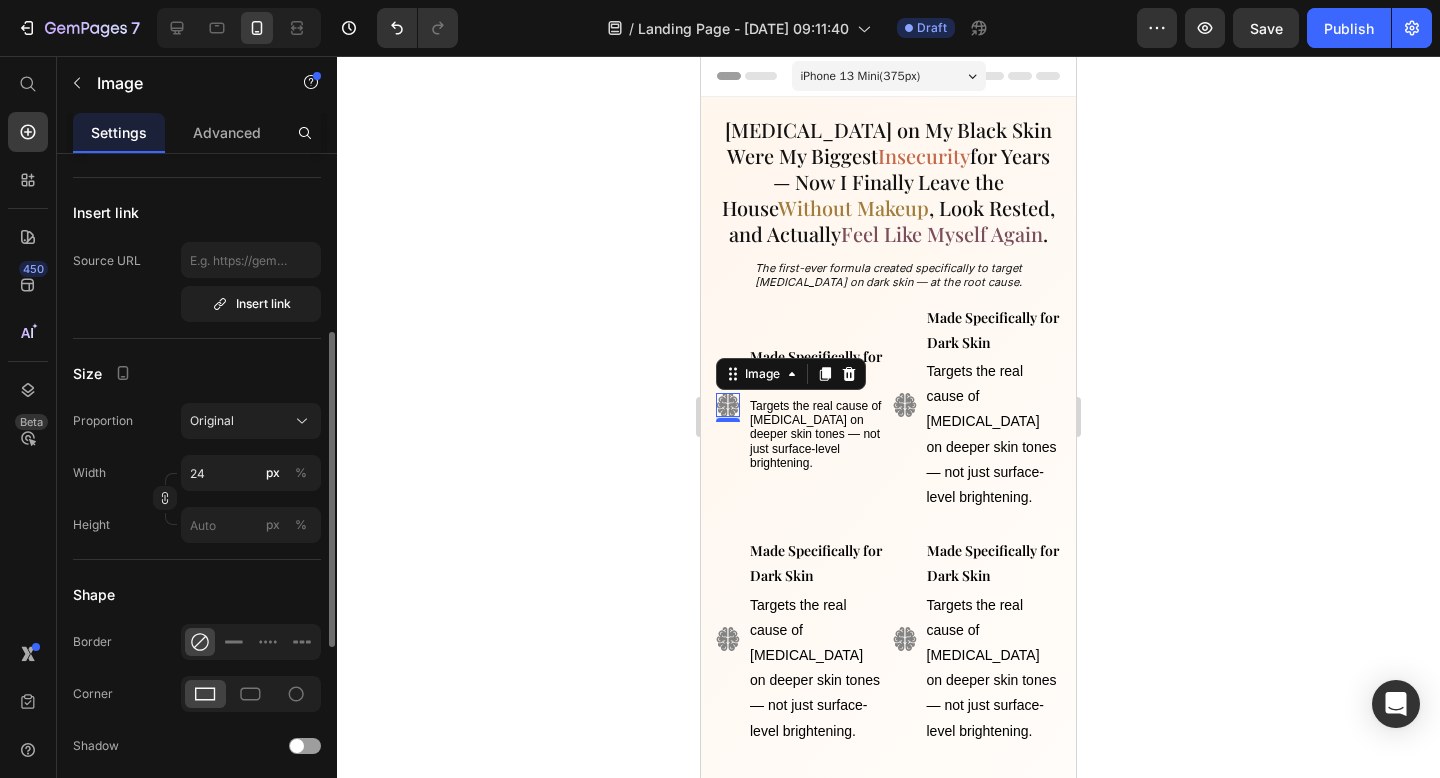 scroll, scrollTop: 377, scrollLeft: 0, axis: vertical 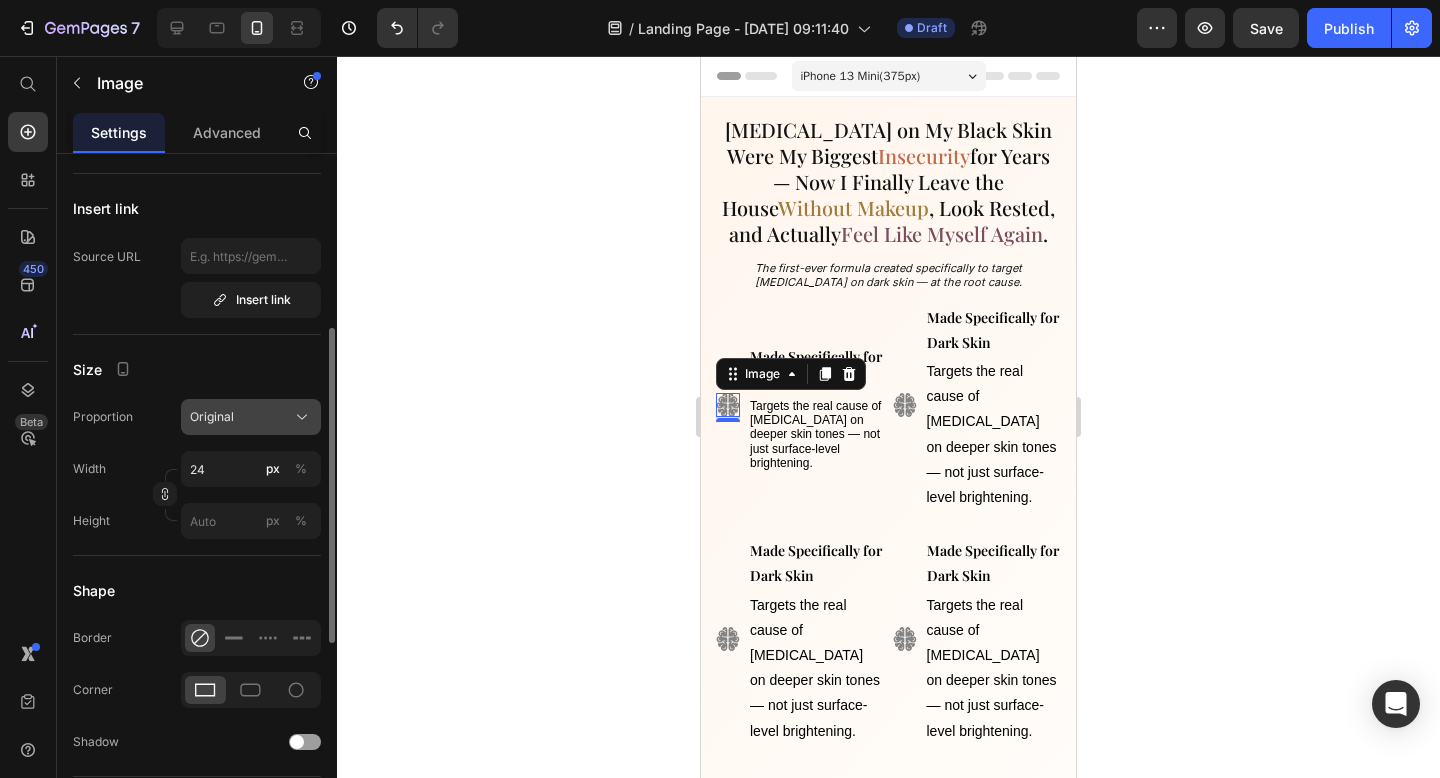 click on "Original" at bounding box center (251, 417) 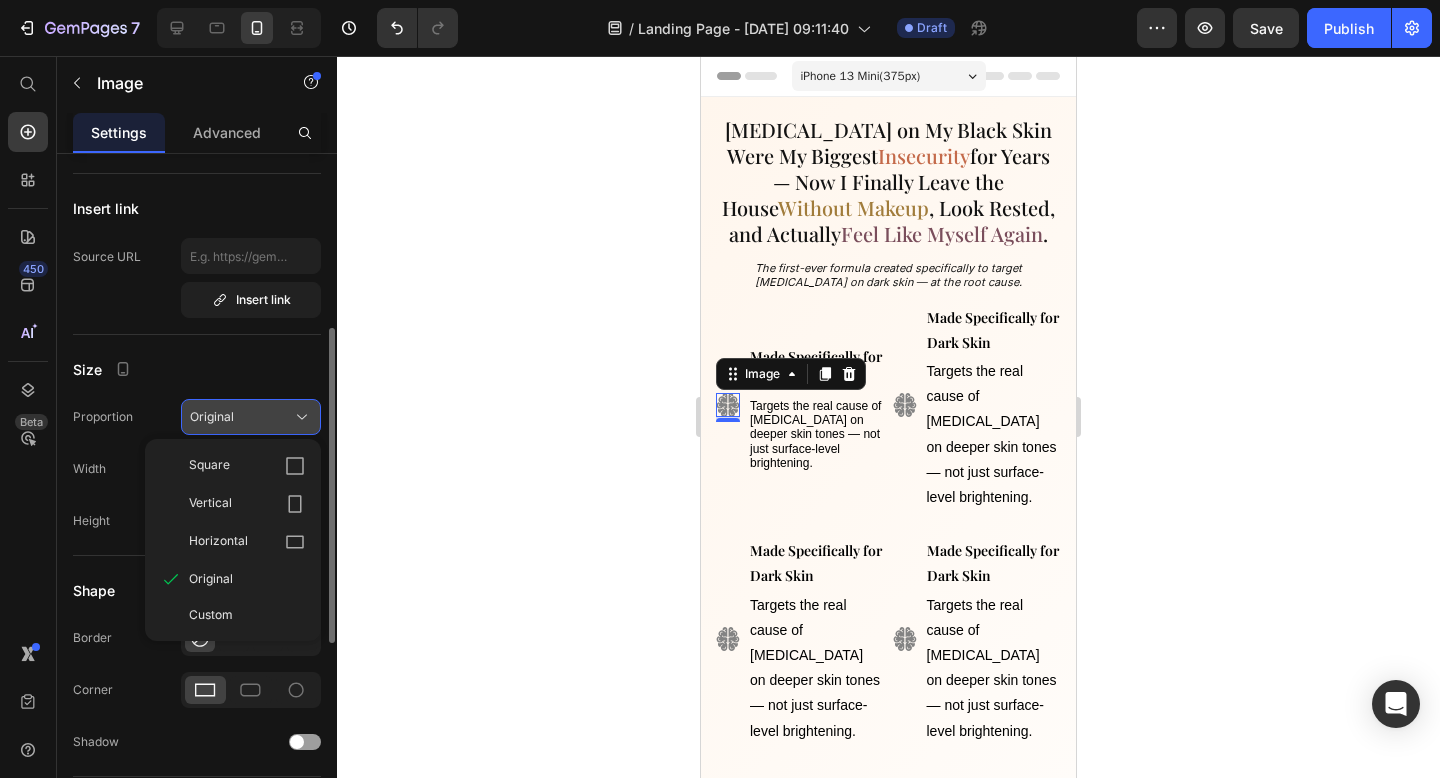 click on "Original" at bounding box center [251, 417] 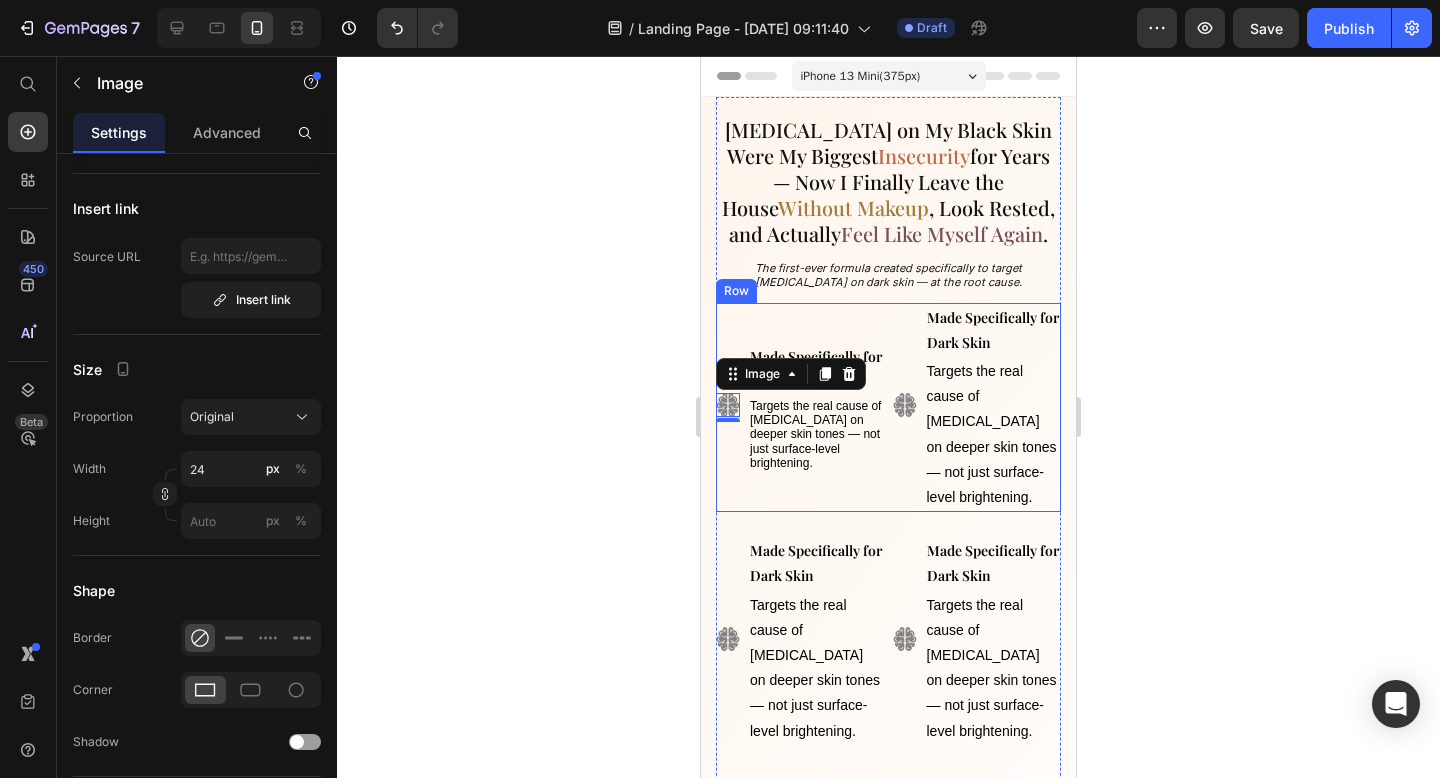 click on "Made Specifically for Dark Skin Text Block Targets the real cause of dark circles on deeper skin tones — not just surface-level brightening. Text Block" at bounding box center (816, 408) 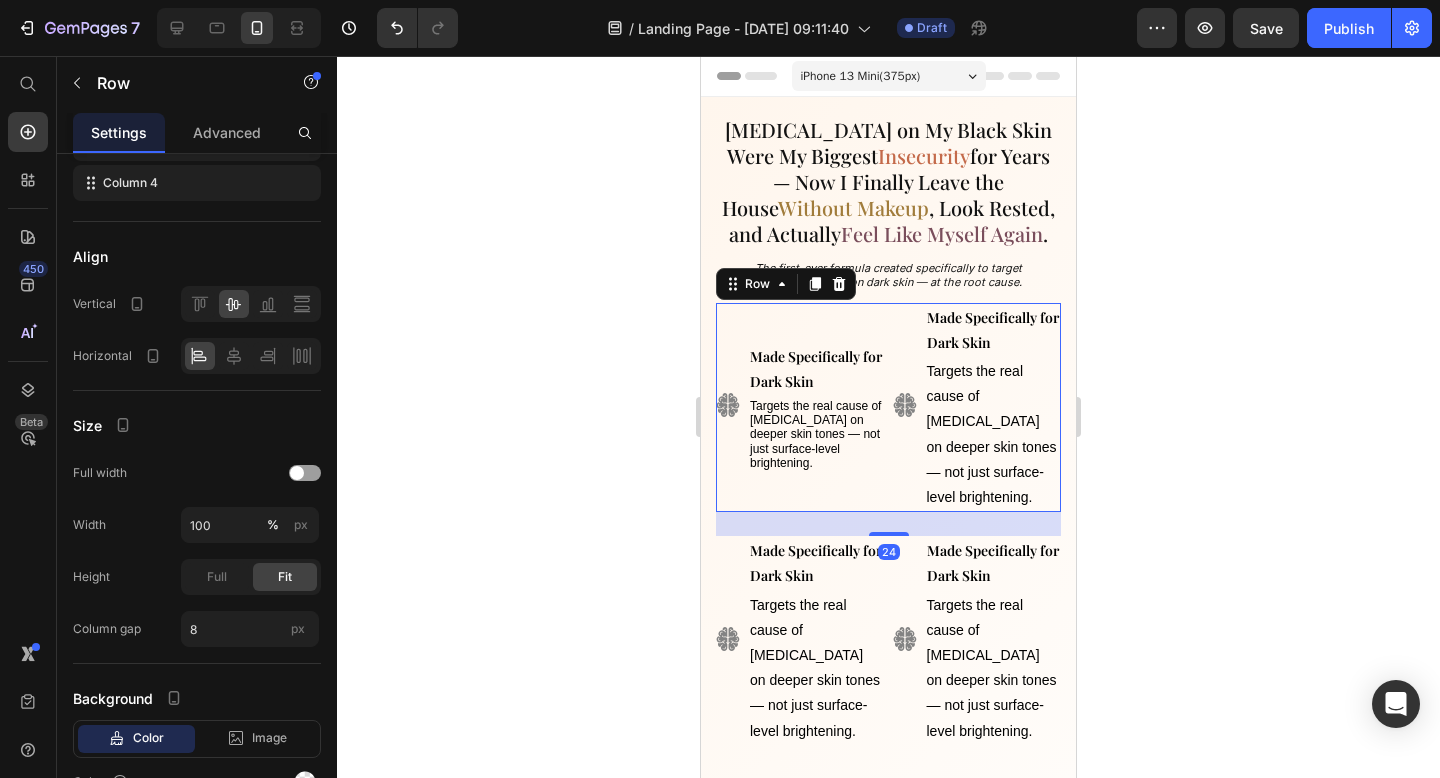 scroll, scrollTop: 0, scrollLeft: 0, axis: both 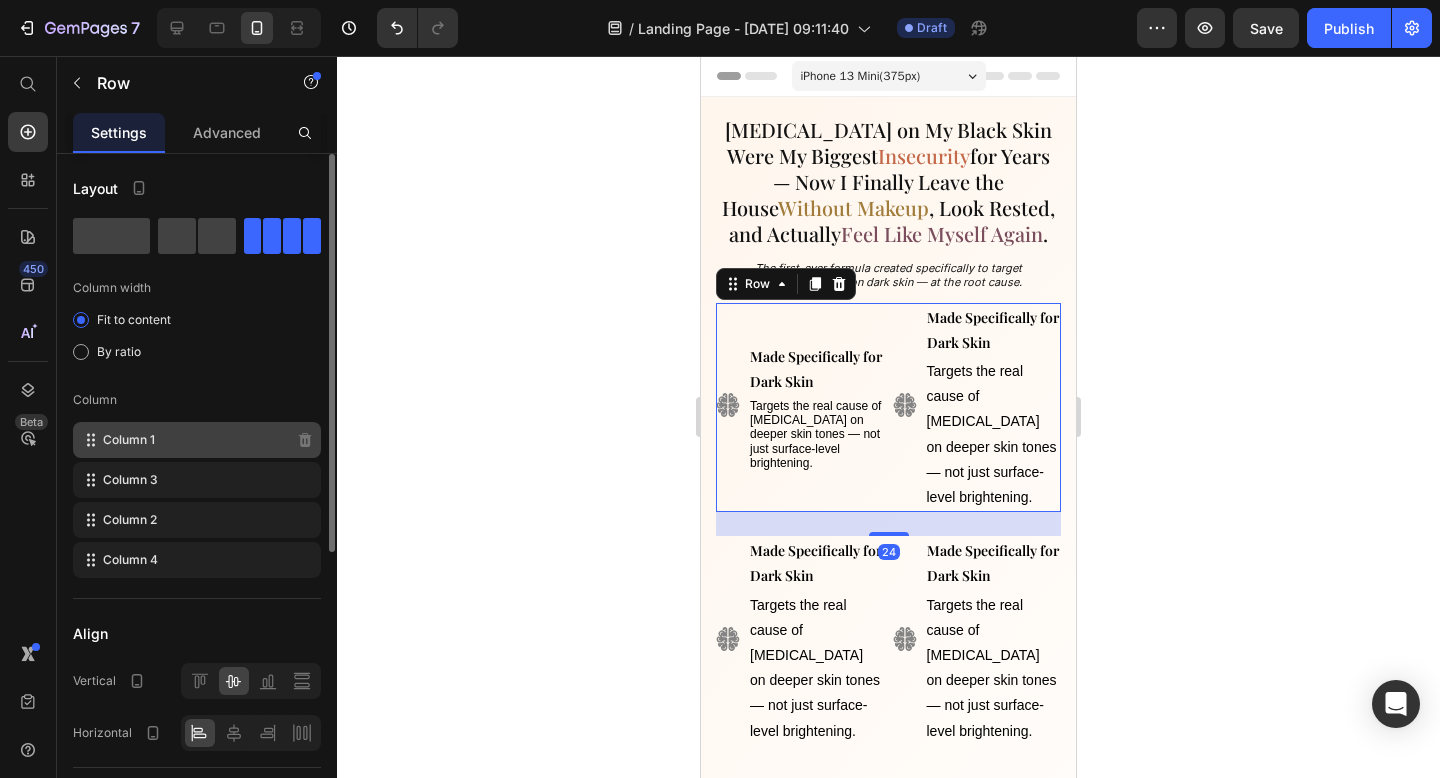 click on "Column 1" at bounding box center (129, 440) 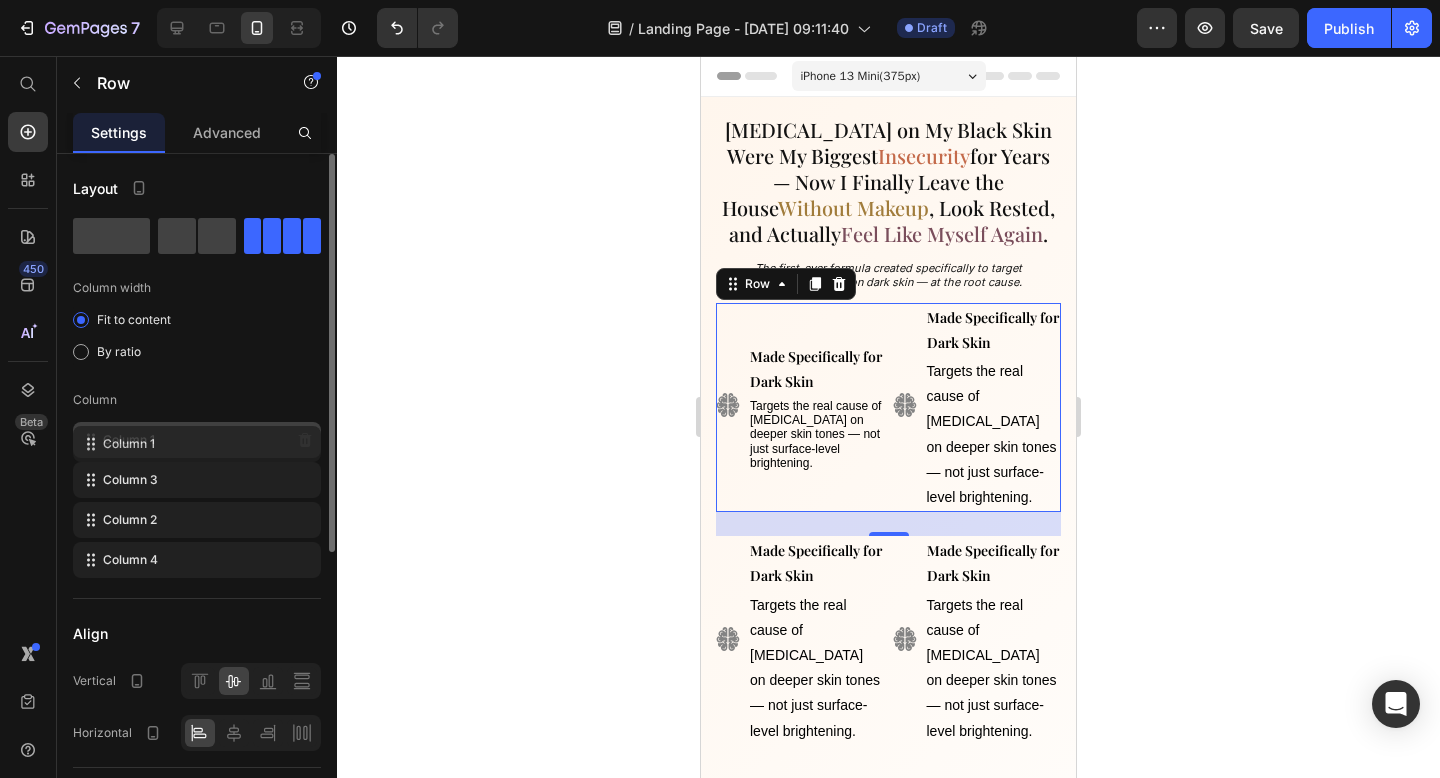 click on "Column 1" 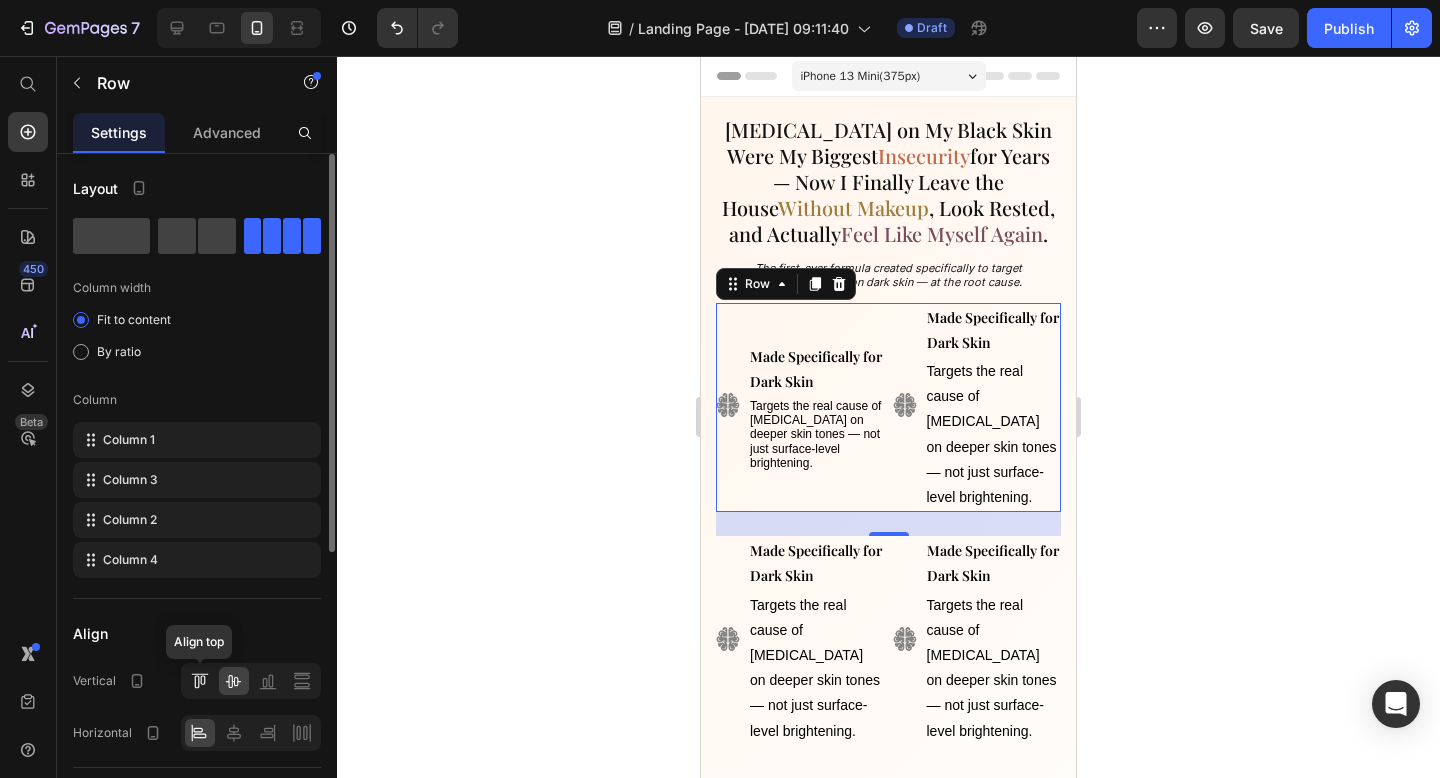 click 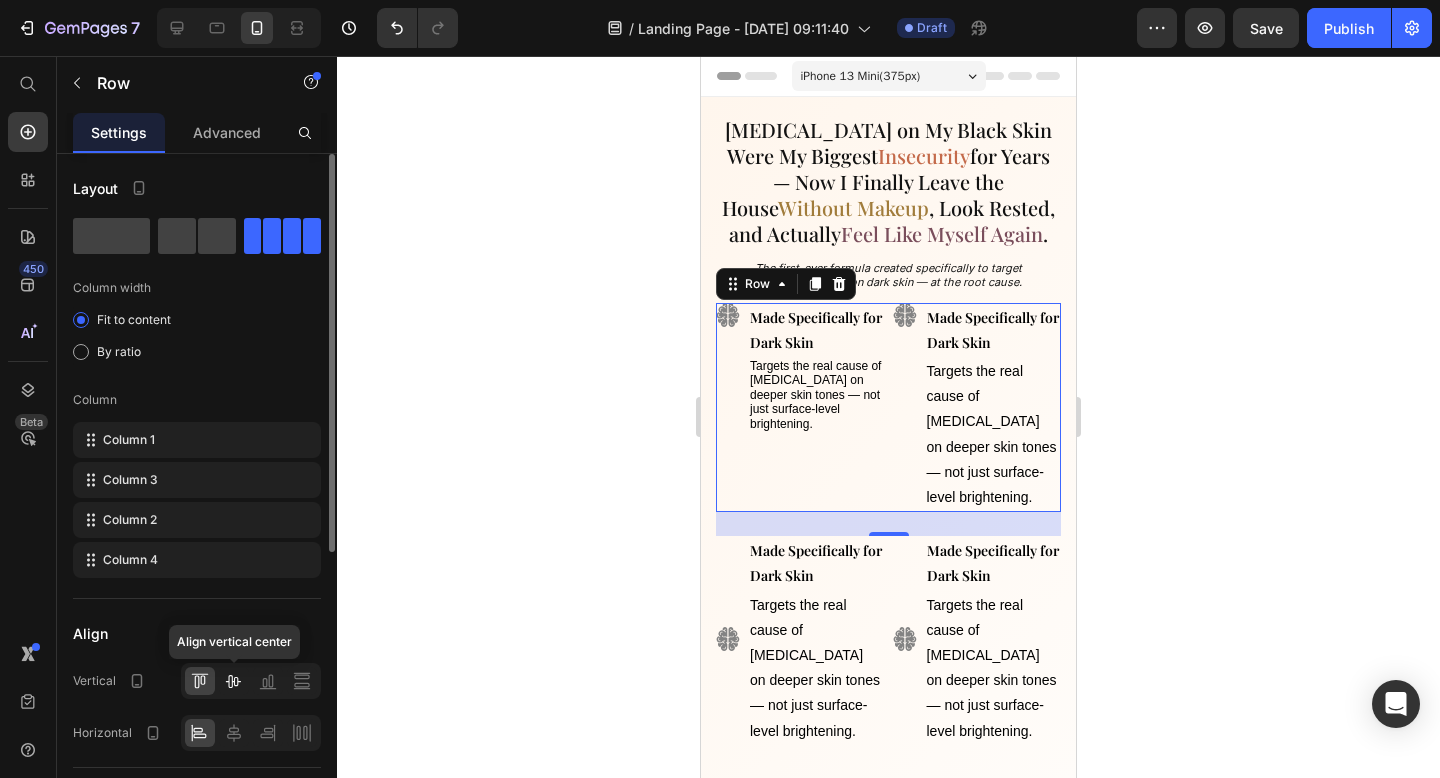 click 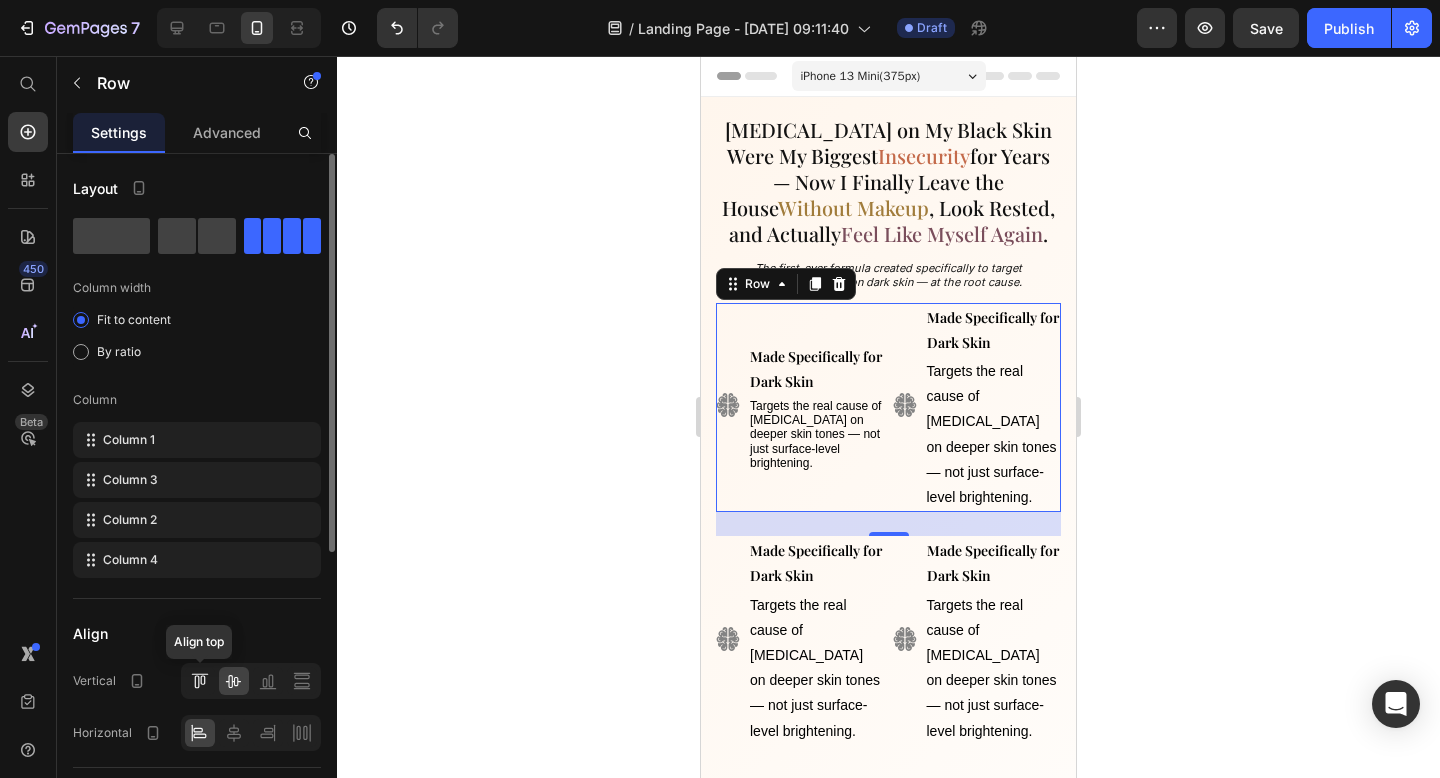click 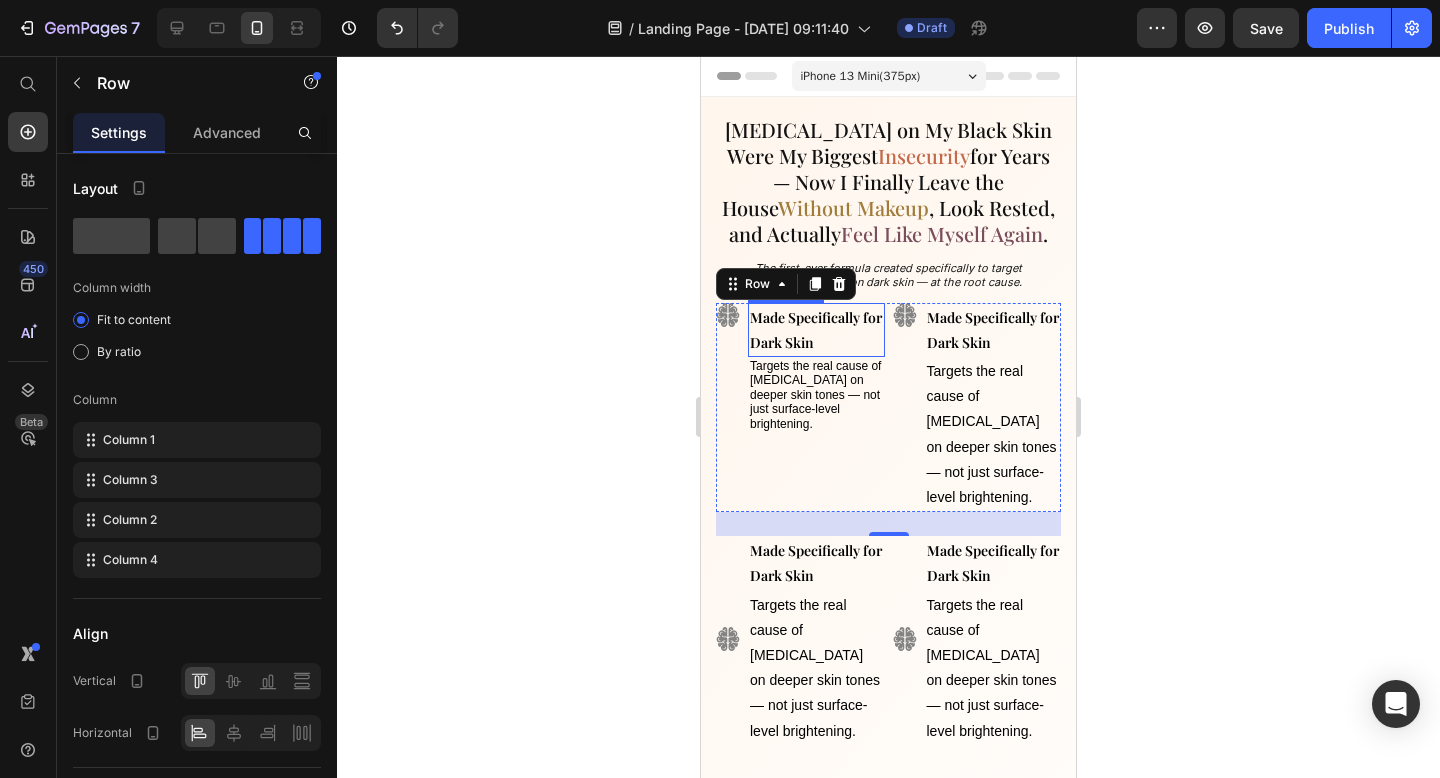 click on "Made Specifically for Dark Skin" at bounding box center (816, 330) 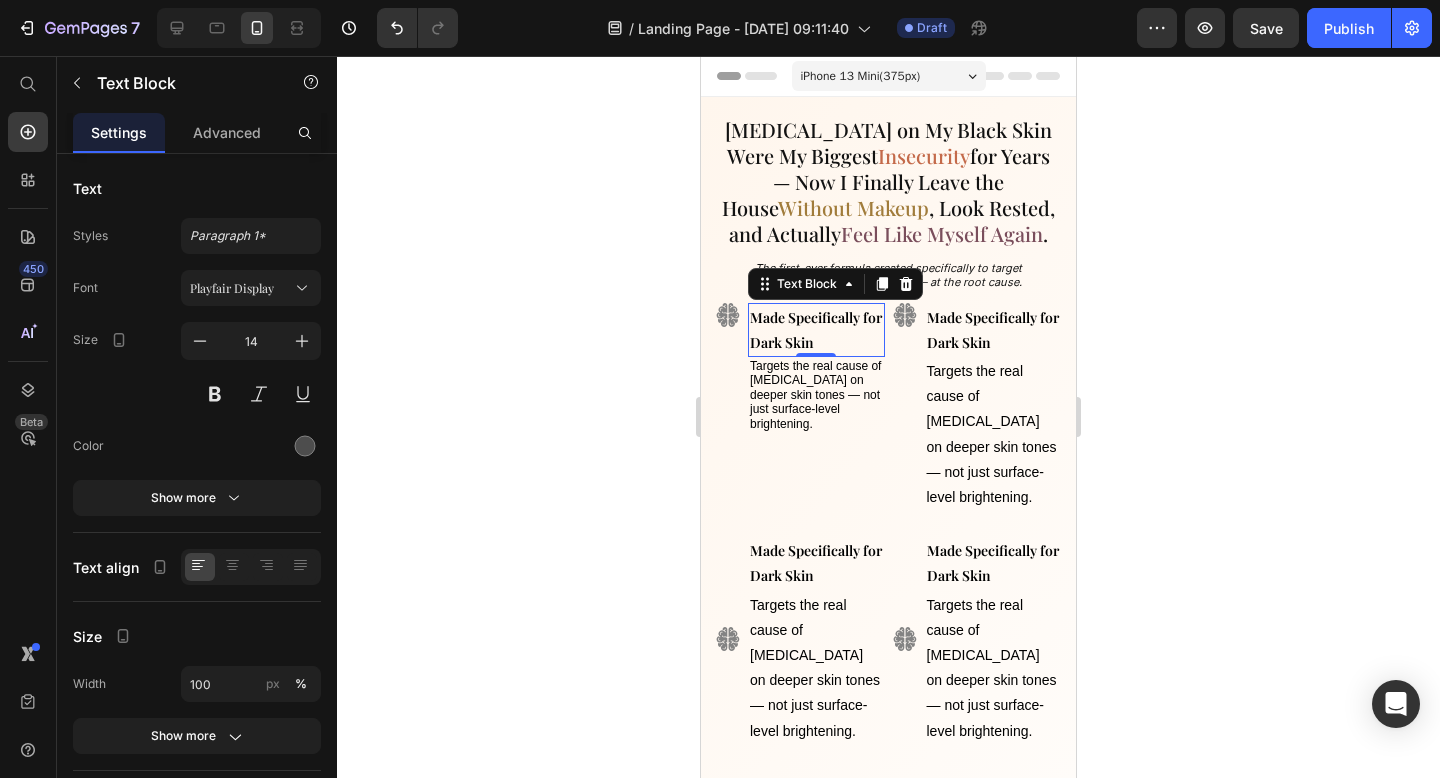 click 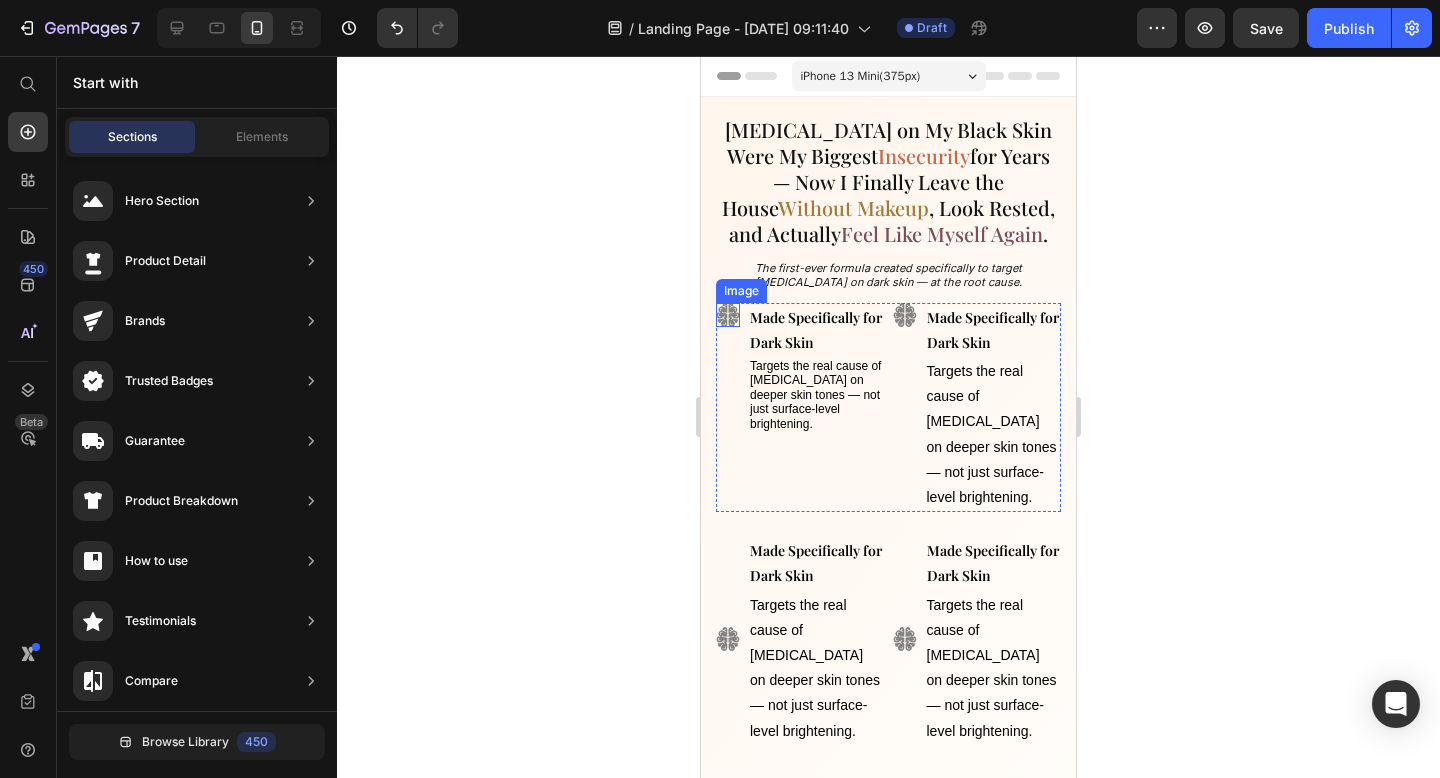 click at bounding box center (728, 315) 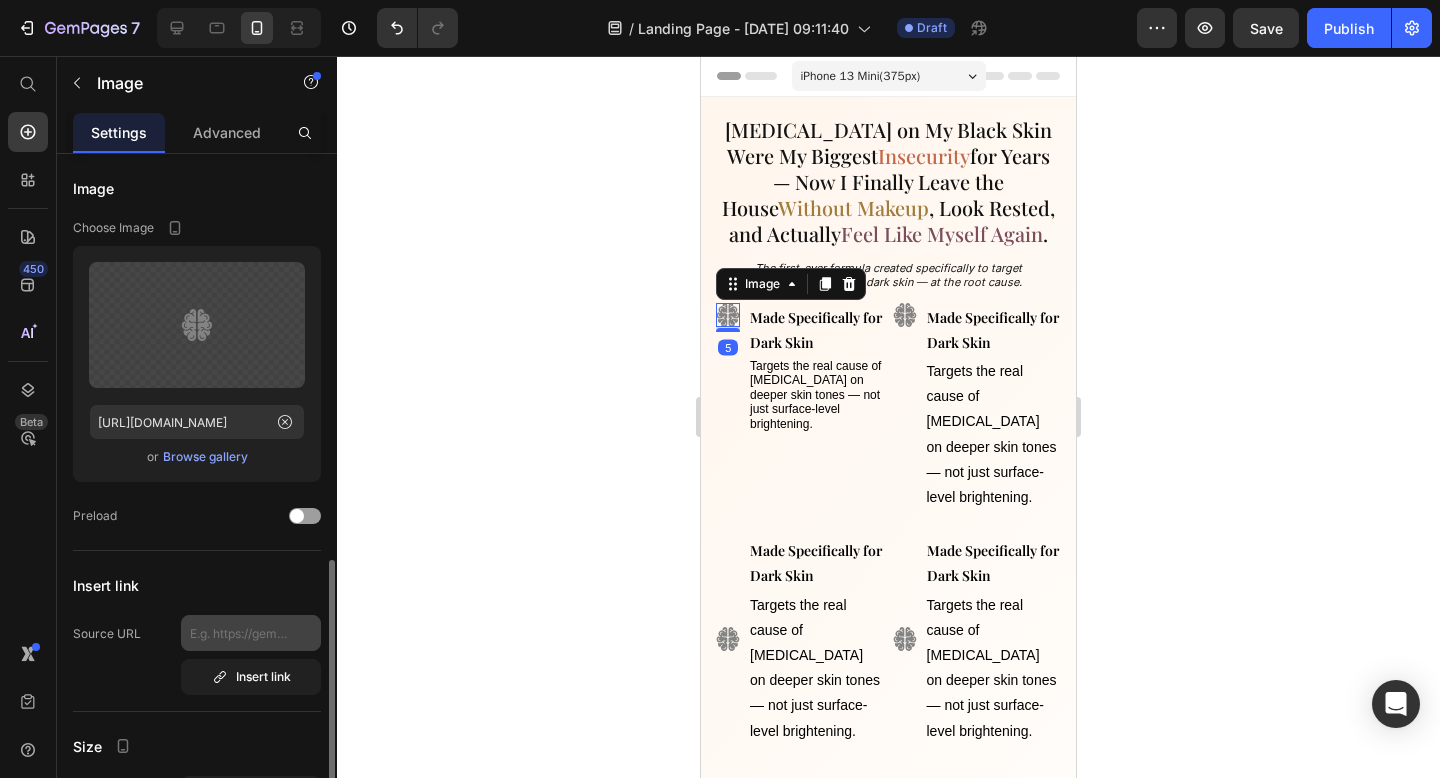 scroll, scrollTop: 278, scrollLeft: 0, axis: vertical 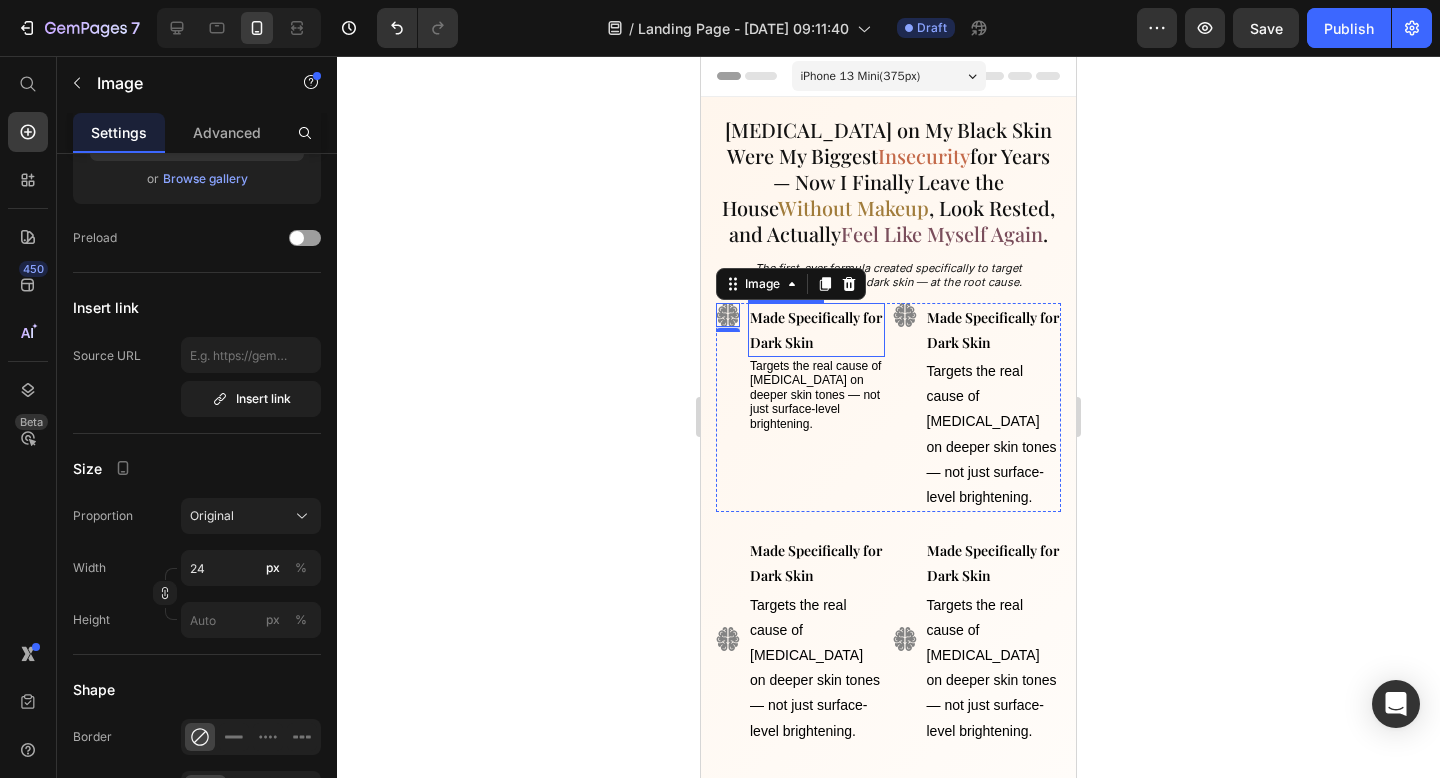click on "Made Specifically for Dark Skin" at bounding box center (816, 330) 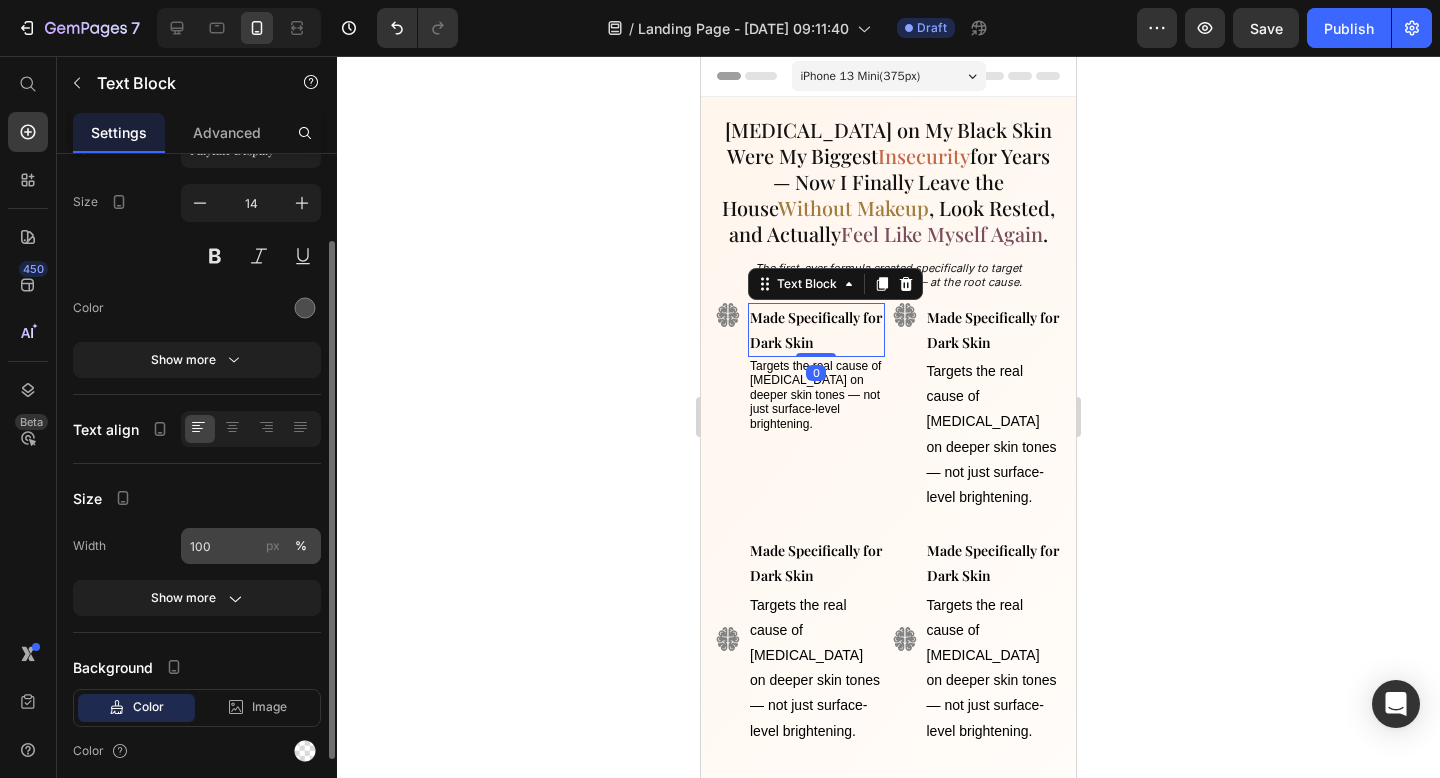 scroll, scrollTop: 142, scrollLeft: 0, axis: vertical 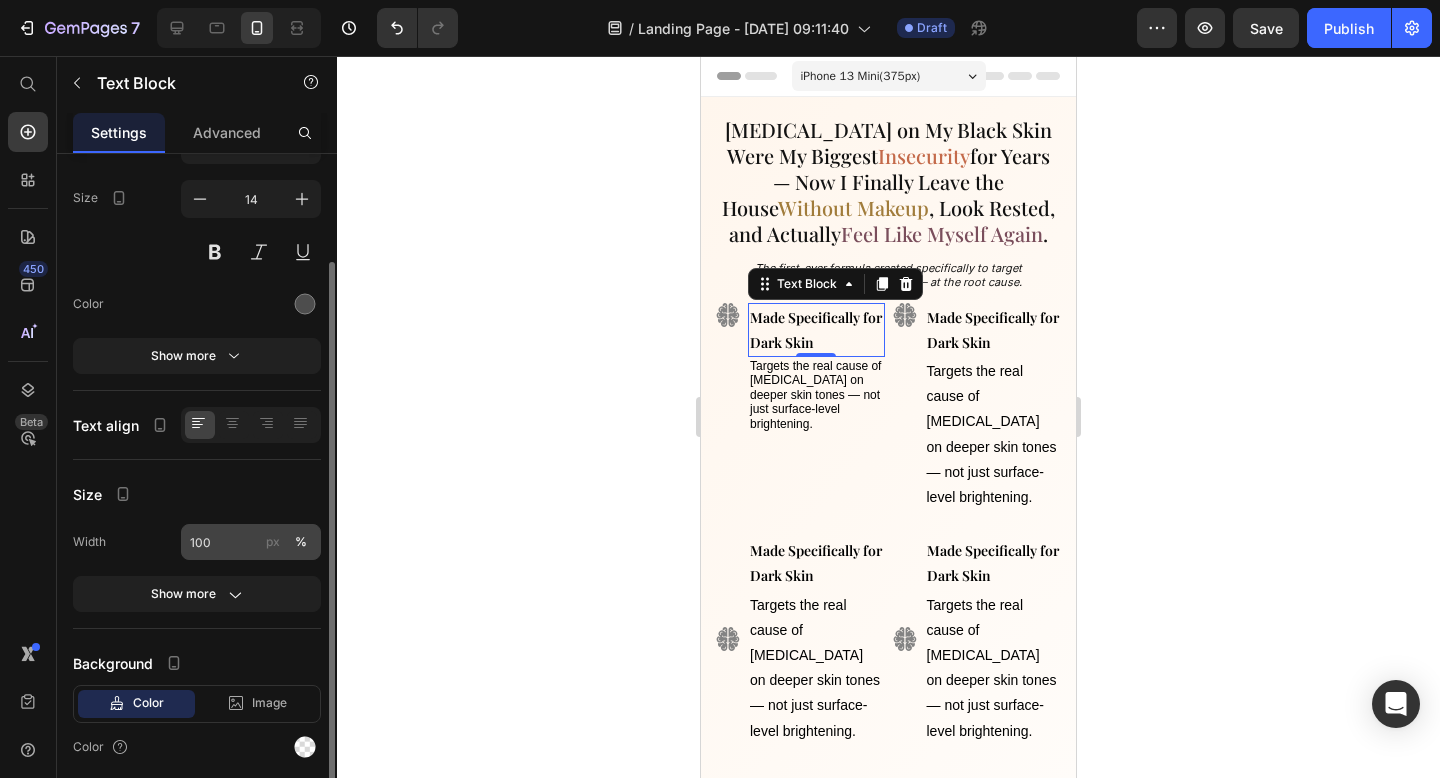 click on "px" 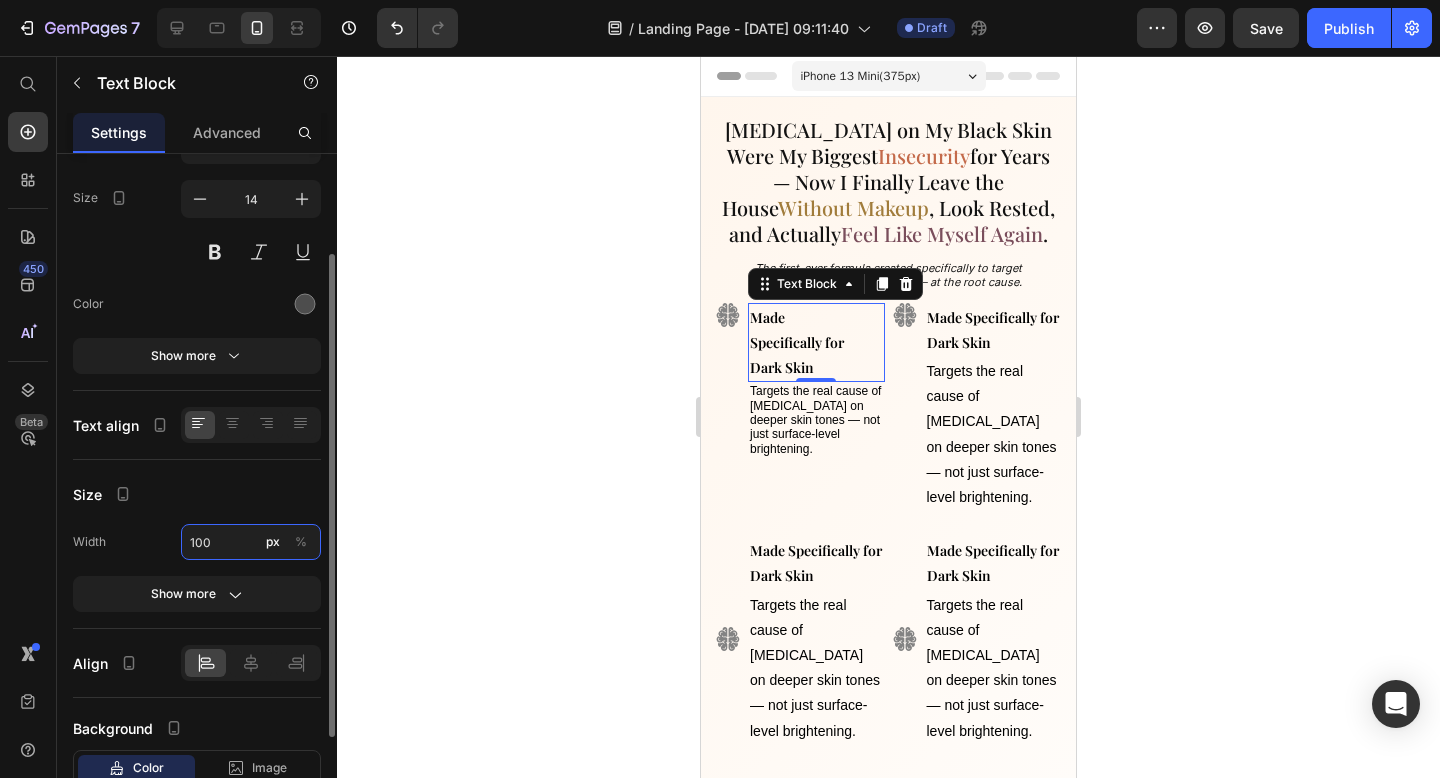 click on "100" at bounding box center (251, 542) 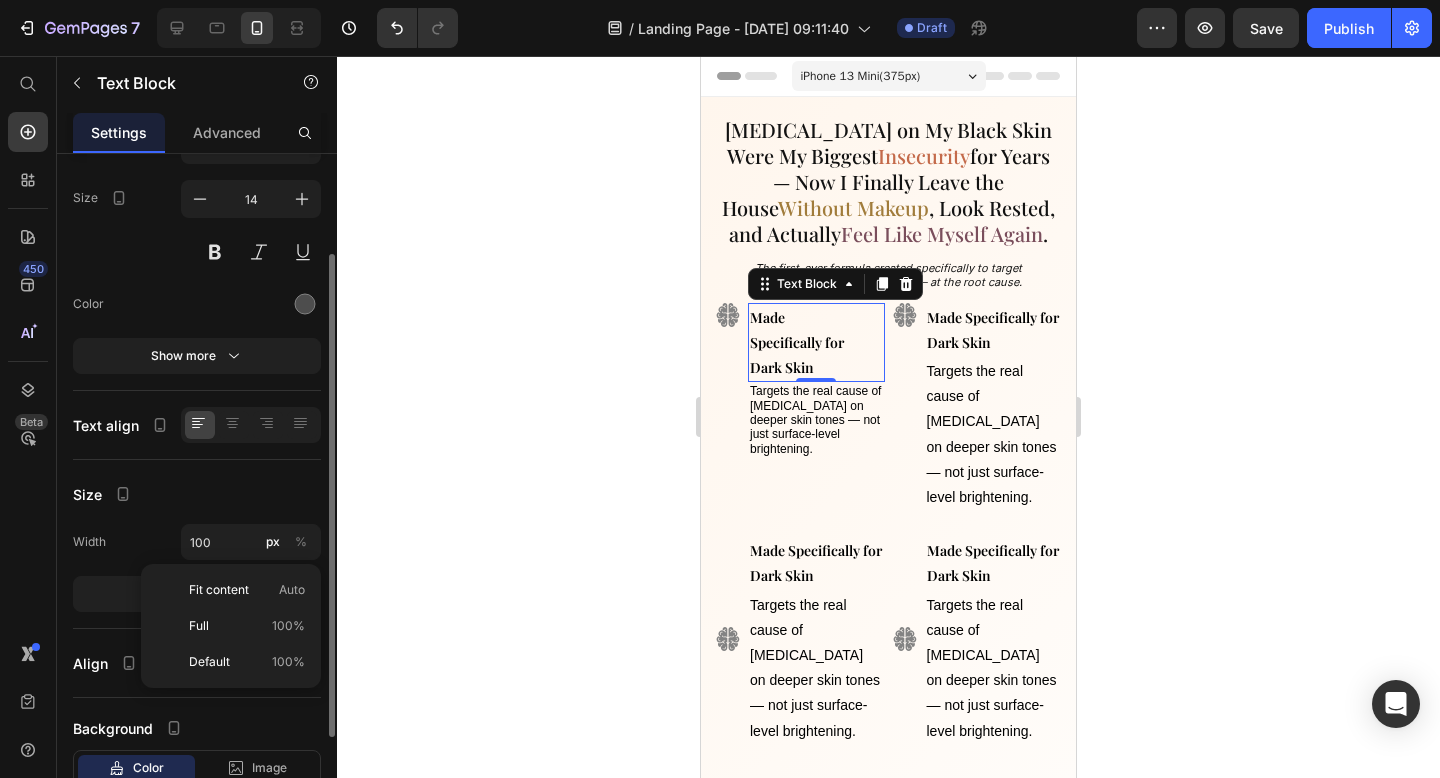 click on "Size" at bounding box center (197, 494) 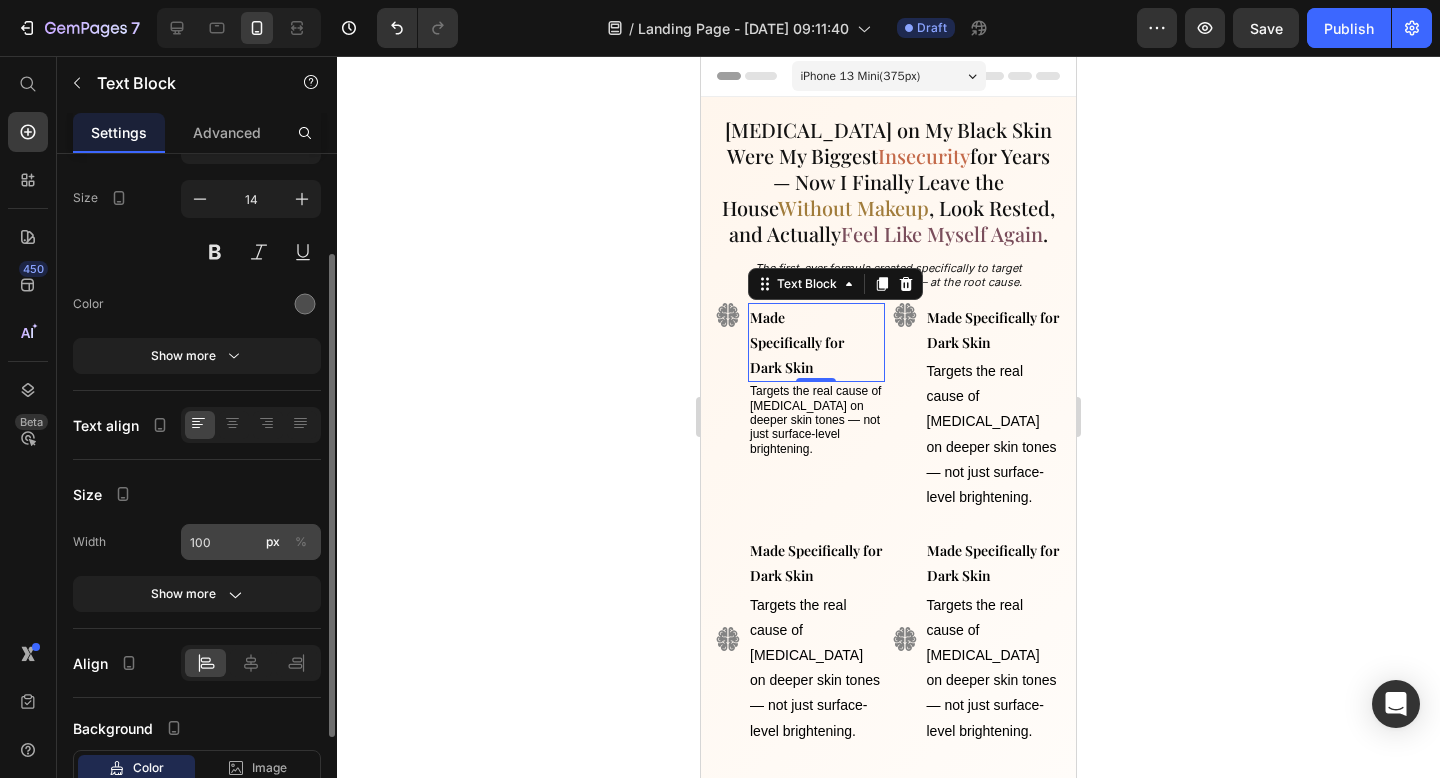 click on "%" at bounding box center (301, 542) 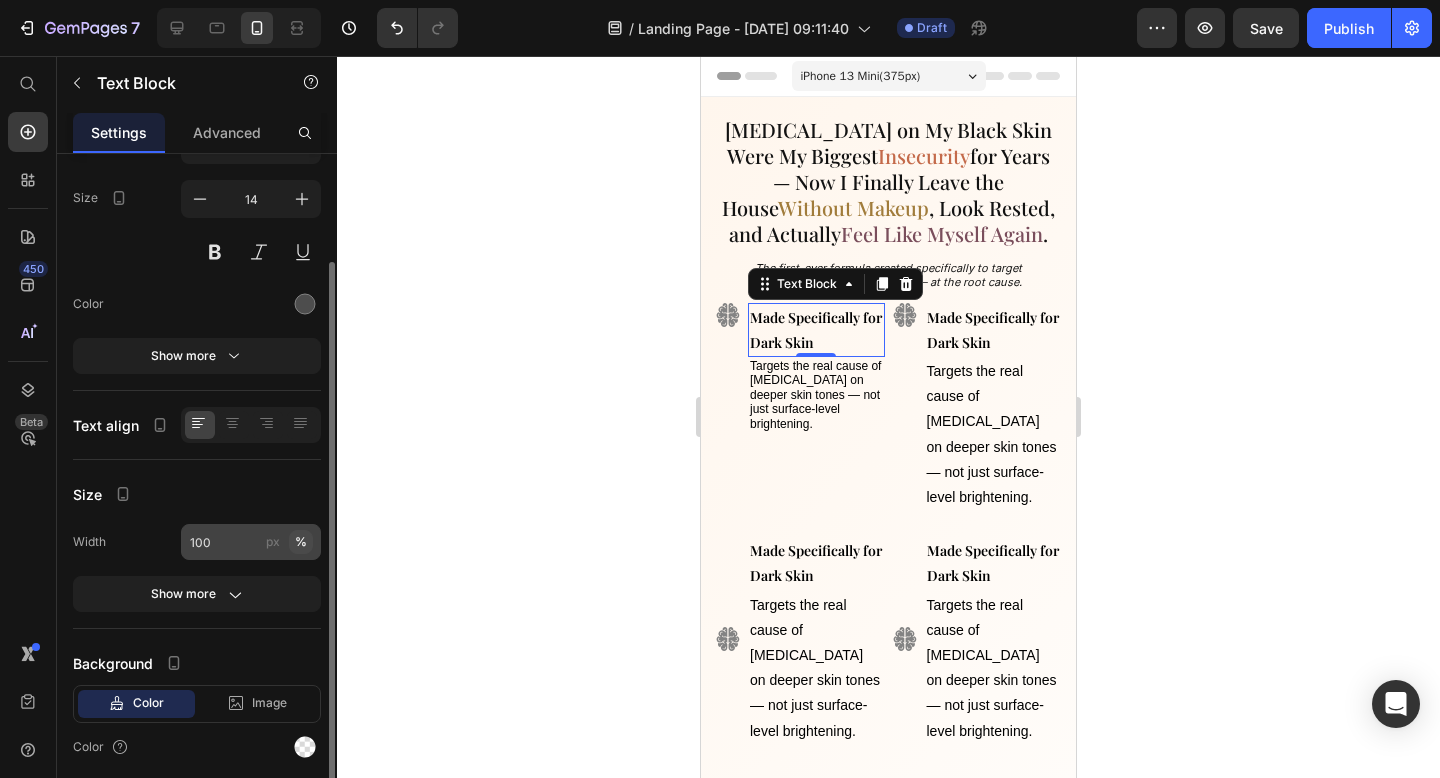 click on "%" at bounding box center [301, 542] 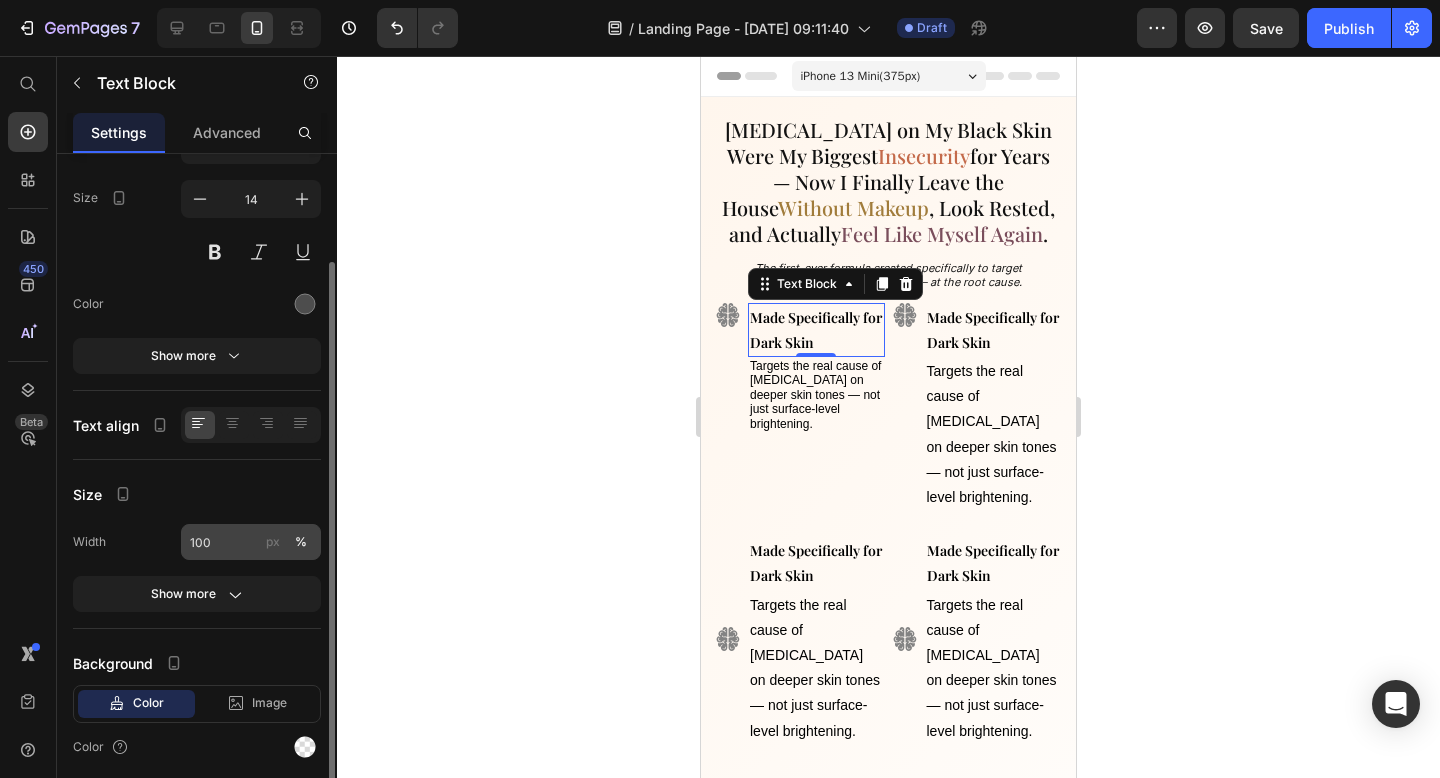 click on "px" at bounding box center (273, 542) 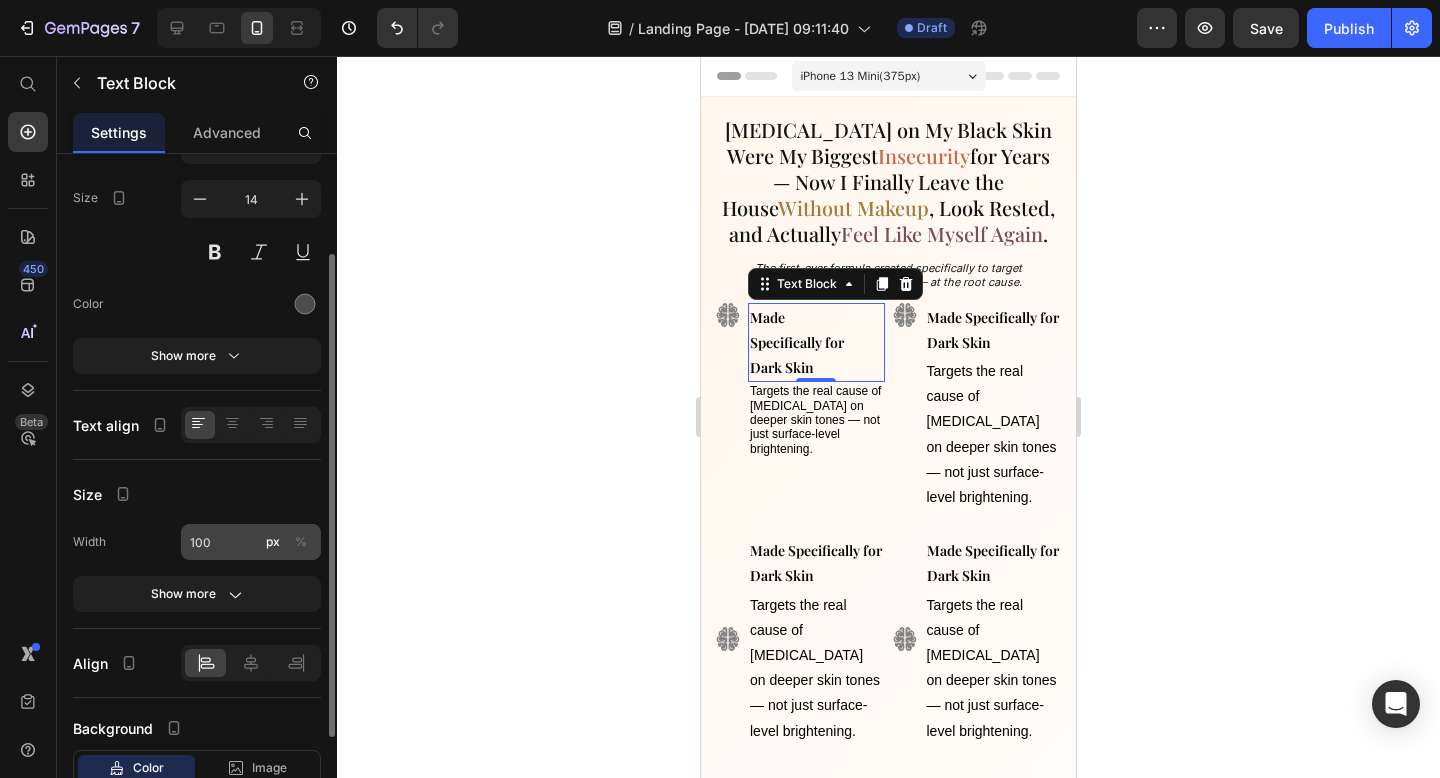 click on "%" at bounding box center [301, 542] 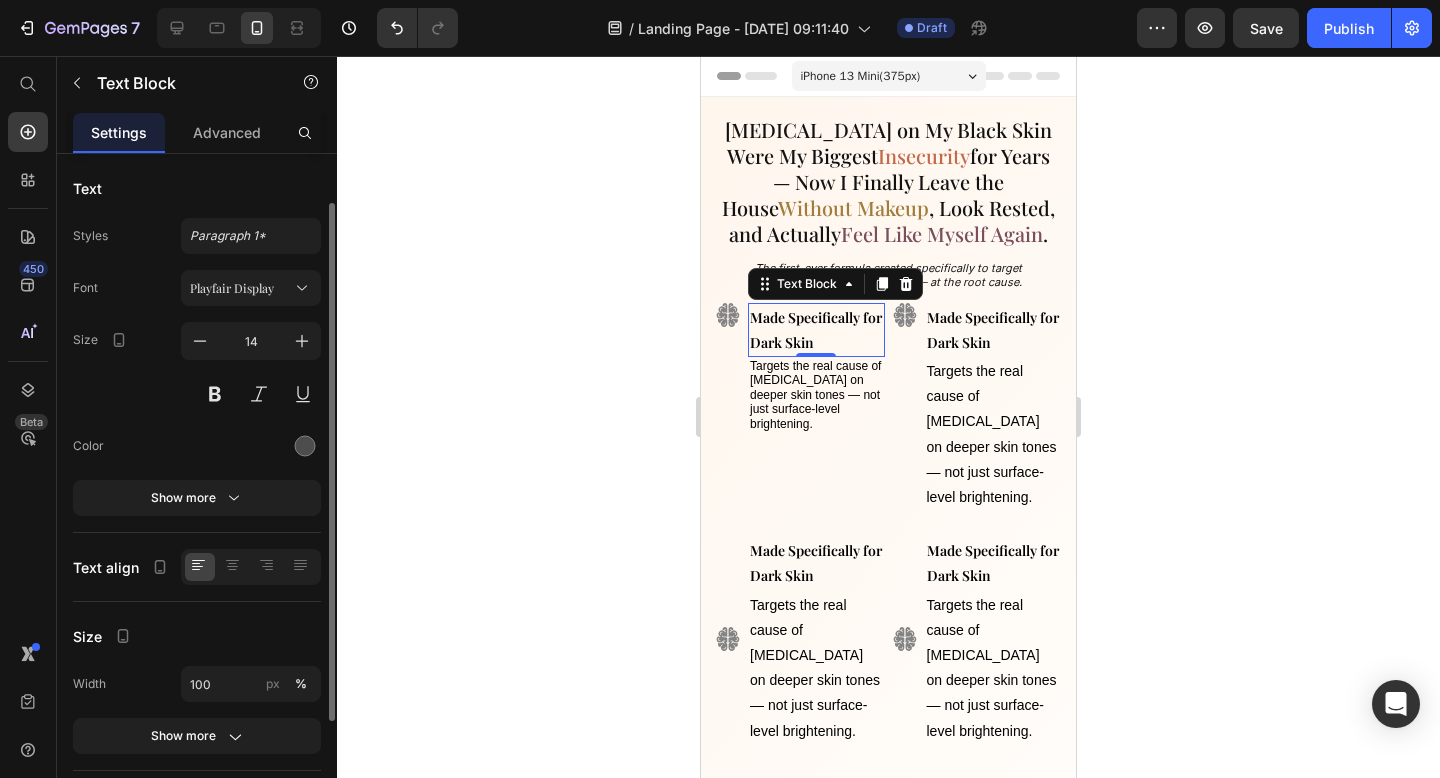 scroll, scrollTop: 69, scrollLeft: 0, axis: vertical 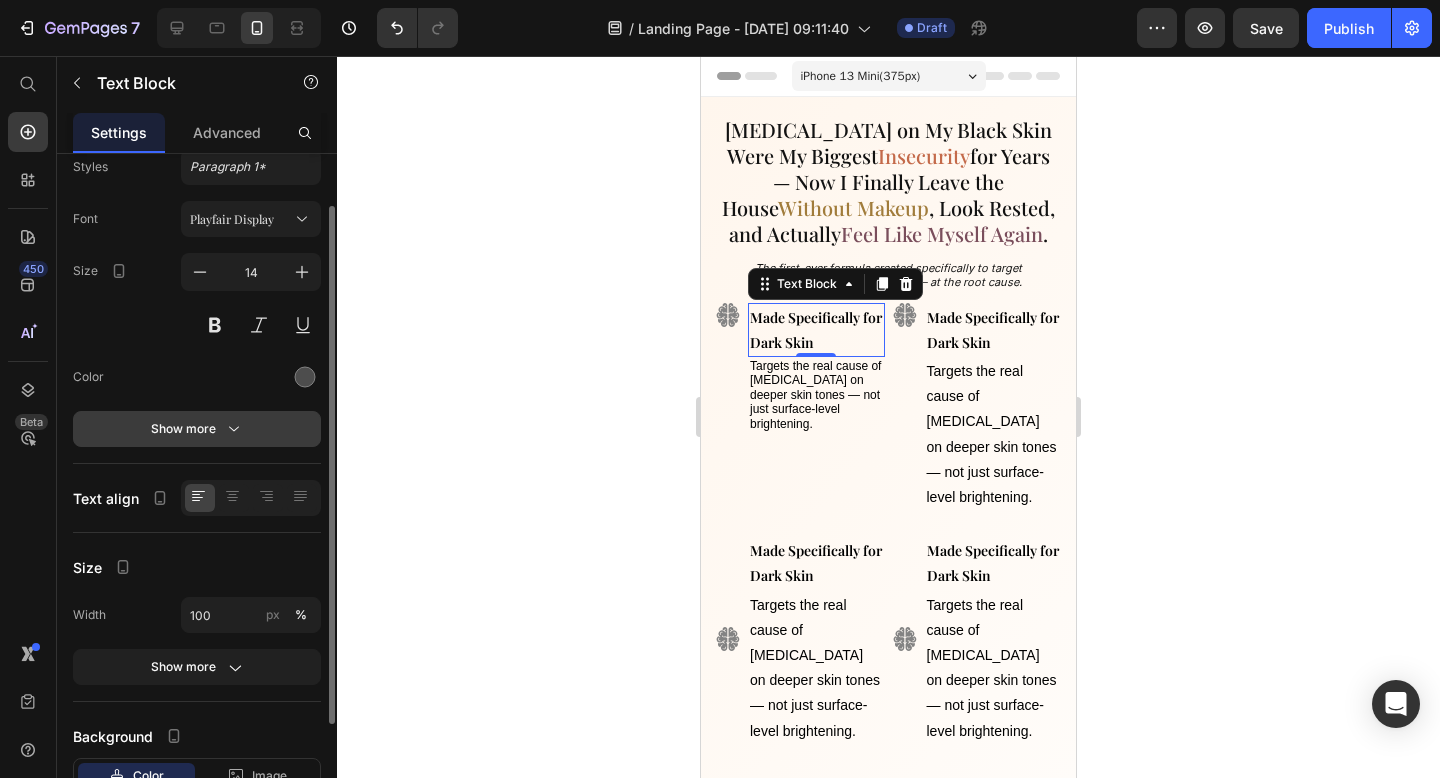 click on "Show more" at bounding box center (197, 429) 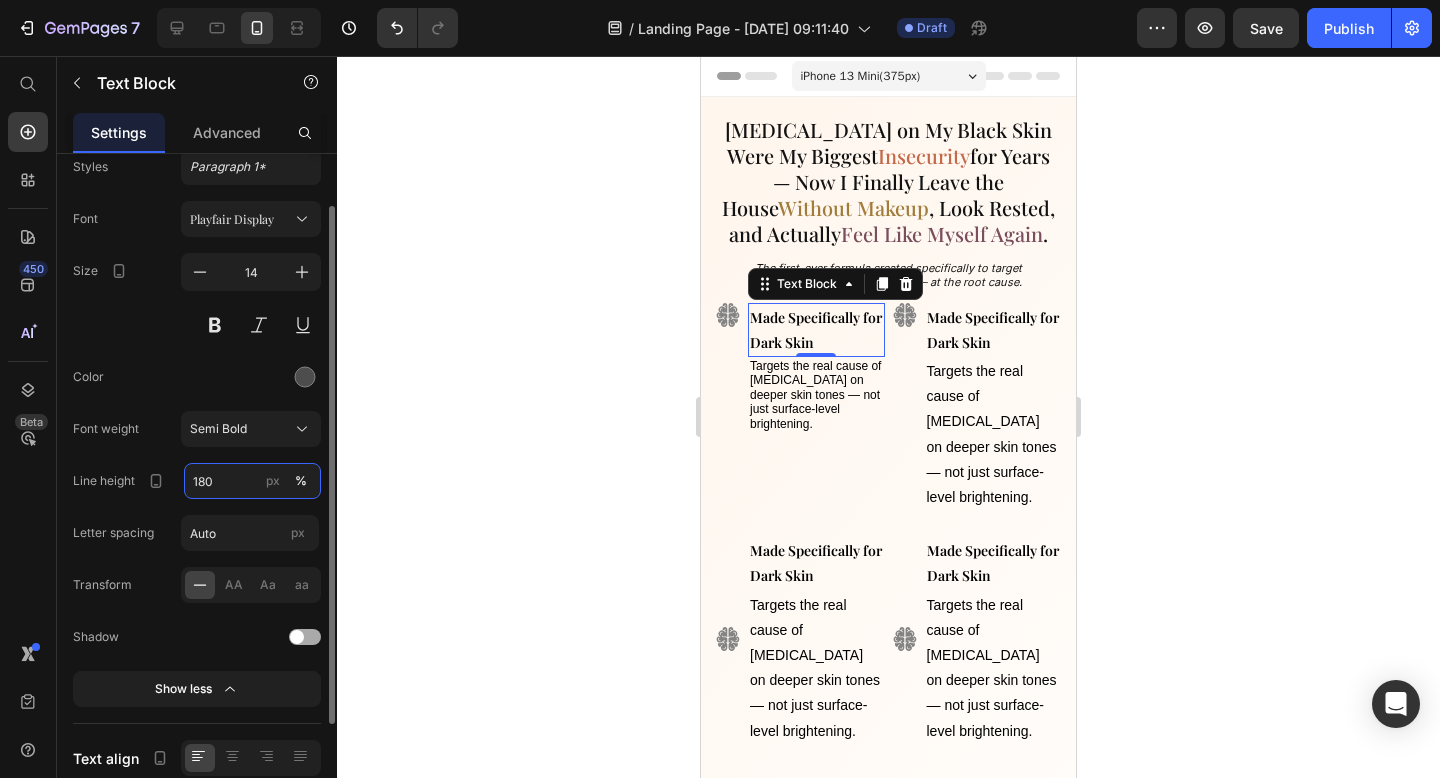 click on "180" at bounding box center (252, 481) 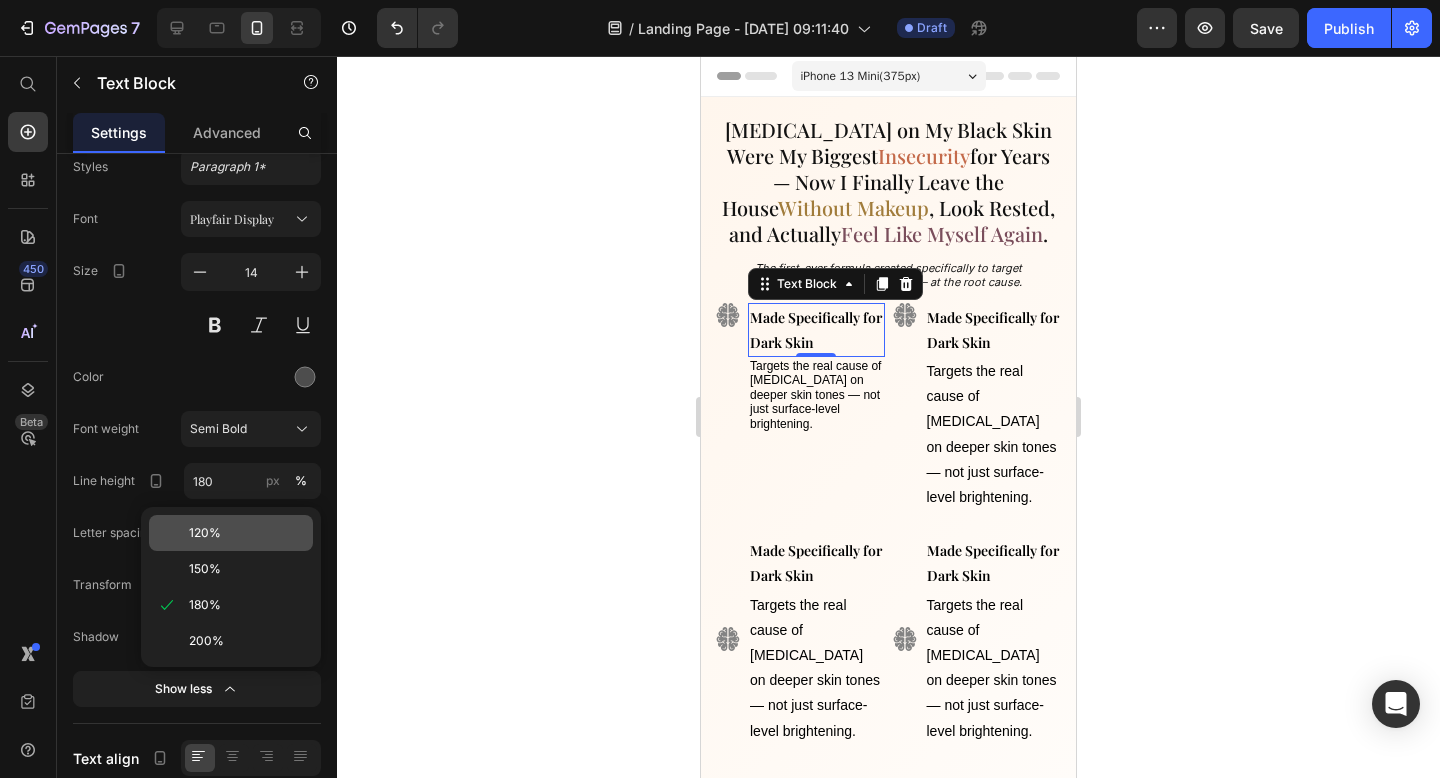 click on "120%" at bounding box center (205, 533) 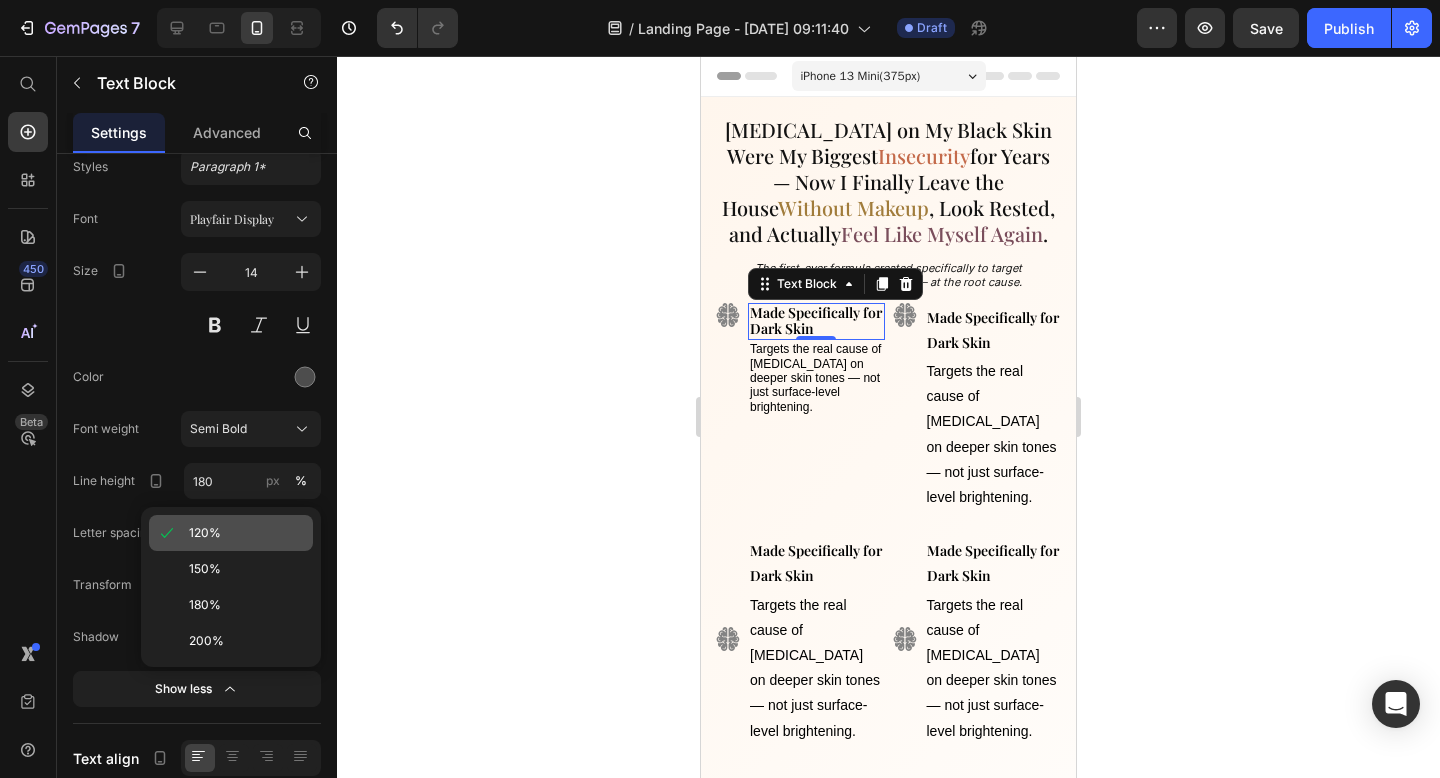 type on "120" 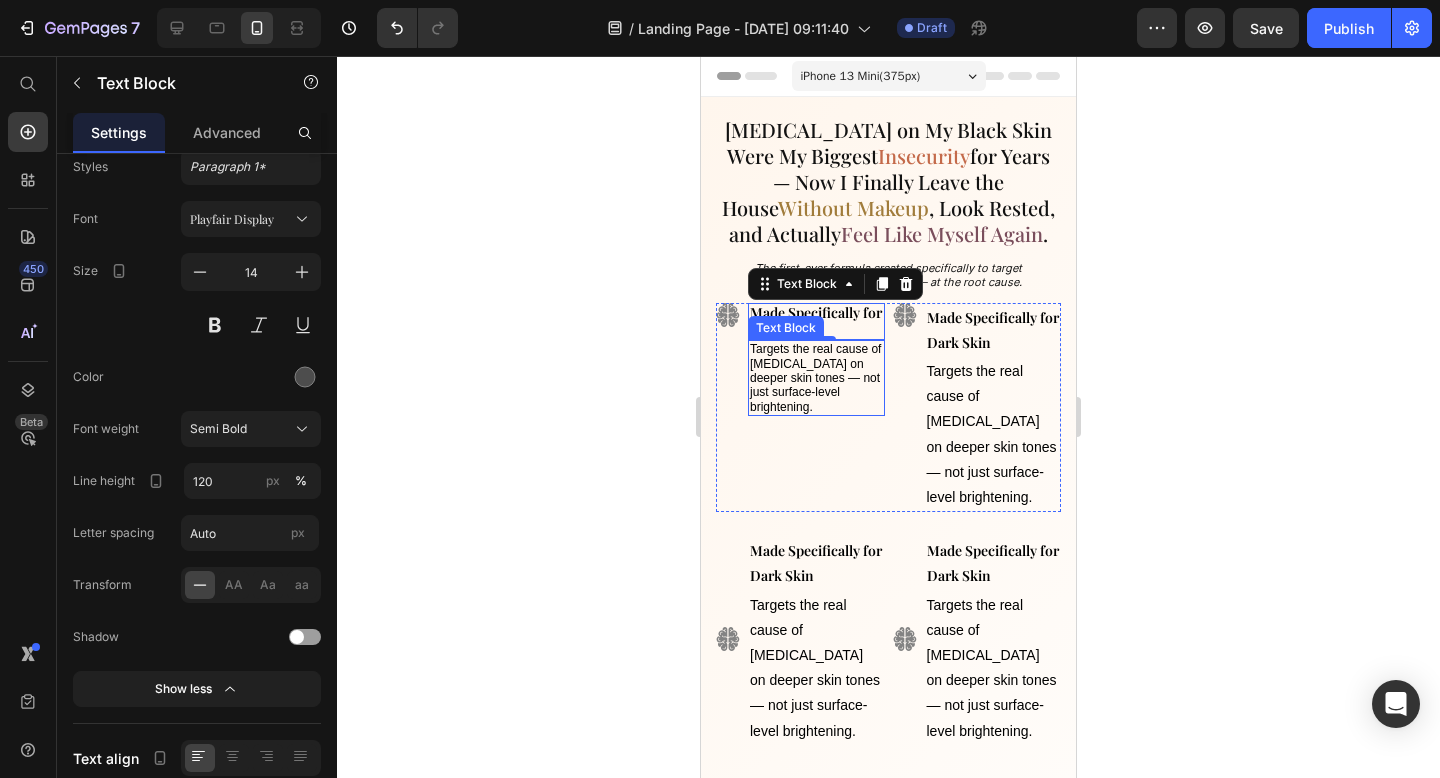 click on "Targets the real cause of [MEDICAL_DATA] on deeper skin tones — not just surface-level brightening." at bounding box center (815, 378) 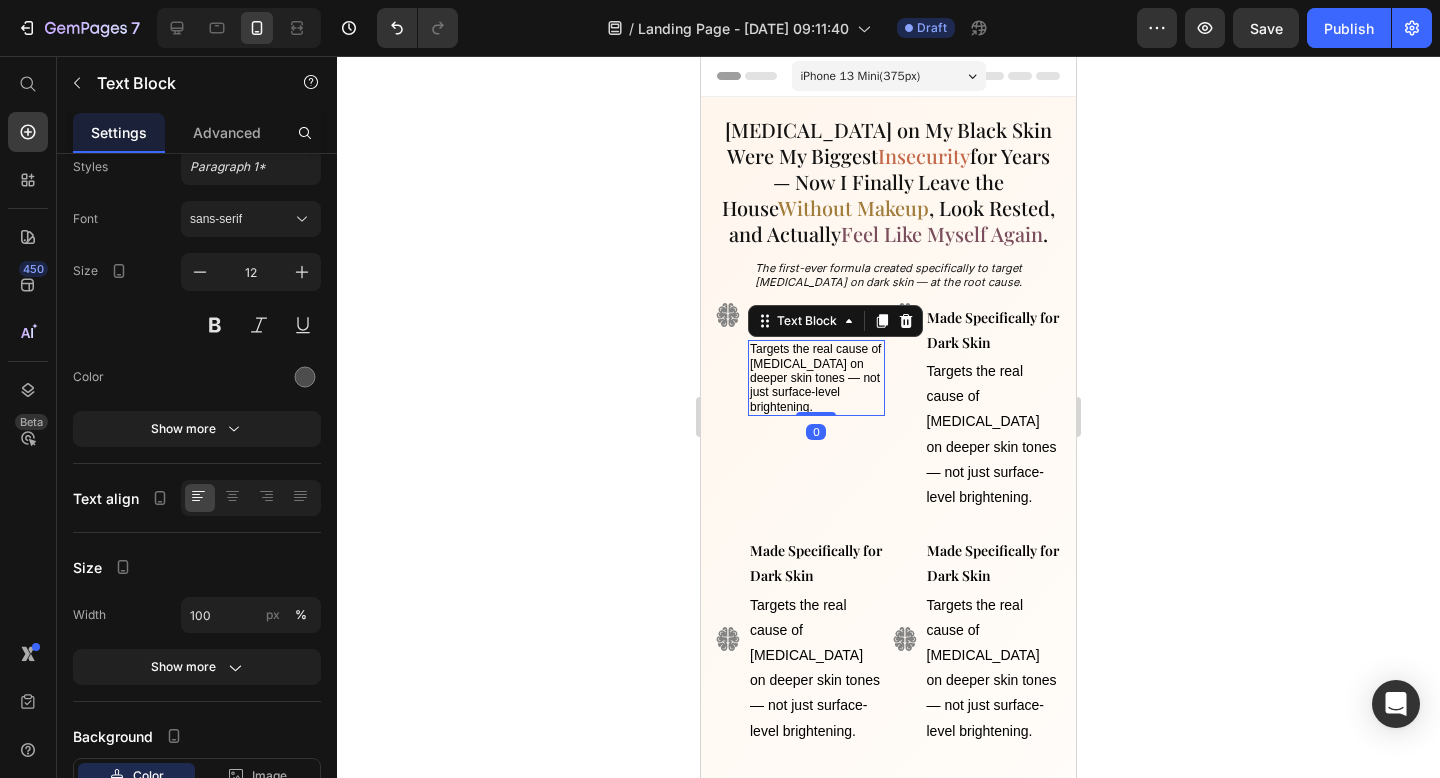 click 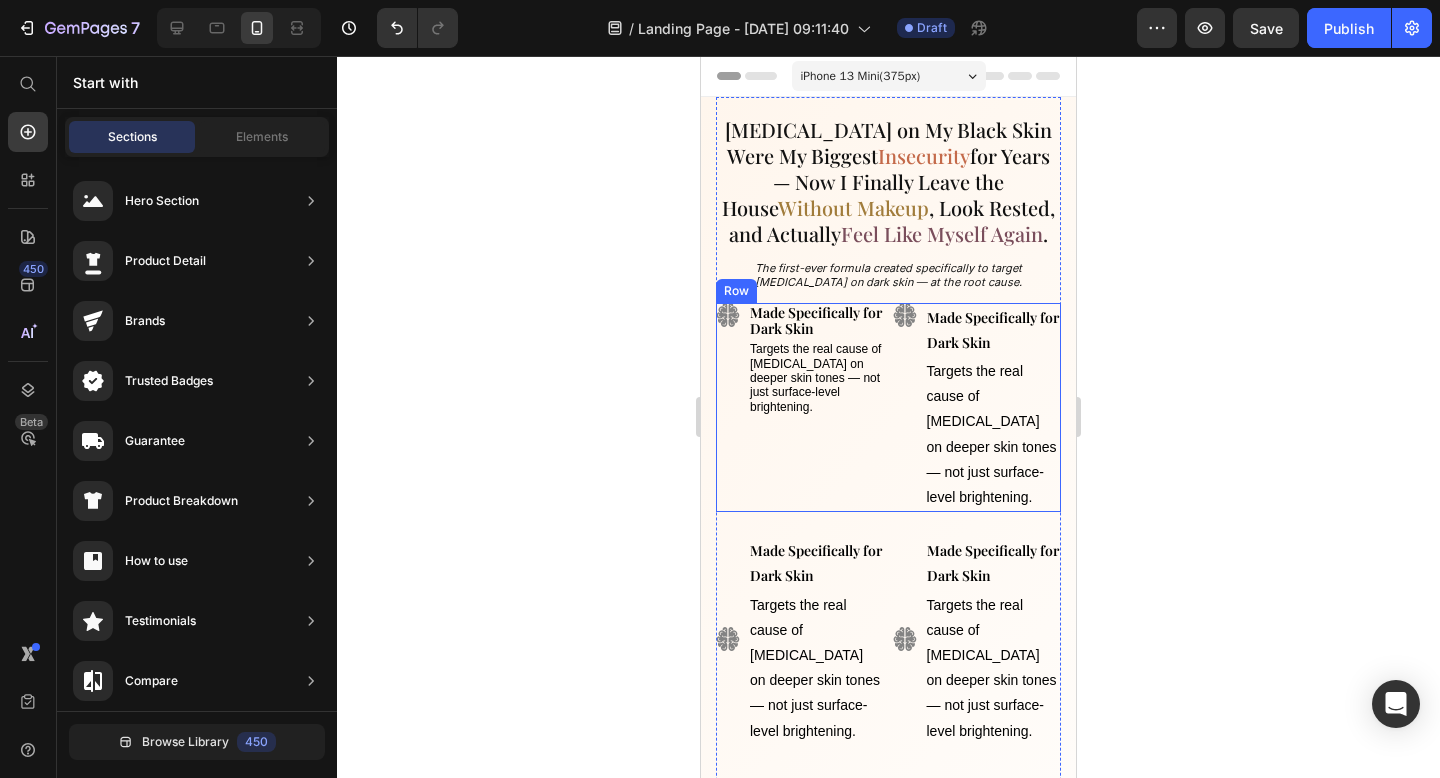 click on "Image" at bounding box center [728, 408] 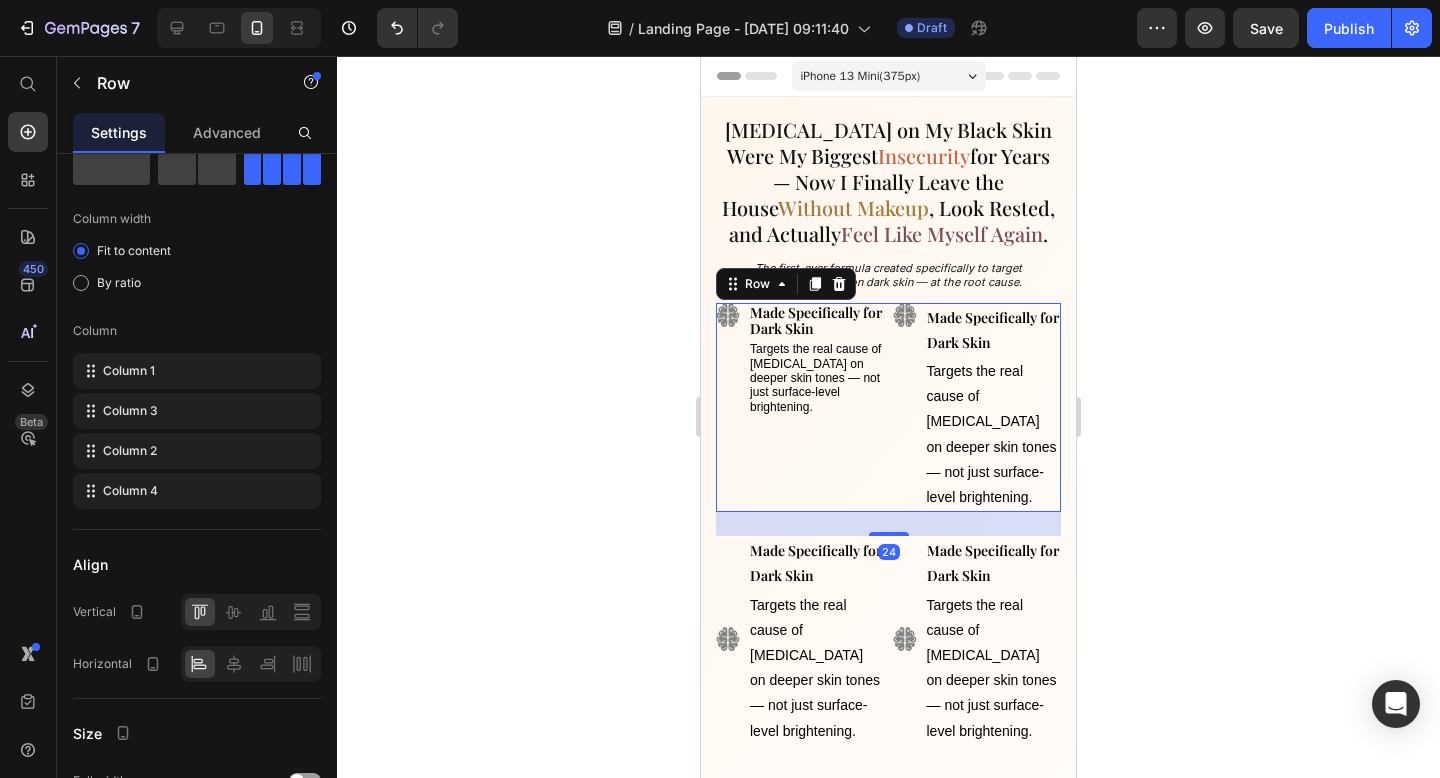 scroll, scrollTop: 0, scrollLeft: 0, axis: both 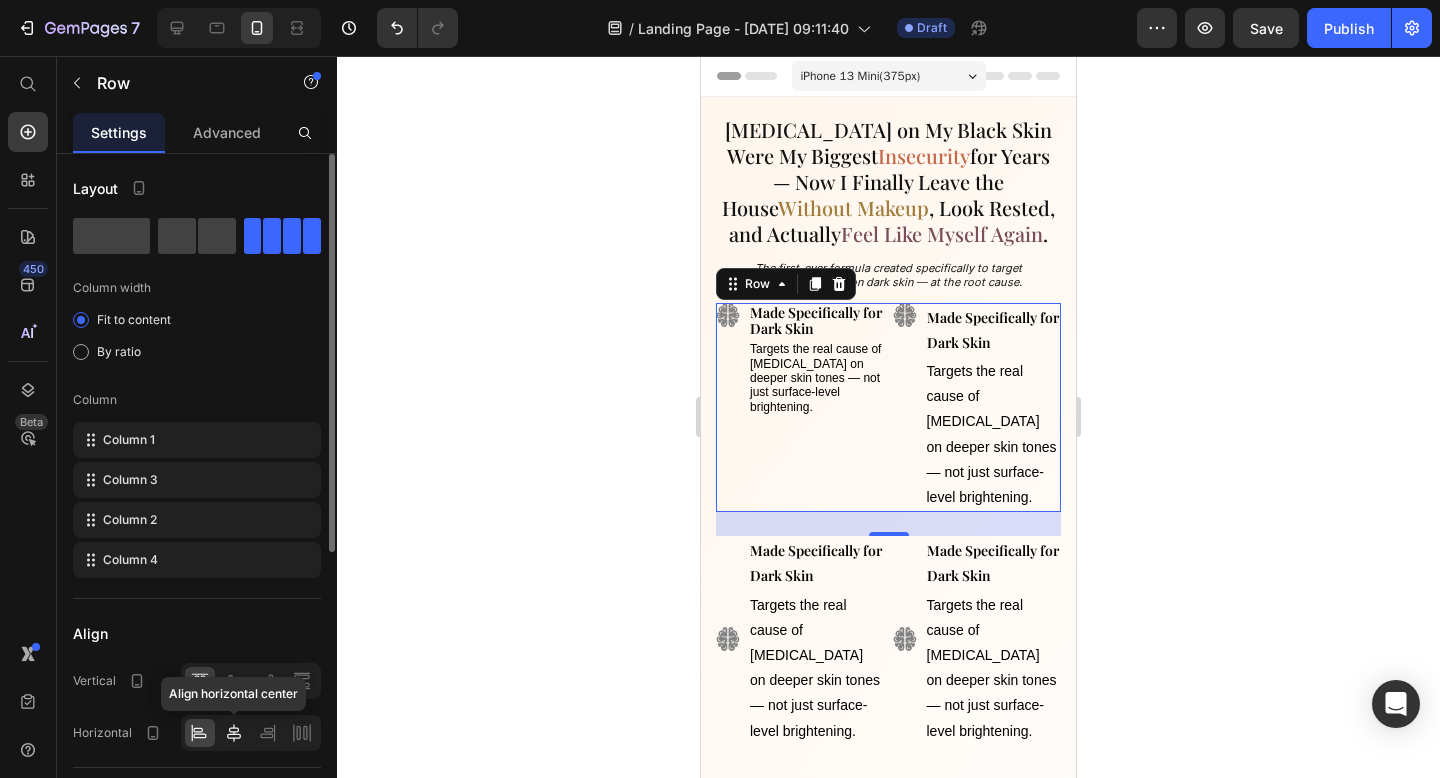click 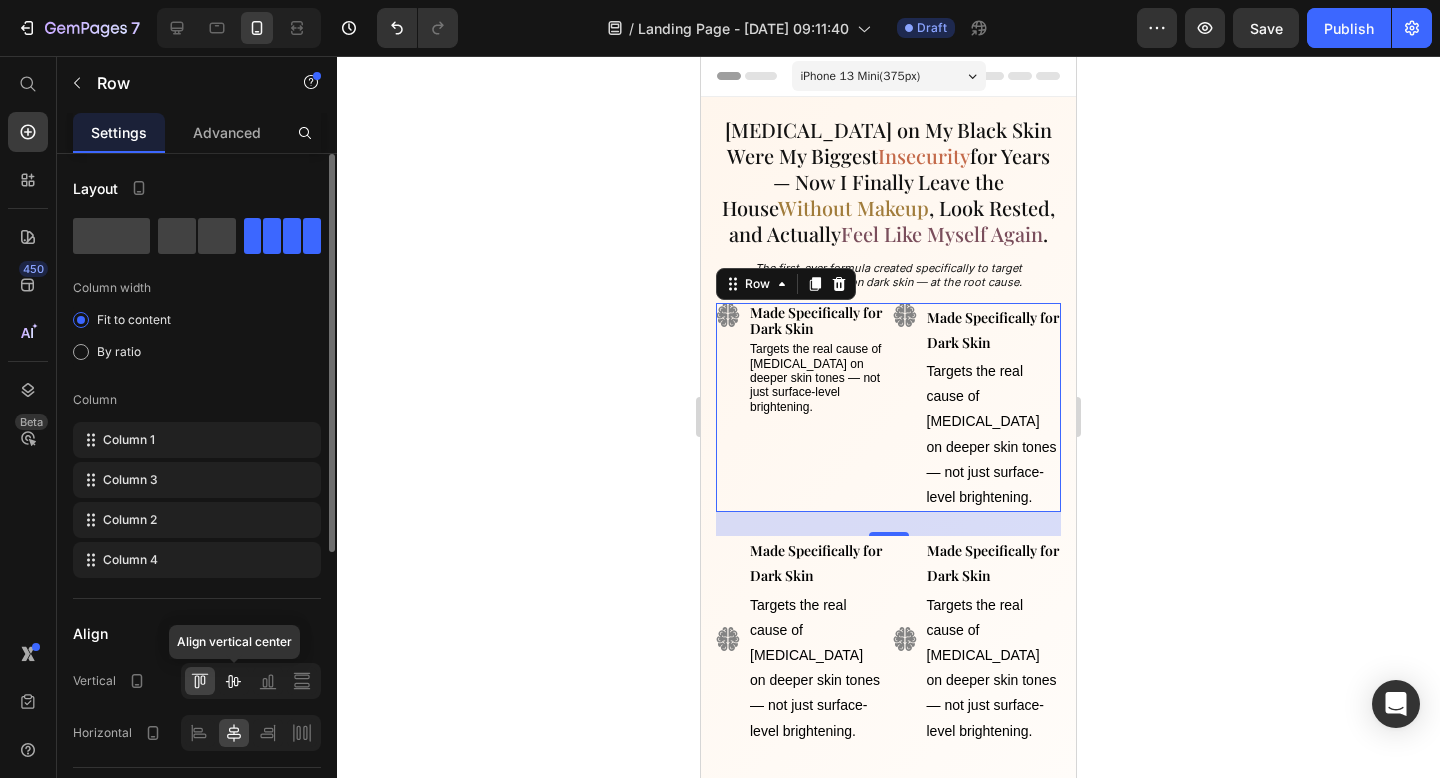 click 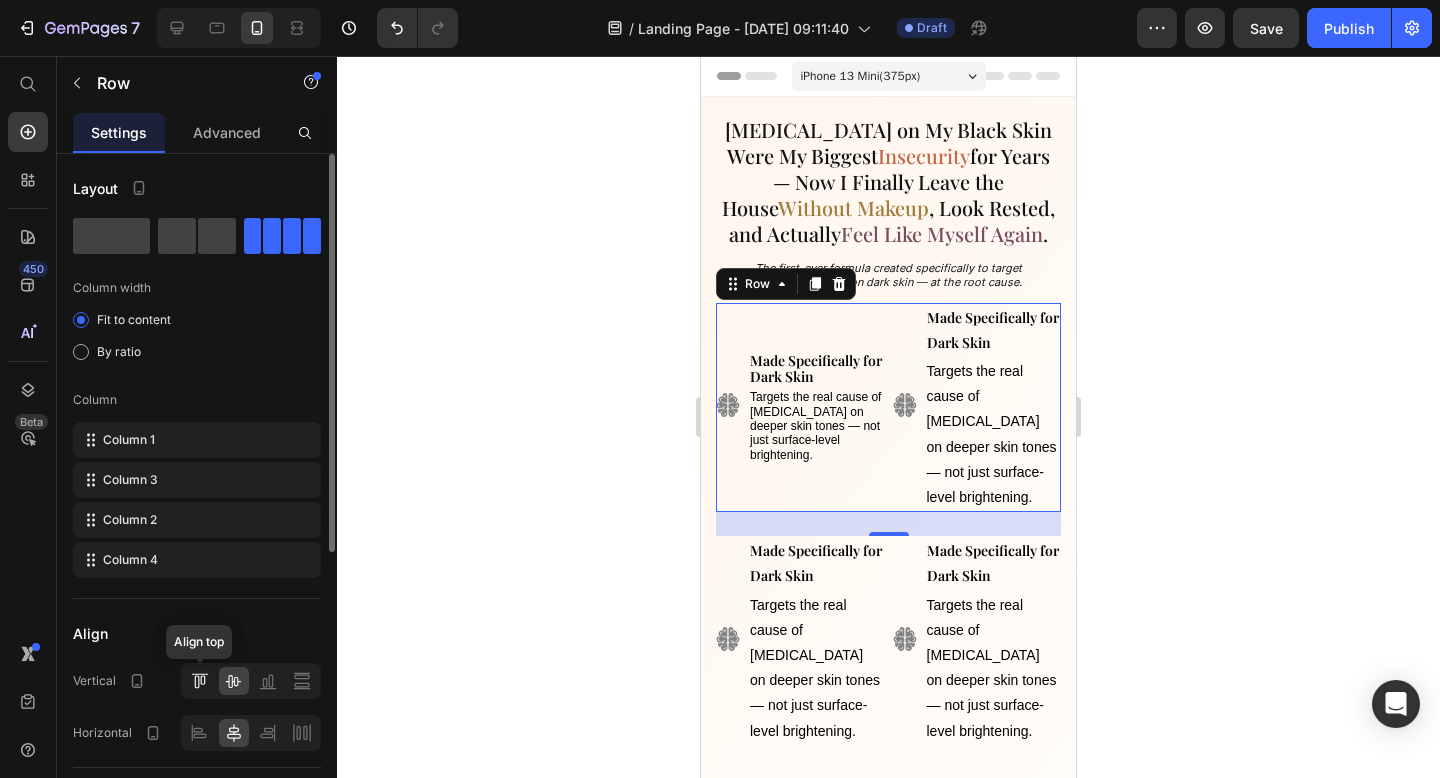 click 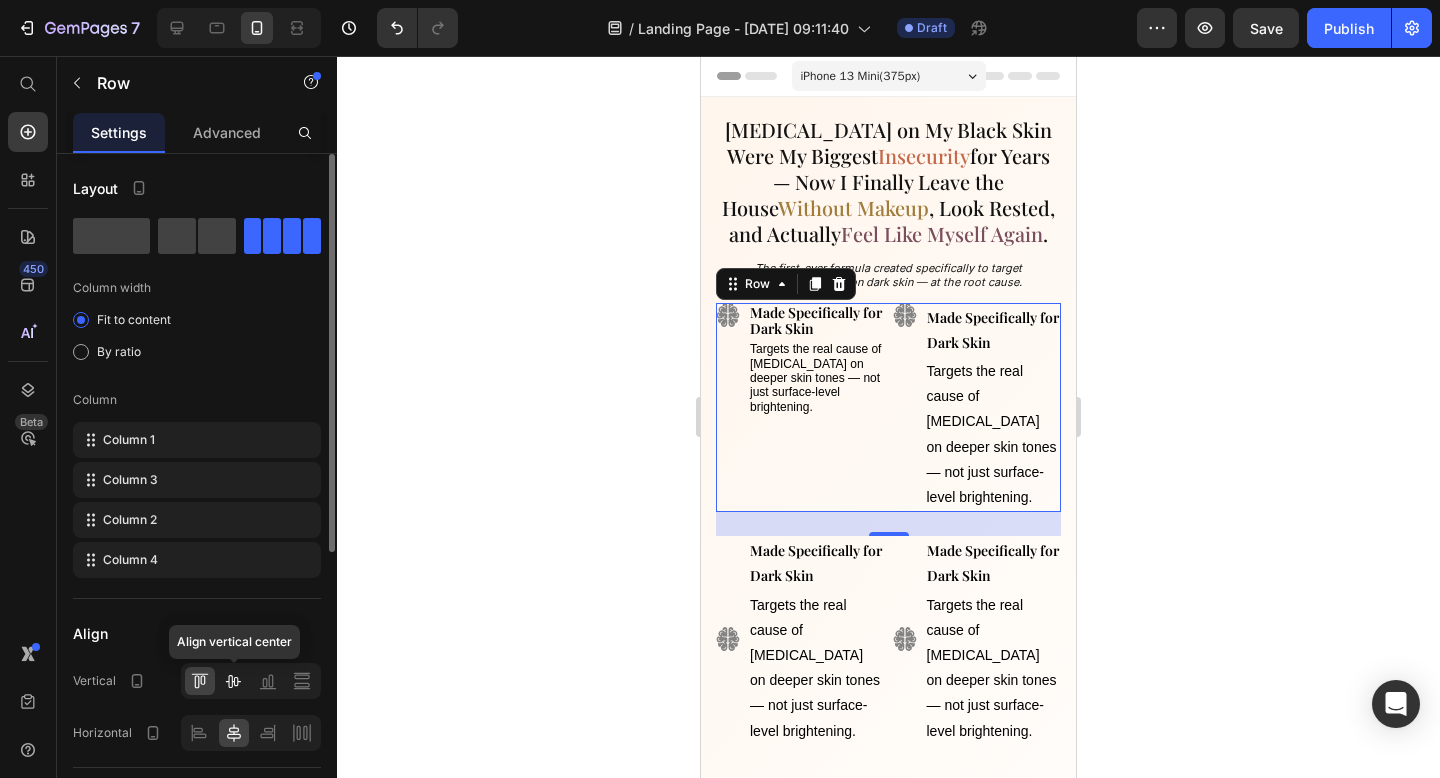 click 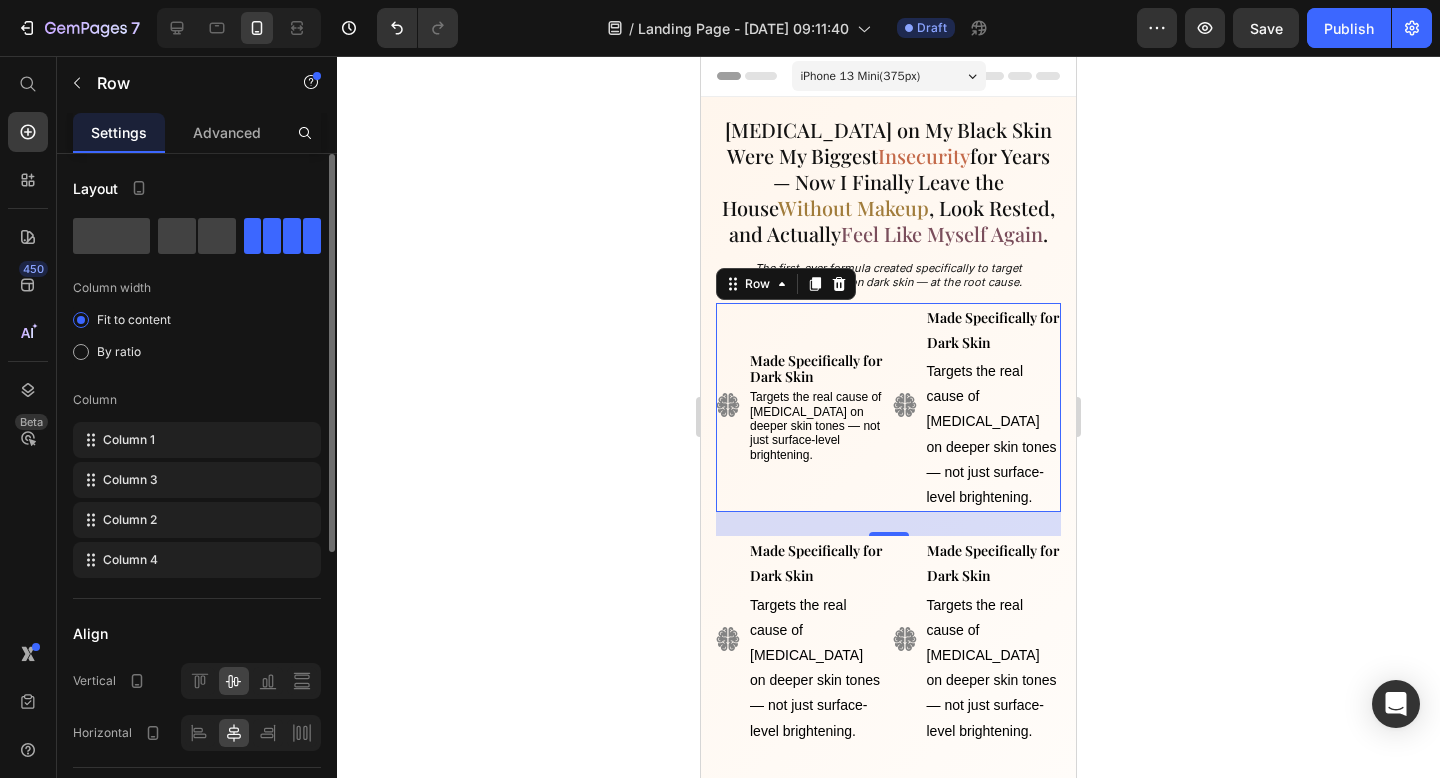 click 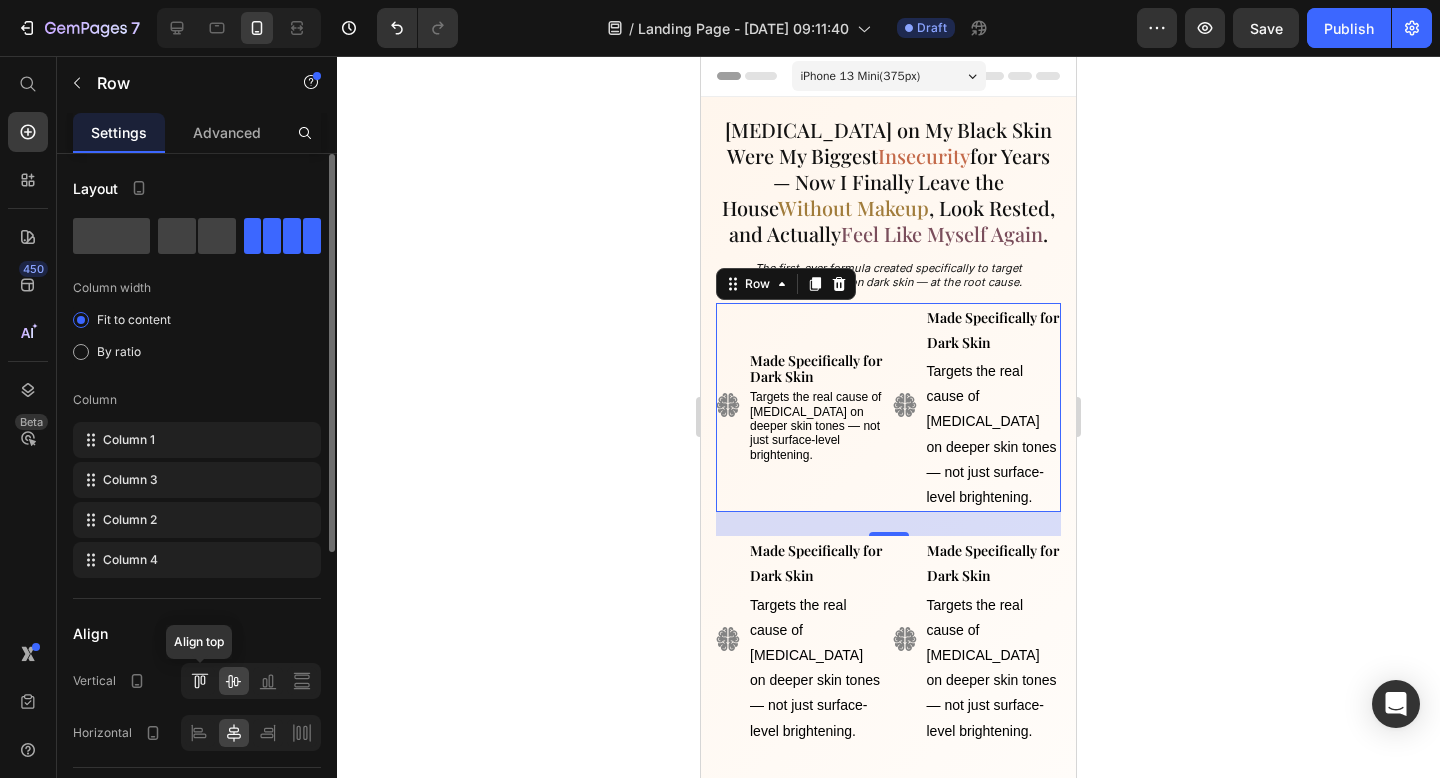 click 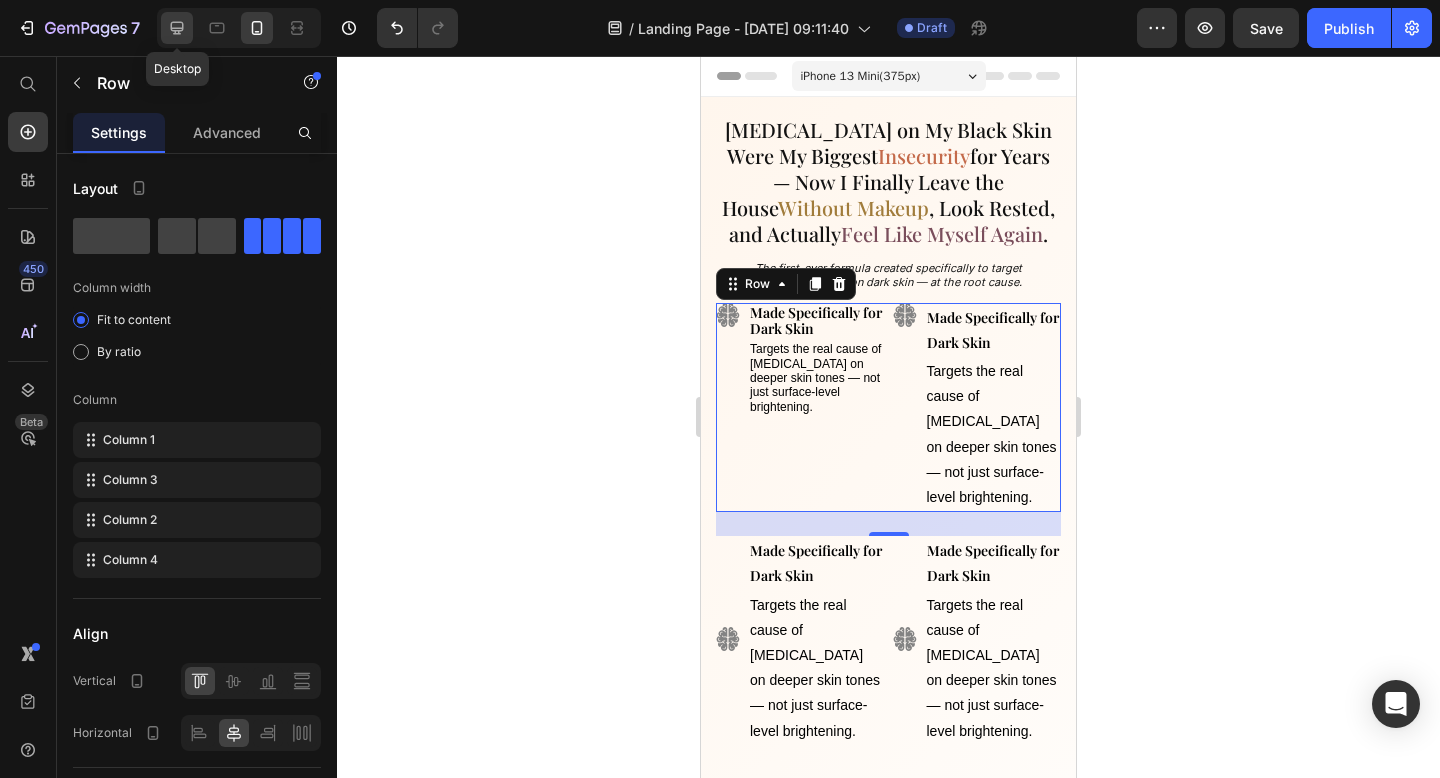 click 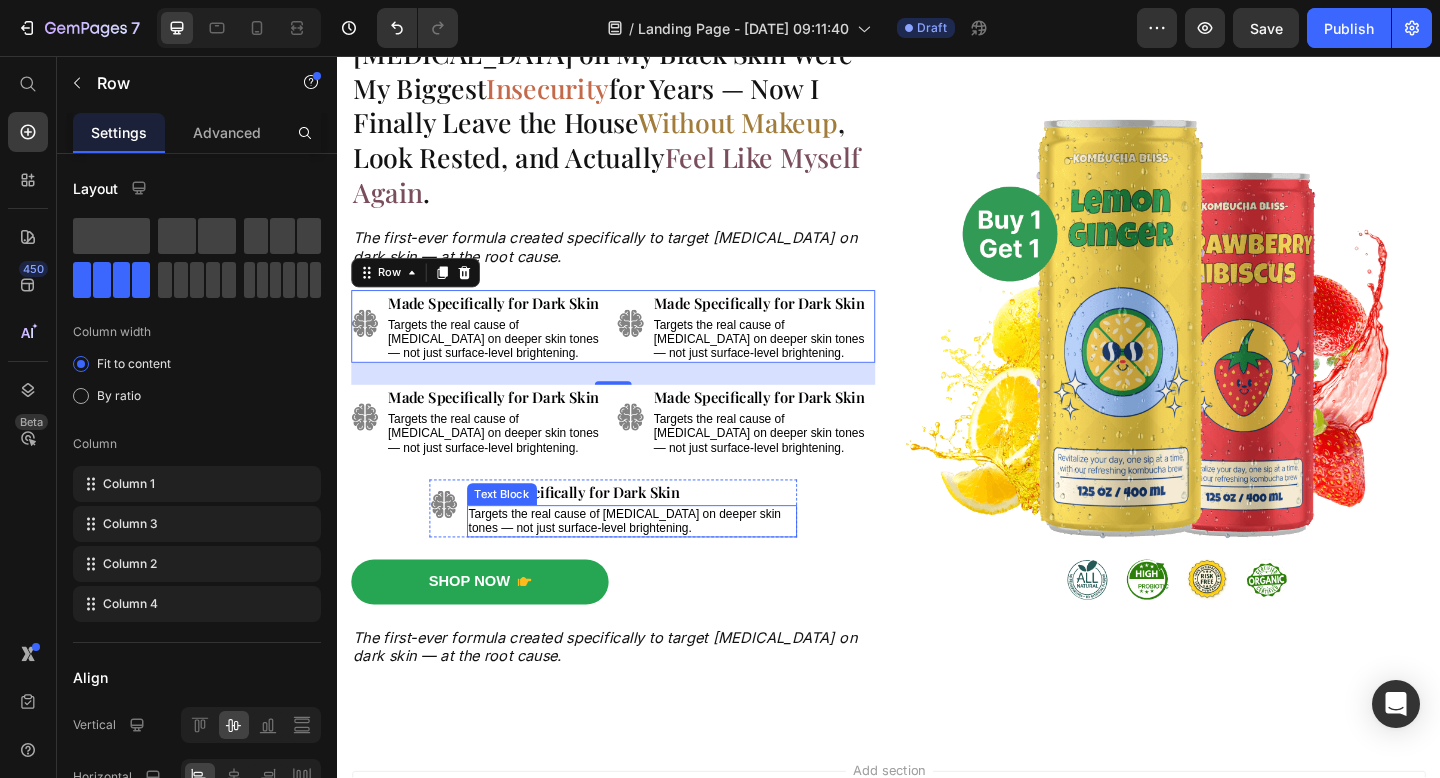 scroll, scrollTop: 297, scrollLeft: 0, axis: vertical 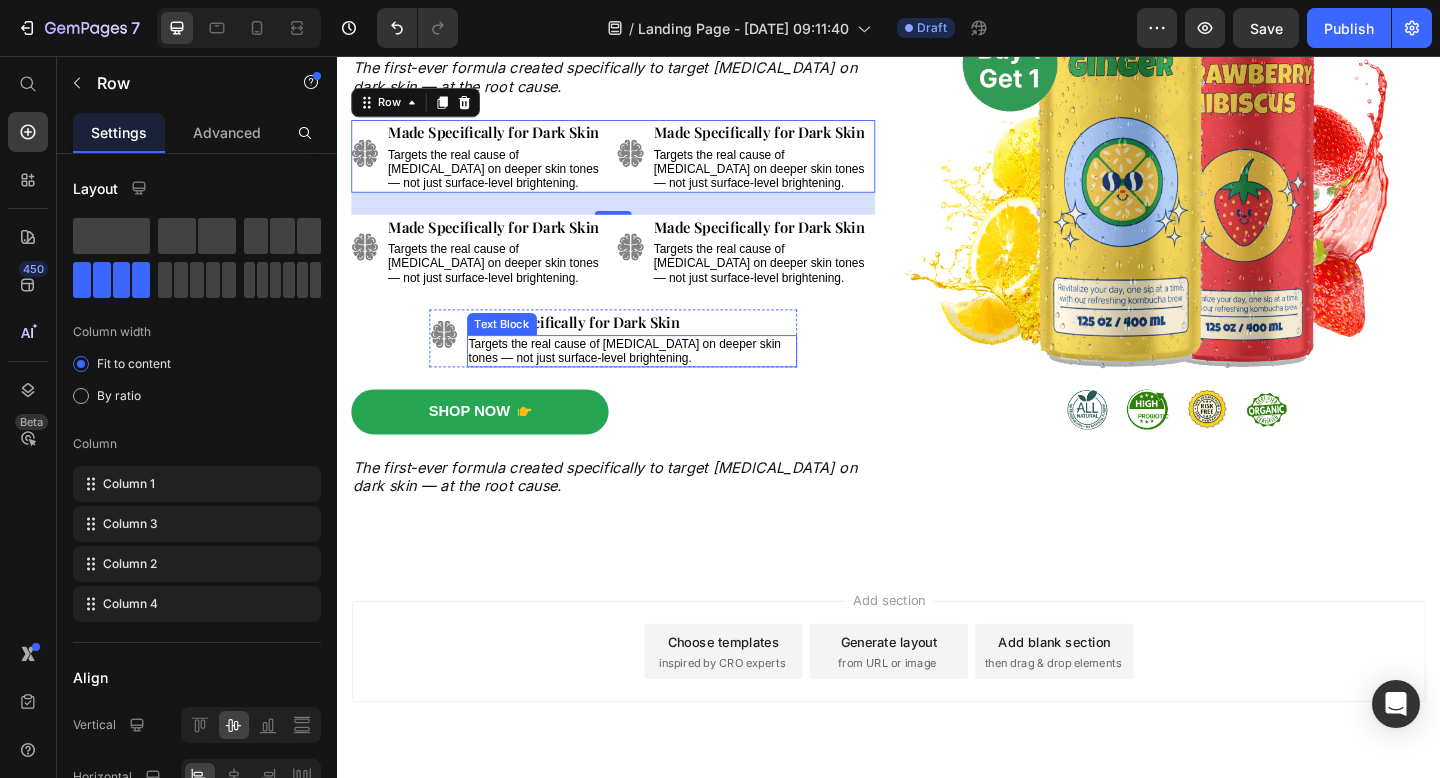 click on "Targets the real cause of [MEDICAL_DATA] on deeper skin tones — not just surface-level brightening." at bounding box center (650, 377) 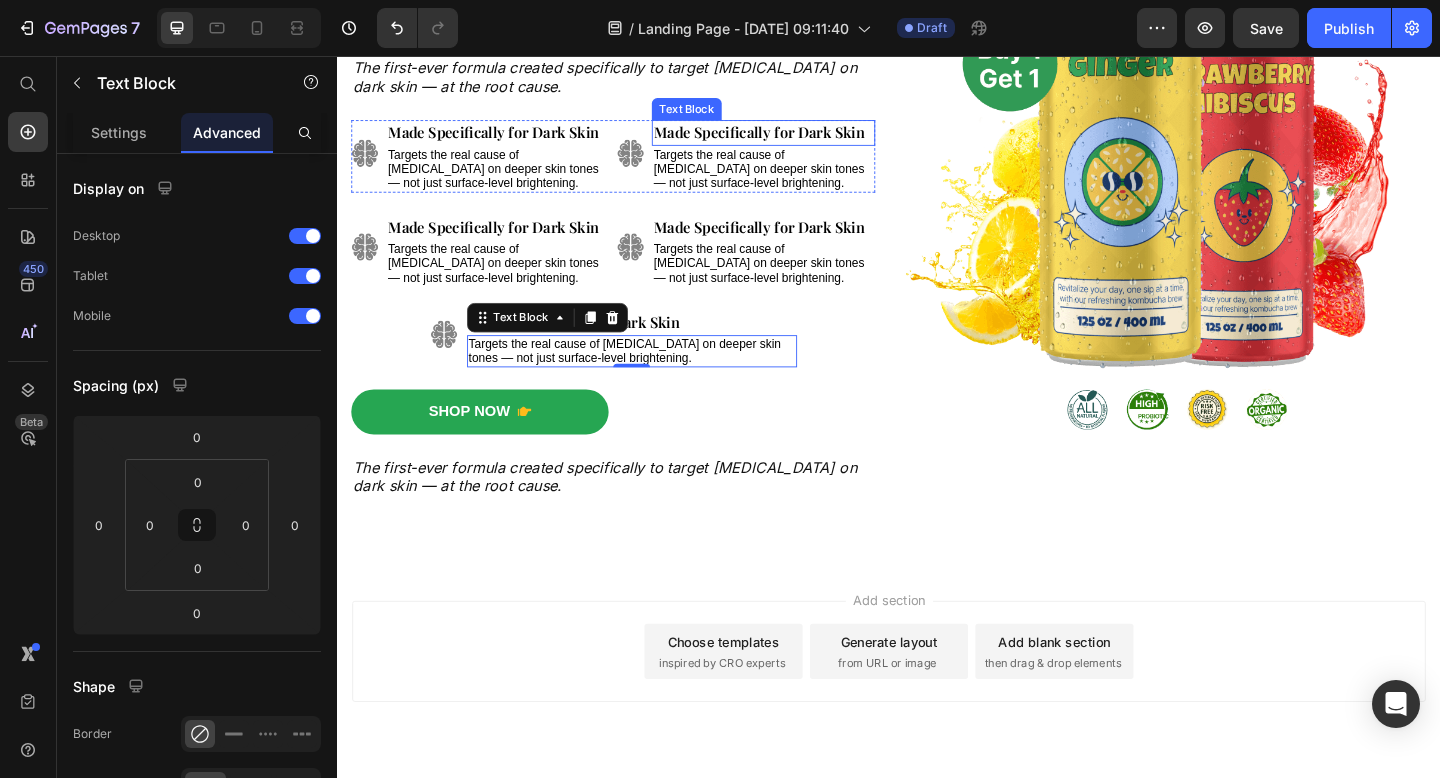 click on "Made Specifically for Dark Skin" at bounding box center [796, 139] 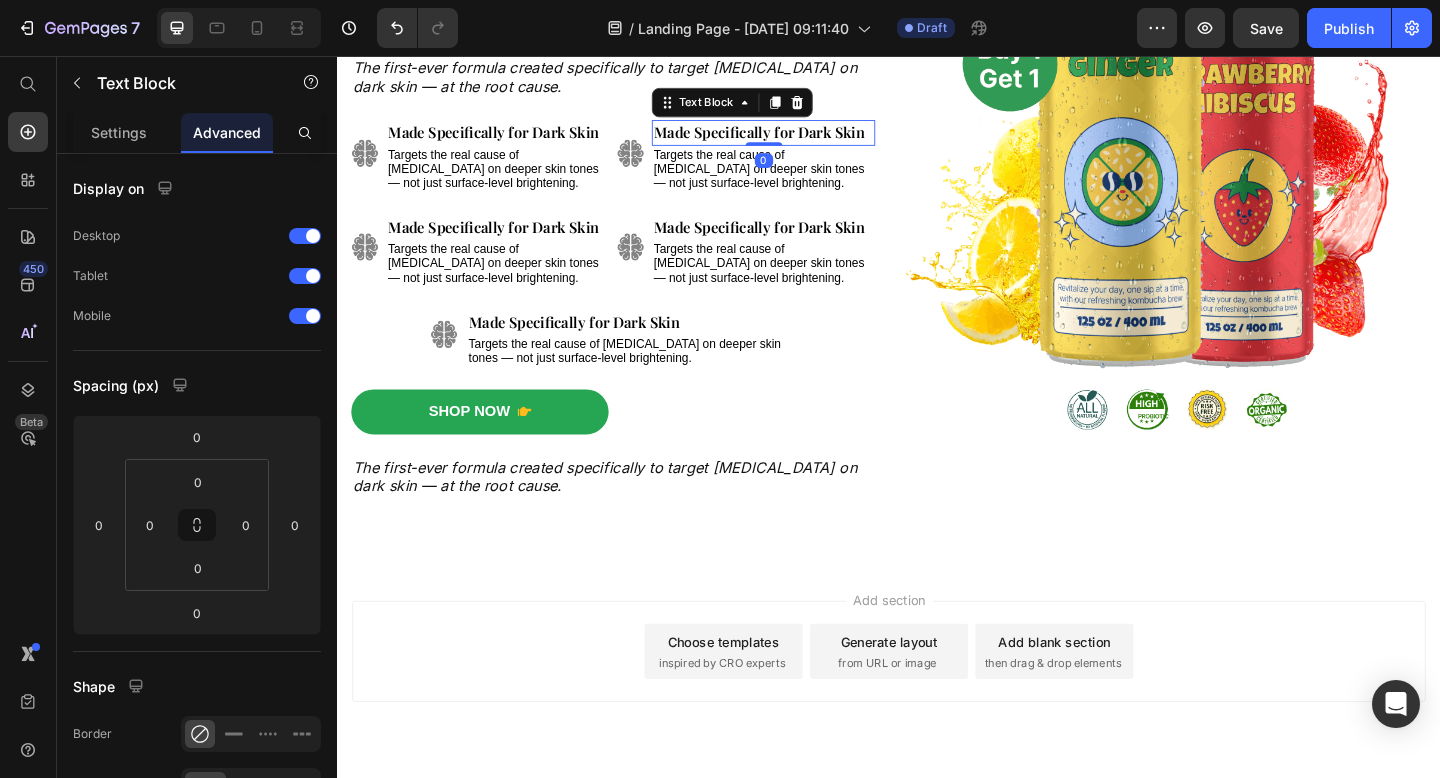 click on "Made Specifically for Dark Skin" at bounding box center (796, 139) 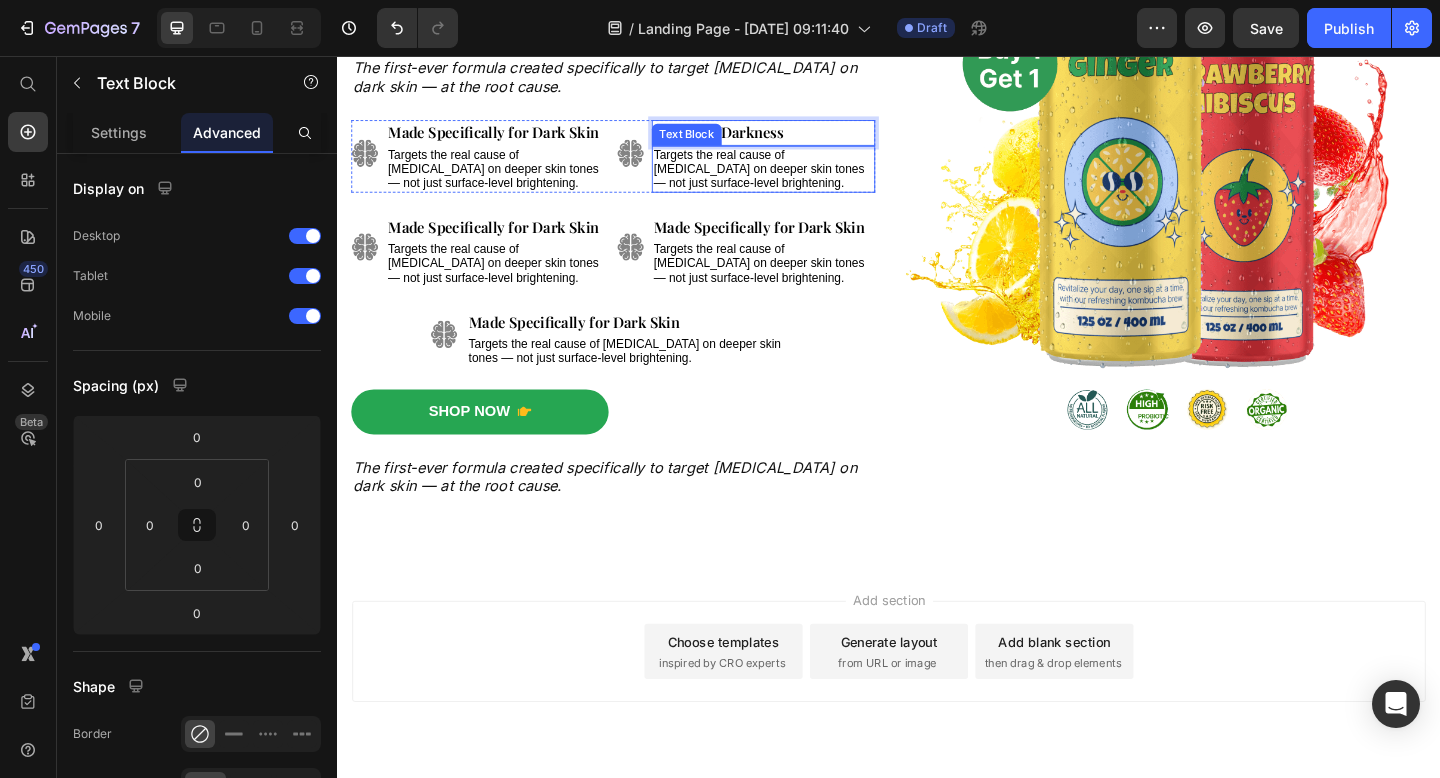 click on "Targets the real cause of [MEDICAL_DATA] on deeper skin tones — not just surface-level brightening." at bounding box center [800, 179] 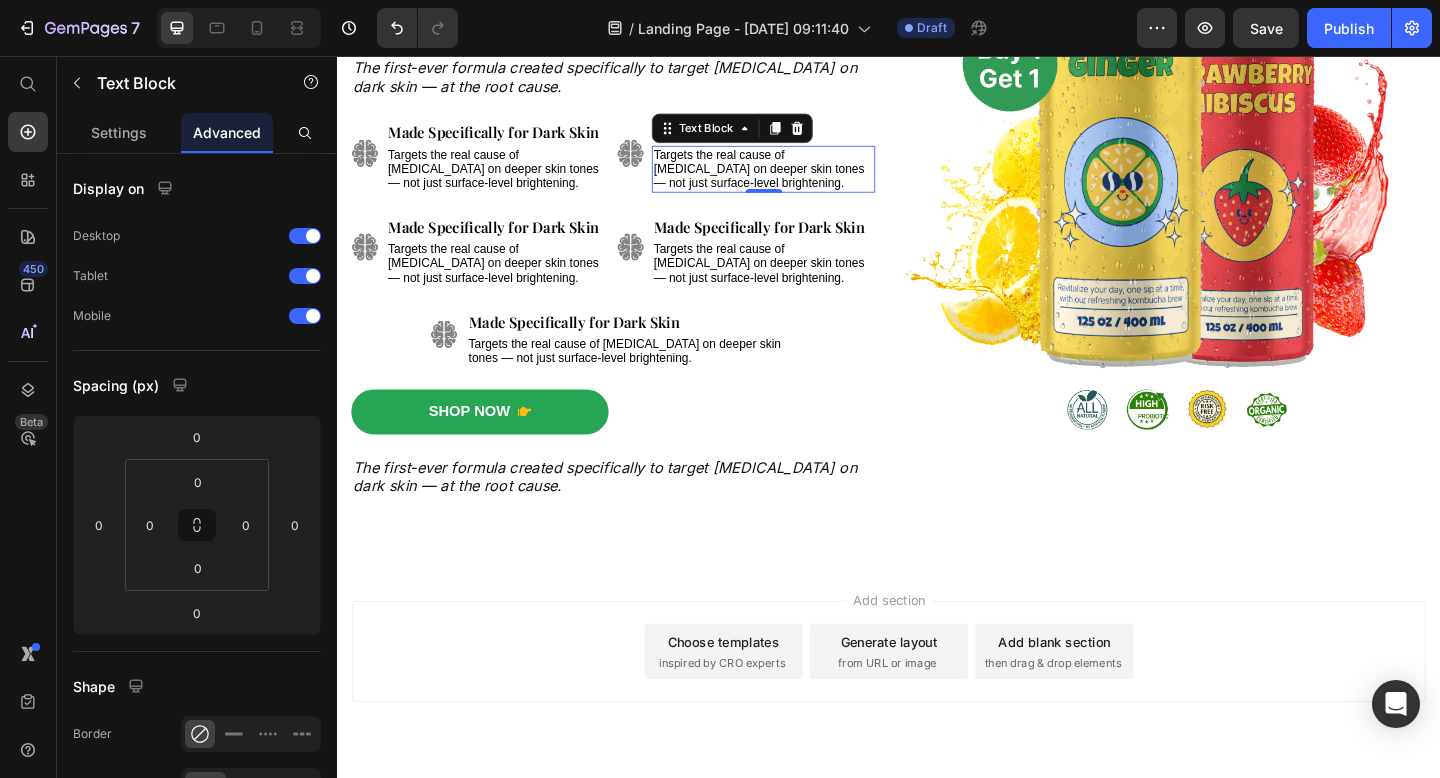 click on "Targets the real cause of [MEDICAL_DATA] on deeper skin tones — not just surface-level brightening." at bounding box center [800, 179] 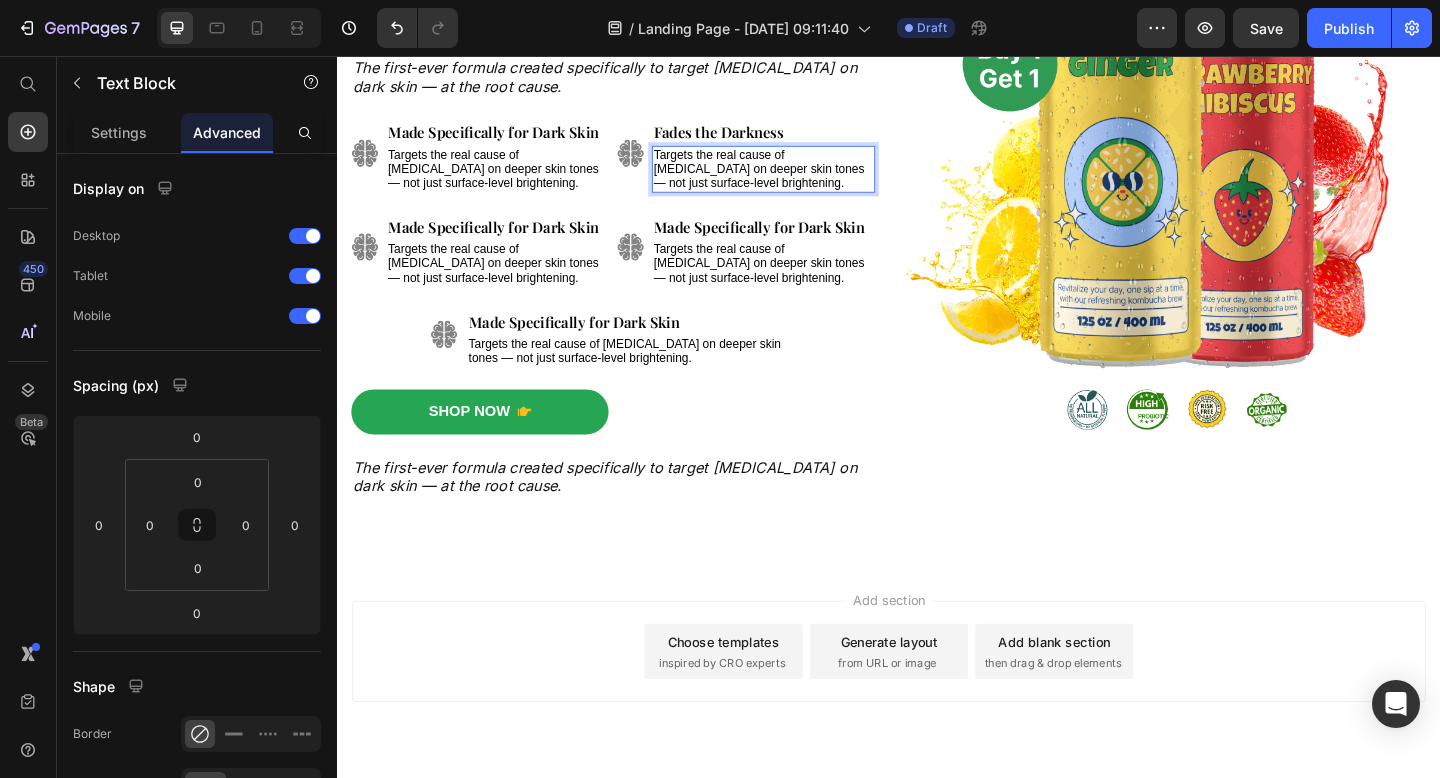 click on "Targets the real cause of [MEDICAL_DATA] on deeper skin tones — not just surface-level brightening." at bounding box center [800, 179] 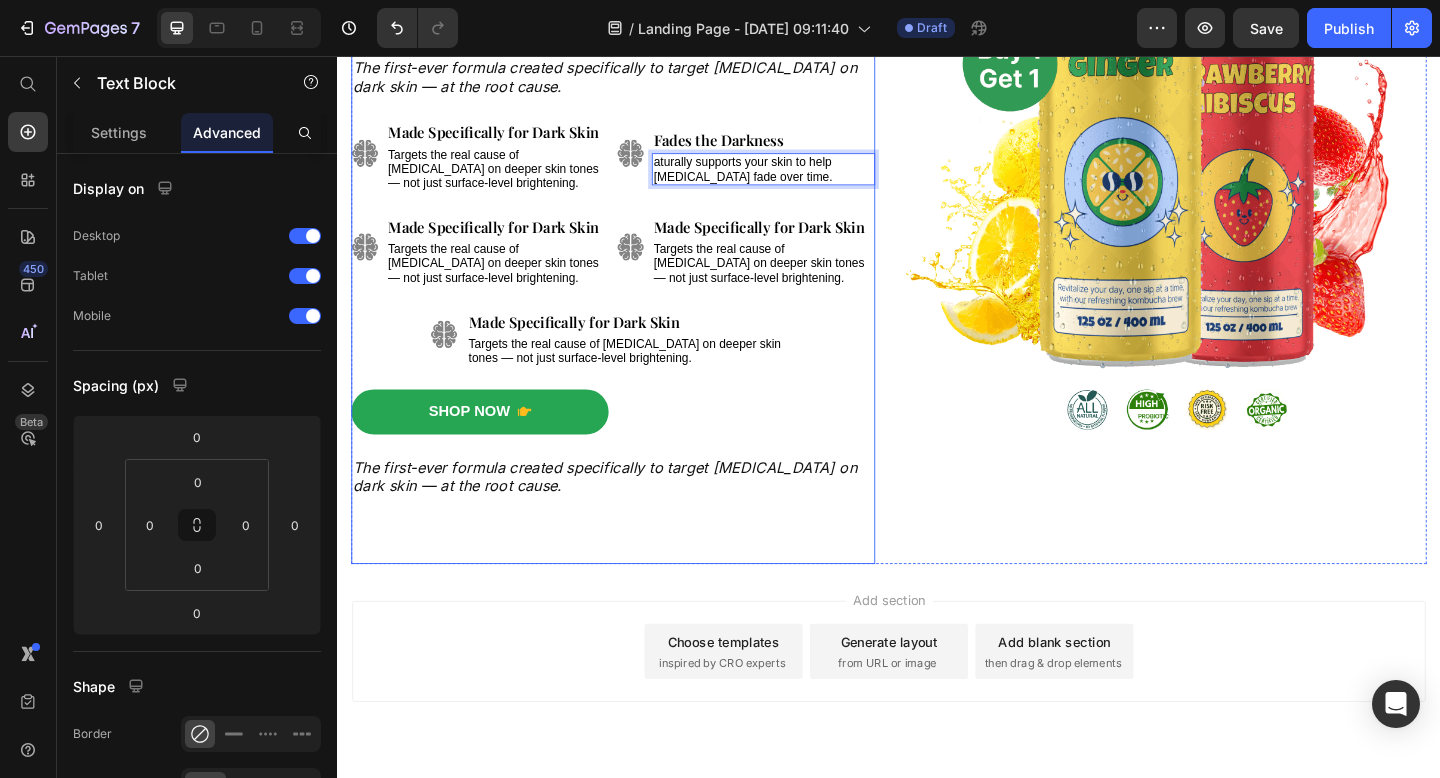 scroll, scrollTop: 305, scrollLeft: 0, axis: vertical 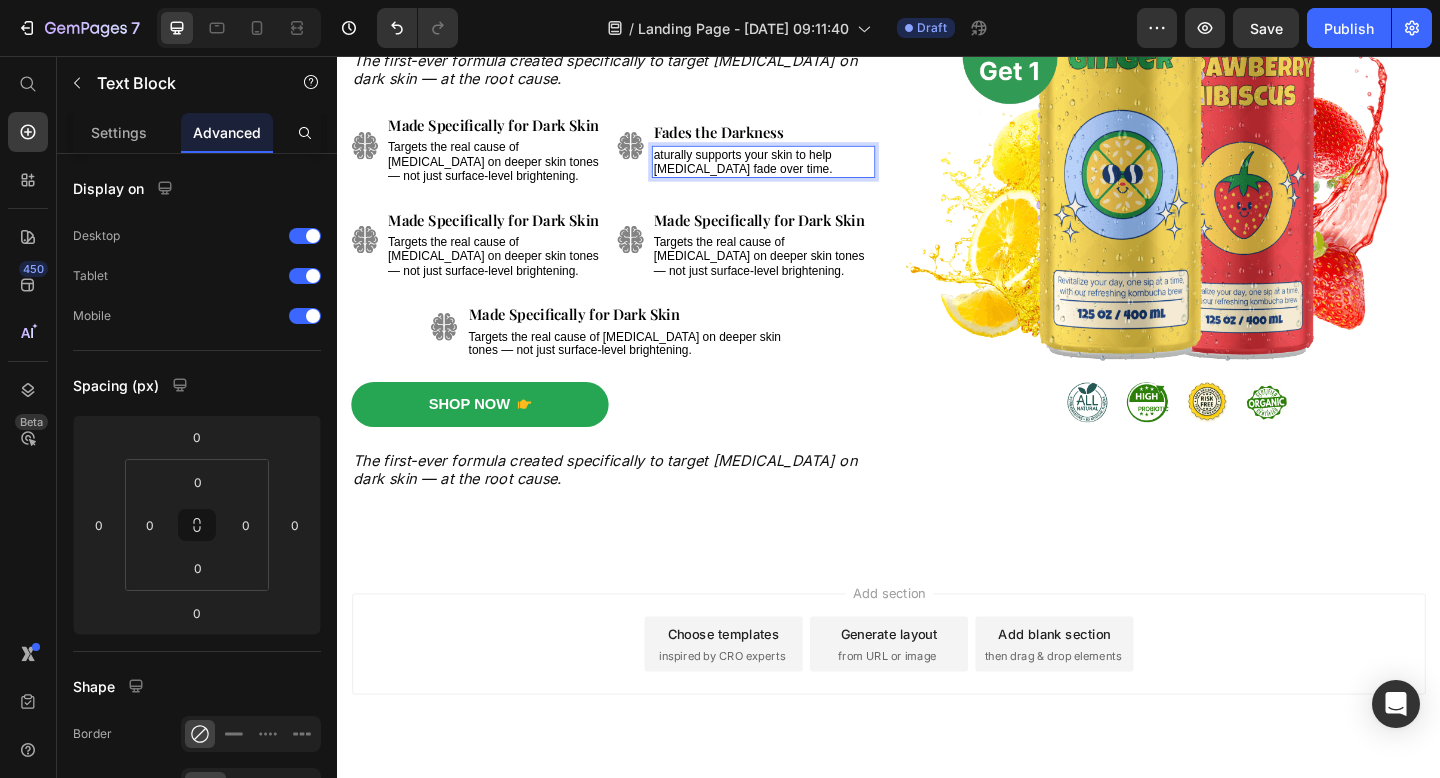 click on "aturally supports your skin to help dark circles fade over time." at bounding box center [778, 171] 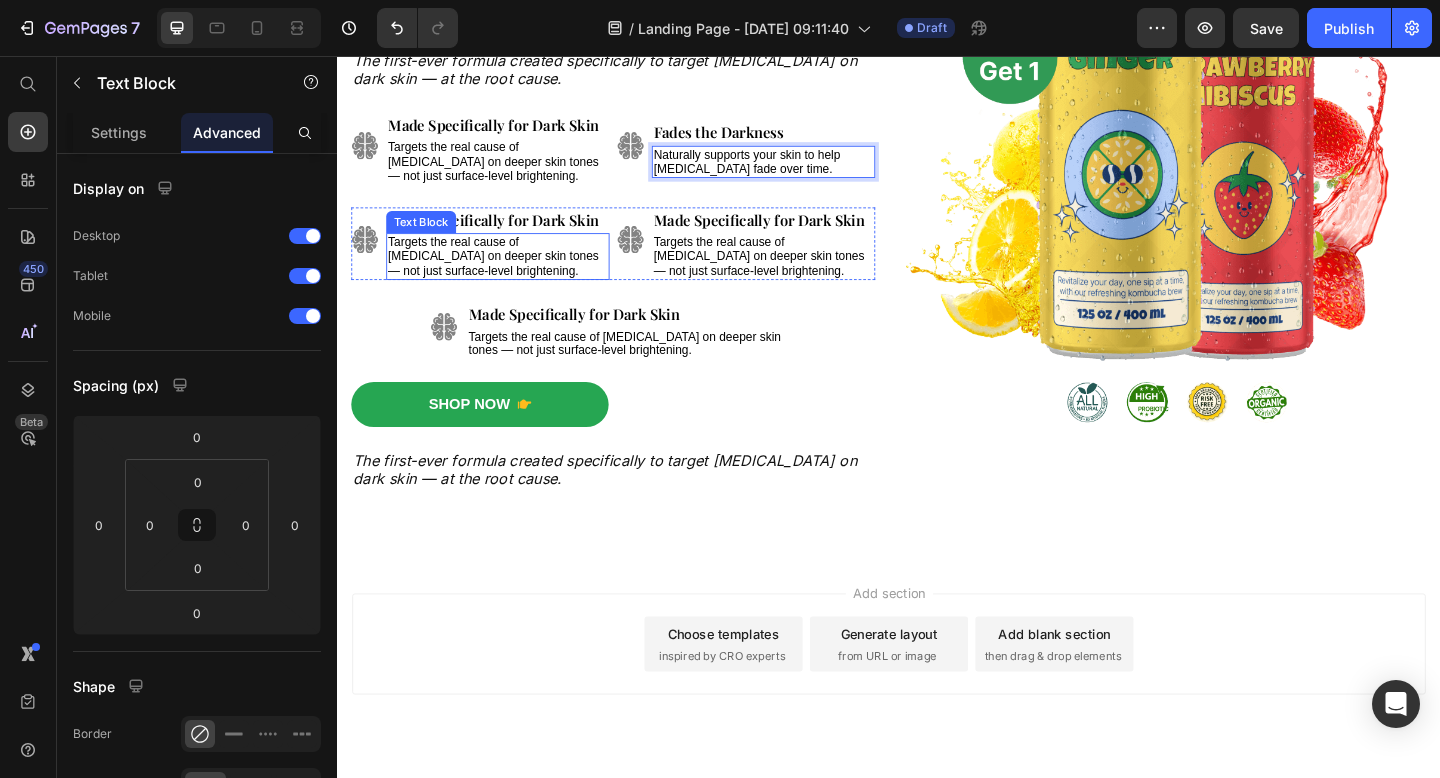 click on "Targets the real cause of [MEDICAL_DATA] on deeper skin tones — not just surface-level brightening." at bounding box center (506, 274) 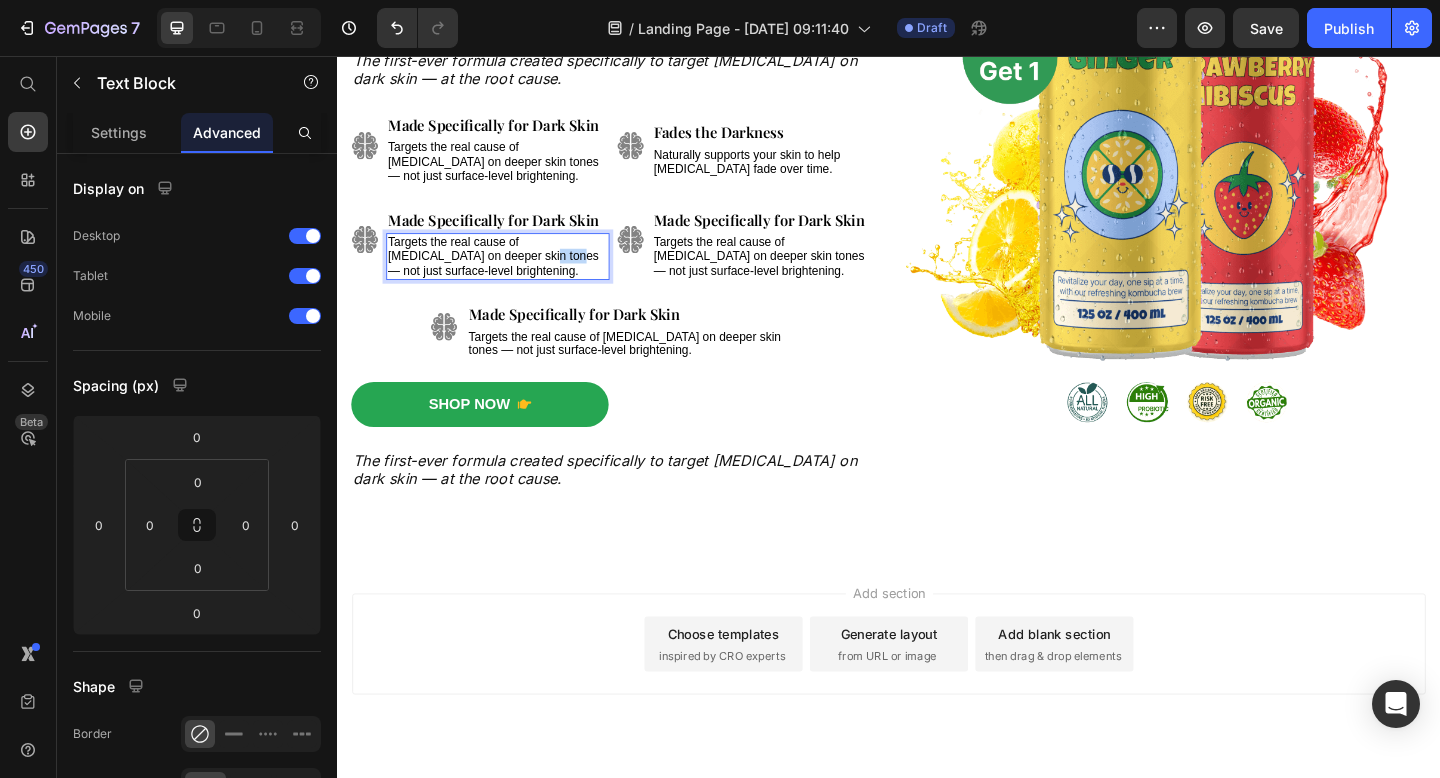 click on "Targets the real cause of [MEDICAL_DATA] on deeper skin tones — not just surface-level brightening." at bounding box center [506, 274] 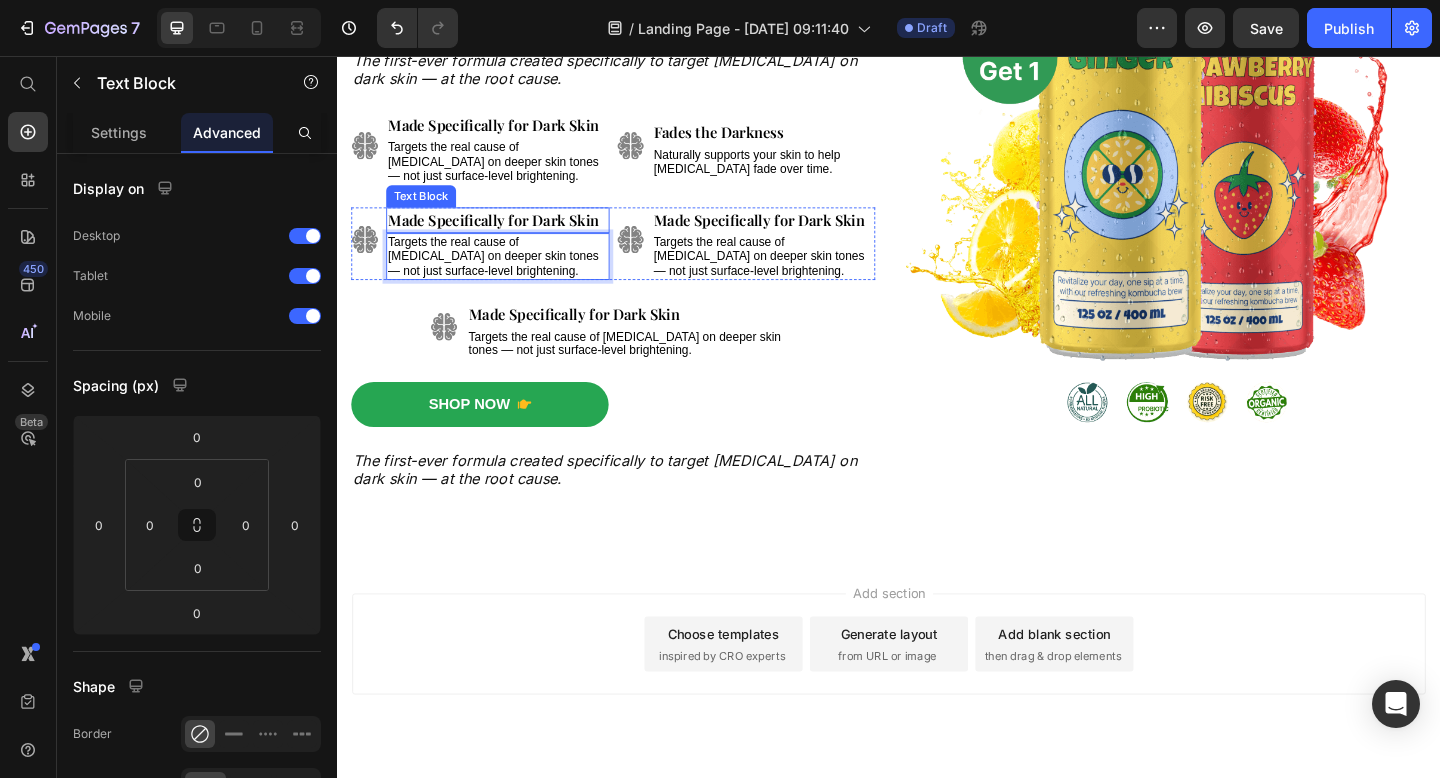 click on "Made Specifically for Dark Skin" at bounding box center [507, 234] 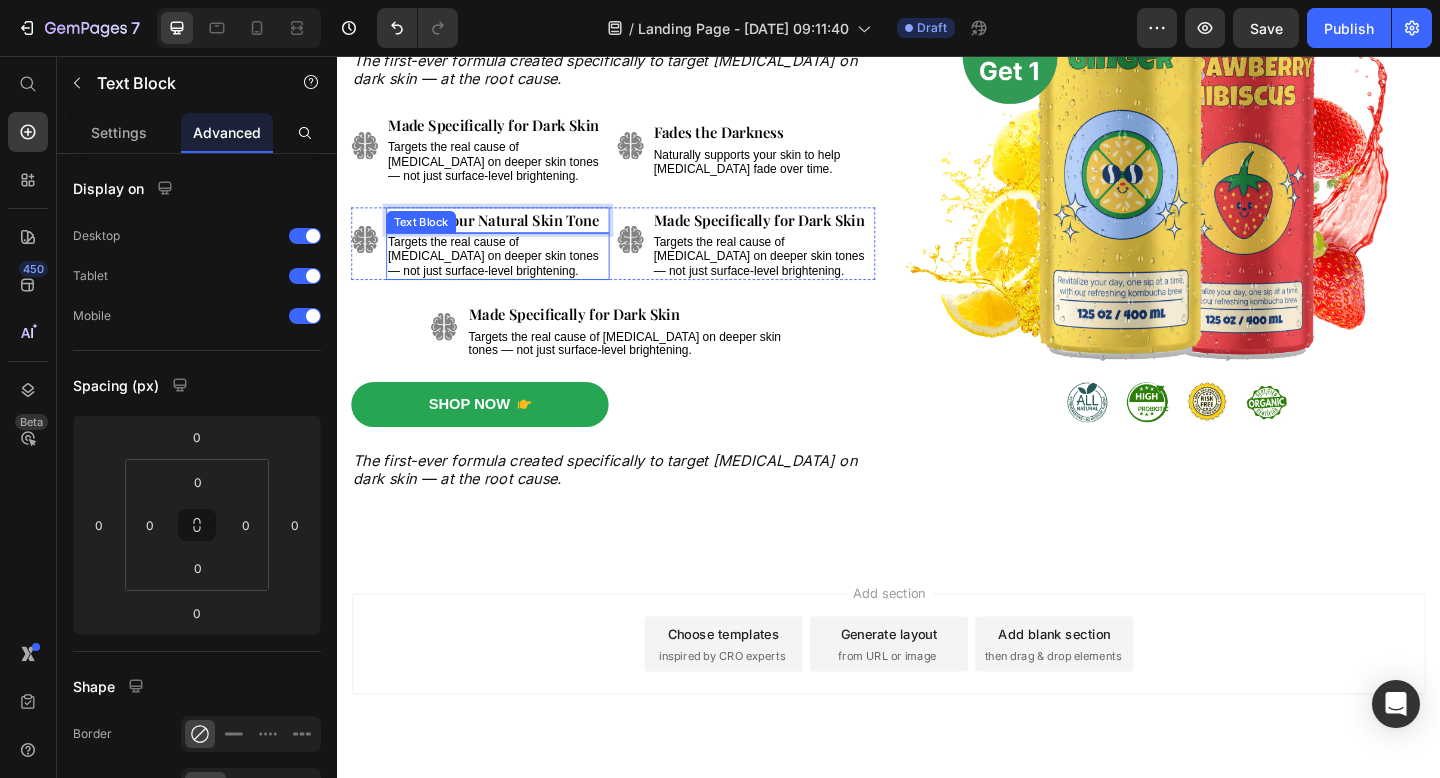 click on "Targets the real cause of [MEDICAL_DATA] on deeper skin tones — not just surface-level brightening." at bounding box center (511, 274) 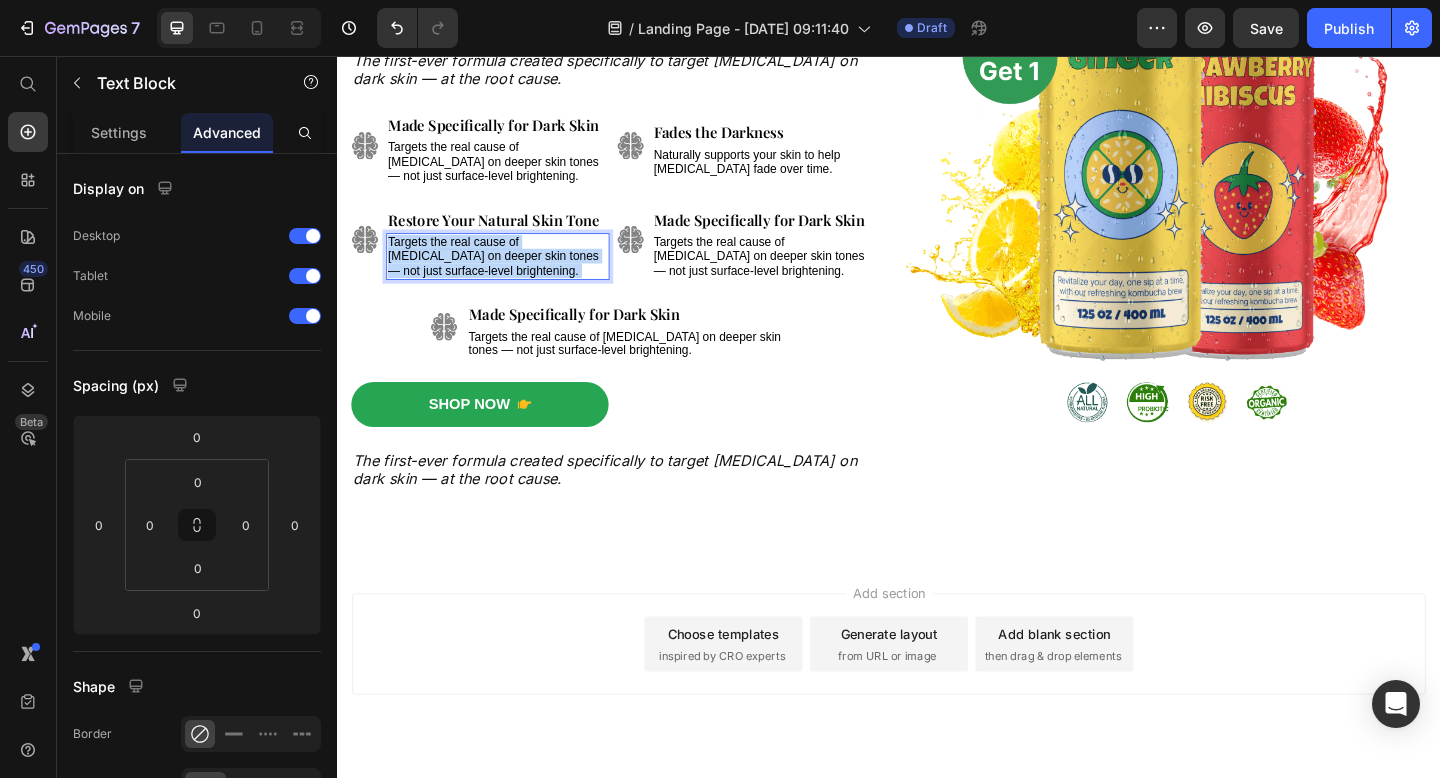 drag, startPoint x: 505, startPoint y: 287, endPoint x: 424, endPoint y: 282, distance: 81.154175 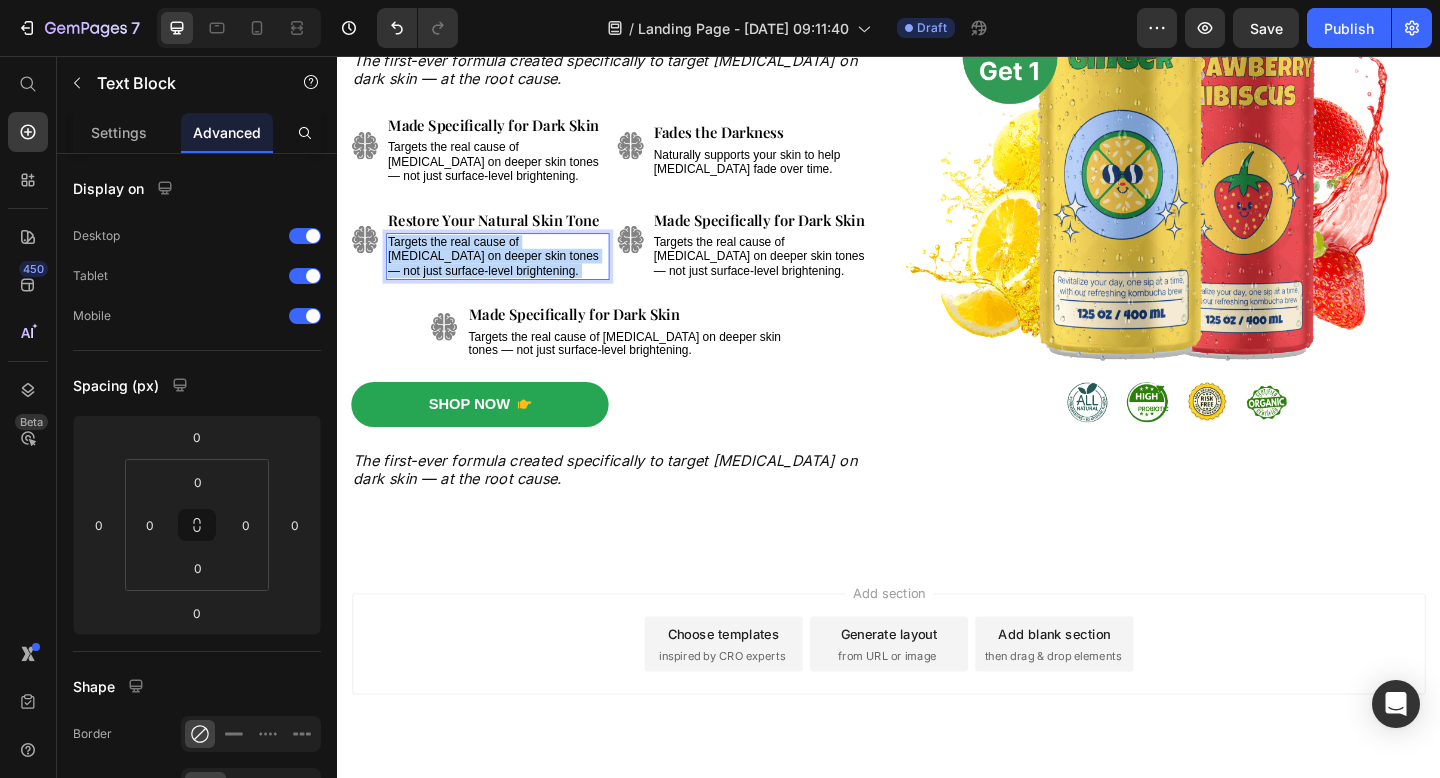 click on "Targets the real cause of [MEDICAL_DATA] on deeper skin tones — not just surface-level brightening." at bounding box center (511, 274) 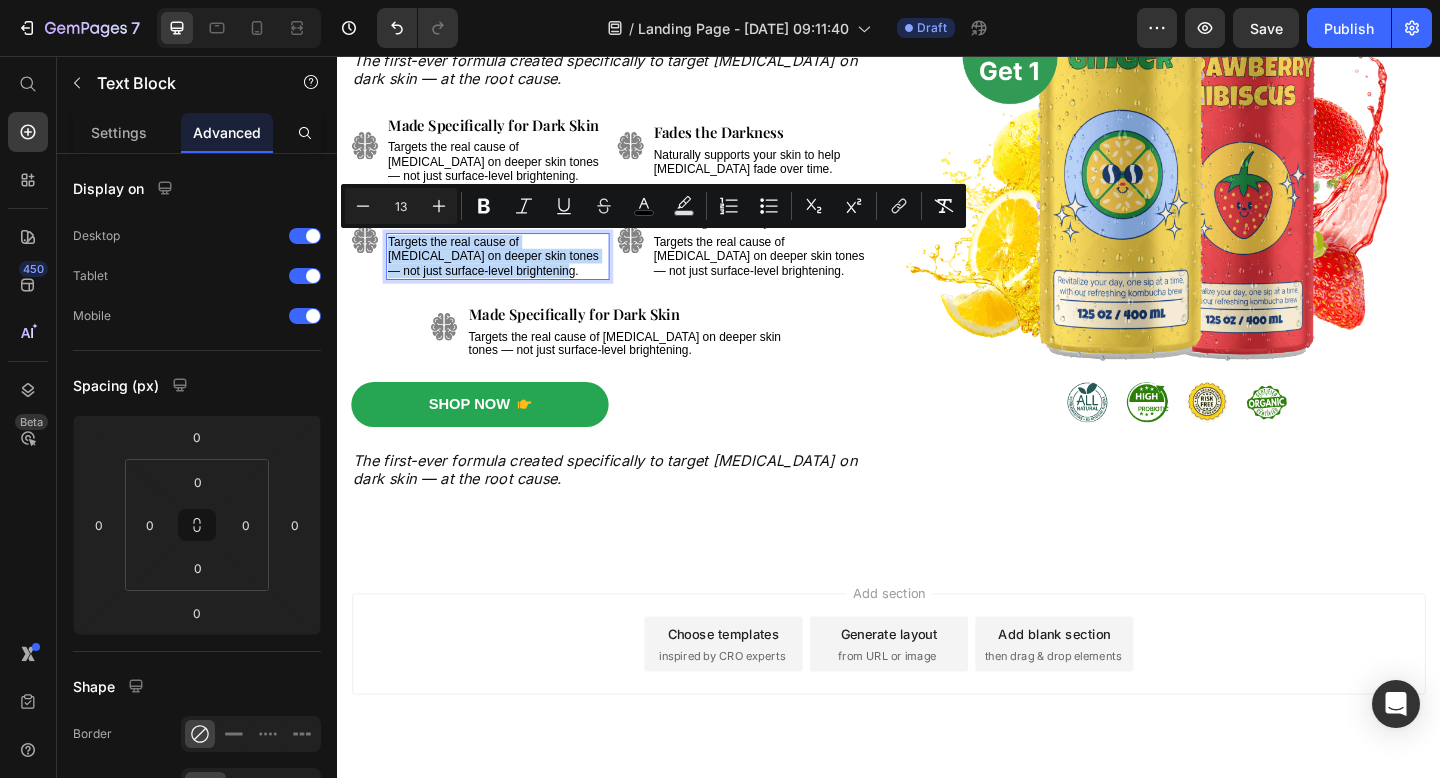 drag, startPoint x: 503, startPoint y: 282, endPoint x: 392, endPoint y: 255, distance: 114.236595 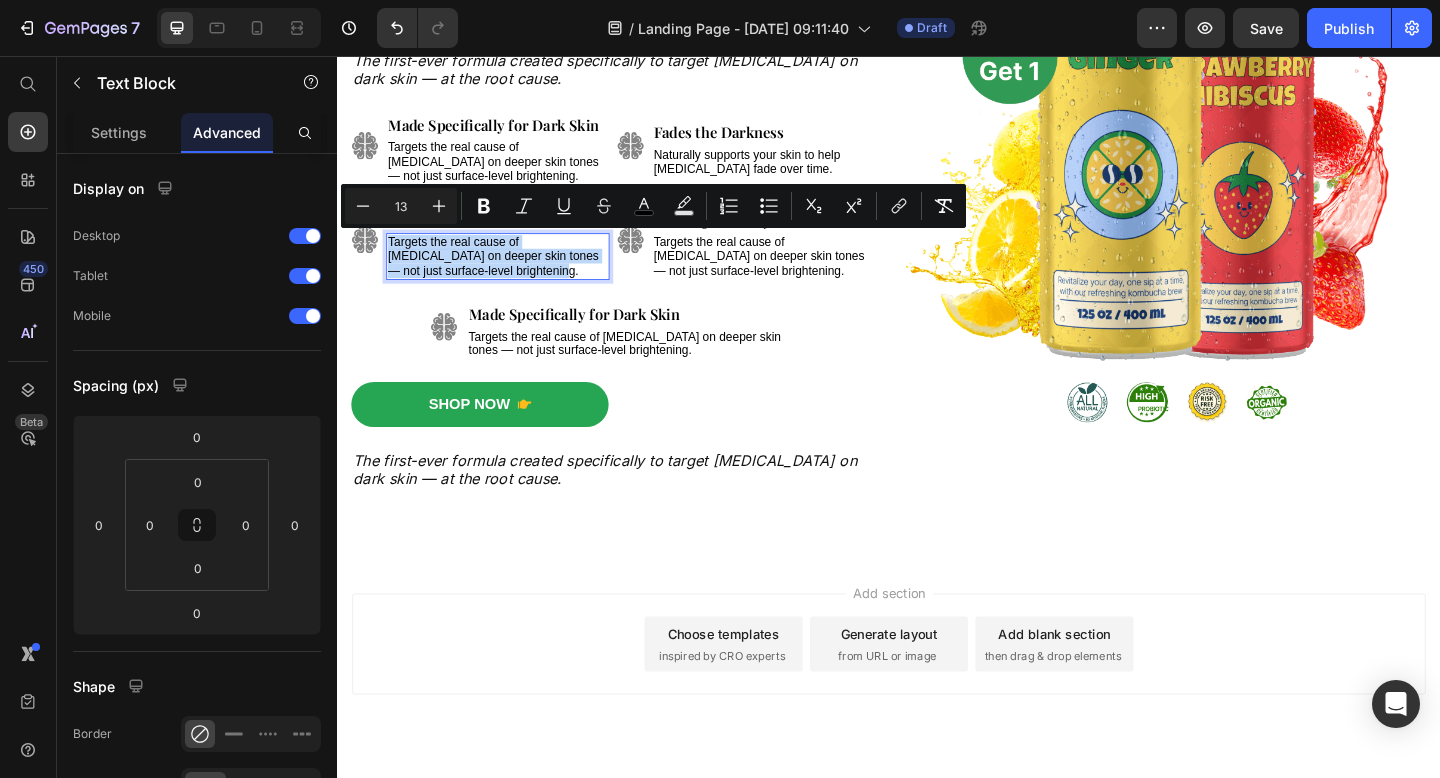 click on "Targets the real cause of [MEDICAL_DATA] on deeper skin tones — not just surface-level brightening." at bounding box center [511, 274] 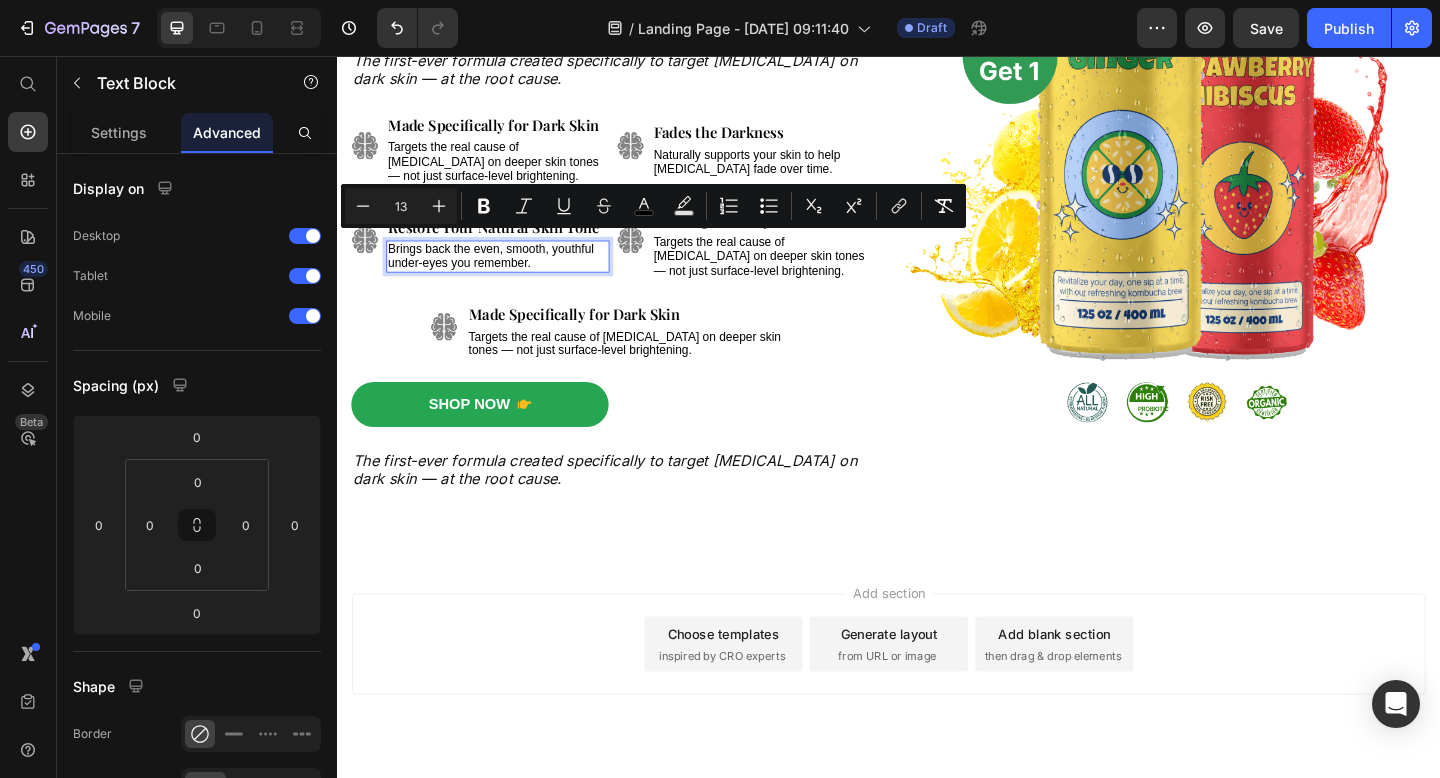 scroll, scrollTop: 312, scrollLeft: 0, axis: vertical 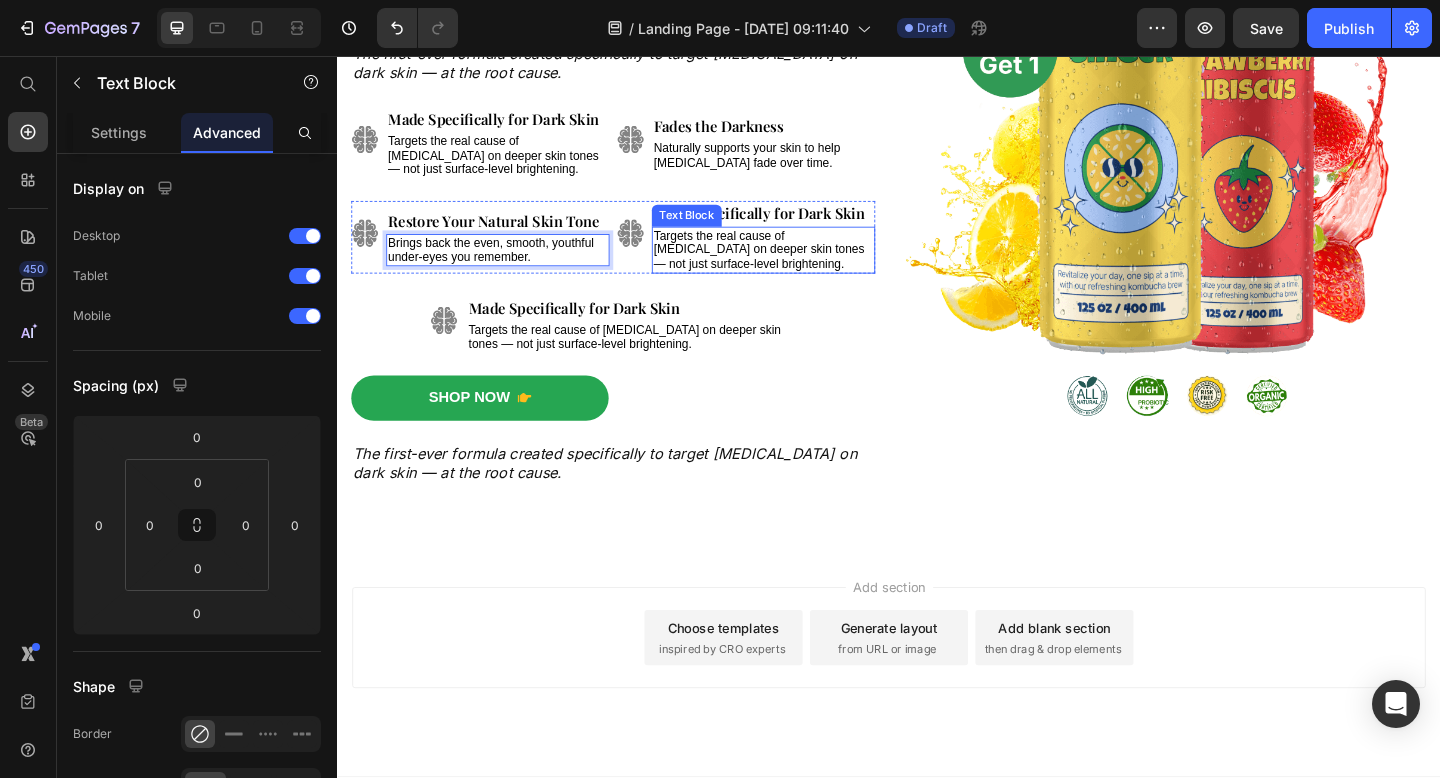 click on "Targets the real cause of [MEDICAL_DATA] on deeper skin tones — not just surface-level brightening." at bounding box center [795, 267] 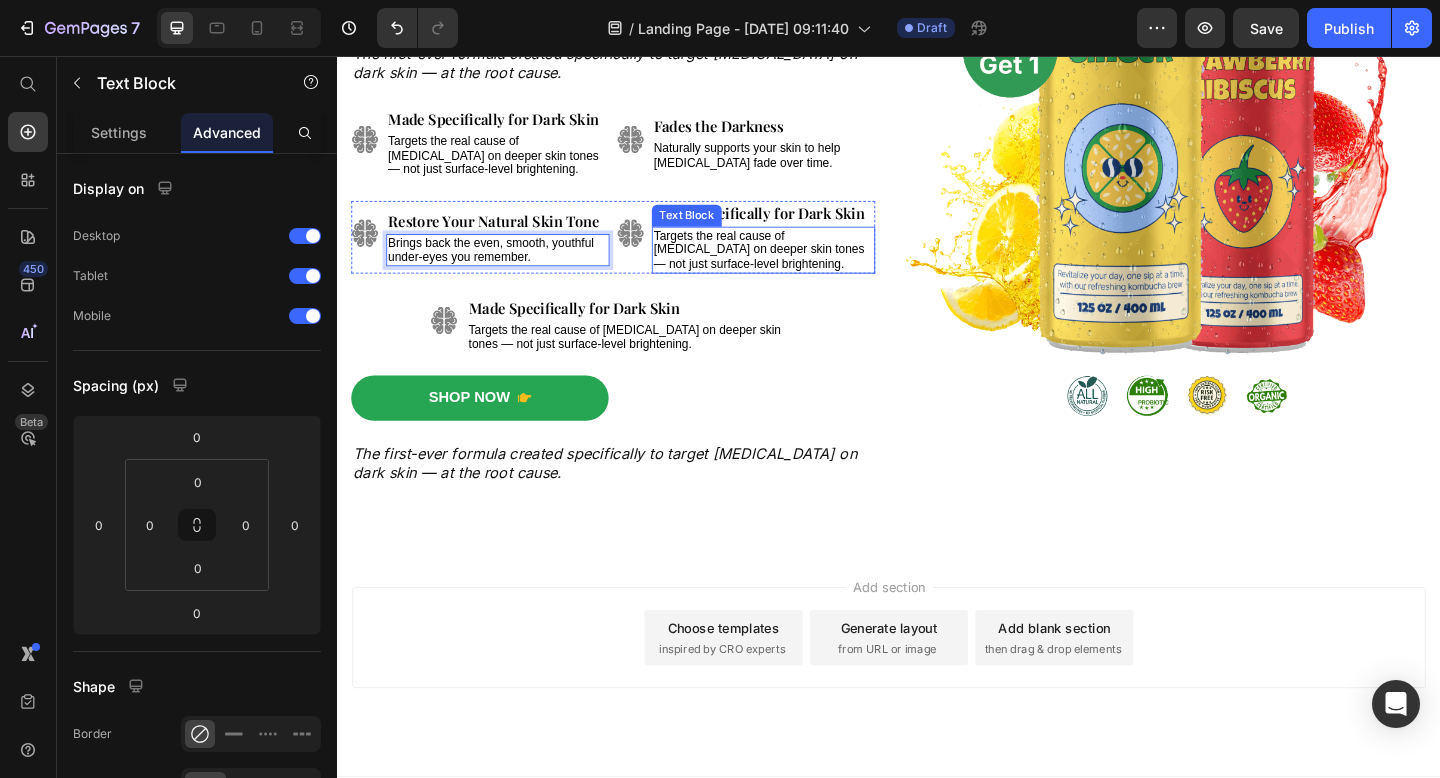 click on "Targets the real cause of [MEDICAL_DATA] on deeper skin tones — not just surface-level brightening." at bounding box center (795, 267) 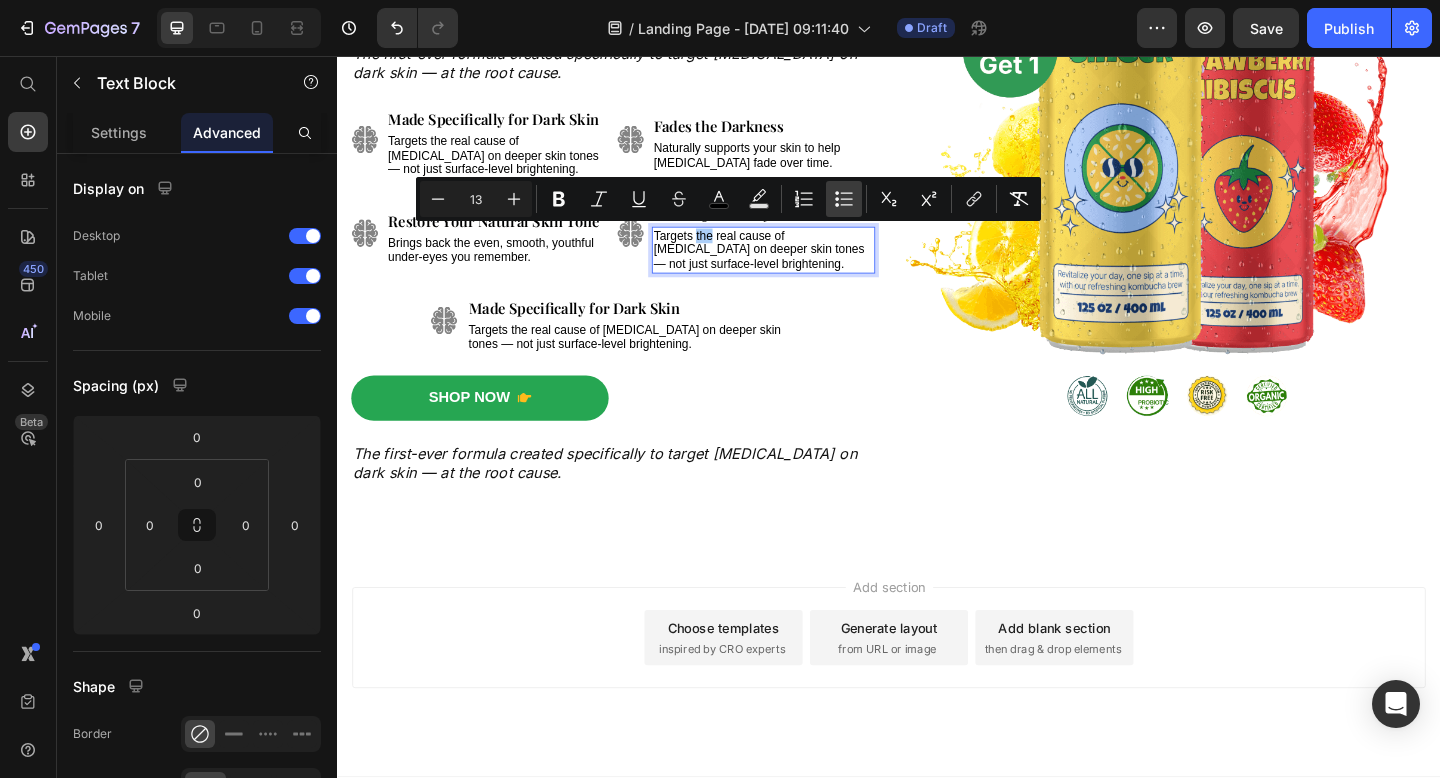 drag, startPoint x: 543, startPoint y: 161, endPoint x: 846, endPoint y: 209, distance: 306.7784 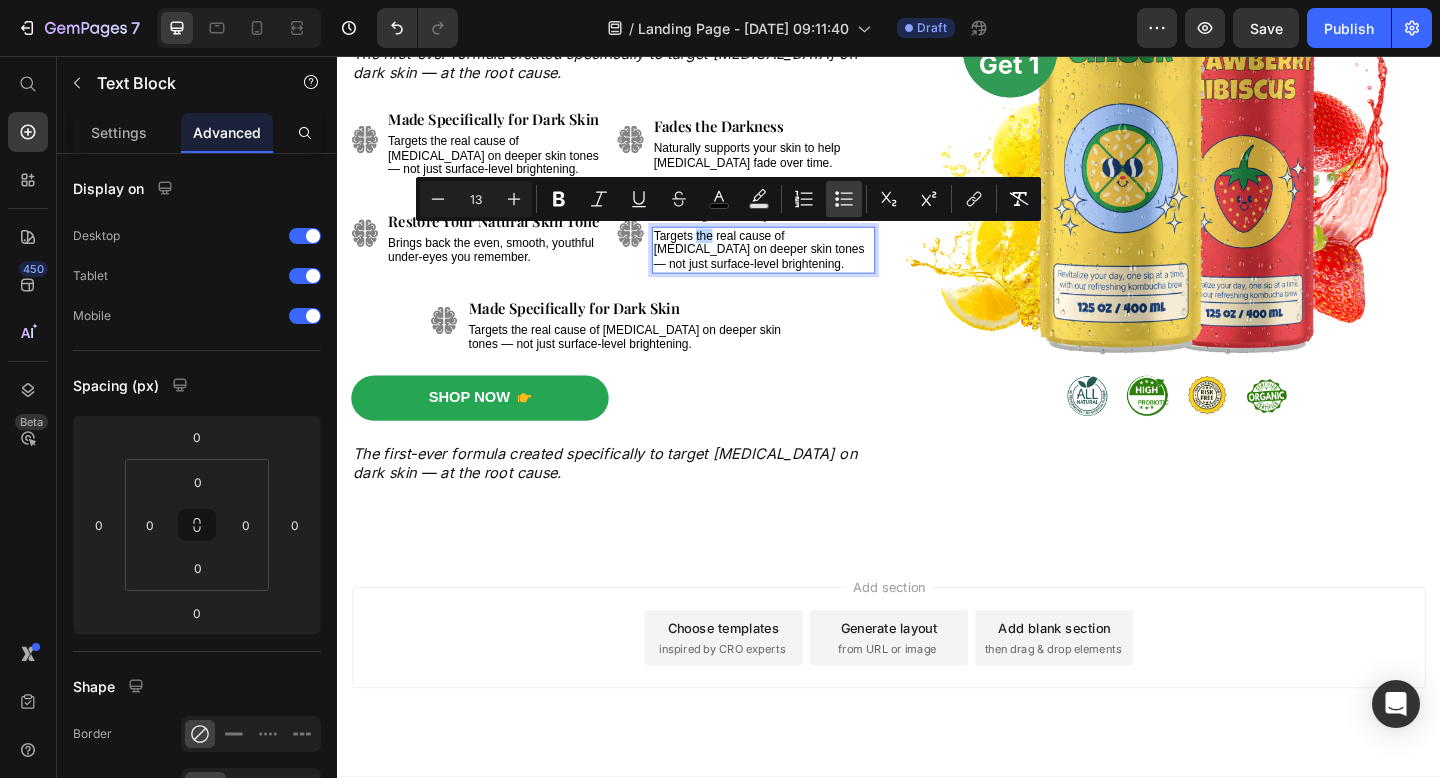 type on "13" 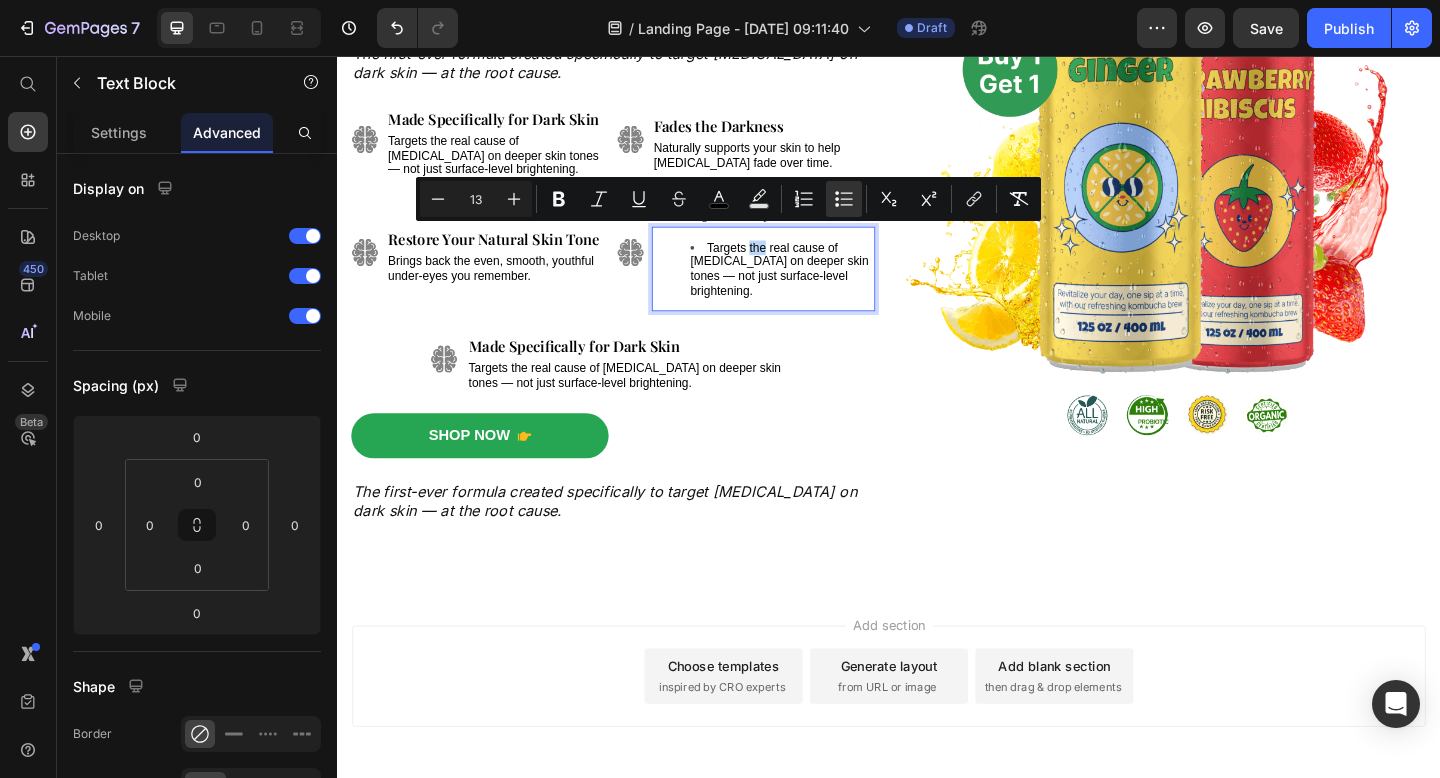 click on "Targets the real cause of [MEDICAL_DATA] on deeper skin tones — not just surface-level brightening." at bounding box center (818, 288) 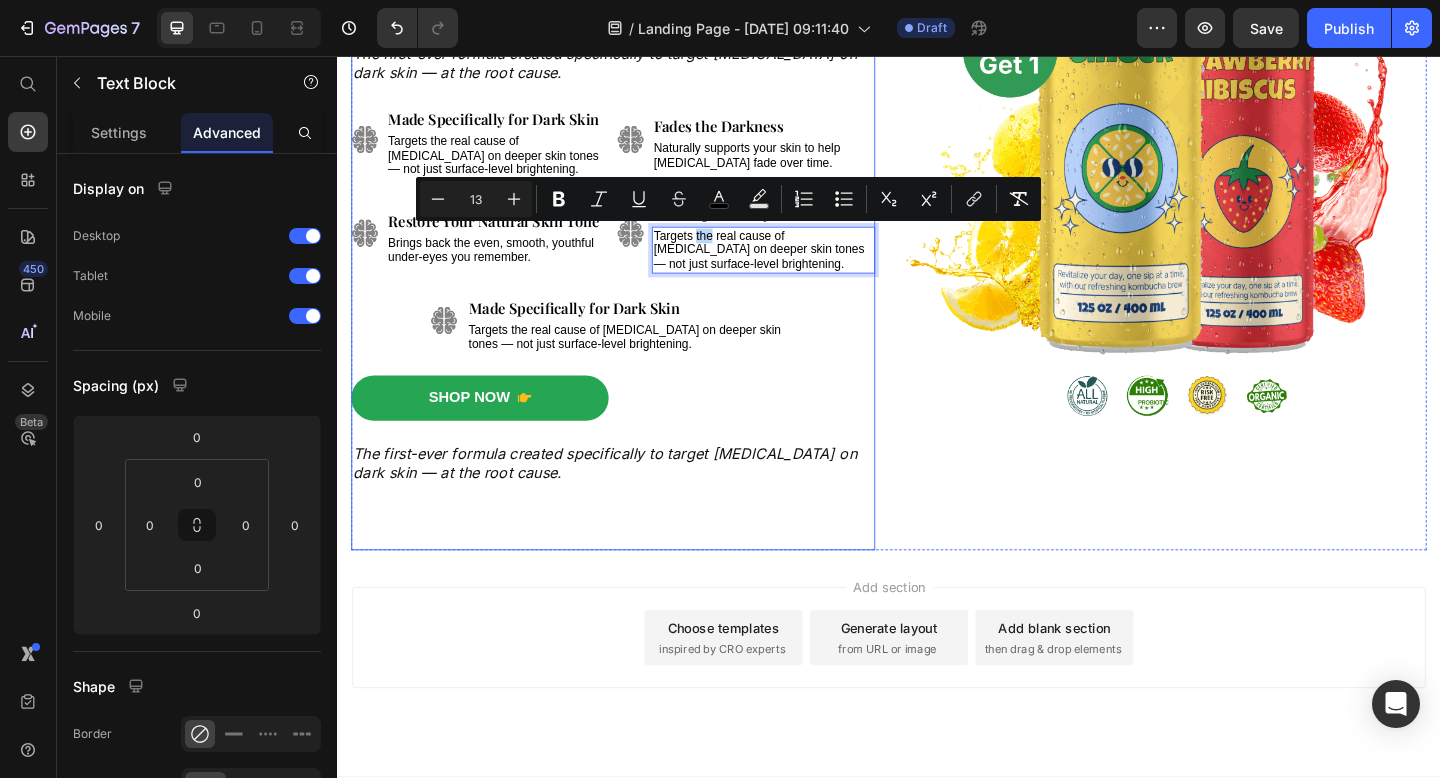click on "Dark Circles on My Black Skin Were My Biggest  Insecurity  for Years — Now I Finally Leave the House  Without Makeup , Look Rested, and Actually  Feel Like Myself Again . Heading The first-ever formula created specifically to target dark circles on dark skin — at the root cause. Text Block Image Image Made Specifically for Dark Skin Text Block Targets the real cause of dark circles on deeper skin tones — not just surface-level brightening. Text Block Fades the Darkness Text Block Naturally supports your skin to help dark circles fade over time. Text Block Row Image Image Restore Your Natural Skin Tone Text Block Brings back the even, smooth, youthful under-eyes you remember. Text Block Made Specifically for Dark Skin Text Block Targets the real cause of dark circles on deeper skin tones — not just surface-level brightening. Text Block   0 Row Image Made Specifically for Dark Skin Text Block Targets the real cause of dark circles on deeper skin tones — not just surface-level brightening. Text Block" at bounding box center (637, 189) 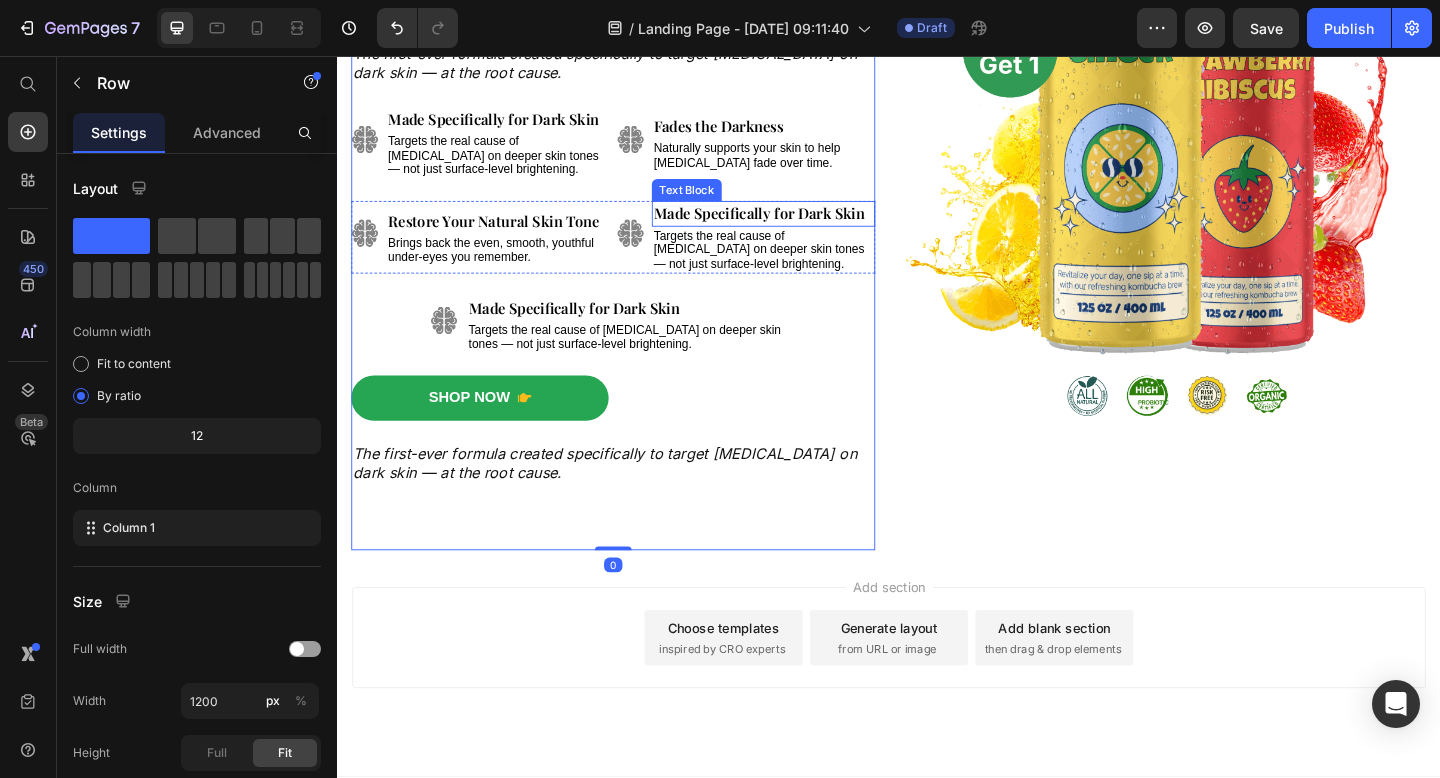 click on "Made Specifically for Dark Skin" at bounding box center [796, 227] 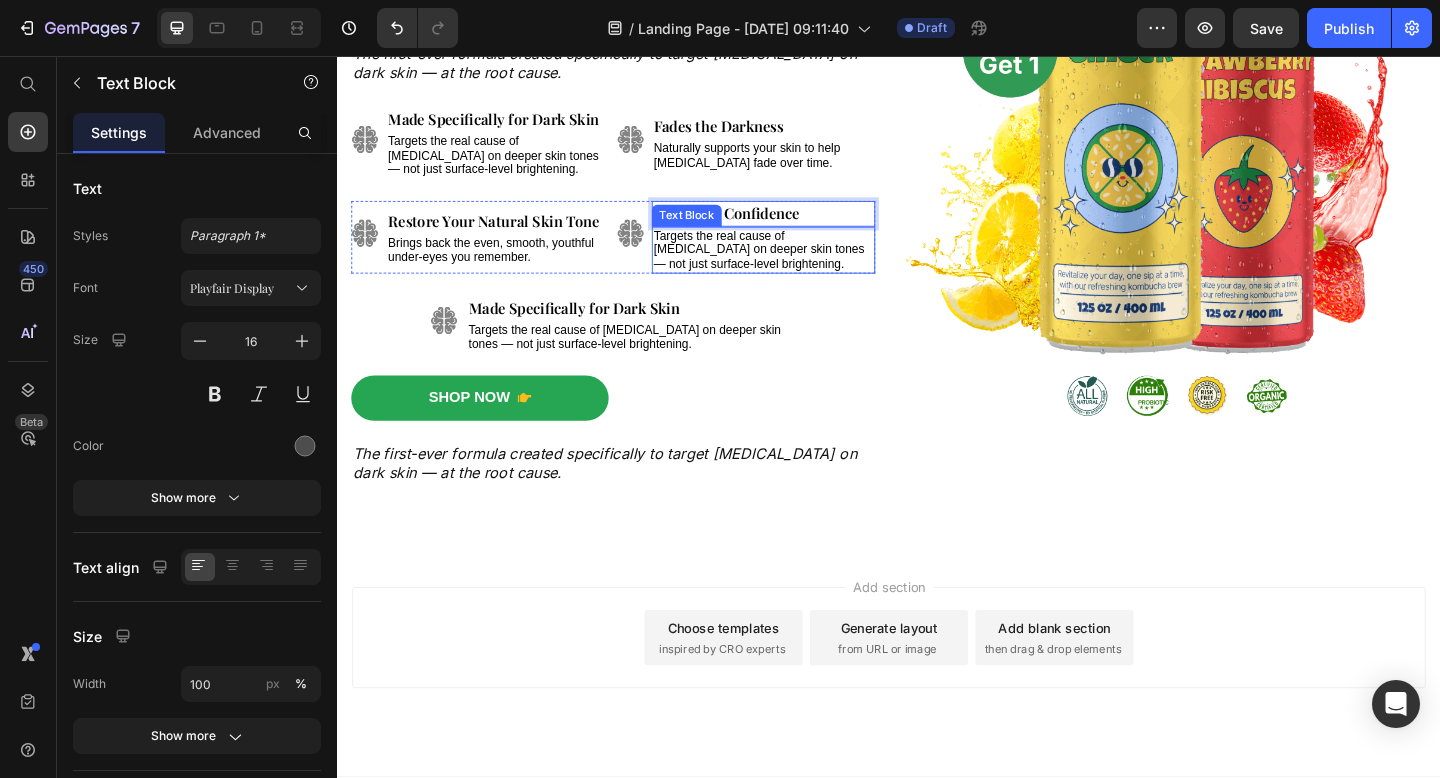 click on "Targets the real cause of [MEDICAL_DATA] on deeper skin tones — not just surface-level brightening." at bounding box center (795, 267) 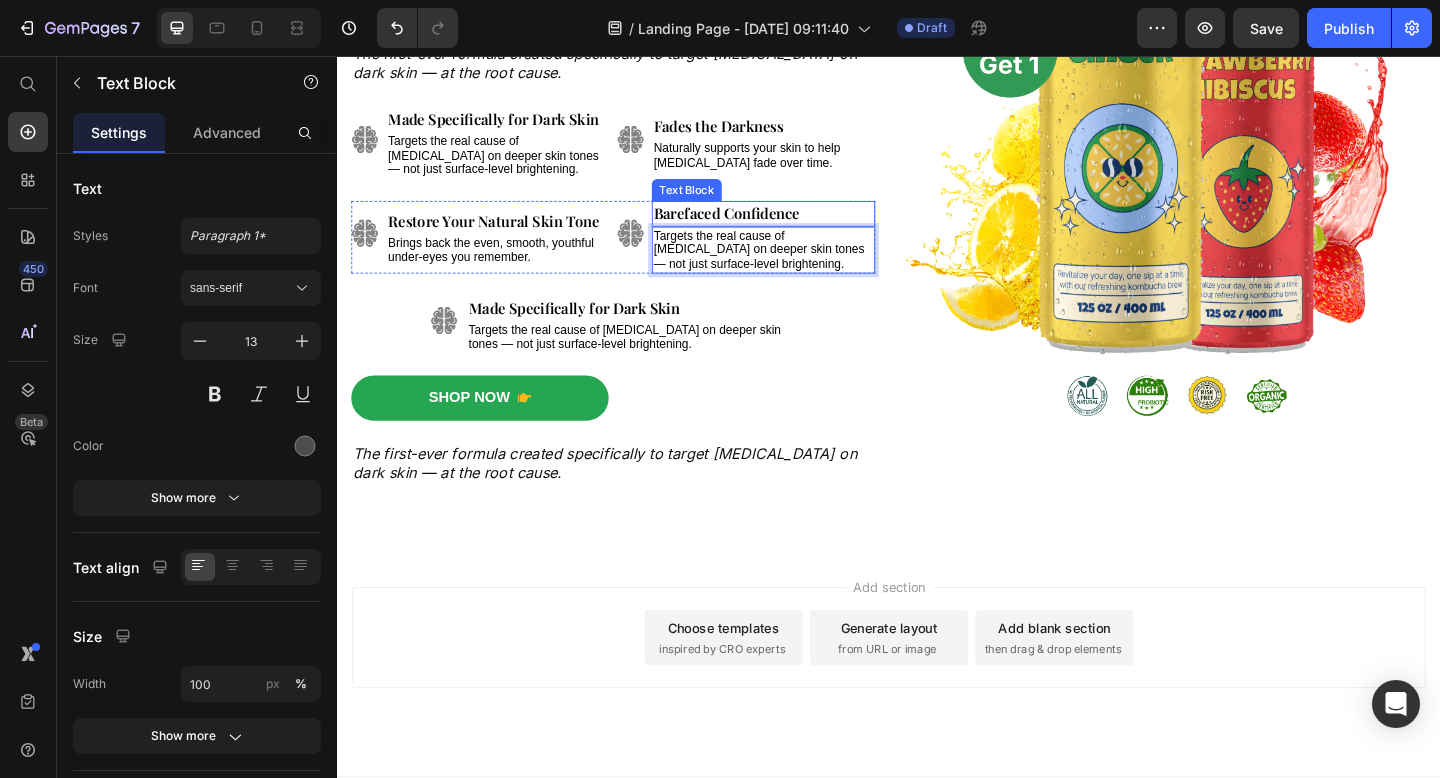 click on "Barefaced Confidence" at bounding box center (760, 227) 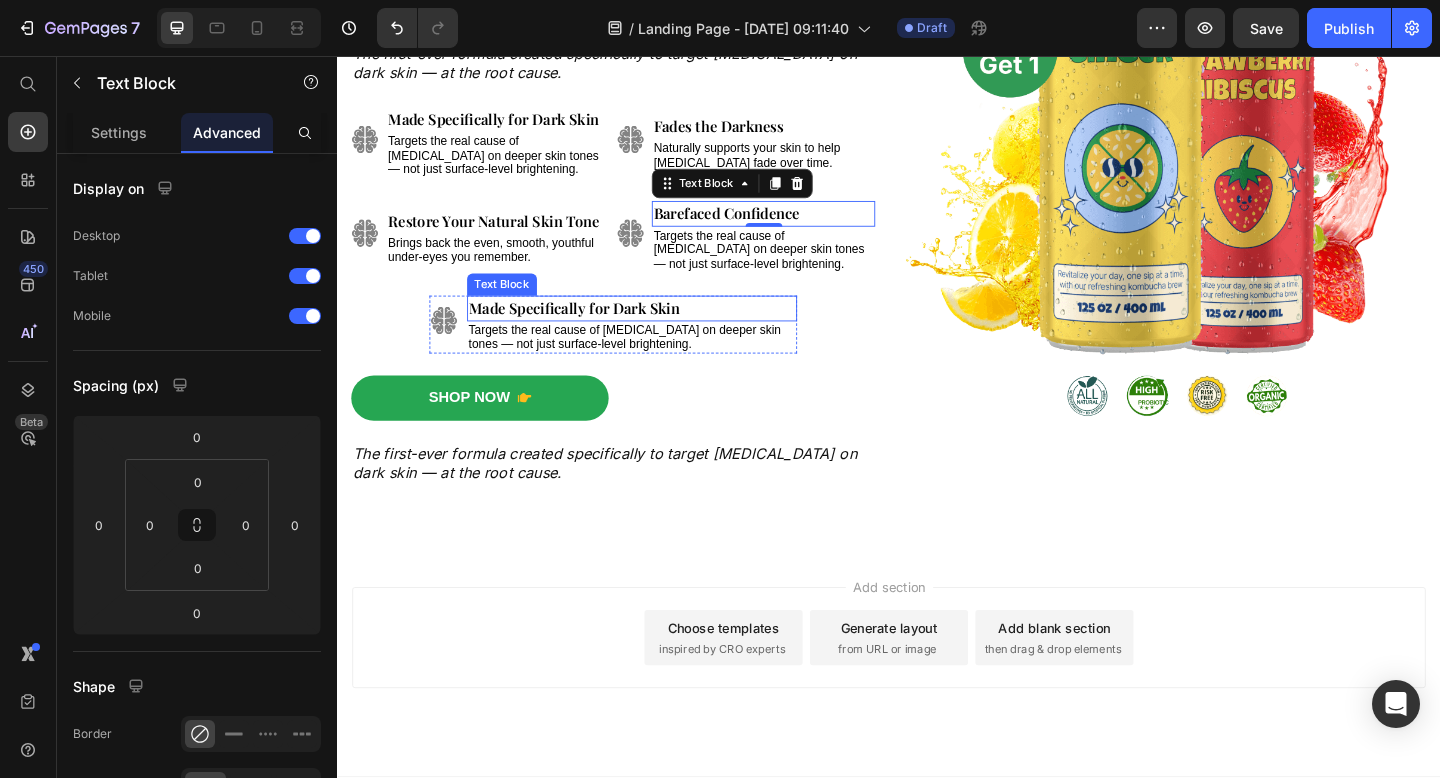 click on "Made Specifically for Dark Skin" at bounding box center [595, 330] 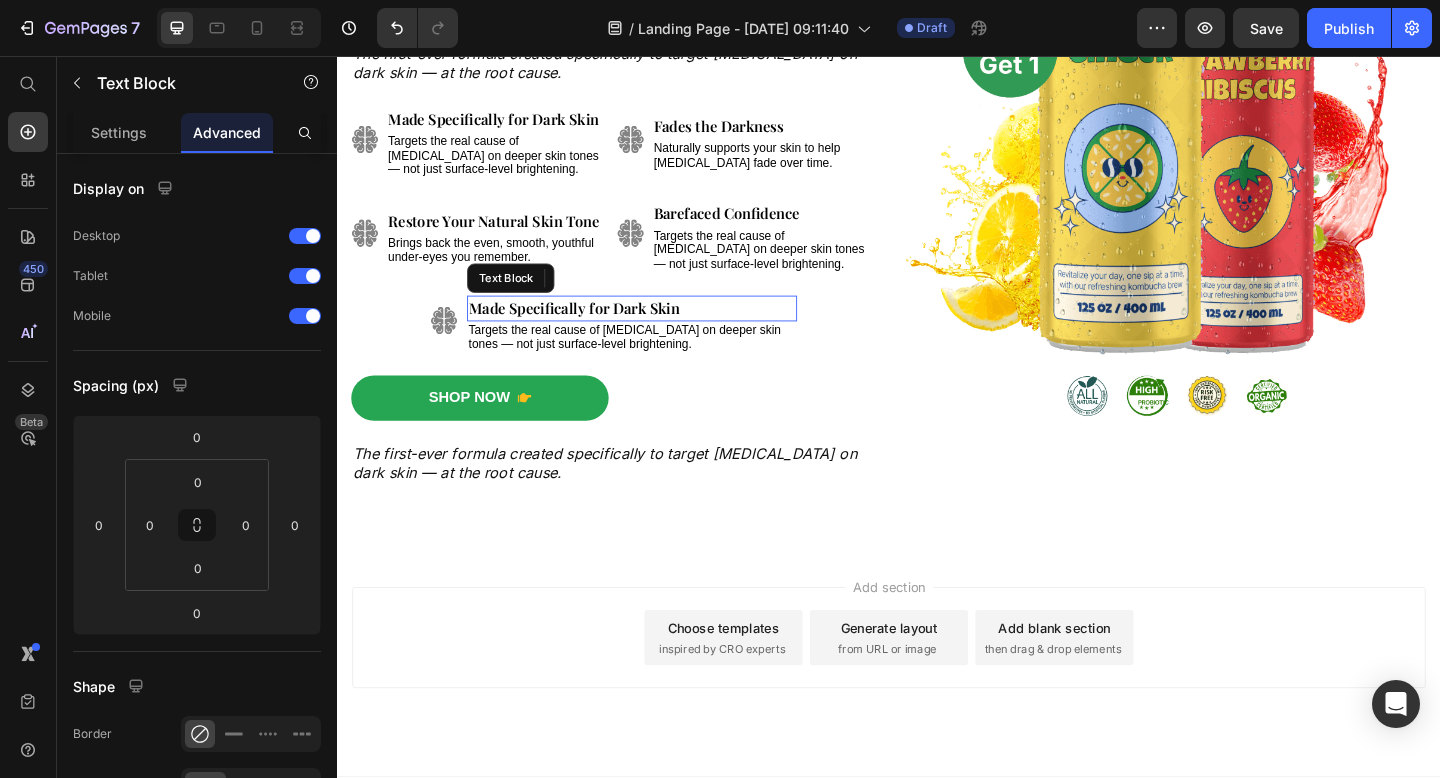 click on "Made Specifically for Dark Skin" at bounding box center [595, 330] 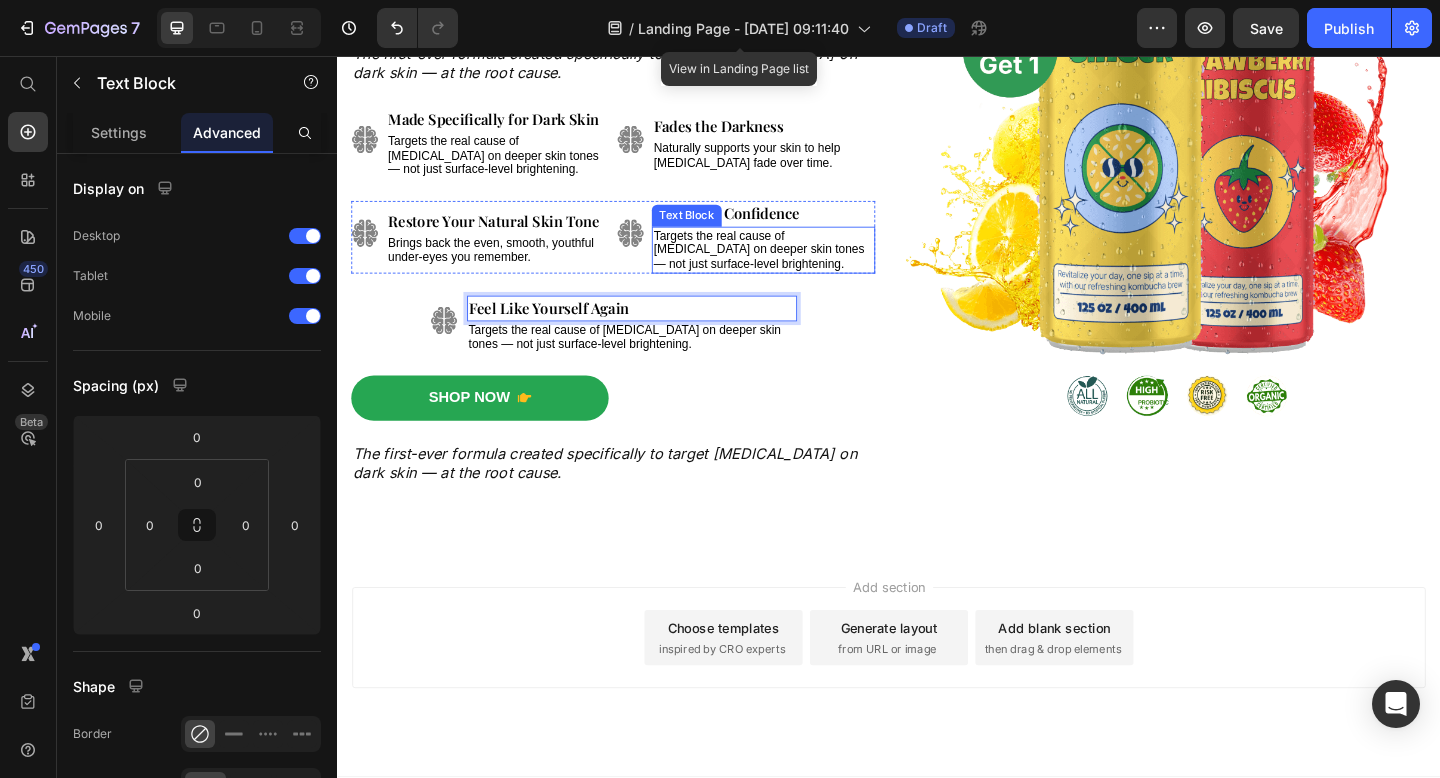 click on "Targets the real cause of [MEDICAL_DATA] on deeper skin tones — not just surface-level brightening." at bounding box center [795, 267] 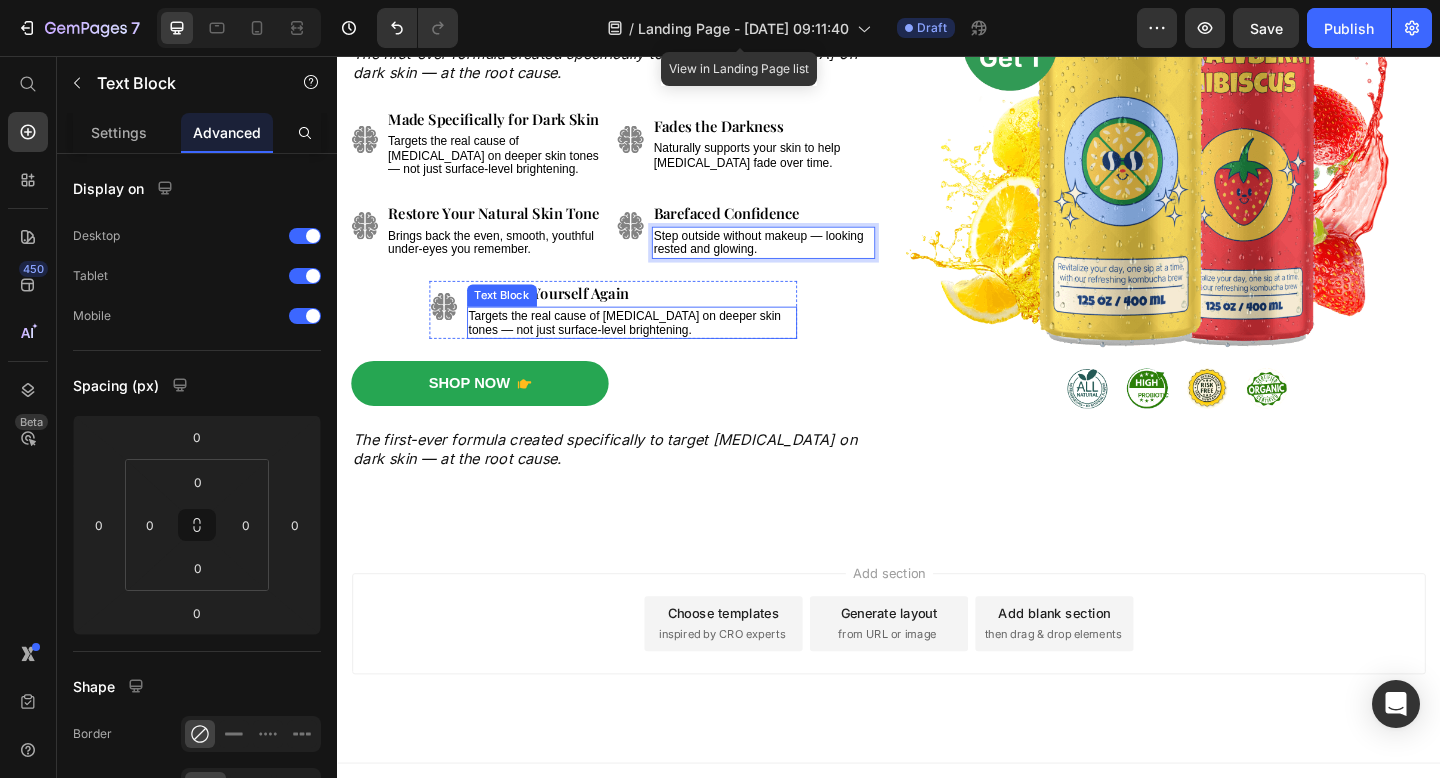 click on "Targets the real cause of [MEDICAL_DATA] on deeper skin tones — not just surface-level brightening." at bounding box center (650, 346) 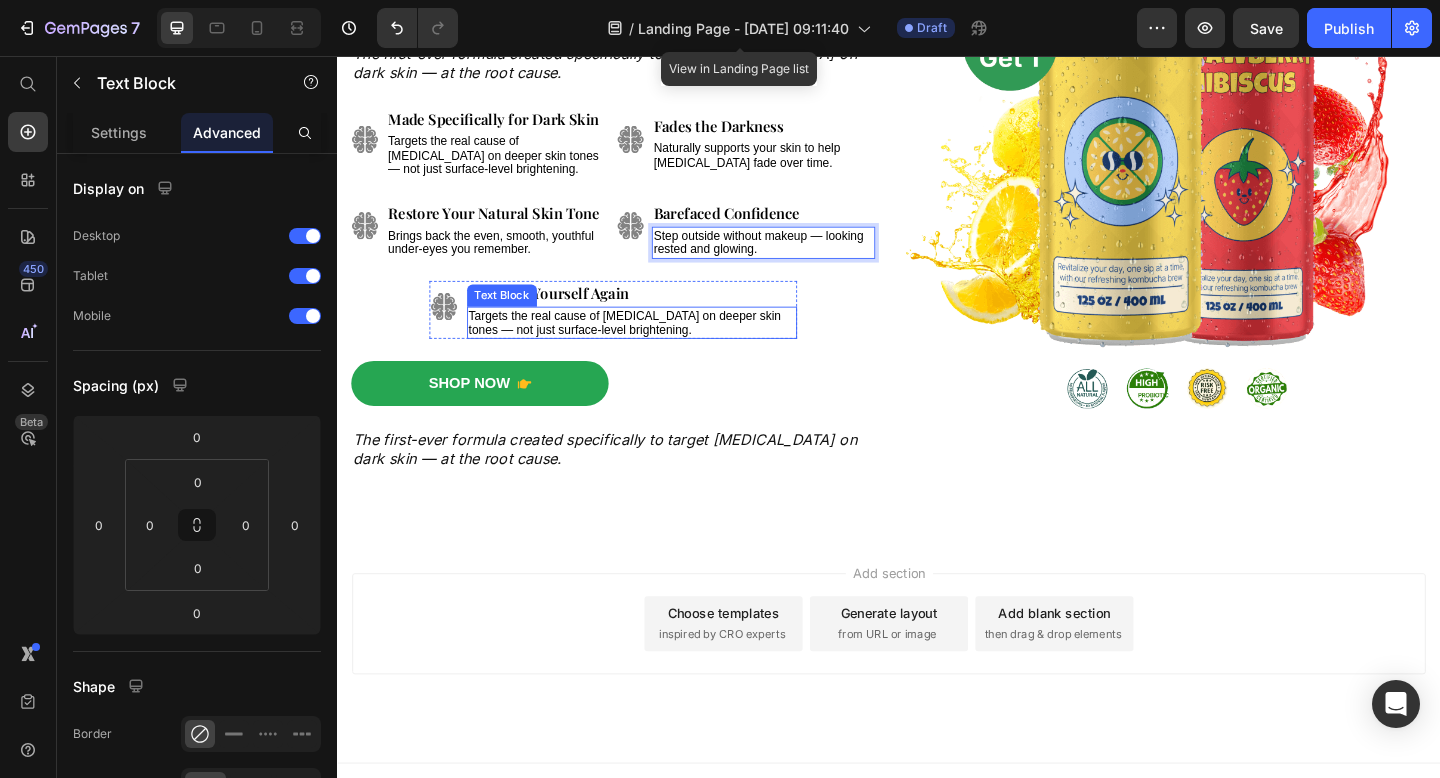 click on "Targets the real cause of [MEDICAL_DATA] on deeper skin tones — not just surface-level brightening." at bounding box center (650, 346) 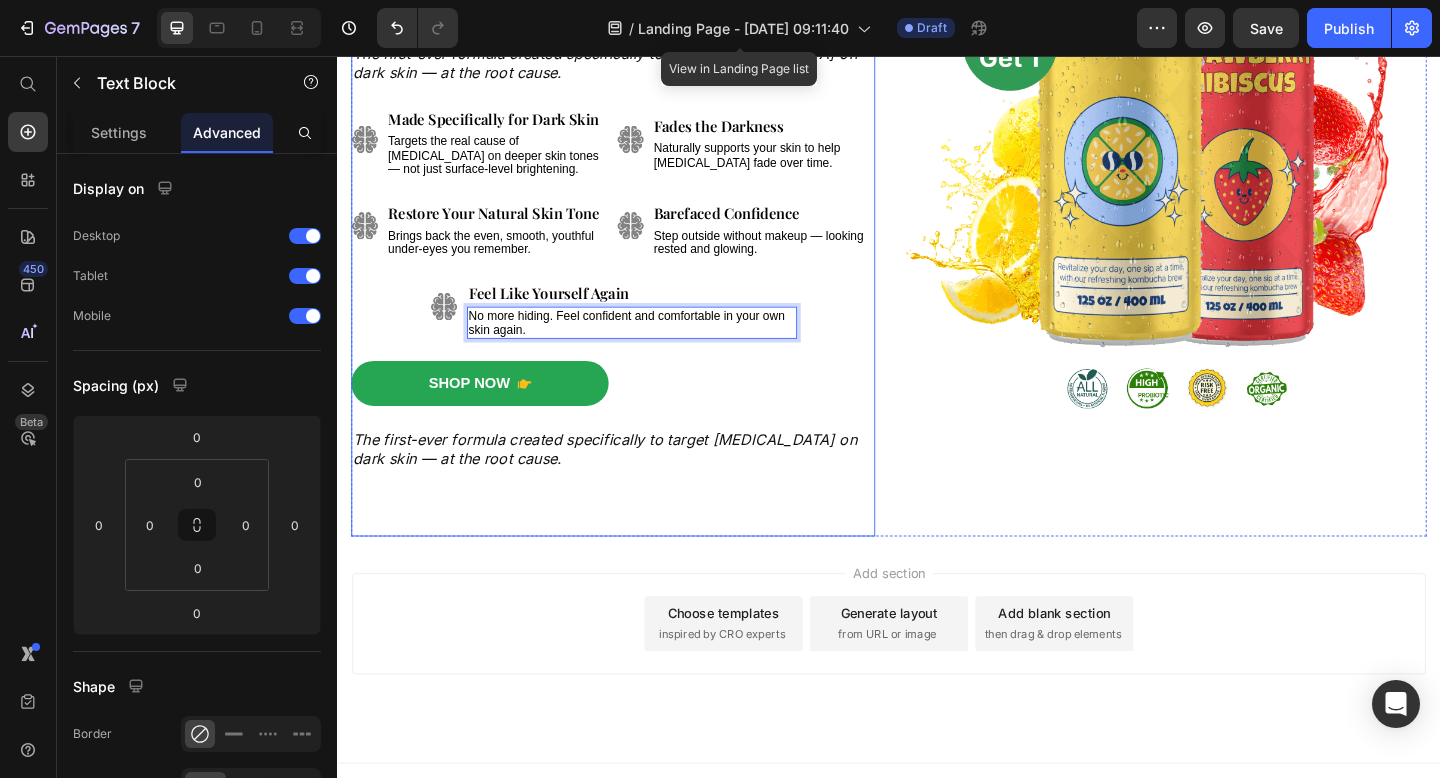 click on "Dark Circles on My Black Skin Were My Biggest  Insecurity  for Years — Now I Finally Leave the House  Without Makeup , Look Rested, and Actually  Feel Like Myself Again . Heading The first-ever formula created specifically to target dark circles on dark skin — at the root cause. Text Block Image Image Made Specifically for Dark Skin Text Block Targets the real cause of dark circles on deeper skin tones — not just surface-level brightening. Text Block Fades the Darkness Text Block Naturally supports your skin to help dark circles fade over time. Text Block Row Image Image Restore Your Natural Skin Tone Text Block Brings back the even, smooth, youthful under-eyes you remember. Text Block Barefaced Confidence Text Block Step outside without makeup — looking rested and glowing. Text Block Row Image Feel Like Yourself Again Text Block No more hiding. Feel confident and comfortable in your own skin again. Text Block   0 Row
Shop Now   Button Text Block Shop Now   👉    Button" at bounding box center (637, 182) 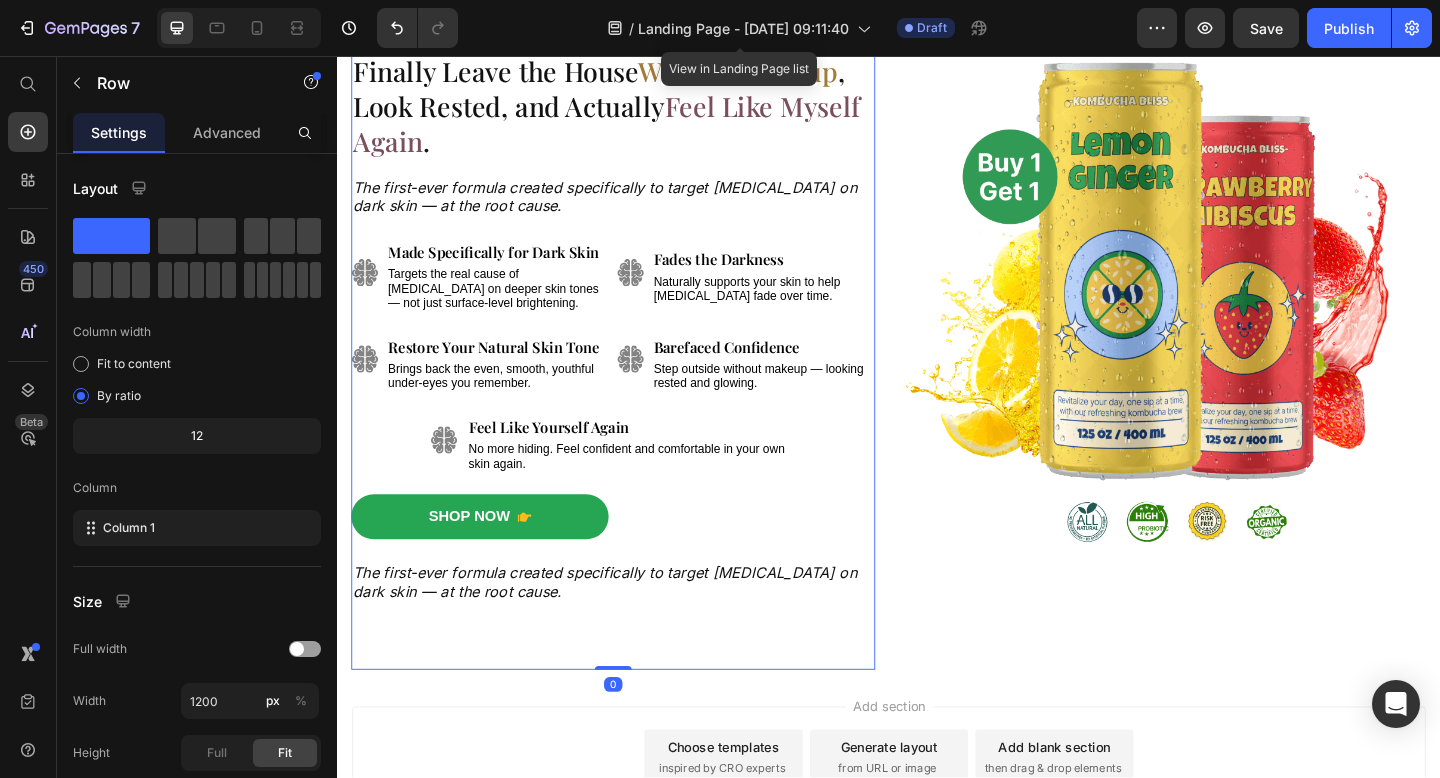scroll, scrollTop: 163, scrollLeft: 0, axis: vertical 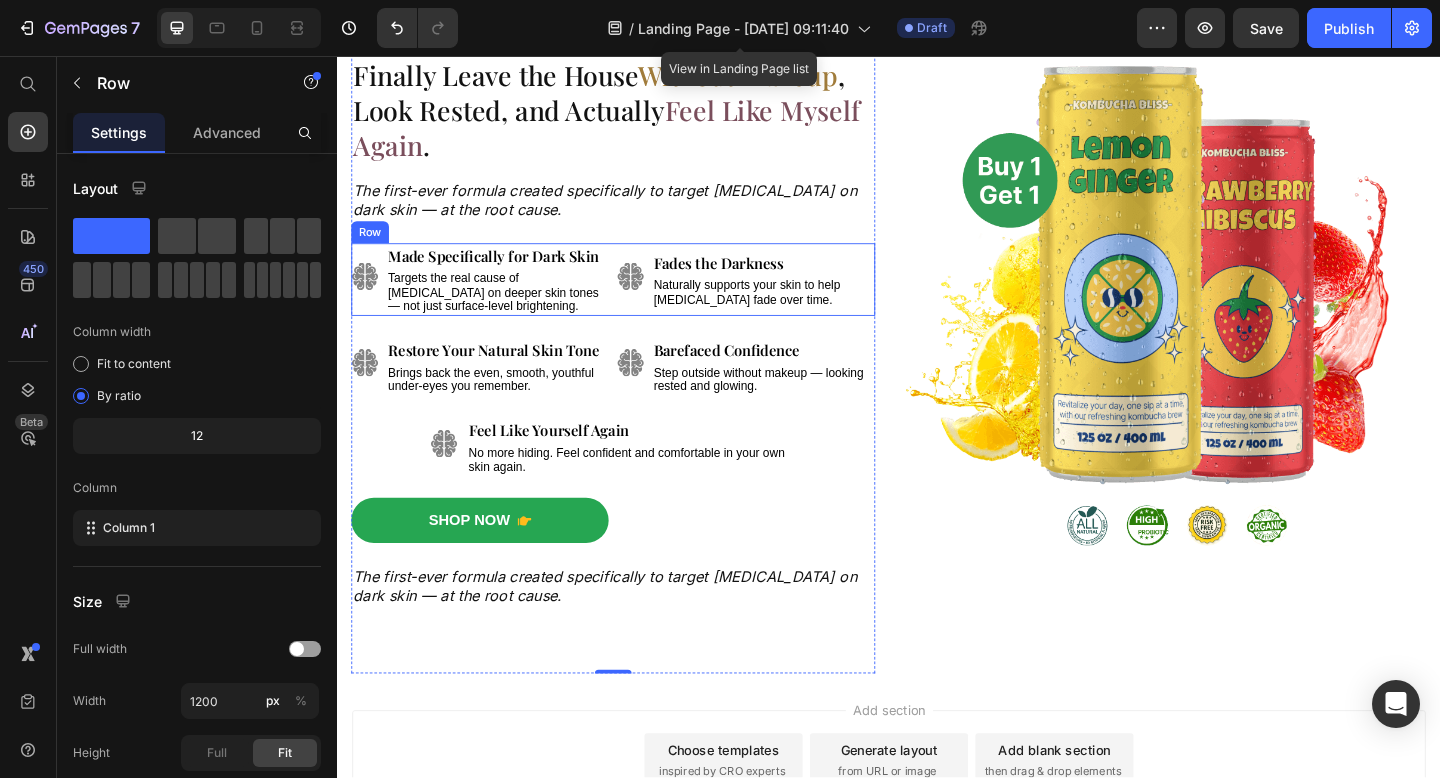 click on "Fades the Darkness Text Block Naturally supports your skin to help dark circles fade over time. Text Block" at bounding box center (800, 299) 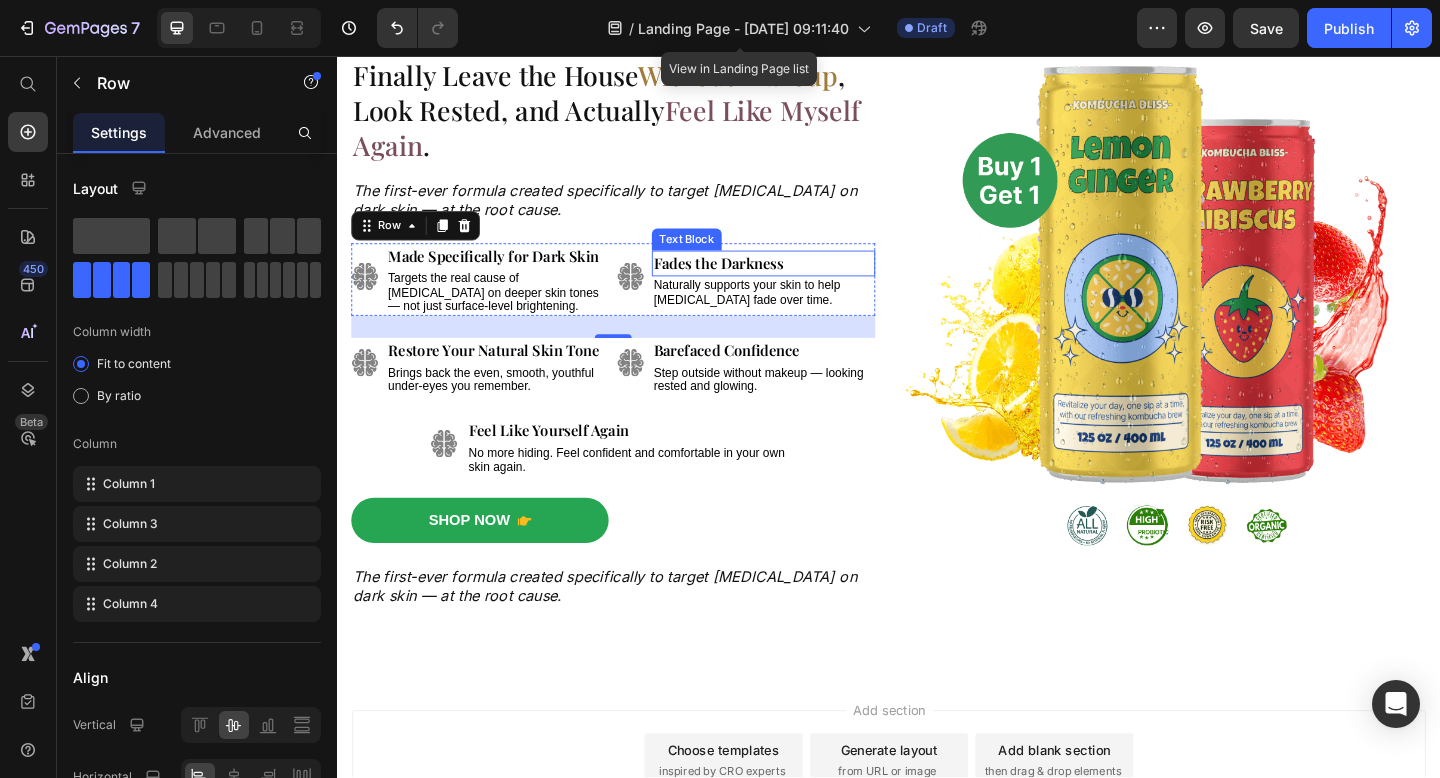 click on "Fades the Darkness" at bounding box center [751, 281] 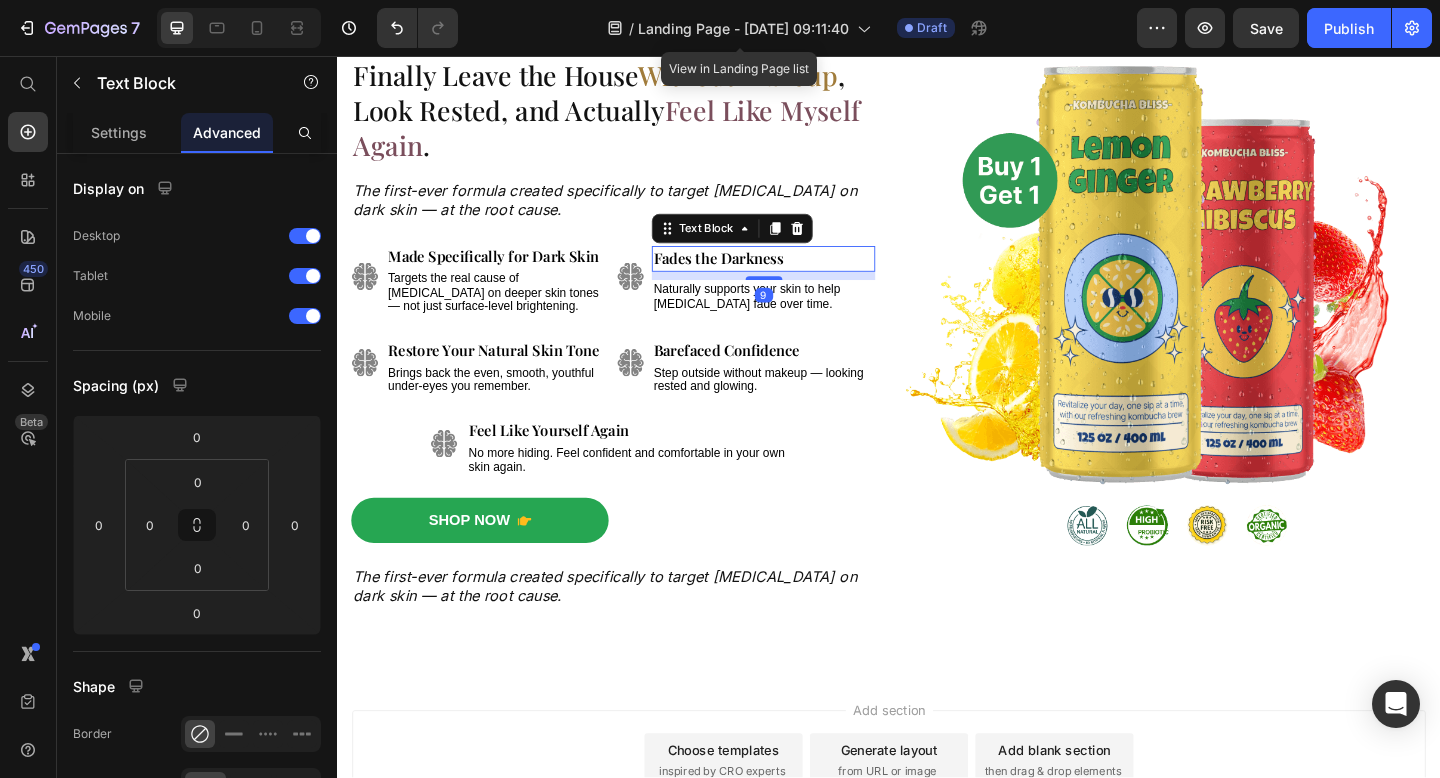 click on "Fades the Darkness Text Block   9 Naturally supports your skin to help dark circles fade over time. Text Block" at bounding box center [800, 299] 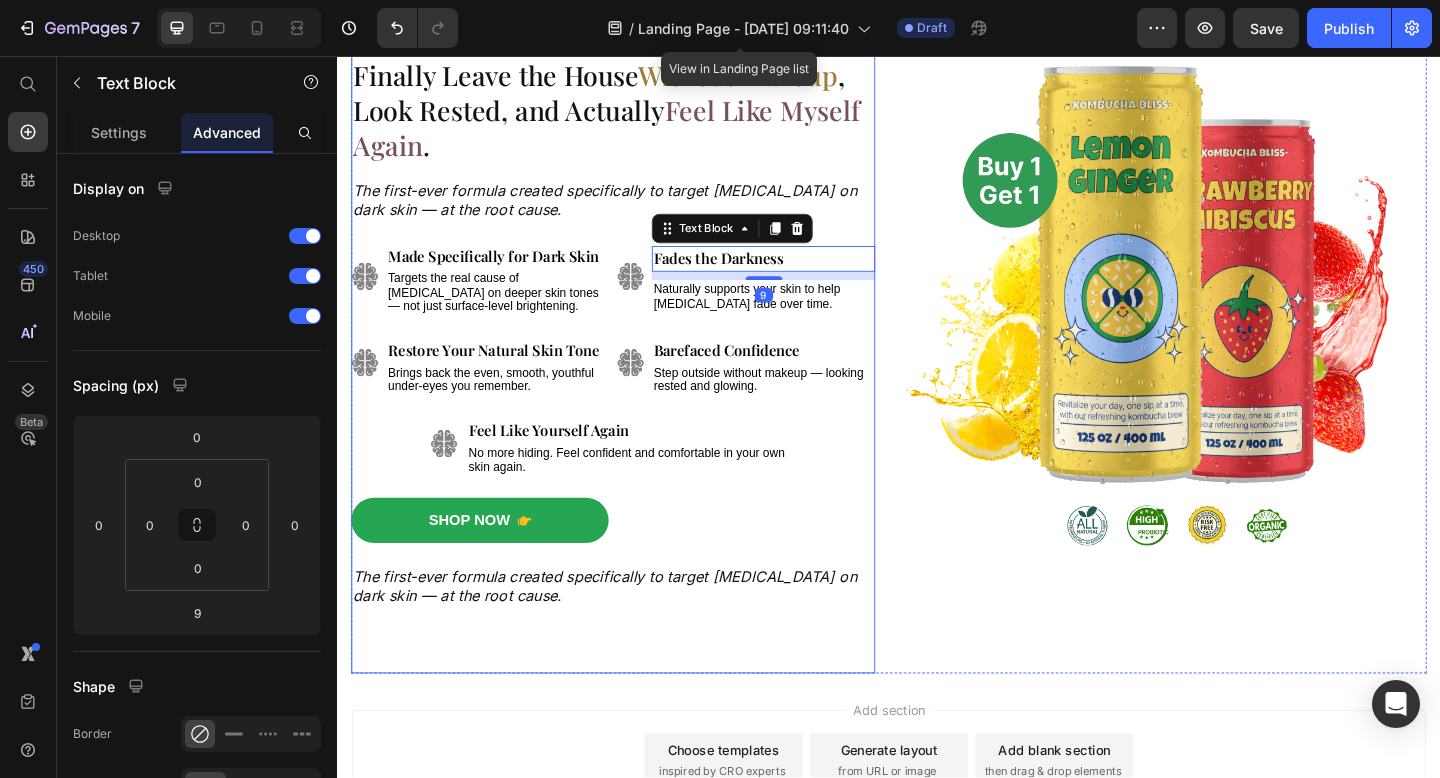 click on "Dark Circles on My Black Skin Were My Biggest  Insecurity  for Years — Now I Finally Leave the House  Without Makeup , Look Rested, and Actually  Feel Like Myself Again . Heading The first-ever formula created specifically to target dark circles on dark skin — at the root cause. Text Block Image Image Made Specifically for Dark Skin Text Block Targets the real cause of dark circles on deeper skin tones — not just surface-level brightening. Text Block Fades the Darkness Text Block   9 Naturally supports your skin to help dark circles fade over time. Text Block Row Image Image Restore Your Natural Skin Tone Text Block Brings back the even, smooth, youthful under-eyes you remember. Text Block Barefaced Confidence Text Block Step outside without makeup — looking rested and glowing. Text Block Row Image Feel Like Yourself Again Text Block No more hiding. Feel confident and comfortable in your own skin again. Text Block Row
Shop Now   Button Text Block Shop Now   👉    Button" at bounding box center [637, 331] 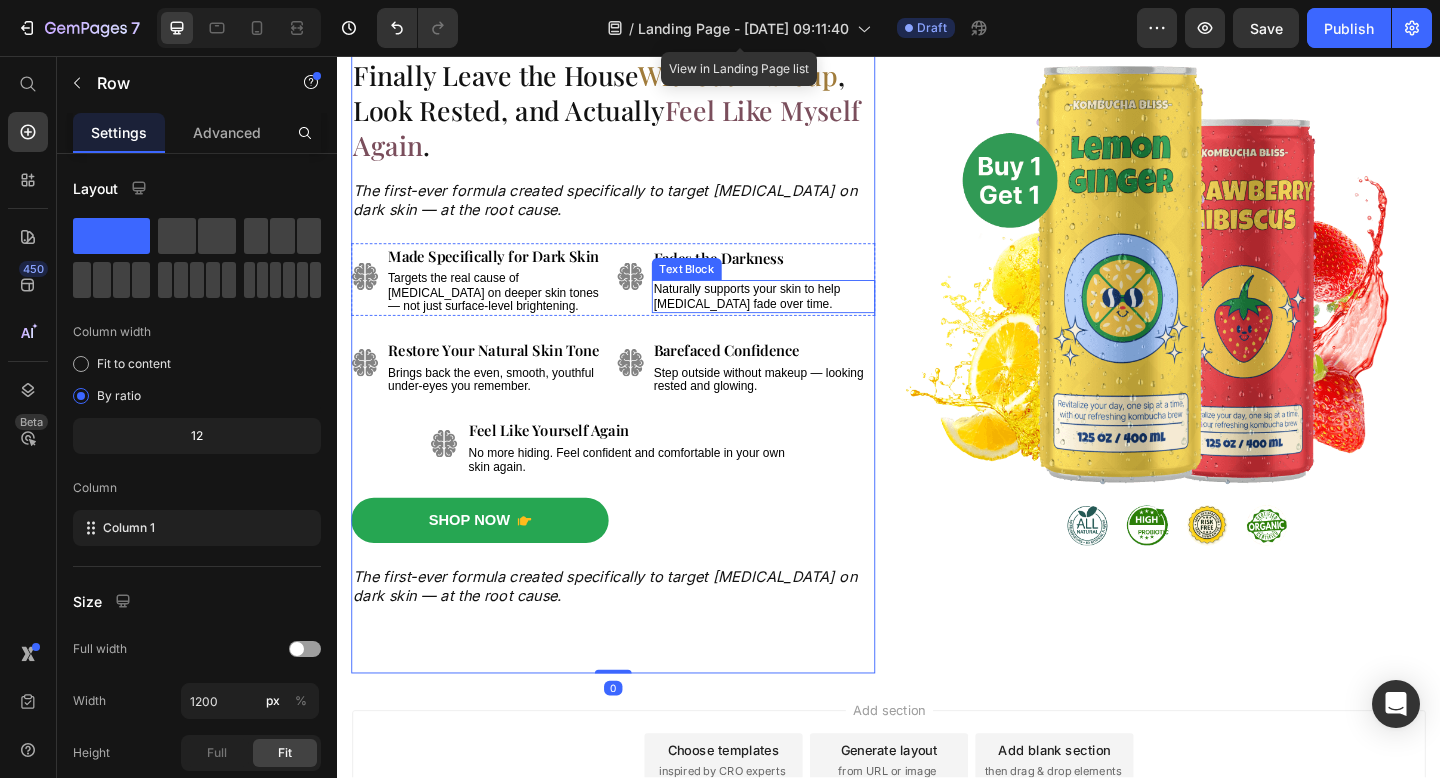click on "Naturally supports your skin to help [MEDICAL_DATA] fade over time." at bounding box center (782, 317) 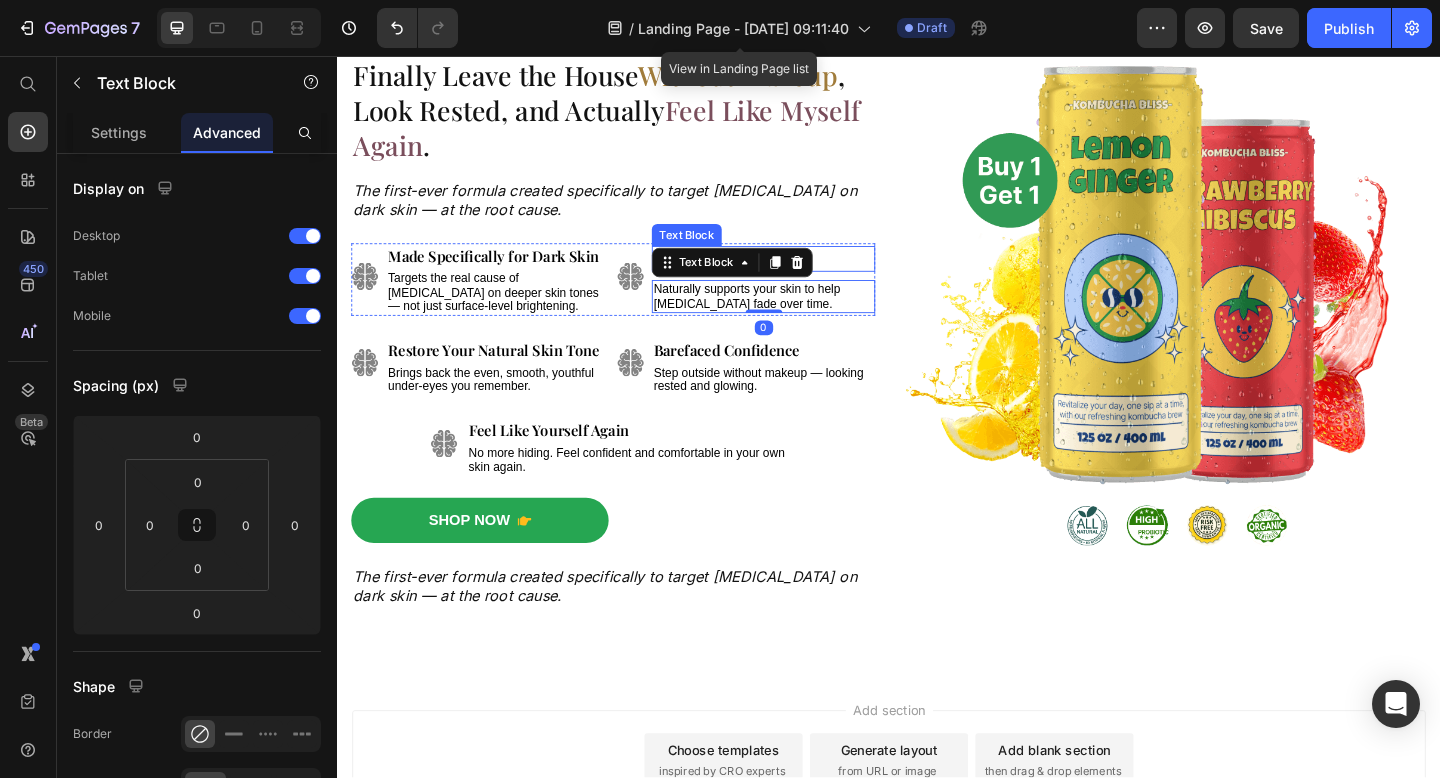 click on "Fades the Darkness" at bounding box center (800, 277) 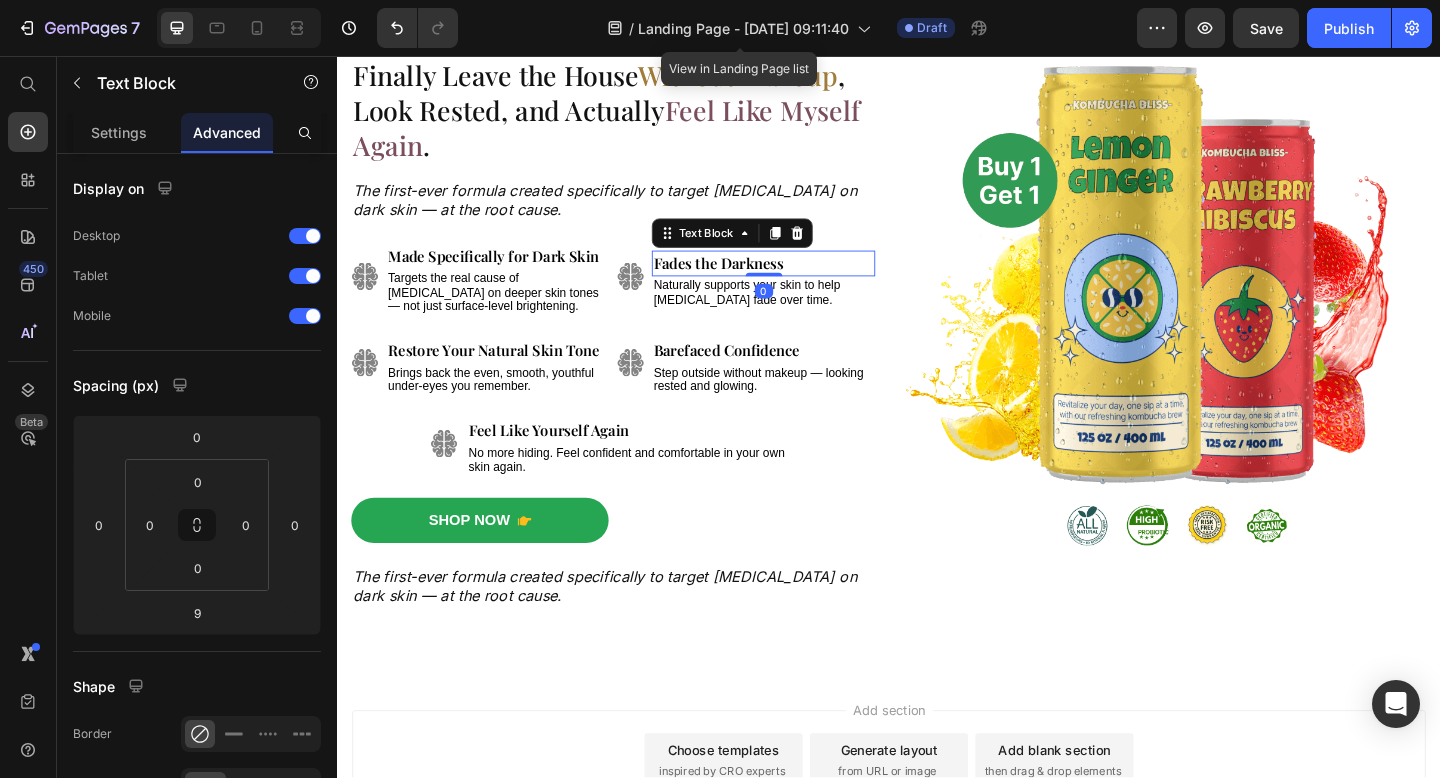 drag, startPoint x: 791, startPoint y: 297, endPoint x: 791, endPoint y: 282, distance: 15 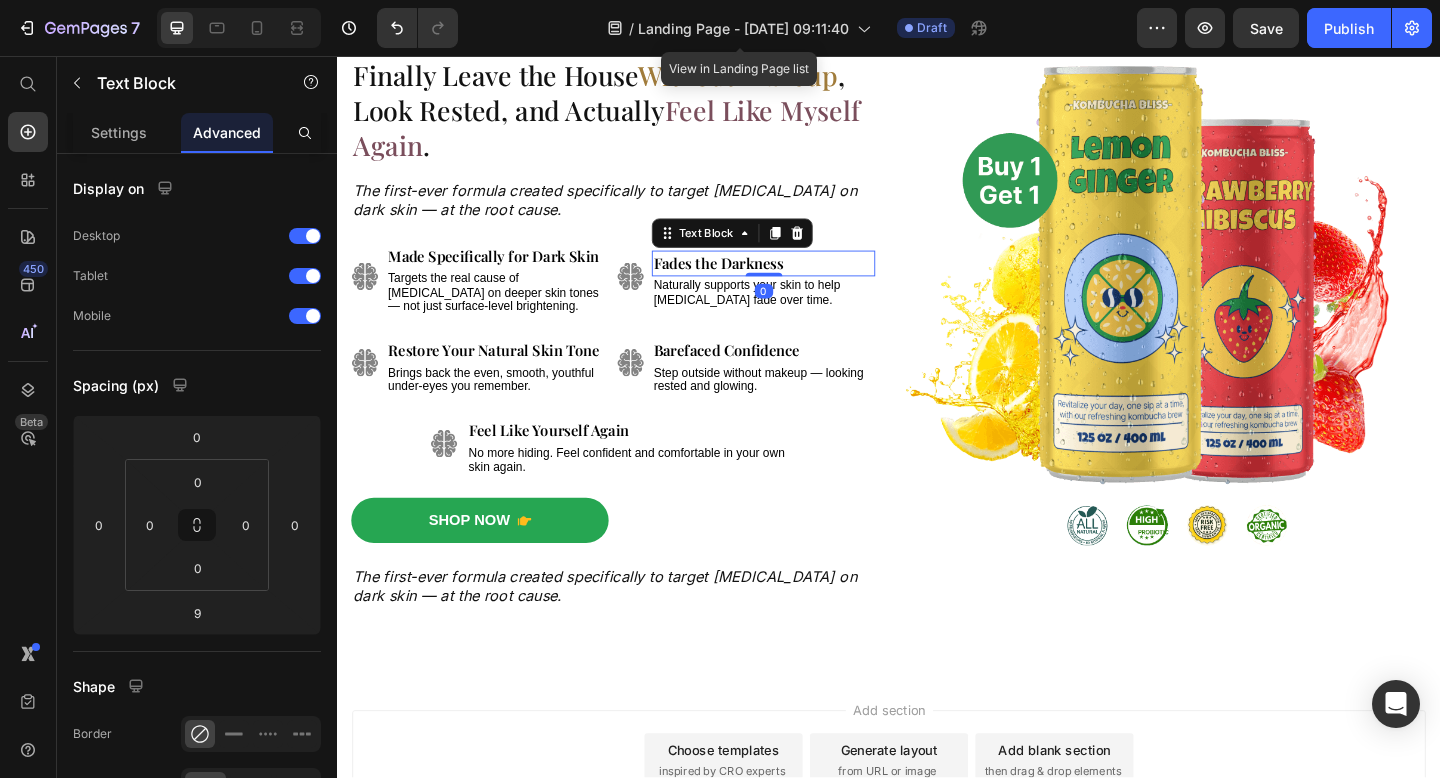 click on "Fades the Darkness Text Block   0" at bounding box center [800, 282] 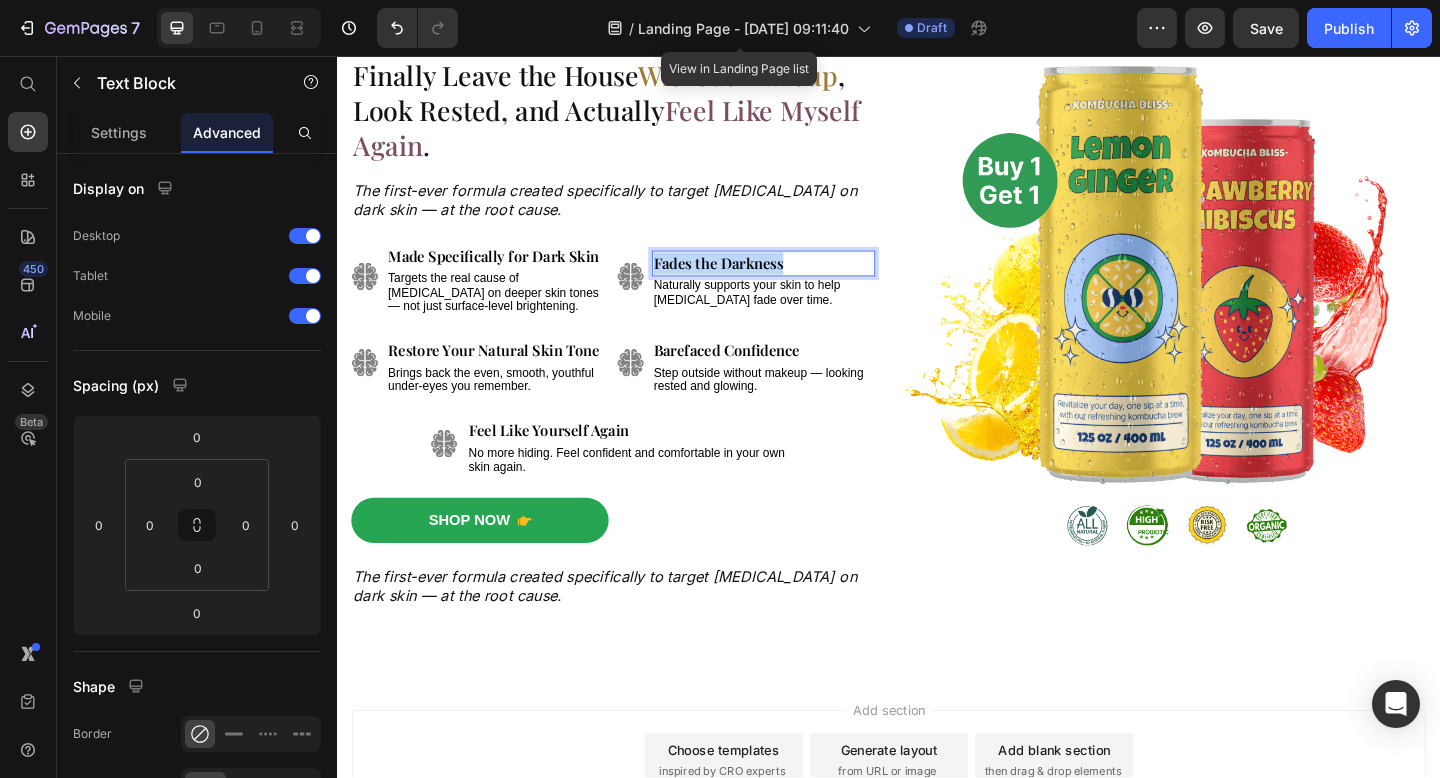 drag, startPoint x: 861, startPoint y: 281, endPoint x: 860, endPoint y: 268, distance: 13.038404 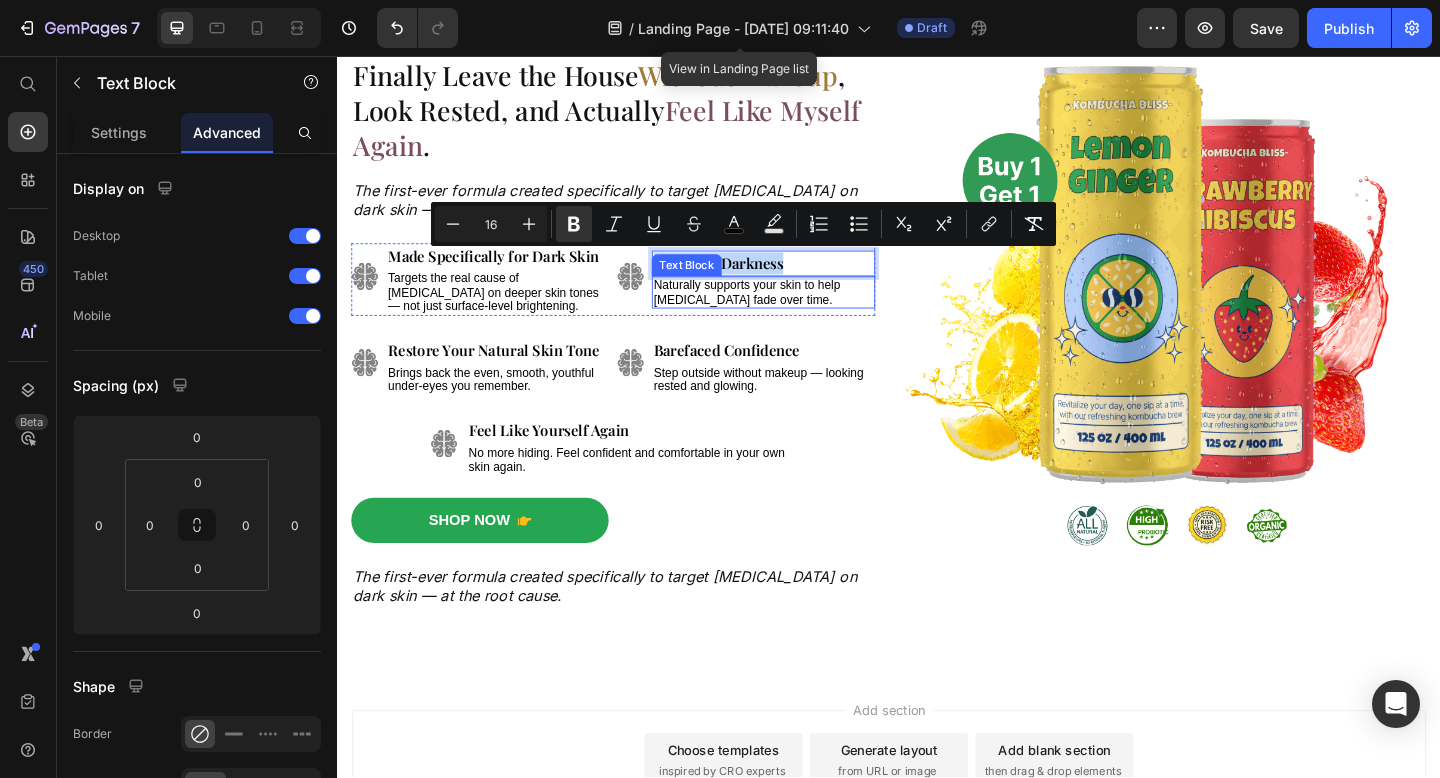 click on "Dark Circles on My Black Skin Were My Biggest  Insecurity  for Years — Now I Finally Leave the House  Without Makeup , Look Rested, and Actually  Feel Like Myself Again . Heading The first-ever formula created specifically to target dark circles on dark skin — at the root cause. Text Block Image Image Made Specifically for Dark Skin Text Block Targets the real cause of dark circles on deeper skin tones — not just surface-level brightening. Text Block Fades the Darkness Text Block   0 Naturally supports your skin to help dark circles fade over time. Text Block Row Image Image Restore Your Natural Skin Tone Text Block Brings back the even, smooth, youthful under-eyes you remember. Text Block Barefaced Confidence Text Block Step outside without makeup — looking rested and glowing. Text Block Row Image Feel Like Yourself Again Text Block No more hiding. Feel confident and comfortable in your own skin again. Text Block Row
Shop Now   Button Text Block Shop Now   👉    Button" at bounding box center (637, 331) 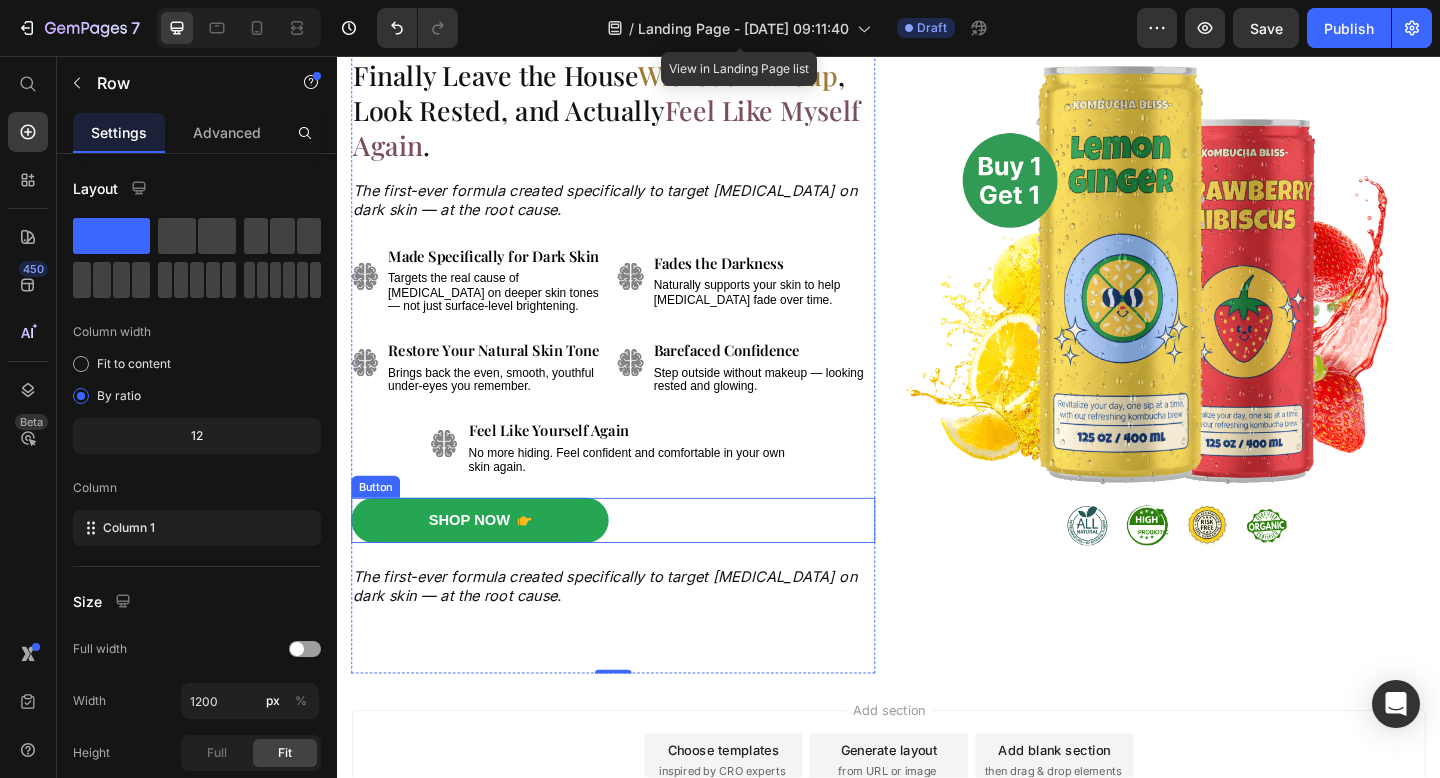 click on "Shop Now   Button" at bounding box center [637, 561] 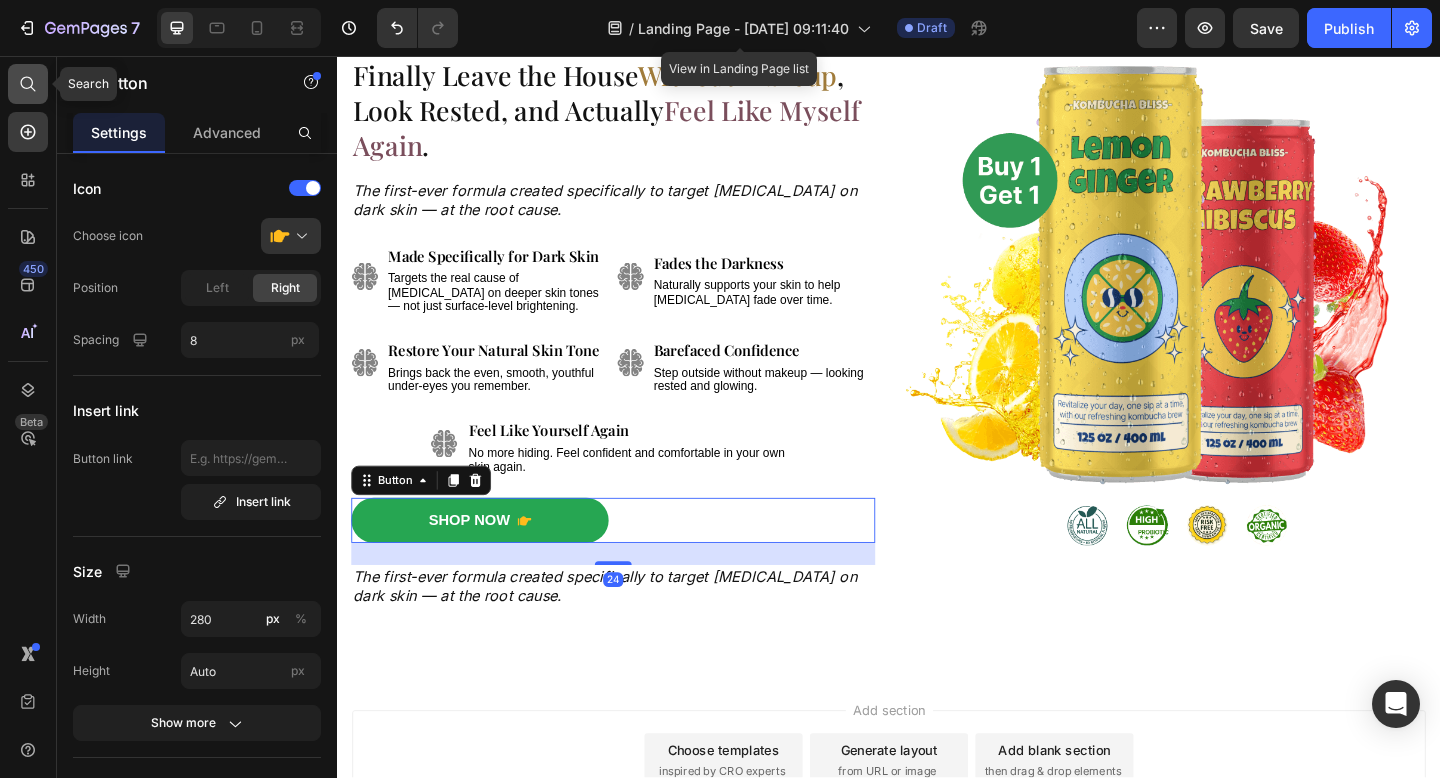click 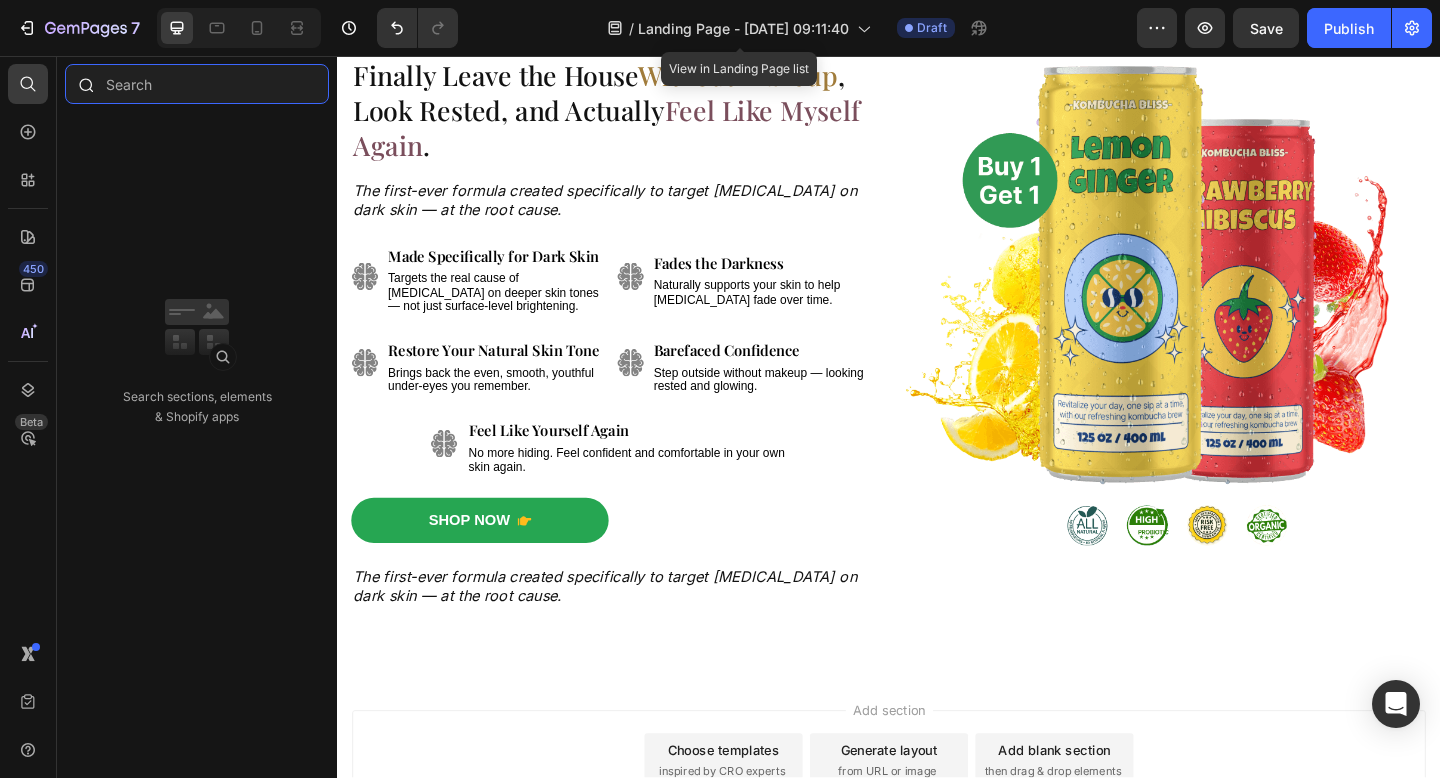 click at bounding box center (197, 84) 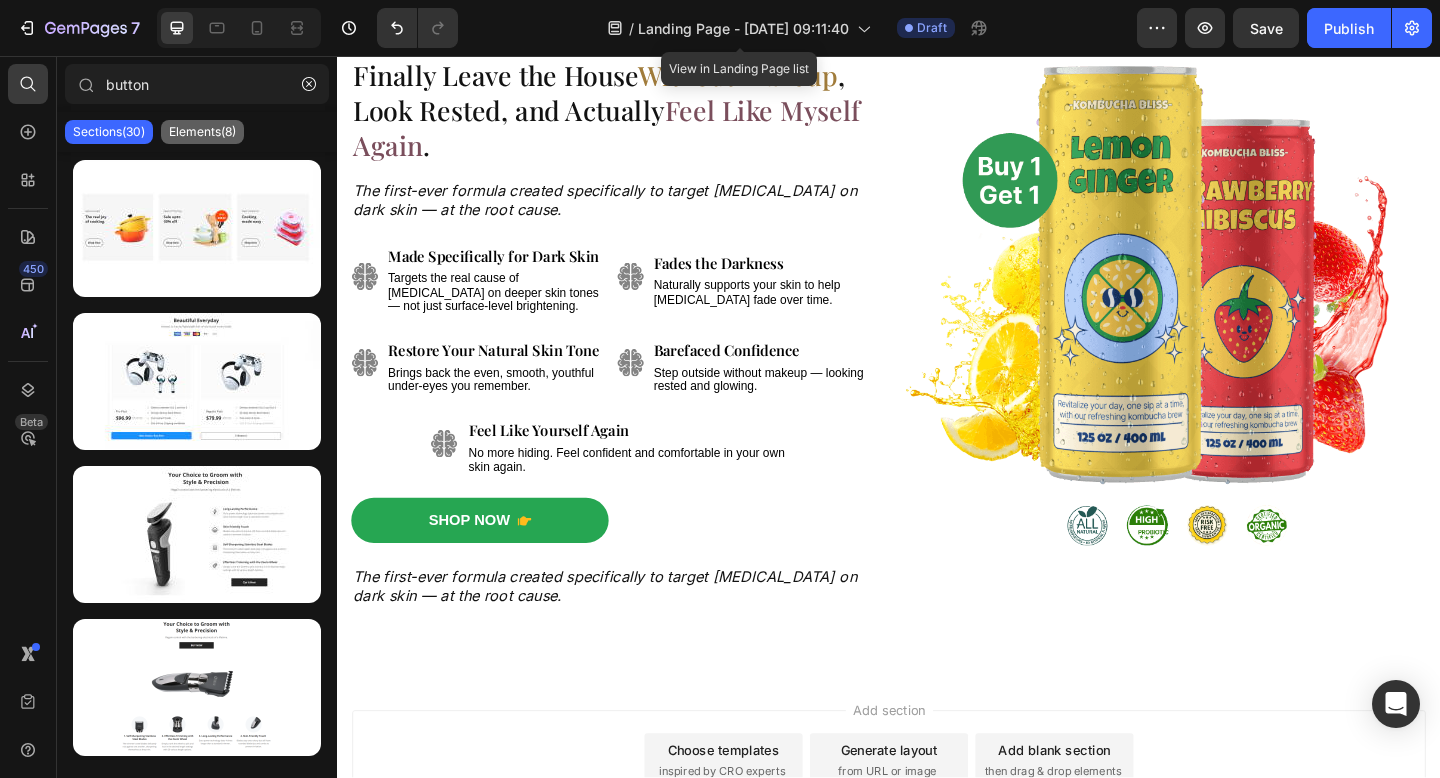 click on "Elements(8)" at bounding box center [202, 132] 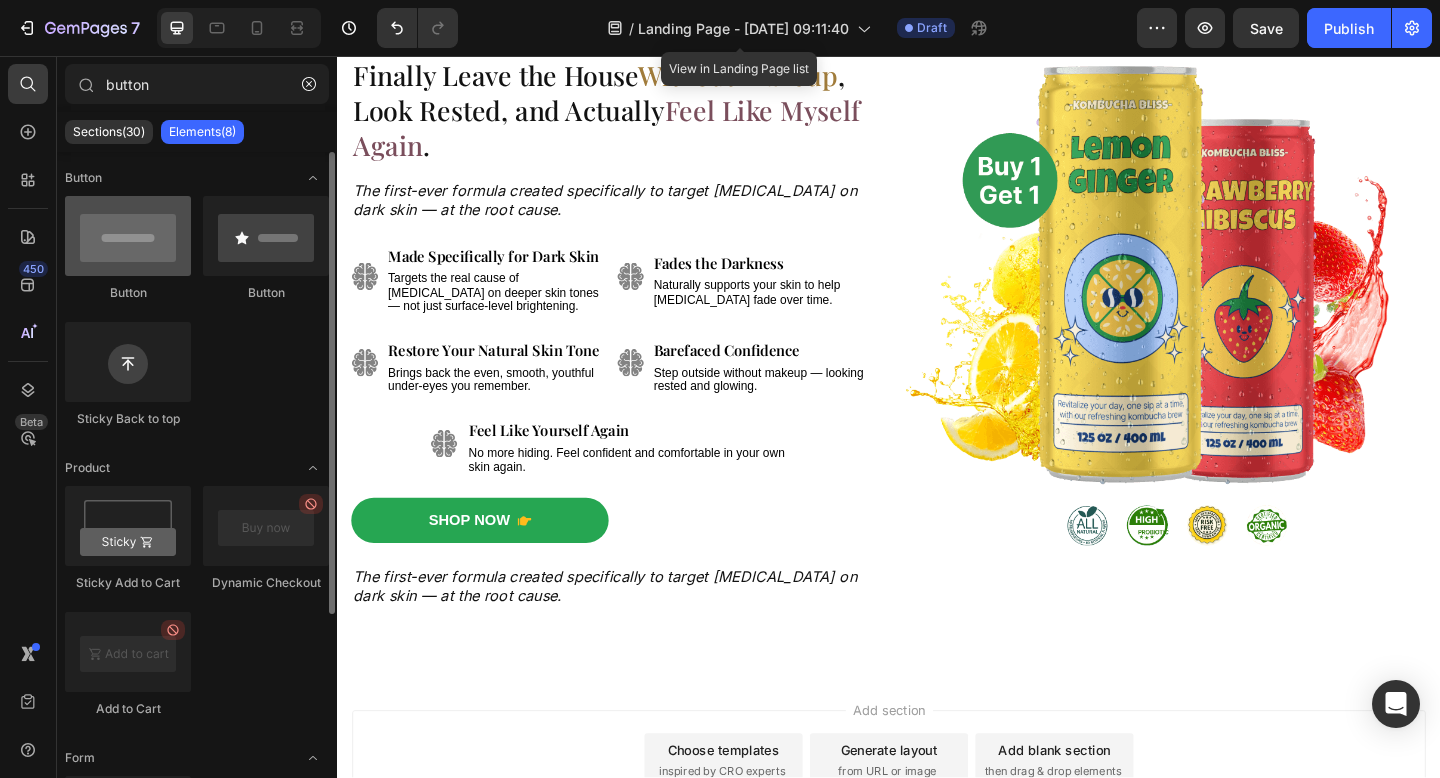 click at bounding box center [128, 236] 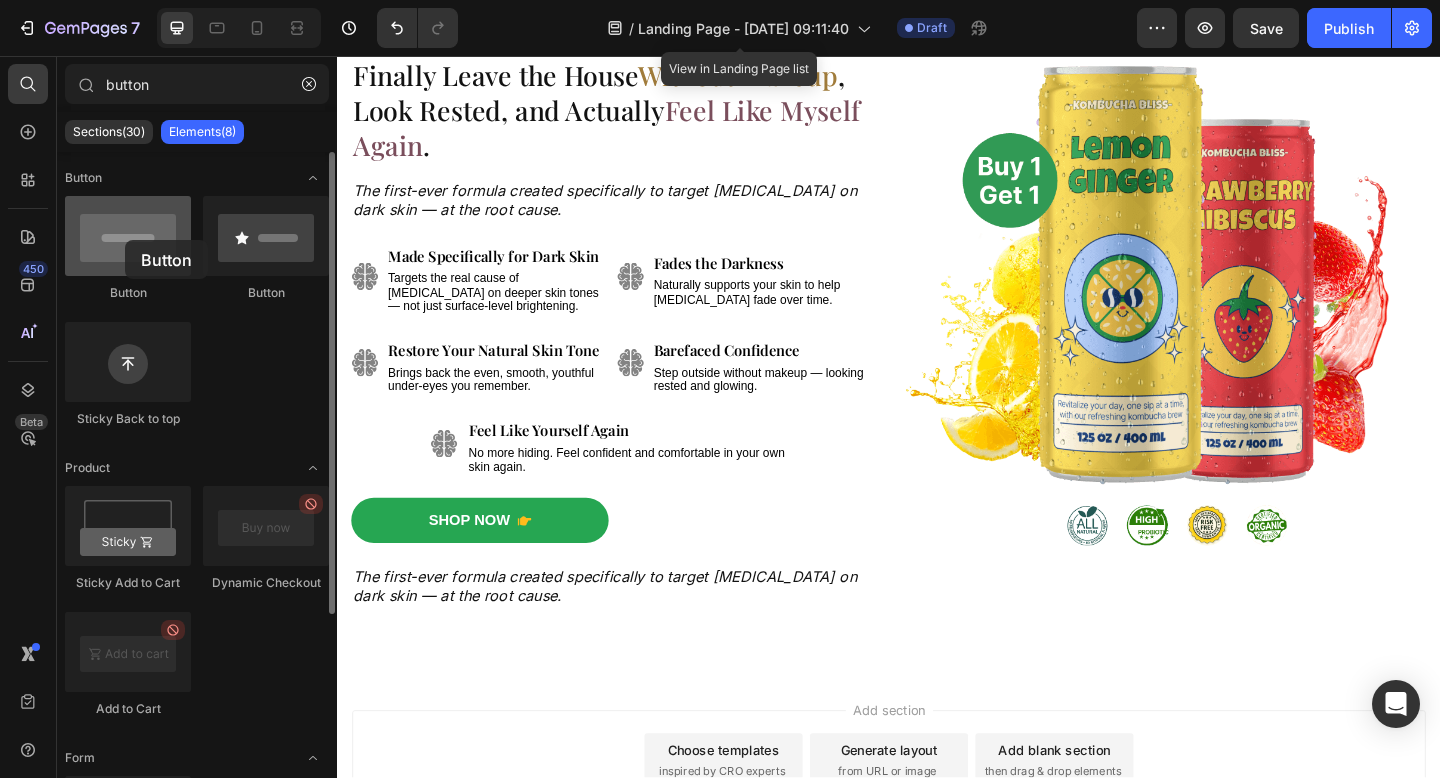 click at bounding box center [128, 236] 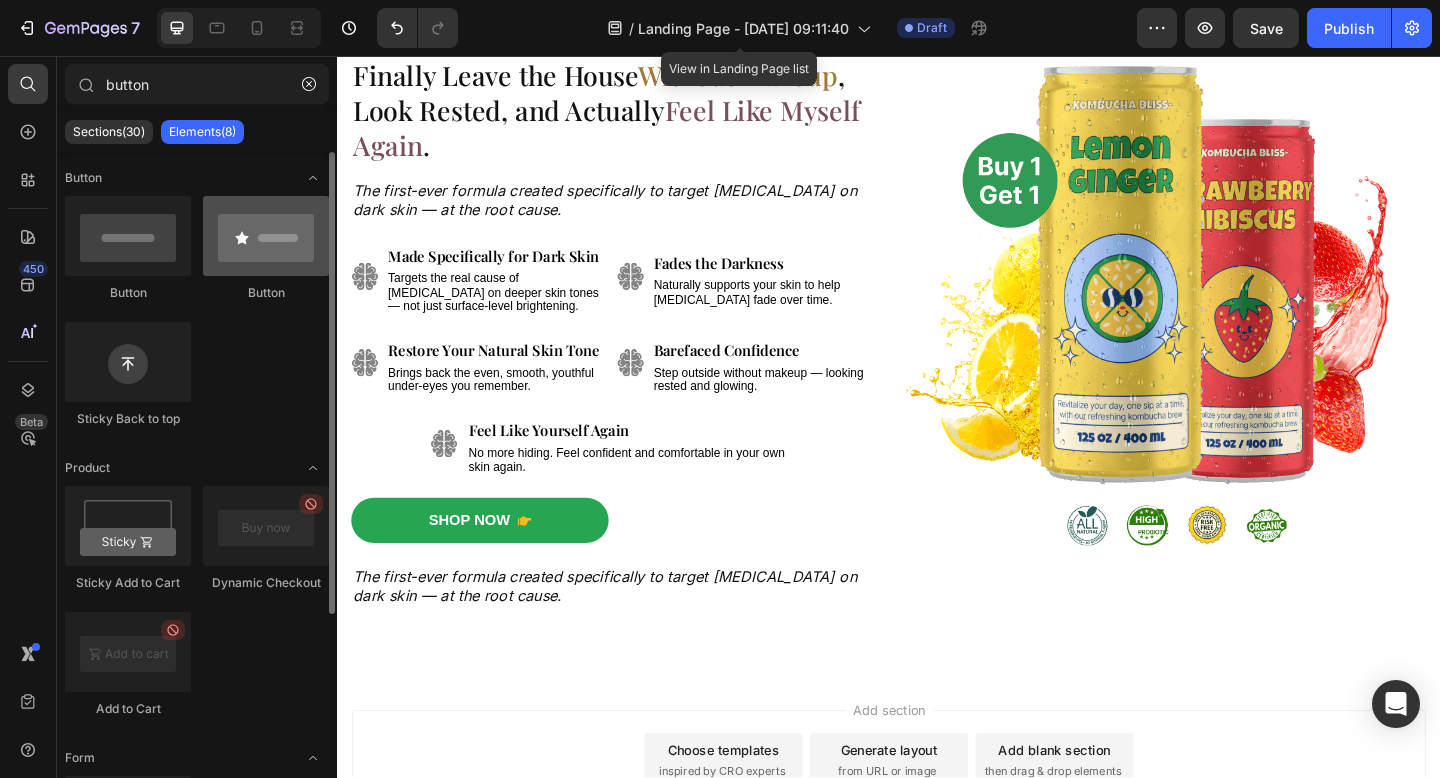 click at bounding box center [266, 236] 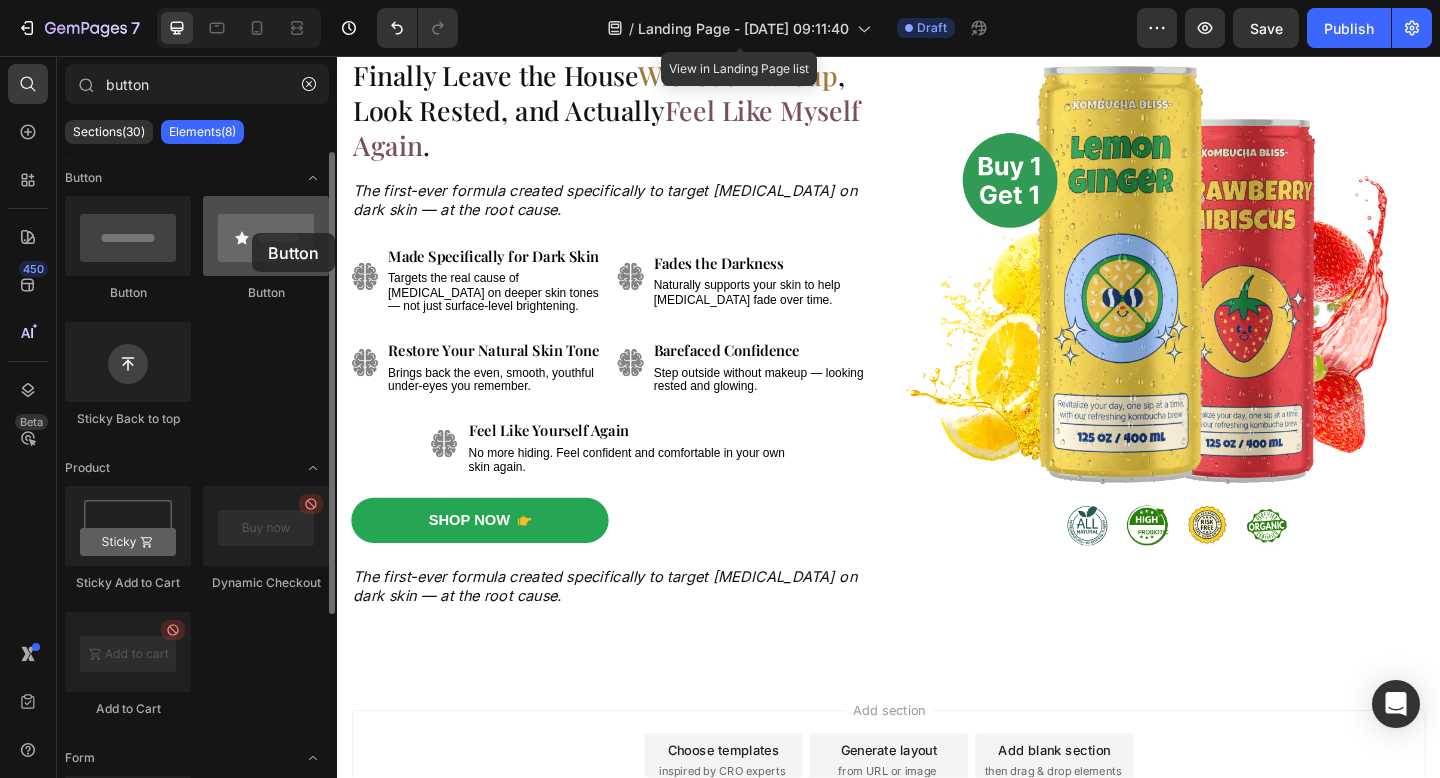 click at bounding box center [266, 236] 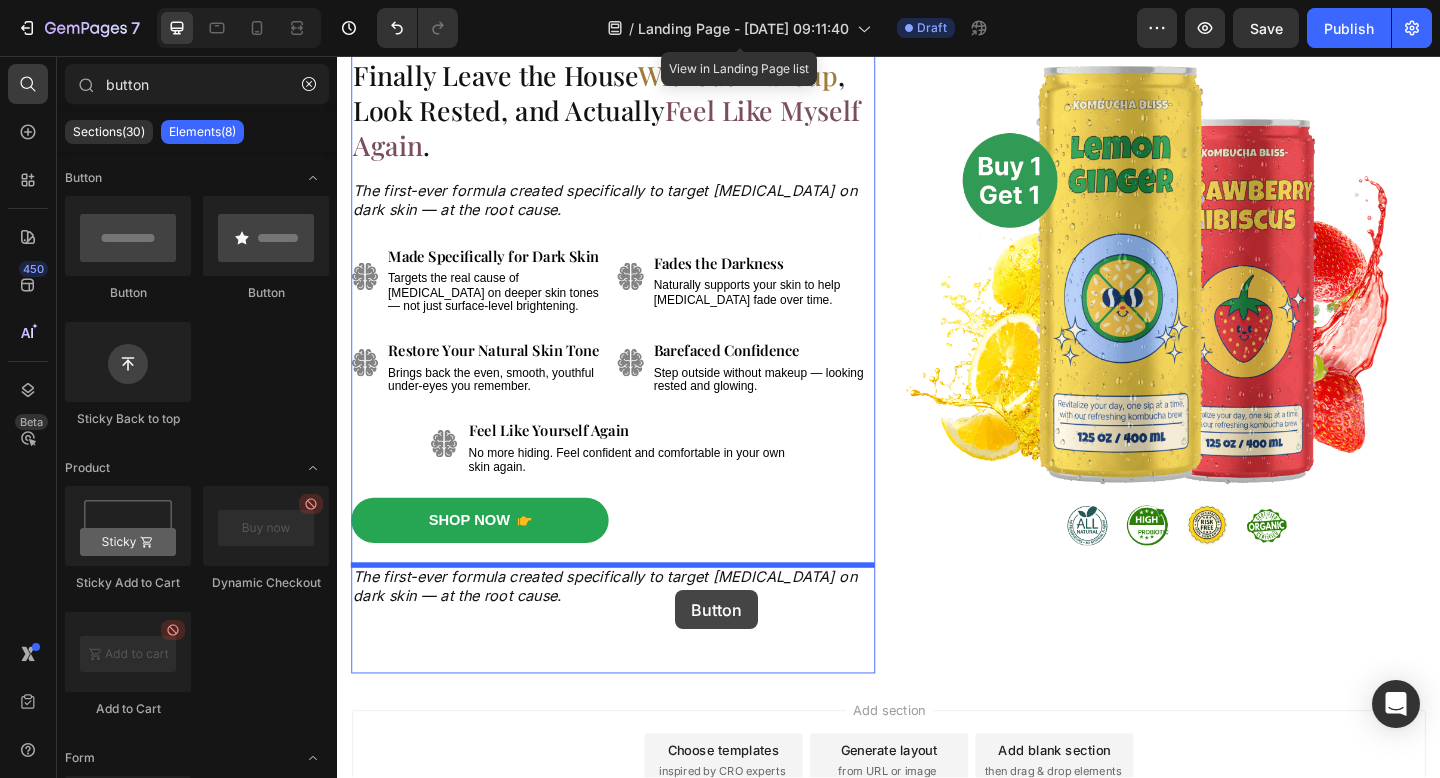 drag, startPoint x: 442, startPoint y: 309, endPoint x: 699, endPoint y: 617, distance: 401.13962 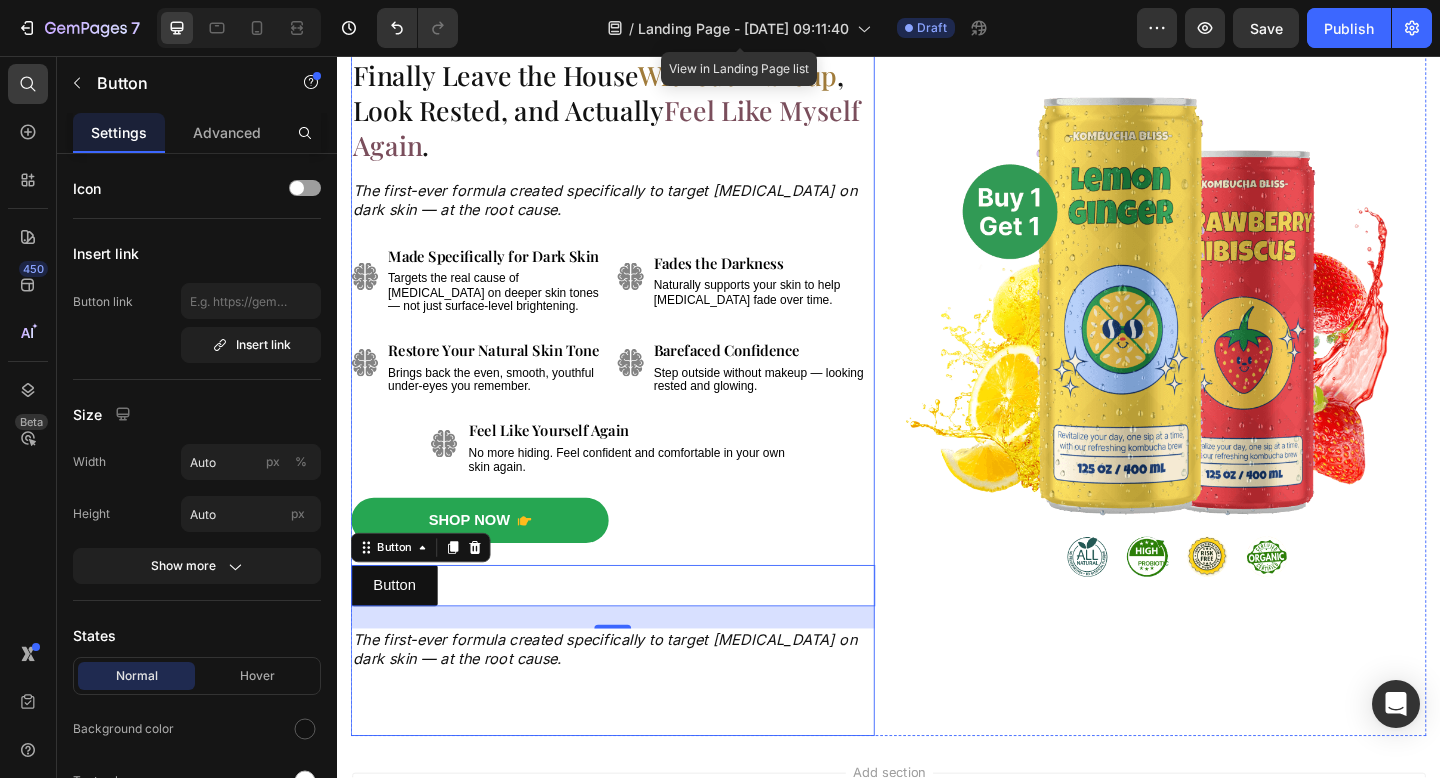 type on "butto" 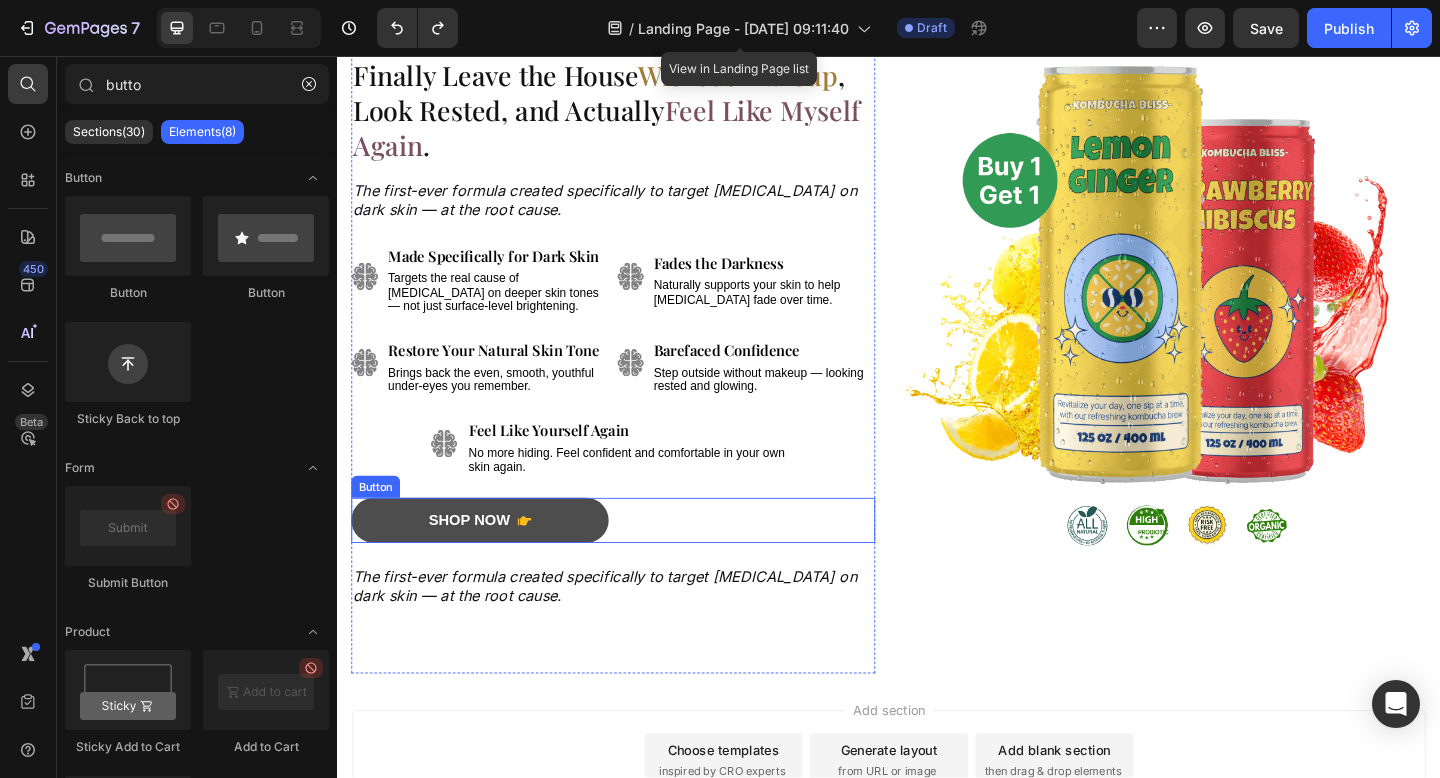 click on "Shop Now" at bounding box center (492, 561) 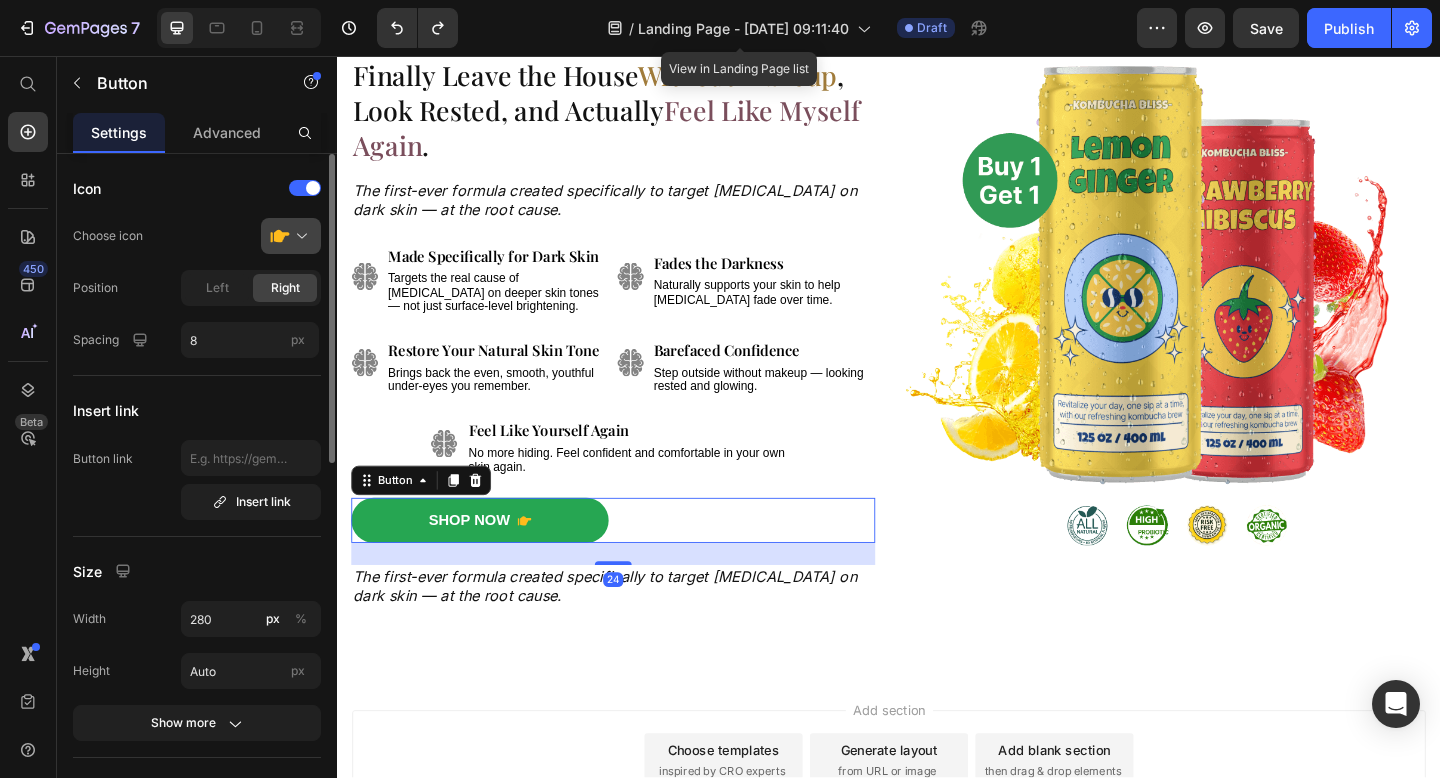 click at bounding box center (299, 236) 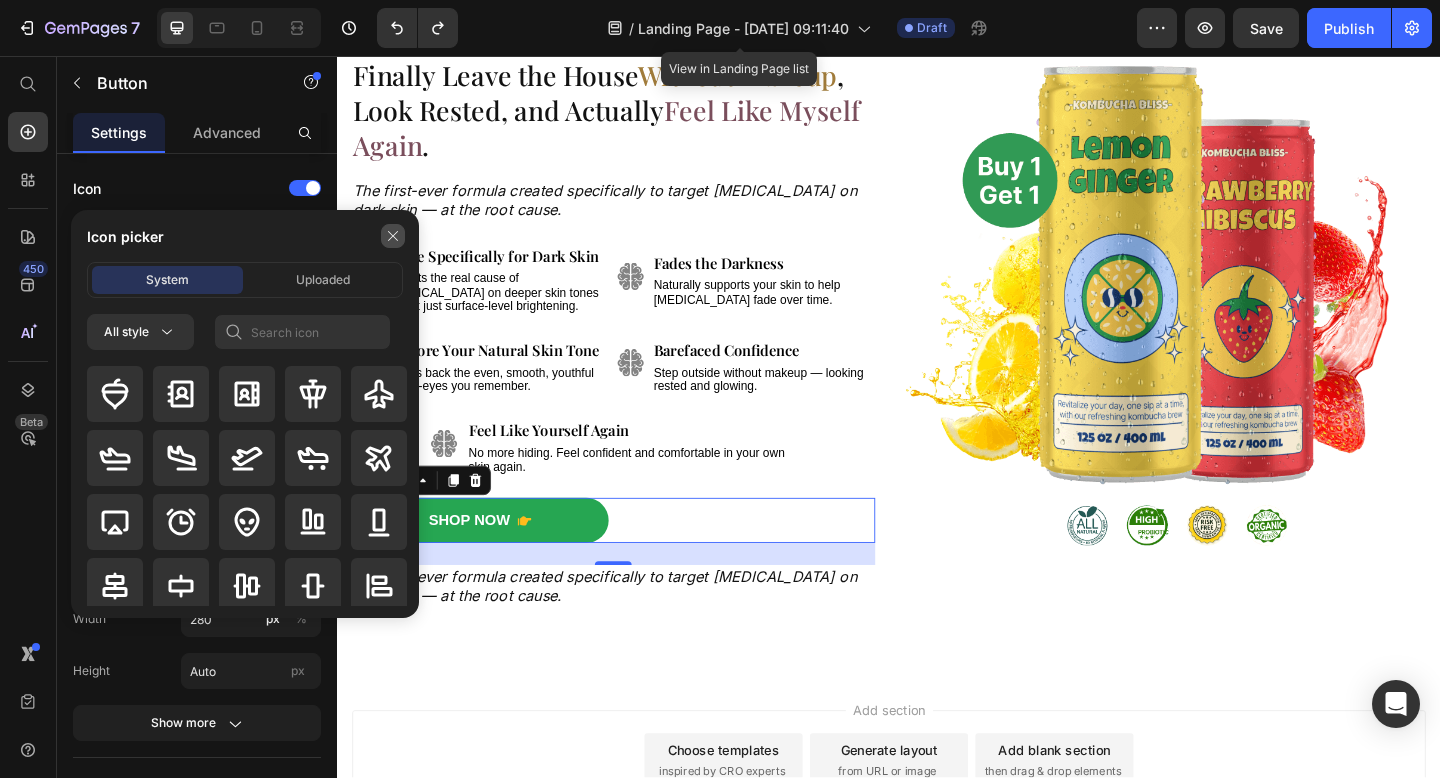 click 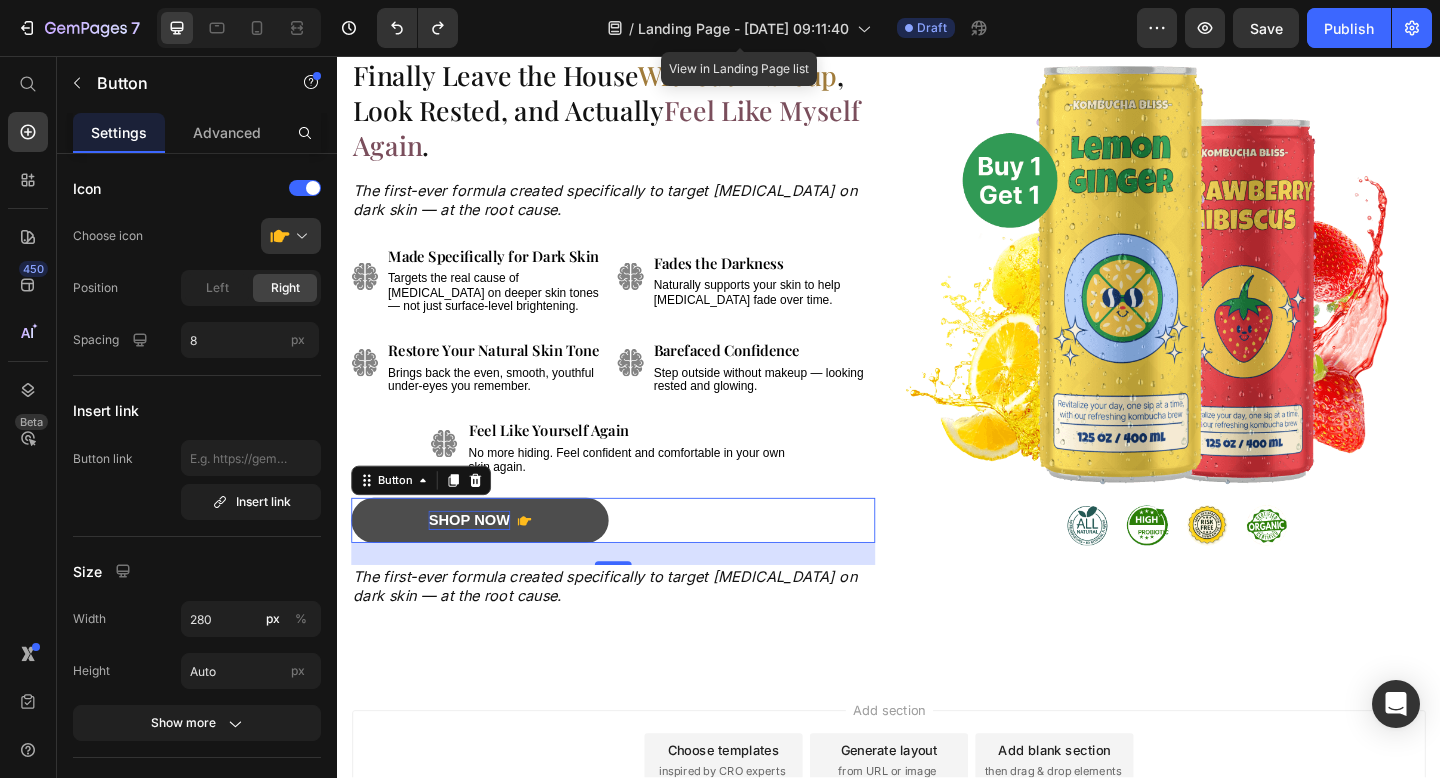 click on "Shop Now" at bounding box center (480, 561) 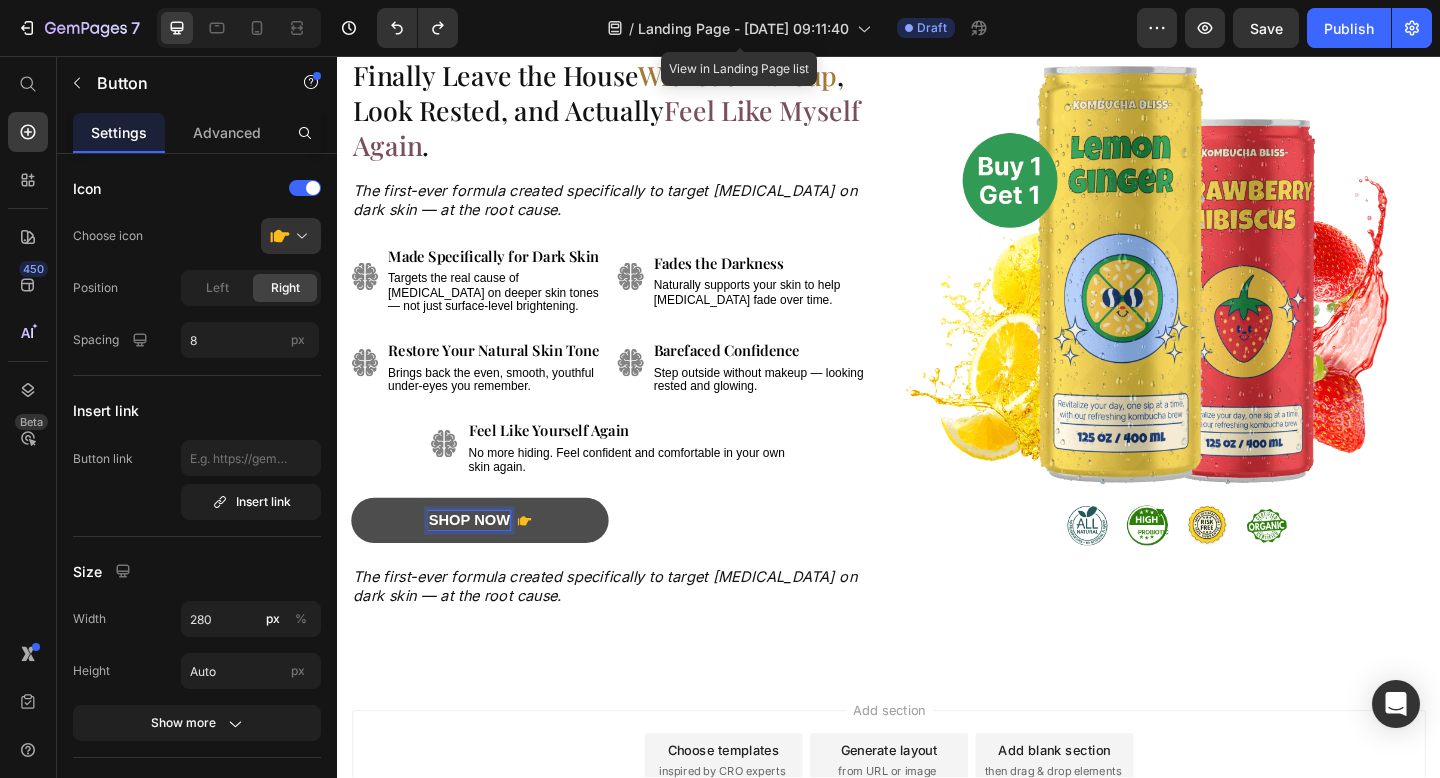 click on "Shop Now" at bounding box center (480, 561) 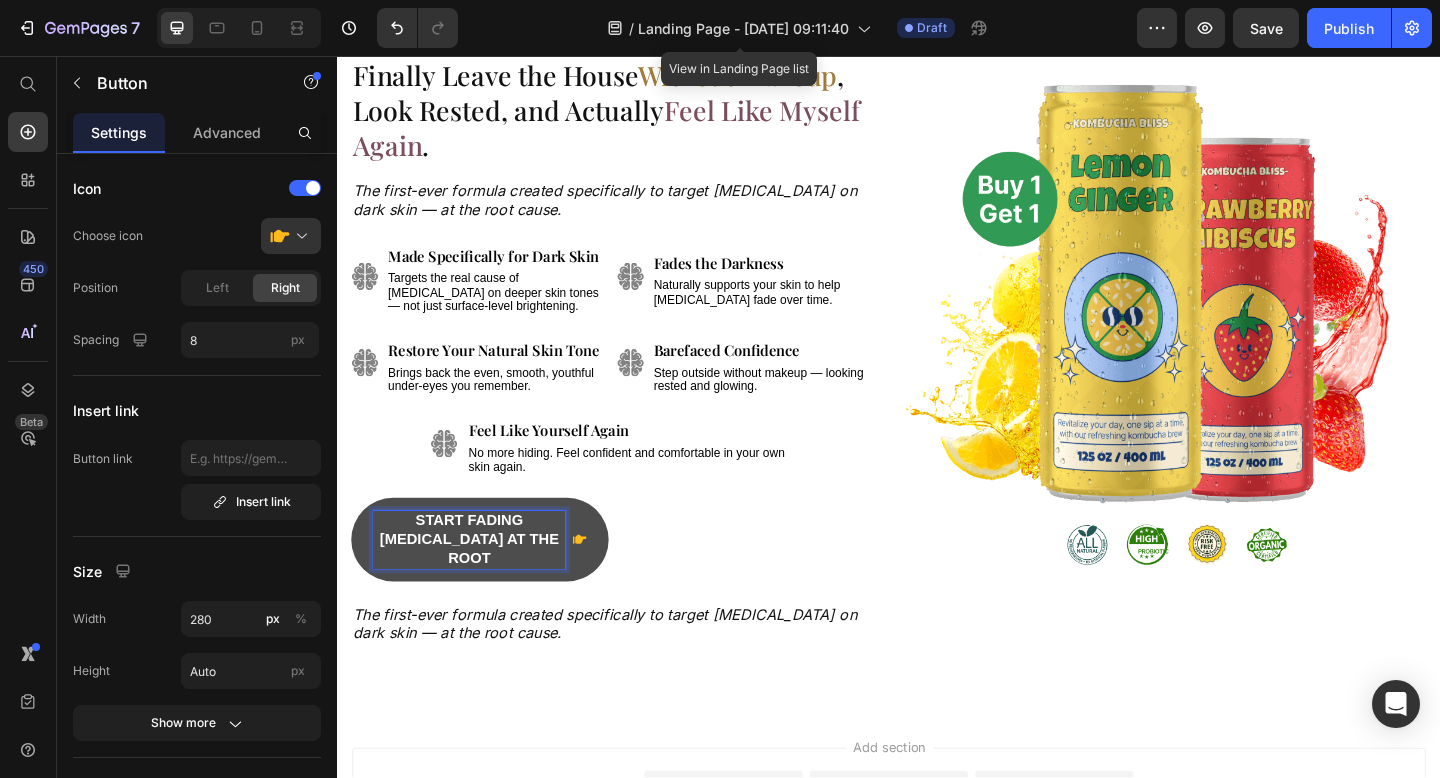 click 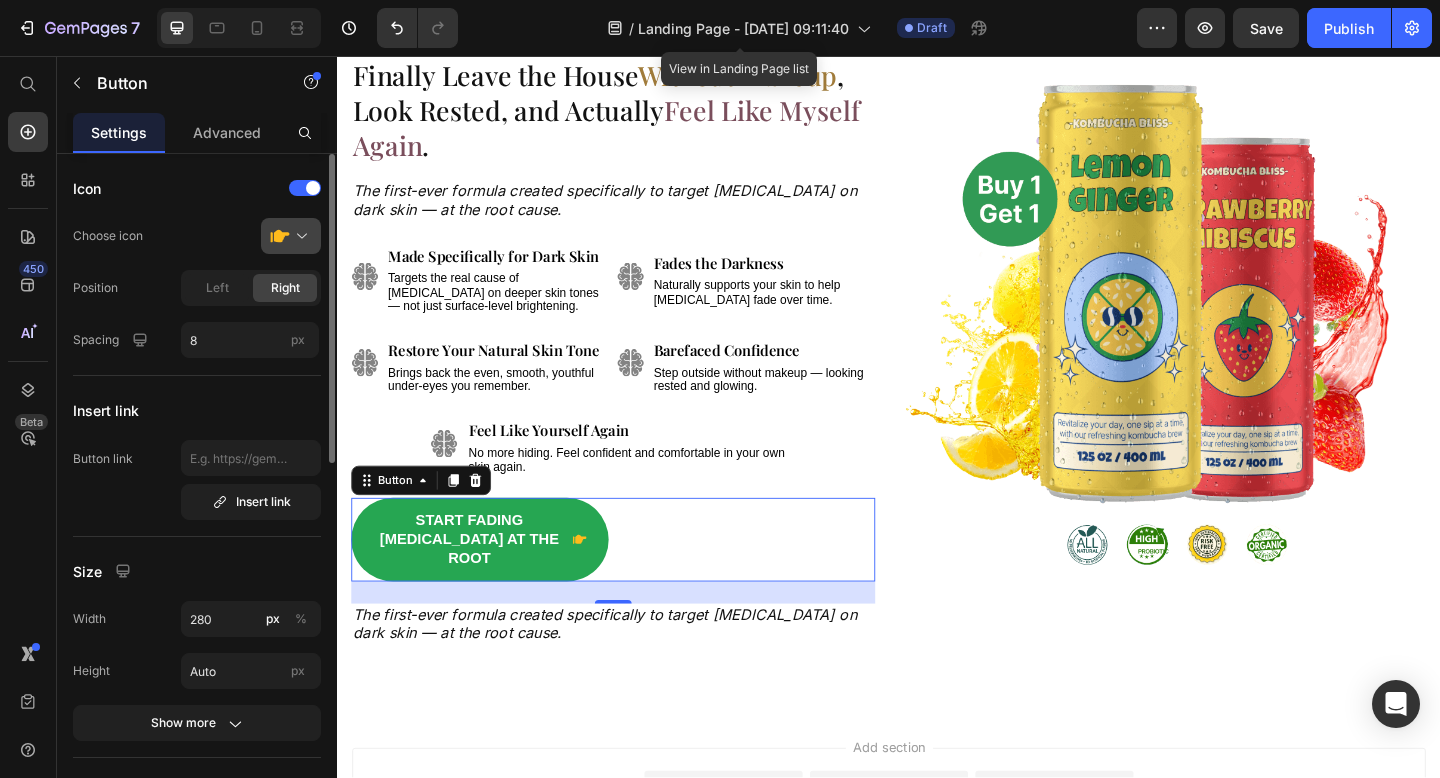click at bounding box center (299, 236) 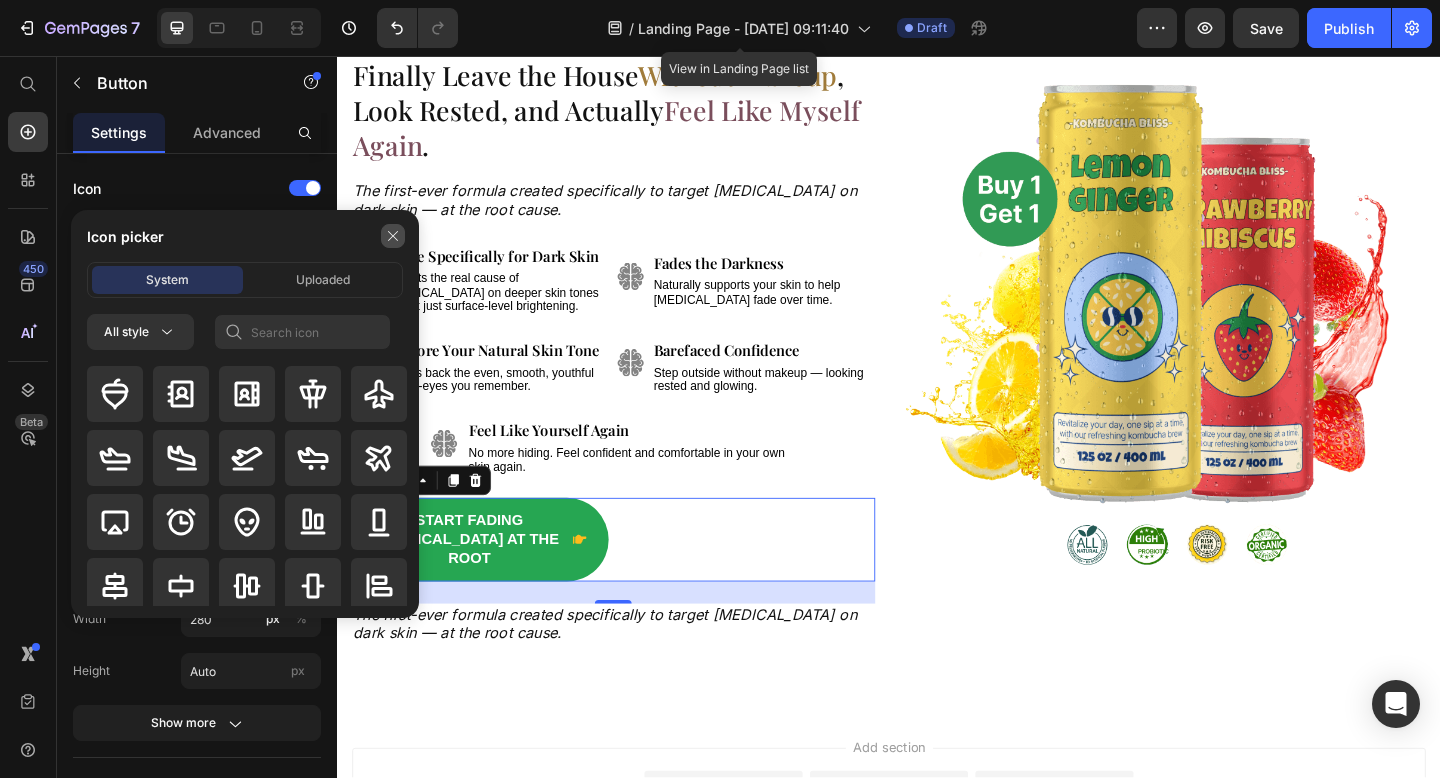 click 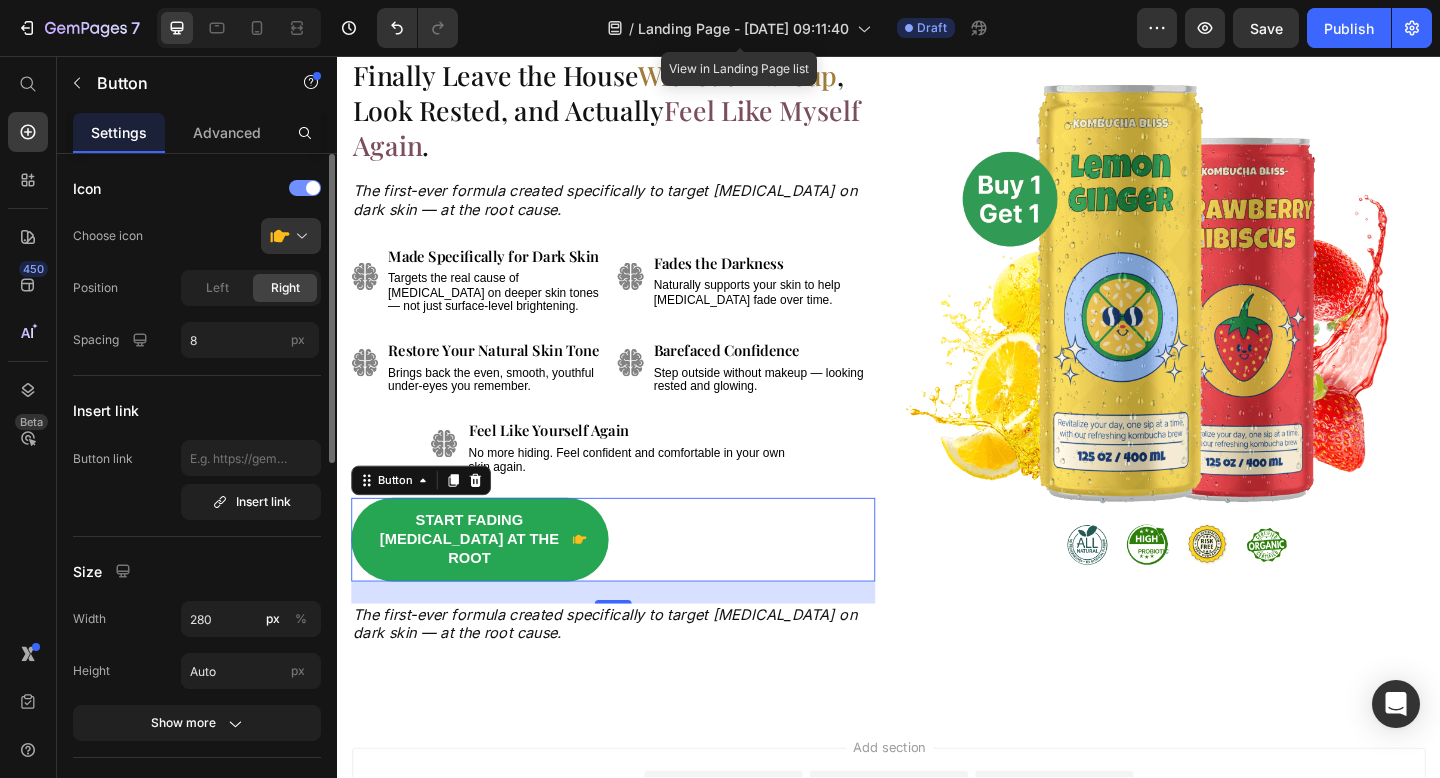 click at bounding box center [305, 188] 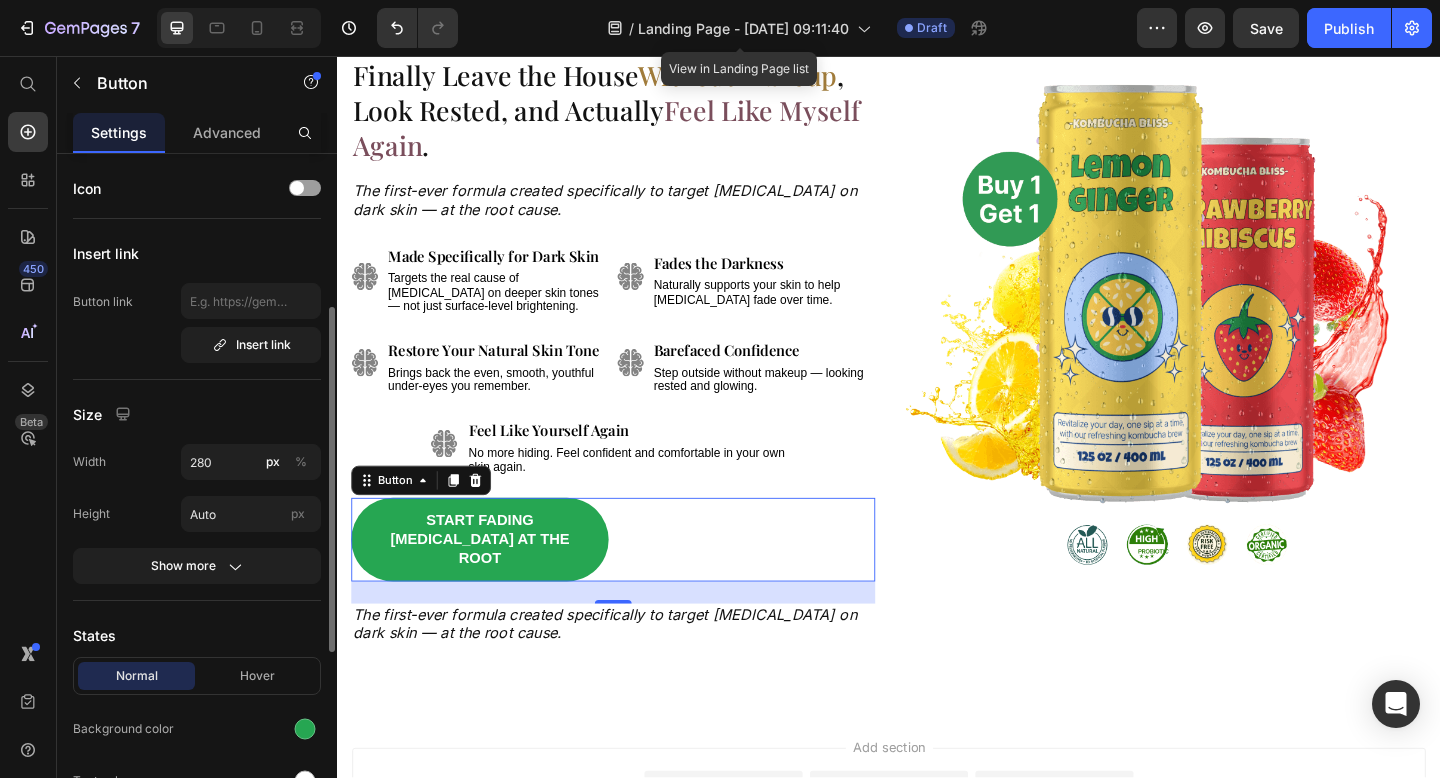 scroll, scrollTop: 104, scrollLeft: 0, axis: vertical 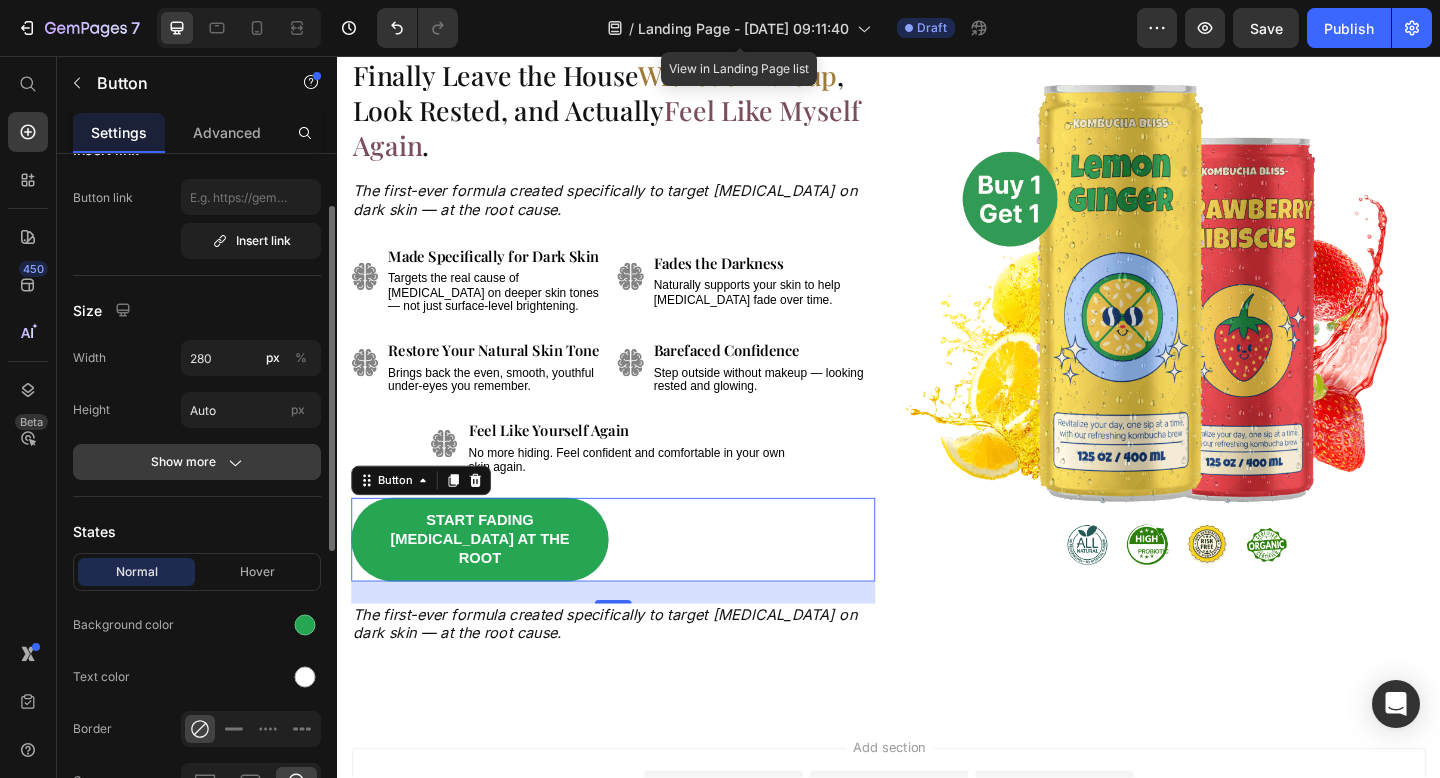 click on "Show more" 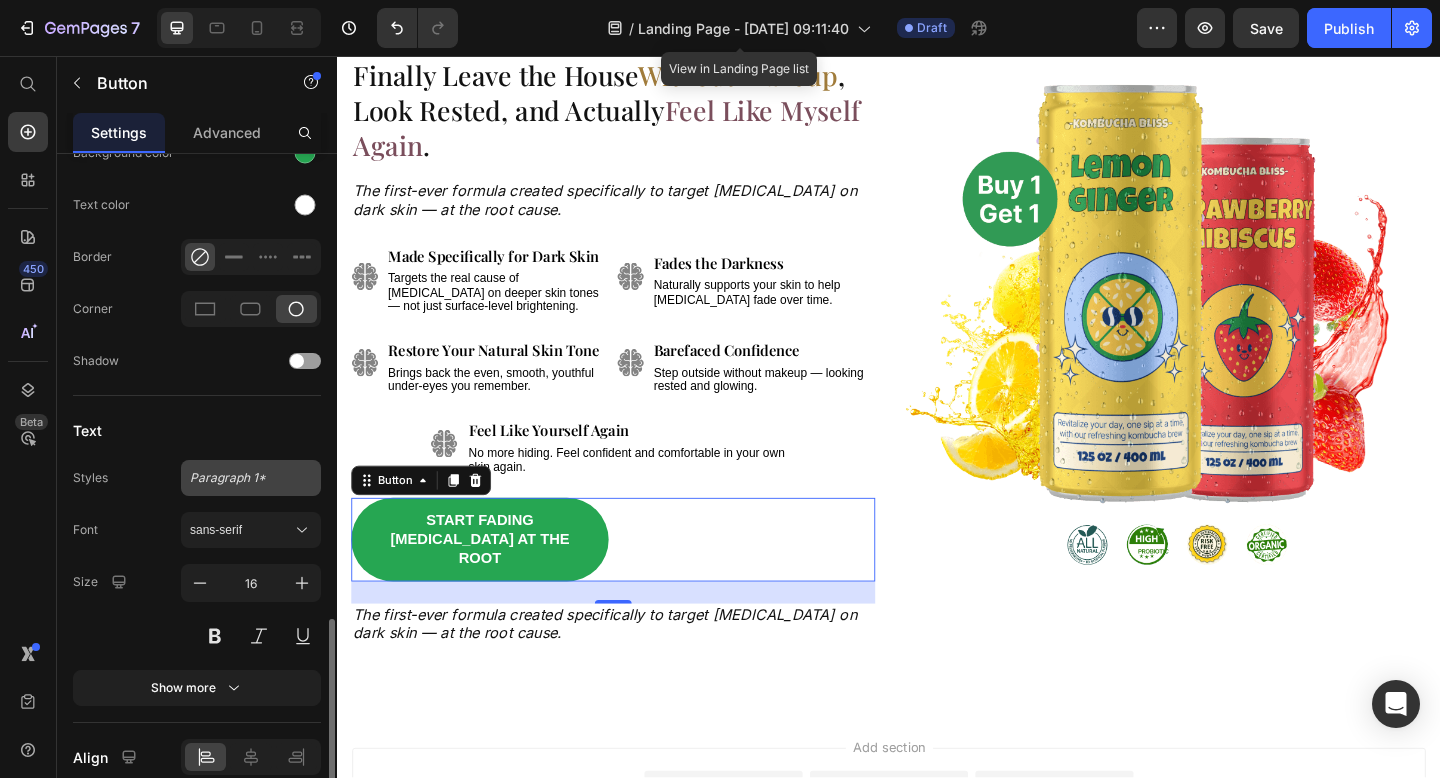 scroll, scrollTop: 860, scrollLeft: 0, axis: vertical 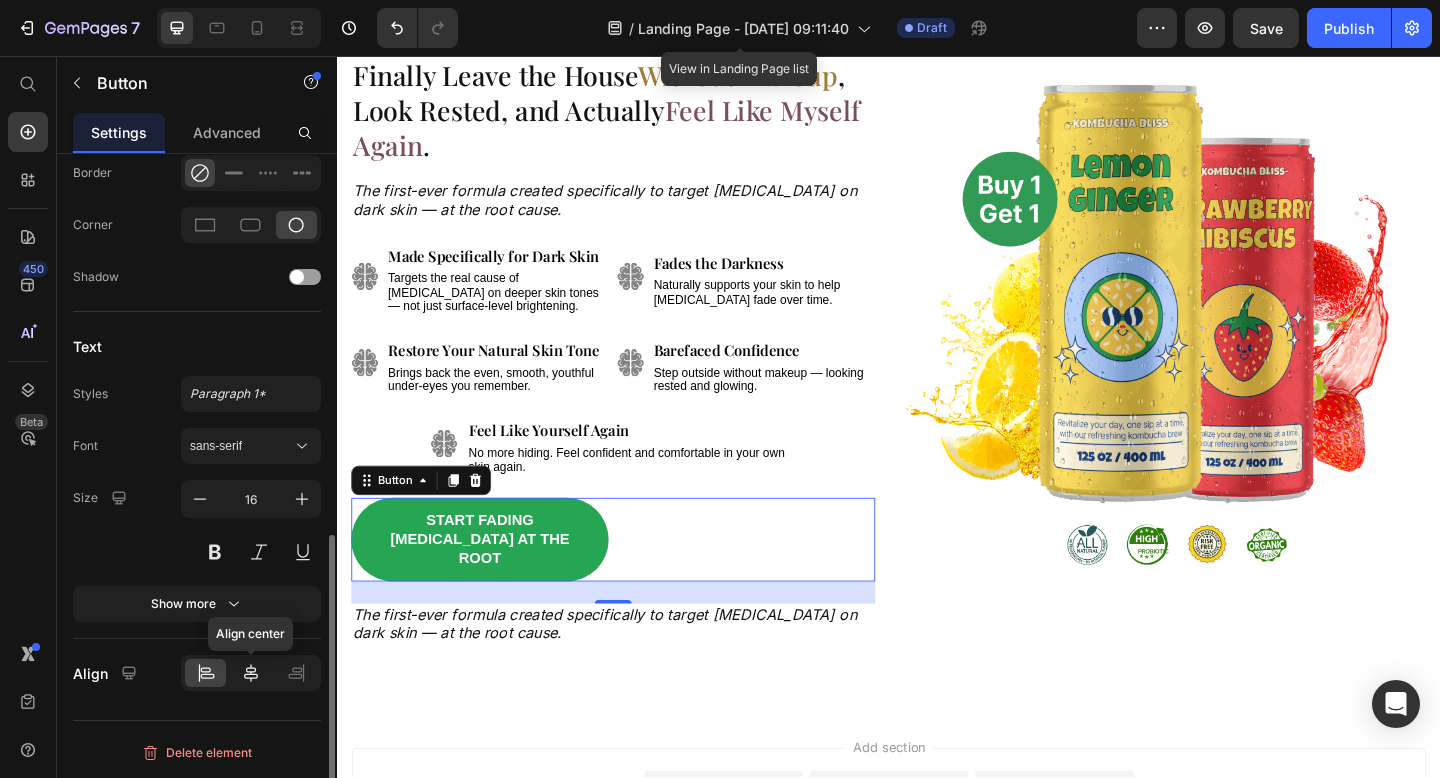 click 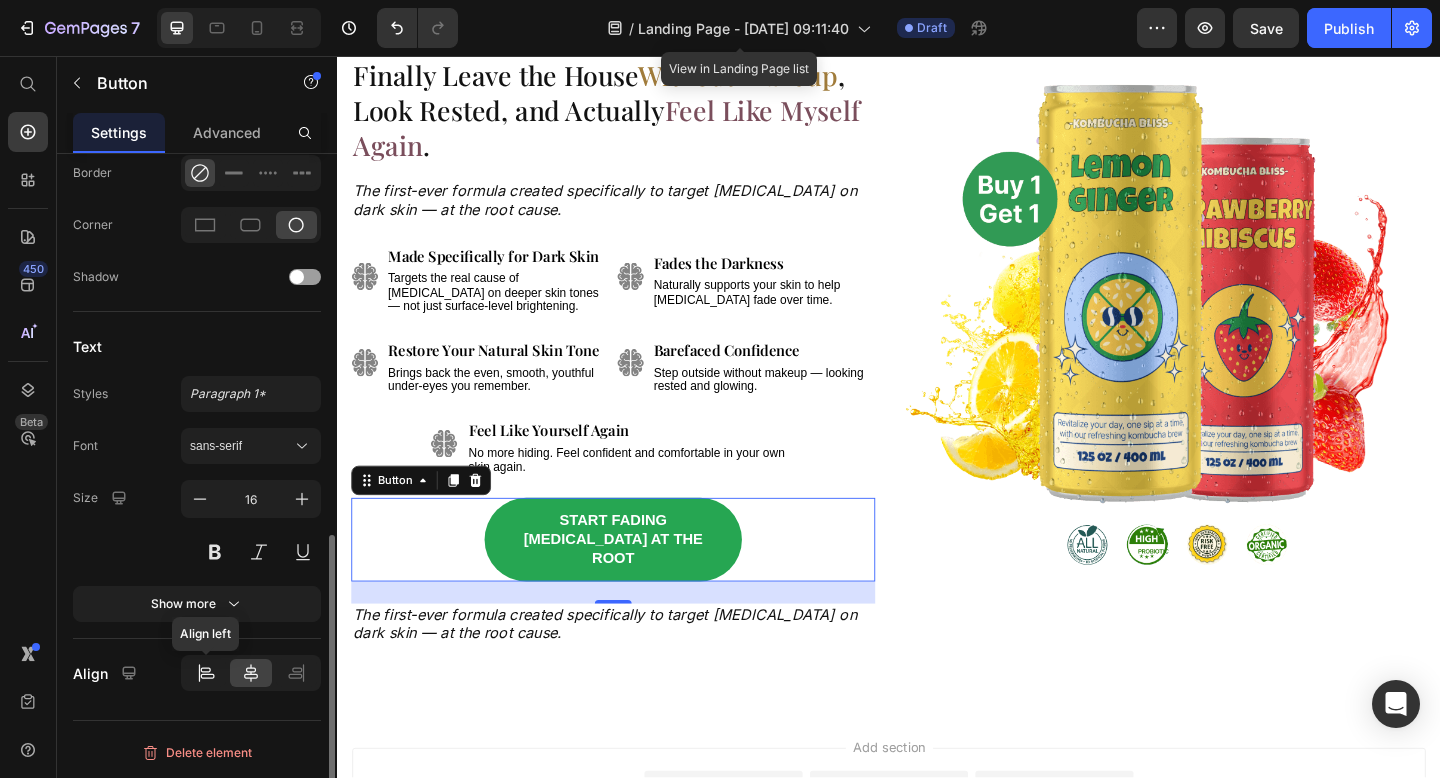 click 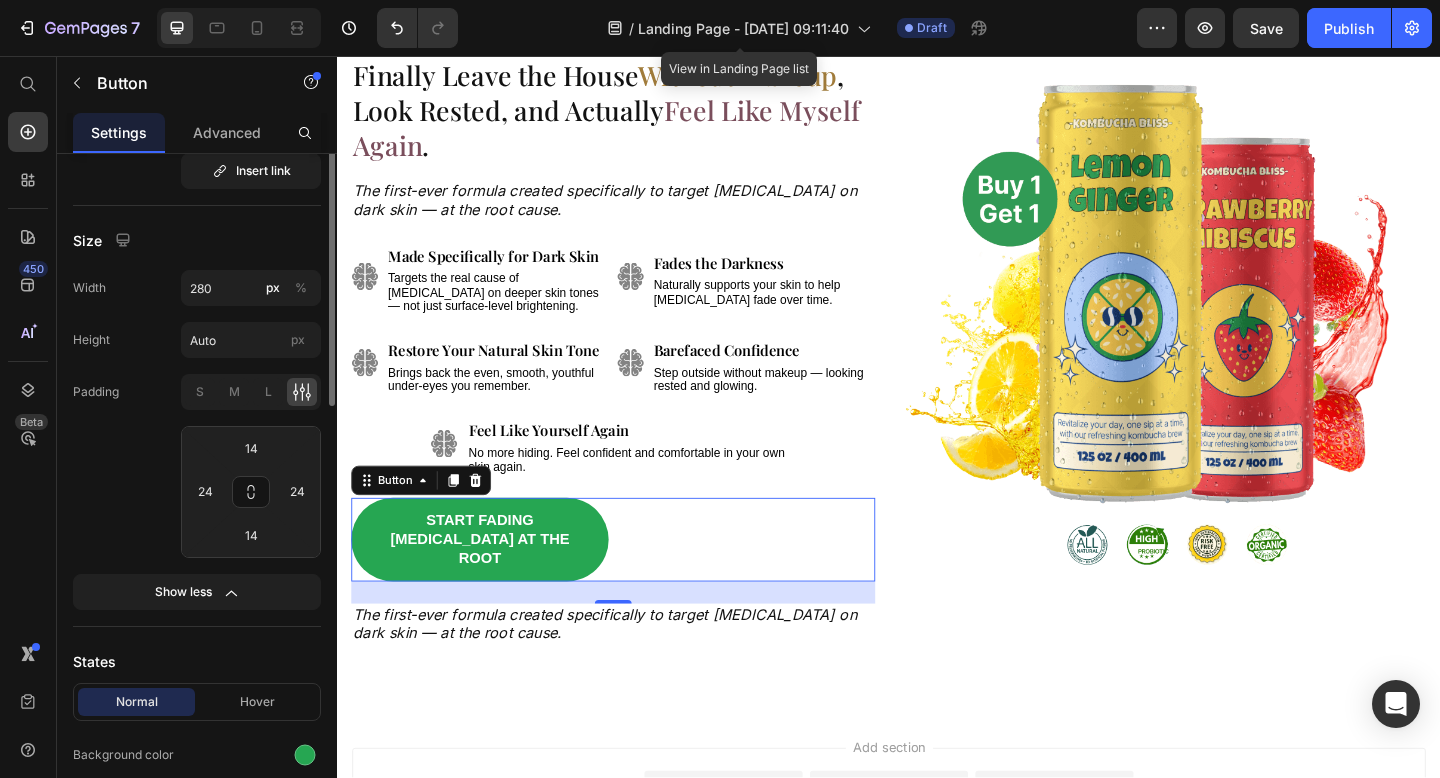 scroll, scrollTop: 0, scrollLeft: 0, axis: both 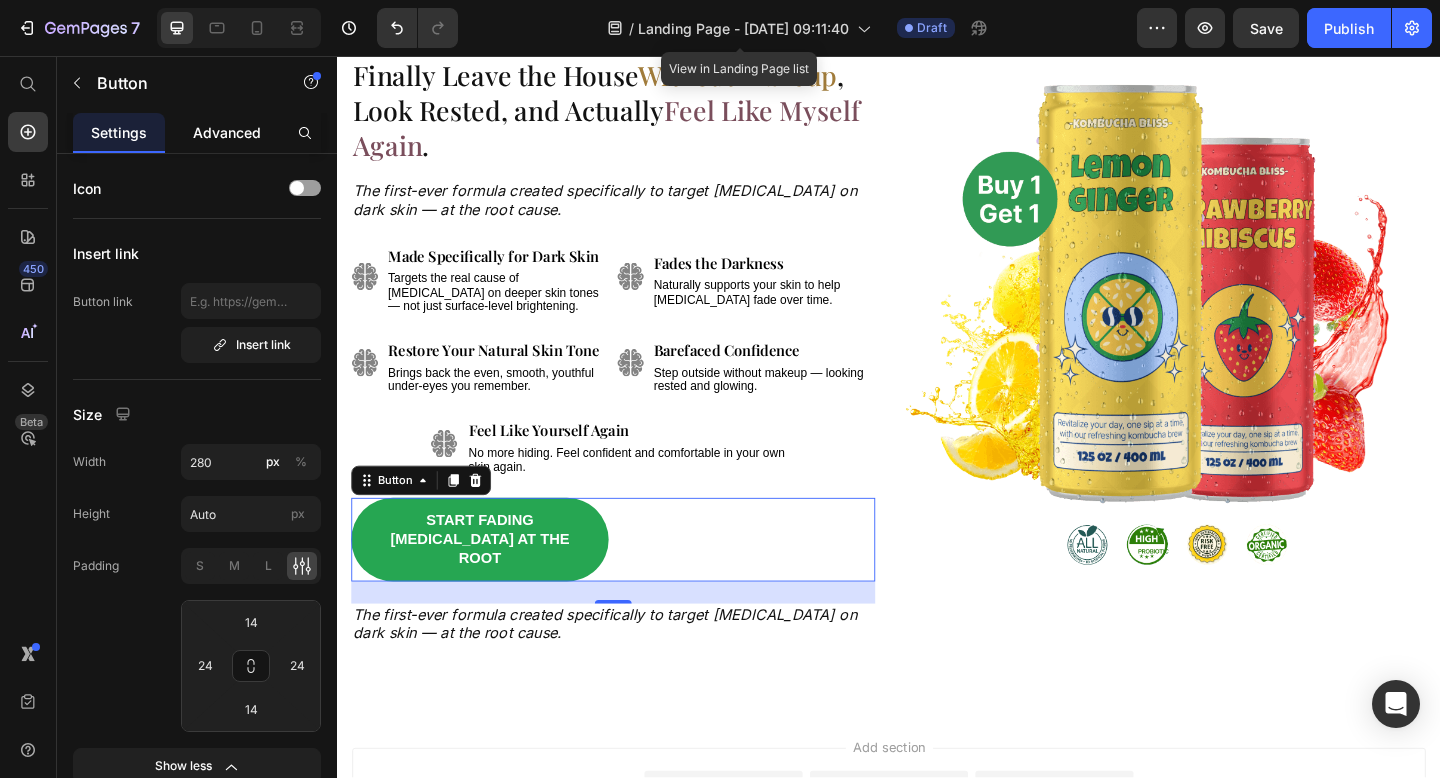 click on "Advanced" at bounding box center (227, 132) 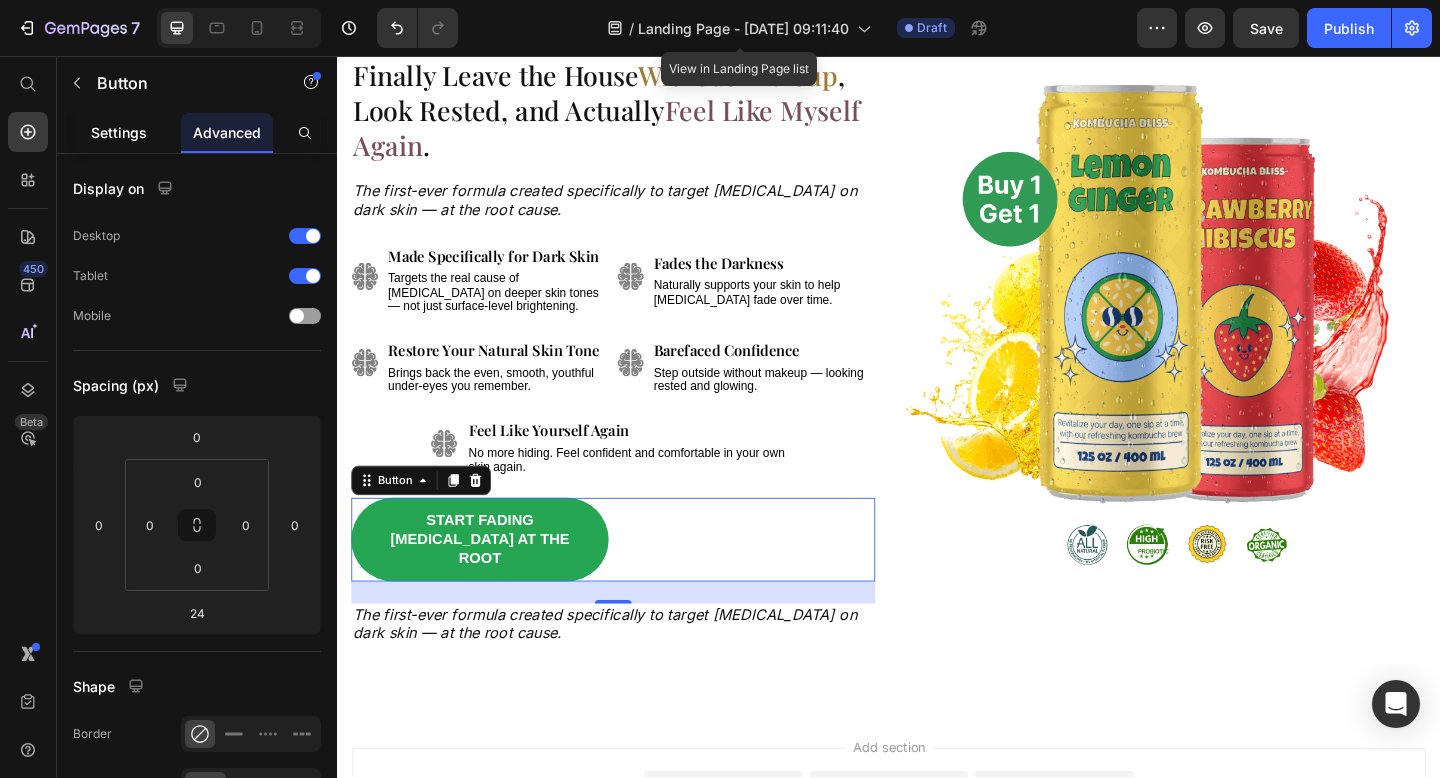 click on "Settings" at bounding box center [119, 132] 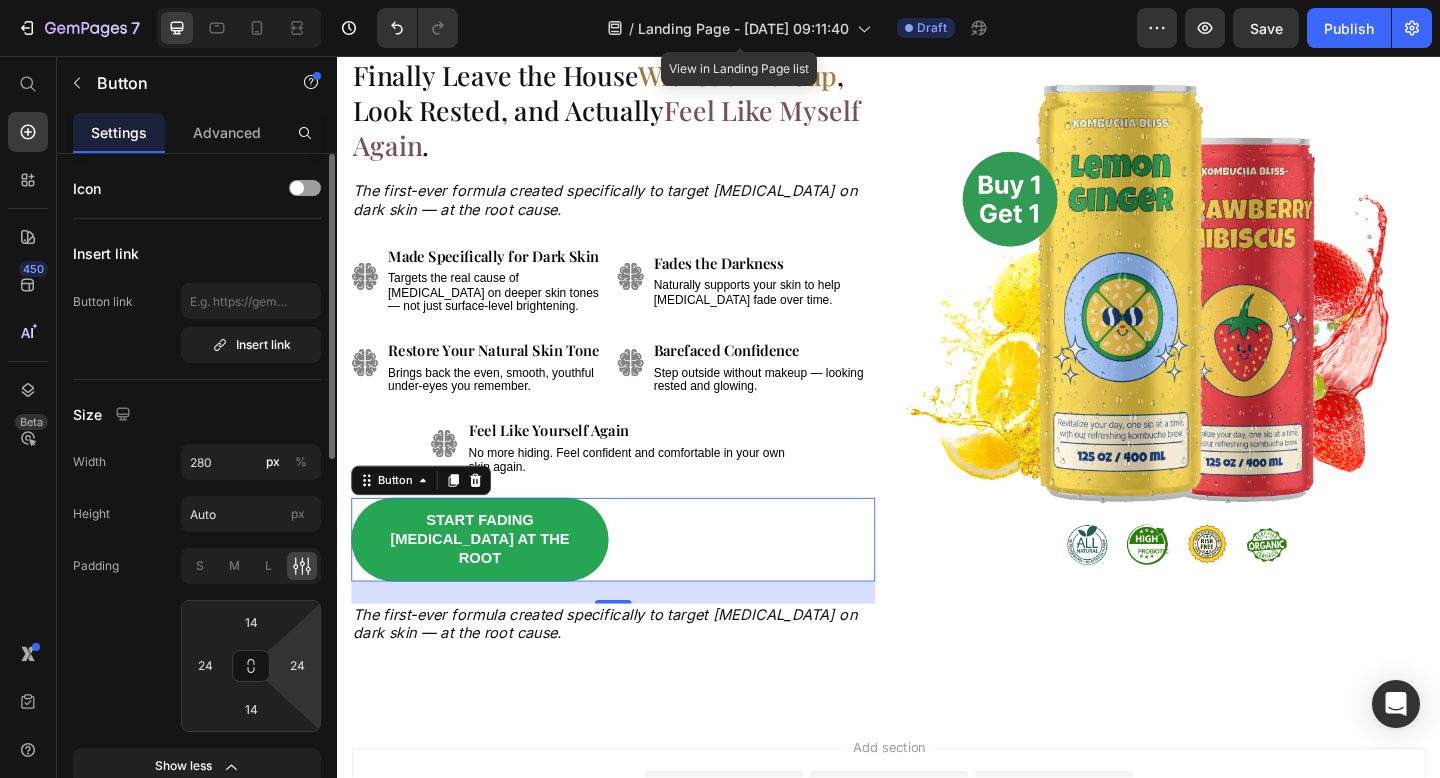click on "7   /  Landing Page - Jul 10, 09:11:40 View in Landing Page list Draft Preview  Save   Publish  450 Beta Start with Sections Elements Hero Section Product Detail Brands Trusted Badges Guarantee Product Breakdown How to use Testimonials Compare Bundle FAQs Social Proof Brand Story Product List Collection Blog List Contact Sticky Add to Cart Custom Footer Browse Library 450 Layout
Row
Row
Row
Row Text
Heading
Text Block Button
Button
Button
Sticky Back to top Media" at bounding box center (720, 0) 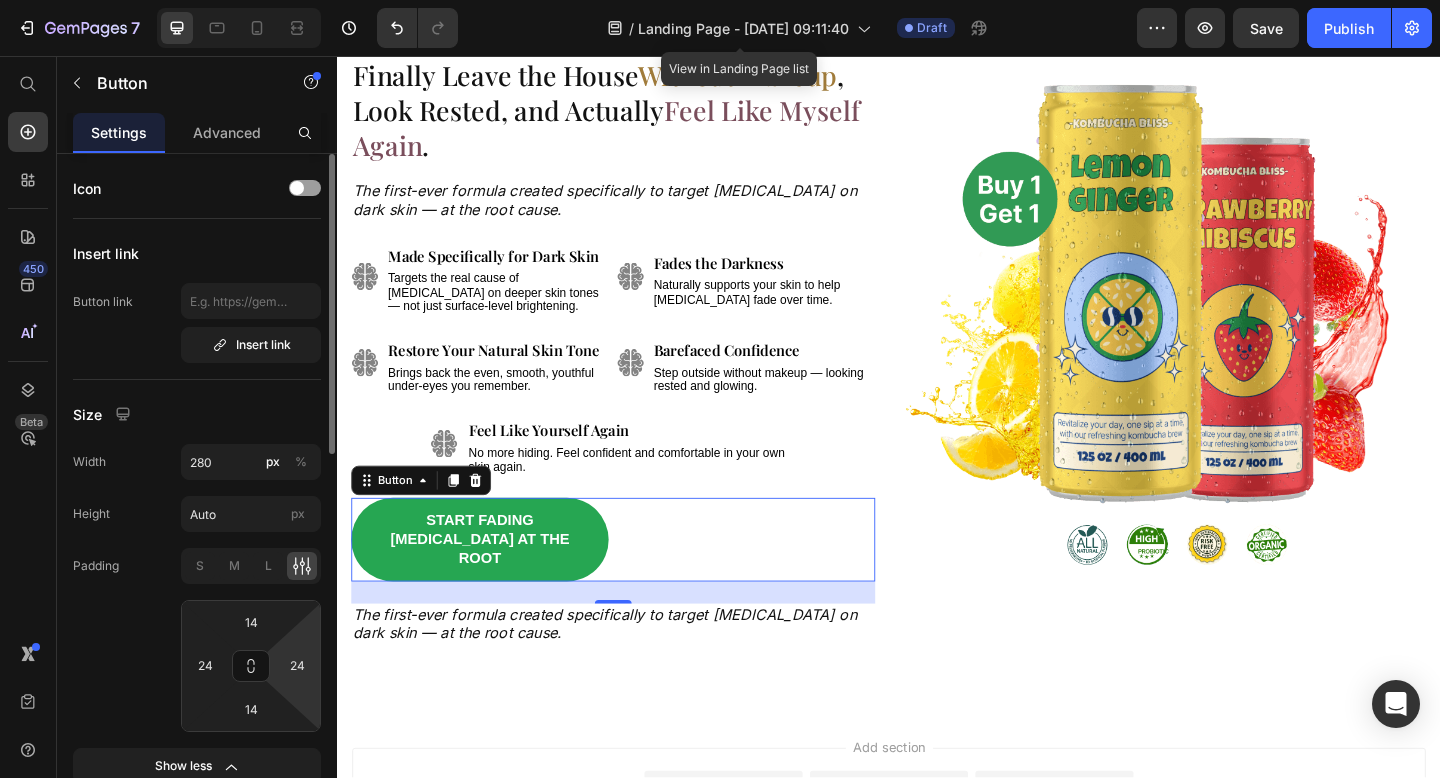 click on "7   /  Landing Page - Jul 10, 09:11:40 View in Landing Page list Draft Preview  Save   Publish  450 Beta Start with Sections Elements Hero Section Product Detail Brands Trusted Badges Guarantee Product Breakdown How to use Testimonials Compare Bundle FAQs Social Proof Brand Story Product List Collection Blog List Contact Sticky Add to Cart Custom Footer Browse Library 450 Layout
Row
Row
Row
Row Text
Heading
Text Block Button
Button
Button
Sticky Back to top Media" at bounding box center (720, 0) 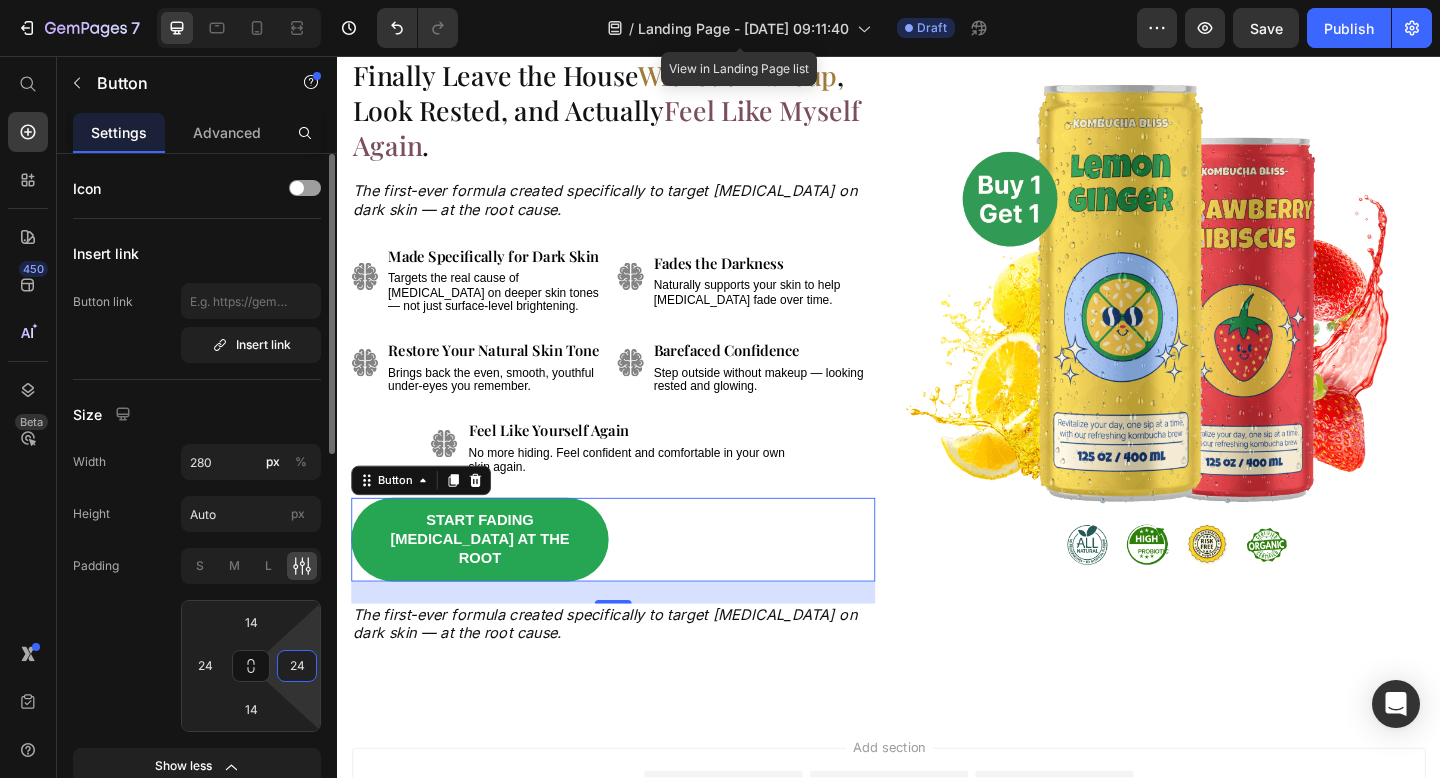 click on "24" at bounding box center (297, 666) 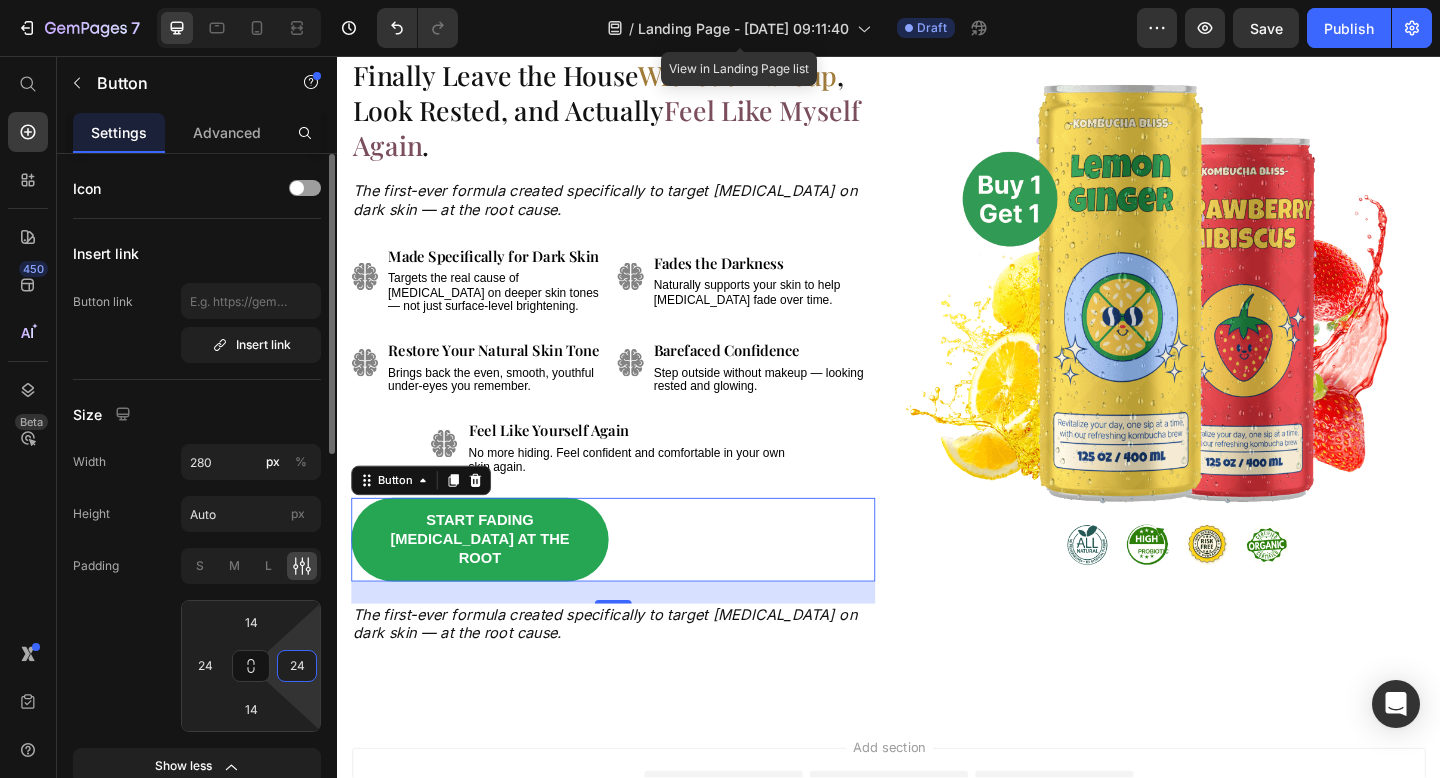 type on "2" 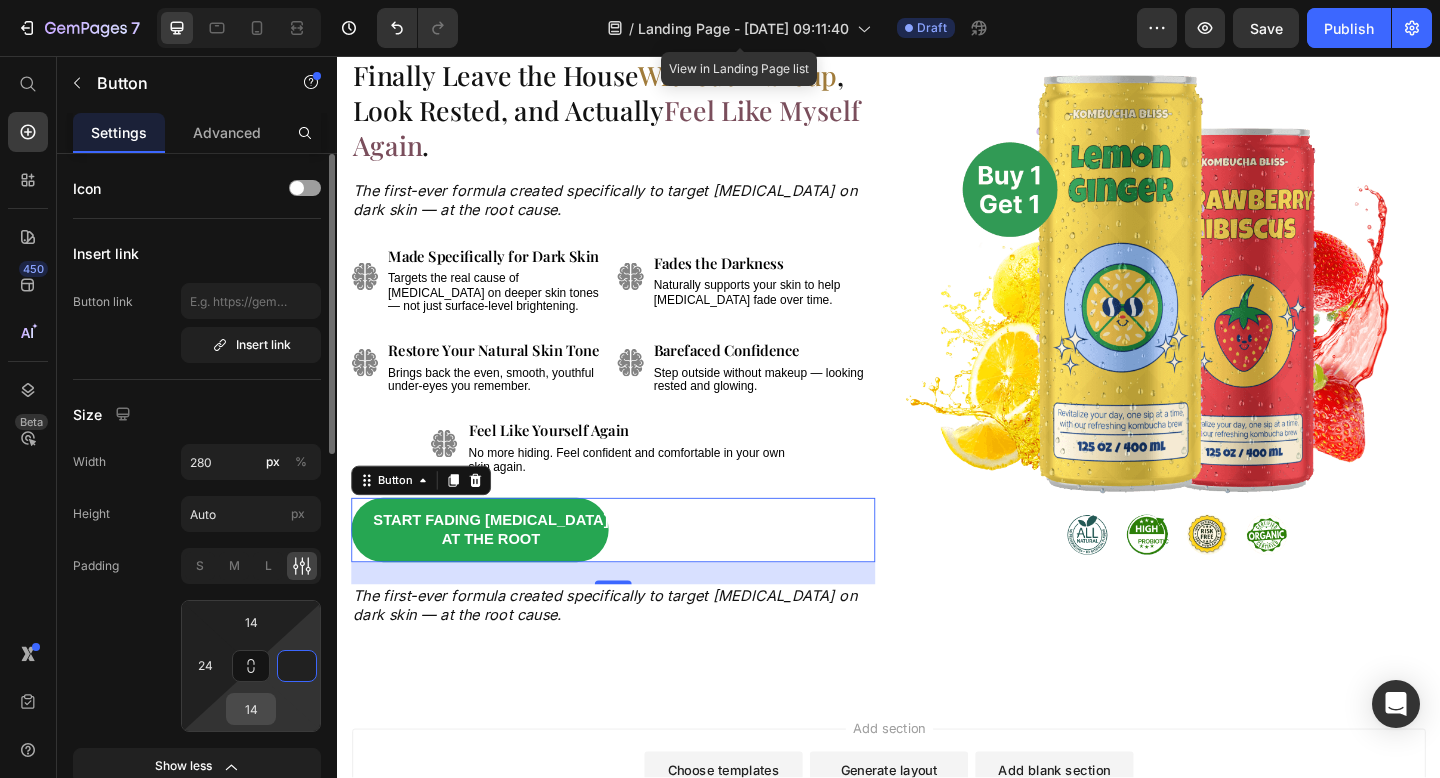type on "0" 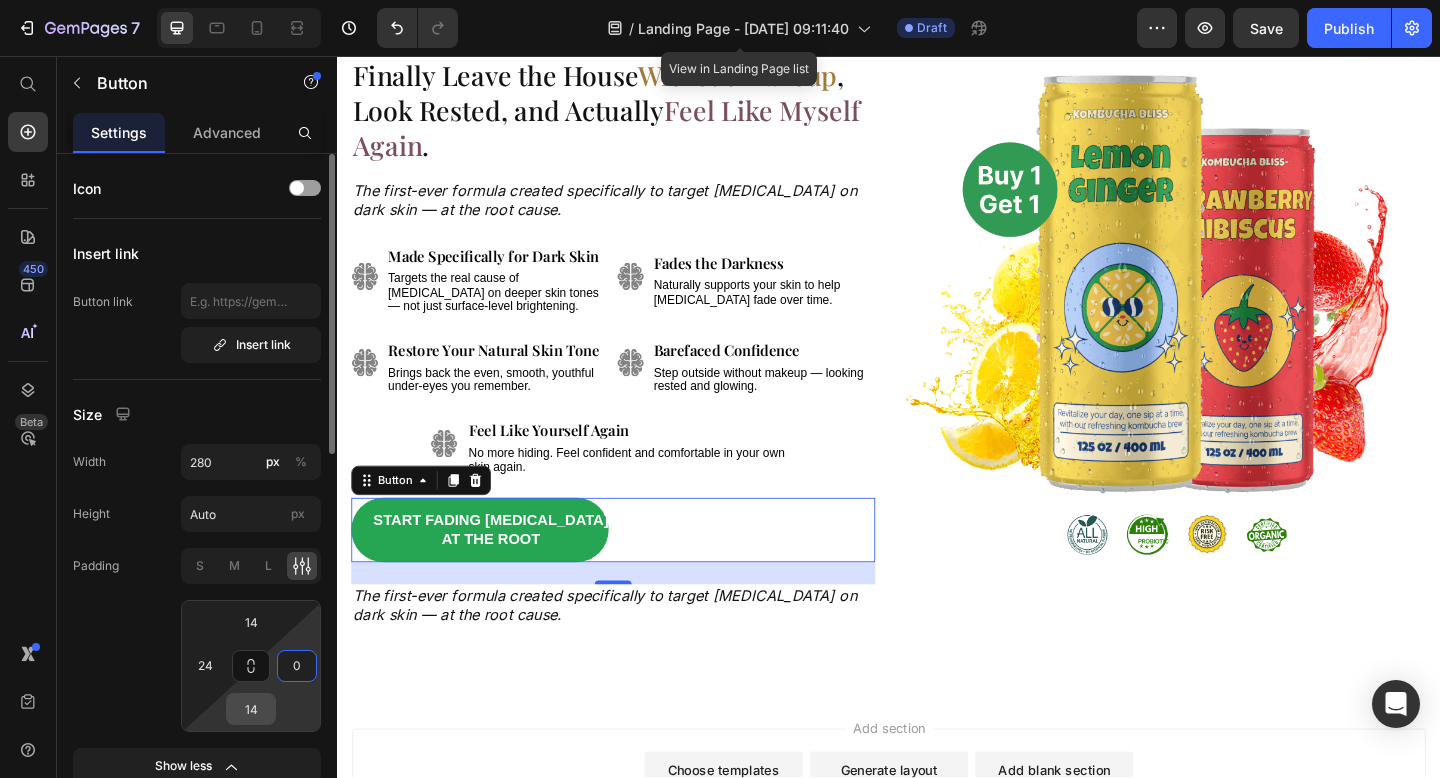 click on "14" at bounding box center (251, 709) 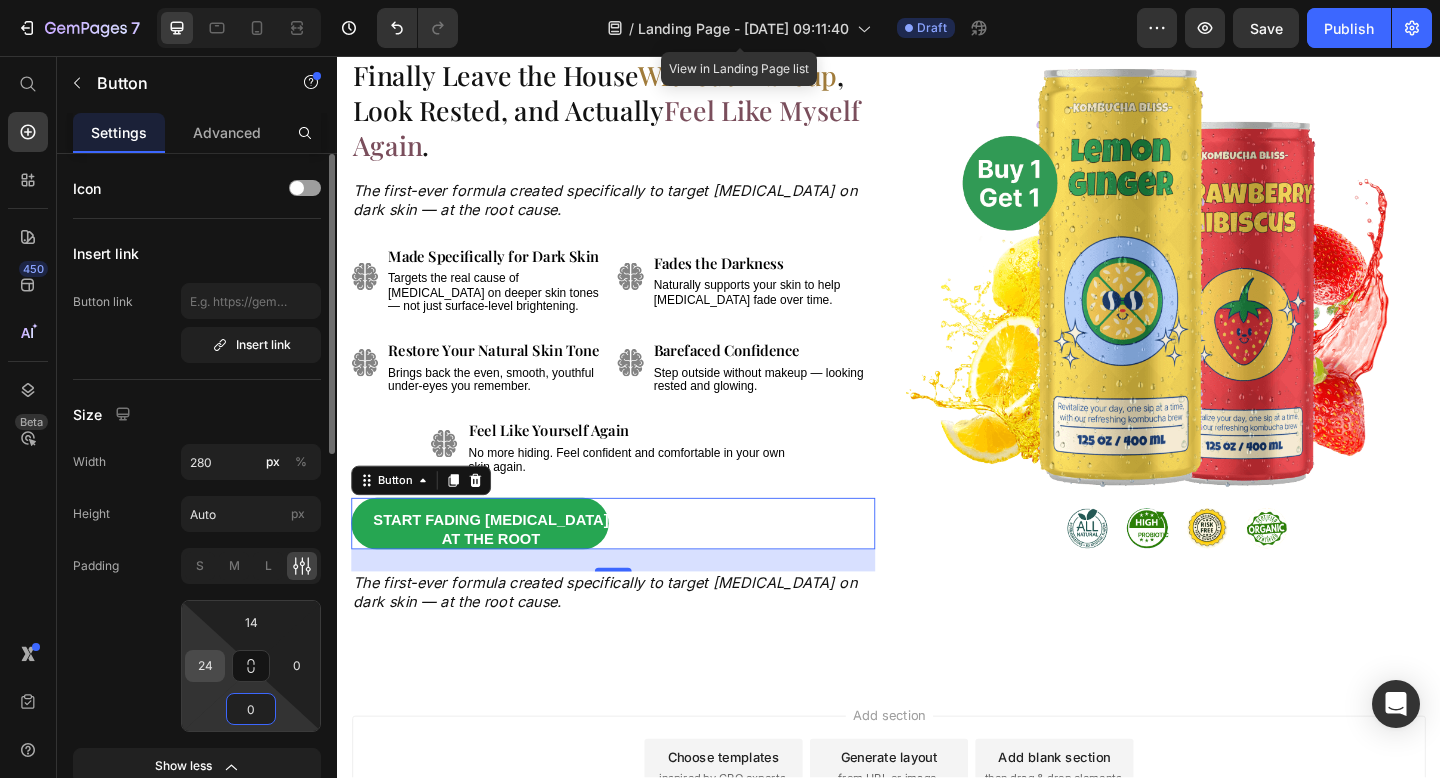 type on "0" 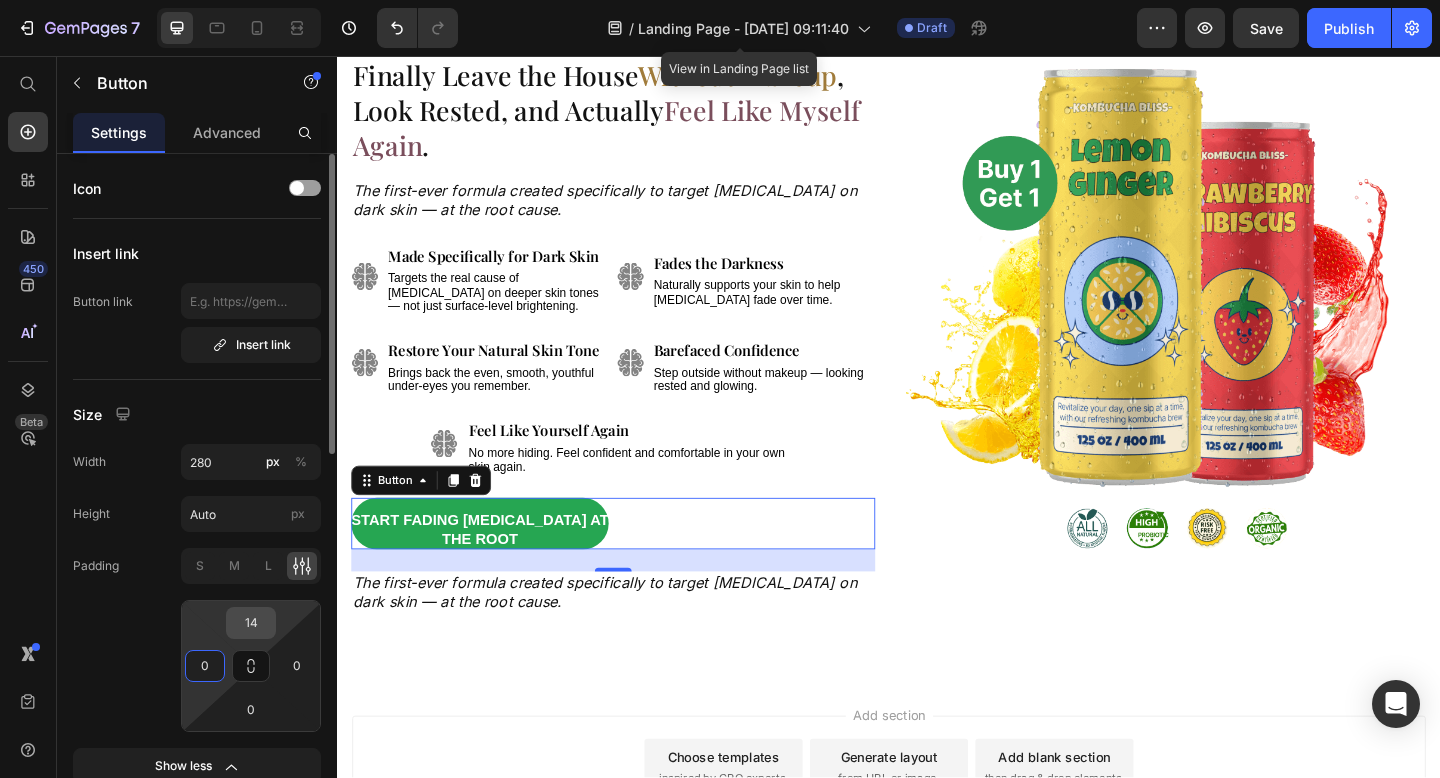 type on "0" 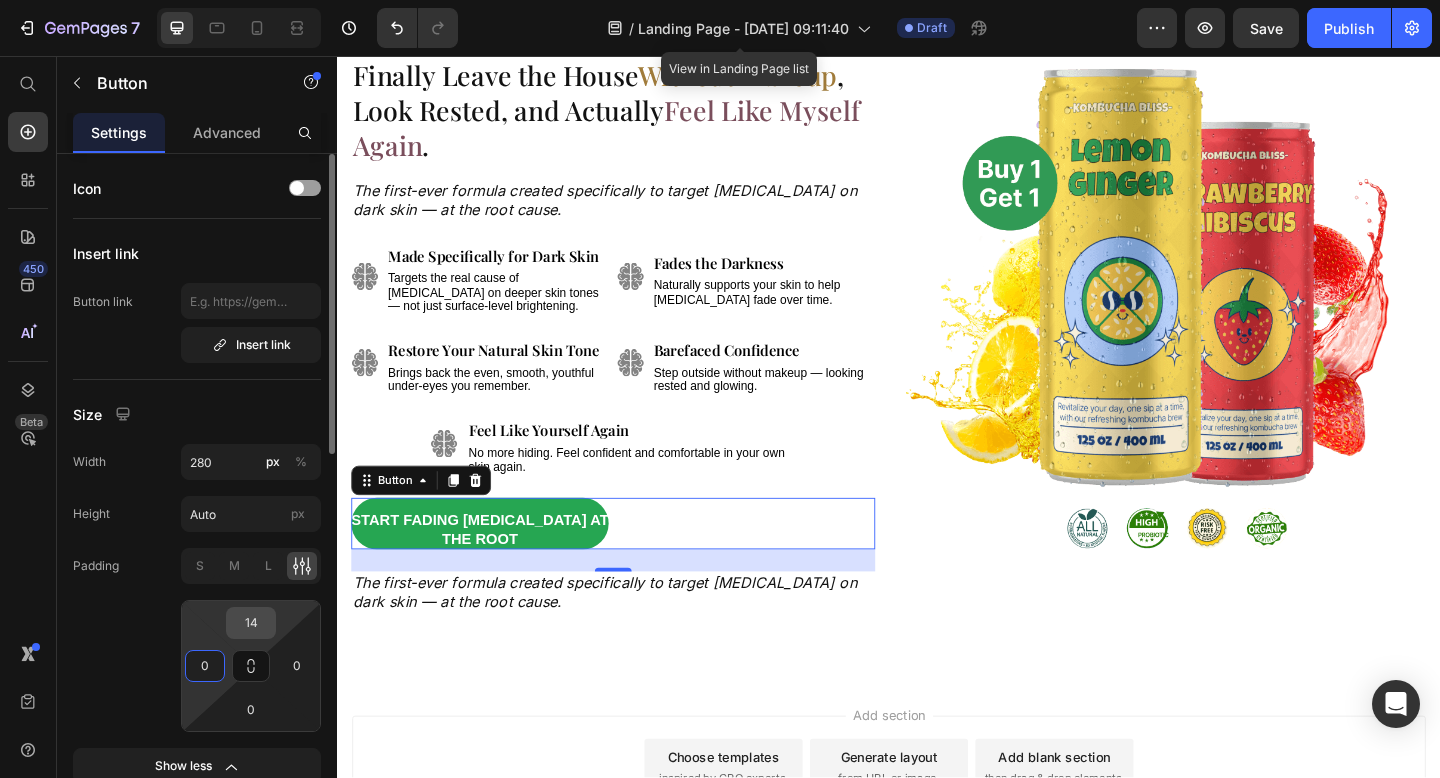 click on "14" at bounding box center [251, 623] 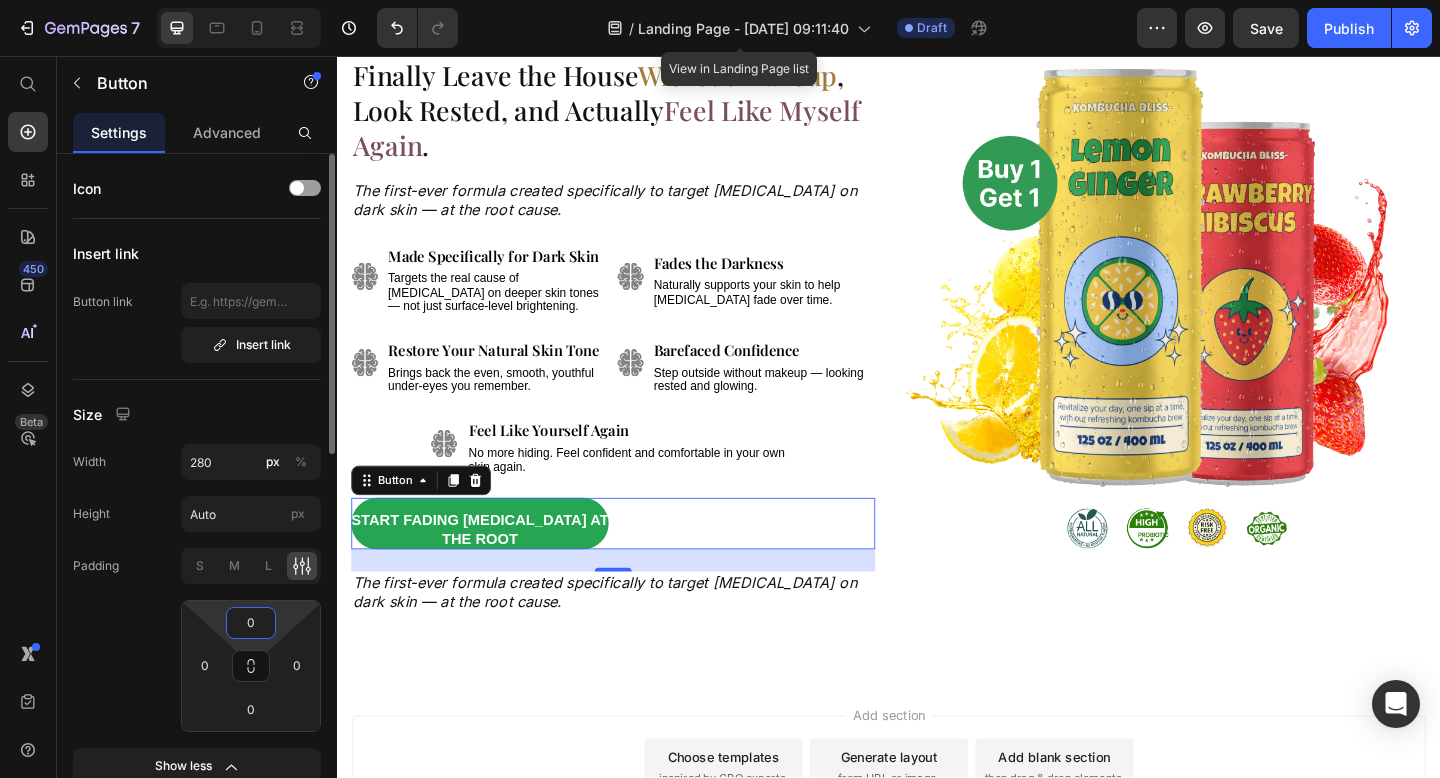 type on "14" 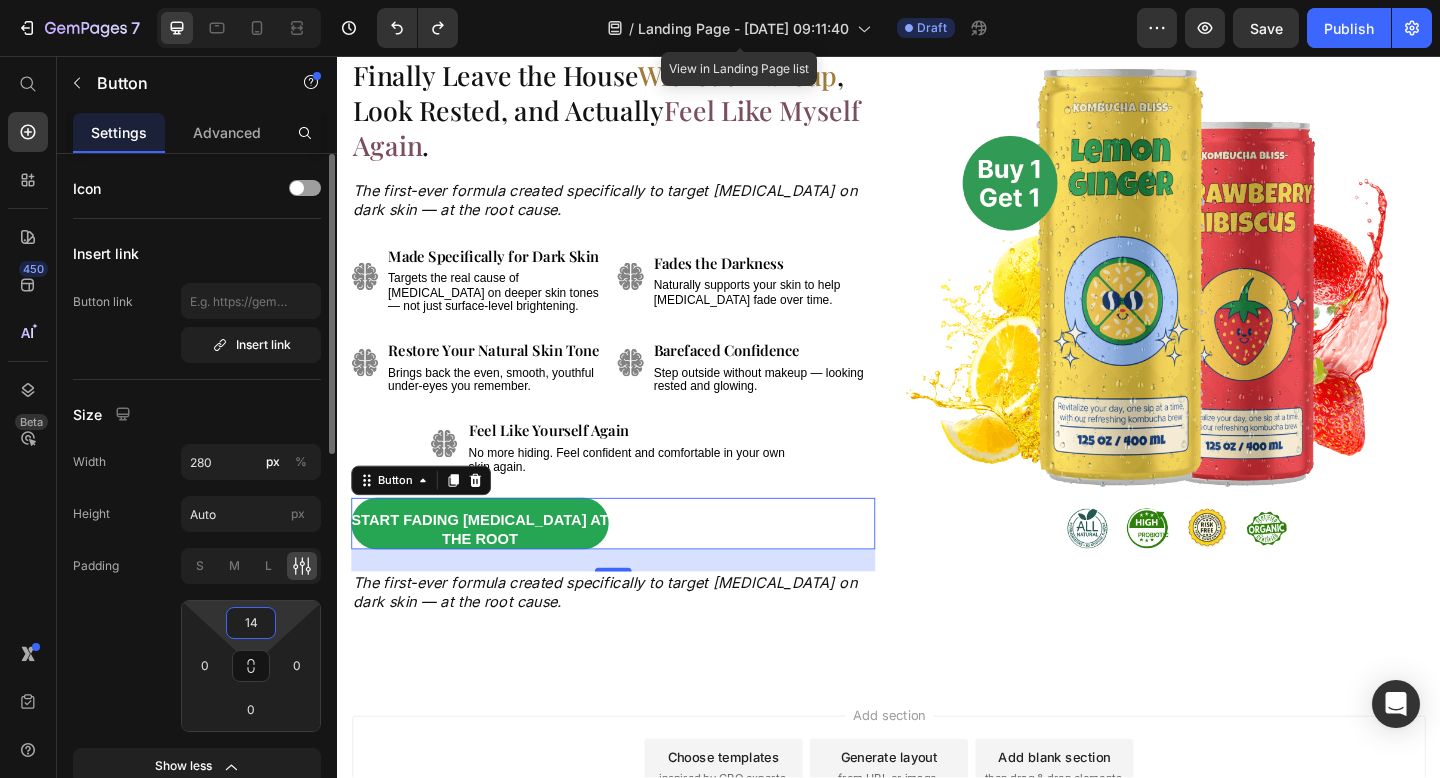 type on "24" 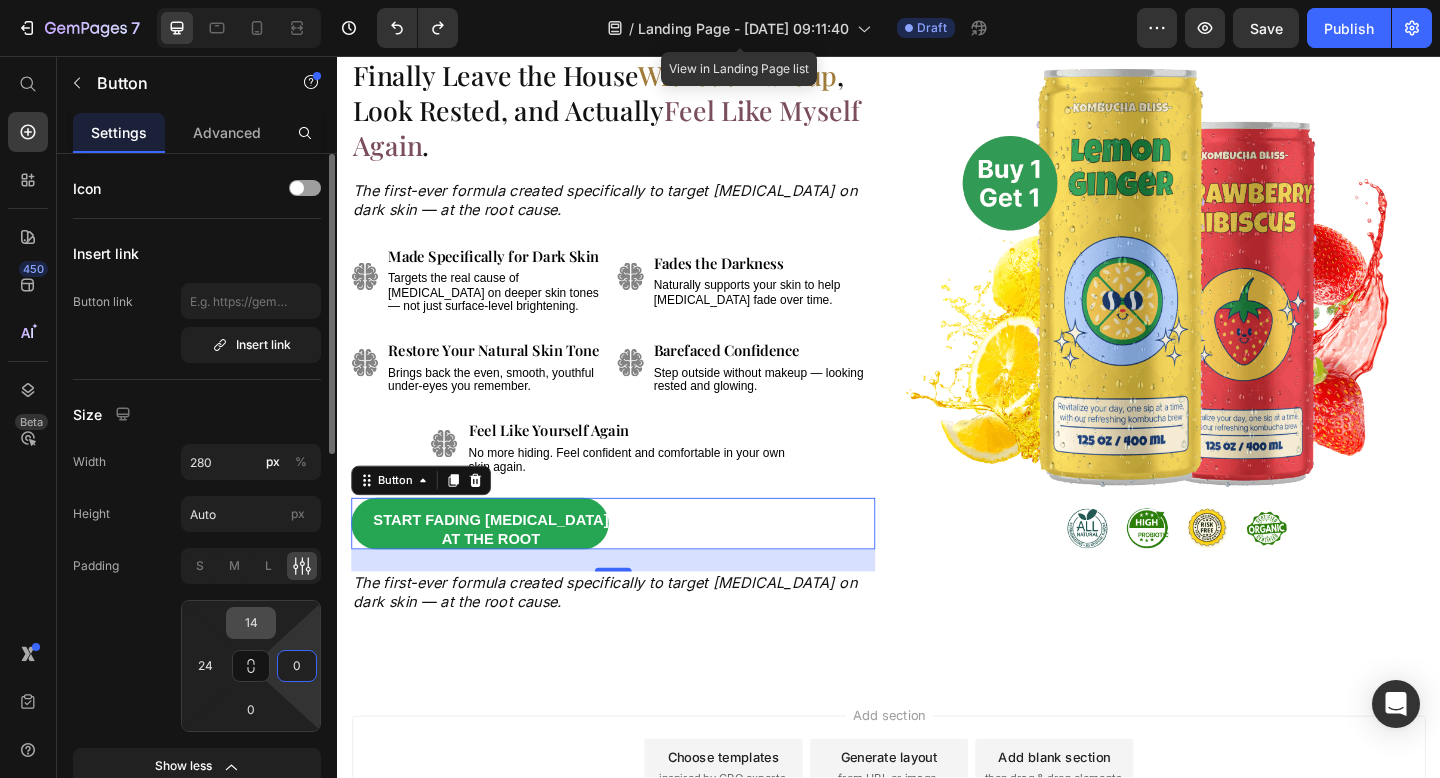 type on "14" 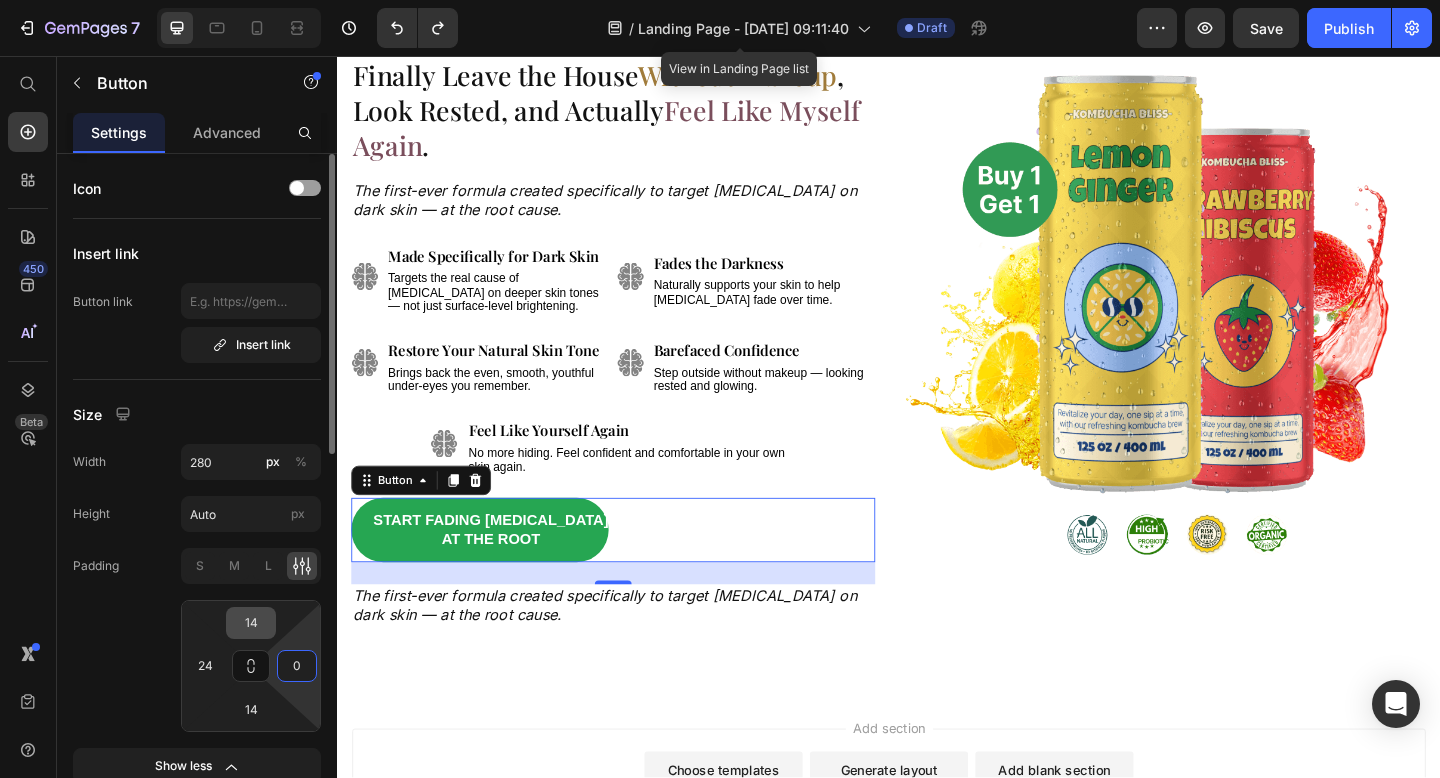 type on "24" 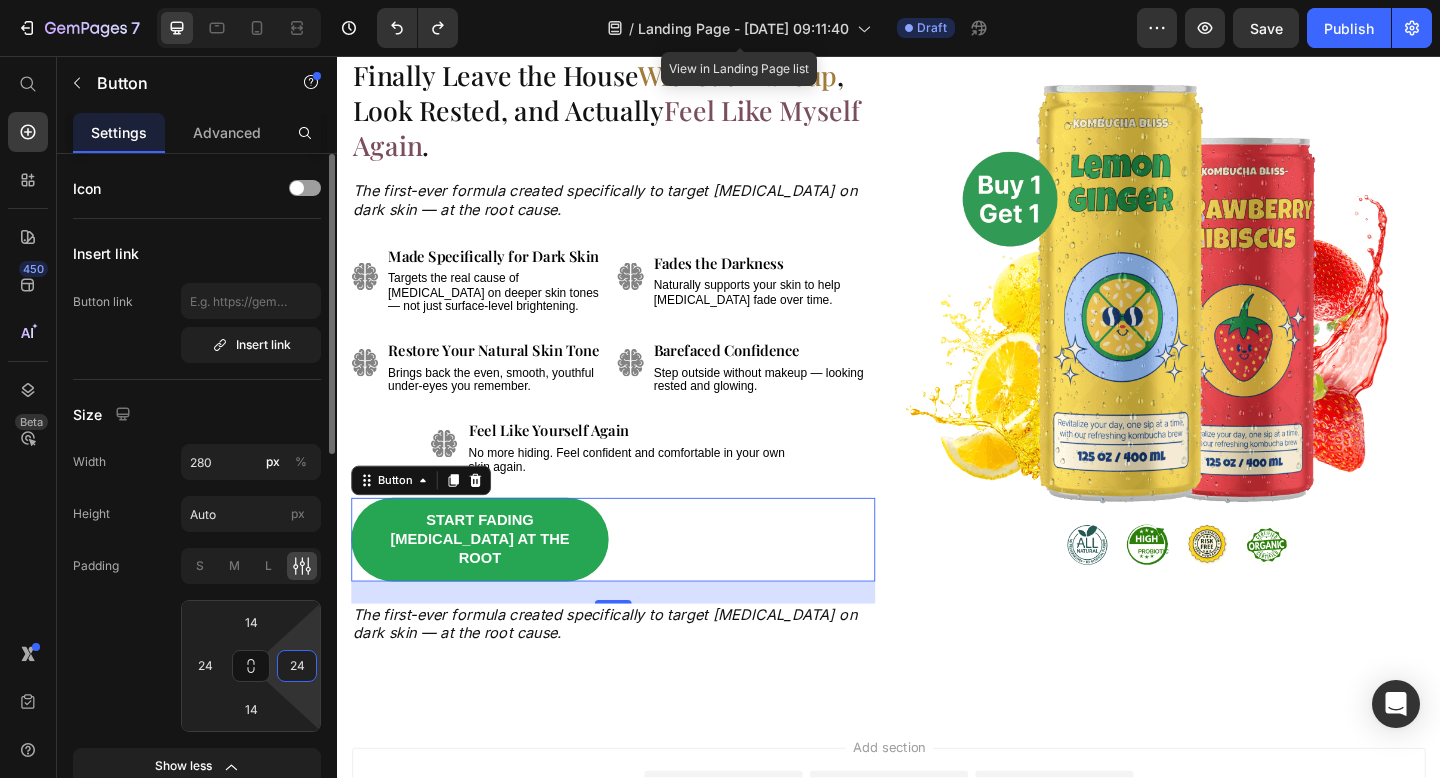 click on "Padding S M L 14 24 14 24" 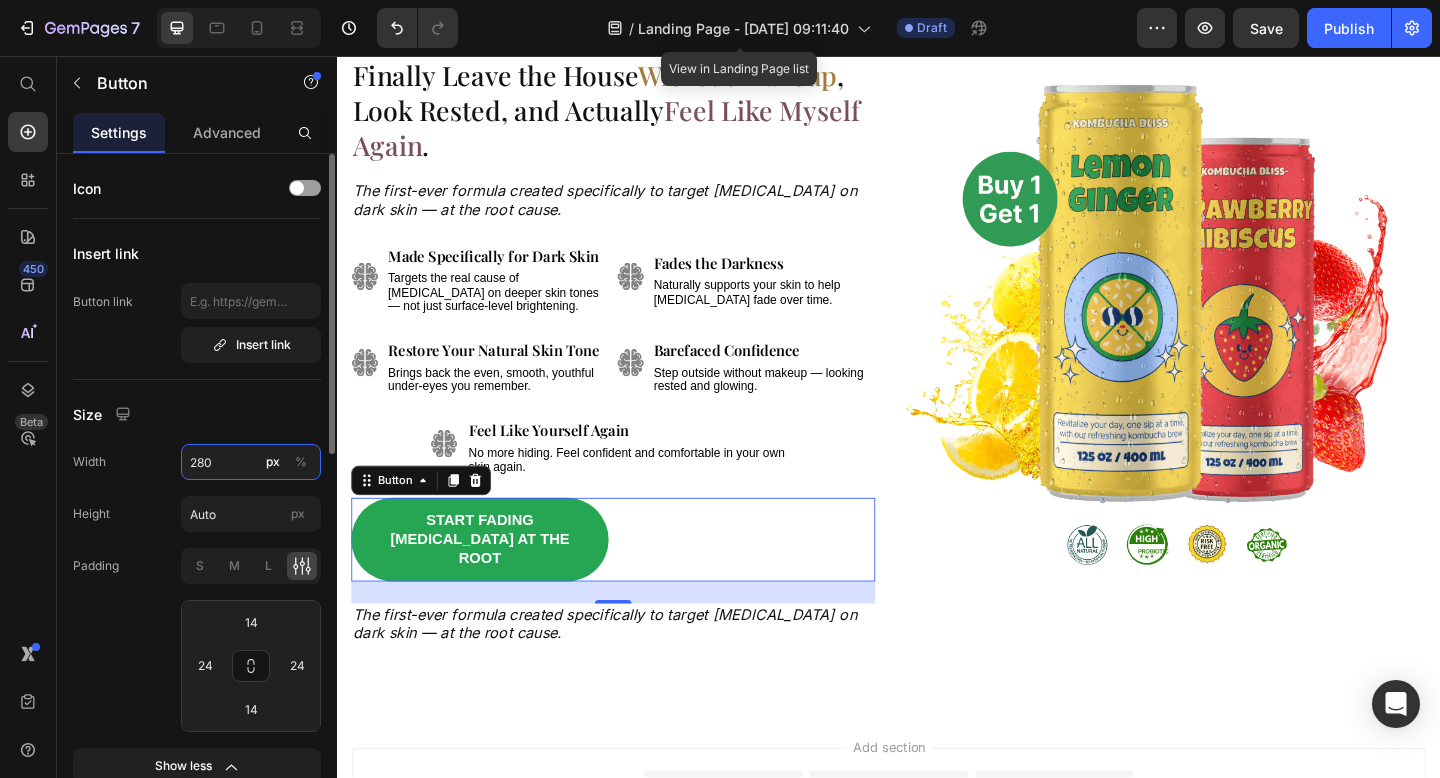 click on "280" at bounding box center [251, 462] 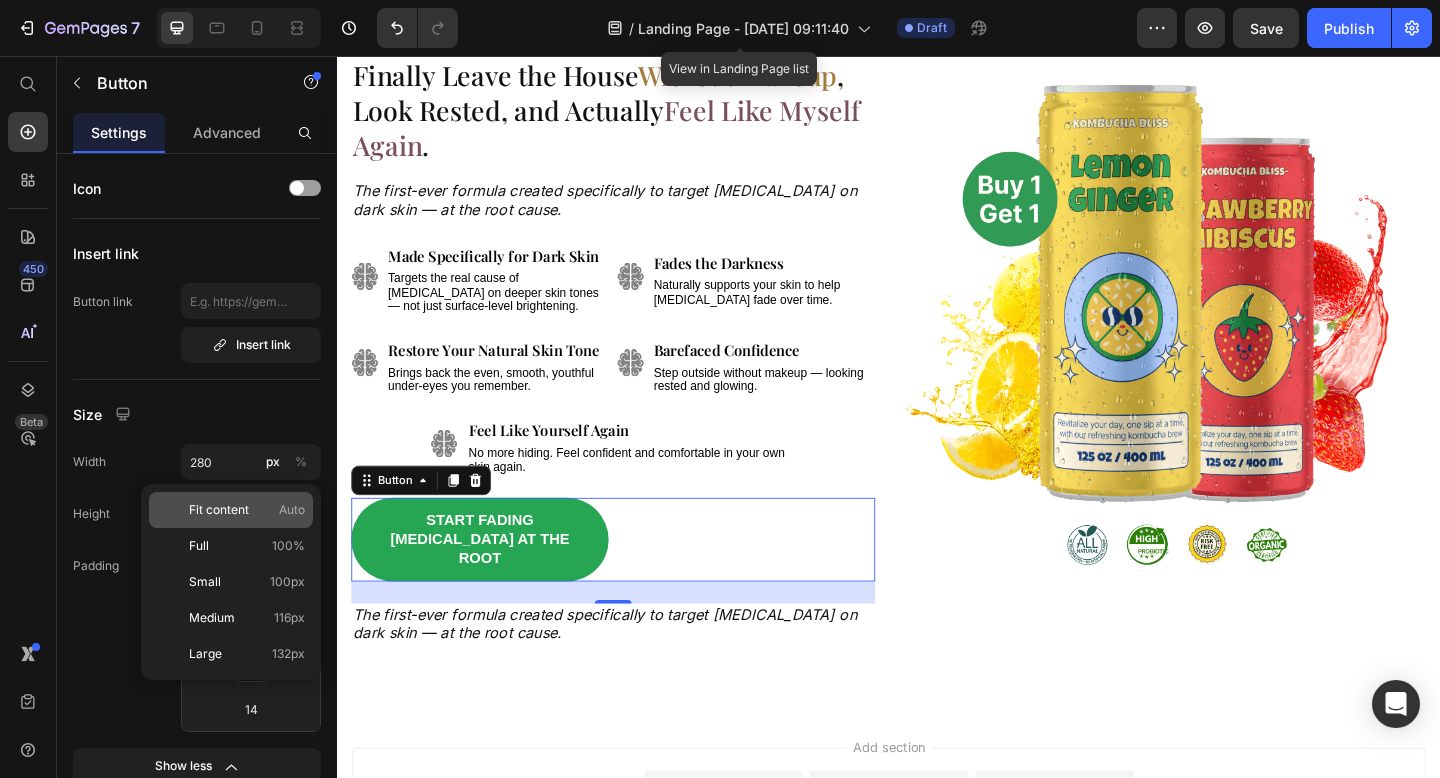 click on "Fit content" at bounding box center (219, 510) 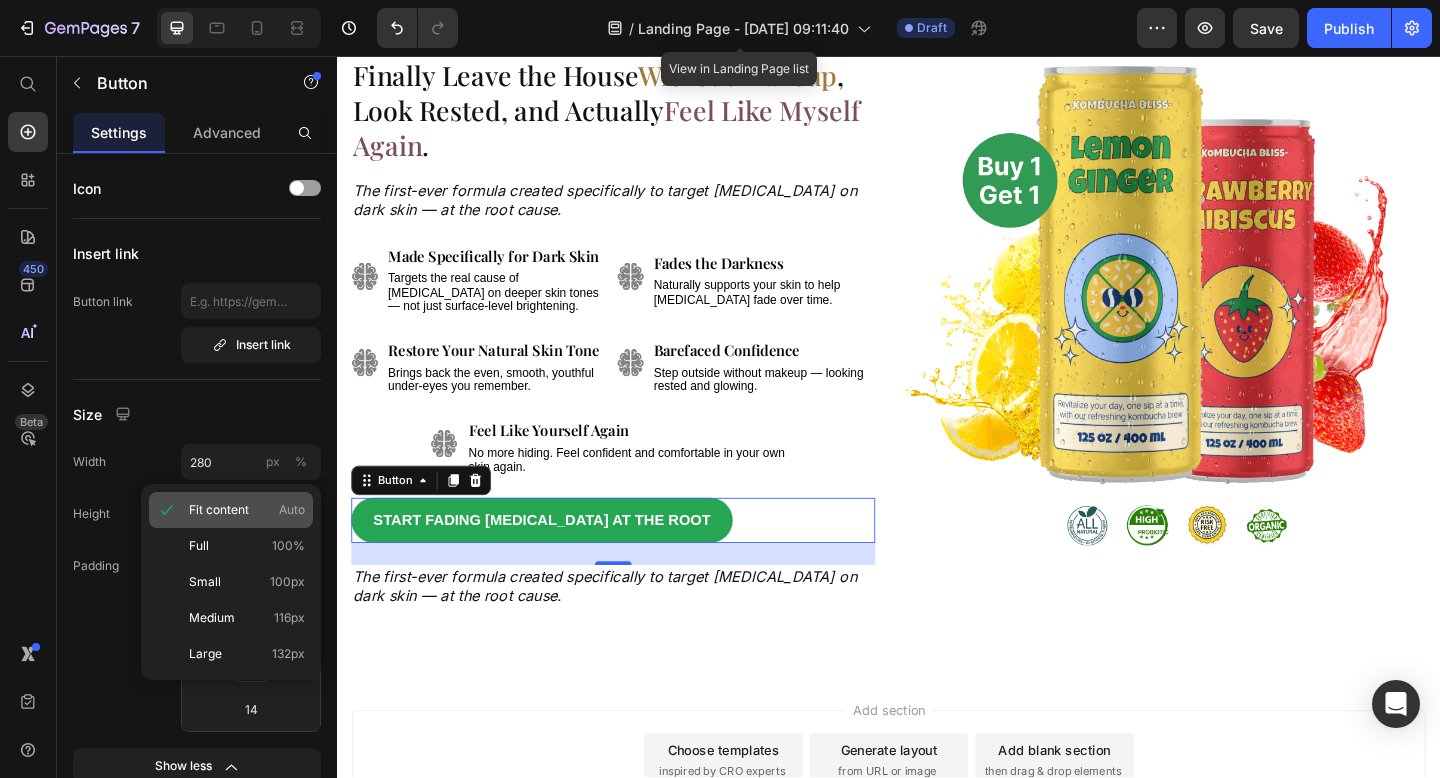 type on "Auto" 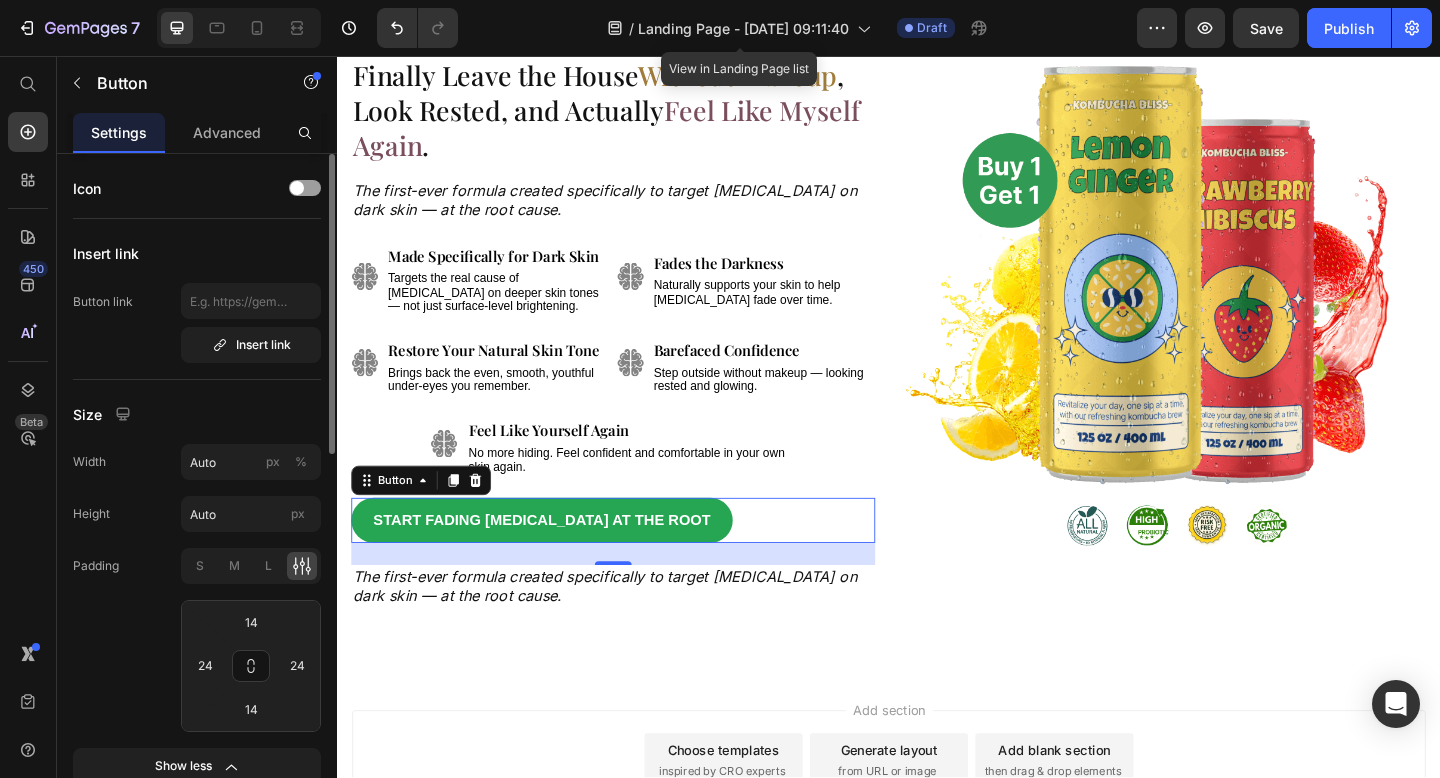 click on "Padding S M L 14 24 14 24" 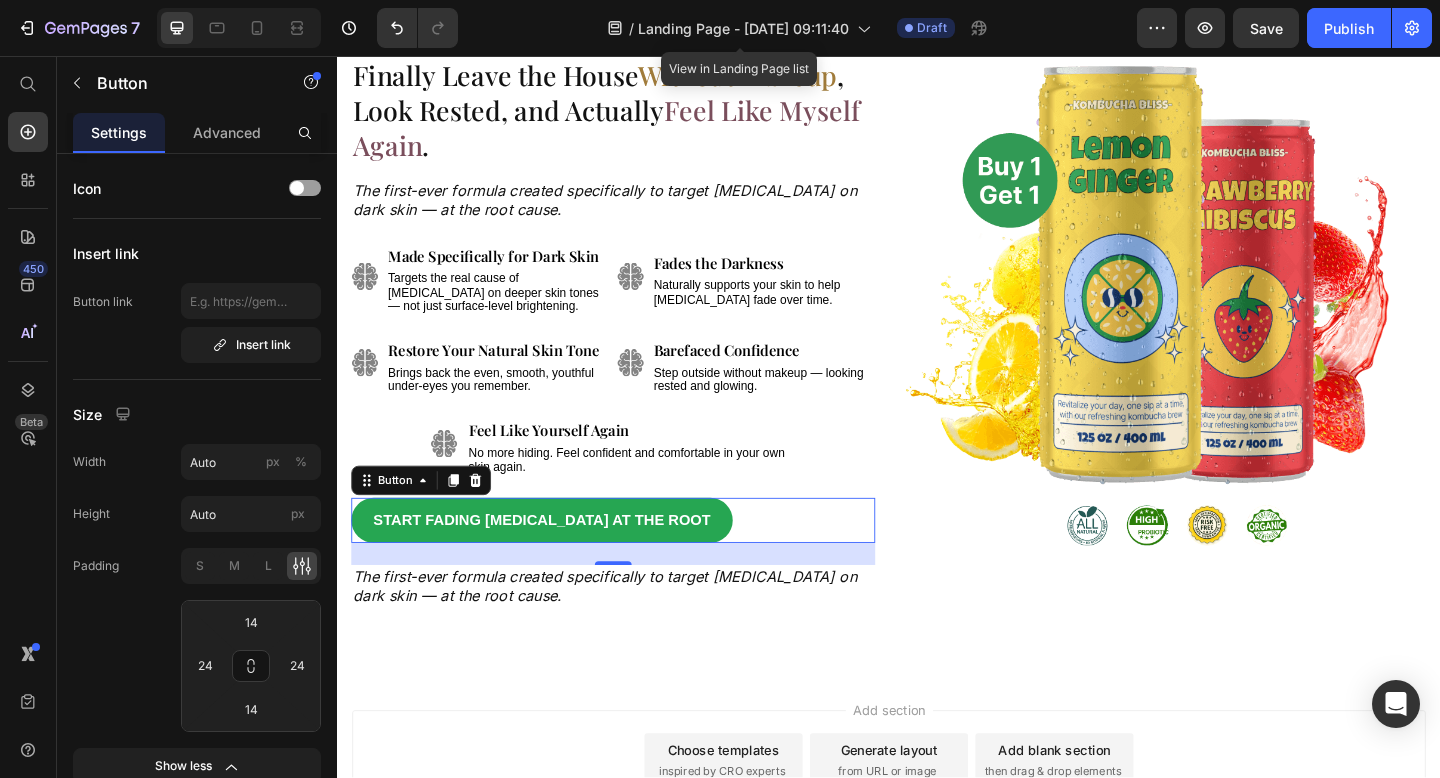 click on "Start Fading Dark Circles at the Root Button   24" at bounding box center [637, 561] 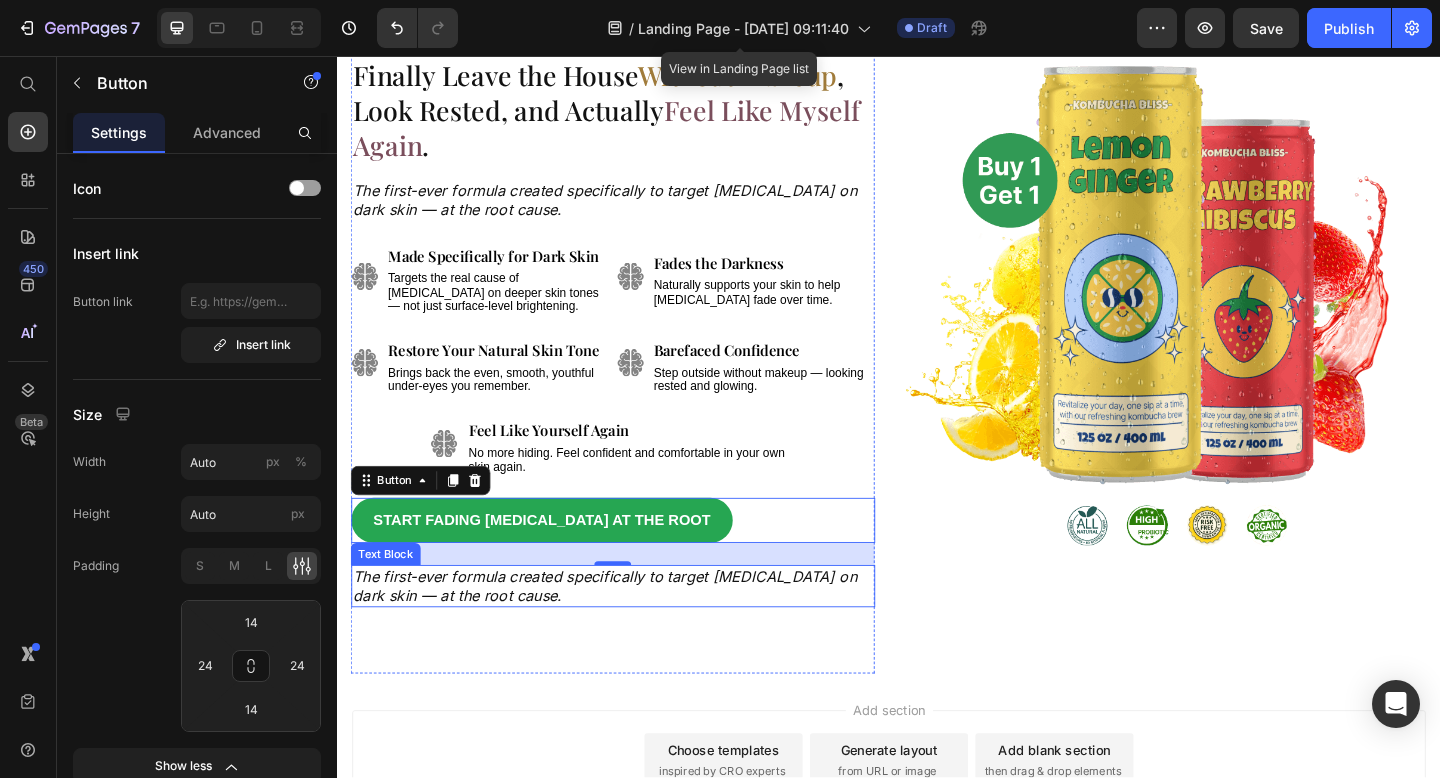 click on "The first-ever formula created specifically to target [MEDICAL_DATA] on dark skin — at the root cause." at bounding box center [637, 633] 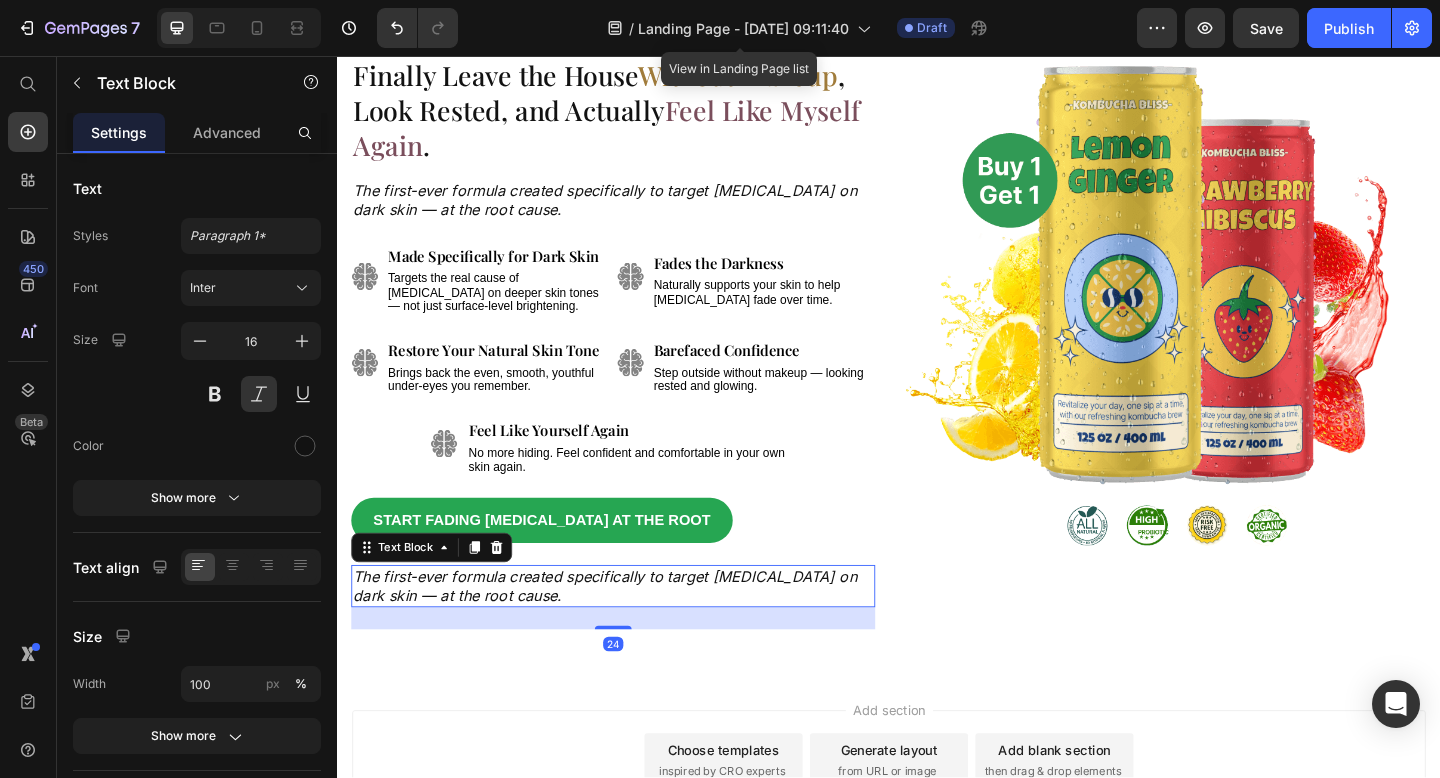 click on "The first-ever formula created specifically to target [MEDICAL_DATA] on dark skin — at the root cause." at bounding box center (637, 633) 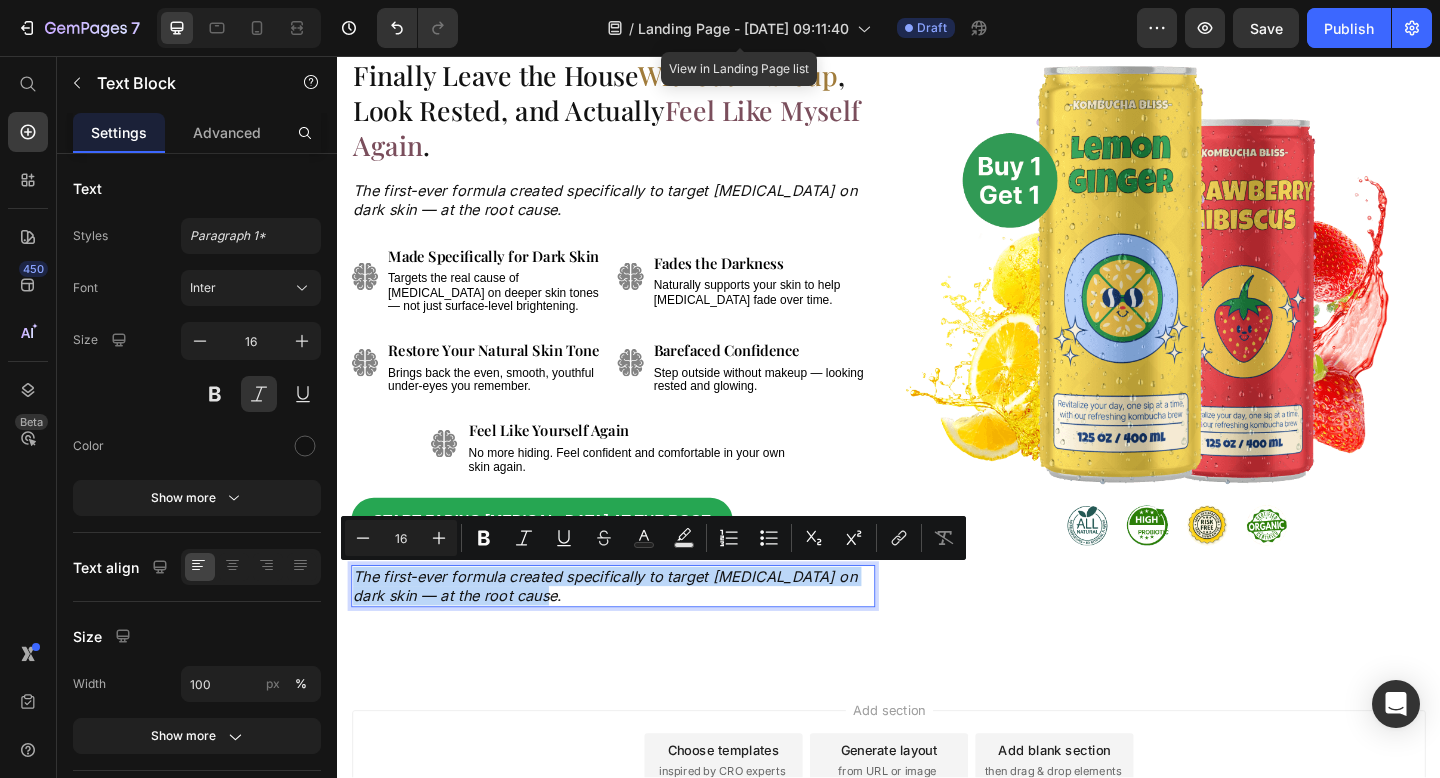 drag, startPoint x: 625, startPoint y: 641, endPoint x: 355, endPoint y: 618, distance: 270.97784 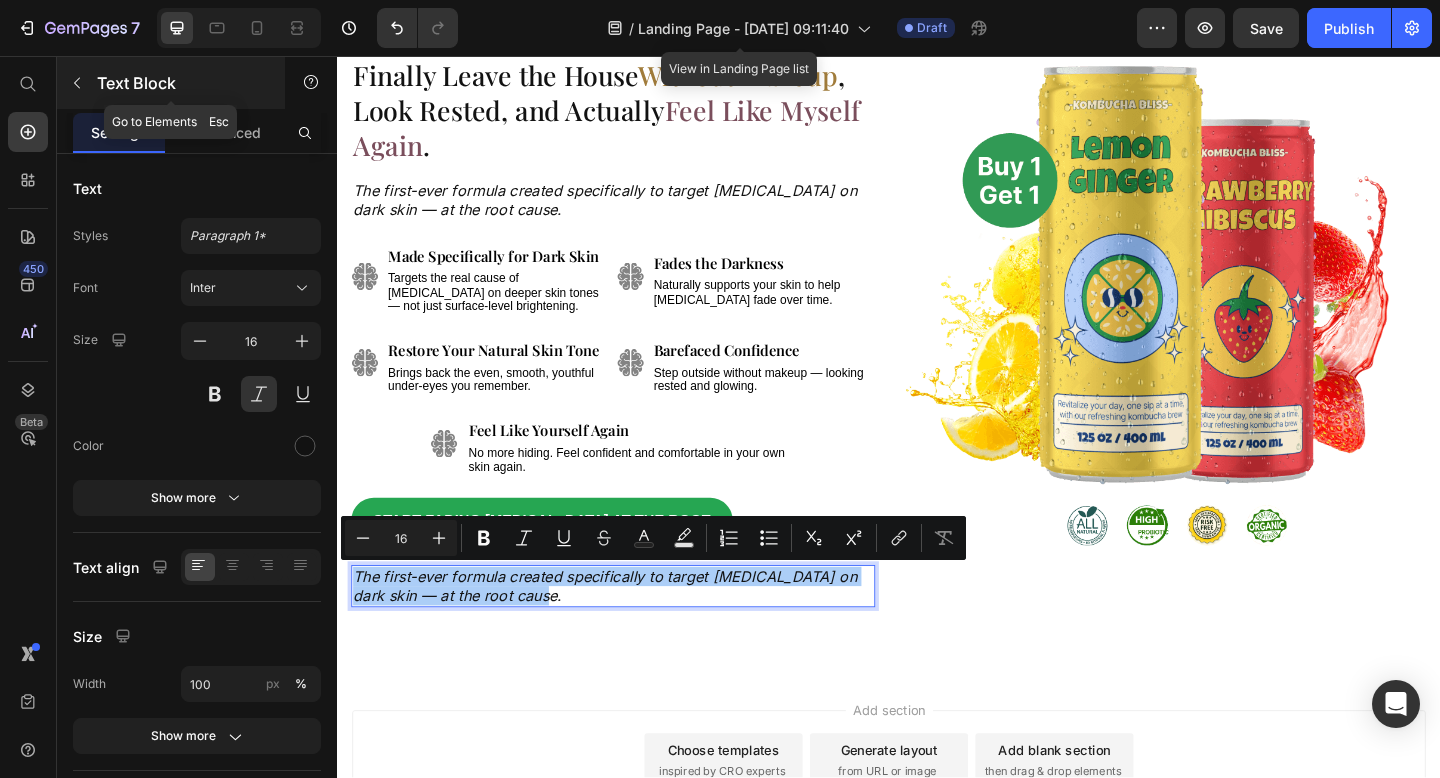 click 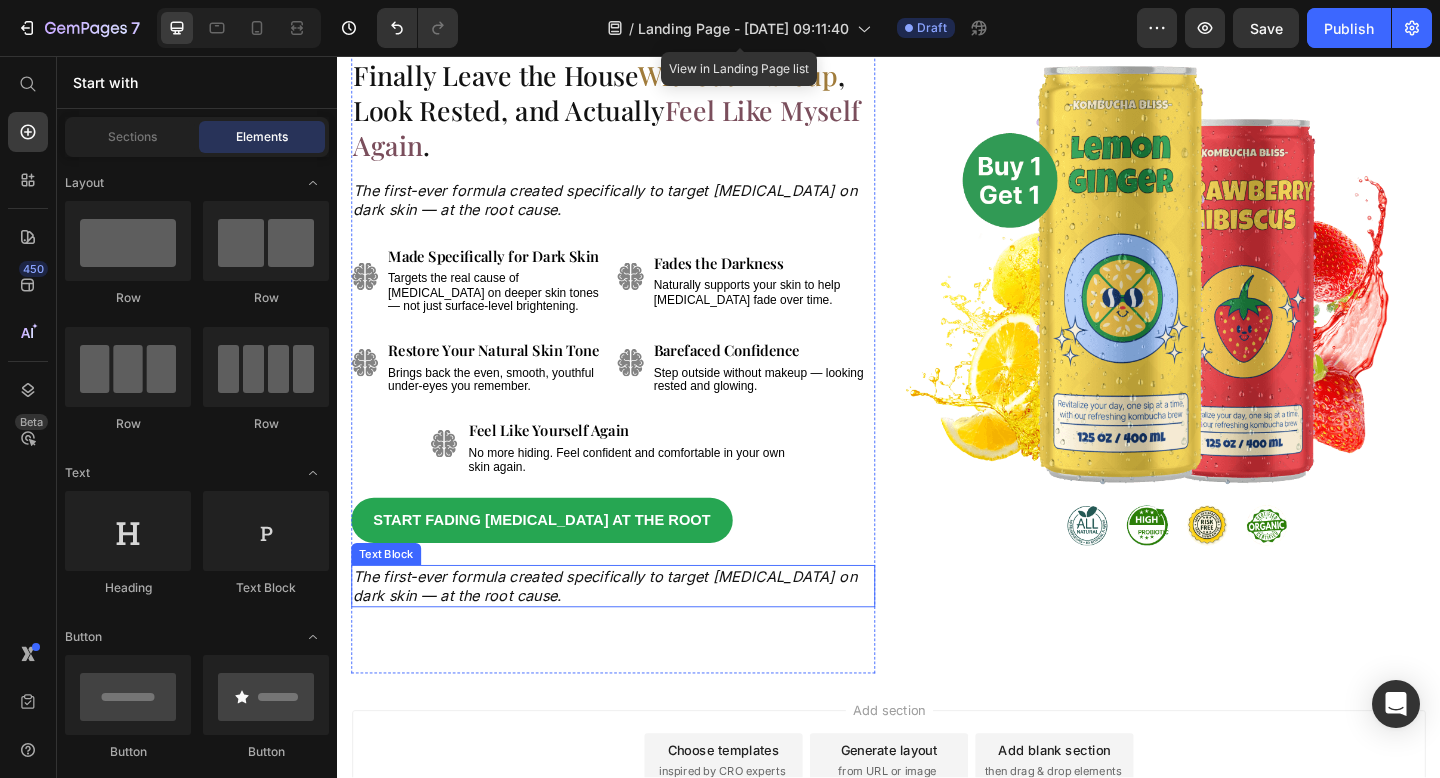click on "The first-ever formula created specifically to target [MEDICAL_DATA] on dark skin — at the root cause." at bounding box center [637, 633] 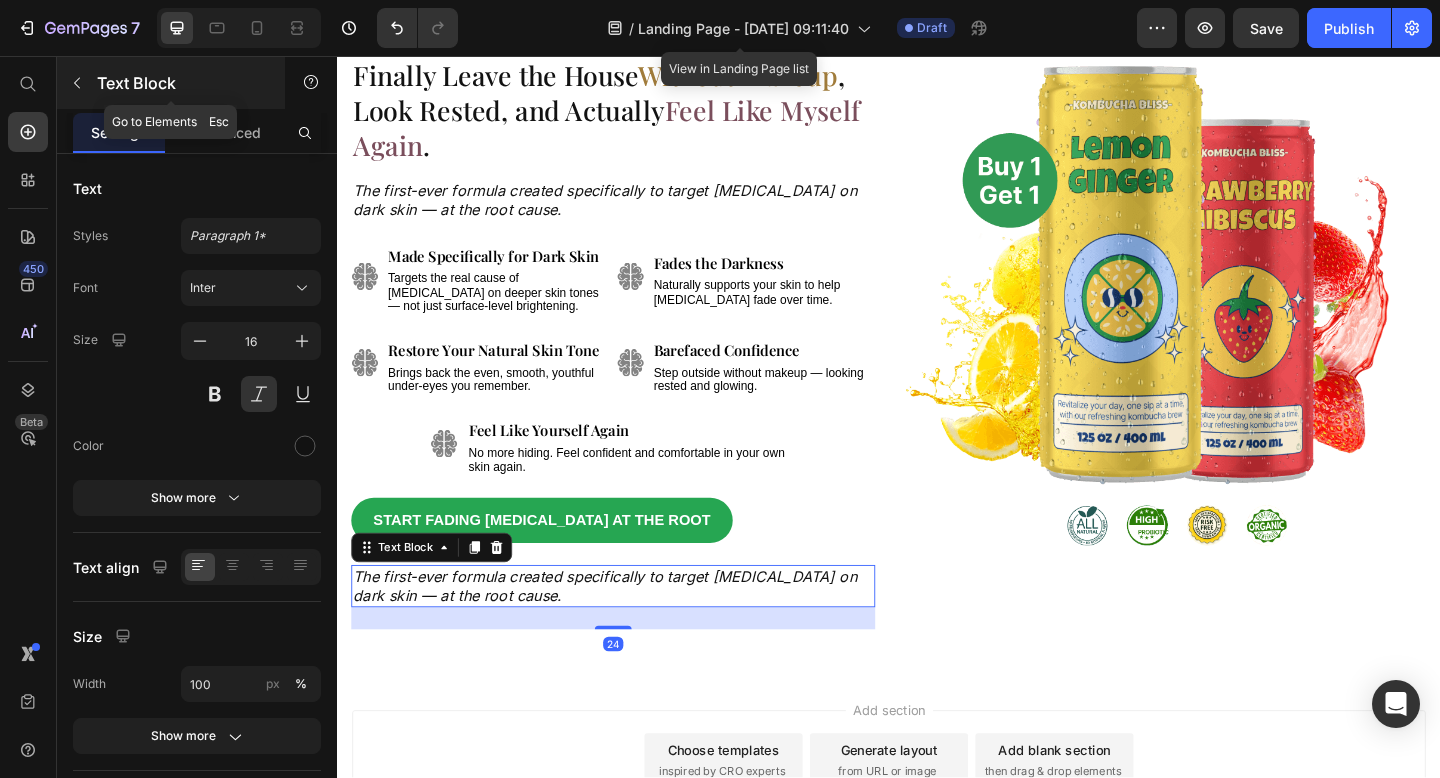 click 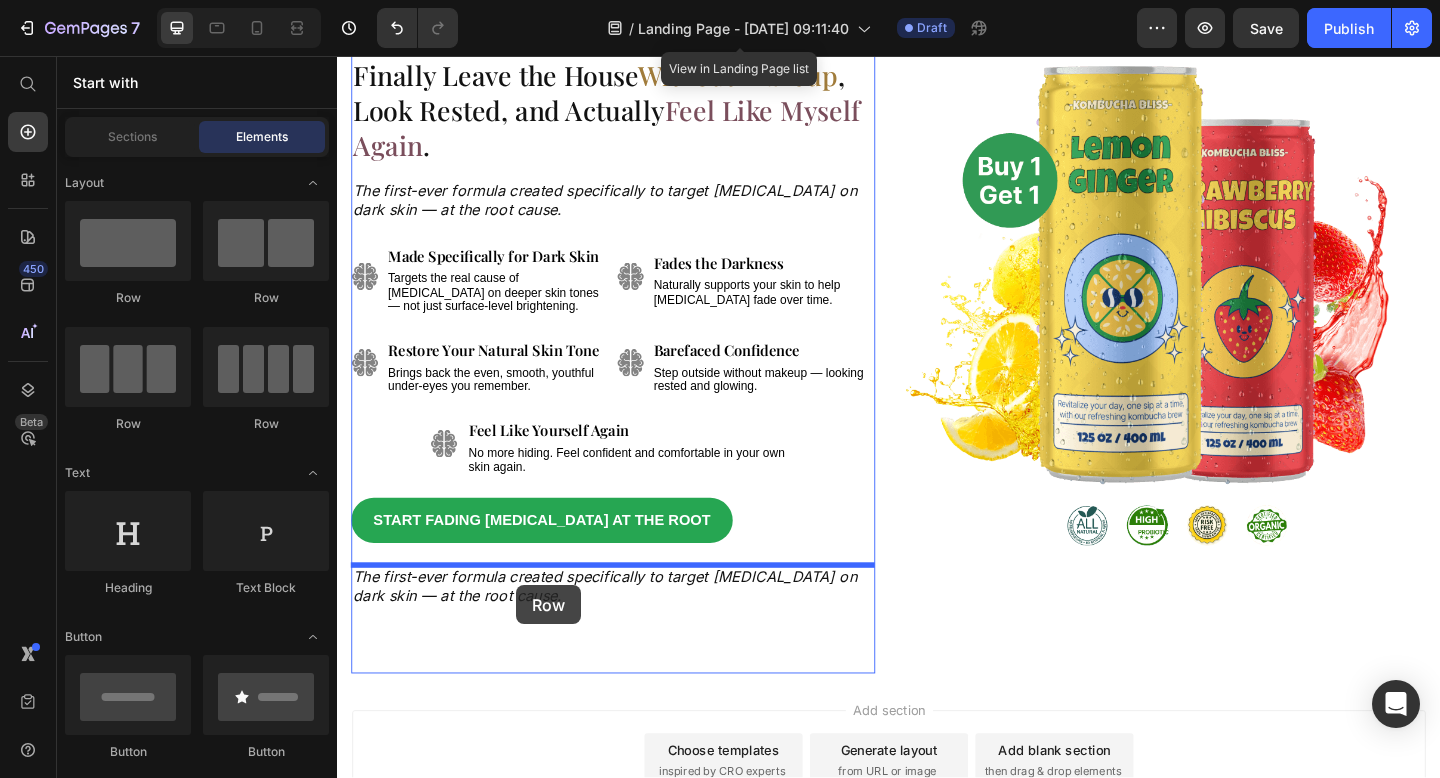 drag, startPoint x: 612, startPoint y: 445, endPoint x: 532, endPoint y: 628, distance: 199.7223 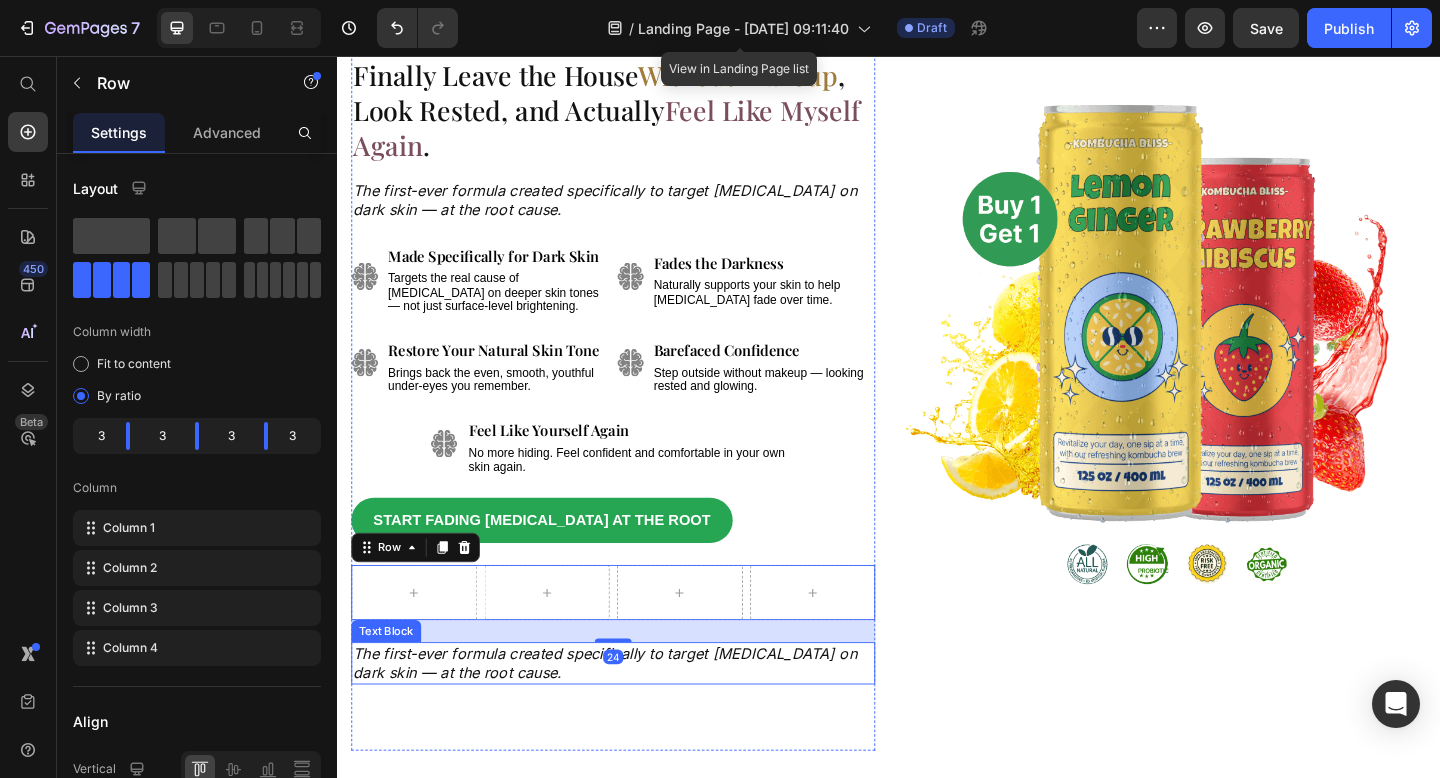 click on "The first-ever formula created specifically to target [MEDICAL_DATA] on dark skin — at the root cause." at bounding box center (637, 717) 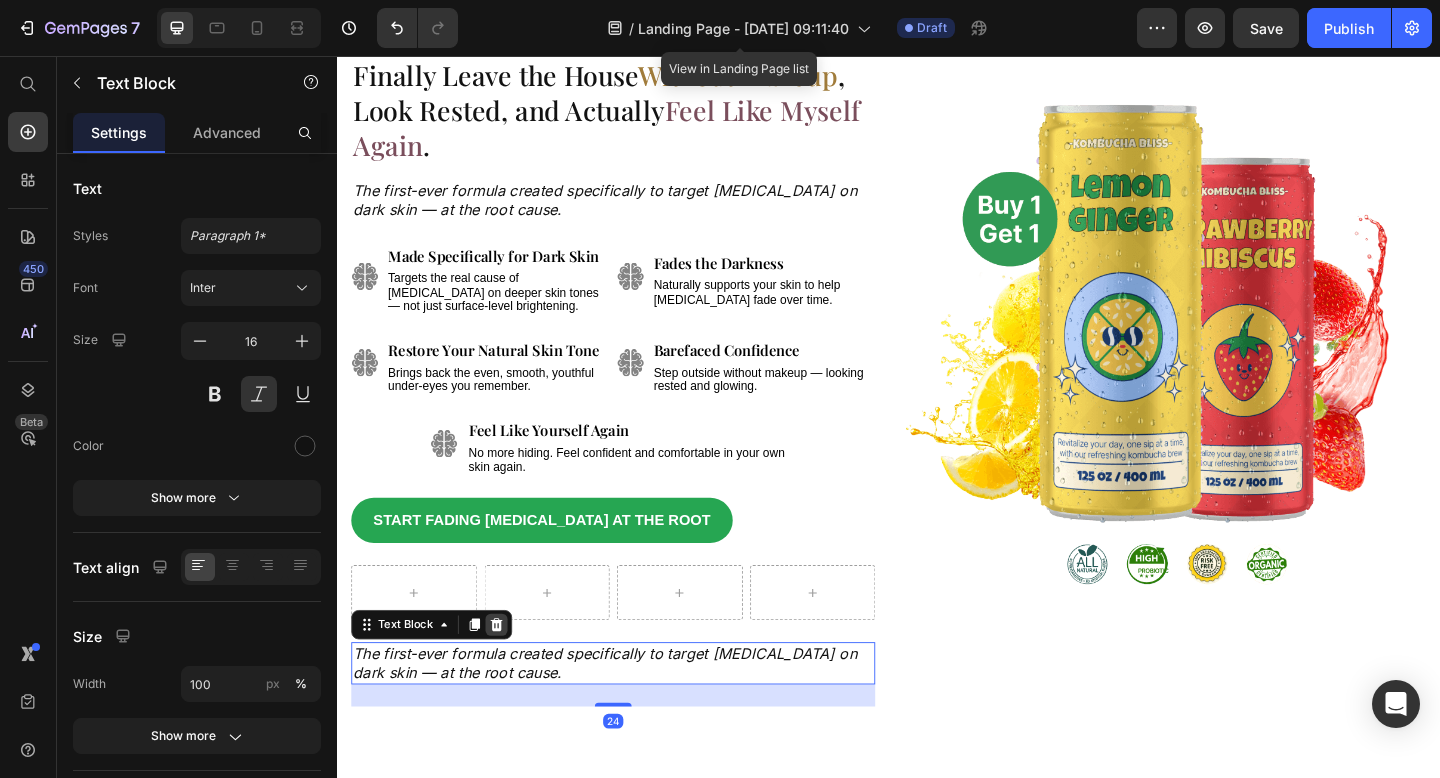 click 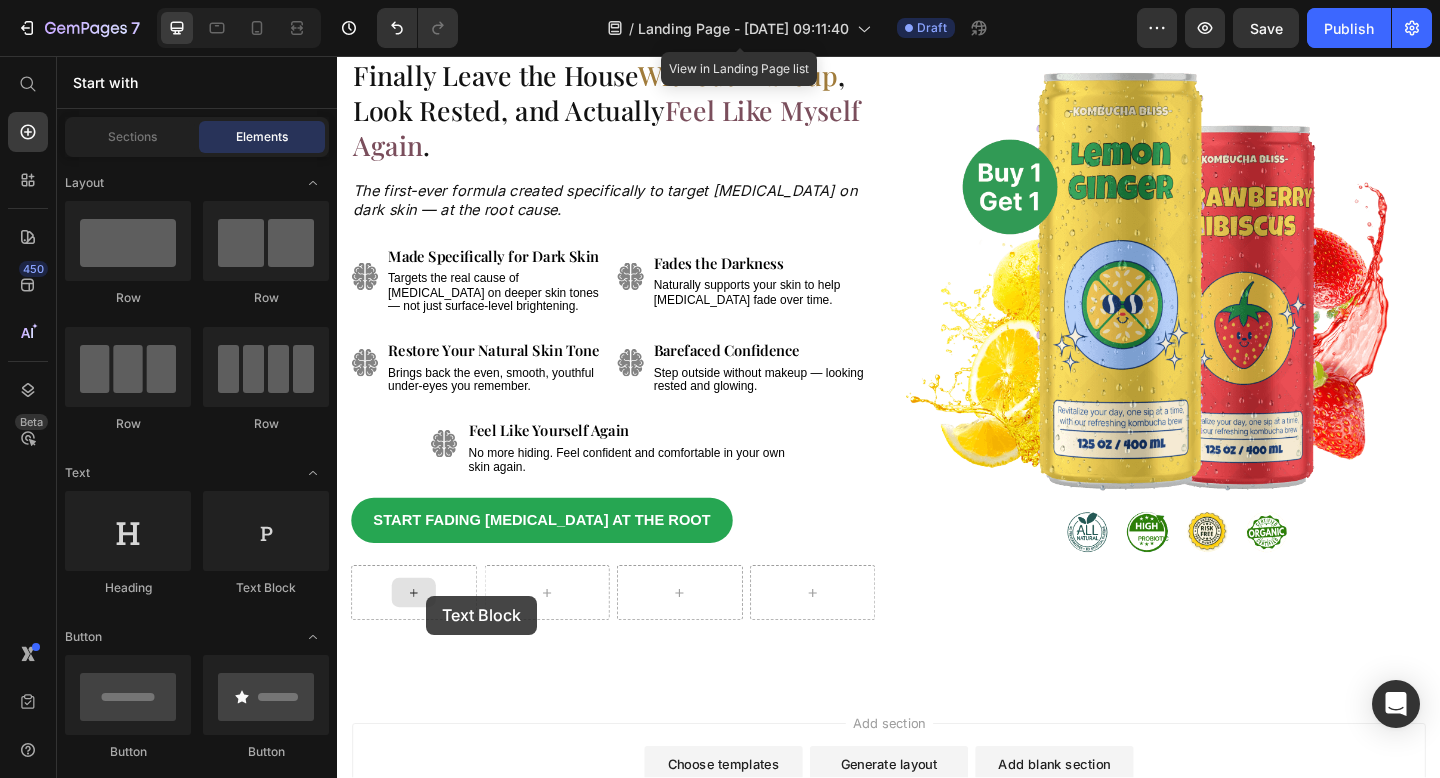 drag, startPoint x: 591, startPoint y: 615, endPoint x: 433, endPoint y: 642, distance: 160.29036 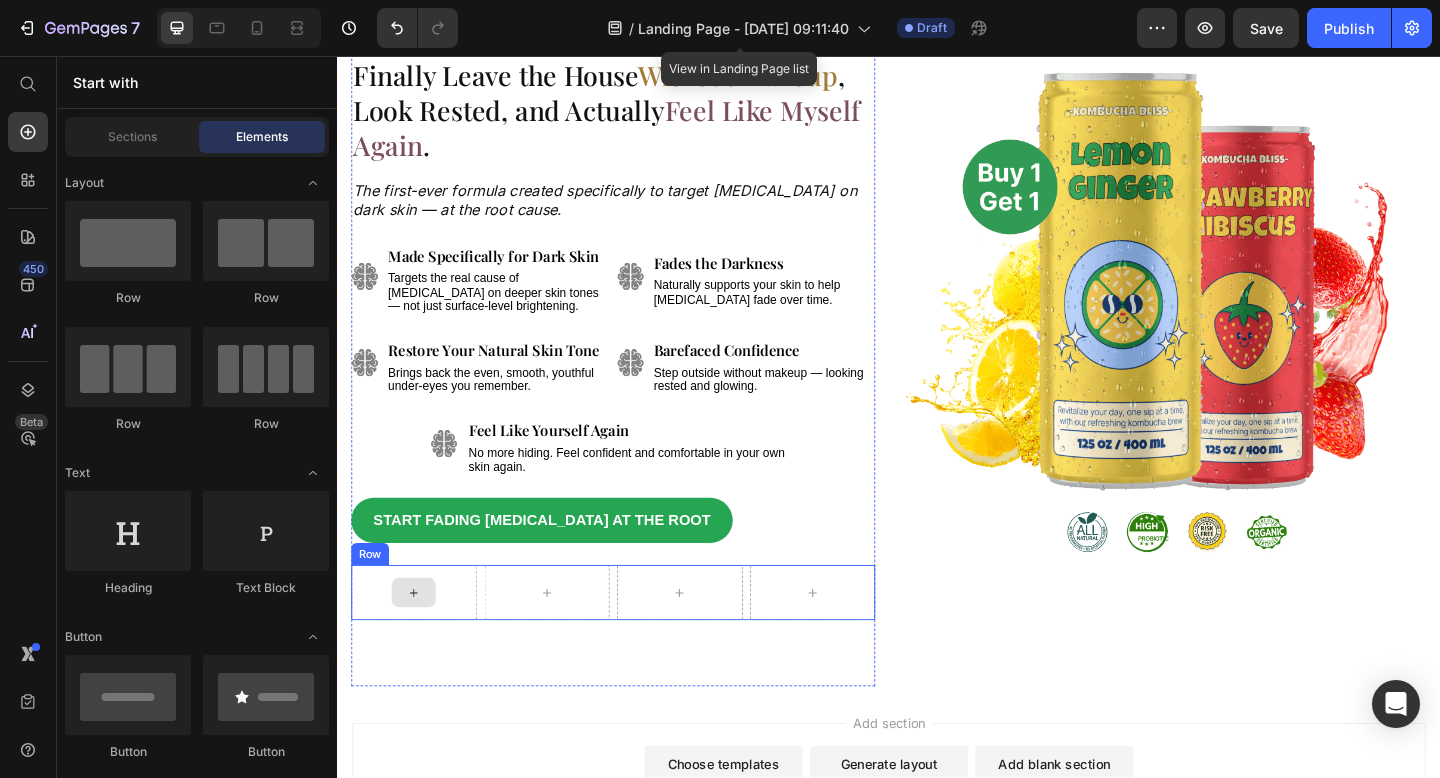 click 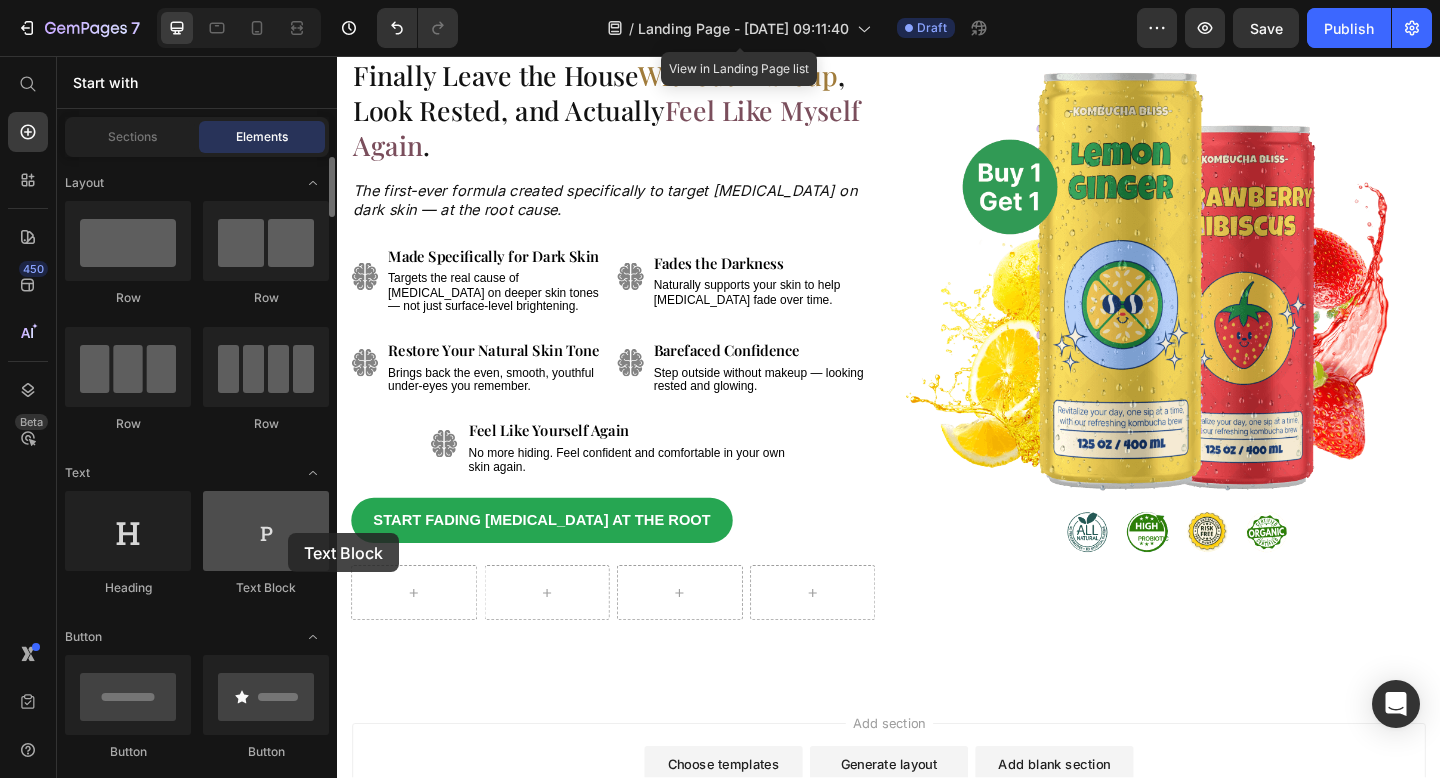 click at bounding box center [266, 531] 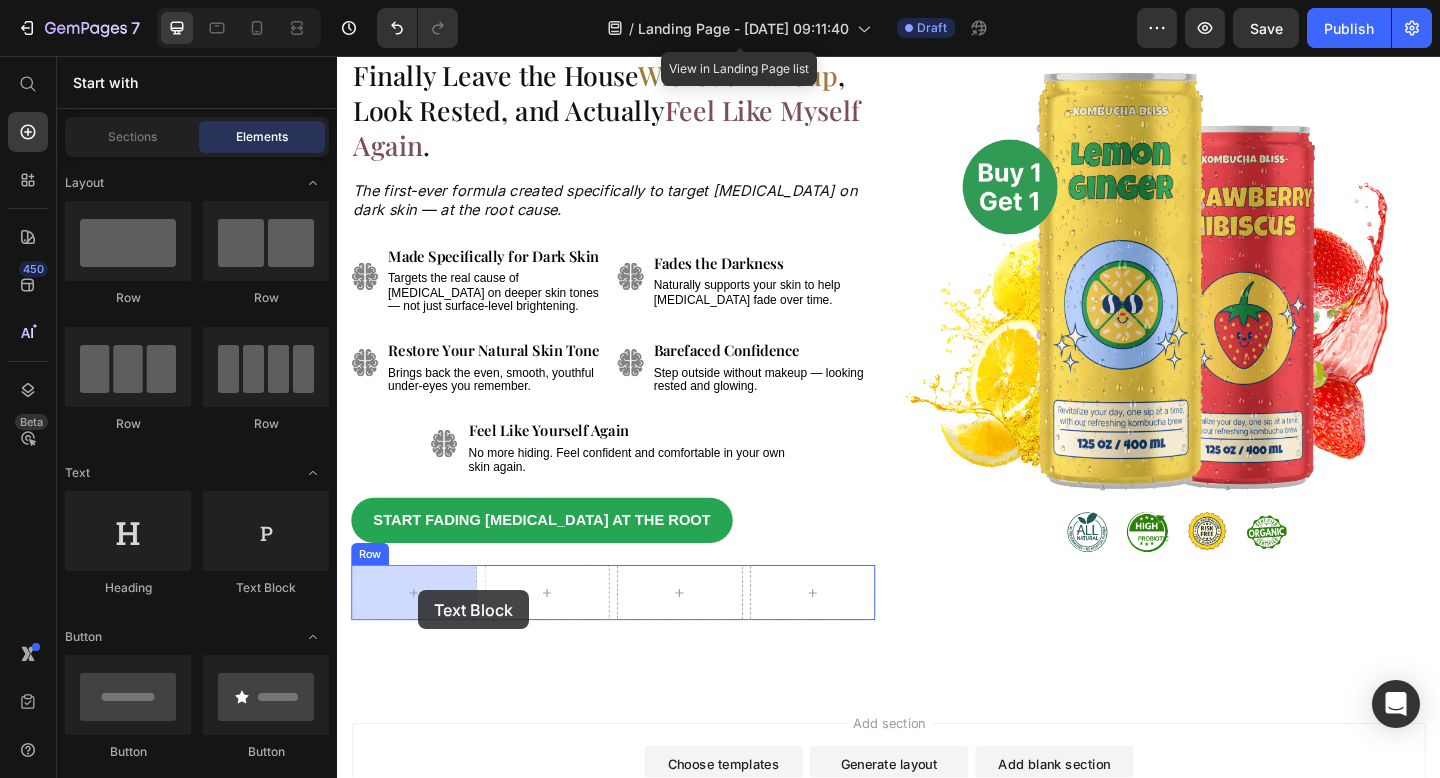 drag, startPoint x: 625, startPoint y: 589, endPoint x: 424, endPoint y: 637, distance: 206.65189 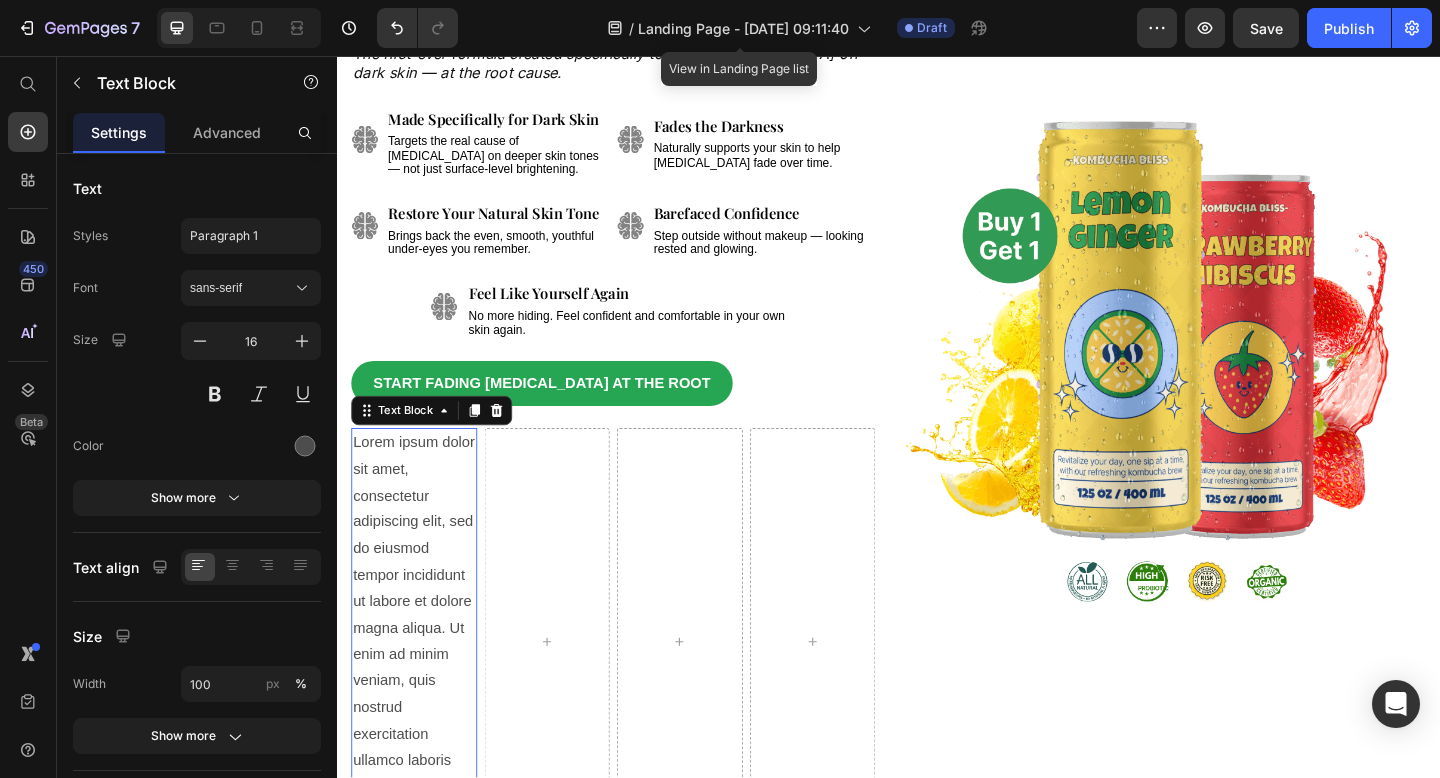 scroll, scrollTop: 314, scrollLeft: 0, axis: vertical 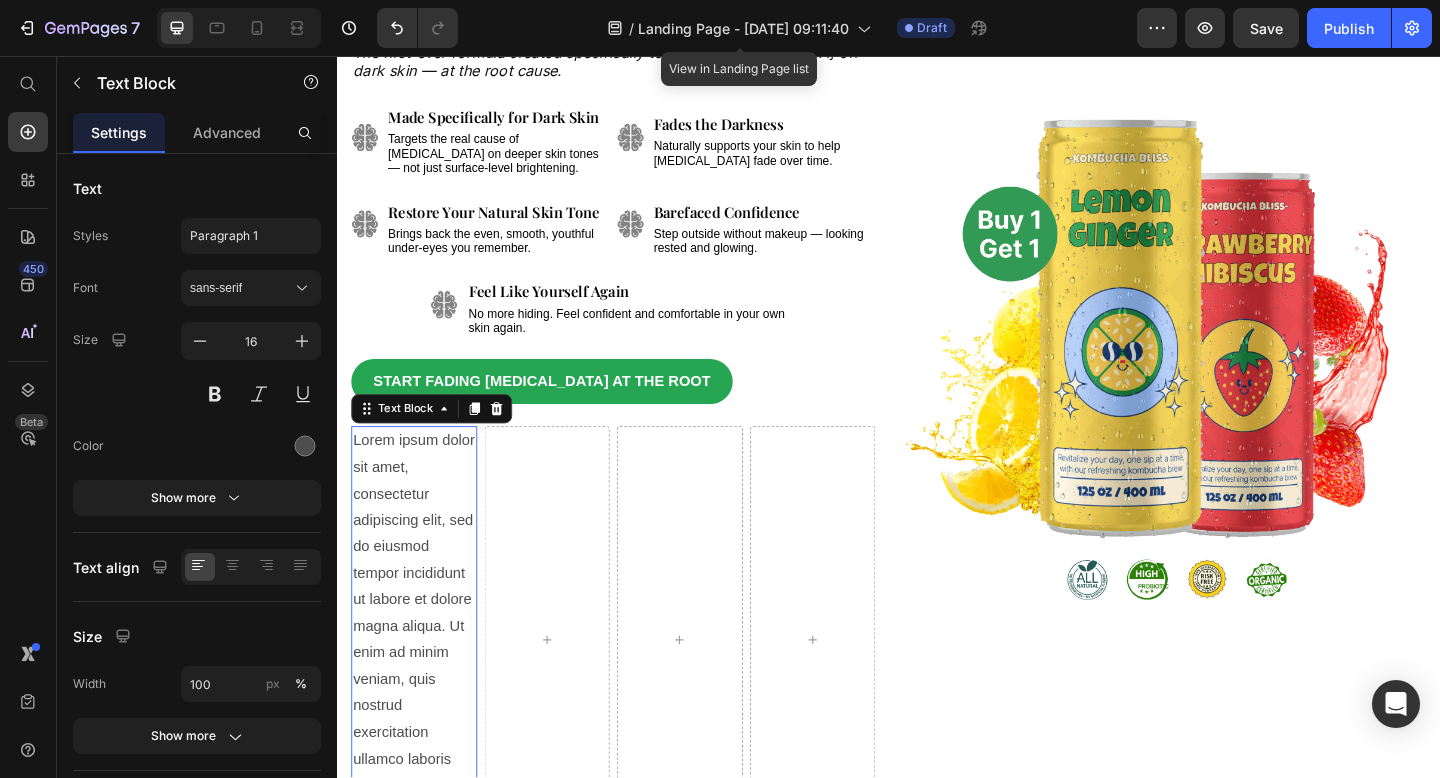 click on "Lorem ipsum dolor sit amet, consectetur adipiscing elit, sed do eiusmod tempor incididunt ut labore et dolore magna aliqua. Ut enim ad minim veniam, quis nostrud exercitation ullamco laboris nisi ut aliquip ex ea commodo consequat." at bounding box center [420, 691] 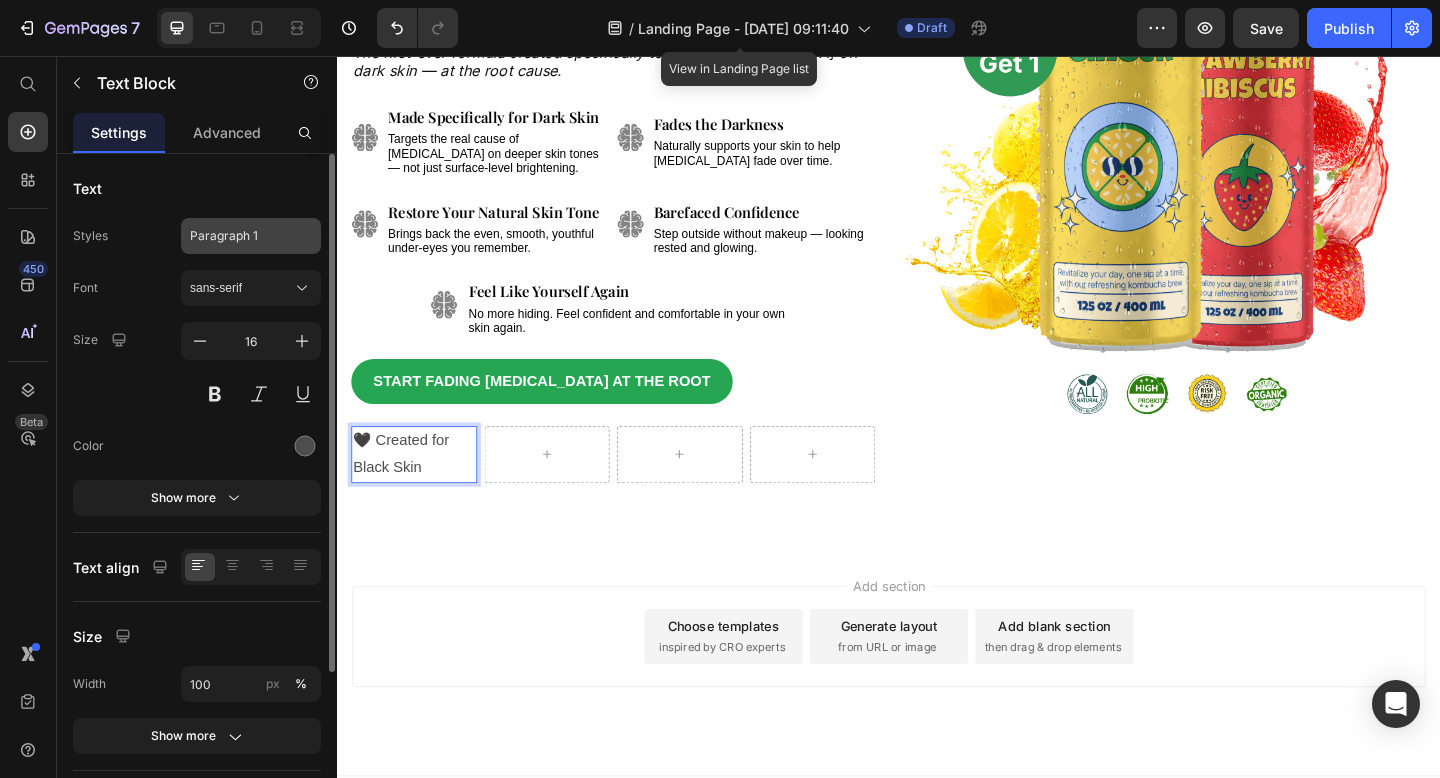 scroll, scrollTop: 1, scrollLeft: 0, axis: vertical 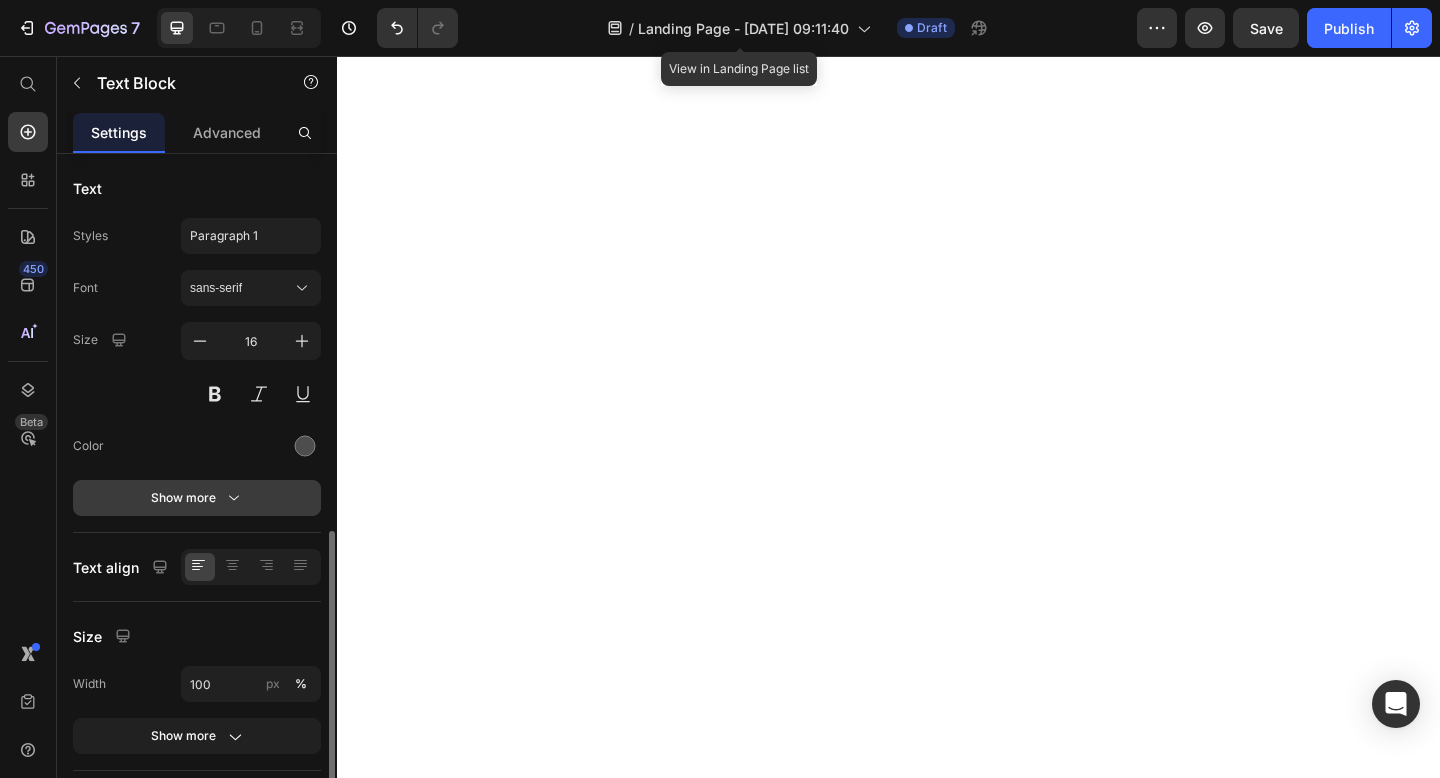 click on "Show more" at bounding box center (197, 498) 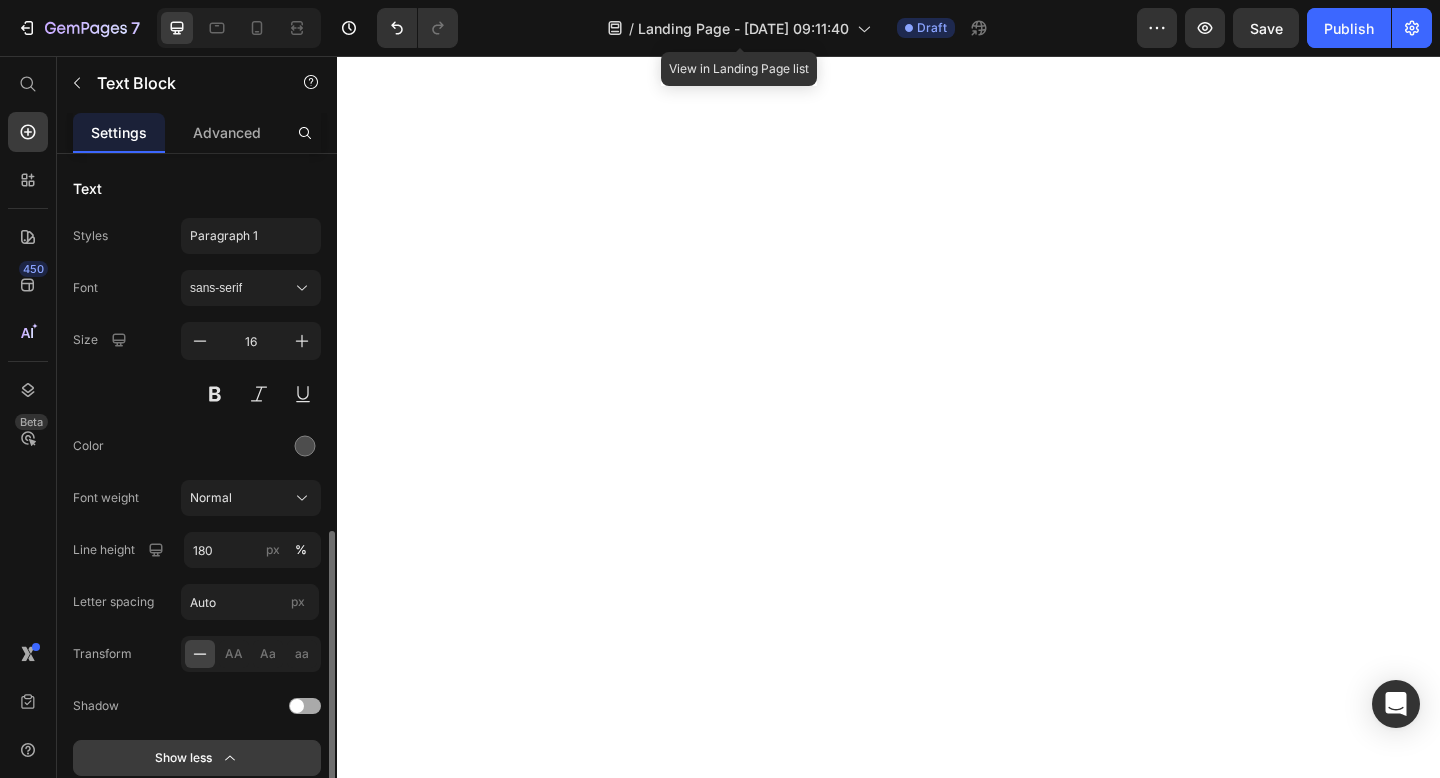 scroll, scrollTop: 0, scrollLeft: 0, axis: both 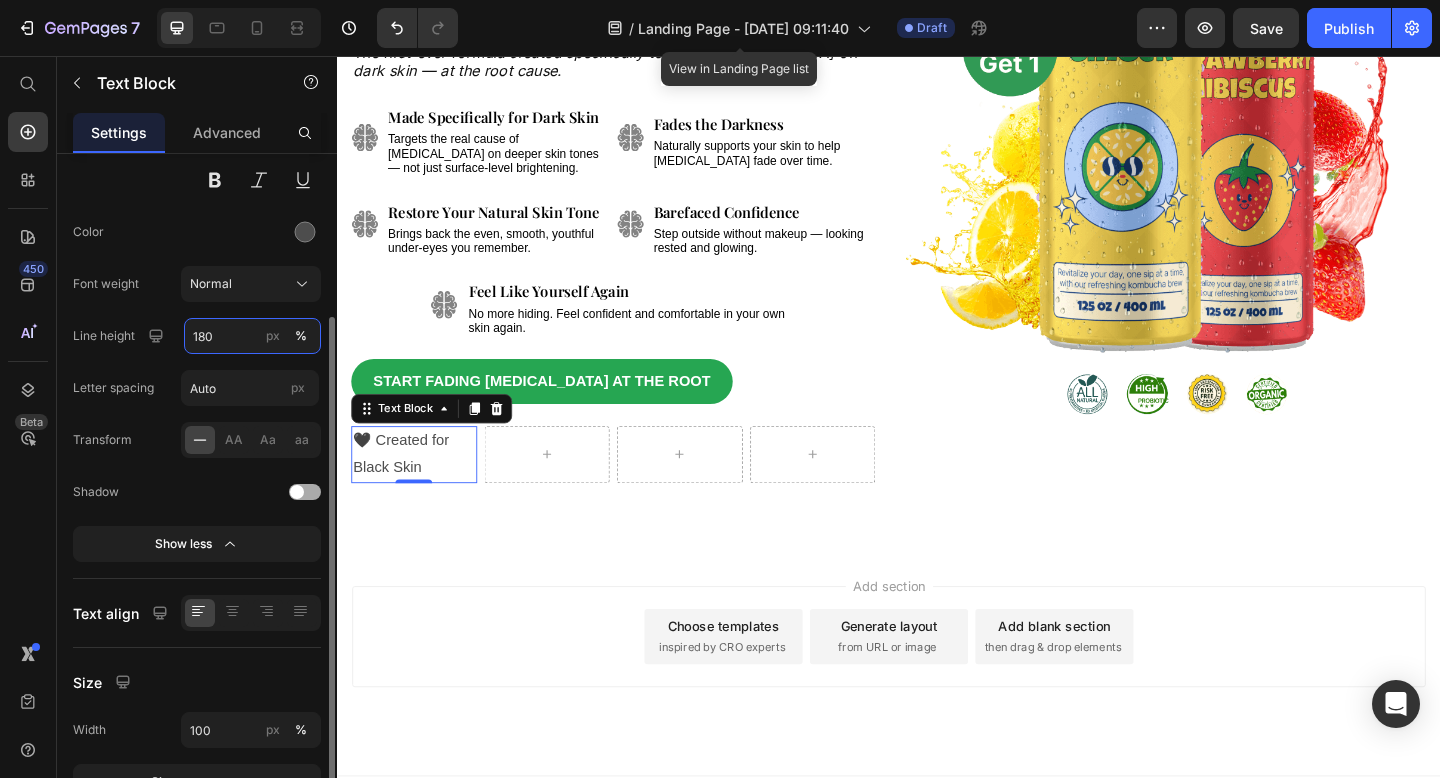click on "180" at bounding box center [252, 336] 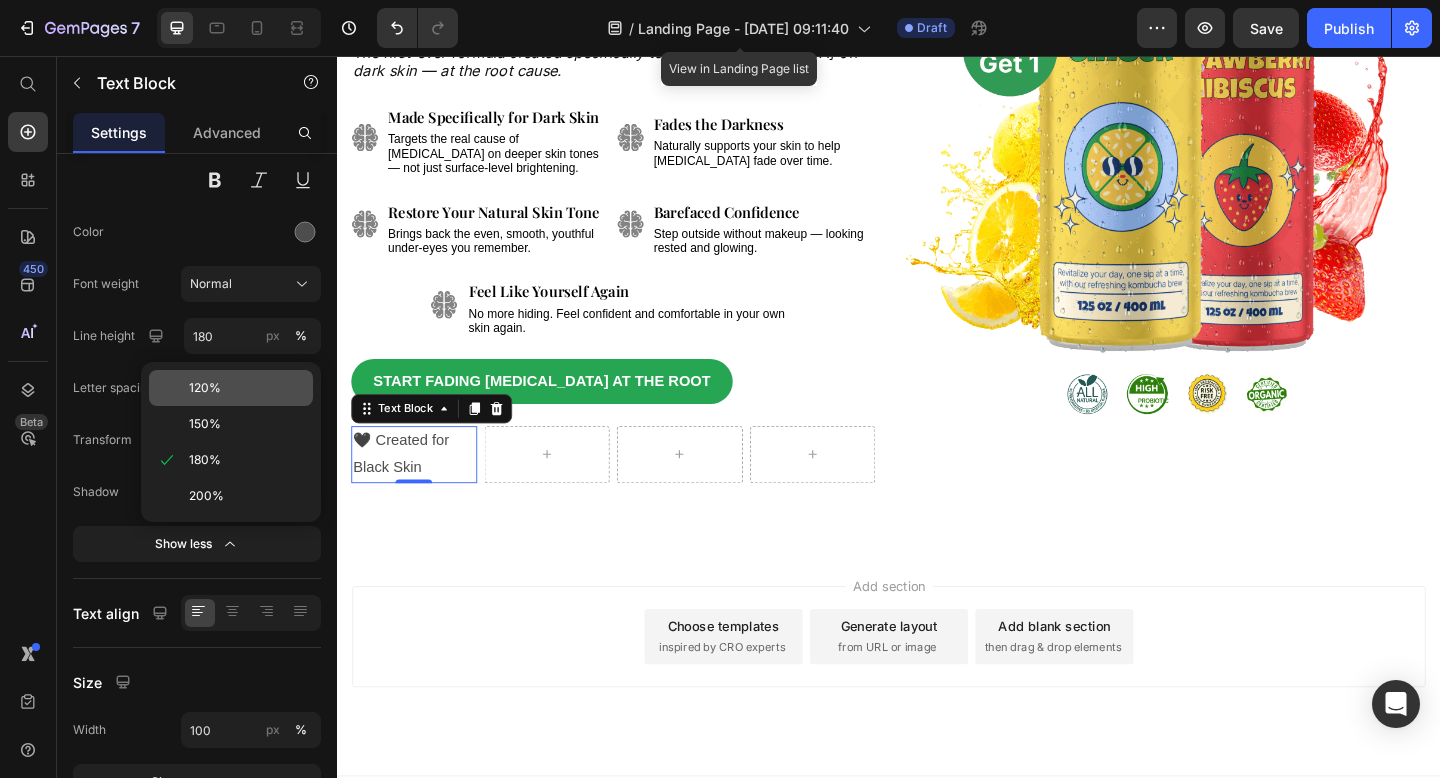 click on "120%" at bounding box center [247, 388] 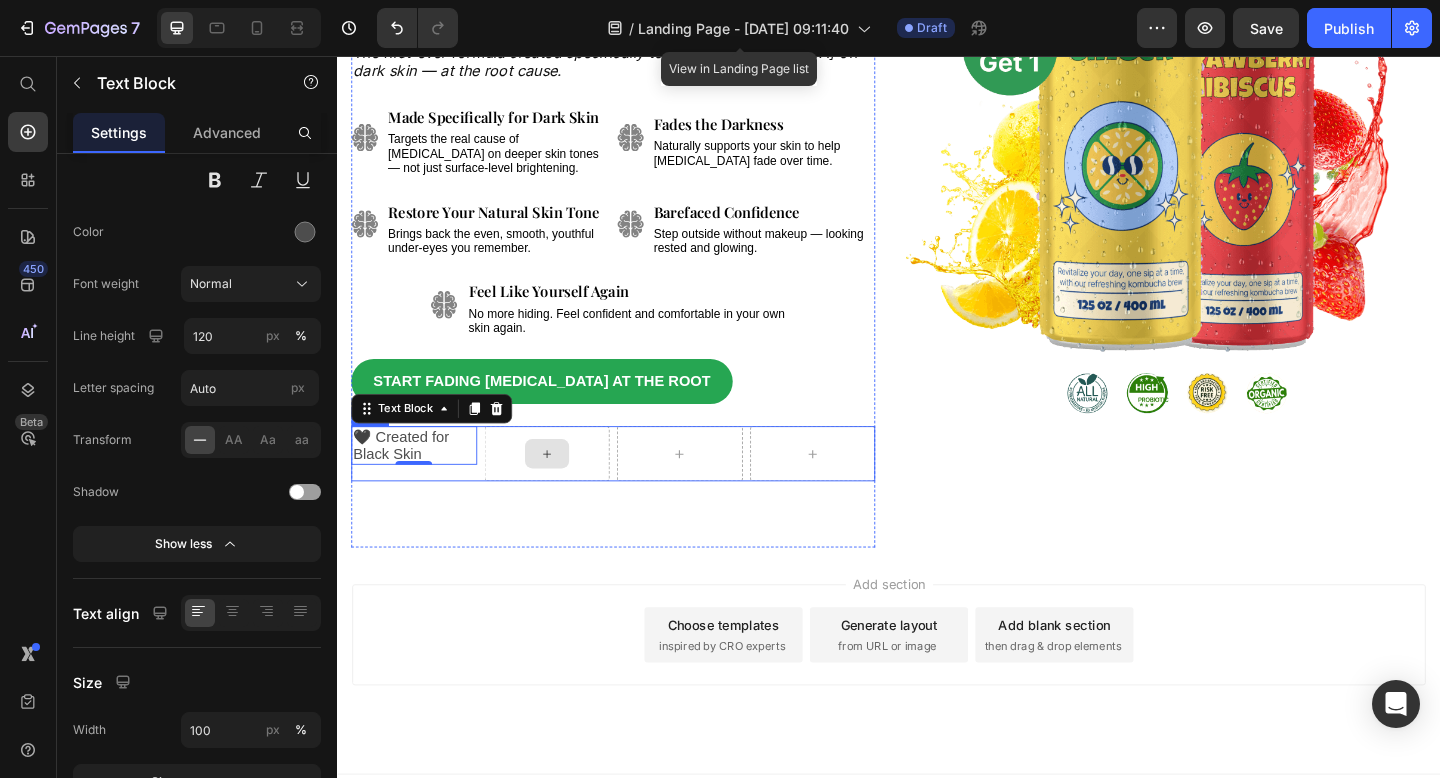 click at bounding box center [565, 489] 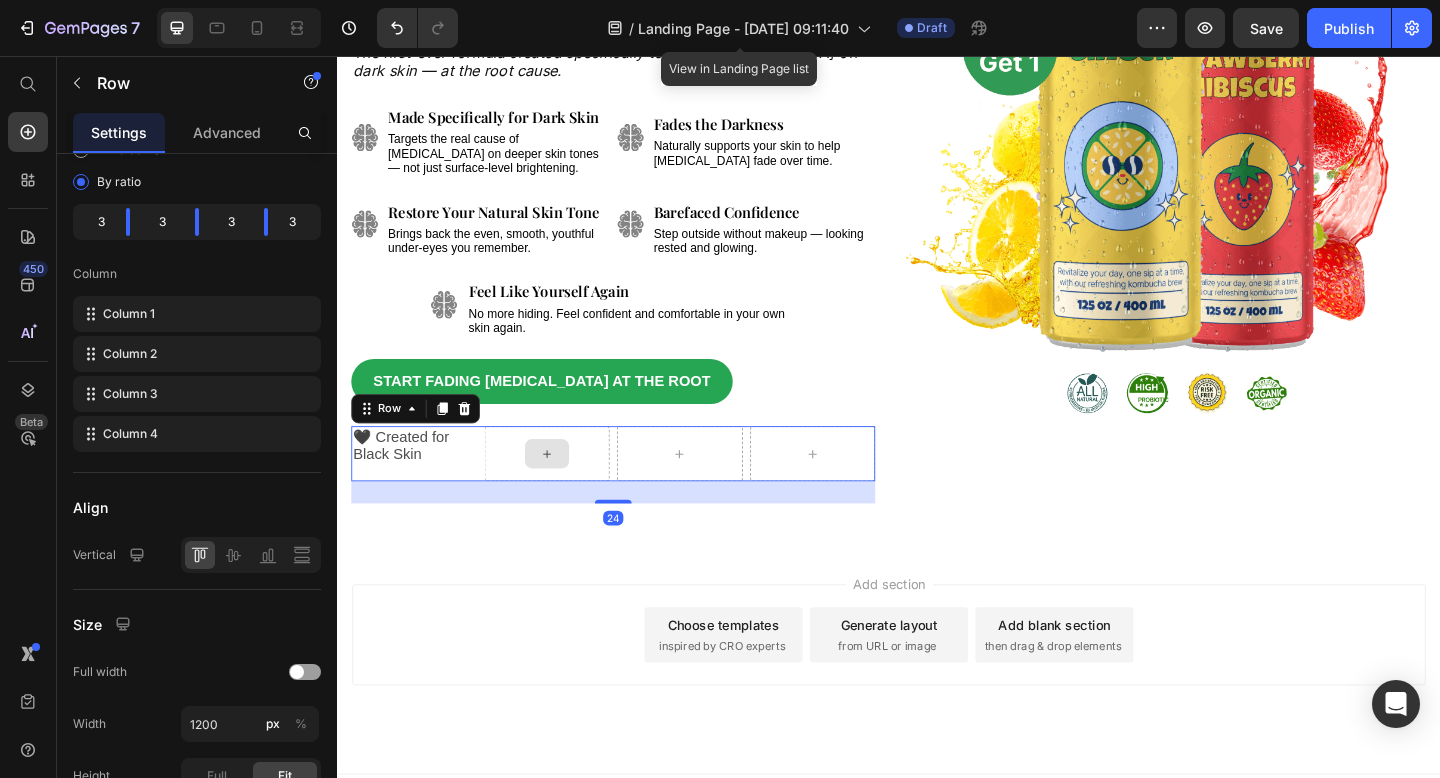 scroll, scrollTop: 0, scrollLeft: 0, axis: both 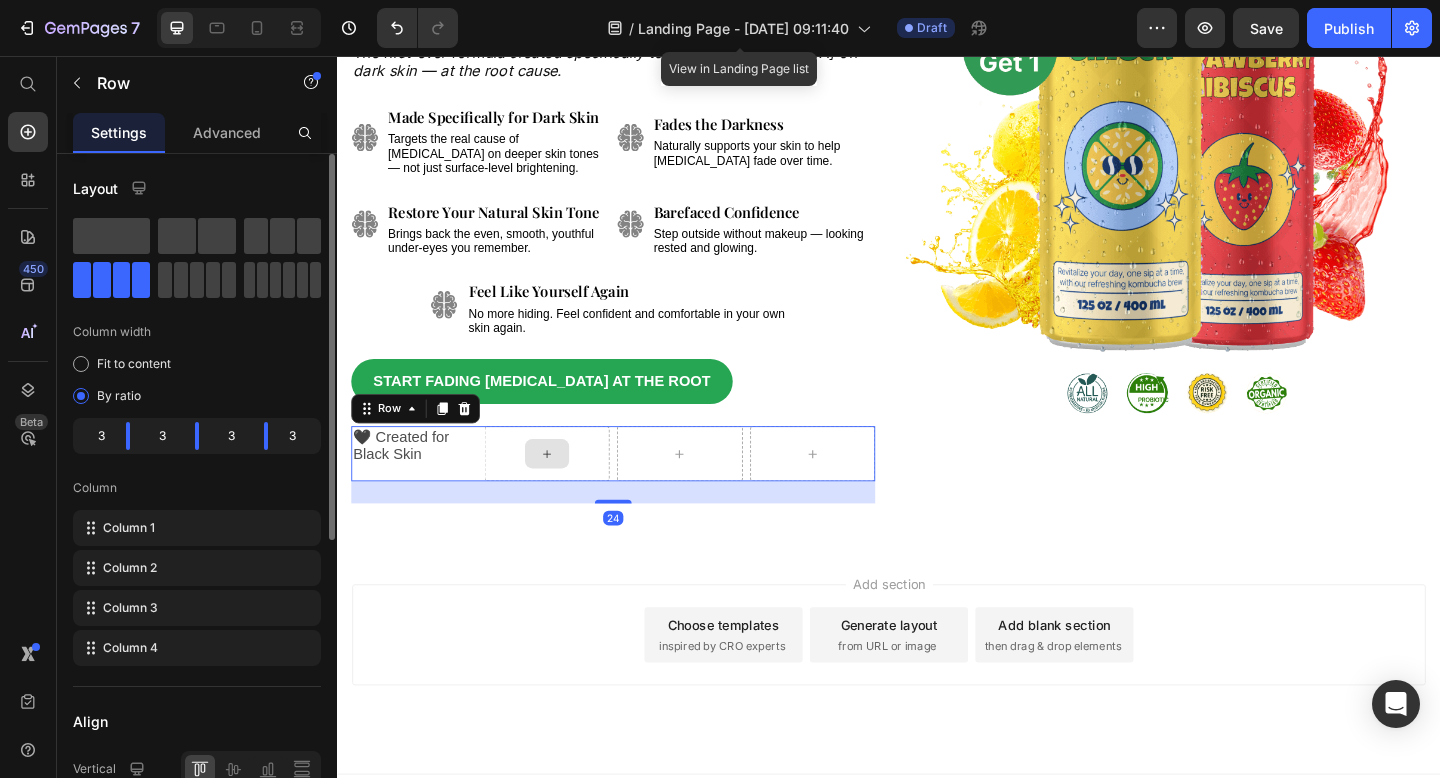 click 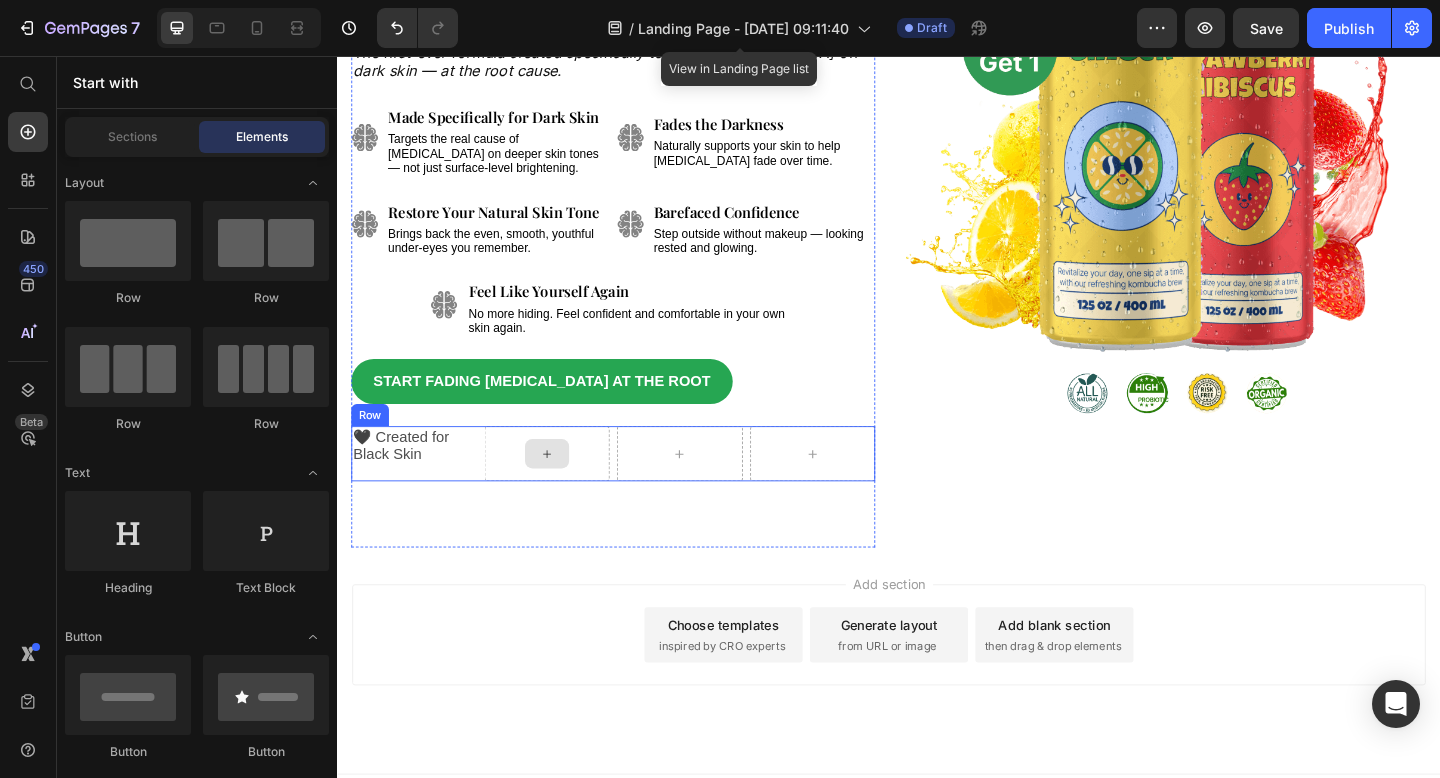 click 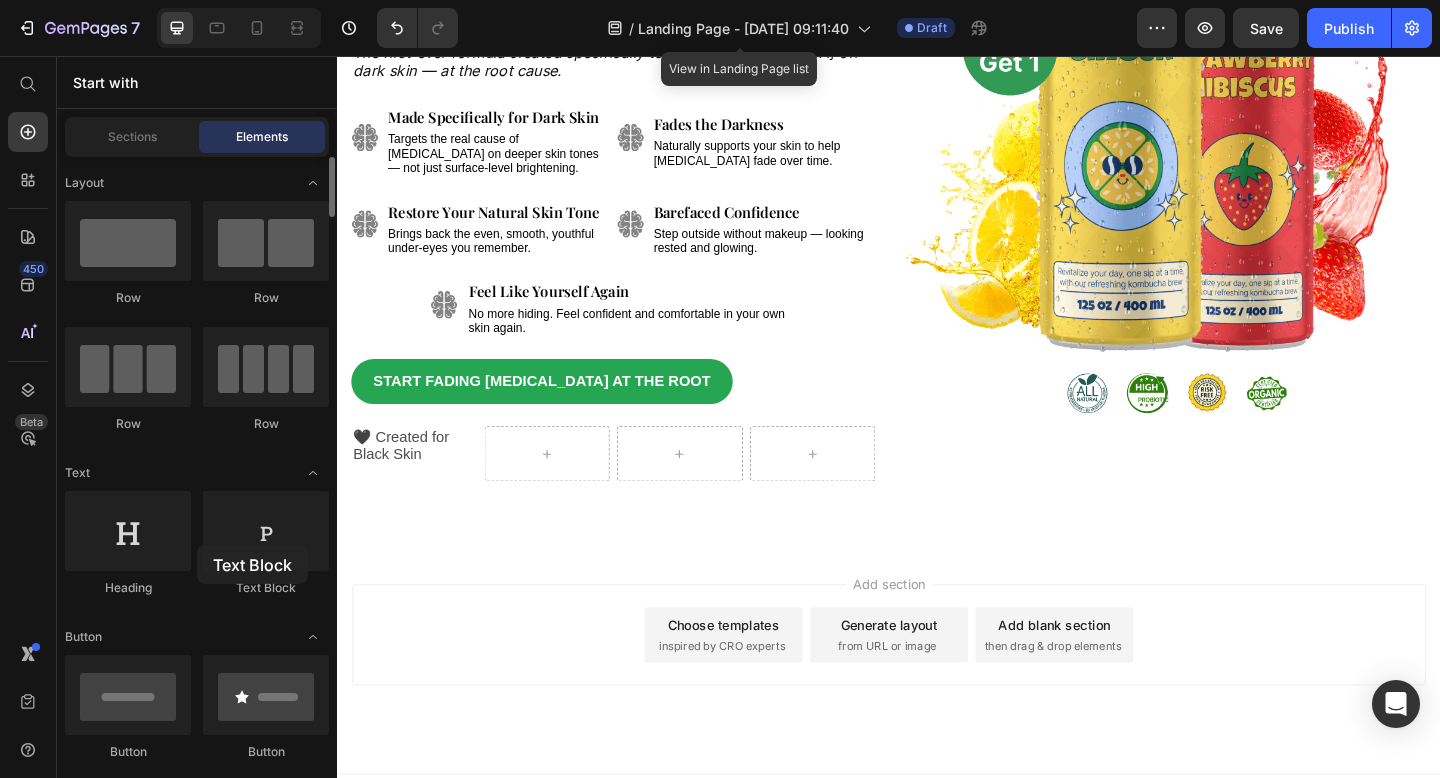 drag, startPoint x: 241, startPoint y: 562, endPoint x: 199, endPoint y: 545, distance: 45.310043 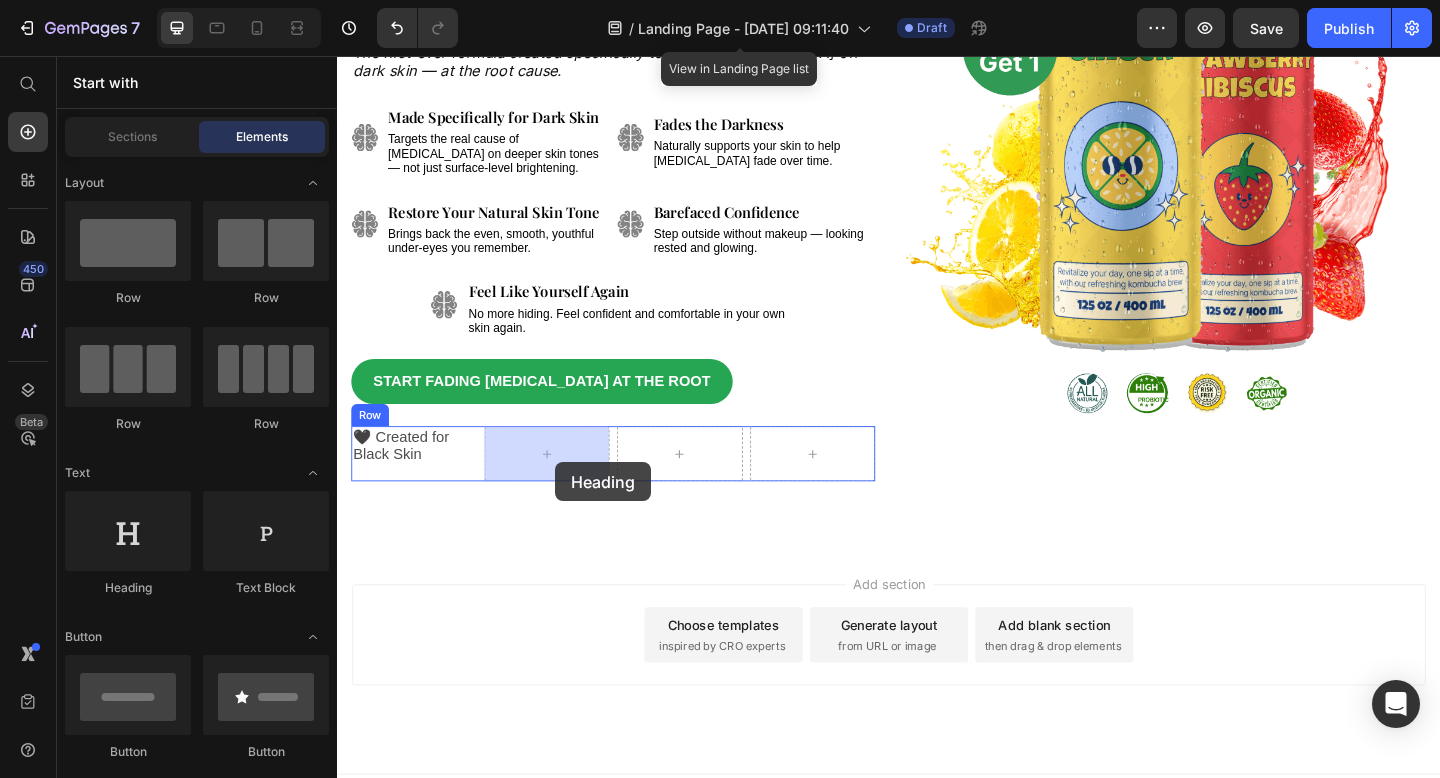 drag, startPoint x: 470, startPoint y: 604, endPoint x: 574, endPoint y: 497, distance: 149.21461 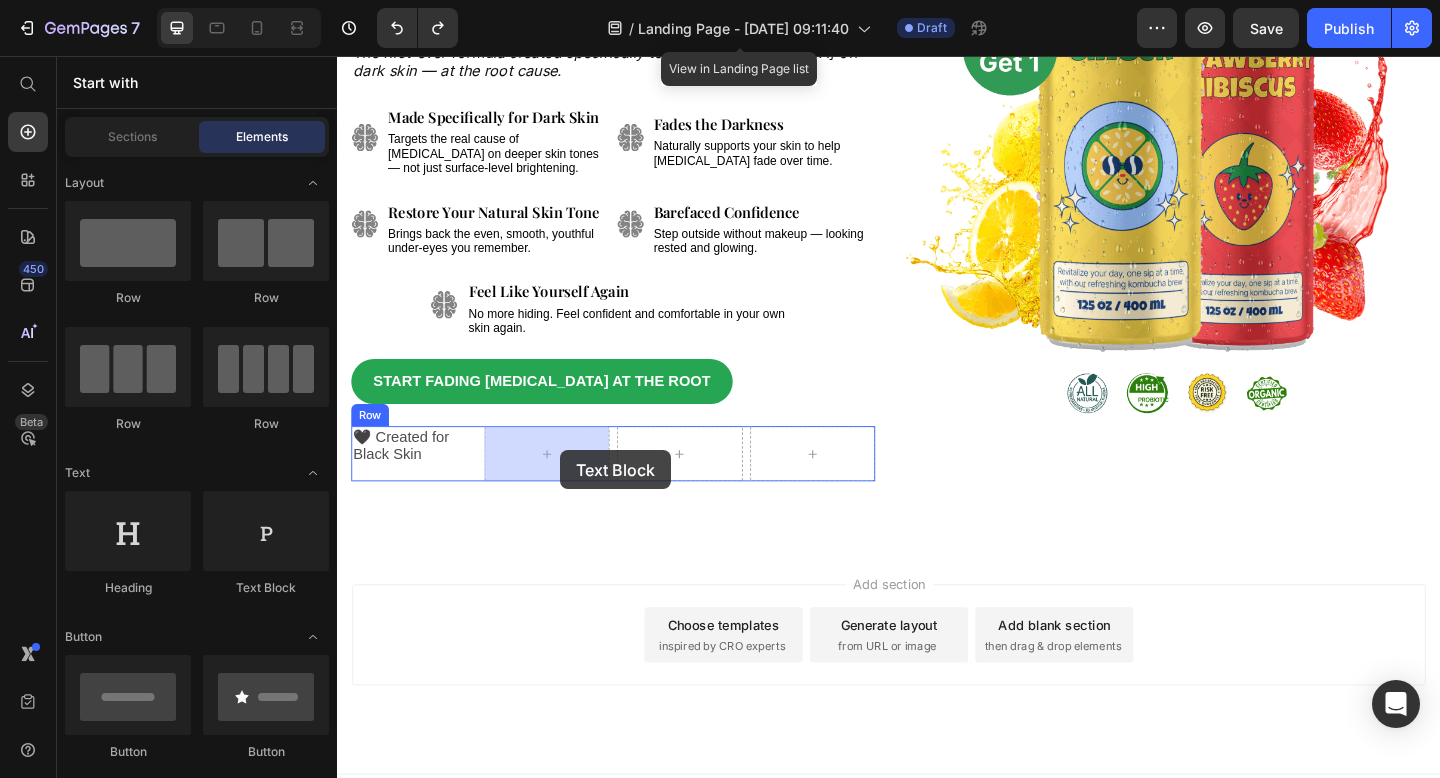 drag, startPoint x: 576, startPoint y: 597, endPoint x: 580, endPoint y: 485, distance: 112.0714 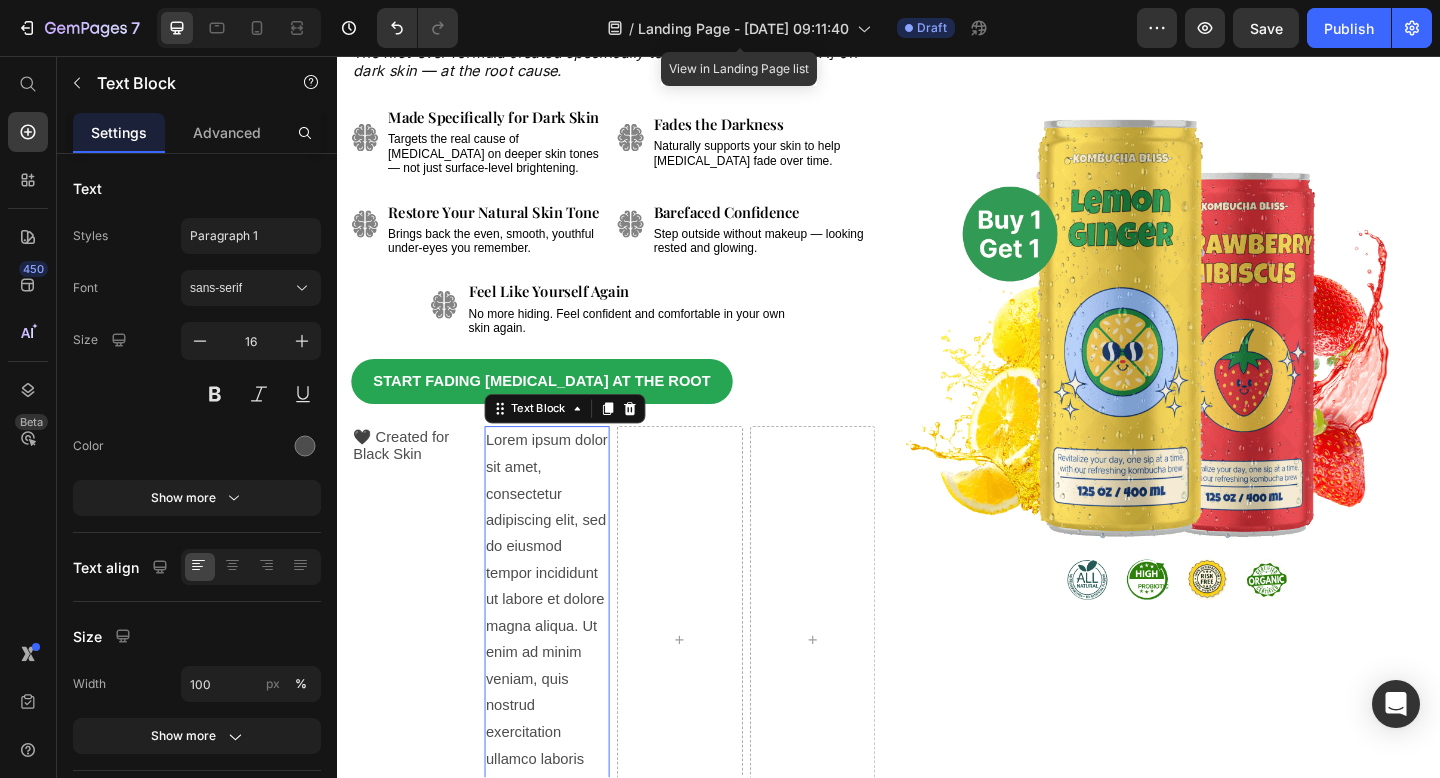 click on "Lorem ipsum dolor sit amet, consectetur adipiscing elit, sed do eiusmod tempor incididunt ut labore et dolore magna aliqua. Ut enim ad minim veniam, quis nostrud exercitation ullamco laboris nisi ut aliquip ex ea commodo consequat." at bounding box center (565, 691) 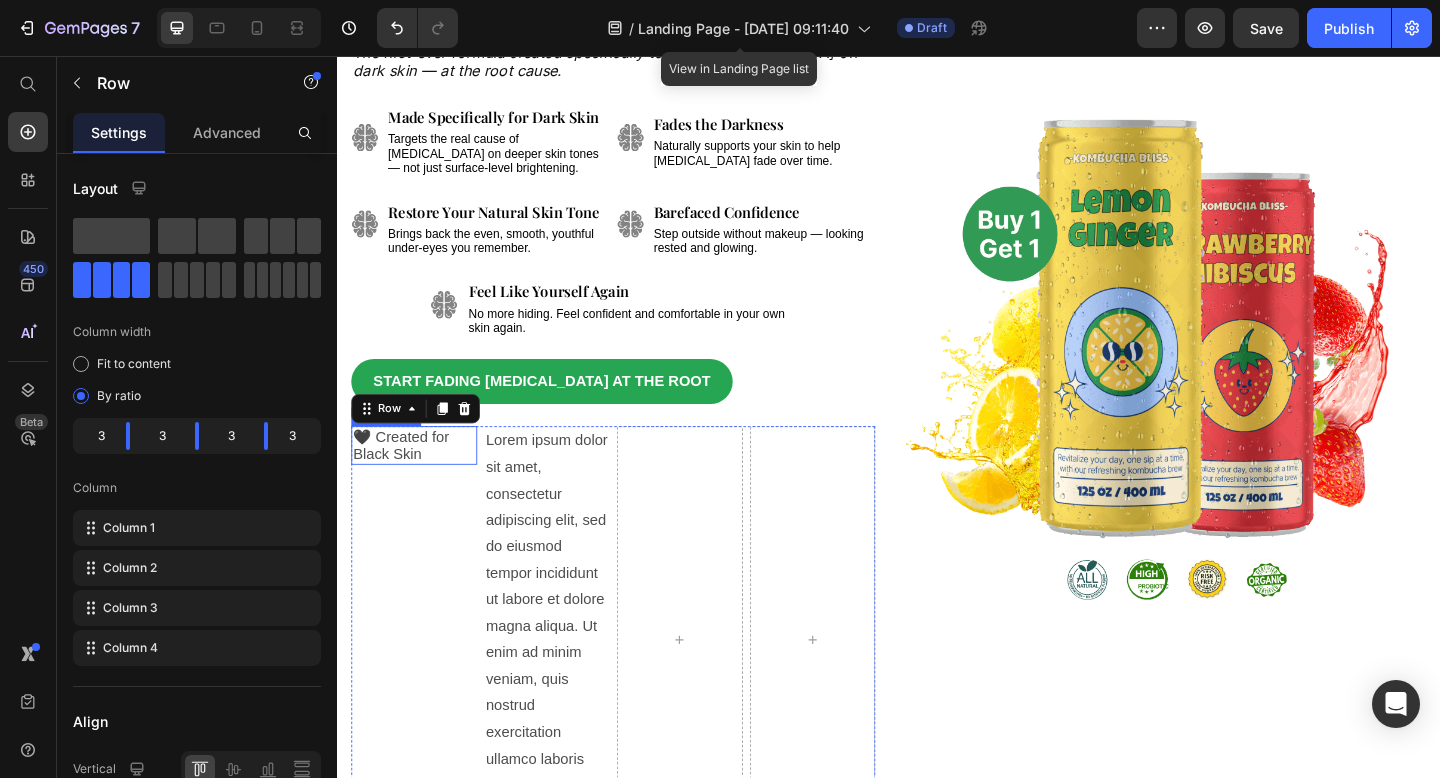 click on "🖤 Created for Black Skin" at bounding box center (406, 480) 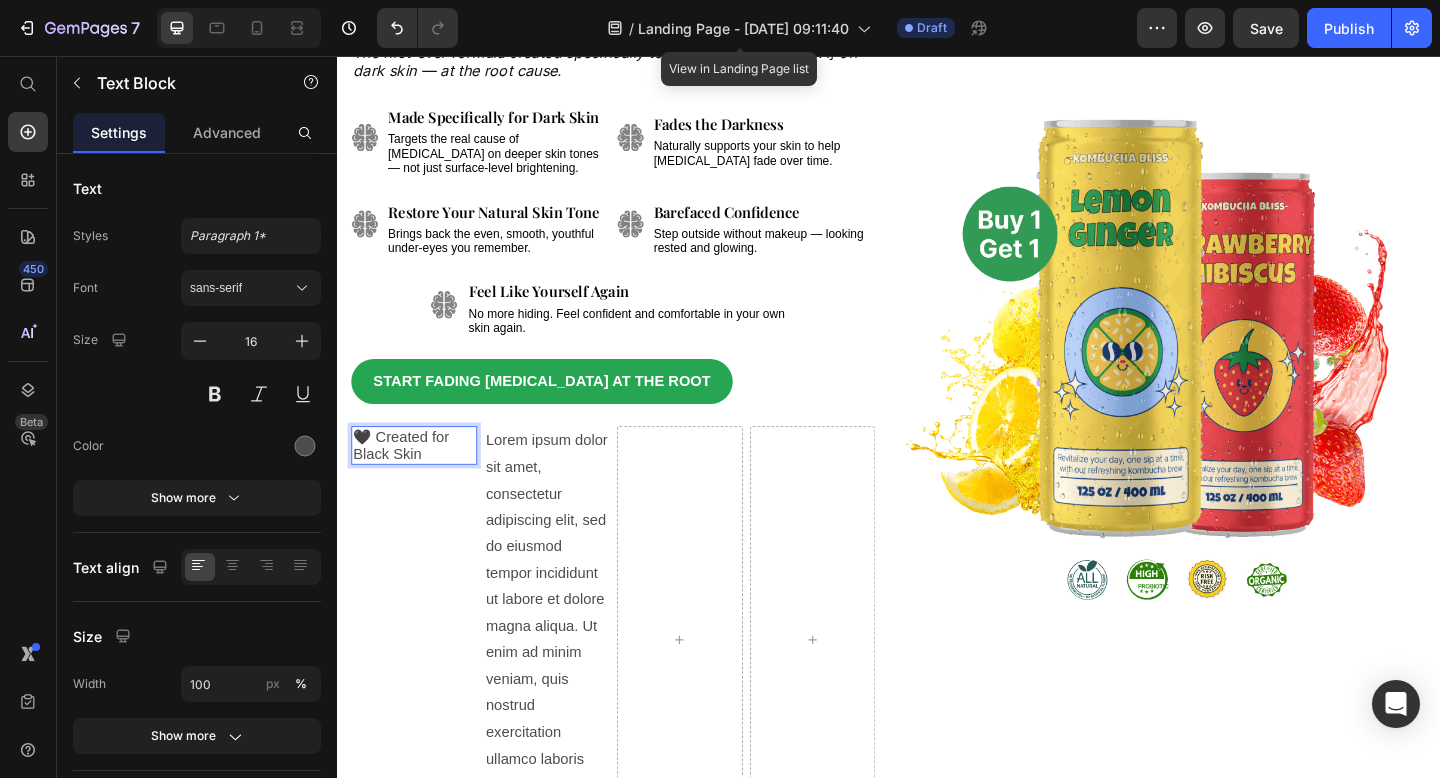 click on "🖤 Created for Black Skin" at bounding box center (420, 480) 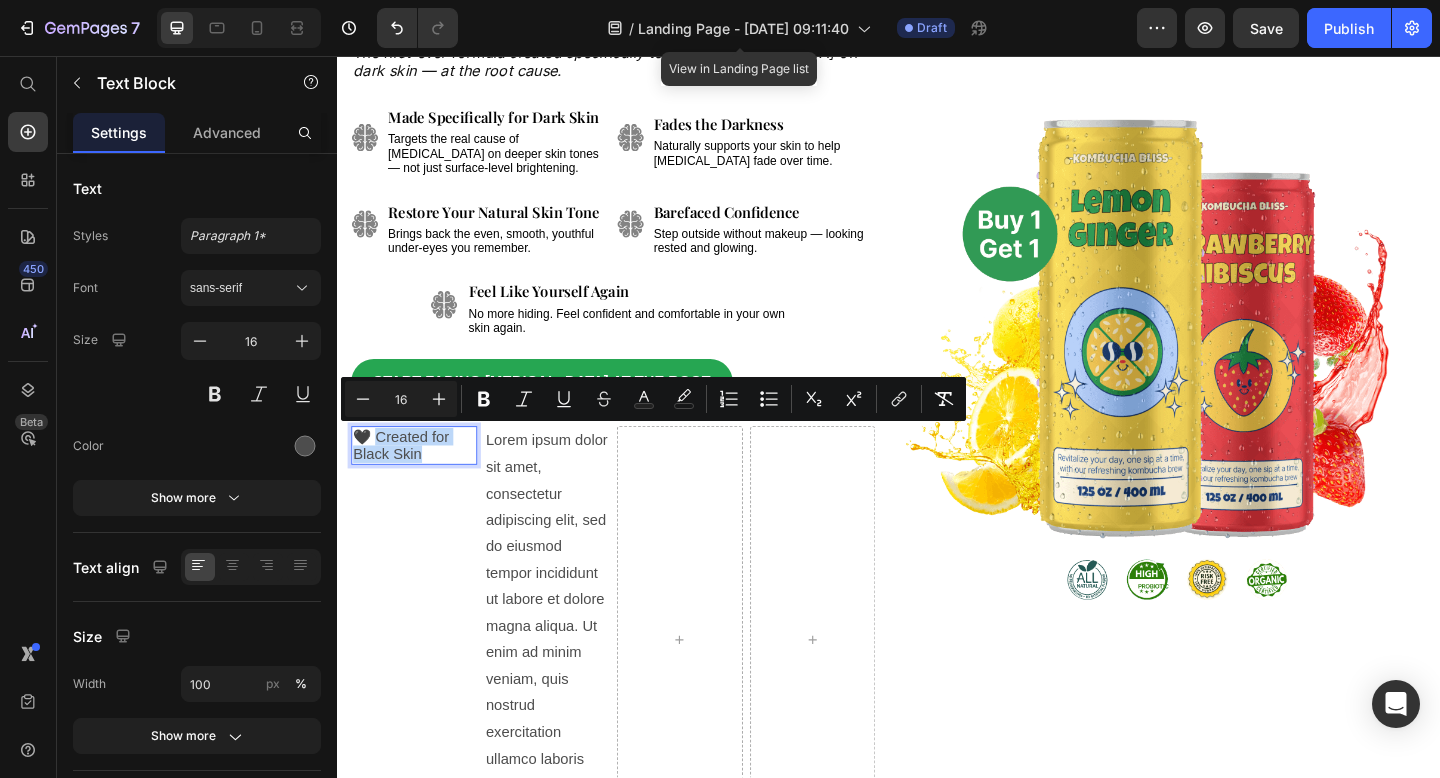 drag, startPoint x: 433, startPoint y: 488, endPoint x: 377, endPoint y: 472, distance: 58.24088 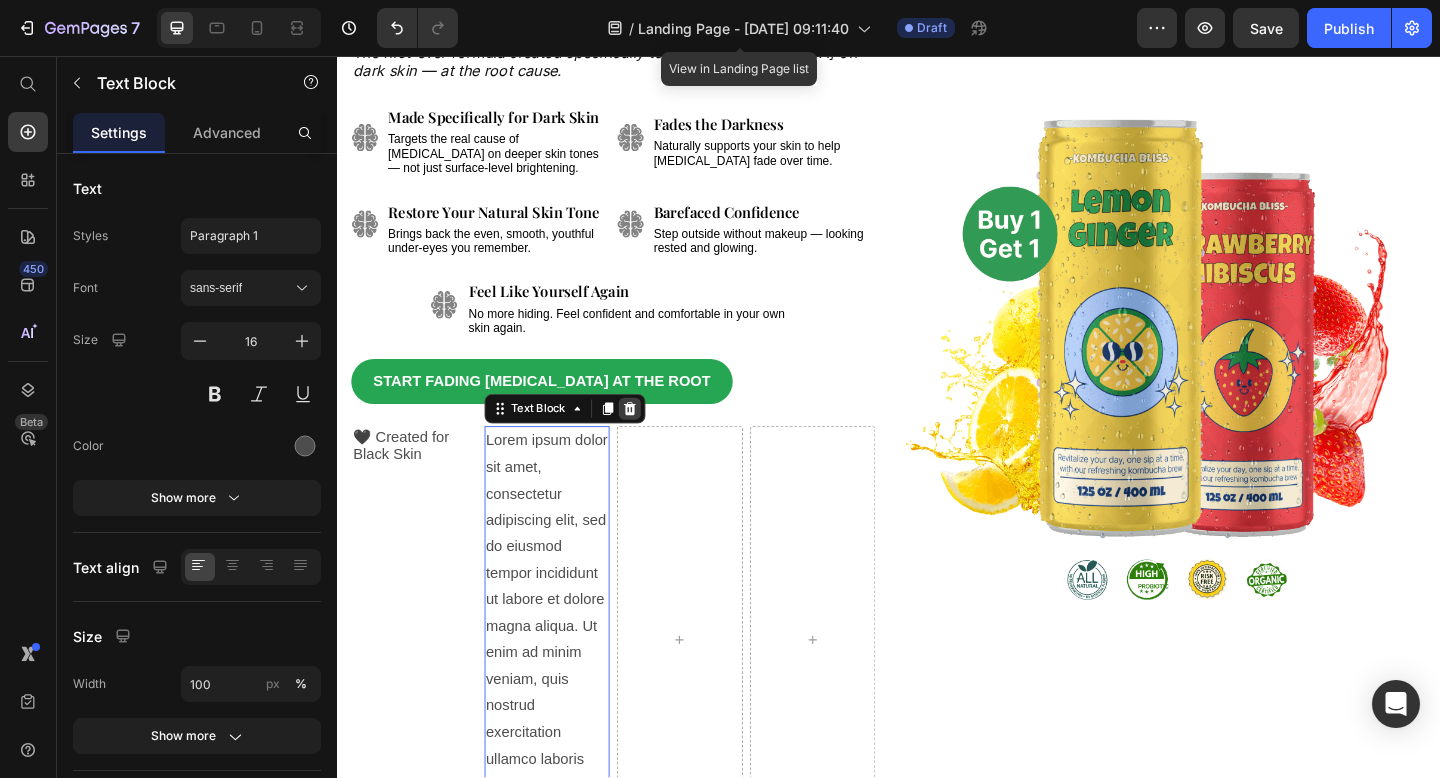 click 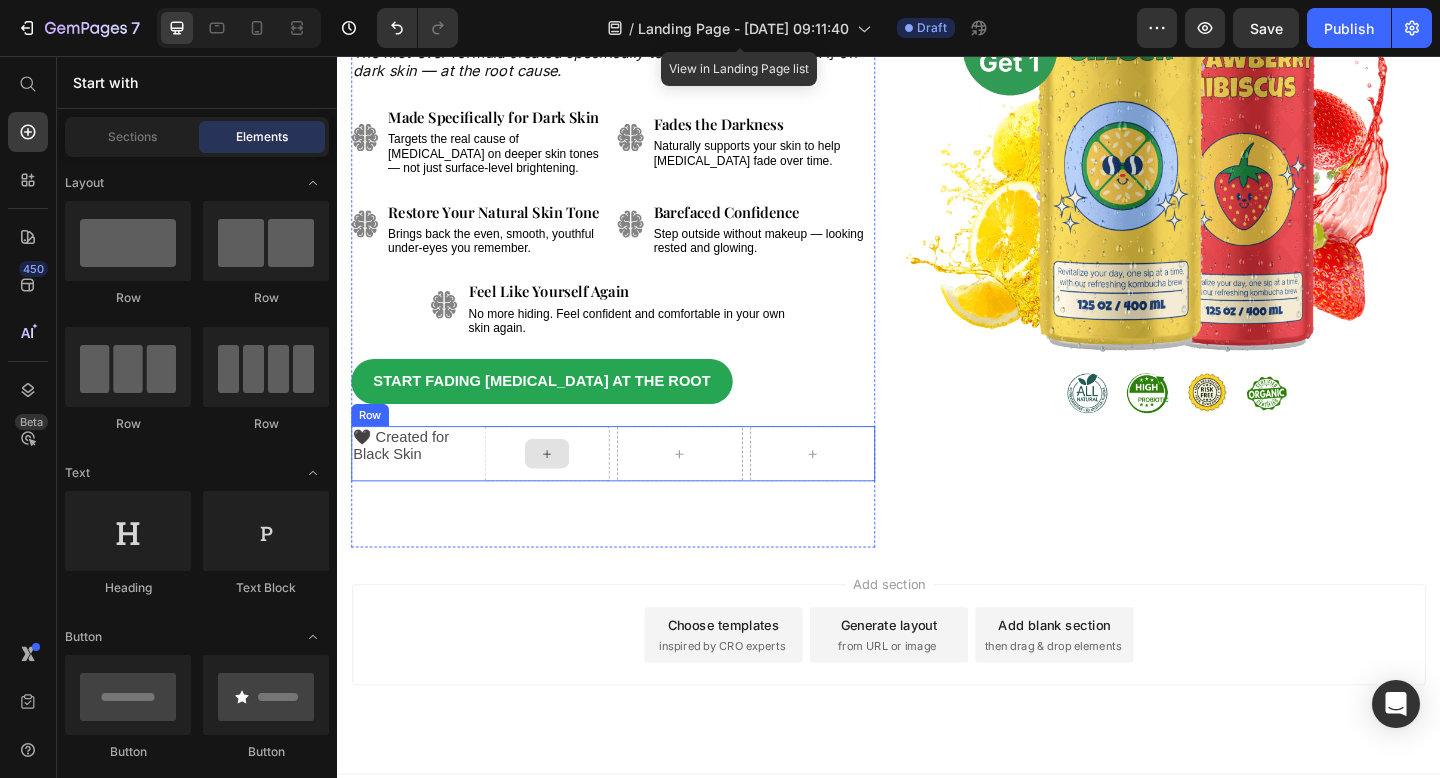 click at bounding box center (565, 489) 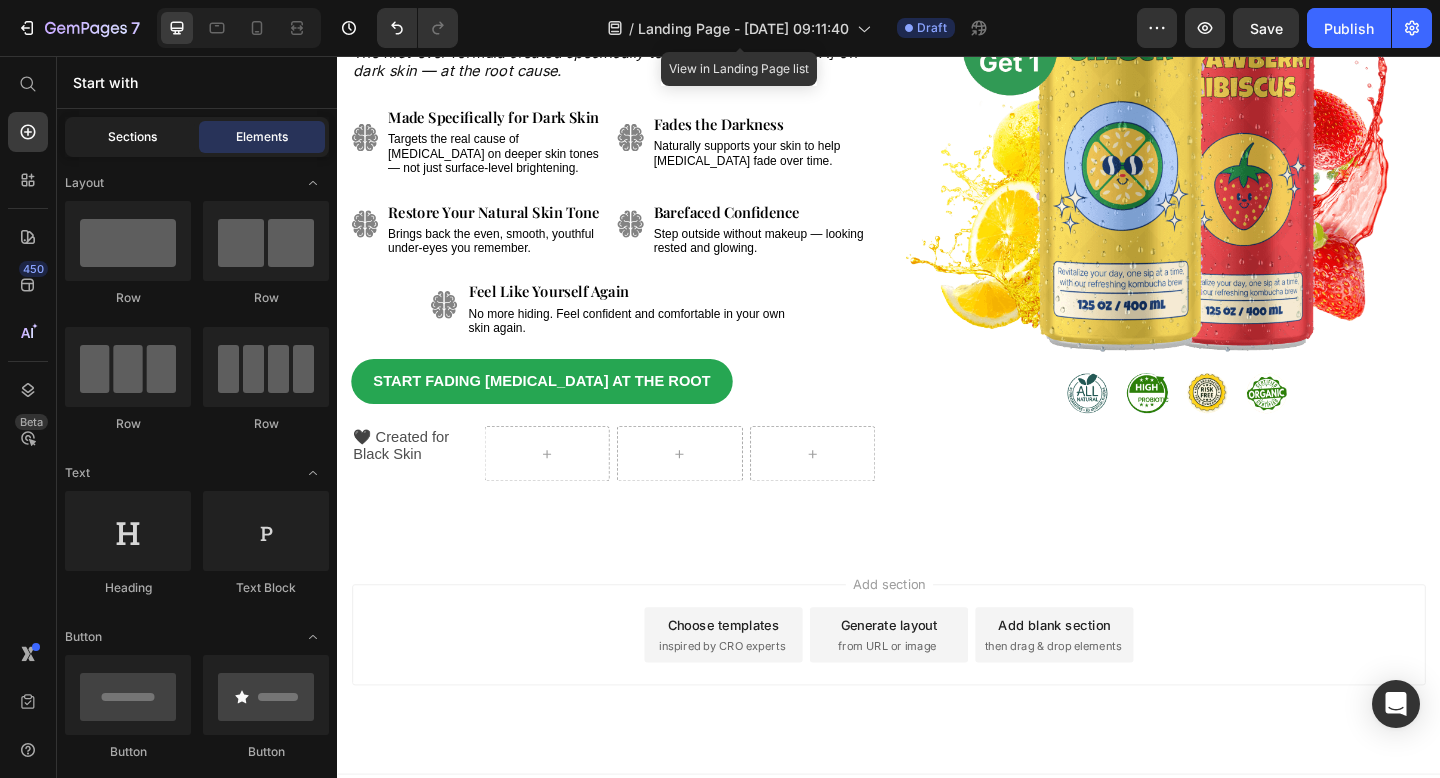 click on "Sections" 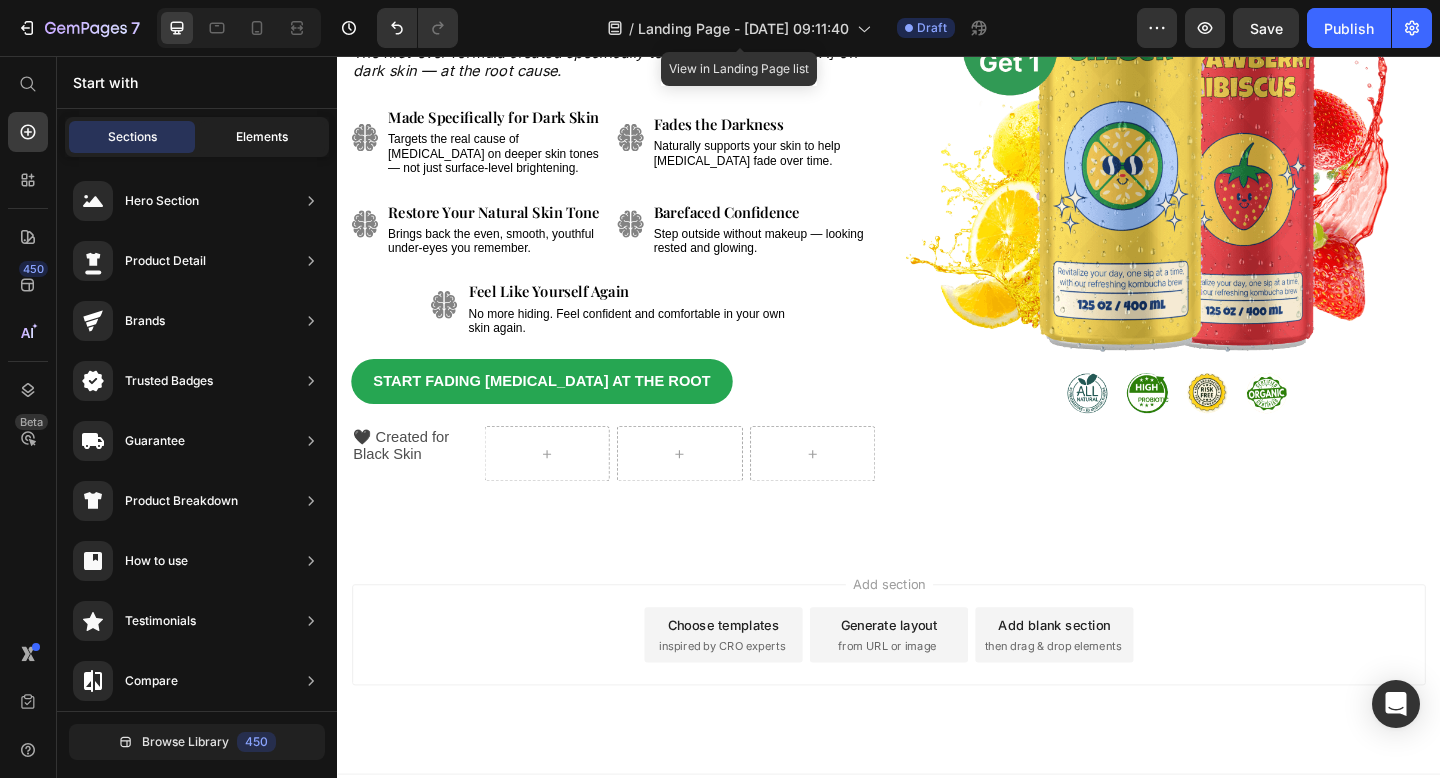 drag, startPoint x: 274, startPoint y: 124, endPoint x: 132, endPoint y: 372, distance: 285.77612 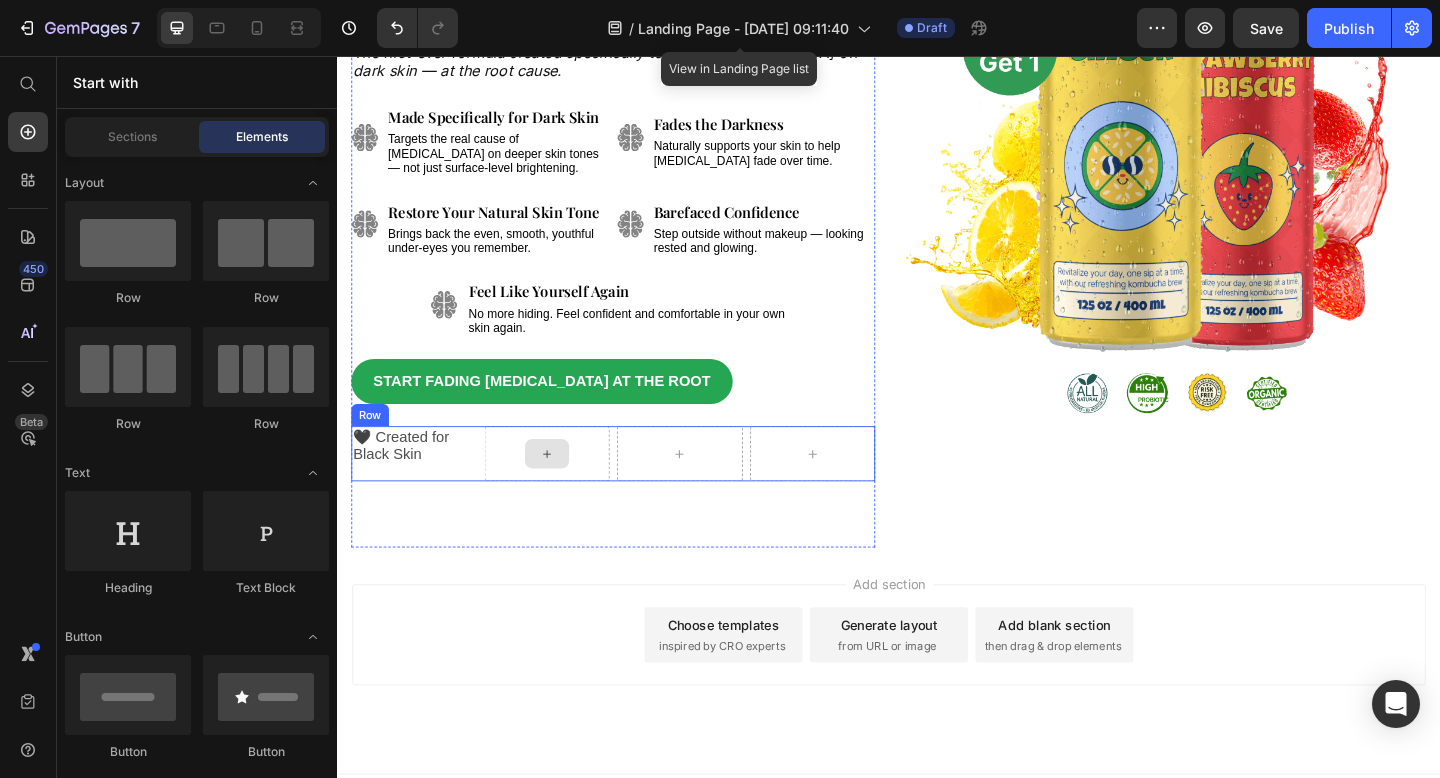 click at bounding box center [565, 489] 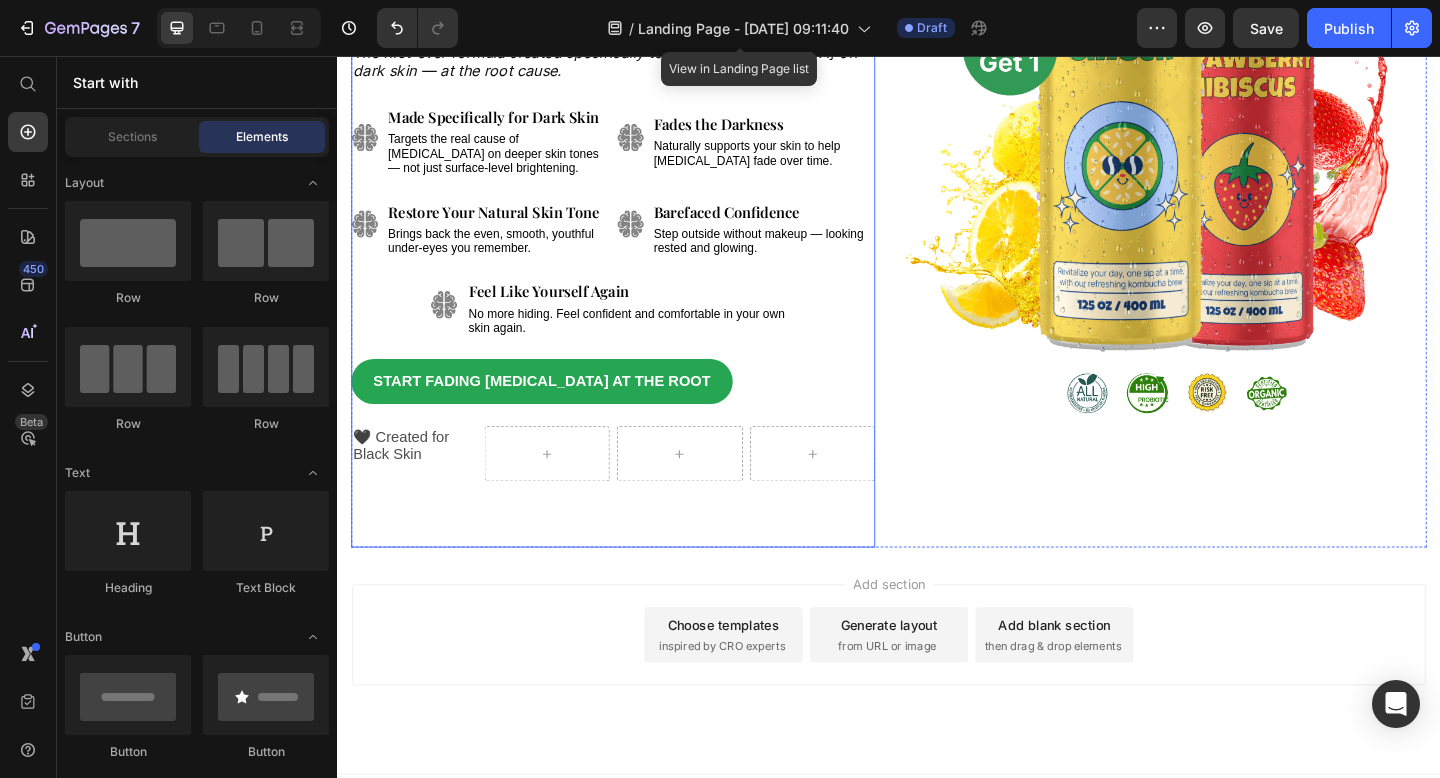 click on "[MEDICAL_DATA] on My Black Skin Were My Biggest  Insecurity  for Years — Now I Finally Leave the House  Without Makeup , Look Rested, and Actually  Feel Like Myself Again . Heading The first-ever formula created specifically to target [MEDICAL_DATA] on dark skin — at the root cause. Text Block Image Image Made Specifically for Dark Skin Text Block Targets the real cause of [MEDICAL_DATA] on deeper skin tones — not just surface-level brightening. Text Block Fades the Darkness Text Block Naturally supports your skin to help [MEDICAL_DATA] fade over time. Text Block Row Image Image Restore Your Natural Skin Tone Text Block Brings back the even, smooth, youthful under-eyes you remember. Text Block Barefaced Confidence Text Block Step outside without makeup — looking rested and glowing. Text Block Row Image Feel Like Yourself Again Text Block No more hiding. Feel confident and comfortable in your own skin again. Text Block Row Start Fading [MEDICAL_DATA] at the Root Button 🖤 Created for Black Skin Text Block Row" at bounding box center (637, 187) 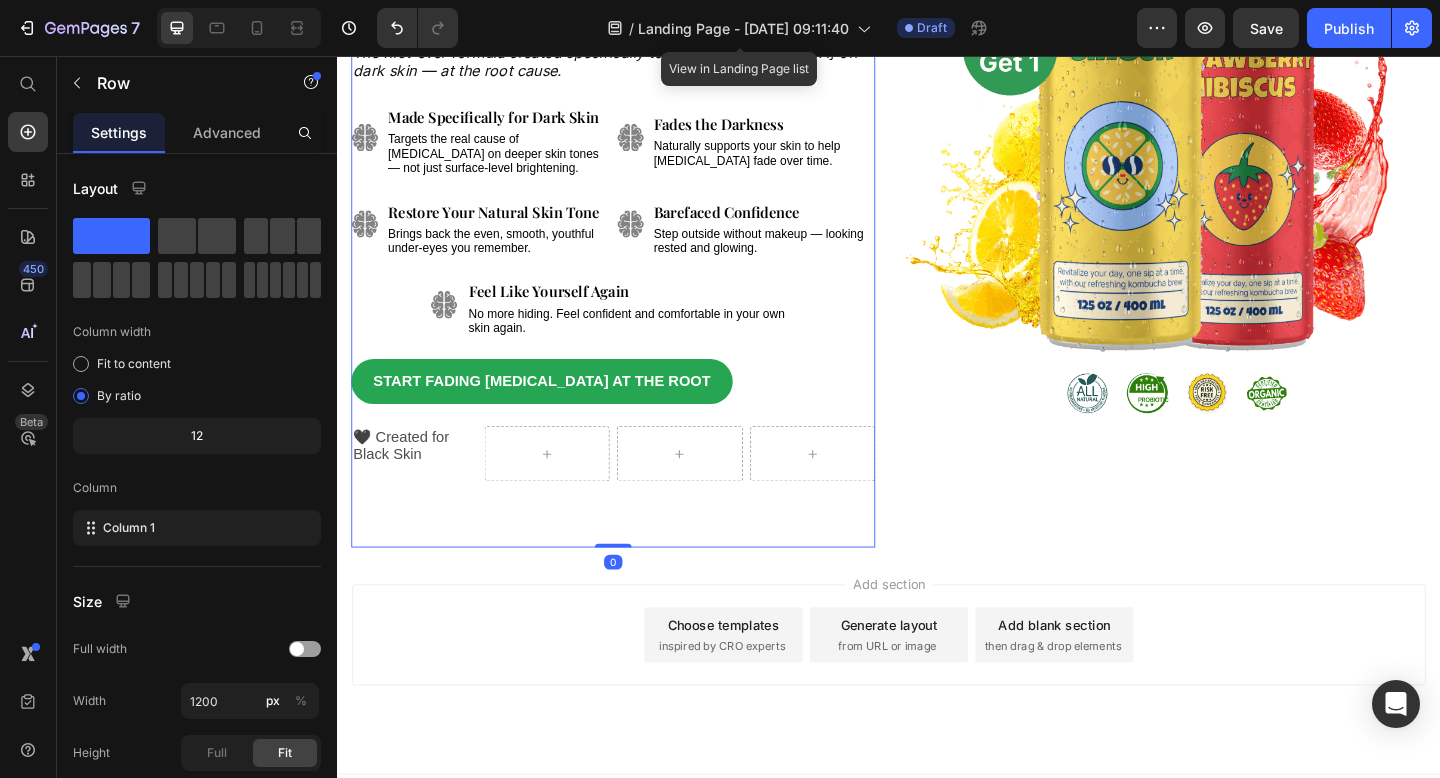 click on "🖤 Created for Black Skin" at bounding box center (406, 480) 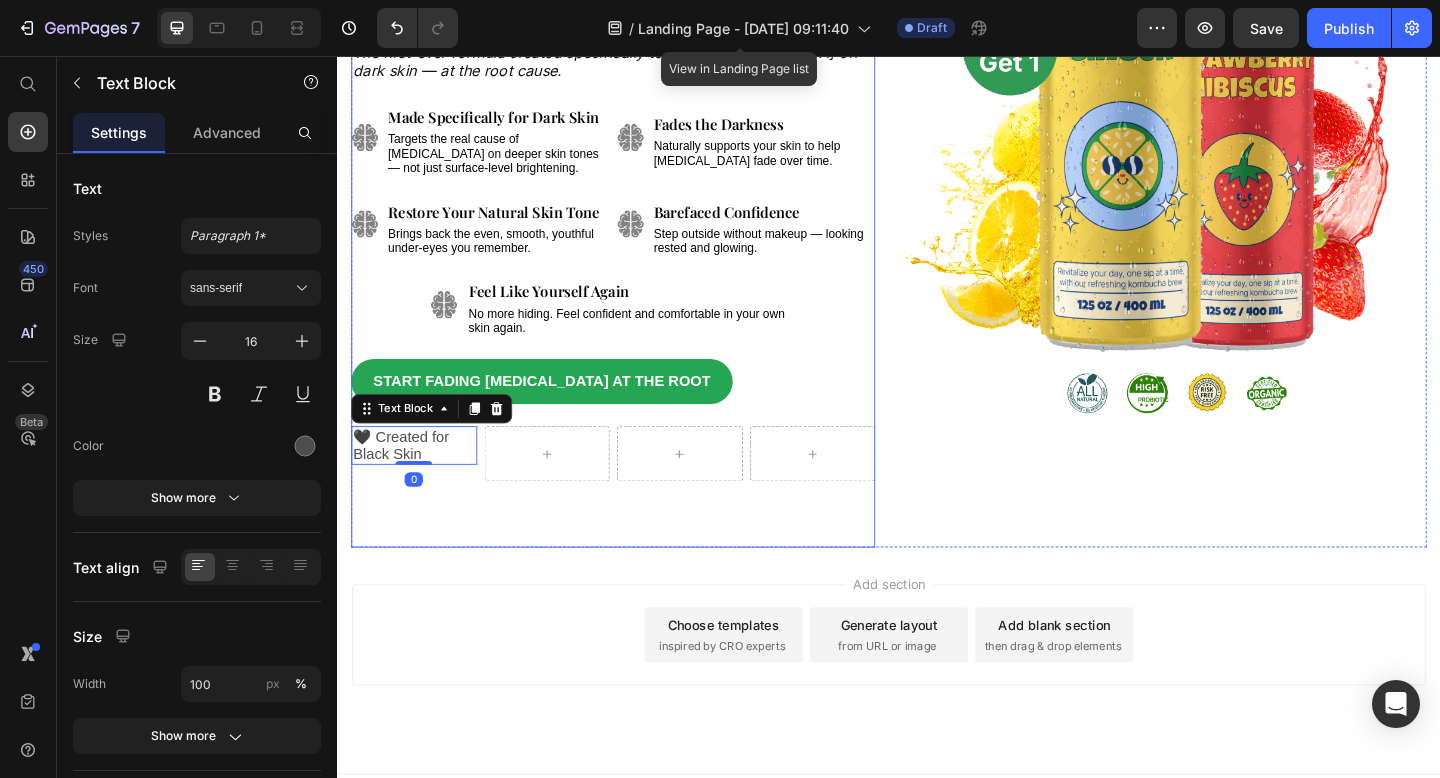 click at bounding box center (565, 489) 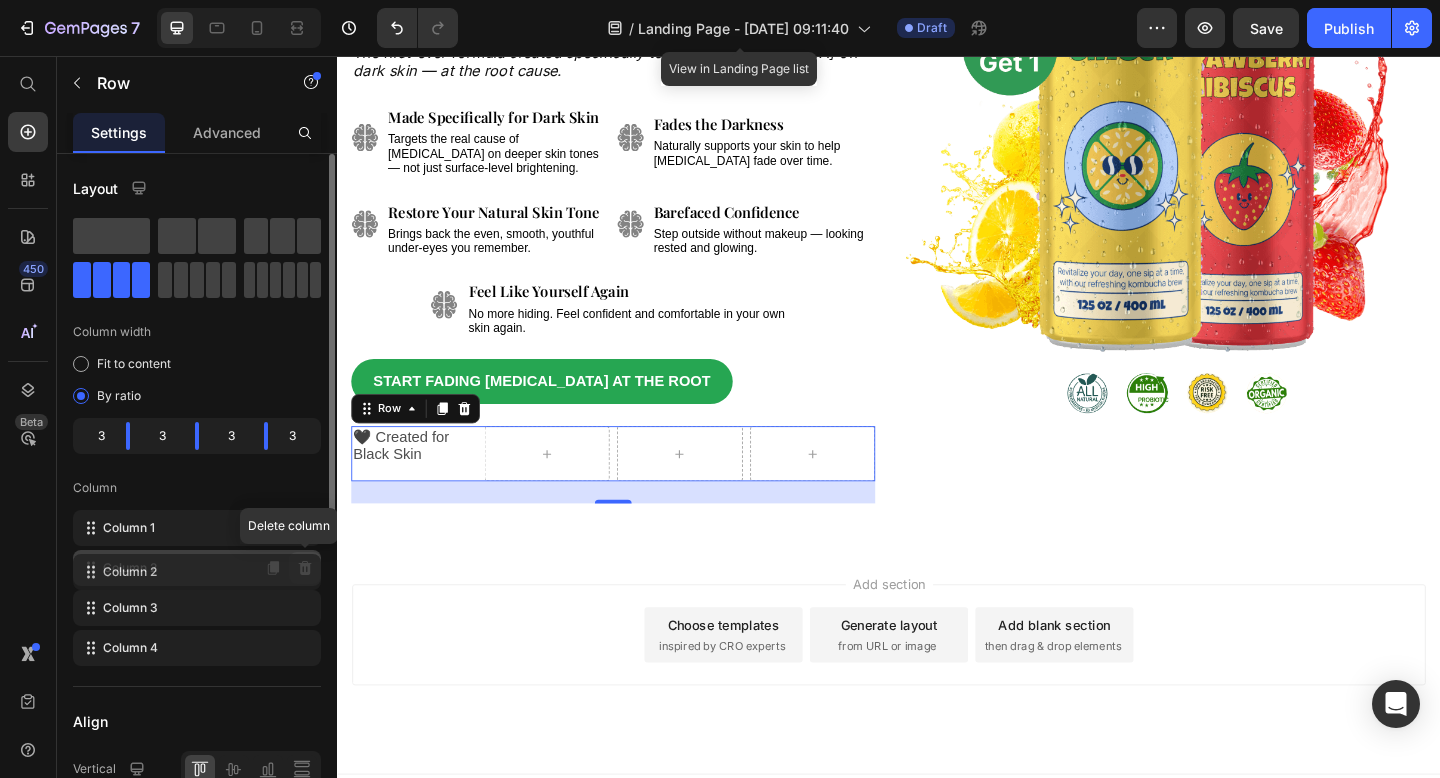 click 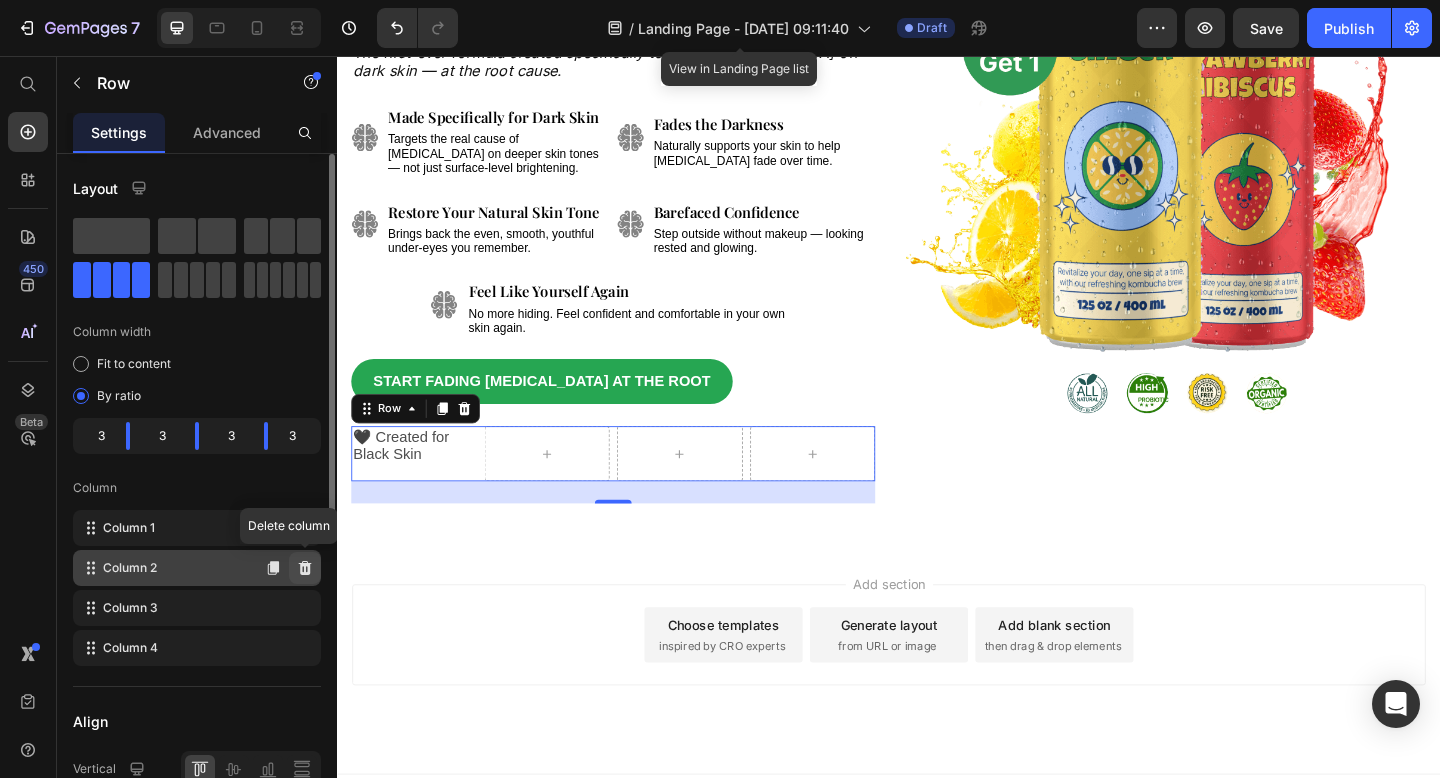 click 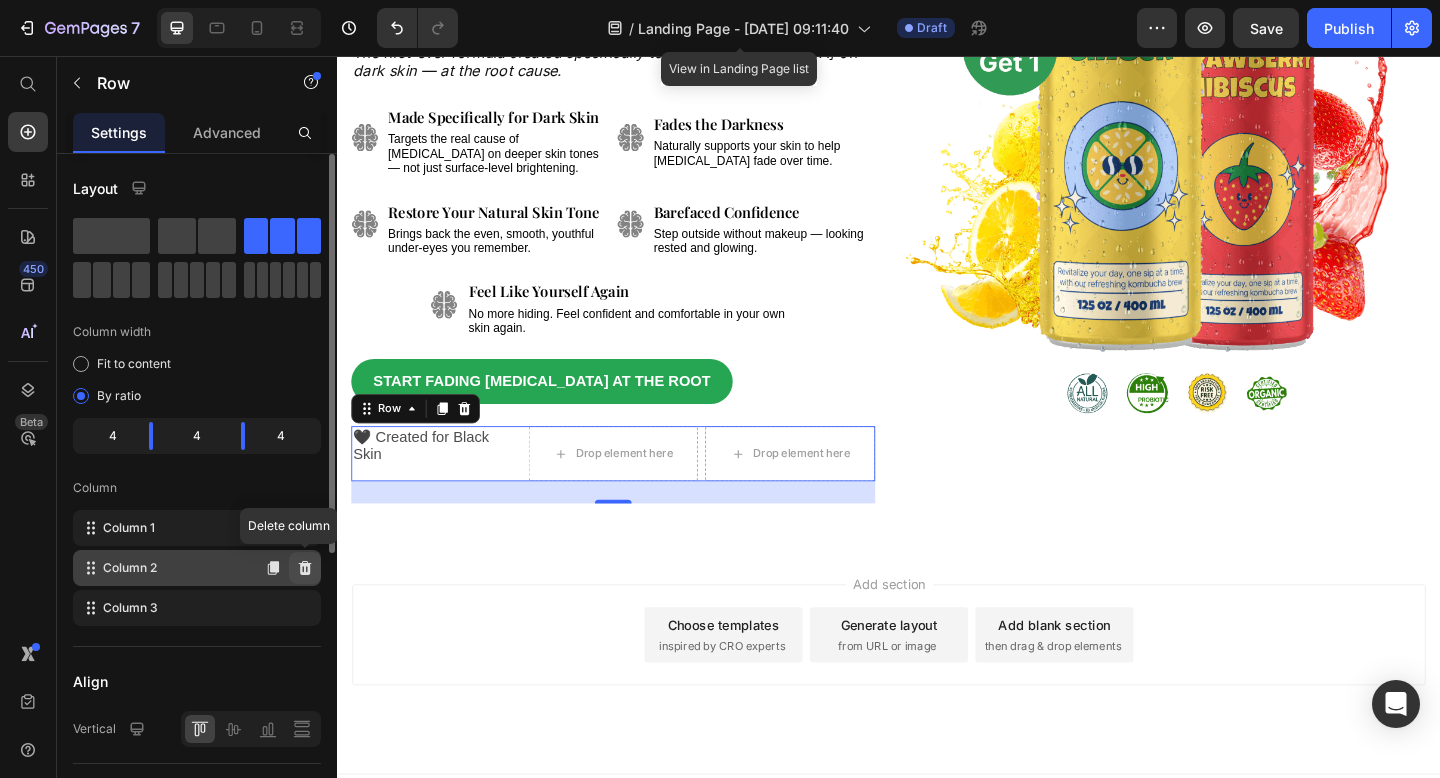 click 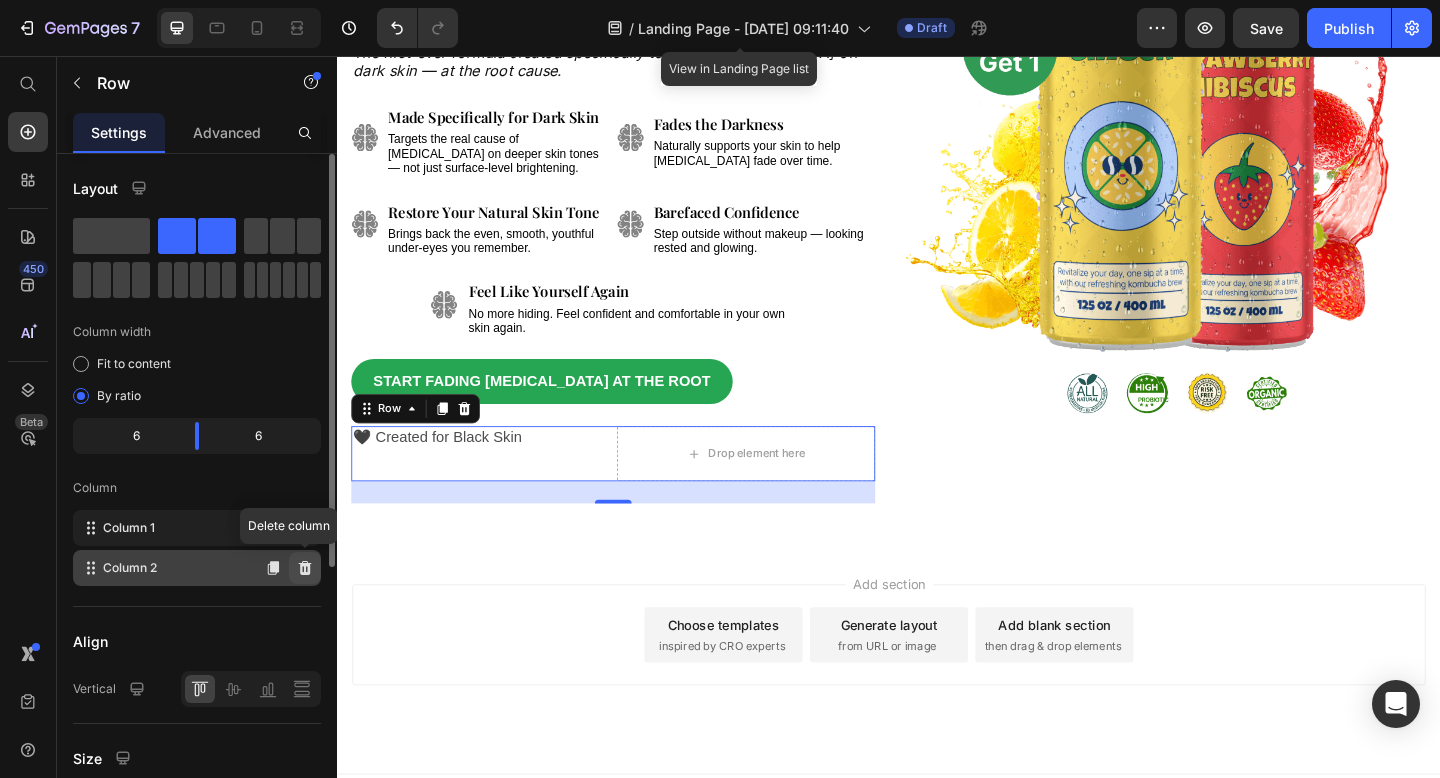 click 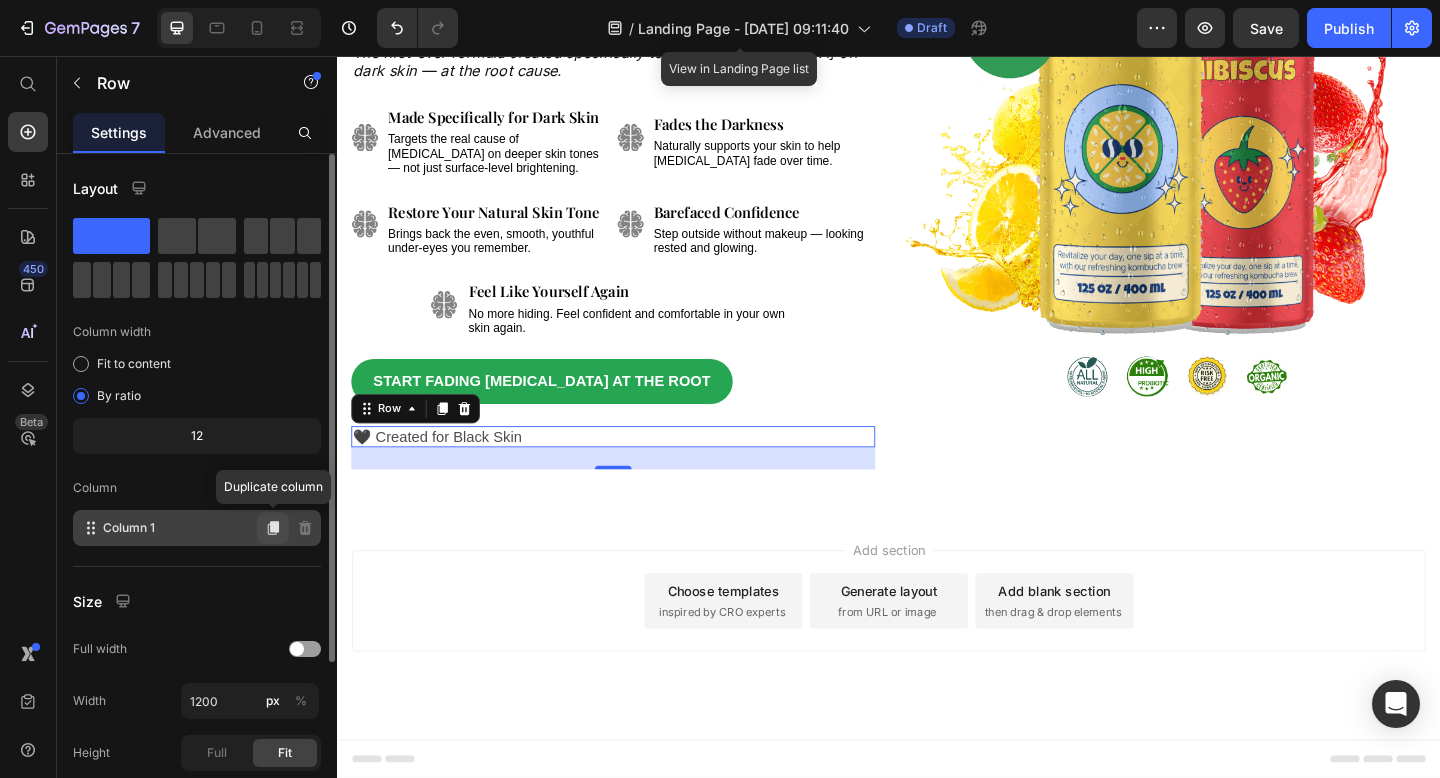 click 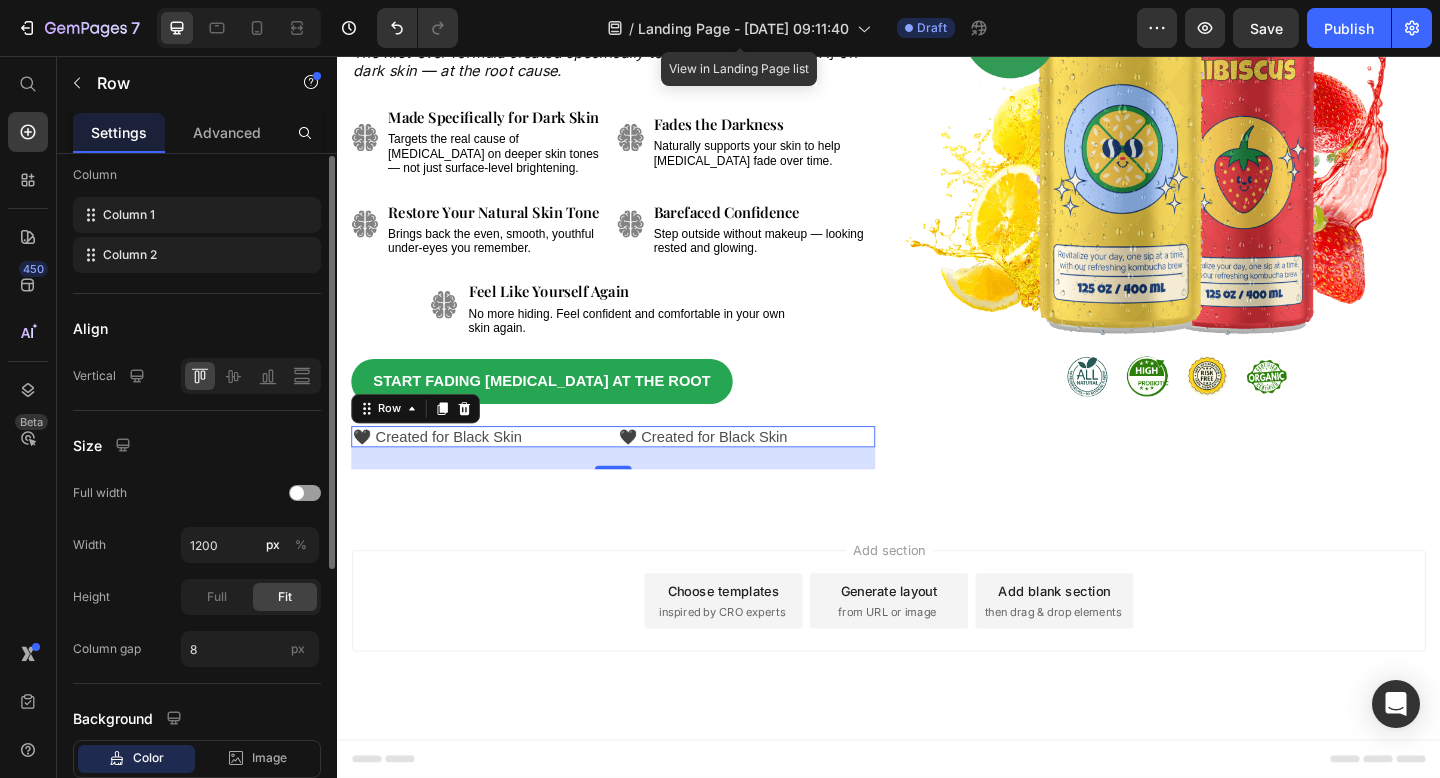 scroll, scrollTop: 0, scrollLeft: 0, axis: both 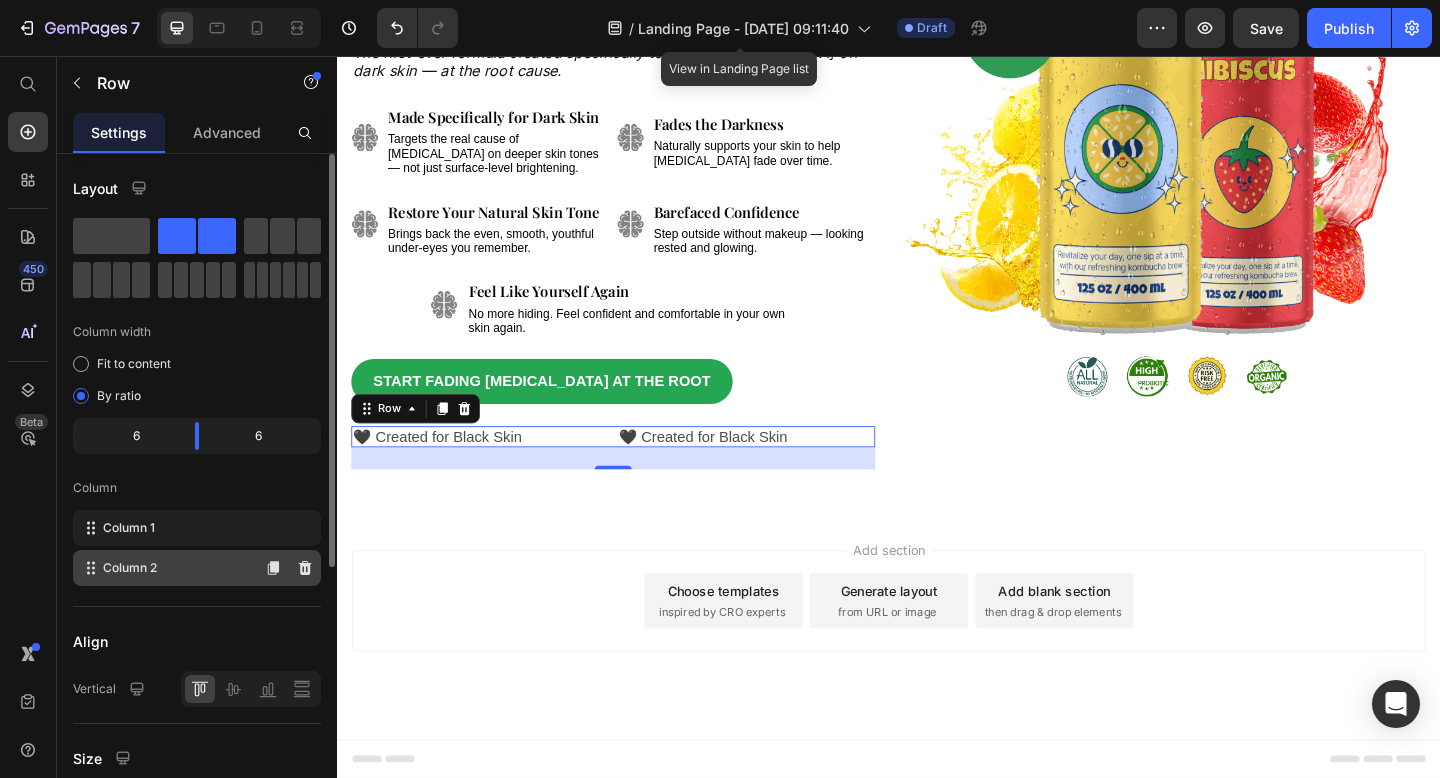 click on "Column 2" 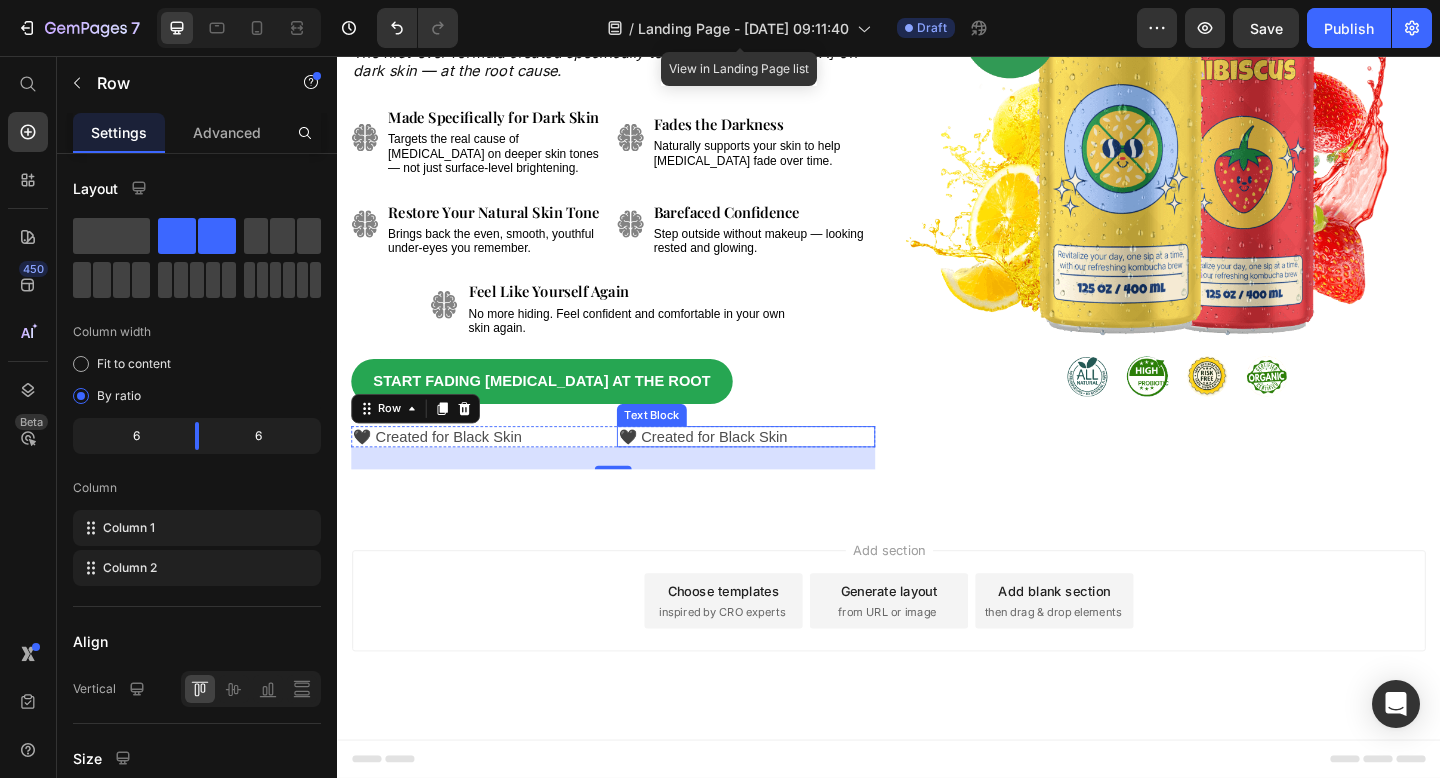 click on "🖤 Created for Black Skin" at bounding box center (735, 470) 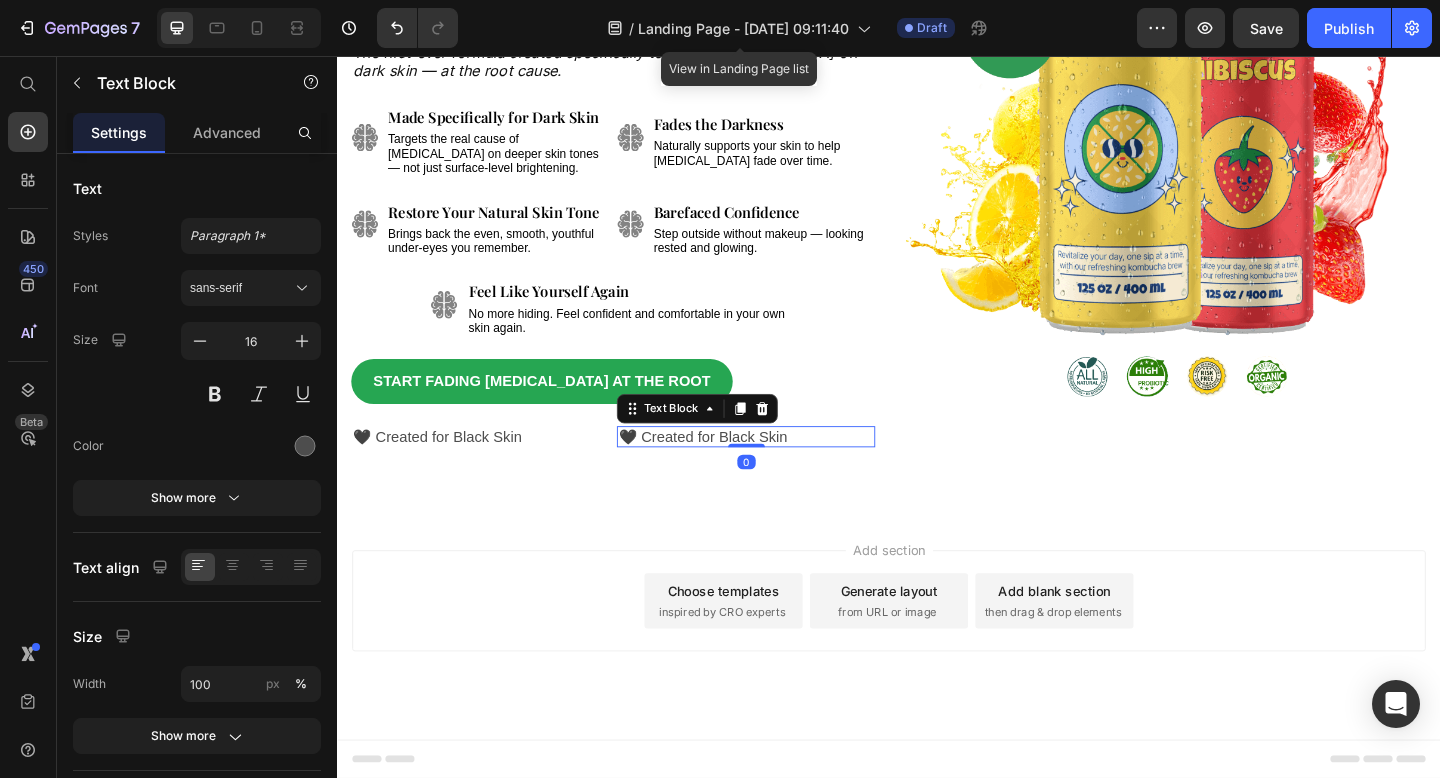 click on "🖤 Created for Black Skin" at bounding box center [735, 470] 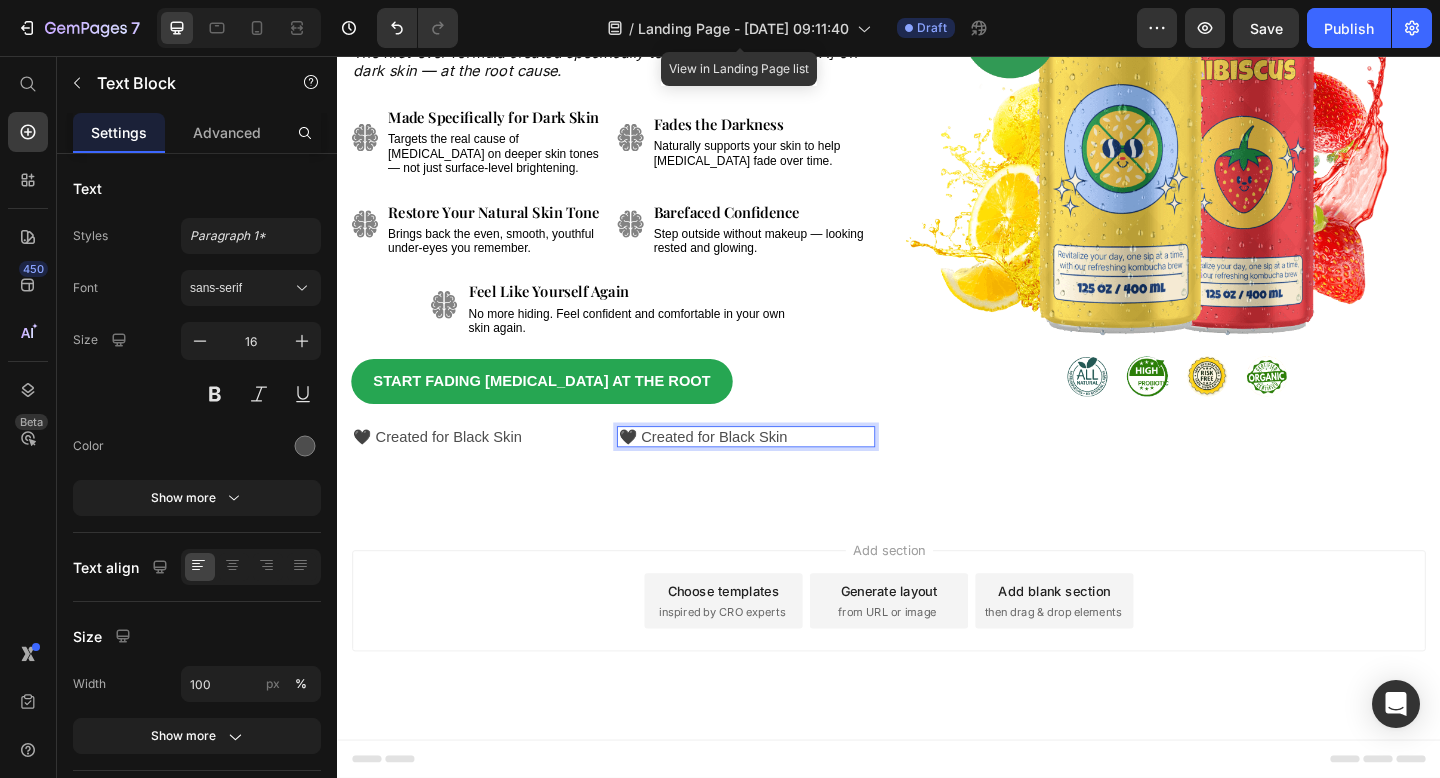 click on "🖤 Created for Black Skin" at bounding box center (735, 470) 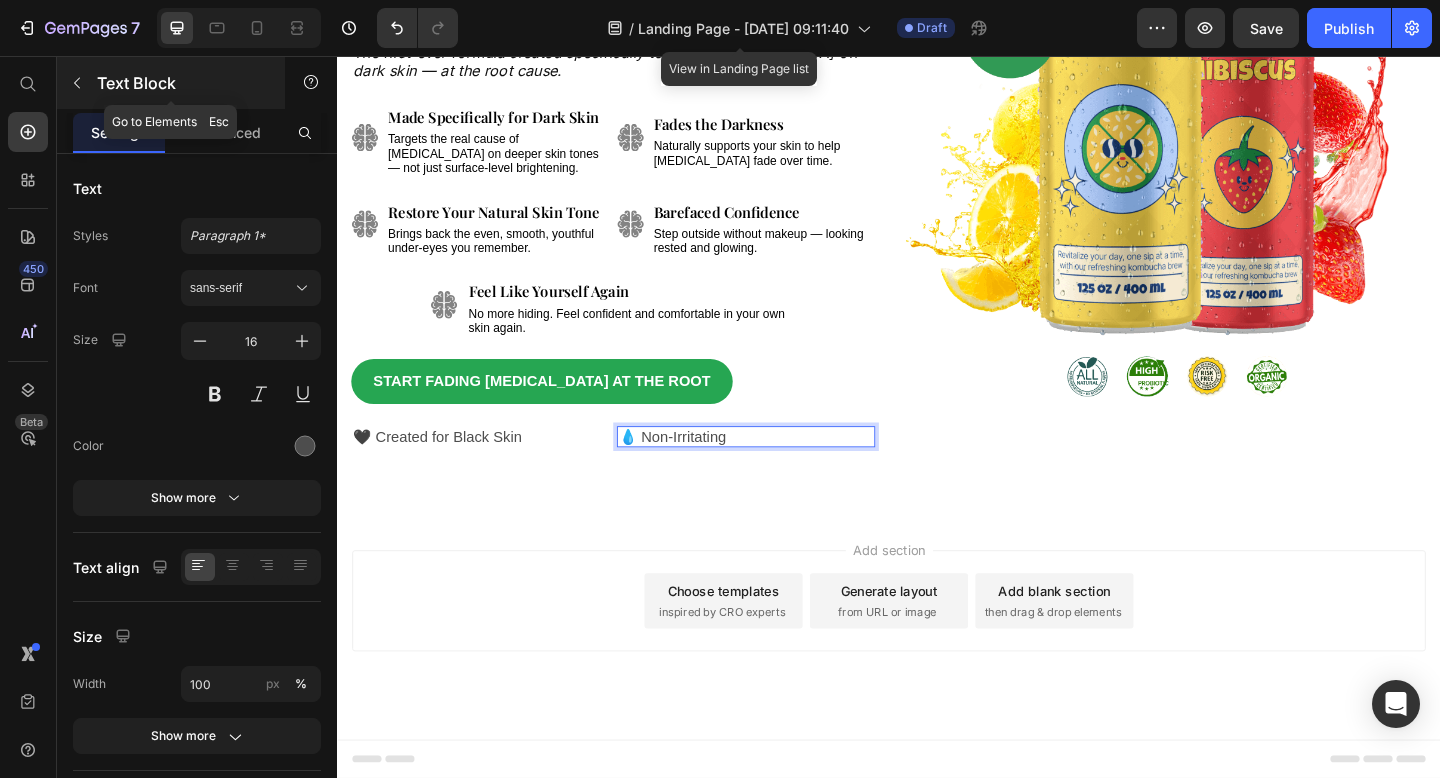 click 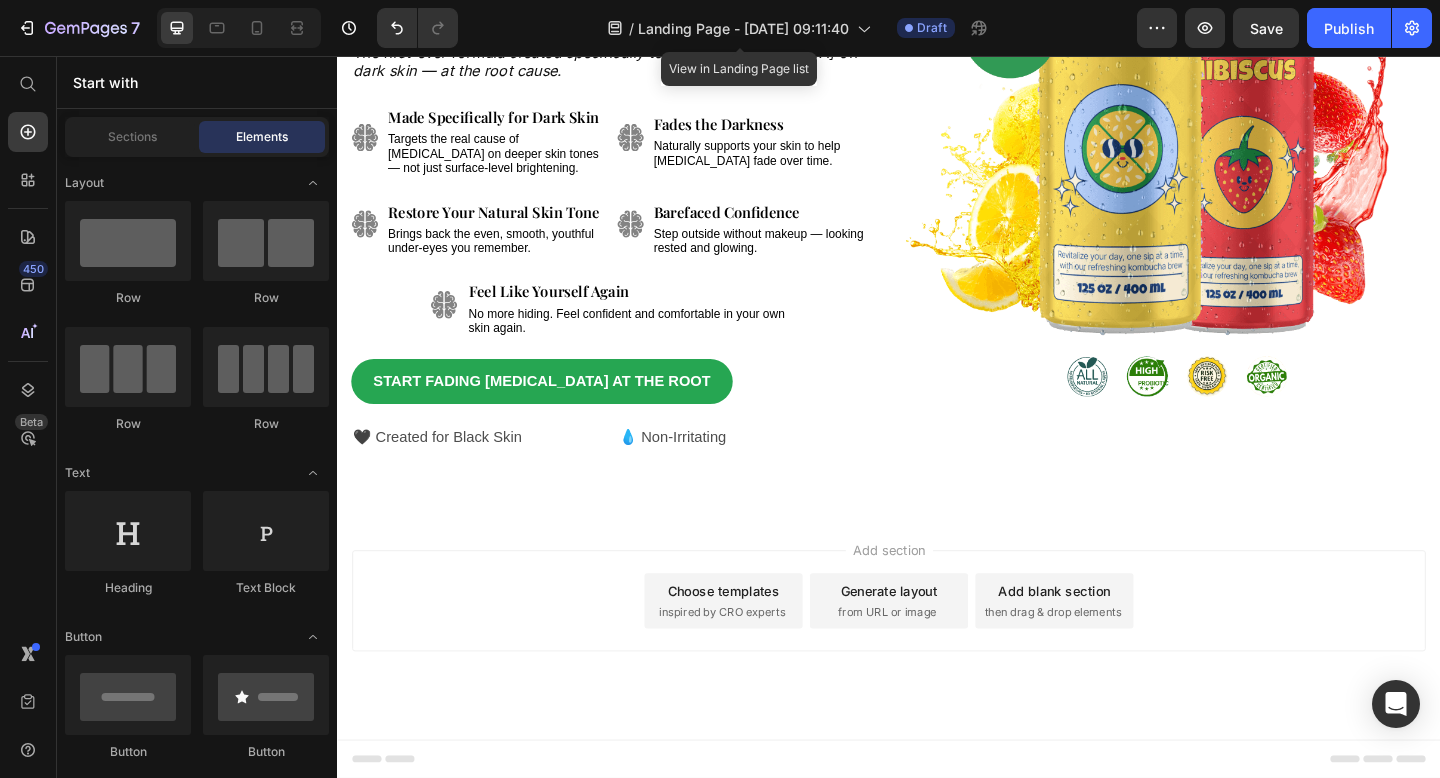 click on "🖤 Created for Black Skin" at bounding box center [446, 470] 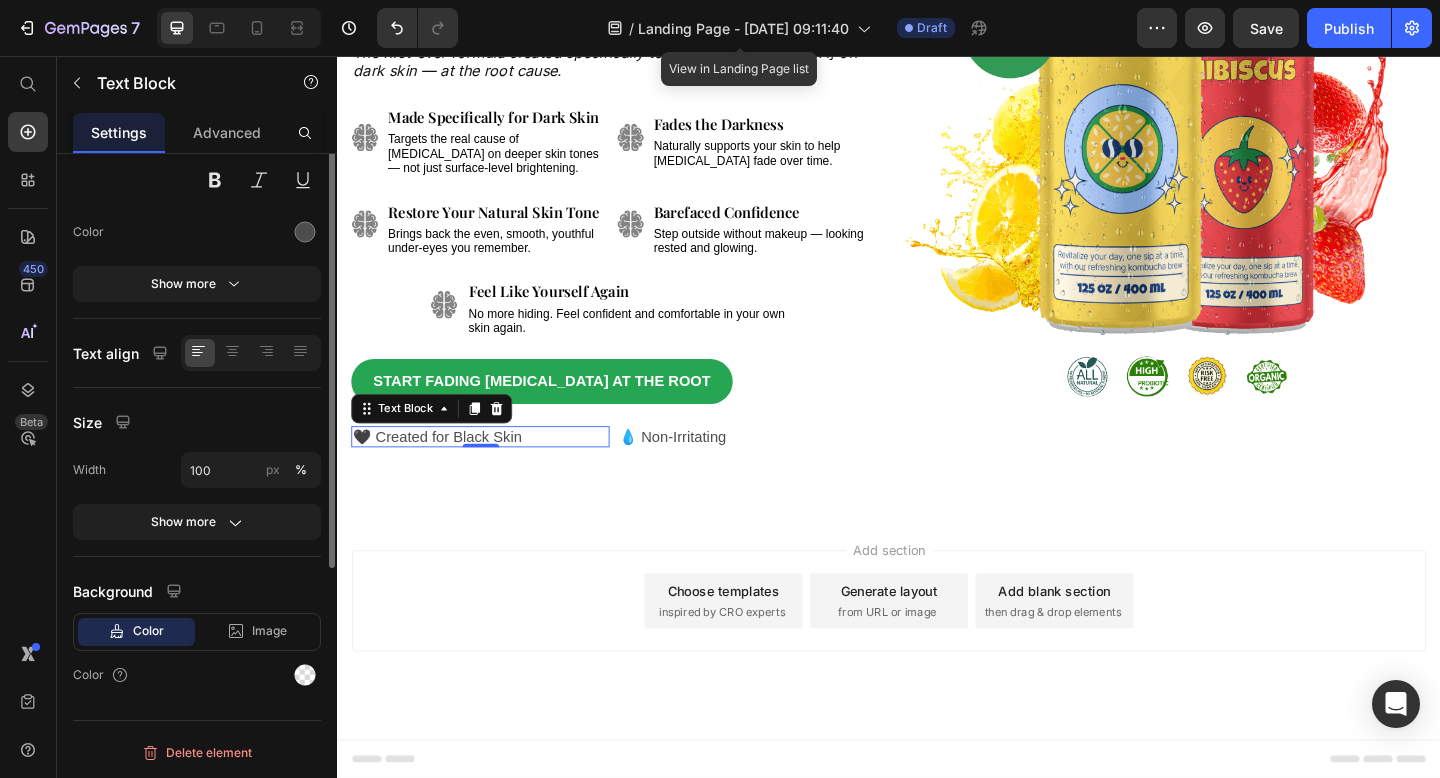 scroll, scrollTop: 0, scrollLeft: 0, axis: both 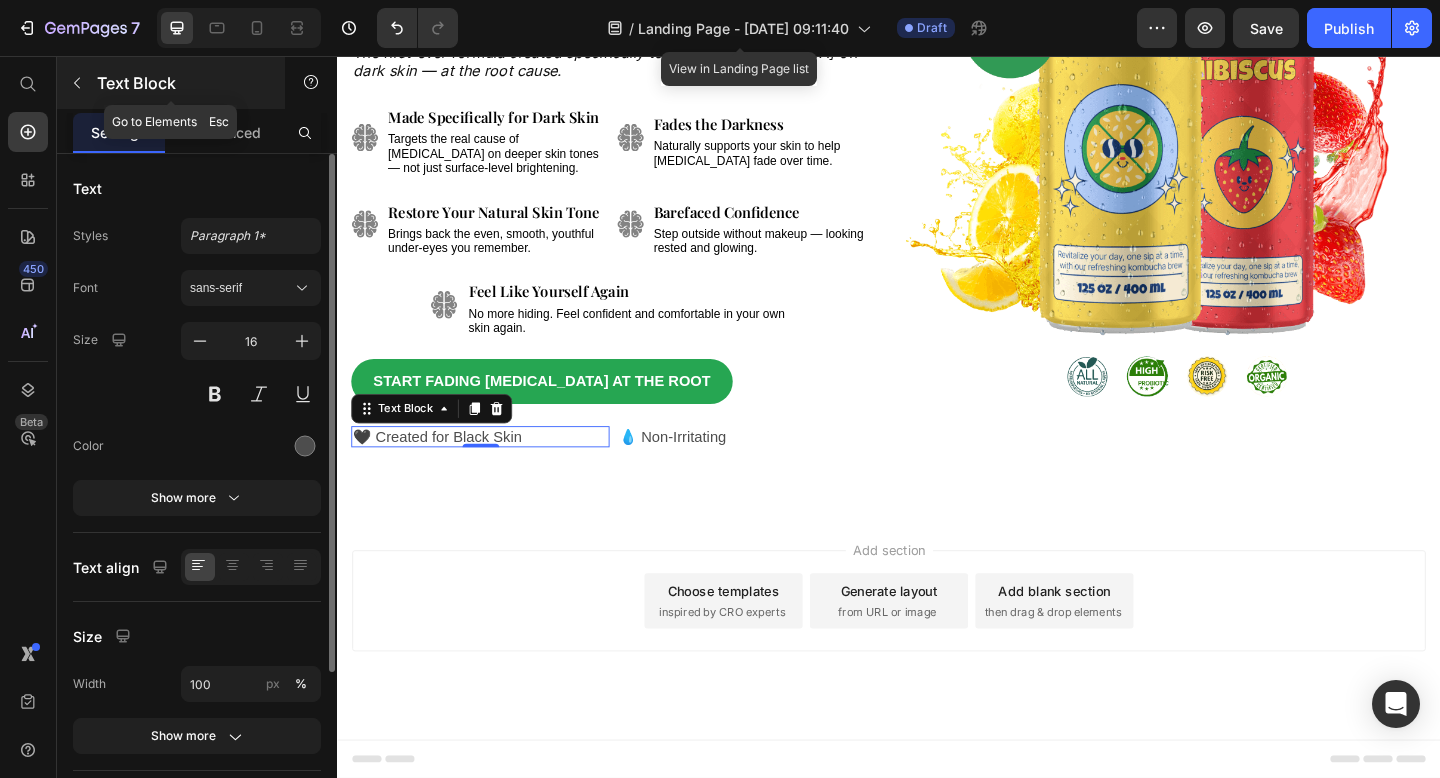click 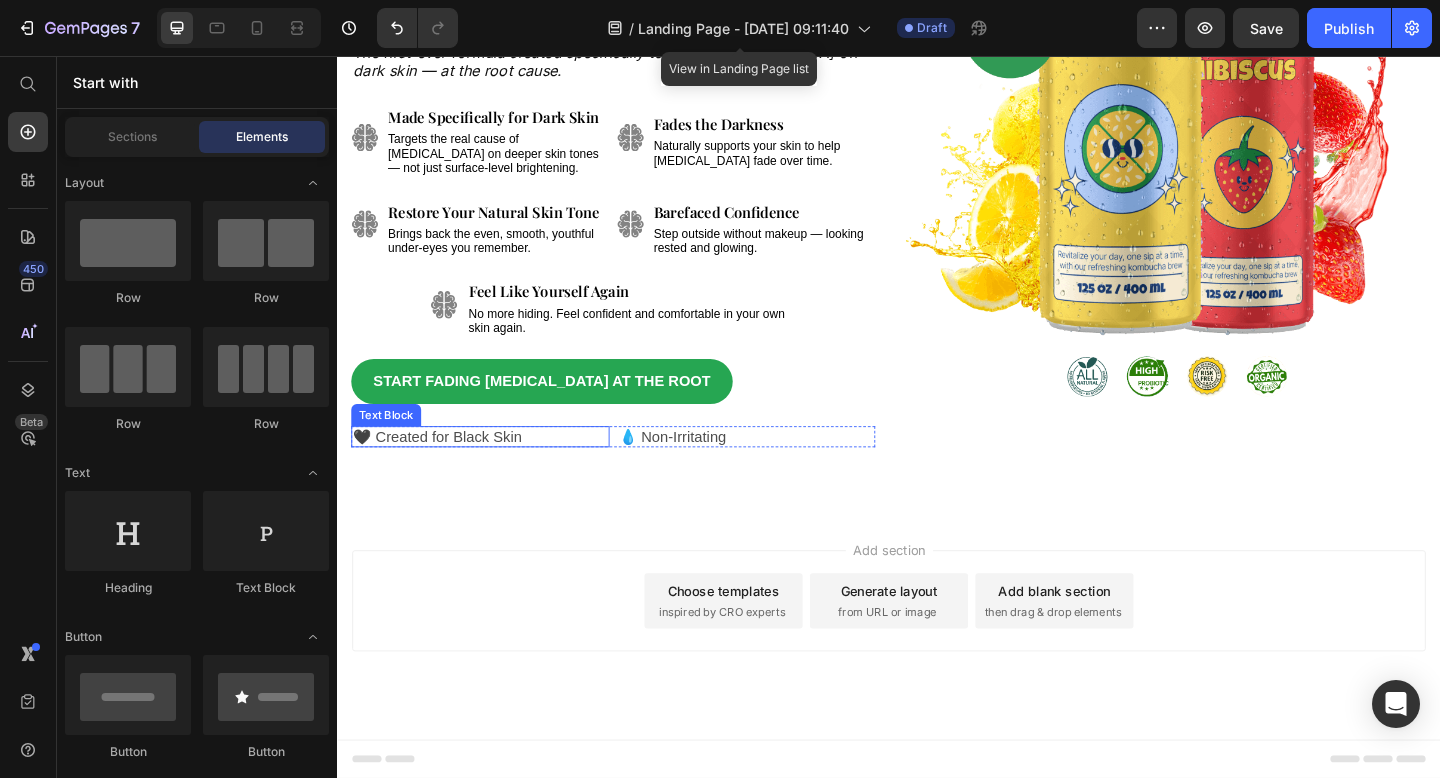 click on "🖤 Created for Black Skin" at bounding box center [492, 470] 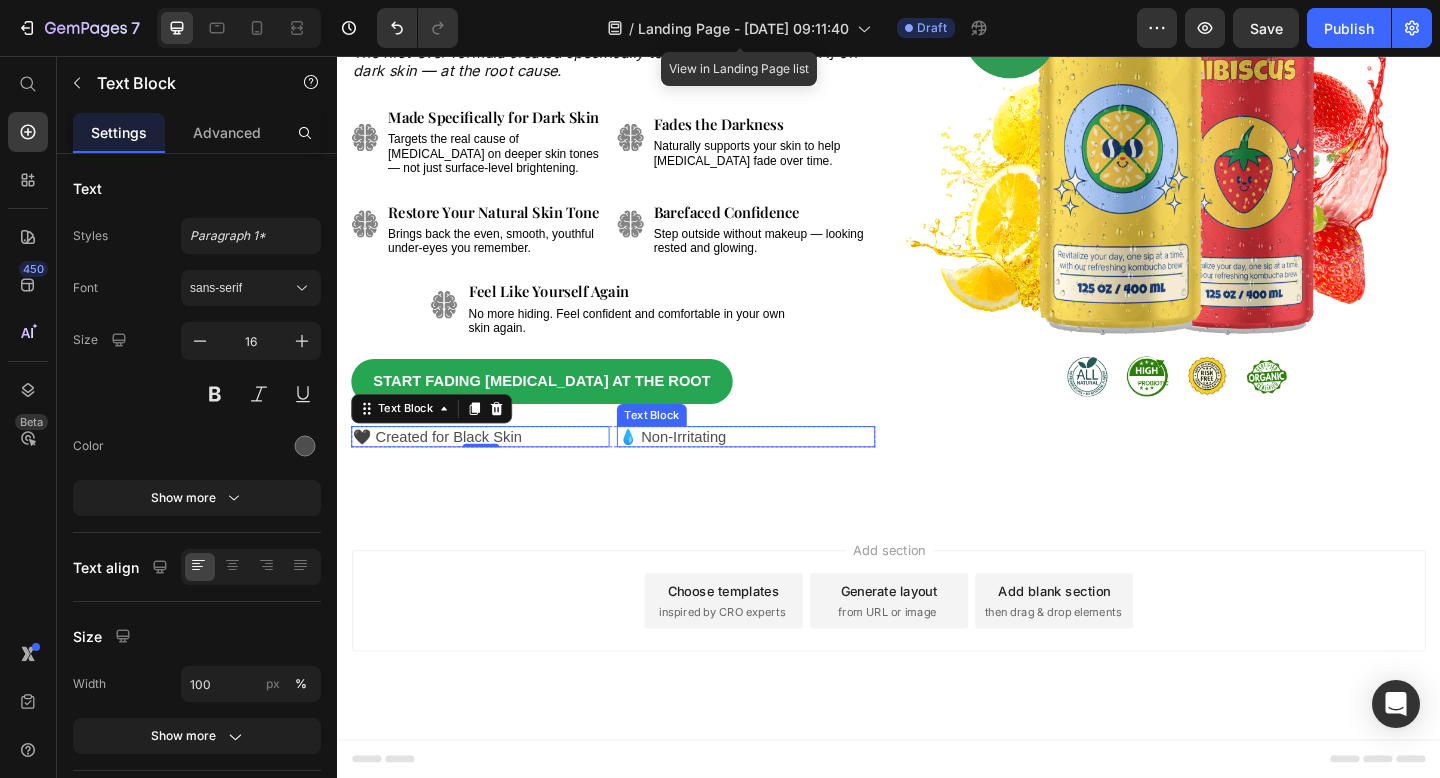 click on "💧 Non-Irritating" at bounding box center [781, 470] 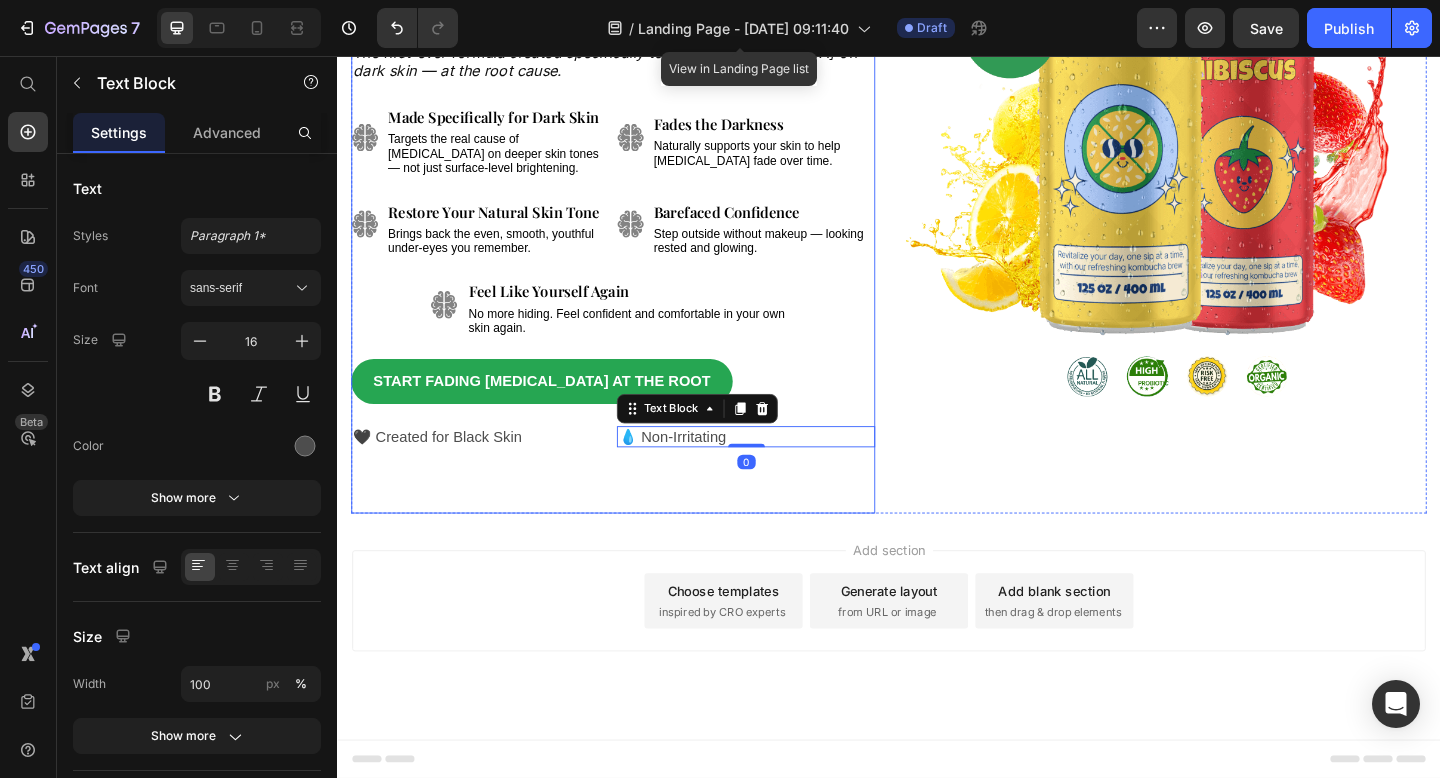 click on "[MEDICAL_DATA] on My Black Skin Were My Biggest  Insecurity  for Years — Now I Finally Leave the House  Without Makeup , Look Rested, and Actually  Feel Like Myself Again . Heading The first-ever formula created specifically to target [MEDICAL_DATA] on dark skin — at the root cause. Text Block Image Image Made Specifically for Dark Skin Text Block Targets the real cause of [MEDICAL_DATA] on deeper skin tones — not just surface-level brightening. Text Block Fades the Darkness Text Block Naturally supports your skin to help [MEDICAL_DATA] fade over time. Text Block Row Image Image Restore Your Natural Skin Tone Text Block Brings back the even, smooth, youthful under-eyes you remember. Text Block Barefaced Confidence Text Block Step outside without makeup — looking rested and glowing. Text Block Row Image Feel Like Yourself Again Text Block No more hiding. Feel confident and comfortable in your own skin again. Text Block Row Start Fading [MEDICAL_DATA] at the Root Button 🖤 Created for Black Skin Text Block   0" at bounding box center (637, 168) 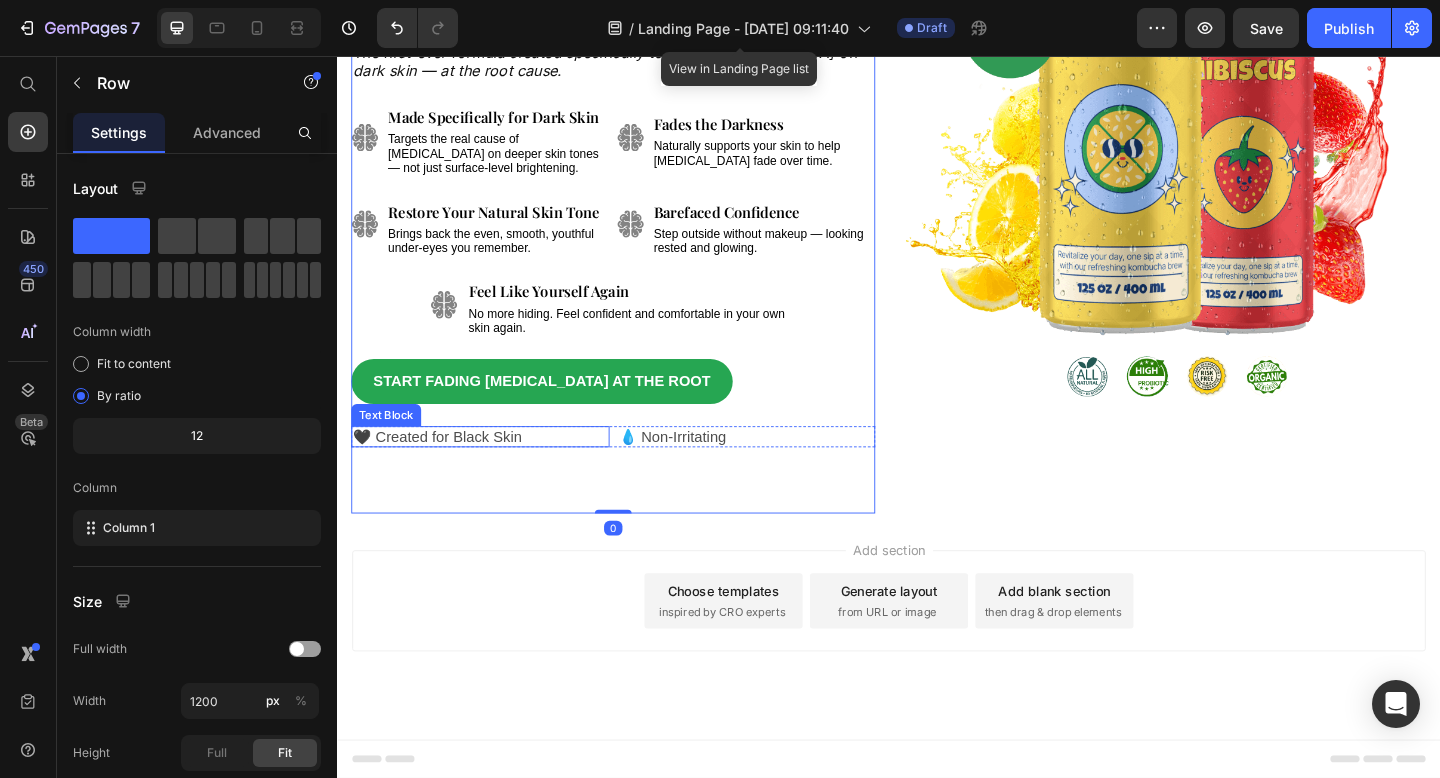 click on "🖤 Created for Black Skin" at bounding box center (492, 470) 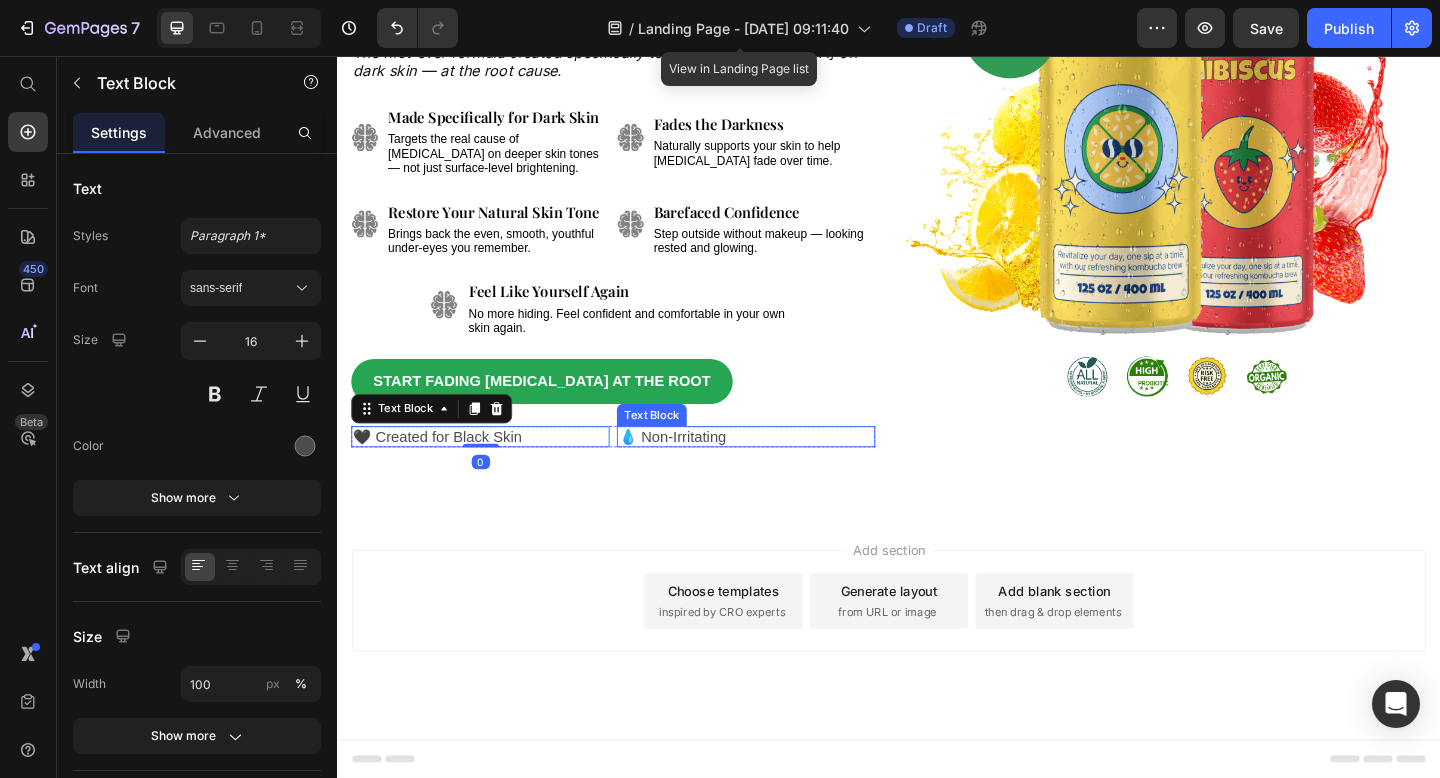 click on "💧 Non-Irritating" at bounding box center (701, 470) 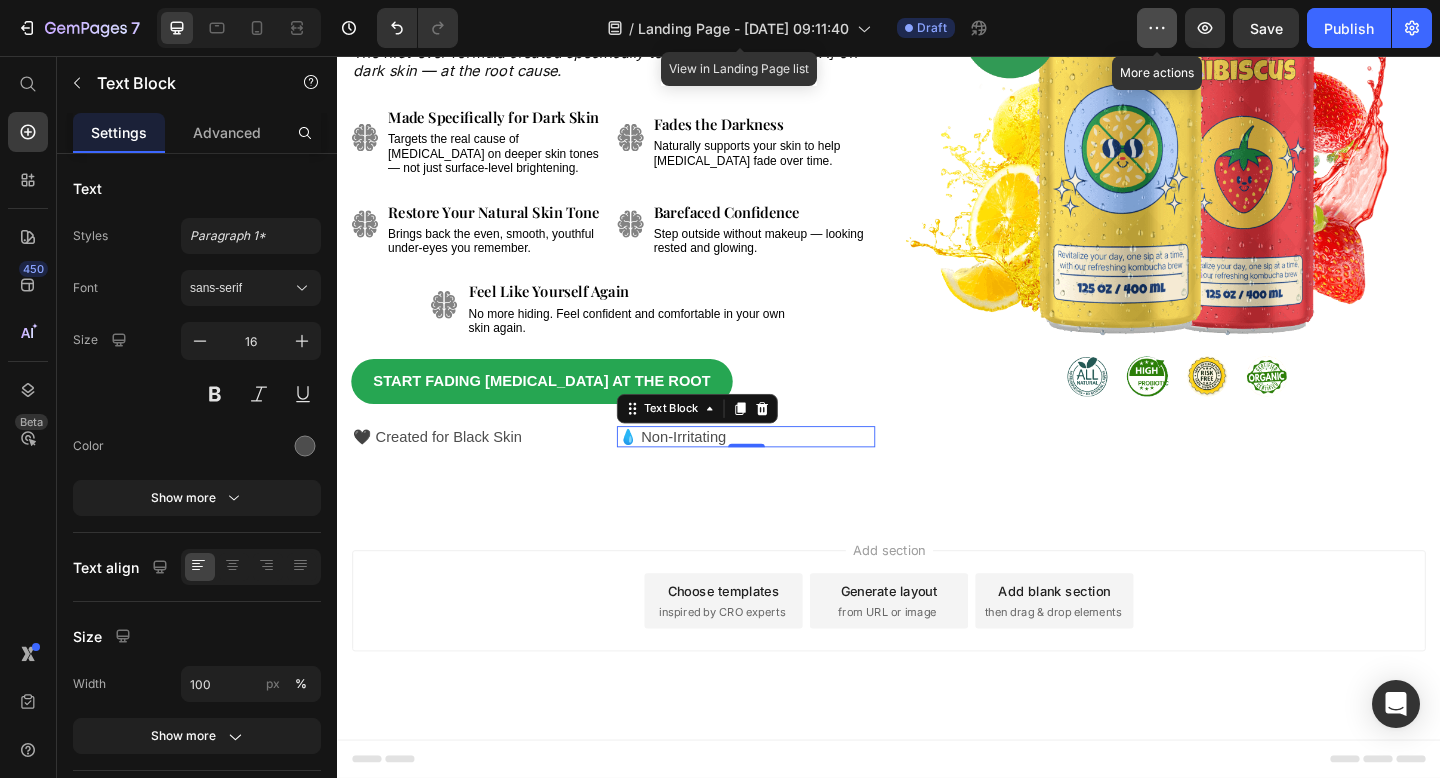 click 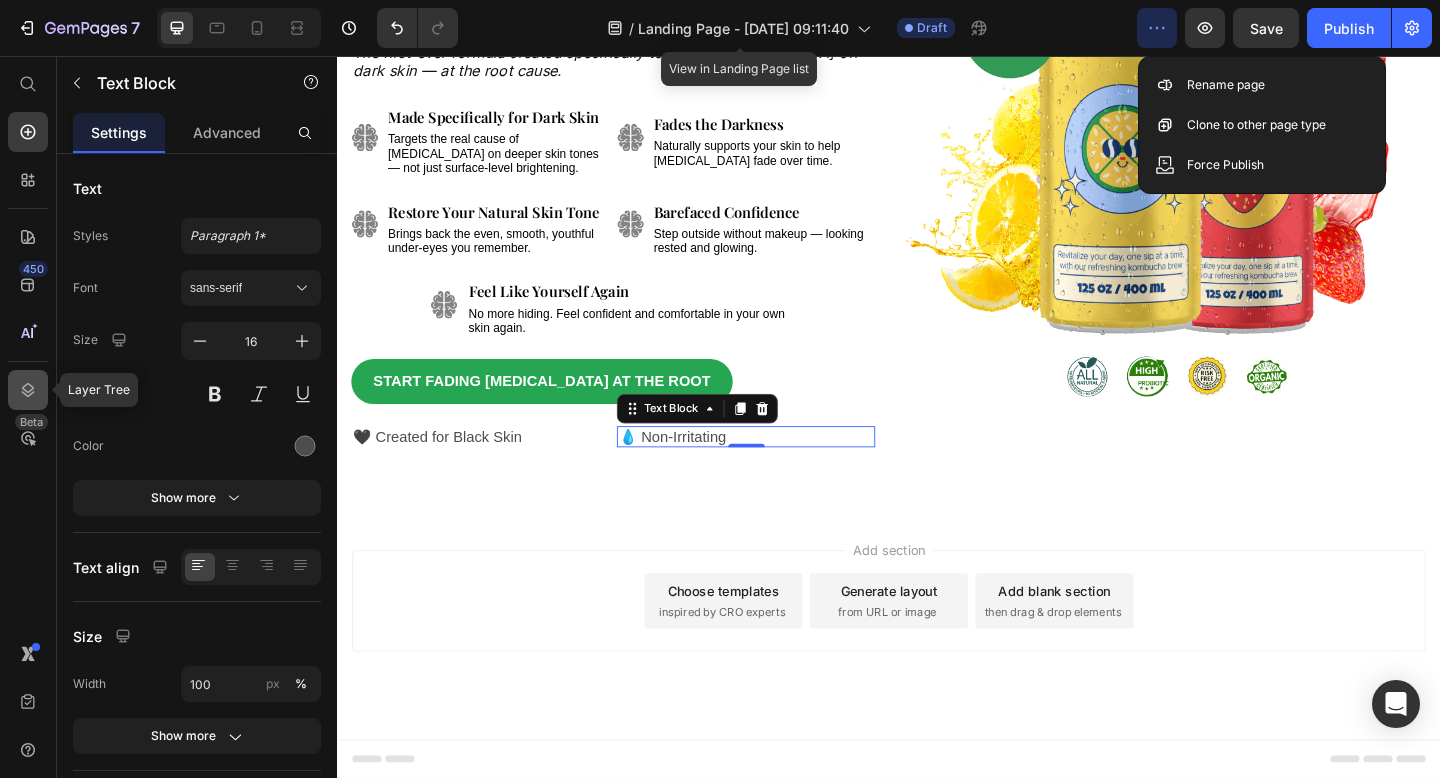 click 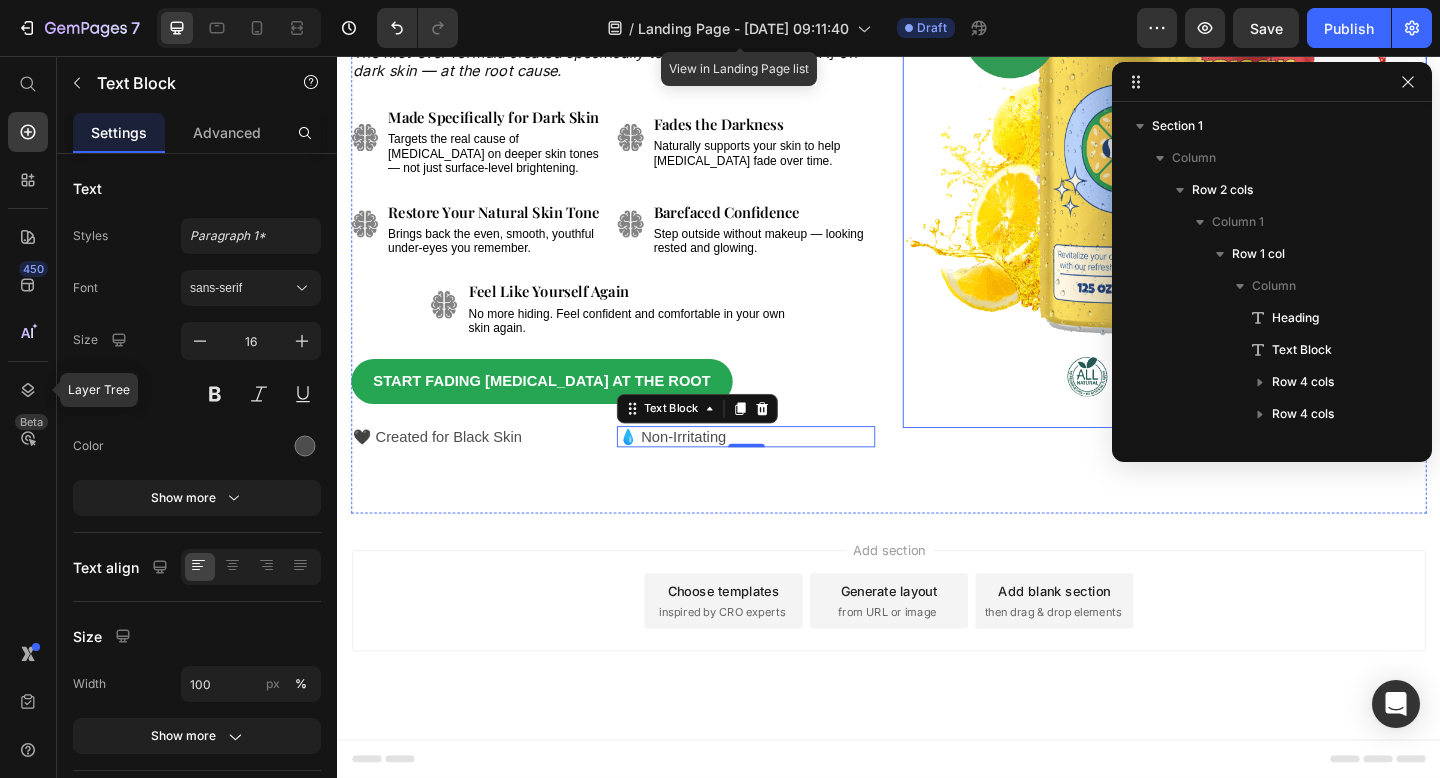 scroll, scrollTop: 310, scrollLeft: 0, axis: vertical 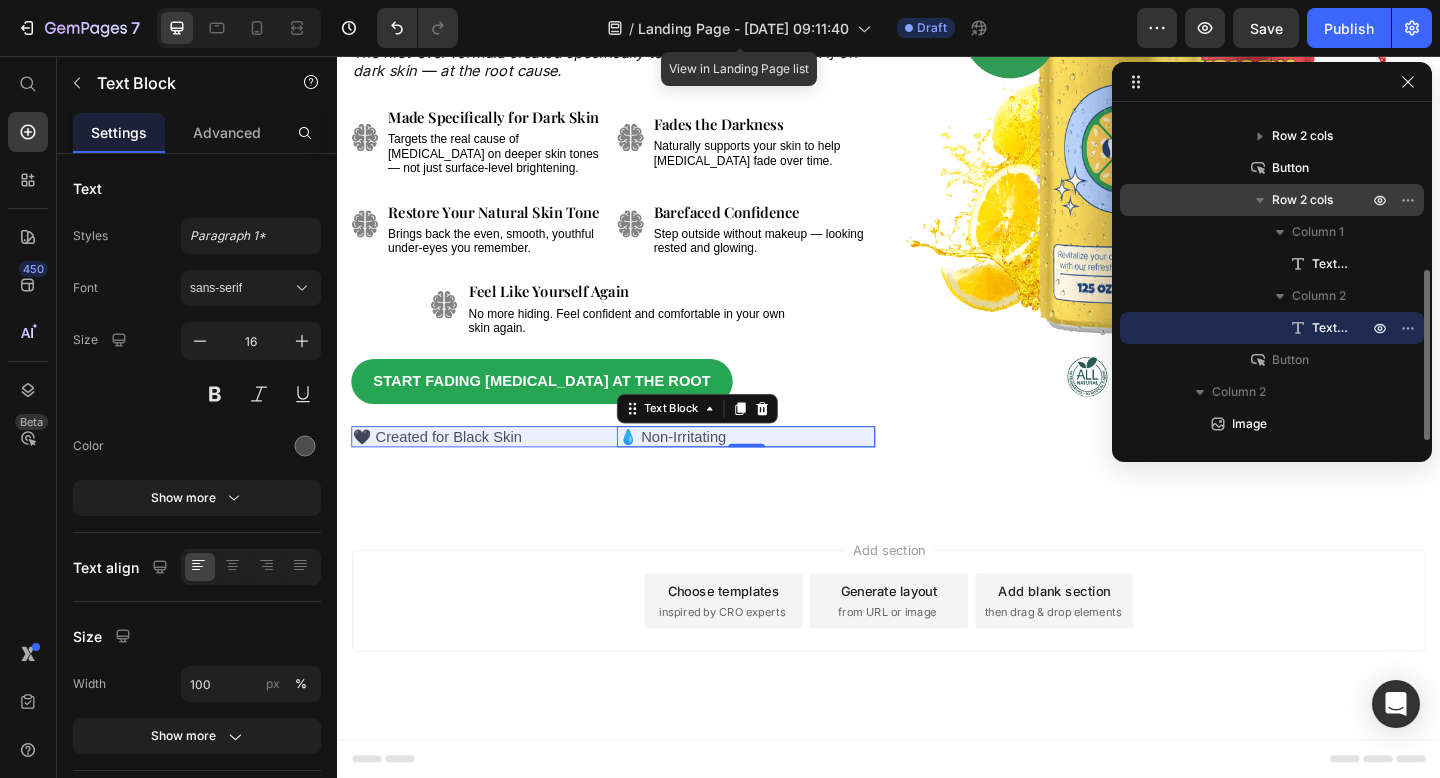 click on "Row 2 cols" at bounding box center (1302, 200) 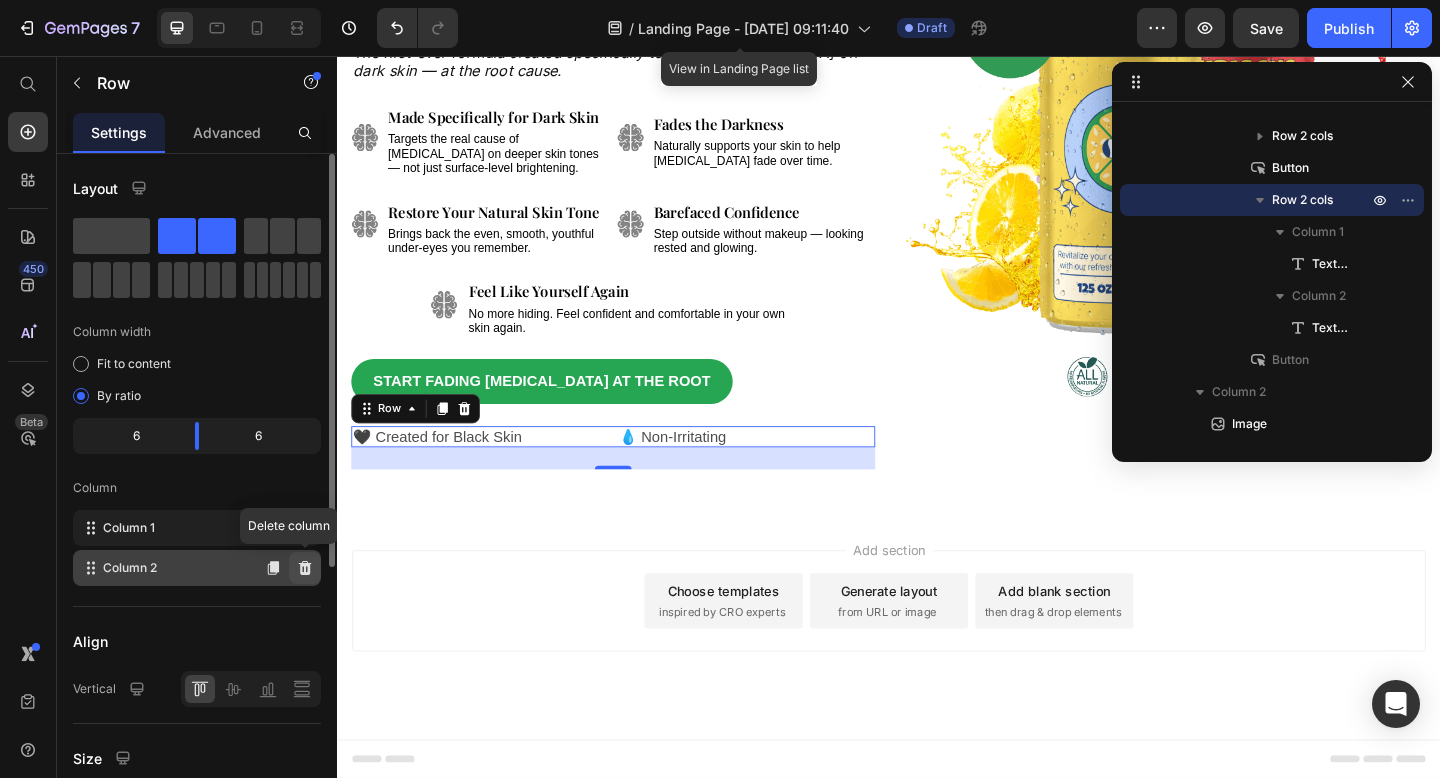 click 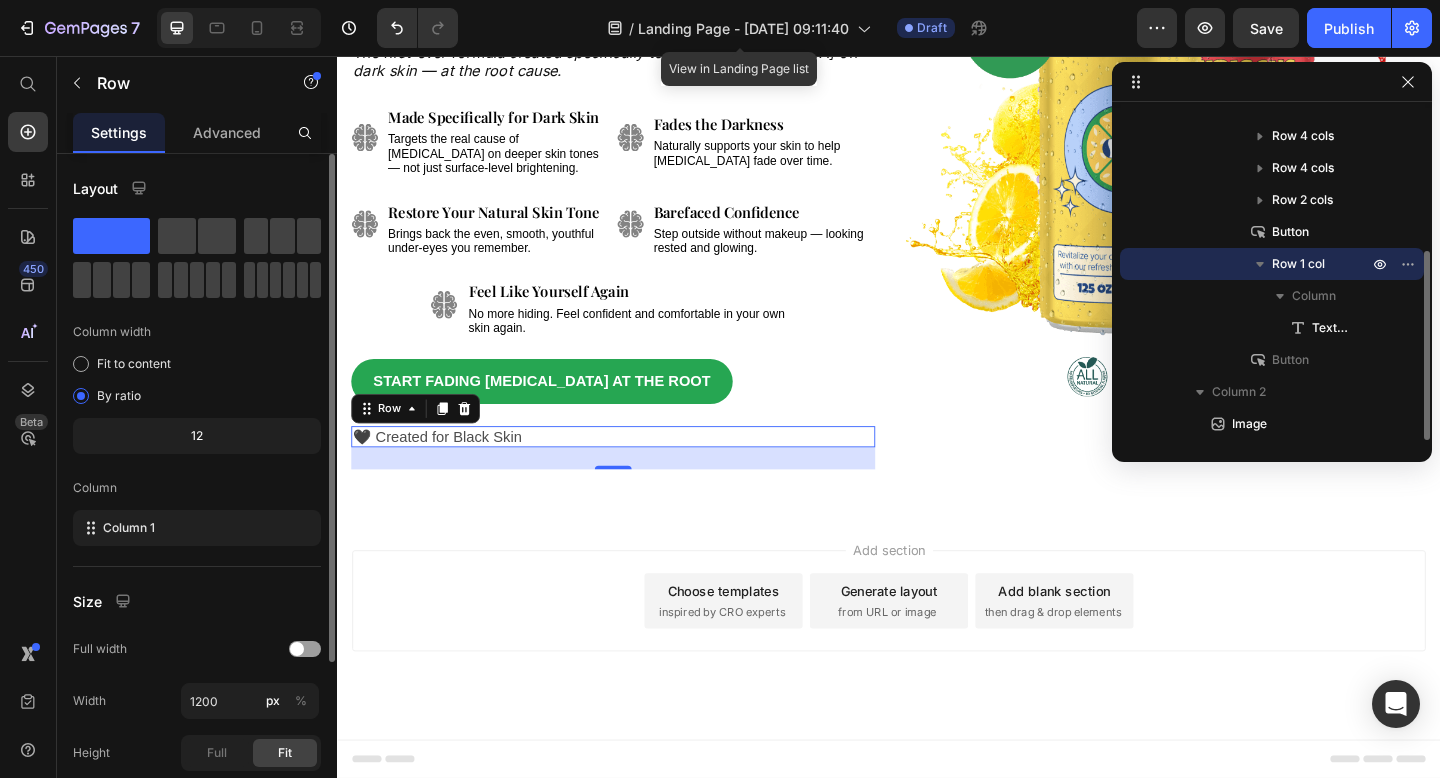 scroll, scrollTop: 246, scrollLeft: 0, axis: vertical 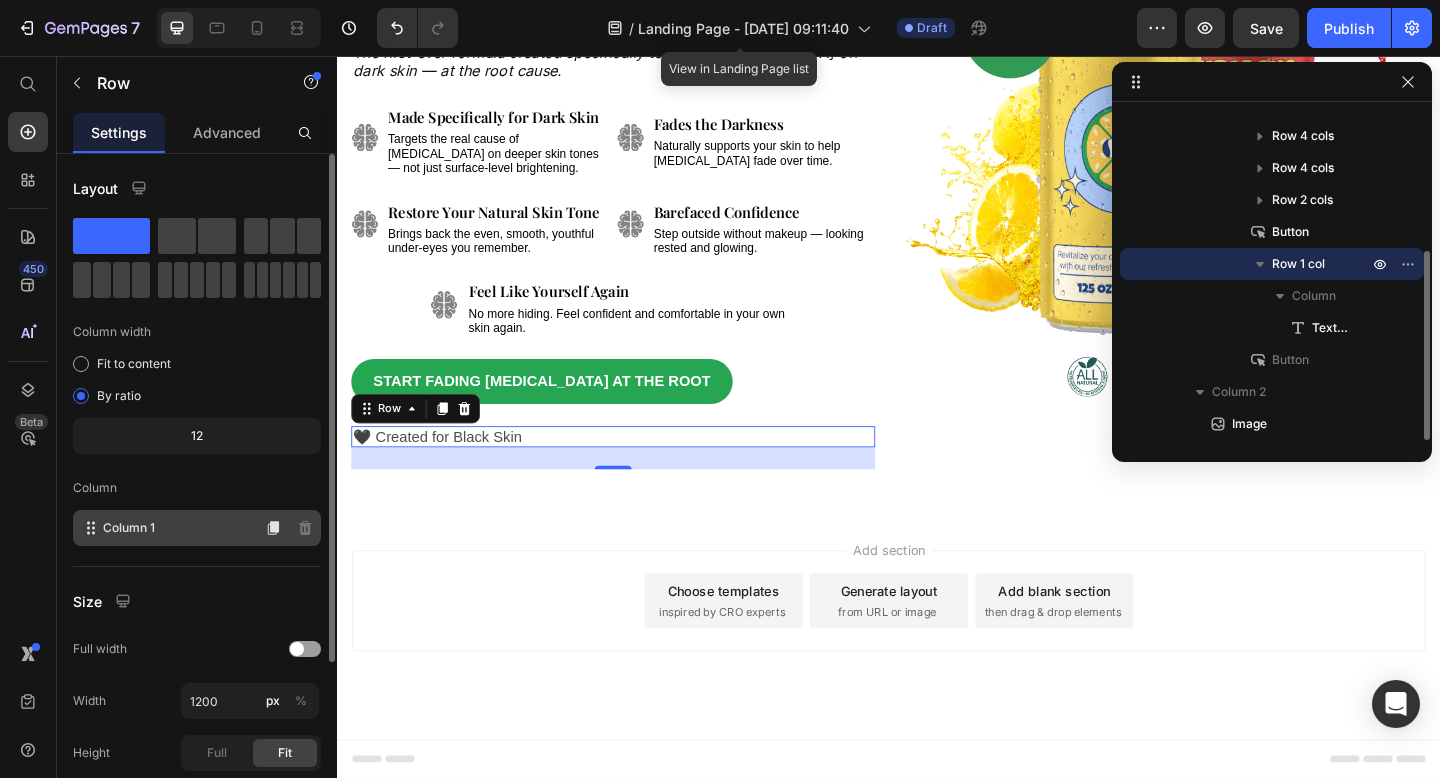 click on "Column 1" 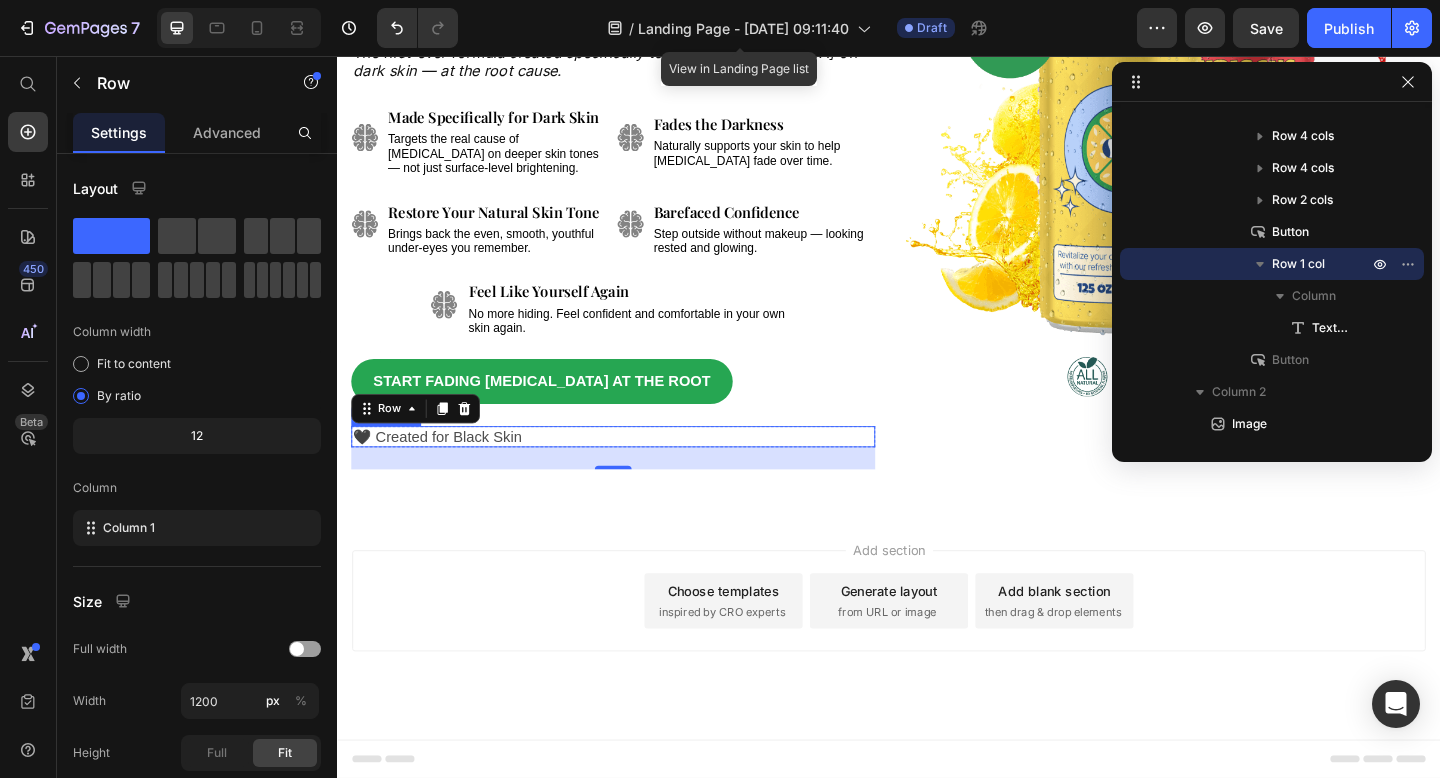 click on "🖤 Created for Black Skin" at bounding box center [446, 470] 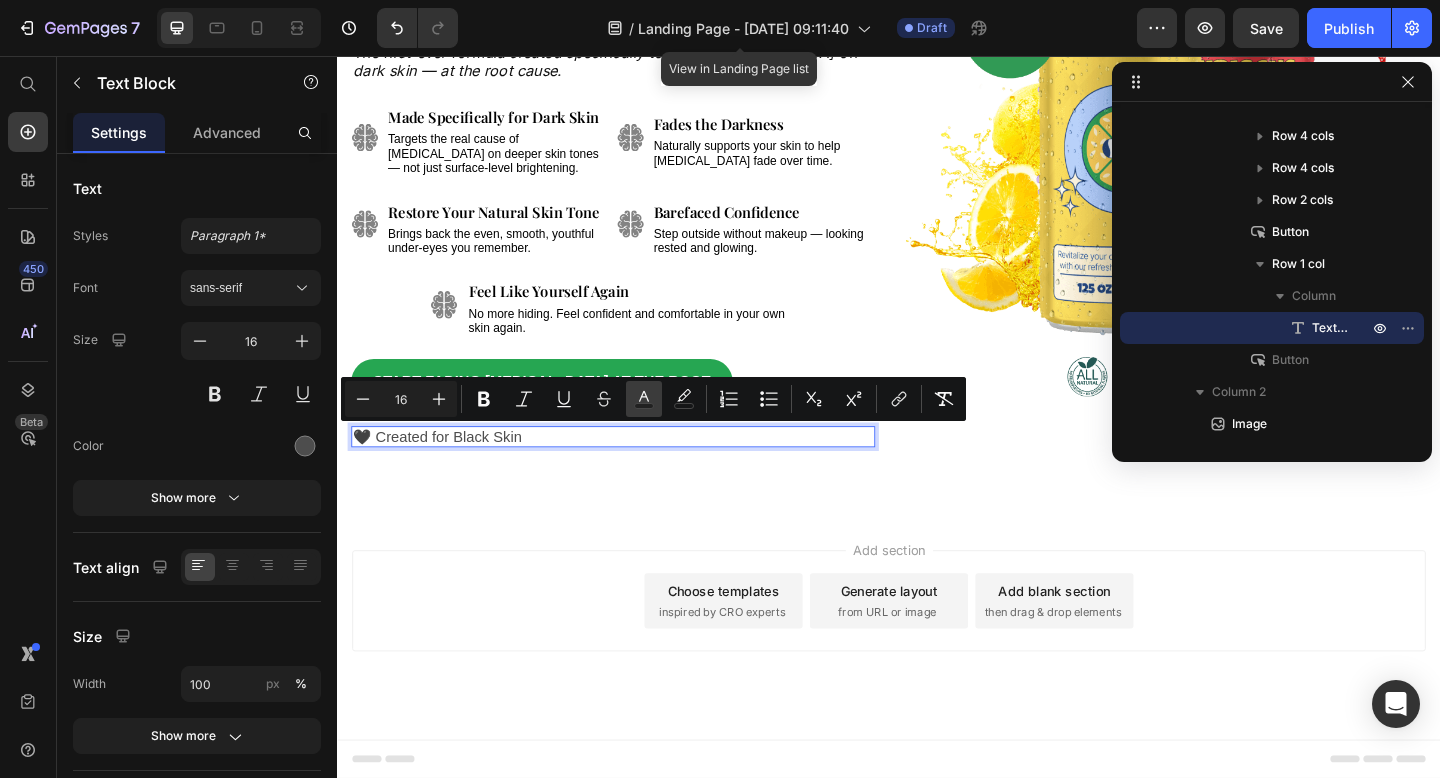 click 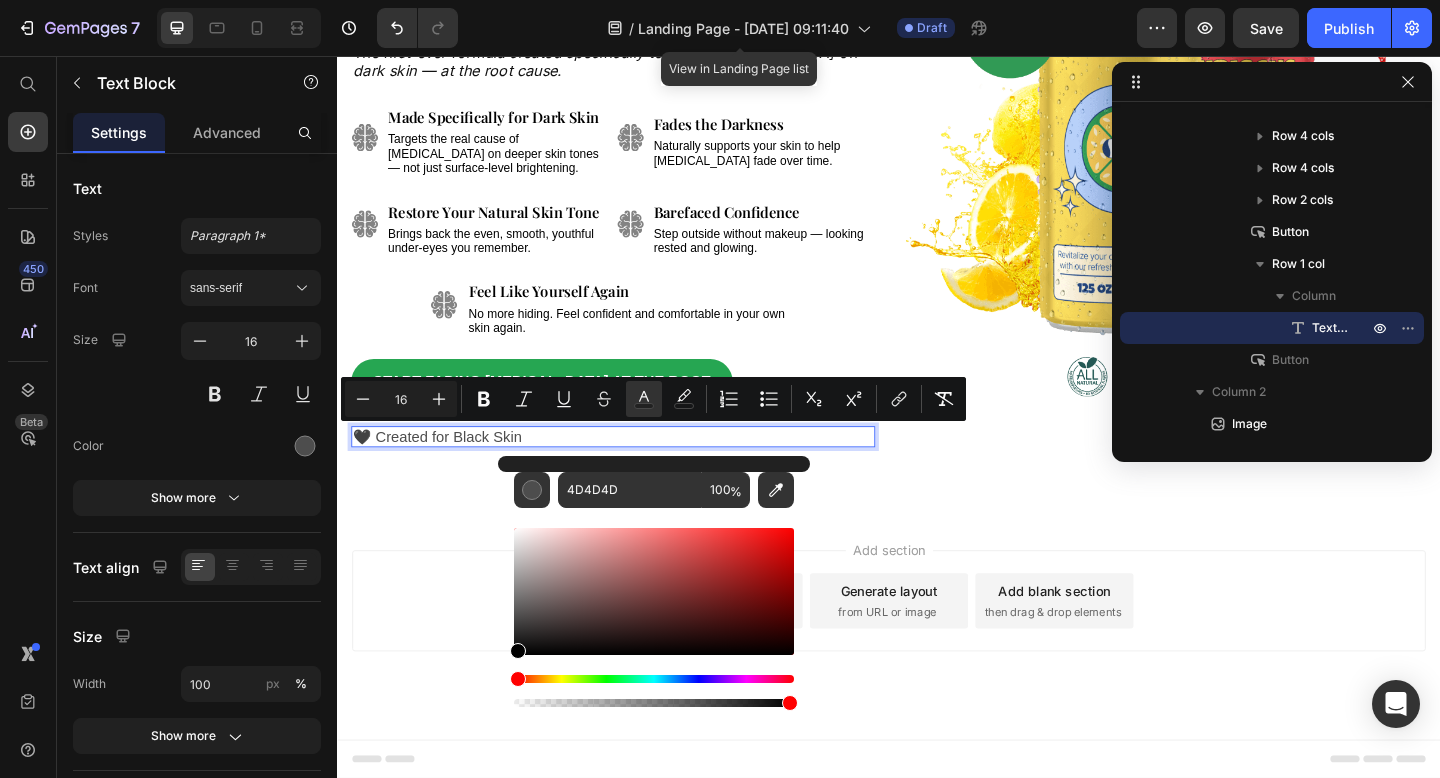 type on "000000" 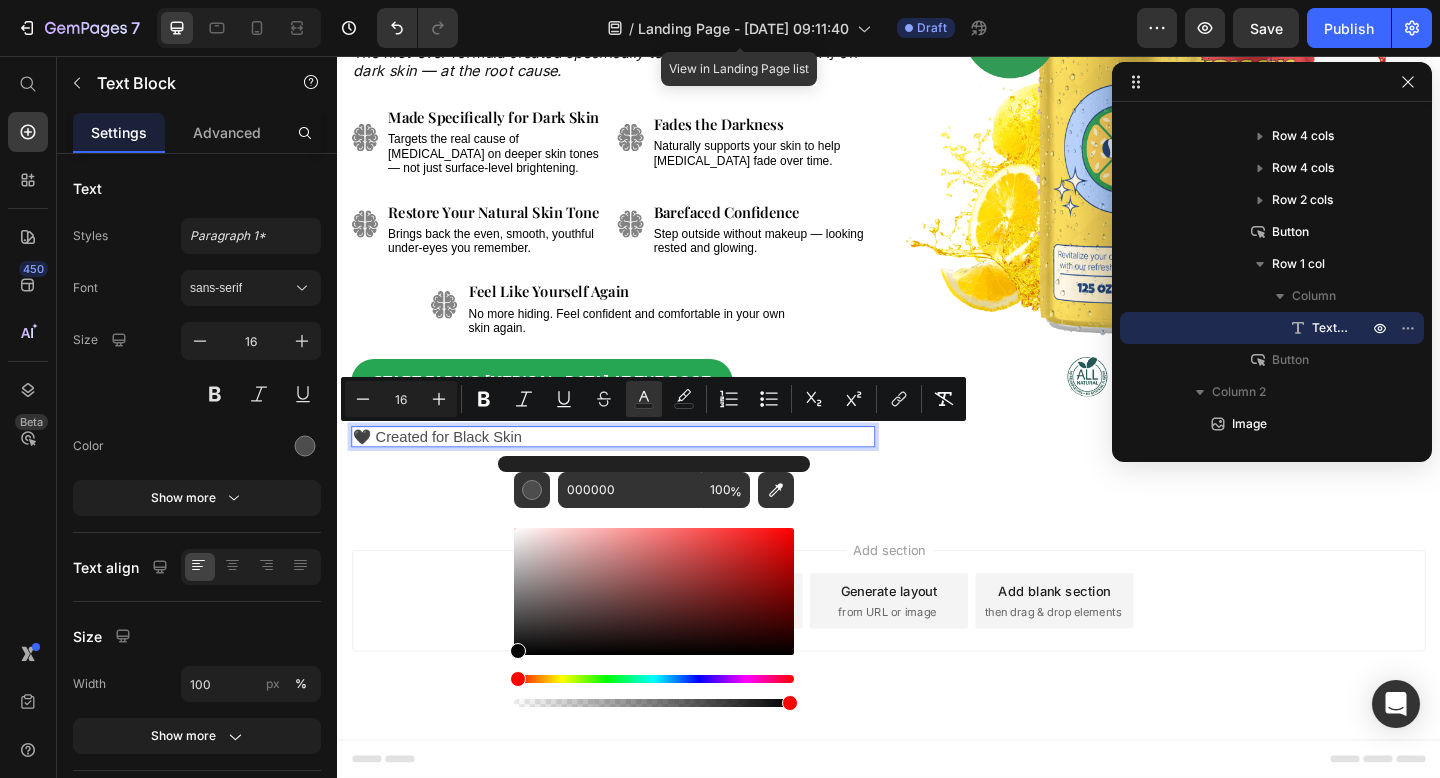 drag, startPoint x: 879, startPoint y: 679, endPoint x: 468, endPoint y: 782, distance: 423.7098 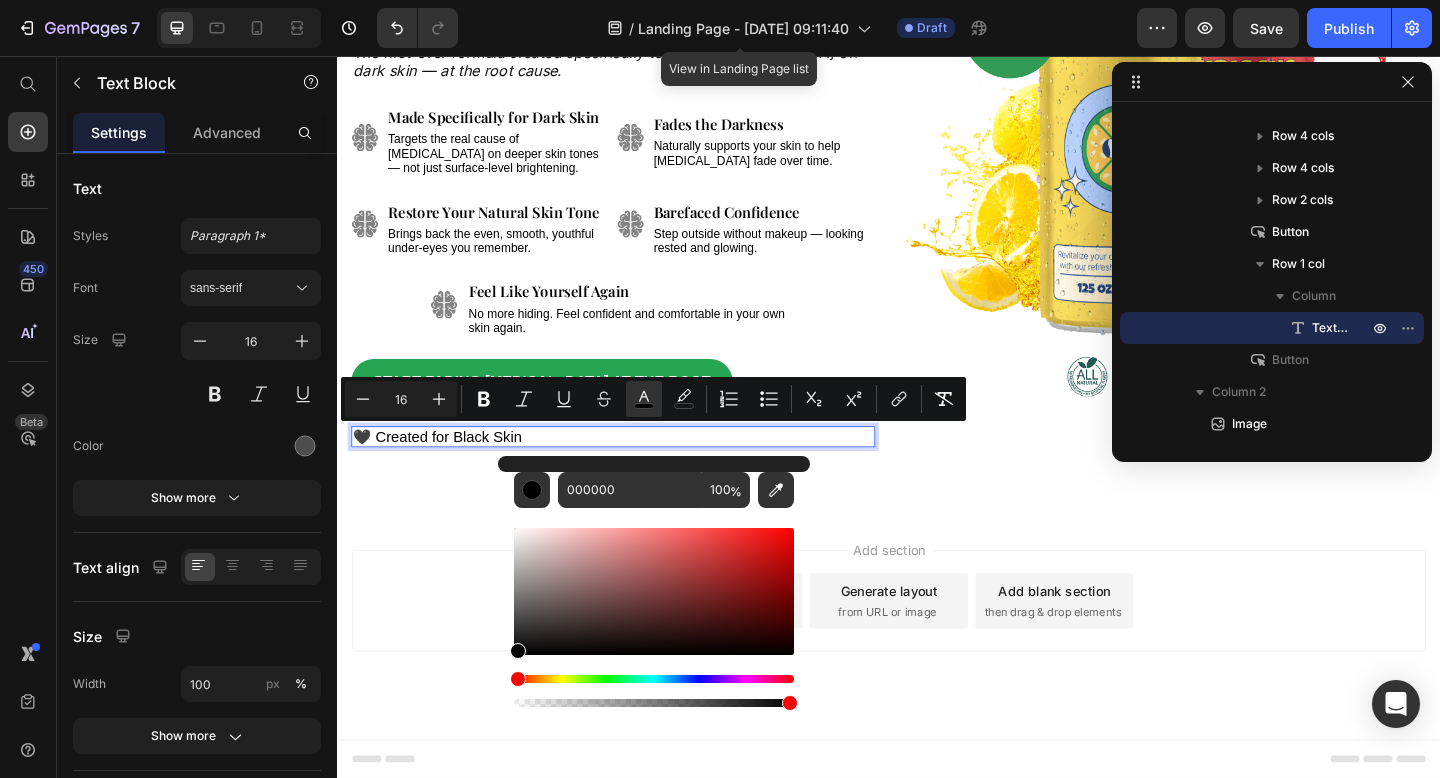 click on "Add section Choose templates inspired by CRO experts Generate layout from URL or image Add blank section then drag & drop elements" at bounding box center (937, 649) 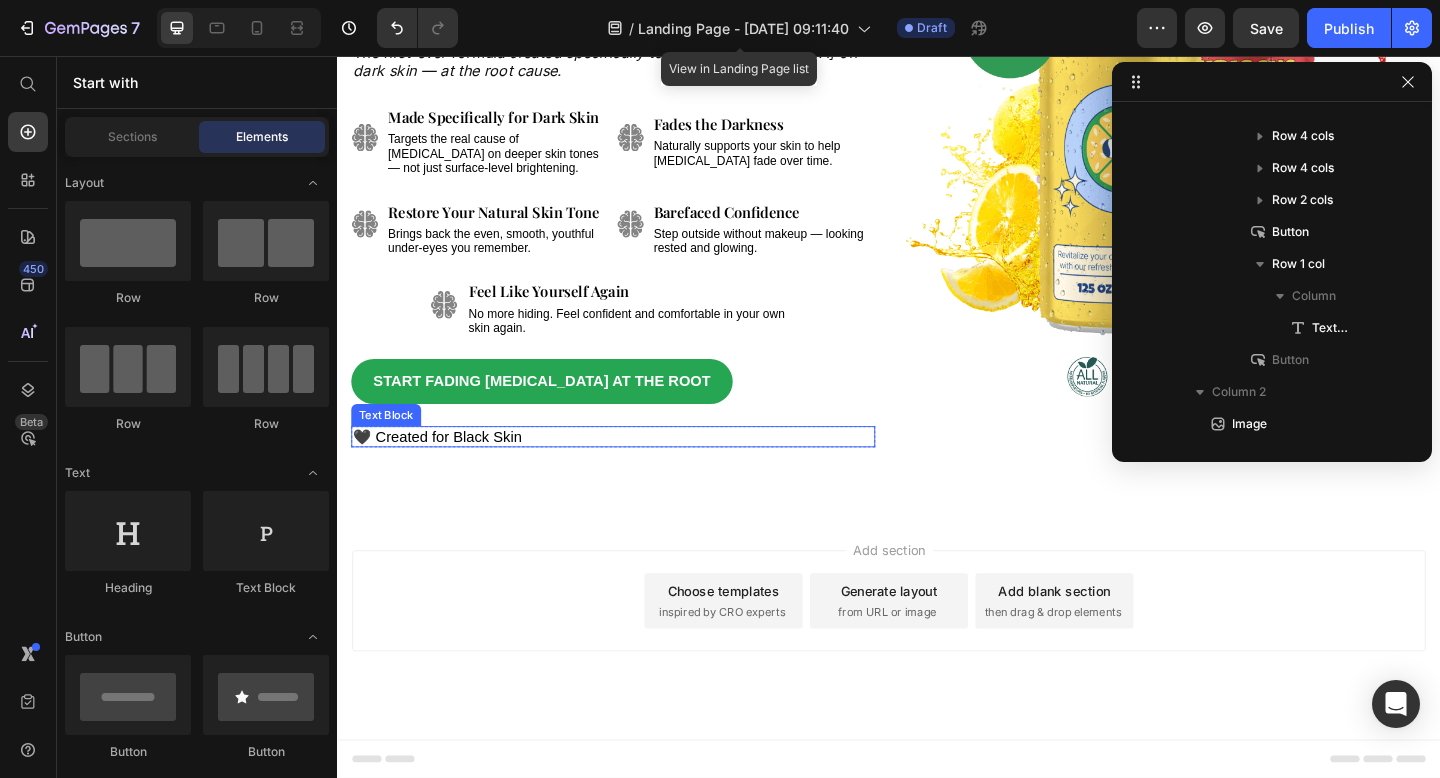 click on "🖤 Created for Black Skin" at bounding box center [446, 470] 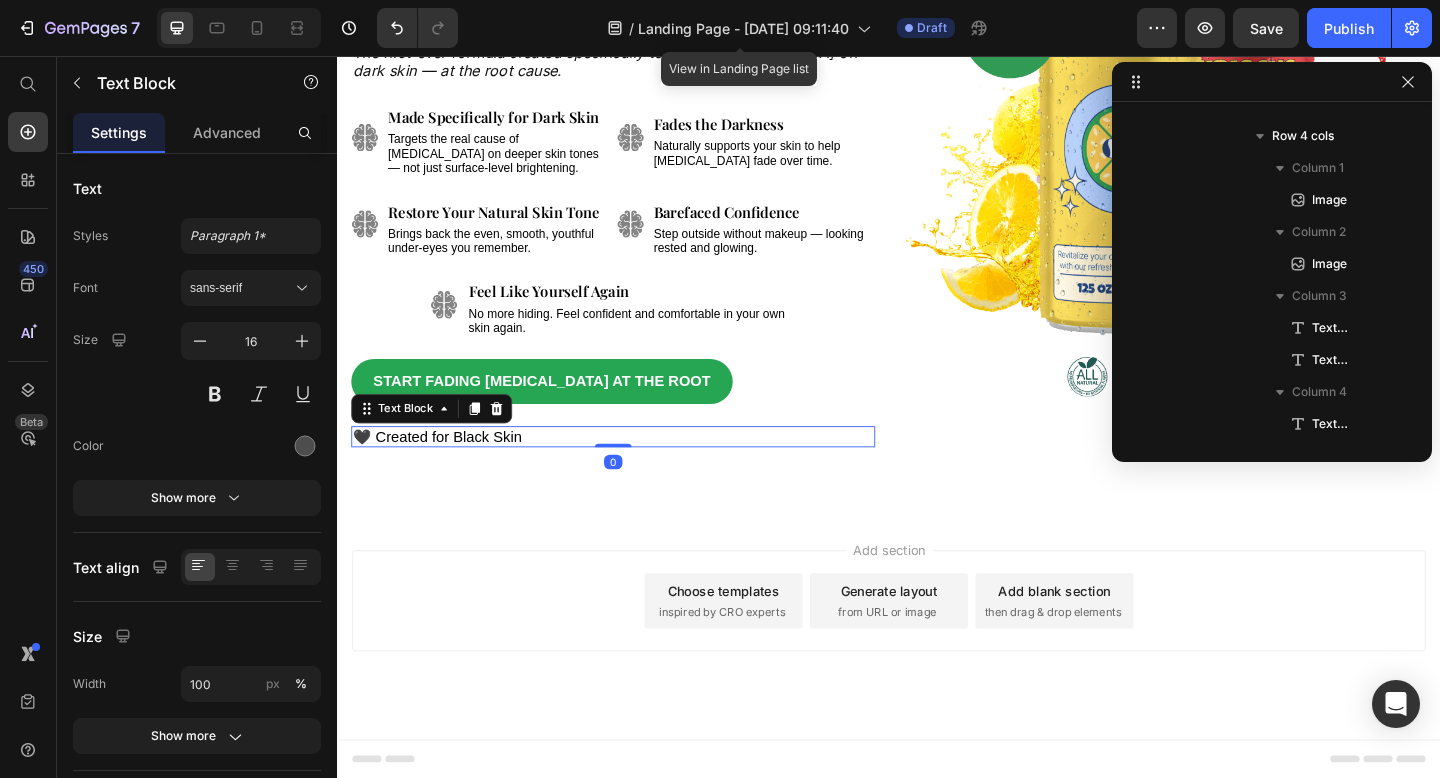 scroll, scrollTop: 1046, scrollLeft: 0, axis: vertical 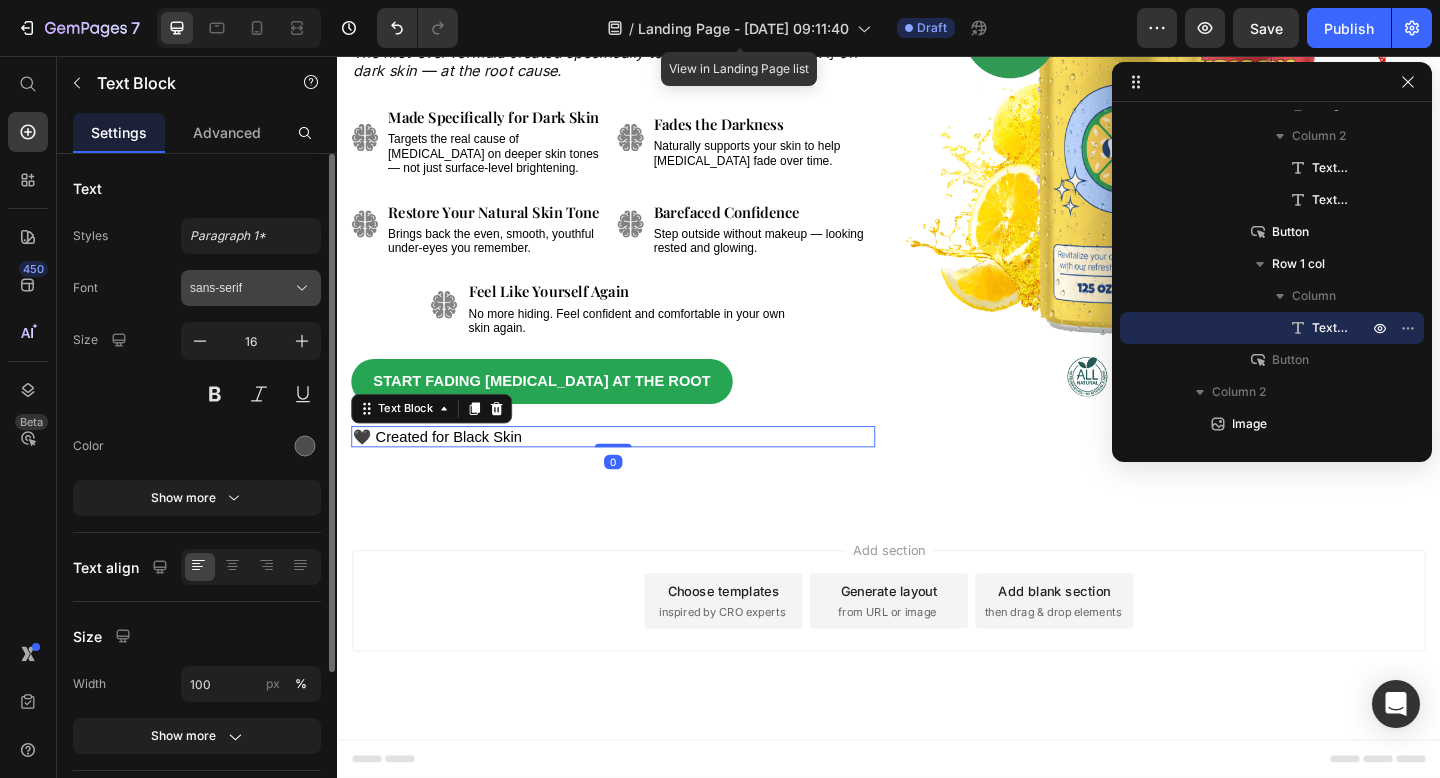 click 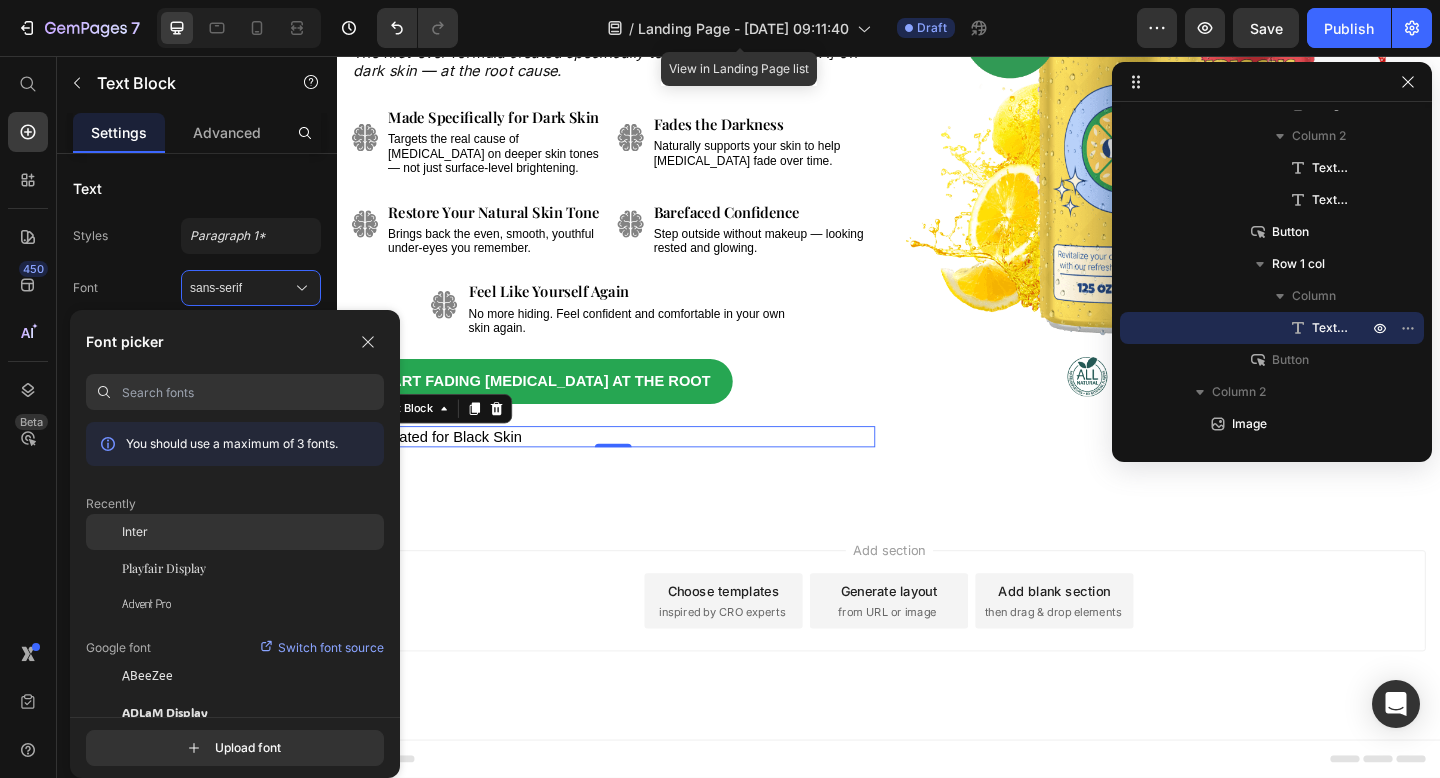 click on "Inter" 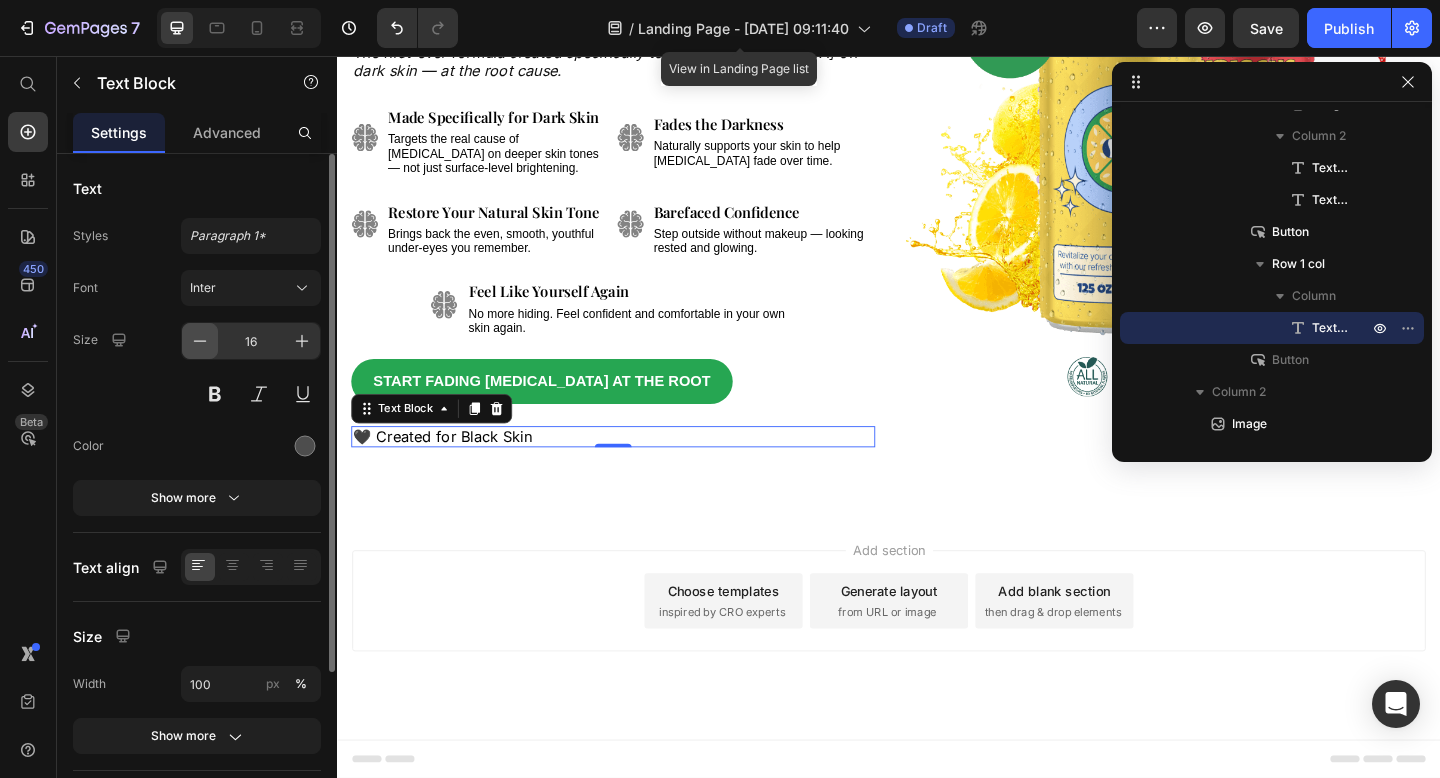 click 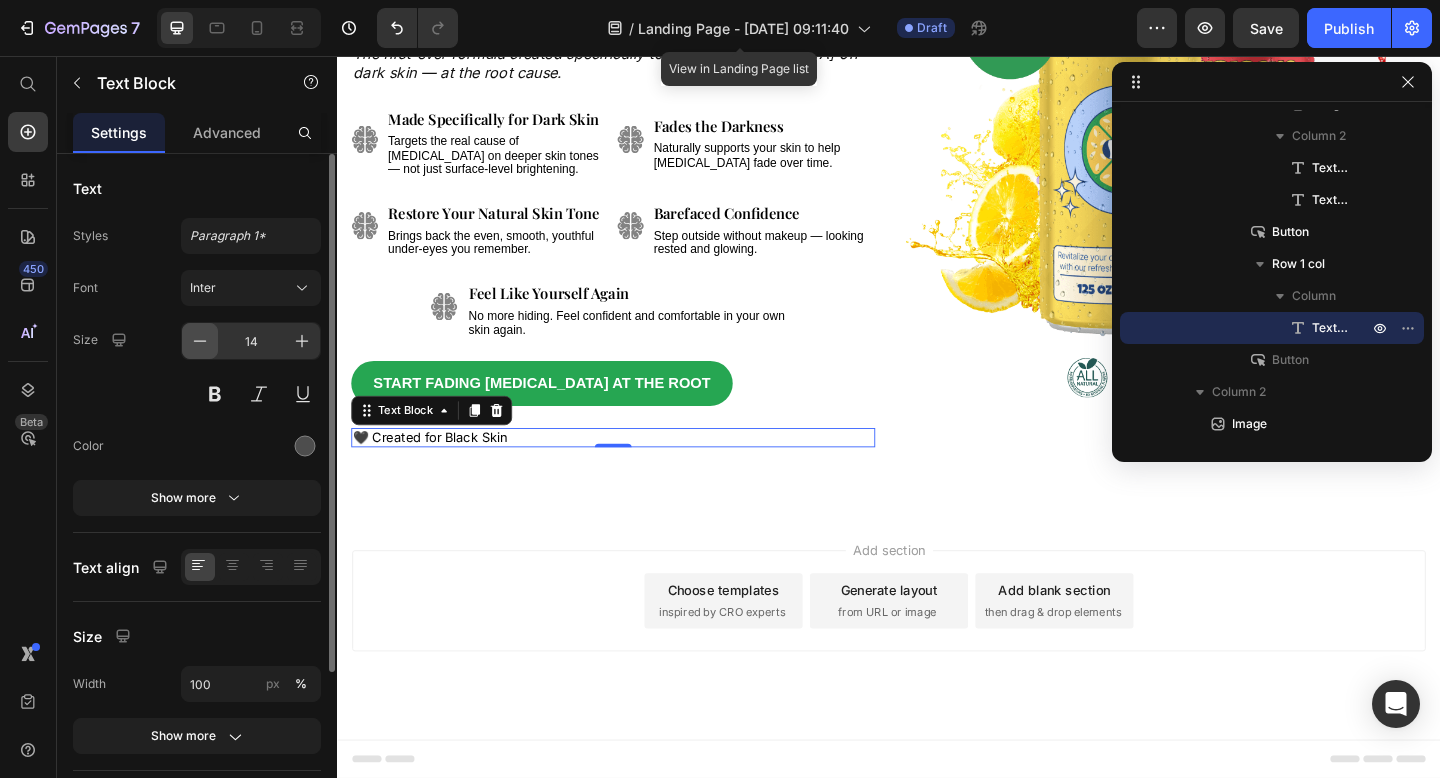 click 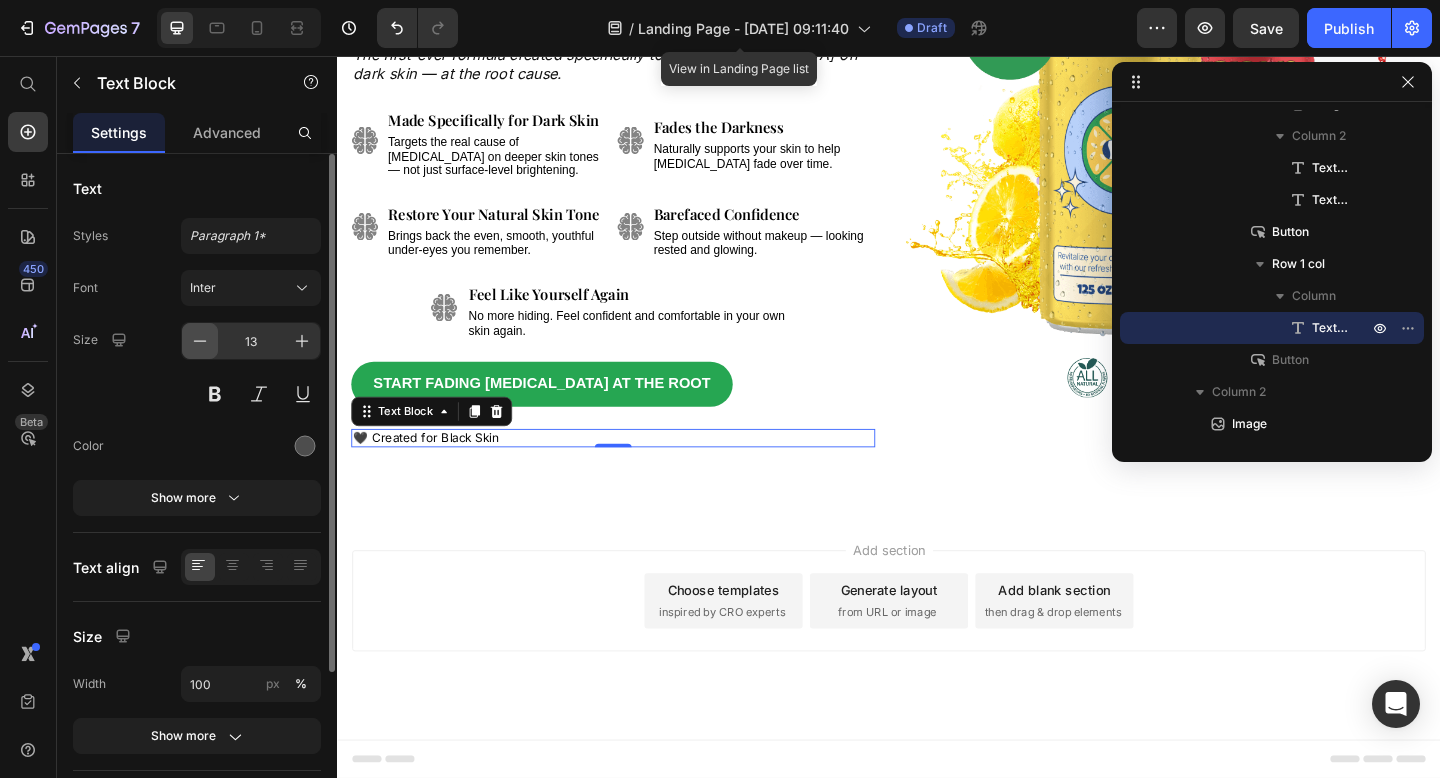 click 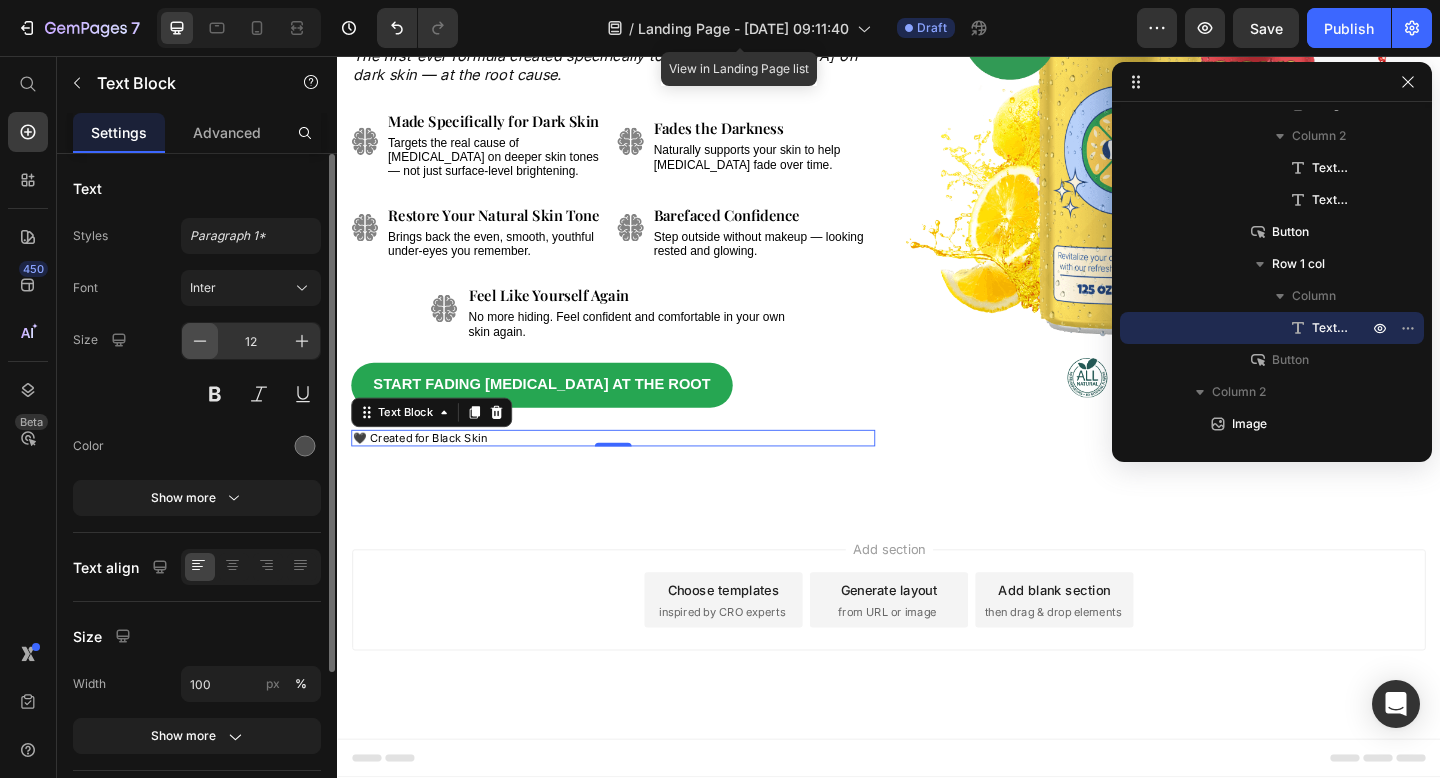scroll, scrollTop: 310, scrollLeft: 0, axis: vertical 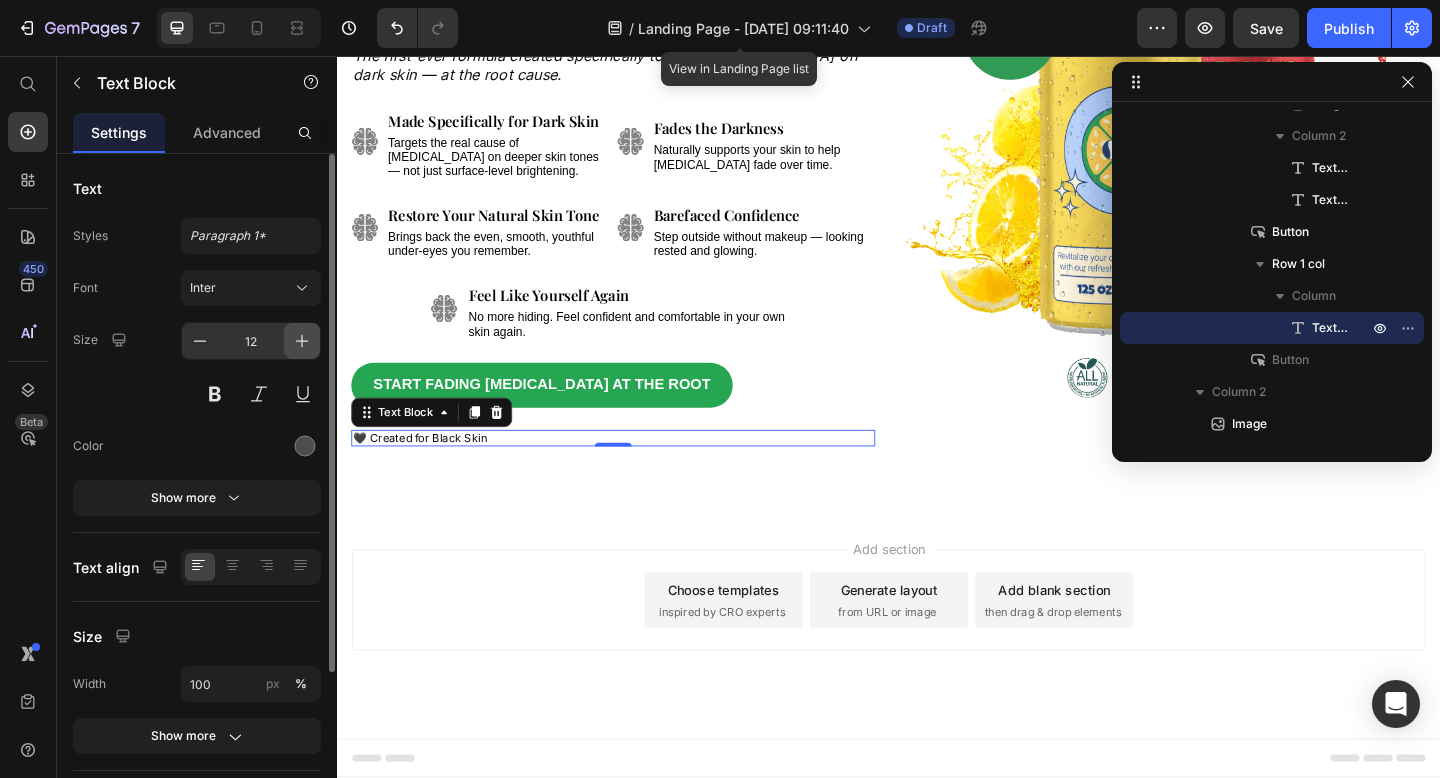 click at bounding box center [302, 341] 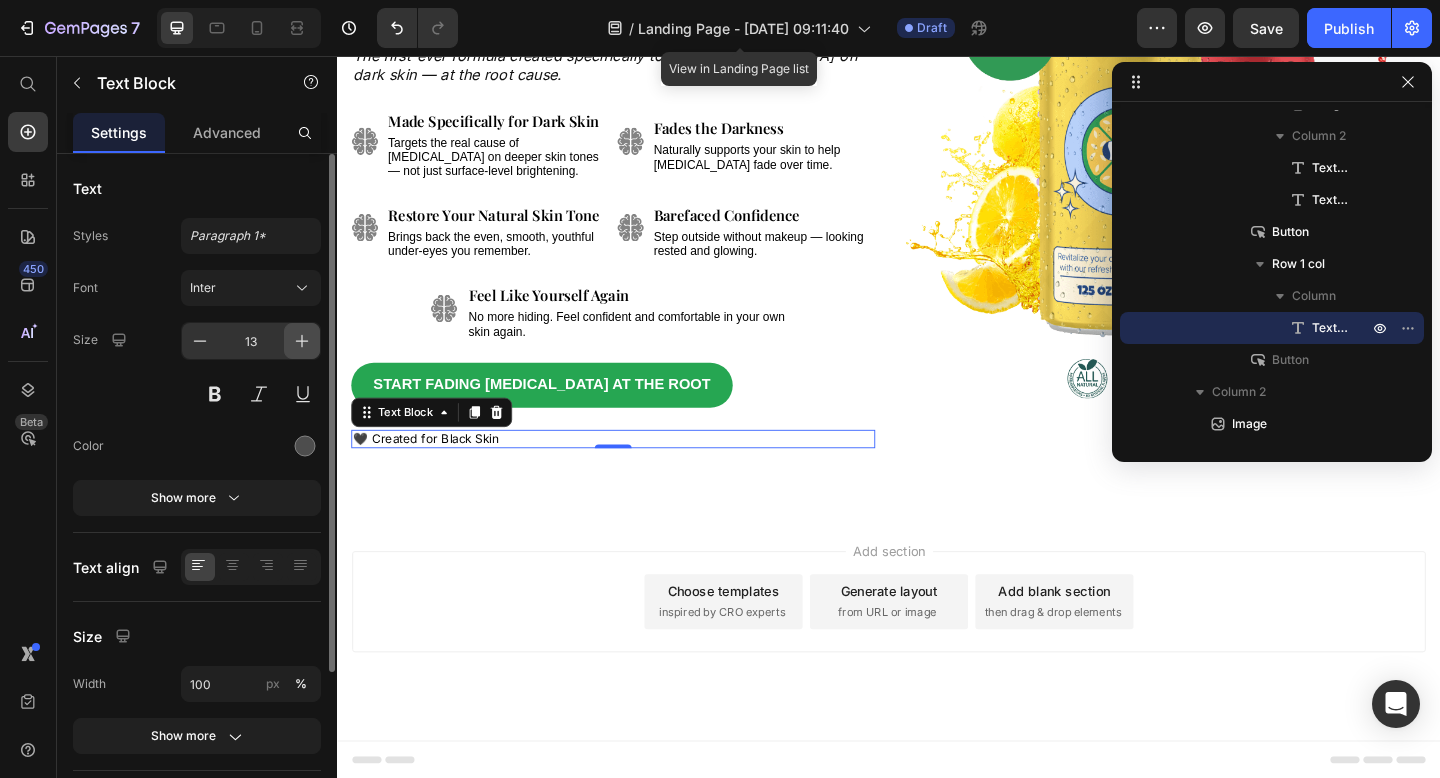 scroll, scrollTop: 311, scrollLeft: 0, axis: vertical 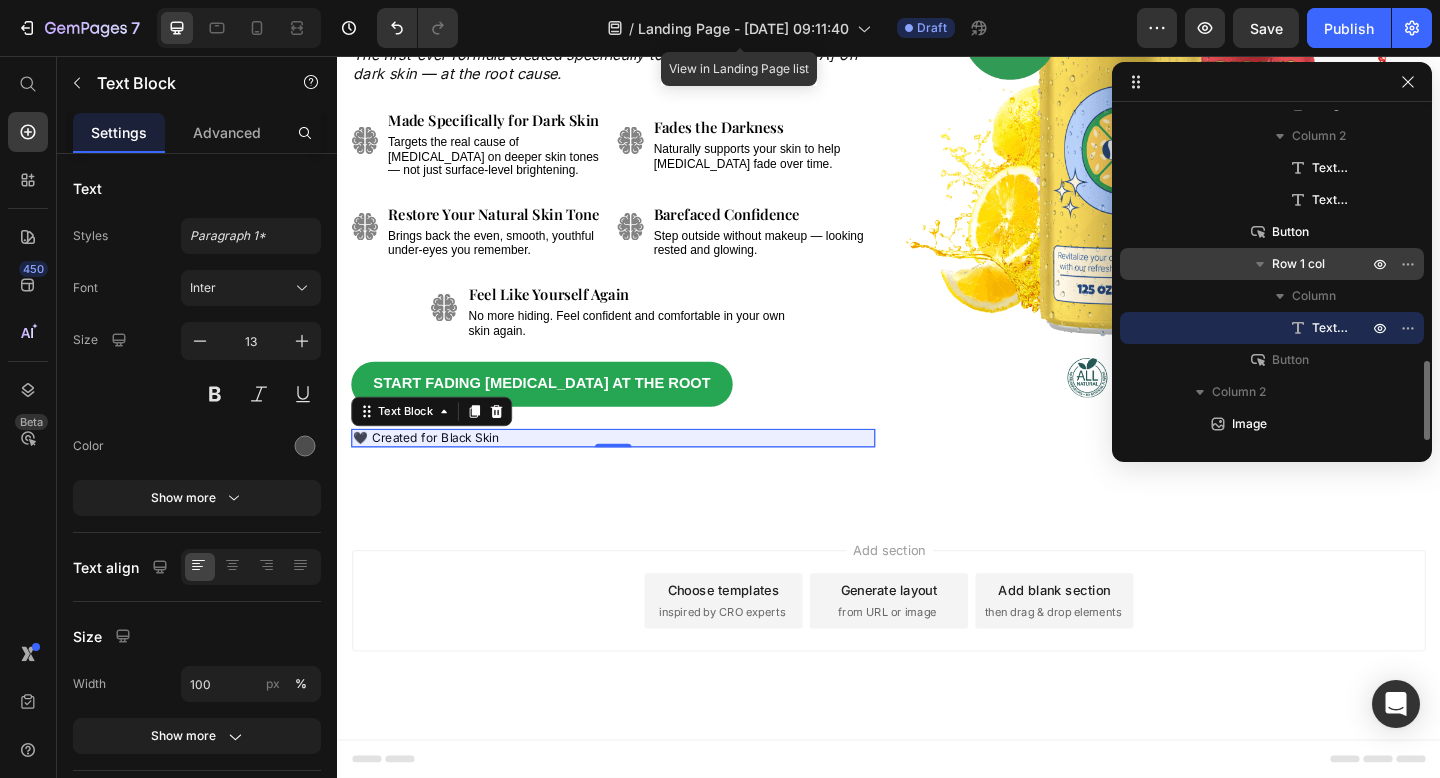 click on "Row 1 col" at bounding box center [1298, 264] 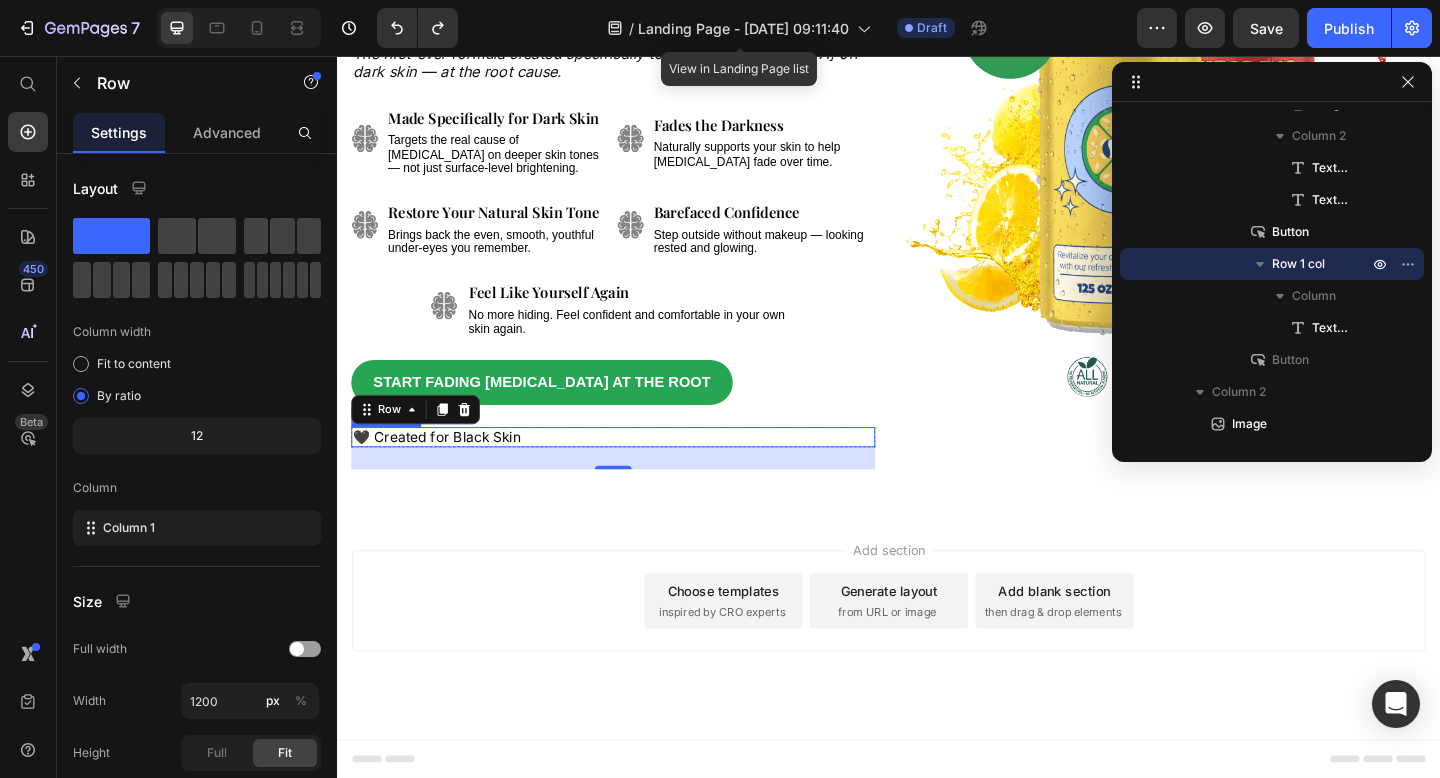 scroll, scrollTop: 314, scrollLeft: 0, axis: vertical 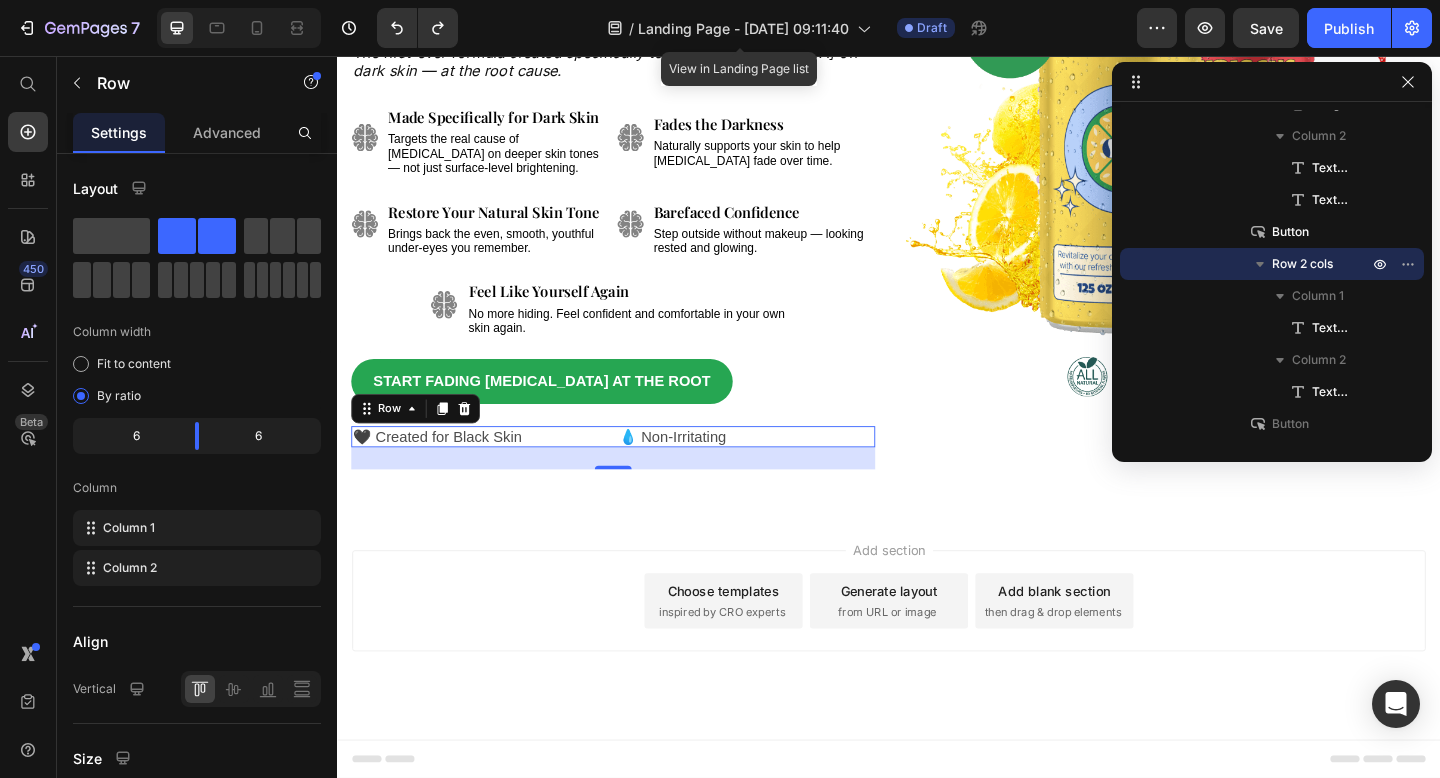click on "Add section Choose templates inspired by CRO experts Generate layout from URL or image Add blank section then drag & drop elements" at bounding box center (937, 677) 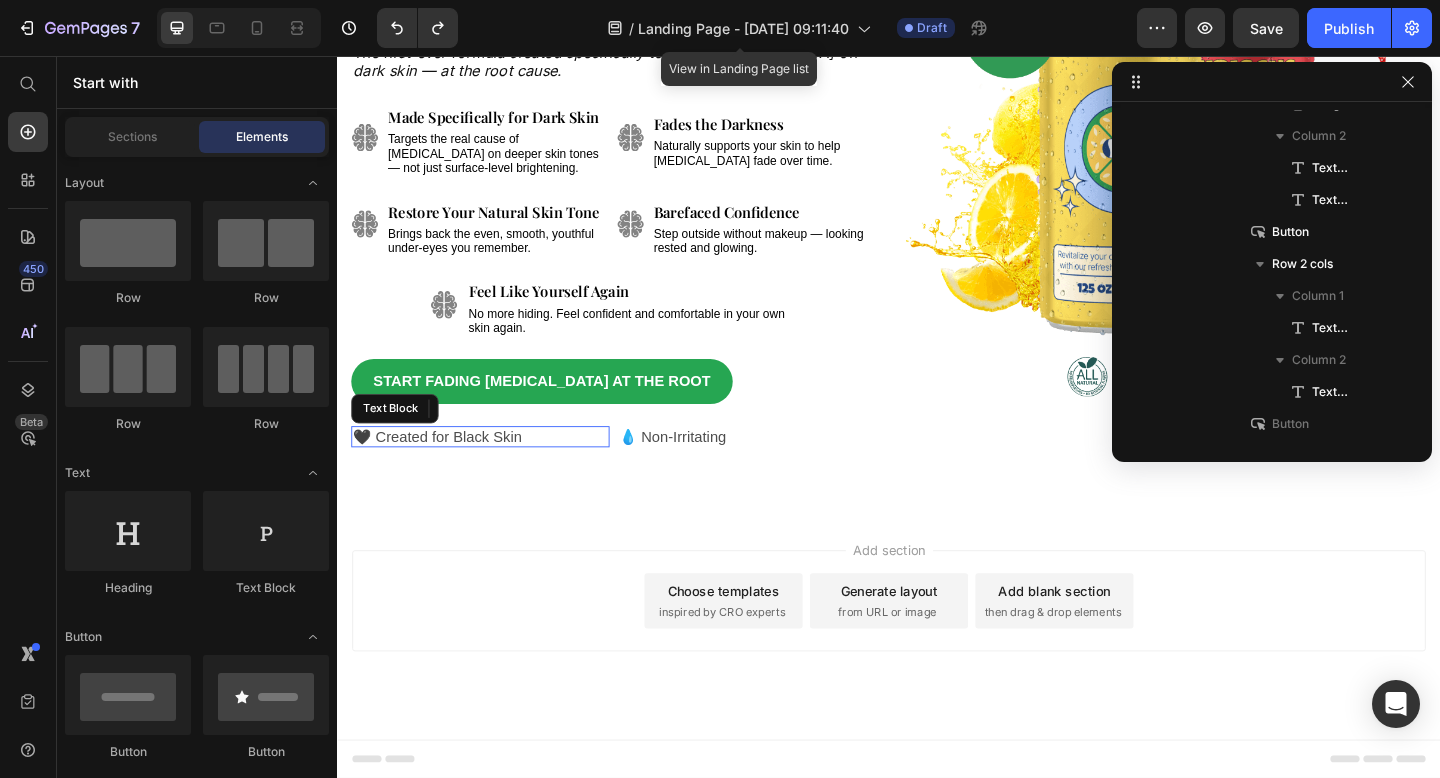 click on "🖤 Created for Black Skin" at bounding box center (446, 470) 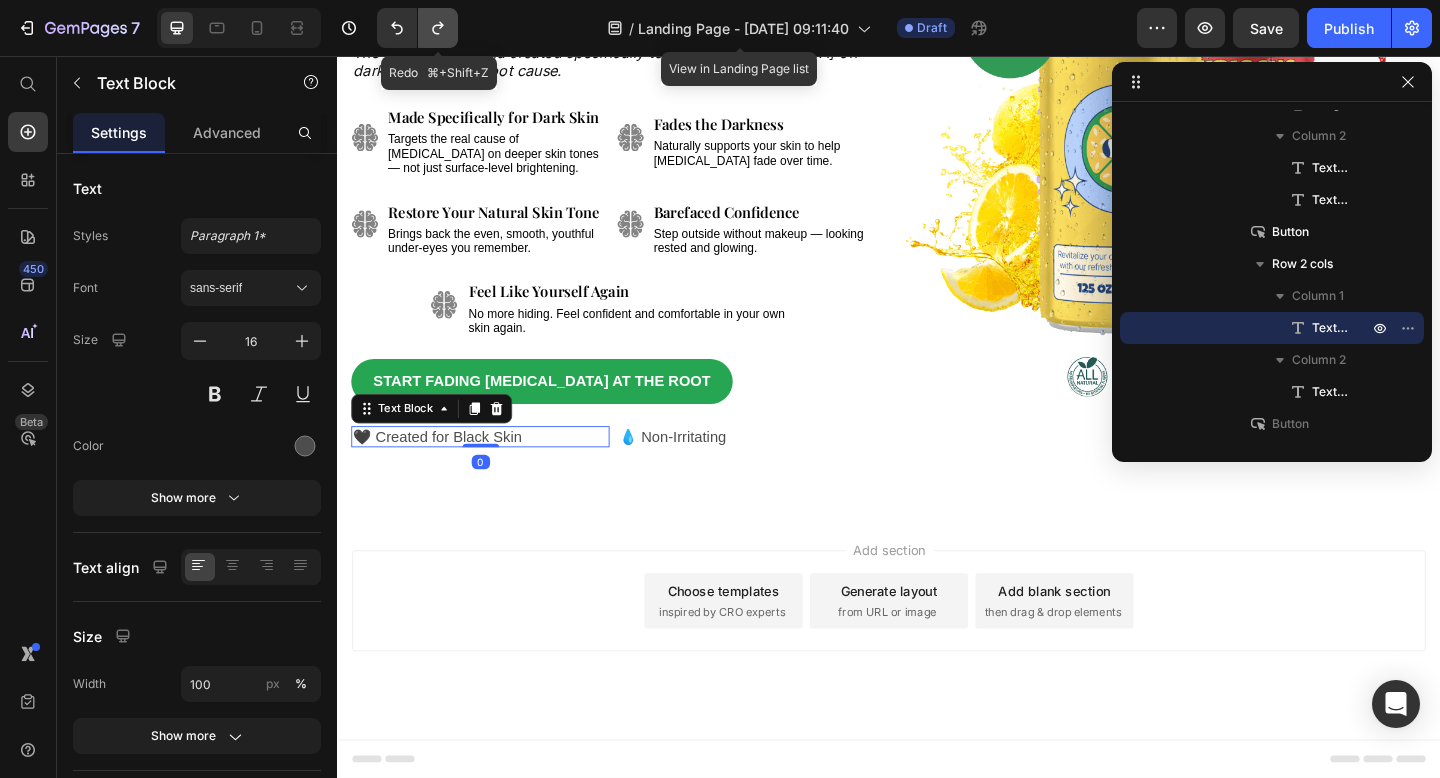 click 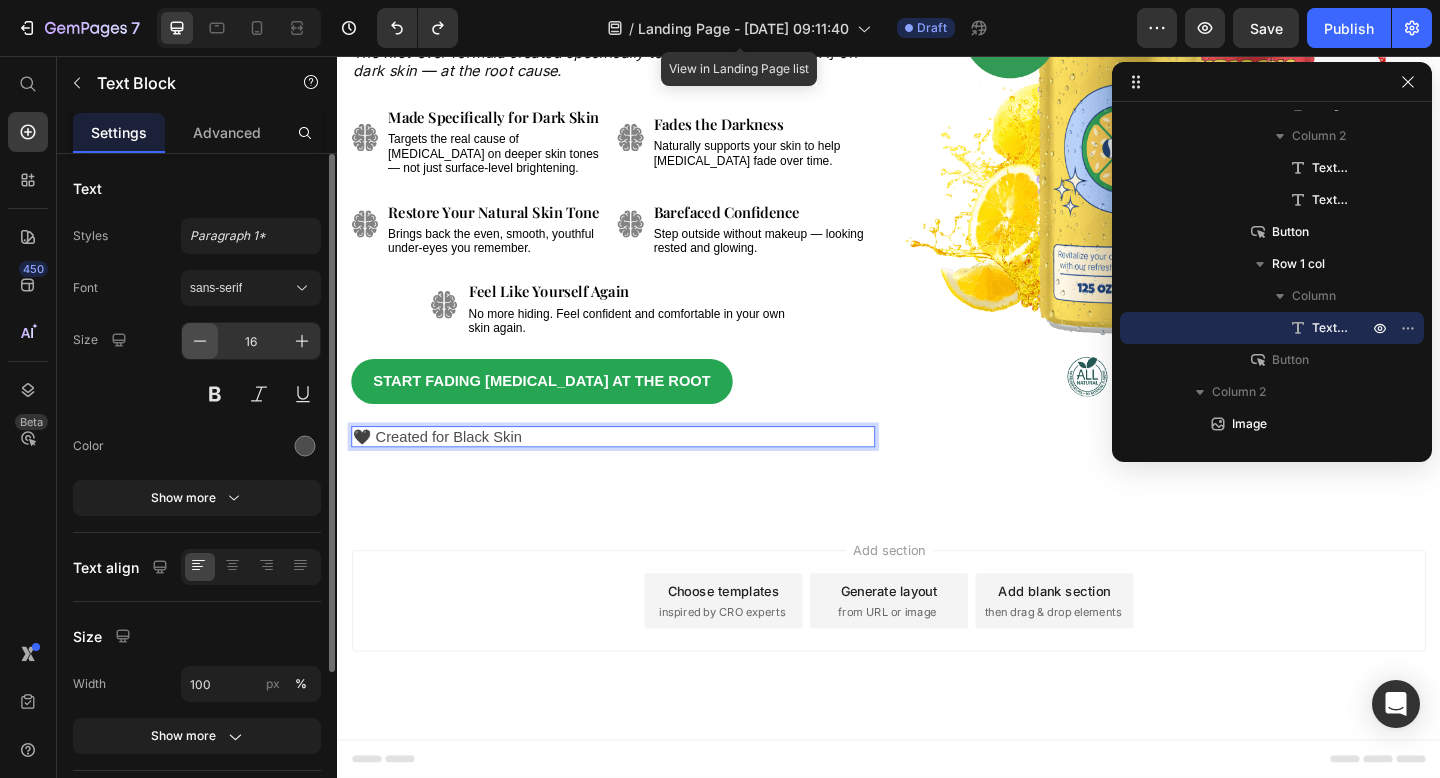 click 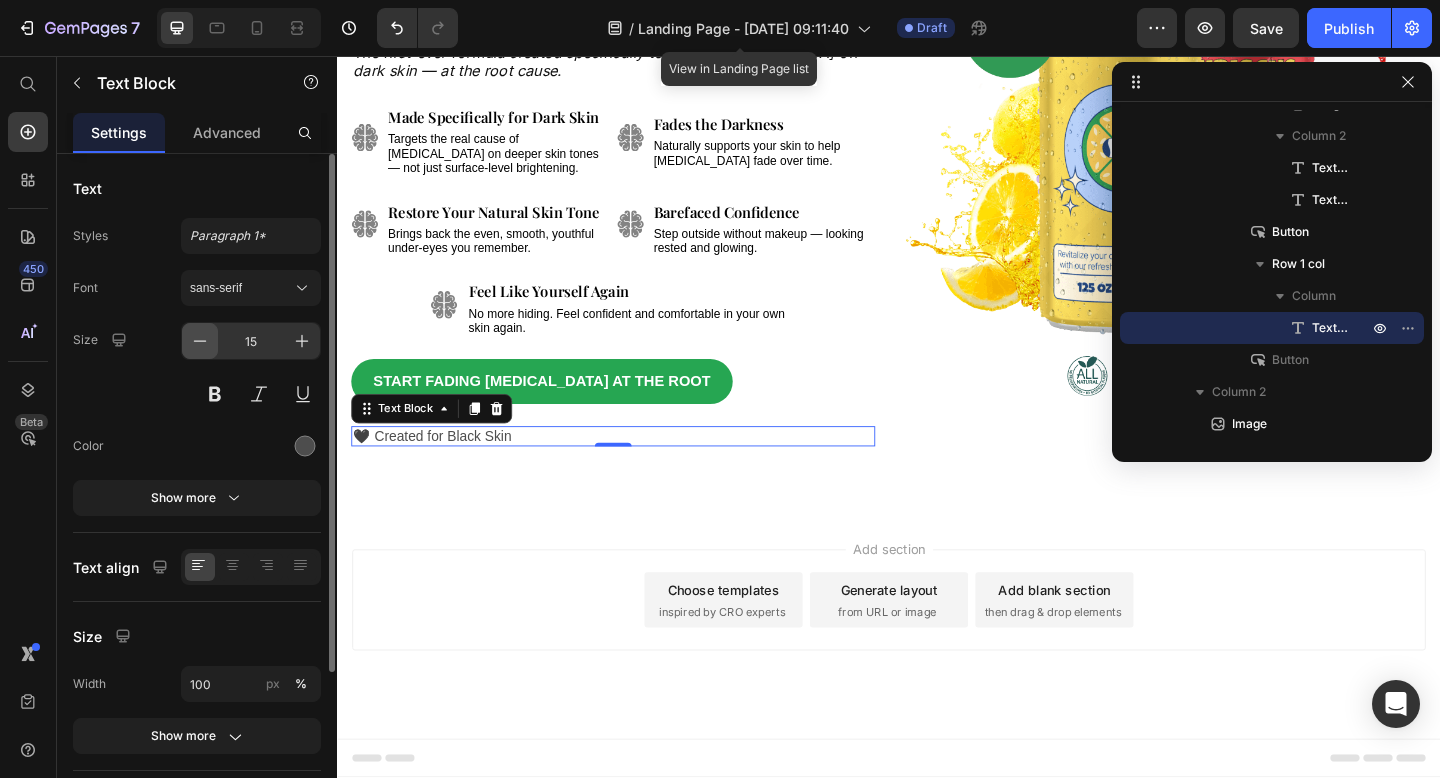 click 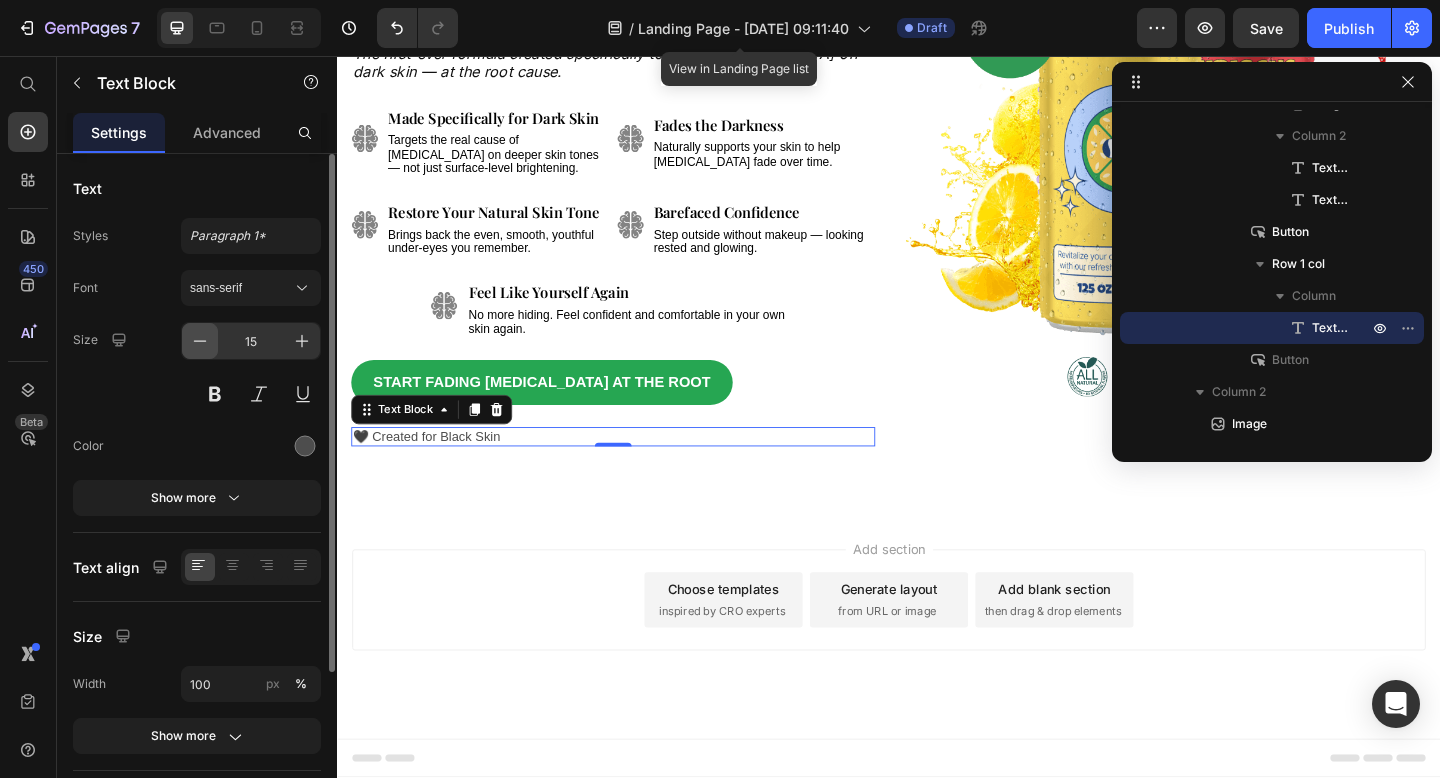 type on "14" 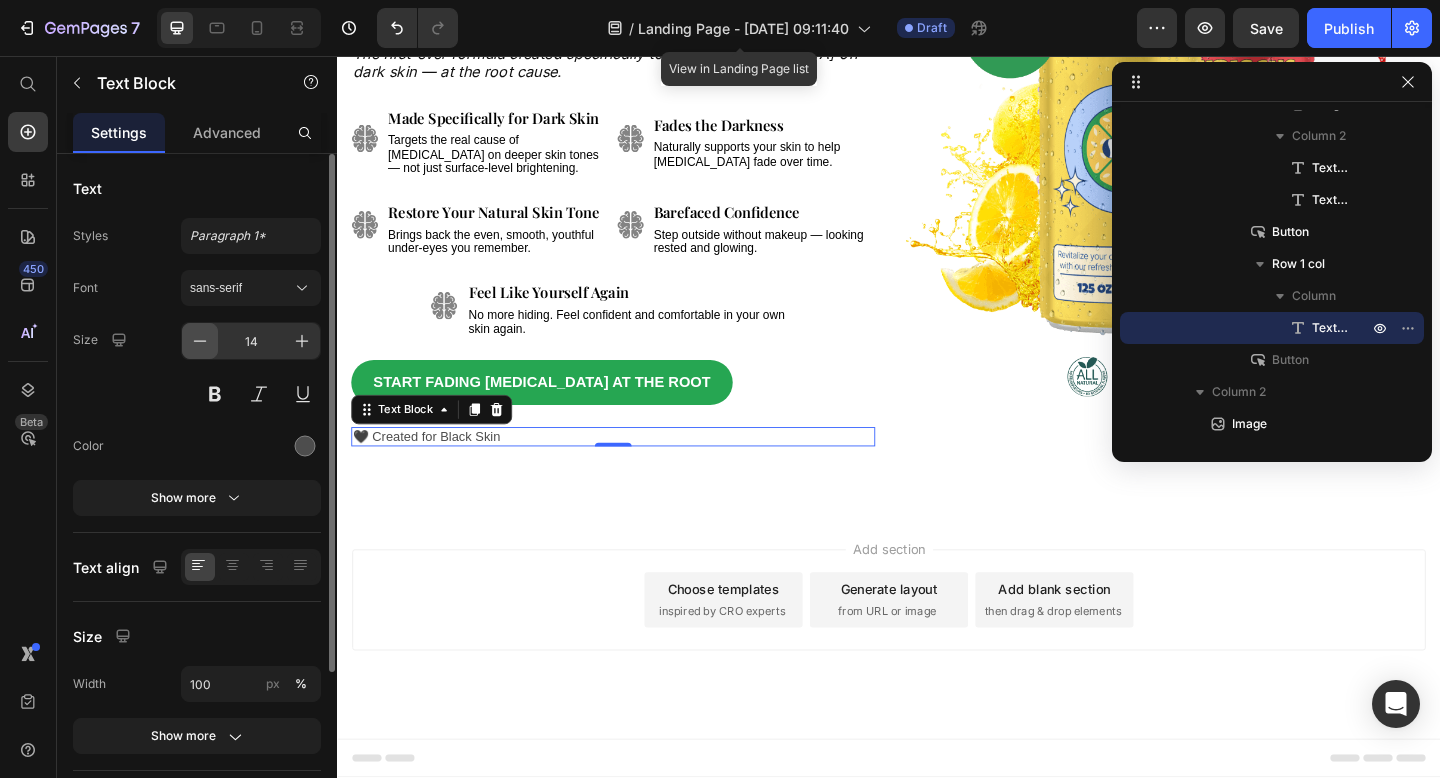 scroll, scrollTop: 312, scrollLeft: 0, axis: vertical 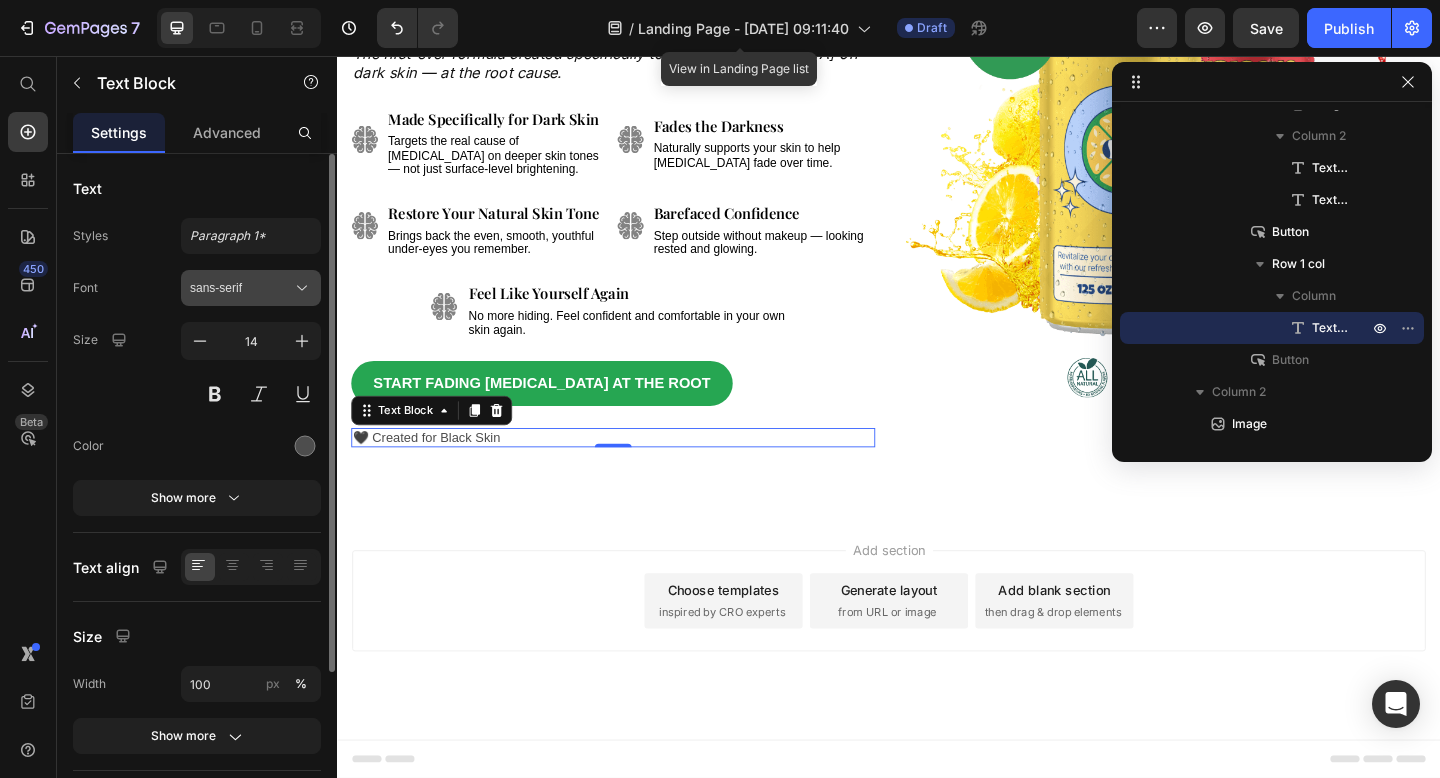 click 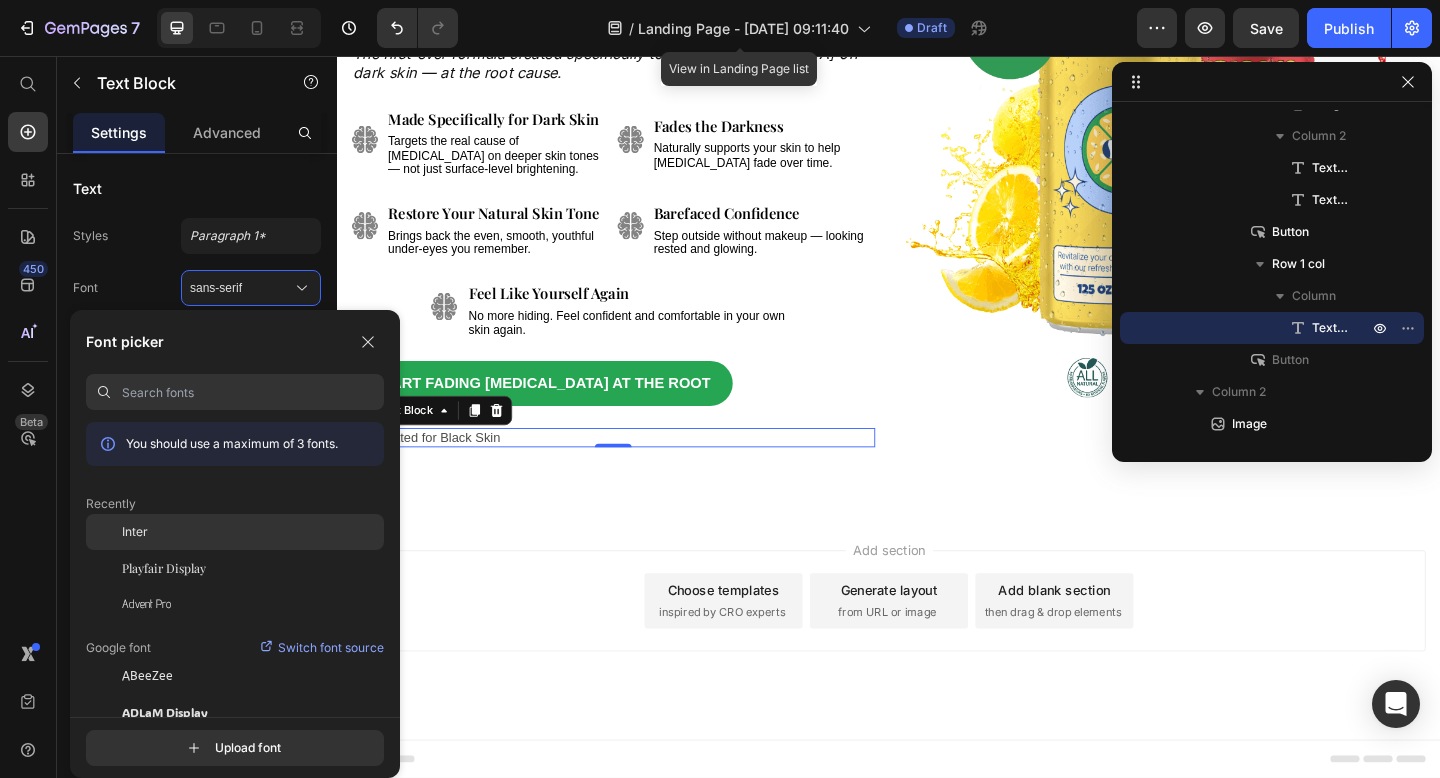click on "Inter" 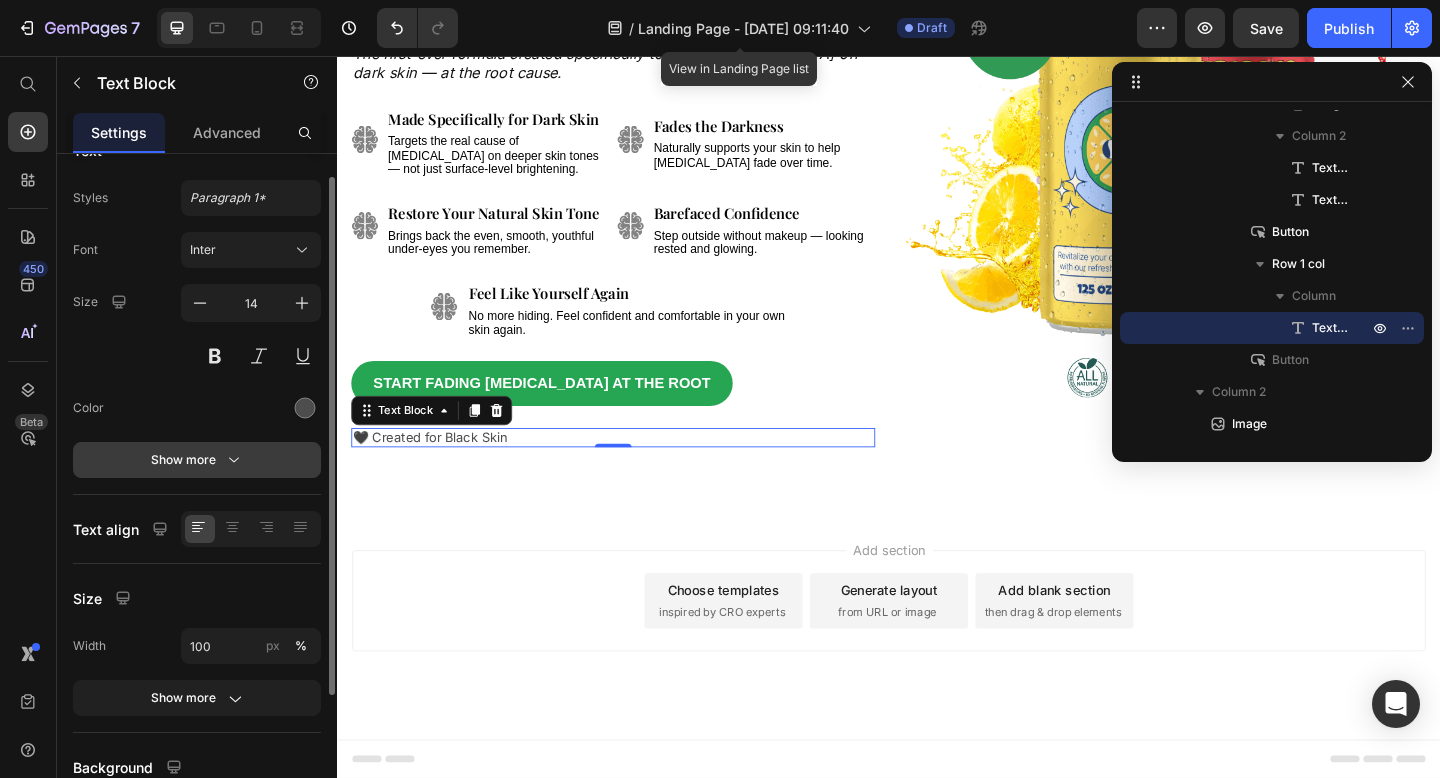 scroll, scrollTop: 32, scrollLeft: 0, axis: vertical 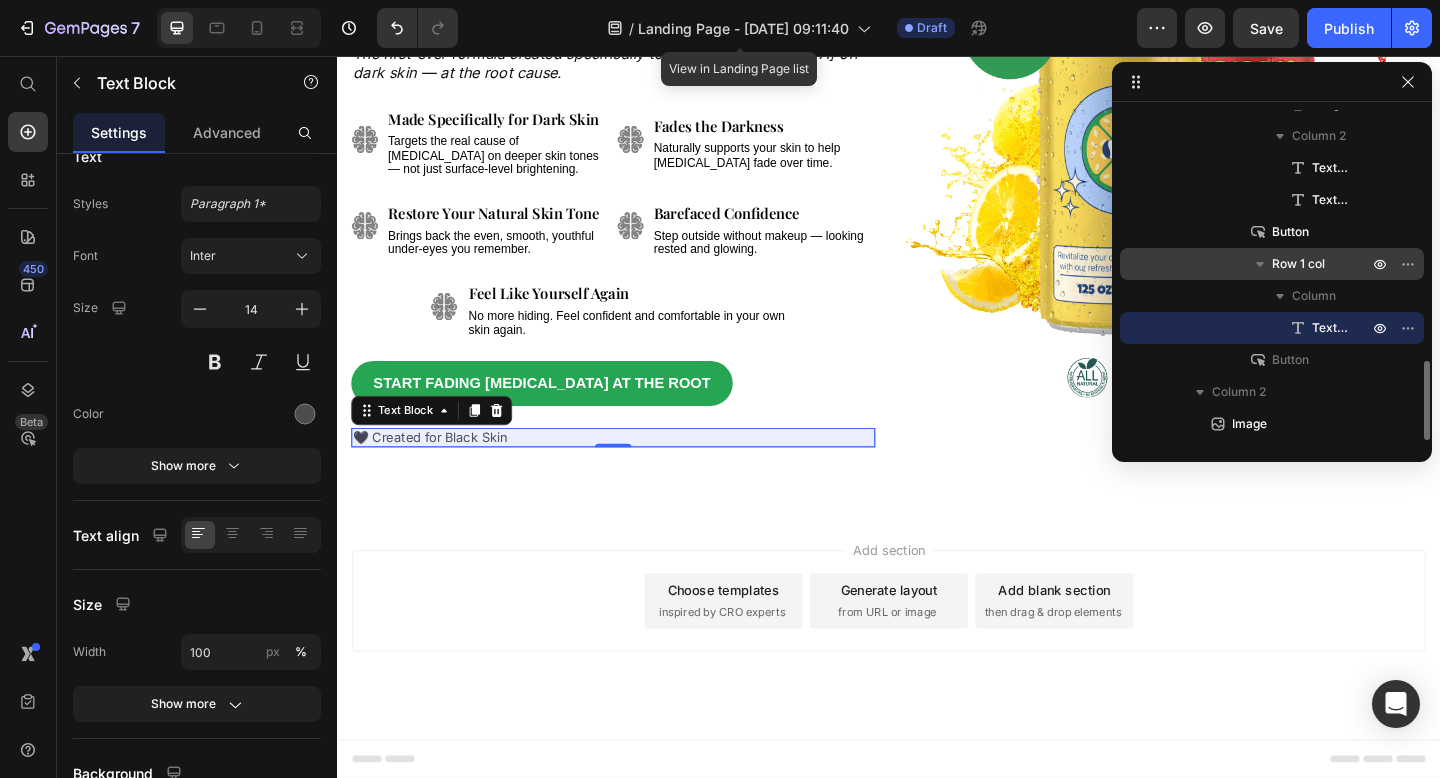 click on "Row 1 col" at bounding box center [1298, 264] 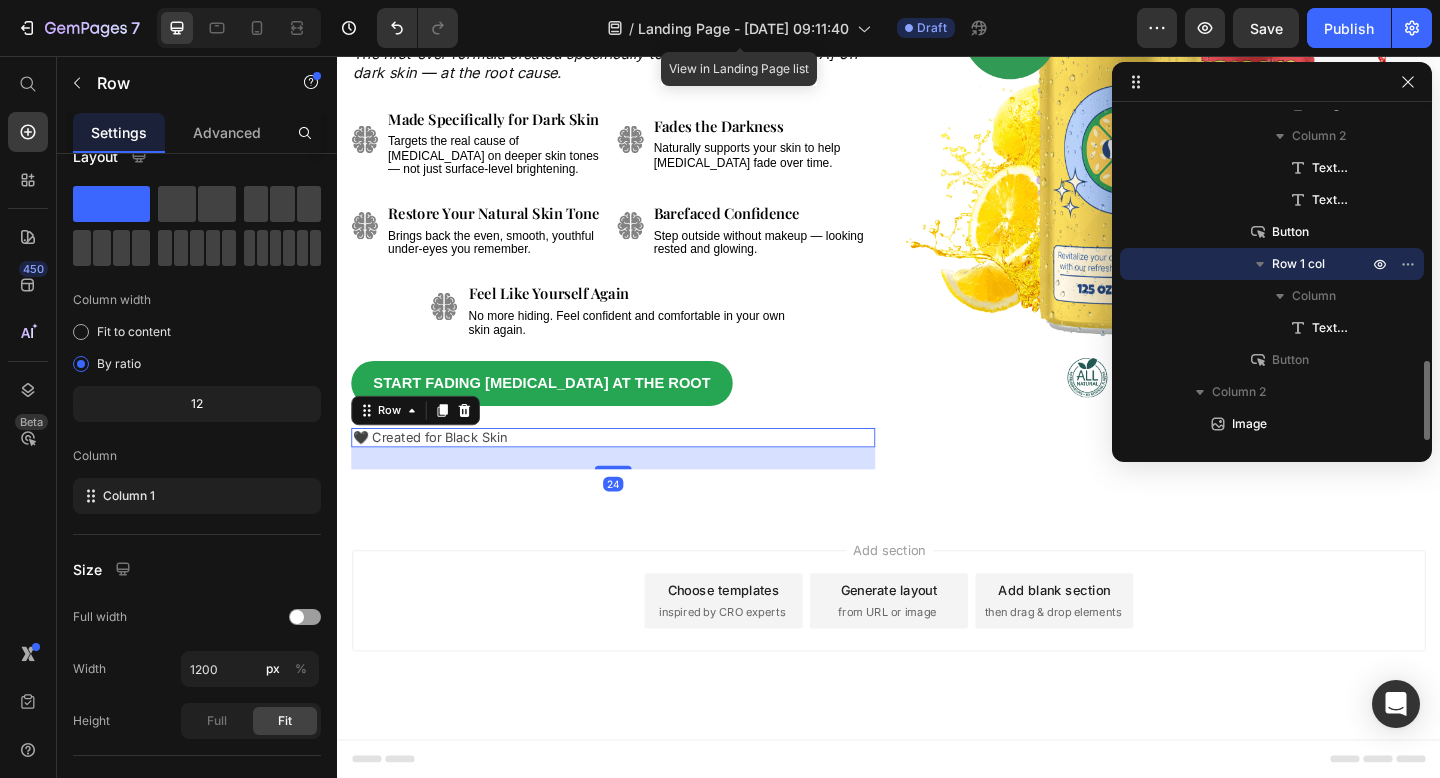 scroll, scrollTop: 0, scrollLeft: 0, axis: both 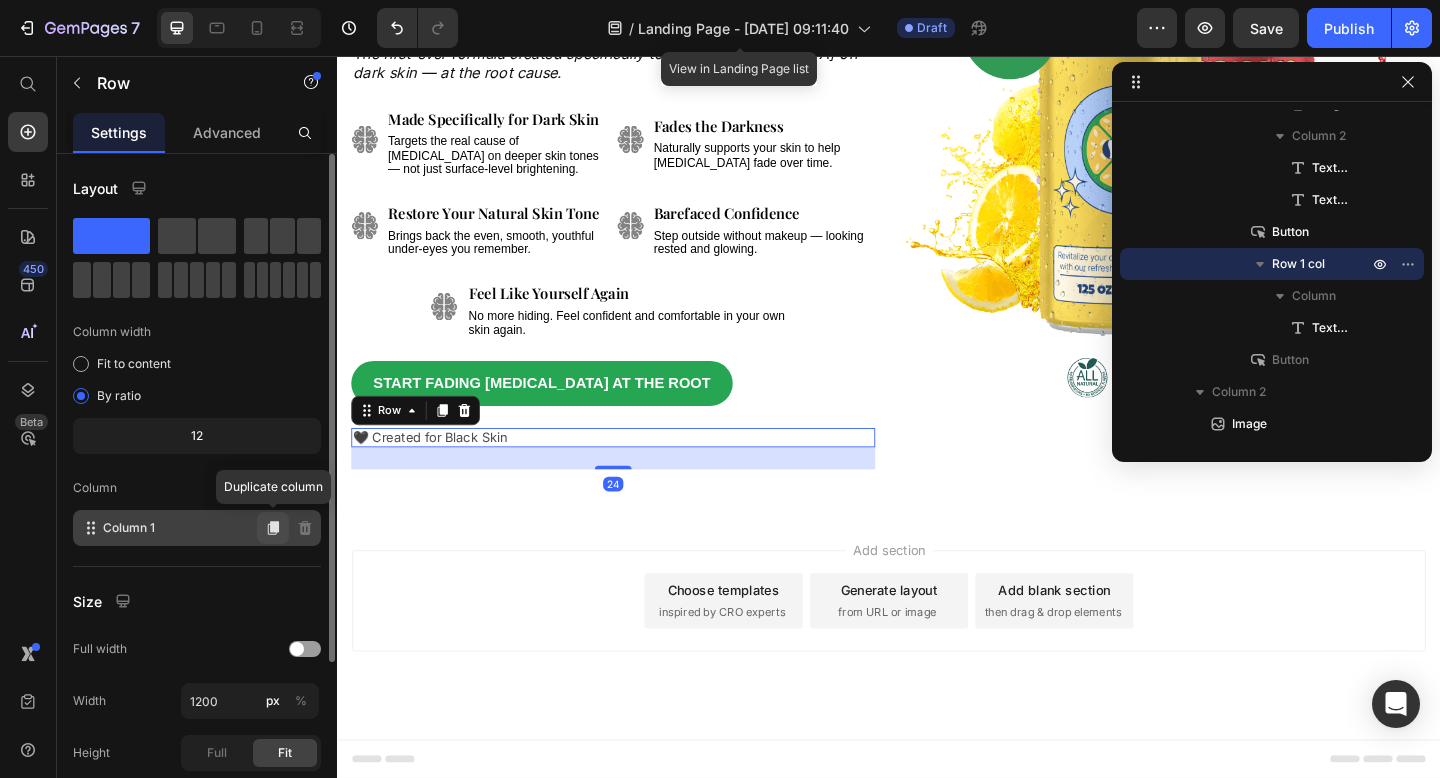click 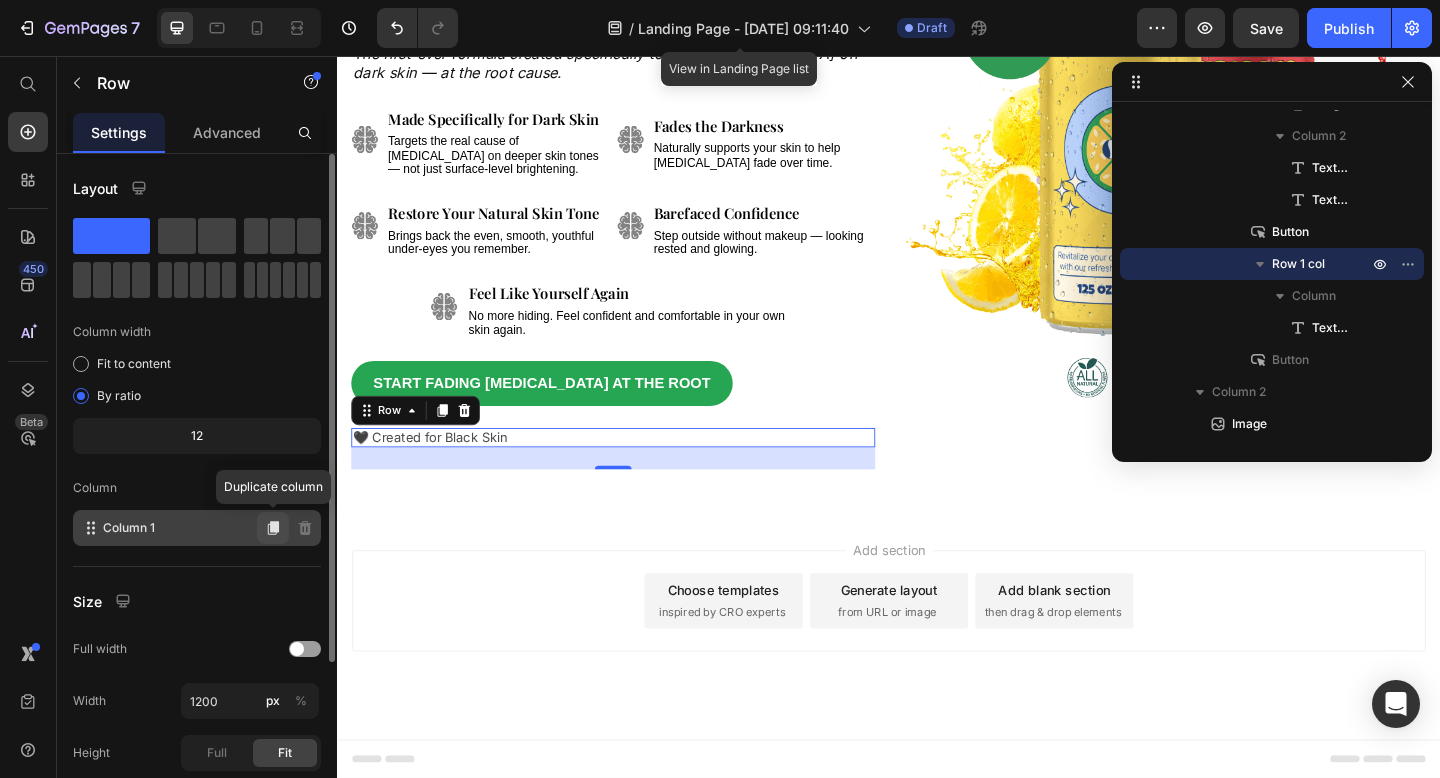 click 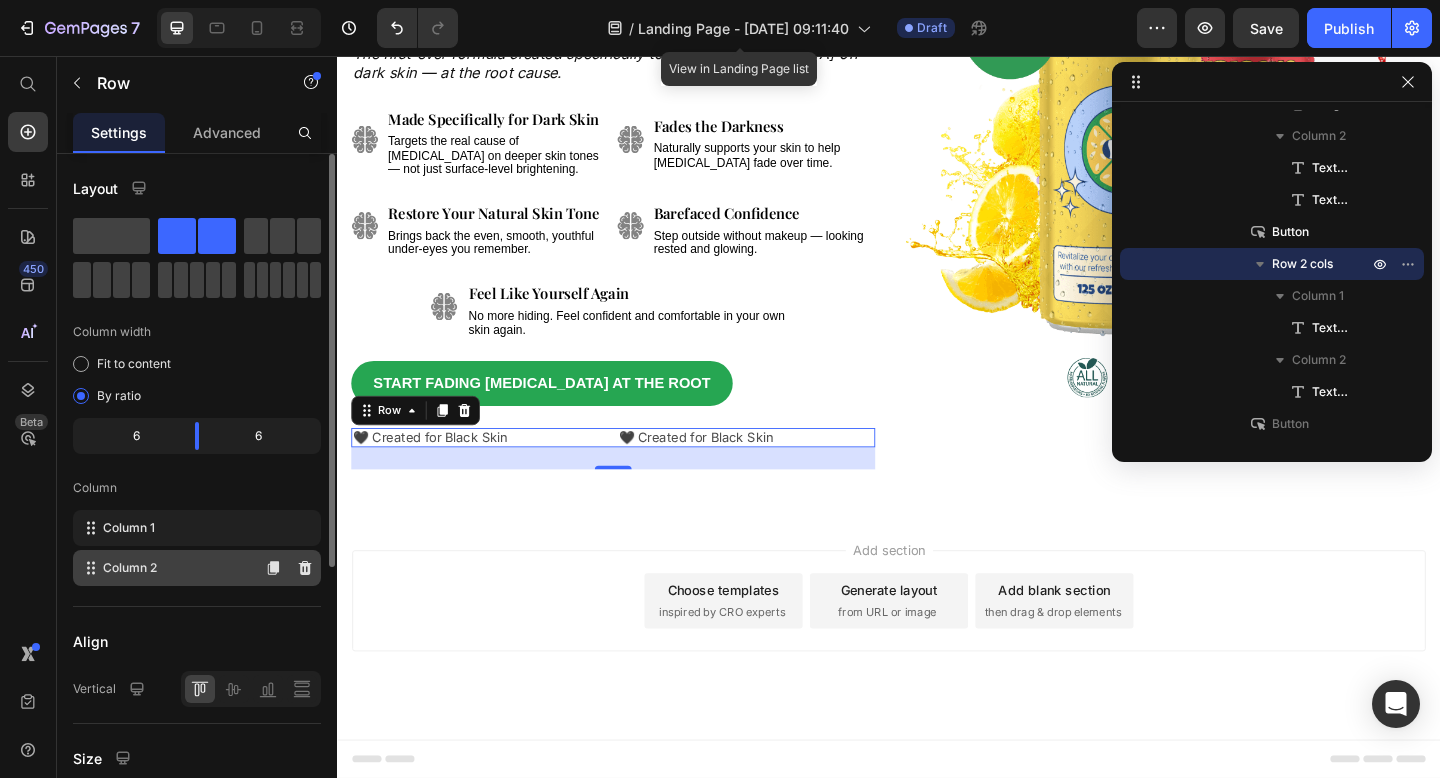 click on "Column 2" at bounding box center [130, 568] 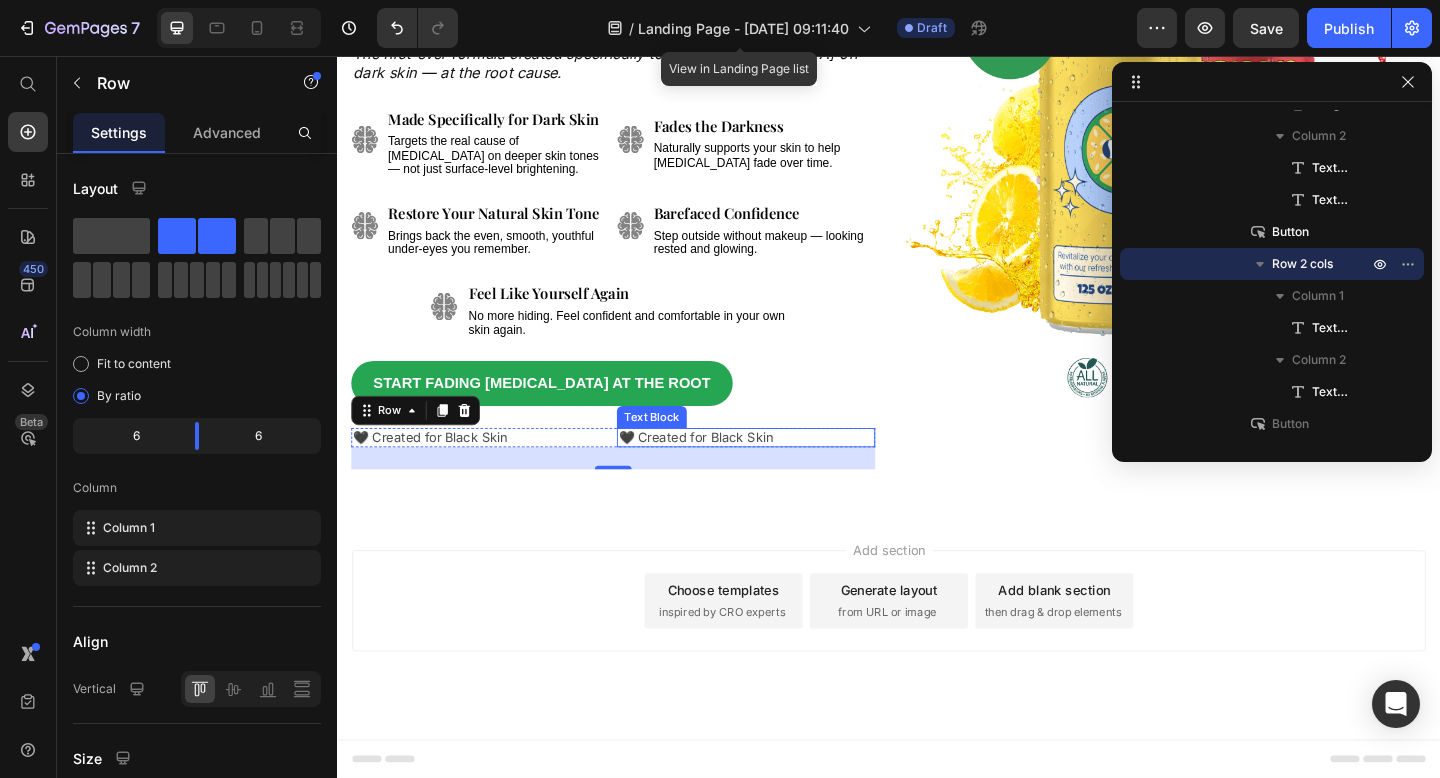 click on "🖤 Created for Black Skin" at bounding box center [727, 470] 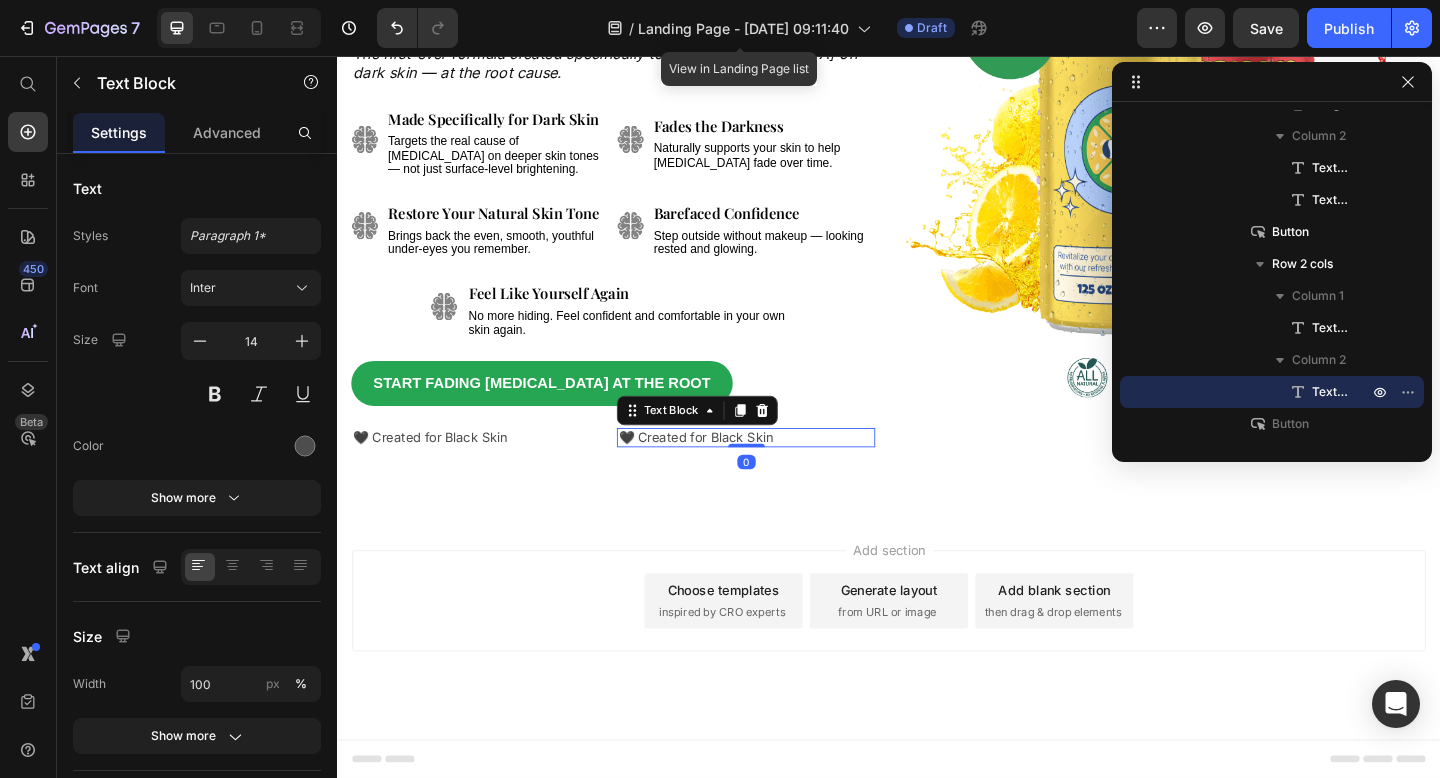 click on "🖤 Created for Black Skin" at bounding box center [727, 470] 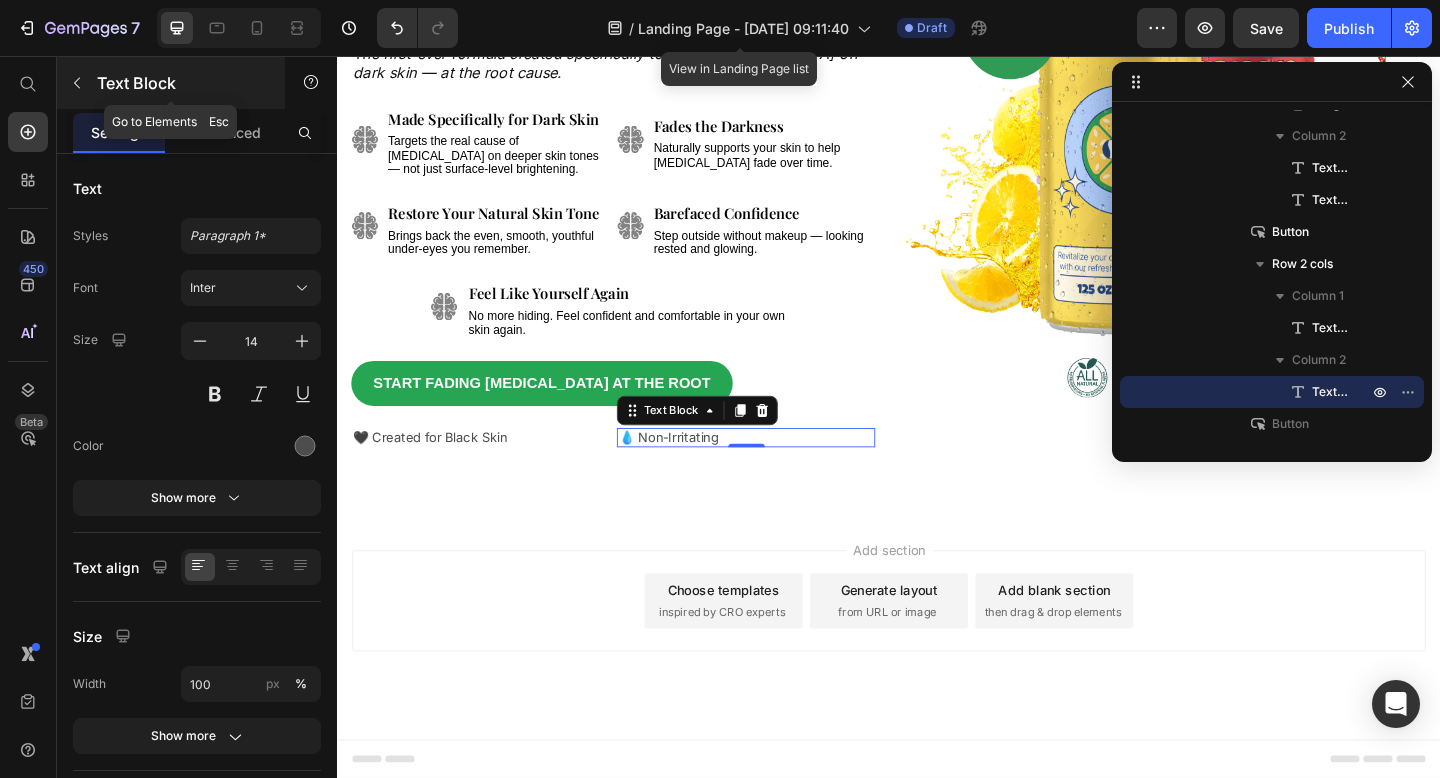 click 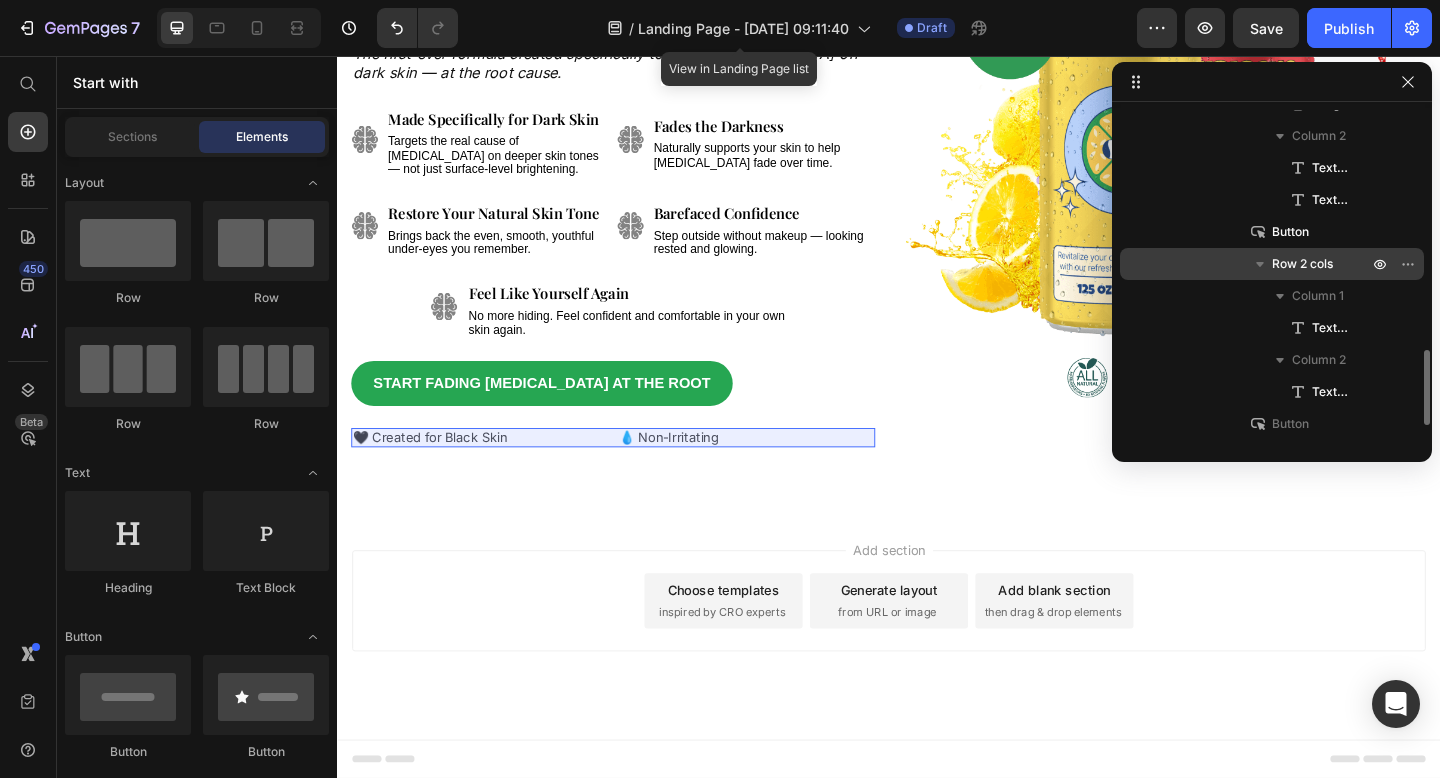 click on "Row 2 cols" at bounding box center [1302, 264] 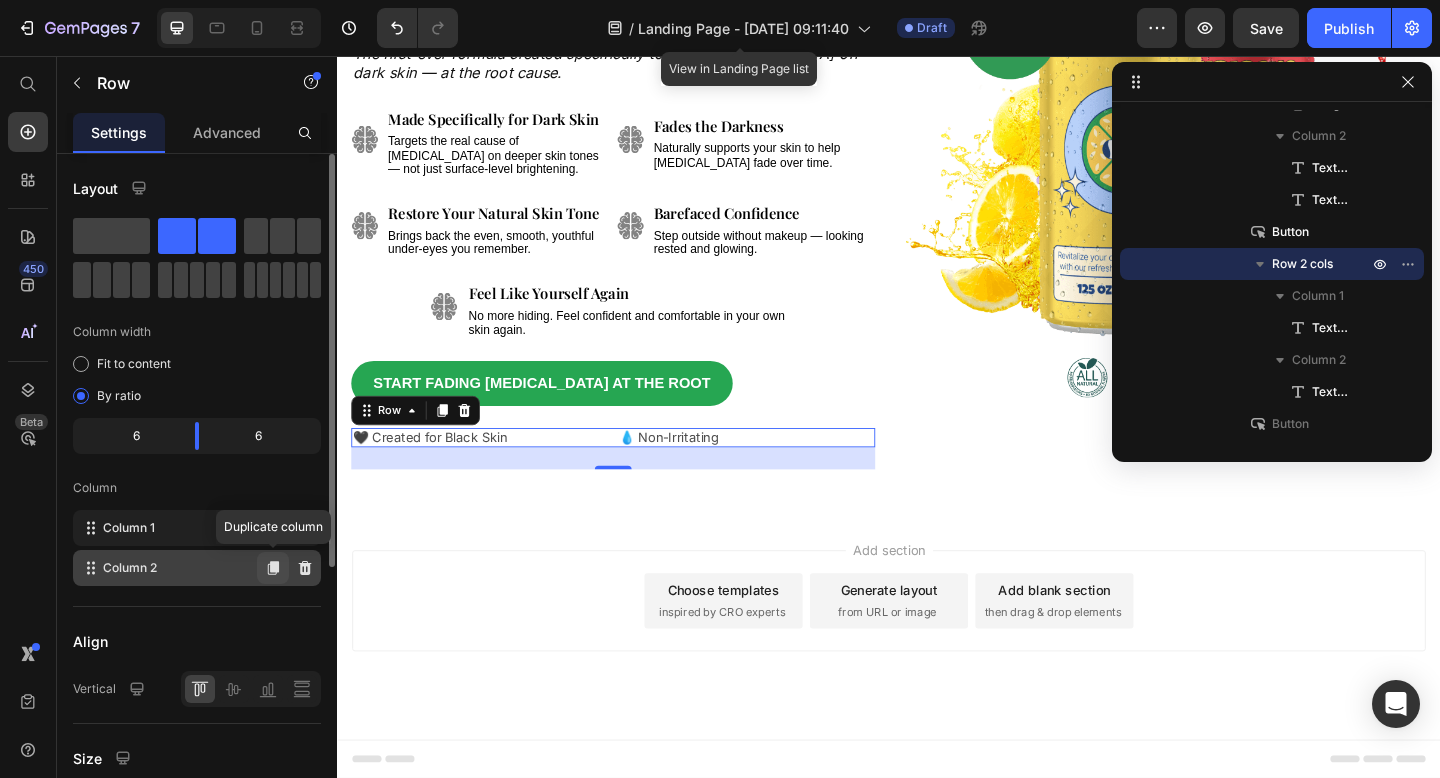 click 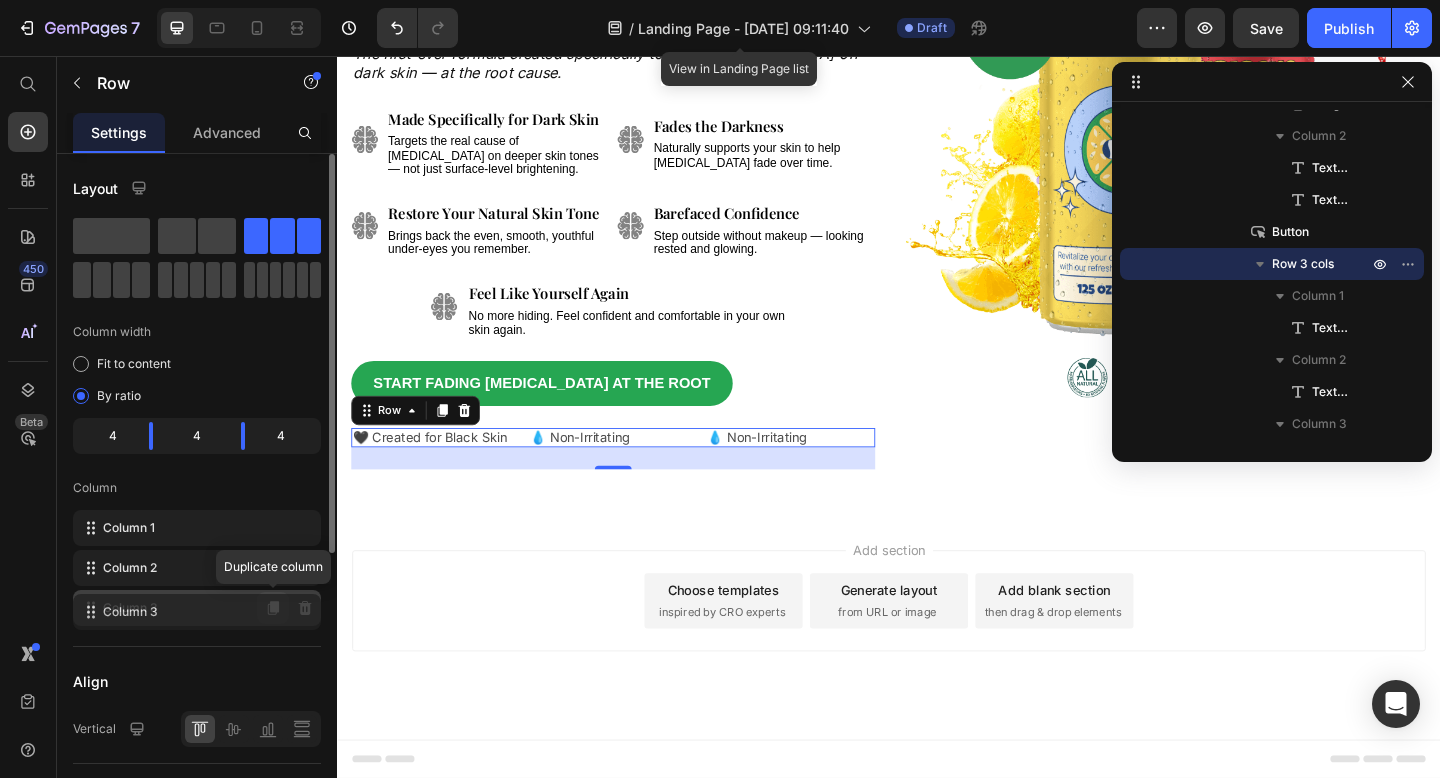 click 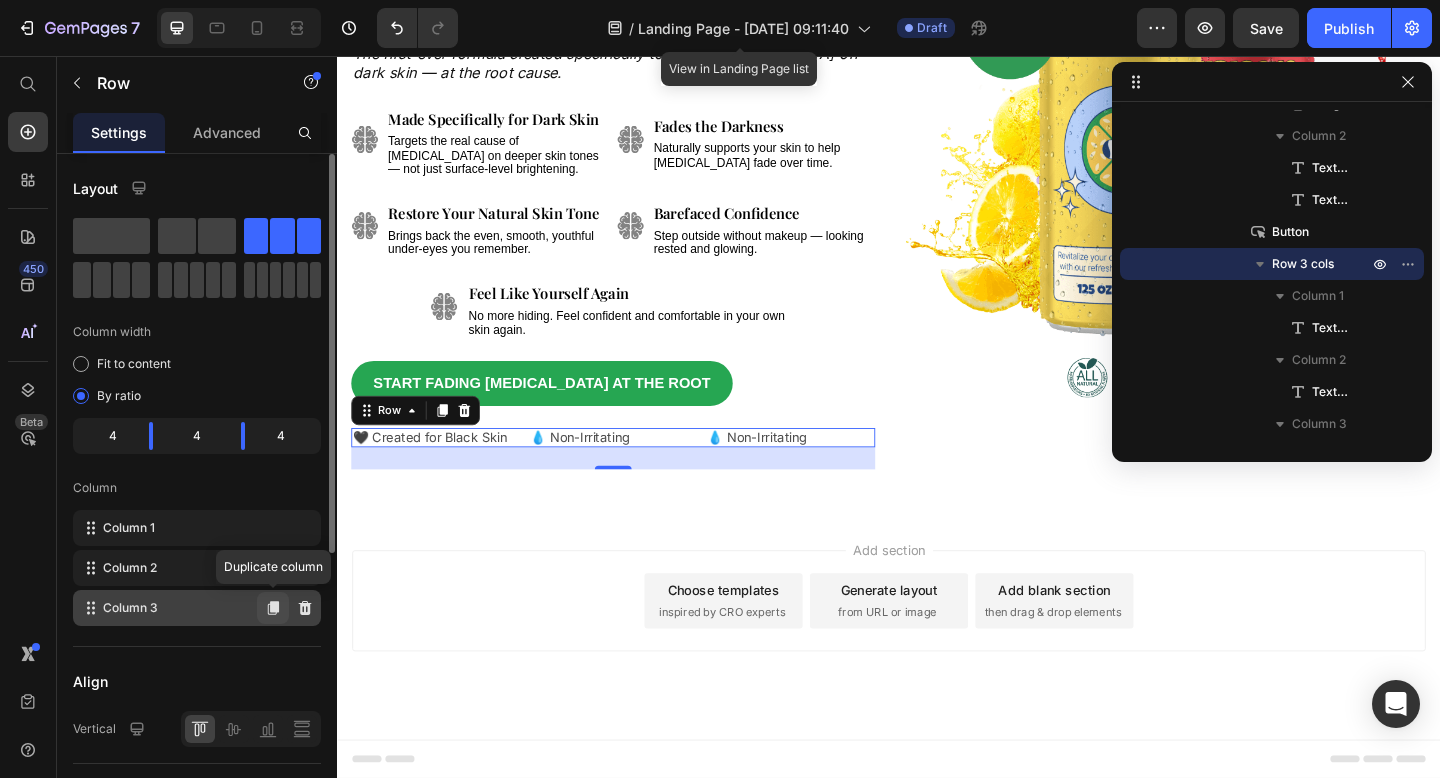 click 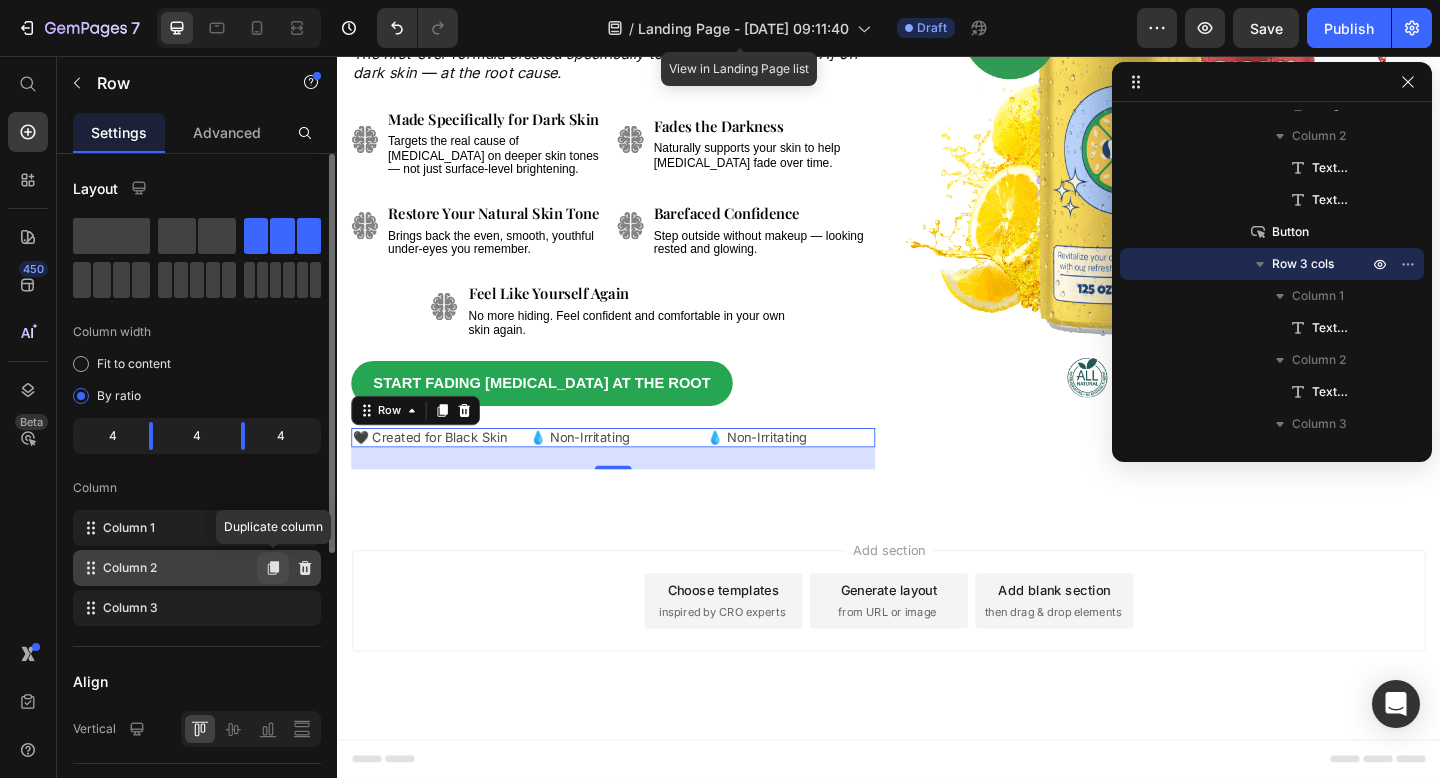 click 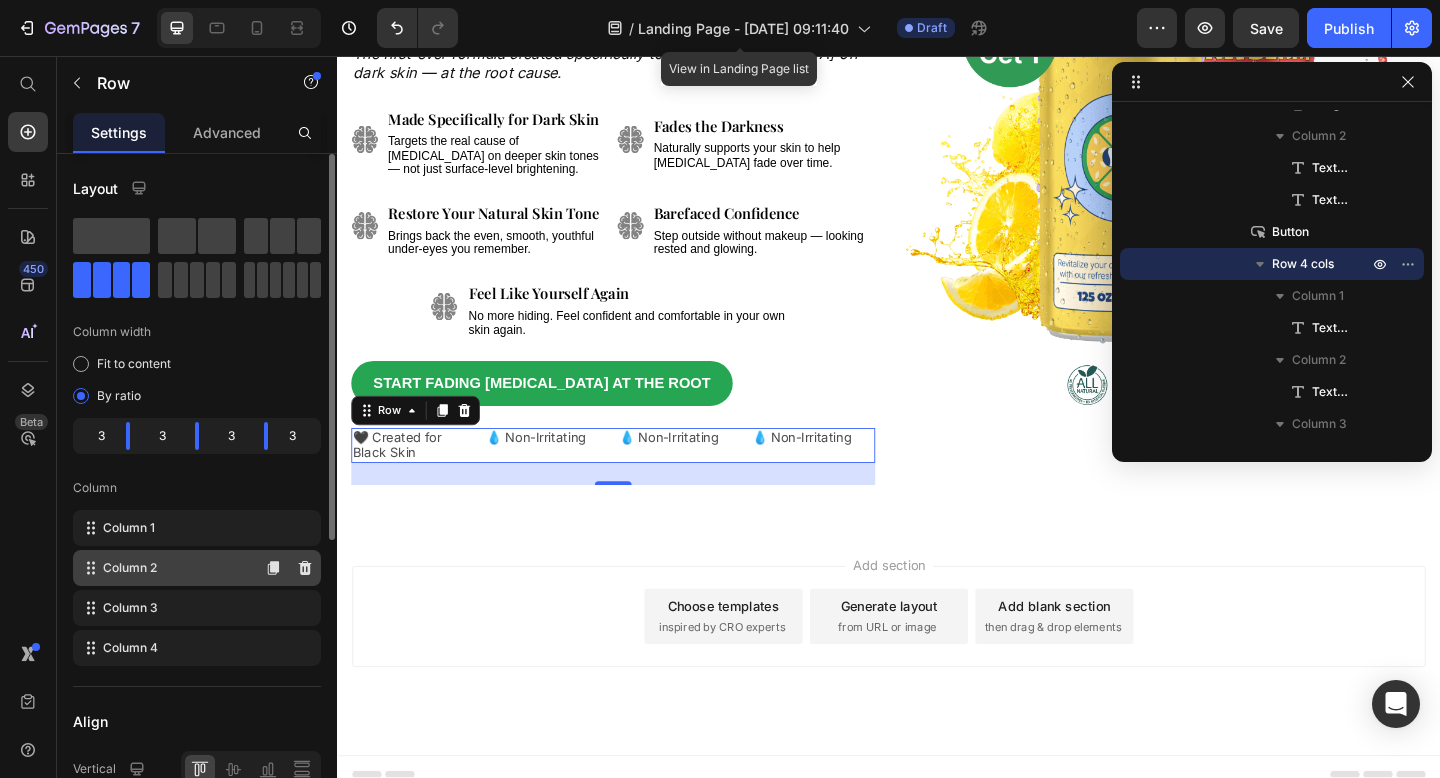 click on "Column 2" 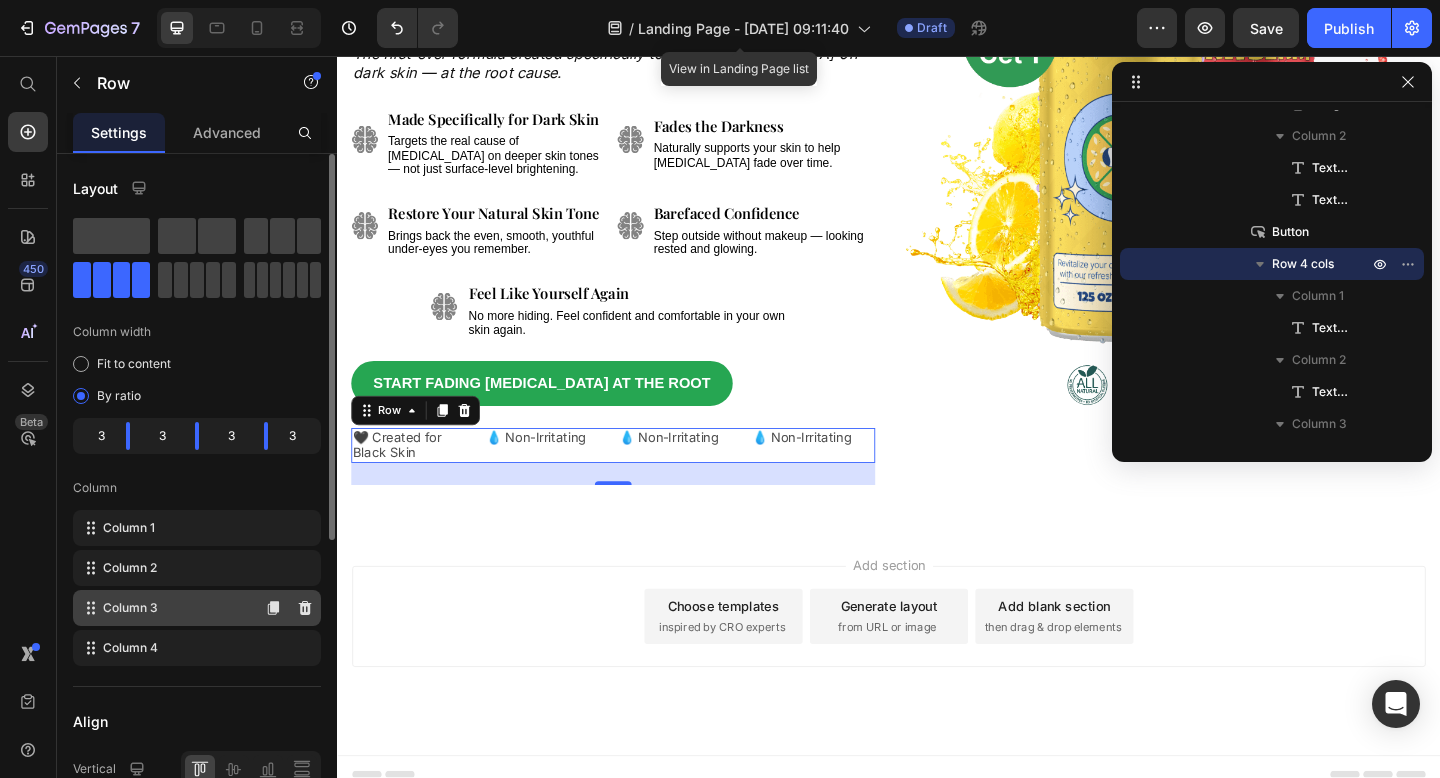 click on "Column 3" 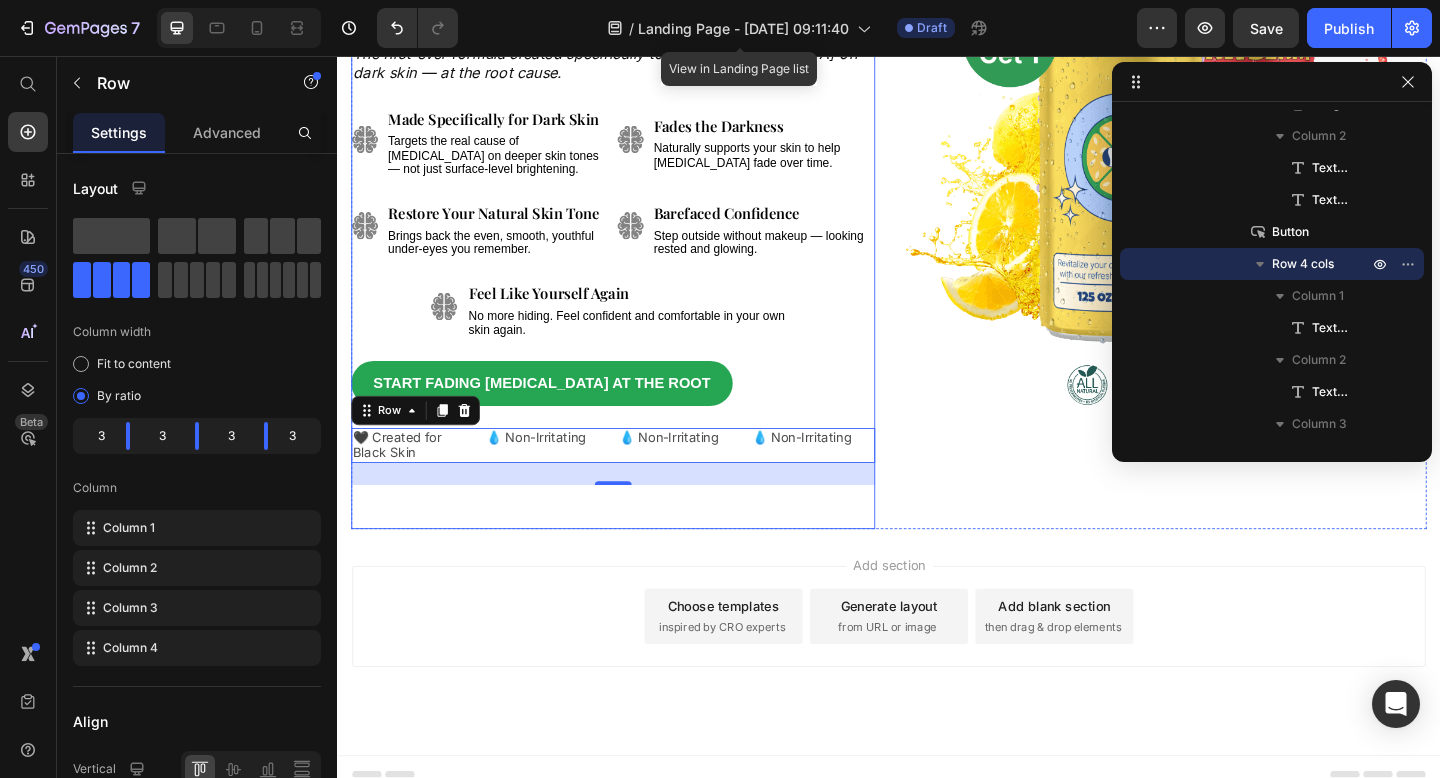 click on "💧 Non-Irritating" at bounding box center [697, 470] 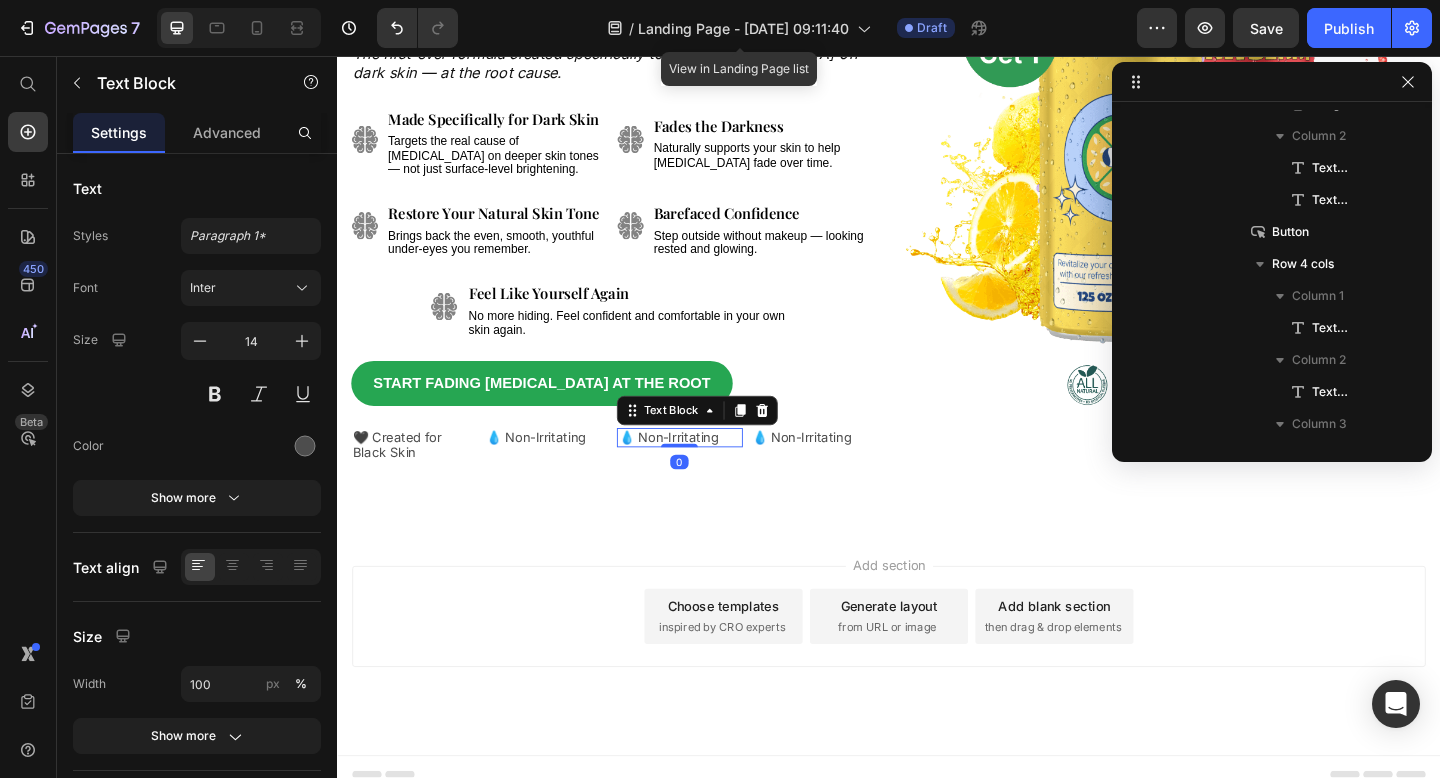 scroll, scrollTop: 1238, scrollLeft: 0, axis: vertical 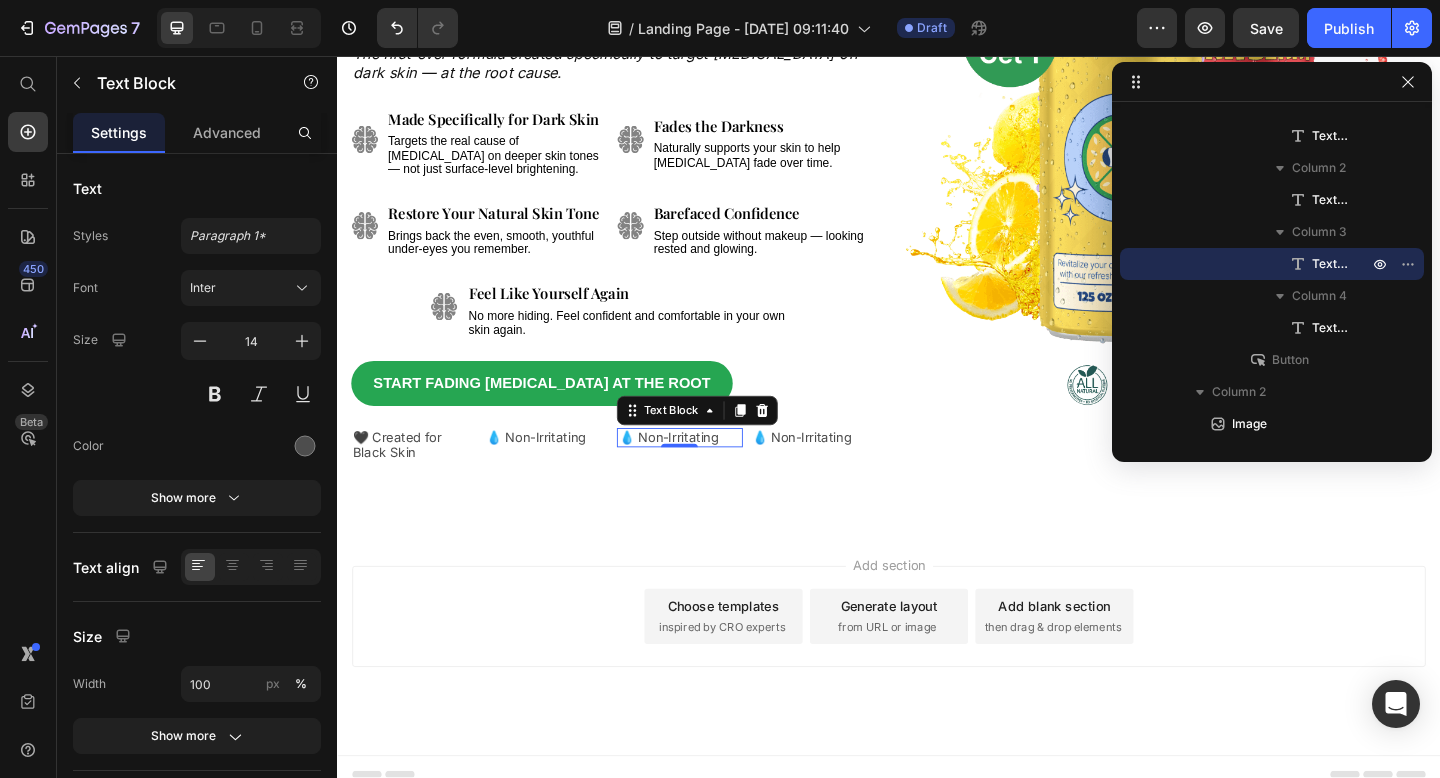 click on "💧 Non-Irritating" at bounding box center [697, 470] 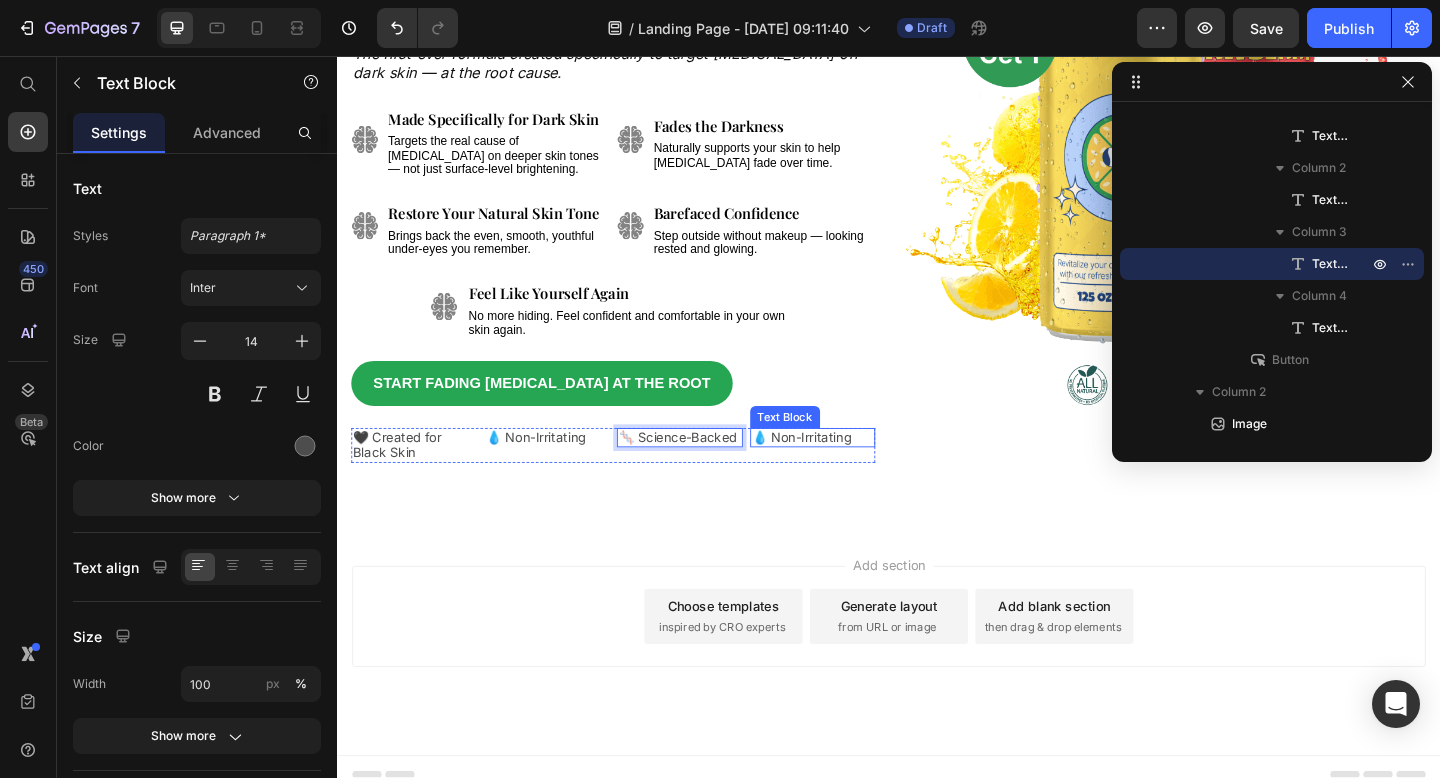 click on "💧 Non-Irritating" at bounding box center [842, 470] 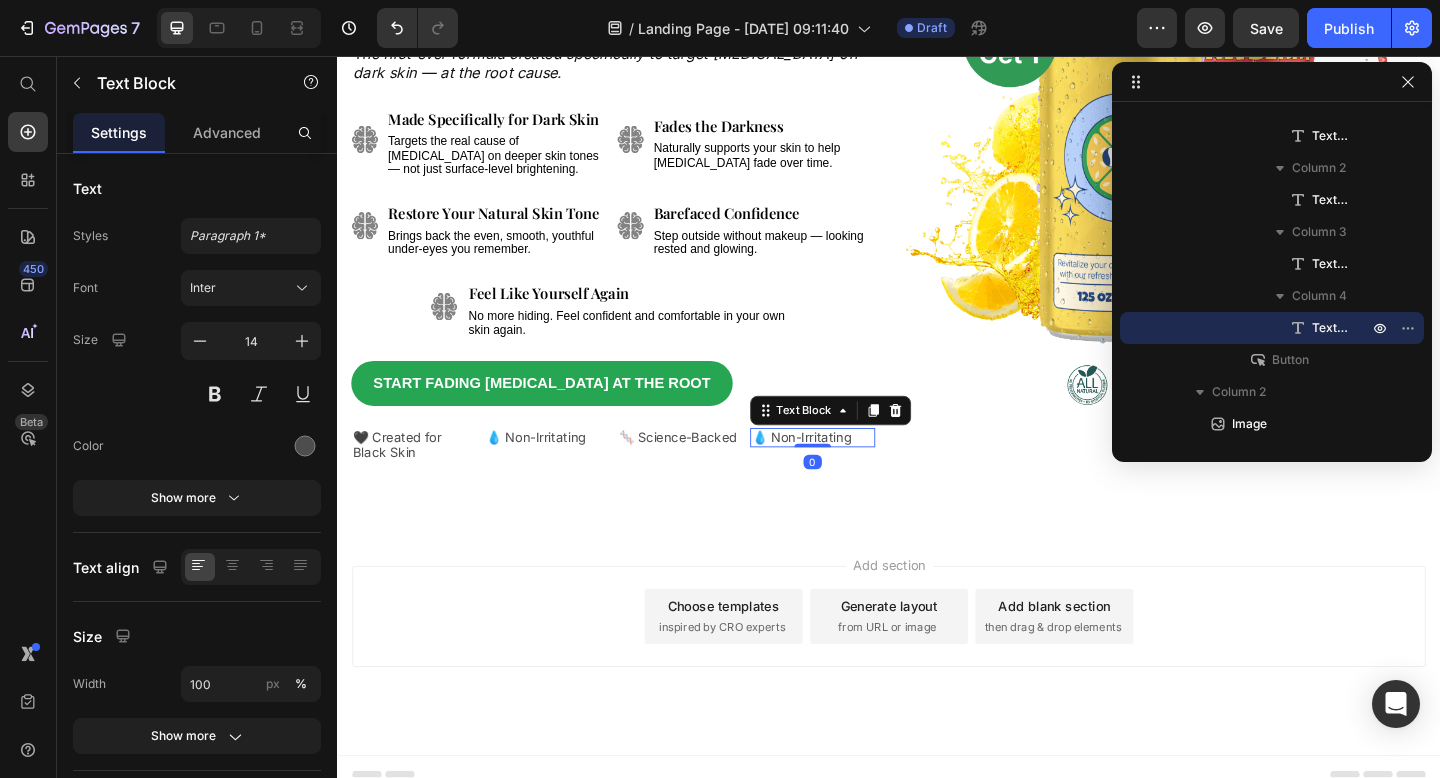 click on "💧 Non-Irritating" at bounding box center [842, 470] 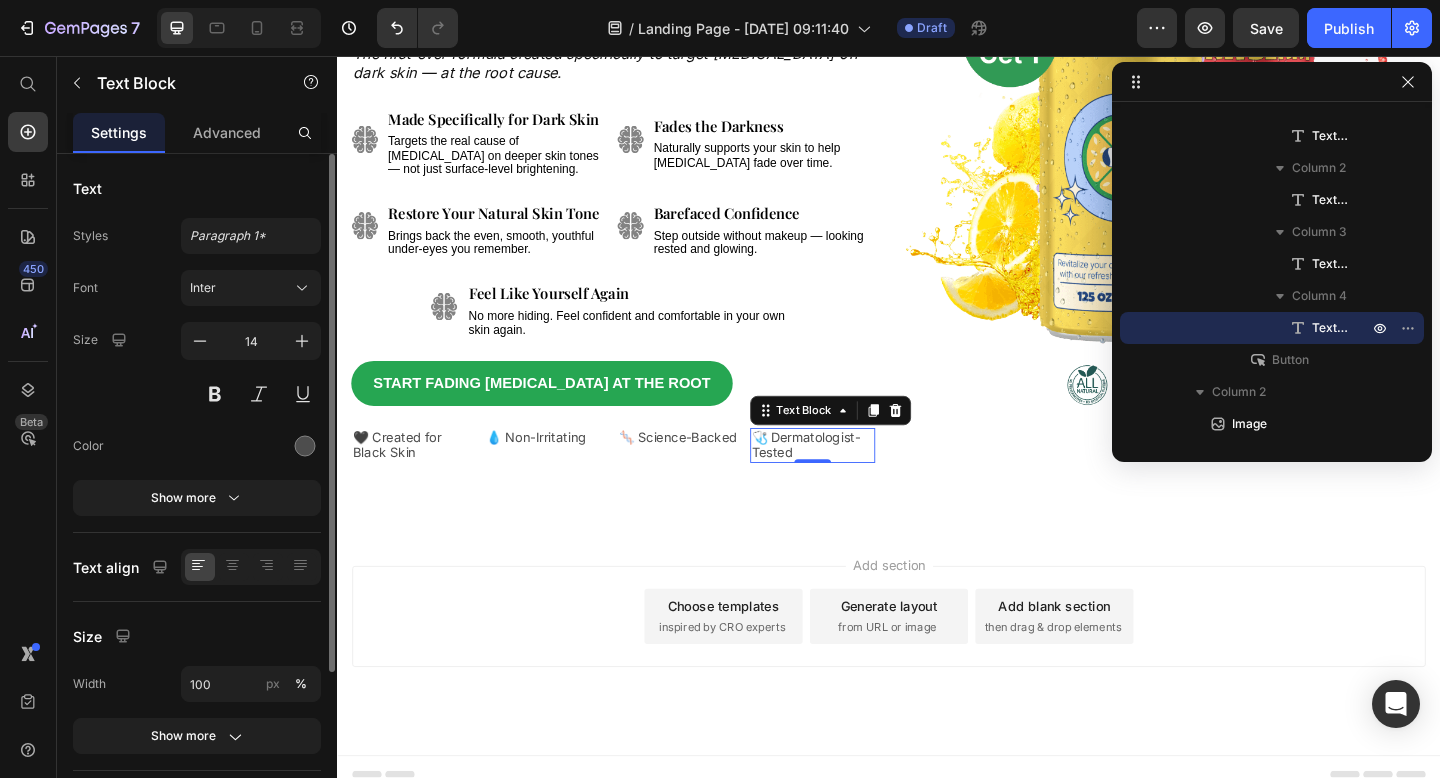 click at bounding box center [251, 446] 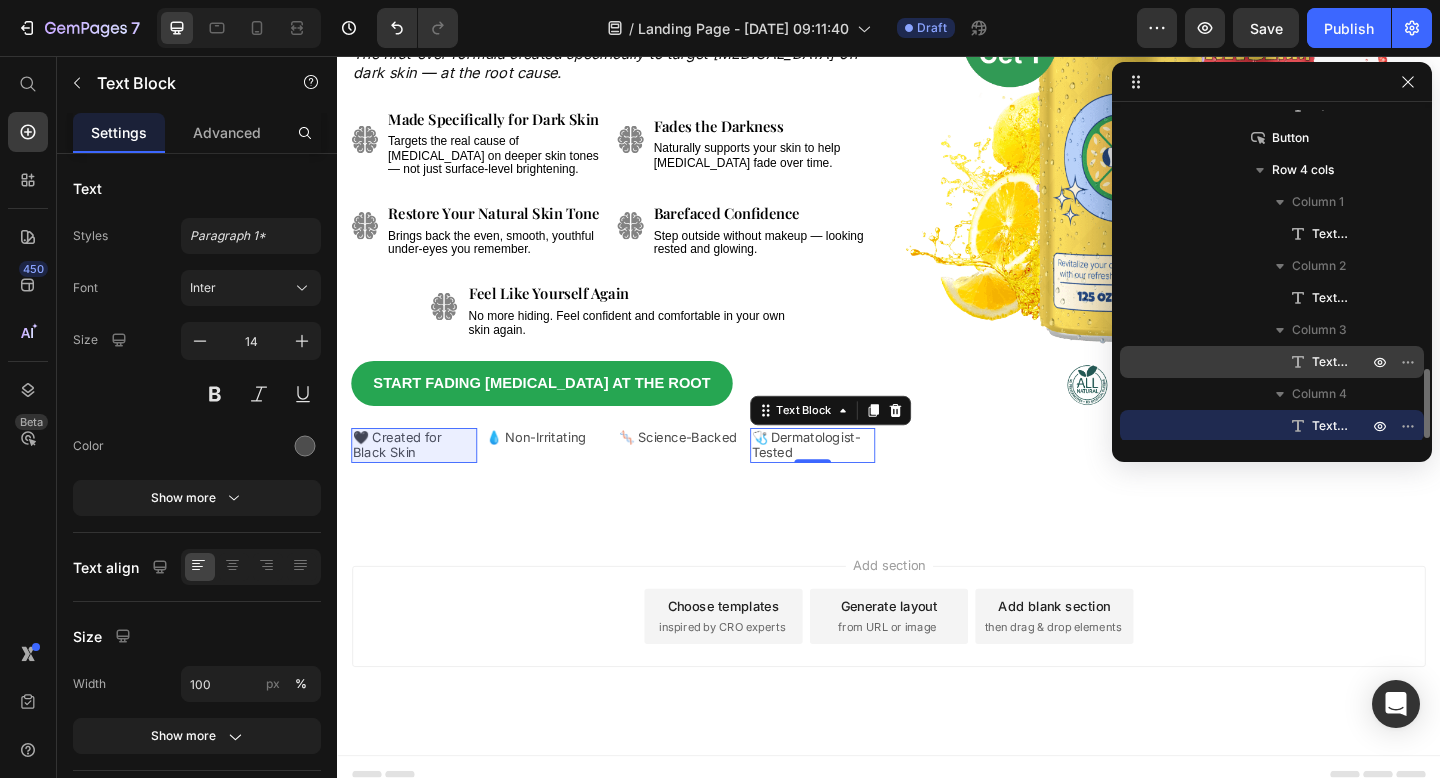 scroll, scrollTop: 1120, scrollLeft: 0, axis: vertical 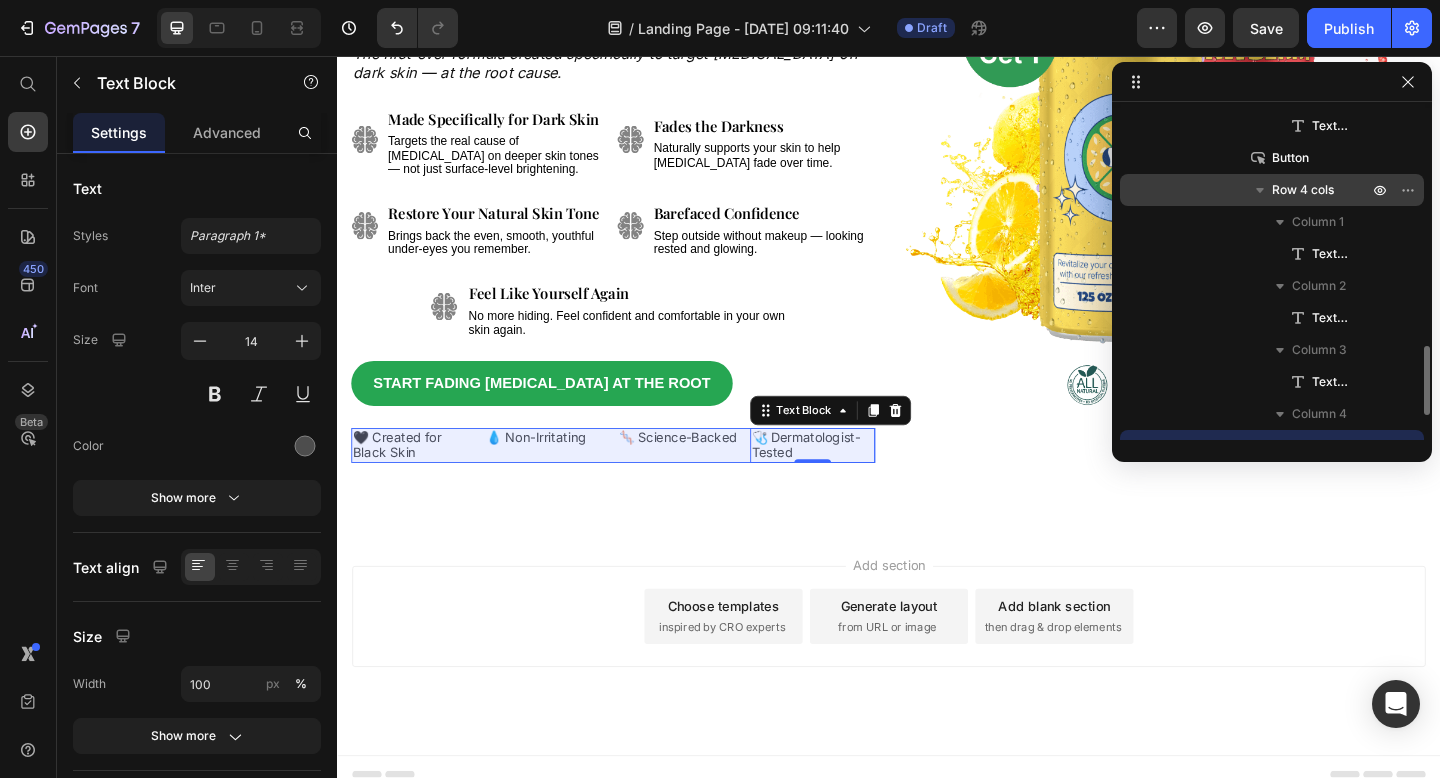 click on "Row 4 cols" at bounding box center (1303, 190) 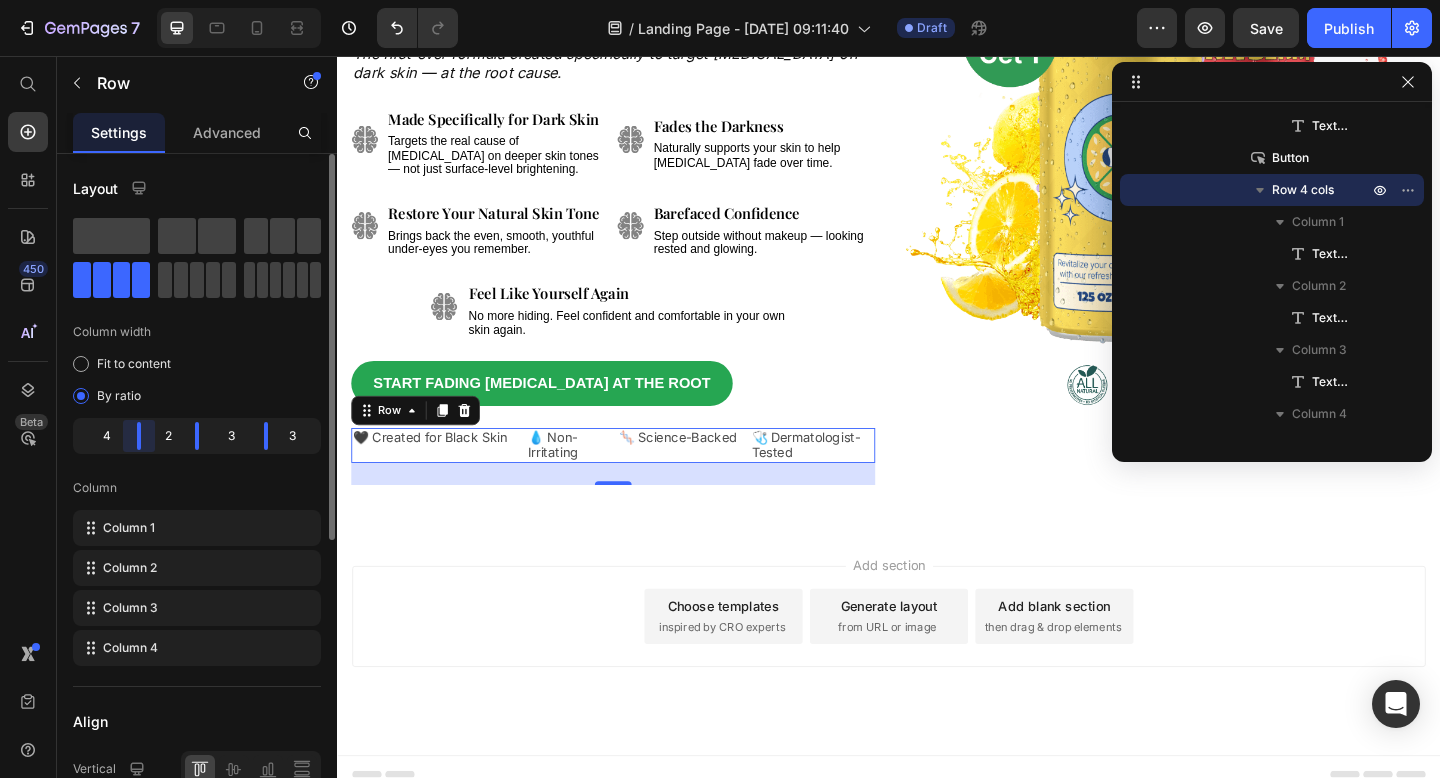 drag, startPoint x: 132, startPoint y: 435, endPoint x: 163, endPoint y: 438, distance: 31.144823 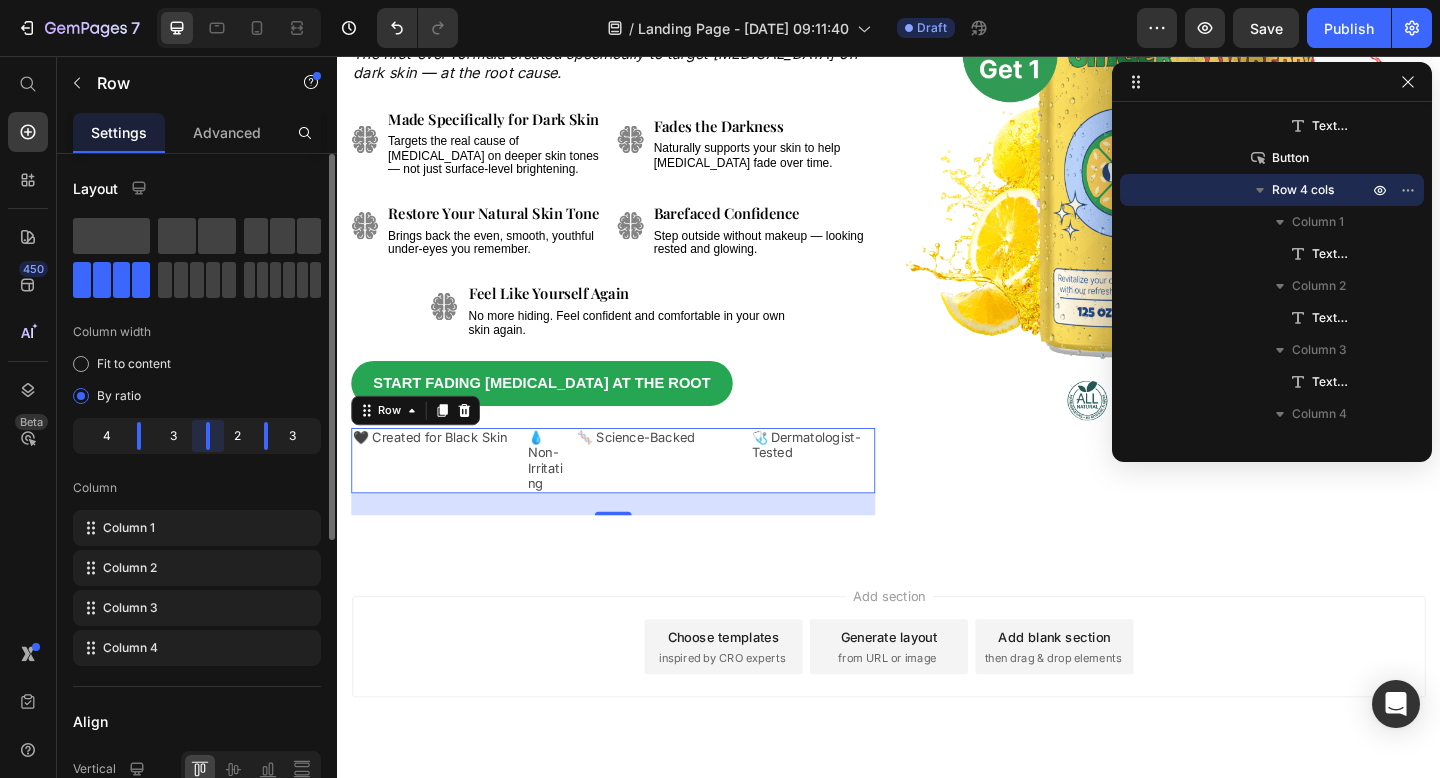 click on "Column" at bounding box center (197, 488) 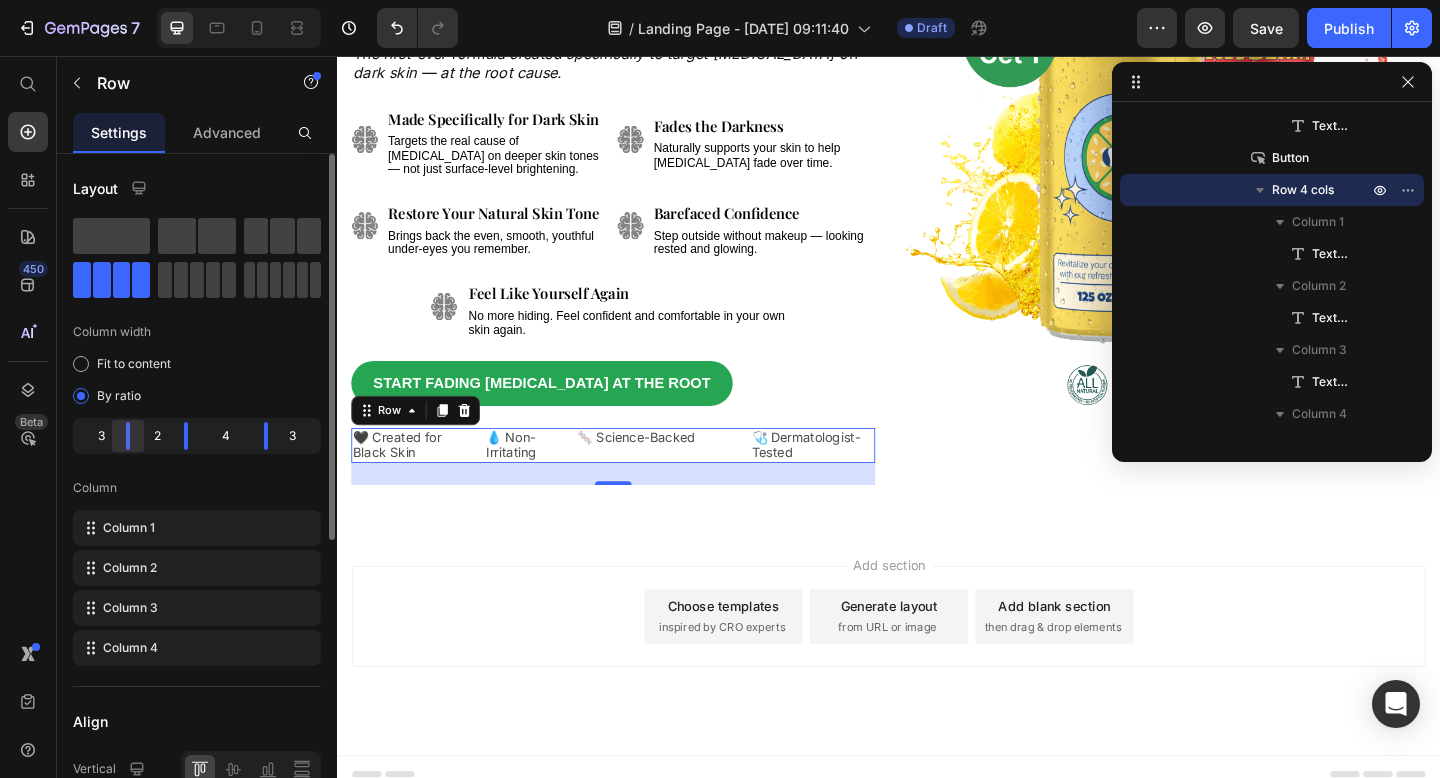 click 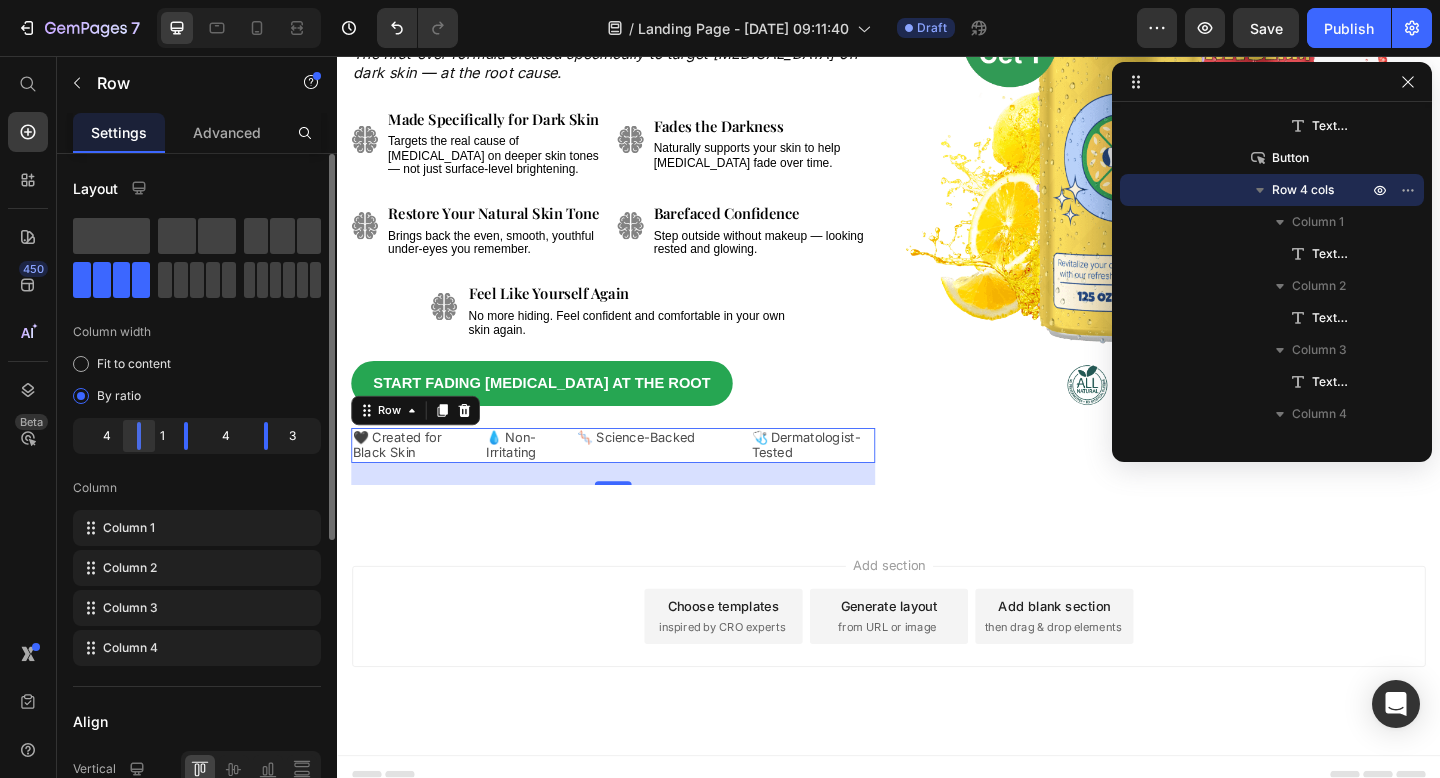 drag, startPoint x: 129, startPoint y: 439, endPoint x: 148, endPoint y: 439, distance: 19 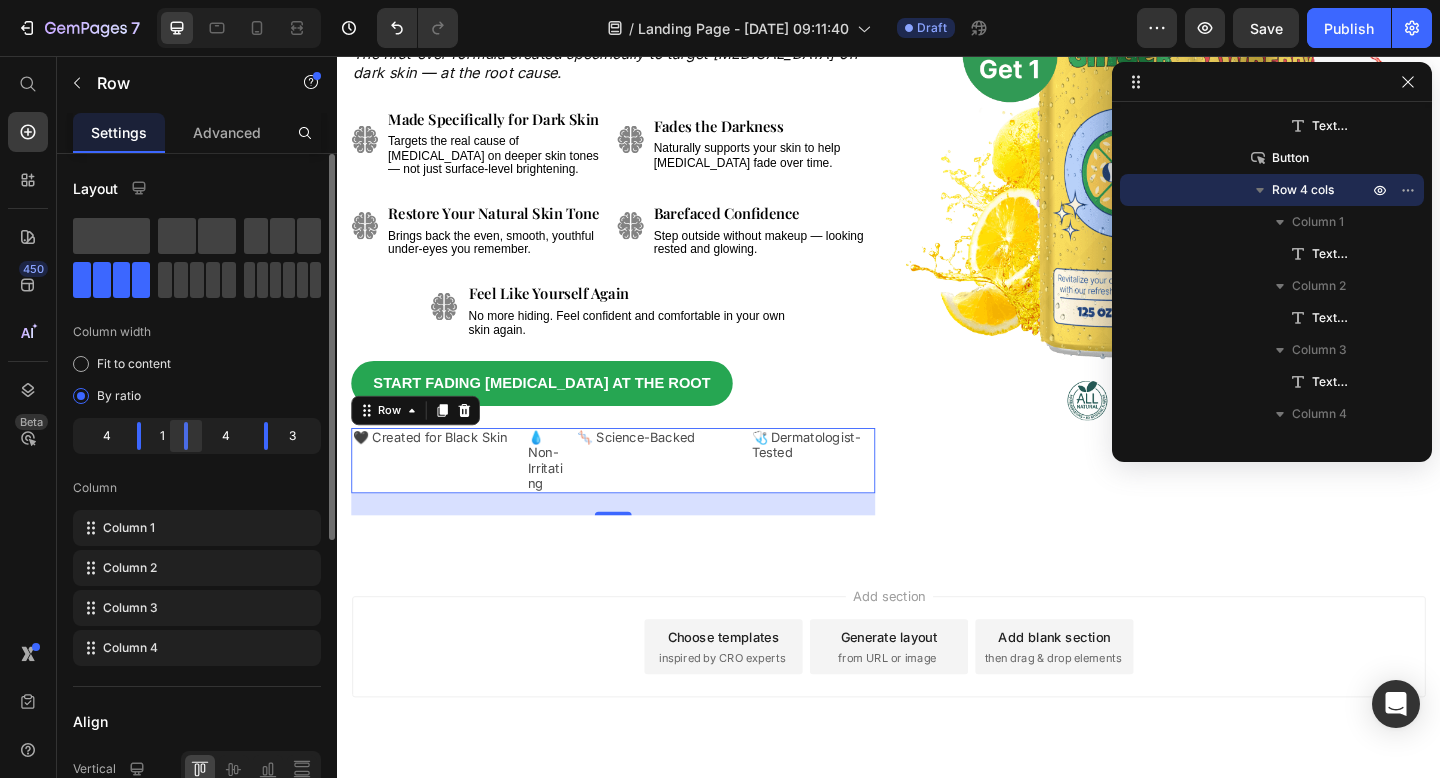 click 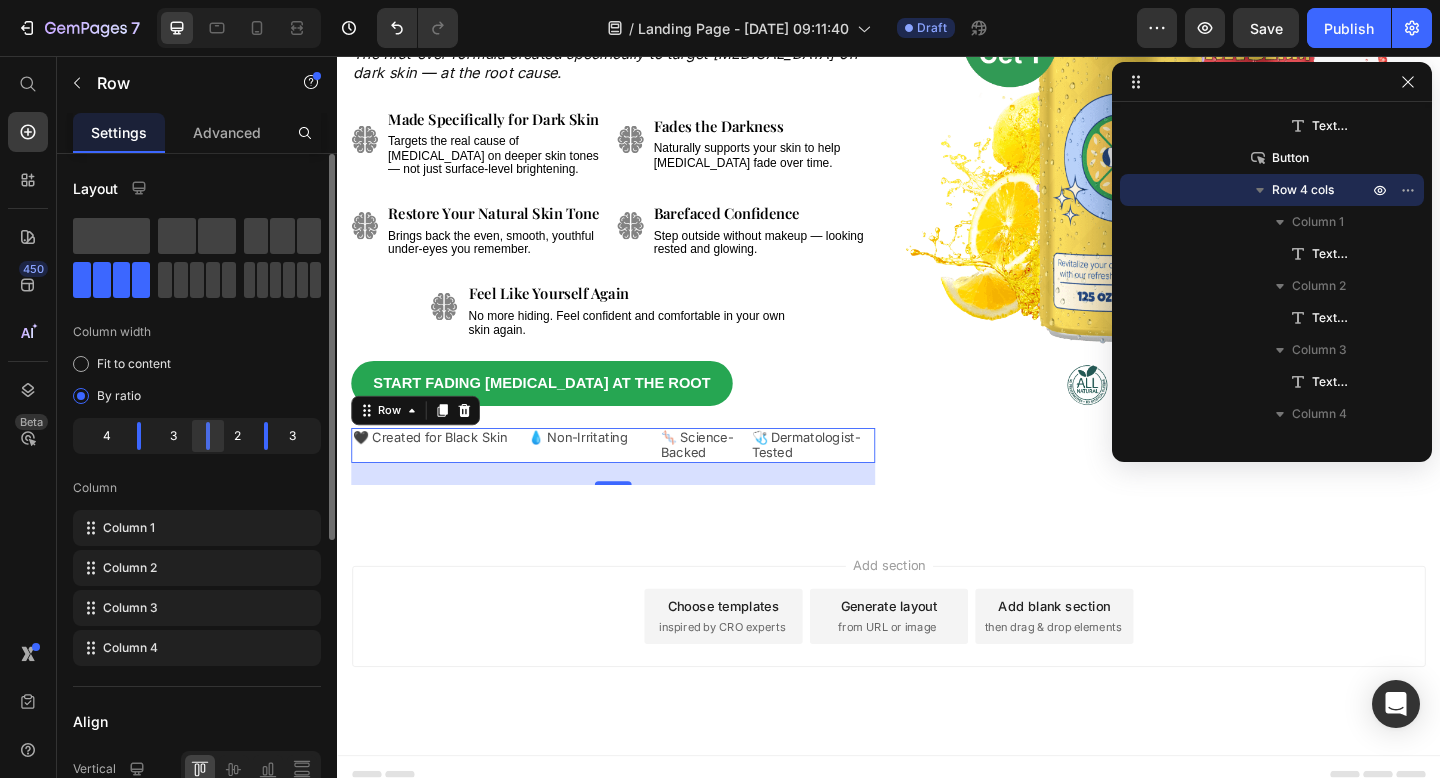 drag, startPoint x: 200, startPoint y: 434, endPoint x: 221, endPoint y: 435, distance: 21.023796 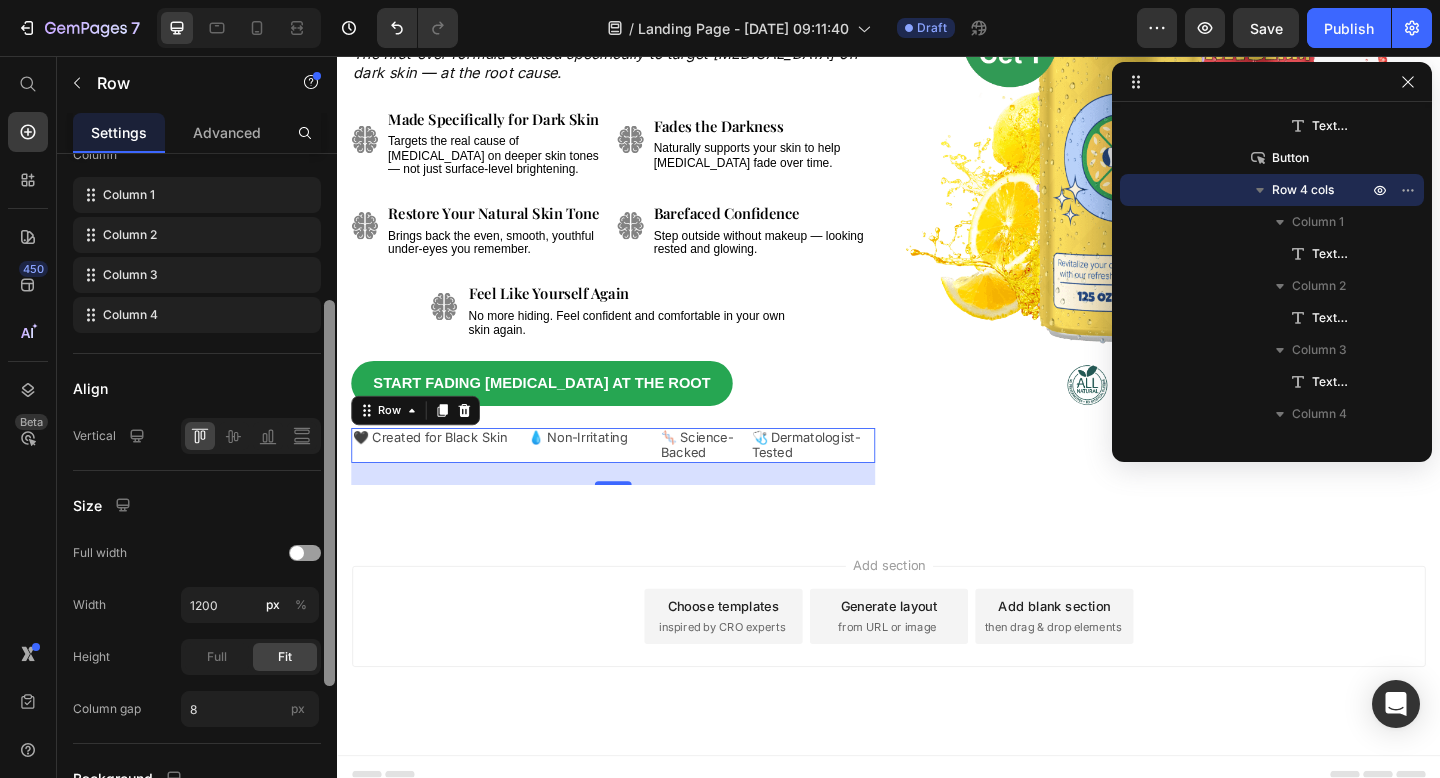 scroll, scrollTop: 336, scrollLeft: 0, axis: vertical 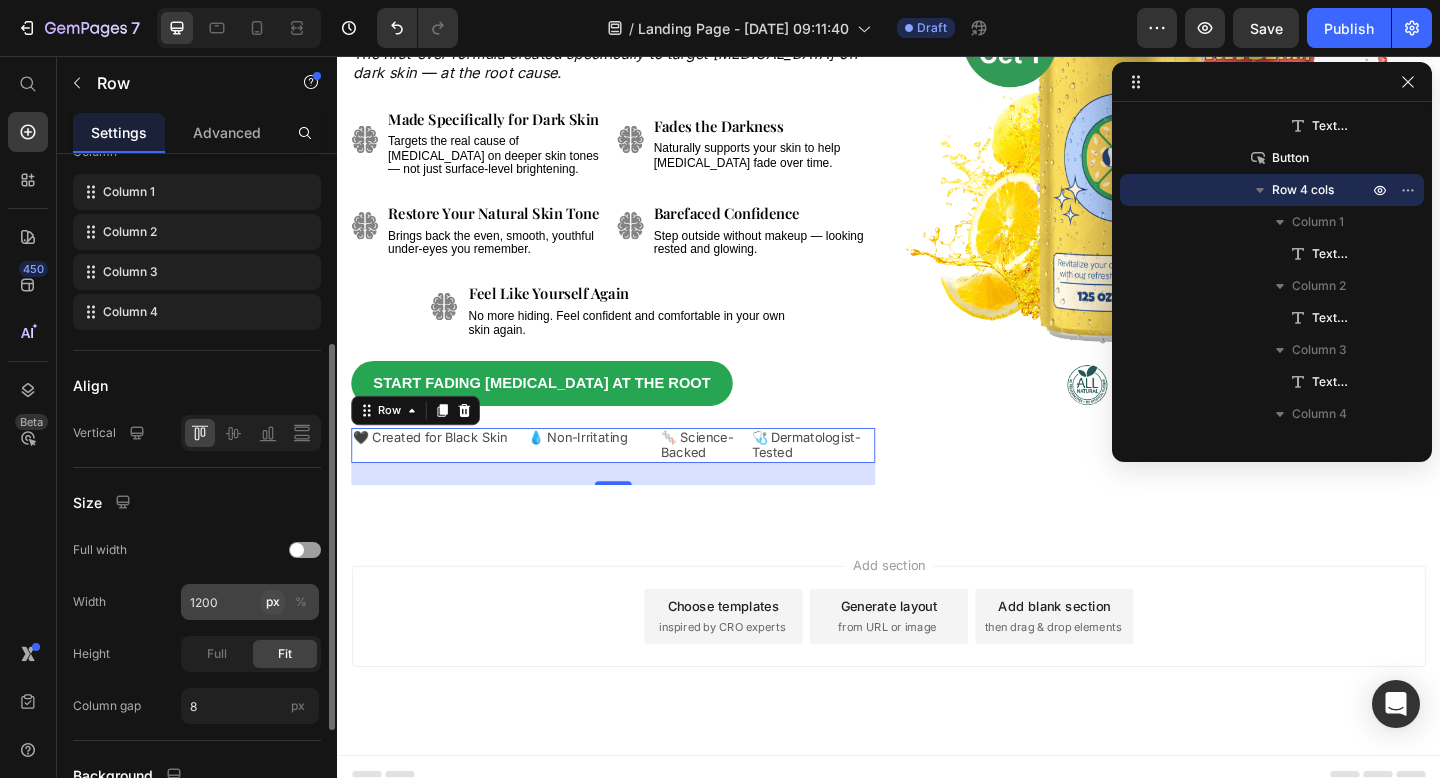 click on "px" at bounding box center [273, 602] 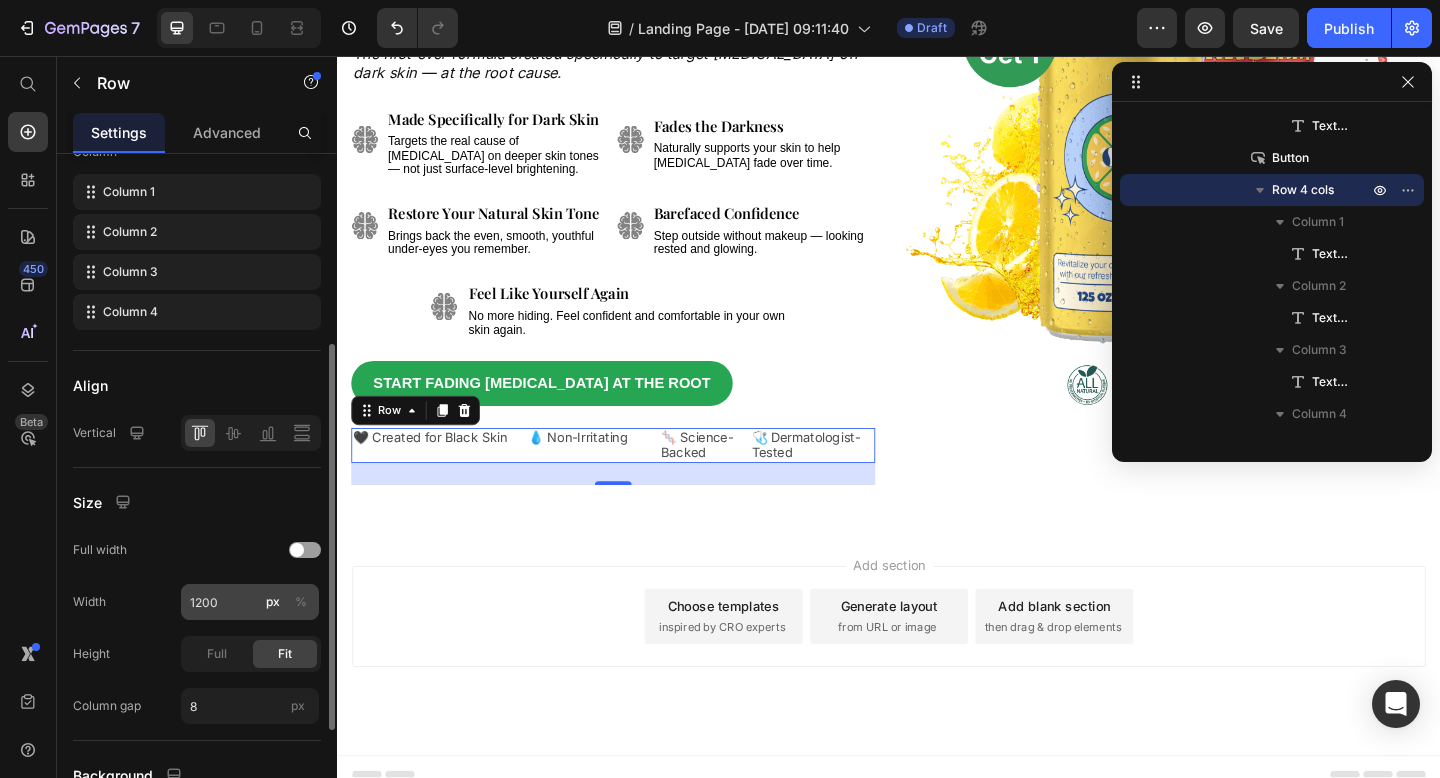 click on "%" at bounding box center (301, 602) 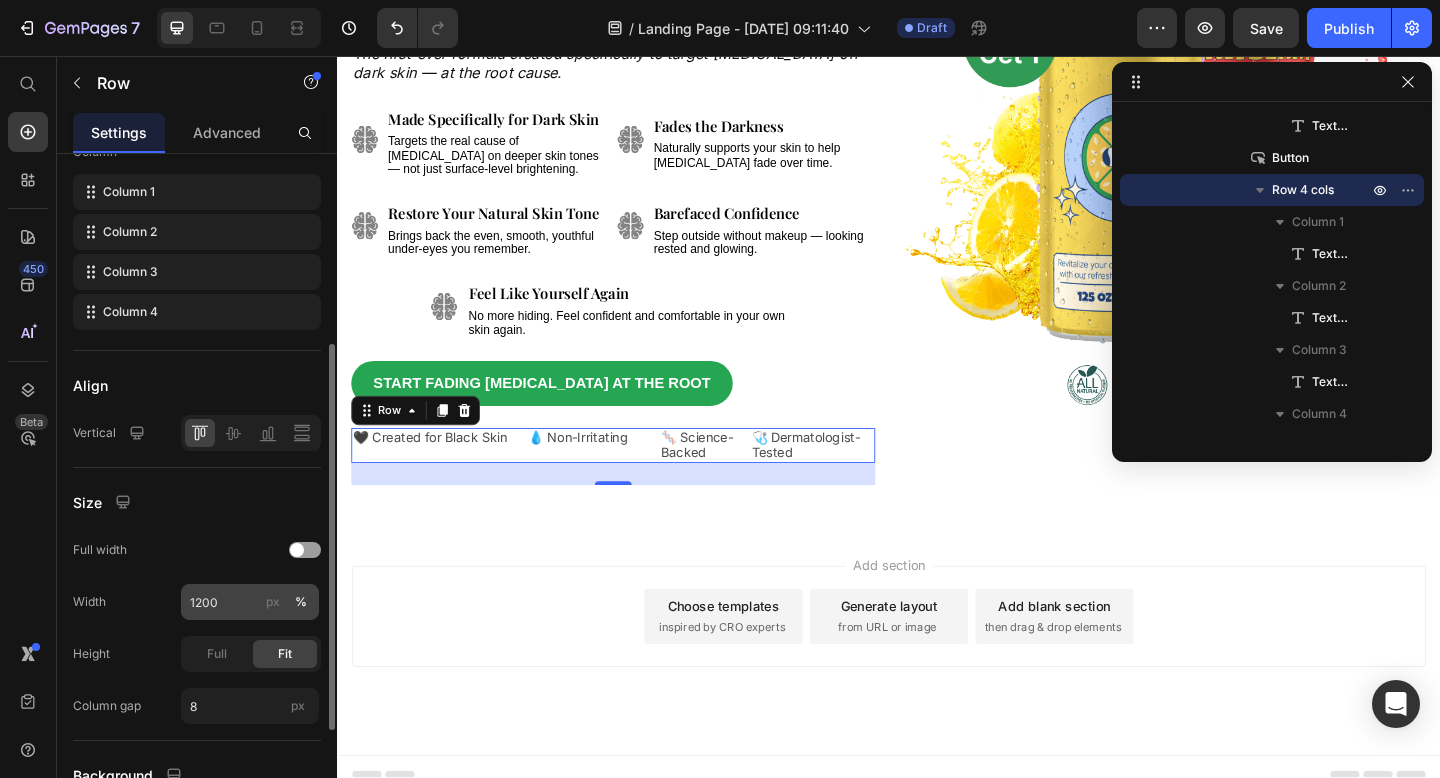 click on "px" 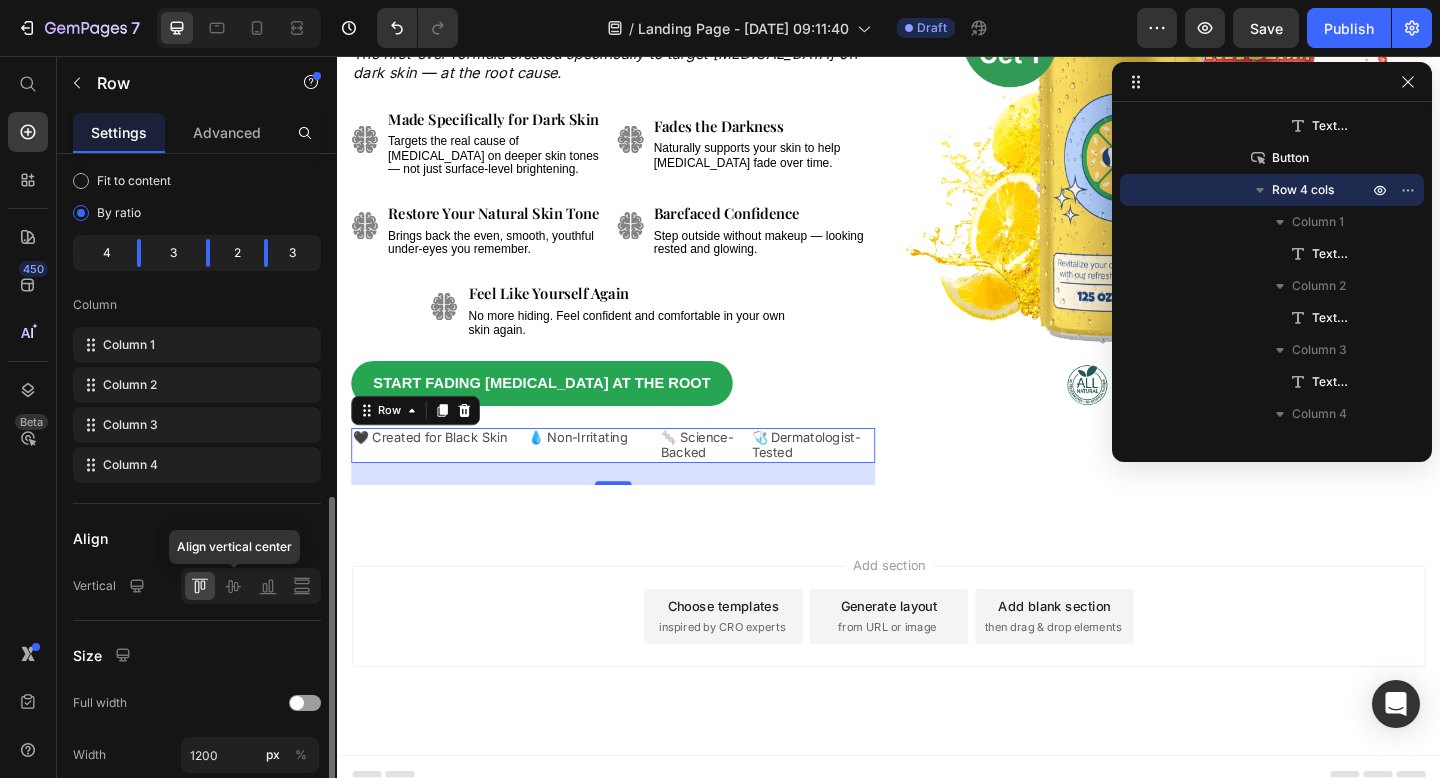 scroll, scrollTop: 0, scrollLeft: 0, axis: both 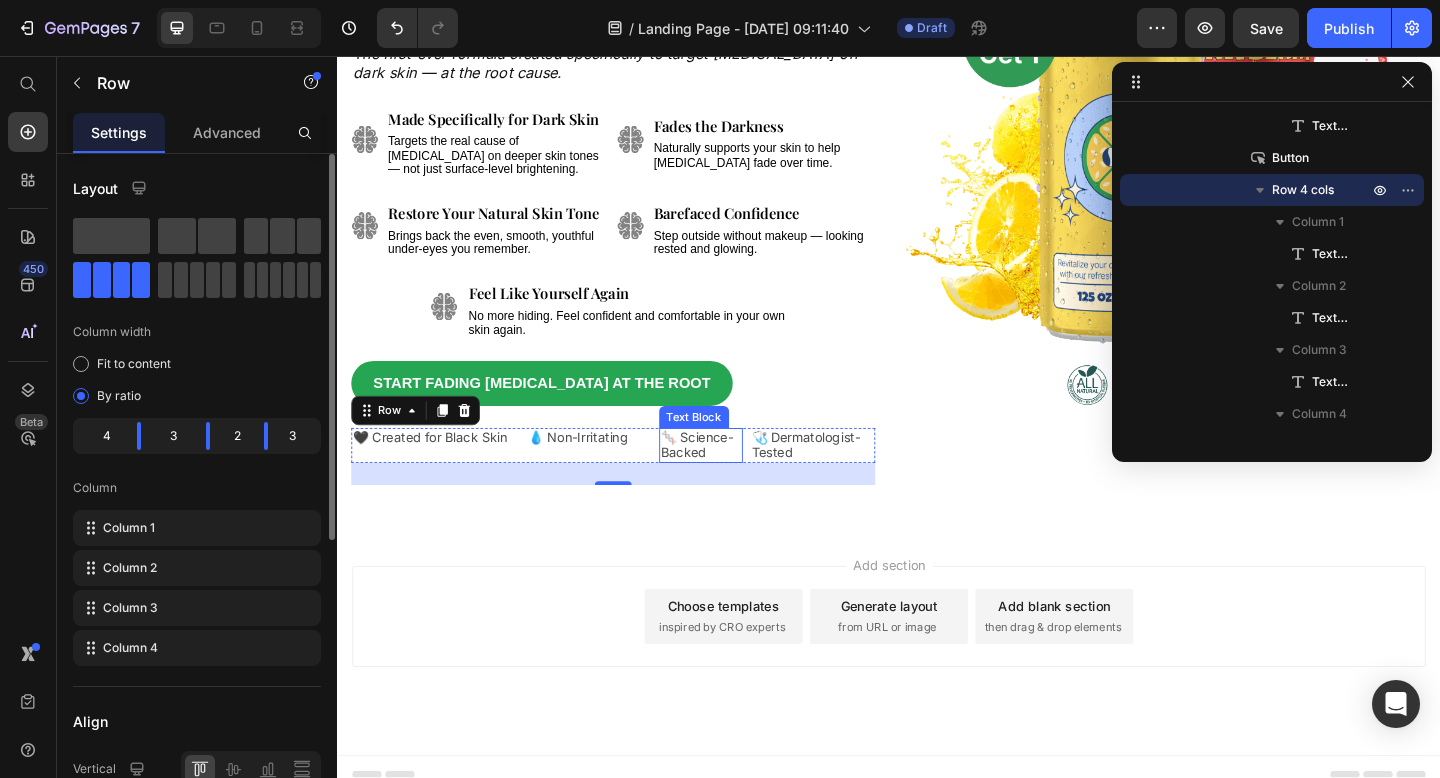 click on "🧬 Science-Backed" at bounding box center (732, 480) 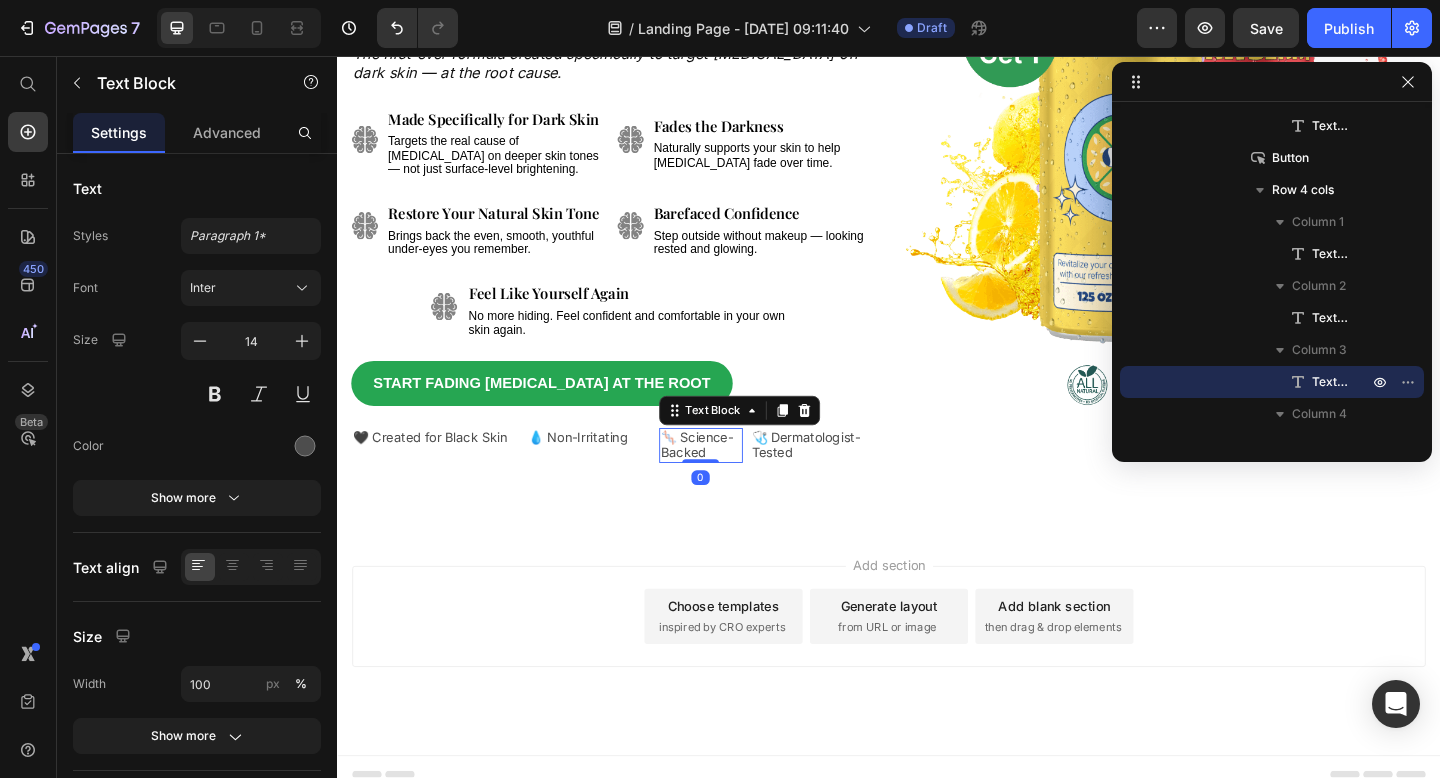 click on "🩺 Dermatologist-Tested" at bounding box center (854, 480) 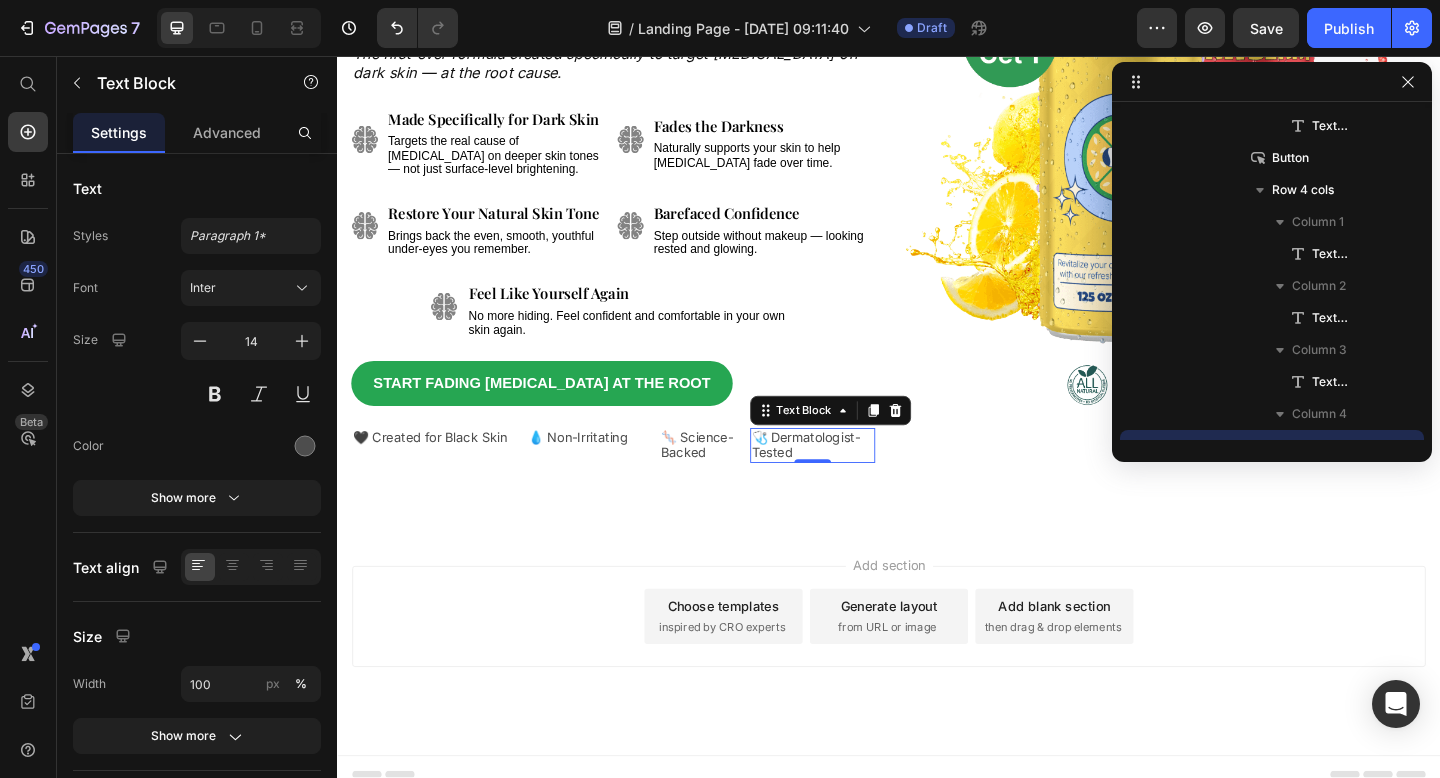 scroll, scrollTop: 1238, scrollLeft: 0, axis: vertical 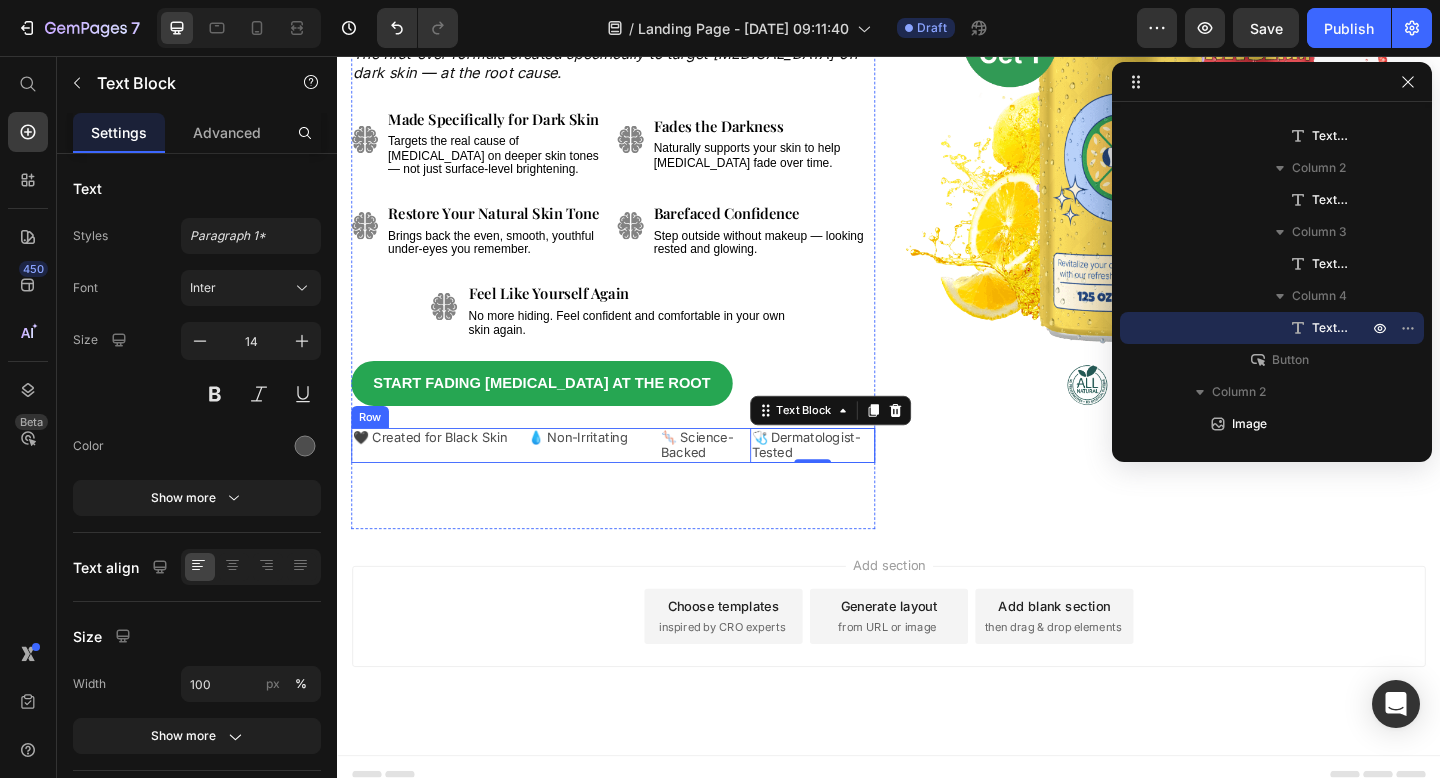click on "💧 Non-Irritating Text Block" at bounding box center [610, 480] 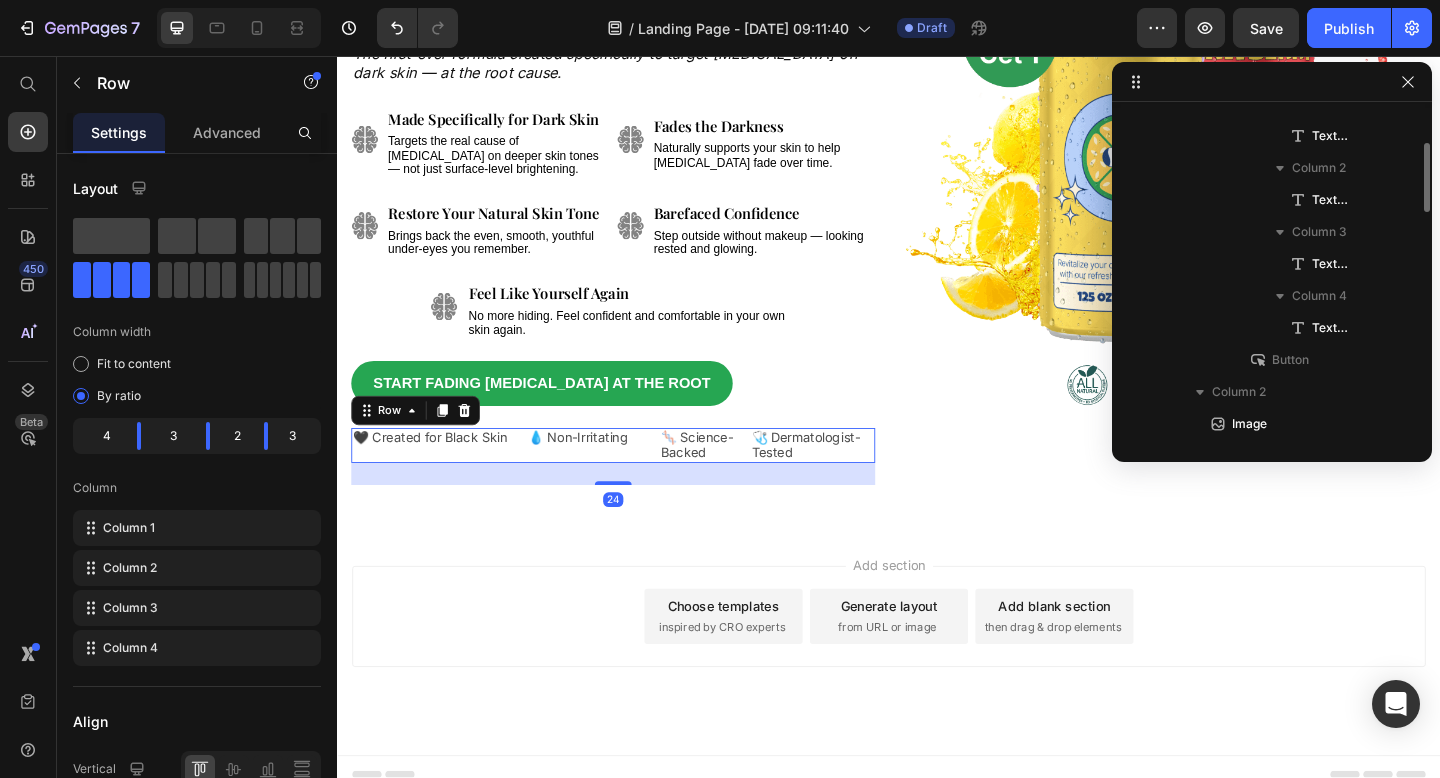 scroll, scrollTop: 1050, scrollLeft: 0, axis: vertical 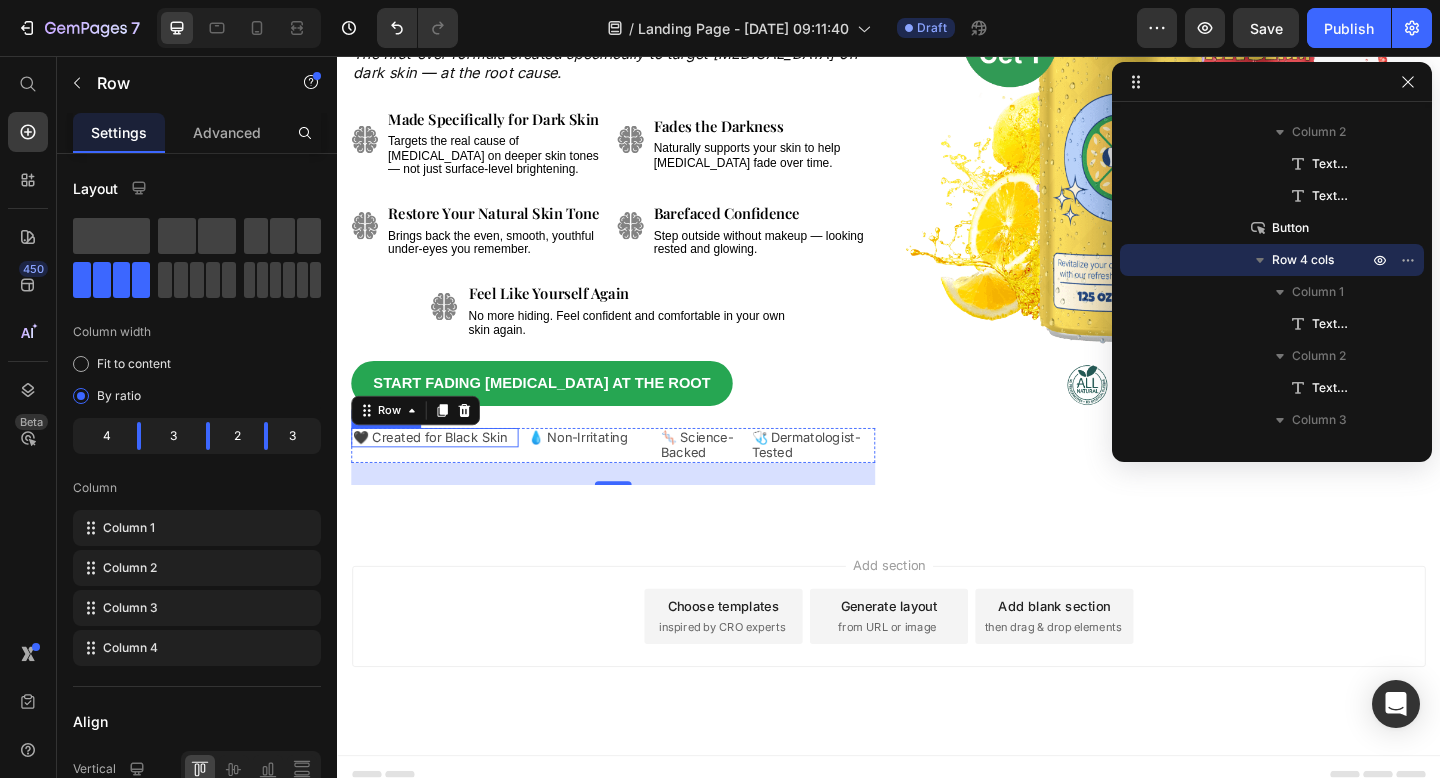 click on "🖤 Created for Black Skin" at bounding box center (438, 470) 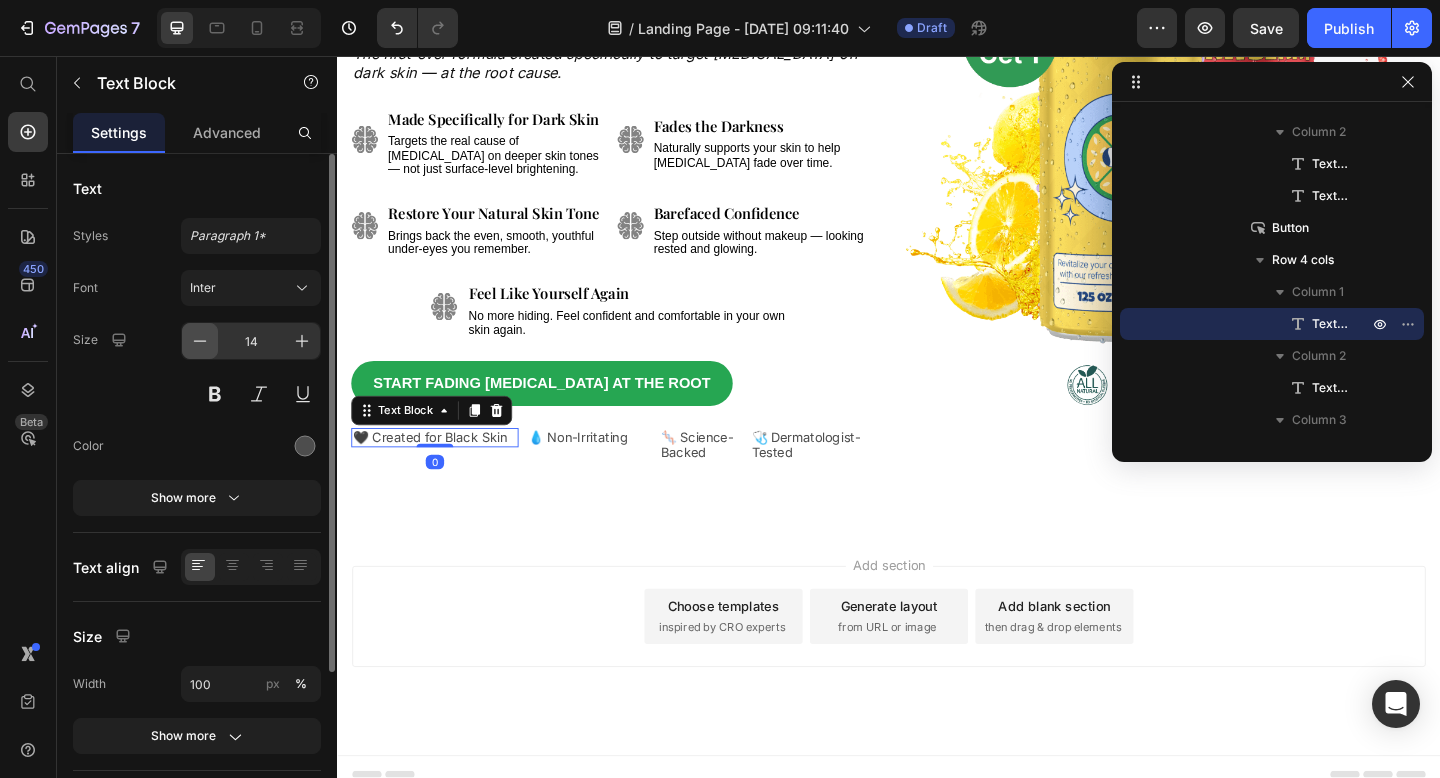 click 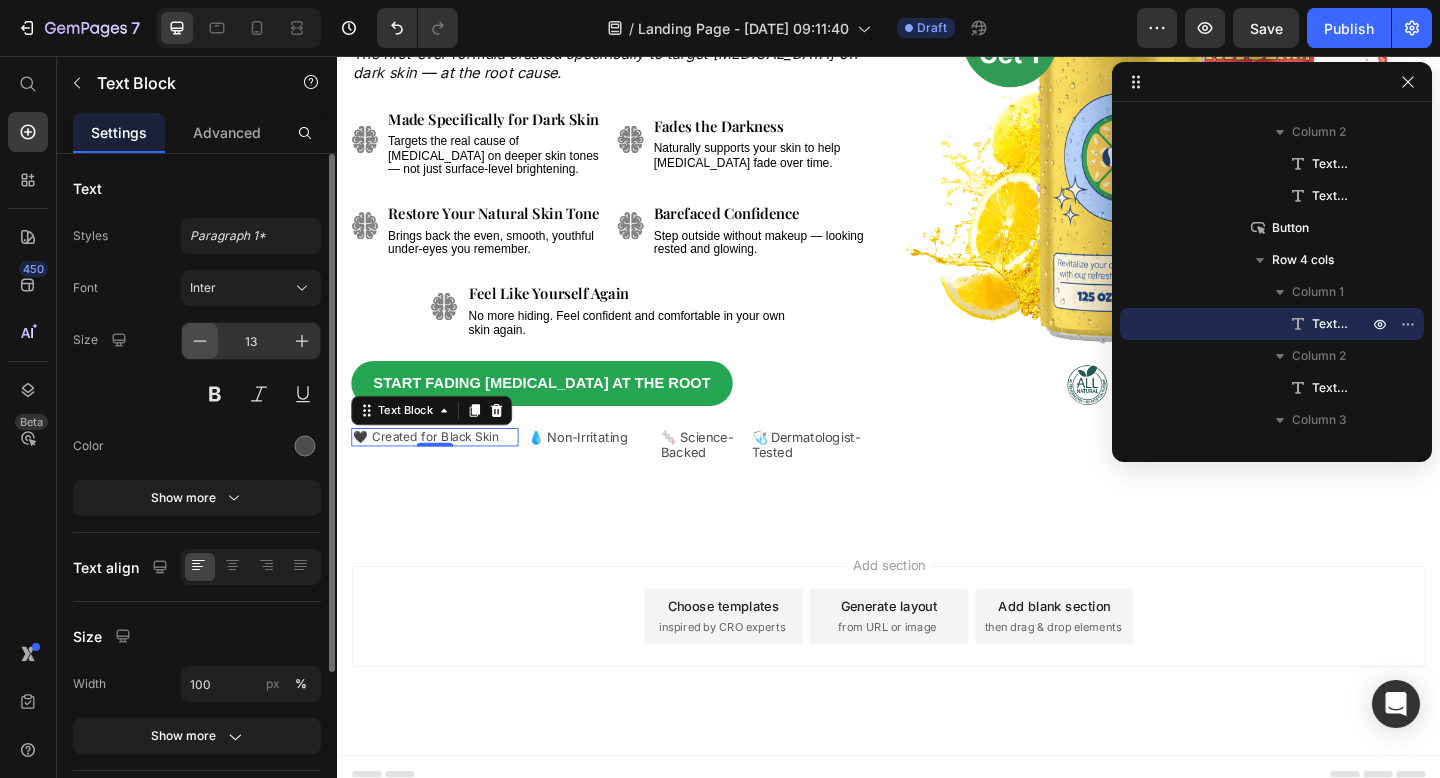 click 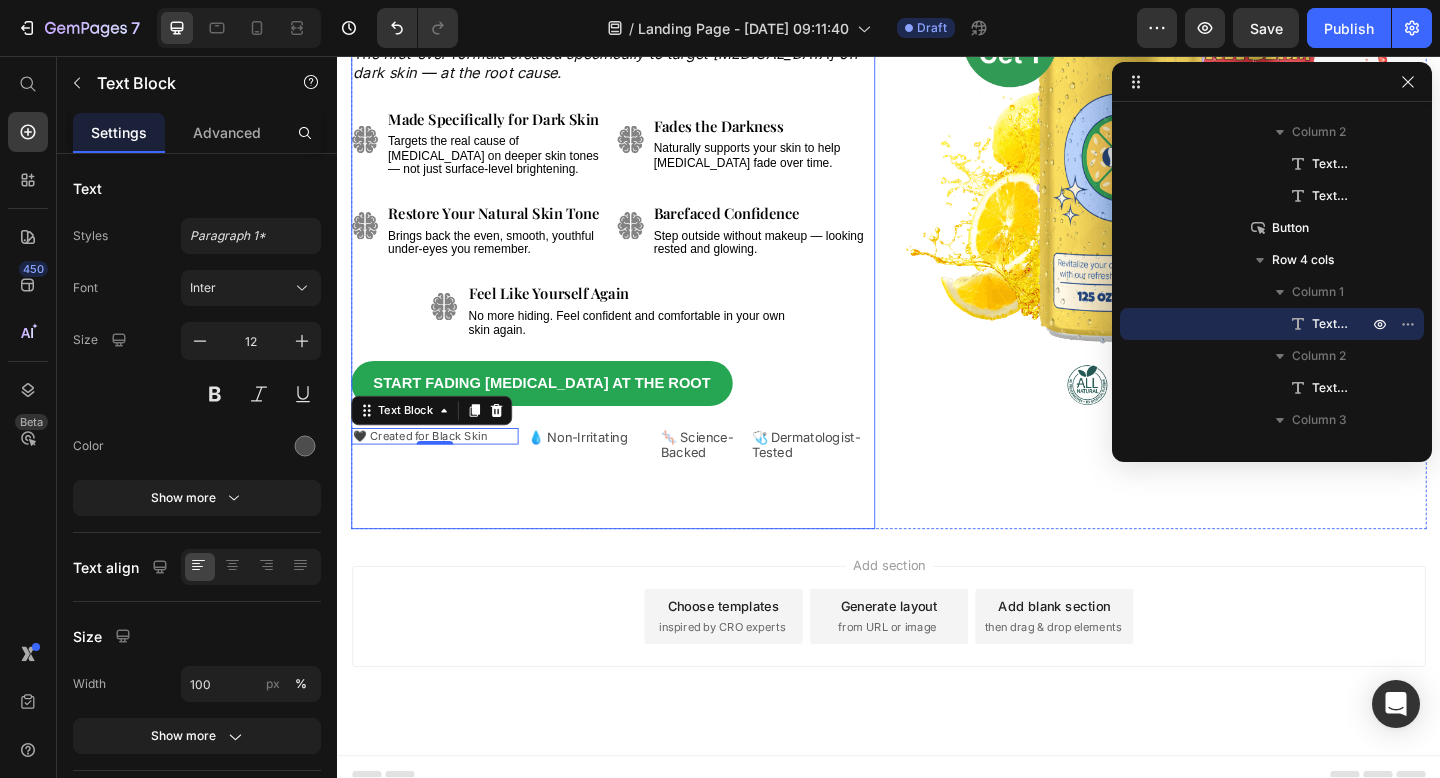 click on "[MEDICAL_DATA] on My Black Skin Were My Biggest  Insecurity  for Years — Now I Finally Leave the House  Without Makeup , Look Rested, and Actually  Feel Like Myself Again . Heading The first-ever formula created specifically to target [MEDICAL_DATA] on dark skin — at the root cause. Text Block Image Image Made Specifically for Dark Skin Text Block Targets the real cause of [MEDICAL_DATA] on deeper skin tones — not just surface-level brightening. Text Block Fades the Darkness Text Block Naturally supports your skin to help [MEDICAL_DATA] fade over time. Text Block Row Image Image Restore Your Natural Skin Tone Text Block Brings back the even, smooth, youthful under-eyes you remember. Text Block Barefaced Confidence Text Block Step outside without makeup — looking rested and glowing. Text Block Row Image Feel Like Yourself Again Text Block No more hiding. Feel confident and comfortable in your own skin again. Text Block Row Start Fading [MEDICAL_DATA] at the Root Button 🖤 Created for Black Skin Text Block   0" at bounding box center [637, 178] 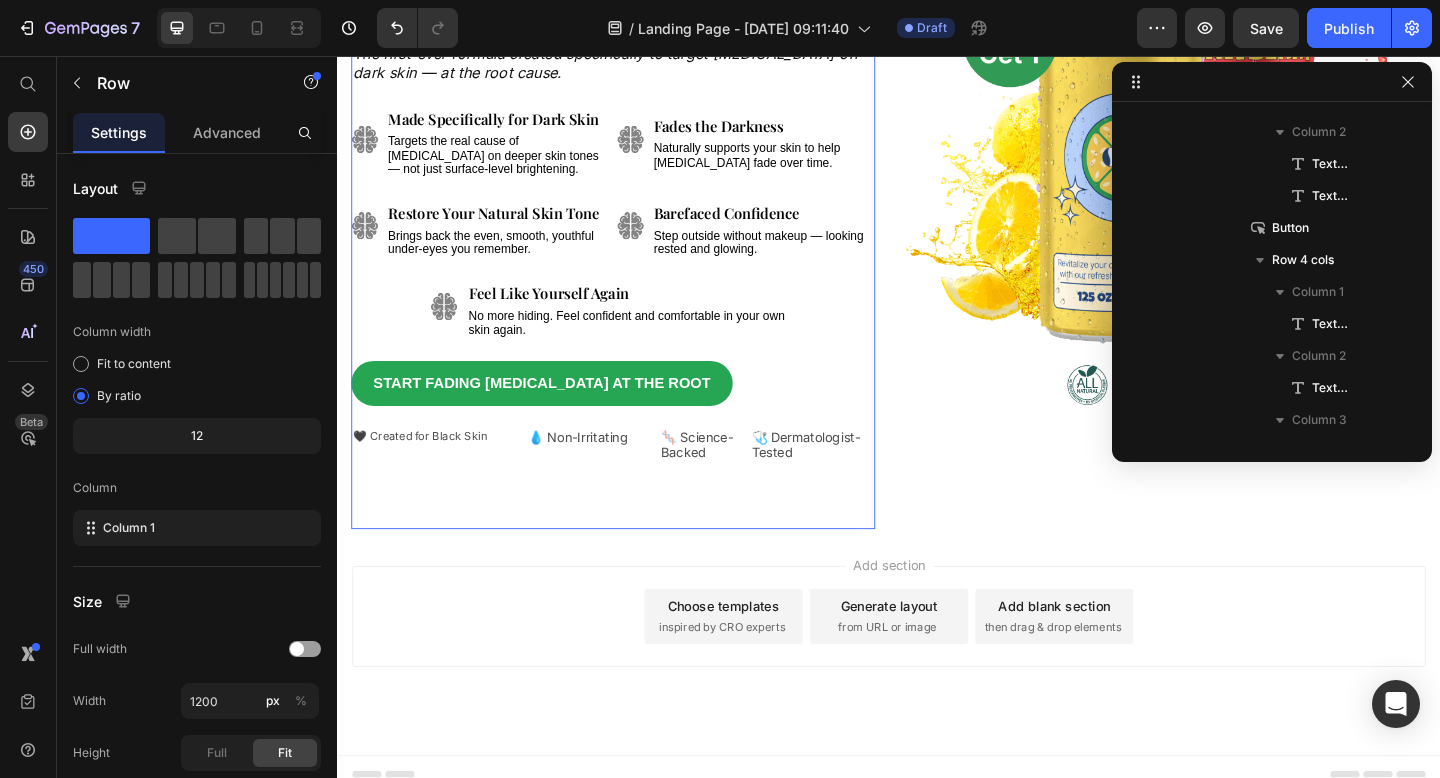 scroll, scrollTop: 0, scrollLeft: 0, axis: both 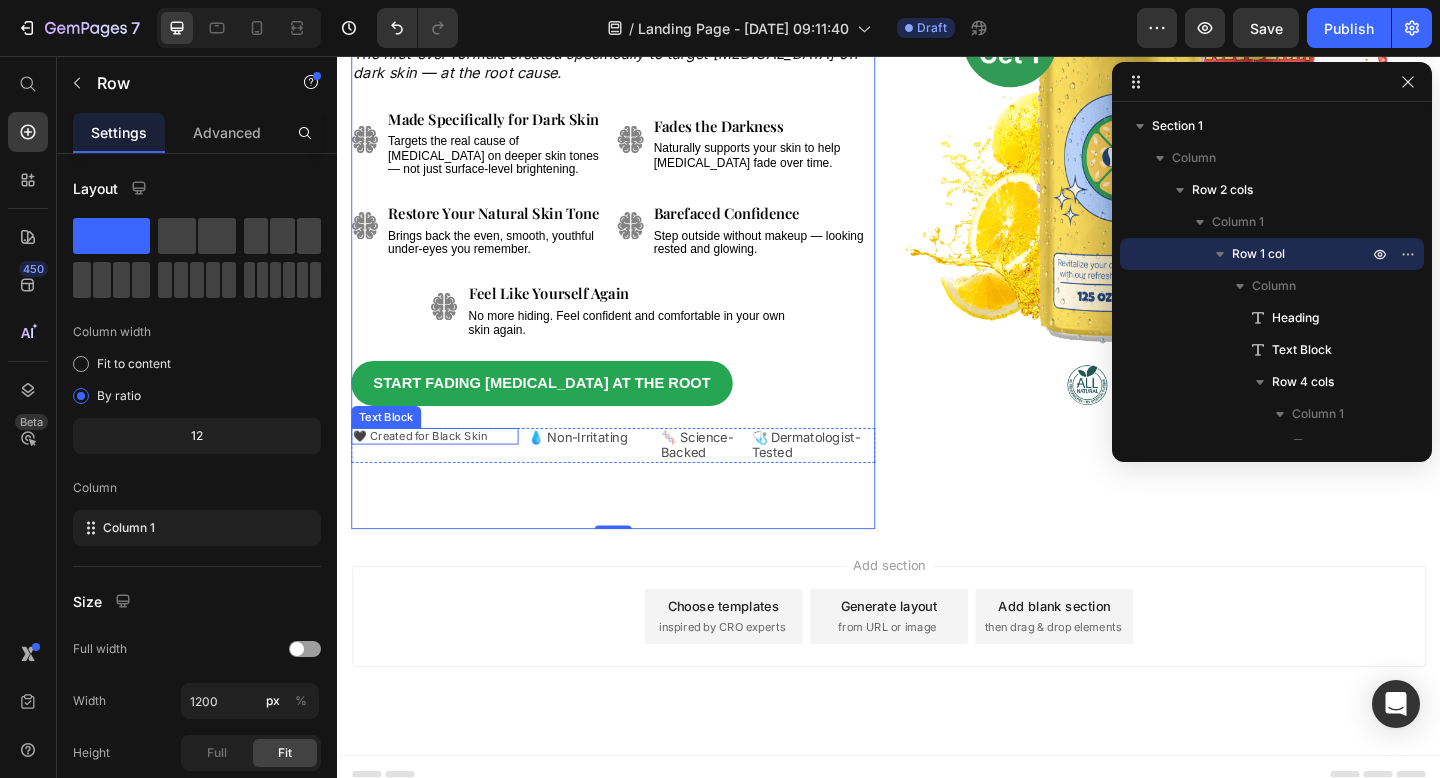 click on "🖤 Created for Black Skin" at bounding box center [427, 469] 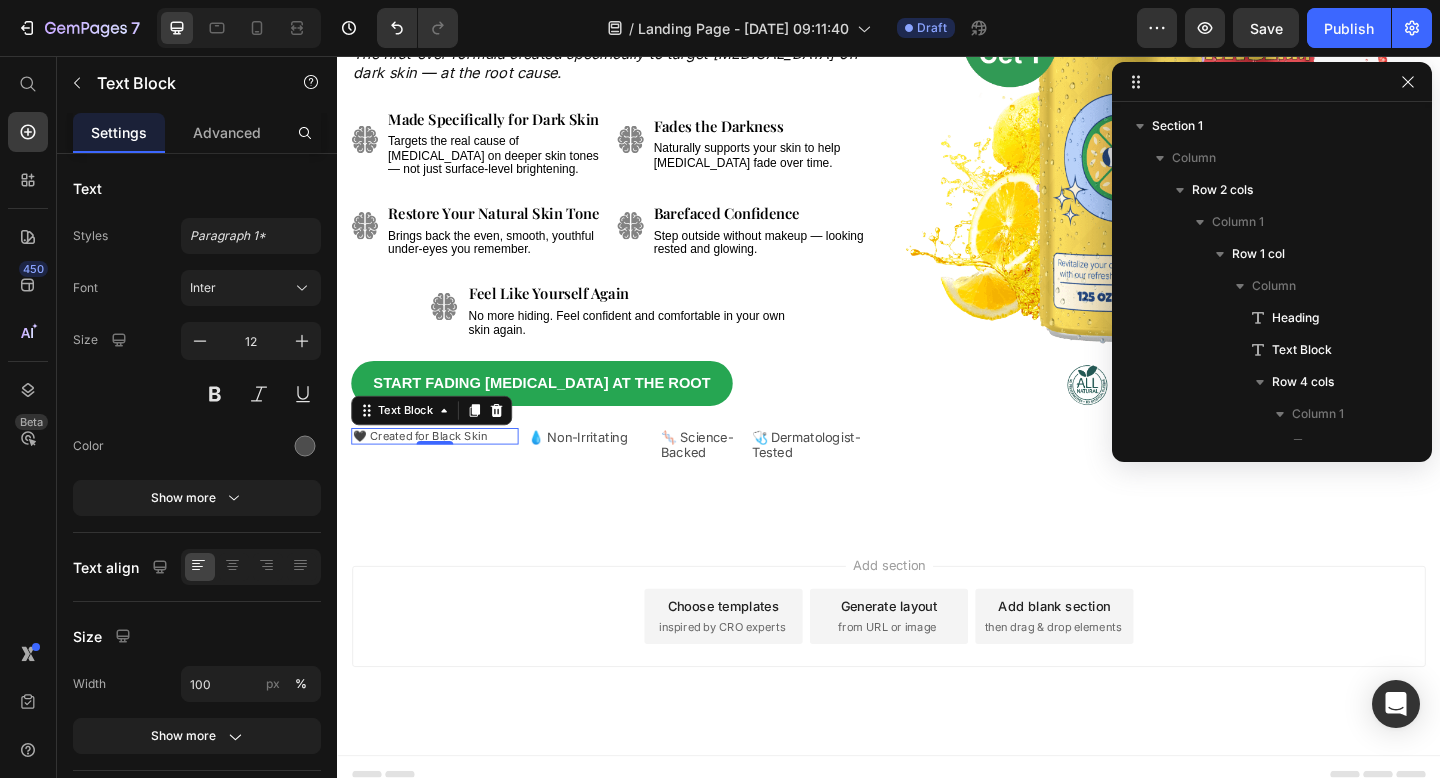 scroll, scrollTop: 1114, scrollLeft: 0, axis: vertical 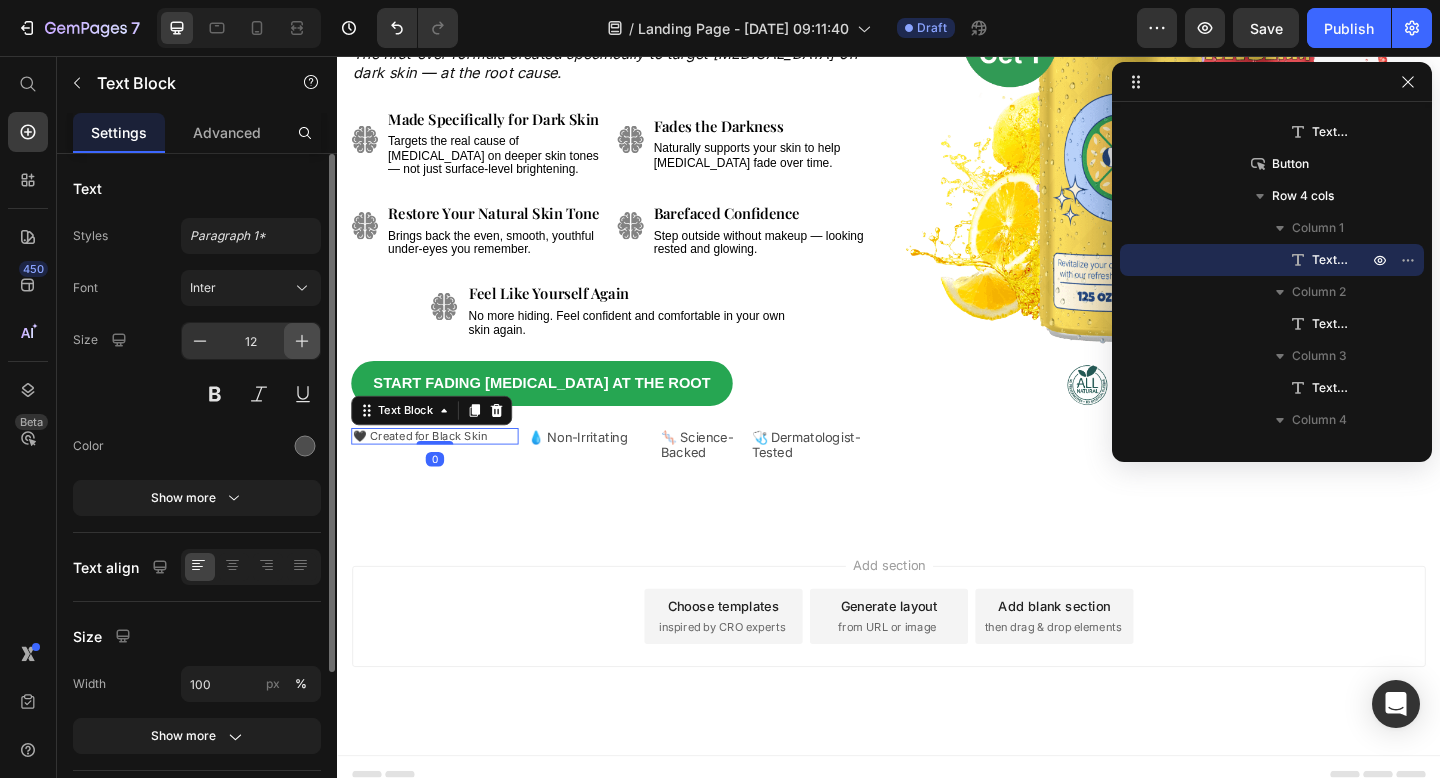 click 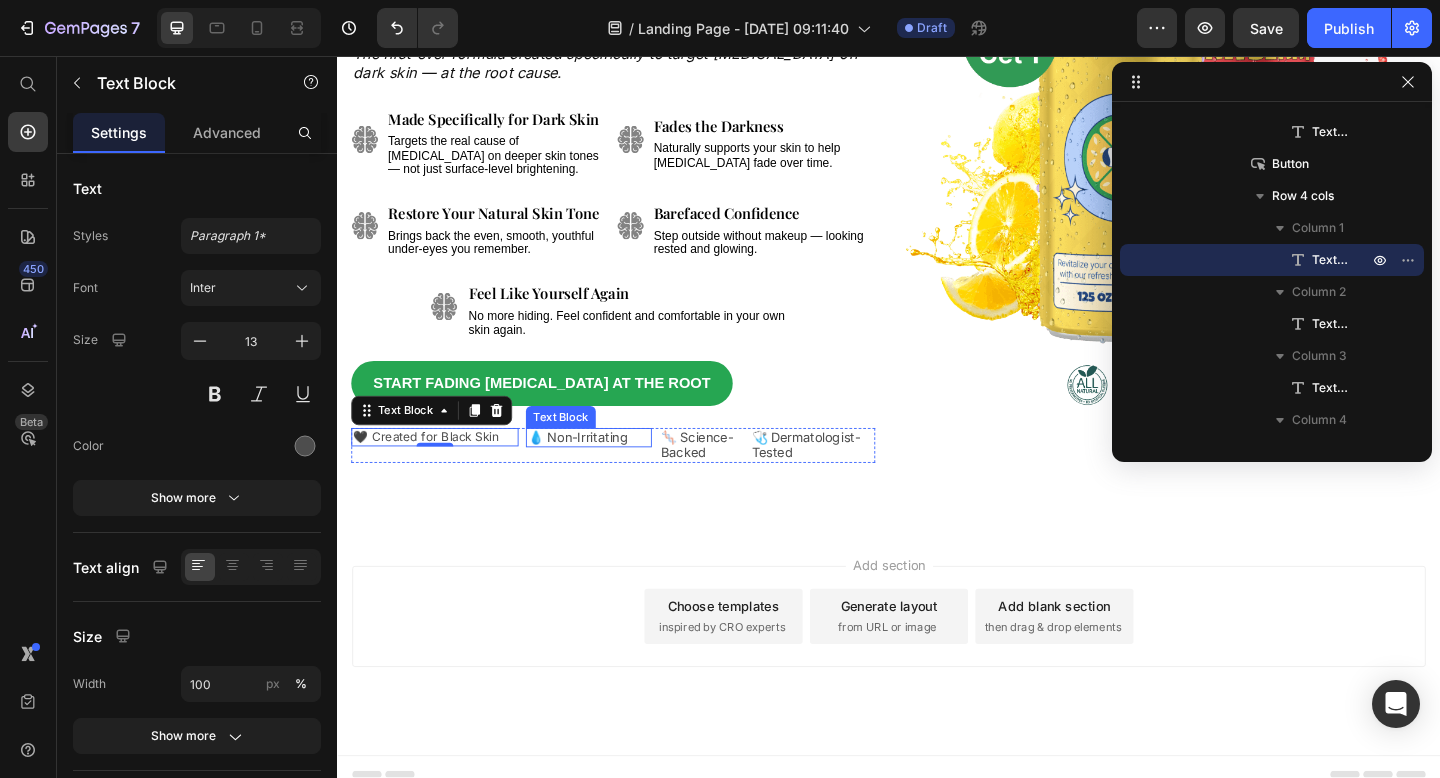 click on "💧 Non-Irritating" at bounding box center [598, 470] 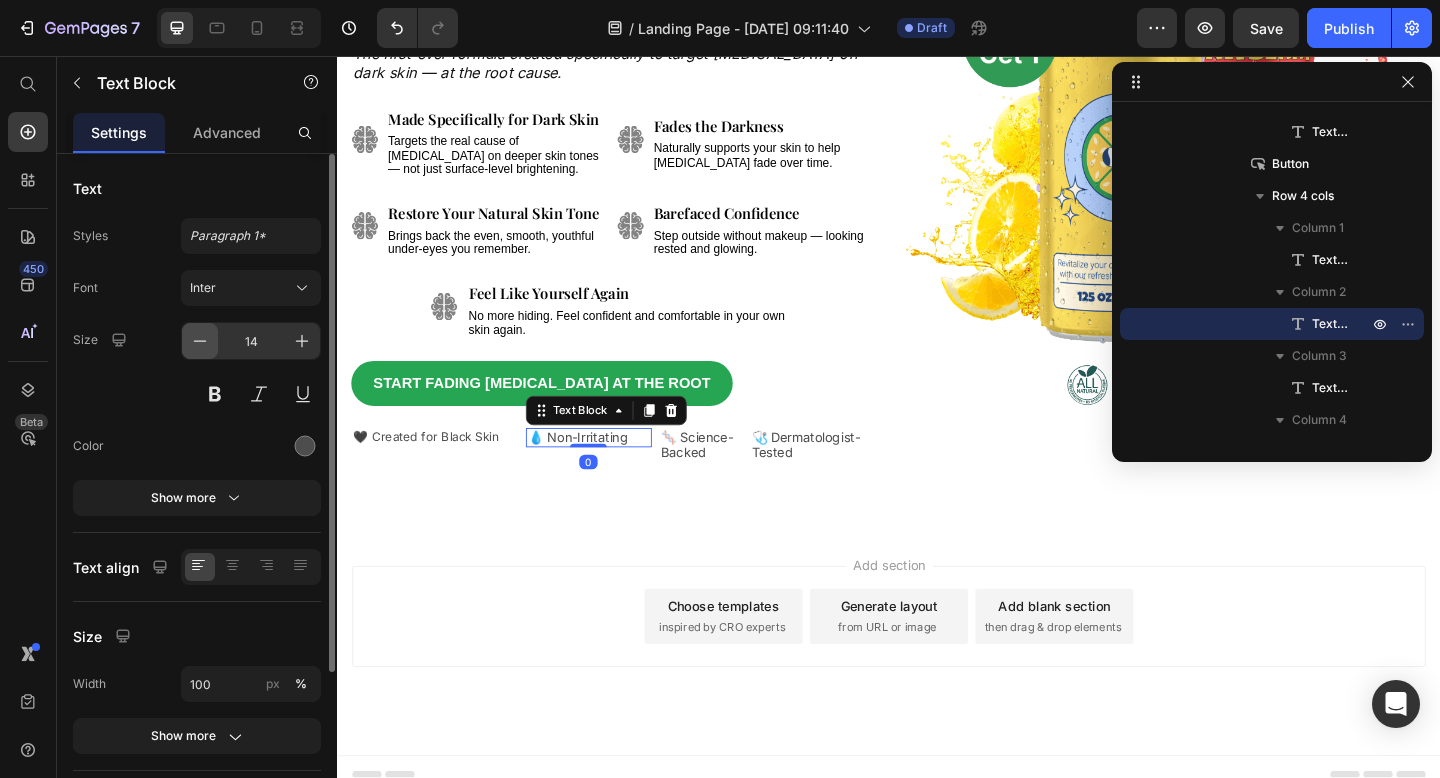 click 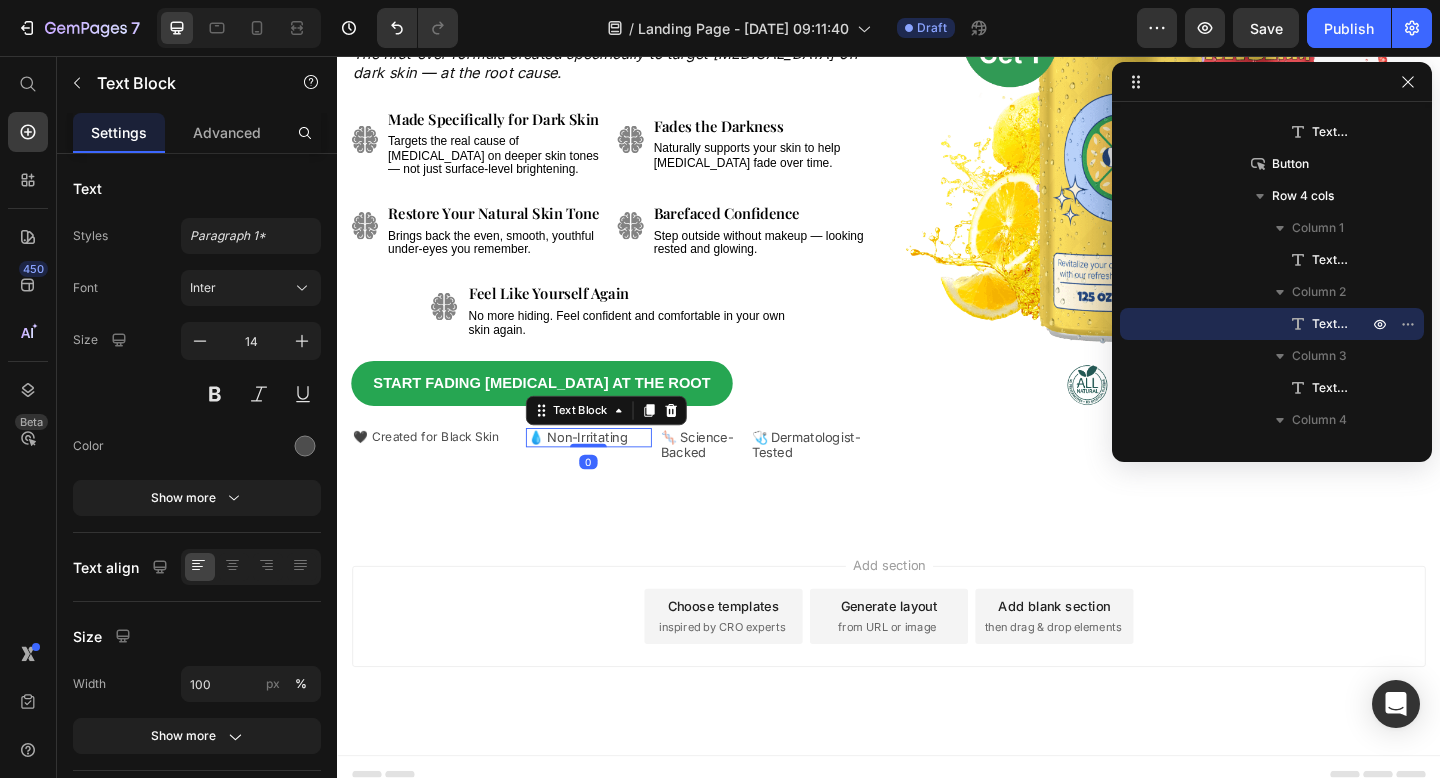 type on "13" 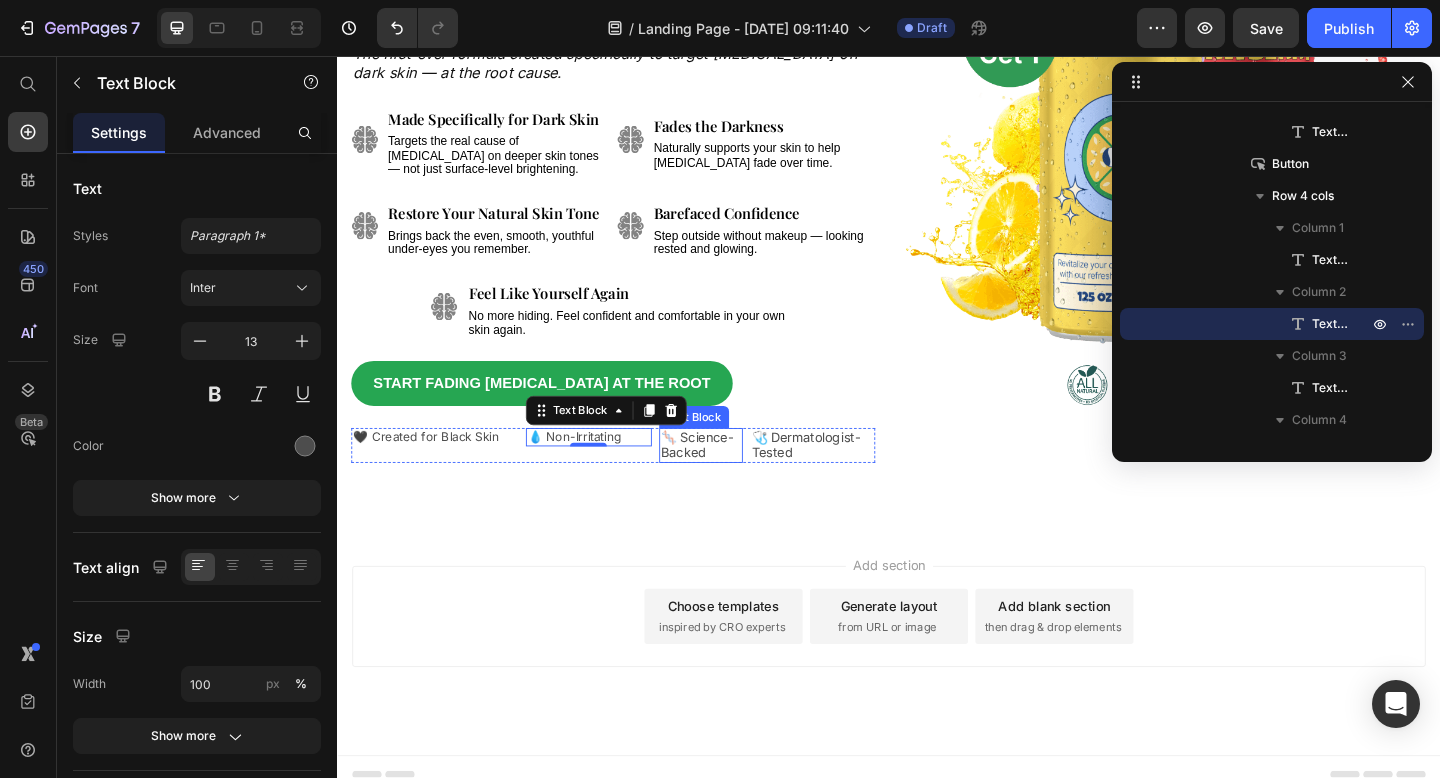 click on "🧬 Science-Backed" at bounding box center [728, 479] 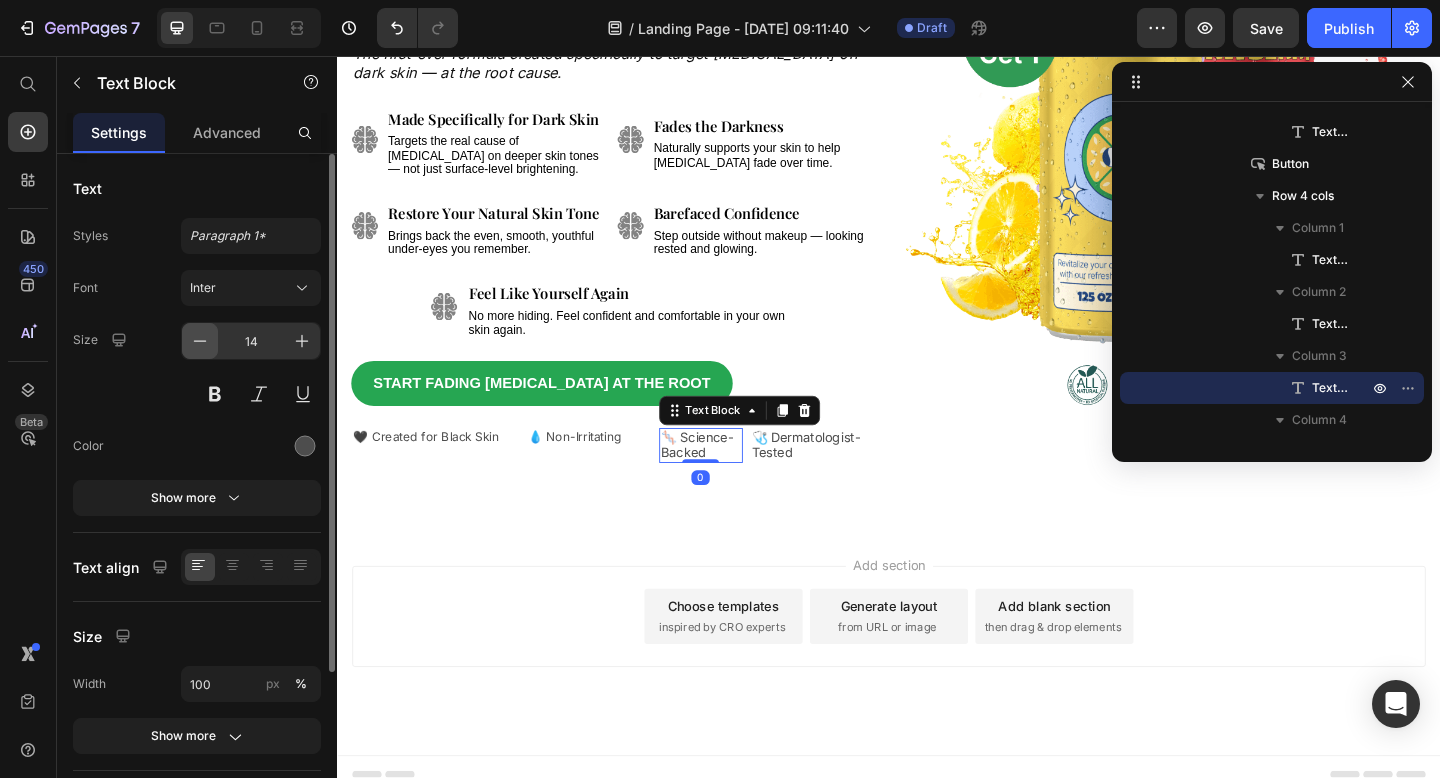 click 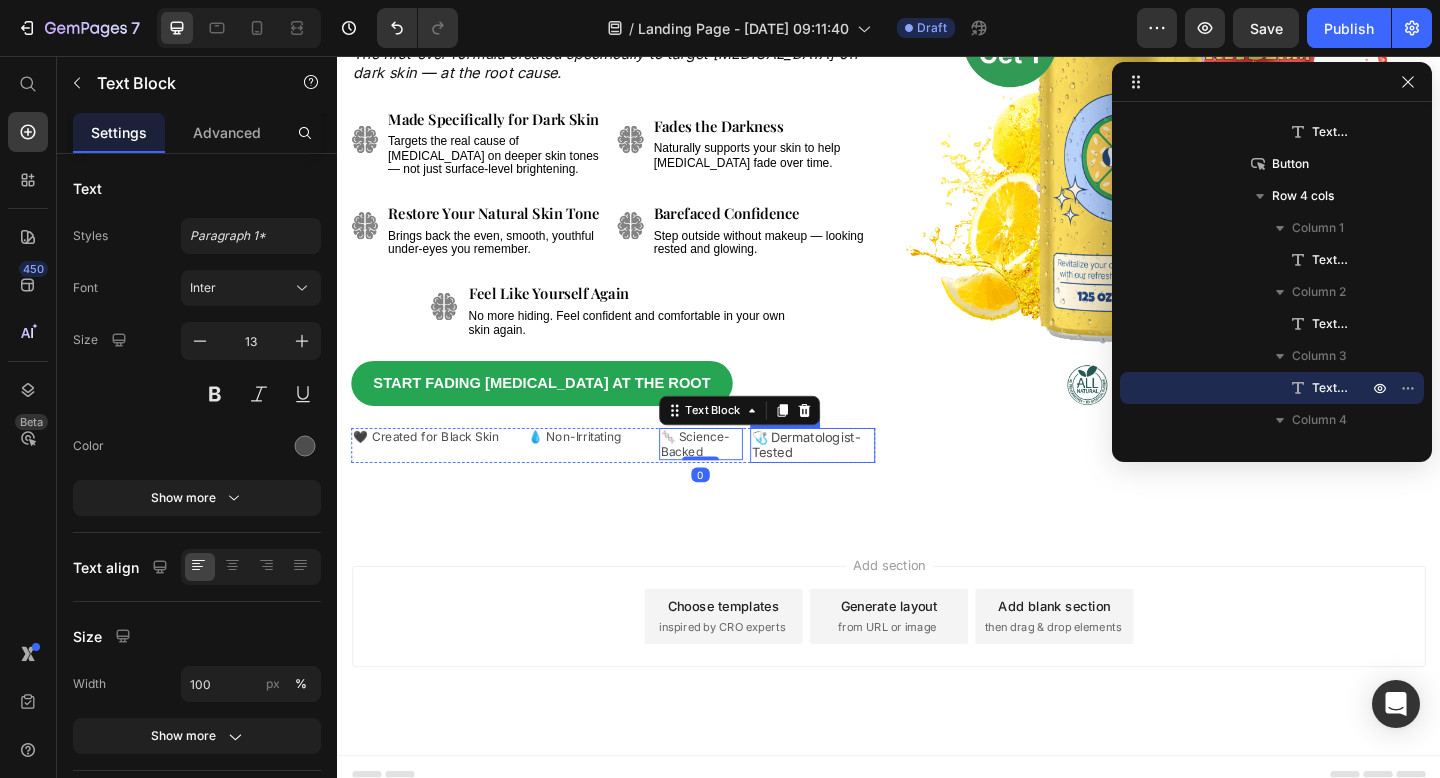 click on "🩺 Dermatologist-Tested" at bounding box center (847, 479) 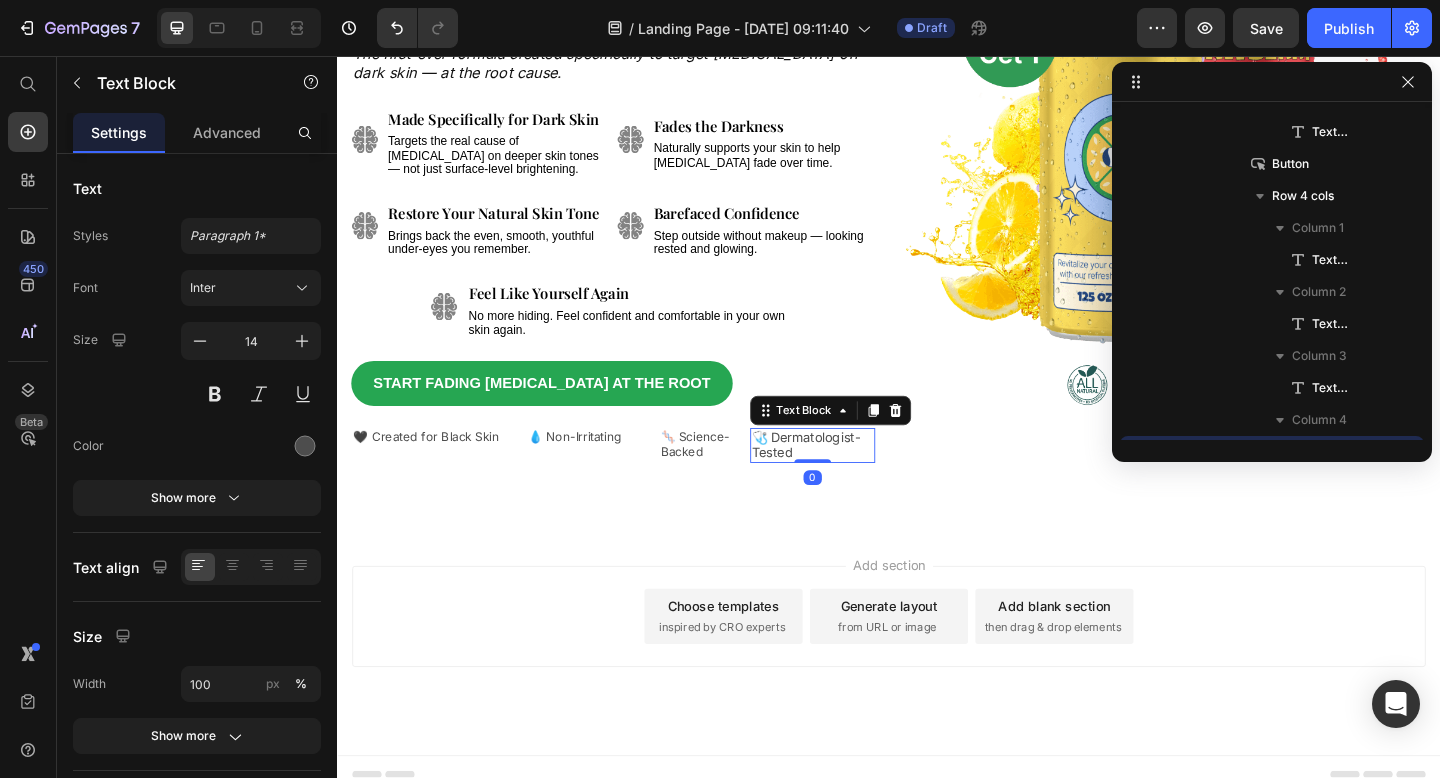 scroll, scrollTop: 1238, scrollLeft: 0, axis: vertical 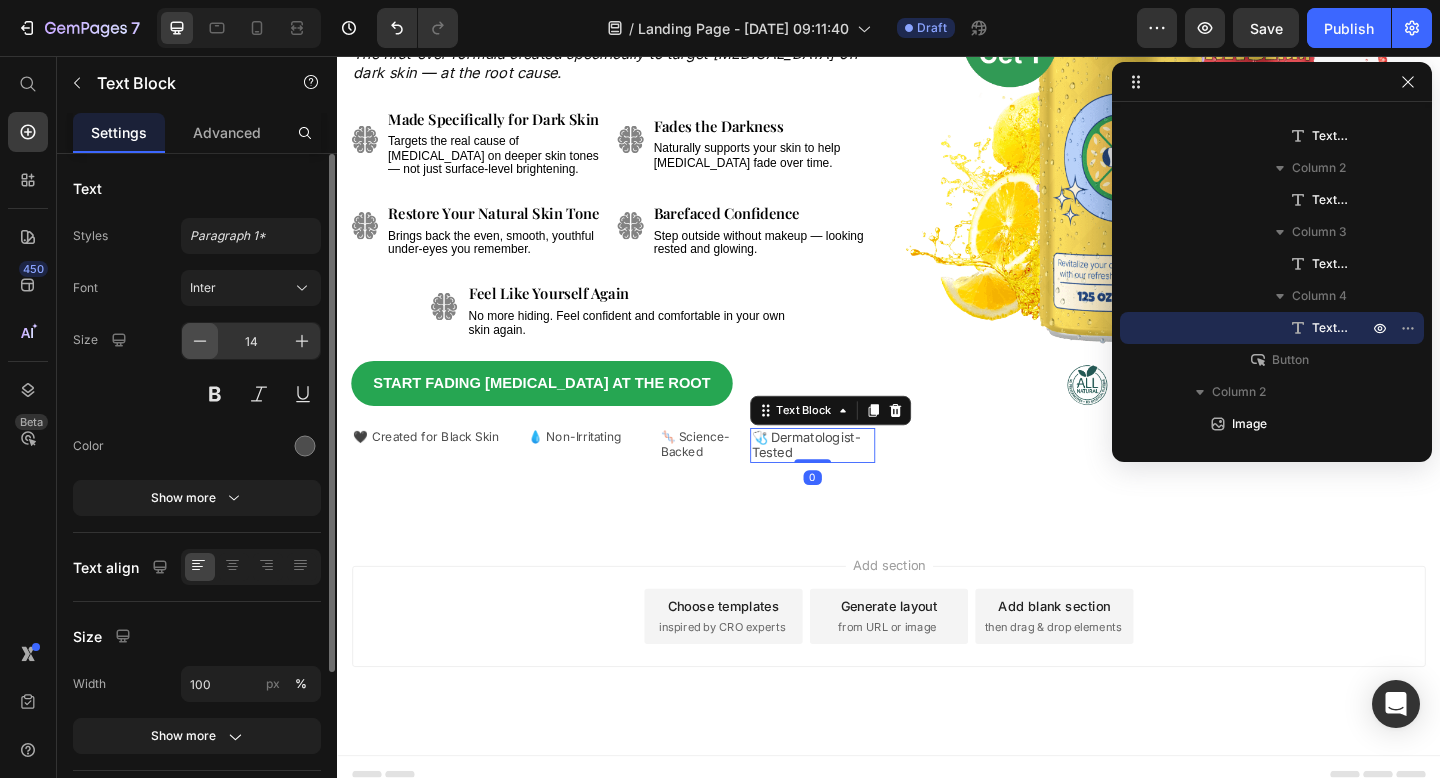 click 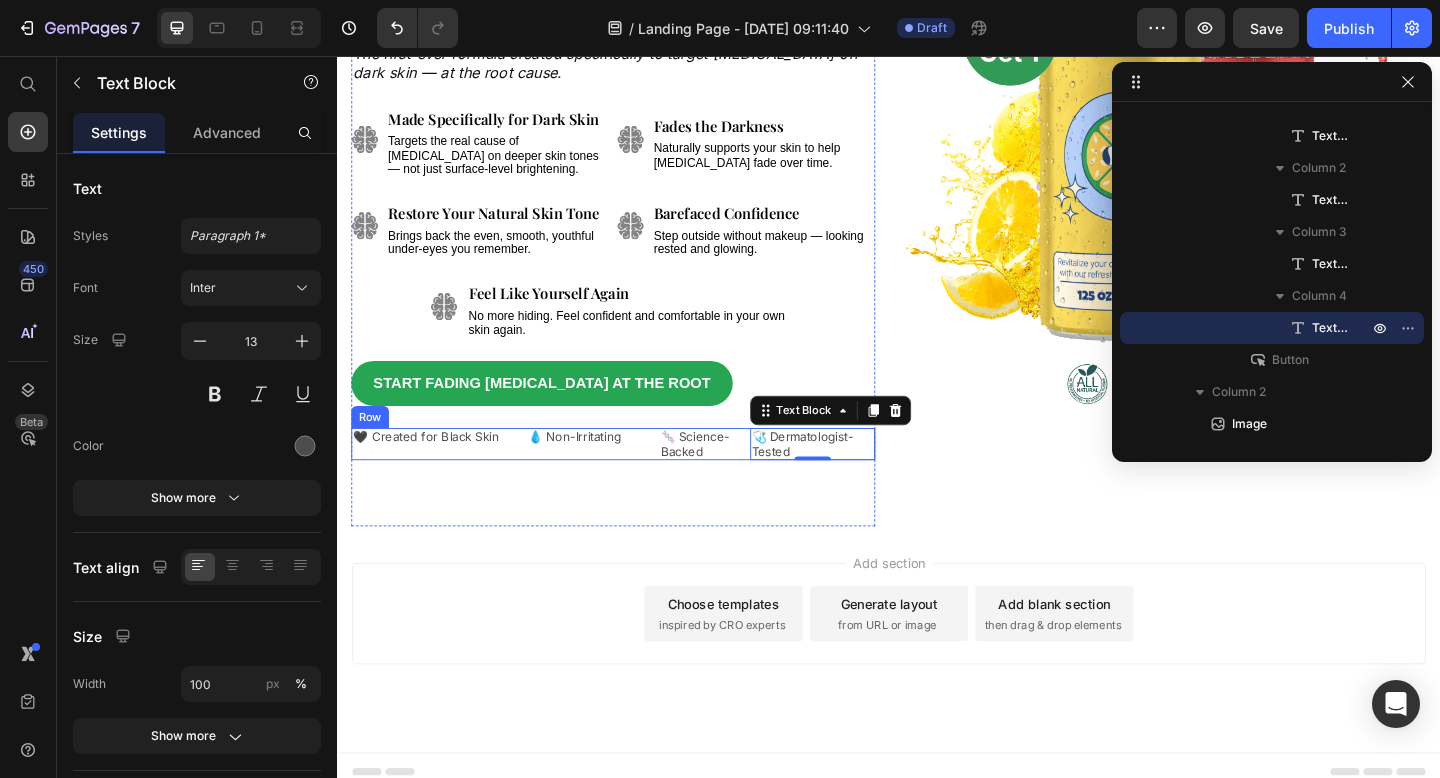 click on "💧 Non-Irritating Text Block" at bounding box center (610, 478) 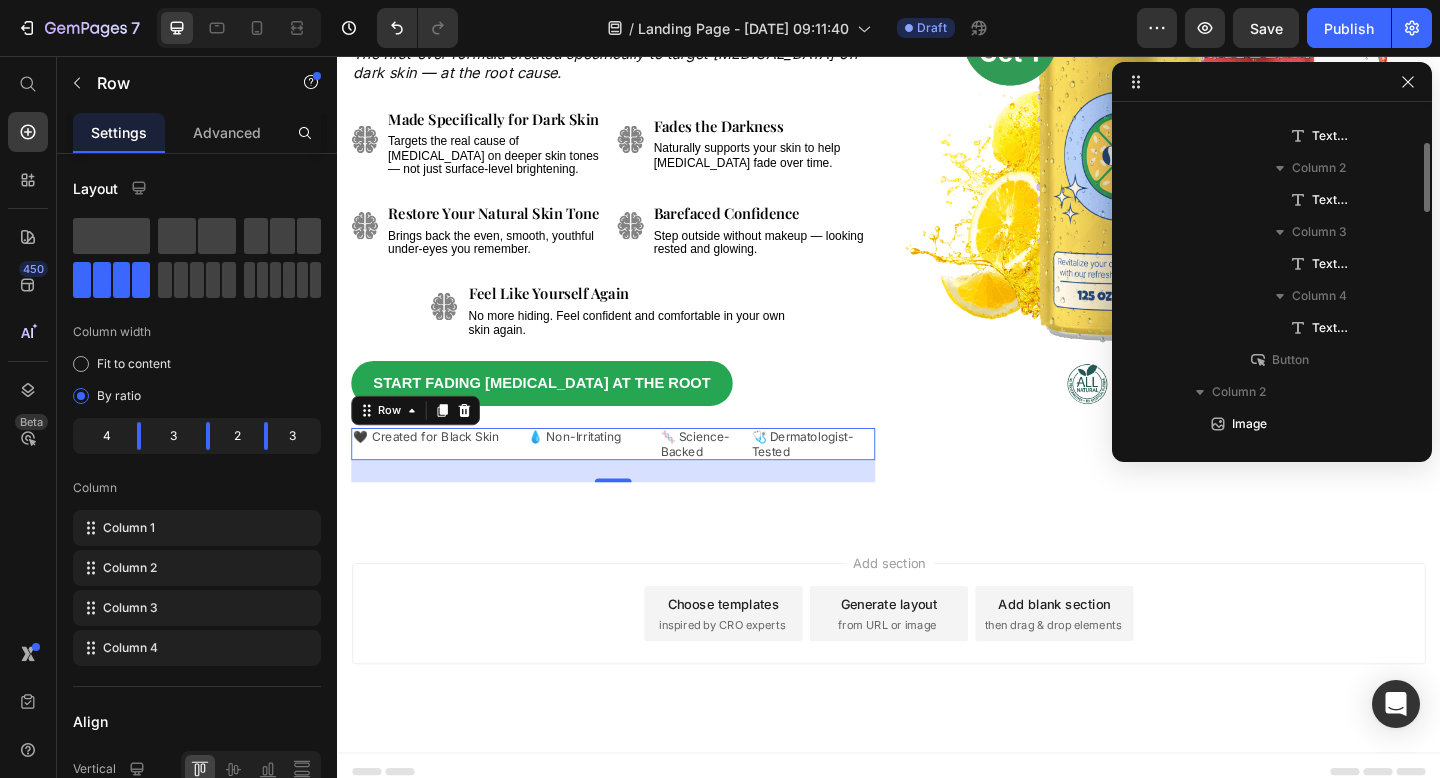 scroll, scrollTop: 1050, scrollLeft: 0, axis: vertical 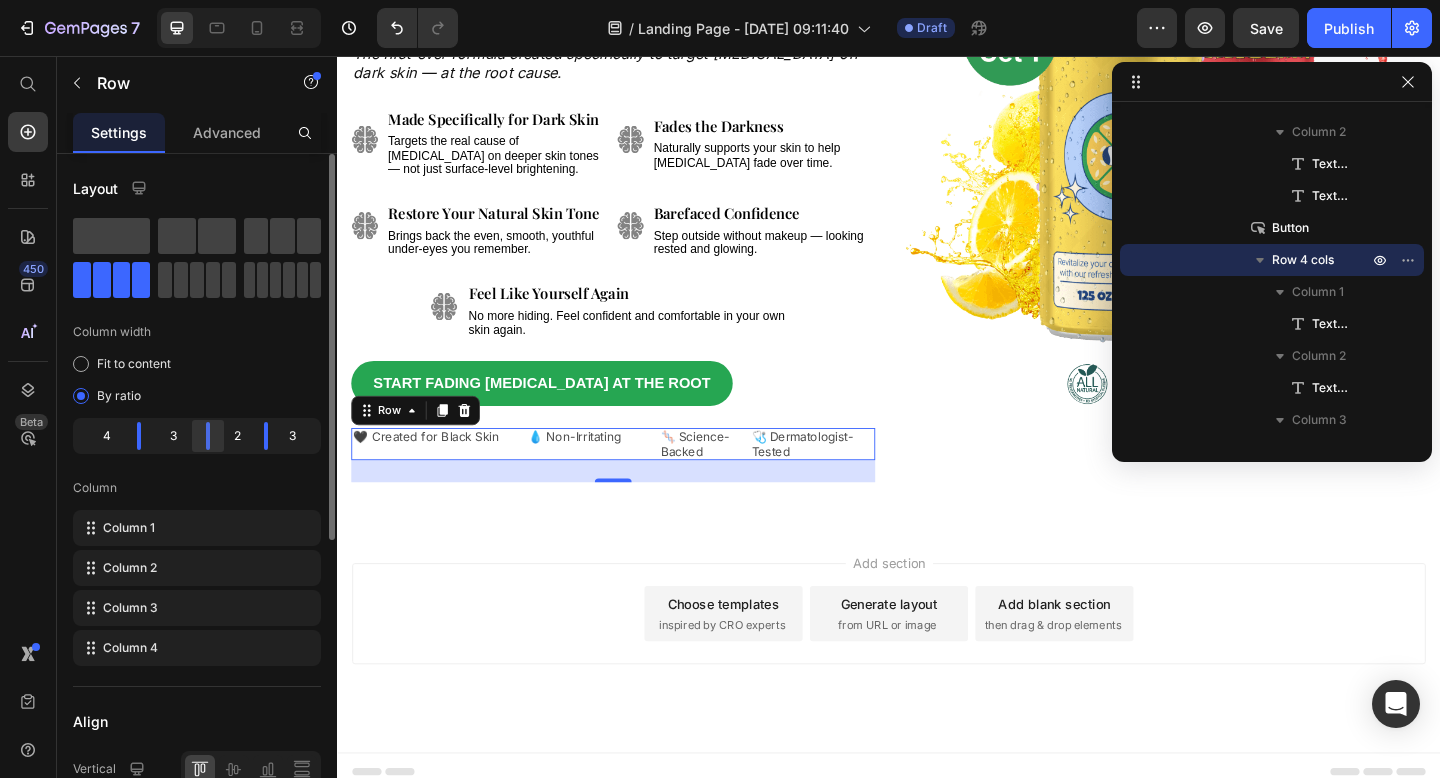 drag, startPoint x: 205, startPoint y: 444, endPoint x: 225, endPoint y: 441, distance: 20.22375 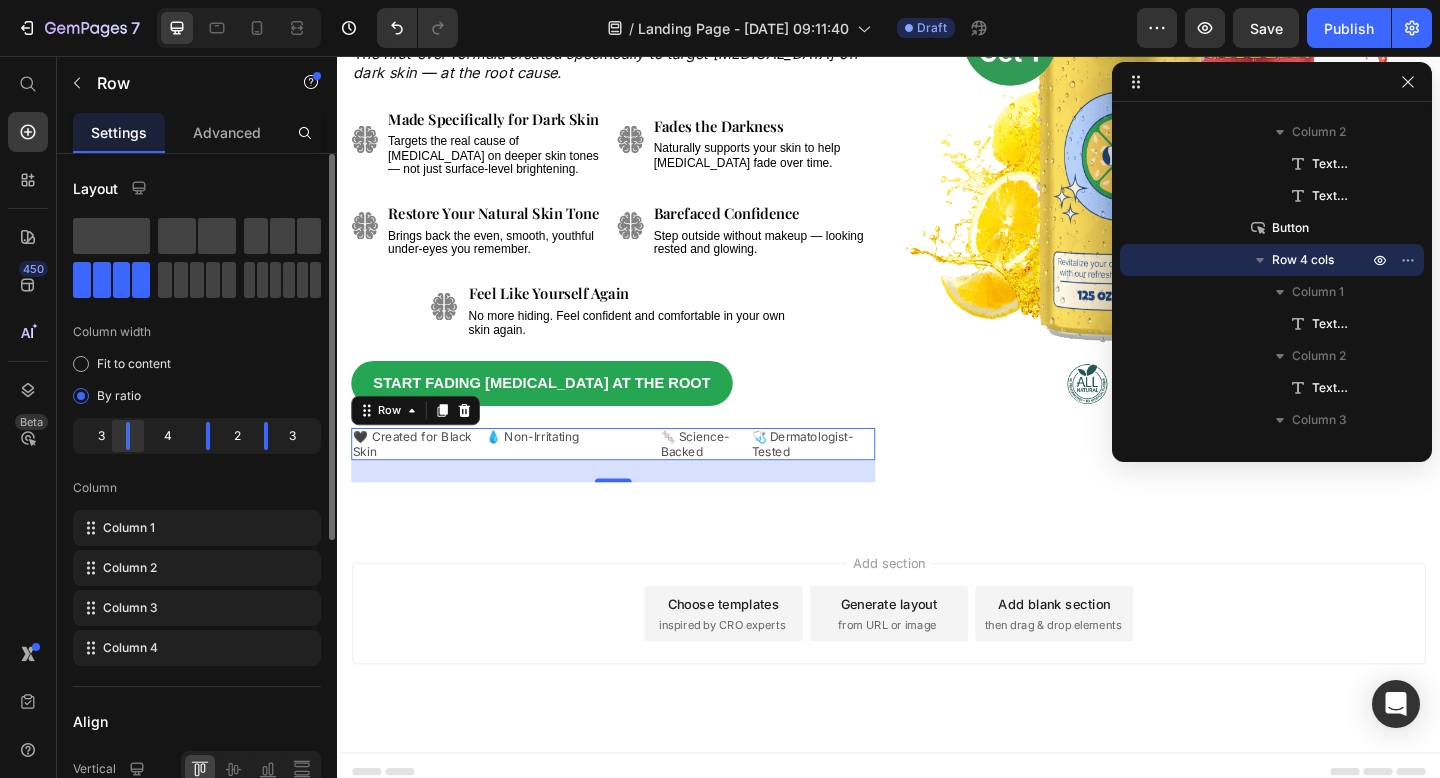 click 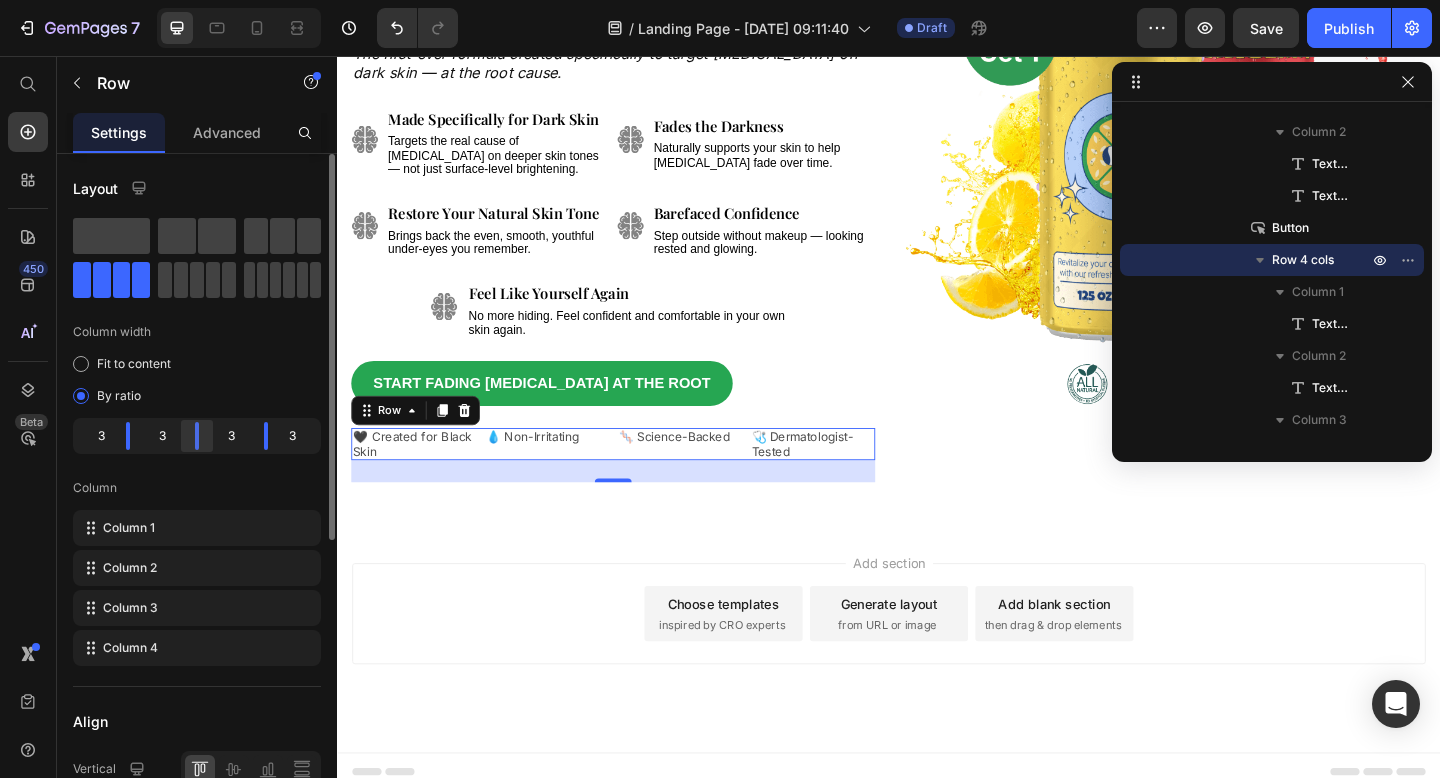 drag, startPoint x: 206, startPoint y: 432, endPoint x: 191, endPoint y: 432, distance: 15 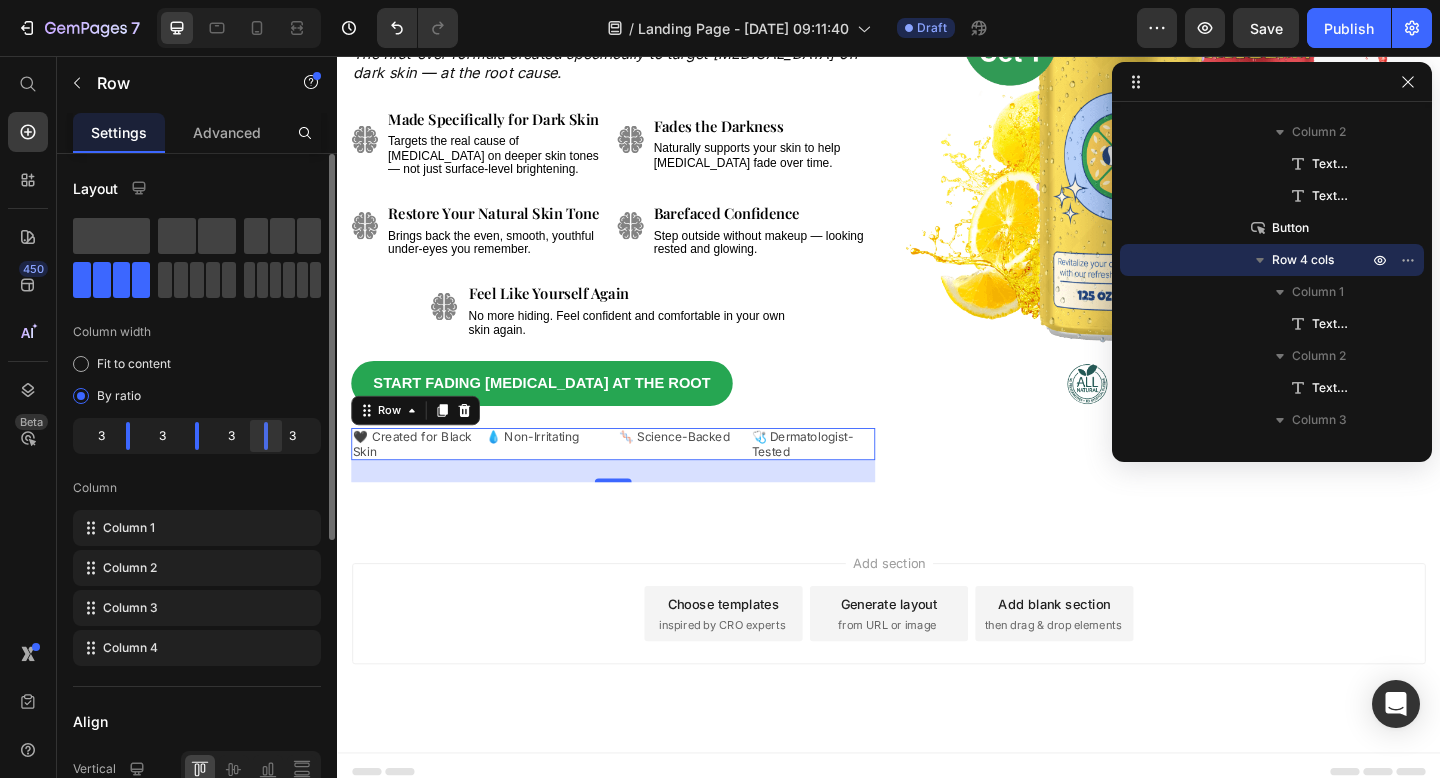 click 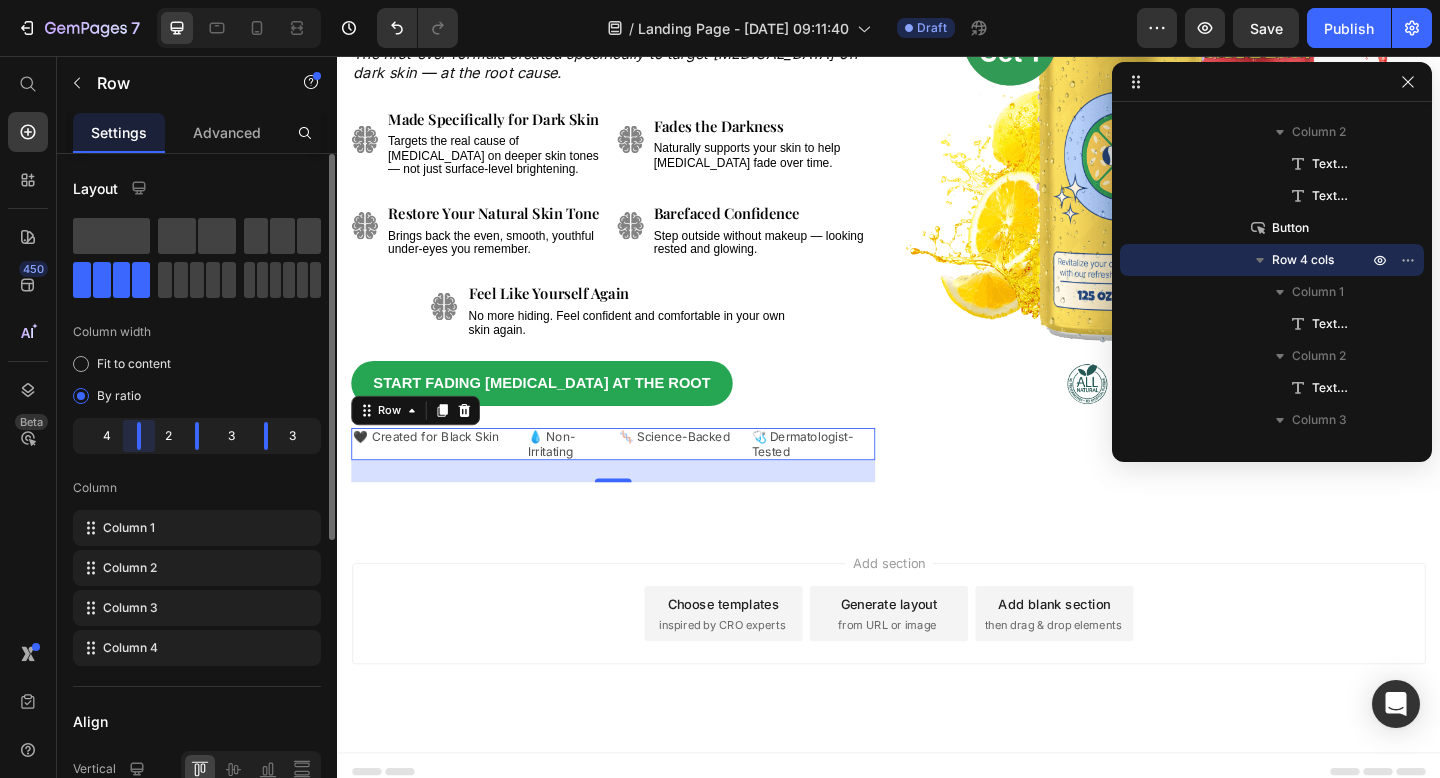 drag, startPoint x: 137, startPoint y: 434, endPoint x: 158, endPoint y: 437, distance: 21.213203 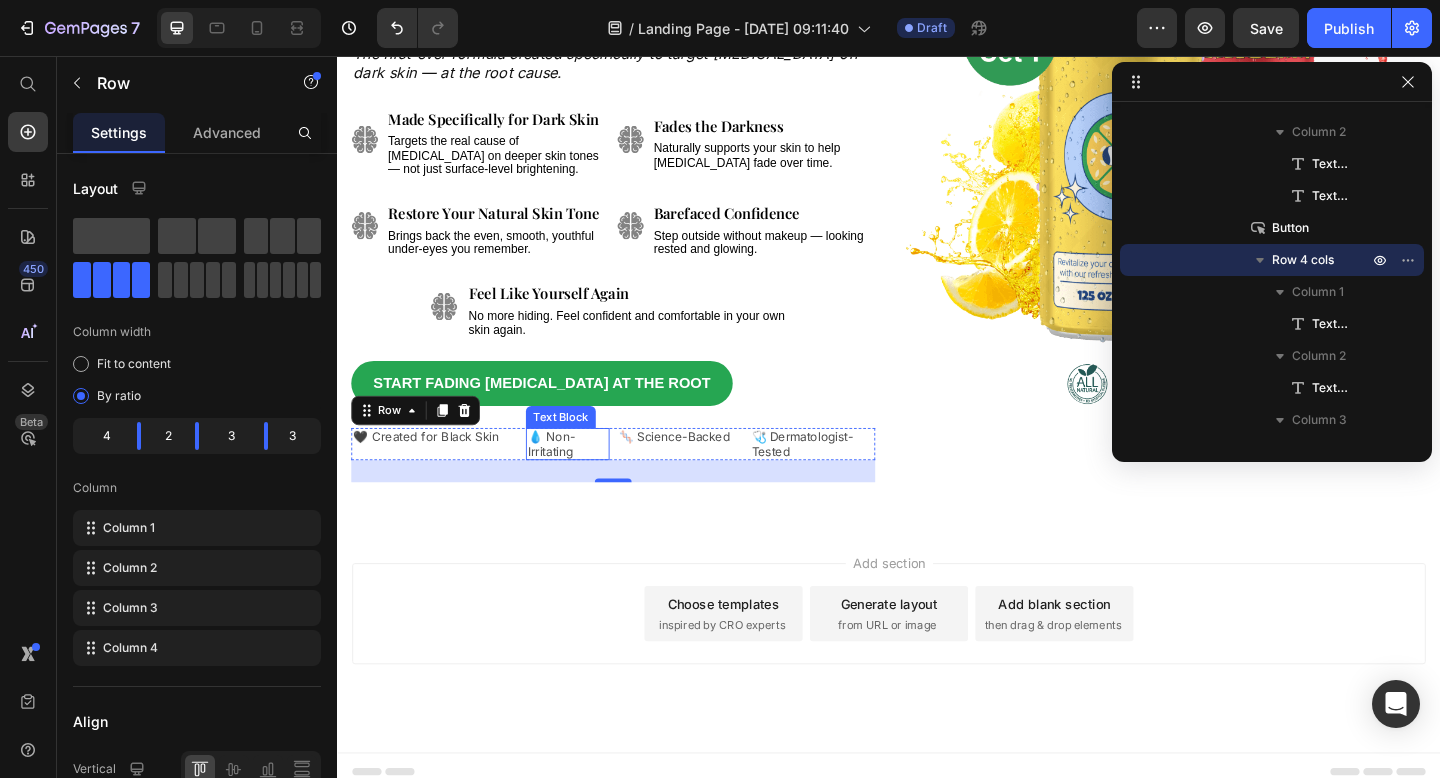 click on "💧 Non-Irritating" at bounding box center [570, 478] 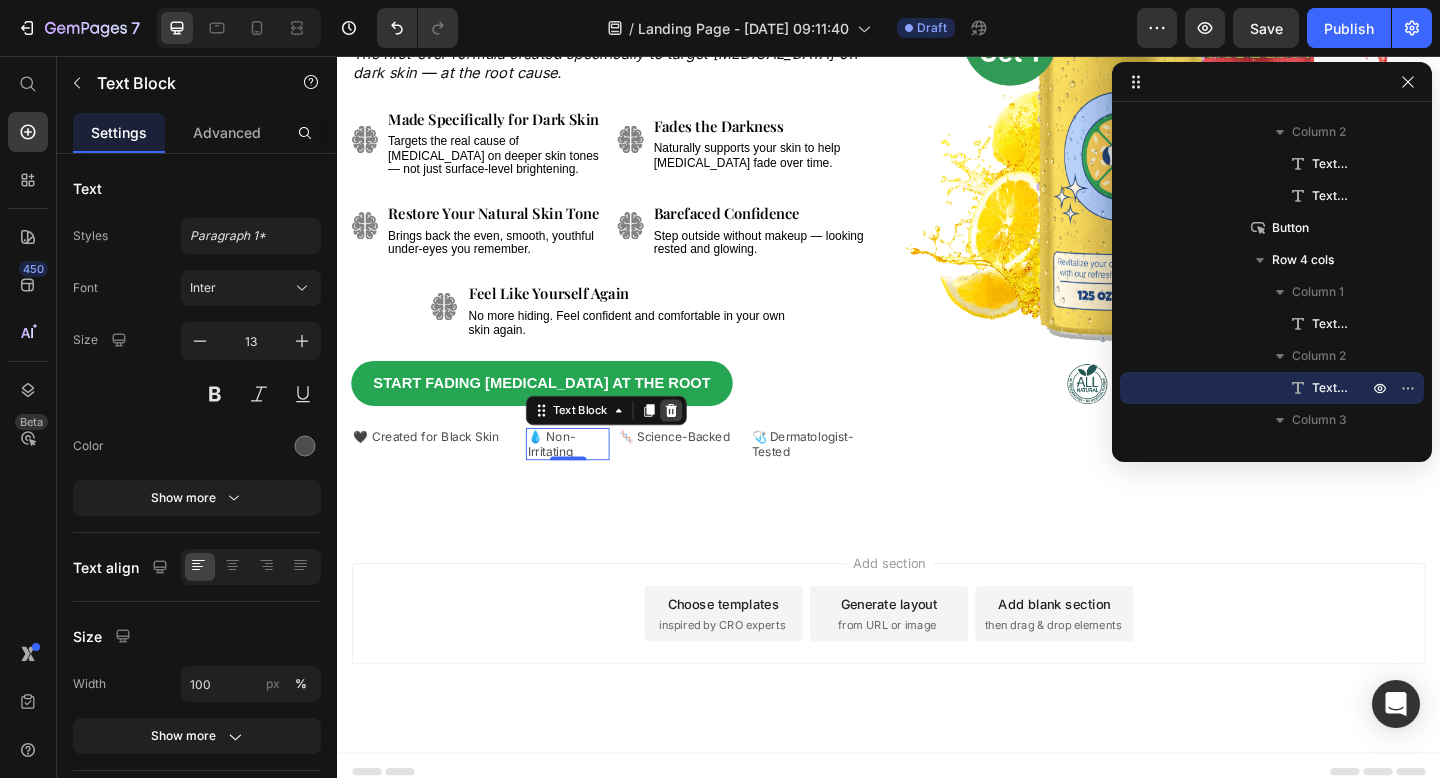 click 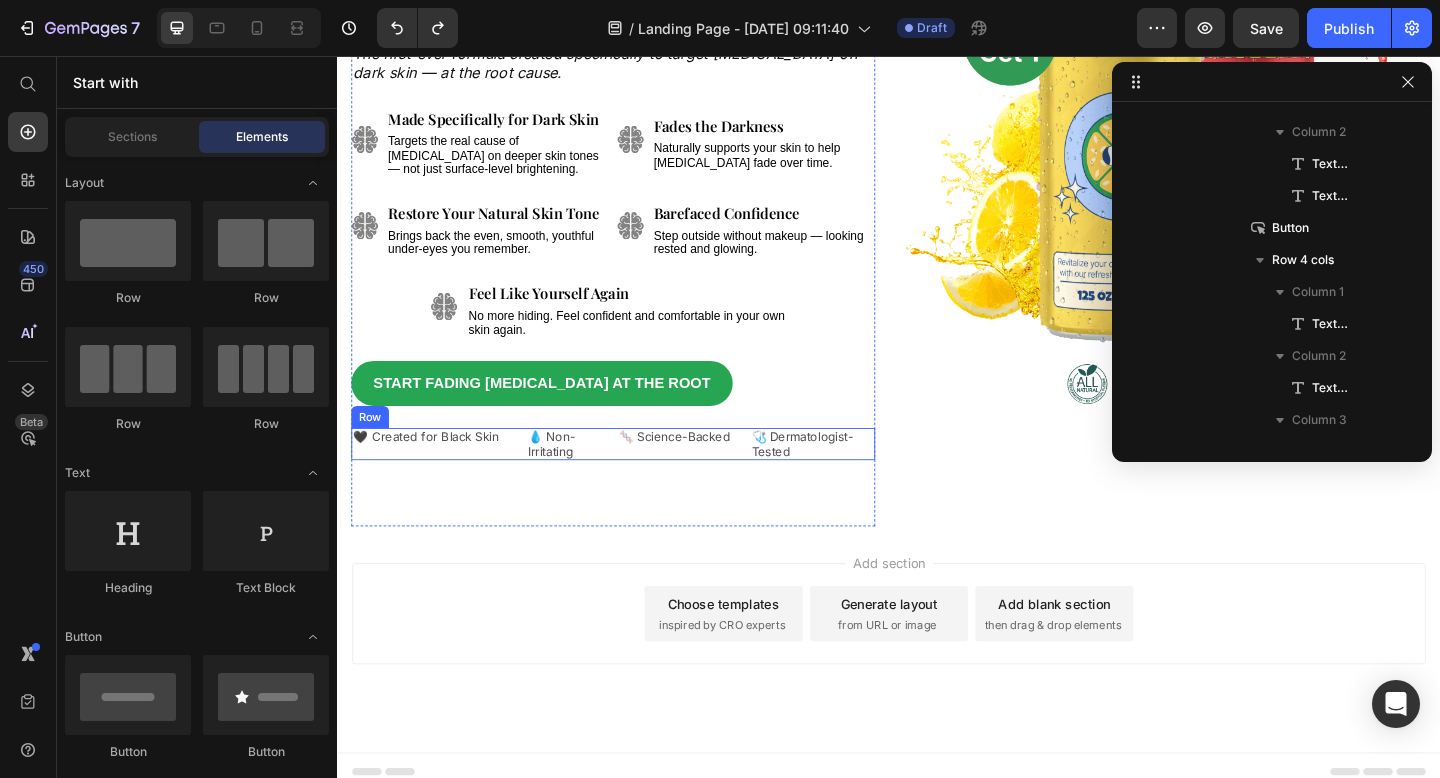 click on "🖤 Created for Black Skin Text Block" at bounding box center (443, 478) 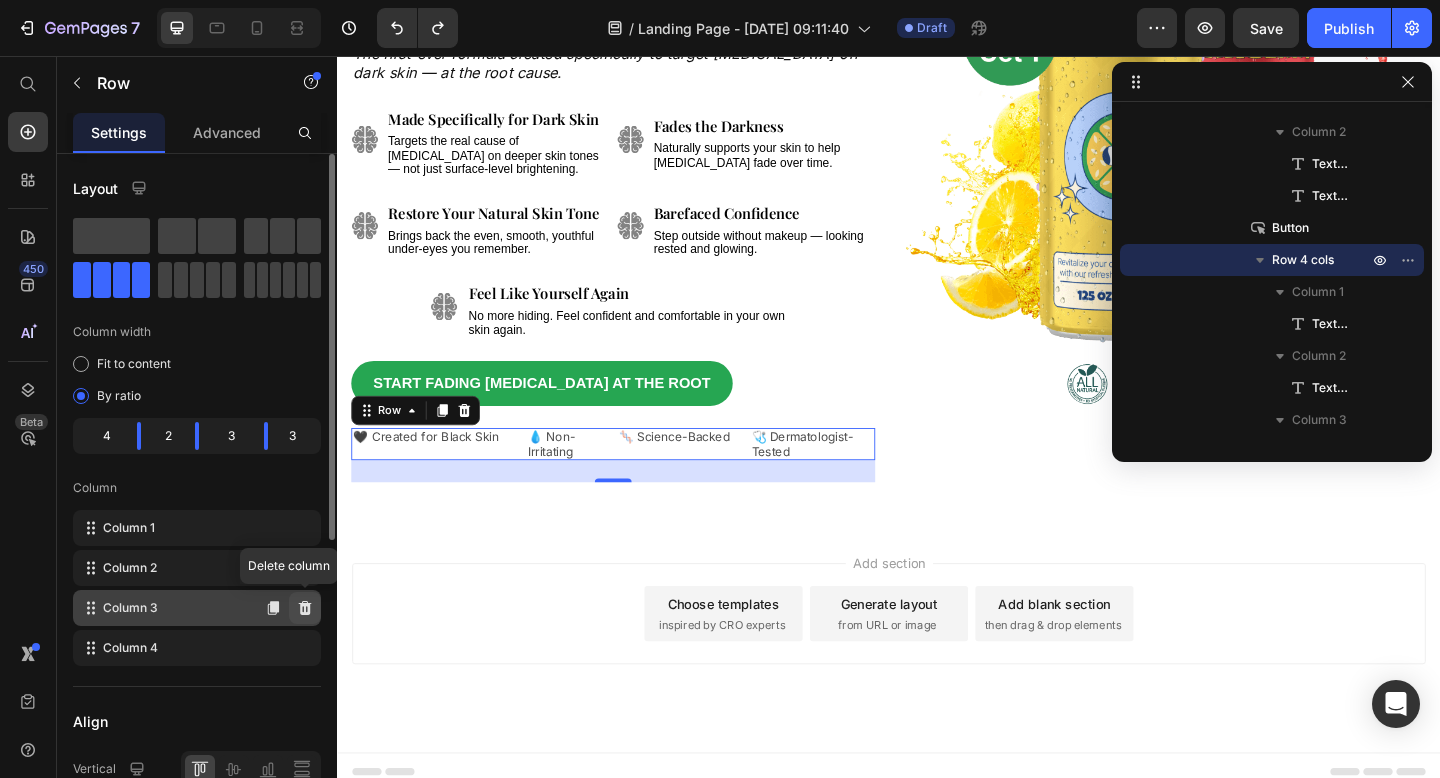 click 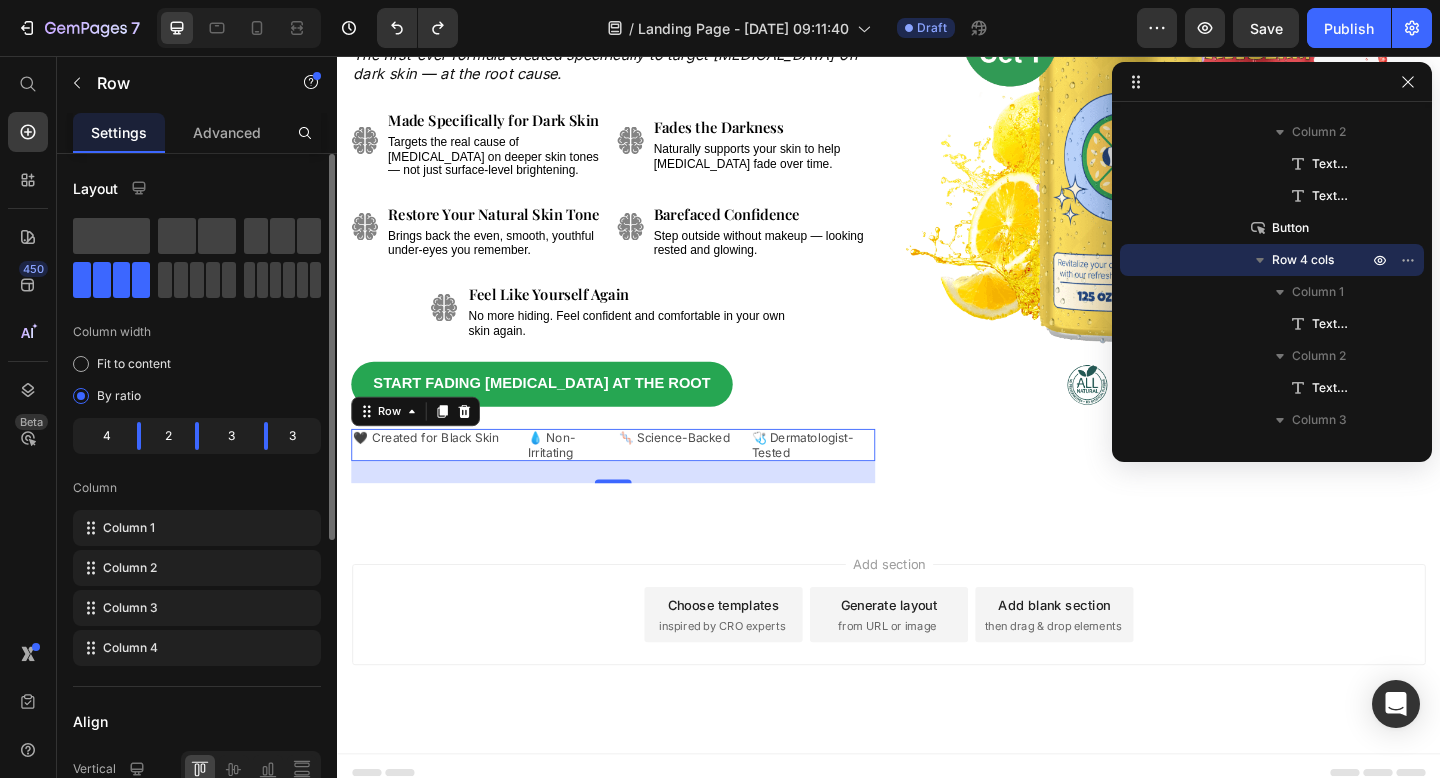 scroll, scrollTop: 312, scrollLeft: 0, axis: vertical 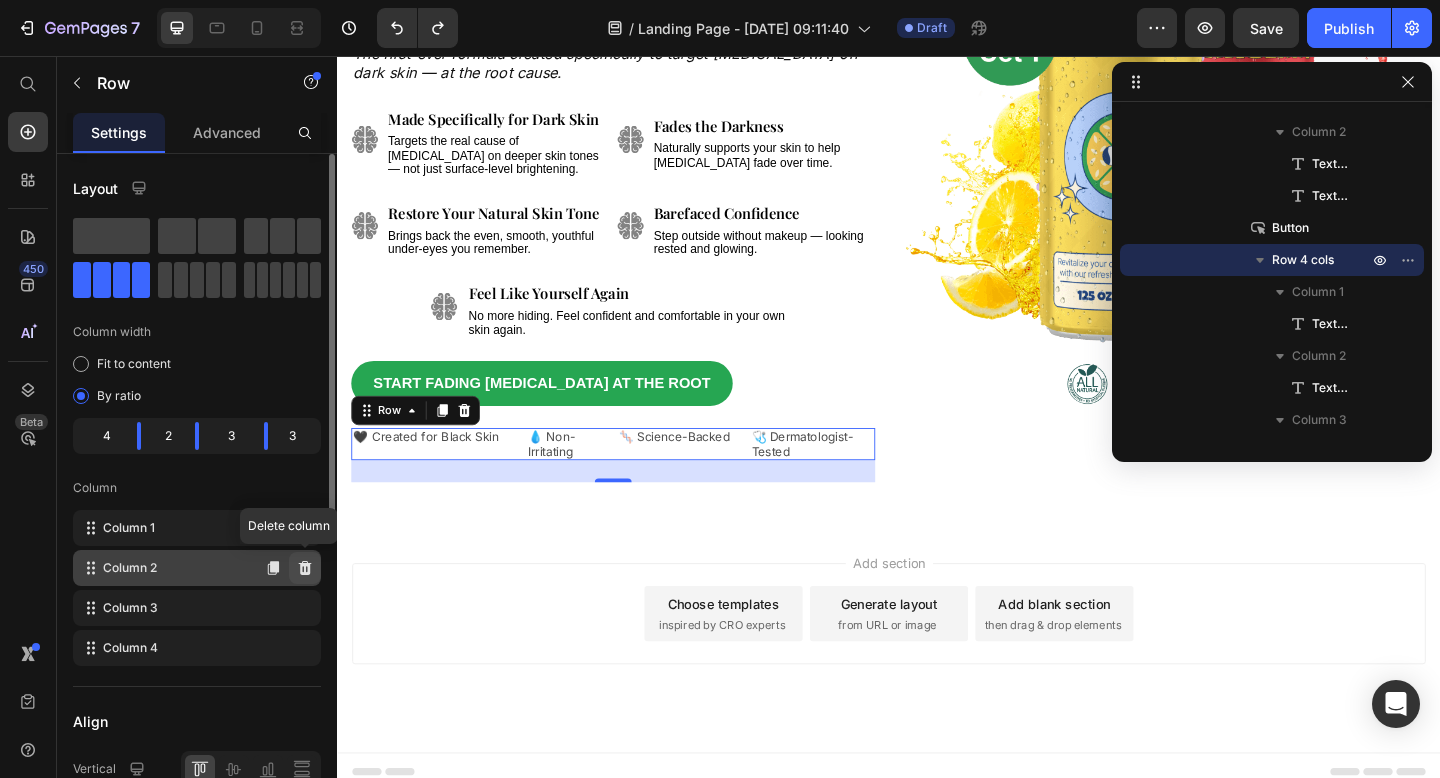 click 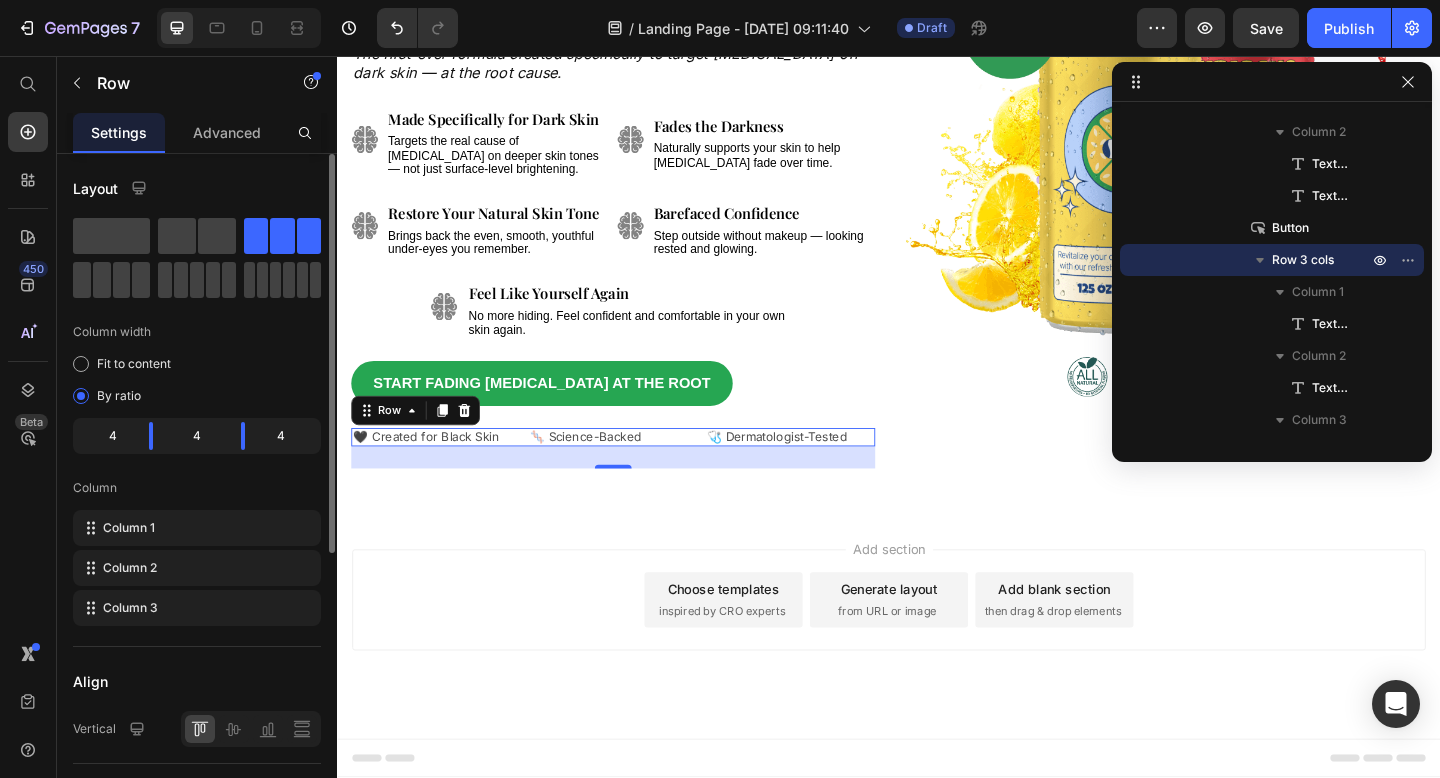 scroll, scrollTop: 311, scrollLeft: 0, axis: vertical 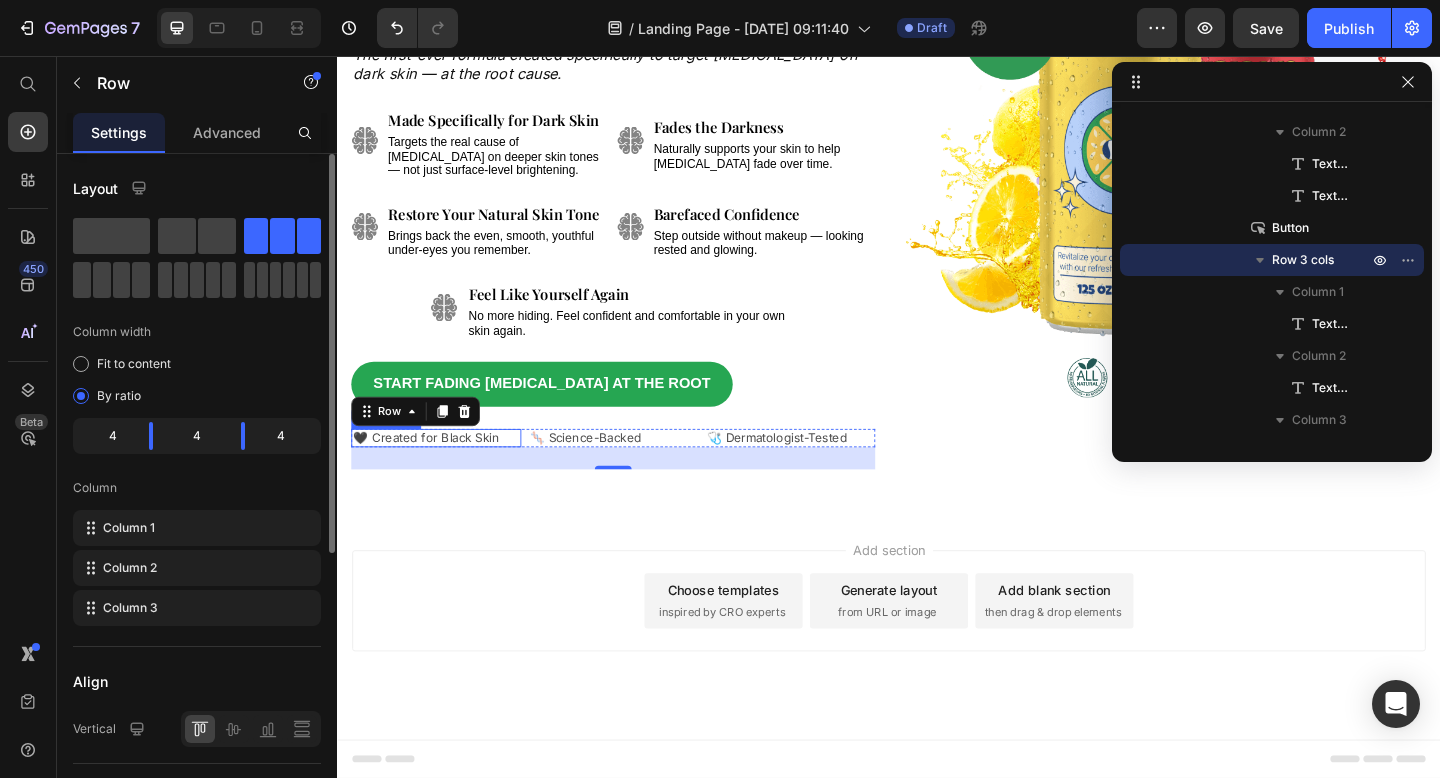 click on "🖤 Created for Black Skin" at bounding box center (433, 471) 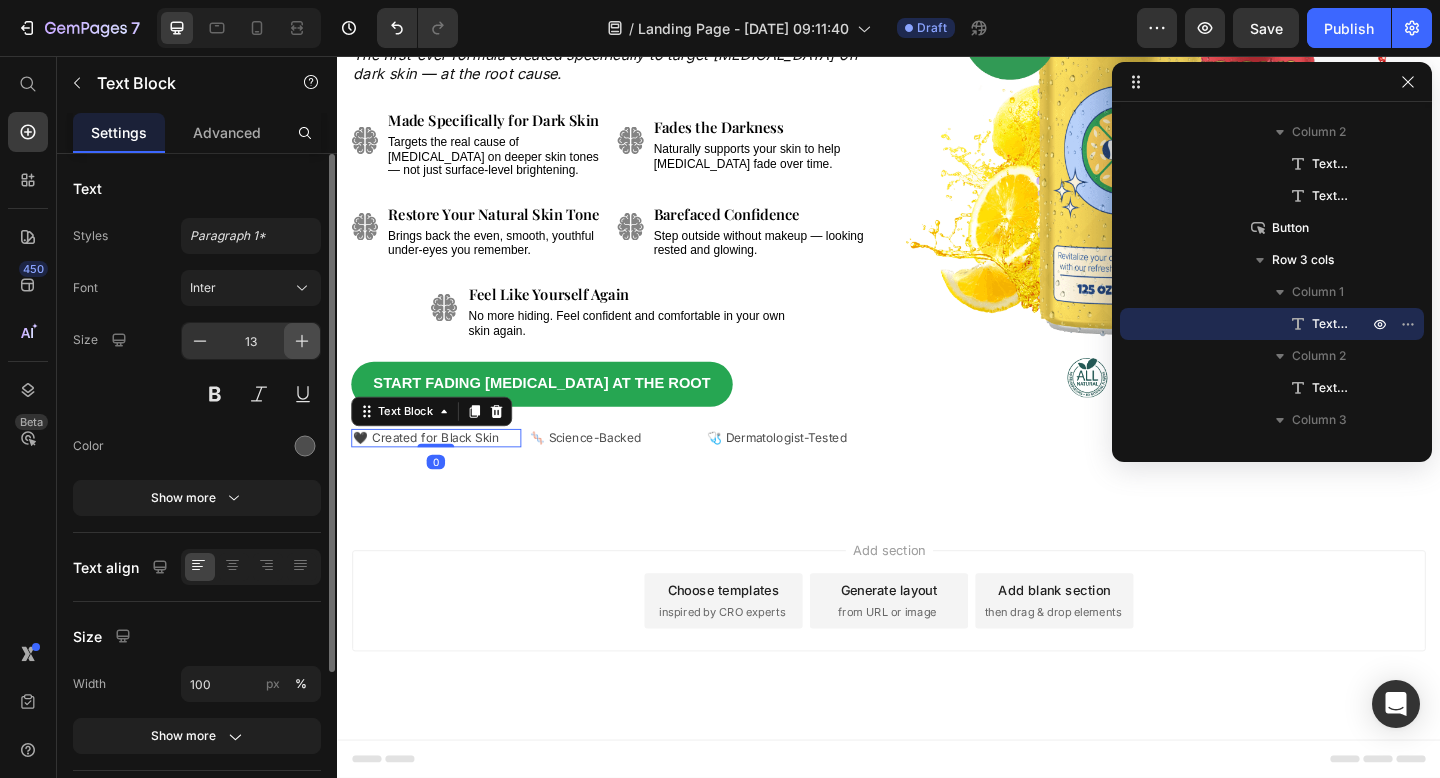 click 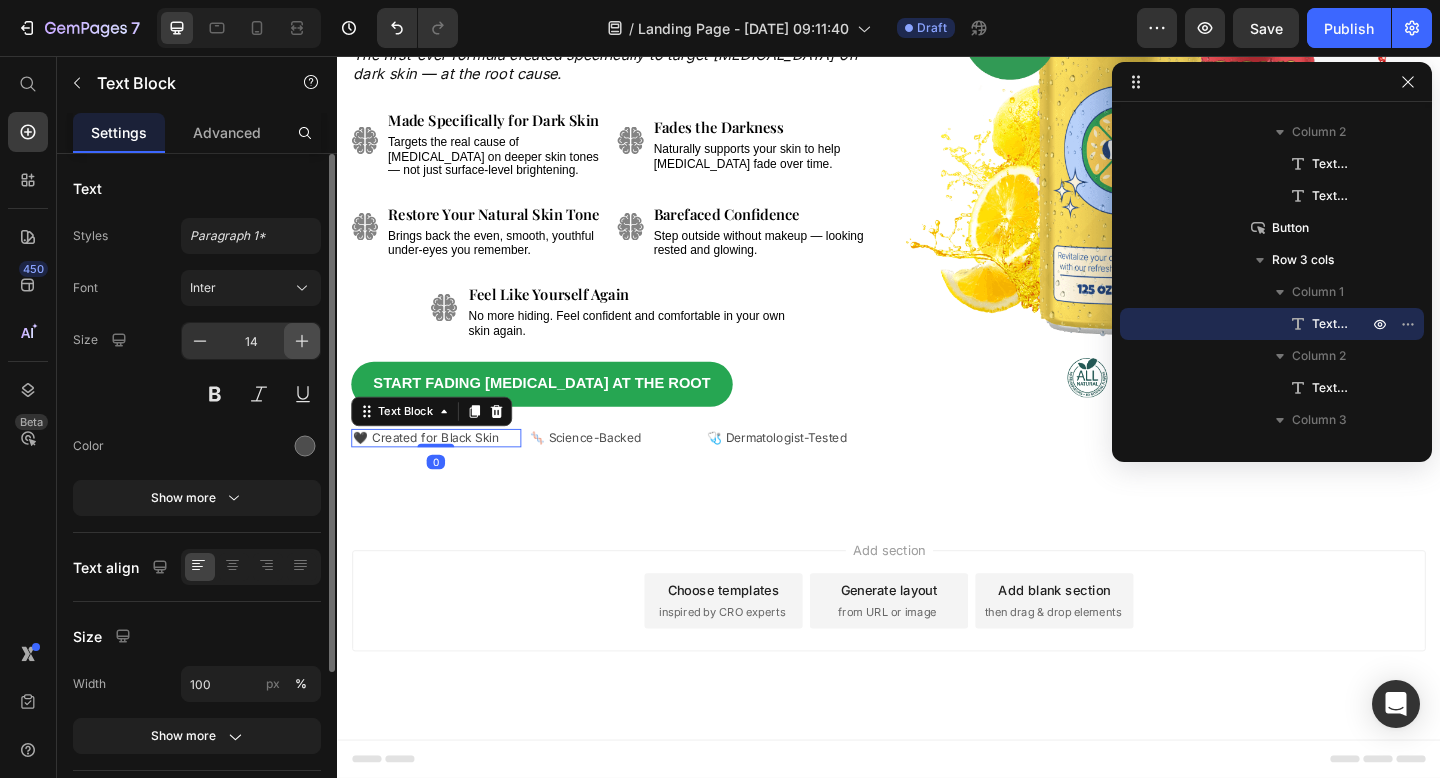 scroll, scrollTop: 312, scrollLeft: 0, axis: vertical 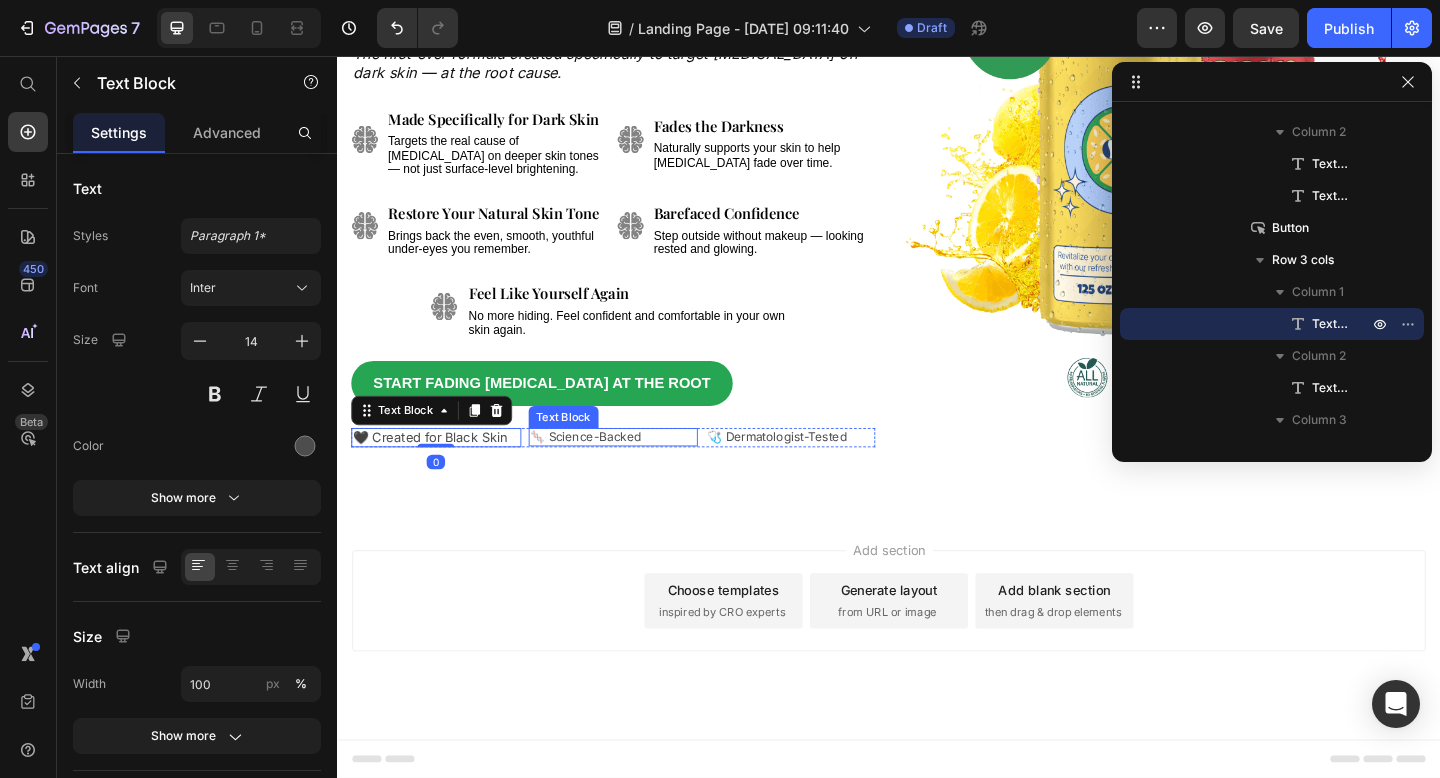click on "🧬 Science-Backed" at bounding box center [607, 470] 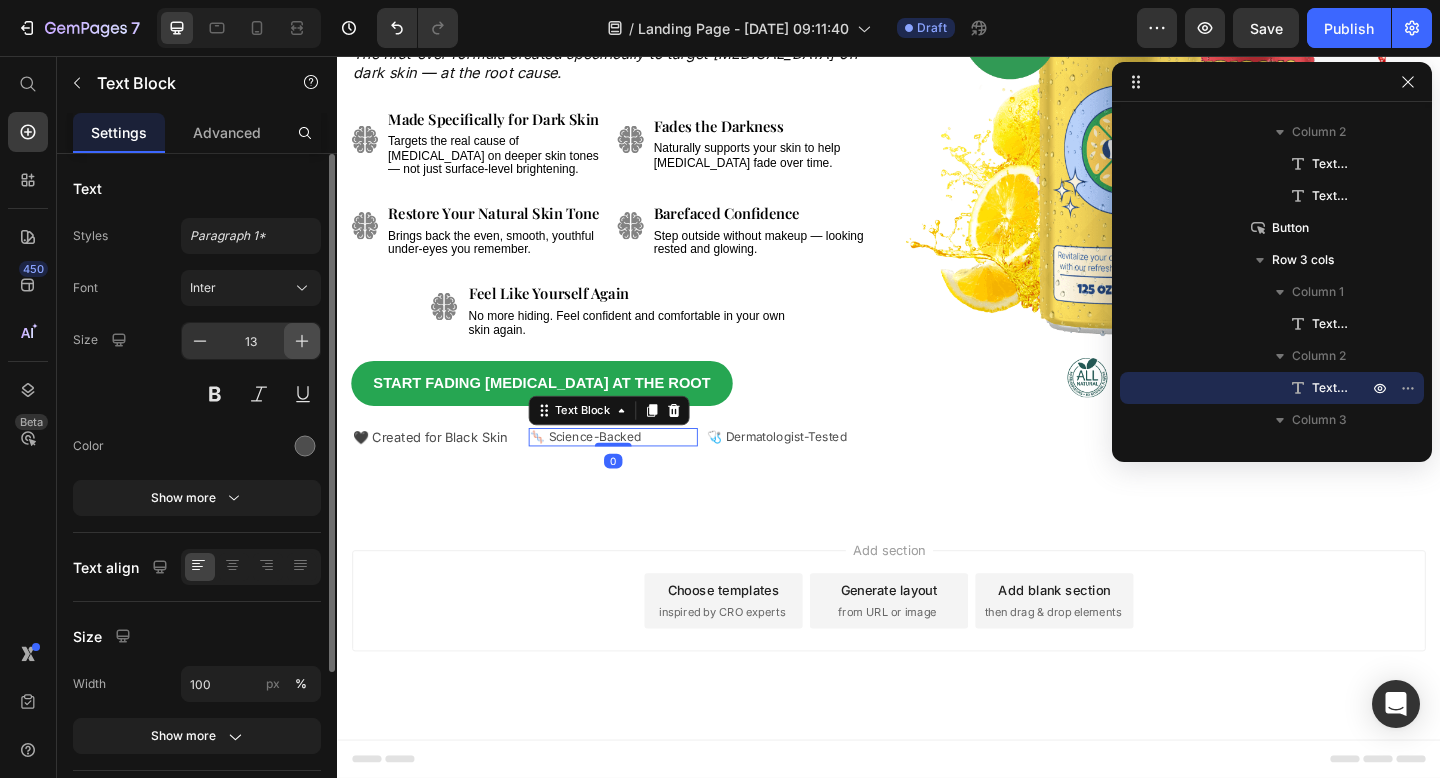 drag, startPoint x: 303, startPoint y: 346, endPoint x: 360, endPoint y: 373, distance: 63.07139 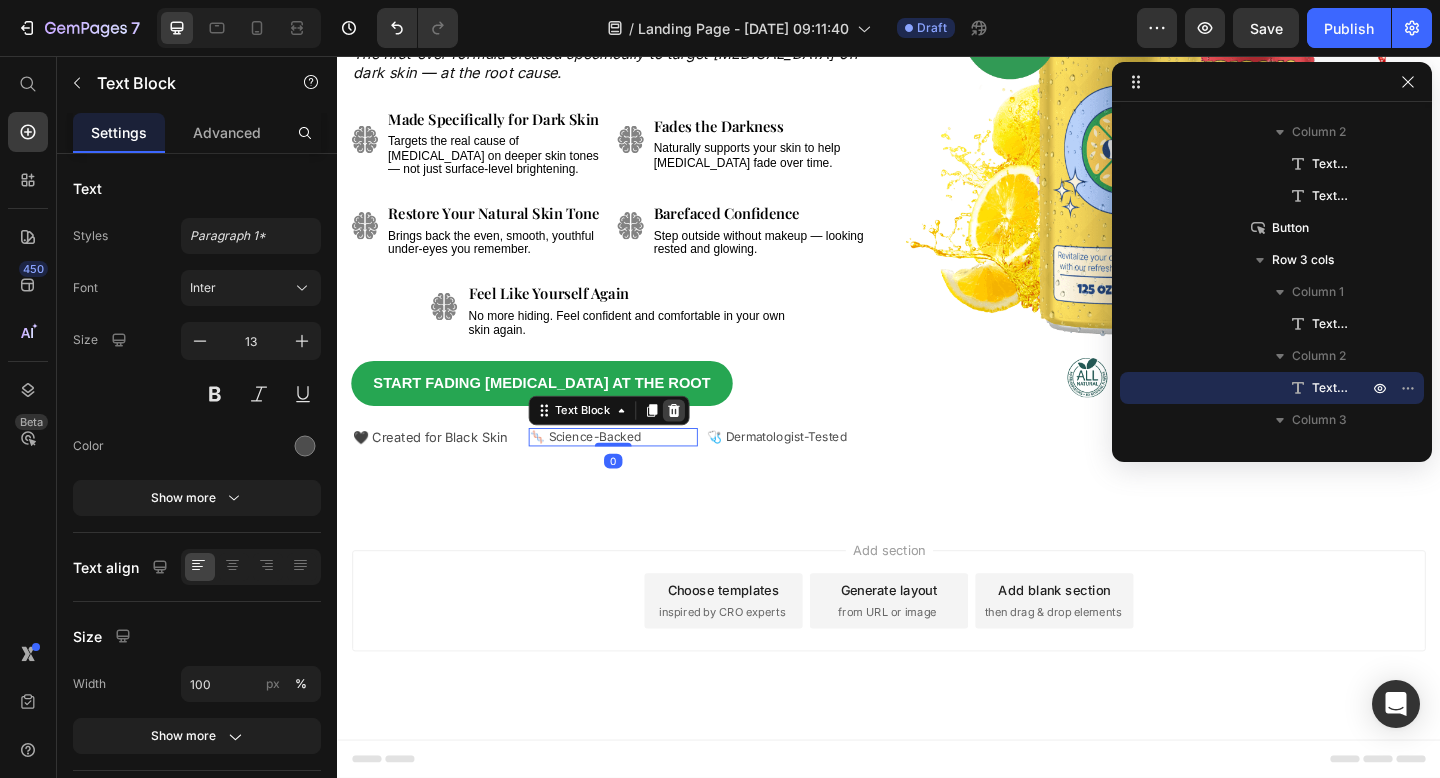 type on "14" 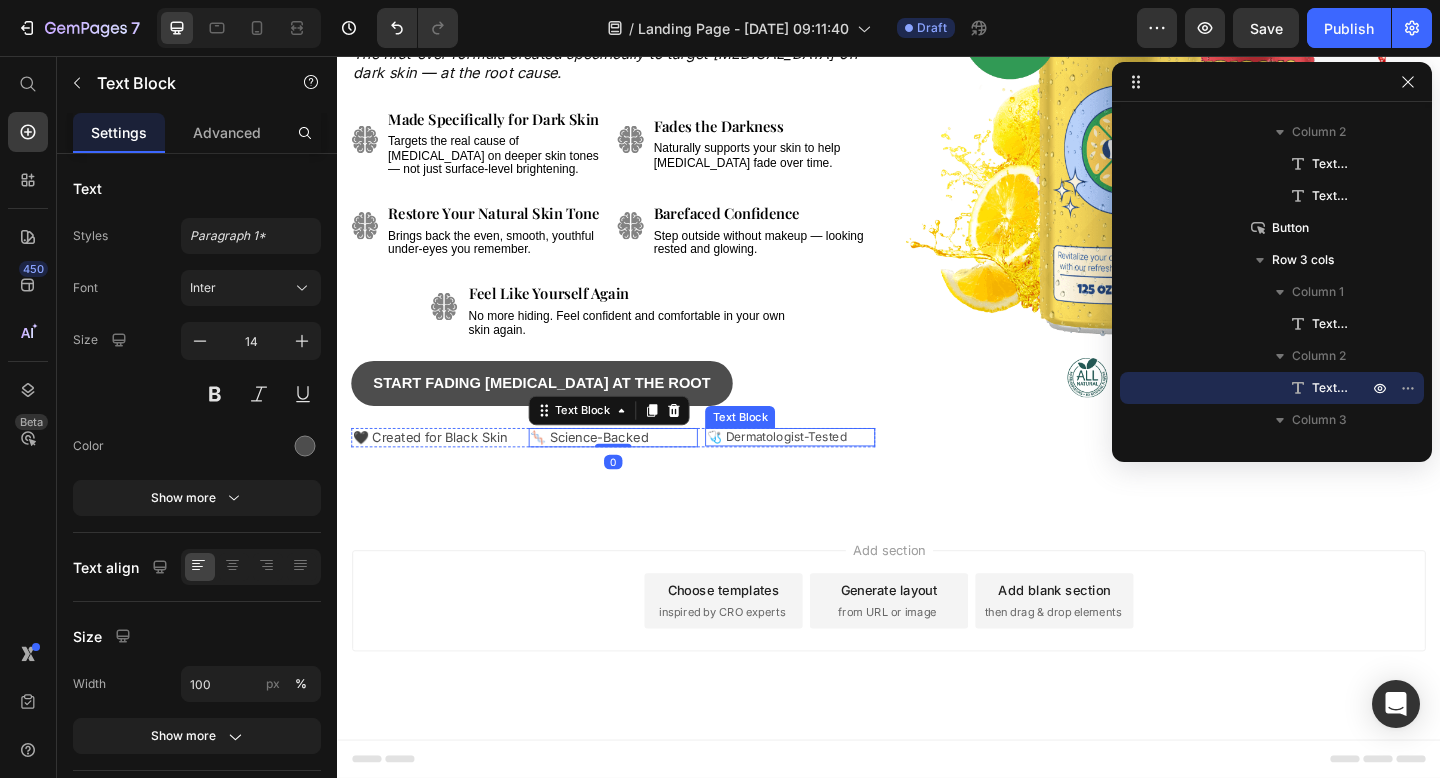 click on "🩺 Dermatologist-Tested" at bounding box center (815, 470) 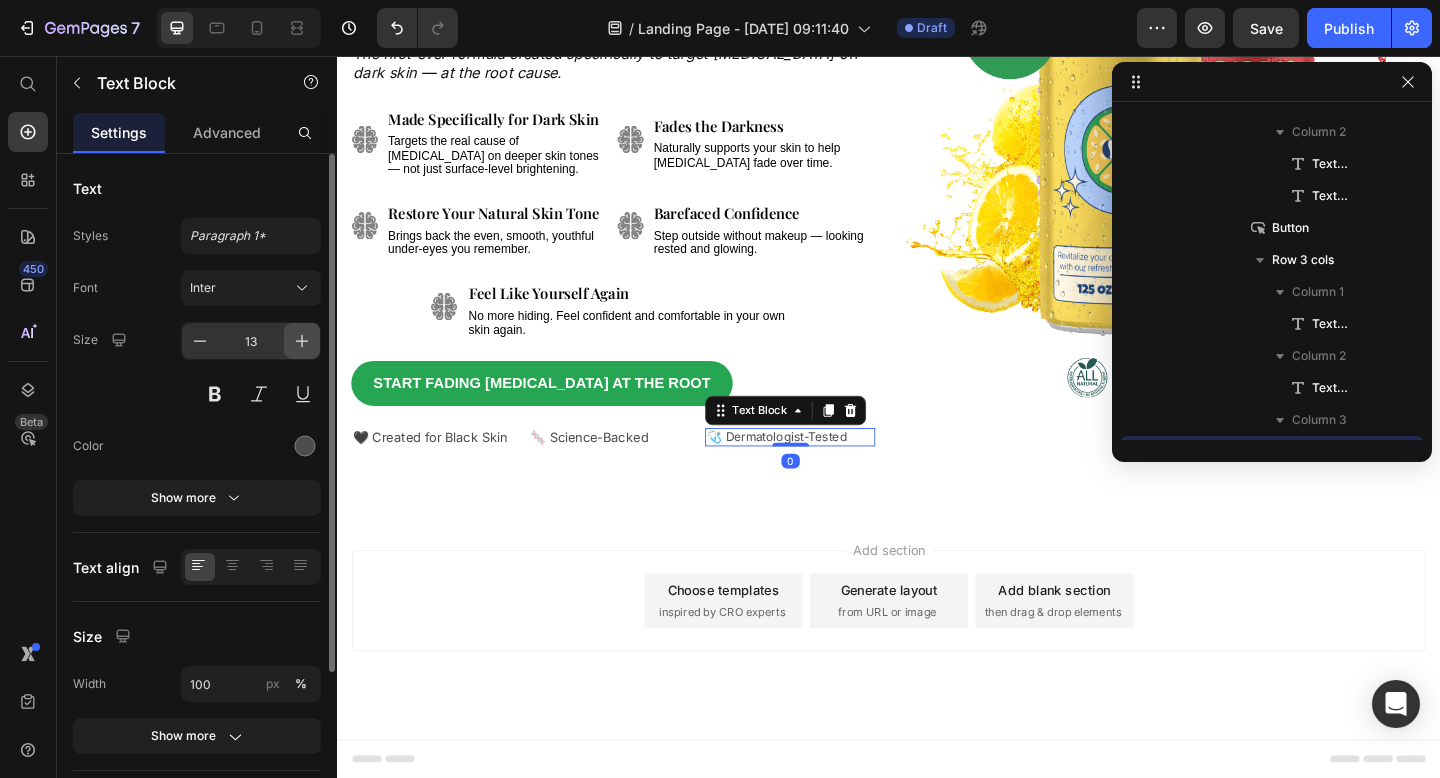 scroll, scrollTop: 1174, scrollLeft: 0, axis: vertical 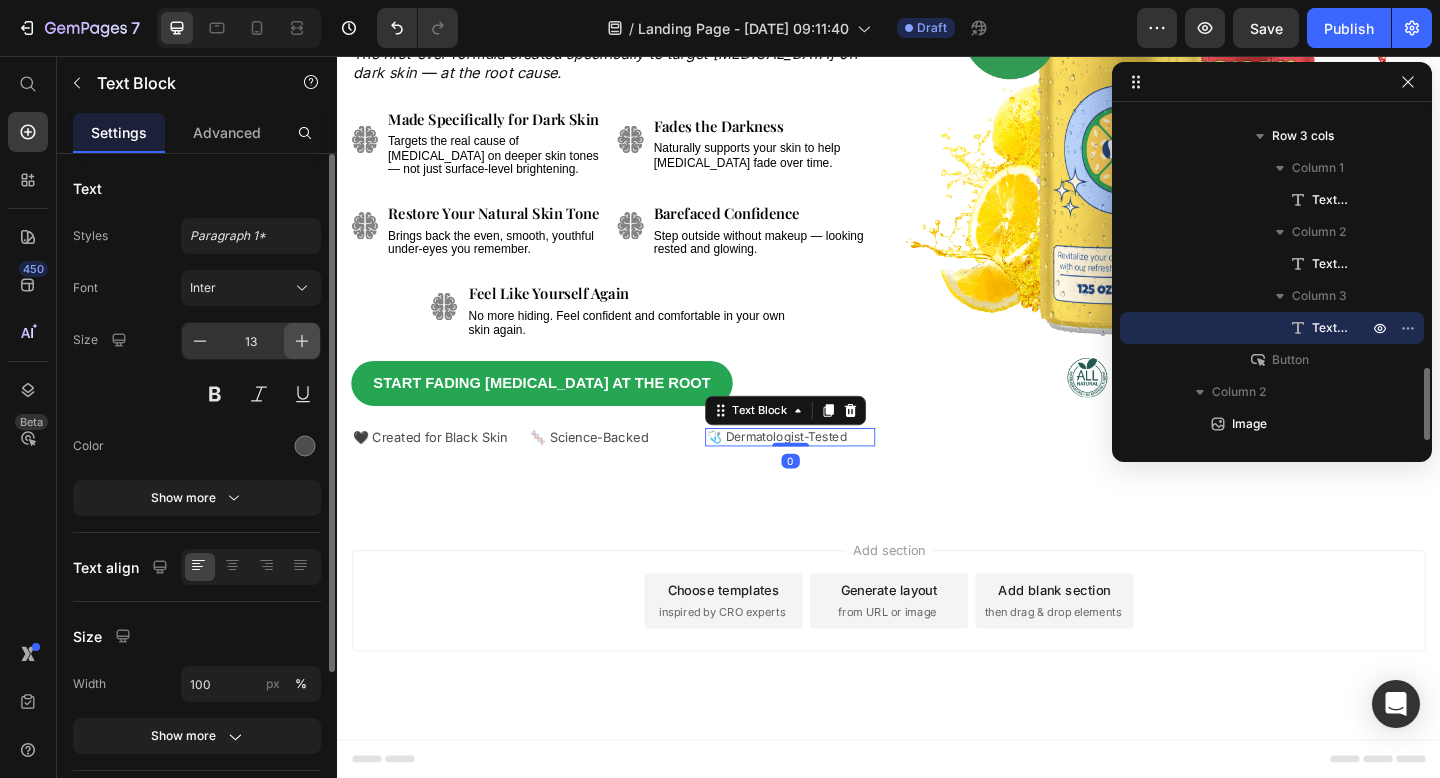 click 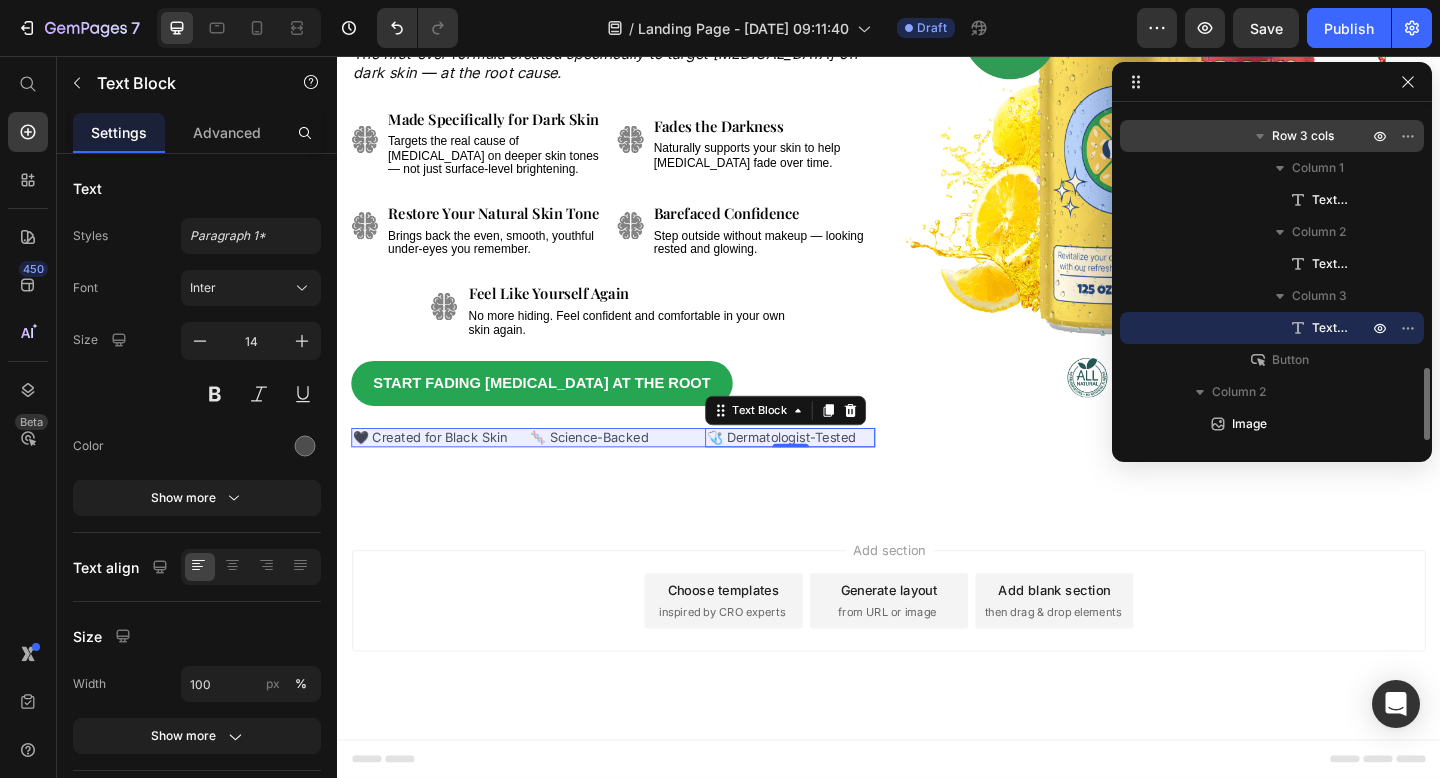 click on "Row 3 cols" at bounding box center [1303, 136] 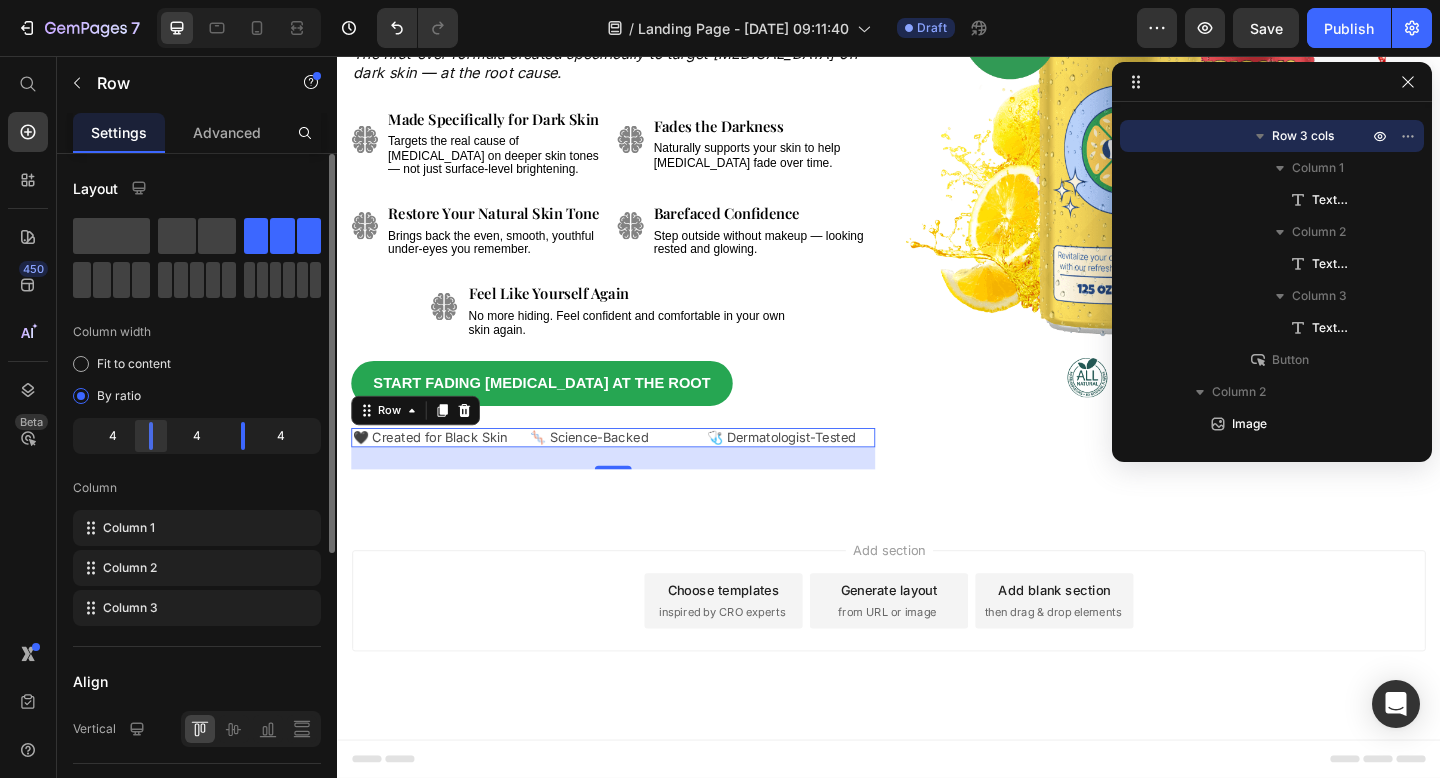 click 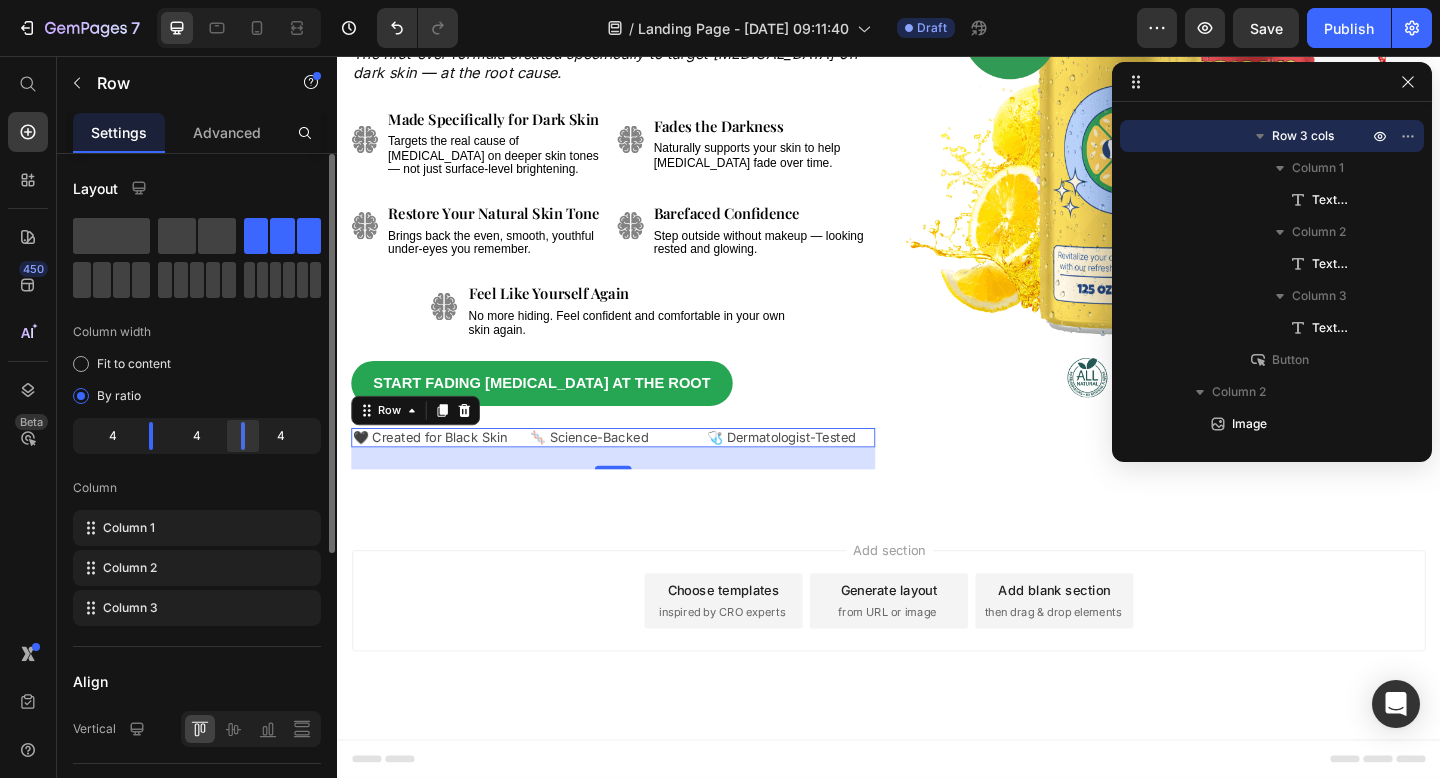 drag, startPoint x: 251, startPoint y: 438, endPoint x: 240, endPoint y: 437, distance: 11.045361 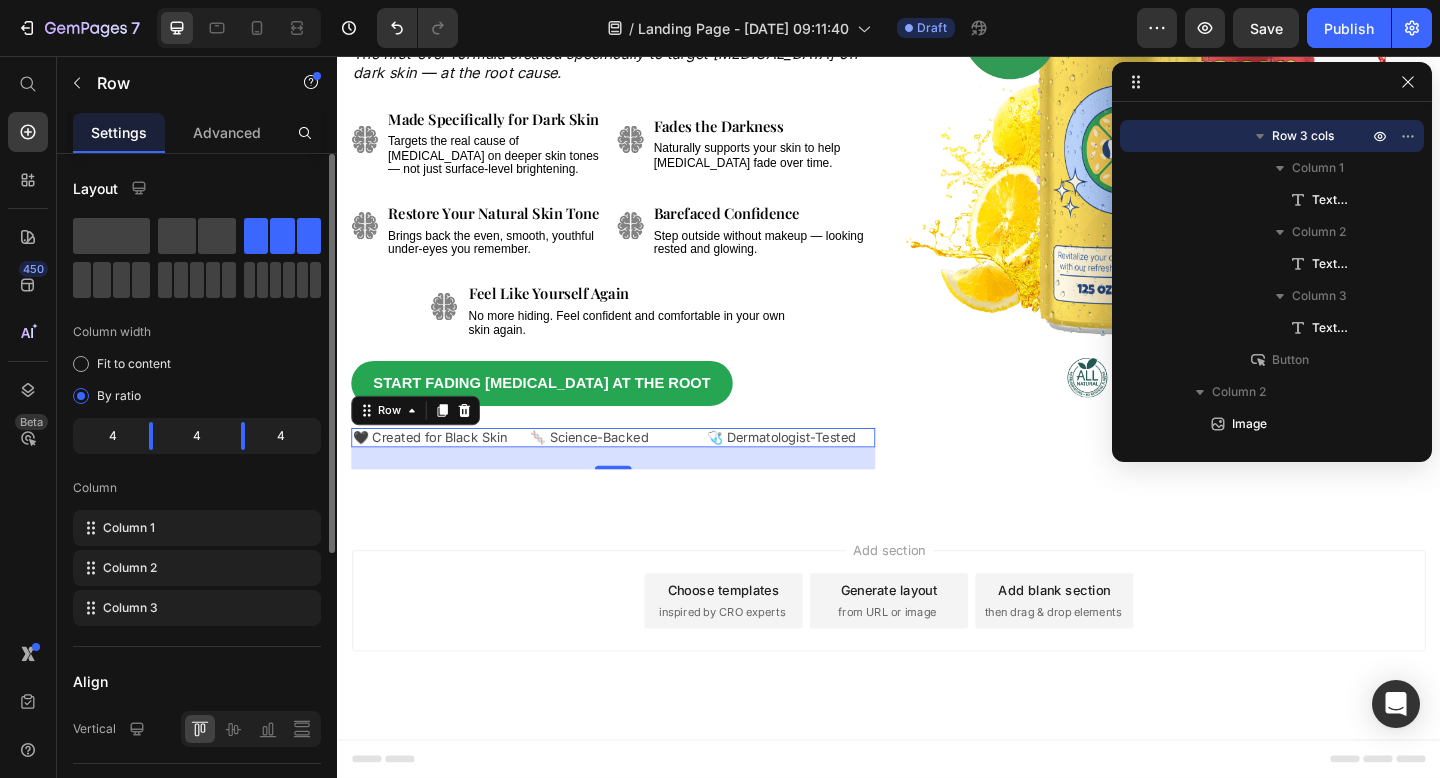 click on "Column" at bounding box center (197, 488) 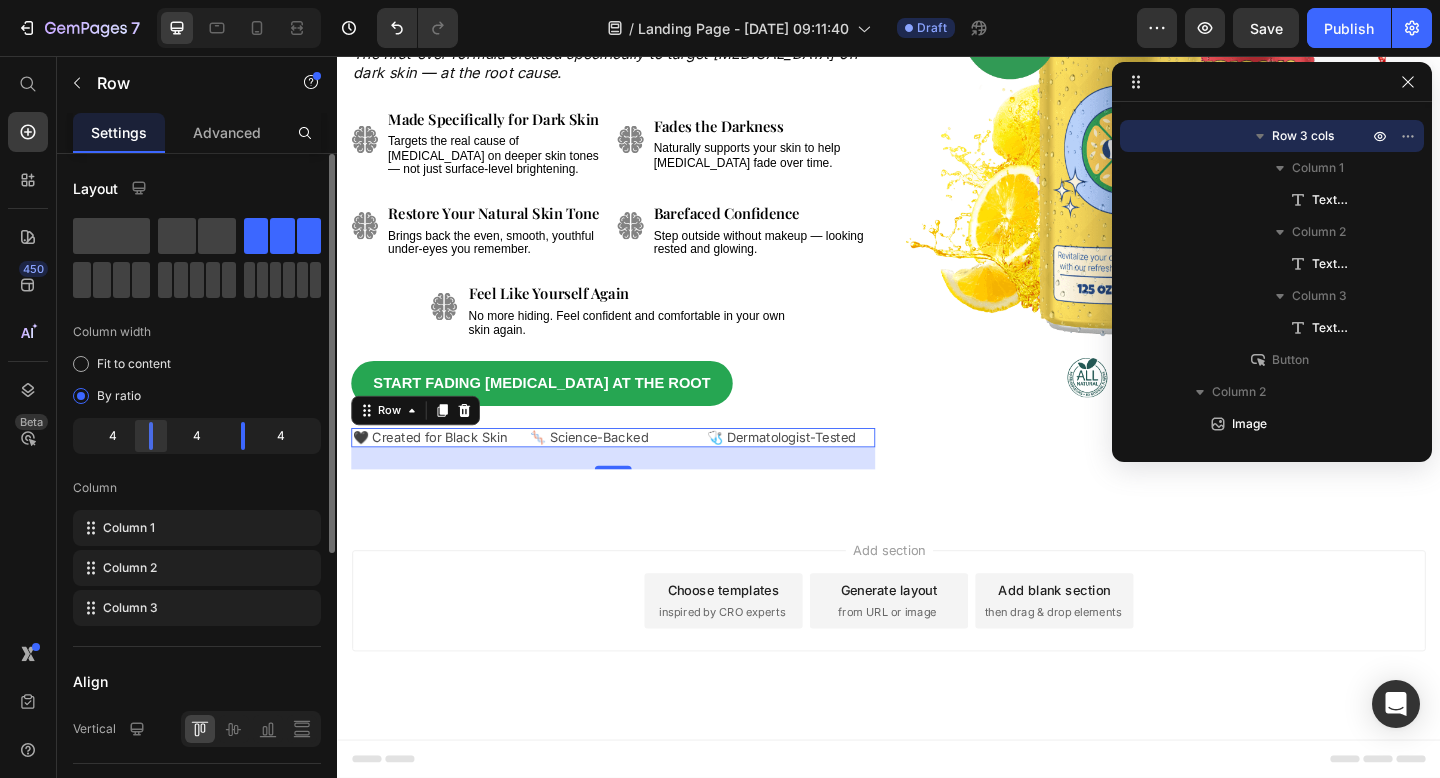 click 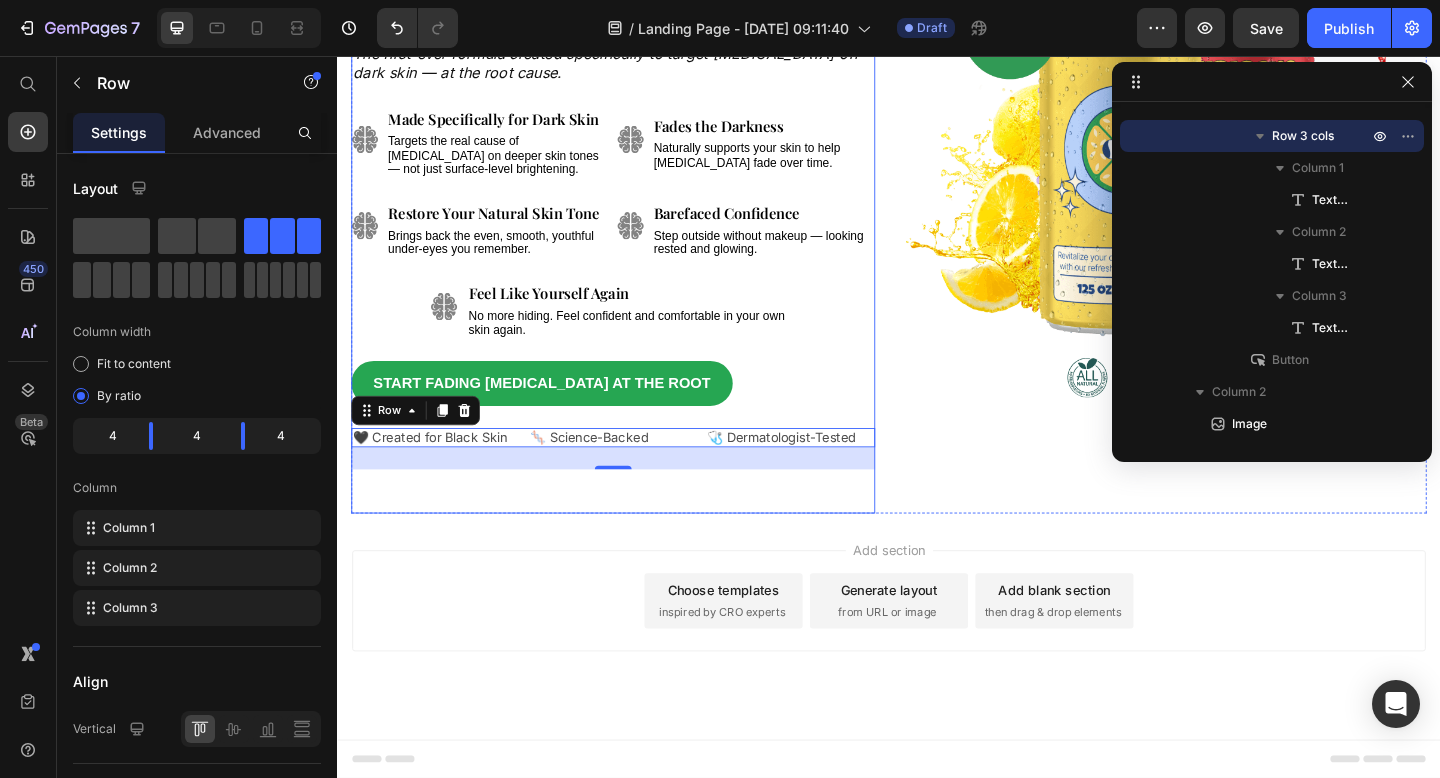 click on "Add section Choose templates inspired by CRO experts Generate layout from URL or image Add blank section then drag & drop elements" at bounding box center (937, 677) 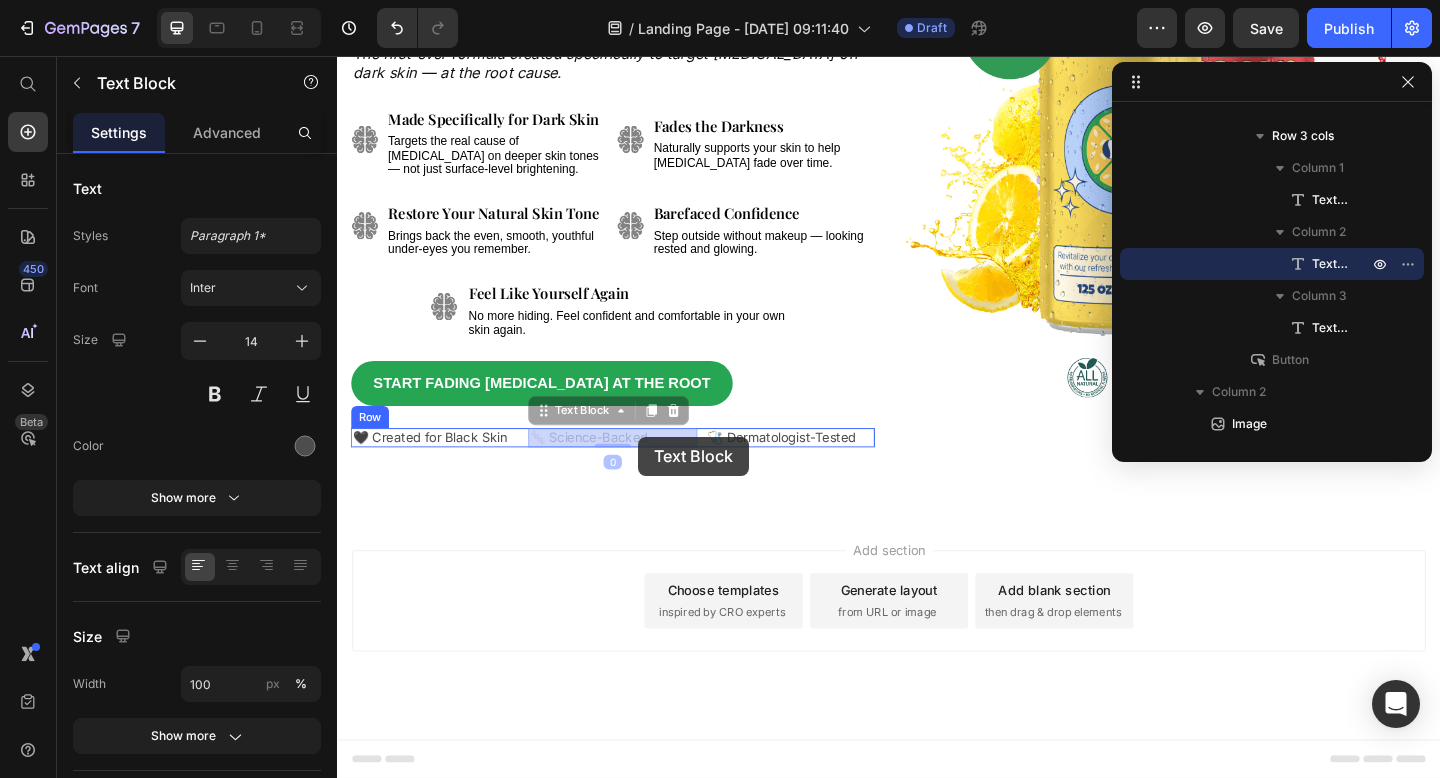 drag, startPoint x: 650, startPoint y: 470, endPoint x: 664, endPoint y: 470, distance: 14 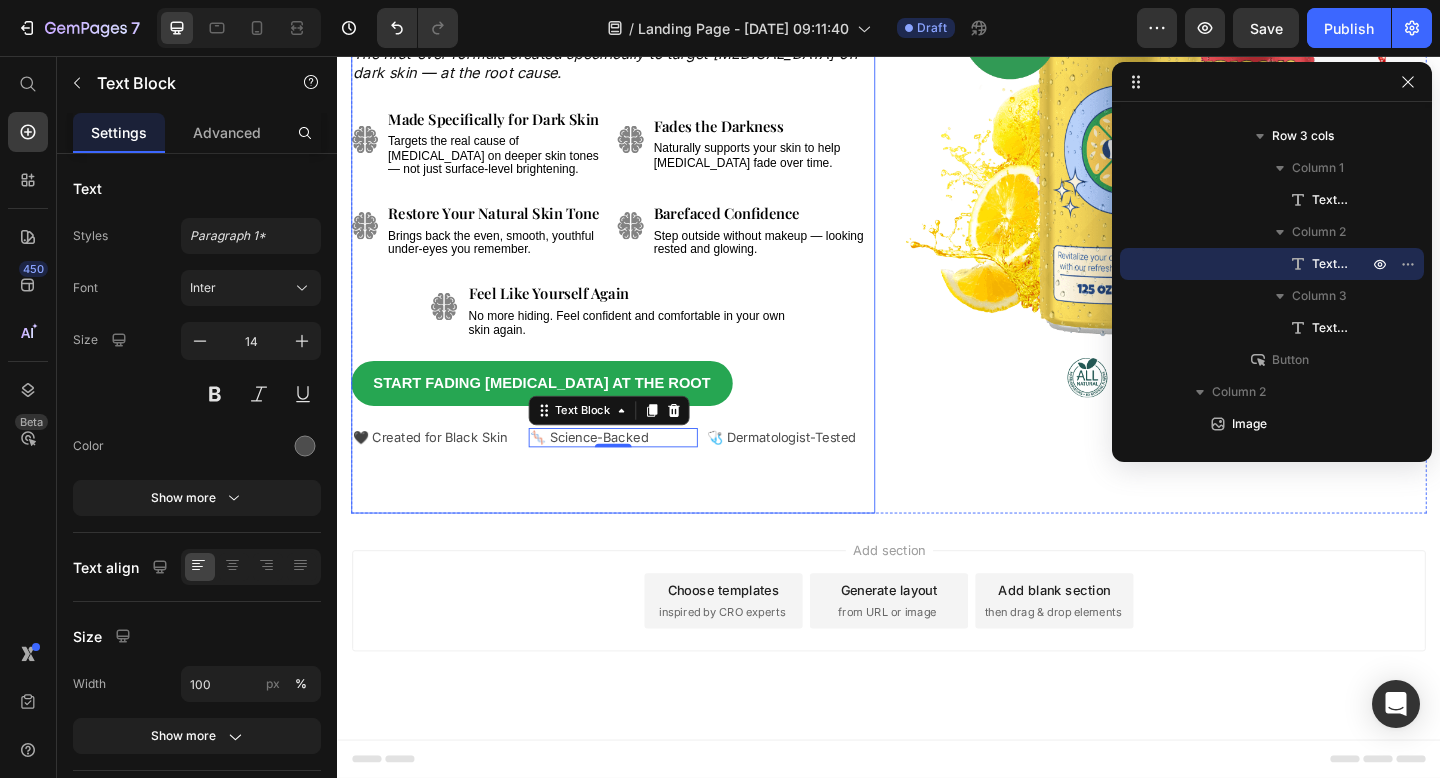 click on "[MEDICAL_DATA] on My Black Skin Were My Biggest  Insecurity  for Years — Now I Finally Leave the House  Without Makeup , Look Rested, and Actually  Feel Like Myself Again . Heading The first-ever formula created specifically to target [MEDICAL_DATA] on dark skin — at the root cause. Text Block Image Image Made Specifically for Dark Skin Text Block Targets the real cause of [MEDICAL_DATA] on deeper skin tones — not just surface-level brightening. Text Block Fades the Darkness Text Block Naturally supports your skin to help [MEDICAL_DATA] fade over time. Text Block Row Image Image Restore Your Natural Skin Tone Text Block Brings back the even, smooth, youthful under-eyes you remember. Text Block Barefaced Confidence Text Block Step outside without makeup — looking rested and glowing. Text Block Row Image Feel Like Yourself Again Text Block No more hiding. Feel confident and comfortable in your own skin again. Text Block Row Start Fading [MEDICAL_DATA] at the Root Button 🖤 Created for Black Skin Text Block   0" at bounding box center [637, 169] 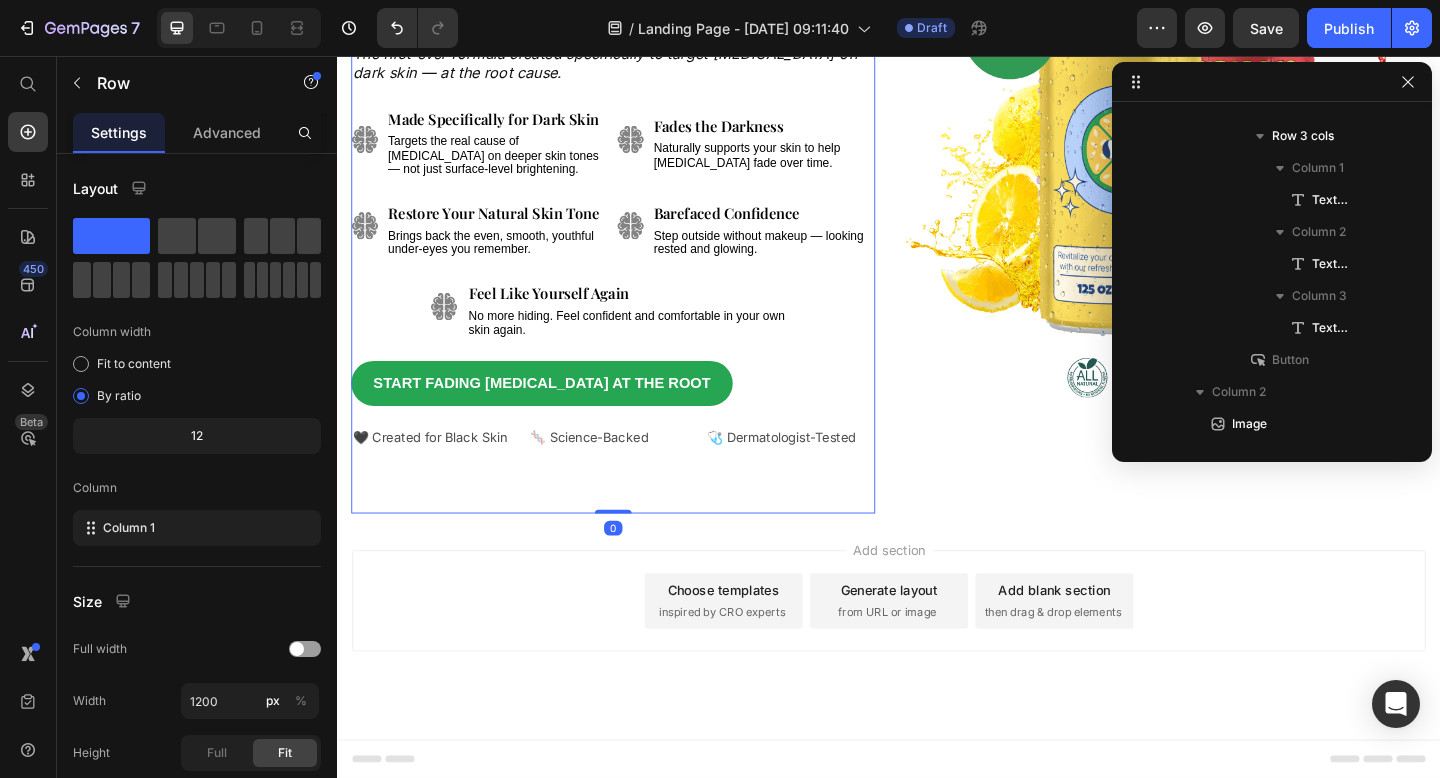 scroll, scrollTop: 0, scrollLeft: 0, axis: both 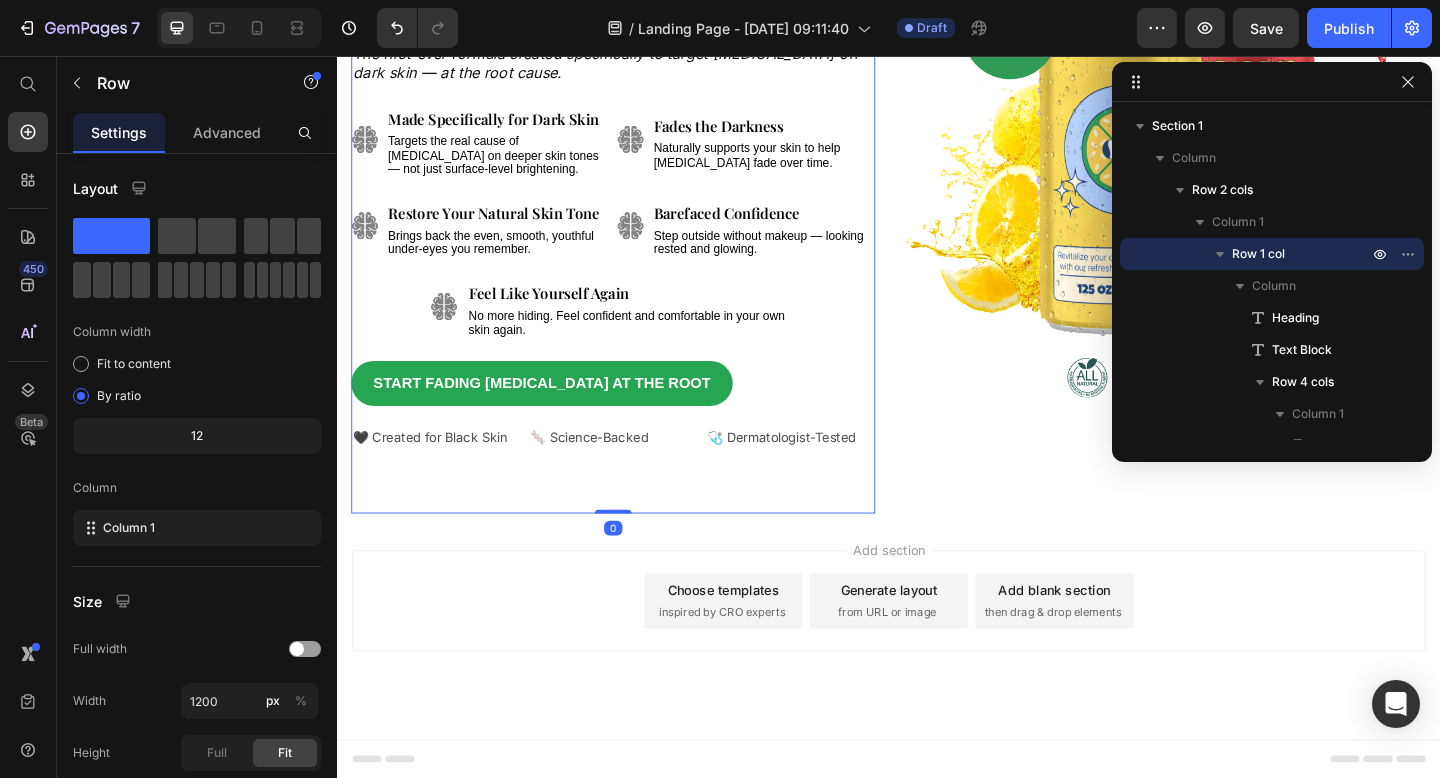 click on "🩺 Dermatologist-Tested" at bounding box center [829, 471] 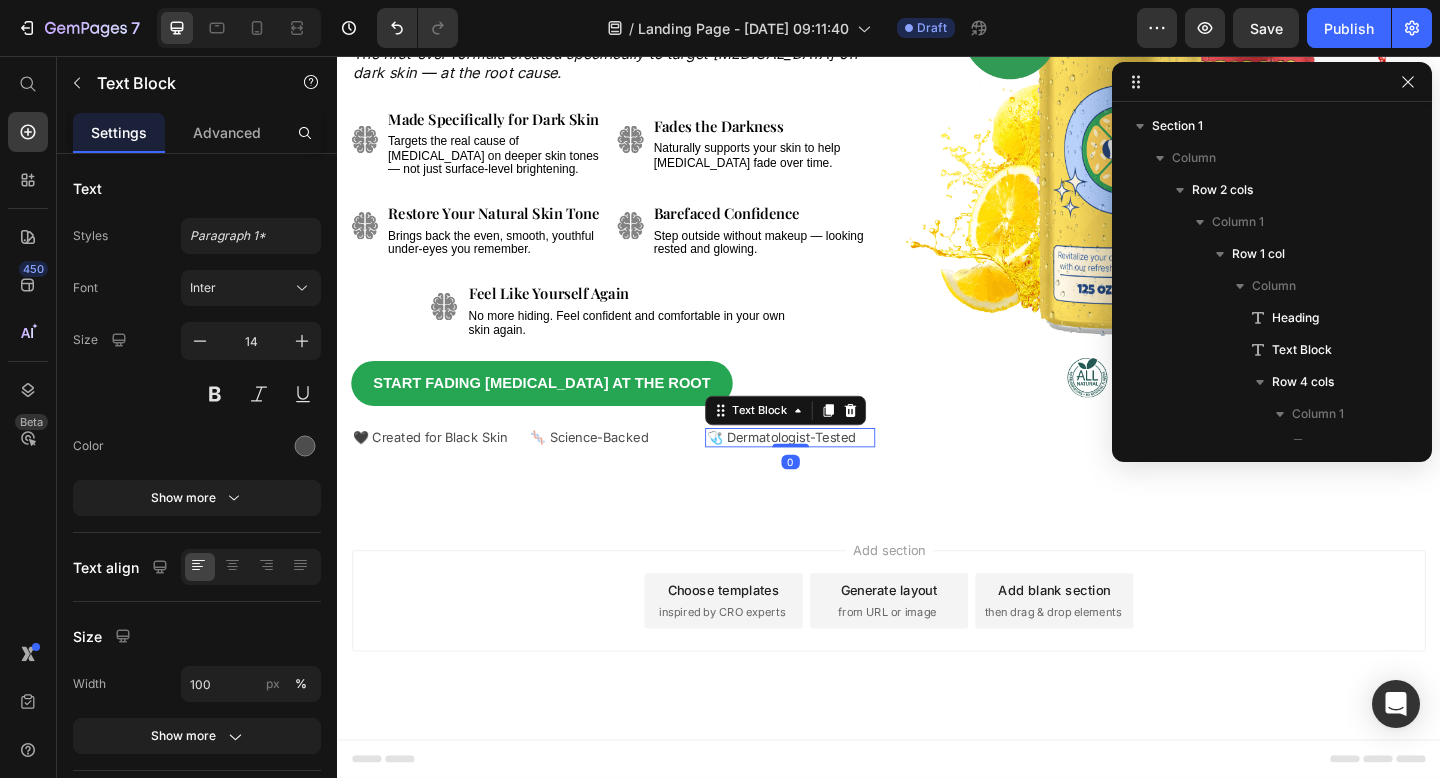 scroll, scrollTop: 1174, scrollLeft: 0, axis: vertical 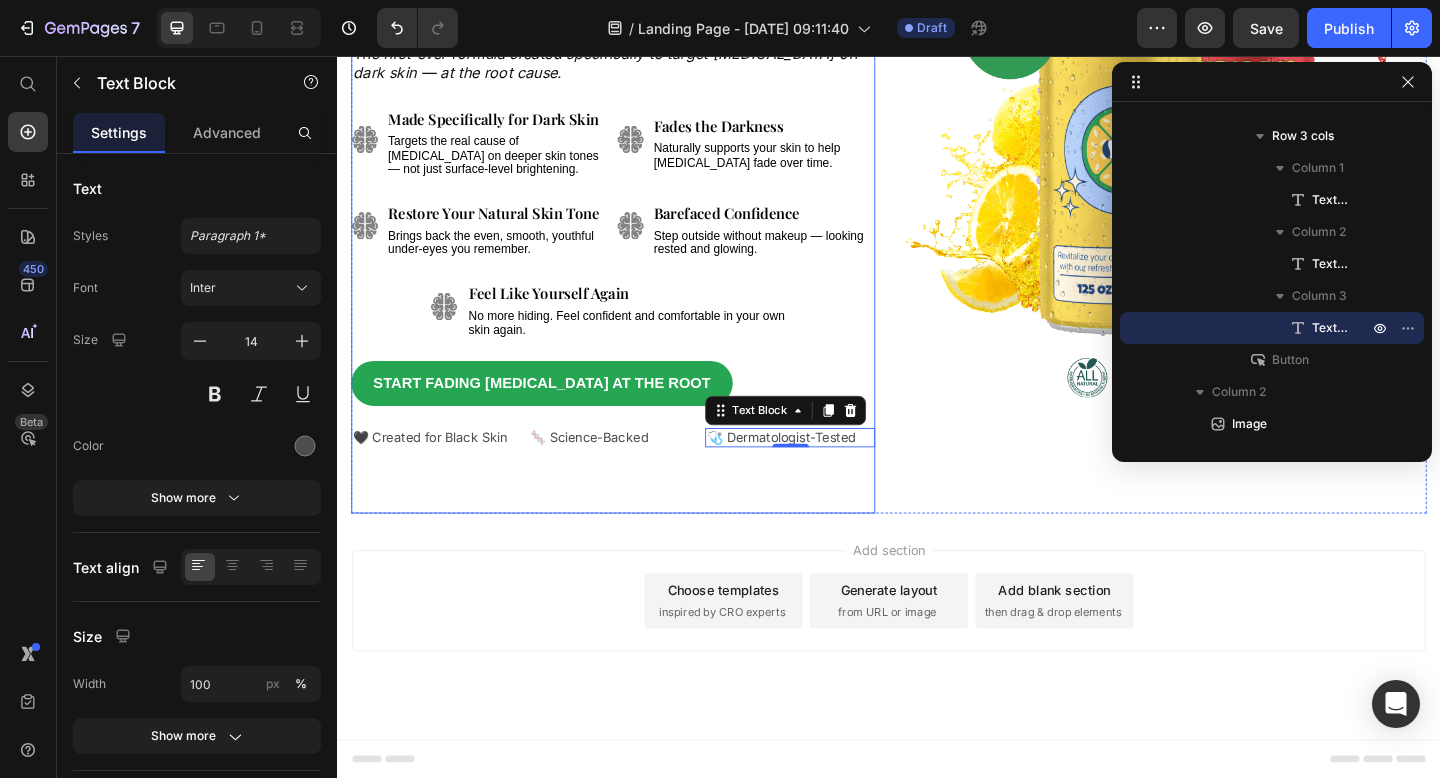click on "[MEDICAL_DATA] on My Black Skin Were My Biggest  Insecurity  for Years — Now I Finally Leave the House  Without Makeup , Look Rested, and Actually  Feel Like Myself Again . Heading The first-ever formula created specifically to target [MEDICAL_DATA] on dark skin — at the root cause. Text Block Image Image Made Specifically for Dark Skin Text Block Targets the real cause of [MEDICAL_DATA] on deeper skin tones — not just surface-level brightening. Text Block Fades the Darkness Text Block Naturally supports your skin to help [MEDICAL_DATA] fade over time. Text Block Row Image Image Restore Your Natural Skin Tone Text Block Brings back the even, smooth, youthful under-eyes you remember. Text Block Barefaced Confidence Text Block Step outside without makeup — looking rested and glowing. Text Block Row Image Feel Like Yourself Again Text Block No more hiding. Feel confident and comfortable in your own skin again. Text Block Row Start Fading [MEDICAL_DATA] at the Root Button 🖤 Created for Black Skin Text Block   0" at bounding box center [637, 169] 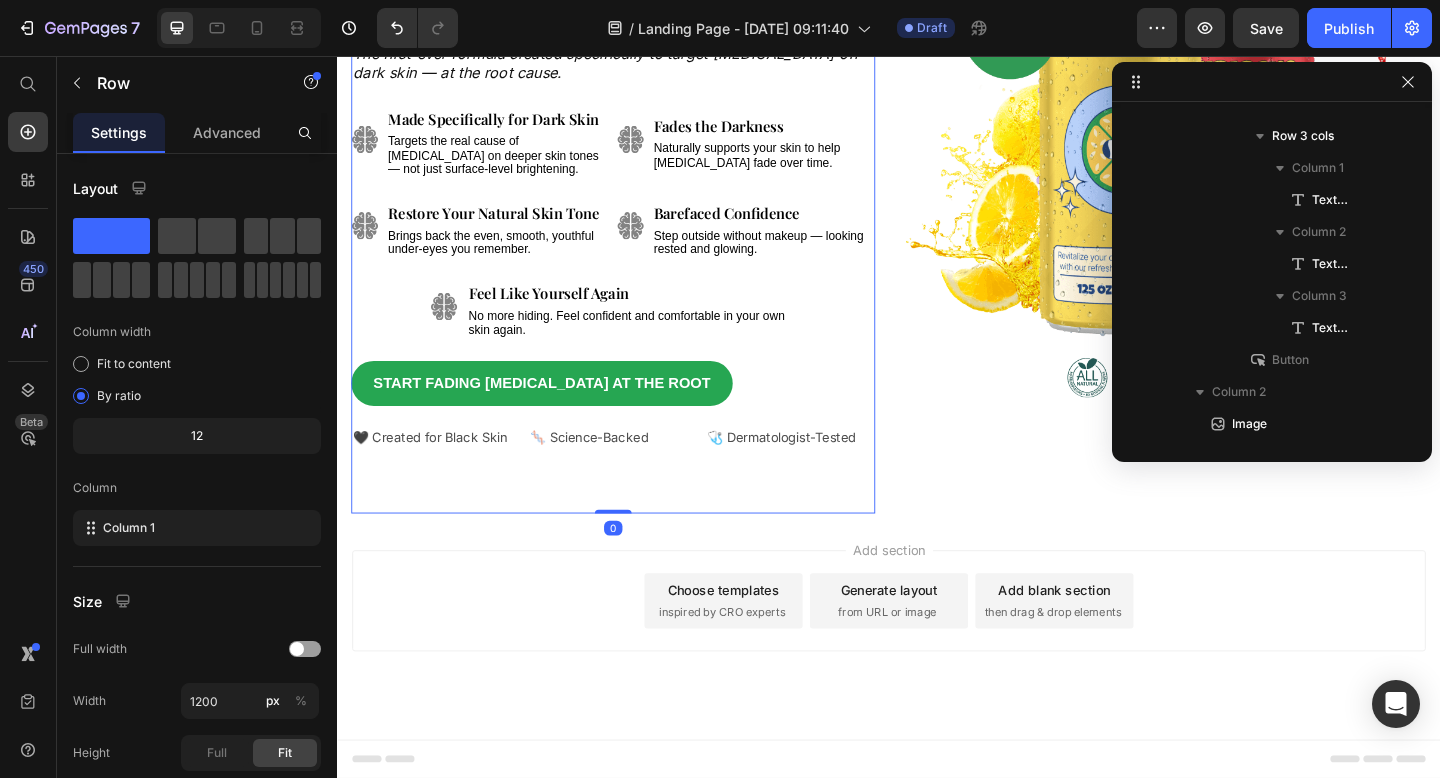 scroll, scrollTop: 0, scrollLeft: 0, axis: both 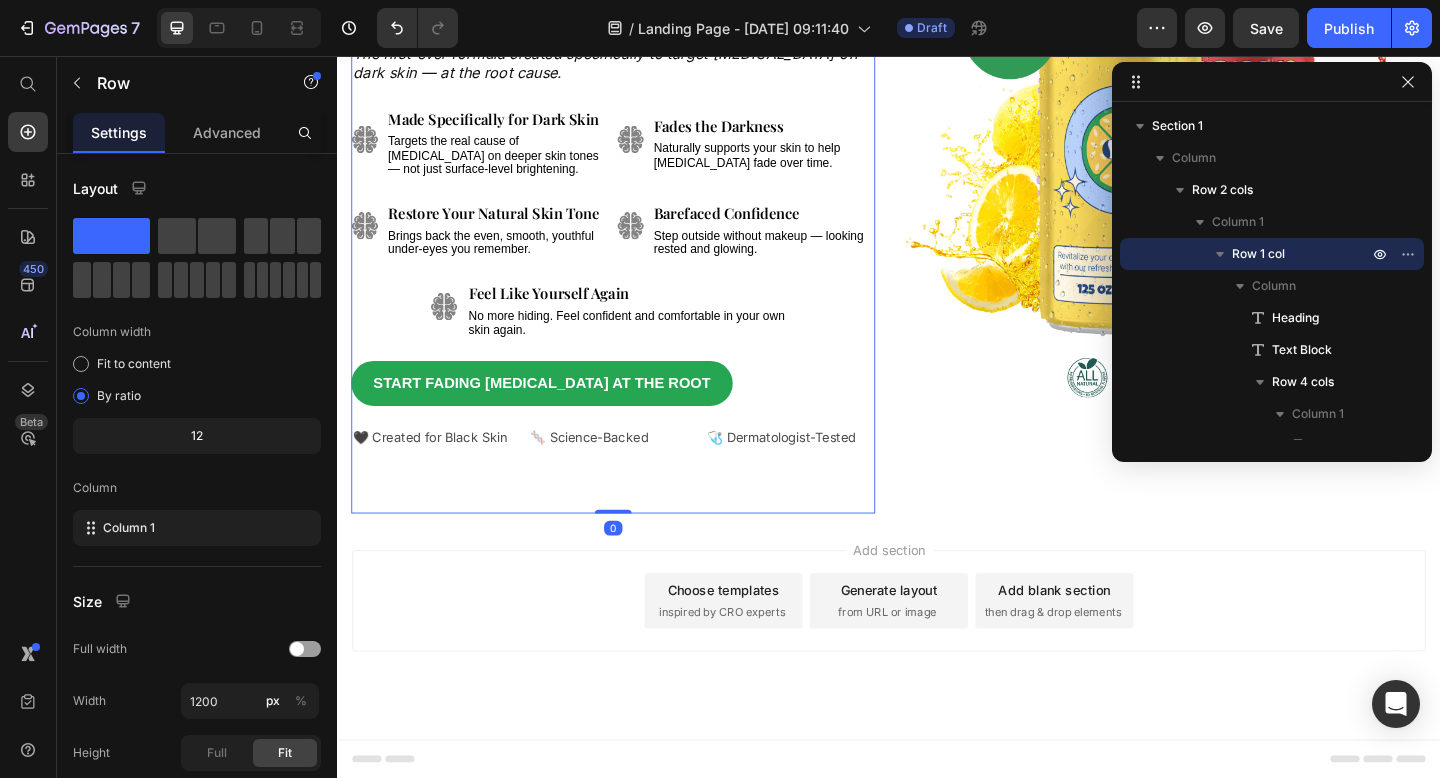 click on "[MEDICAL_DATA] on My Black Skin Were My Biggest  Insecurity  for Years — Now I Finally Leave the House  Without Makeup , Look Rested, and Actually  Feel Like Myself Again . Heading The first-ever formula created specifically to target [MEDICAL_DATA] on dark skin — at the root cause. Text Block Image Image Made Specifically for Dark Skin Text Block Targets the real cause of [MEDICAL_DATA] on deeper skin tones — not just surface-level brightening. Text Block Fades the Darkness Text Block Naturally supports your skin to help [MEDICAL_DATA] fade over time. Text Block Row Image Image Restore Your Natural Skin Tone Text Block Brings back the even, smooth, youthful under-eyes you remember. Text Block Barefaced Confidence Text Block Step outside without makeup — looking rested and glowing. Text Block Row Image Feel Like Yourself Again Text Block No more hiding. Feel confident and comfortable in your own skin again. Text Block Row Start Fading [MEDICAL_DATA] at the Root Button 🖤 Created for Black Skin Text Block Row" at bounding box center (637, 169) 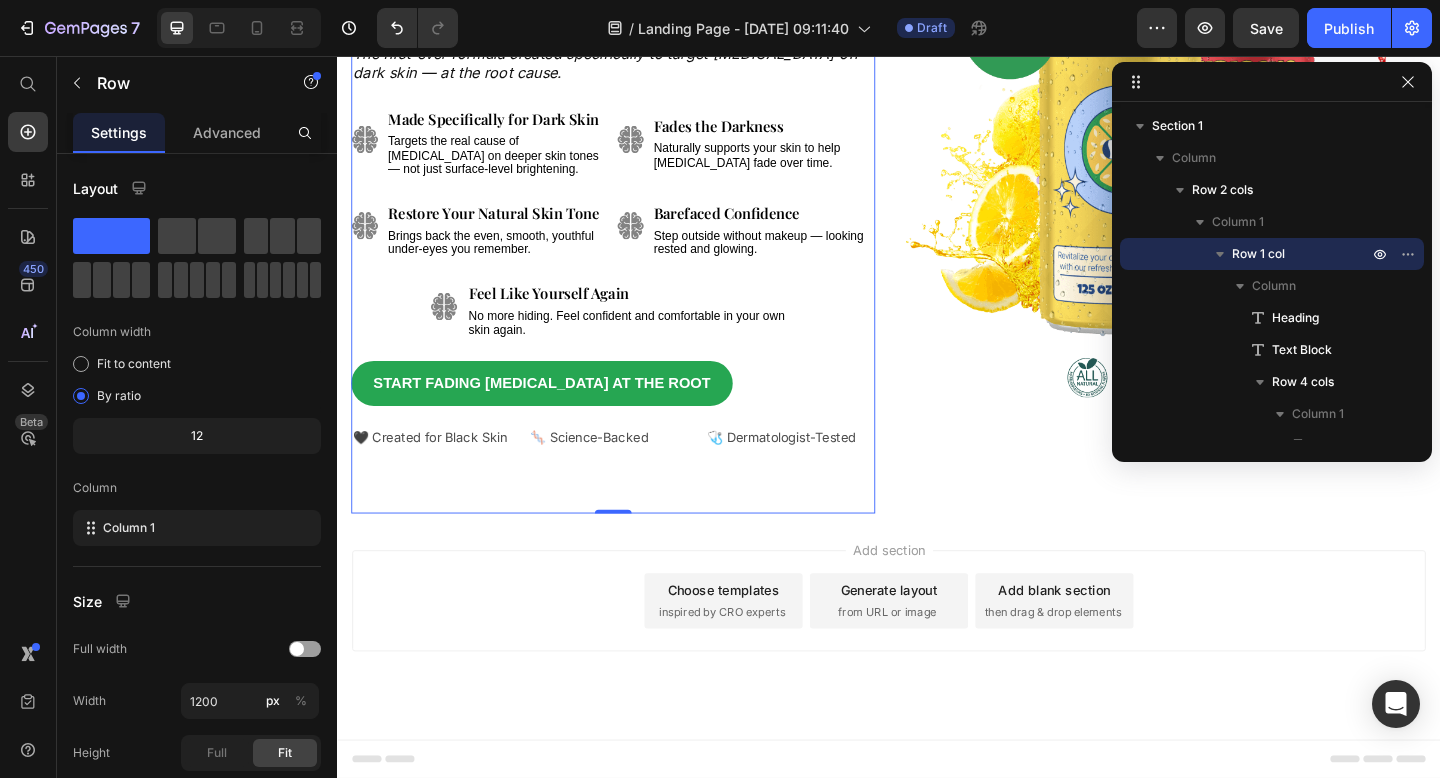click on "🧬 Science-Backed" at bounding box center [611, 470] 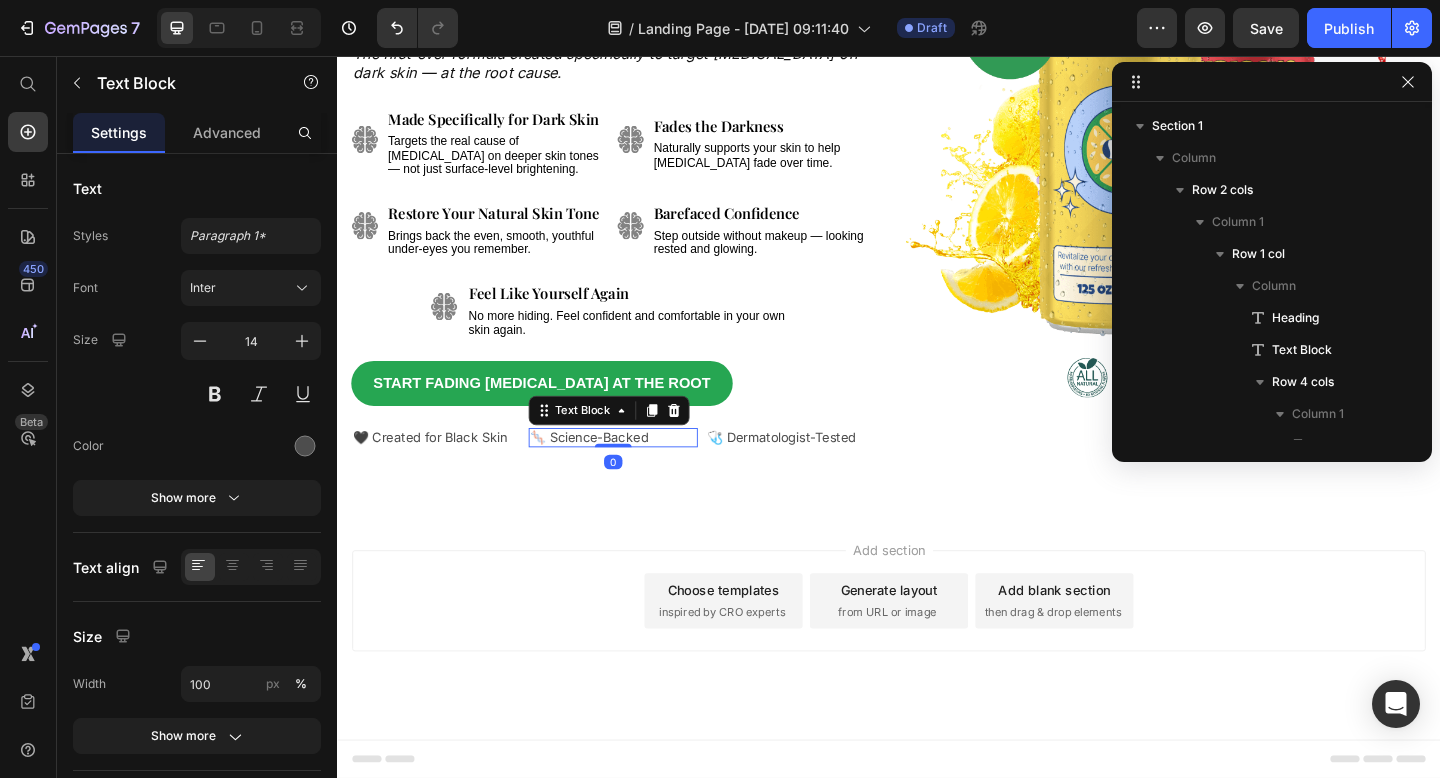 scroll, scrollTop: 1174, scrollLeft: 0, axis: vertical 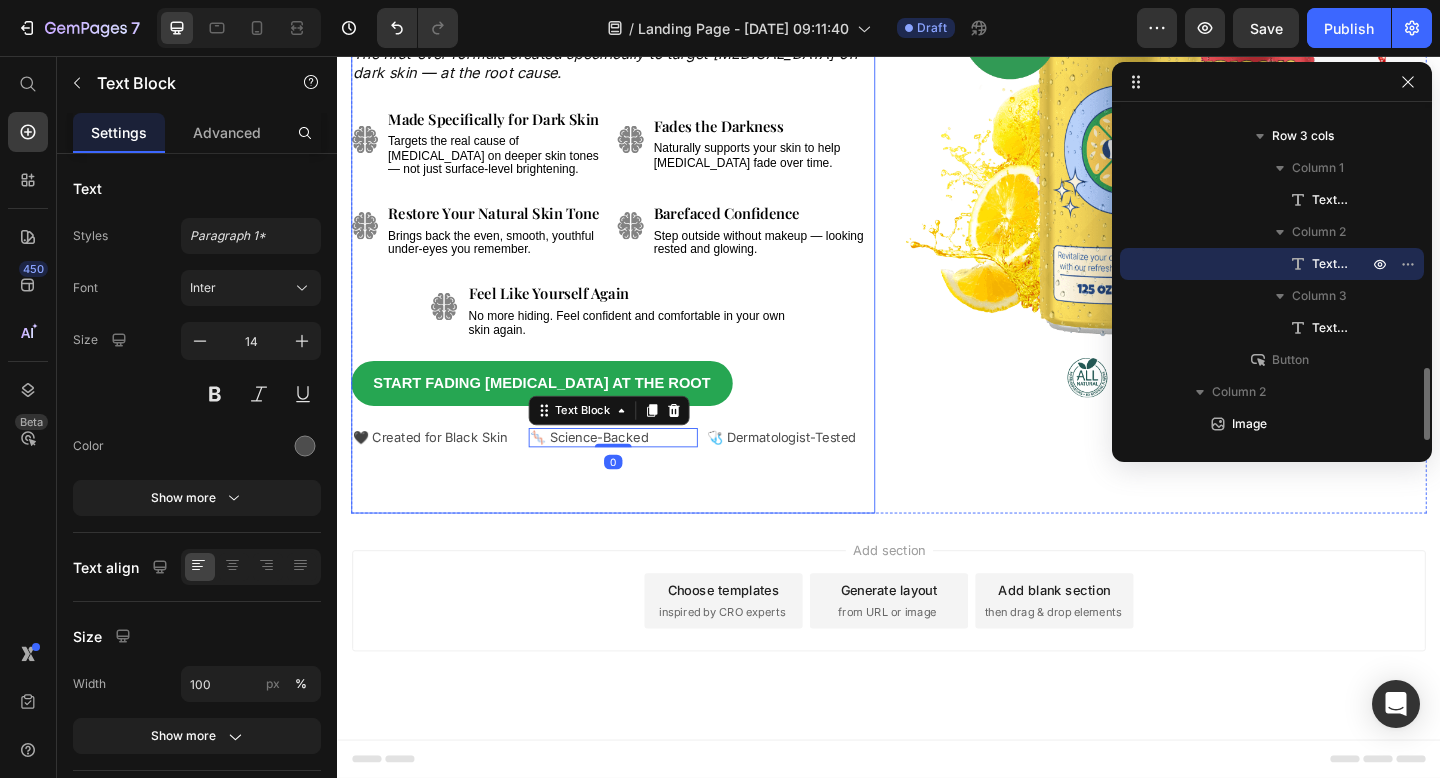 click on "[MEDICAL_DATA] on My Black Skin Were My Biggest  Insecurity  for Years — Now I Finally Leave the House  Without Makeup , Look Rested, and Actually  Feel Like Myself Again . Heading The first-ever formula created specifically to target [MEDICAL_DATA] on dark skin — at the root cause. Text Block Image Image Made Specifically for Dark Skin Text Block Targets the real cause of [MEDICAL_DATA] on deeper skin tones — not just surface-level brightening. Text Block Fades the Darkness Text Block Naturally supports your skin to help [MEDICAL_DATA] fade over time. Text Block Row Image Image Restore Your Natural Skin Tone Text Block Brings back the even, smooth, youthful under-eyes you remember. Text Block Barefaced Confidence Text Block Step outside without makeup — looking rested and glowing. Text Block Row Image Feel Like Yourself Again Text Block No more hiding. Feel confident and comfortable in your own skin again. Text Block Row Start Fading [MEDICAL_DATA] at the Root Button 🖤 Created for Black Skin Text Block   0" at bounding box center [637, 169] 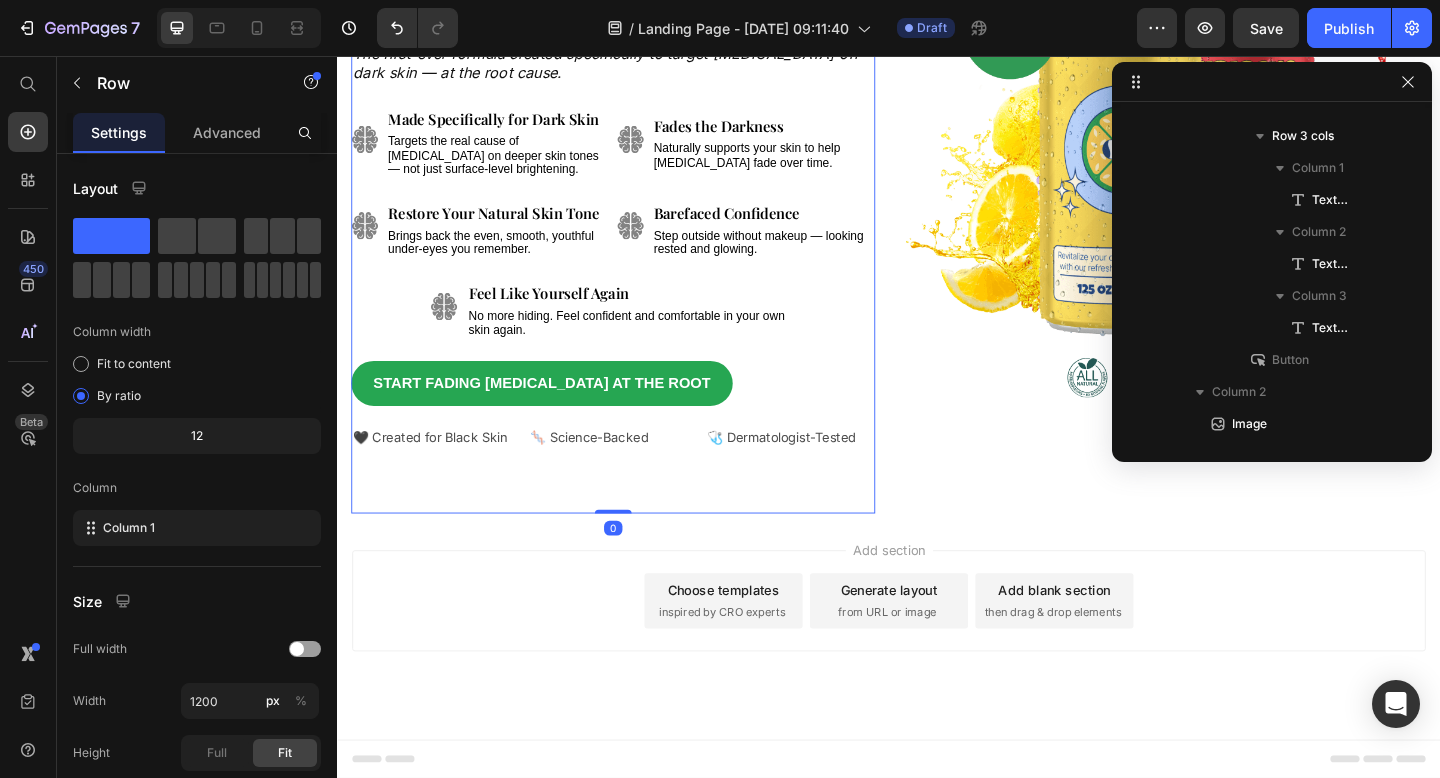 scroll, scrollTop: 0, scrollLeft: 0, axis: both 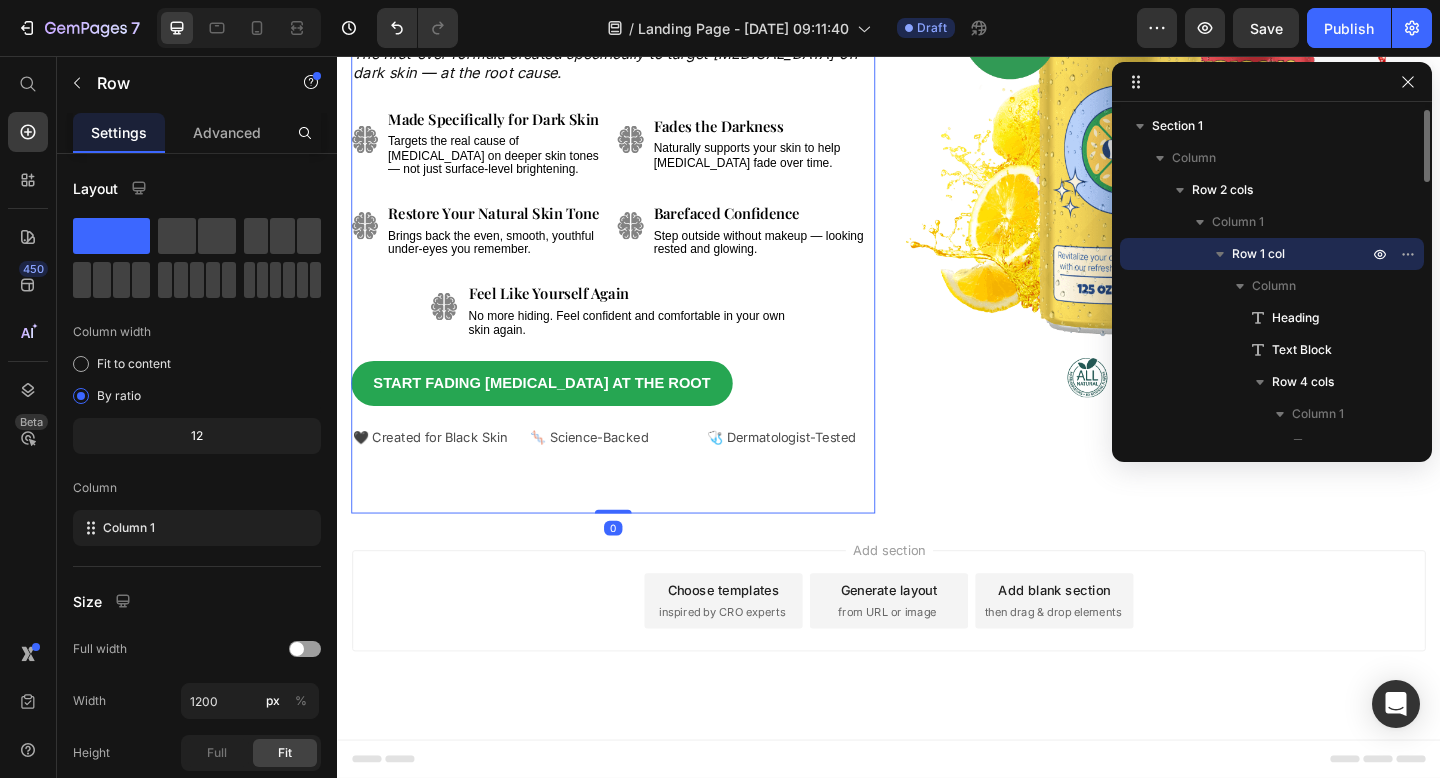 click on "🩺 Dermatologist-Tested" at bounding box center (820, 470) 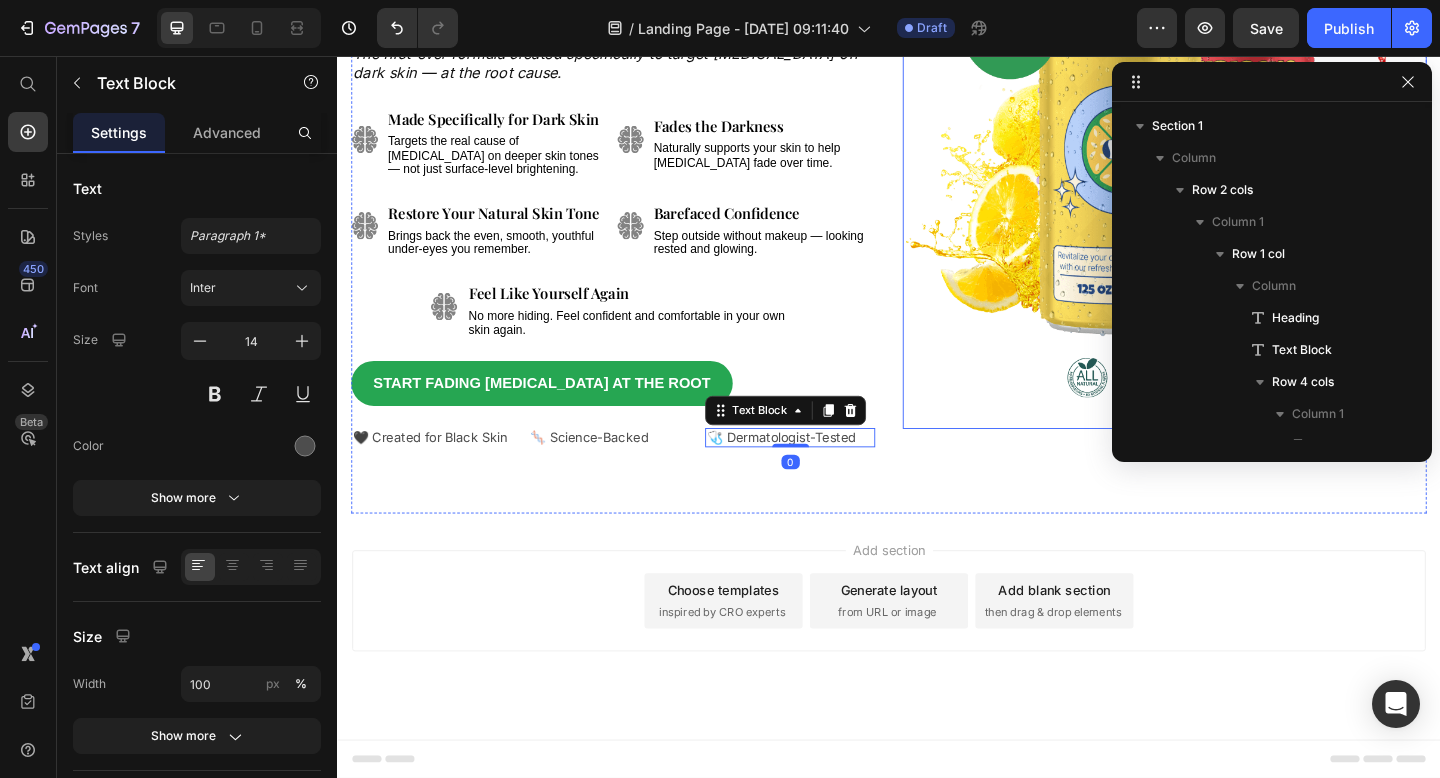 scroll, scrollTop: 1174, scrollLeft: 0, axis: vertical 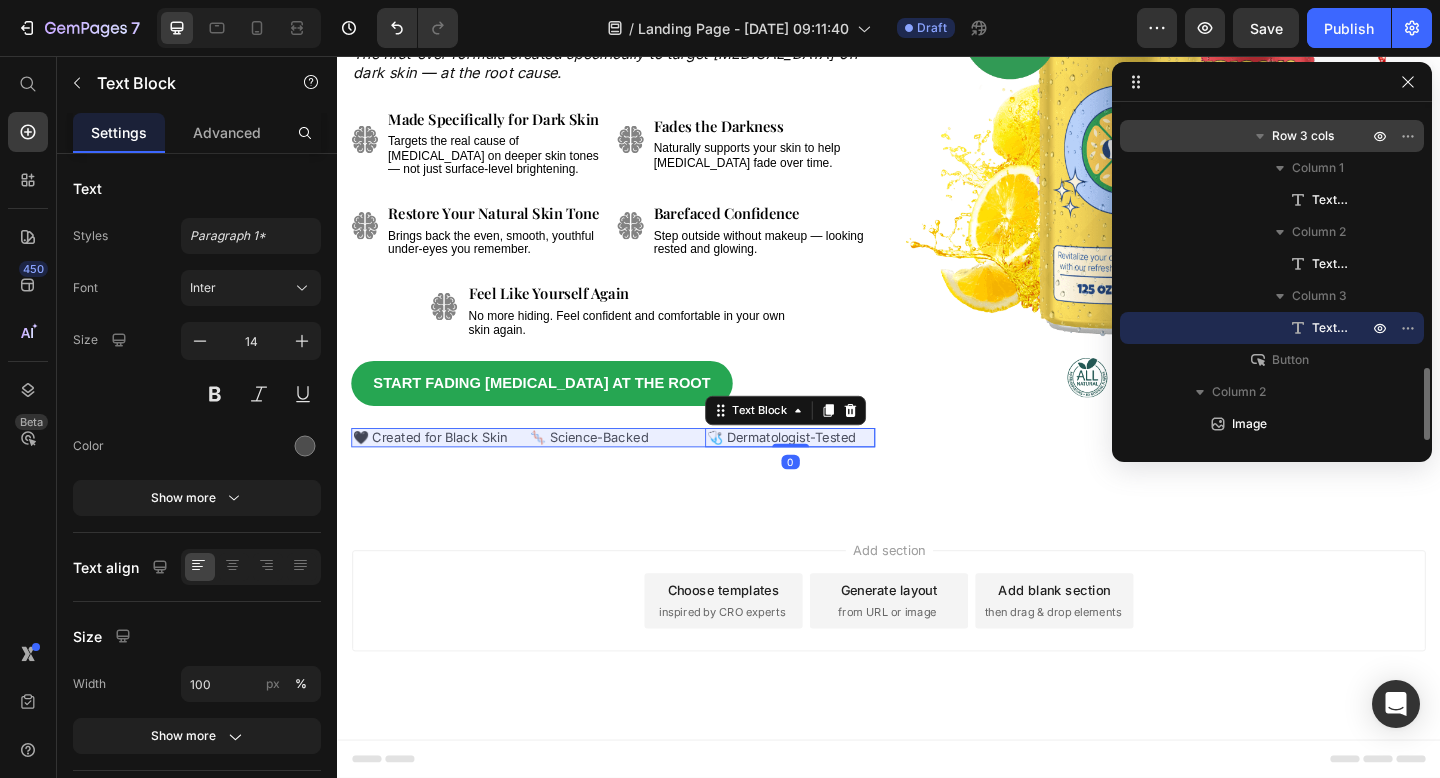 click on "Row 3 cols" at bounding box center (1303, 136) 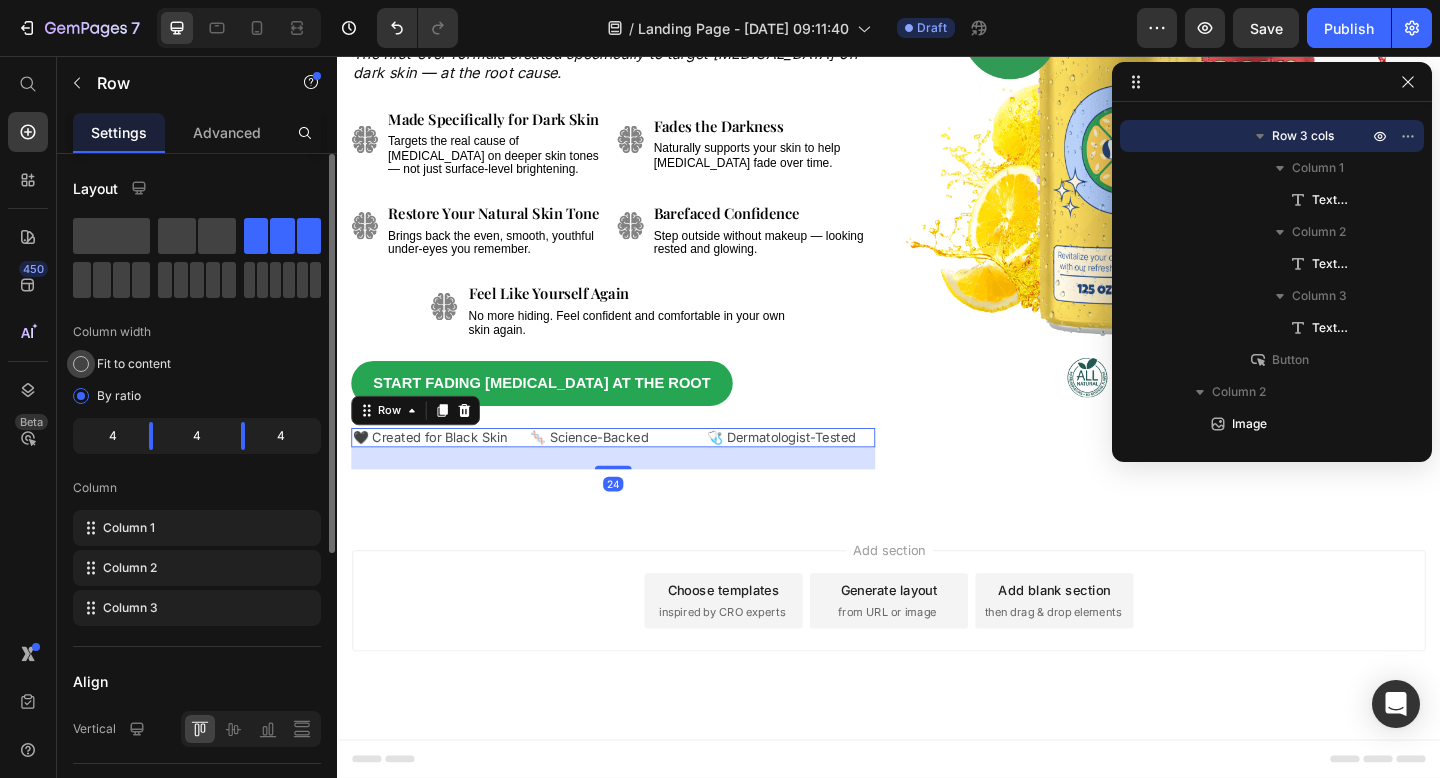 click on "Fit to content" 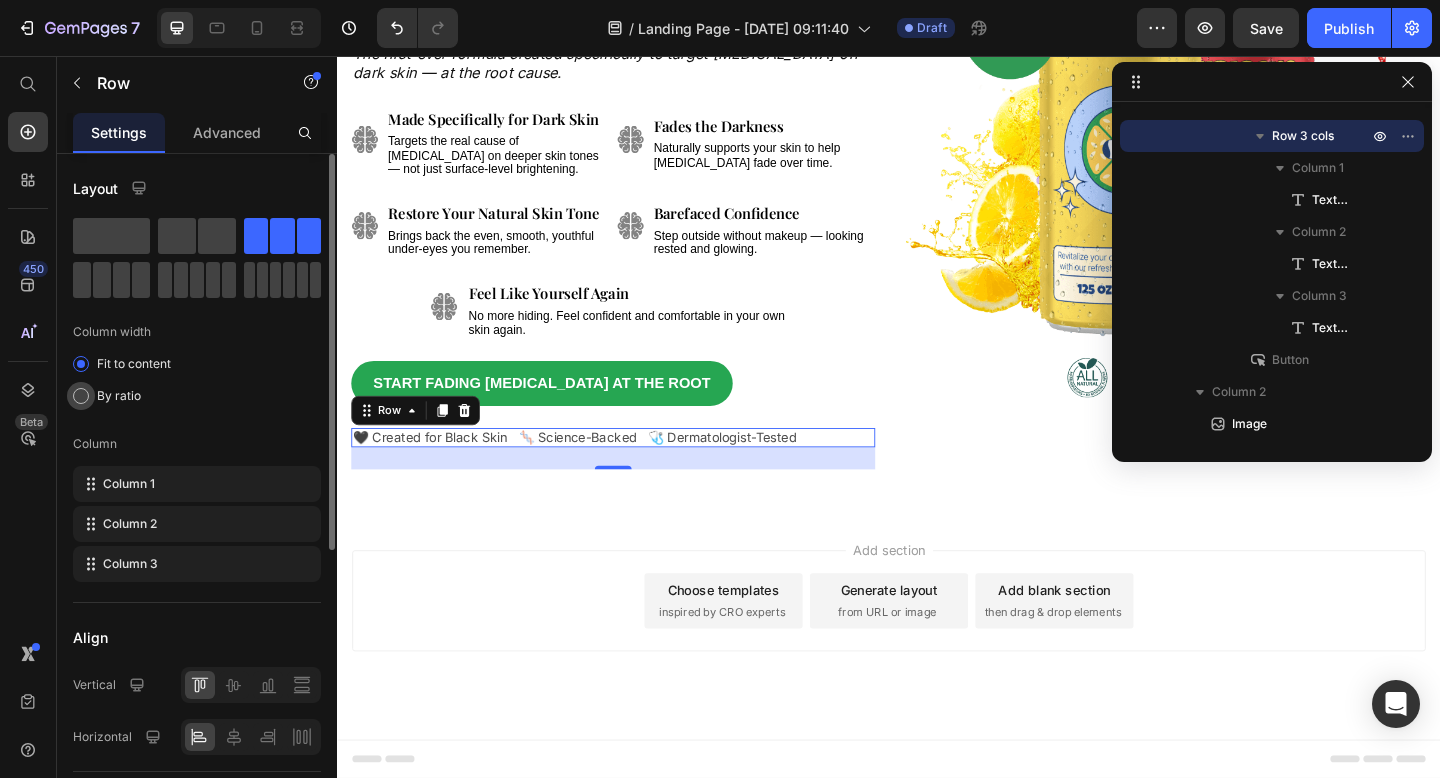 click on "By ratio" 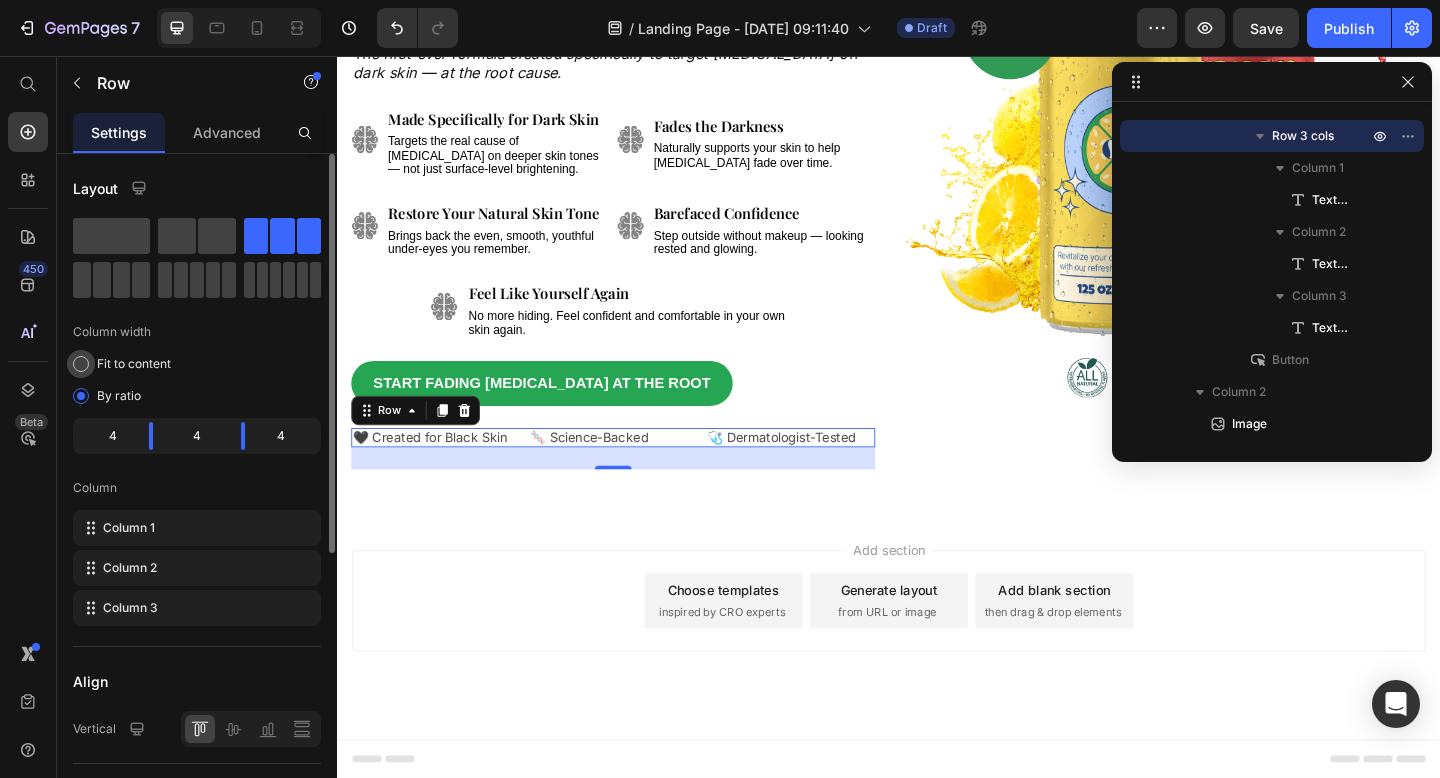 click on "Fit to content" at bounding box center [134, 364] 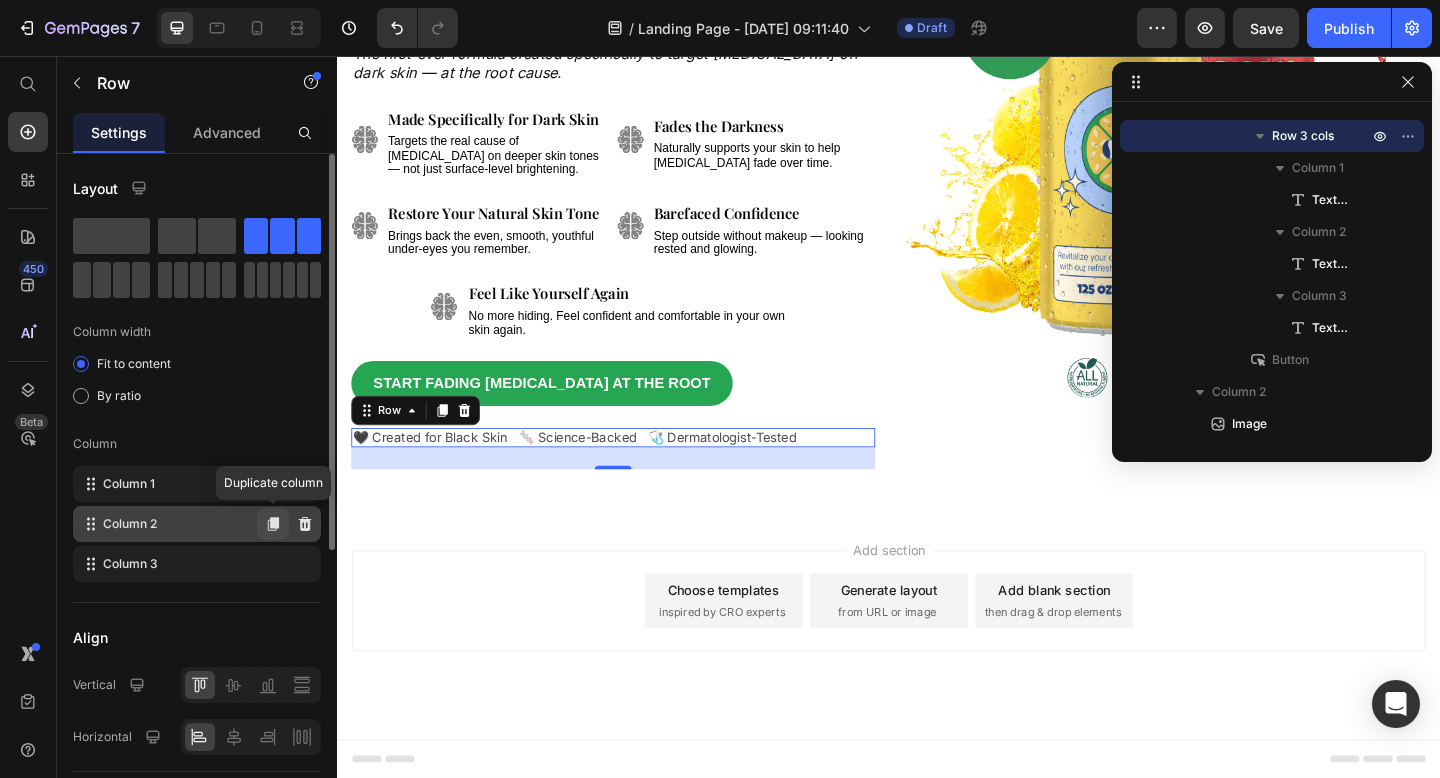 click 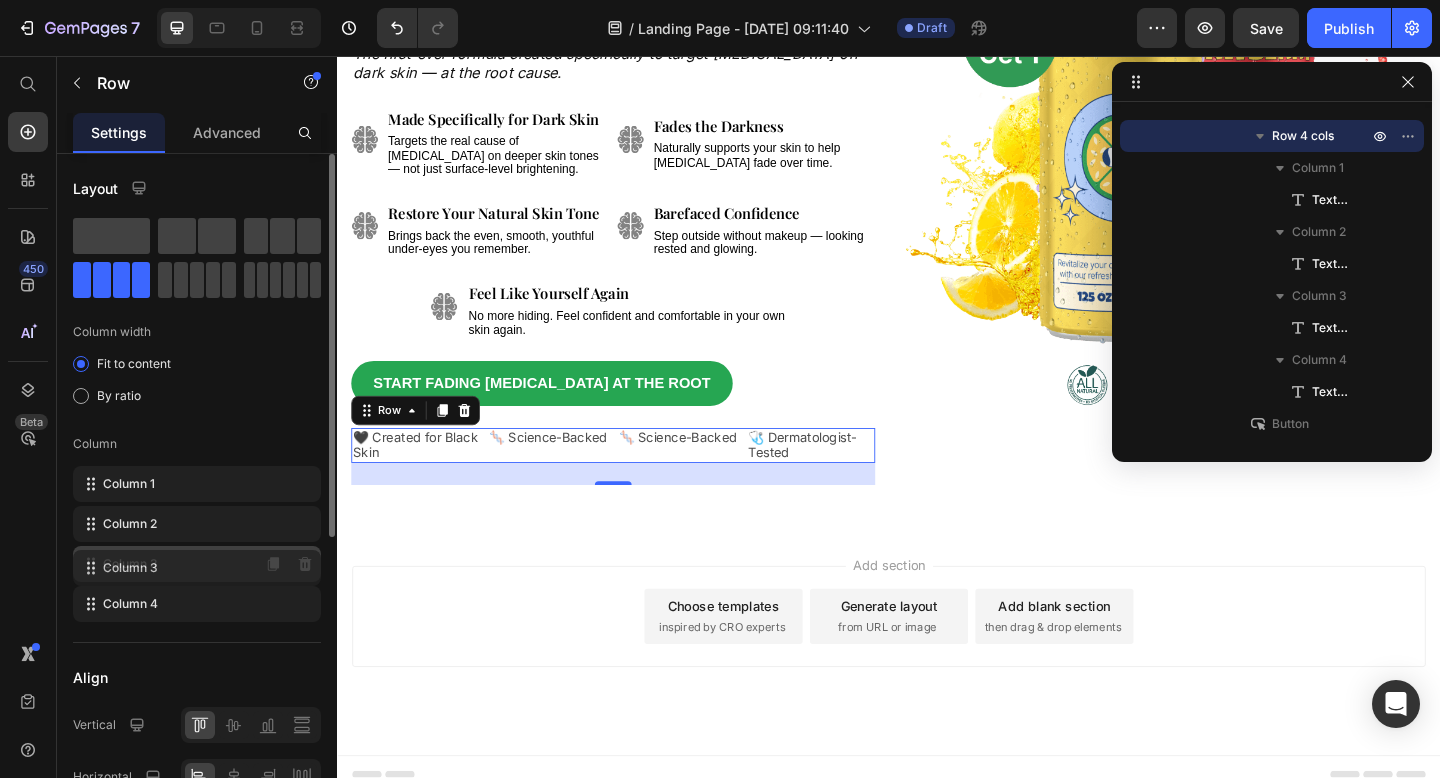 click on "Column 3" at bounding box center [130, 564] 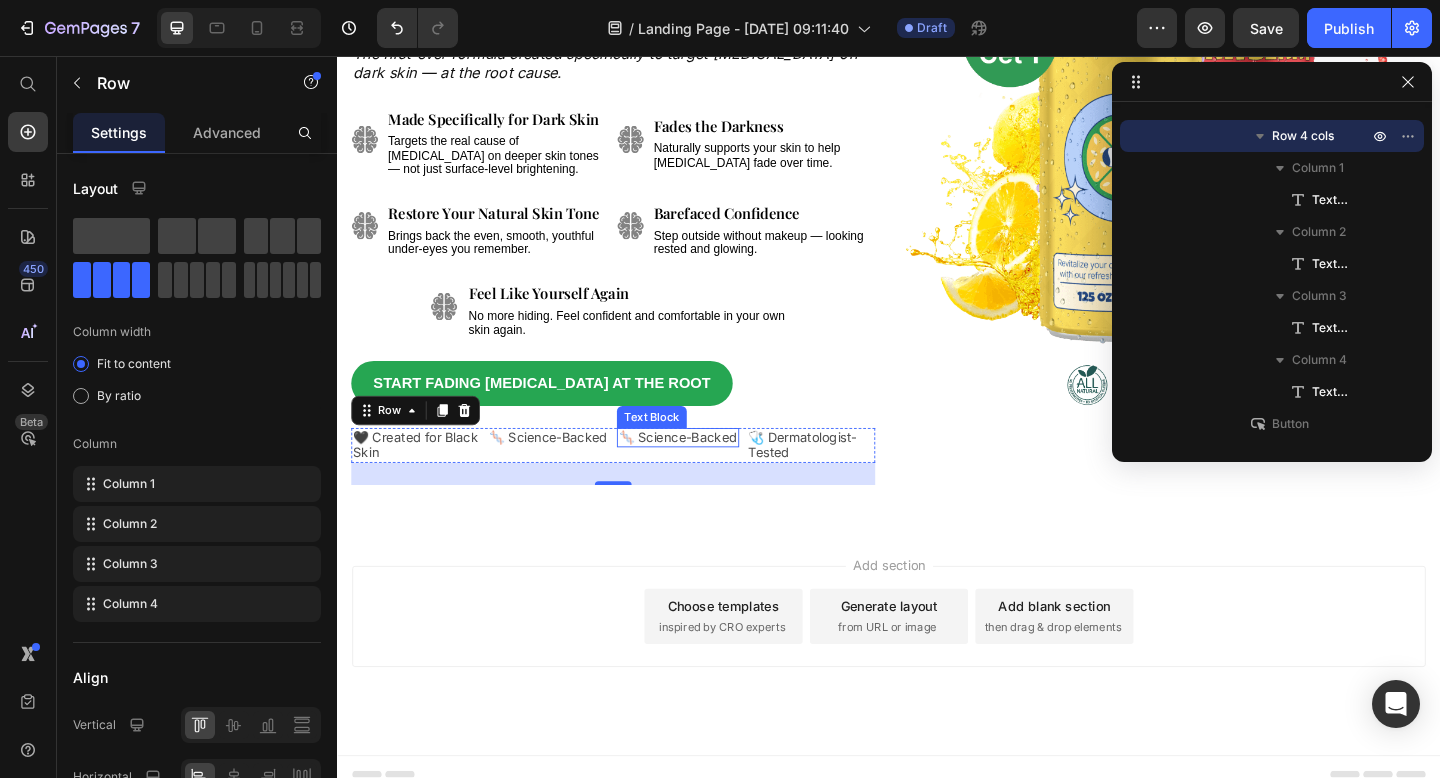 click on "🧬 Science-Backed" at bounding box center [707, 470] 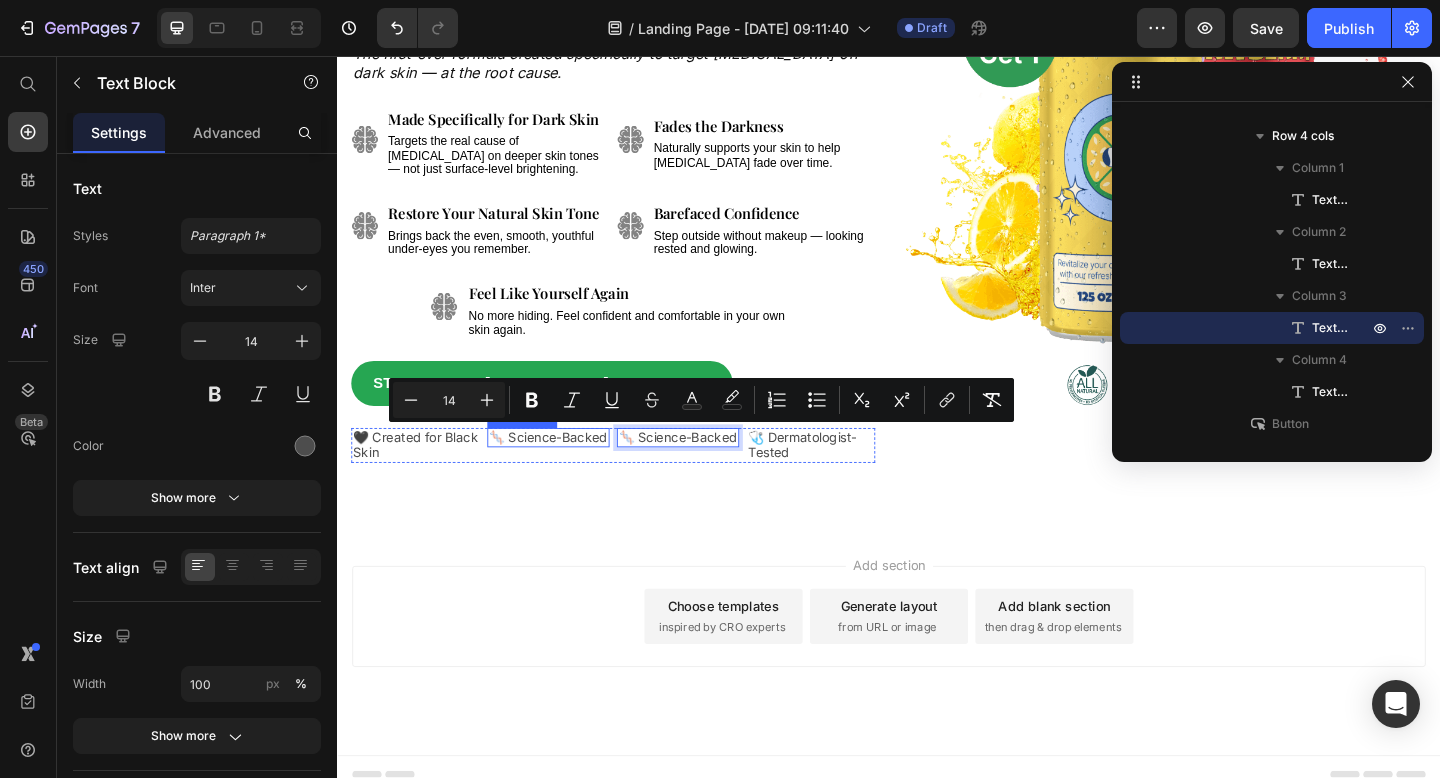 click on "🧬 Science-Backed" at bounding box center (566, 470) 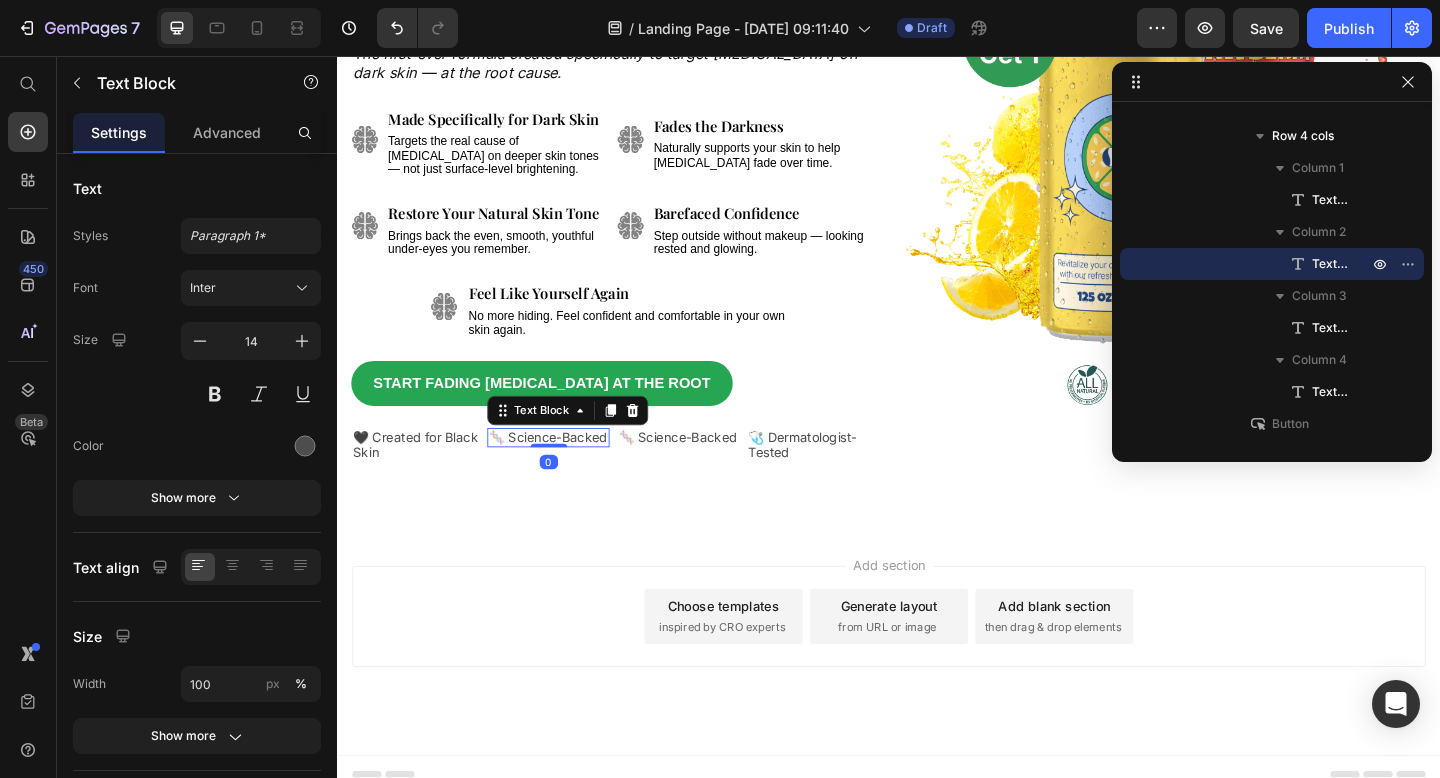 click on "🧬 Science-Backed" at bounding box center (566, 470) 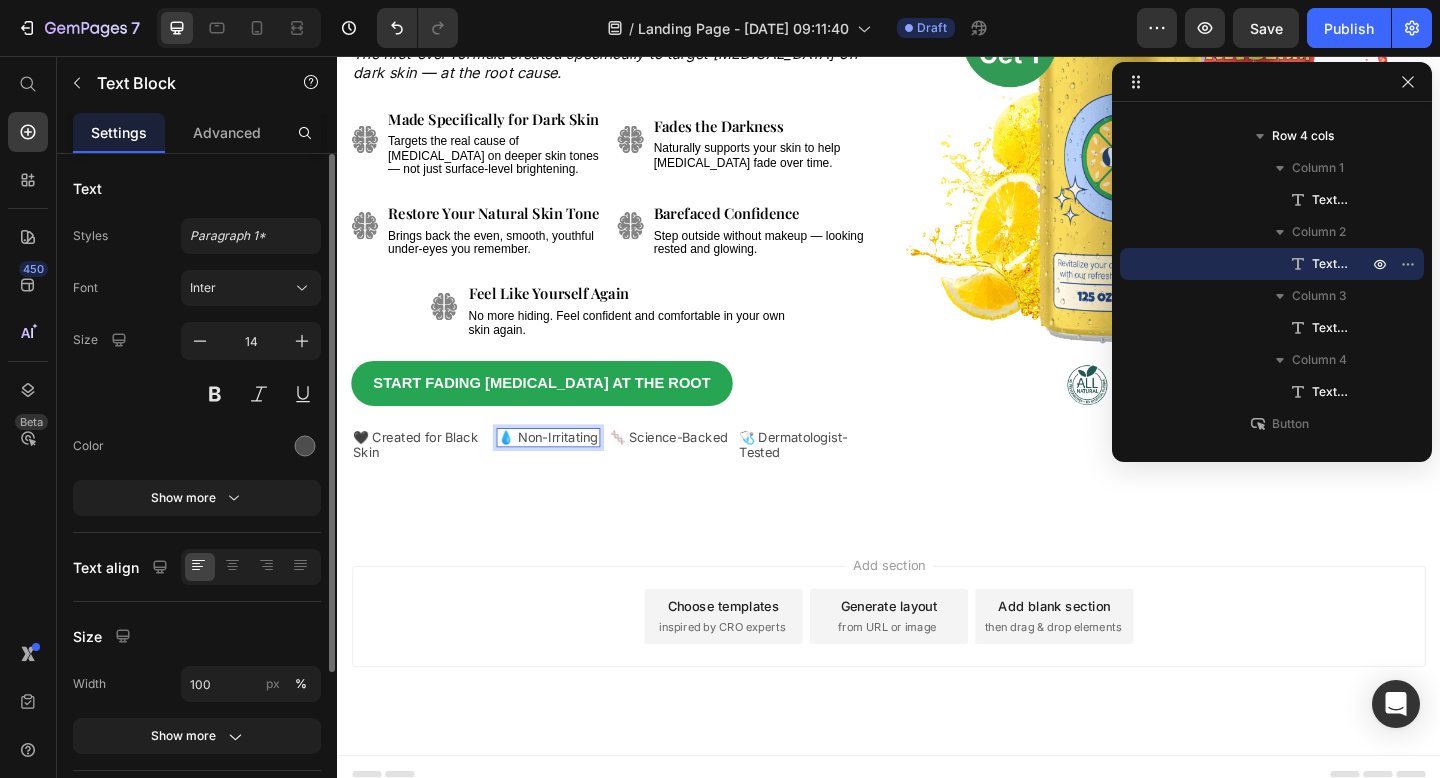 click on "Font Inter Size 14 Color Show more" at bounding box center (197, 393) 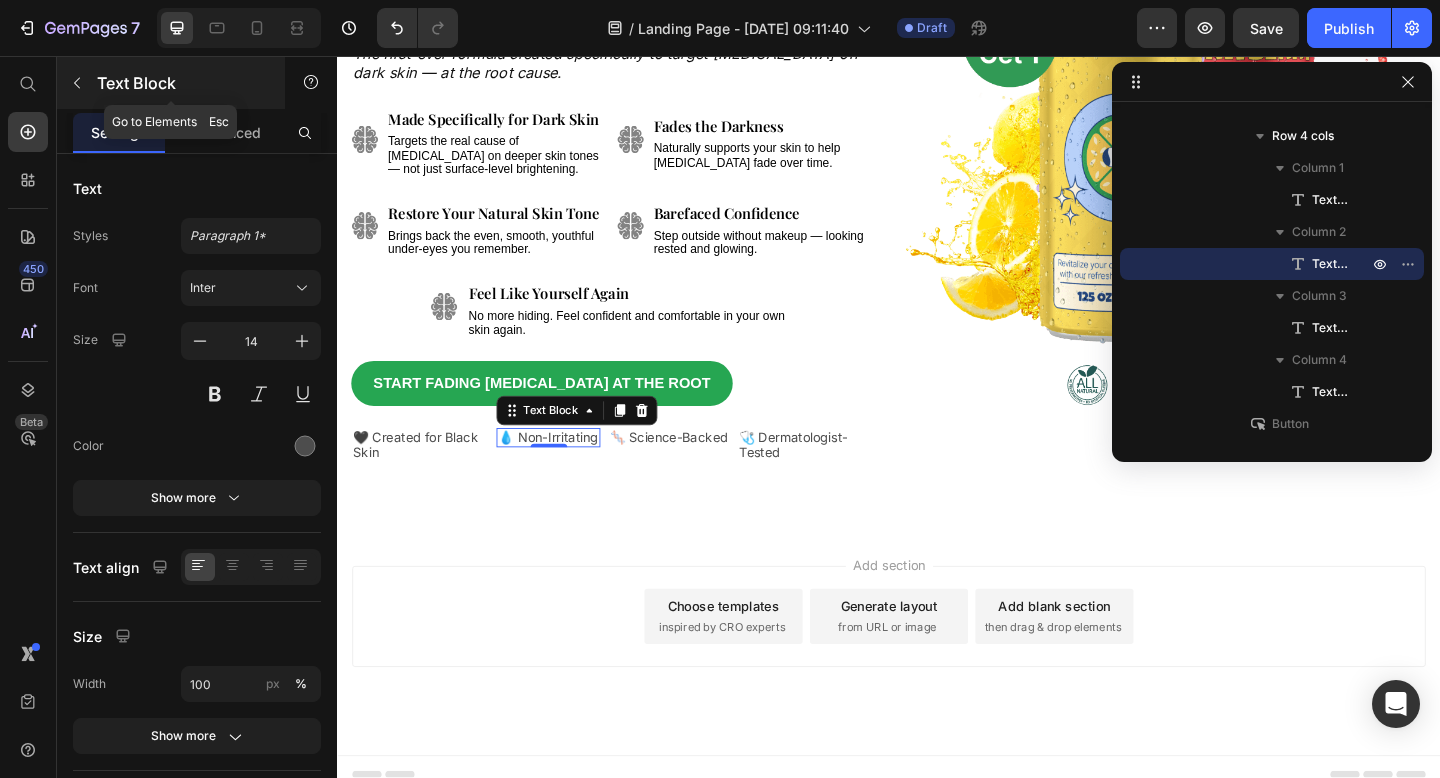 click at bounding box center [77, 83] 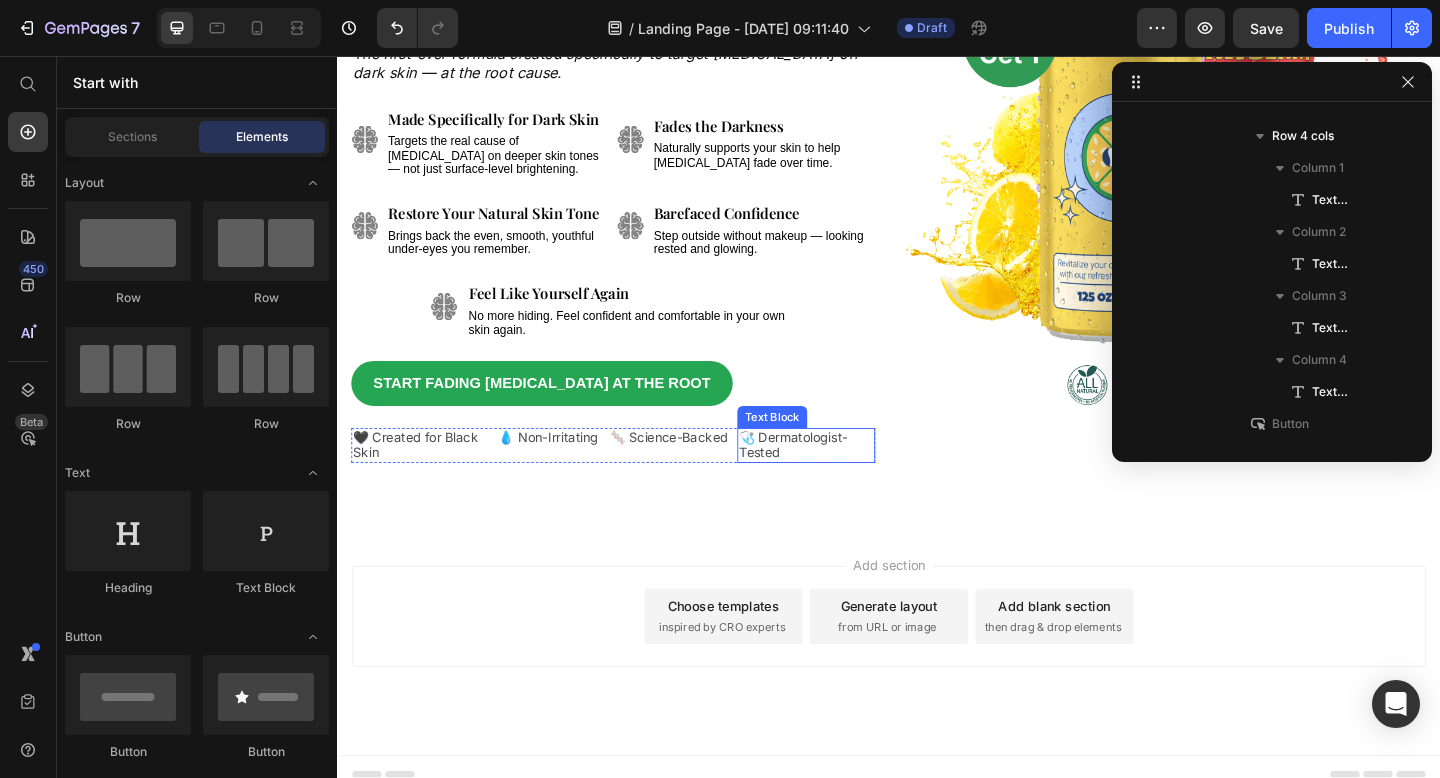 click on "🩺 Dermatologist-Tested" at bounding box center [833, 479] 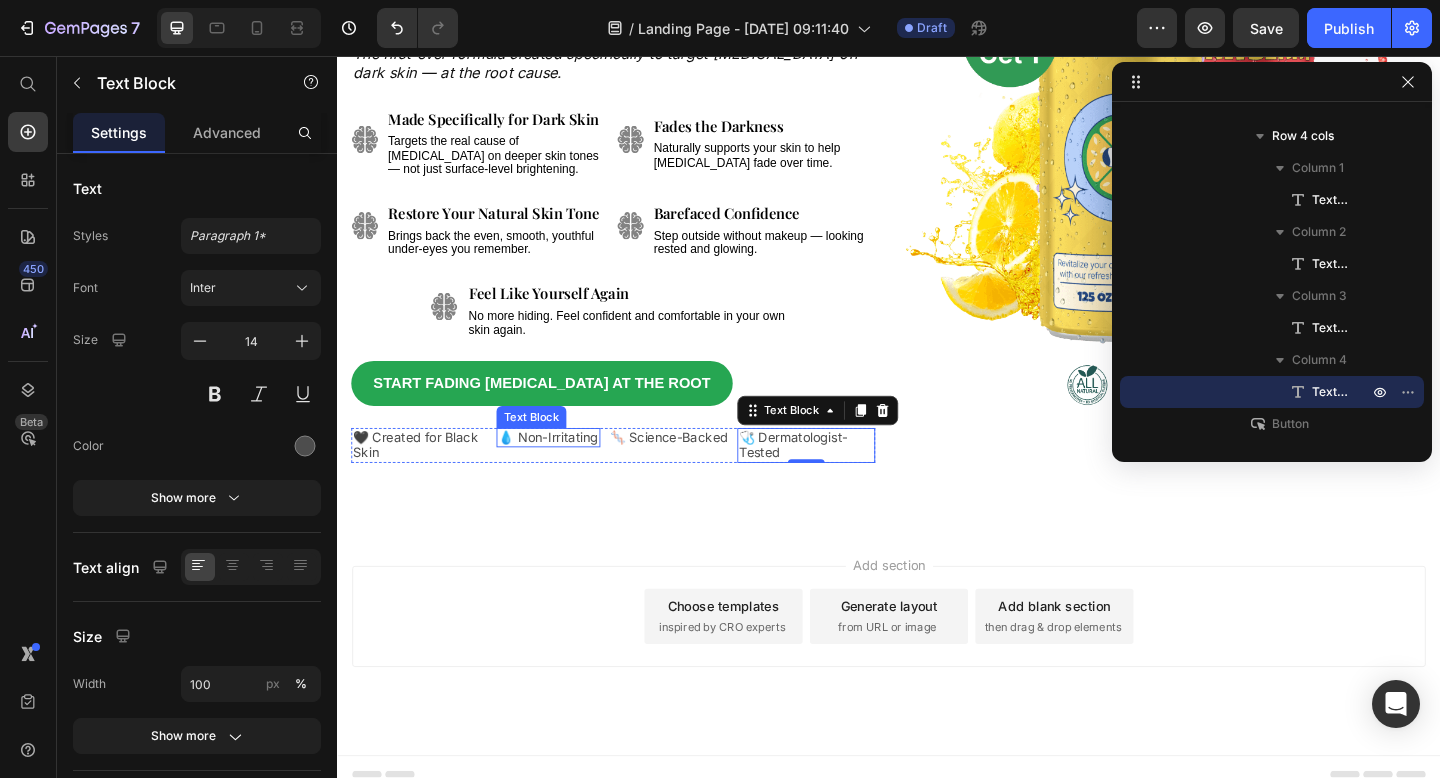 click on "💧 Non-Irritating" at bounding box center (566, 470) 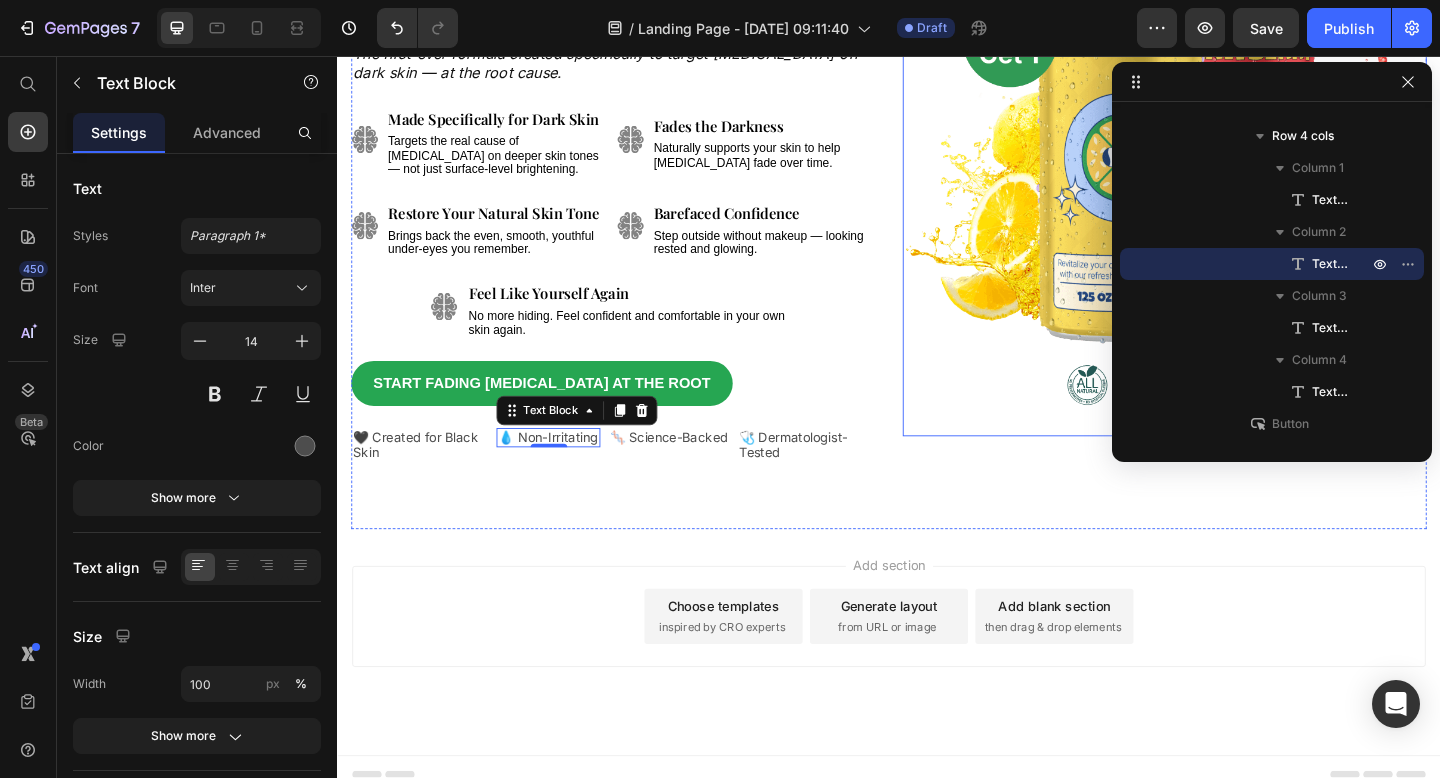 click at bounding box center (1237, 178) 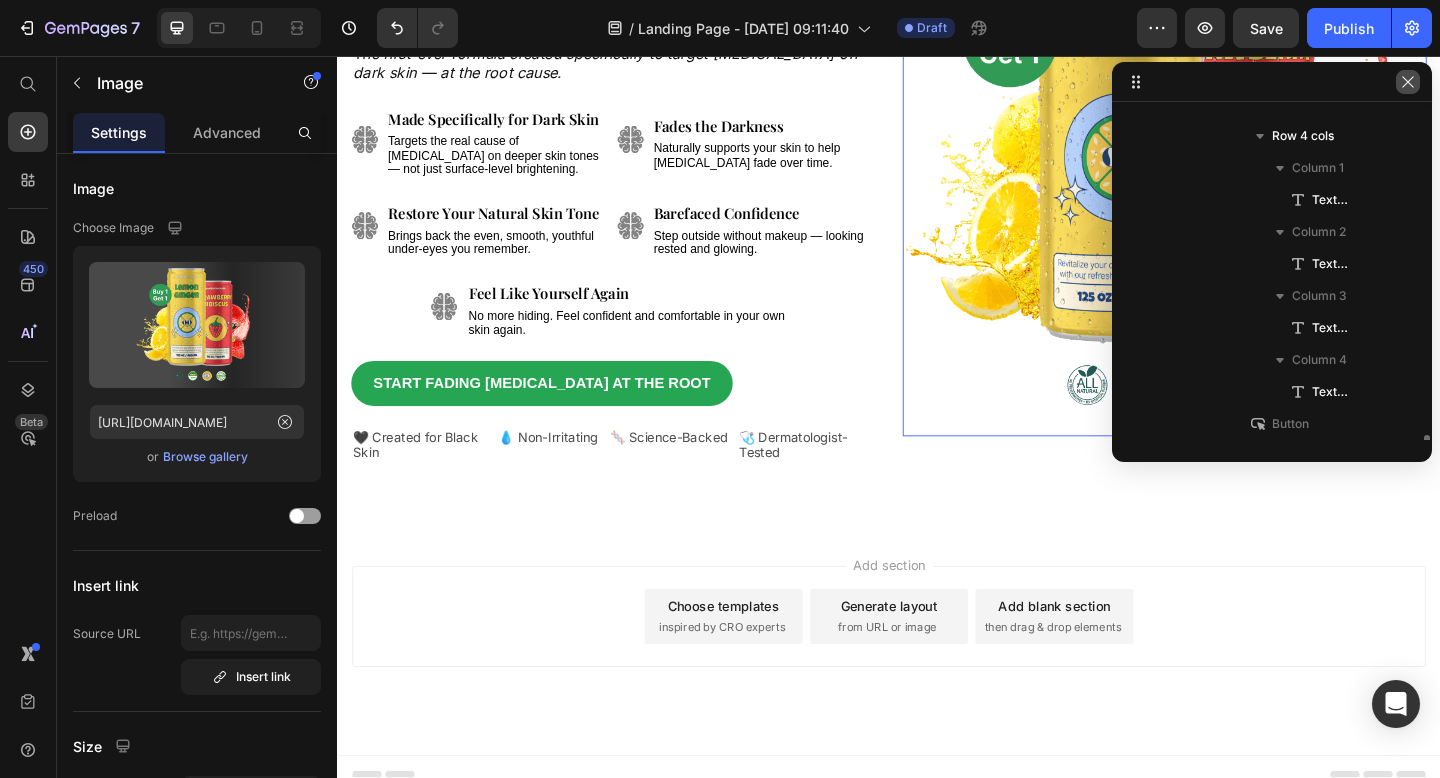 scroll, scrollTop: 1238, scrollLeft: 0, axis: vertical 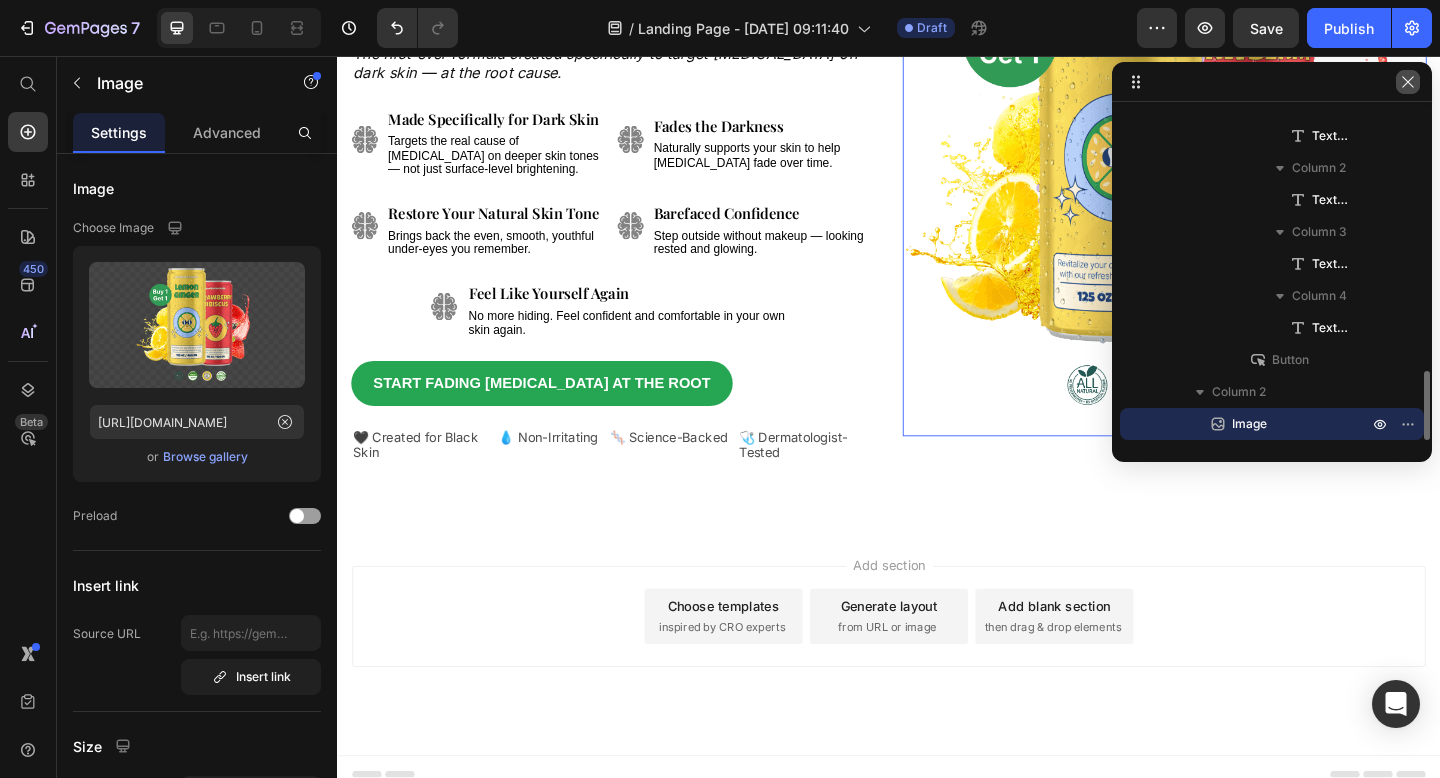 click 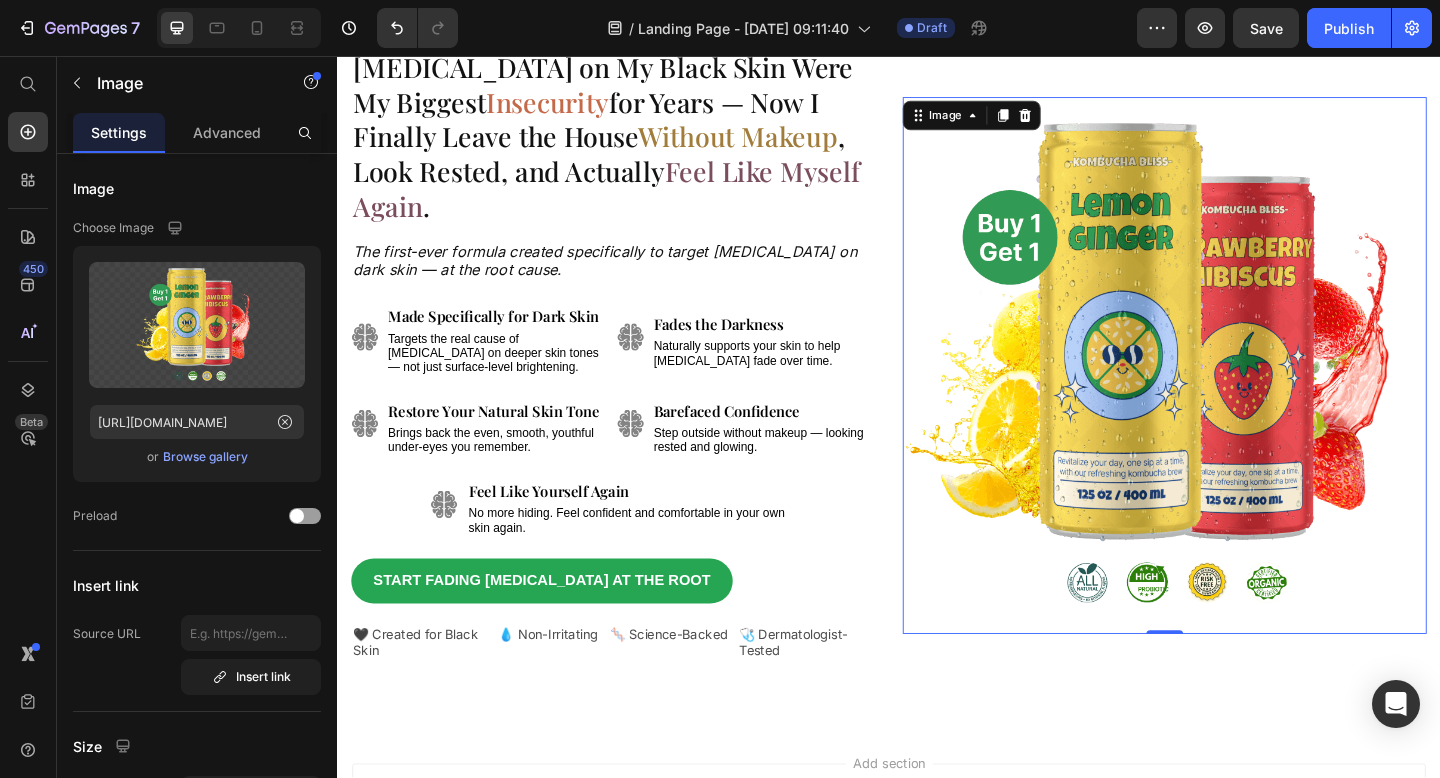 scroll, scrollTop: 0, scrollLeft: 0, axis: both 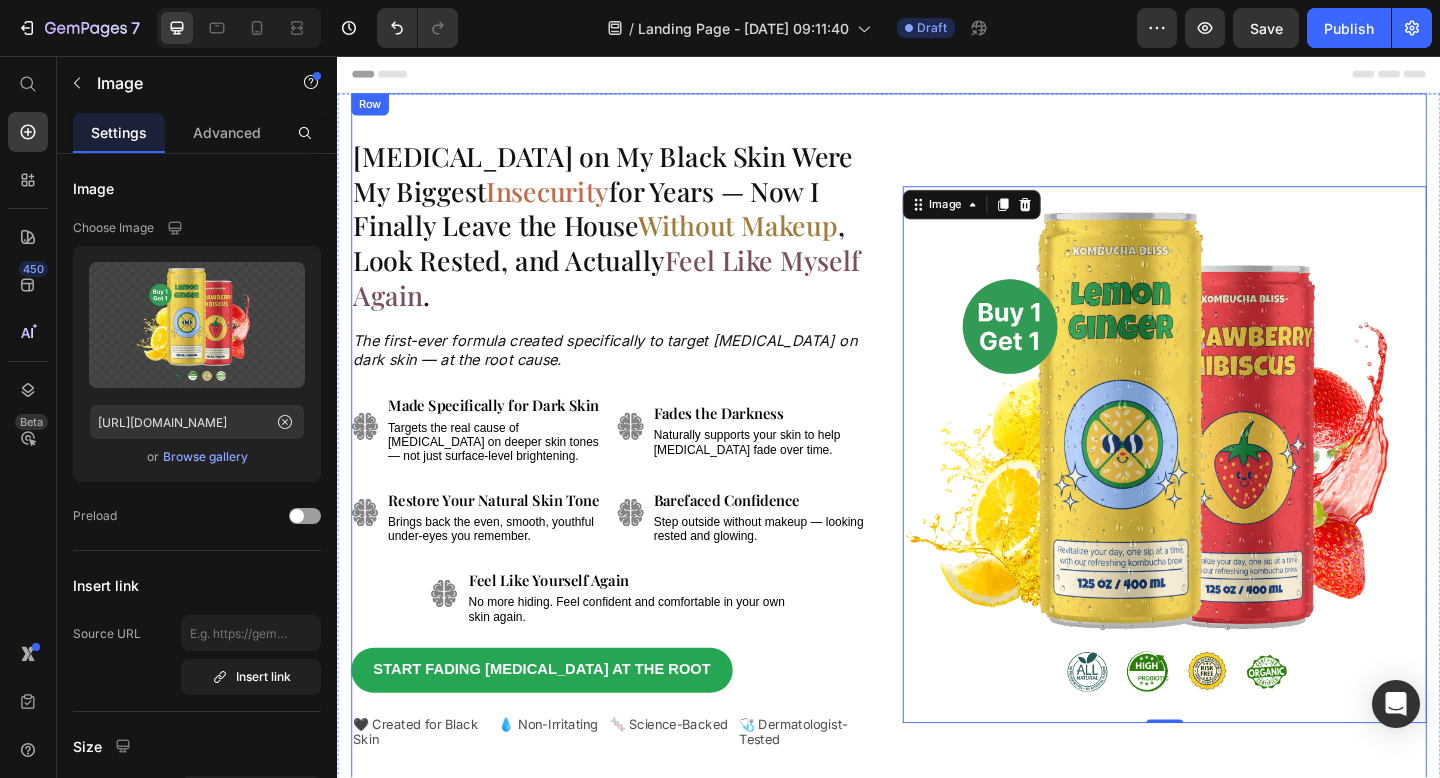 click on "Image   0" at bounding box center [1237, 490] 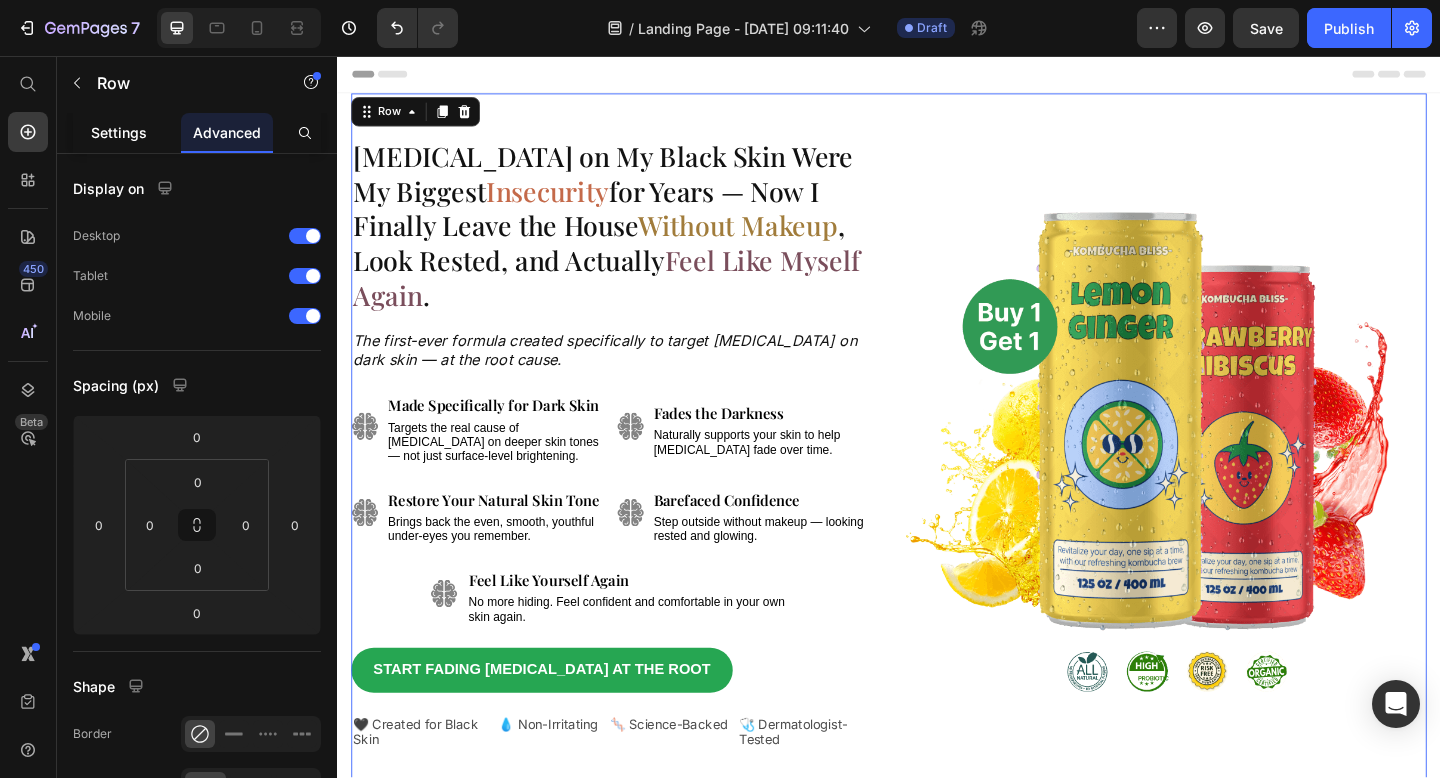 click on "Settings" 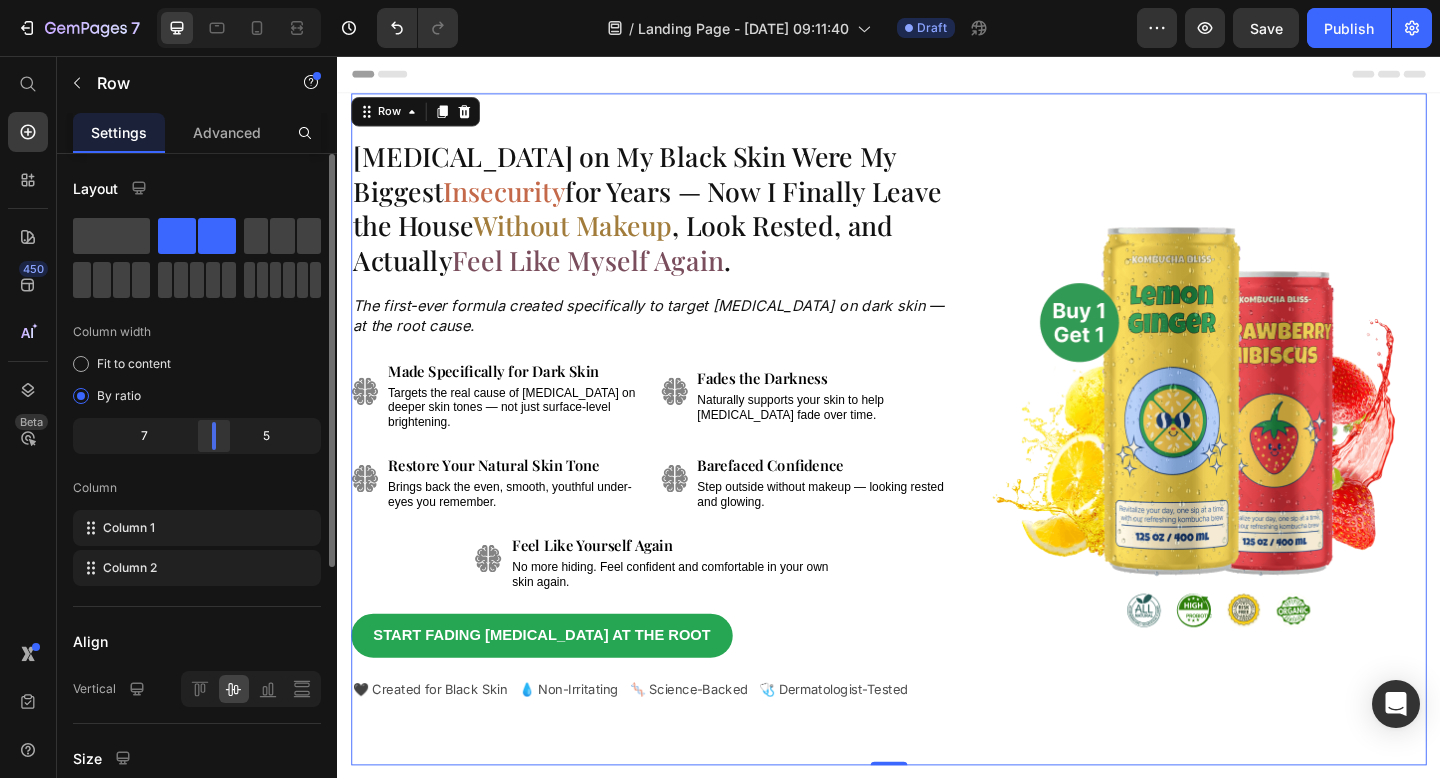 drag, startPoint x: 202, startPoint y: 441, endPoint x: 224, endPoint y: 442, distance: 22.022715 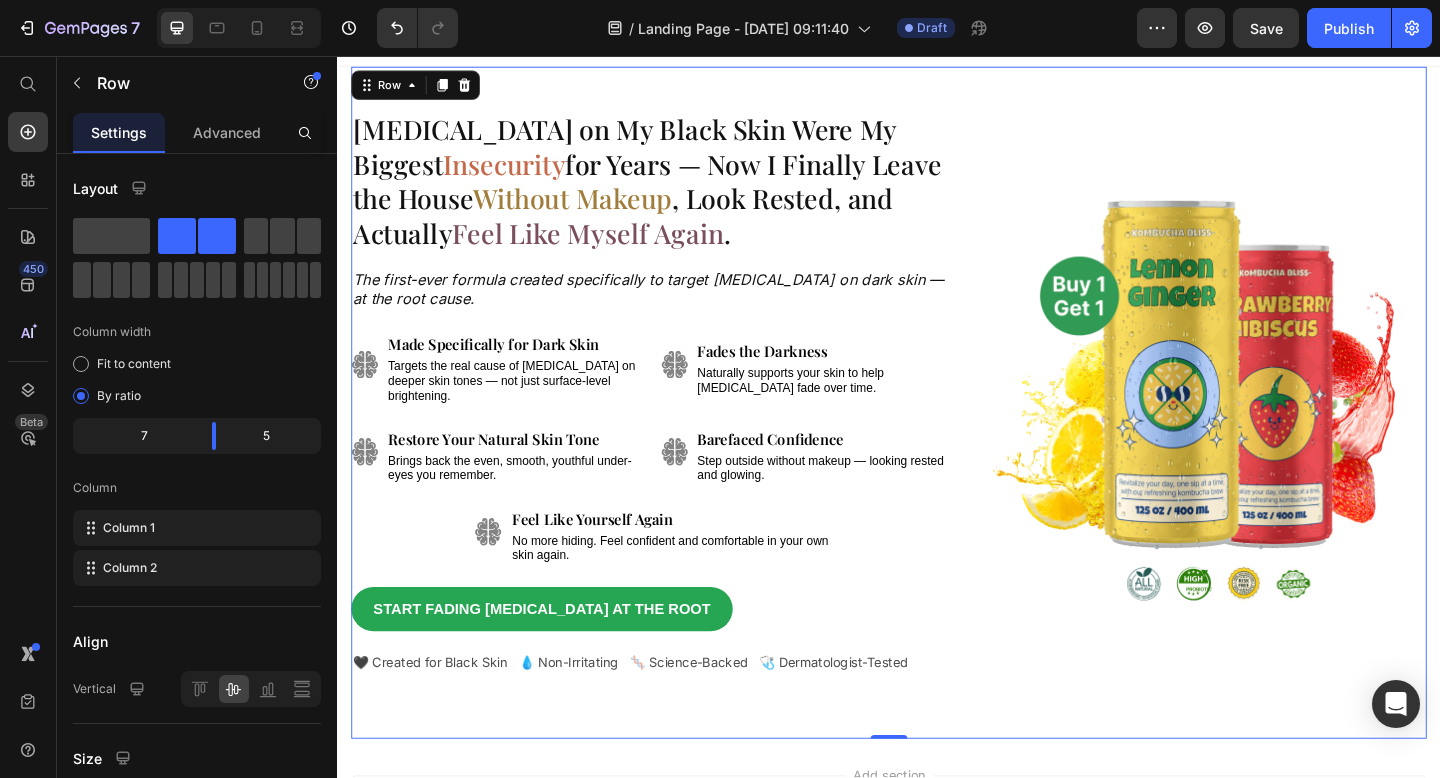 scroll, scrollTop: 31, scrollLeft: 0, axis: vertical 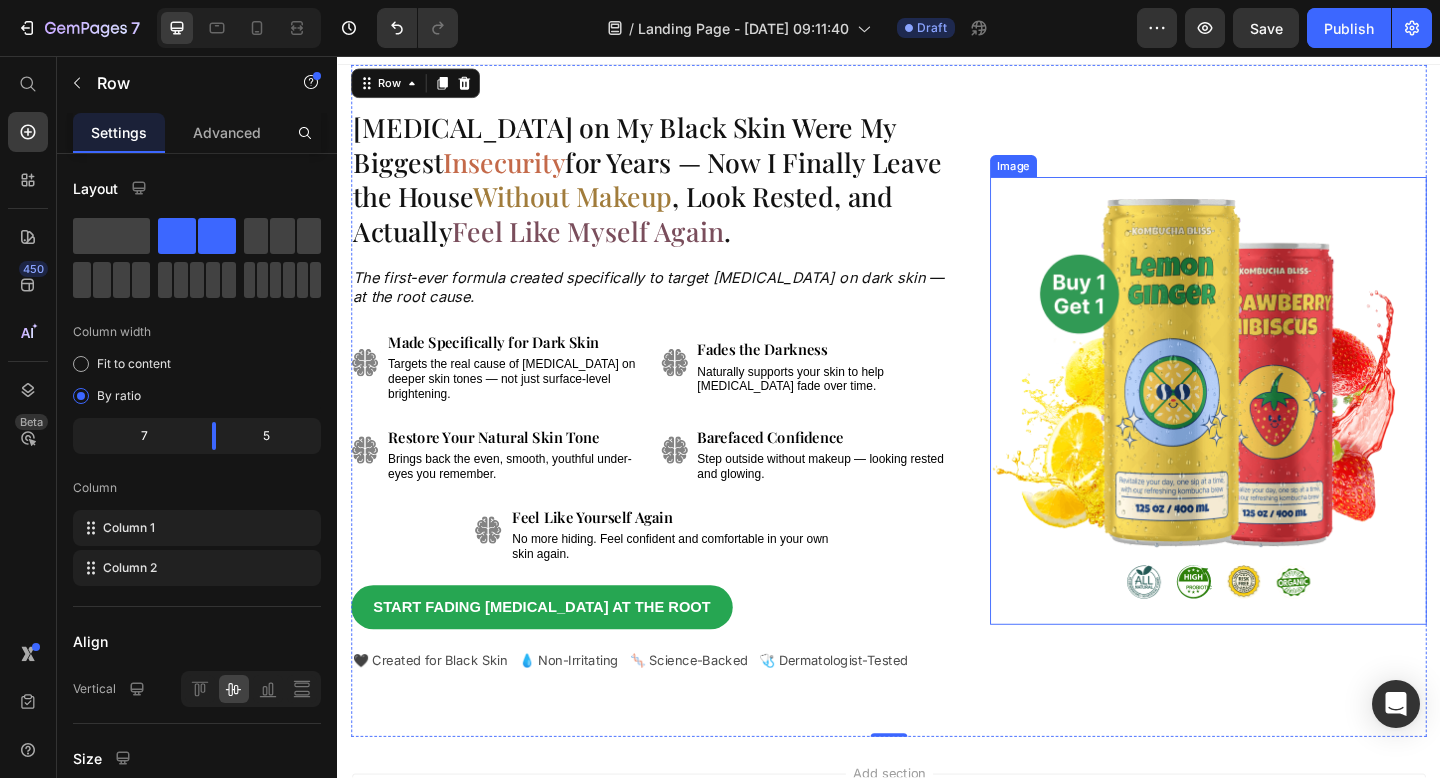 click at bounding box center (1284, 431) 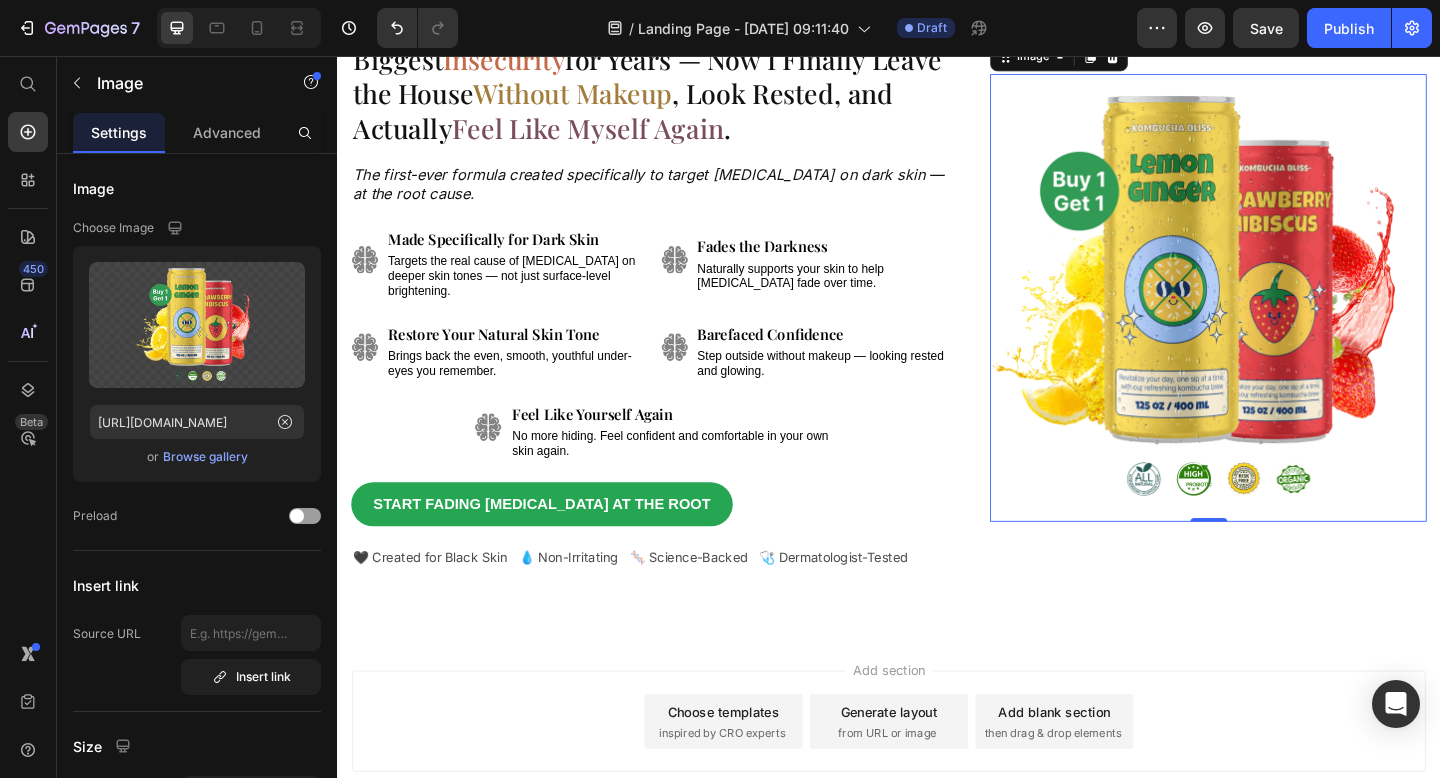 scroll, scrollTop: 140, scrollLeft: 0, axis: vertical 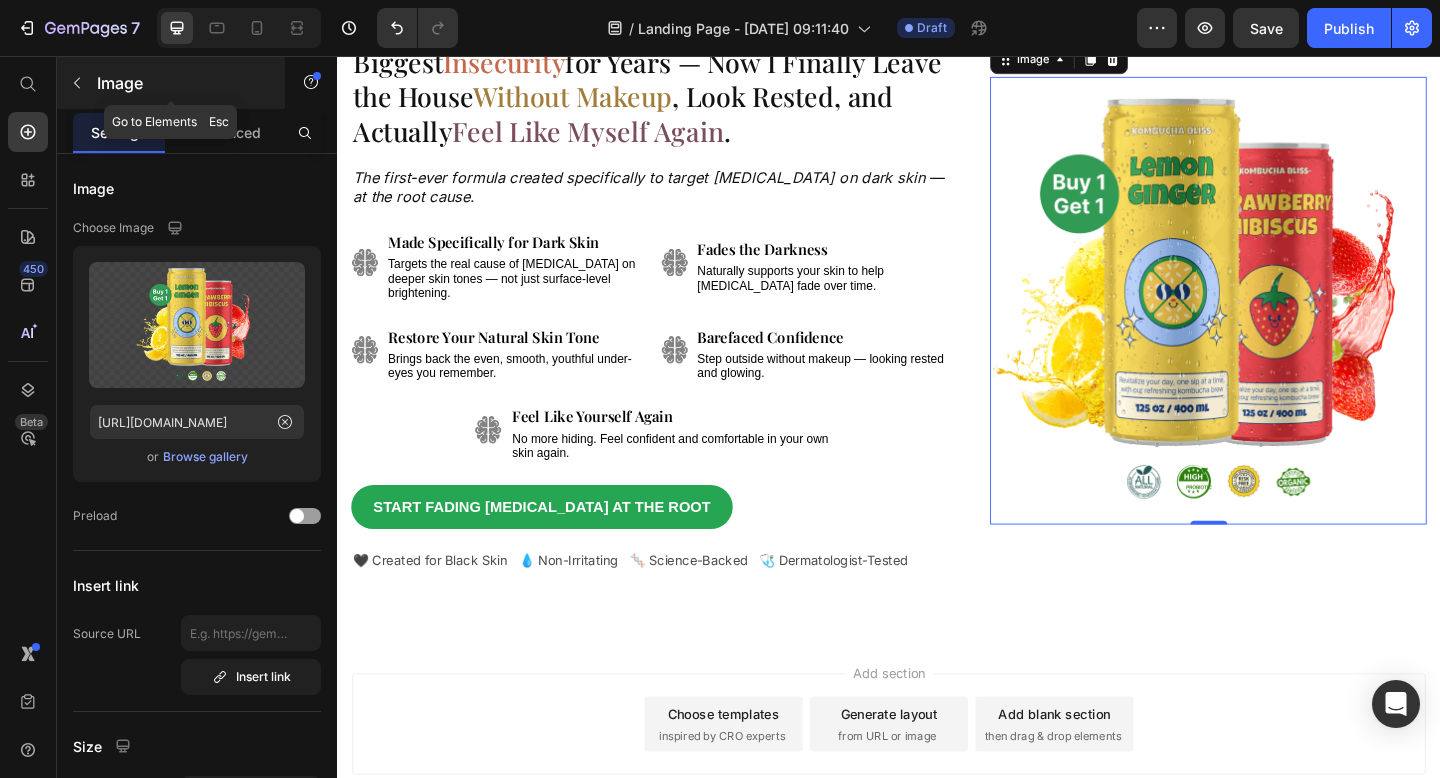 click at bounding box center (77, 83) 